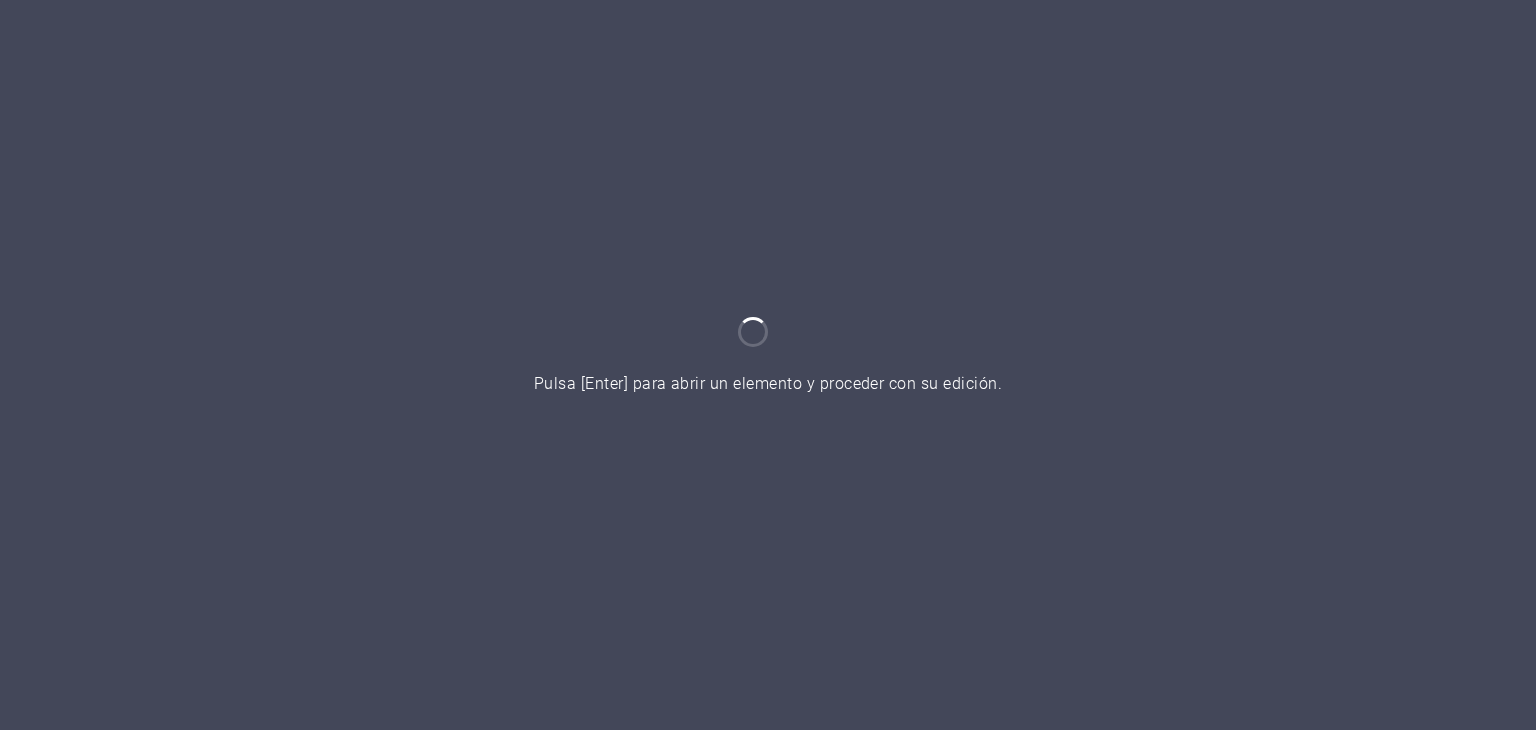 scroll, scrollTop: 0, scrollLeft: 0, axis: both 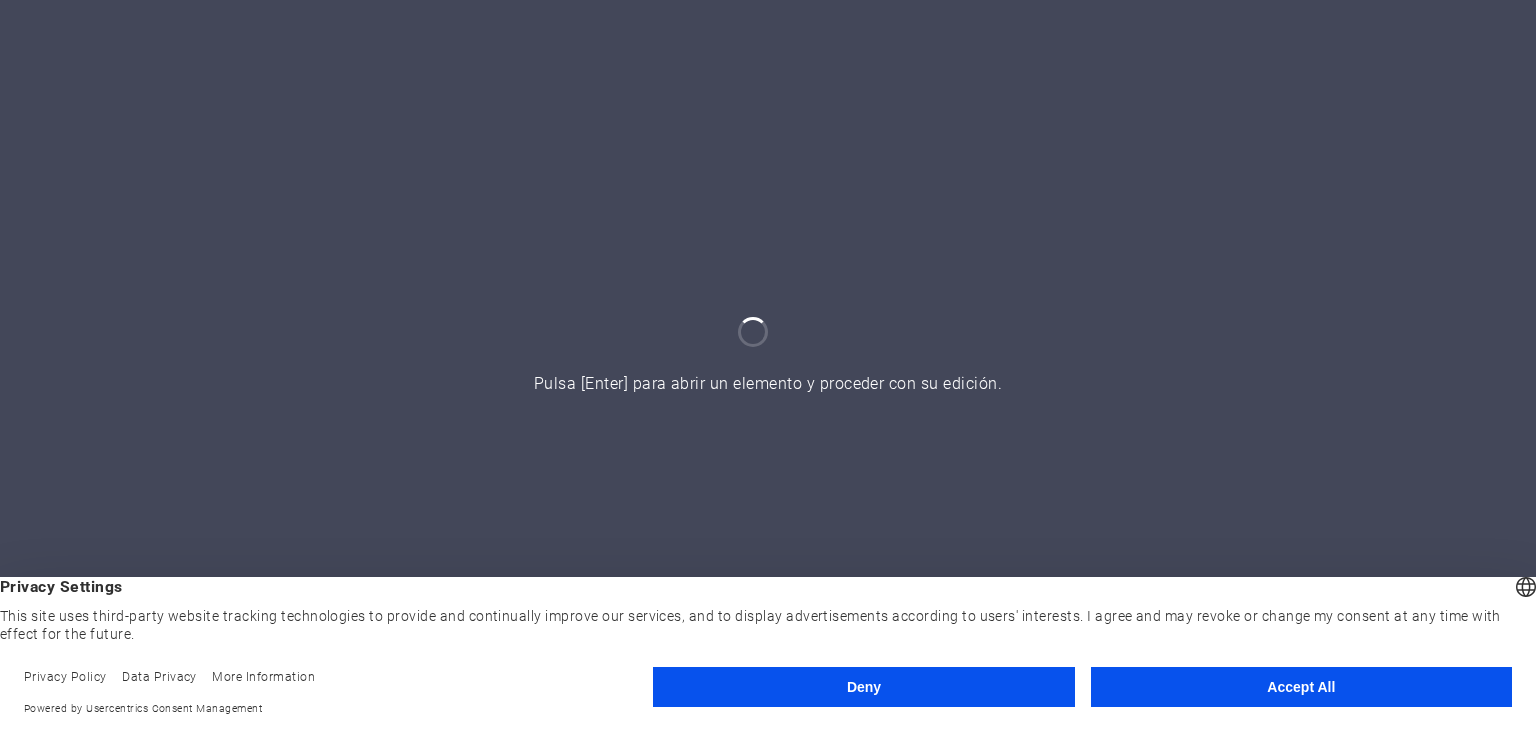 click on "Accept All" at bounding box center [1301, 687] 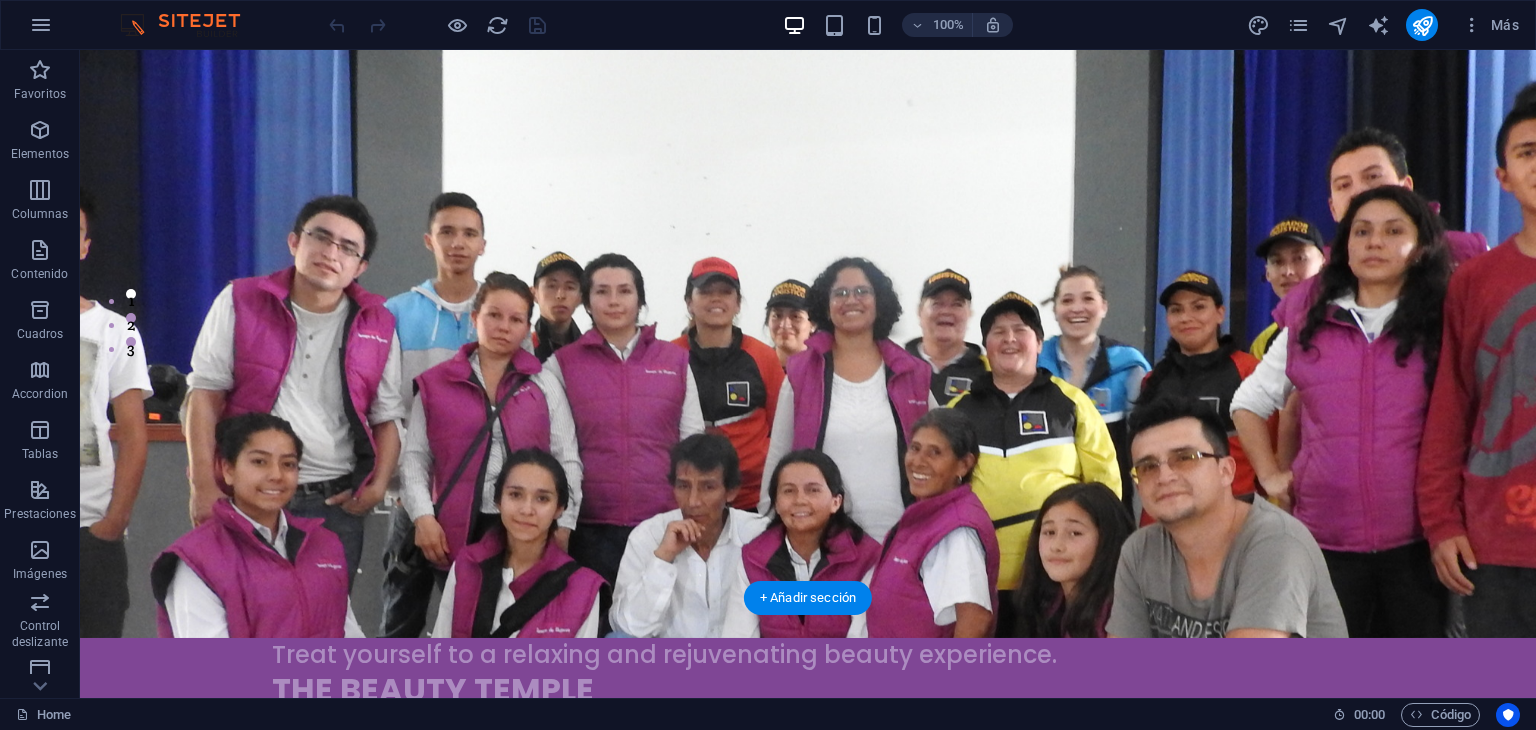 scroll, scrollTop: 516, scrollLeft: 0, axis: vertical 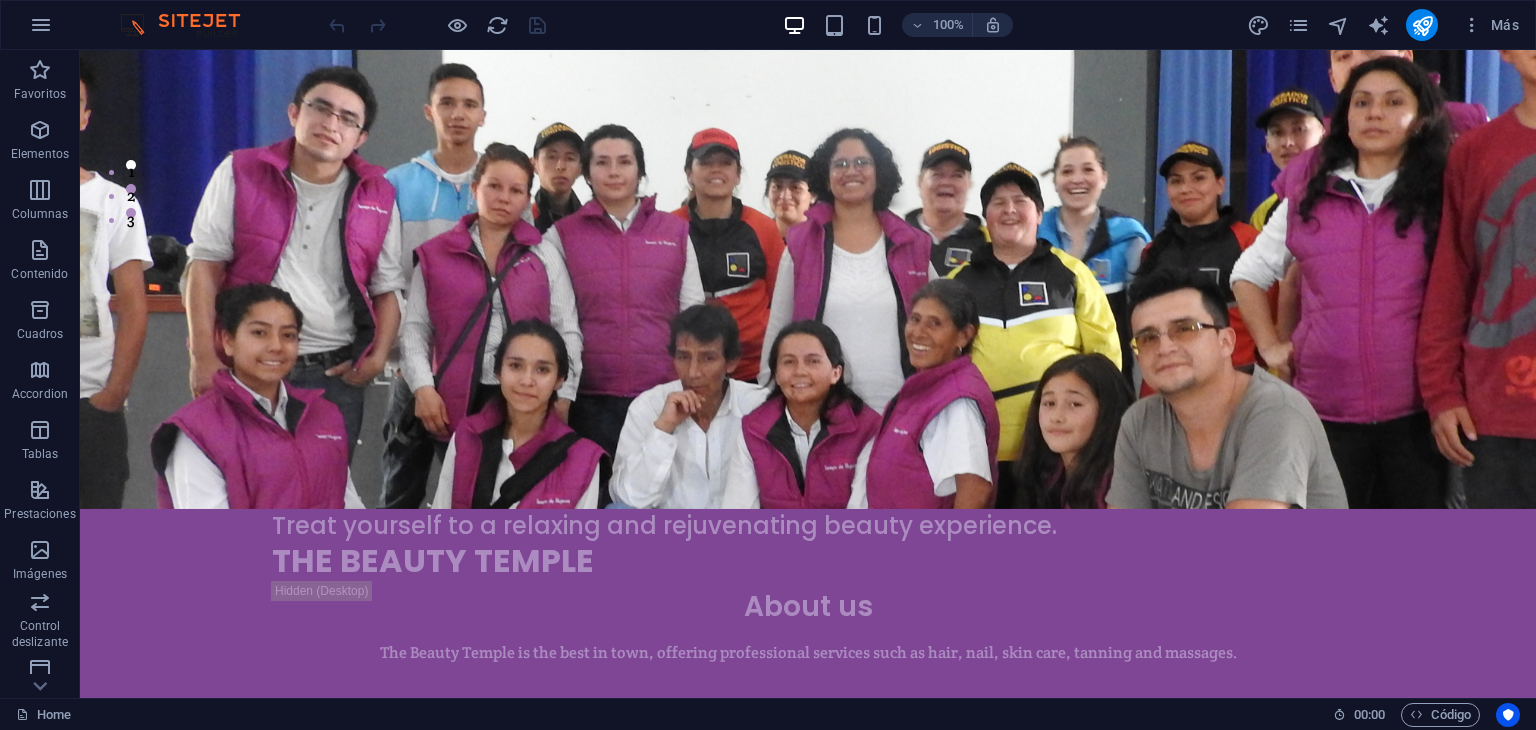 click at bounding box center [808, 109] 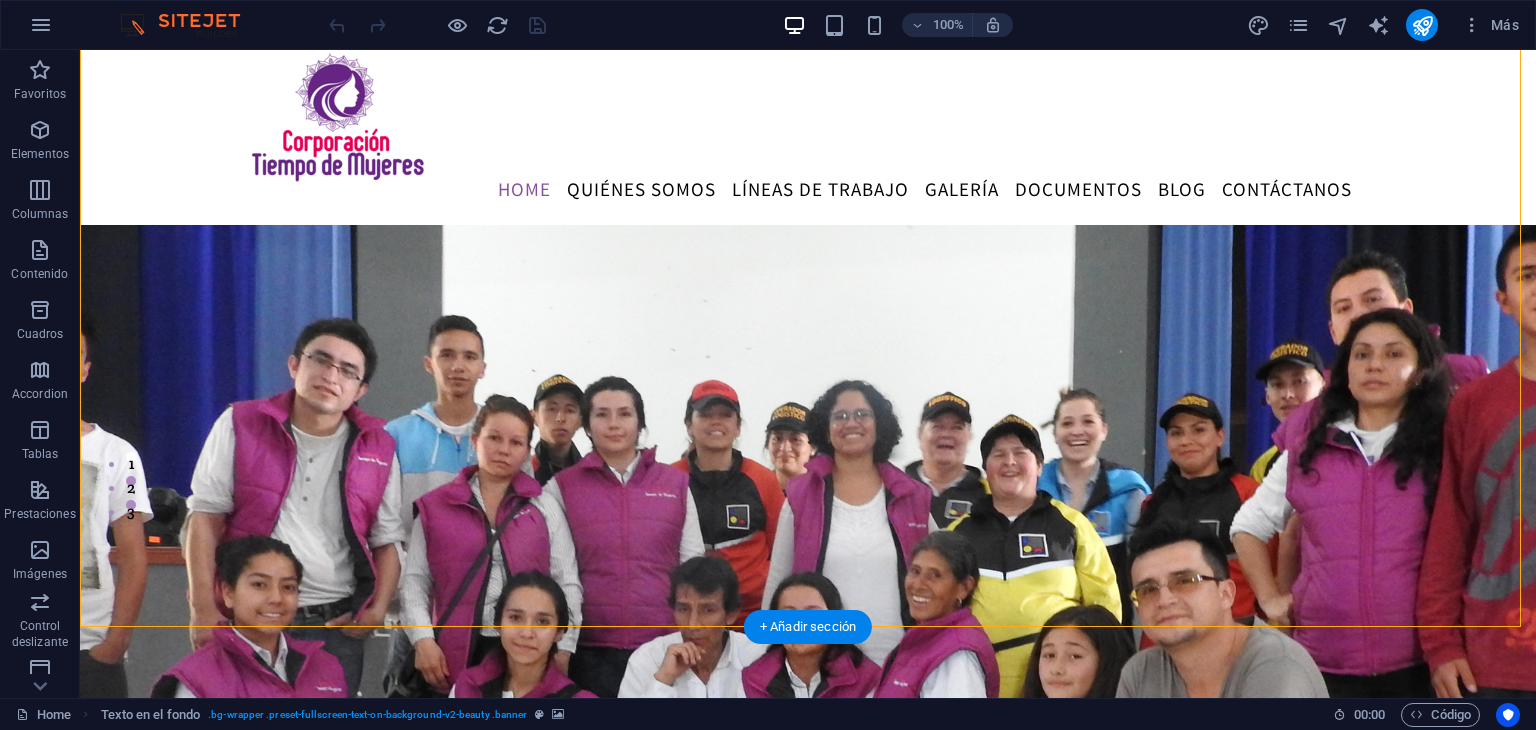 scroll, scrollTop: 223, scrollLeft: 0, axis: vertical 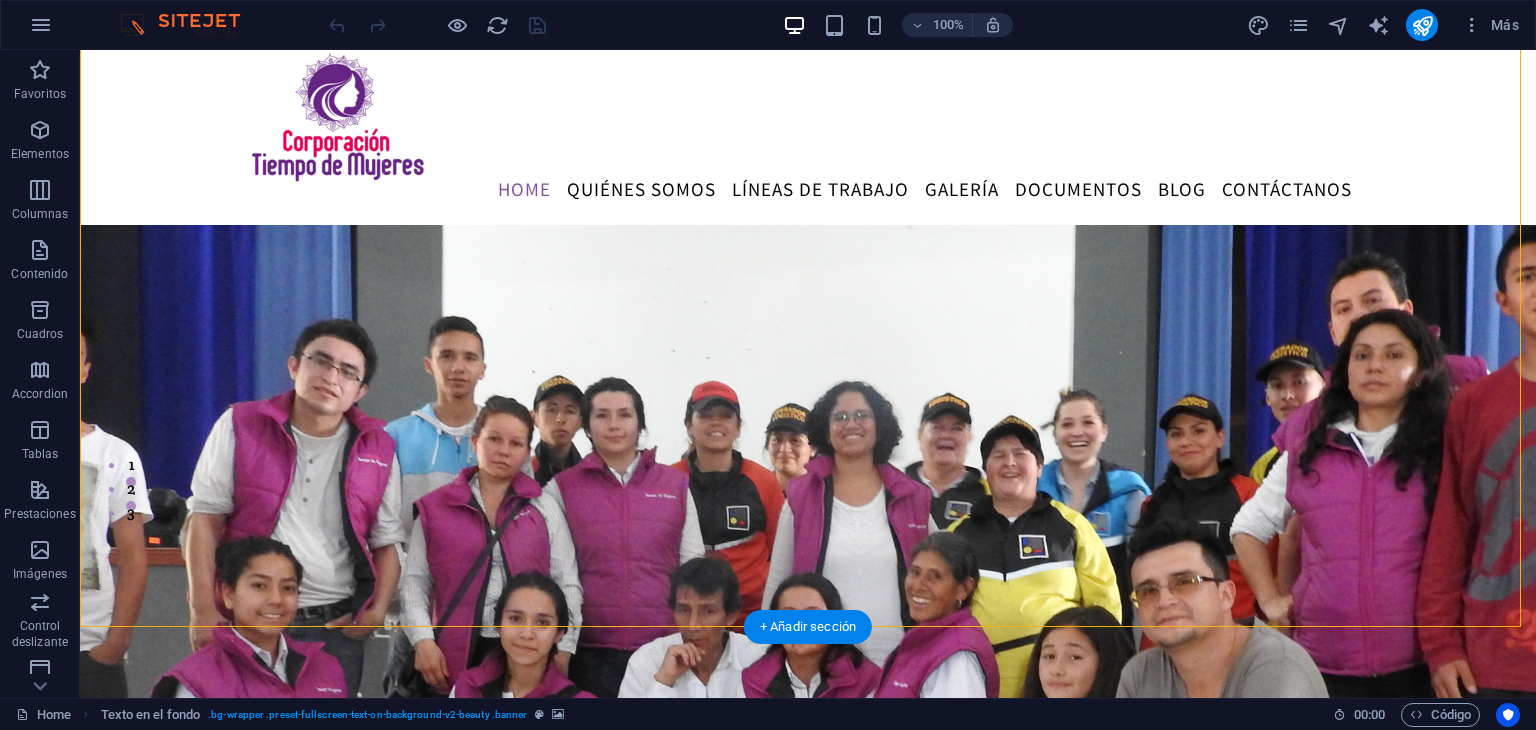 click at bounding box center (808, 362) 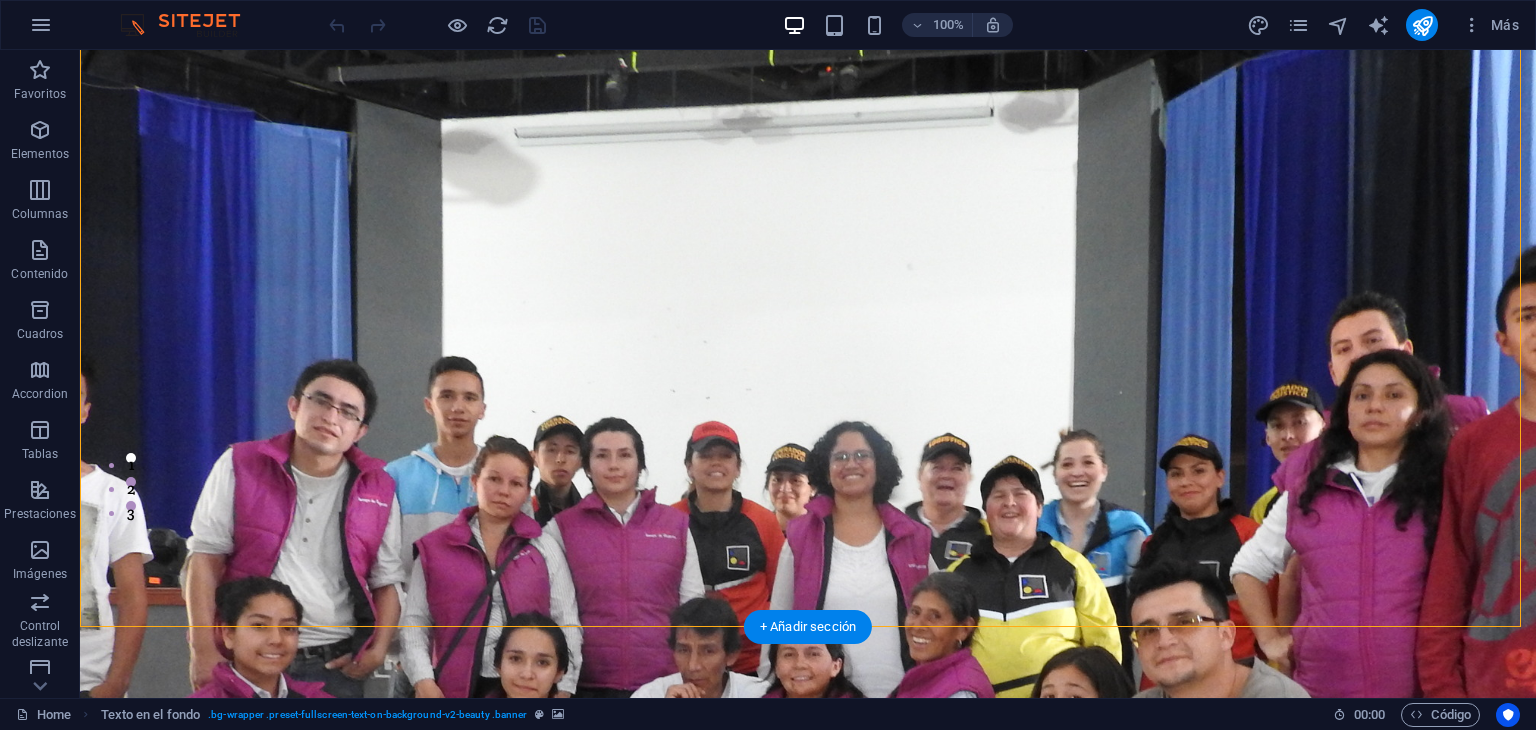 select on "px" 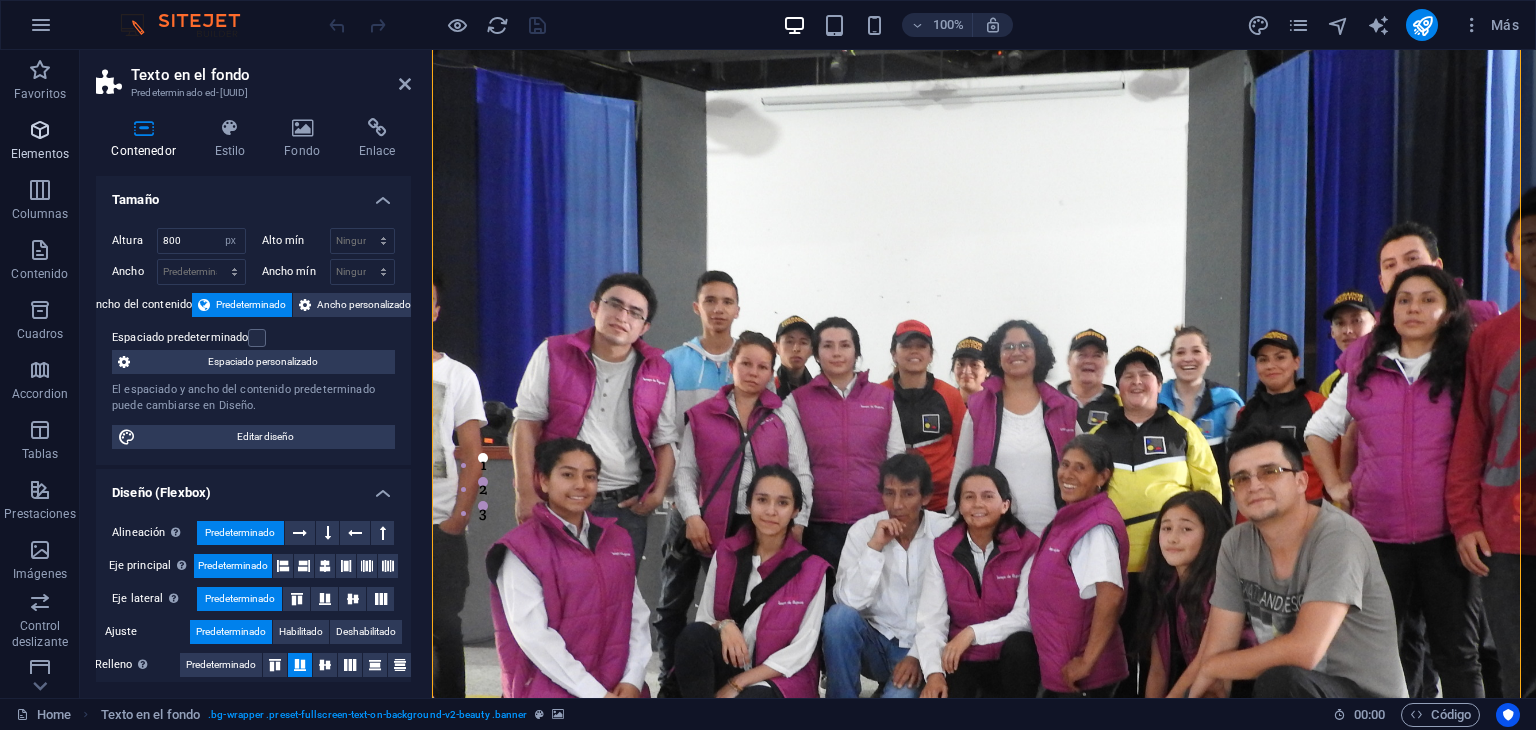 click at bounding box center (40, 130) 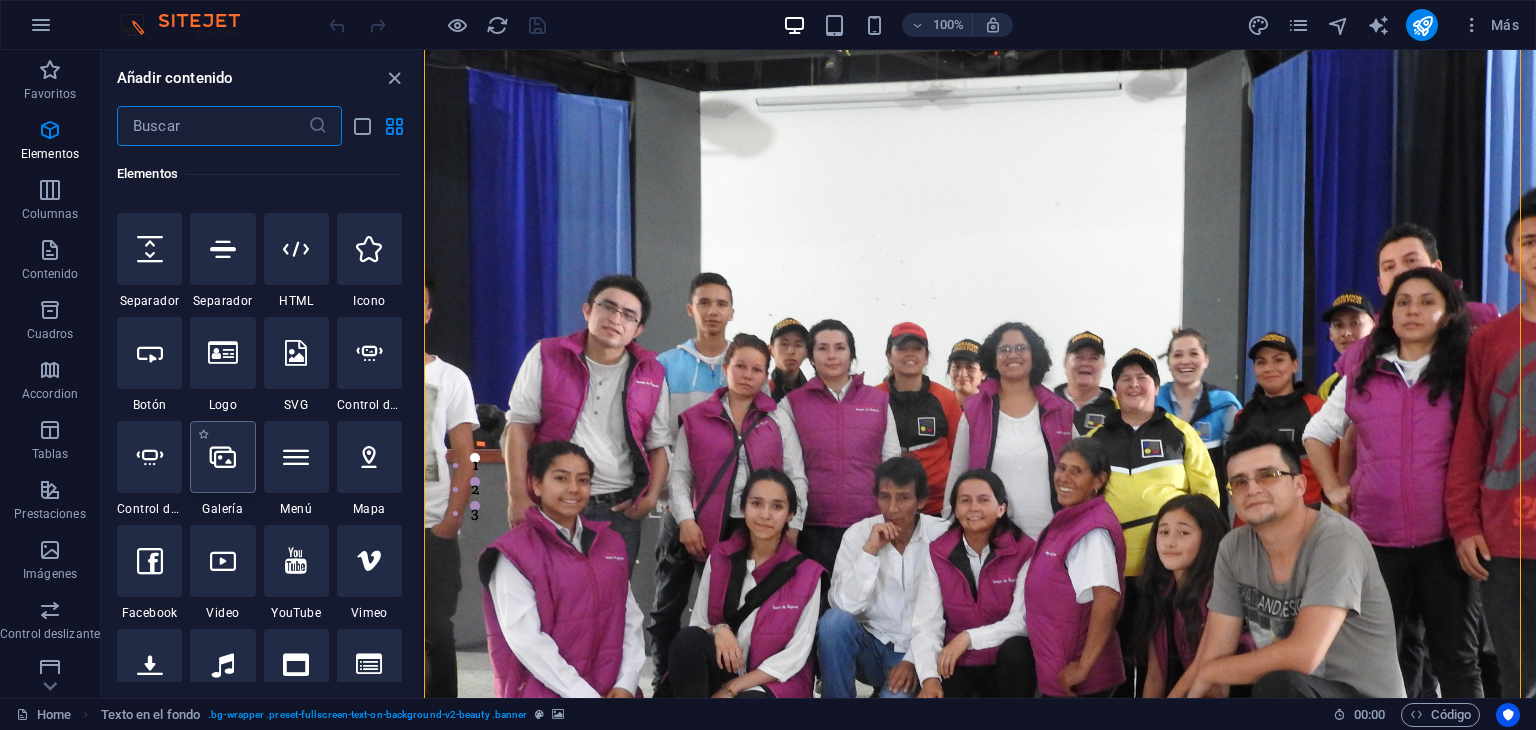 scroll, scrollTop: 472, scrollLeft: 0, axis: vertical 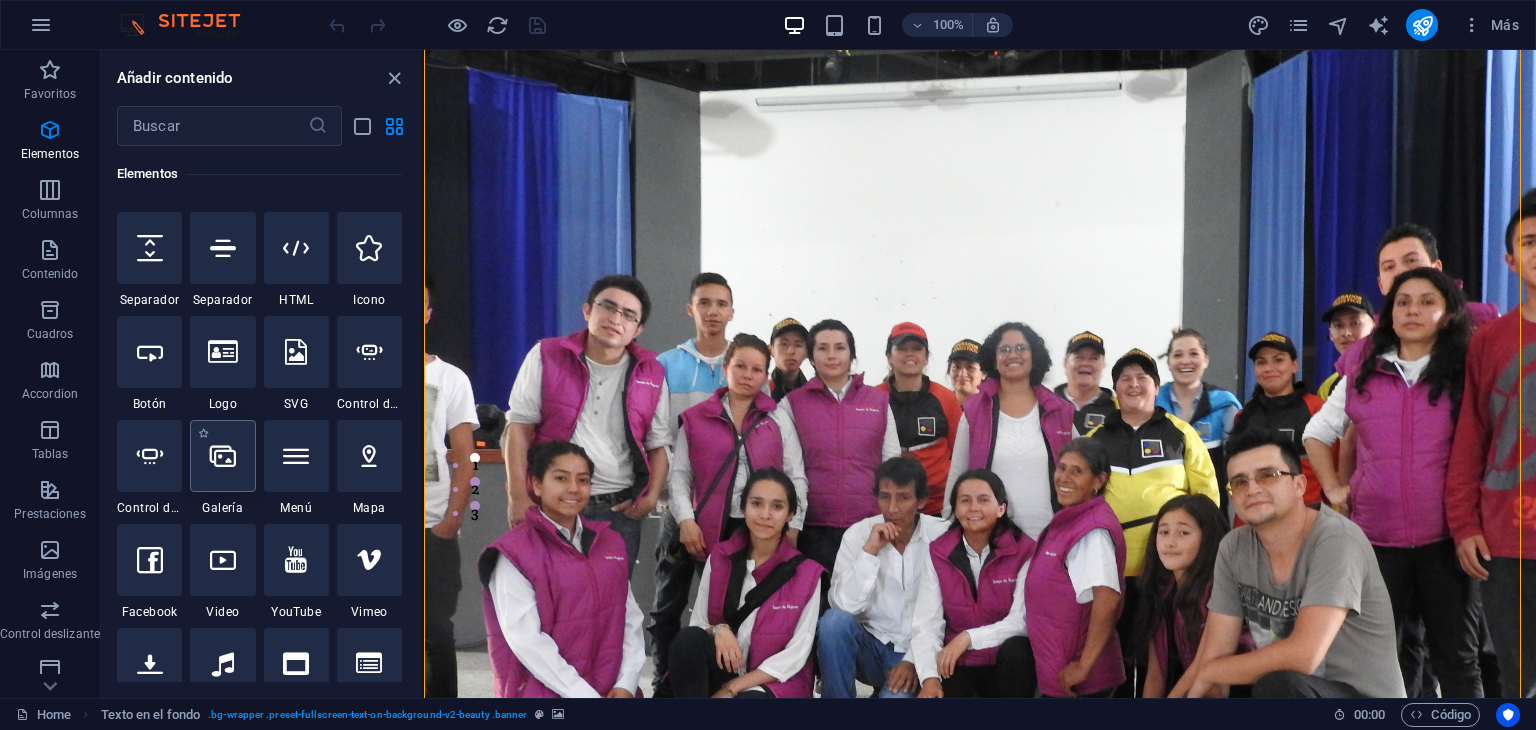 click at bounding box center (223, 456) 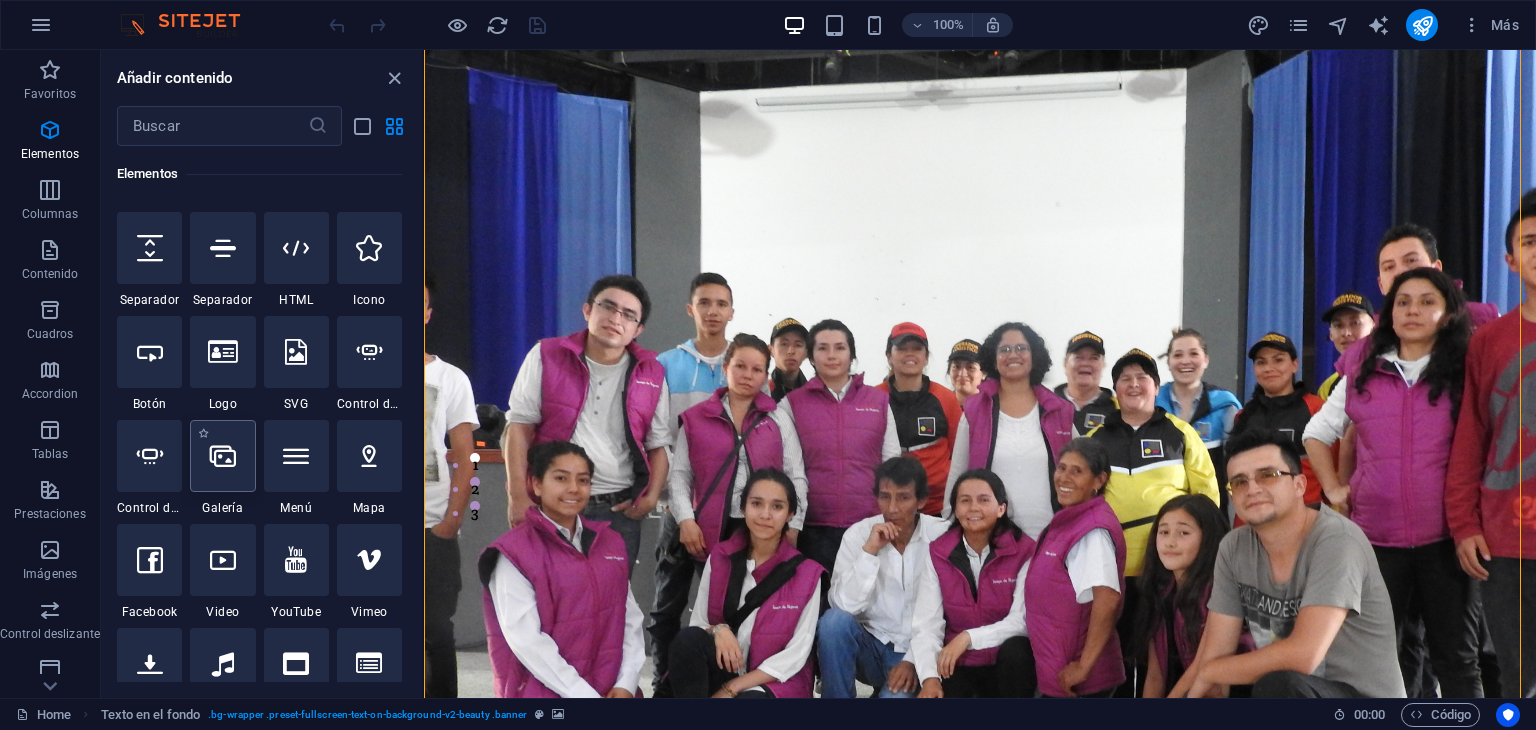 select on "4" 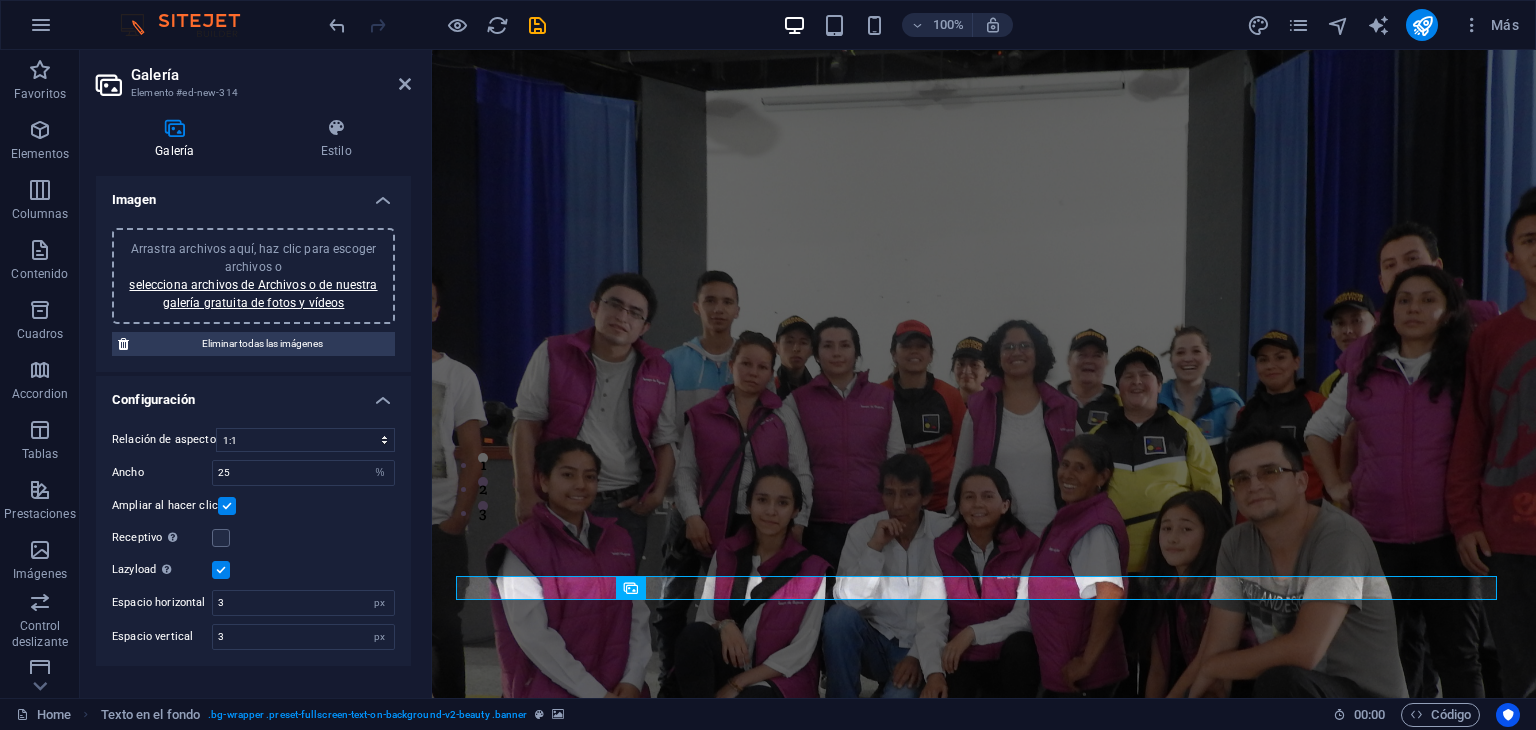 scroll, scrollTop: 263, scrollLeft: 0, axis: vertical 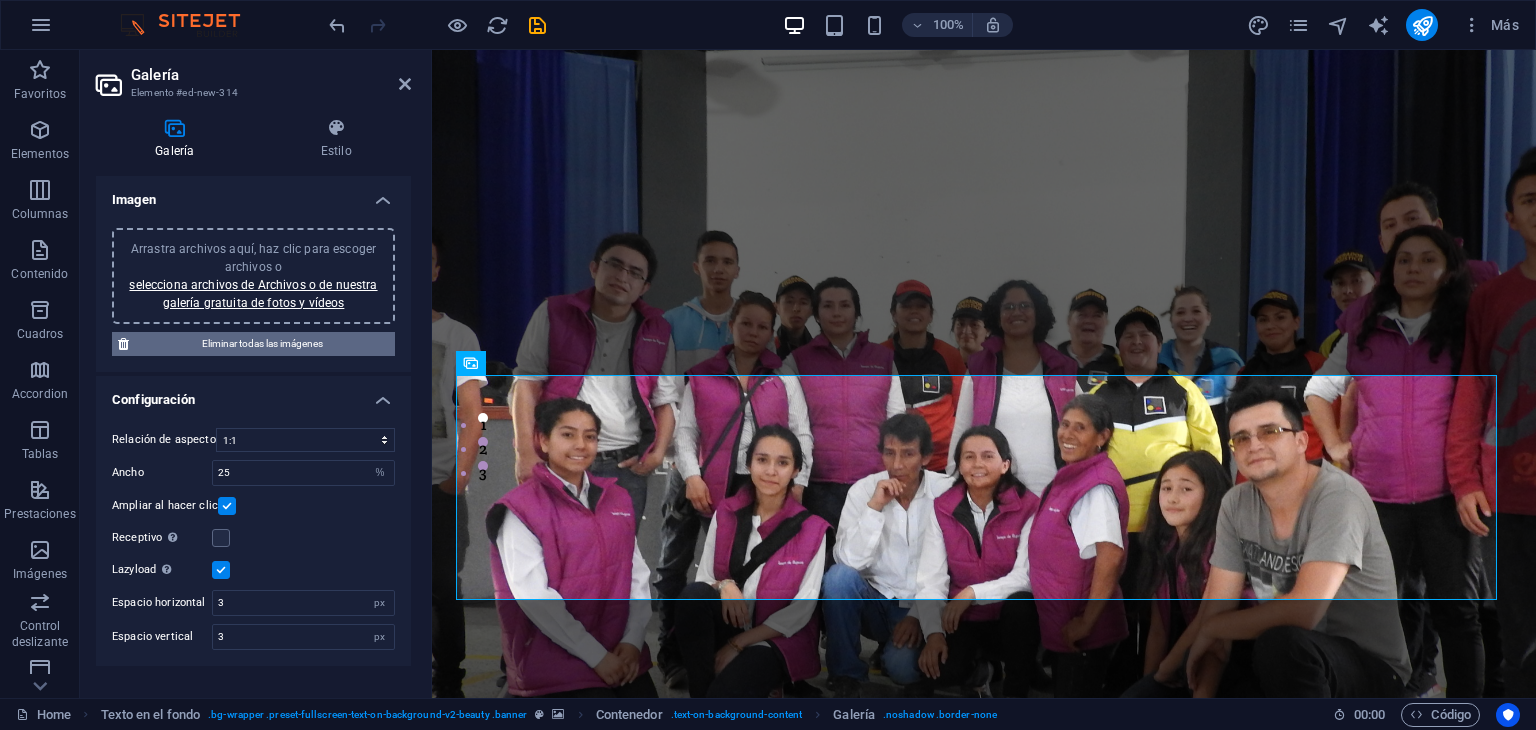 click on "Eliminar todas las imágenes" at bounding box center (262, 344) 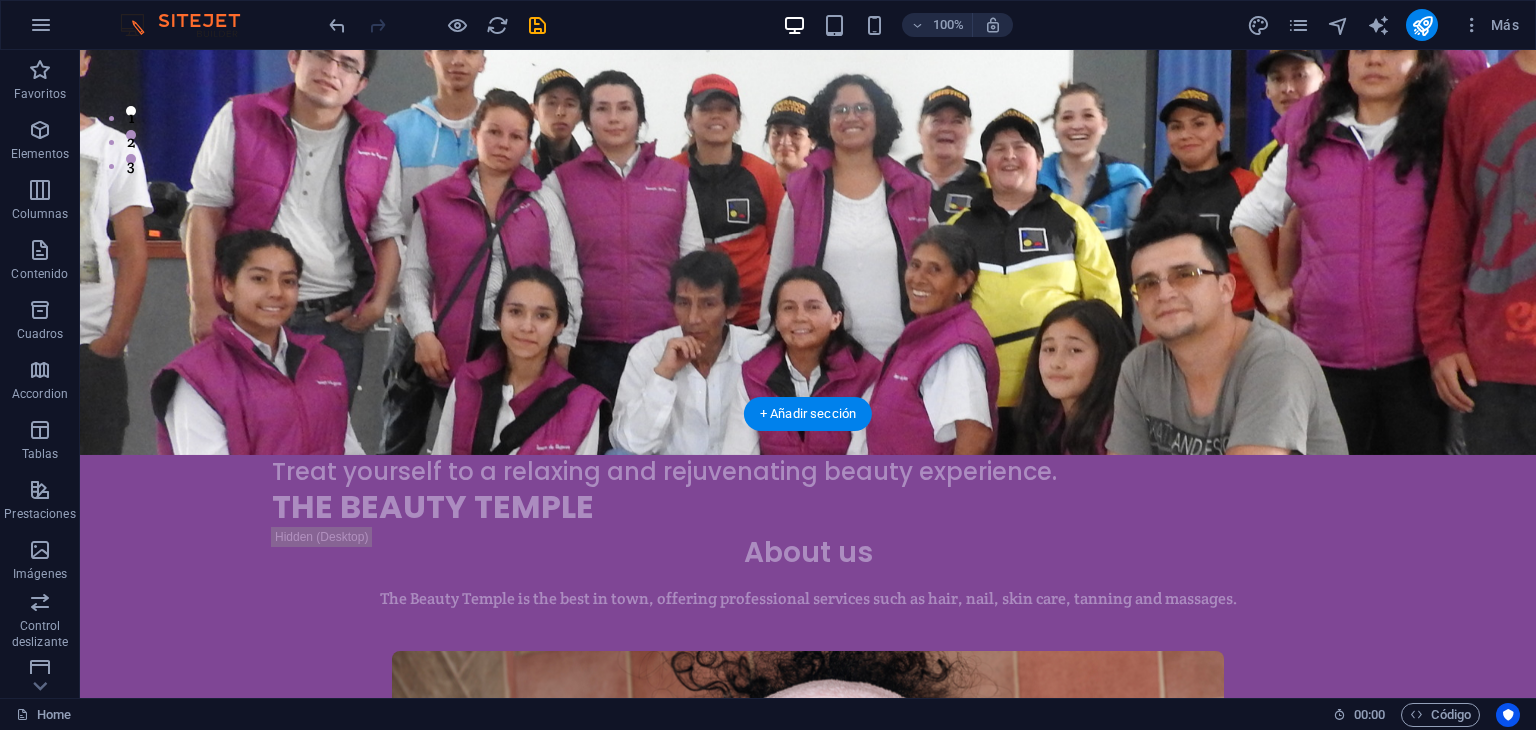 click at bounding box center [808, 55] 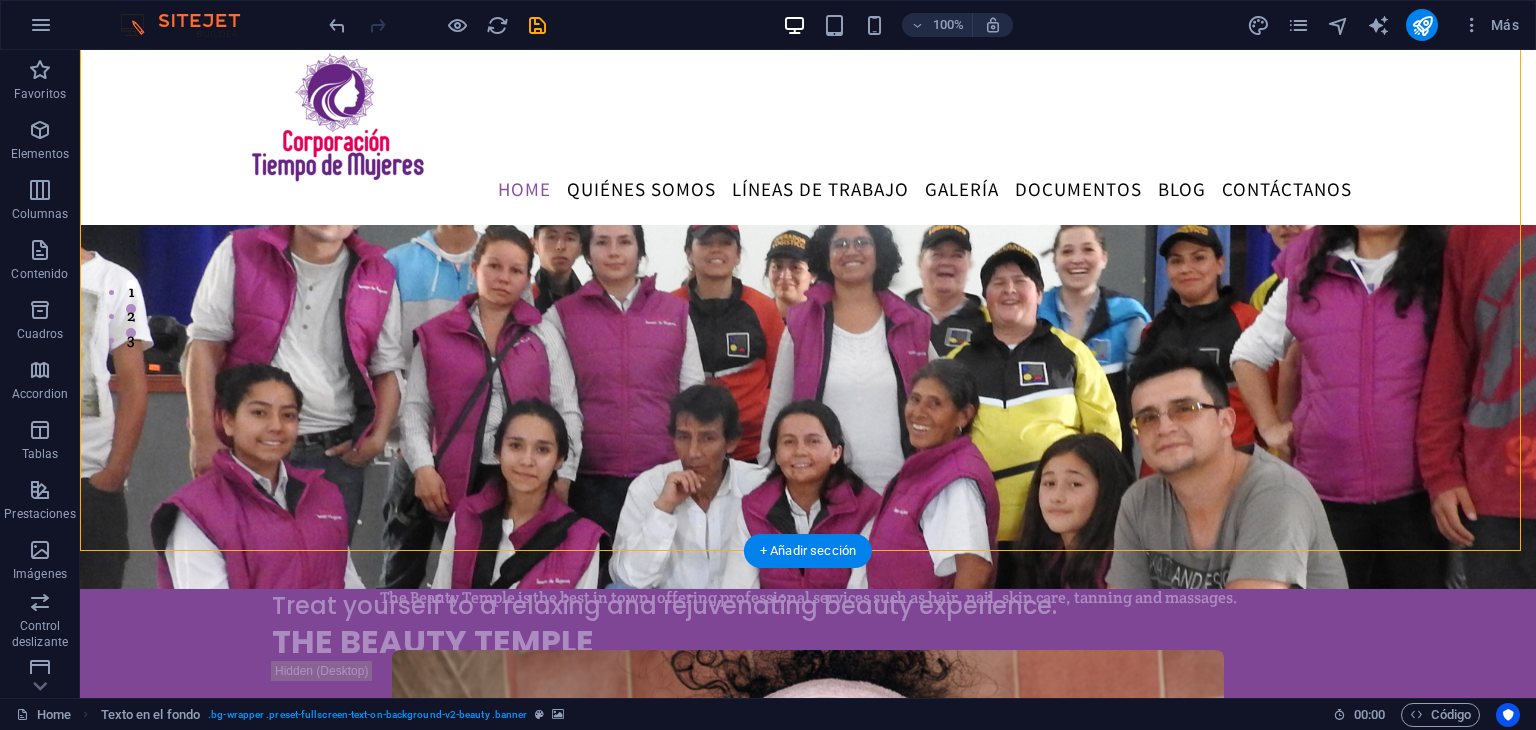 click at bounding box center [808, 189] 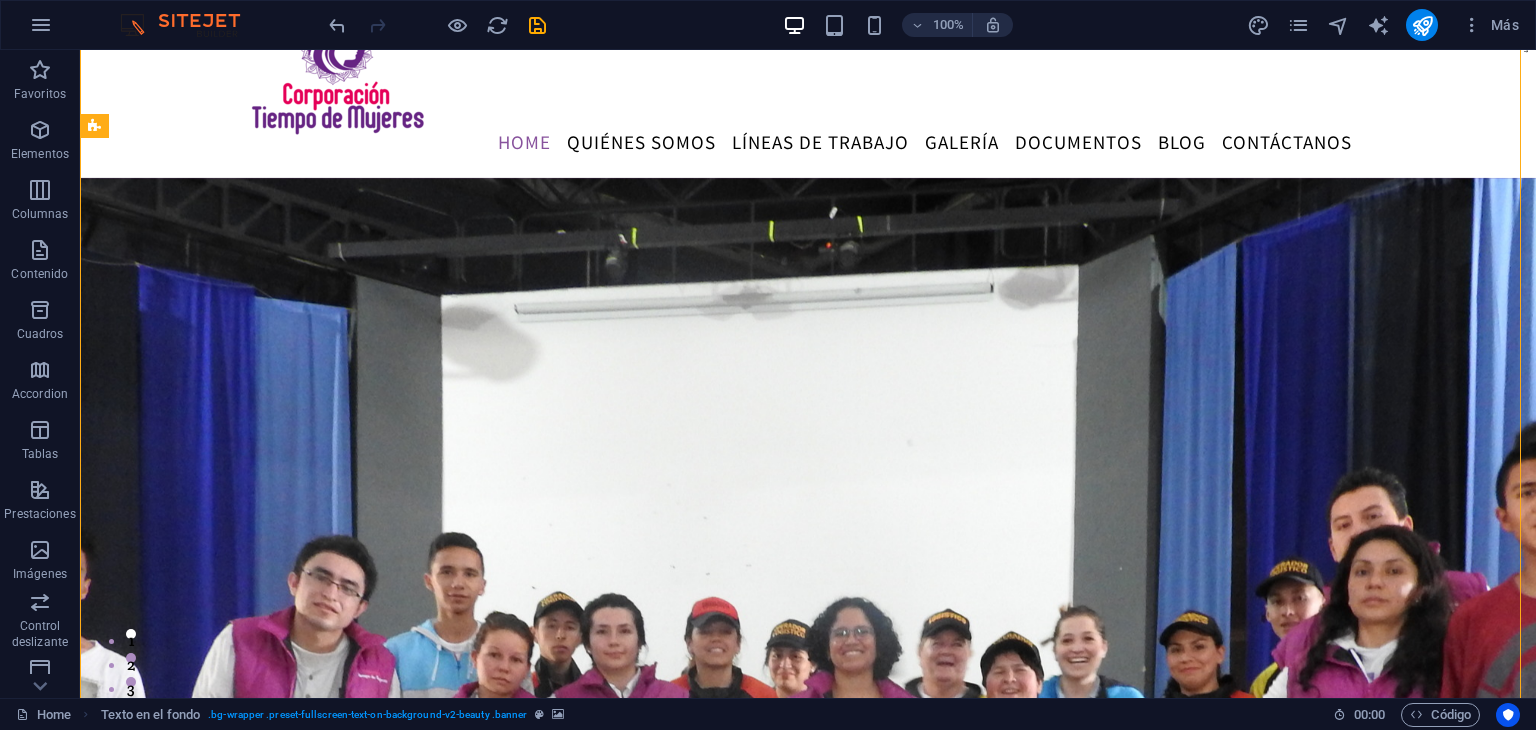 scroll, scrollTop: 46, scrollLeft: 0, axis: vertical 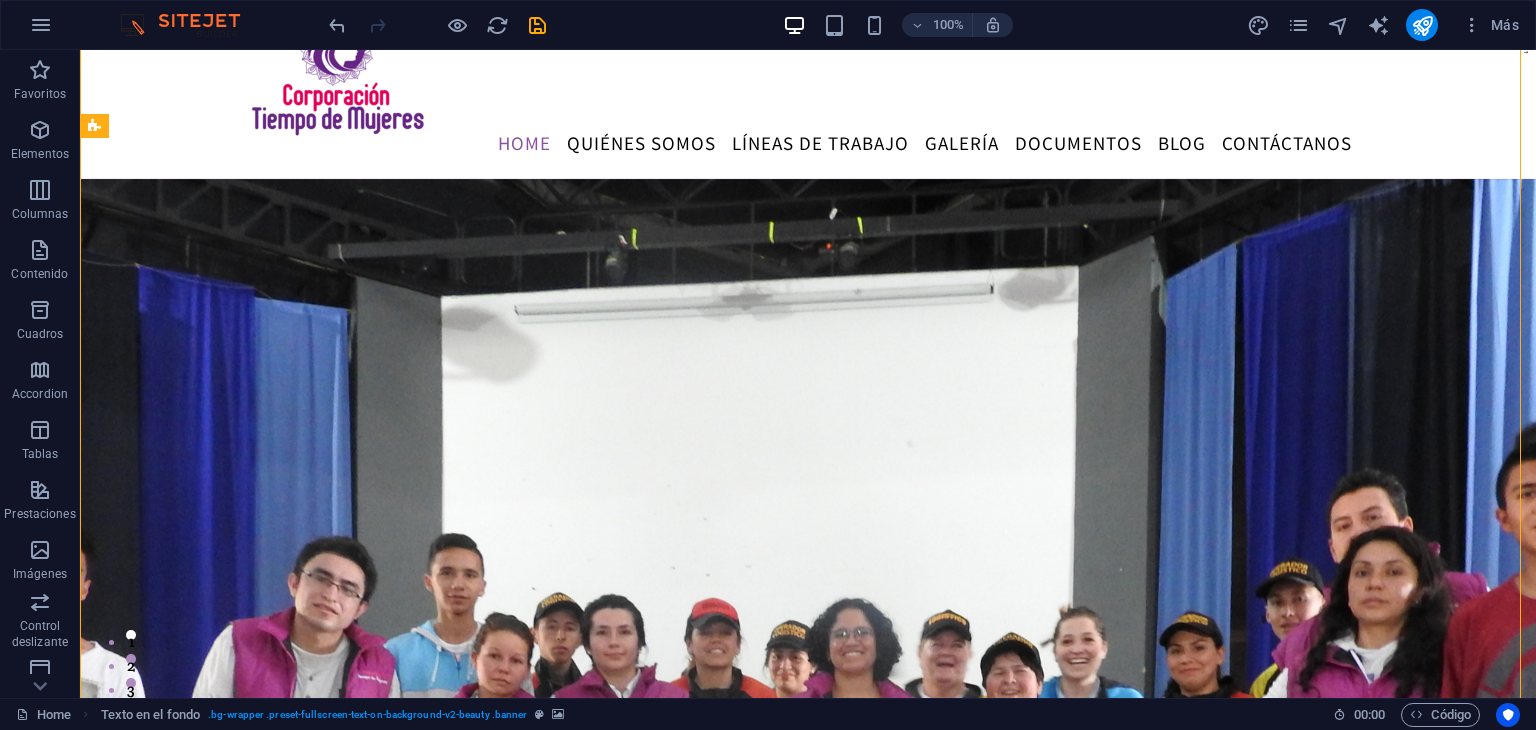 click at bounding box center (808, 579) 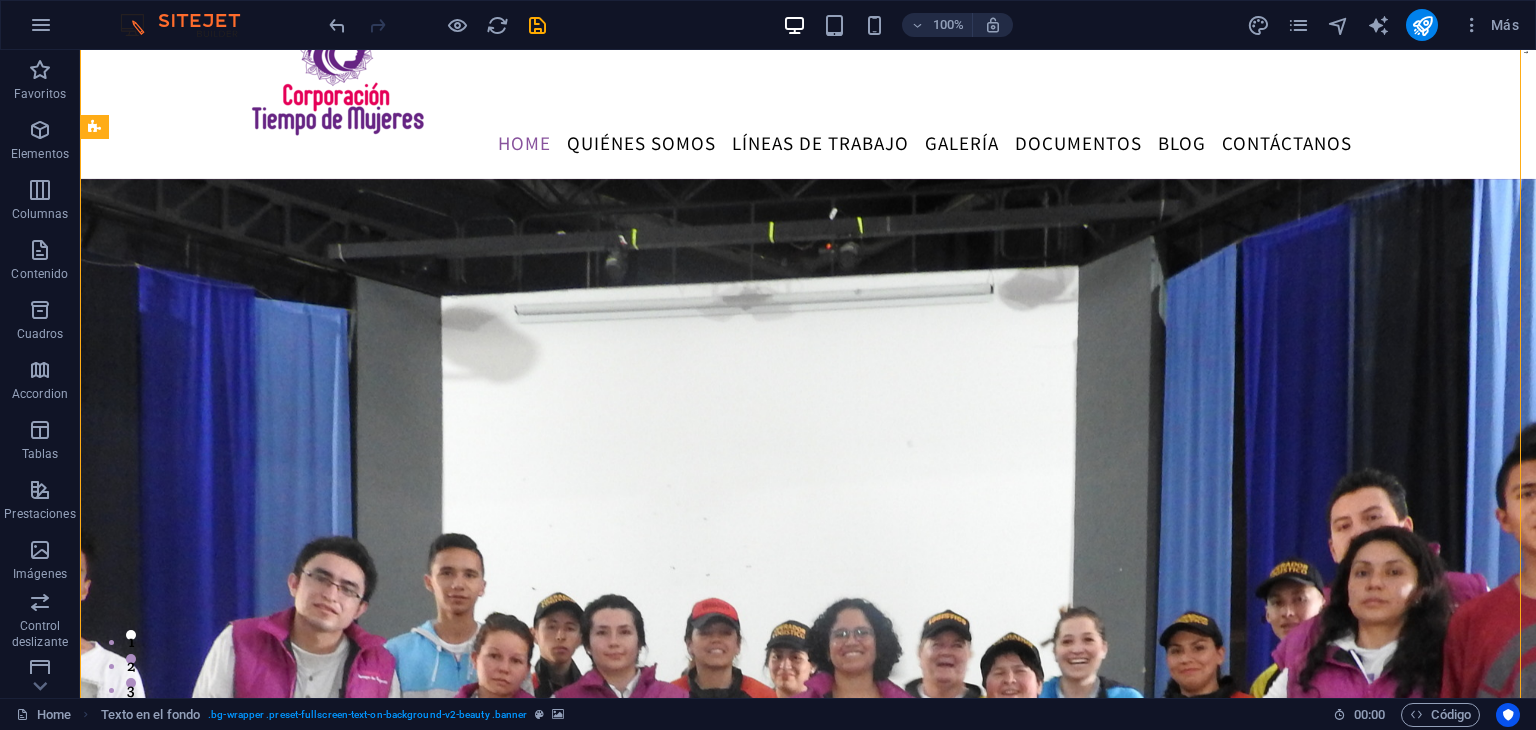 click at bounding box center [808, 579] 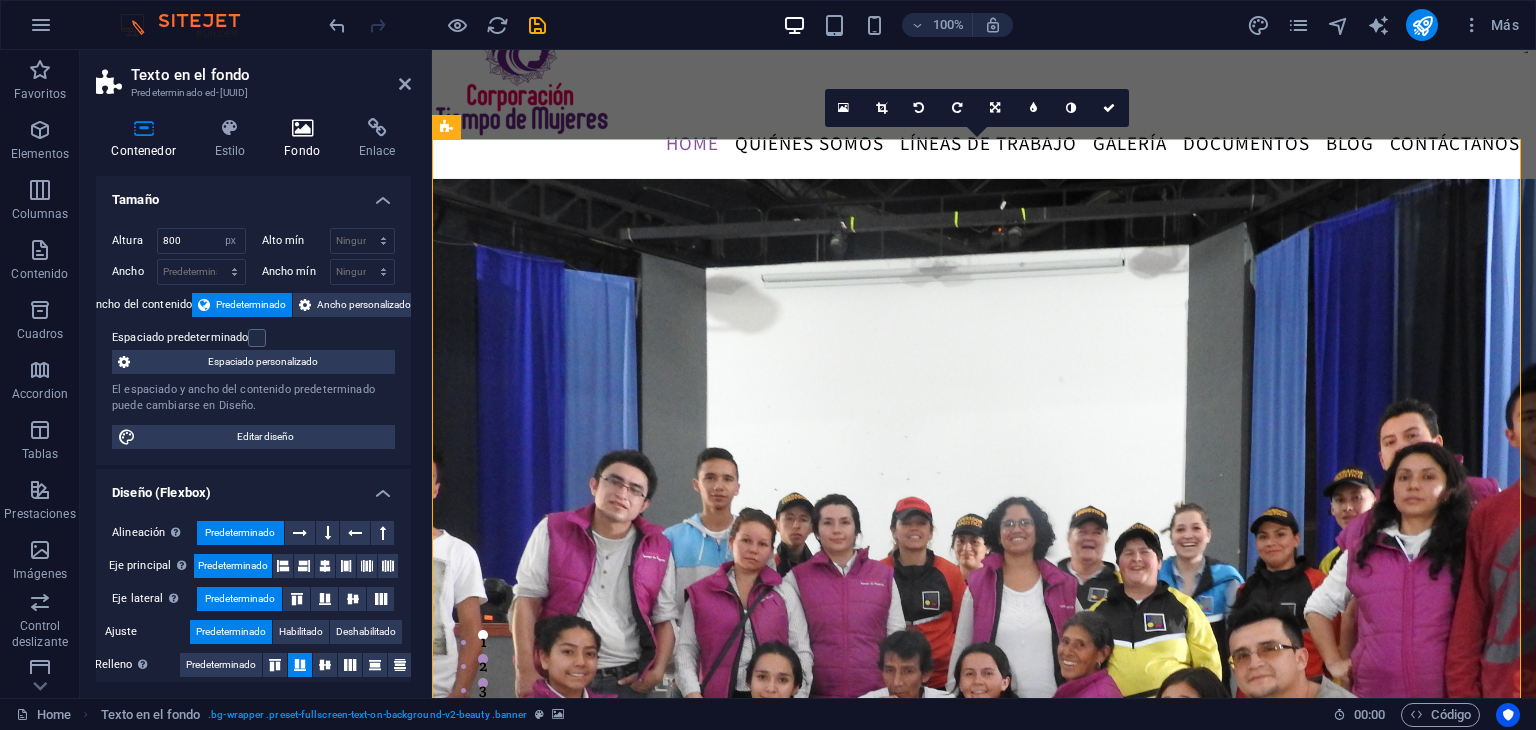 click at bounding box center [302, 128] 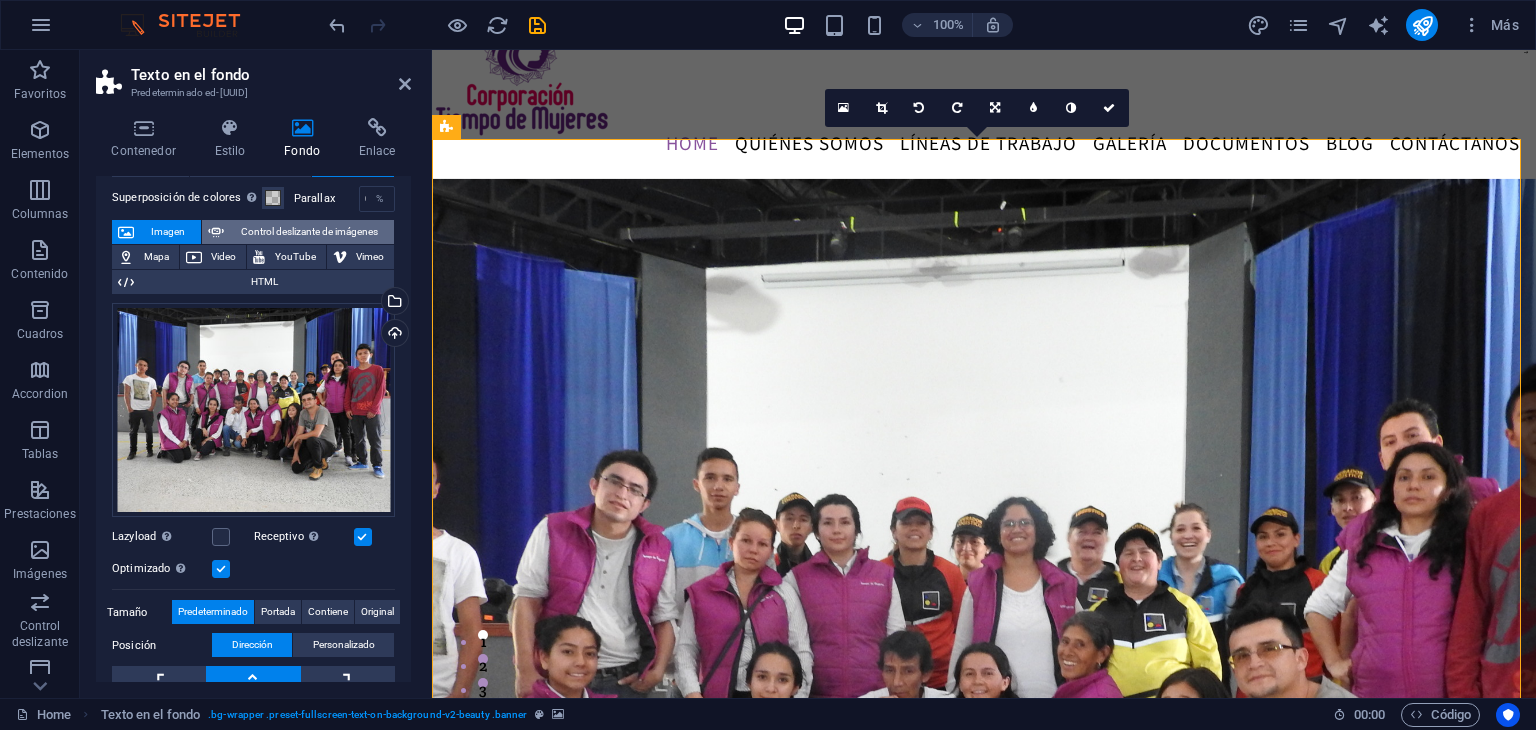 scroll, scrollTop: 27, scrollLeft: 0, axis: vertical 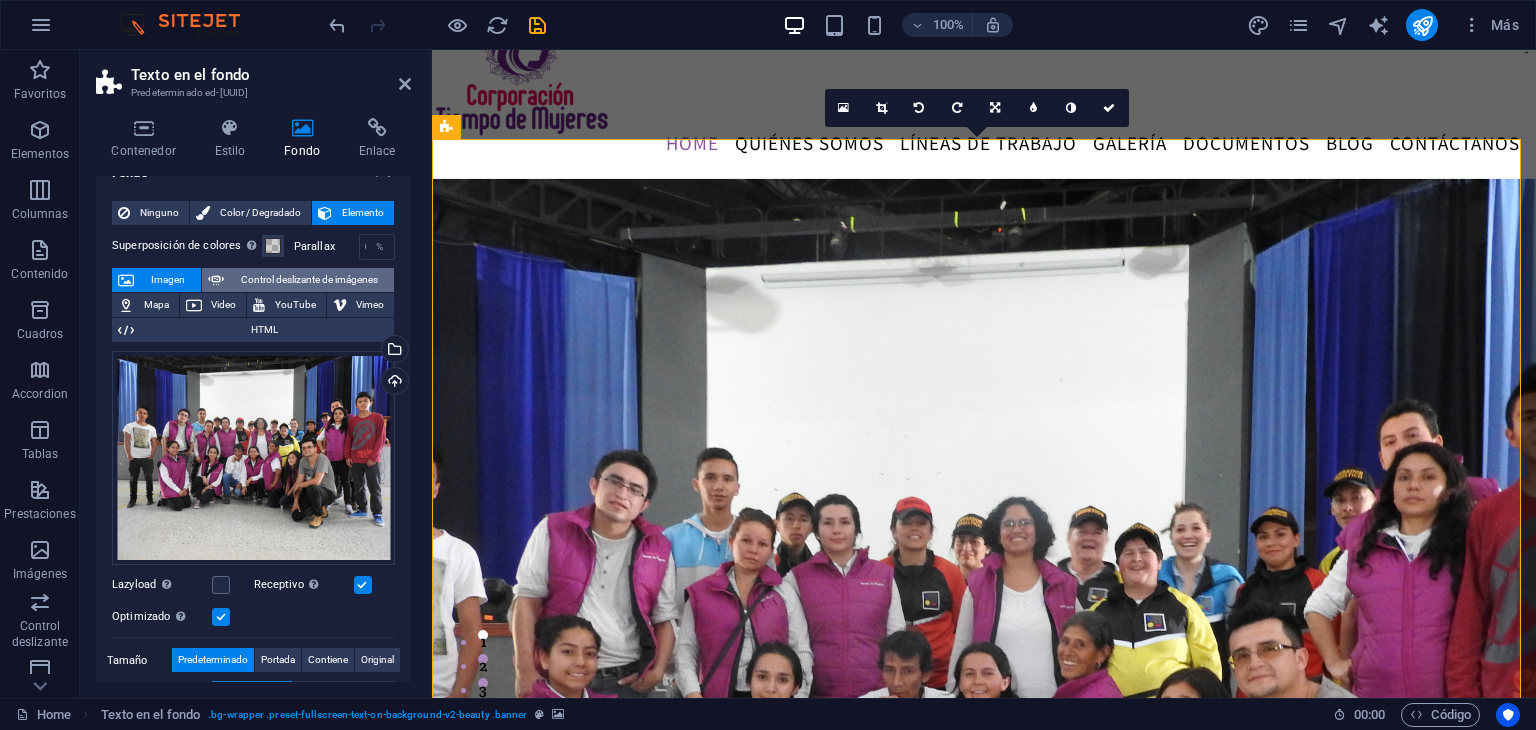 click on "Control deslizante de imágenes" at bounding box center [309, 280] 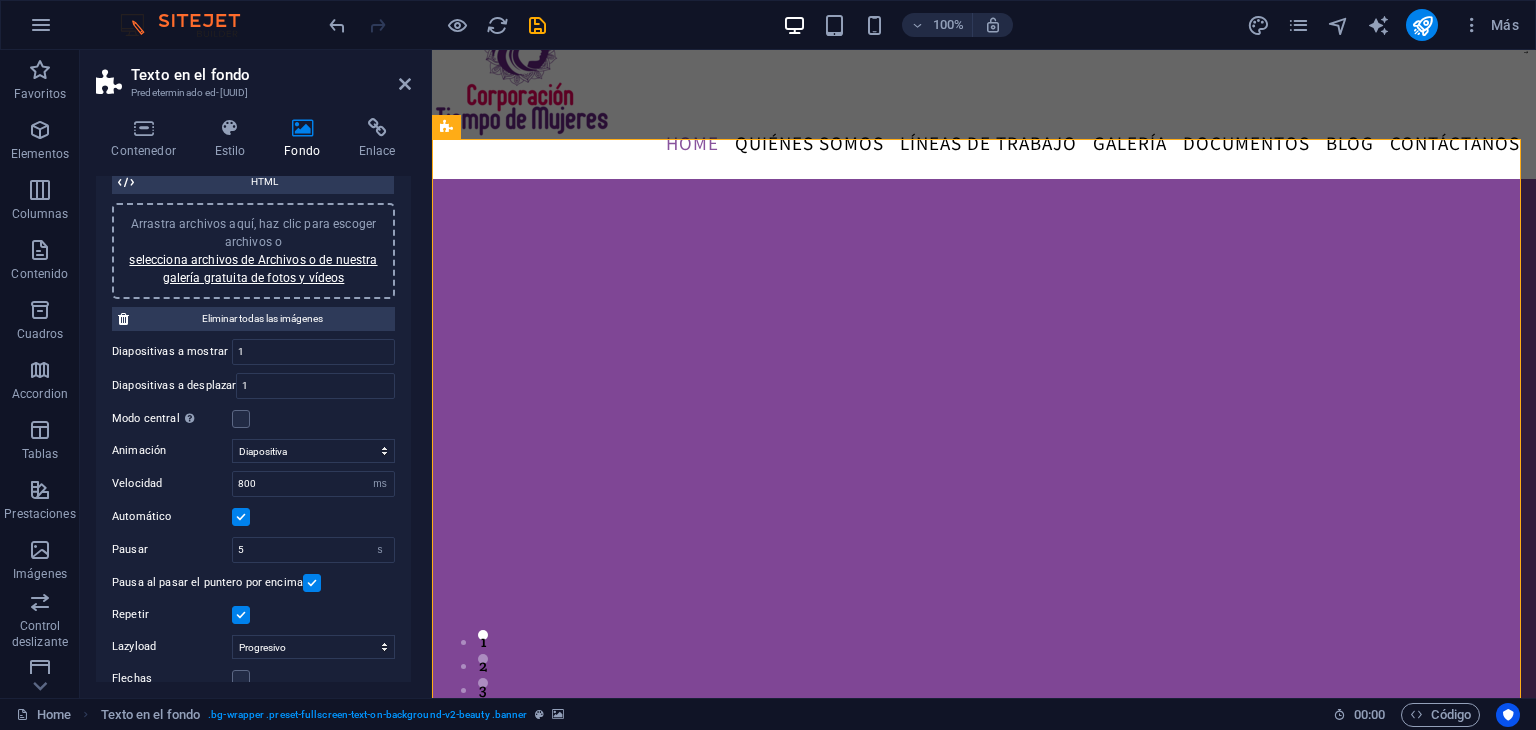 scroll, scrollTop: 179, scrollLeft: 0, axis: vertical 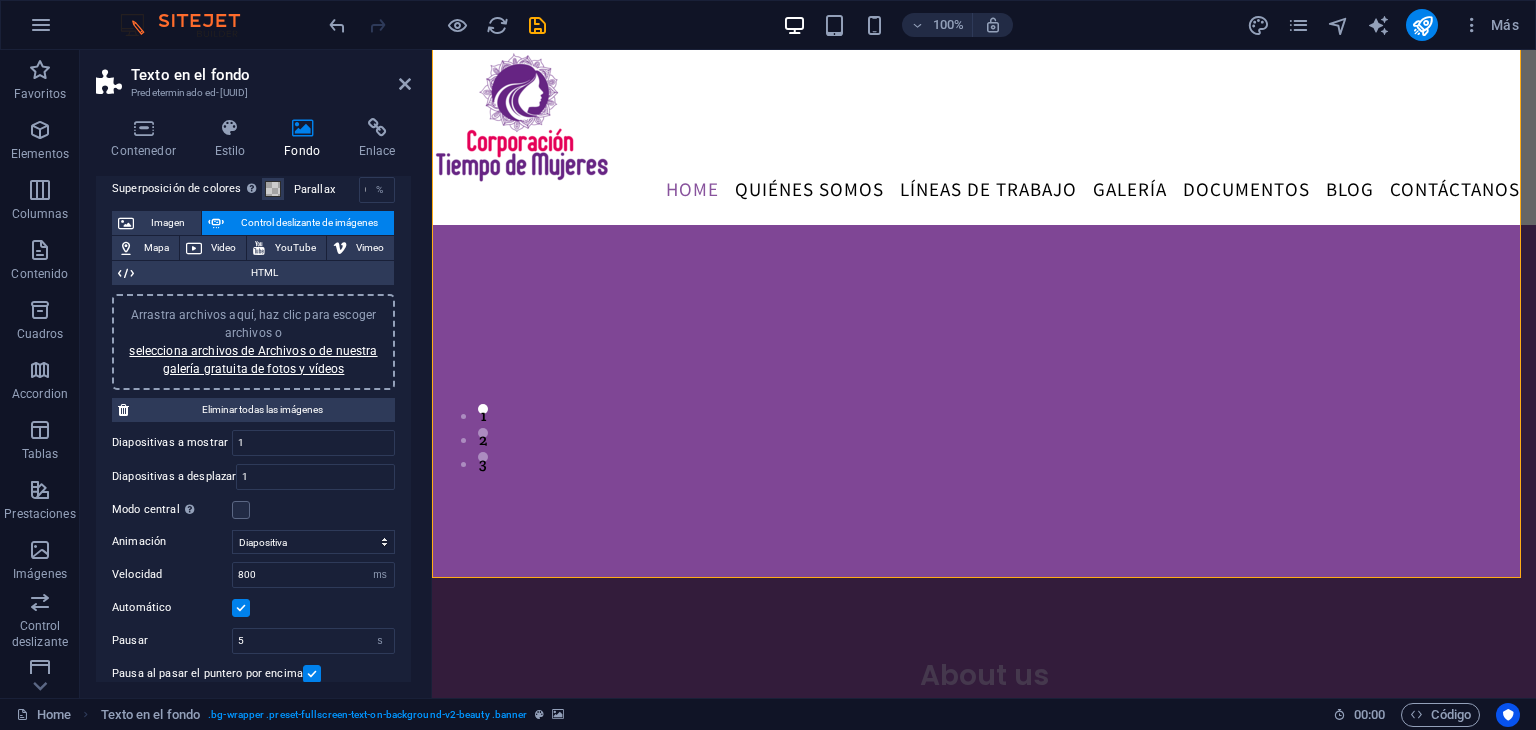 click at bounding box center [984, 313] 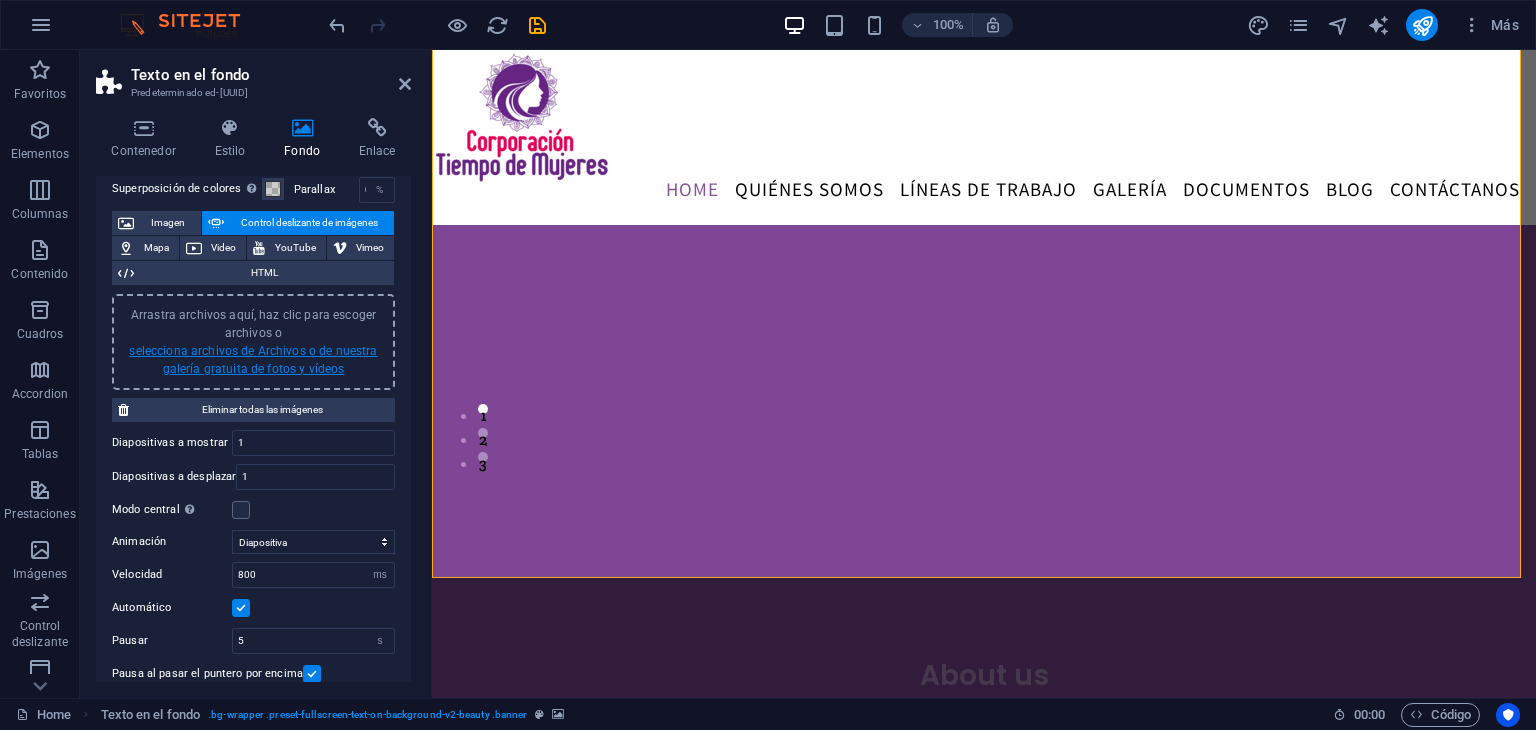 click on "selecciona archivos de Archivos o de nuestra galería gratuita de fotos y vídeos" at bounding box center (253, 360) 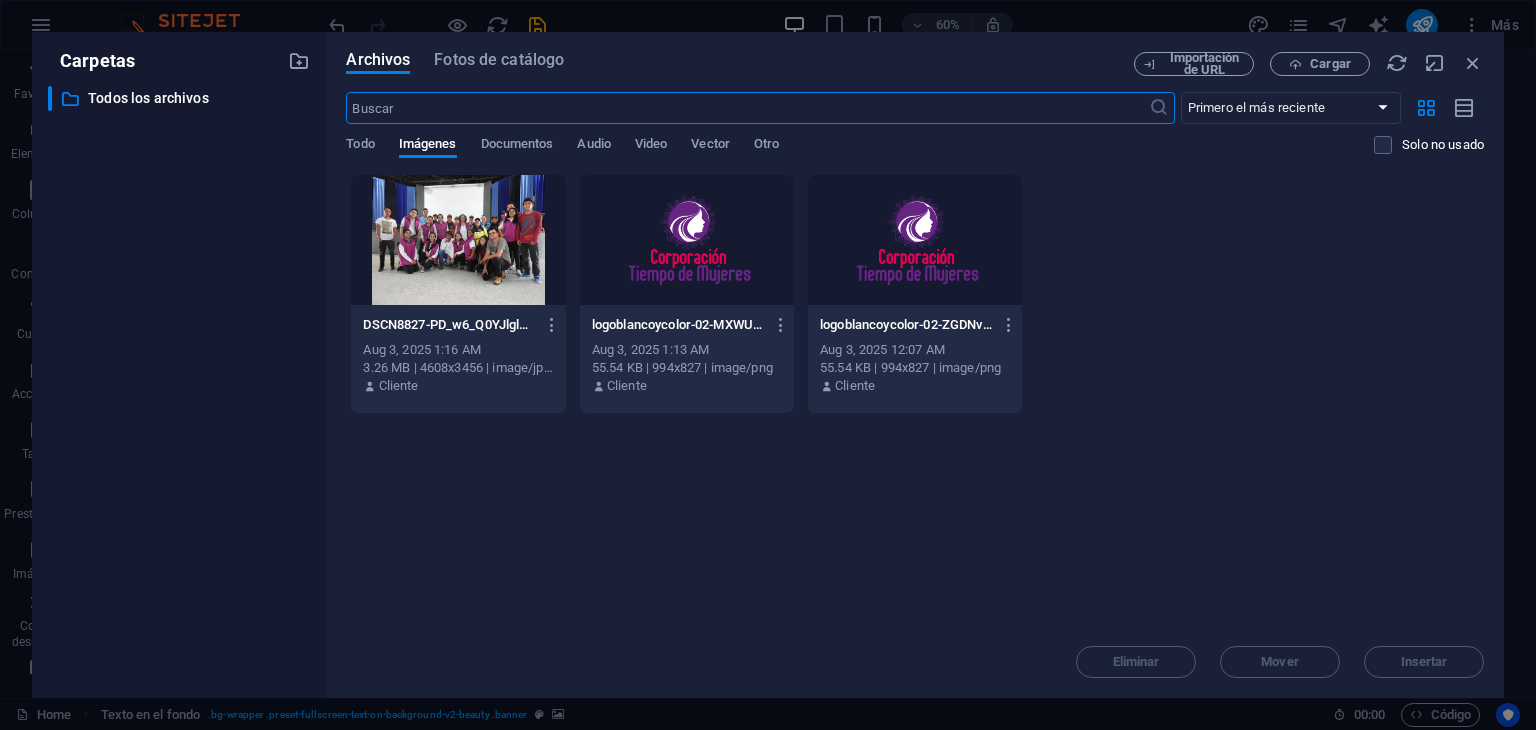 click at bounding box center (458, 240) 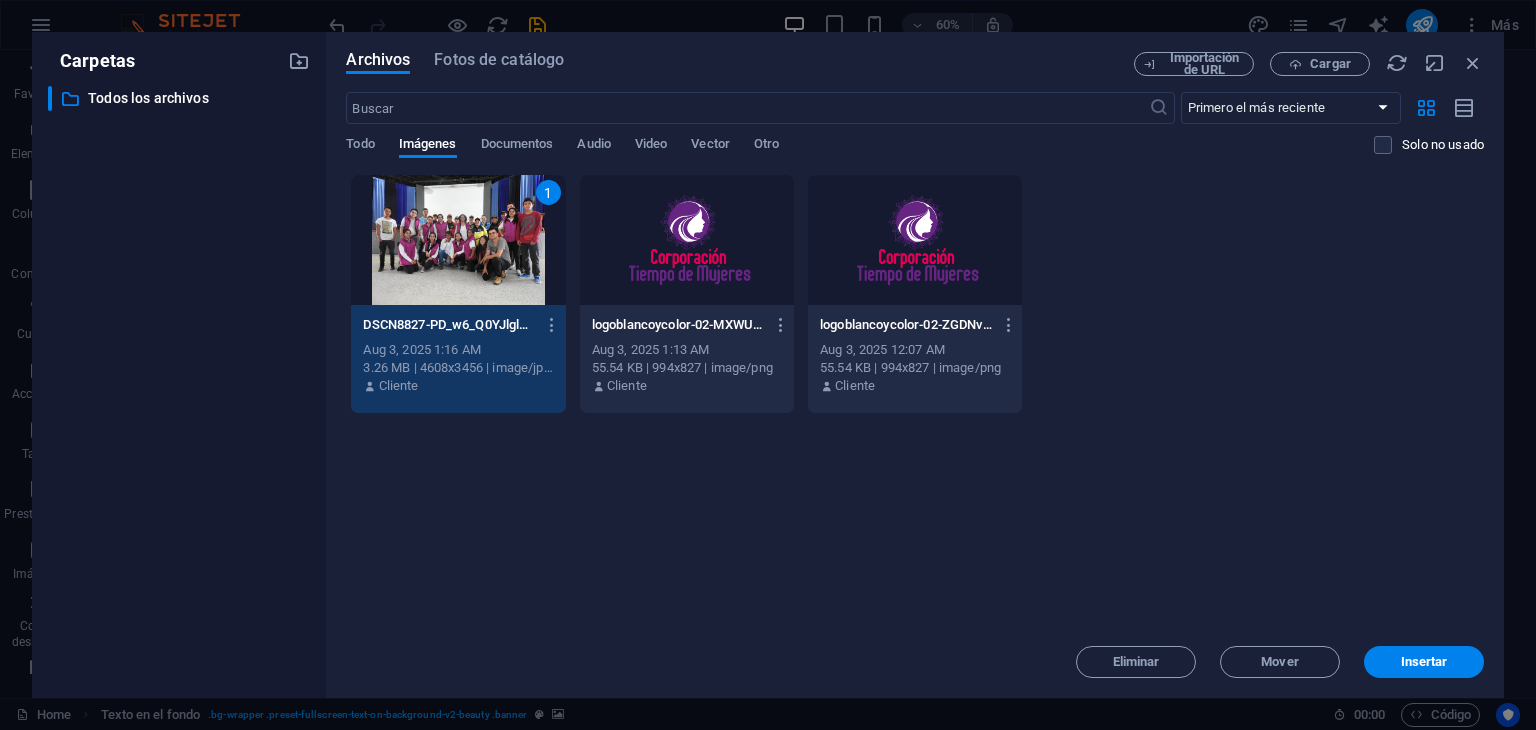 click on "1" at bounding box center (458, 240) 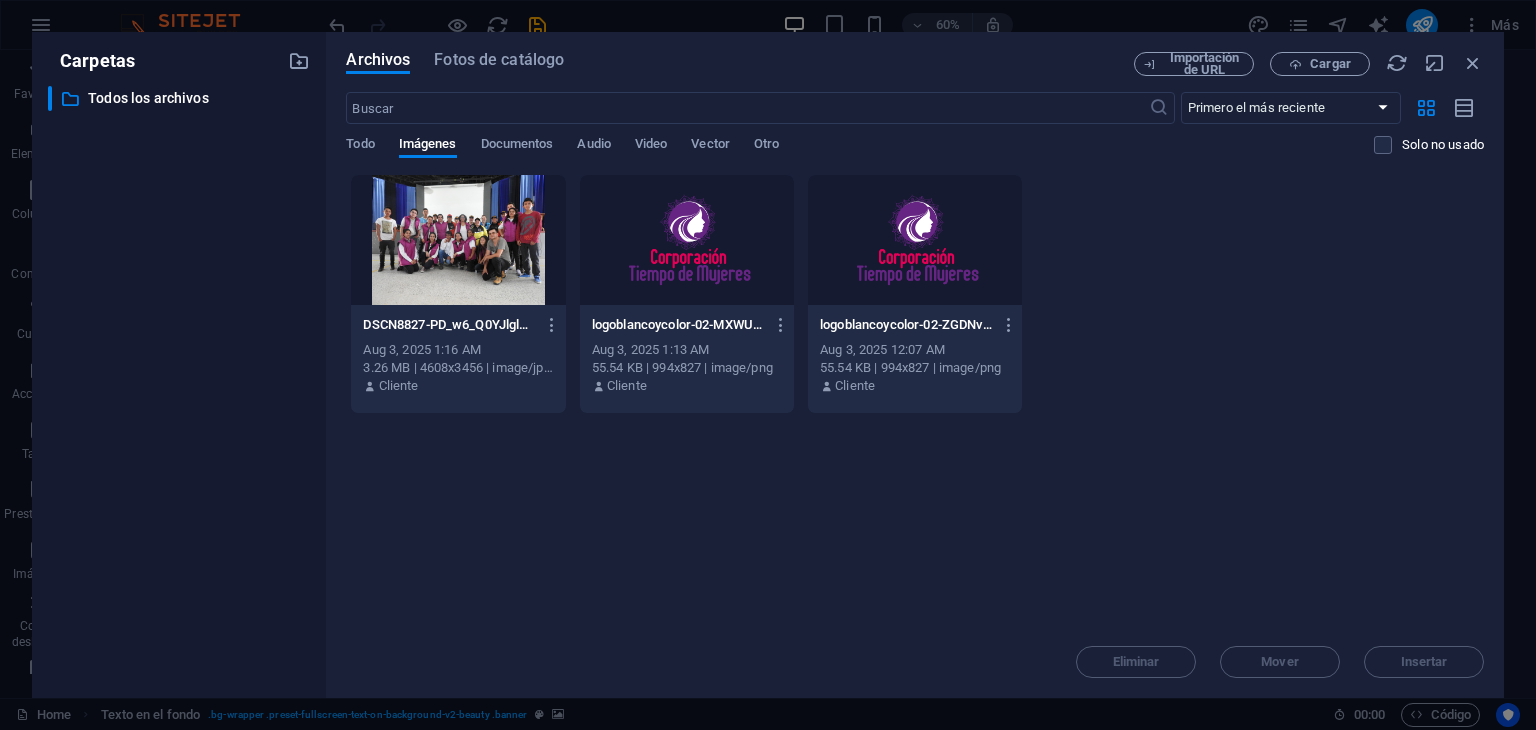 click at bounding box center [458, 240] 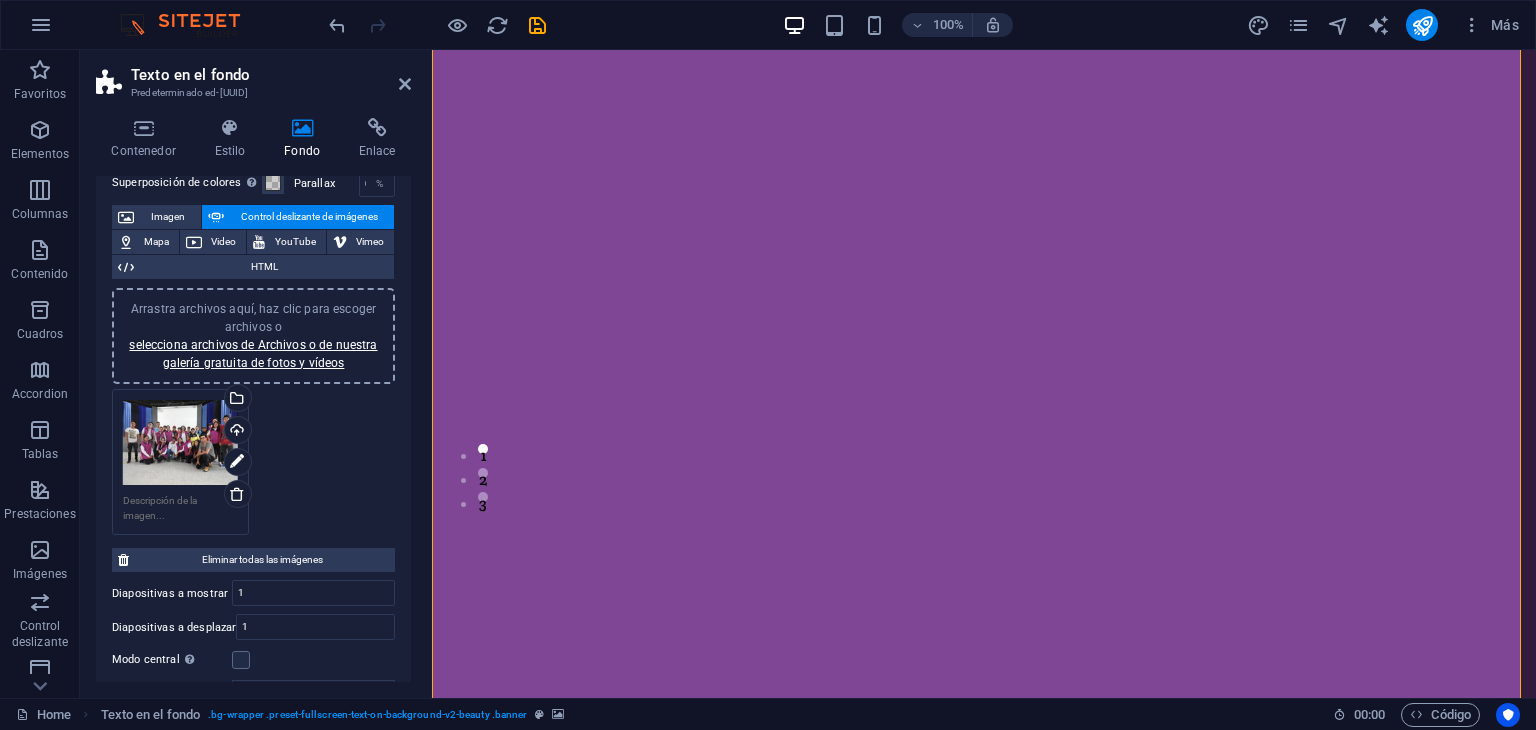 scroll, scrollTop: 90, scrollLeft: 0, axis: vertical 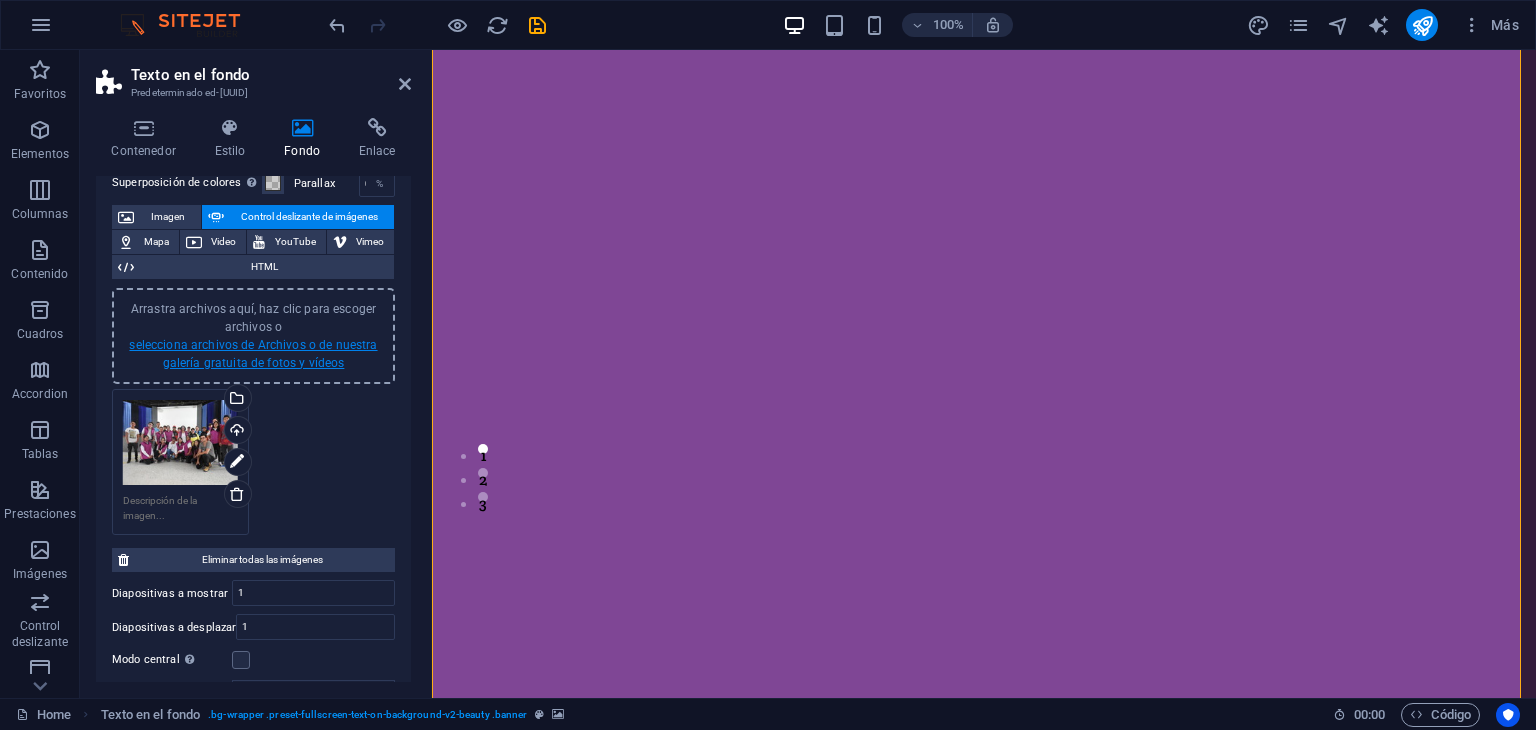 click on "selecciona archivos de Archivos o de nuestra galería gratuita de fotos y vídeos" at bounding box center (253, 354) 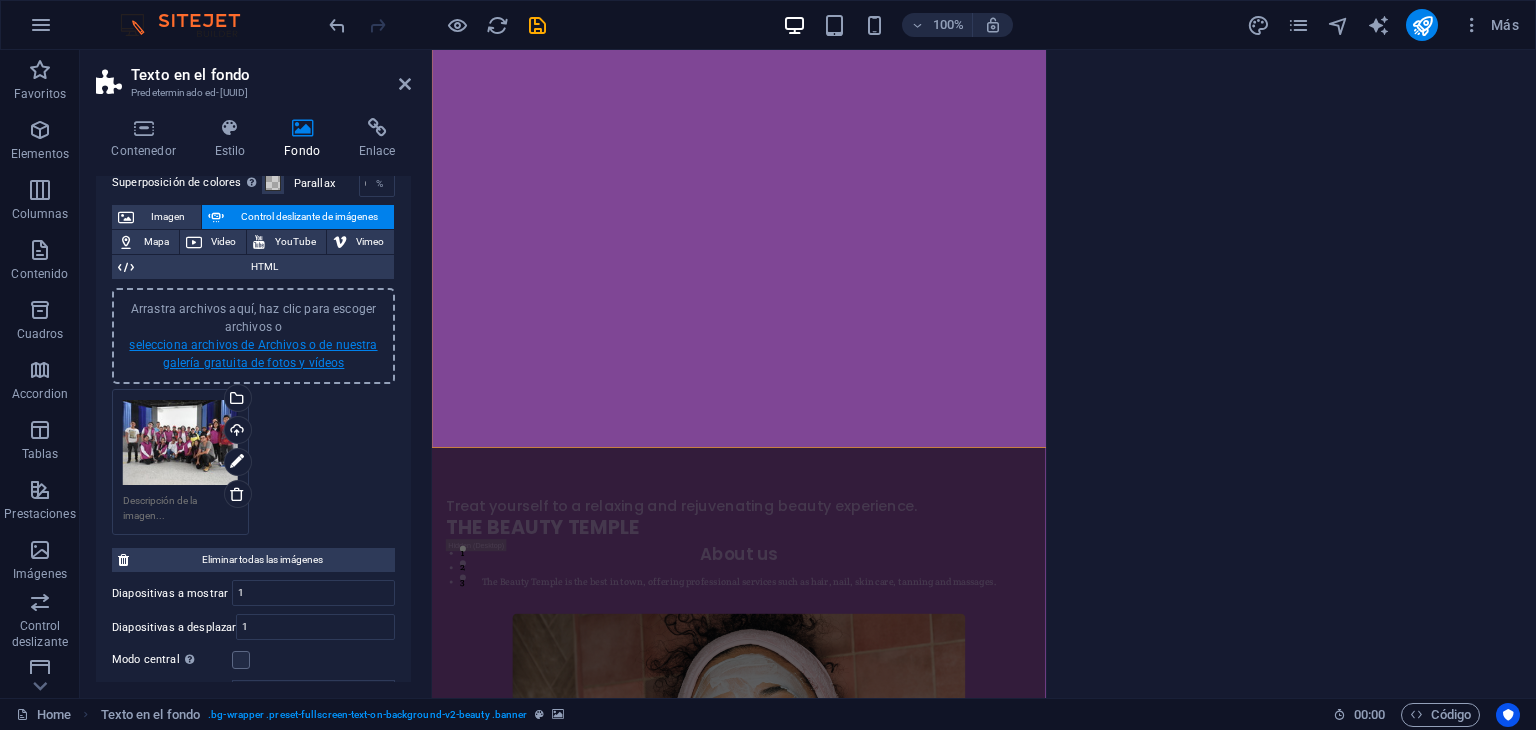 scroll, scrollTop: 272, scrollLeft: 0, axis: vertical 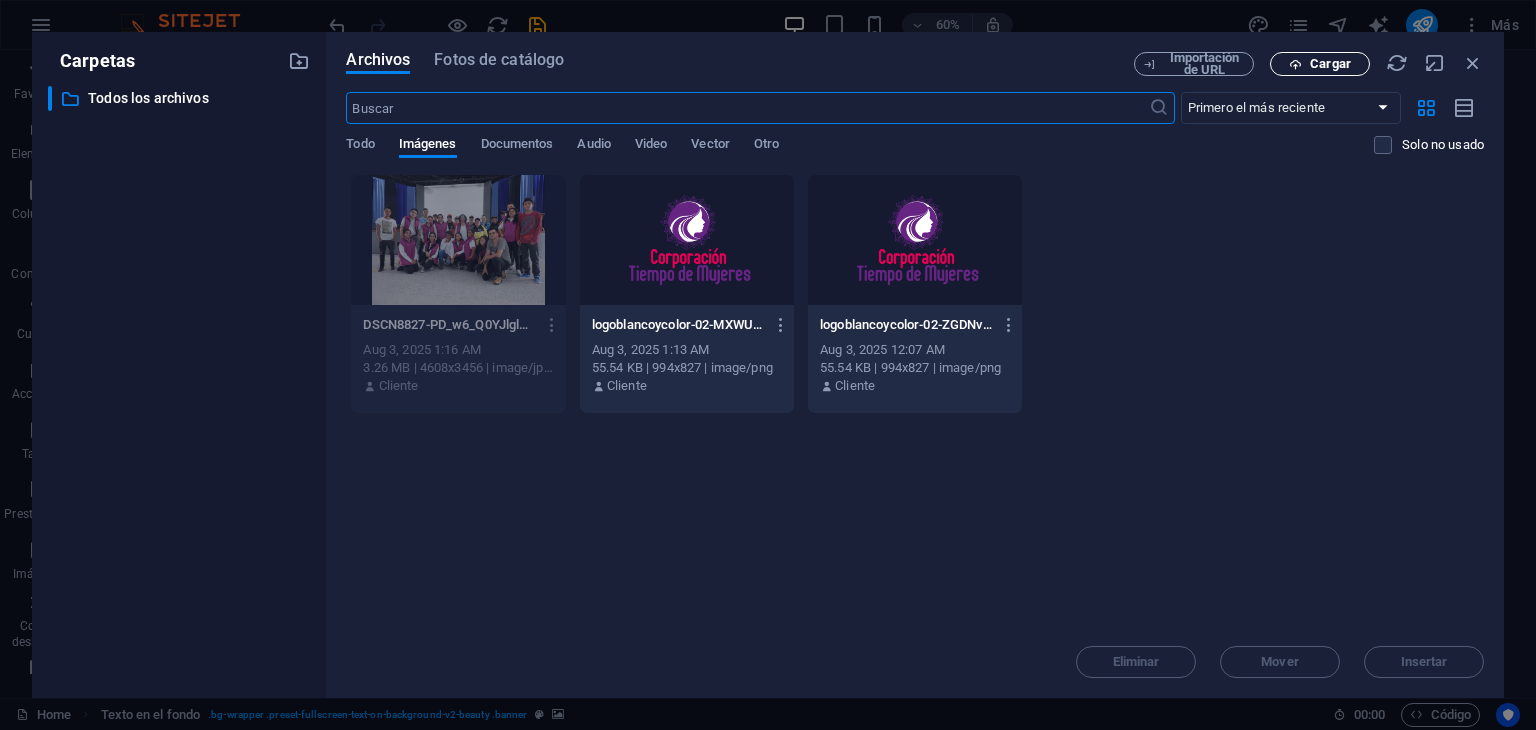 click on "Cargar" at bounding box center [1330, 64] 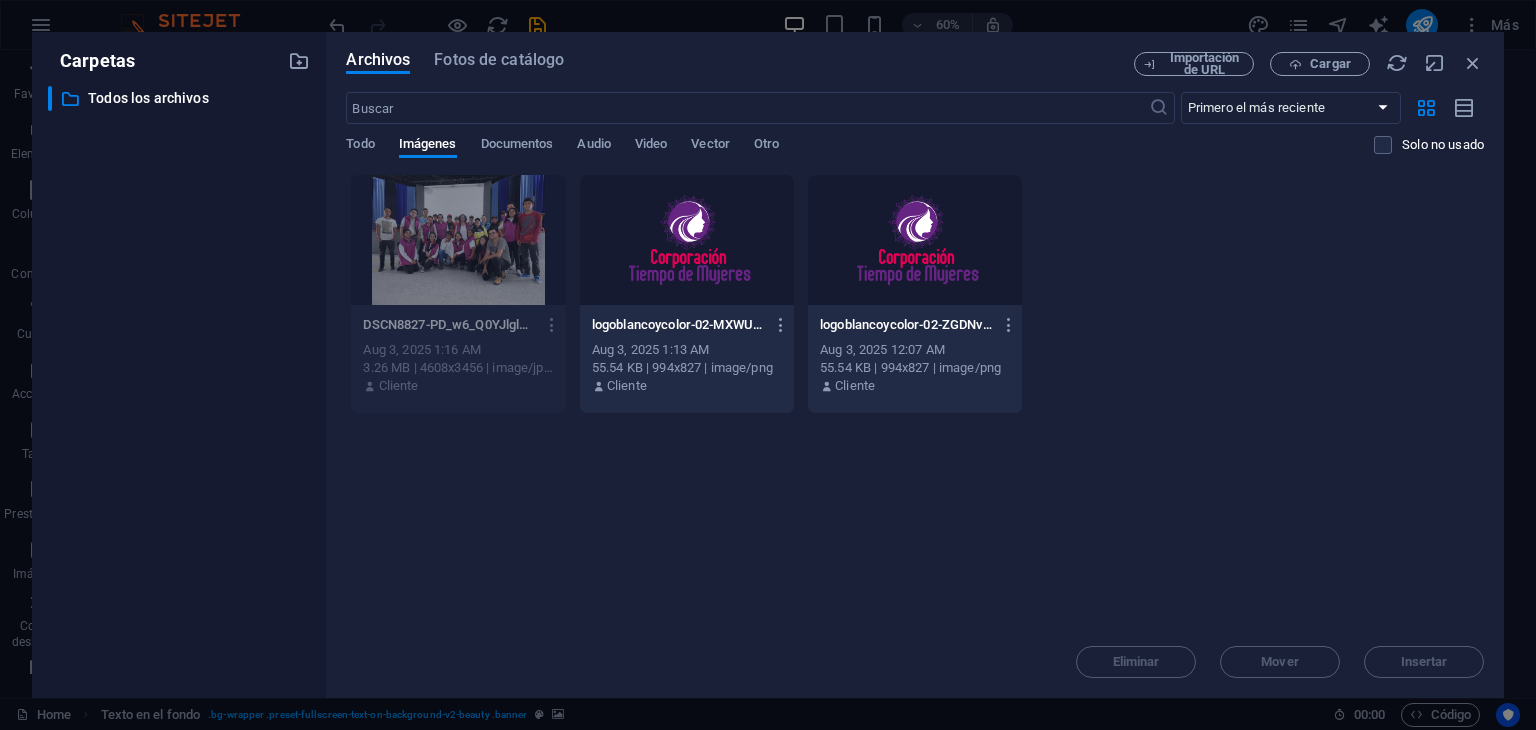 drag, startPoint x: 610, startPoint y: 448, endPoint x: 554, endPoint y: 401, distance: 73.109505 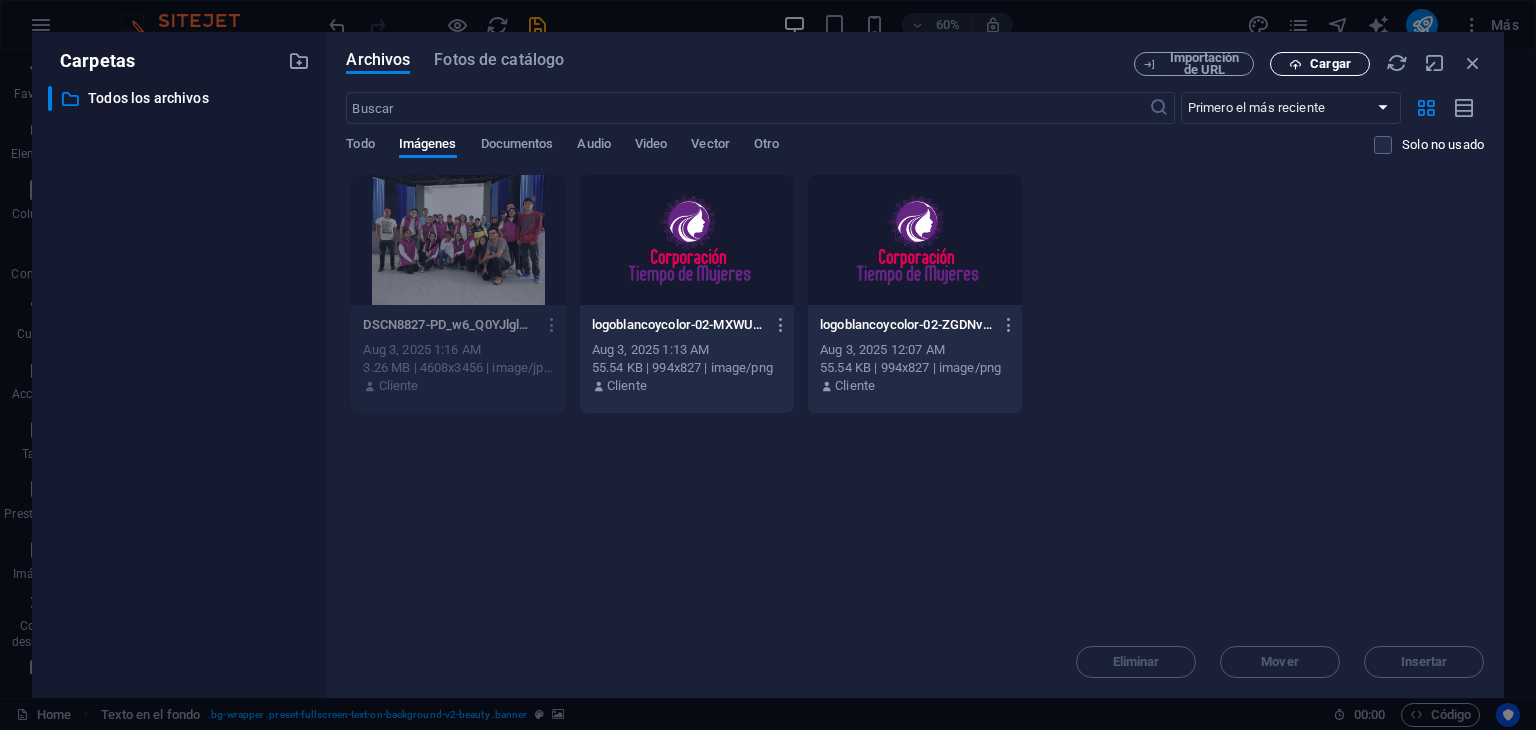 click at bounding box center [1295, 64] 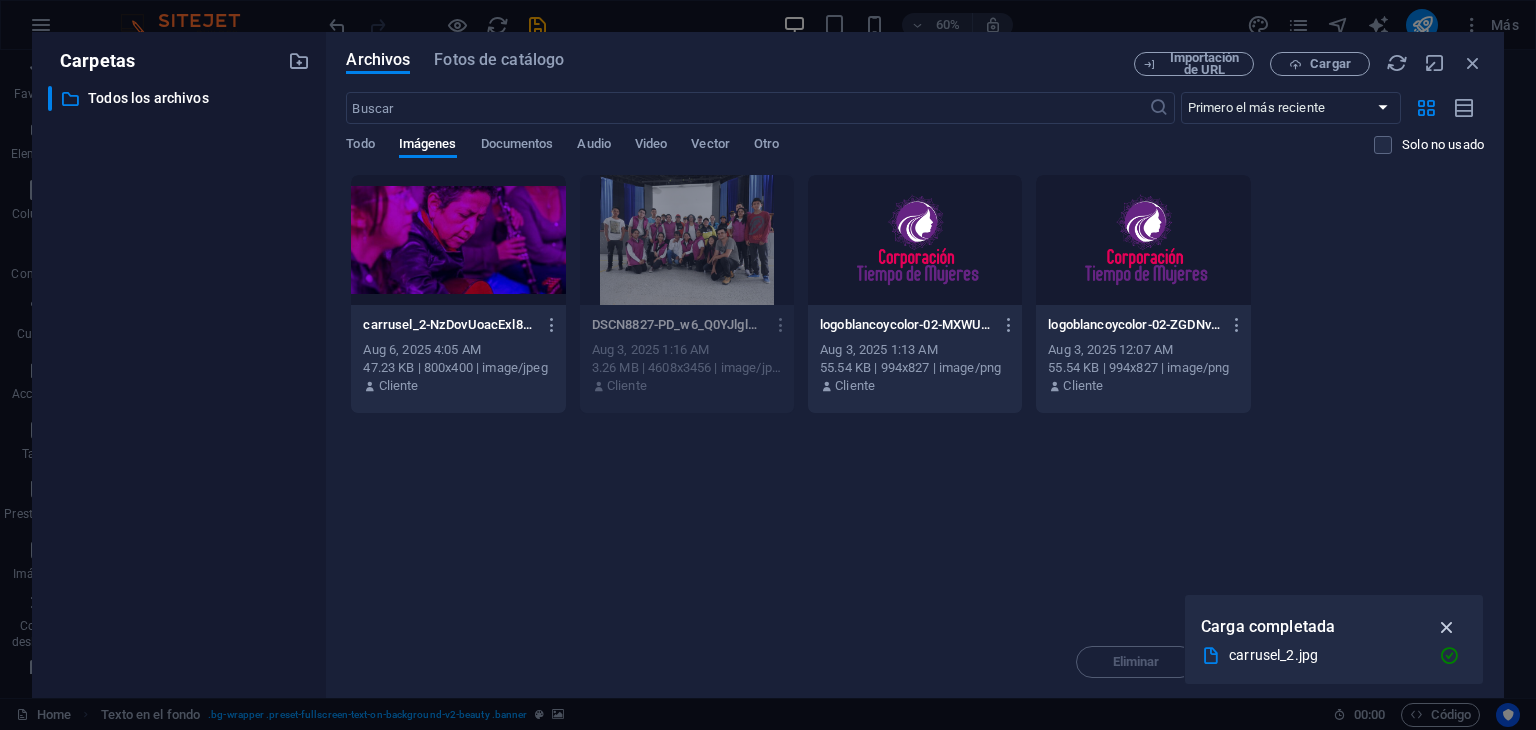 click at bounding box center [1447, 627] 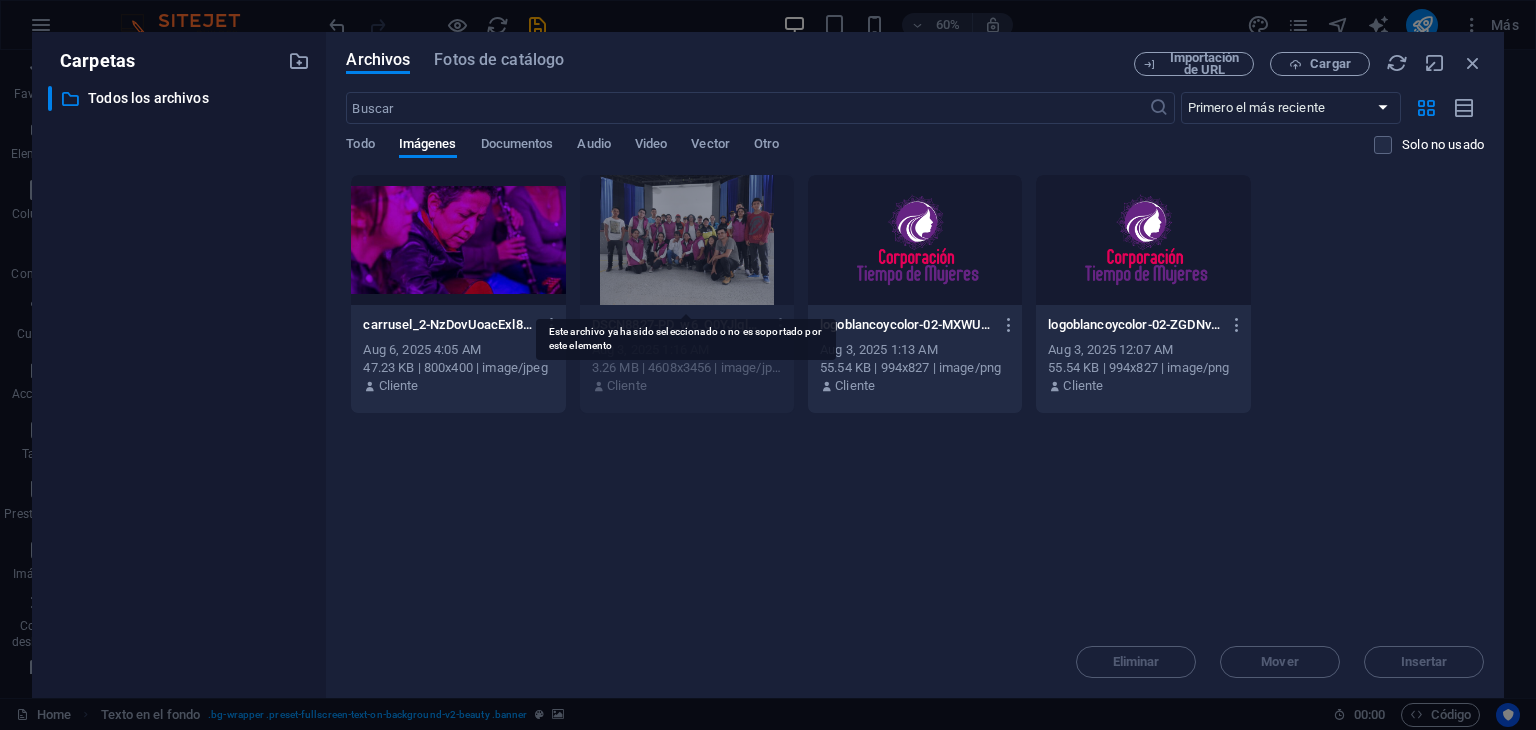 click at bounding box center (458, 240) 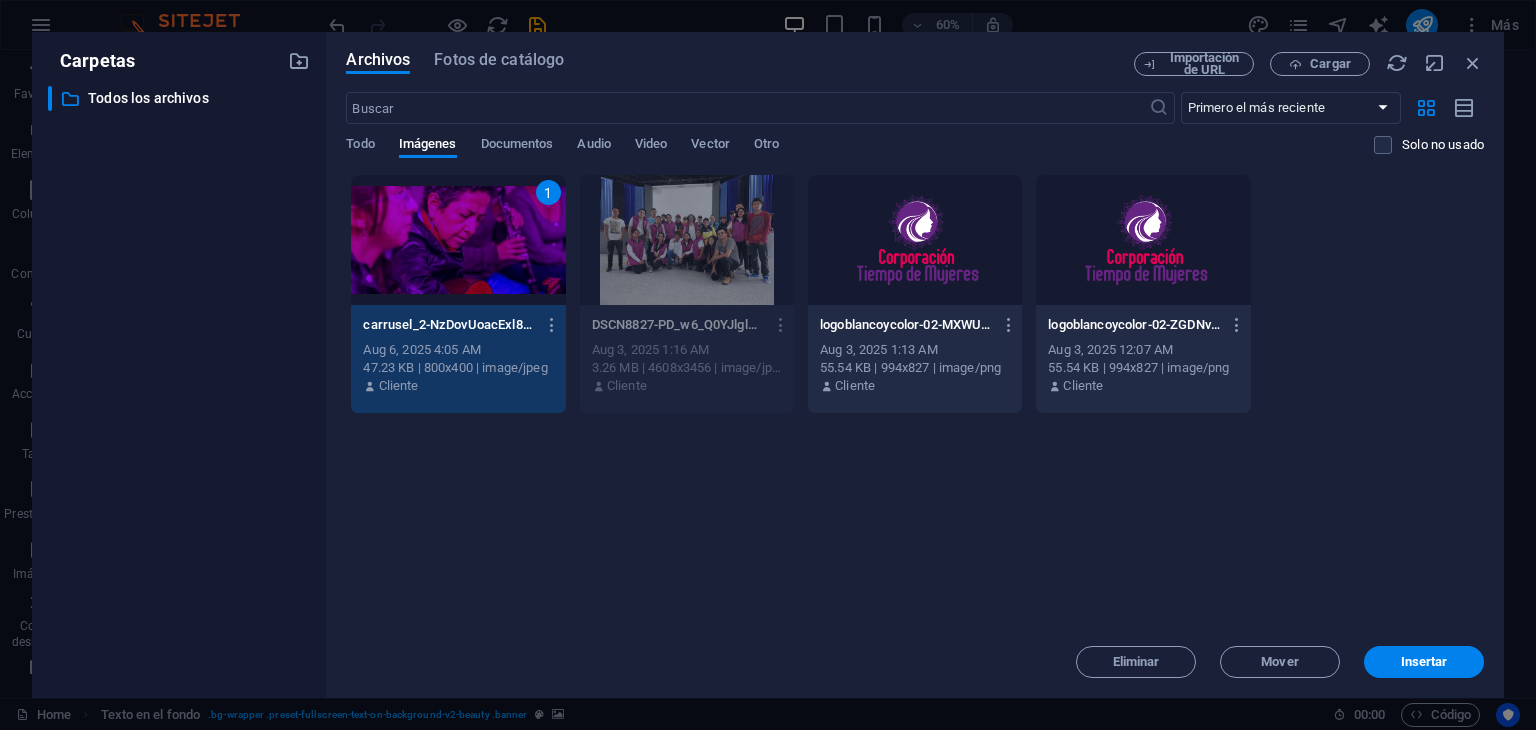 click on "1" at bounding box center (458, 240) 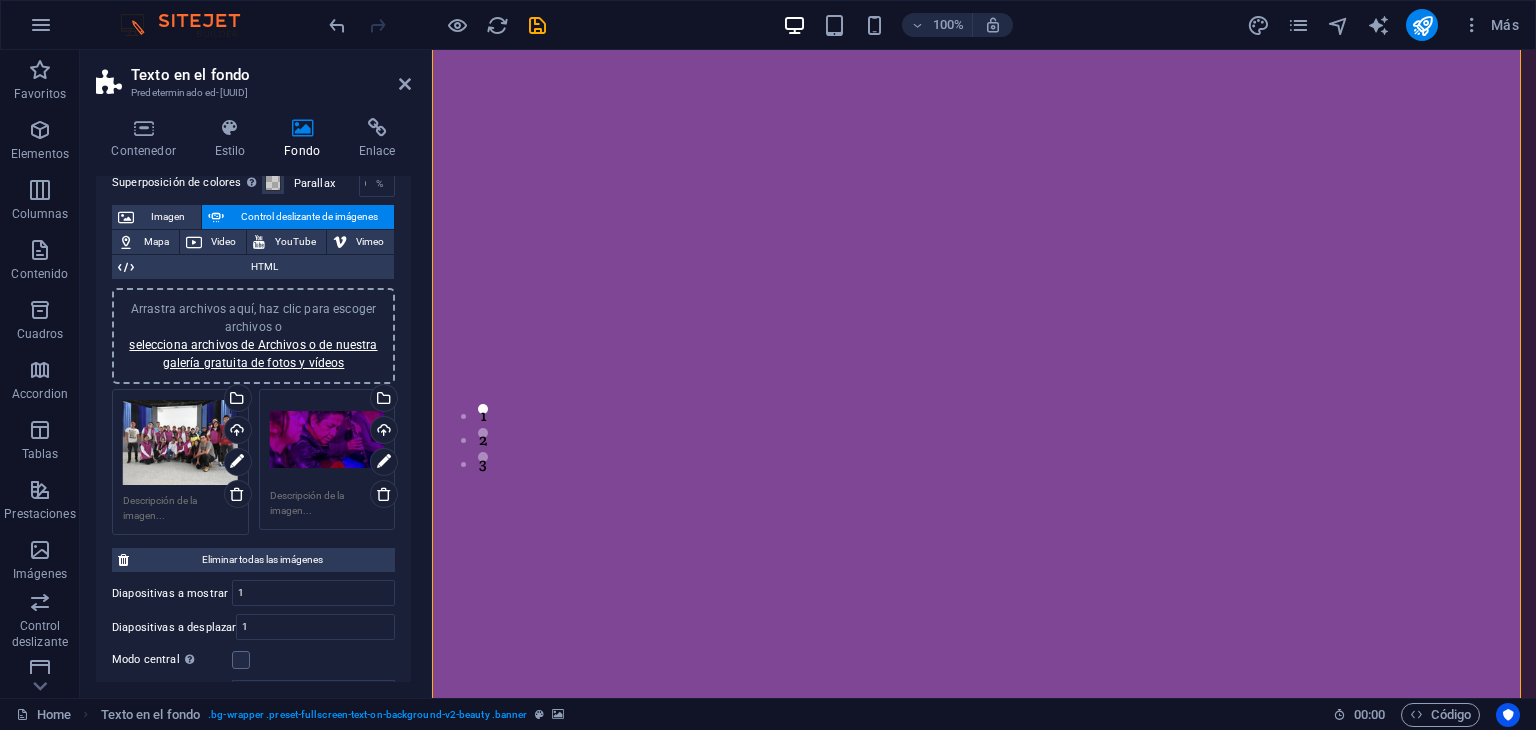 scroll, scrollTop: 232, scrollLeft: 0, axis: vertical 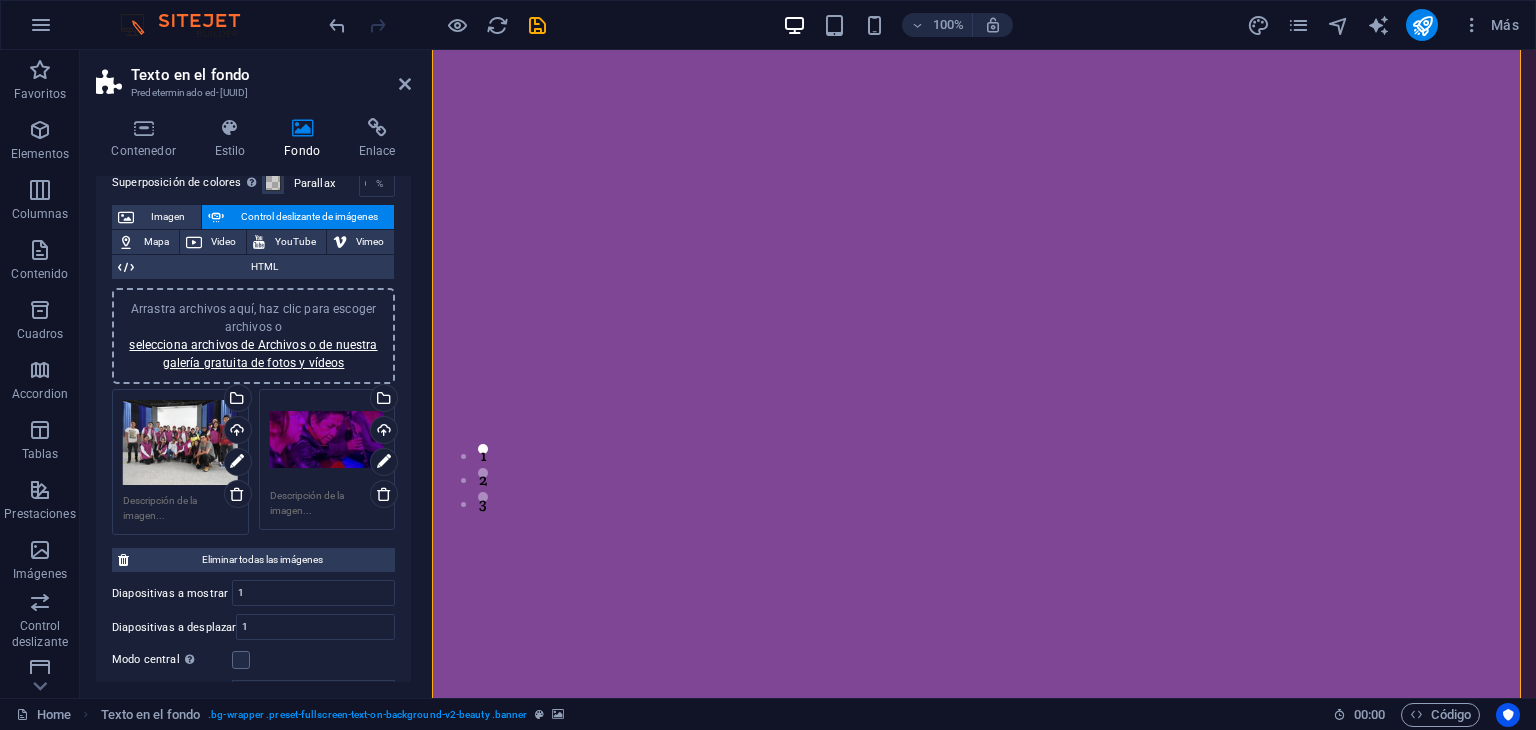 click at bounding box center [-113, -7] 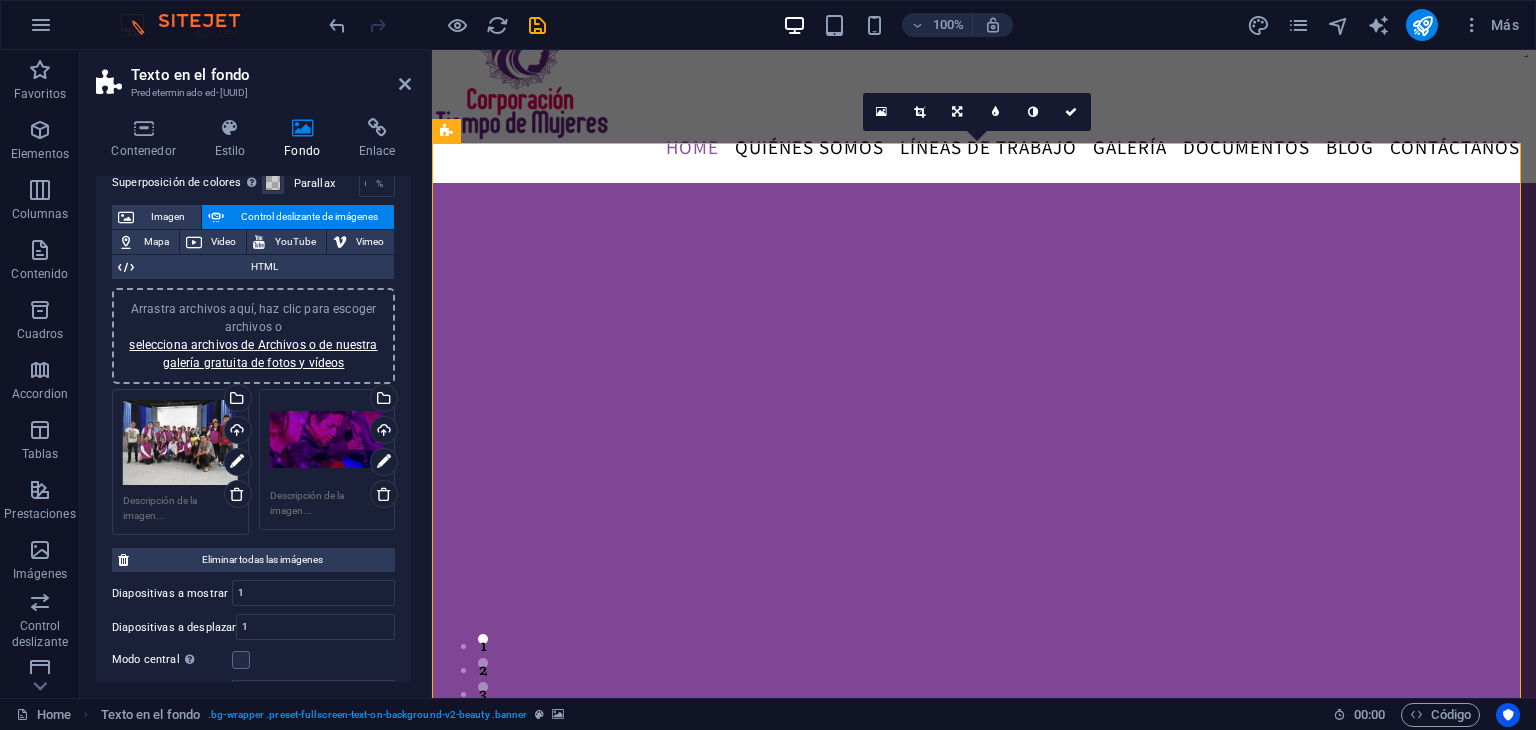 scroll, scrollTop: 0, scrollLeft: 0, axis: both 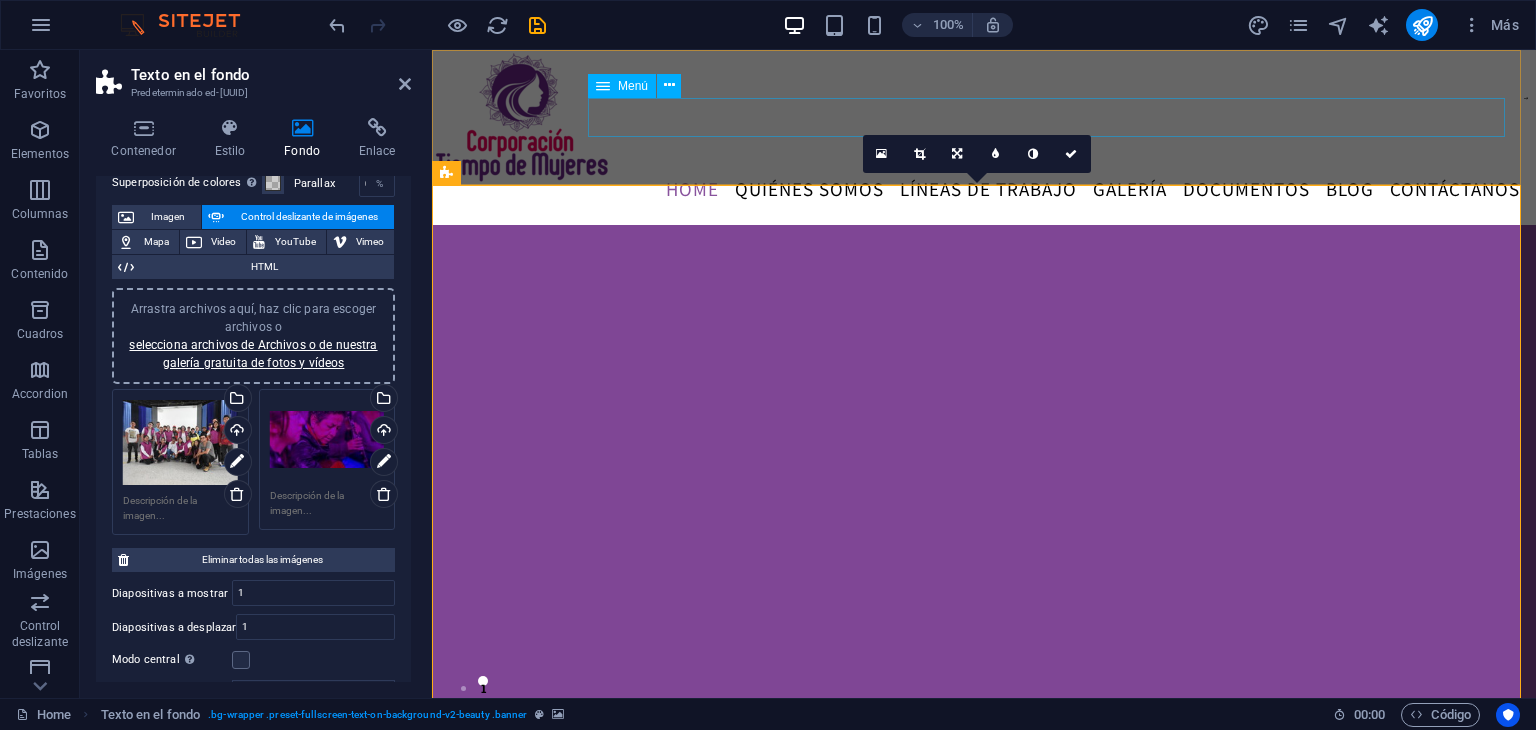 click on "Home Quiénes somos LÍNEAS DE TRABAJO Galería Documentos Blog Contáctanos" at bounding box center (984, 189) 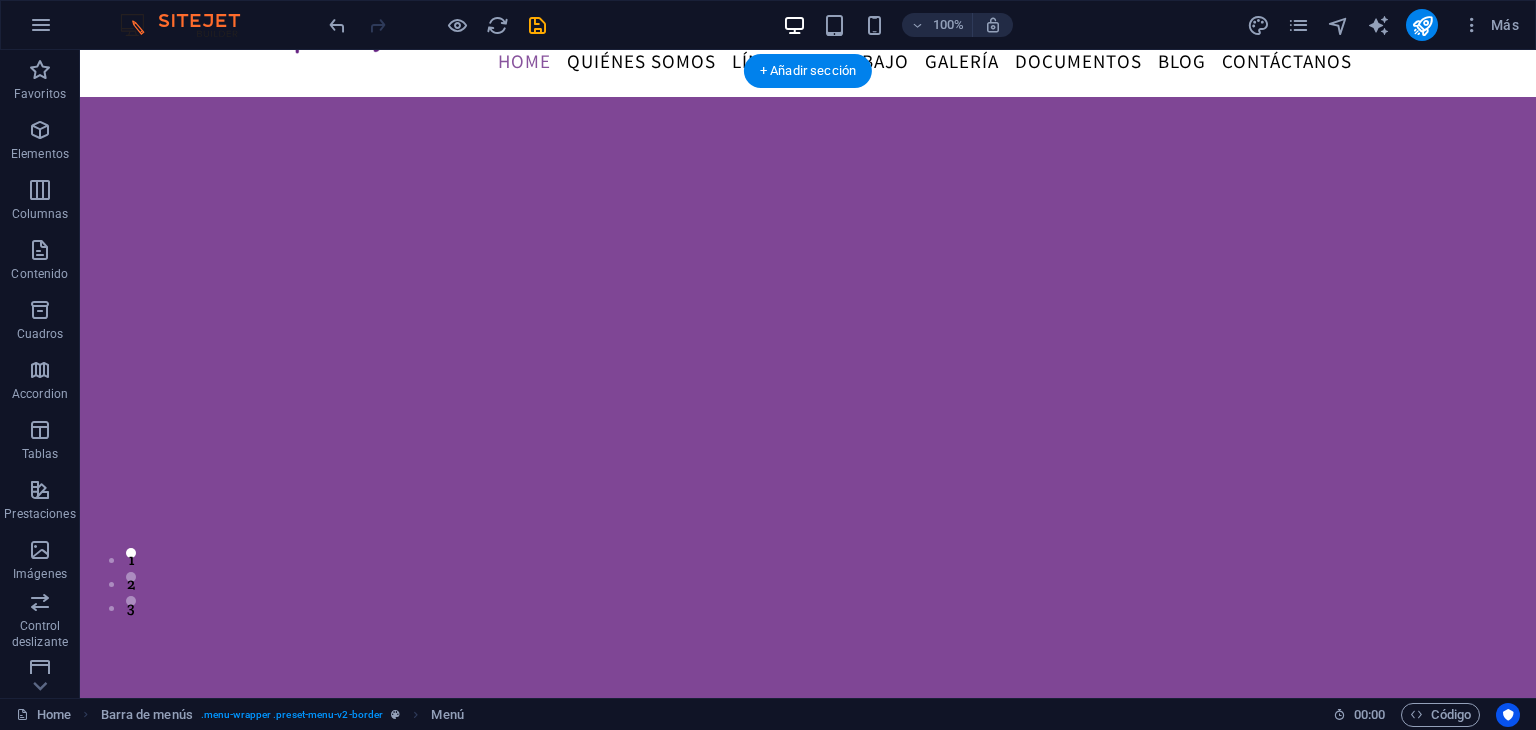 click at bounding box center (-641, 97) 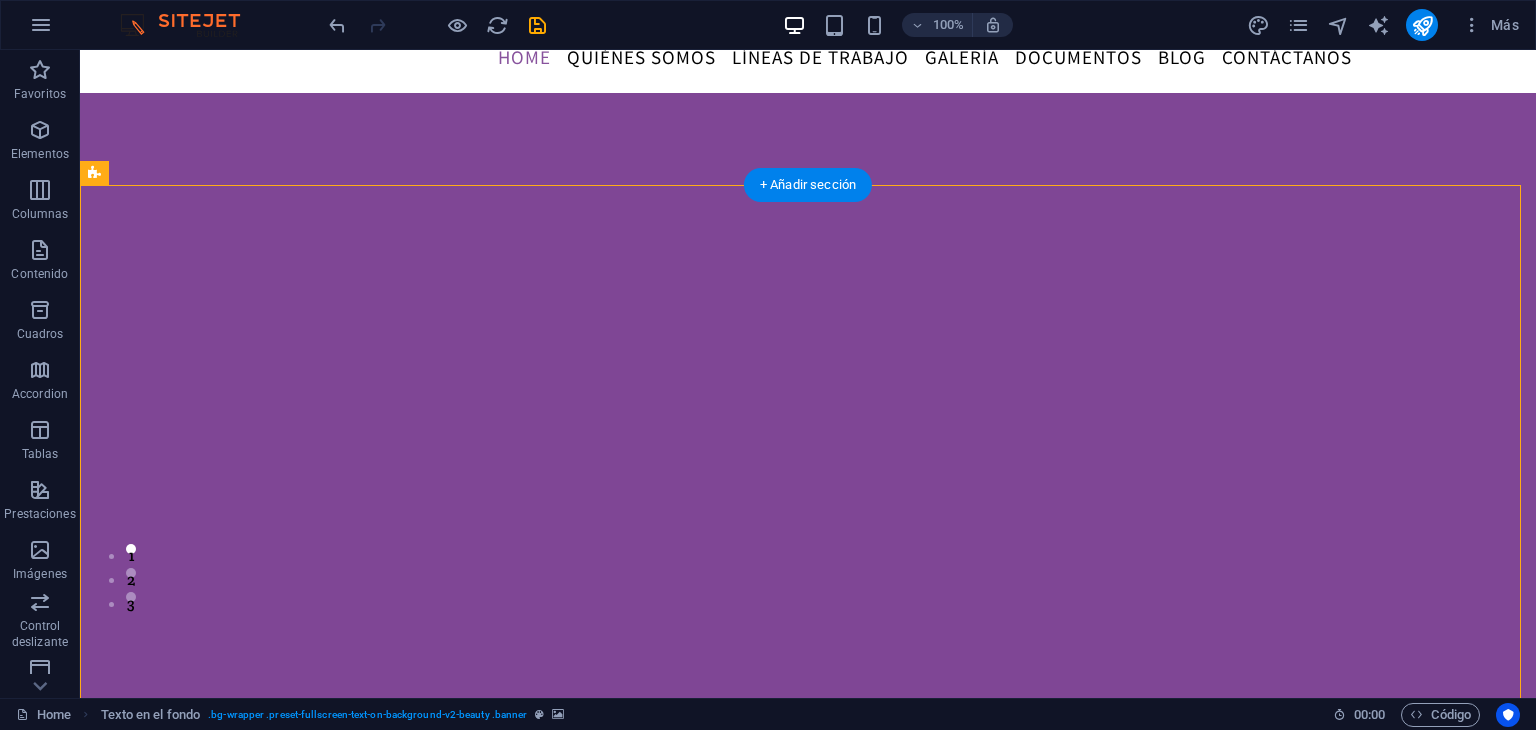 scroll, scrollTop: 0, scrollLeft: 0, axis: both 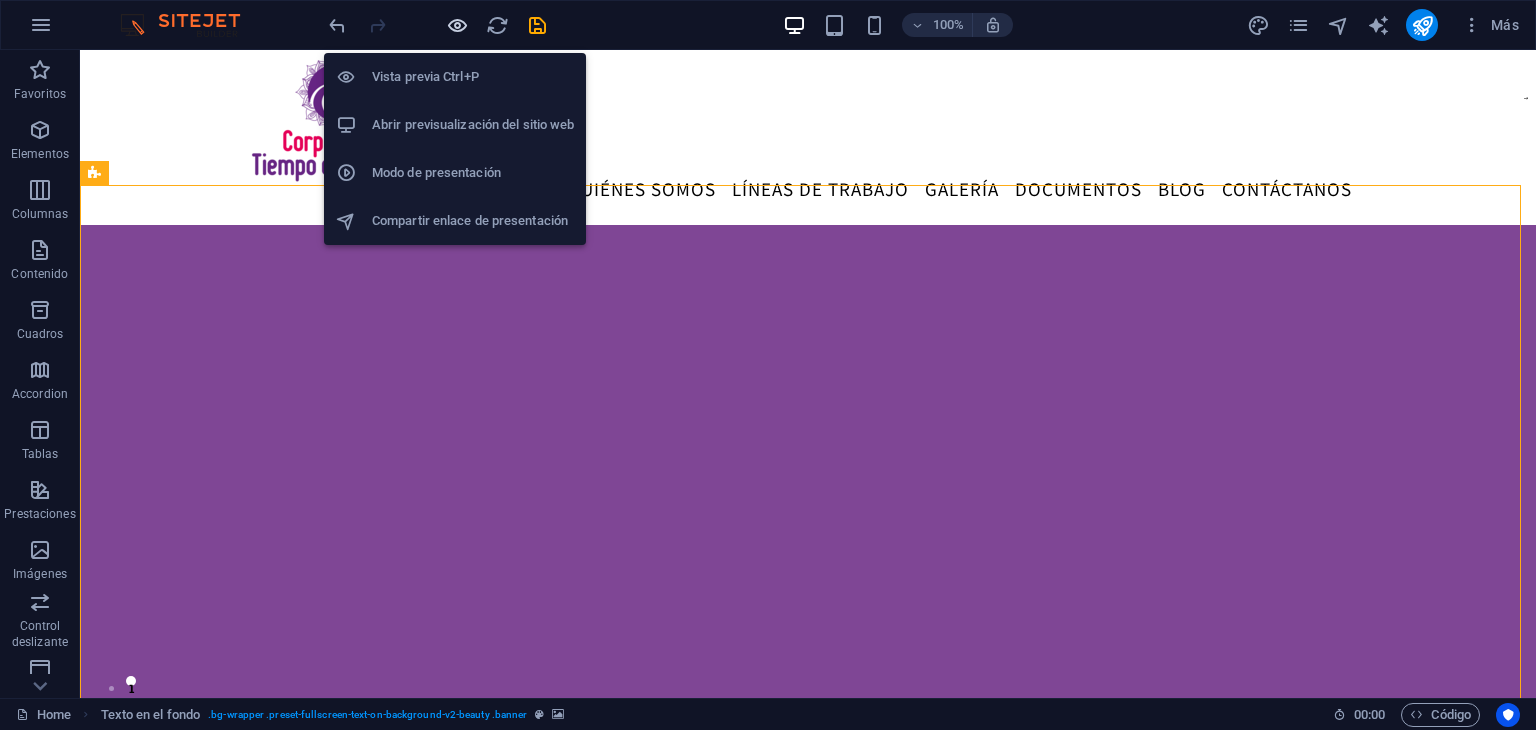 click at bounding box center [457, 25] 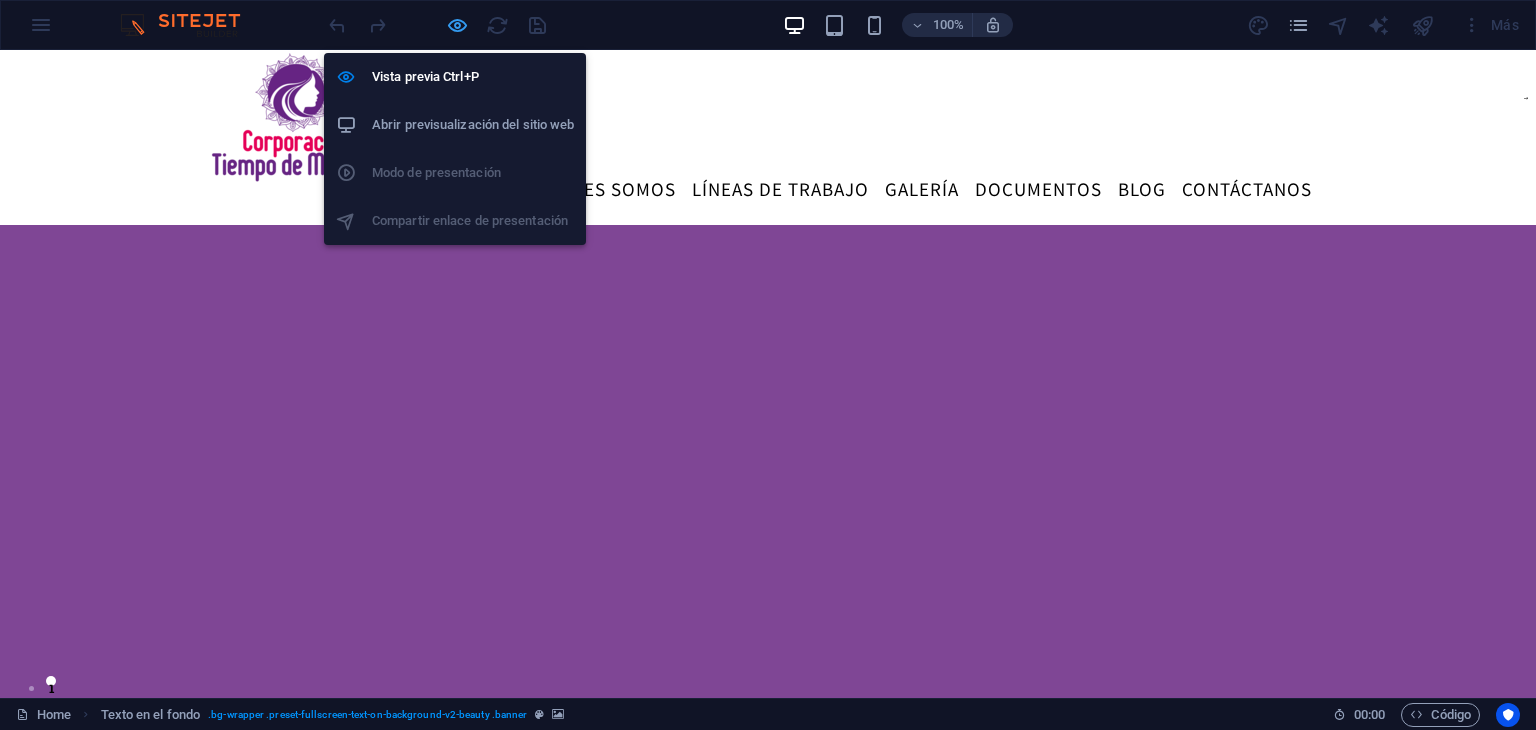 click at bounding box center (457, 25) 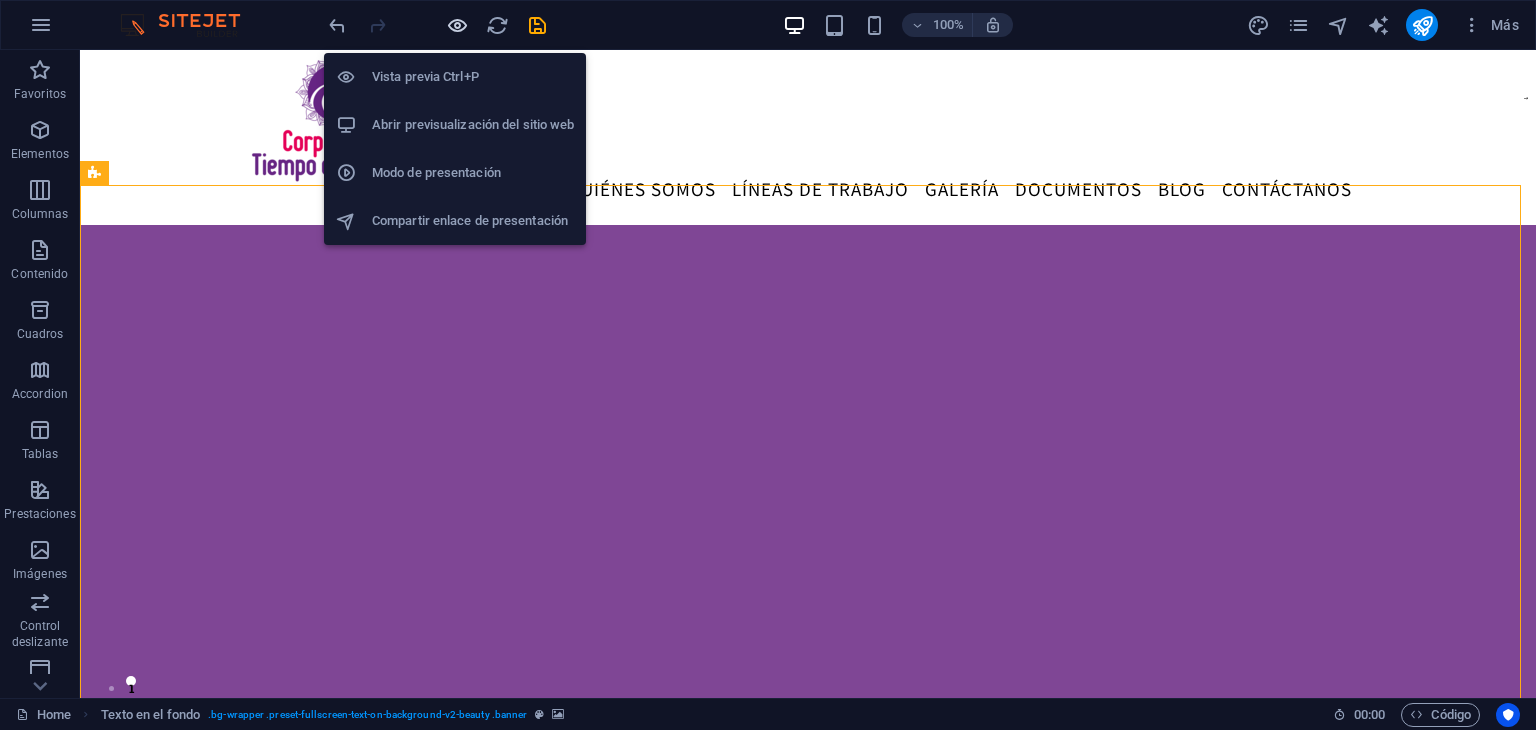 click at bounding box center (457, 25) 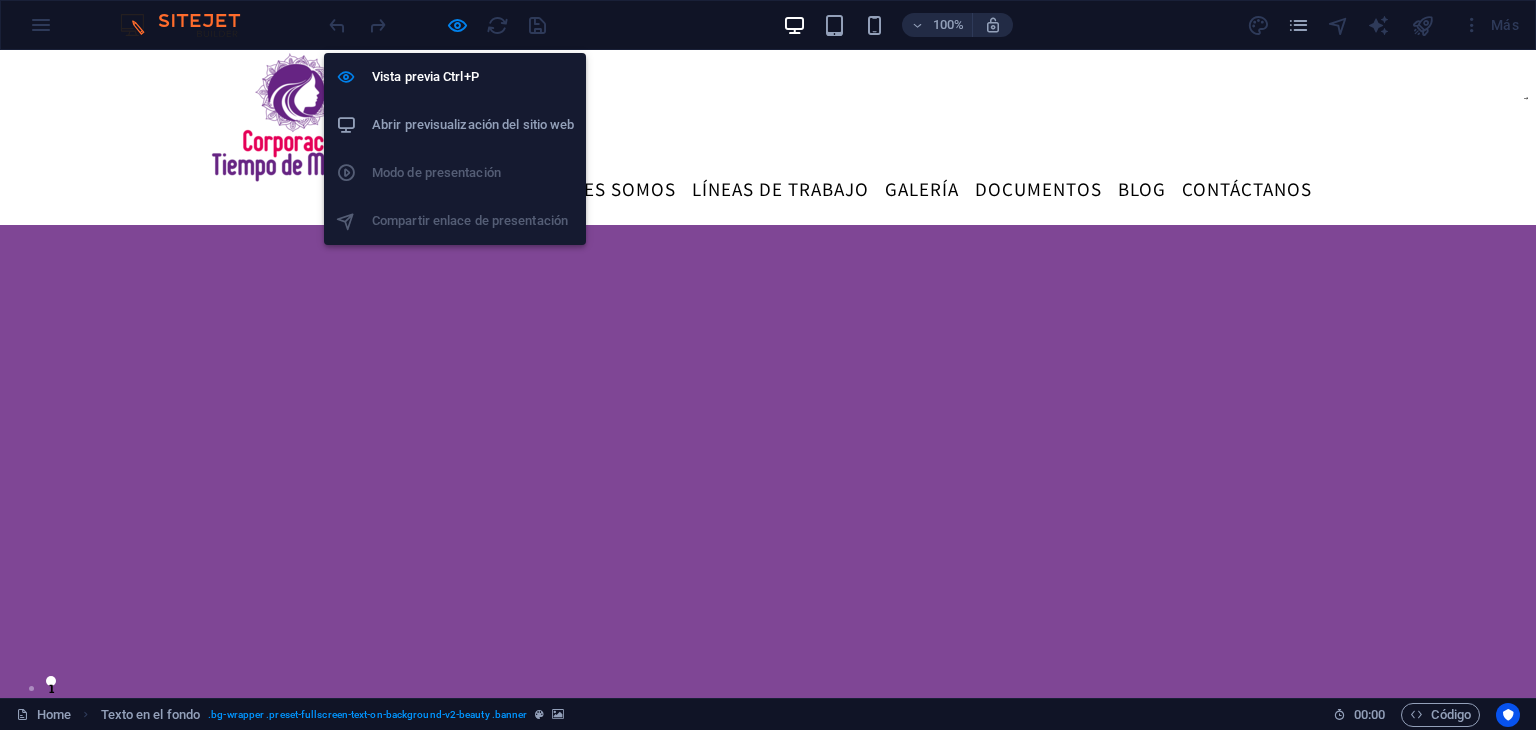 click on "Abrir previsualización del sitio web" at bounding box center (455, 125) 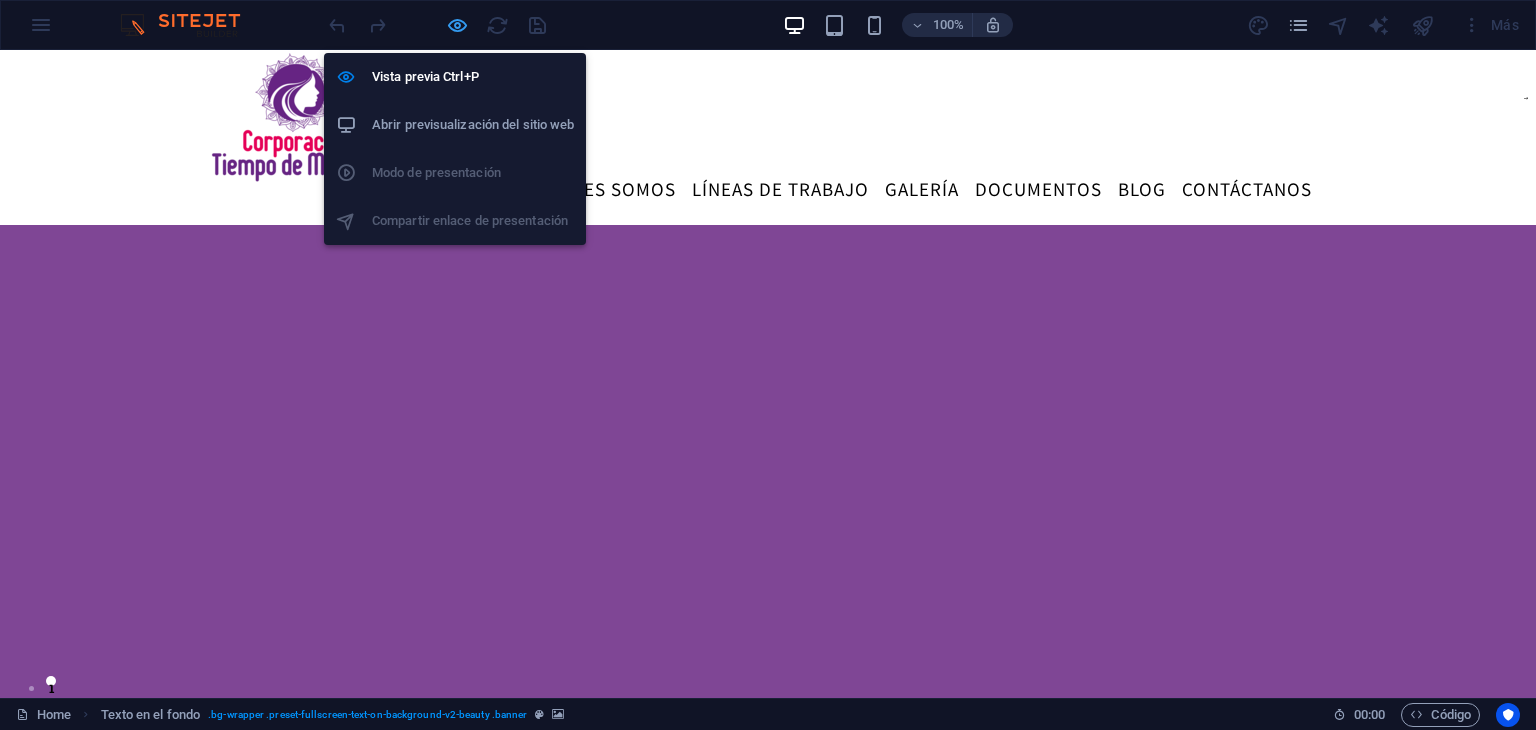 click at bounding box center [457, 25] 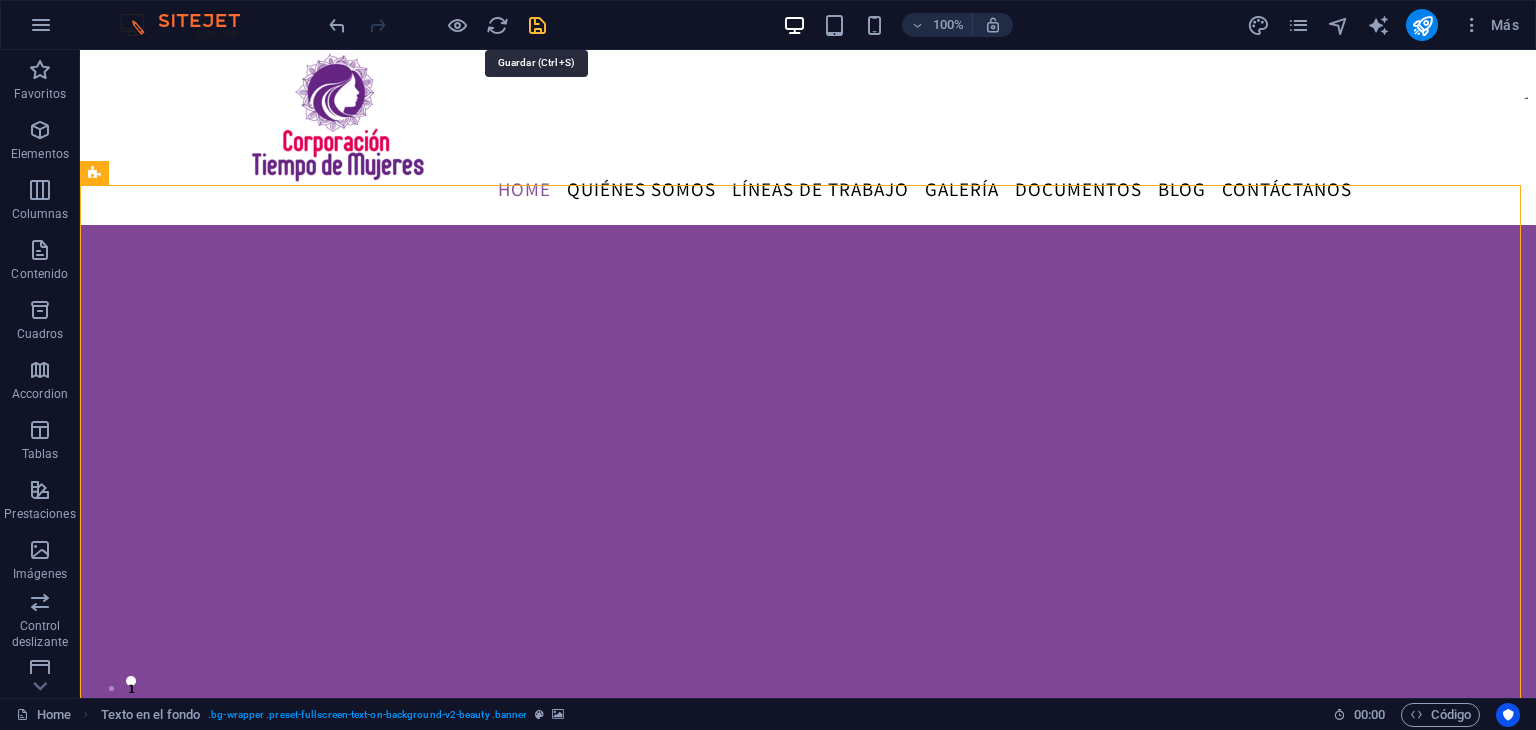 click at bounding box center [537, 25] 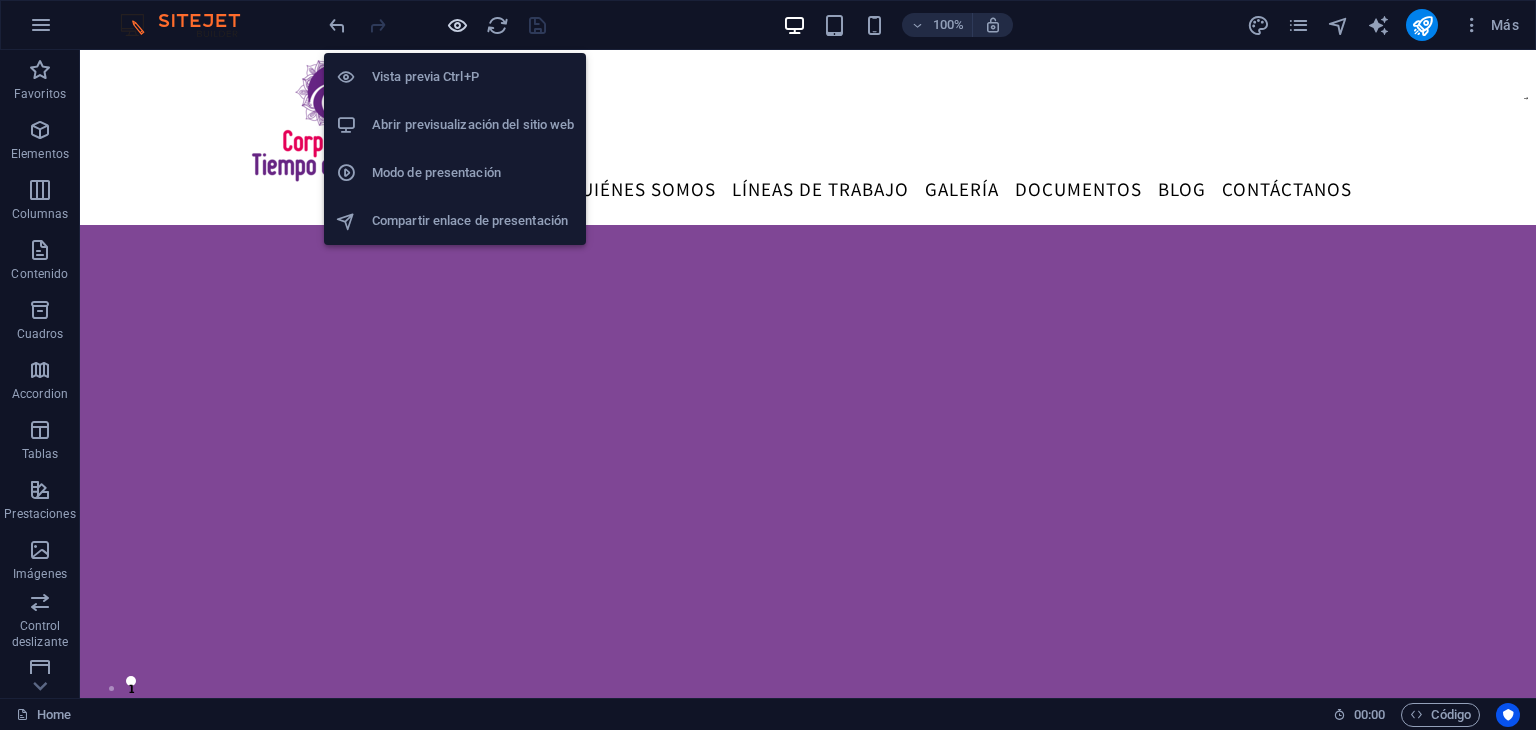 click at bounding box center [457, 25] 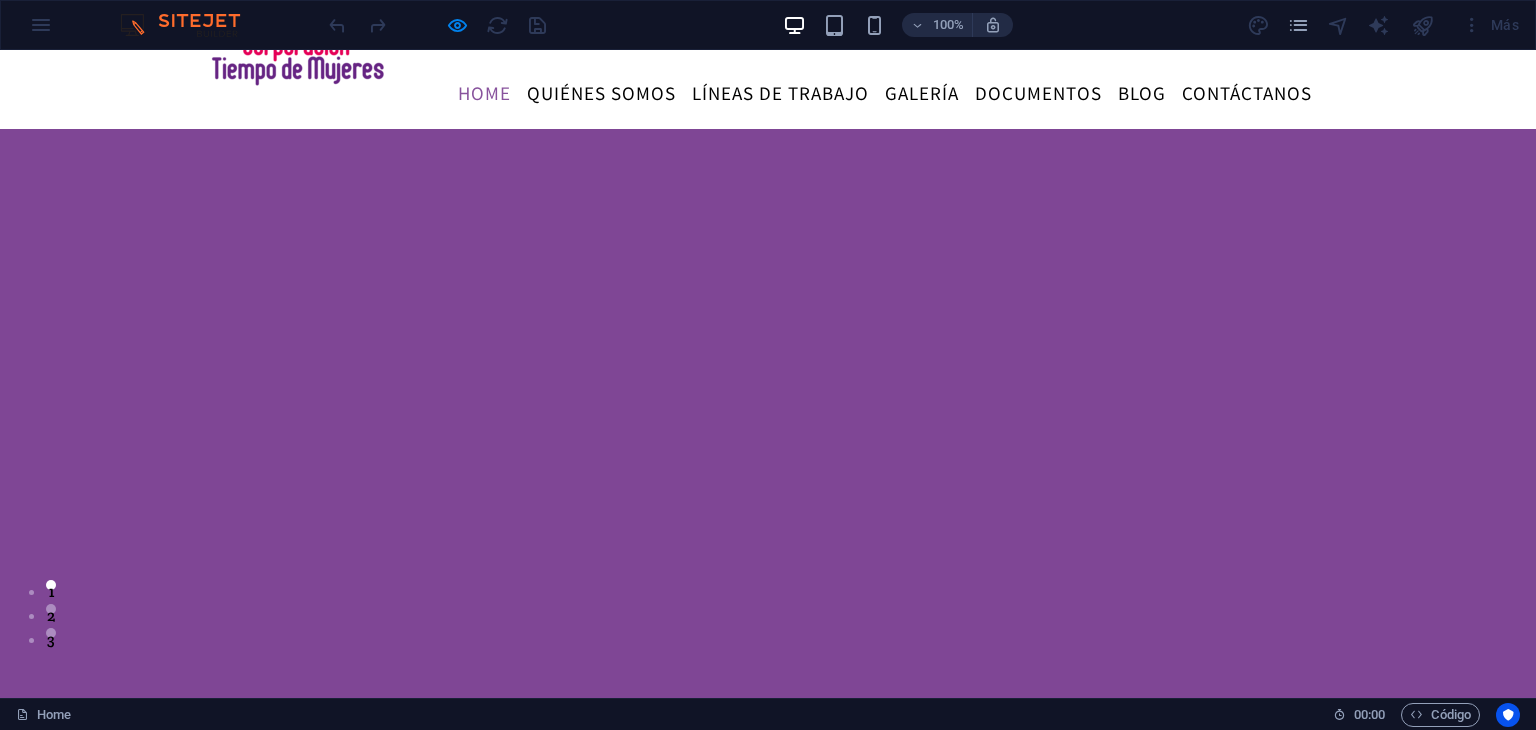 click at bounding box center [-761, 129] 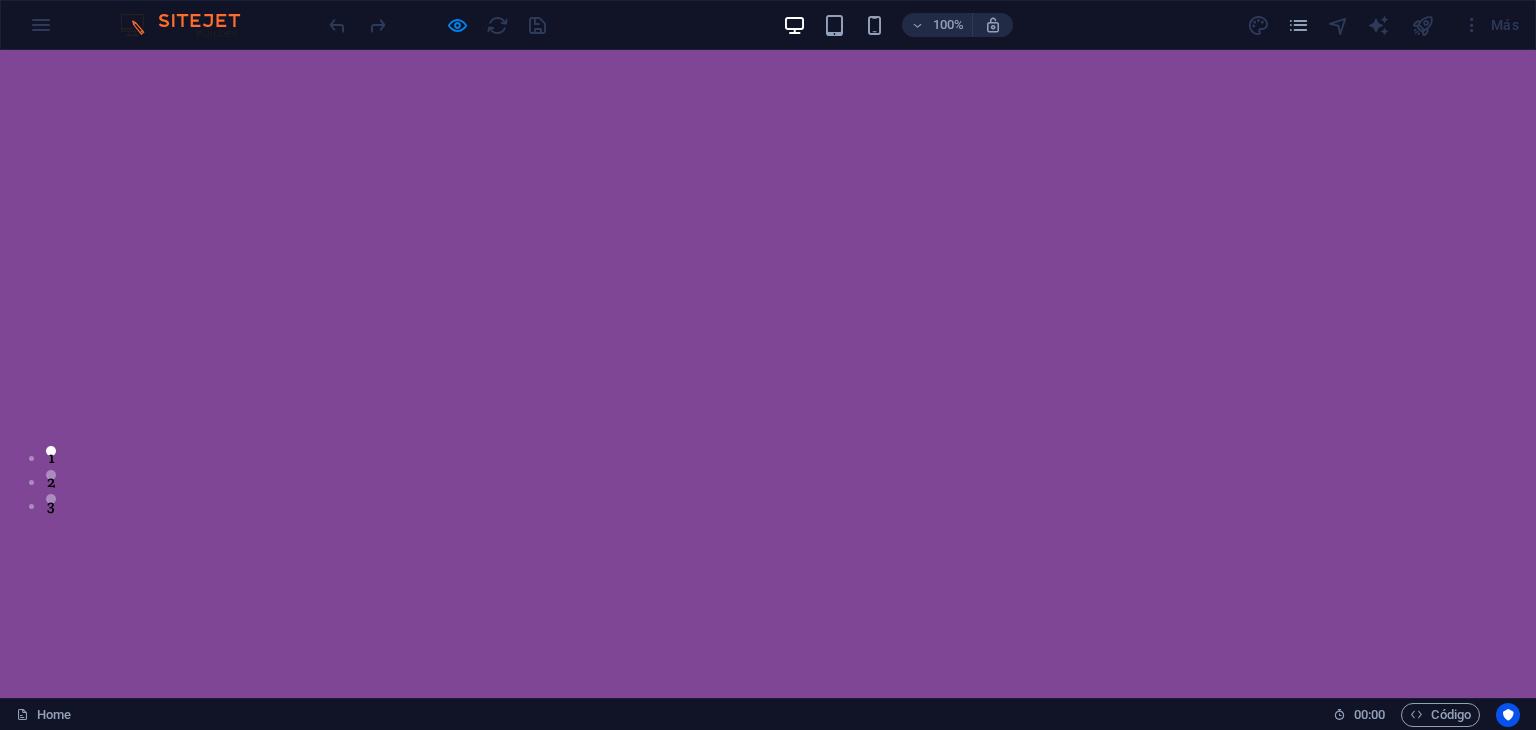 click at bounding box center [-761, -5] 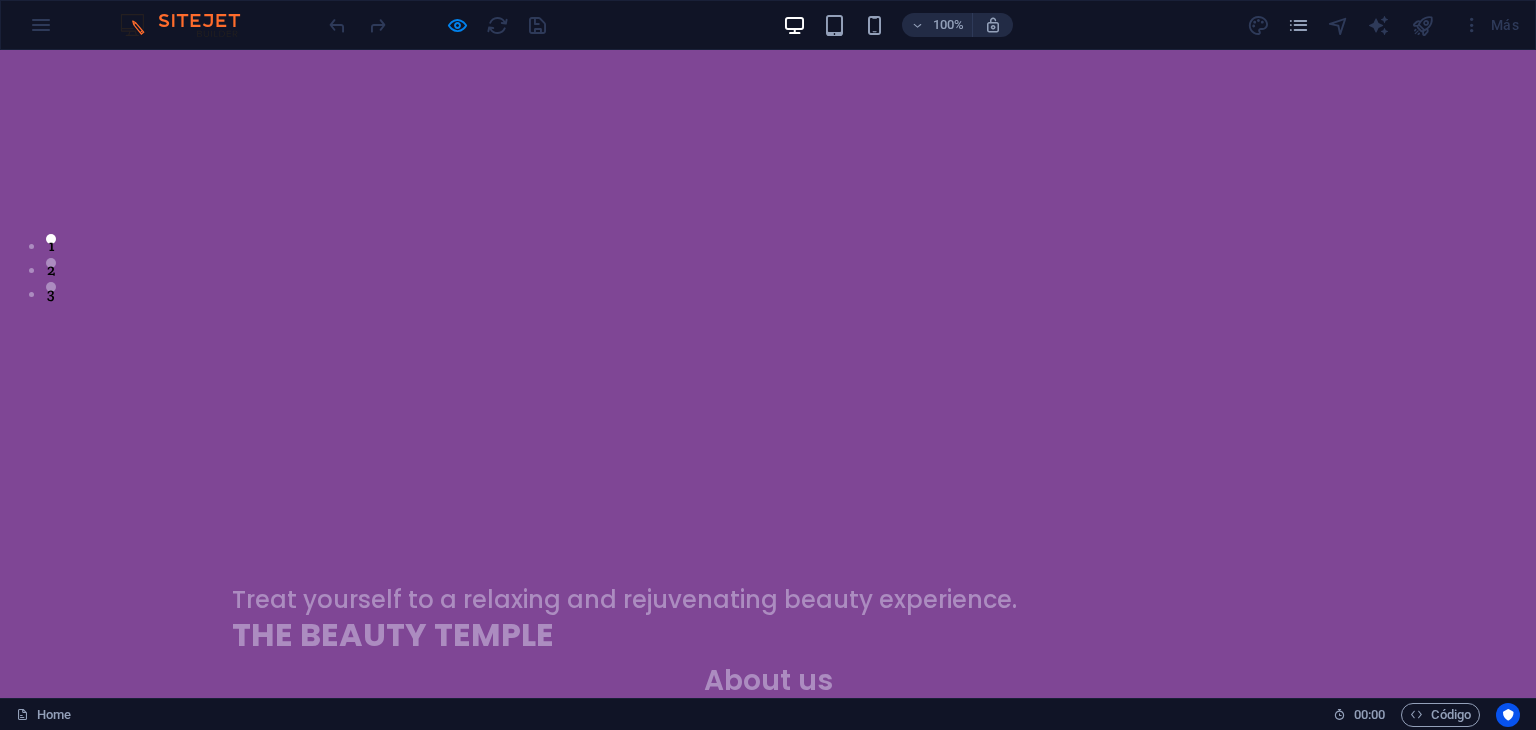 click at bounding box center [-761, -217] 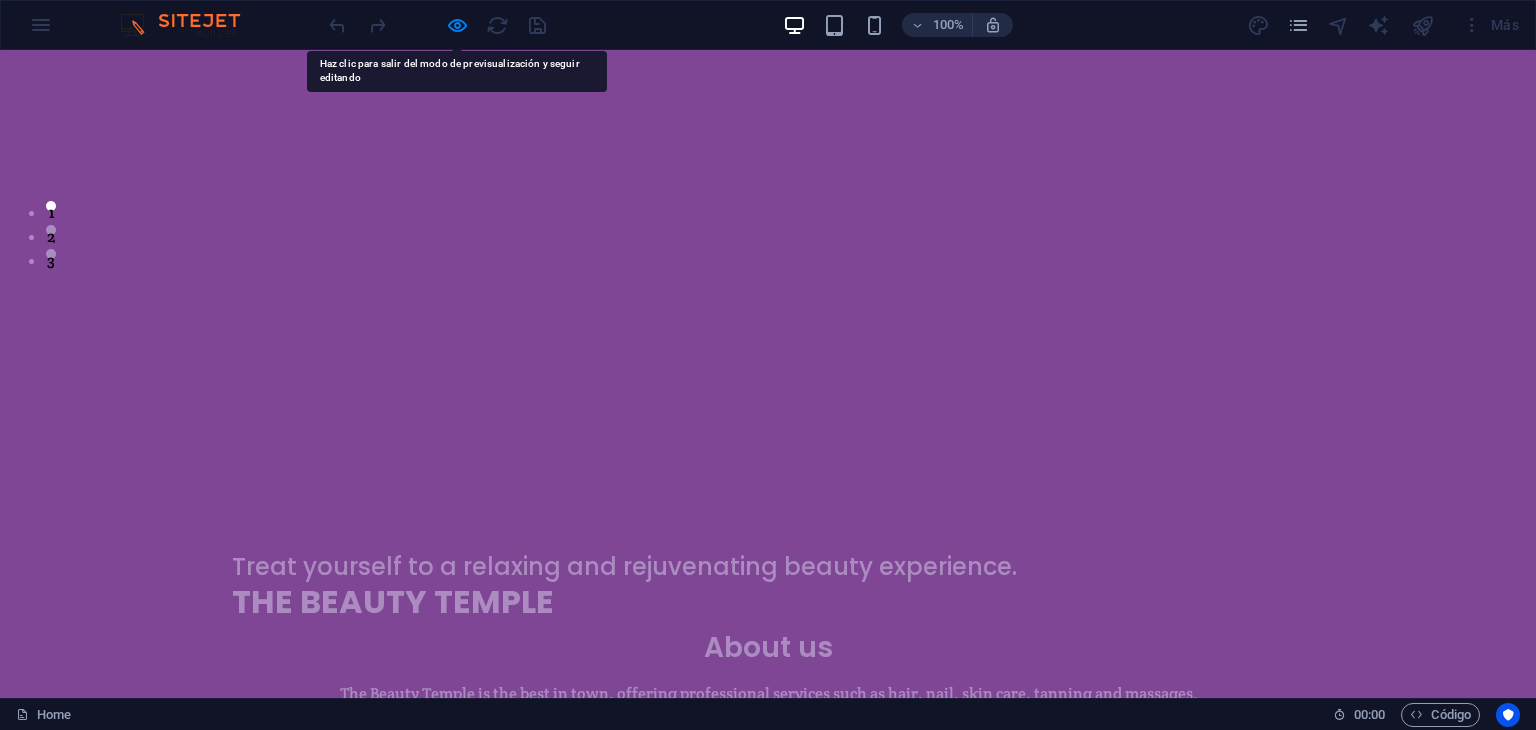 click at bounding box center (-761, -250) 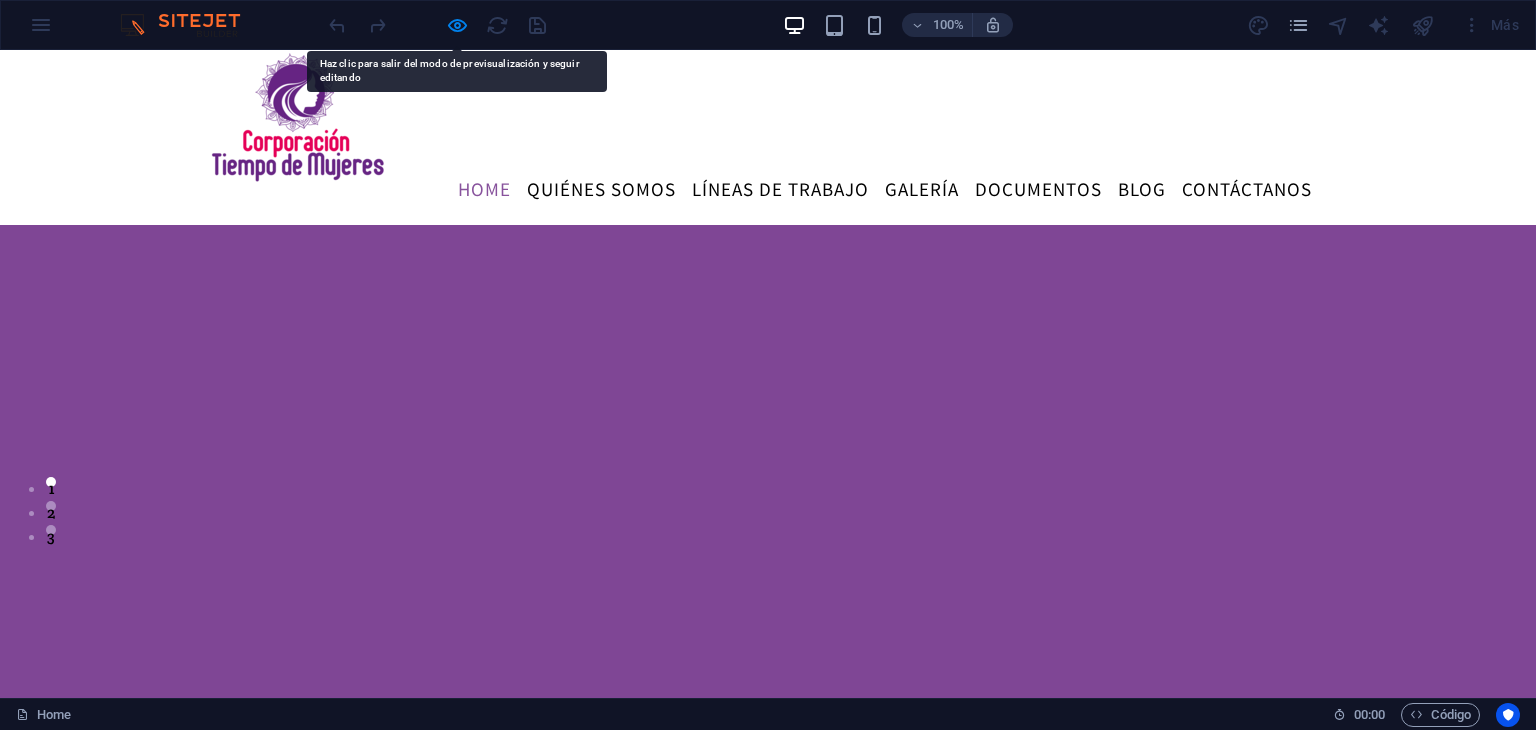 scroll, scrollTop: 195, scrollLeft: 0, axis: vertical 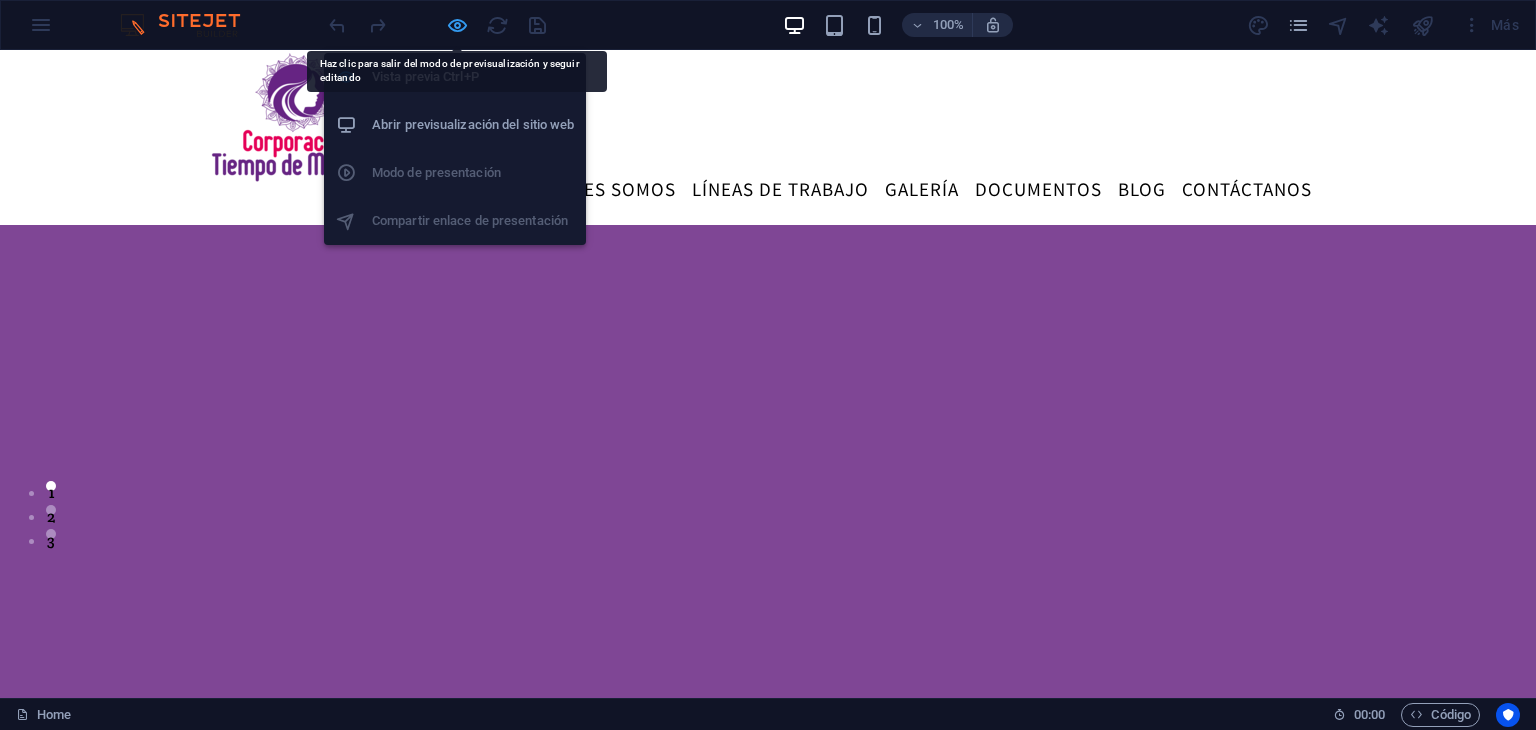 click at bounding box center (457, 25) 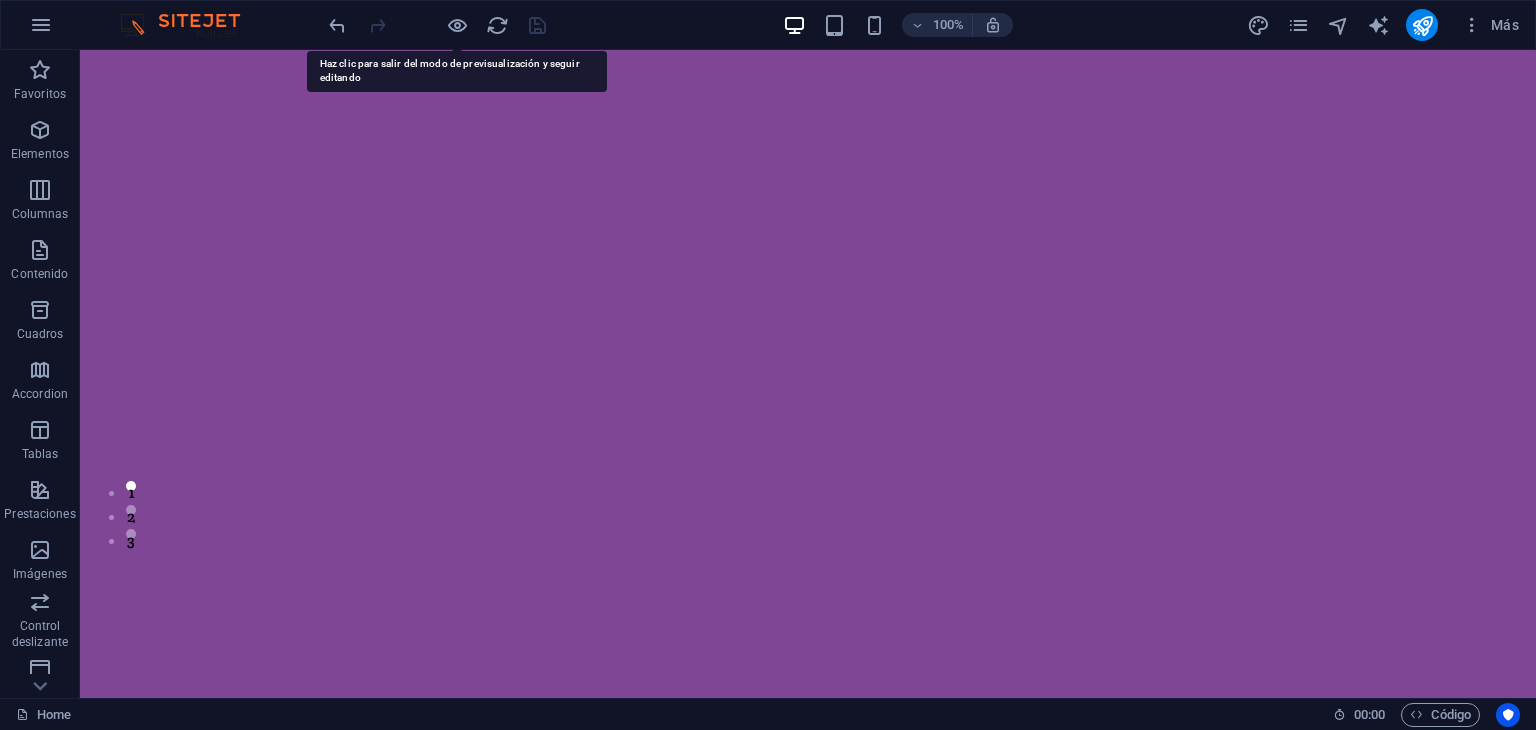 click at bounding box center [-641, 30] 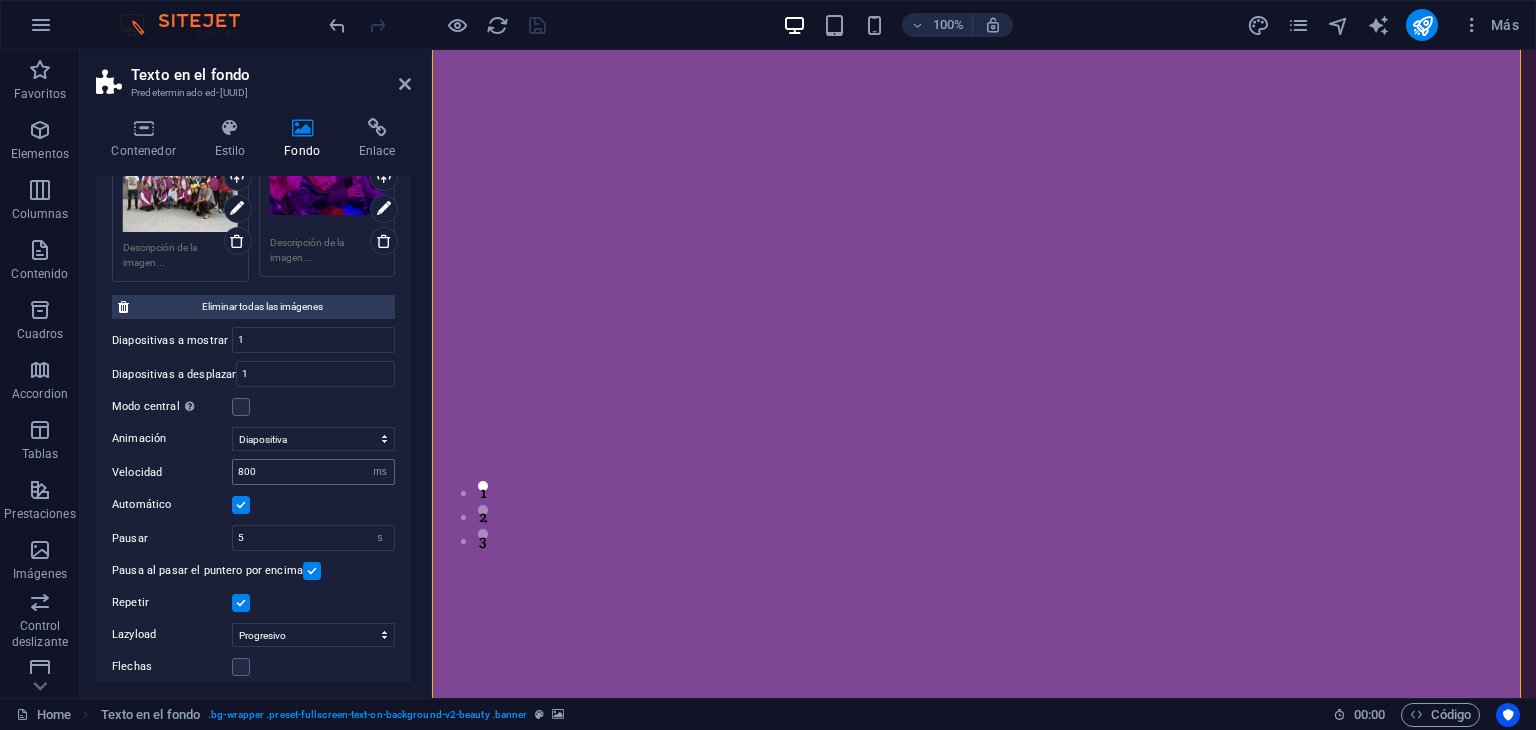 scroll, scrollTop: 360, scrollLeft: 0, axis: vertical 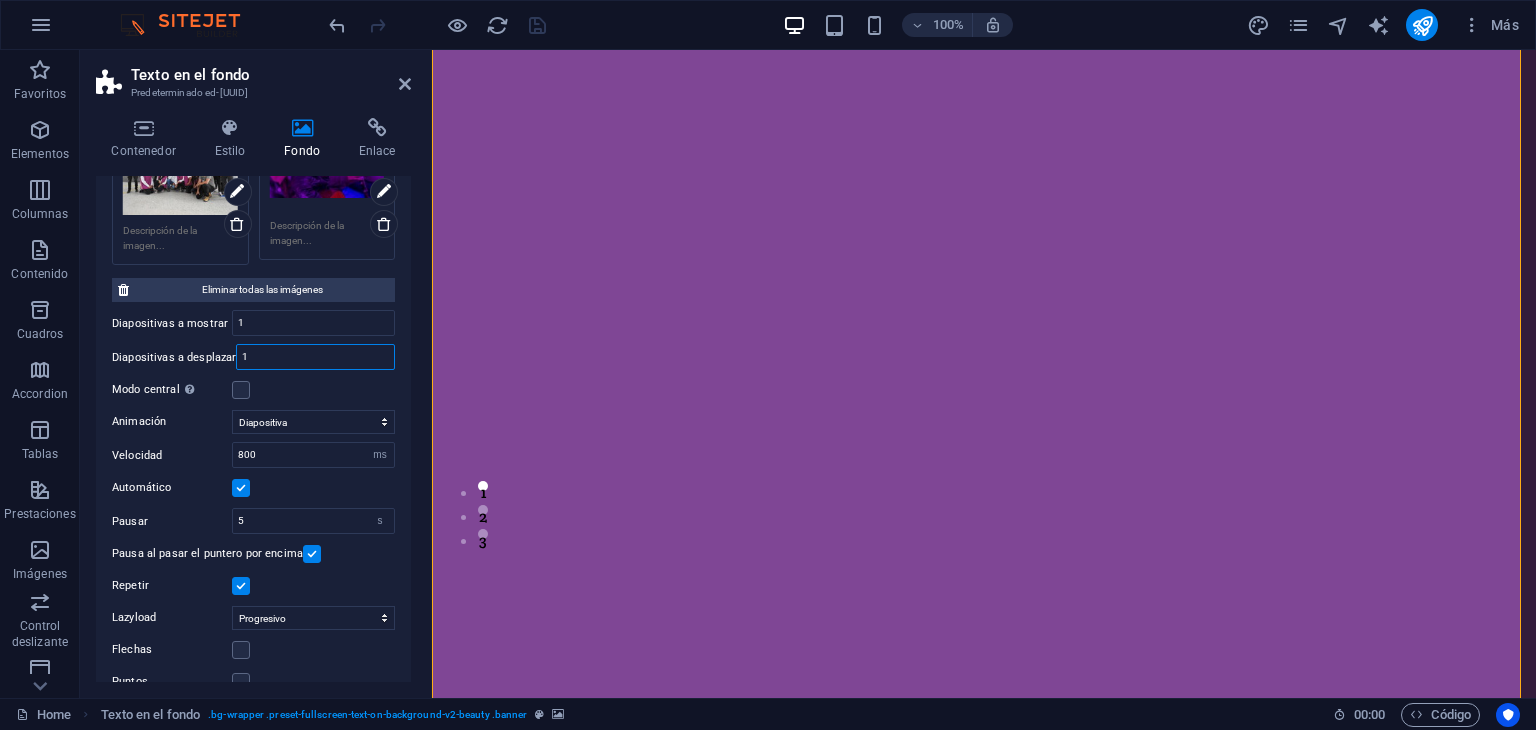 click on "1" at bounding box center (315, 357) 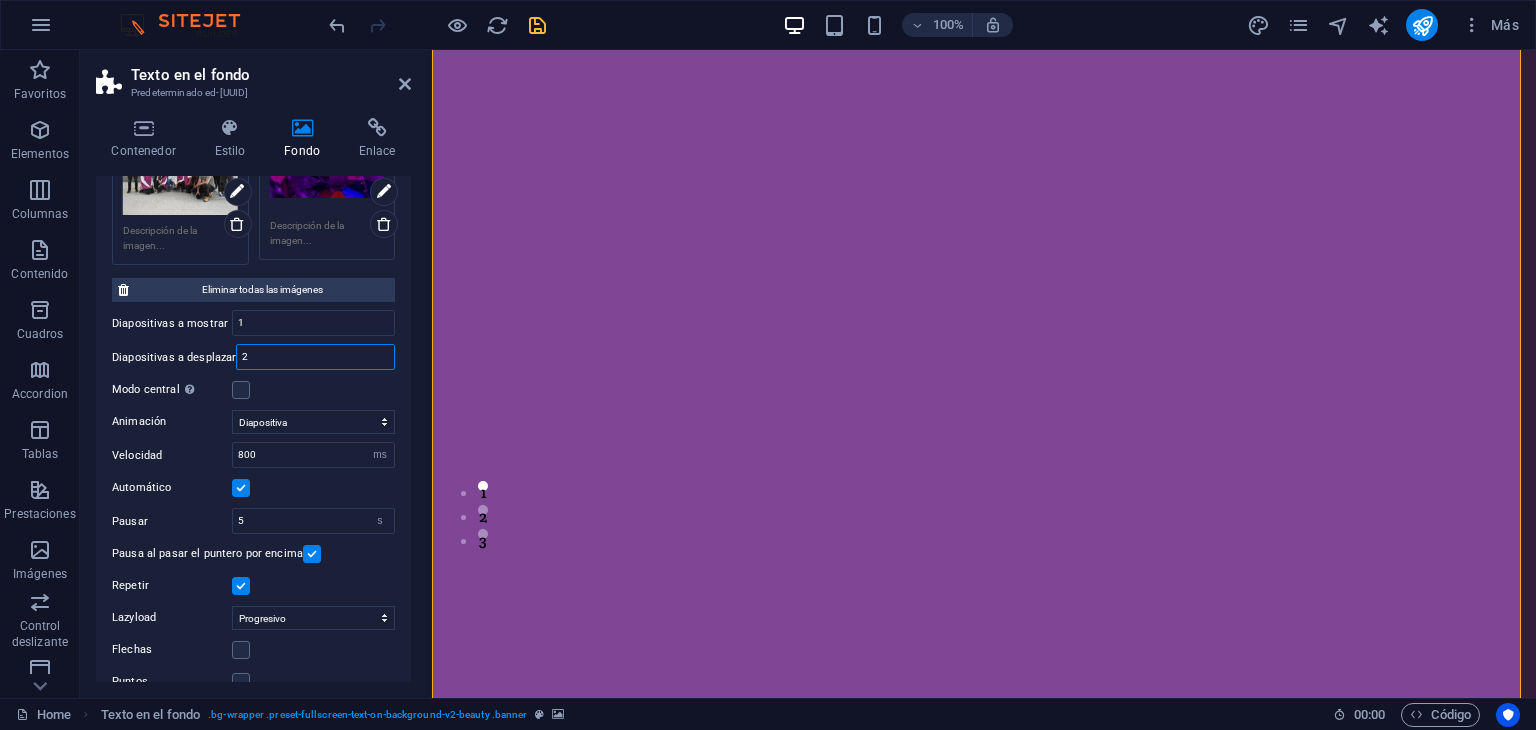 type on "2" 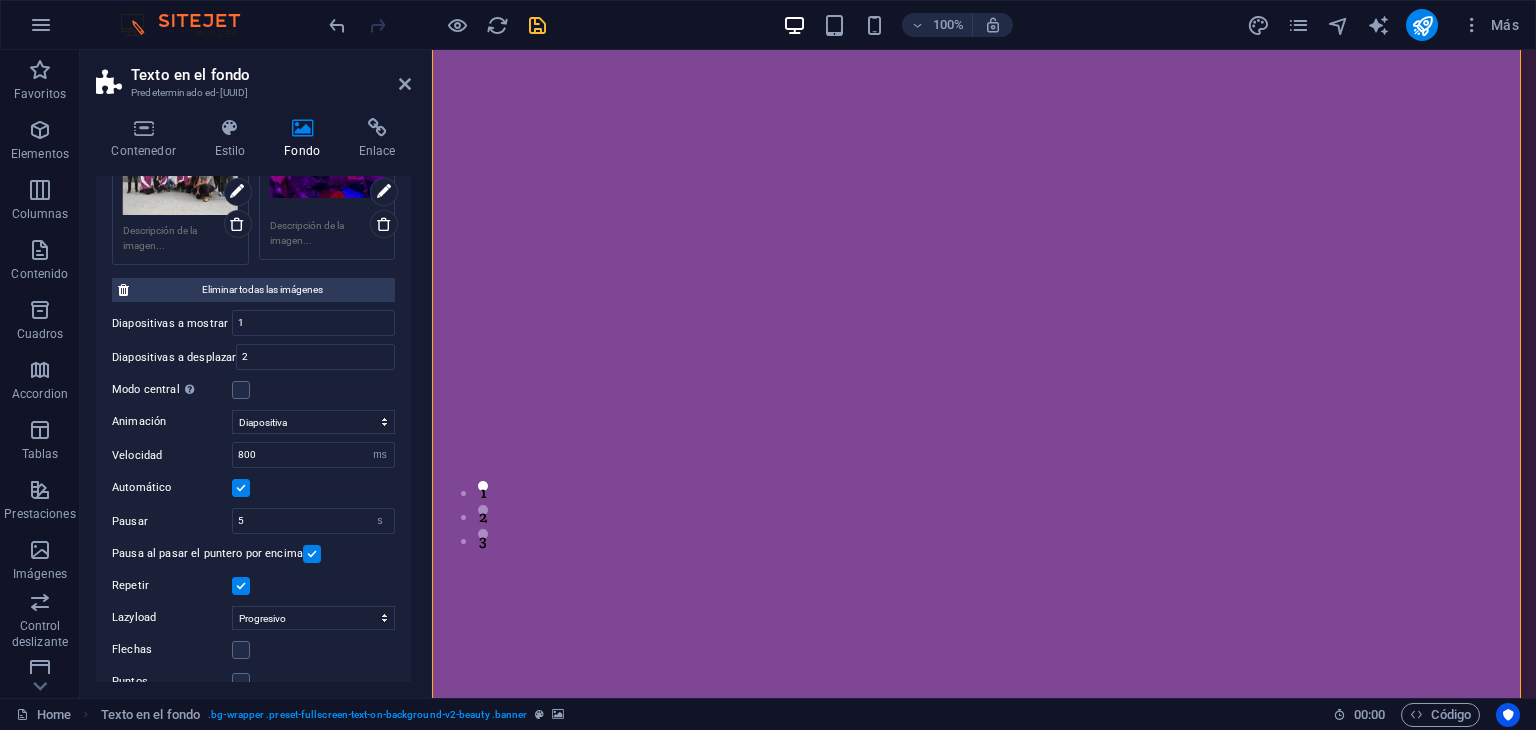 click at bounding box center (-113, 30) 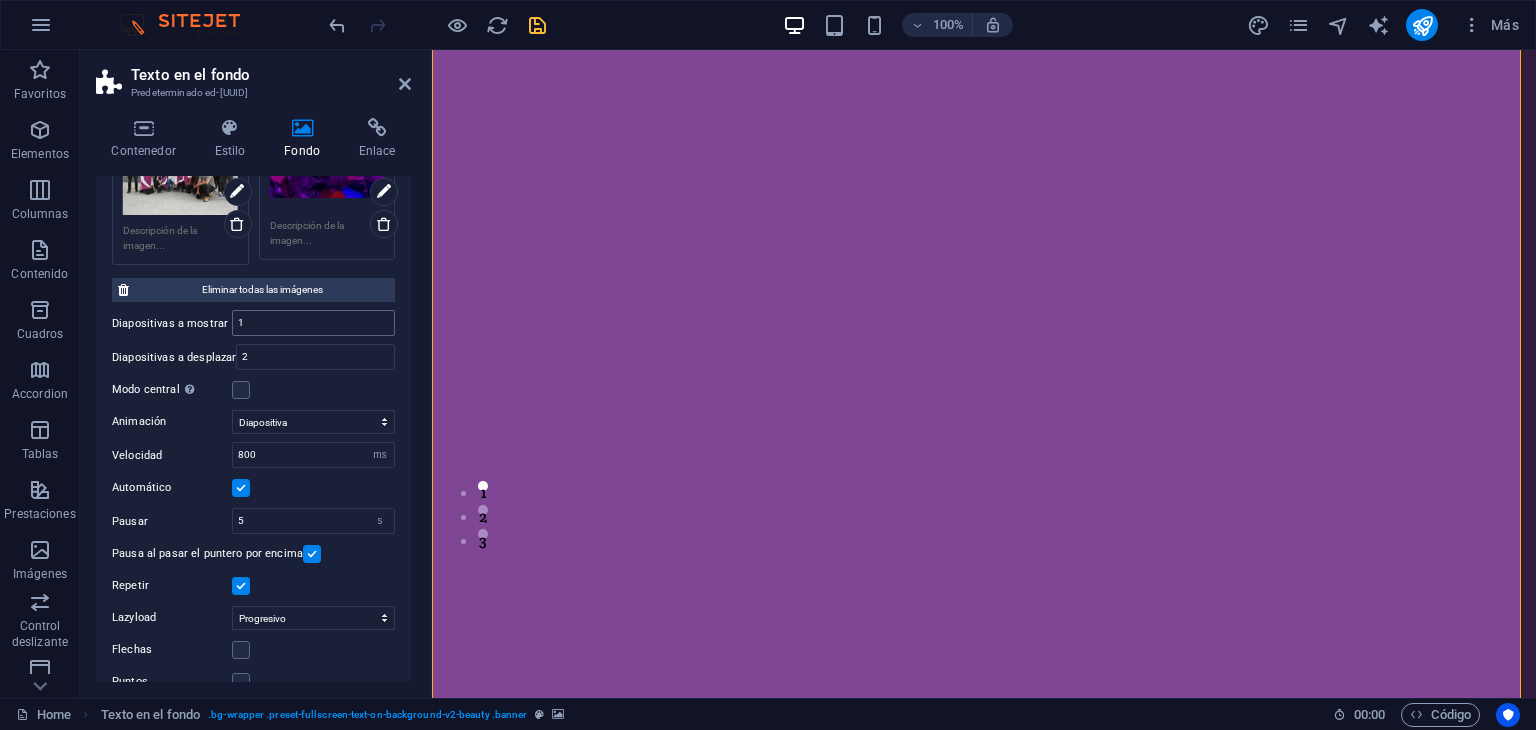 scroll, scrollTop: 316, scrollLeft: 0, axis: vertical 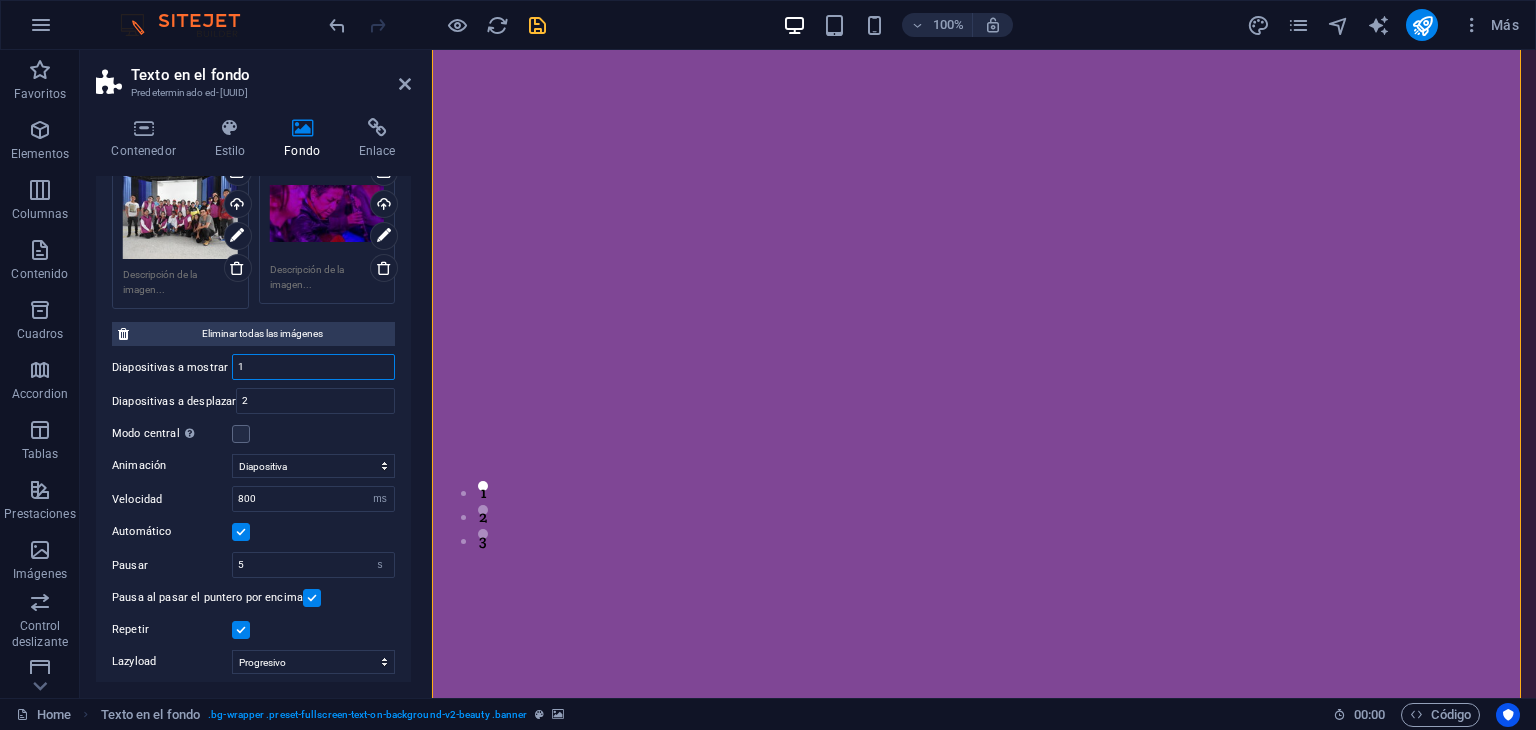 click on "1" at bounding box center (313, 367) 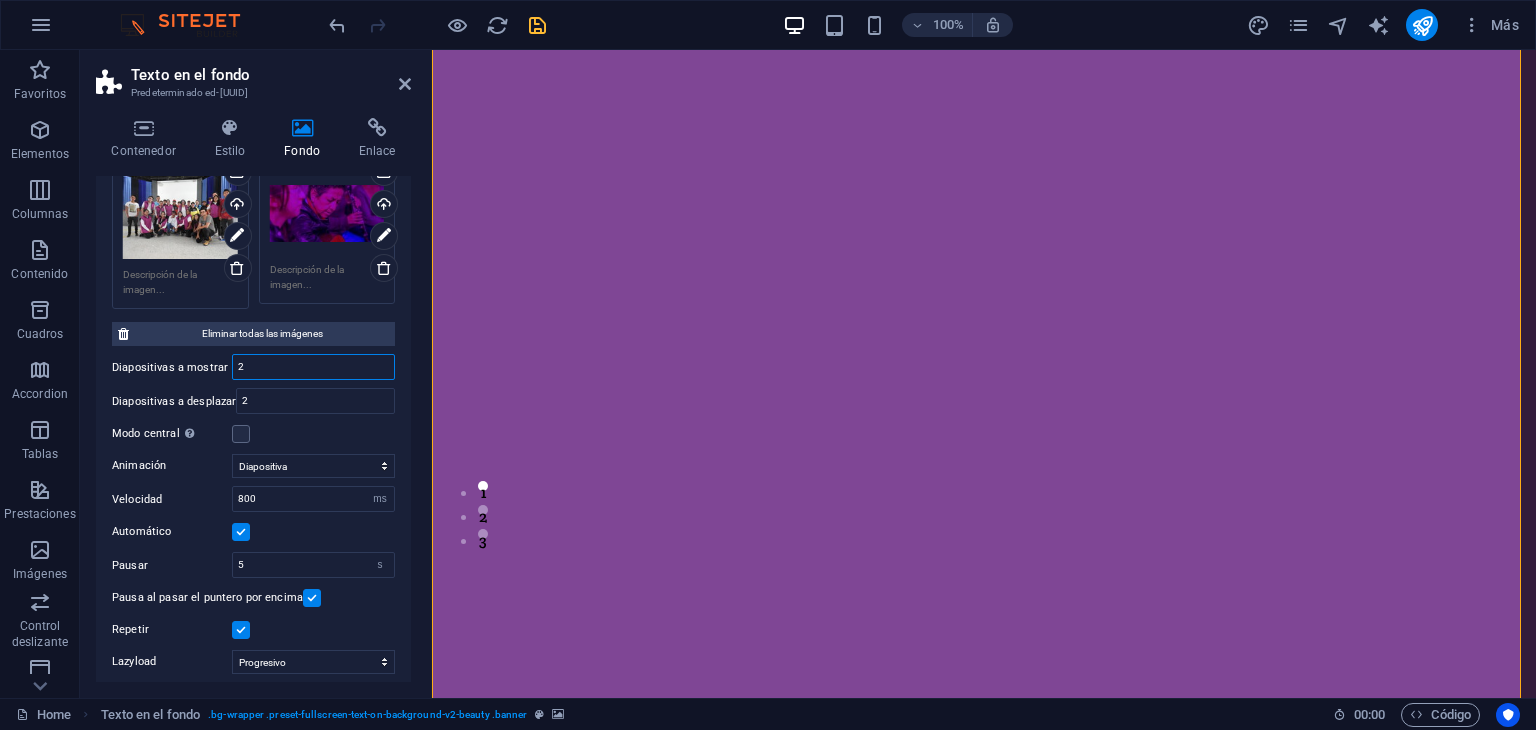 type on "2" 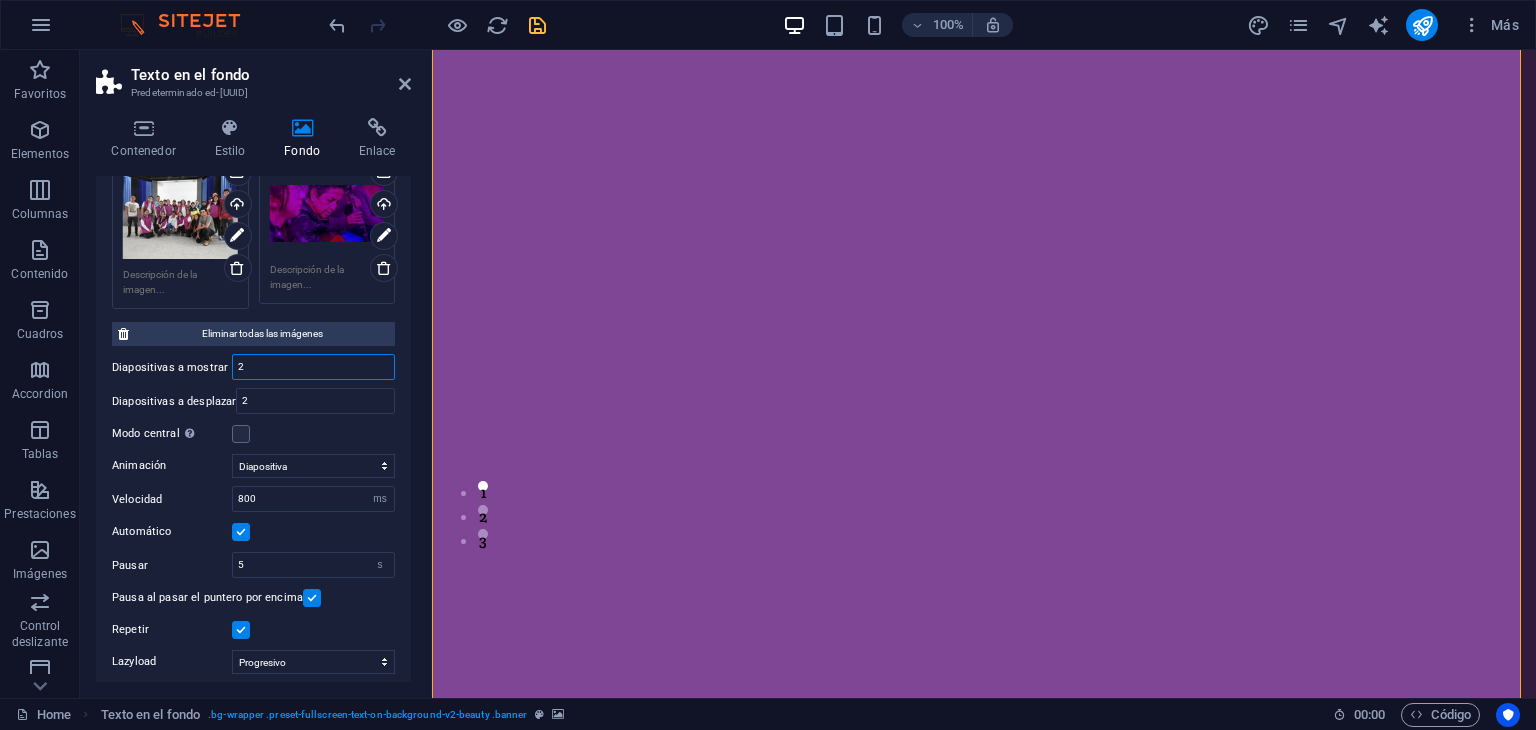 click on "2" at bounding box center [313, 367] 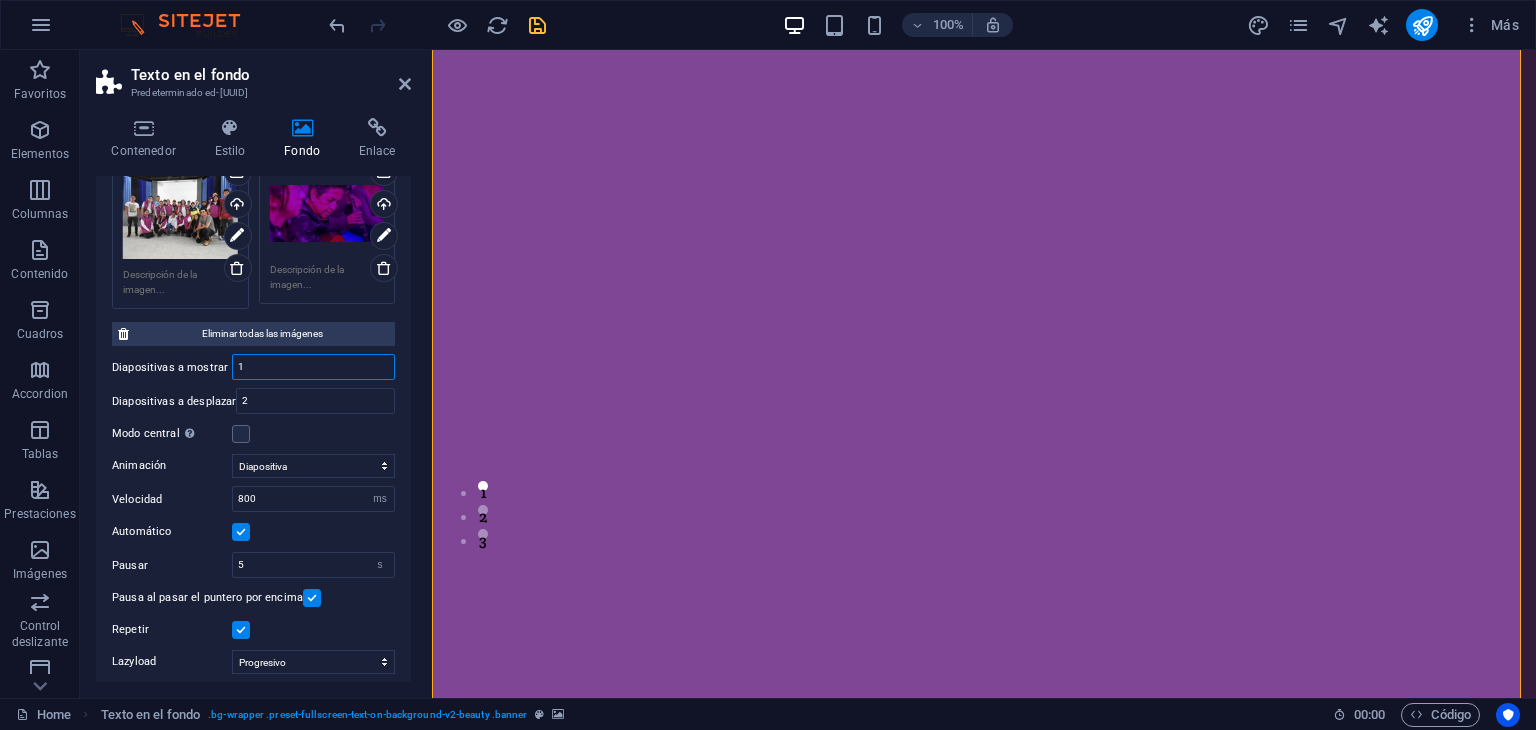 type on "1" 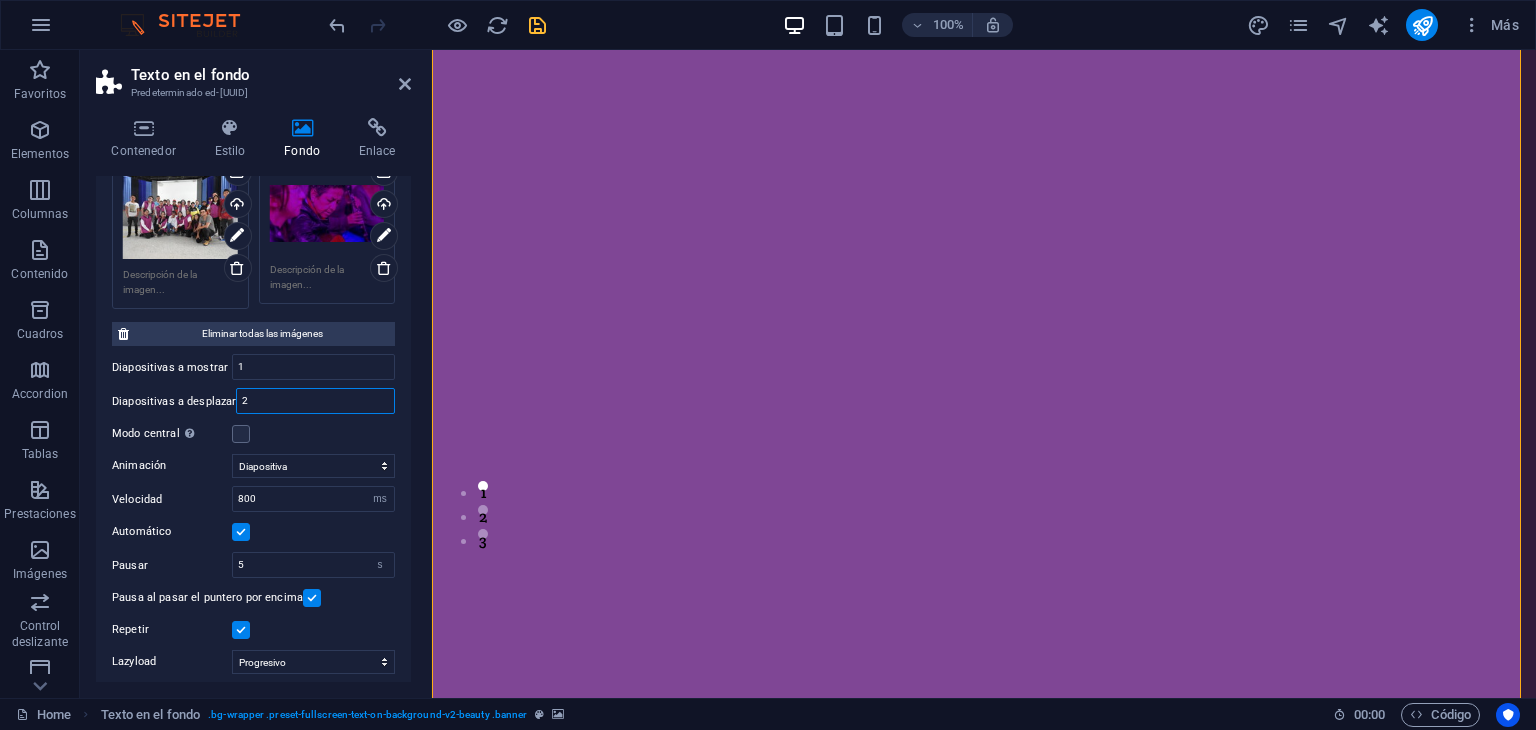 click on "2" at bounding box center [315, 401] 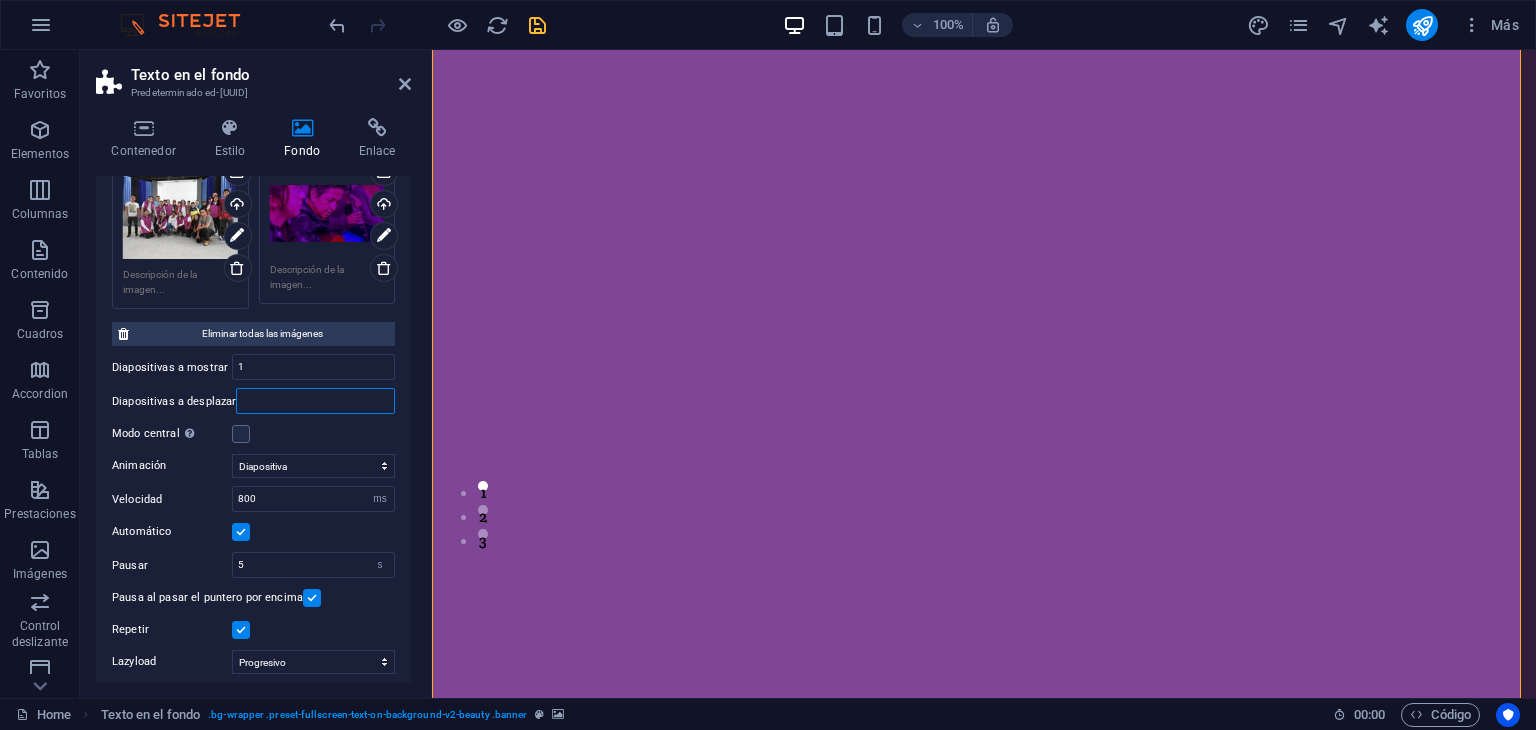 type on "2" 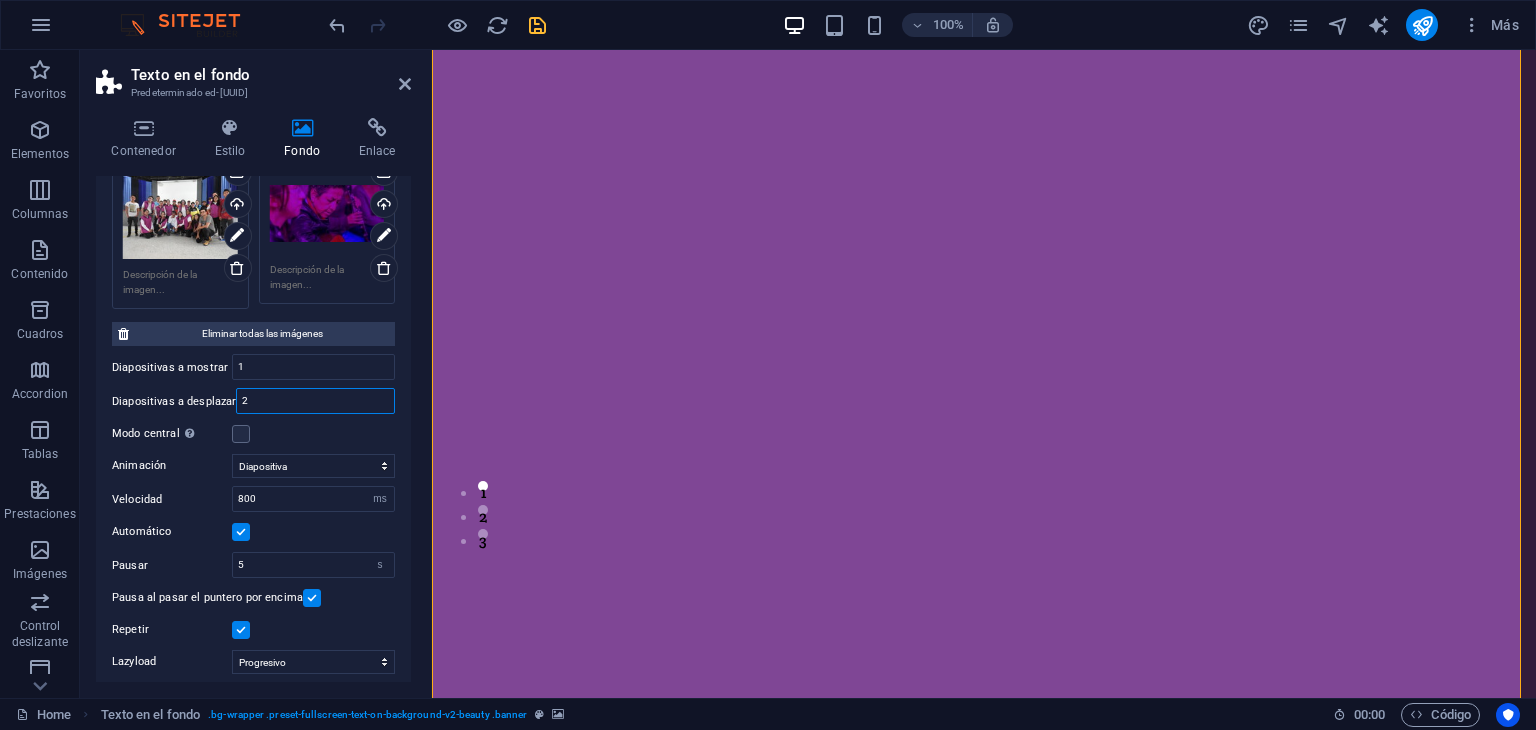 click on "2" at bounding box center (315, 401) 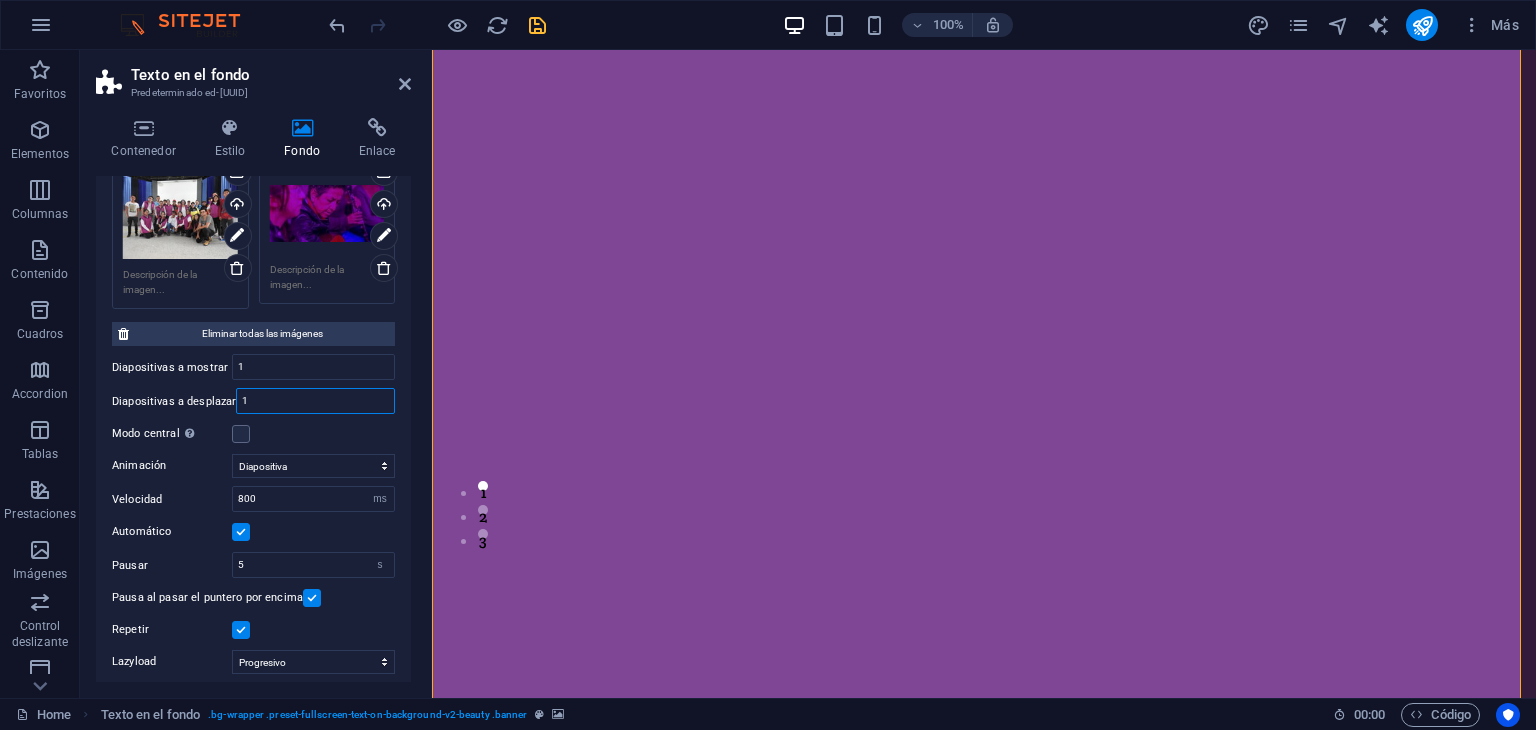 type on "1" 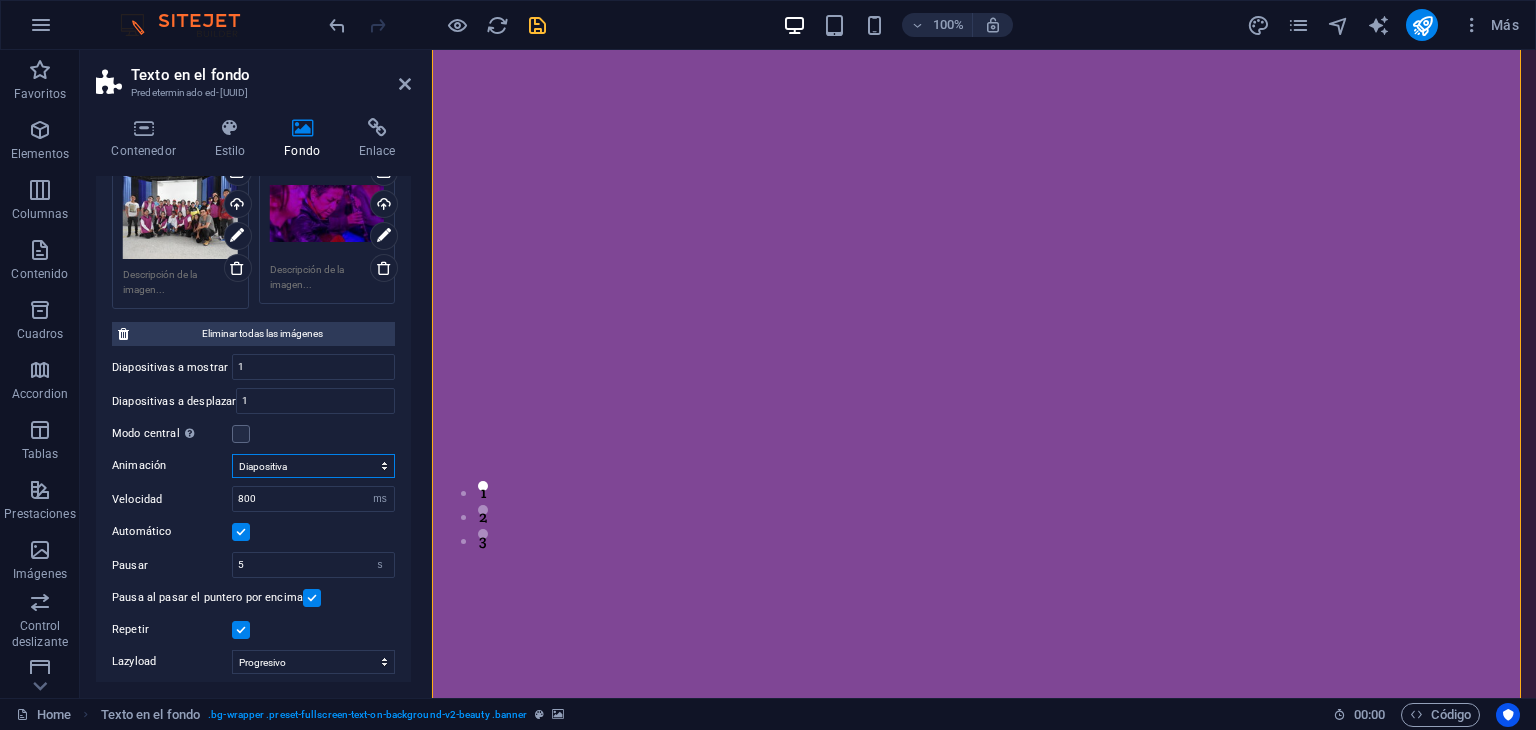 click on "Diapositiva Difuminar" at bounding box center [313, 466] 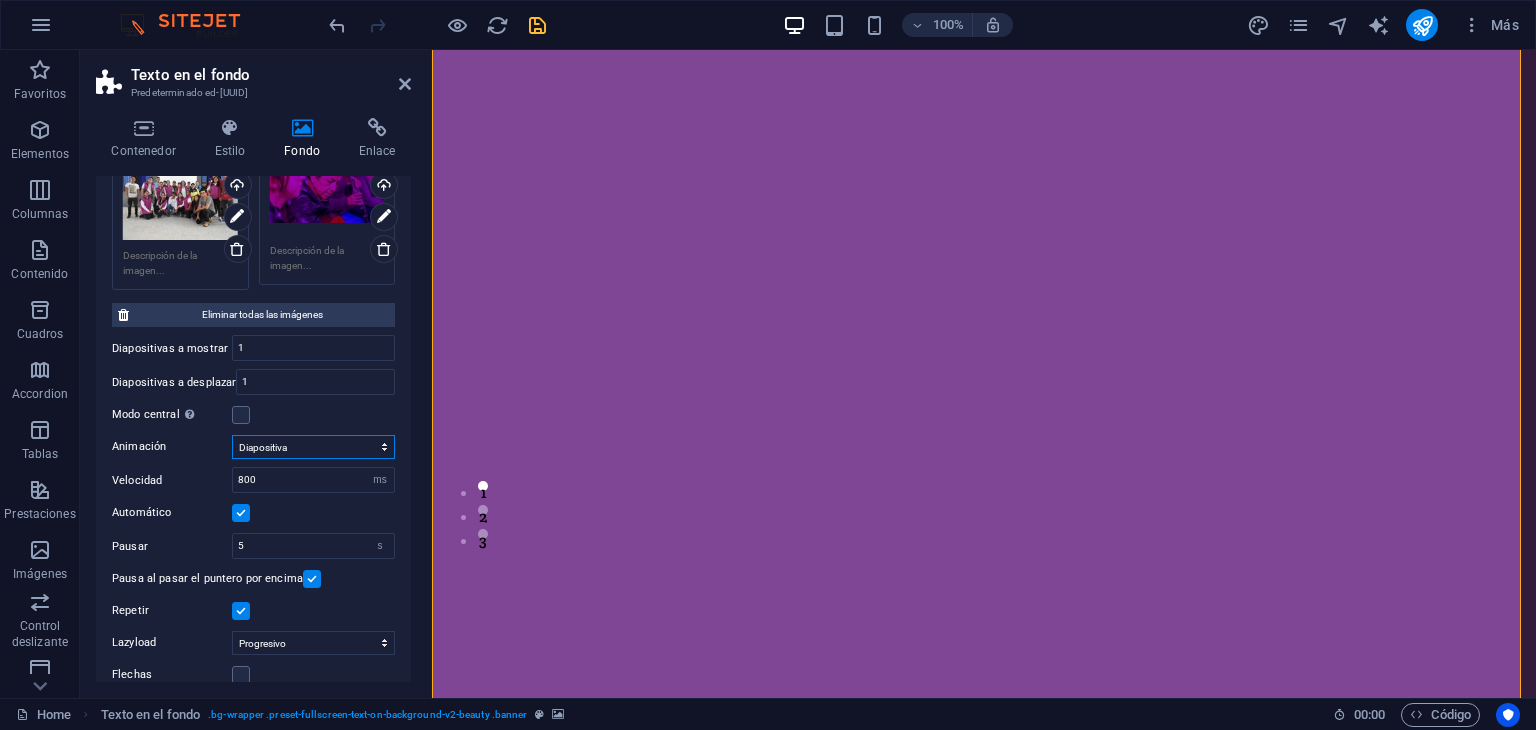 scroll, scrollTop: 384, scrollLeft: 0, axis: vertical 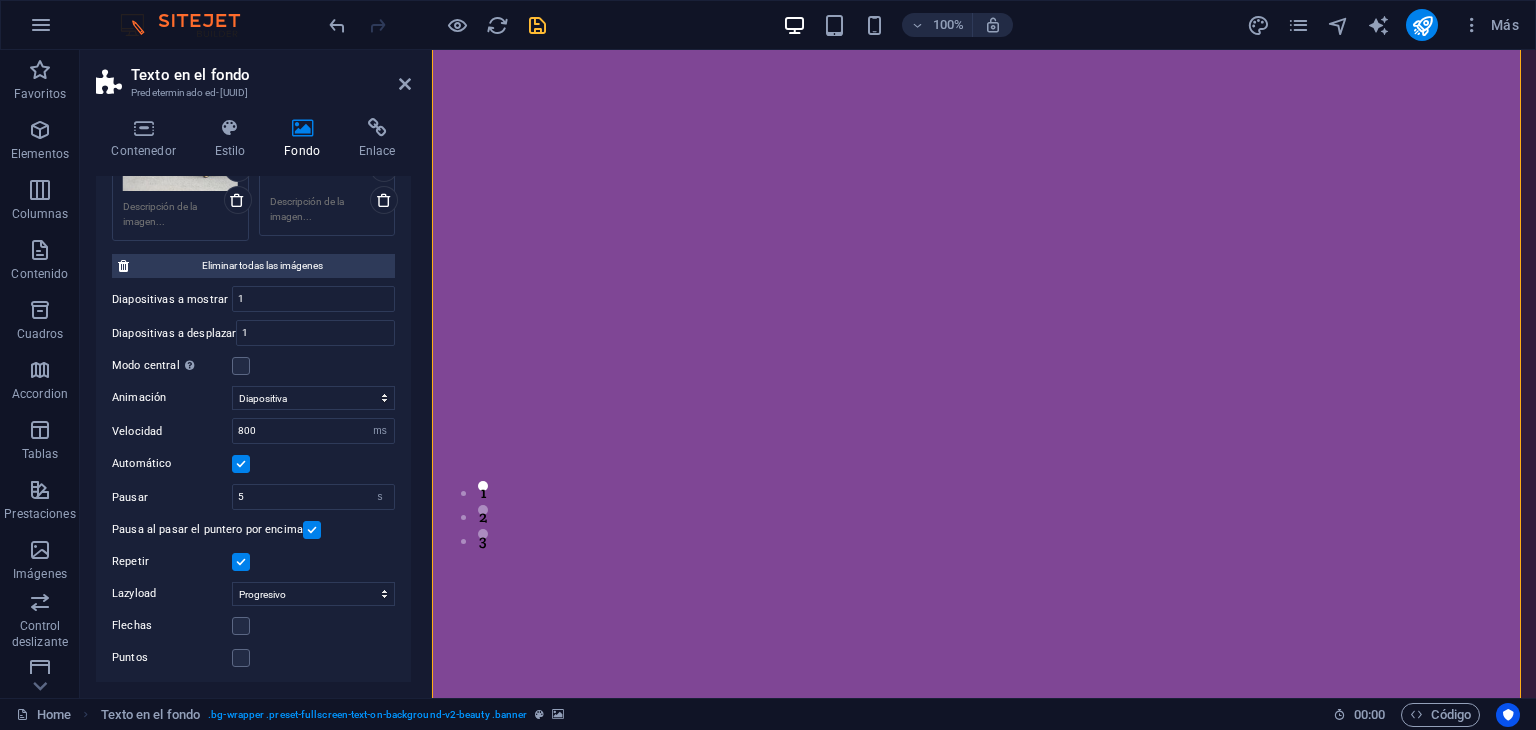 click at bounding box center [241, 464] 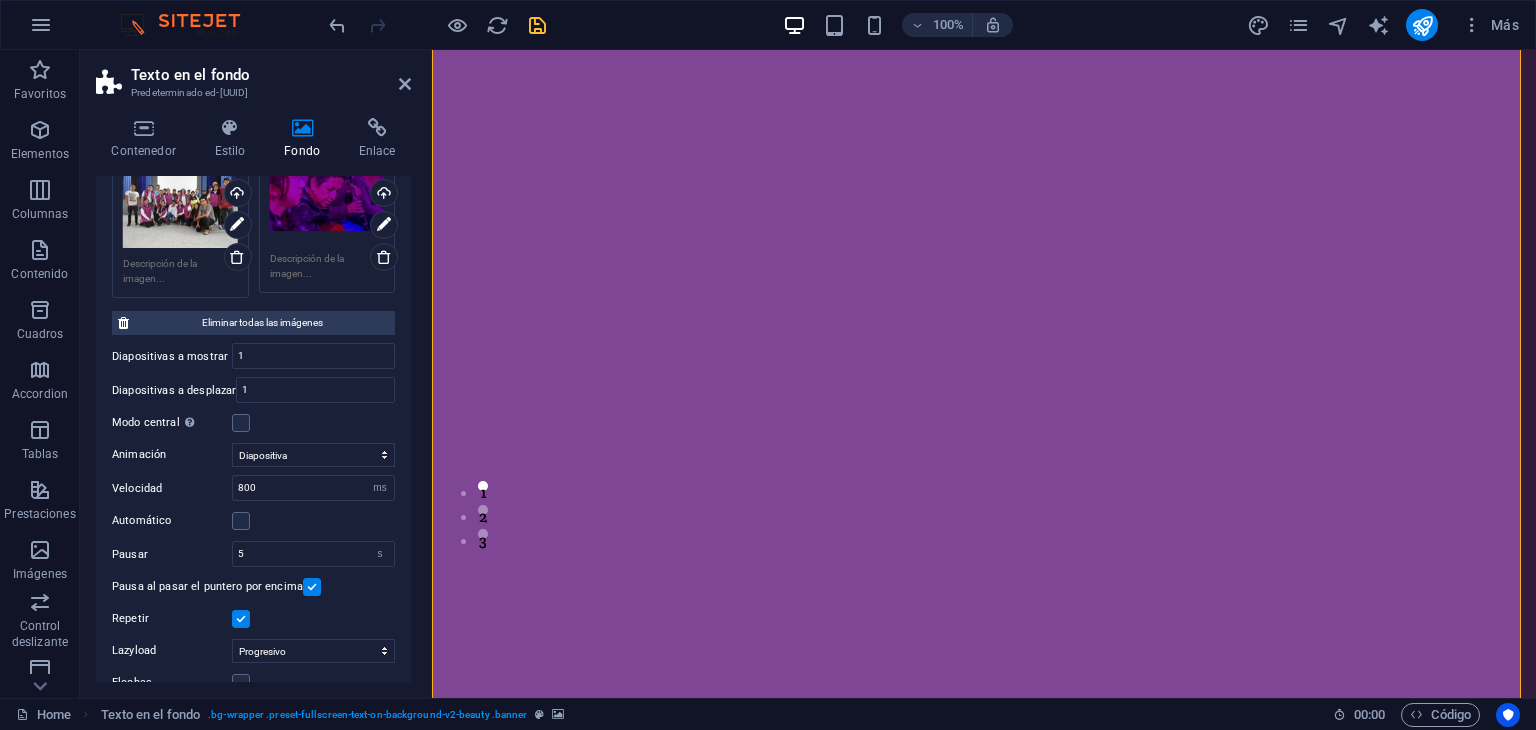 scroll, scrollTop: 384, scrollLeft: 0, axis: vertical 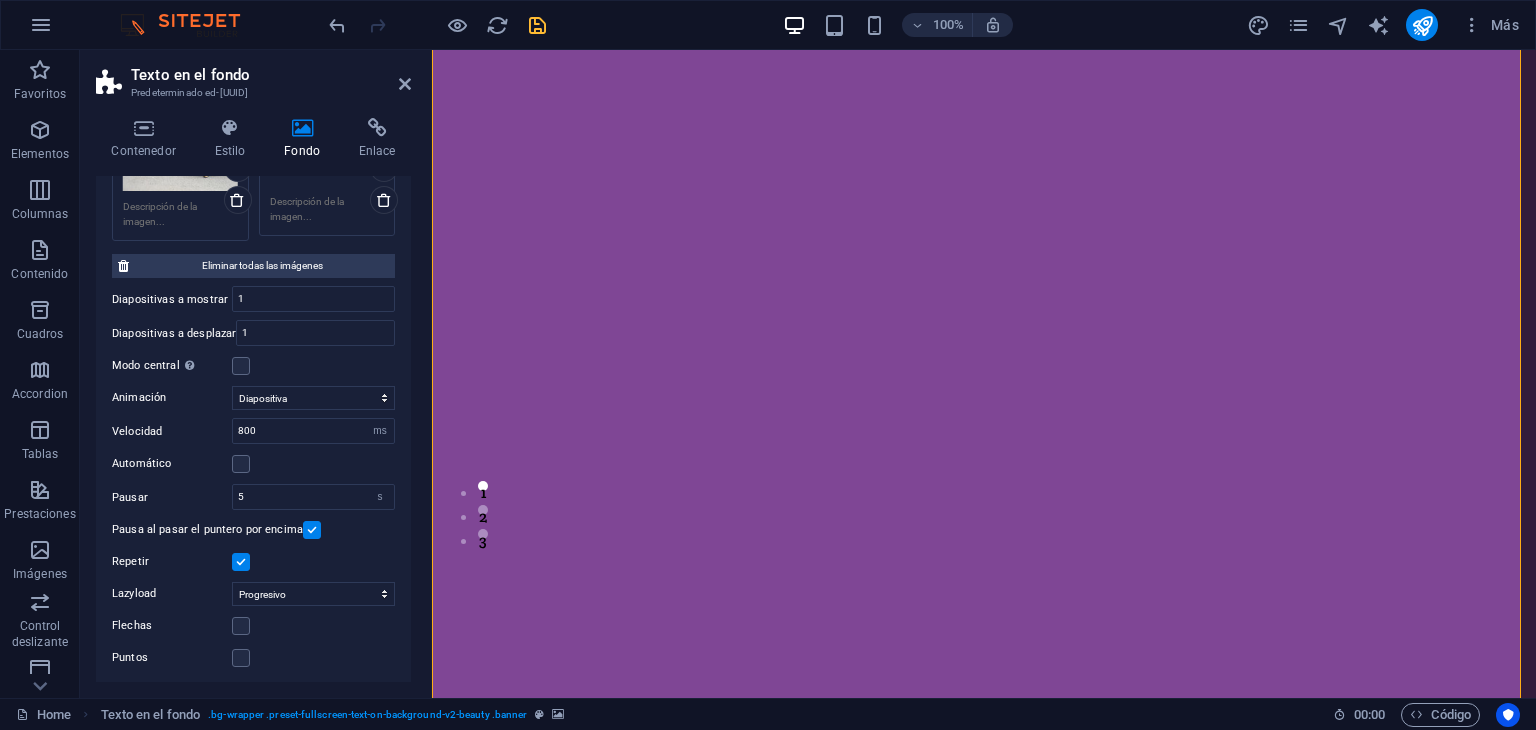 click at bounding box center (-113, 30) 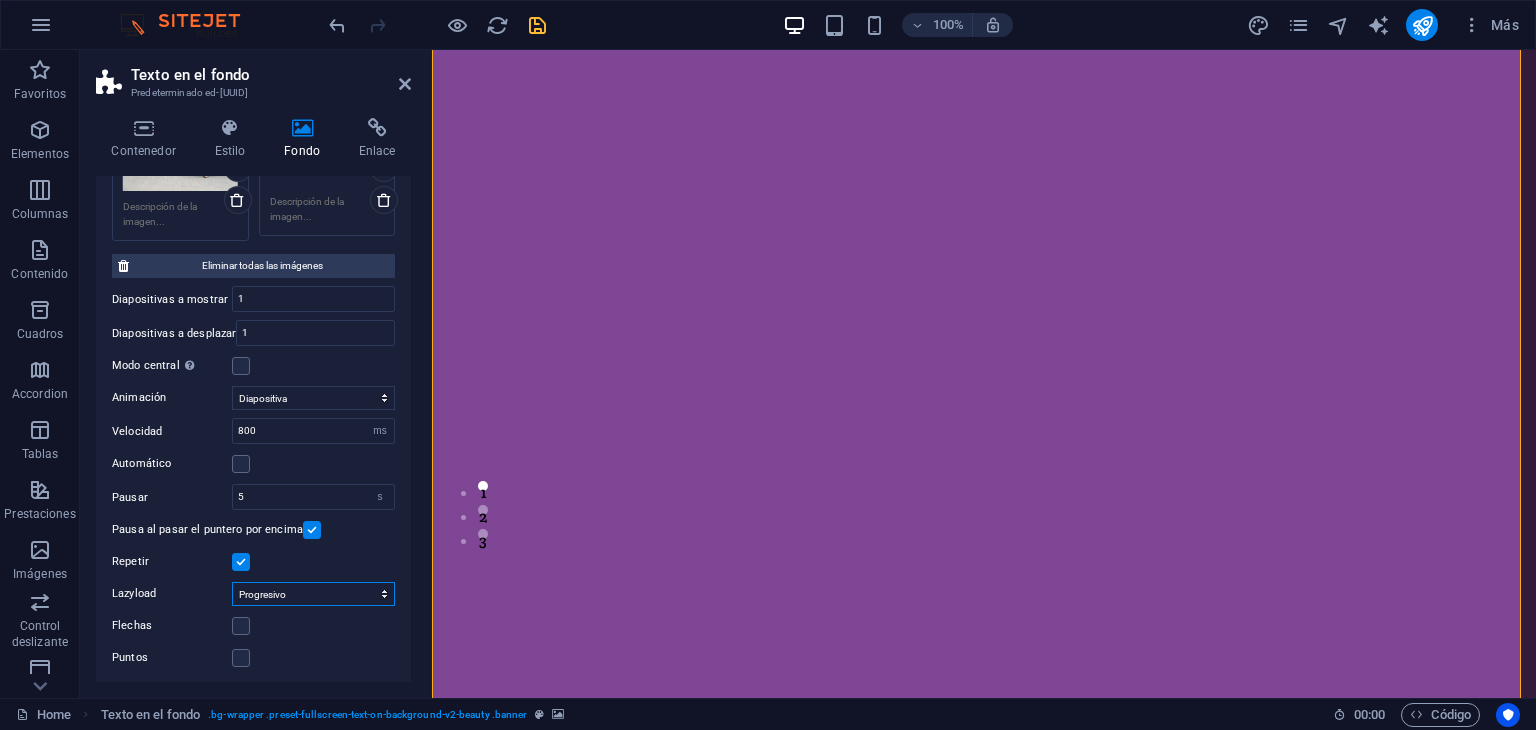click on "Deshabilitado Bajo demanda Progresivo" at bounding box center (313, 594) 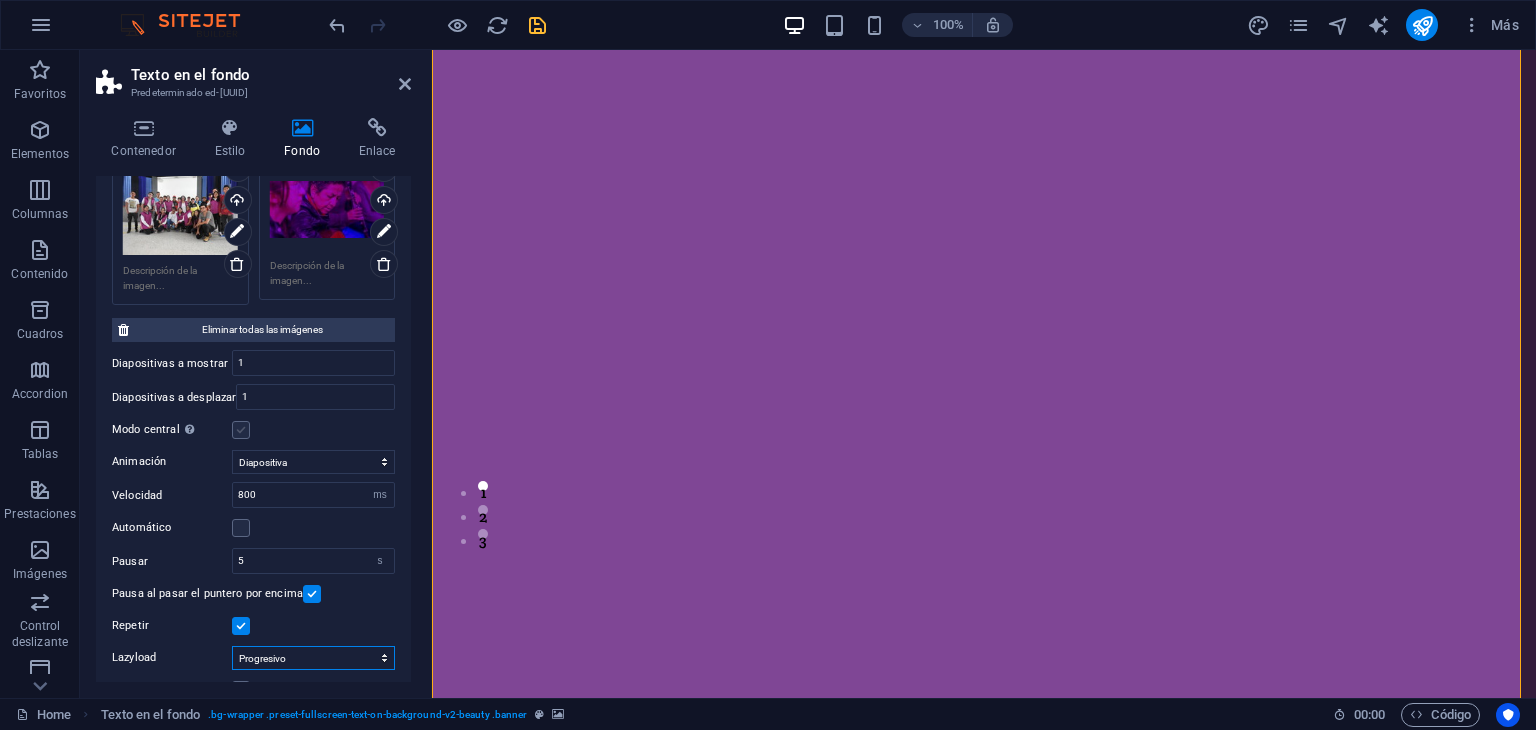 scroll, scrollTop: 318, scrollLeft: 0, axis: vertical 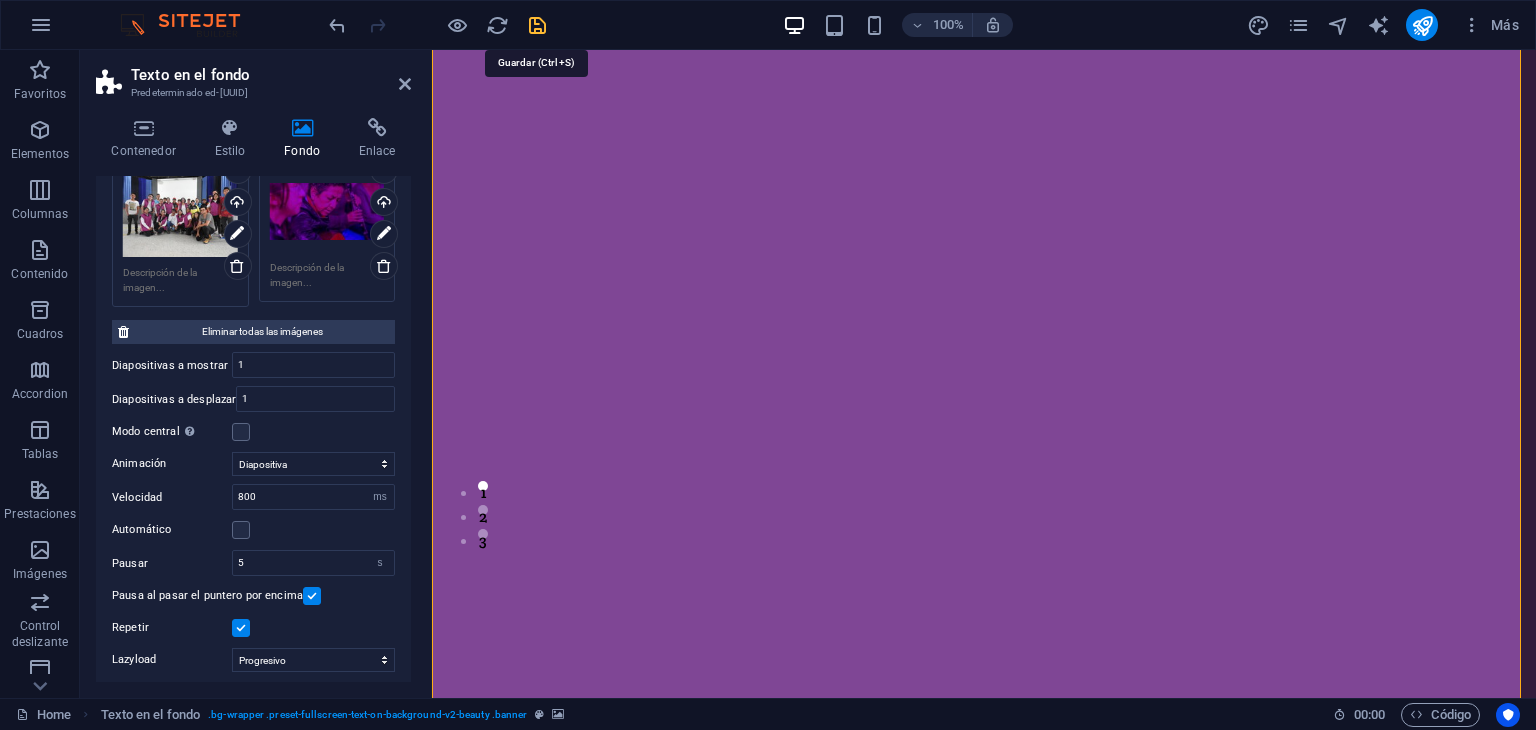 click at bounding box center [537, 25] 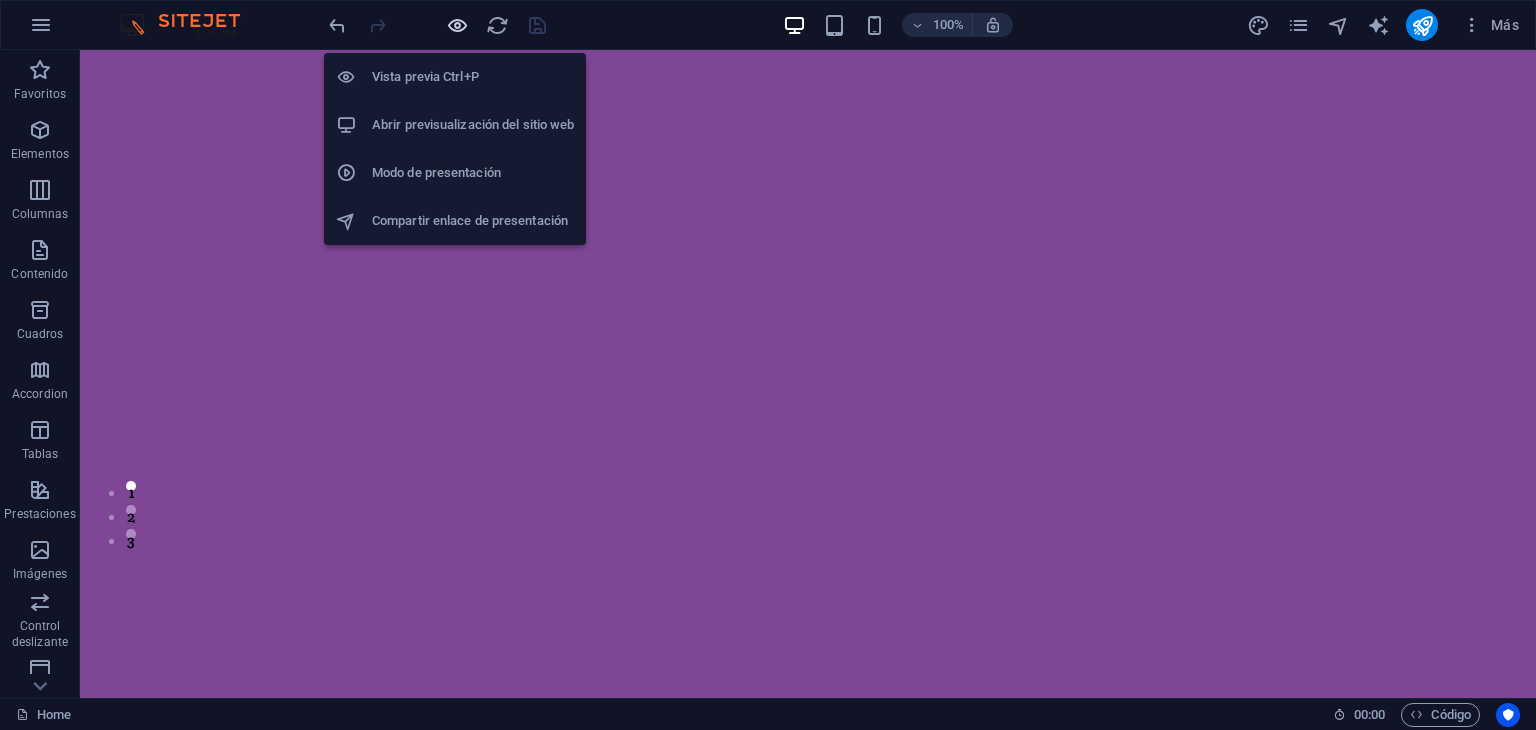 click at bounding box center (457, 25) 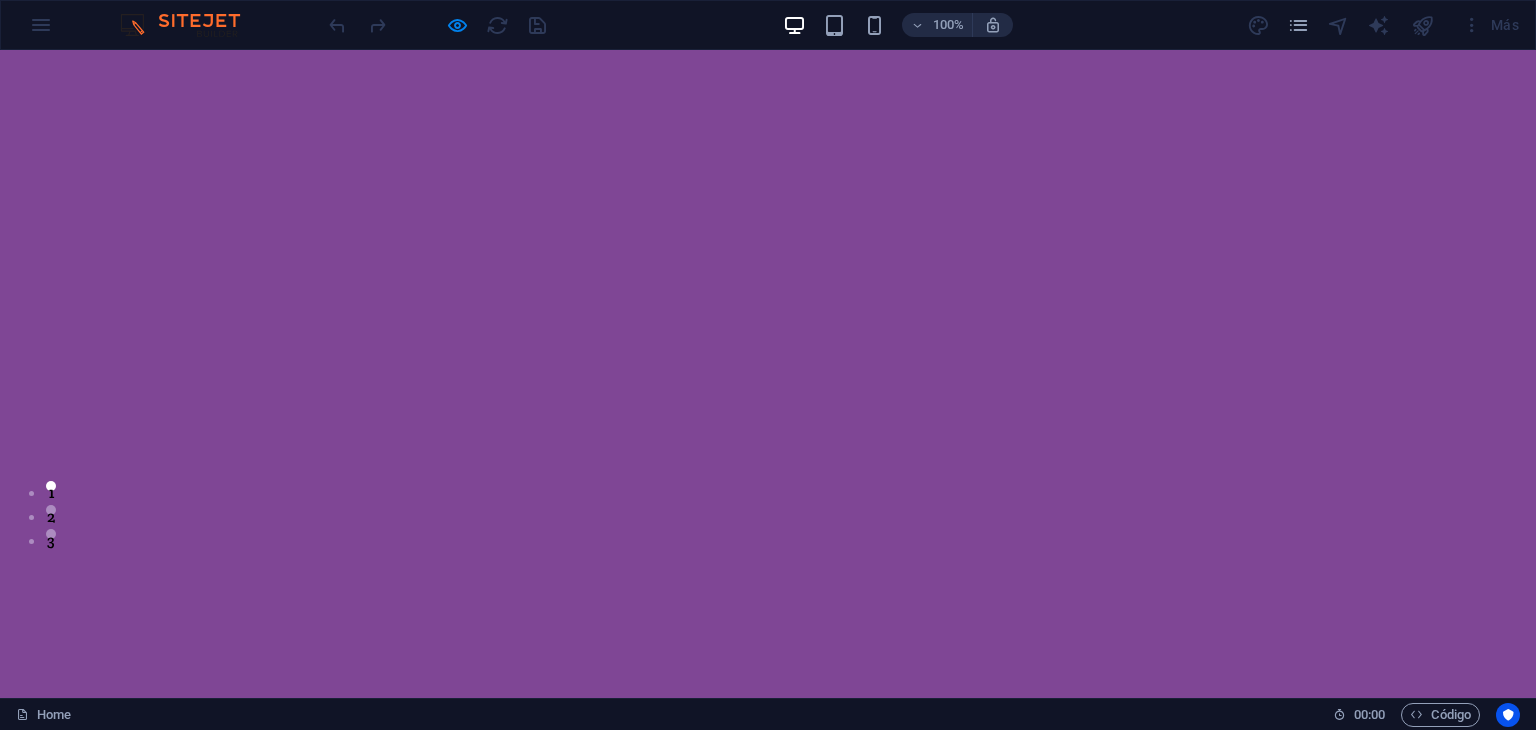 click at bounding box center (-761, 30) 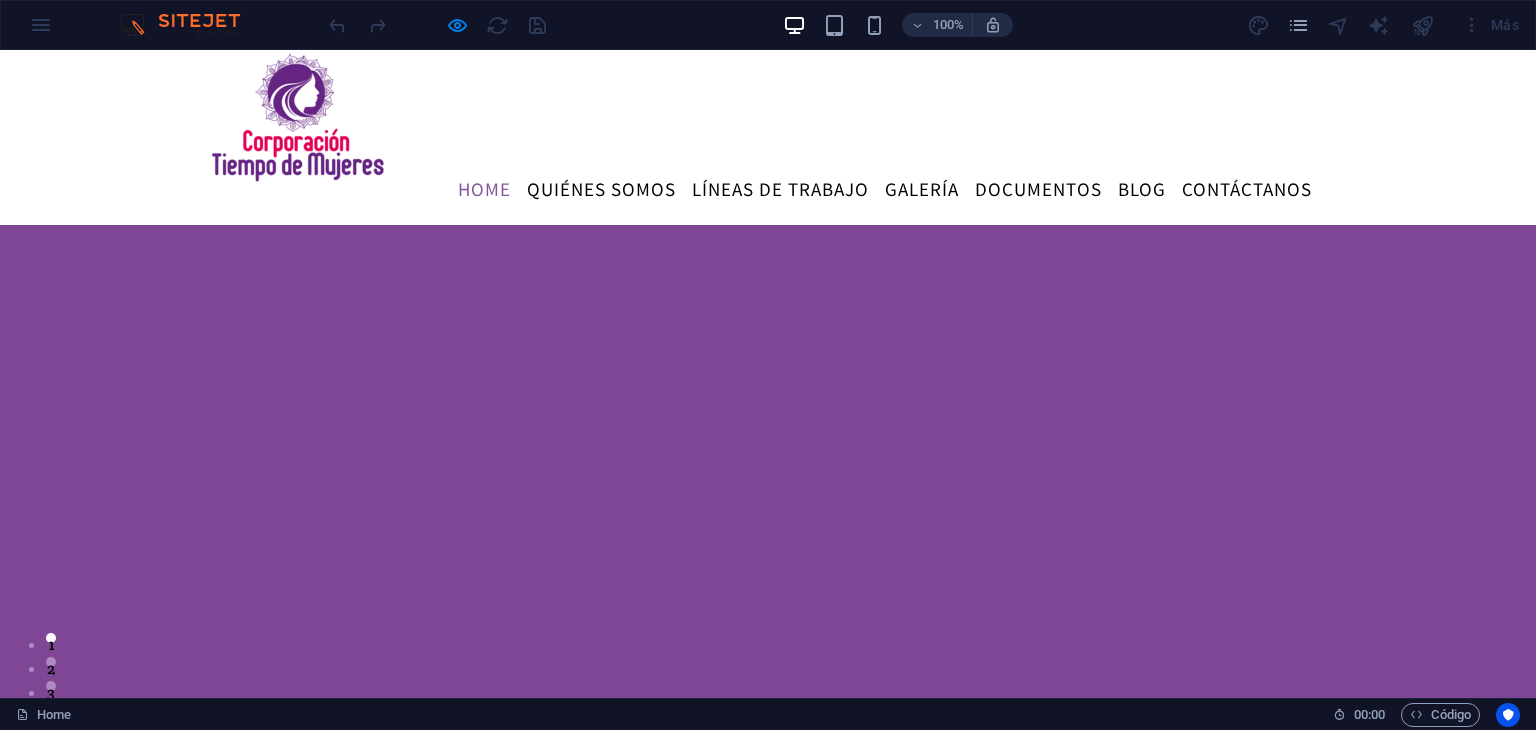 click at bounding box center [-761, 142] 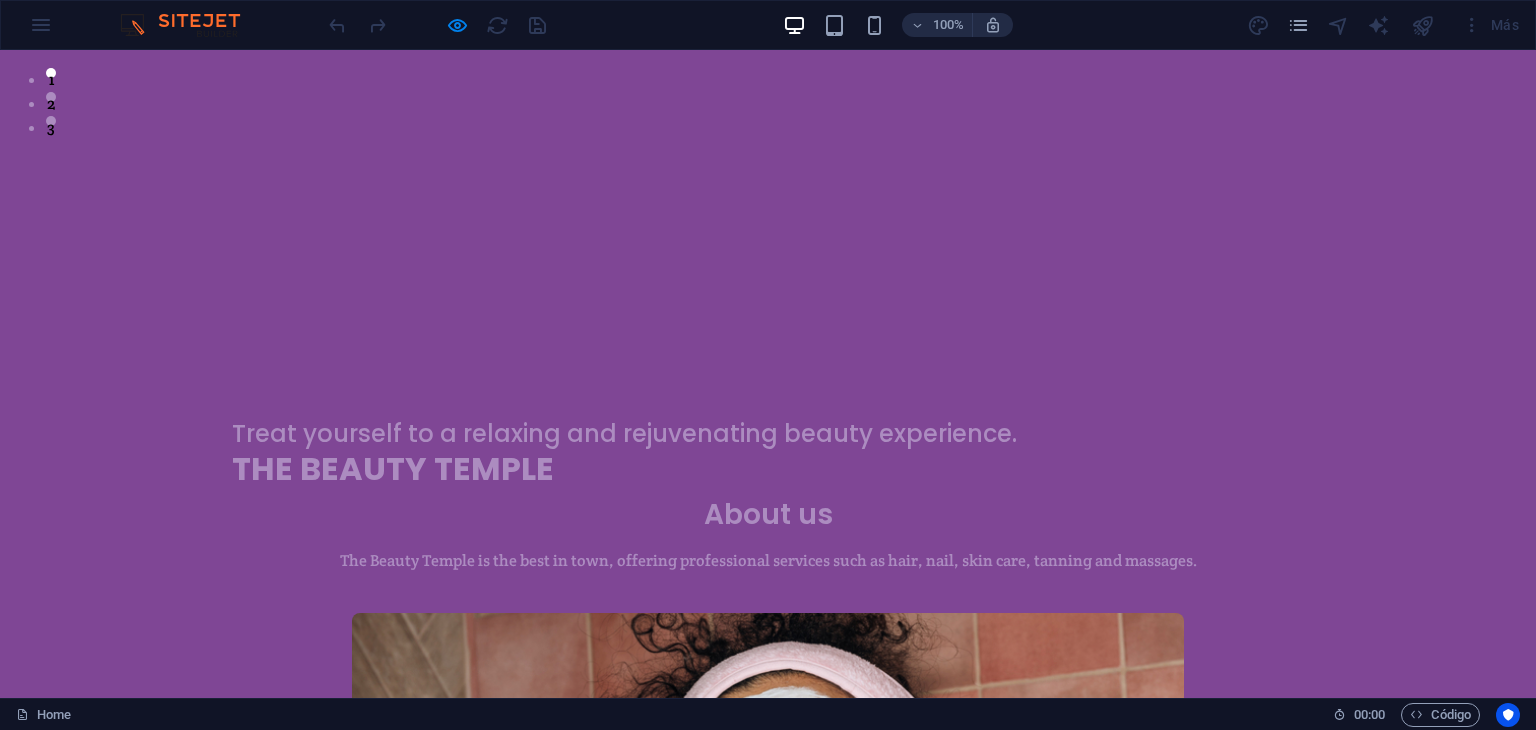scroll, scrollTop: 627, scrollLeft: 0, axis: vertical 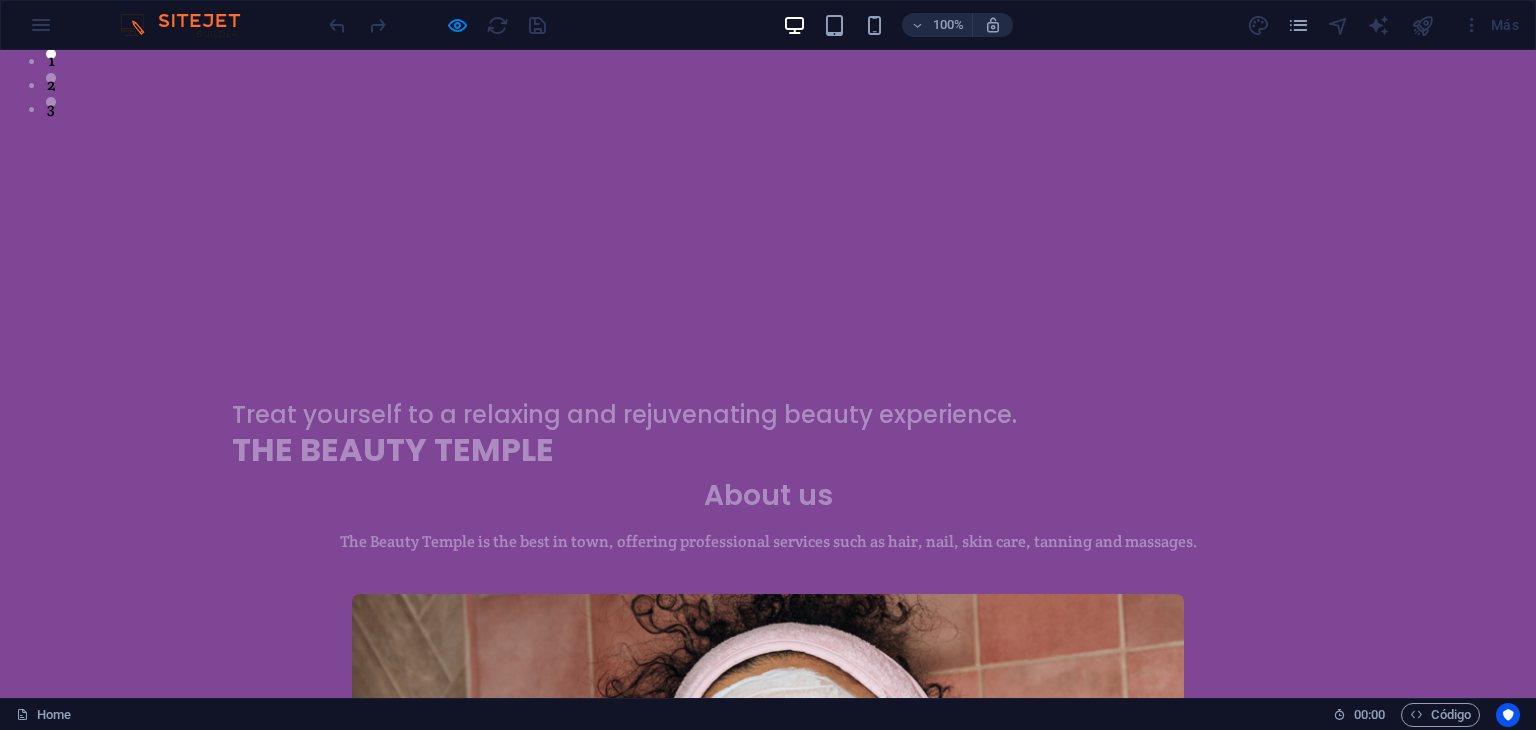 click on "About us The Beauty Temple is the best in town, offering professional services such as hair, nail, skin care, tanning and massages. LEARN MORE" at bounding box center [768, 840] 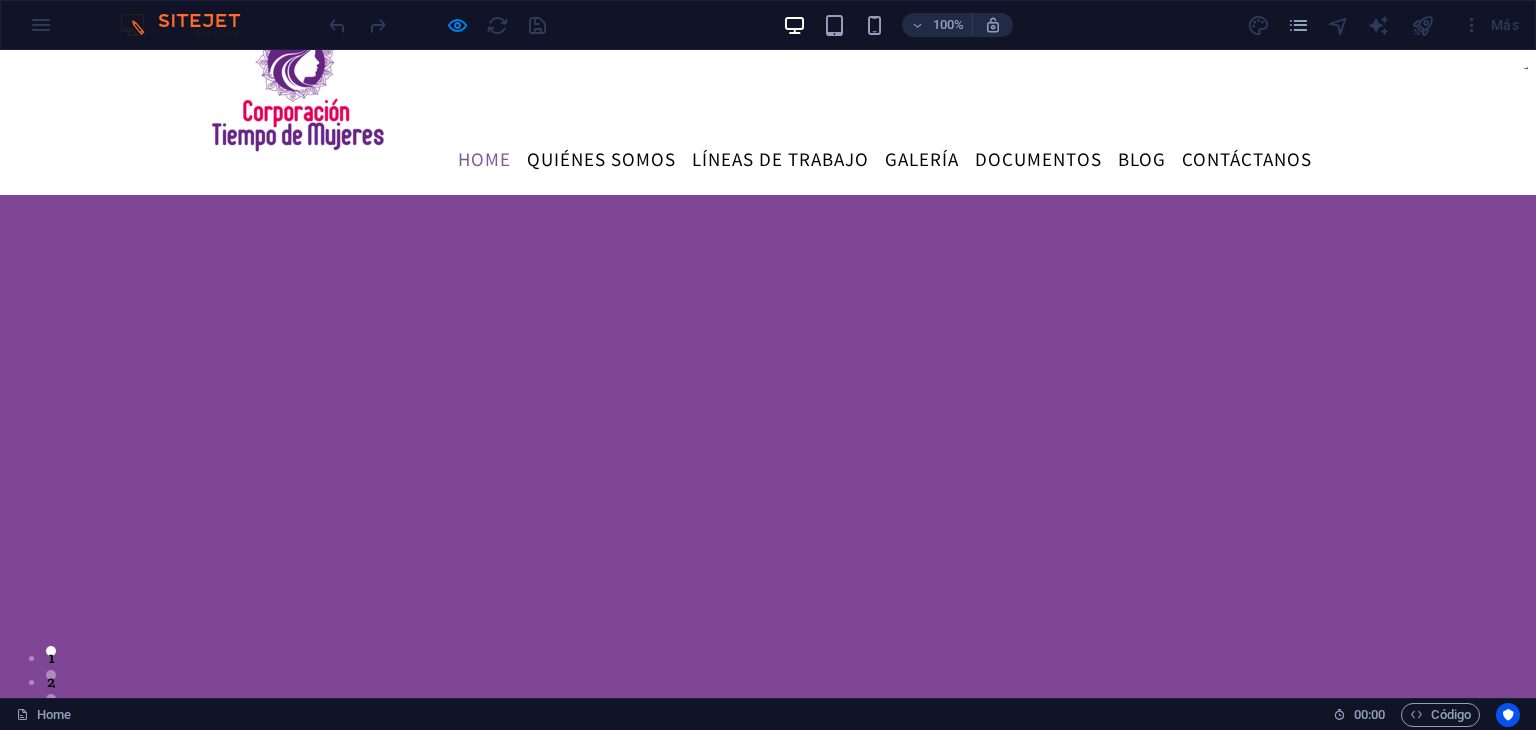 scroll, scrollTop: 0, scrollLeft: 0, axis: both 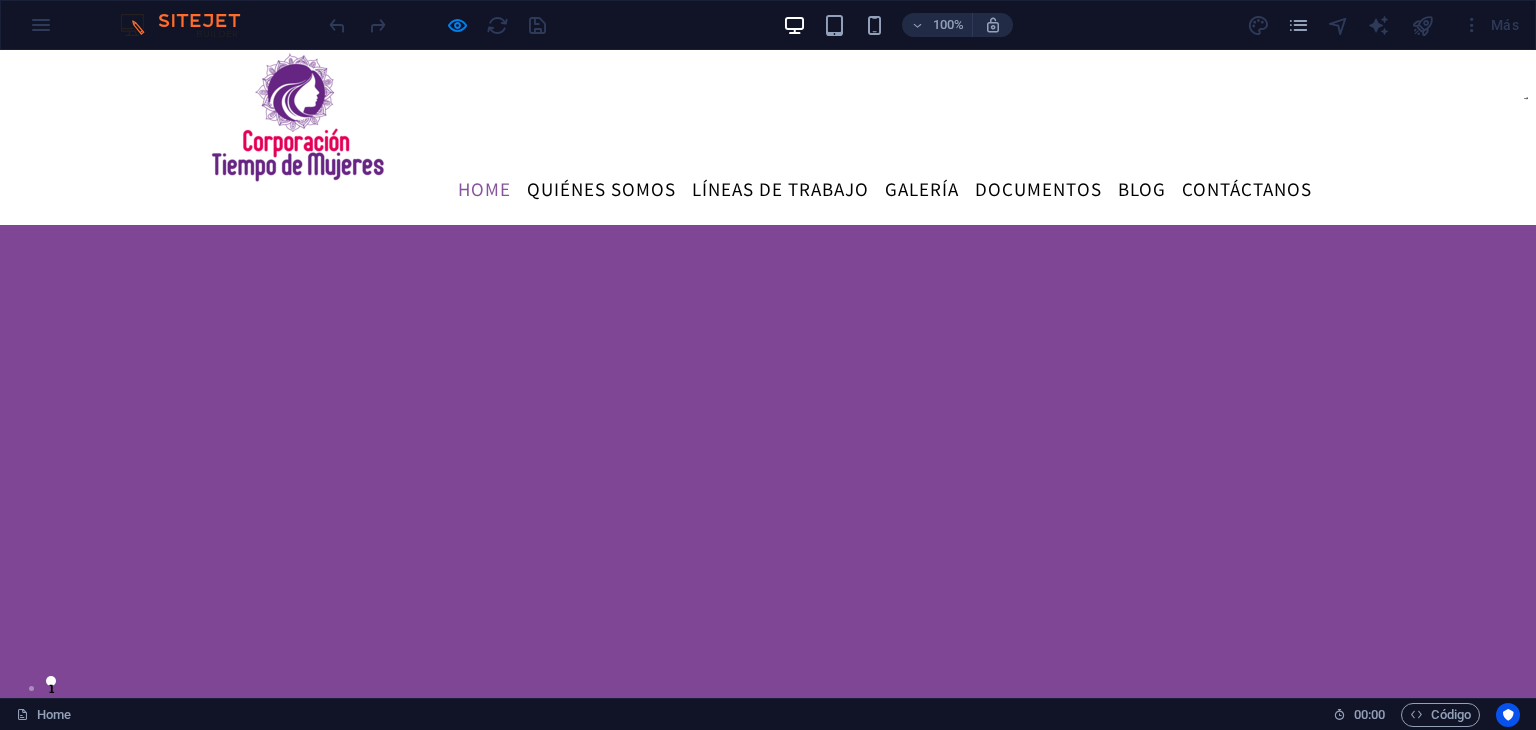 click at bounding box center [-761, 225] 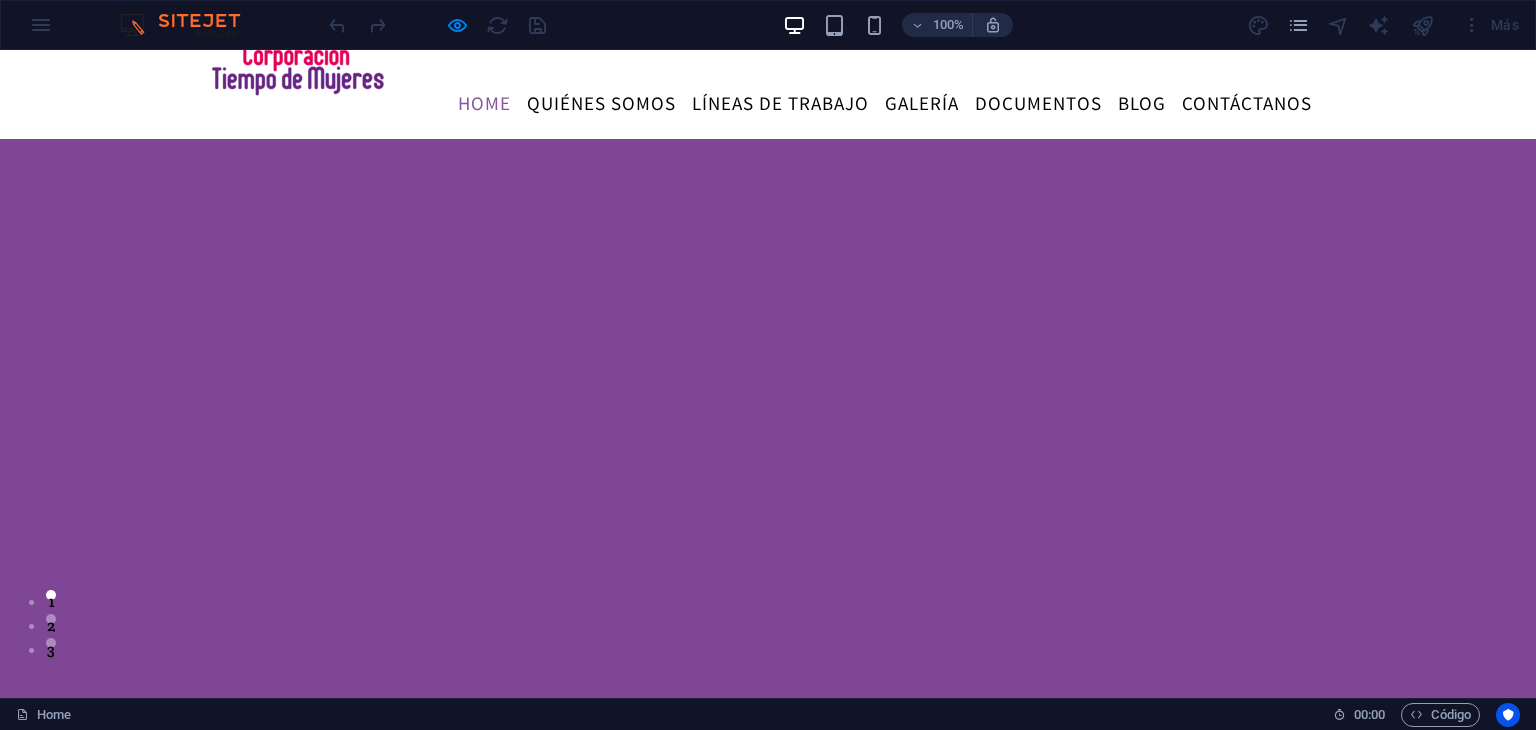 click at bounding box center [-761, 139] 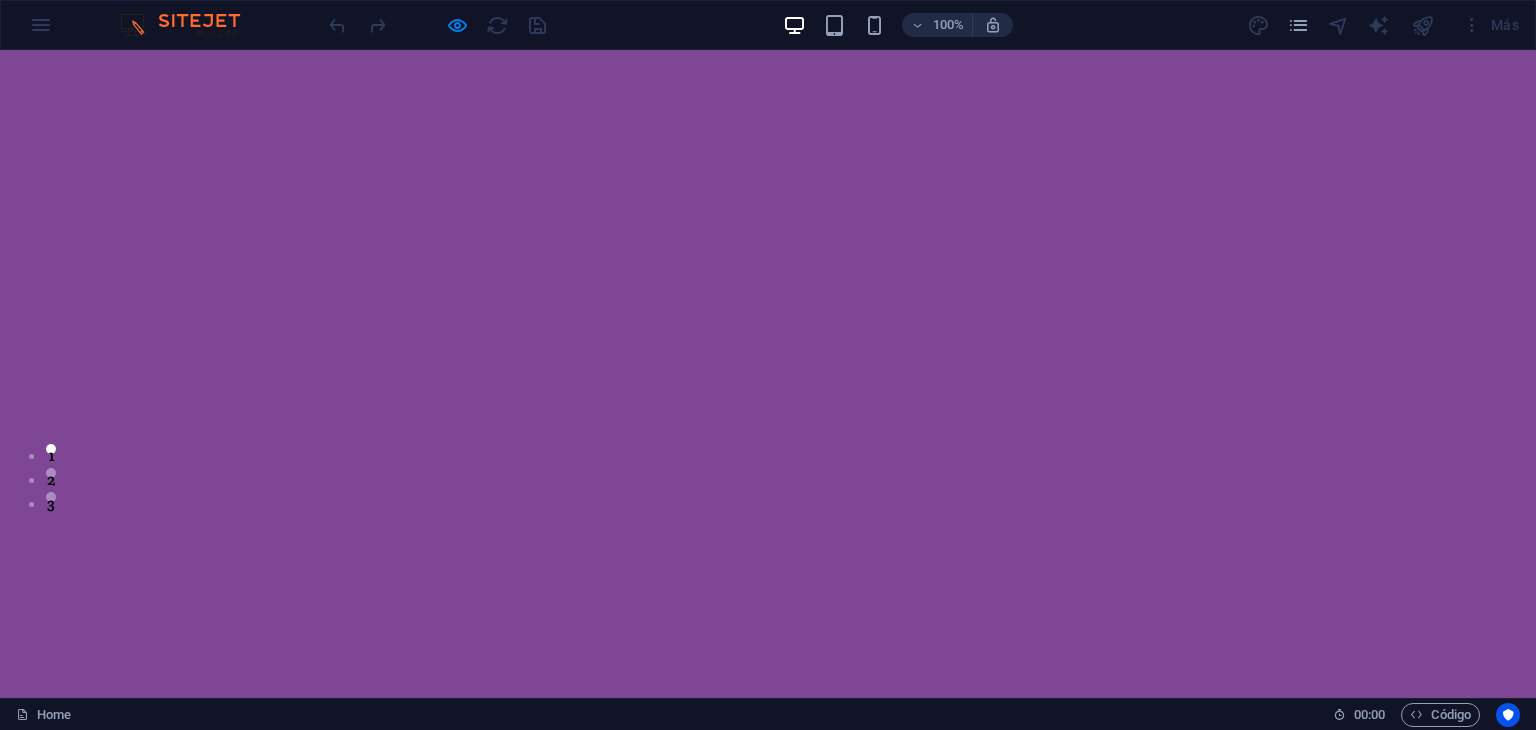 scroll, scrollTop: 234, scrollLeft: 0, axis: vertical 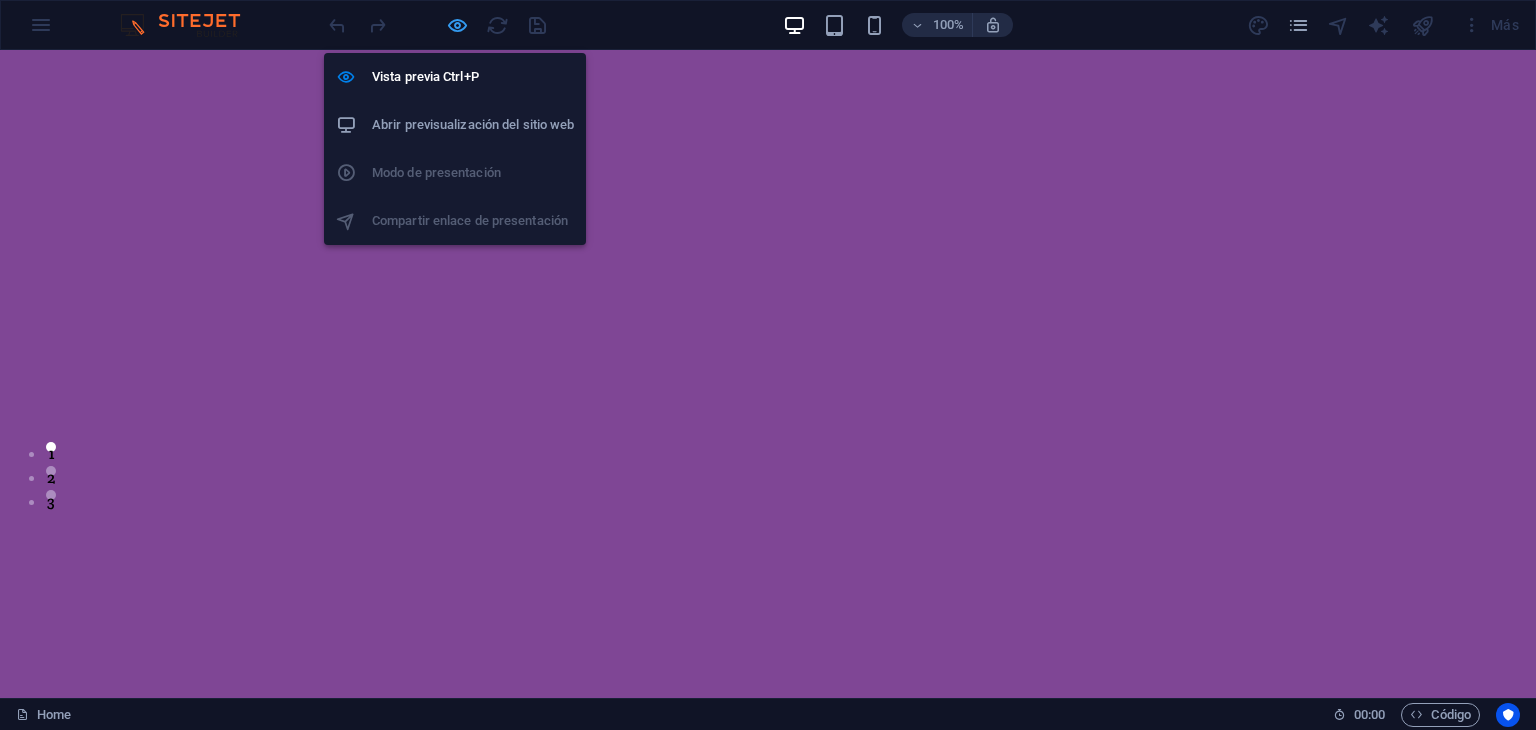 click at bounding box center (457, 25) 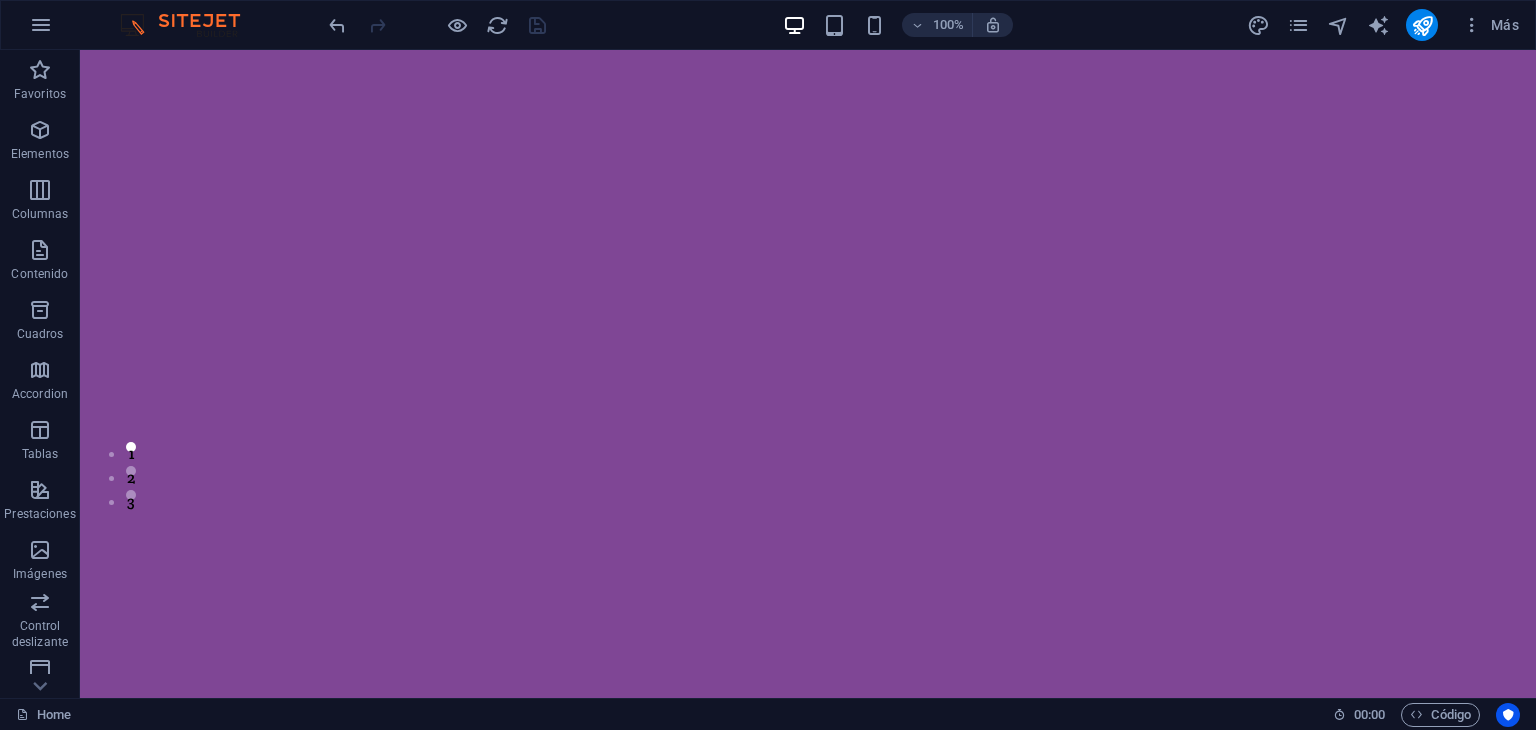 click at bounding box center [-641, -9] 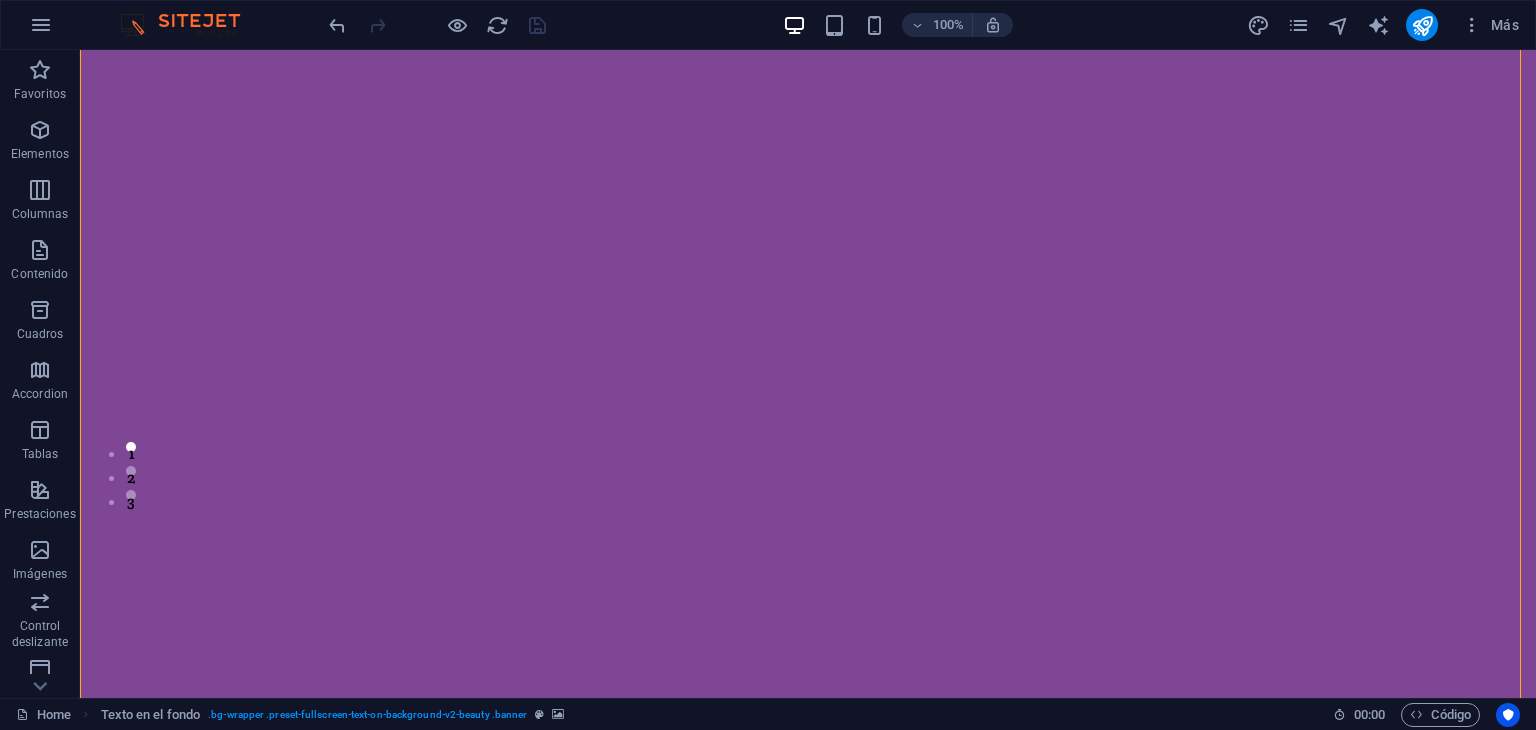 click at bounding box center (-641, -9) 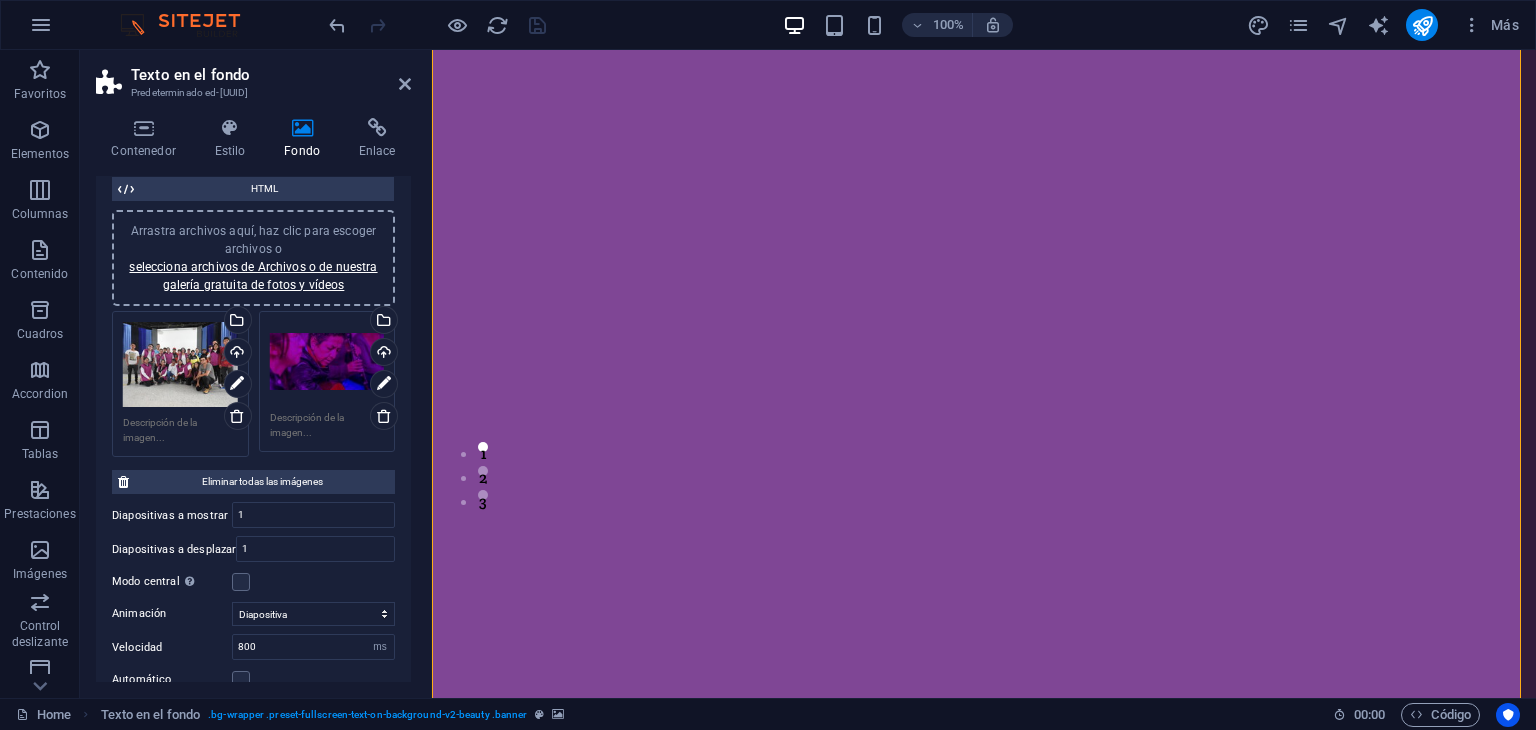 scroll, scrollTop: 384, scrollLeft: 0, axis: vertical 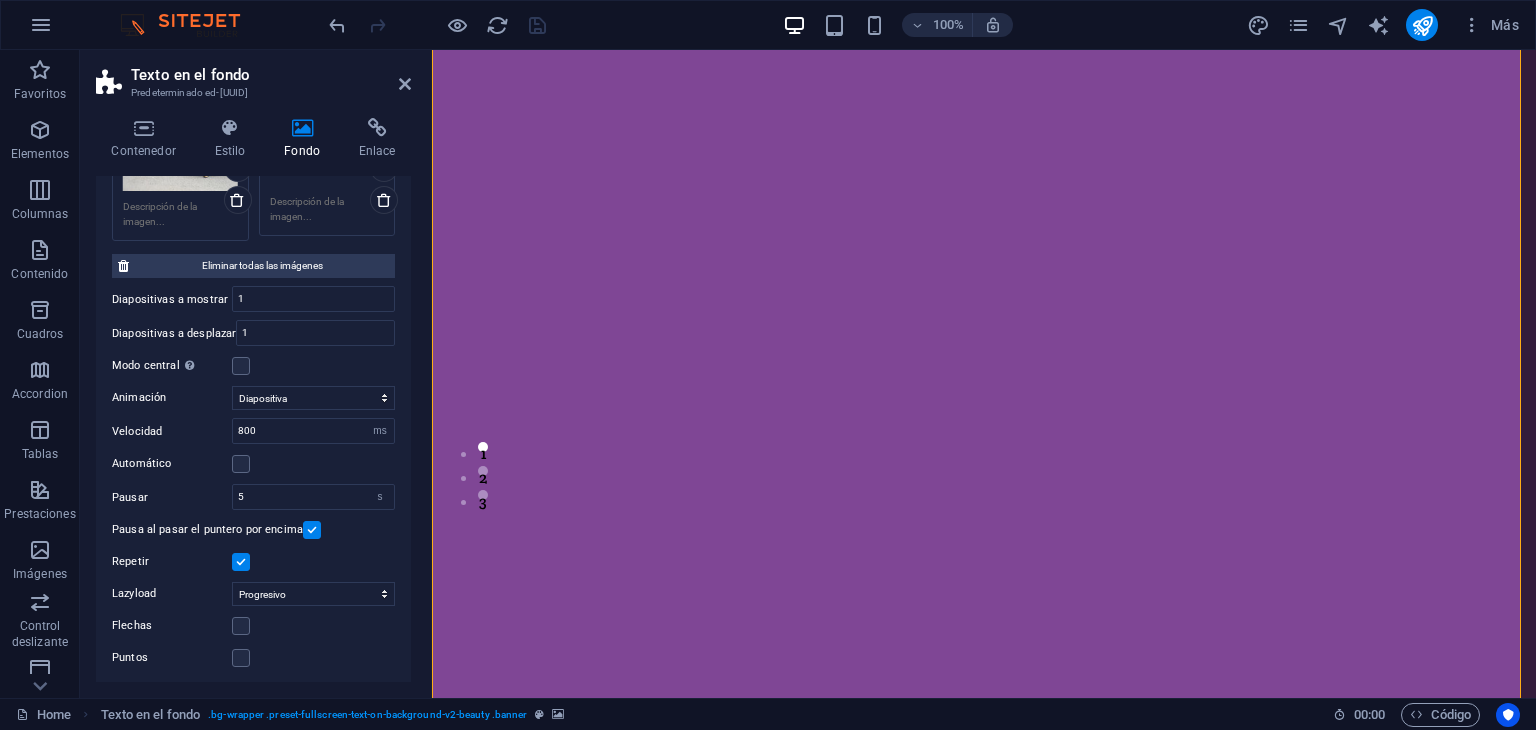 click at bounding box center [312, 530] 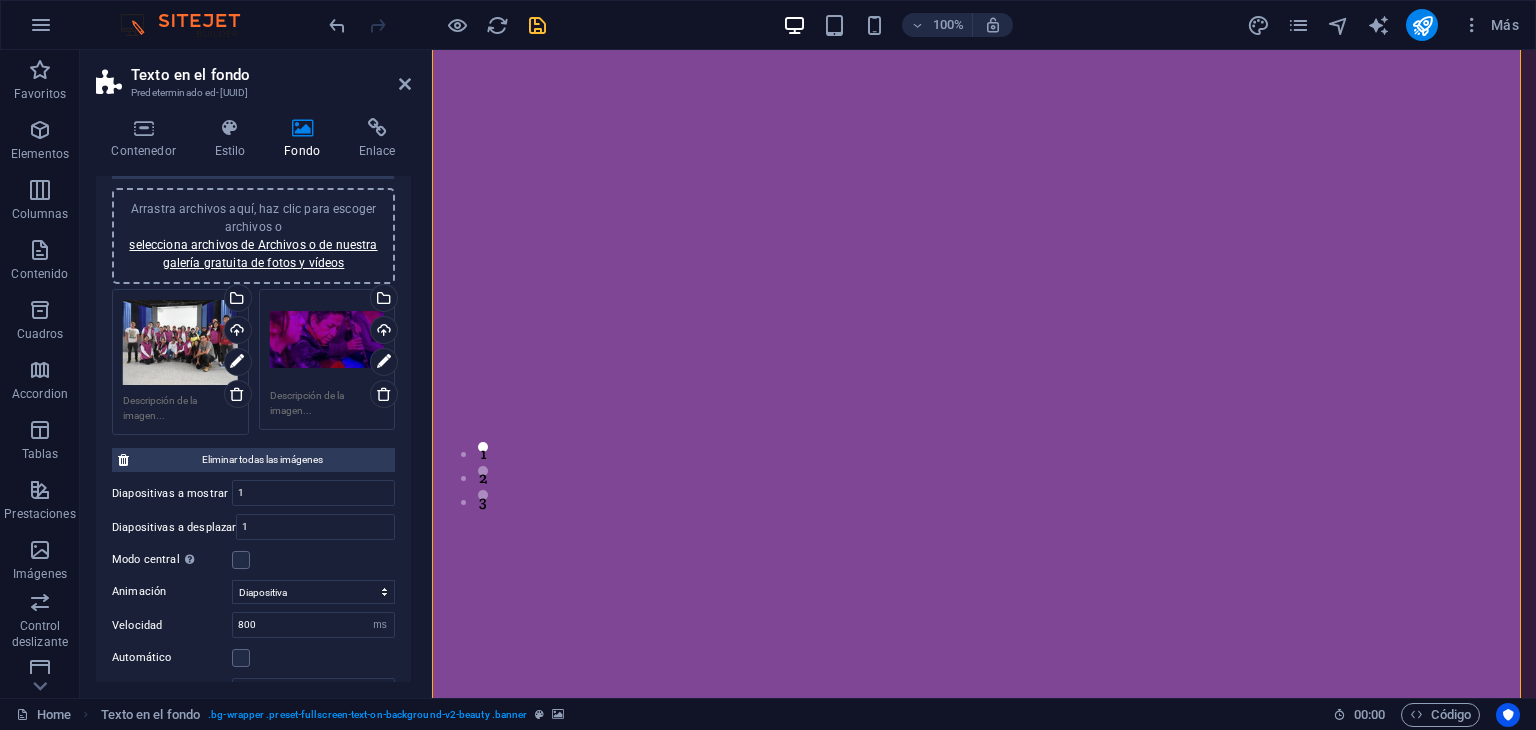 scroll, scrollTop: 0, scrollLeft: 0, axis: both 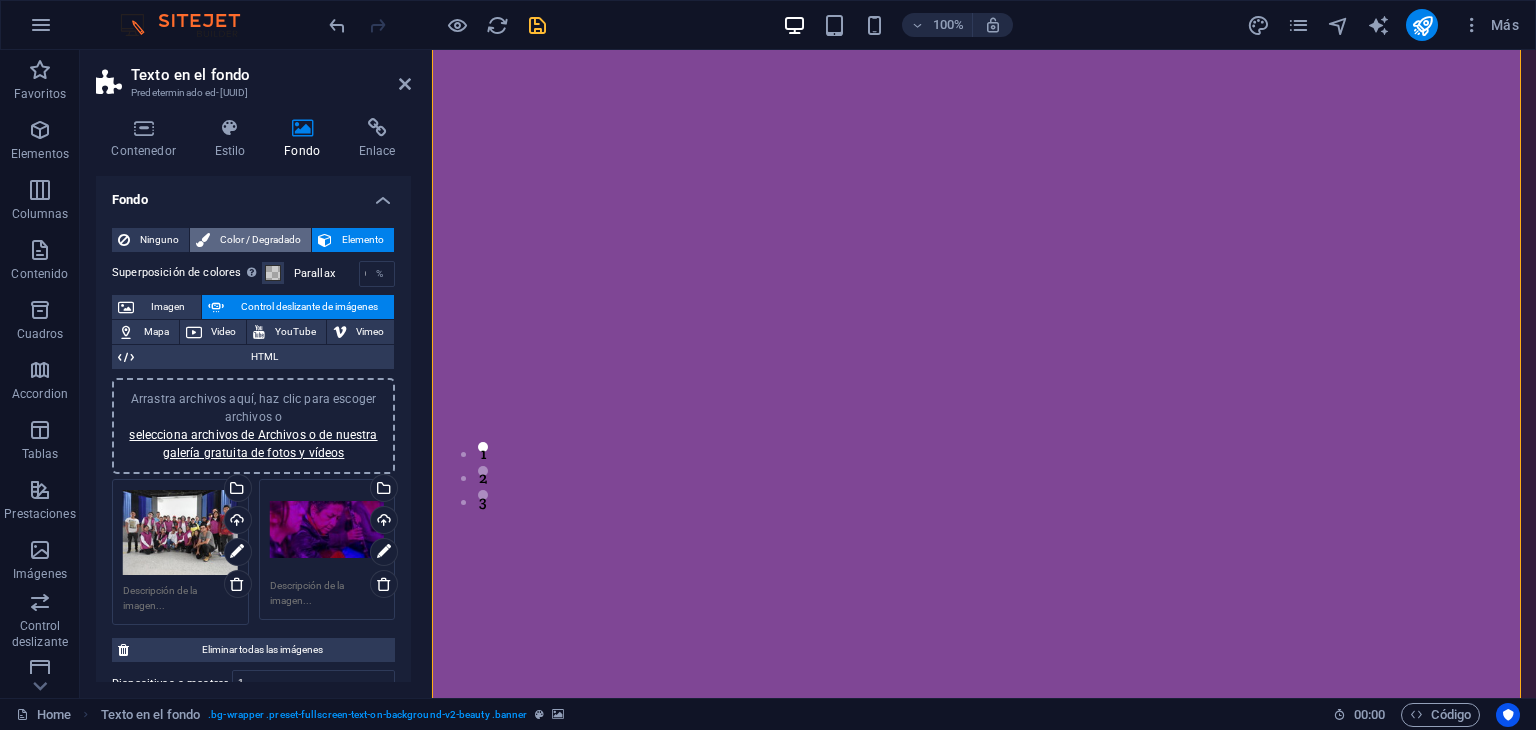 click on "Color / Degradado" at bounding box center [260, 240] 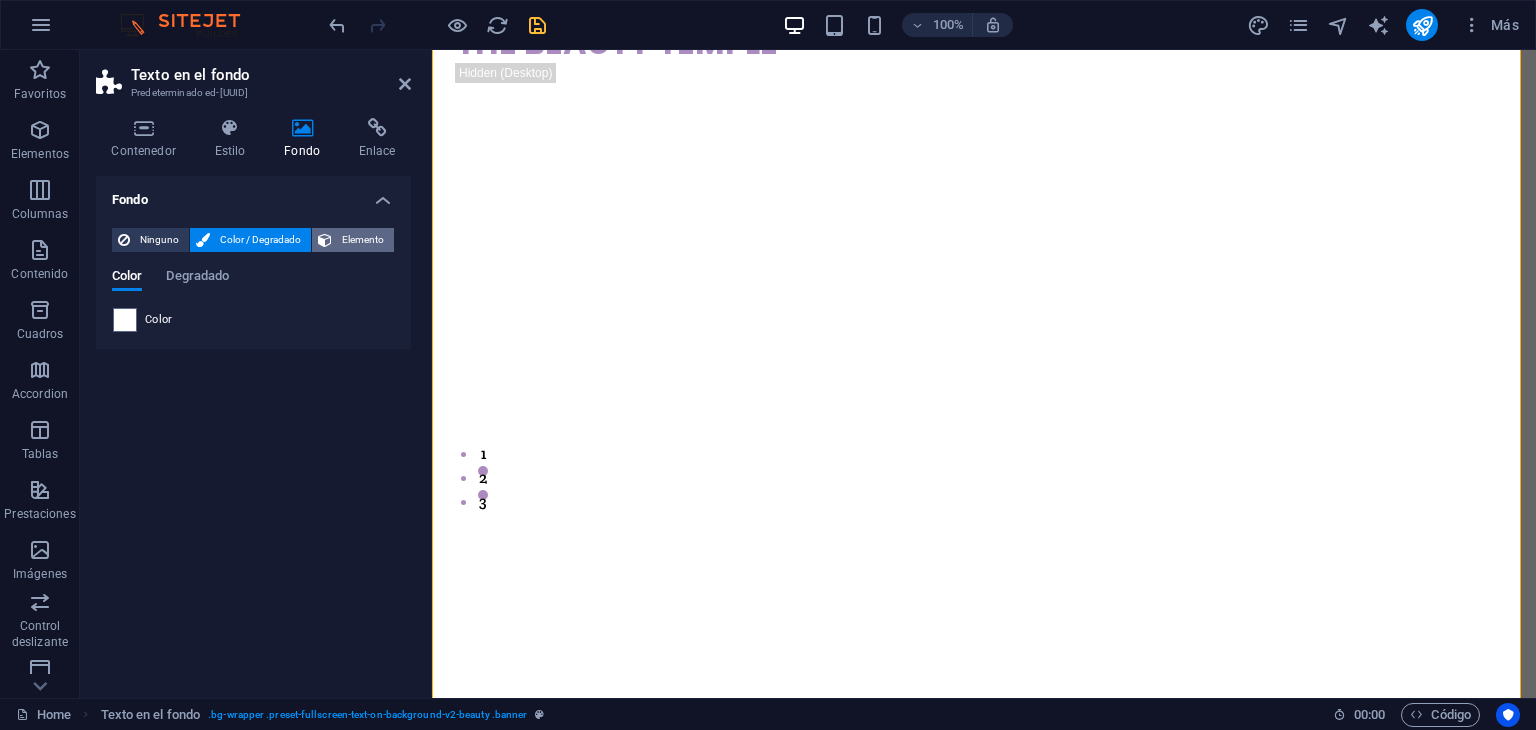 click on "Elemento" at bounding box center (363, 240) 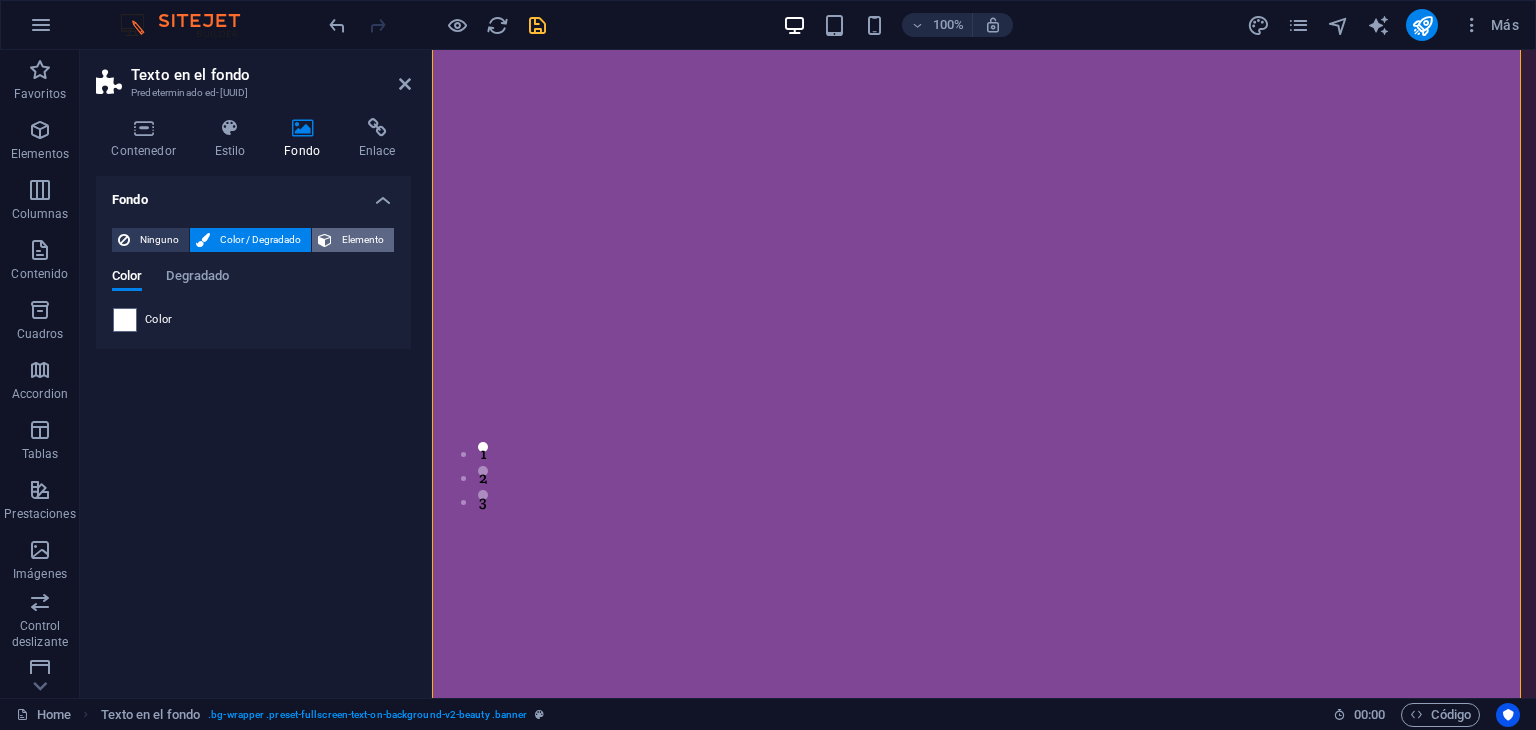 select on "ms" 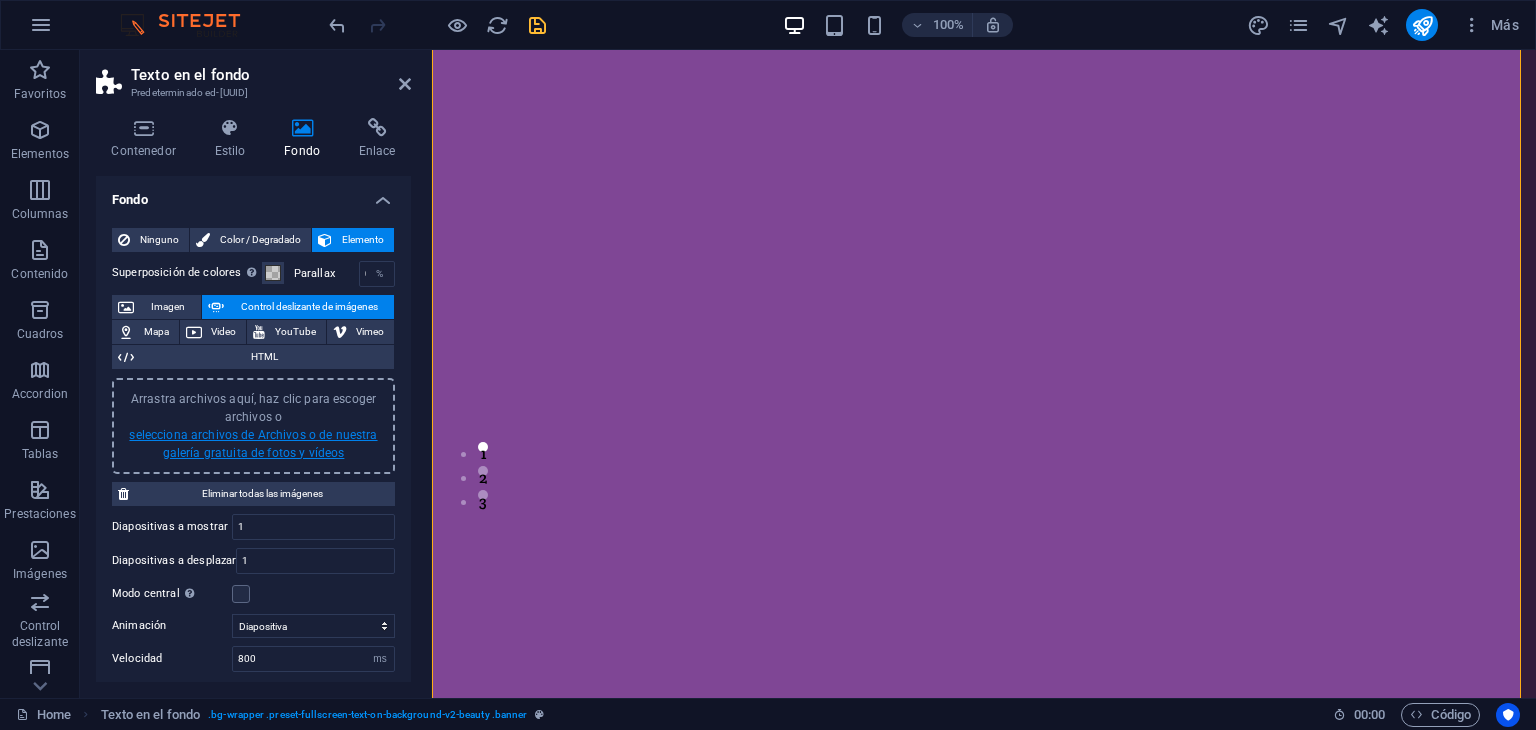 click on "selecciona archivos de Archivos o de nuestra galería gratuita de fotos y vídeos" at bounding box center [253, 444] 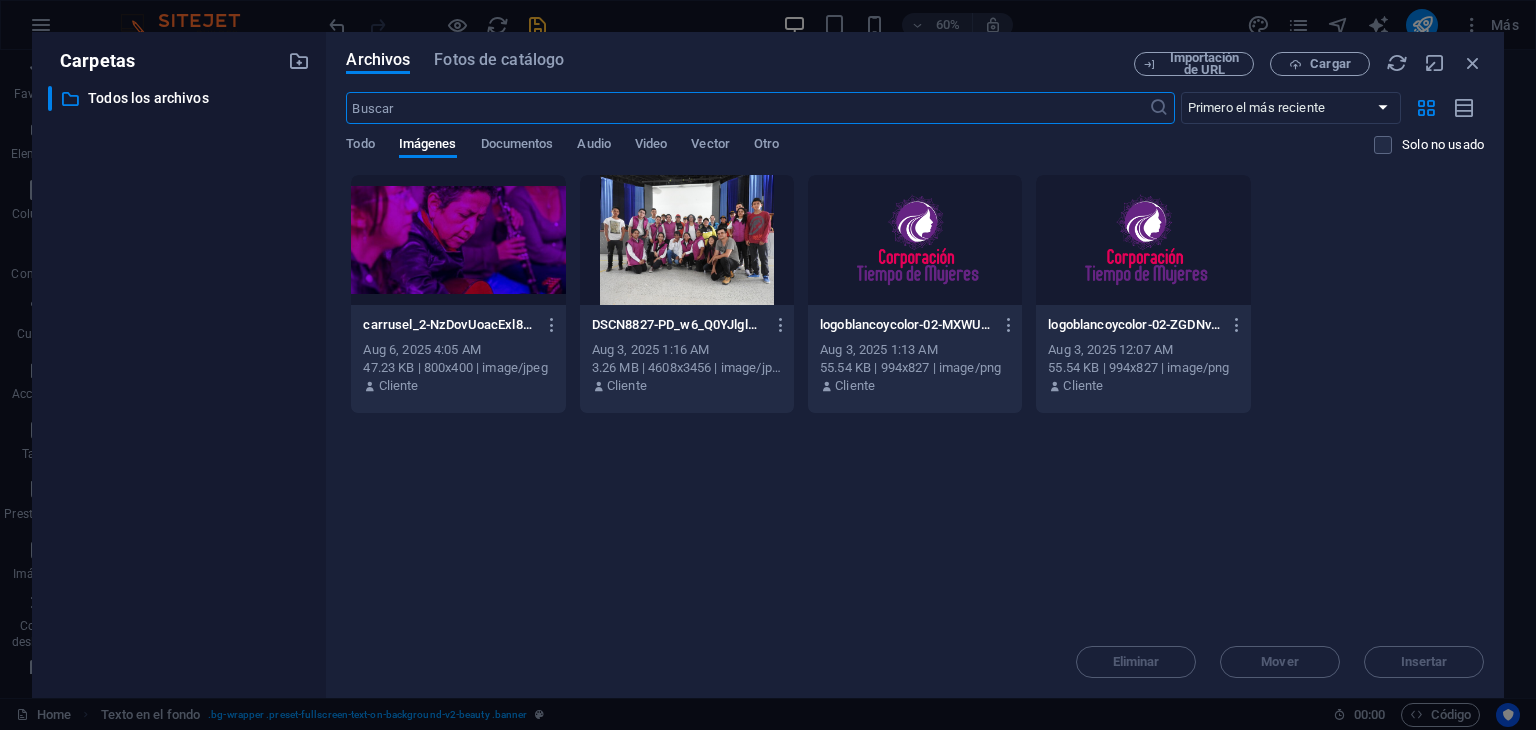 click at bounding box center [458, 240] 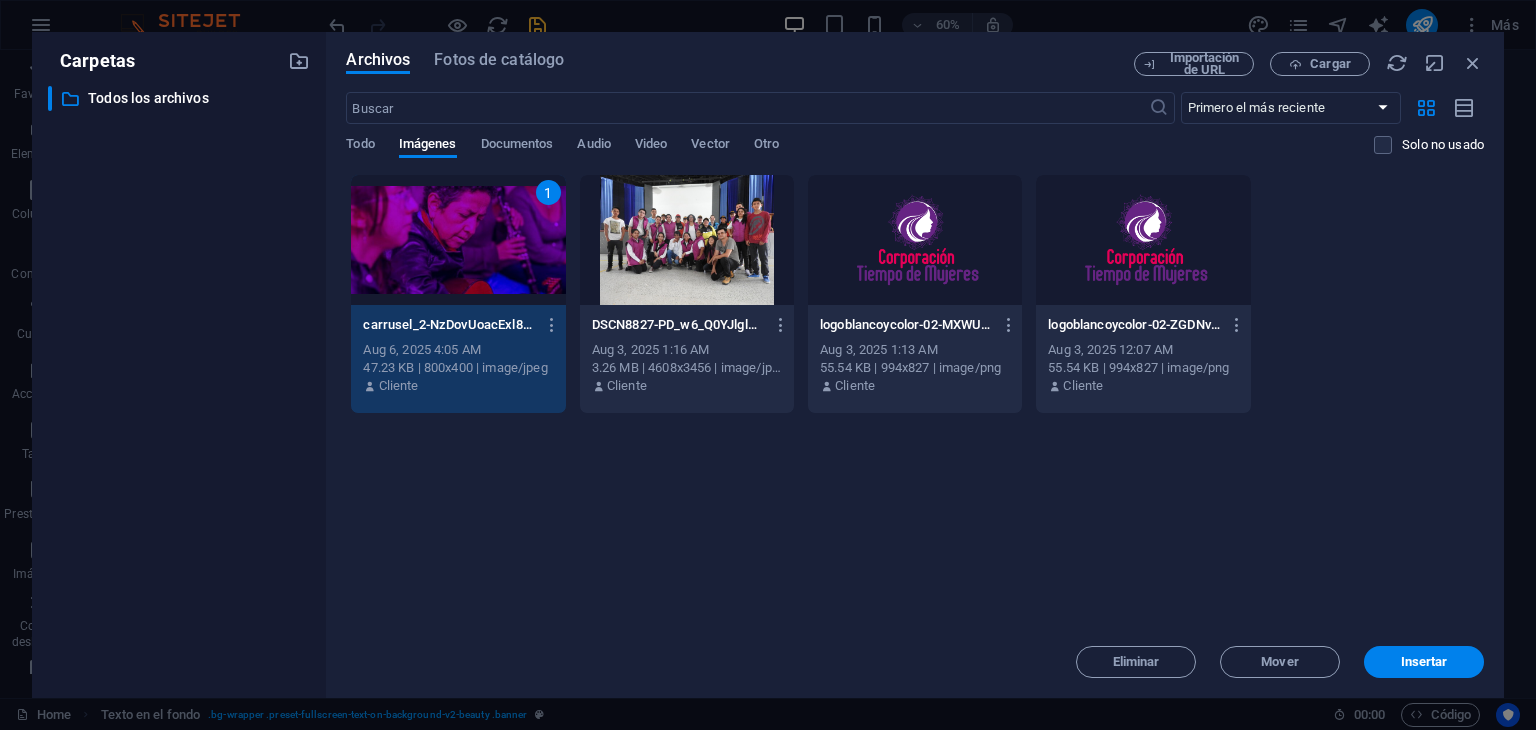 click on "1" at bounding box center (458, 240) 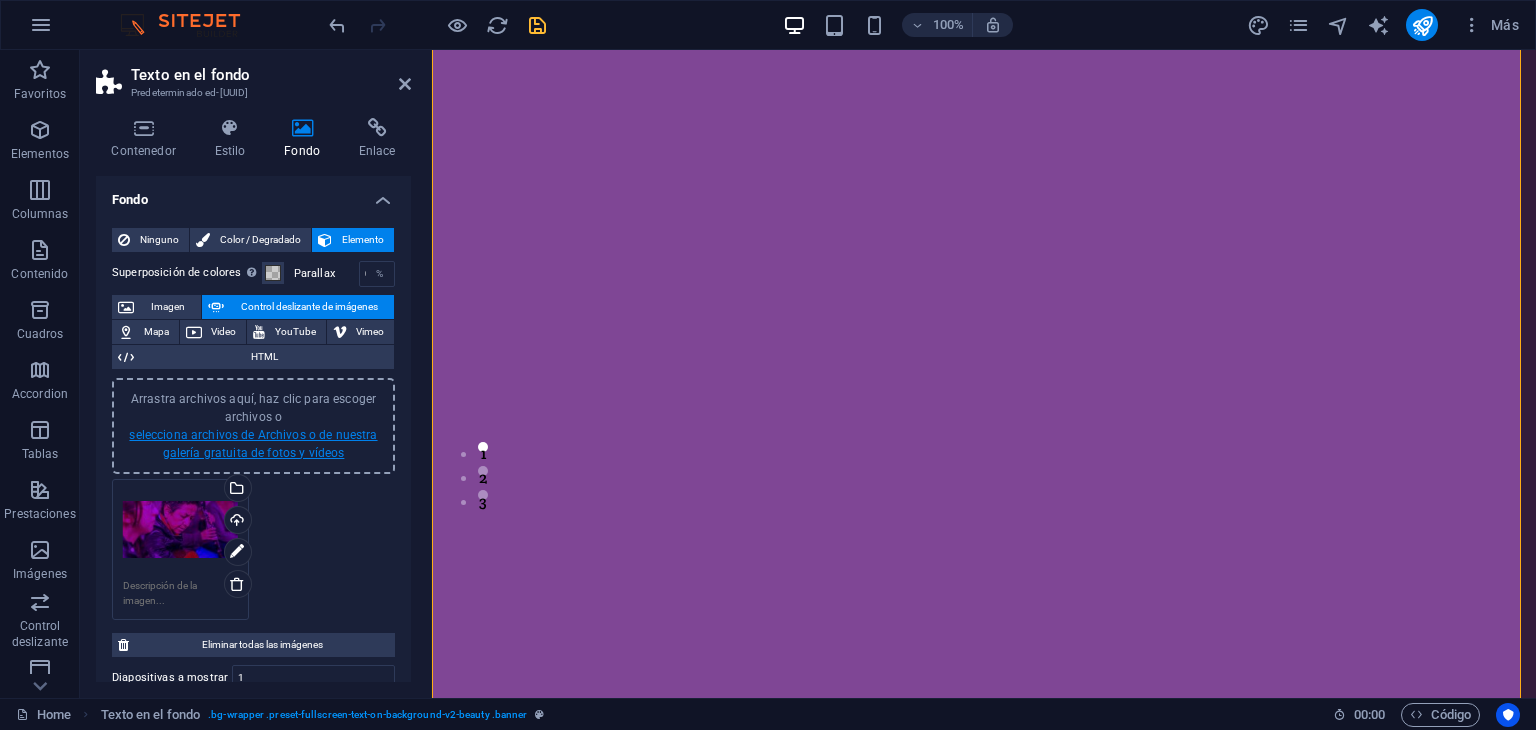 click on "selecciona archivos de Archivos o de nuestra galería gratuita de fotos y vídeos" at bounding box center (253, 444) 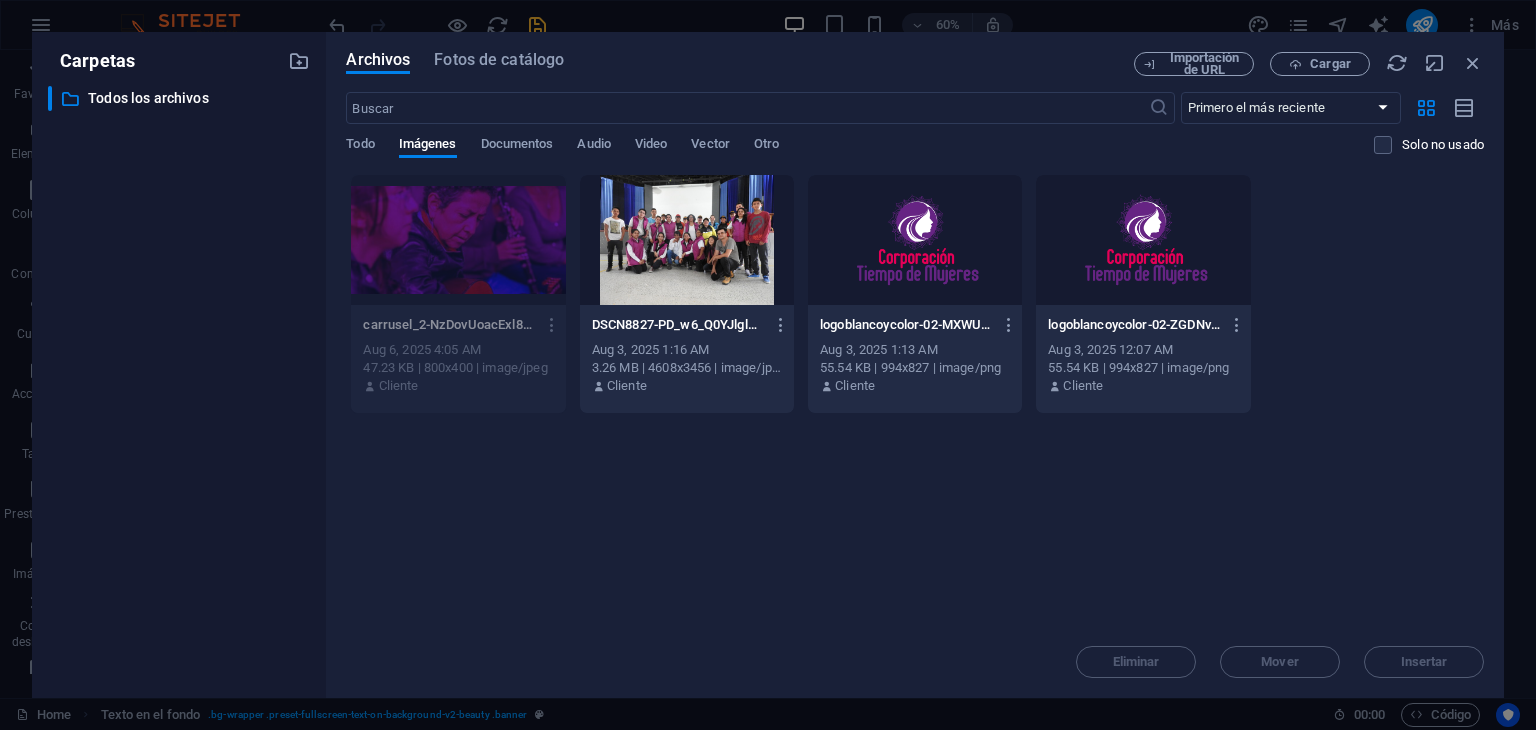 click at bounding box center [687, 240] 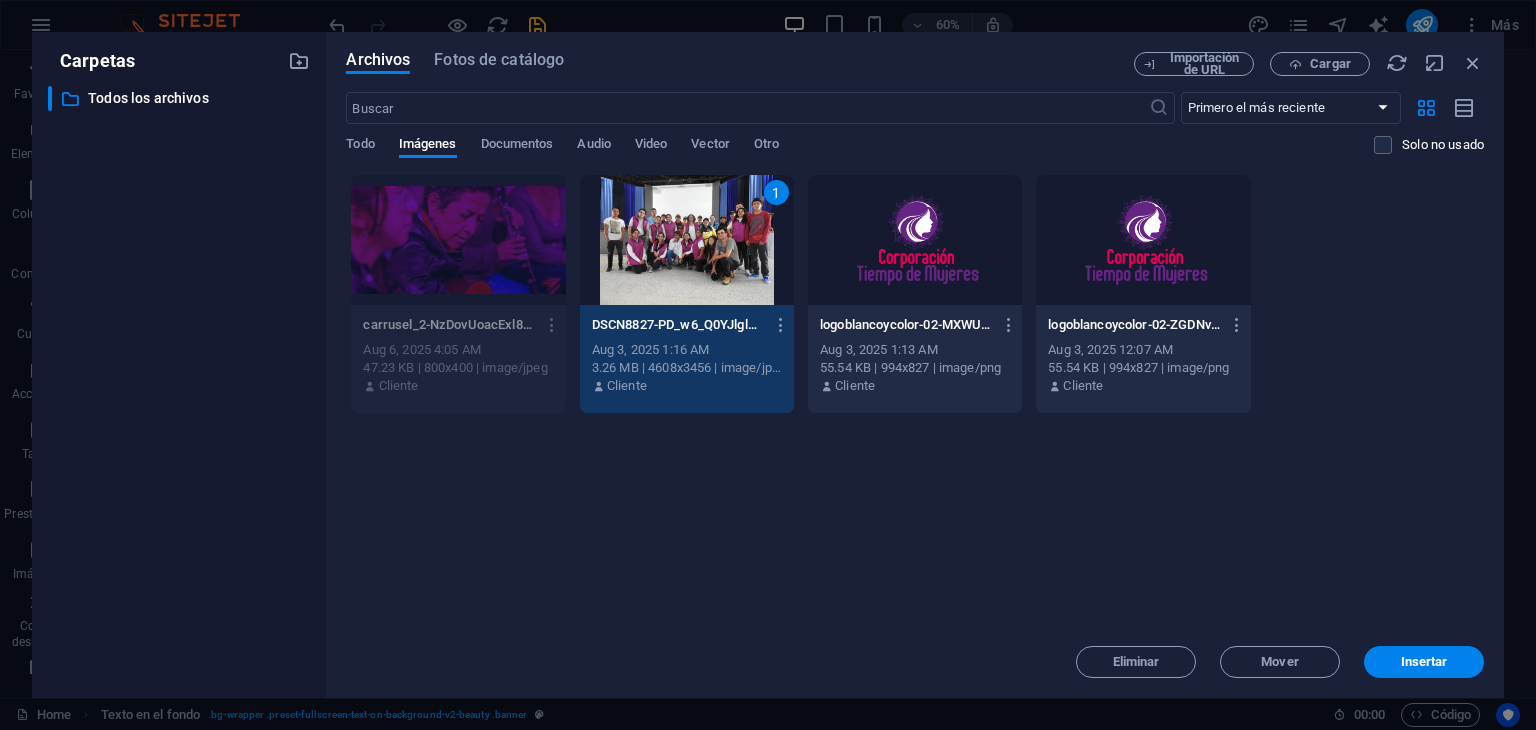 click on "1" at bounding box center (687, 240) 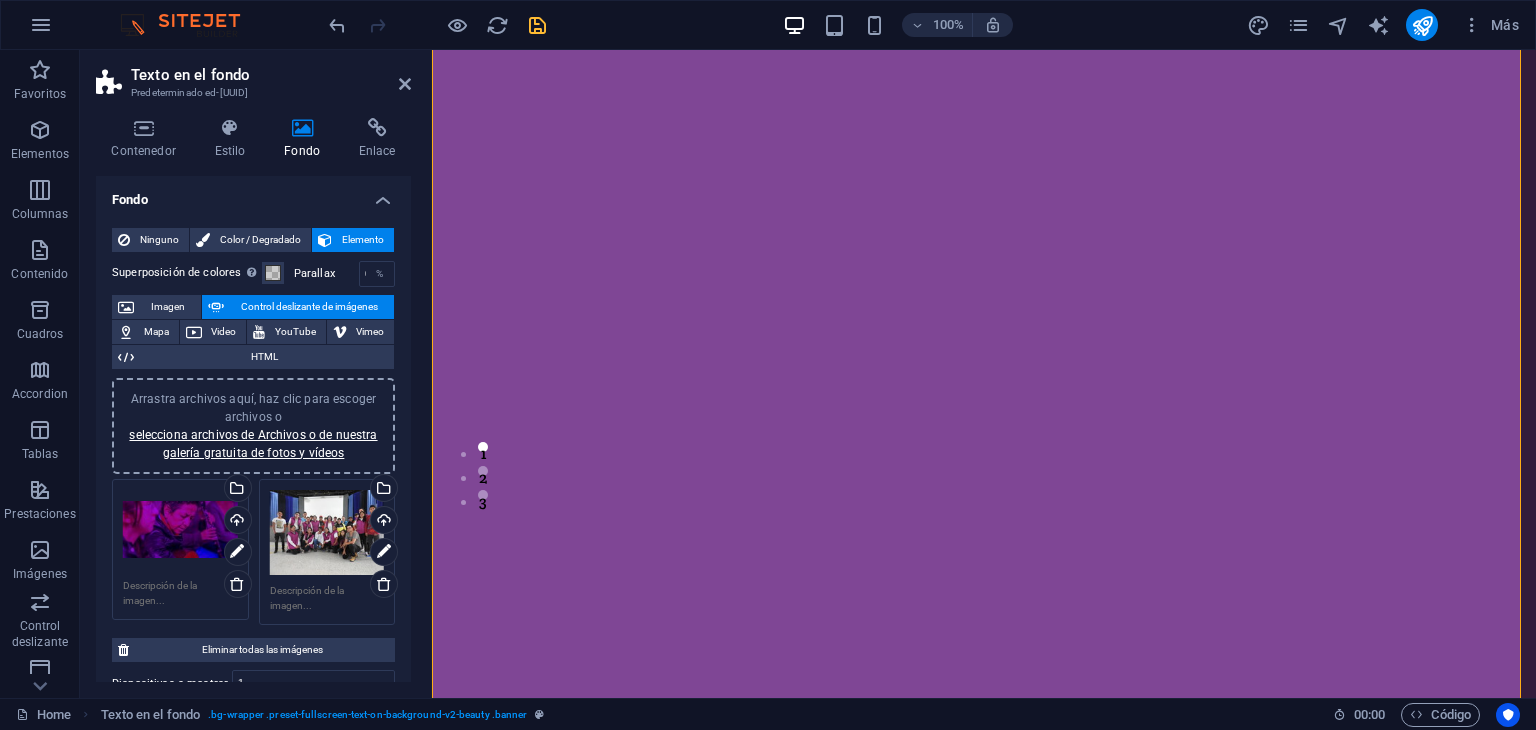 click on "Arrastra archivos aquí, haz clic para escoger archivos o  selecciona archivos de Archivos o de nuestra galería gratuita de fotos y vídeos" at bounding box center (253, 426) 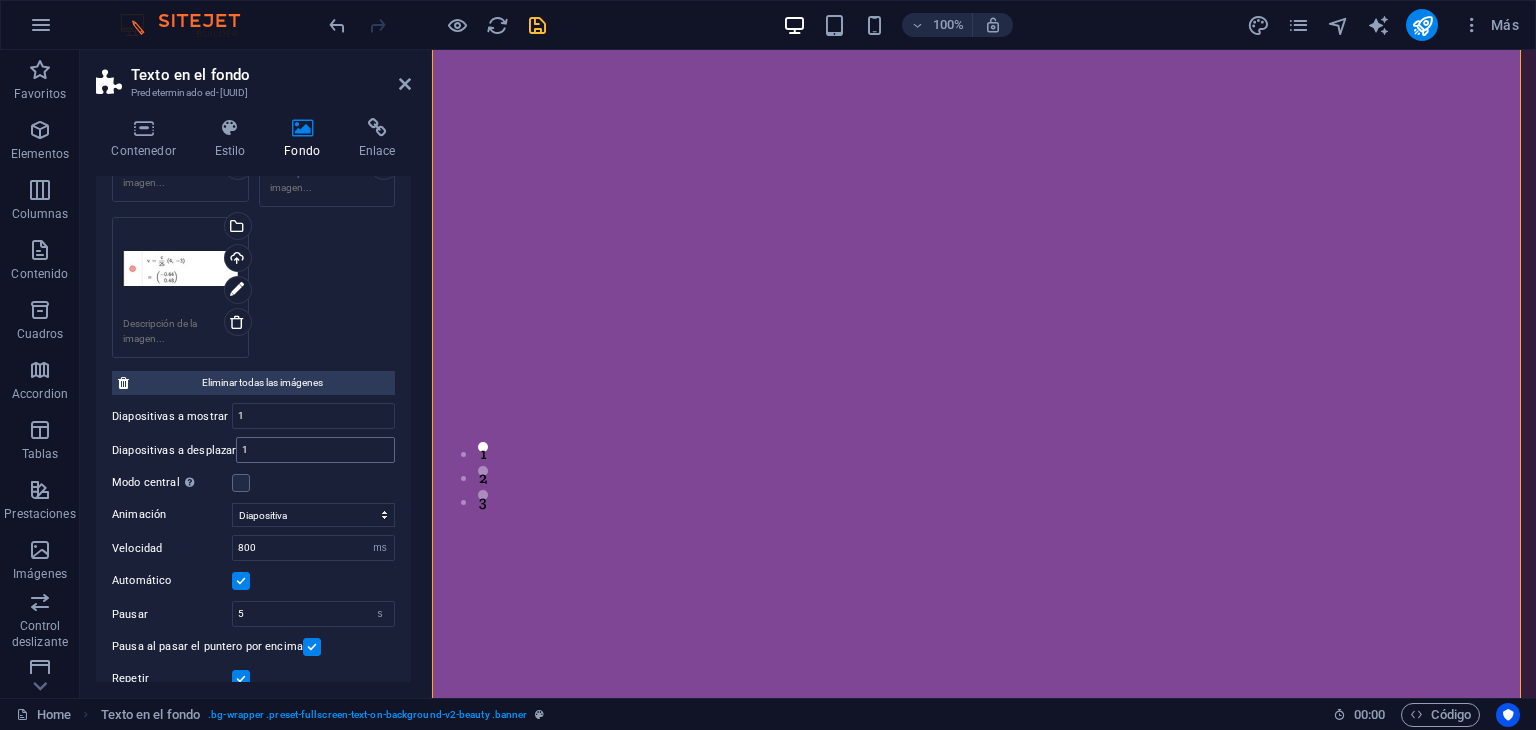 scroll, scrollTop: 424, scrollLeft: 0, axis: vertical 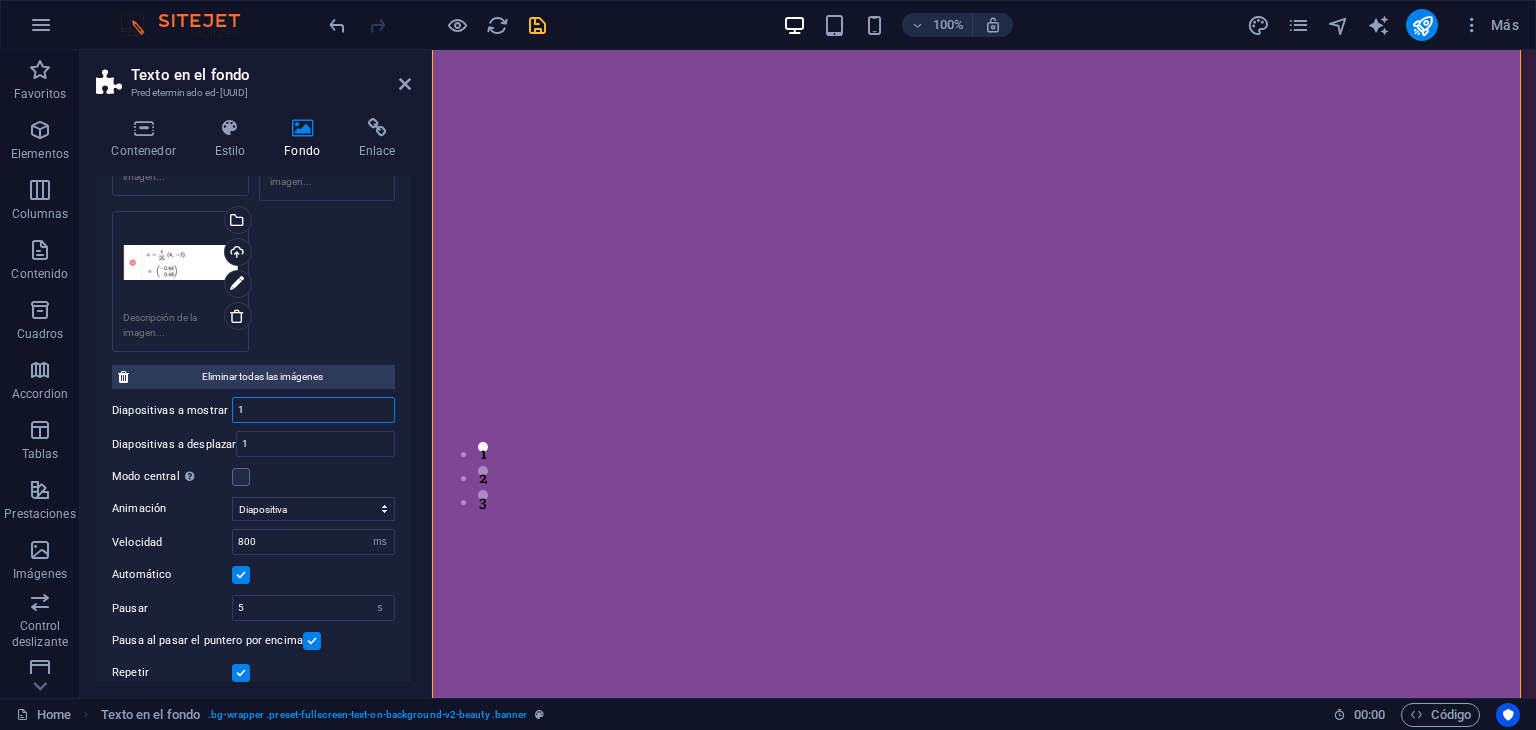 click on "1" at bounding box center [313, 410] 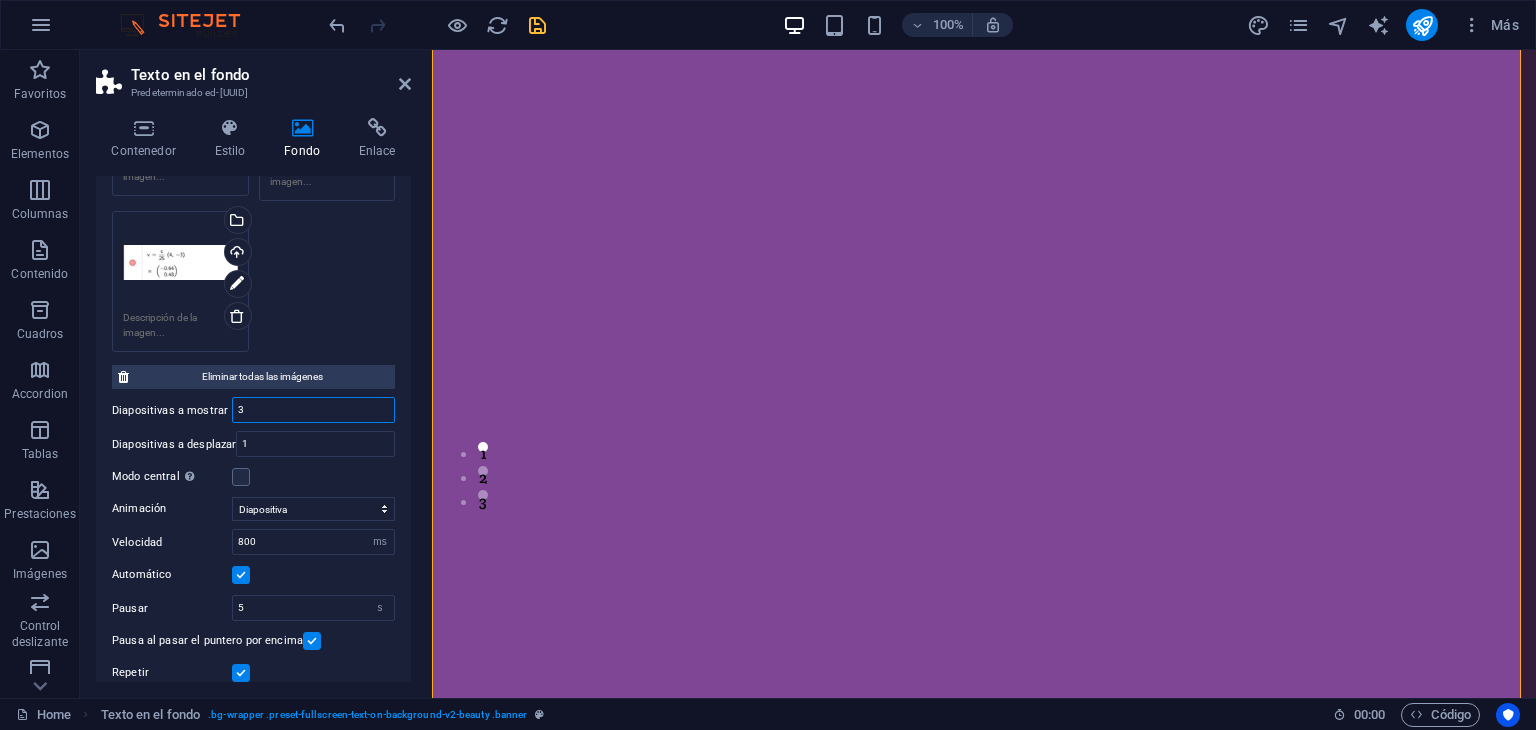 type on "3" 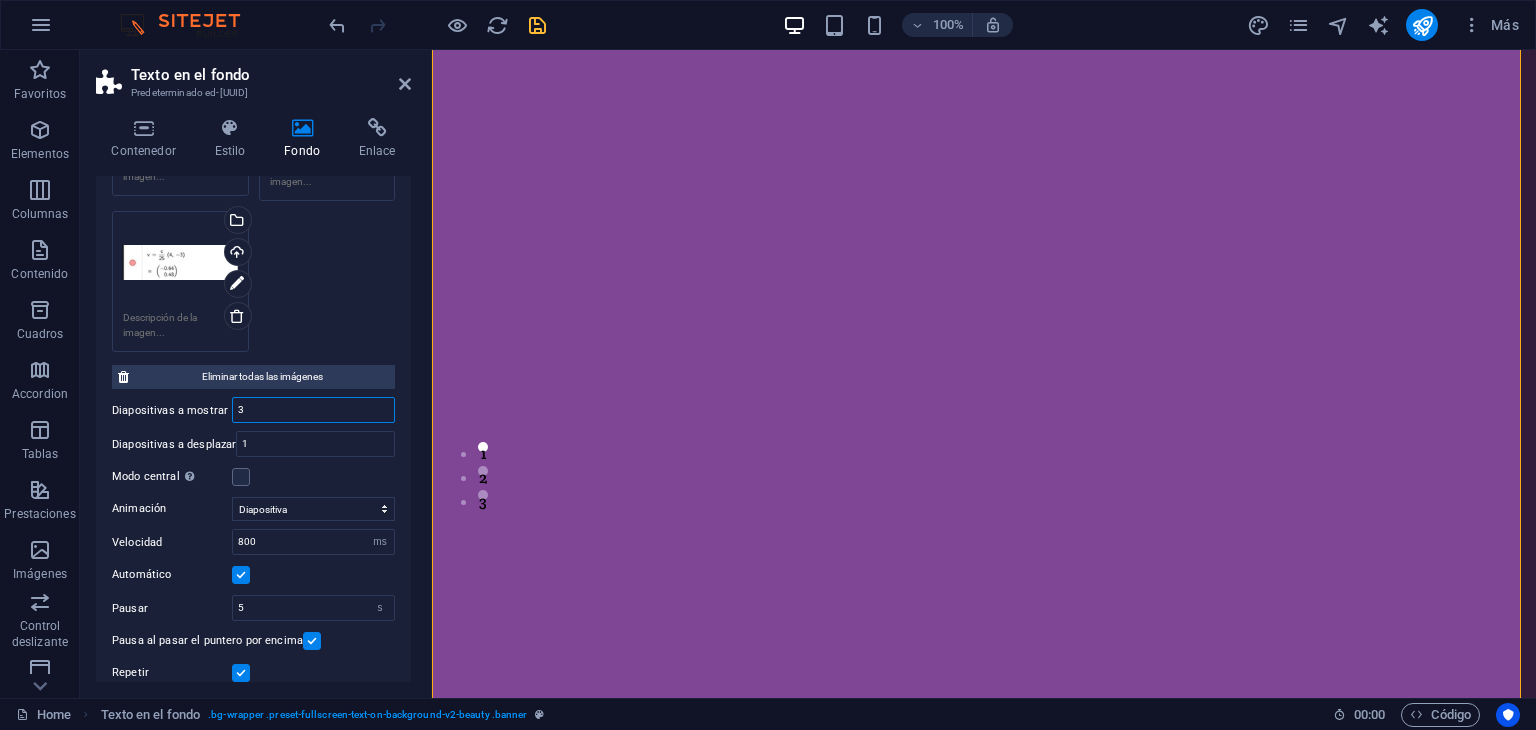 click on "3" at bounding box center [313, 410] 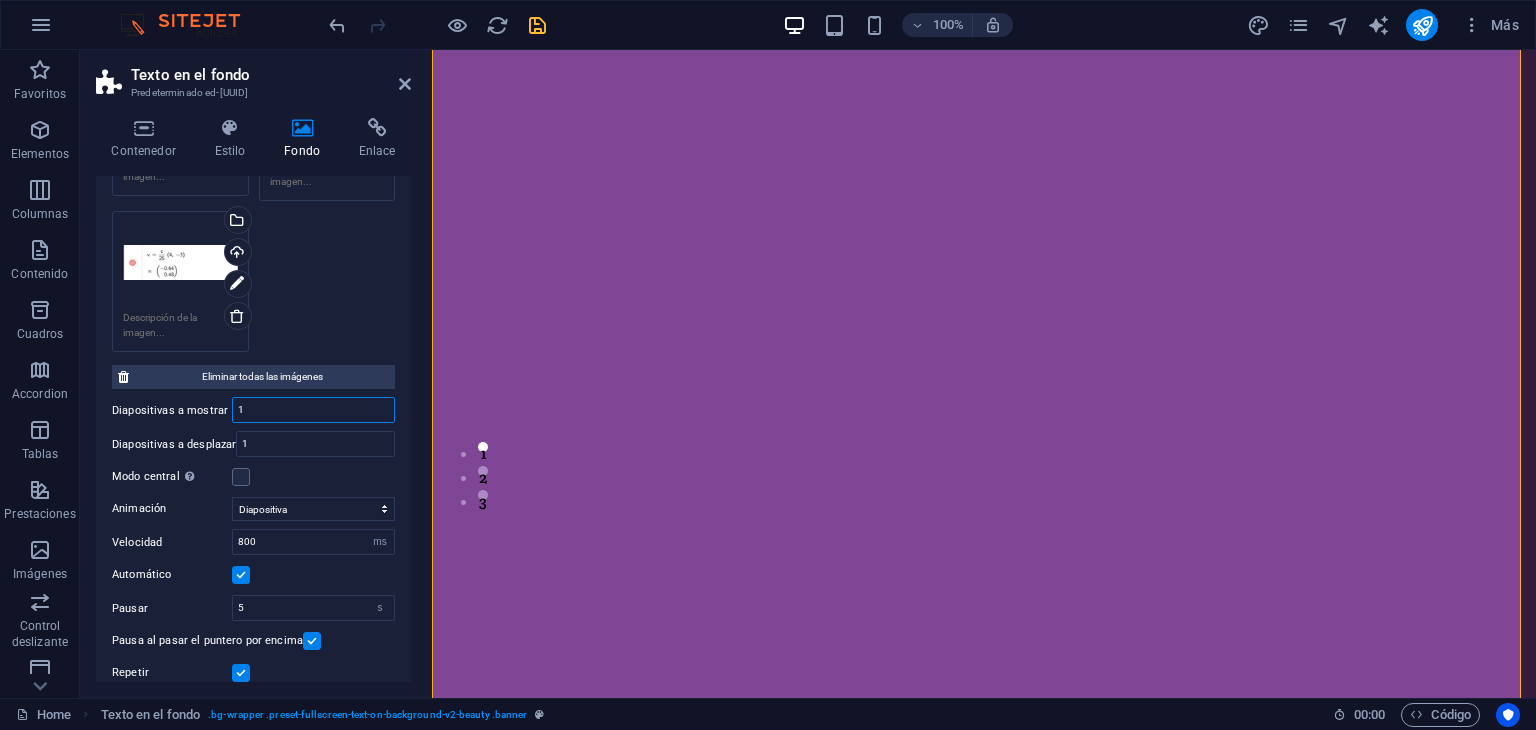 type on "1" 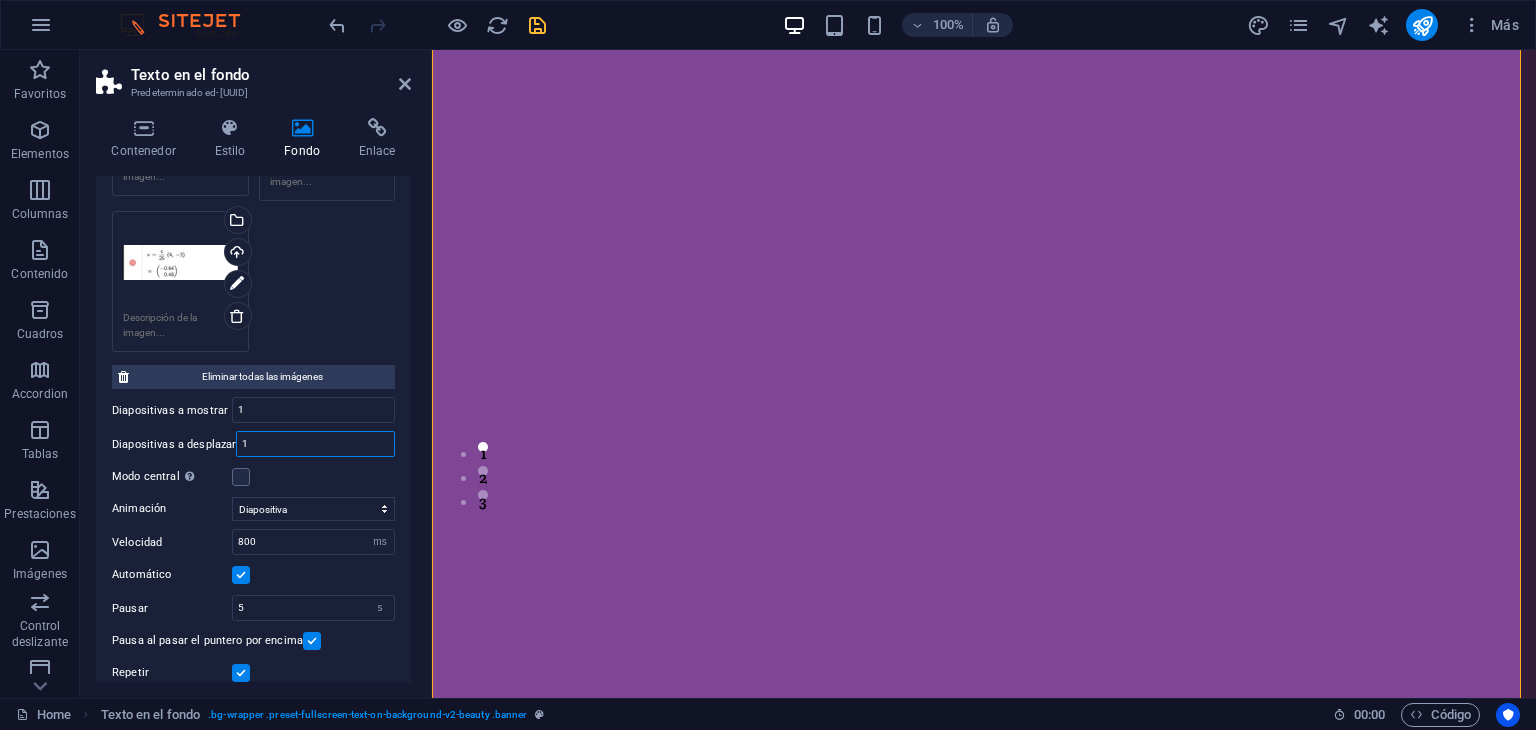 click on "1" at bounding box center [315, 444] 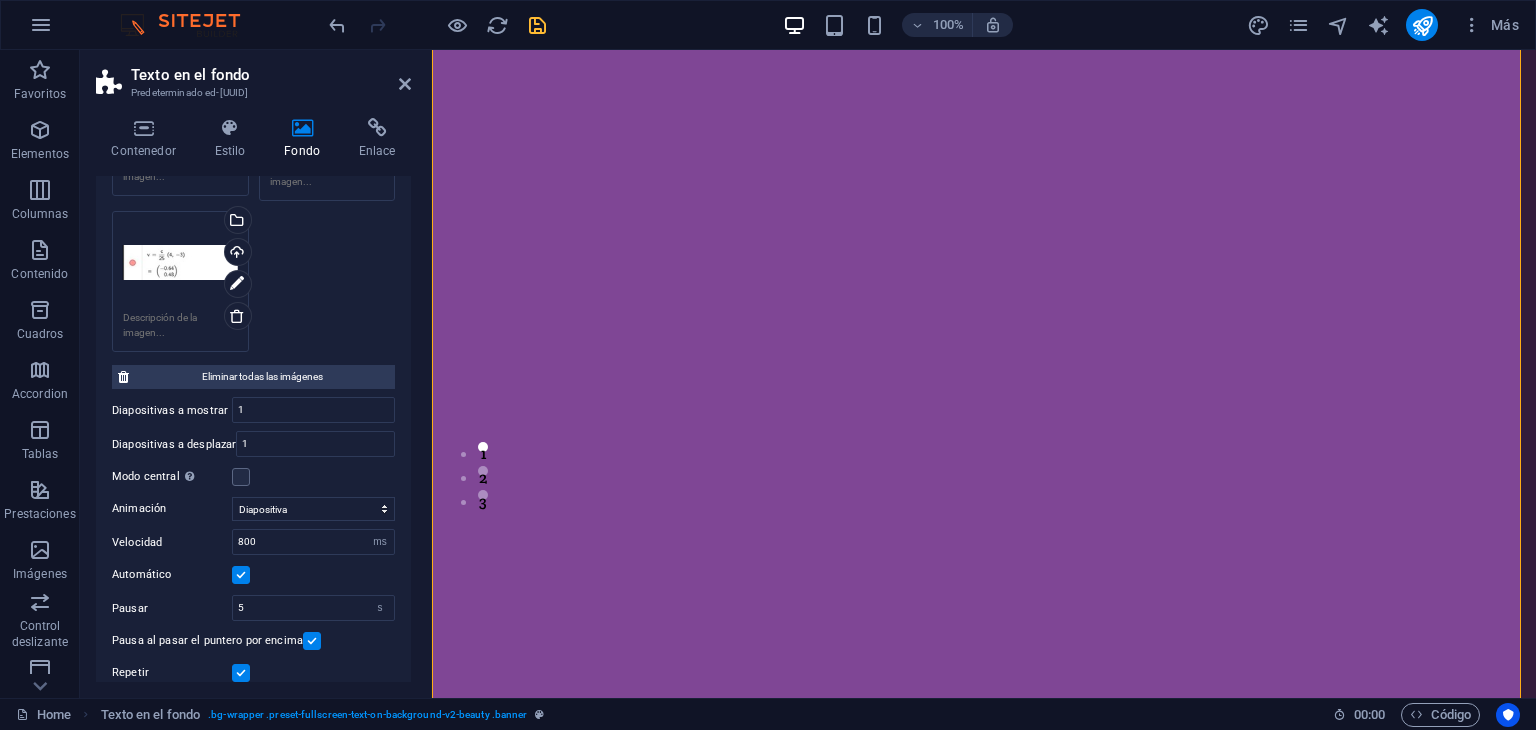 click on "Modo central Permite la visualización centralizada con diapositiva anterior/siguiente. Usar con un número impar de "Diapositivas a mostrar"." at bounding box center [253, 477] 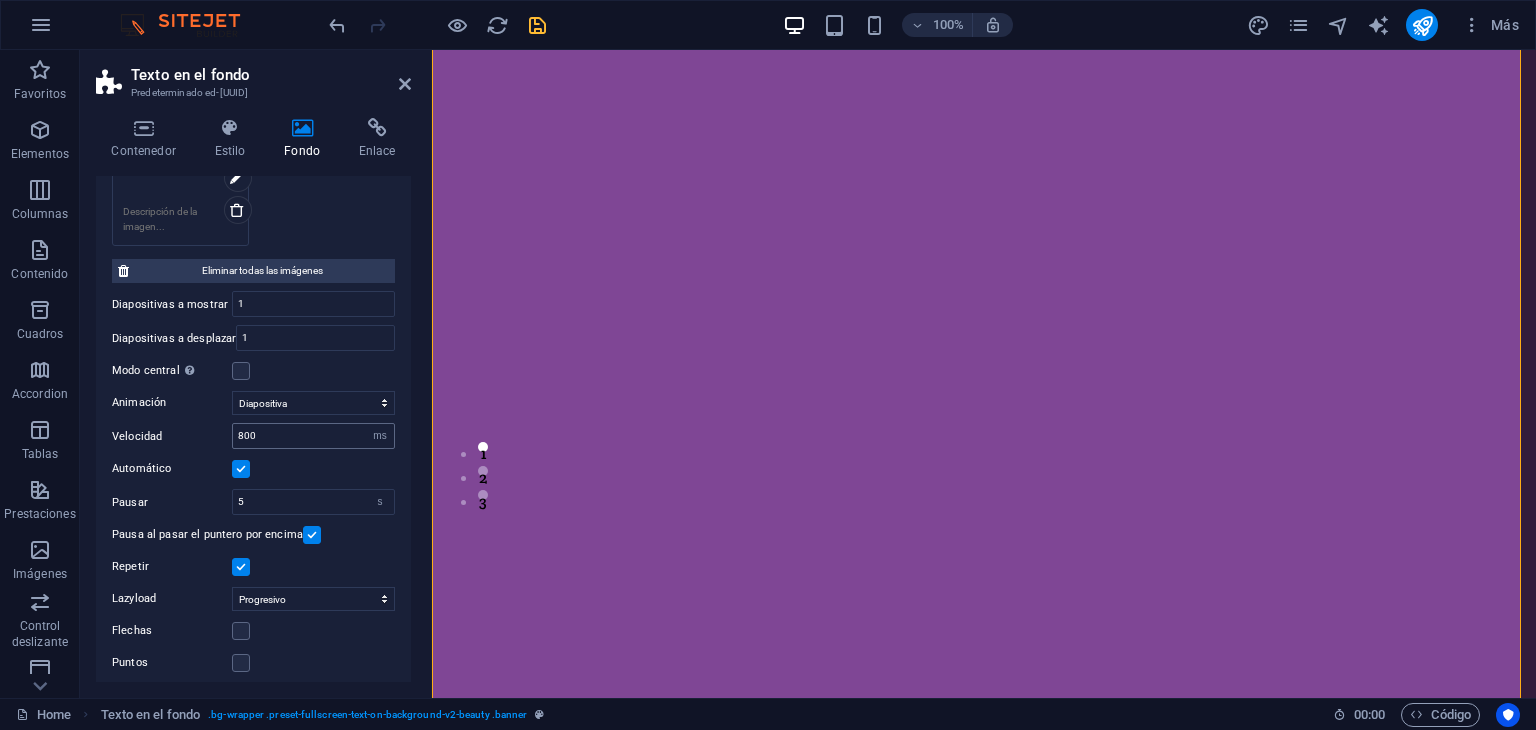scroll, scrollTop: 535, scrollLeft: 0, axis: vertical 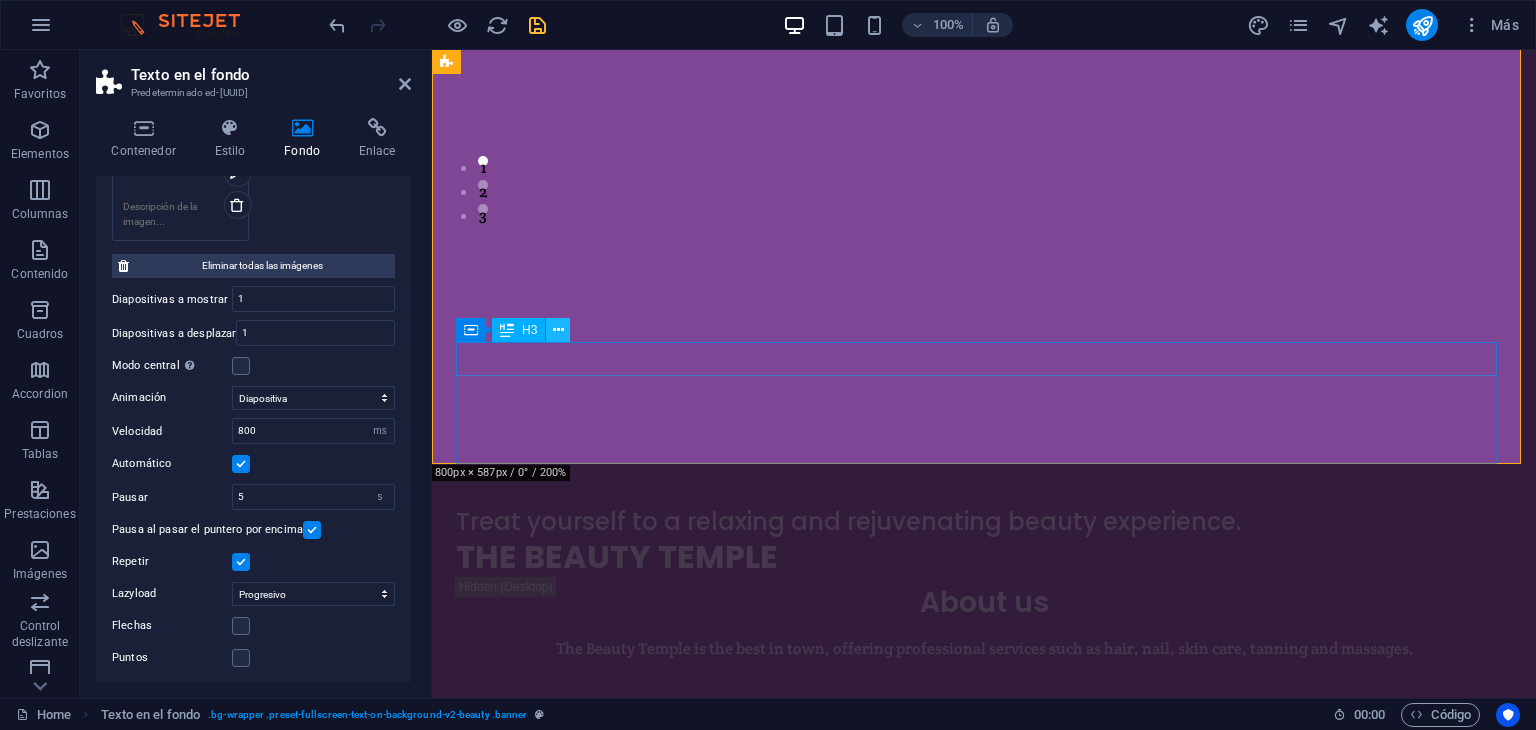 click at bounding box center [558, 330] 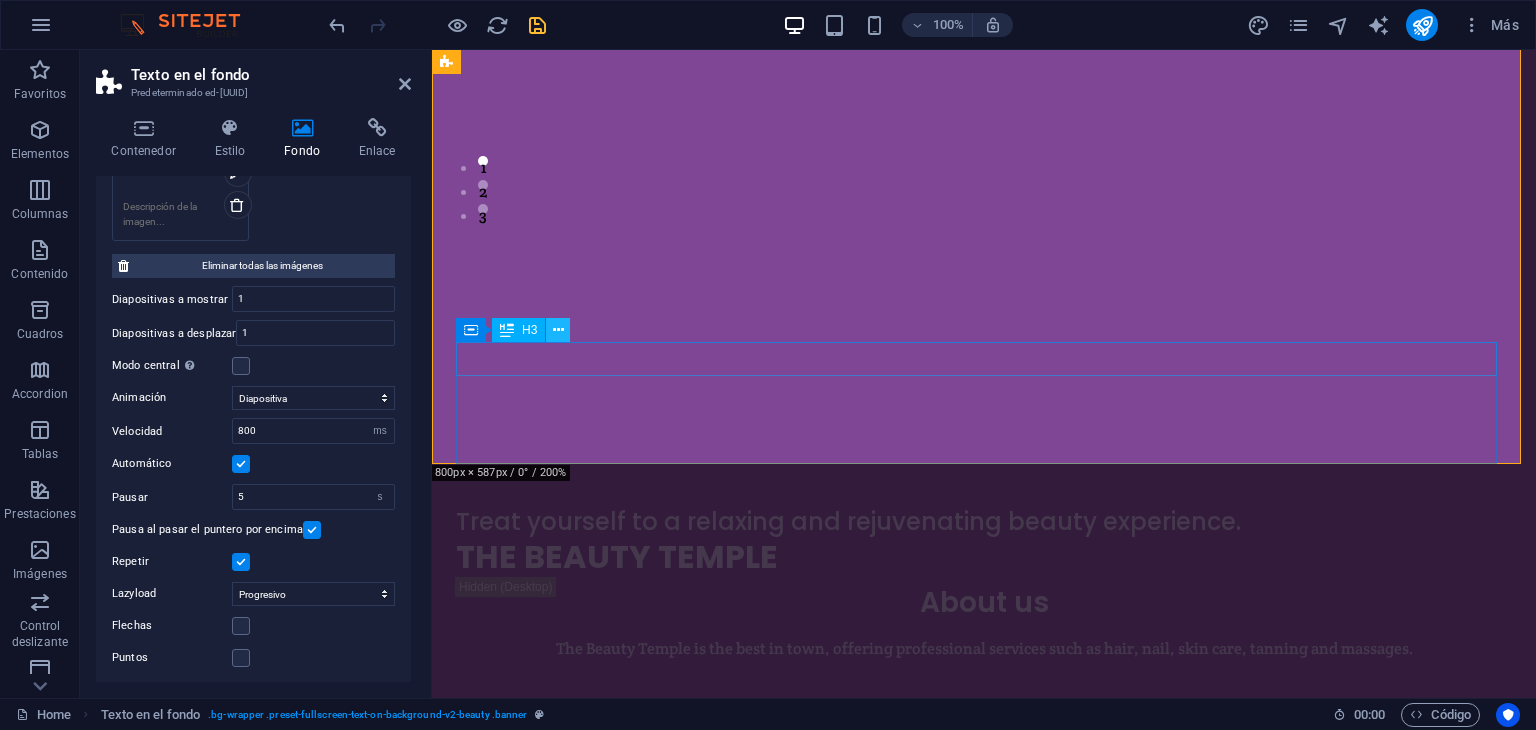 scroll, scrollTop: 523, scrollLeft: 0, axis: vertical 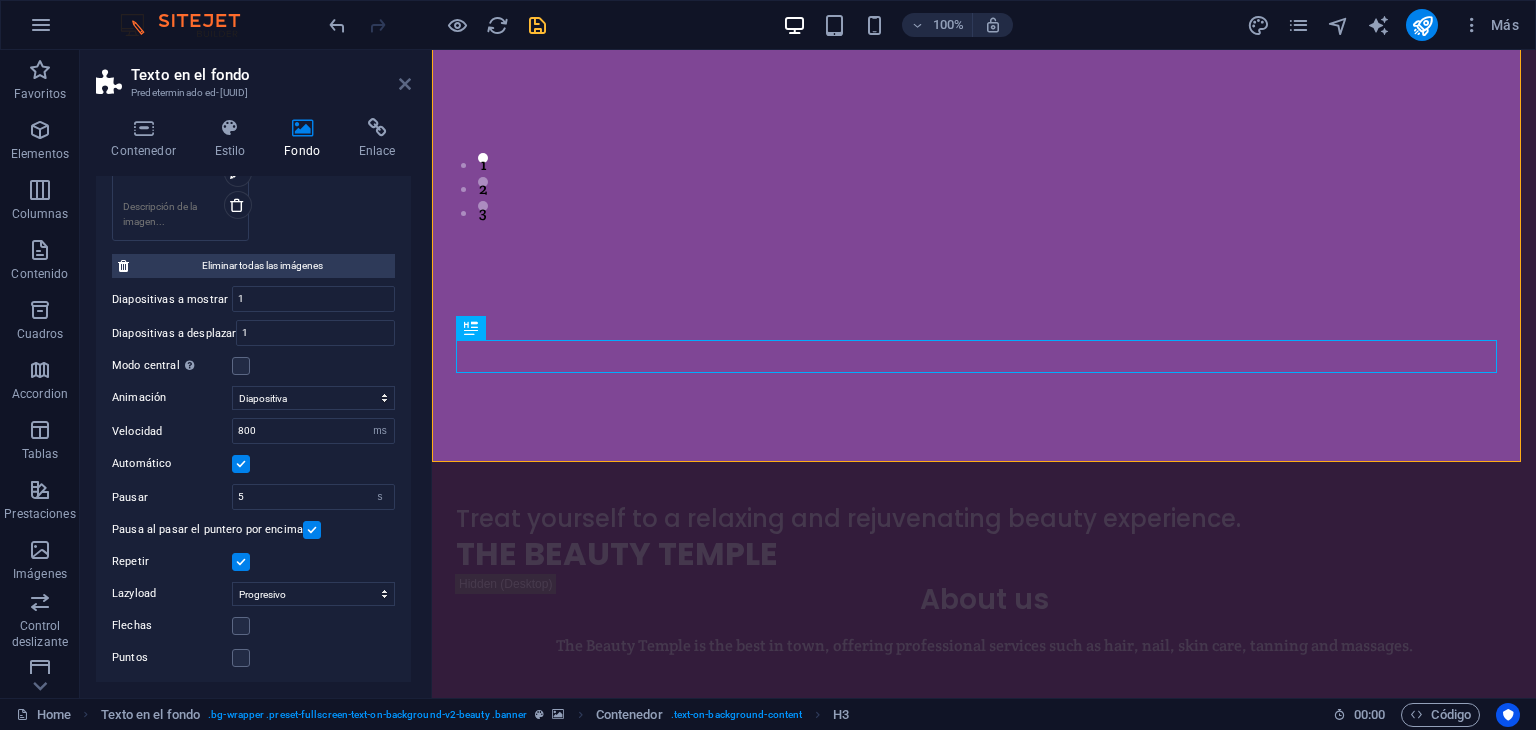 drag, startPoint x: 400, startPoint y: 76, endPoint x: 324, endPoint y: 27, distance: 90.426765 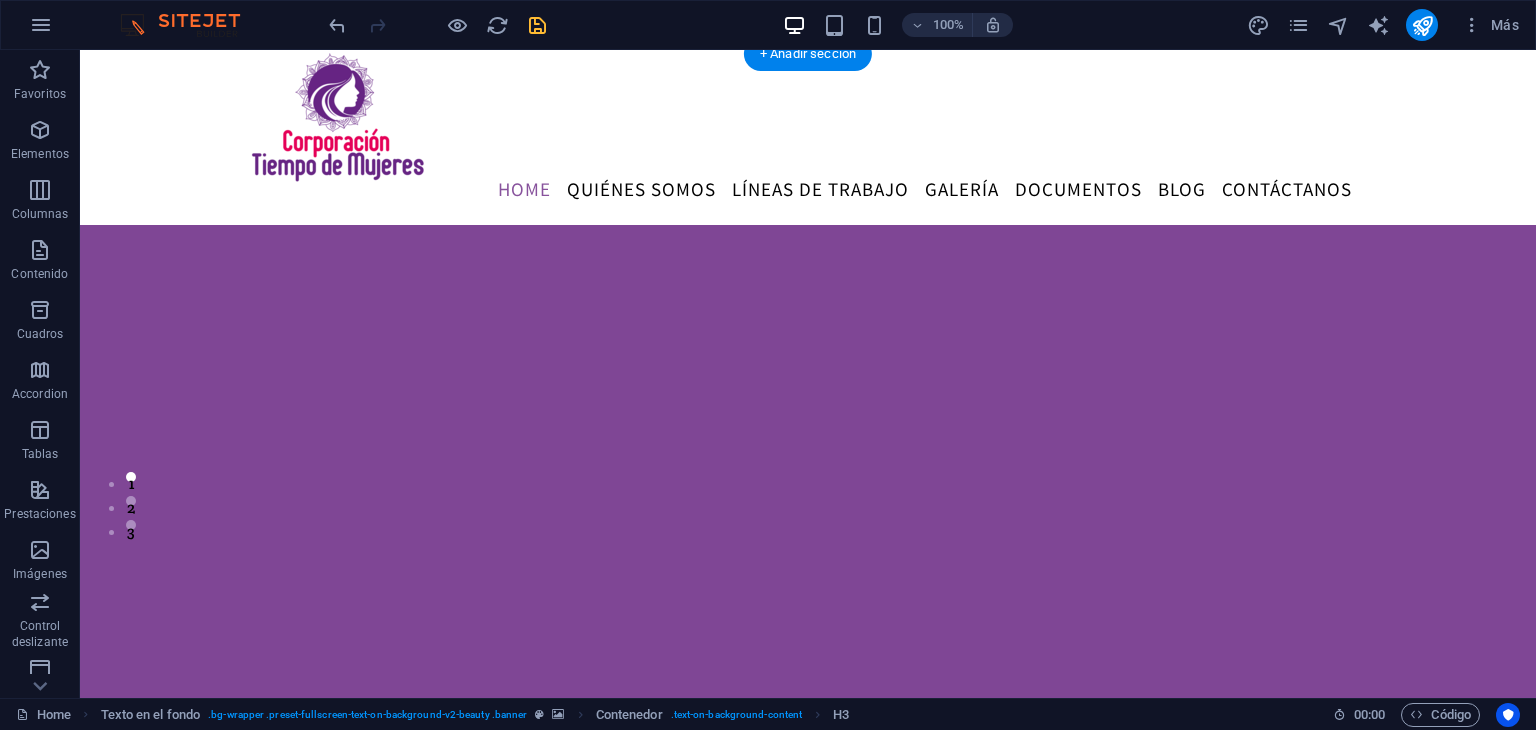 scroll, scrollTop: 0, scrollLeft: 0, axis: both 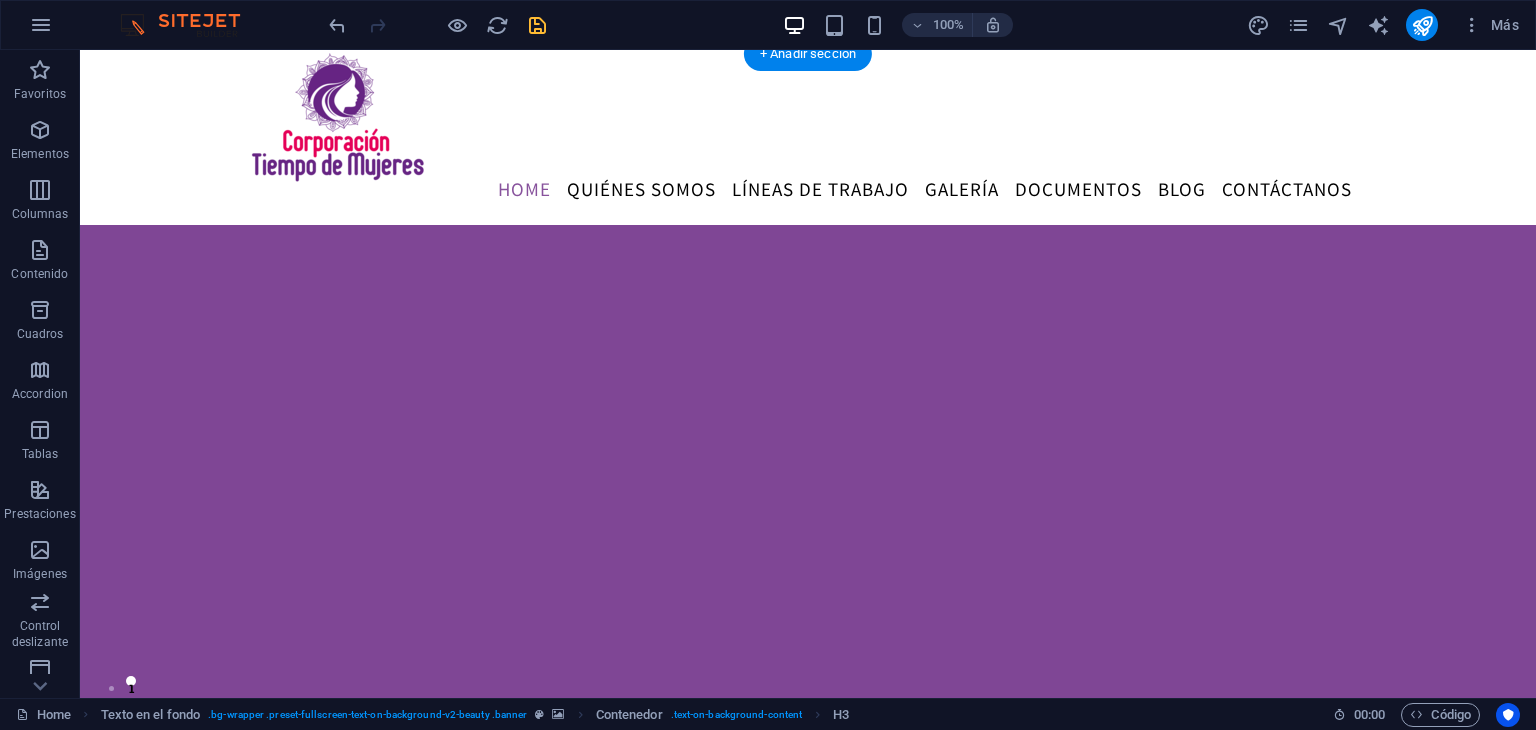 click at bounding box center (-641, 185) 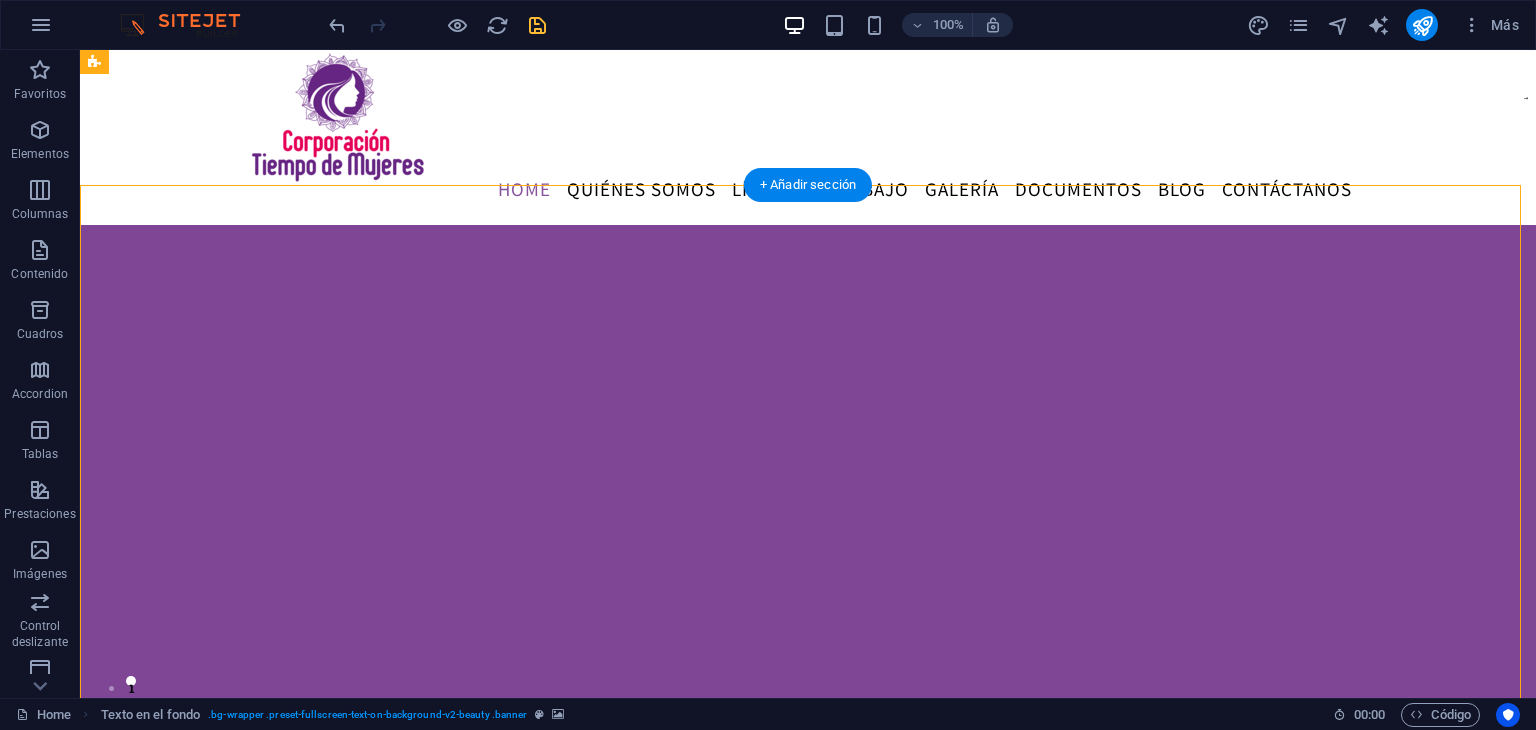 click at bounding box center [-641, 225] 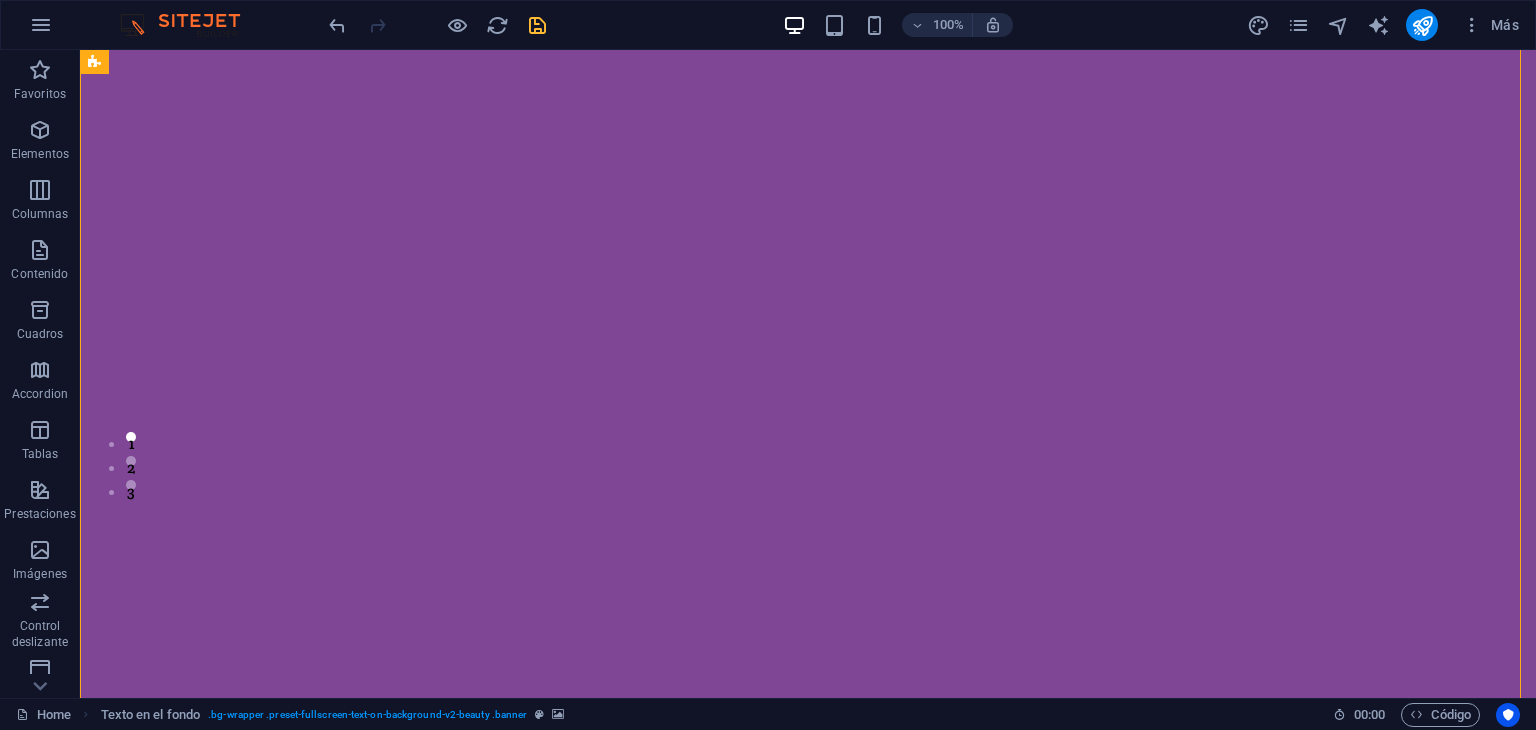 click at bounding box center (-641, -19) 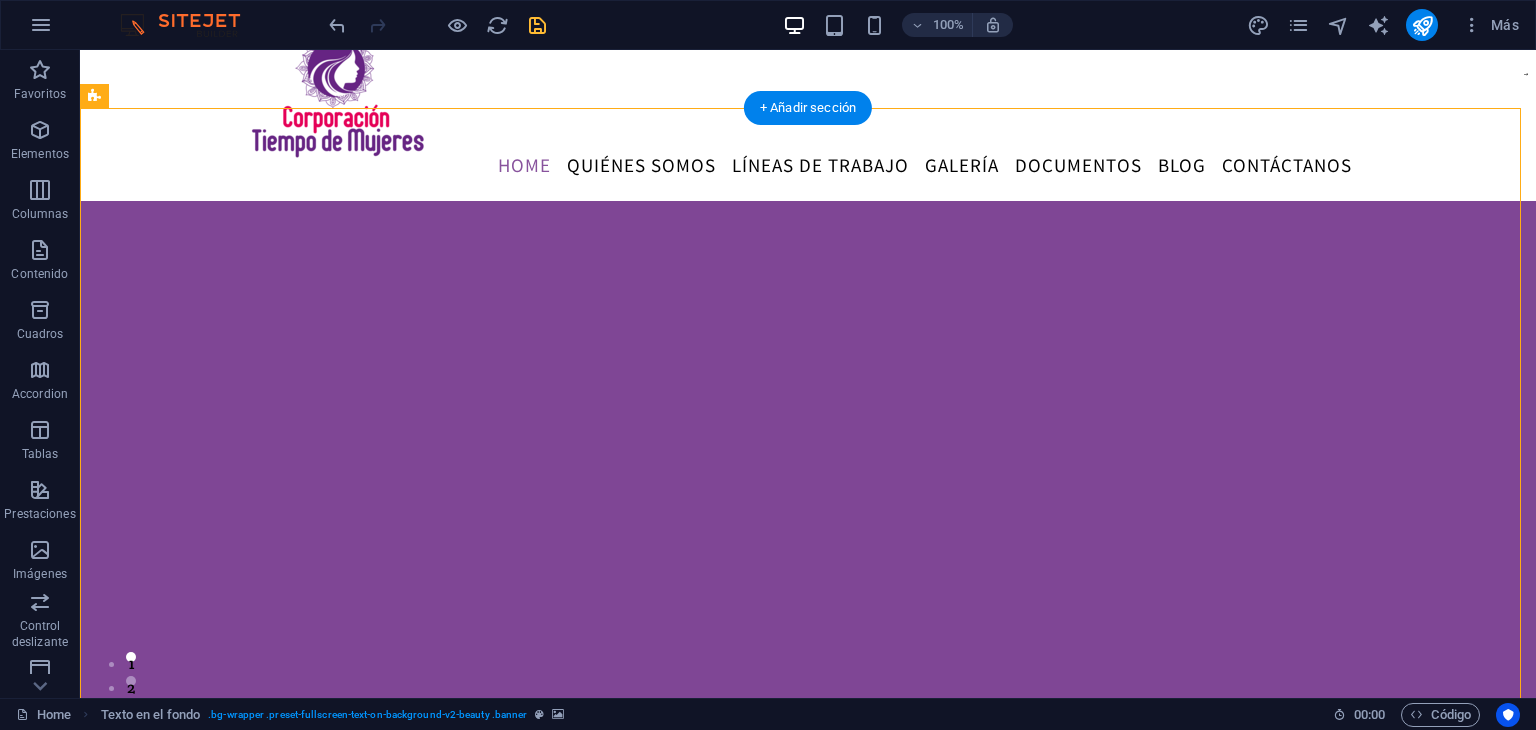 scroll, scrollTop: 23, scrollLeft: 0, axis: vertical 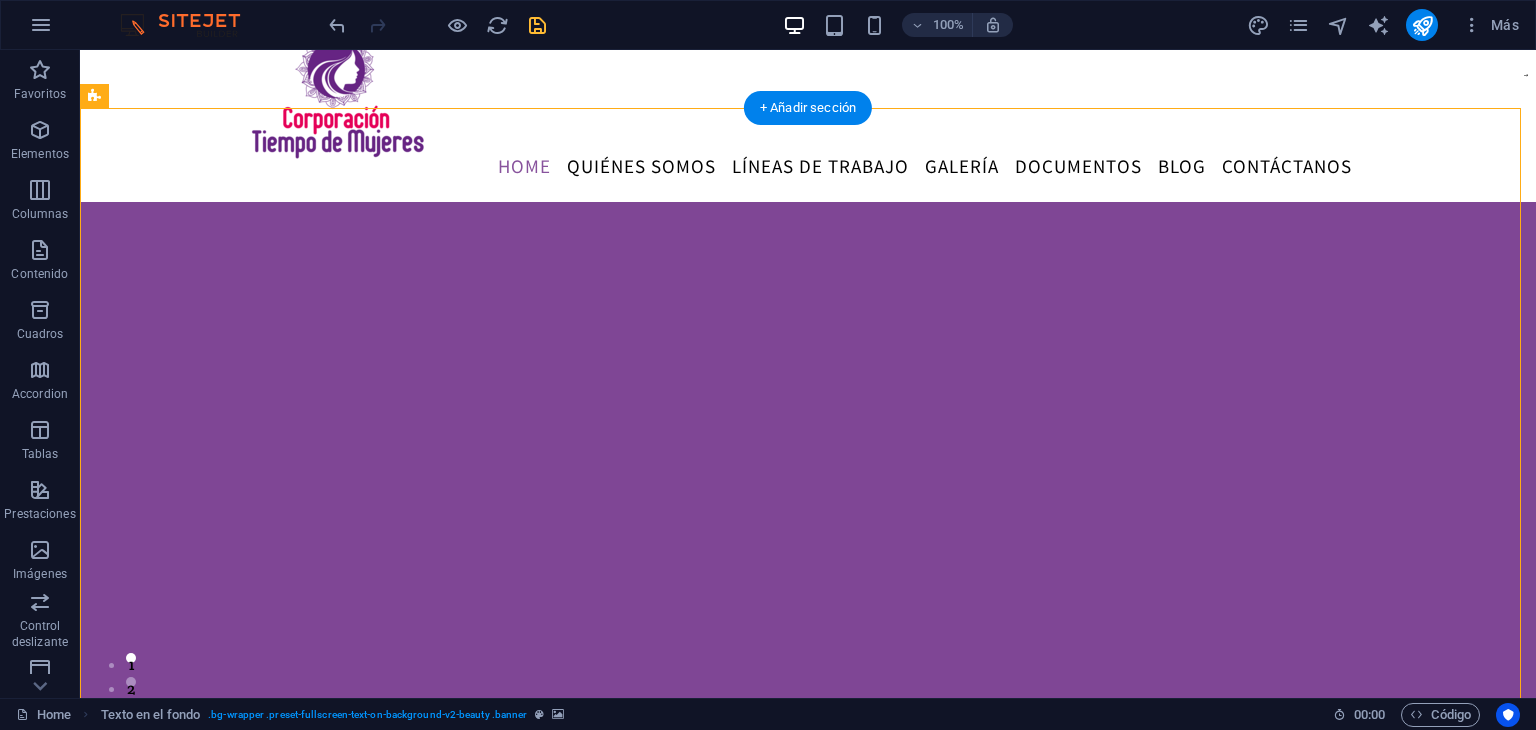 click on "Home Quiénes somos LÍNEAS DE TRABAJO Galería Documentos Blog Contáctanos" at bounding box center (808, 166) 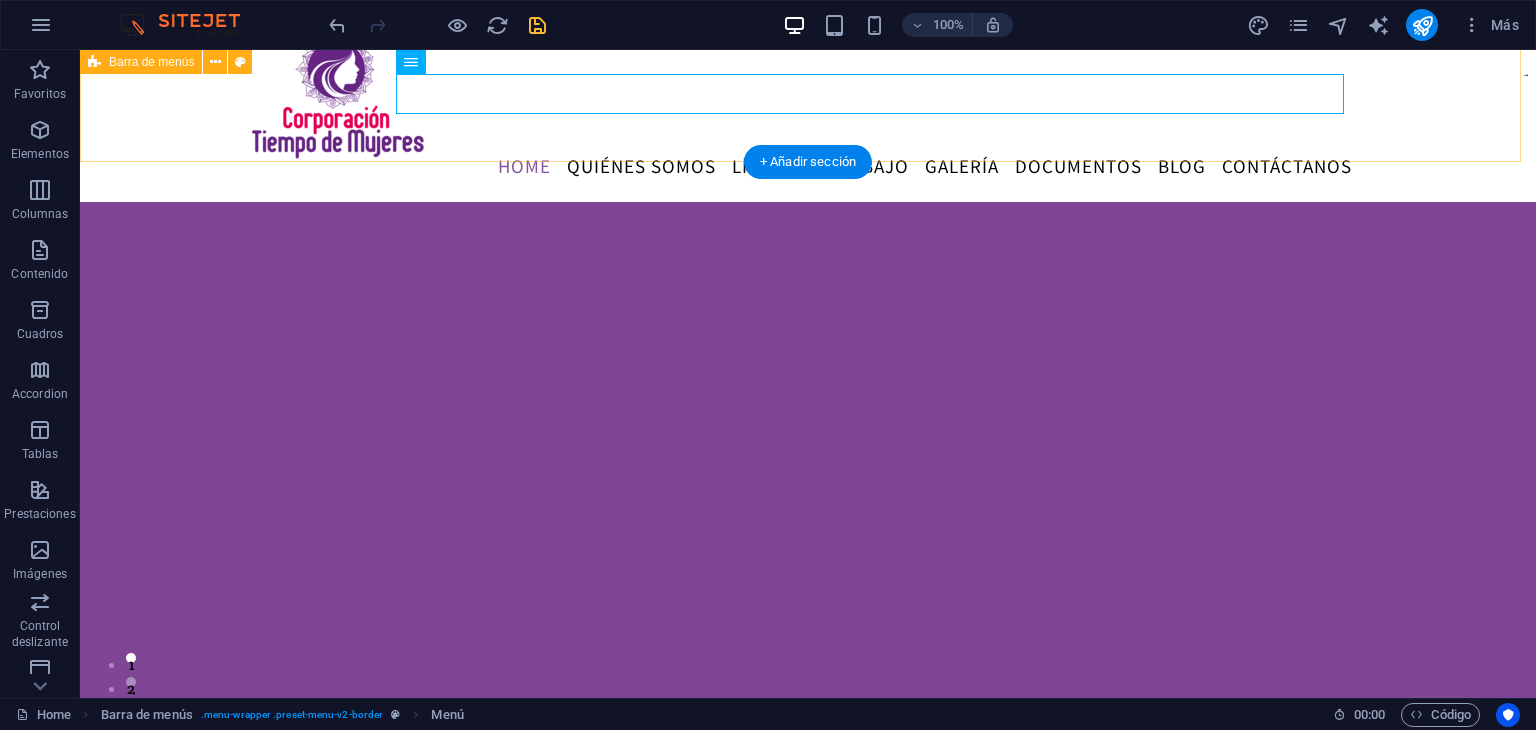 click on "Menu Home Quiénes somos LÍNEAS DE TRABAJO Galería Documentos Blog Contáctanos" at bounding box center (808, 114) 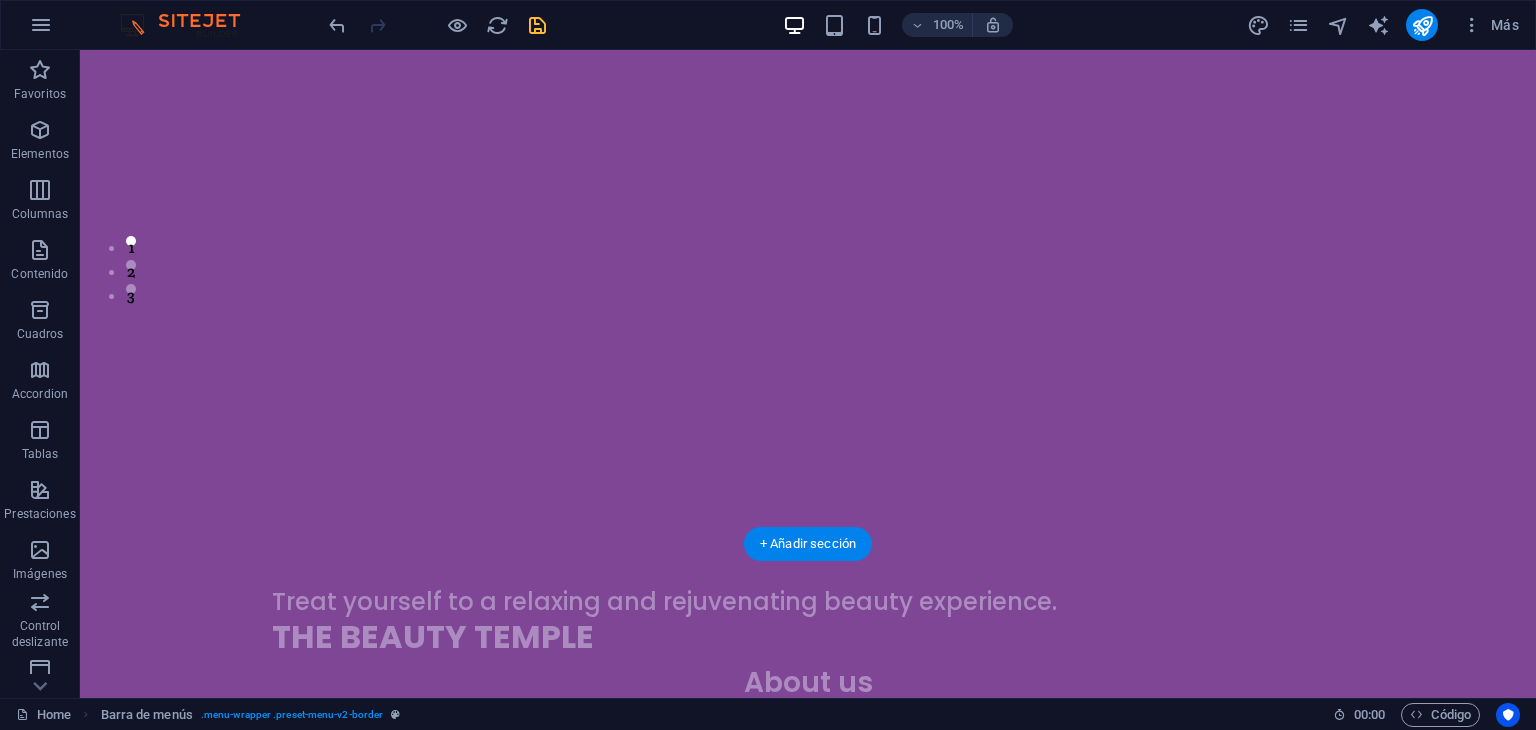 scroll, scrollTop: 440, scrollLeft: 0, axis: vertical 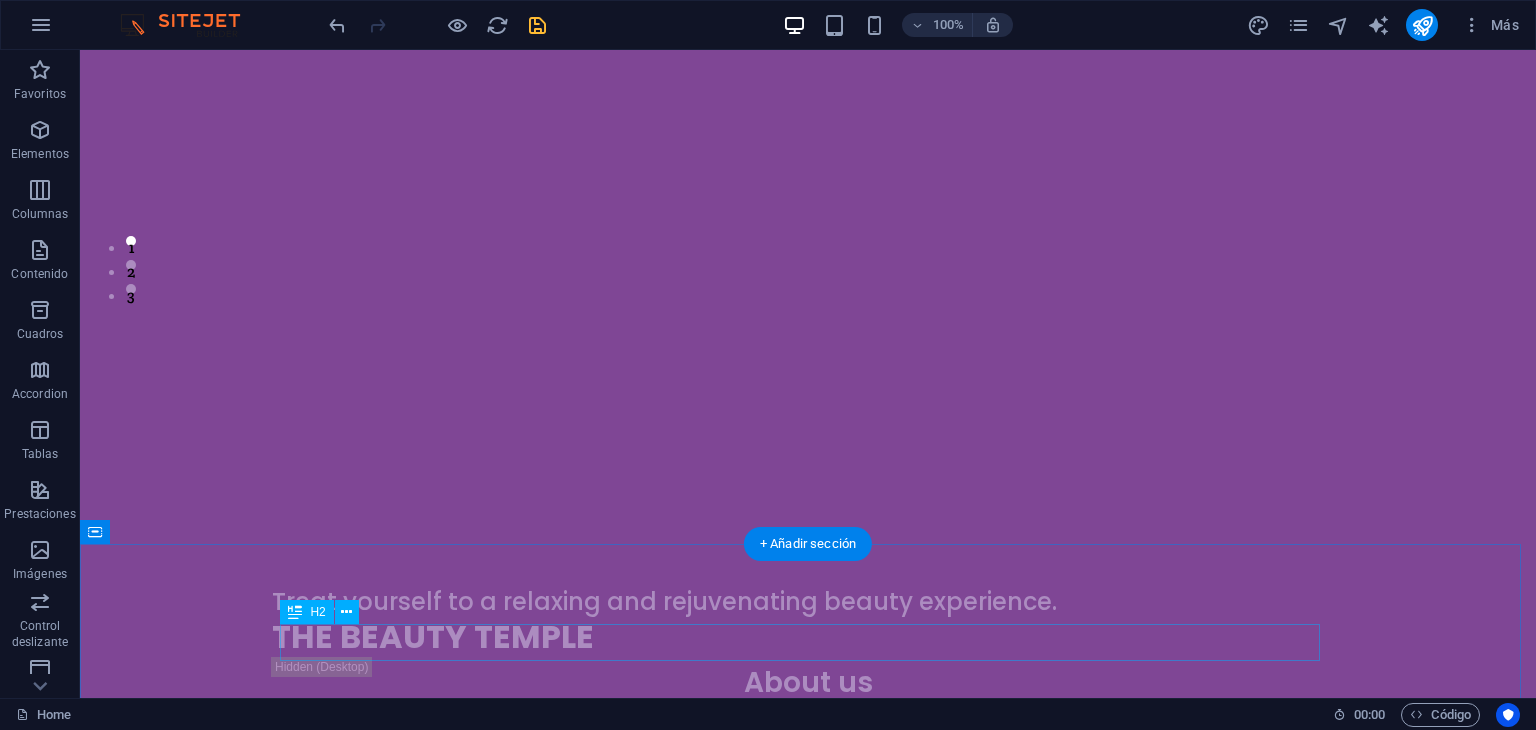 click on "About us" at bounding box center [808, 683] 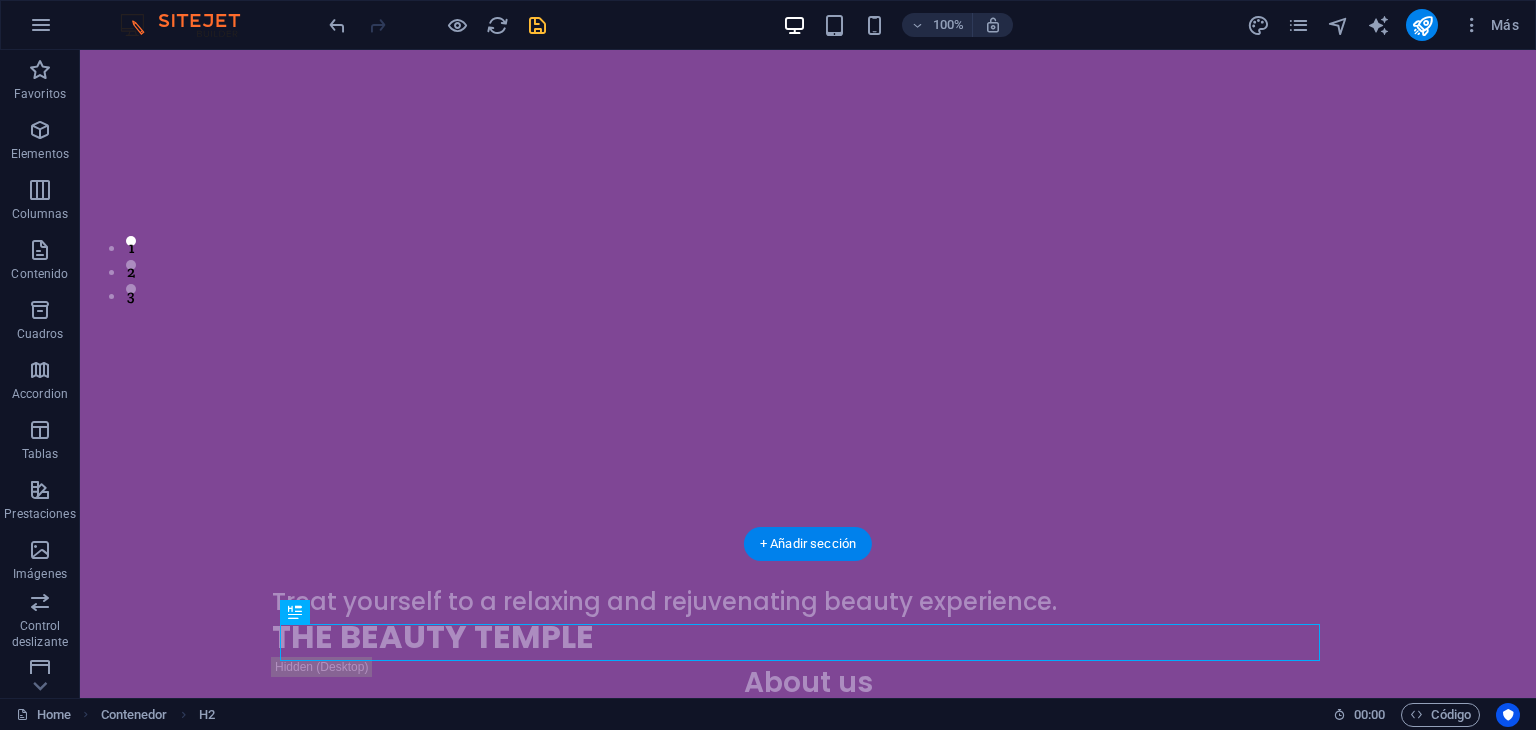 click at bounding box center (-641, -215) 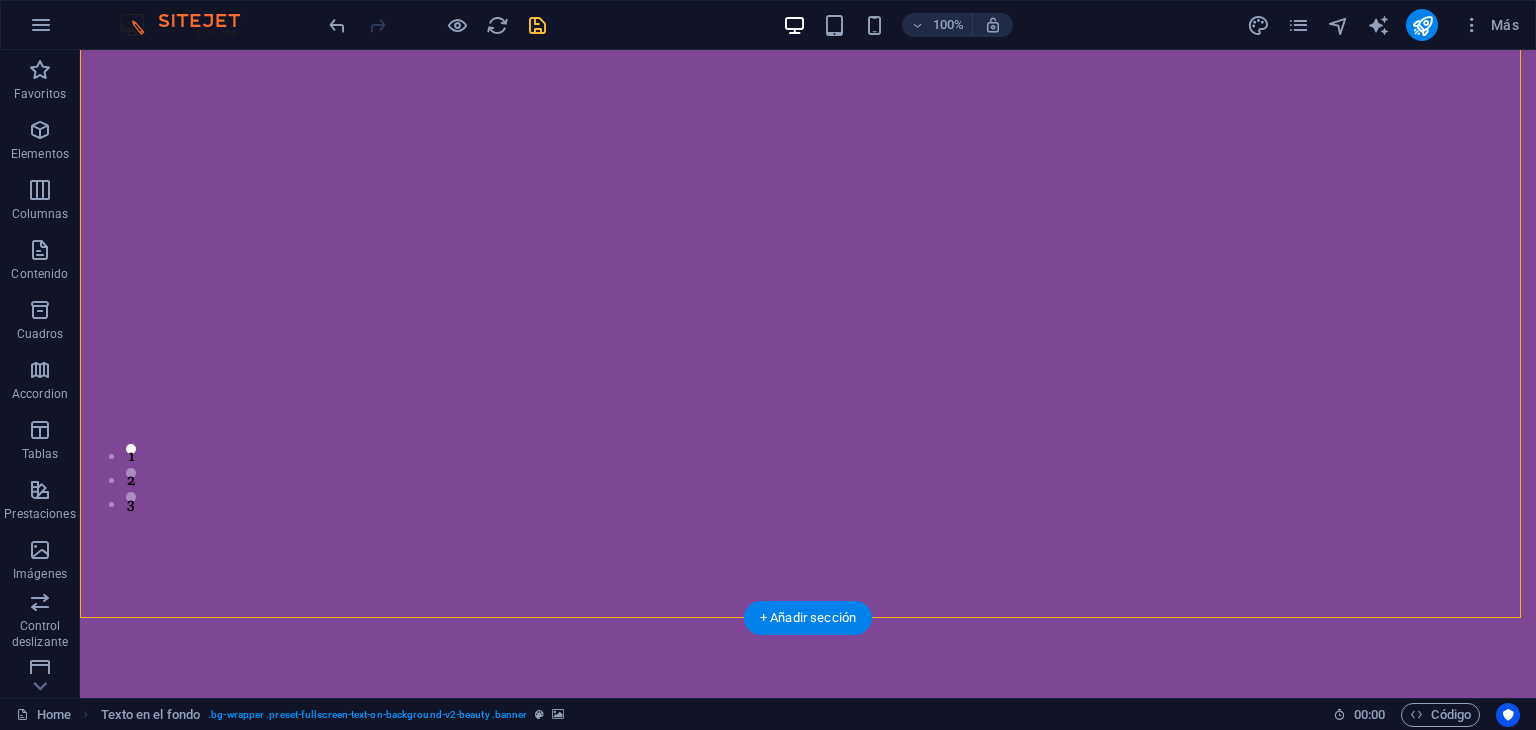 scroll, scrollTop: 0, scrollLeft: 0, axis: both 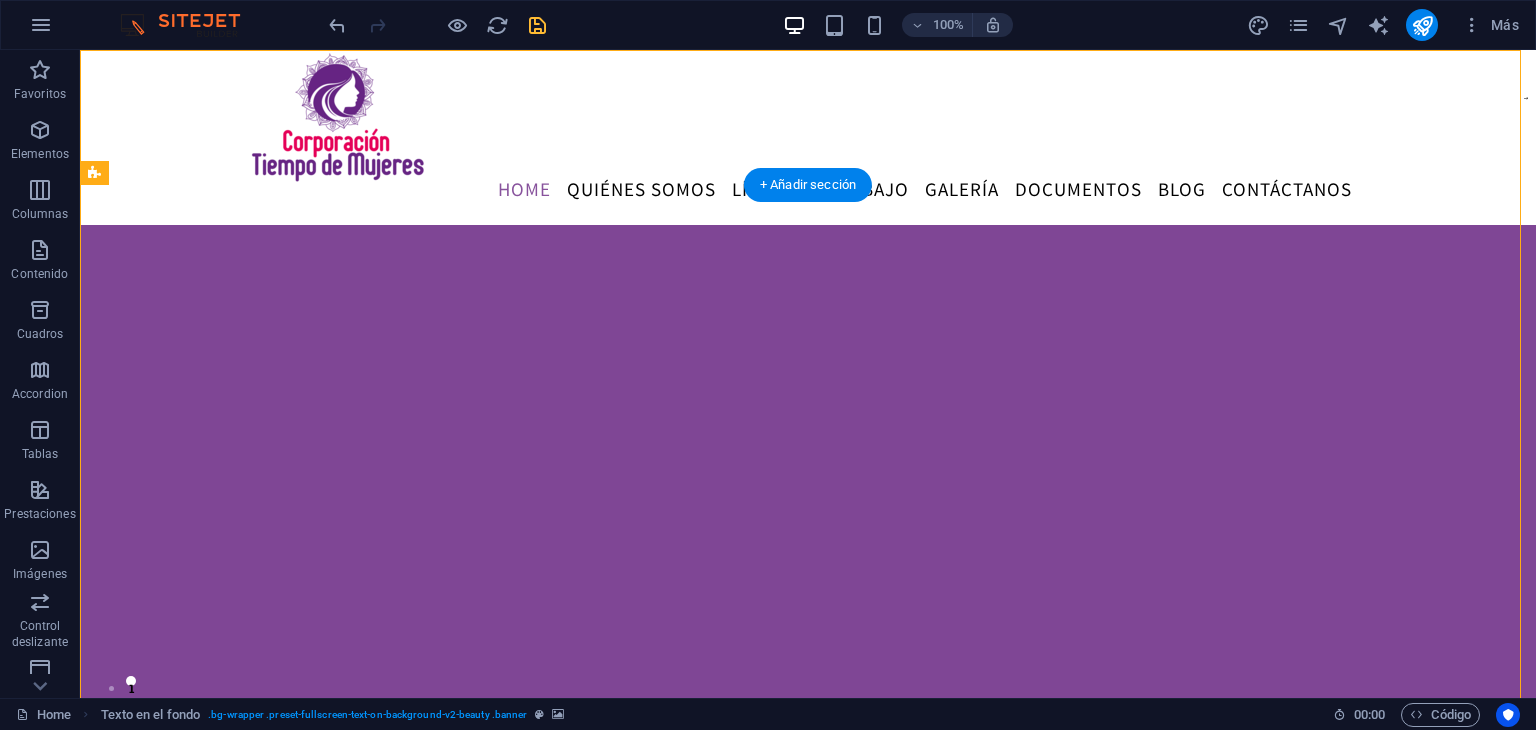 click at bounding box center [-641, 225] 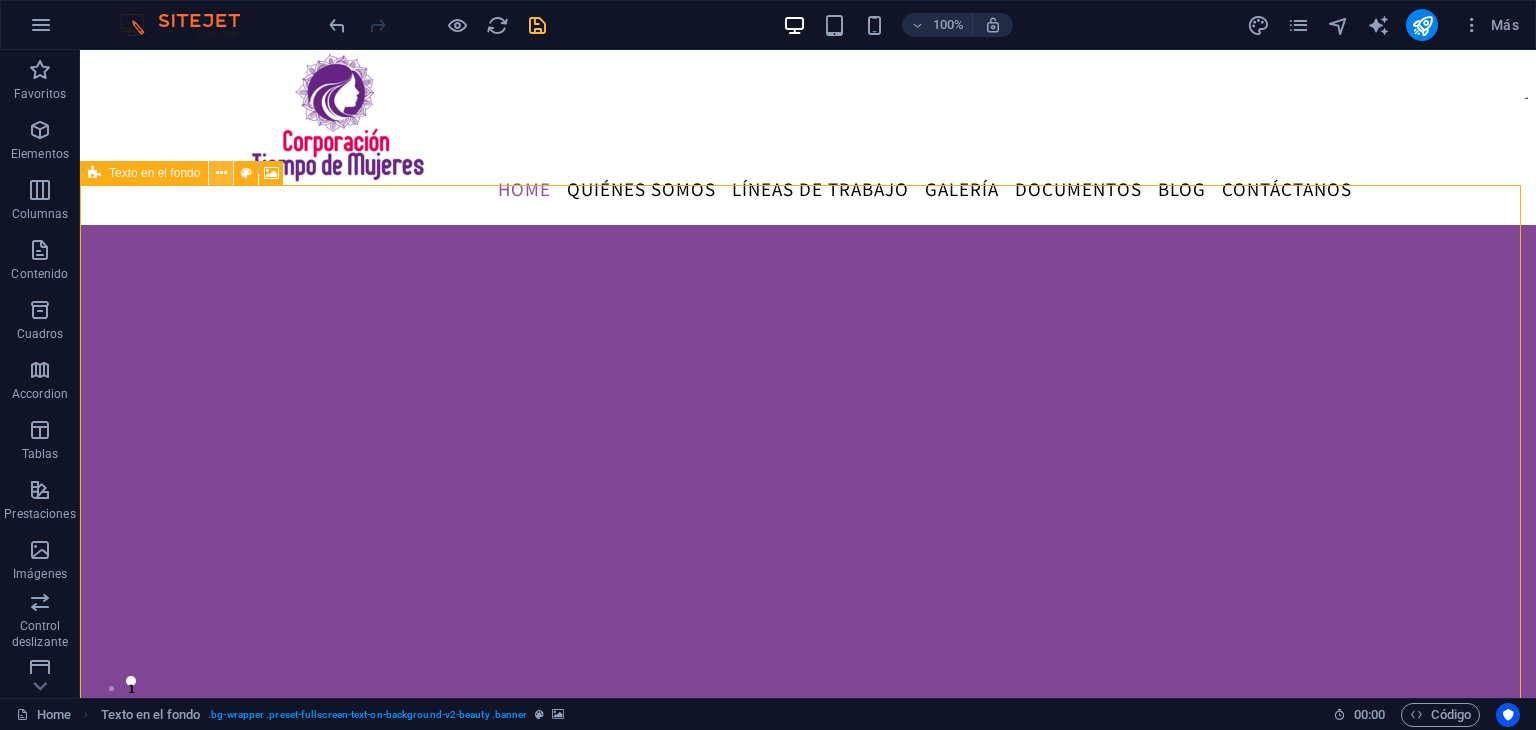 click at bounding box center (221, 173) 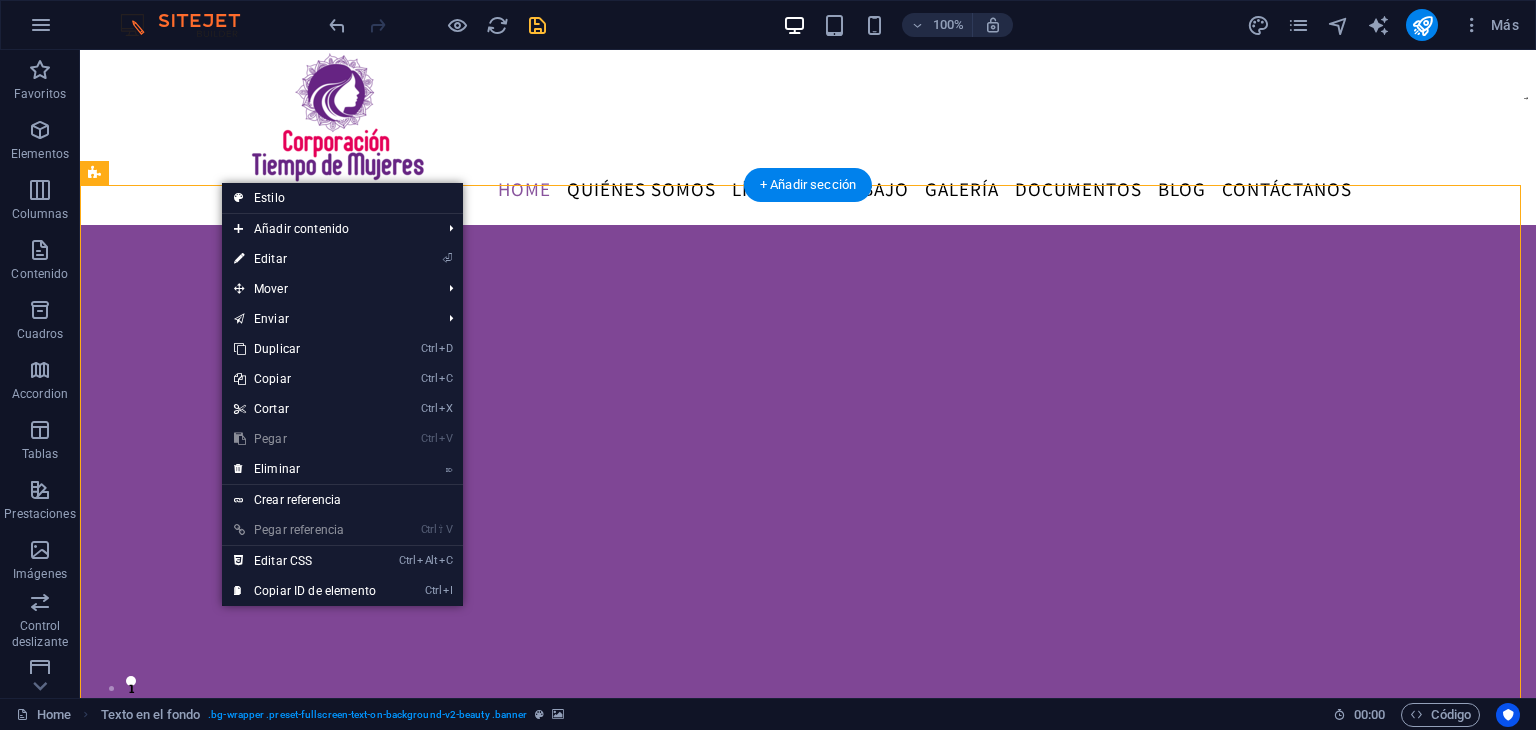 click at bounding box center (-641, 225) 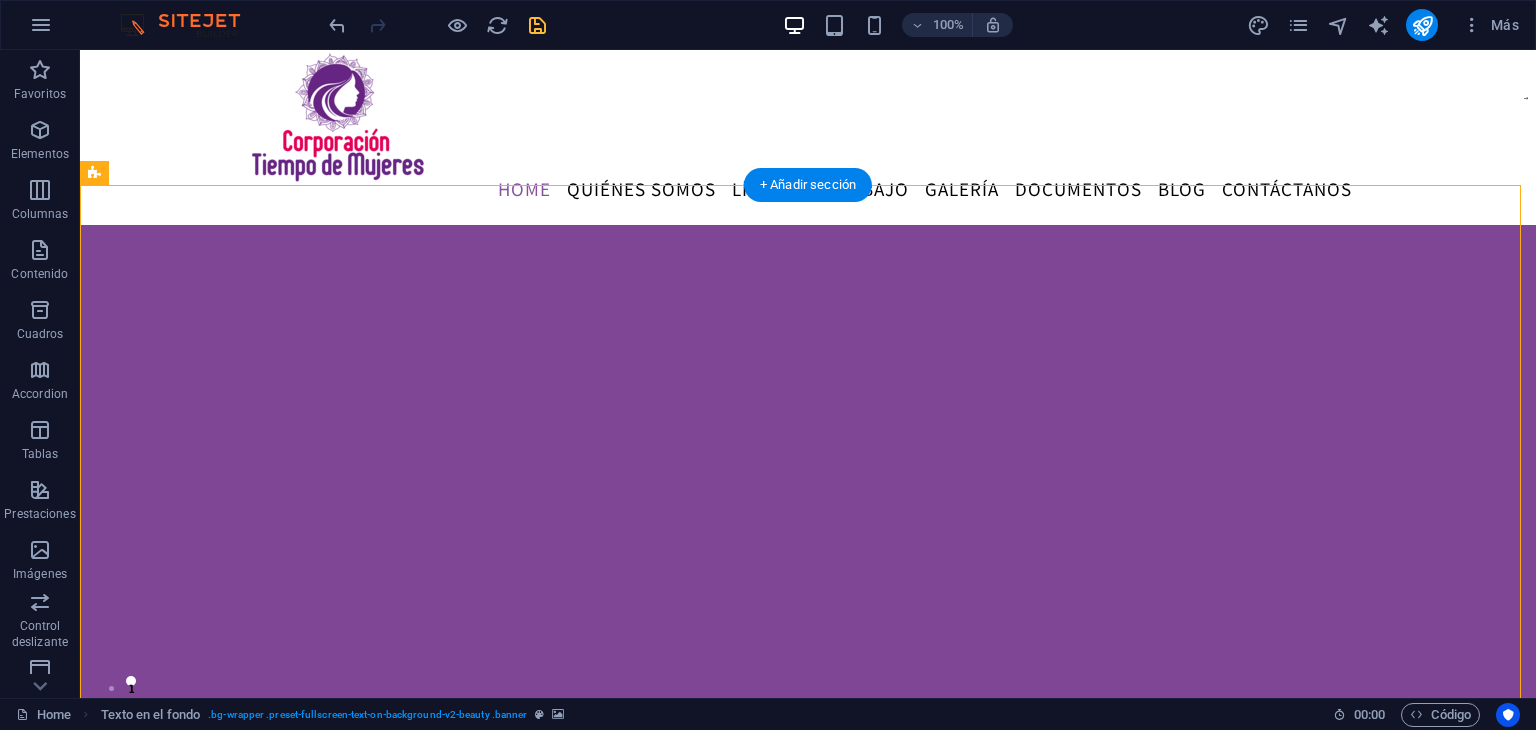 click at bounding box center (-641, 225) 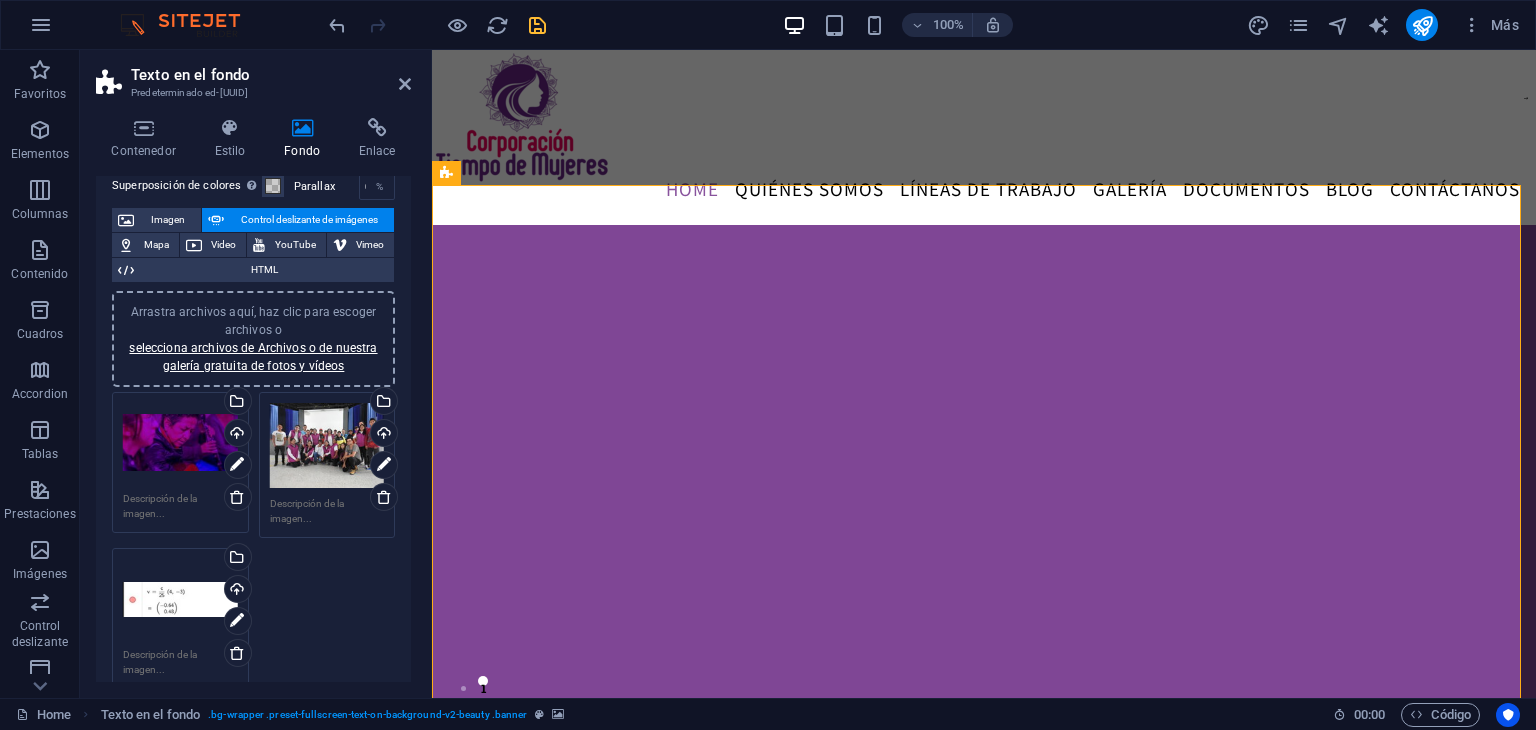 scroll, scrollTop: 115, scrollLeft: 0, axis: vertical 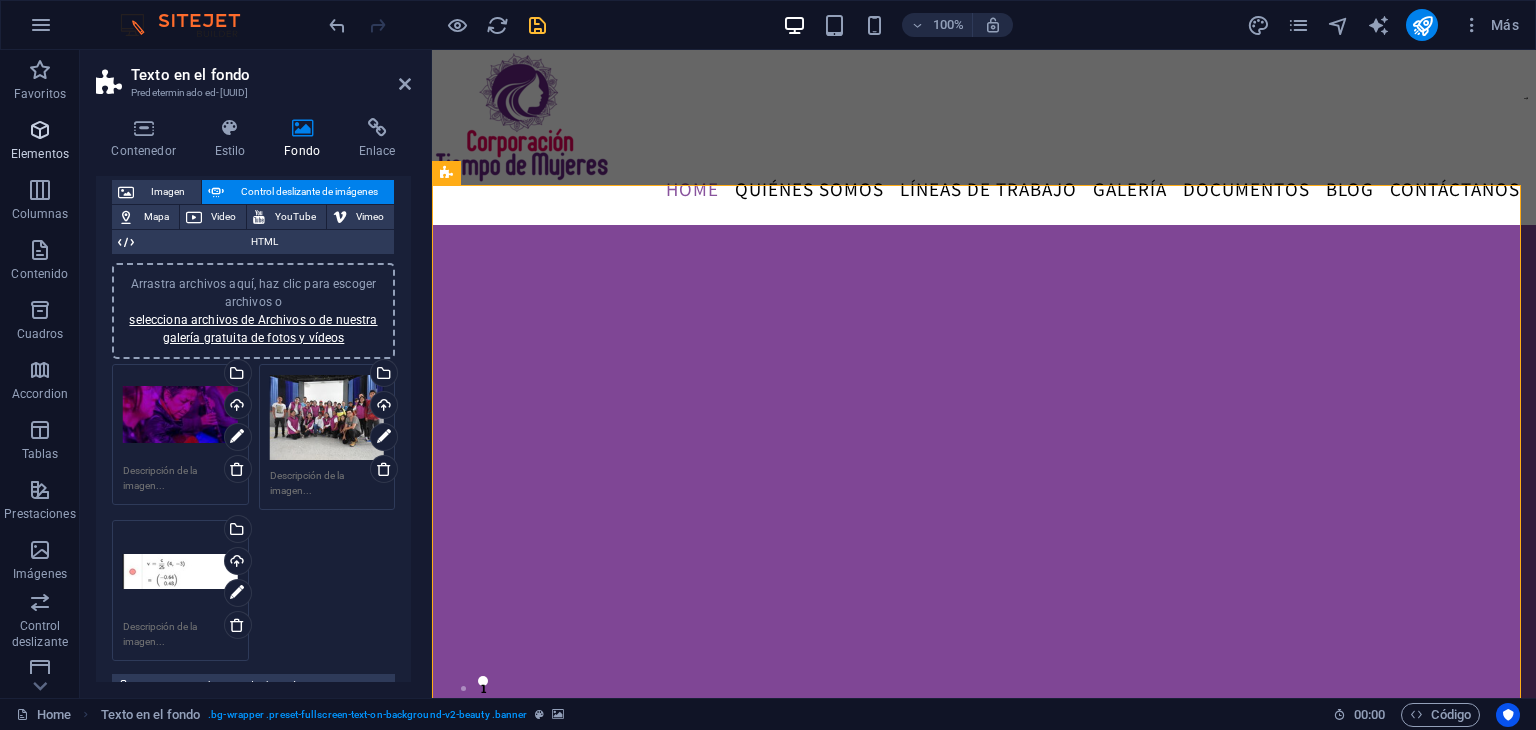 click at bounding box center [40, 130] 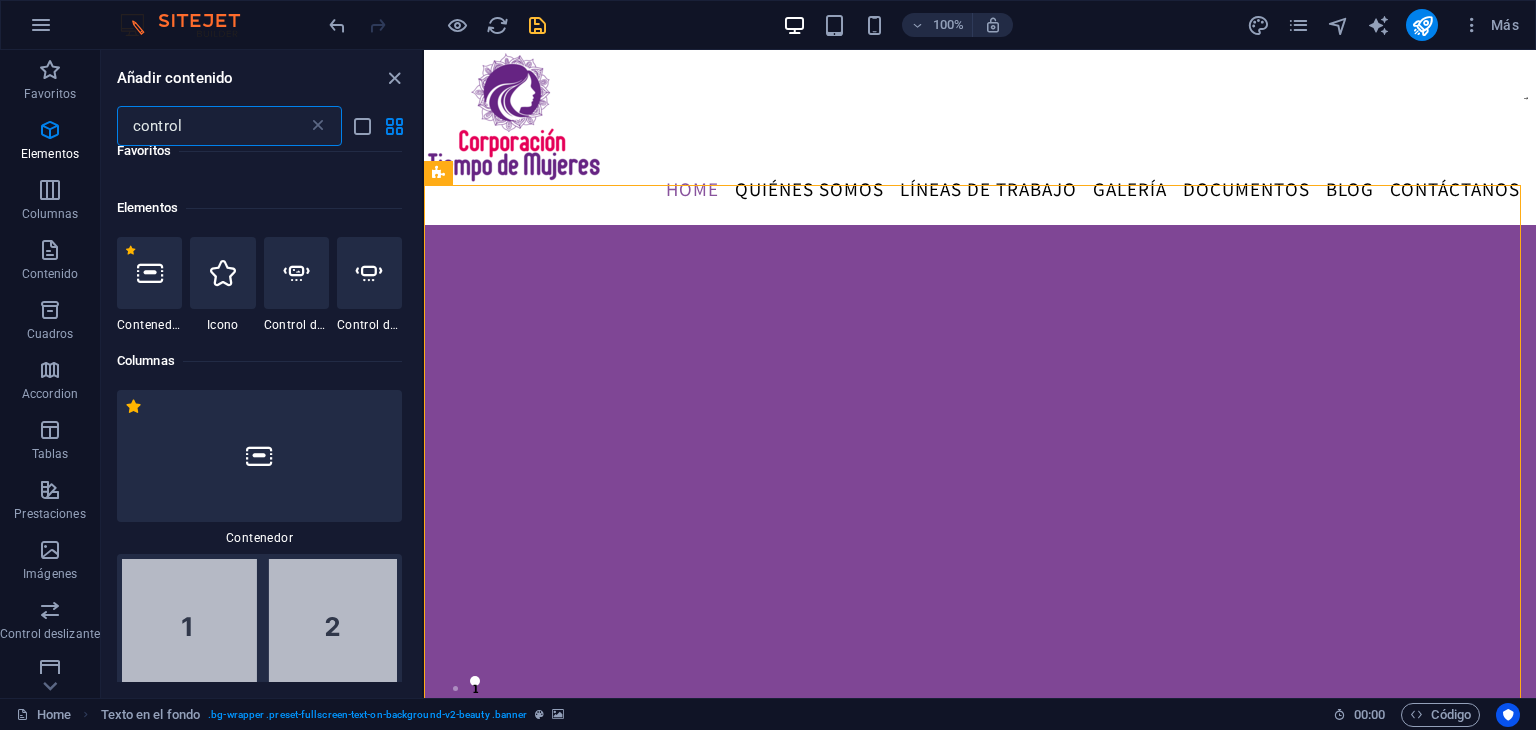 scroll, scrollTop: 0, scrollLeft: 0, axis: both 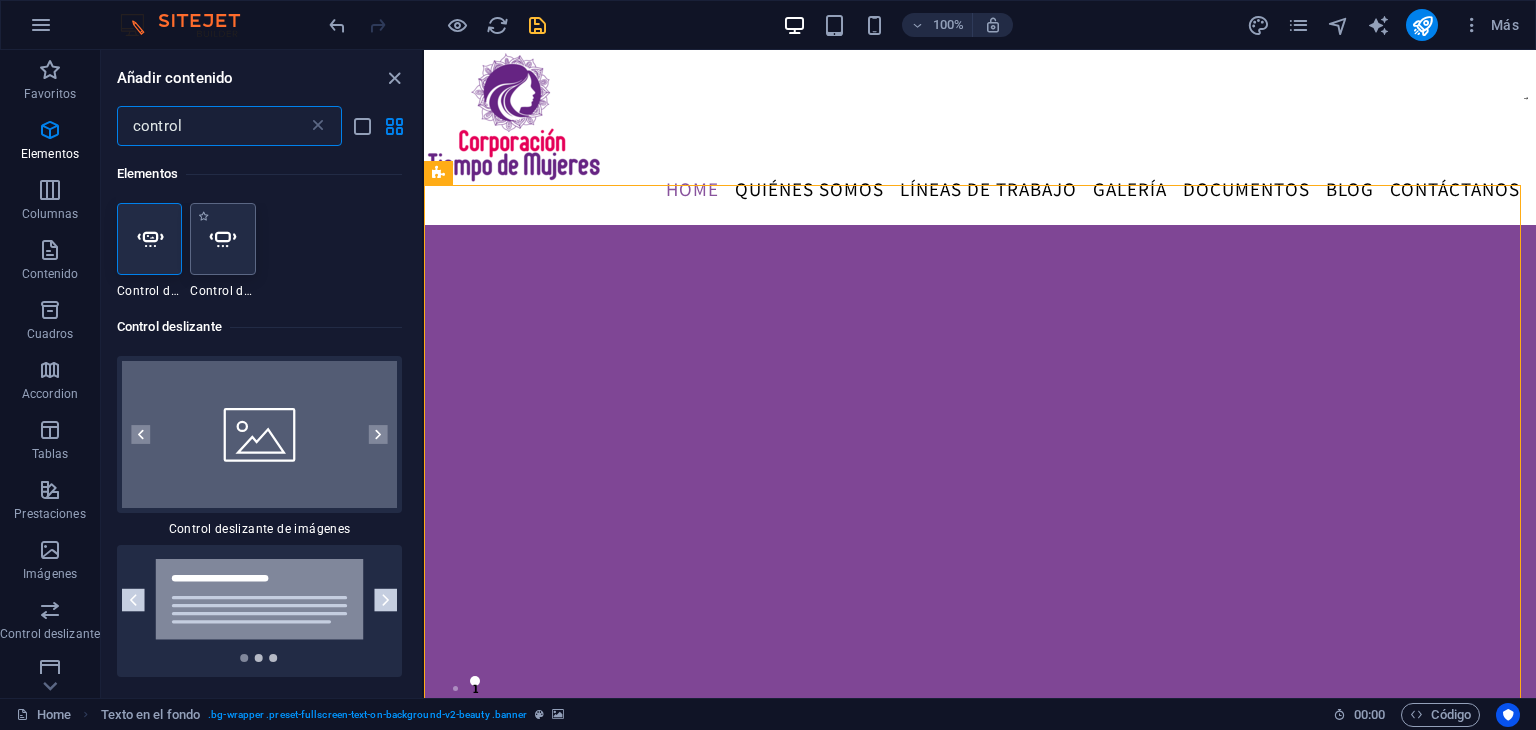 type on "control" 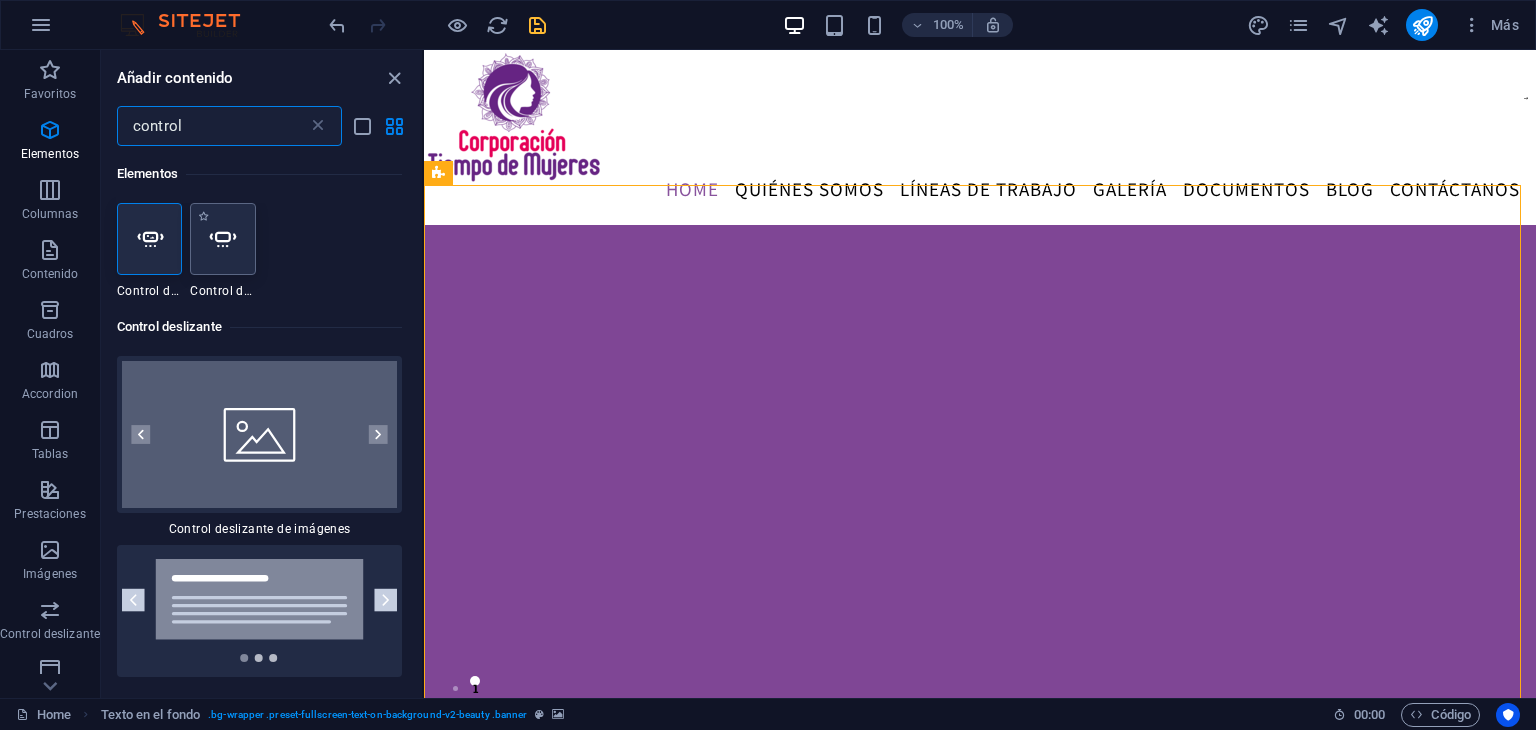 click at bounding box center [222, 239] 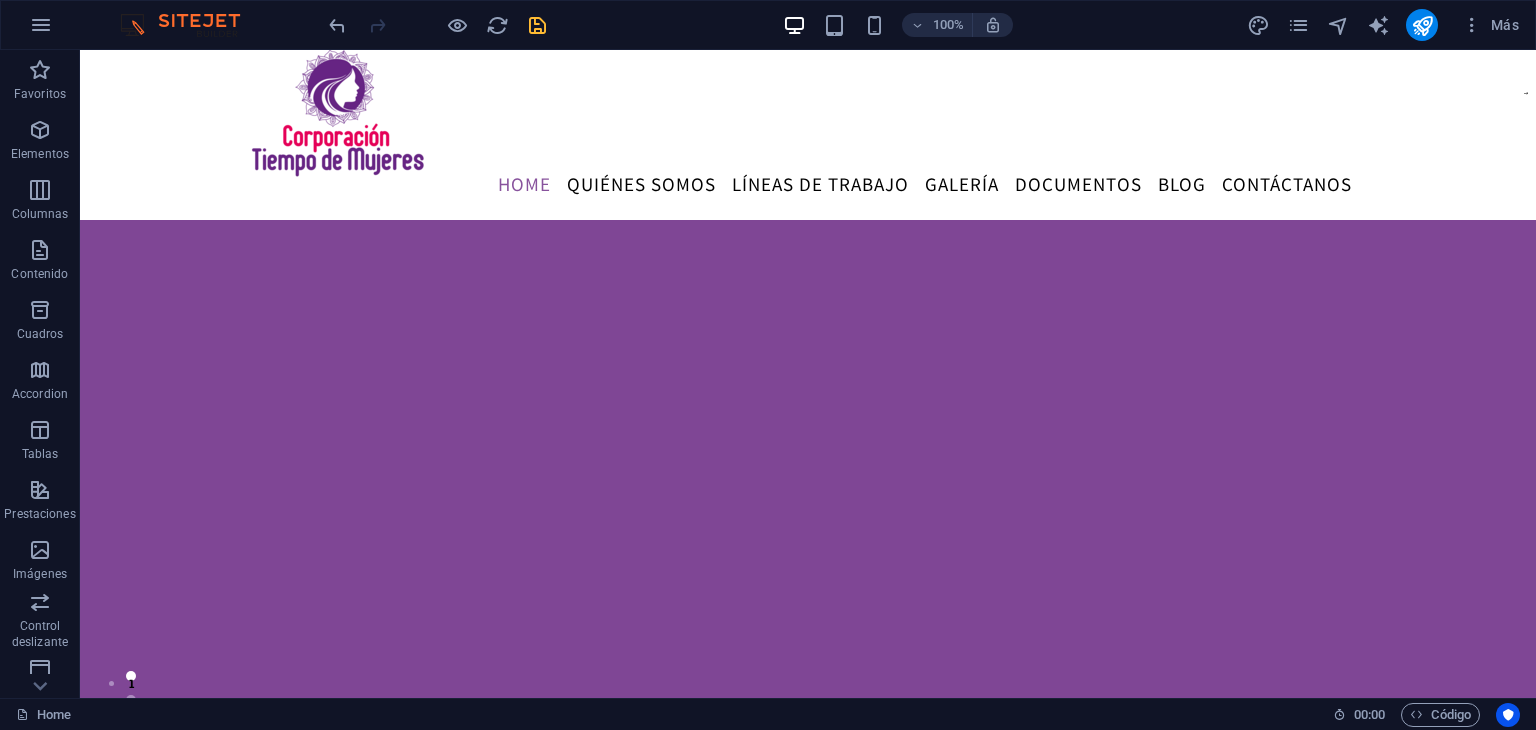 scroll, scrollTop: 0, scrollLeft: 0, axis: both 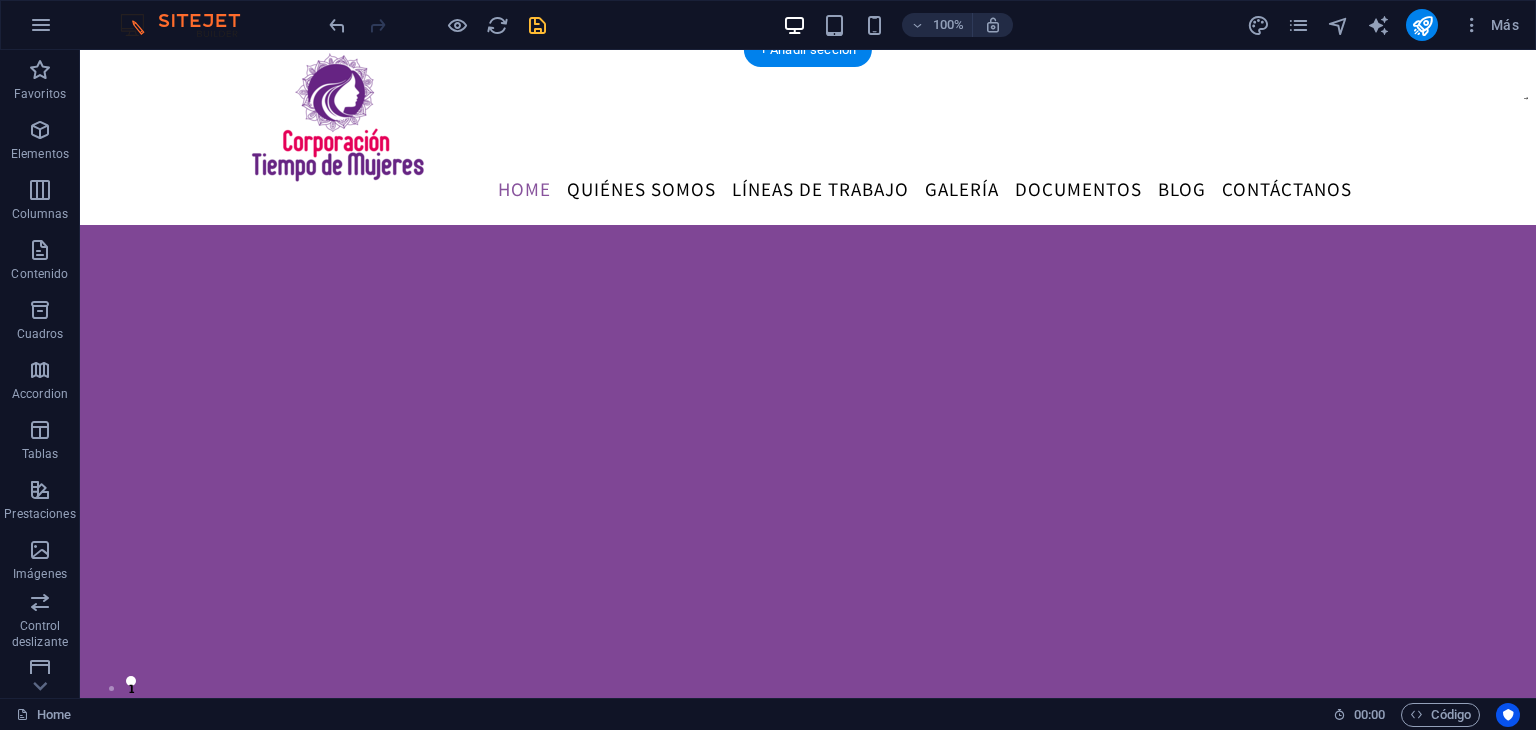 click at bounding box center (-2082, 225) 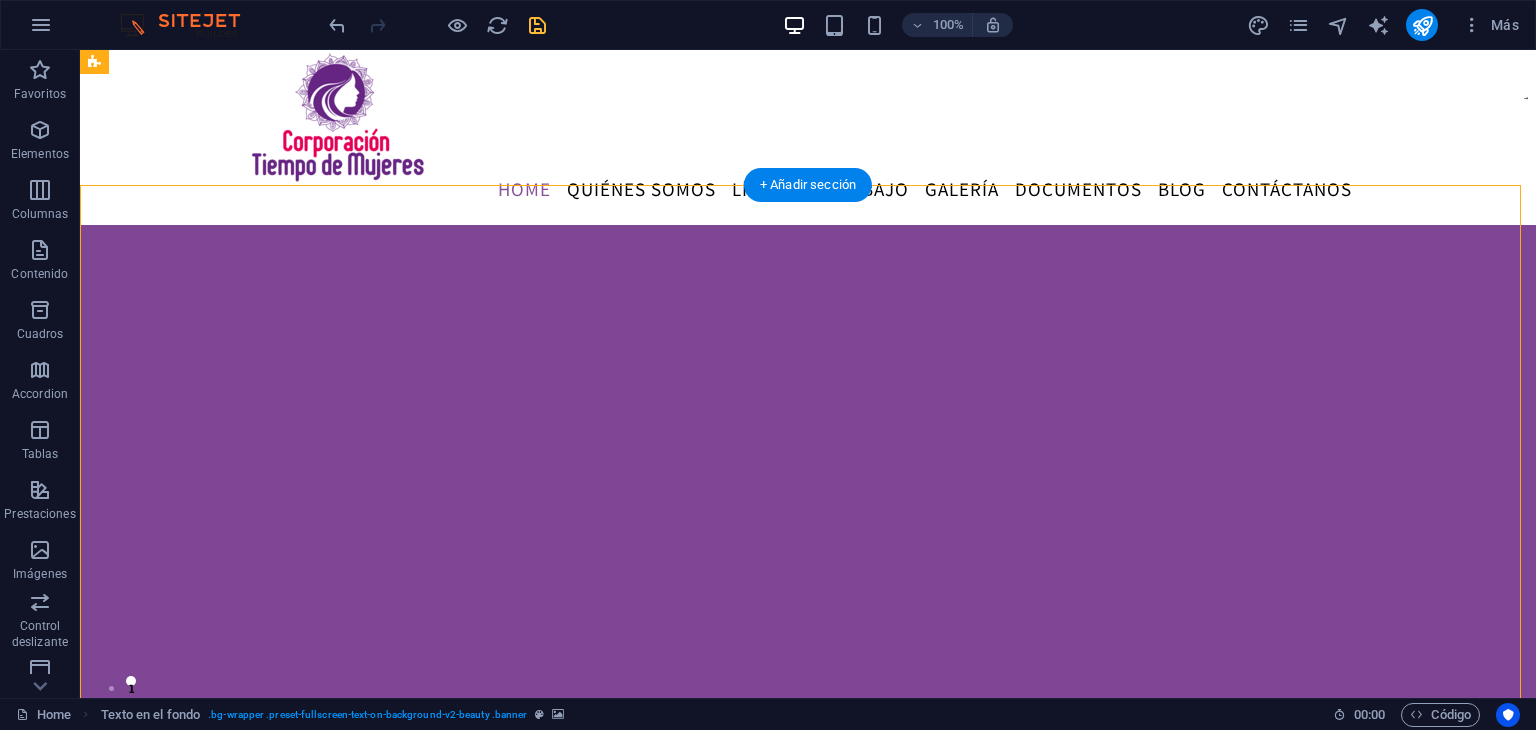 scroll, scrollTop: 180, scrollLeft: 0, axis: vertical 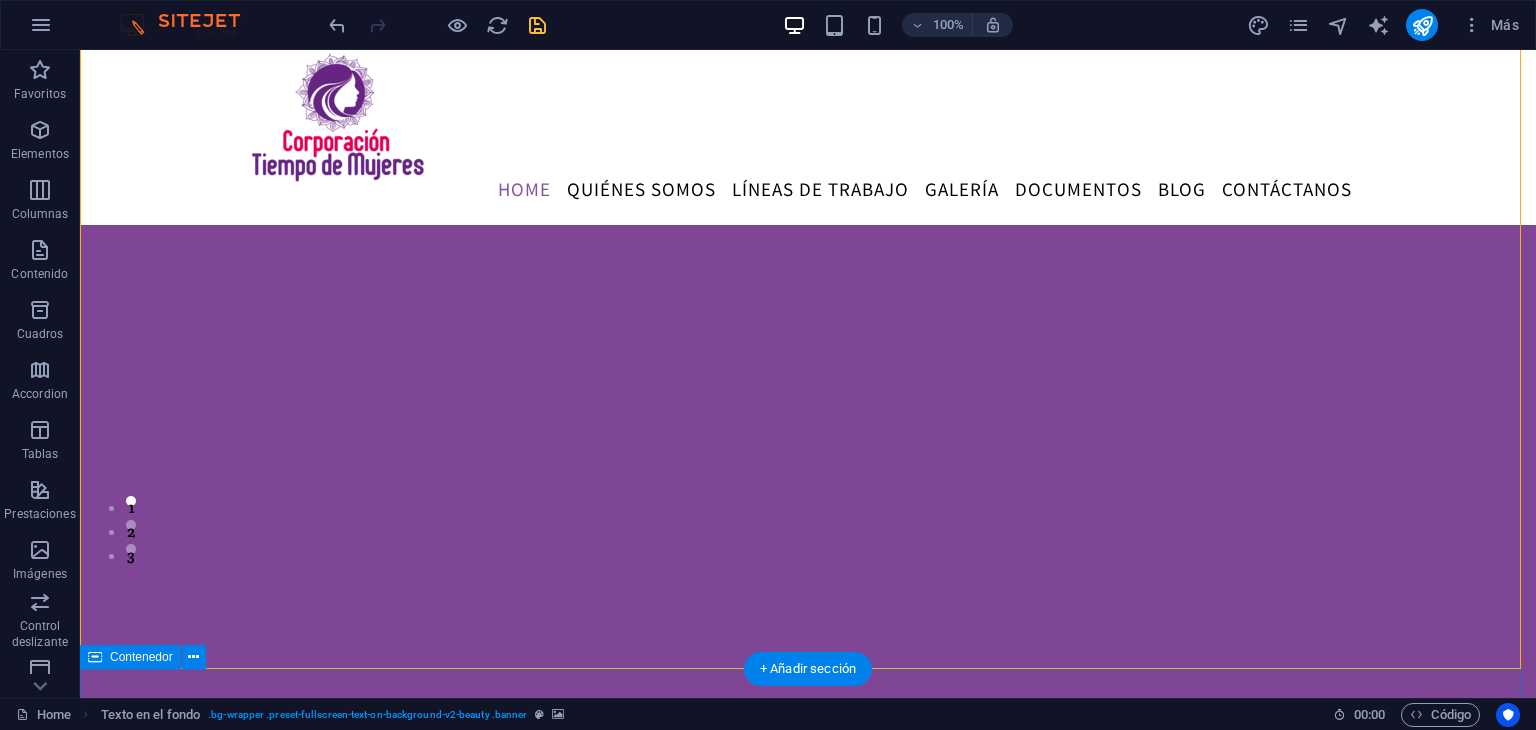 click on "About us The Beauty Temple is the best in town, offering professional services such as hair, nail, skin care, tanning and massages. LEARN MORE" at bounding box center (808, 1112) 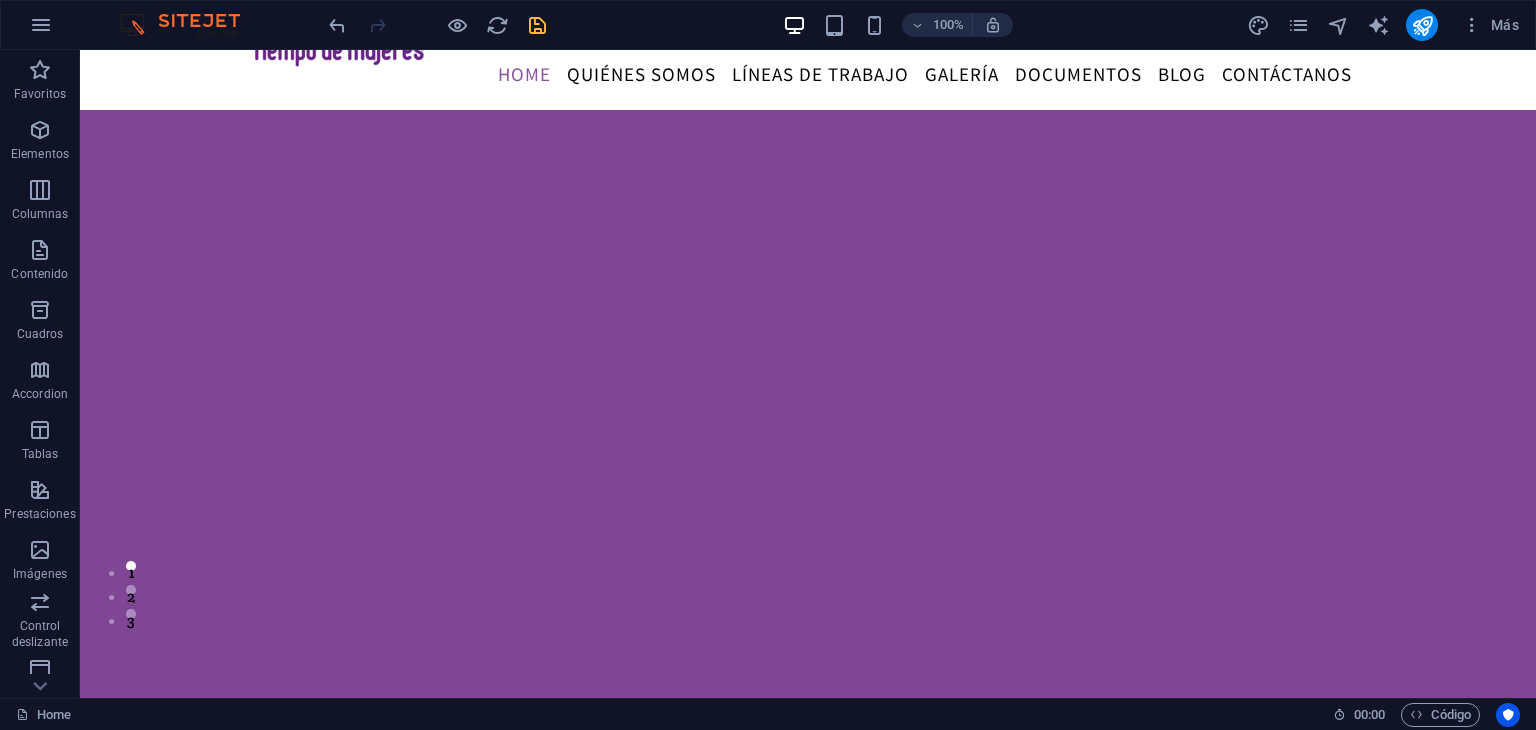 scroll, scrollTop: 118, scrollLeft: 0, axis: vertical 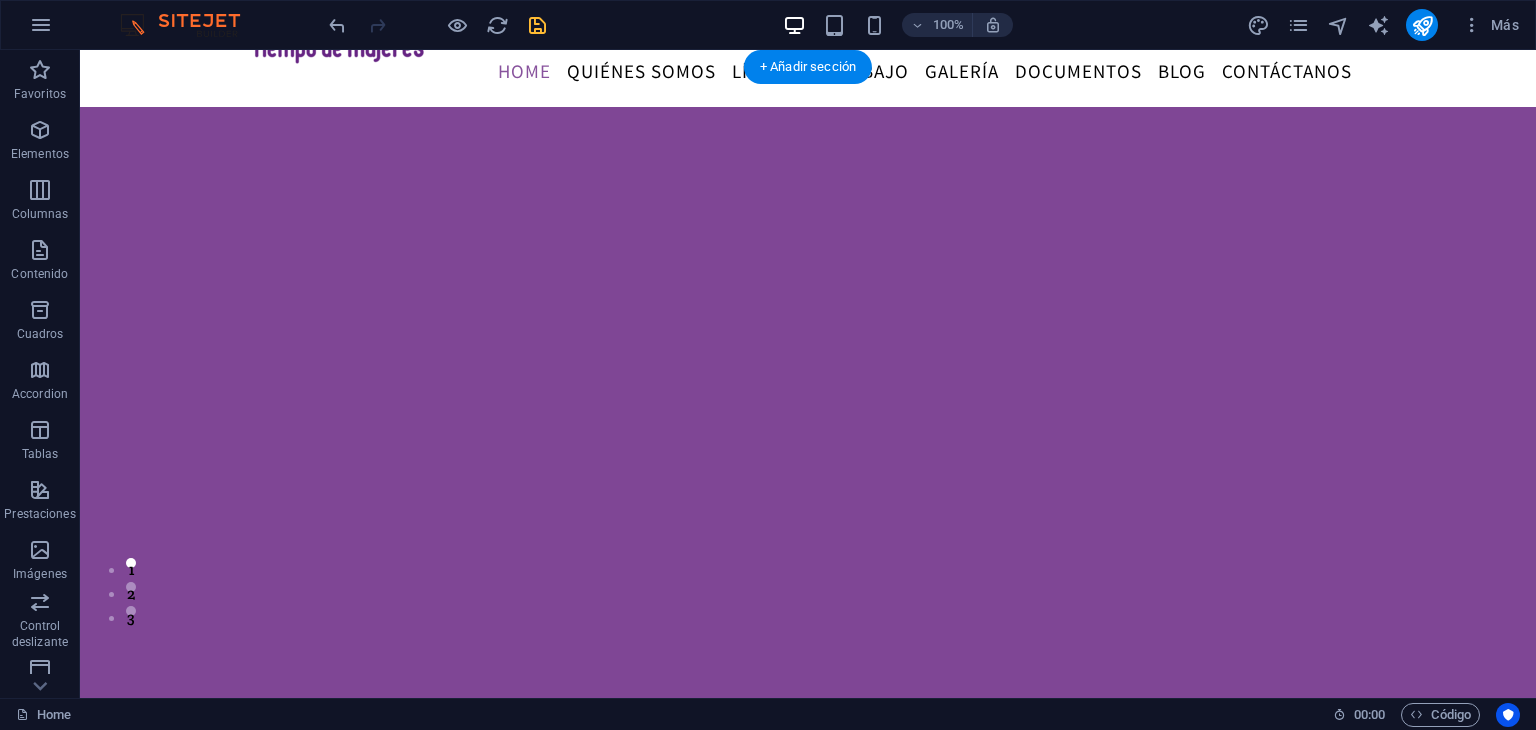 click at bounding box center [-2082, 107] 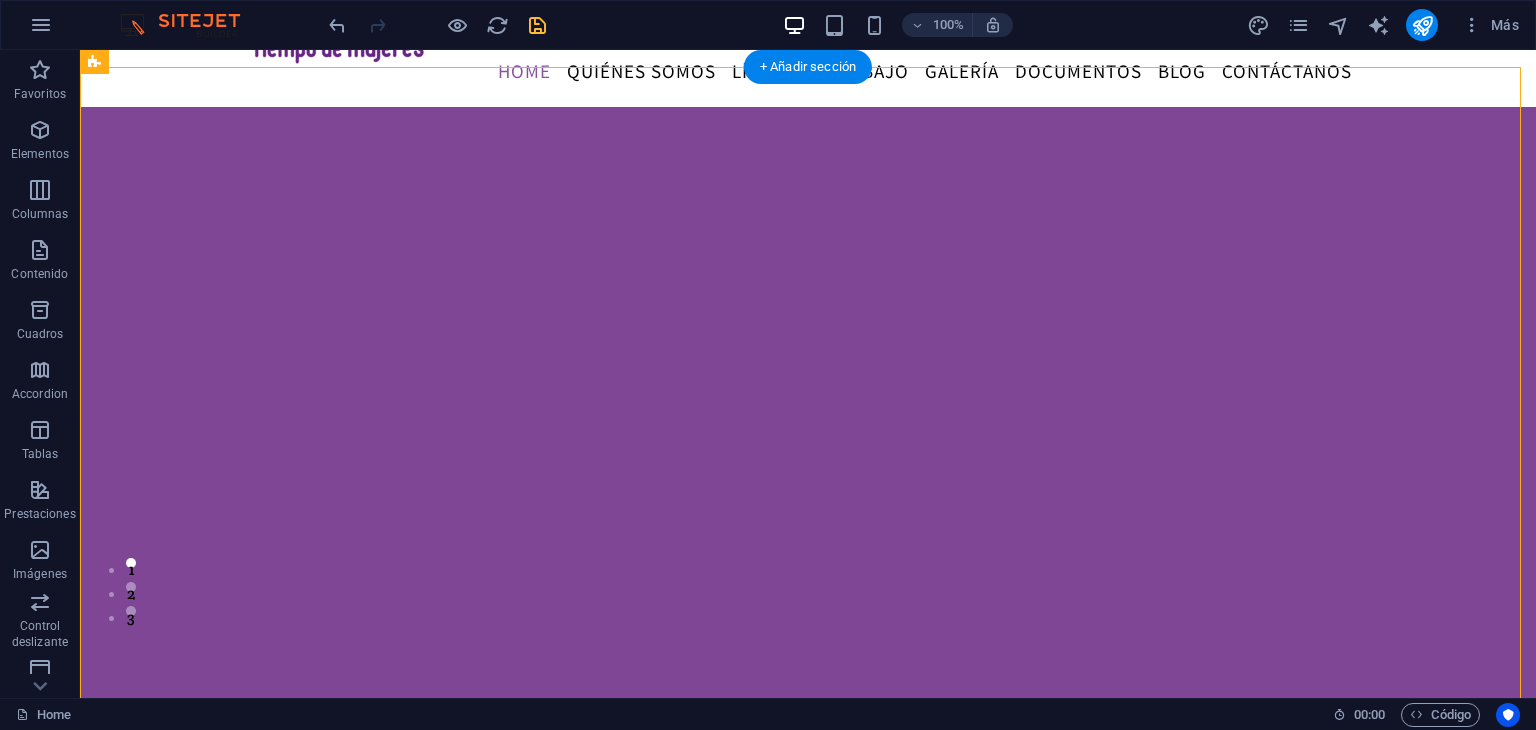 click at bounding box center [-2082, 107] 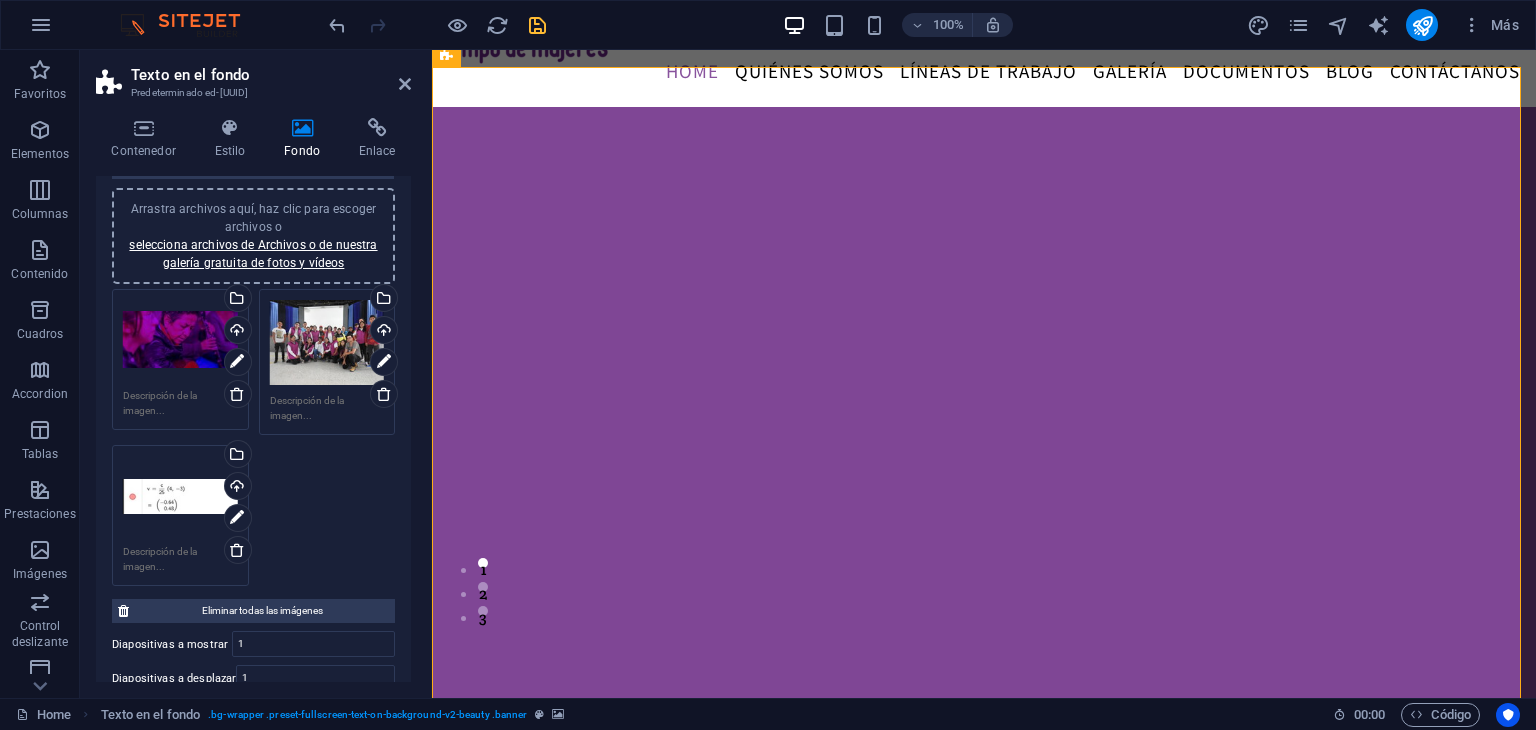 scroll, scrollTop: 0, scrollLeft: 0, axis: both 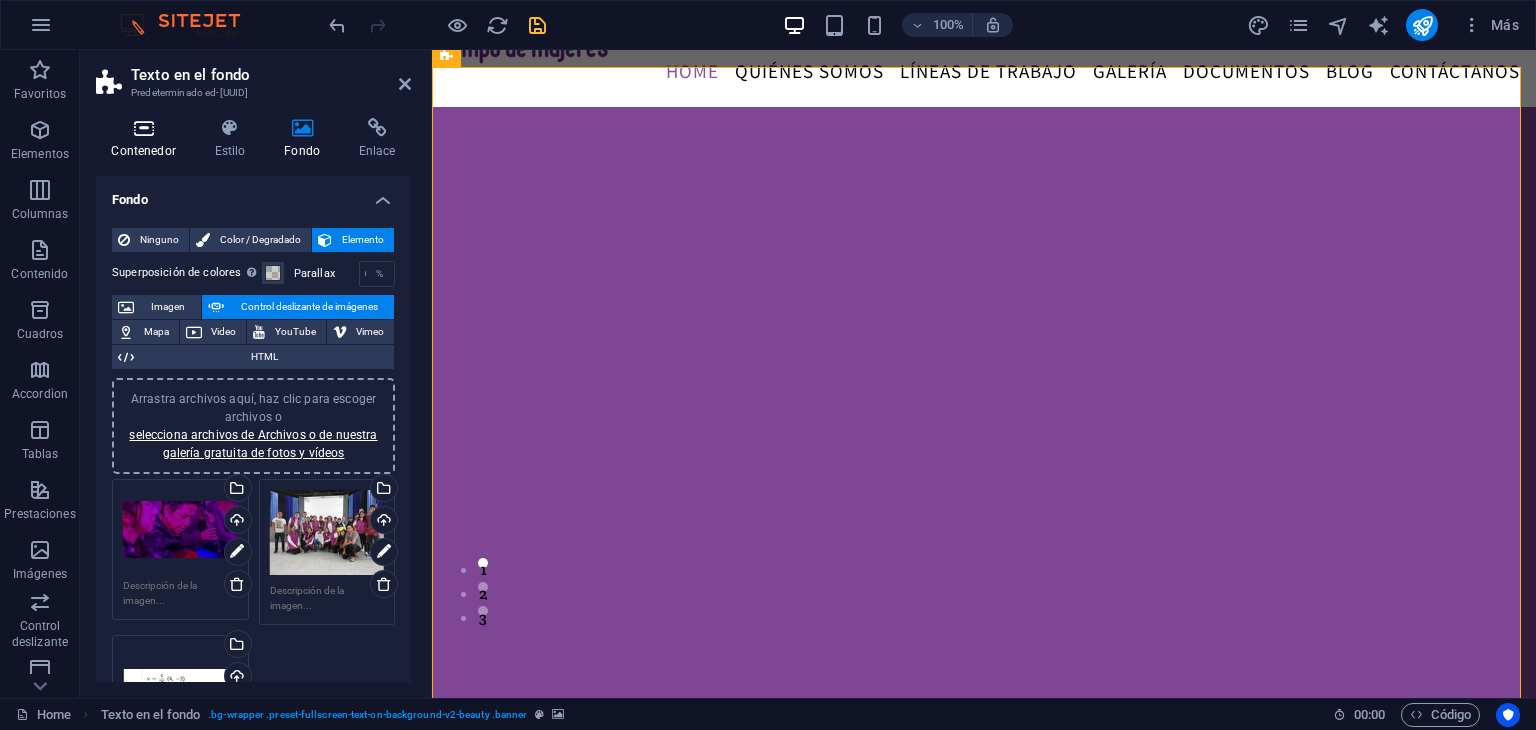 click at bounding box center [143, 128] 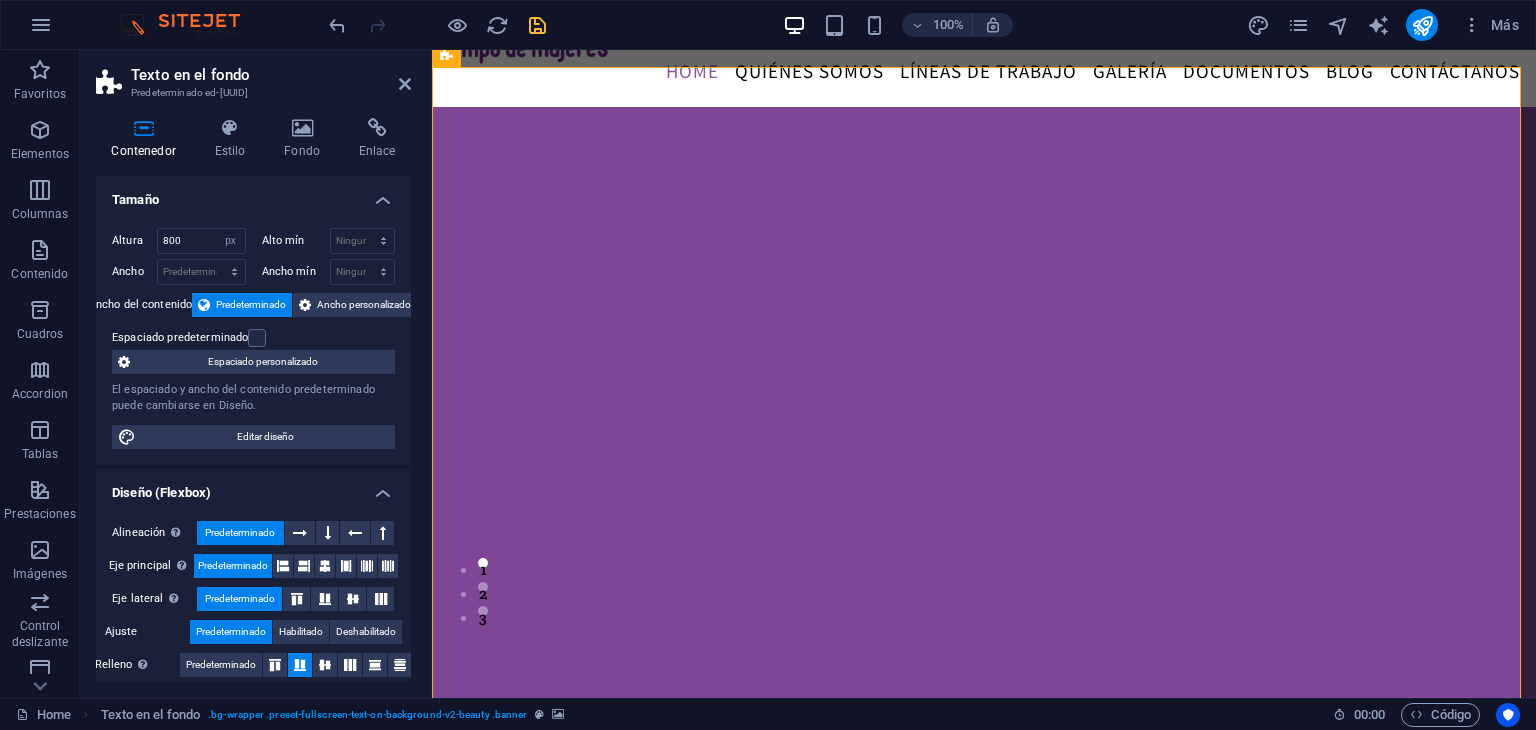 scroll, scrollTop: 292, scrollLeft: 0, axis: vertical 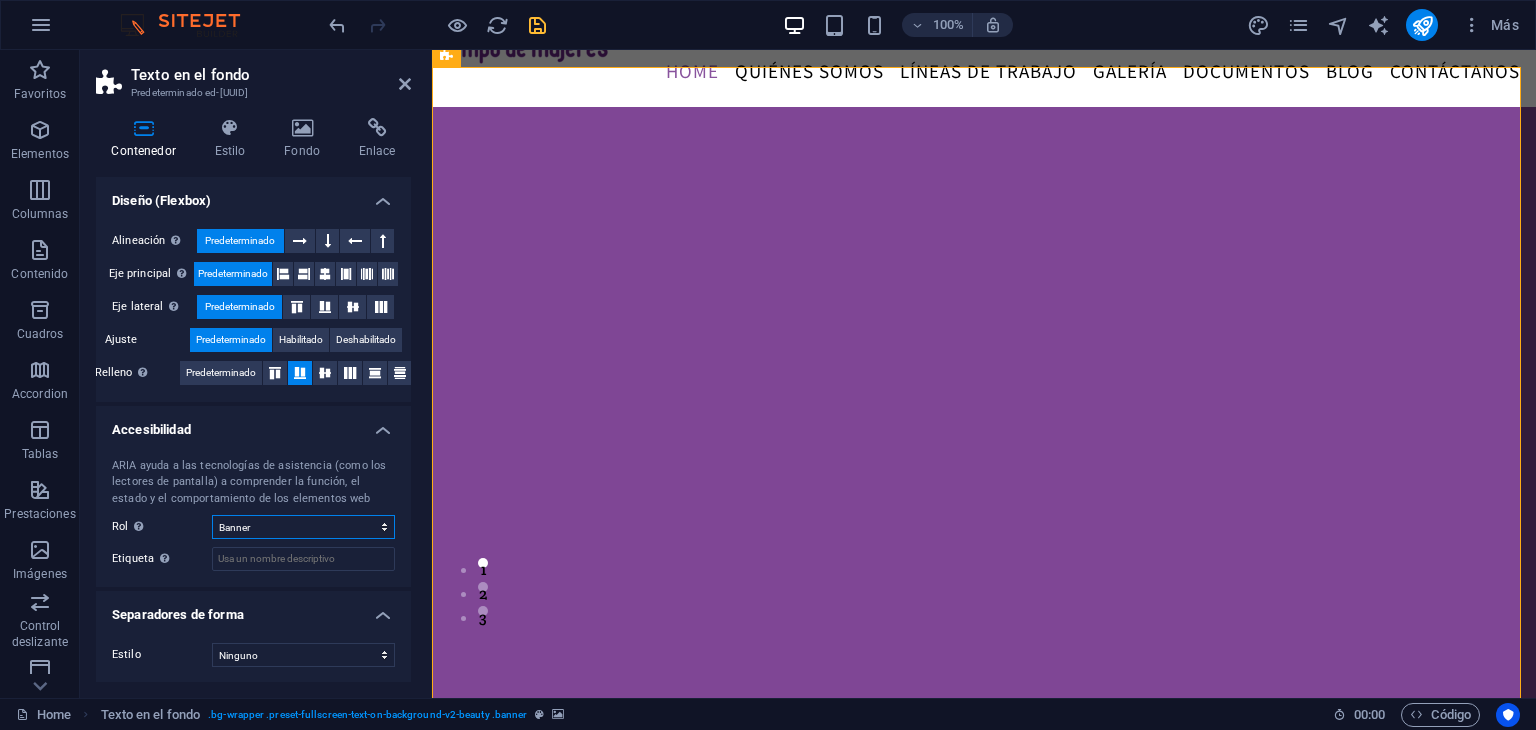 click on "Ninguno Alert Article Banner Comment Complementary Dialog Encabezado Marquee Pie de página Presentation Region Section Separator Status Timer" at bounding box center [303, 527] 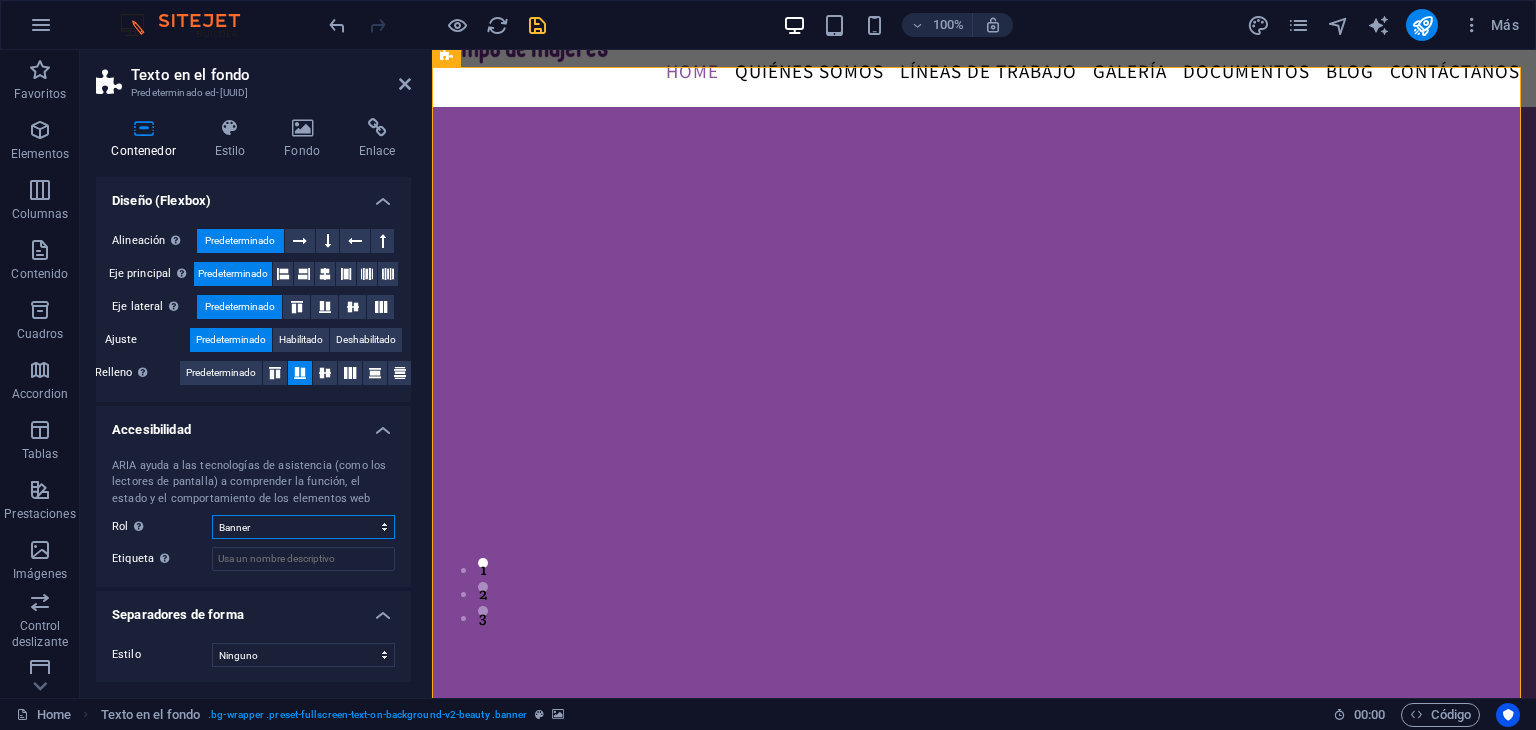 click on "Ninguno Alert Article Banner Comment Complementary Dialog Encabezado Marquee Pie de página Presentation Region Section Separator Status Timer" at bounding box center (303, 527) 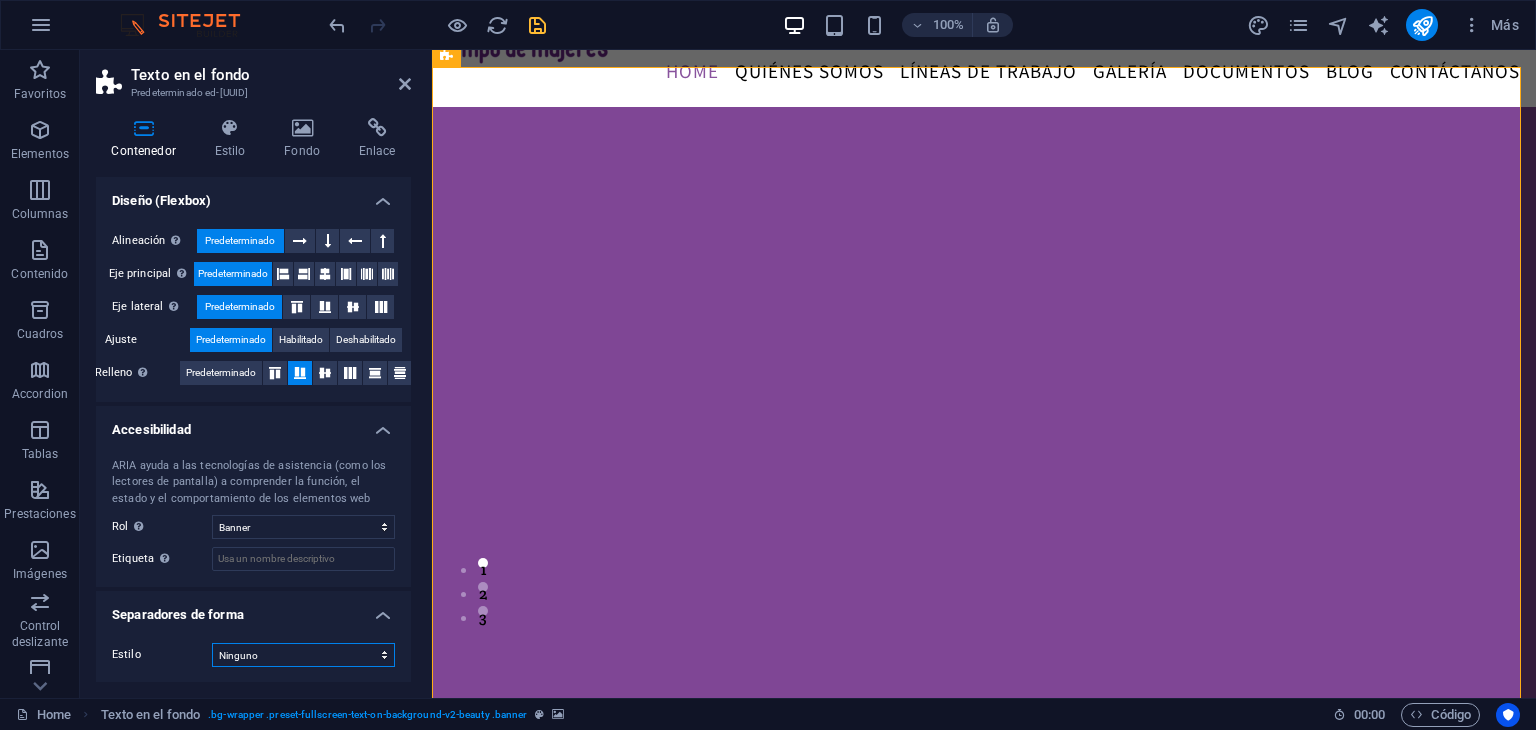 click on "Ninguno Triángulo Cuadrado Diagonal Polígono 1 Polígono 2 Zigzag Múltiples zigzags Olas Múltiples olas Medio círculo Círculo Sombra de círculo Bloques Hexágonos Nubes Múltiples nubes Ventilador Pirámides Libro Gota de pintura Fuego Papel desmenuzado Flecha" at bounding box center (303, 655) 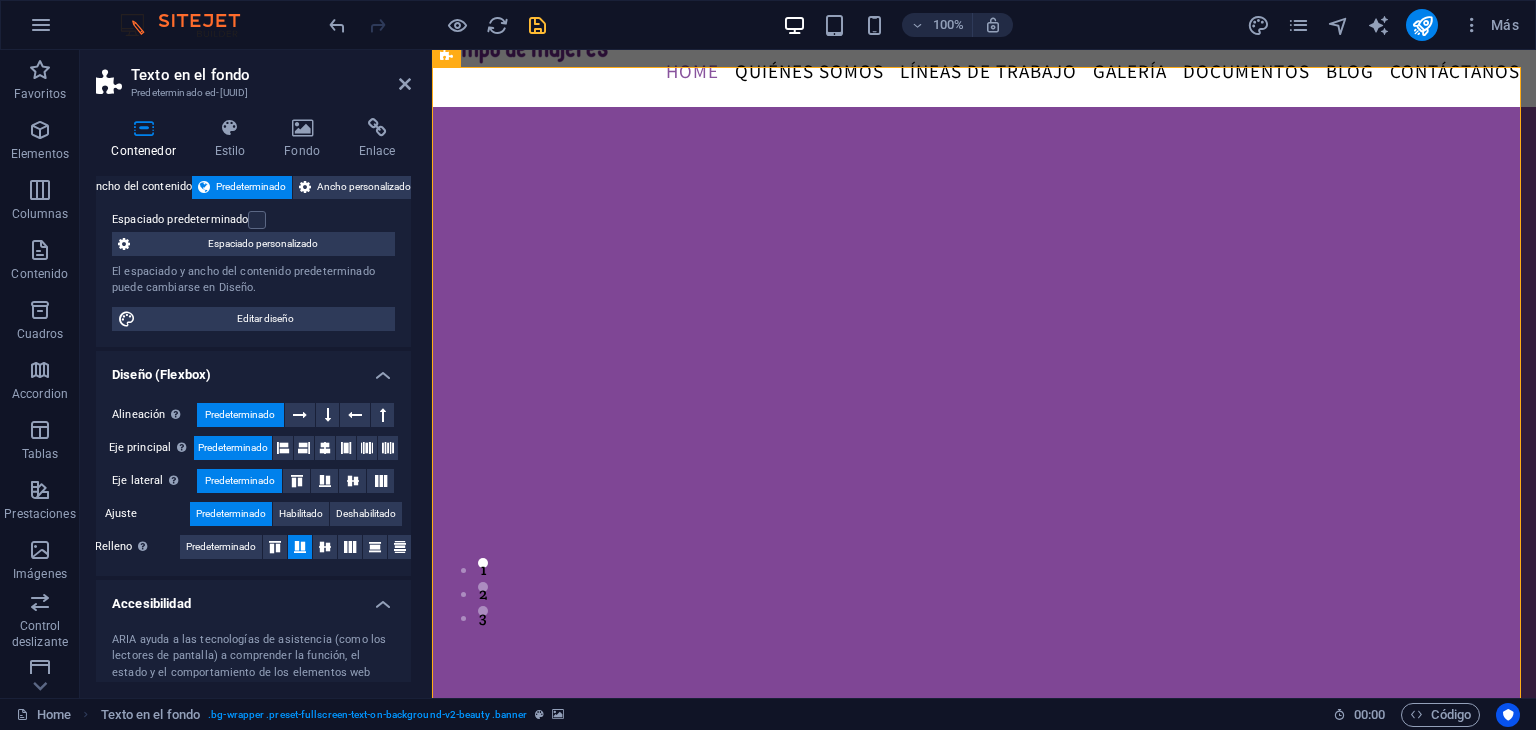 scroll, scrollTop: 115, scrollLeft: 0, axis: vertical 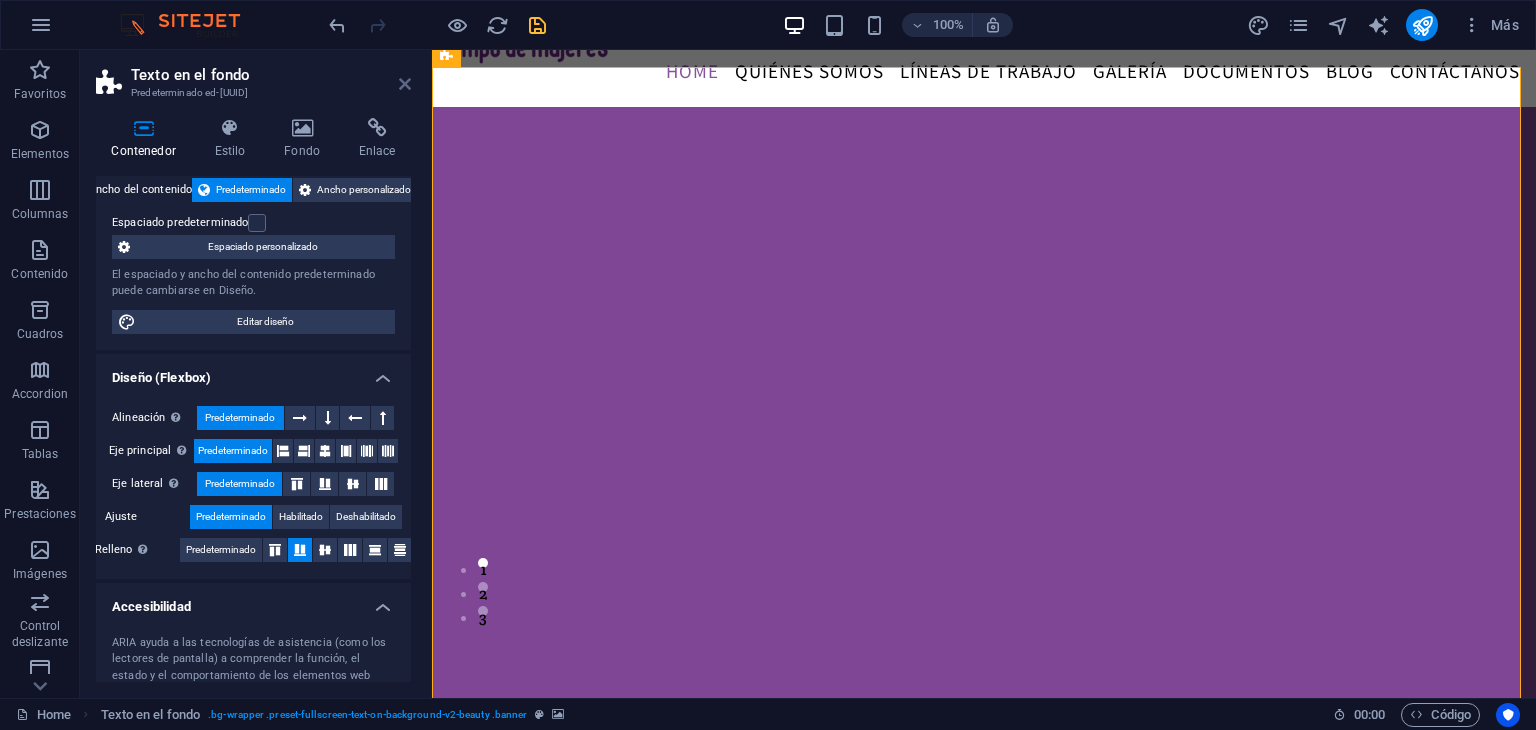 click at bounding box center (405, 84) 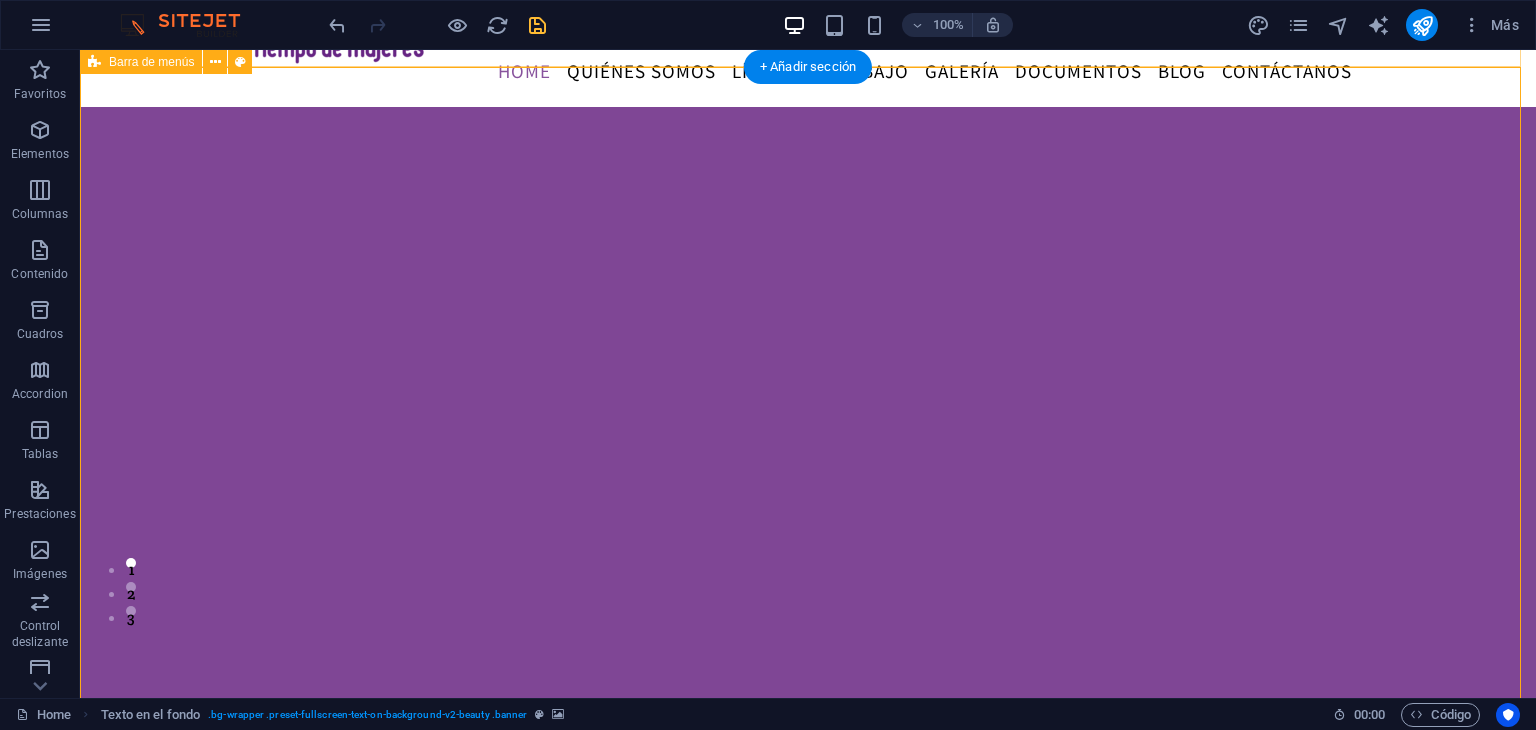 scroll, scrollTop: 26, scrollLeft: 0, axis: vertical 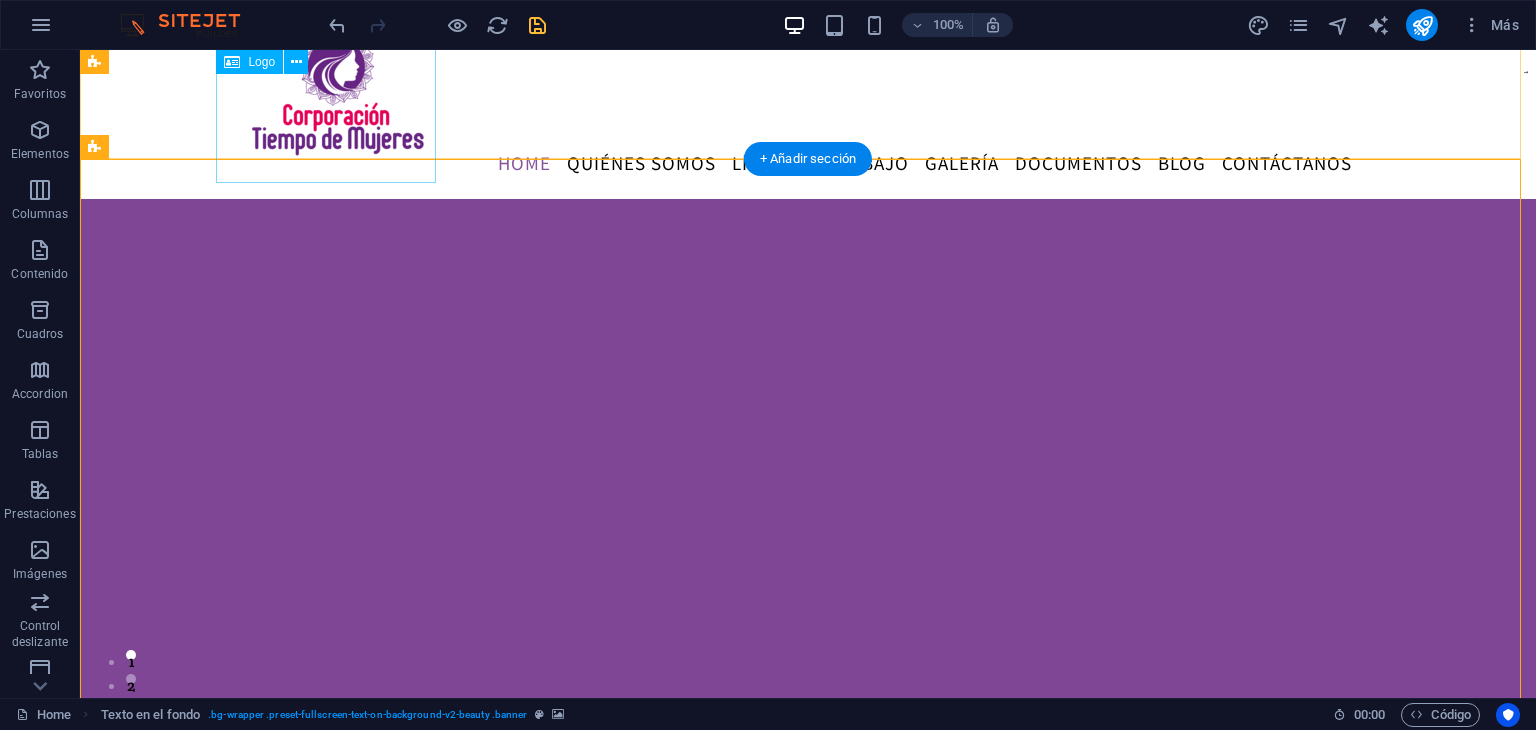 click at bounding box center [808, 91] 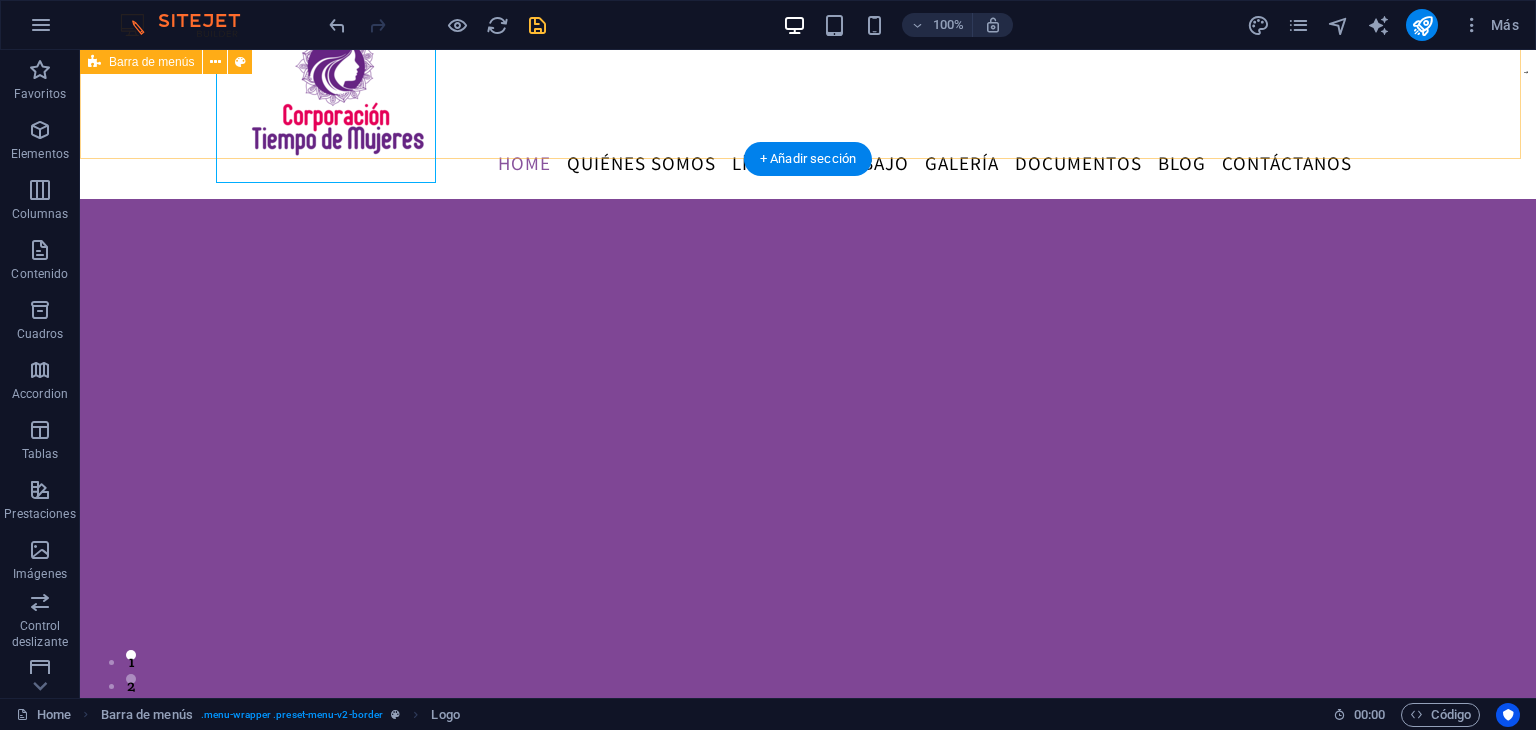 click on "Menu Home Quiénes somos LÍNEAS DE TRABAJO Galería Documentos Blog Contáctanos" at bounding box center (808, 111) 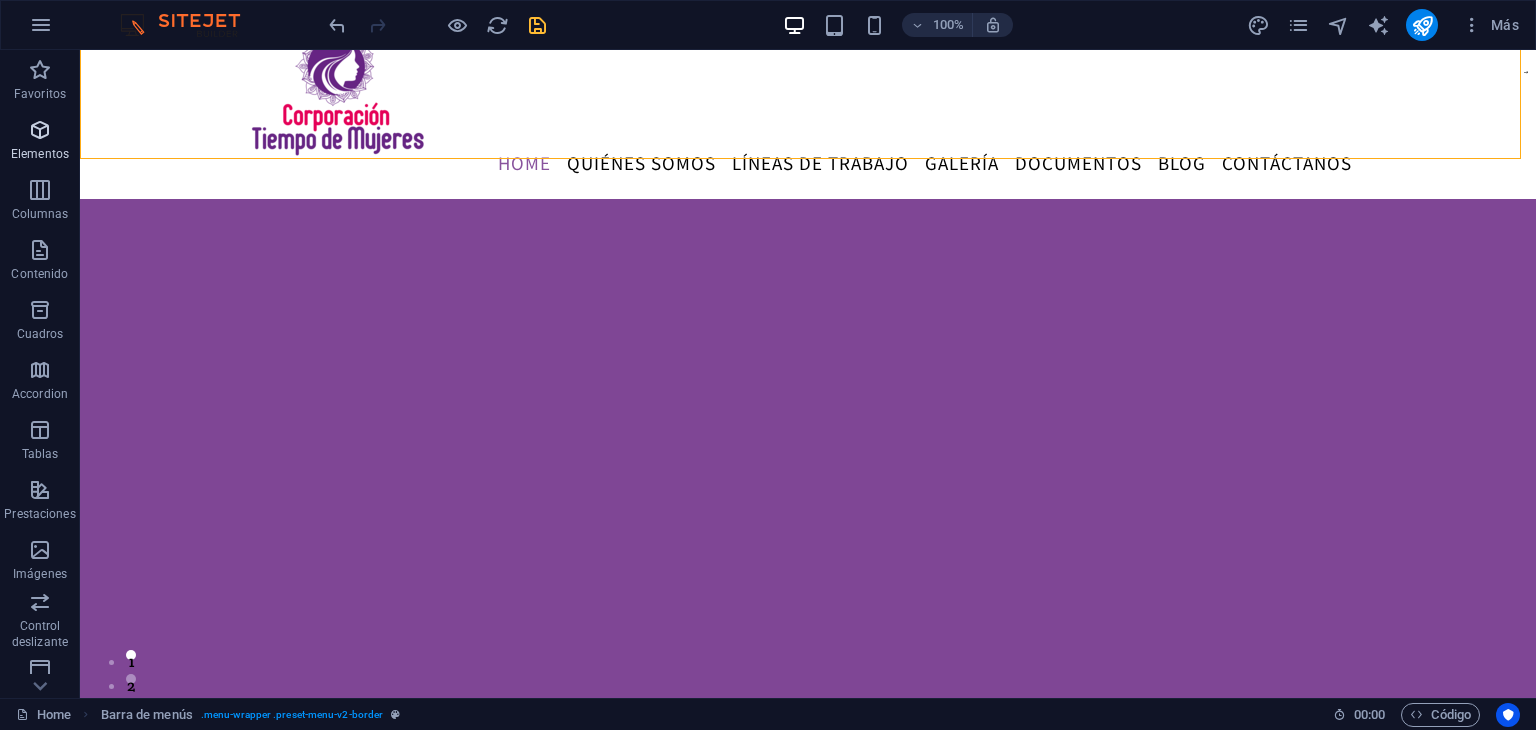 click on "Elementos" at bounding box center [40, 154] 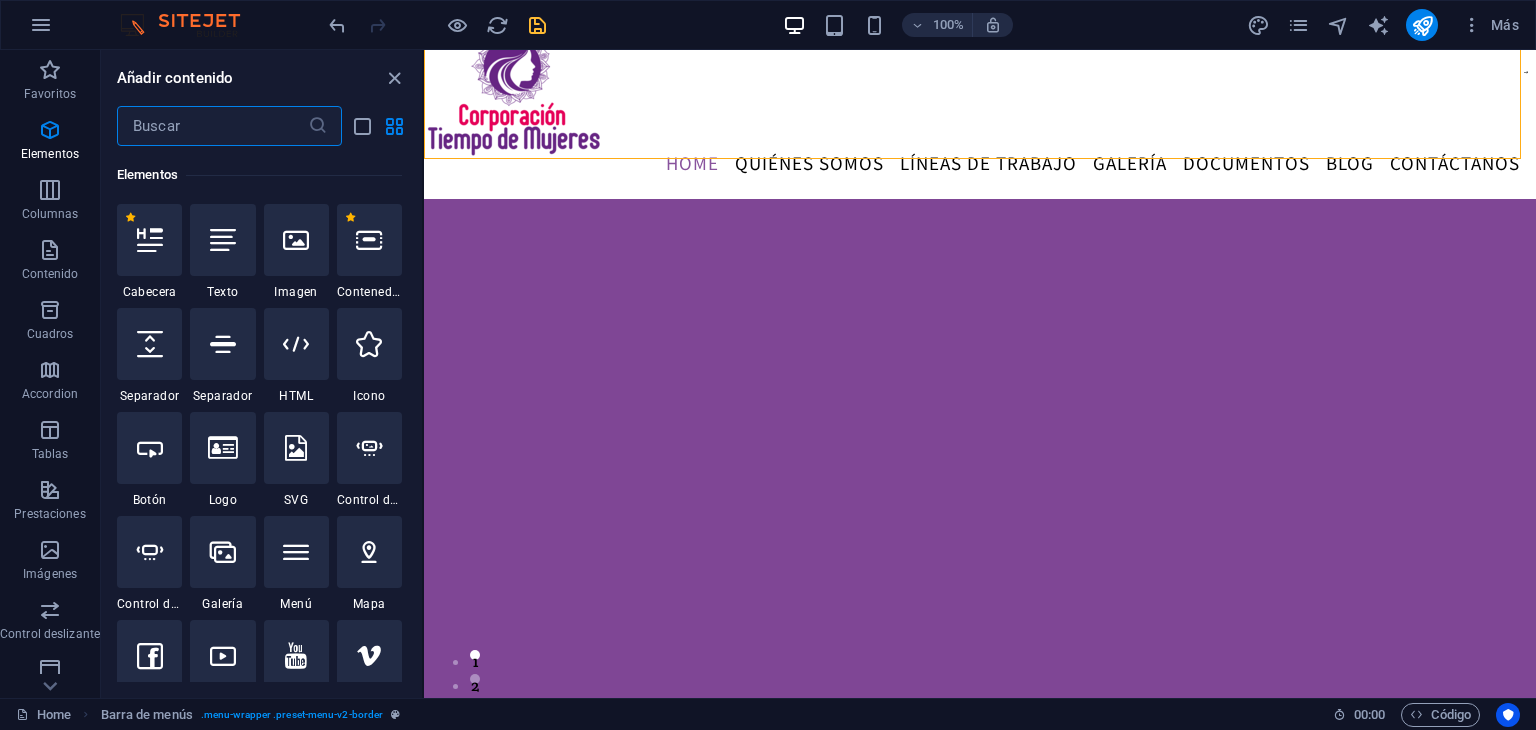 click at bounding box center (212, 126) 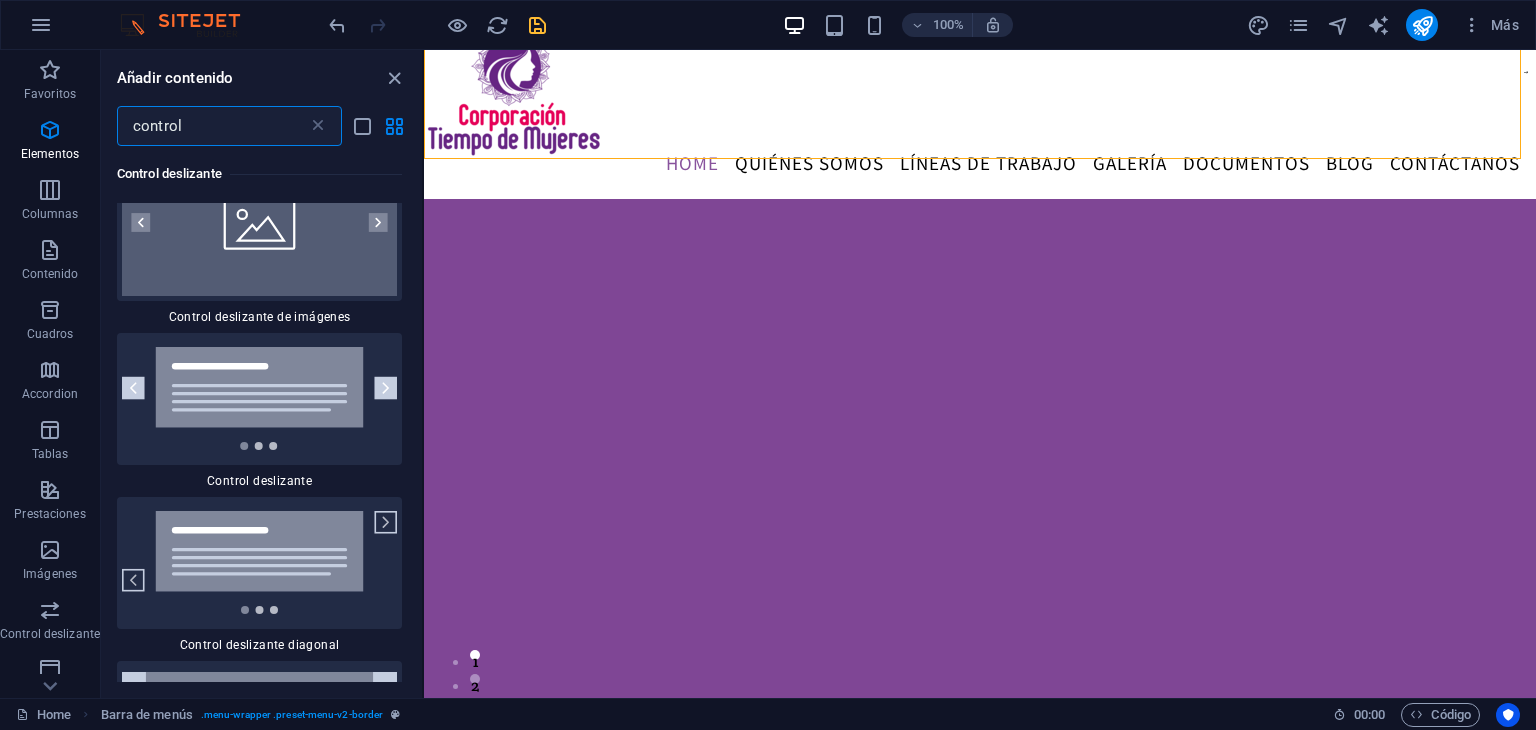 scroll, scrollTop: 0, scrollLeft: 0, axis: both 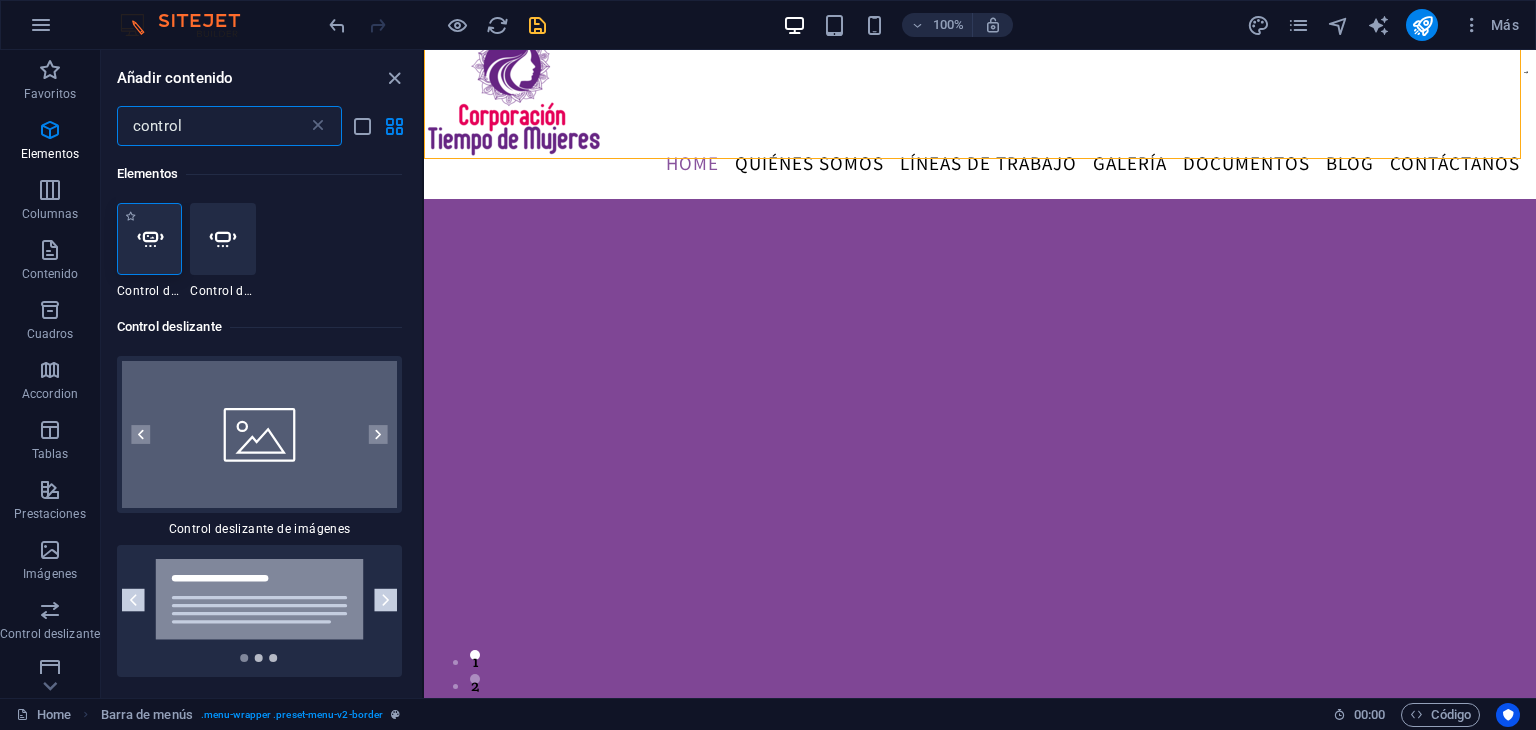 type on "control" 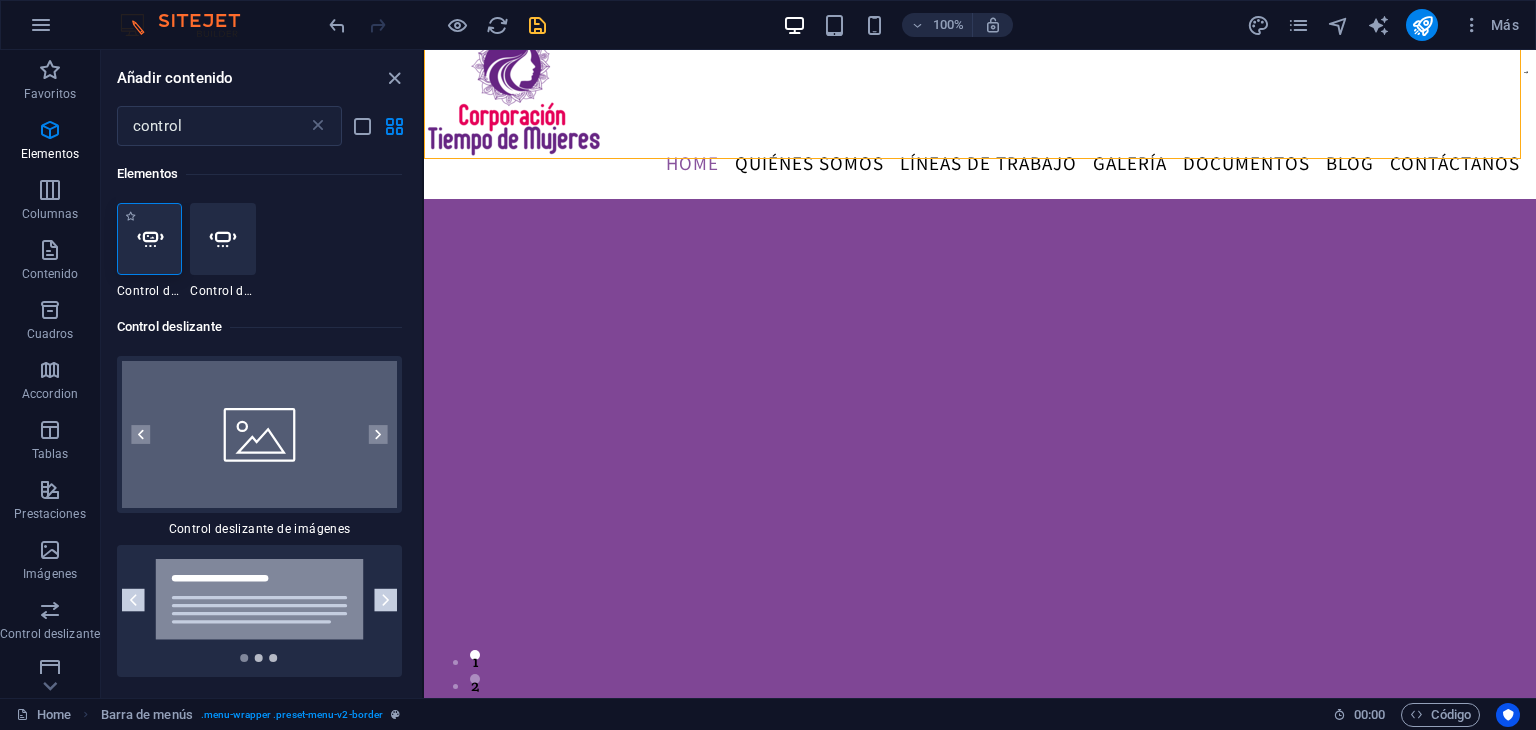 click at bounding box center [149, 239] 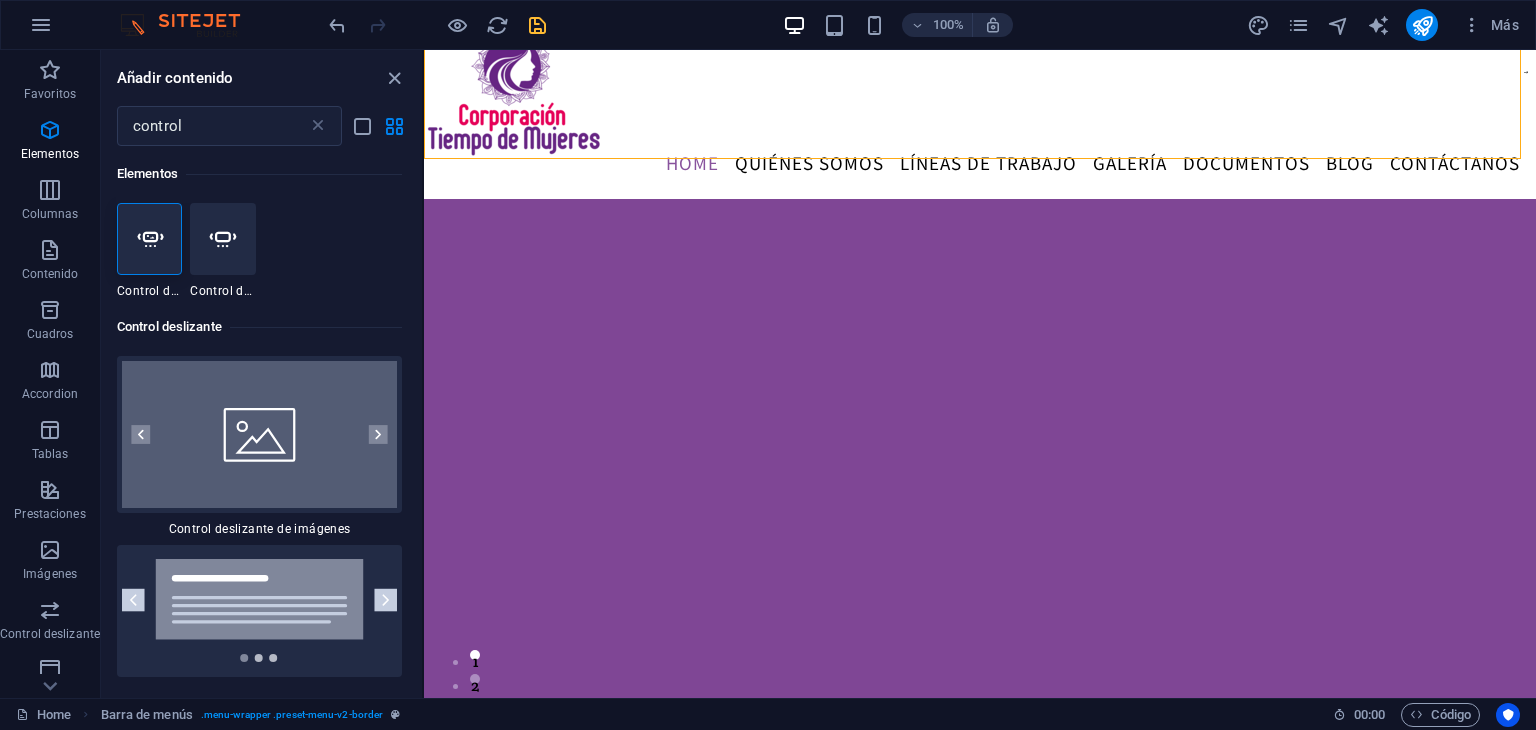 select on "ms" 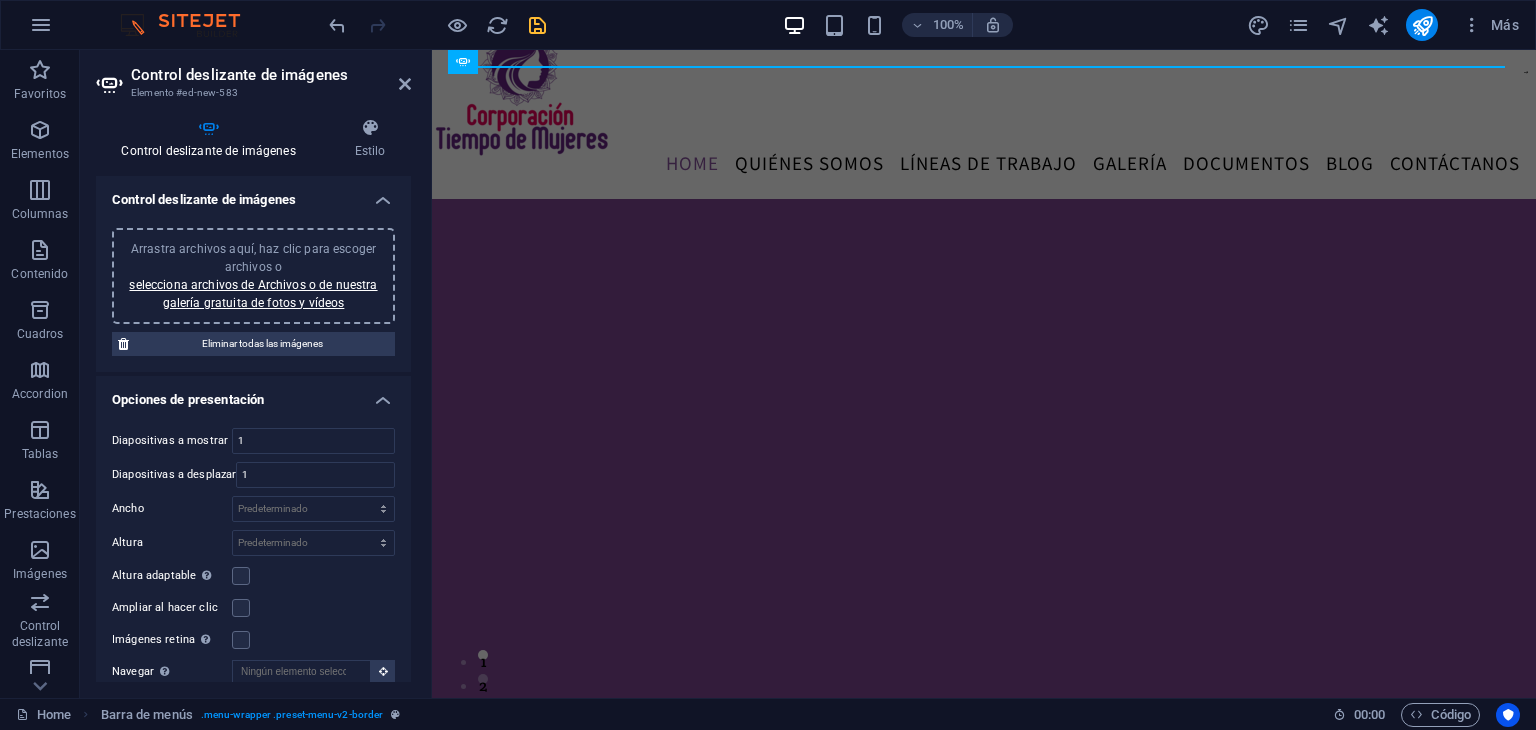 scroll, scrollTop: 0, scrollLeft: 0, axis: both 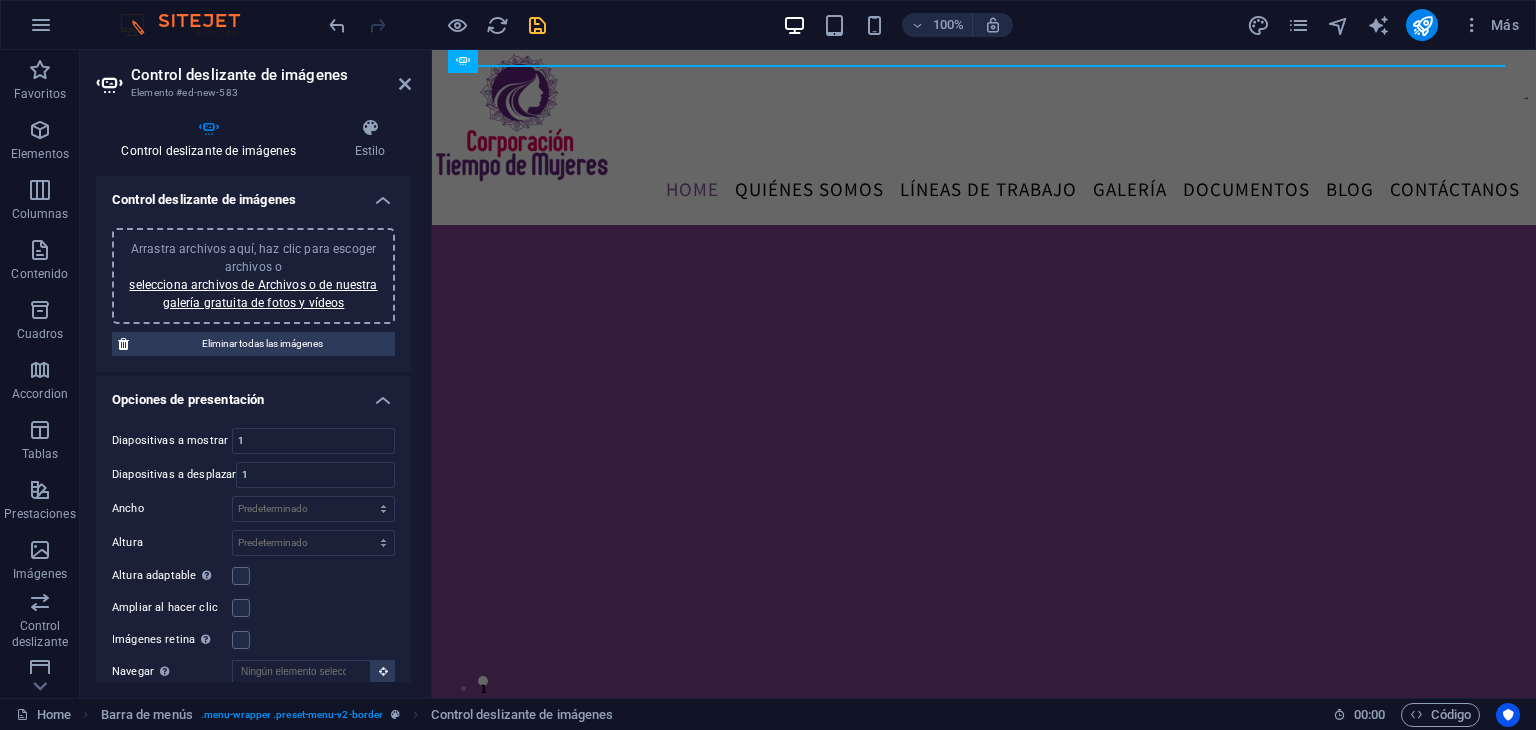 click at bounding box center [-3380, 225] 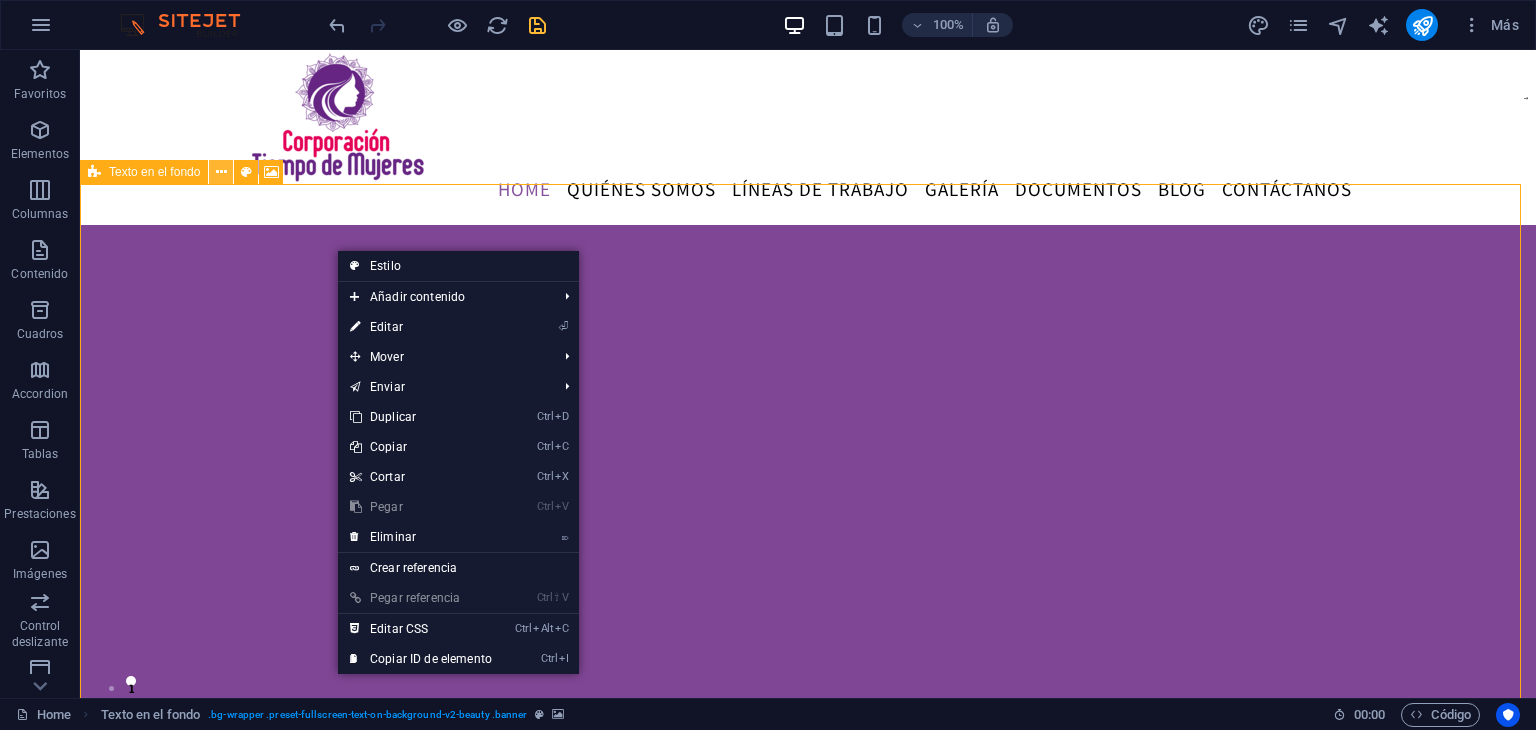 click at bounding box center (221, 172) 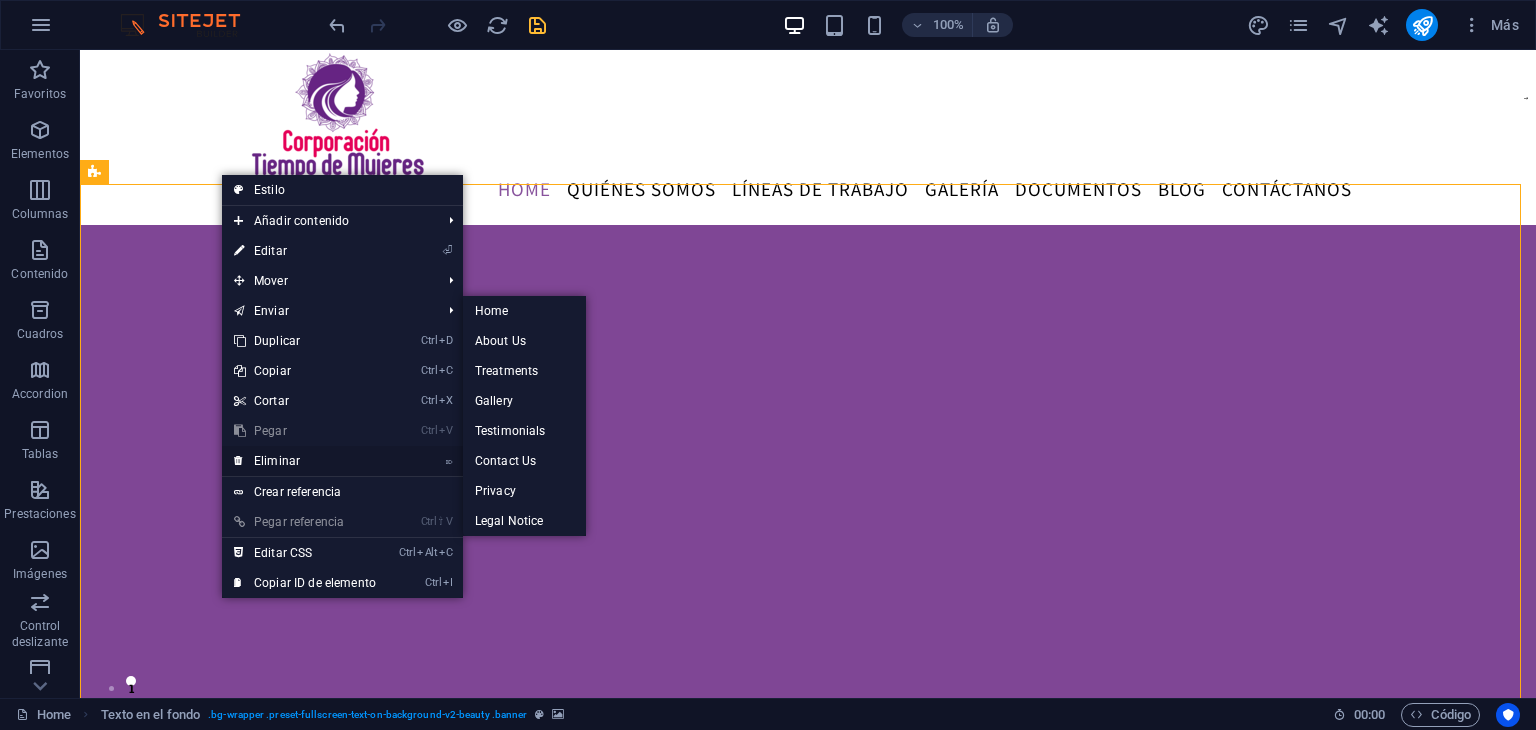 click on "⌦  Eliminar" at bounding box center [305, 461] 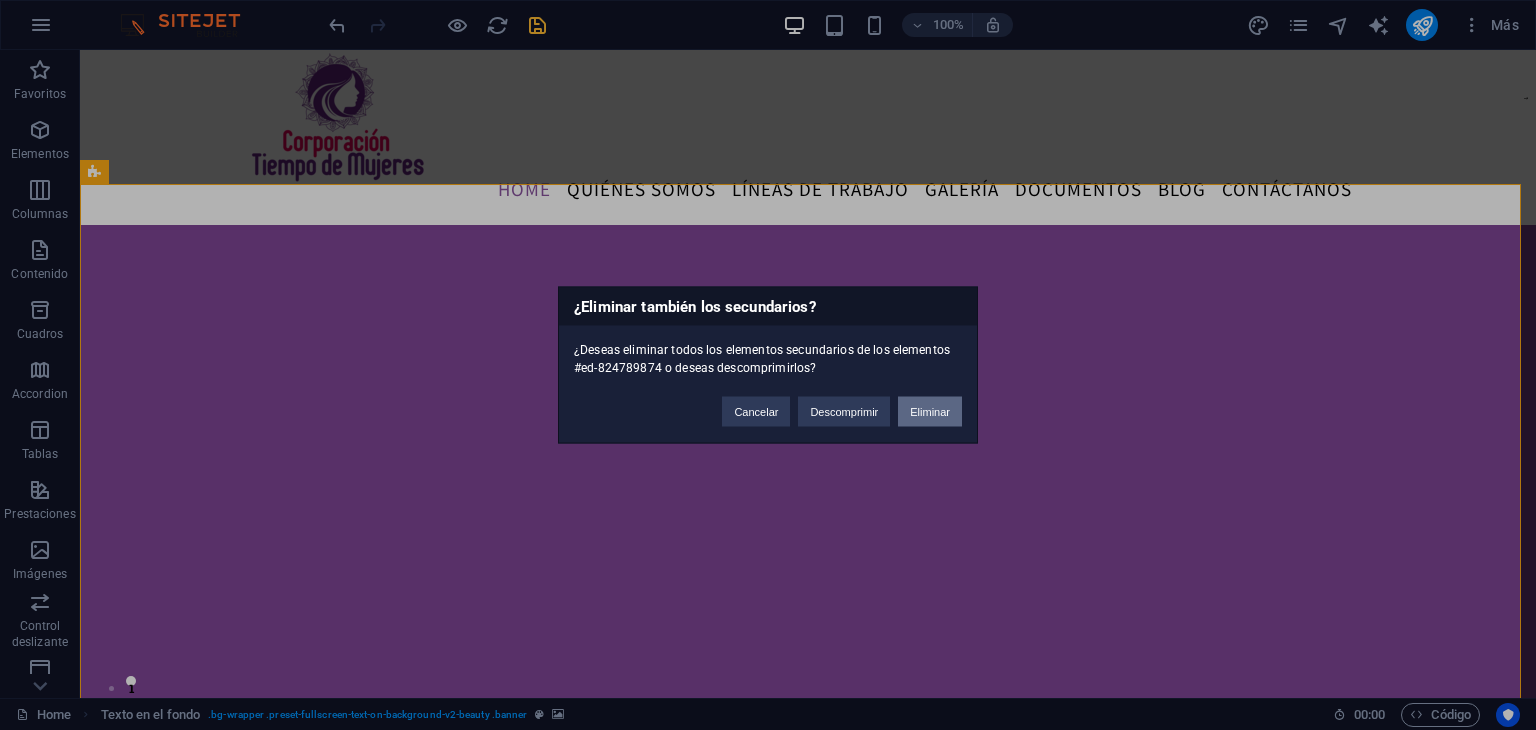 click on "Eliminar" at bounding box center (930, 412) 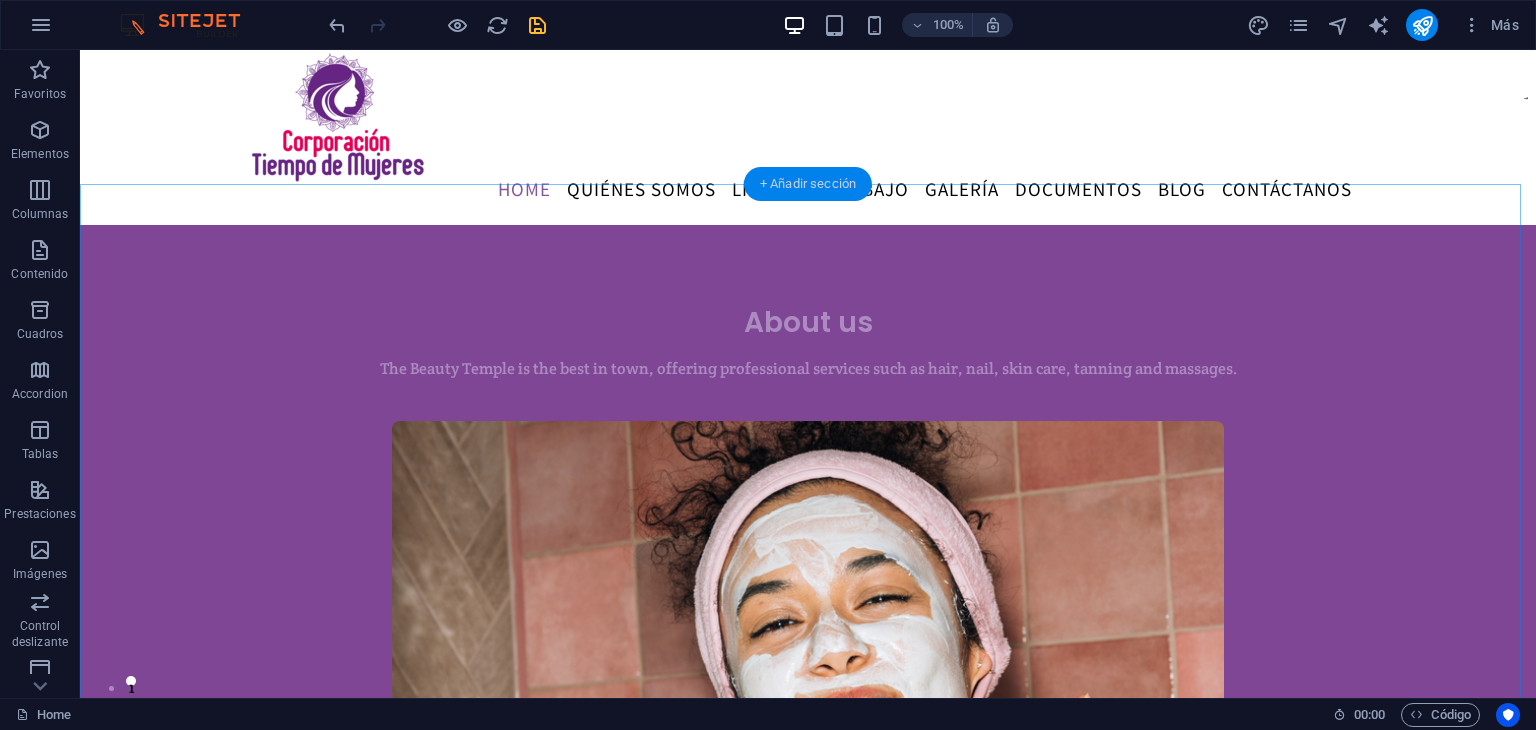 click on "+ Añadir sección" at bounding box center (808, 184) 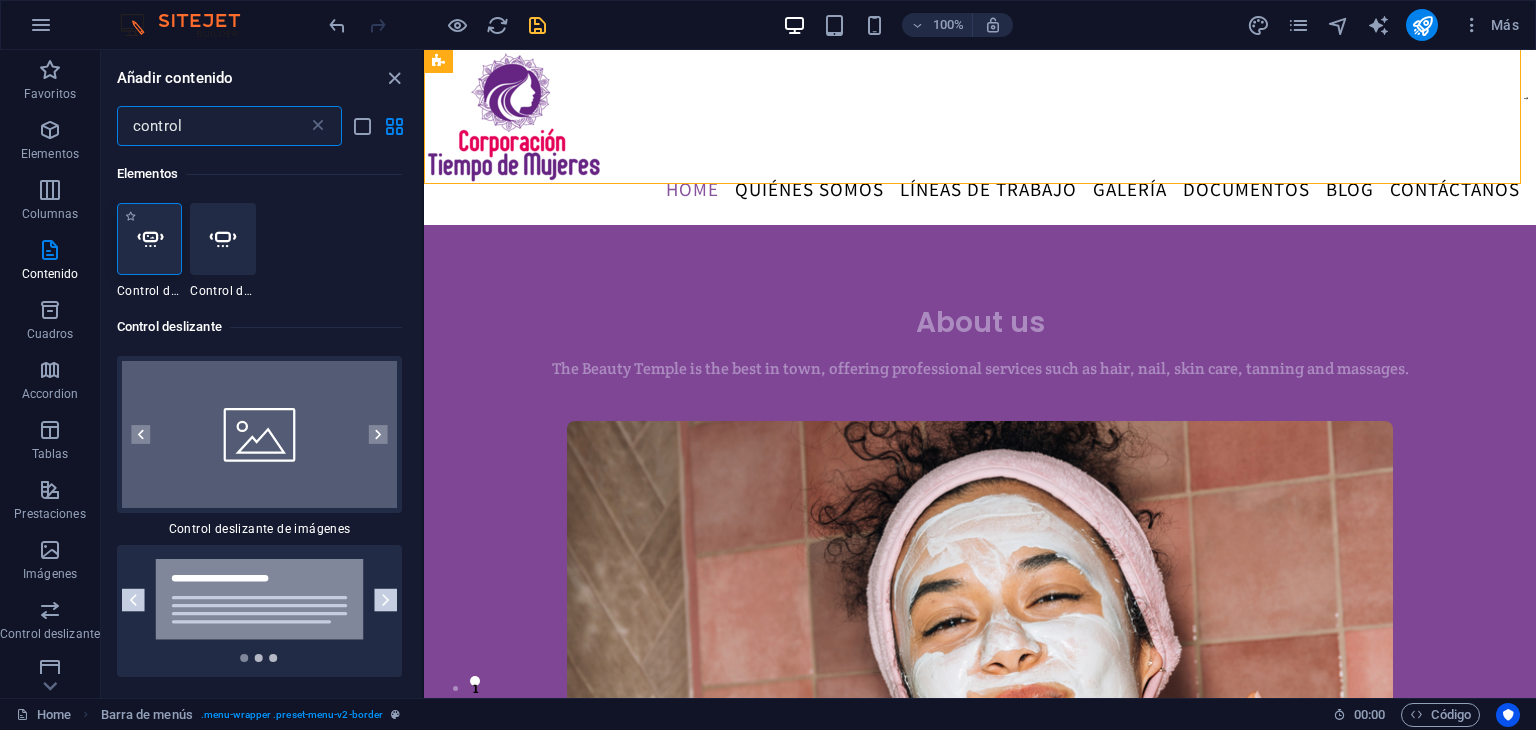 click at bounding box center [149, 239] 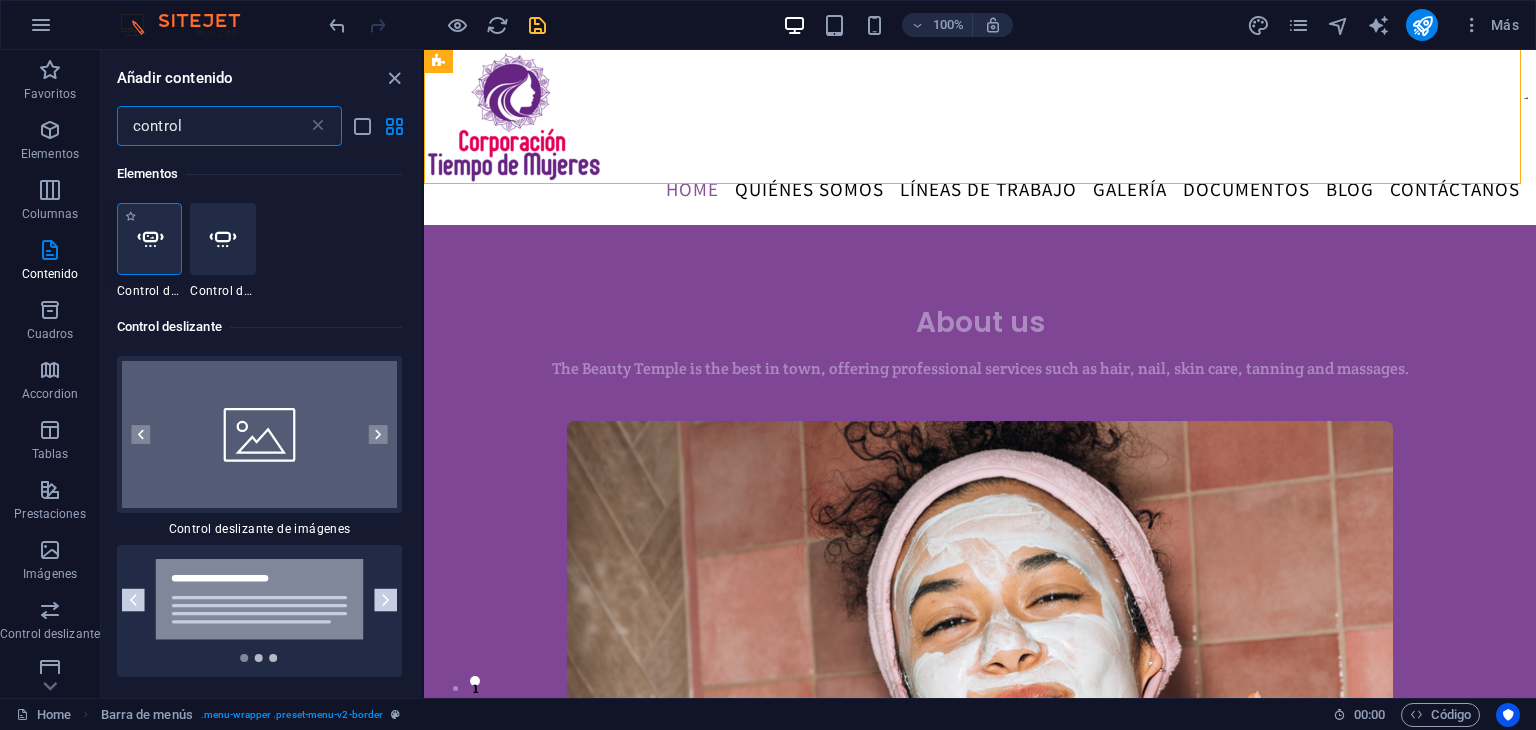 select on "ms" 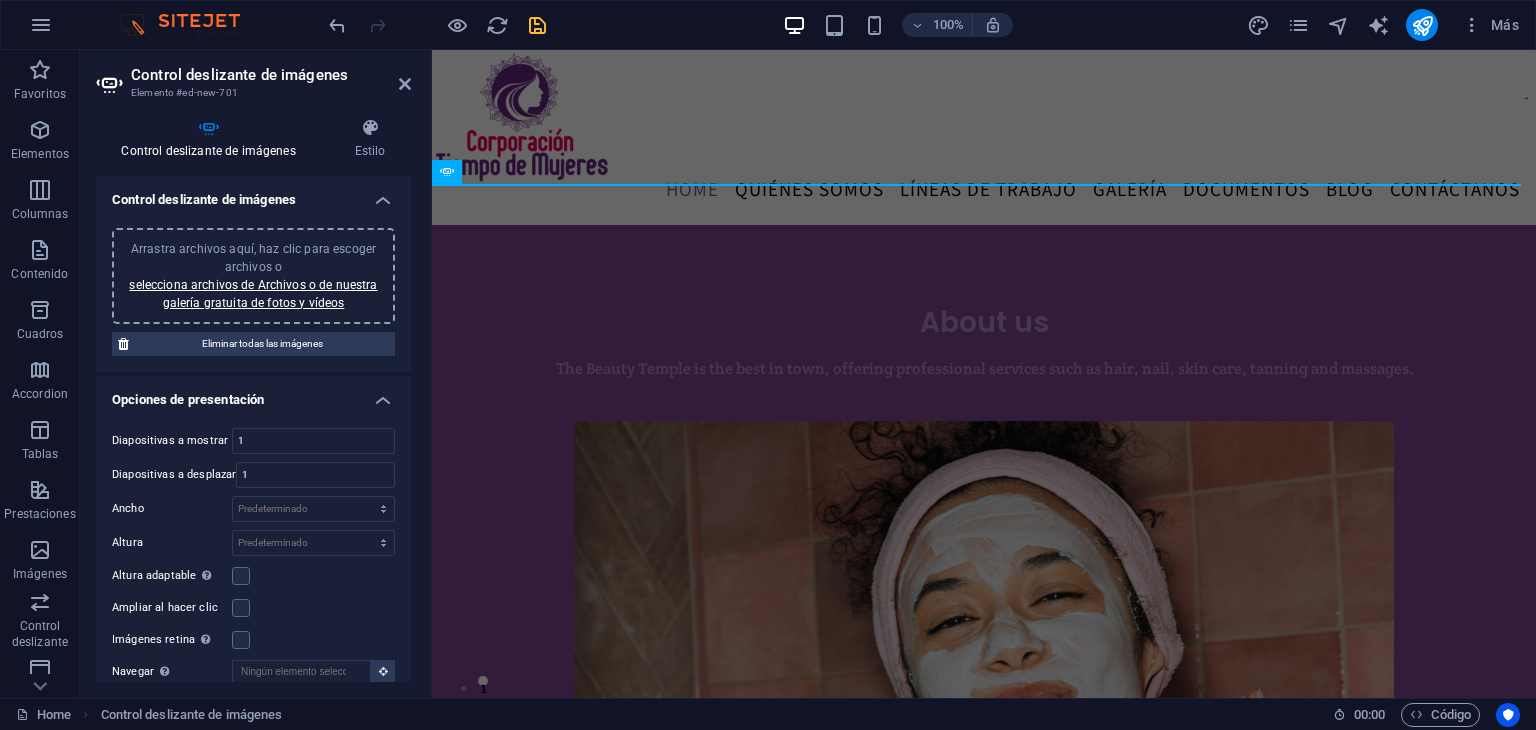 click on "Control deslizante de imágenes Elemento #ed-new-701 Control deslizante de imágenes Estilo Control deslizante de imágenes Arrastra archivos aquí, haz clic para escoger archivos o  selecciona archivos de Archivos o de nuestra galería gratuita de fotos y vídeos Eliminar todas las imágenes Opciones de presentación Diapositivas a mostrar 1 Diapositivas a desplazar 1 Ancho Predeterminado px % rem em vw vh Altura Predeterminado px rem em vw vh Altura adaptable Ajustar automáticamente el alto para controles deslizantes de diapositiva única Ampliar al hacer clic Imágenes retina Automáticamente cargar tamaños optimizados de smartphone e imagen retina. Navegar Selecciona otro control deslizante que debería ser navegado por este
Filas 1 Diapositivas por fila 1 Ancho de la variable Ajusta automáticamente el ancho de la diapositiva visible. Modo central Espaciado central No visible cuando "Ancho de la variable" está activado 0 px % Animación Animación s" at bounding box center (256, 374) 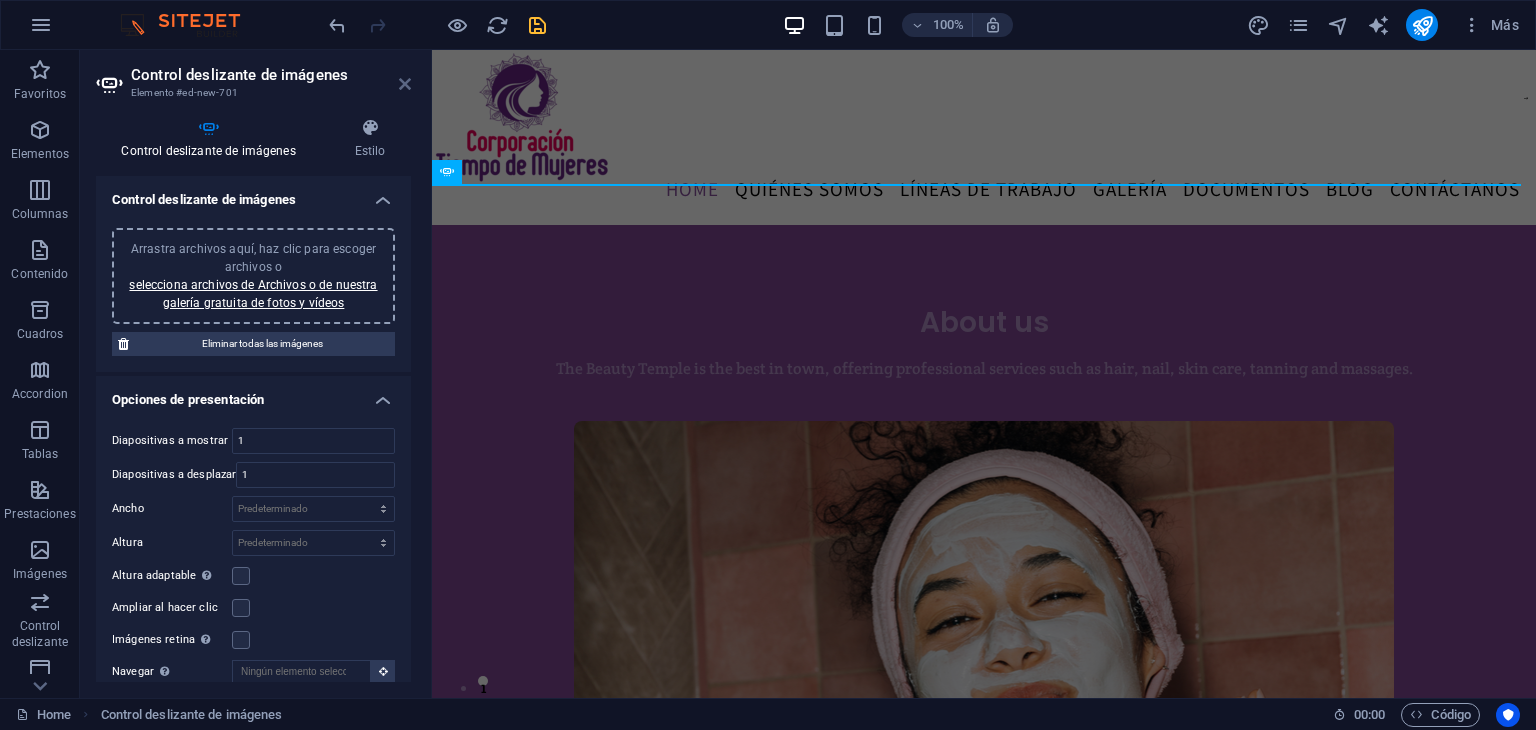 click at bounding box center (405, 84) 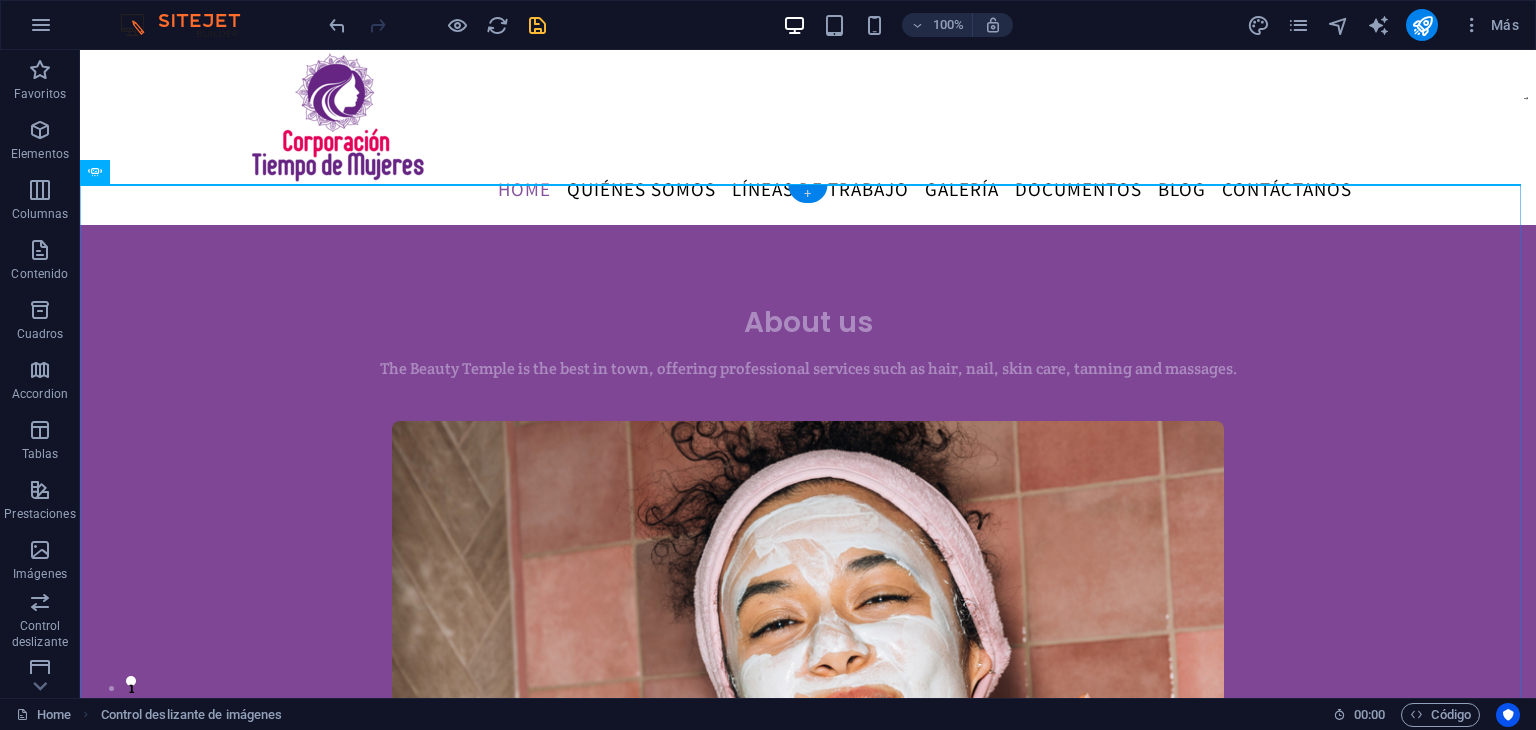 click on "+" at bounding box center (807, 194) 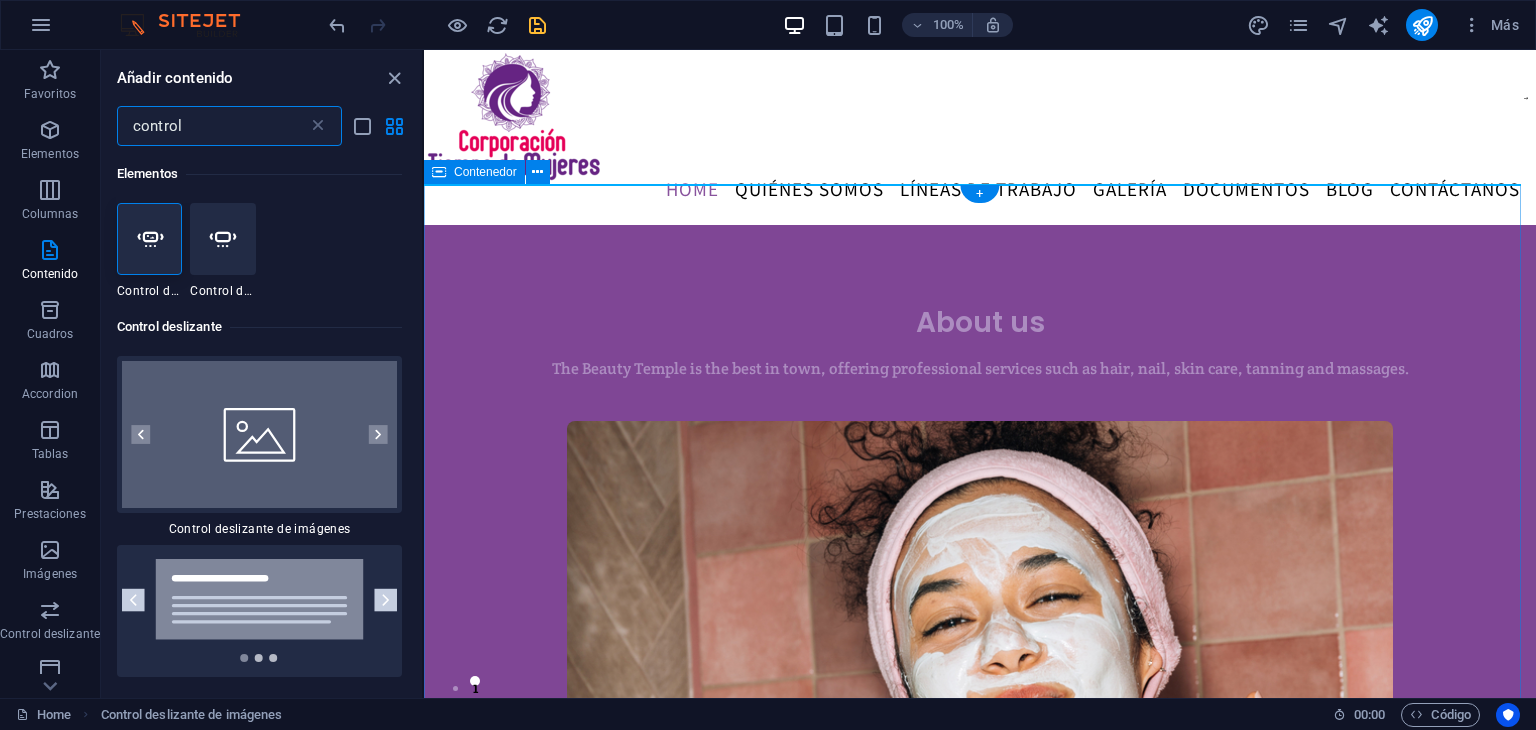 click on "About us The Beauty Temple is the best in town, offering professional services such as hair, nail, skin care, tanning and massages. LEARN MORE" at bounding box center (980, 665) 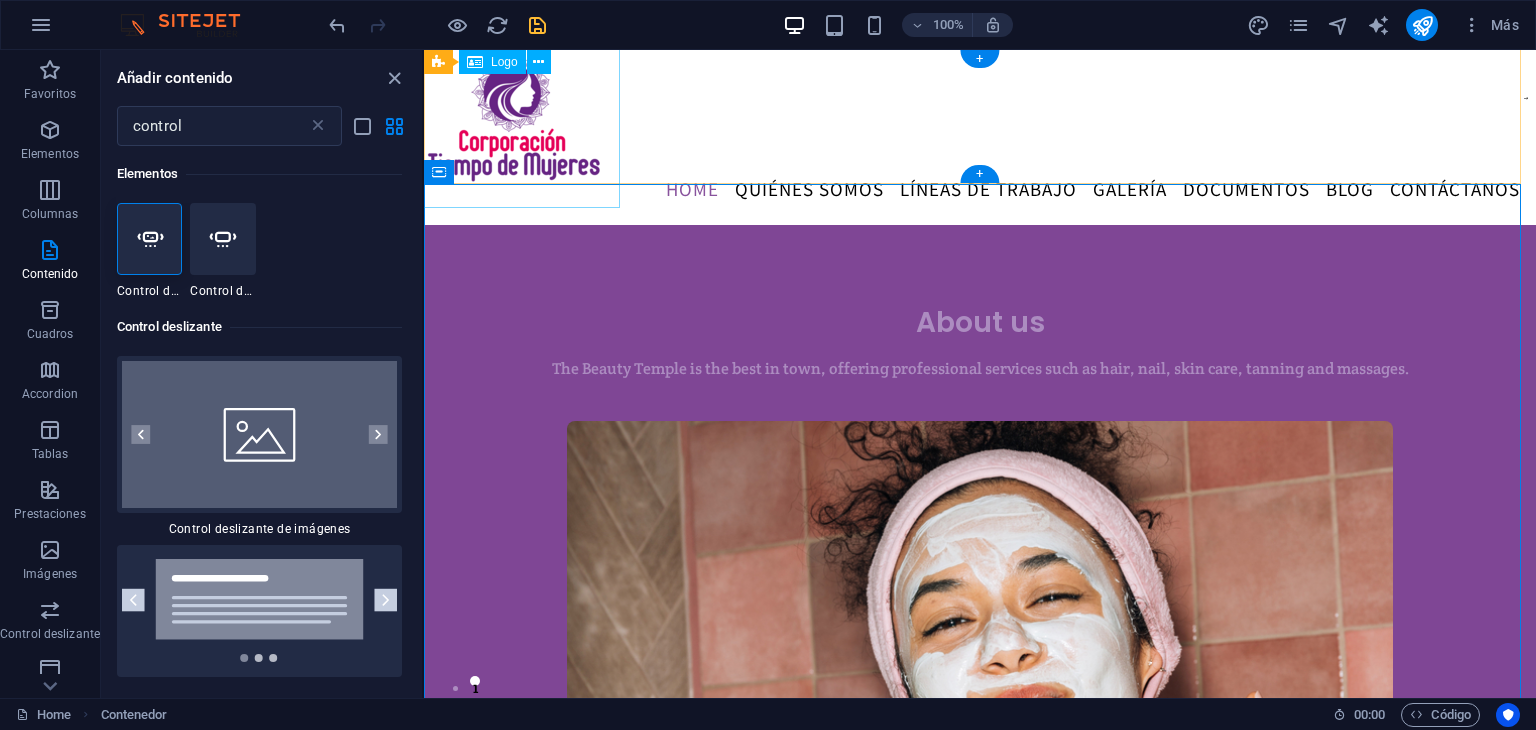 click at bounding box center [980, 117] 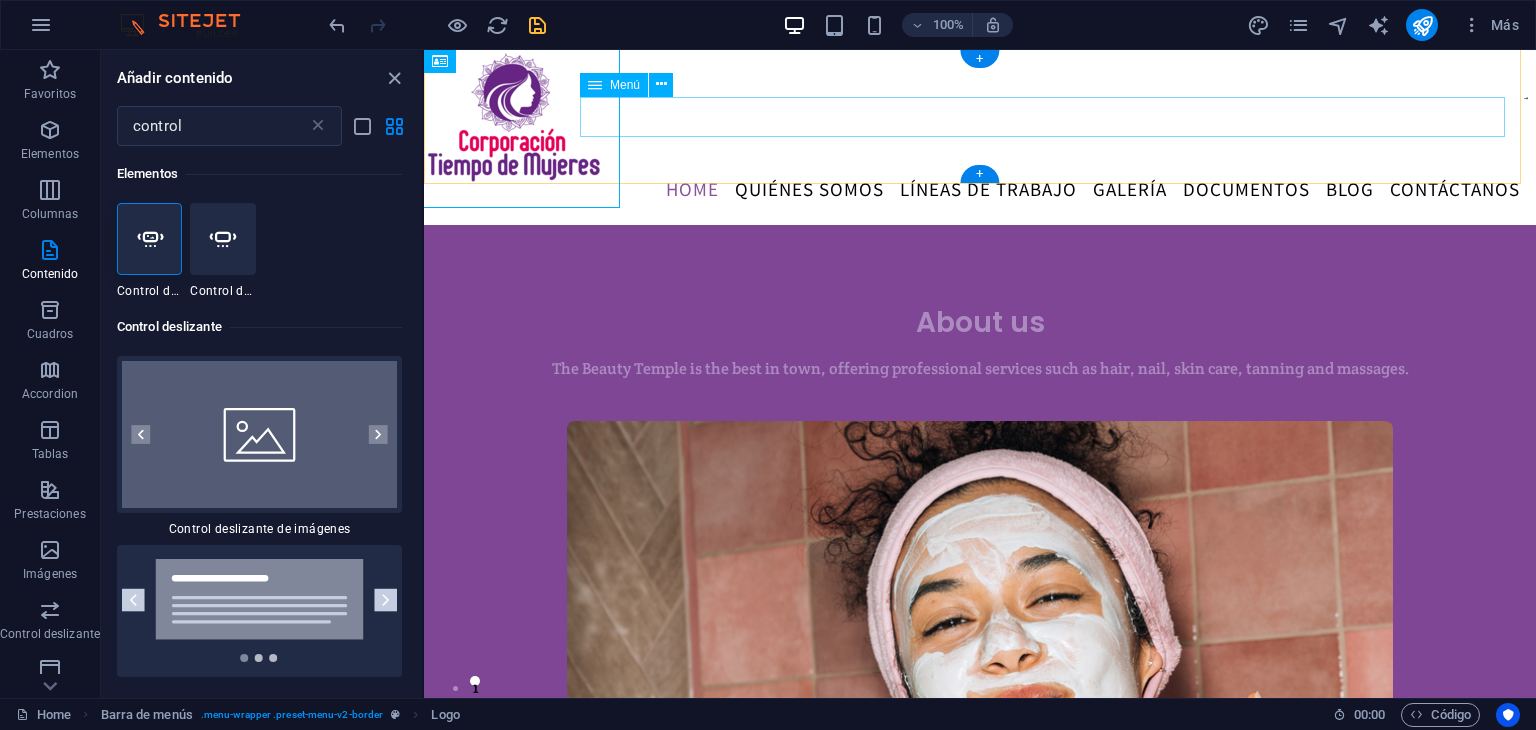 click on "Home Quiénes somos LÍNEAS DE TRABAJO Galería Documentos Blog Contáctanos" at bounding box center (980, 189) 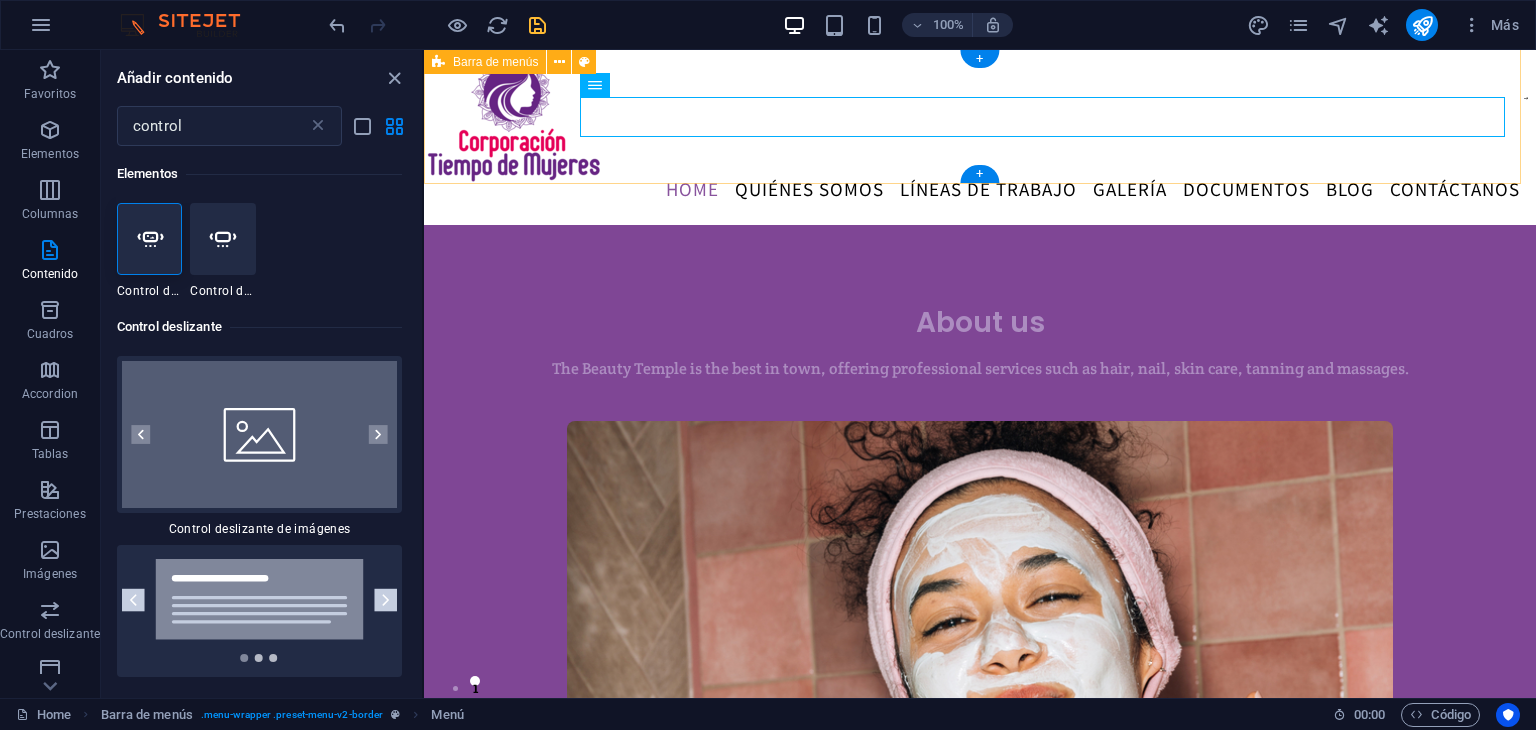 click on "About us The Beauty Temple is the best in town, offering professional services such as hair, nail, skin care, tanning and massages. LEARN MORE" at bounding box center (980, 665) 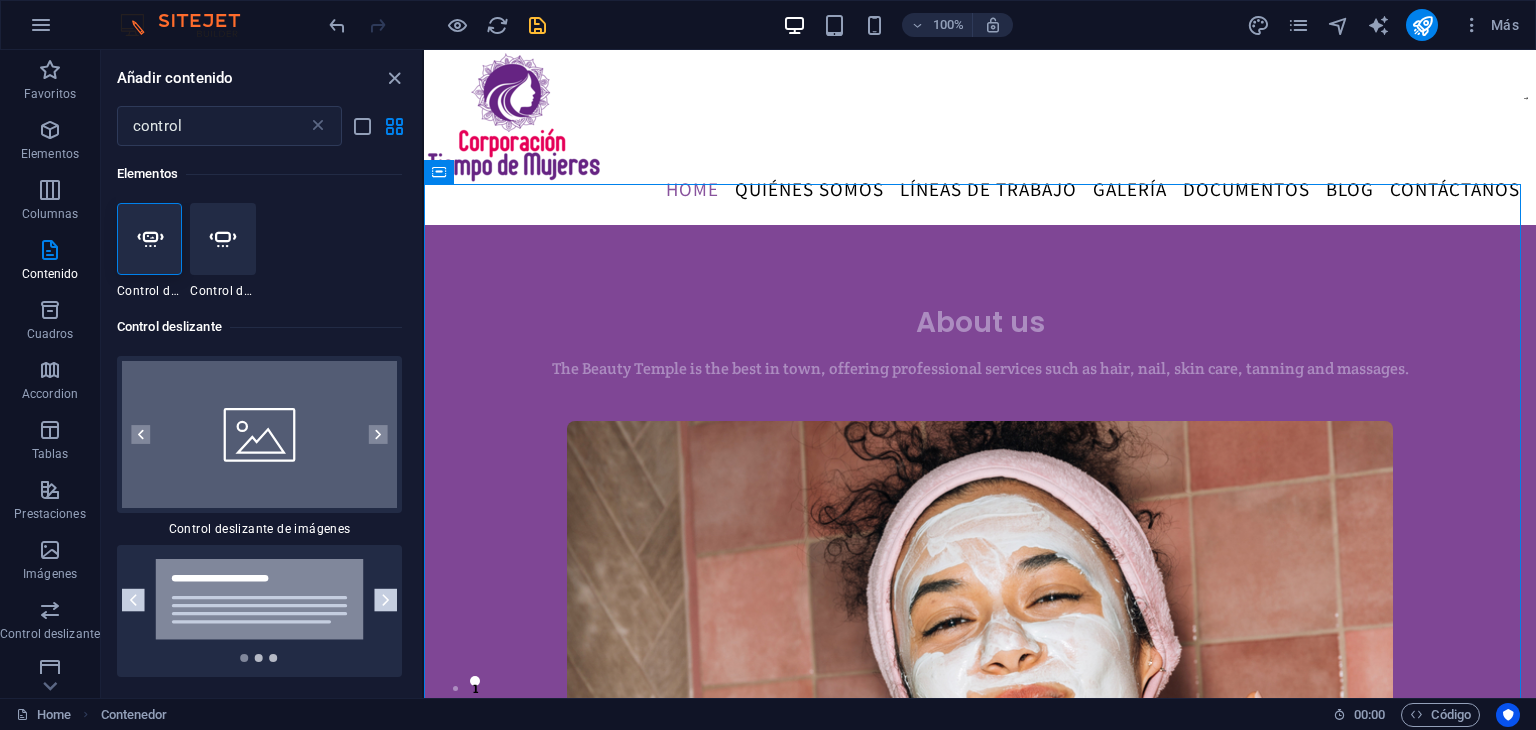 click on "Añadir contenido" at bounding box center [261, 78] 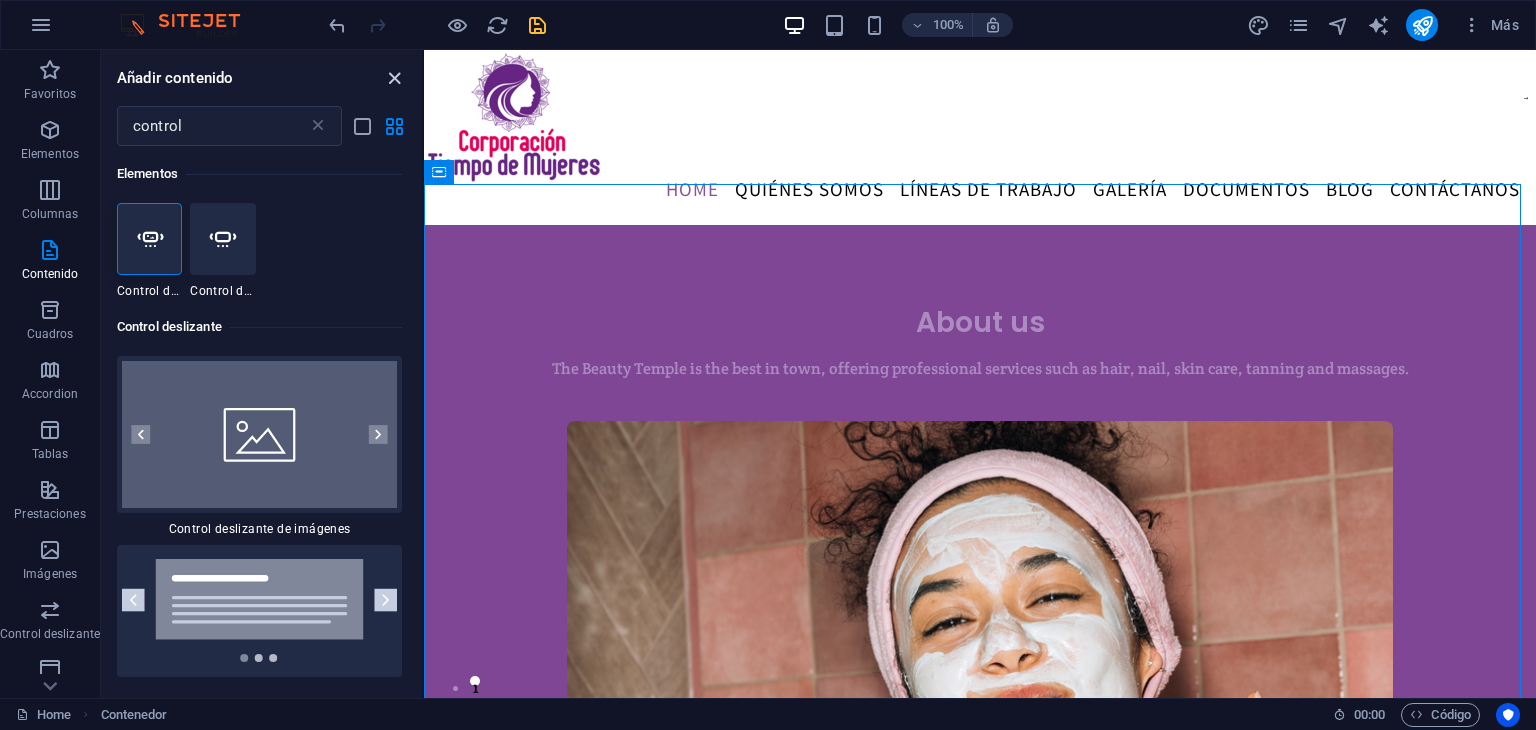 drag, startPoint x: 394, startPoint y: 72, endPoint x: 652, endPoint y: 109, distance: 260.6396 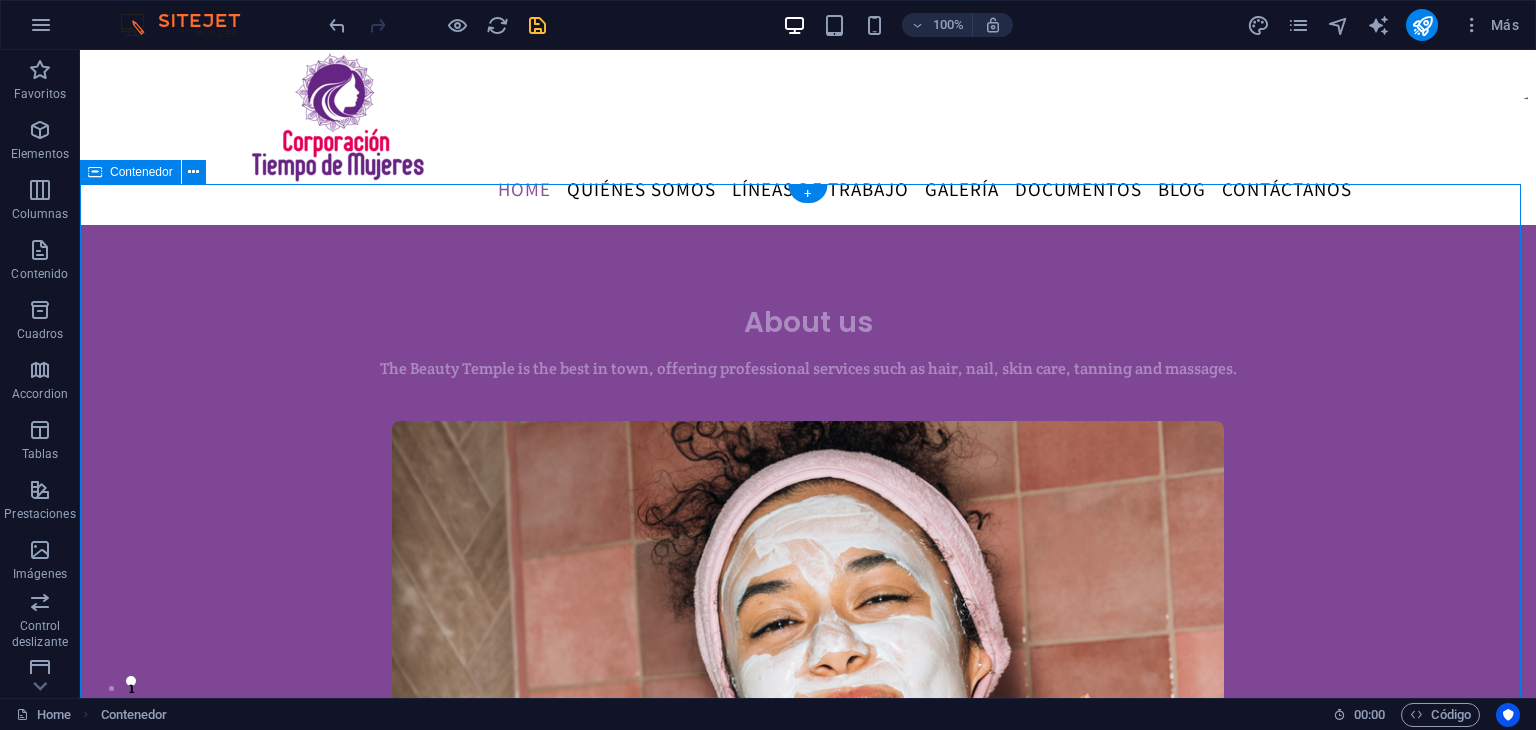 click on "About us The Beauty Temple is the best in town, offering professional services such as hair, nail, skin care, tanning and massages. LEARN MORE" at bounding box center (808, 667) 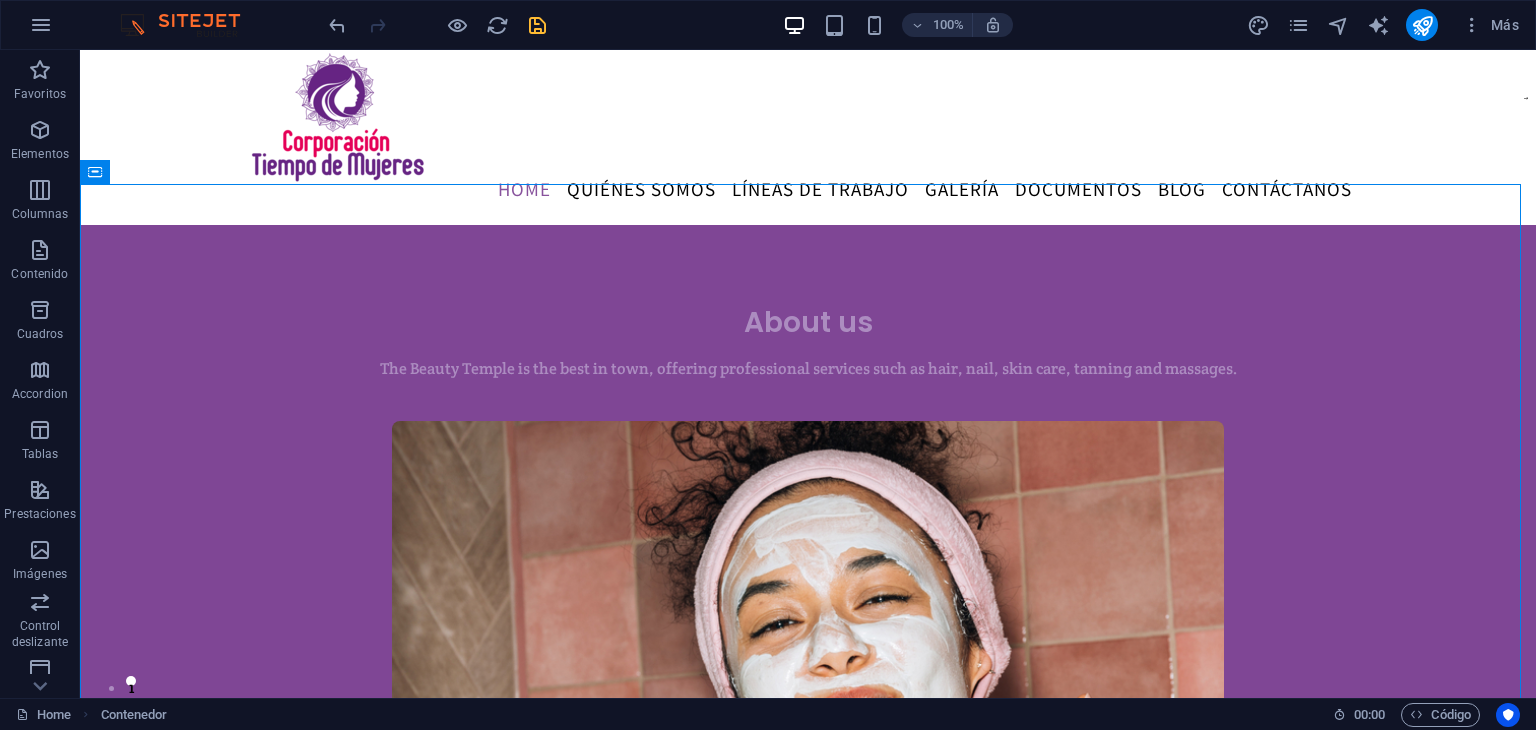 click on "100% Más" at bounding box center [768, 25] 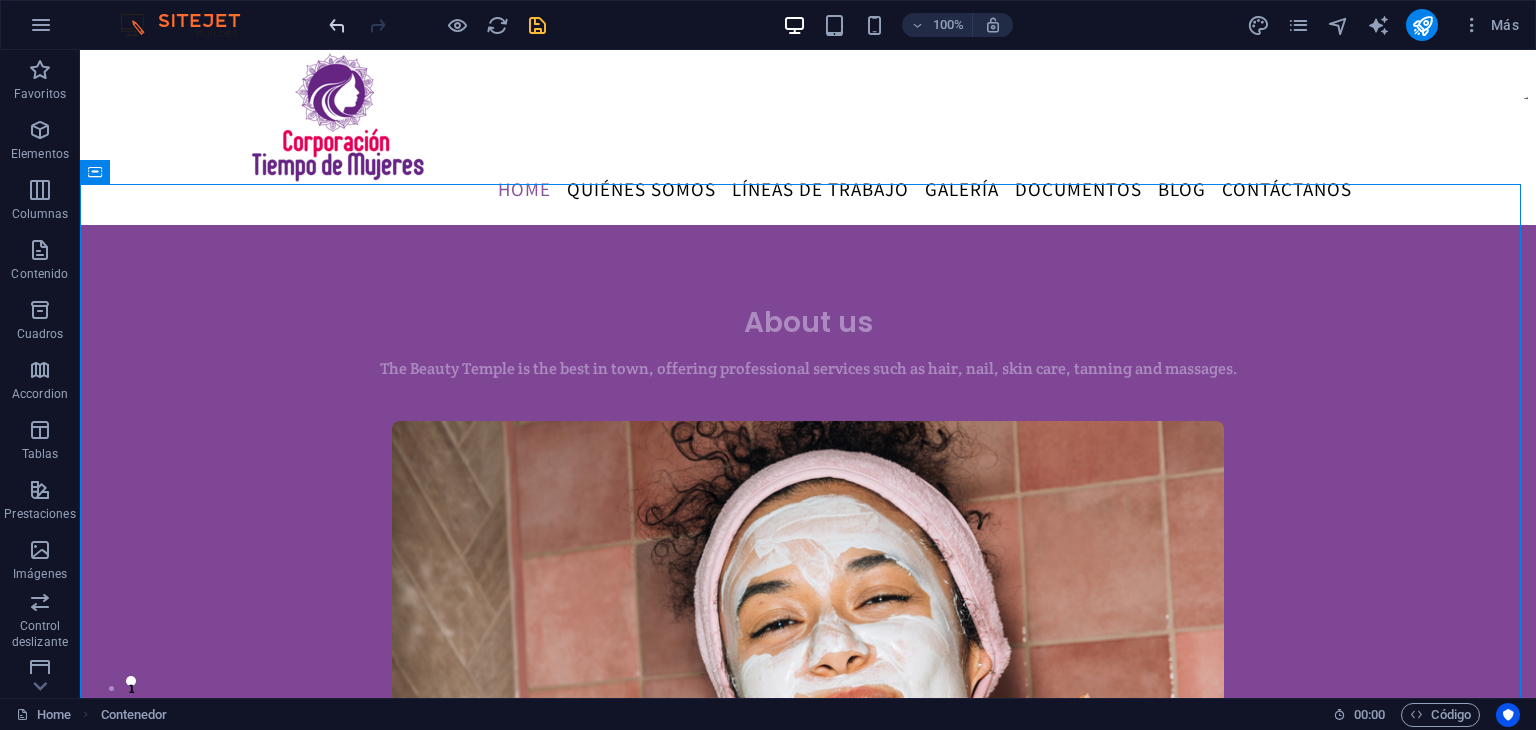 click at bounding box center (337, 25) 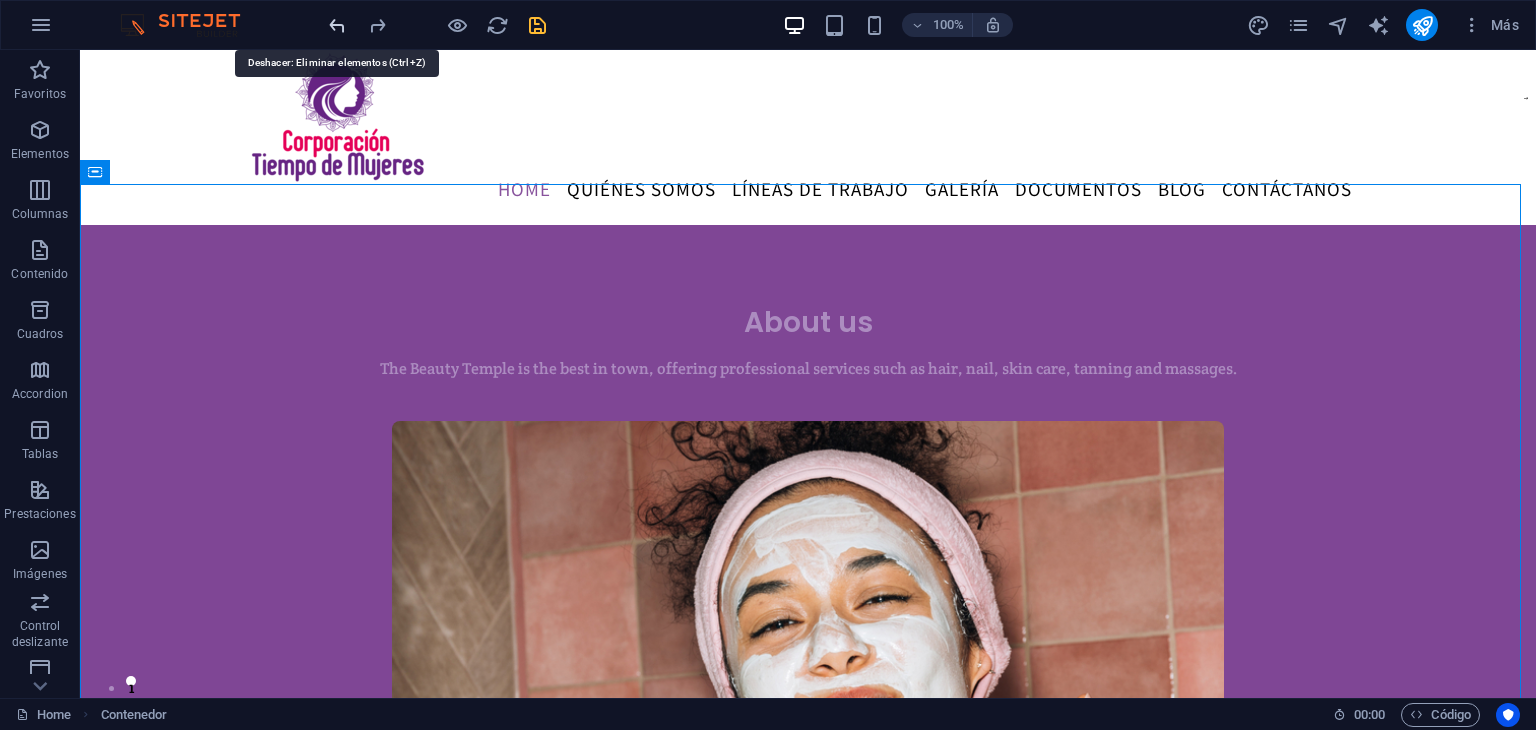 click at bounding box center [337, 25] 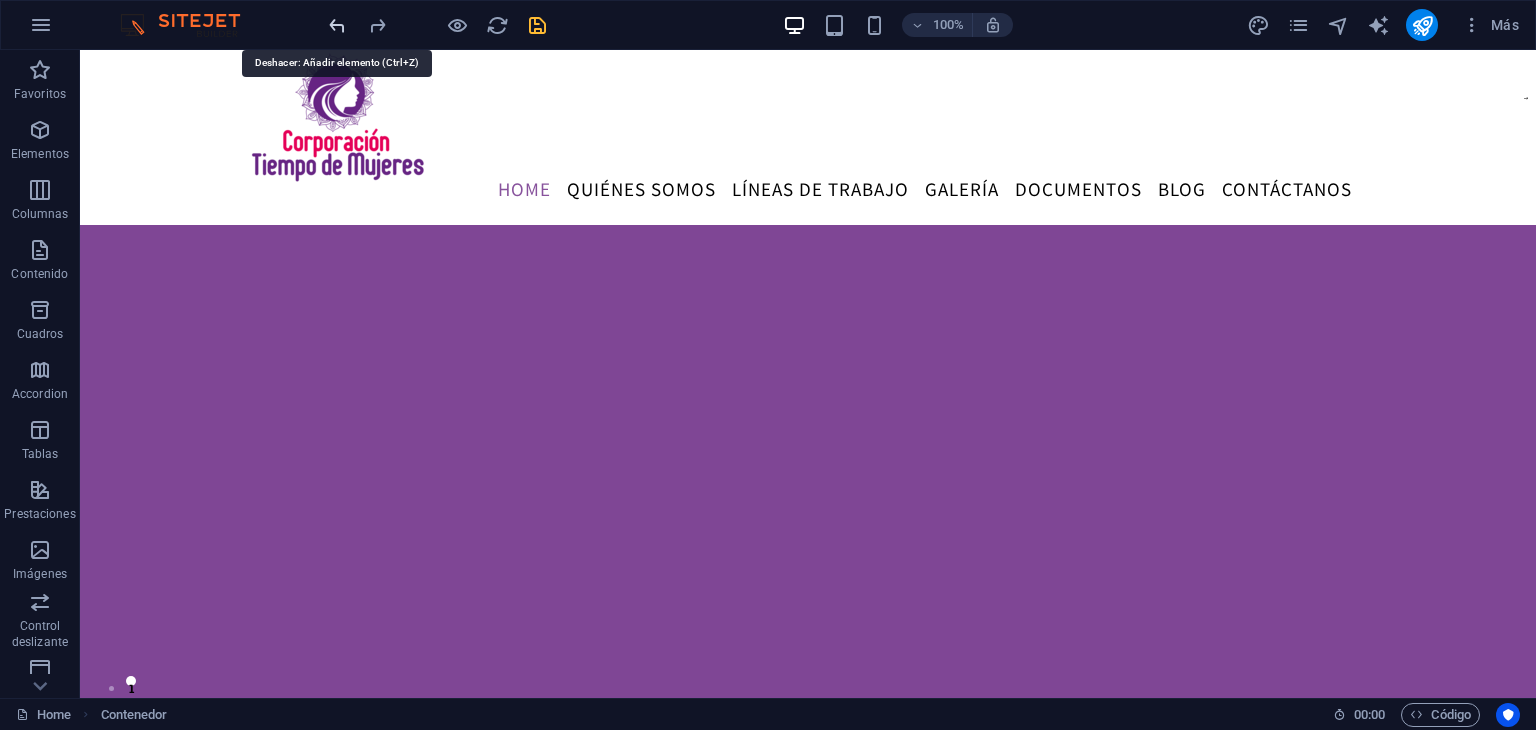click at bounding box center [337, 25] 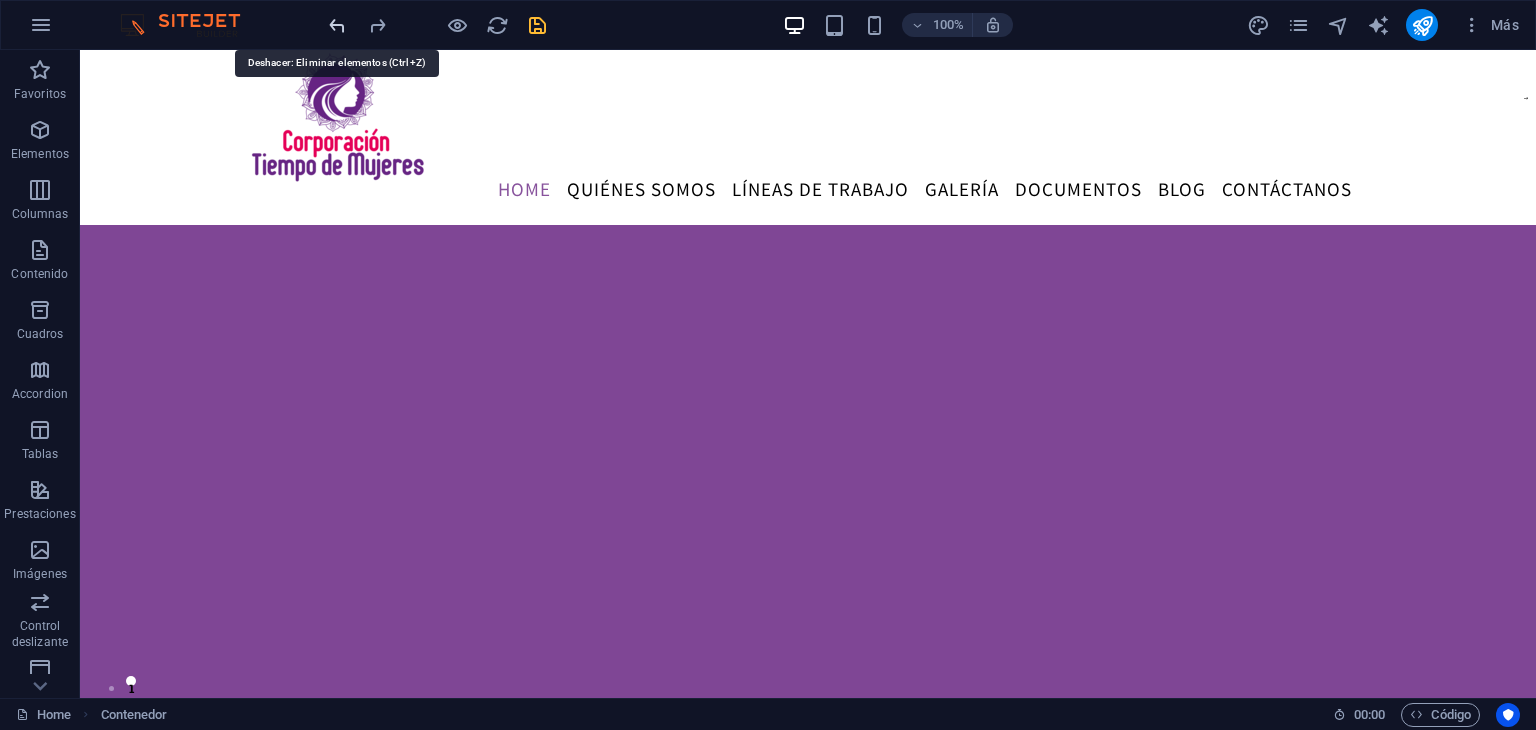 click at bounding box center (337, 25) 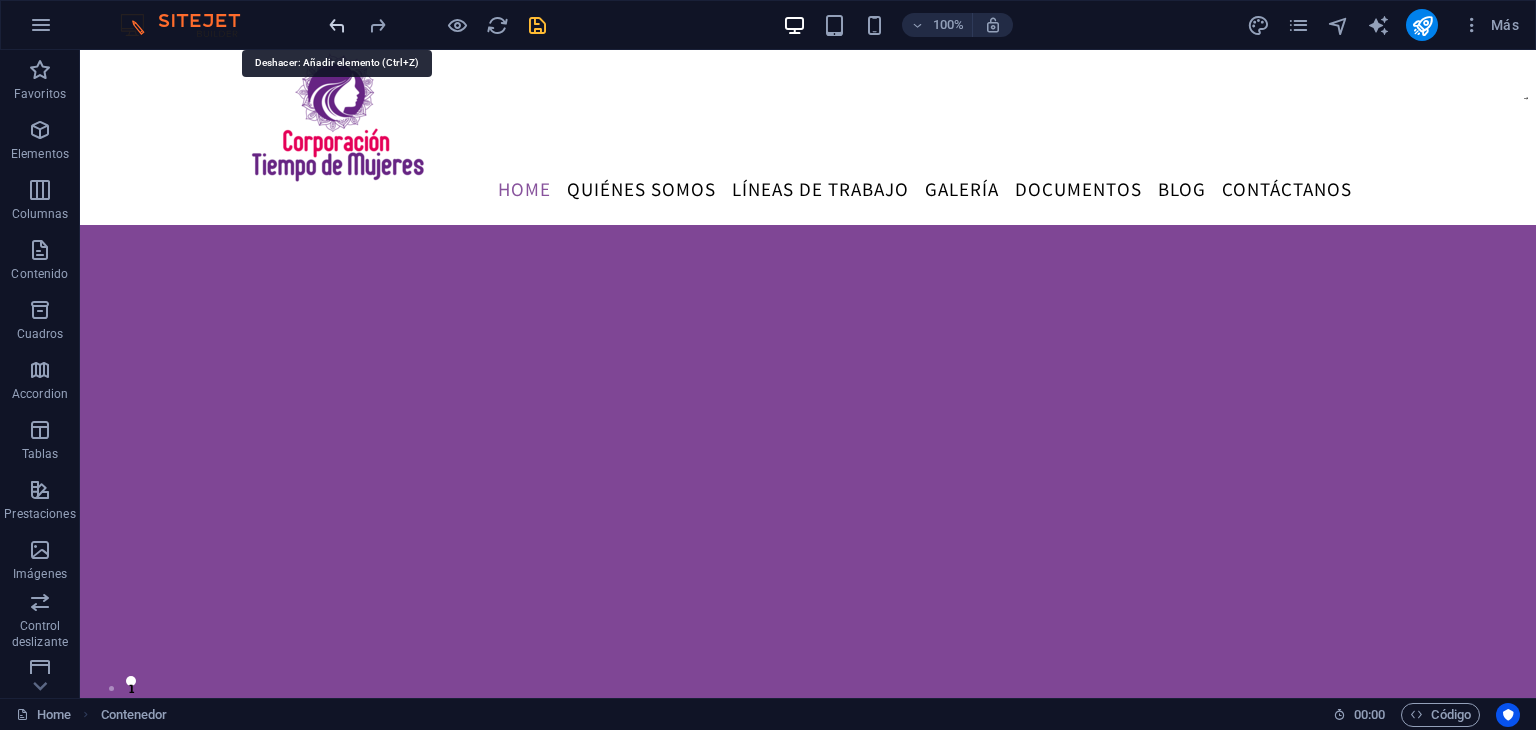 click at bounding box center [337, 25] 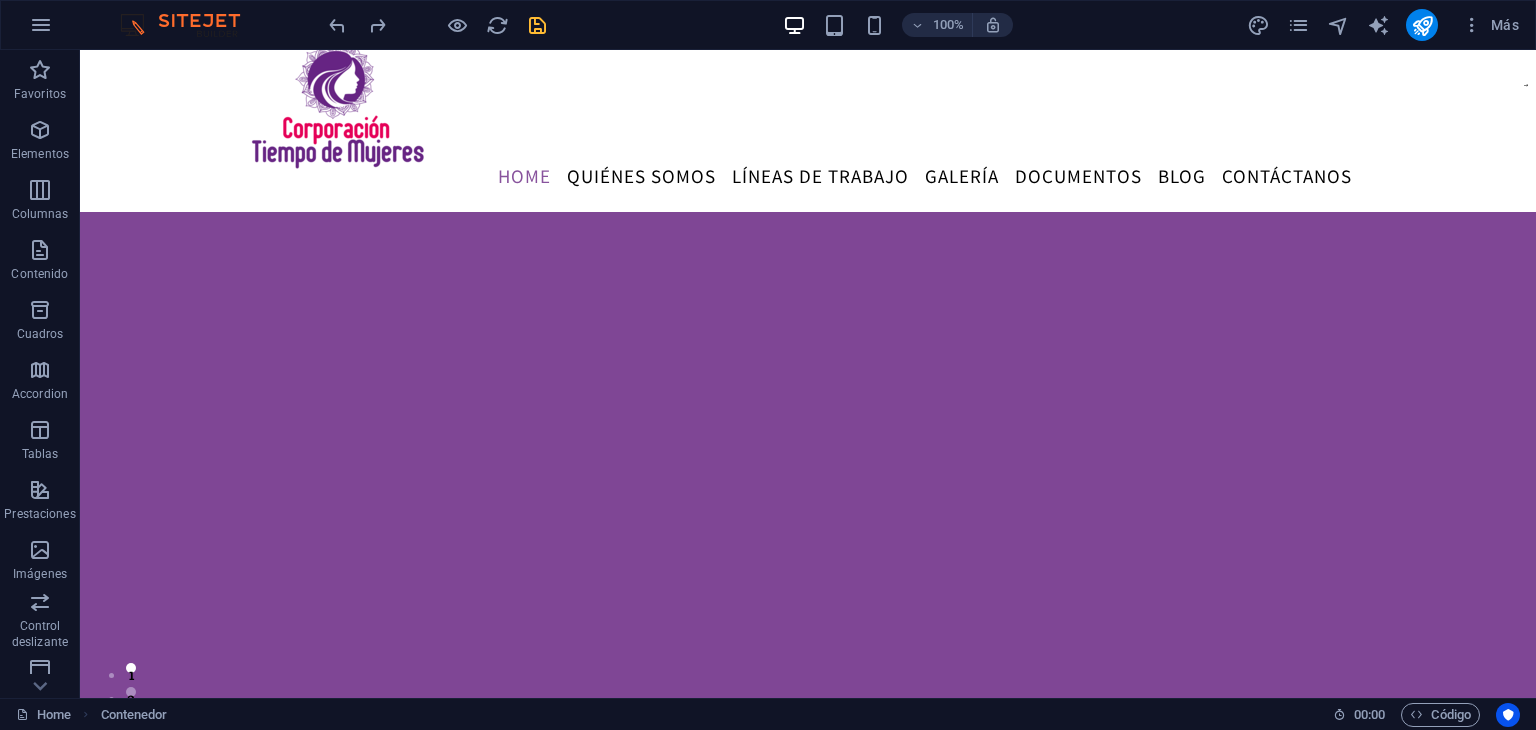 scroll, scrollTop: 0, scrollLeft: 0, axis: both 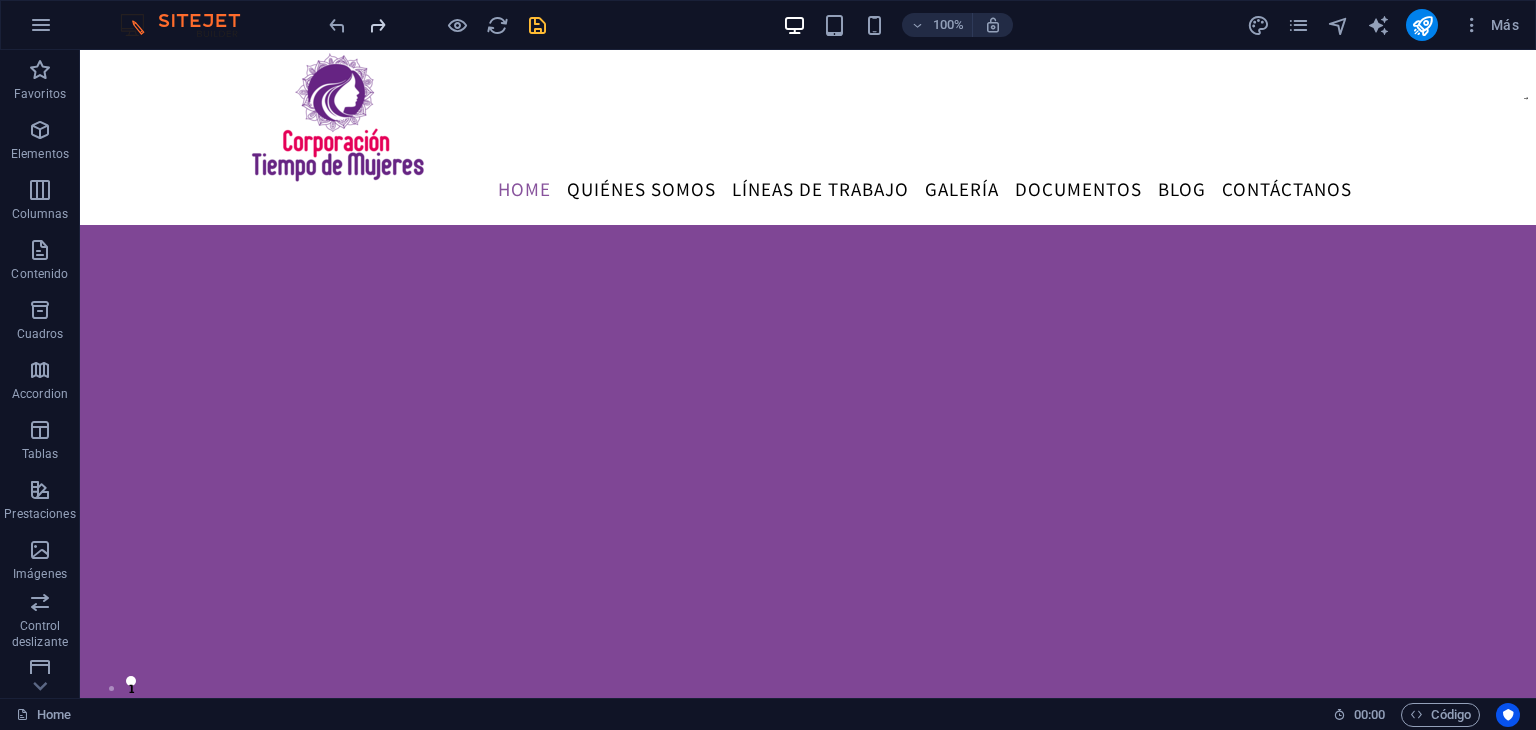 click at bounding box center (377, 25) 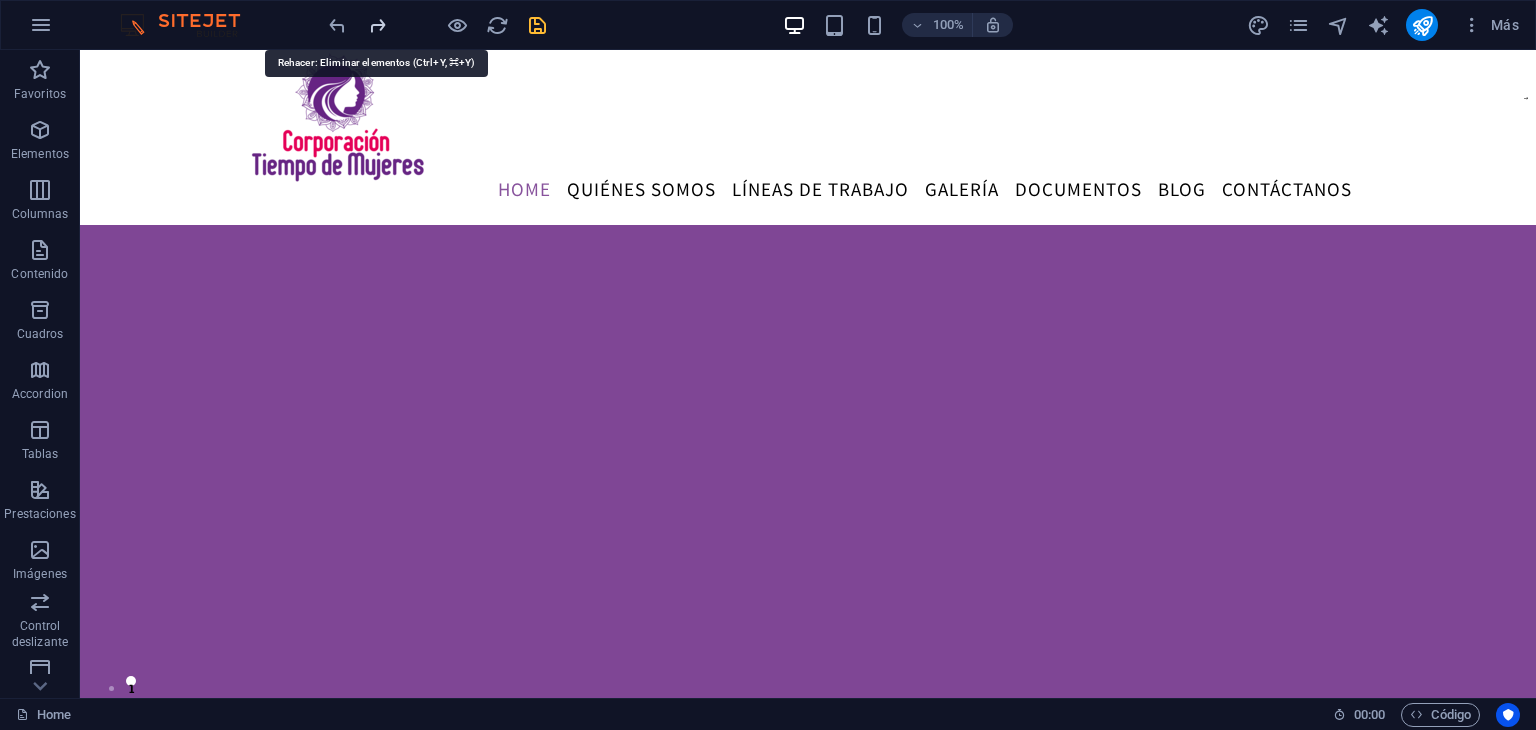 click at bounding box center (377, 25) 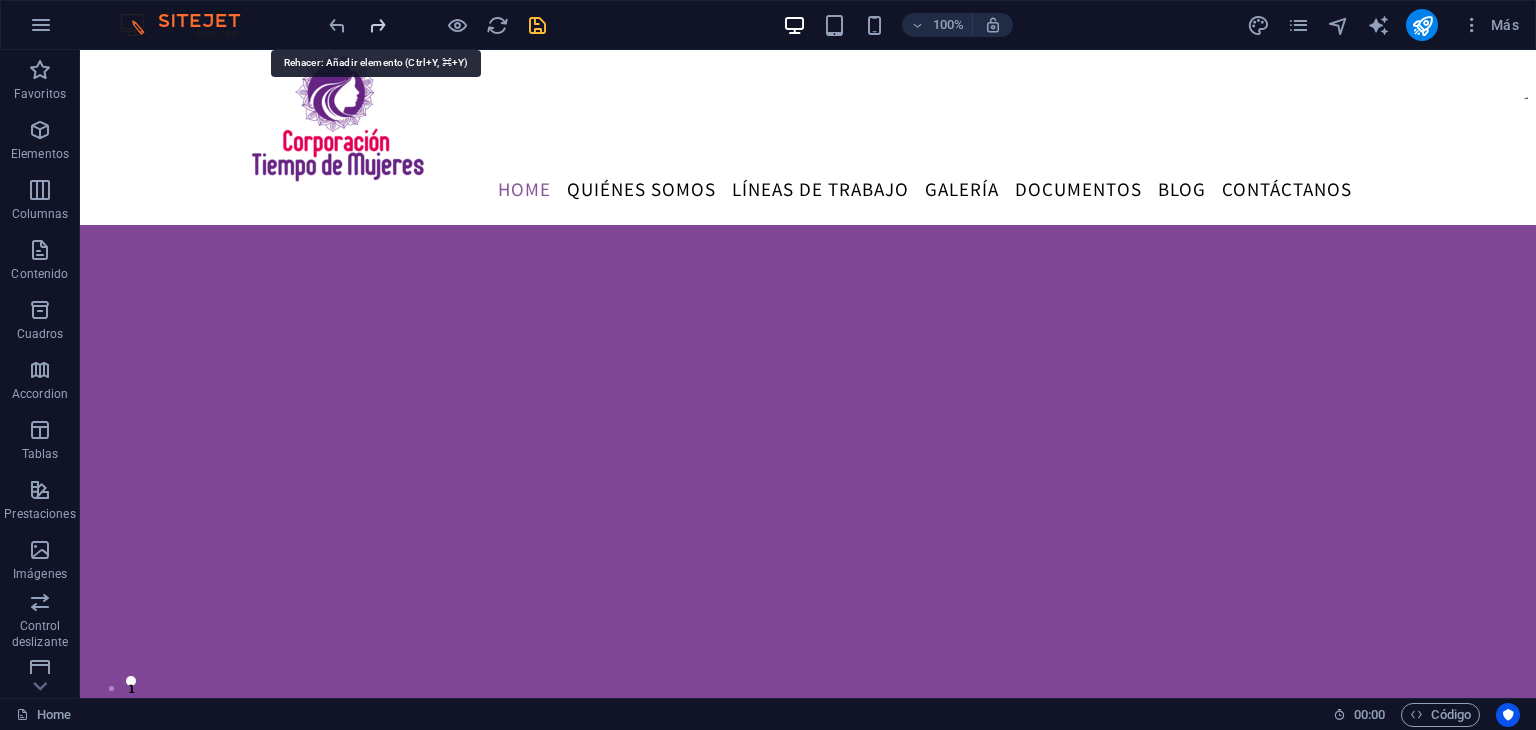 click at bounding box center [377, 25] 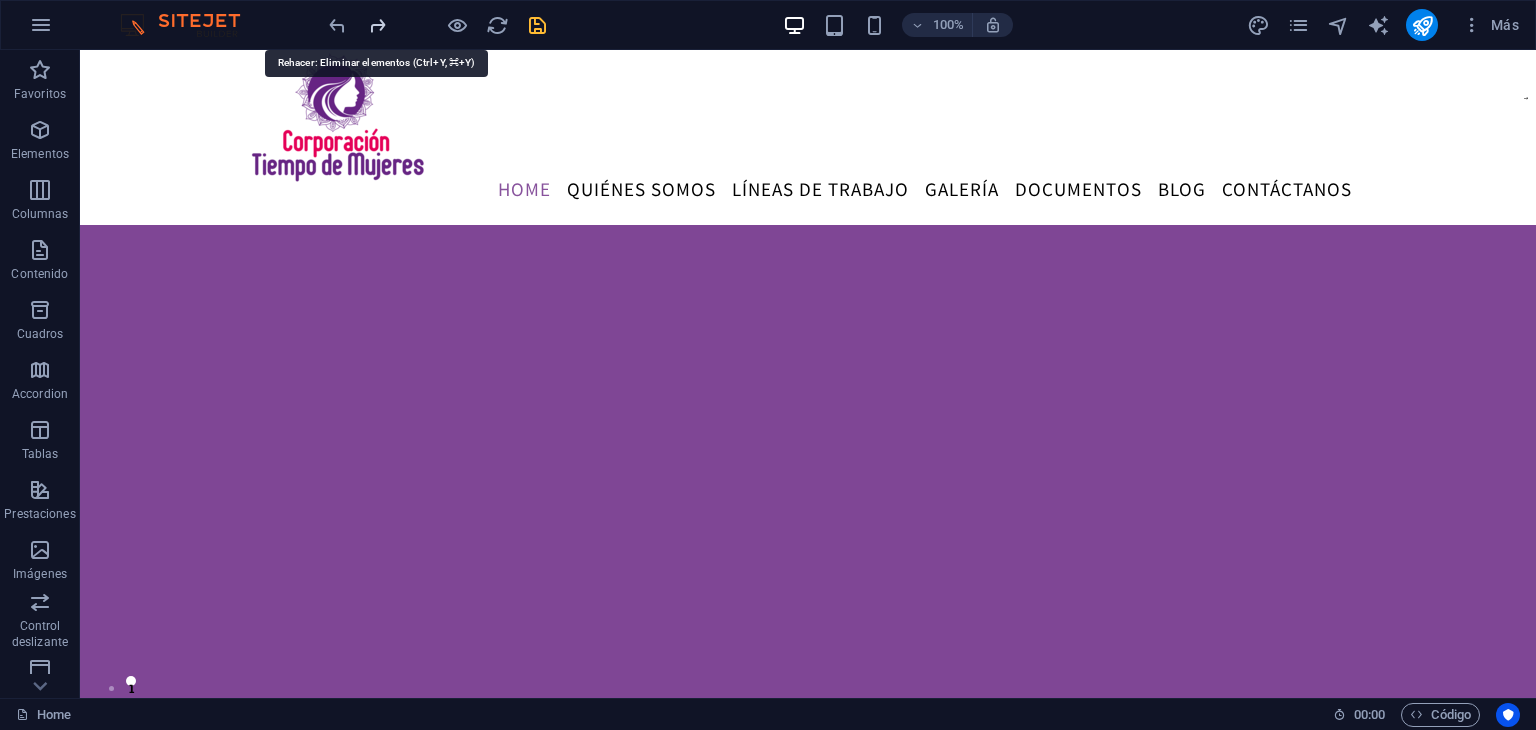 click at bounding box center [377, 25] 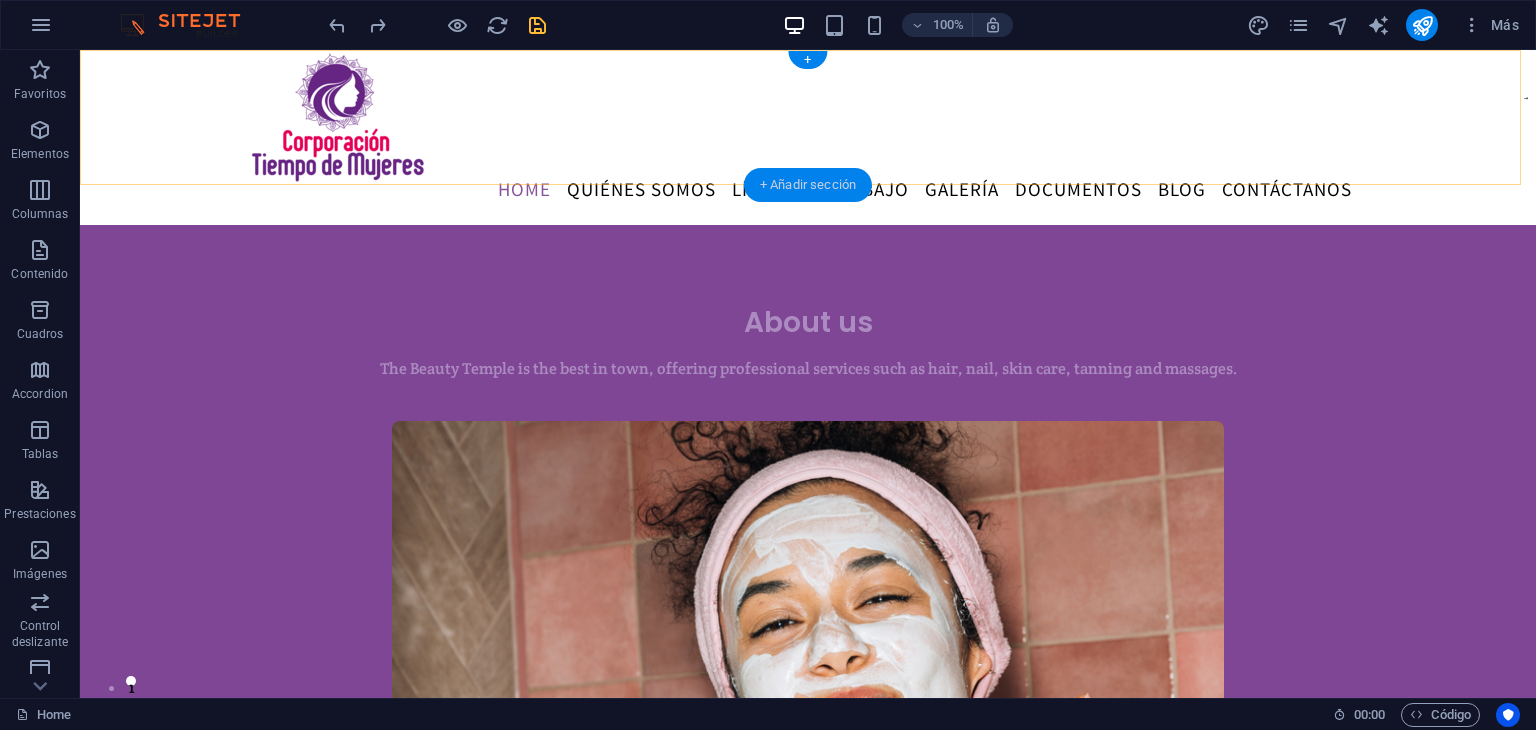 click on "+ Añadir sección" at bounding box center (808, 185) 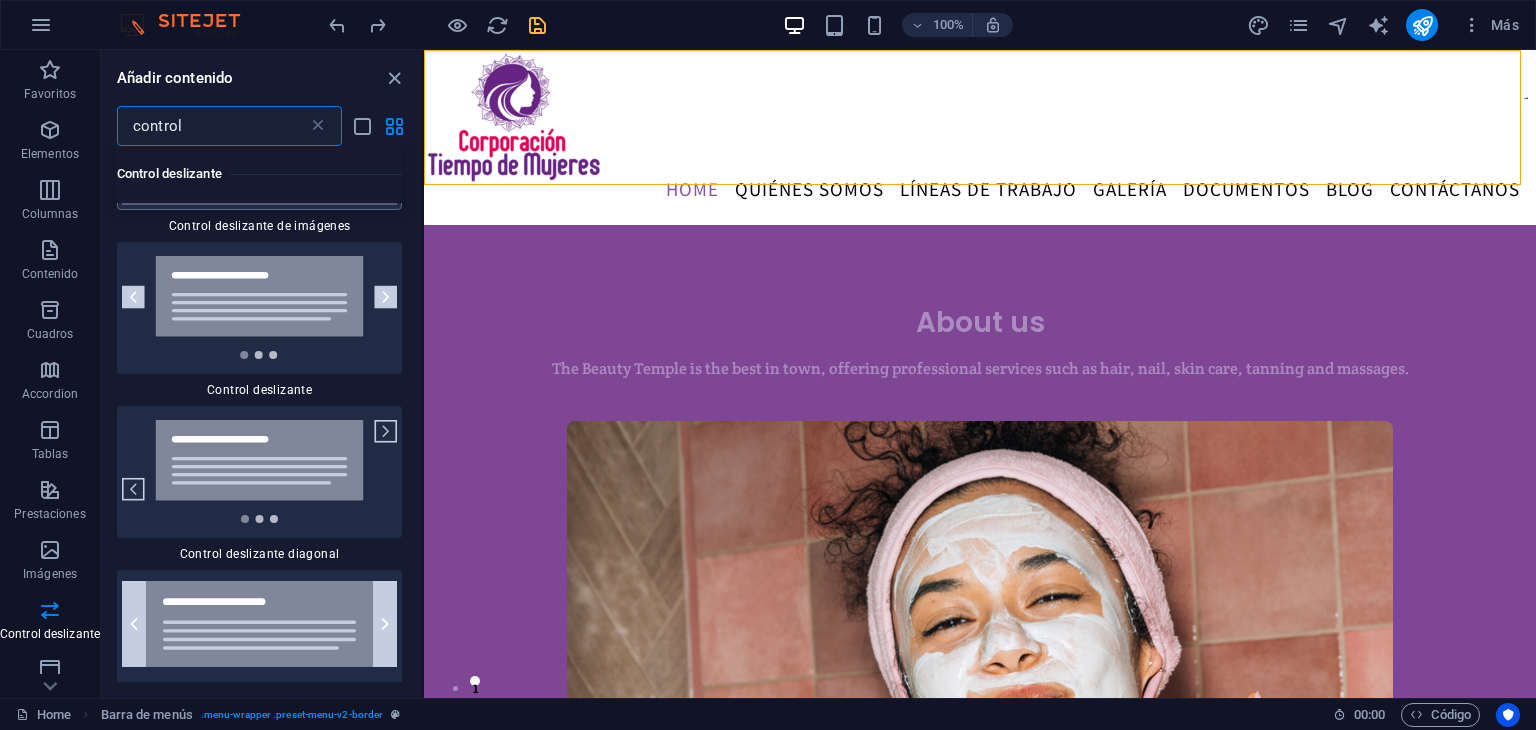 scroll, scrollTop: 7, scrollLeft: 0, axis: vertical 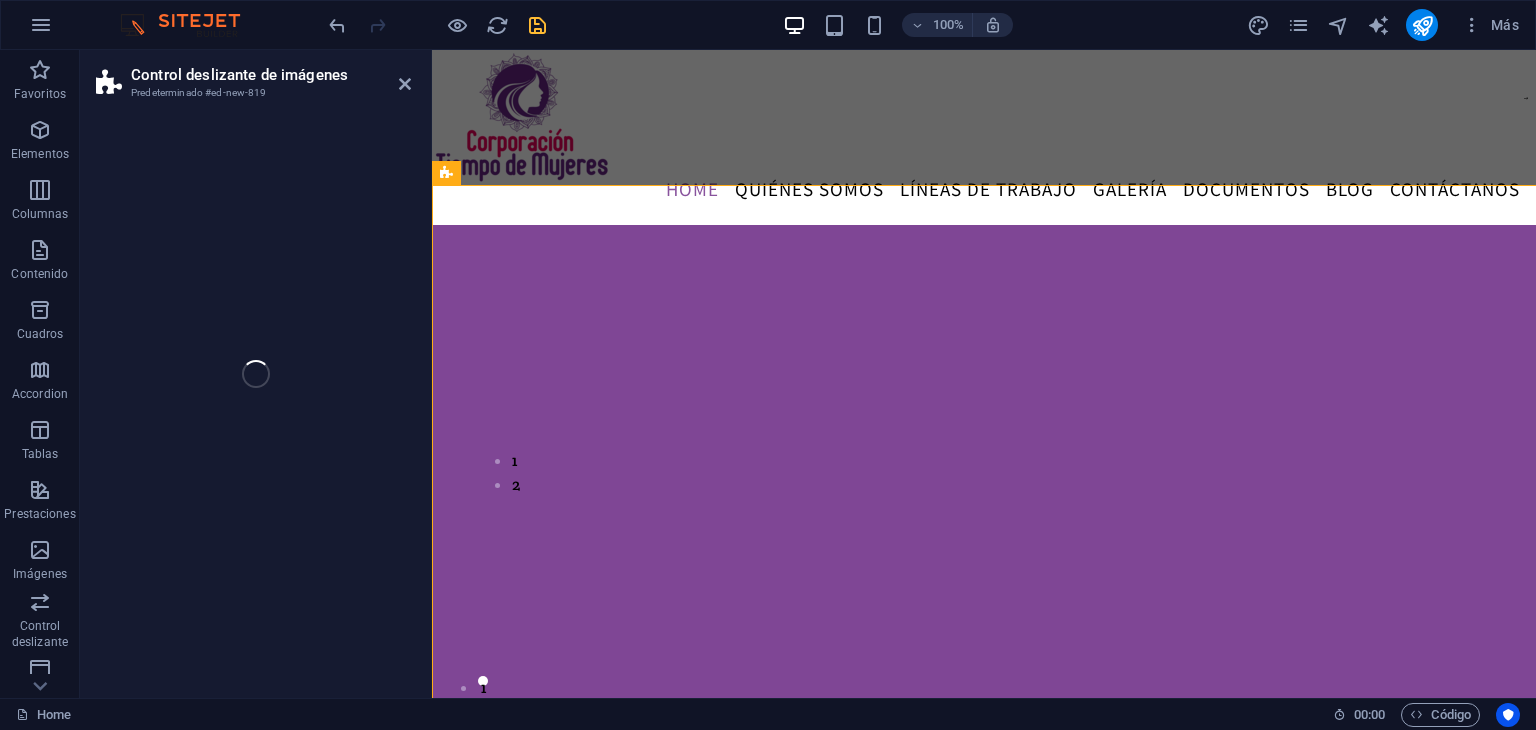 select on "rem" 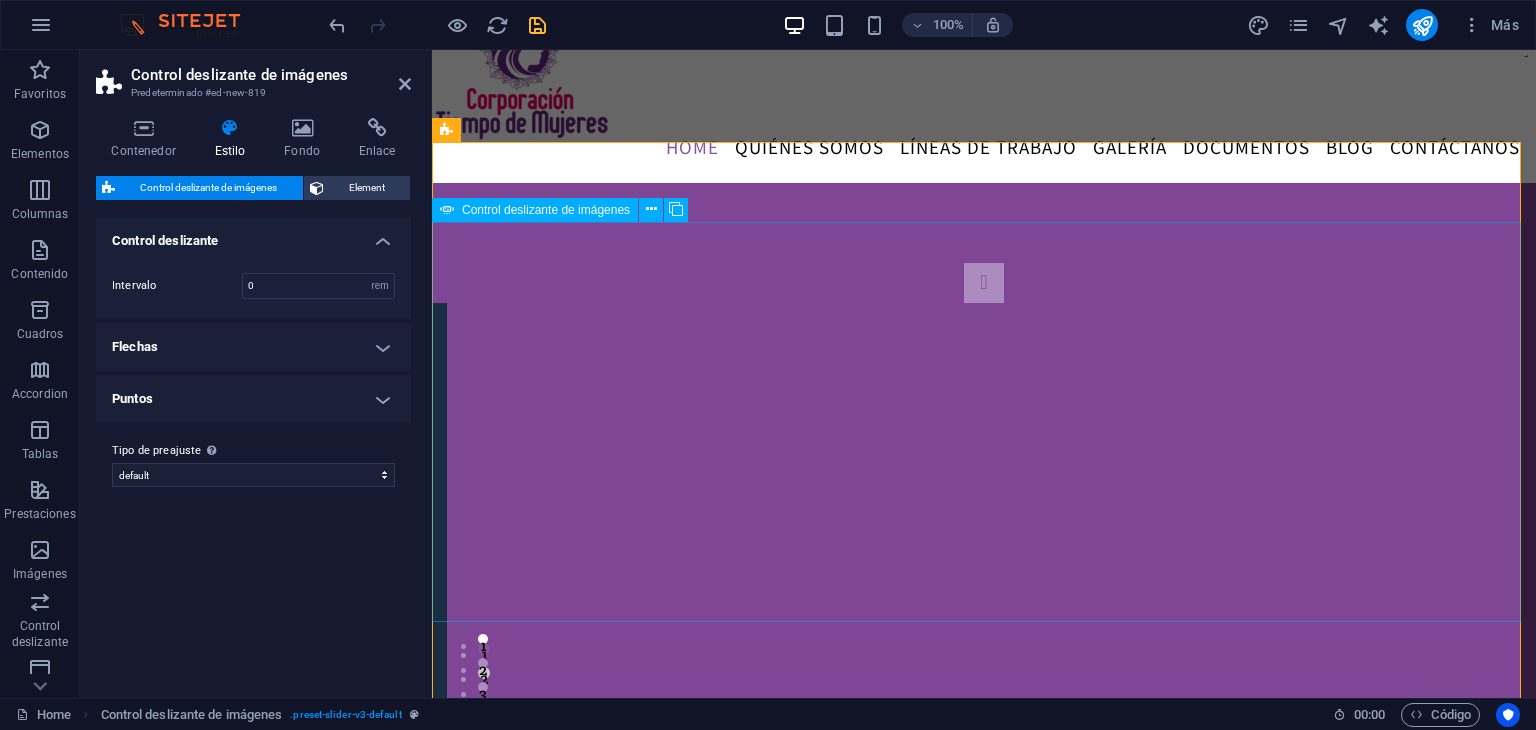 scroll, scrollTop: 40, scrollLeft: 0, axis: vertical 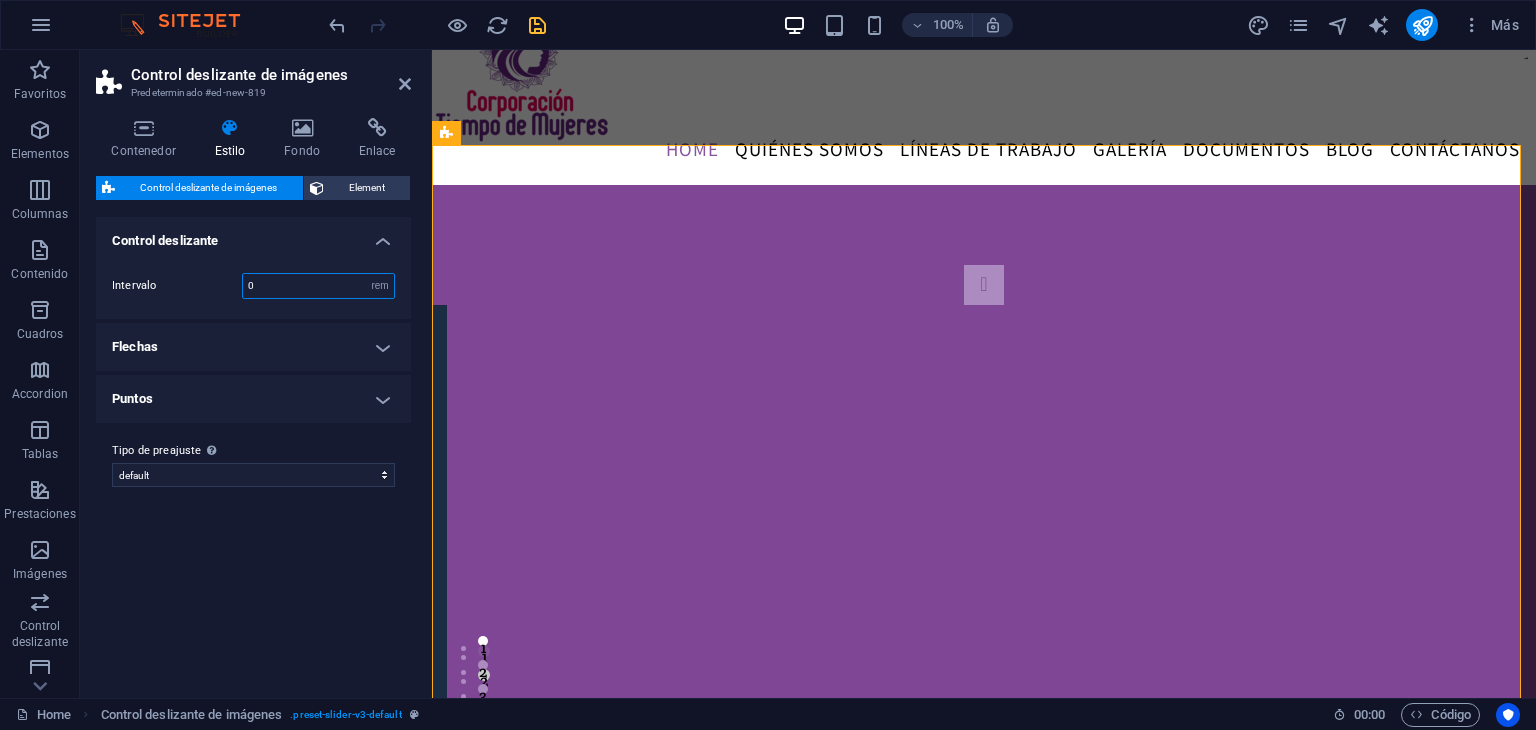 click on "0" at bounding box center (318, 286) 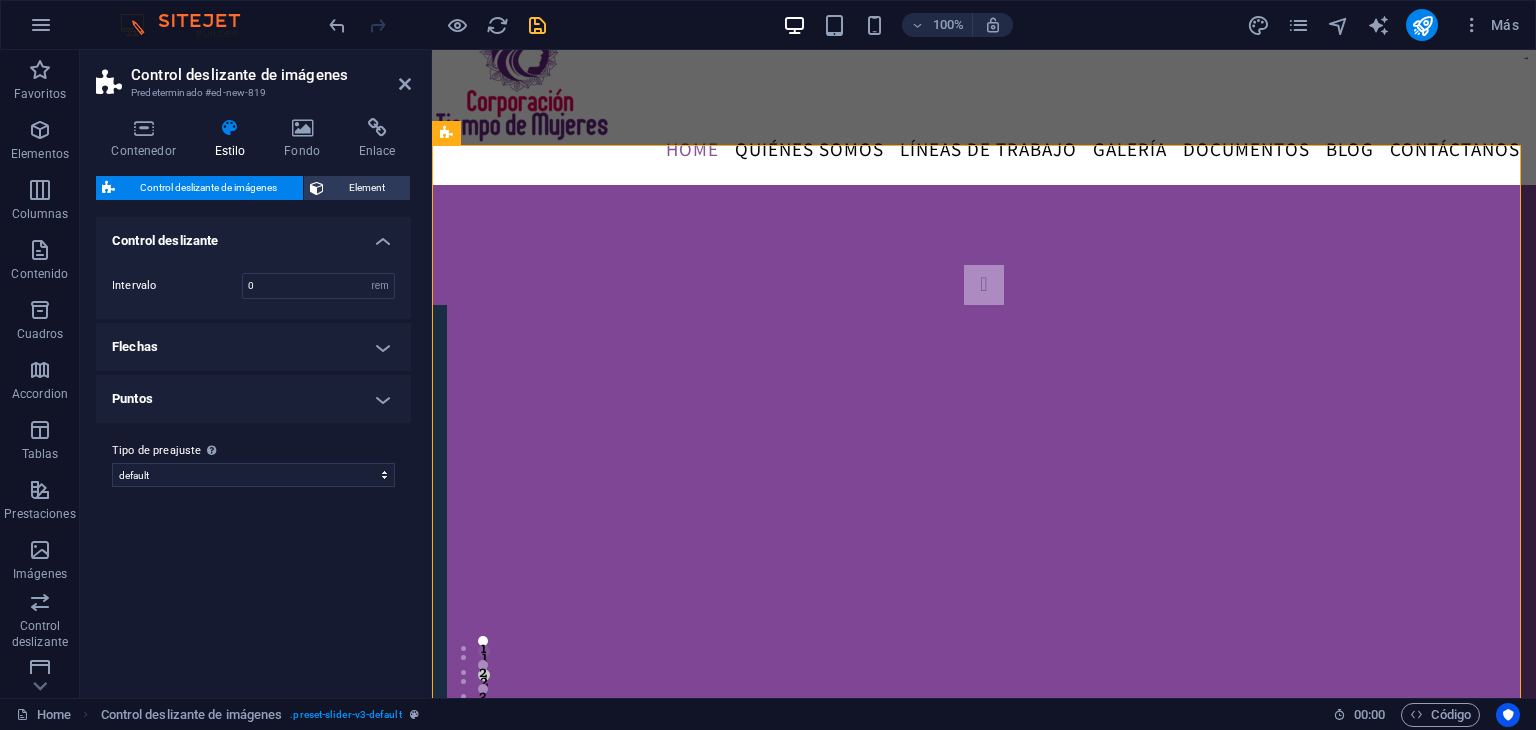 click on "Flechas" at bounding box center (253, 347) 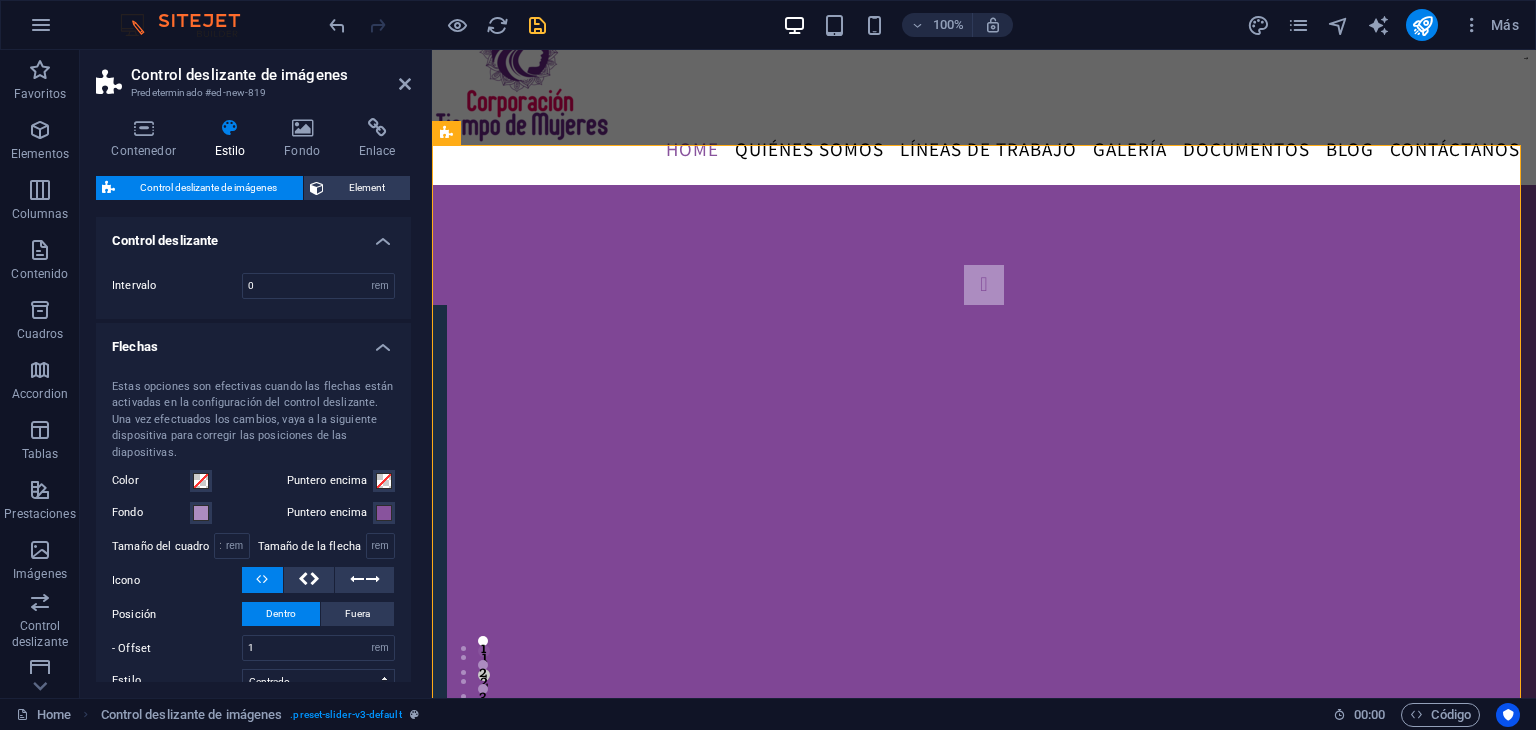 click on "Flechas" at bounding box center [253, 341] 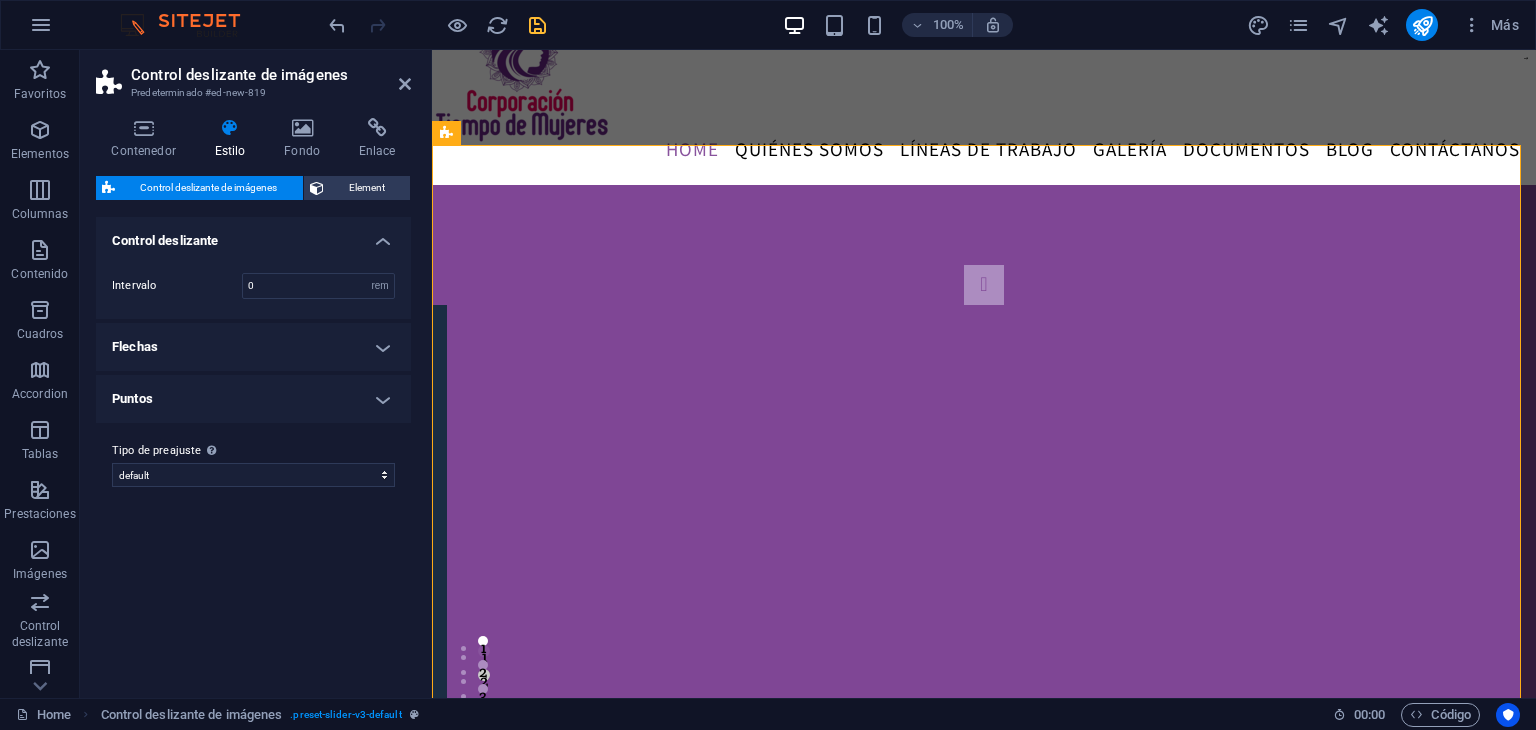 click on "Flechas" at bounding box center [253, 347] 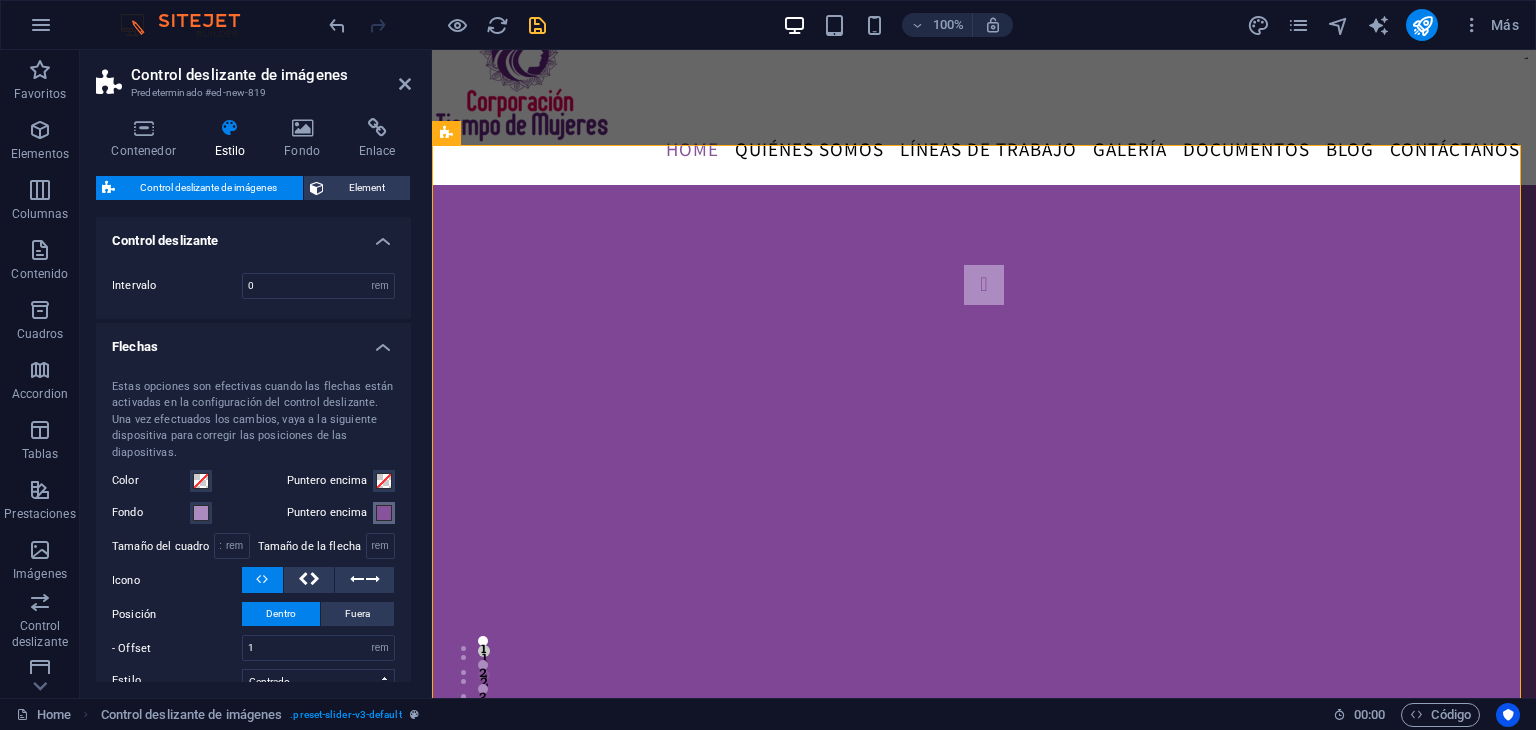click at bounding box center [384, 513] 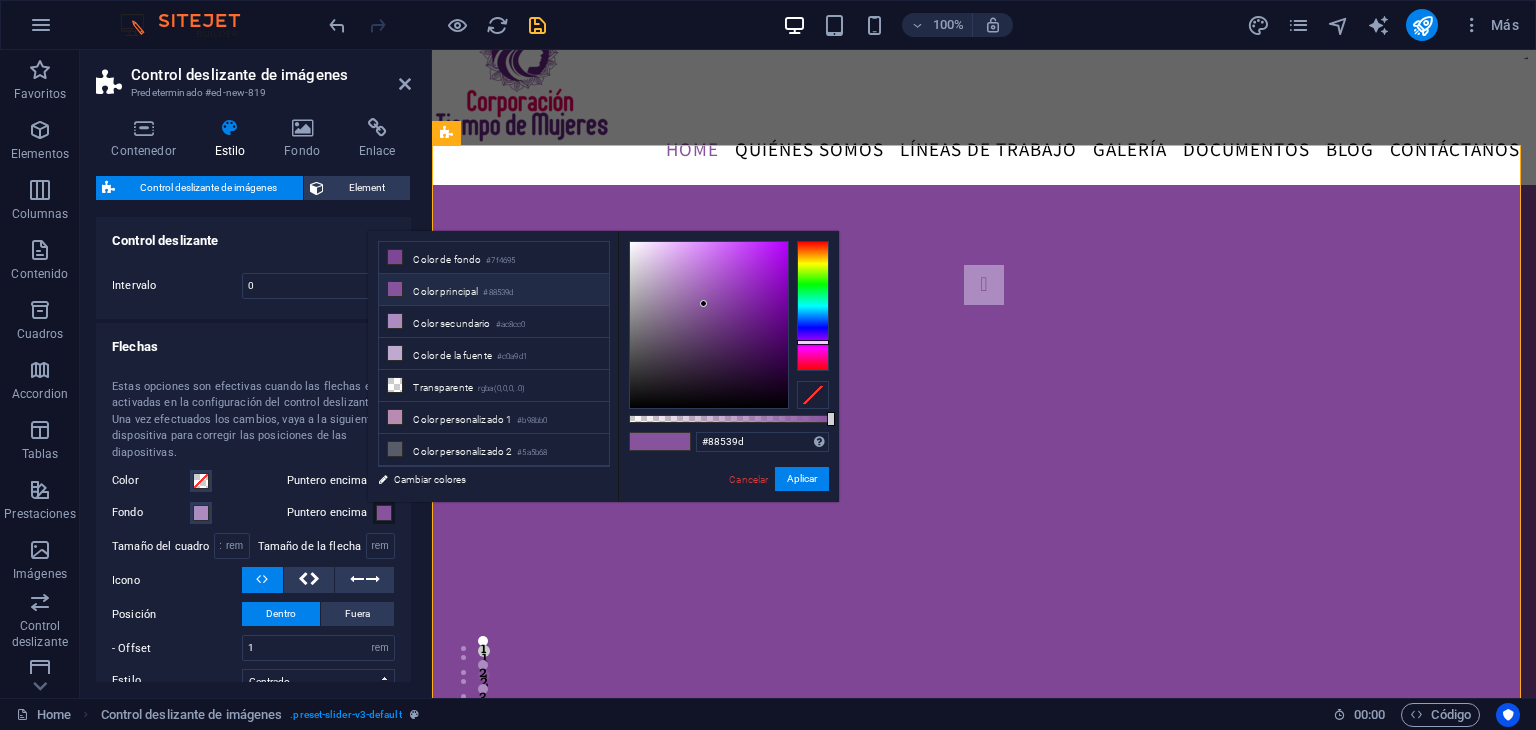 click at bounding box center [813, 395] 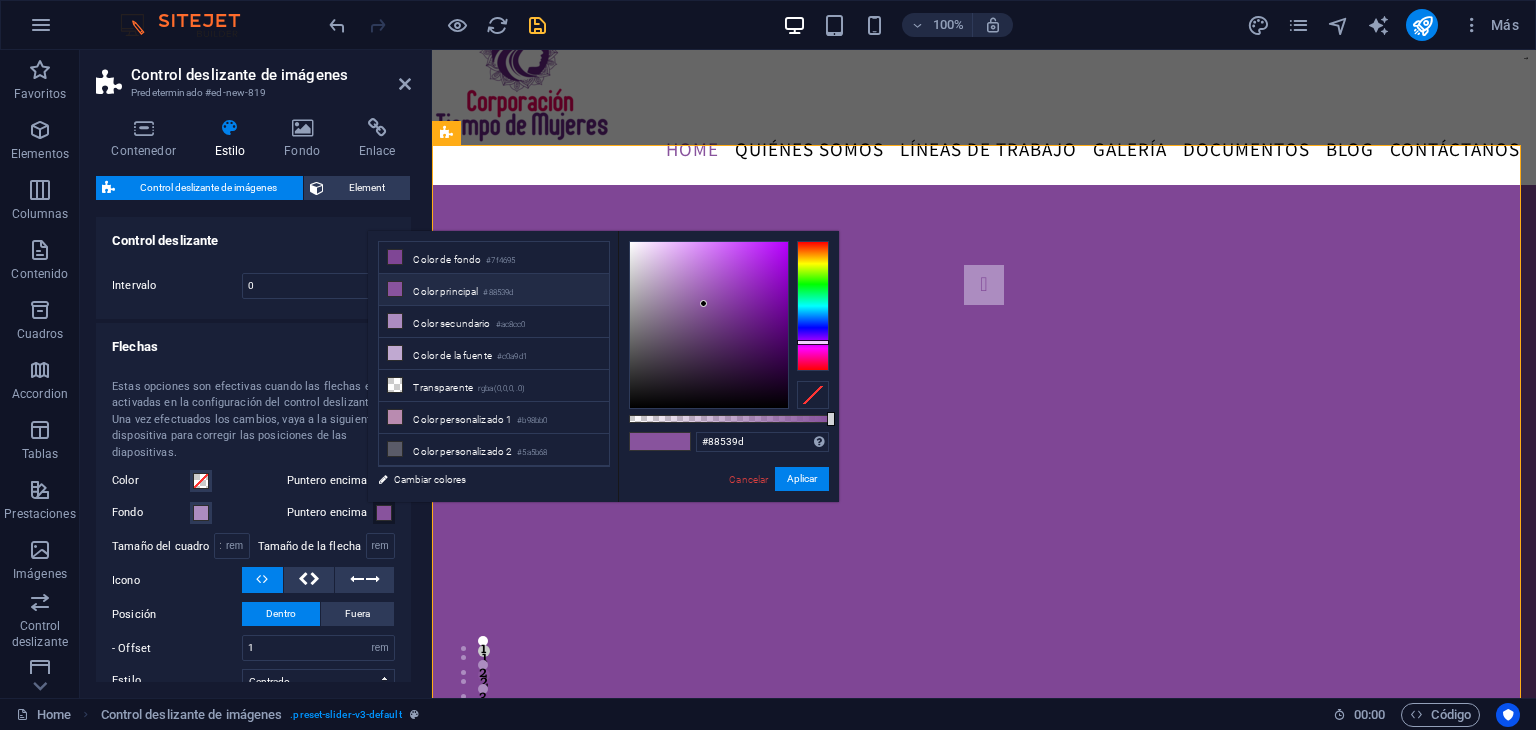 type 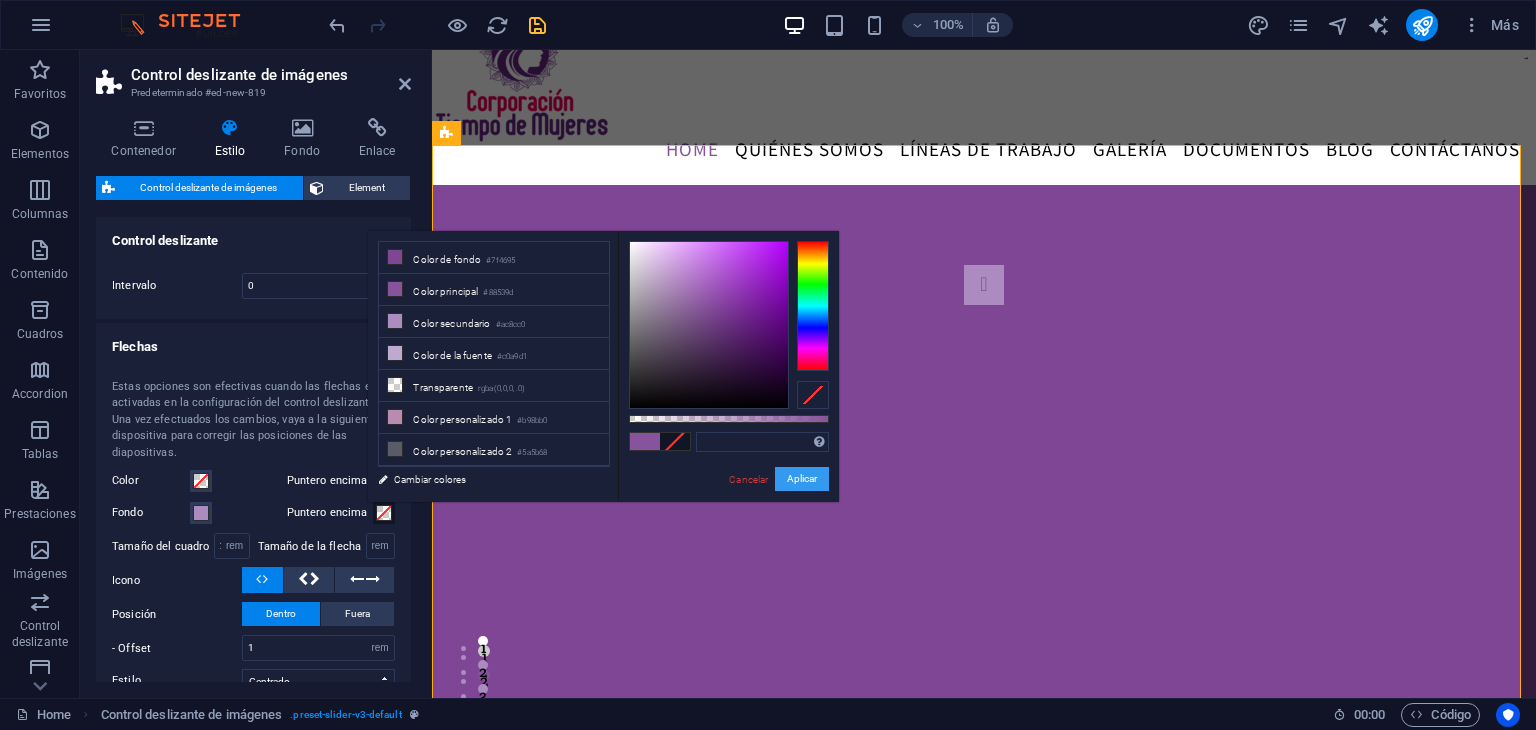 click on "Aplicar" at bounding box center [802, 479] 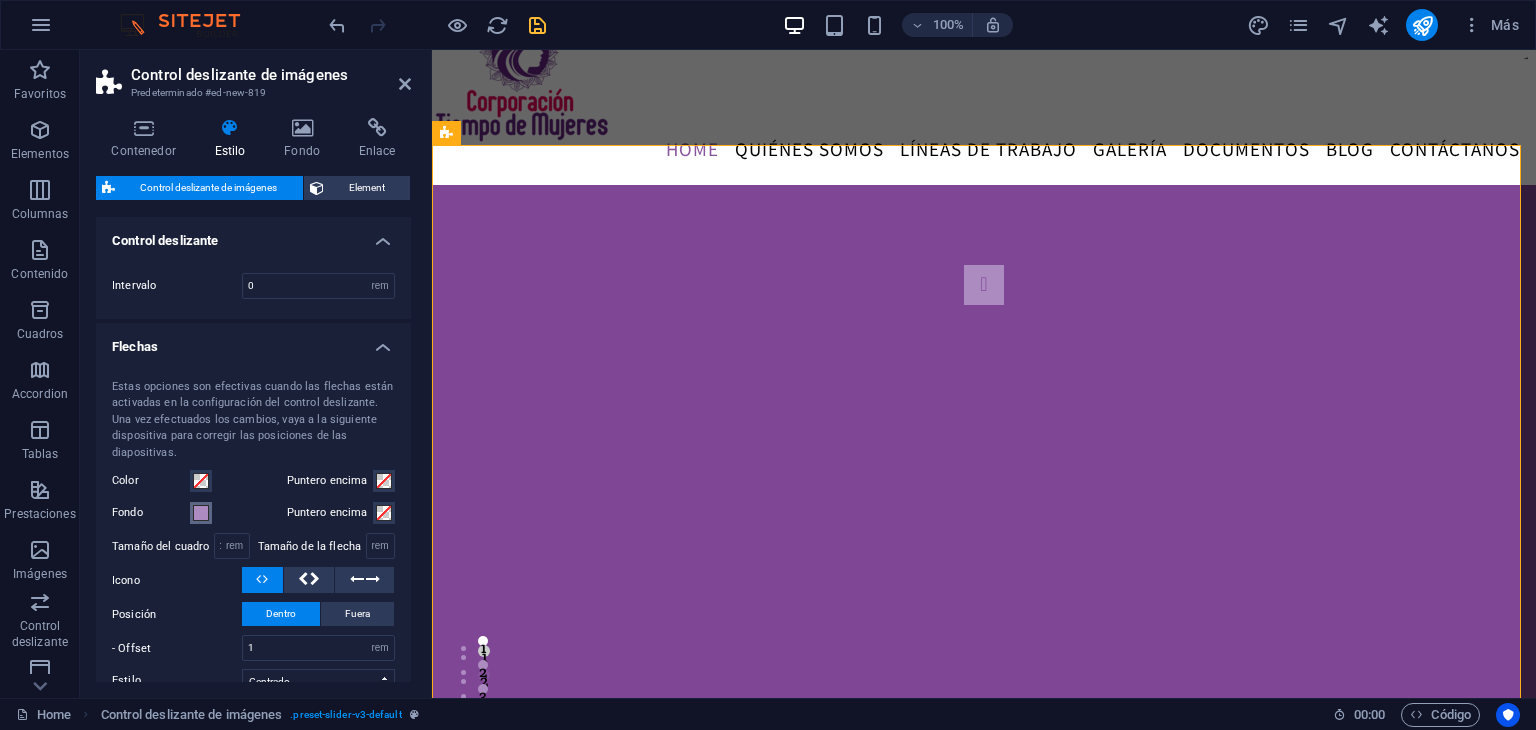 click at bounding box center (201, 513) 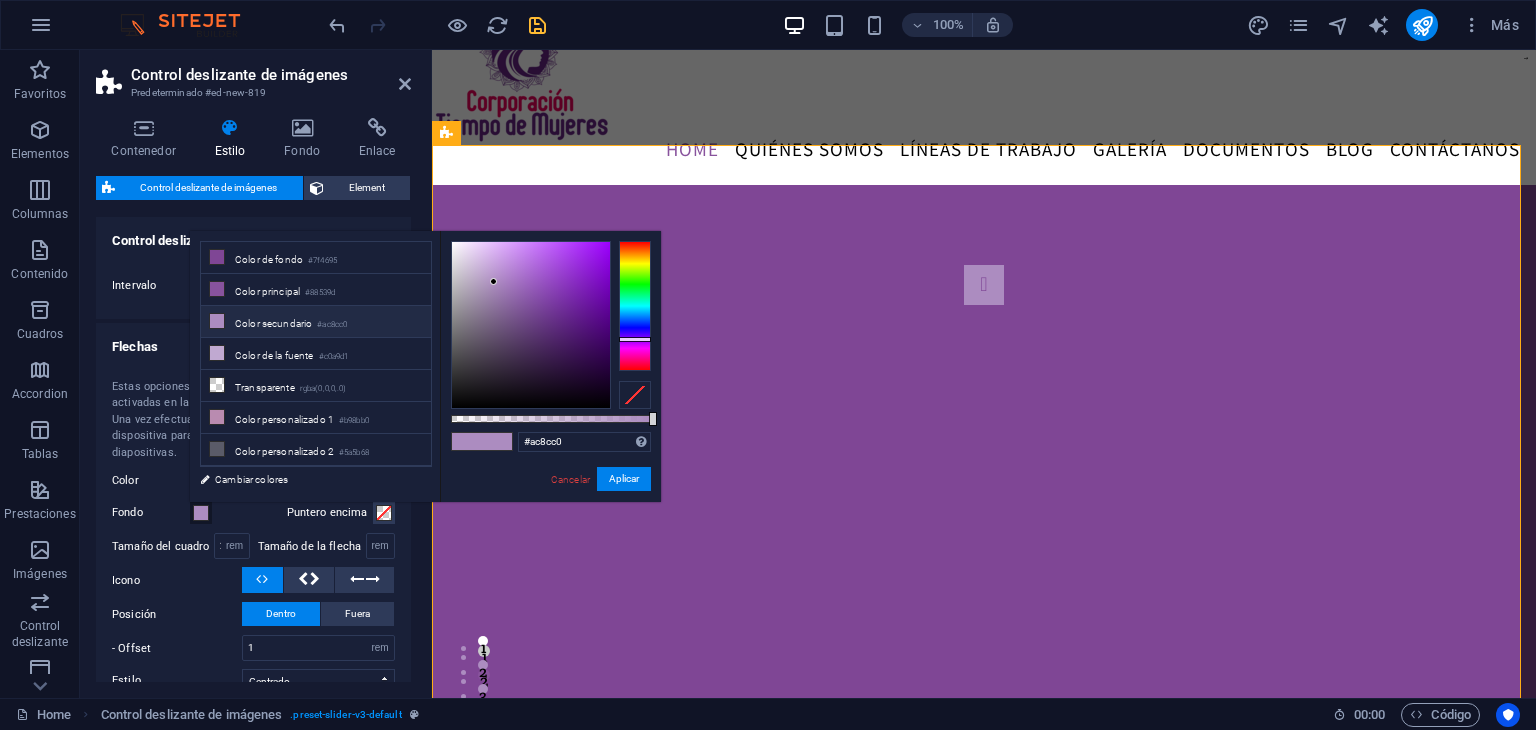 click on "#ac8cc0 Formatos soportados #0852ed rgb(8, 82, 237) rgba(8, 82, 237, 90%) hsv(221,97,93) hsl(221, 93%, 48%) Cancelar Aplicar" at bounding box center (550, 511) 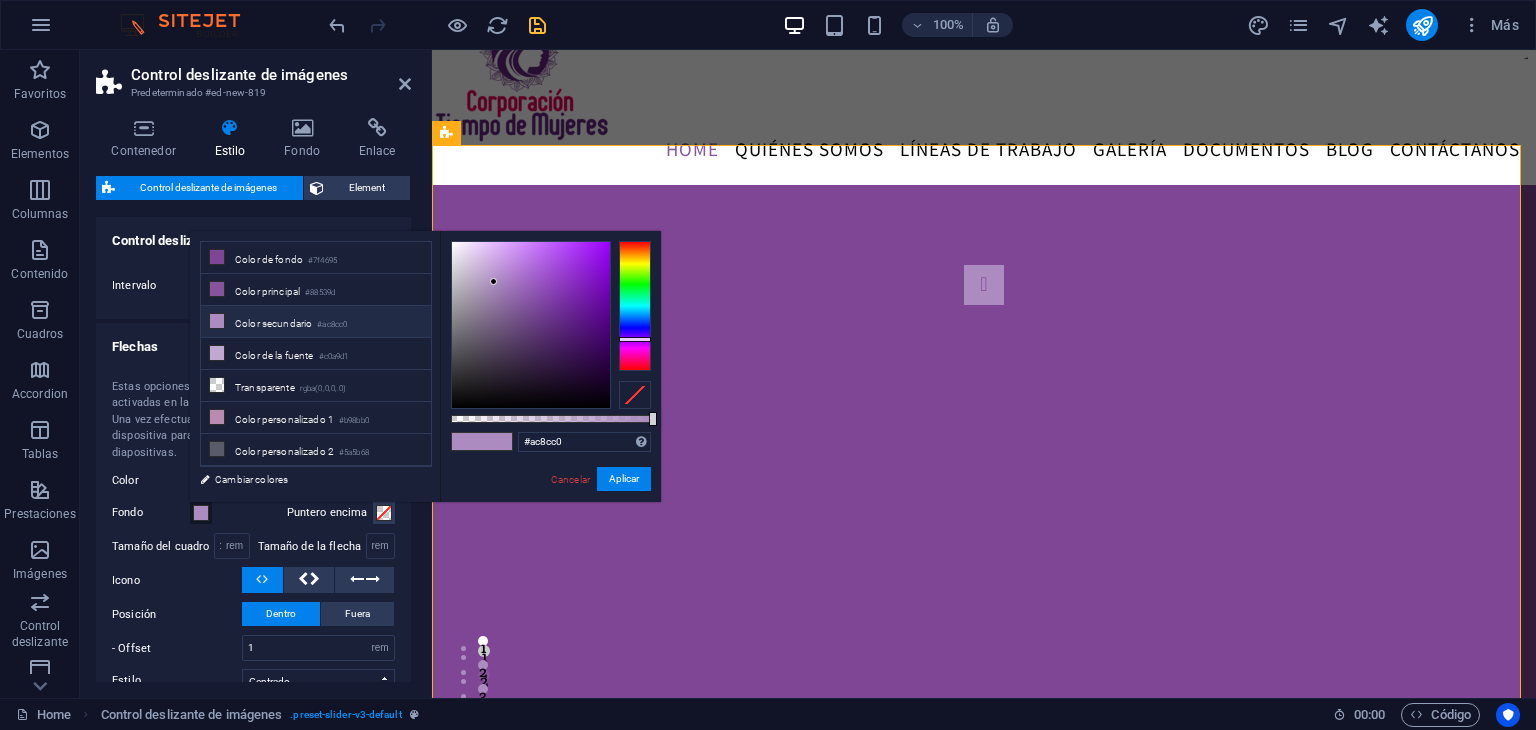 click at bounding box center (635, 395) 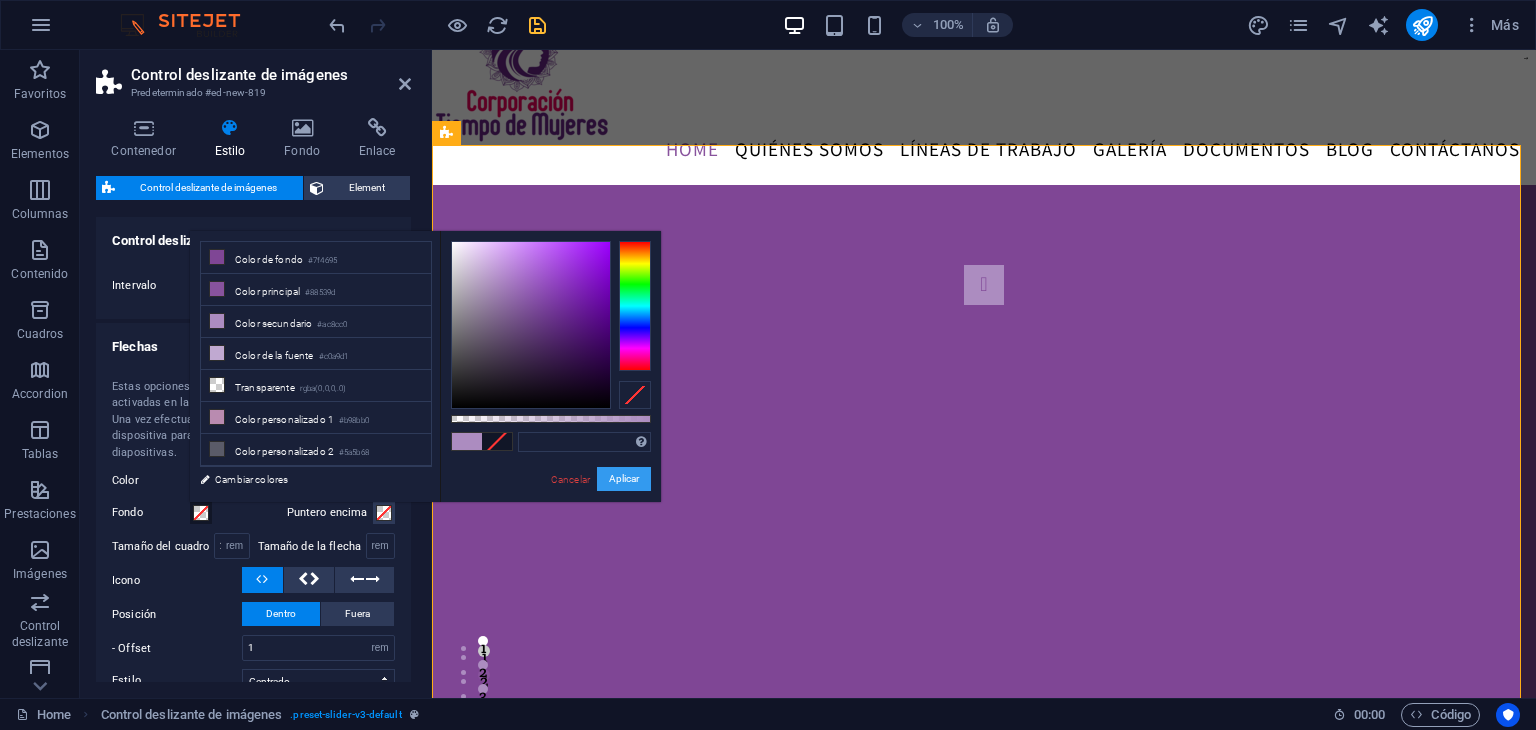 click on "Aplicar" at bounding box center (624, 479) 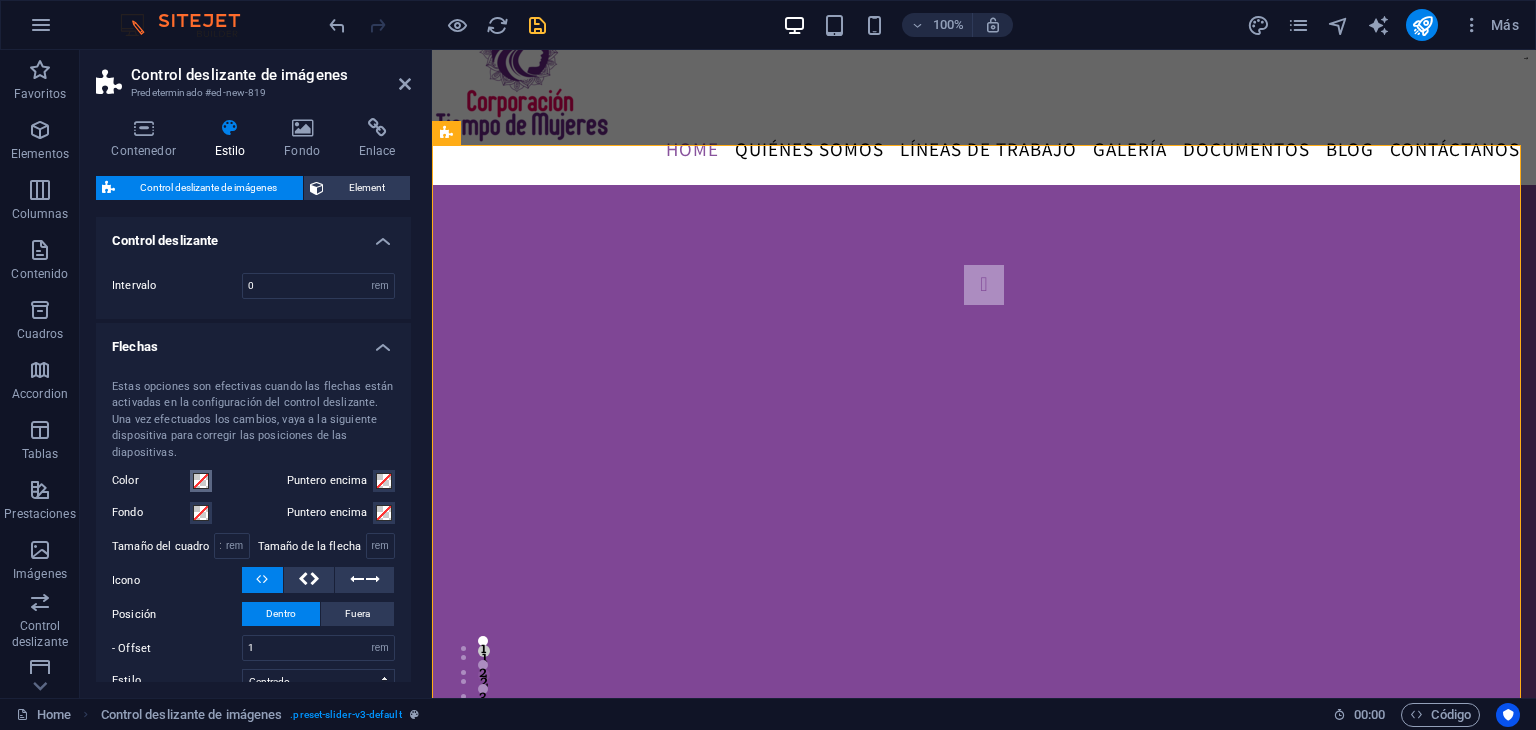 click at bounding box center [201, 481] 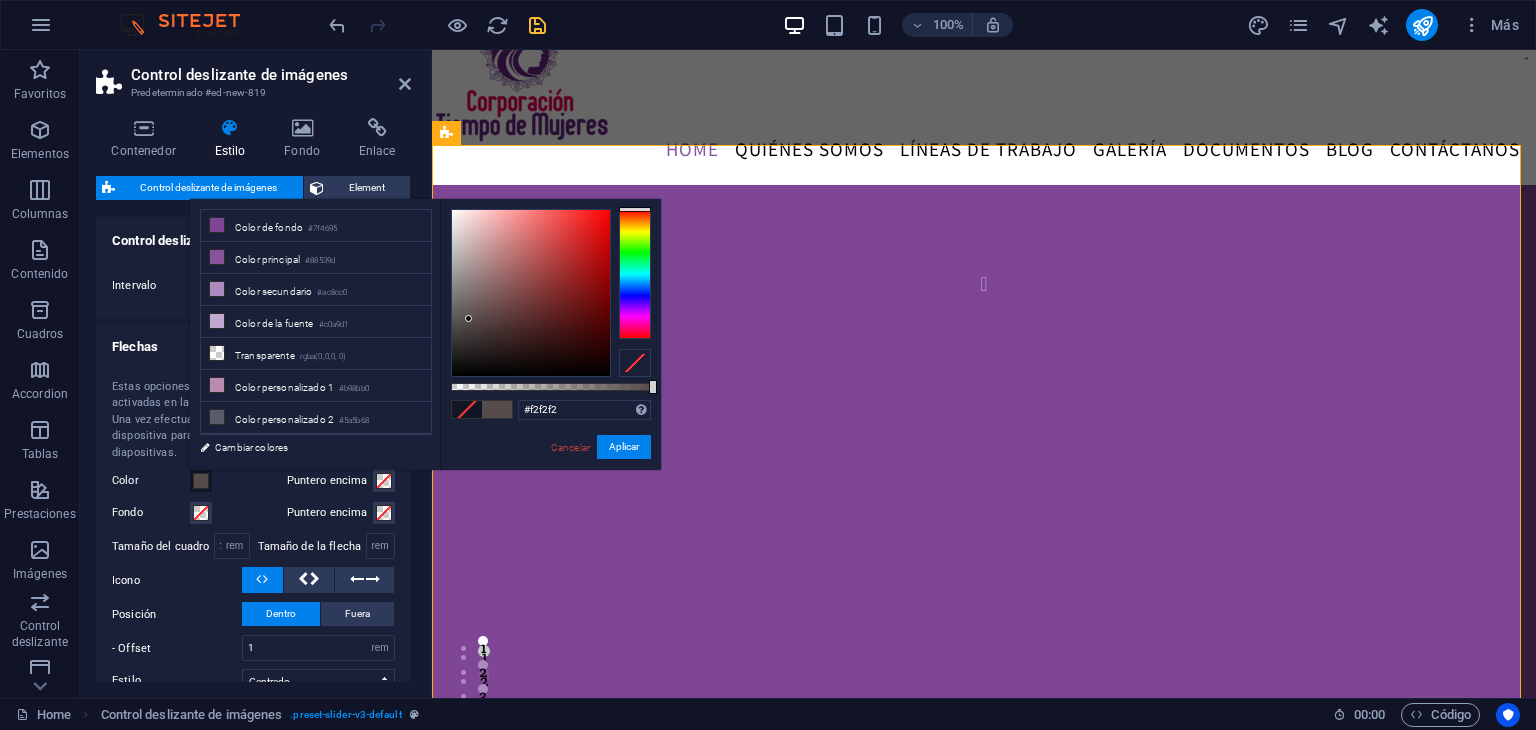type on "#ffffff" 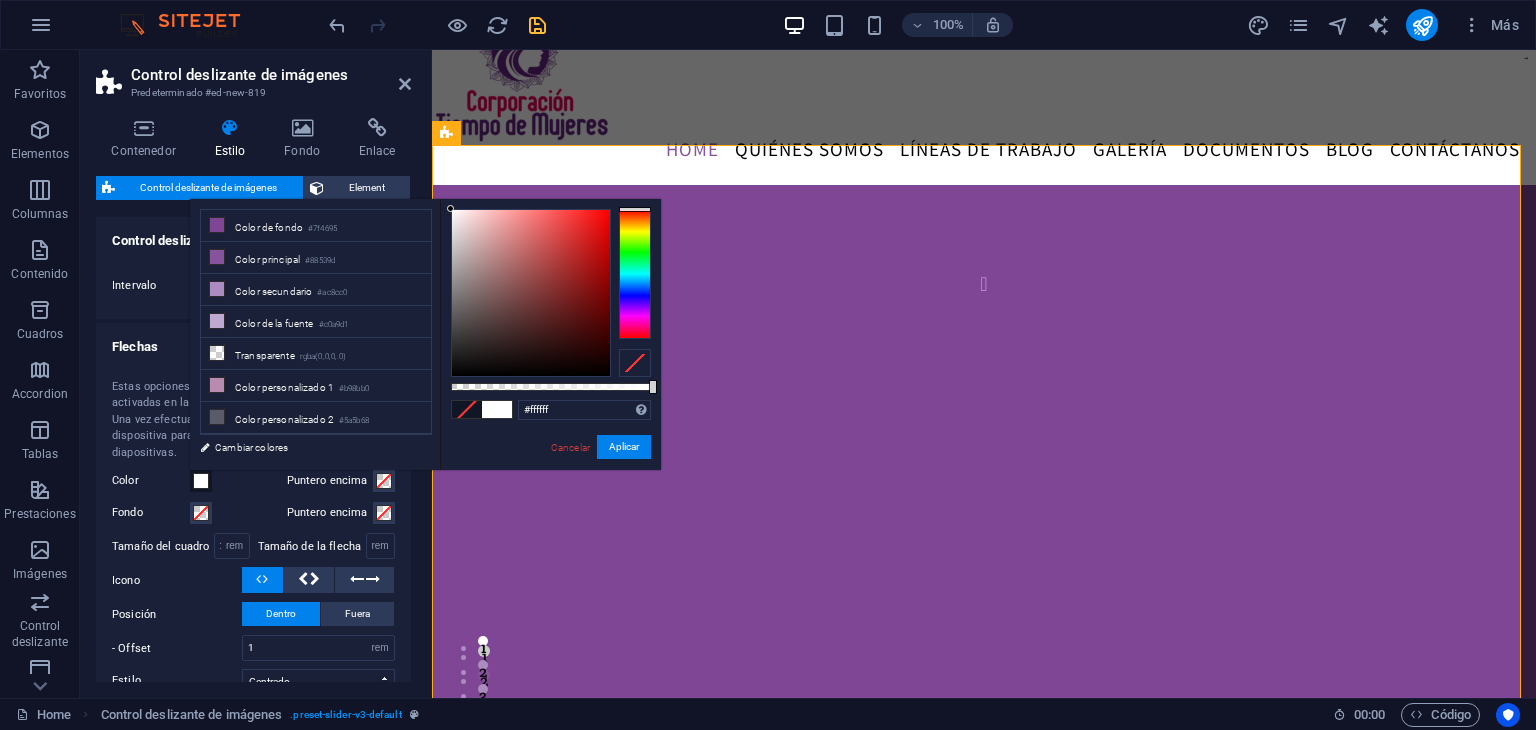 drag, startPoint x: 469, startPoint y: 319, endPoint x: 477, endPoint y: 225, distance: 94.33981 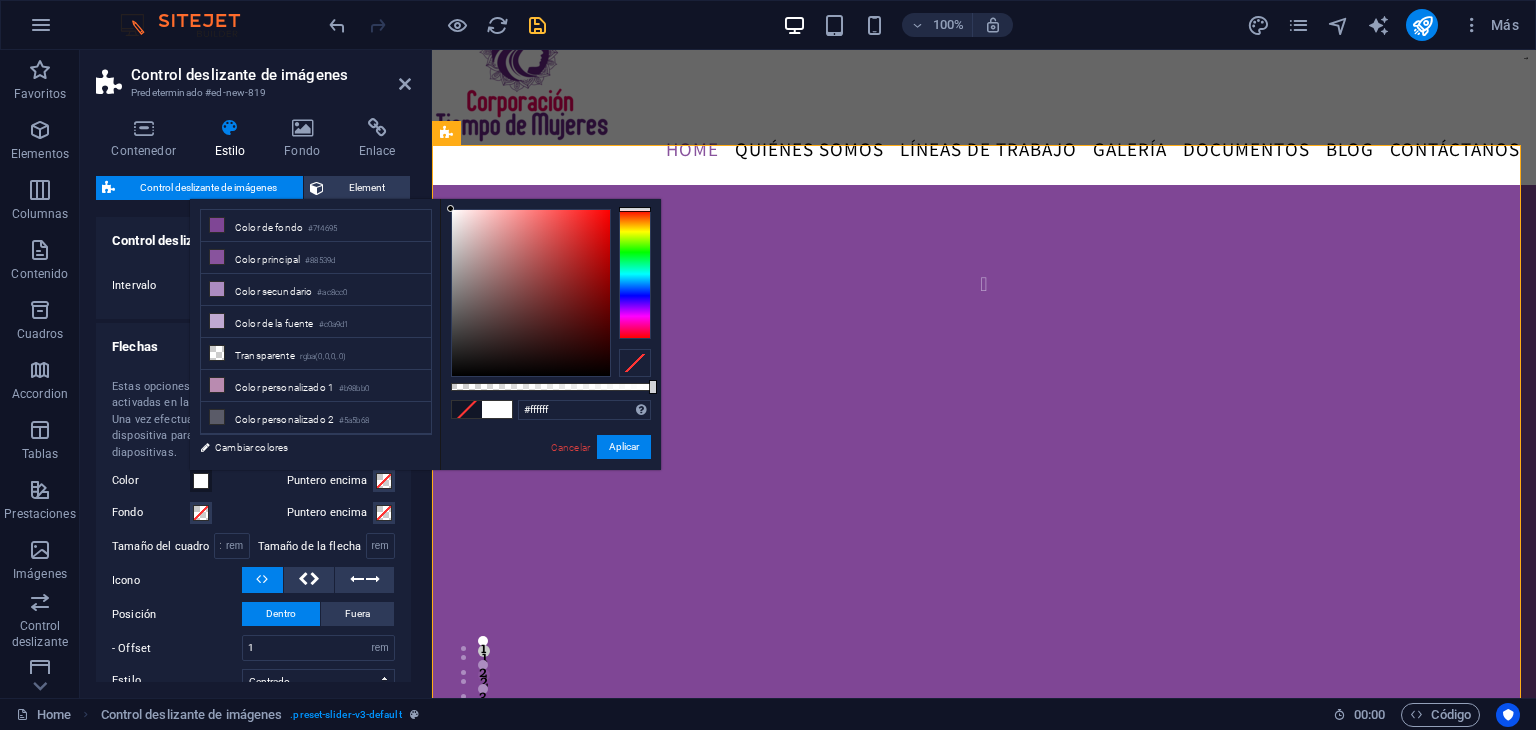 click on "tiempomujeres.org Home Favoritos Elementos Columnas Contenido Cuadros Accordion Tablas Prestaciones Imágenes Control deslizante Encabezado Pie de página Formularios Marketing Colecciones Control deslizante de imágenes Predeterminado #ed-new-819
Contenedor Estilo Fondo Enlace Tamaño Altura Predeterminado px rem % vh vw Alto mín Ninguno px rem % vh vw Ancho Predeterminado px rem % em vh vw Ancho mín Ninguno px rem % vh vw Ancho del contenido Predeterminado Ancho personalizado Ancho Predeterminado px rem % em vh vw Ancho mín Ninguno px rem % vh vw Espaciado predeterminado Espaciado personalizado El espaciado y ancho del contenido predeterminado puede cambiarse en Diseño. Editar diseño Diseño (Flexbox) Alineación Determina flex-direction. Predeterminado Eje principal Determina la forma en la que los elementos deberían comportarse por el eje principal en este contenedor (contenido justificado). Eje lateral" at bounding box center (768, 365) 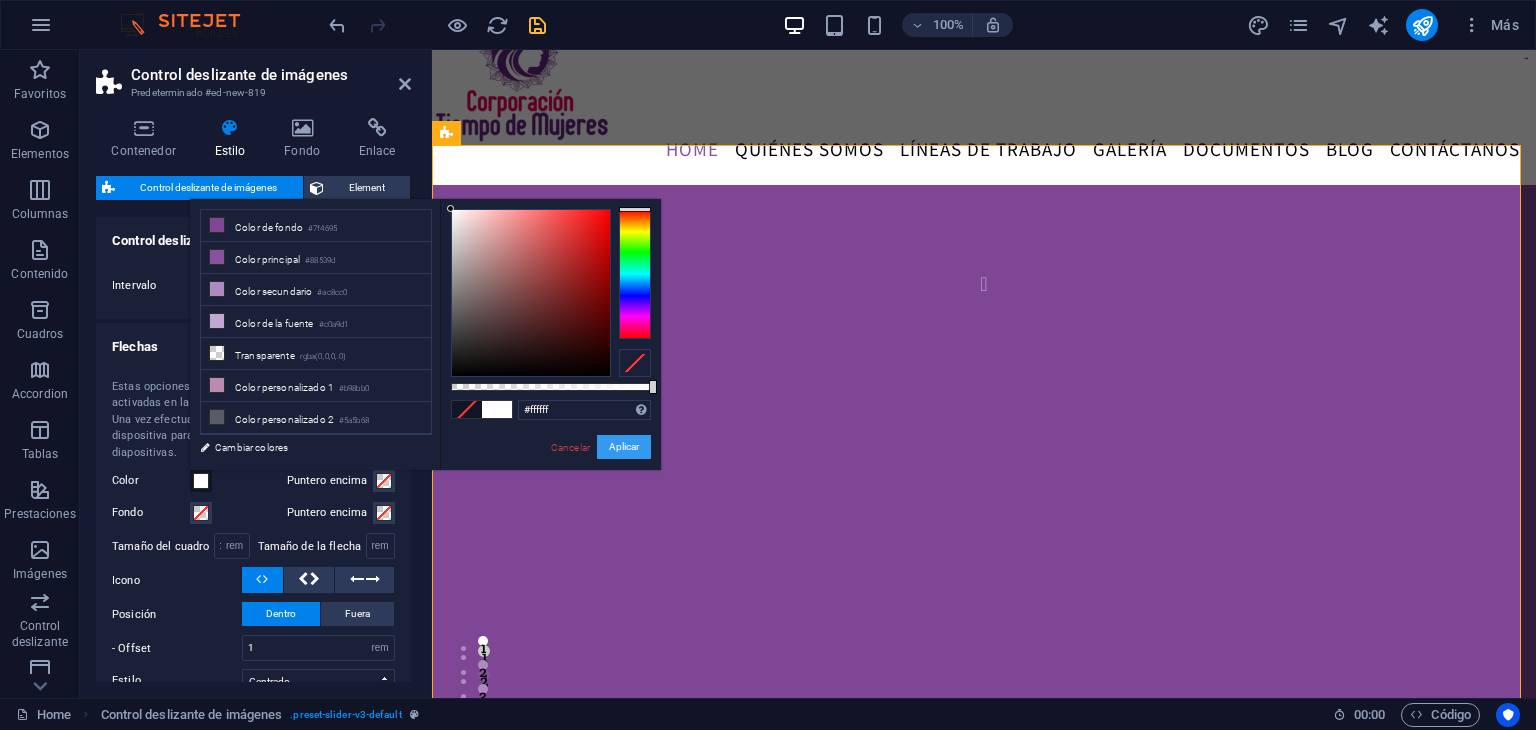 drag, startPoint x: 623, startPoint y: 440, endPoint x: 188, endPoint y: 390, distance: 437.86414 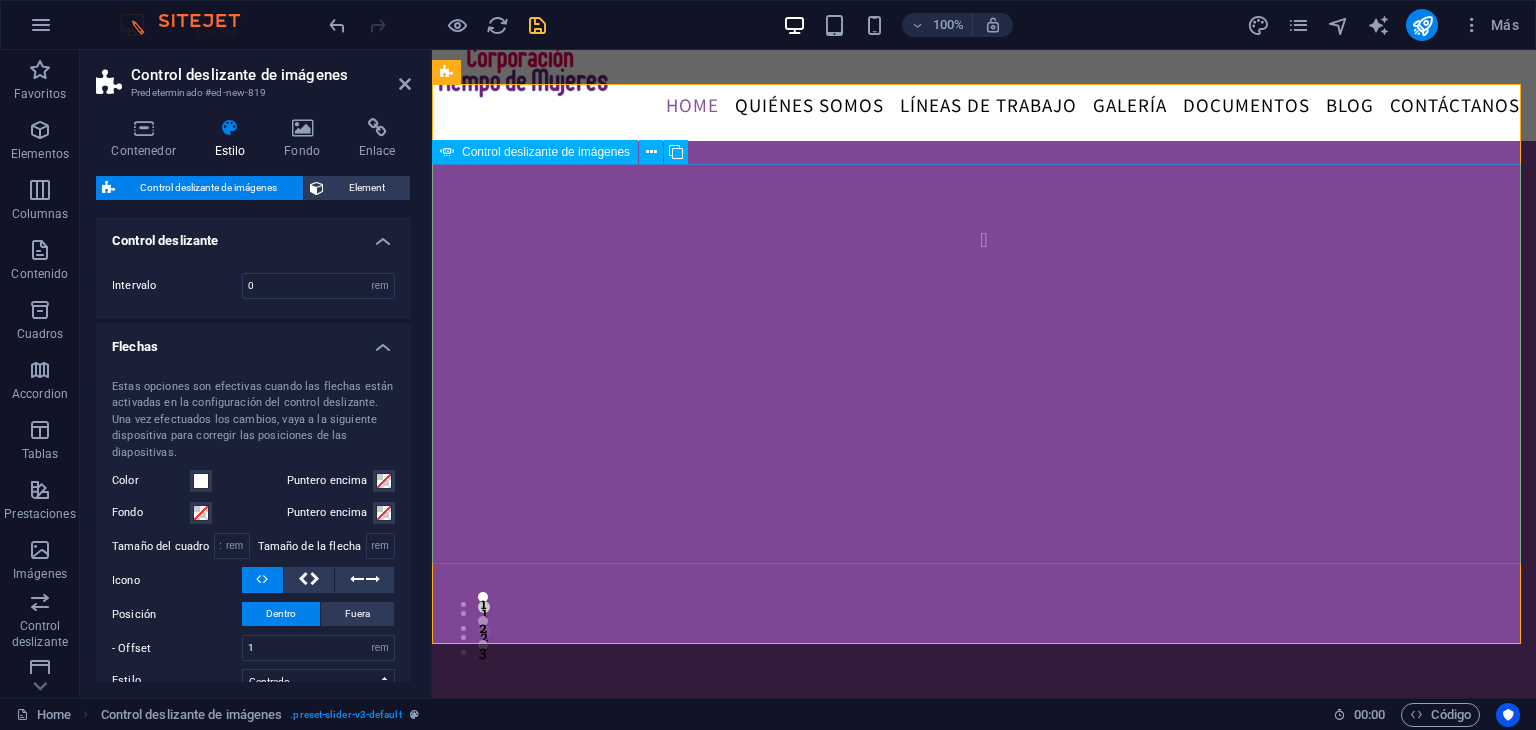 scroll, scrollTop: 108, scrollLeft: 0, axis: vertical 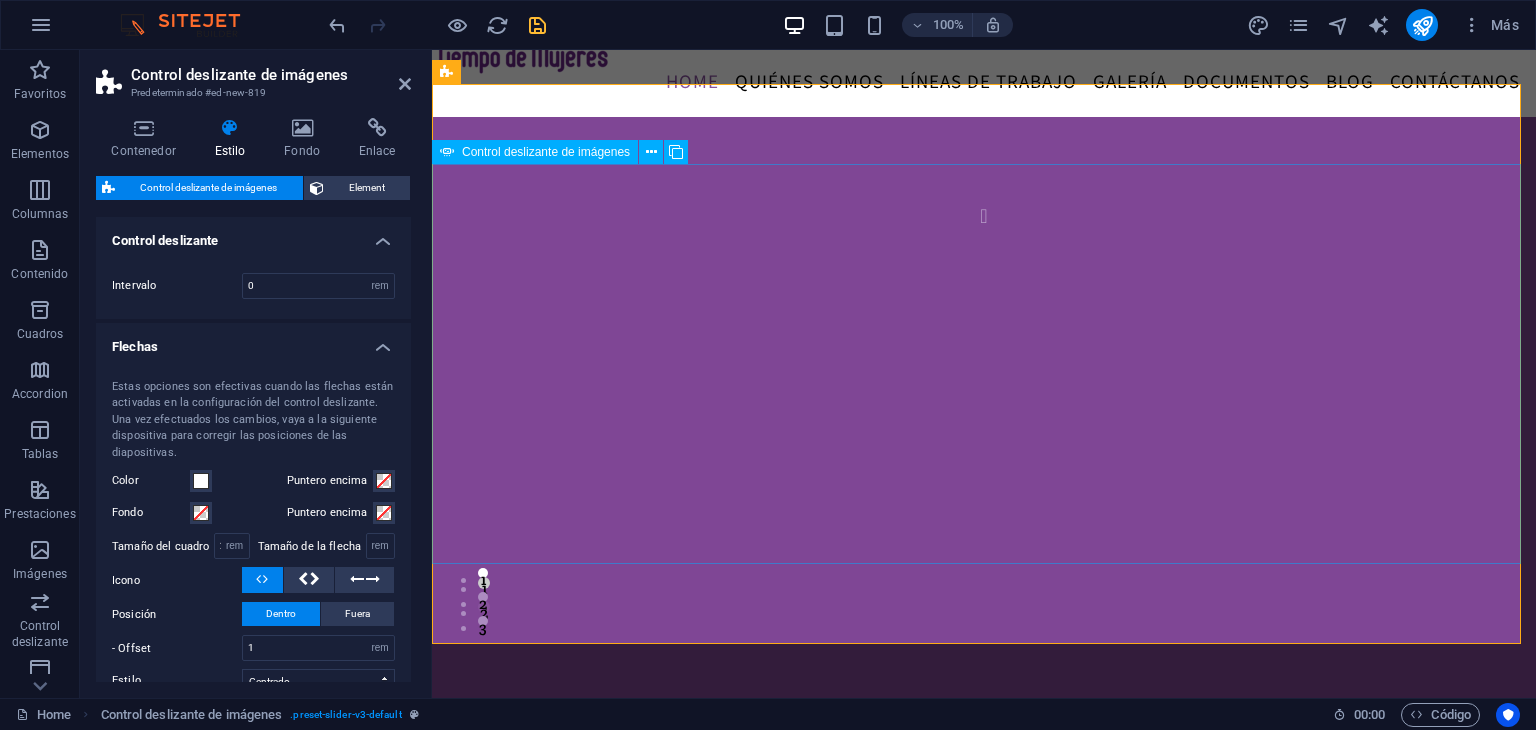 click at bounding box center (-1234, 1319) 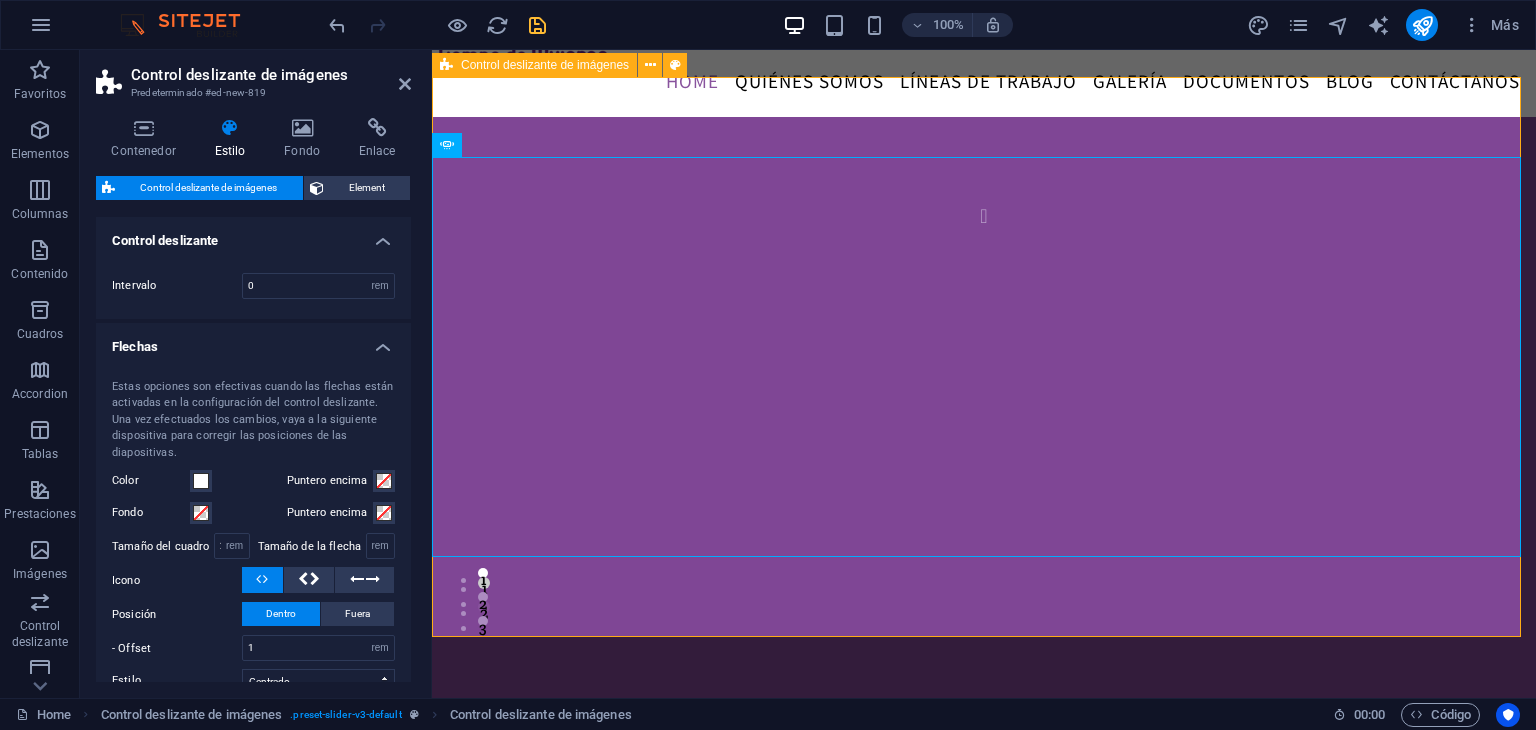 click on "1 2" at bounding box center [984, 397] 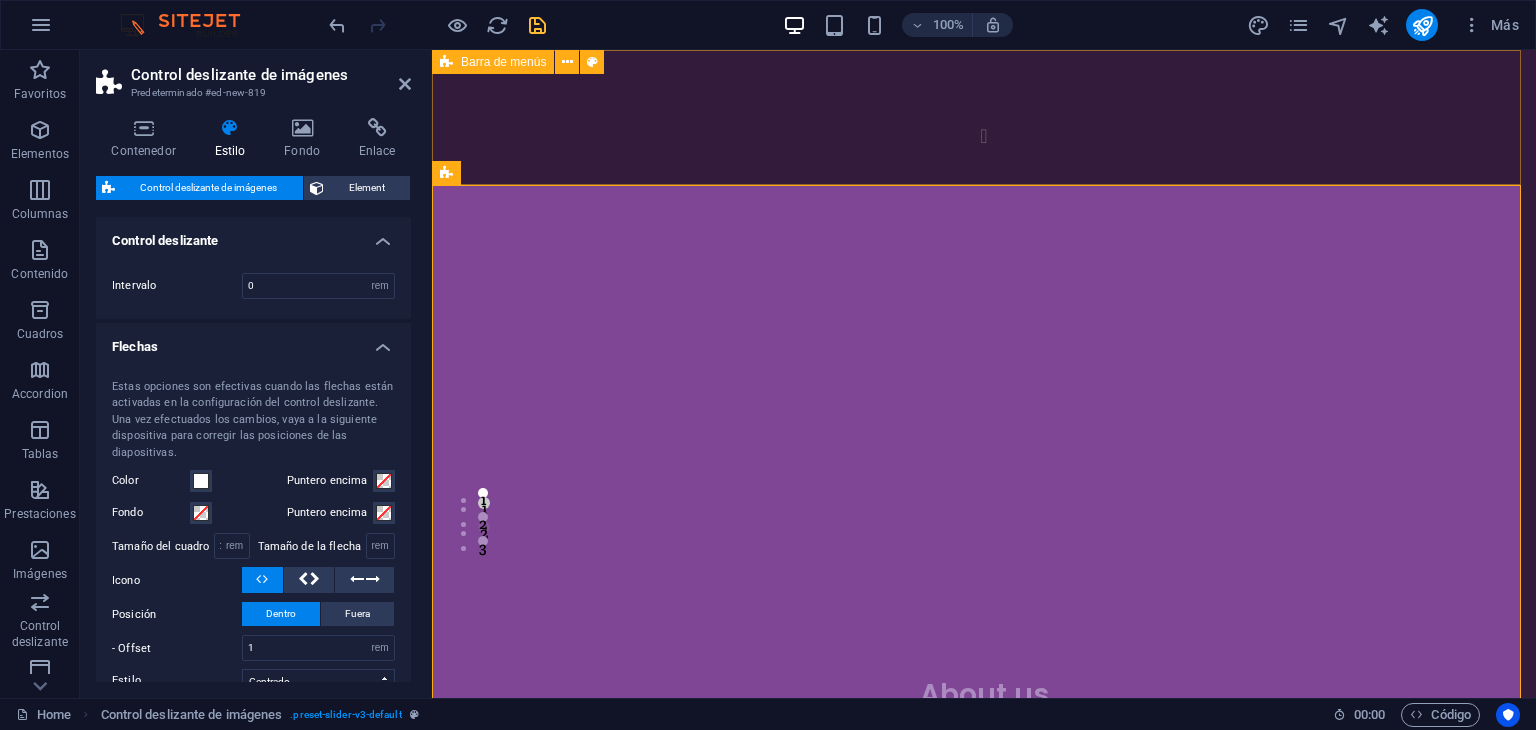scroll, scrollTop: 0, scrollLeft: 0, axis: both 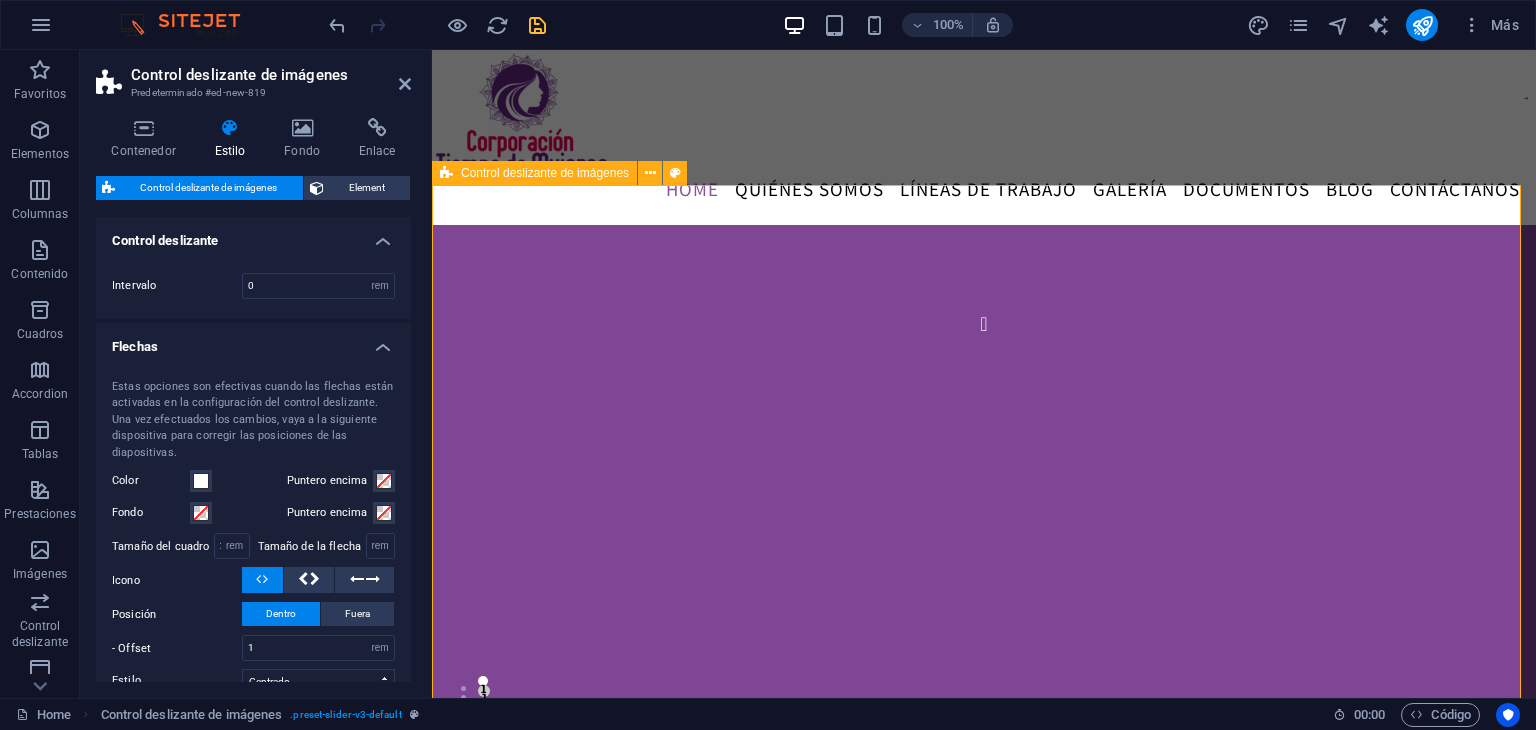click on "Menu Home Quiénes somos LÍNEAS DE TRABAJO Galería Documentos Blog Contáctanos" at bounding box center [984, 137] 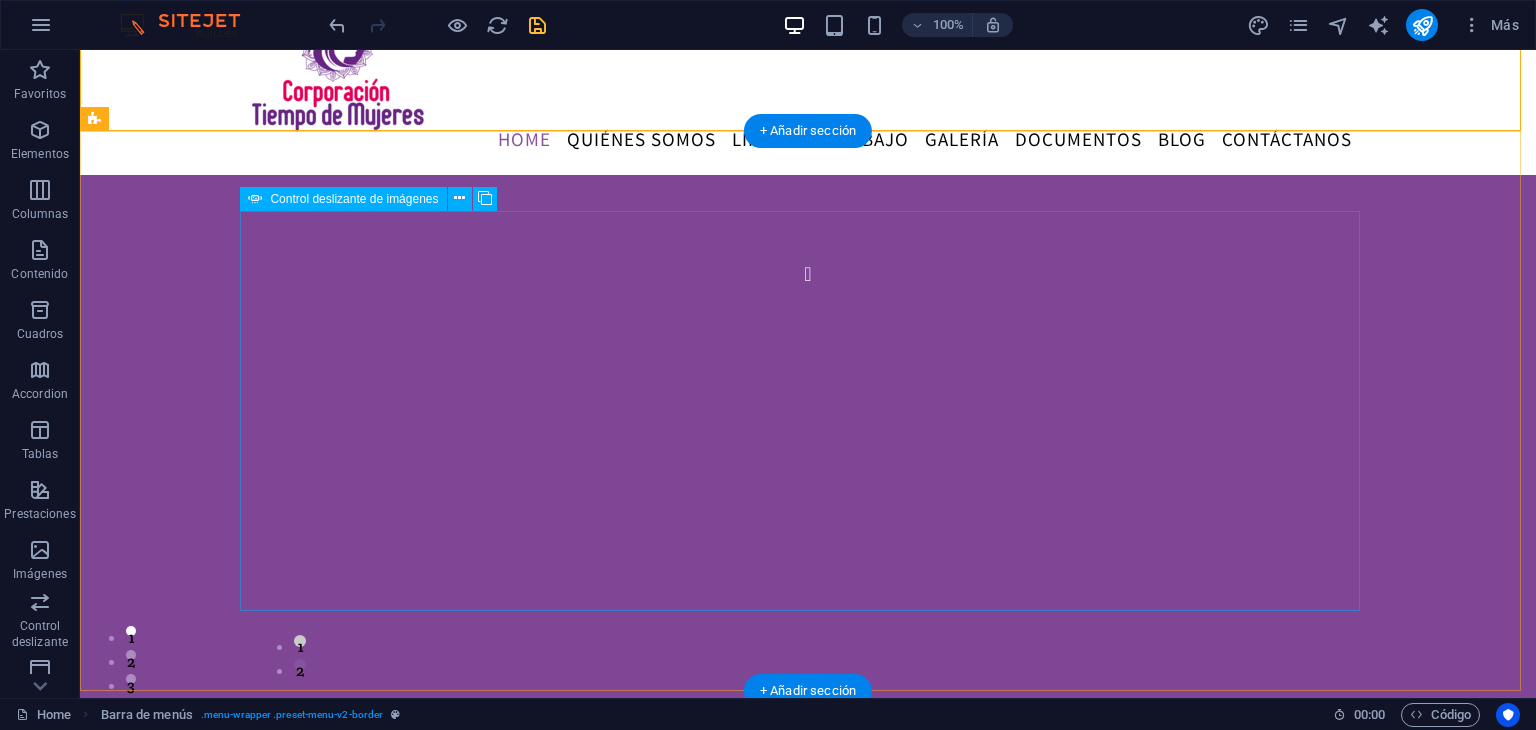 scroll, scrollTop: 55, scrollLeft: 0, axis: vertical 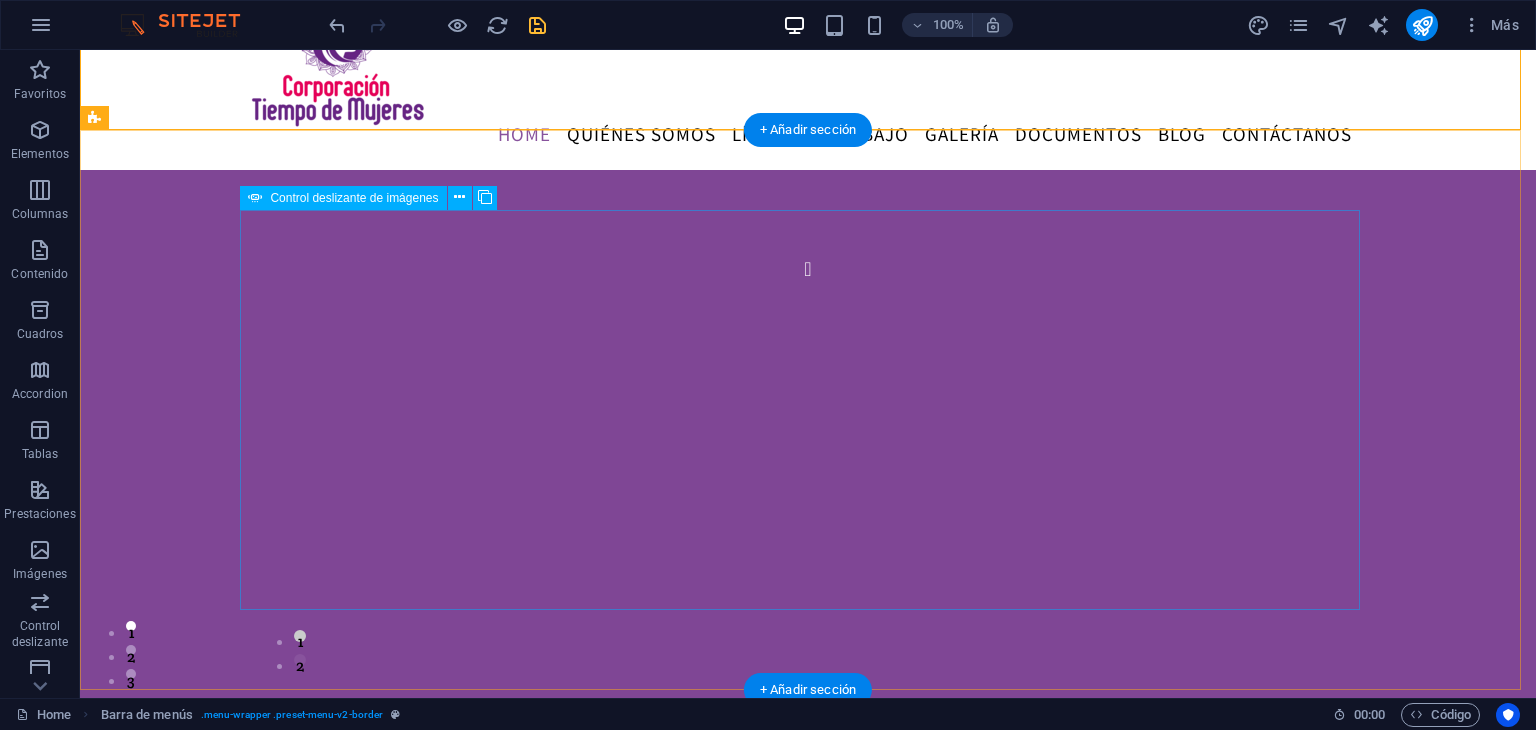 click at bounding box center (808, 2042) 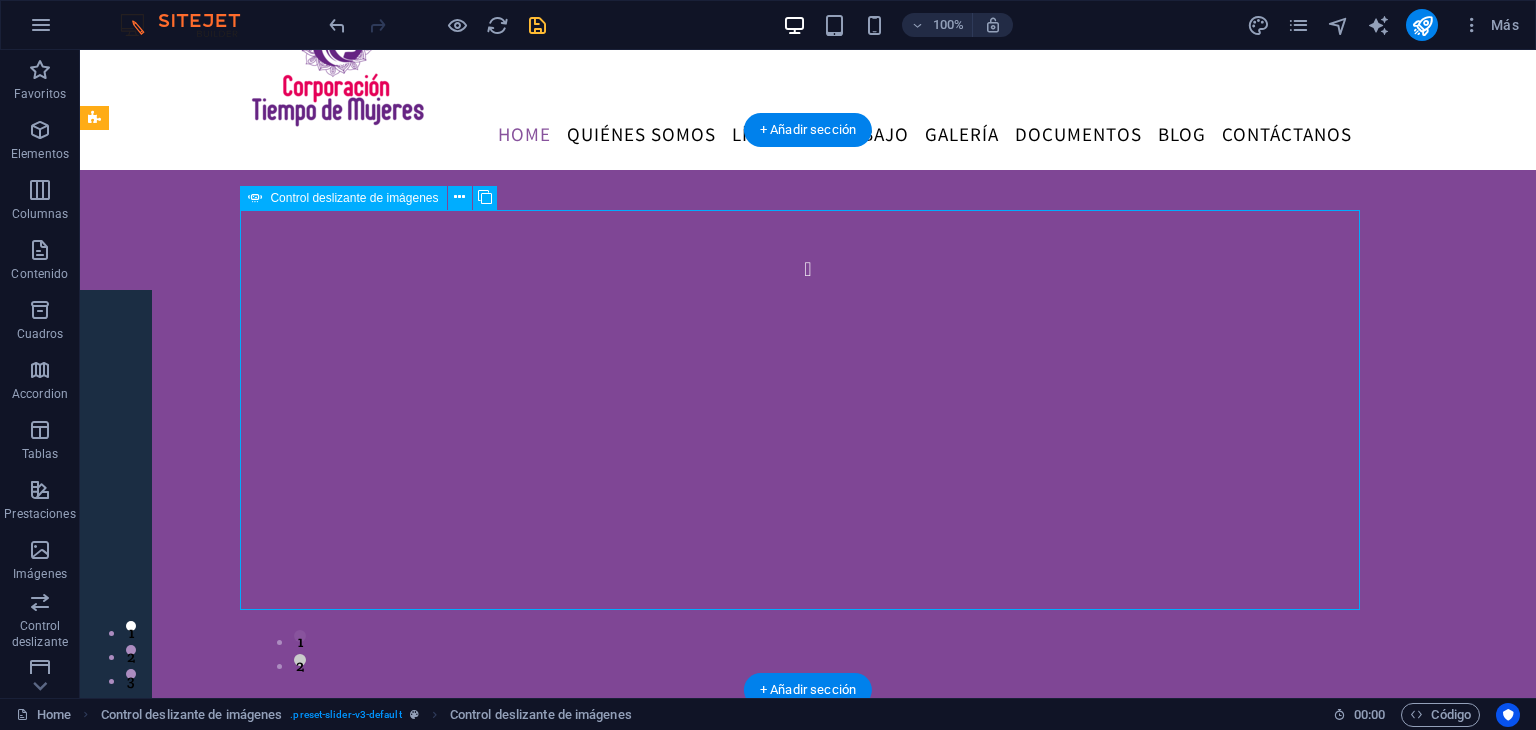 click at bounding box center (808, 2042) 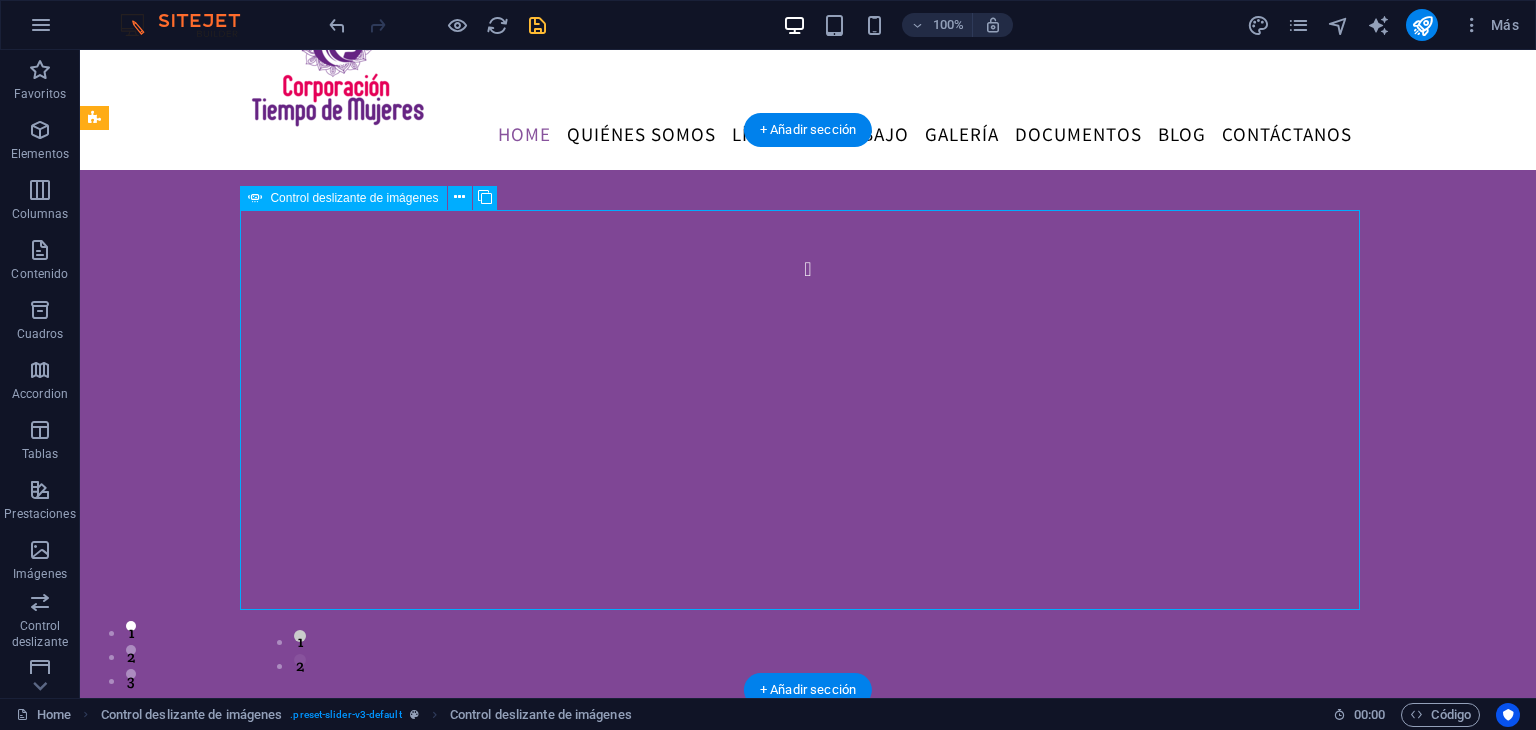 click at bounding box center (-1480, 1372) 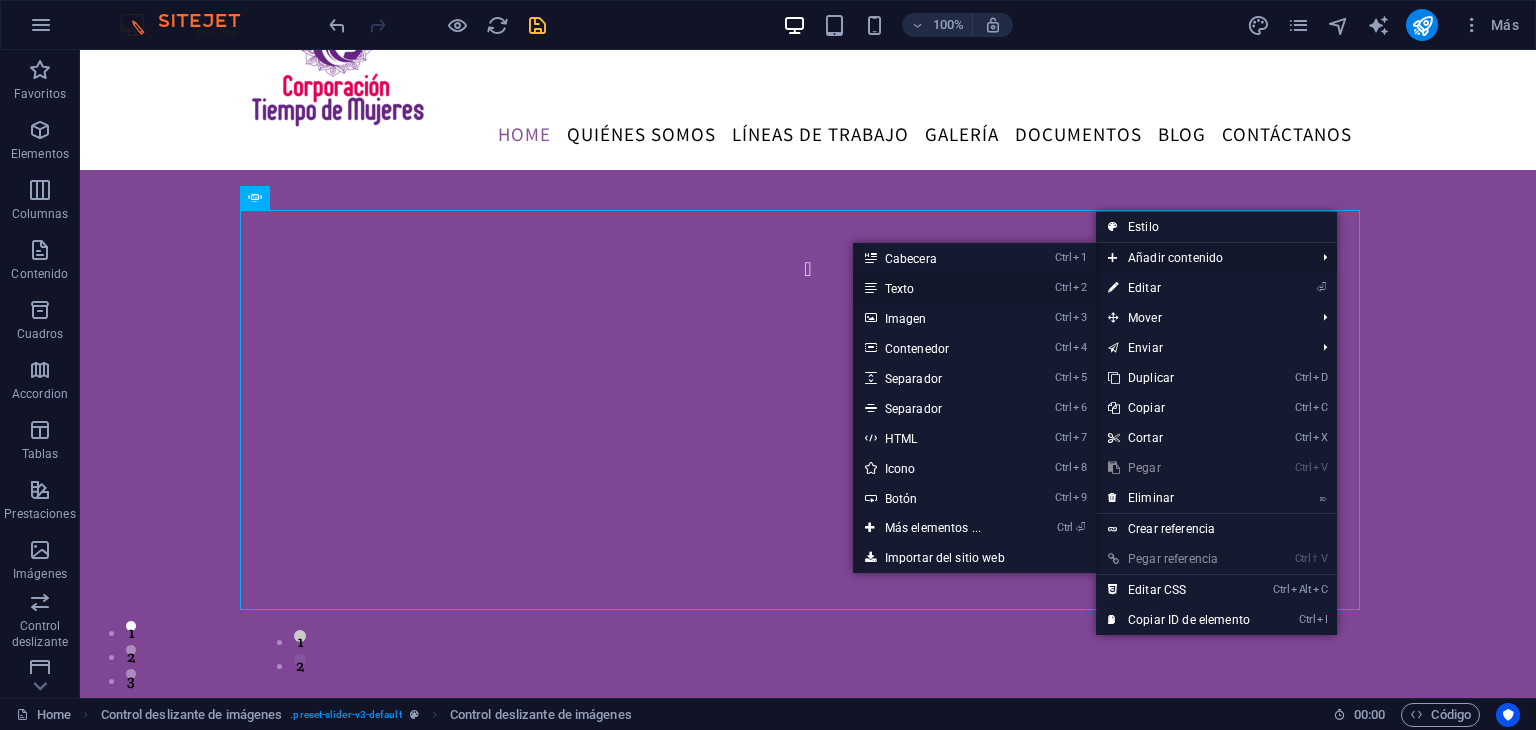 click on "Ctrl 2  Texto" at bounding box center [937, 288] 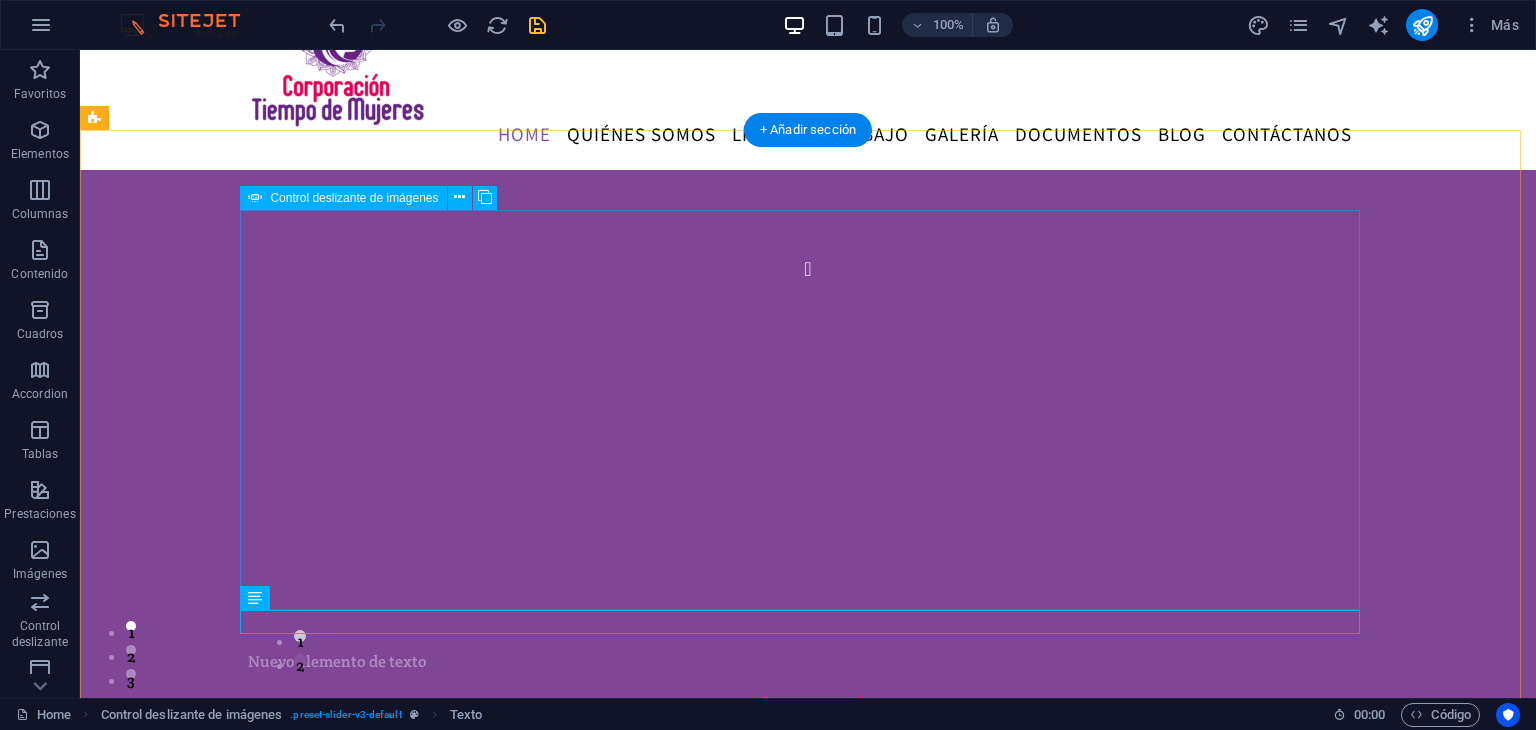 click at bounding box center [-1480, 1372] 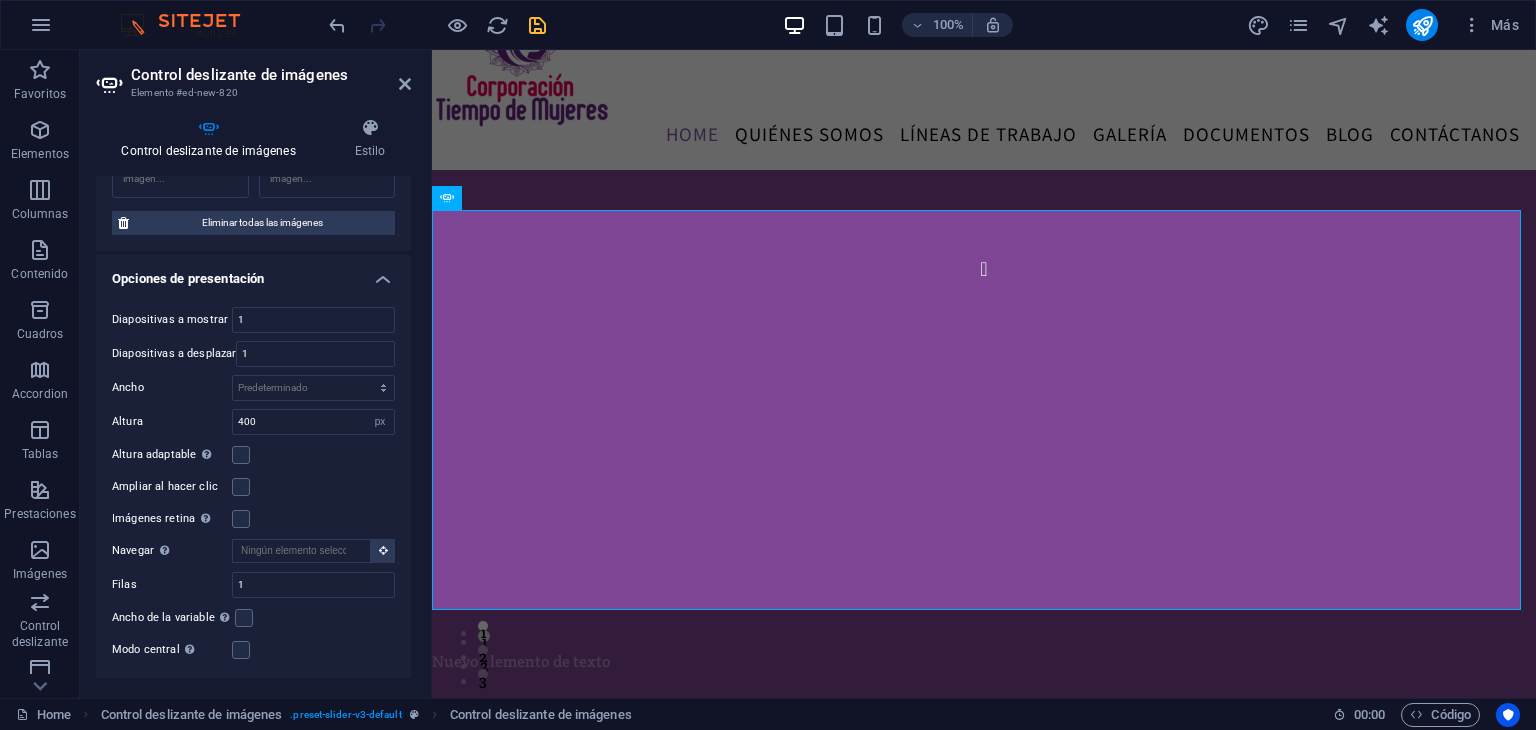 scroll, scrollTop: 274, scrollLeft: 0, axis: vertical 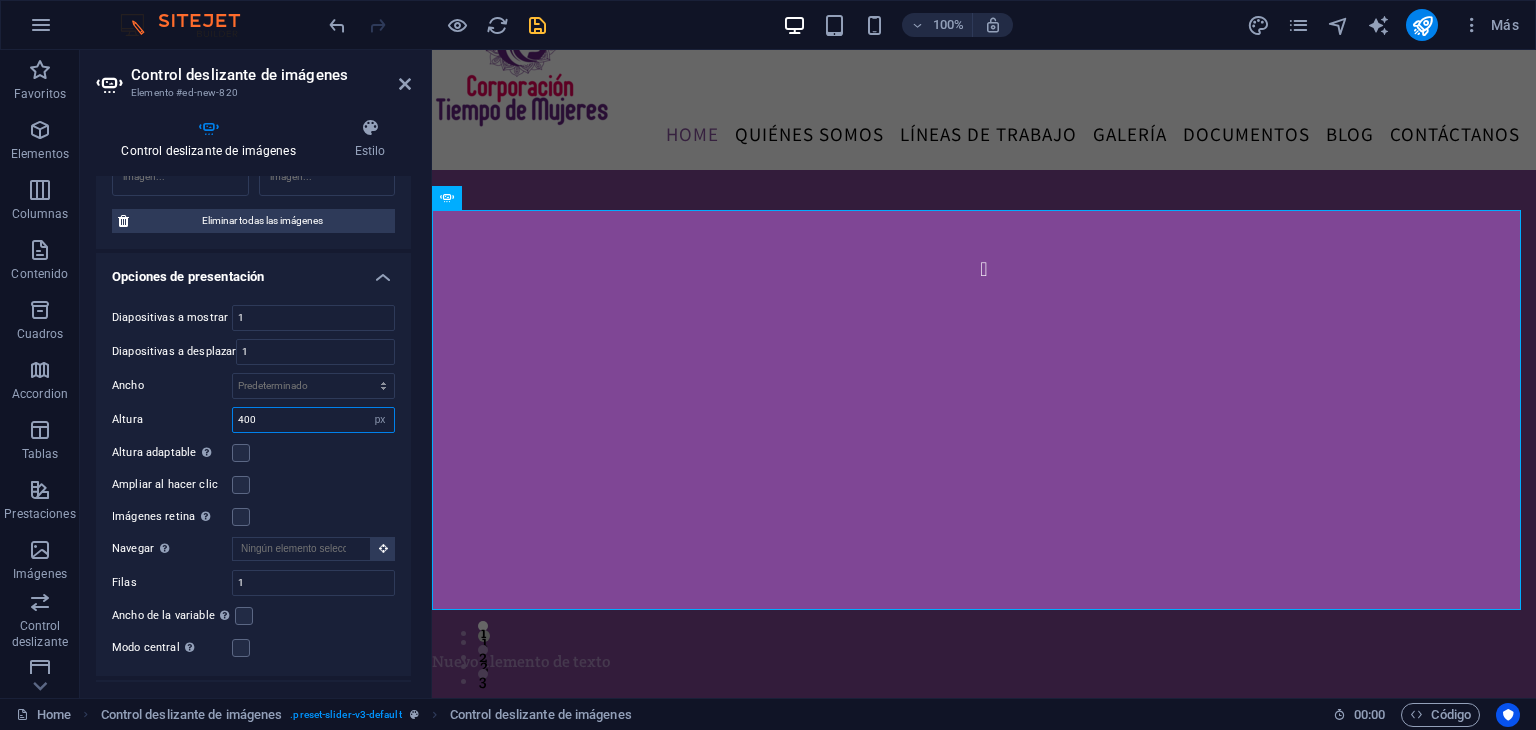 click on "400" at bounding box center [313, 420] 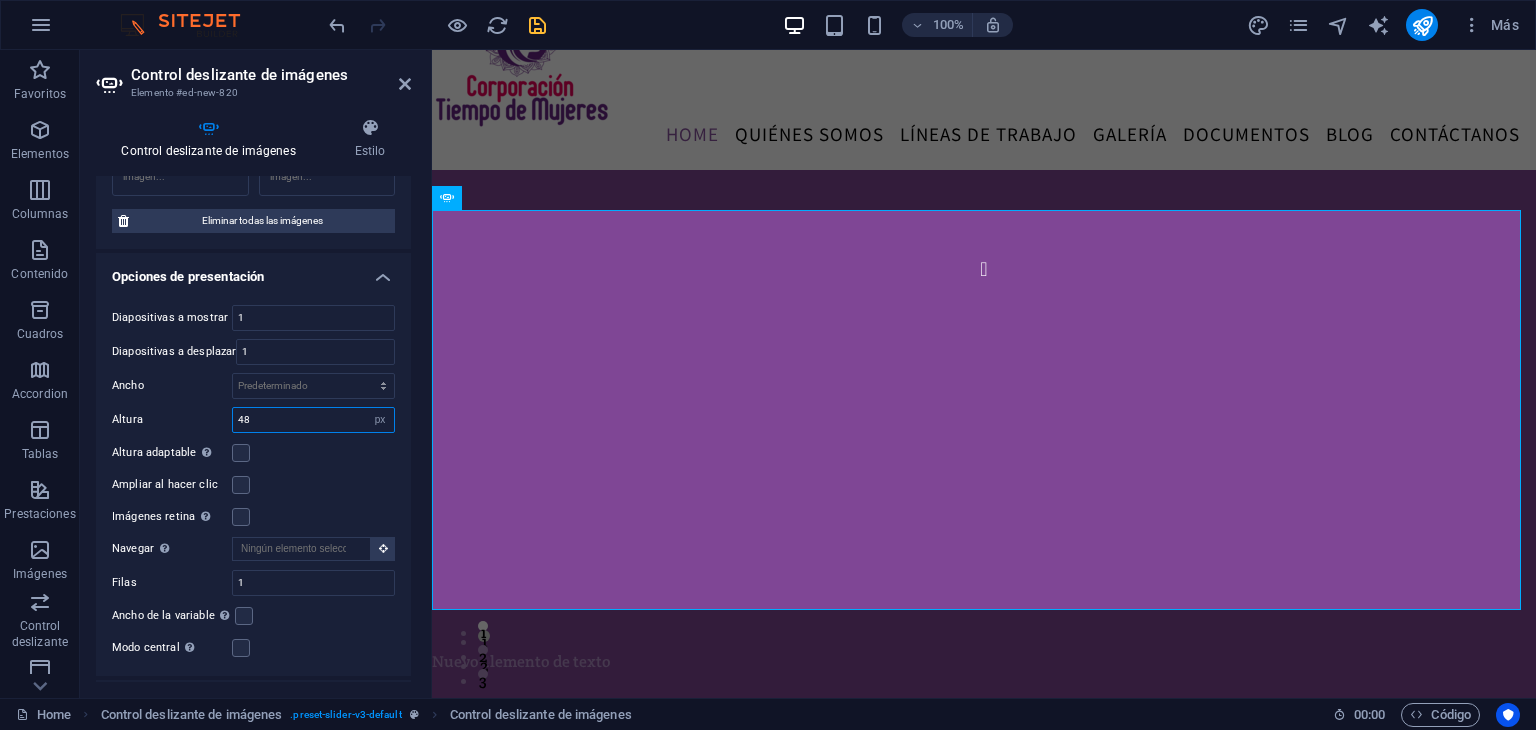 type on "4" 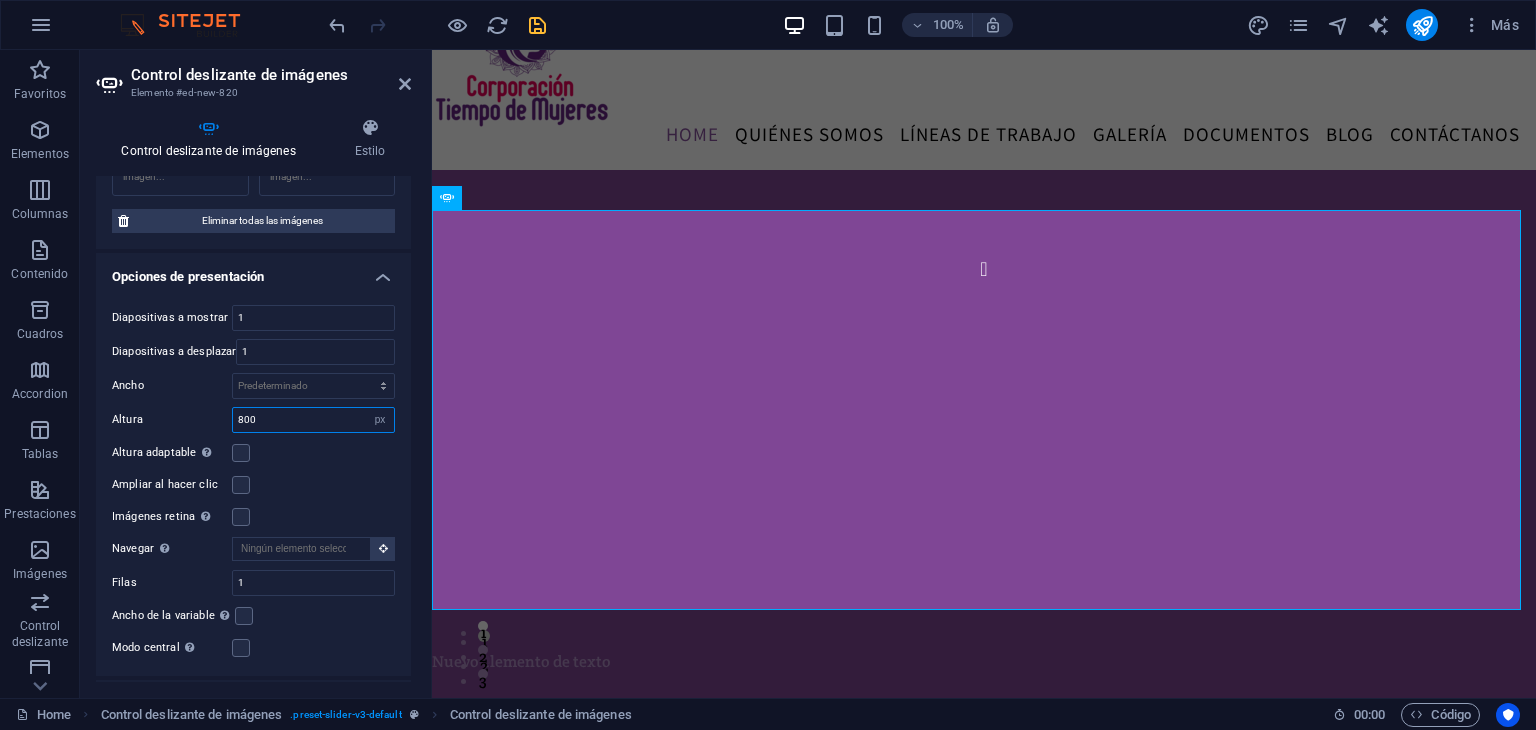 type on "800" 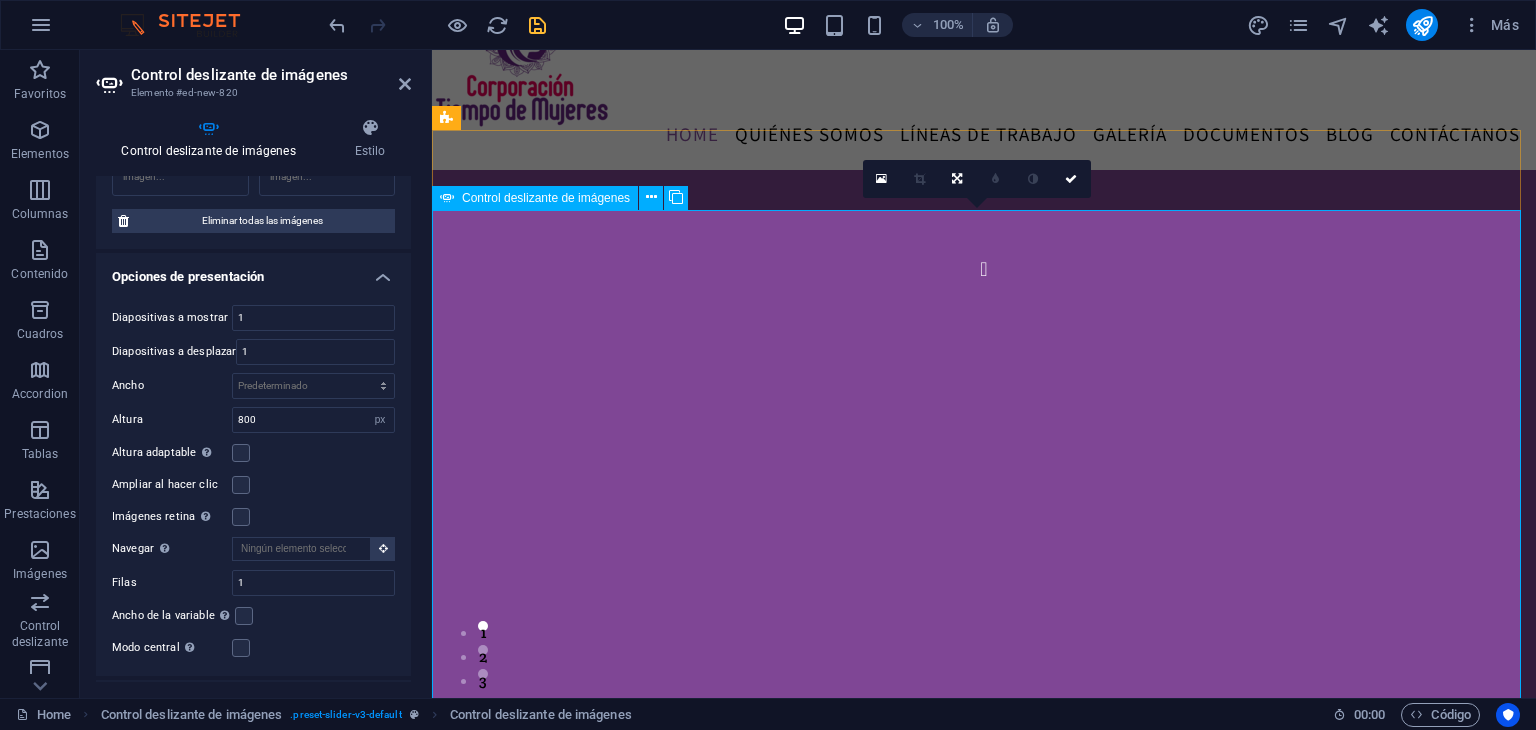 click at bounding box center (-1234, 1372) 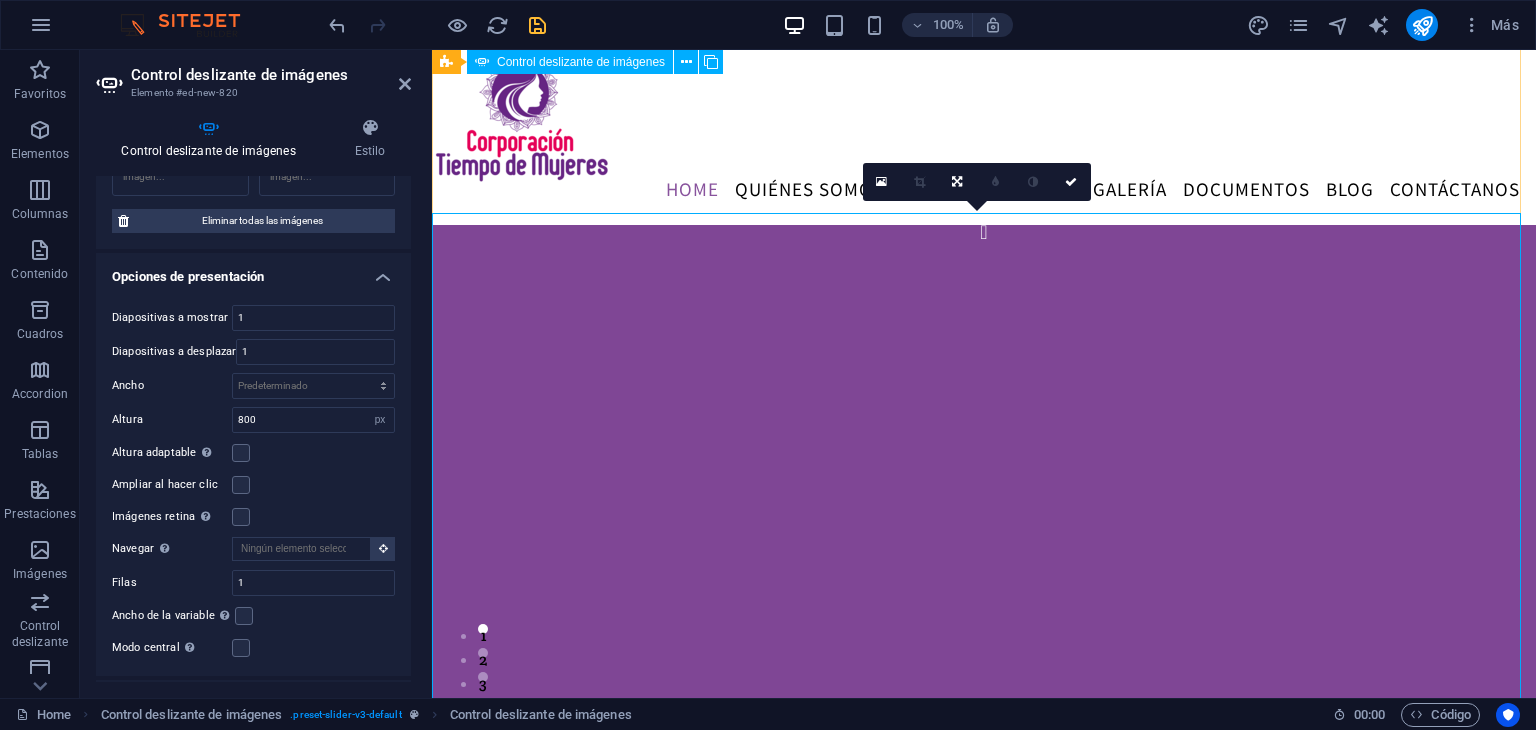 scroll, scrollTop: 51, scrollLeft: 0, axis: vertical 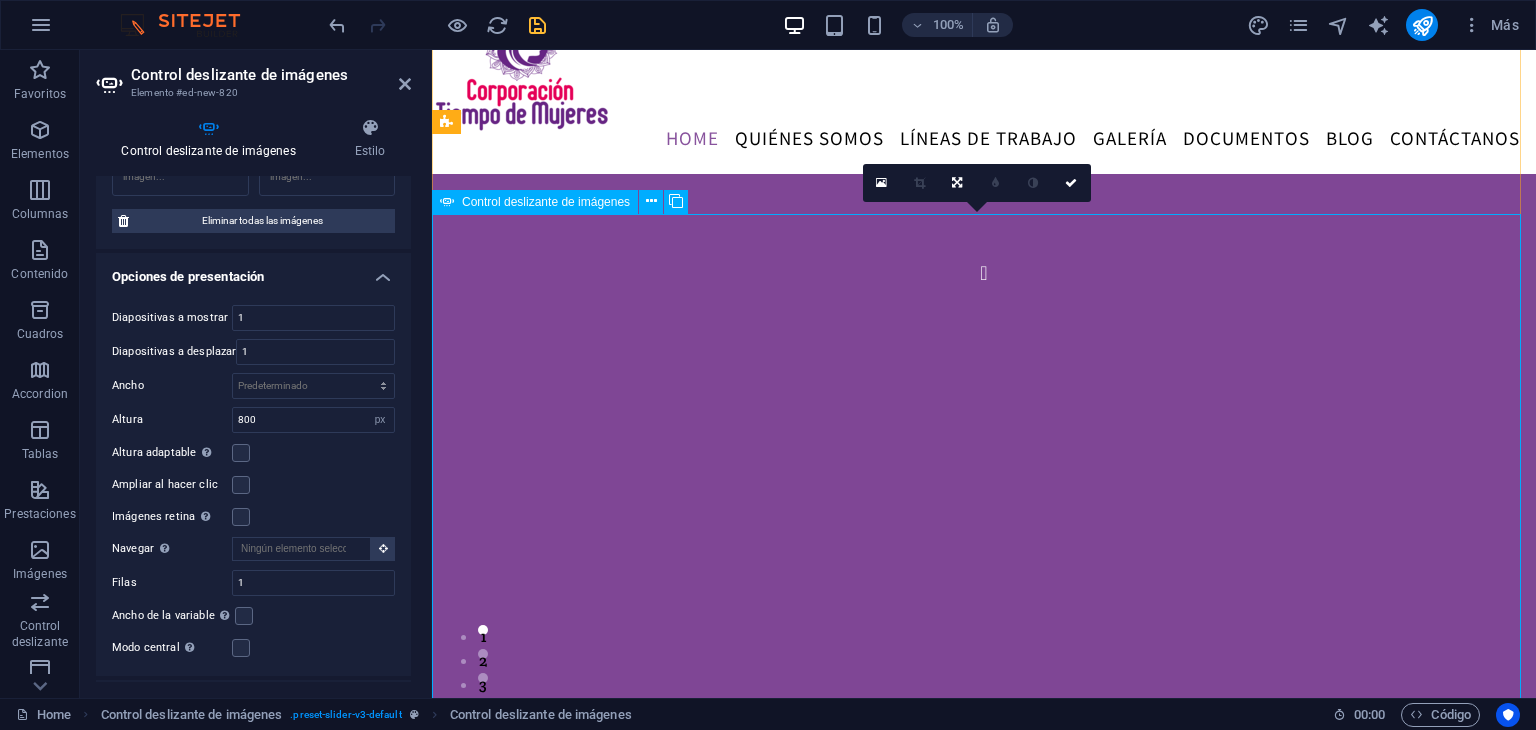 drag, startPoint x: 1136, startPoint y: 177, endPoint x: 1521, endPoint y: 248, distance: 391.492 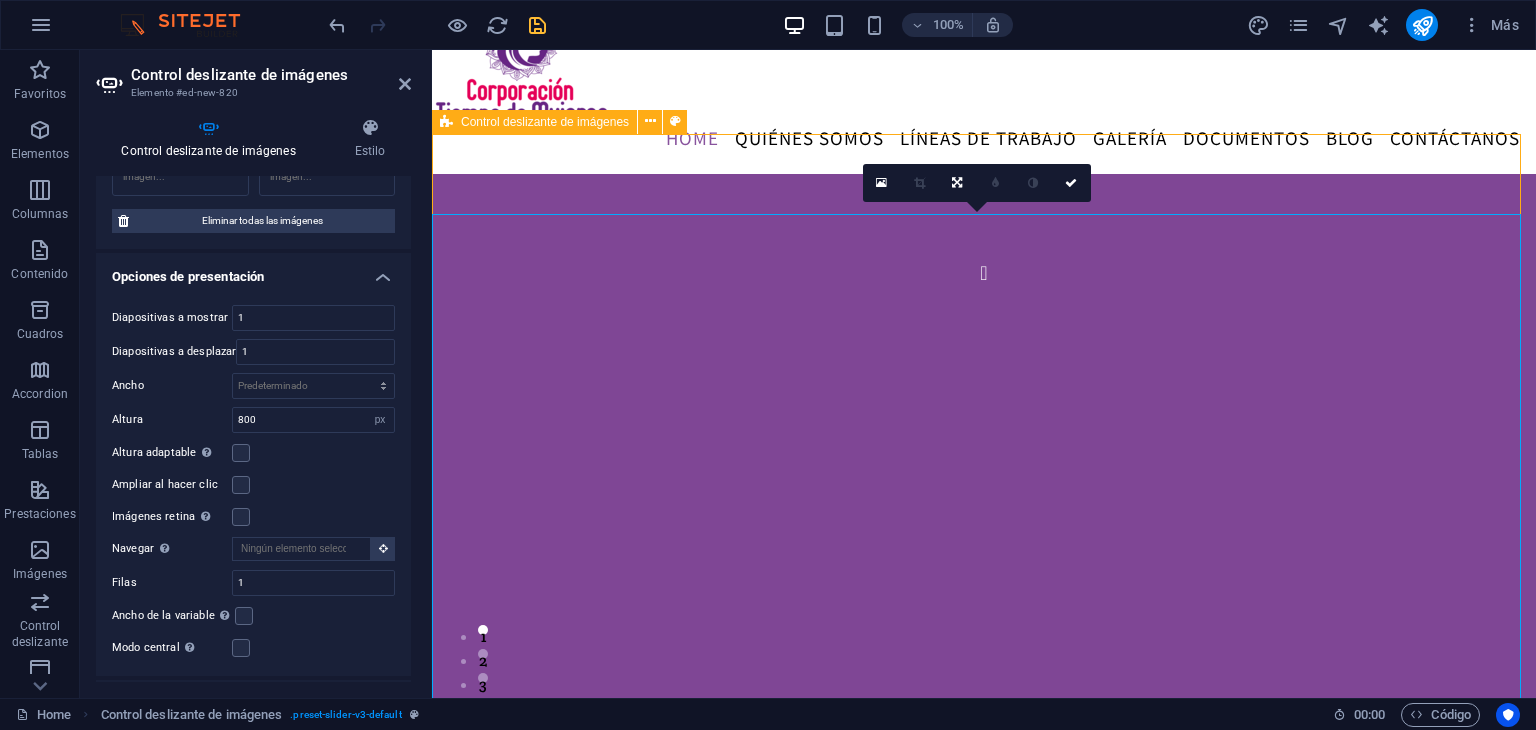 click on "1 2 Nuevo elemento de texto" at bounding box center [984, 666] 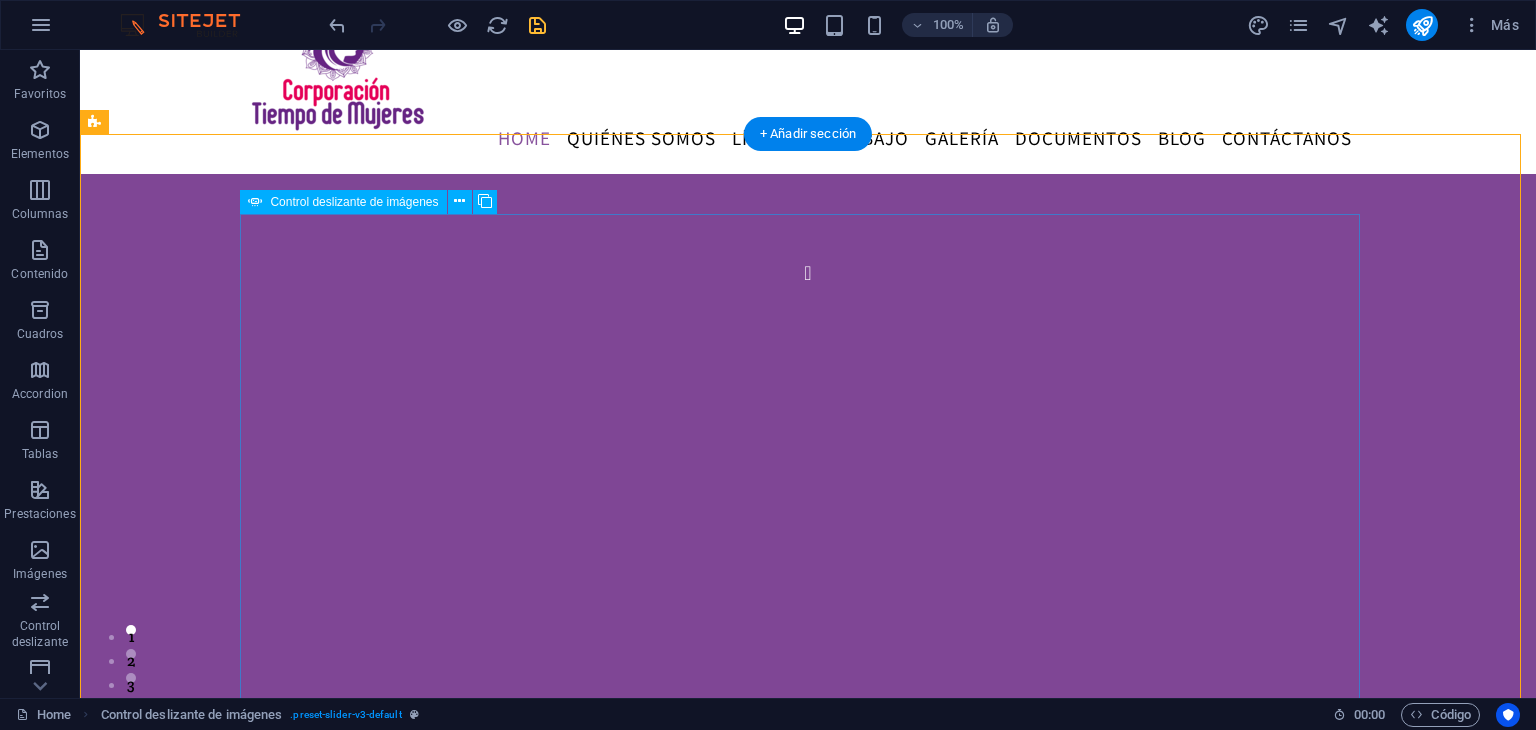 click at bounding box center [-1480, 1376] 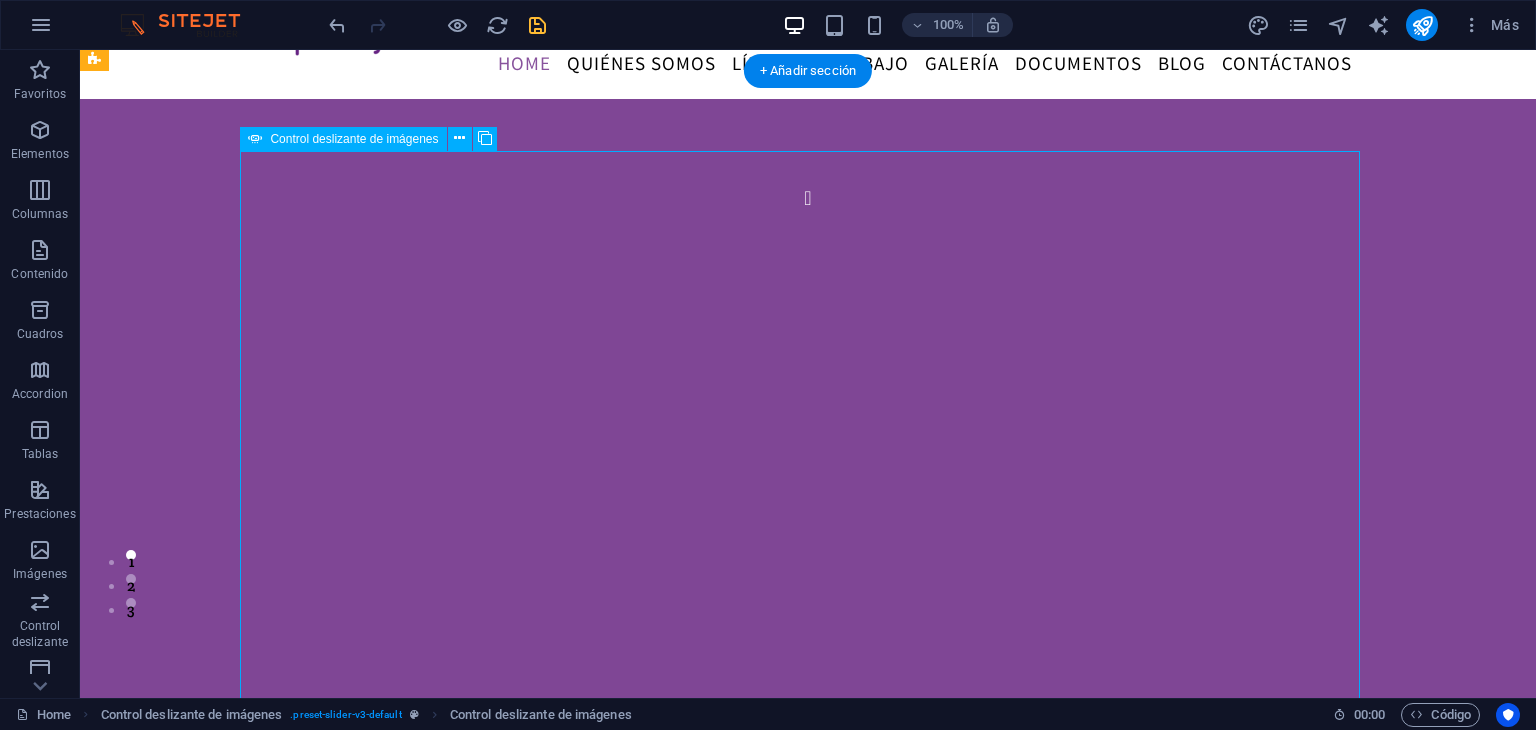 click on "1 2 Nuevo elemento de texto" at bounding box center (808, 591) 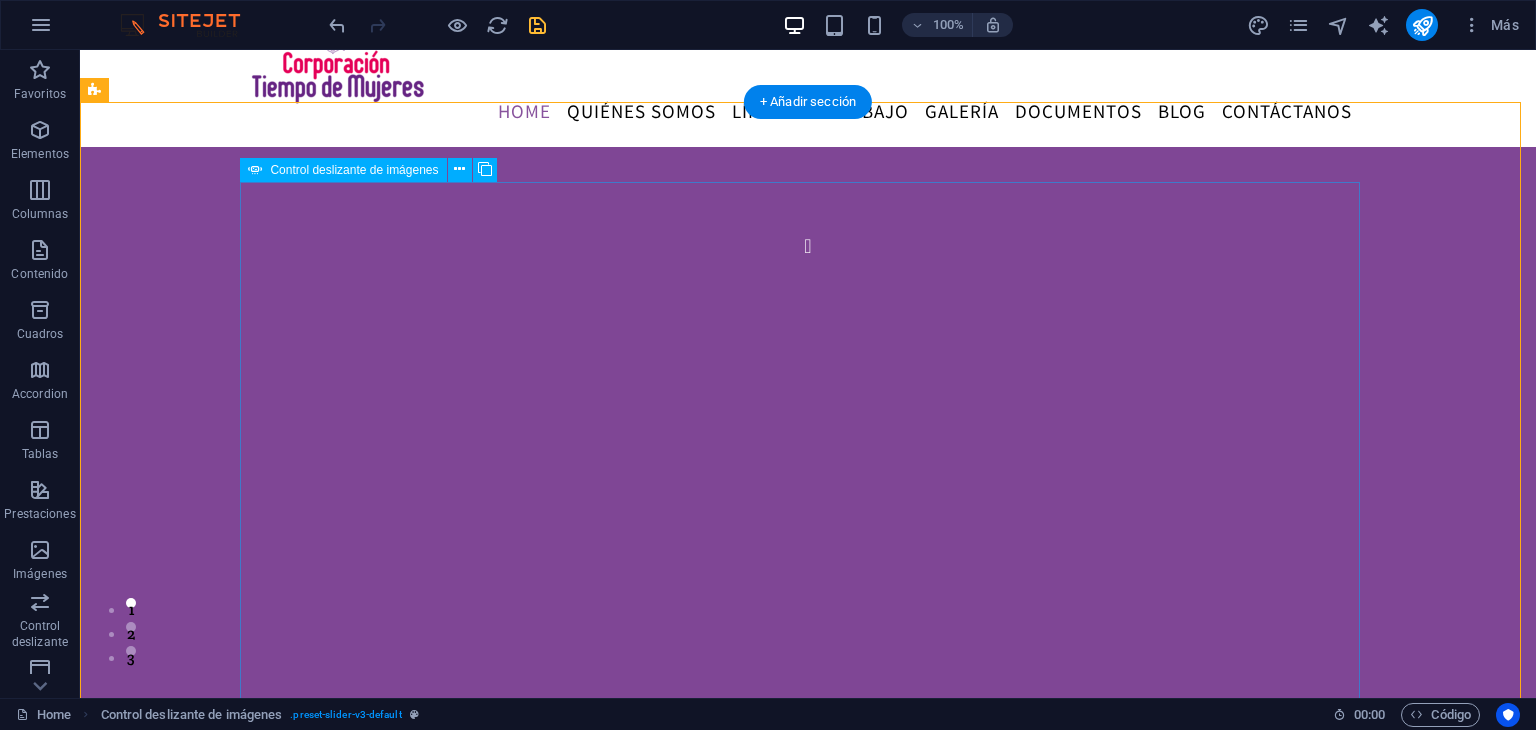scroll, scrollTop: 84, scrollLeft: 0, axis: vertical 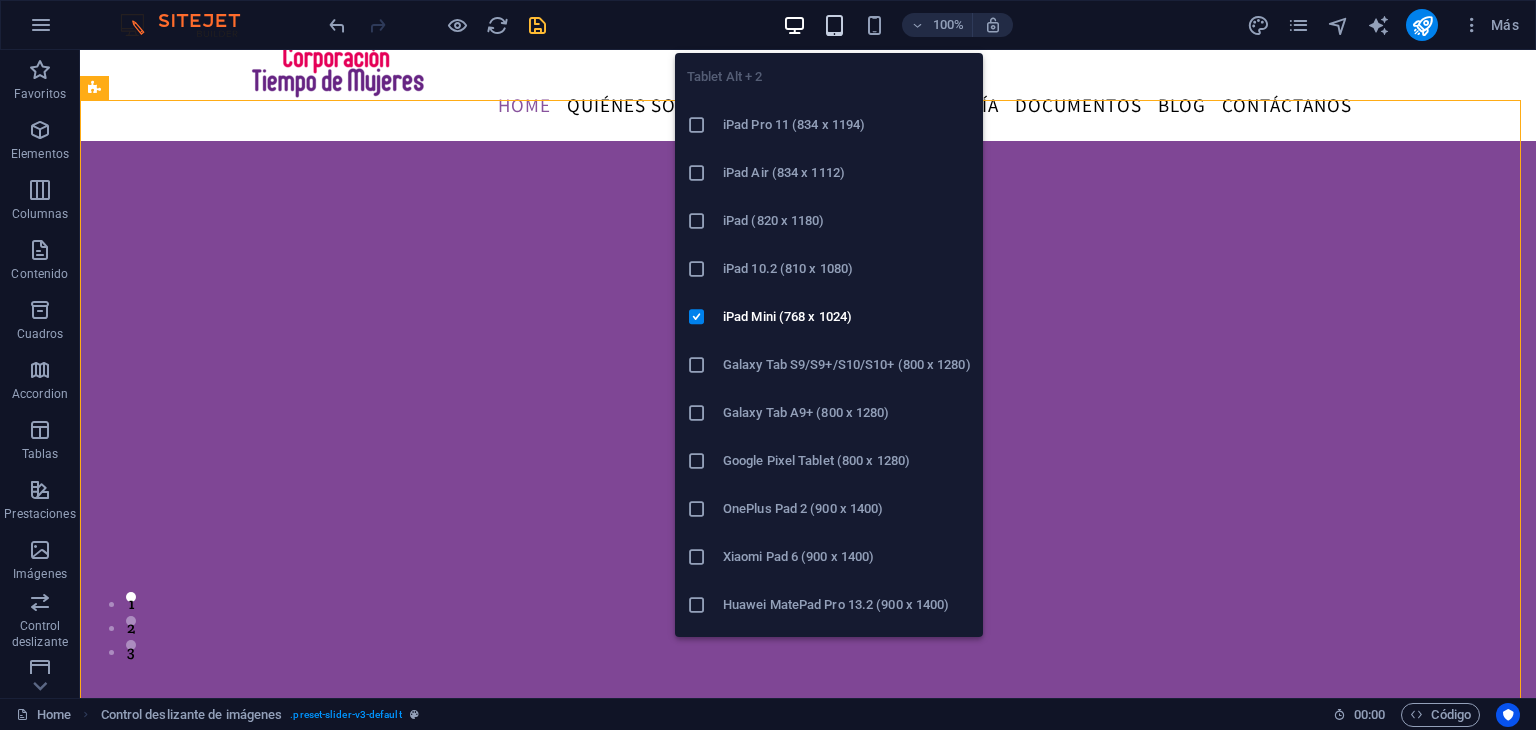 click at bounding box center (834, 25) 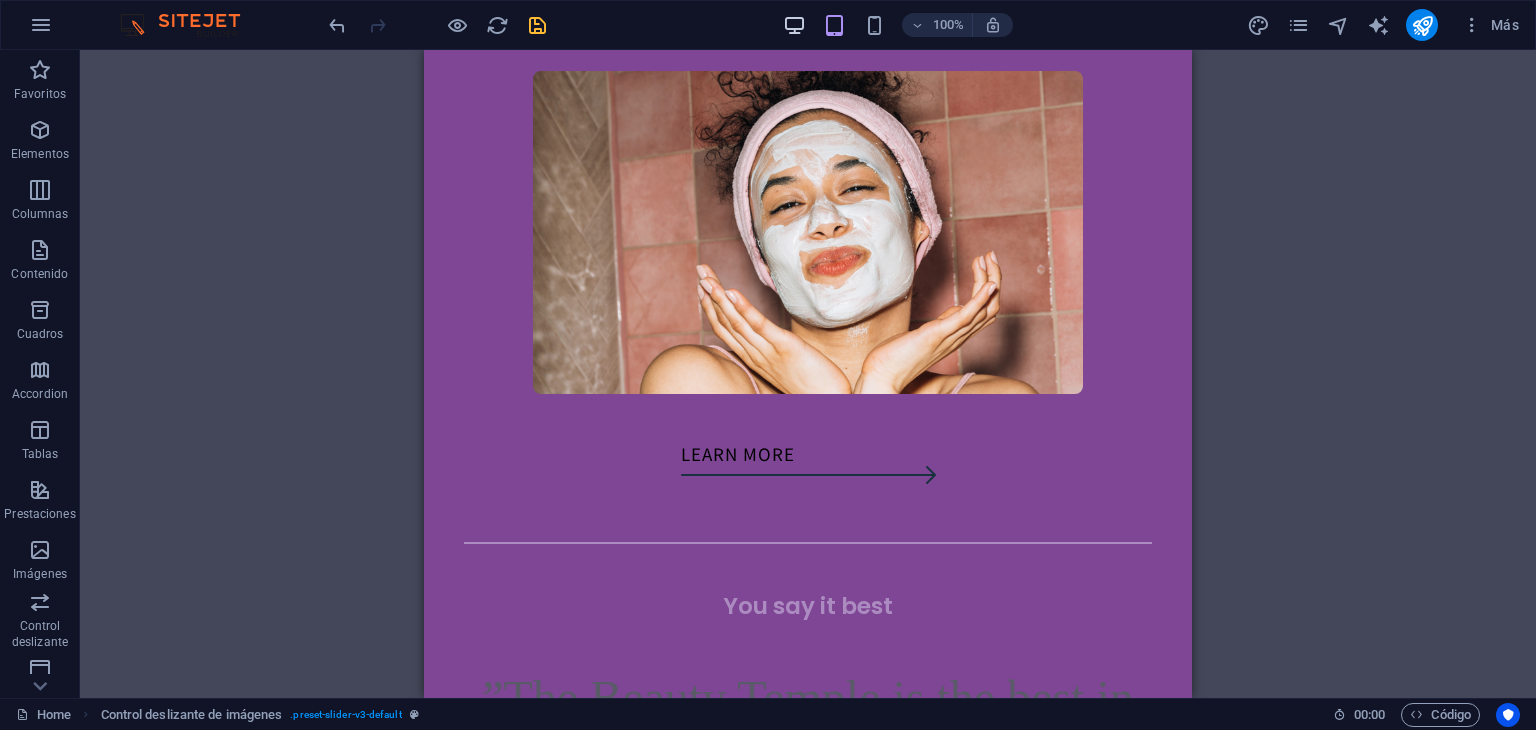 scroll, scrollTop: 1308, scrollLeft: 0, axis: vertical 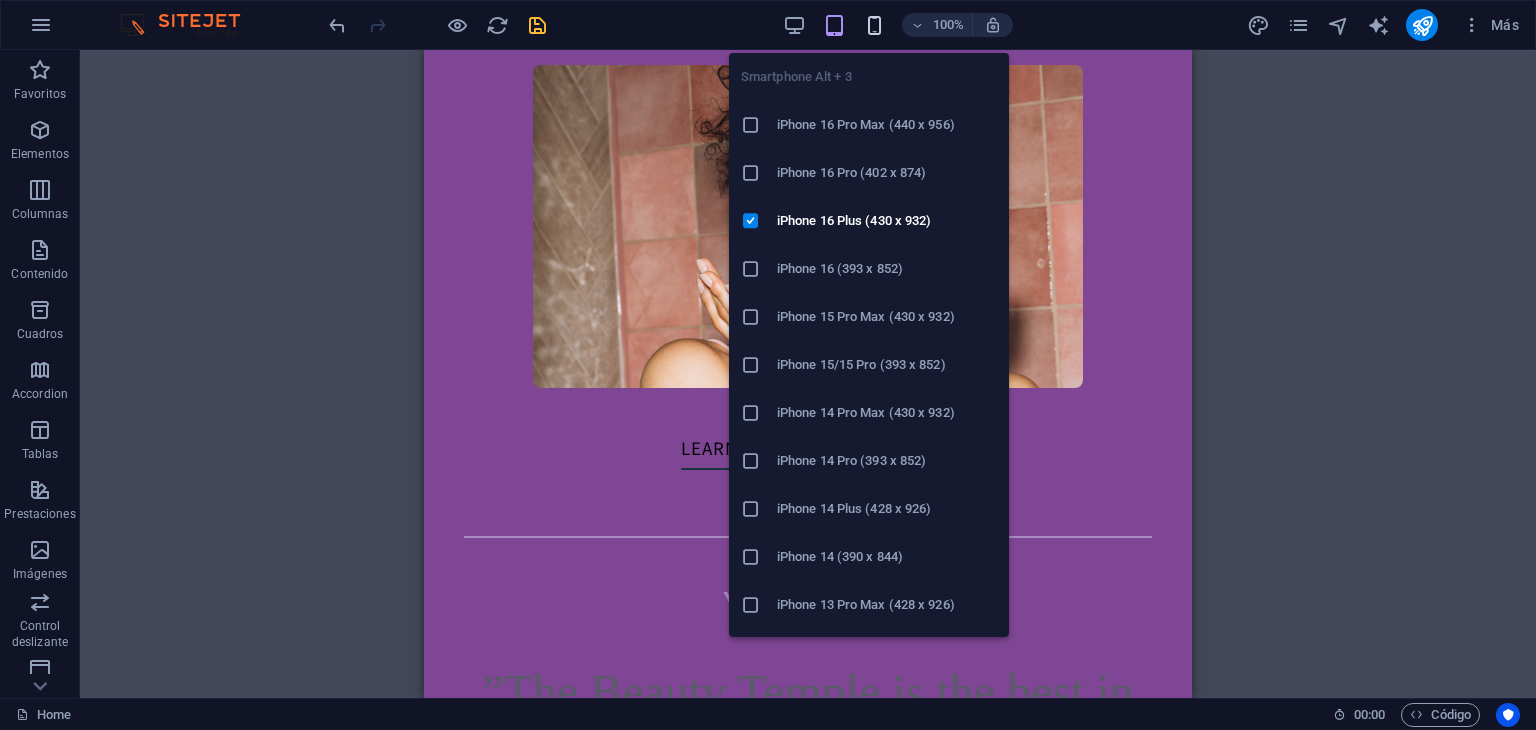 click at bounding box center (874, 25) 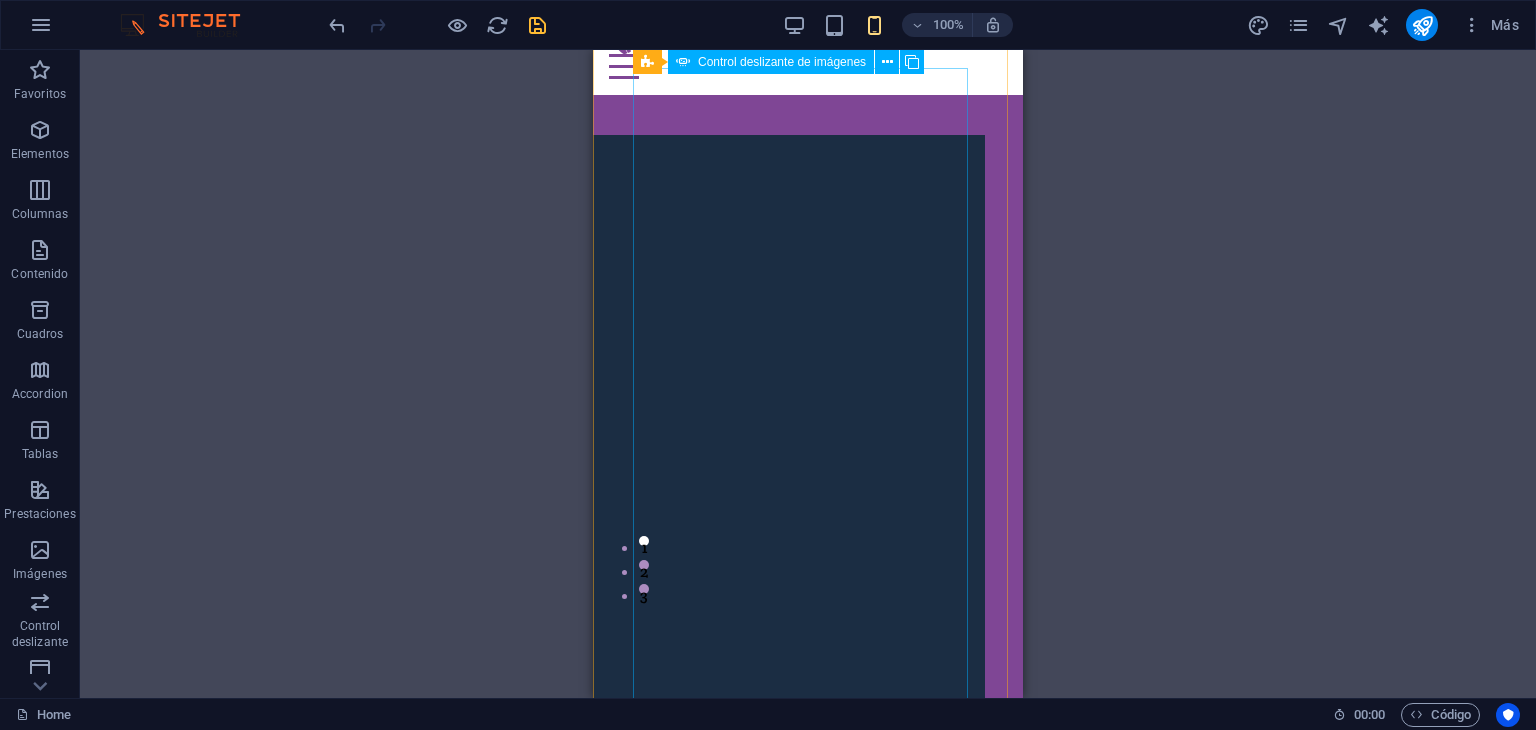 scroll, scrollTop: 0, scrollLeft: 0, axis: both 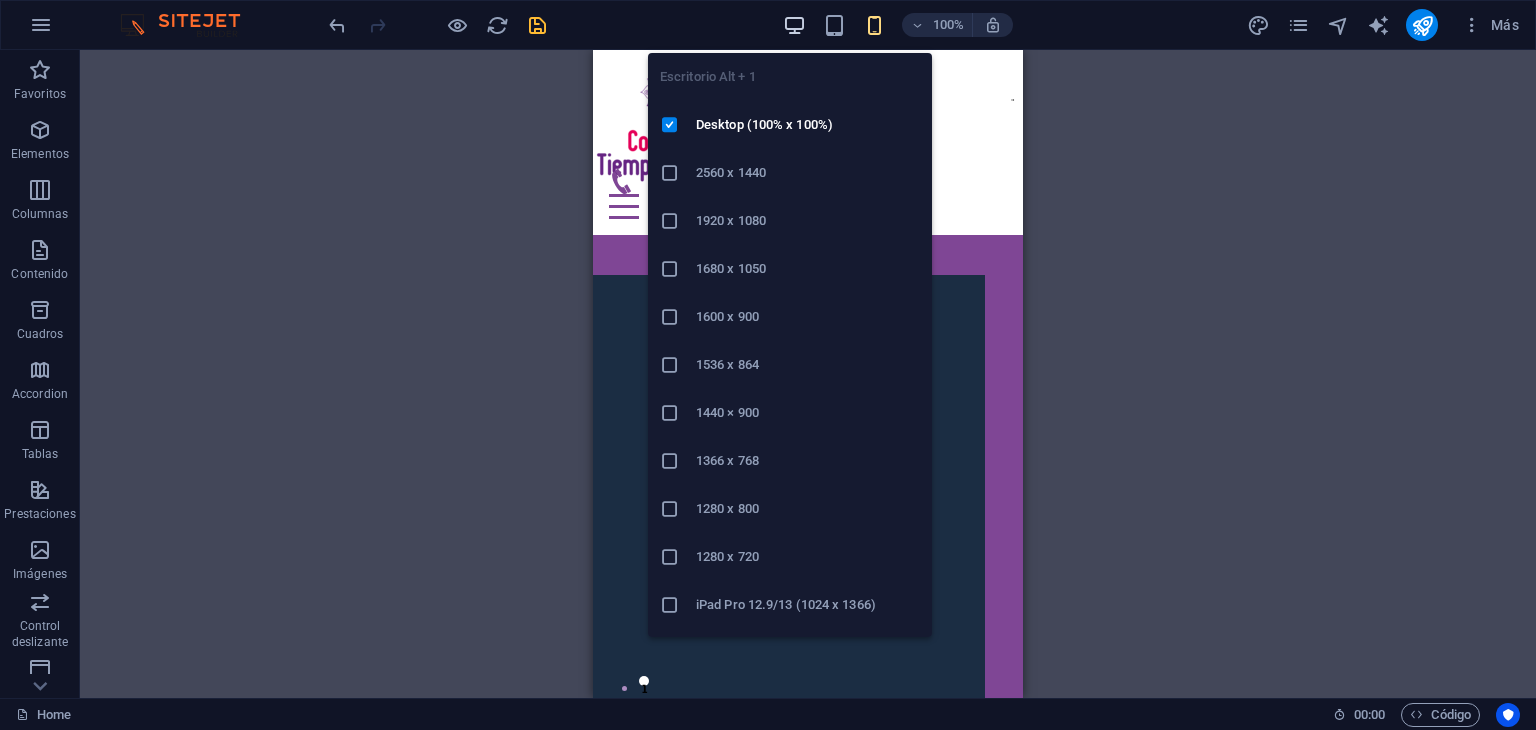 click at bounding box center (794, 25) 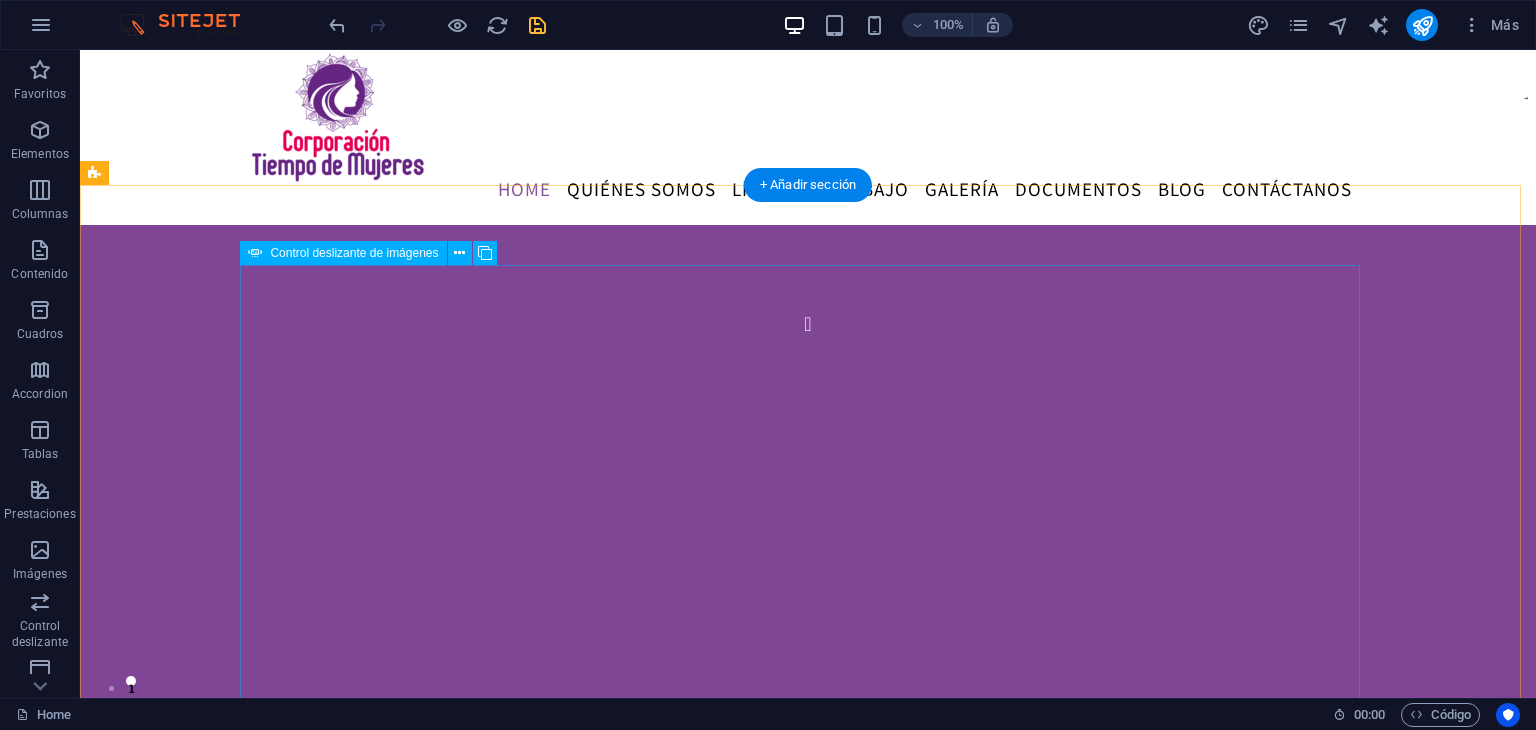click at bounding box center (-1480, 1427) 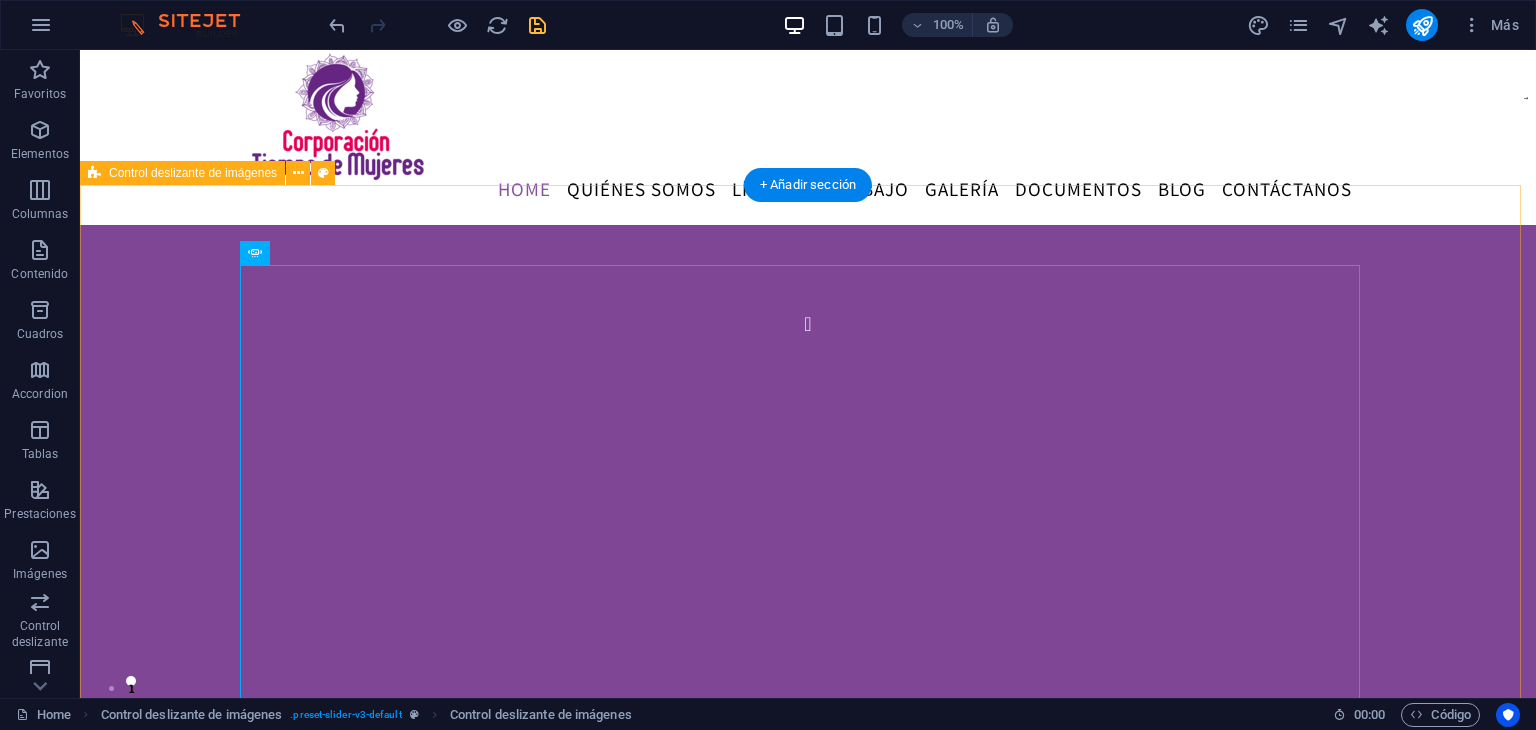 click on "1 2 Nuevo elemento de texto" at bounding box center (808, 717) 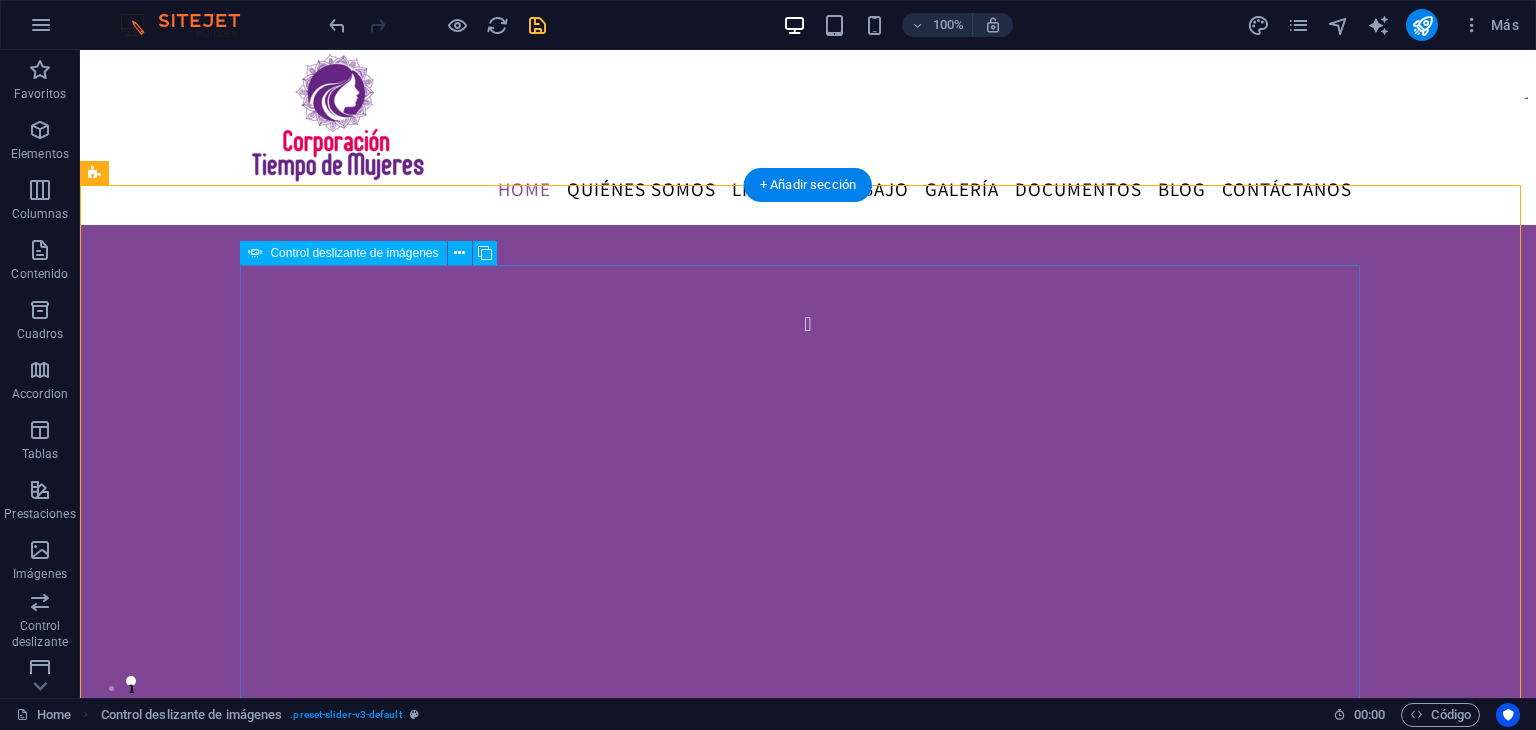 click at bounding box center (-1480, 1427) 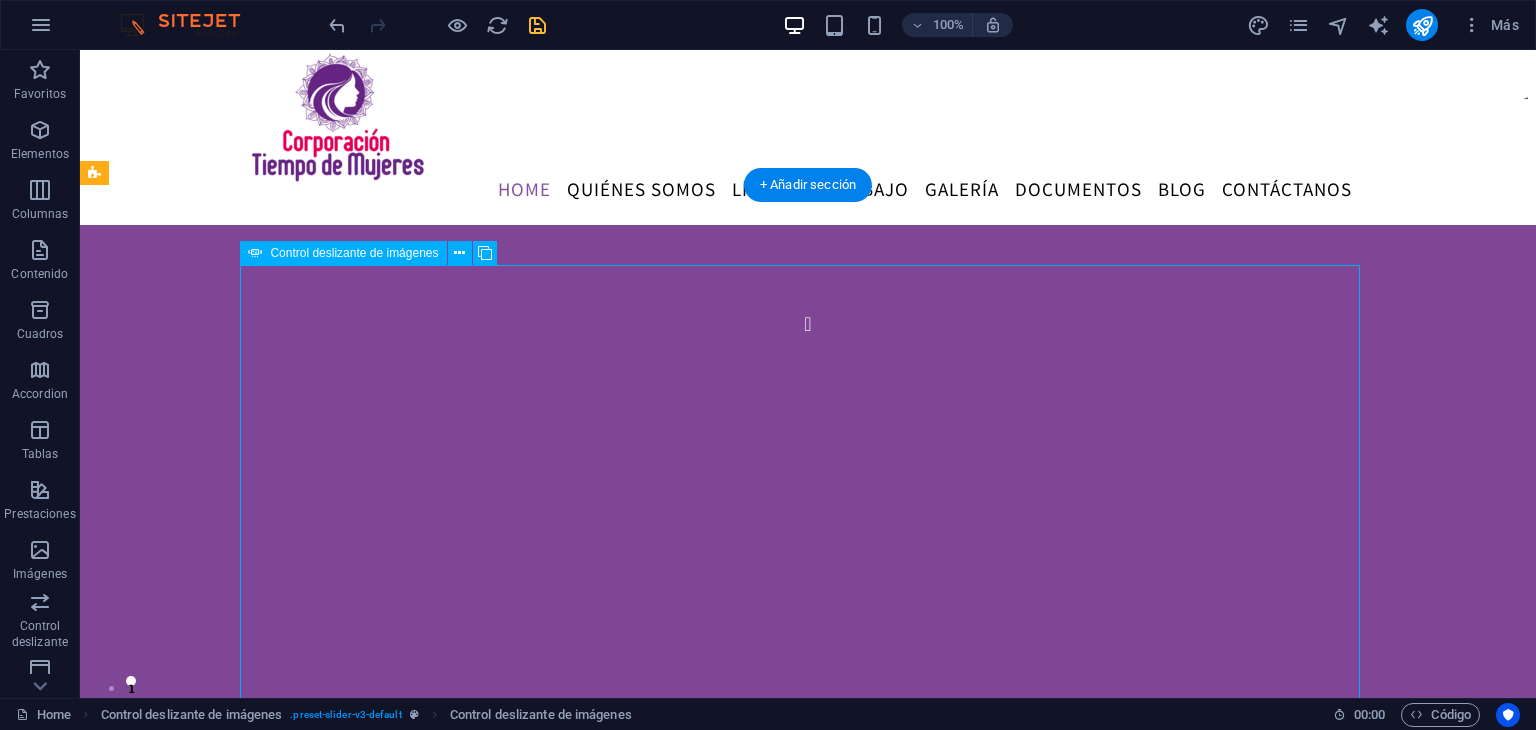 click at bounding box center [-1480, 1427] 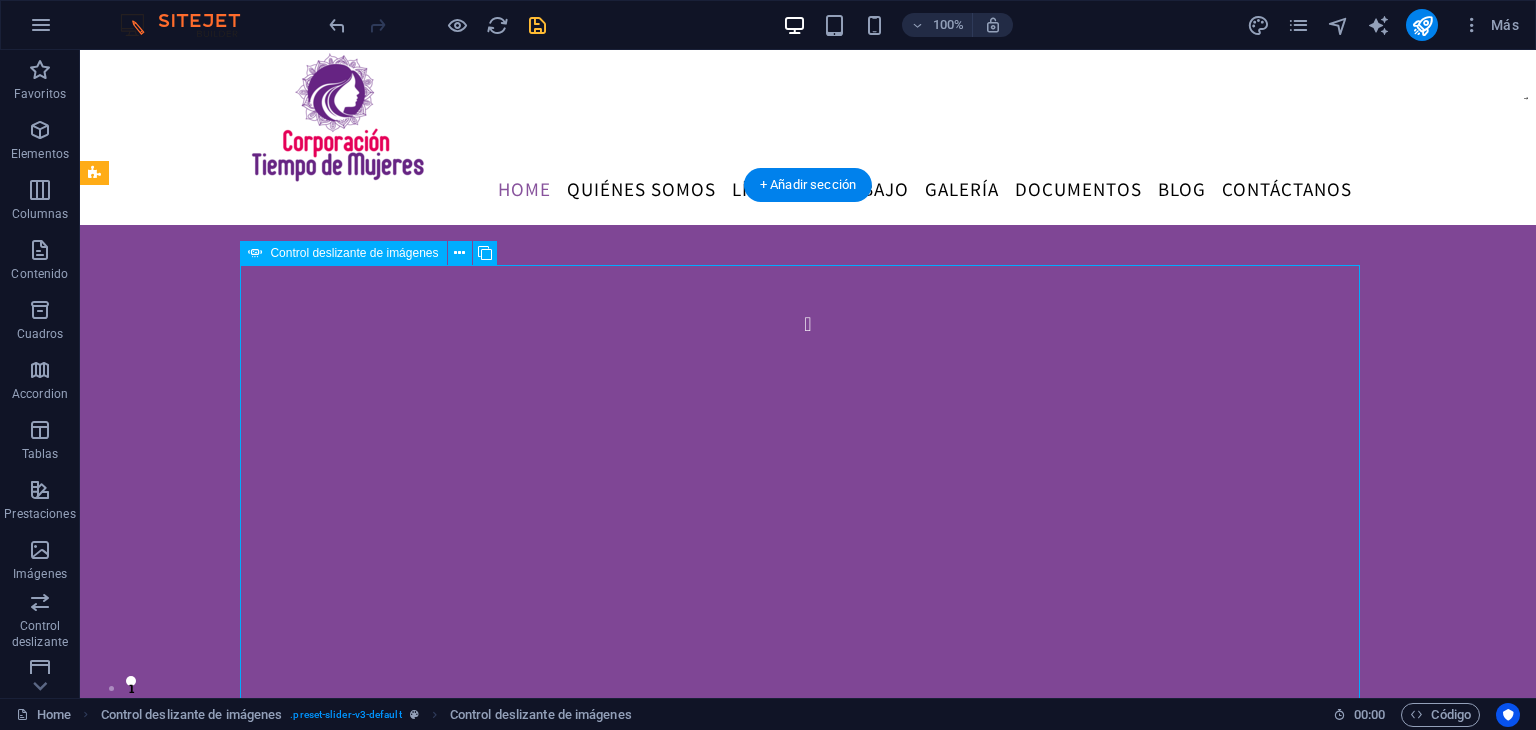 select on "px" 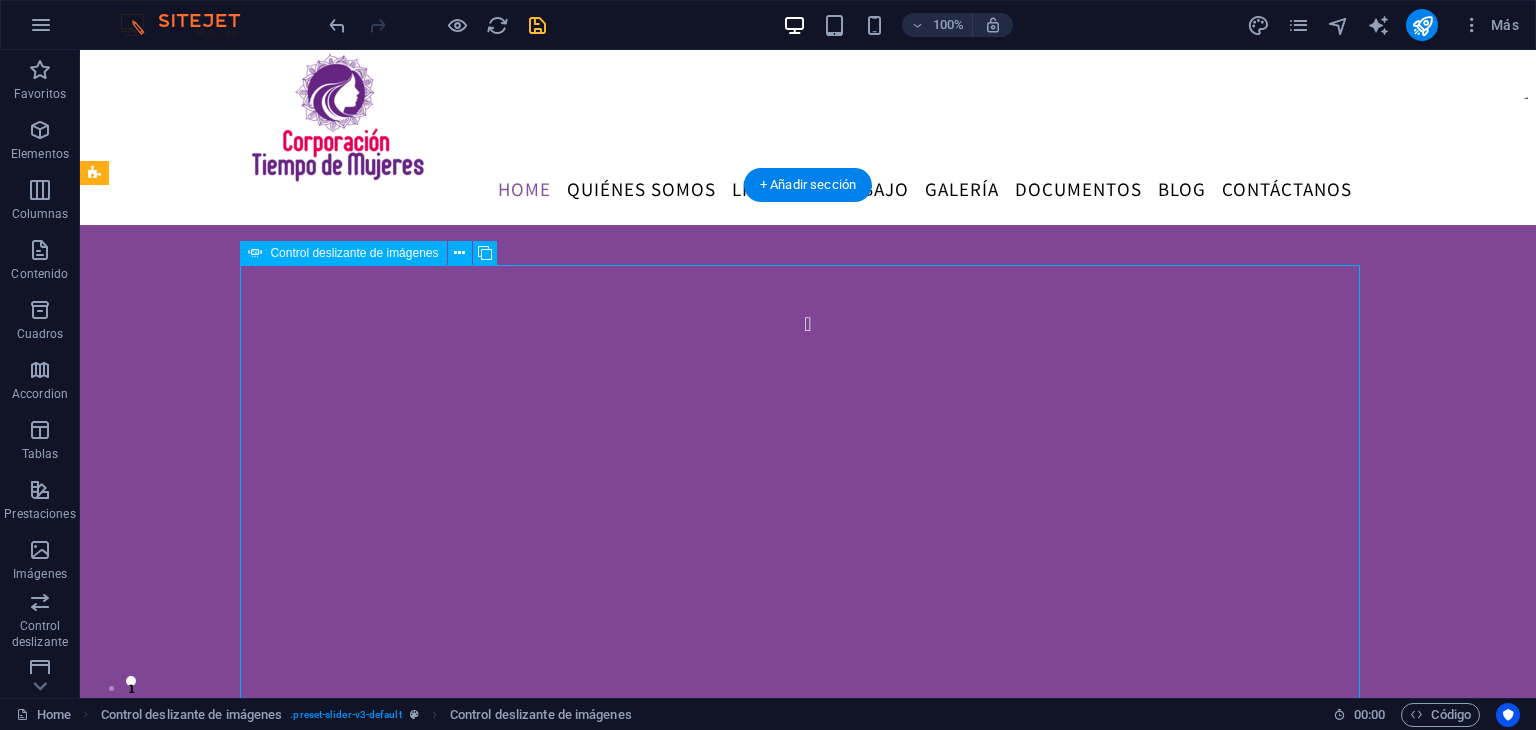 select on "ms" 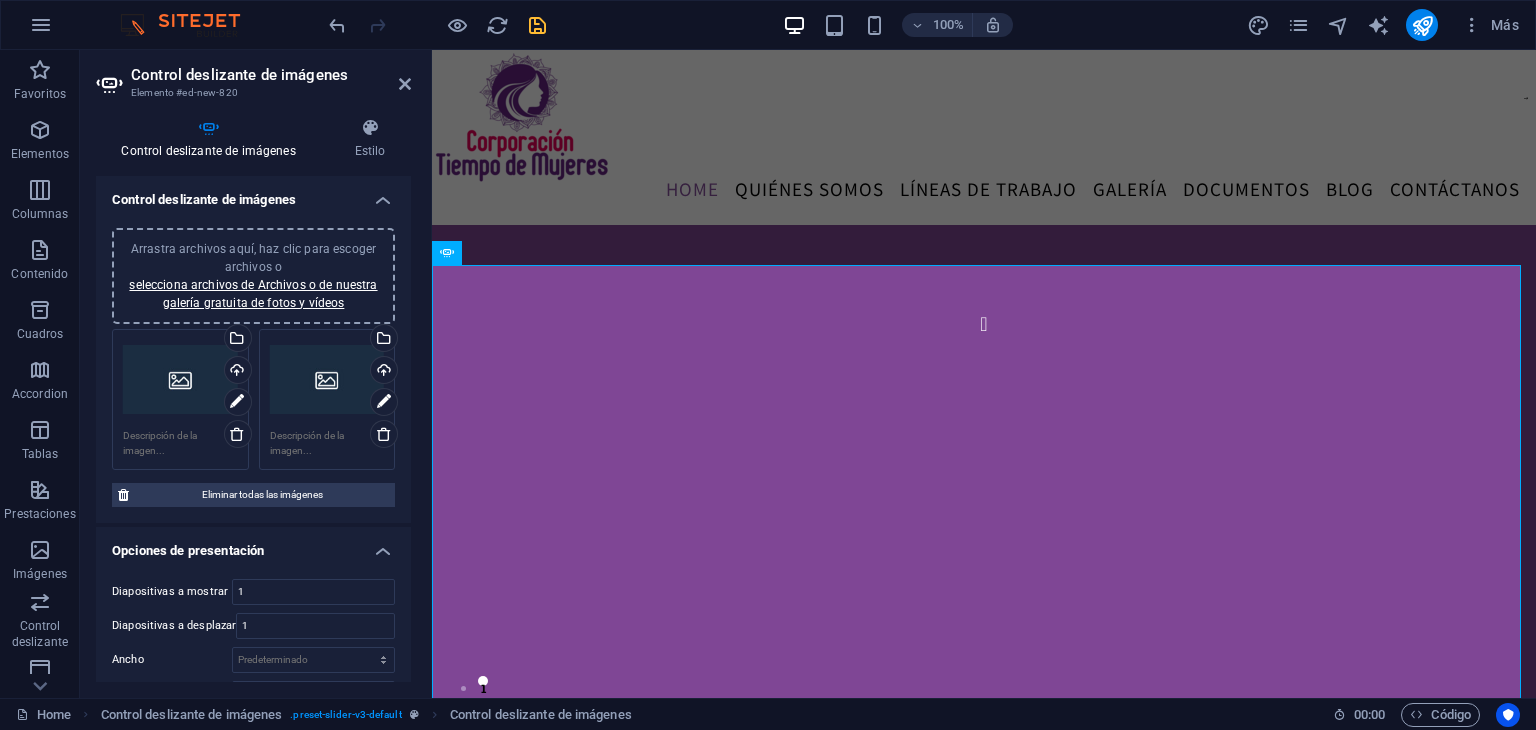 click on "Arrastra archivos aquí, haz clic para escoger archivos o  selecciona archivos de Archivos o de nuestra galería gratuita de fotos y vídeos" at bounding box center (180, 380) 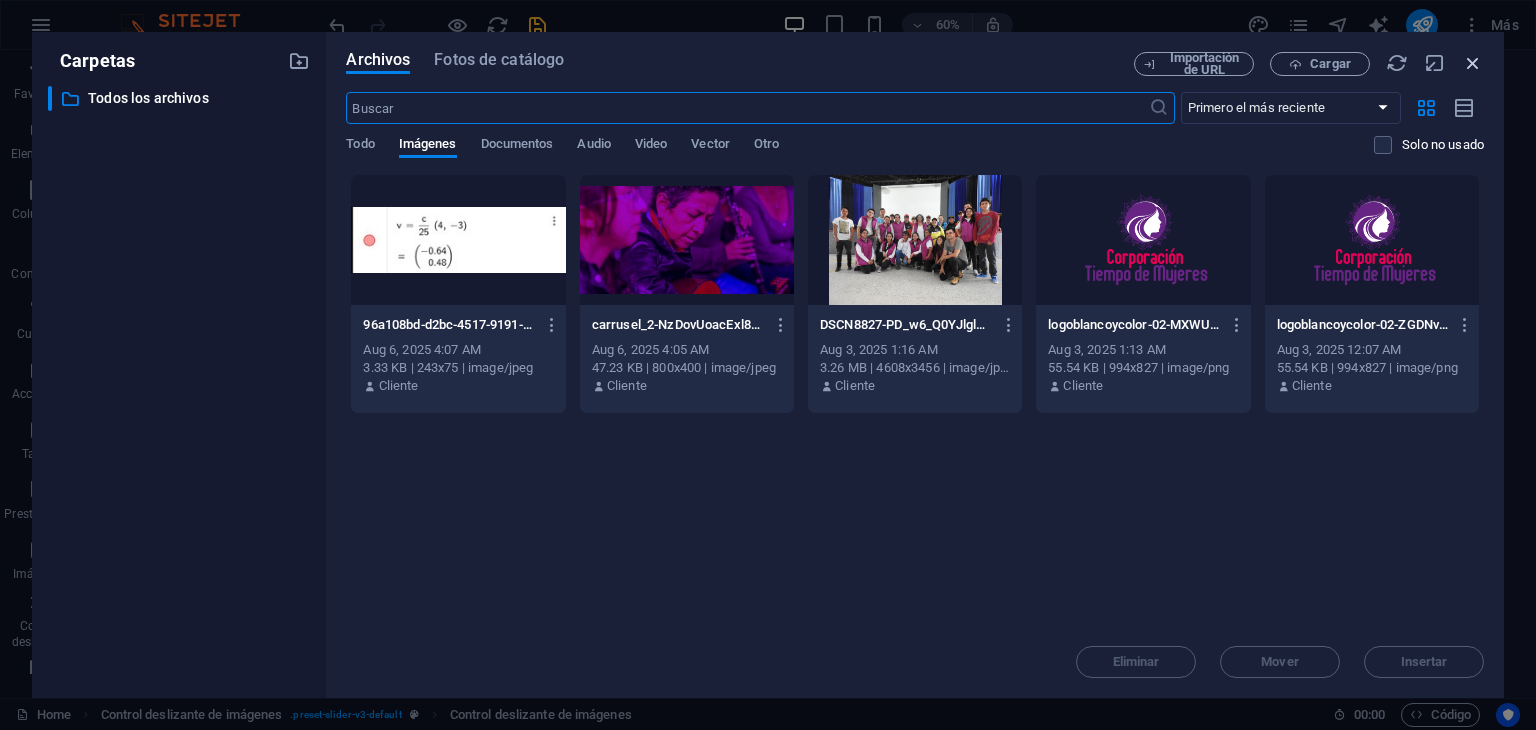 drag, startPoint x: 1467, startPoint y: 59, endPoint x: 1031, endPoint y: 11, distance: 438.63425 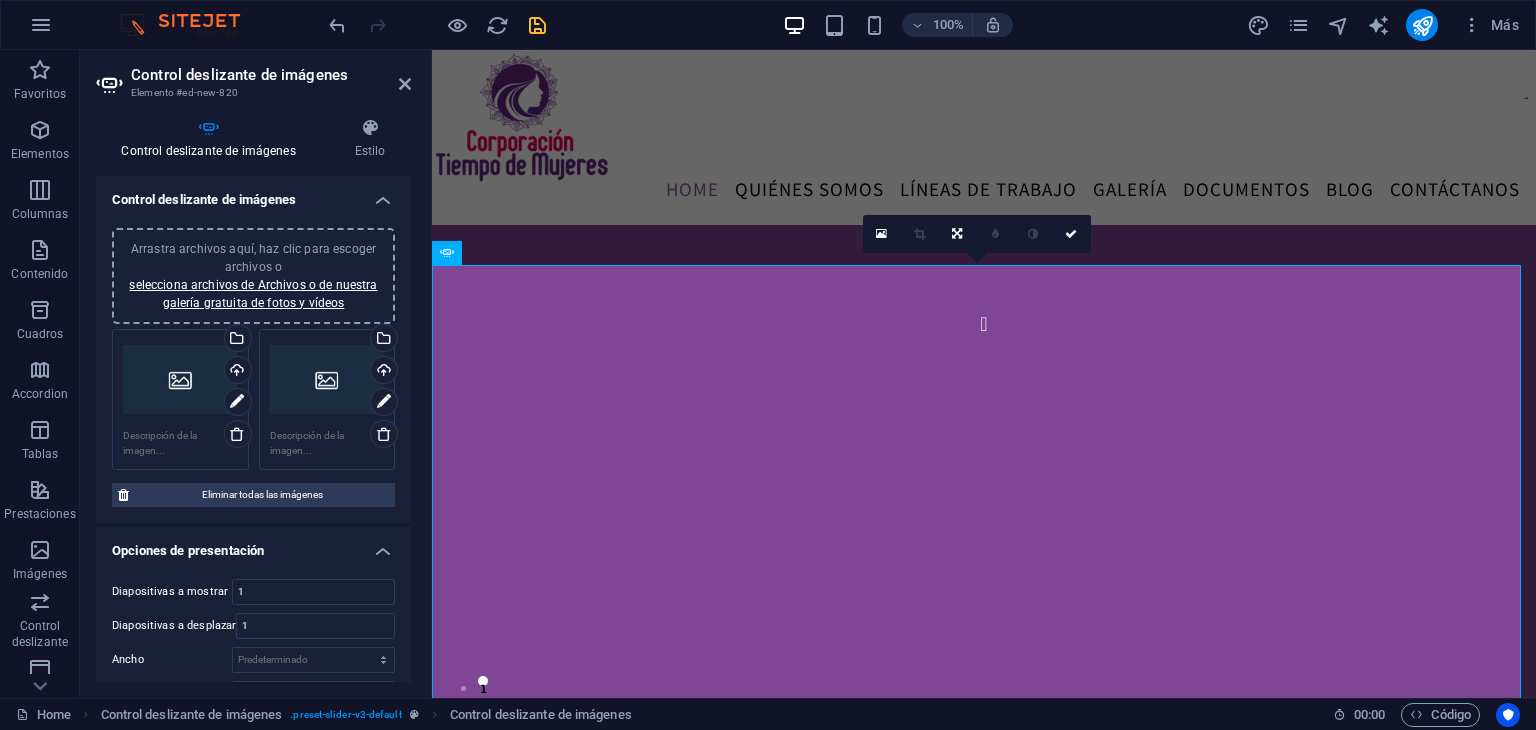 click on "Arrastra archivos aquí, haz clic para escoger archivos o  selecciona archivos de Archivos o de nuestra galería gratuita de fotos y vídeos" at bounding box center [253, 276] 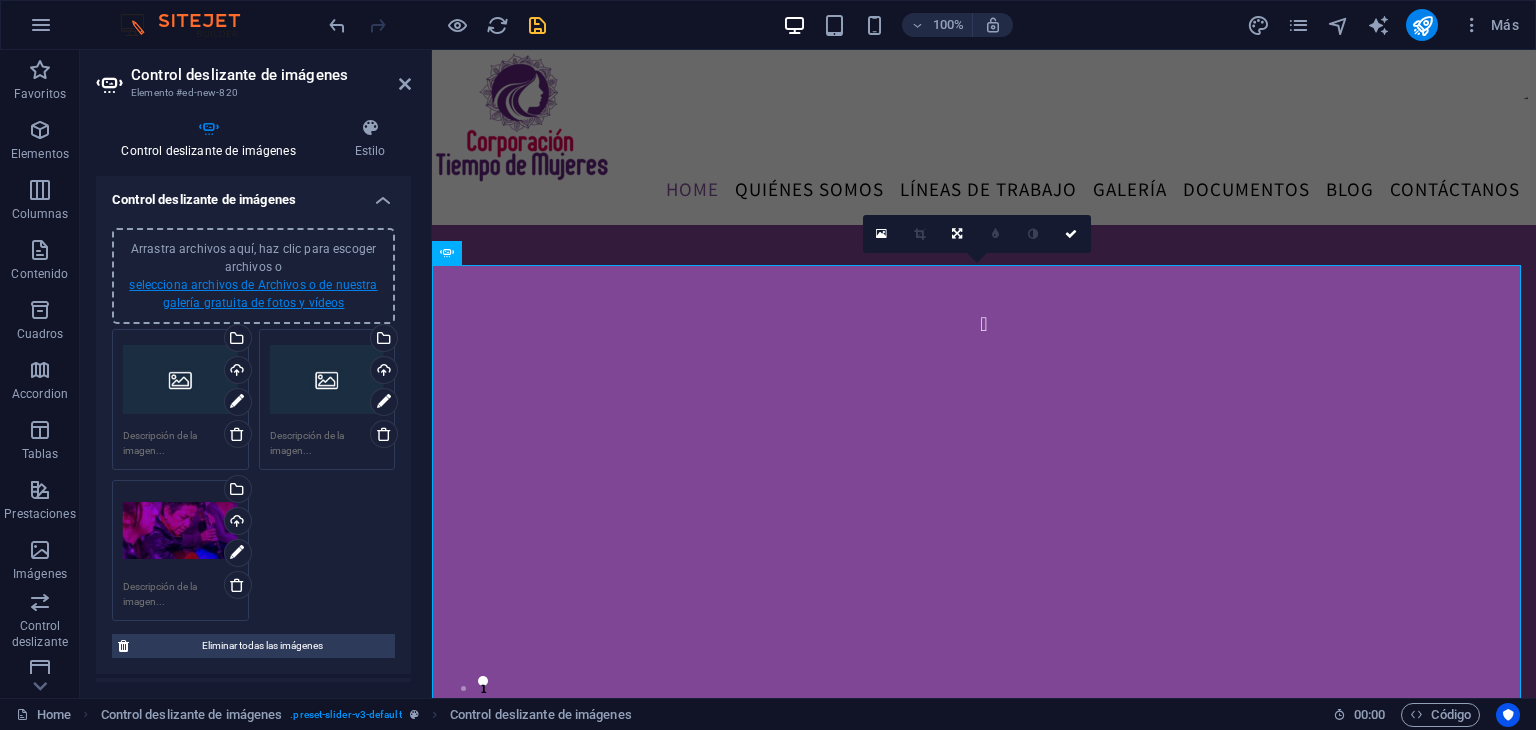click on "selecciona archivos de Archivos o de nuestra galería gratuita de fotos y vídeos" at bounding box center [253, 294] 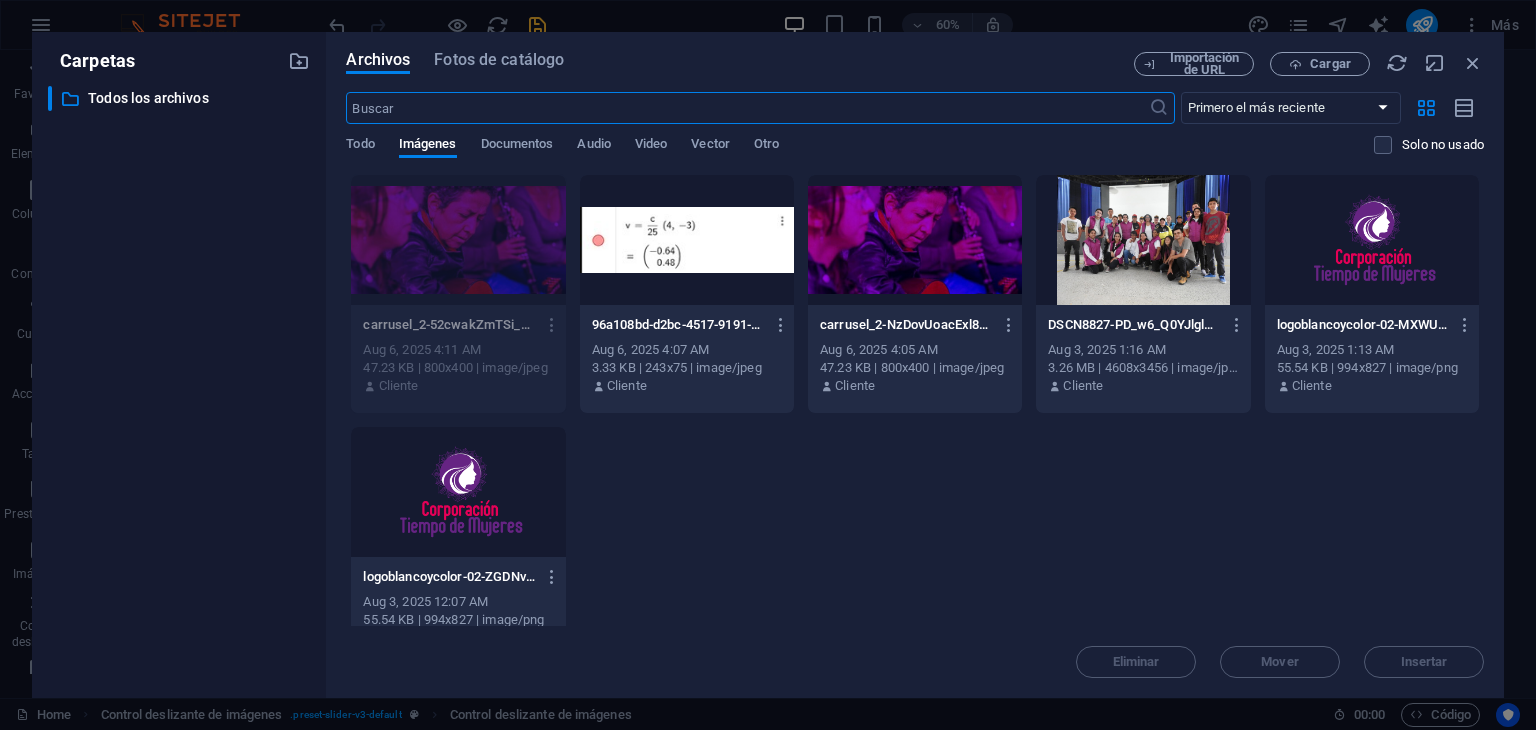 click at bounding box center (1143, 240) 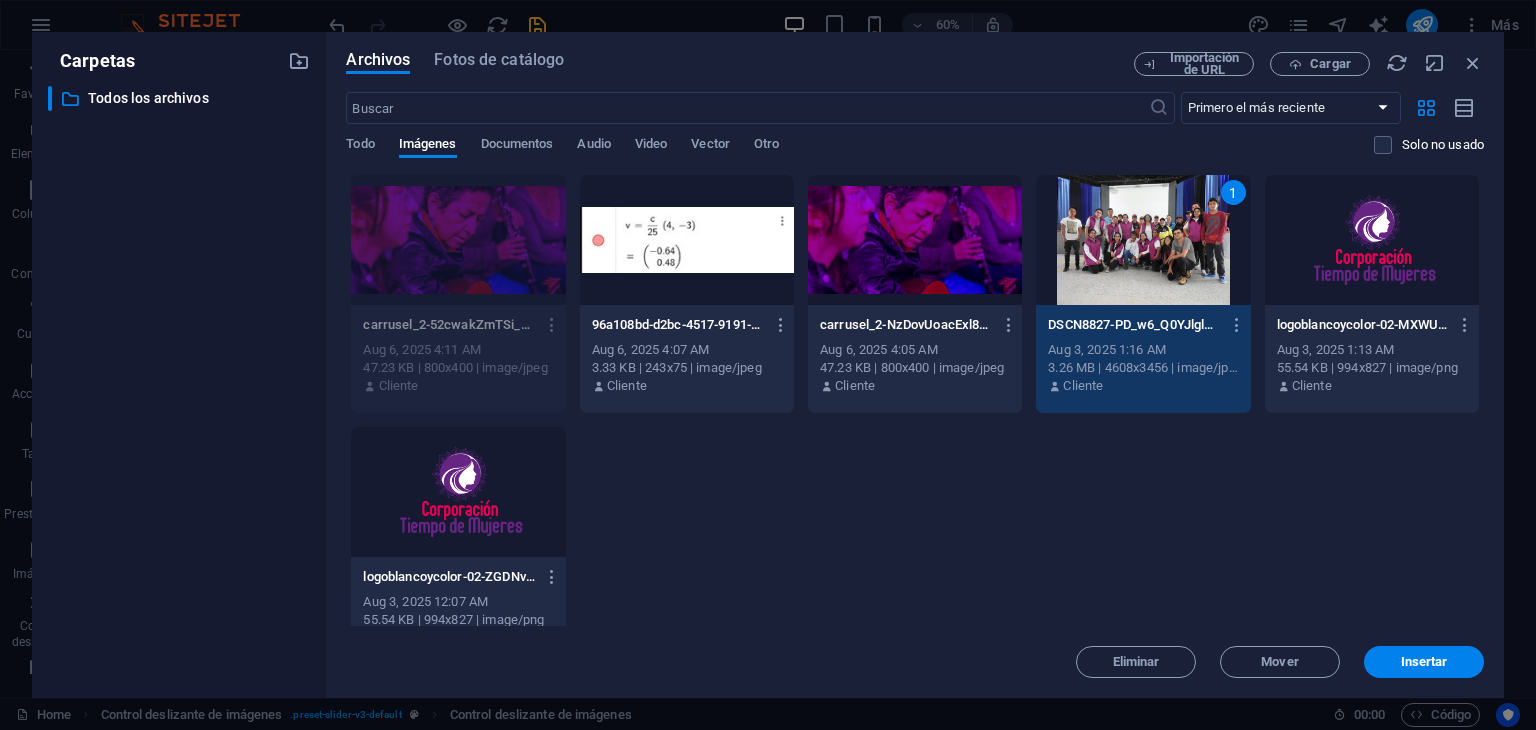 click on "1" at bounding box center (1143, 240) 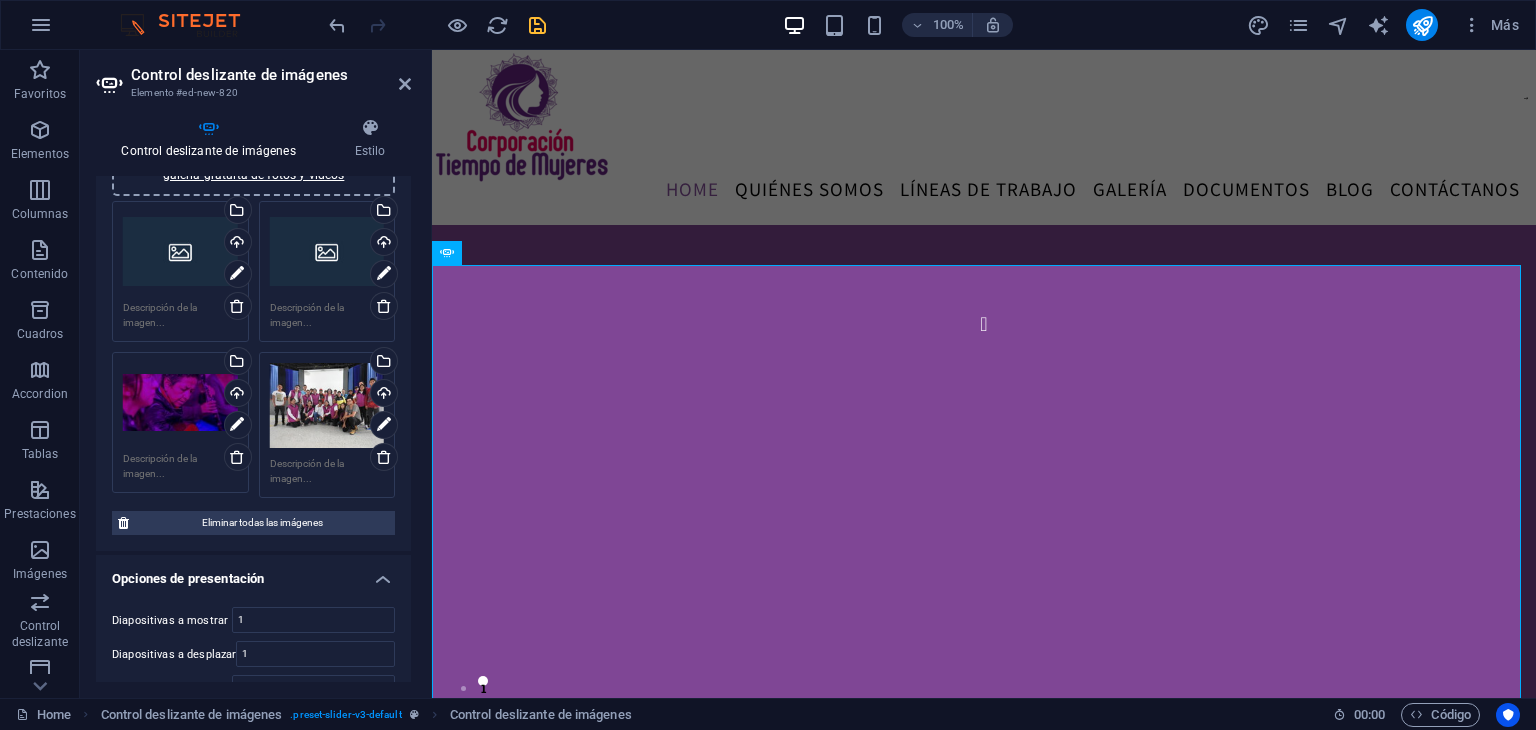 scroll, scrollTop: 128, scrollLeft: 0, axis: vertical 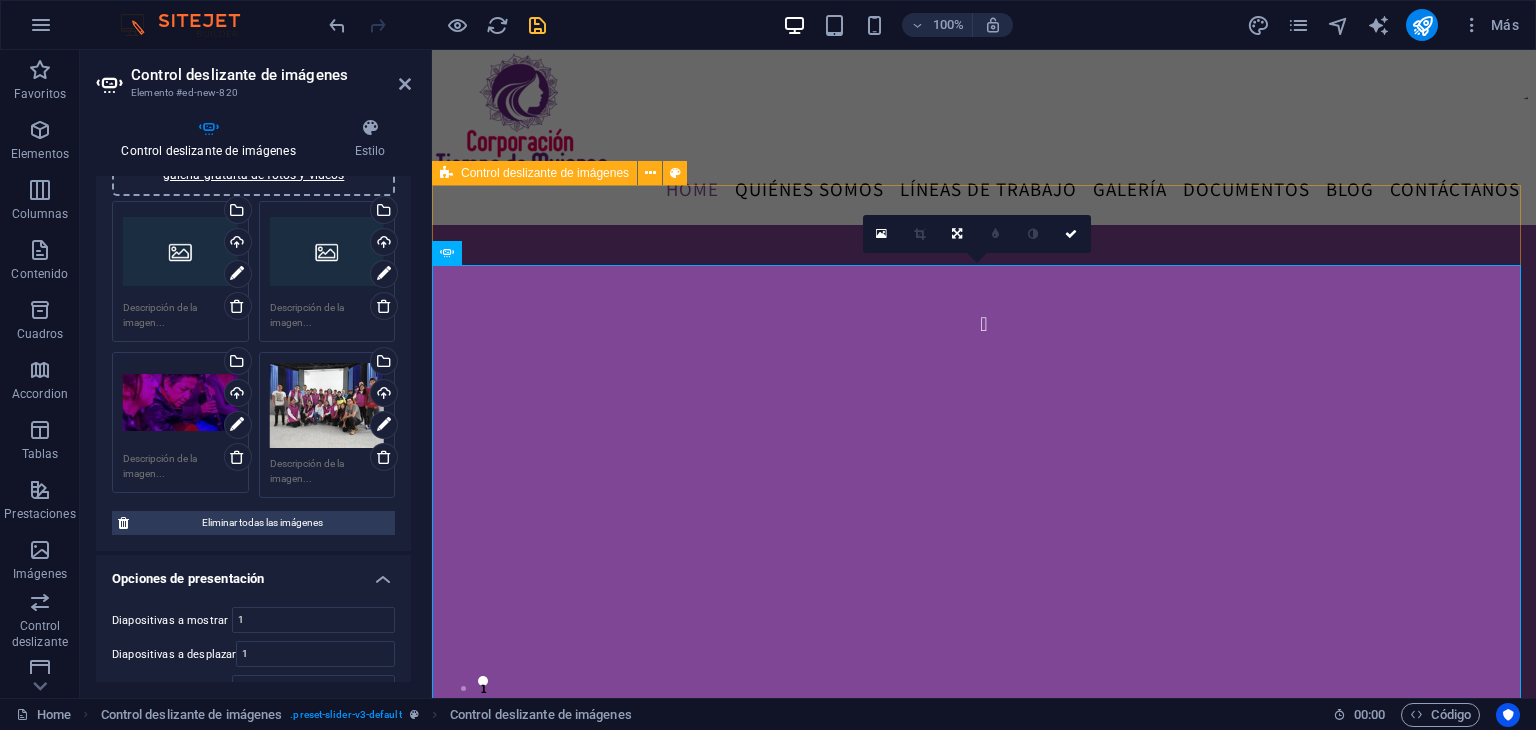 click on "1 2 3 4 Nuevo elemento de texto" at bounding box center (984, 717) 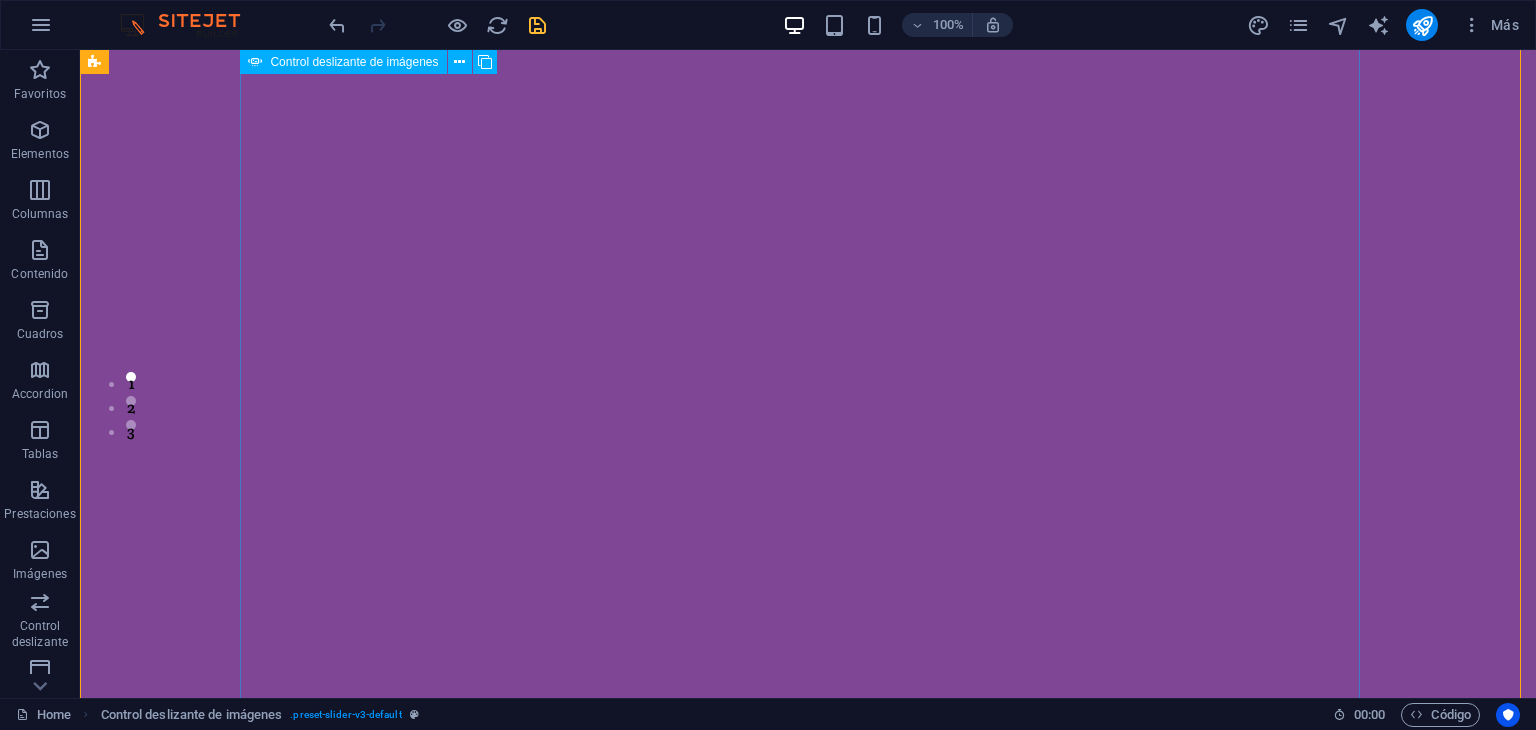 scroll, scrollTop: 306, scrollLeft: 0, axis: vertical 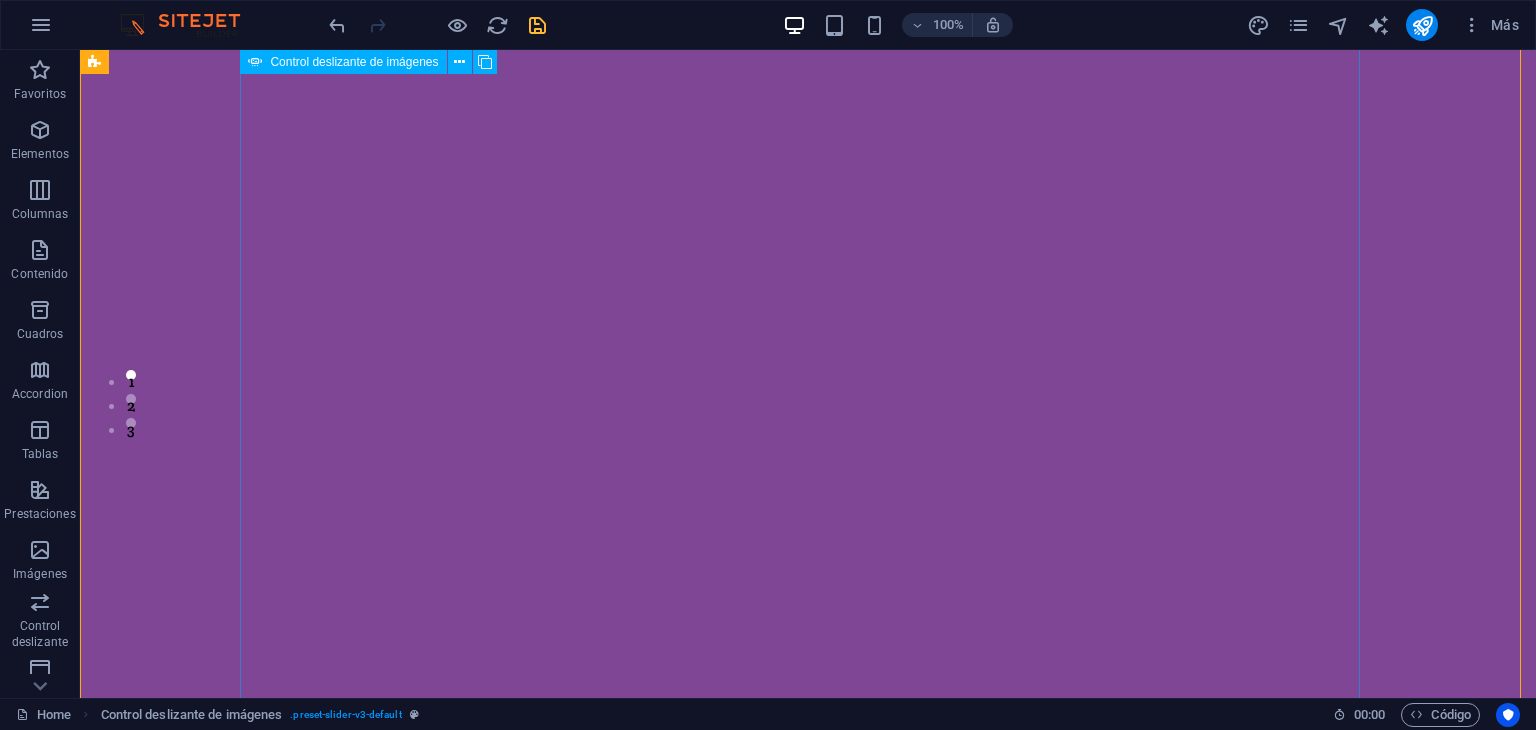 click at bounding box center (808, 3450) 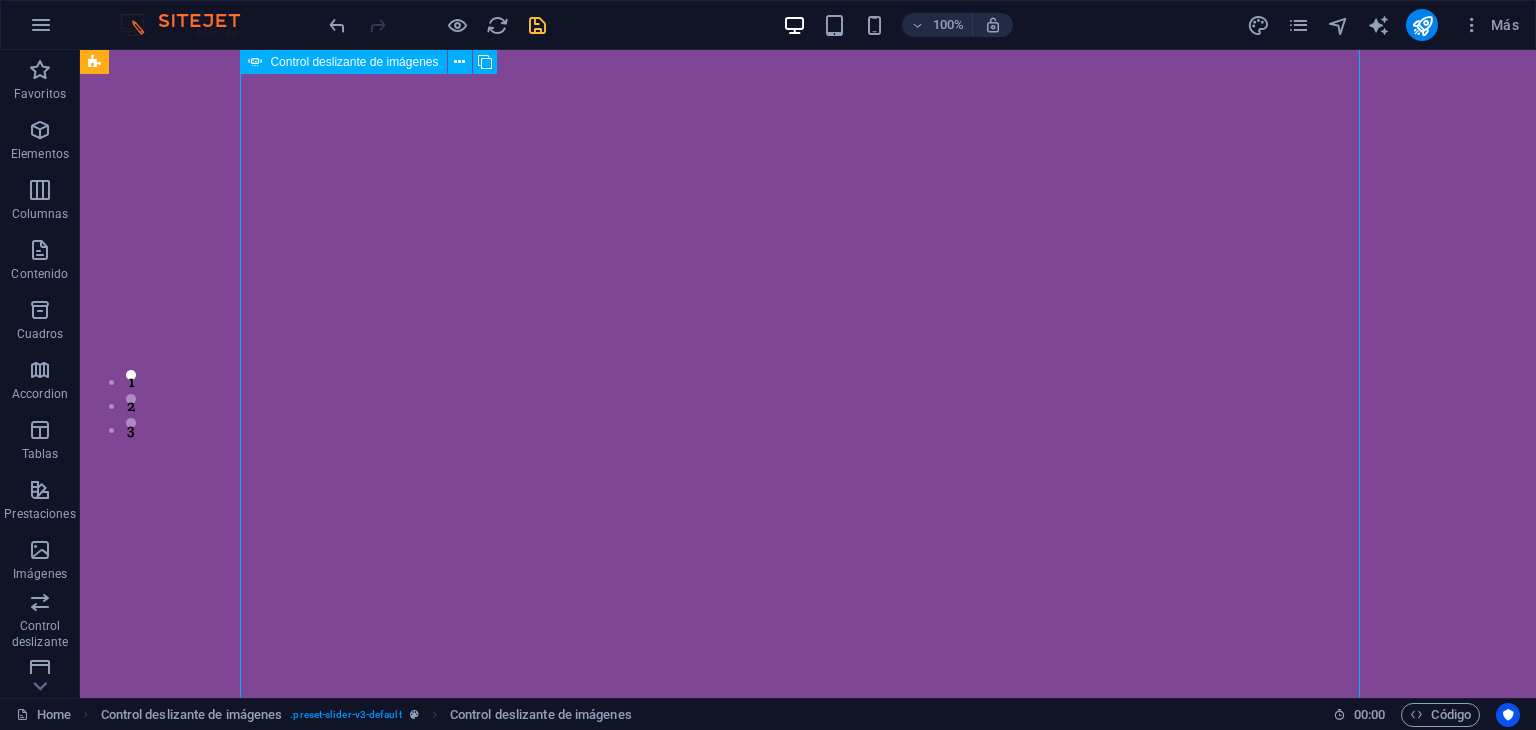 click at bounding box center (808, 3450) 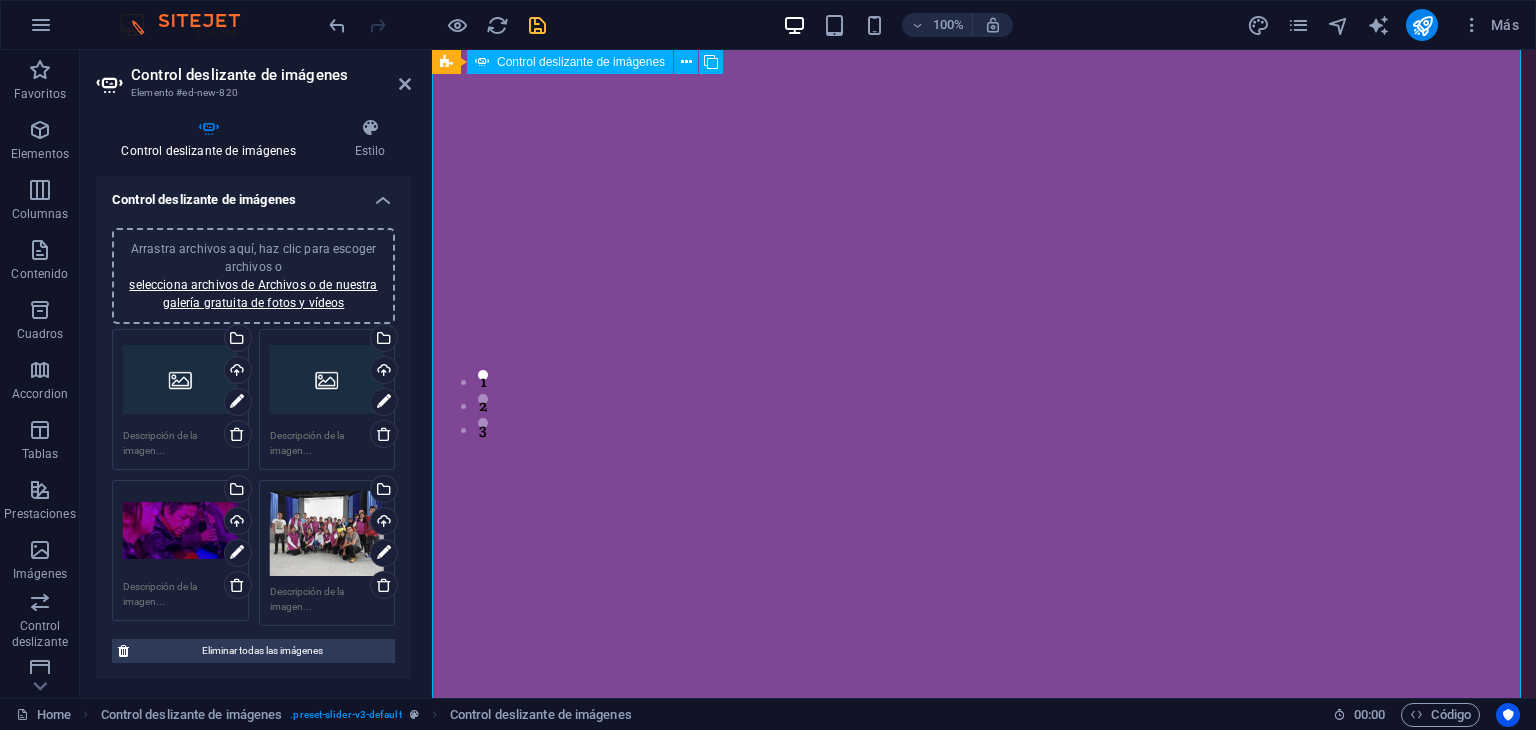 click at bounding box center (-2435, 1951) 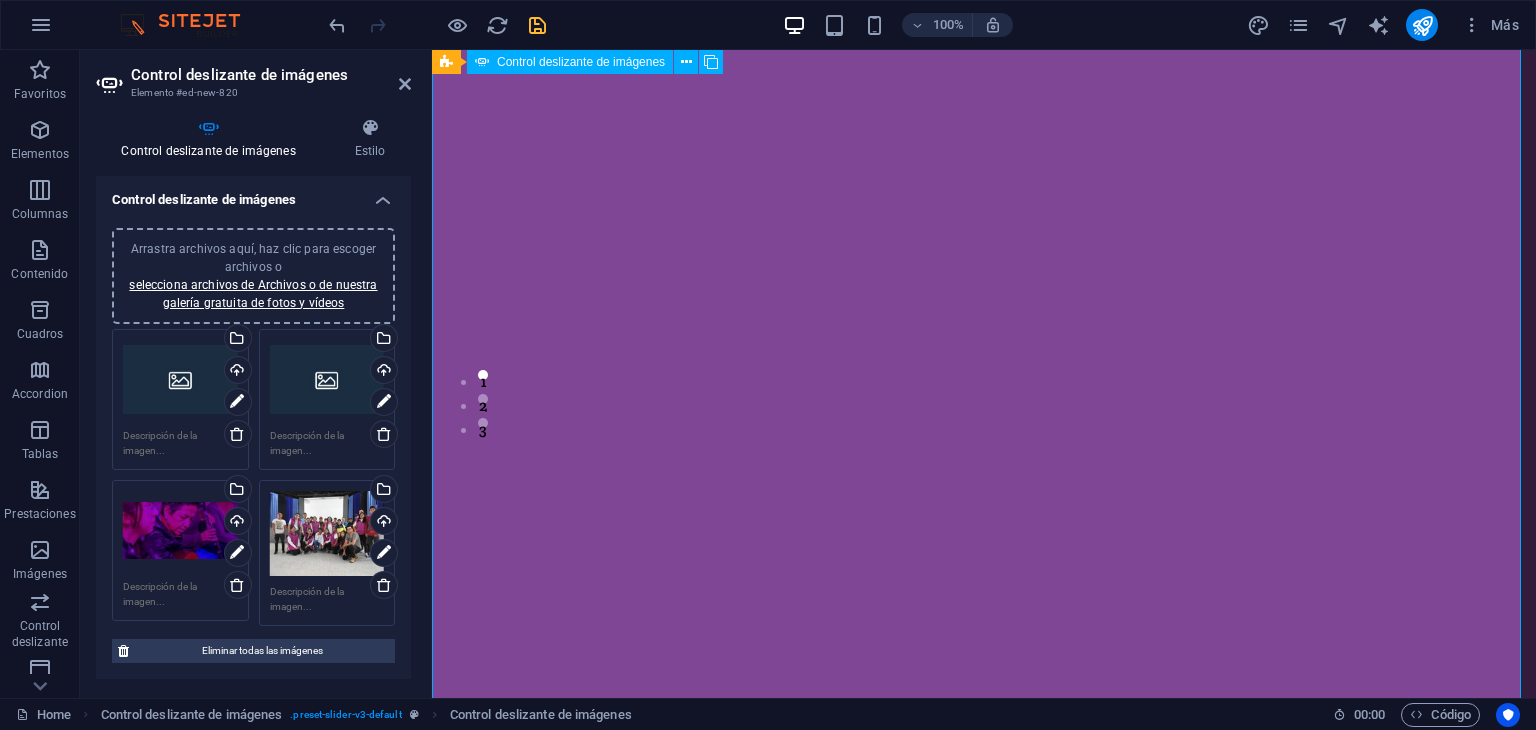 click at bounding box center (984, 3450) 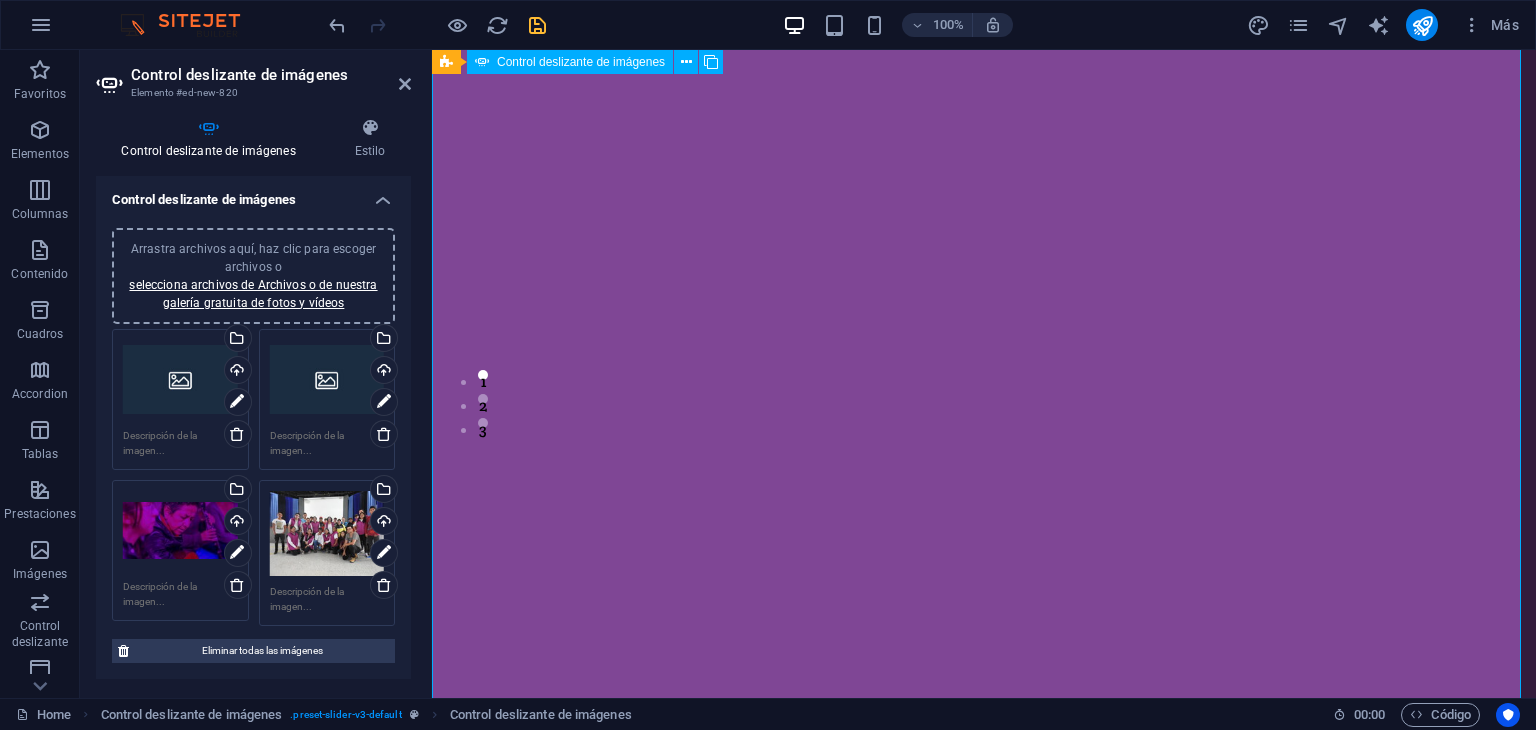click at bounding box center [984, 3450] 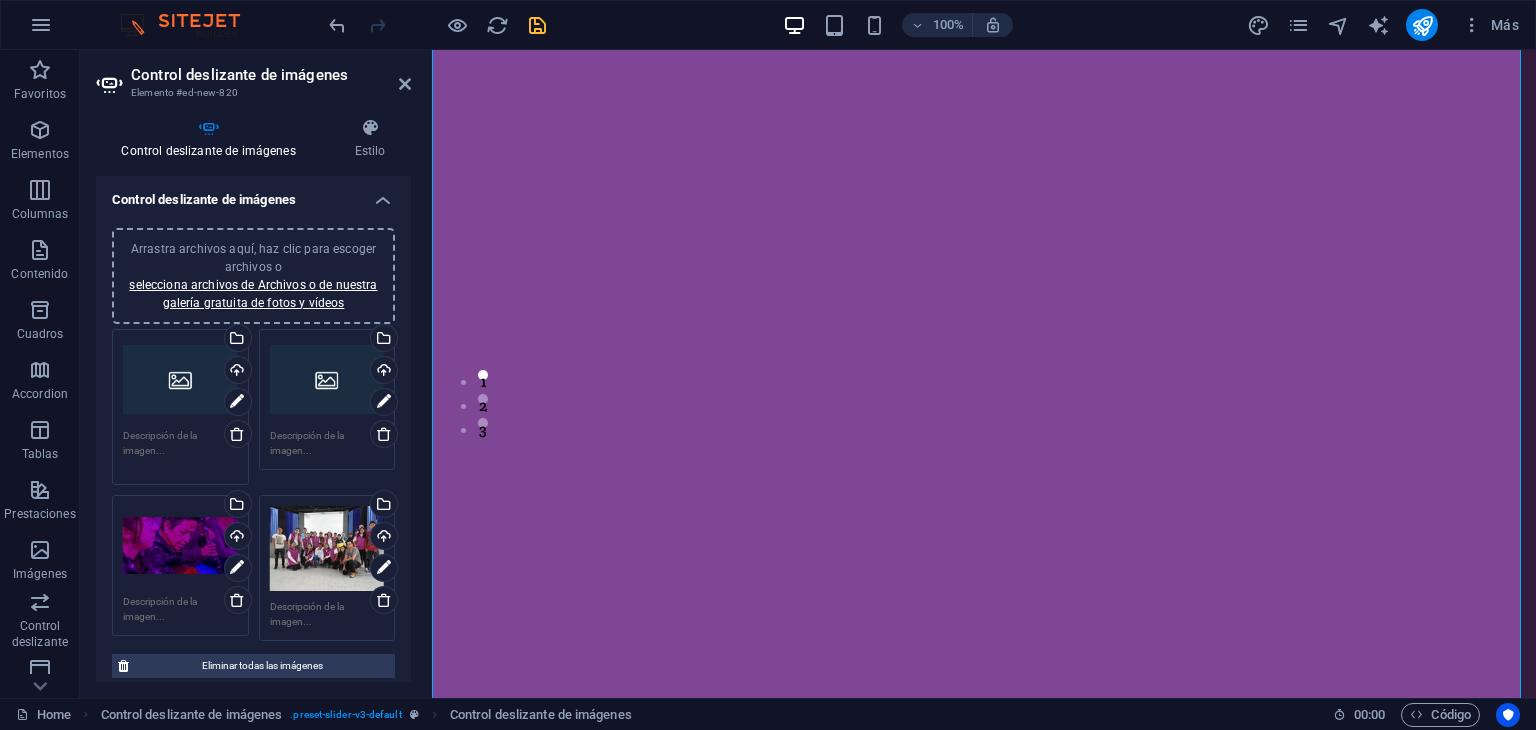 click at bounding box center [180, 450] 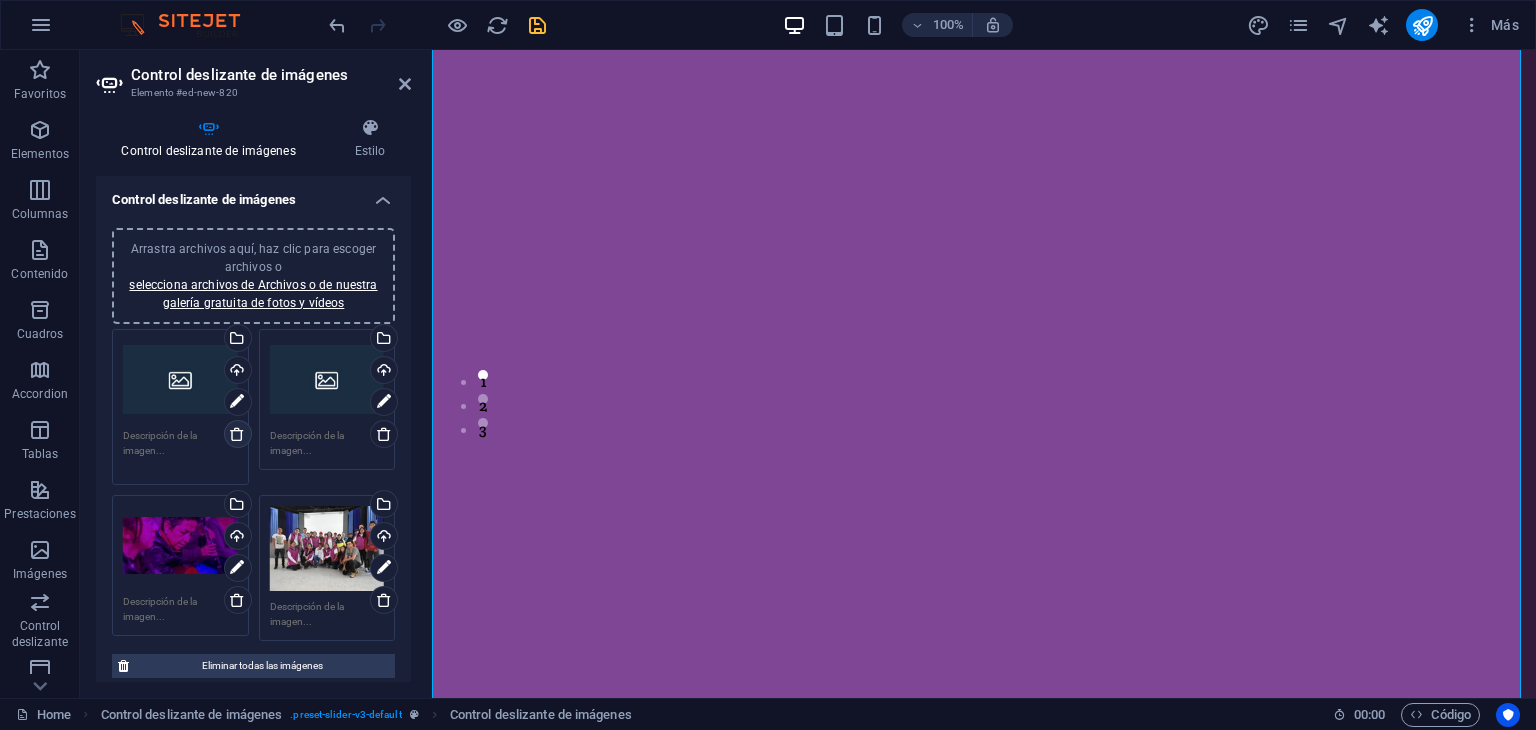 click at bounding box center (237, 434) 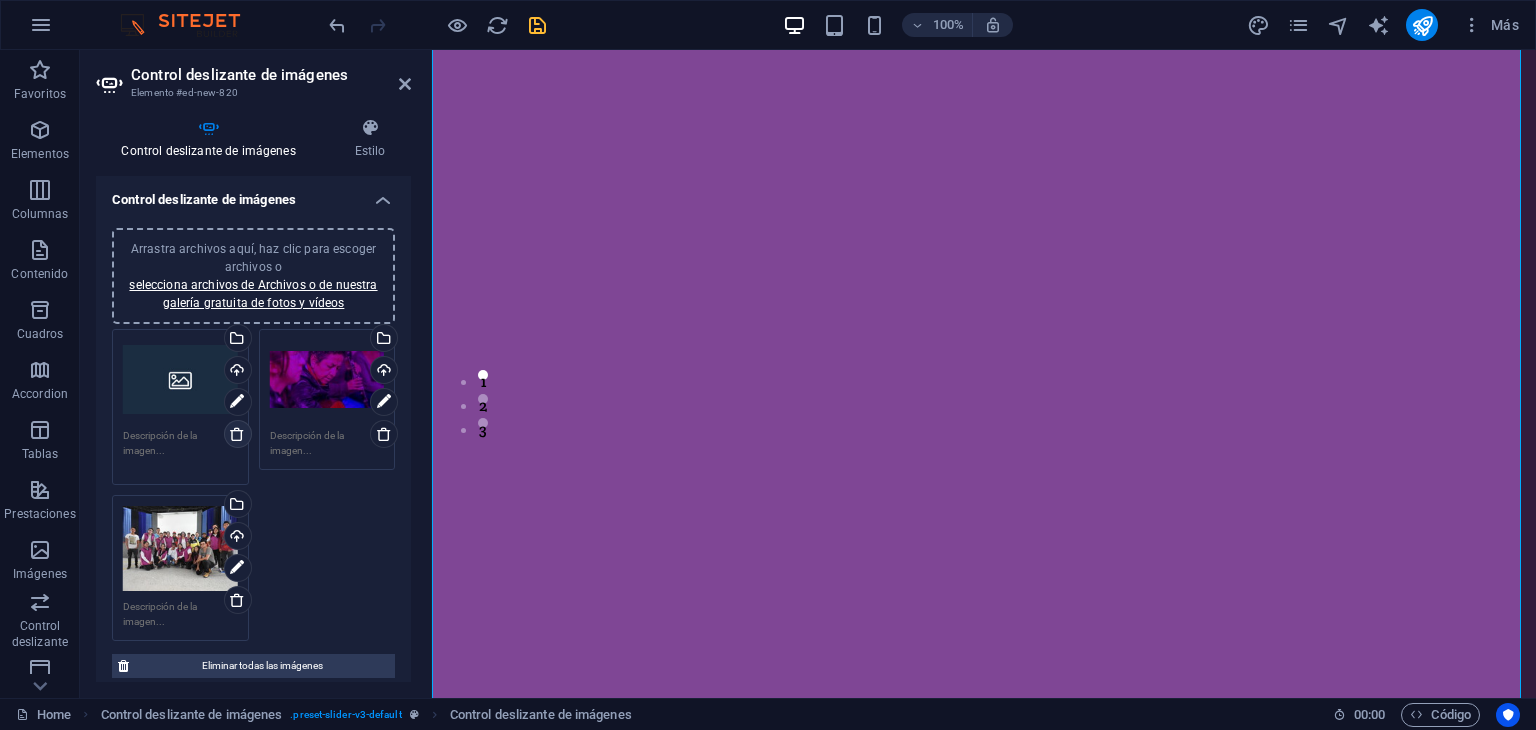 click at bounding box center [237, 434] 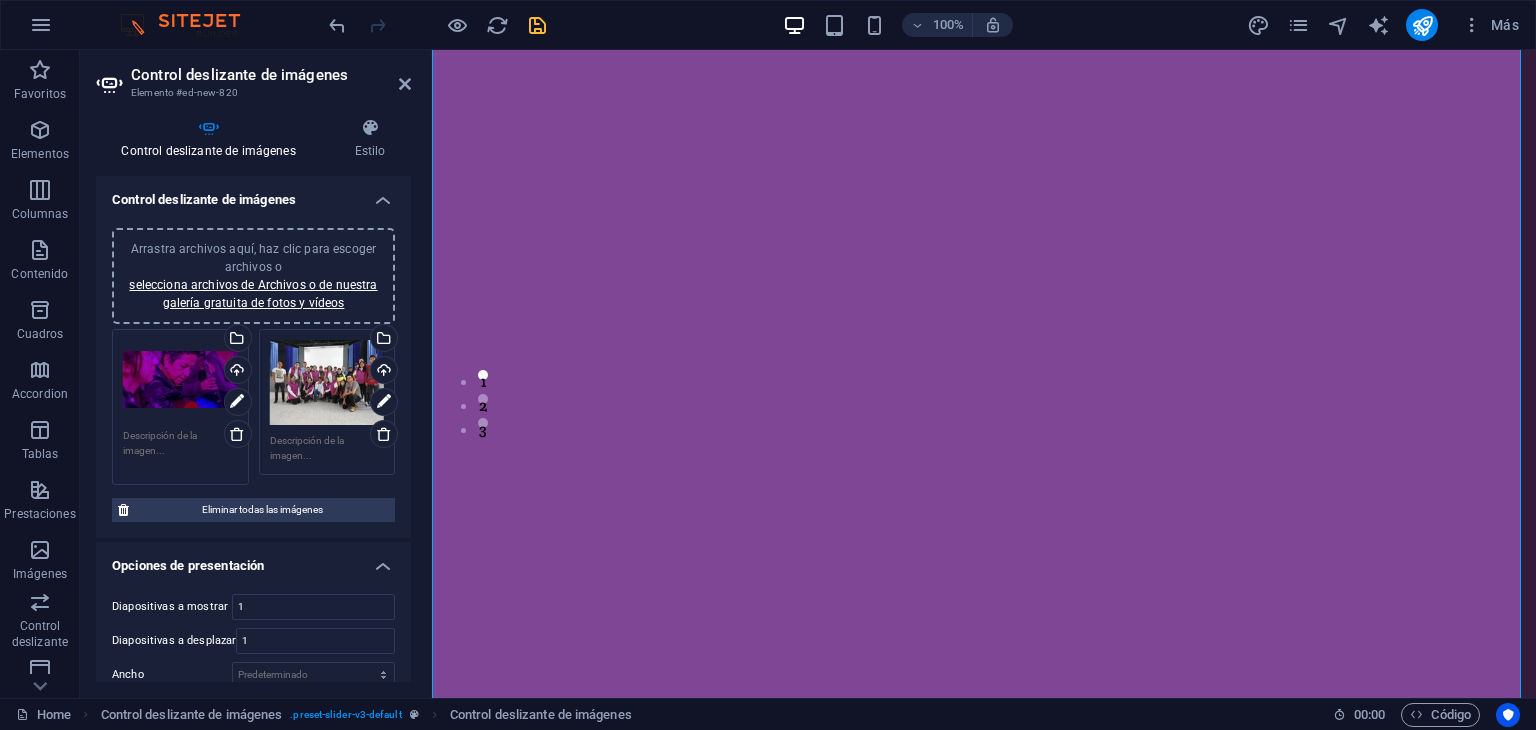 click at bounding box center [180, 450] 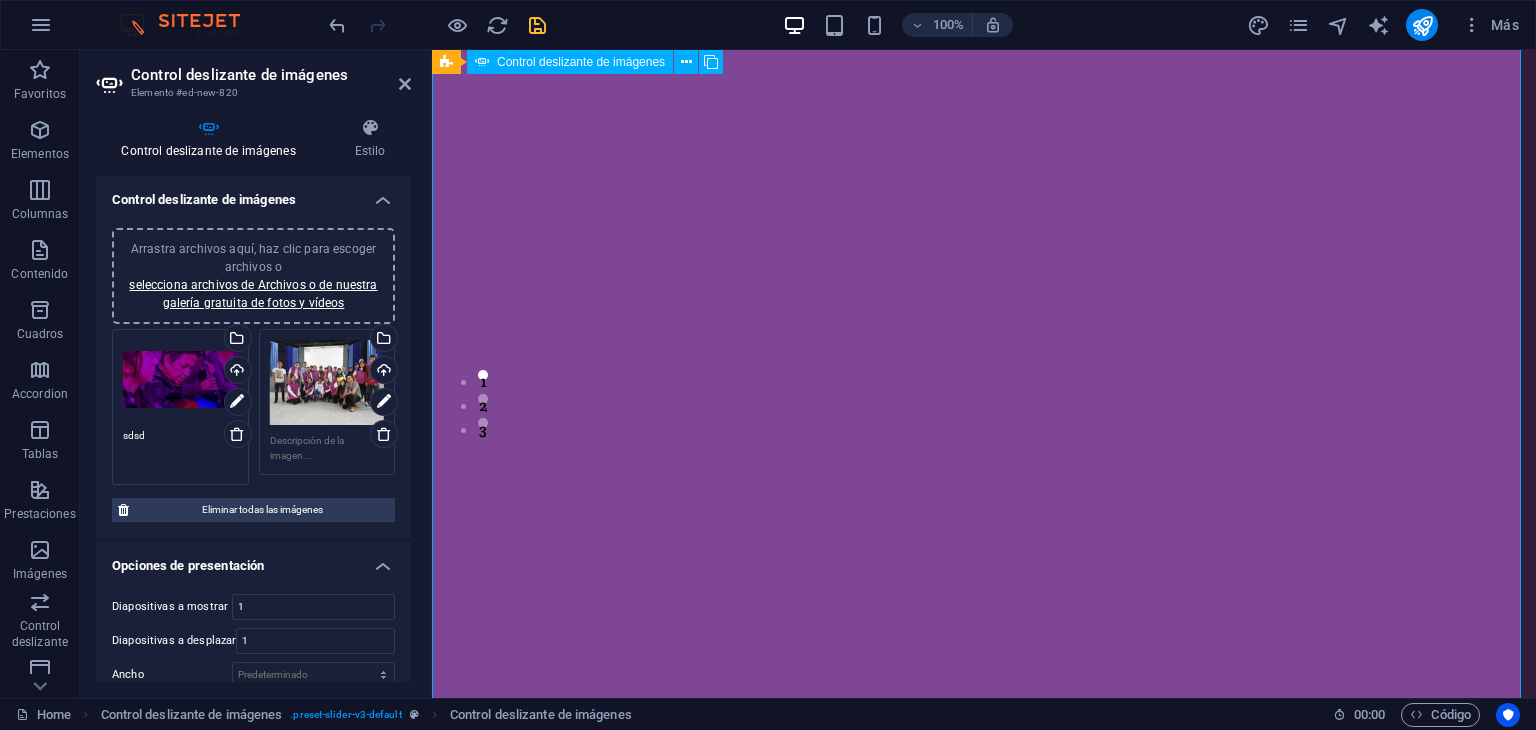 type on "sdsd" 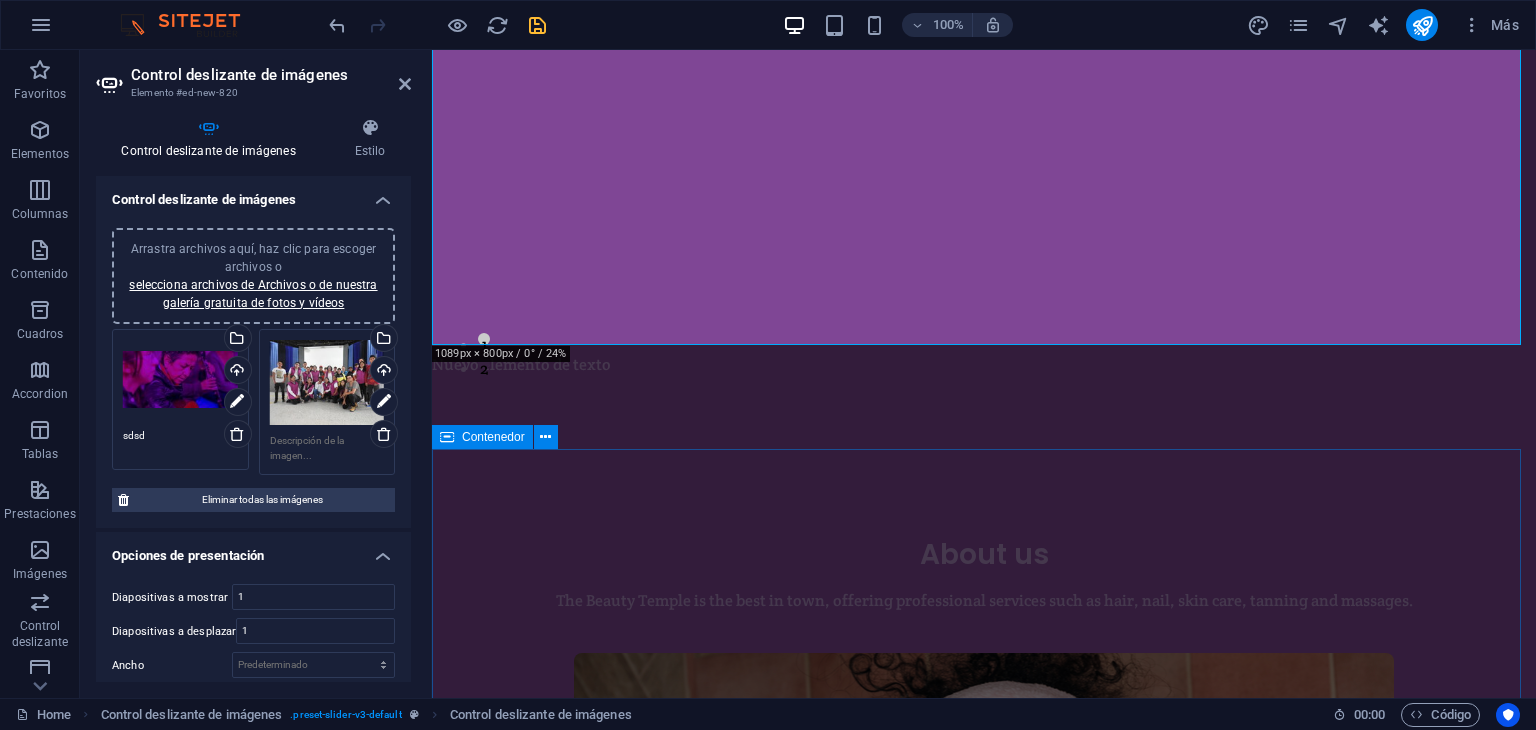 click on "The Beauty Temple is the best in town, offering professional services such as hair, nail, skin care, tanning and massages." at bounding box center [984, 601] 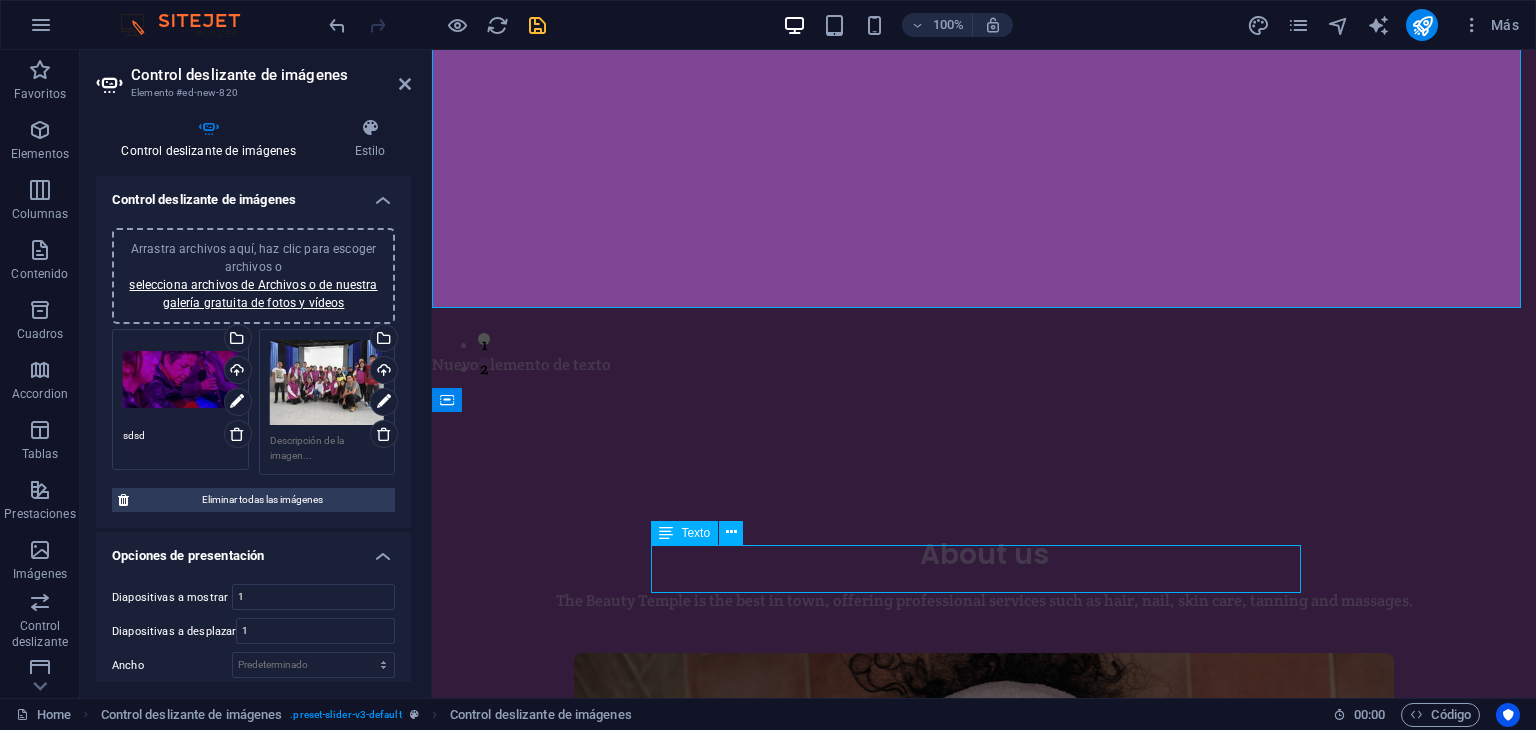 scroll, scrollTop: 760, scrollLeft: 0, axis: vertical 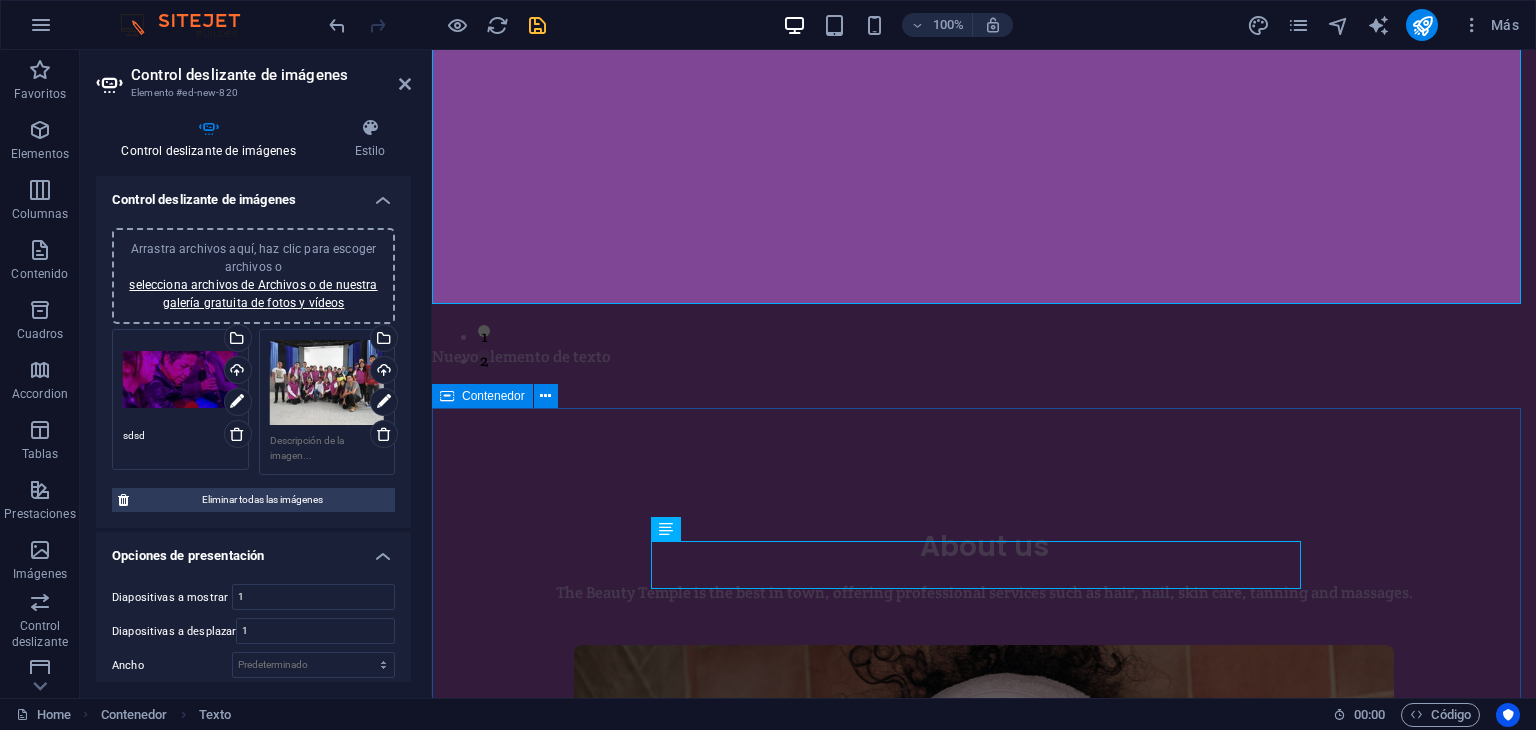 click on "About us The Beauty Temple is the best in town, offering professional services such as hair, nail, skin care, tanning and massages. LEARN MORE" at bounding box center (984, 887) 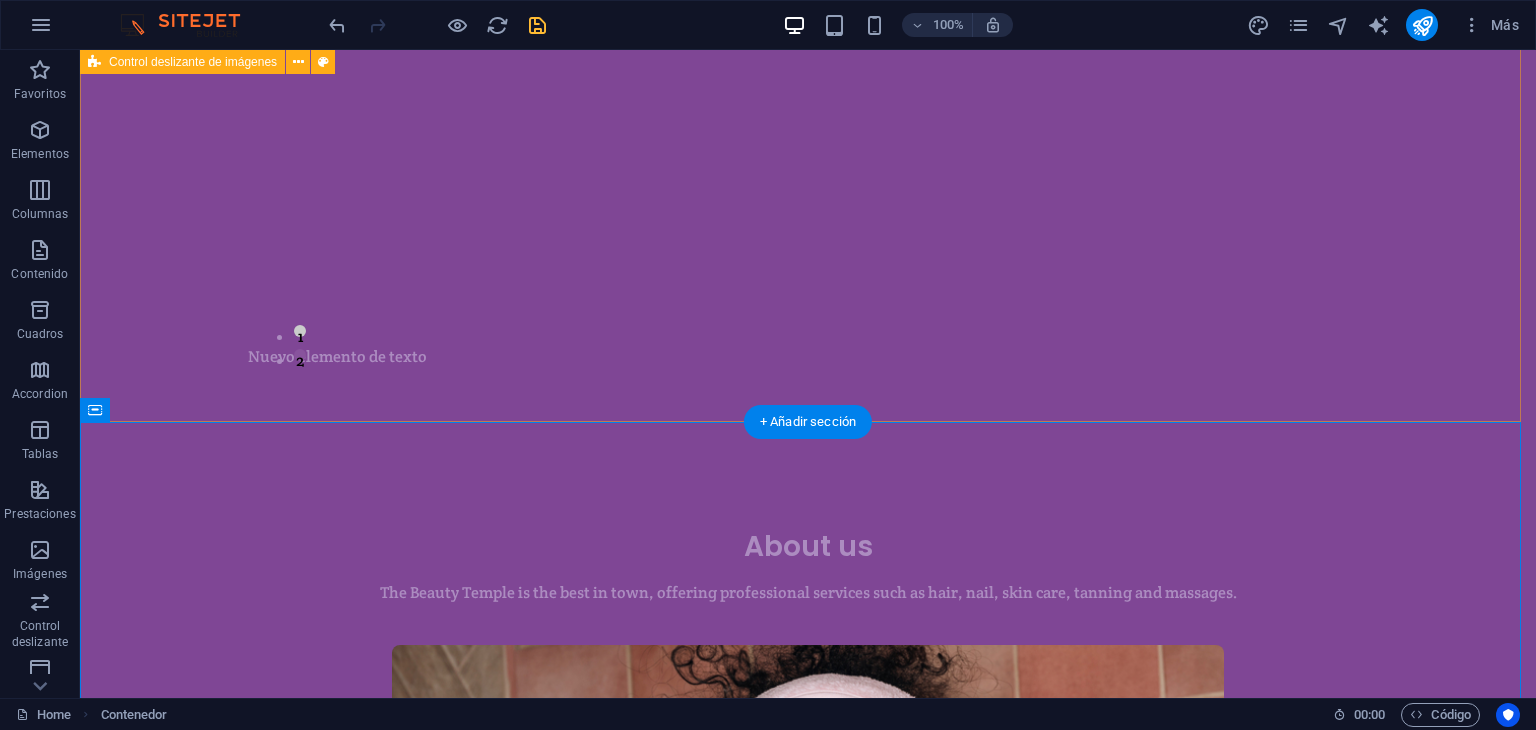 scroll, scrollTop: 746, scrollLeft: 0, axis: vertical 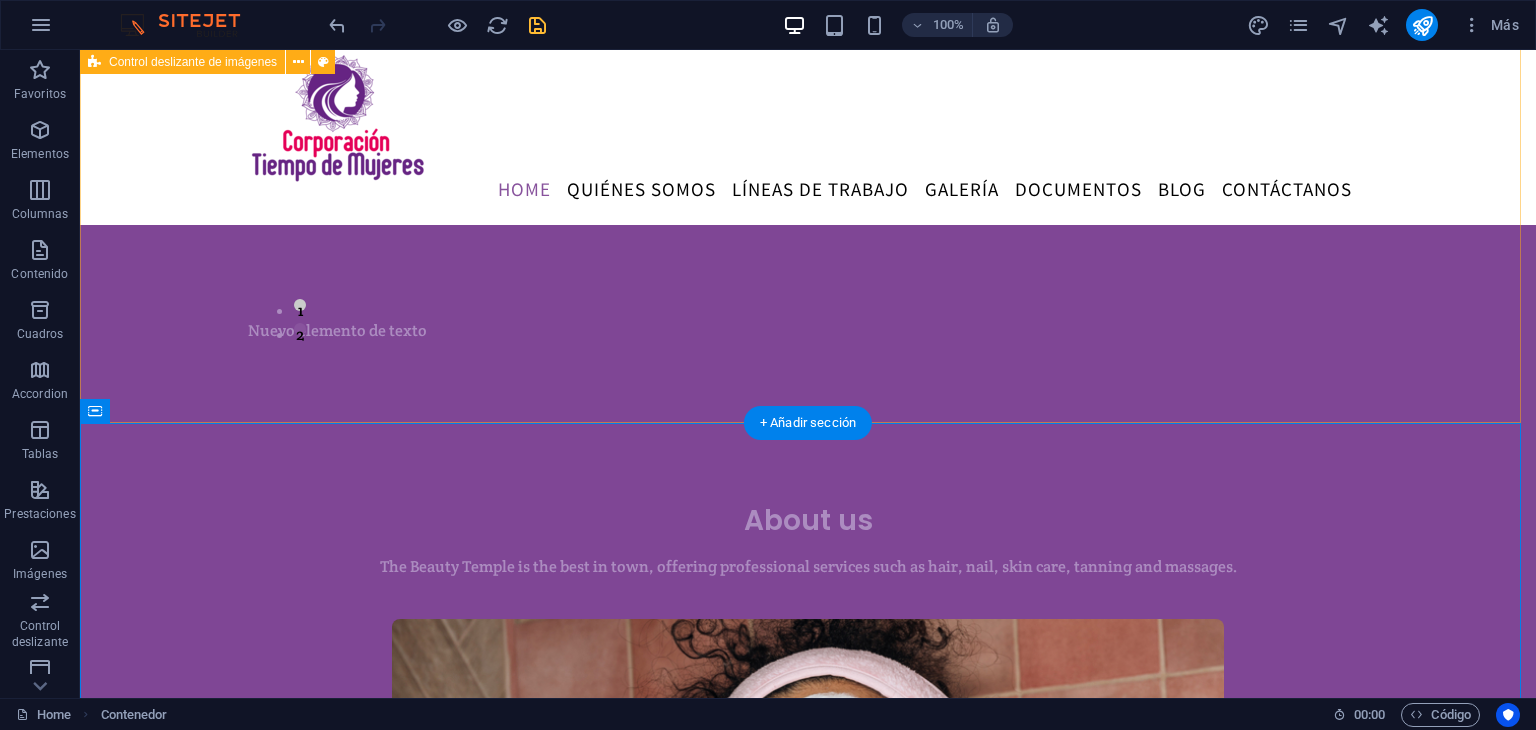 click on "Nuevo elemento de texto" at bounding box center [808, 331] 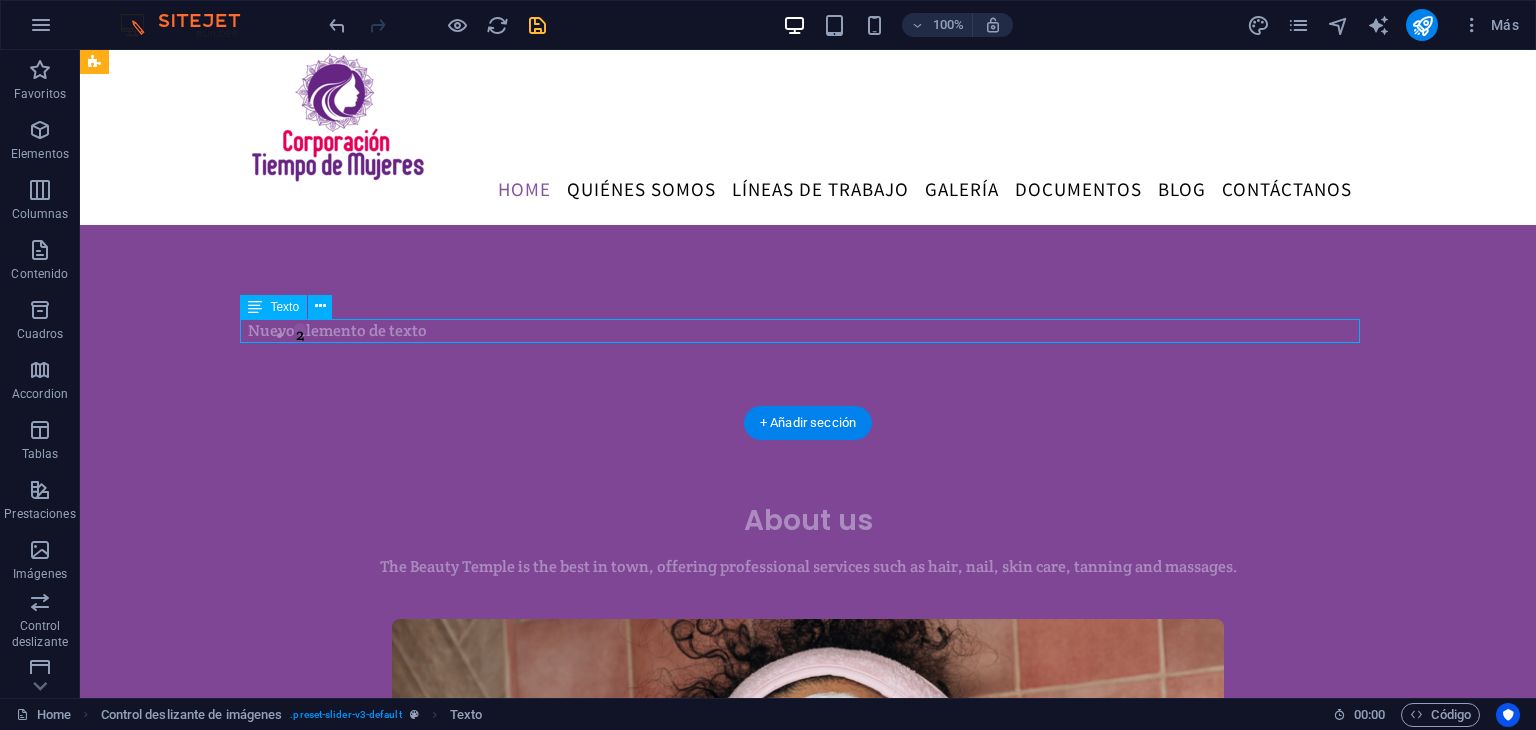 click on "Nuevo elemento de texto" at bounding box center (808, 331) 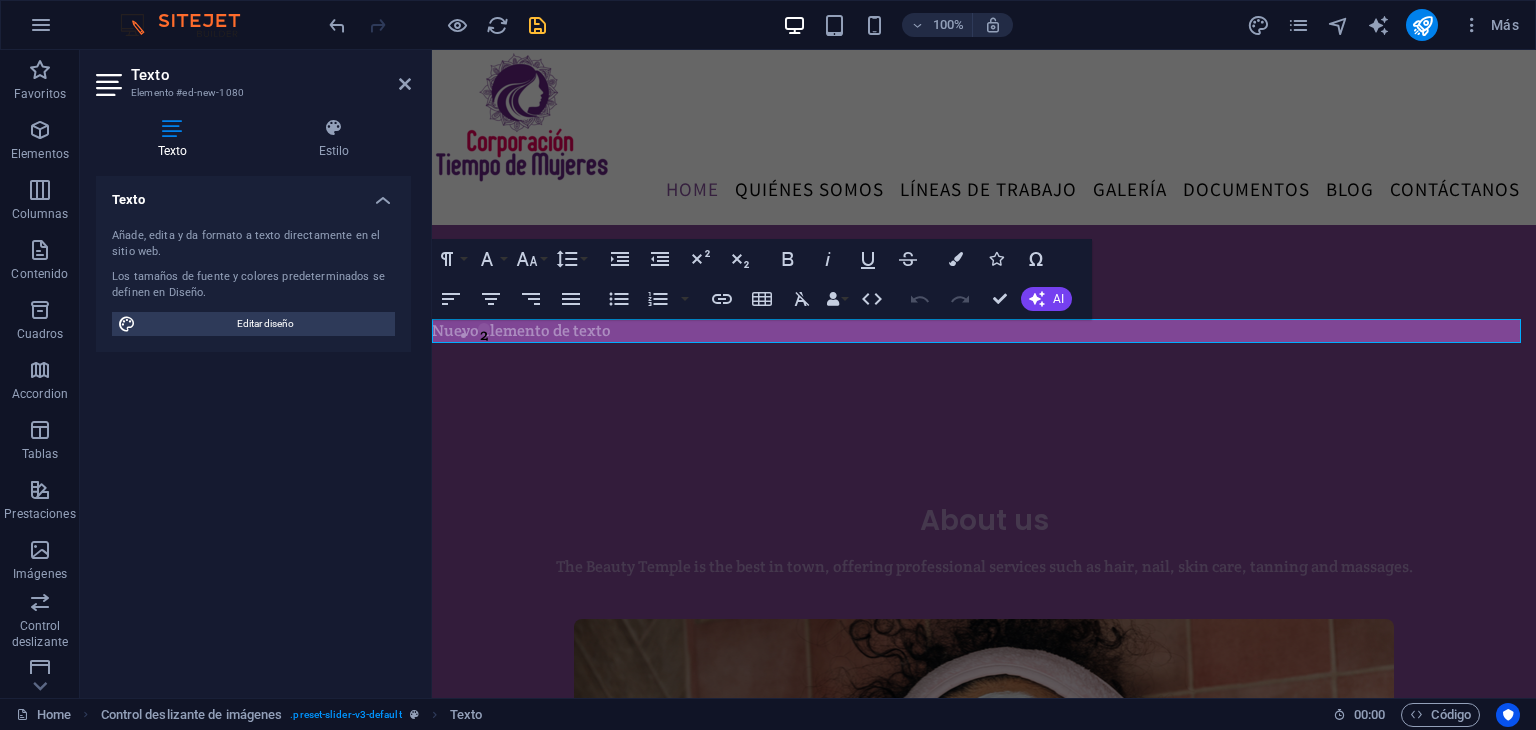click on "Añade, edita y da formato a texto directamente en el sitio web. Los tamaños de fuente y colores predeterminados se definen en Diseño. Editar diseño" at bounding box center [253, 282] 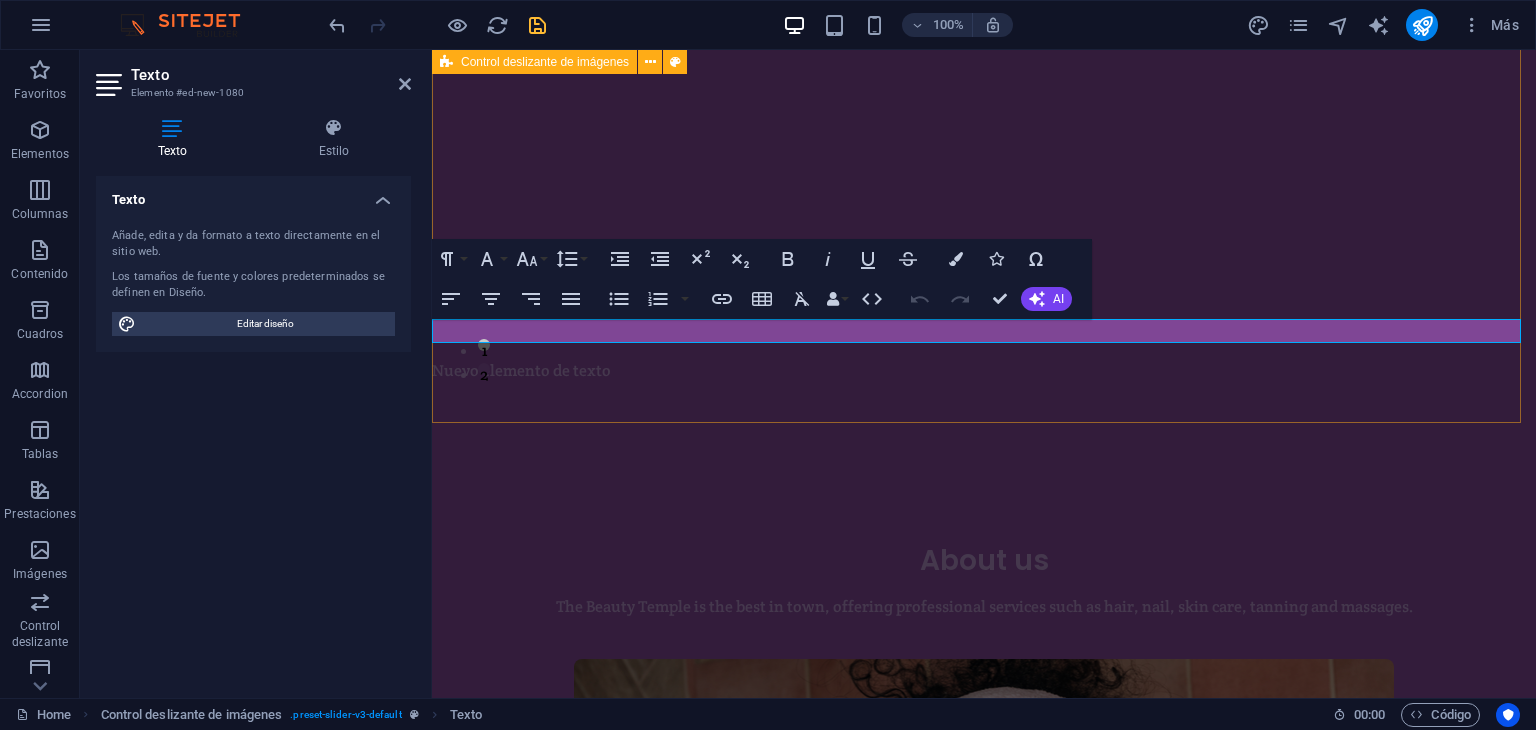 click on "sdsd sdsd 1 2 Nuevo elemento de texto" at bounding box center [984, -29] 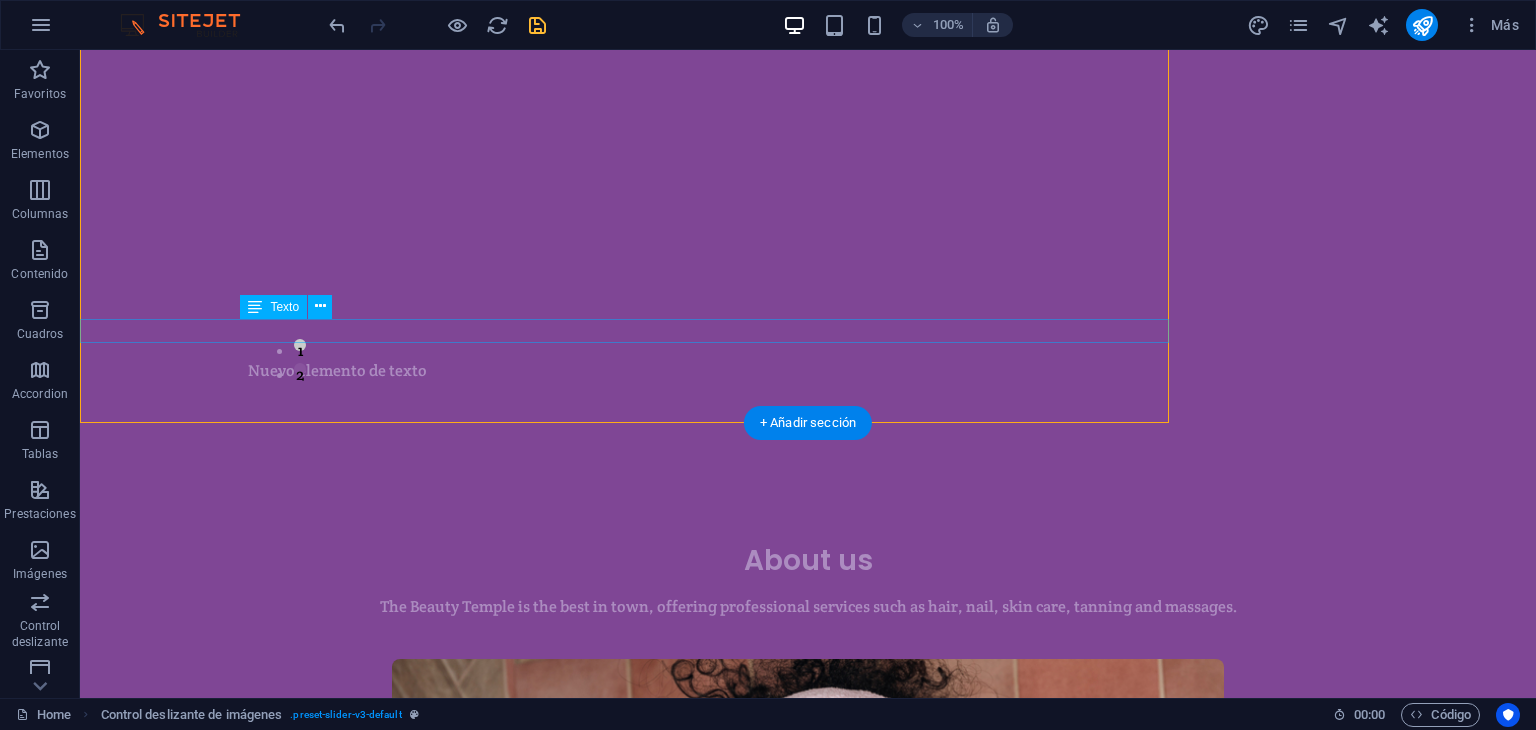 click on "Nuevo elemento de texto" at bounding box center [808, 371] 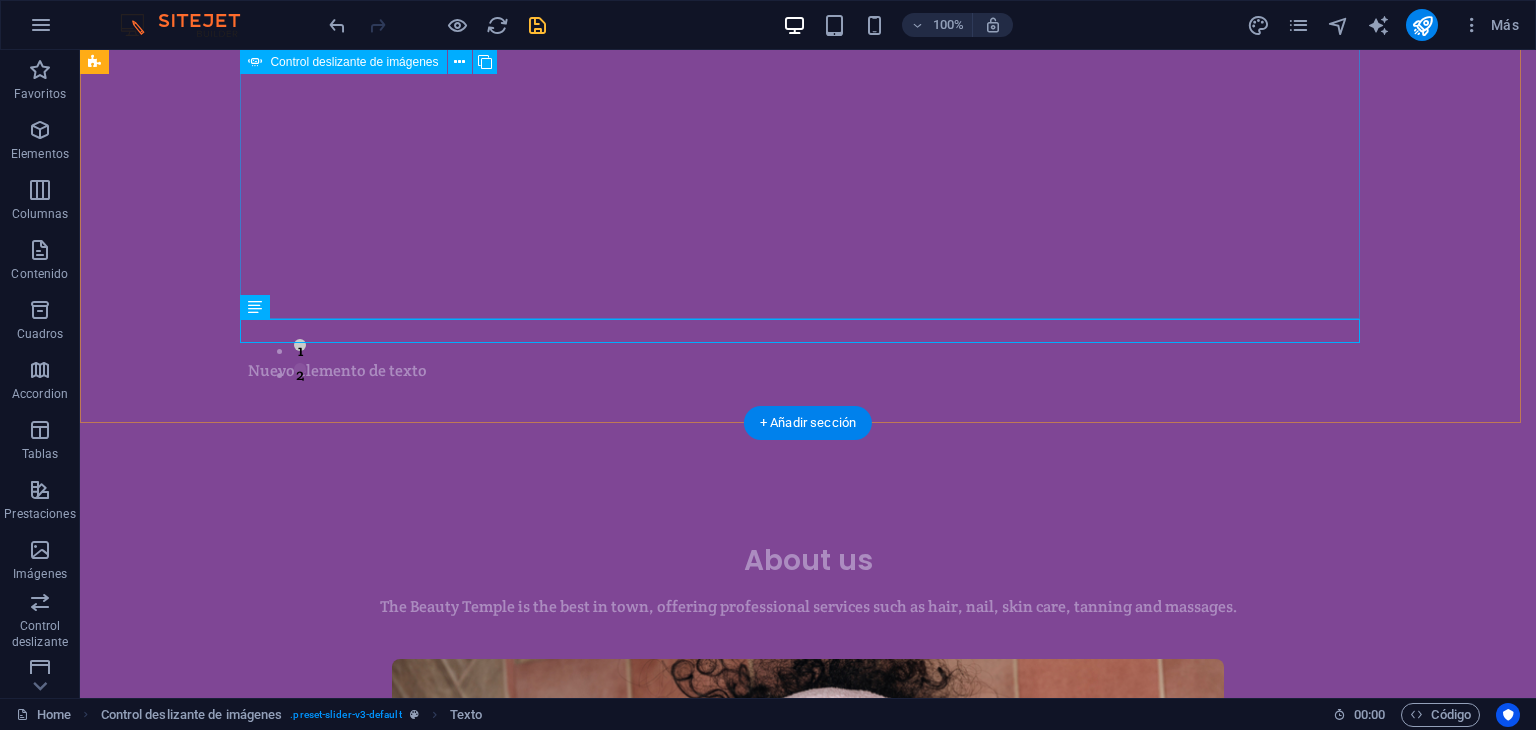 click at bounding box center [-1480, 1315] 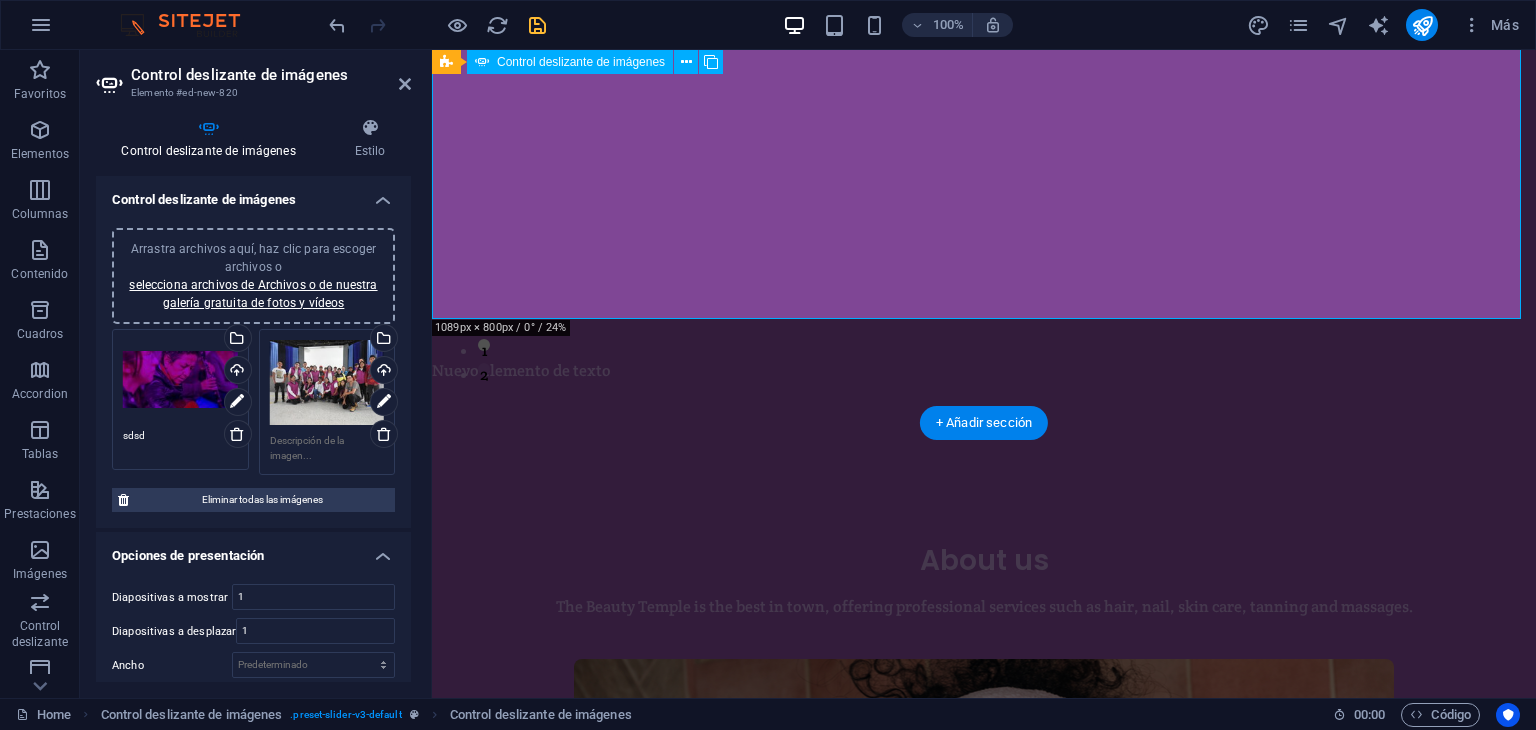 click on "Nuevo elemento de texto" at bounding box center (984, 371) 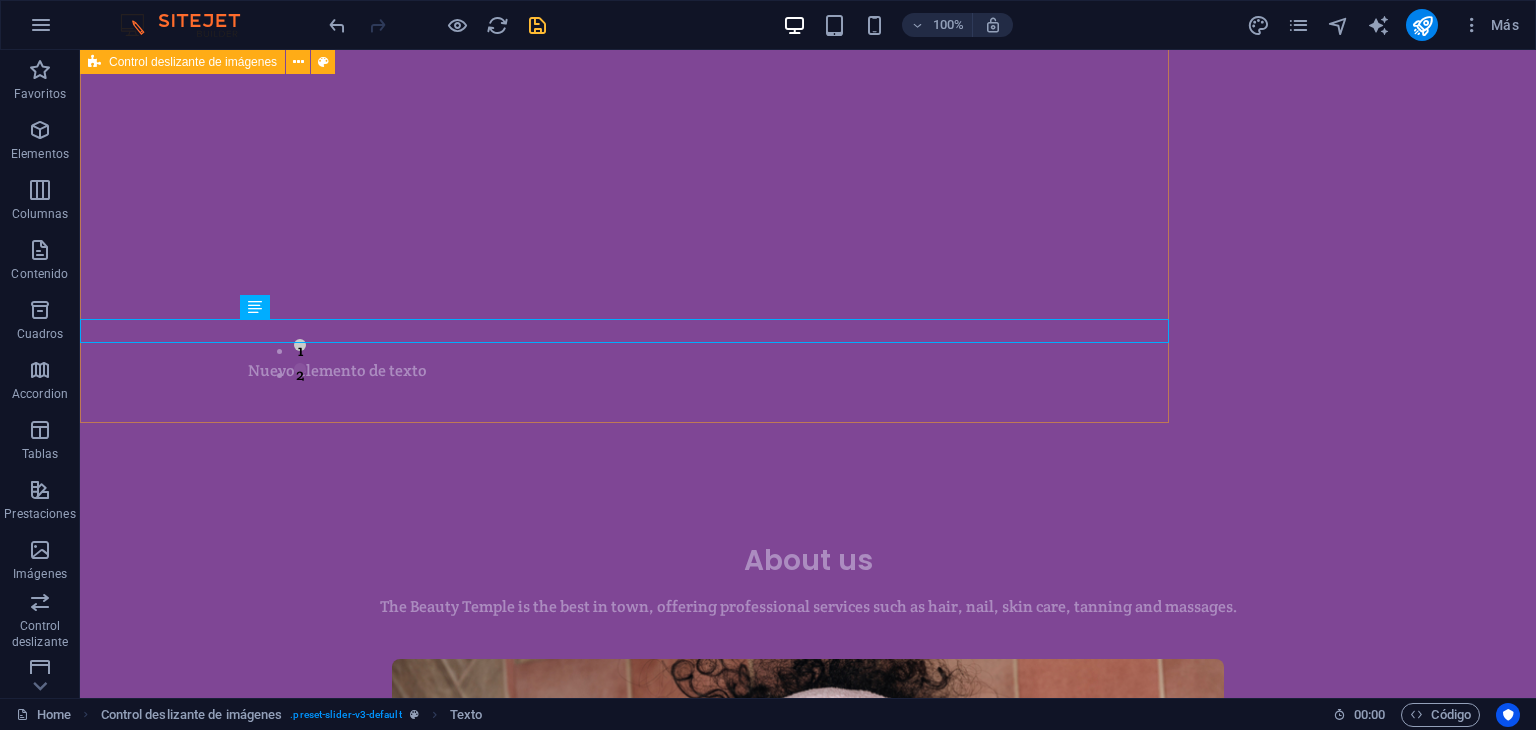 click on "About us The Beauty Temple is the best in town, offering professional services such as hair, nail, skin care, tanning and massages. LEARN MORE" at bounding box center [808, 905] 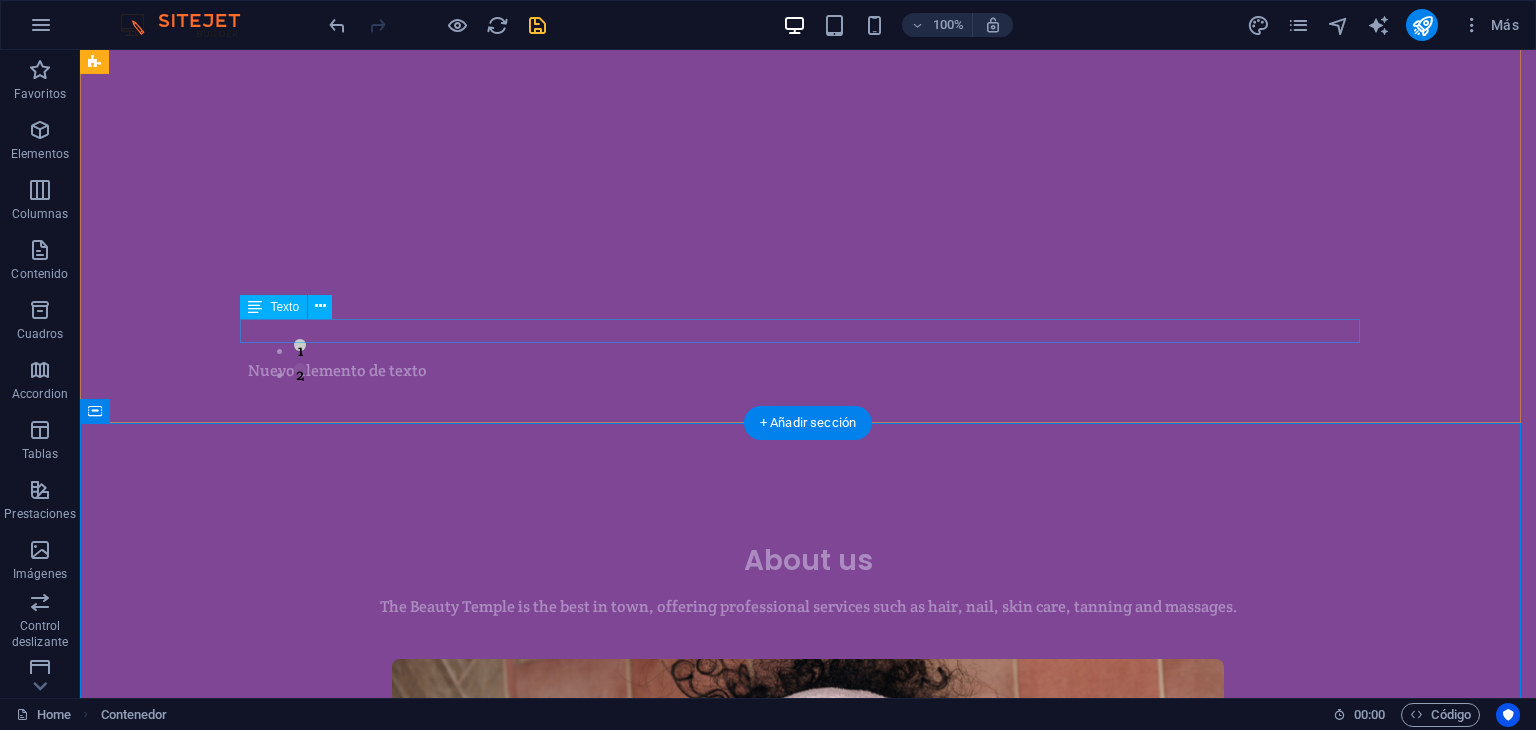 click on "Nuevo elemento de texto" at bounding box center (808, 371) 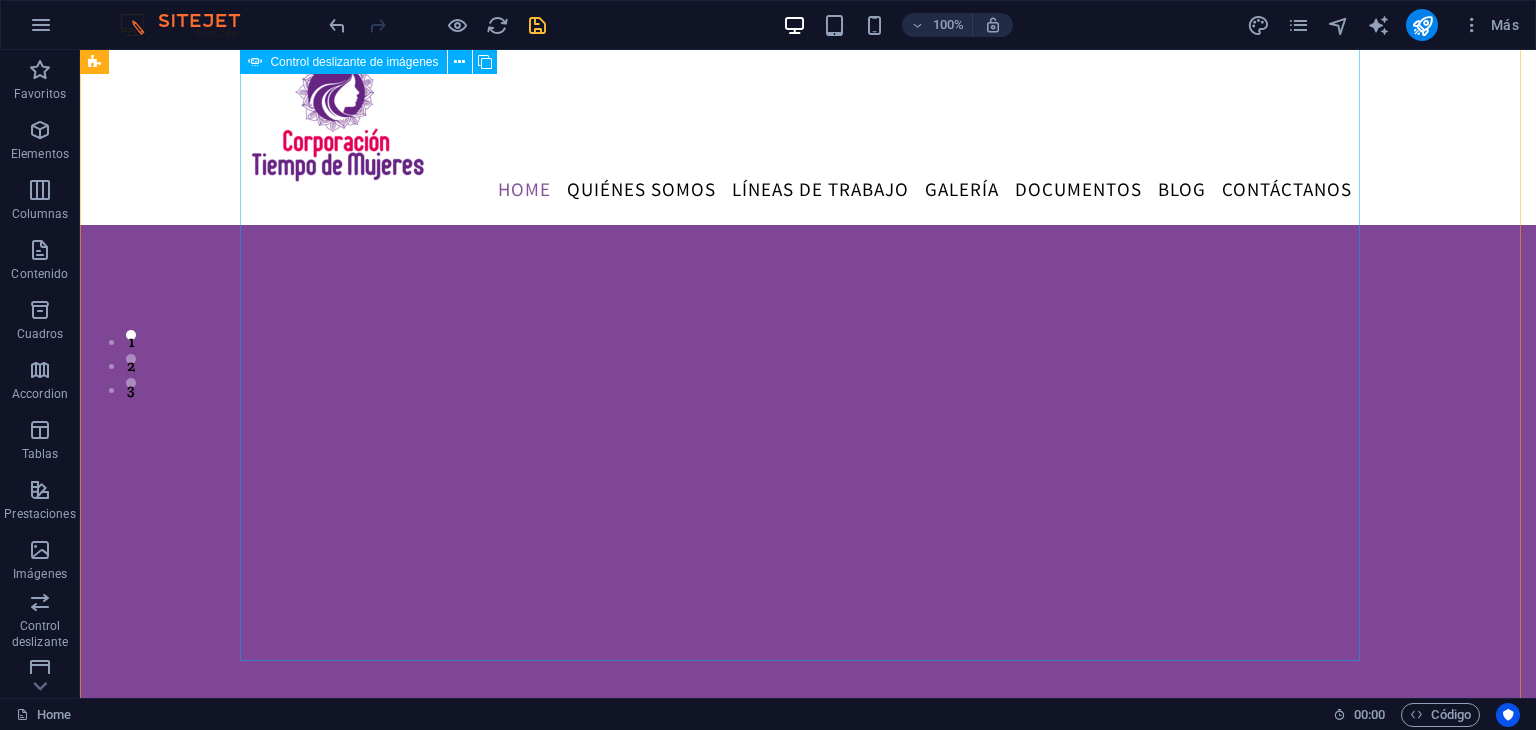 click at bounding box center (-1480, 1675) 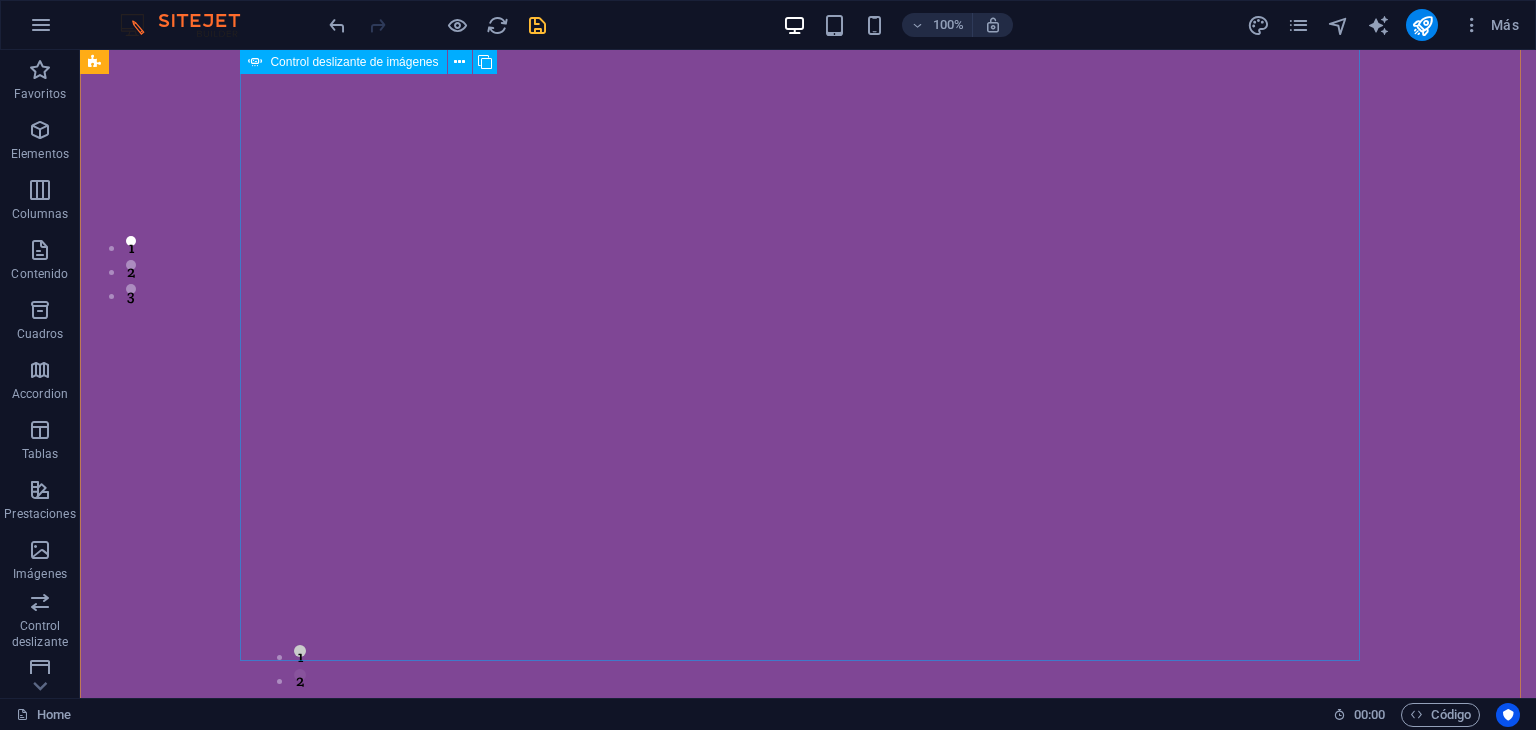 scroll, scrollTop: 442, scrollLeft: 0, axis: vertical 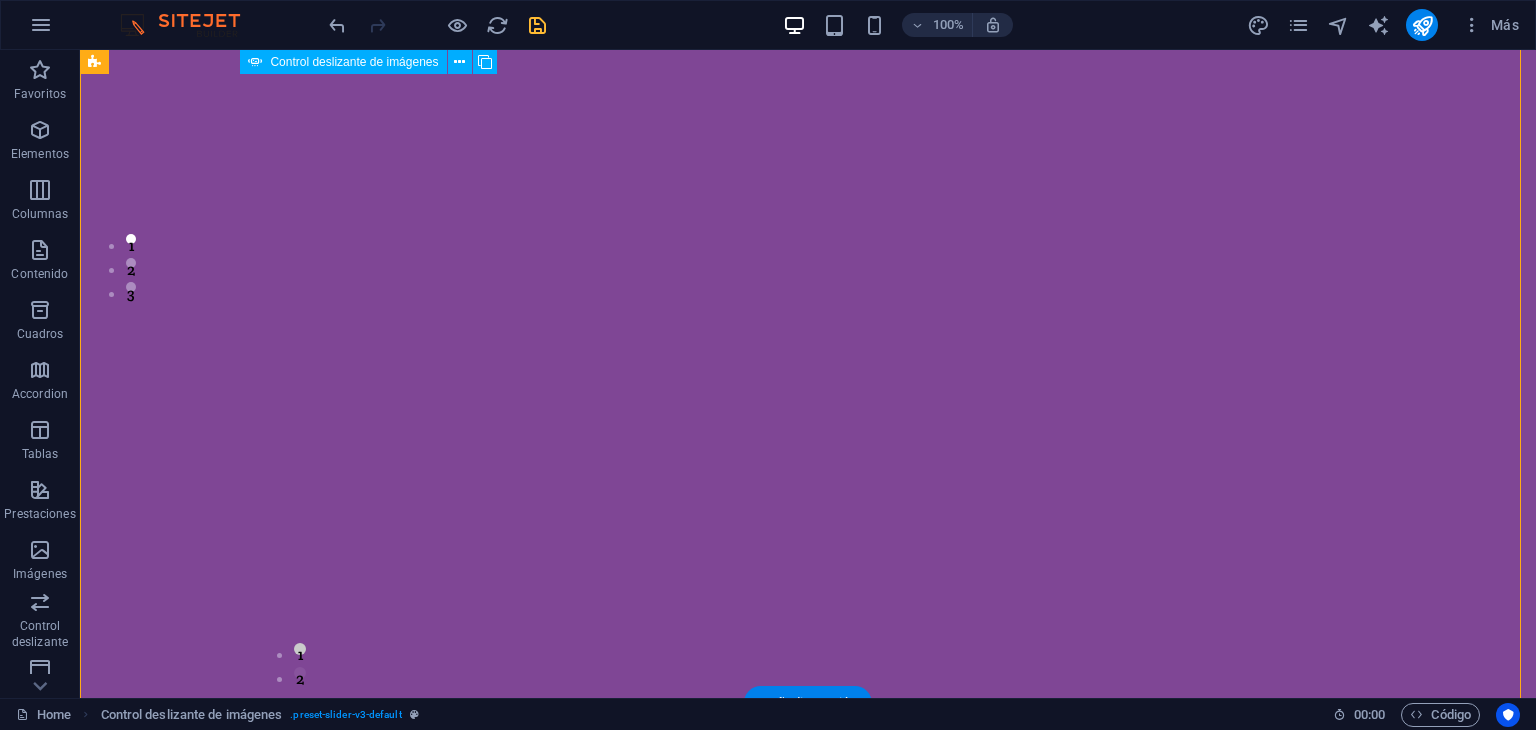 click at bounding box center [808, 2603] 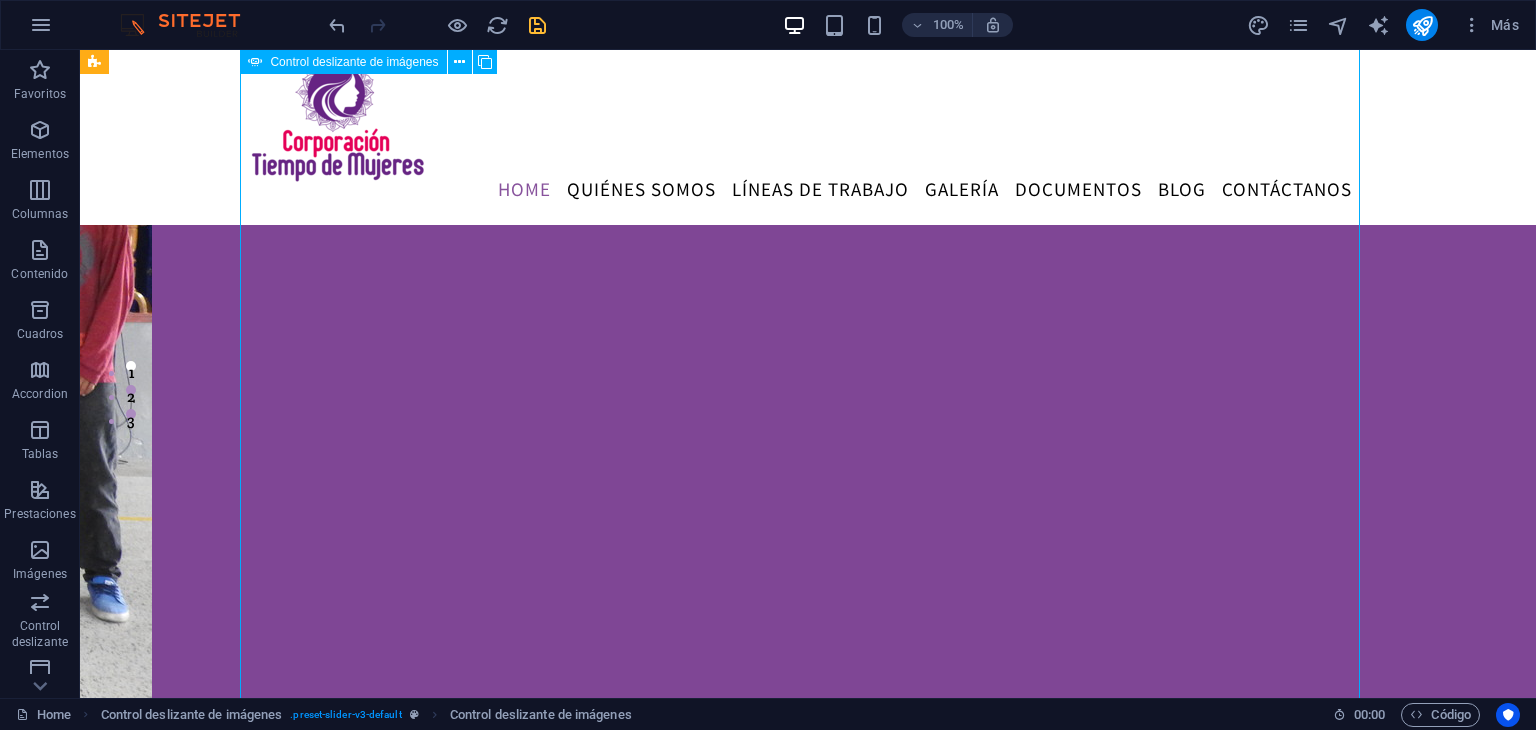 scroll, scrollTop: 314, scrollLeft: 0, axis: vertical 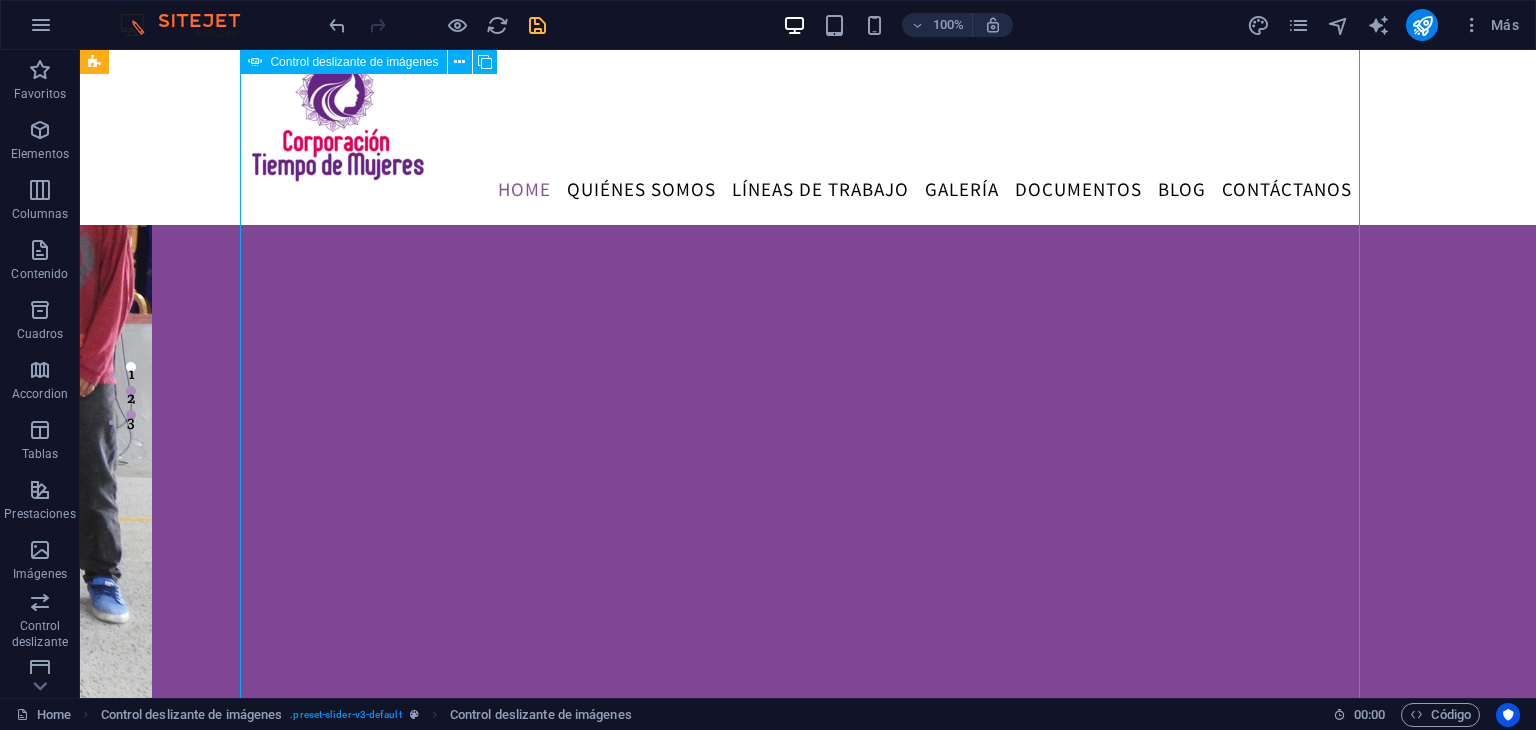 click at bounding box center (808, -29) 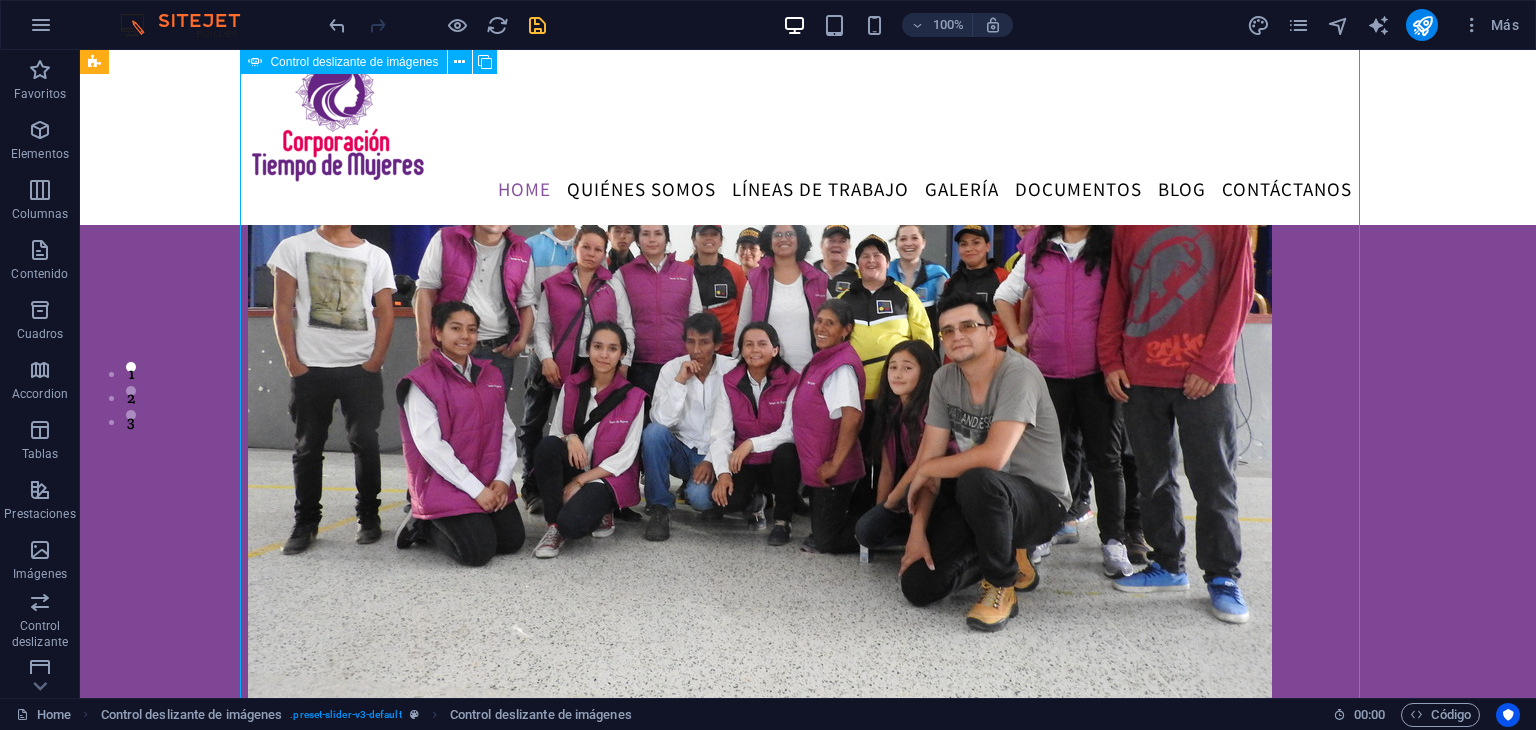 click on "sdsd sdsd 1 2" at bounding box center [808, 351] 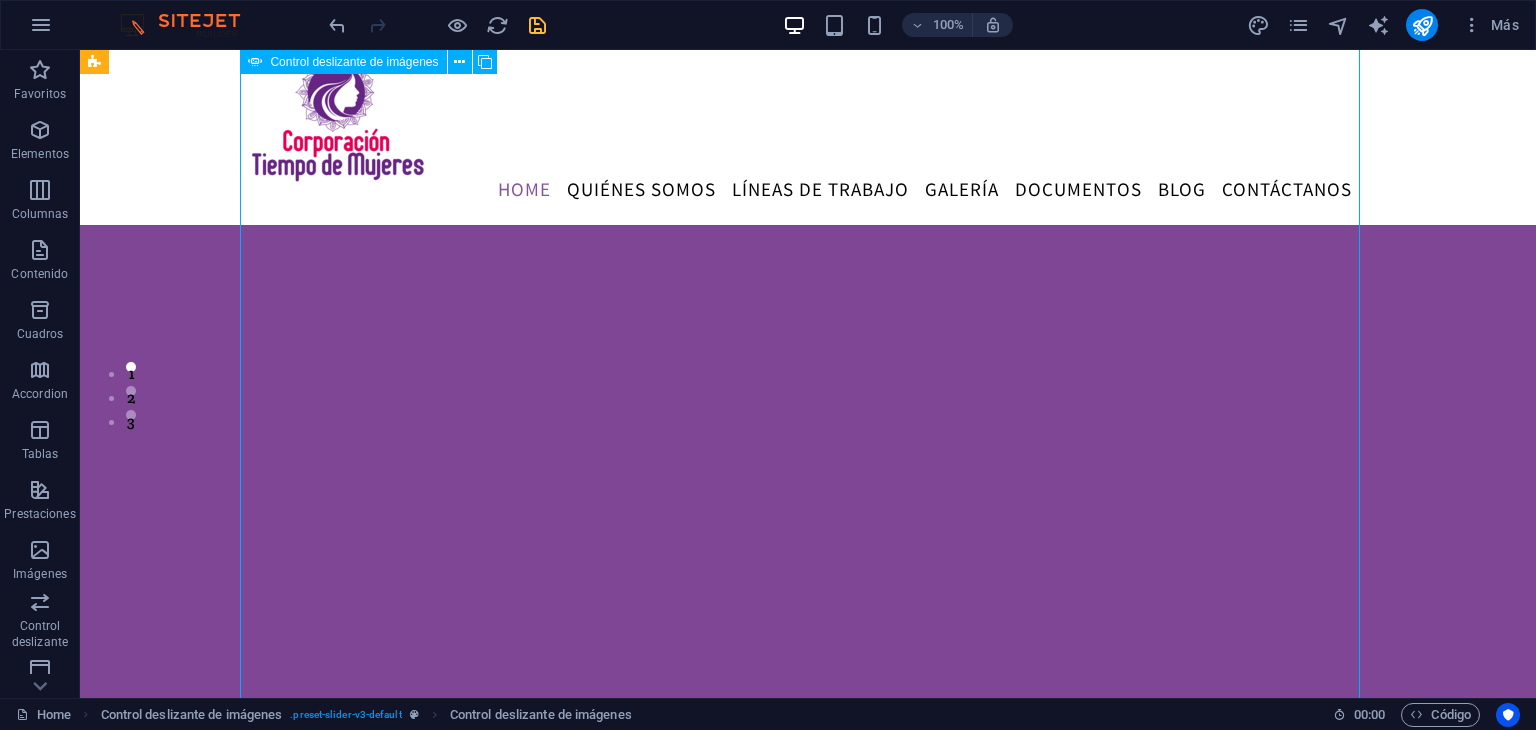click on "sdsd sdsd 1 2" at bounding box center [808, 351] 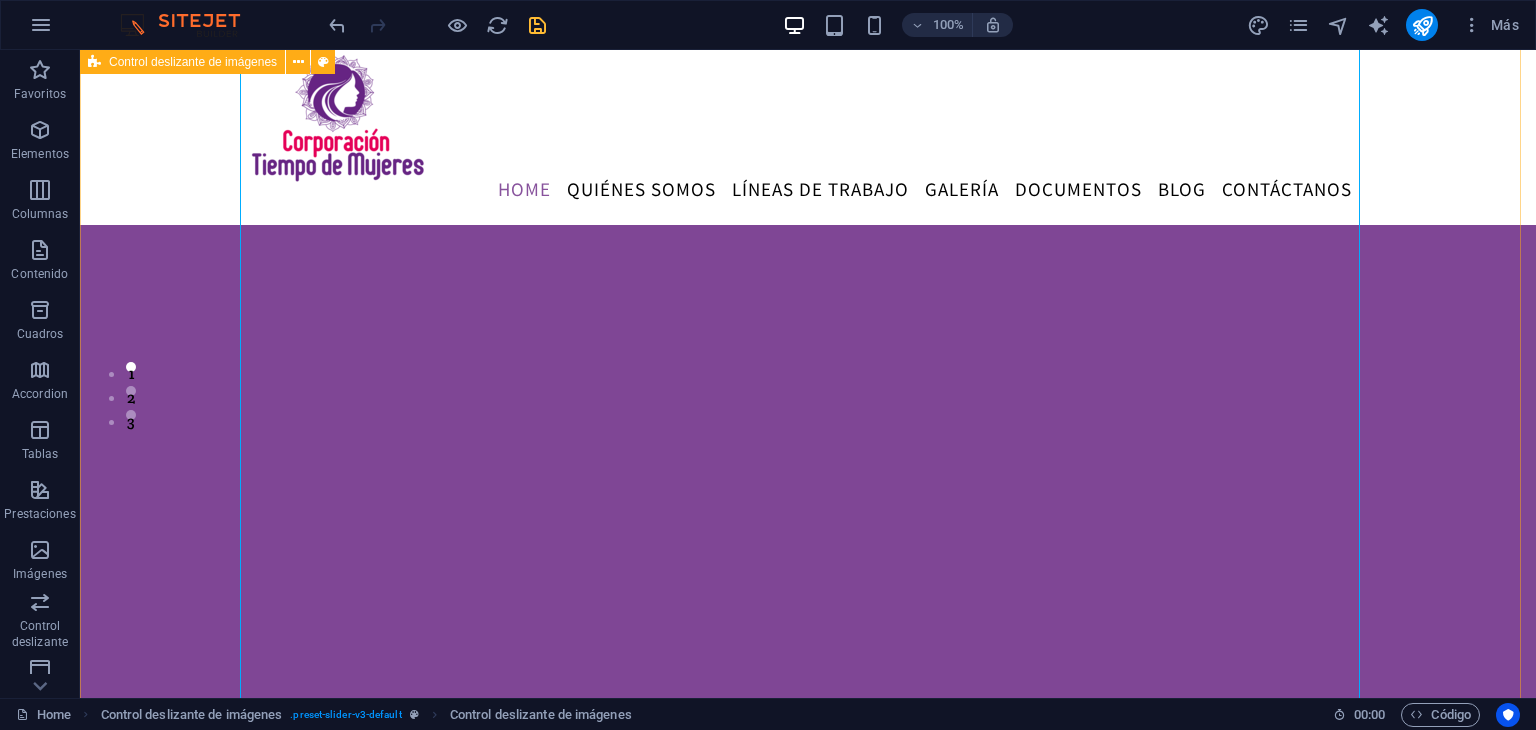 click on "sdsd sdsd 1 2" at bounding box center [808, 283] 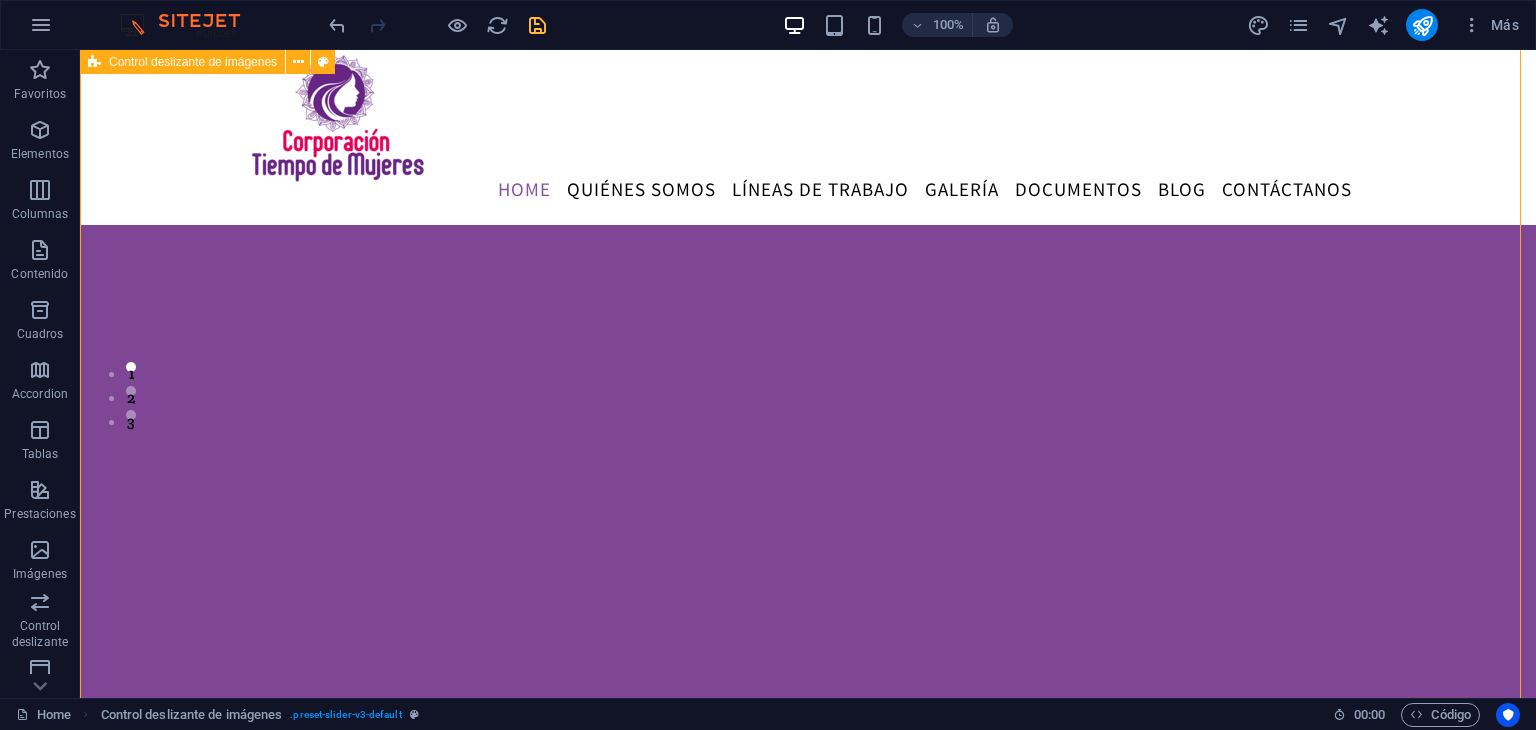 click on "sdsd sdsd 1 2" at bounding box center (808, 283) 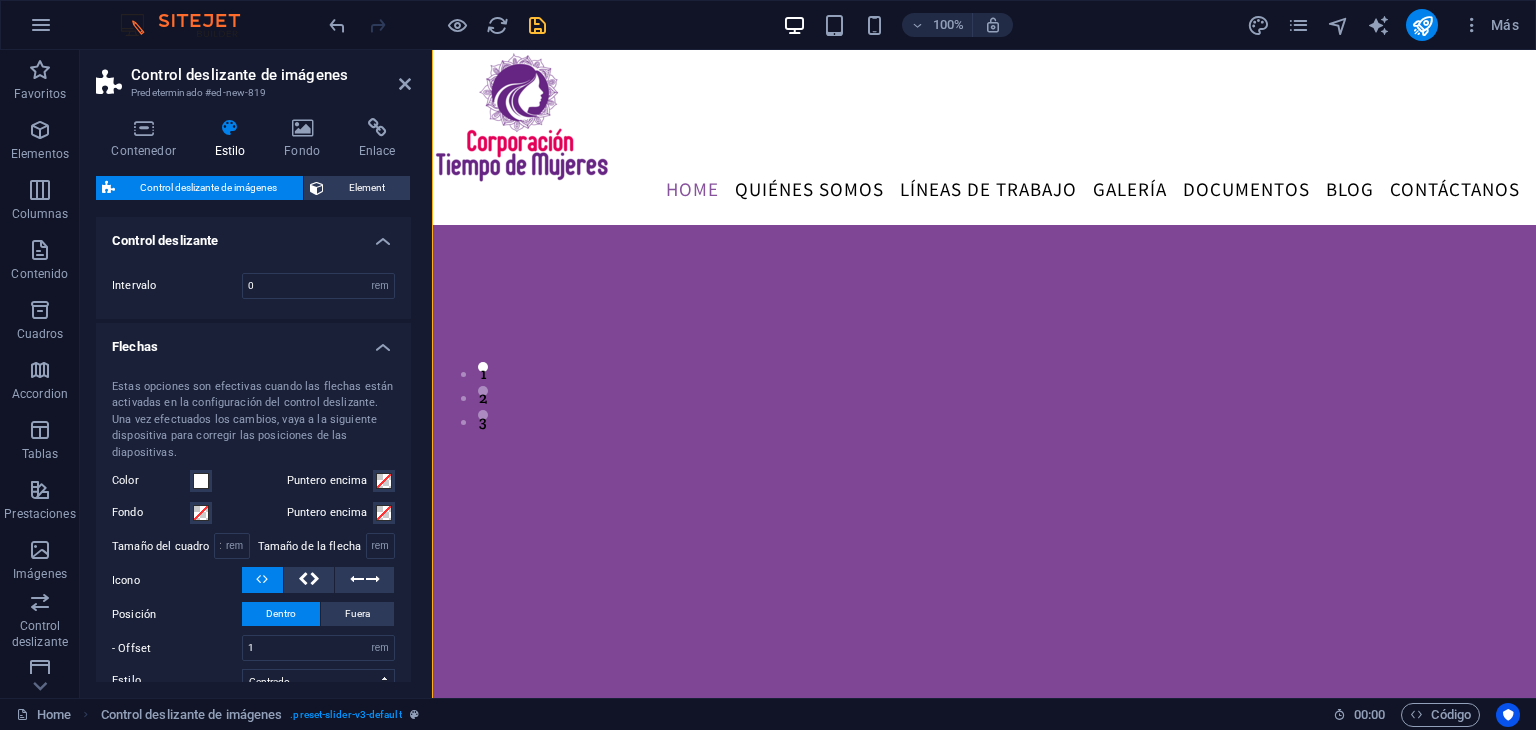 click on "Flechas" at bounding box center [253, 341] 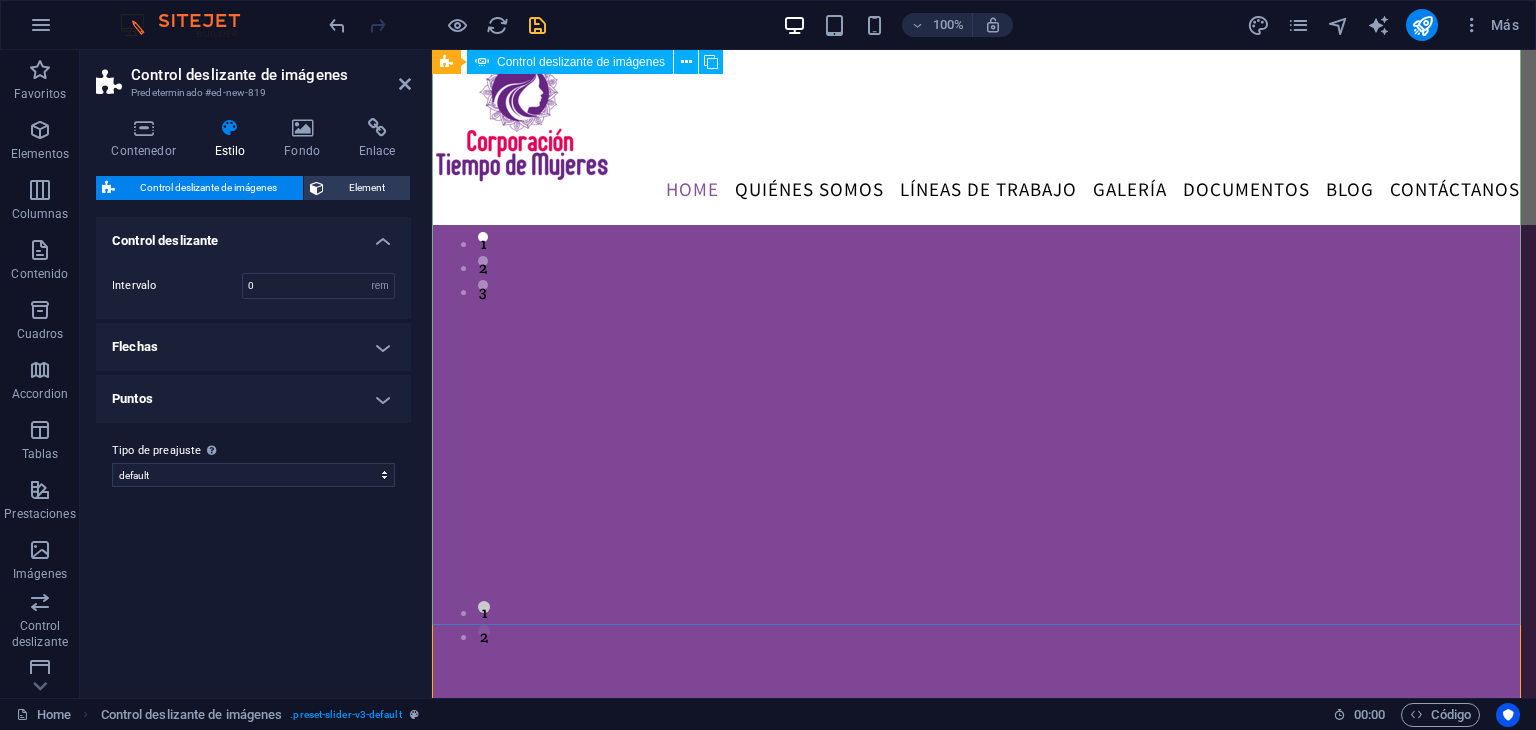 scroll, scrollTop: 438, scrollLeft: 0, axis: vertical 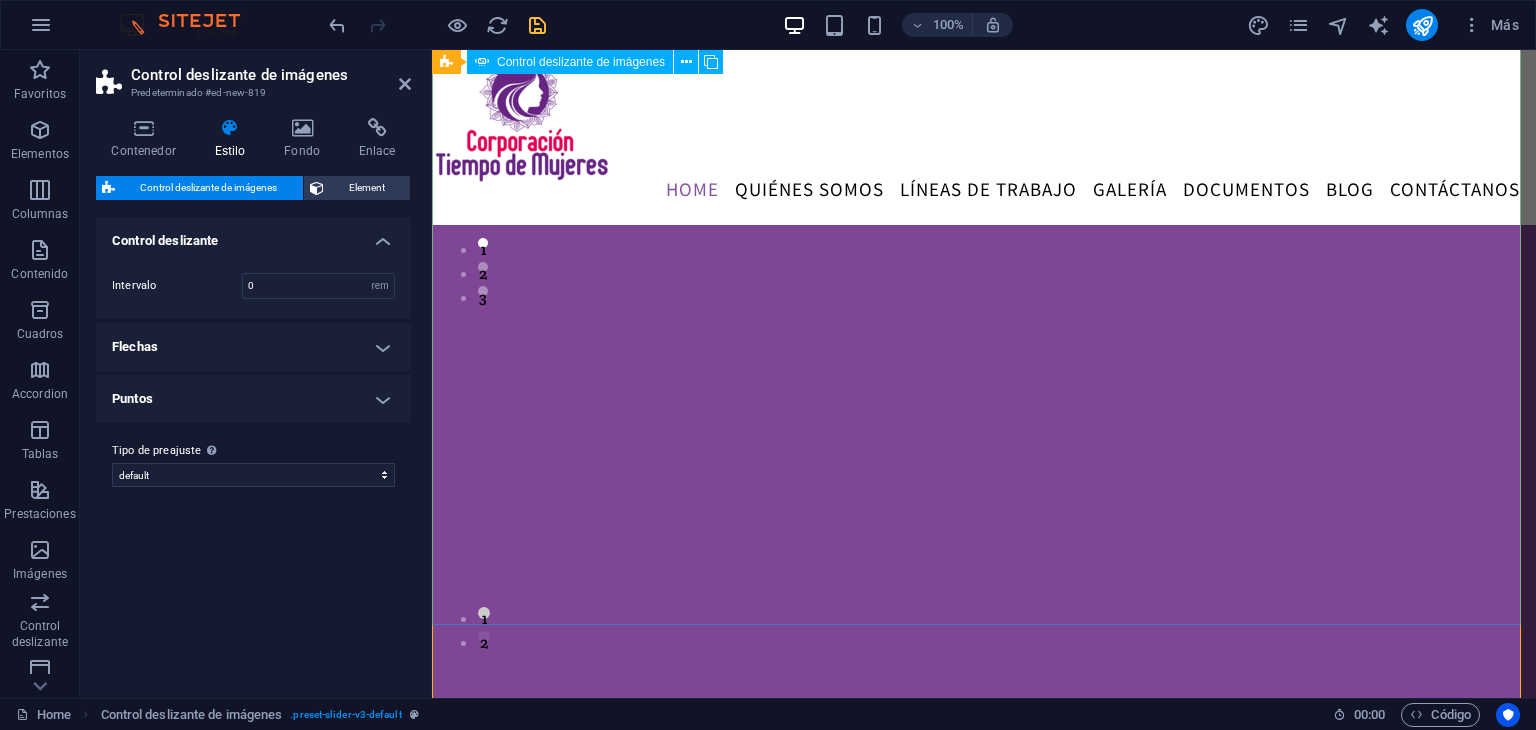 click at bounding box center (-1234, 1583) 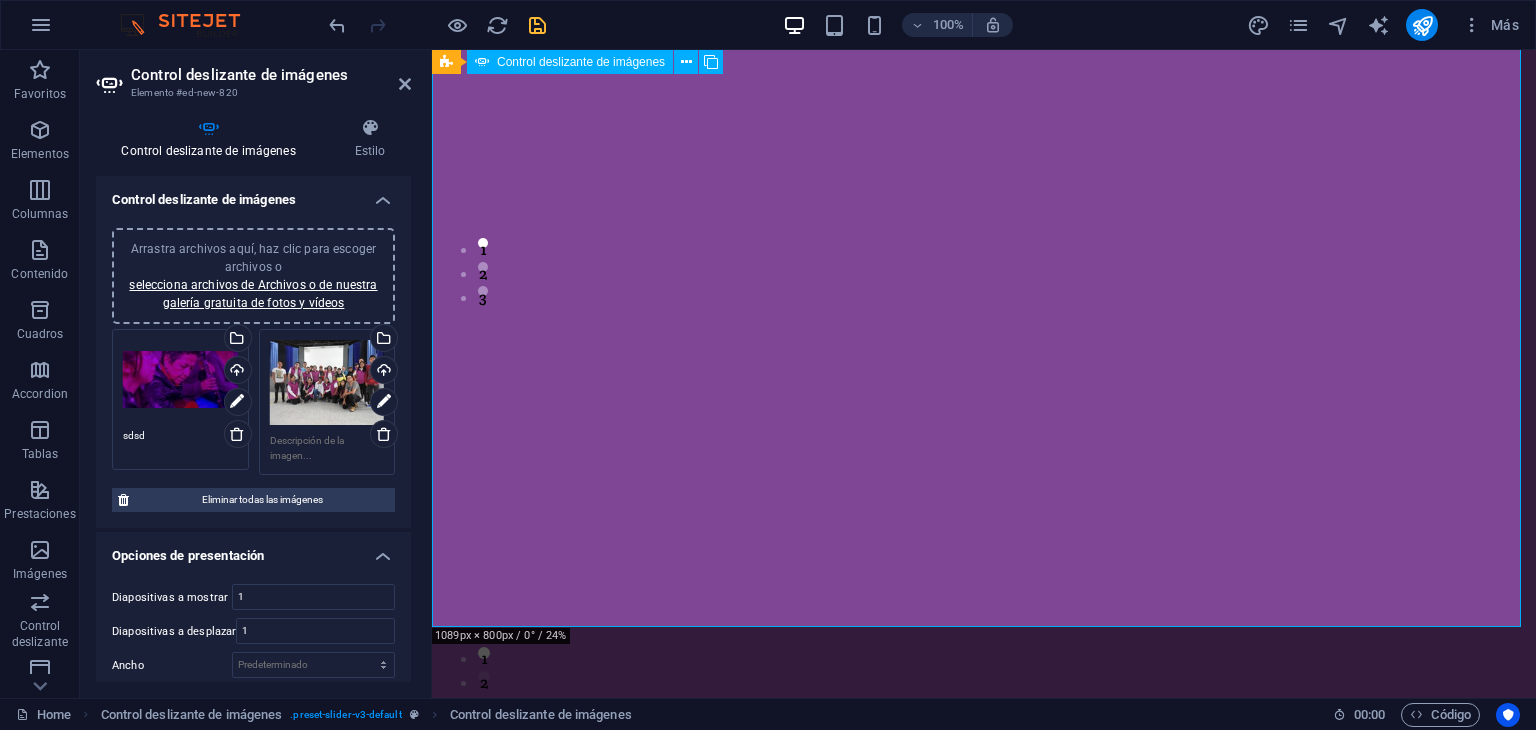 click at bounding box center [984, -113] 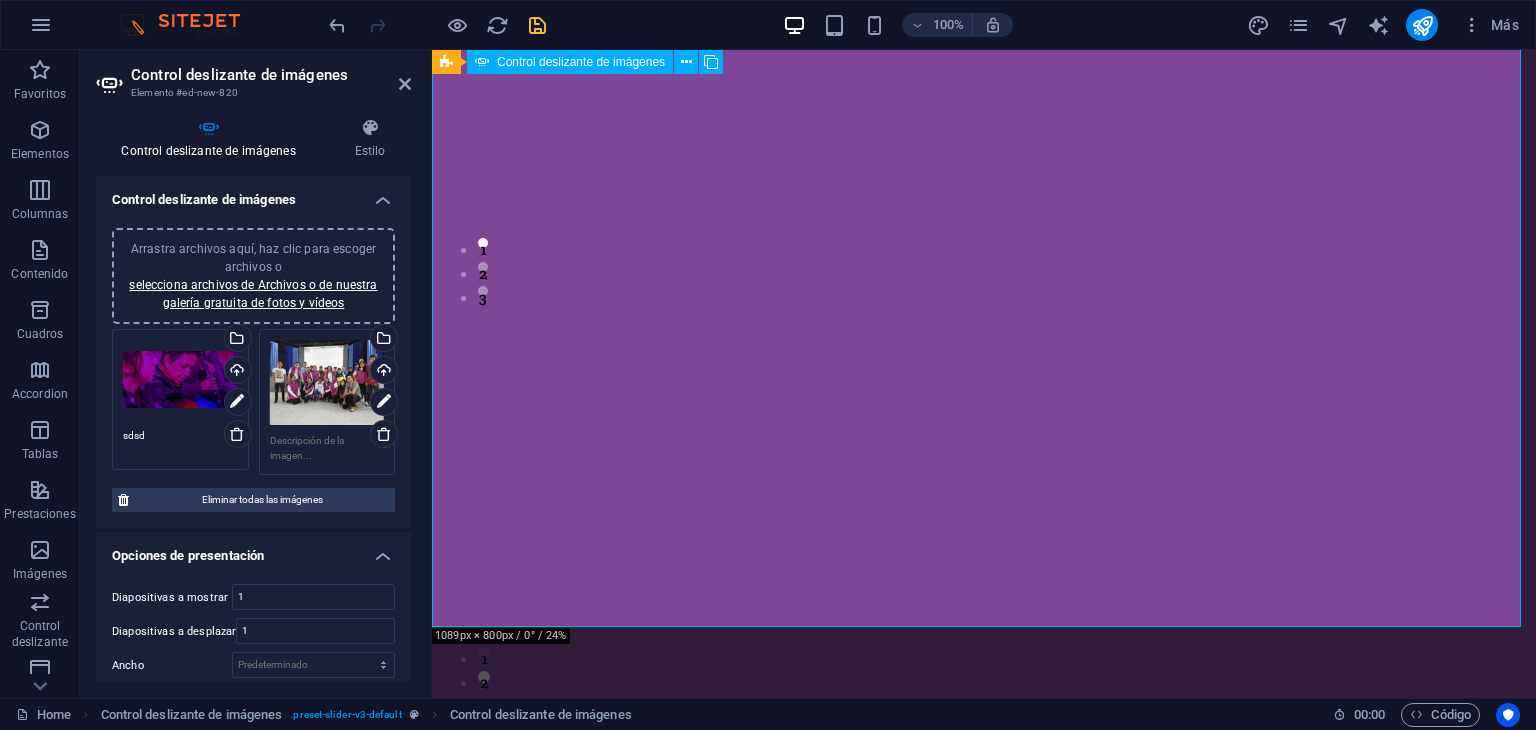 click at bounding box center (984, -113) 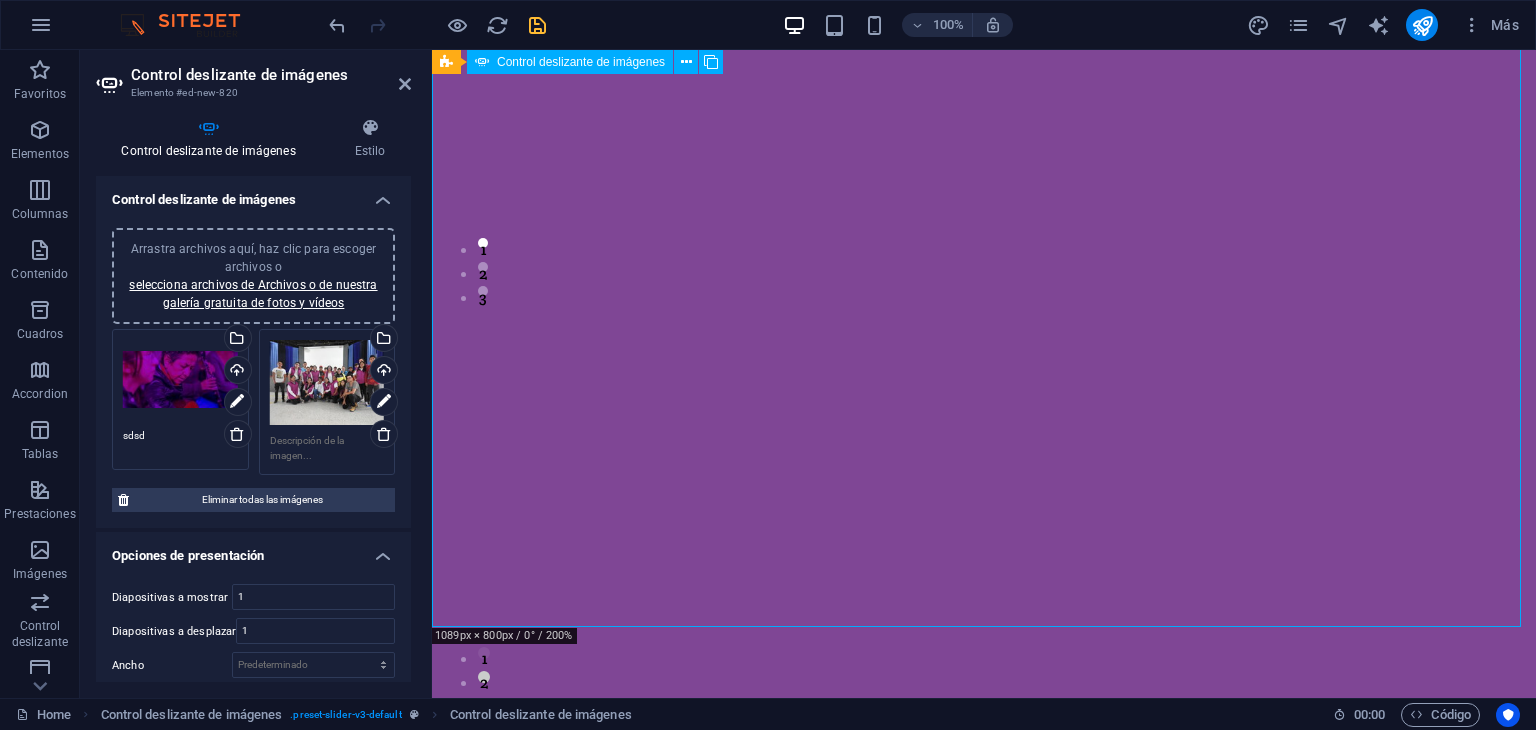 click at bounding box center (-257, 953) 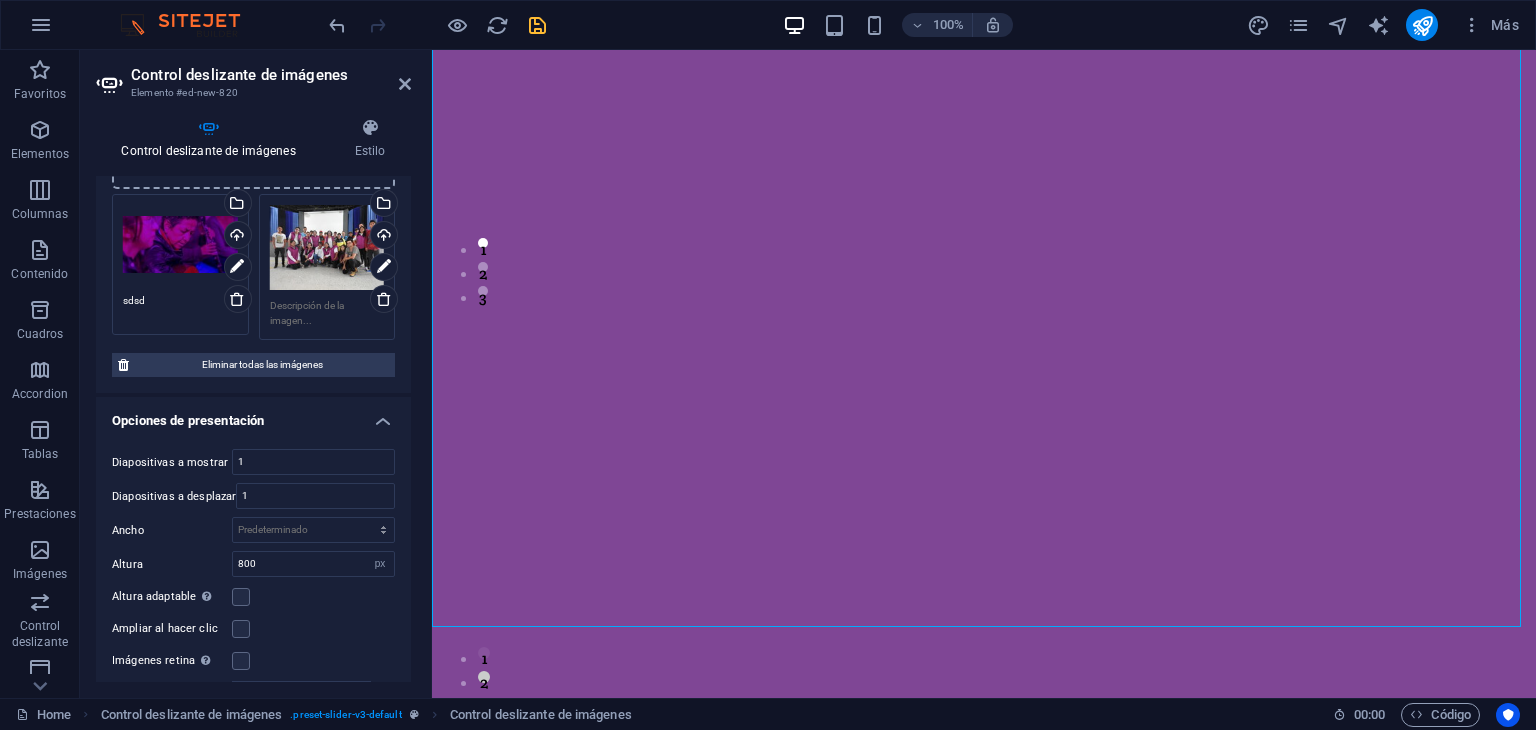 scroll, scrollTop: 140, scrollLeft: 0, axis: vertical 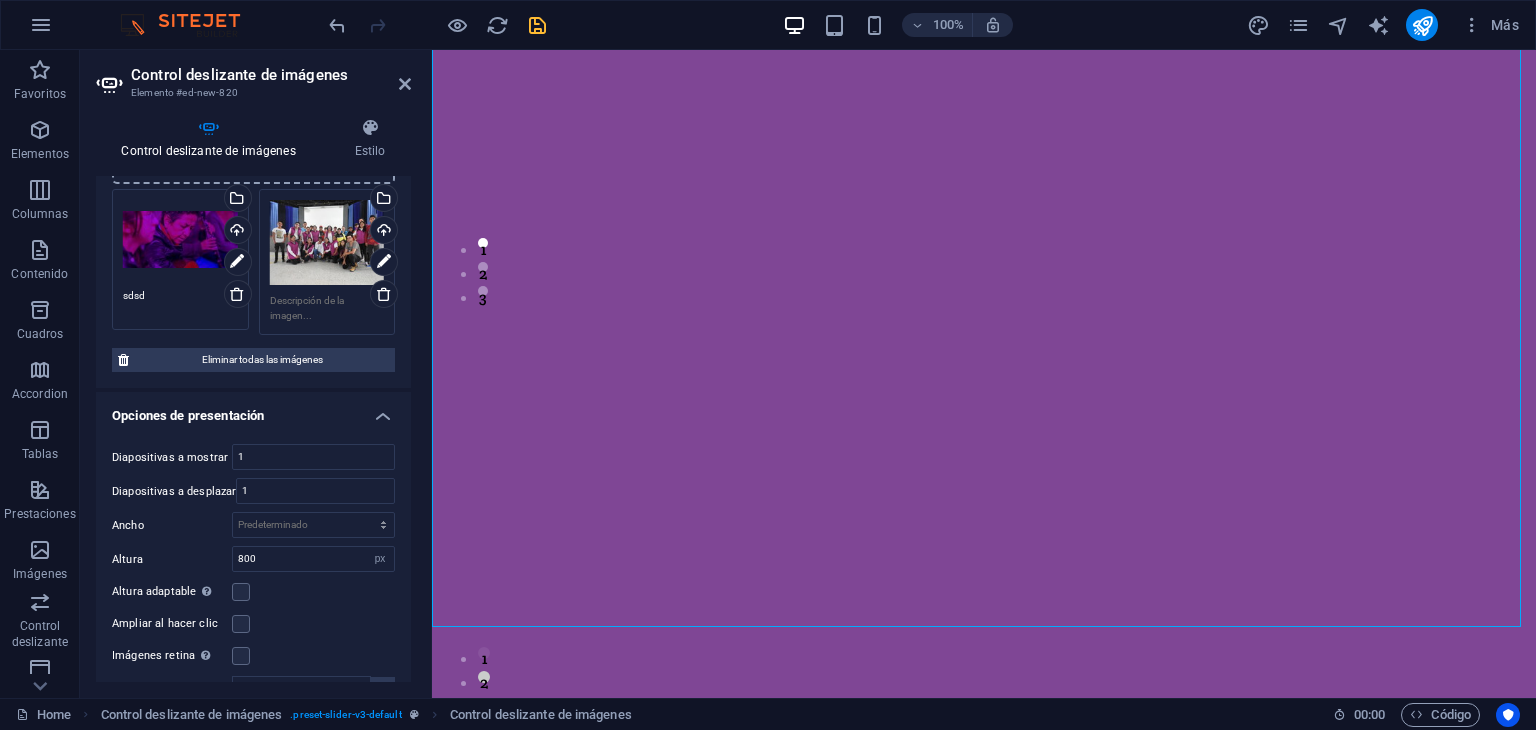 click at bounding box center (208, 128) 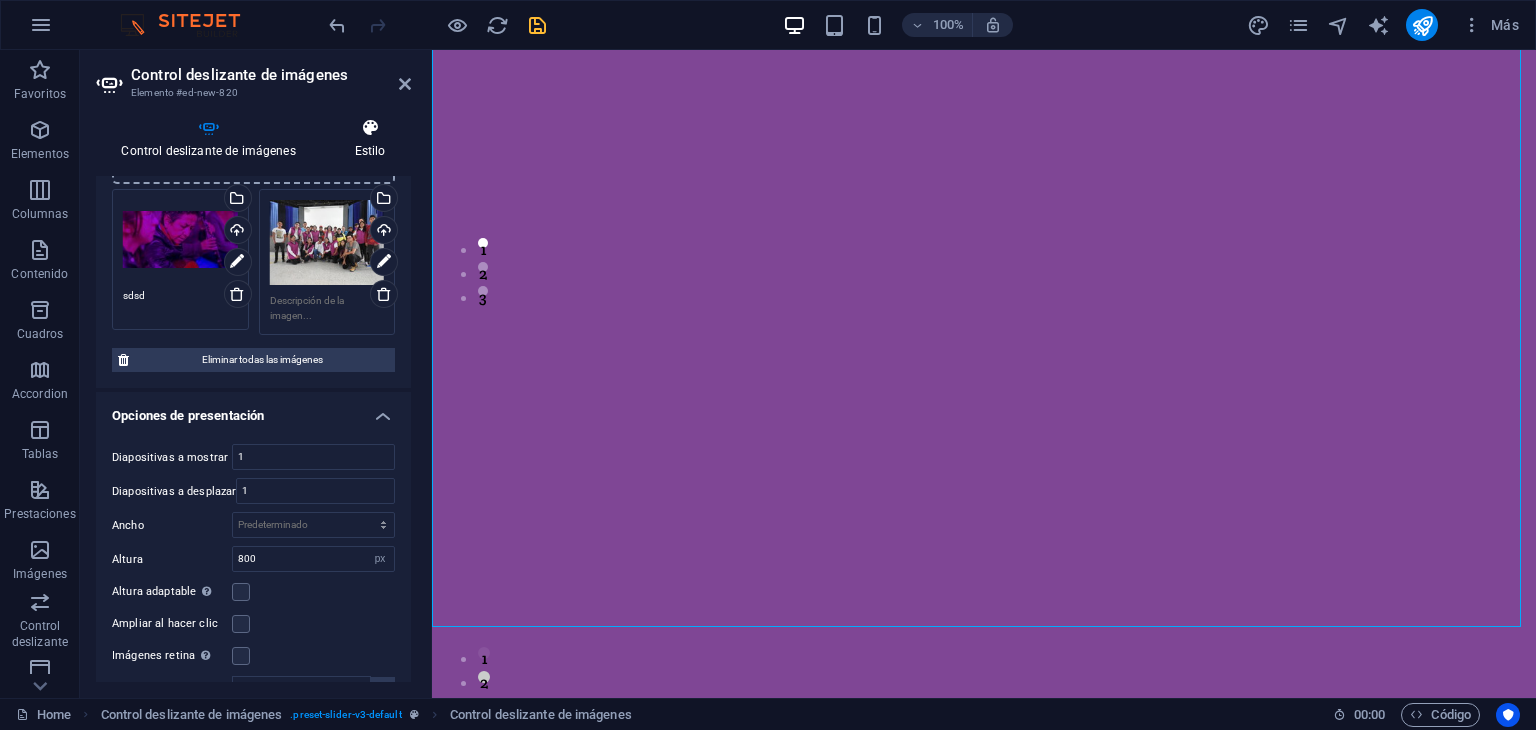 click at bounding box center [370, 128] 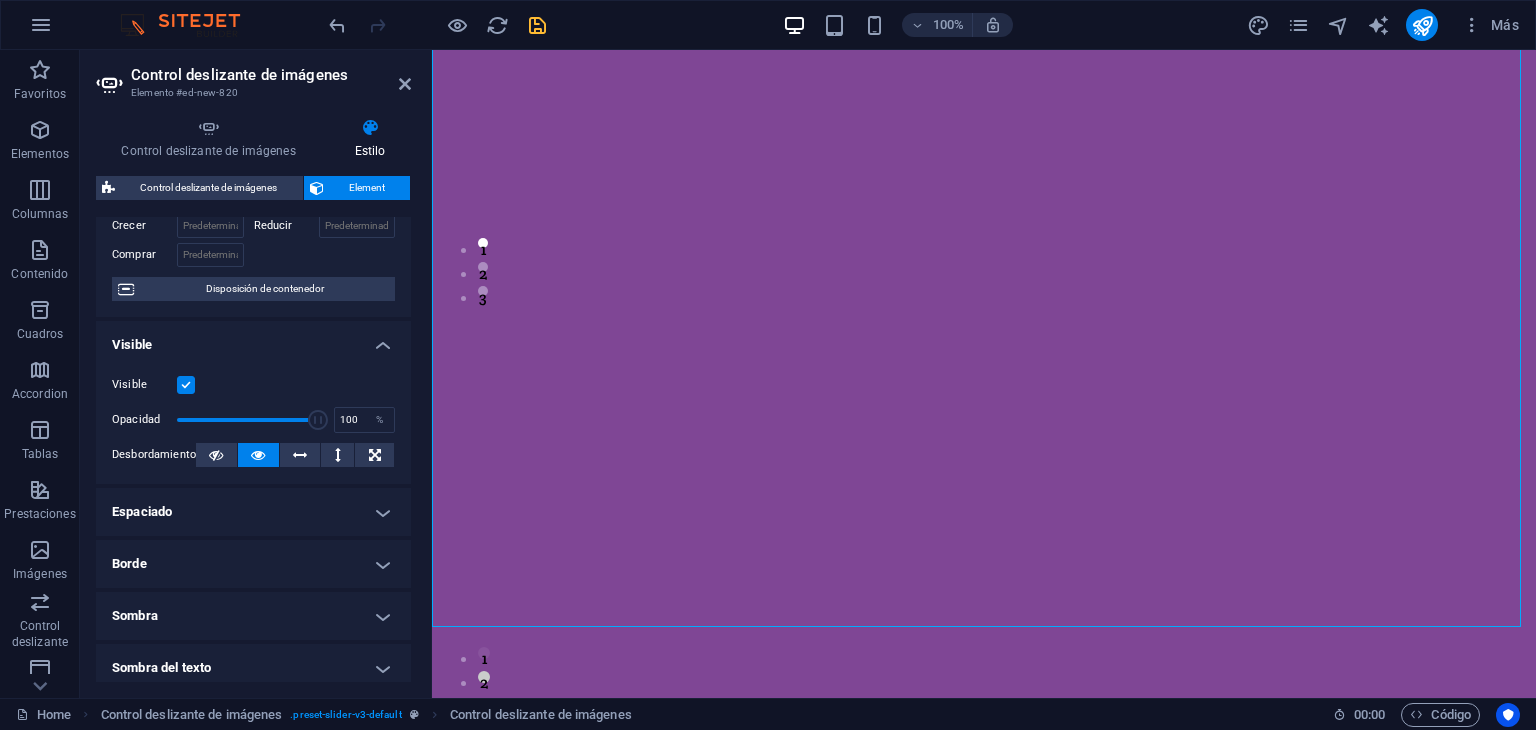 scroll, scrollTop: 396, scrollLeft: 0, axis: vertical 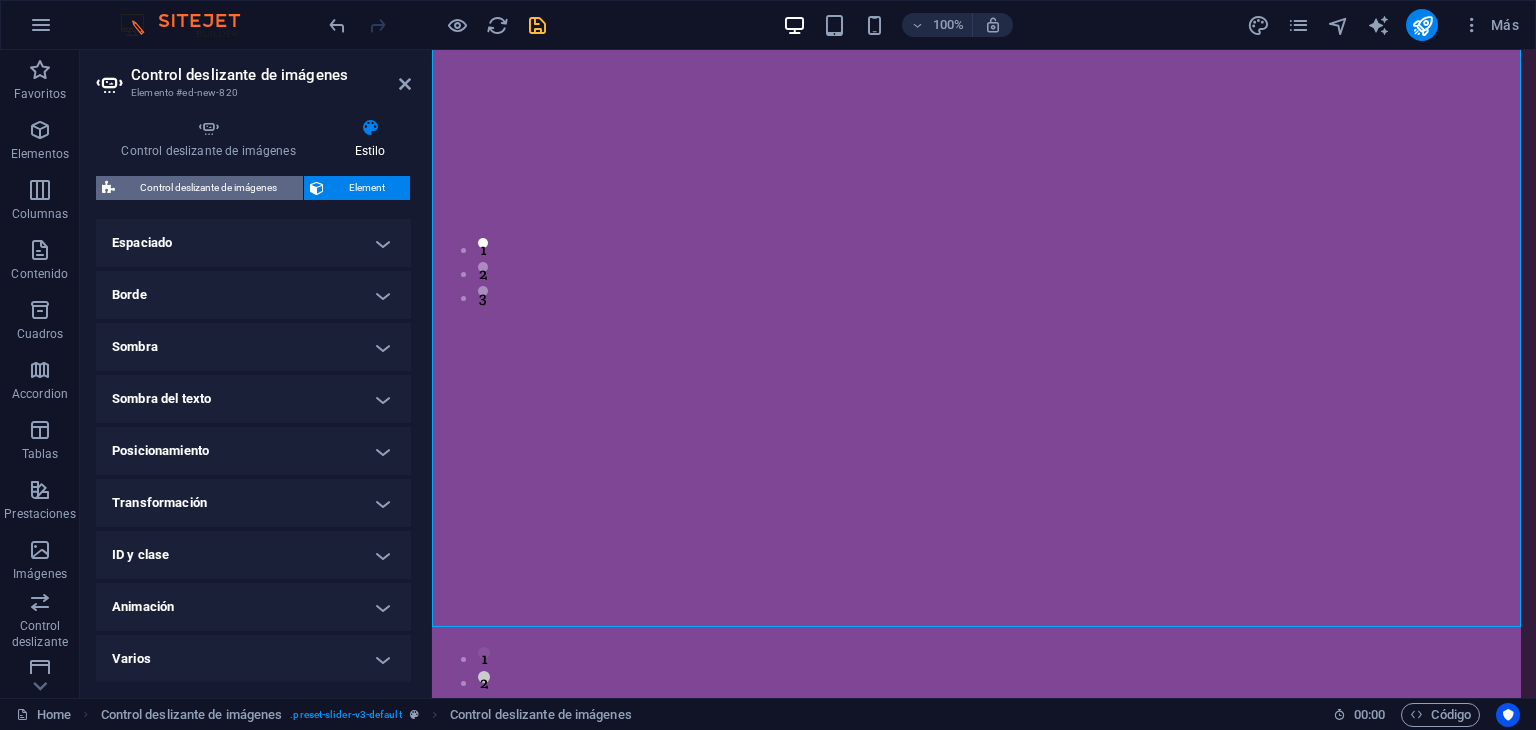 click on "Control deslizante de imágenes" at bounding box center (209, 188) 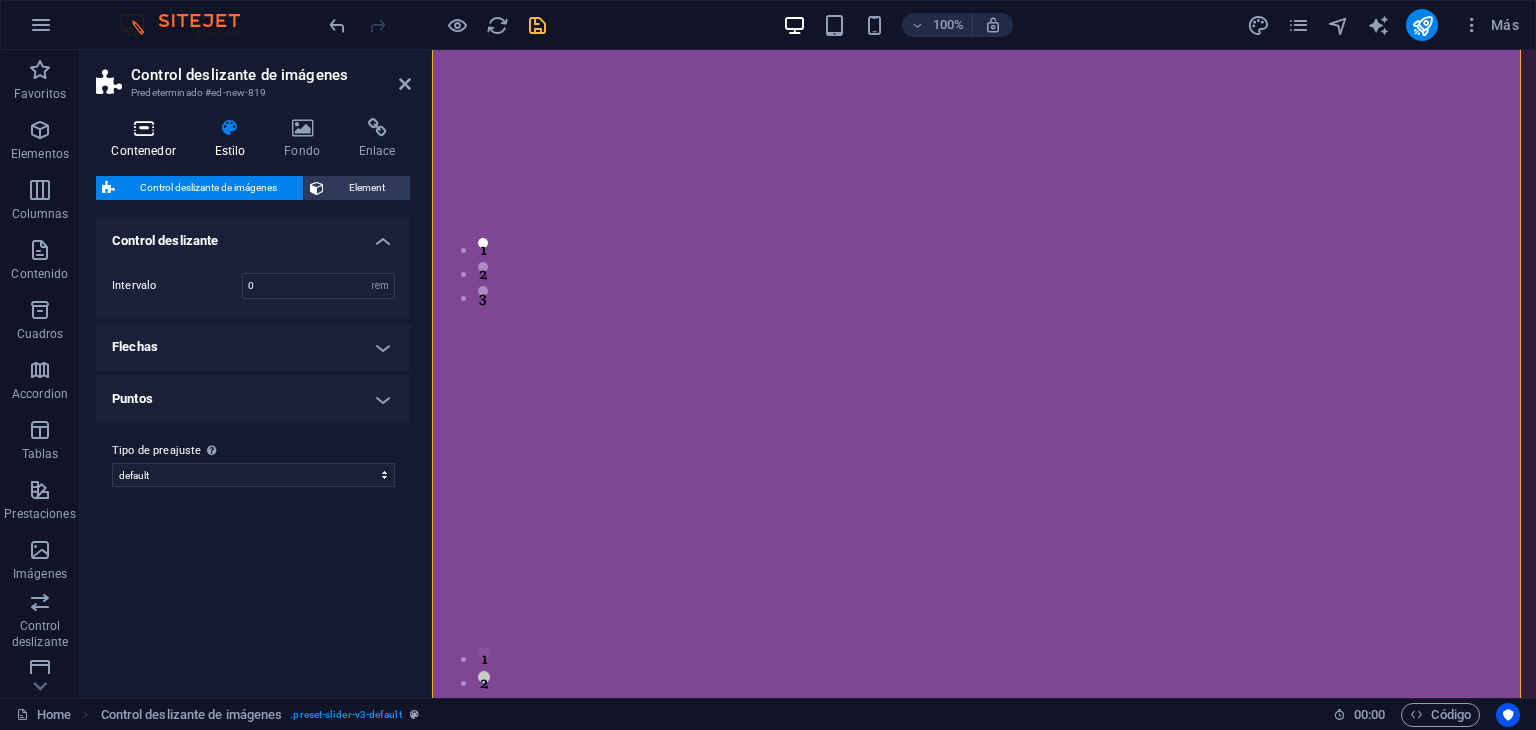 click on "Contenedor" at bounding box center [147, 139] 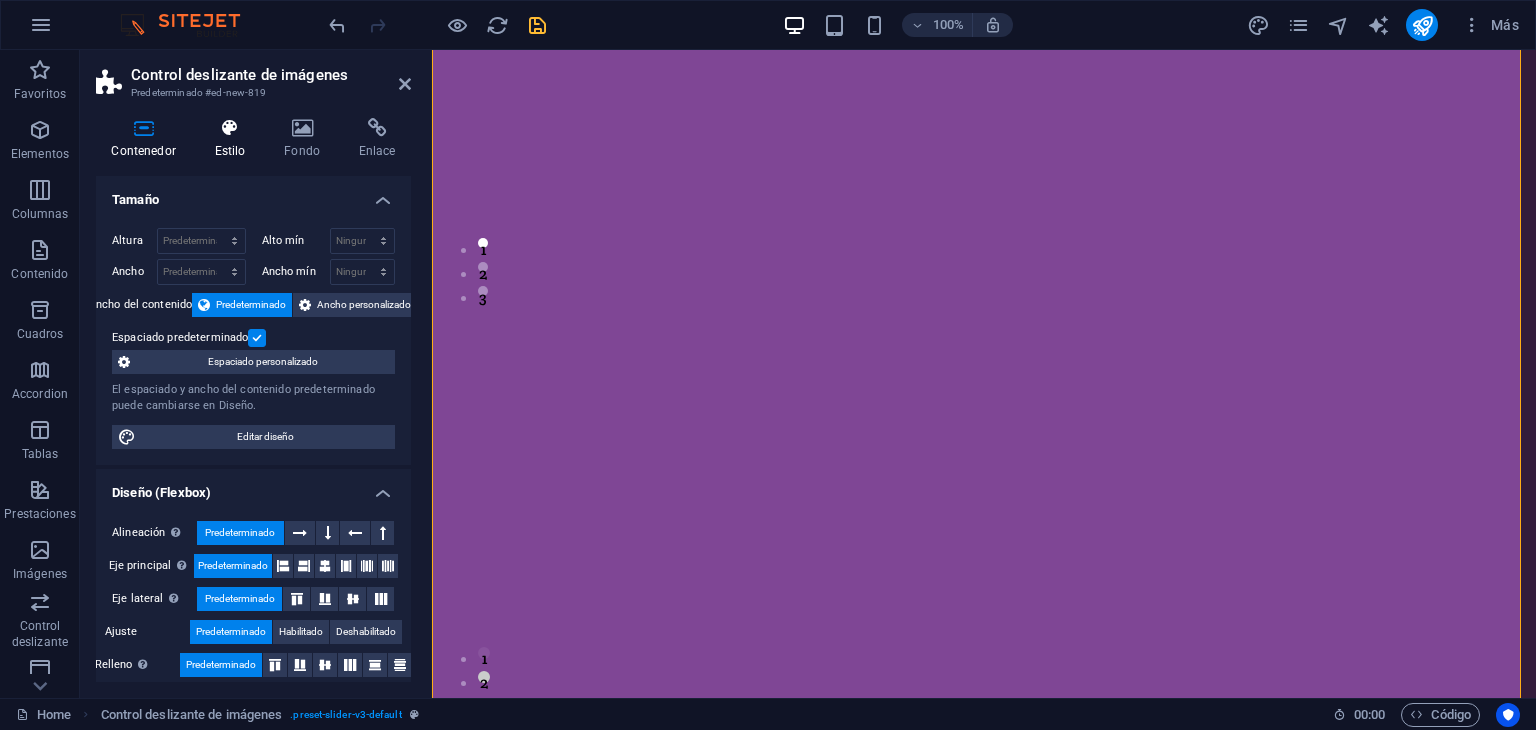 click at bounding box center [230, 128] 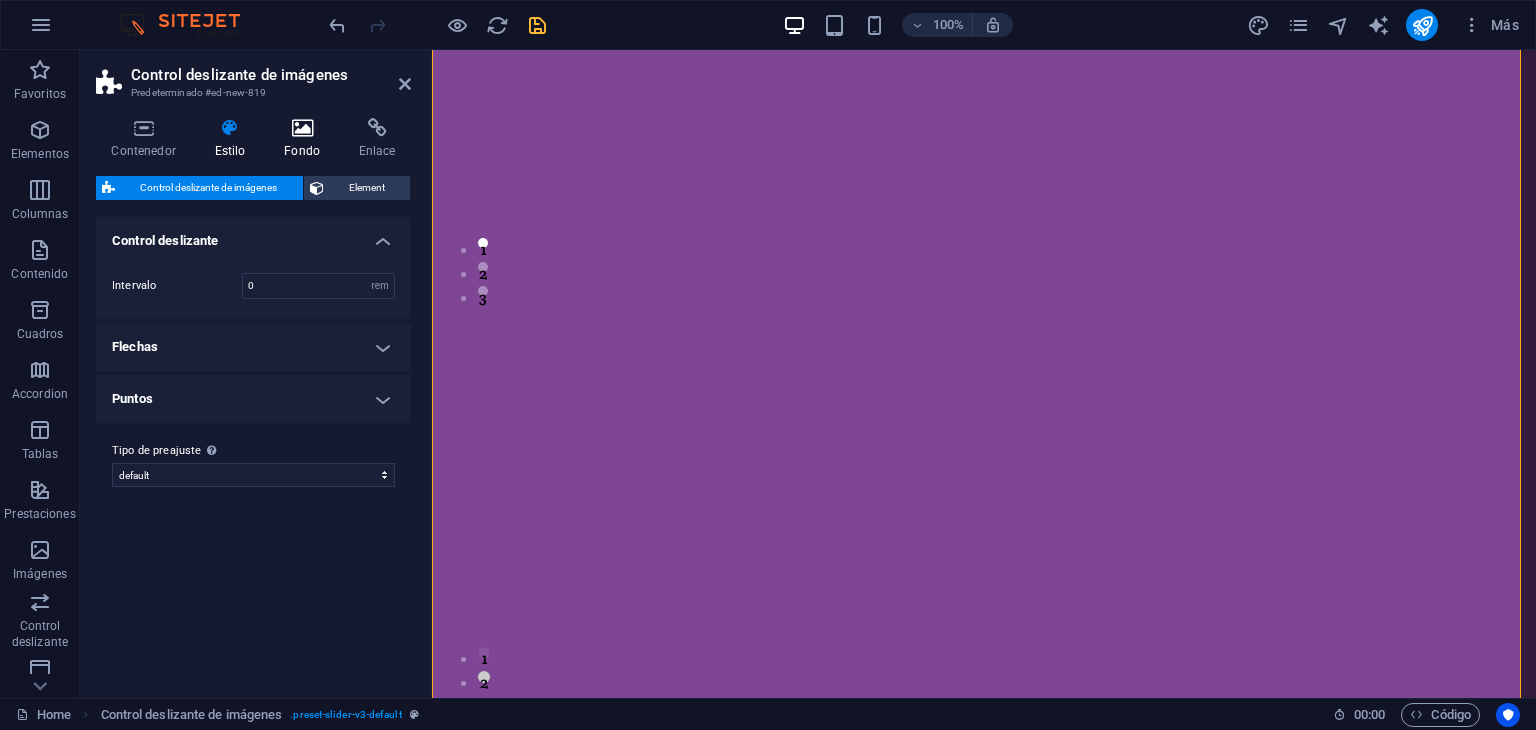 click at bounding box center (302, 128) 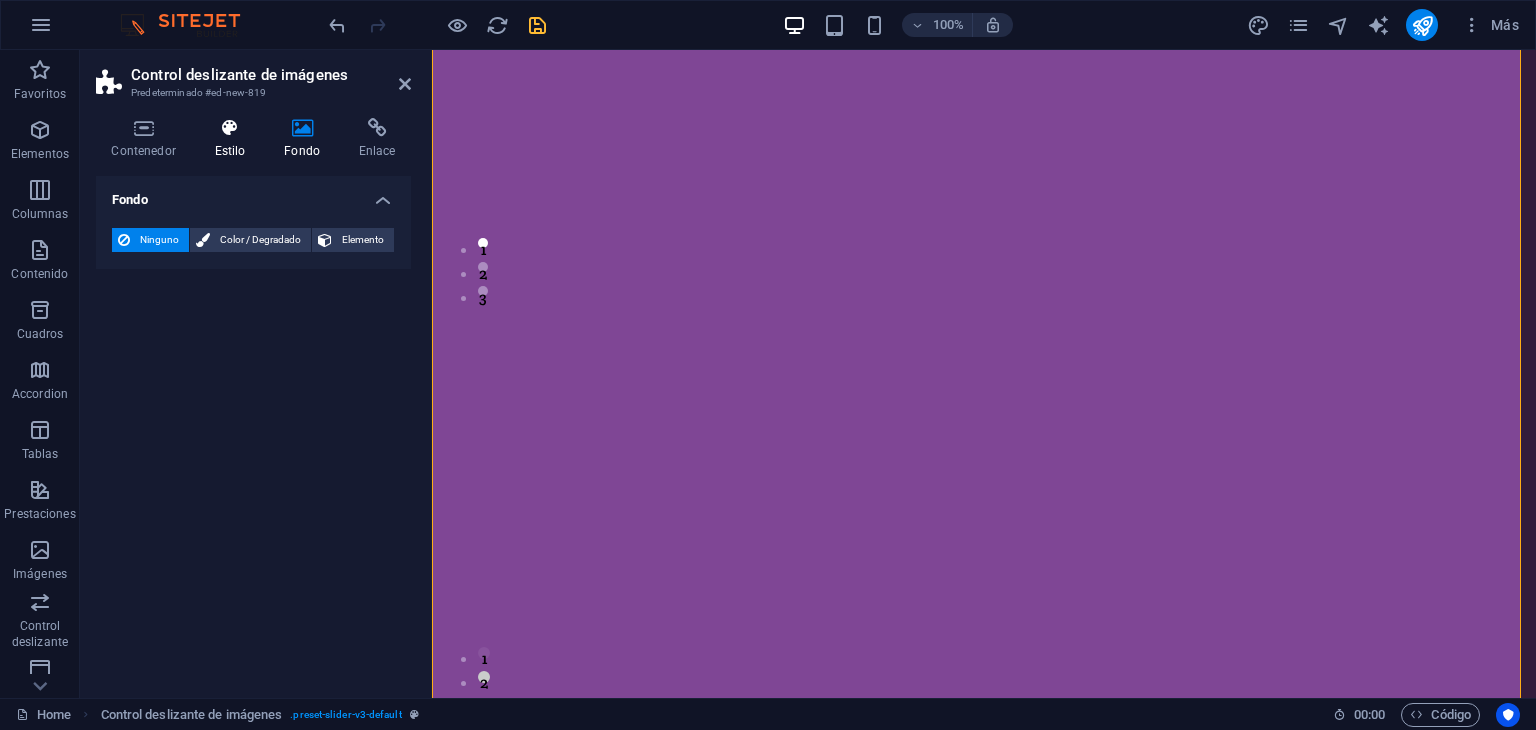 click at bounding box center (230, 128) 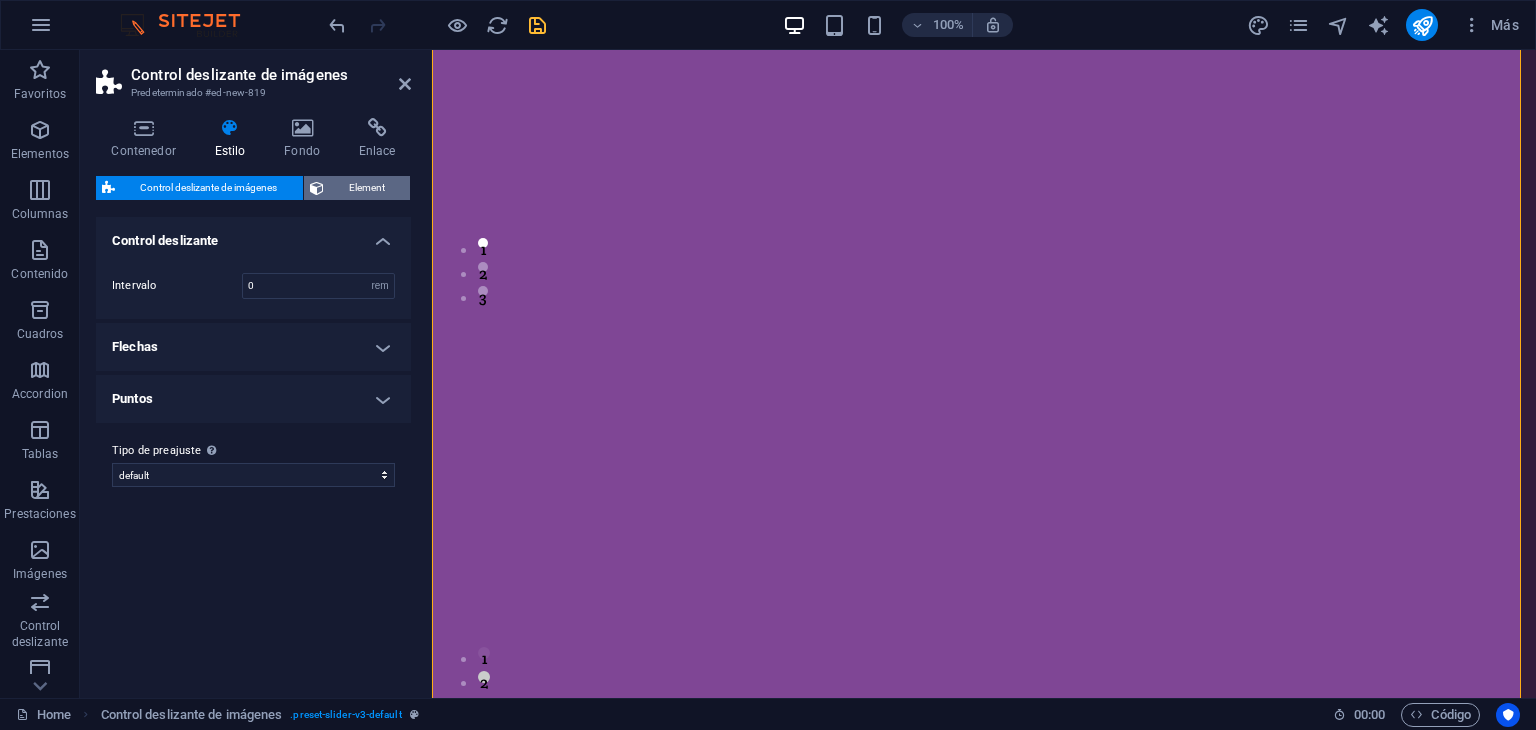 click at bounding box center [317, 188] 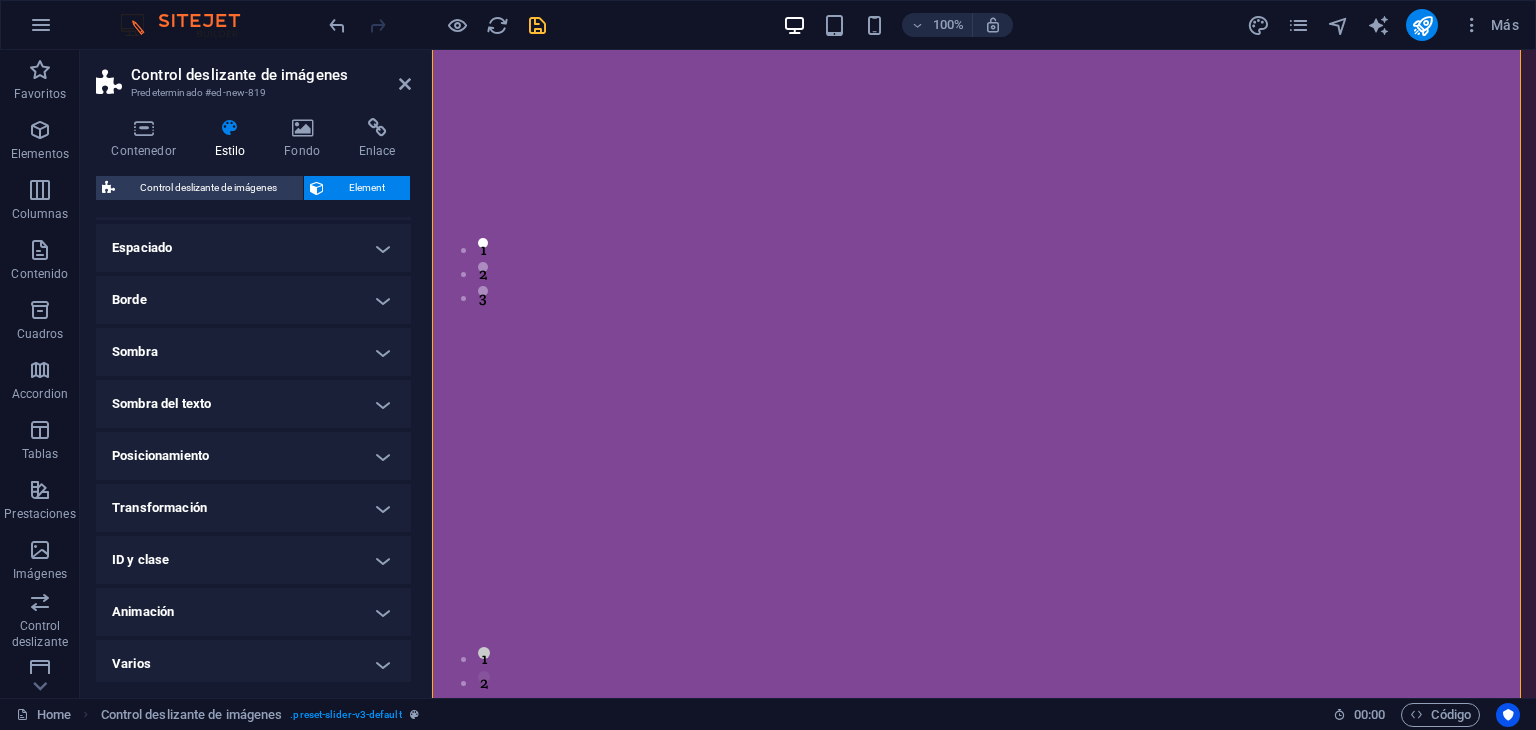 scroll, scrollTop: 166, scrollLeft: 0, axis: vertical 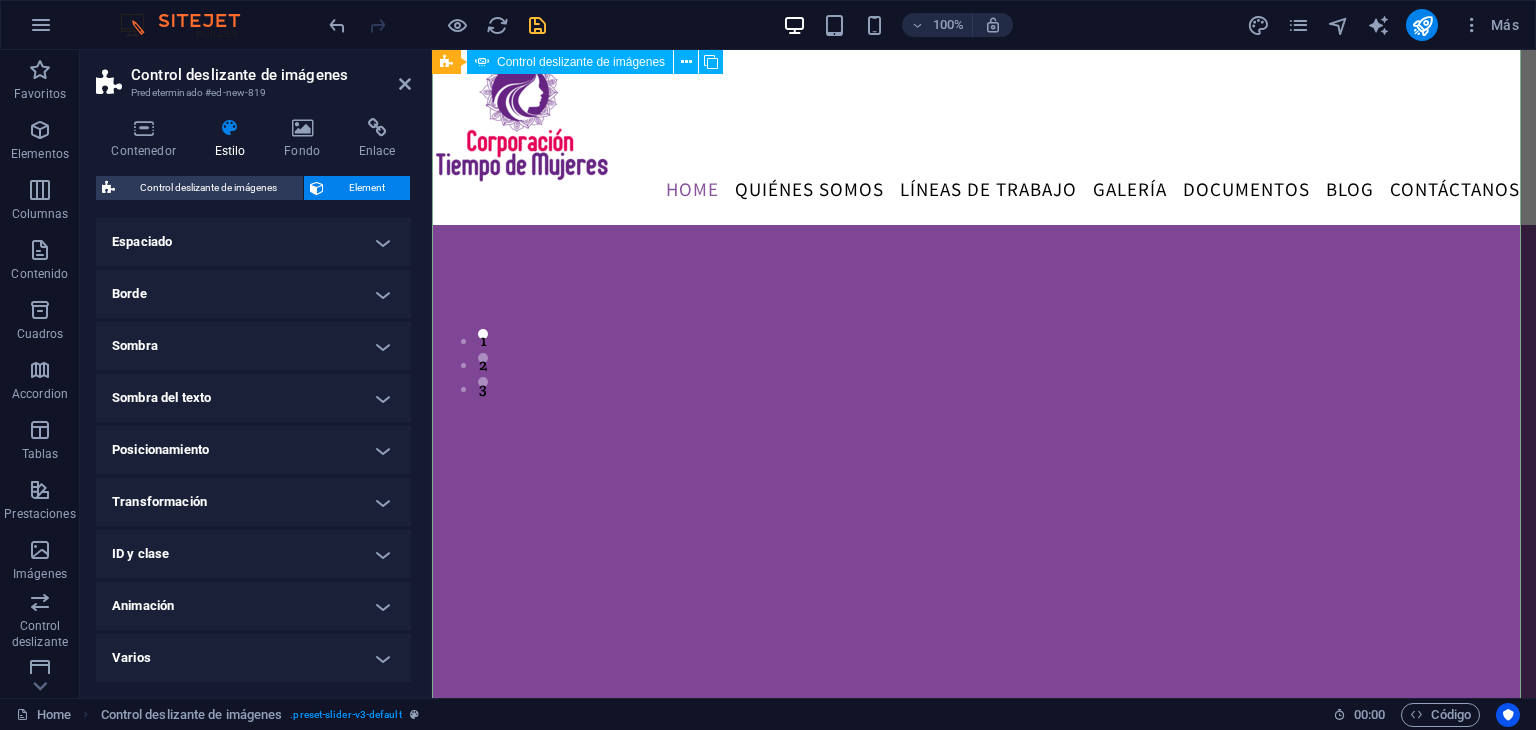 click at bounding box center (-1234, 1674) 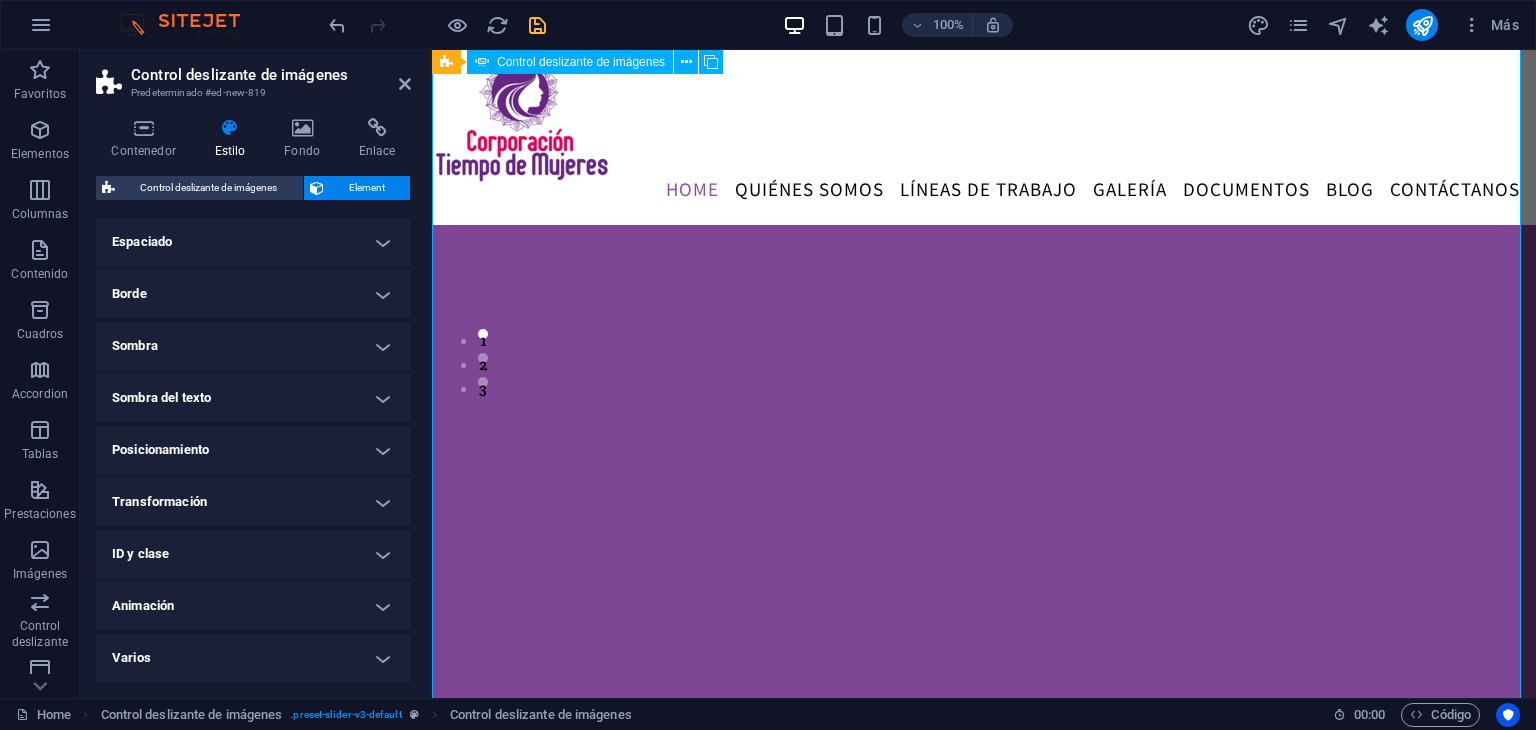 click at bounding box center (984, -62) 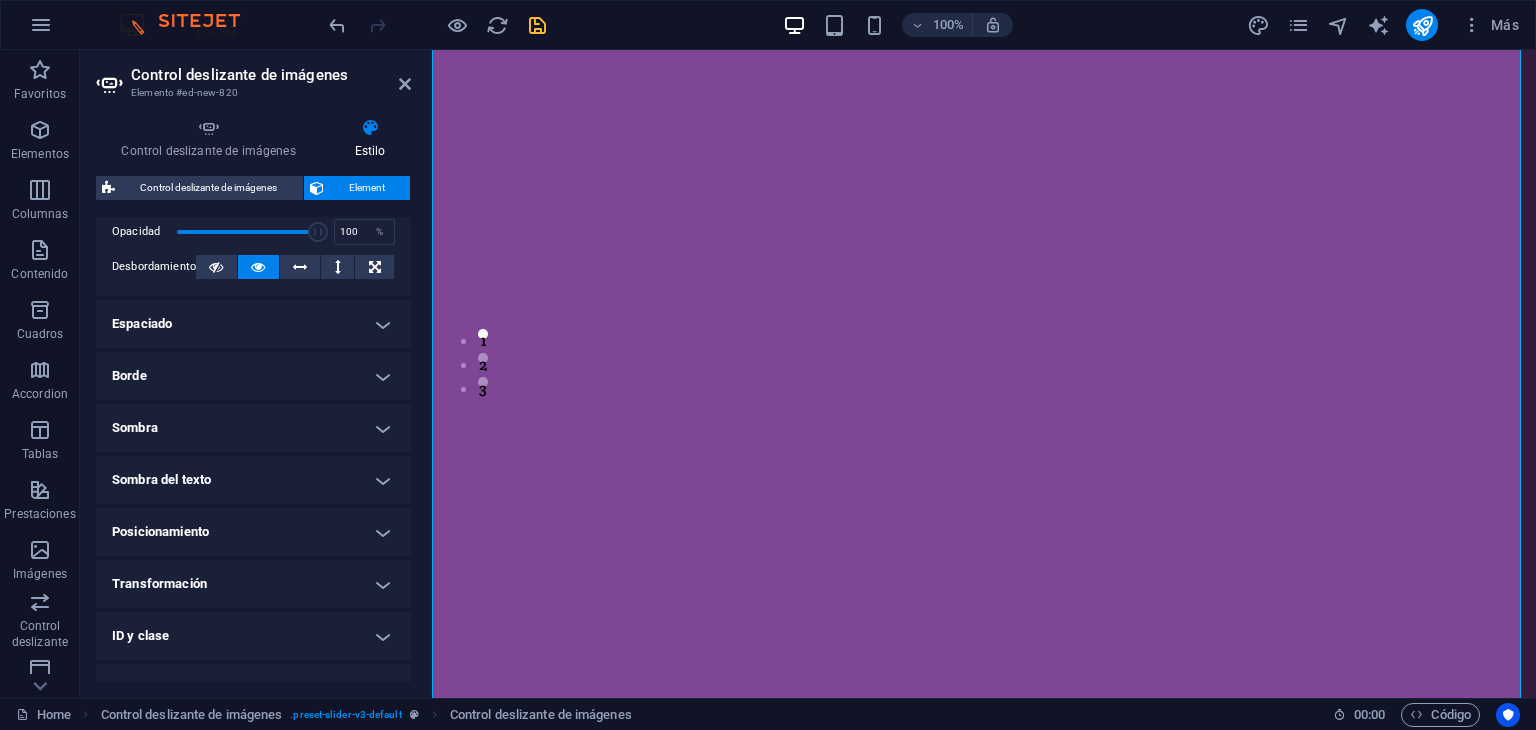 scroll, scrollTop: 316, scrollLeft: 0, axis: vertical 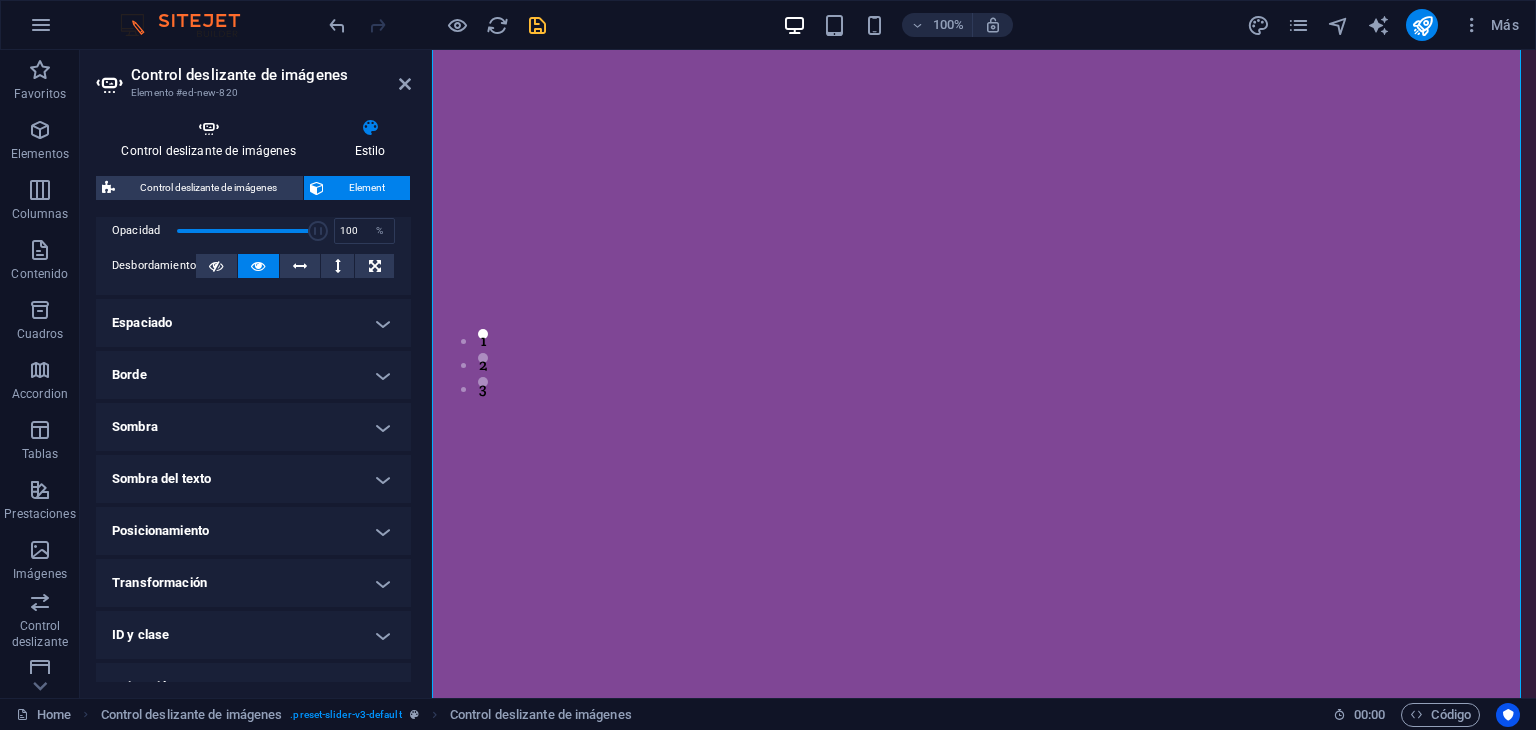 click on "Control deslizante de imágenes" at bounding box center (212, 139) 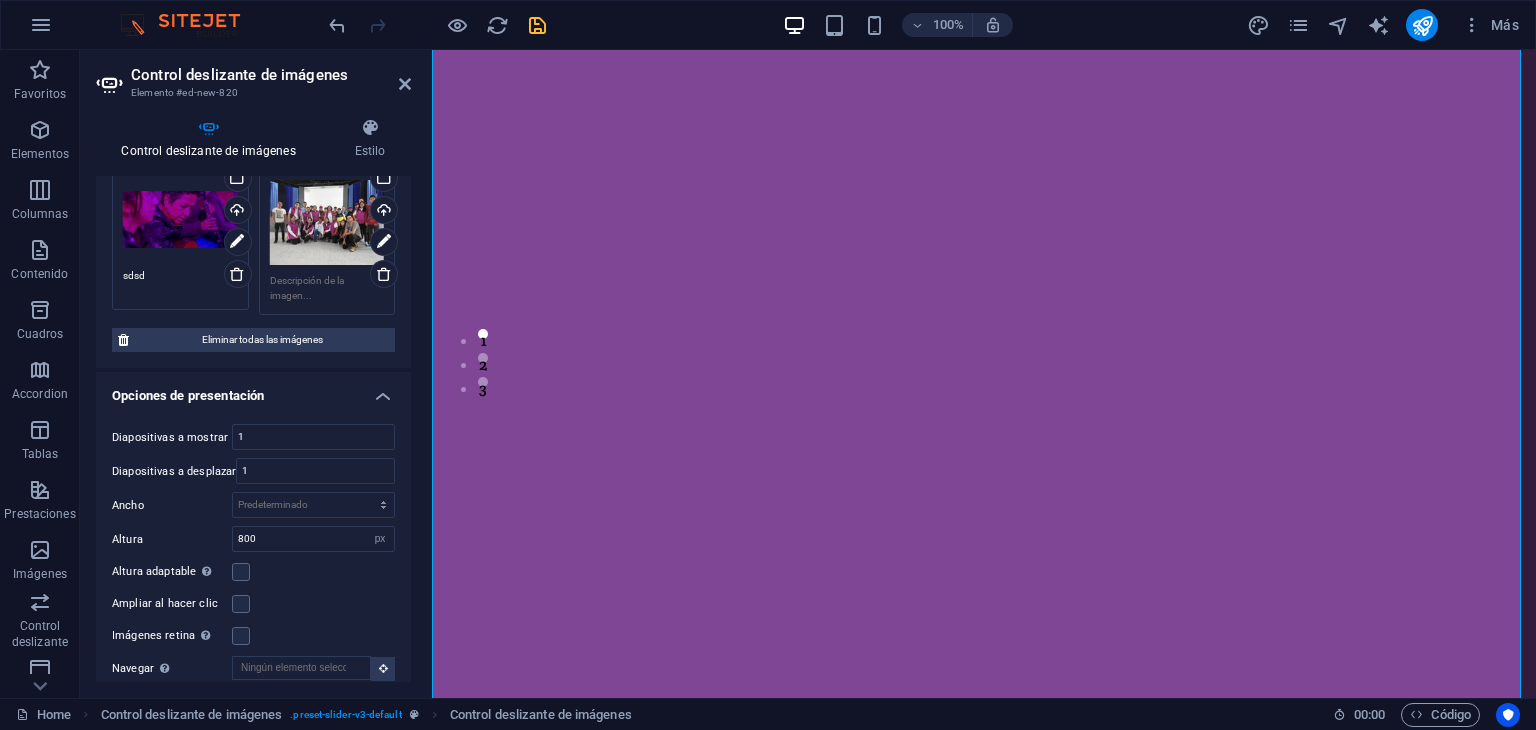 scroll, scrollTop: 0, scrollLeft: 0, axis: both 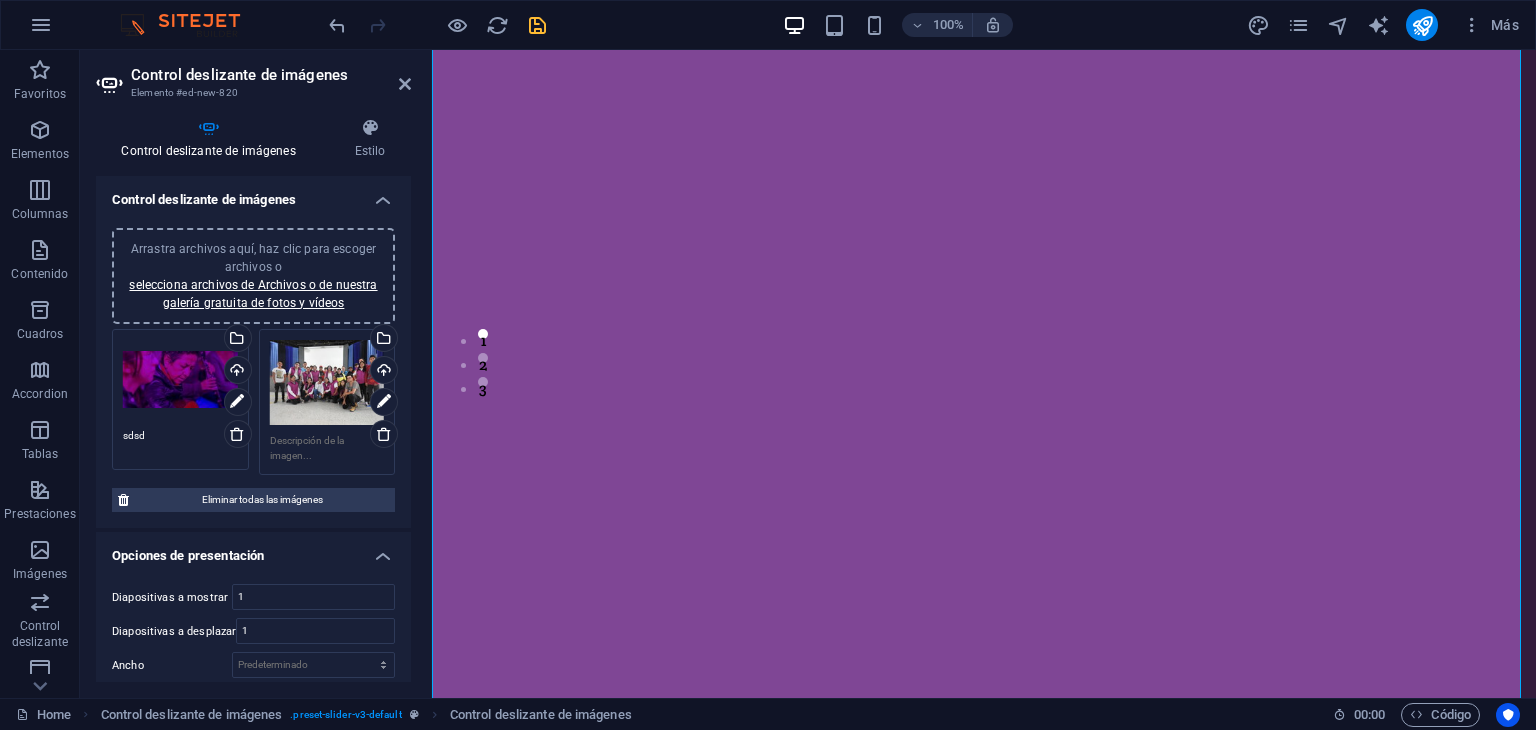 click on "Control deslizante de imágenes" at bounding box center (253, 194) 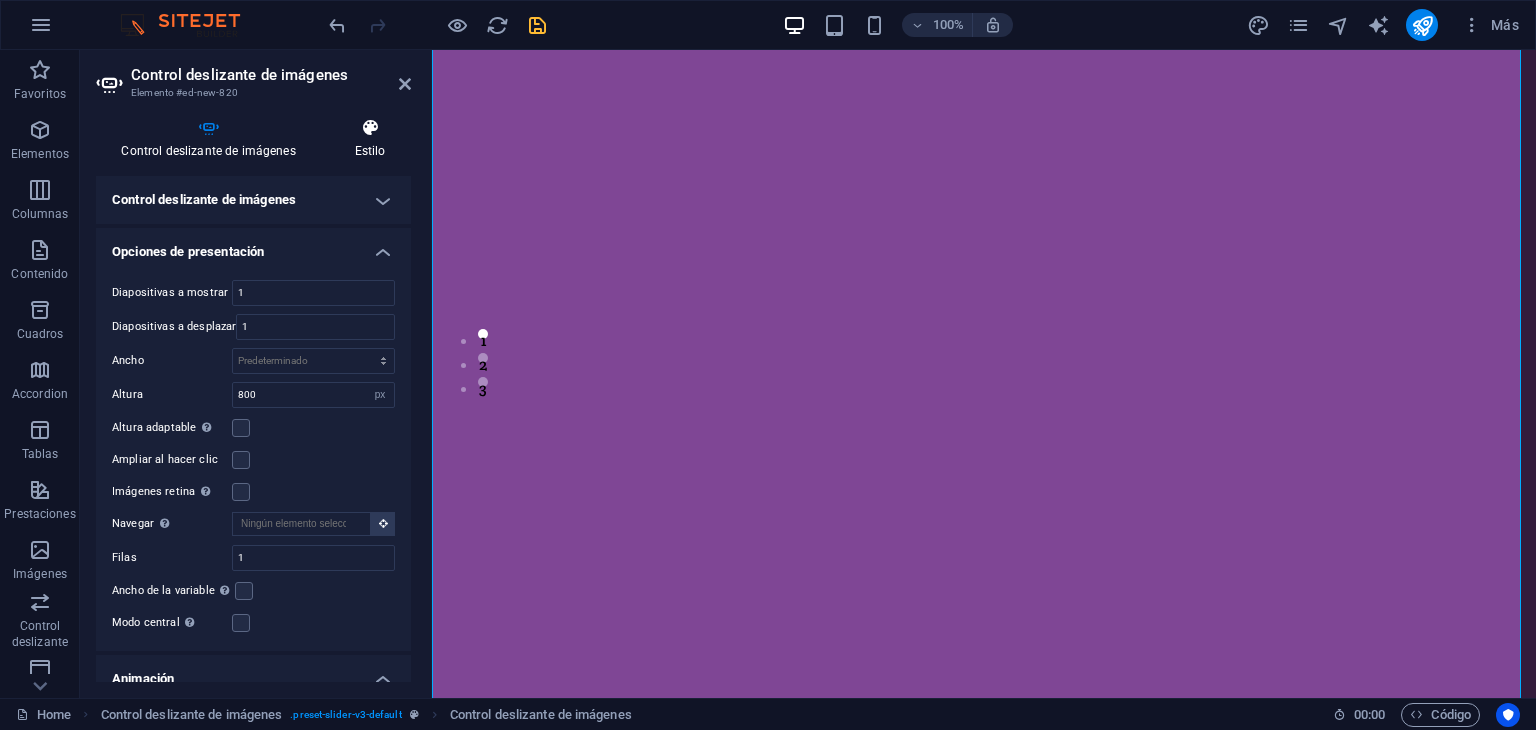 click on "Estilo" at bounding box center [370, 139] 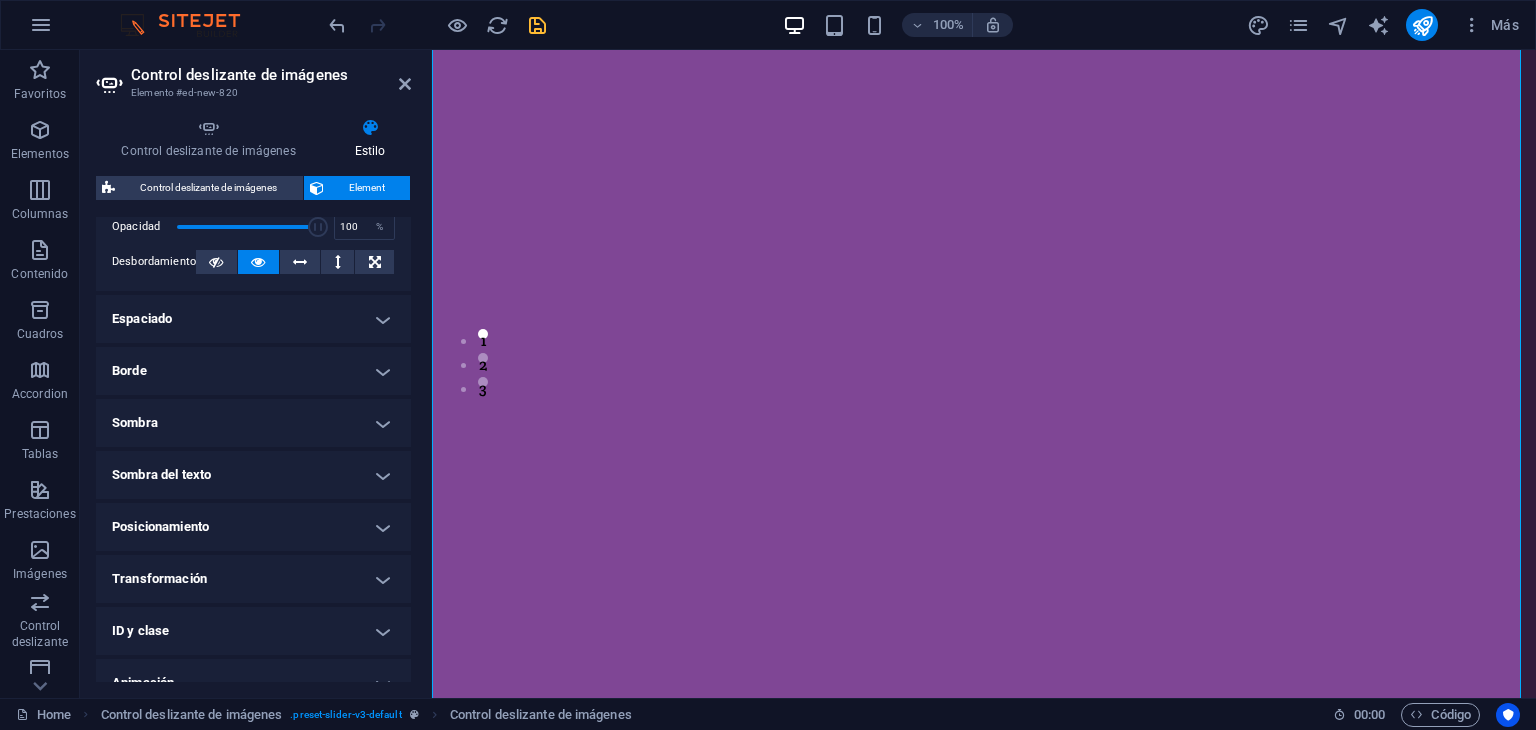 scroll, scrollTop: 396, scrollLeft: 0, axis: vertical 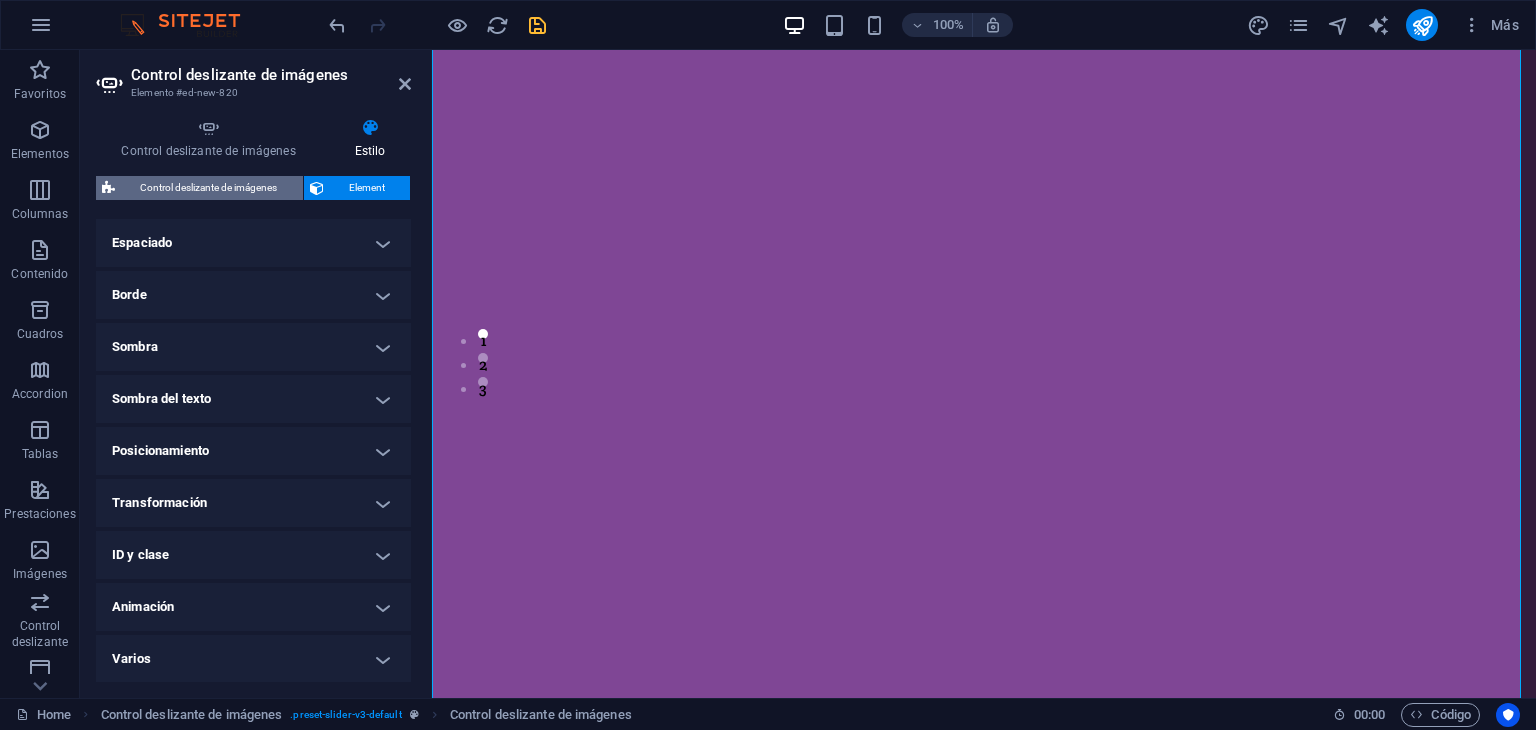 click on "Control deslizante de imágenes" at bounding box center (209, 188) 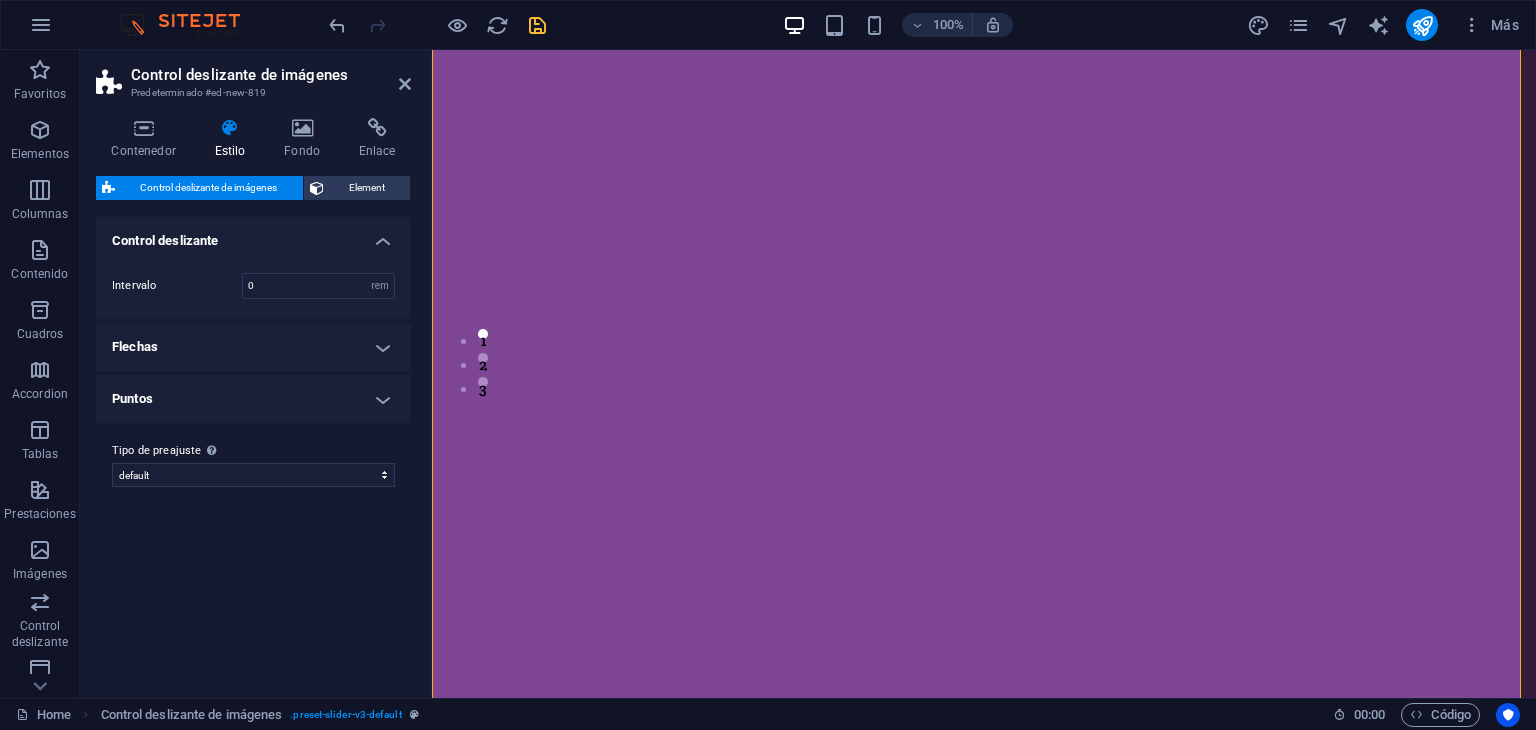 click on "Flechas" at bounding box center (253, 347) 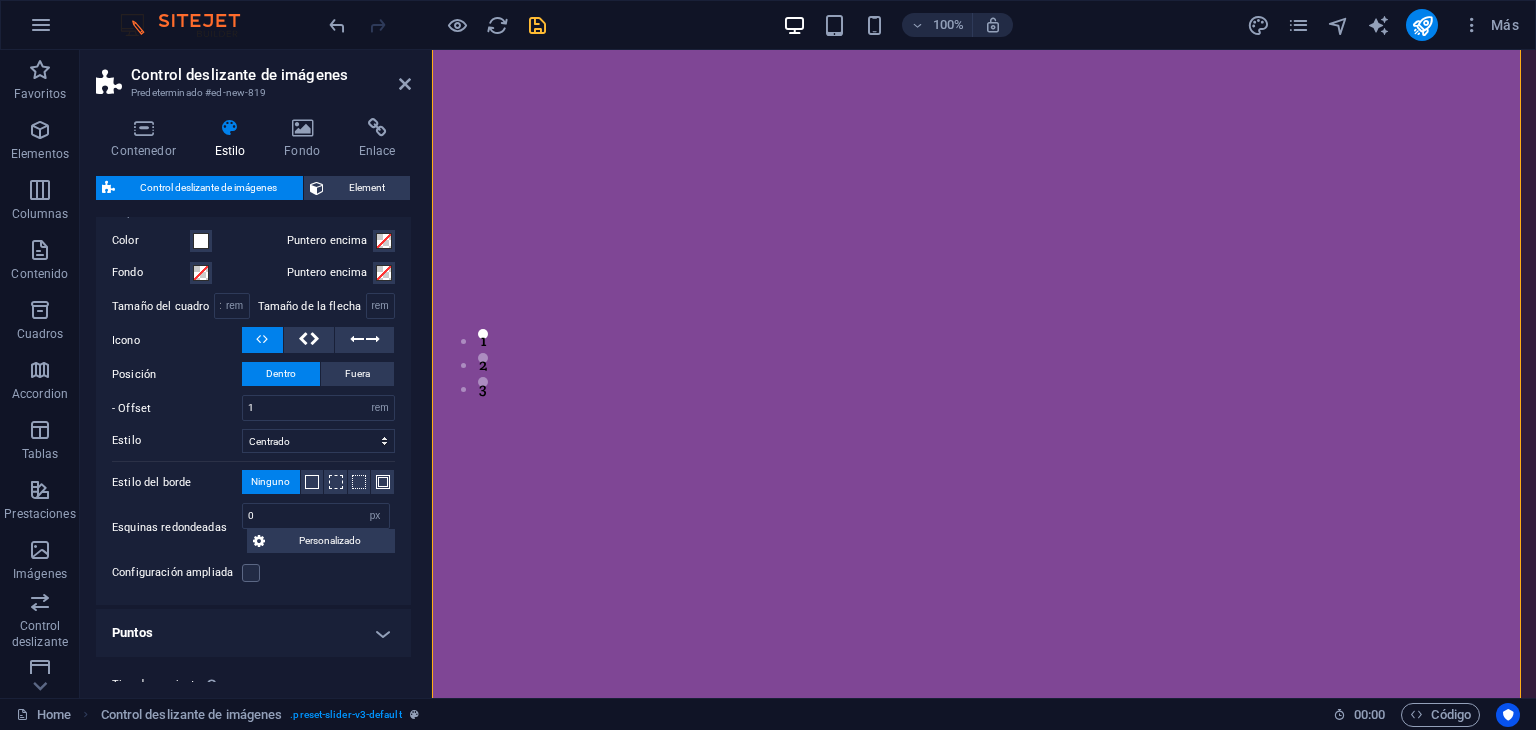 scroll, scrollTop: 240, scrollLeft: 0, axis: vertical 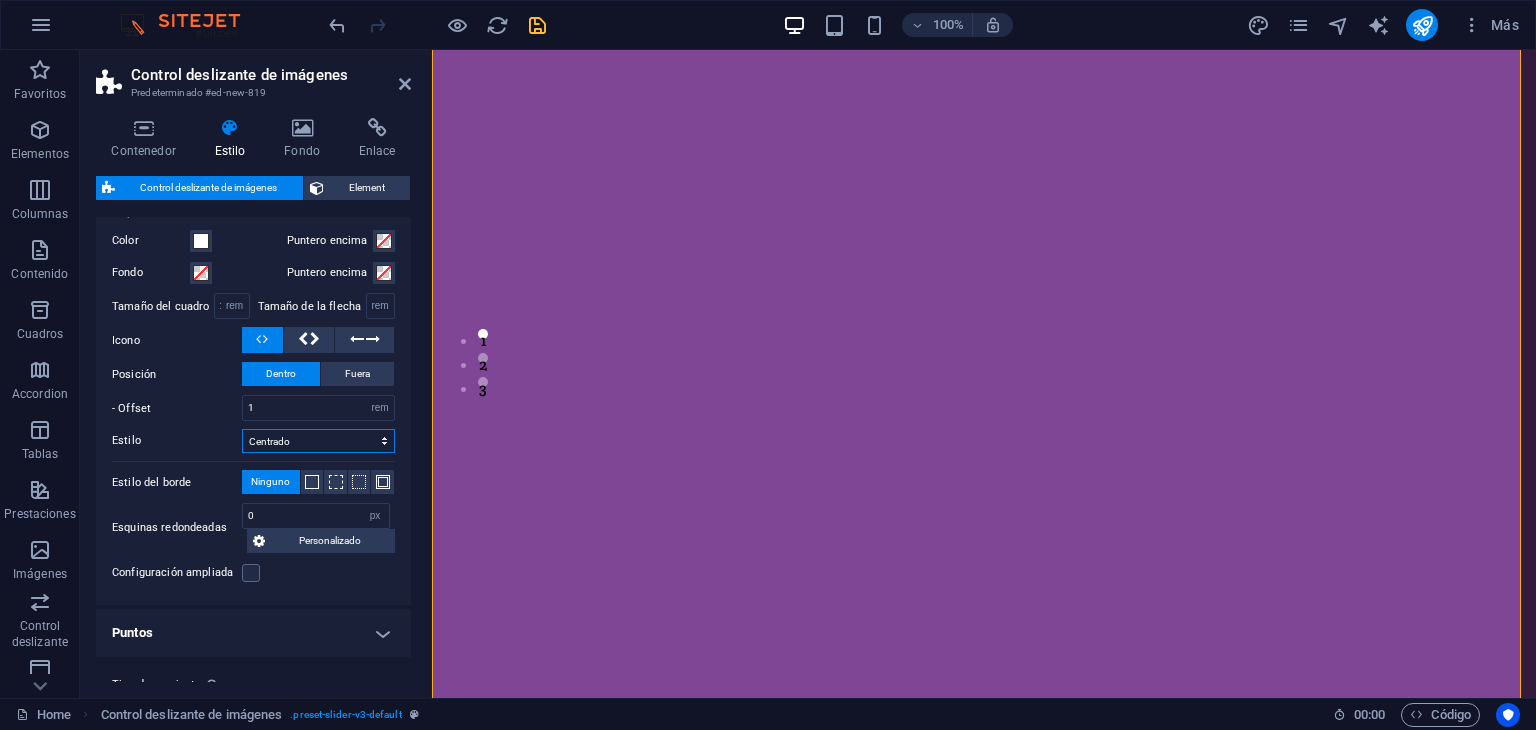 click on "Centrado Arriba Abajo Diagonal Alto completo Ancho completo" at bounding box center [318, 441] 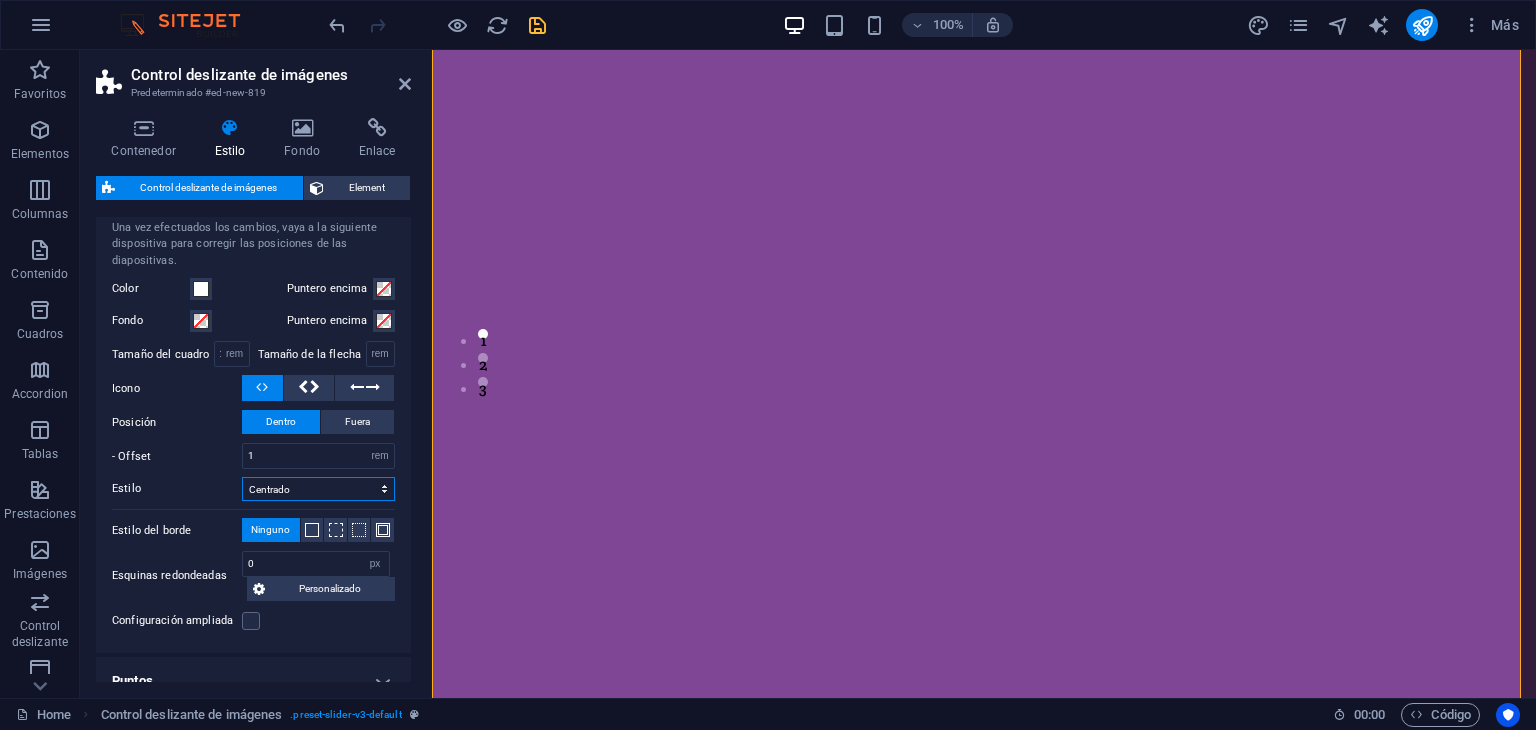 scroll, scrollTop: 186, scrollLeft: 0, axis: vertical 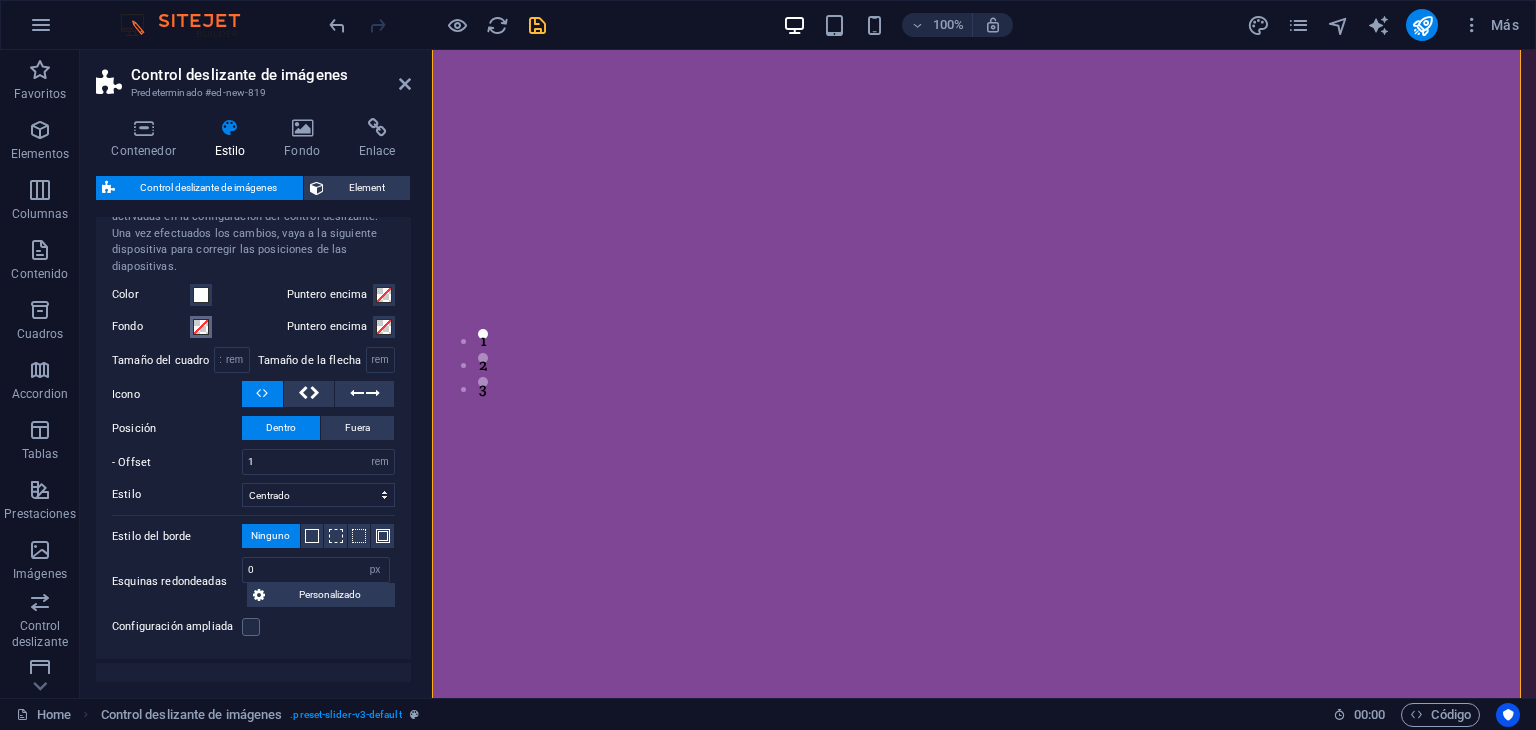 click at bounding box center (201, 327) 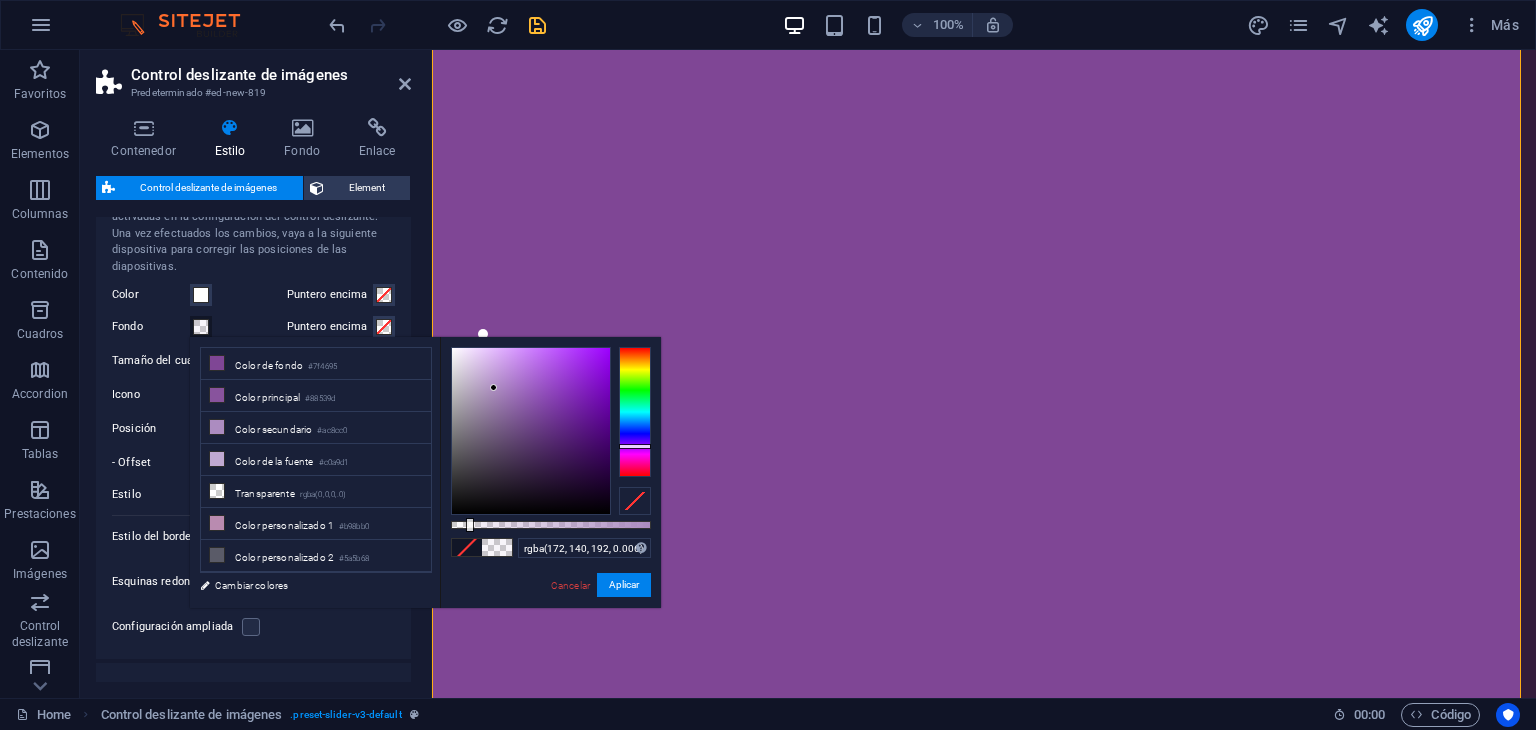 type on "rgba(172, 140, 192, 0)" 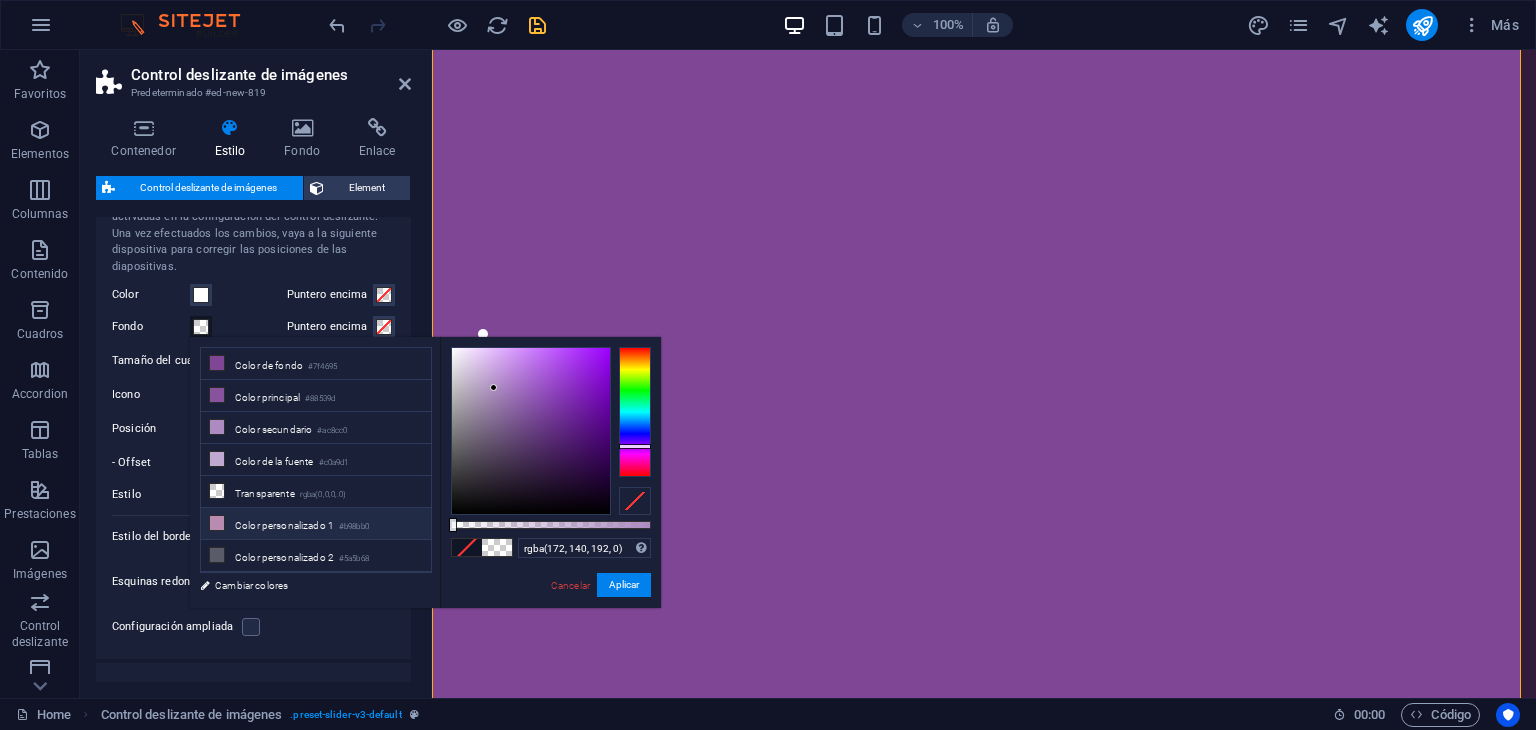 drag, startPoint x: 475, startPoint y: 525, endPoint x: 425, endPoint y: 518, distance: 50.48762 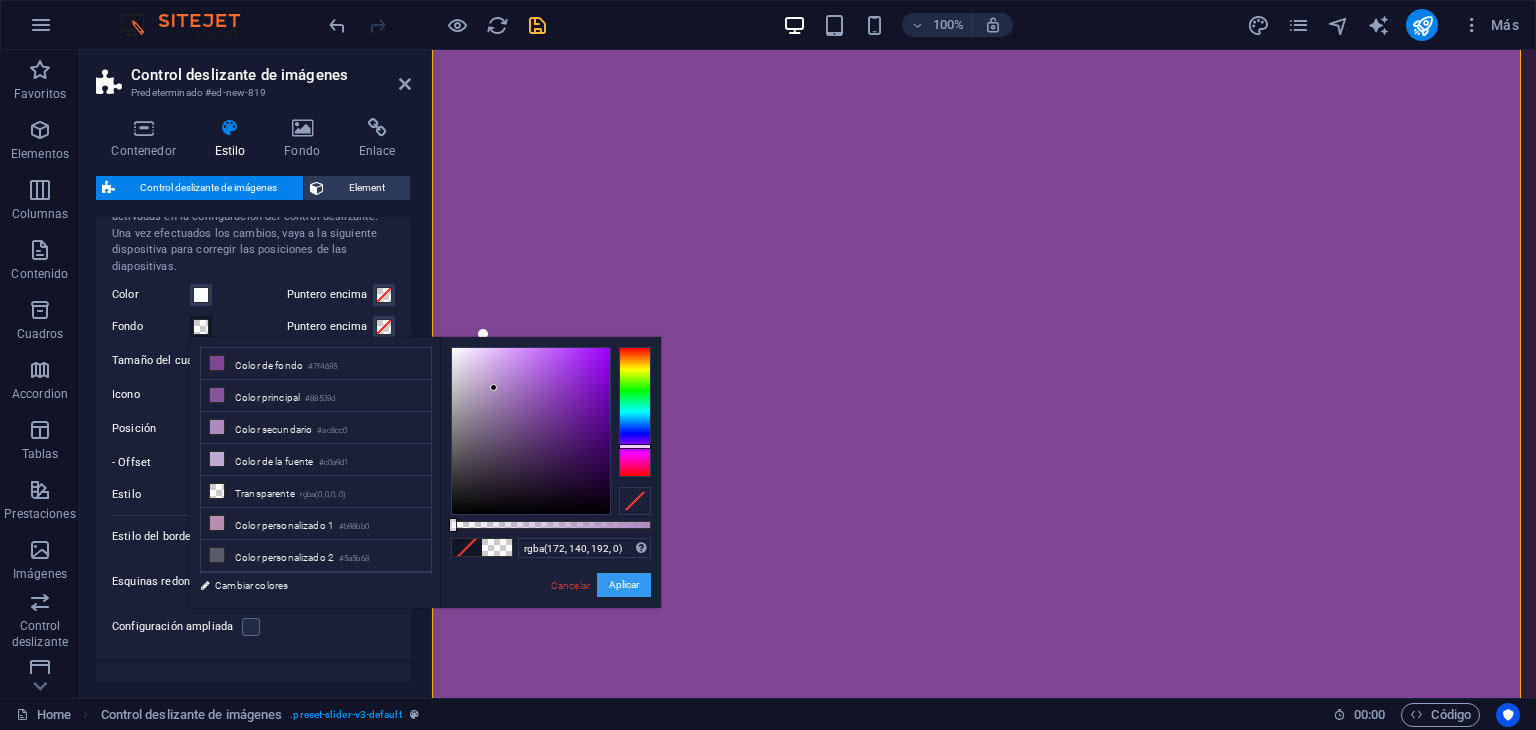 click on "Aplicar" at bounding box center (624, 585) 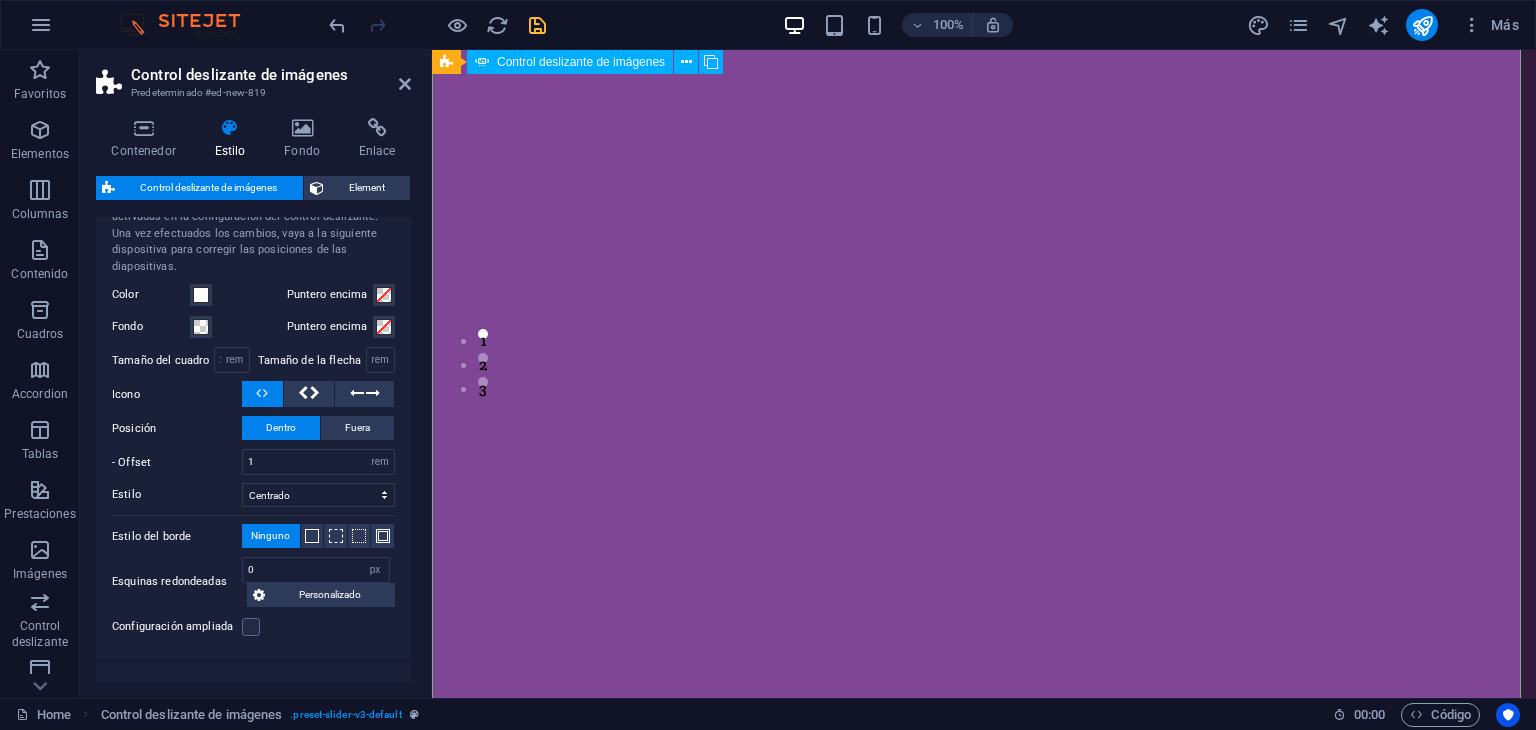click at bounding box center (984, -22) 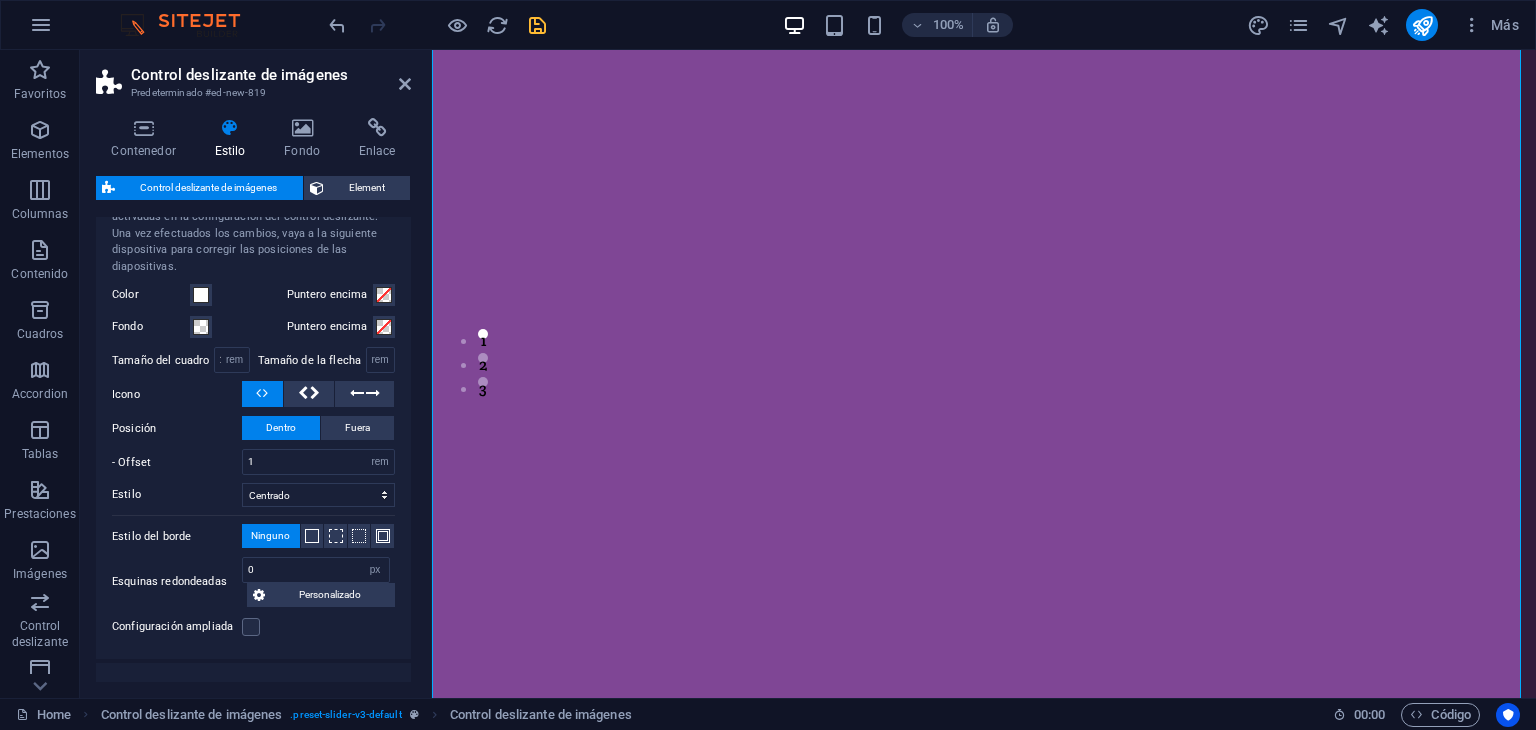 scroll, scrollTop: 102, scrollLeft: 0, axis: vertical 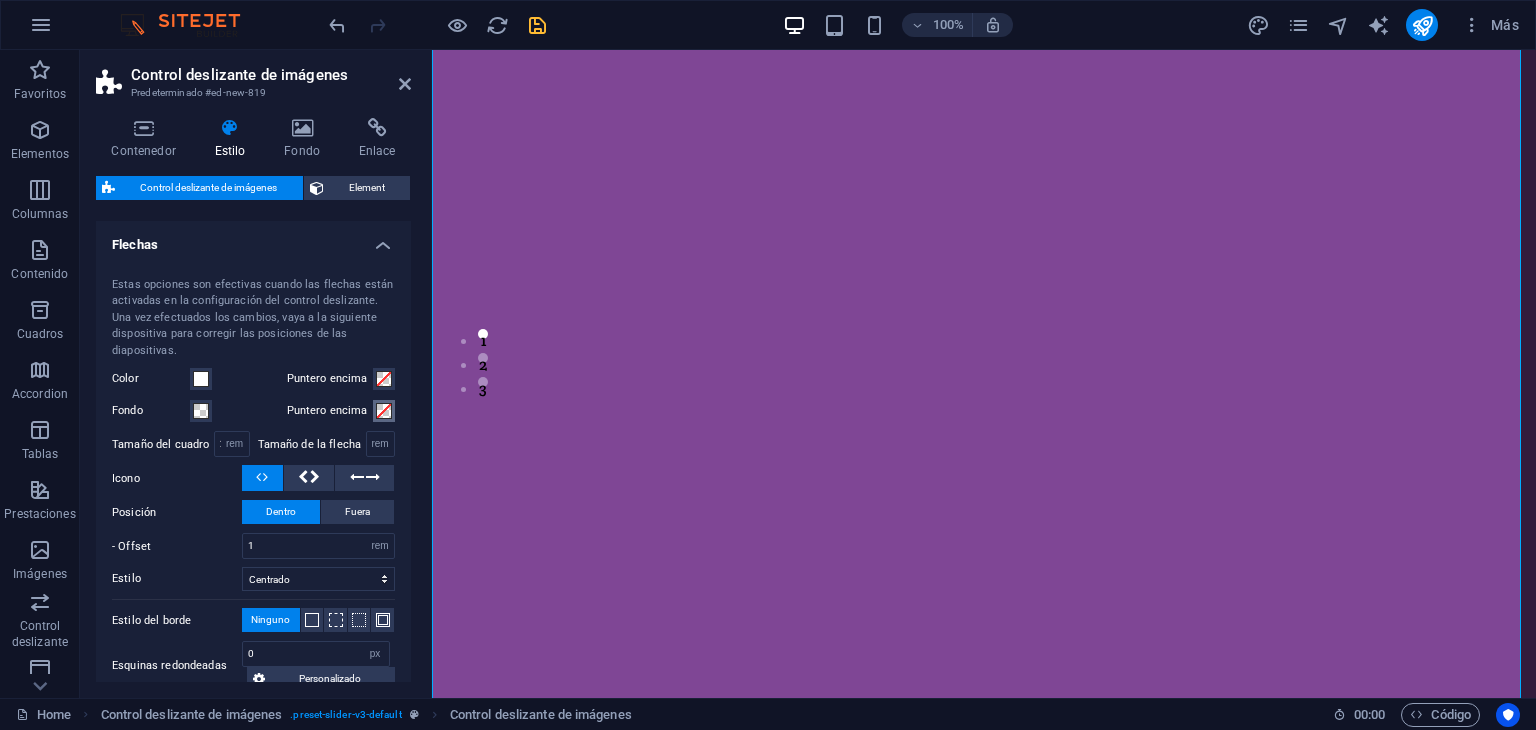 click at bounding box center [384, 411] 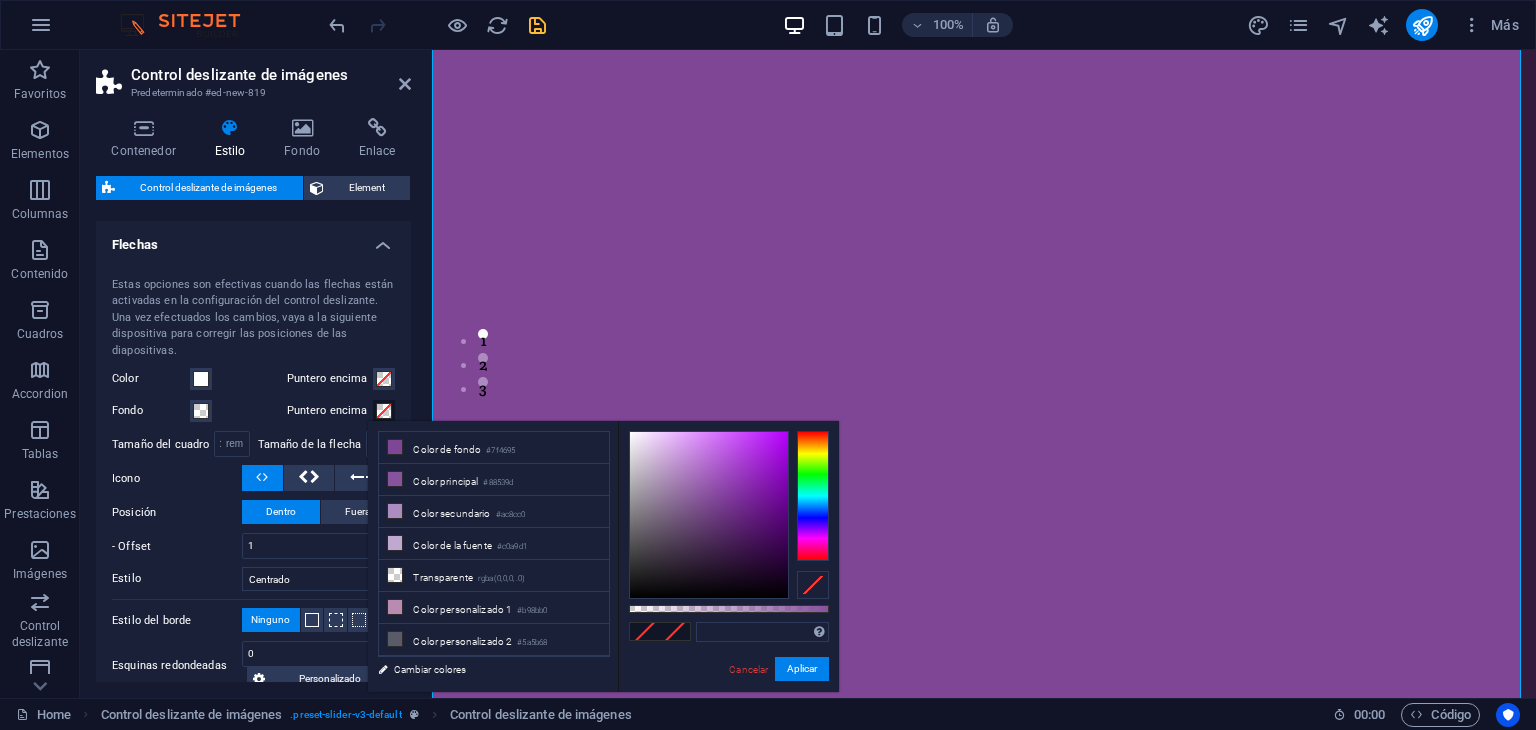 drag, startPoint x: 682, startPoint y: 601, endPoint x: 647, endPoint y: 605, distance: 35.22783 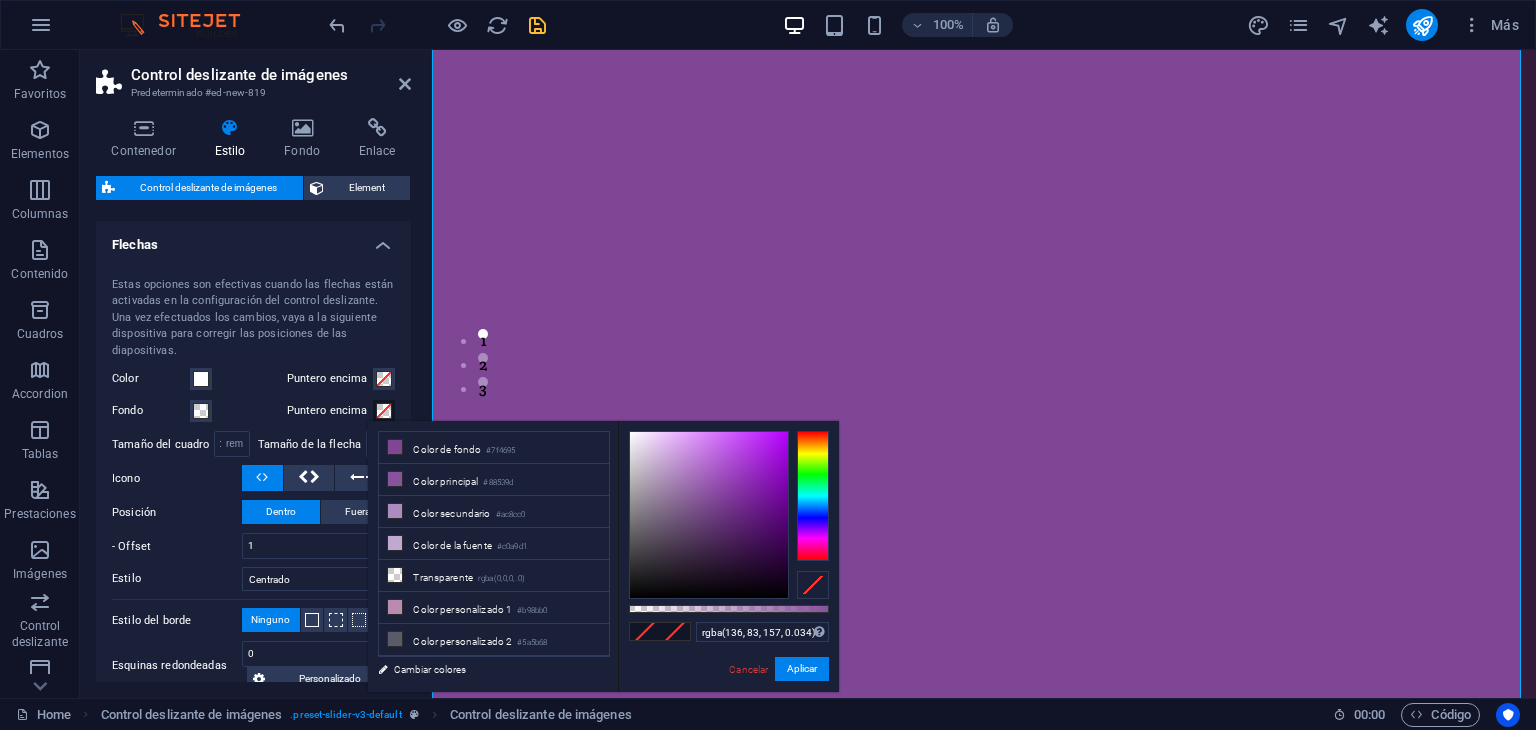 type on "rgba(136, 83, 157, 0)" 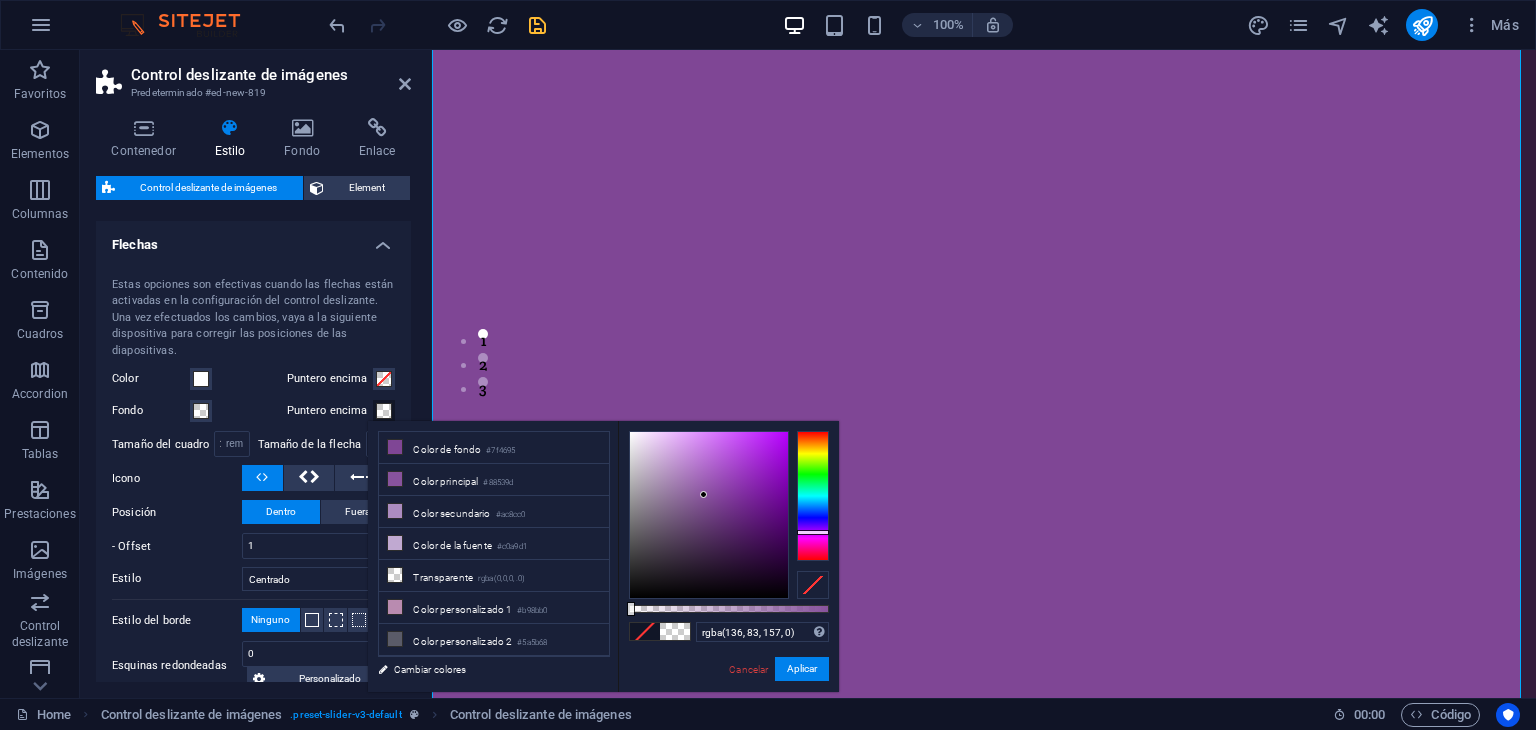 drag, startPoint x: 655, startPoint y: 609, endPoint x: 609, endPoint y: 599, distance: 47.07441 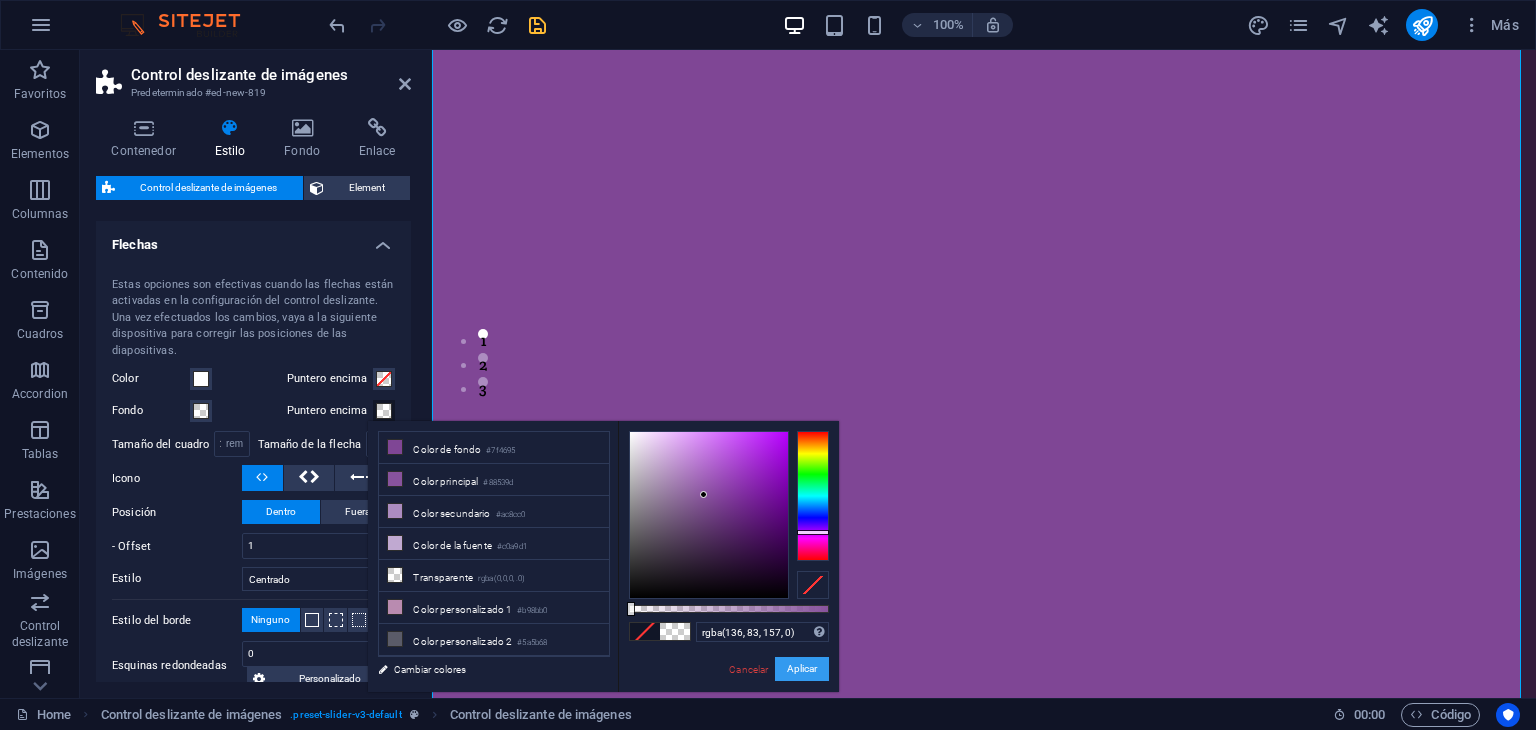 click on "Aplicar" at bounding box center (802, 669) 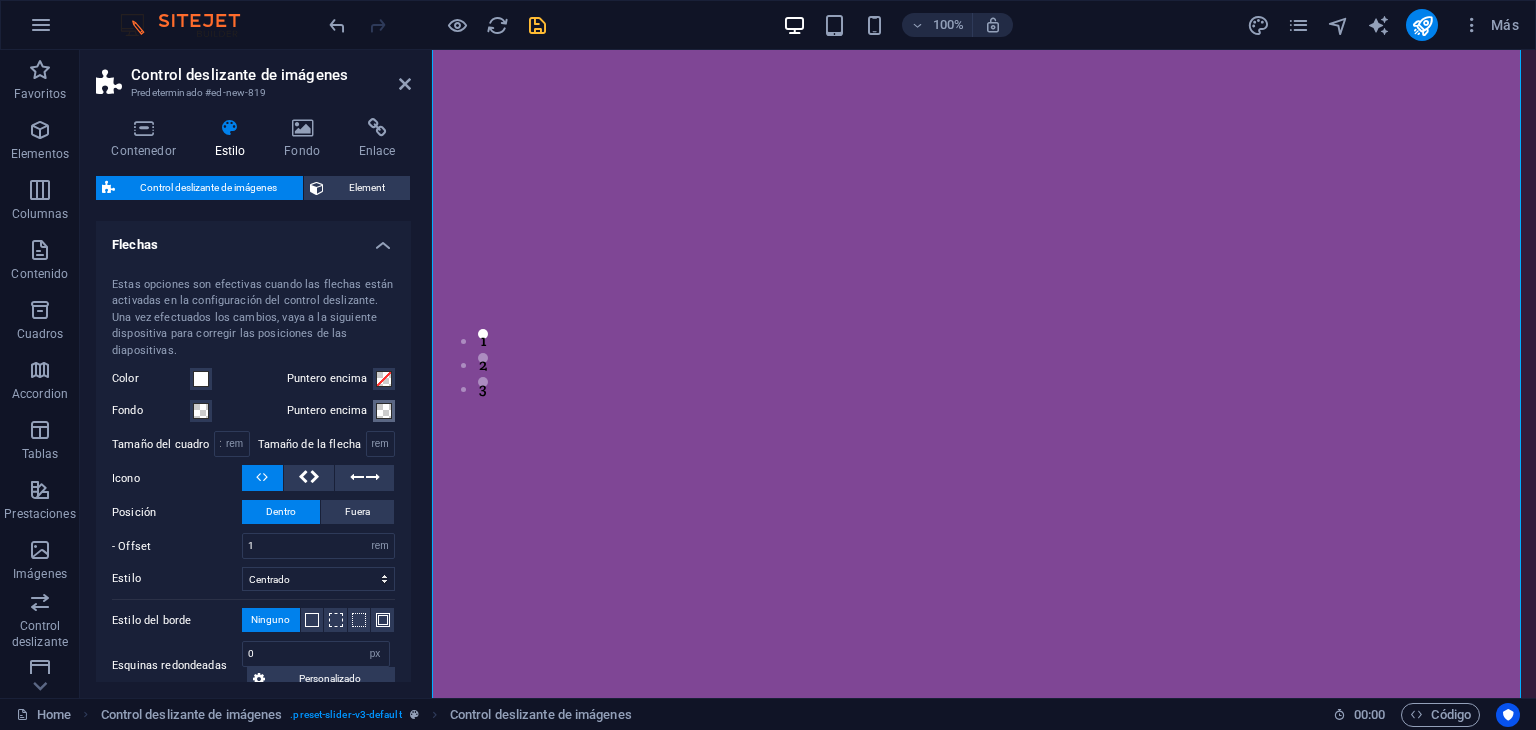 click at bounding box center (384, 411) 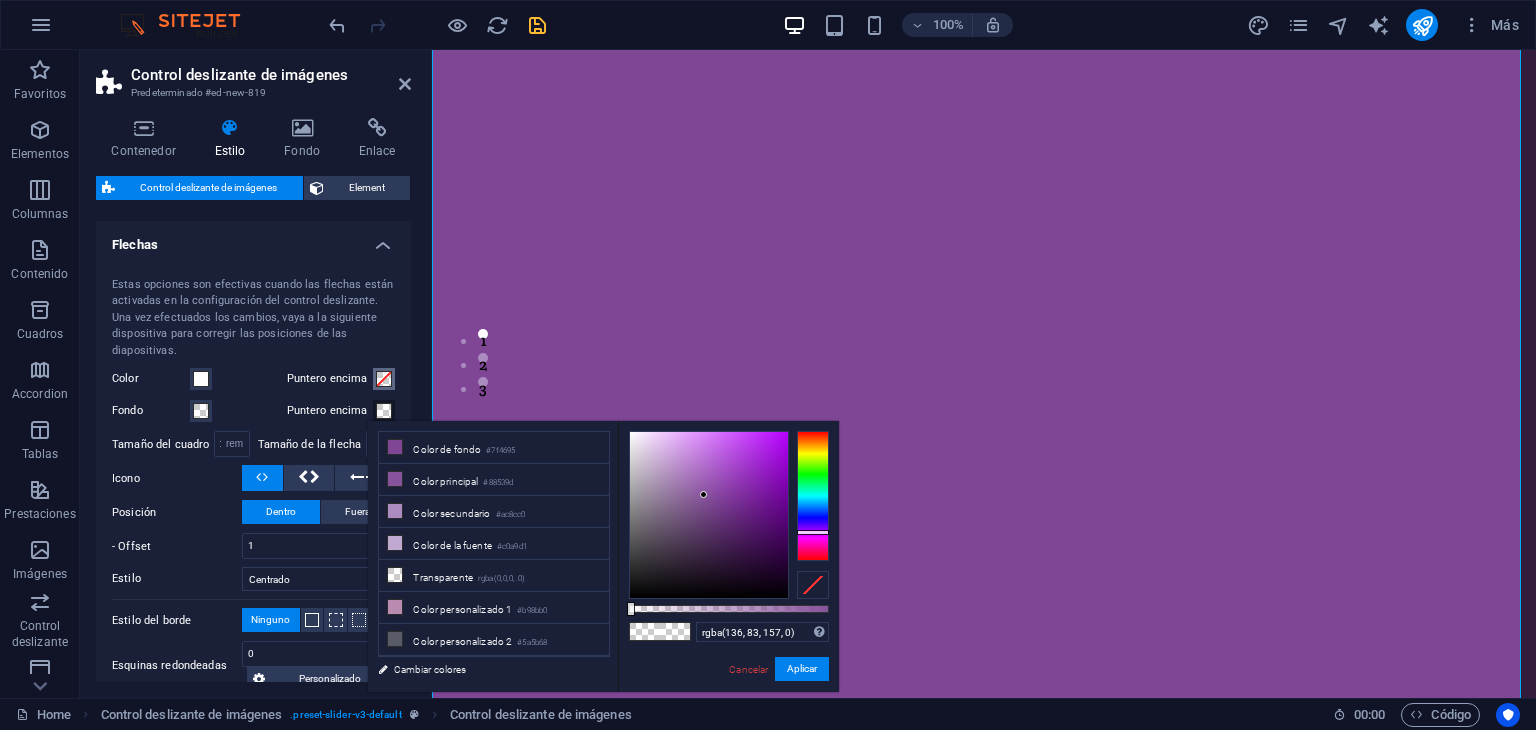click at bounding box center [384, 379] 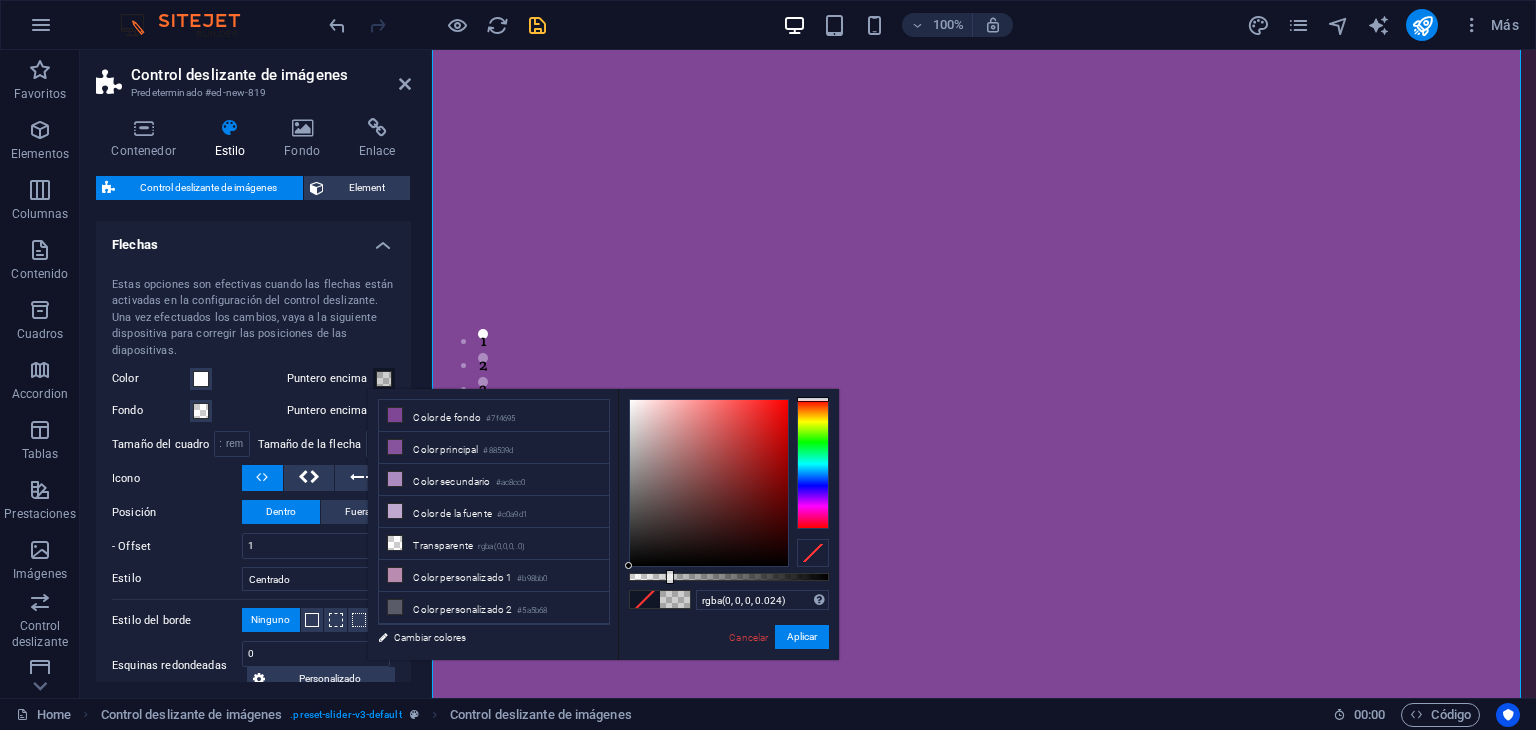 type on "rgba(0, 0, 0, 0)" 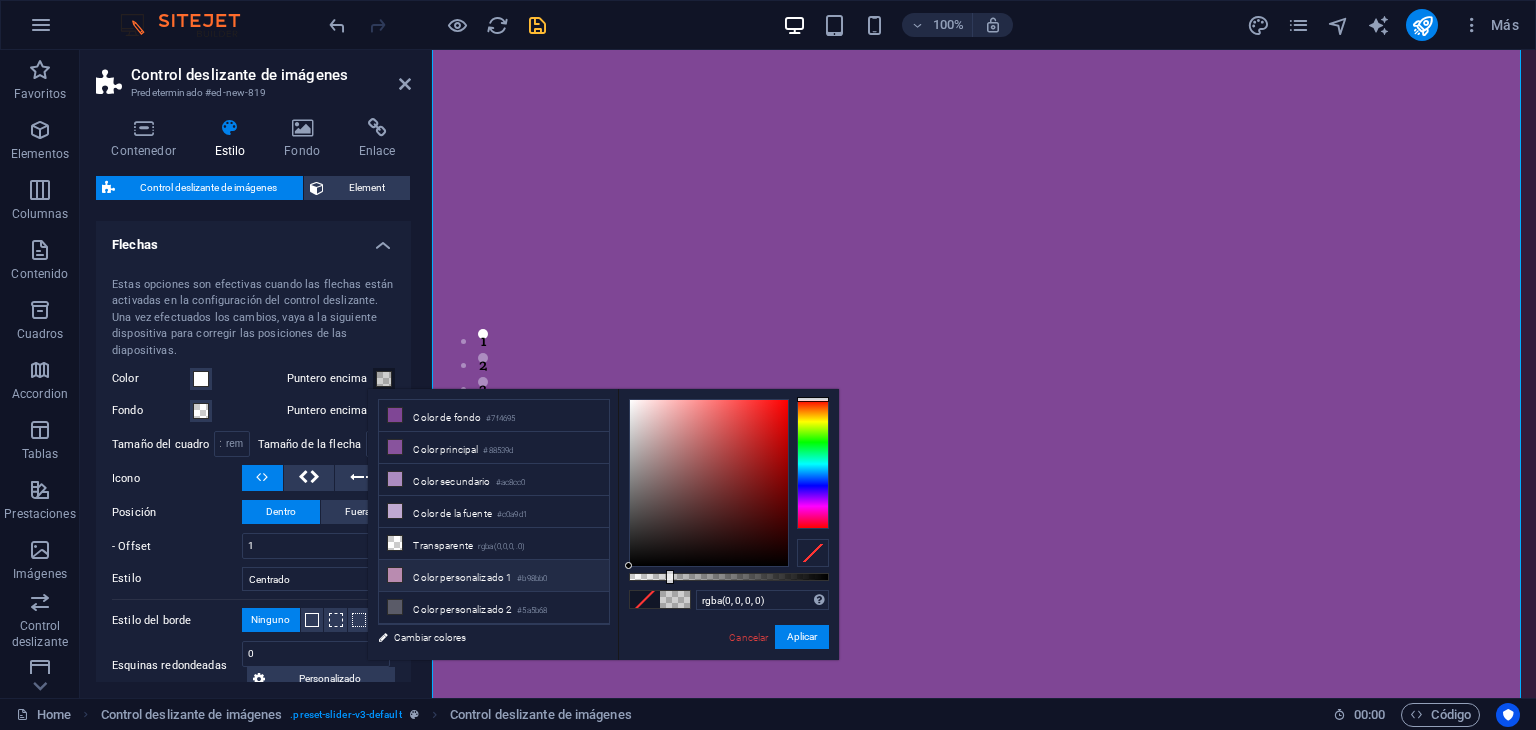 drag, startPoint x: 674, startPoint y: 579, endPoint x: 590, endPoint y: 572, distance: 84.29116 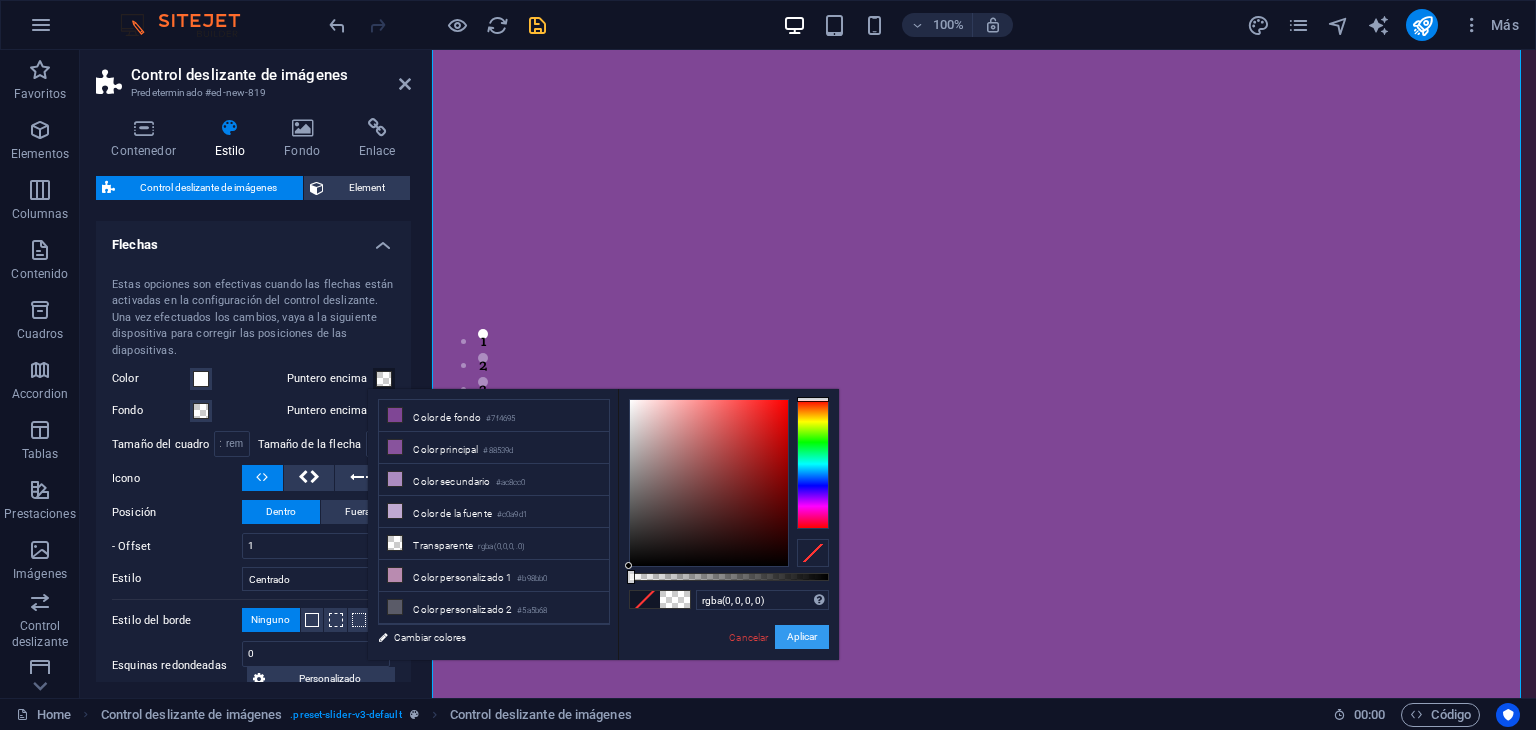 click on "Aplicar" at bounding box center [802, 637] 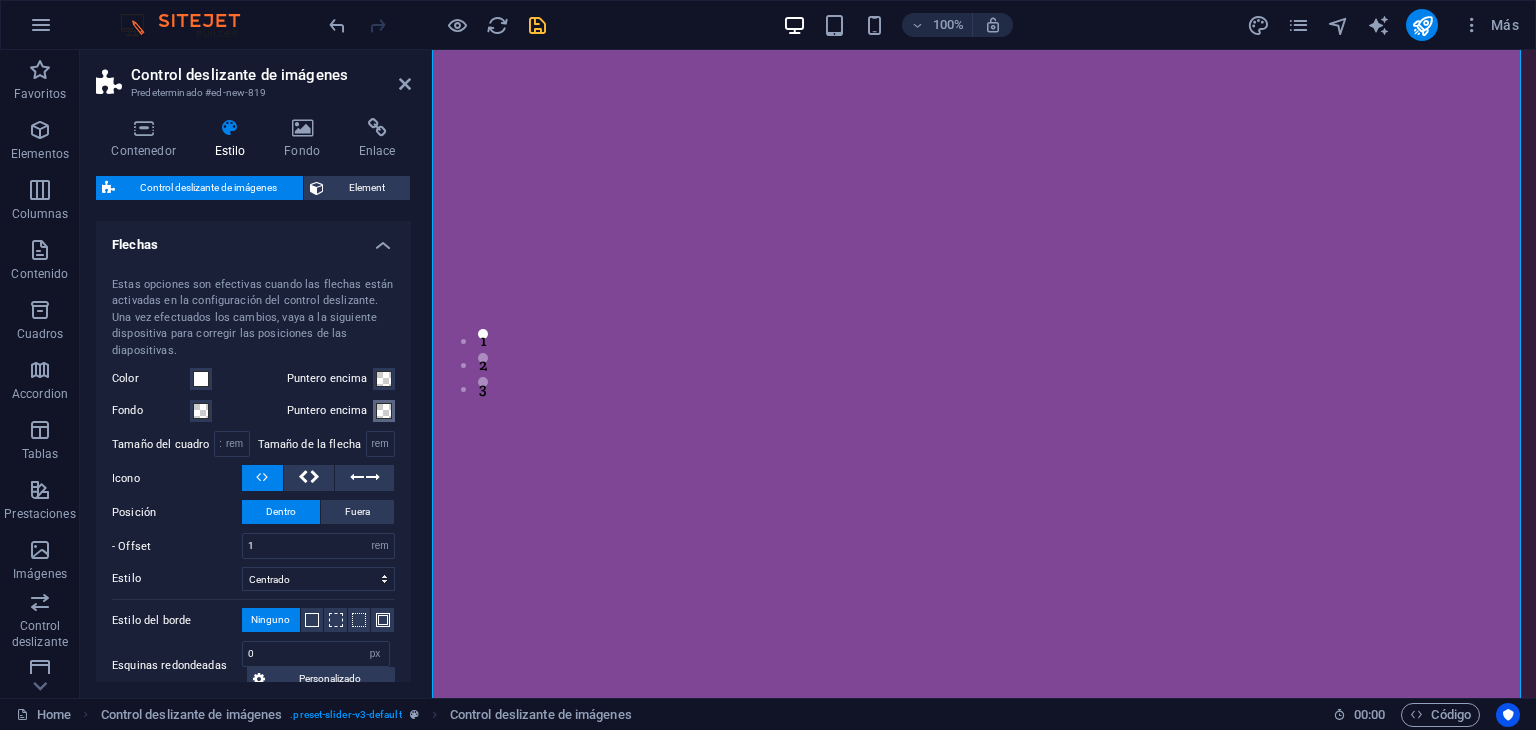 click at bounding box center (384, 411) 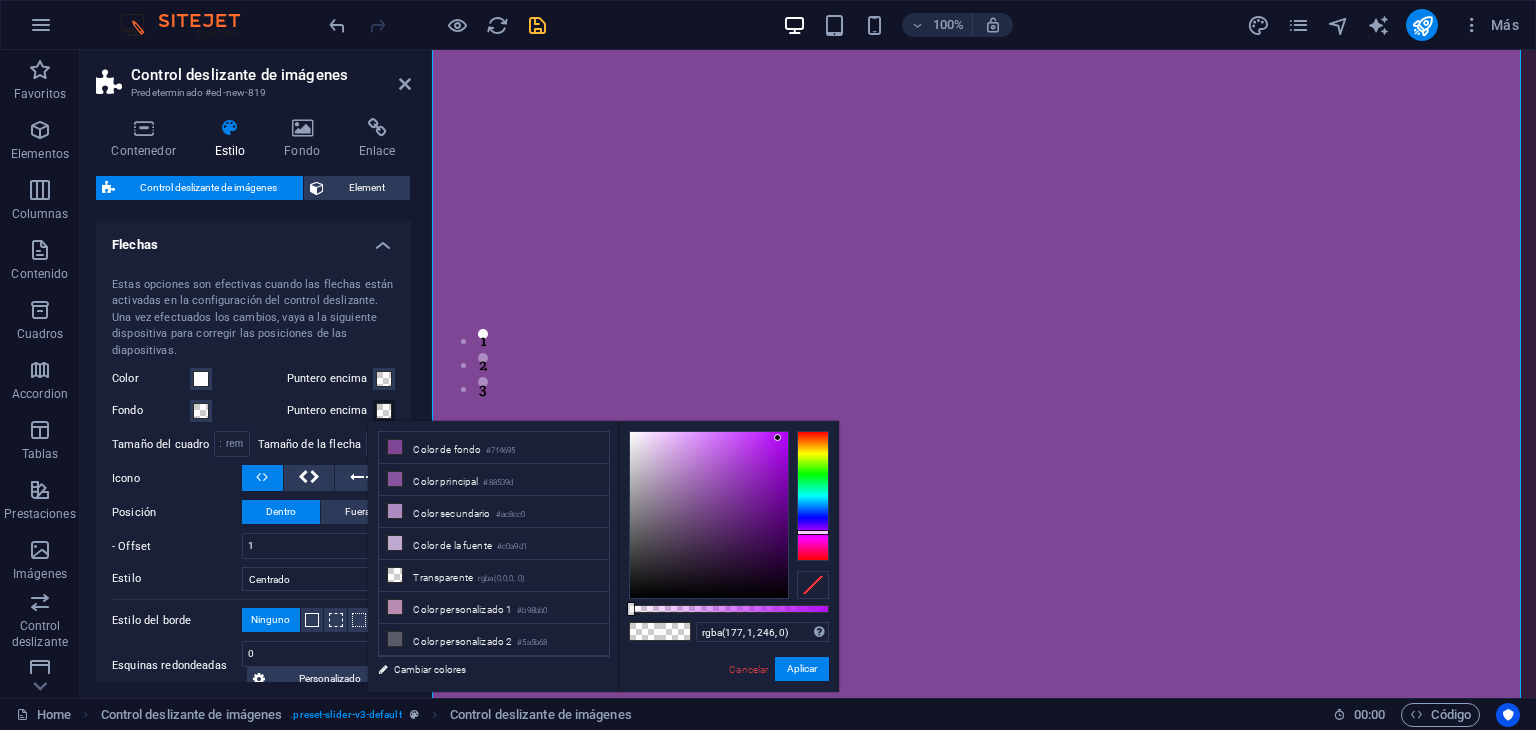 type on "rgba(176, 0, 246, 0)" 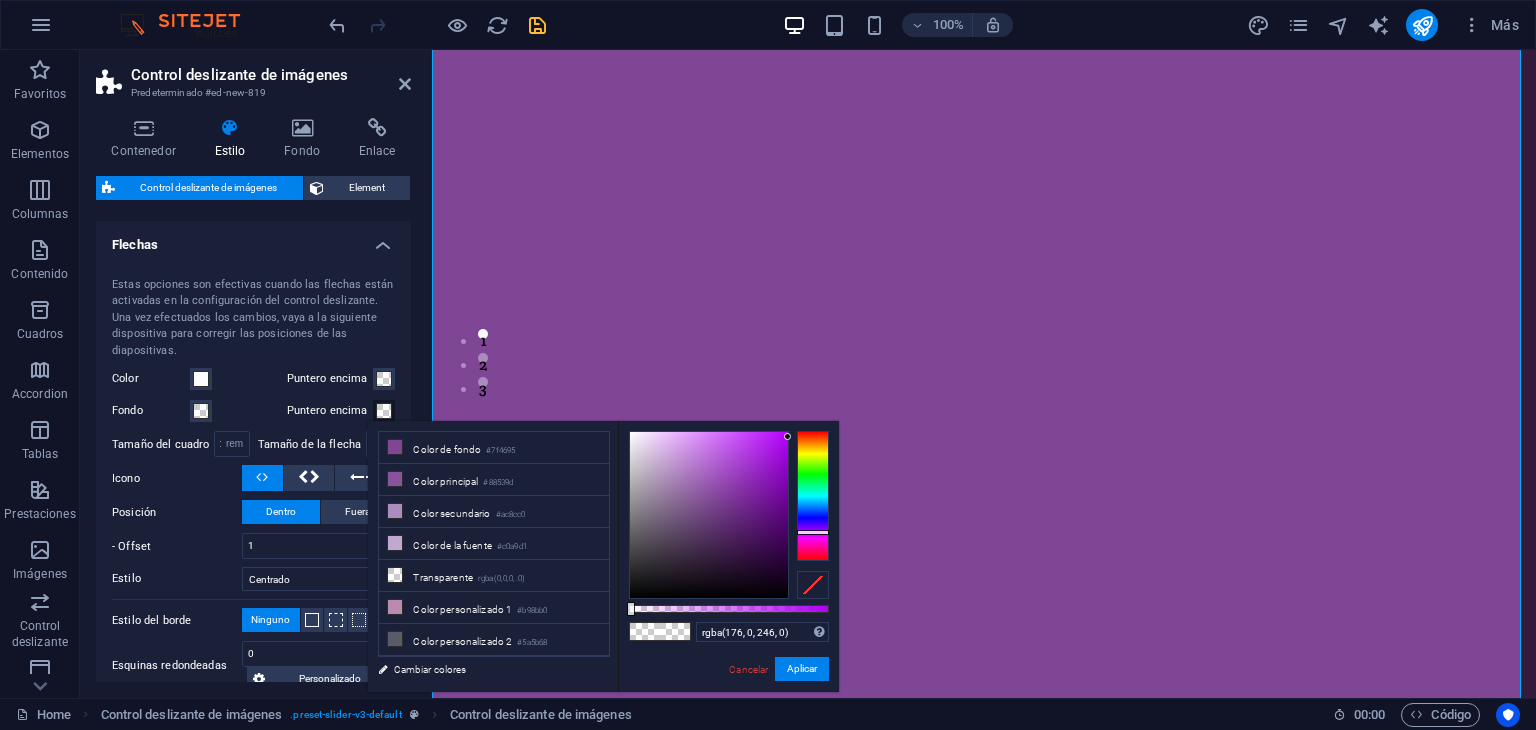 drag, startPoint x: 694, startPoint y: 489, endPoint x: 791, endPoint y: 437, distance: 110.059074 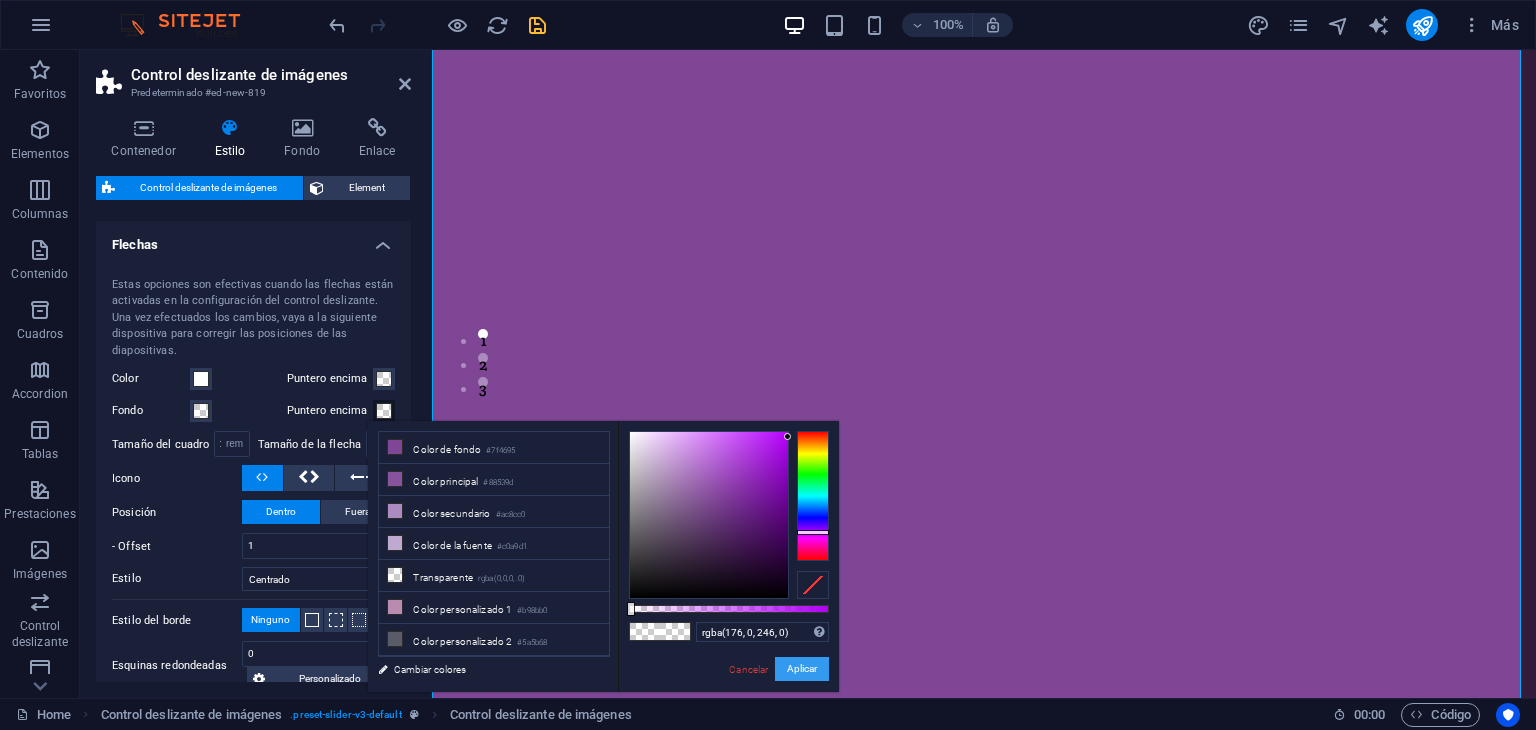 drag, startPoint x: 807, startPoint y: 671, endPoint x: 272, endPoint y: 493, distance: 563.83417 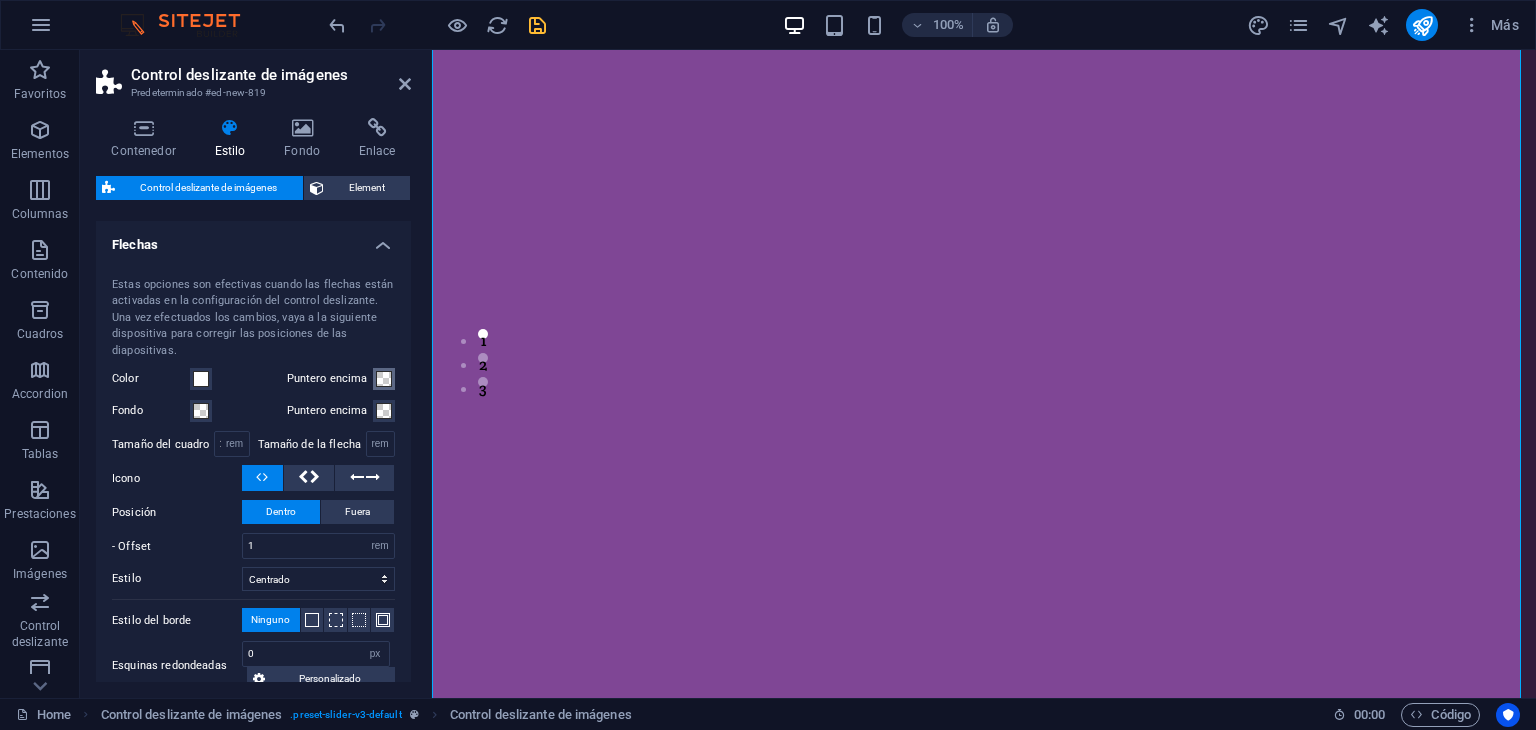 click at bounding box center (384, 379) 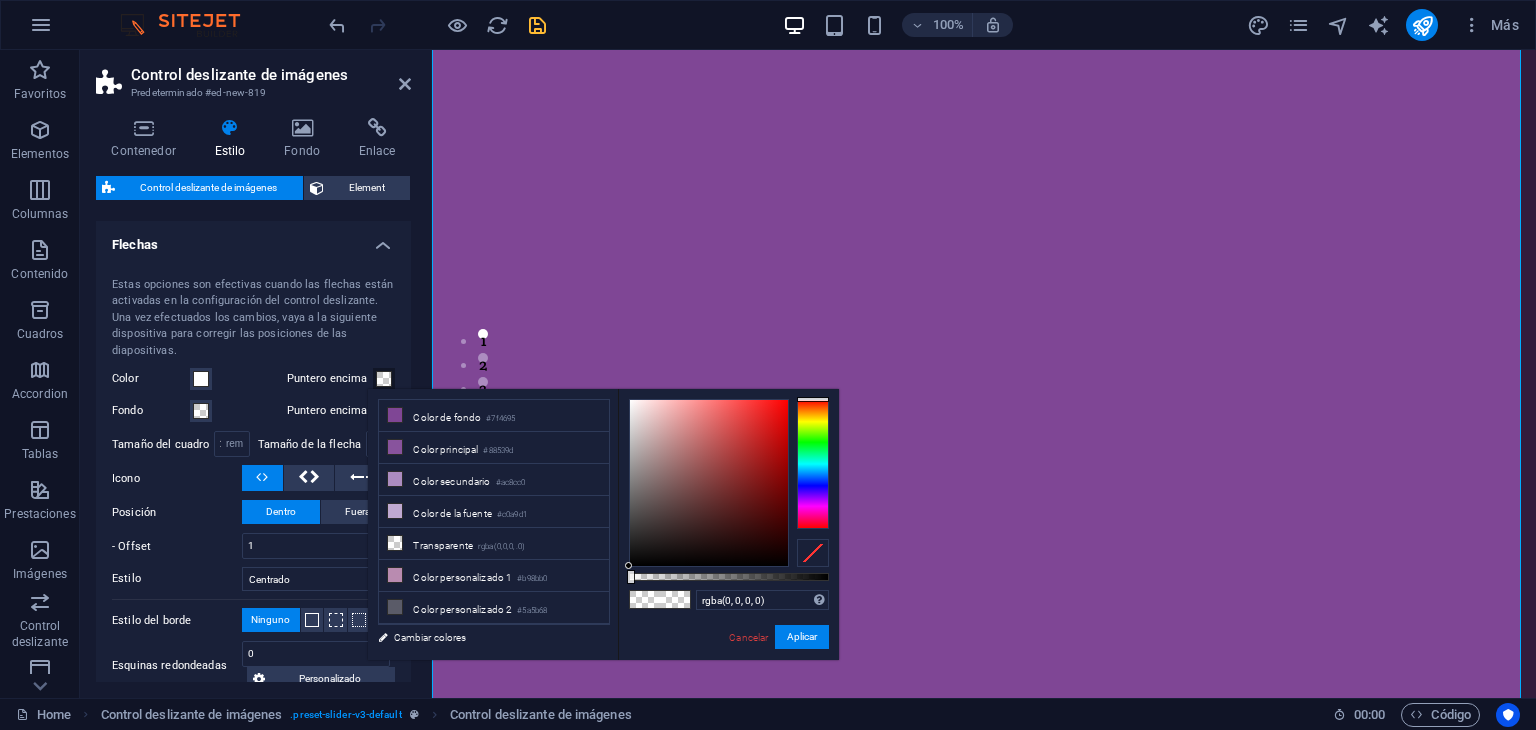 drag, startPoint x: 1067, startPoint y: 632, endPoint x: 840, endPoint y: 585, distance: 231.81458 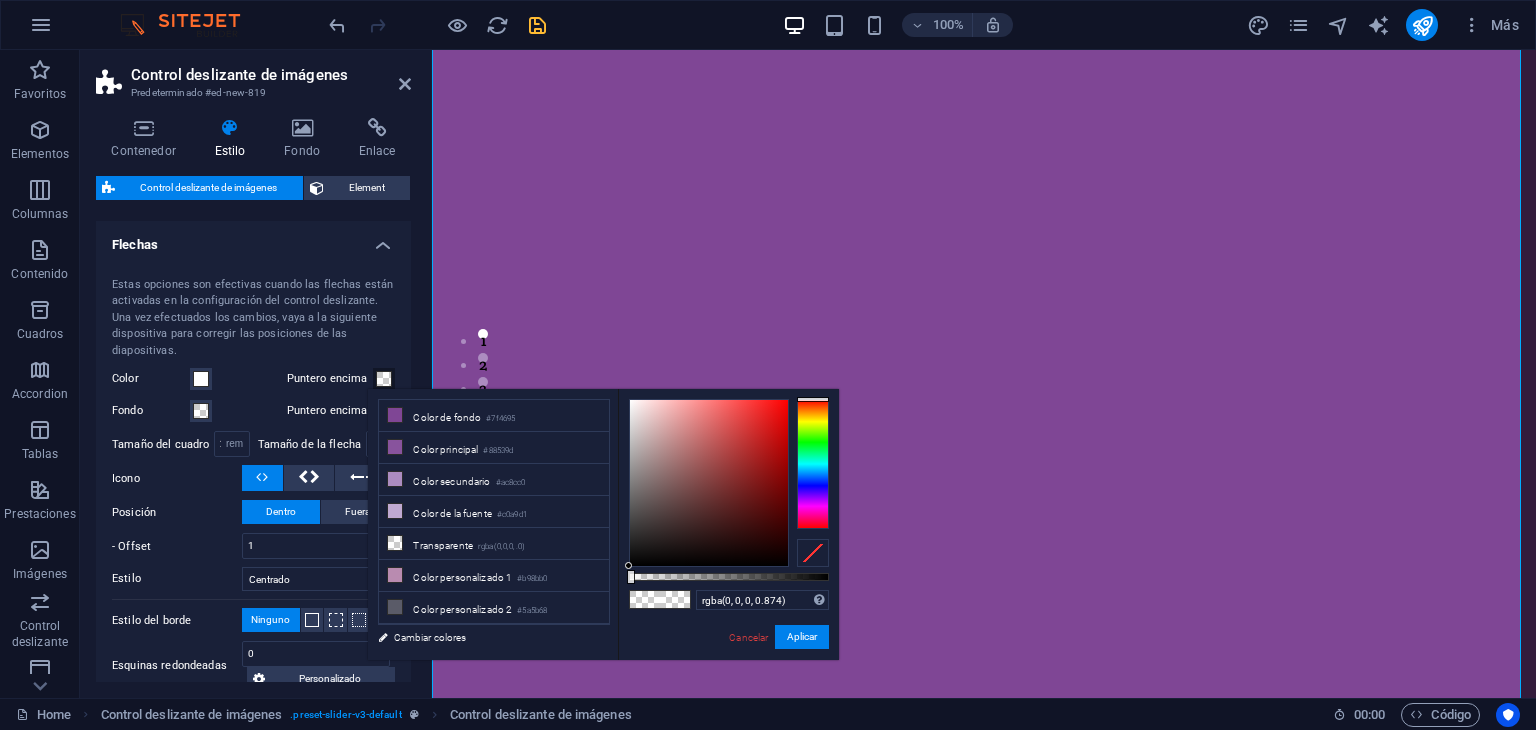 click at bounding box center (729, 577) 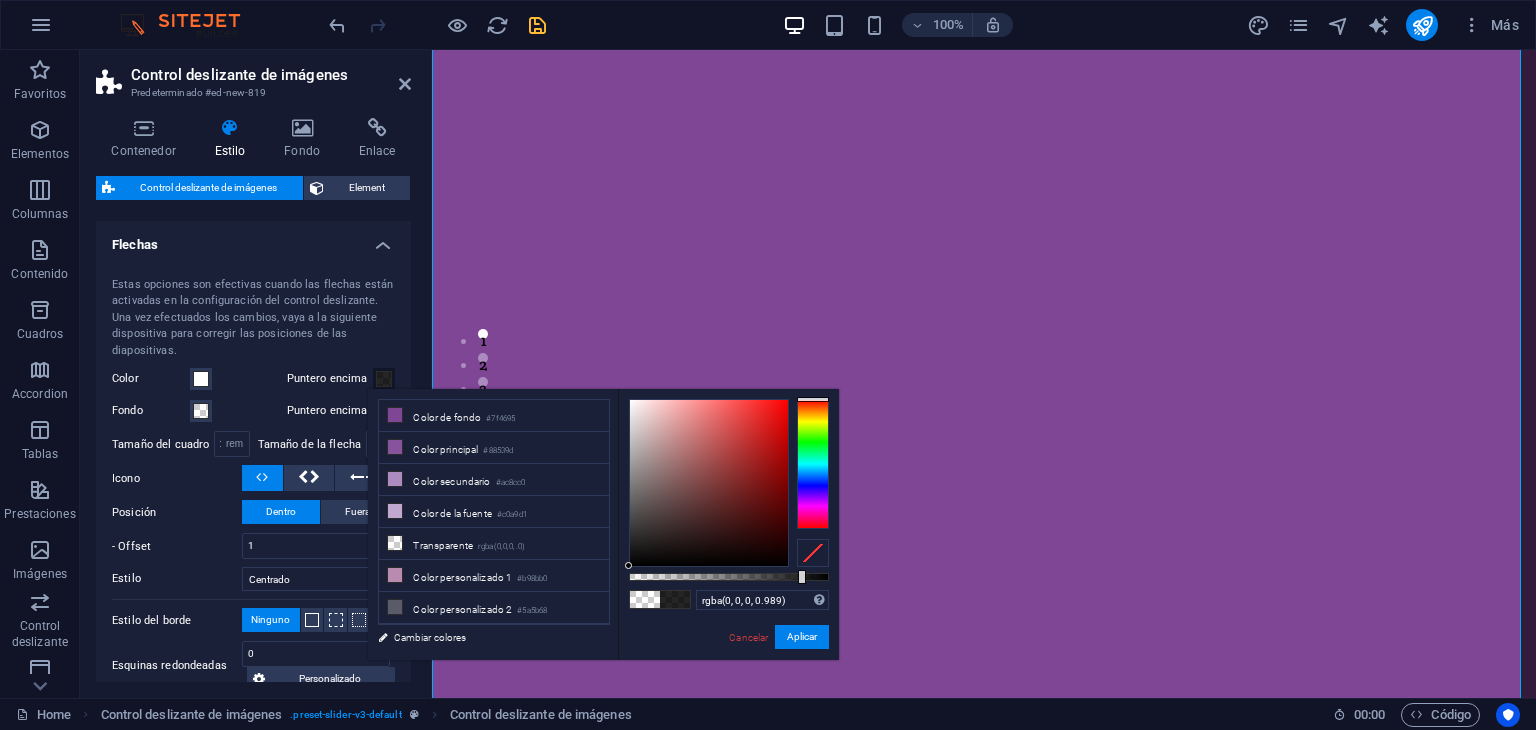 drag, startPoint x: 815, startPoint y: 578, endPoint x: 833, endPoint y: 581, distance: 18.248287 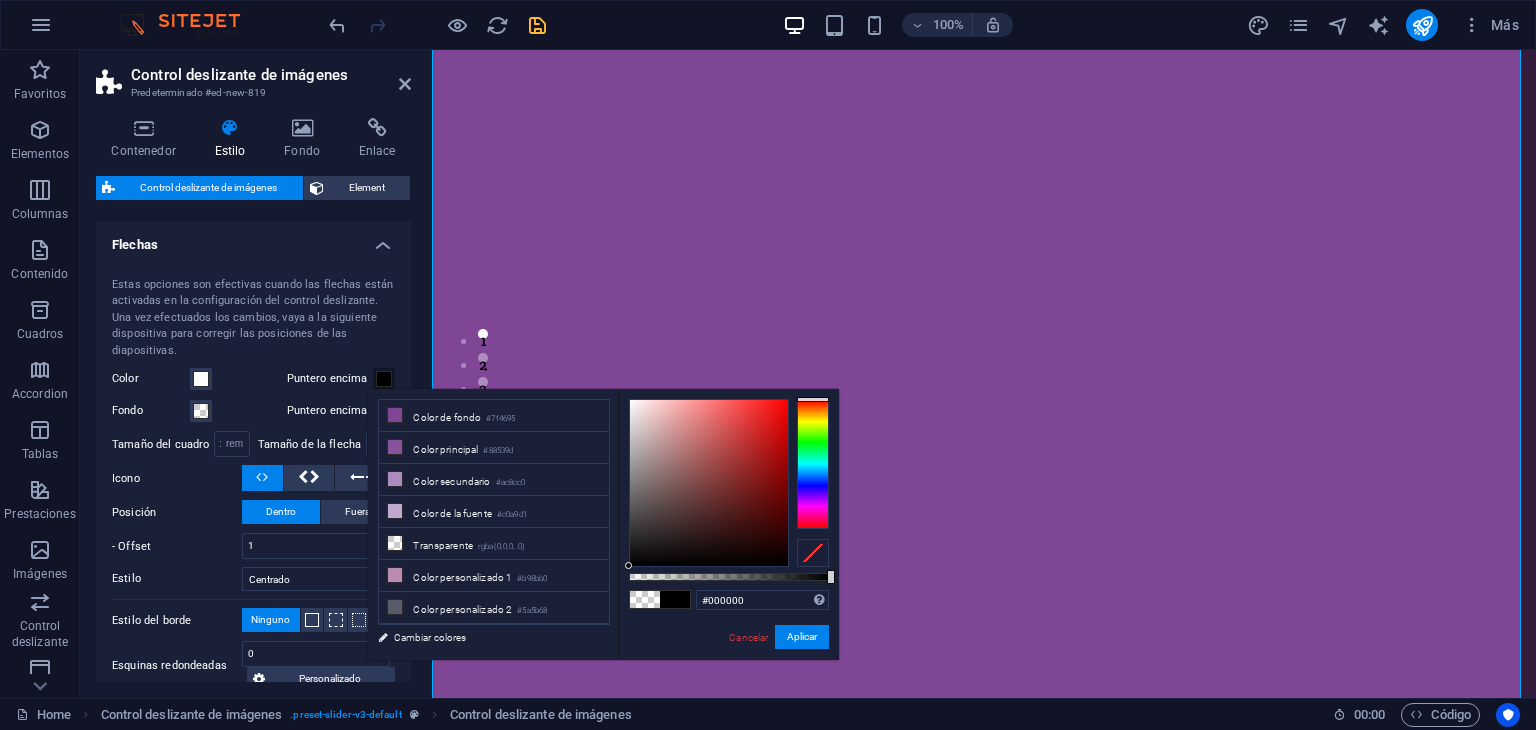 click at bounding box center (813, 464) 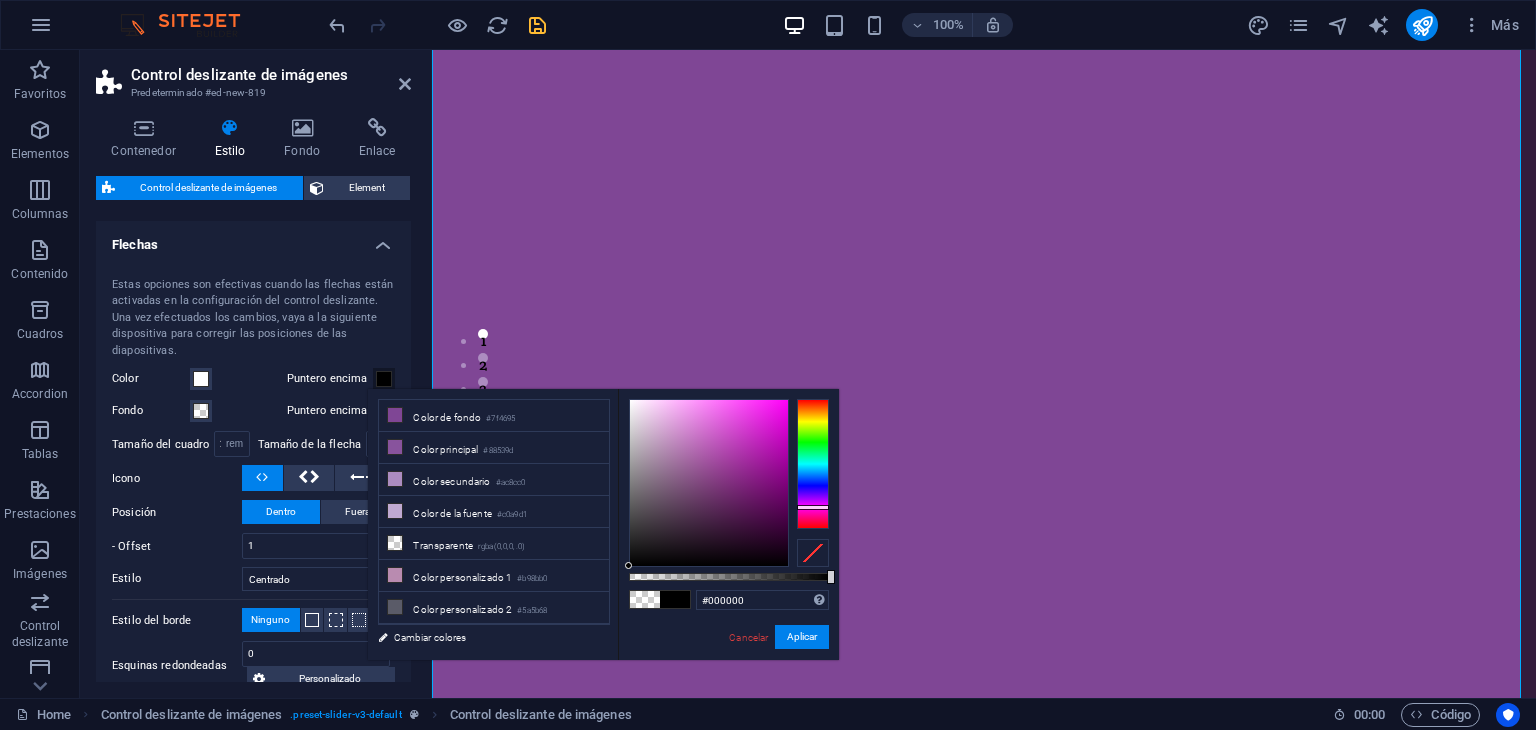 drag, startPoint x: 810, startPoint y: 474, endPoint x: 812, endPoint y: 507, distance: 33.06055 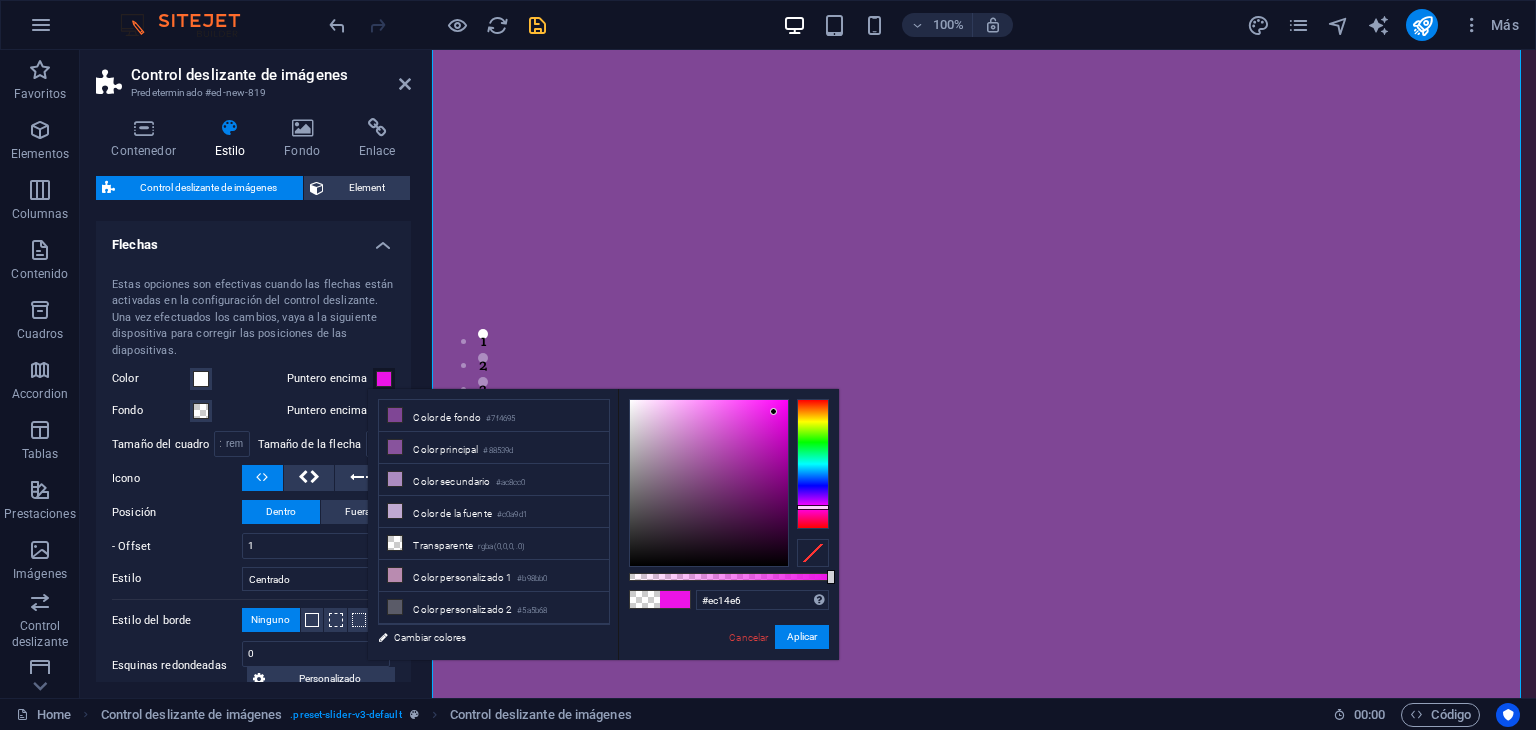 drag, startPoint x: 735, startPoint y: 429, endPoint x: 774, endPoint y: 412, distance: 42.544094 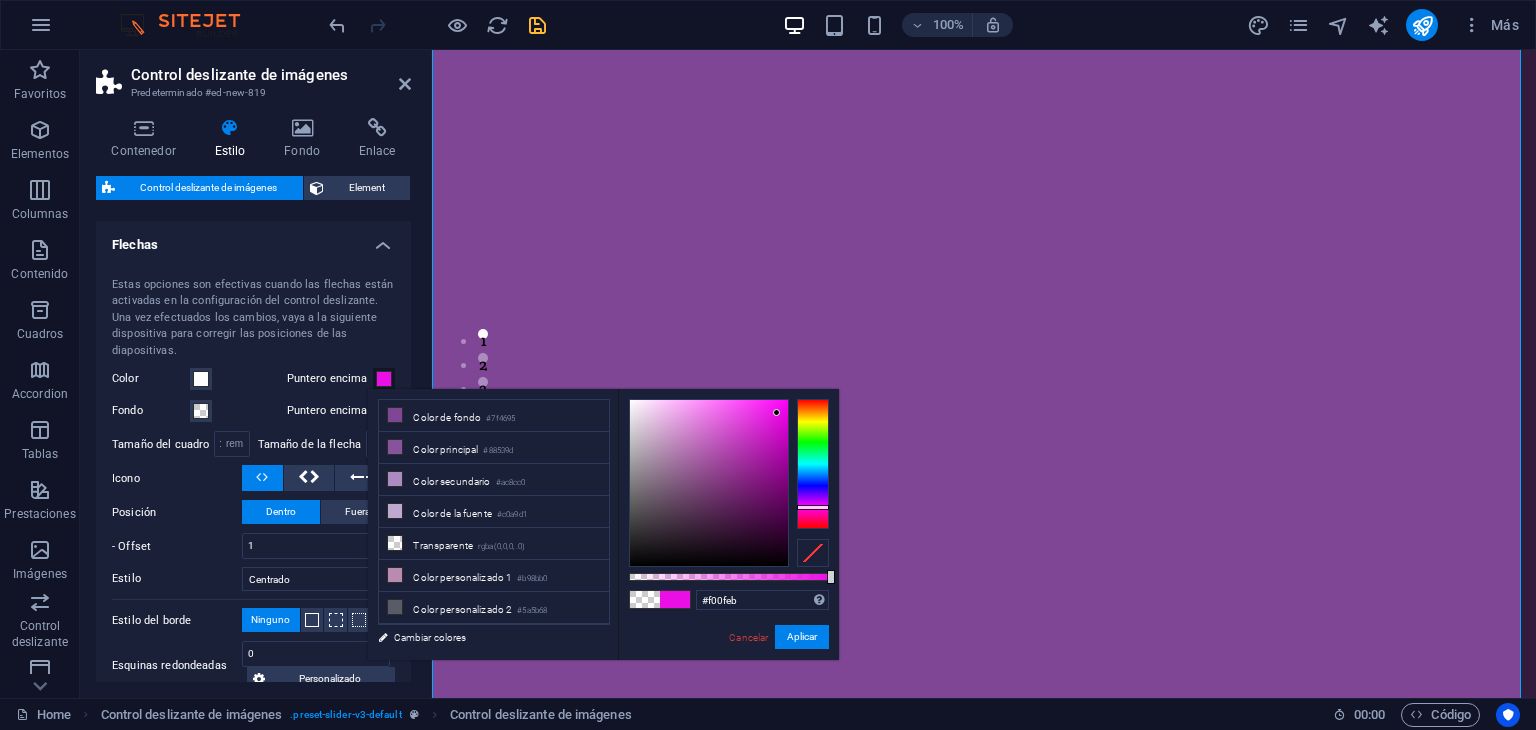 drag, startPoint x: 776, startPoint y: 421, endPoint x: 778, endPoint y: 409, distance: 12.165525 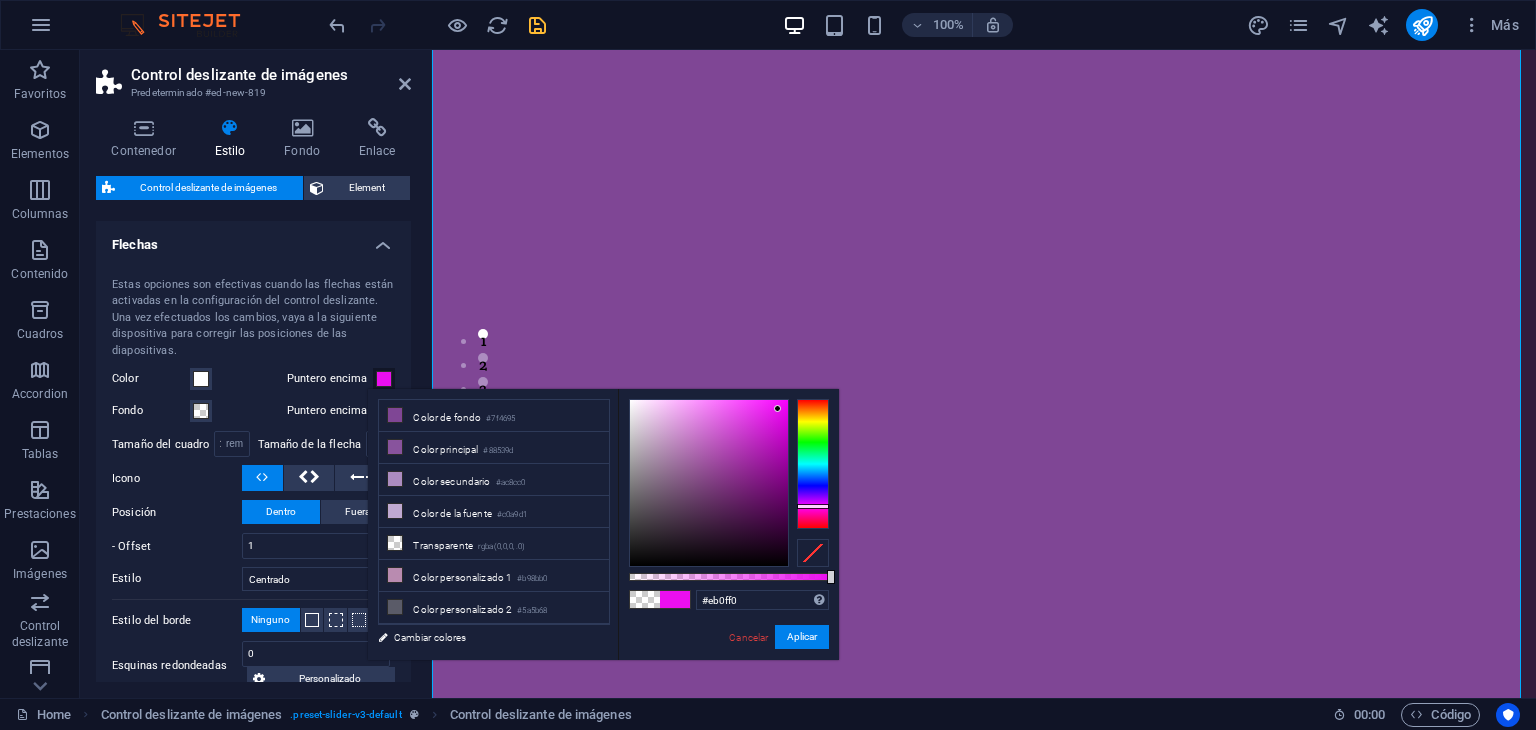 click at bounding box center [813, 506] 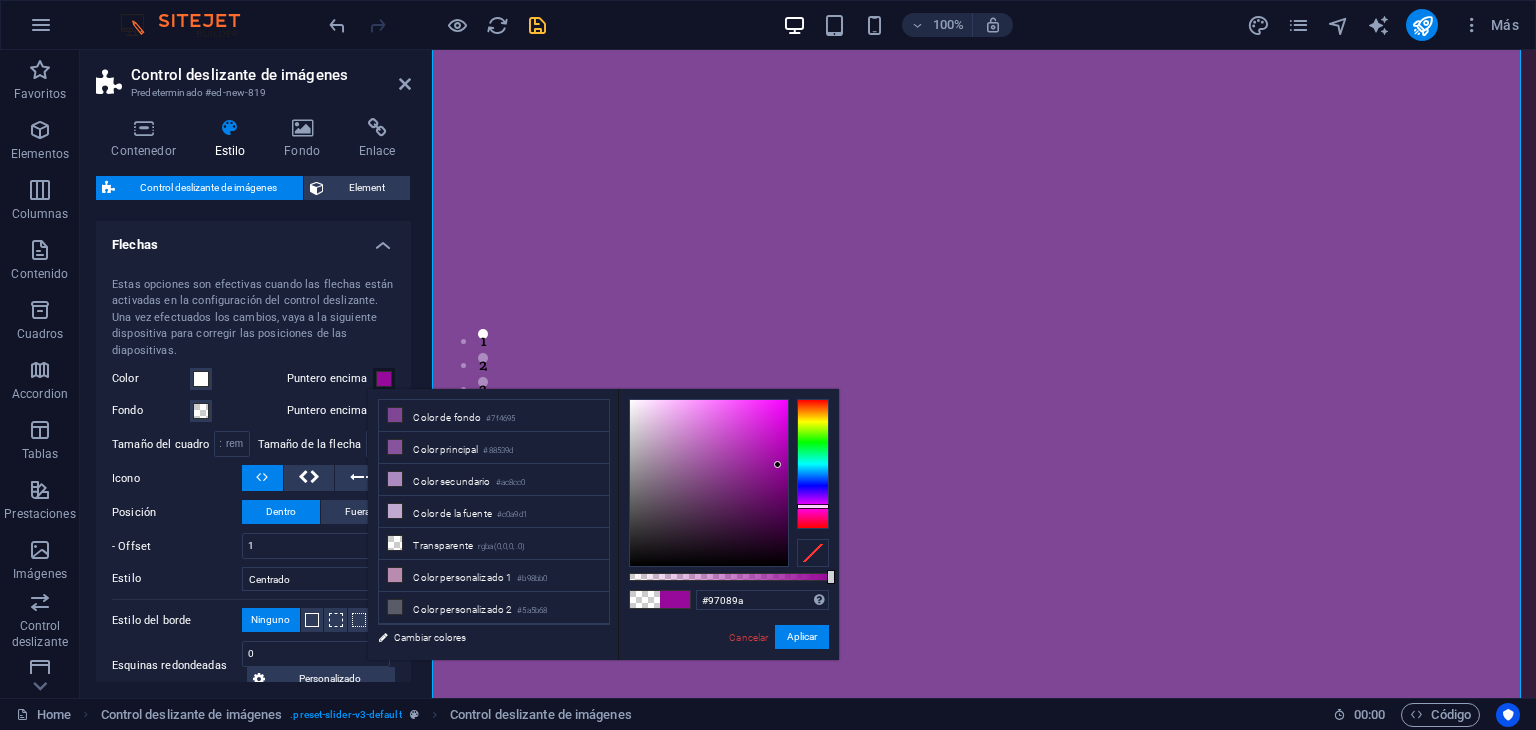 drag, startPoint x: 751, startPoint y: 458, endPoint x: 783, endPoint y: 469, distance: 33.83785 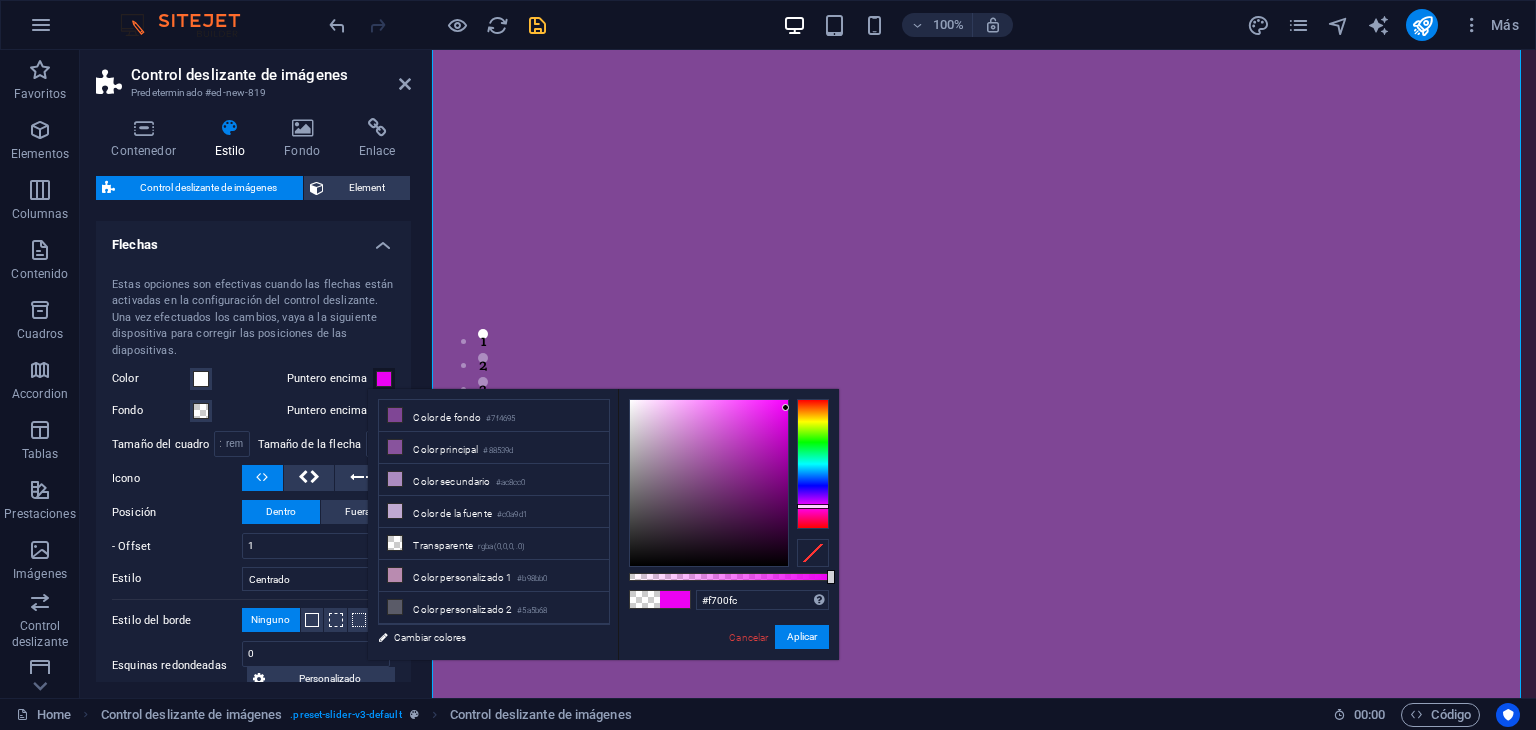 type on "#f800fe" 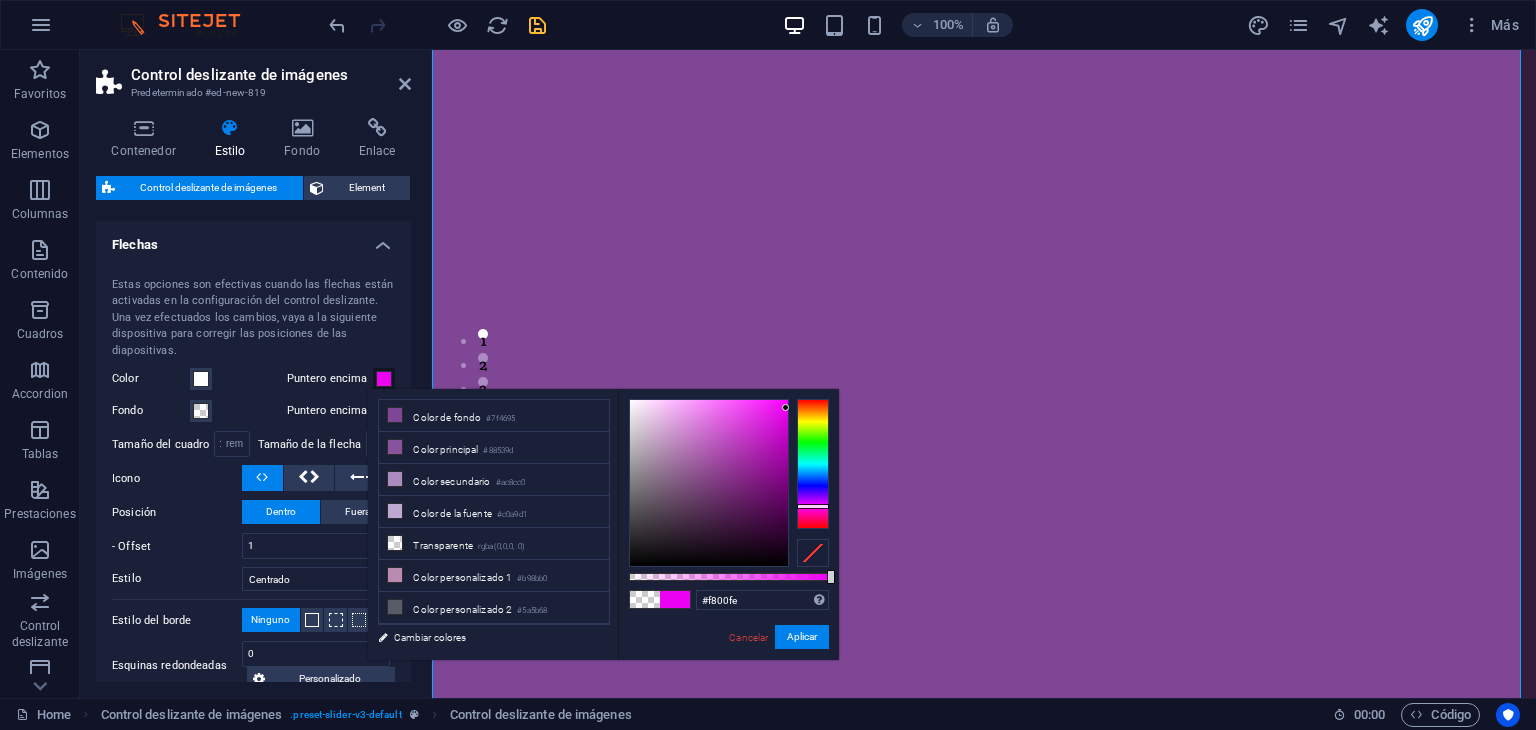 drag, startPoint x: 774, startPoint y: 453, endPoint x: 811, endPoint y: 441, distance: 38.8973 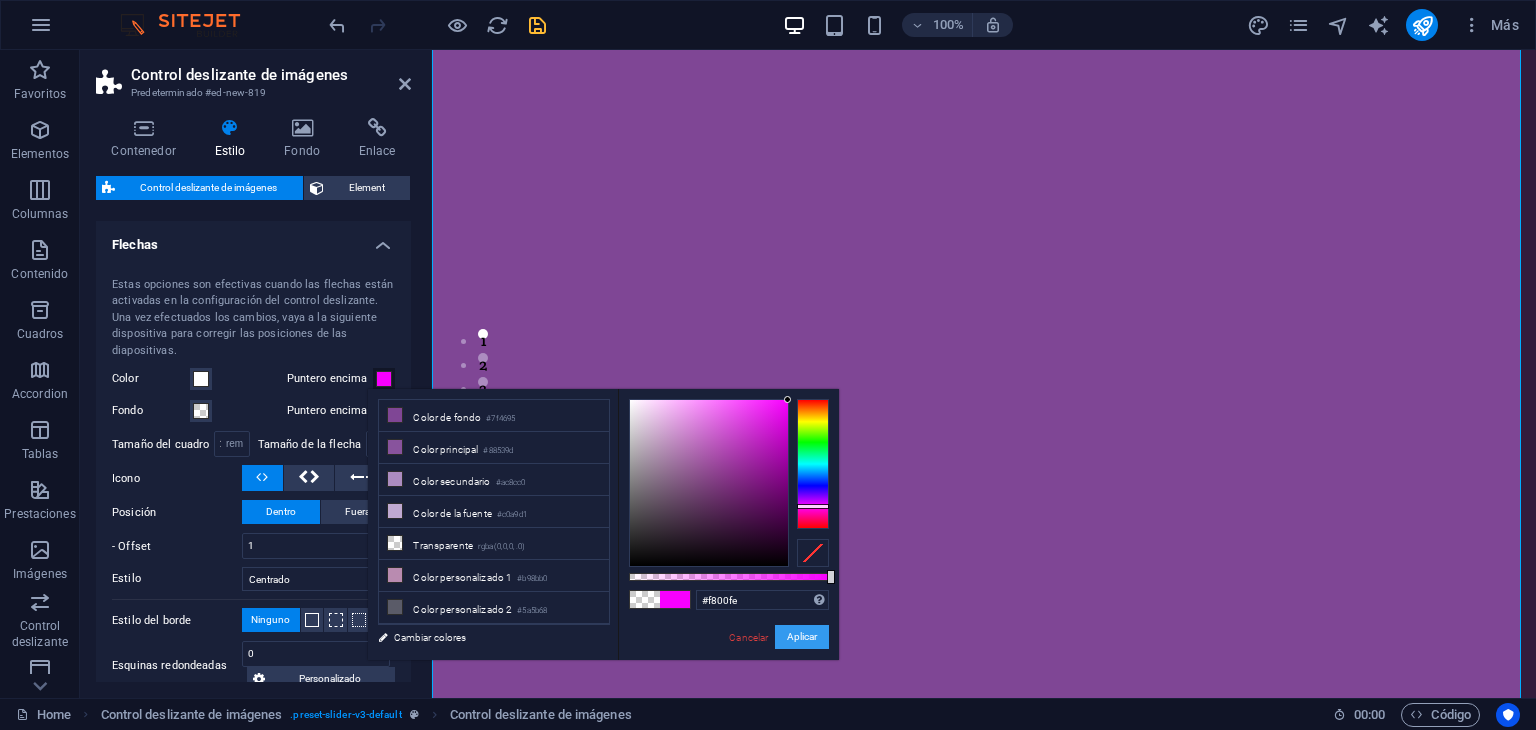 click on "Aplicar" at bounding box center [802, 637] 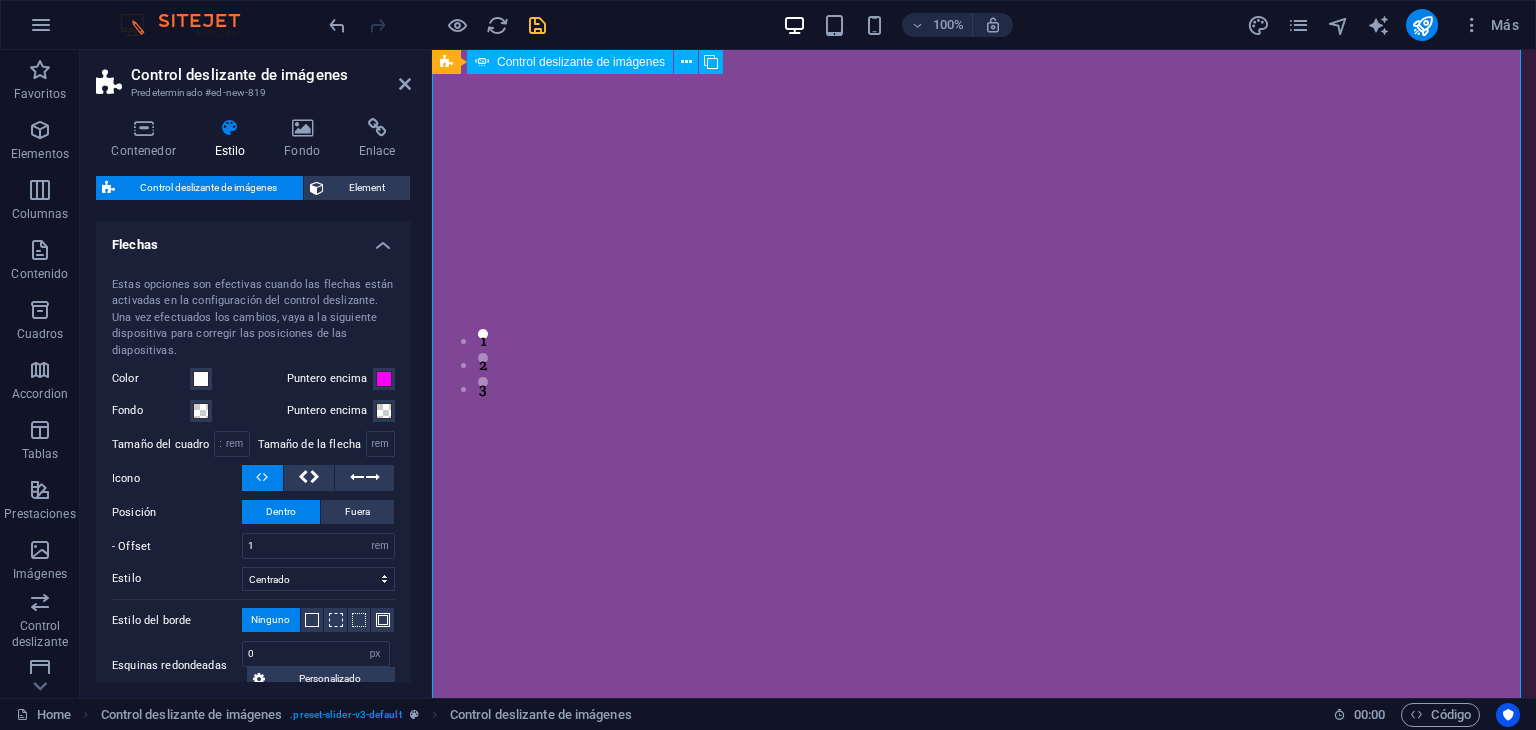 click at bounding box center (-1234, 1714) 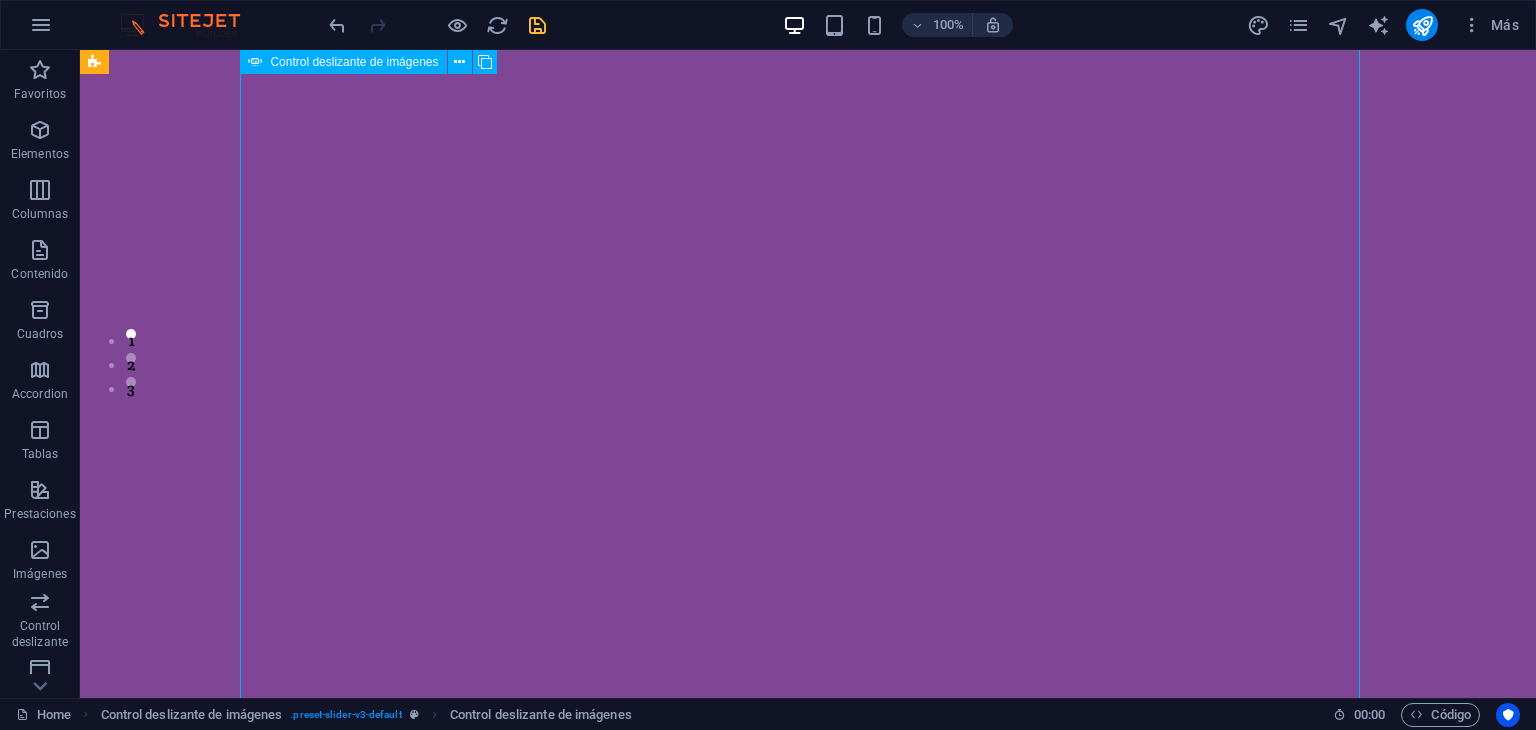 click at bounding box center (808, -22) 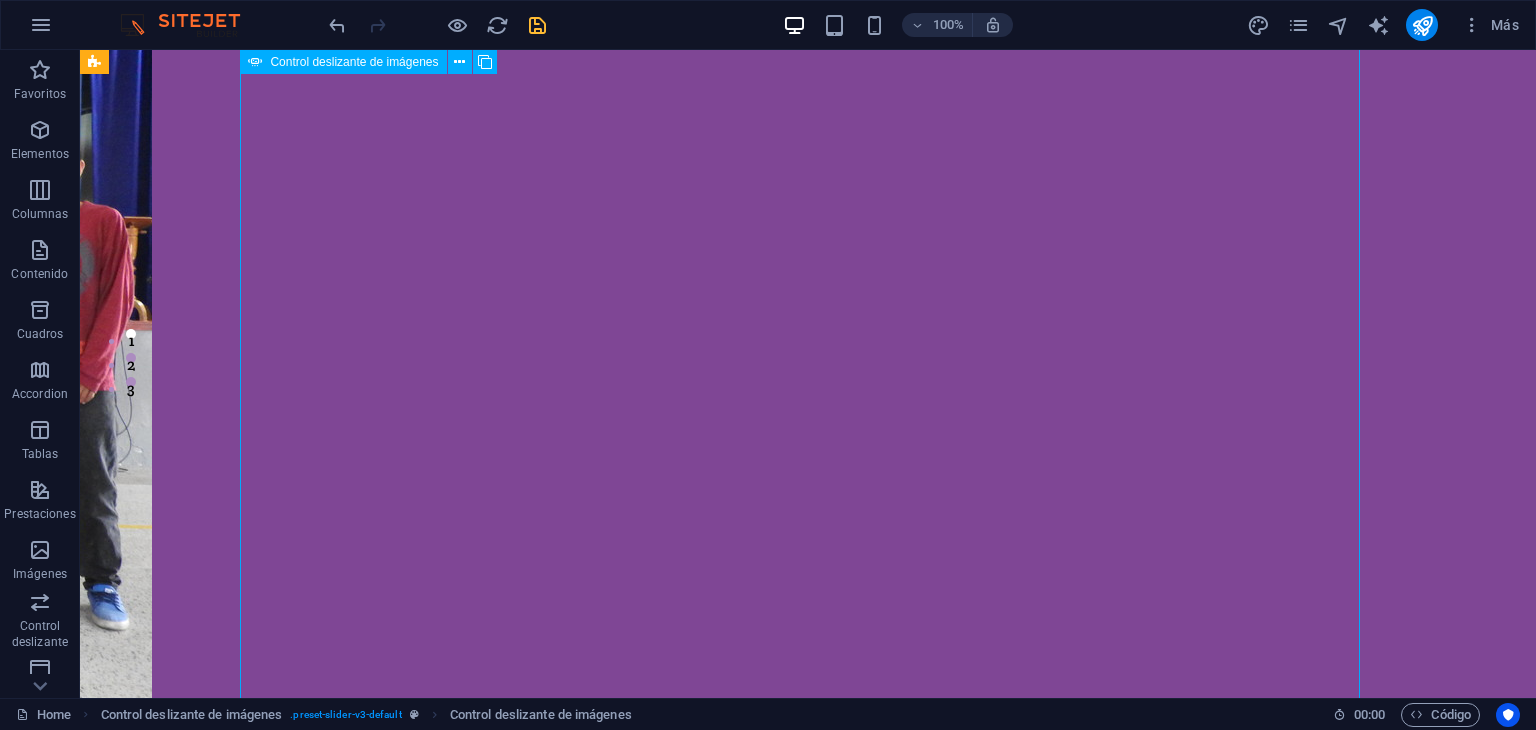 click at bounding box center [808, 2698] 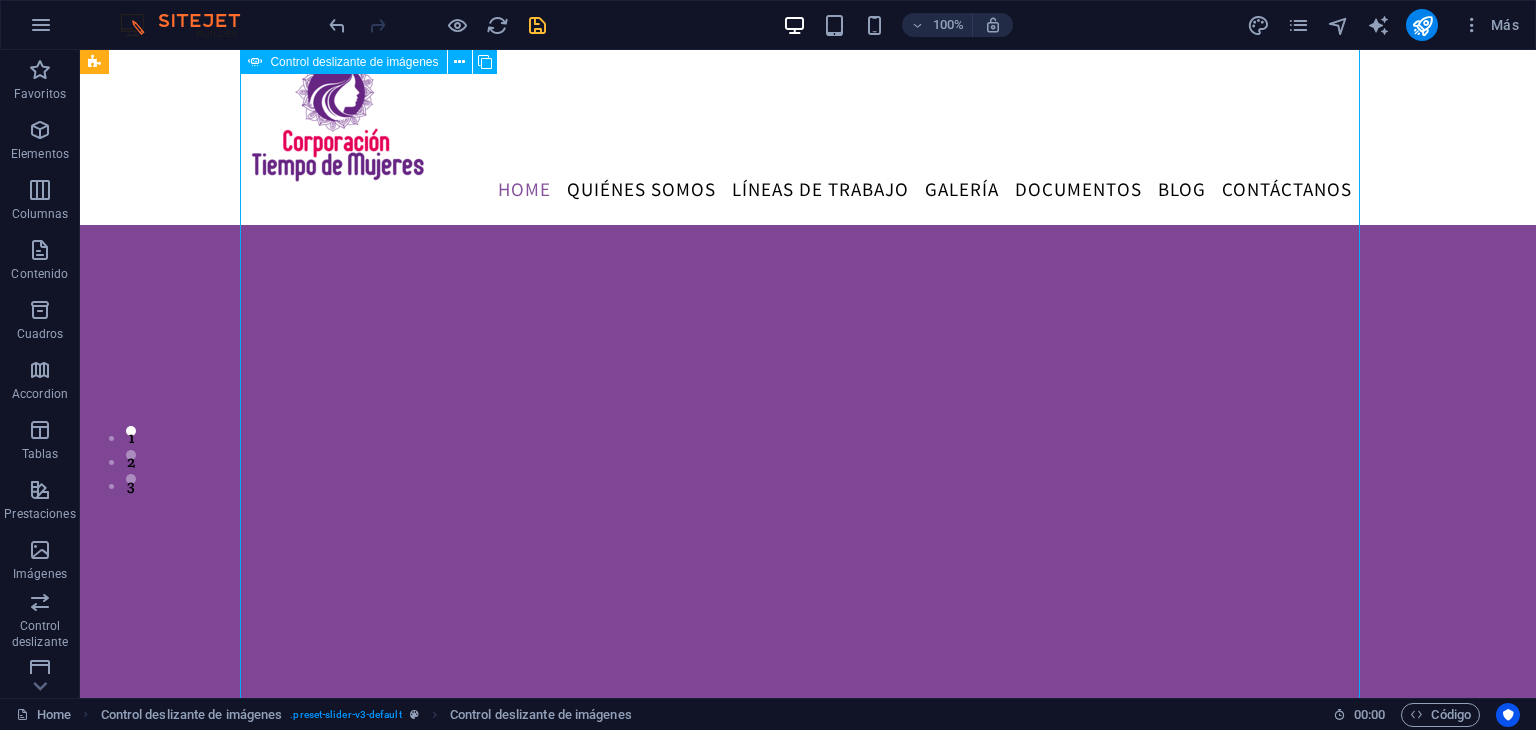 scroll, scrollTop: 210, scrollLeft: 0, axis: vertical 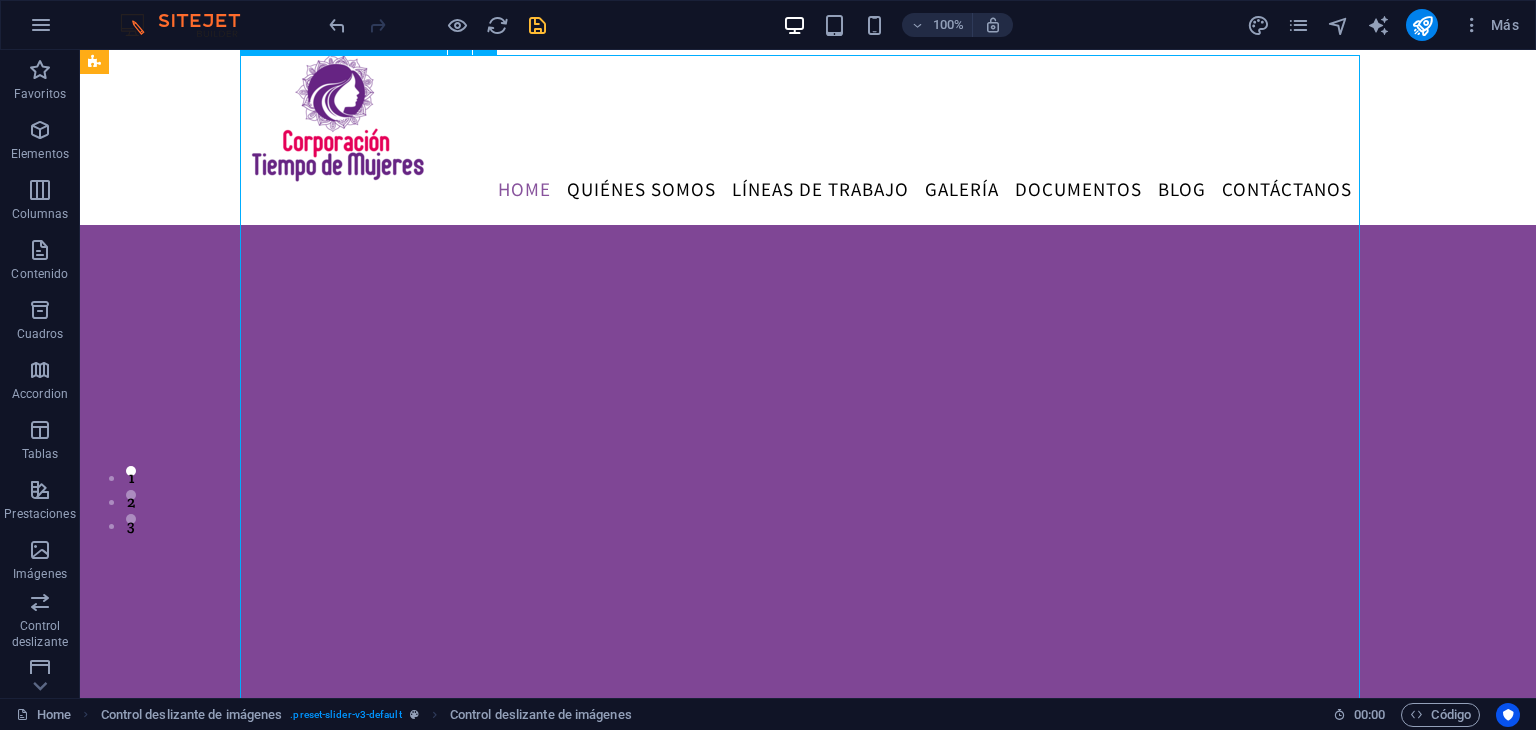 click at bounding box center [-1480, 1811] 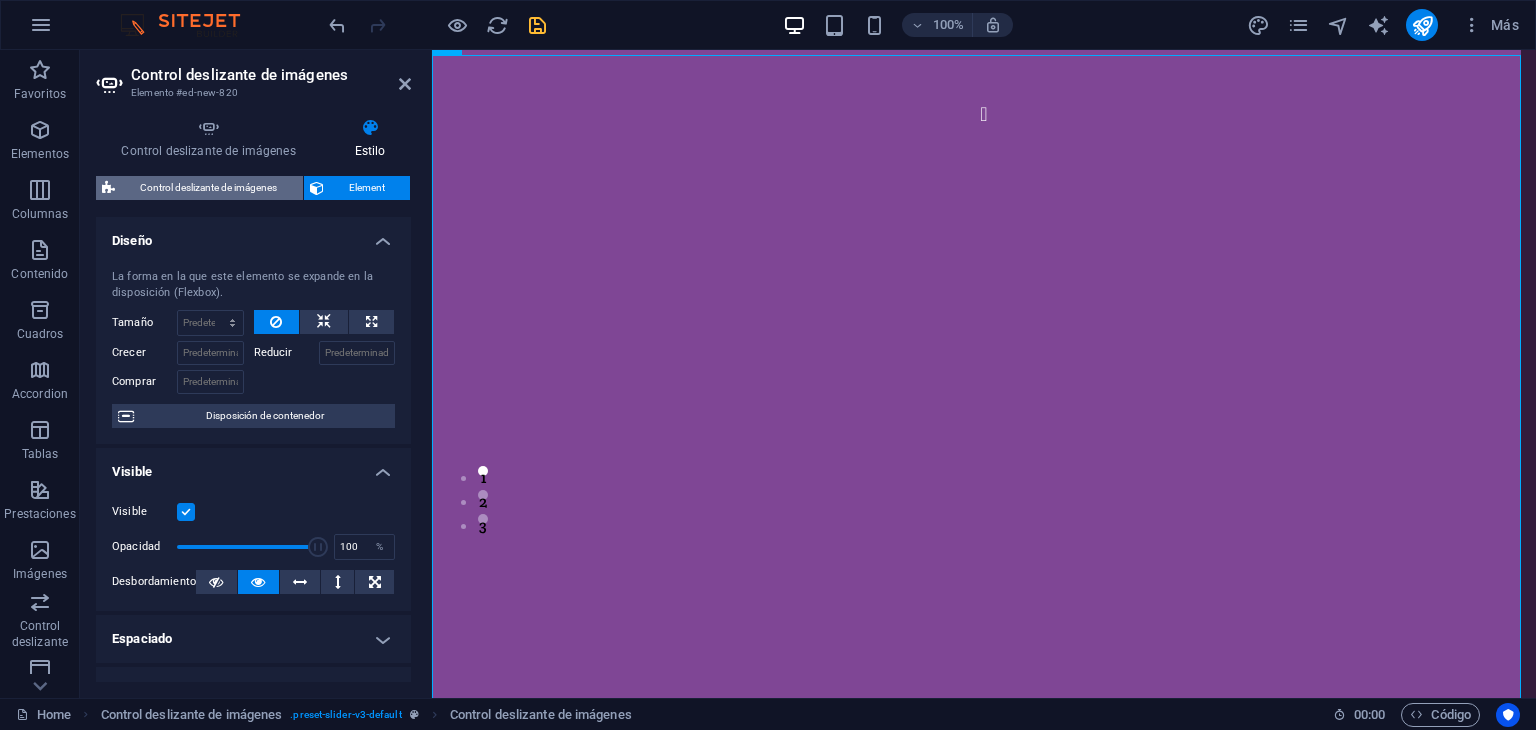 click on "Control deslizante de imágenes" at bounding box center (209, 188) 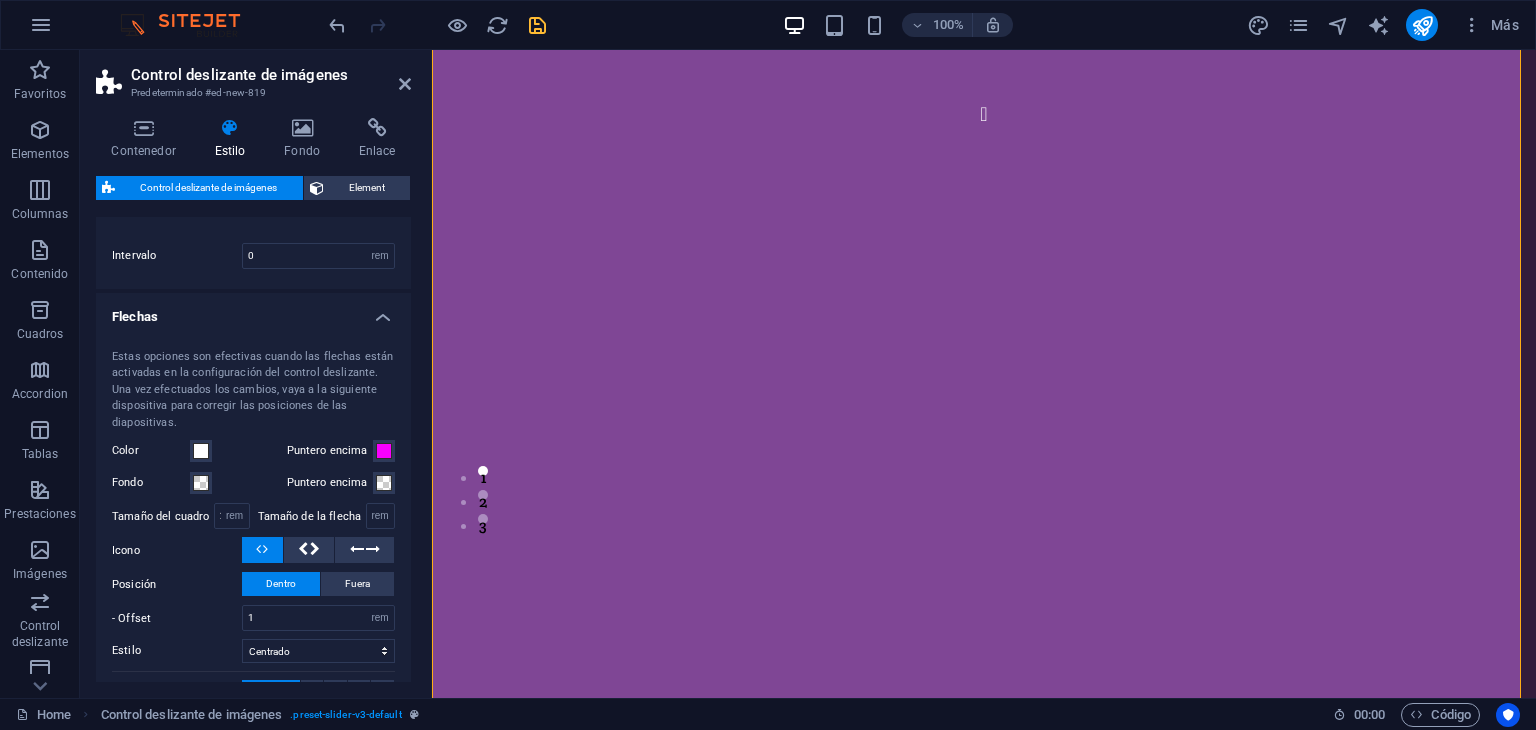 scroll, scrollTop: 36, scrollLeft: 0, axis: vertical 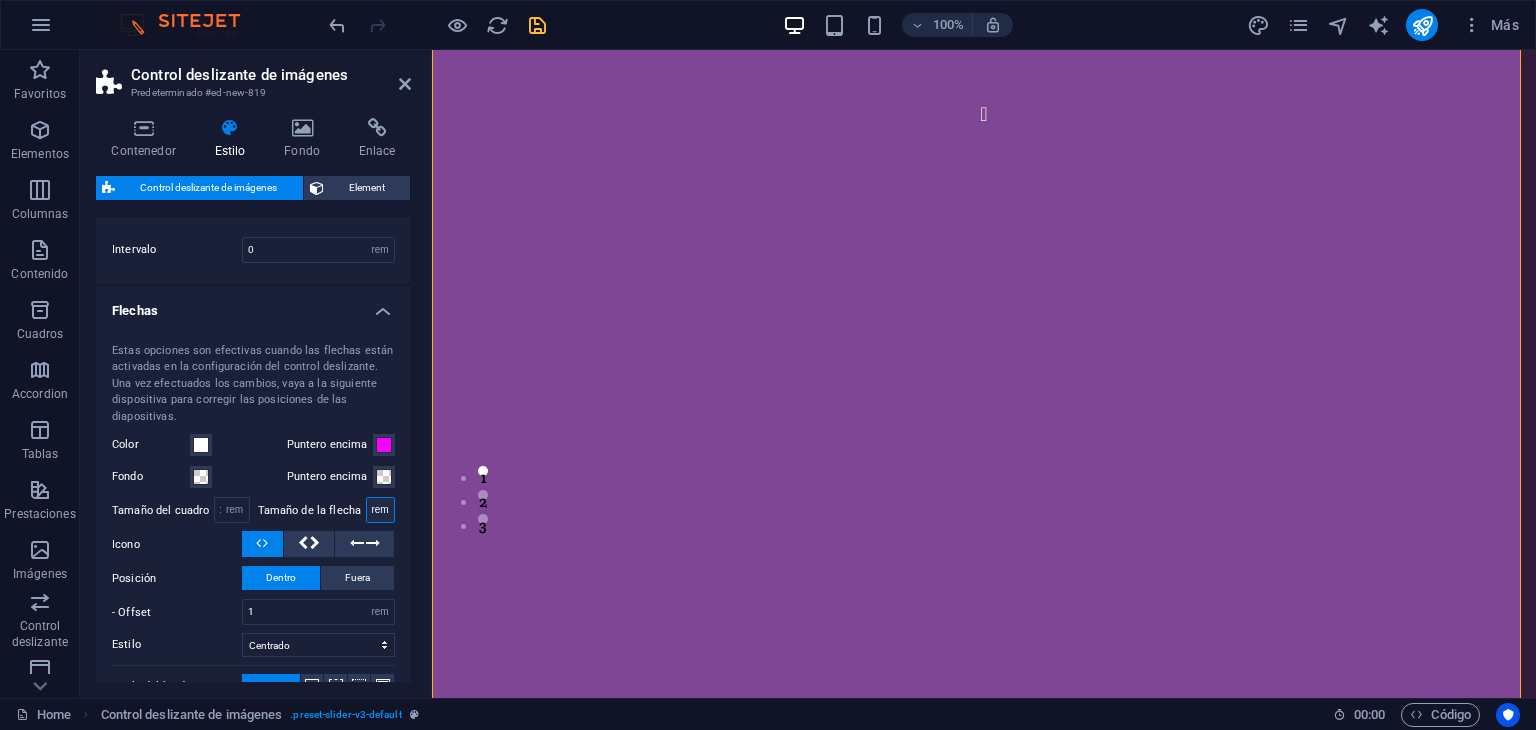 click on "px rem vh vw" at bounding box center [380, 510] 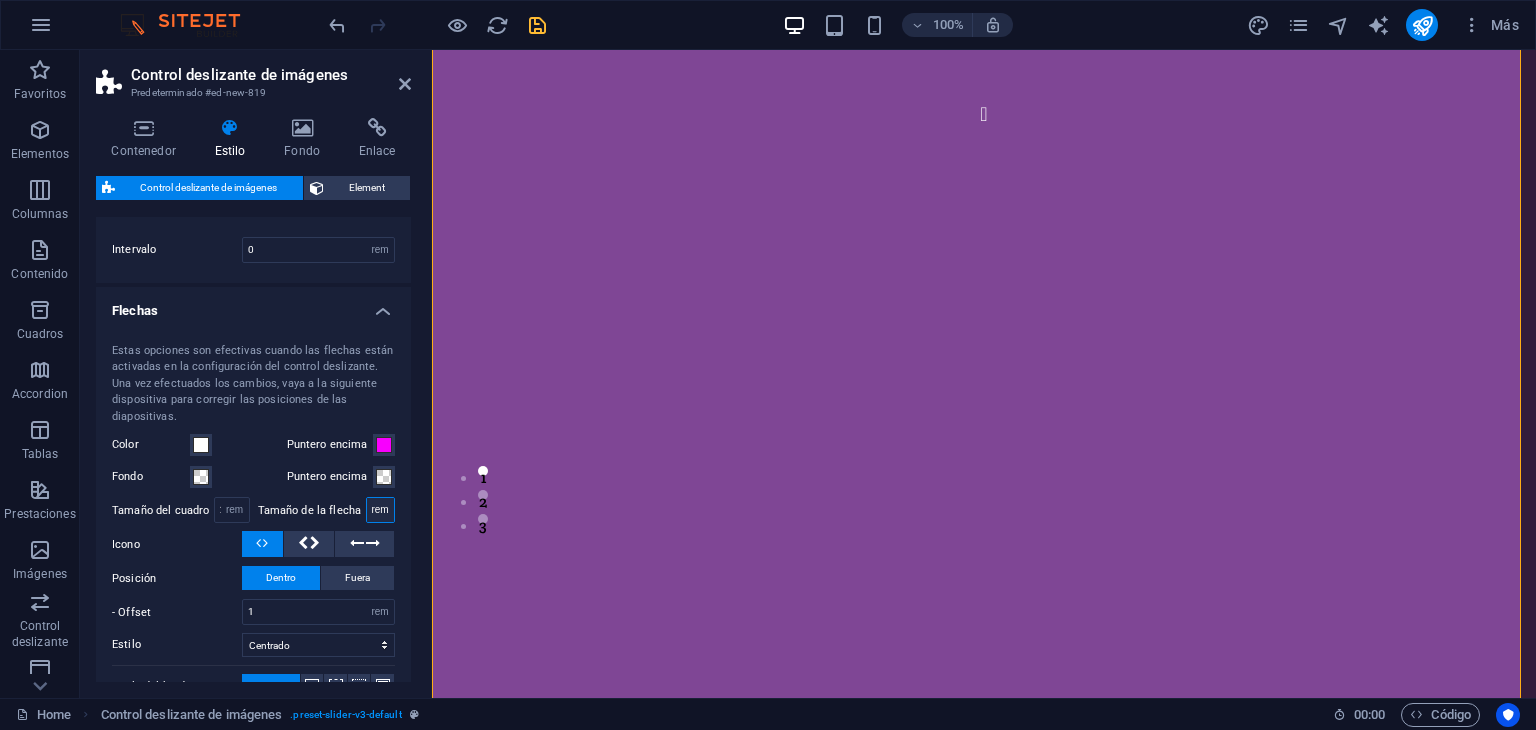 select on "px" 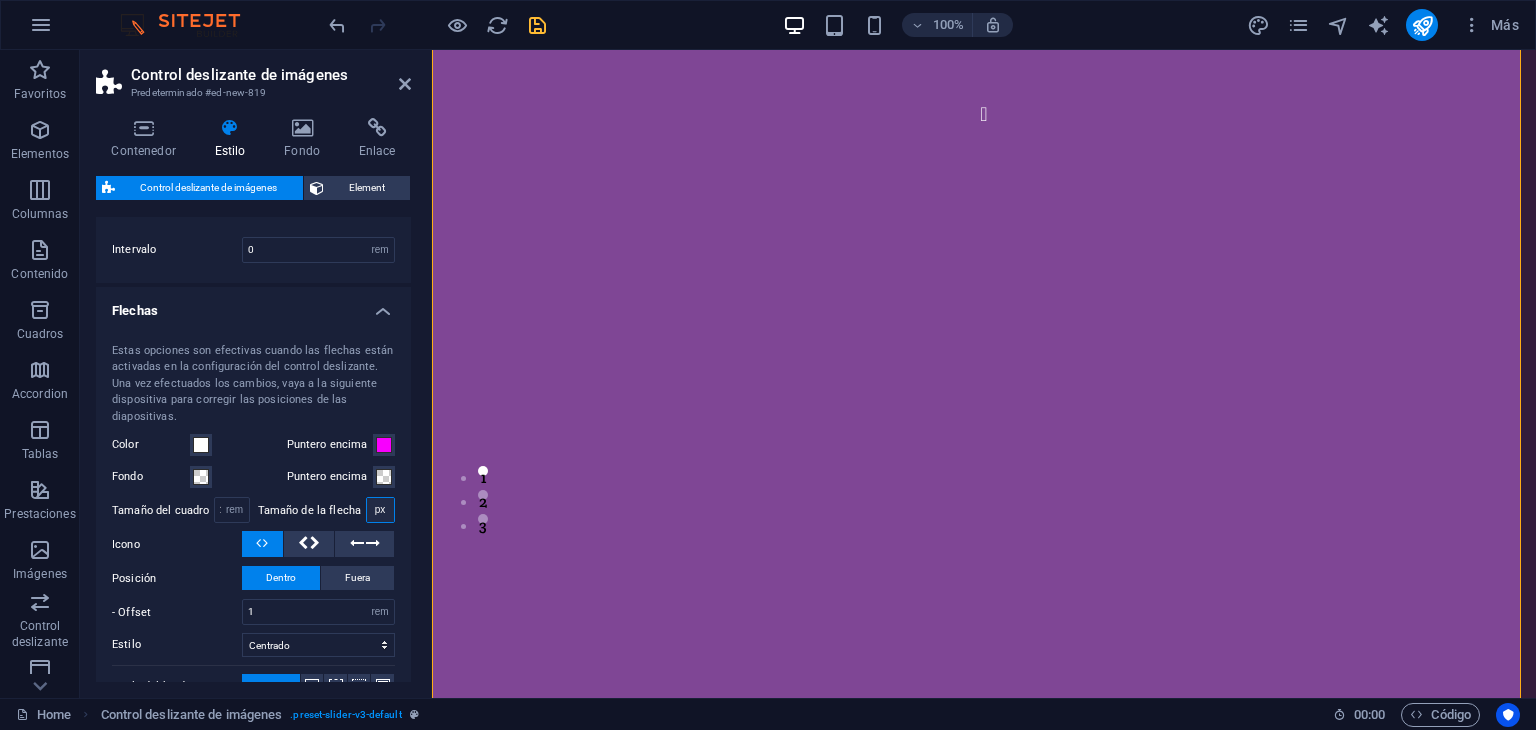 click on "px rem vh vw" at bounding box center (380, 510) 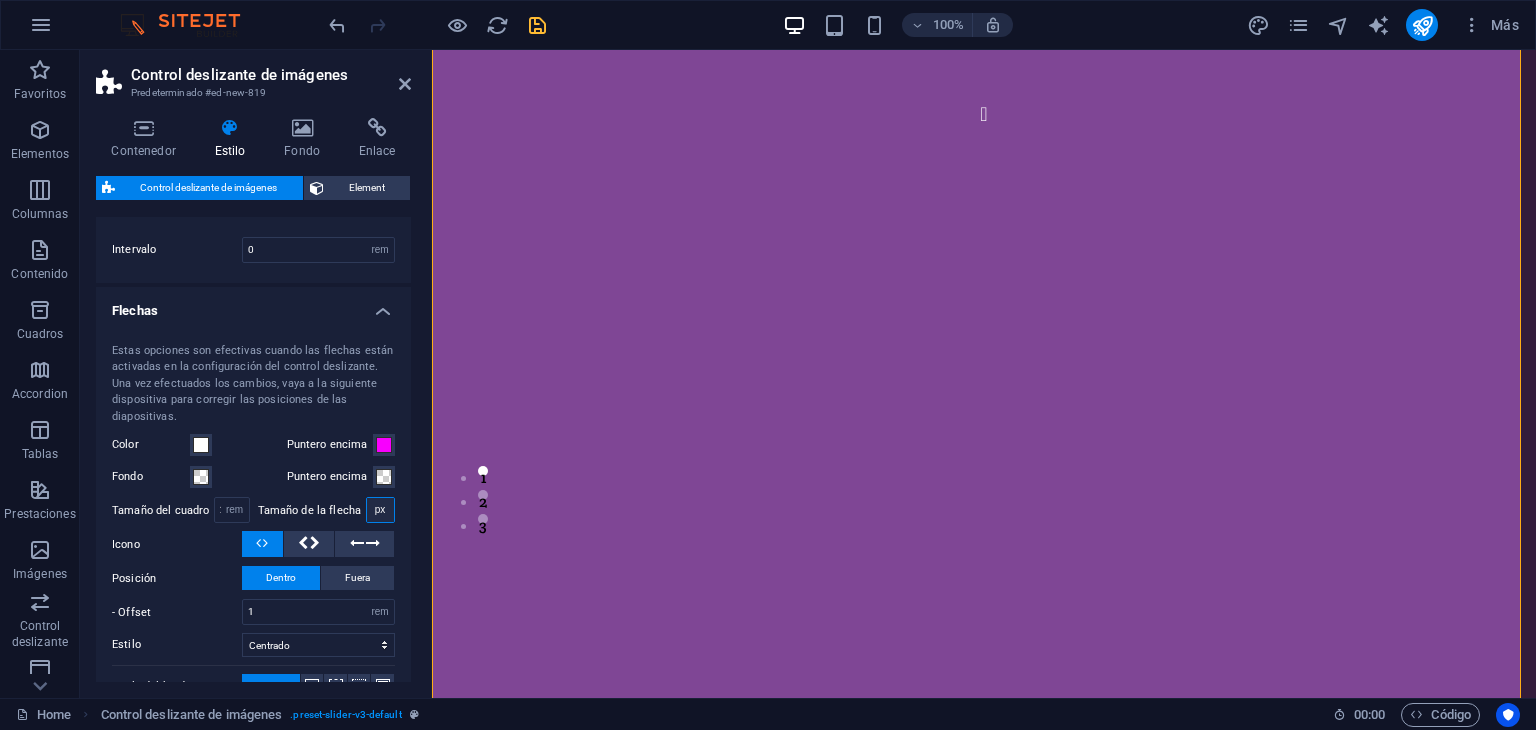 type on "20" 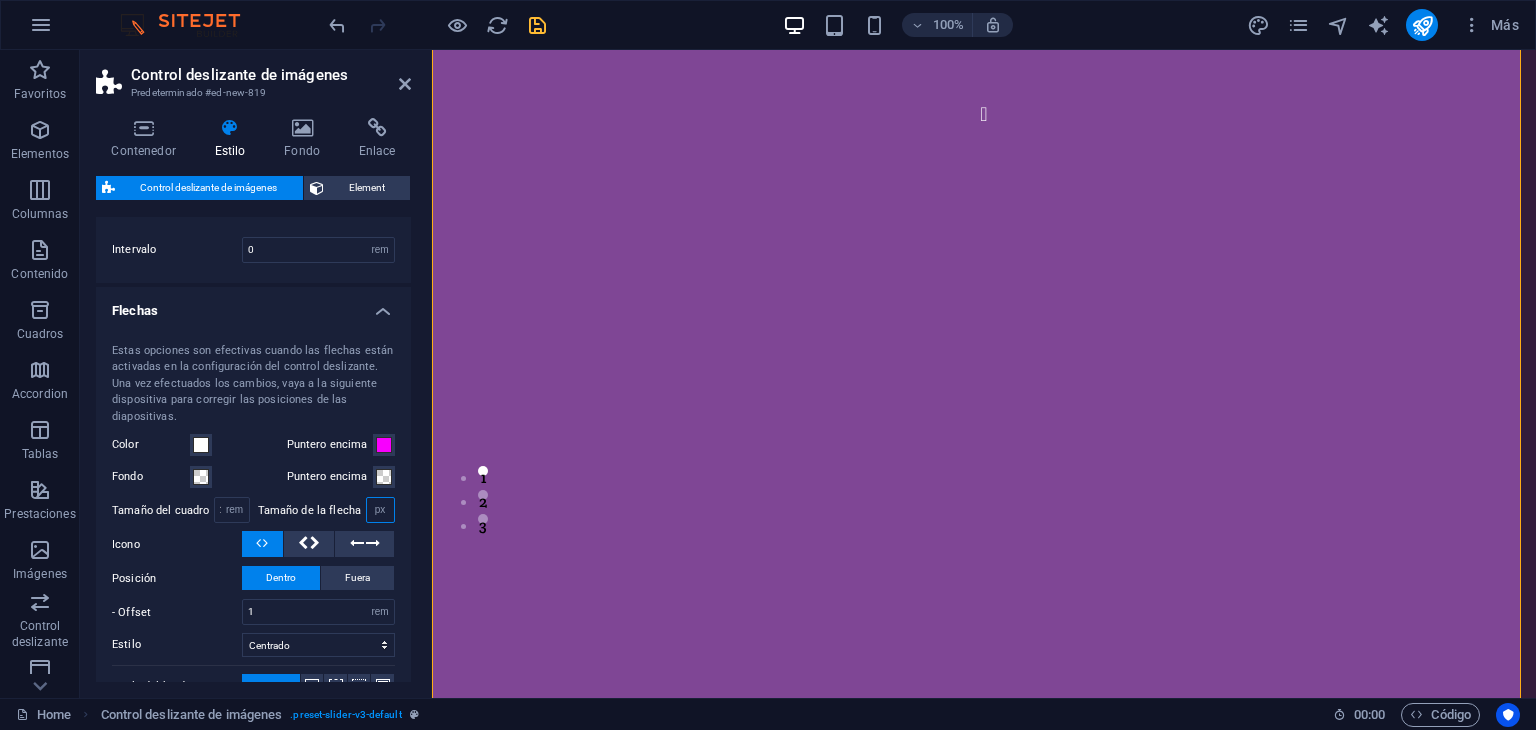 scroll, scrollTop: 0, scrollLeft: 10, axis: horizontal 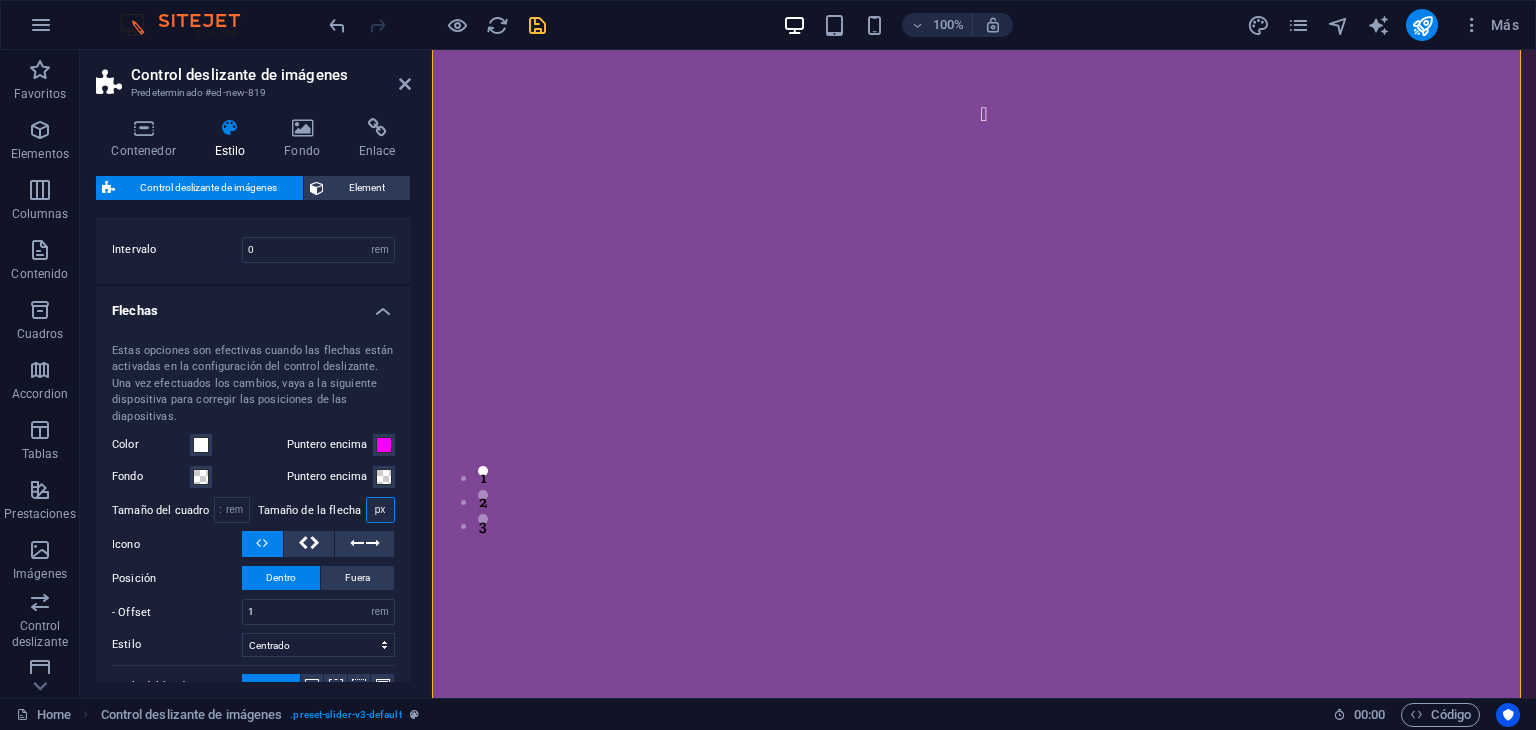 click on "px rem vh vw" at bounding box center (380, 510) 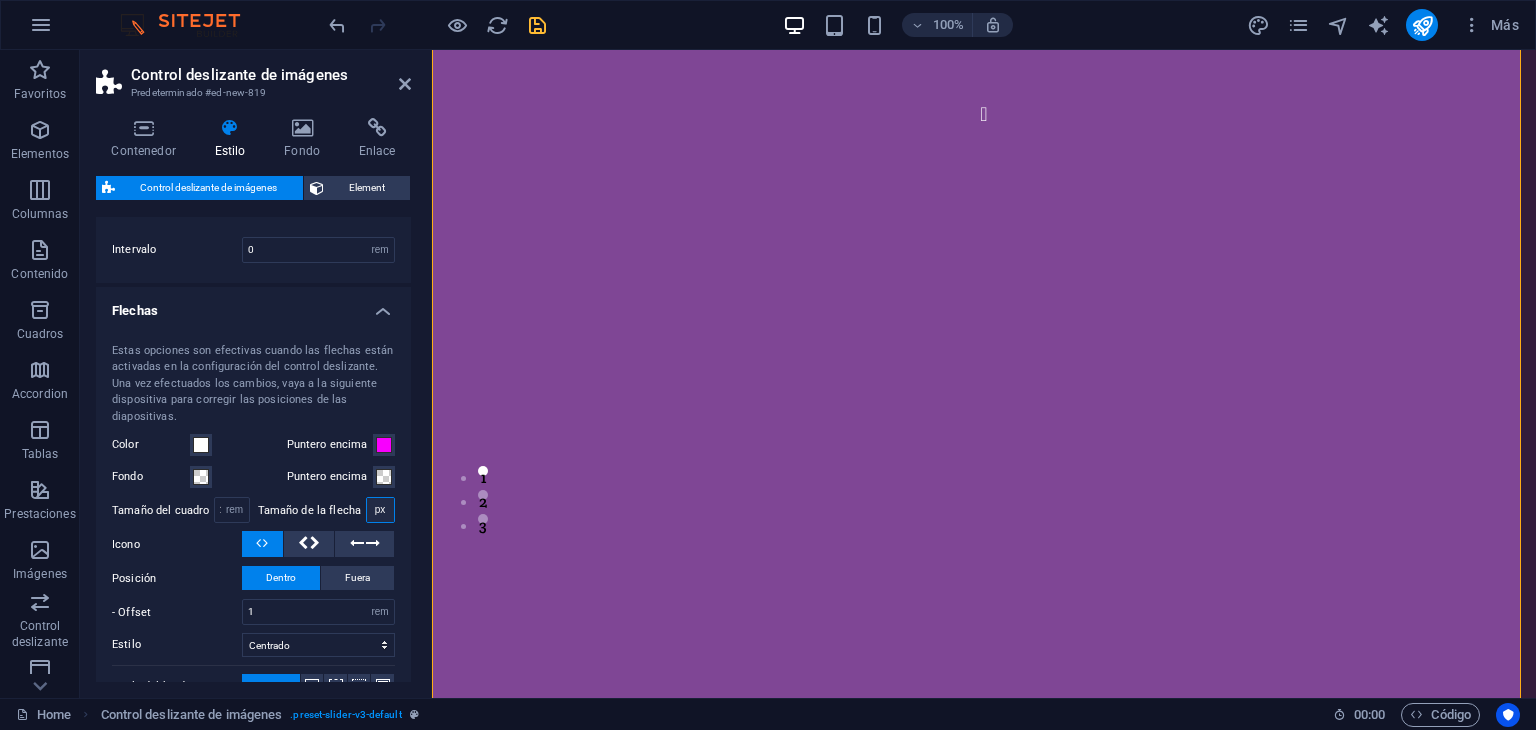 scroll, scrollTop: 0, scrollLeft: 0, axis: both 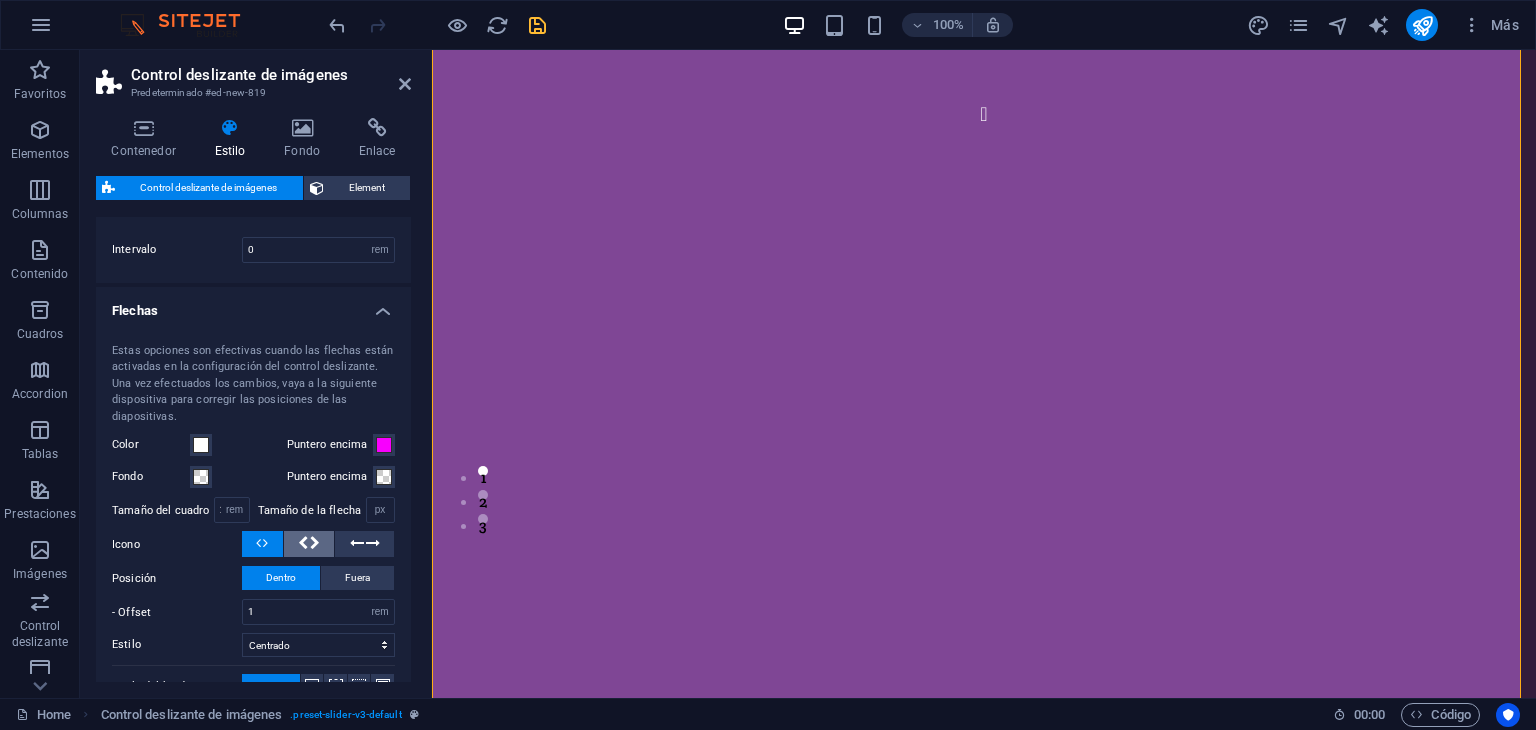 click on "Estas opciones son efectivas cuando las flechas están activadas en la configuración del control deslizante. Una vez efectuados los cambios, vaya a la siguiente dispositiva para corregir las posiciones de las diapositivas. Color Puntero encima Fondo Puntero encima Tamaño del cuadro 2.5 px rem vh vw Tamaño de la flecha 20 px rem vh vw Icono       Posición Dentro Fuera  - Offset 1 px rem % vh vw Estilo Centrado Arriba Abajo Diagonal Alto completo Ancho completo Estilo del borde Ninguno              - Ancho 1 px rem vh vw Personalizado Personalizado 1 px rem vh vw 1 px rem vh vw 1 px rem vh vw 1 px rem vh vw  - Color Esquinas redondeadas 0 px rem % vh vw Personalizado Personalizado 0 px rem % vh vw 0 px rem % vh vw 0 px rem % vh vw 0 px rem % vh vw Configuración ampliada Visibilidad Predeterminado Solo al pasar el puntero por encima Visibilidad móvil Deshabilitado Visible Sombras Ninguno Fuera Dentro Color X offset 0 px rem vh vw Y offset 0 px rem vh vw Desenfoque 0 px rem % vh vw Propagación 0" at bounding box center [253, 566] 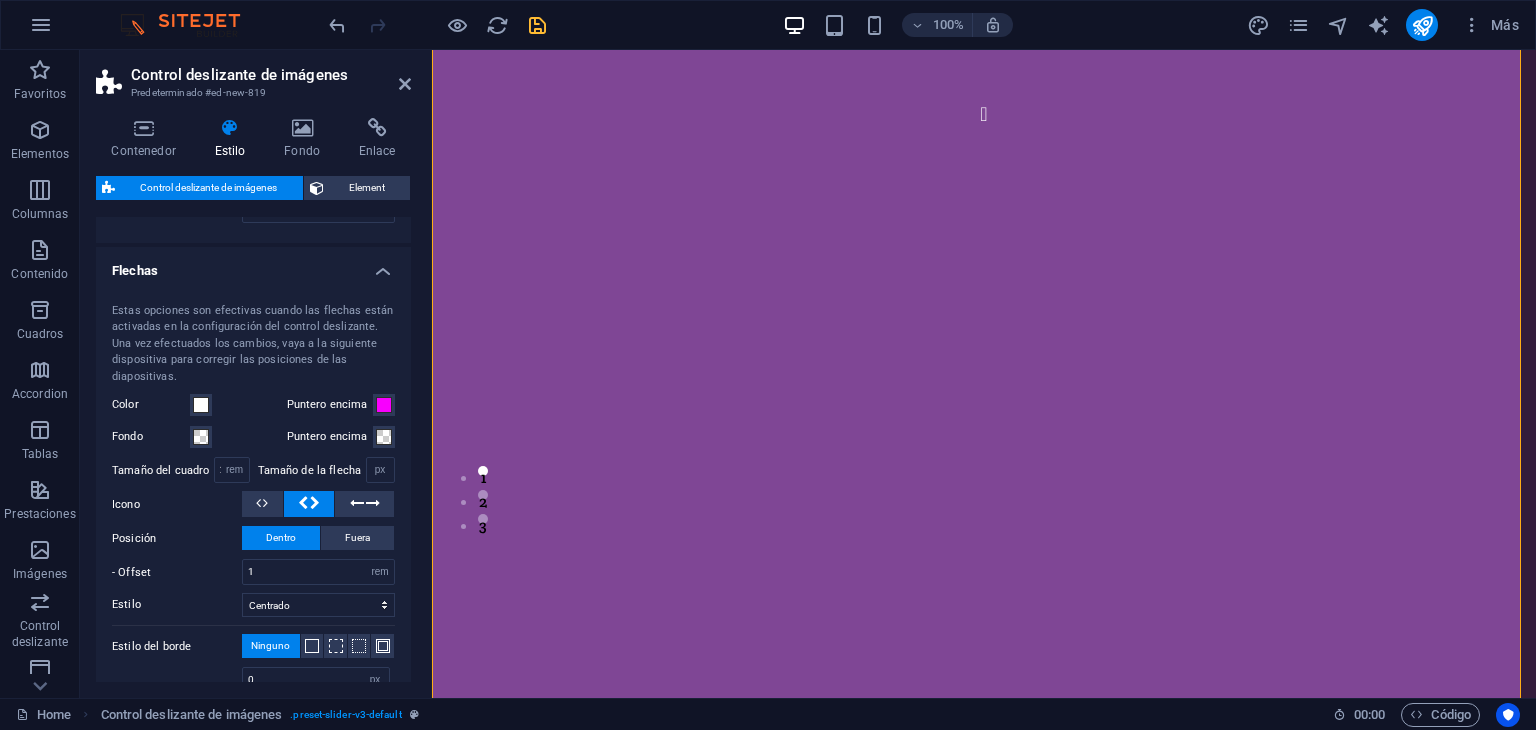 scroll, scrollTop: 92, scrollLeft: 0, axis: vertical 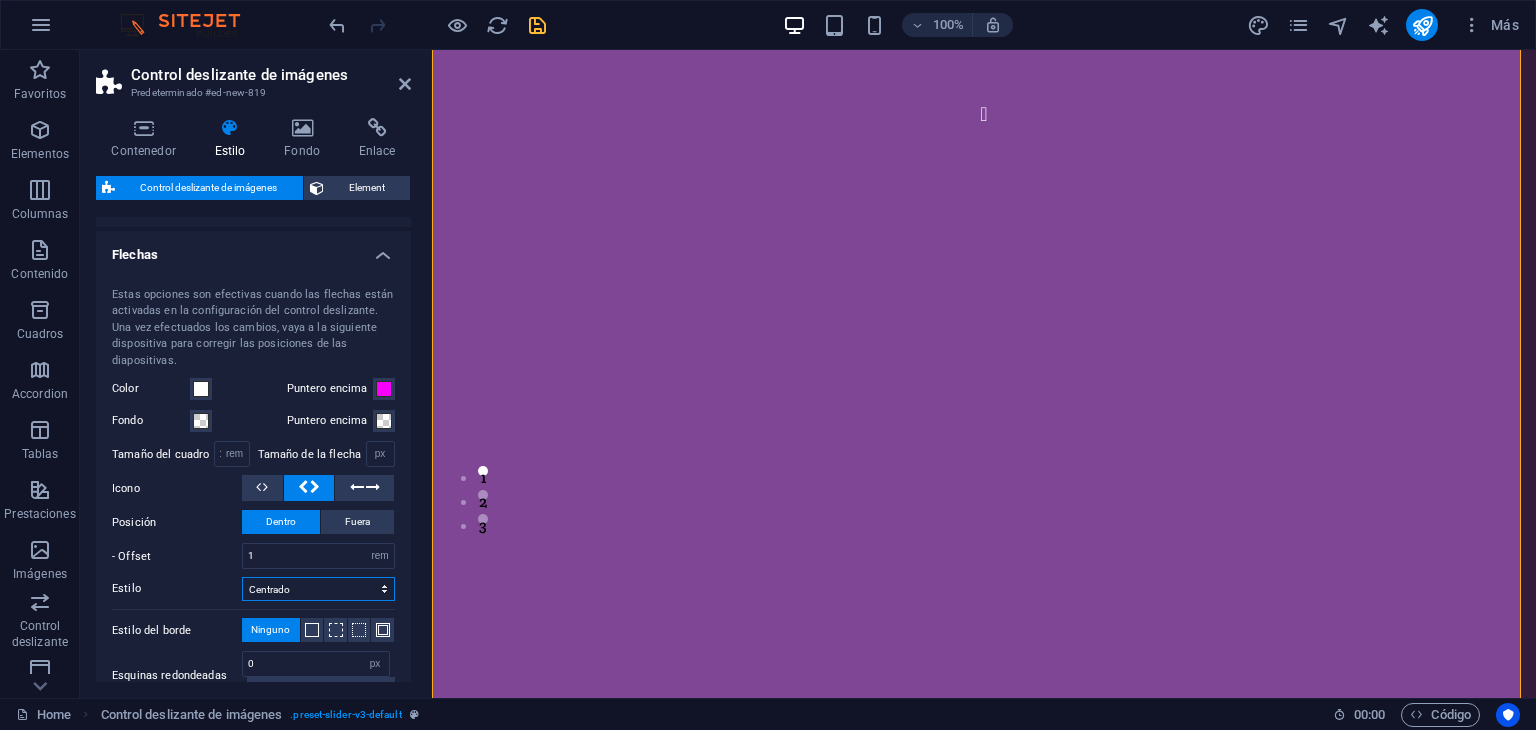 click on "Centrado Arriba Abajo Diagonal Alto completo Ancho completo" at bounding box center [318, 589] 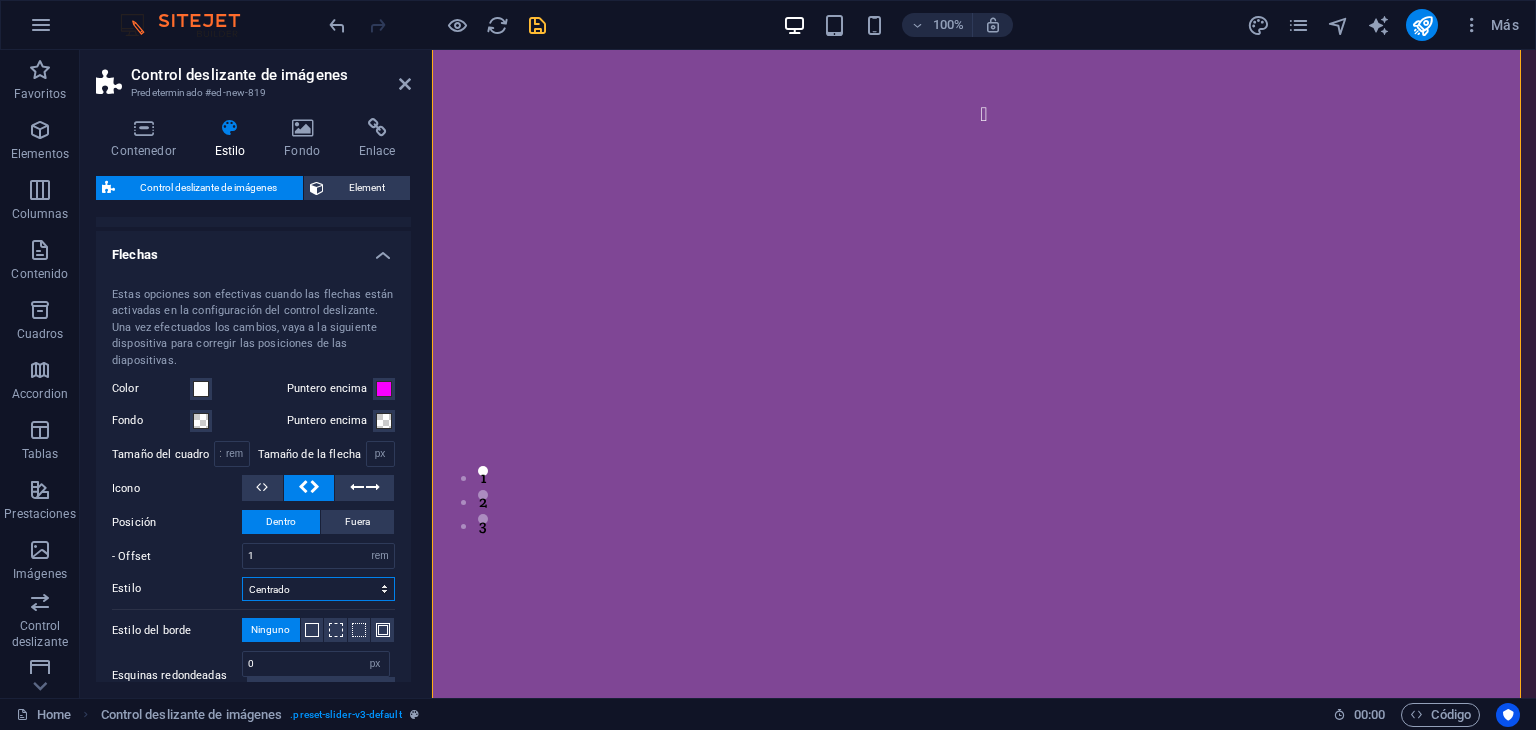 click on "Centrado Arriba Abajo Diagonal Alto completo Ancho completo" at bounding box center (318, 589) 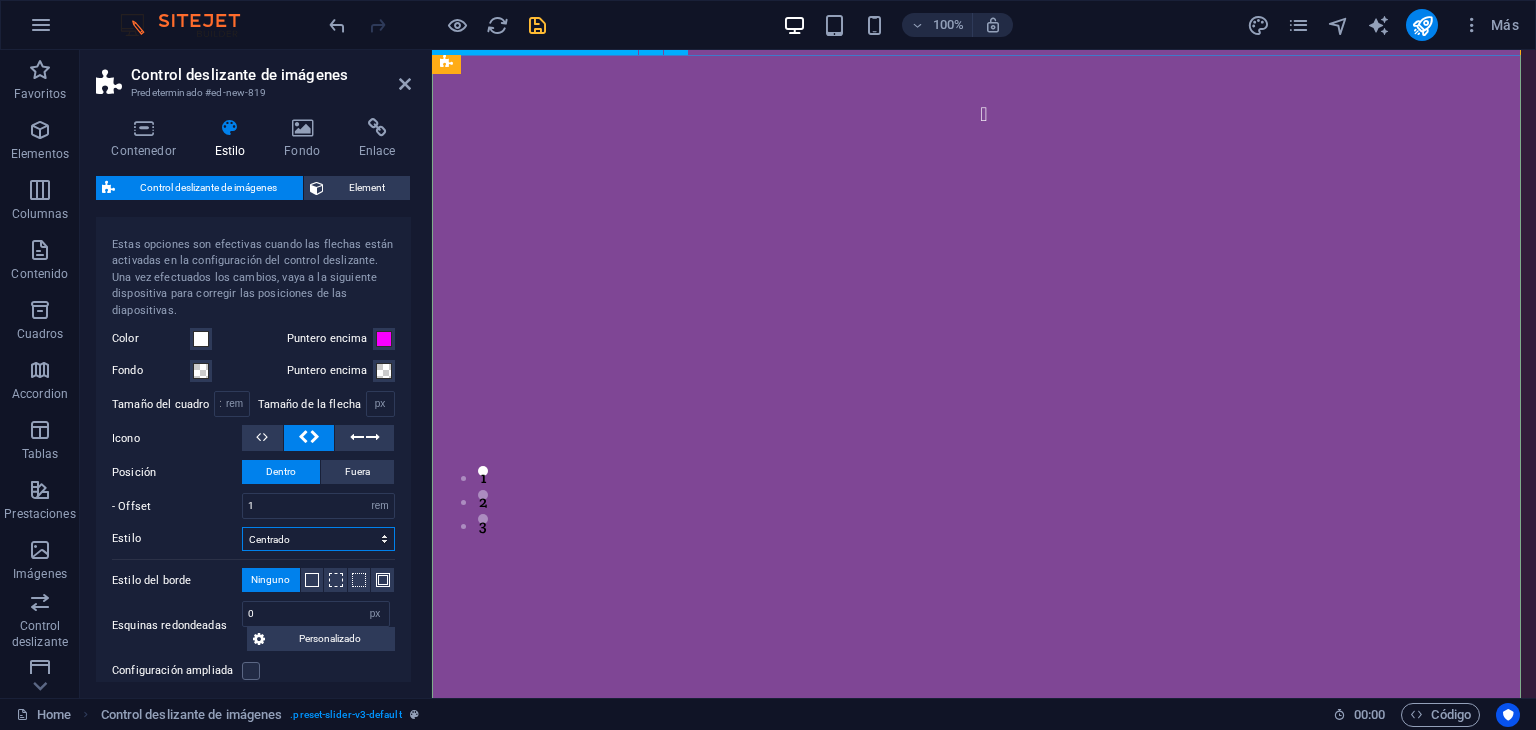 scroll, scrollTop: 112, scrollLeft: 0, axis: vertical 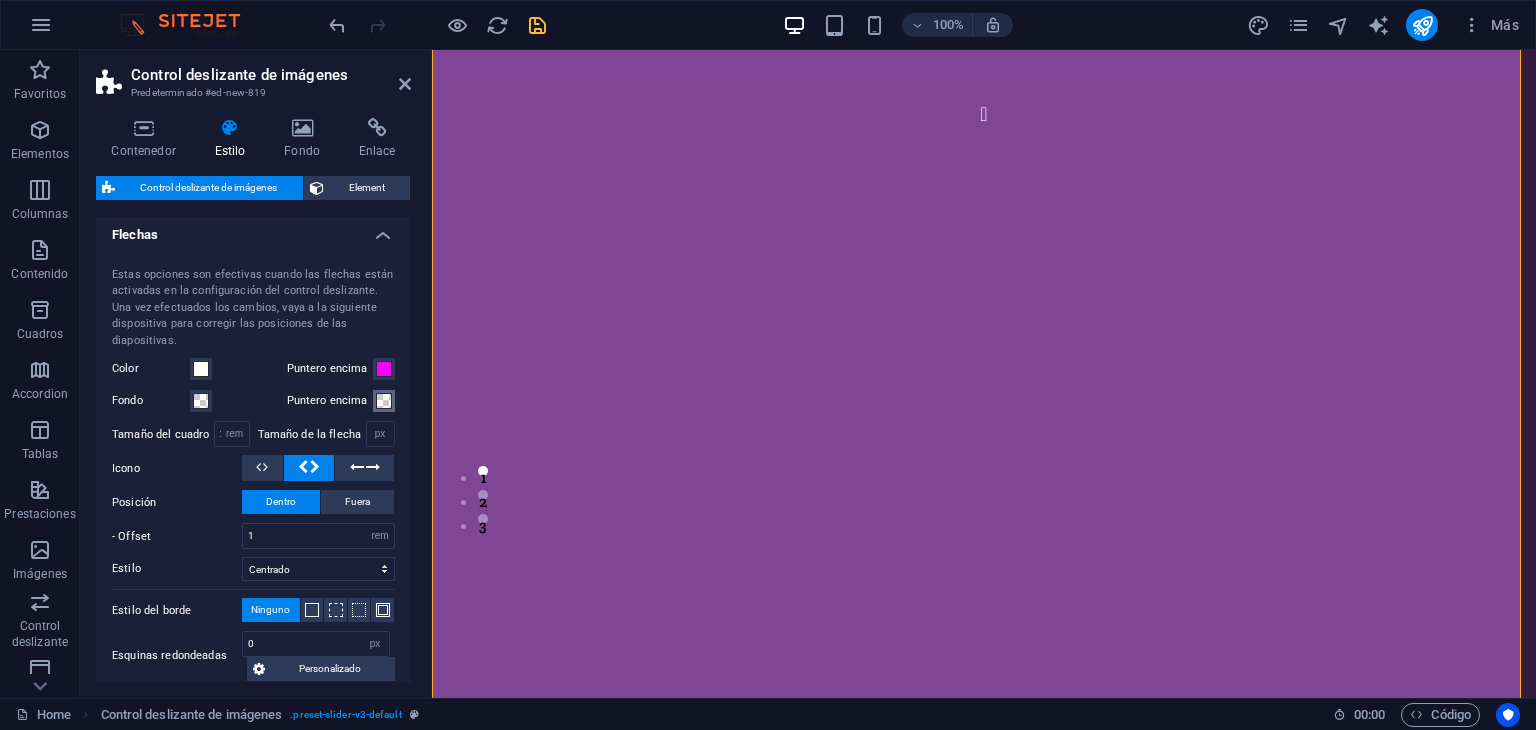 click at bounding box center (384, 401) 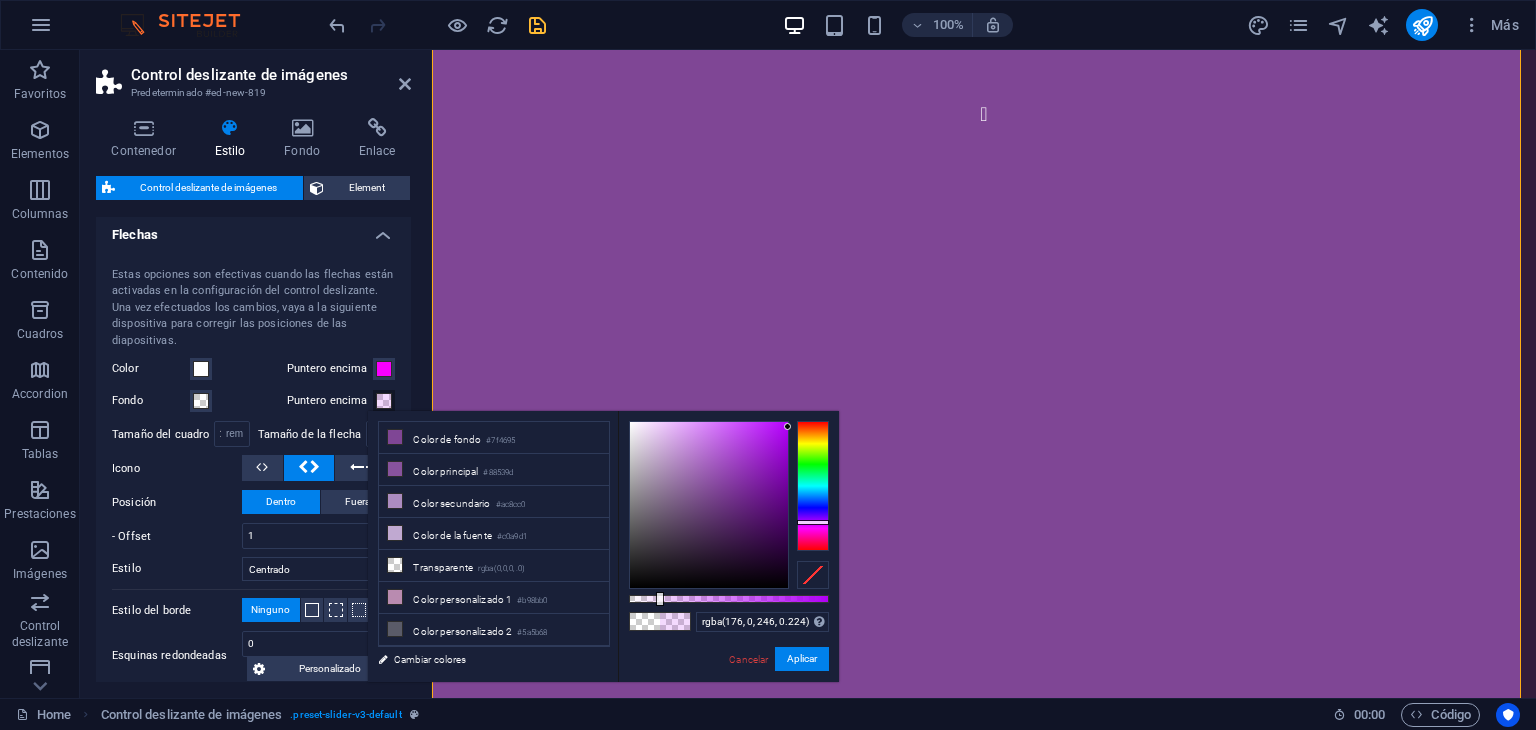 drag, startPoint x: 635, startPoint y: 599, endPoint x: 675, endPoint y: 602, distance: 40.112343 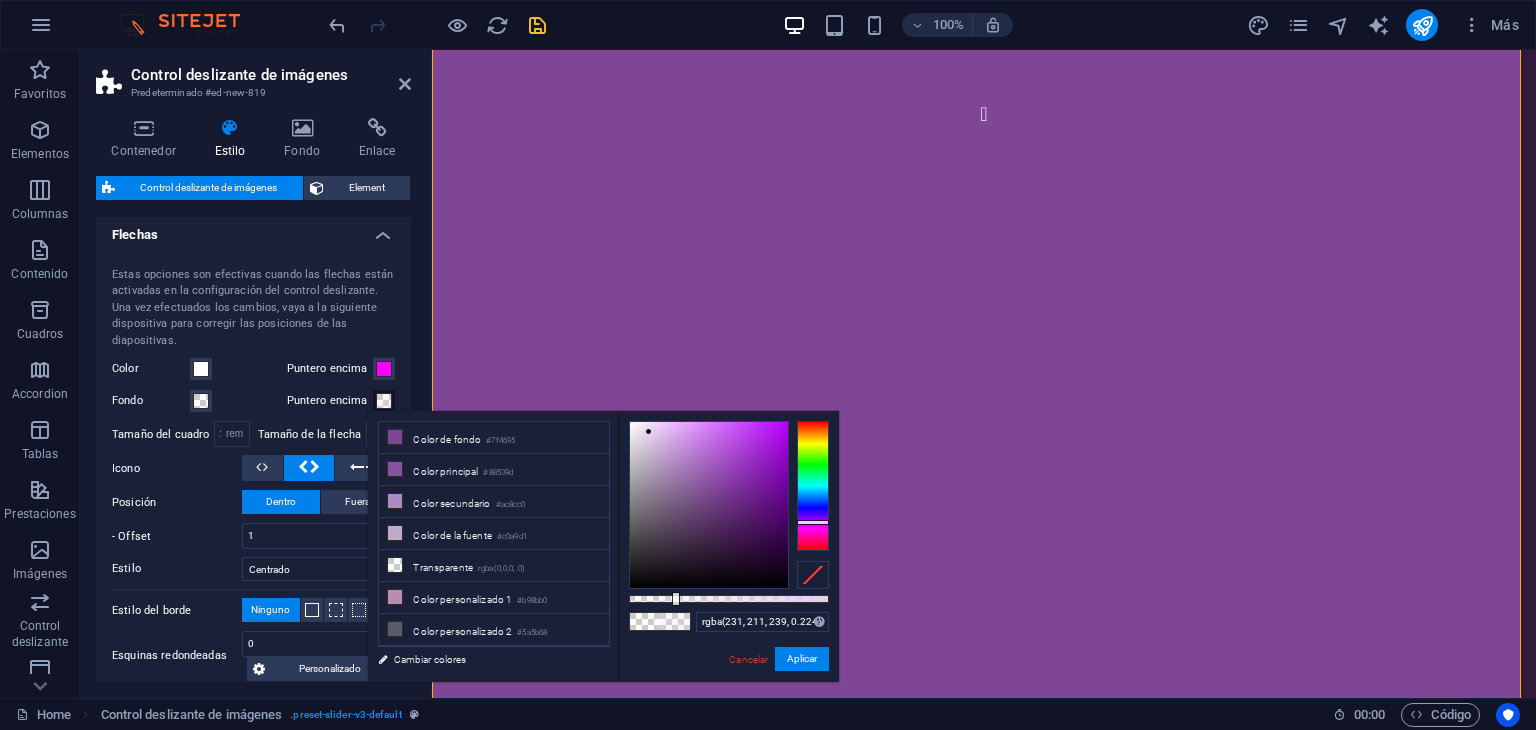 click at bounding box center [709, 505] 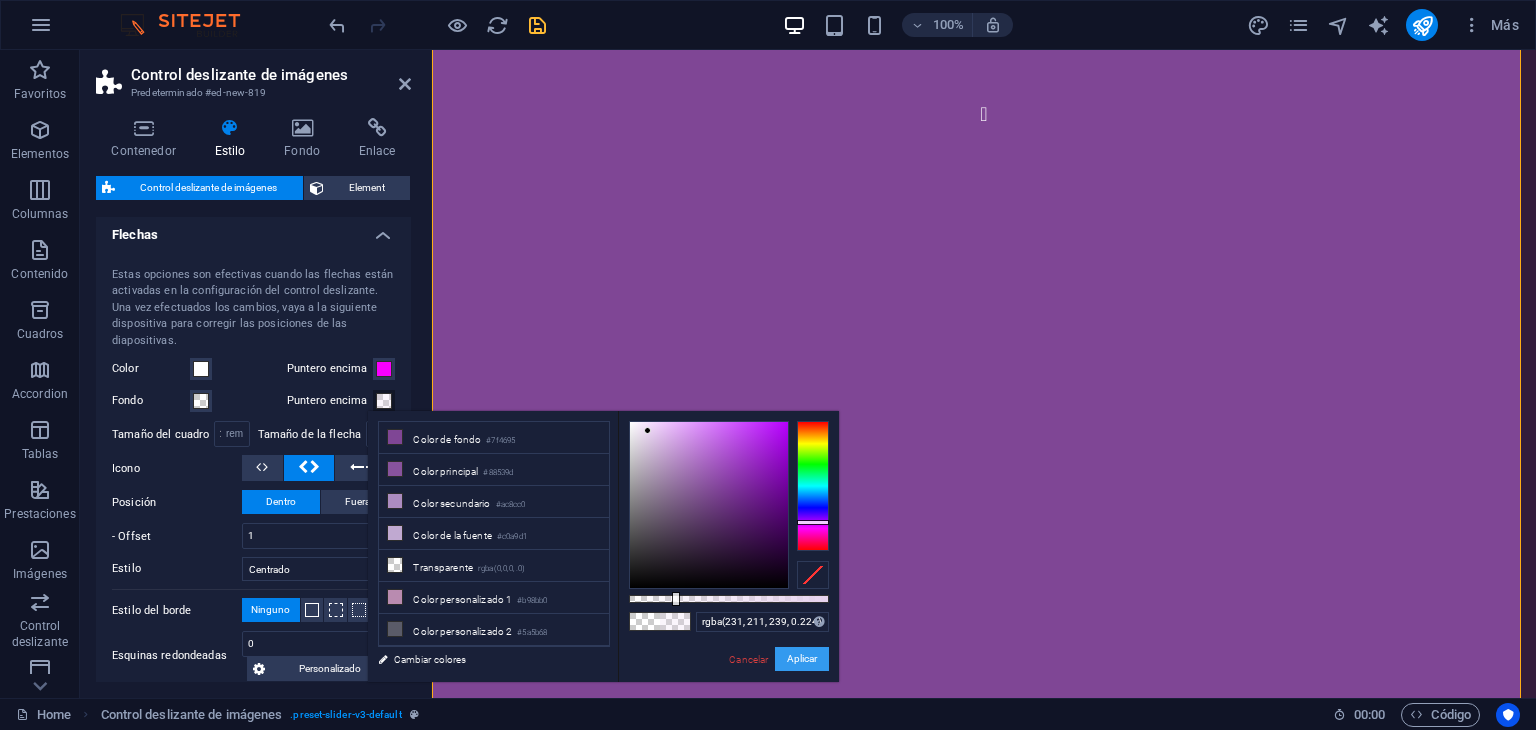 drag, startPoint x: 795, startPoint y: 657, endPoint x: 254, endPoint y: 516, distance: 559.07245 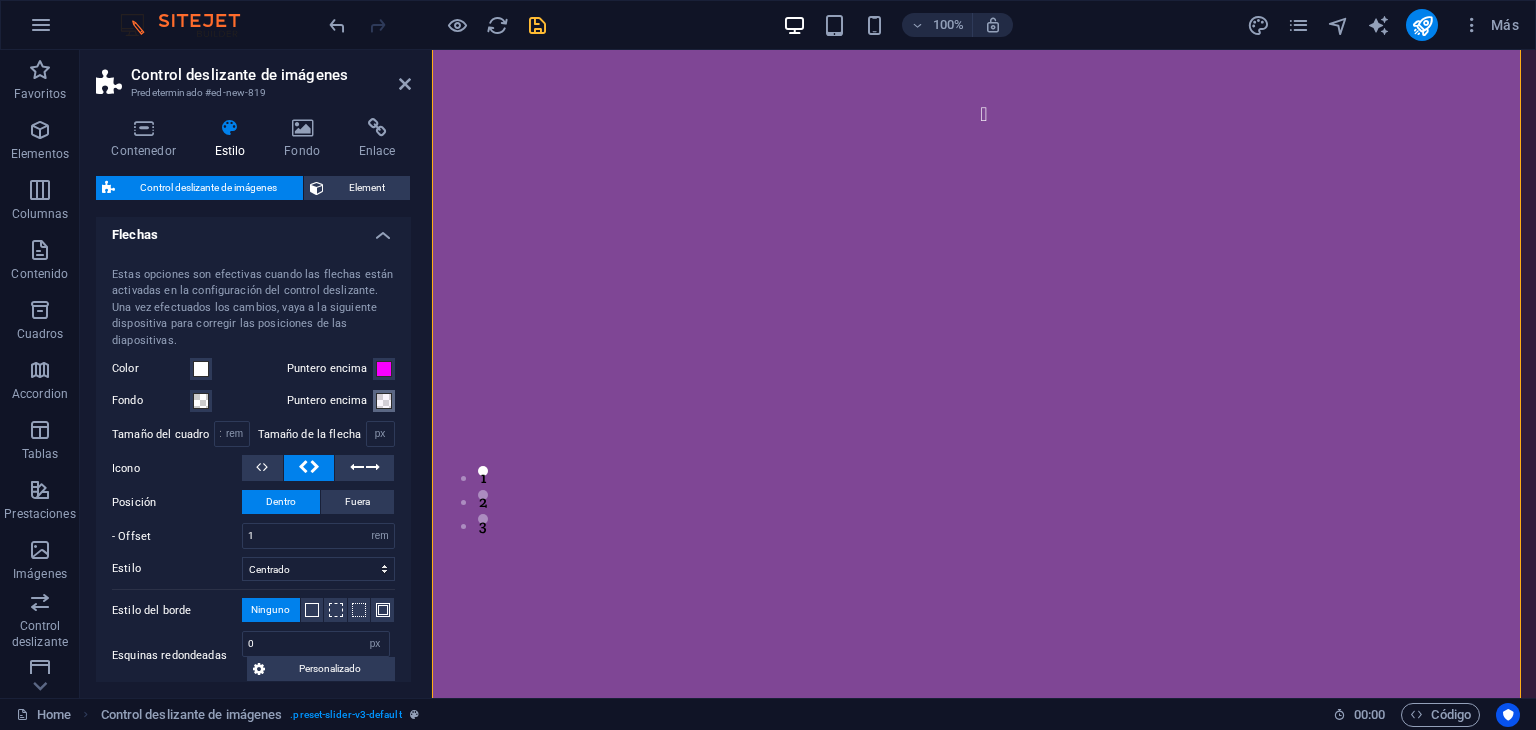 click at bounding box center [384, 401] 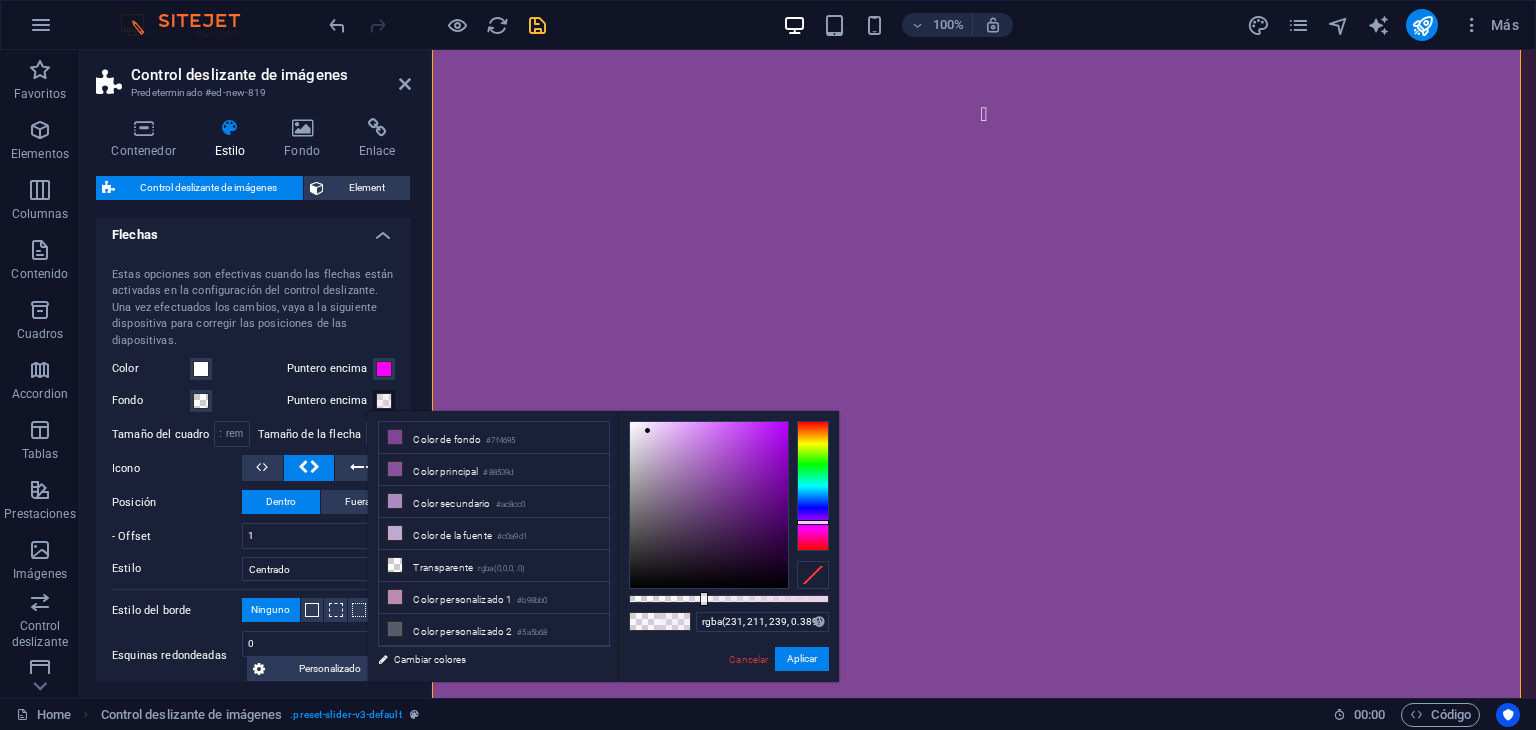 drag, startPoint x: 684, startPoint y: 598, endPoint x: 707, endPoint y: 603, distance: 23.537205 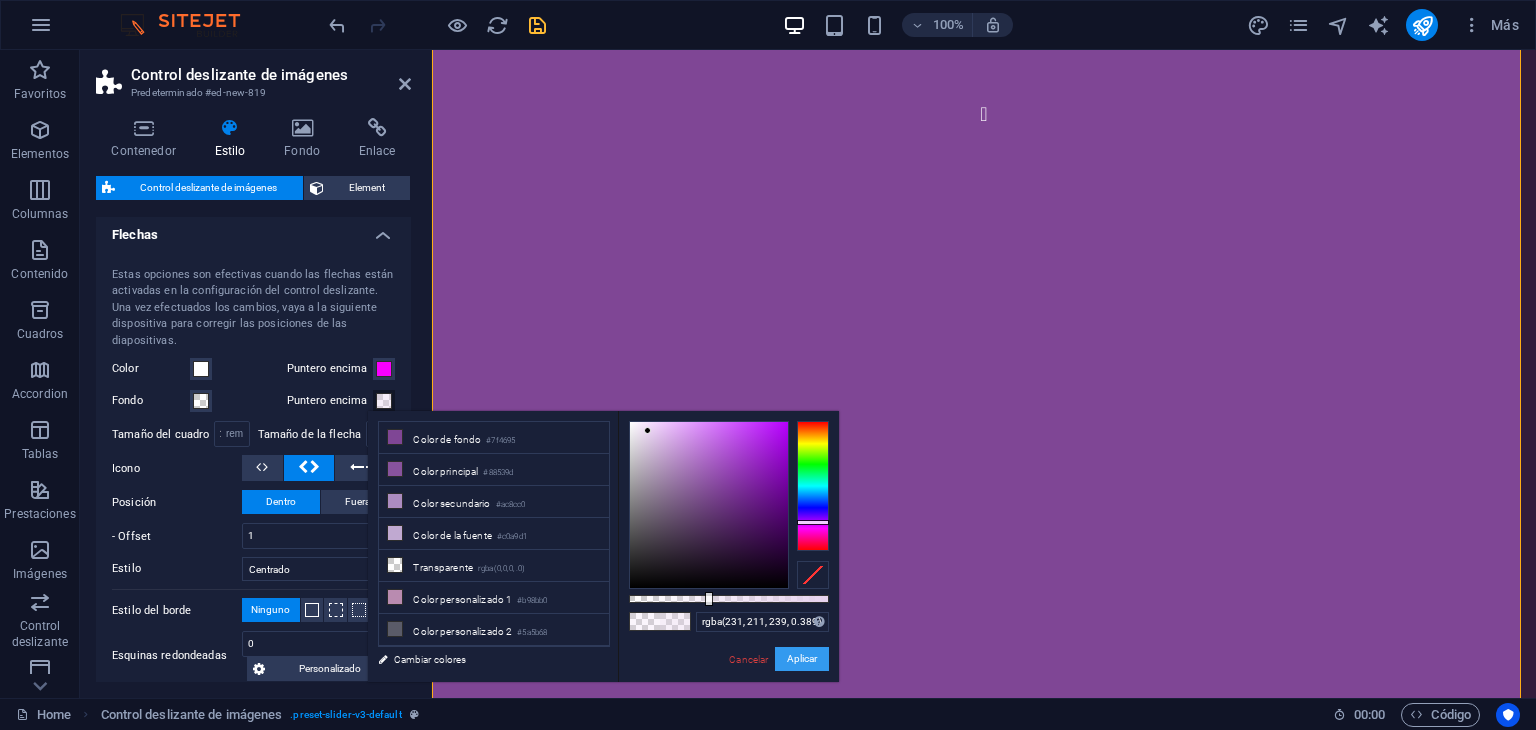 click on "Aplicar" at bounding box center [802, 659] 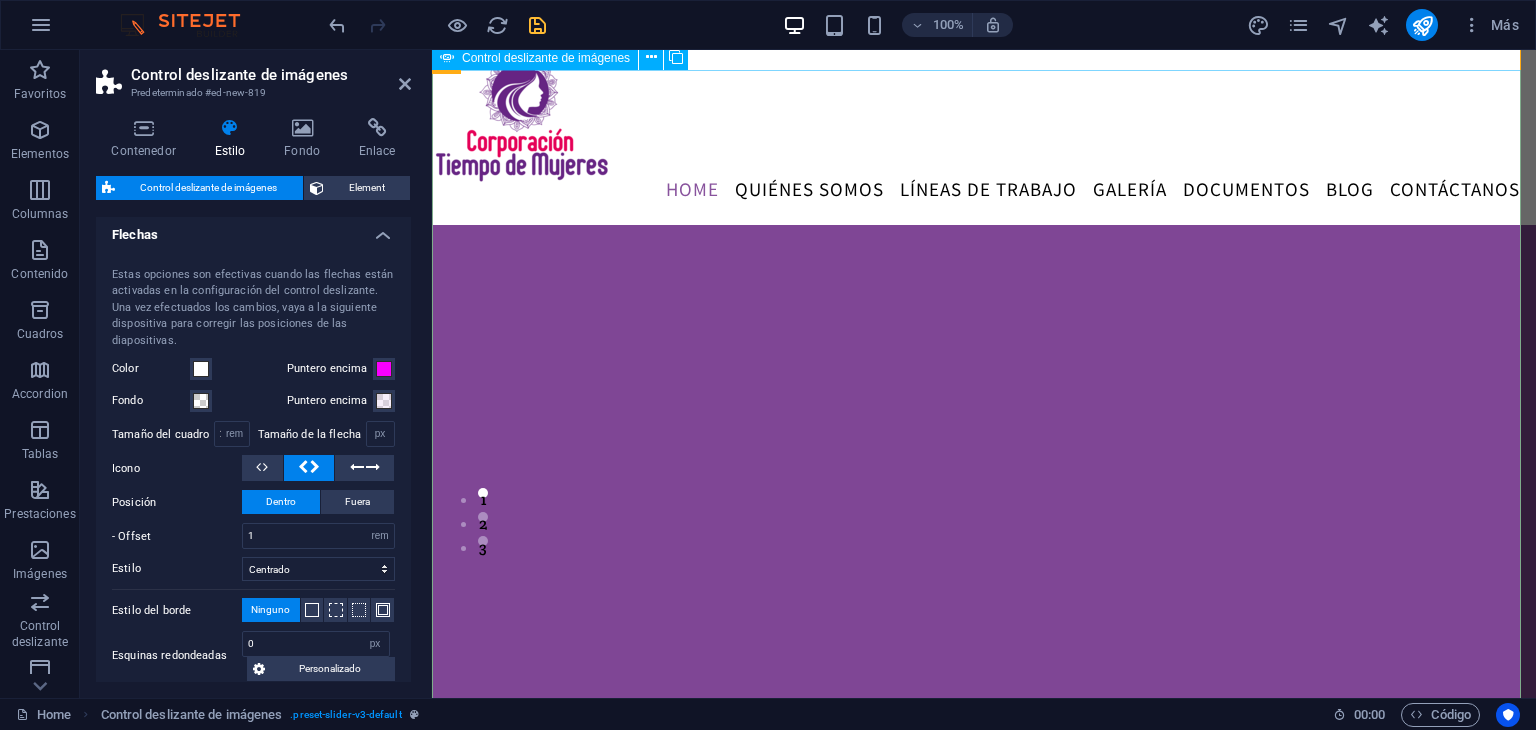 scroll, scrollTop: 180, scrollLeft: 0, axis: vertical 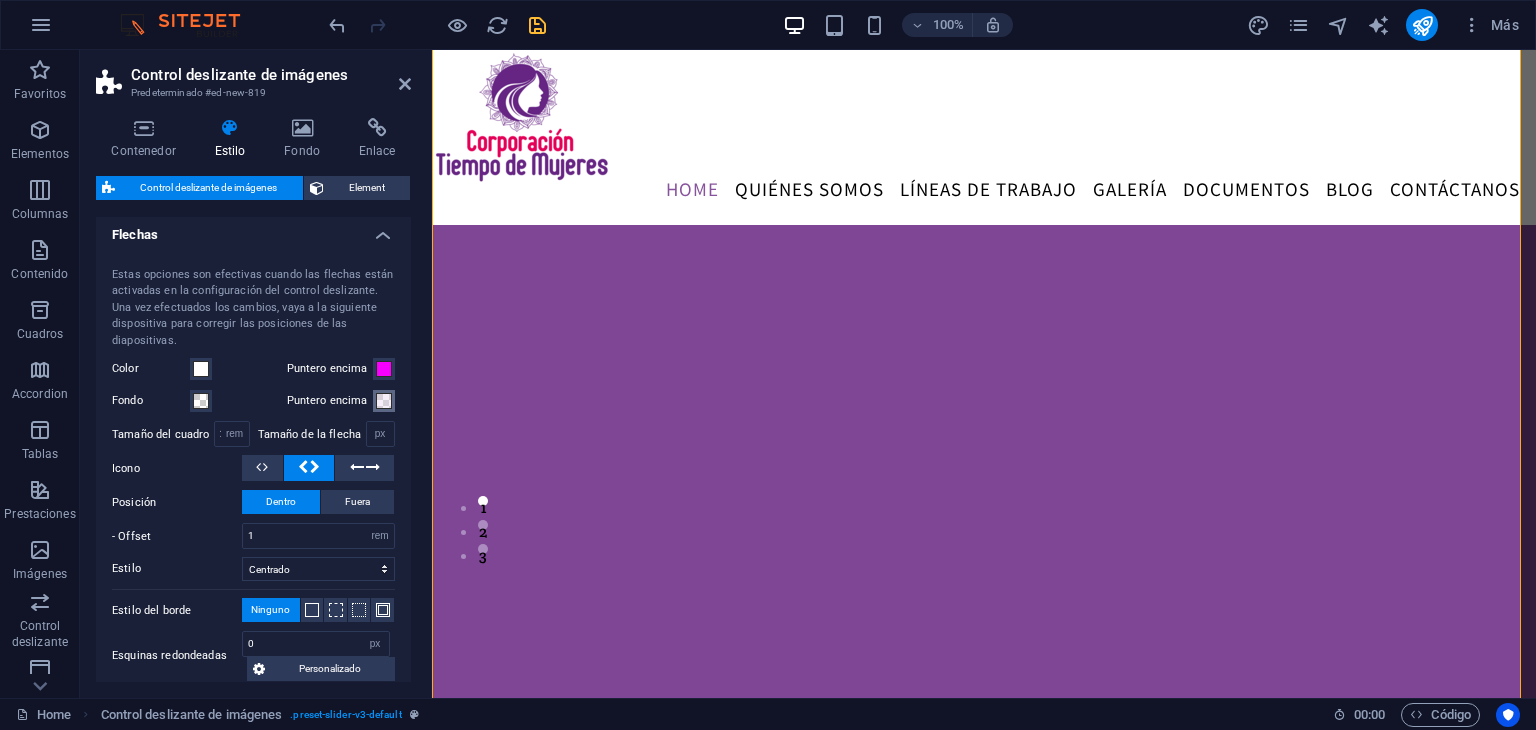 click at bounding box center [384, 401] 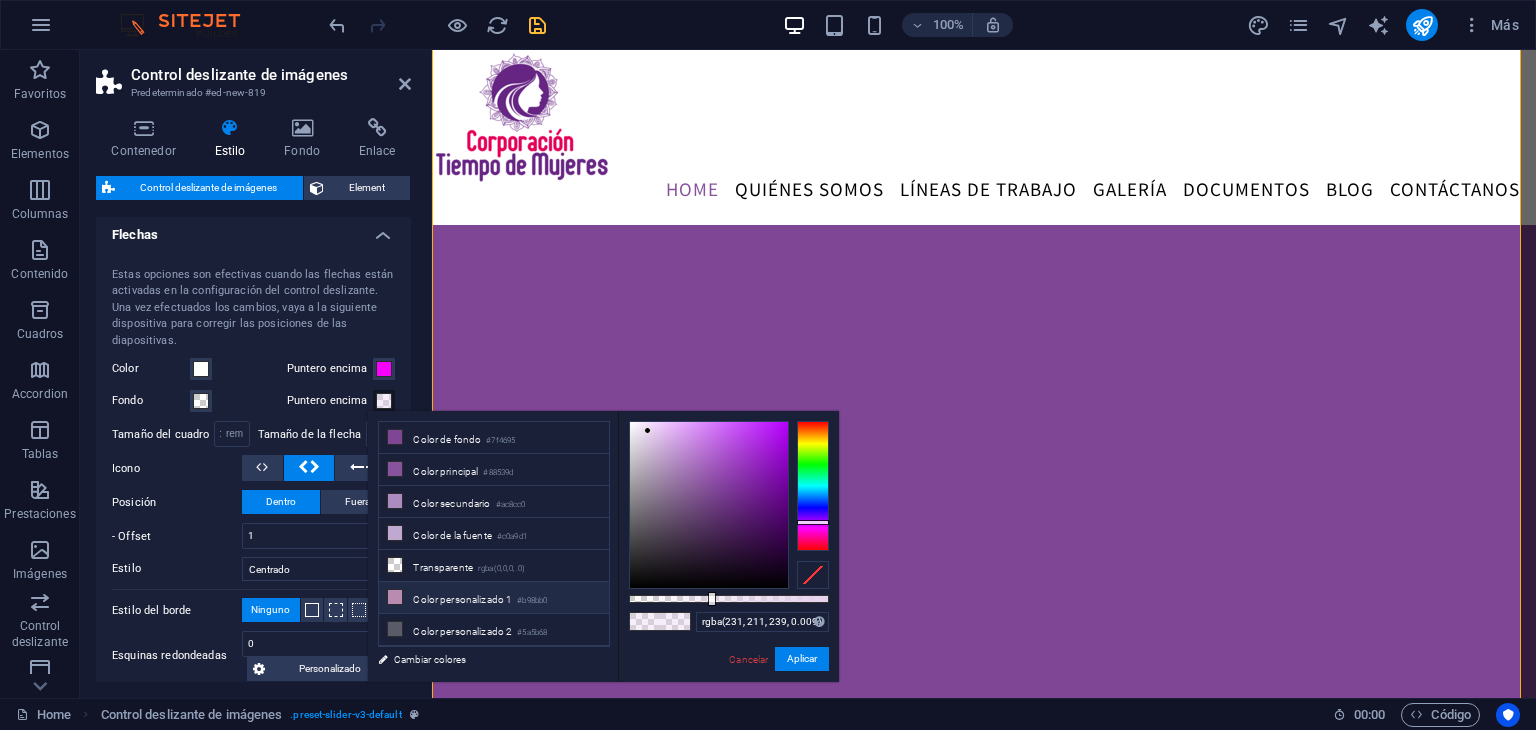type on "rgba(231, 211, 239, 0)" 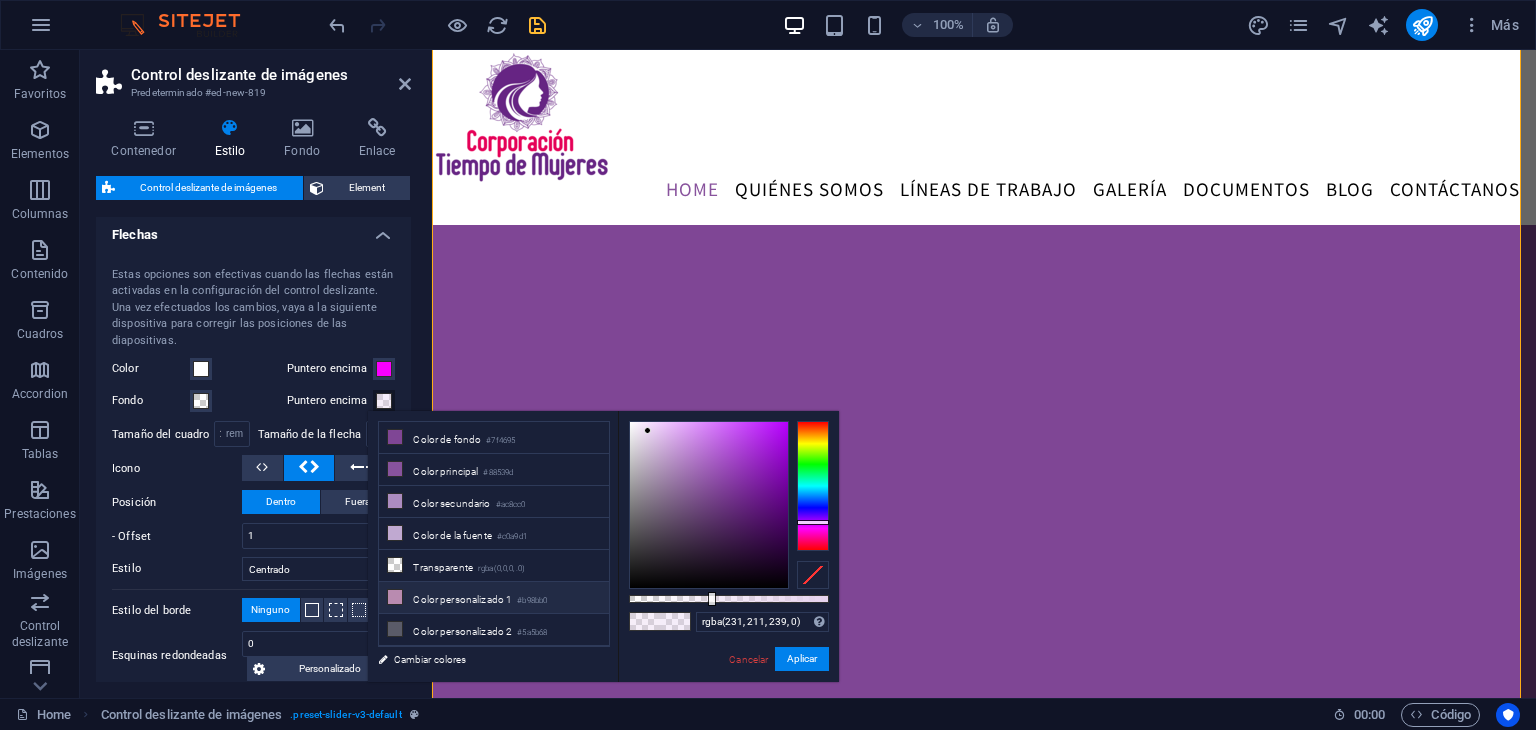 drag, startPoint x: 710, startPoint y: 605, endPoint x: 592, endPoint y: 593, distance: 118.6086 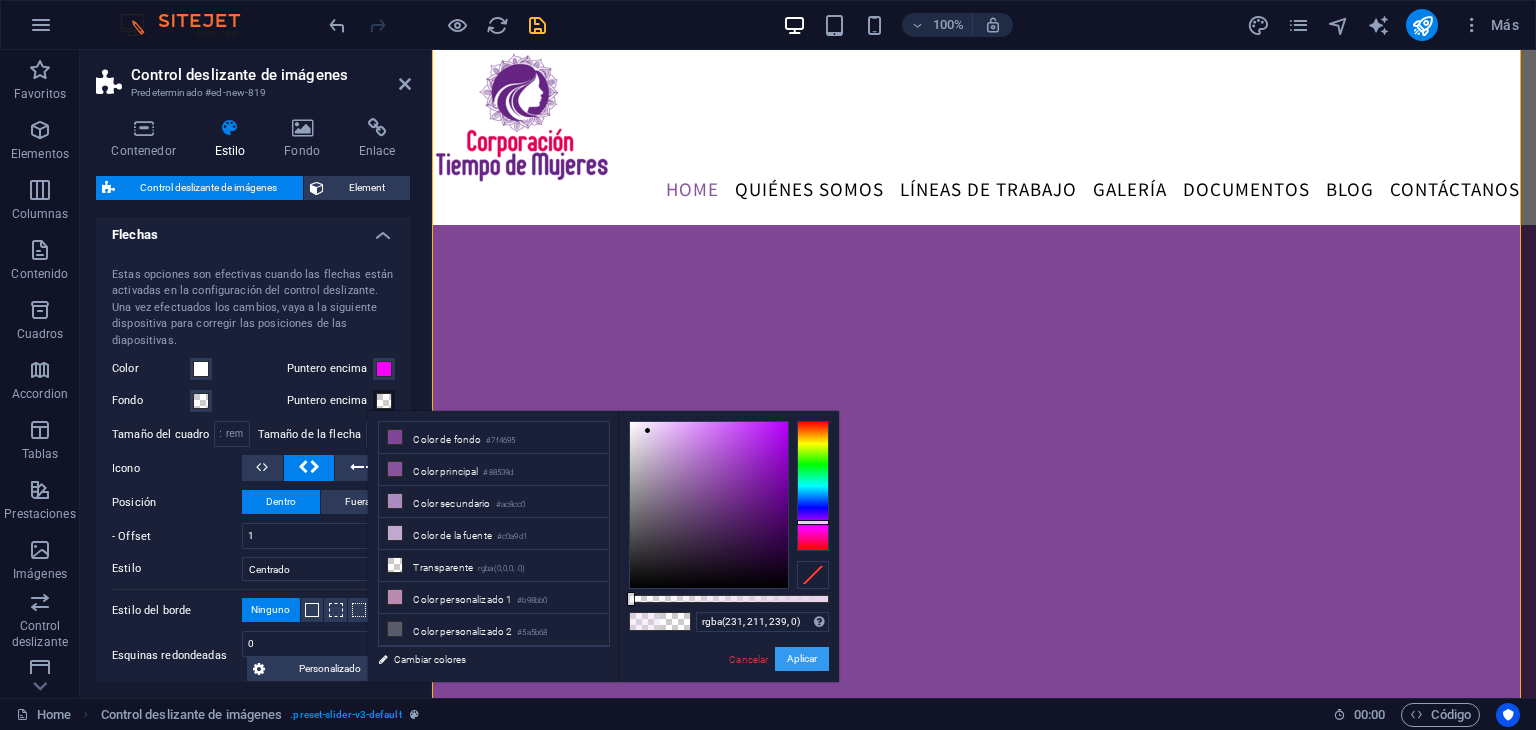 click on "Aplicar" at bounding box center [802, 659] 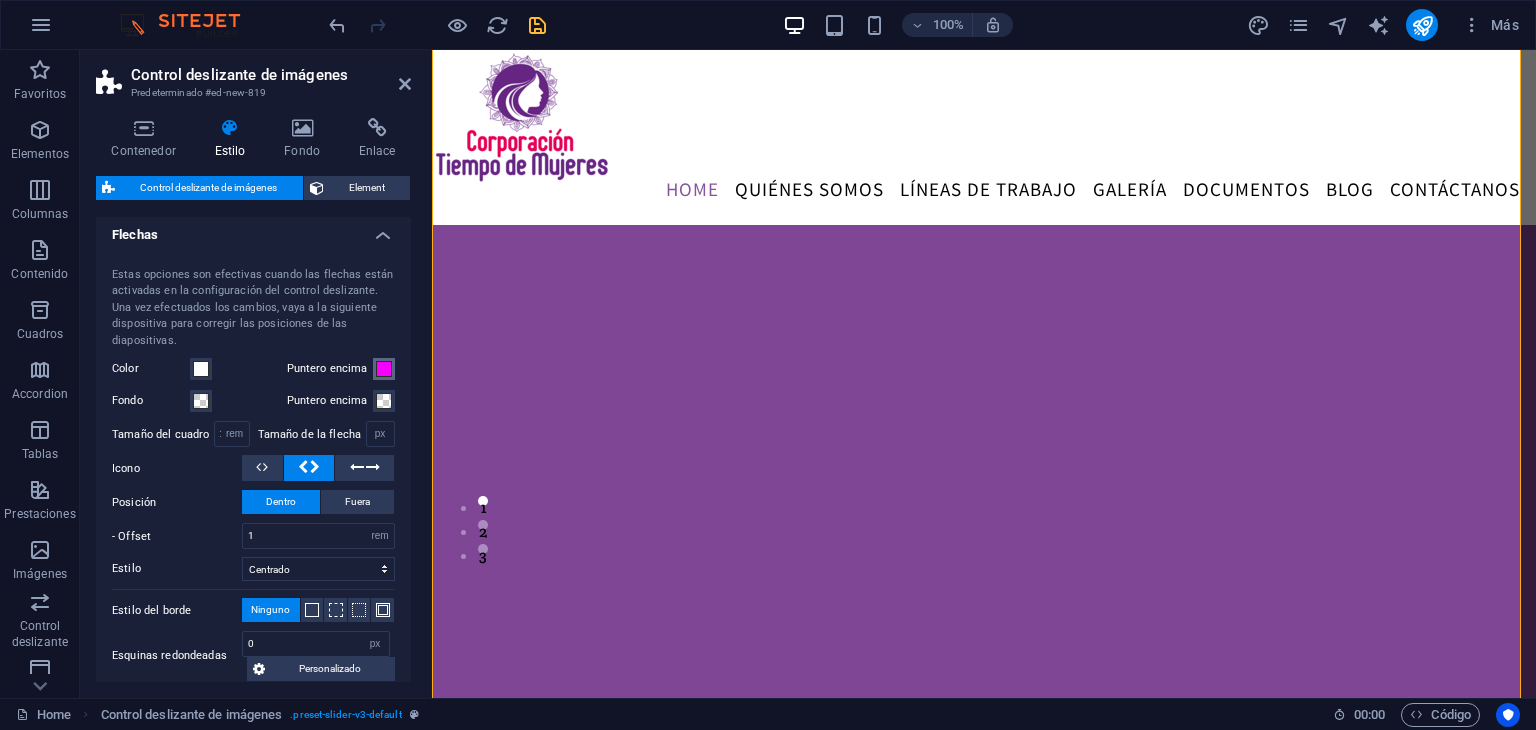 click at bounding box center [384, 369] 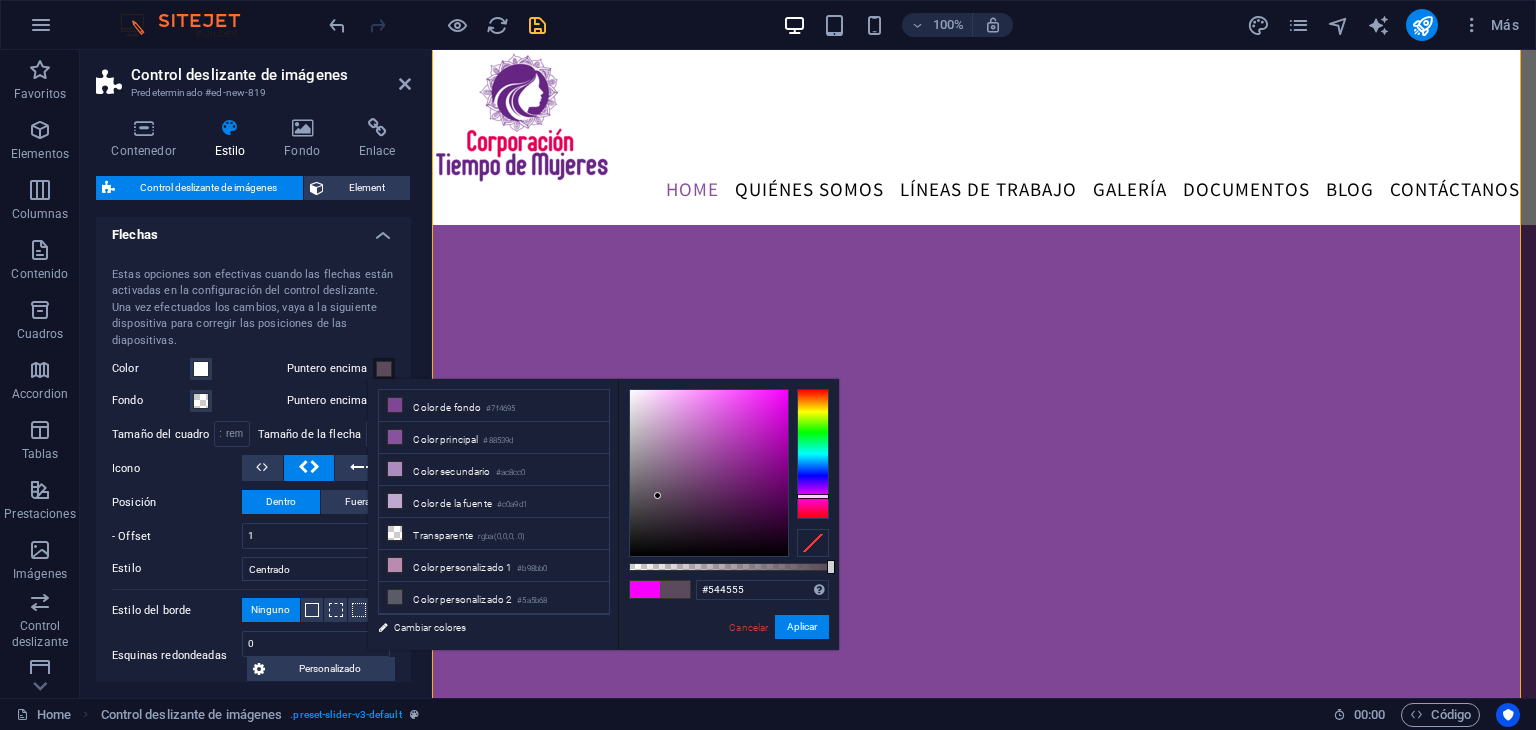 type on "#534453" 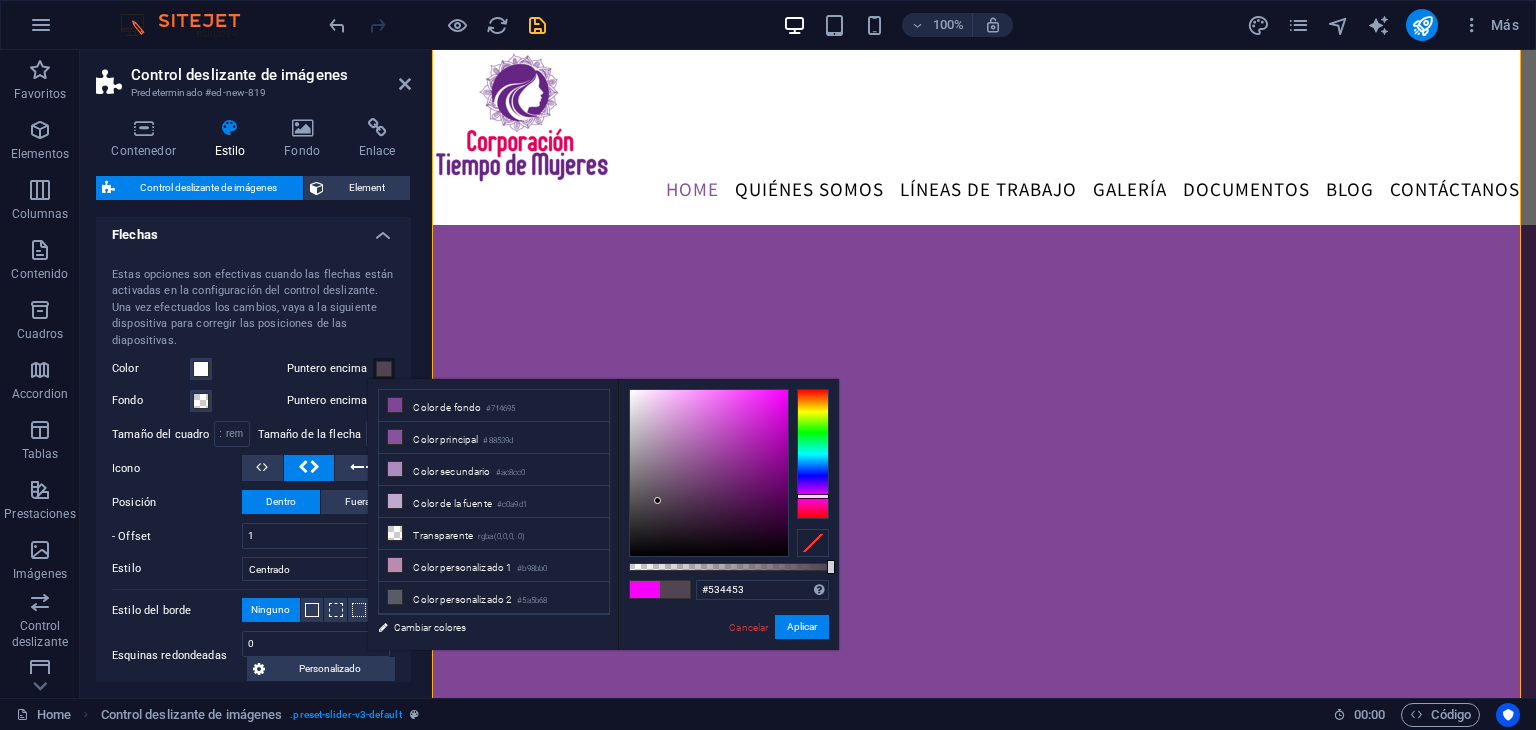drag, startPoint x: 751, startPoint y: 397, endPoint x: 658, endPoint y: 501, distance: 139.51703 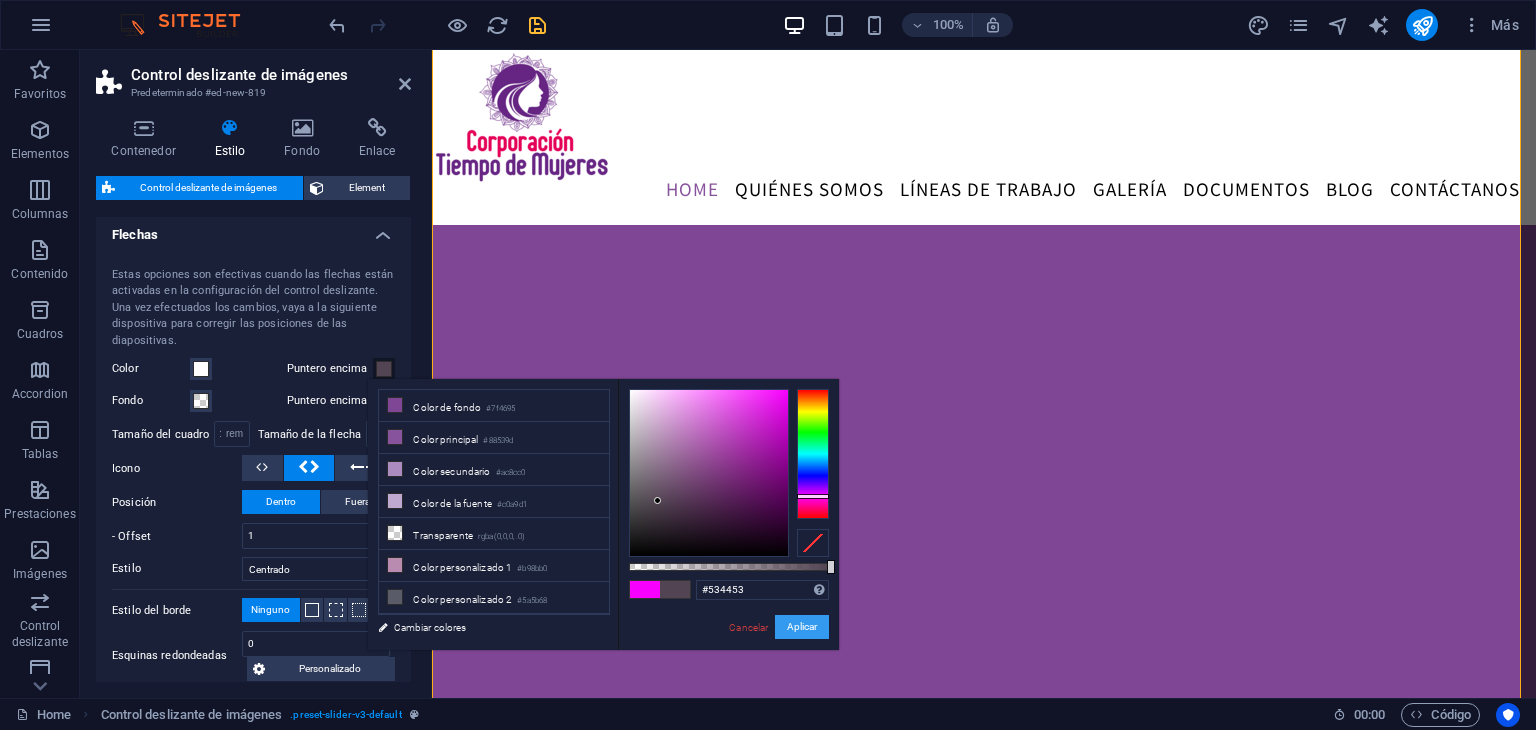 click on "Aplicar" at bounding box center (802, 627) 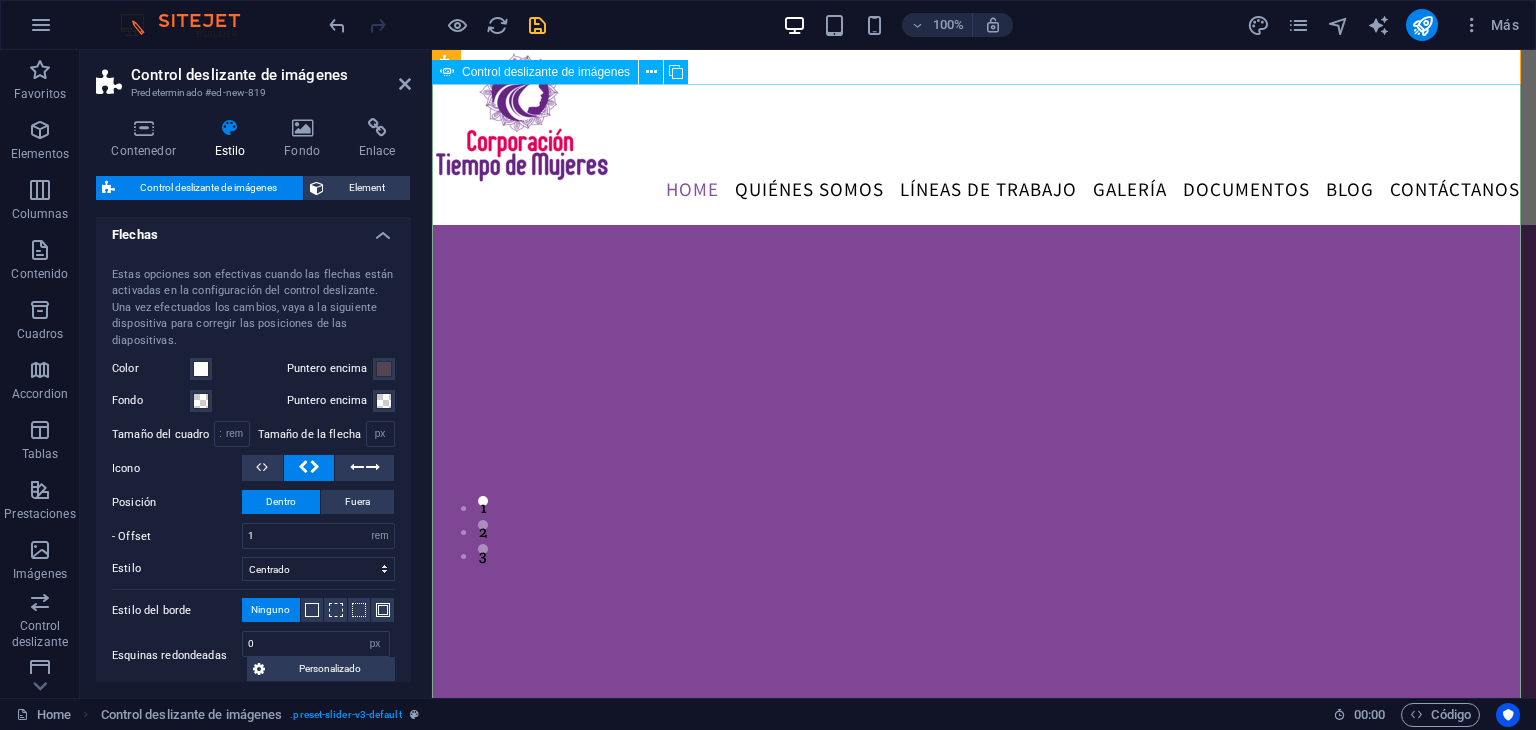 click at bounding box center (984, 105) 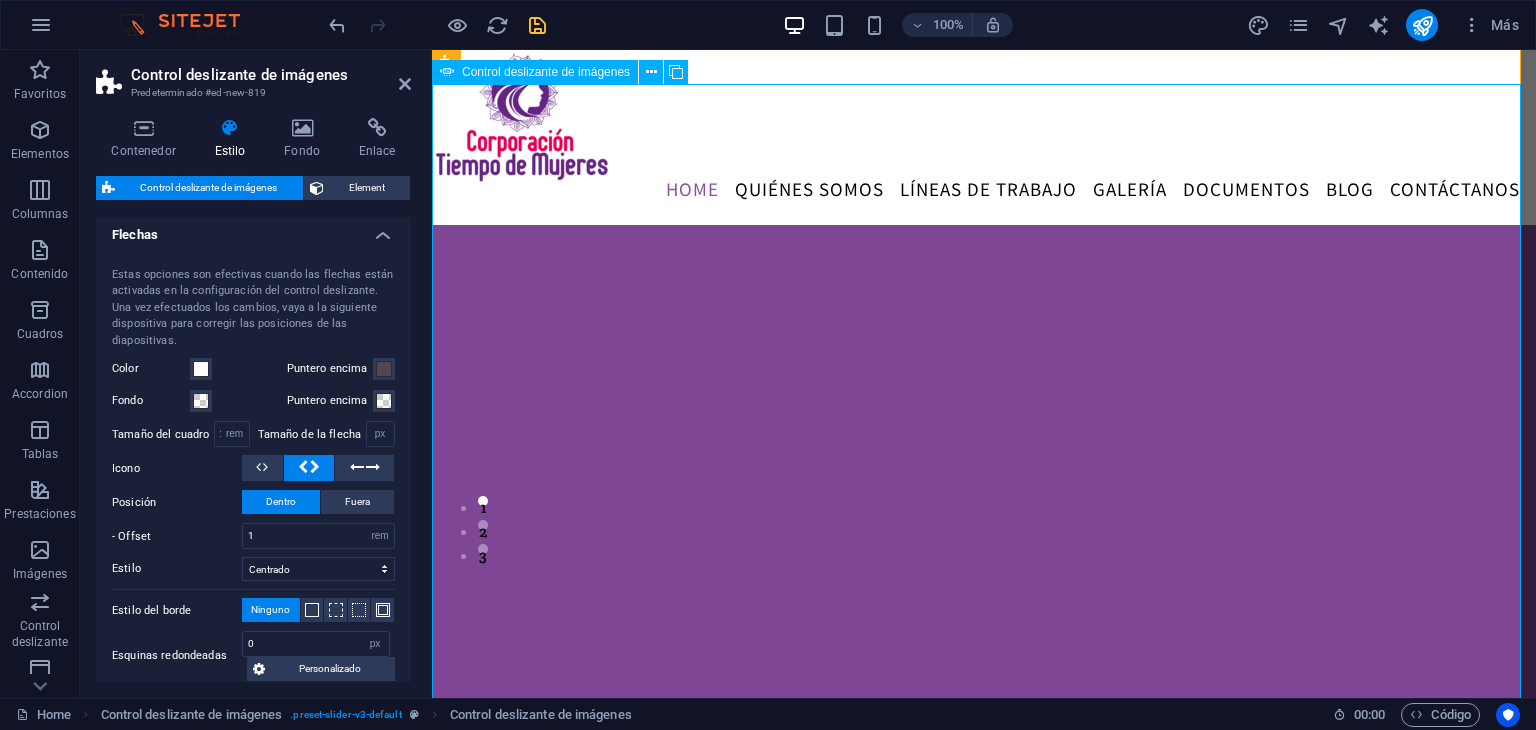 click at bounding box center (984, 105) 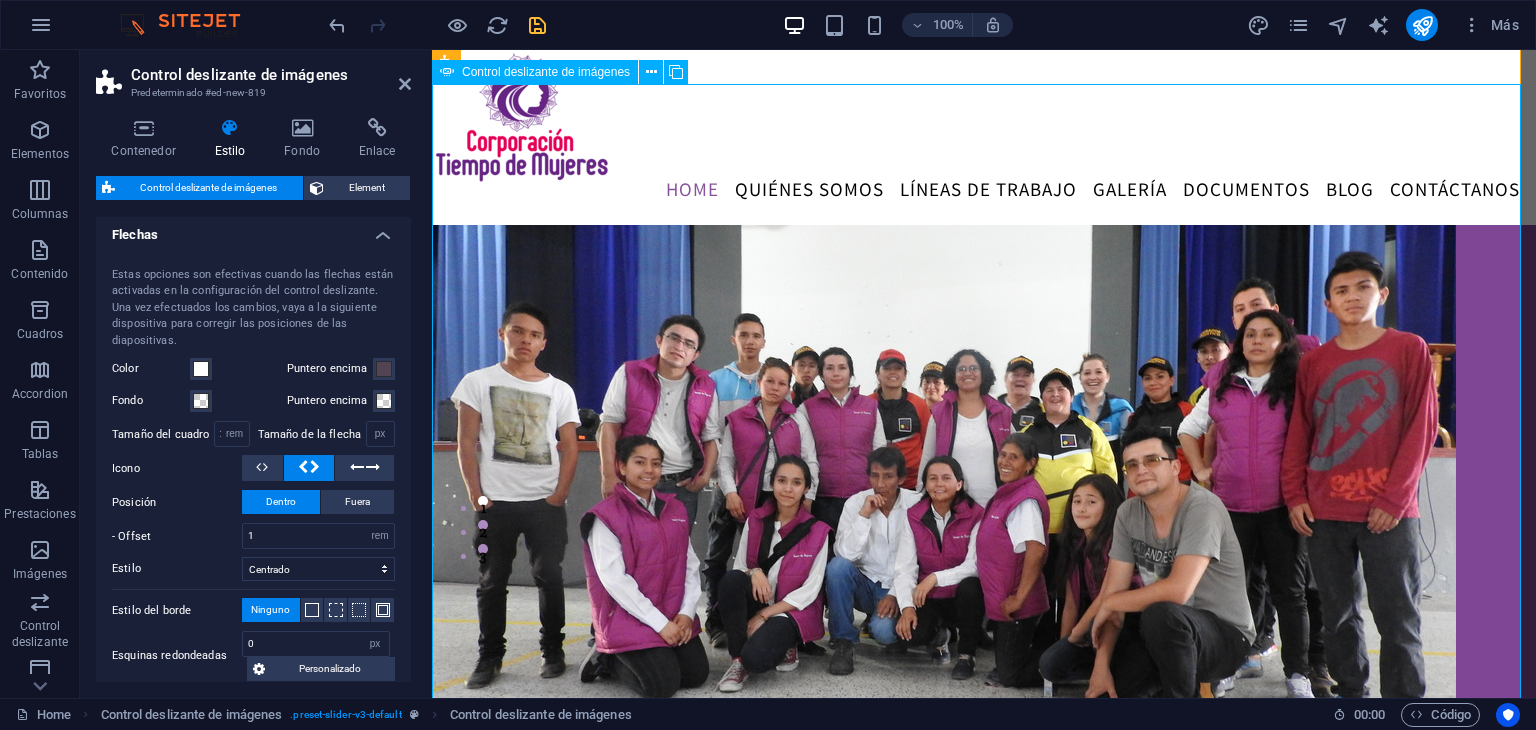 click at bounding box center [984, 105] 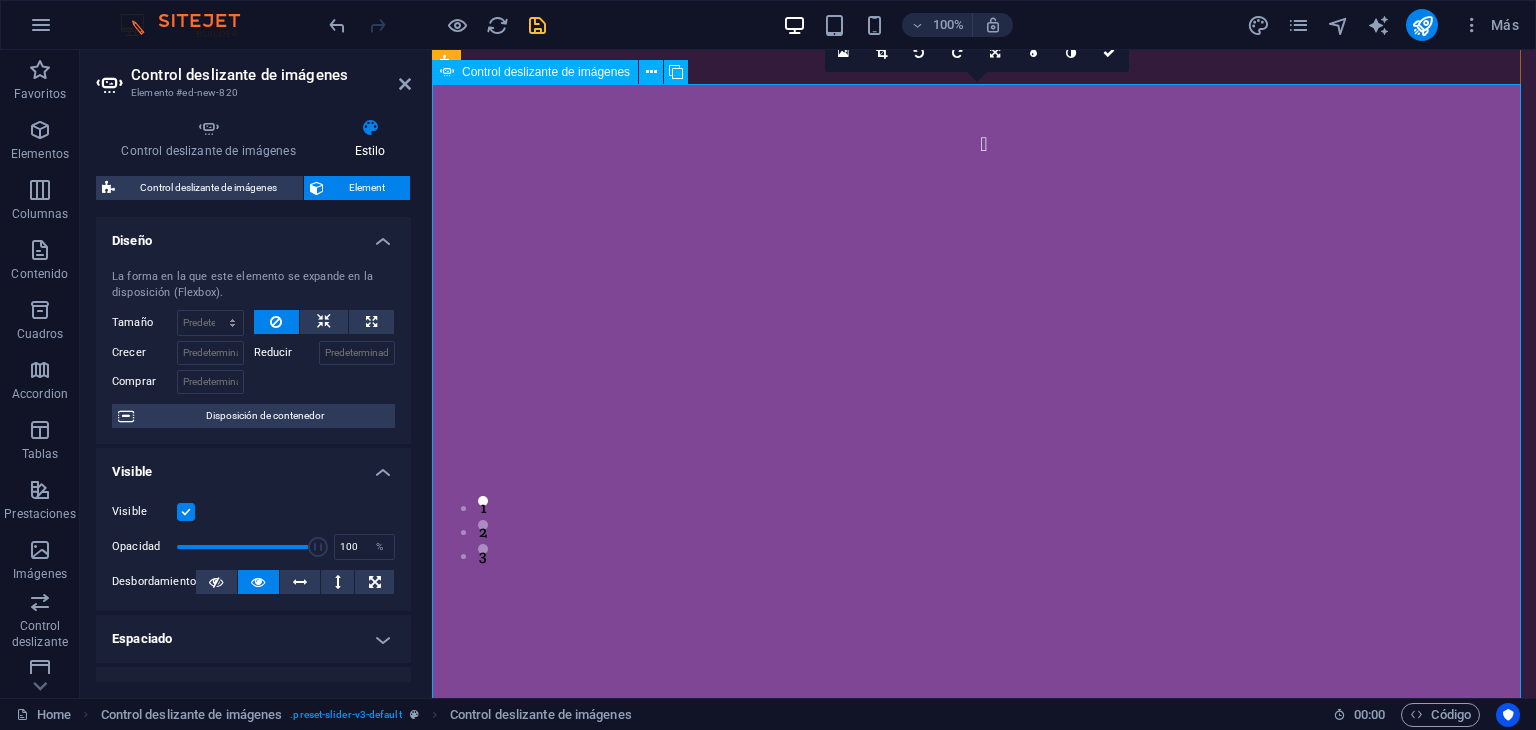 click at bounding box center (-1234, 1881) 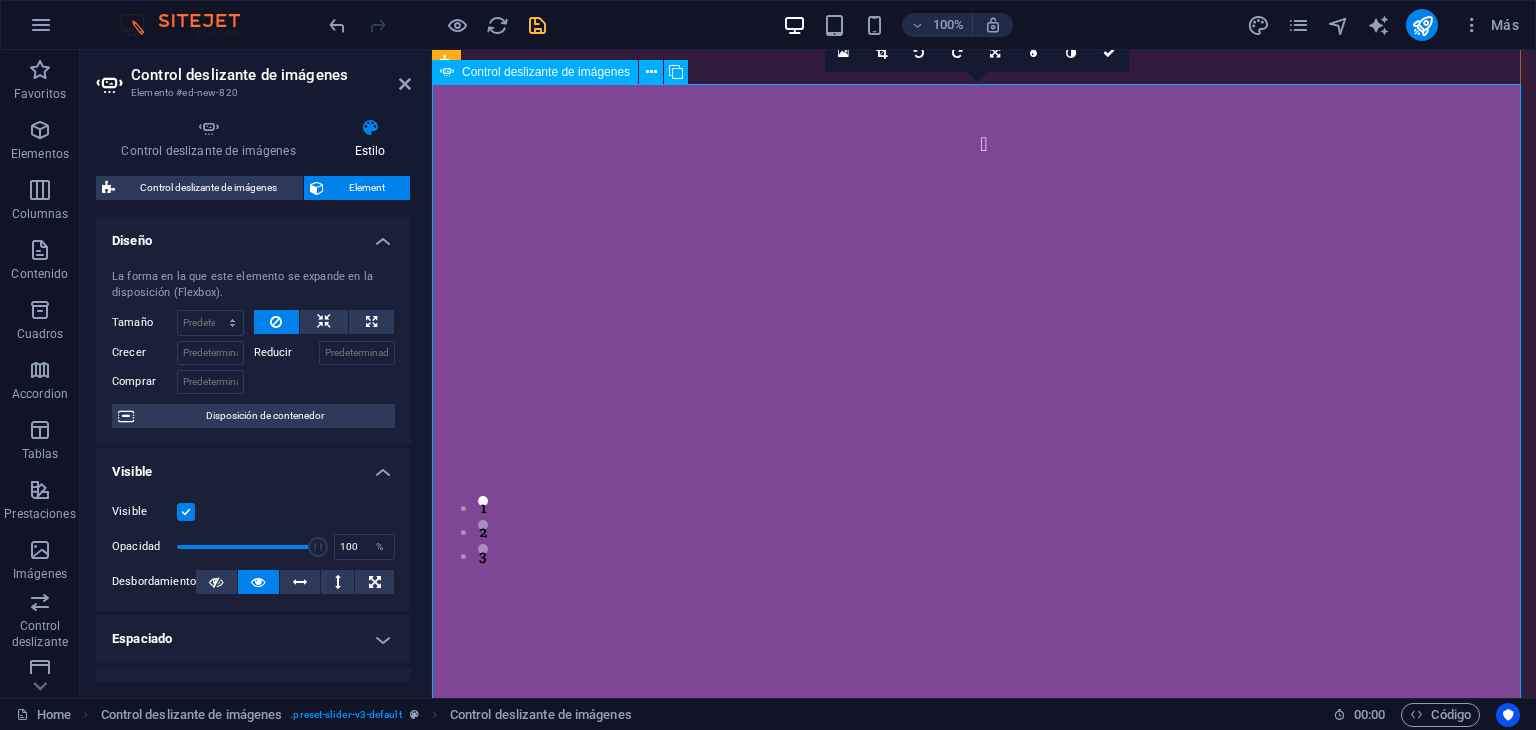 drag, startPoint x: 525, startPoint y: 264, endPoint x: 451, endPoint y: 245, distance: 76.40026 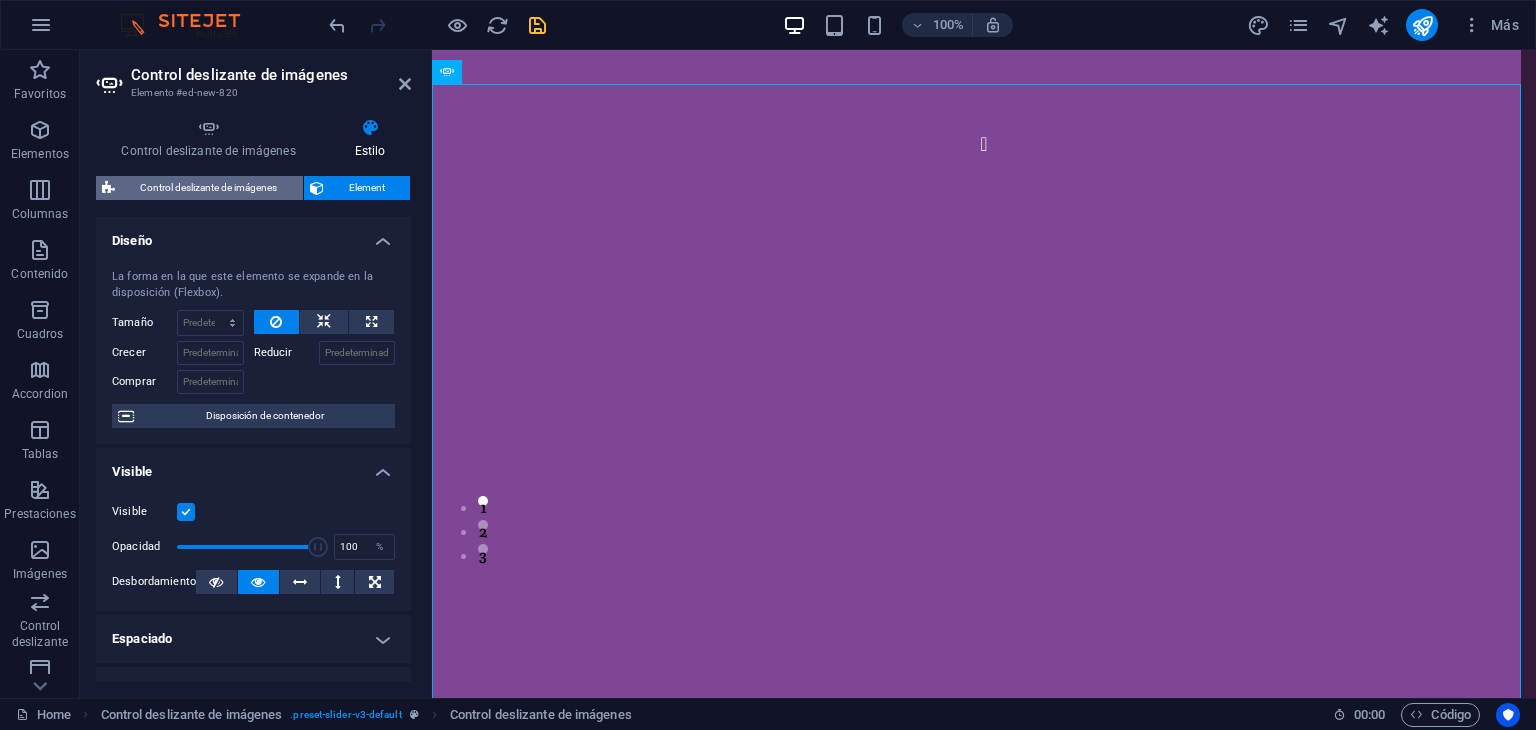 click on "Control deslizante de imágenes" at bounding box center [209, 188] 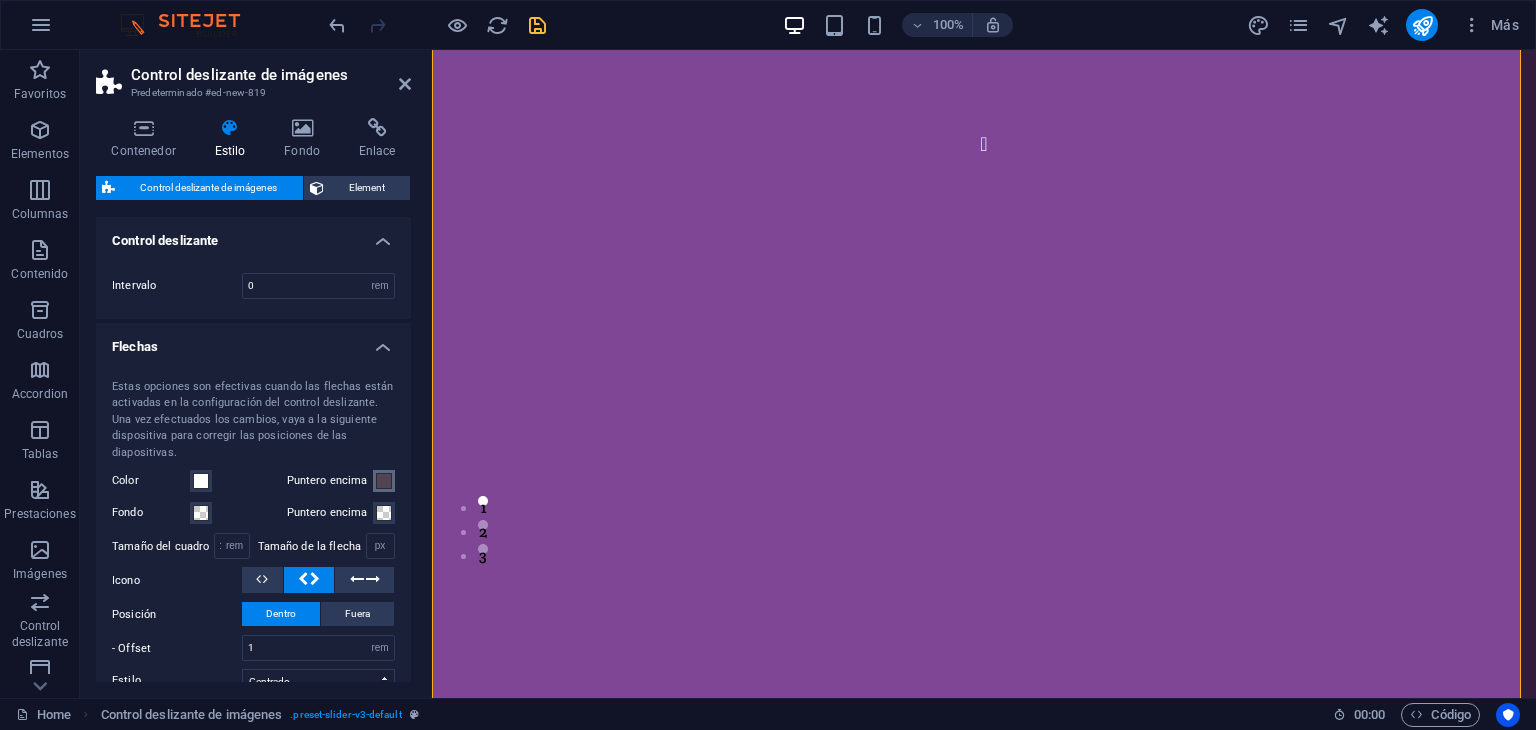 click at bounding box center [384, 481] 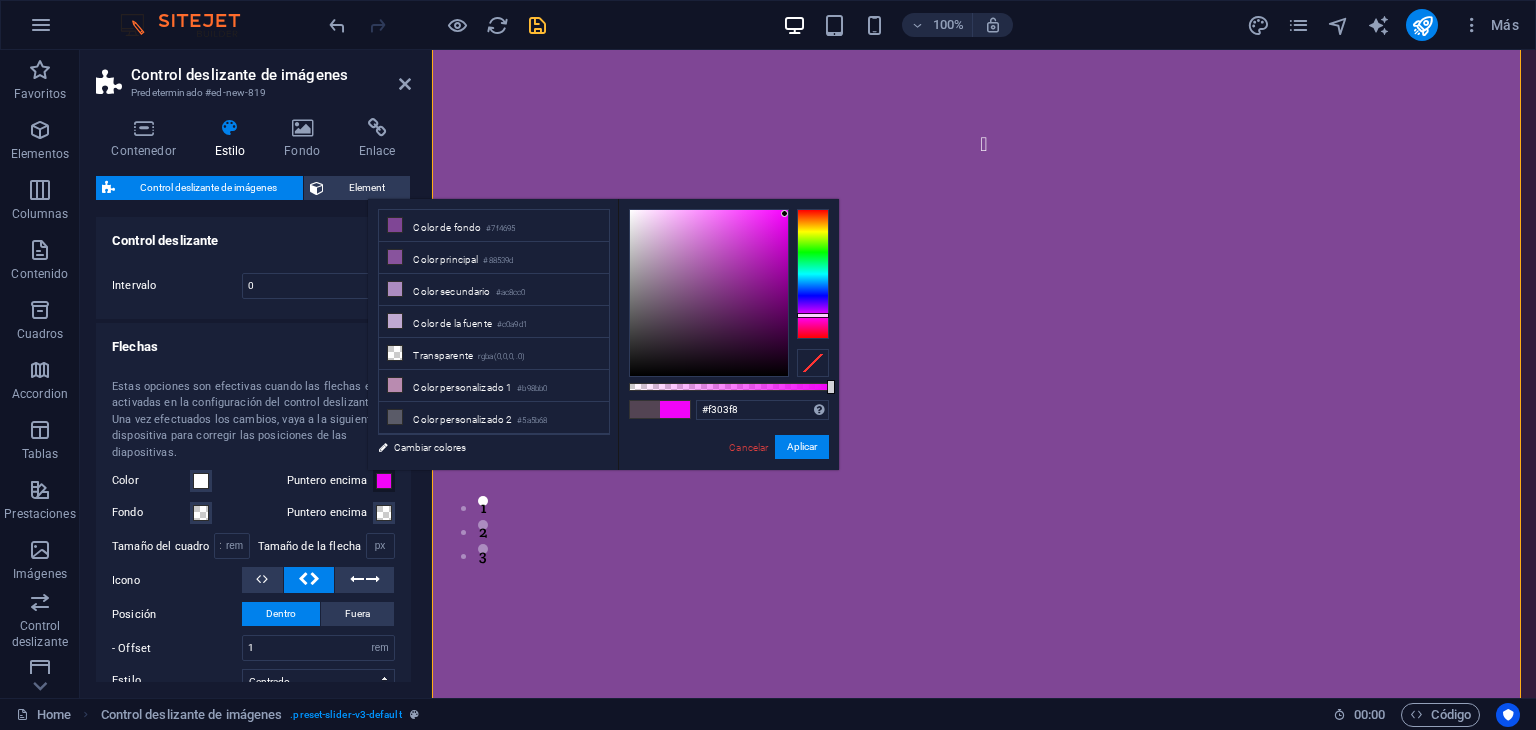 drag, startPoint x: 751, startPoint y: 316, endPoint x: 792, endPoint y: 283, distance: 52.63079 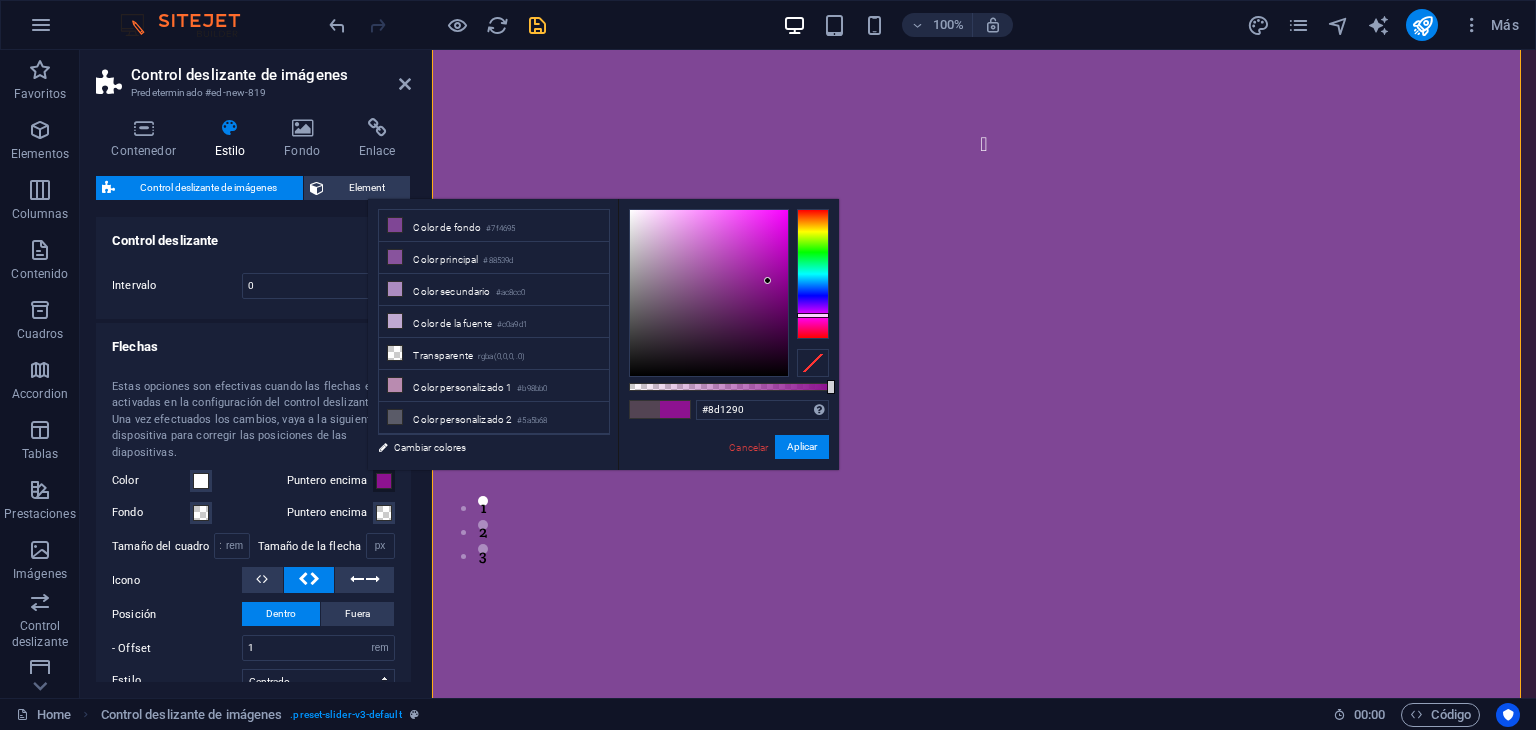 click at bounding box center [709, 293] 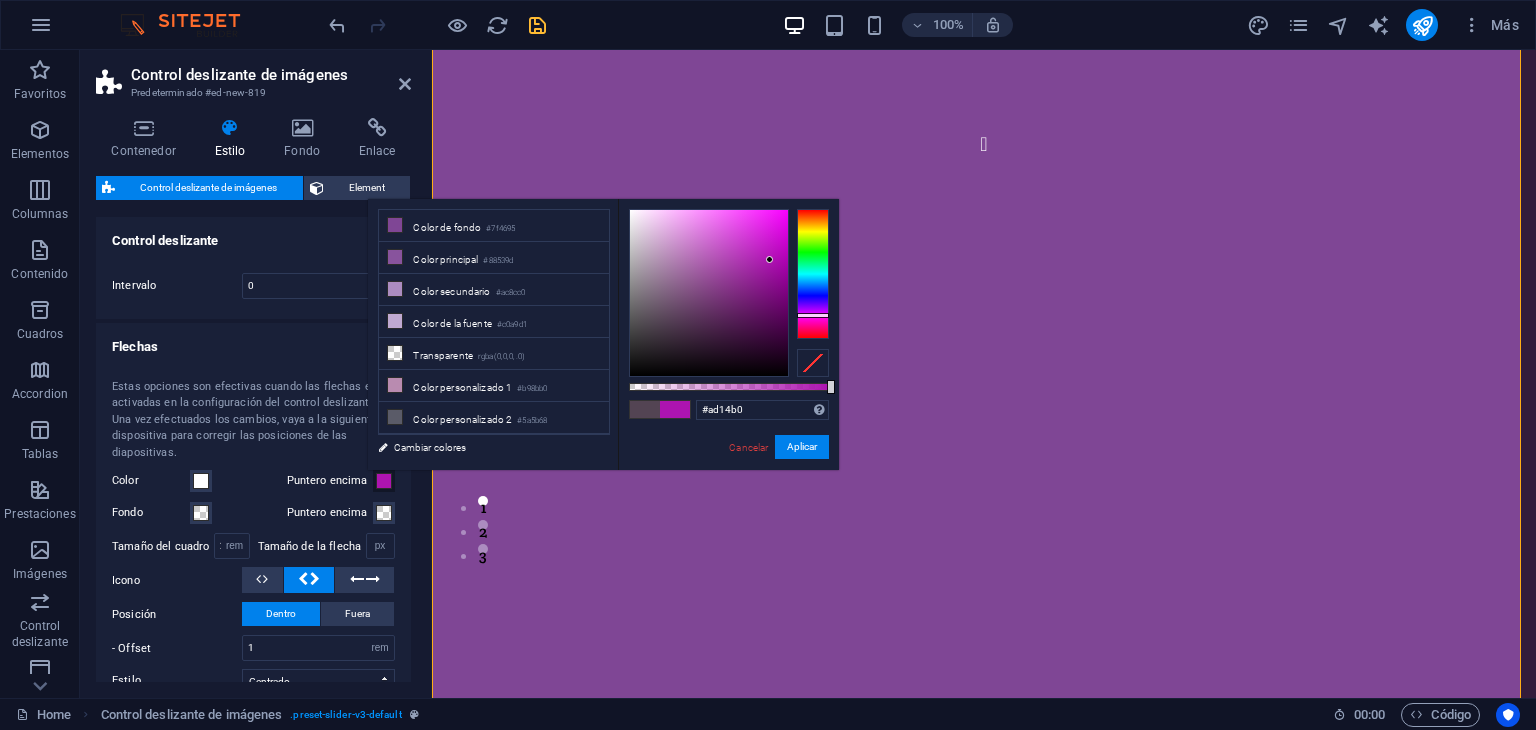 drag, startPoint x: 765, startPoint y: 285, endPoint x: 764, endPoint y: 267, distance: 18.027756 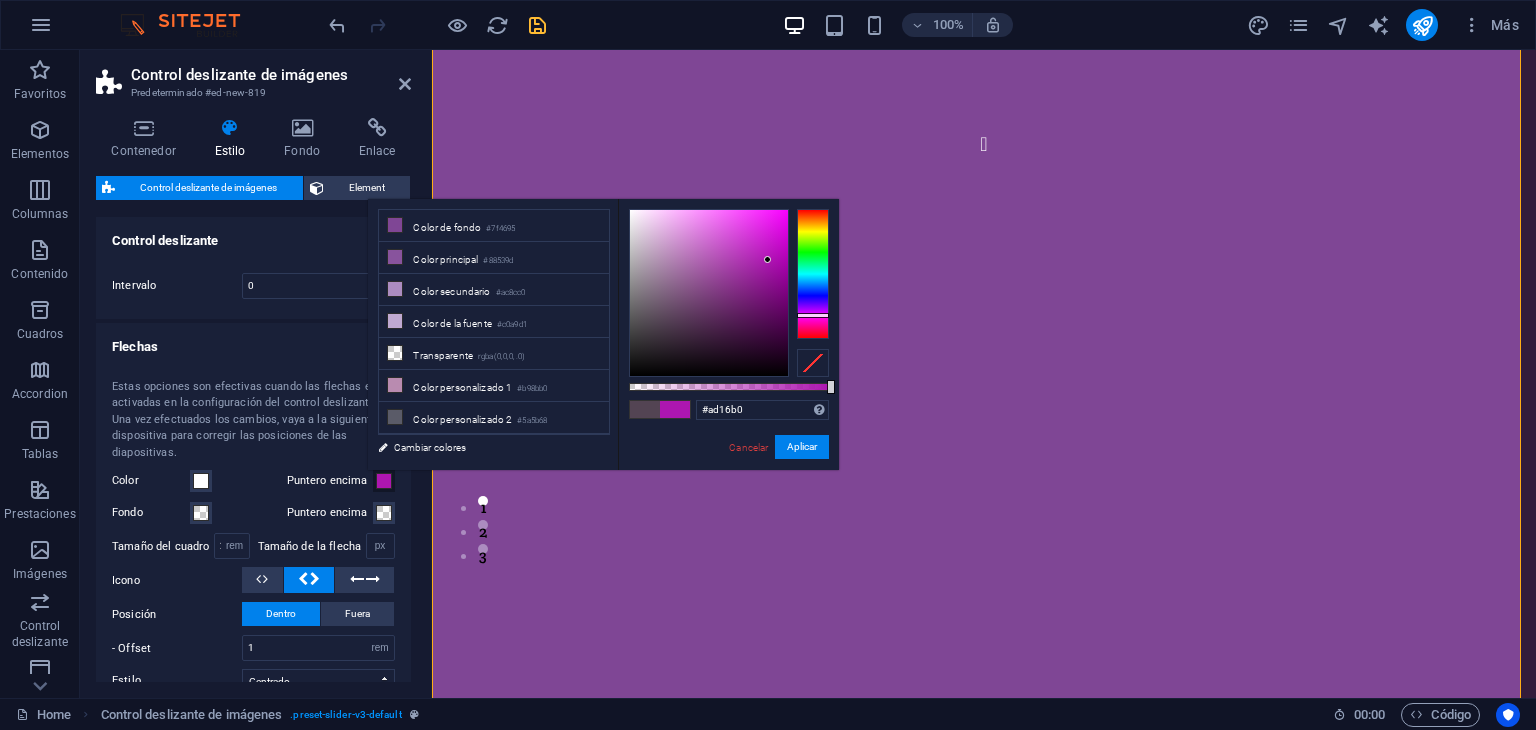 click on "#ad16b0 Formatos soportados #0852ed rgb(8, 82, 237) rgba(8, 82, 237, 90%) hsv(221,97,93) hsl(221, 93%, 48%) Cancelar Aplicar" at bounding box center (728, 479) 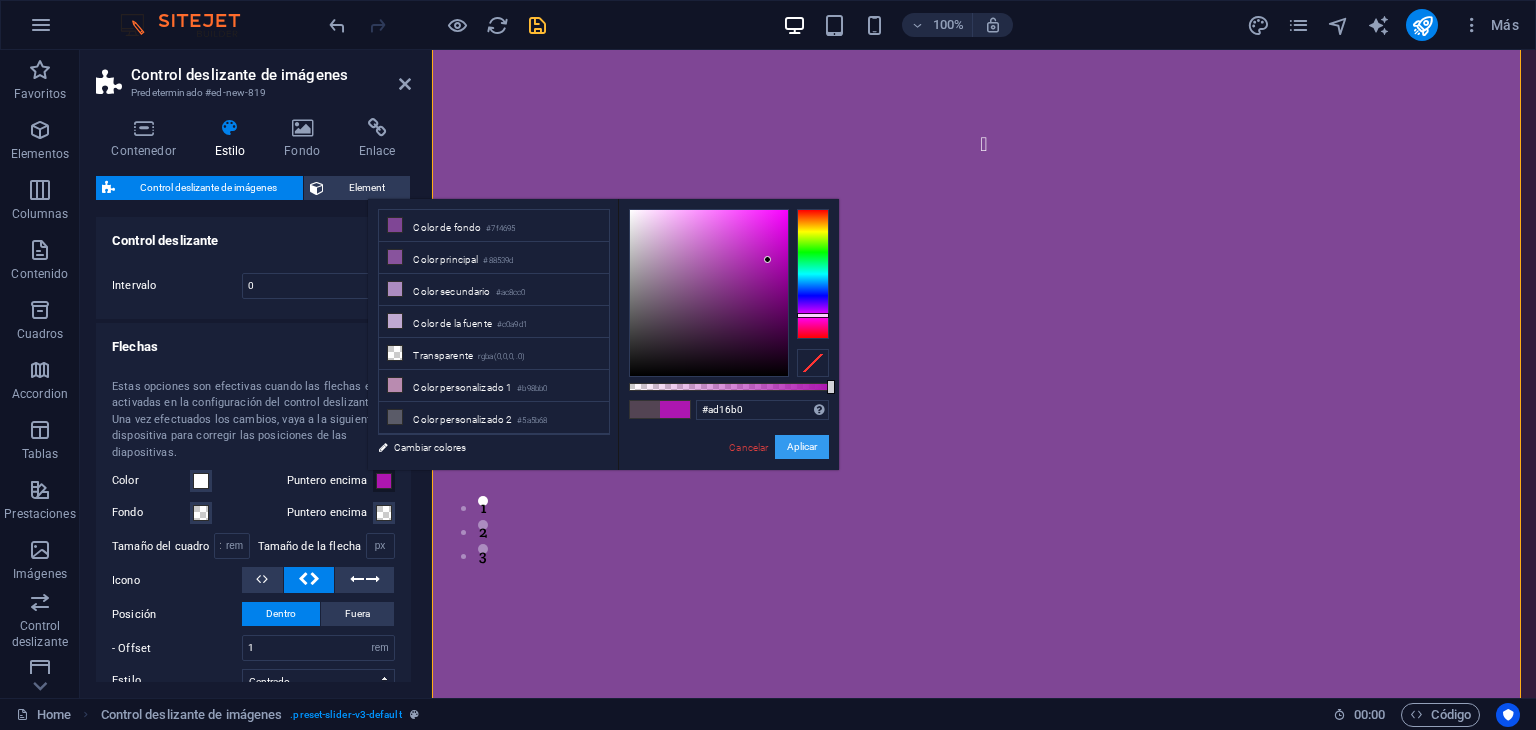 click on "Aplicar" at bounding box center (802, 447) 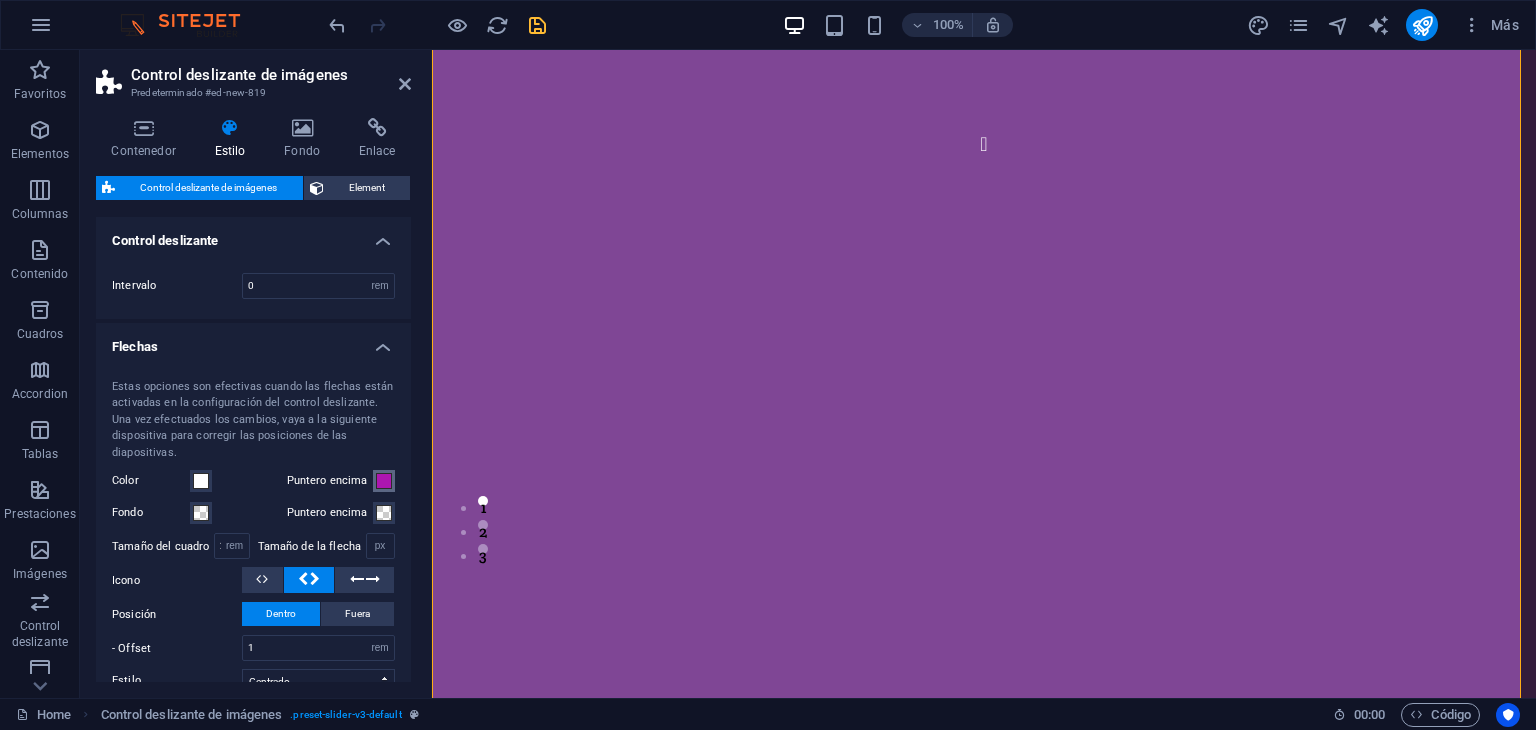 click at bounding box center (384, 481) 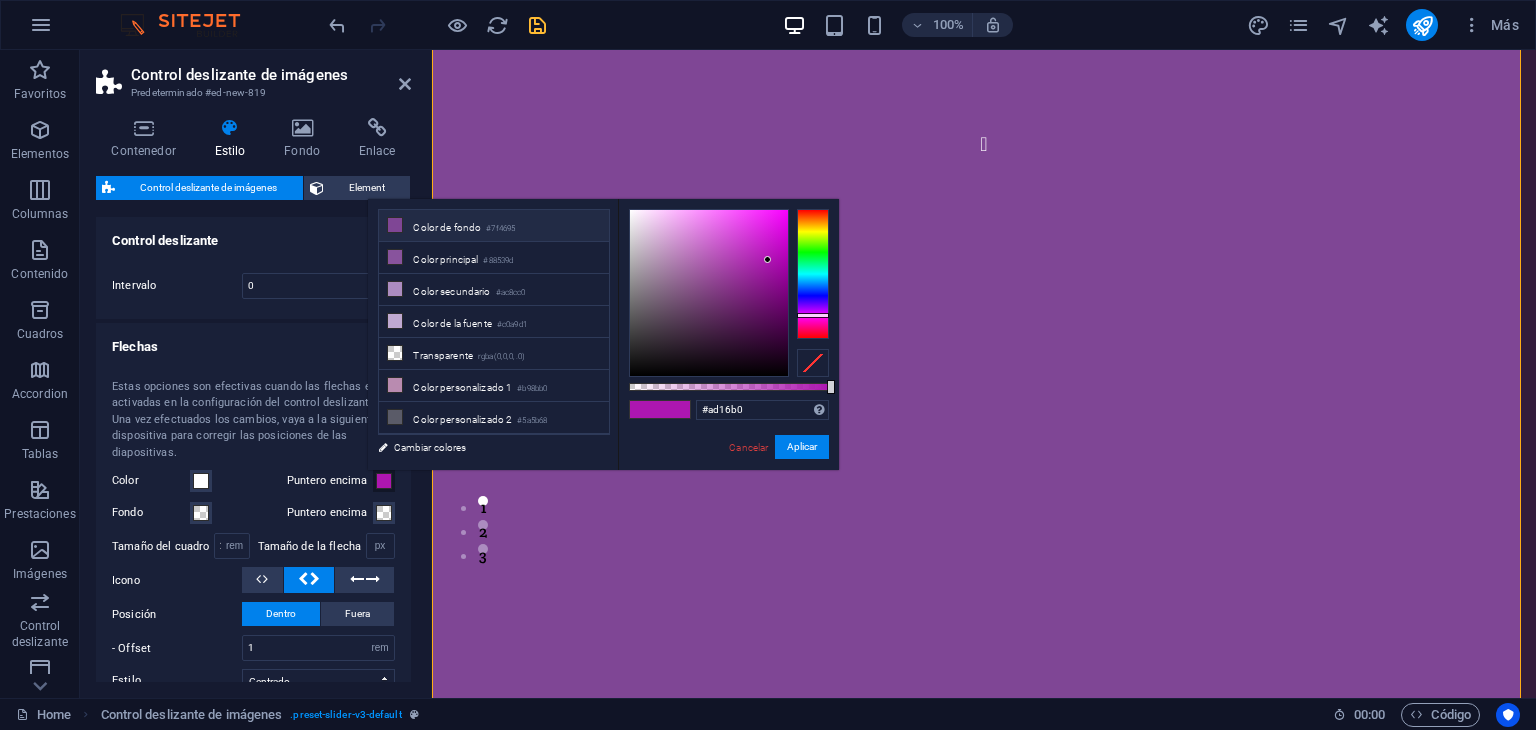 click on "Color de fondo
#7f4695" at bounding box center [494, 226] 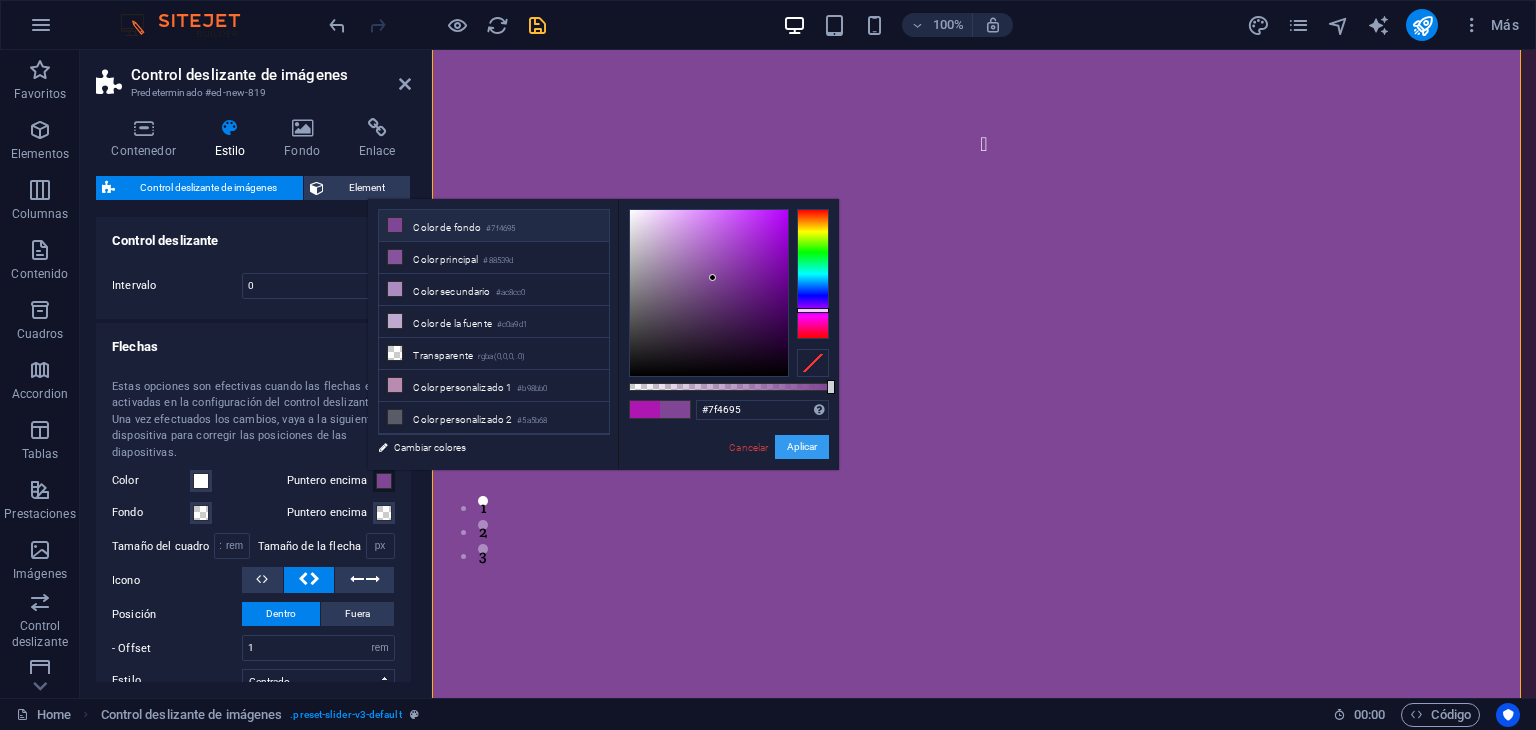 click on "Aplicar" at bounding box center [802, 447] 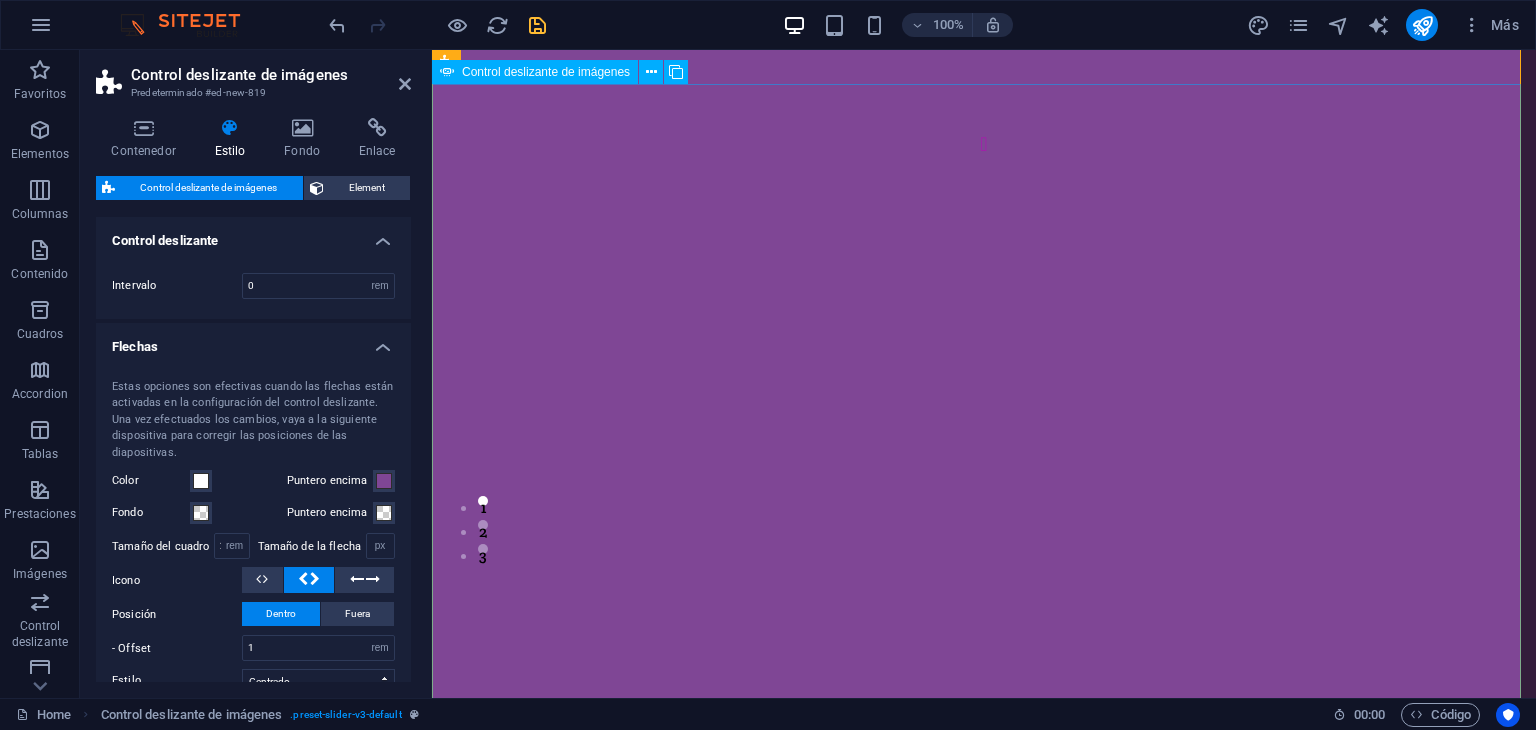 click at bounding box center (984, 145) 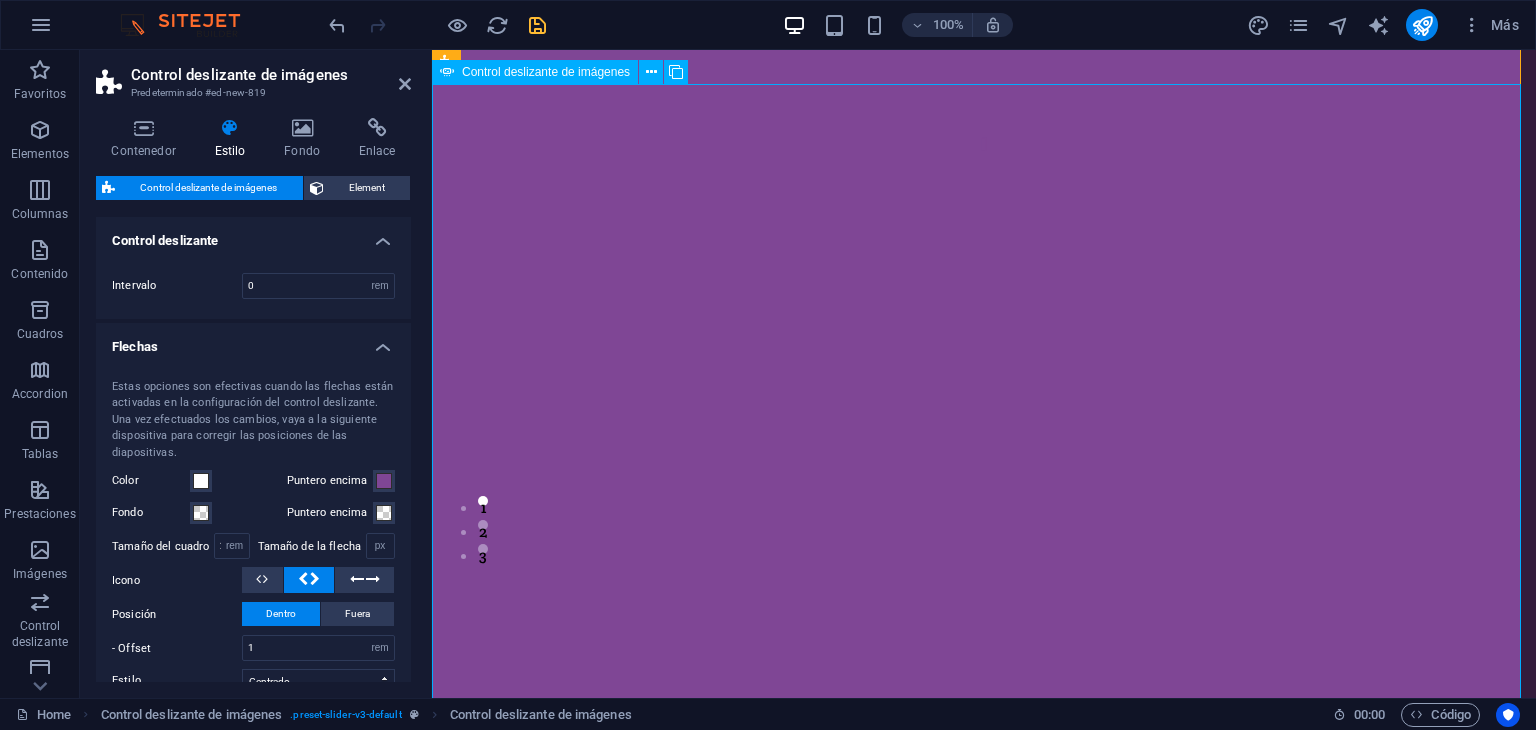 click at bounding box center [984, 145] 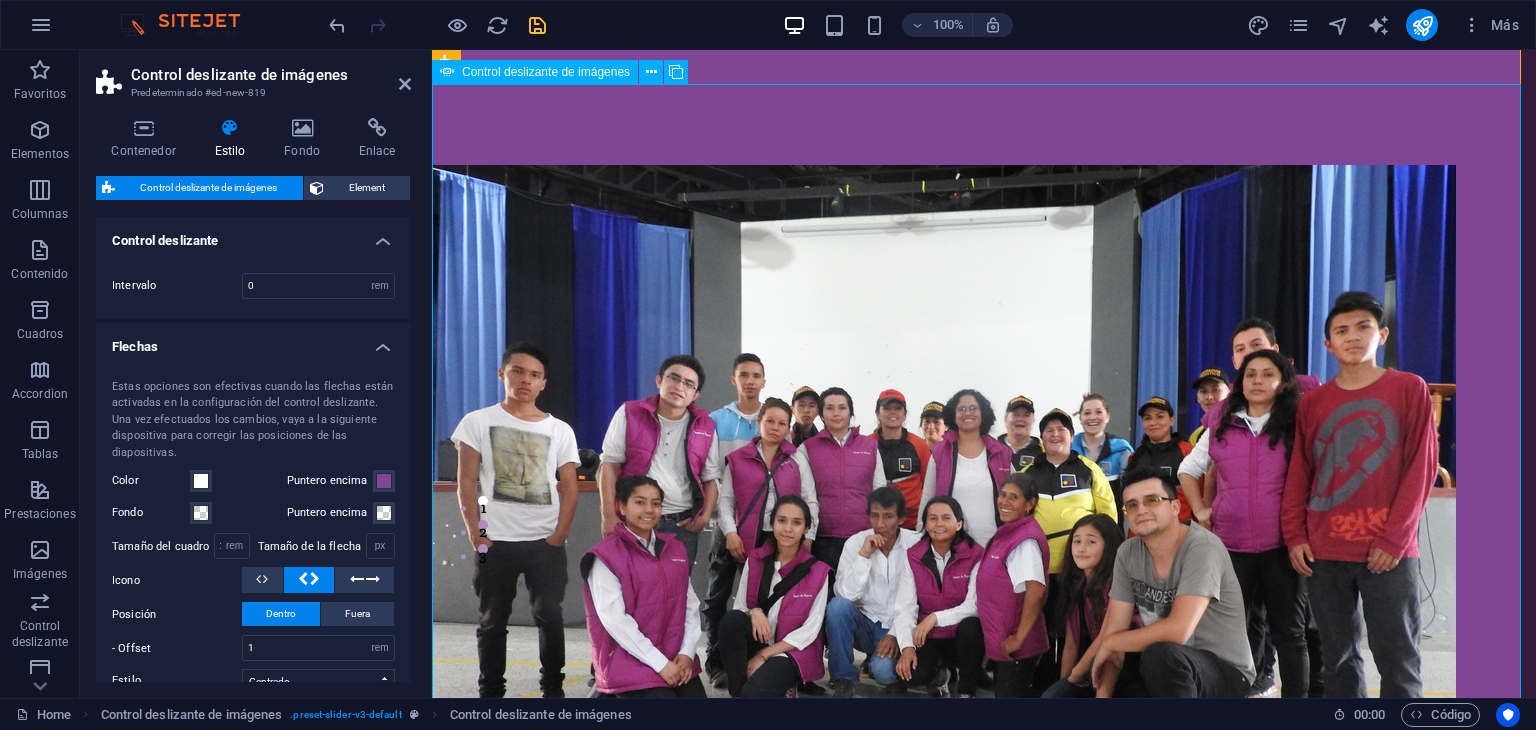 click at bounding box center (984, 145) 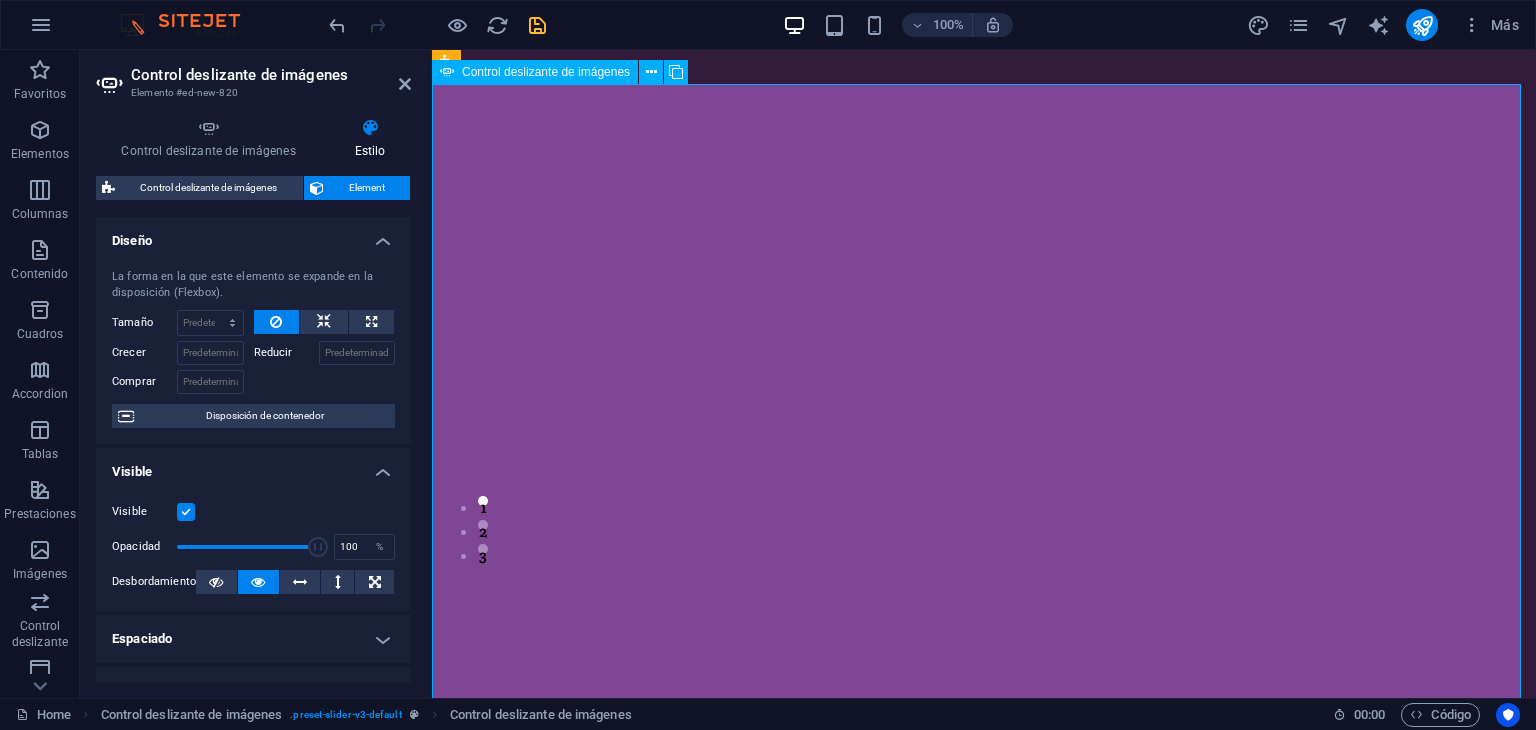 click at bounding box center [984, 145] 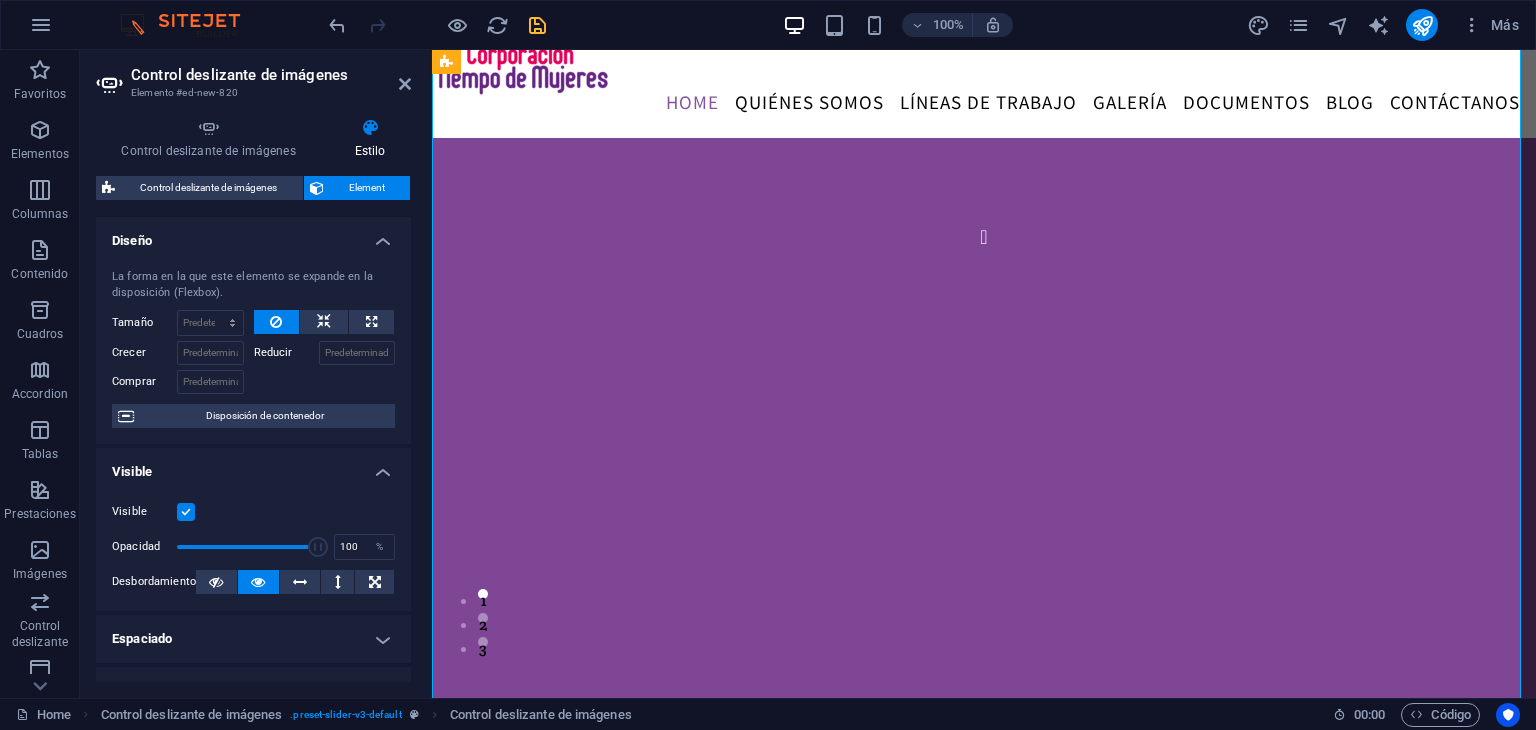 scroll, scrollTop: 0, scrollLeft: 0, axis: both 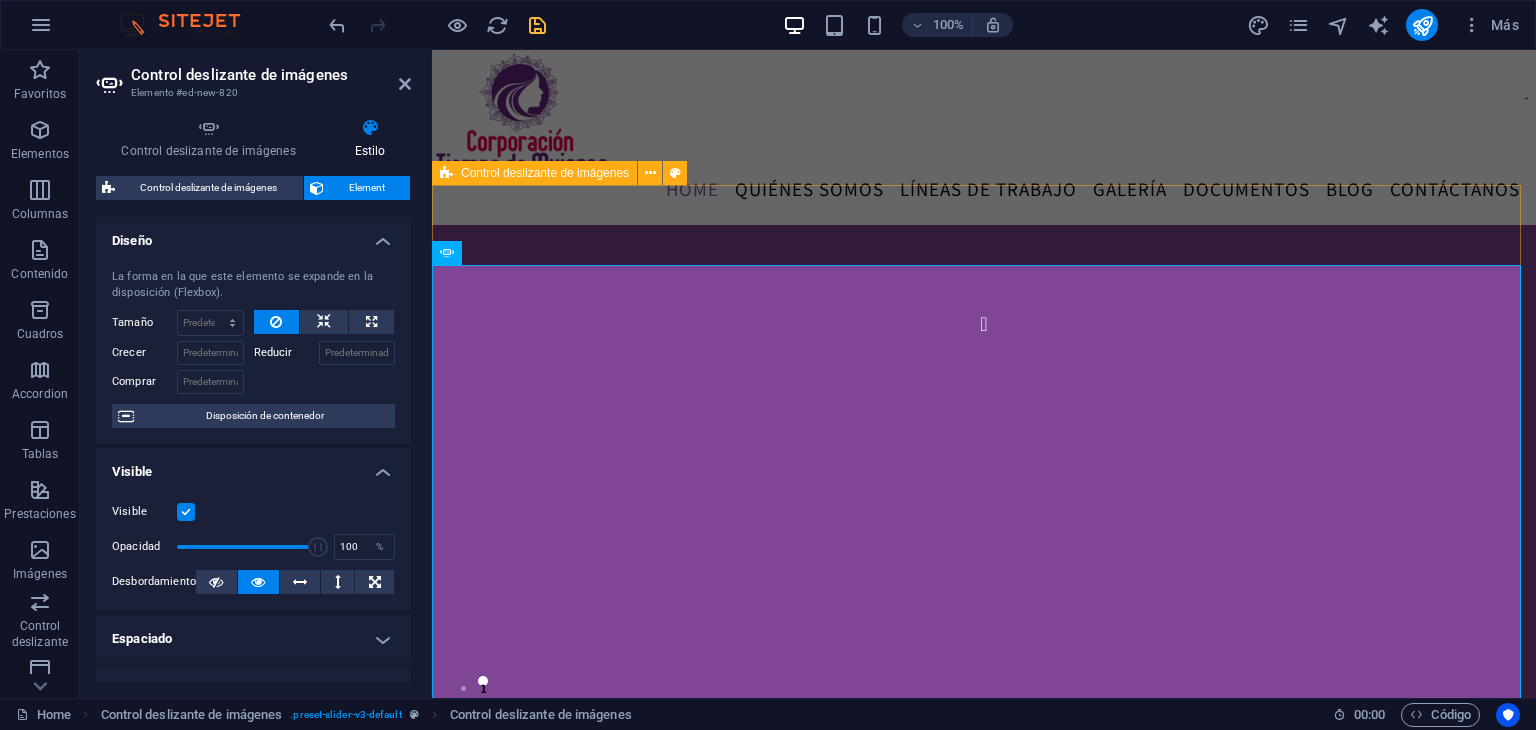 click on "sdsd sdsd 1 2" at bounding box center (984, 705) 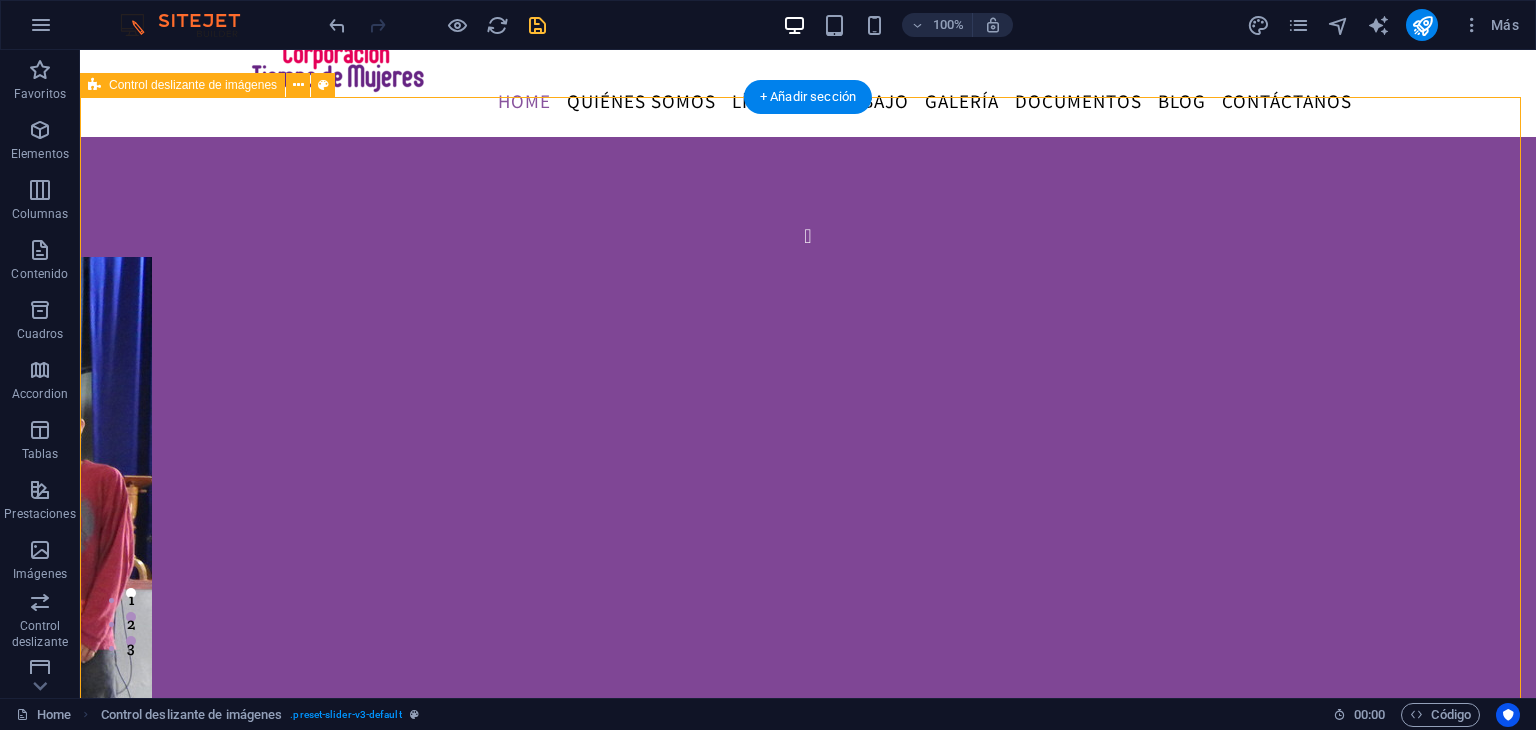 click on "sdsd sdsd 1 2" at bounding box center [808, 617] 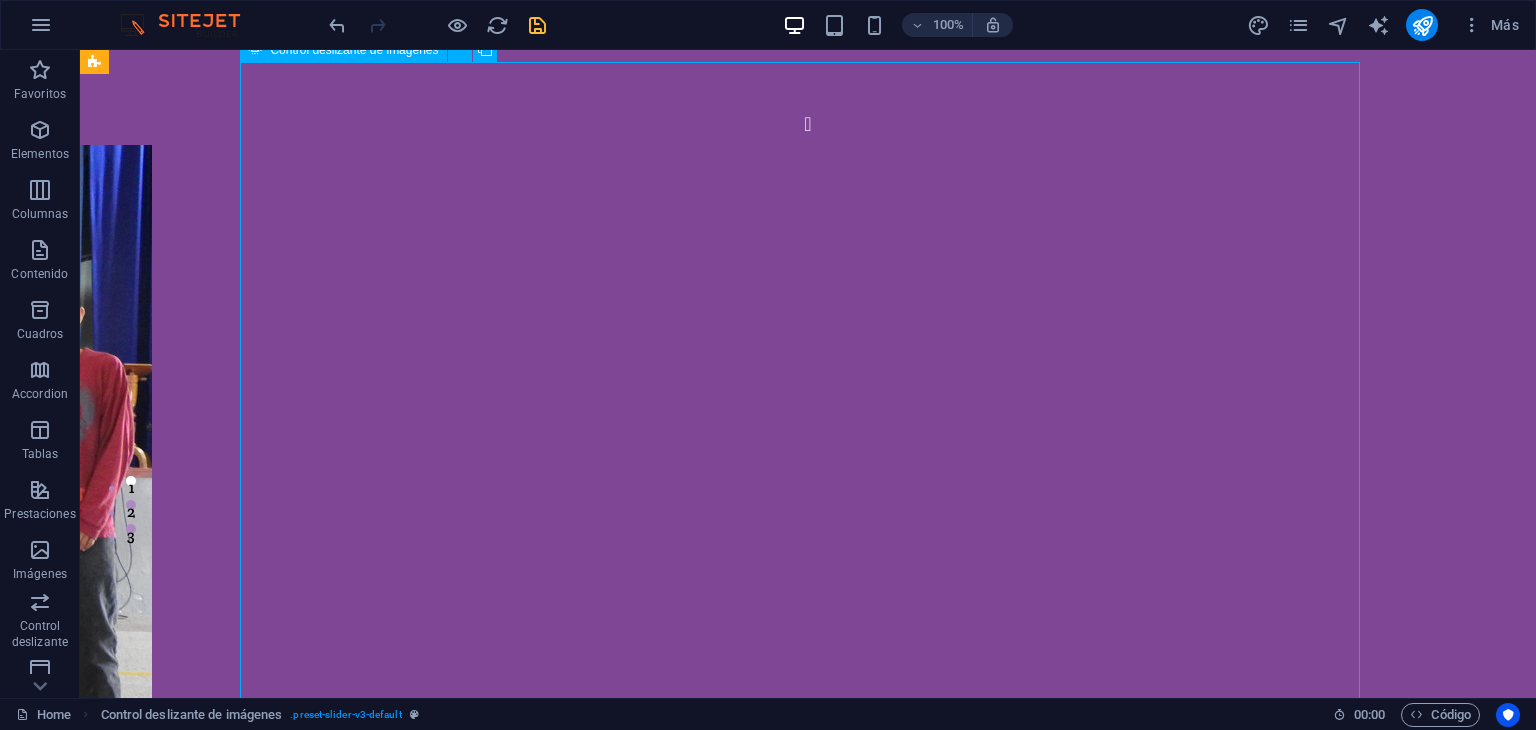 scroll, scrollTop: 203, scrollLeft: 0, axis: vertical 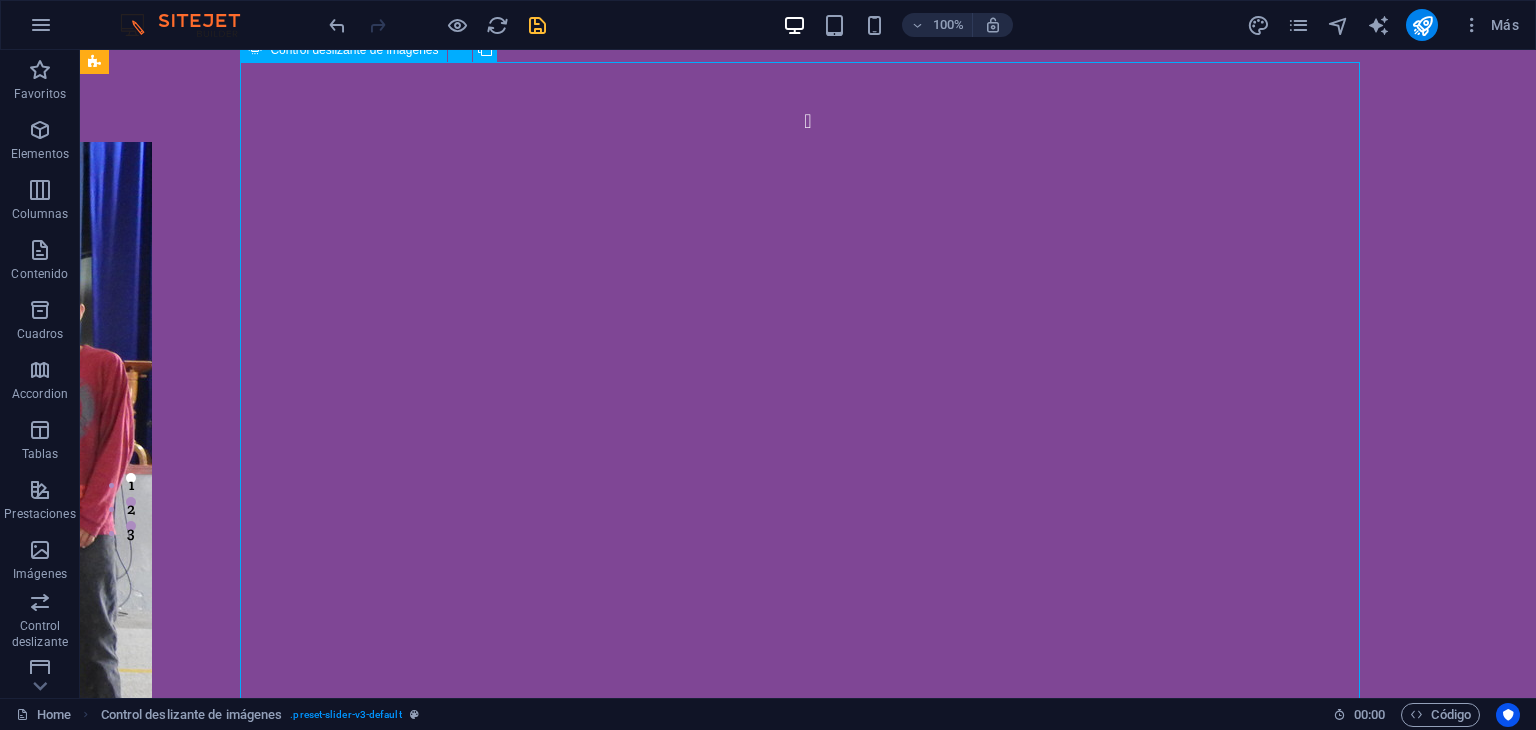 click at bounding box center (-472, 1188) 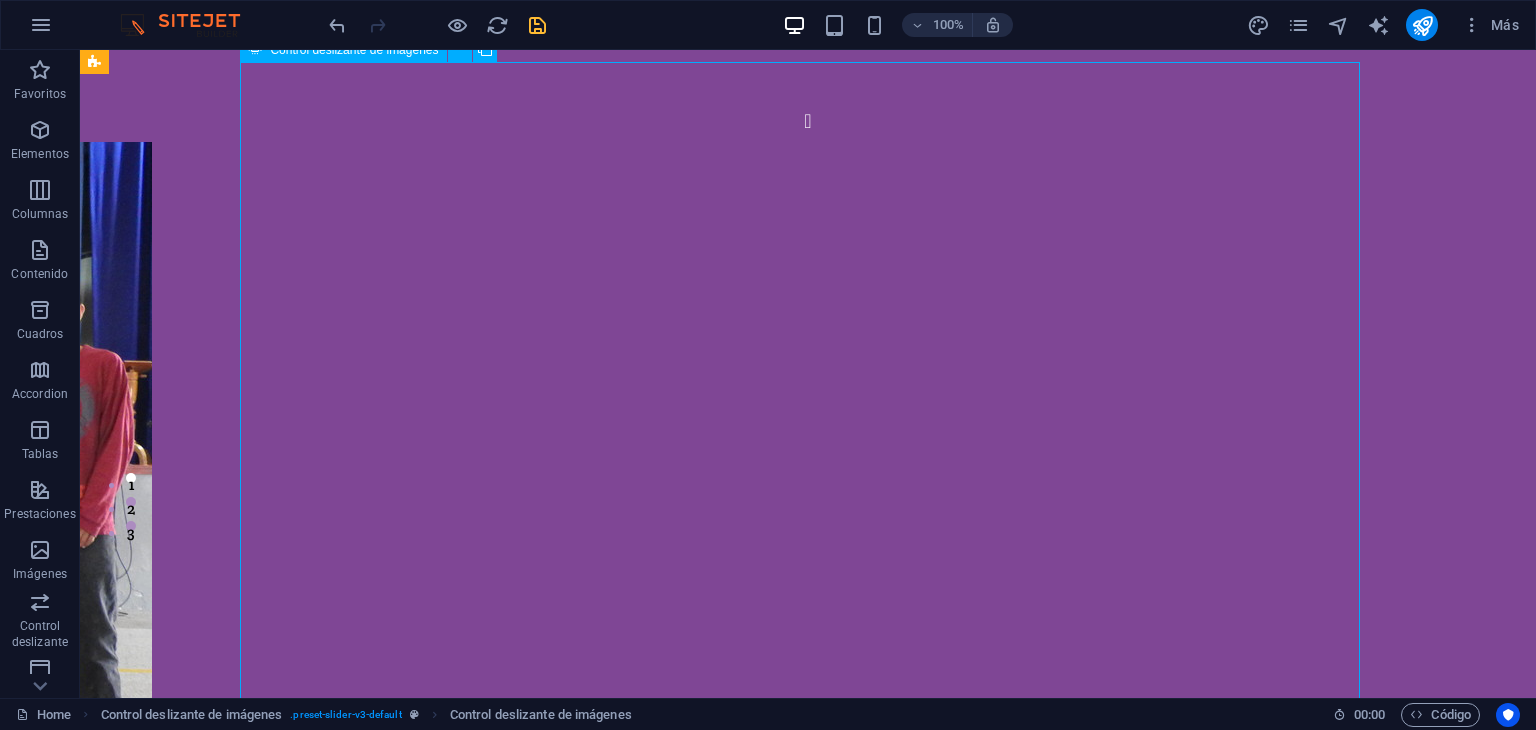 click at bounding box center [-472, 1188] 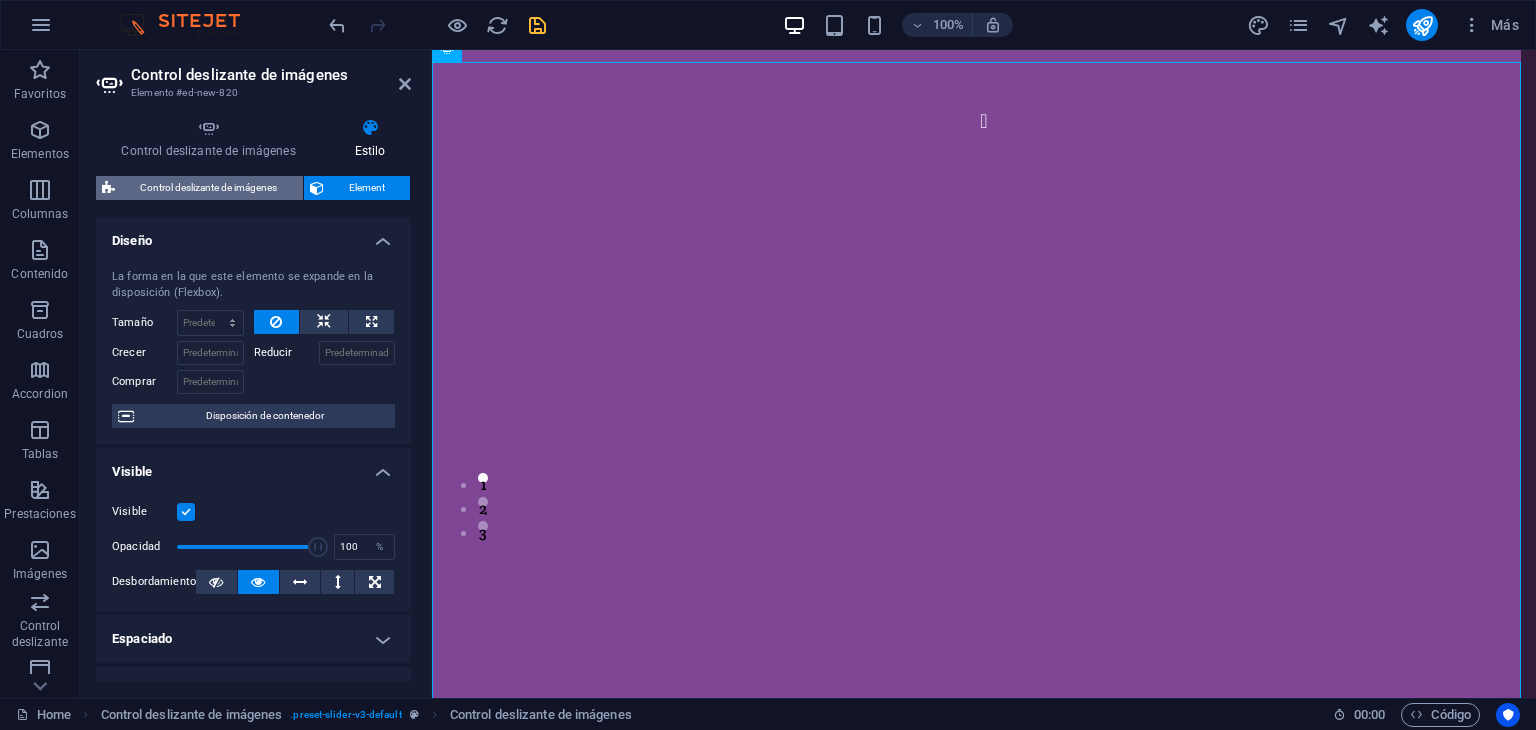 click on "Control deslizante de imágenes" at bounding box center [209, 188] 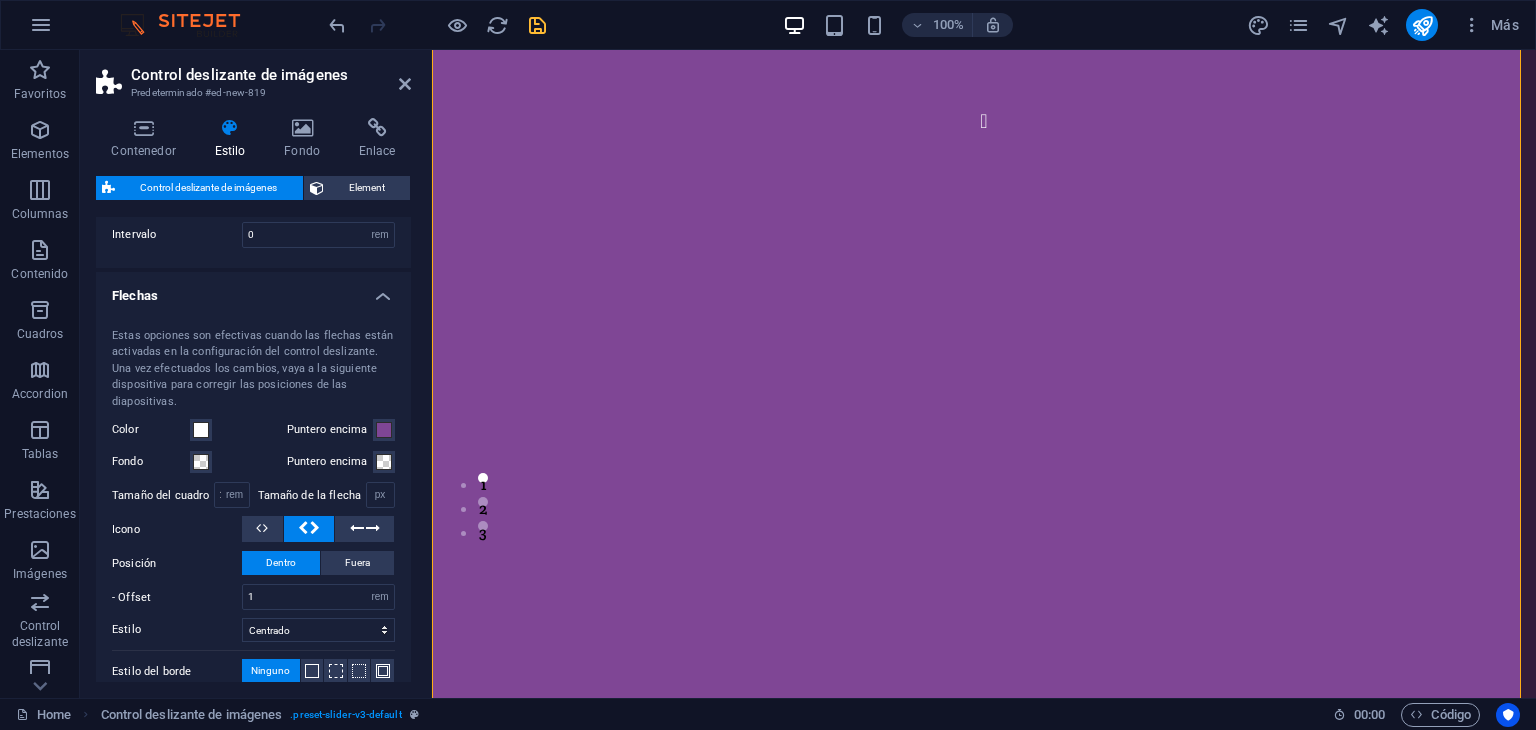 scroll, scrollTop: 54, scrollLeft: 0, axis: vertical 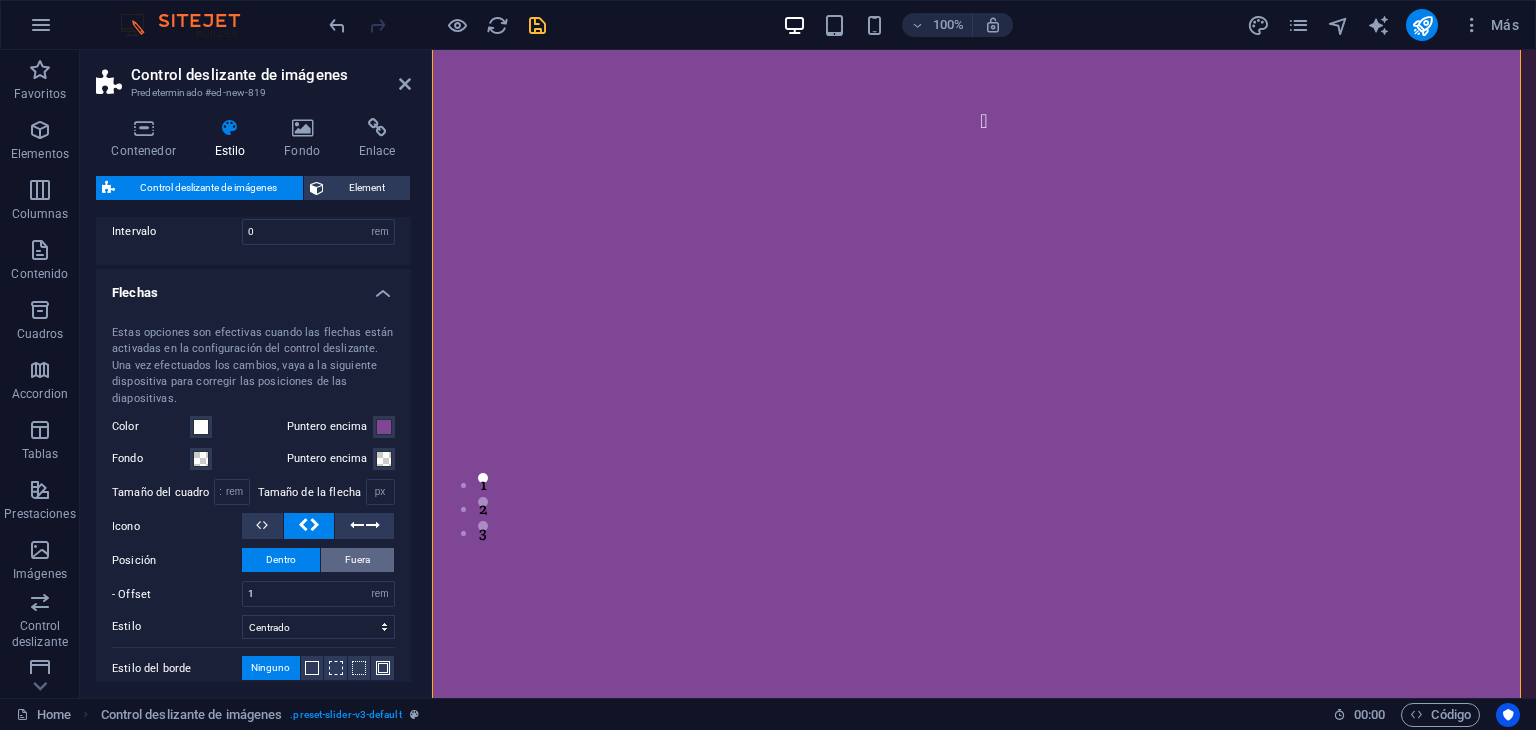 click on "Fuera" at bounding box center [357, 560] 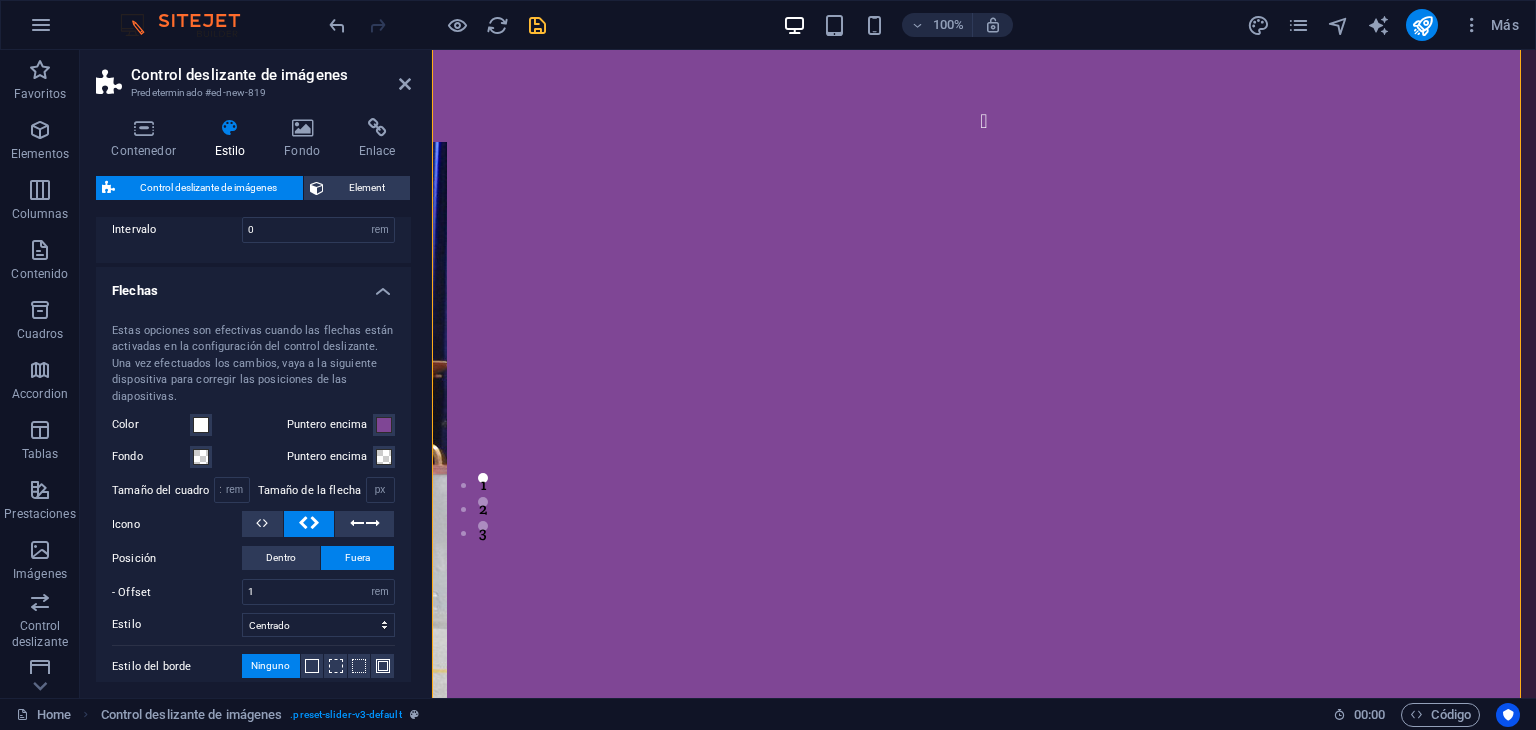 scroll, scrollTop: 56, scrollLeft: 0, axis: vertical 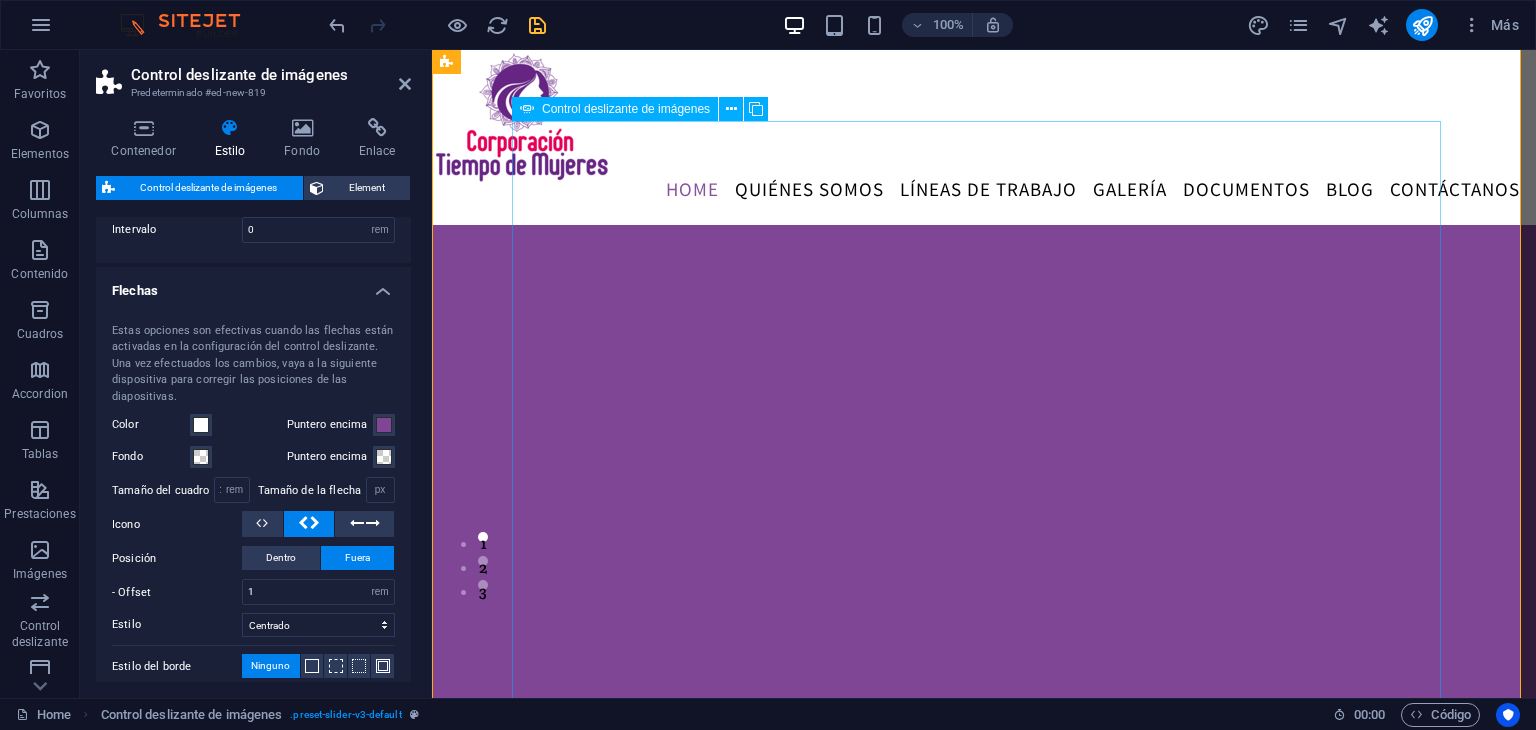 click at bounding box center (-834, 1877) 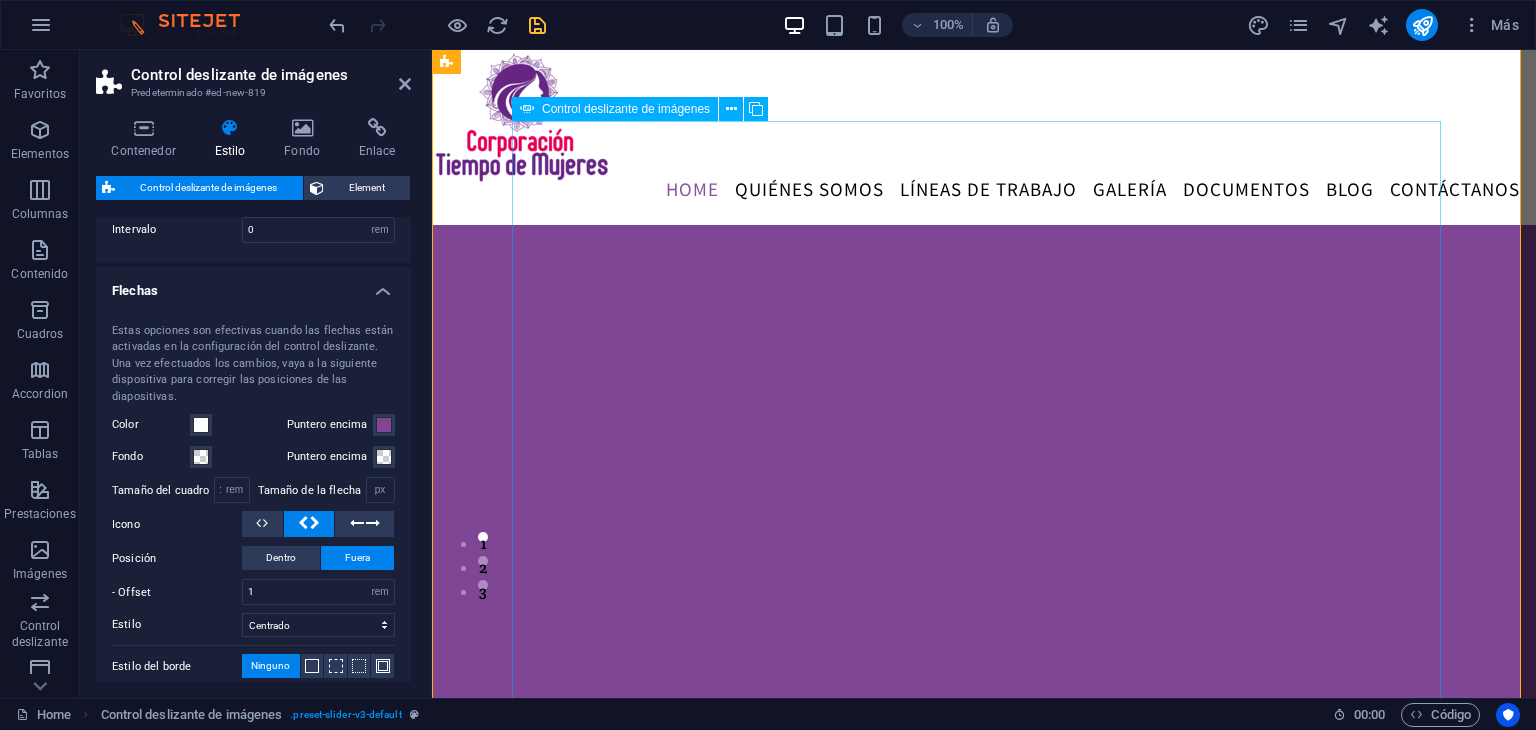 scroll, scrollTop: 143, scrollLeft: 0, axis: vertical 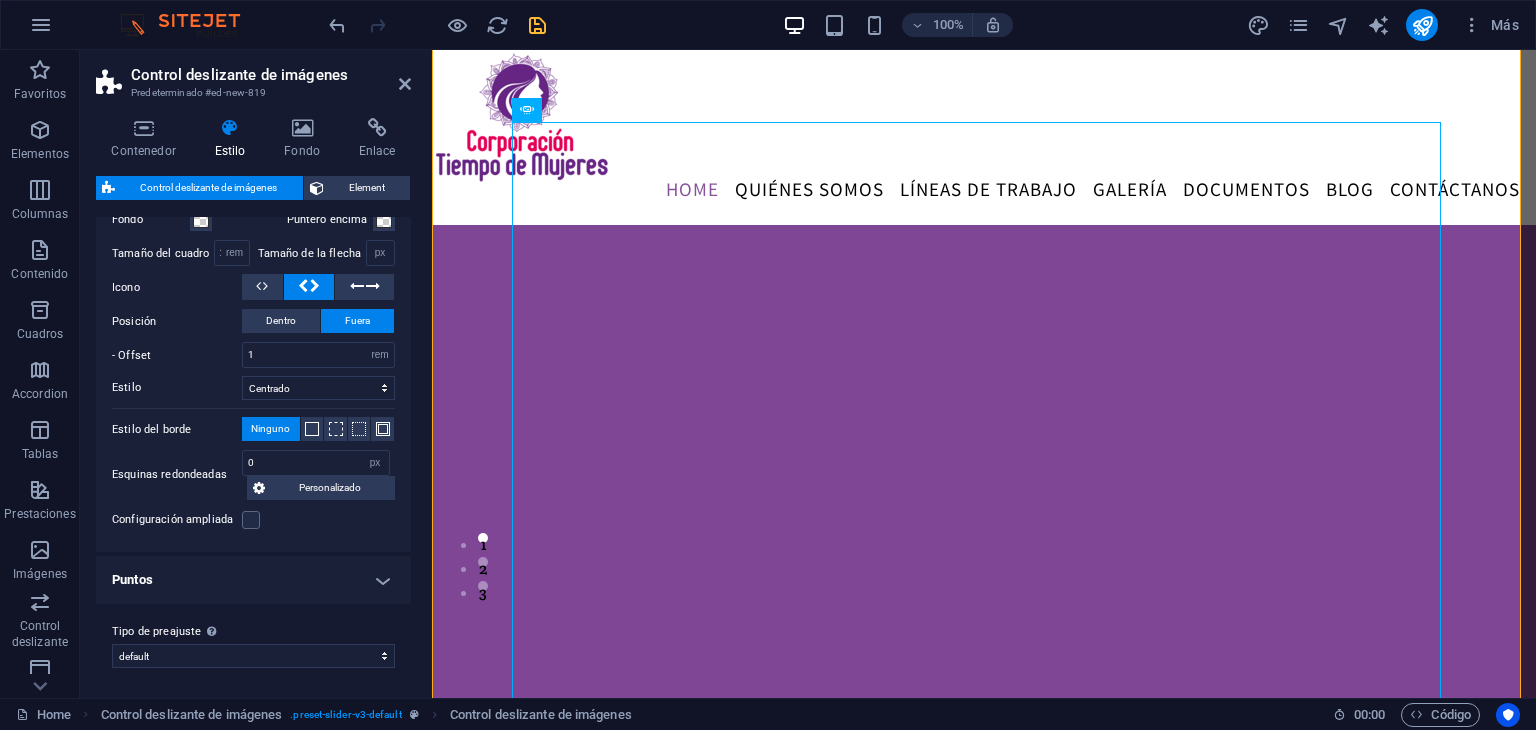 click on "Puntos" at bounding box center (253, 580) 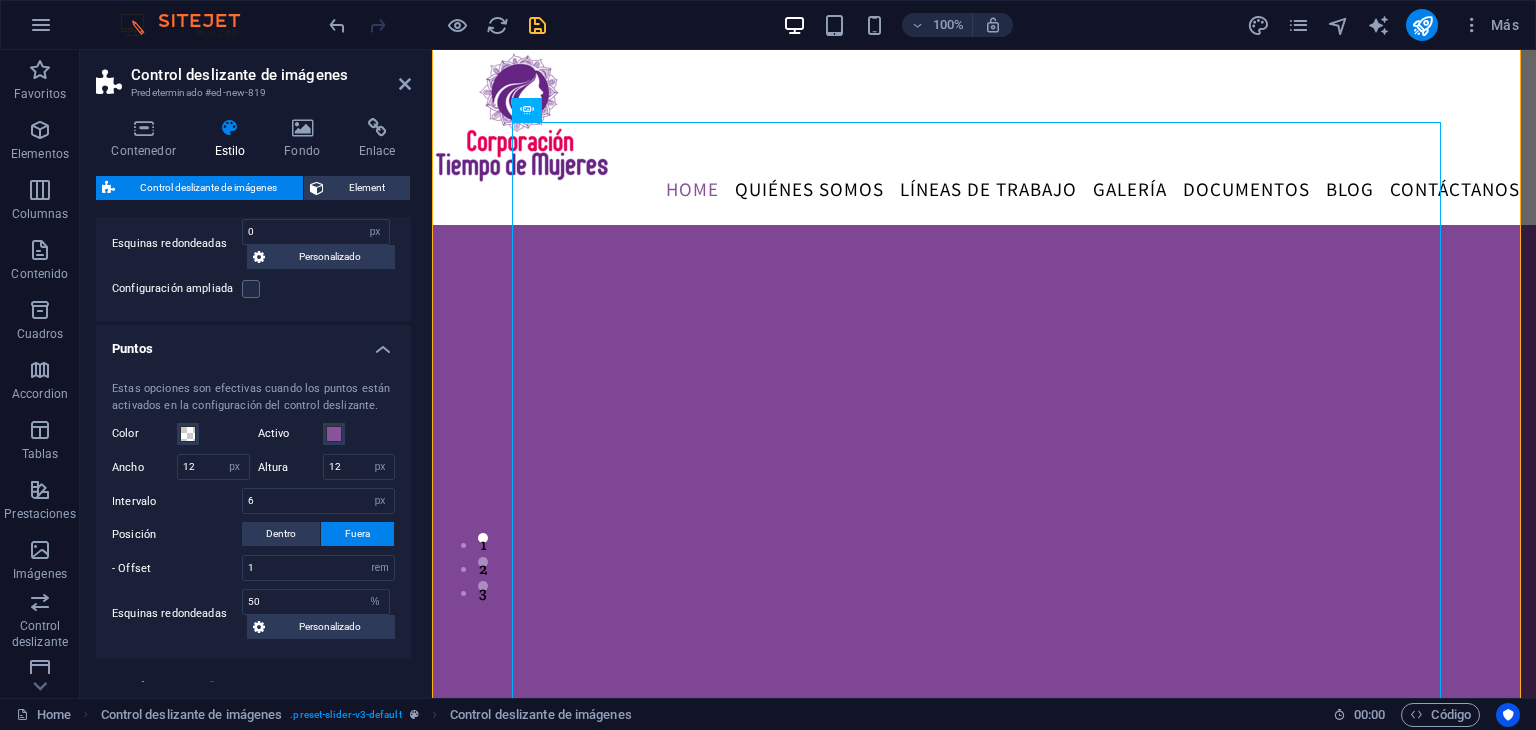 scroll, scrollTop: 525, scrollLeft: 0, axis: vertical 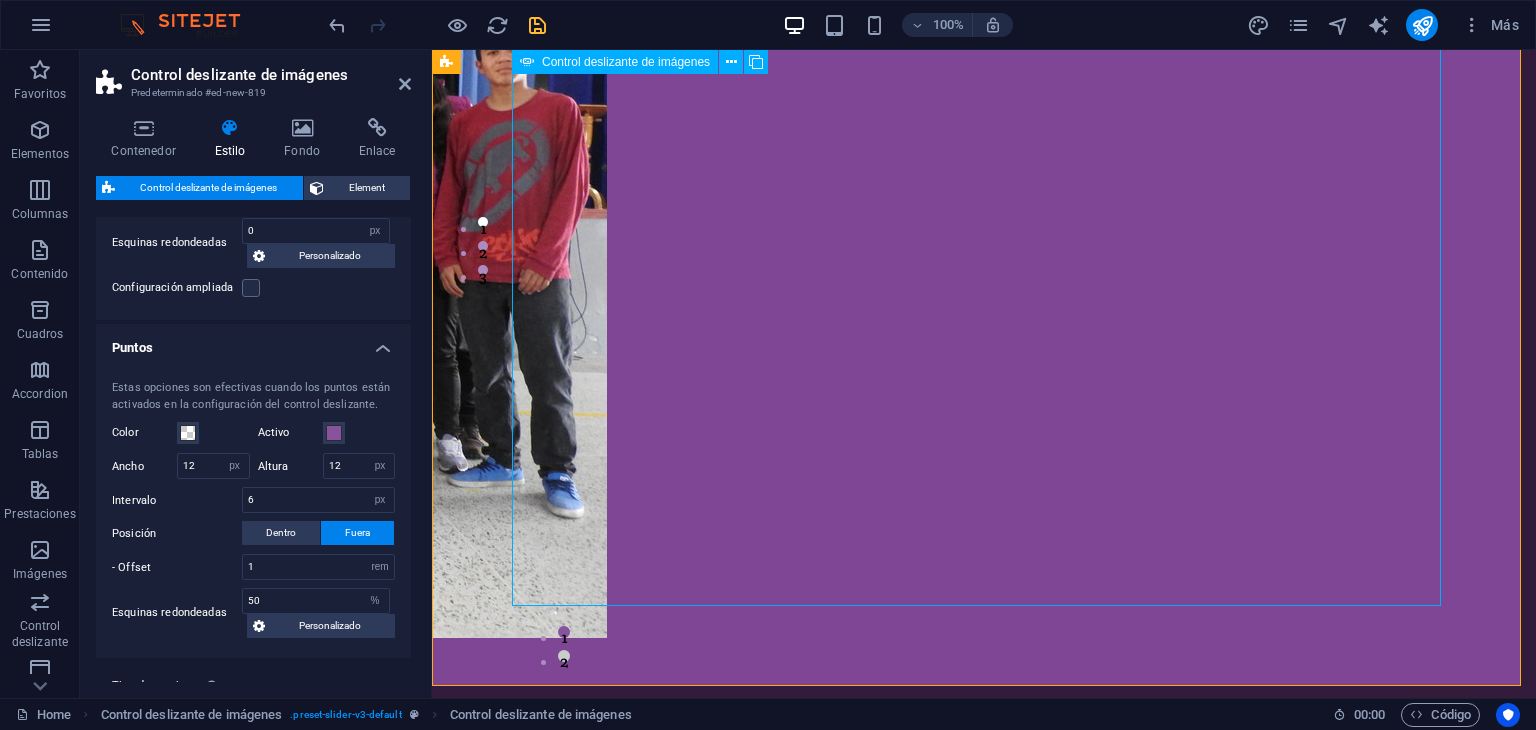 click at bounding box center (984, -134) 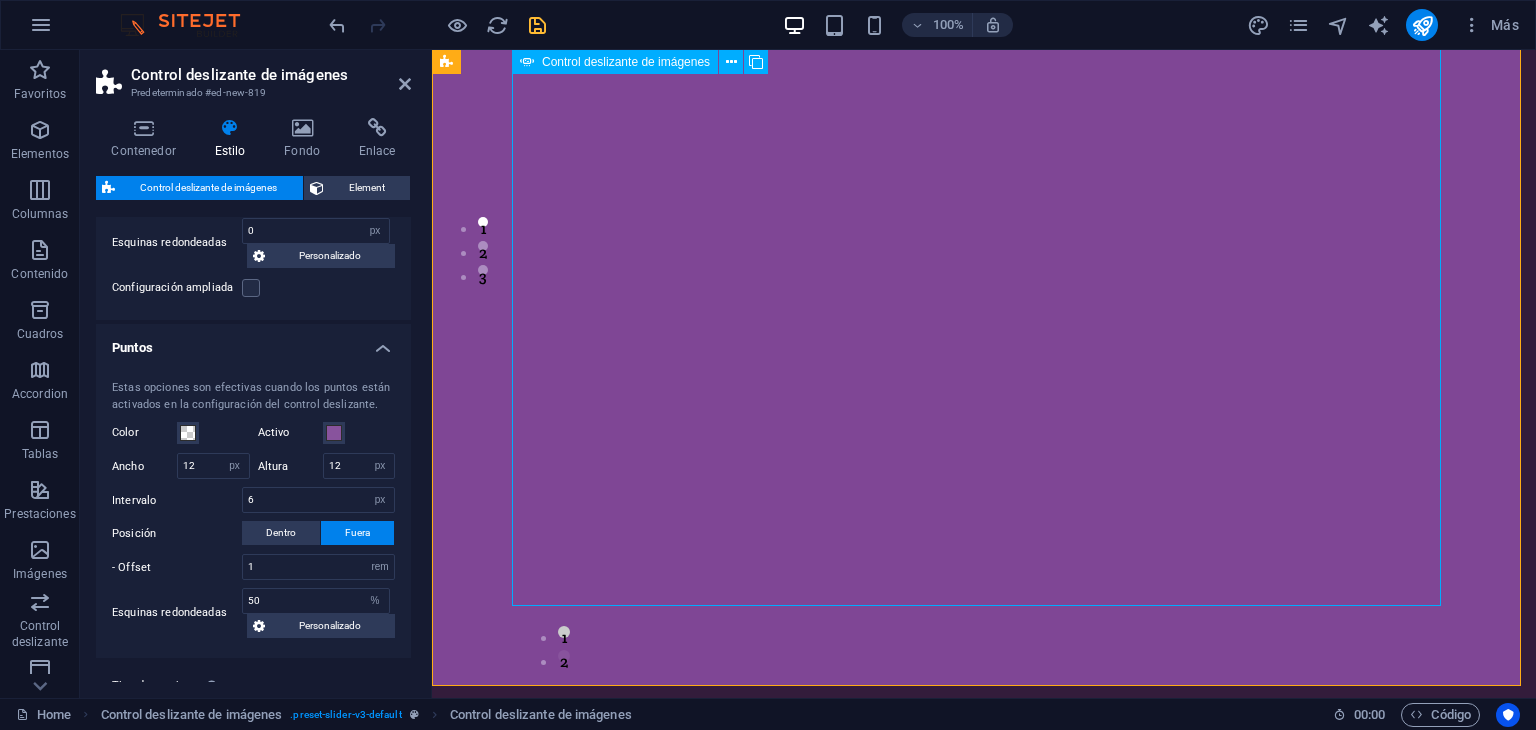click at bounding box center (984, 2586) 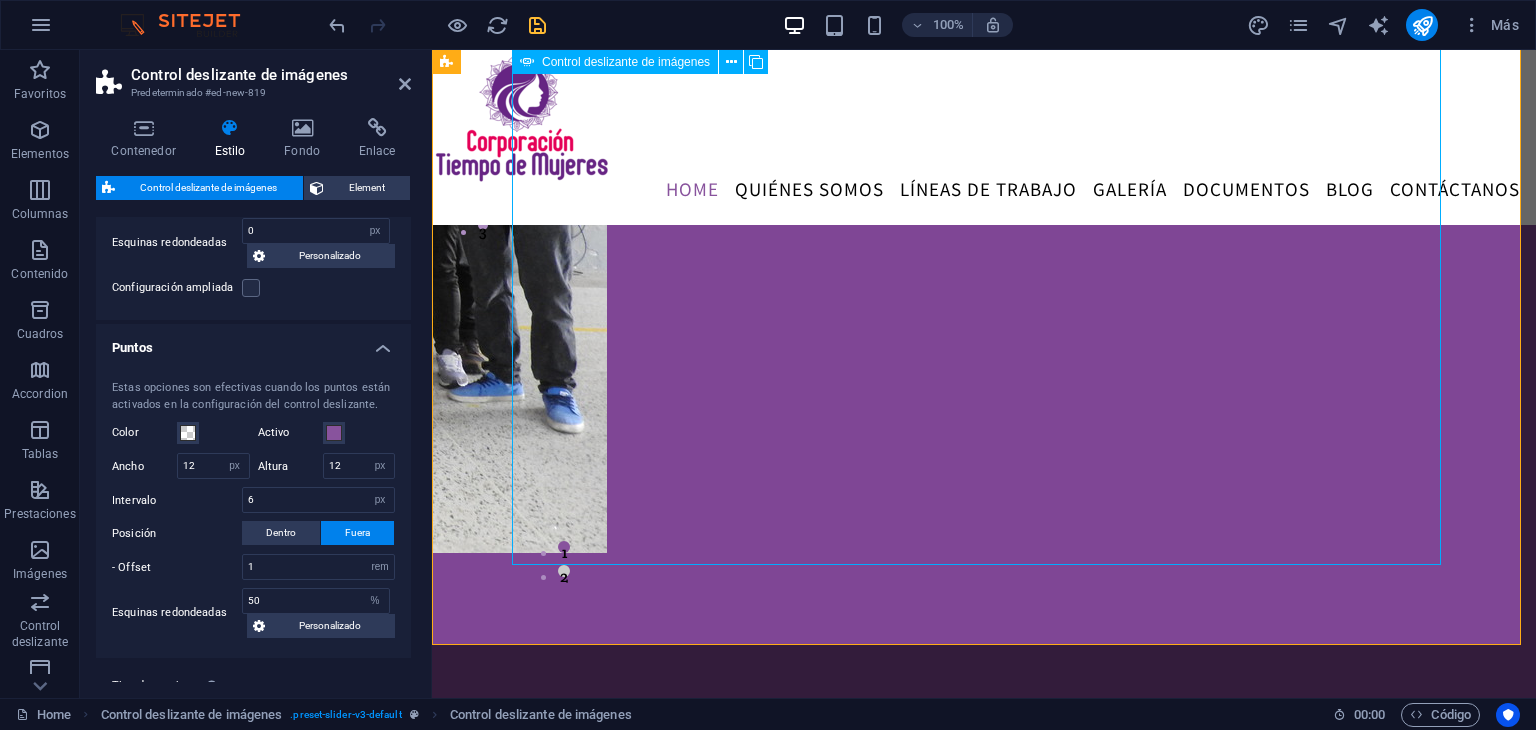 scroll, scrollTop: 503, scrollLeft: 0, axis: vertical 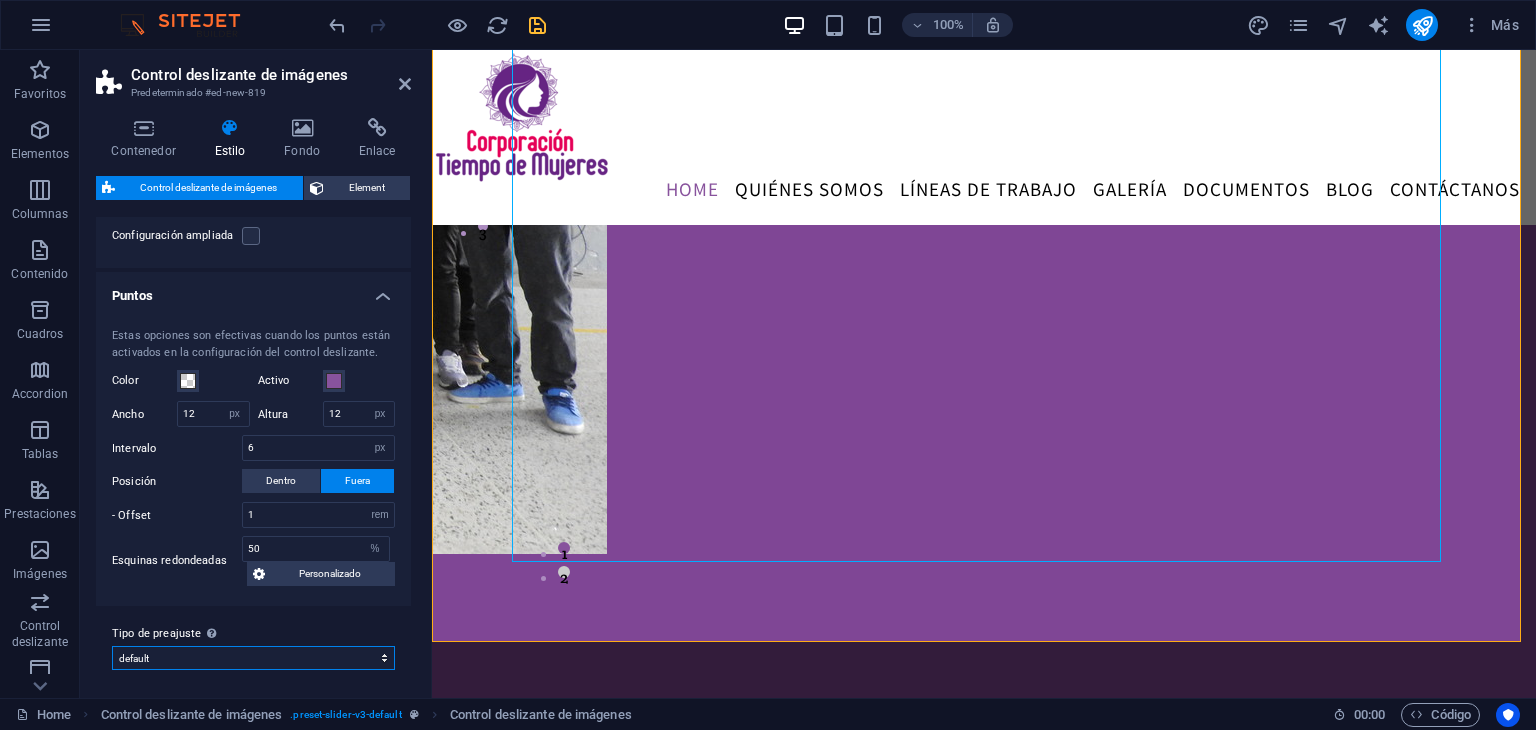 click on "default Añadir tipo de preajuste" at bounding box center [253, 658] 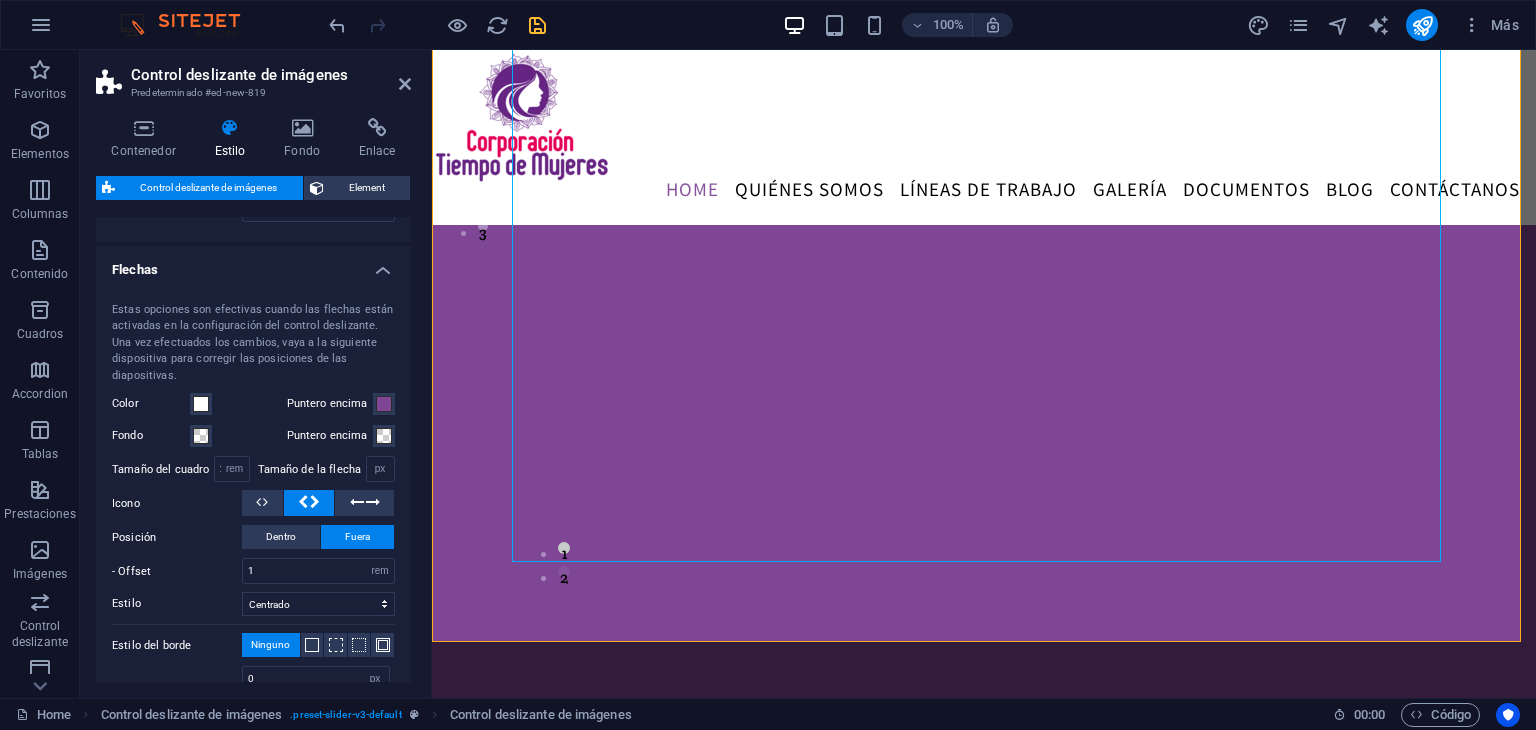 scroll, scrollTop: 52, scrollLeft: 0, axis: vertical 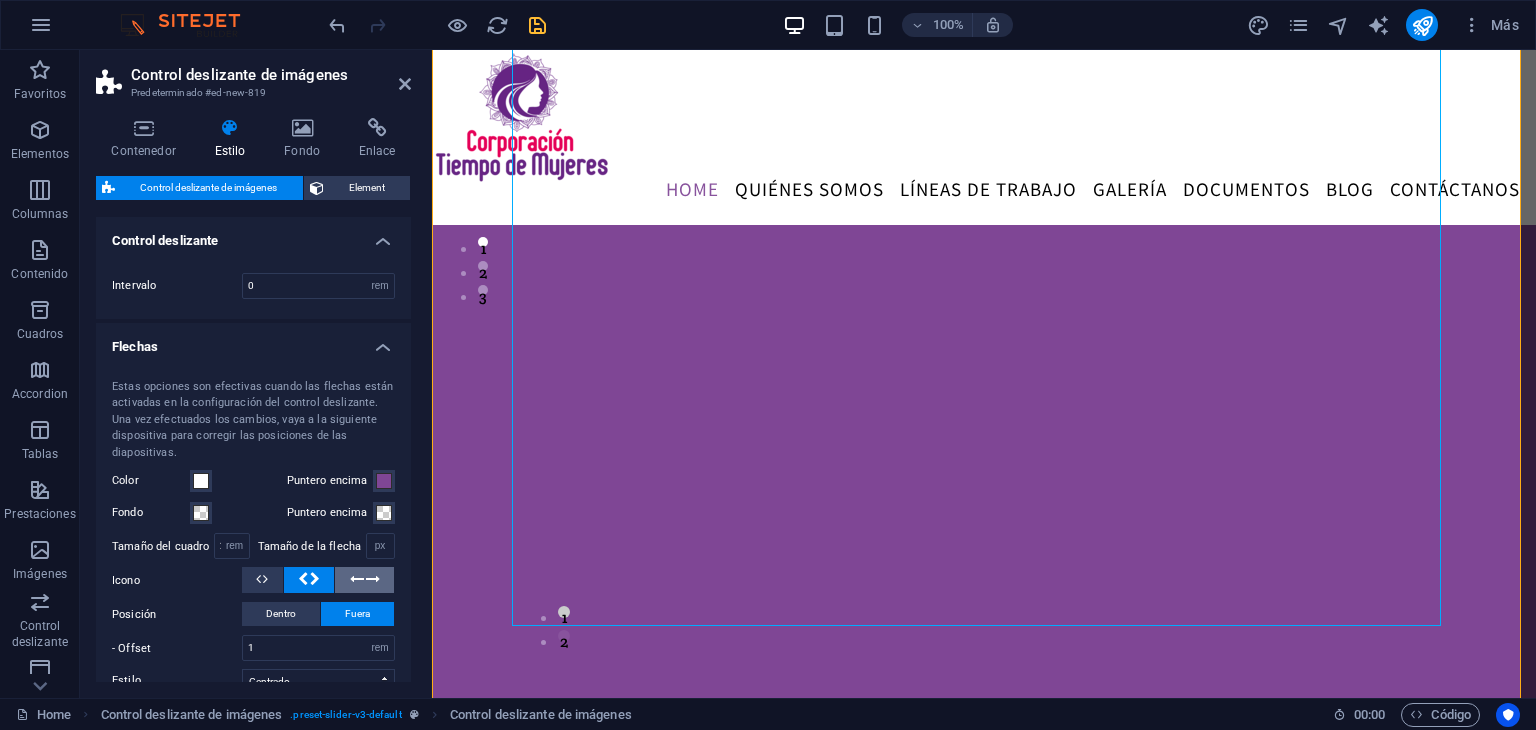 click at bounding box center [365, 580] 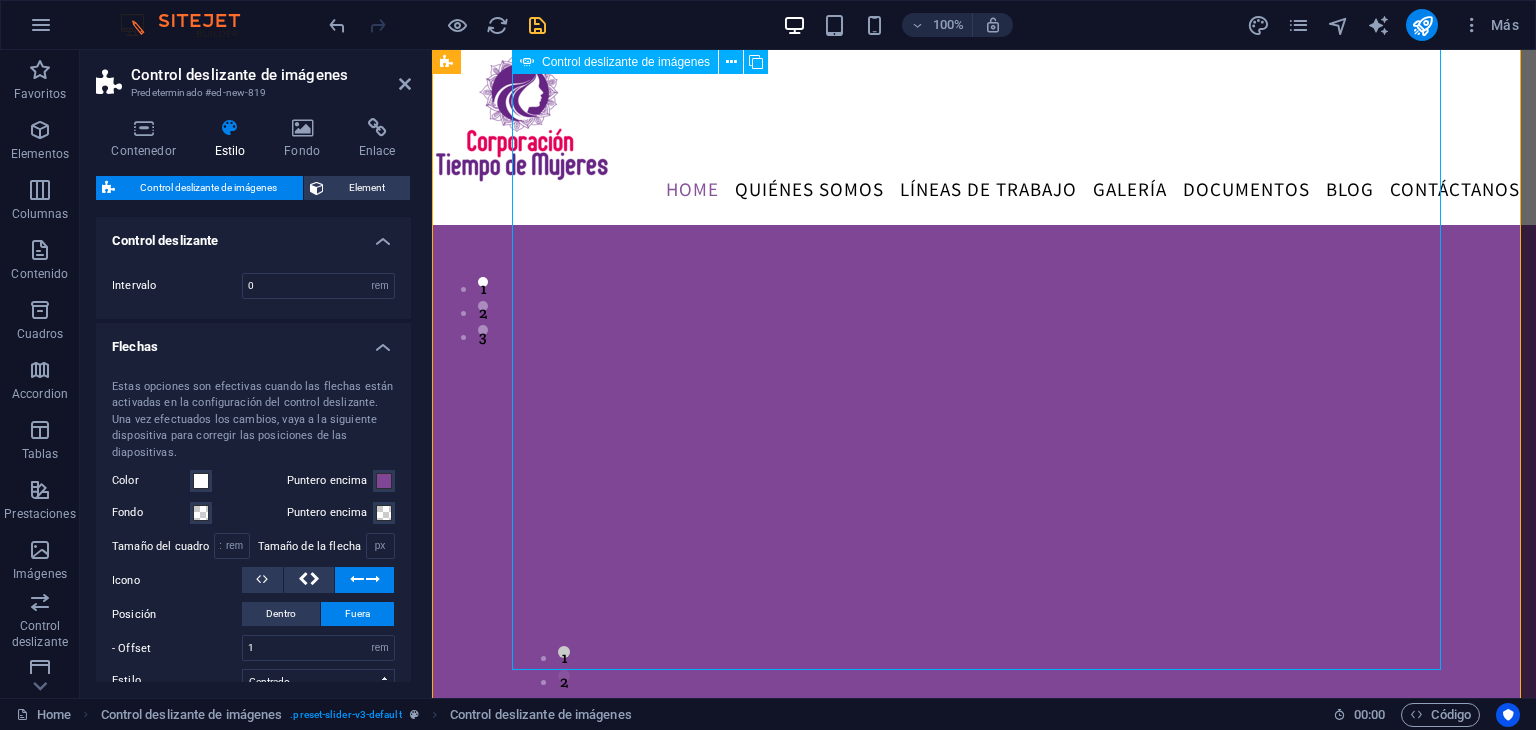 scroll, scrollTop: 395, scrollLeft: 0, axis: vertical 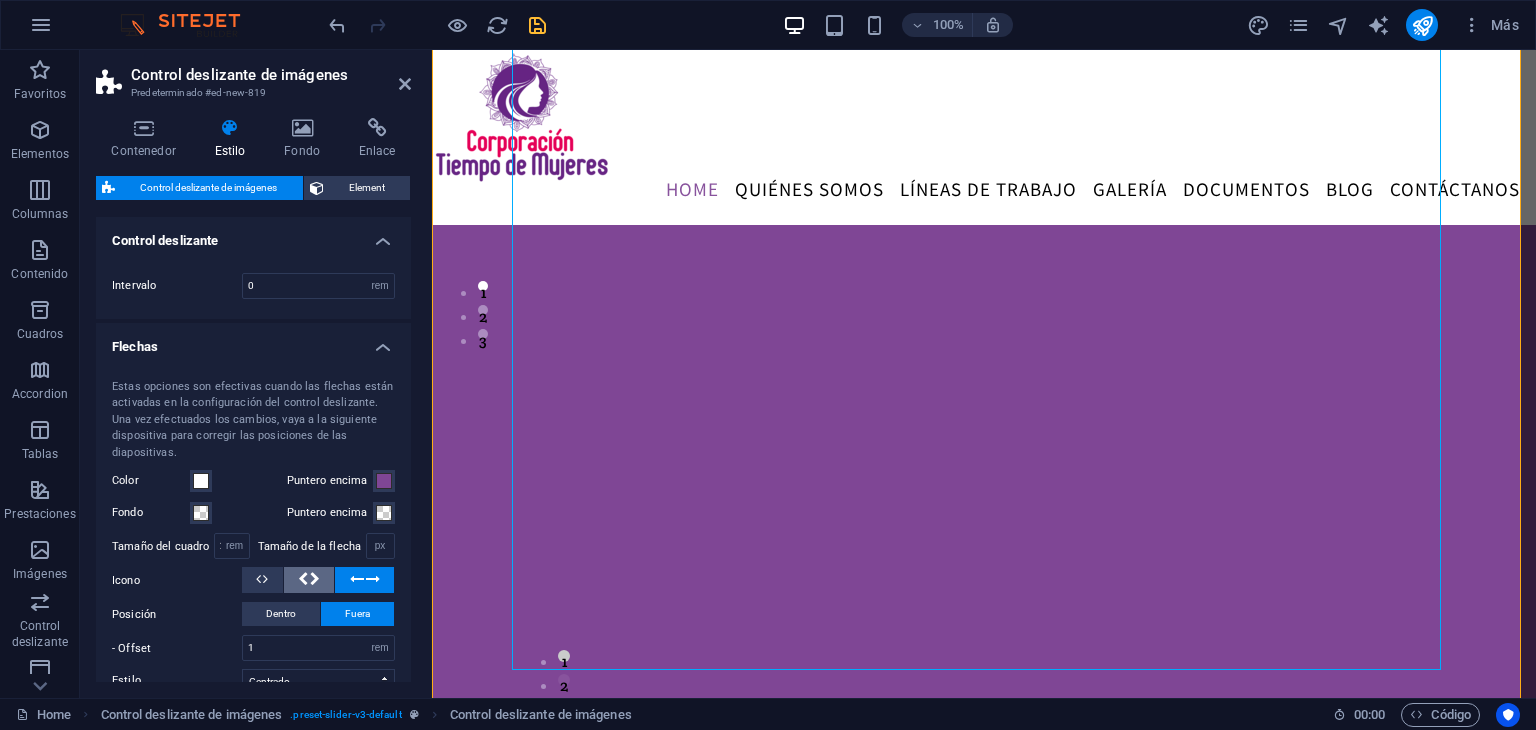 click at bounding box center [315, 579] 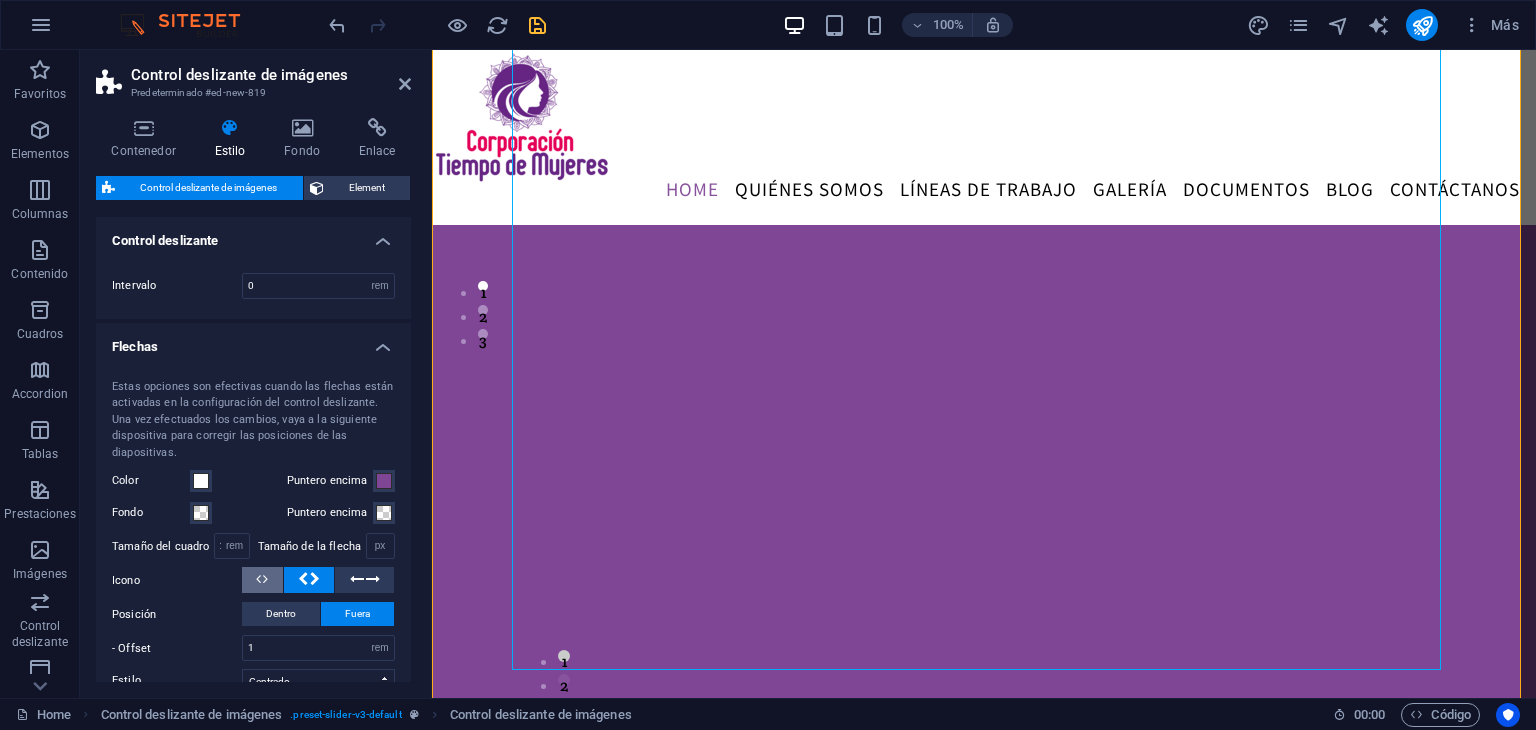 click at bounding box center [265, 579] 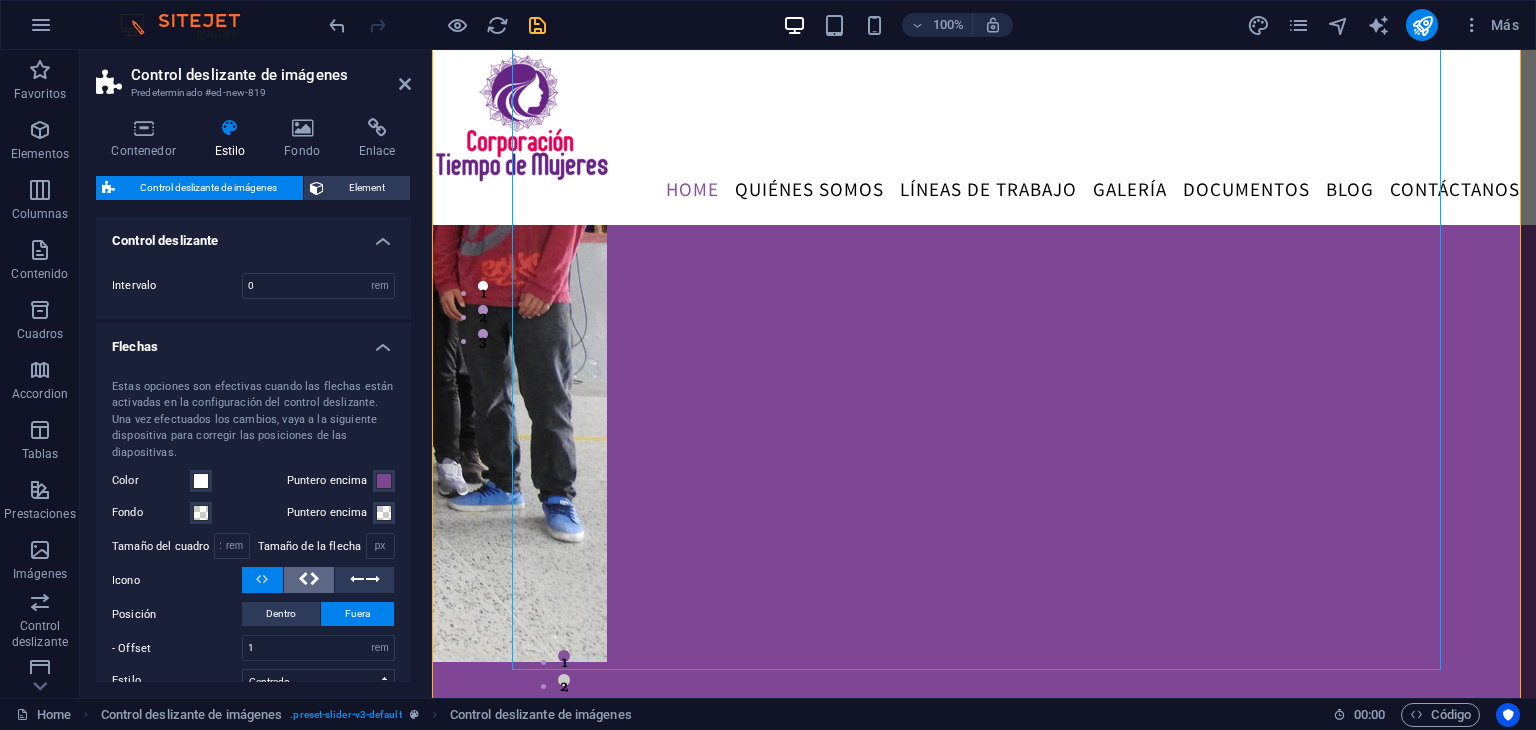 click at bounding box center [315, 579] 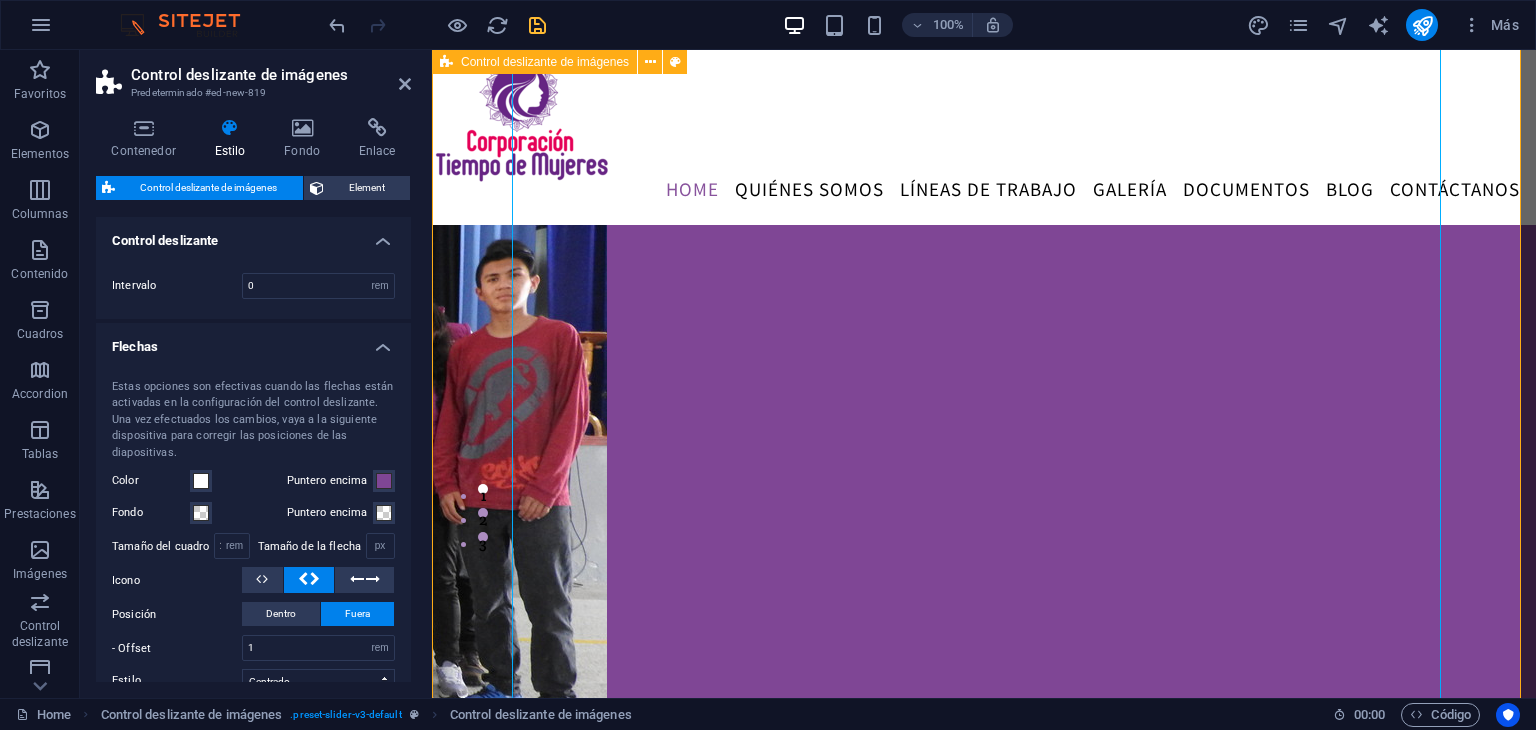 scroll, scrollTop: 188, scrollLeft: 0, axis: vertical 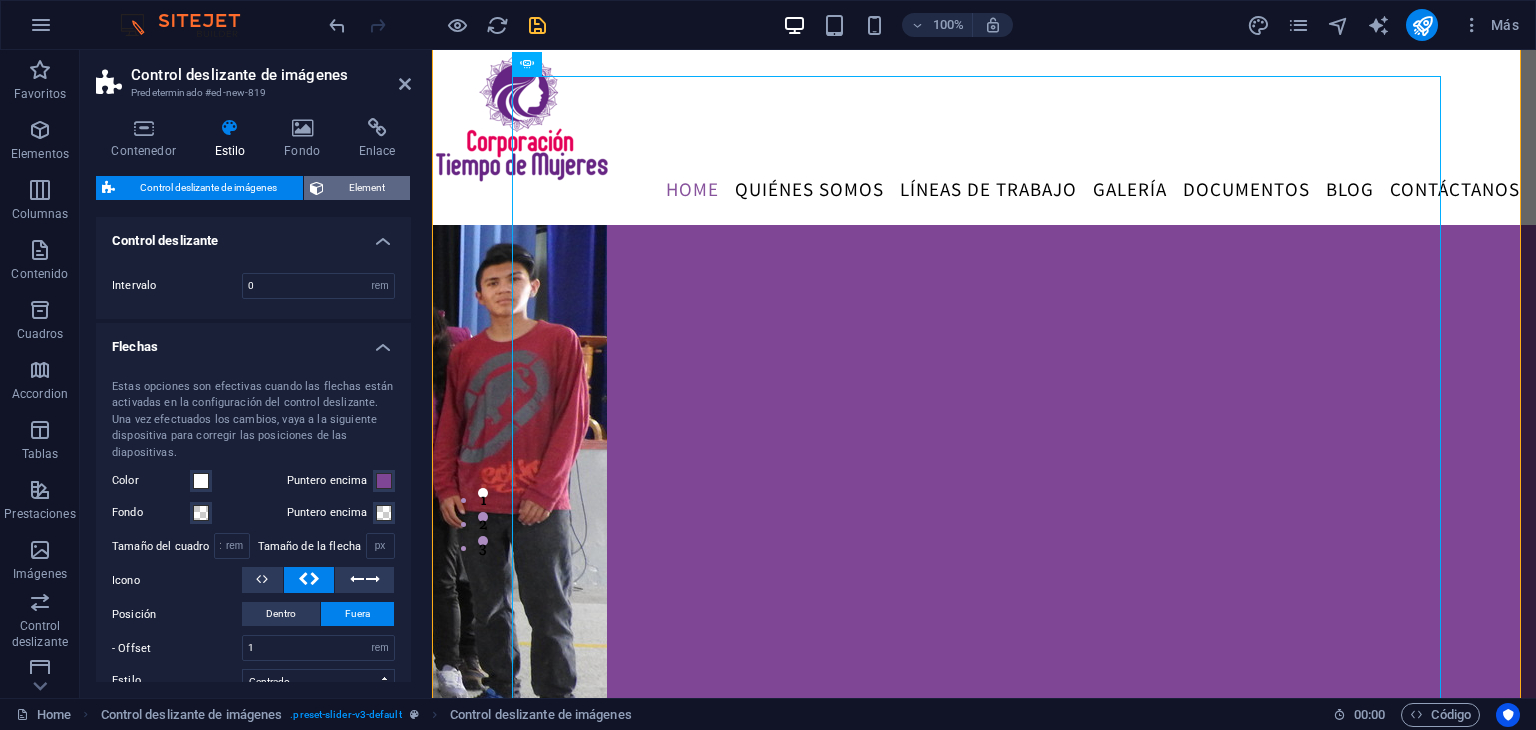 click on "Element" at bounding box center [367, 188] 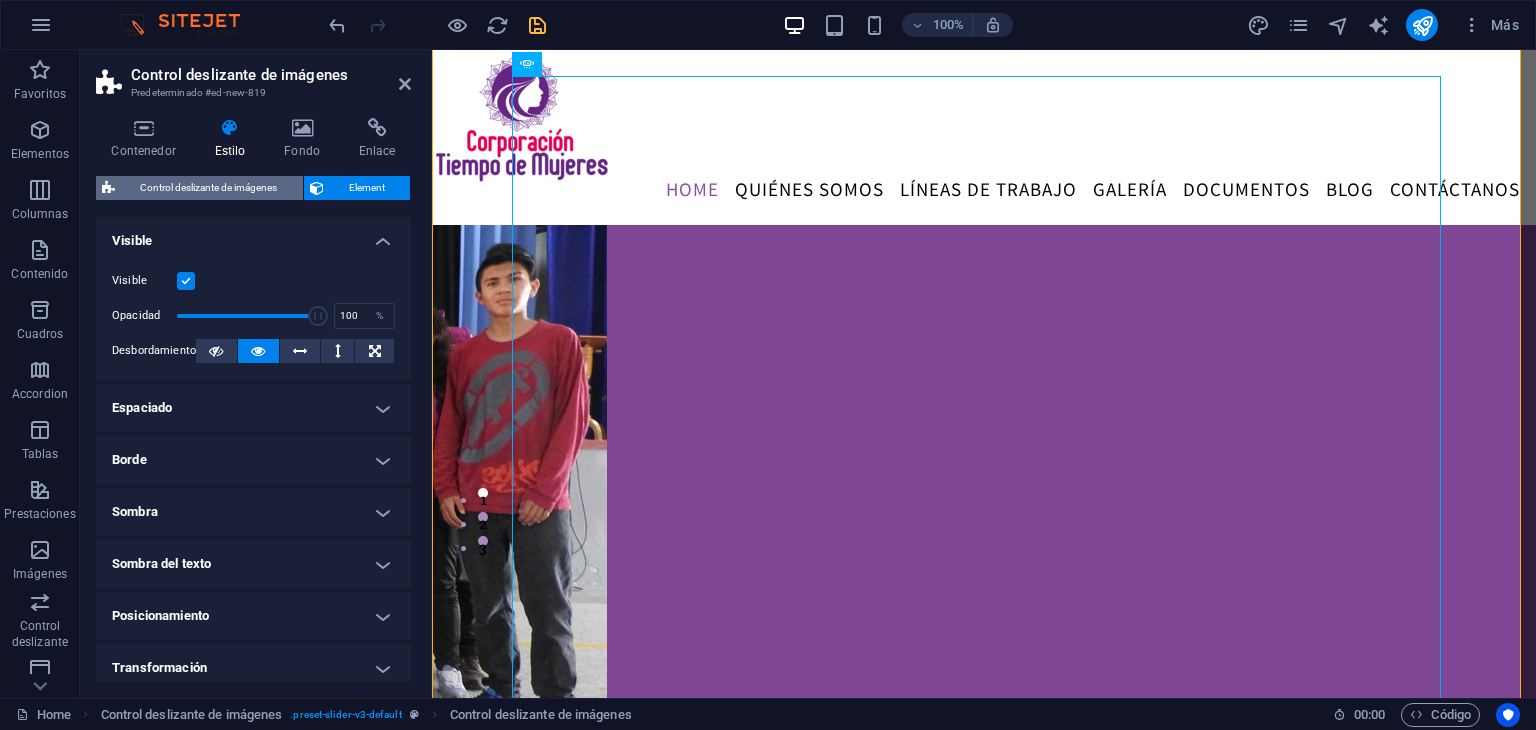 click on "Control deslizante de imágenes" at bounding box center (209, 188) 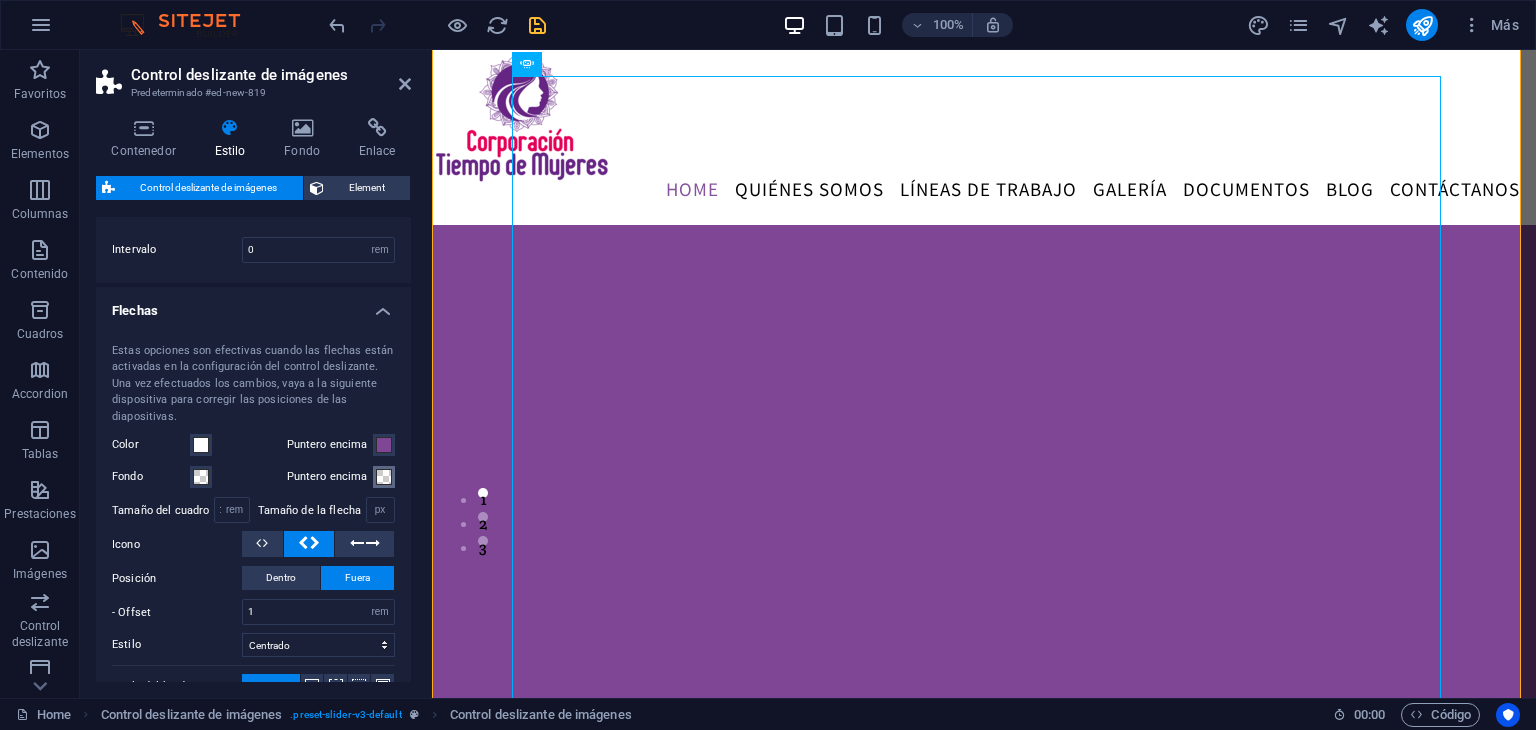 scroll, scrollTop: 0, scrollLeft: 0, axis: both 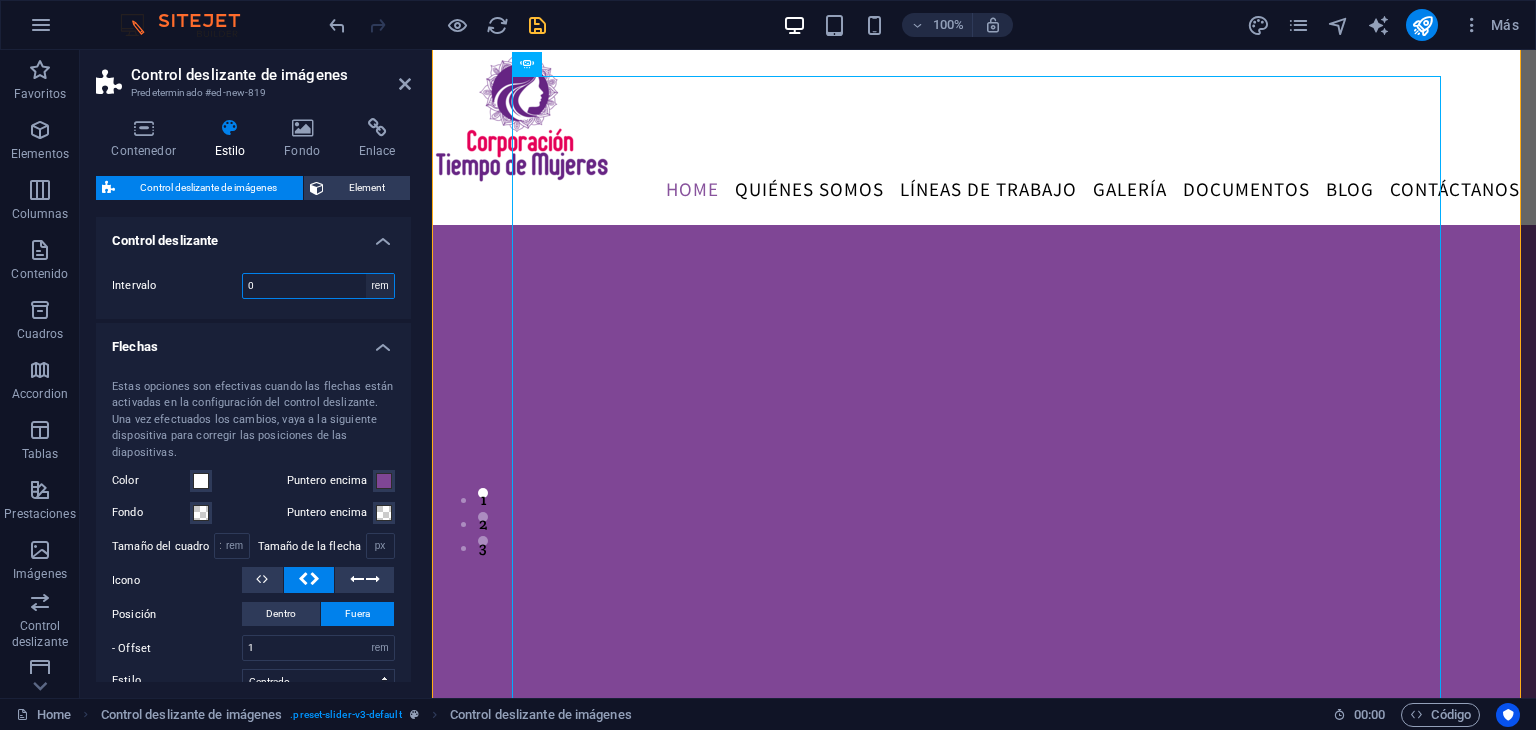 click on "rem px % vh vw" at bounding box center (380, 286) 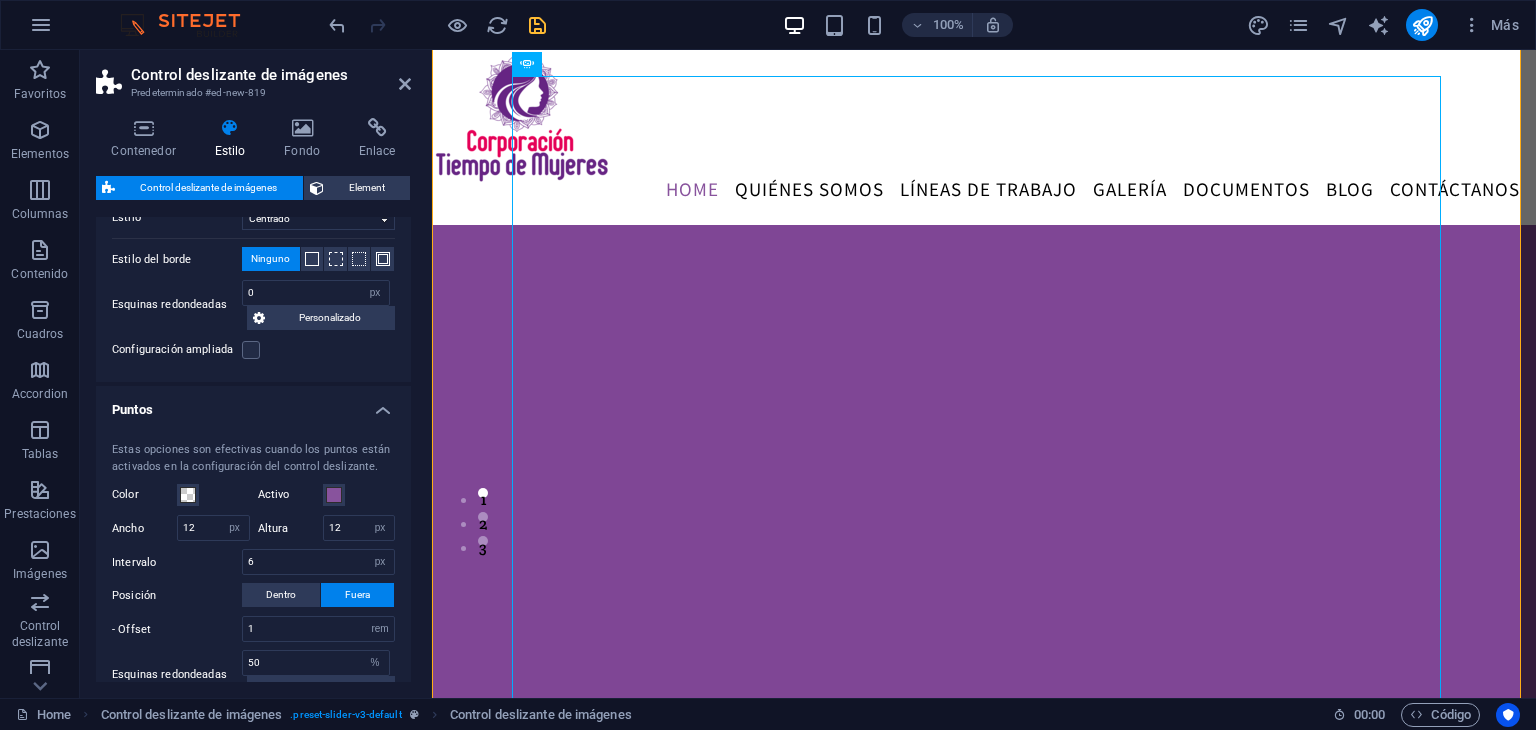 scroll, scrollTop: 464, scrollLeft: 0, axis: vertical 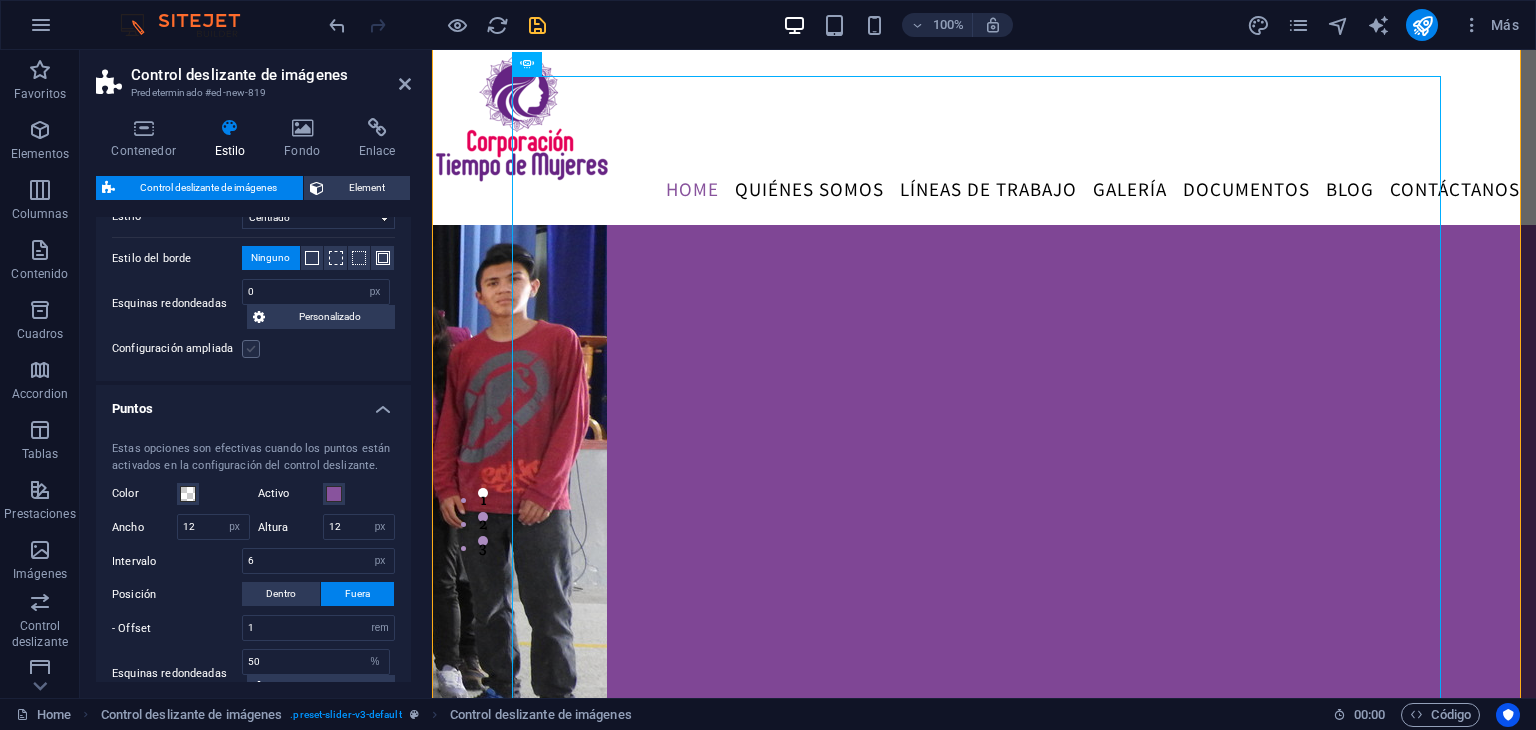 click at bounding box center [251, 349] 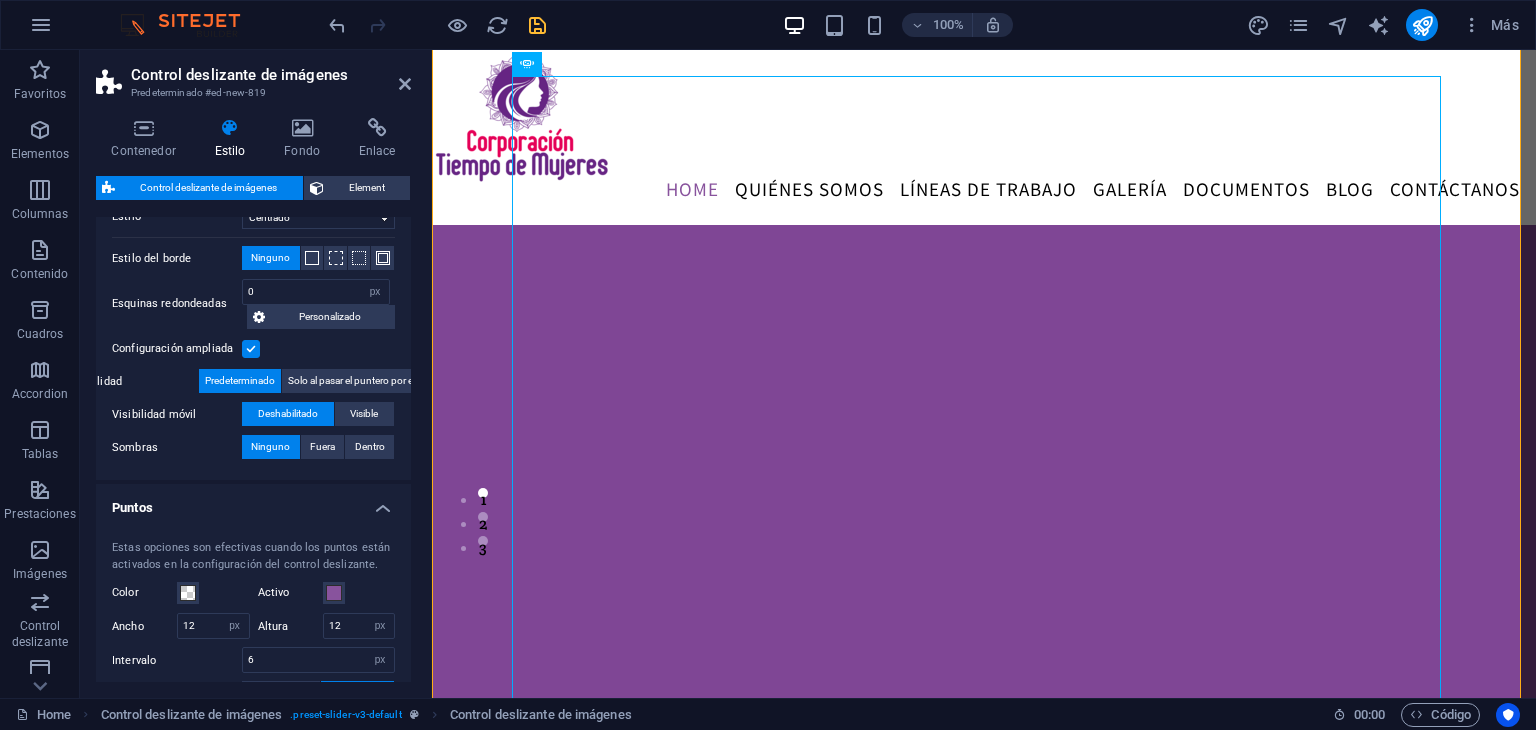 click at bounding box center (251, 349) 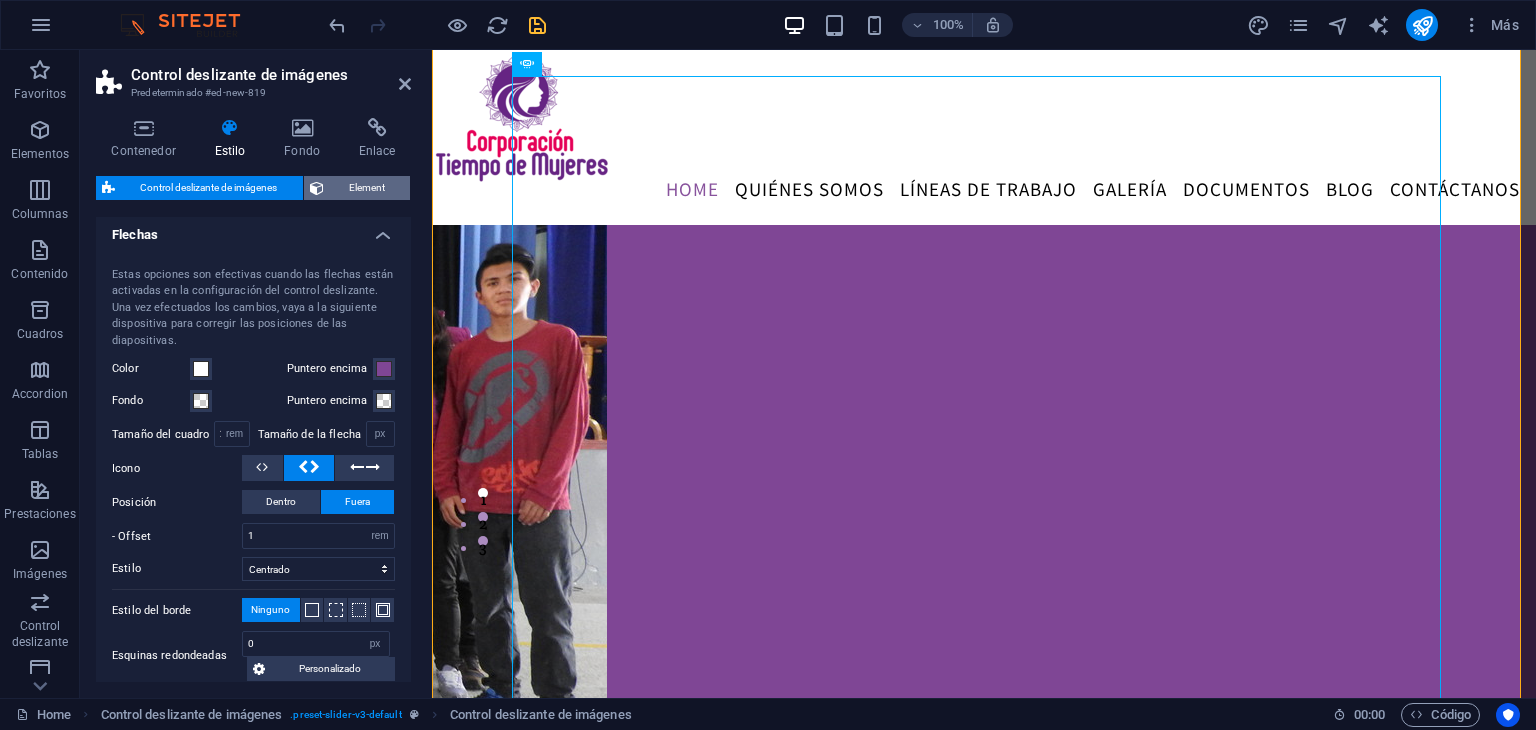 scroll, scrollTop: 0, scrollLeft: 0, axis: both 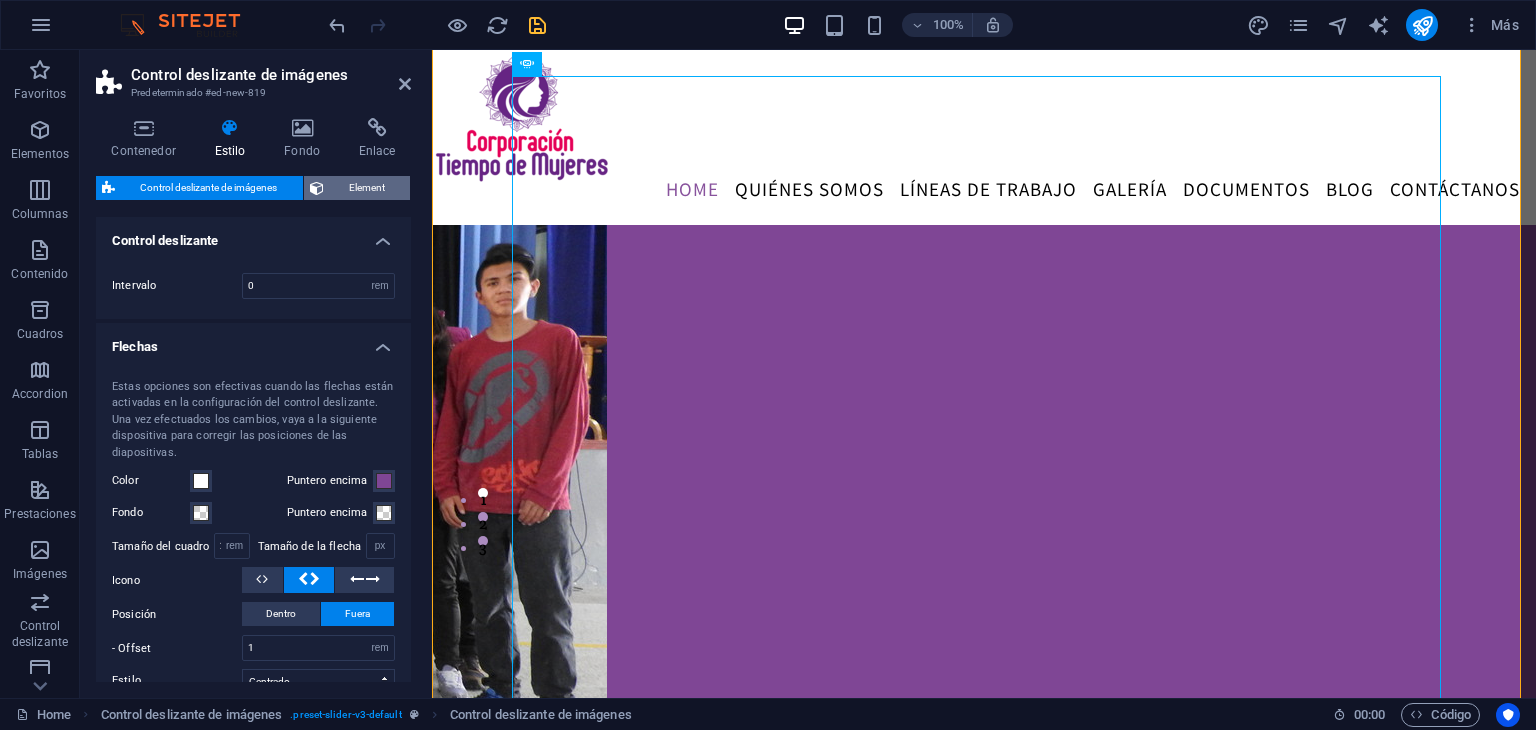 click on "Element" at bounding box center (357, 188) 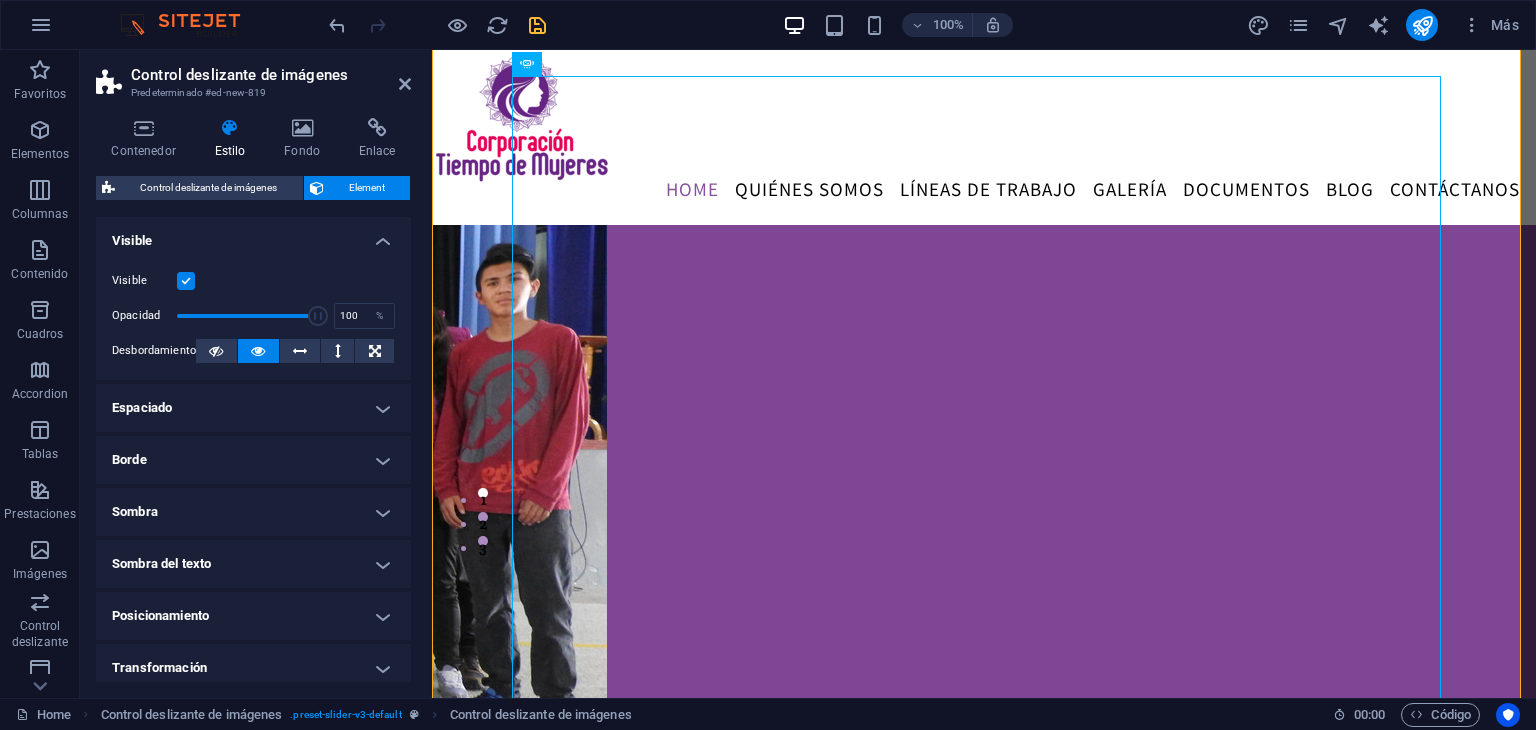 click on "Espaciado" at bounding box center (253, 408) 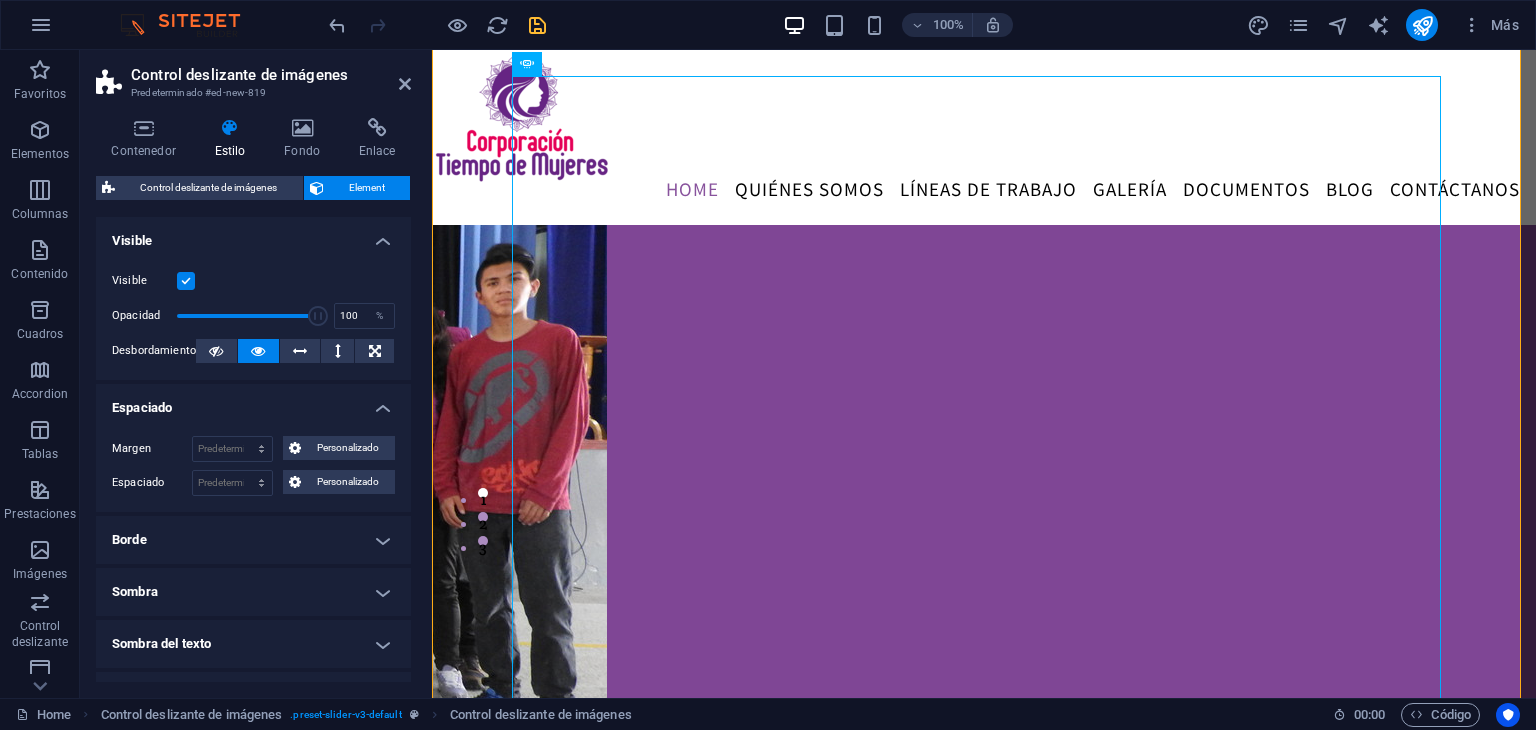 click on "Espaciado" at bounding box center (253, 402) 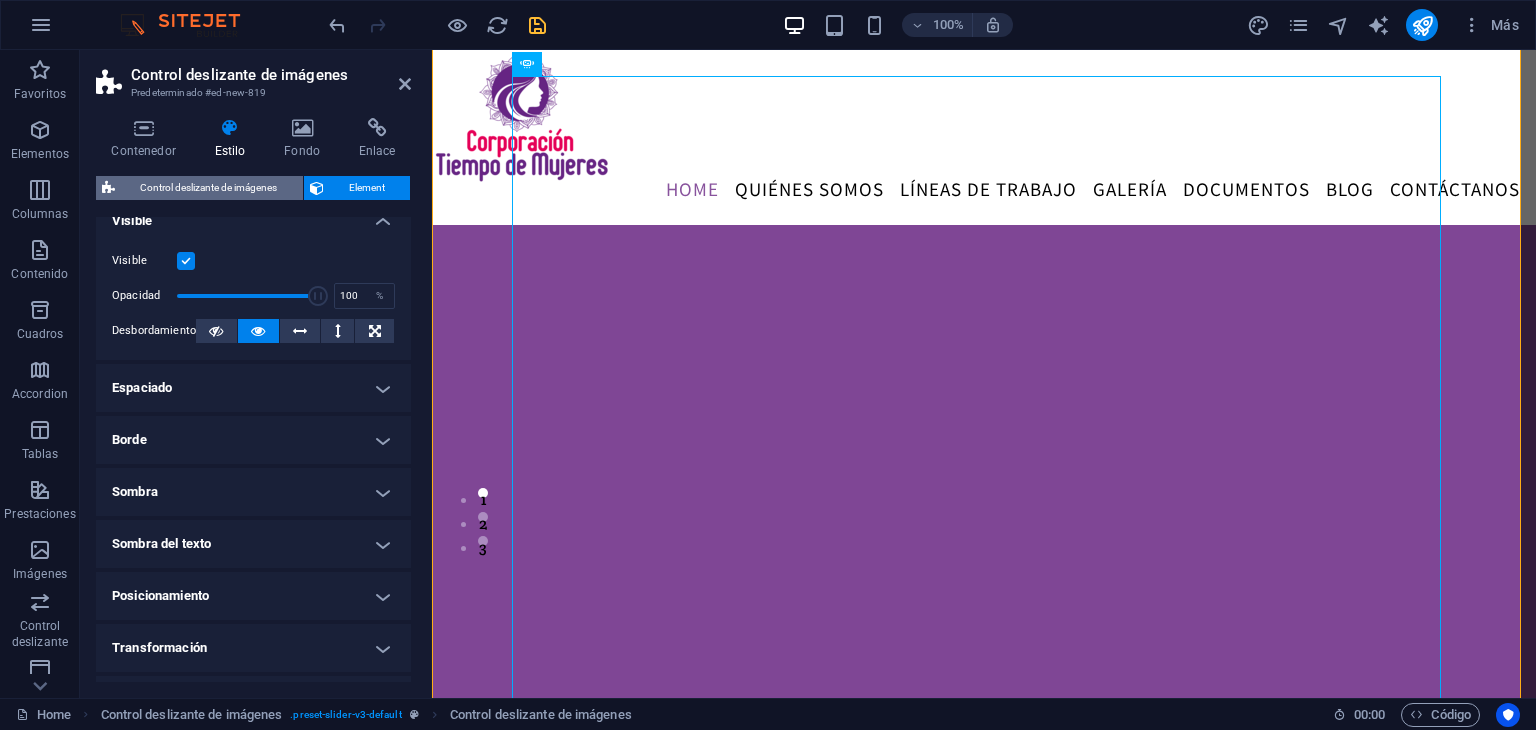 scroll, scrollTop: 0, scrollLeft: 0, axis: both 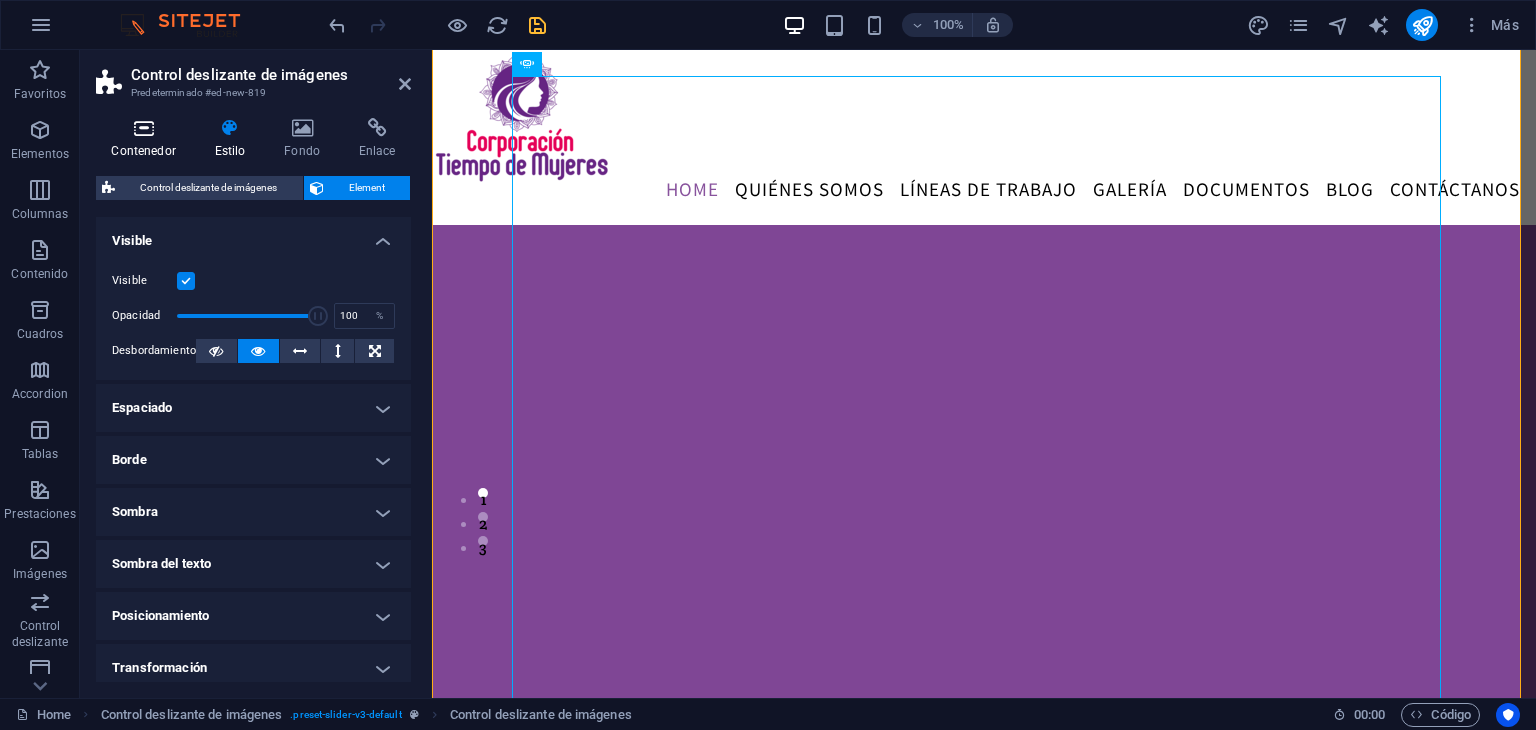click on "Contenedor" at bounding box center [147, 139] 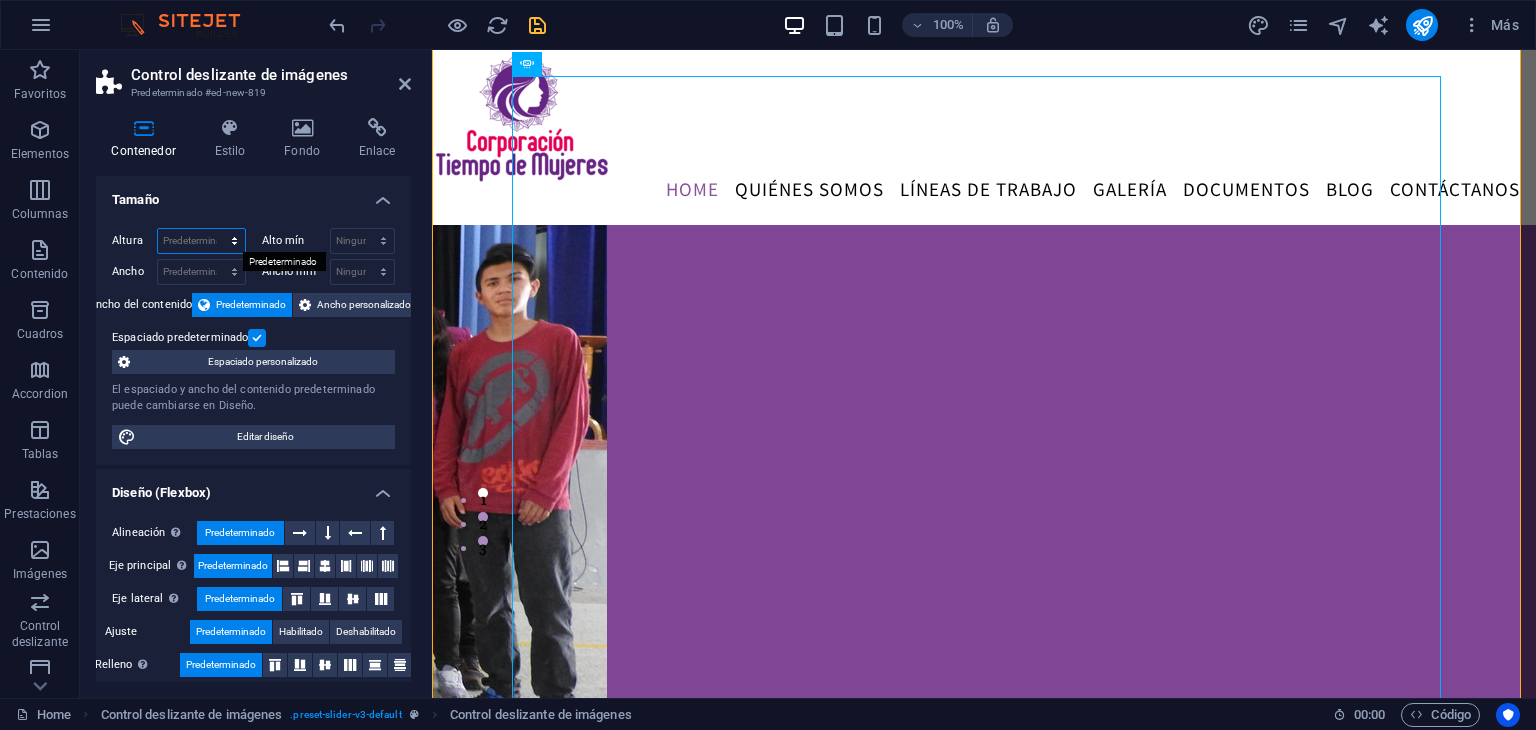 click on "Predeterminado px rem % vh vw" at bounding box center [201, 241] 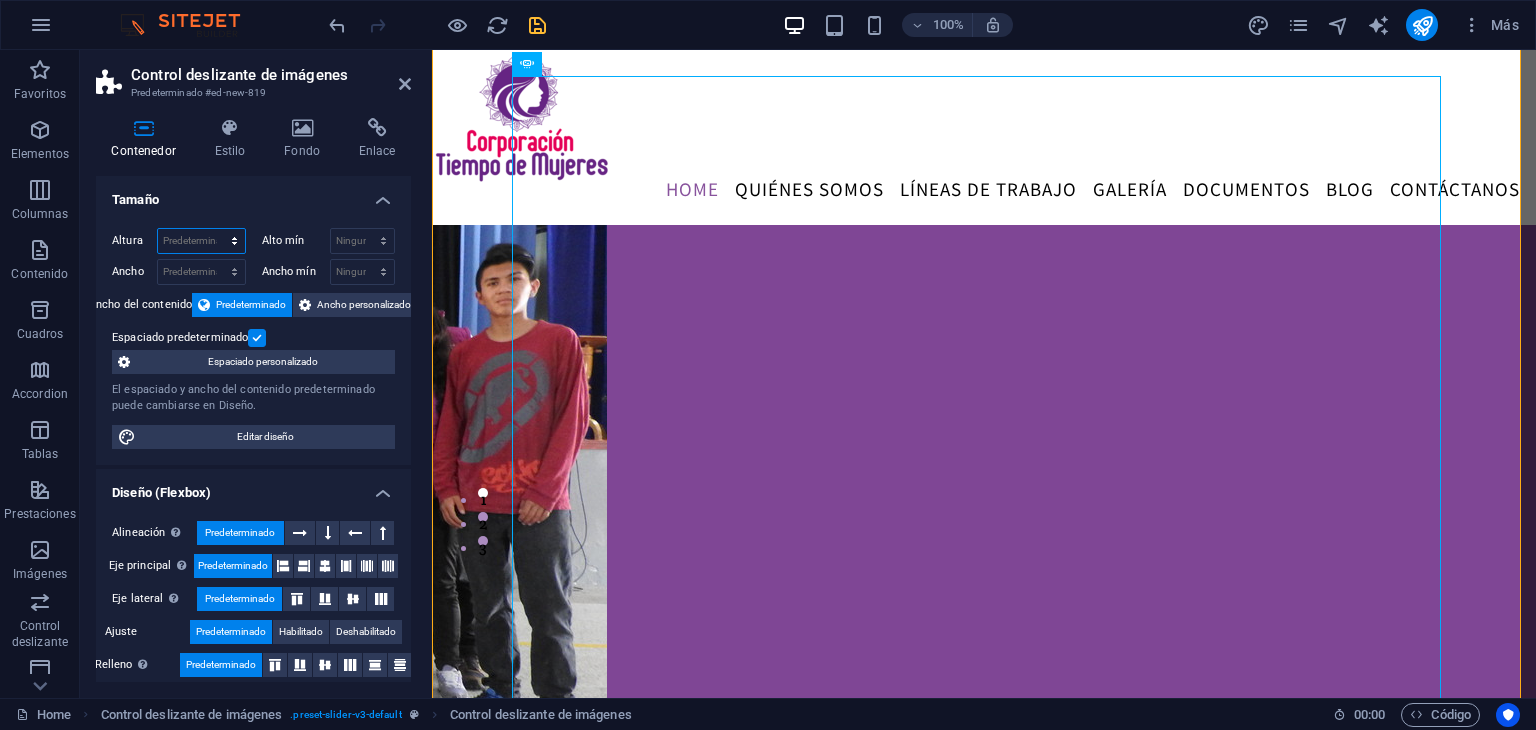 click on "Predeterminado px rem % vh vw" at bounding box center (201, 241) 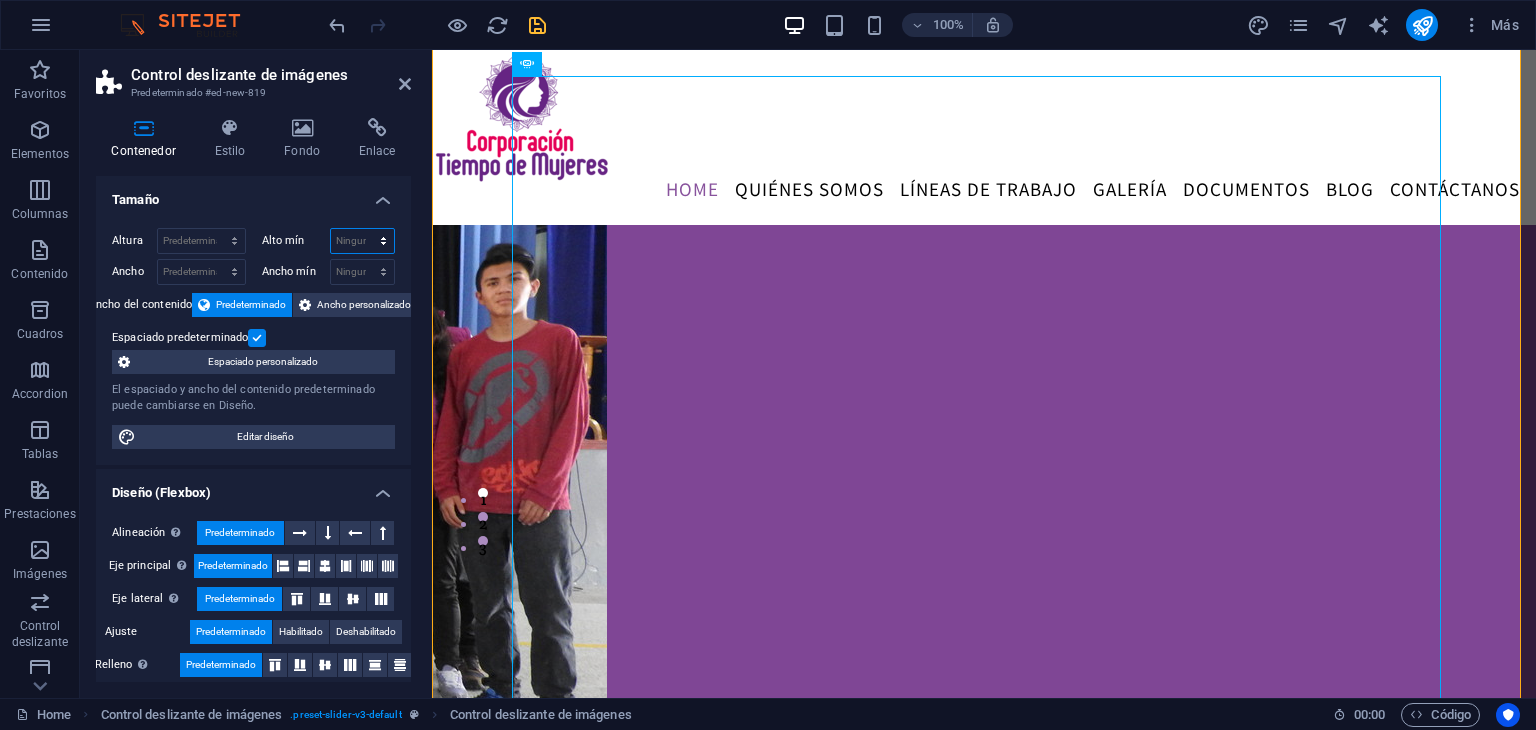 click on "Ninguno px rem % vh vw" at bounding box center [363, 241] 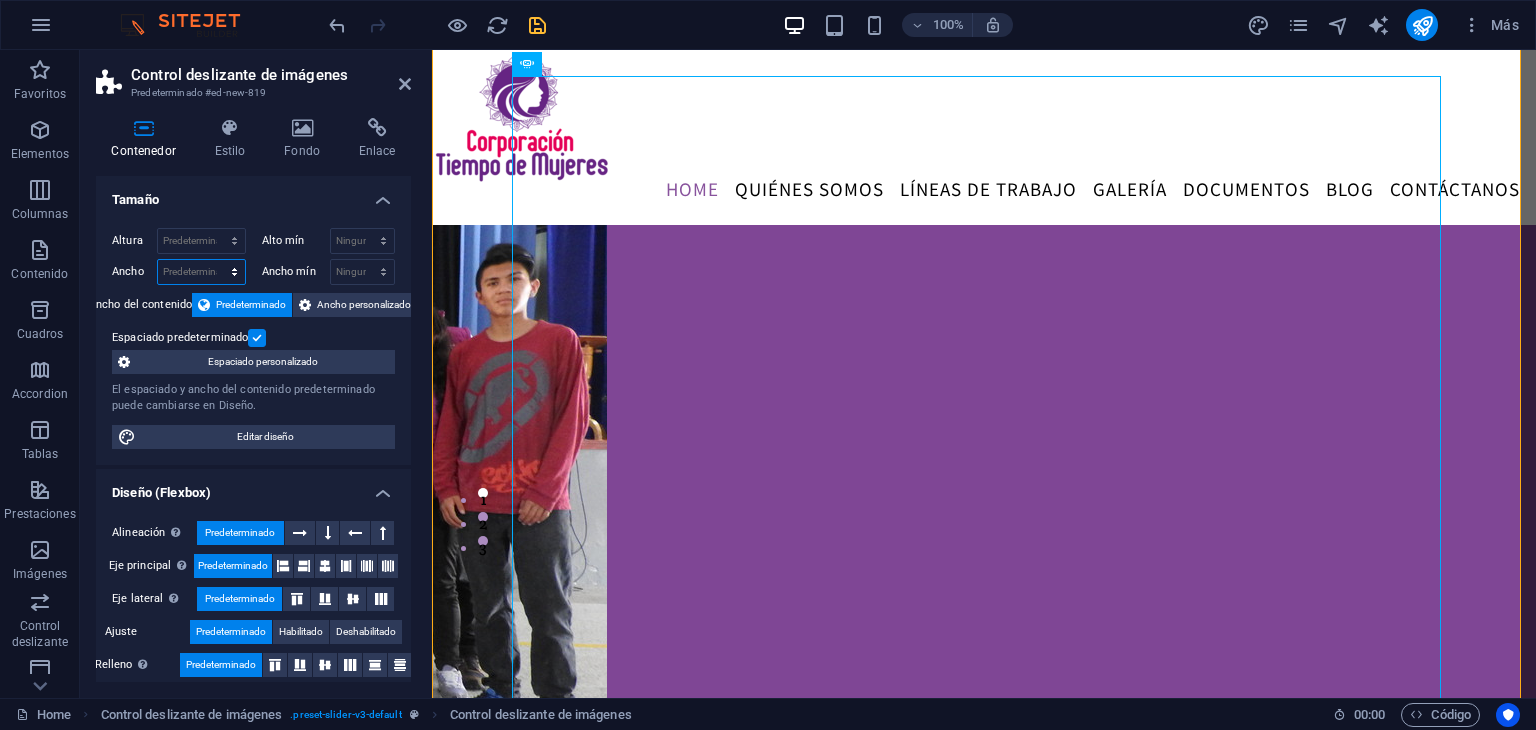 click on "Predeterminado px rem % em vh vw" at bounding box center [201, 272] 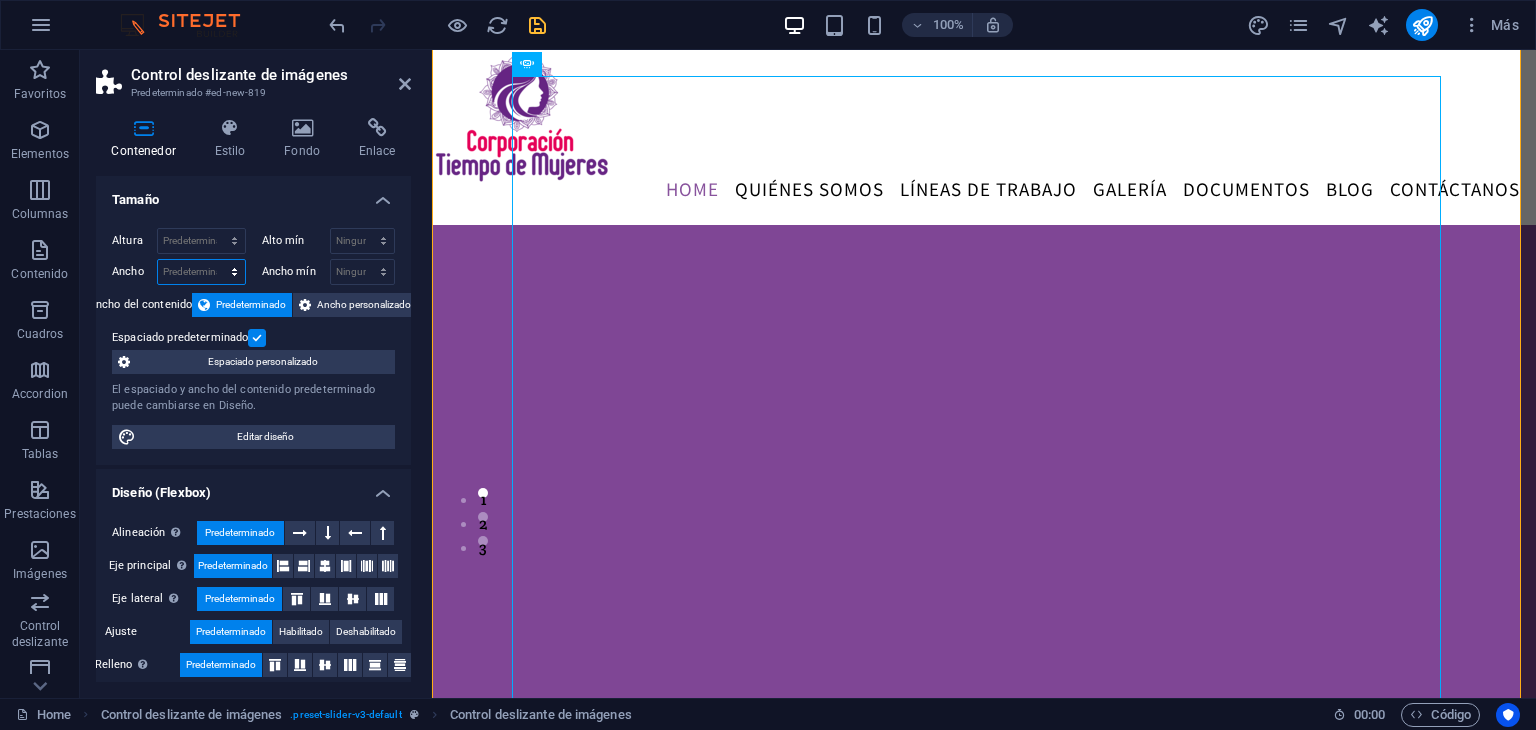 select on "px" 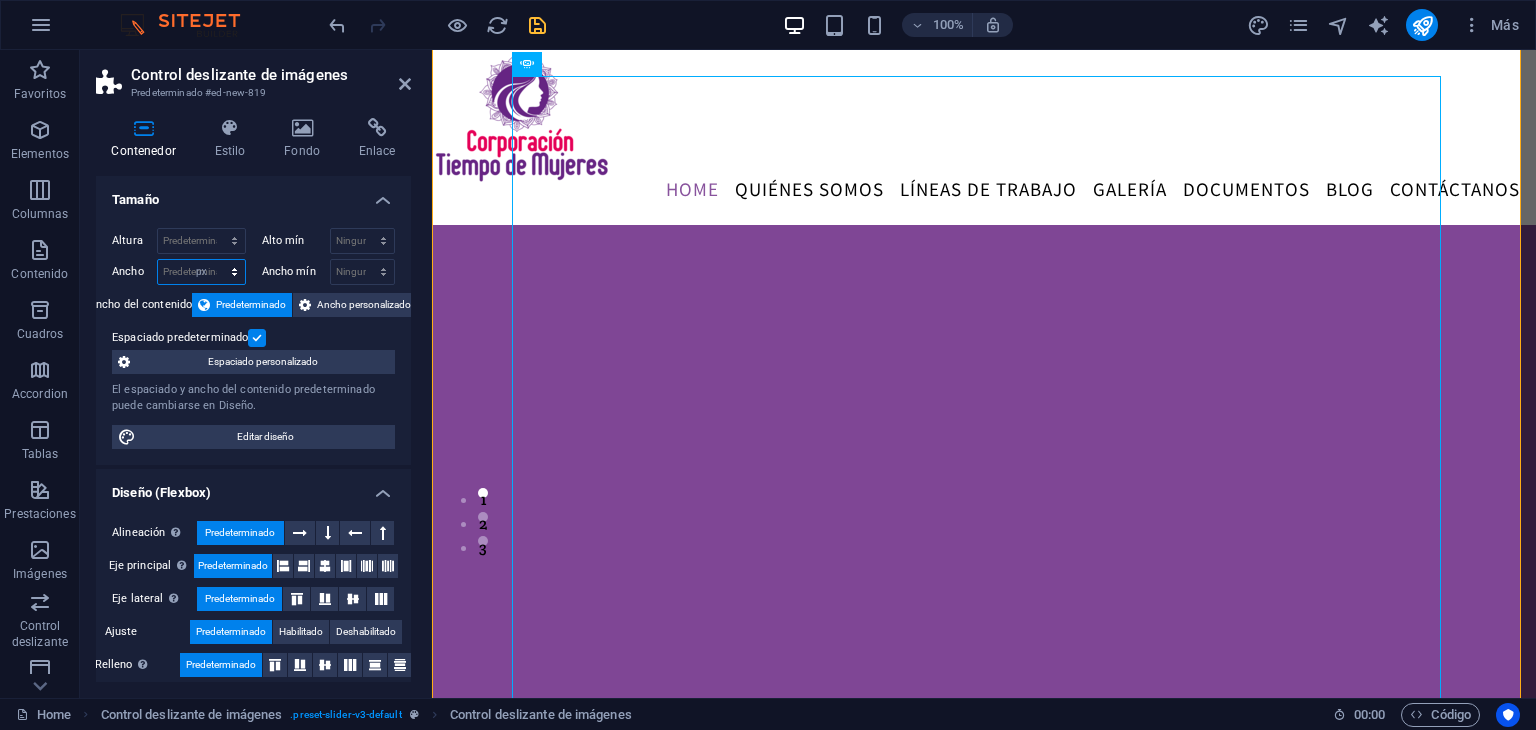 click on "Predeterminado px rem % em vh vw" at bounding box center [201, 272] 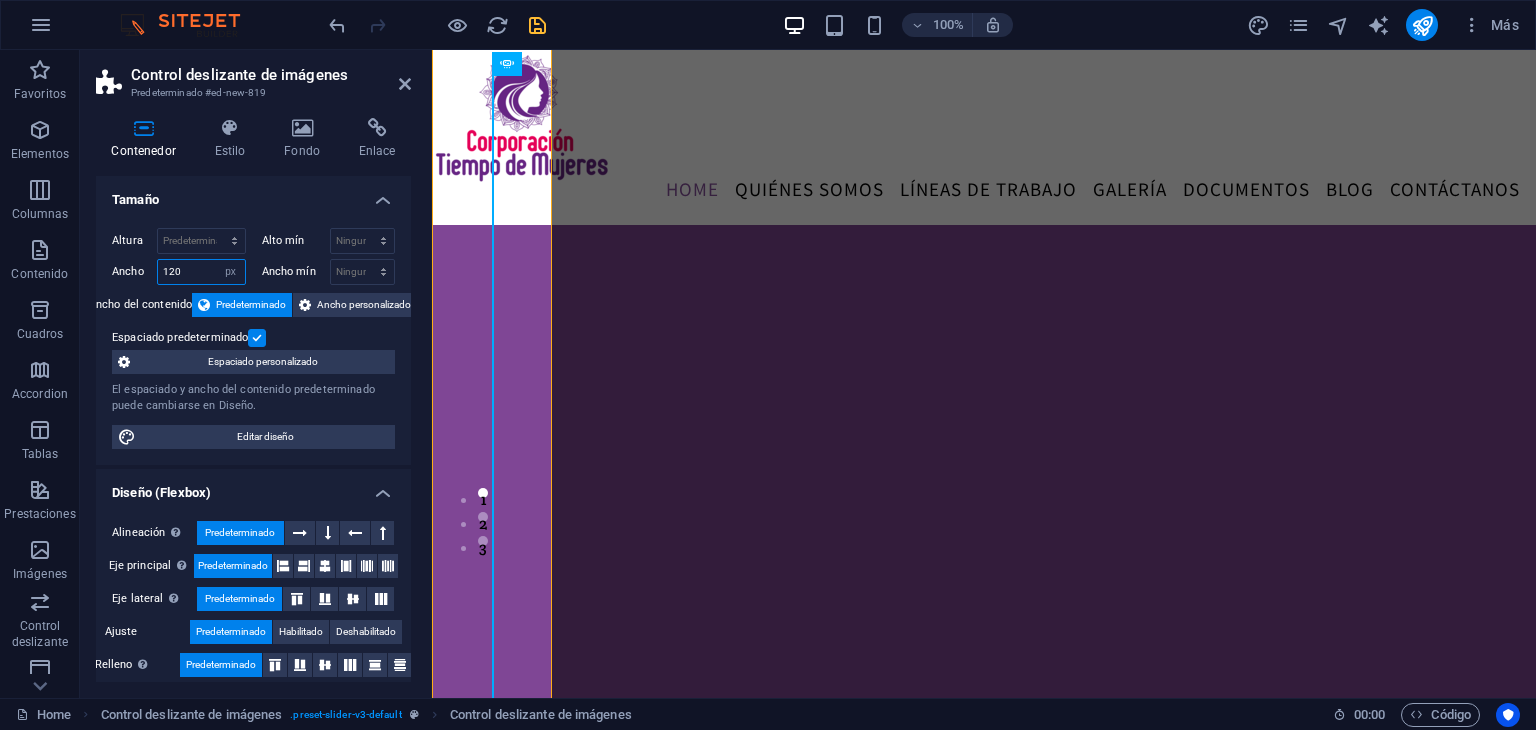 click on "120" at bounding box center [201, 272] 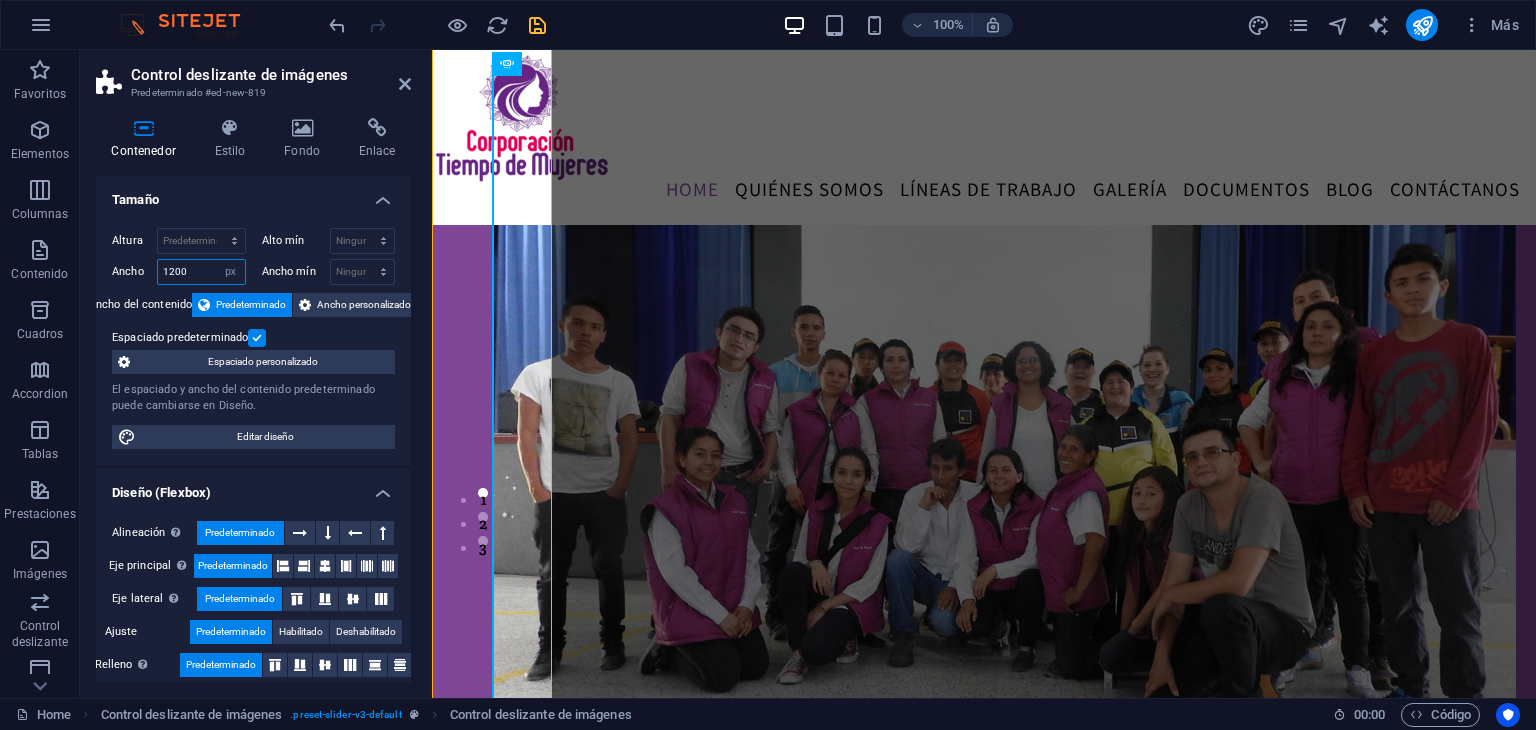 type on "1200" 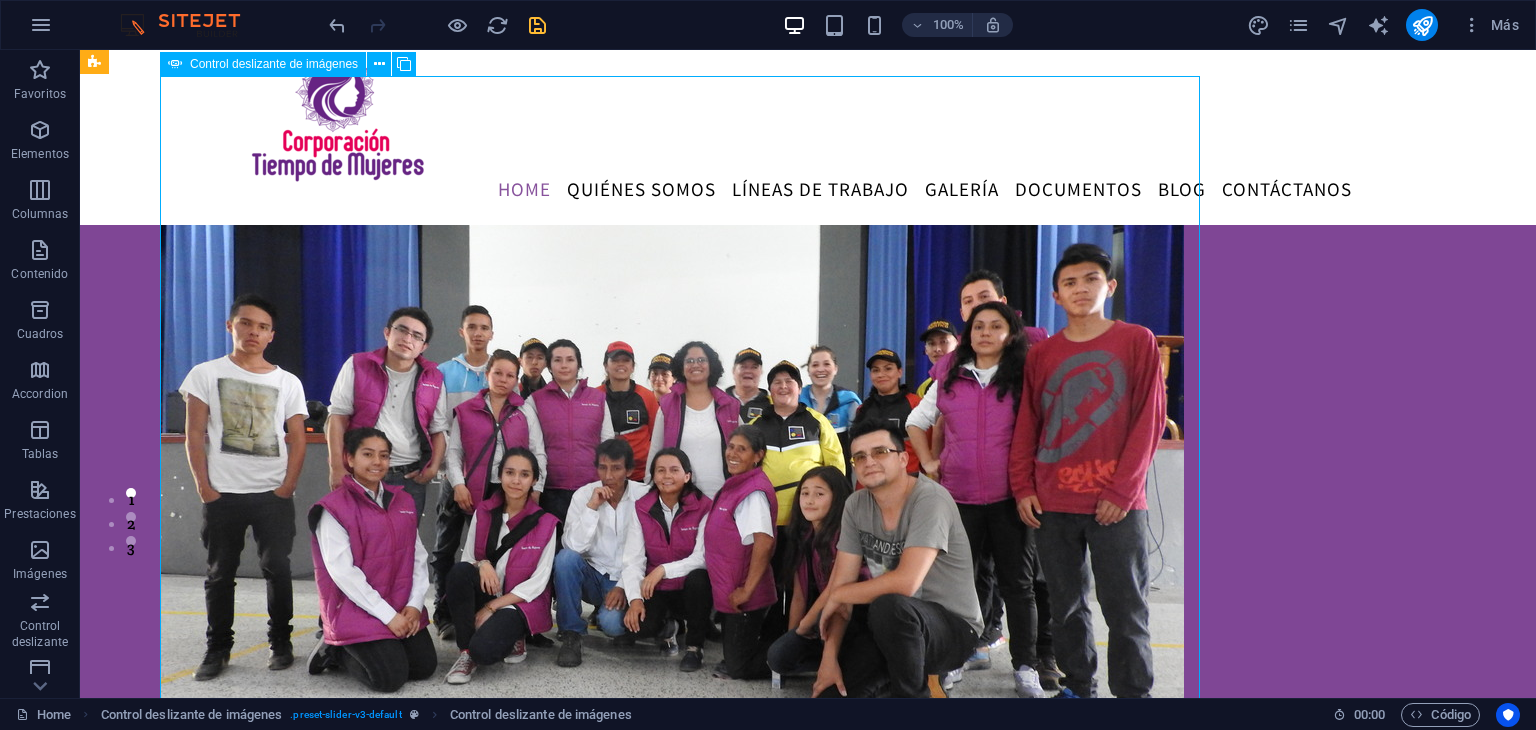 click on "sdsd sdsd 1 2" at bounding box center (680, 477) 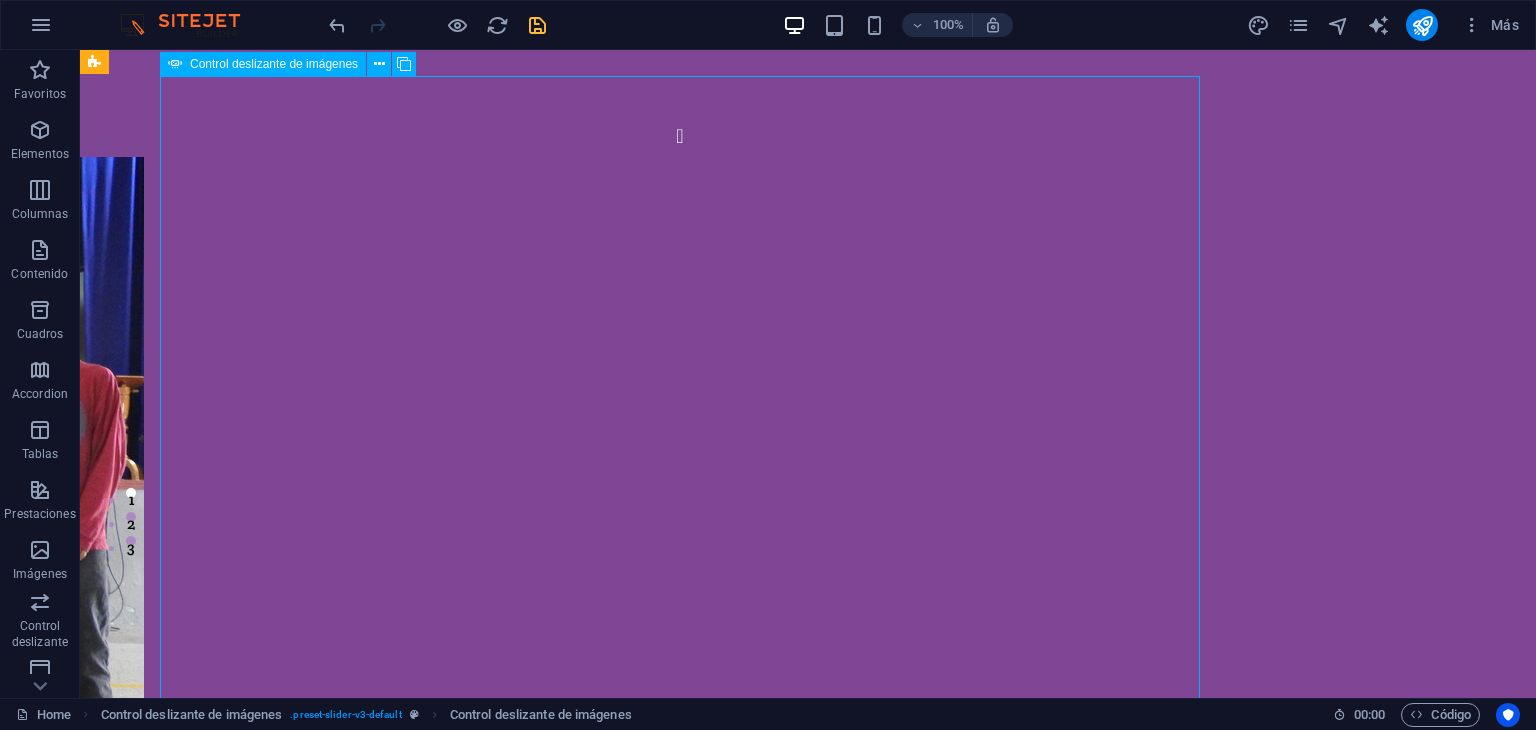 scroll, scrollTop: 0, scrollLeft: 0, axis: both 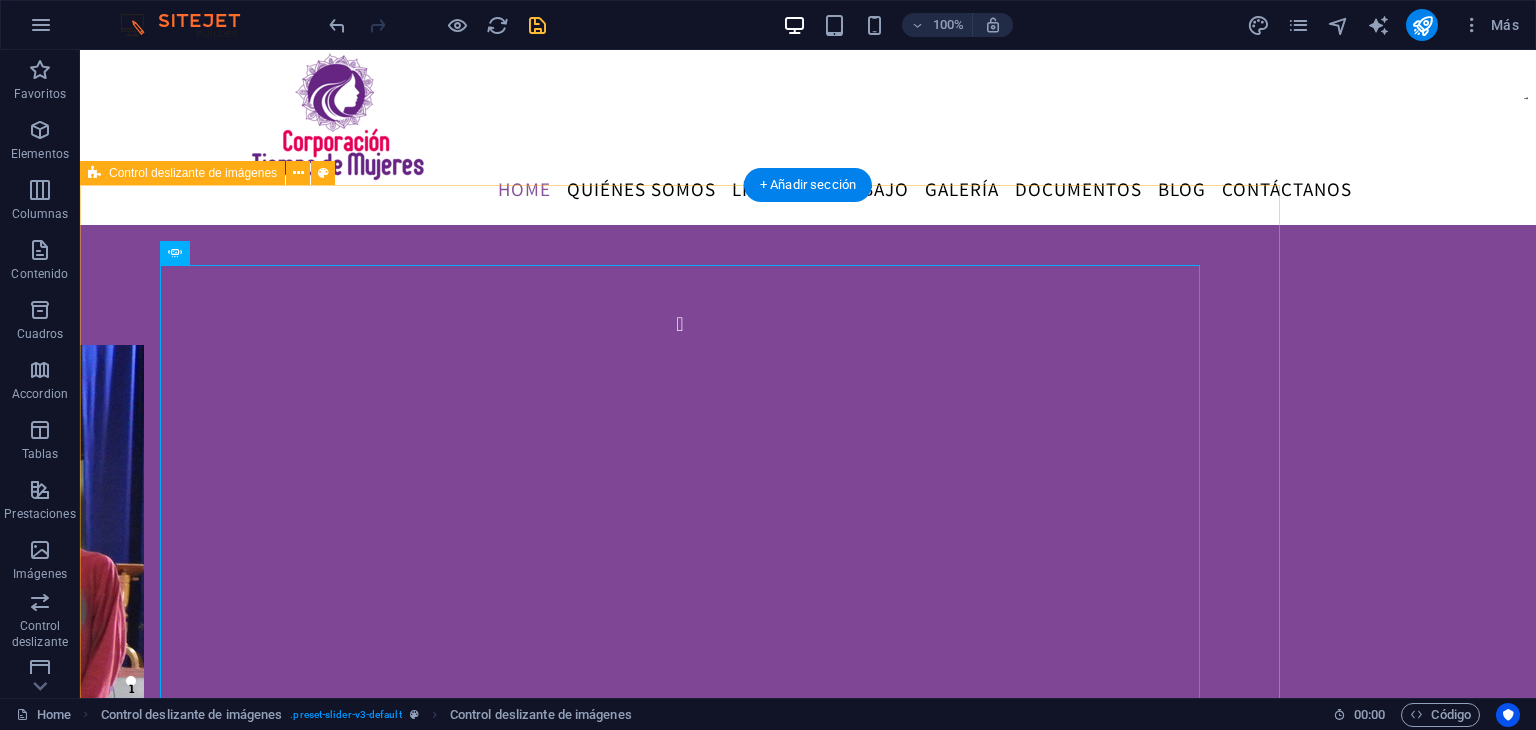 click on "sdsd sdsd 1 2" at bounding box center (680, 705) 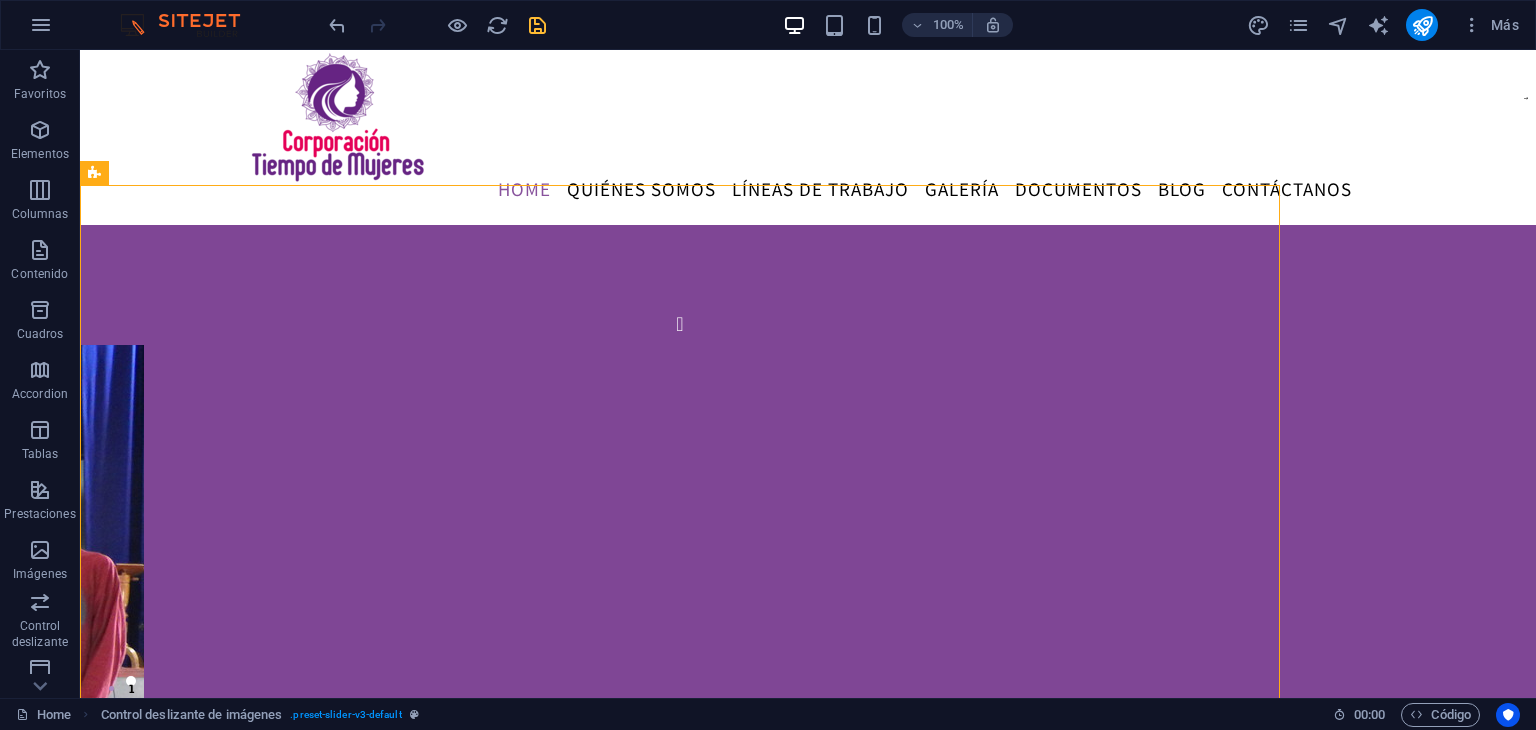 scroll, scrollTop: 84, scrollLeft: 0, axis: vertical 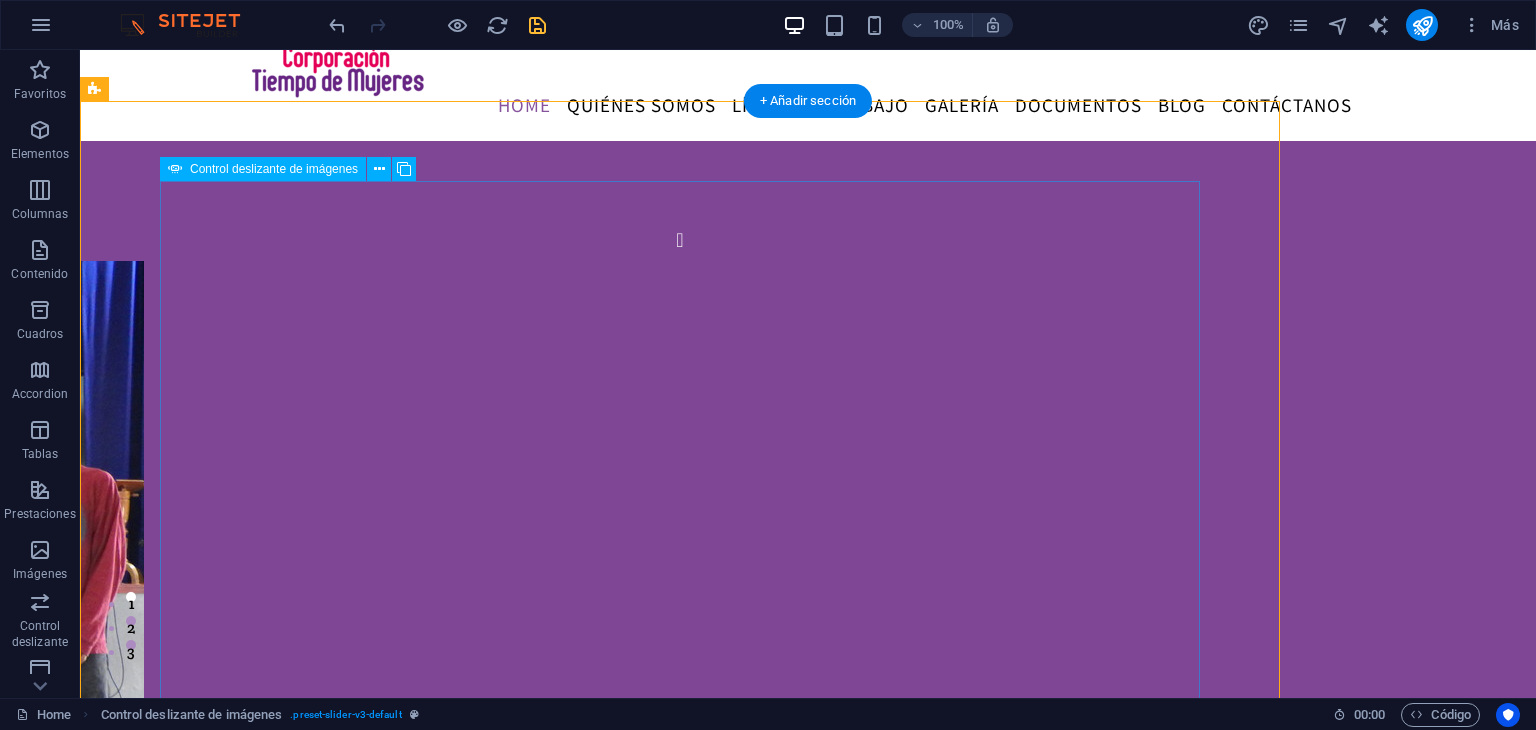click at bounding box center (-480, 1307) 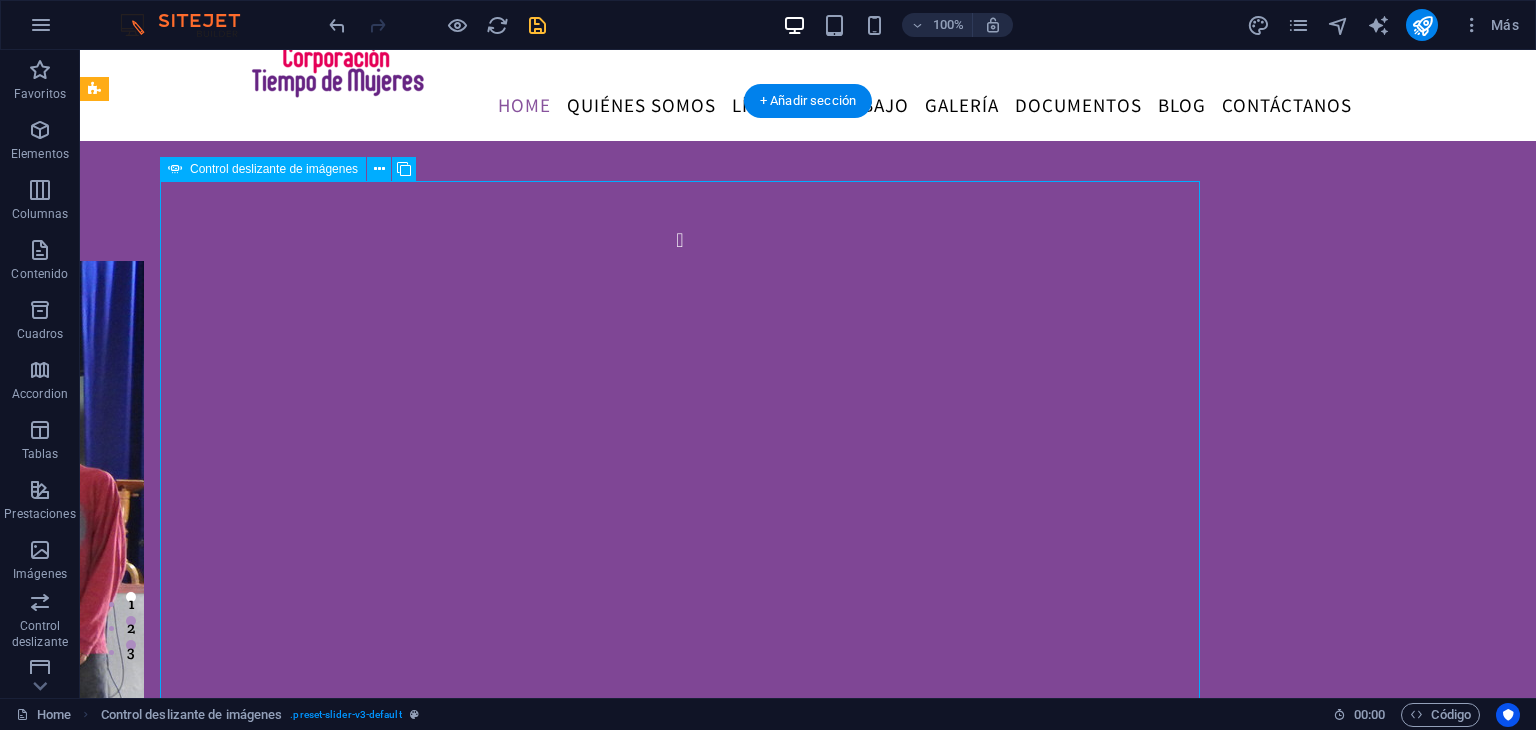 click at bounding box center (-480, 1307) 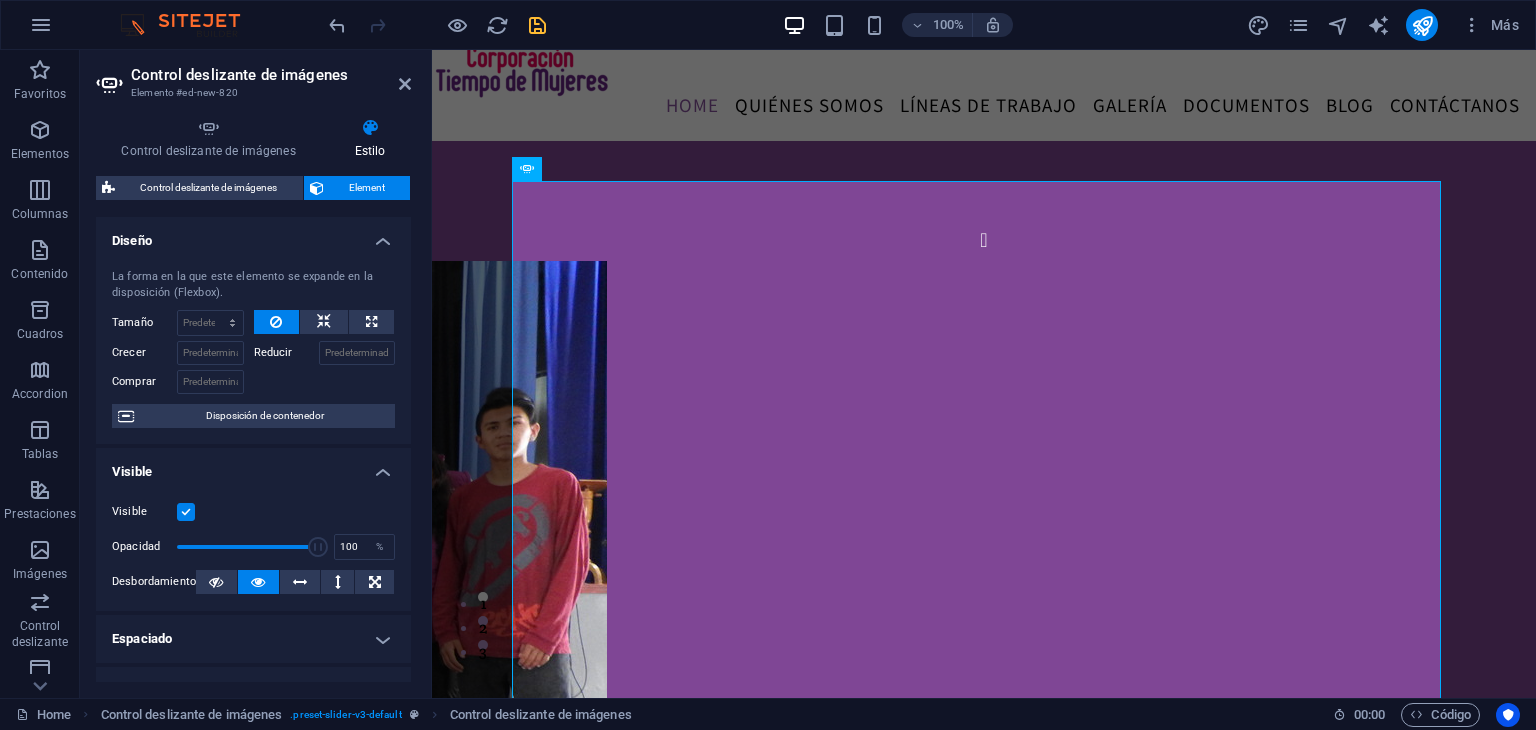 click on "Control deslizante de imágenes Element Diseño La forma en la que este elemento se expande en la disposición (Flexbox). Tamaño Predeterminado automático px % 1/1 1/2 1/3 1/4 1/5 1/6 1/7 1/8 1/9 1/10 Crecer Reducir Comprar Disposición de contenedor Visible Visible Opacidad 100 % Desbordamiento Espaciado Margen Predeterminado automático px % rem vw vh Personalizado Personalizado automático px % rem vw vh automático px % rem vw vh automático px % rem vw vh automático px % rem vw vh Espaciado Predeterminado px rem % vh vw Personalizado Personalizado px rem % vh vw px rem % vh vw px rem % vh vw px rem % vh vw Borde Estilo              - Ancho 1 automático px rem % vh vw Personalizado Personalizado 1 automático px rem % vh vw 1 automático px rem % vh vw 1 automático px rem % vh vw 1 automático px rem % vh vw  - Color Esquinas redondeadas Predeterminado px rem % vh vw Personalizado Personalizado px rem % vh vw px rem % vh vw px rem % vh vw px rem % vh vw Sombra Predeterminado Ninguno Fuera 0" at bounding box center (253, 429) 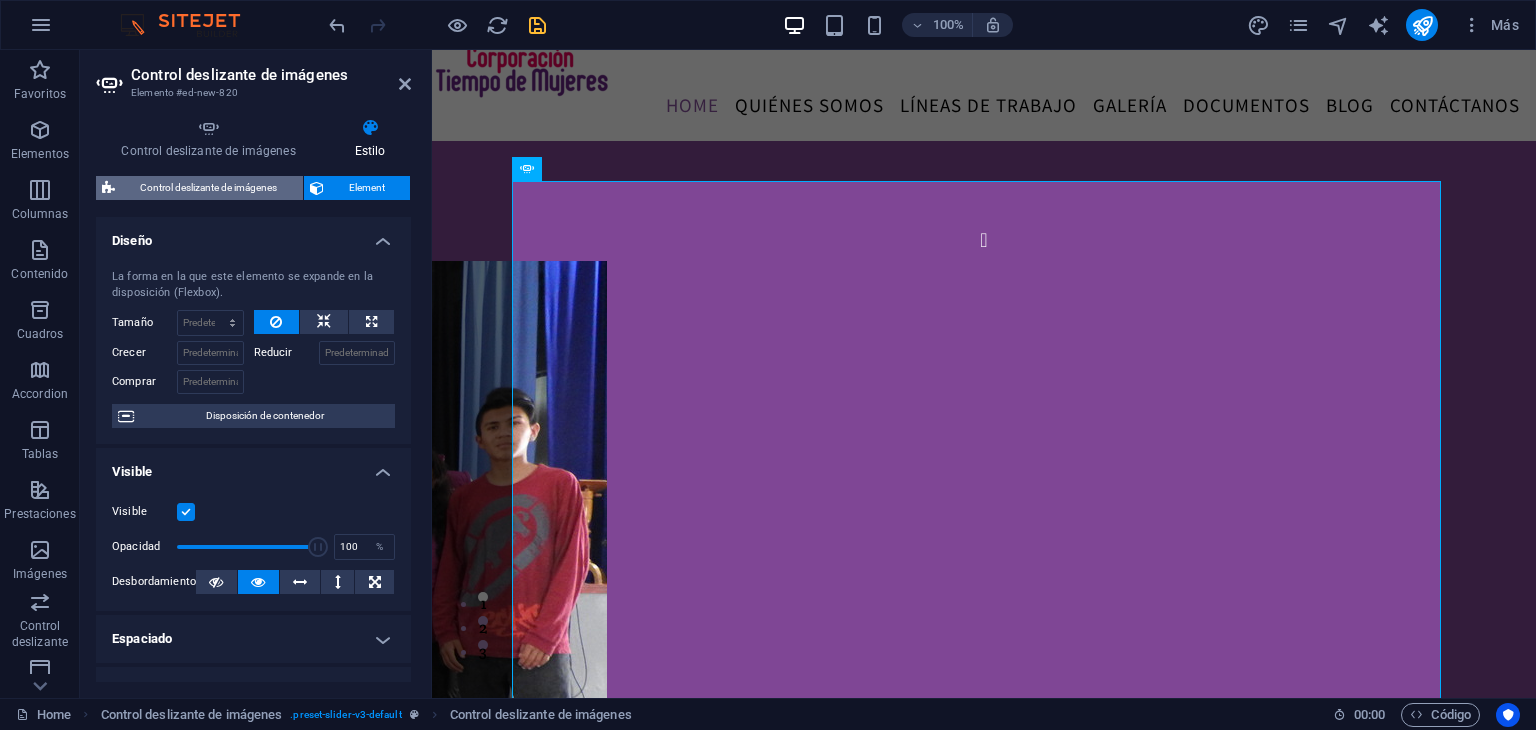 click on "Control deslizante de imágenes" at bounding box center [209, 188] 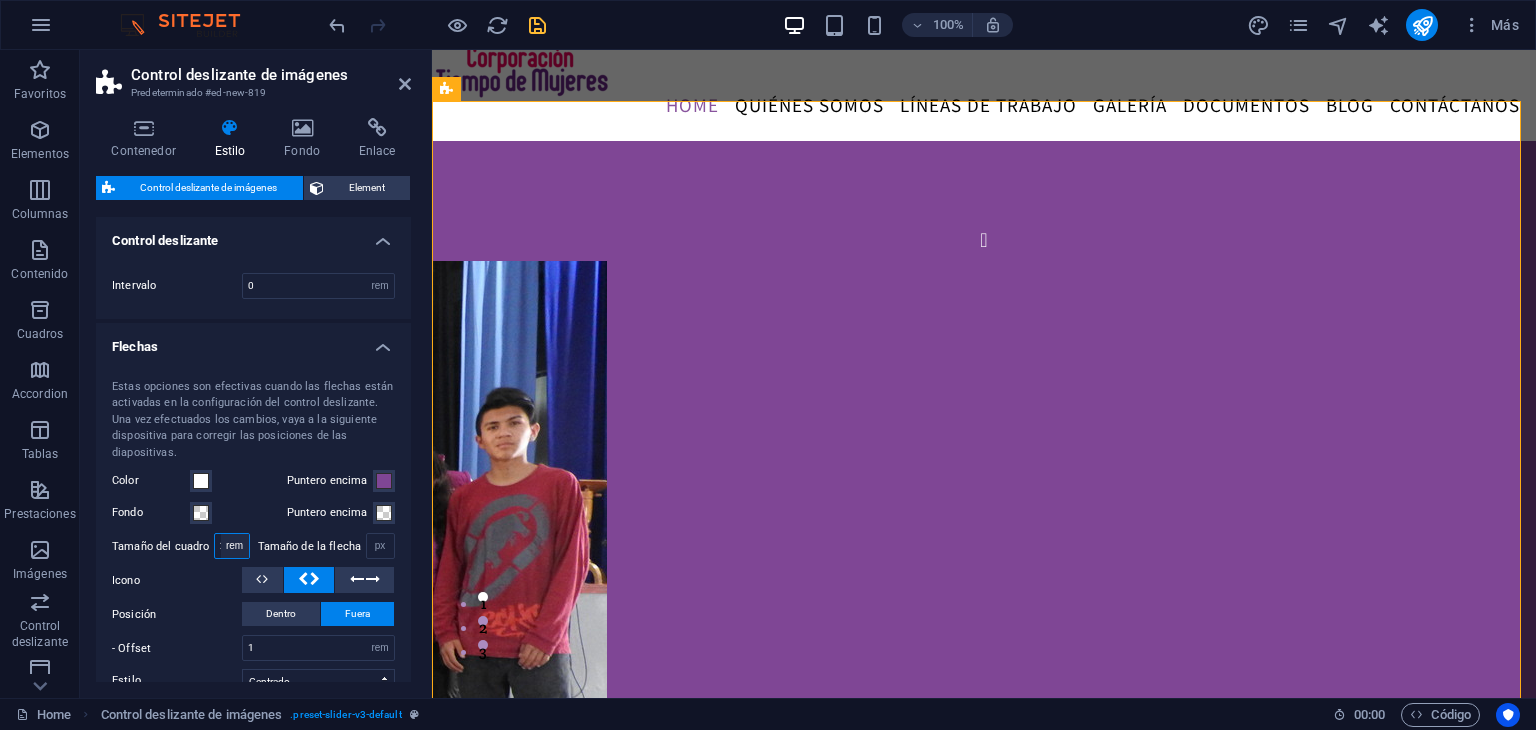 click on "px rem vh vw" at bounding box center (235, 546) 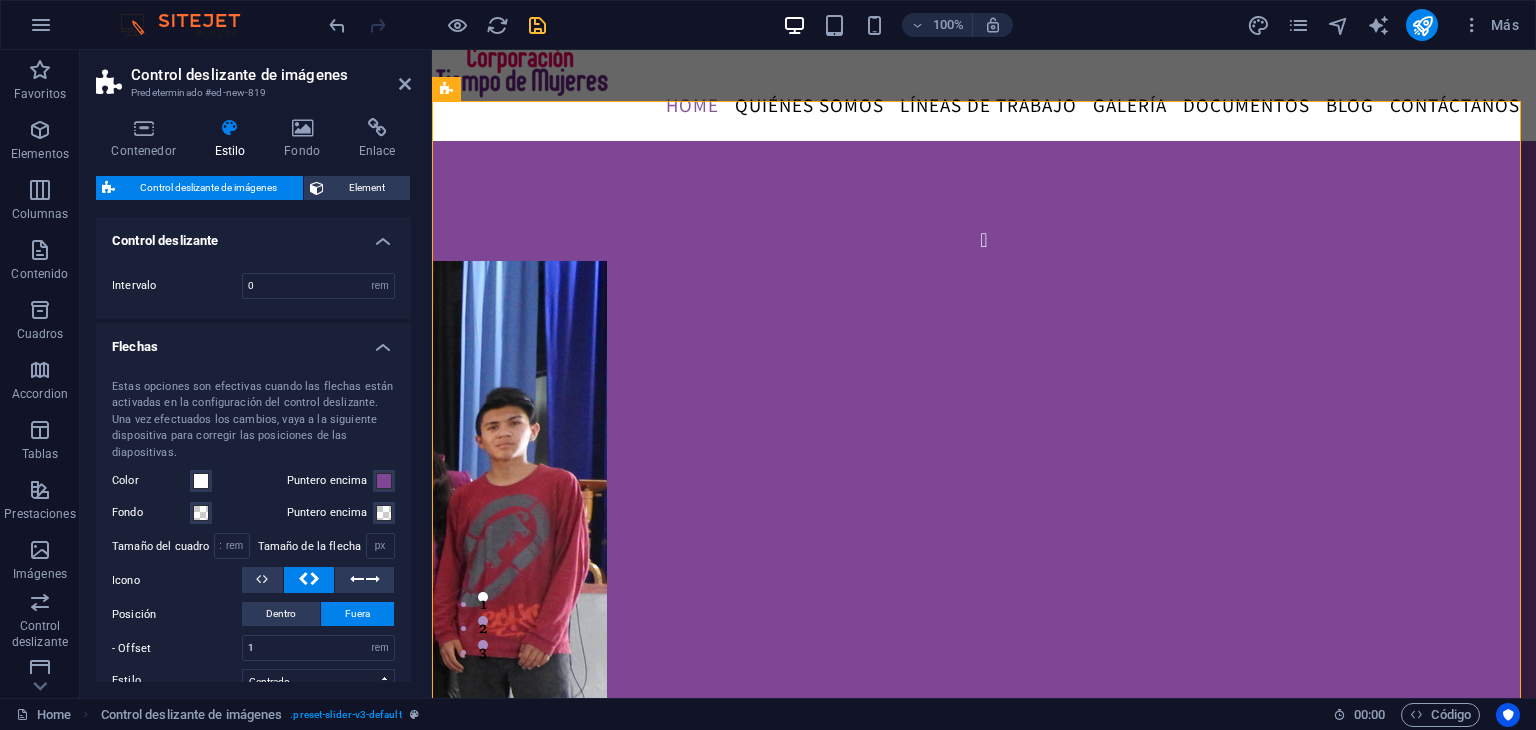 click on "Estas opciones son efectivas cuando las flechas están activadas en la configuración del control deslizante. Una vez efectuados los cambios, vaya a la siguiente dispositiva para corregir las posiciones de las diapositivas." at bounding box center (253, 420) 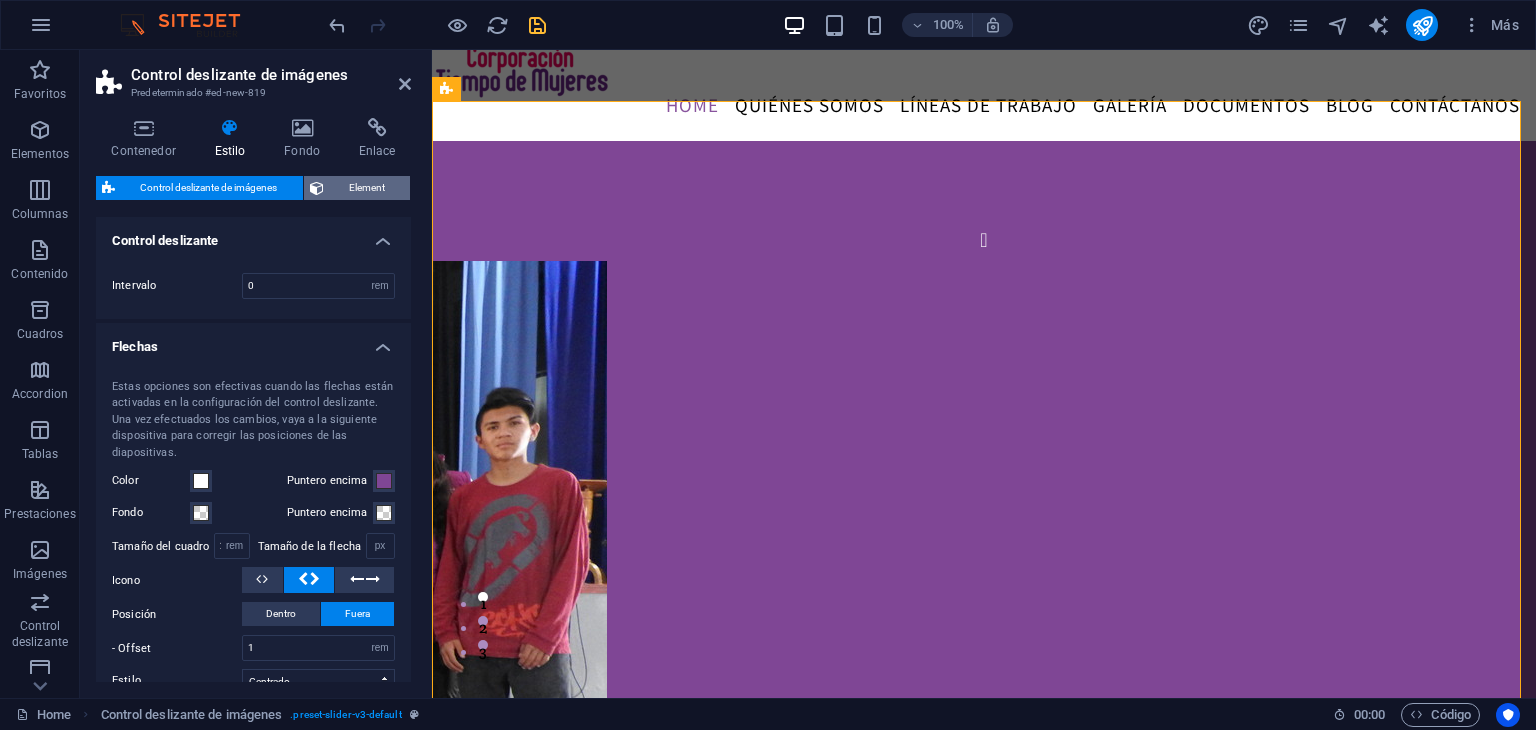 click on "Element" at bounding box center (367, 188) 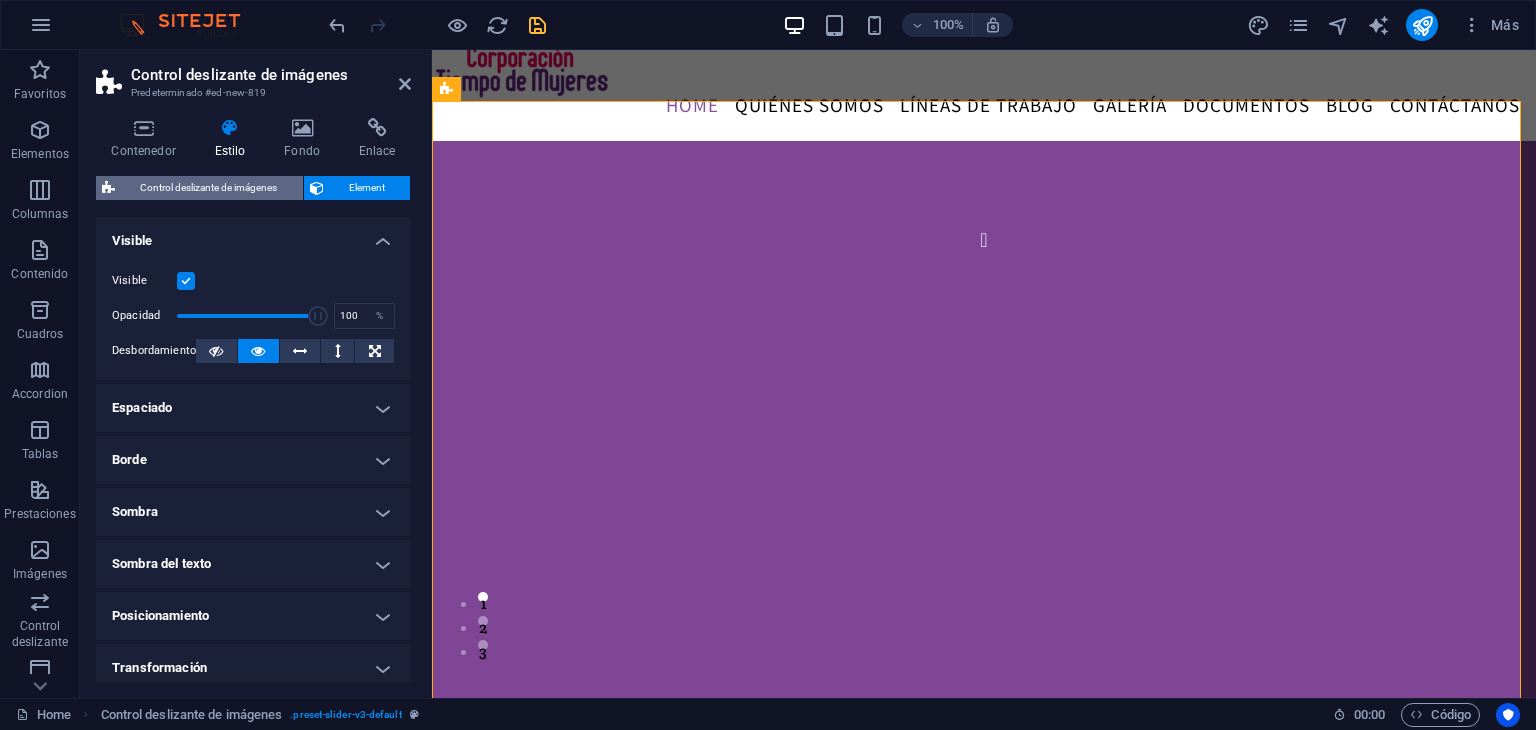 click on "Control deslizante de imágenes" at bounding box center (209, 188) 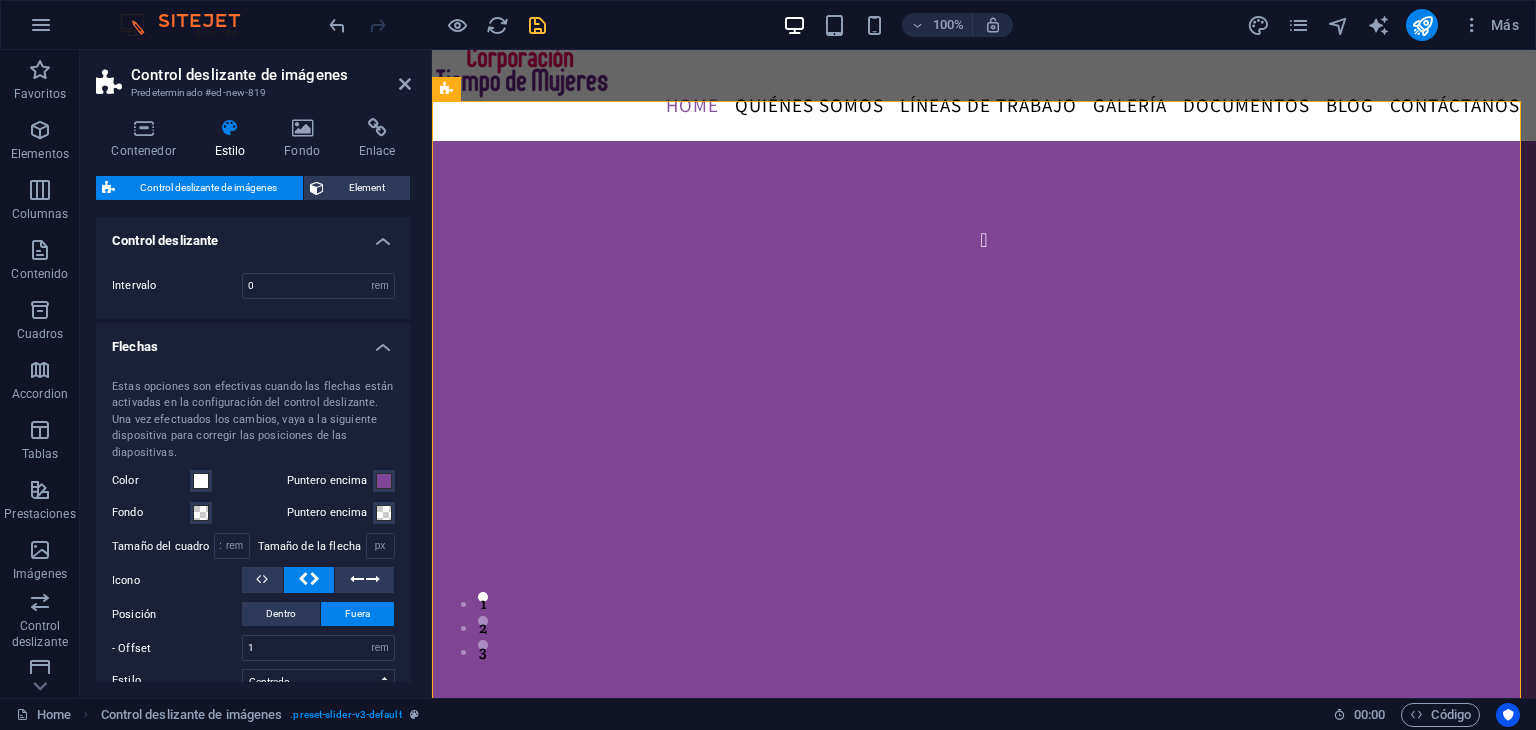 click on "Control deslizante de imágenes" at bounding box center (209, 188) 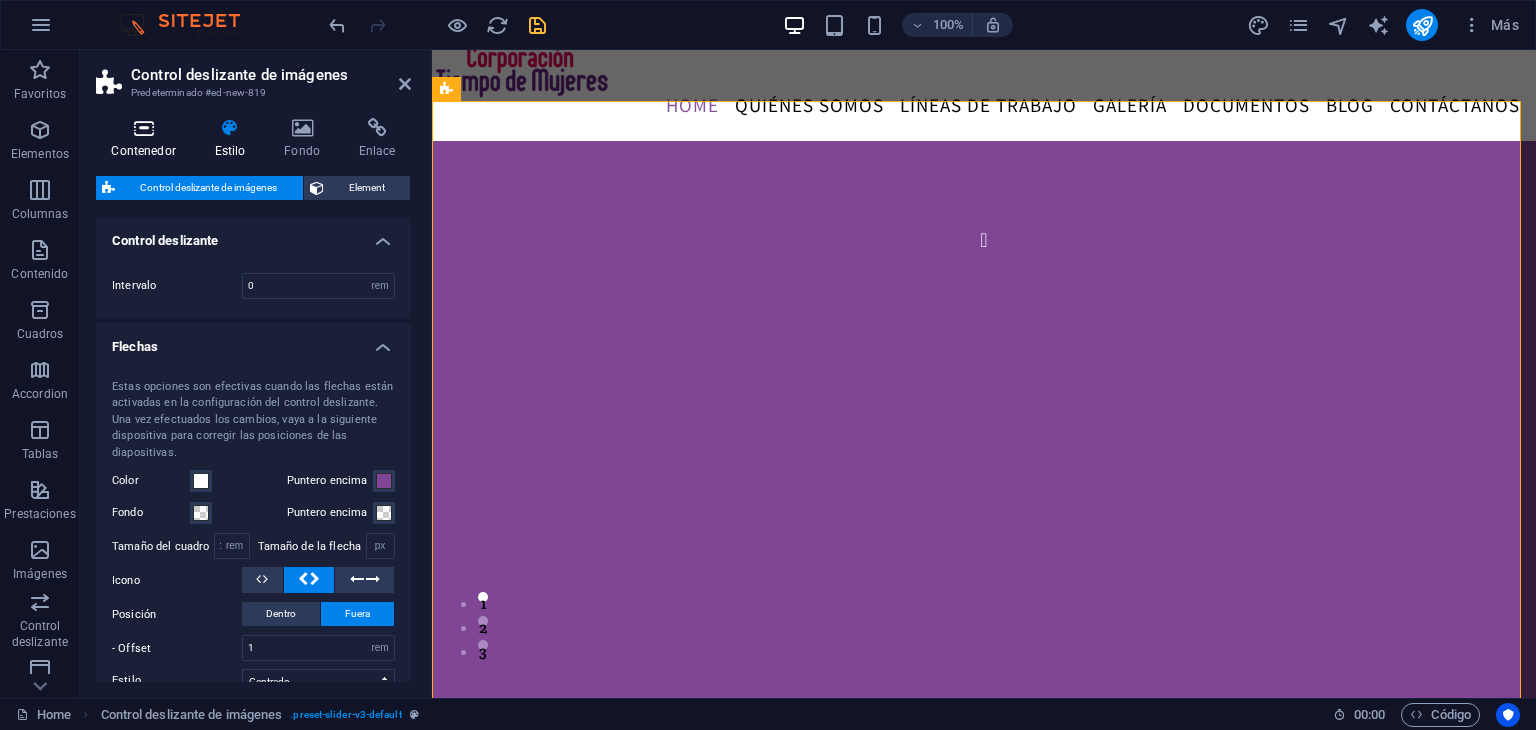 click at bounding box center [143, 128] 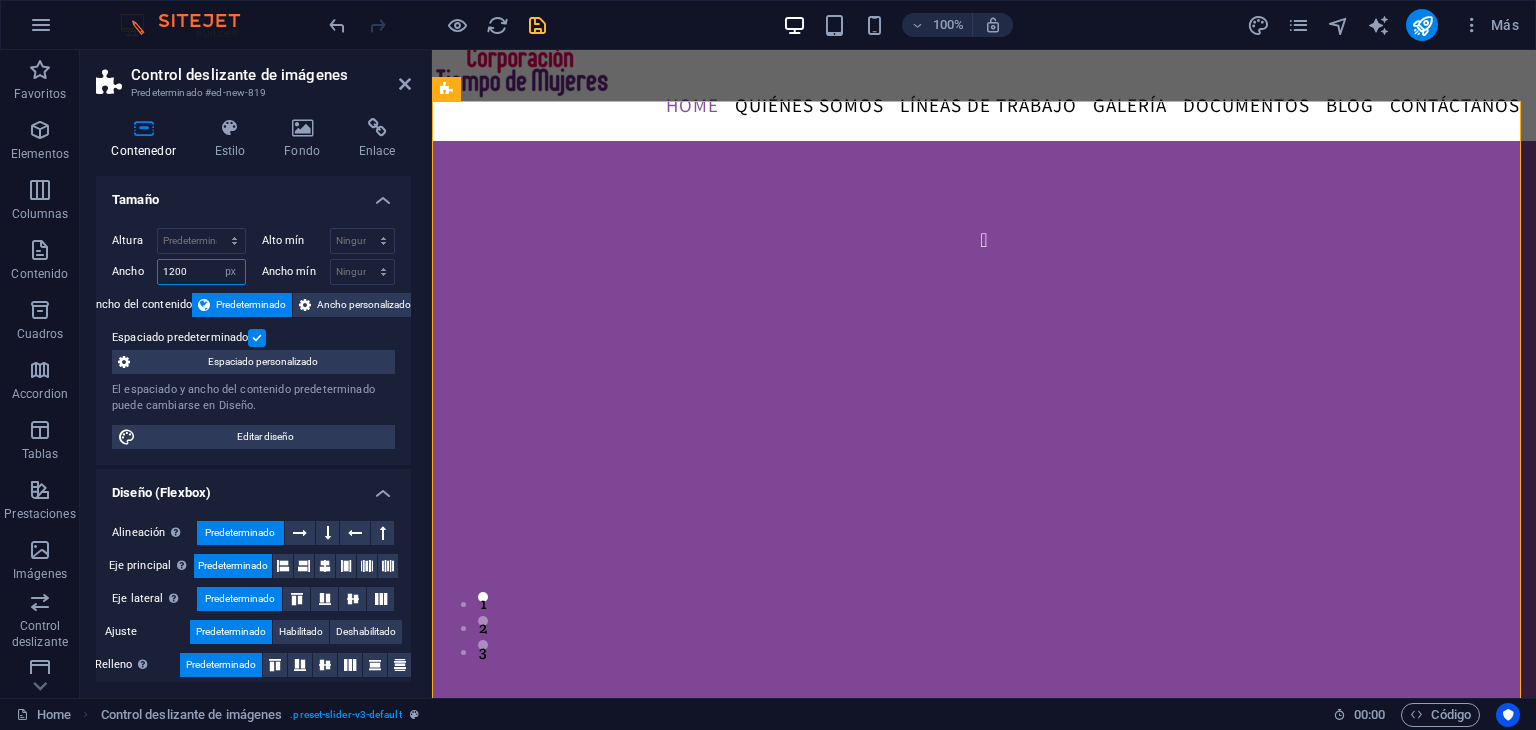 click on "1200" at bounding box center [201, 272] 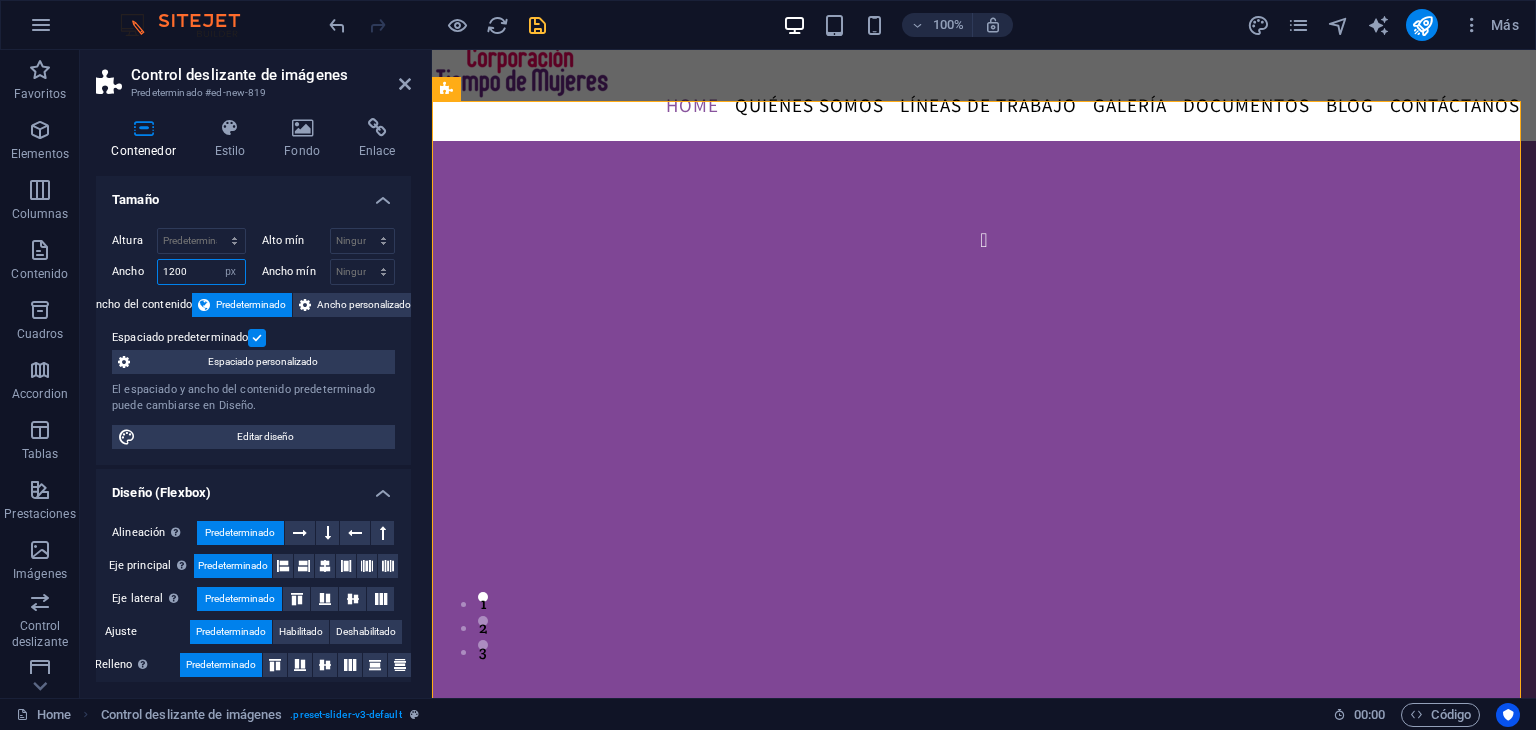 drag, startPoint x: 188, startPoint y: 277, endPoint x: 130, endPoint y: 282, distance: 58.21512 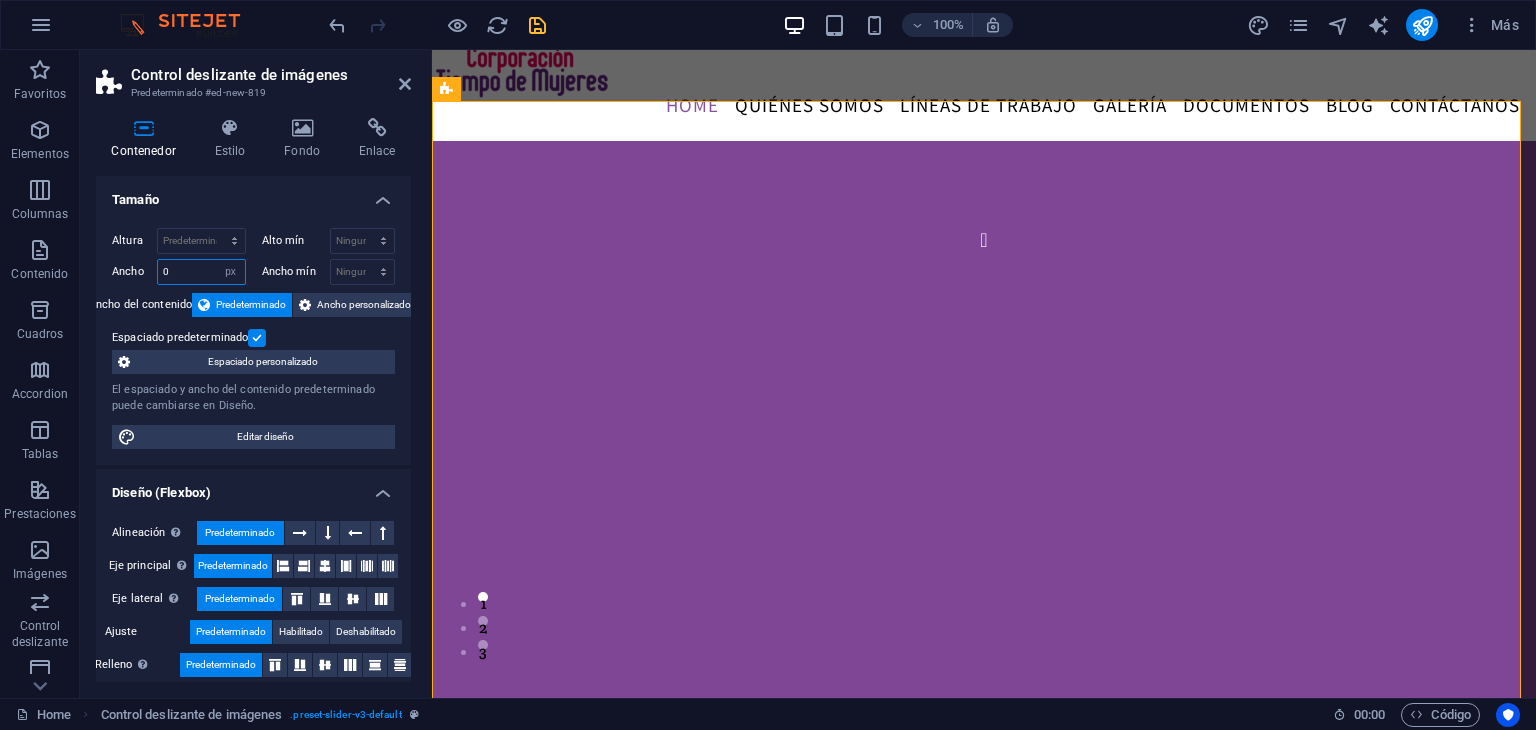 type on "0" 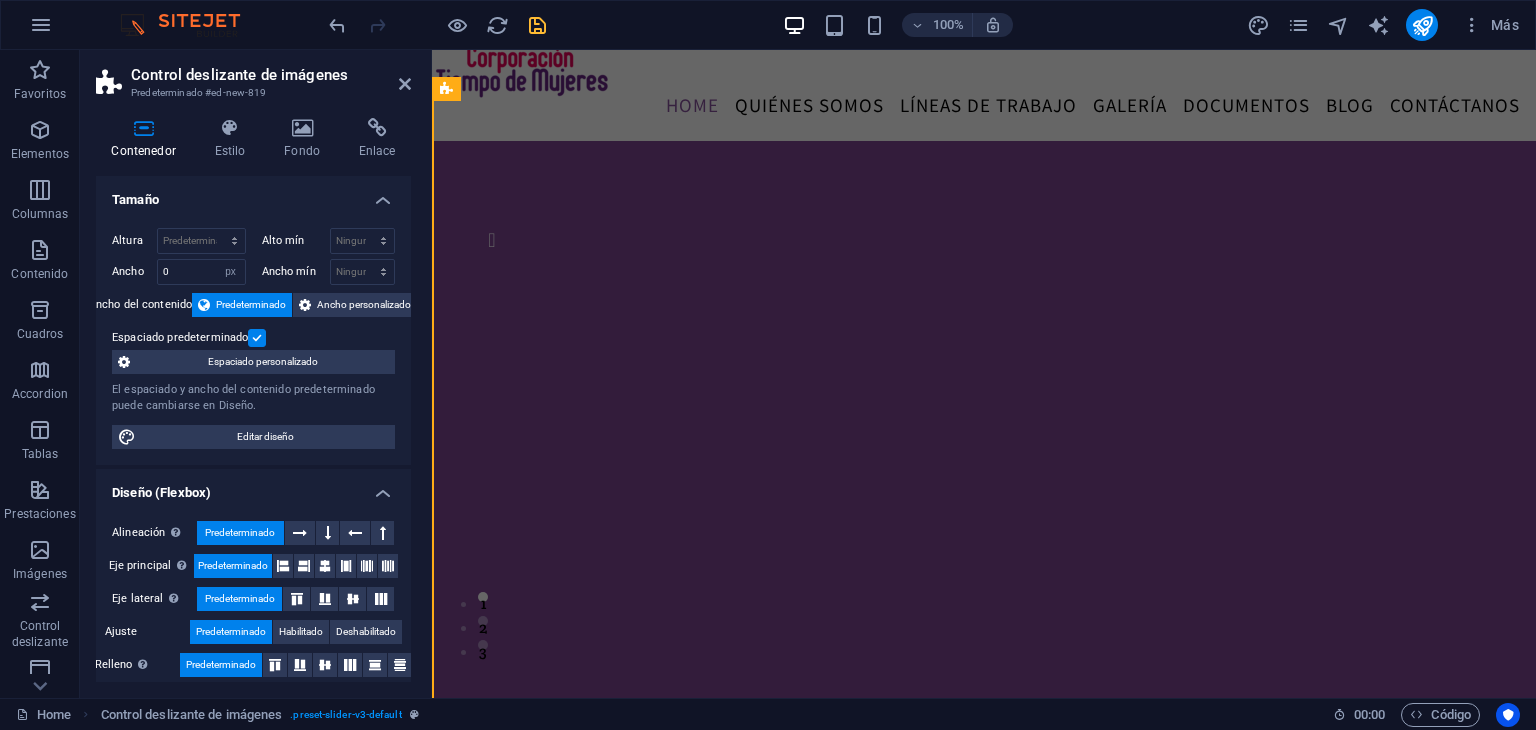 click on "Menu Home Quiénes somos LÍNEAS DE TRABAJO Galería Documentos Blog Contáctanos sdsd sdsd 1 2 About us The Beauty Temple is the best in town, offering professional services such as hair, nail, skin care, tanning and massages. LEARN MORE You say it best ”The Beauty Temple is the best in town, offering professional services such as hair, nail, skin care, tanning and massages.” ”The Beauty Temple is the best in town, offering professional services such as hair, nail, skin care, tanning and massages.” STEPHANIE Sit back, relax, and enjoy our services The Beauty Temple is the best in town, offering professional services such as hair, nail, skin care, tanning and massages. Nail care $14.99 Facial care $14.99 Facial care $14.99 LEARN MORE Your kind words have an impact Don’t take our word for it. Have a look at our hundreds of happy clients who got rejuvenated with our treatments. June Robbins 5 days ago “...the staff is wonderful...” Jackie Johns 1 week ago “...great experience...” 1 week ago 1" at bounding box center [984, 11849] 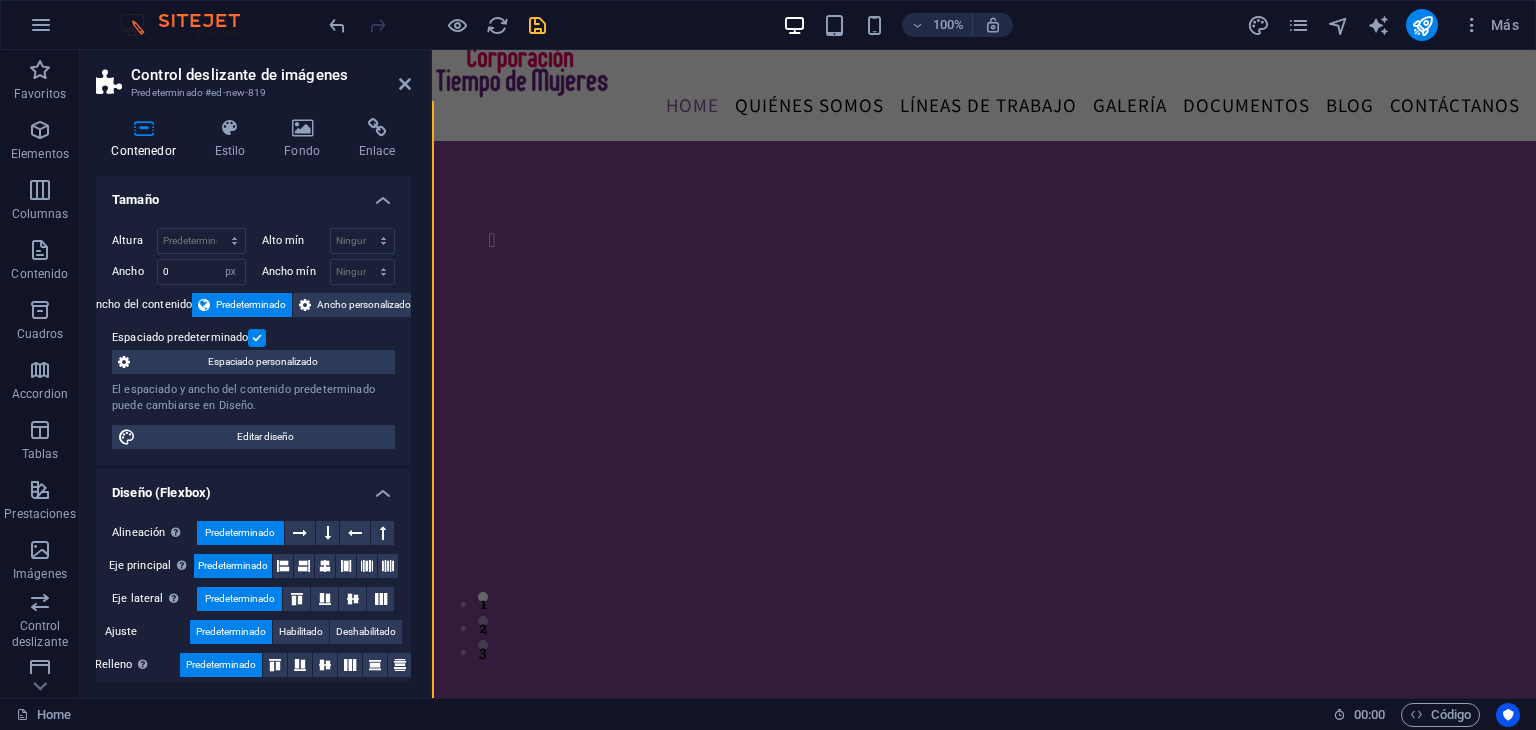 click on "Menu Home Quiénes somos LÍNEAS DE TRABAJO Galería Documentos Blog Contáctanos sdsd sdsd 1 2 About us The Beauty Temple is the best in town, offering professional services such as hair, nail, skin care, tanning and massages. LEARN MORE You say it best ”The Beauty Temple is the best in town, offering professional services such as hair, nail, skin care, tanning and massages.” ”The Beauty Temple is the best in town, offering professional services such as hair, nail, skin care, tanning and massages.” STEPHANIE Sit back, relax, and enjoy our services The Beauty Temple is the best in town, offering professional services such as hair, nail, skin care, tanning and massages. Nail care $14.99 Facial care $14.99 Facial care $14.99 LEARN MORE Your kind words have an impact Don’t take our word for it. Have a look at our hundreds of happy clients who got rejuvenated with our treatments. June Robbins 5 days ago “...the staff is wonderful...” Jackie Johns 1 week ago “...great experience...” 1 week ago 1" at bounding box center [984, 11849] 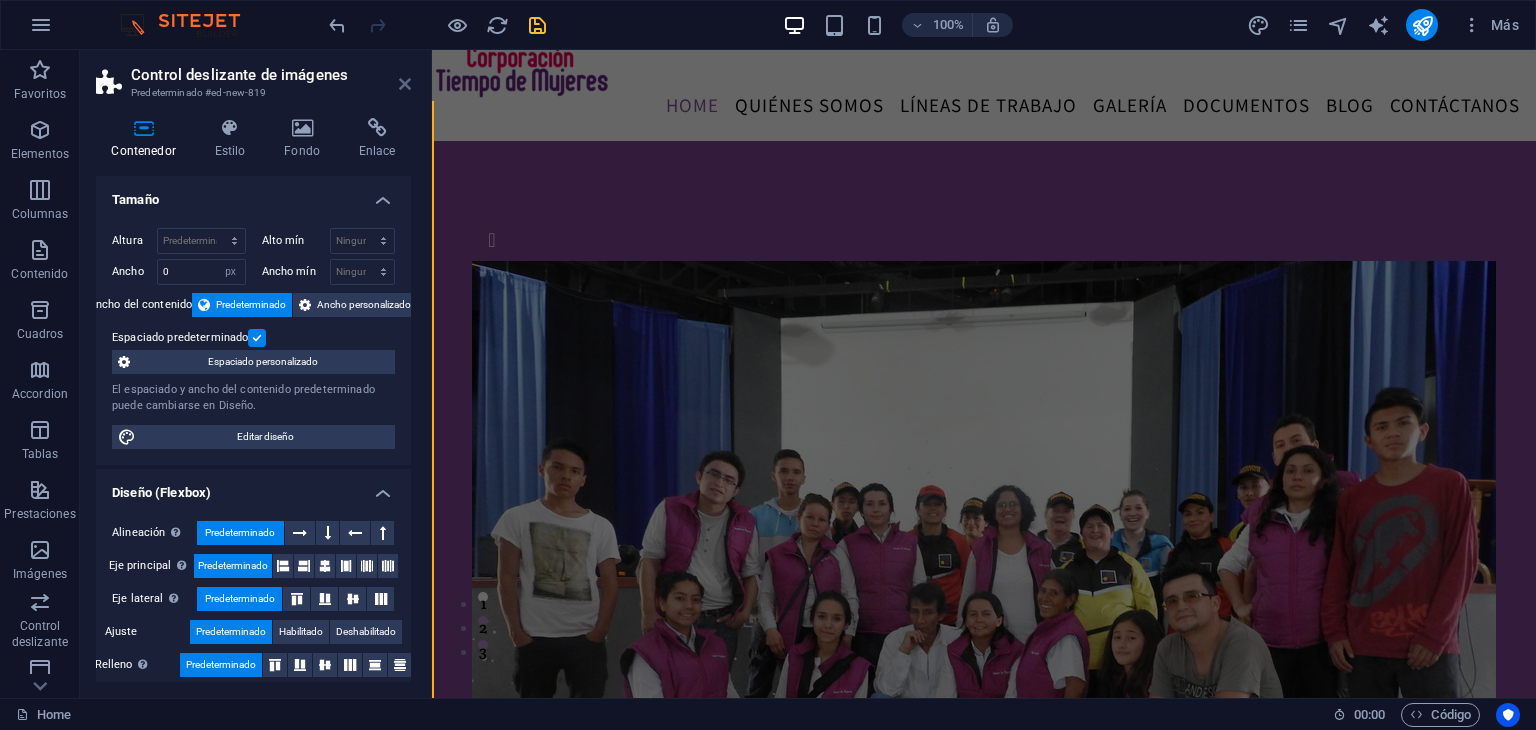 click at bounding box center (405, 84) 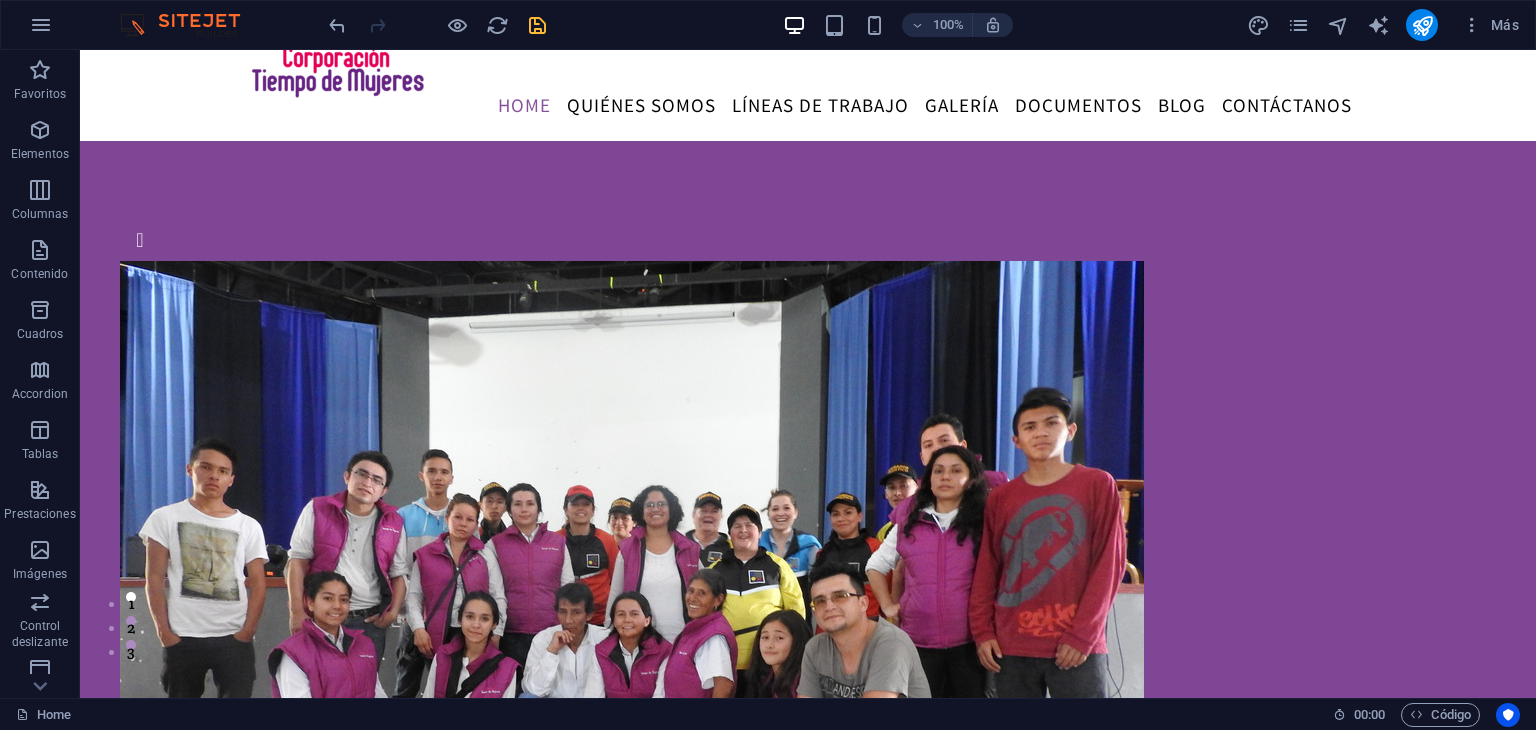 click on "Menu Home Quiénes somos LÍNEAS DE TRABAJO Galería Documentos Blog Contáctanos sdsd sdsd 1 2 About us The Beauty Temple is the best in town, offering professional services such as hair, nail, skin care, tanning and massages. LEARN MORE You say it best ”The Beauty Temple is the best in town, offering professional services such as hair, nail, skin care, tanning and massages.” ”The Beauty Temple is the best in town, offering professional services such as hair, nail, skin care, tanning and massages.” STEPHANIE Sit back, relax, and enjoy our services The Beauty Temple is the best in town, offering professional services such as hair, nail, skin care, tanning and massages. Nail care $14.99 Facial care $14.99 Facial care $14.99 LEARN MORE Your kind words have an impact Don’t take our word for it. Have a look at our hundreds of happy clients who got rejuvenated with our treatments. June Robbins 5 days ago “...the staff is wonderful...” Jackie Johns 1 week ago “...great experience...” 1 week ago 1" at bounding box center [808, 13897] 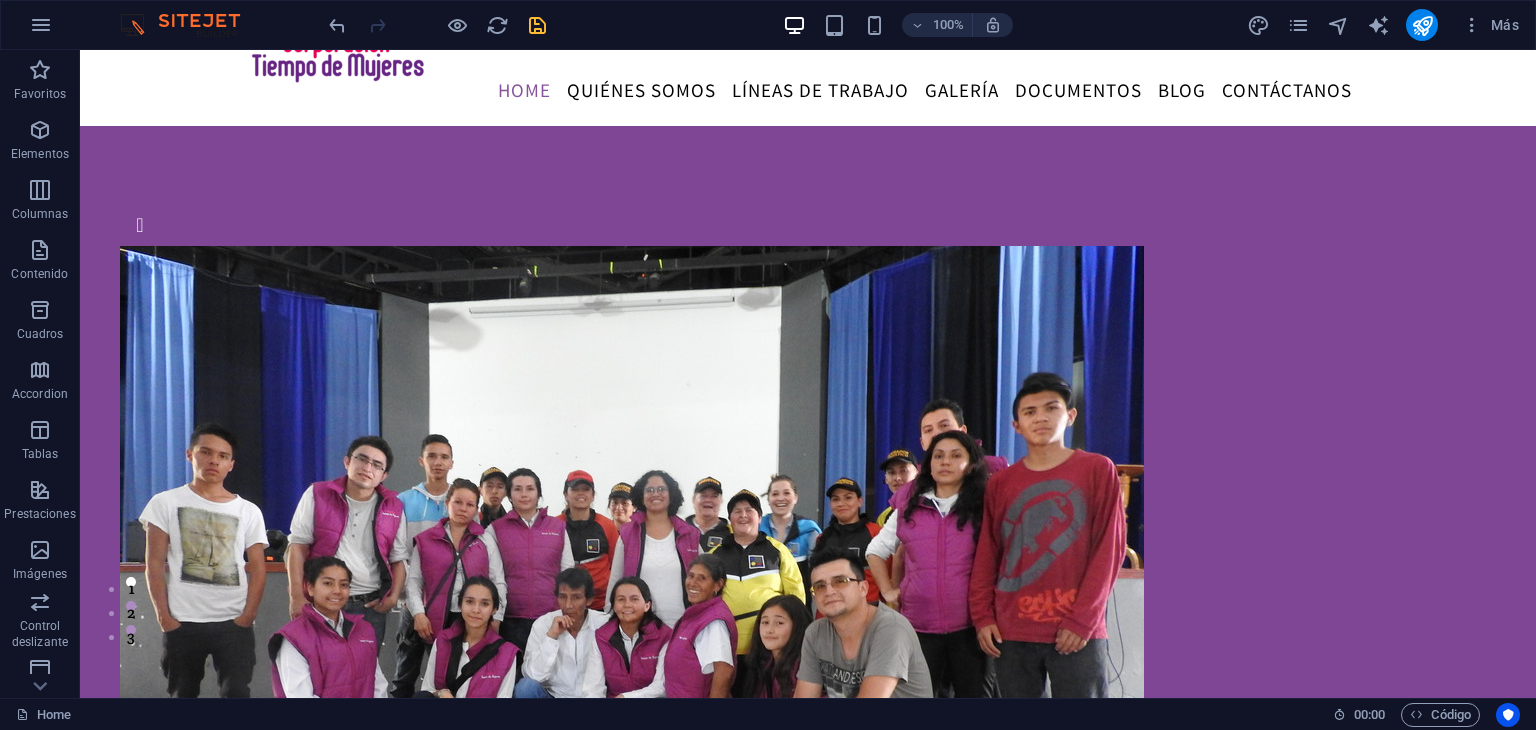 scroll, scrollTop: 104, scrollLeft: 0, axis: vertical 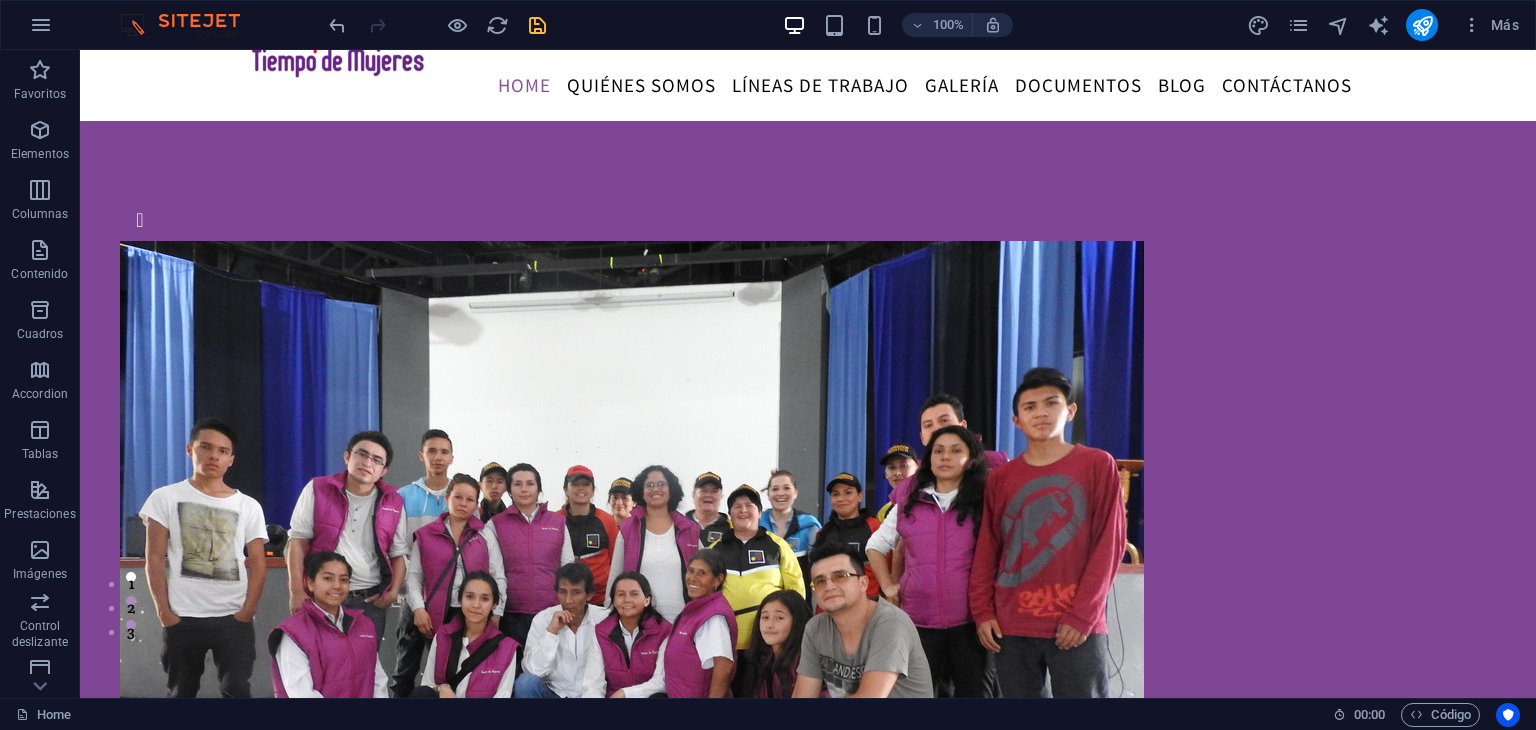 click on "Menu Home Quiénes somos LÍNEAS DE TRABAJO Galería Documentos Blog Contáctanos sdsd sdsd 1 2 About us The Beauty Temple is the best in town, offering professional services such as hair, nail, skin care, tanning and massages. LEARN MORE You say it best ”The Beauty Temple is the best in town, offering professional services such as hair, nail, skin care, tanning and massages.” ”The Beauty Temple is the best in town, offering professional services such as hair, nail, skin care, tanning and massages.” STEPHANIE Sit back, relax, and enjoy our services The Beauty Temple is the best in town, offering professional services such as hair, nail, skin care, tanning and massages. Nail care $14.99 Facial care $14.99 Facial care $14.99 LEARN MORE Your kind words have an impact Don’t take our word for it. Have a look at our hundreds of happy clients who got rejuvenated with our treatments. June Robbins 5 days ago “...the staff is wonderful...” Jackie Johns 1 week ago “...great experience...” 1 week ago 1" at bounding box center (808, 13886) 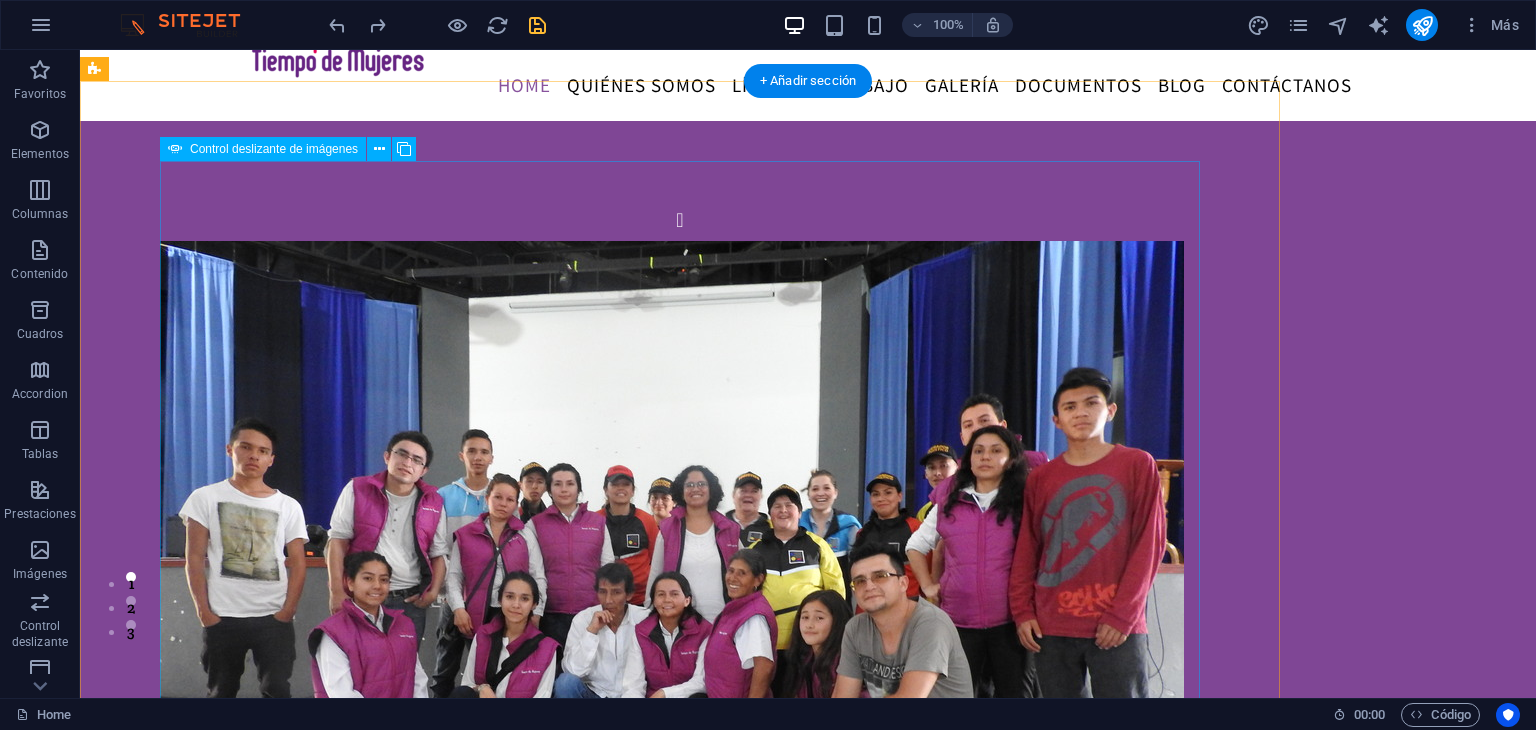 click on "sdsd sdsd 1 2" at bounding box center [680, 601] 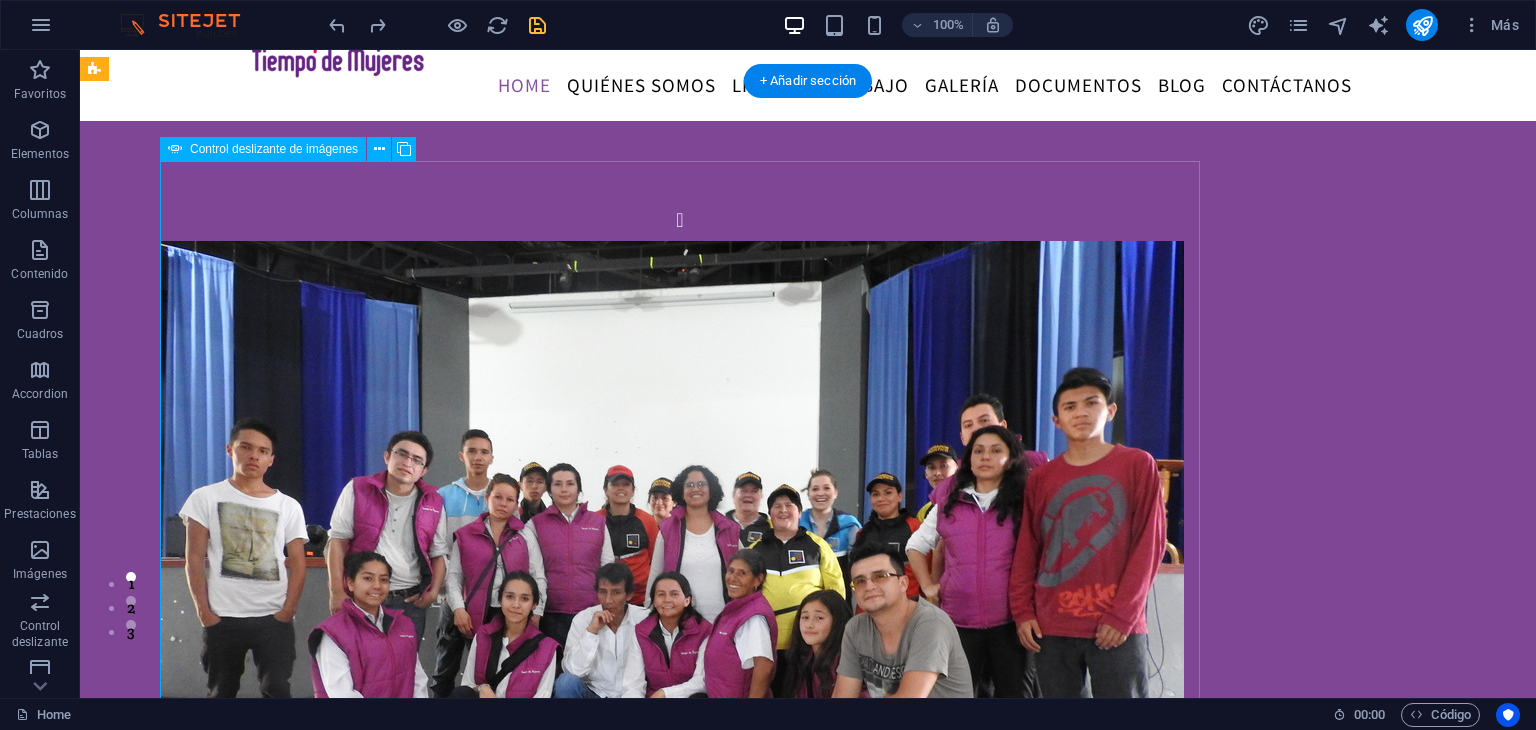 click on "sdsd sdsd 1 2" at bounding box center (680, 601) 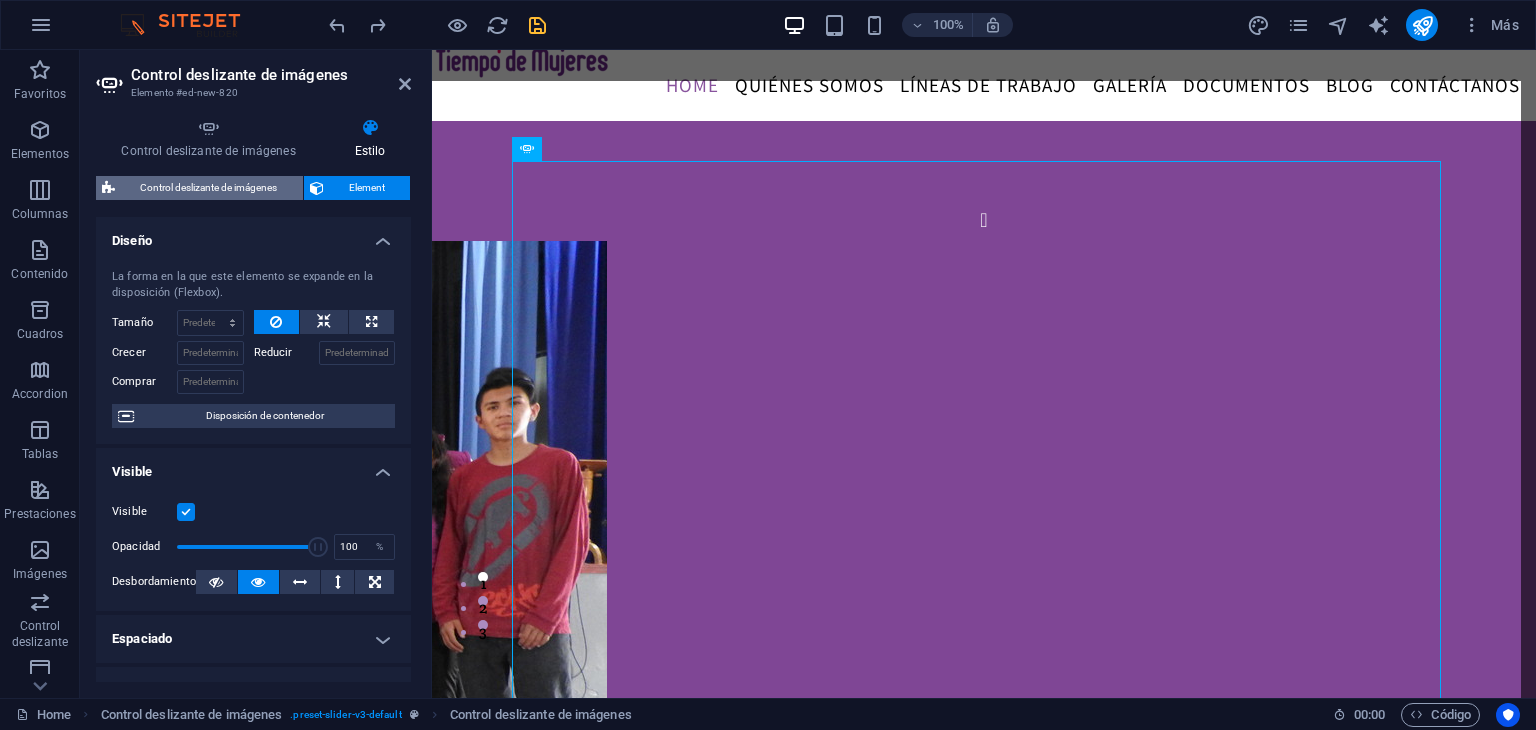 click on "Control deslizante de imágenes" at bounding box center [209, 188] 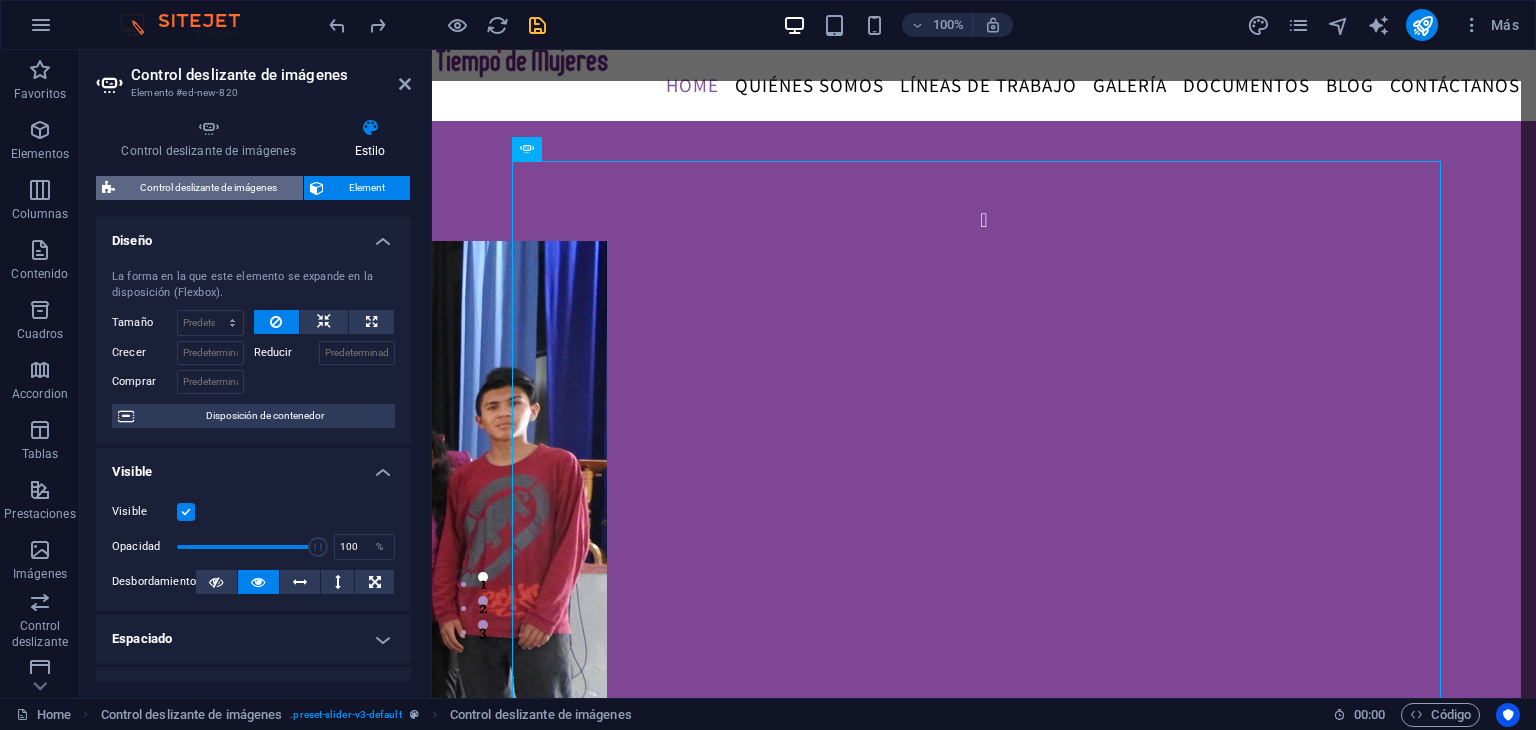 select on "px" 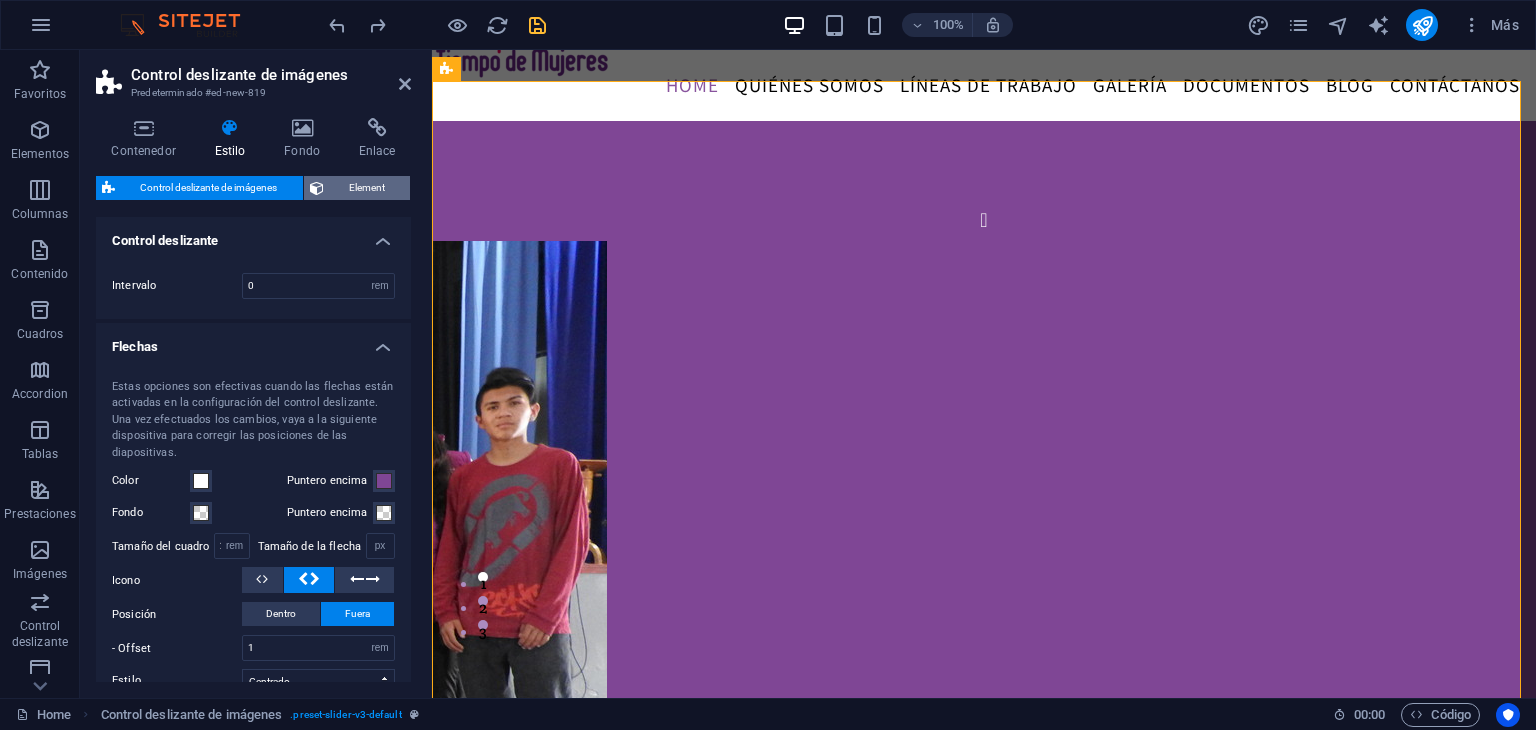 click on "Element" at bounding box center [367, 188] 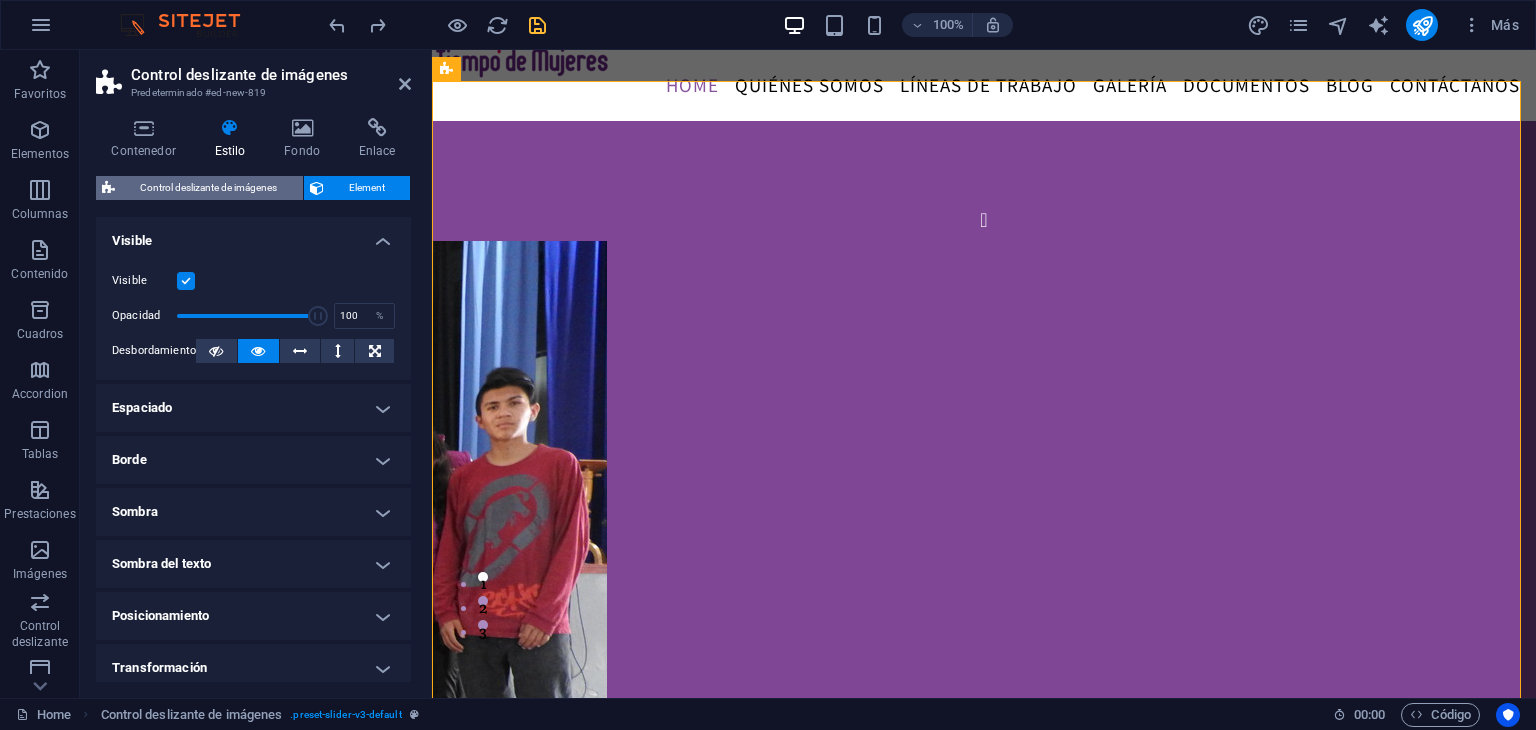 click on "Control deslizante de imágenes" at bounding box center (209, 188) 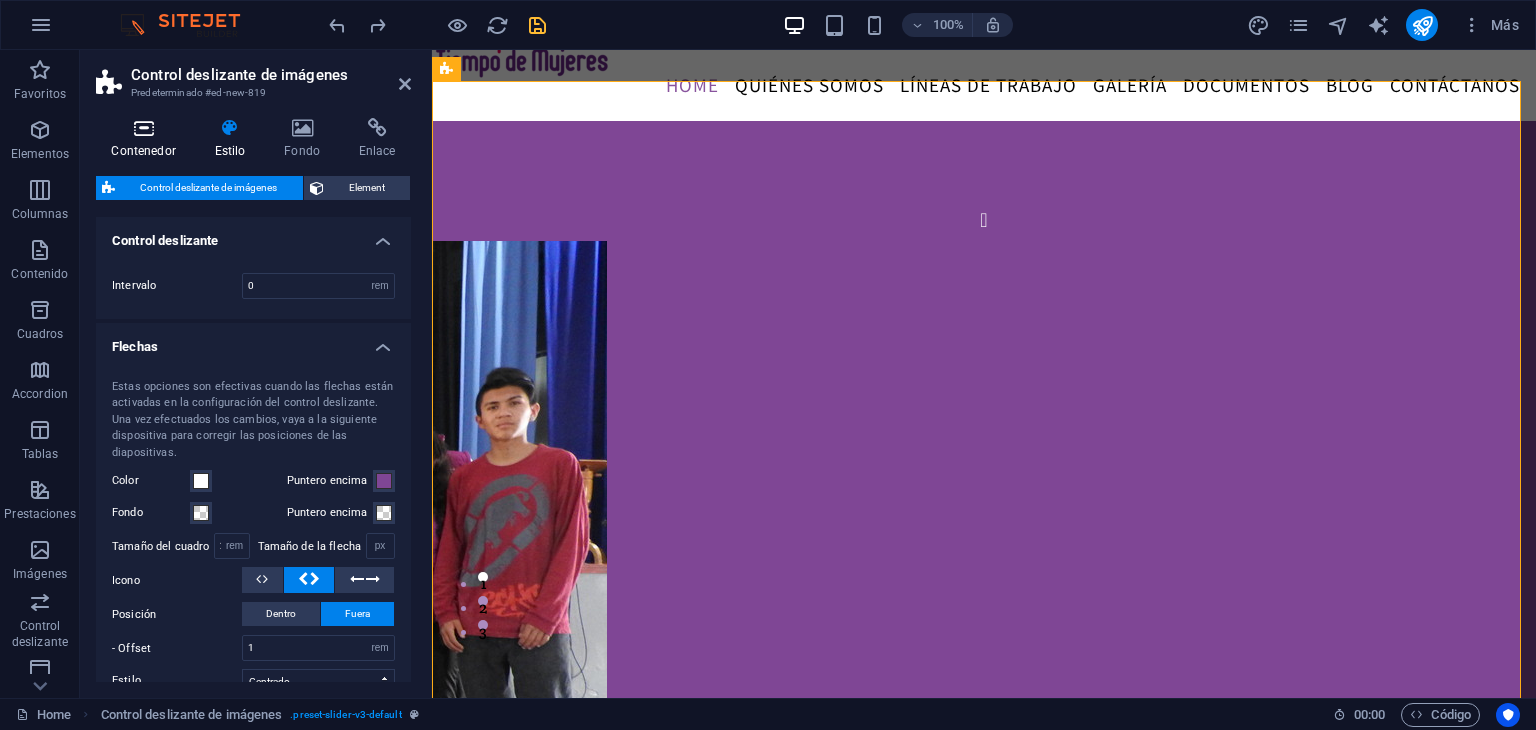 click on "Contenedor" at bounding box center (147, 139) 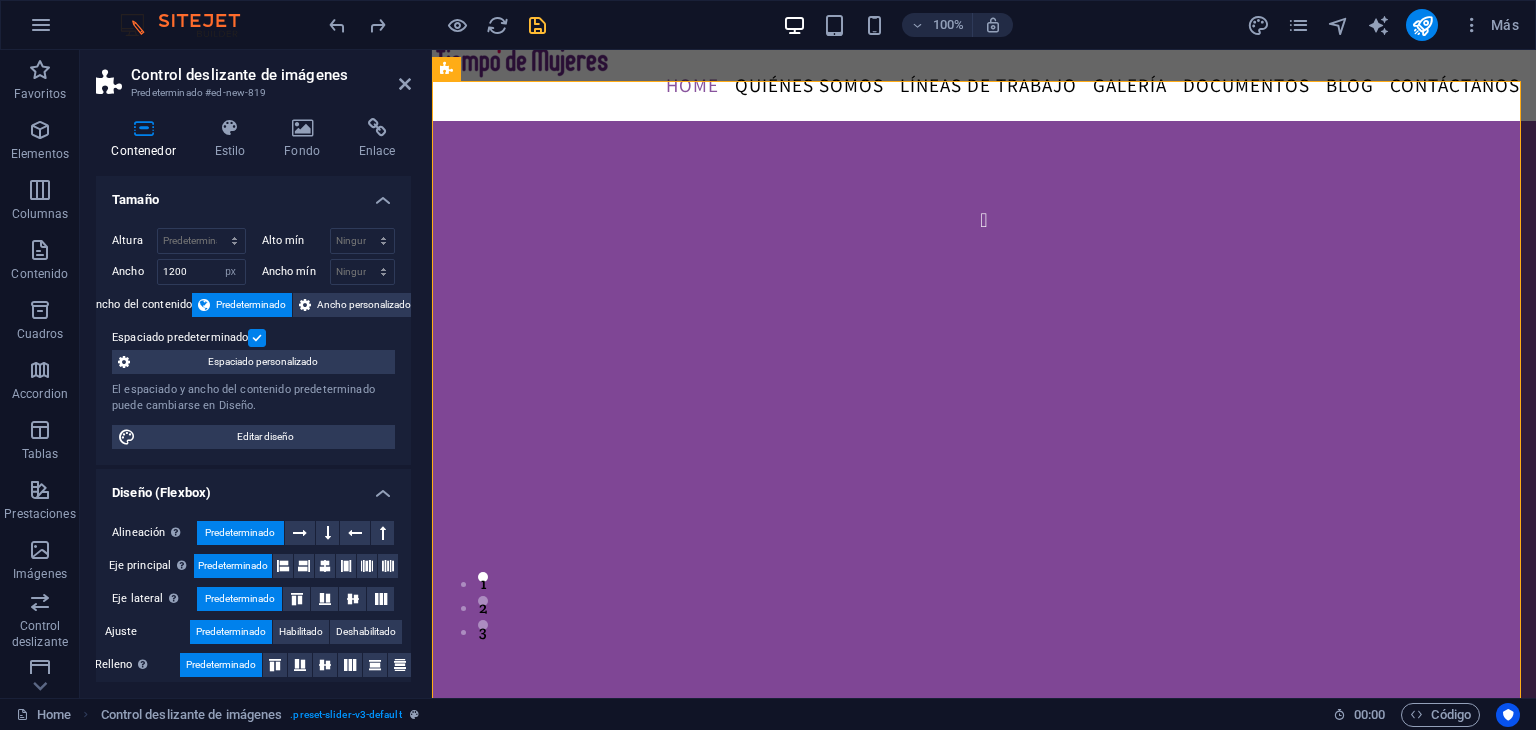 click at bounding box center (257, 338) 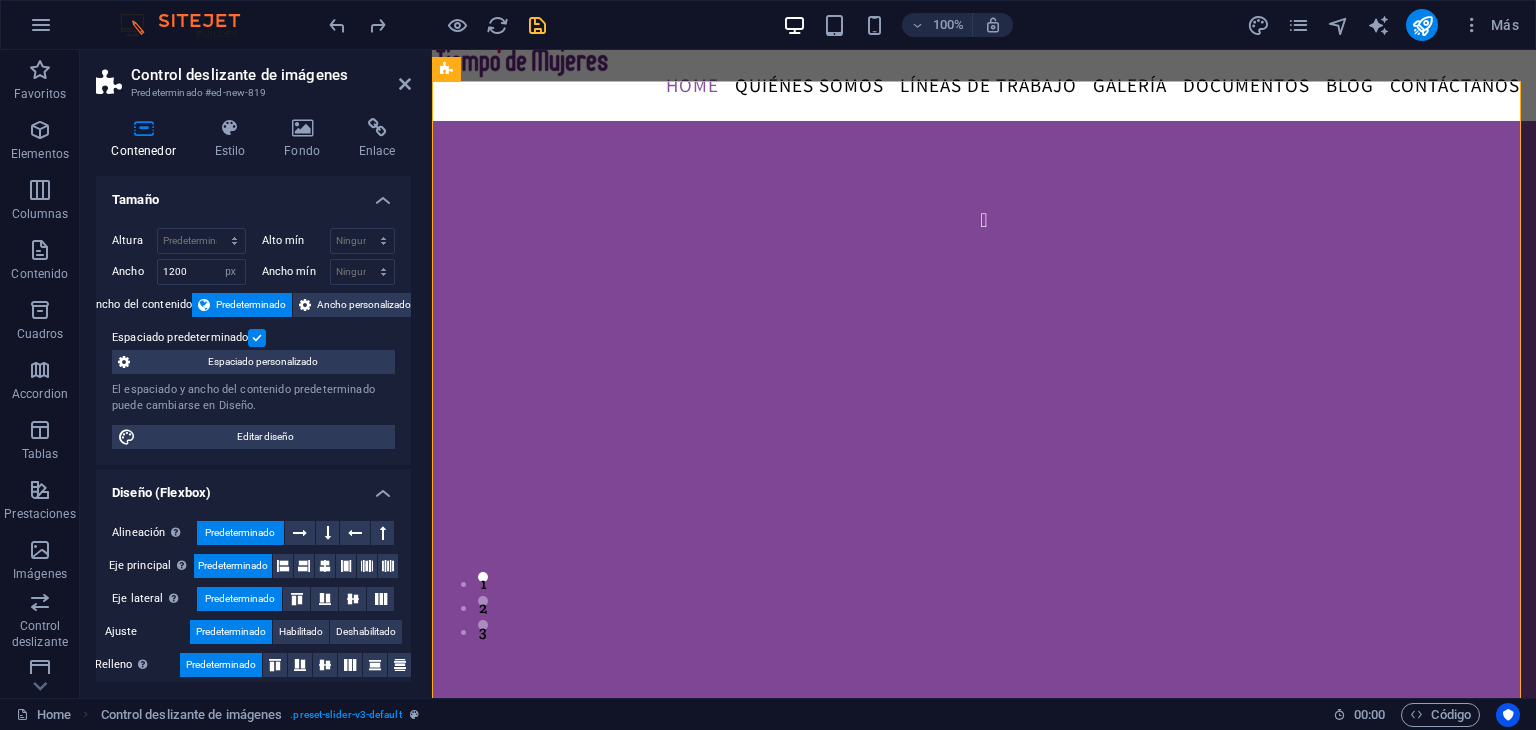 click on "Espaciado predeterminado" at bounding box center [0, 0] 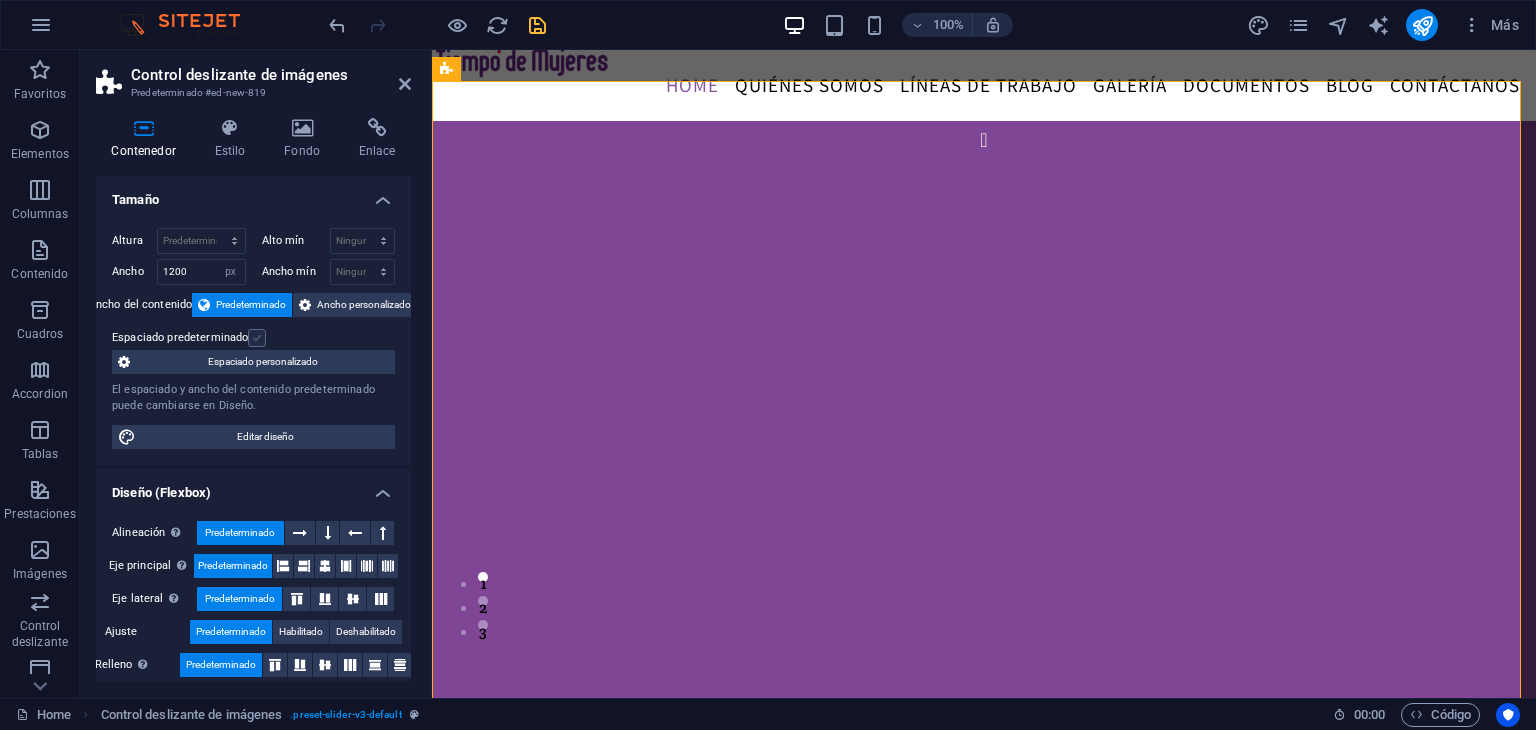 click at bounding box center (257, 338) 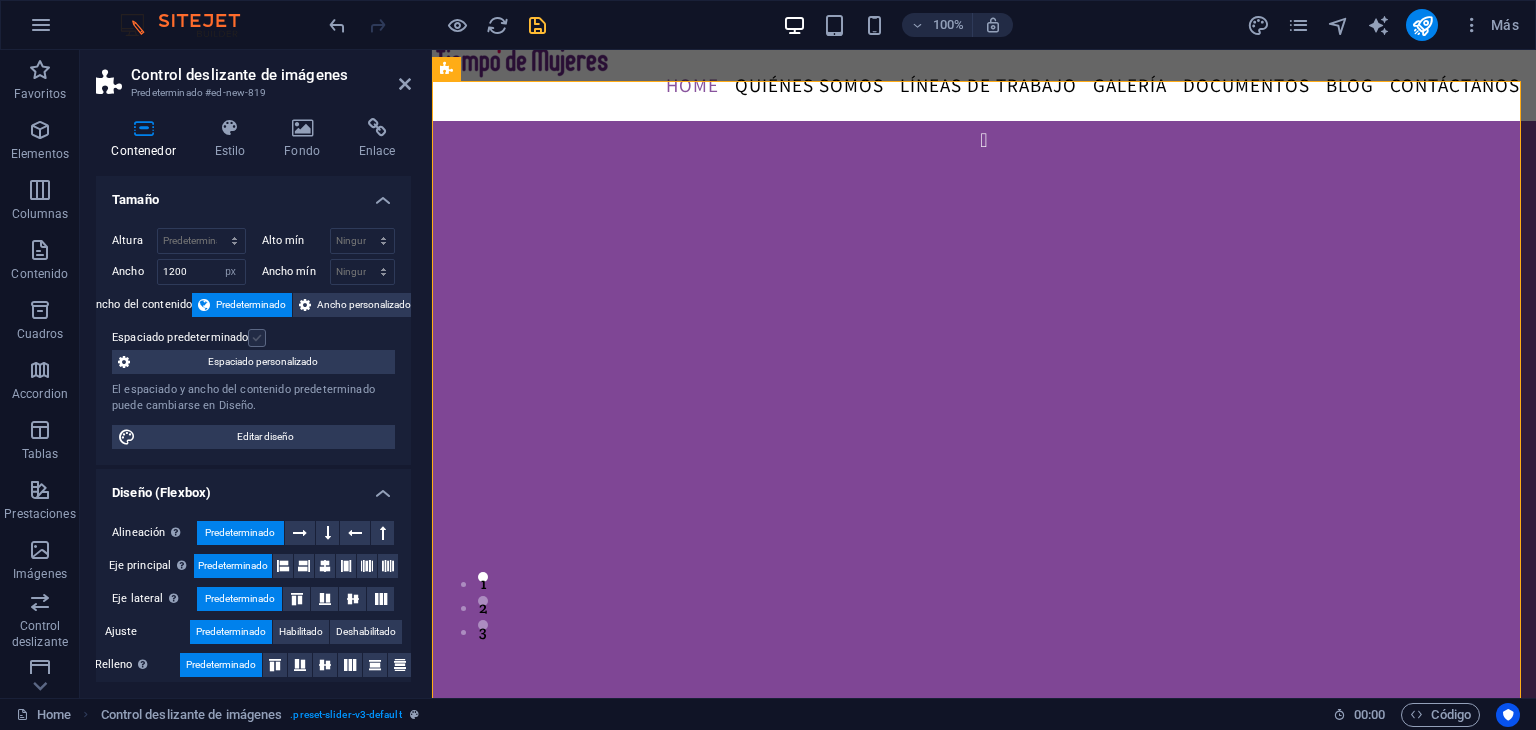 click on "Espaciado predeterminado" at bounding box center [0, 0] 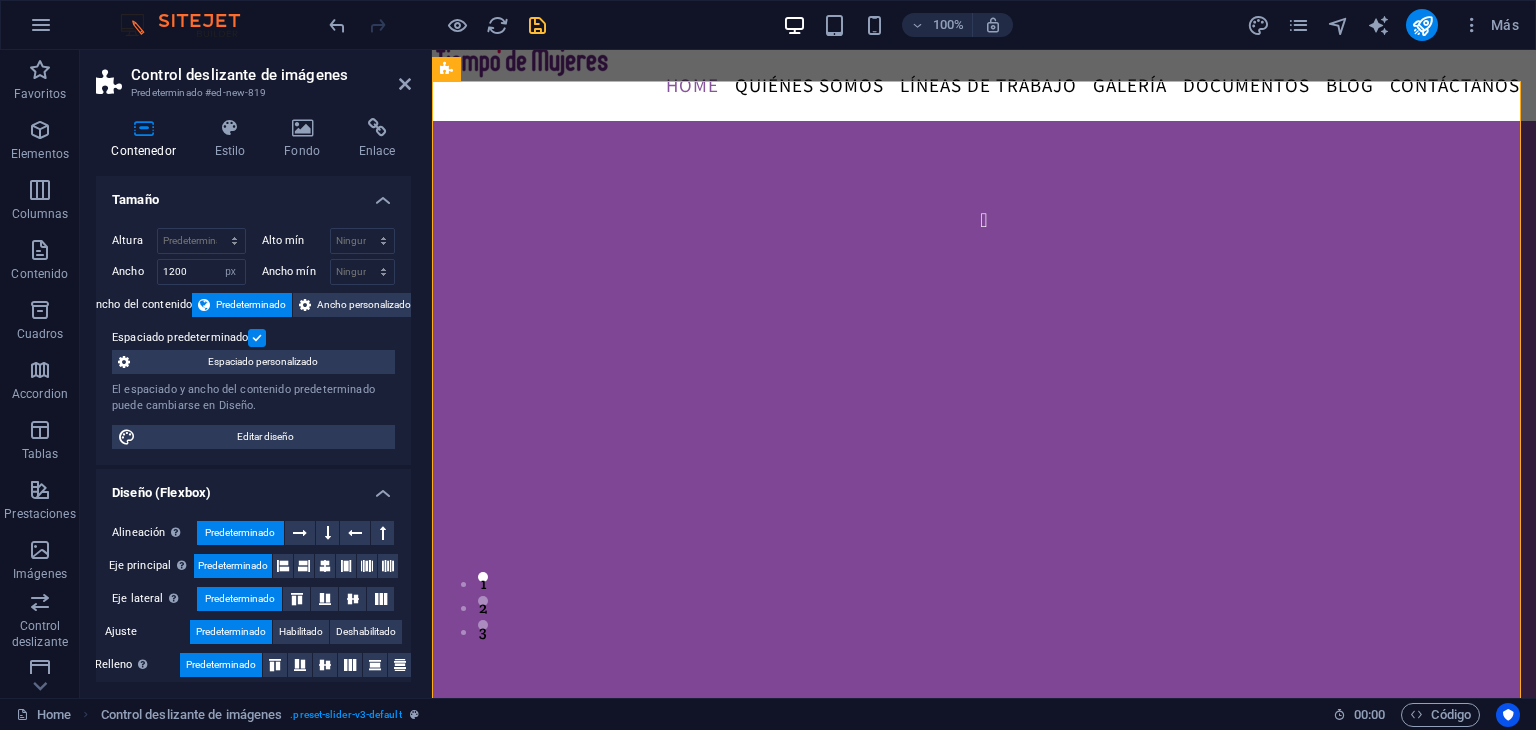 click at bounding box center [257, 338] 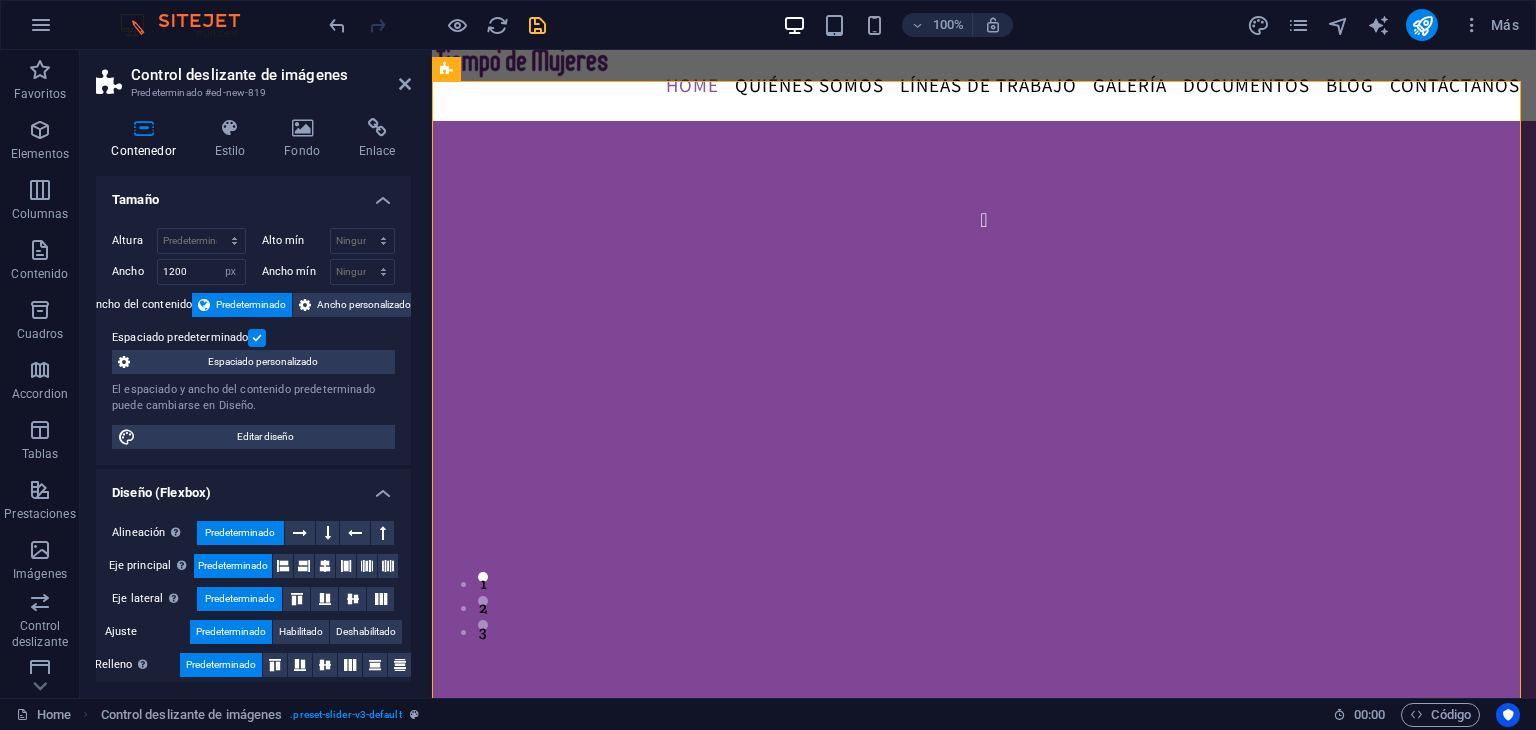 click on "Espaciado predeterminado" at bounding box center [0, 0] 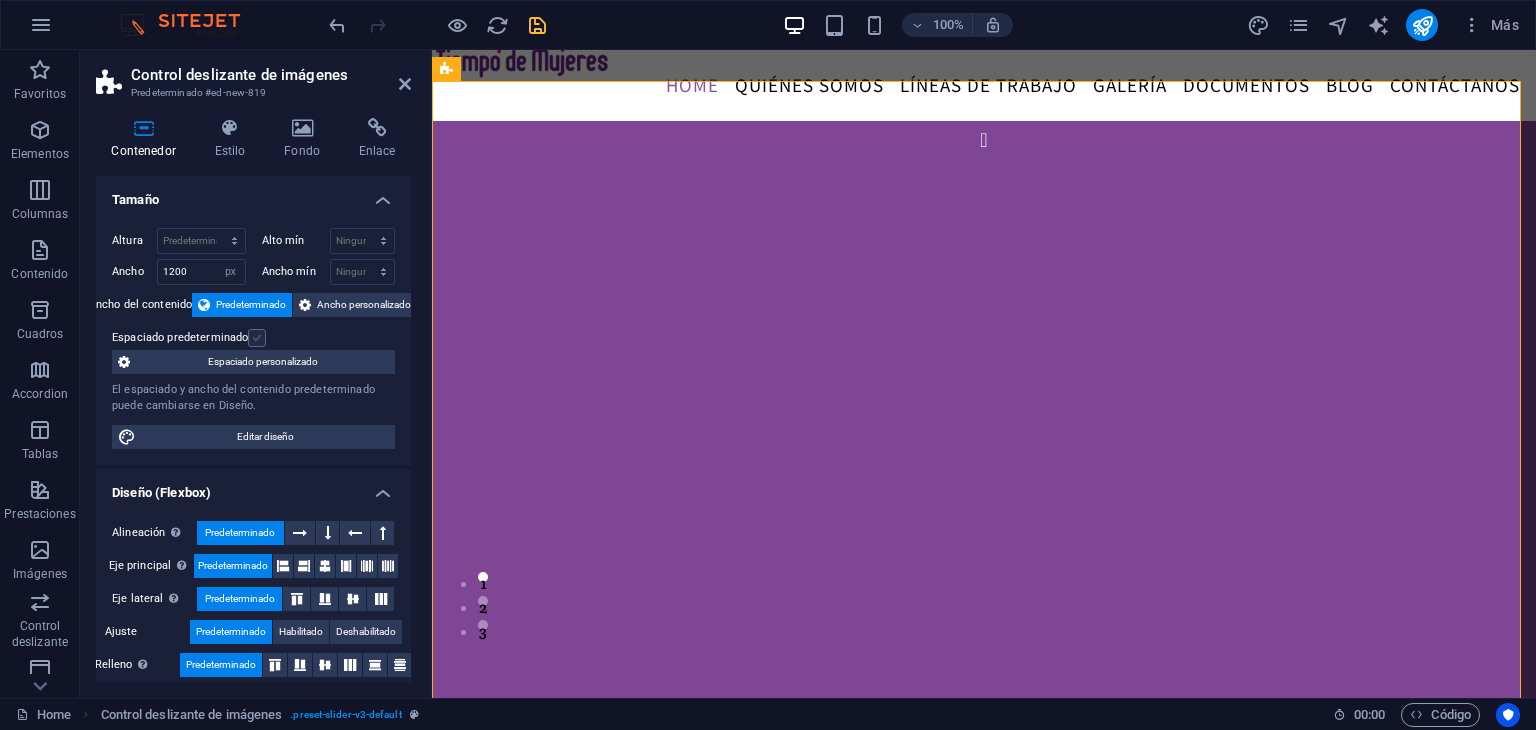 click at bounding box center (257, 338) 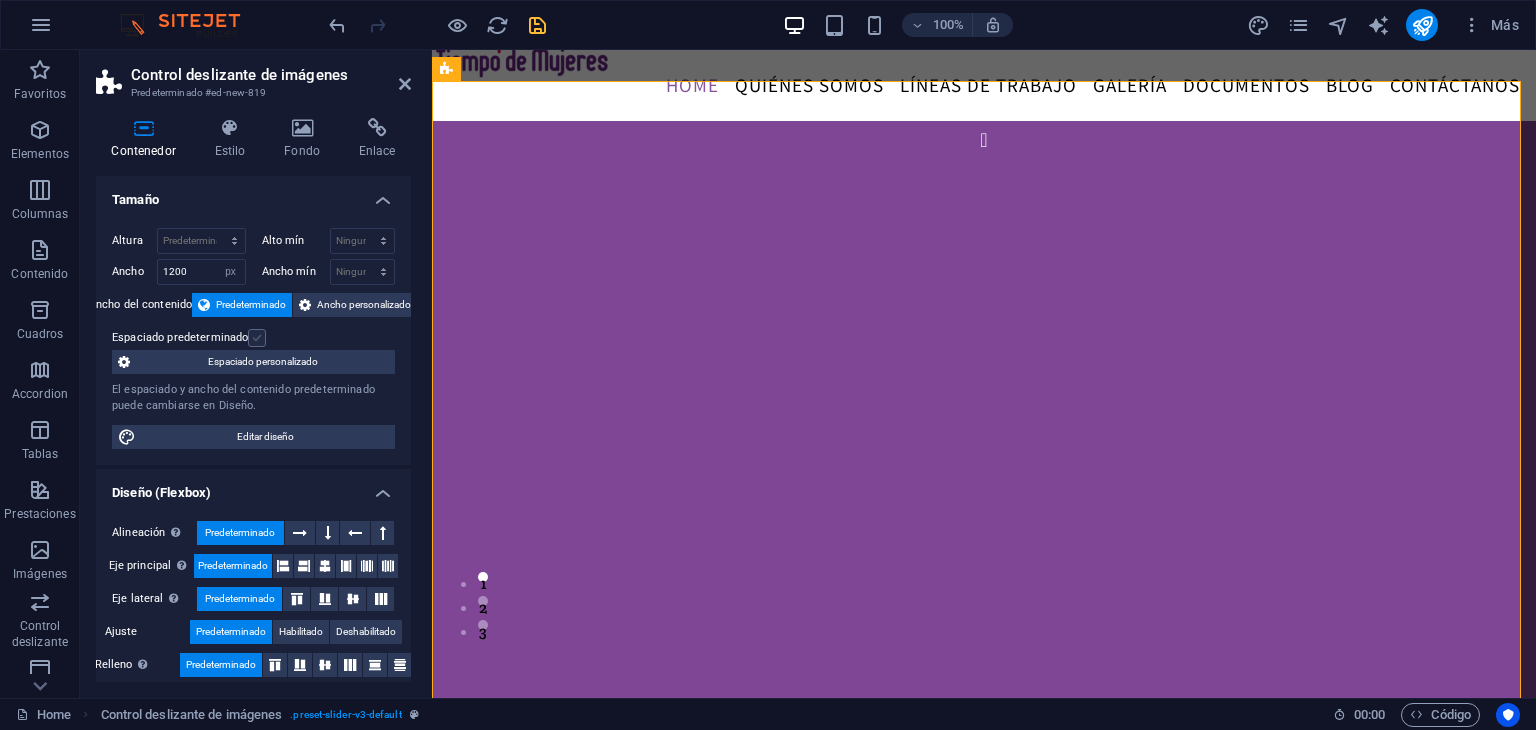 click on "Espaciado predeterminado" at bounding box center [0, 0] 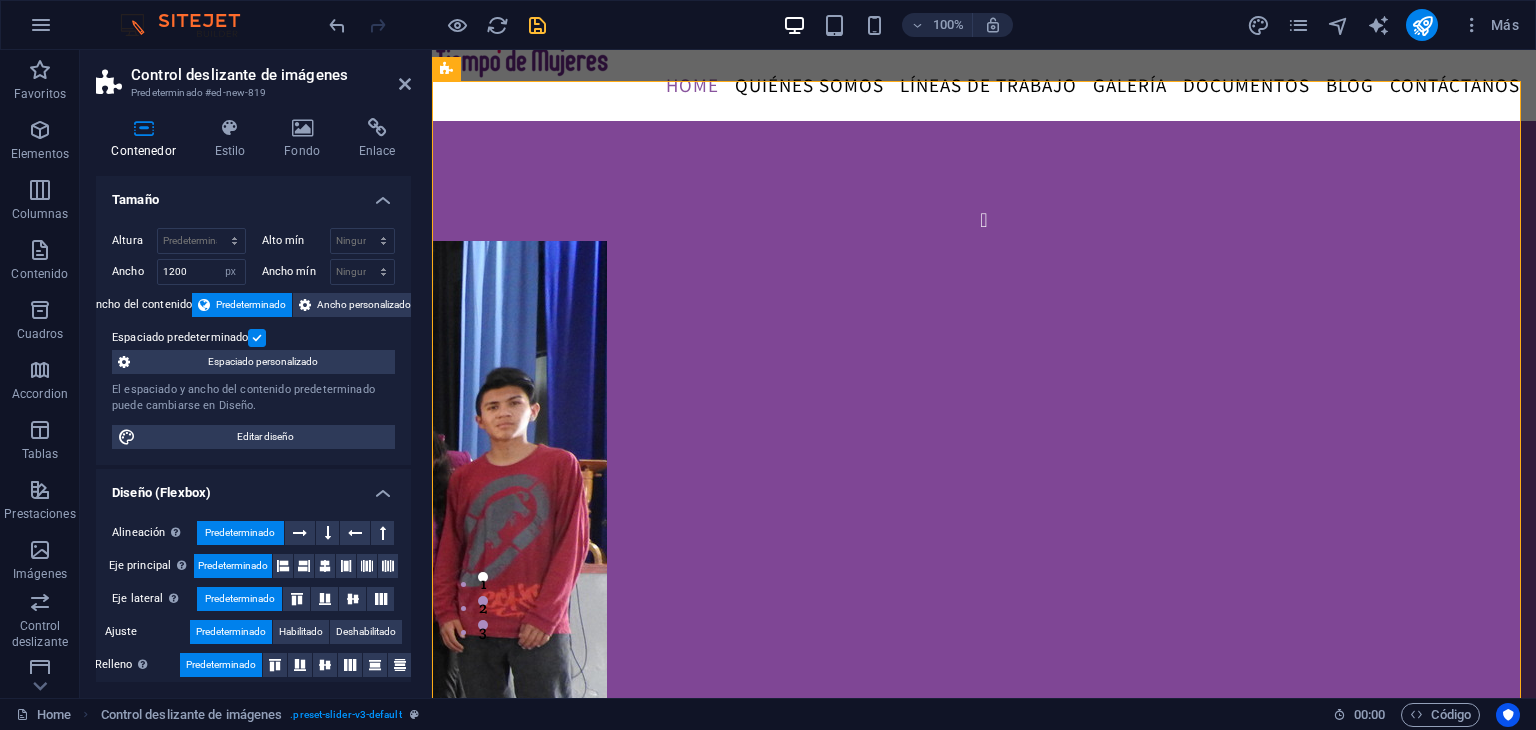 click on "Espaciado predeterminado" at bounding box center [251, 338] 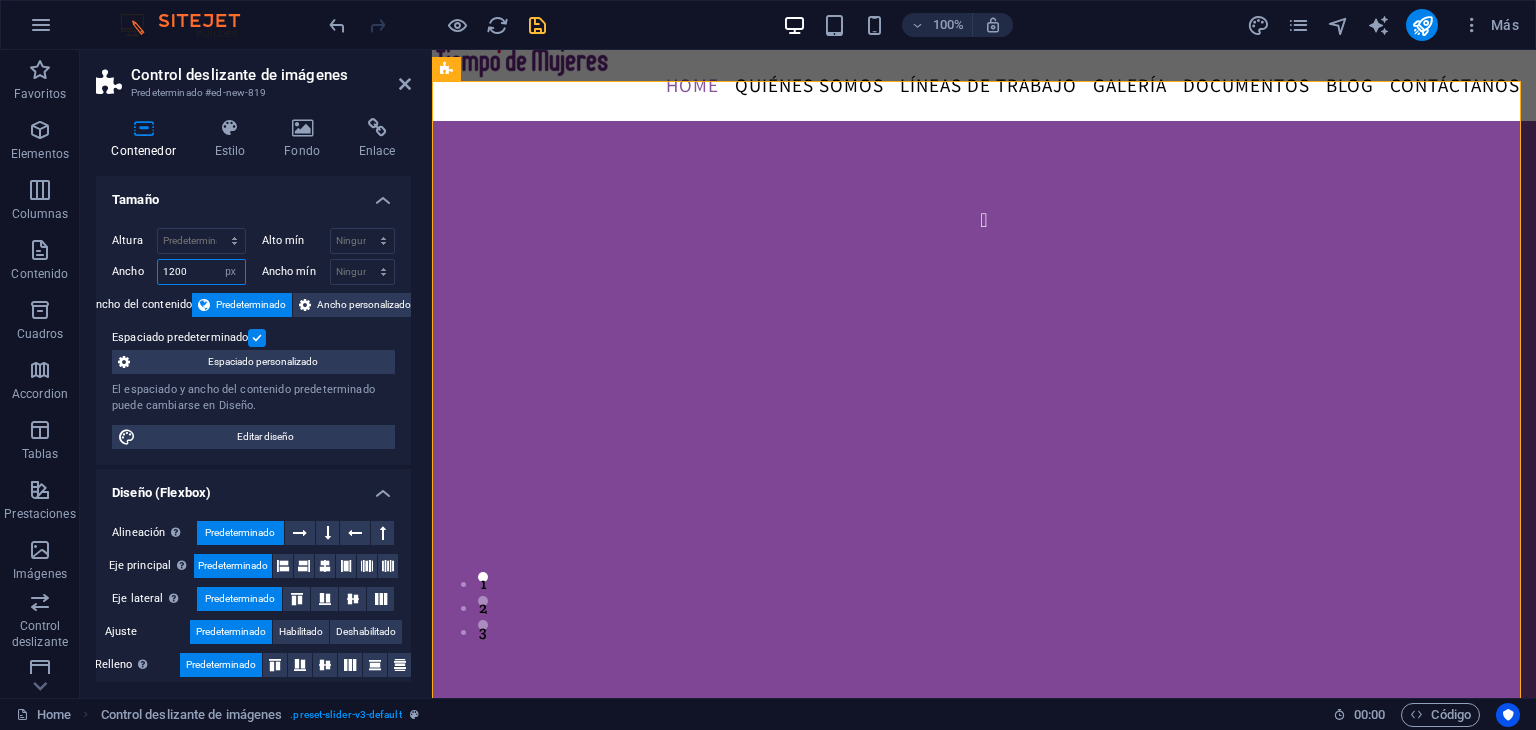 drag, startPoint x: 207, startPoint y: 273, endPoint x: 172, endPoint y: 276, distance: 35.128338 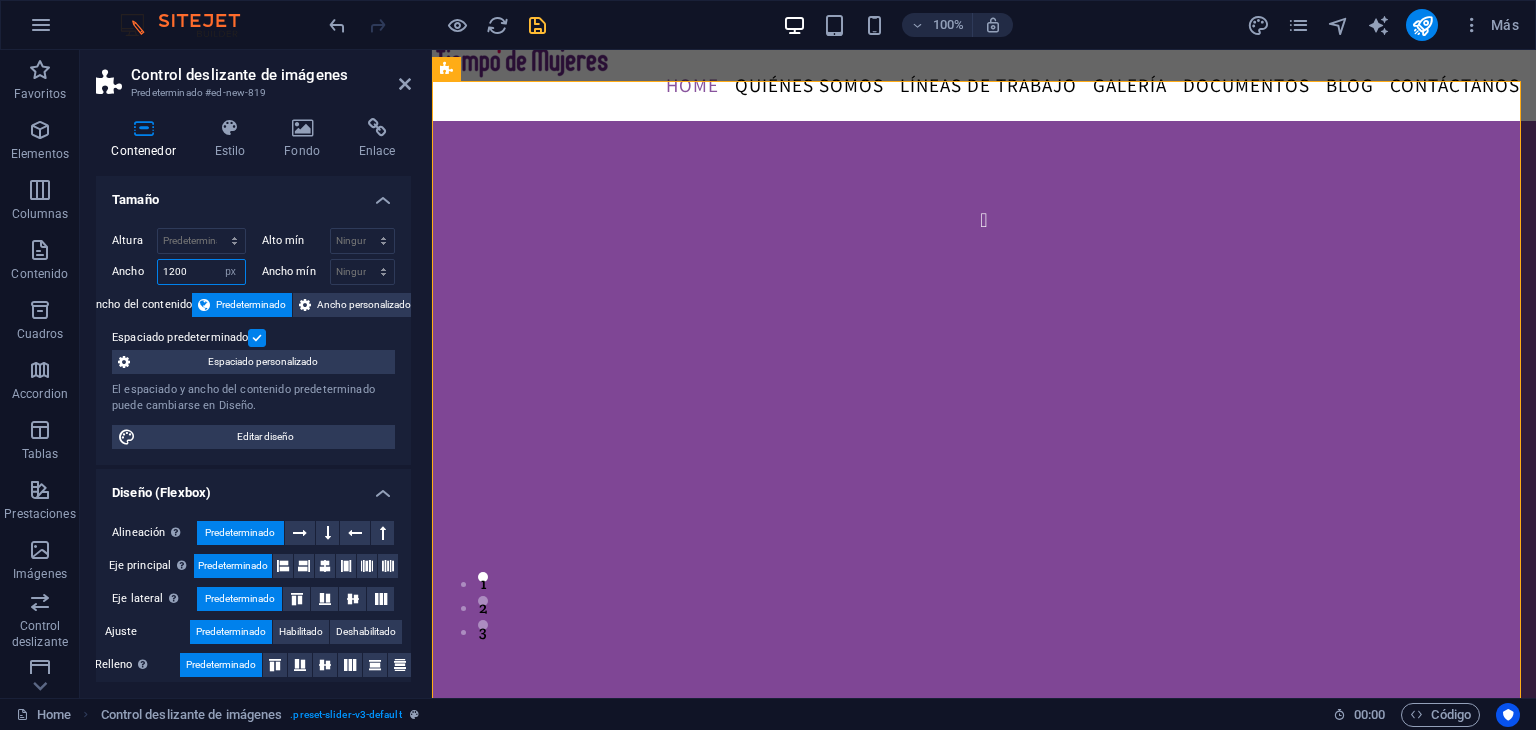 click on "1200" at bounding box center [201, 272] 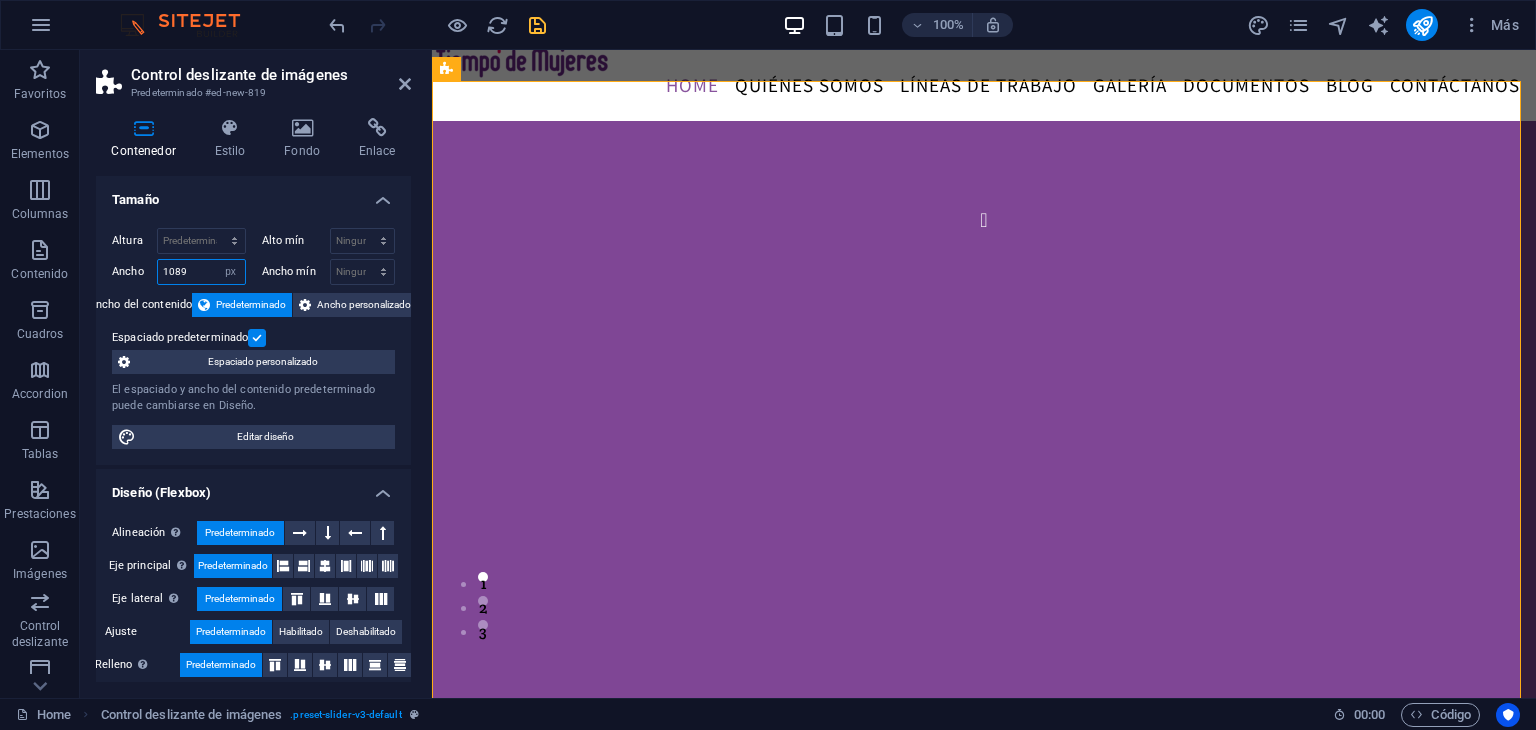 type on "1089" 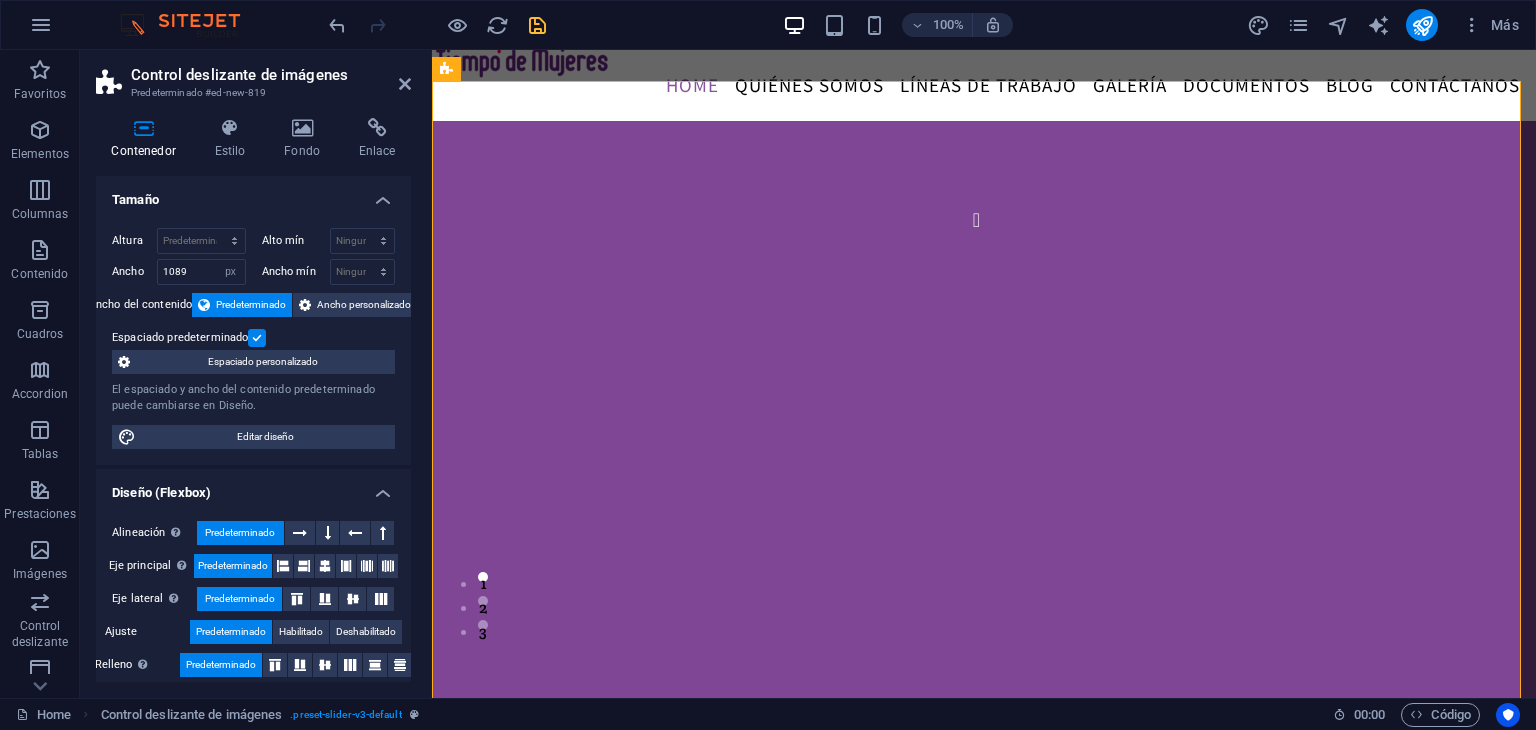 click at bounding box center (-834, 1957) 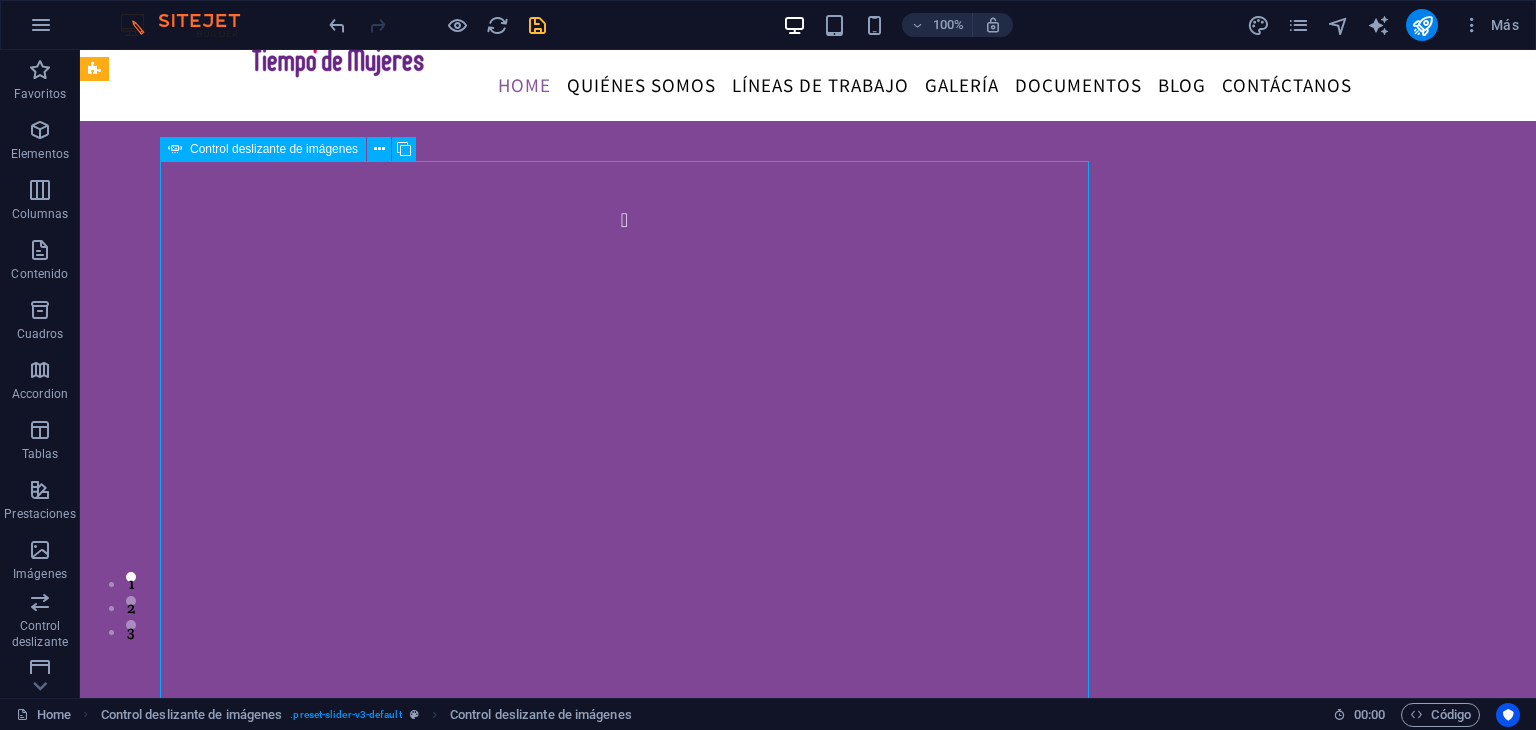 click on "sdsd sdsd 1 2" at bounding box center [624, 601] 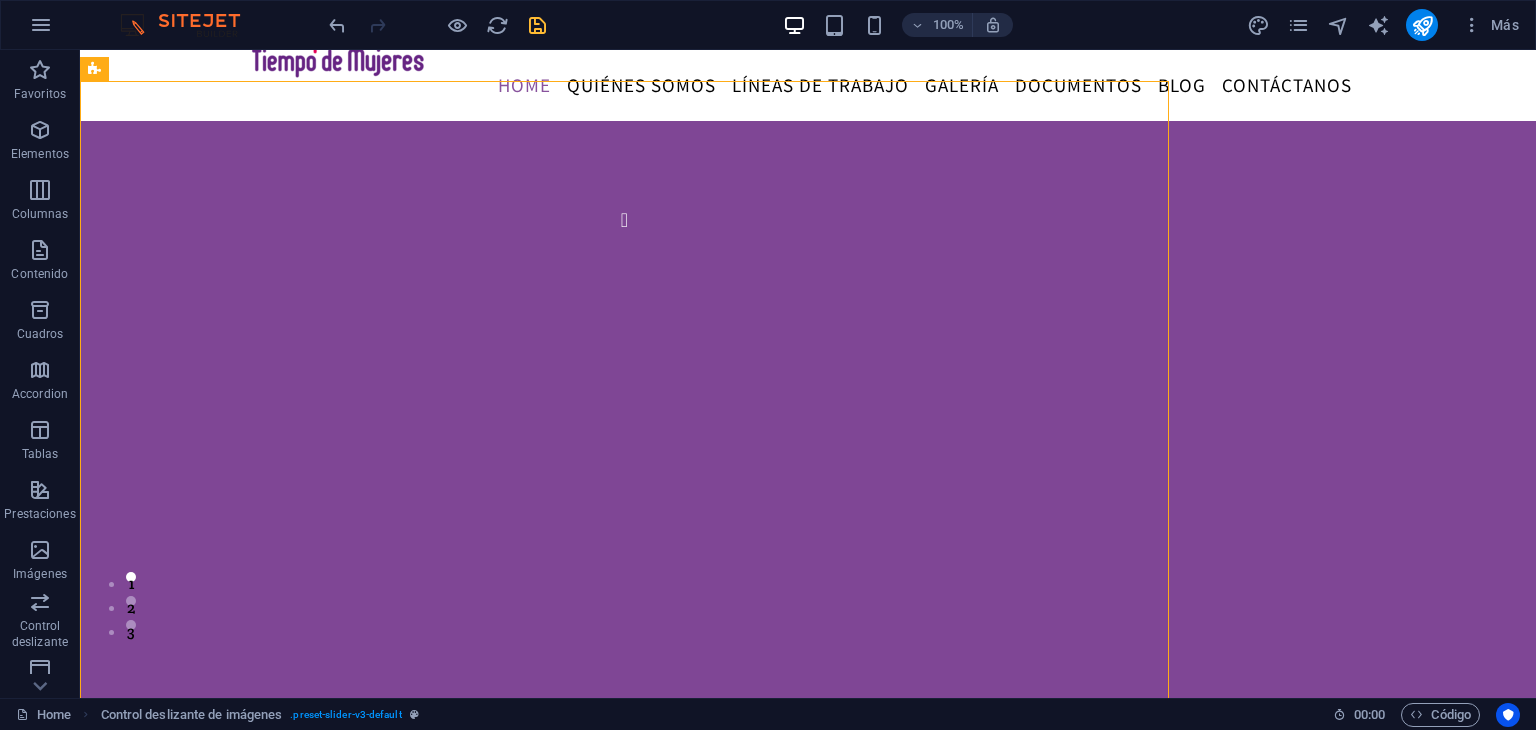 click on "Menu Home Quiénes somos LÍNEAS DE TRABAJO Galería Documentos Blog Contáctanos sdsd sdsd 1 2 About us The Beauty Temple is the best in town, offering professional services such as hair, nail, skin care, tanning and massages. LEARN MORE You say it best ”The Beauty Temple is the best in town, offering professional services such as hair, nail, skin care, tanning and massages.” ”The Beauty Temple is the best in town, offering professional services such as hair, nail, skin care, tanning and massages.” STEPHANIE Sit back, relax, and enjoy our services The Beauty Temple is the best in town, offering professional services such as hair, nail, skin care, tanning and massages. Nail care $14.99 Facial care $14.99 Facial care $14.99 LEARN MORE Your kind words have an impact Don’t take our word for it. Have a look at our hundreds of happy clients who got rejuvenated with our treatments. June Robbins 5 days ago “...the staff is wonderful...” Jackie Johns 1 week ago “...great experience...” 1 week ago 1" at bounding box center [808, 13877] 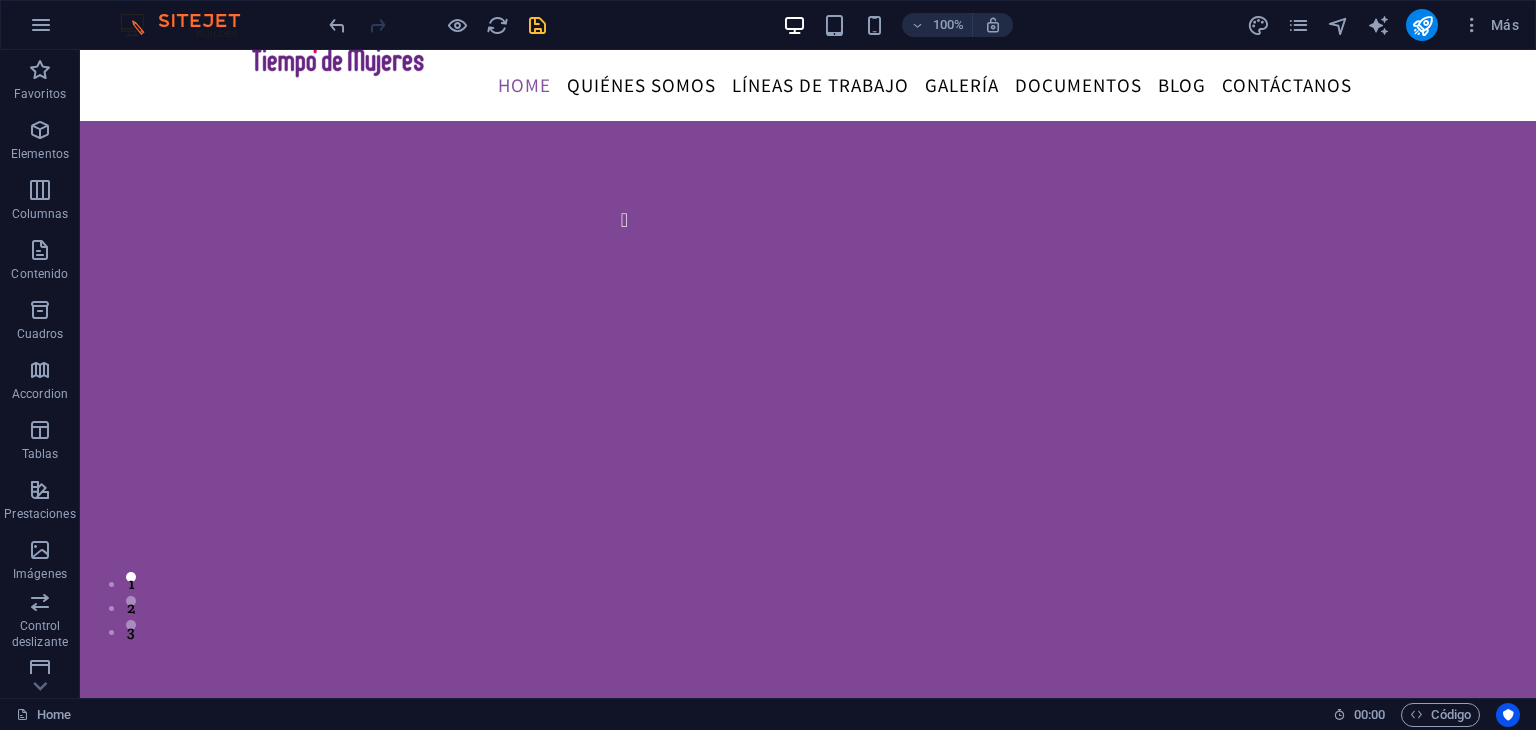 scroll, scrollTop: 54, scrollLeft: 0, axis: vertical 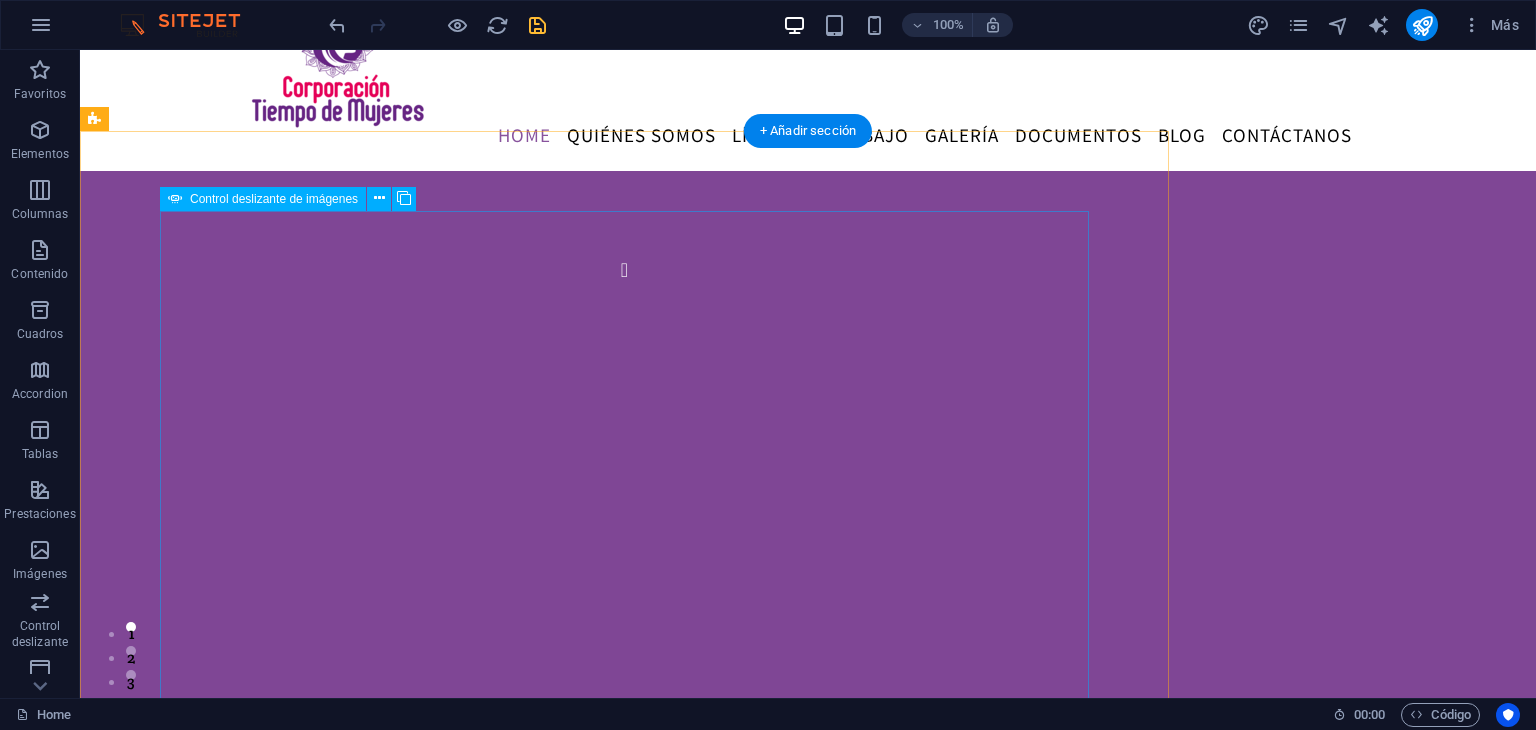 click at bounding box center (-1186, 2007) 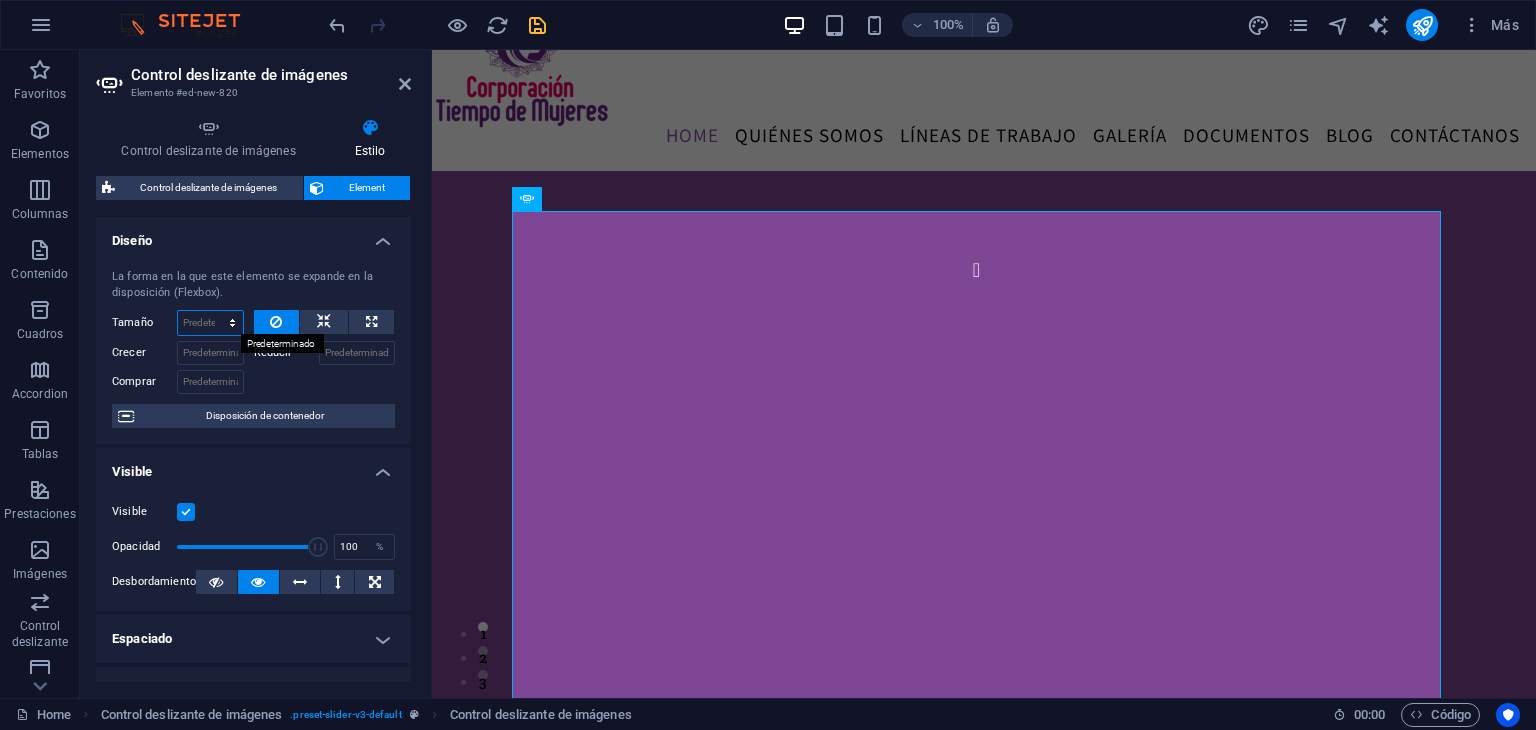 click on "Predeterminado automático px % 1/1 1/2 1/3 1/4 1/5 1/6 1/7 1/8 1/9 1/10" at bounding box center (210, 323) 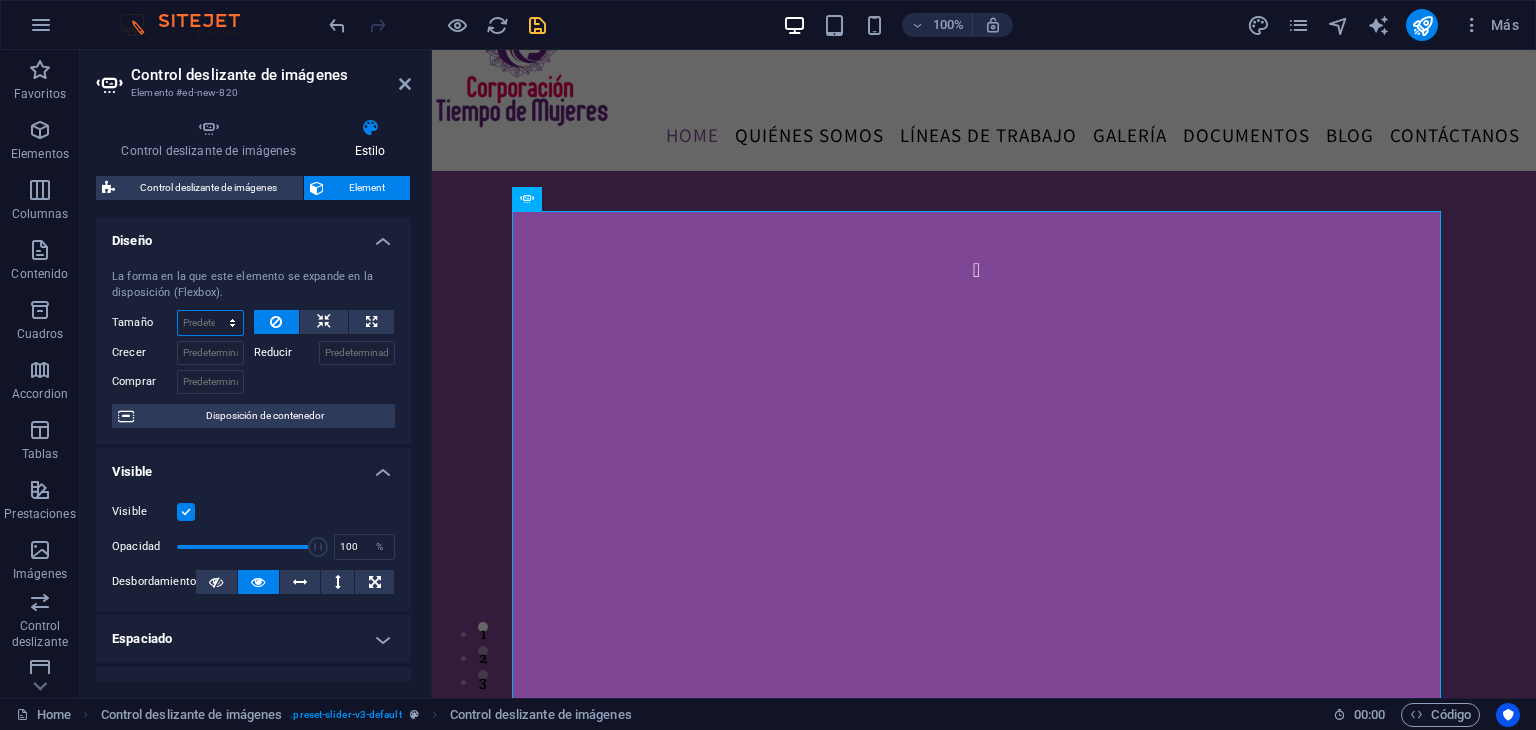 click on "Predeterminado automático px % 1/1 1/2 1/3 1/4 1/5 1/6 1/7 1/8 1/9 1/10" at bounding box center (210, 323) 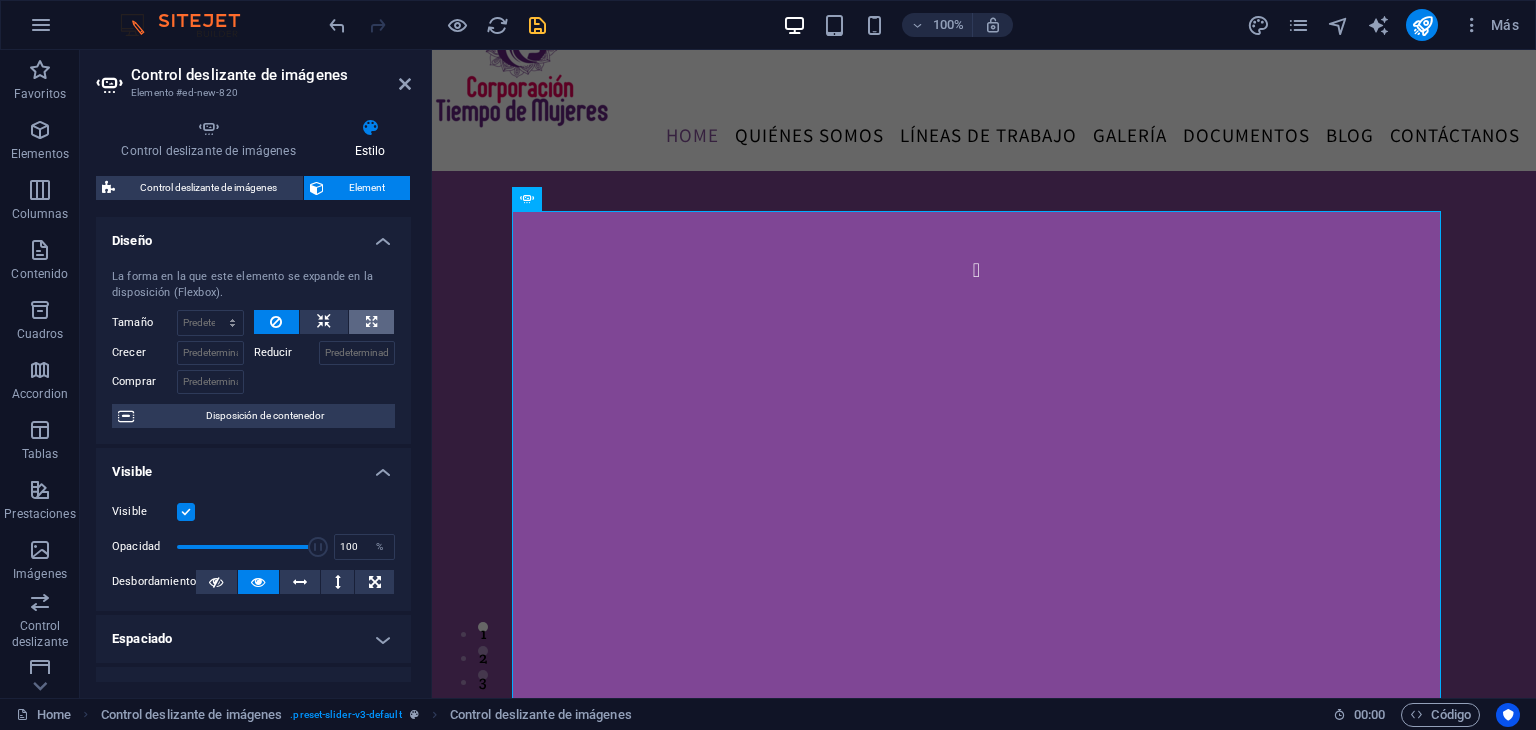 click at bounding box center [371, 322] 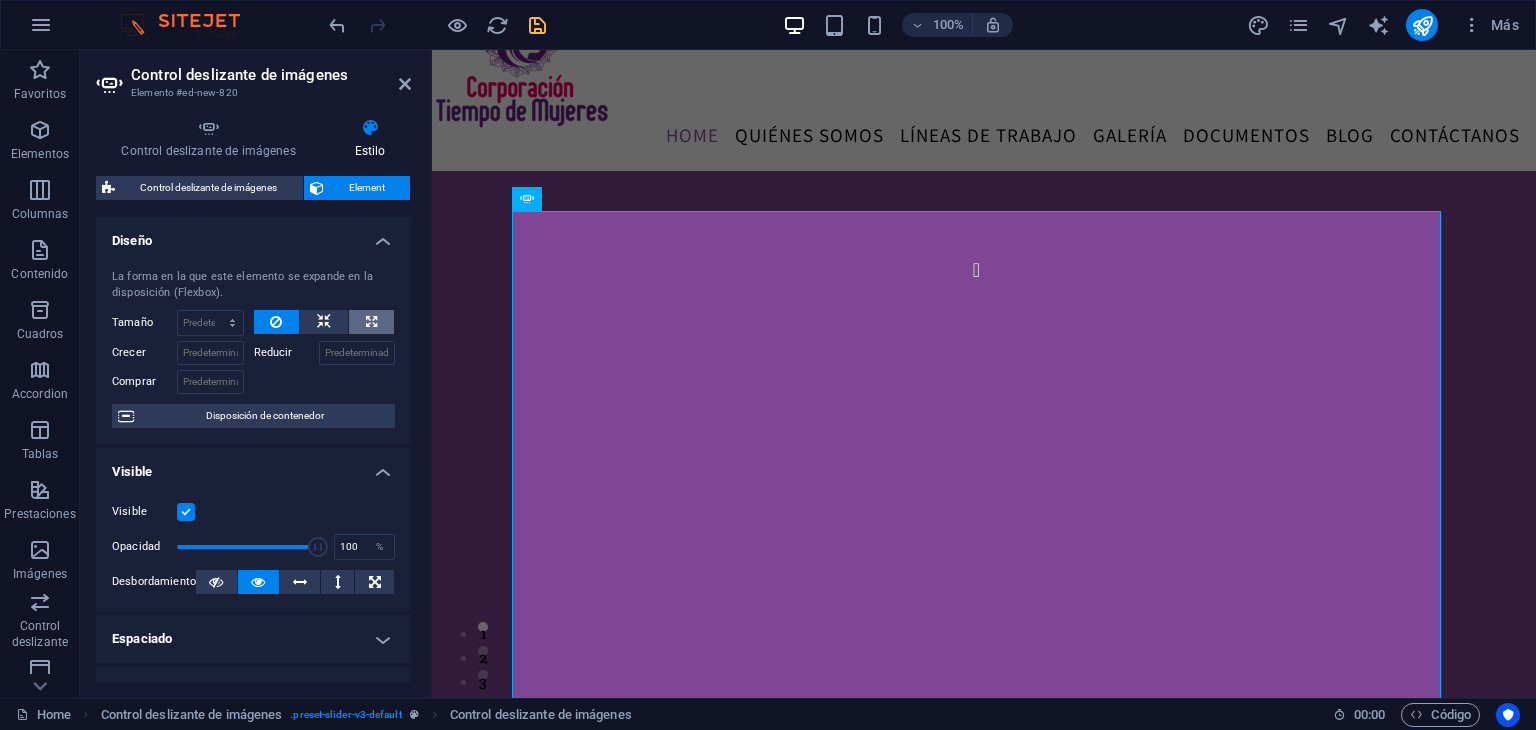 type on "100" 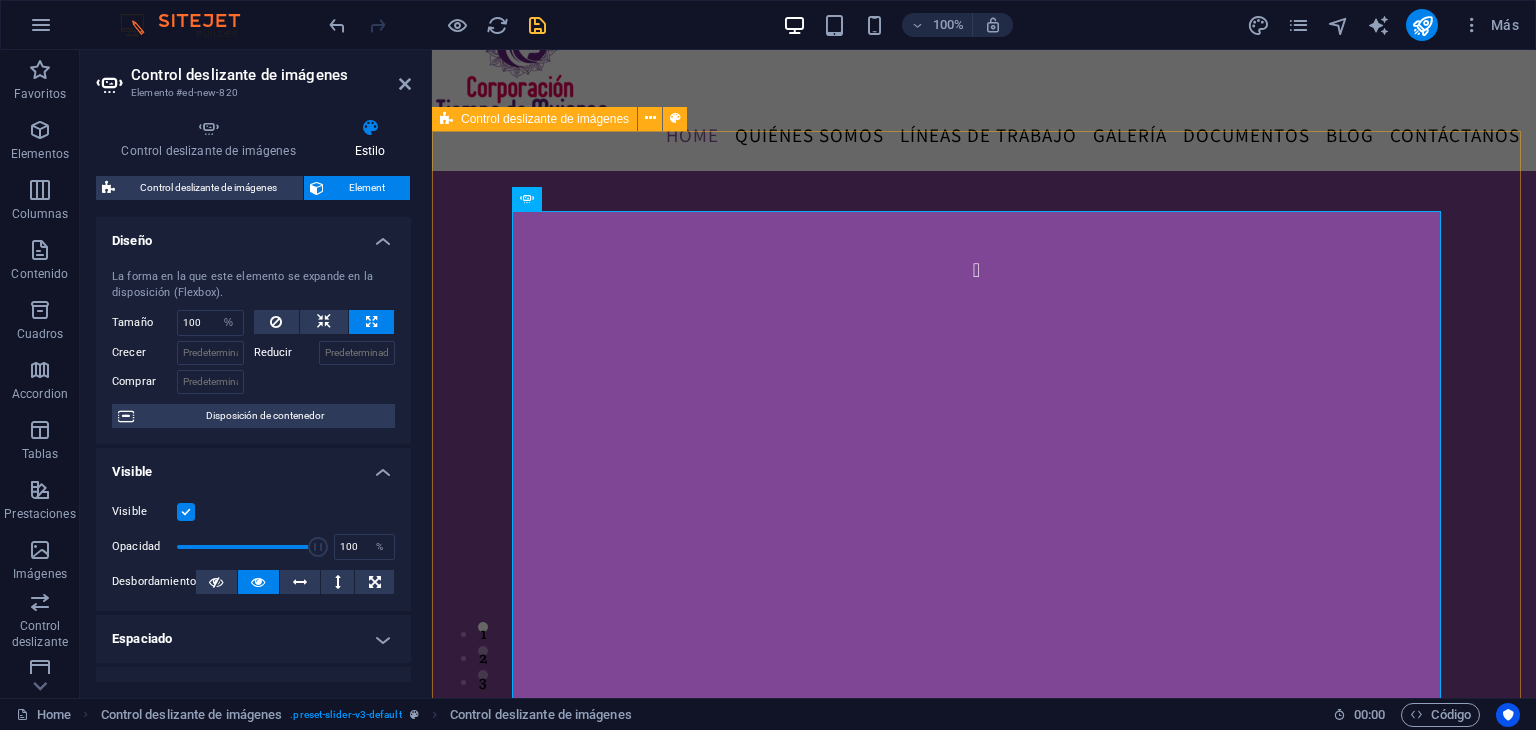 click on "sdsd sdsd 1 2" at bounding box center (976, 651) 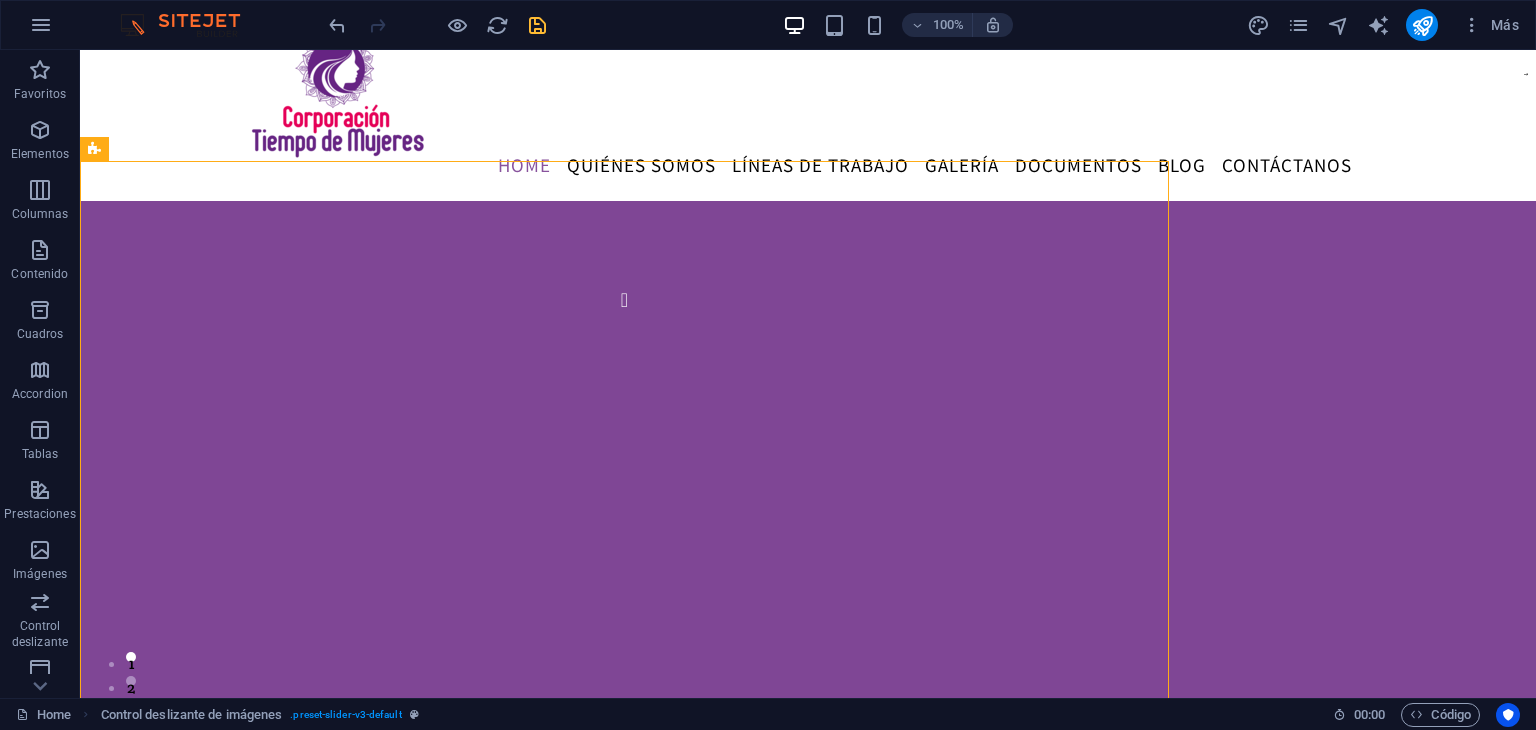 scroll, scrollTop: 24, scrollLeft: 0, axis: vertical 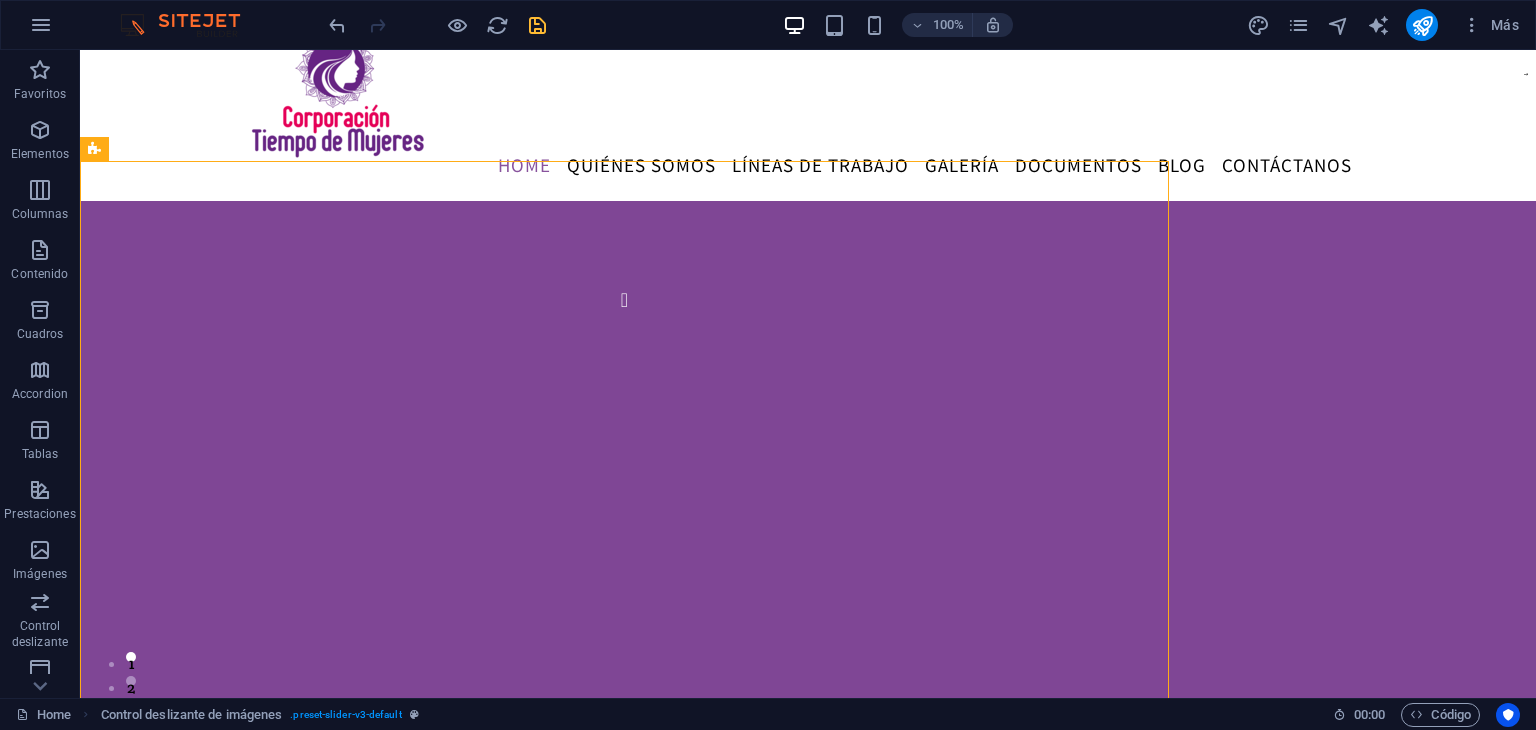 click on "Menu Home Quiénes somos LÍNEAS DE TRABAJO Galería Documentos Blog Contáctanos sdsd sdsd 1 2 About us The Beauty Temple is the best in town, offering professional services such as hair, nail, skin care, tanning and massages. LEARN MORE You say it best ”The Beauty Temple is the best in town, offering professional services such as hair, nail, skin care, tanning and massages.” ”The Beauty Temple is the best in town, offering professional services such as hair, nail, skin care, tanning and massages.” STEPHANIE Sit back, relax, and enjoy our services The Beauty Temple is the best in town, offering professional services such as hair, nail, skin care, tanning and massages. Nail care $14.99 Facial care $14.99 Facial care $14.99 LEARN MORE Your kind words have an impact Don’t take our word for it. Have a look at our hundreds of happy clients who got rejuvenated with our treatments. June Robbins 5 days ago “...the staff is wonderful...” Jackie Johns 1 week ago “...great experience...” 1 week ago 1" at bounding box center (808, 13966) 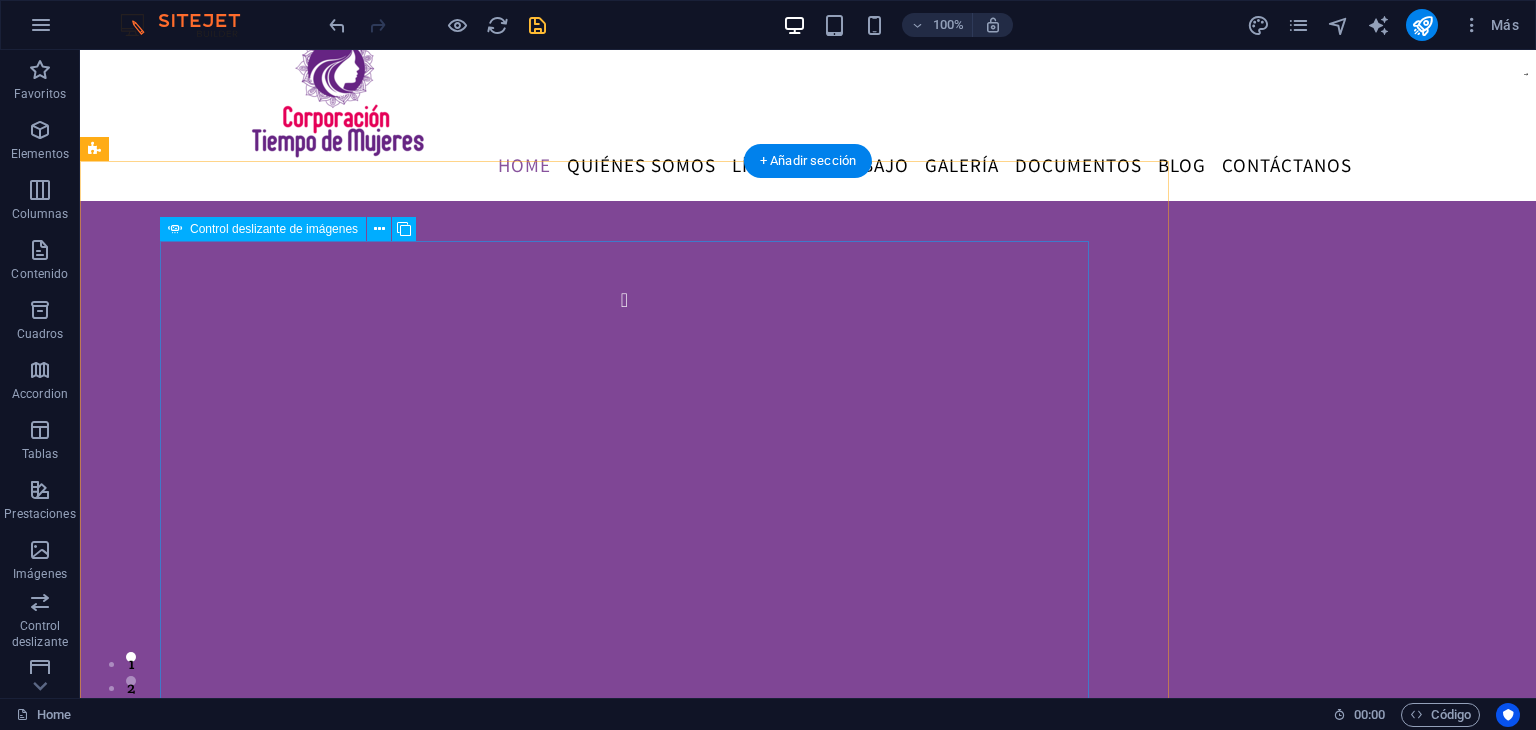 click at bounding box center (-1186, 2037) 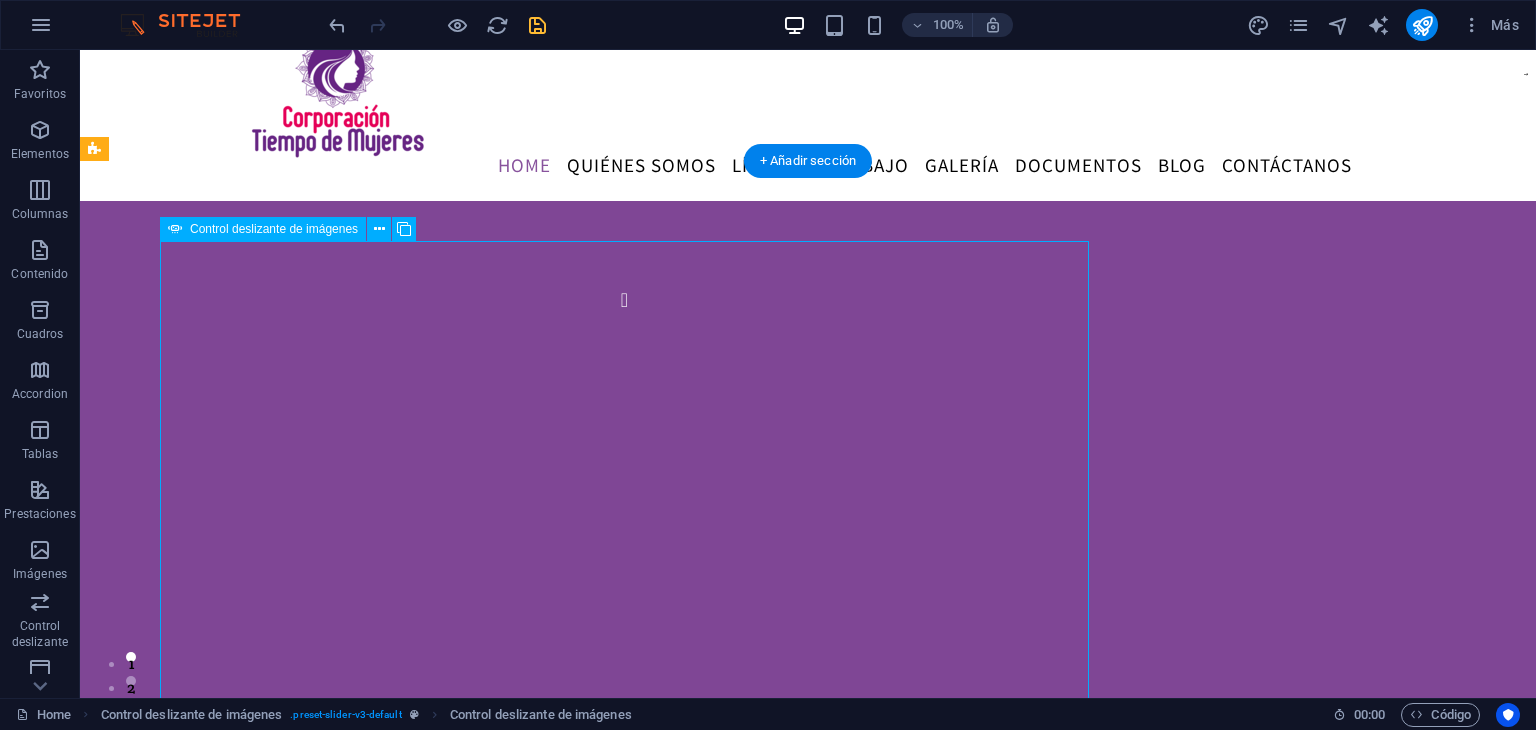 click at bounding box center (-1186, 2037) 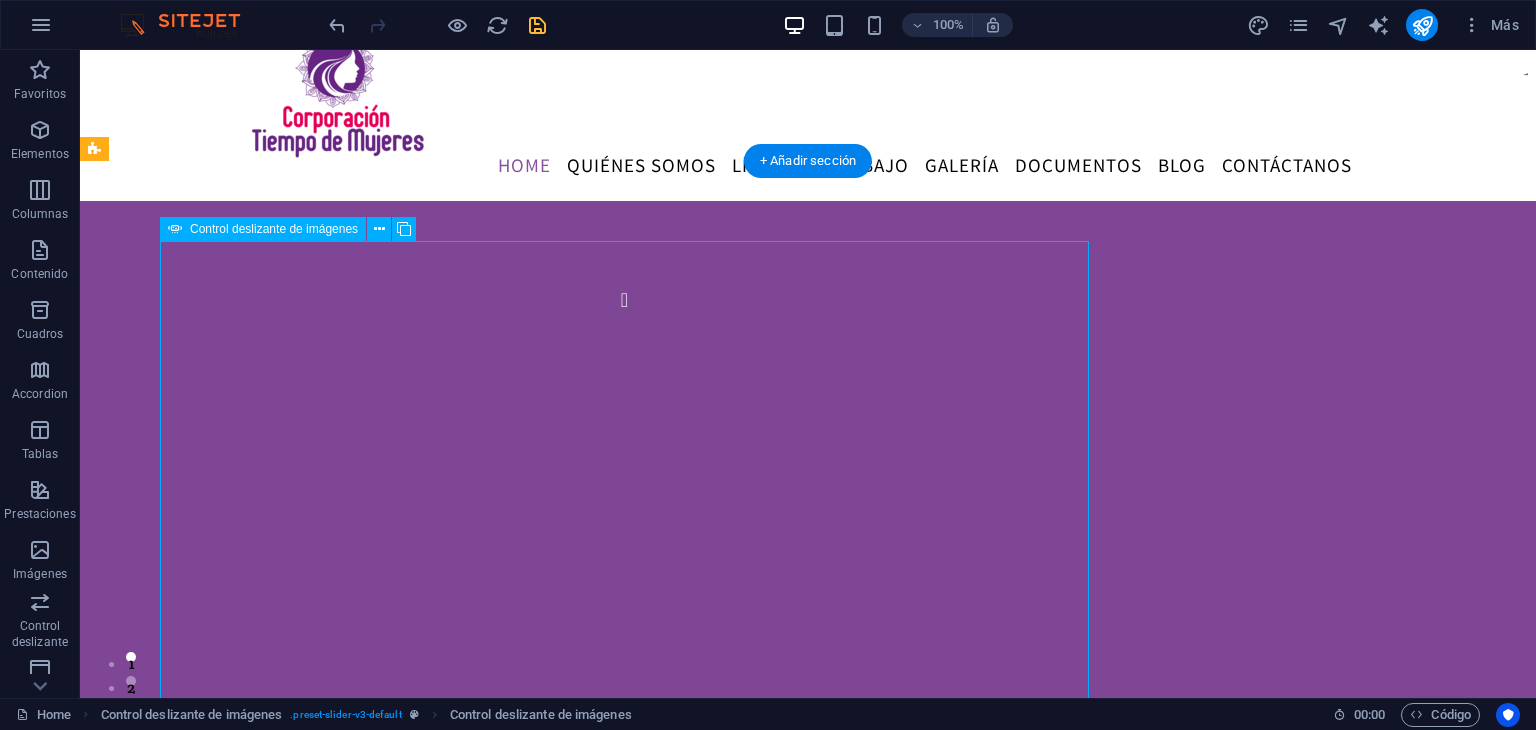select on "%" 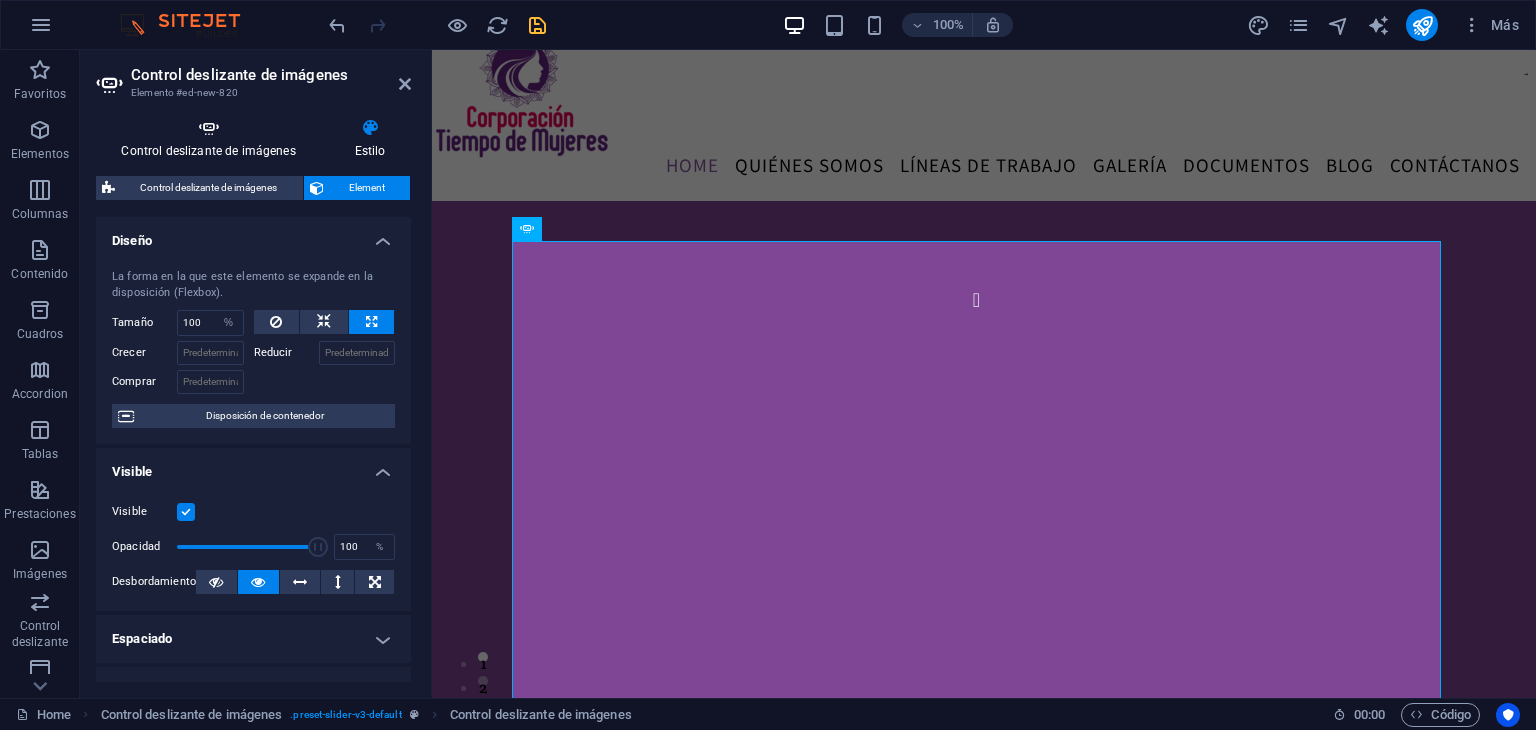 click at bounding box center [208, 128] 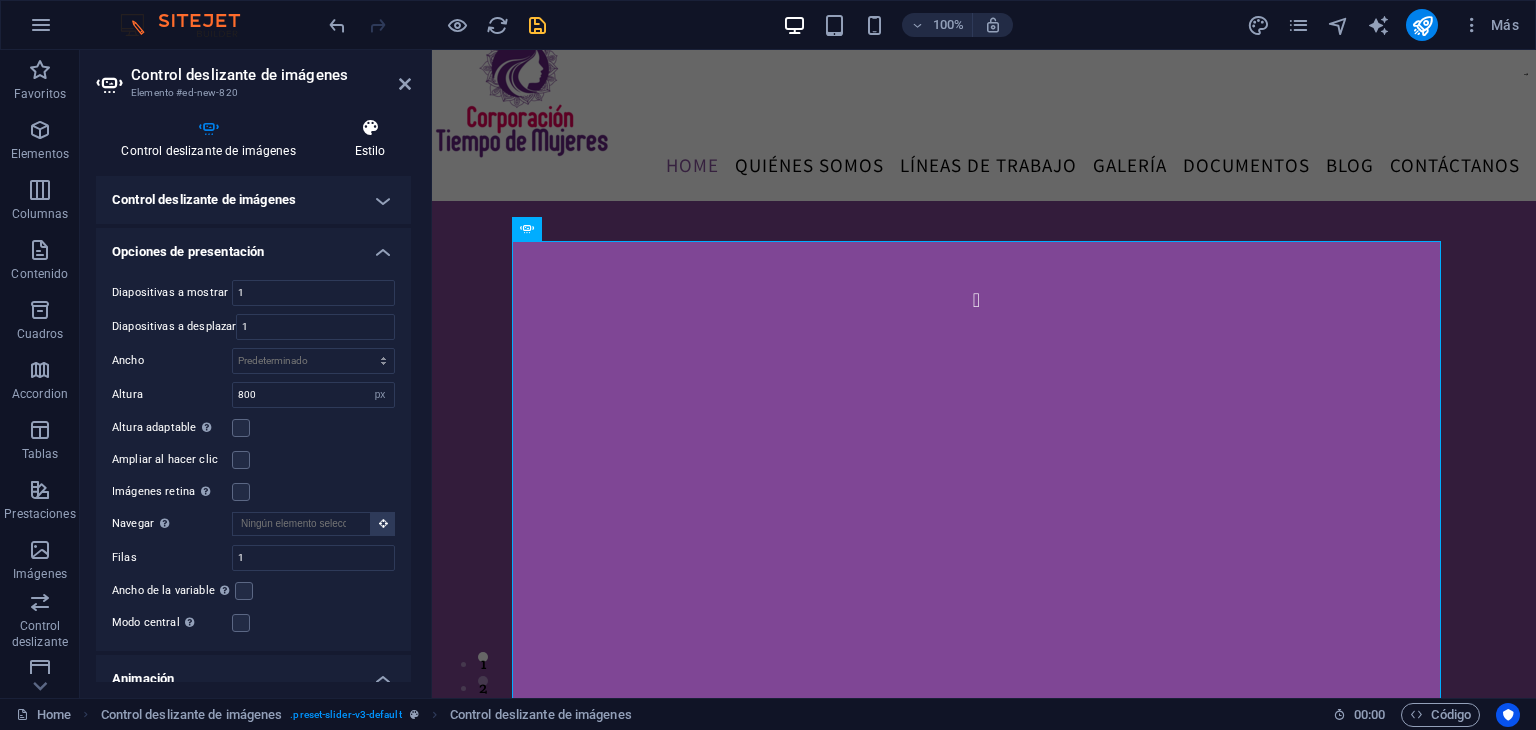 click on "Estilo" at bounding box center (370, 139) 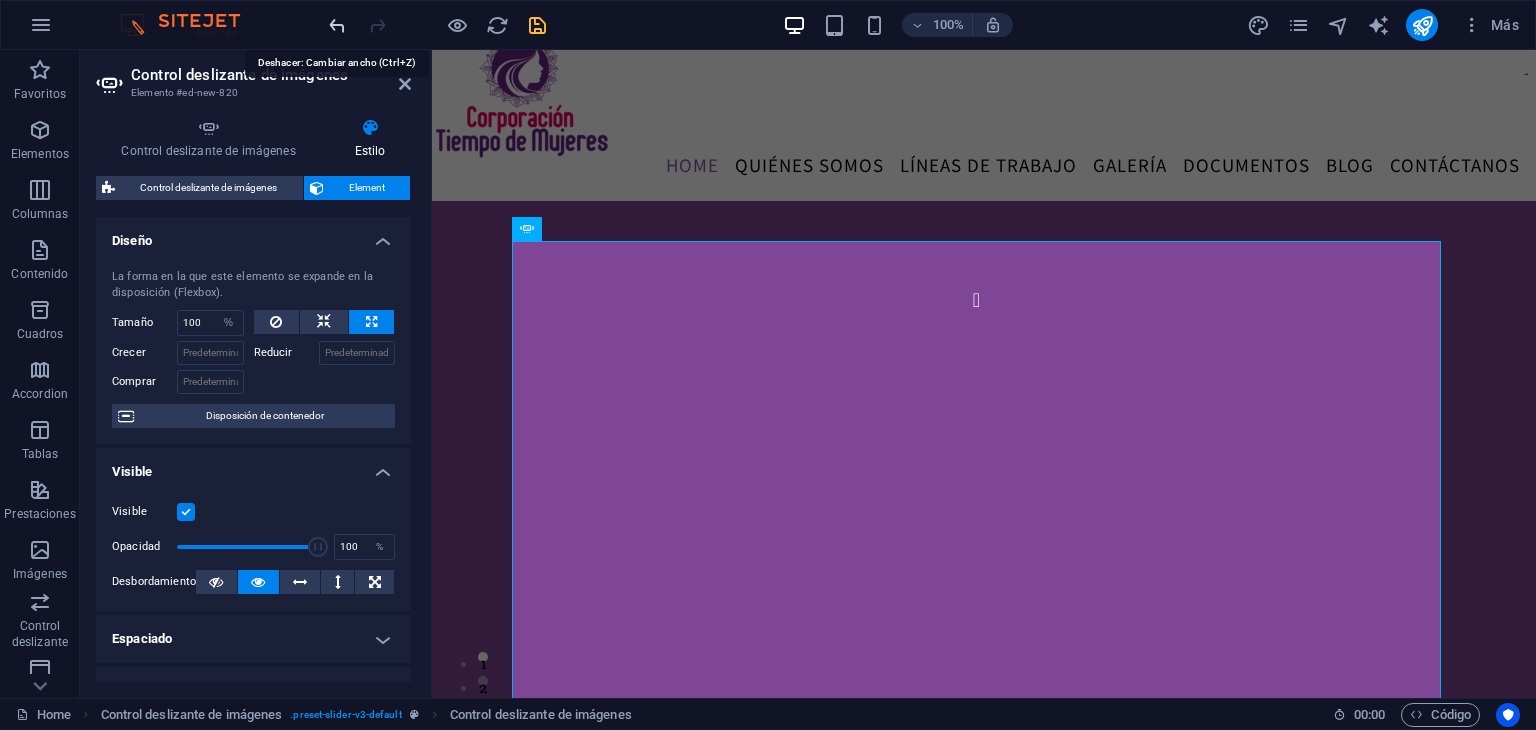 click at bounding box center (337, 25) 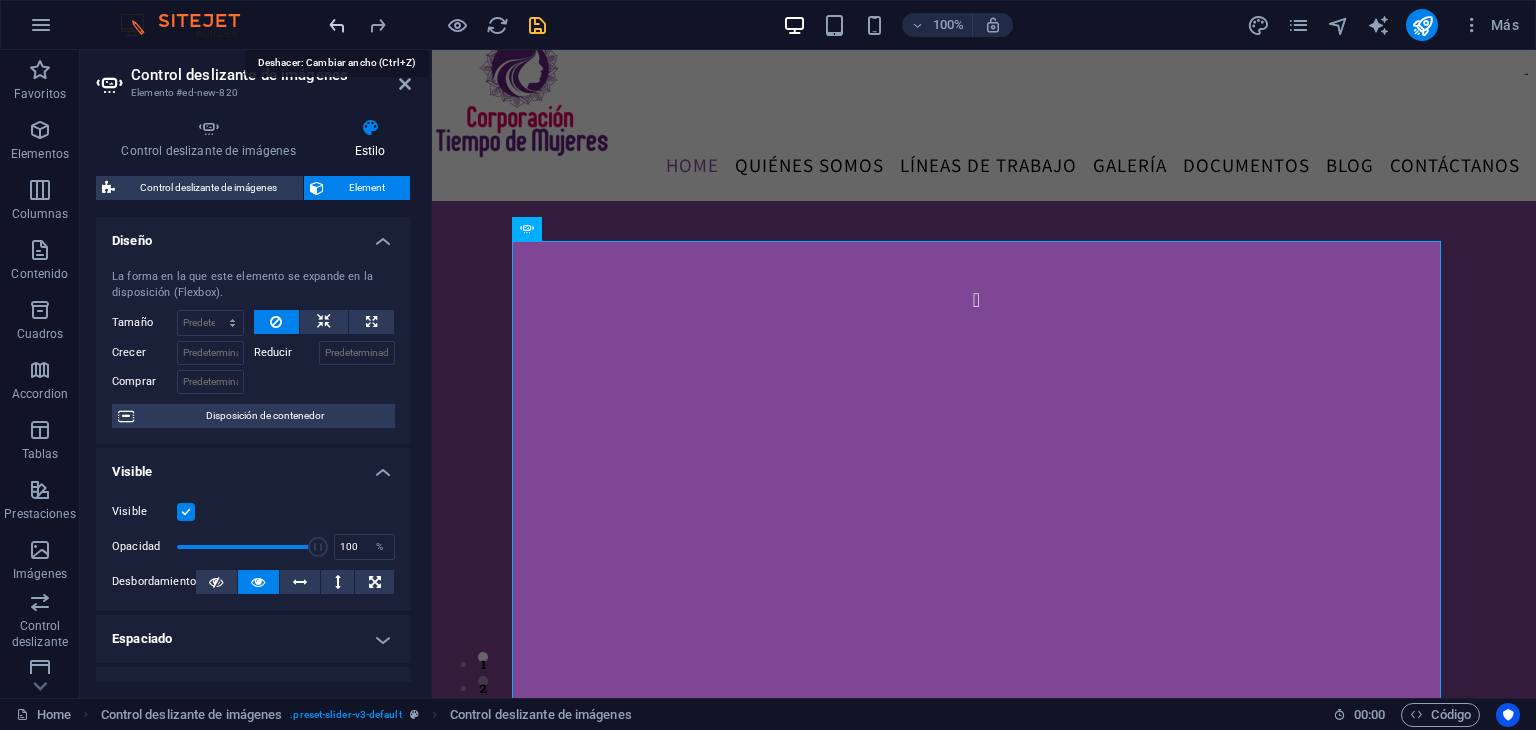 click at bounding box center (337, 25) 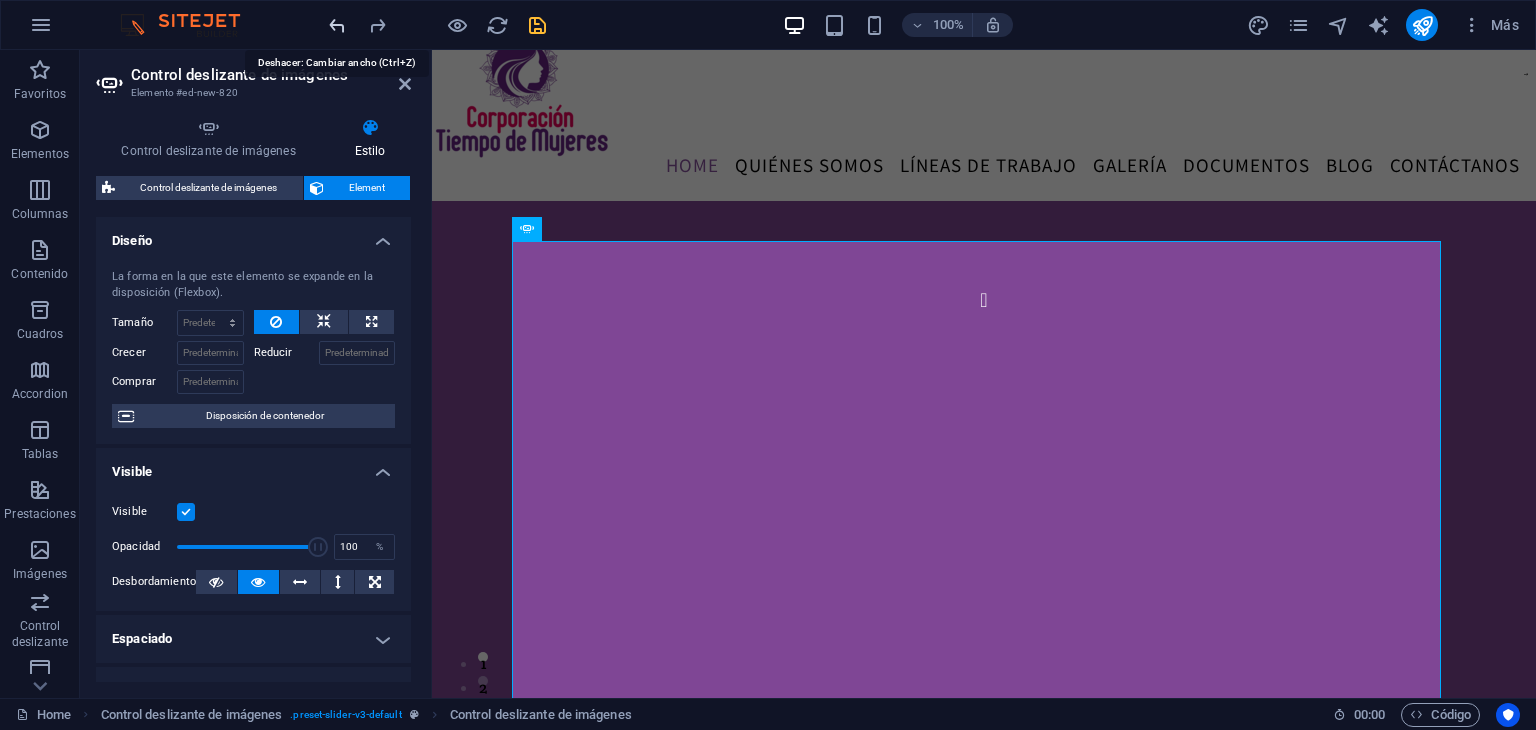 click at bounding box center [337, 25] 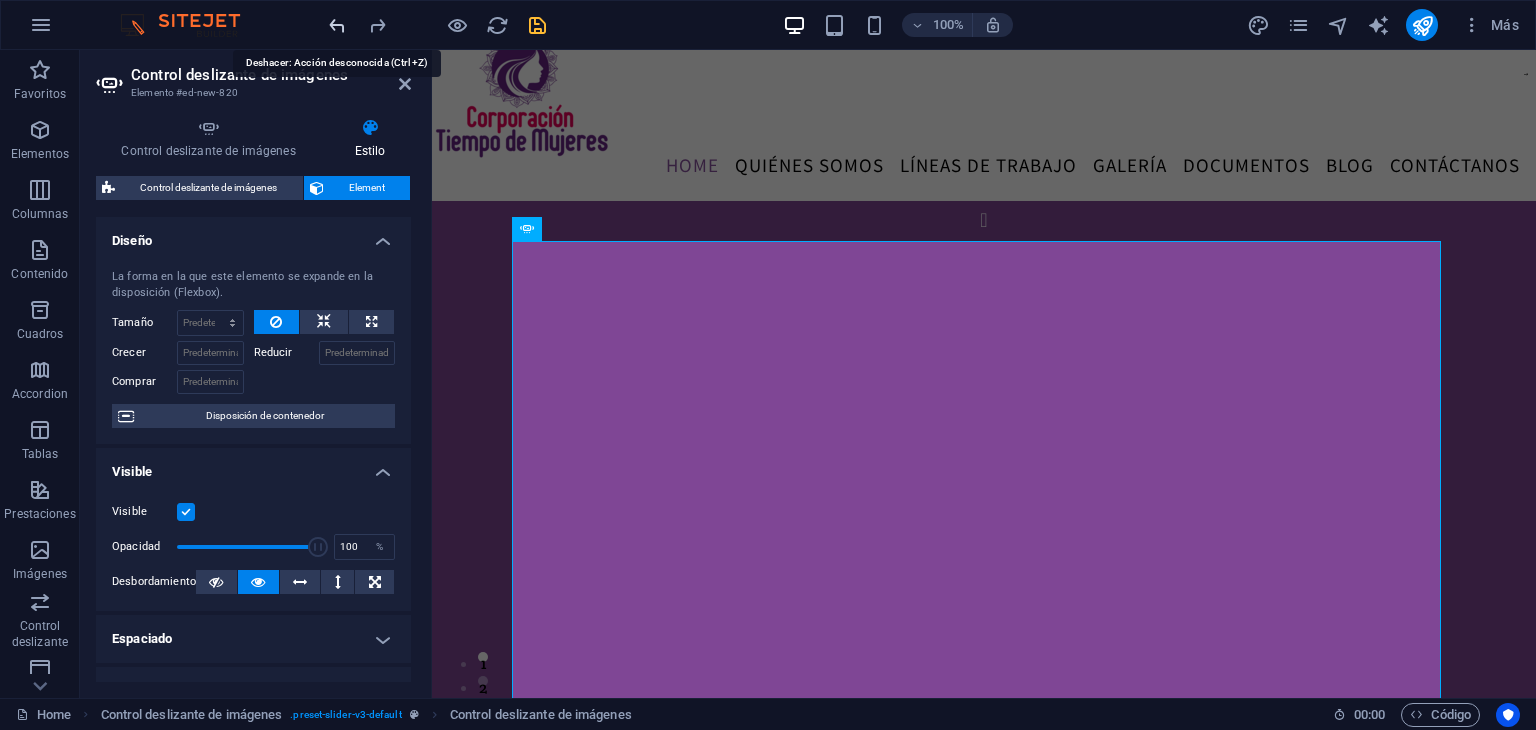 click at bounding box center [337, 25] 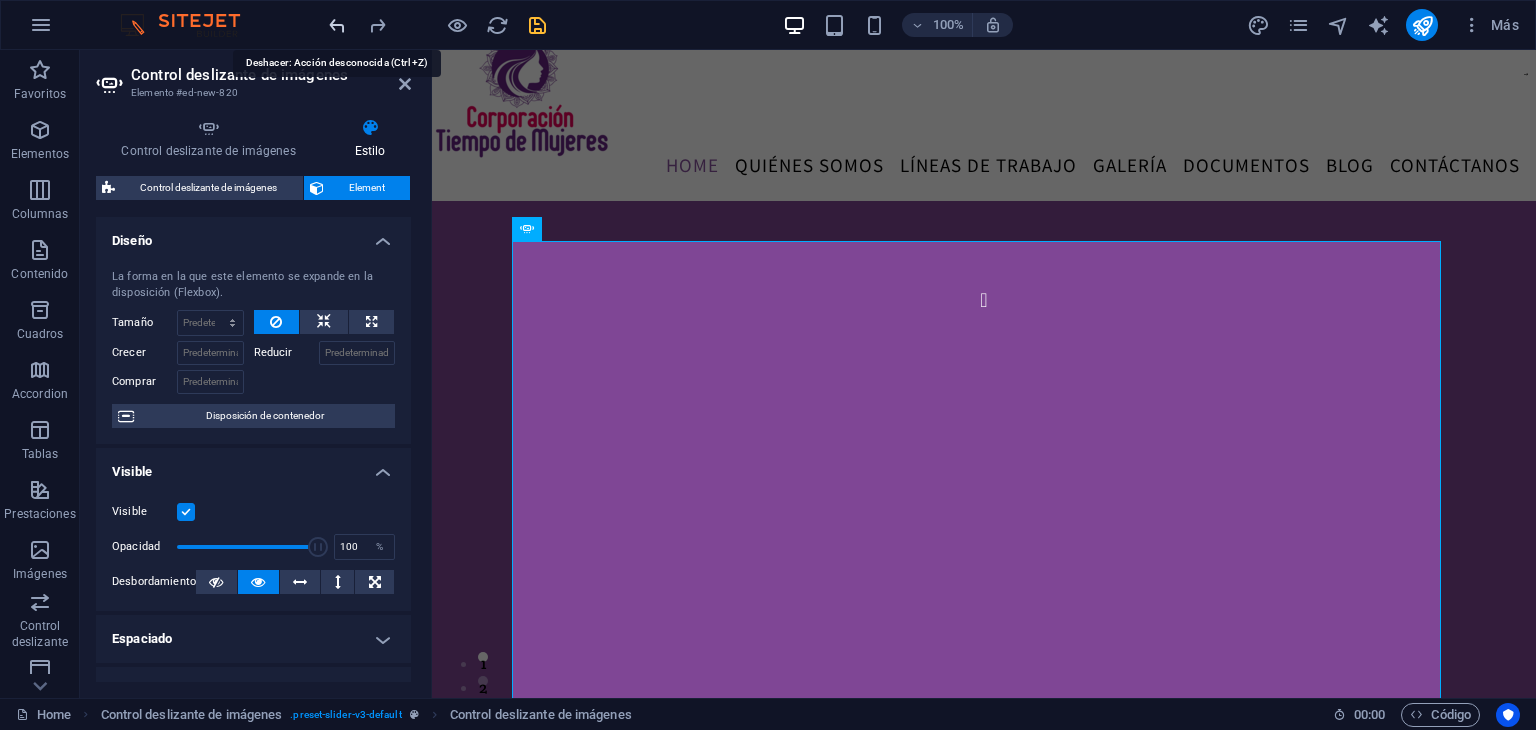 click at bounding box center (337, 25) 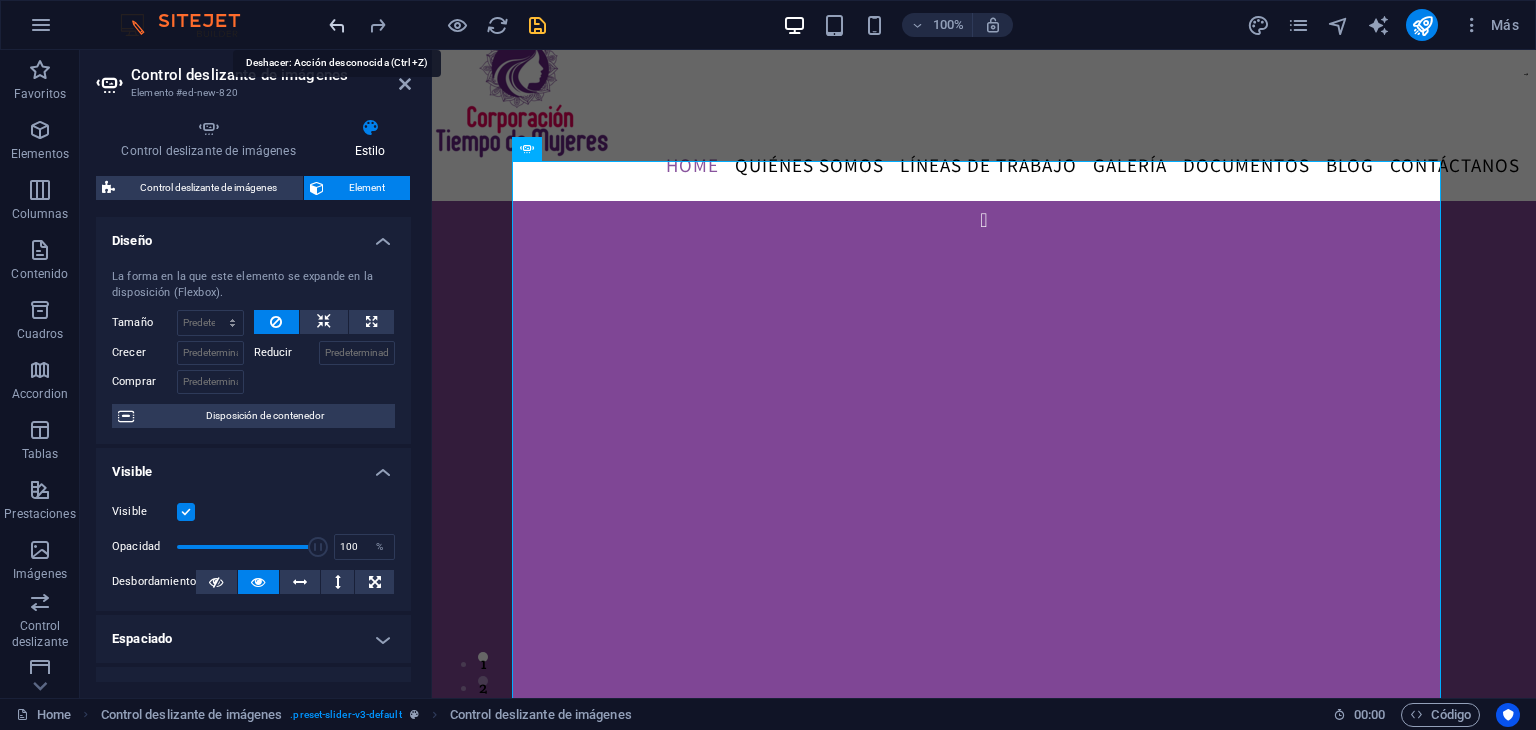 click at bounding box center [337, 25] 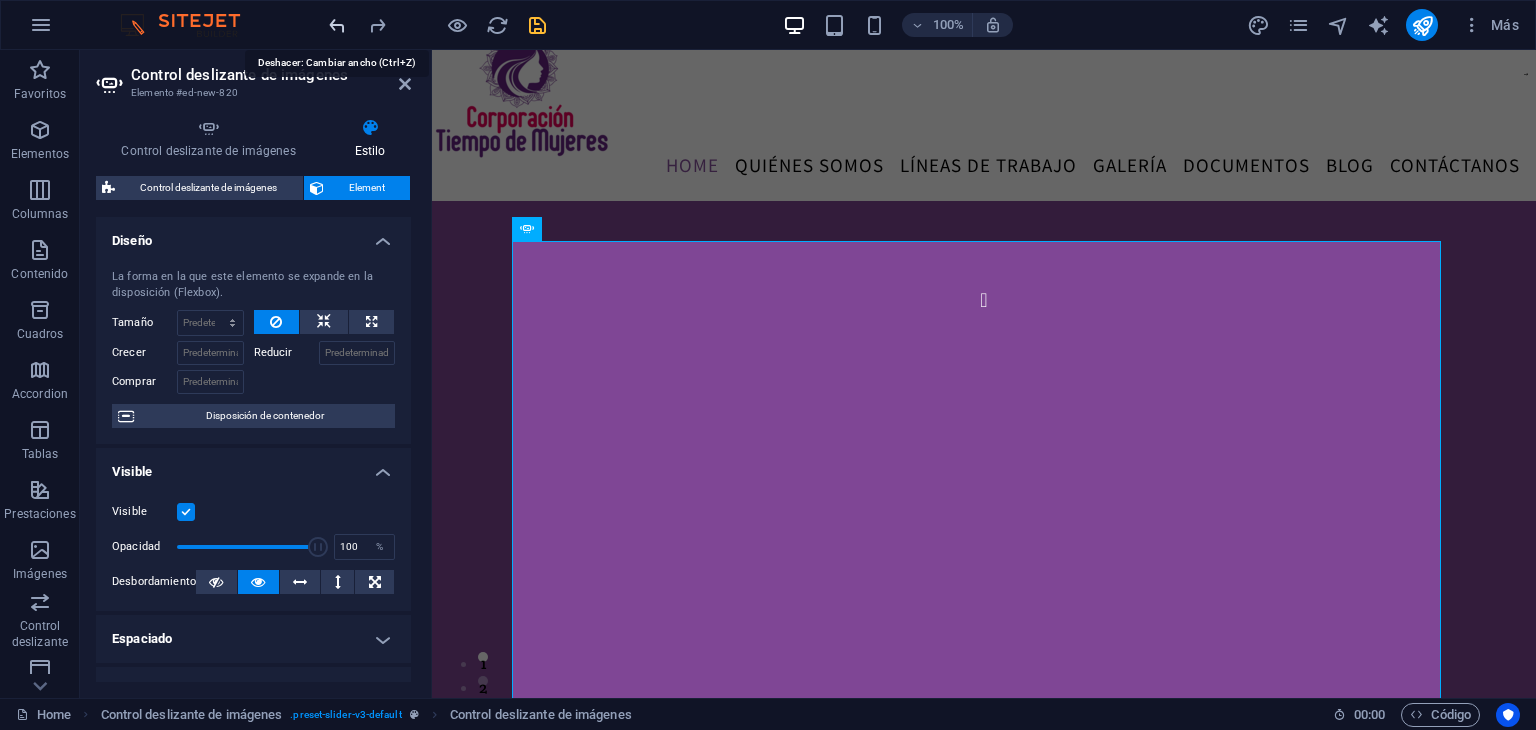 click at bounding box center [337, 25] 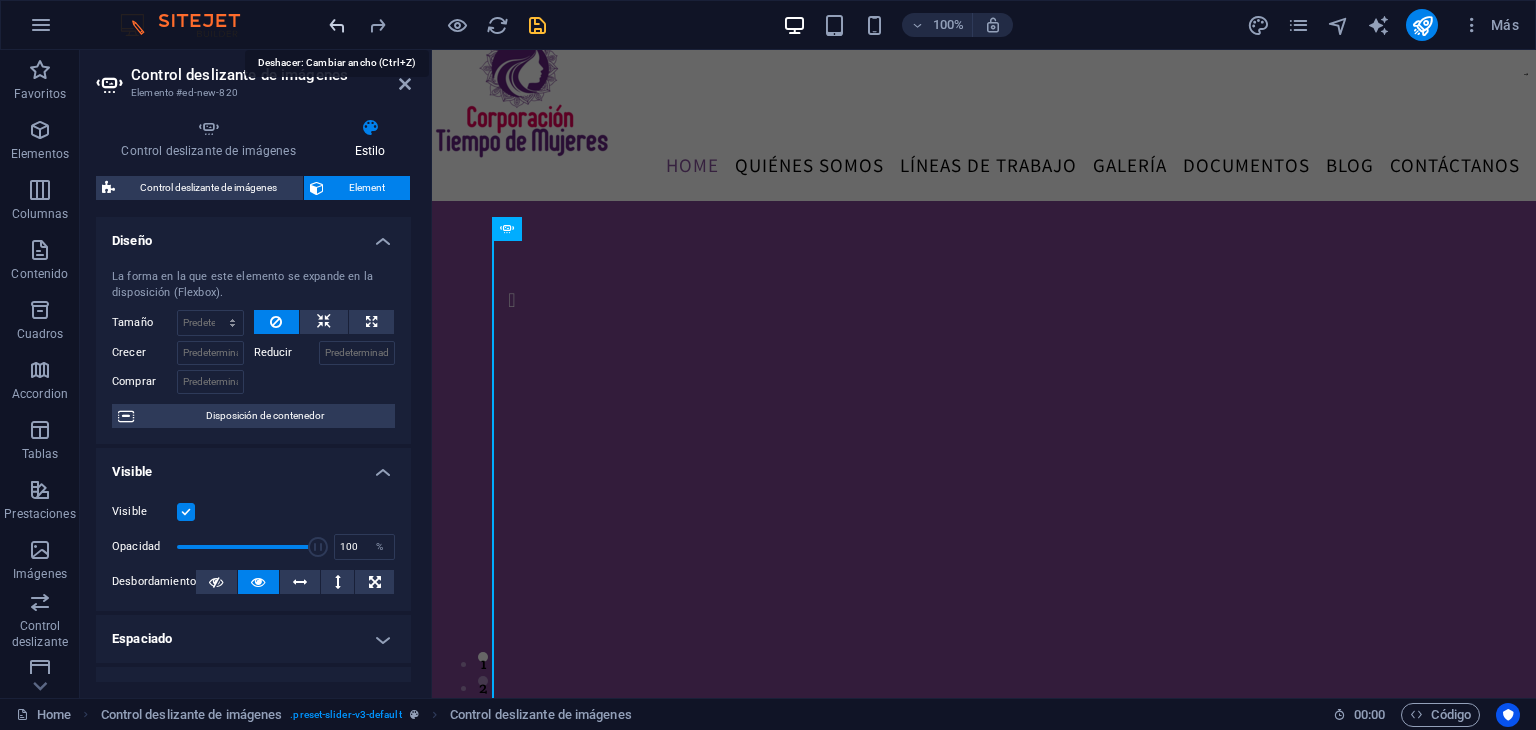 click at bounding box center [337, 25] 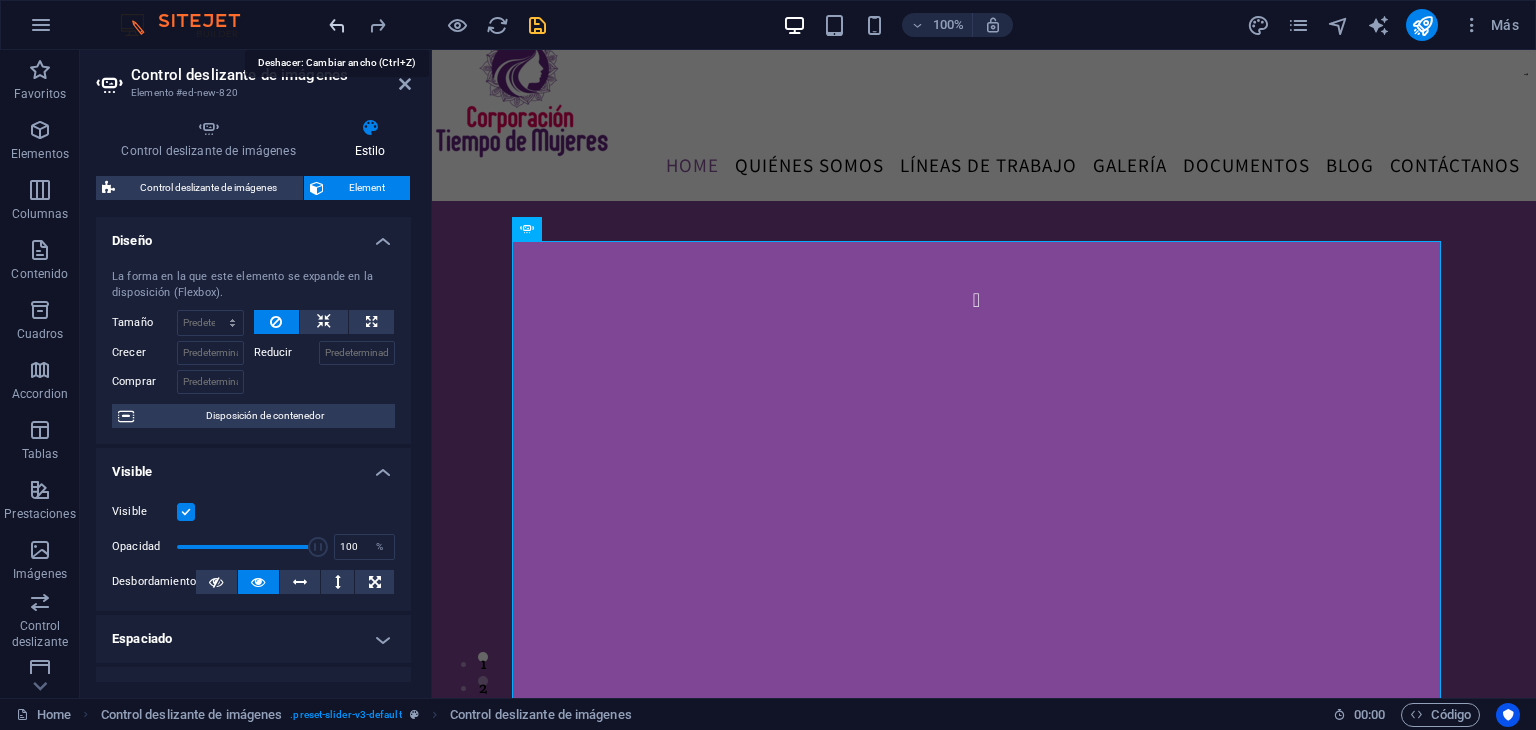 click at bounding box center [337, 25] 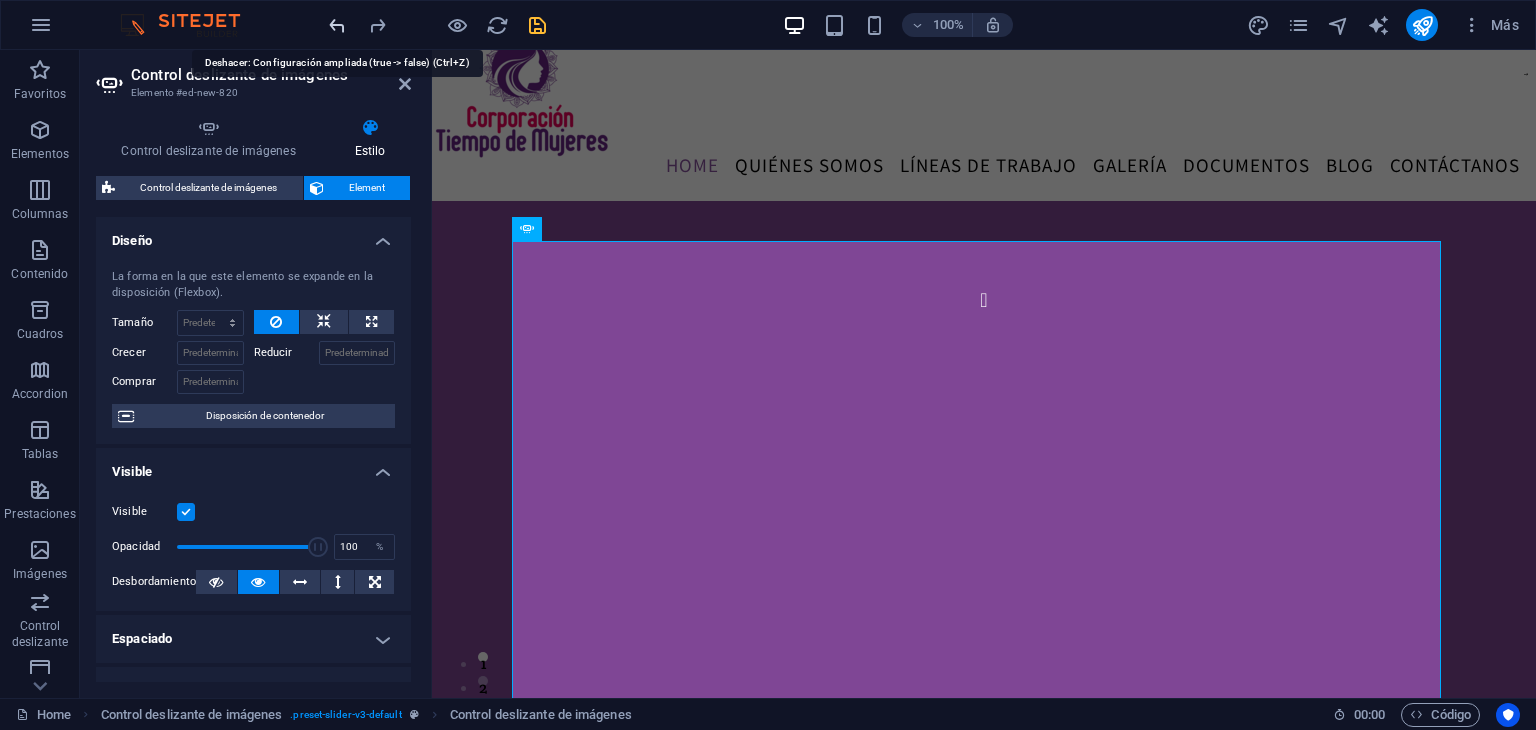 click at bounding box center [337, 25] 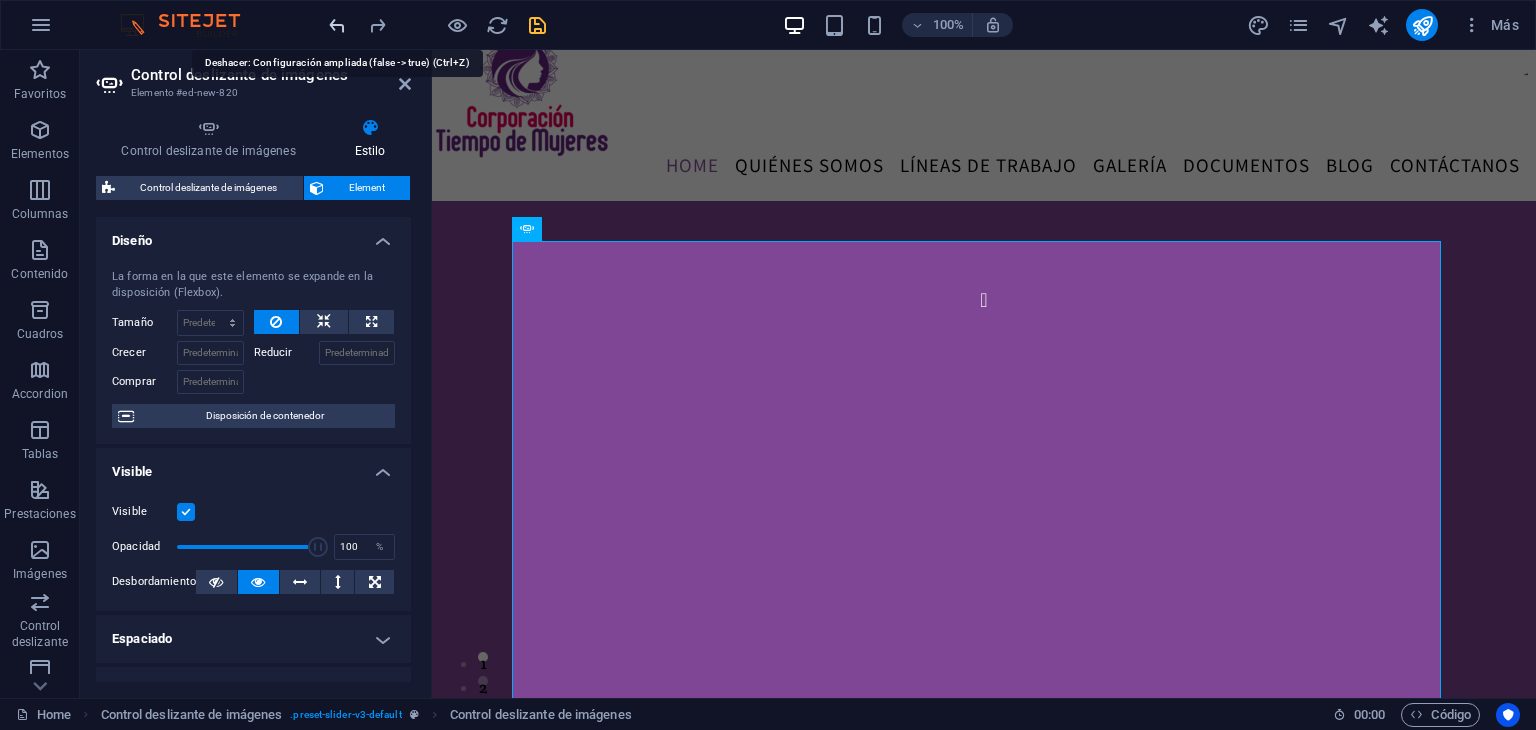 click at bounding box center [337, 25] 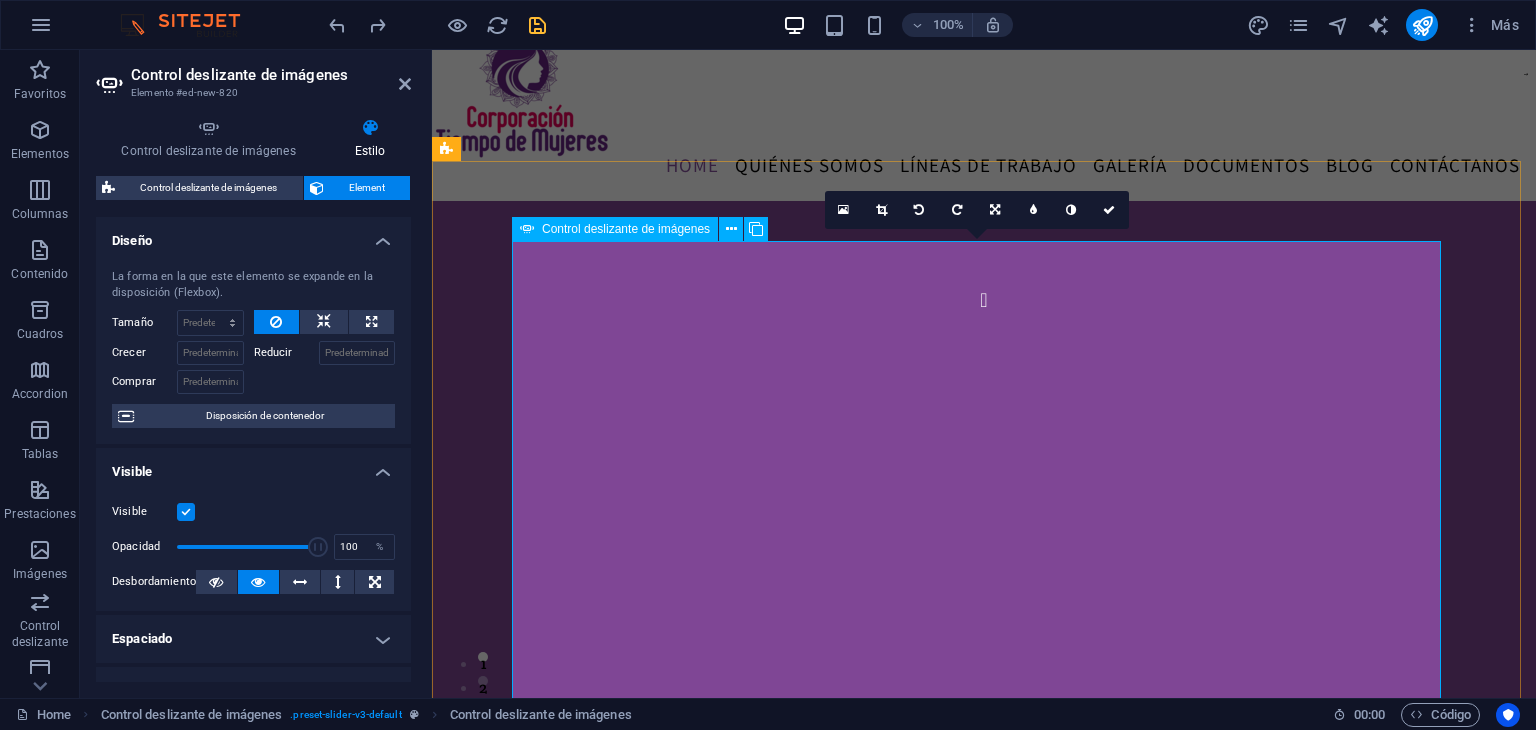 click at bounding box center [-834, 2037] 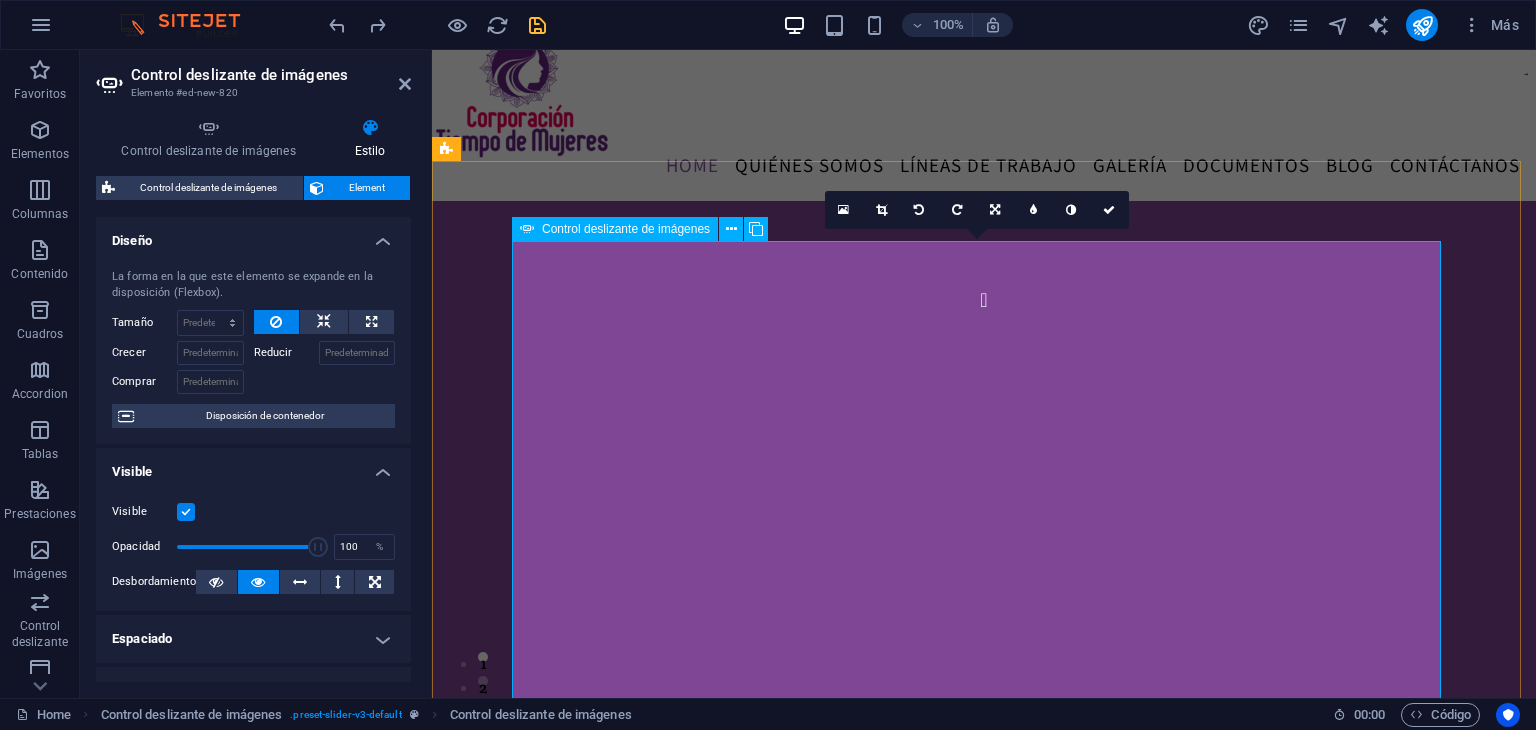 click at bounding box center (-834, 2037) 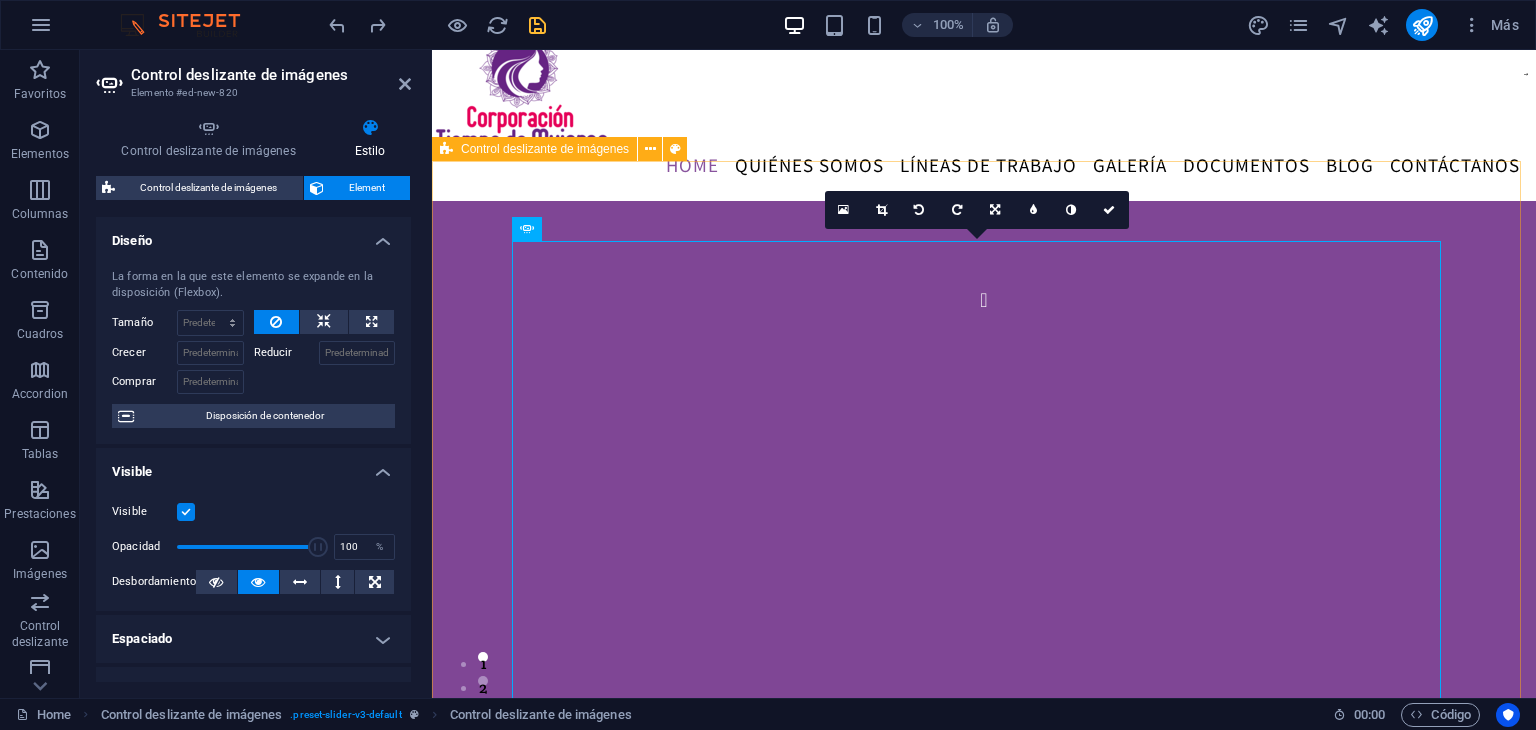 click on "sdsd sdsd 1 2" at bounding box center [984, 681] 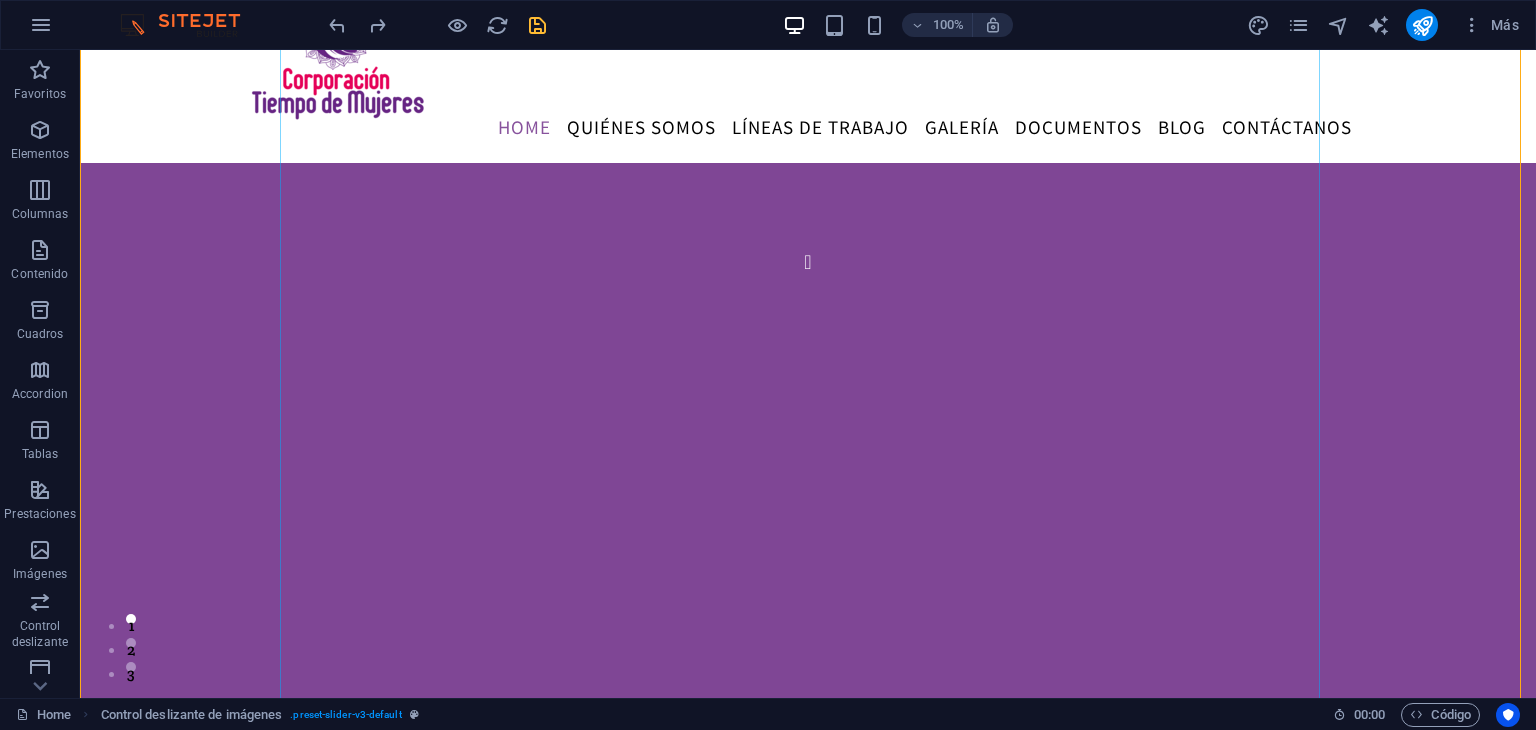scroll, scrollTop: 0, scrollLeft: 0, axis: both 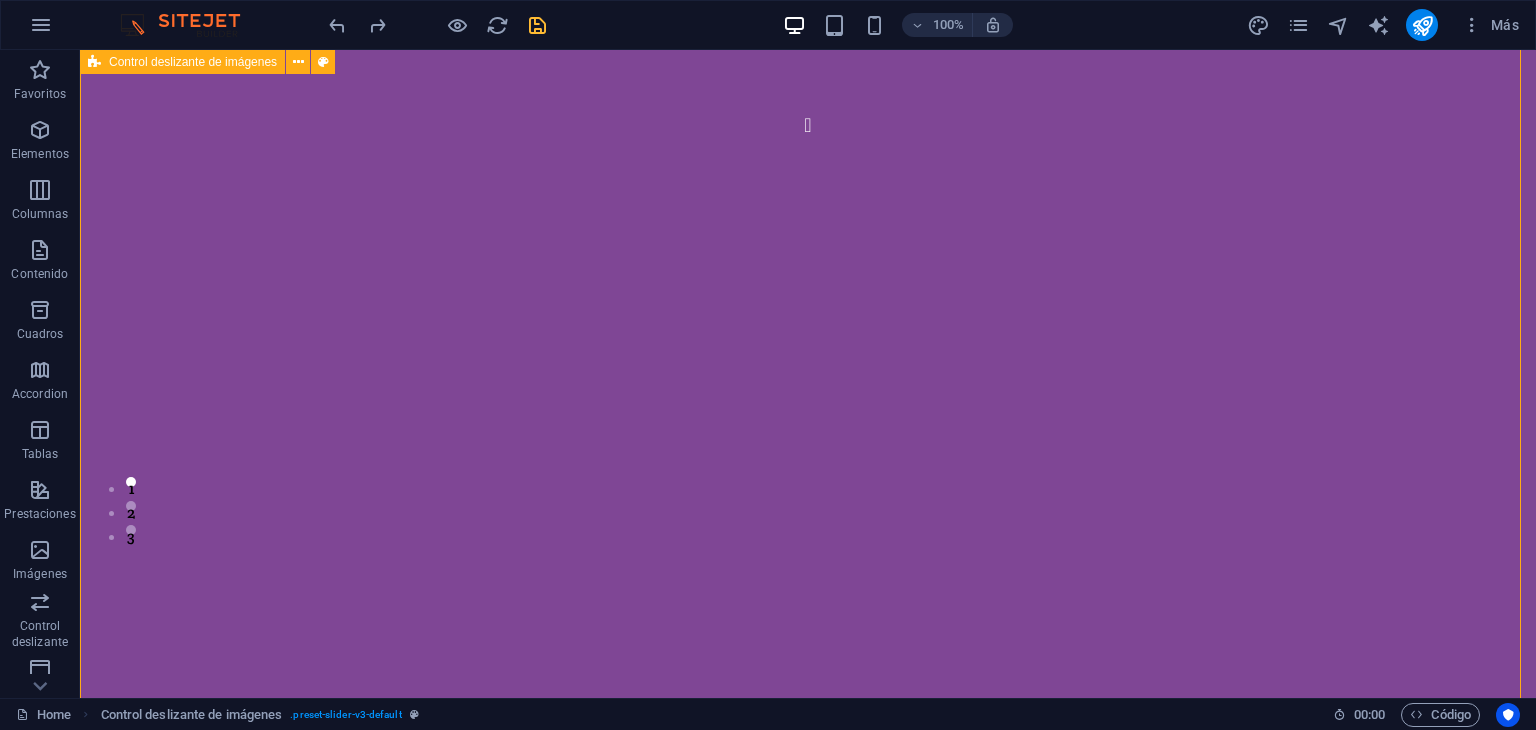 click on "sdsd sdsd 1 2" at bounding box center [808, 506] 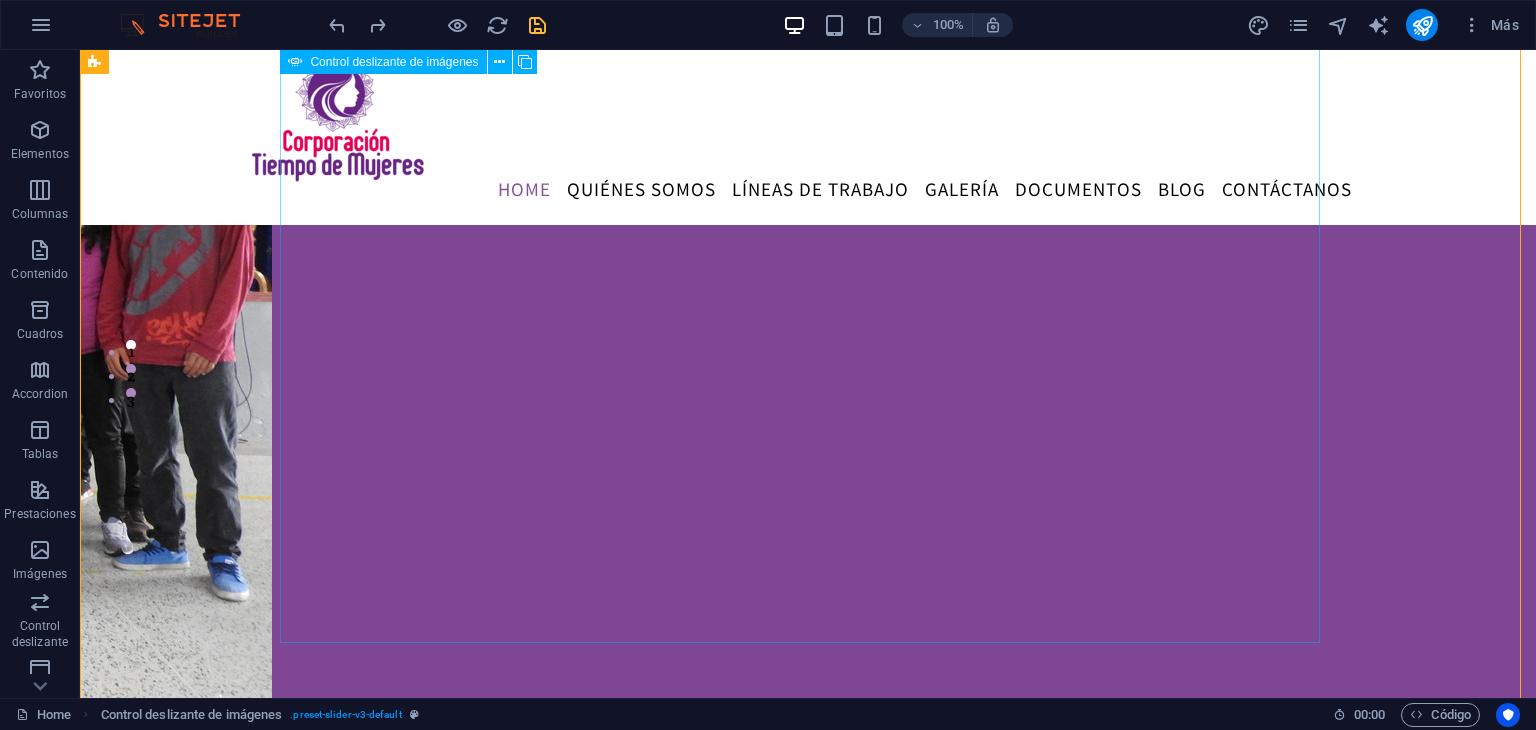scroll, scrollTop: 306, scrollLeft: 0, axis: vertical 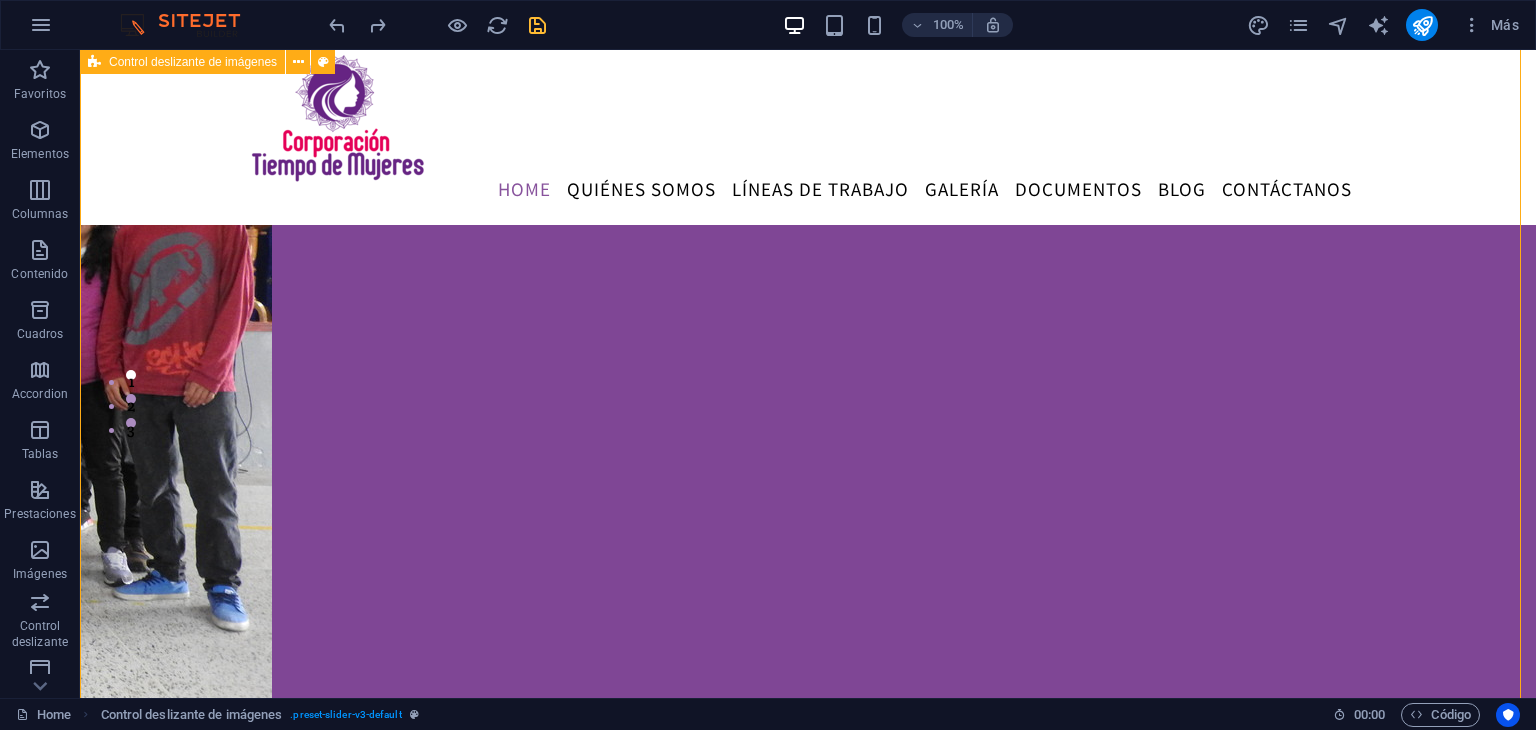 click at bounding box center (-352, 1045) 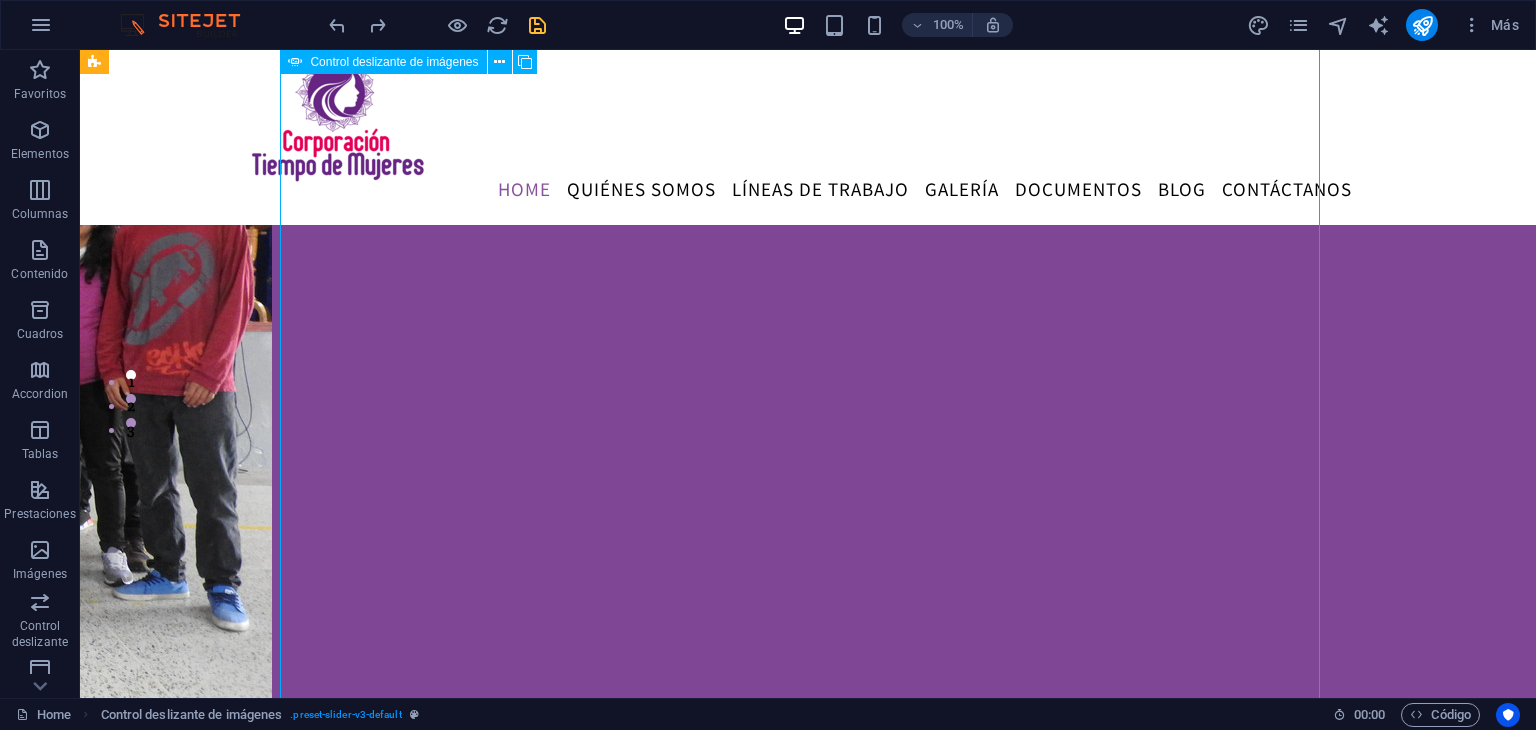 click at bounding box center [-352, 1045] 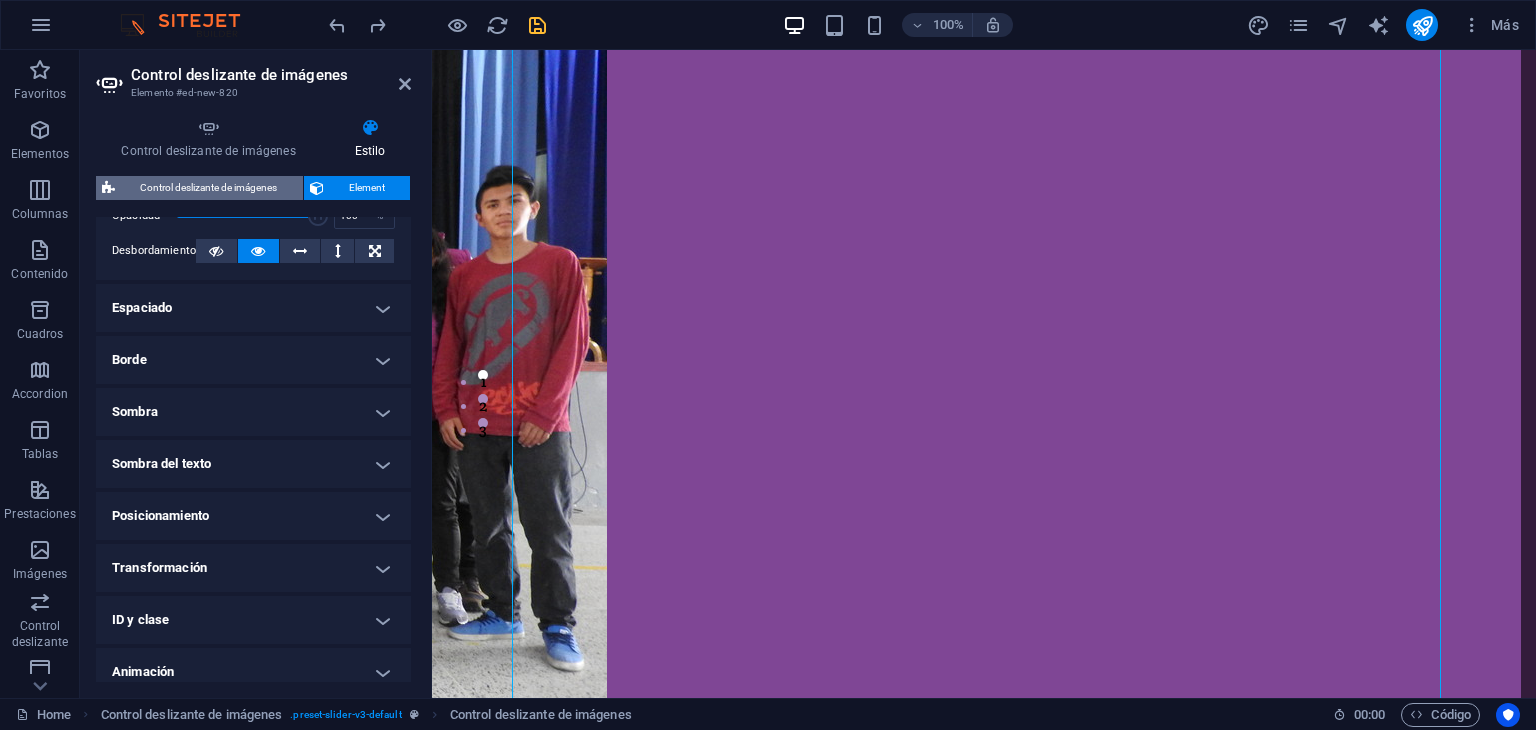 scroll, scrollTop: 332, scrollLeft: 0, axis: vertical 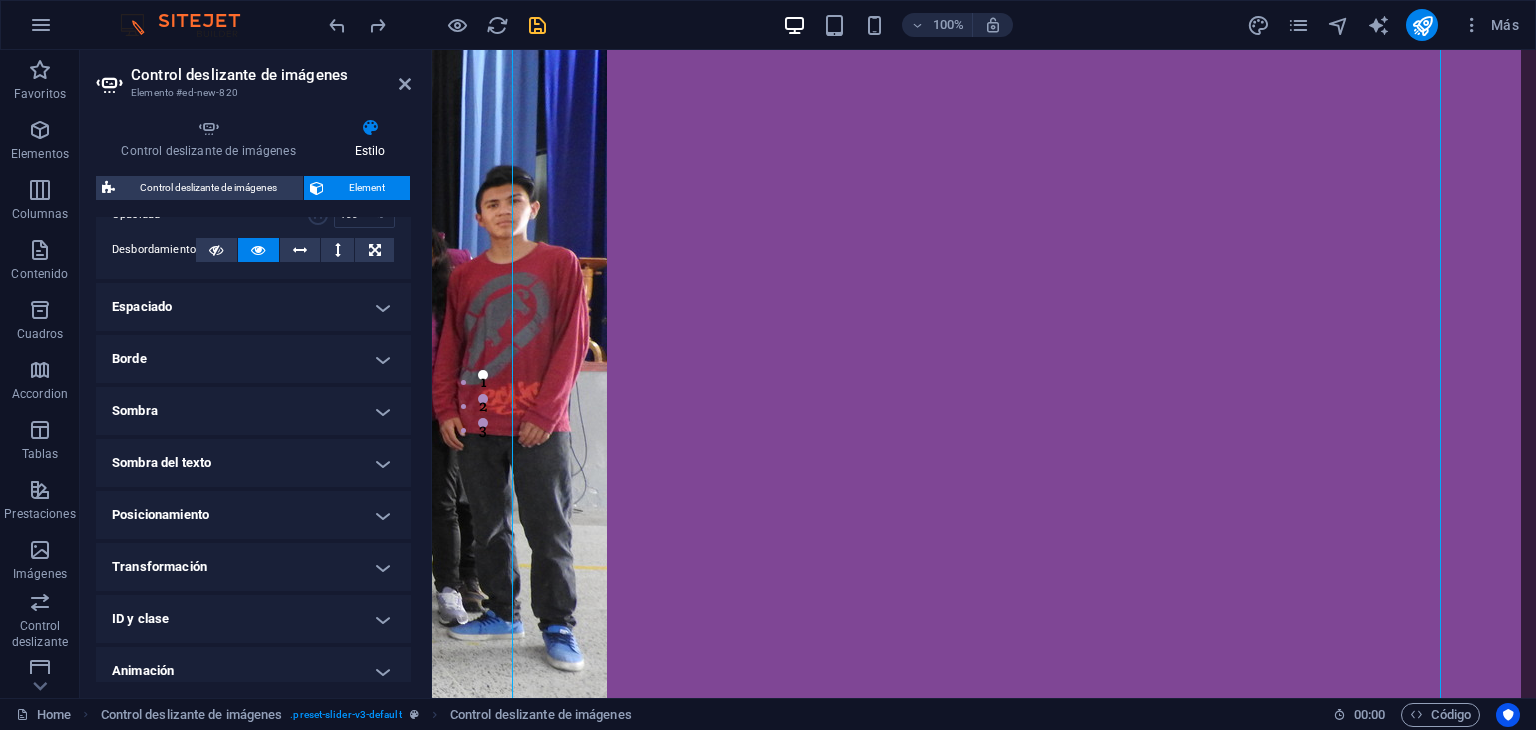 click on "Control deslizante de imágenes Estilo Control deslizante de imágenes Arrastra archivos aquí, haz clic para escoger archivos o  selecciona archivos de Archivos o de nuestra galería gratuita de fotos y vídeos Arrastra archivos aquí, haz clic para escoger archivos o  selecciona archivos de Archivos o de nuestra galería gratuita de fotos y vídeos Selecciona archivos del administrador de archivos, de la galería de fotos o carga archivo(s) Cargar sdsd Arrastra archivos aquí, haz clic para escoger archivos o  selecciona archivos de Archivos o de nuestra galería gratuita de fotos y vídeos Selecciona archivos del administrador de archivos, de la galería de fotos o carga archivo(s) Cargar Eliminar todas las imágenes Opciones de presentación Diapositivas a mostrar 1 Diapositivas a desplazar 1 Ancho Predeterminado px % rem em vw vh Altura 800 Predeterminado px rem em vw vh Altura adaptable Ajustar automáticamente el alto para controles deslizantes de diapositiva única Ampliar al hacer clic Navegar Filas" at bounding box center (253, 400) 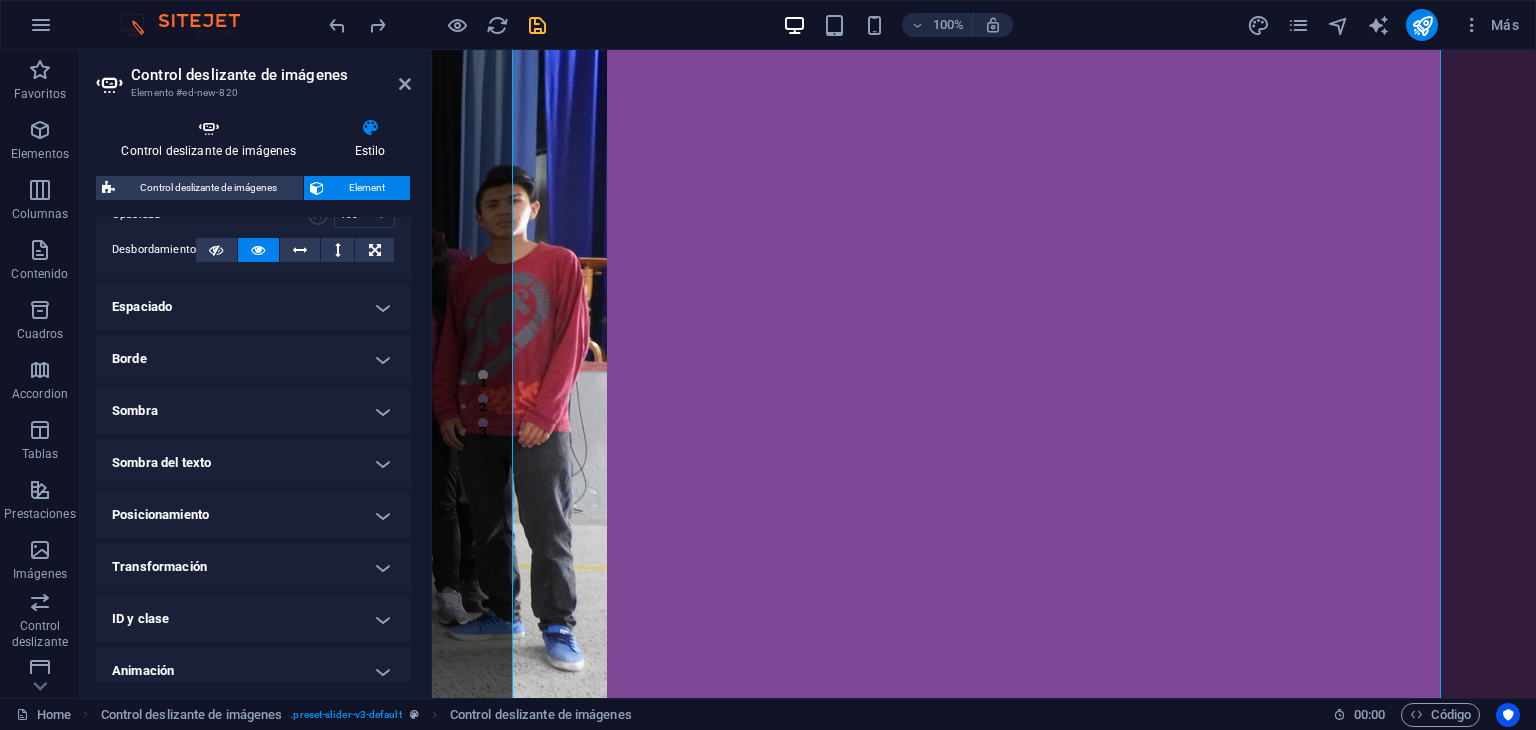click on "Control deslizante de imágenes" at bounding box center [212, 139] 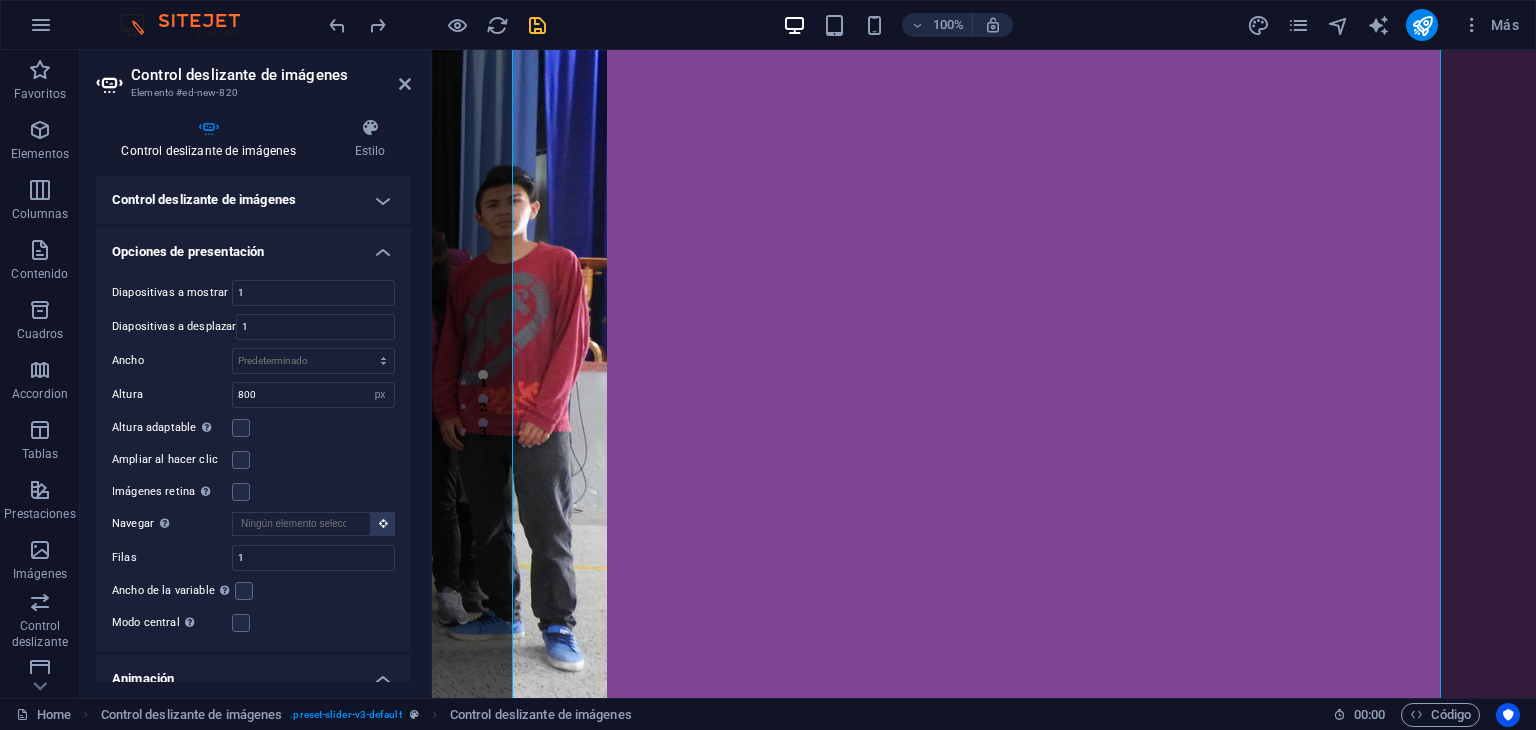 click on "Opciones de presentación" at bounding box center [253, 246] 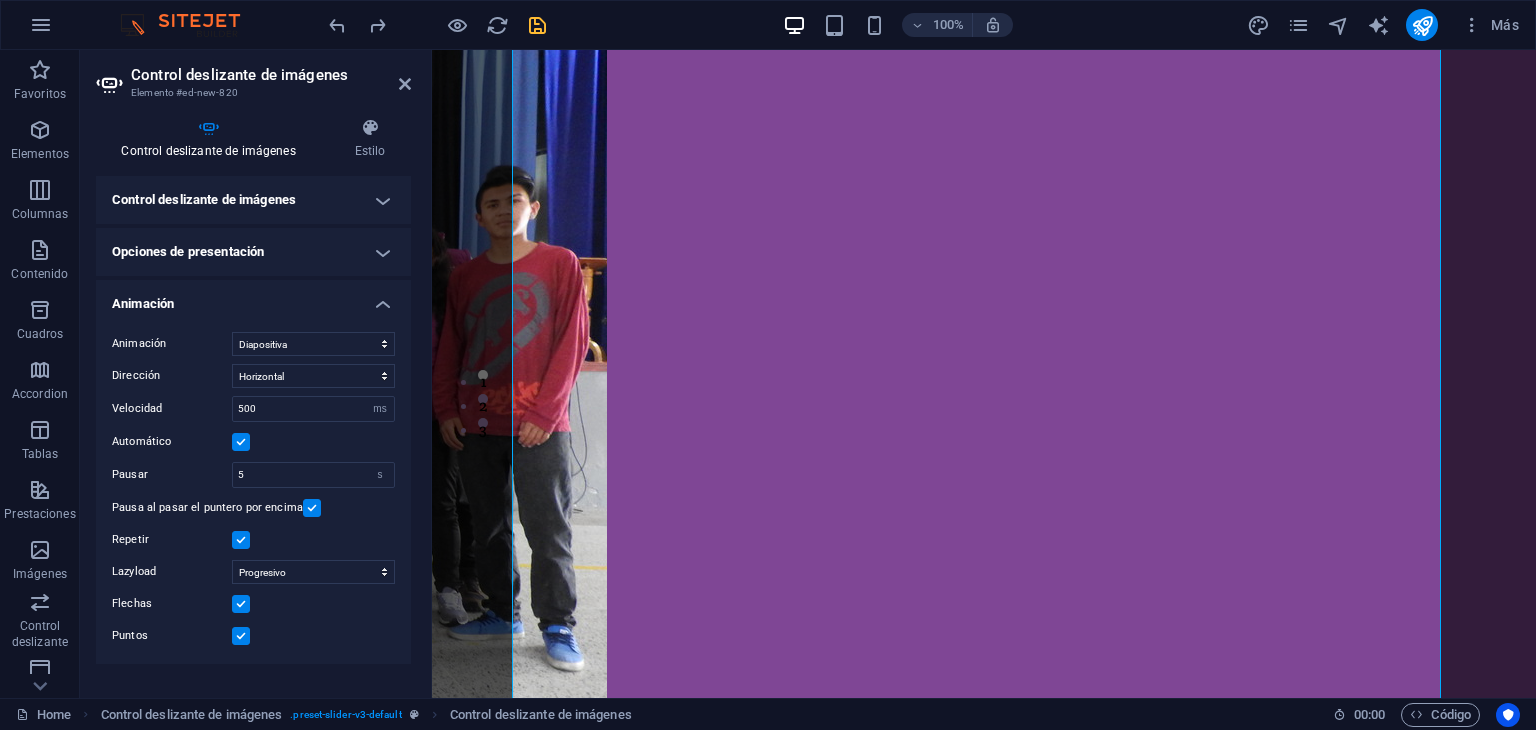 click on "Opciones de presentación" at bounding box center [253, 252] 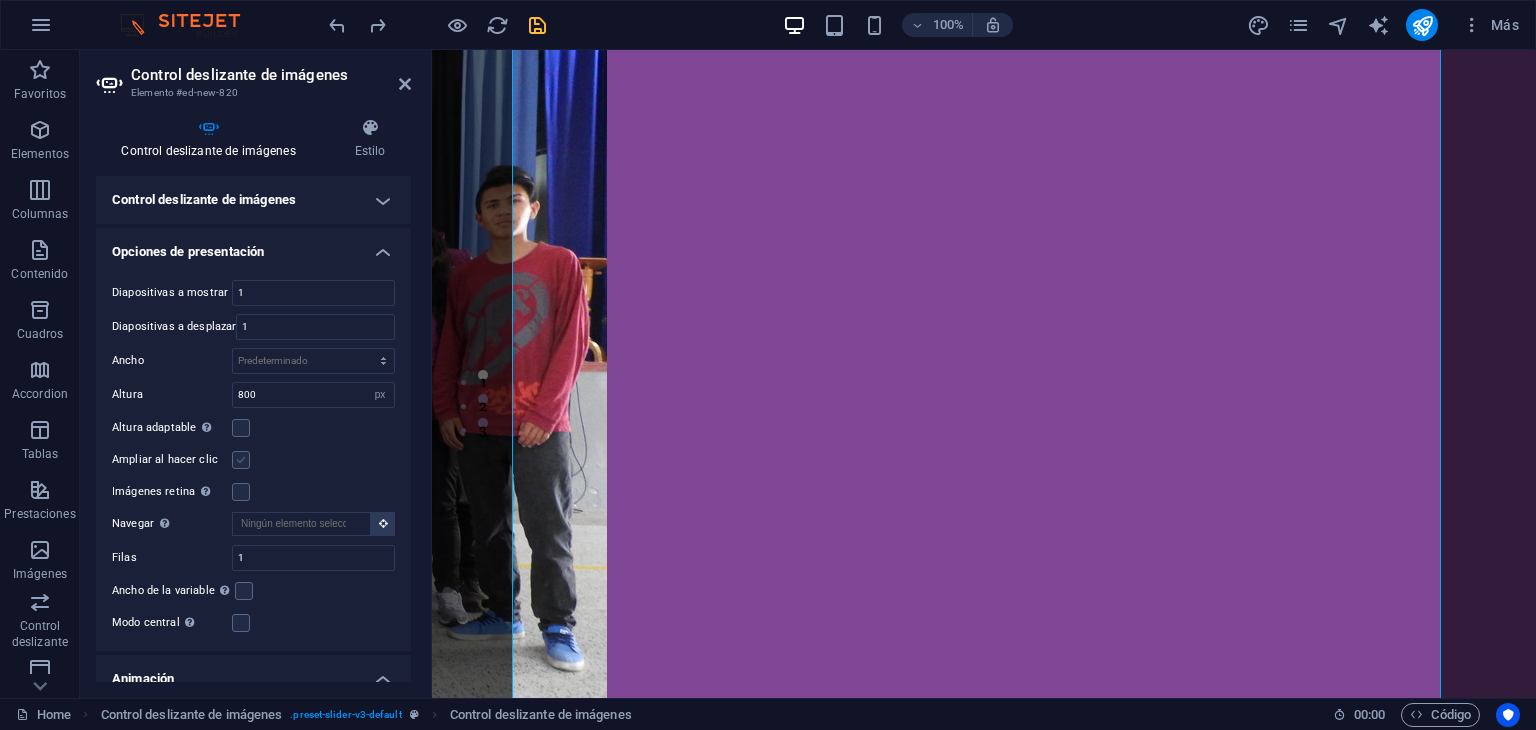 click at bounding box center (241, 460) 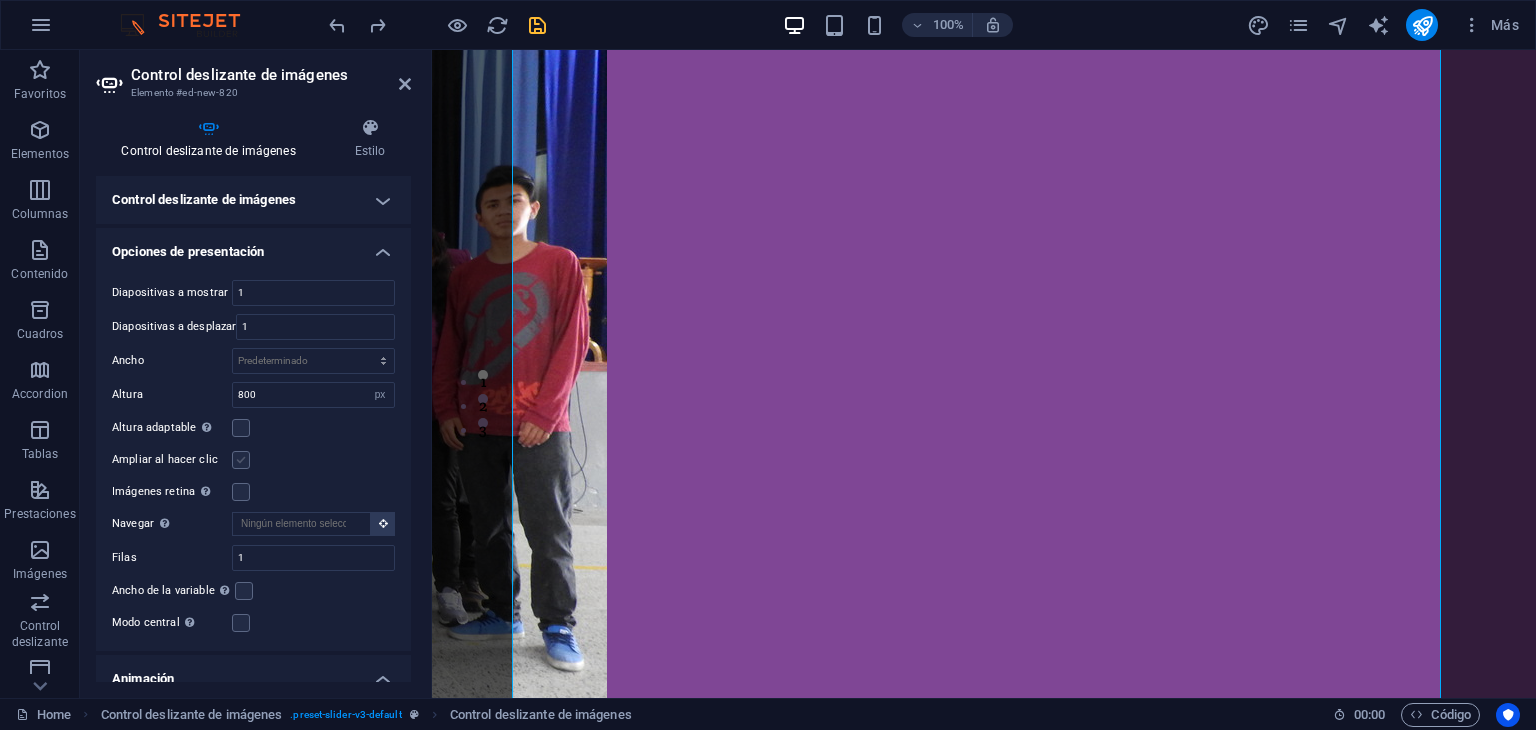 click on "Ampliar al hacer clic" at bounding box center (0, 0) 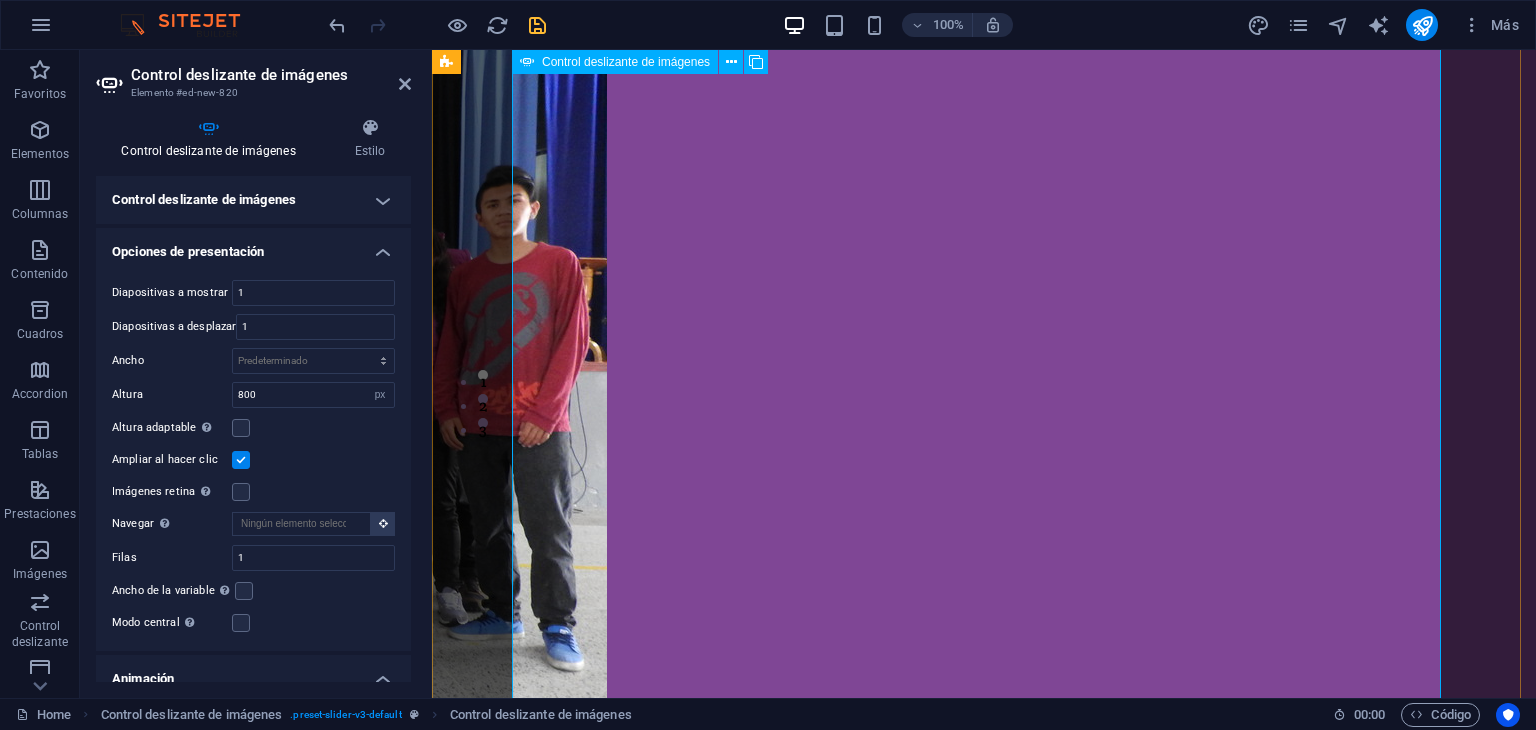 click on "sdsd" at bounding box center [47, 1085] 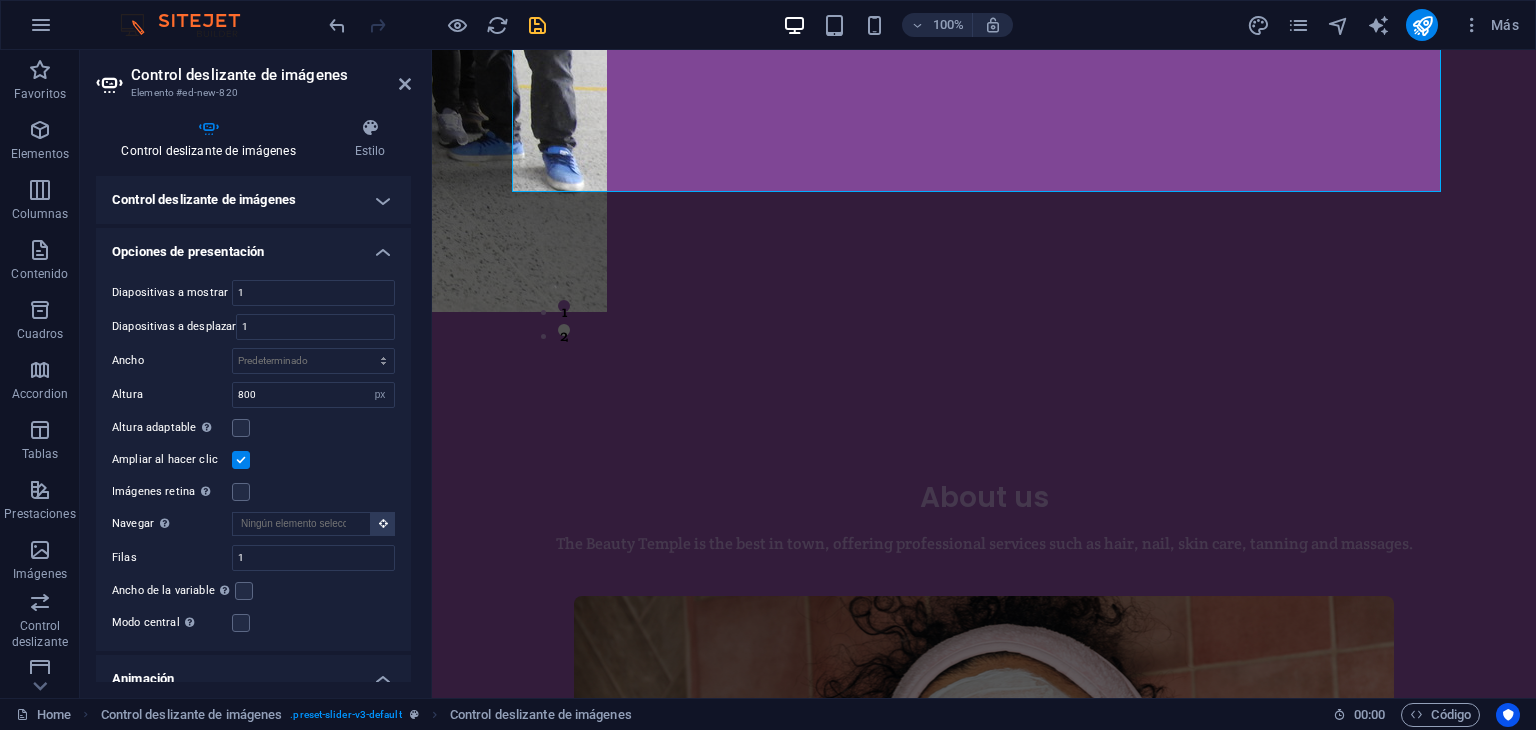 scroll, scrollTop: 872, scrollLeft: 0, axis: vertical 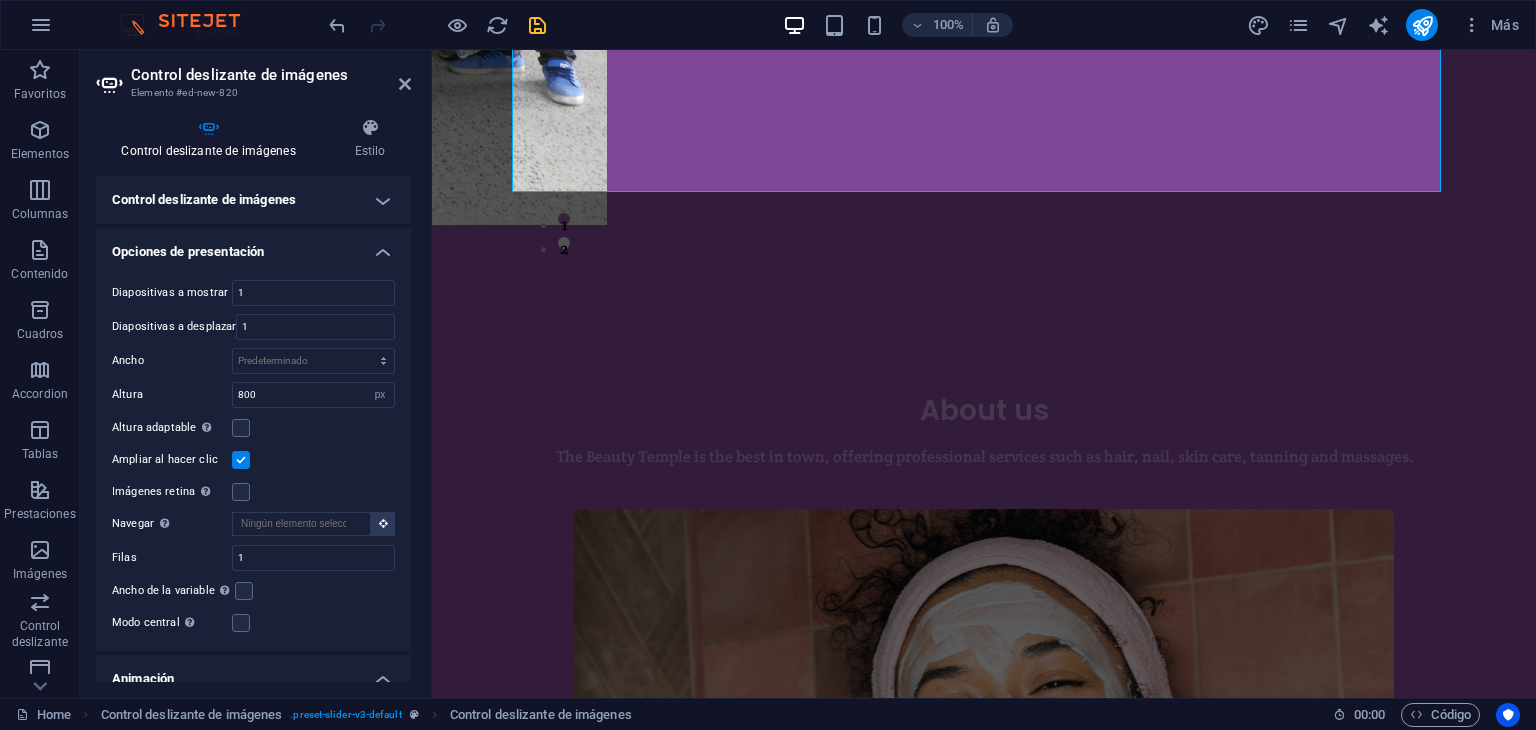 click on "sdsd sdsd 1 2" at bounding box center (984, -167) 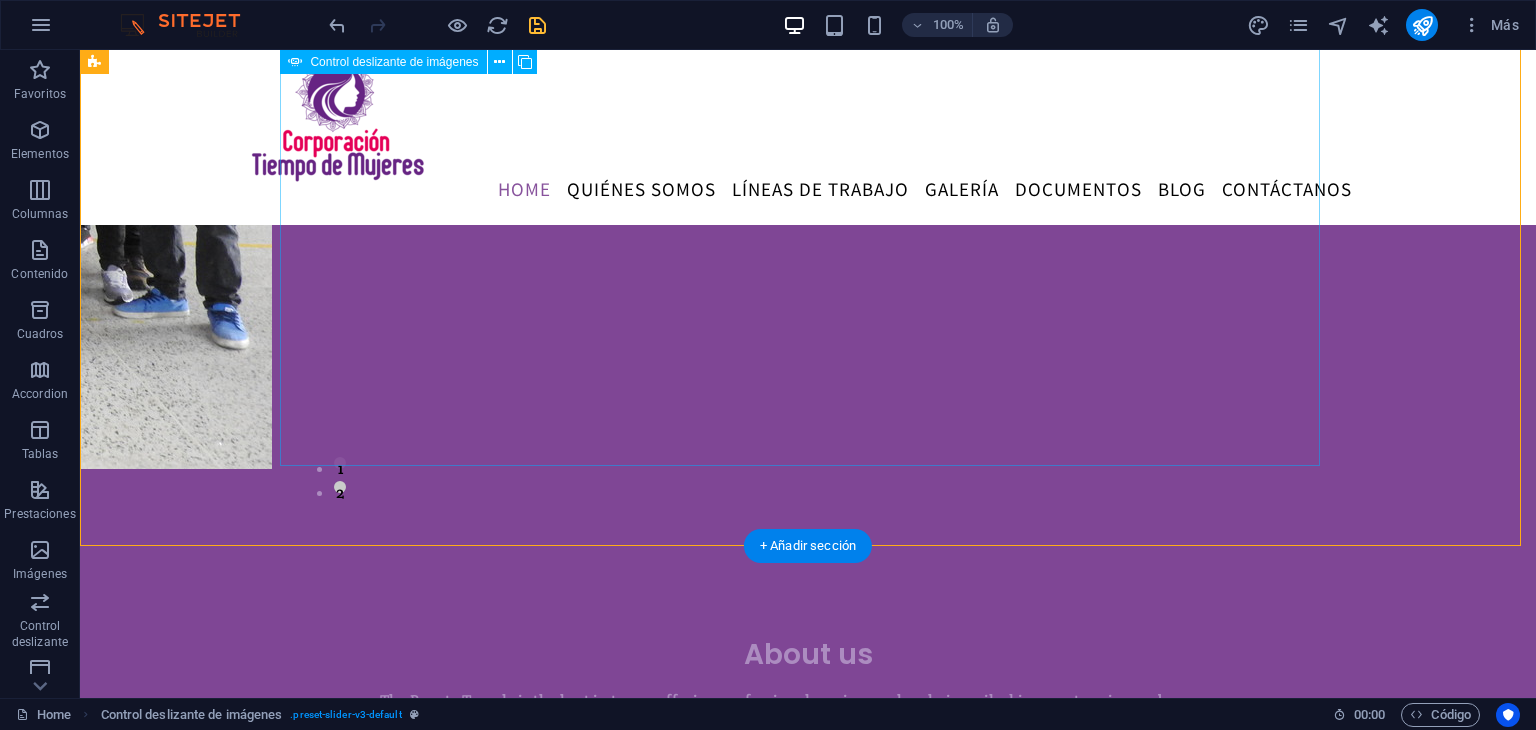 scroll, scrollTop: 583, scrollLeft: 0, axis: vertical 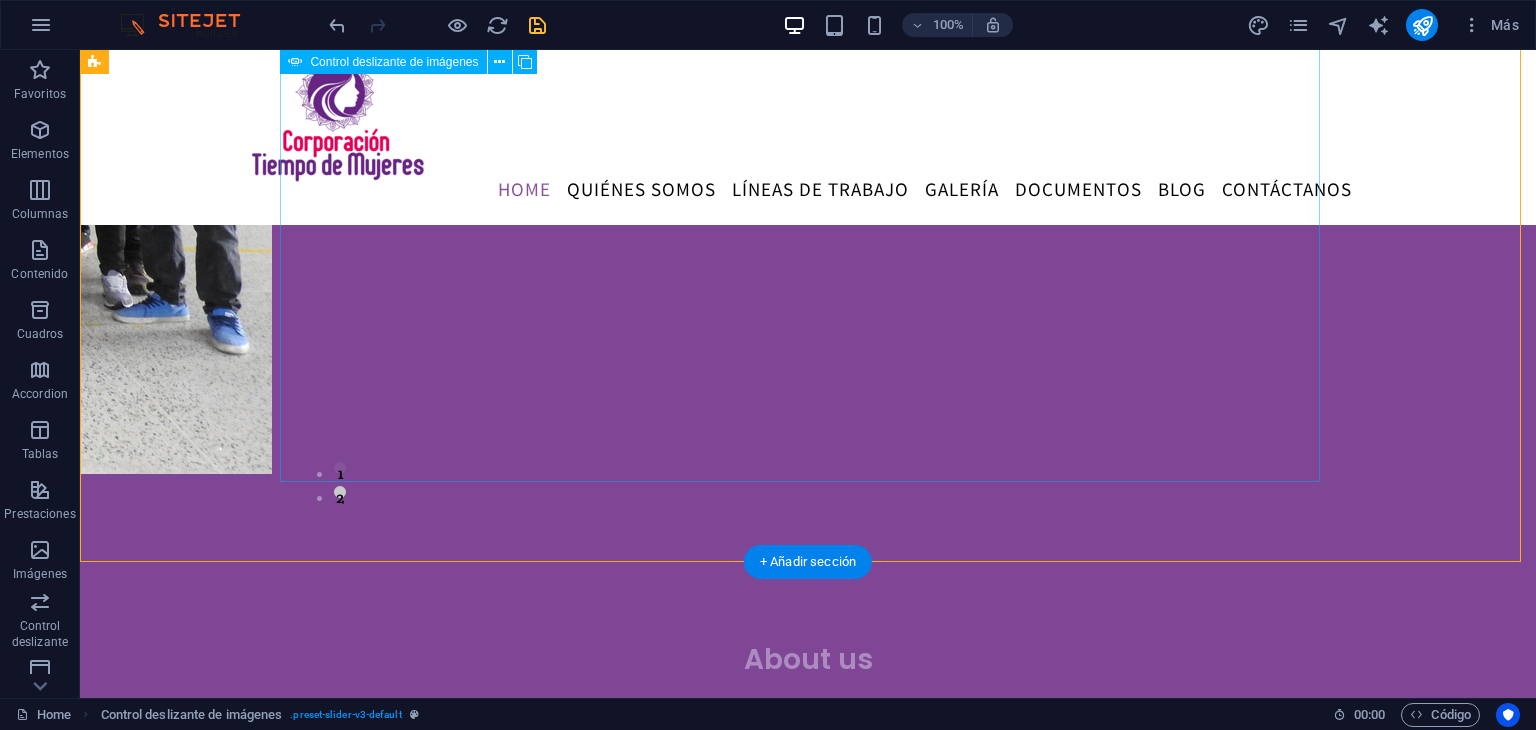 drag, startPoint x: 300, startPoint y: 443, endPoint x: 312, endPoint y: 460, distance: 20.808653 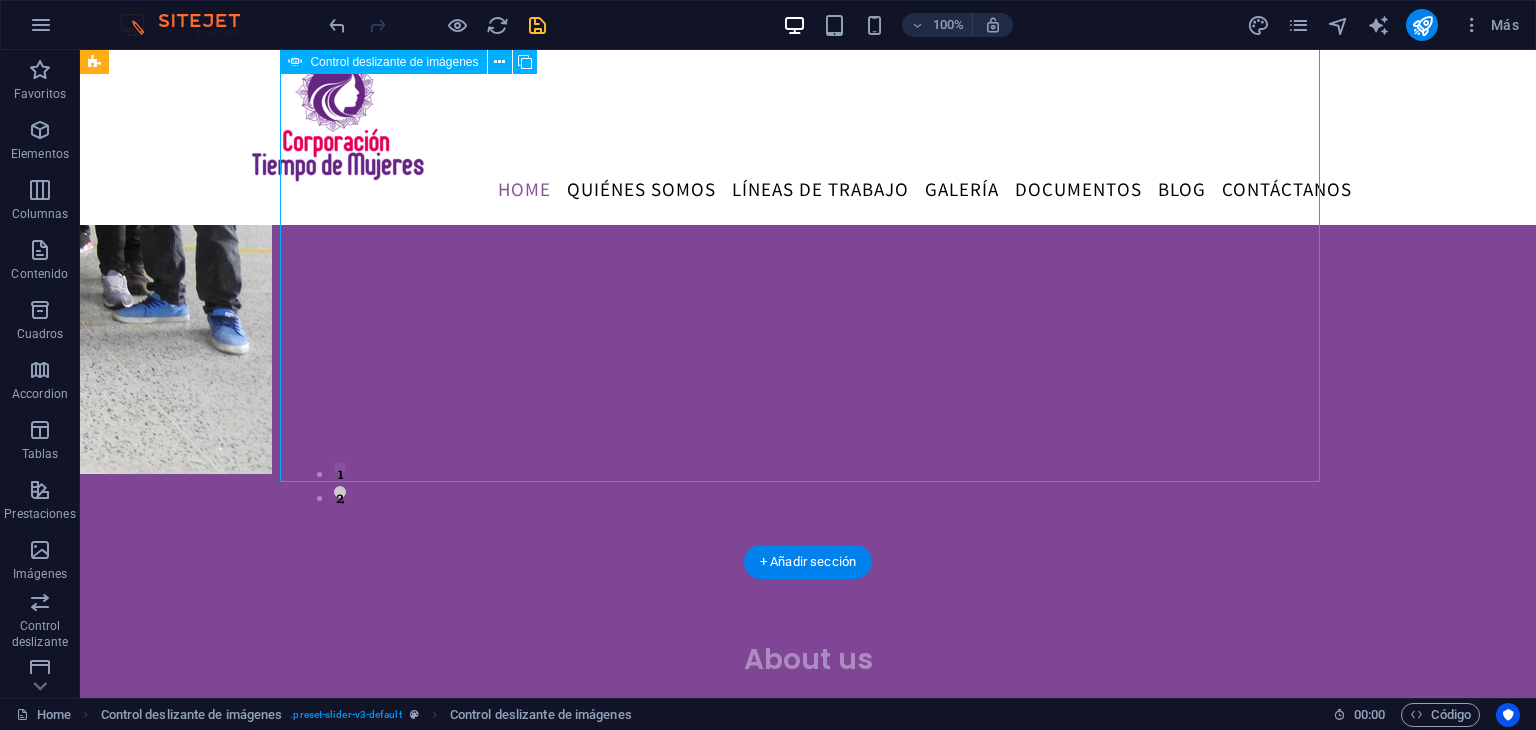 click on "sdsd" at bounding box center [-232, 768] 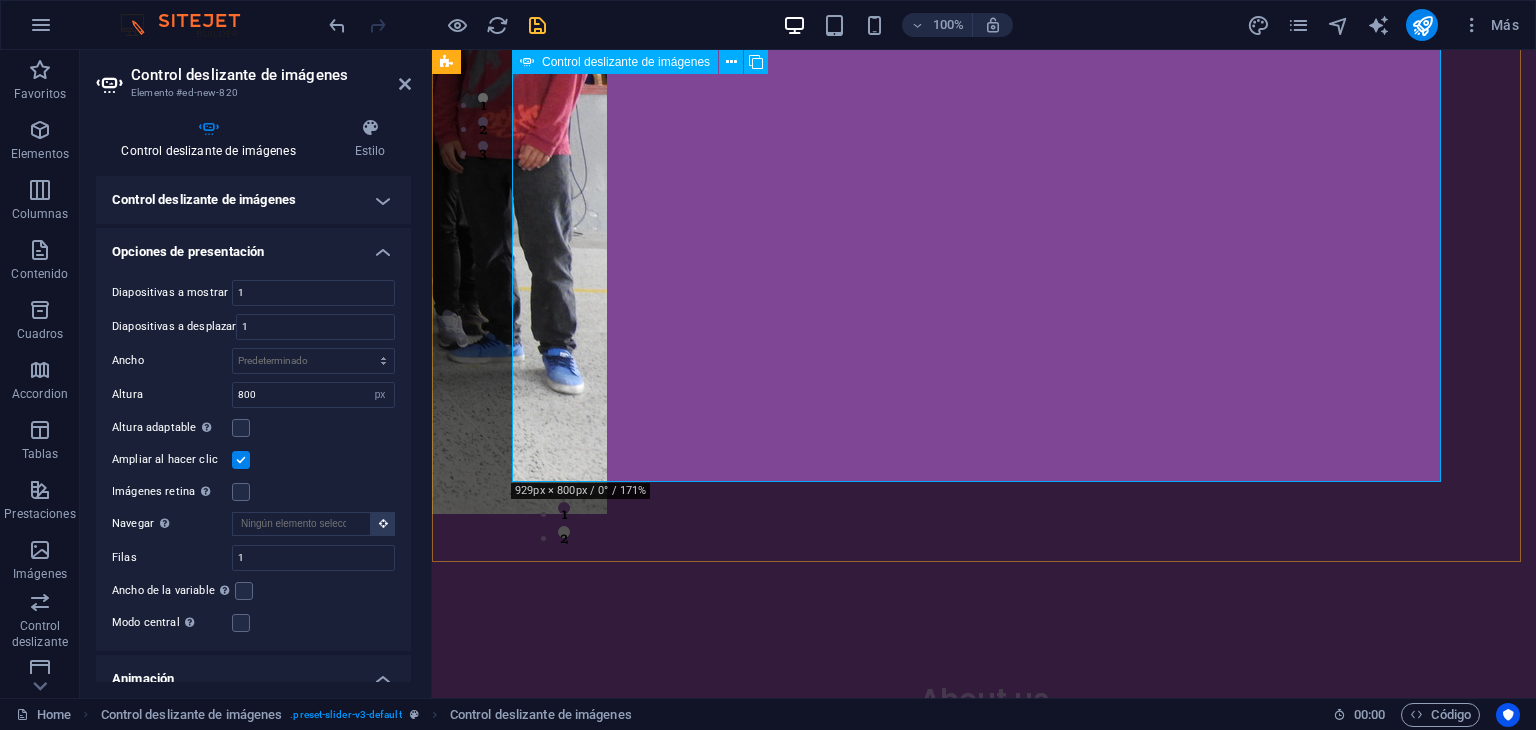click on "sdsd" at bounding box center [47, 808] 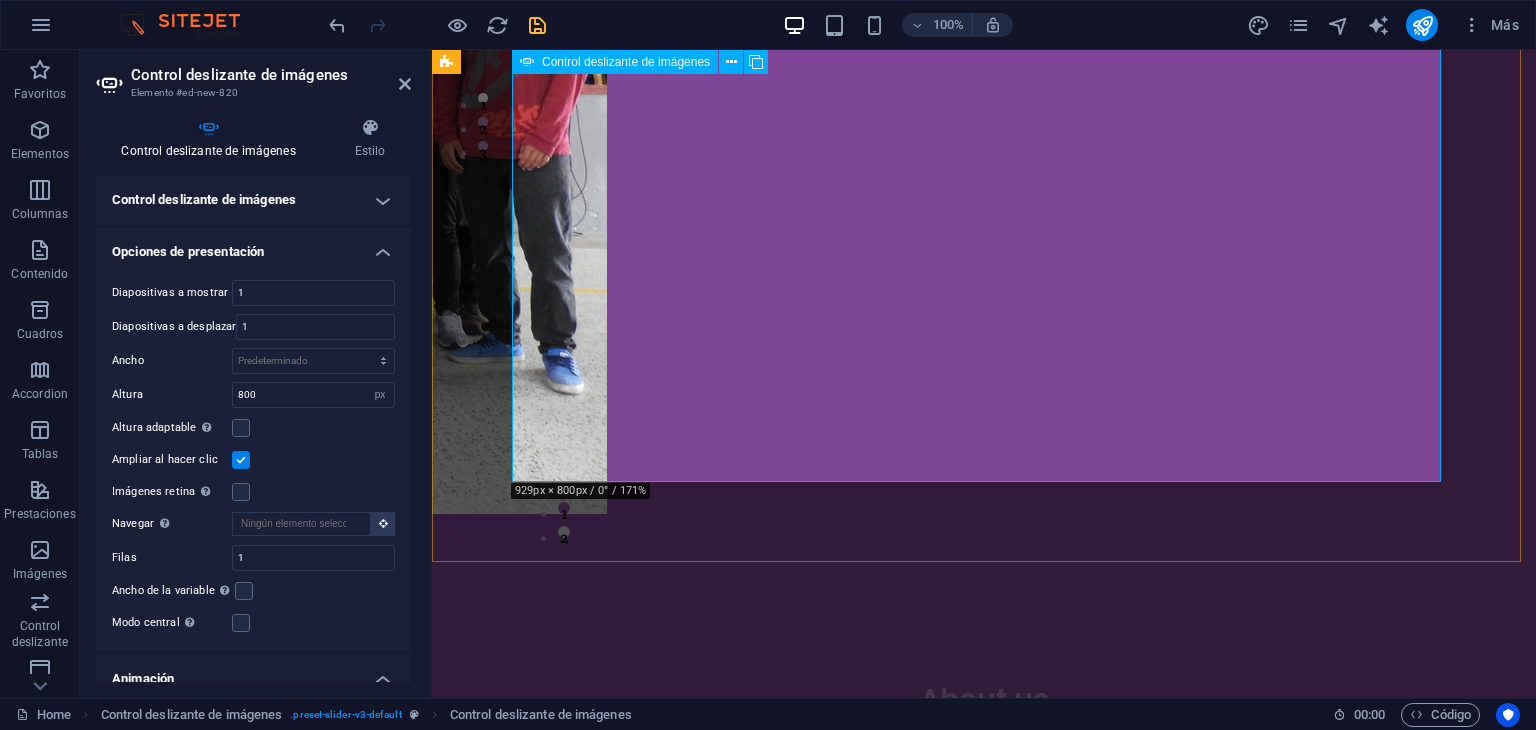 click on "sdsd" at bounding box center [47, 808] 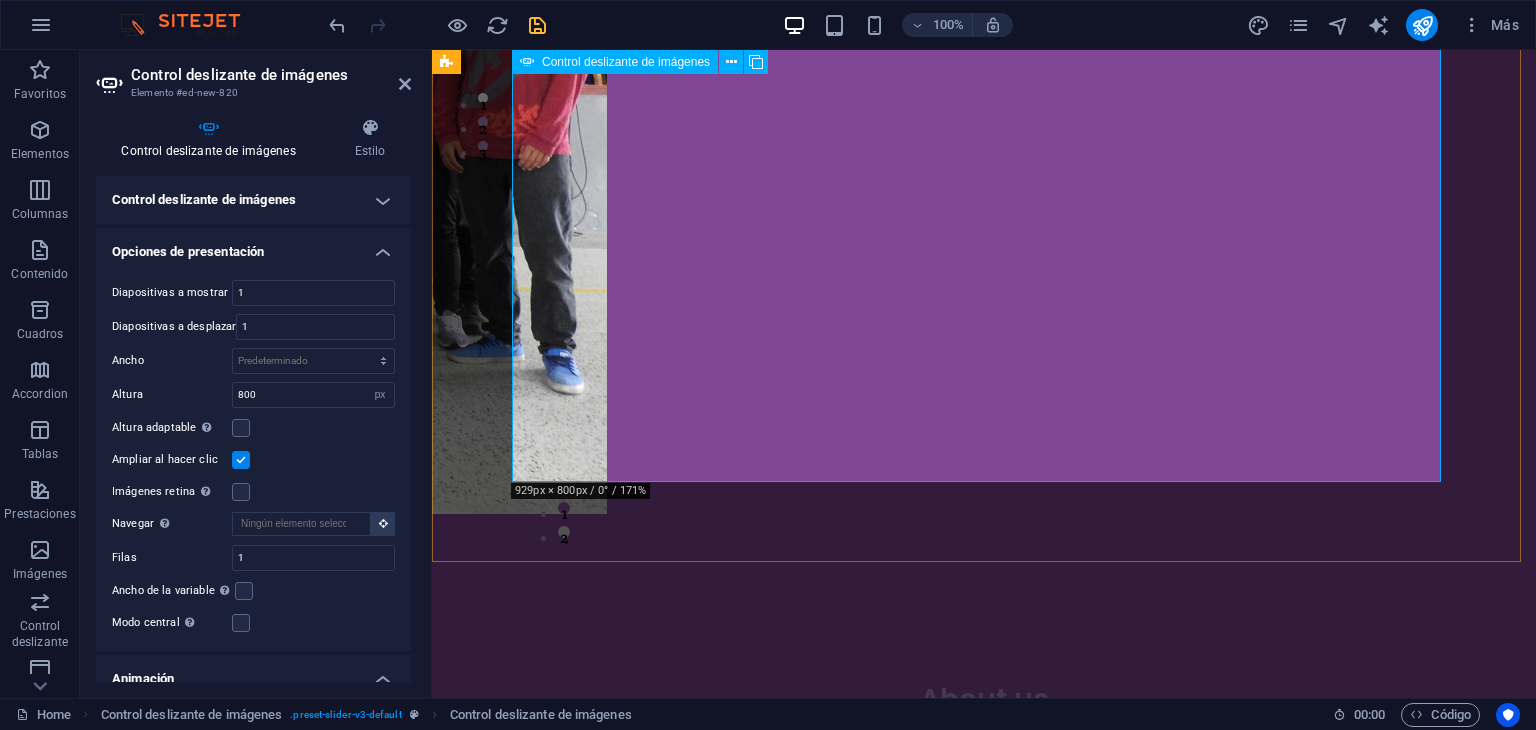 click on "sdsd" at bounding box center [47, 808] 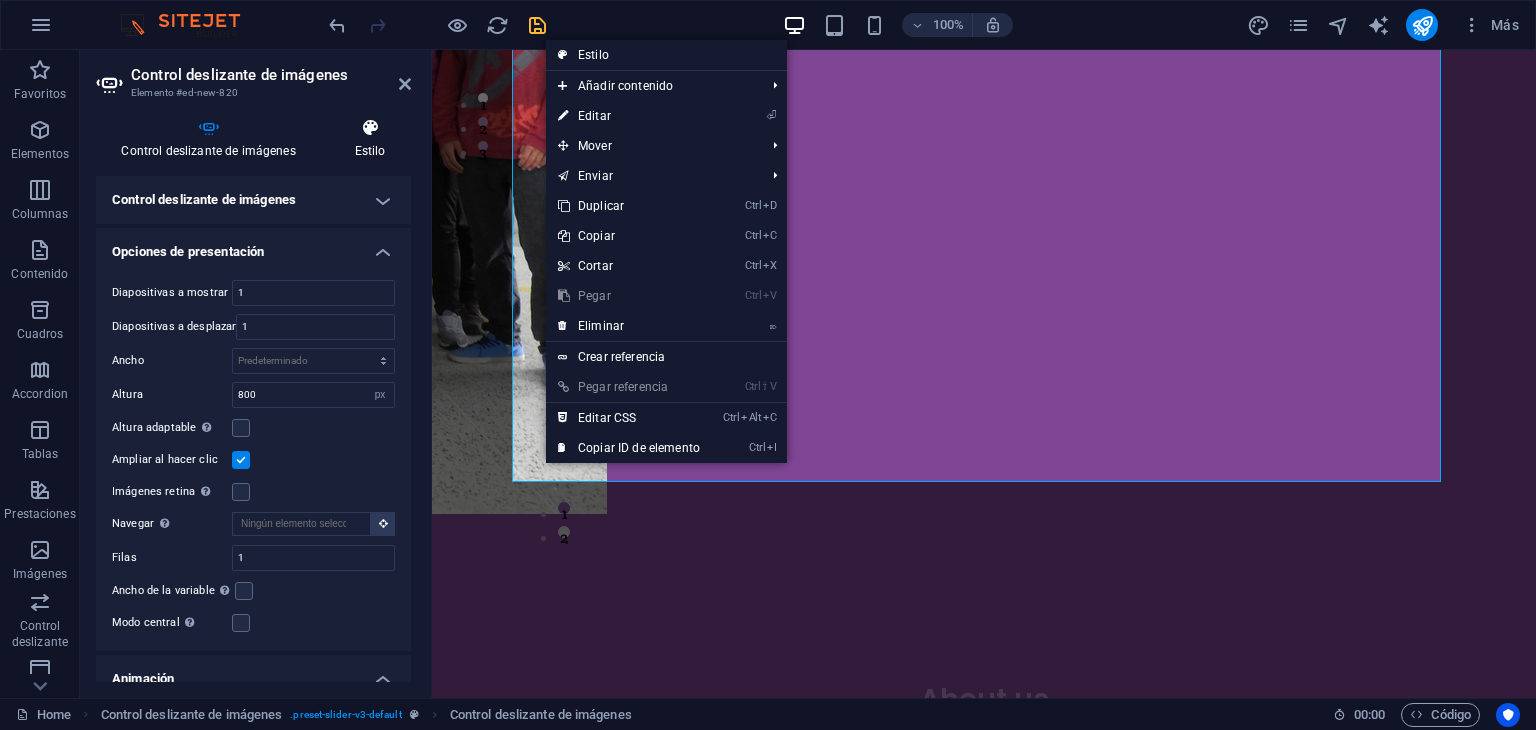 click at bounding box center (370, 128) 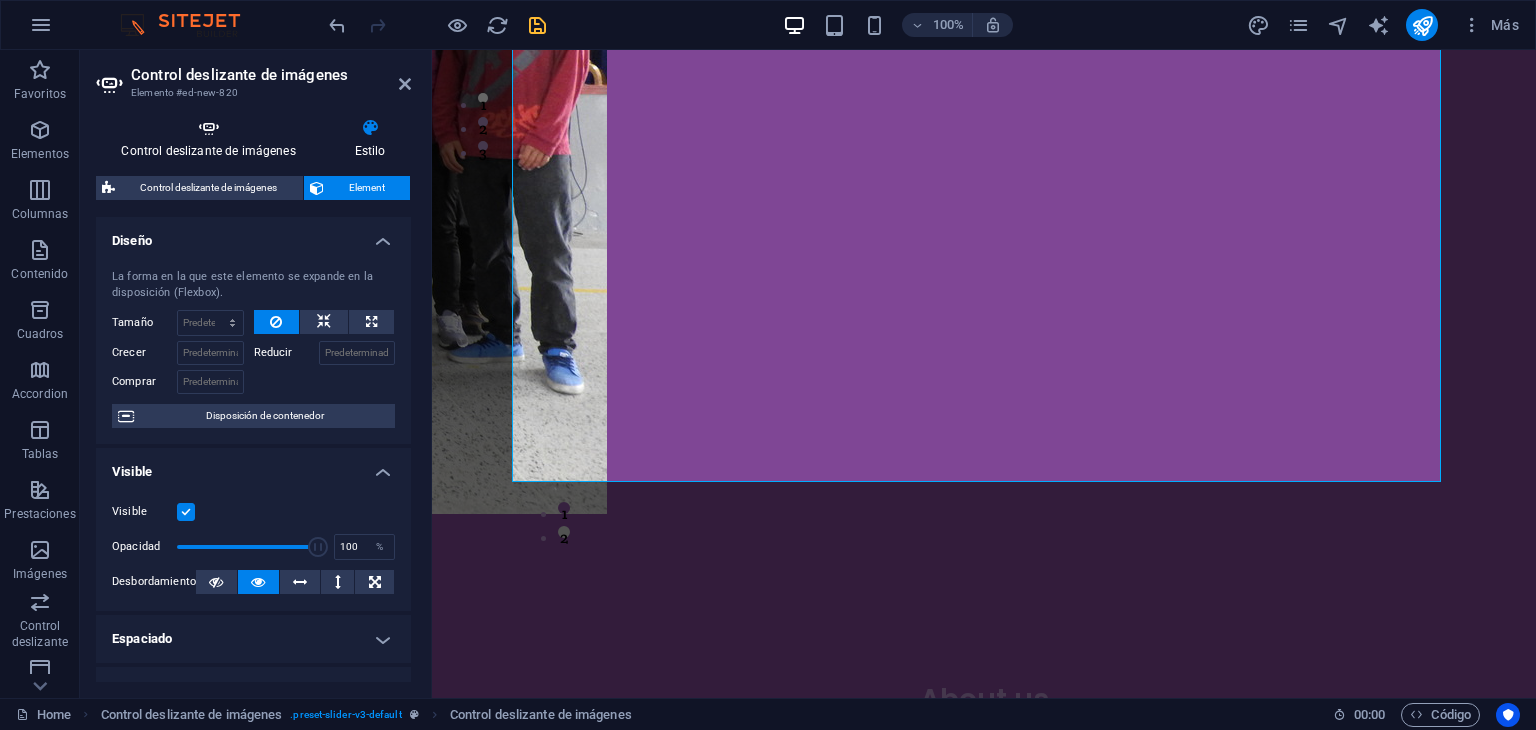 click at bounding box center [208, 128] 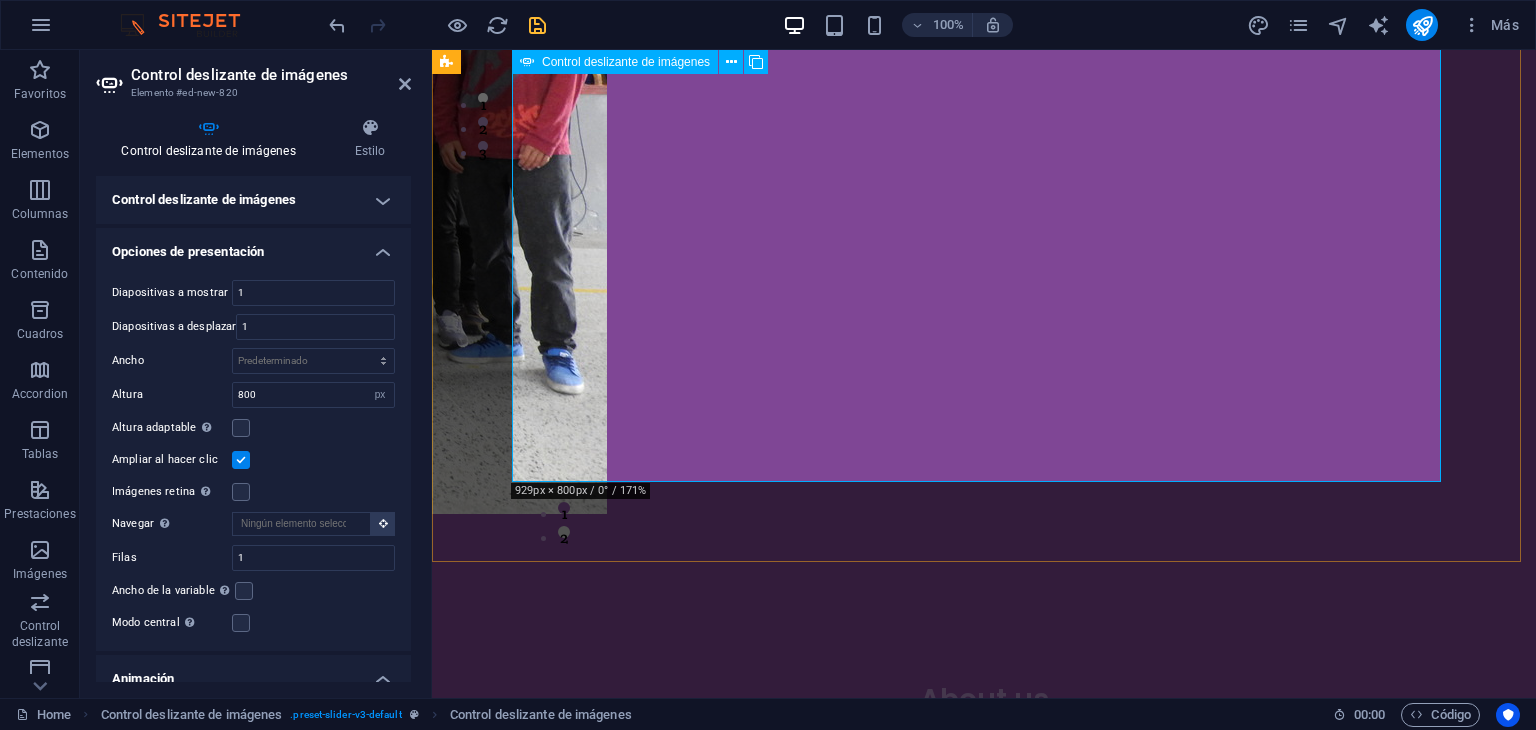 click on "sdsd" at bounding box center (47, 808) 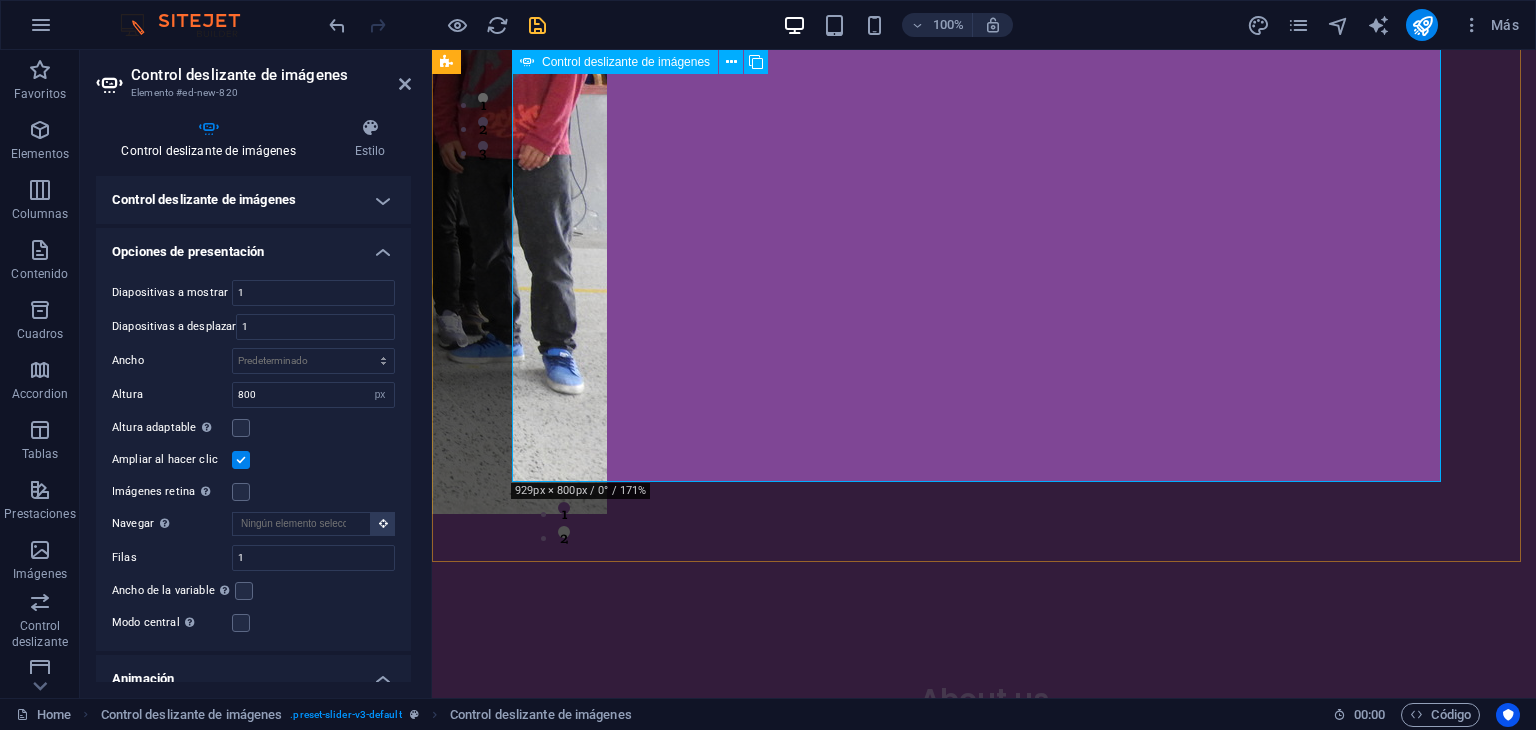 click on "sdsd" at bounding box center [47, 808] 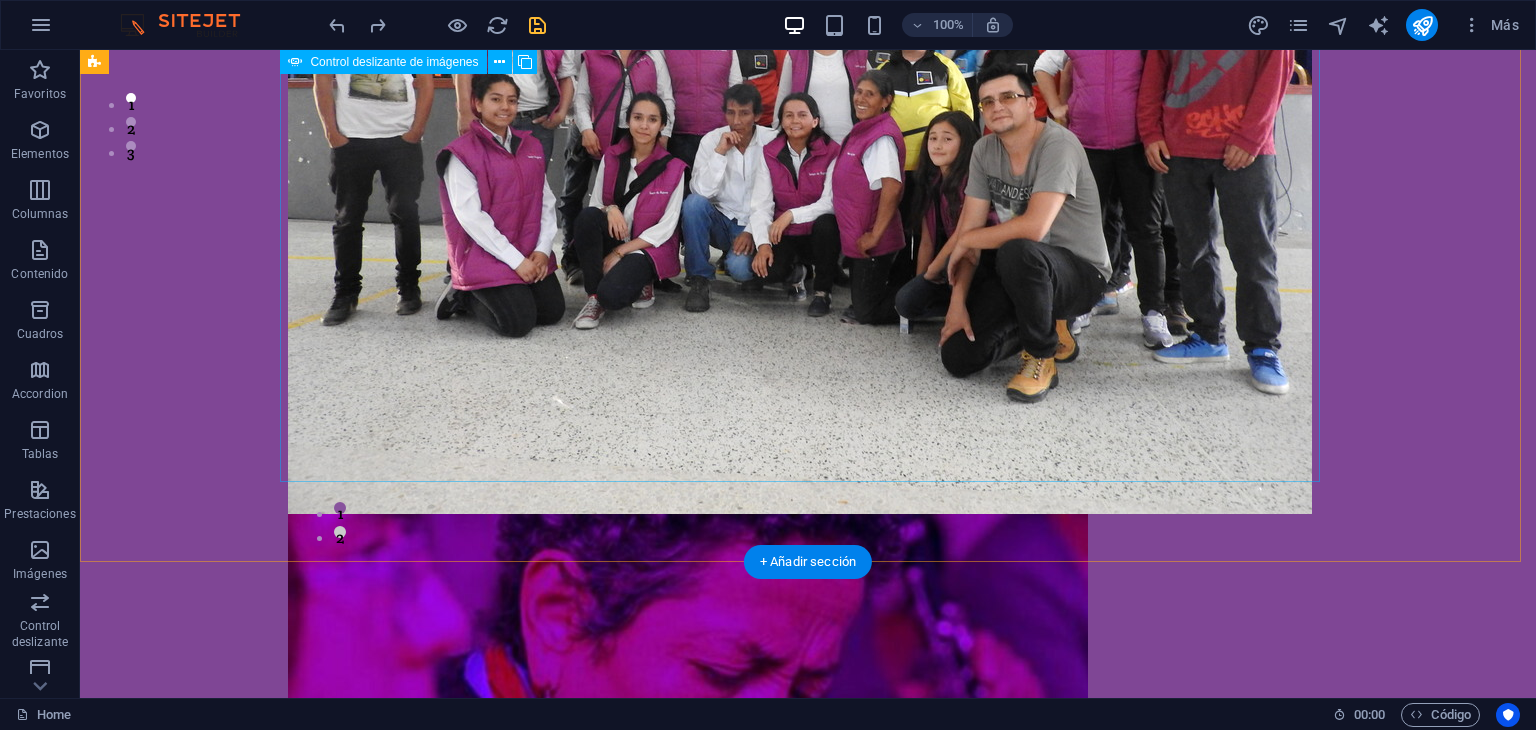 click on "sdsd sdsd 1 2" at bounding box center (808, 122) 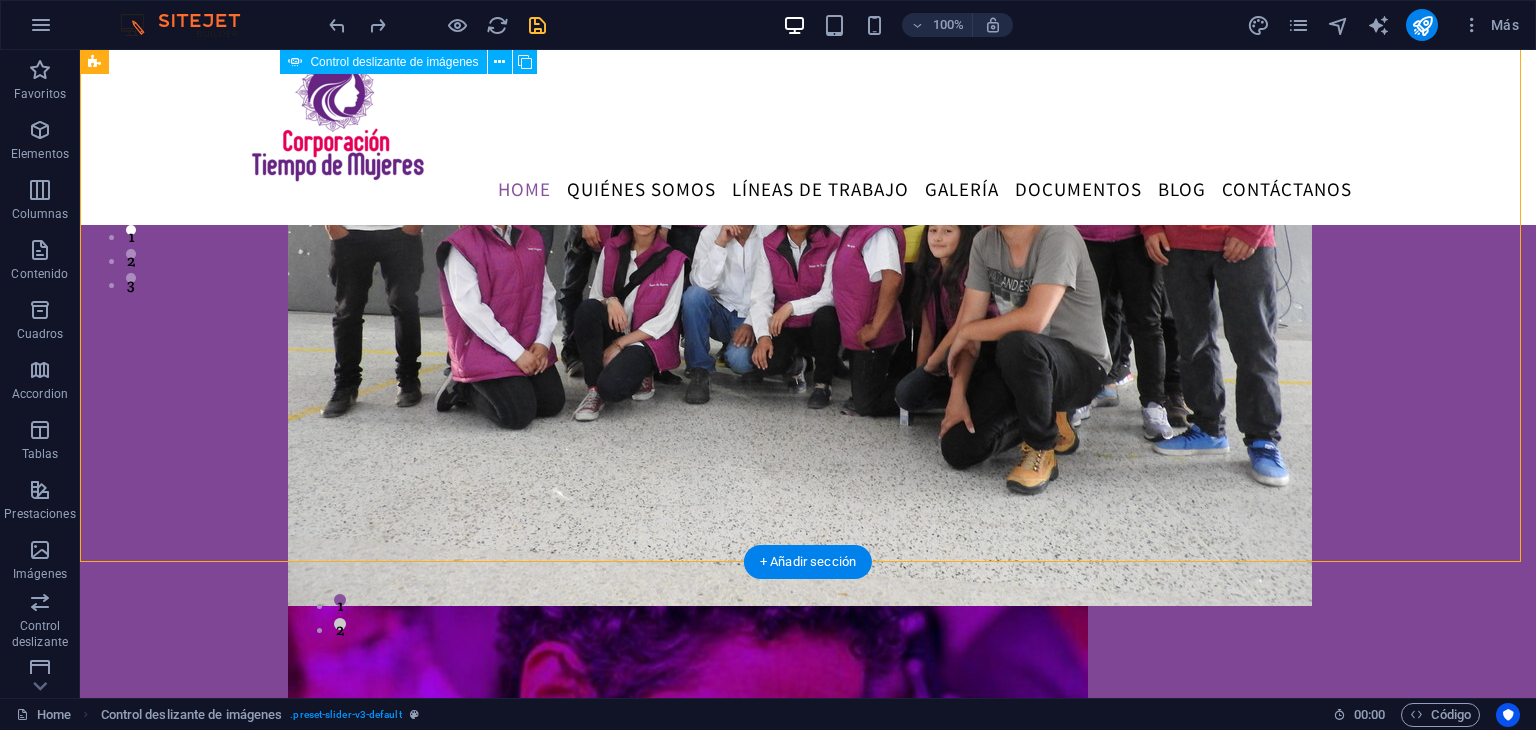 scroll, scrollTop: 448, scrollLeft: 0, axis: vertical 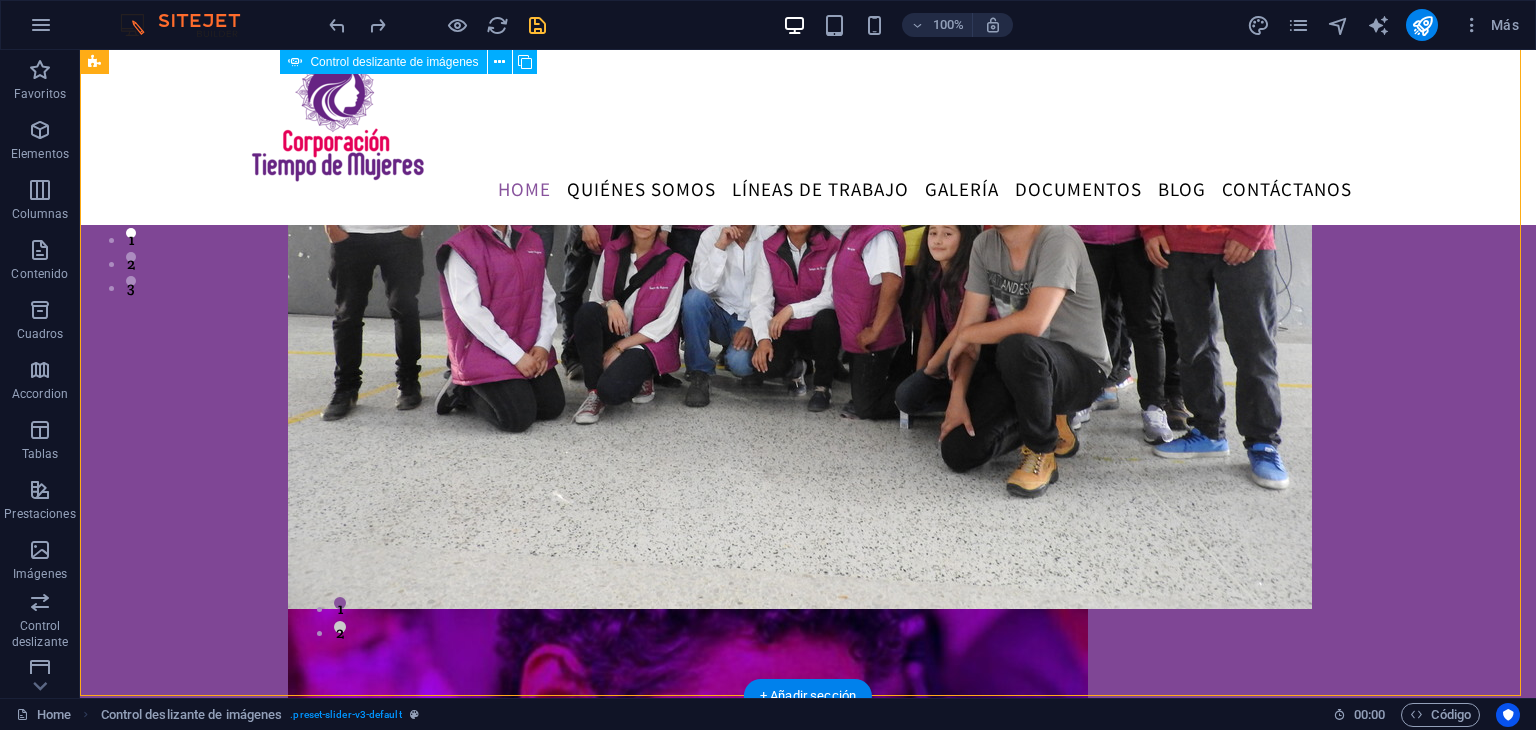 click on "sdsd sdsd 1 2" at bounding box center (808, 217) 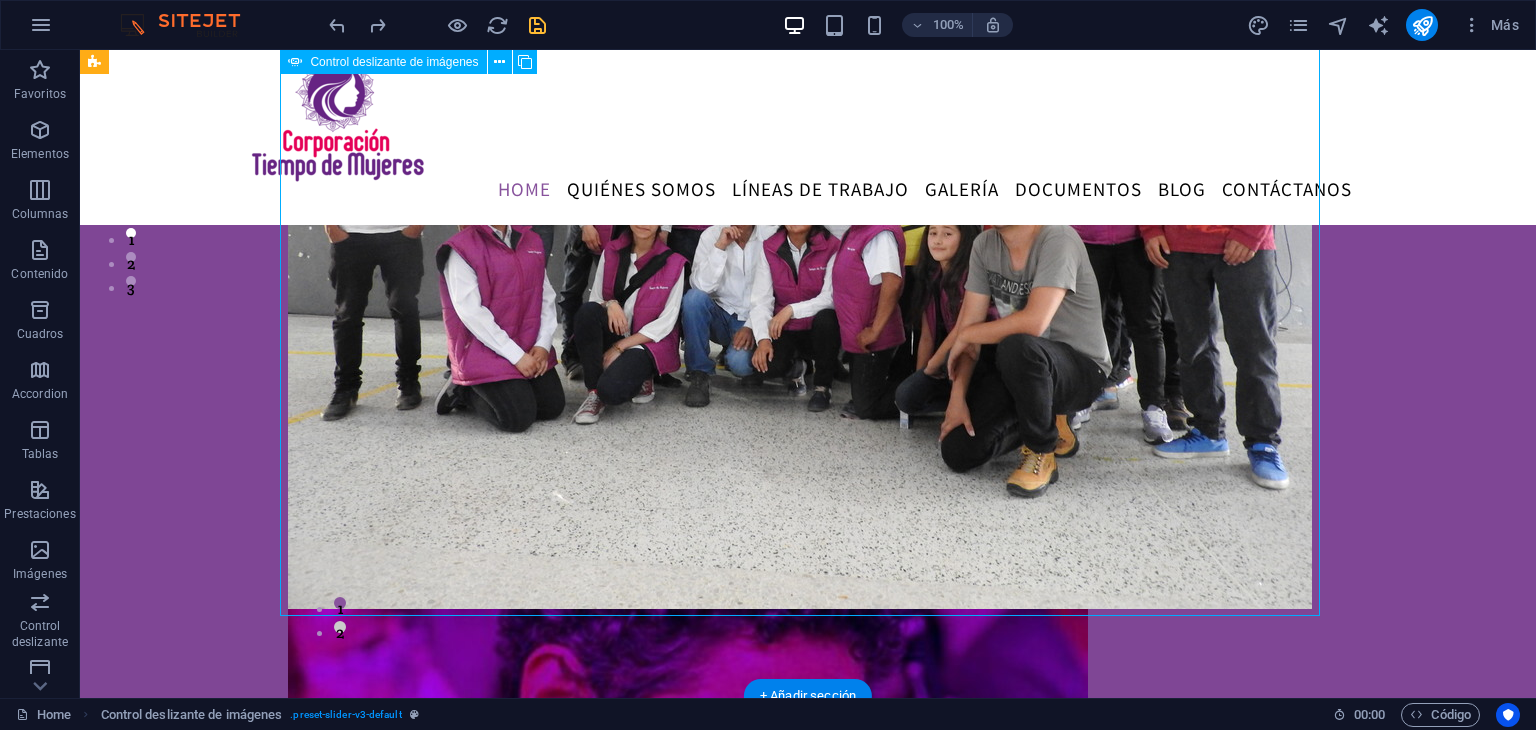 click on "sdsd sdsd 1 2" at bounding box center [808, 217] 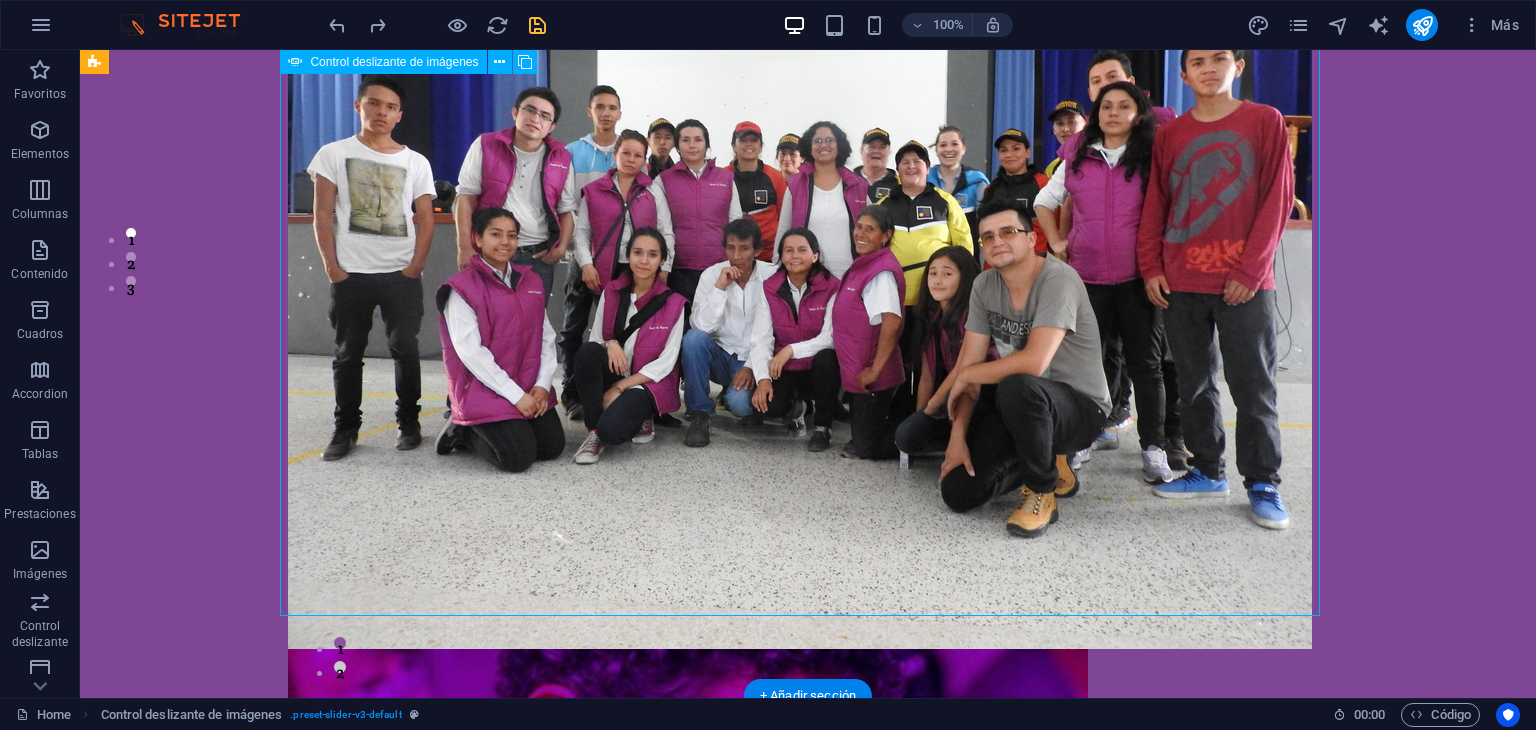 select on "px" 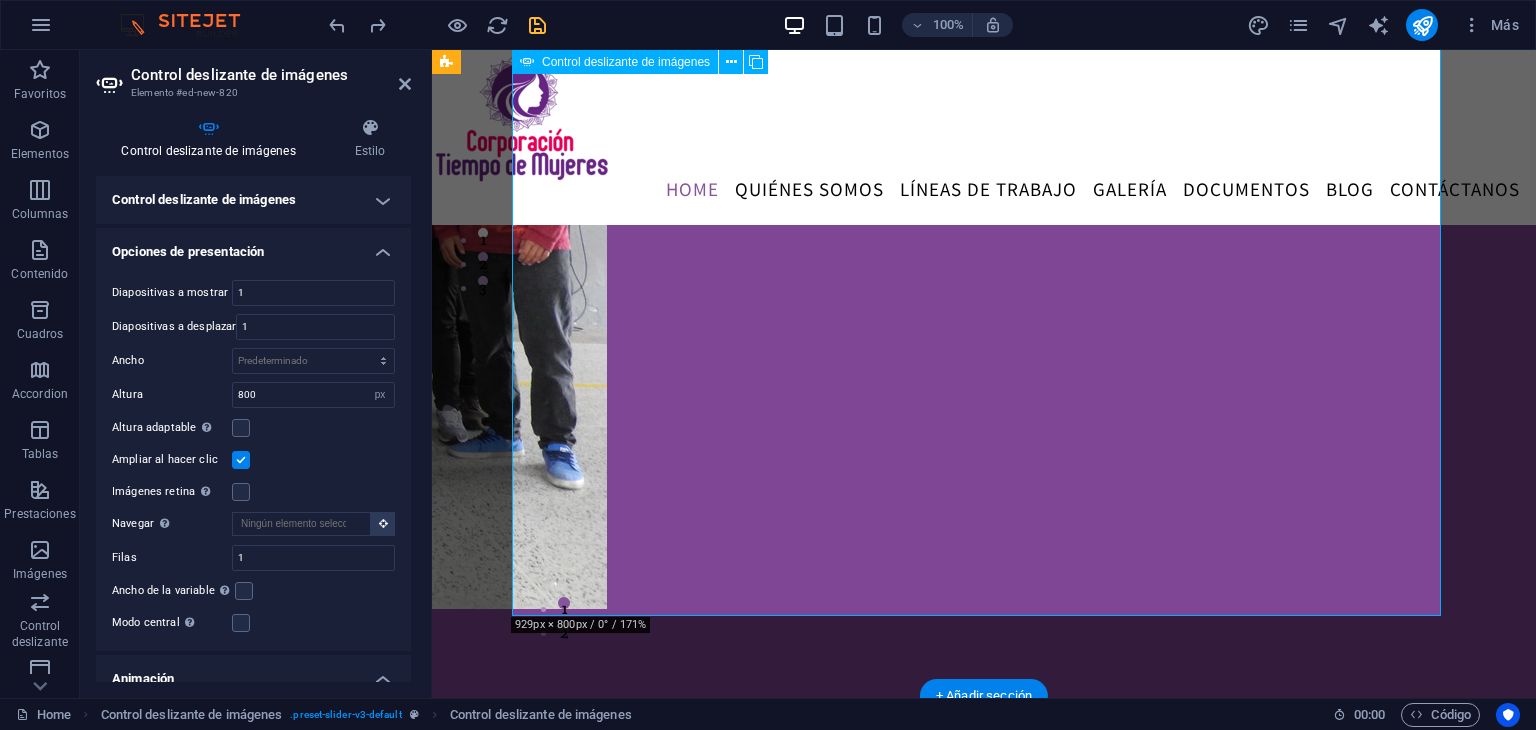 scroll, scrollTop: 436, scrollLeft: 0, axis: vertical 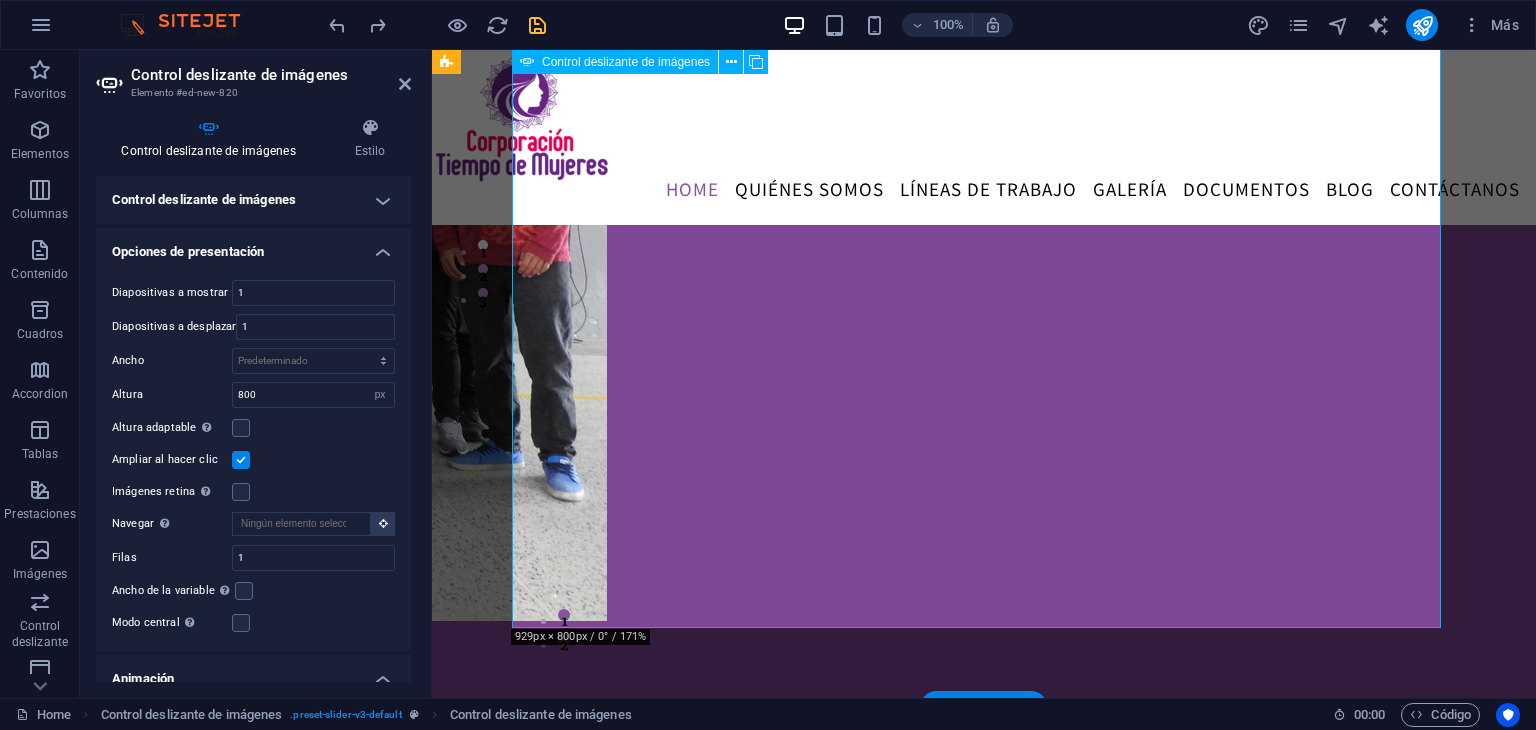 click on "sdsd" at bounding box center (47, 915) 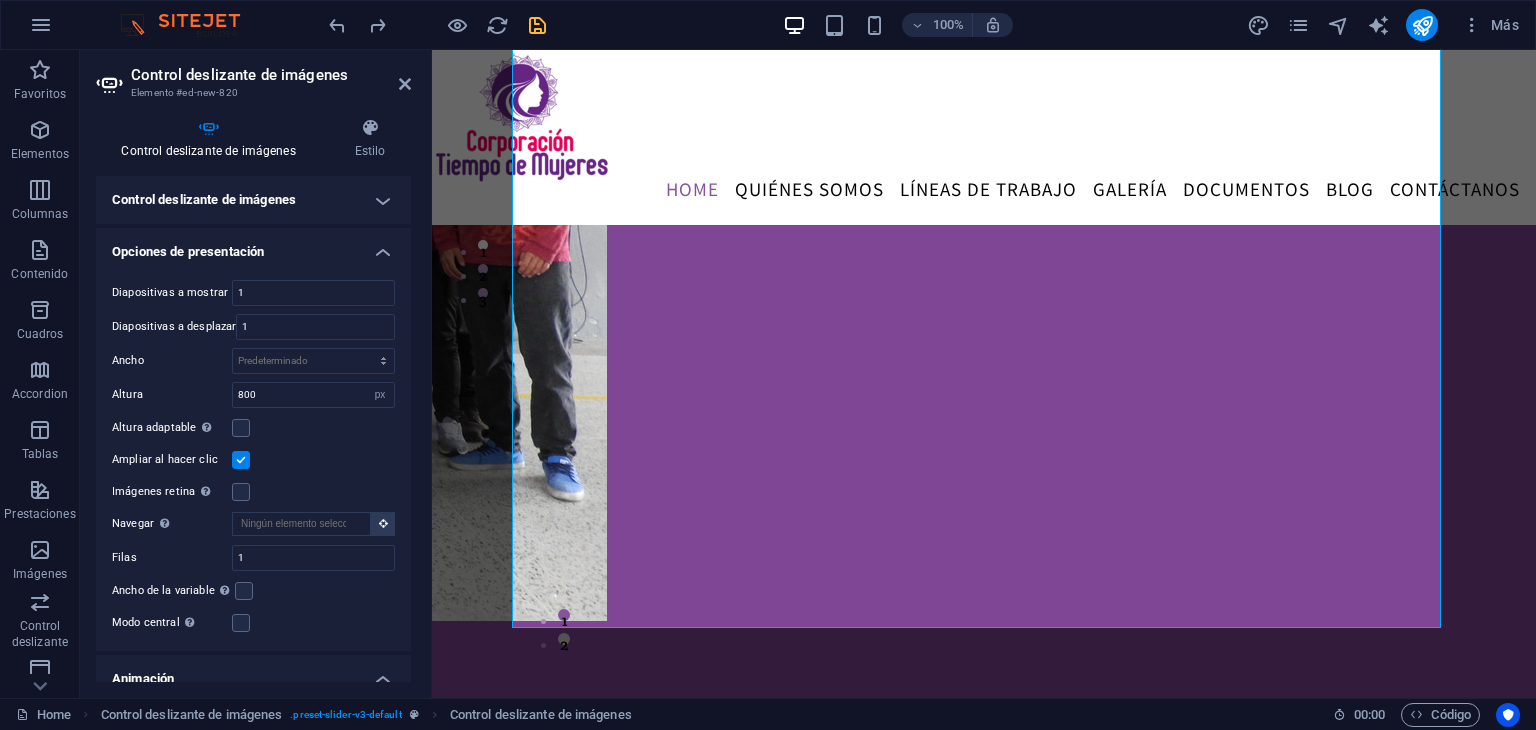 click on "Diapositivas a mostrar 1 Diapositivas a desplazar 1 Ancho Predeterminado px % rem em vw vh Altura 800 Predeterminado px rem em vw vh Altura adaptable Ajustar automáticamente el alto para controles deslizantes de diapositiva única Ampliar al hacer clic Imágenes retina Automáticamente cargar tamaños optimizados de smartphone e imagen retina. Navegar Selecciona otro control deslizante que debería ser navegado por este
Filas 1 Diapositivas por fila 1 Ancho de la variable Ajusta automáticamente el ancho de la diapositiva visible. Modo central Permite la visualización centralizada con diapositiva anterior/siguiente. Usar con un número impar de "Diapositivas a mostrar". Espaciado central No visible cuando "Ancho de la variable" está activado 0 px %" at bounding box center [253, 457] 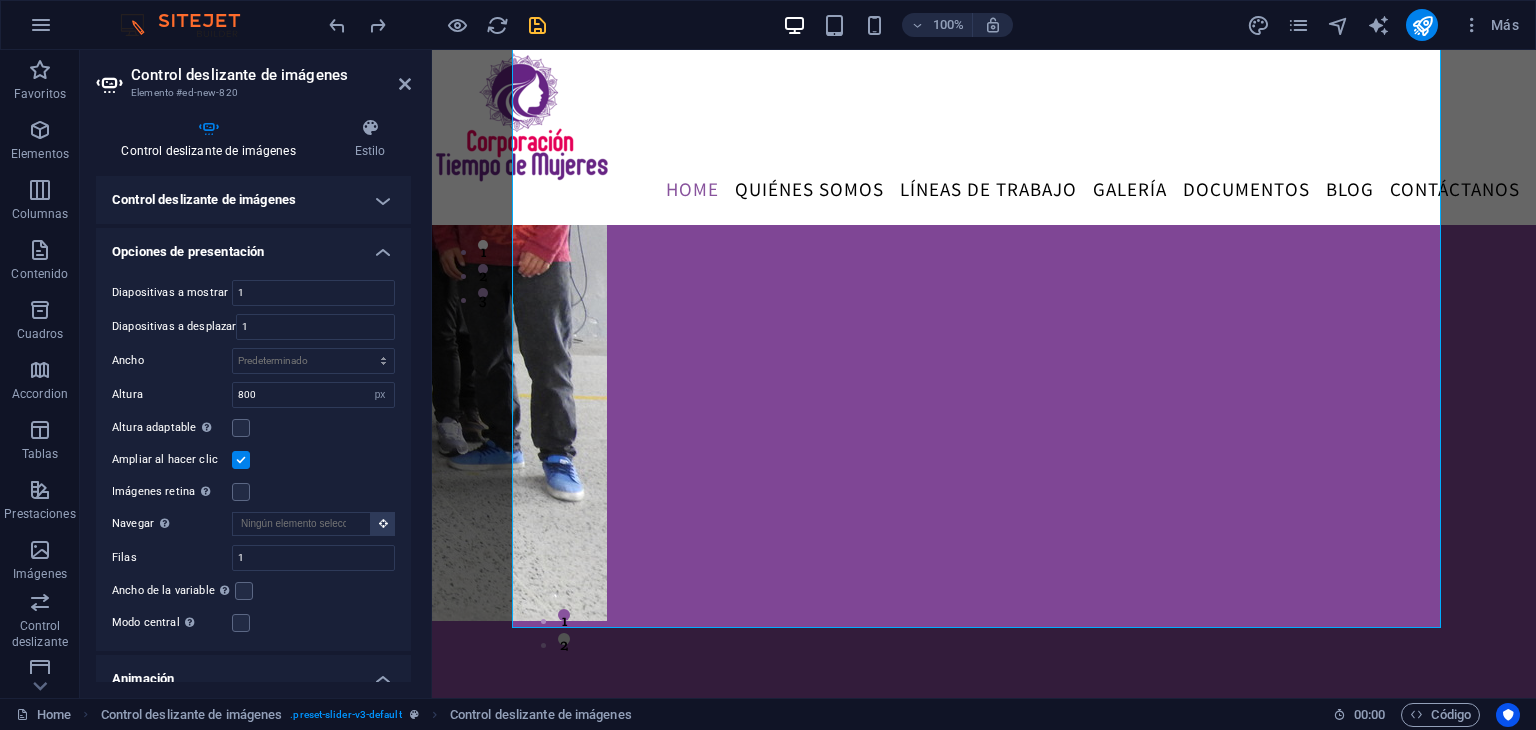 click at bounding box center (241, 460) 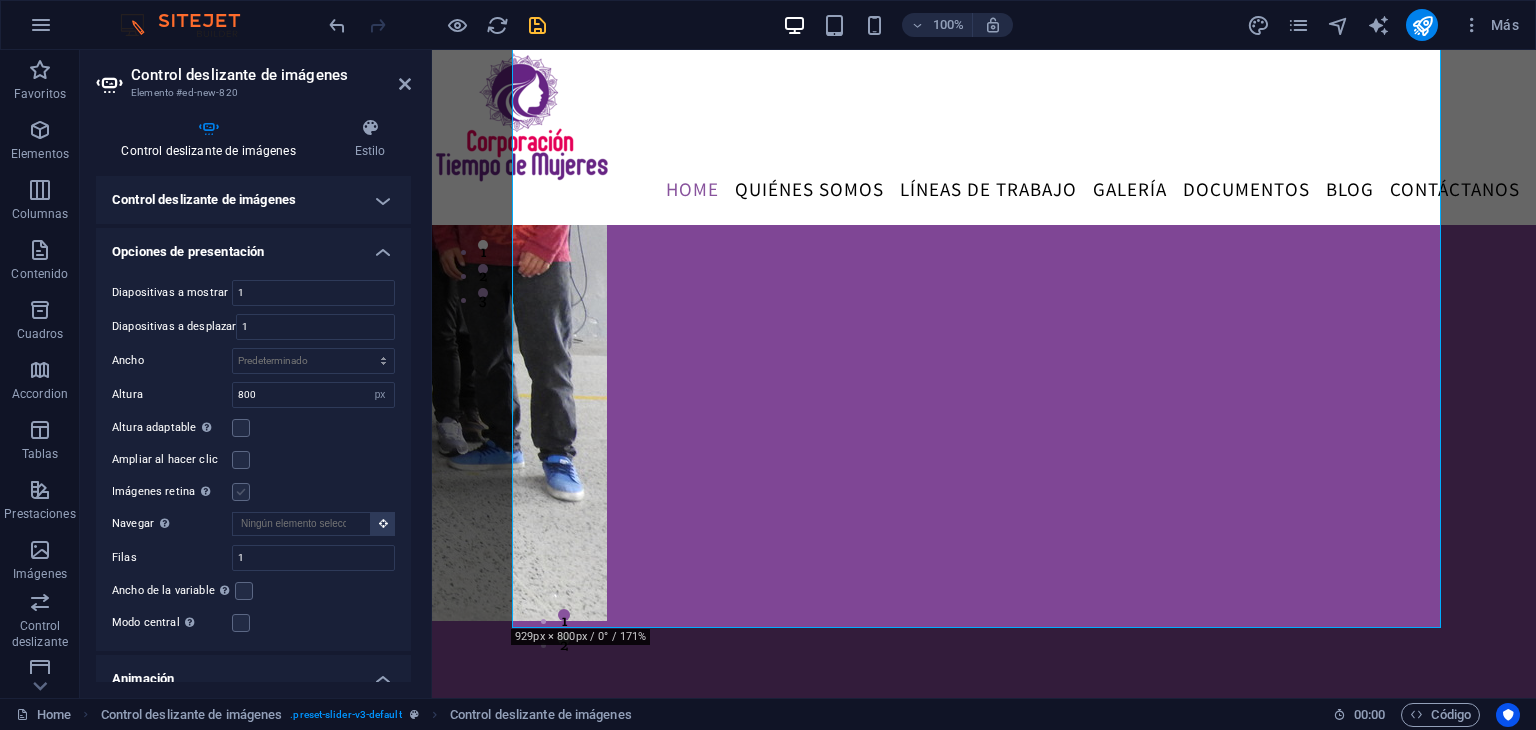 click at bounding box center (241, 492) 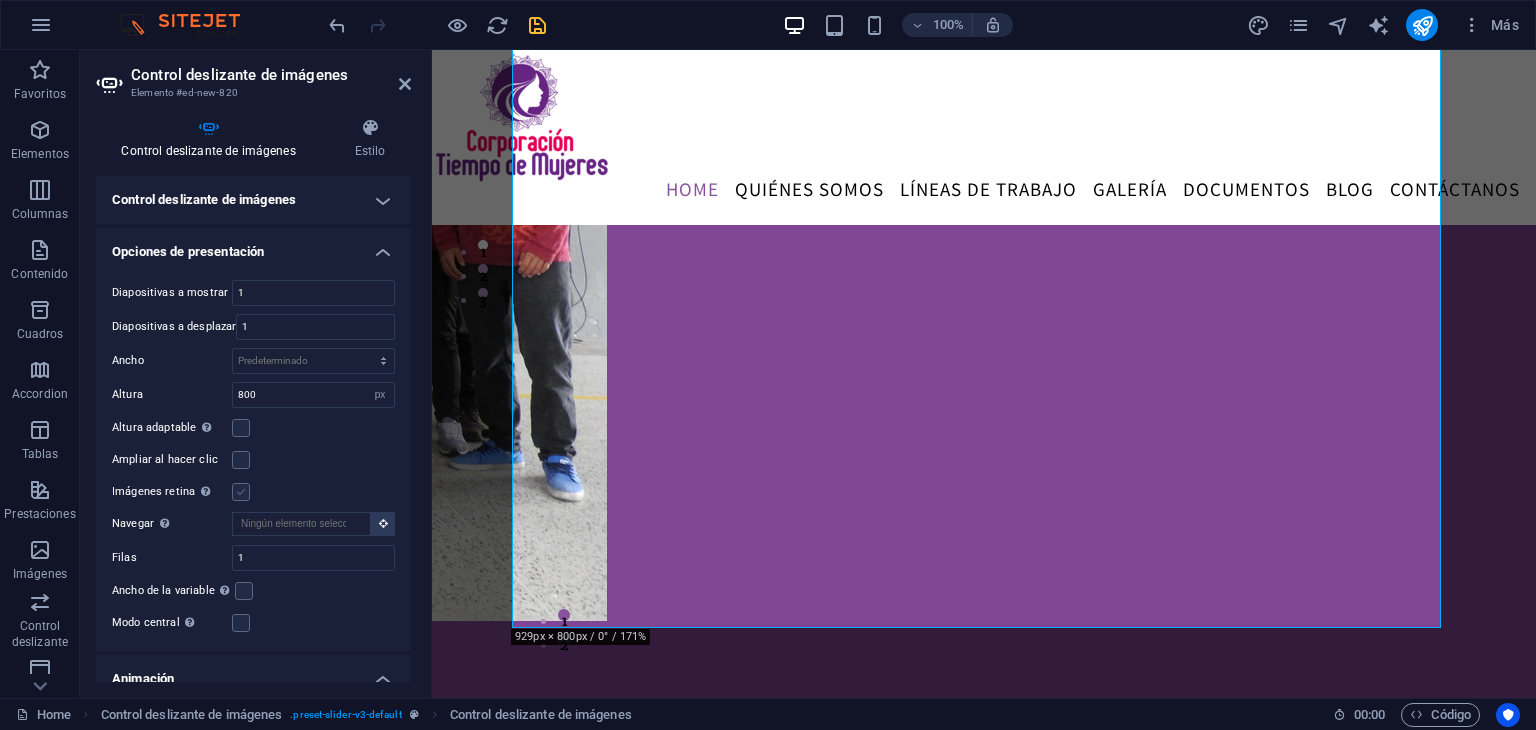 click on "Imágenes retina Automáticamente cargar tamaños optimizados de smartphone e imagen retina." at bounding box center (0, 0) 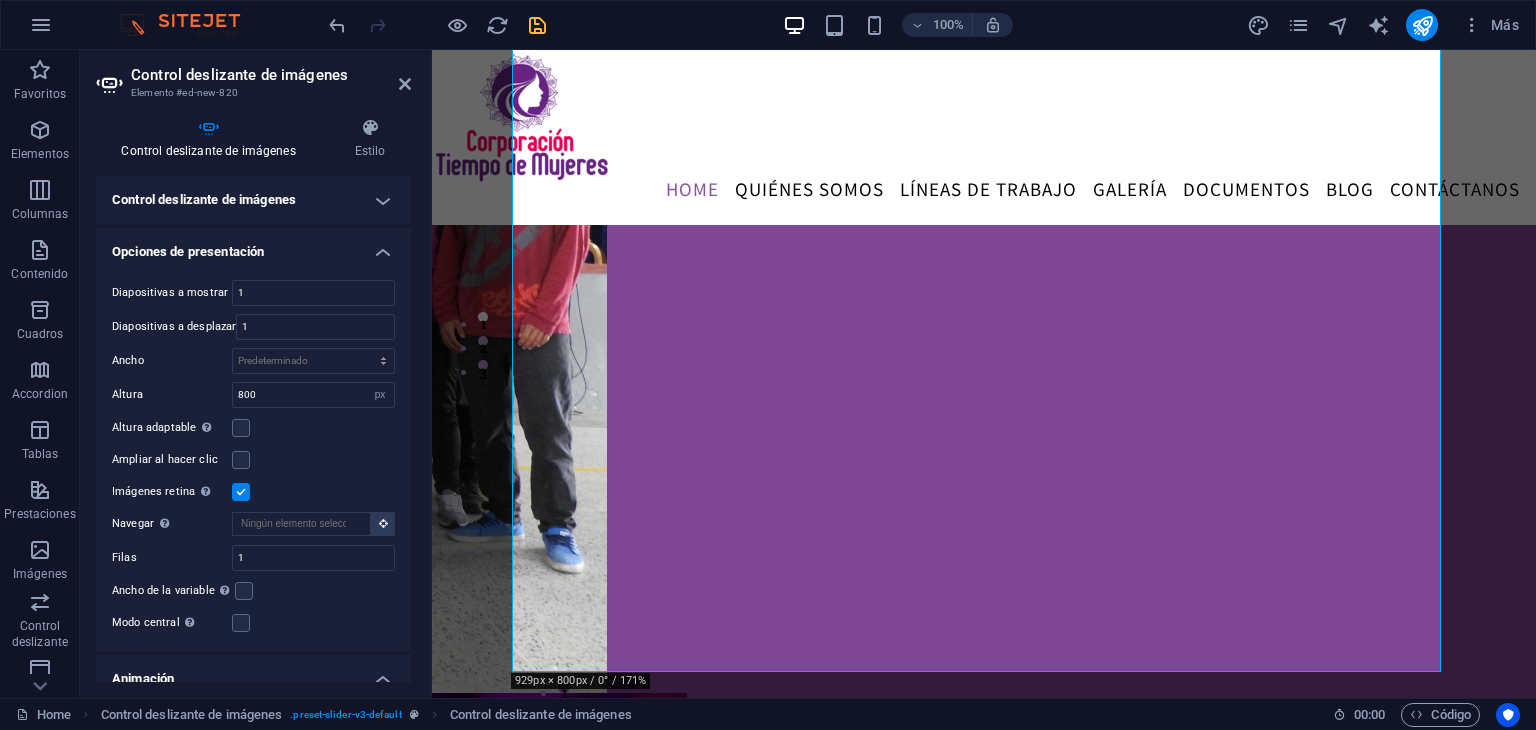 scroll, scrollTop: 301, scrollLeft: 0, axis: vertical 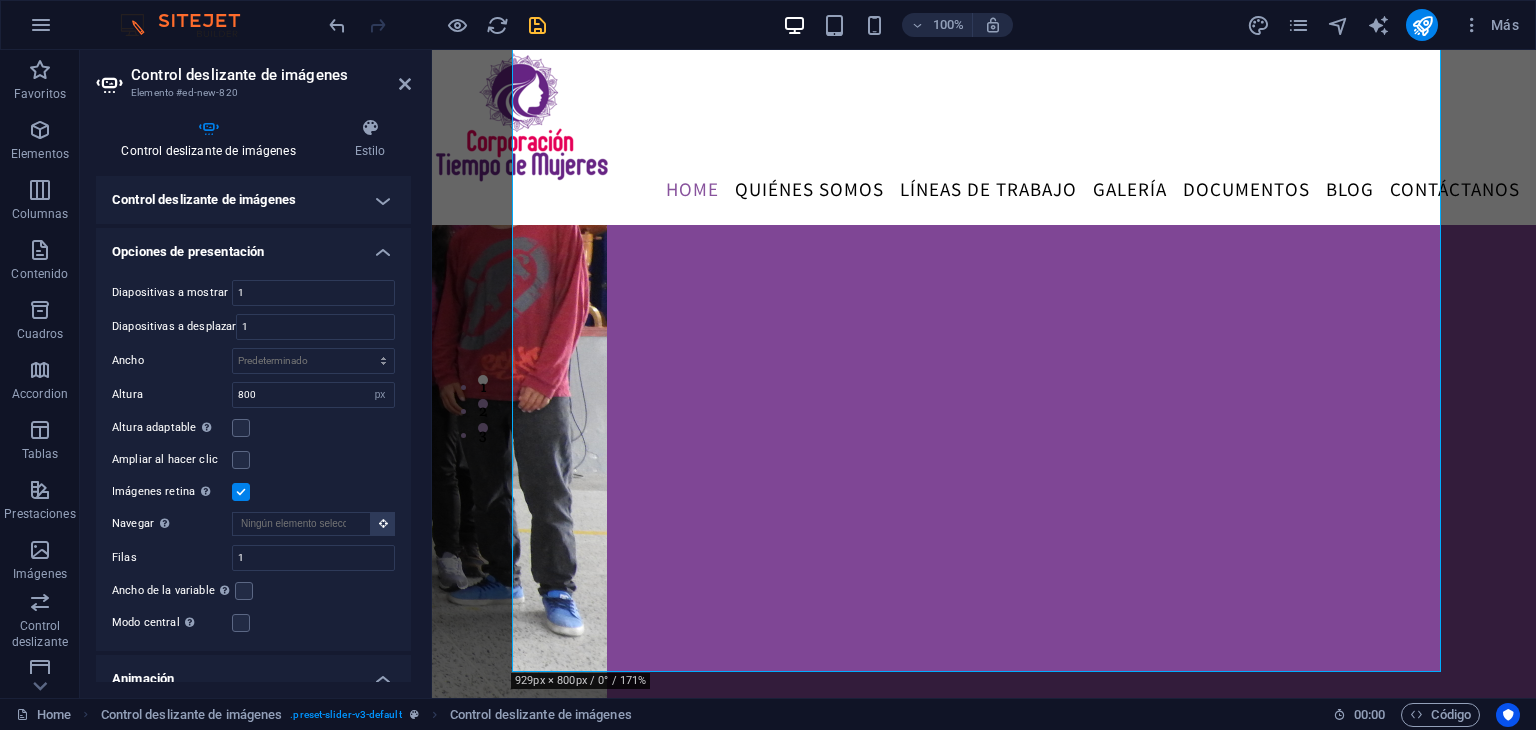 click at bounding box center (241, 492) 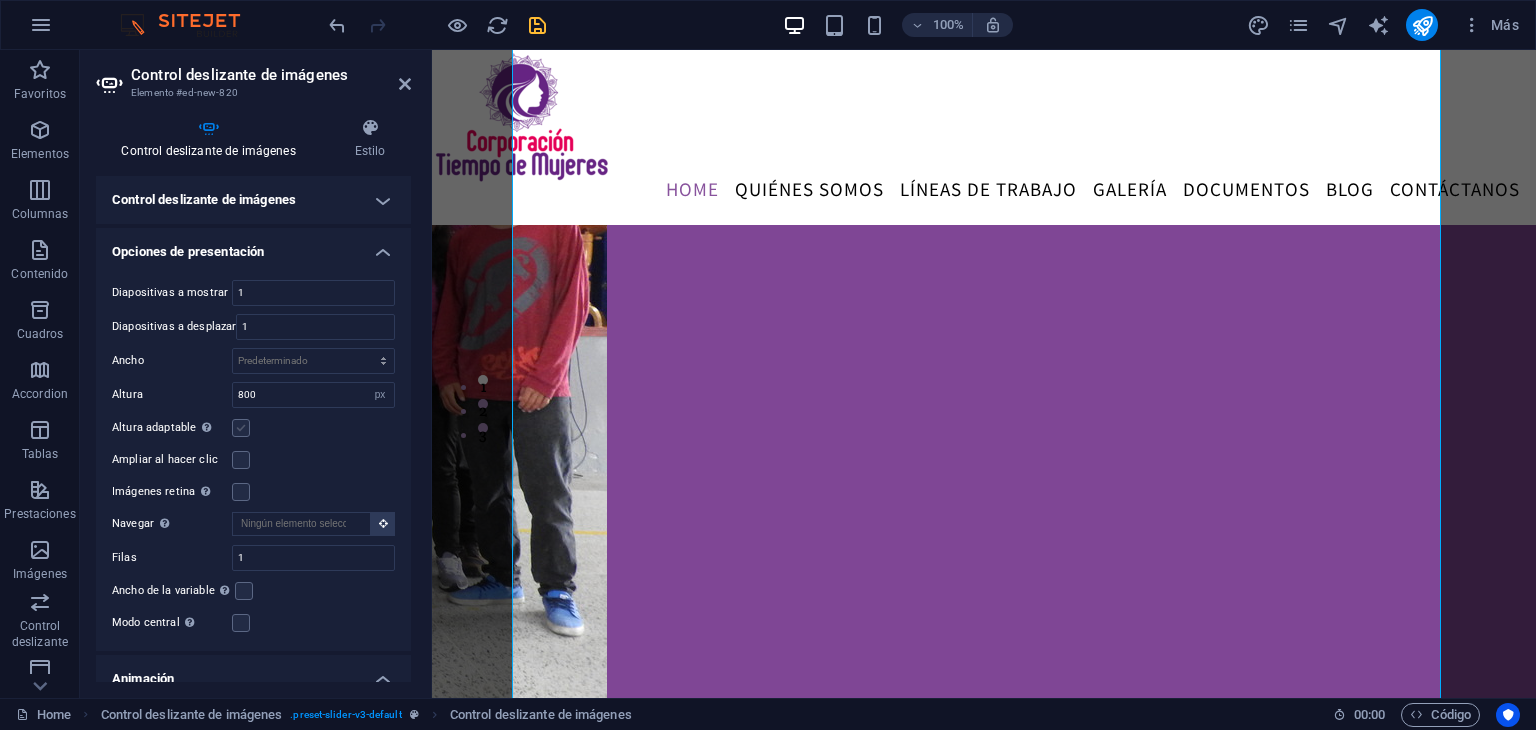 click at bounding box center (241, 428) 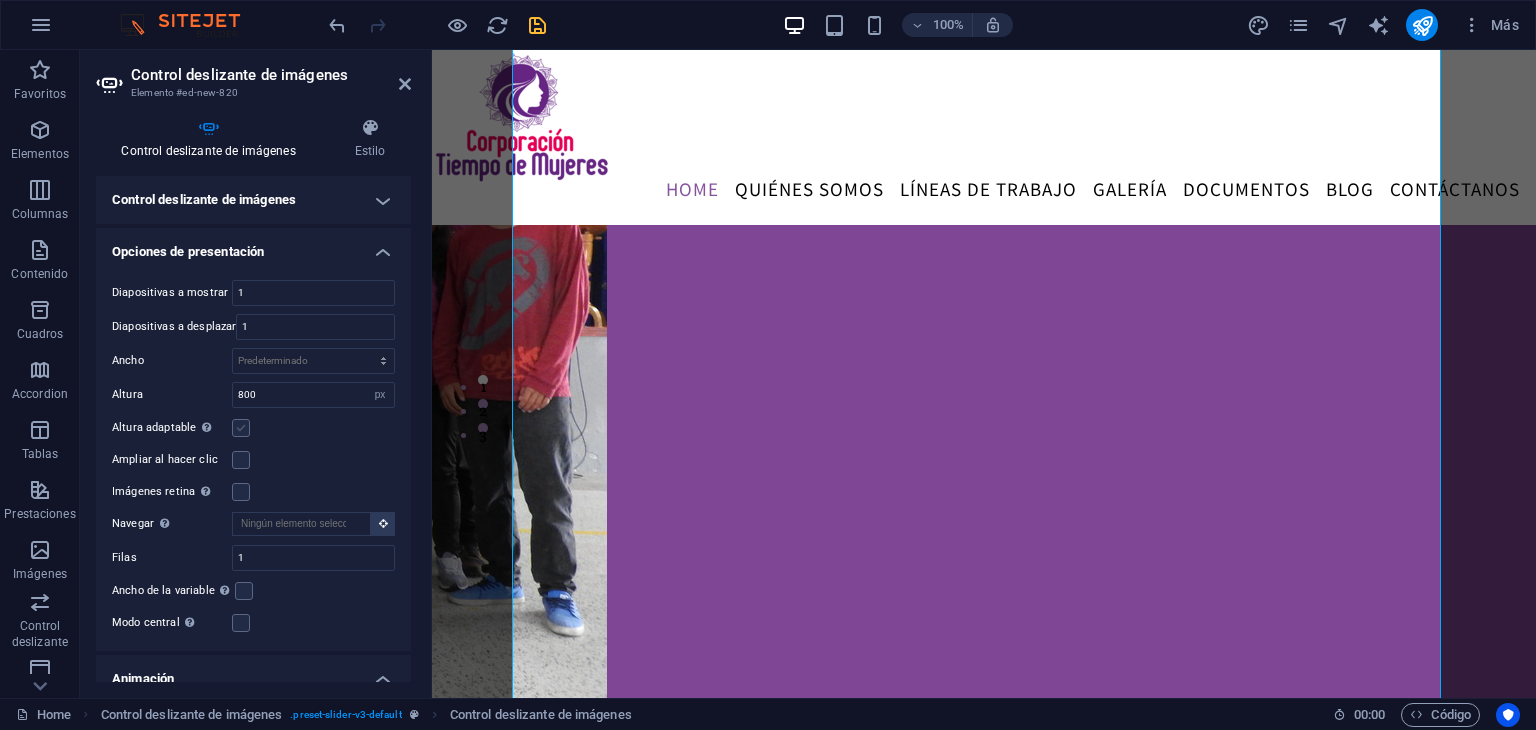 click on "Altura adaptable Ajustar automáticamente el alto para controles deslizantes de diapositiva única" at bounding box center [0, 0] 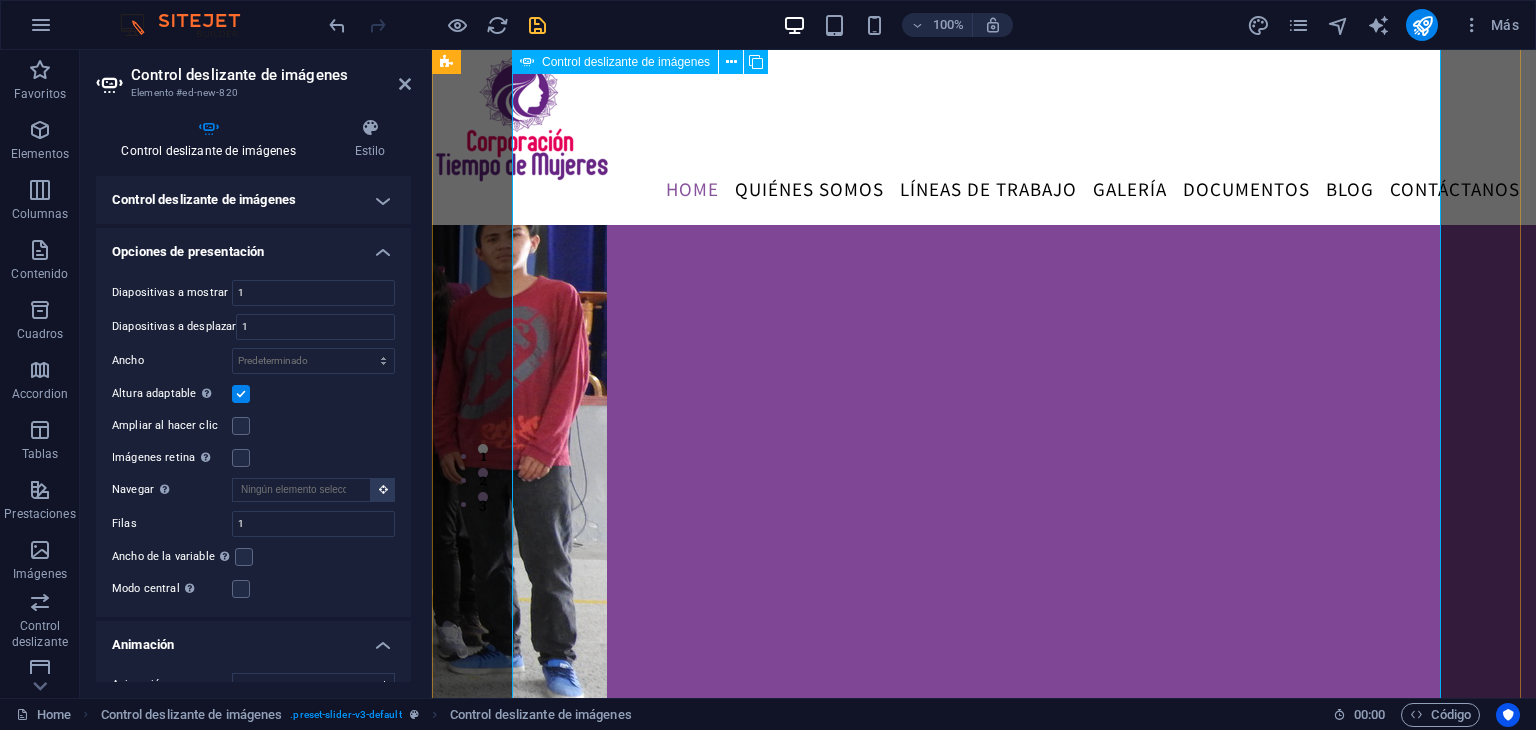 scroll, scrollTop: 0, scrollLeft: 0, axis: both 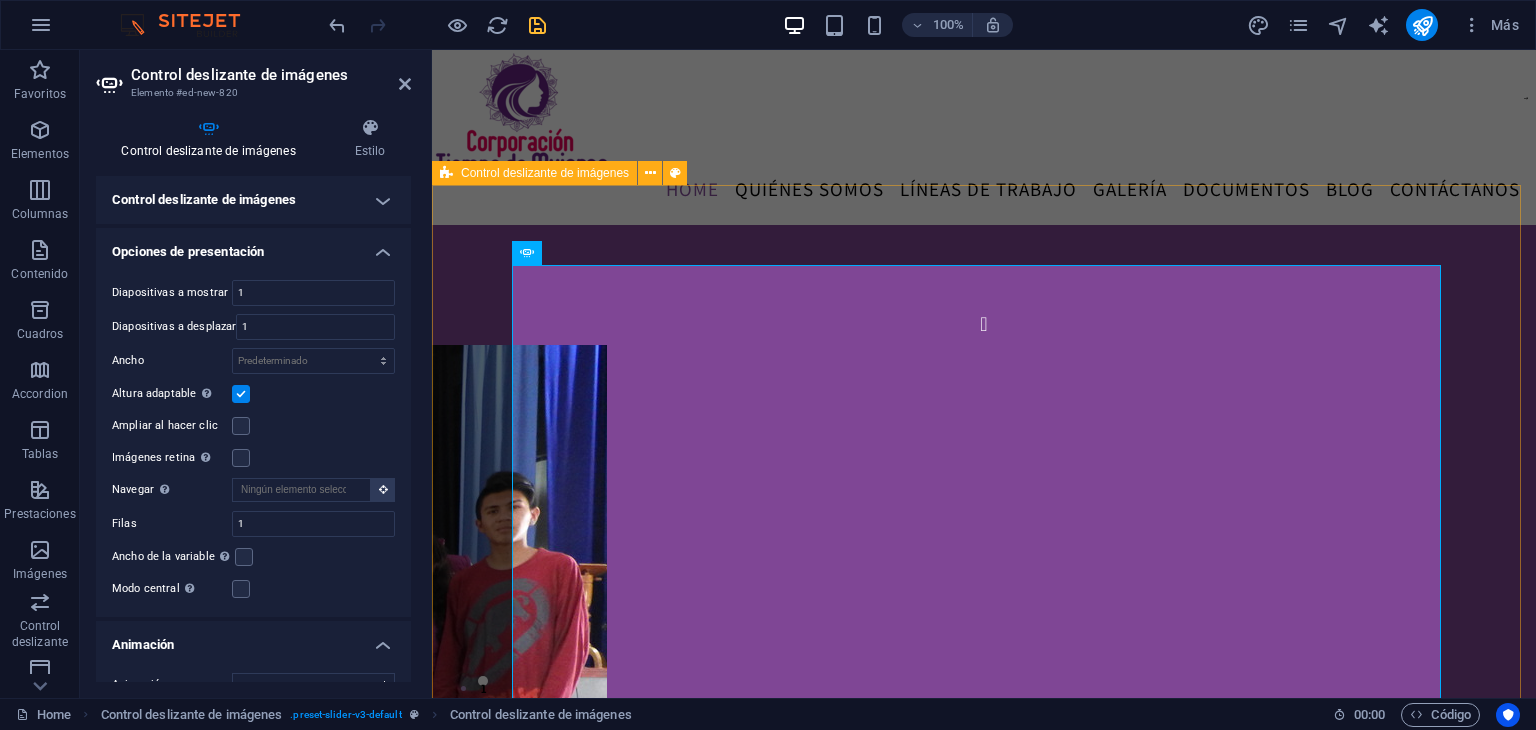 click on "sdsd sdsd 1 2" at bounding box center [984, 686] 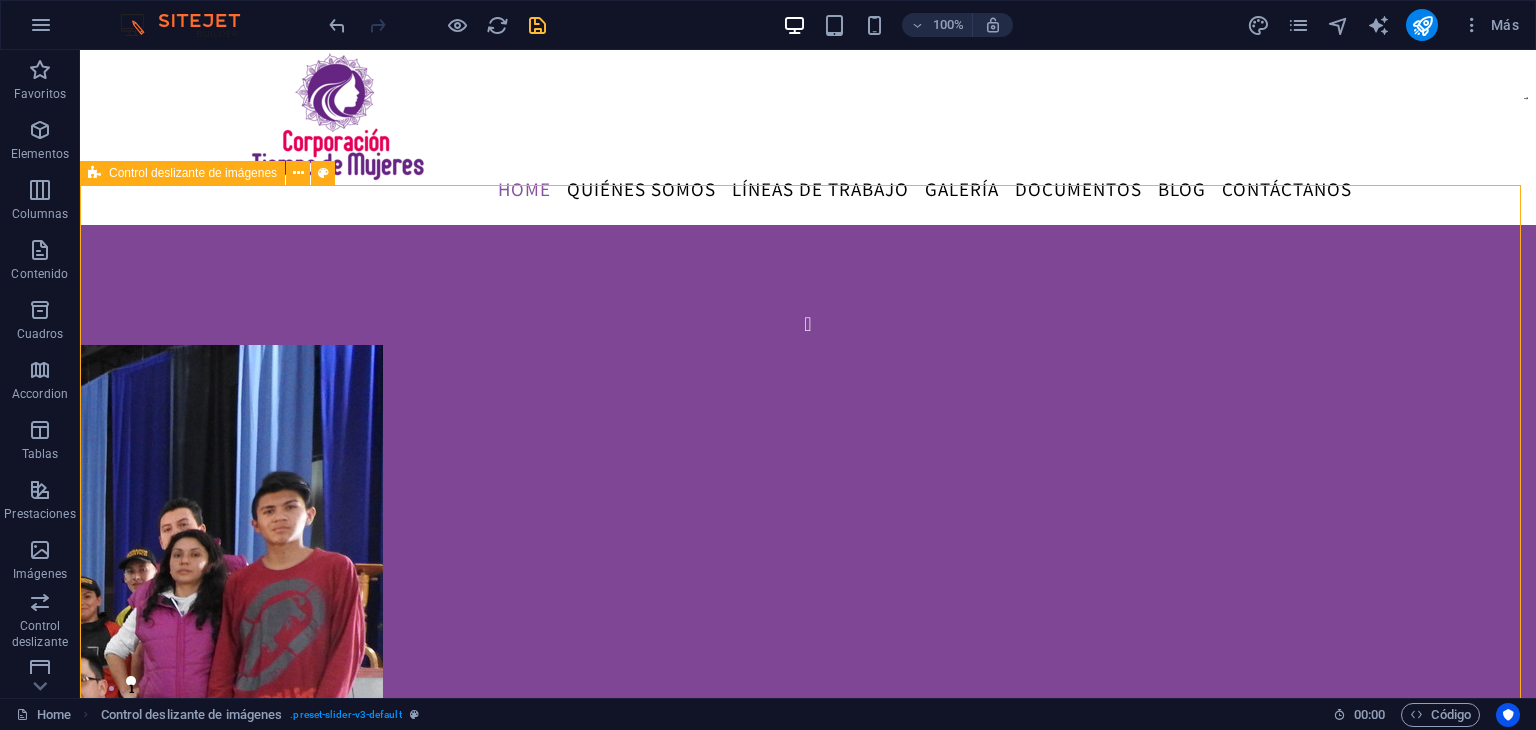 click on "sdsd sdsd 1 2" at bounding box center [808, 686] 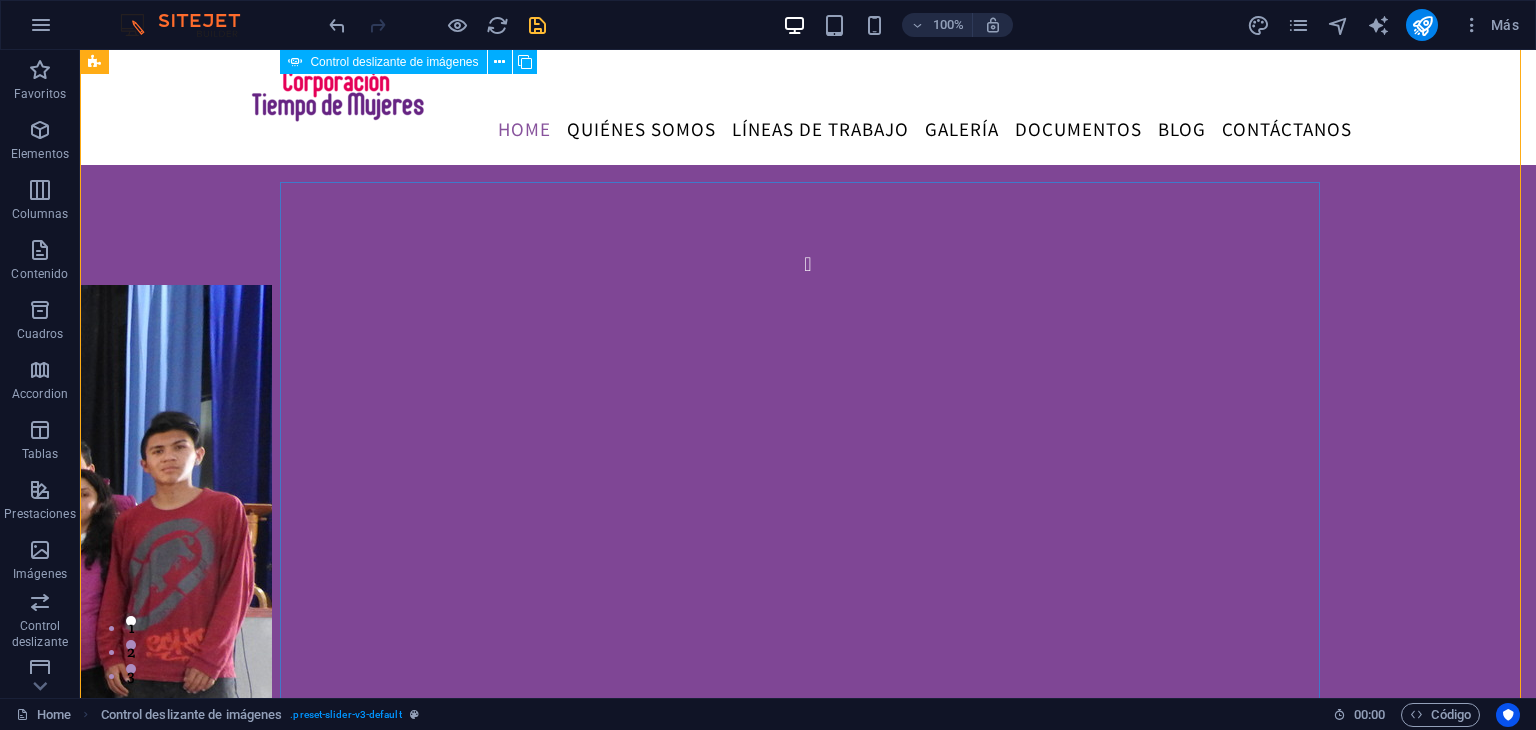 scroll, scrollTop: 0, scrollLeft: 0, axis: both 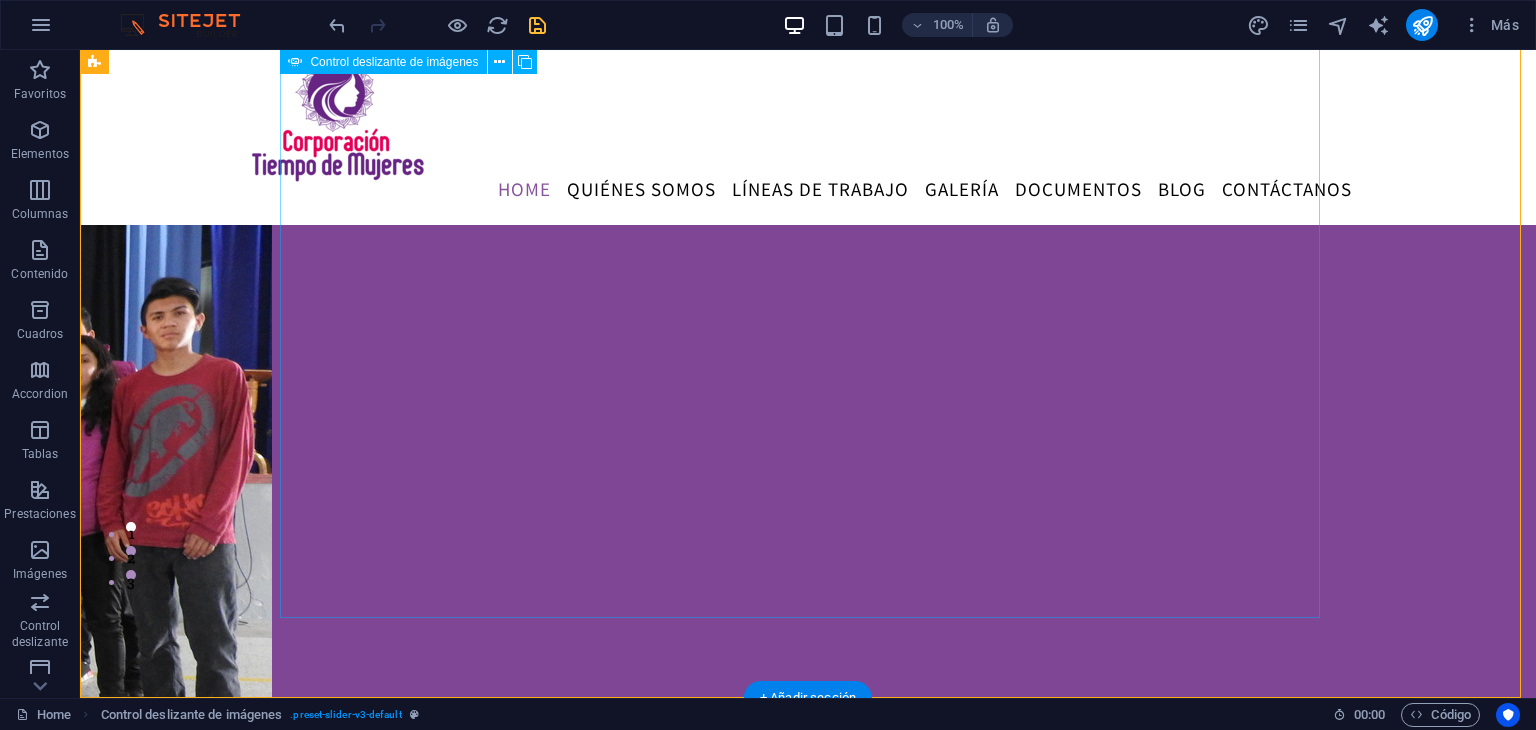 click at bounding box center [-352, 1197] 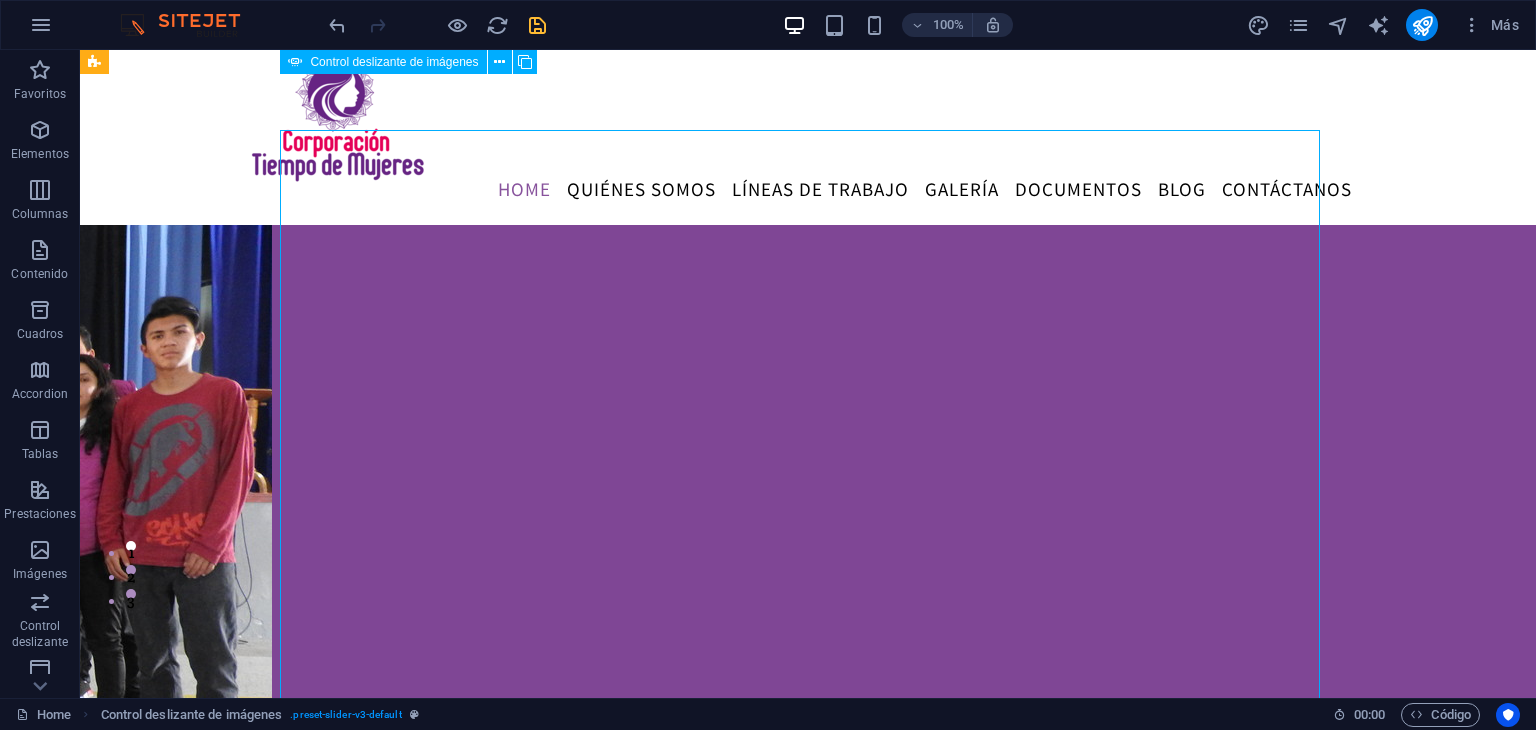 drag, startPoint x: 626, startPoint y: 365, endPoint x: 272, endPoint y: 361, distance: 354.02258 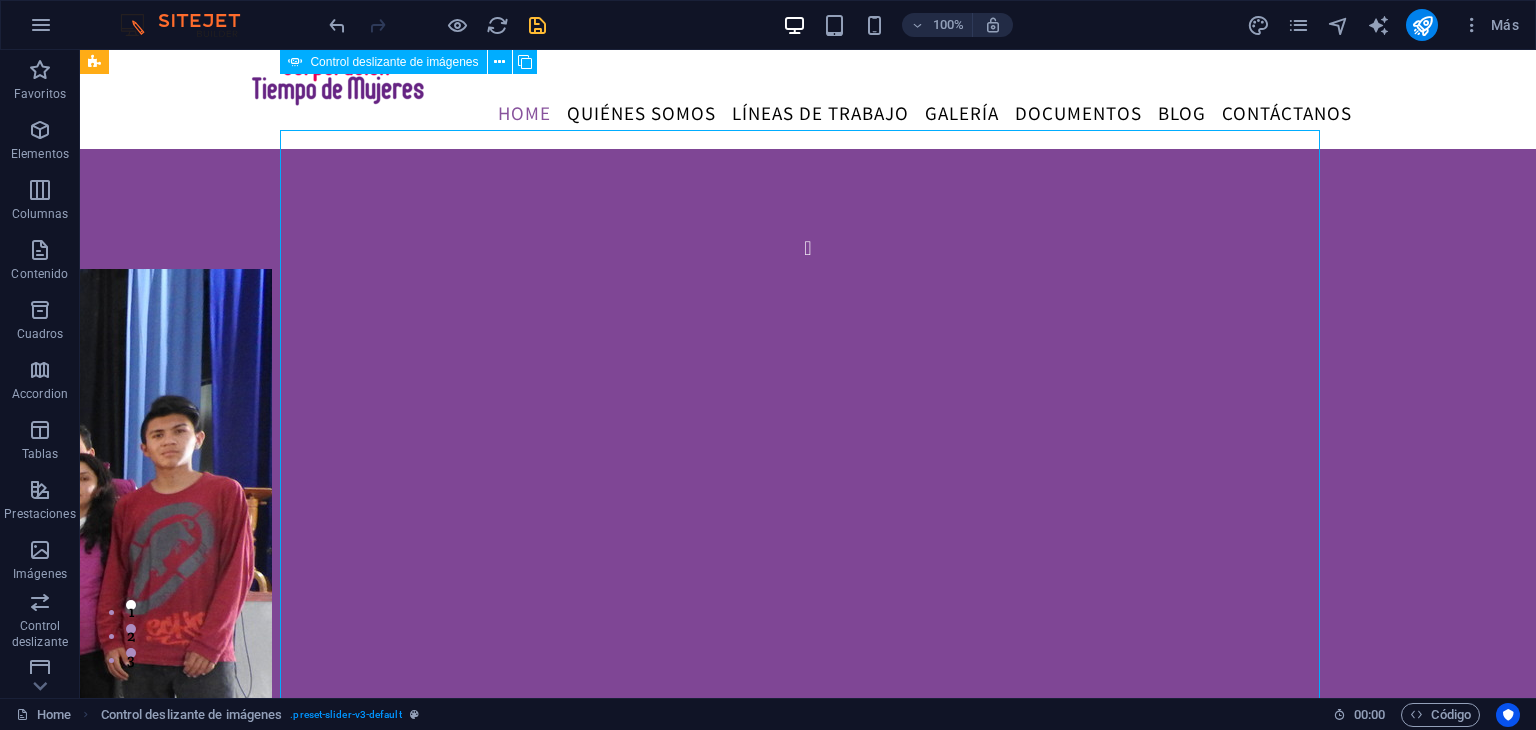 select on "px" 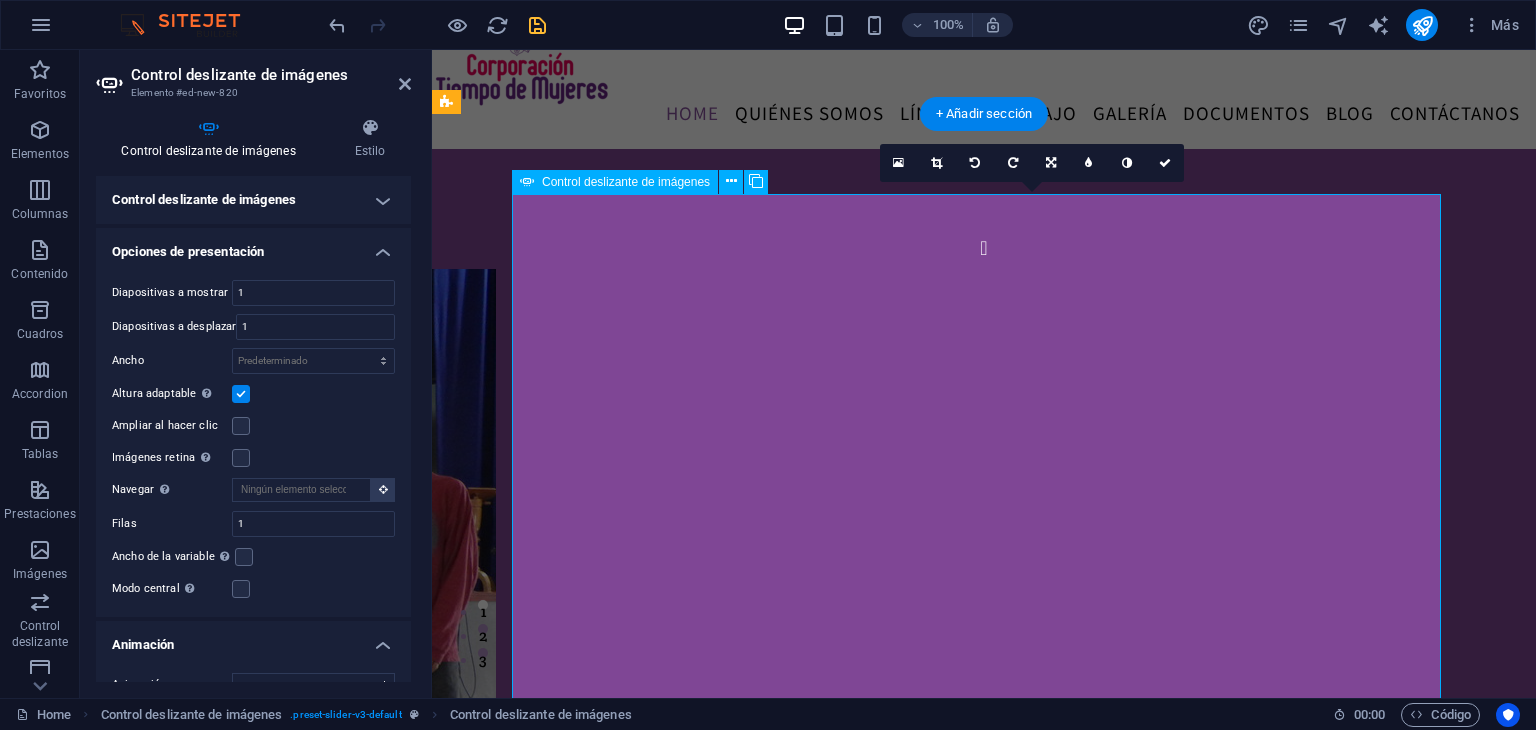 click at bounding box center [-128, 1315] 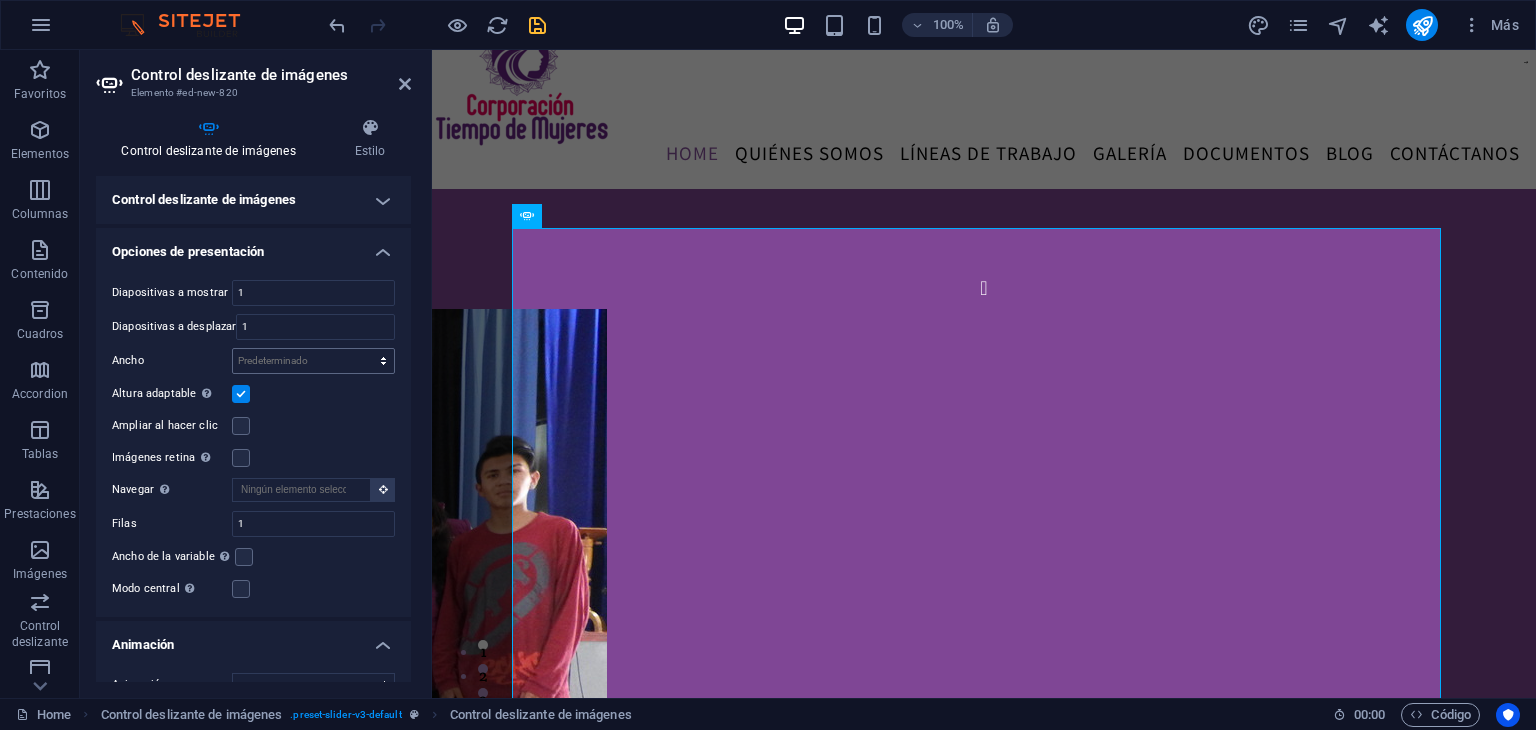 scroll, scrollTop: 35, scrollLeft: 0, axis: vertical 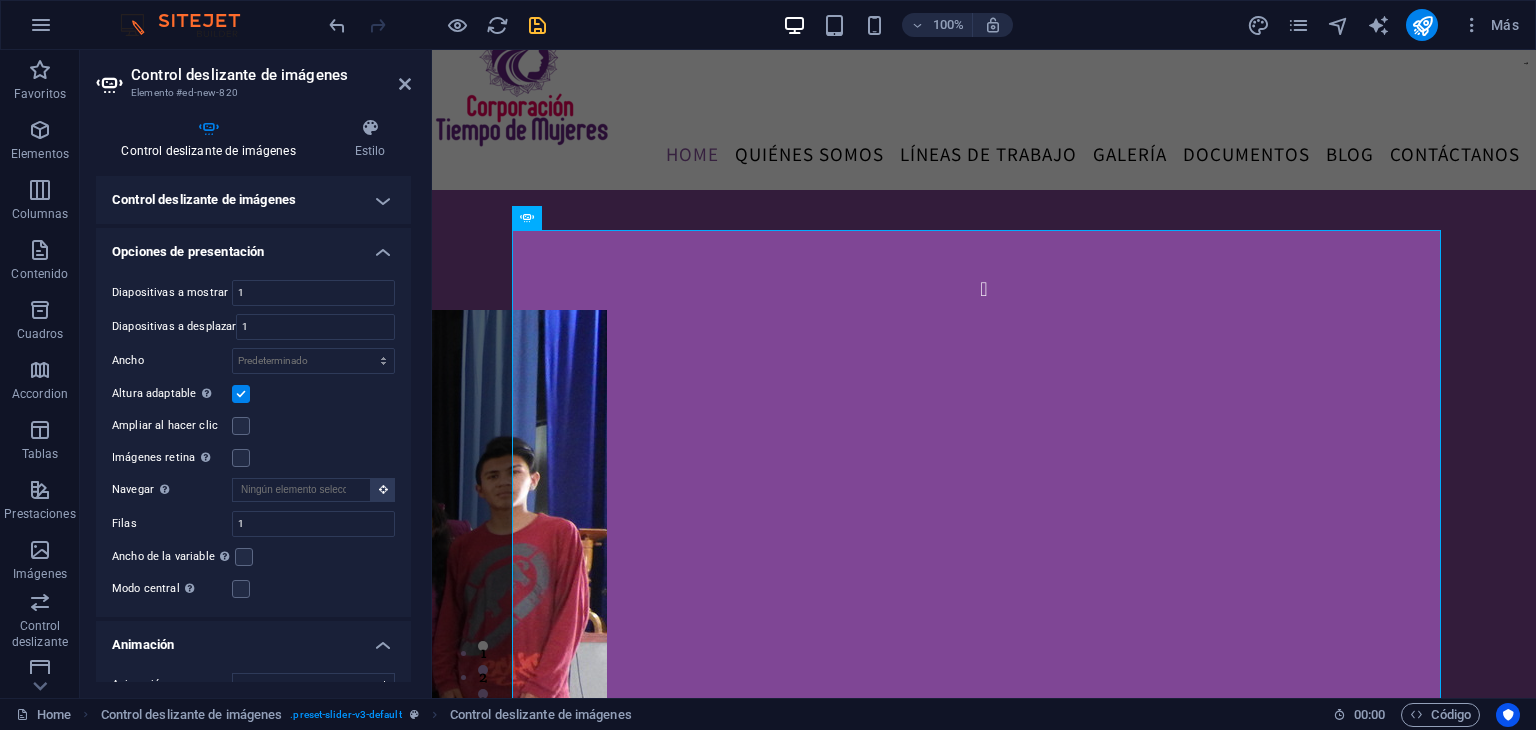 click on "Altura adaptable Ajustar automáticamente el alto para controles deslizantes de diapositiva única" at bounding box center [253, 394] 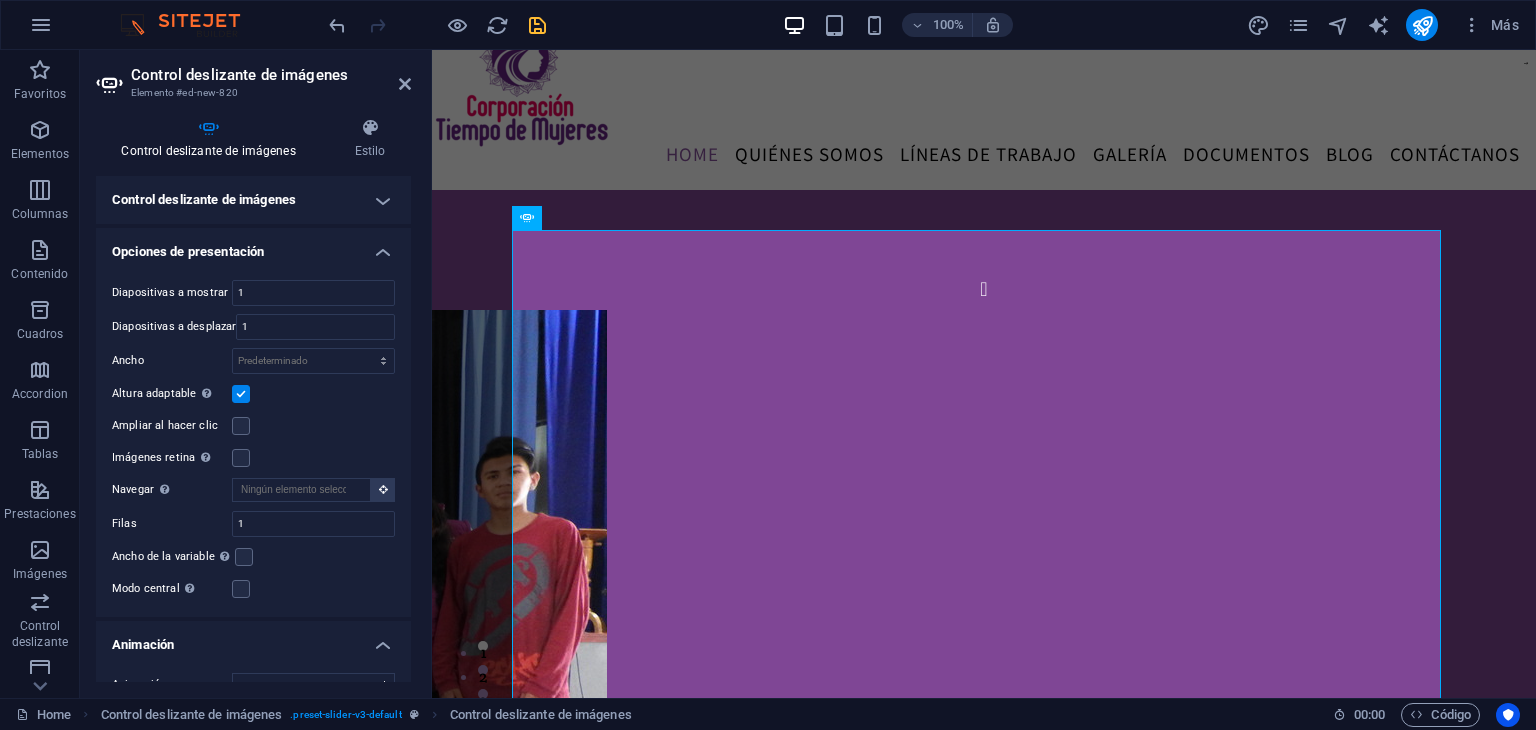 click at bounding box center (241, 394) 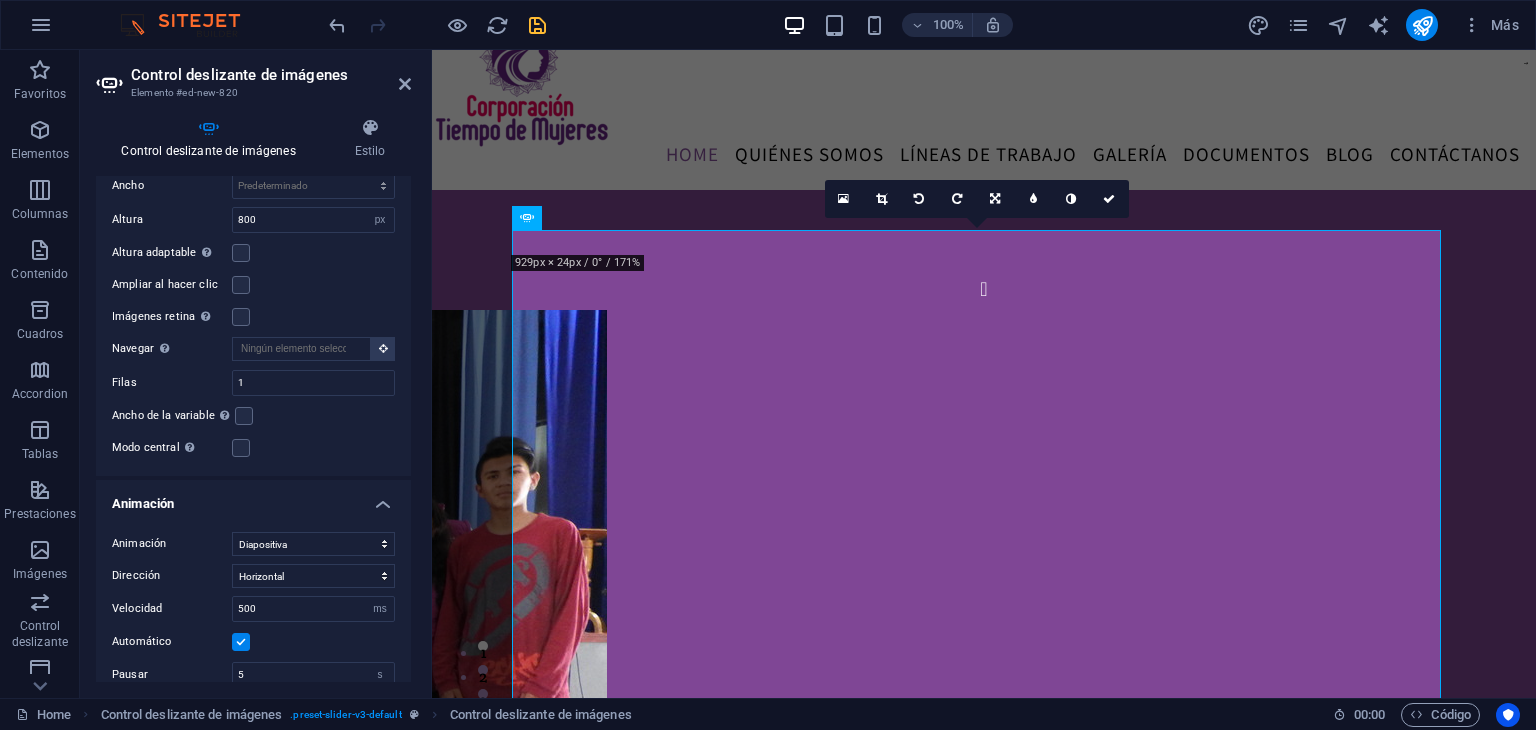 scroll, scrollTop: 147, scrollLeft: 0, axis: vertical 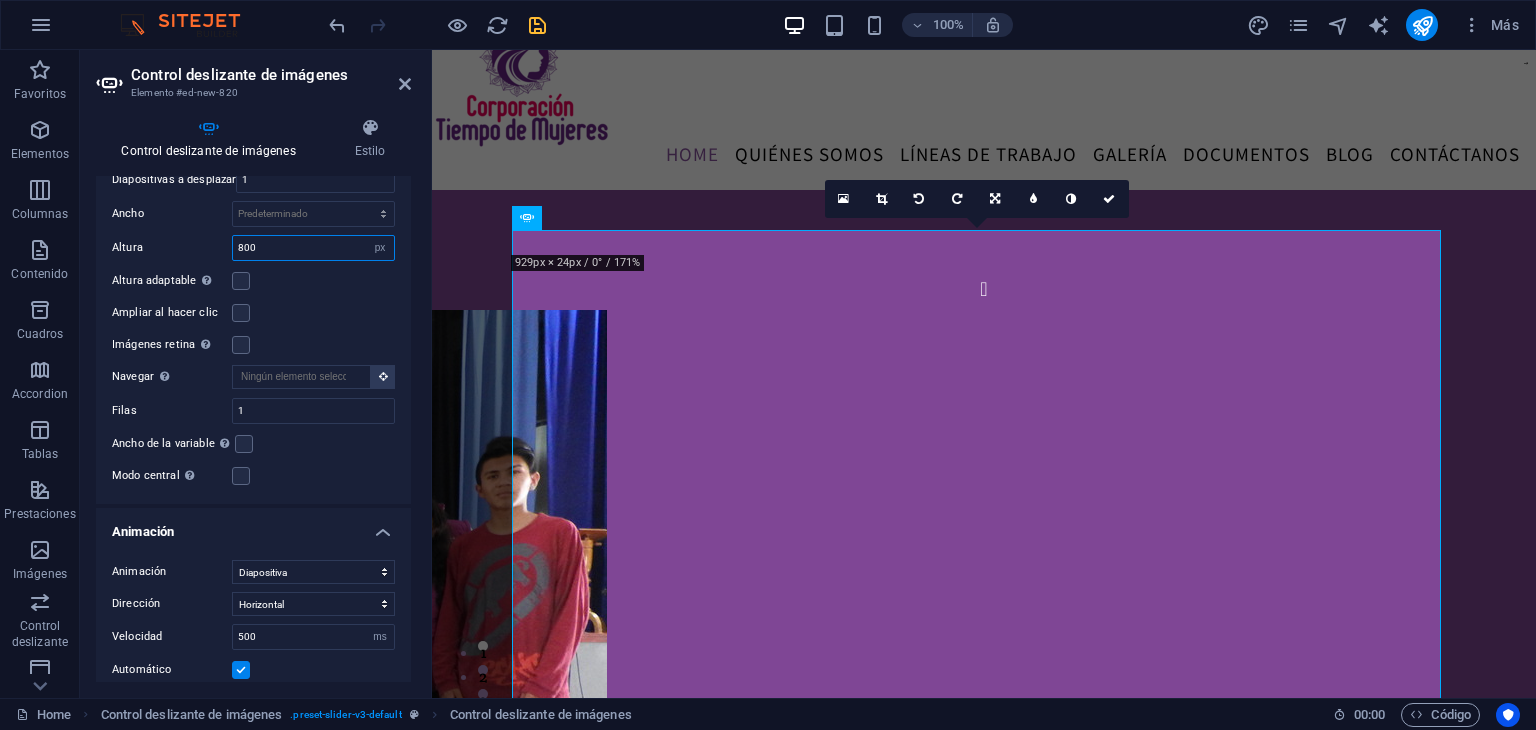drag, startPoint x: 285, startPoint y: 253, endPoint x: 216, endPoint y: 249, distance: 69.115845 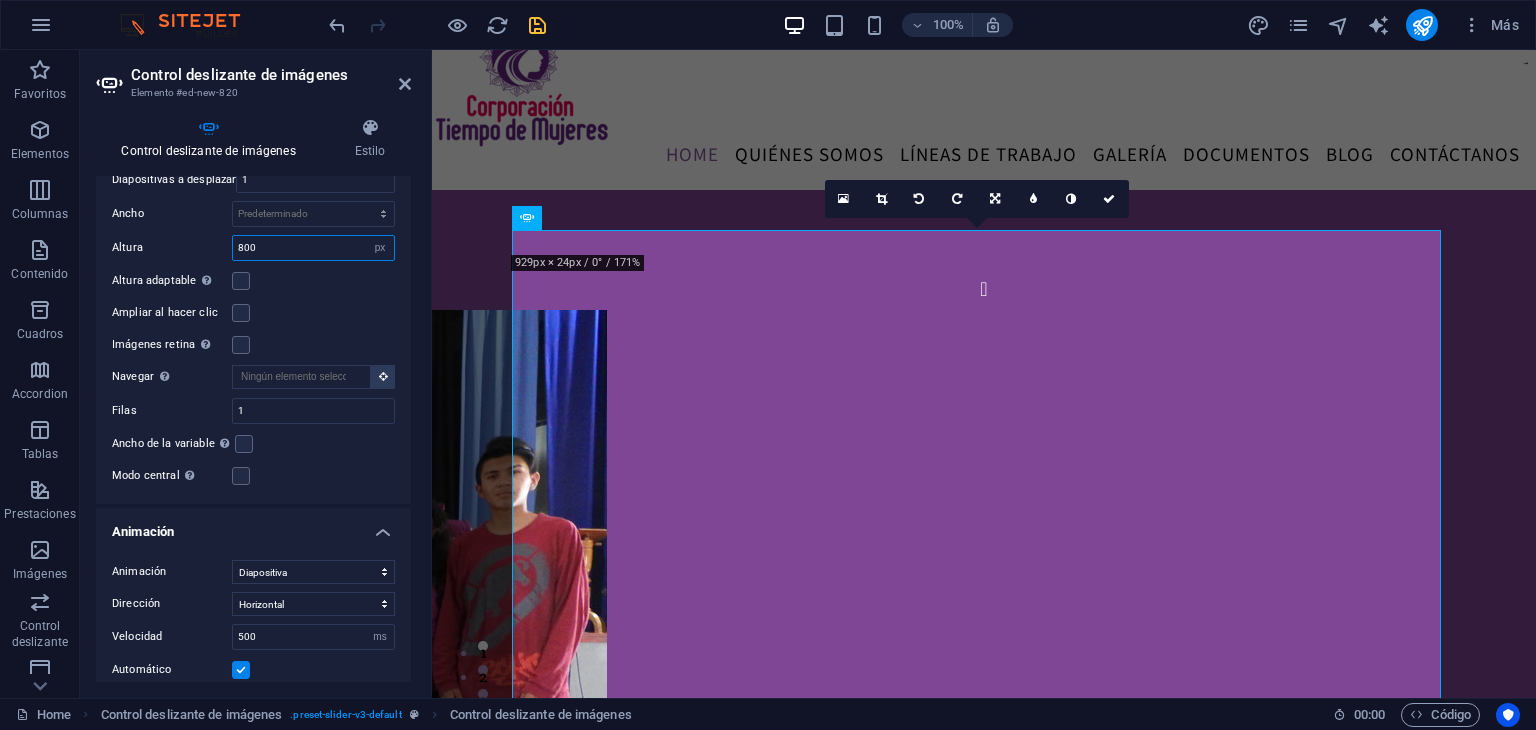 click on "Altura 800 Predeterminado px rem em vw vh" at bounding box center (253, 248) 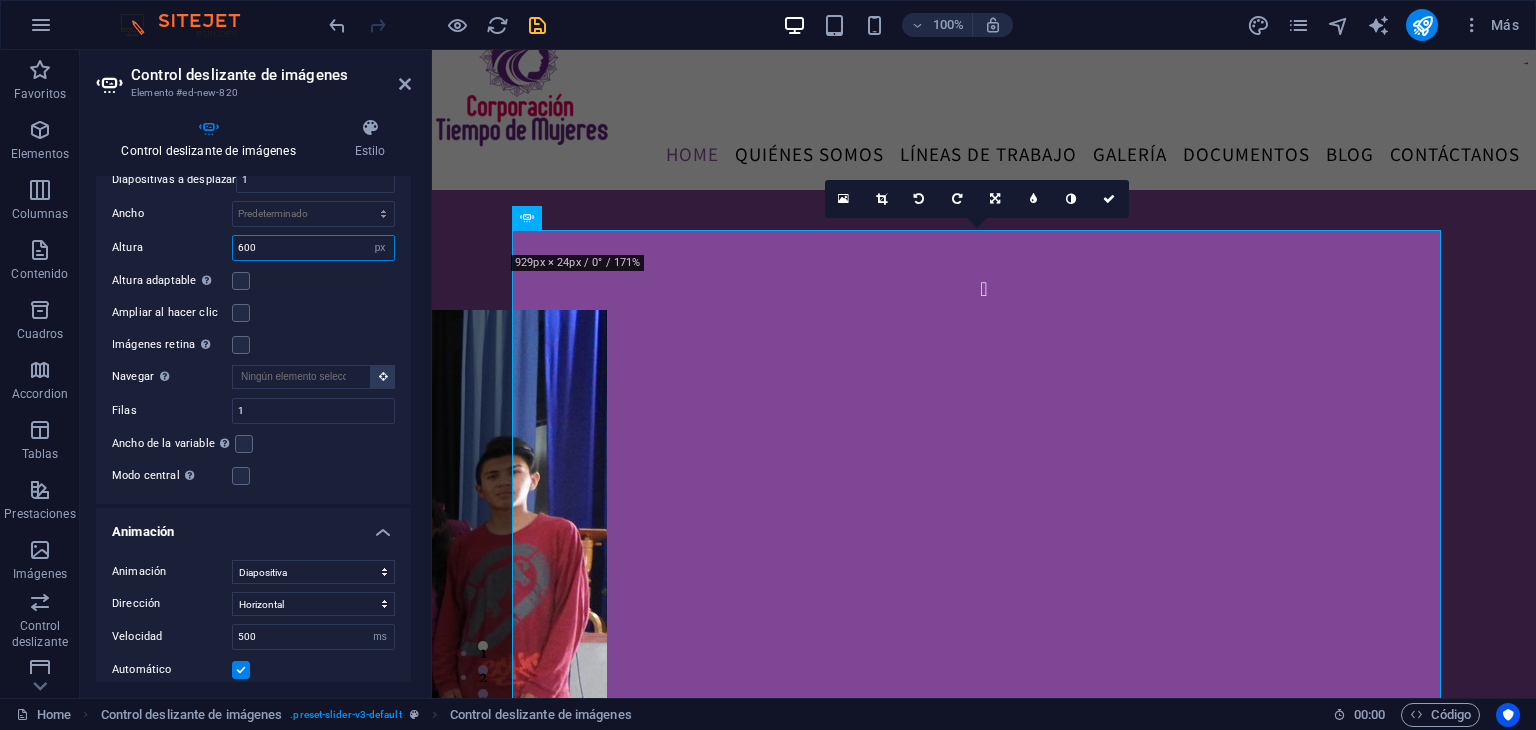 type on "600" 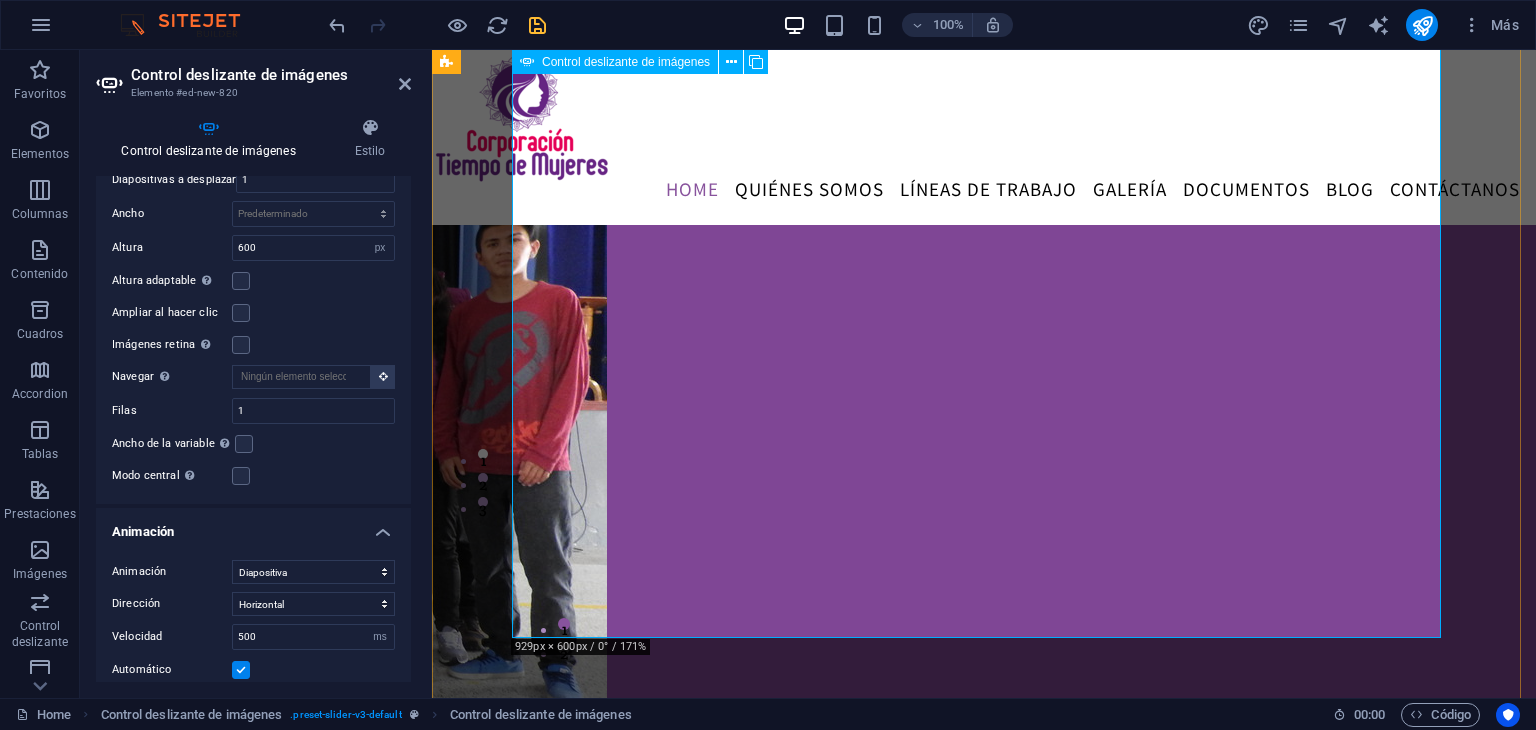 scroll, scrollTop: 220, scrollLeft: 0, axis: vertical 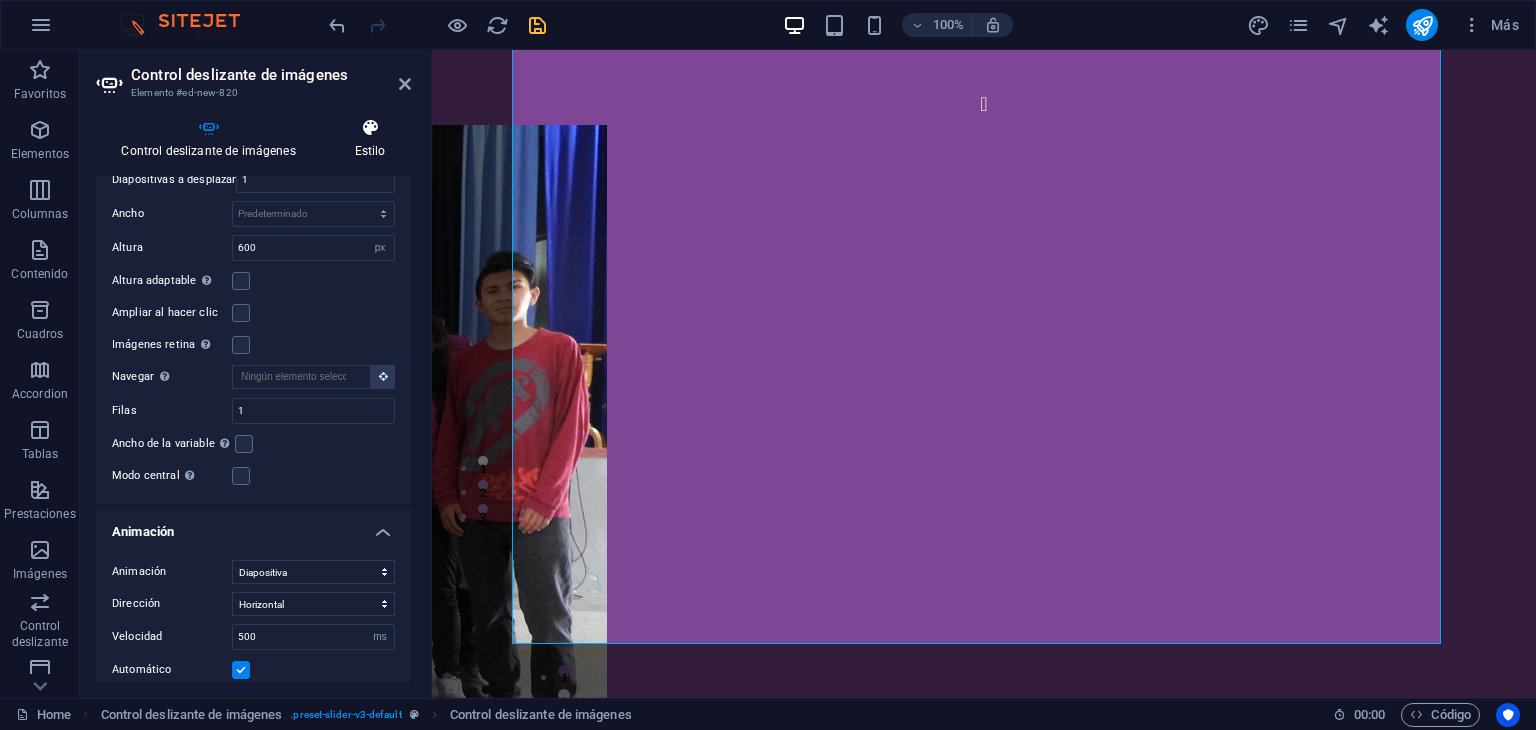 click at bounding box center (370, 128) 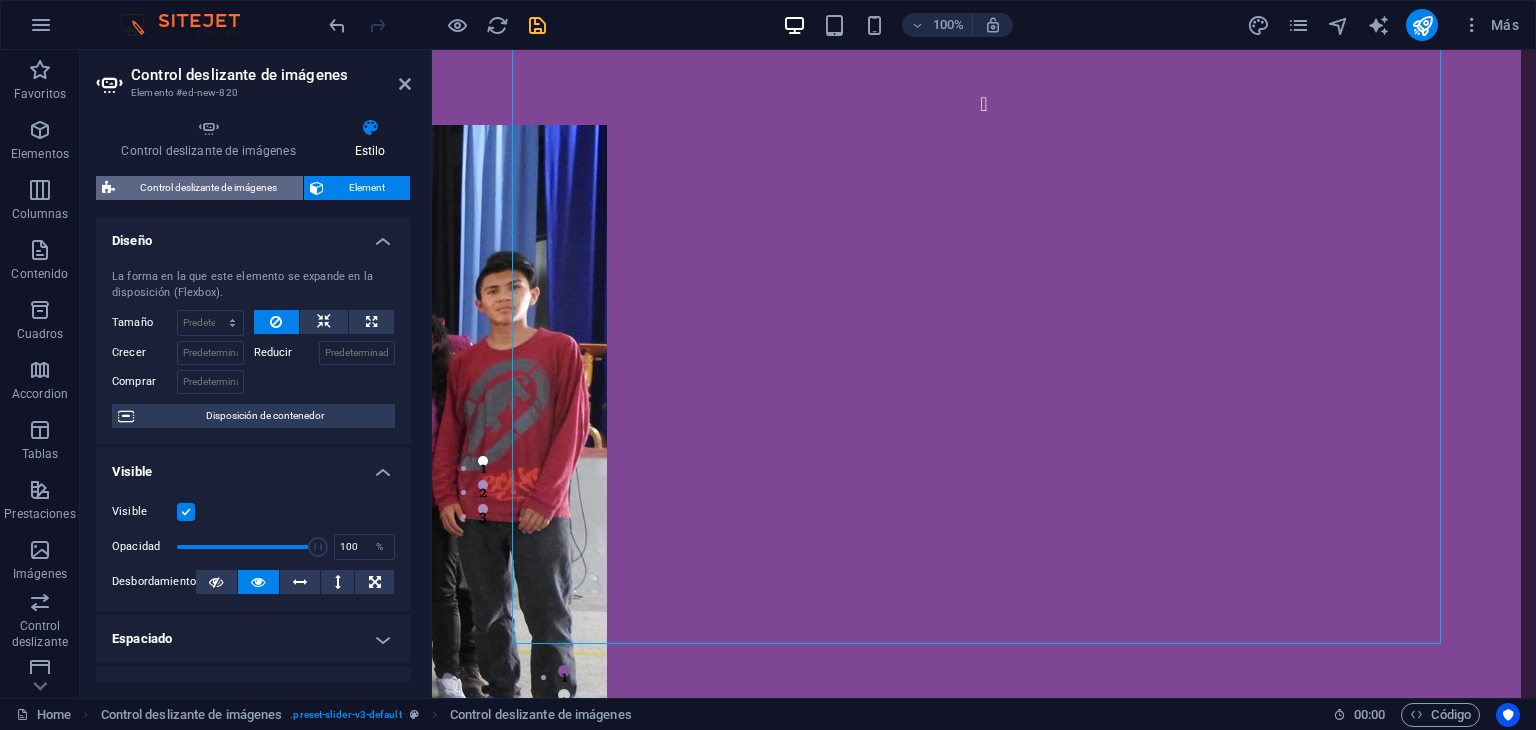 click on "Control deslizante de imágenes" at bounding box center (209, 188) 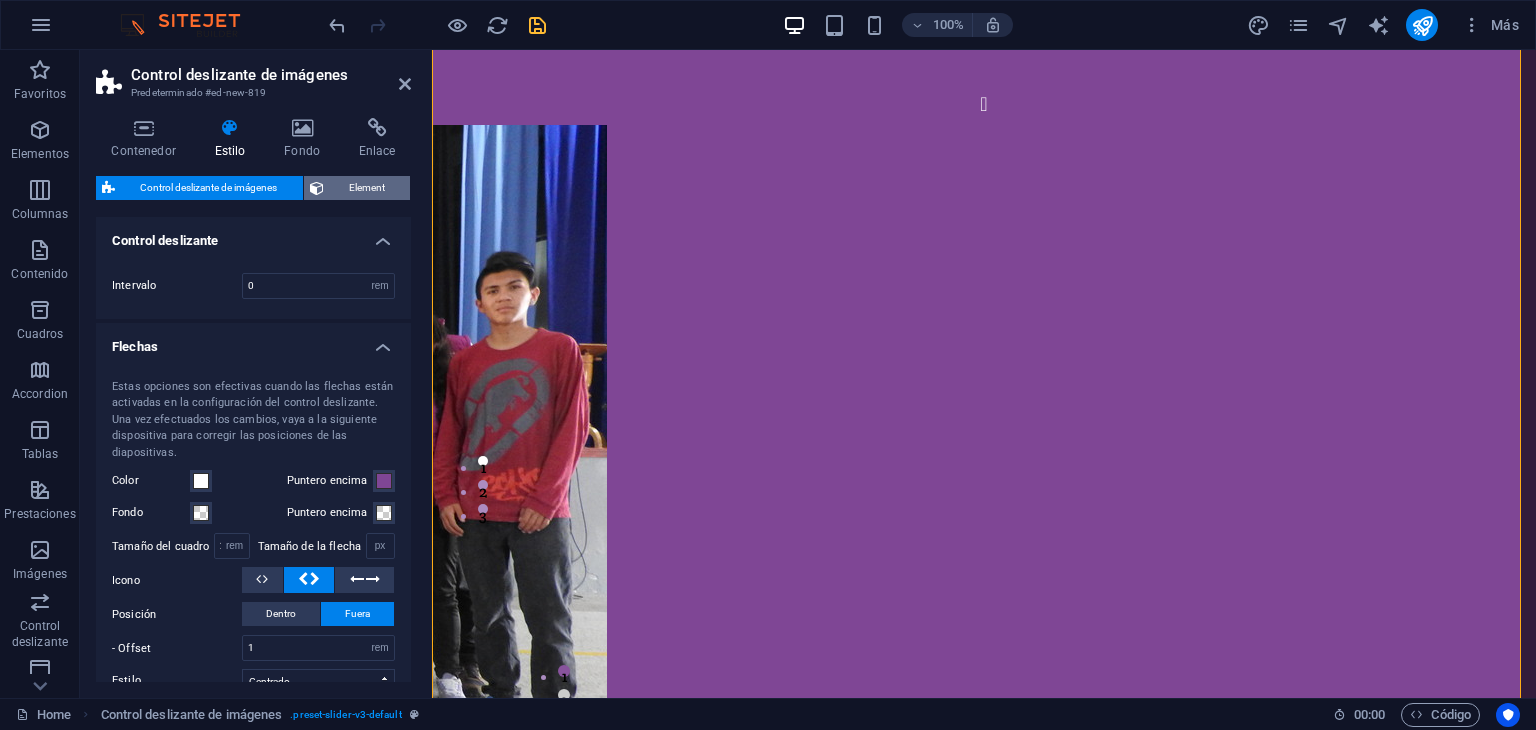 click on "Element" at bounding box center [367, 188] 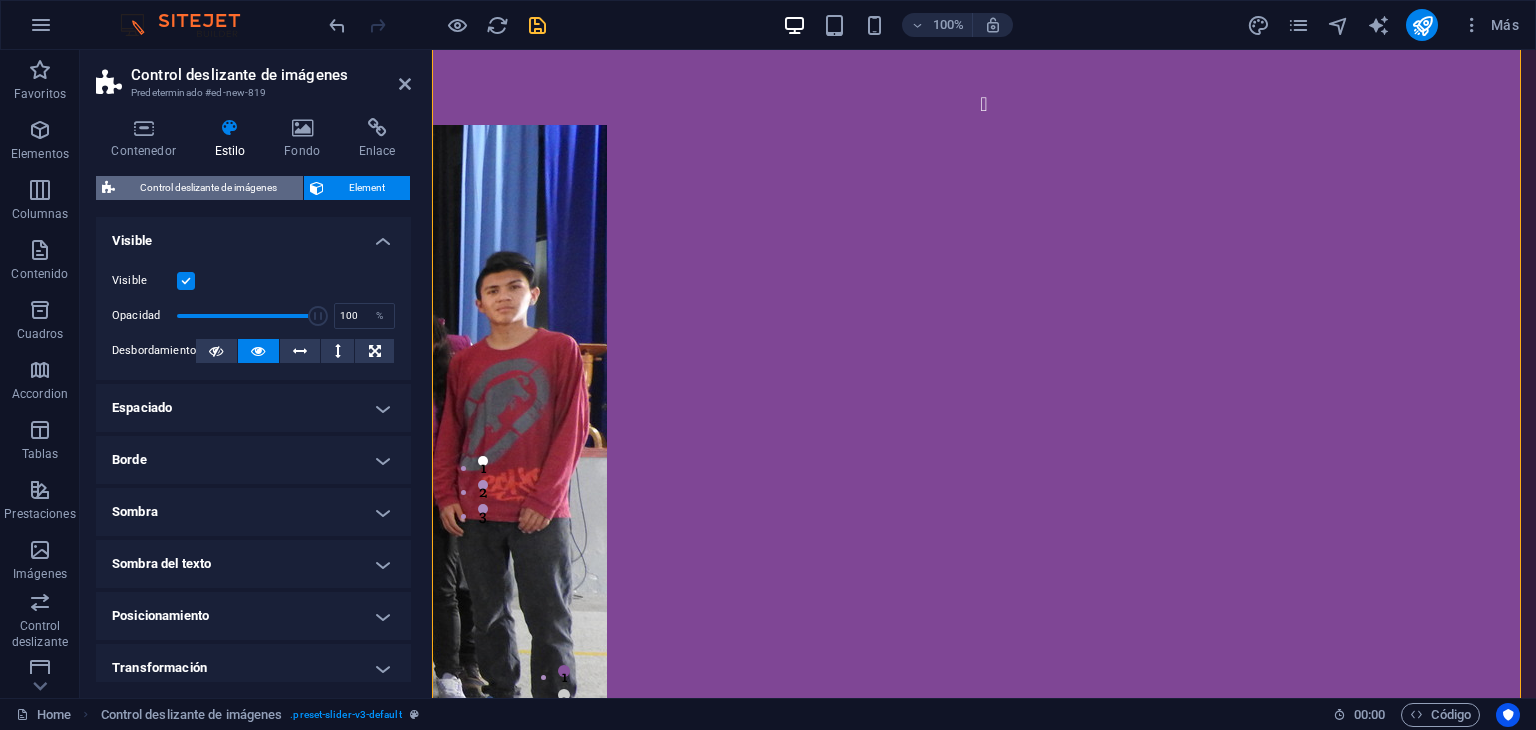 click on "Control deslizante de imágenes" at bounding box center (209, 188) 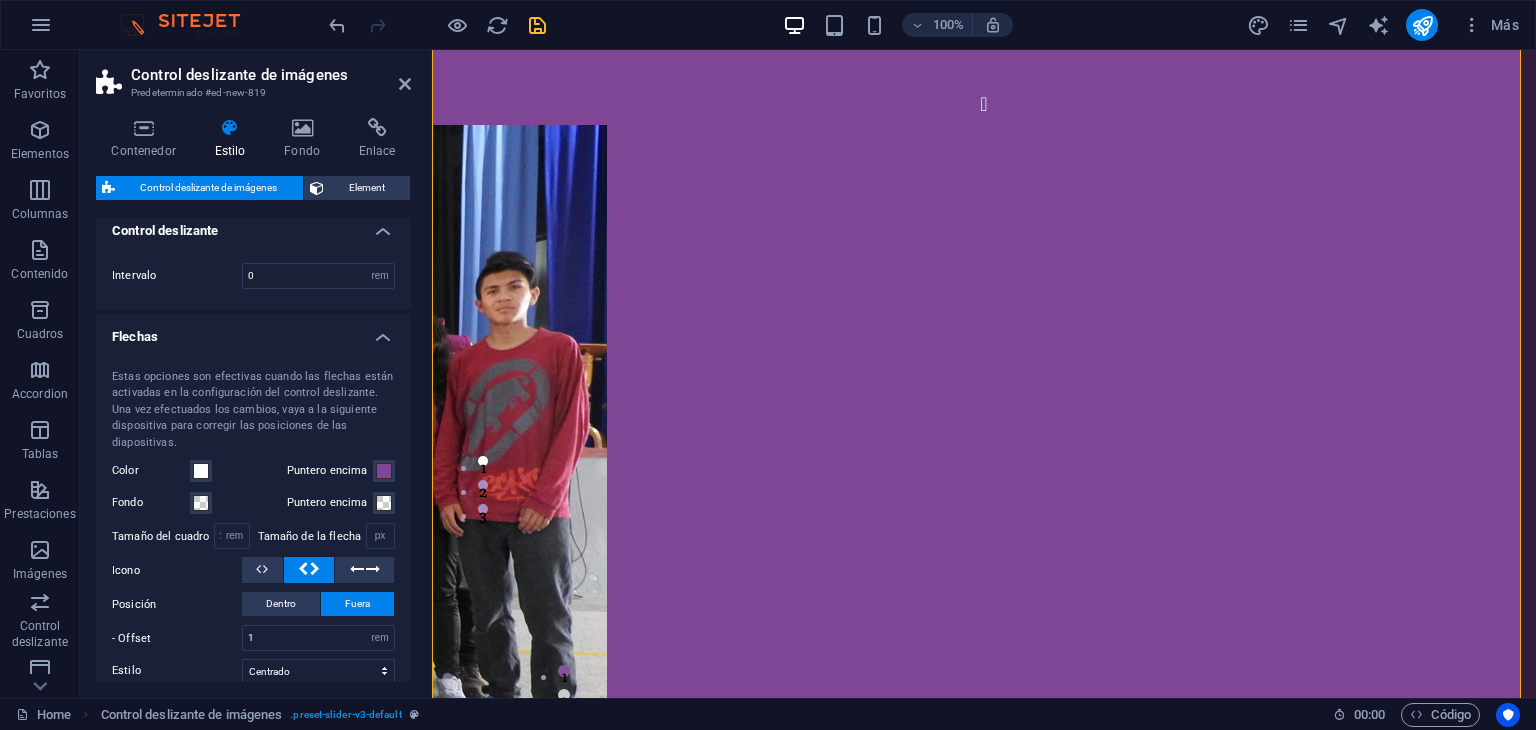 scroll, scrollTop: 8, scrollLeft: 0, axis: vertical 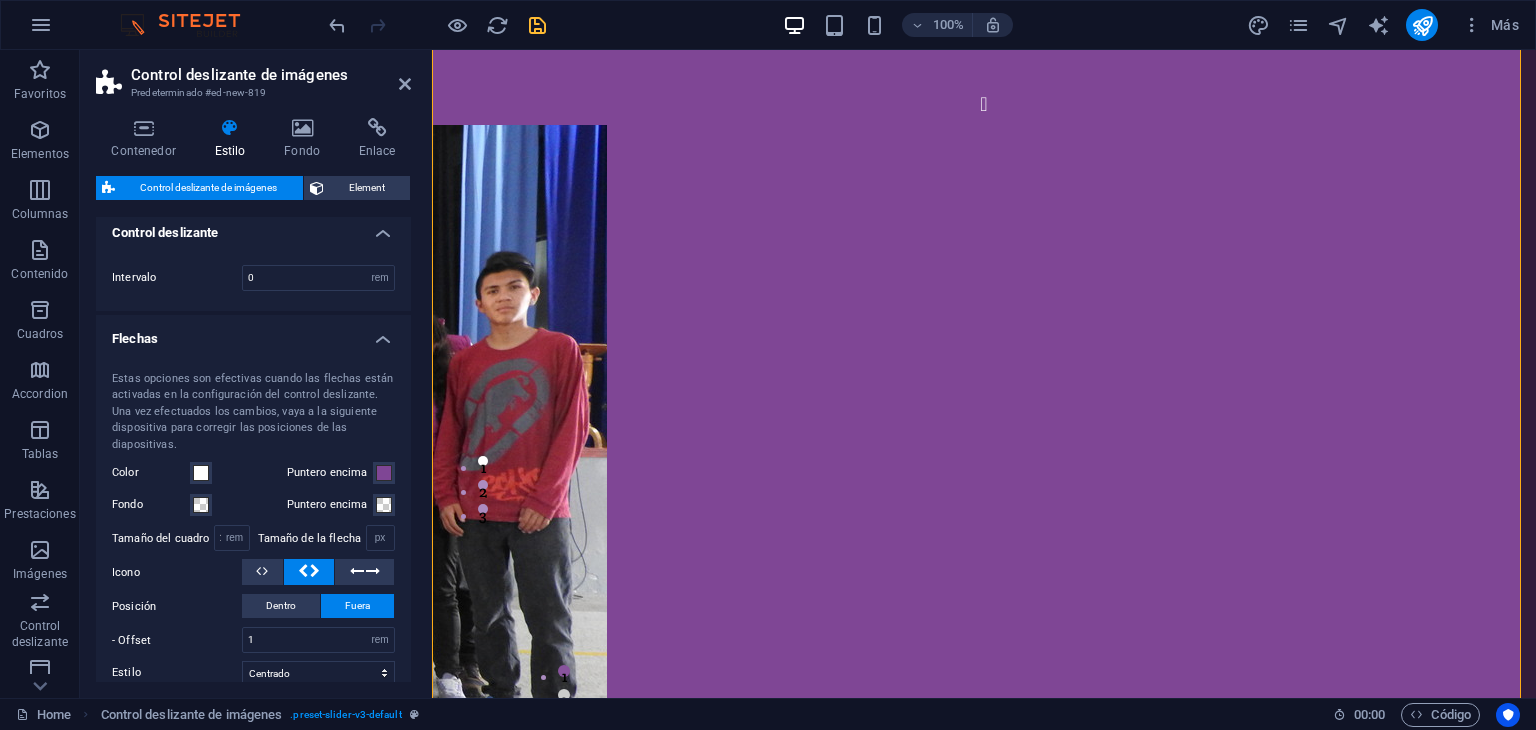 click on "Control deslizante" at bounding box center [253, 227] 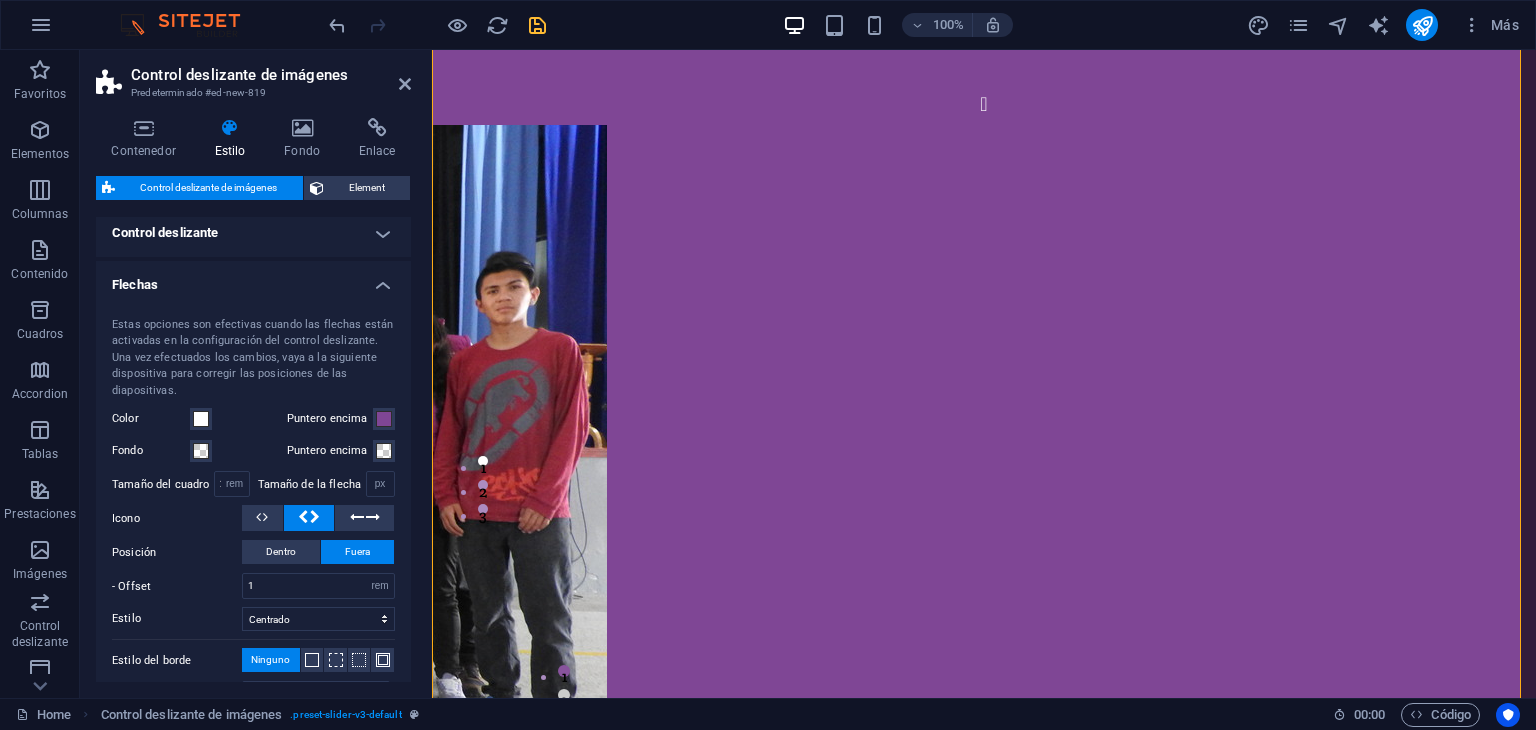scroll, scrollTop: 0, scrollLeft: 0, axis: both 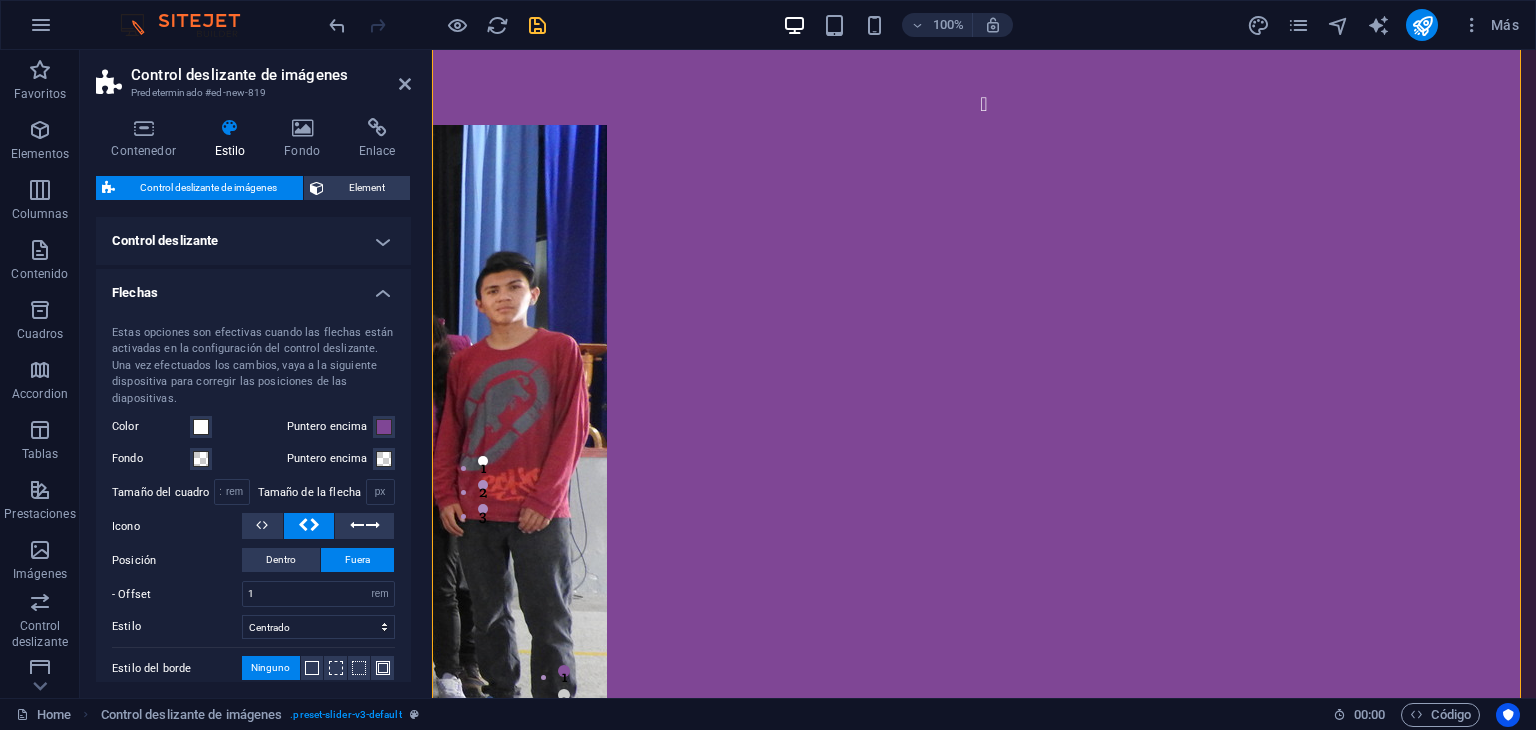 click on "Flechas" at bounding box center [253, 287] 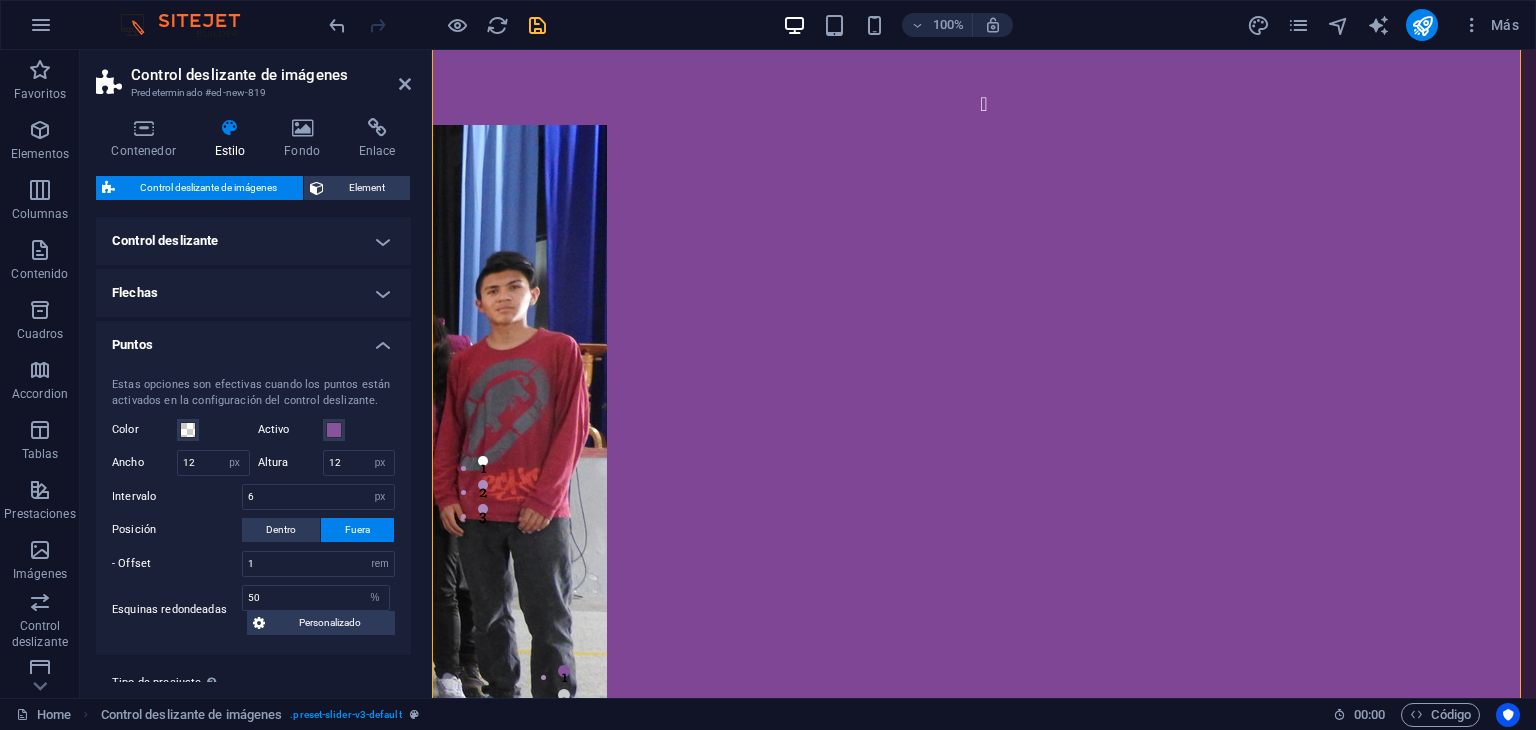 click on "Control deslizante" at bounding box center (253, 241) 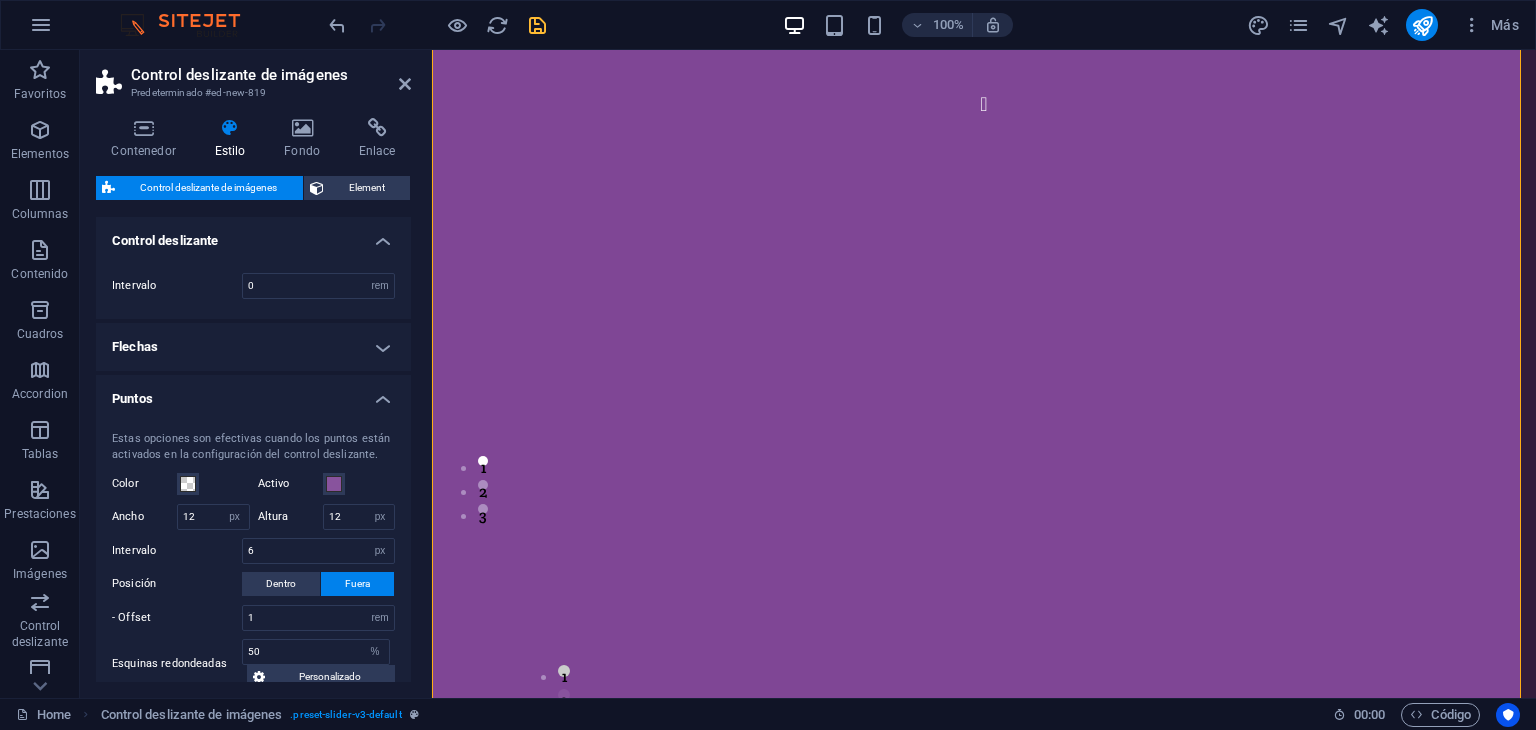 click on "Control deslizante" at bounding box center [253, 235] 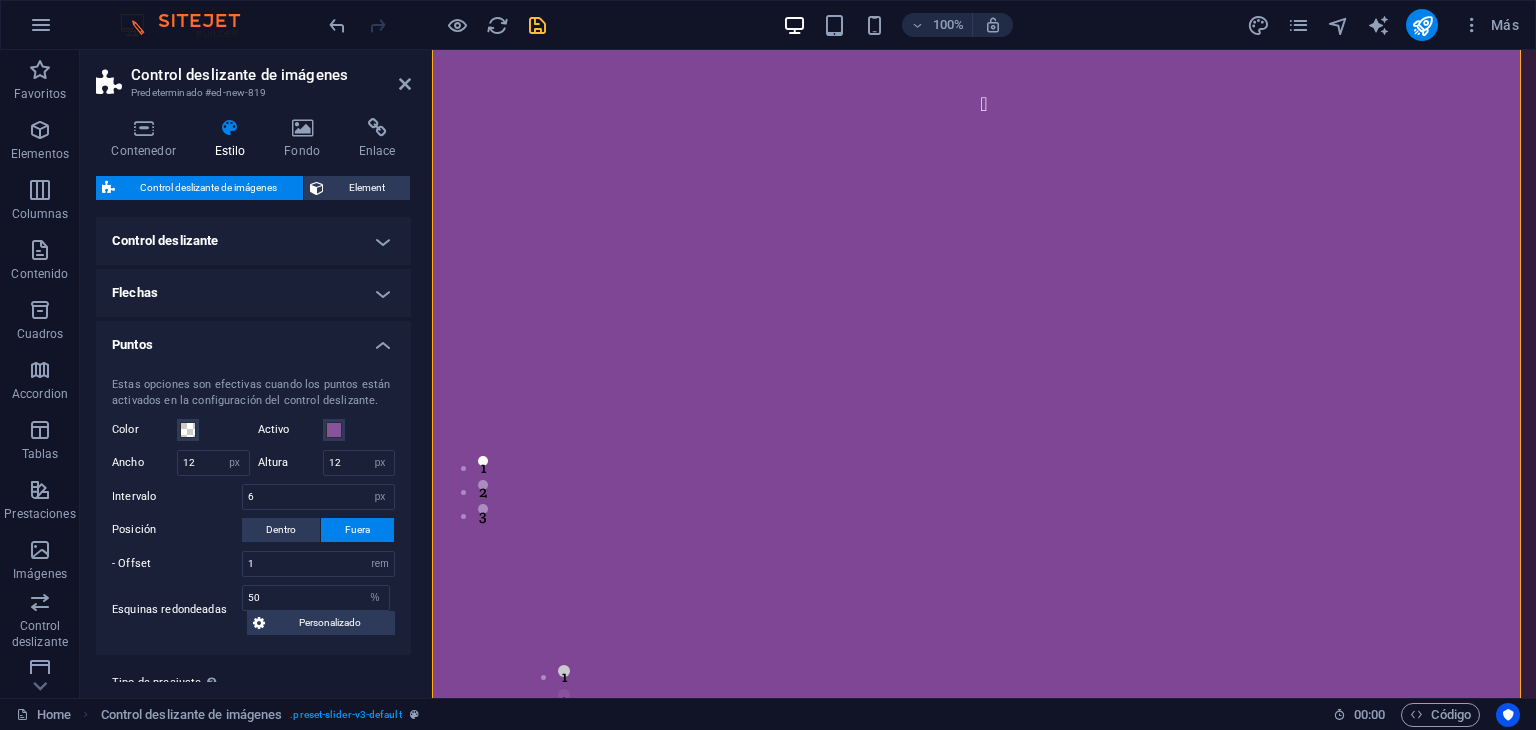 click on "Flechas" at bounding box center [253, 293] 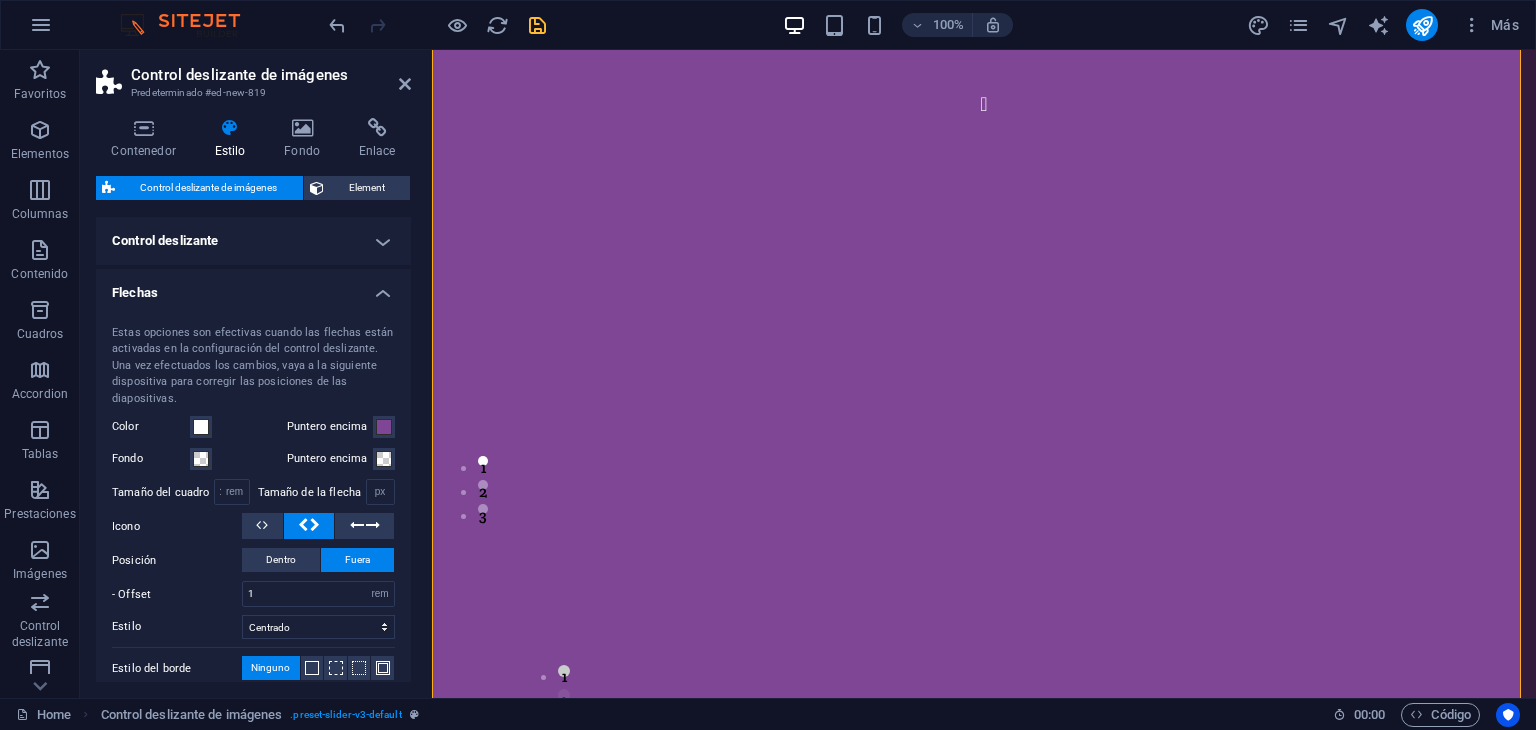click on "Estas opciones son efectivas cuando las flechas están activadas en la configuración del control deslizante. Una vez efectuados los cambios, vaya a la siguiente dispositiva para corregir las posiciones de las diapositivas. Color Puntero encima Fondo Puntero encima Tamaño del cuadro 2.5 px rem vh vw Tamaño de la flecha 20 px rem vh vw Icono       Posición Dentro Fuera  - Offset 1 px rem % vh vw Estilo Centrado Arriba Abajo Diagonal Alto completo Ancho completo Estilo del borde Ninguno              - Ancho 1 px rem vh vw Personalizado Personalizado 1 px rem vh vw 1 px rem vh vw 1 px rem vh vw 1 px rem vh vw  - Color Esquinas redondeadas 0 px rem % vh vw Personalizado Personalizado 0 px rem % vh vw 0 px rem % vh vw 0 px rem % vh vw 0 px rem % vh vw Configuración ampliada Visibilidad Predeterminado Solo al pasar el puntero por encima Visibilidad móvil Deshabilitado Visible Sombras Ninguno Fuera Dentro Color X offset 0 px rem vh vw Y offset 0 px rem vh vw Desenfoque 0 px rem % vh vw Propagación 0" at bounding box center [253, 548] 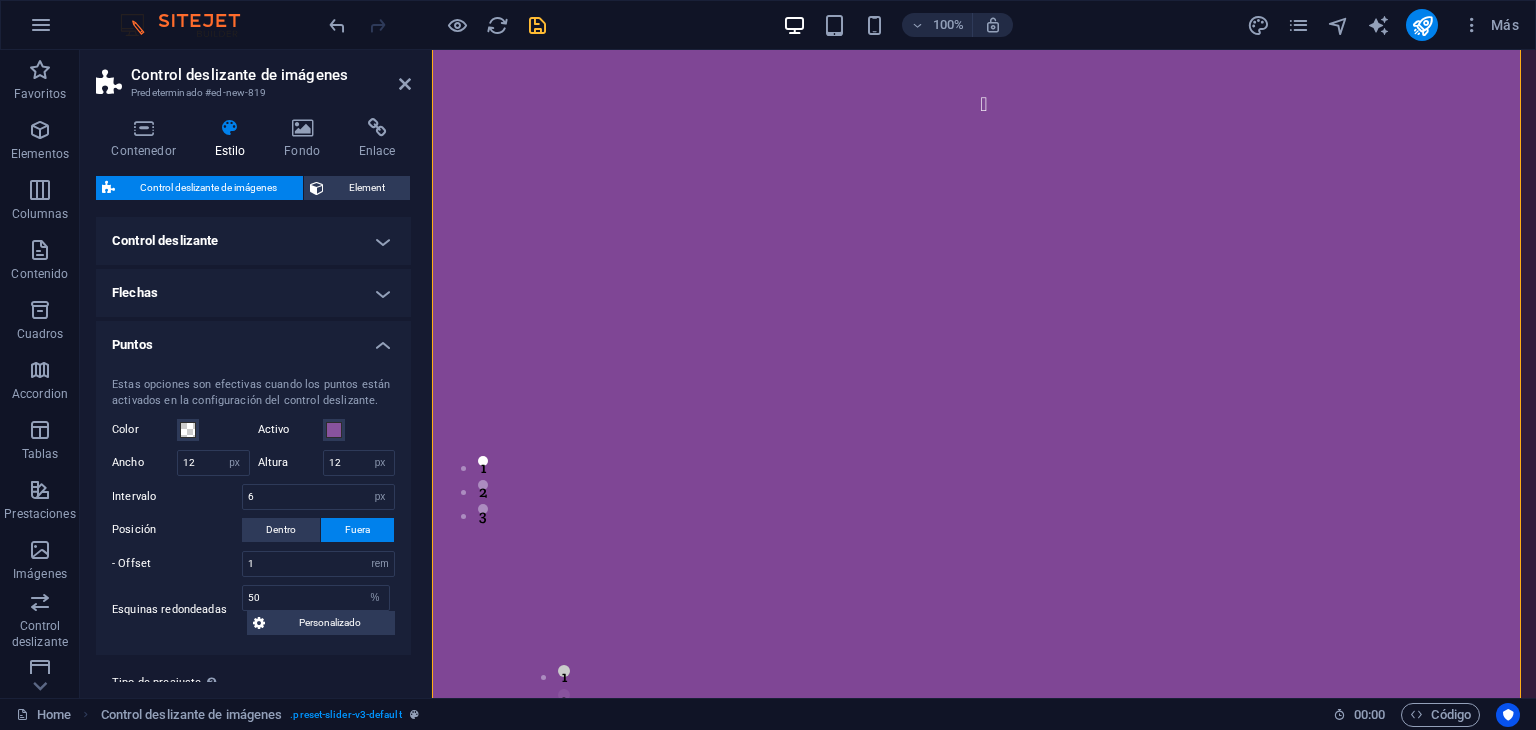 click on "Control deslizante" at bounding box center (253, 241) 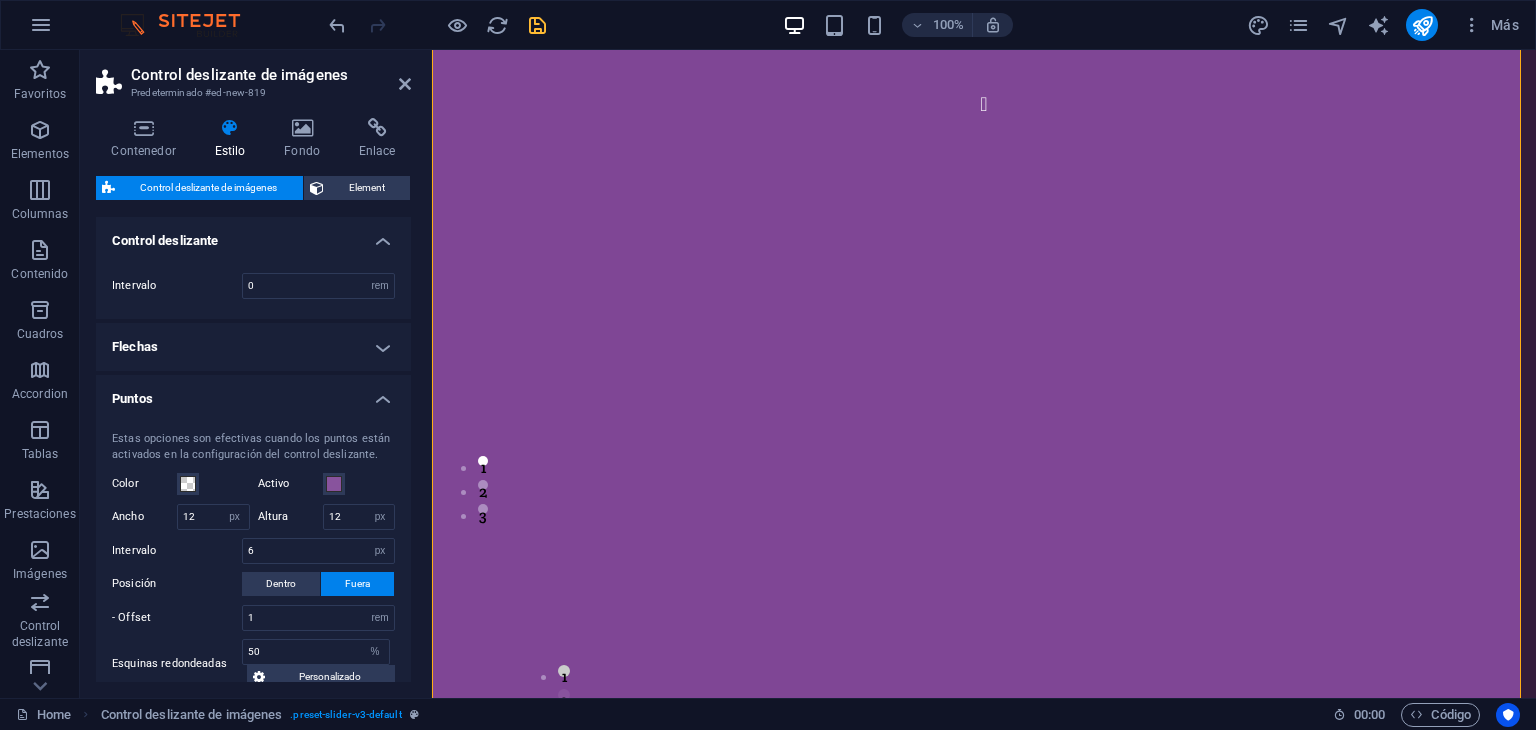click on "Control deslizante" at bounding box center (253, 235) 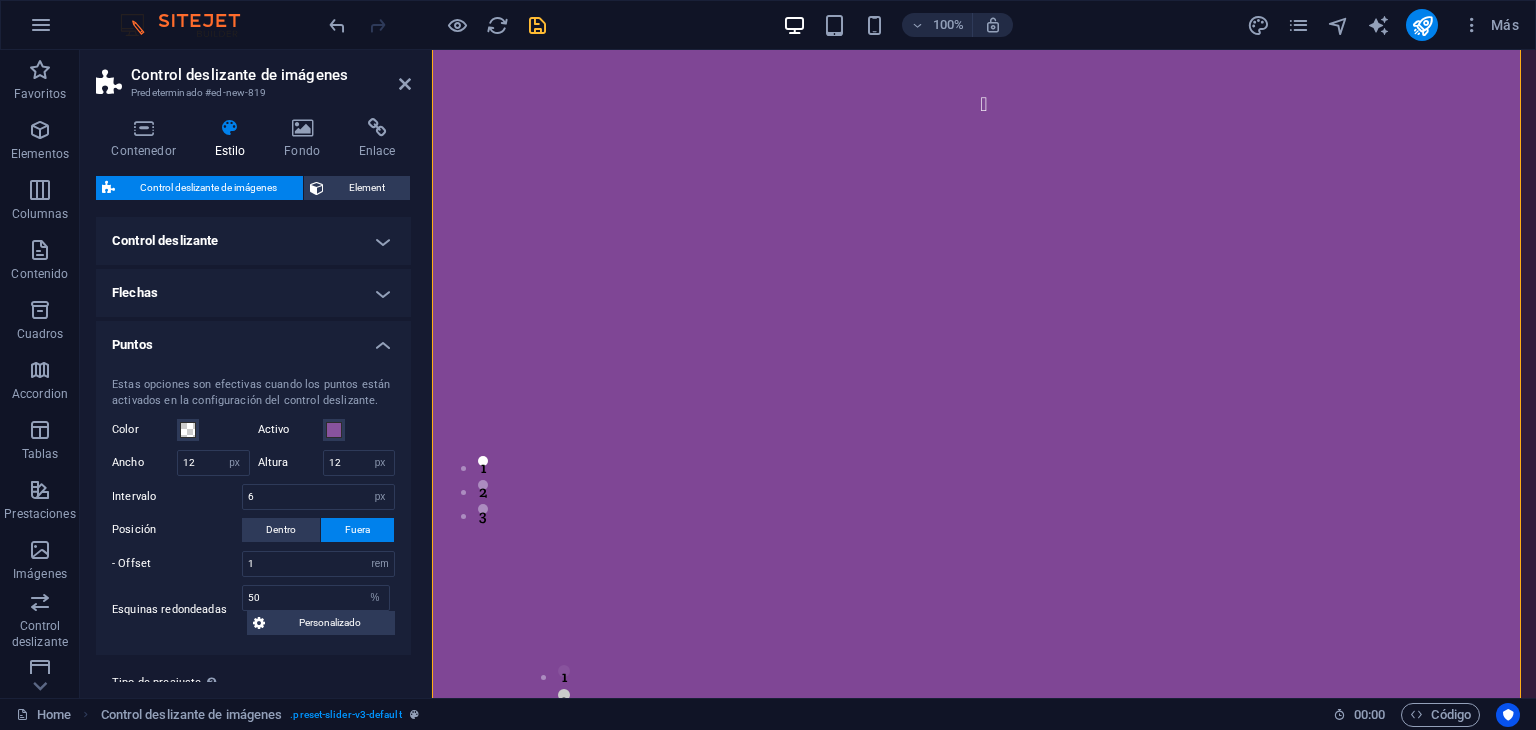 click on "Flechas" at bounding box center (253, 293) 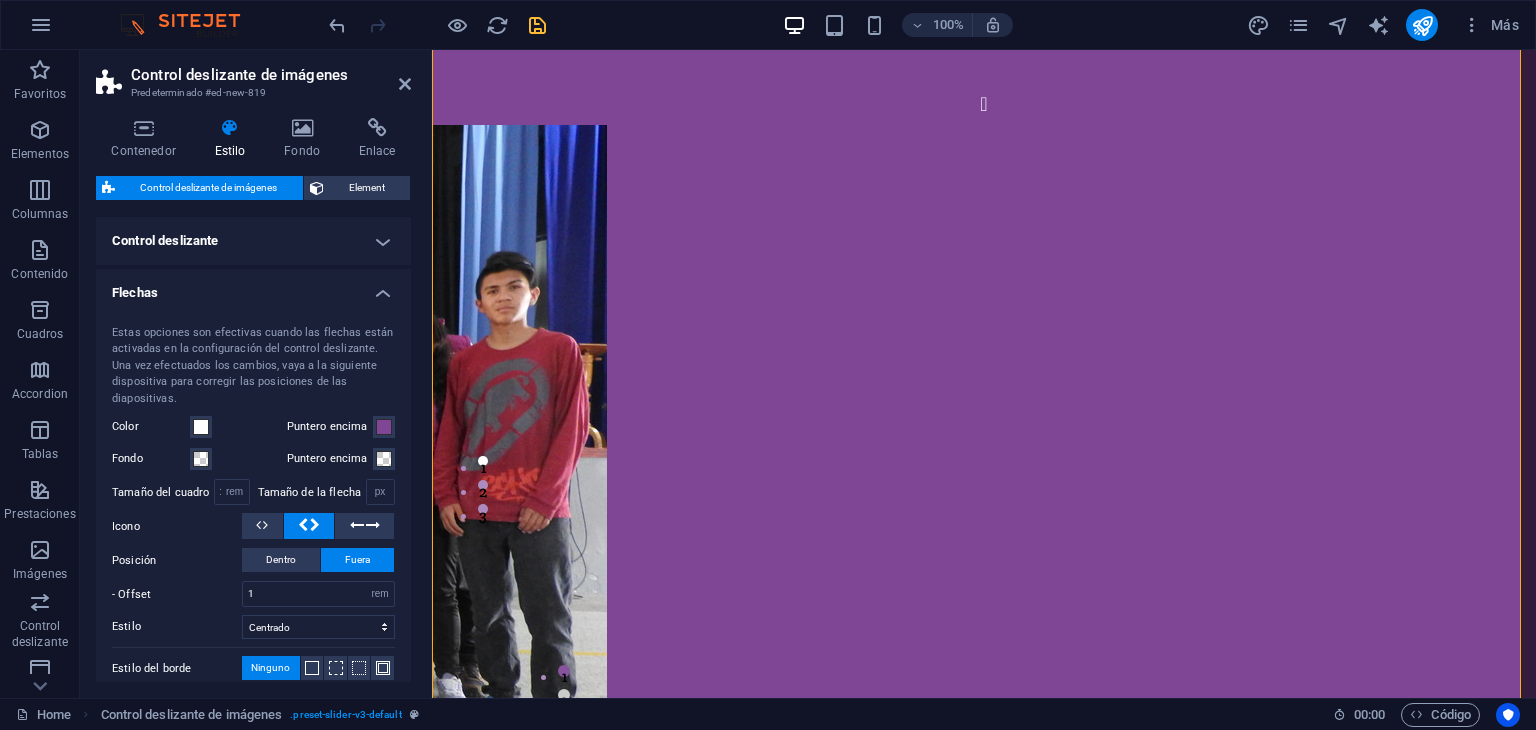 click on "Flechas" at bounding box center [253, 287] 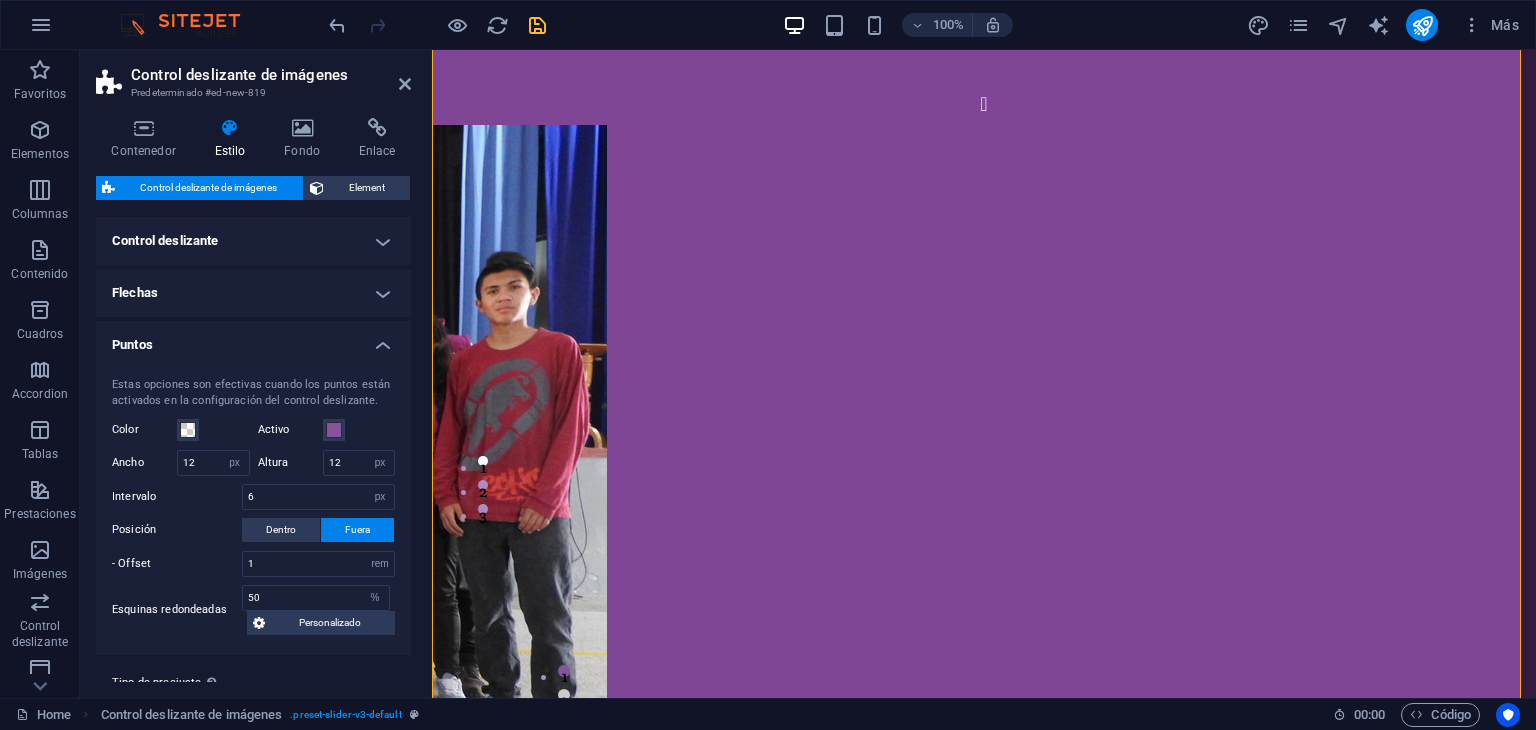 click on "Puntos" at bounding box center [253, 339] 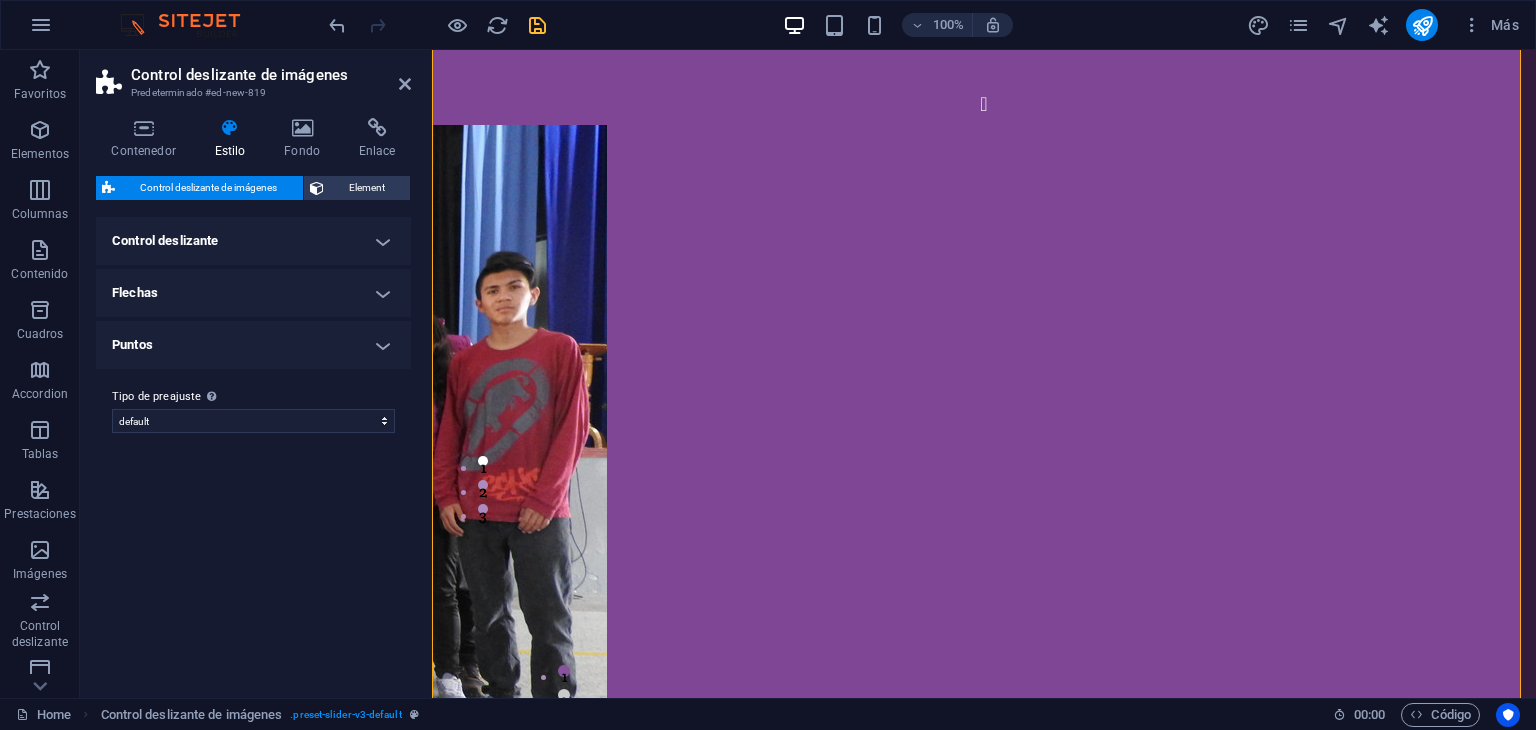 click on "Puntos" at bounding box center (253, 345) 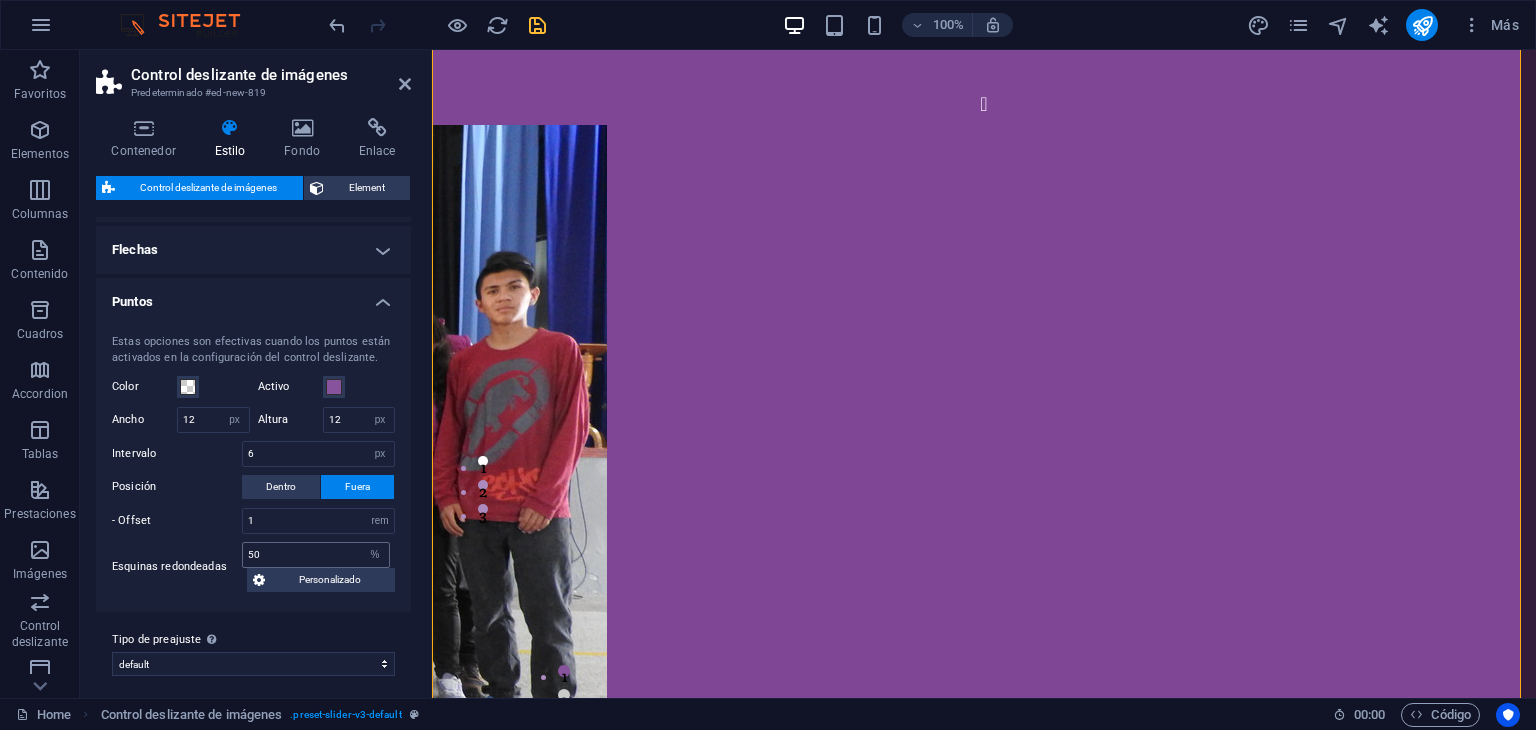 scroll, scrollTop: 51, scrollLeft: 0, axis: vertical 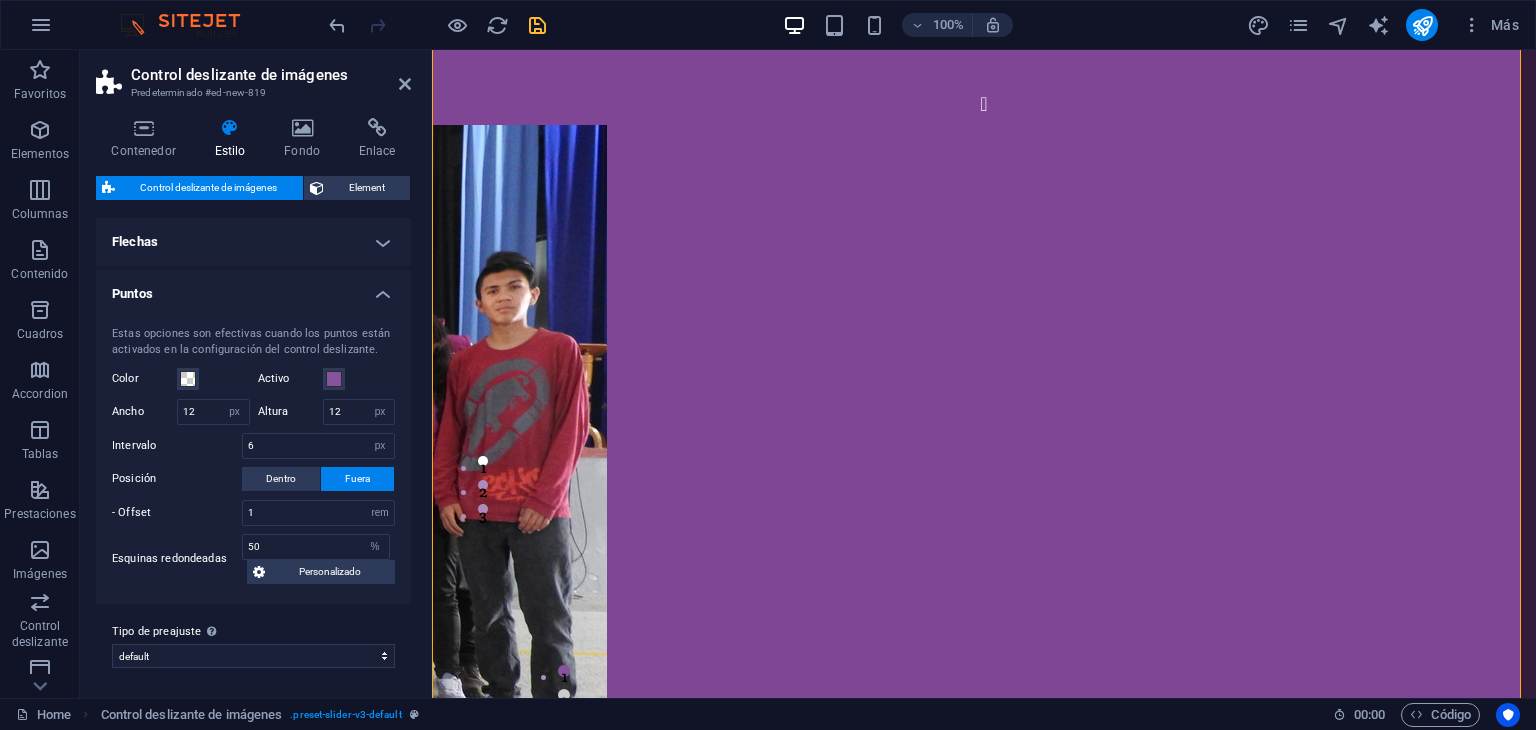click on "Puntos" at bounding box center [253, 288] 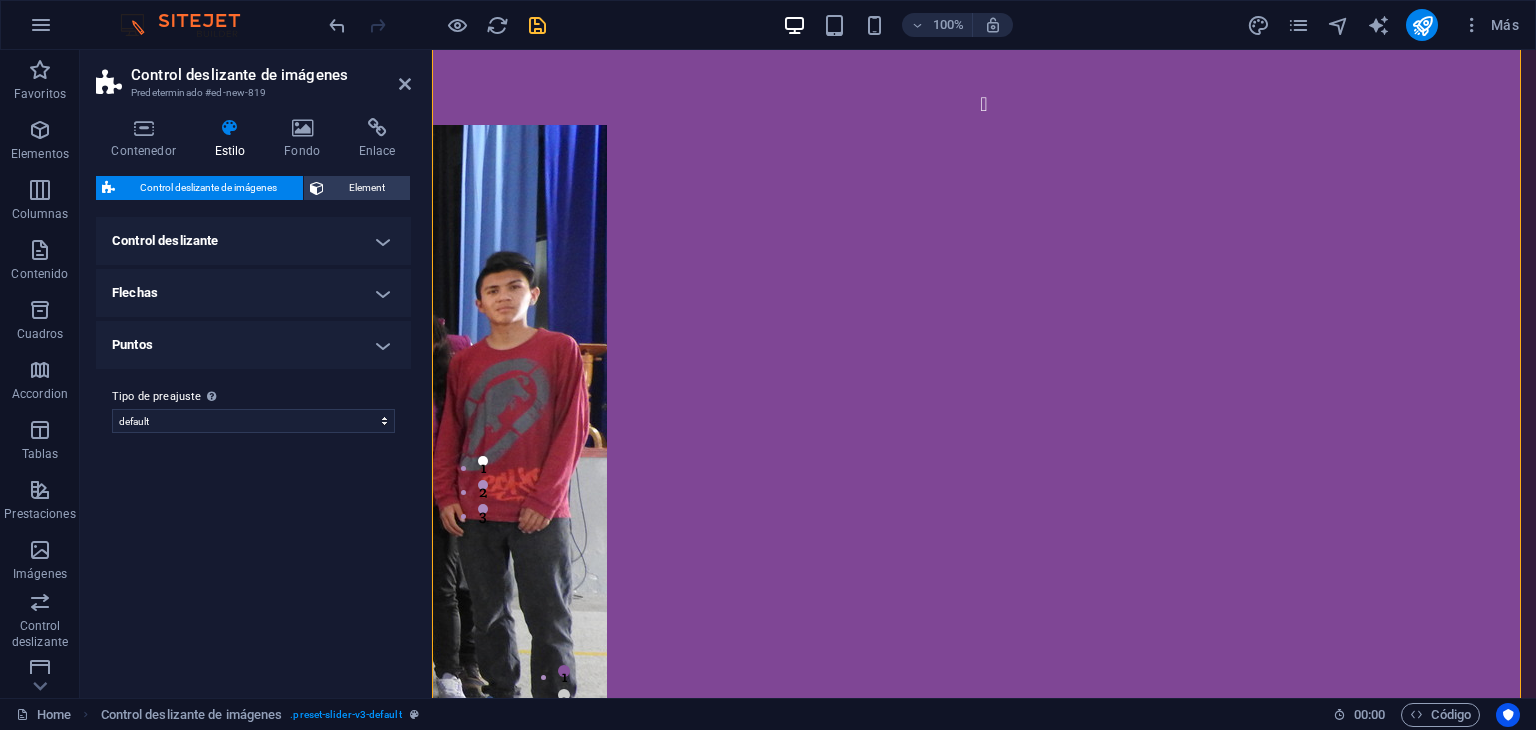 click on "Control deslizante" at bounding box center (253, 241) 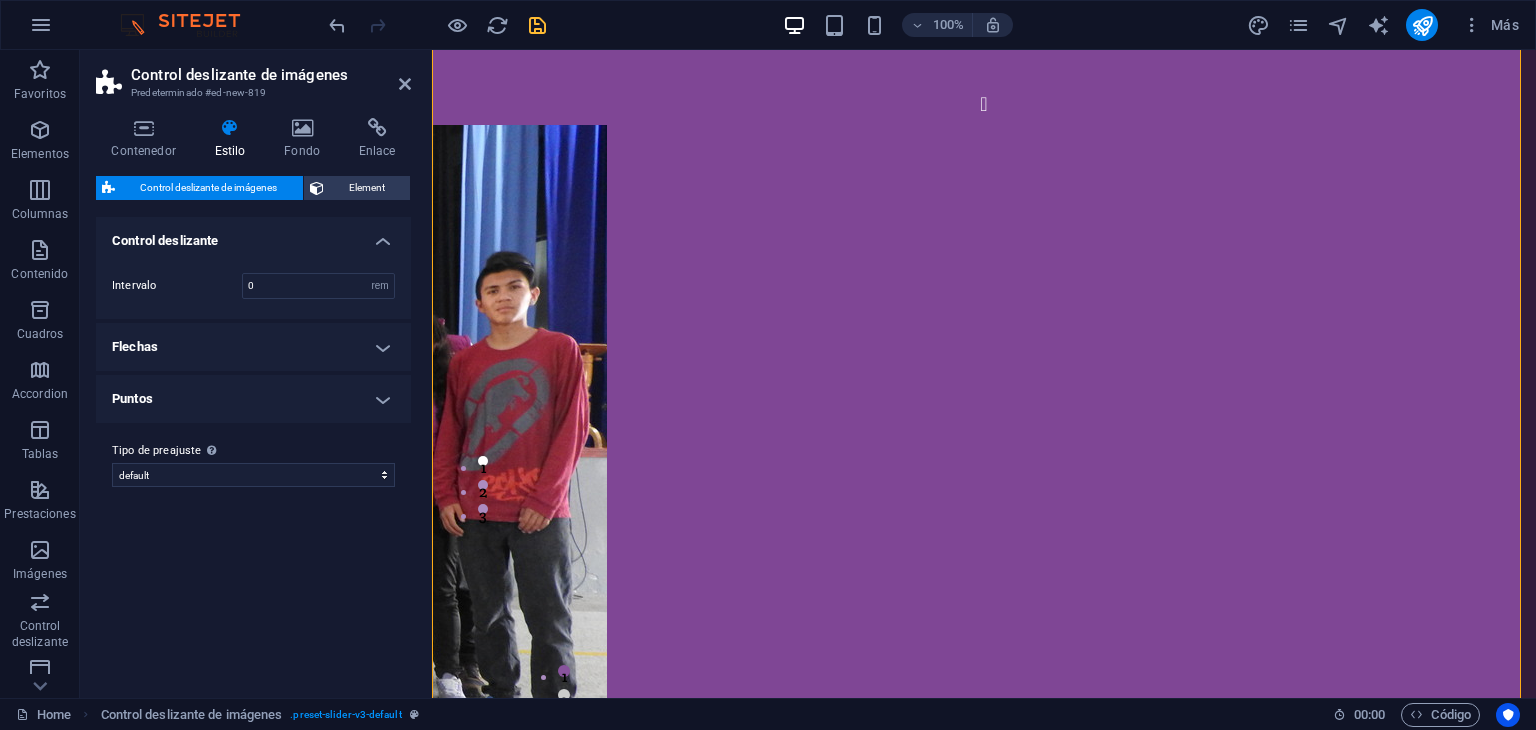 click on "Control deslizante" at bounding box center [253, 235] 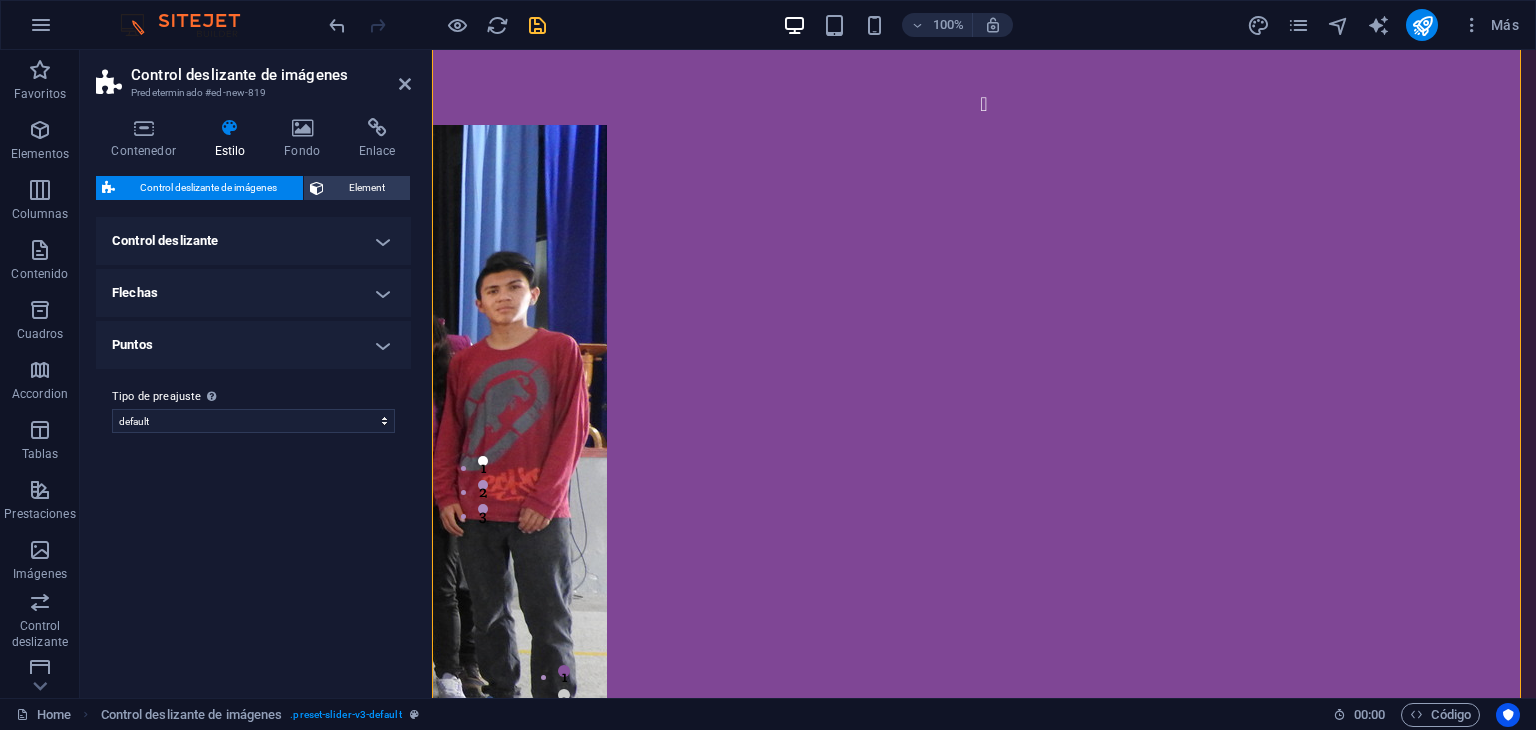 click on "Control deslizante de imágenes Element Diseño La forma en la que este elemento se expande en la disposición (Flexbox). Tamaño Predeterminado automático px % 1/1 1/2 1/3 1/4 1/5 1/6 1/7 1/8 1/9 1/10 Crecer Reducir Comprar Disposición de contenedor Visible Visible Opacidad 100 % Desbordamiento Espaciado Margen Predeterminado automático px % rem vw vh Personalizado Personalizado automático px % rem vw vh automático px % rem vw vh automático px % rem vw vh automático px % rem vw vh Espaciado Predeterminado px rem % vh vw Personalizado Personalizado px rem % vh vw px rem % vh vw px rem % vh vw px rem % vh vw Borde Estilo              - Ancho 1 automático px rem % vh vw Personalizado Personalizado 1 automático px rem % vh vw 1 automático px rem % vh vw 1 automático px rem % vh vw 1 automático px rem % vh vw  - Color Esquinas redondeadas En el caso de imágenes y superposición de fondo, el desbordamiento debe estar oculto para que así las esquinas redondas sean visibles Predeterminado px" at bounding box center (253, 429) 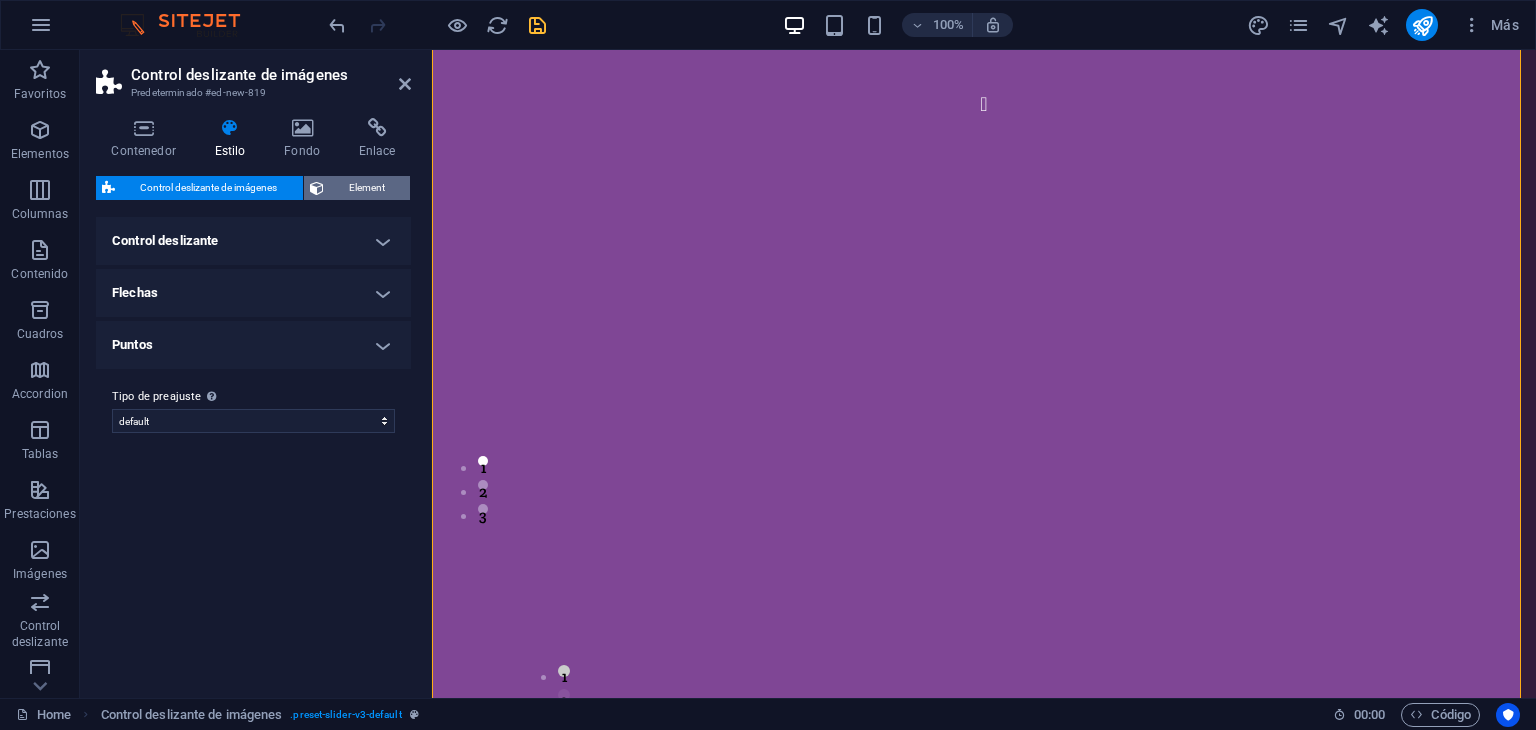 click on "Element" at bounding box center (367, 188) 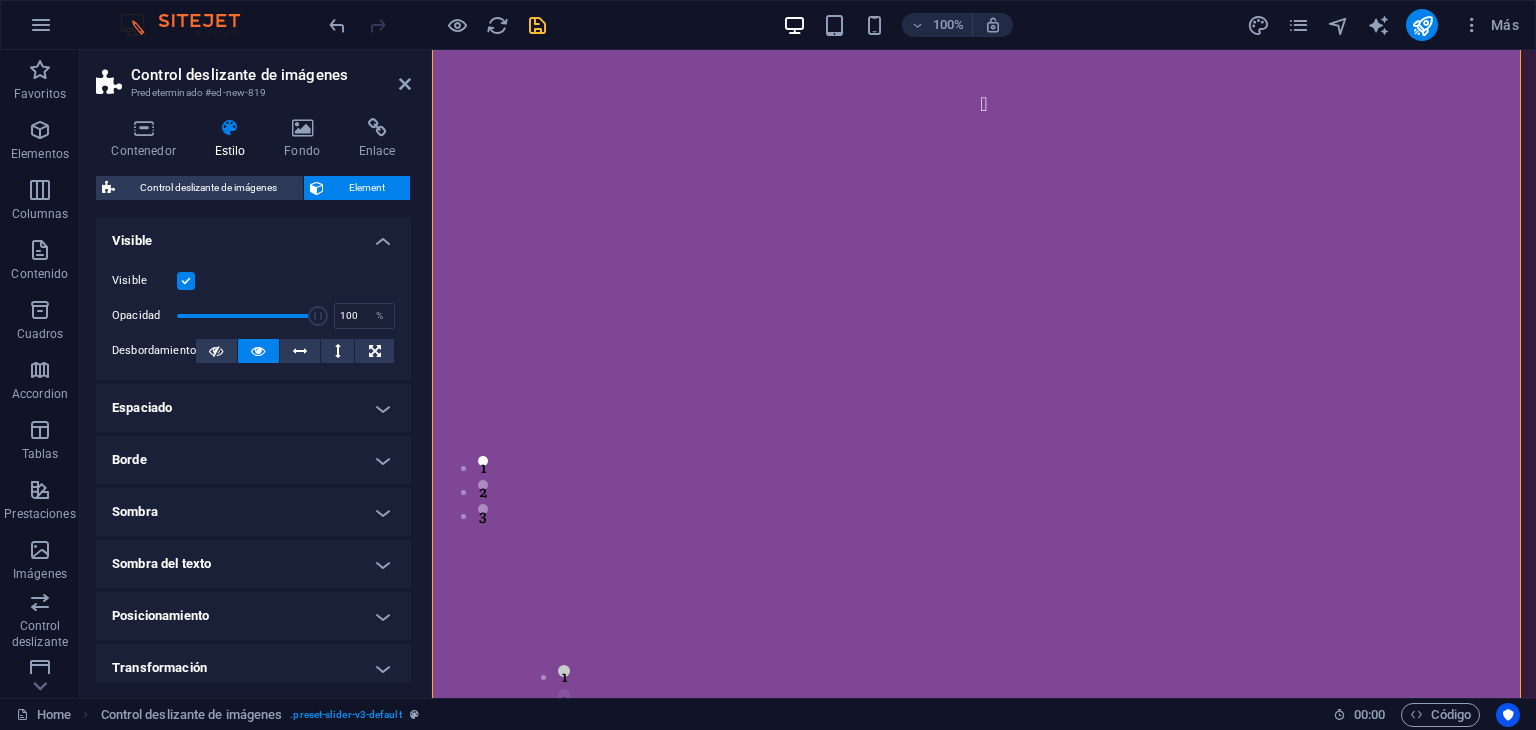 click at bounding box center [186, 281] 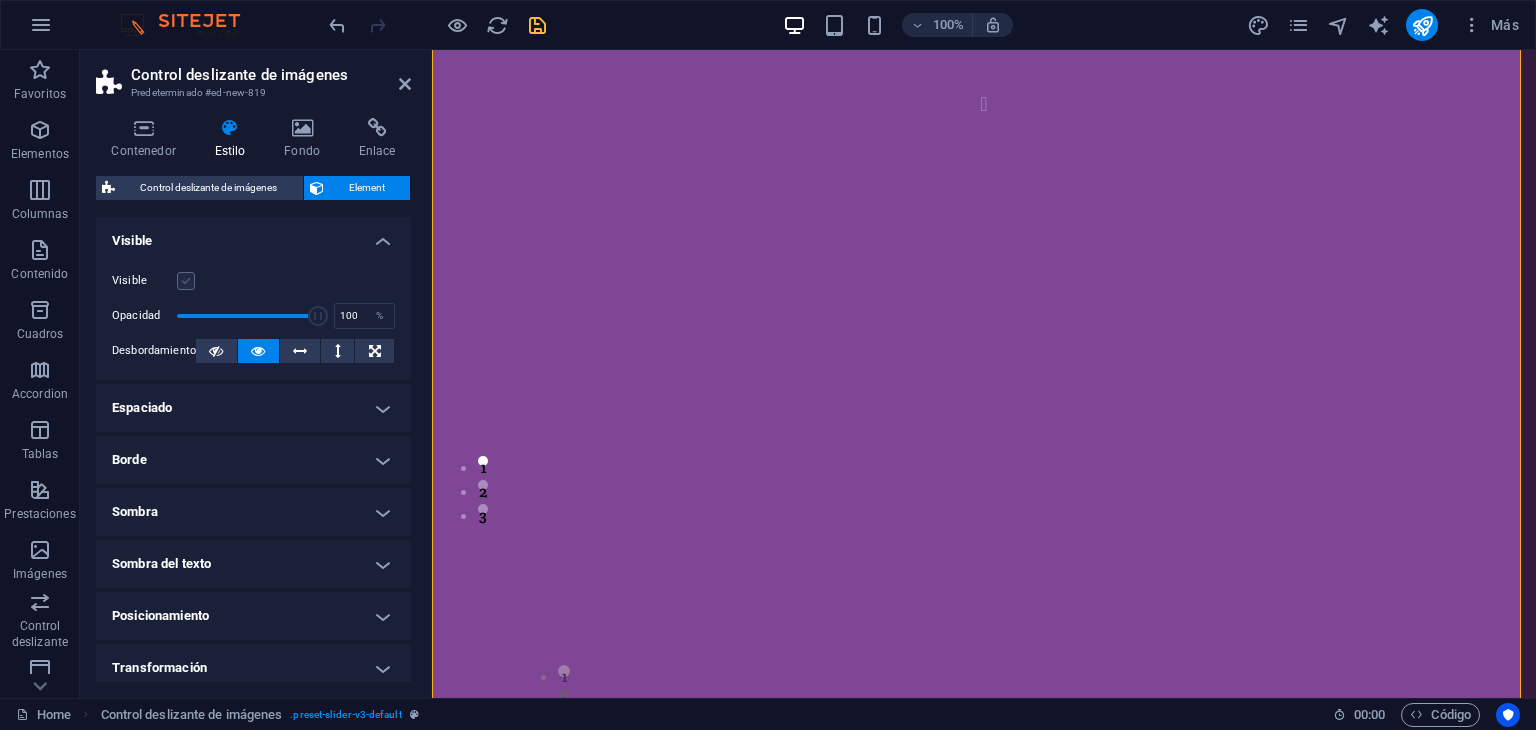 click at bounding box center (186, 281) 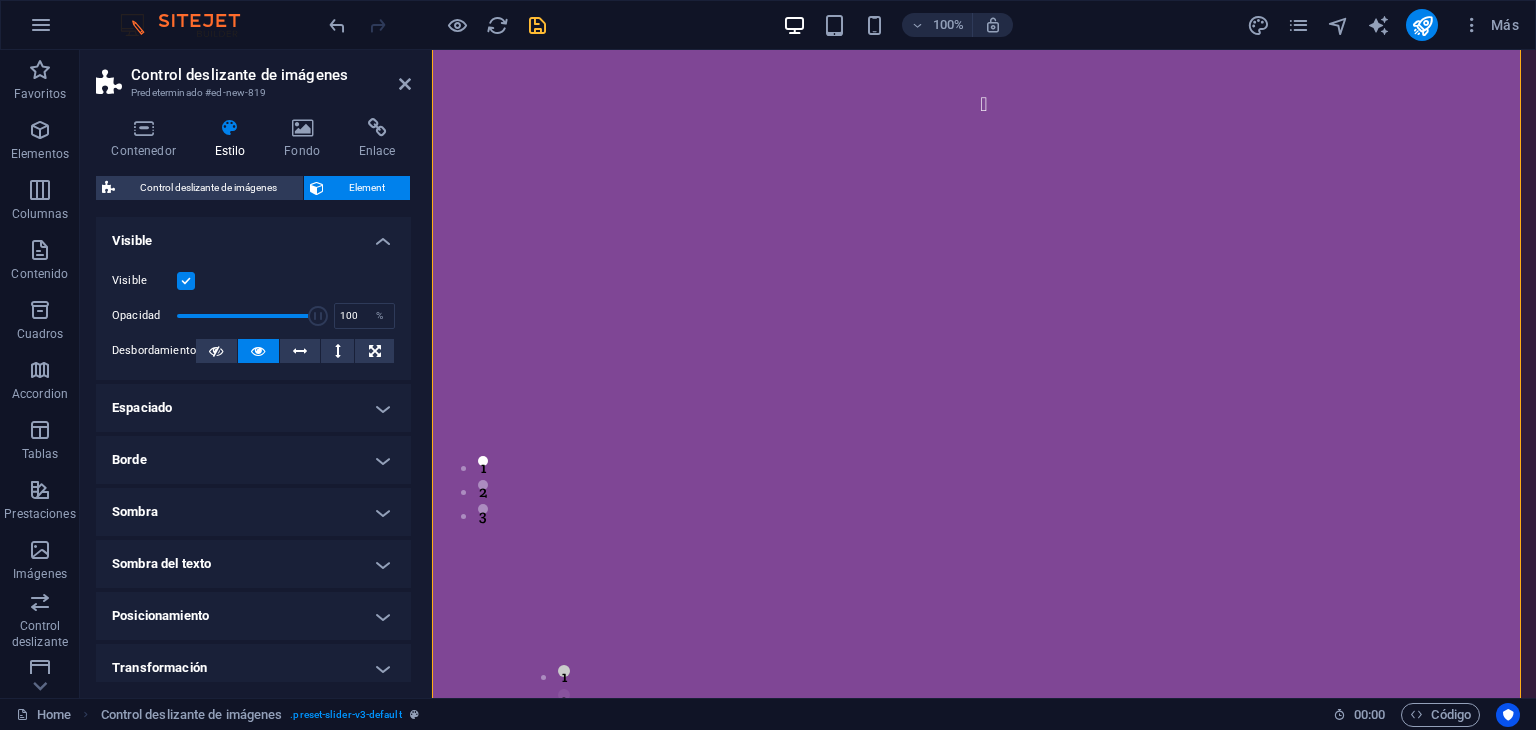 click on "Visible" at bounding box center [253, 235] 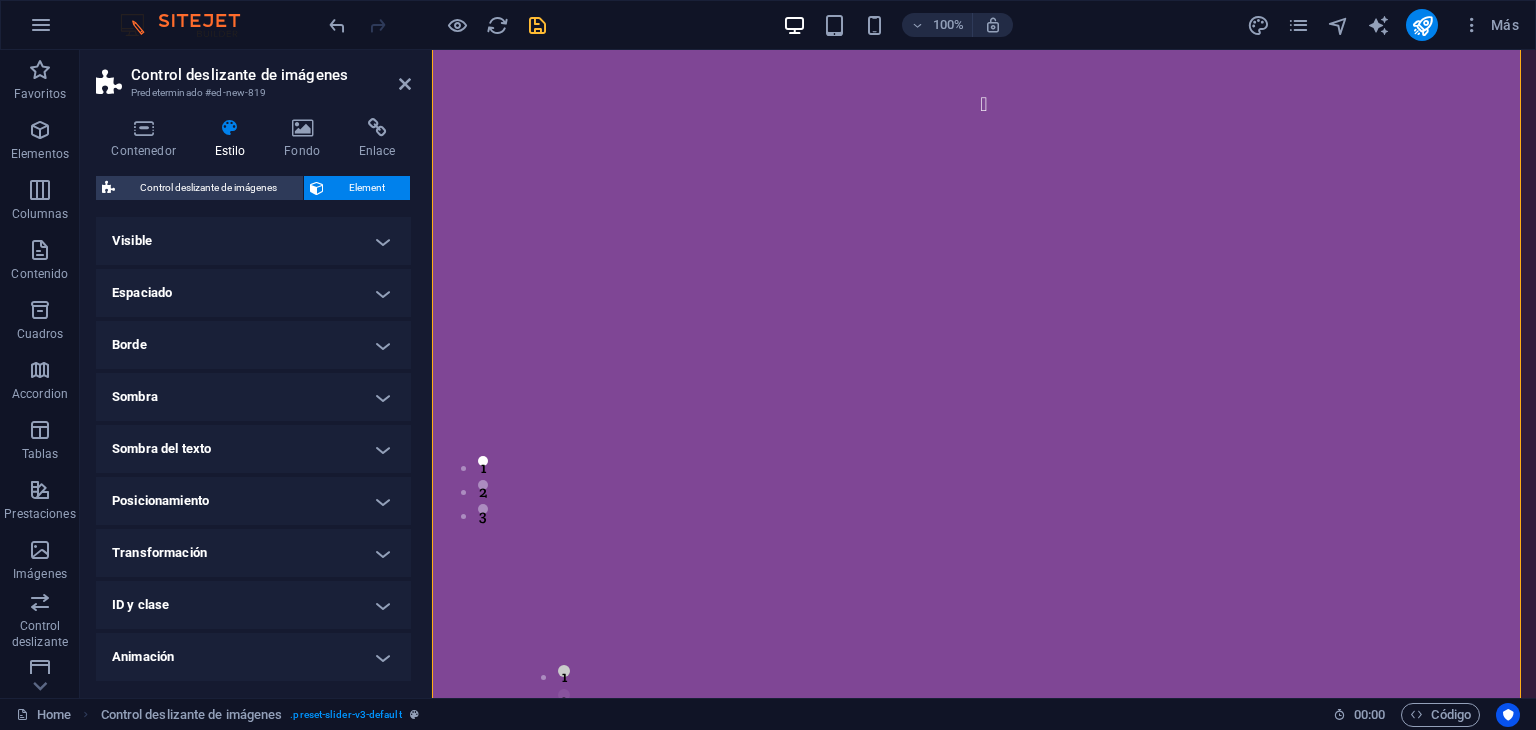click on "Espaciado" at bounding box center (253, 293) 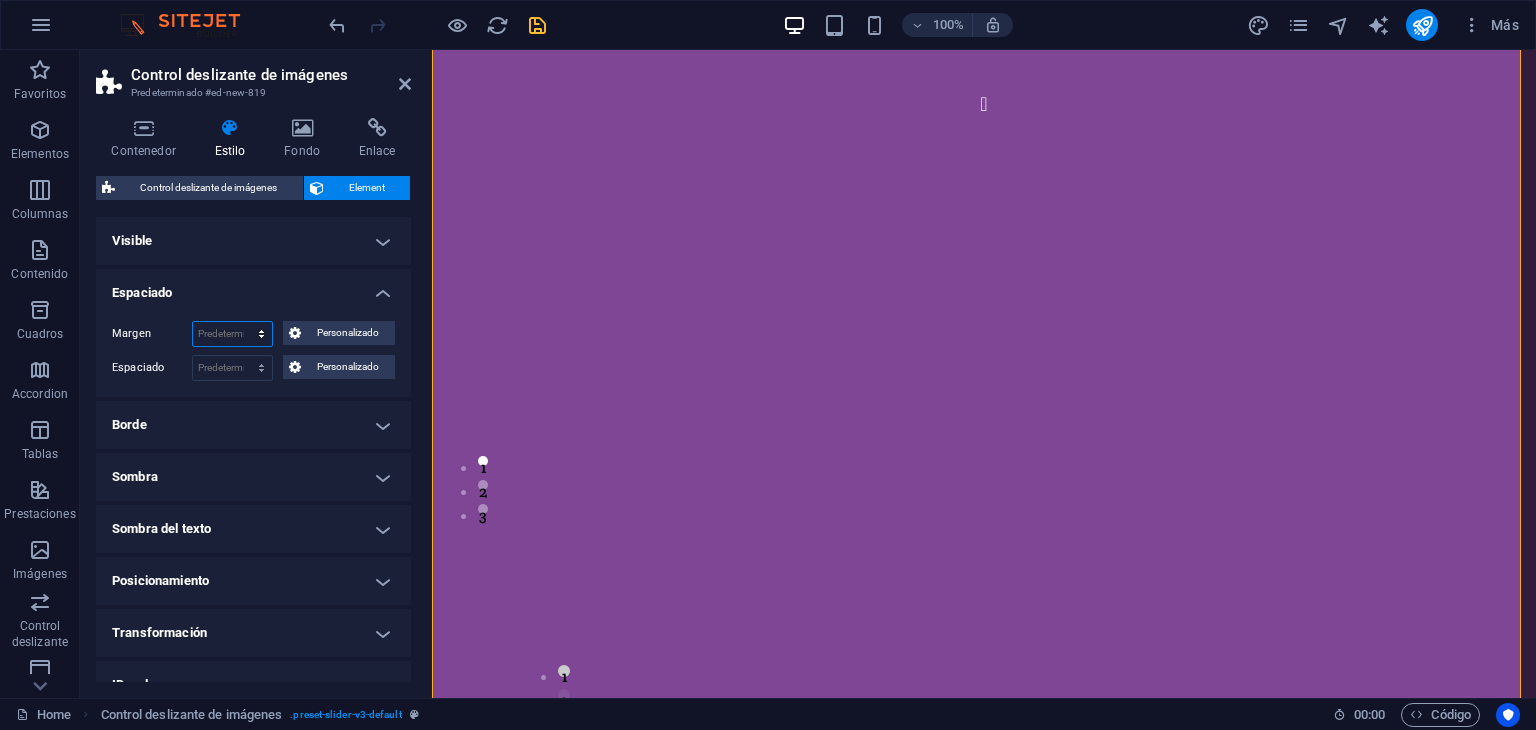 click on "Predeterminado automático px % rem vw vh Personalizado" at bounding box center (232, 334) 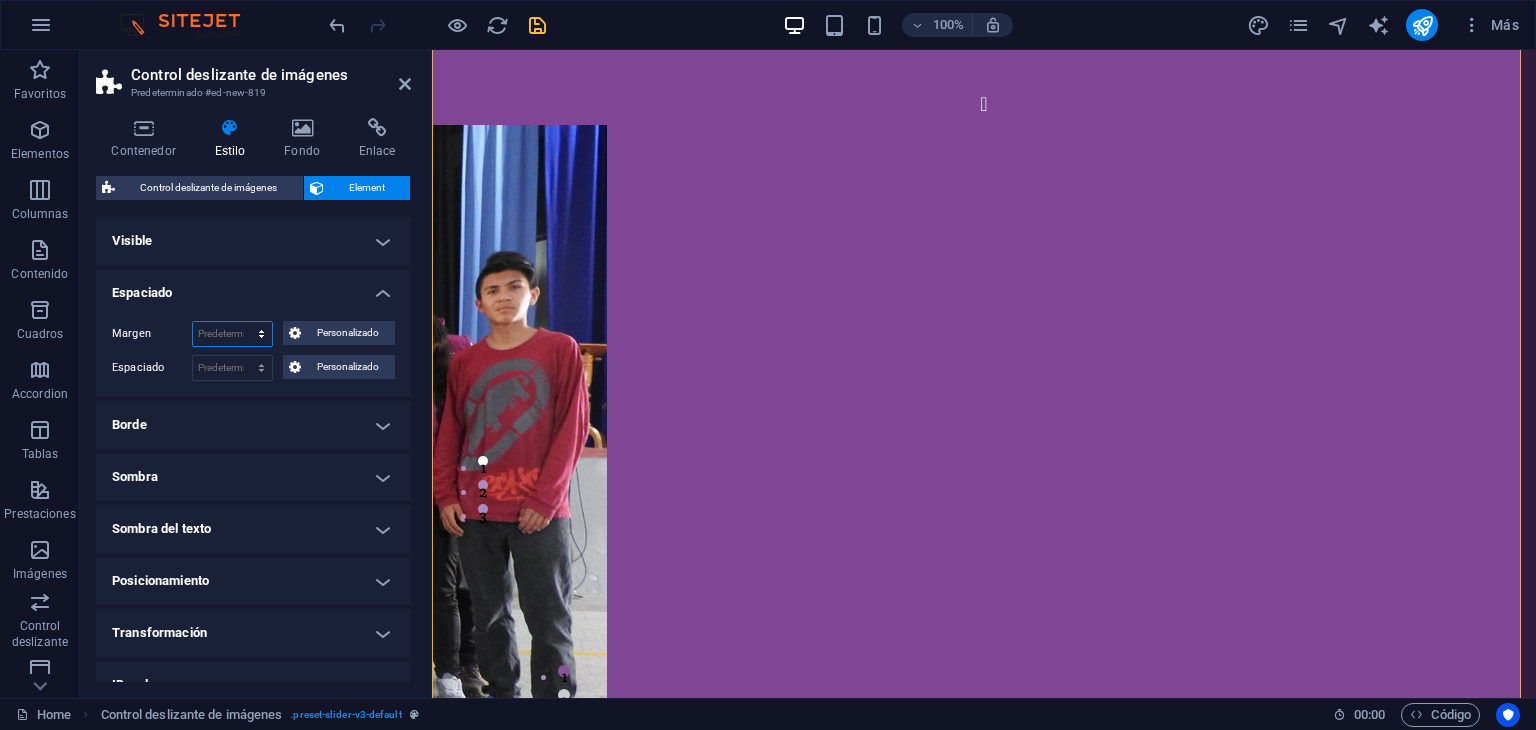 click on "Predeterminado automático px % rem vw vh Personalizado" at bounding box center (232, 334) 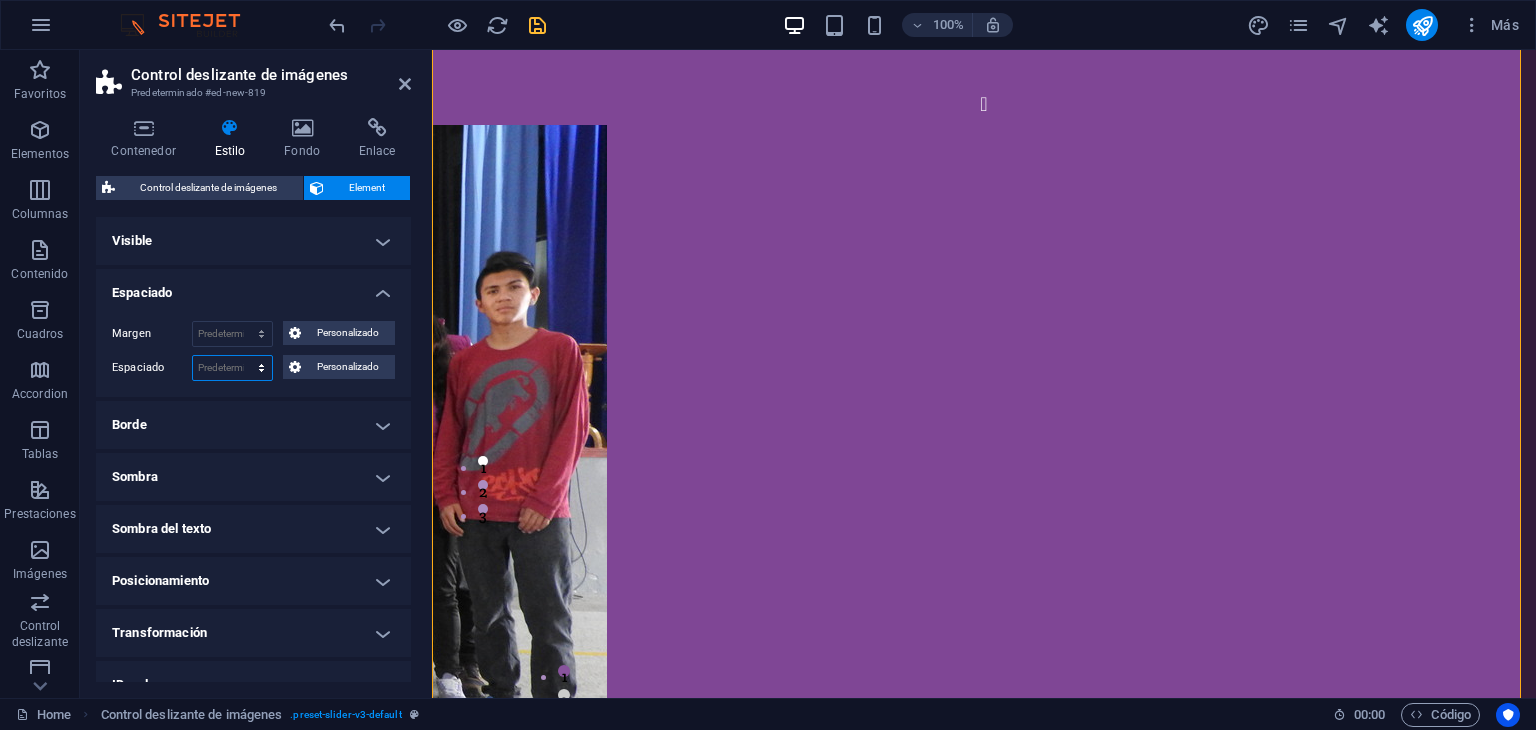 click on "Predeterminado px rem % vh vw Personalizado" at bounding box center (232, 368) 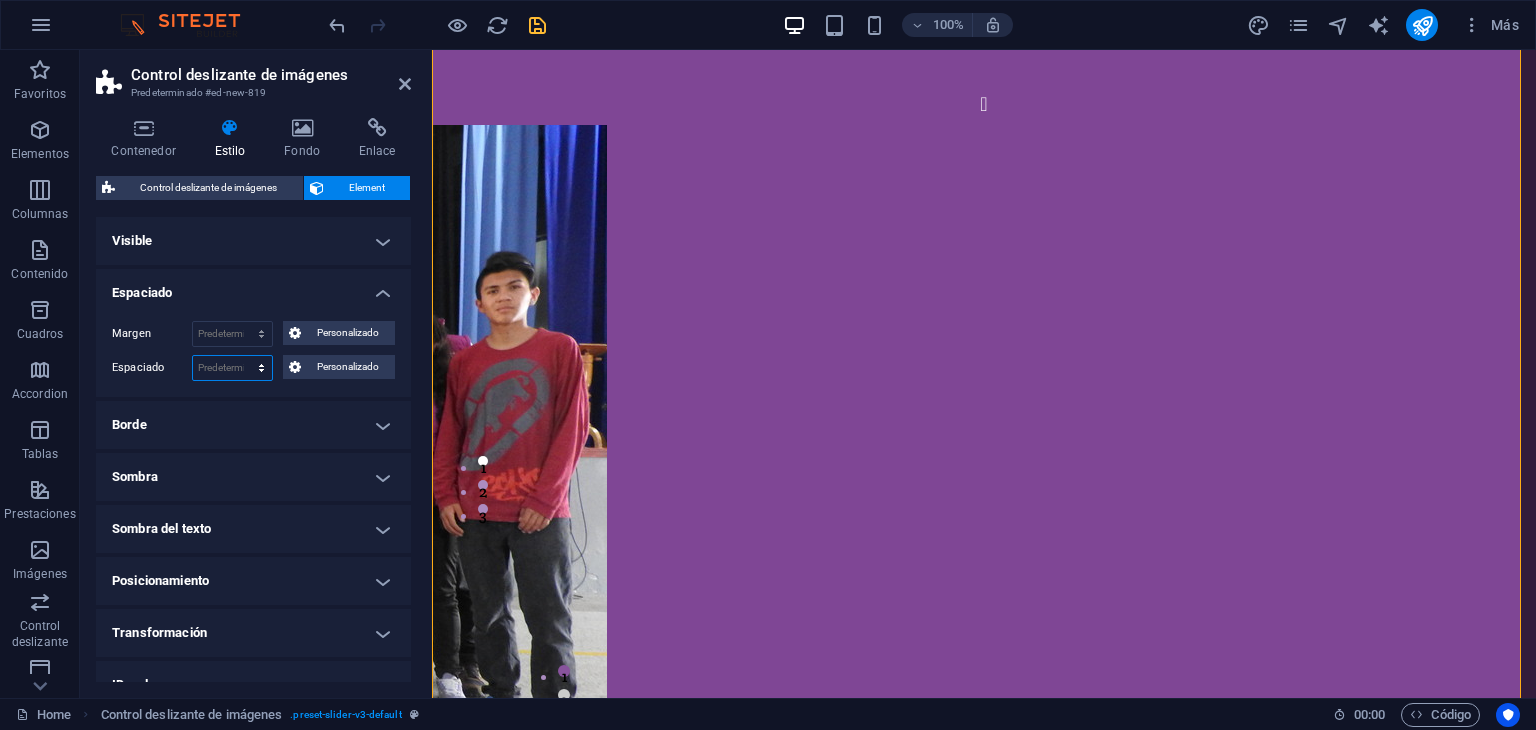 select on "px" 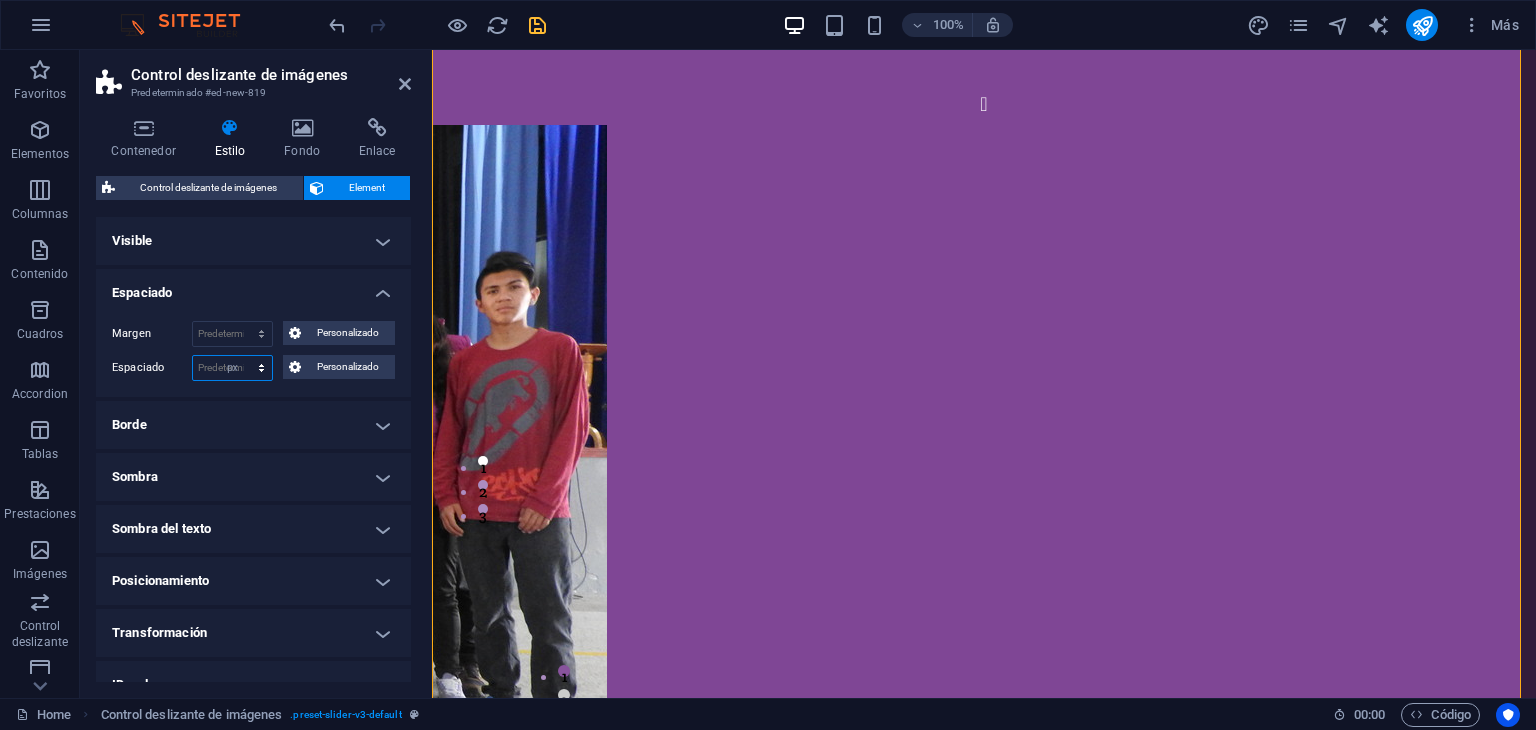 click on "Predeterminado px rem % vh vw Personalizado" at bounding box center [232, 368] 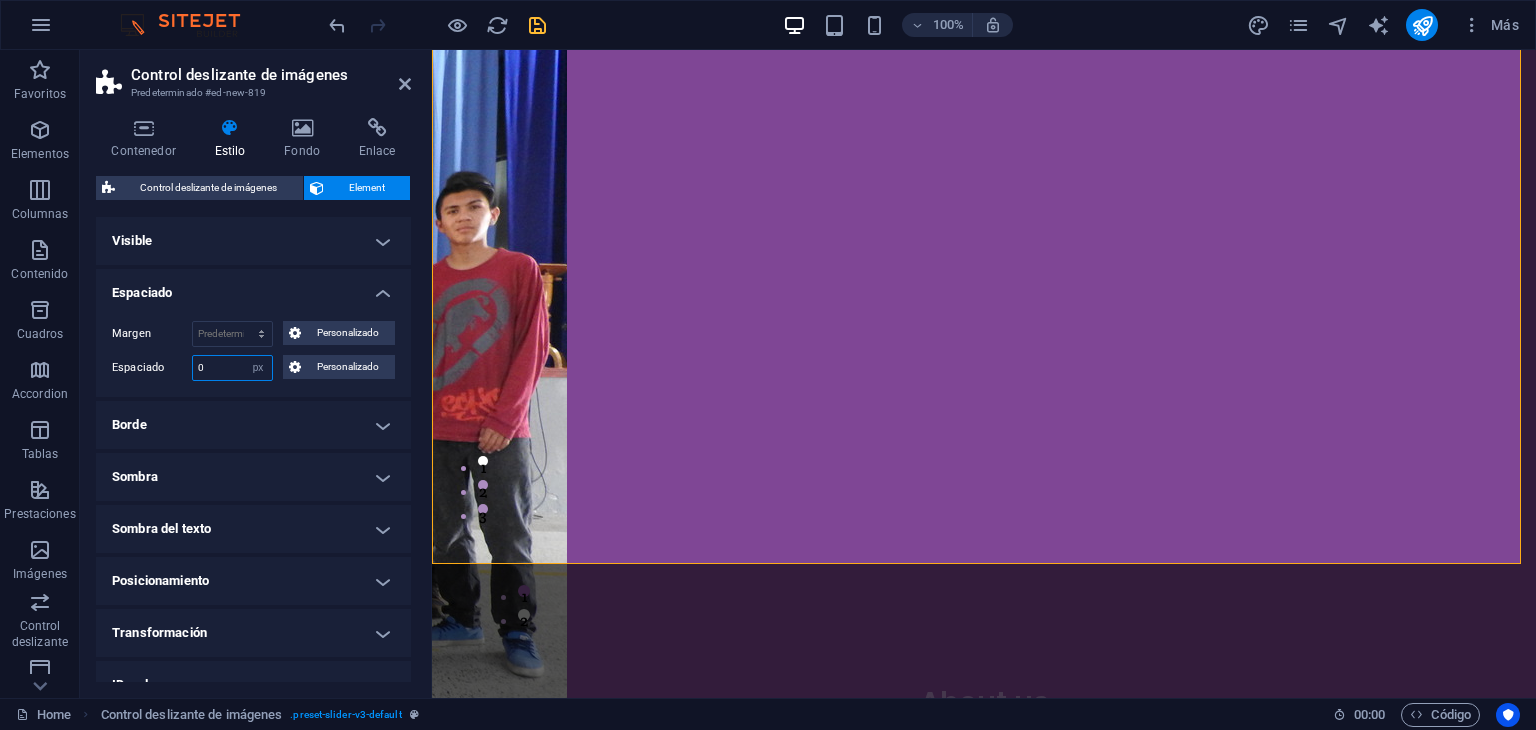 click on "0" at bounding box center [232, 368] 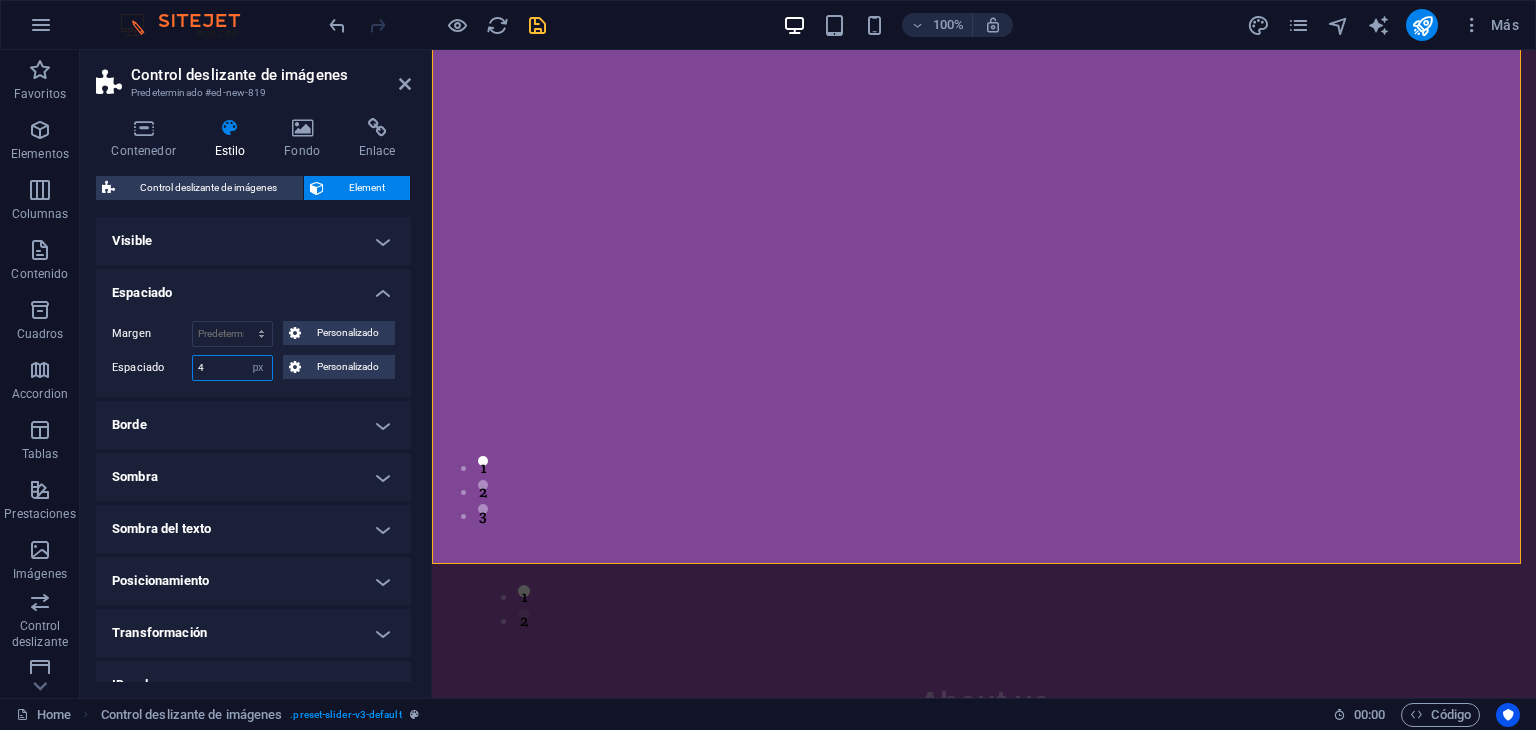 type on "5" 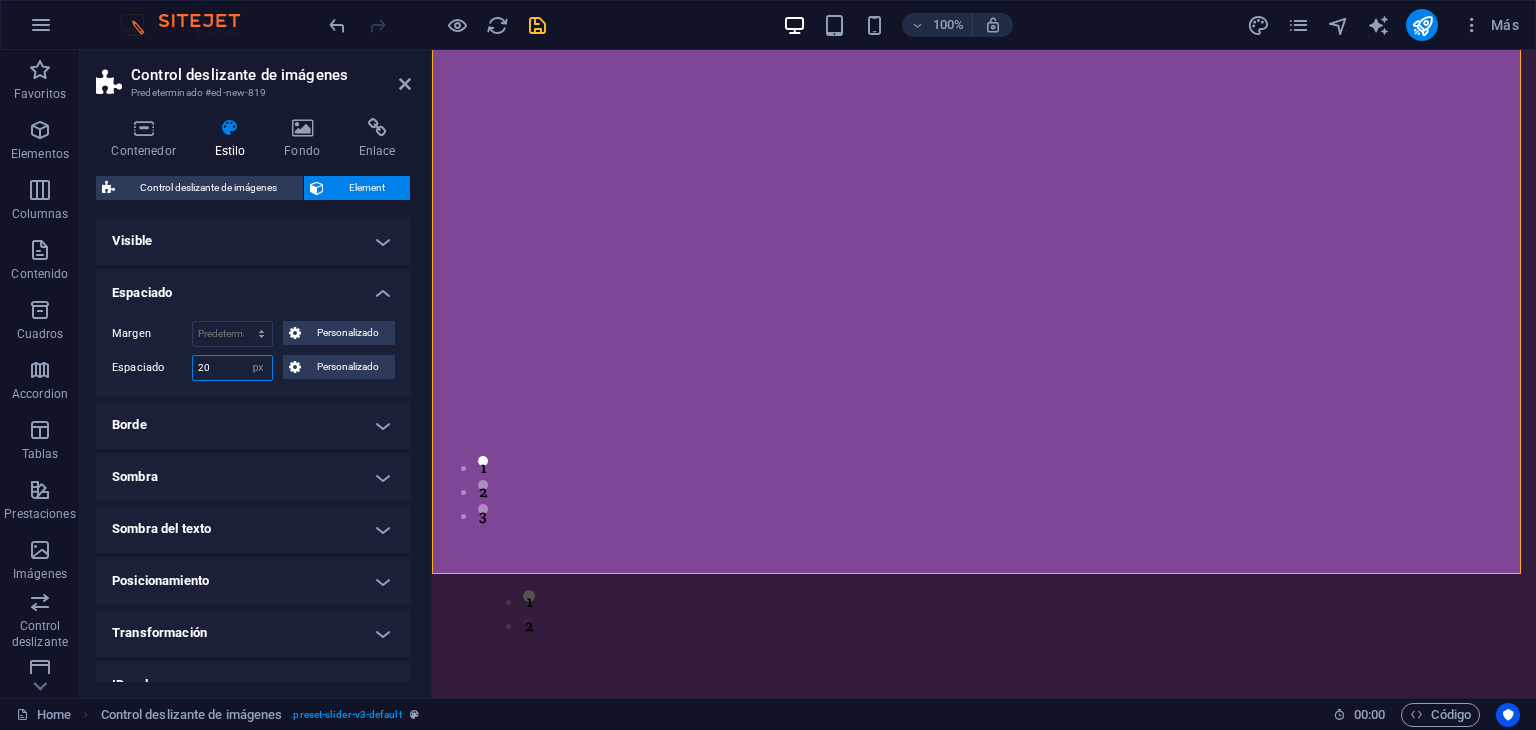 type on "20" 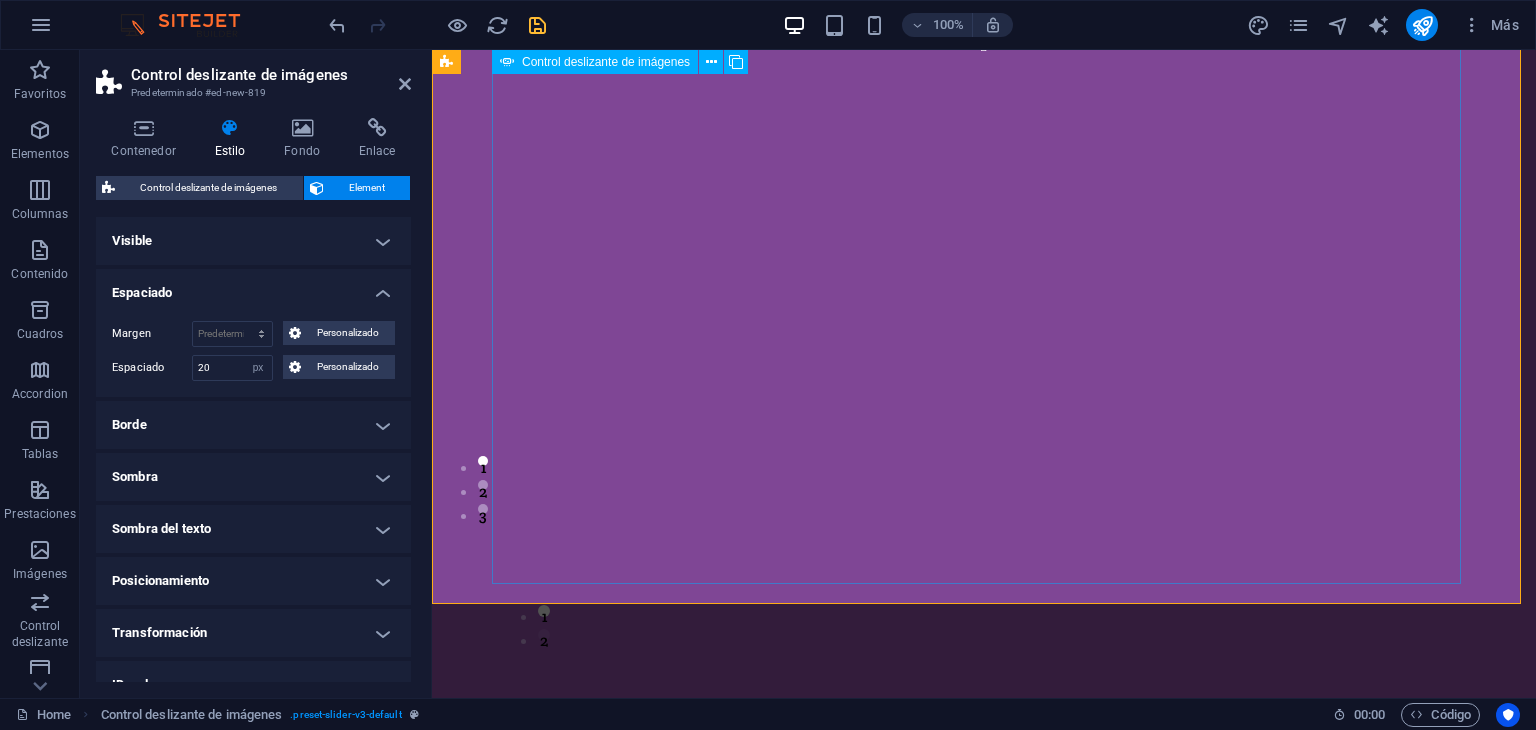 click at bounding box center (-1014, 1781) 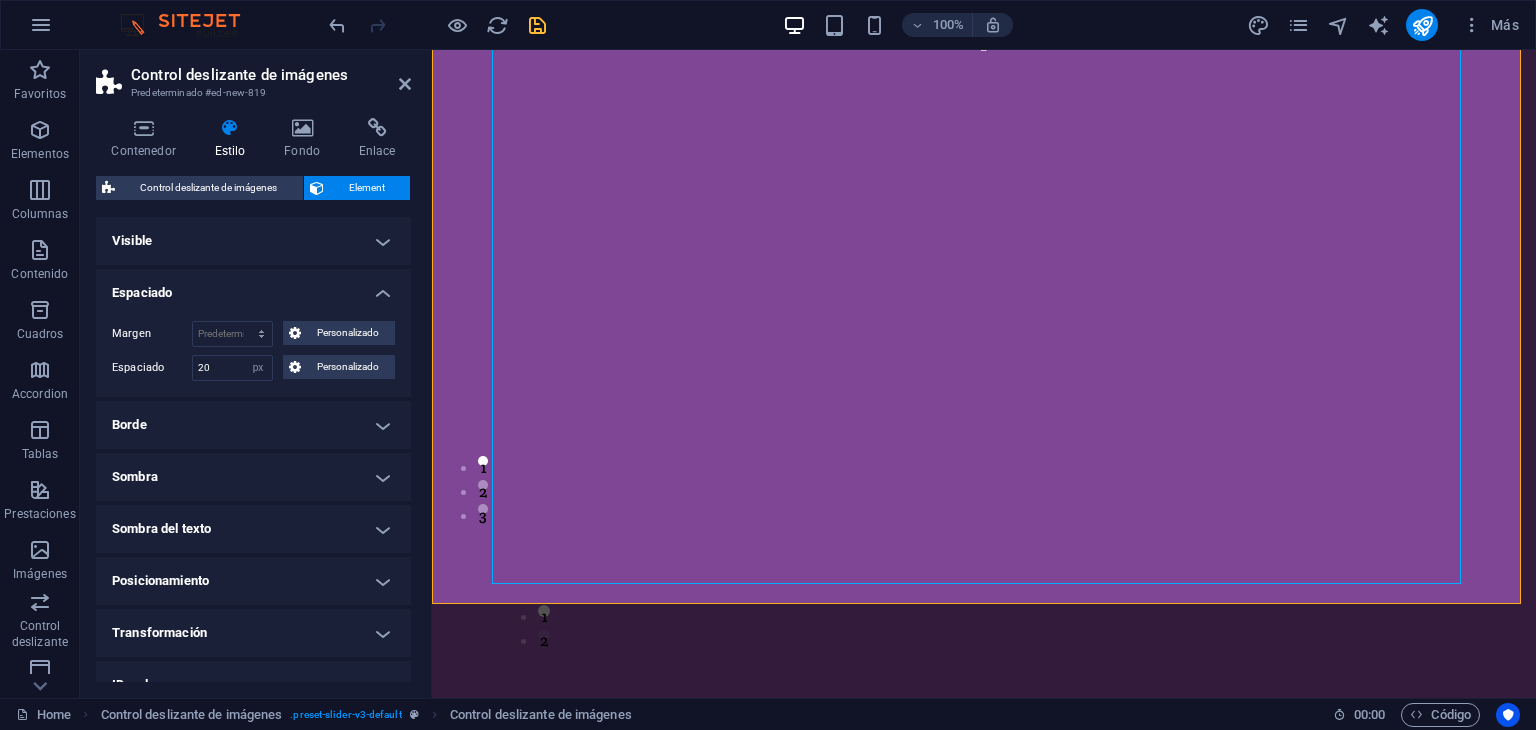 click on "Control deslizante de imágenes Predeterminado #ed-new-819" at bounding box center (253, 76) 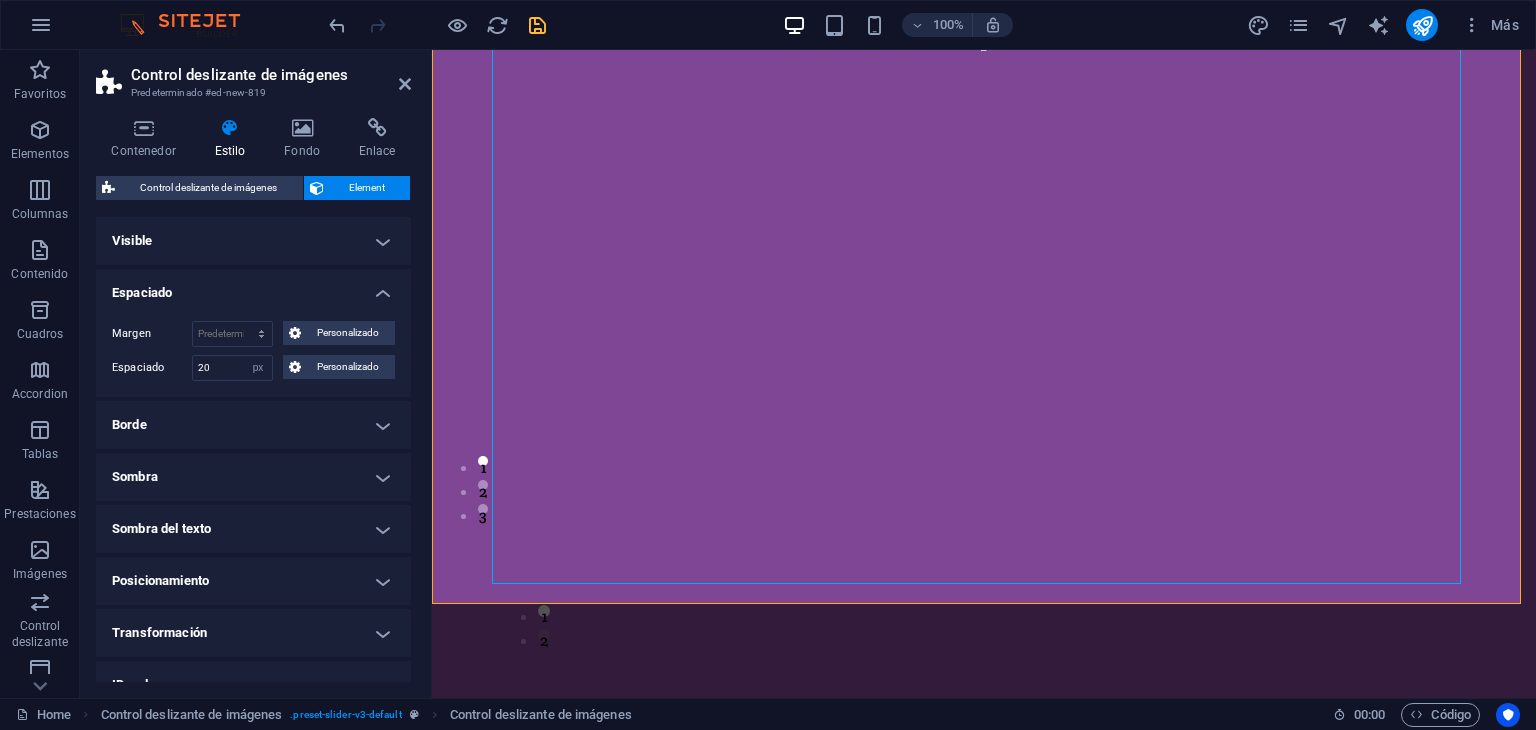 click on "Control deslizante de imágenes" at bounding box center (271, 75) 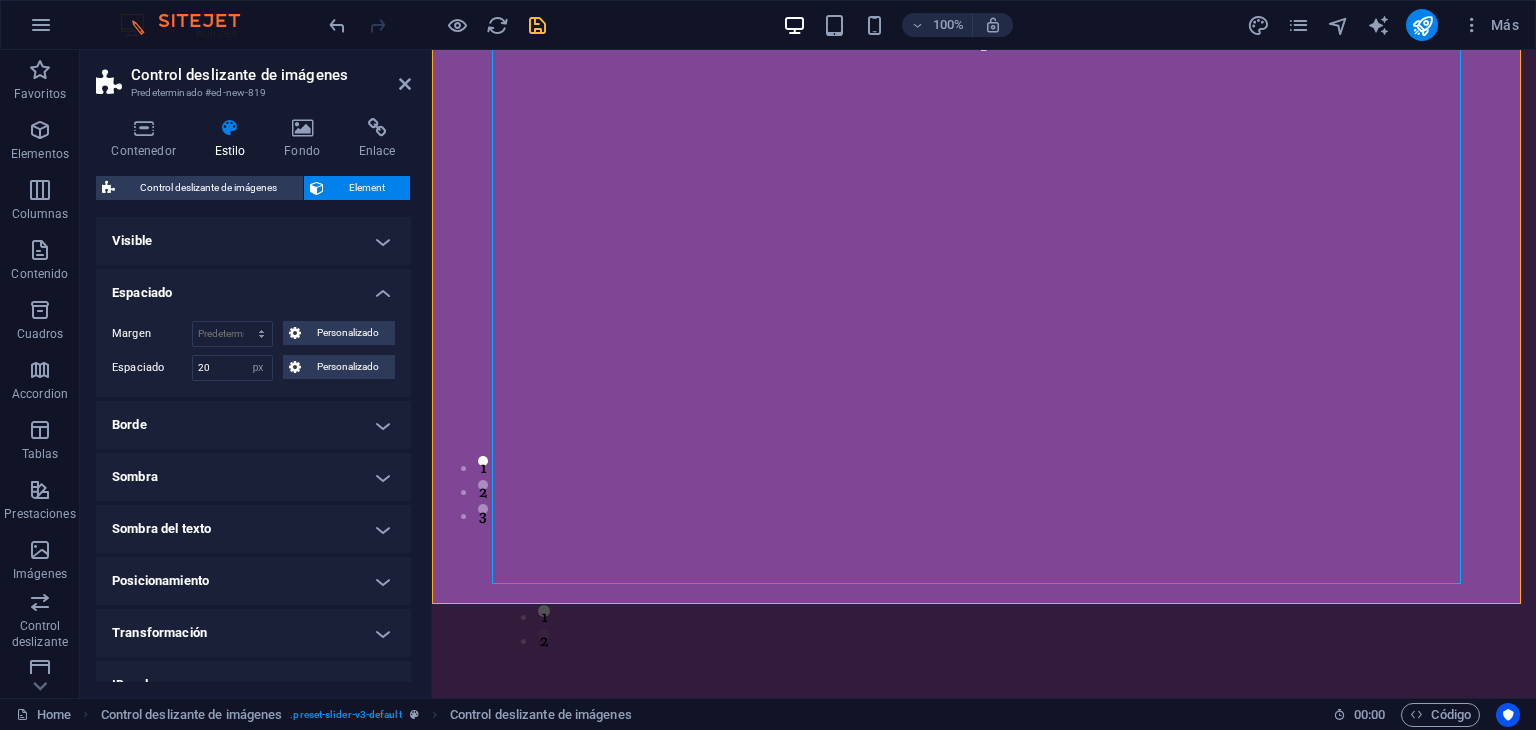 click on "Control deslizante de imágenes" at bounding box center [271, 75] 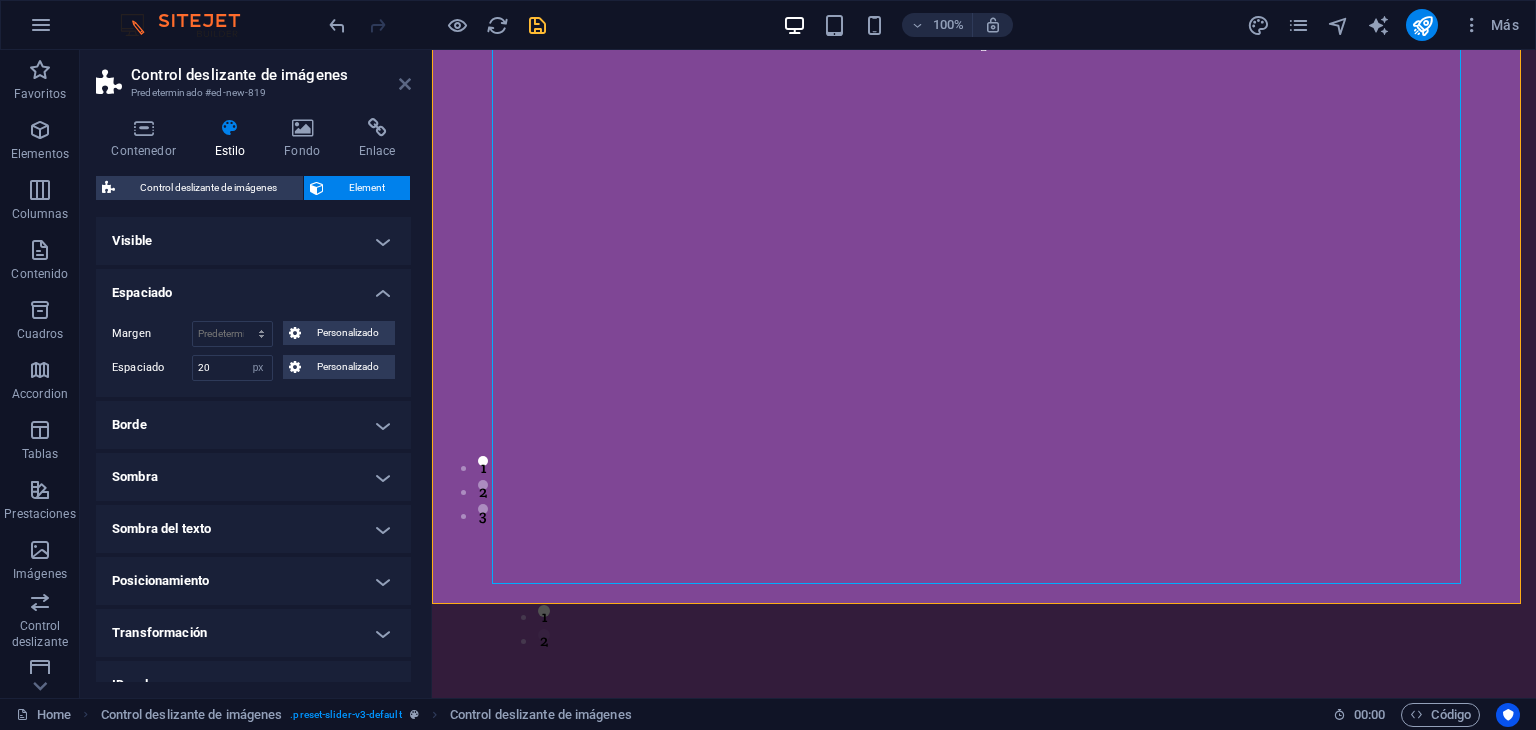click at bounding box center [405, 84] 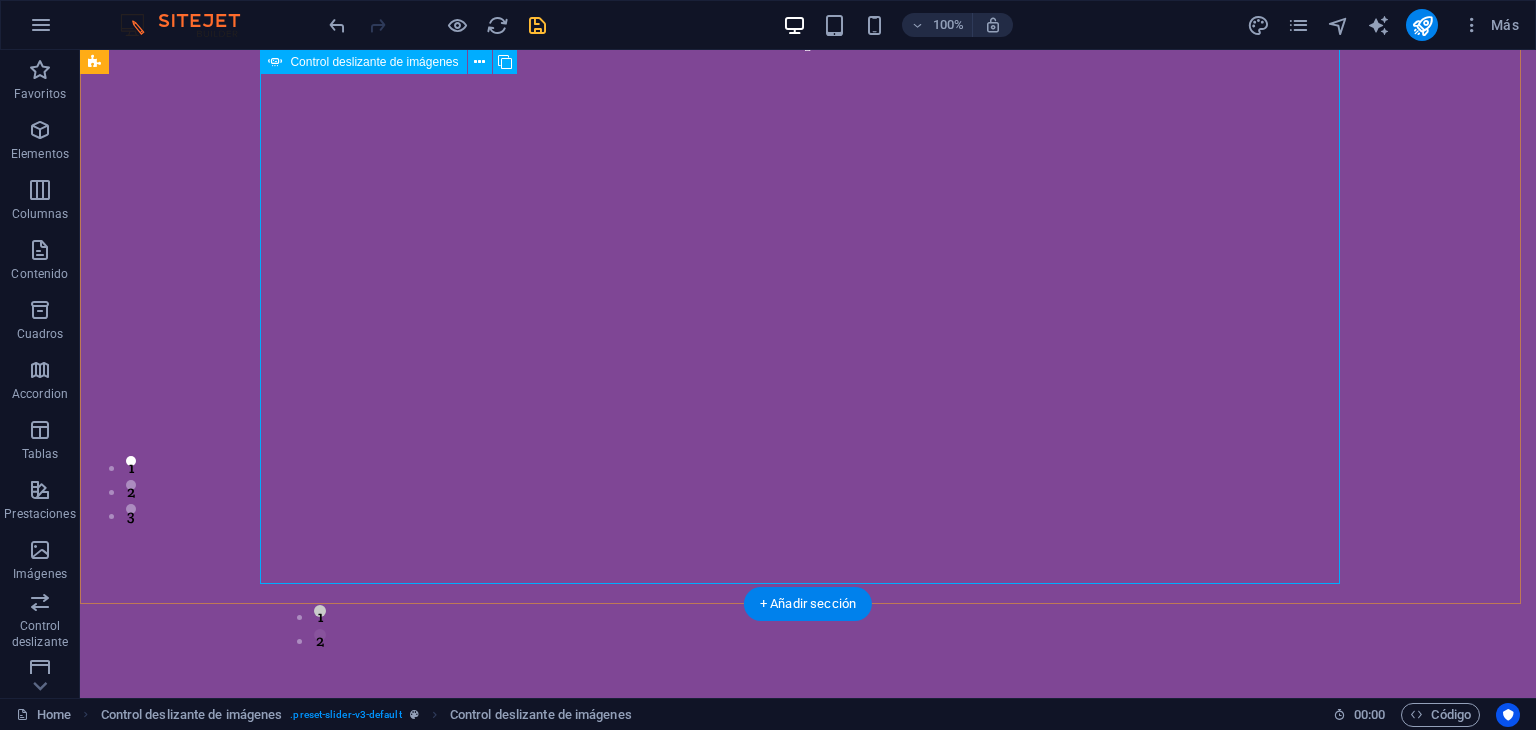 click at bounding box center [-1380, 1781] 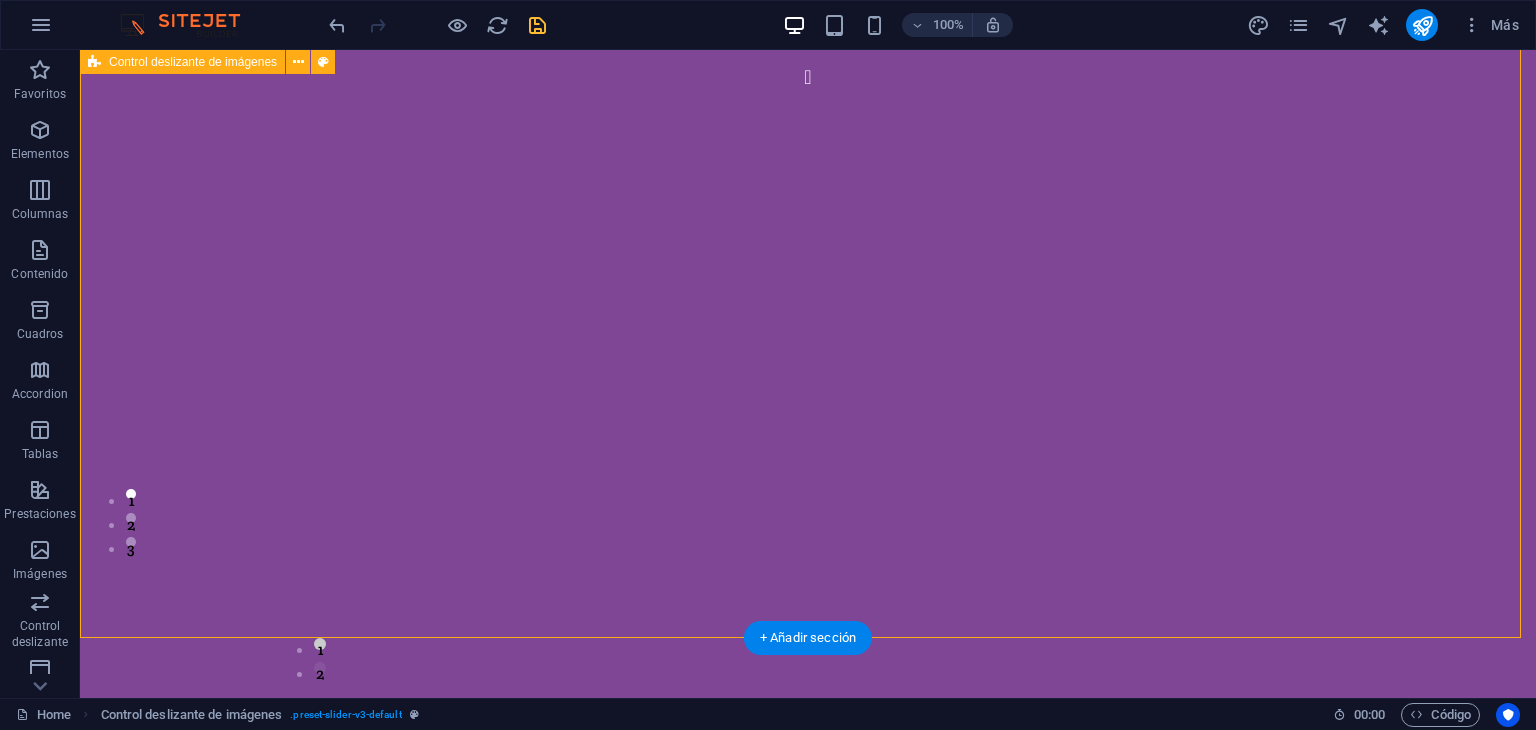 click on "sdsd sdsd 1 2" at bounding box center (808, 358) 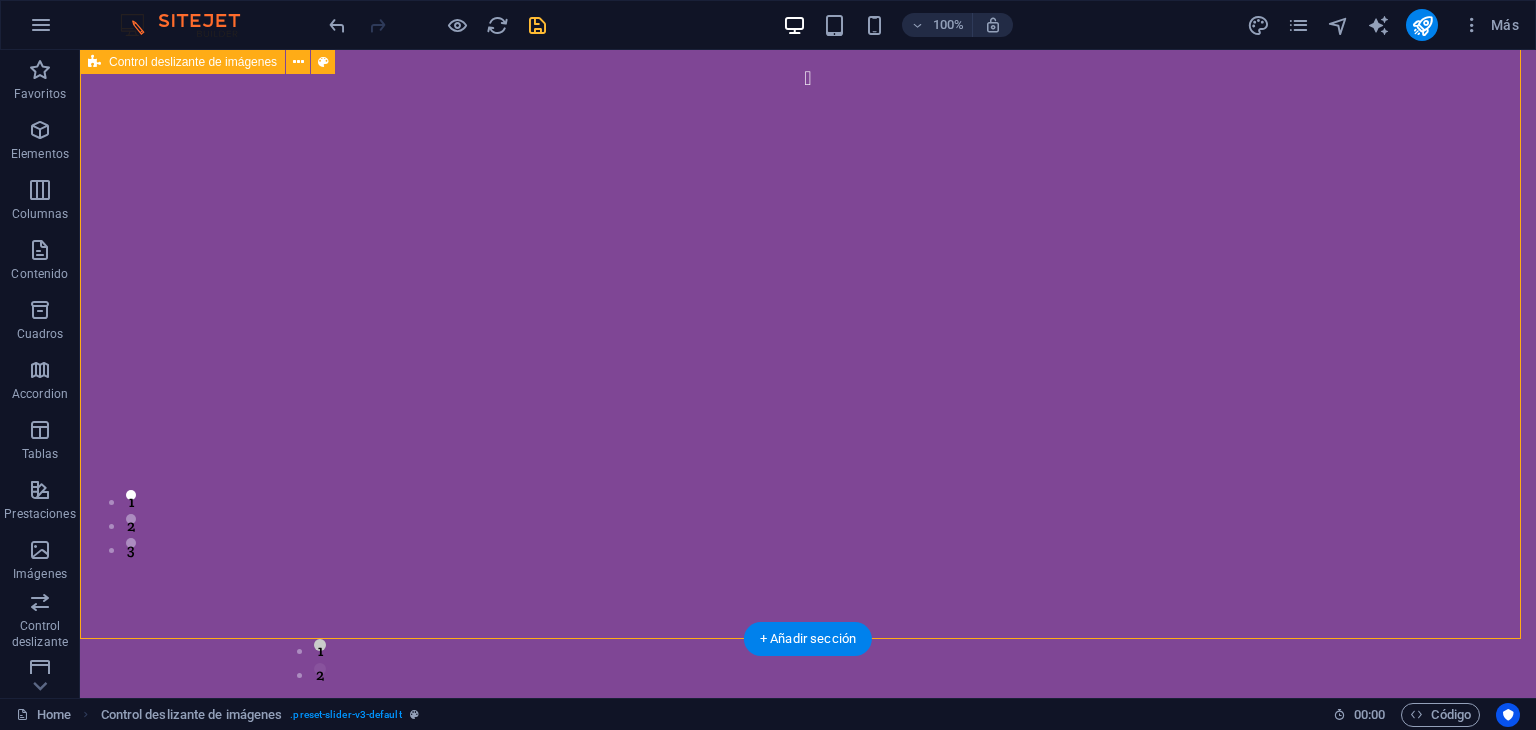 scroll, scrollTop: 0, scrollLeft: 0, axis: both 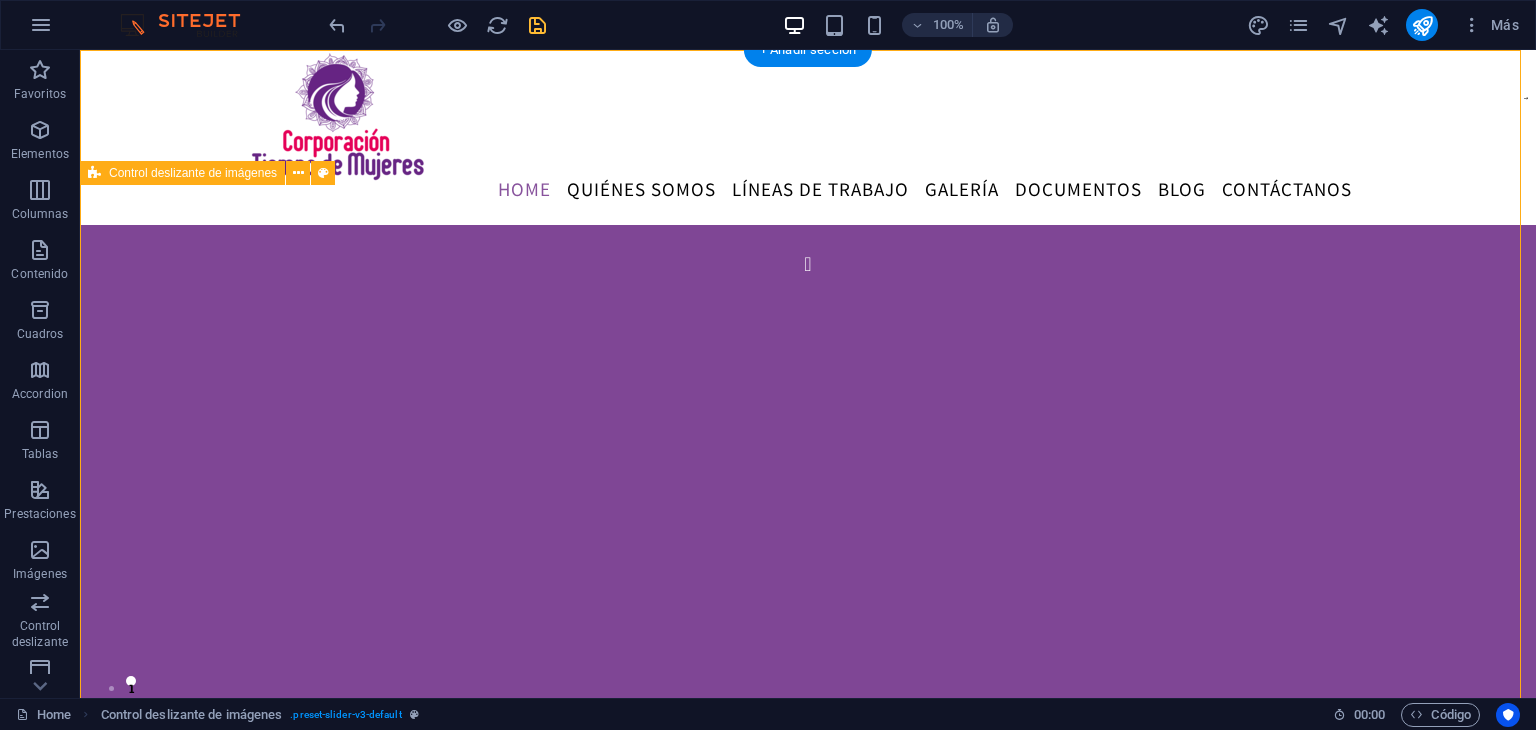 click on "sdsd sdsd 1 2" at bounding box center (808, 545) 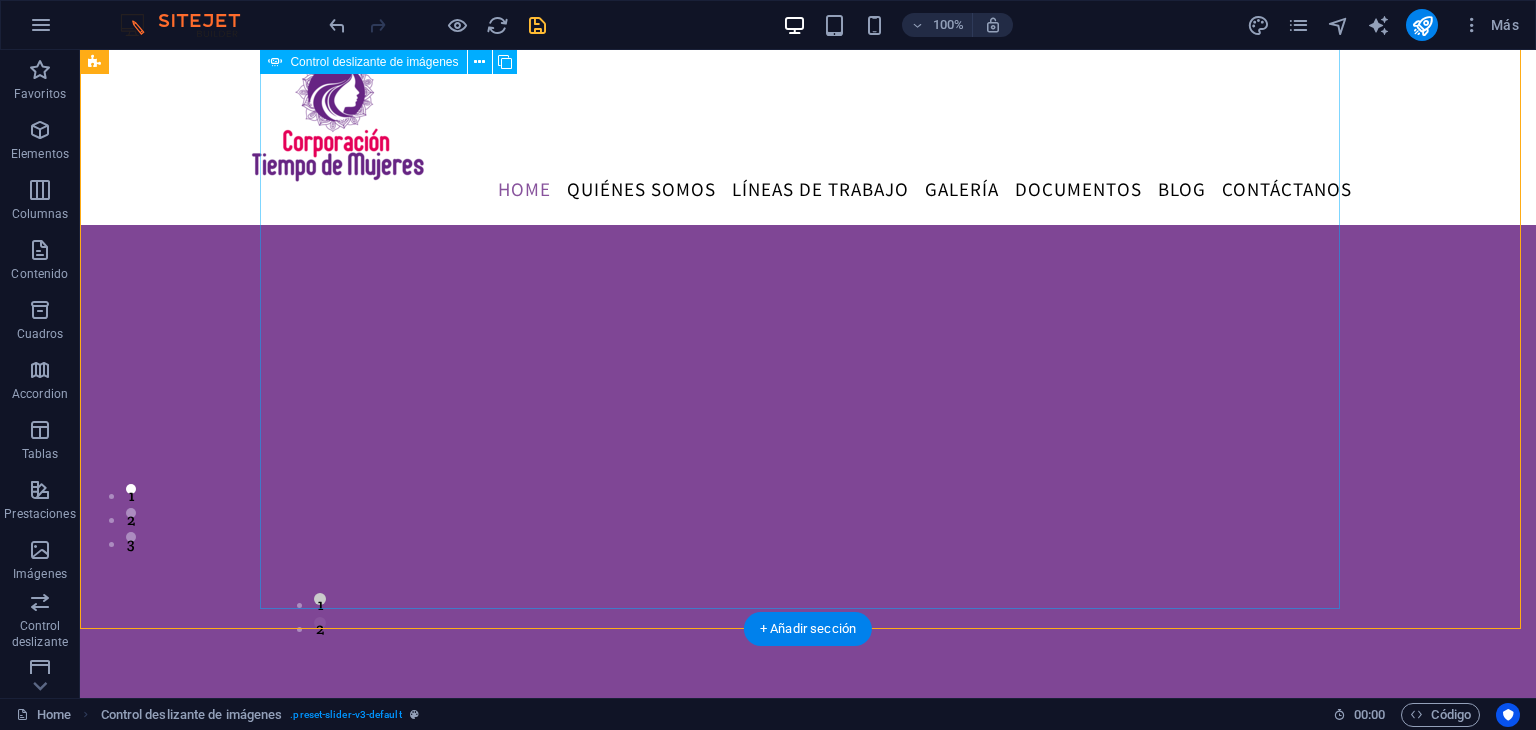 click on "sdsd sdsd 1 2" at bounding box center [808, 245] 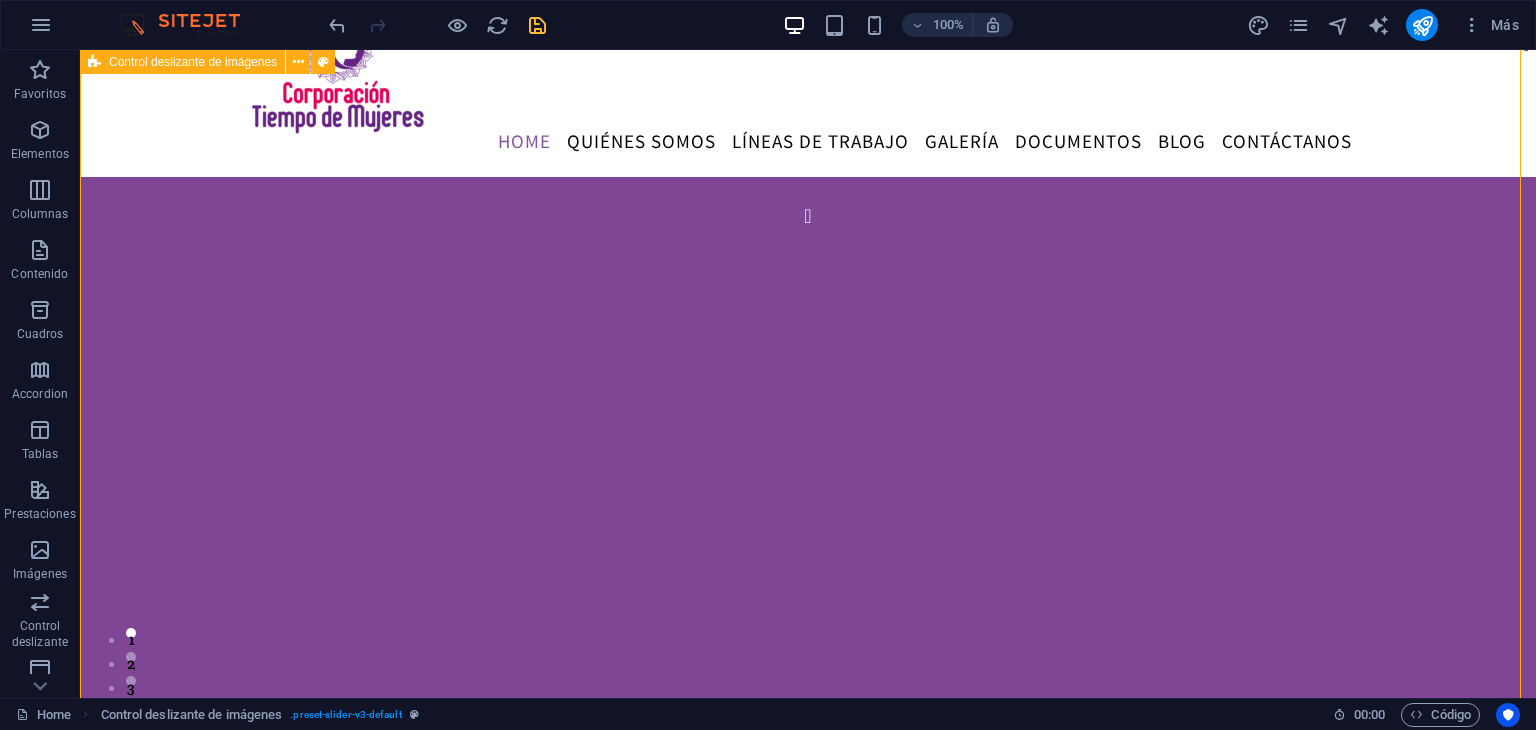 scroll, scrollTop: 44, scrollLeft: 0, axis: vertical 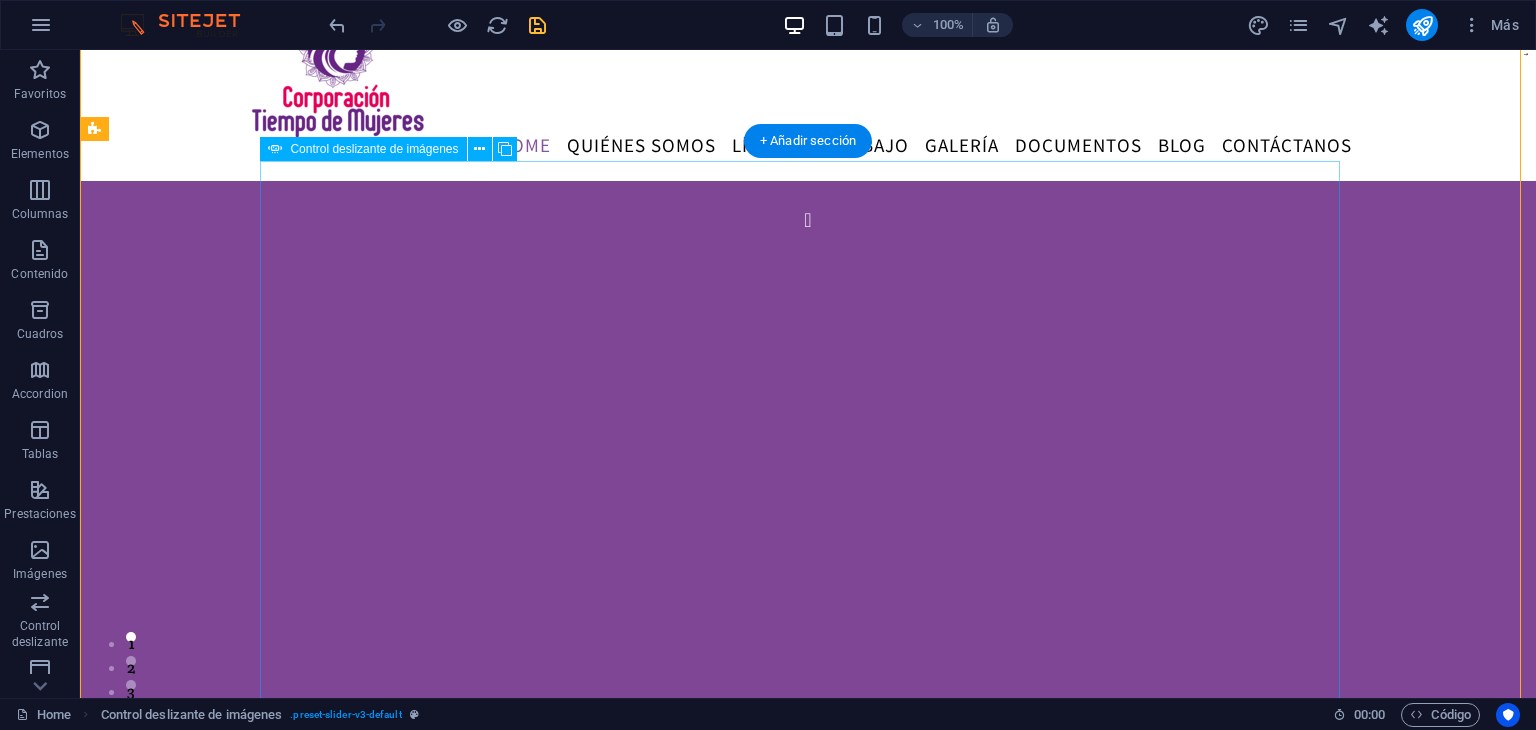 click at bounding box center [-1380, 1957] 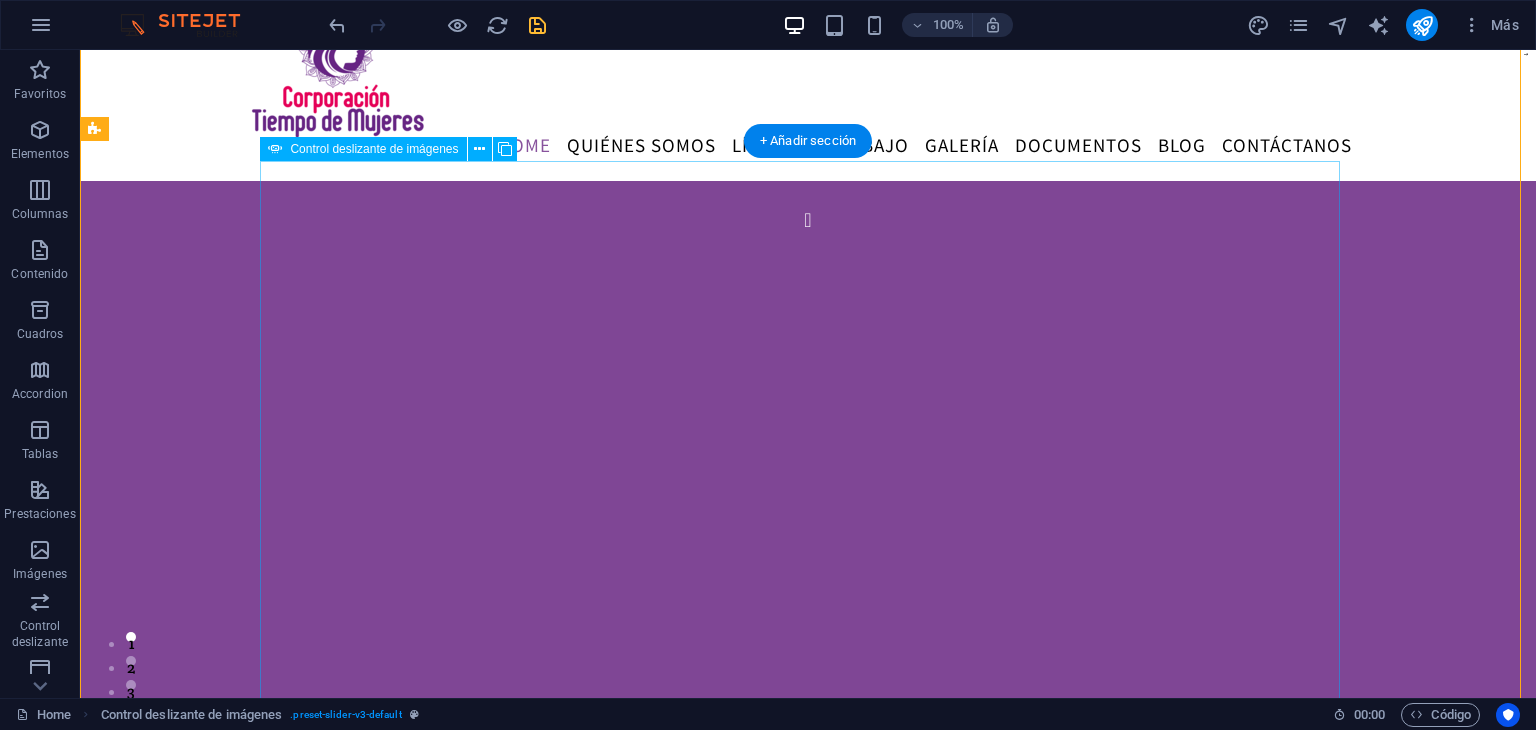 click at bounding box center [-1380, 1957] 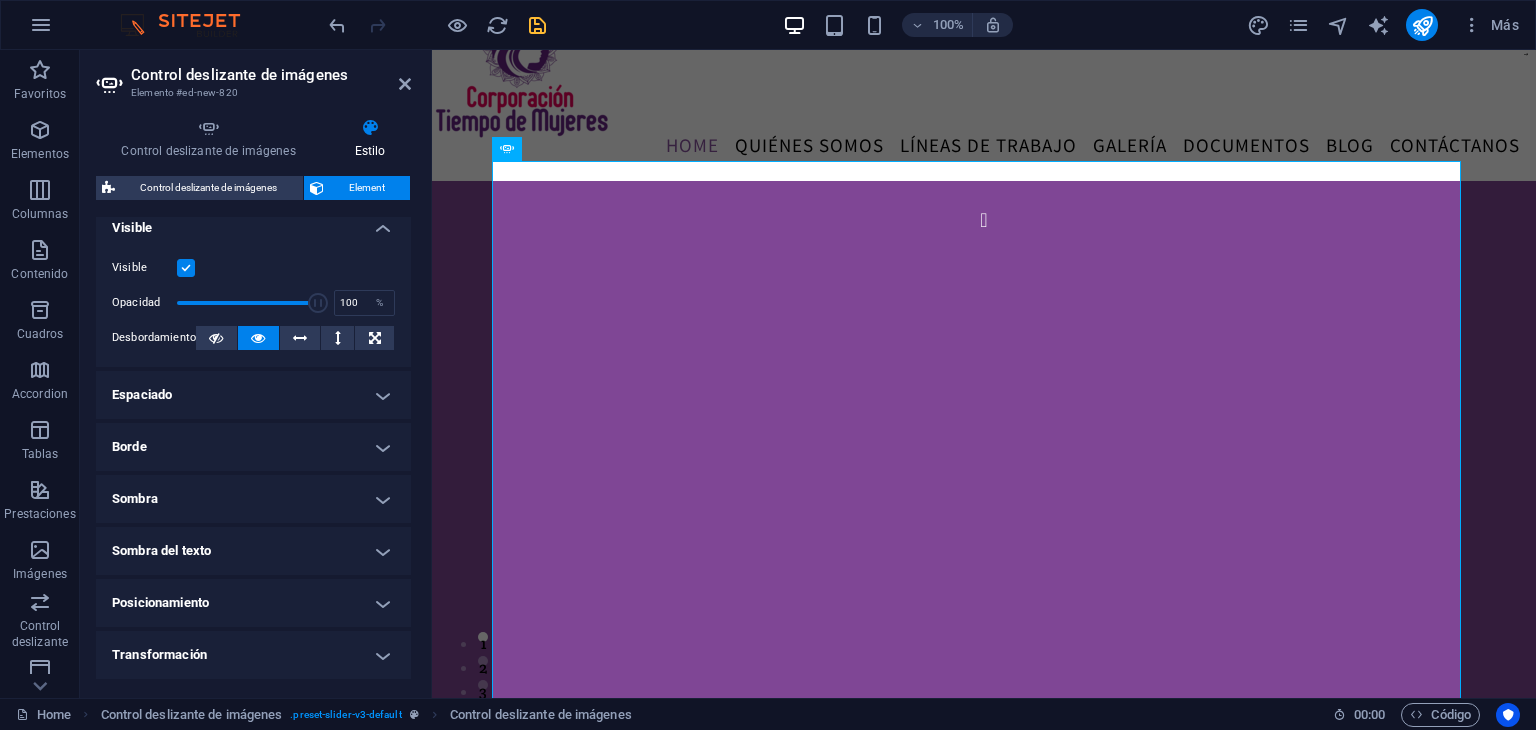 scroll, scrollTop: 247, scrollLeft: 0, axis: vertical 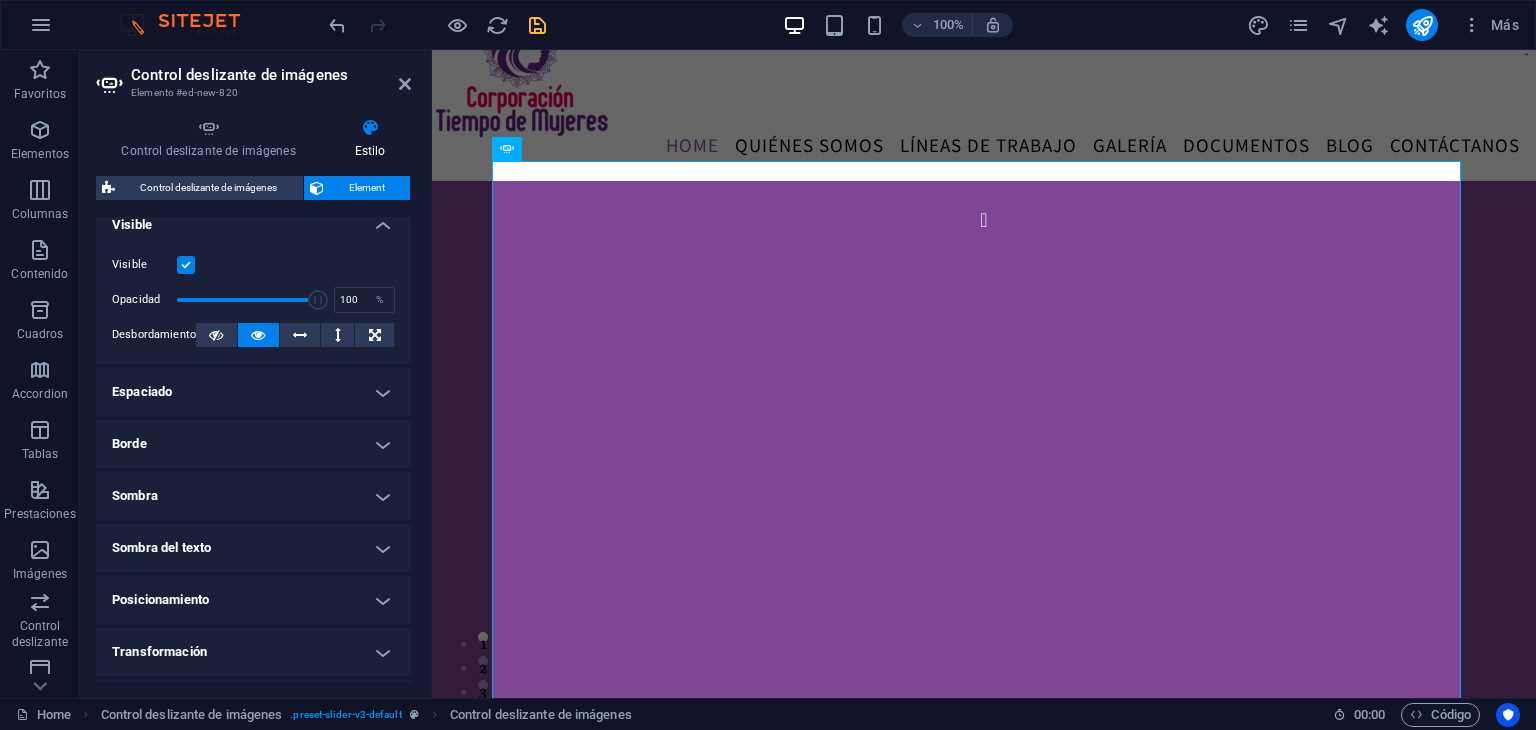 click on "Espaciado" at bounding box center [253, 392] 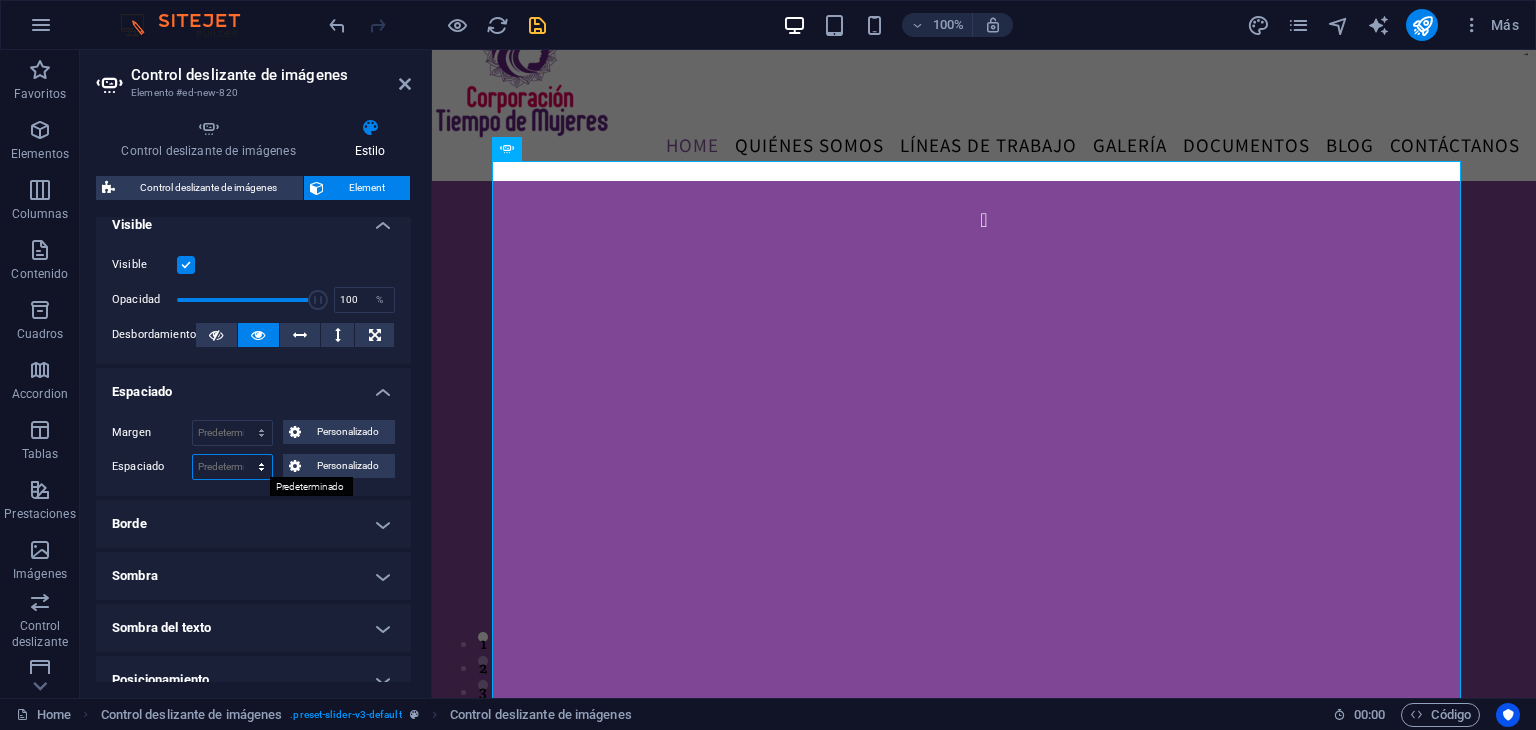 click on "Predeterminado px rem % vh vw Personalizado" at bounding box center (232, 467) 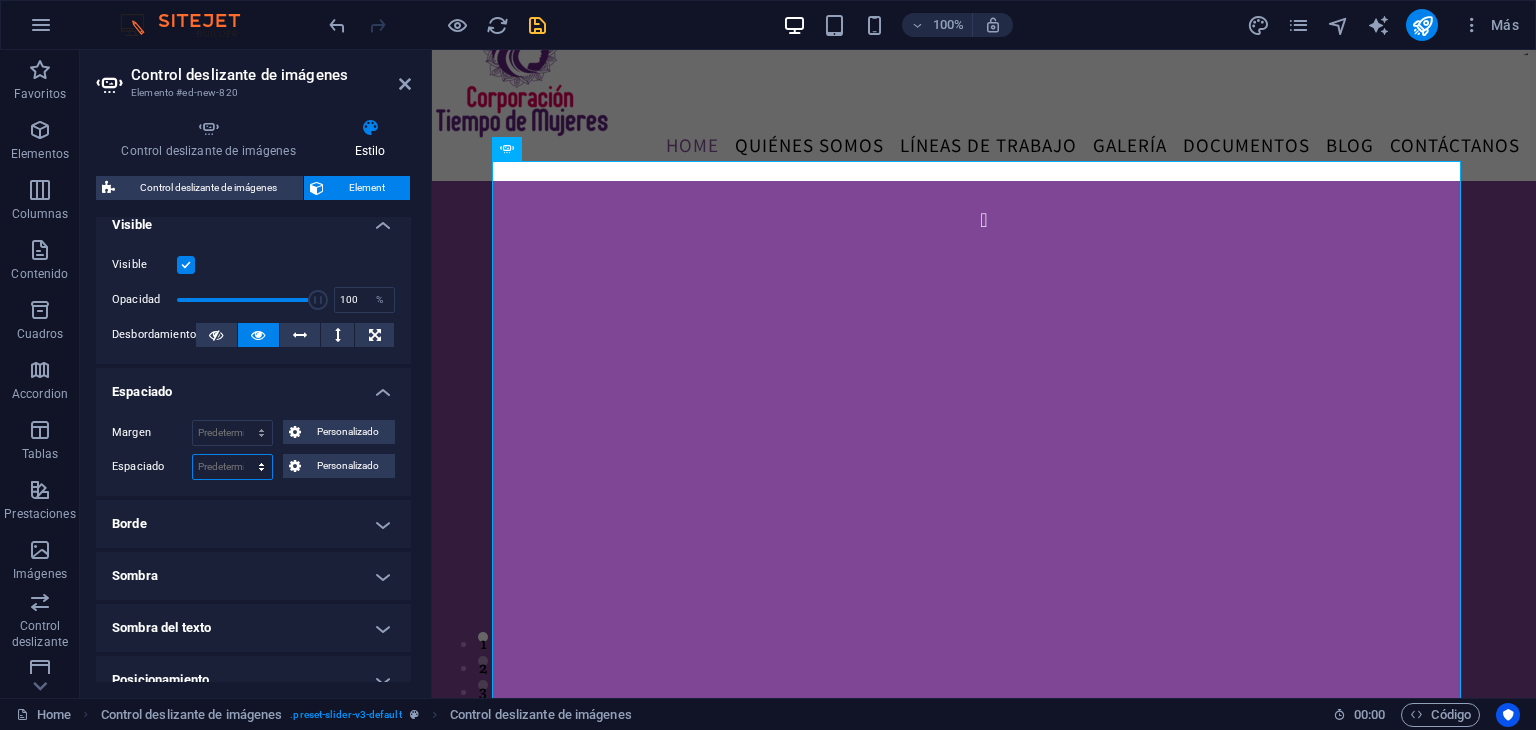 click on "Predeterminado px rem % vh vw Personalizado" at bounding box center [232, 467] 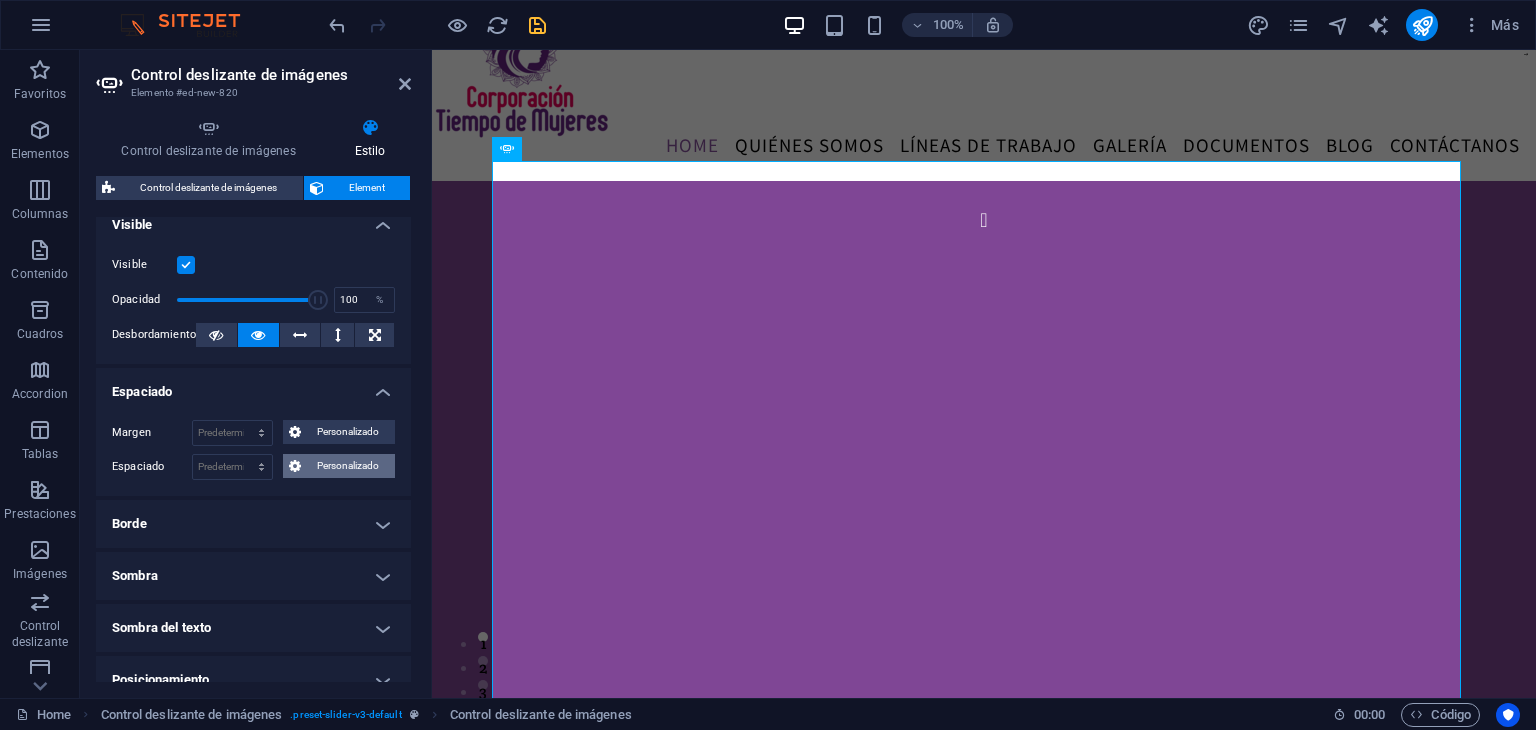 click at bounding box center (295, 466) 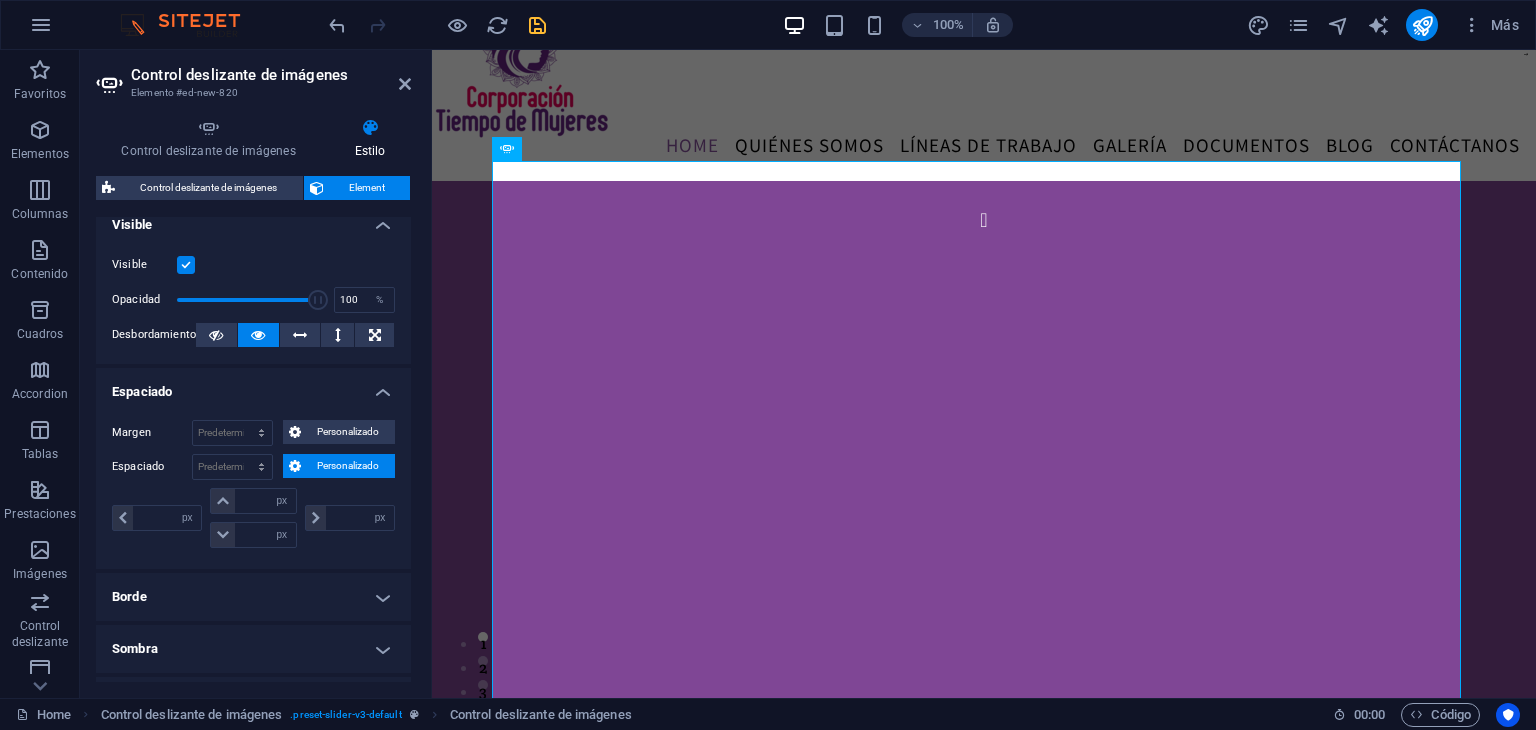 click at bounding box center (295, 466) 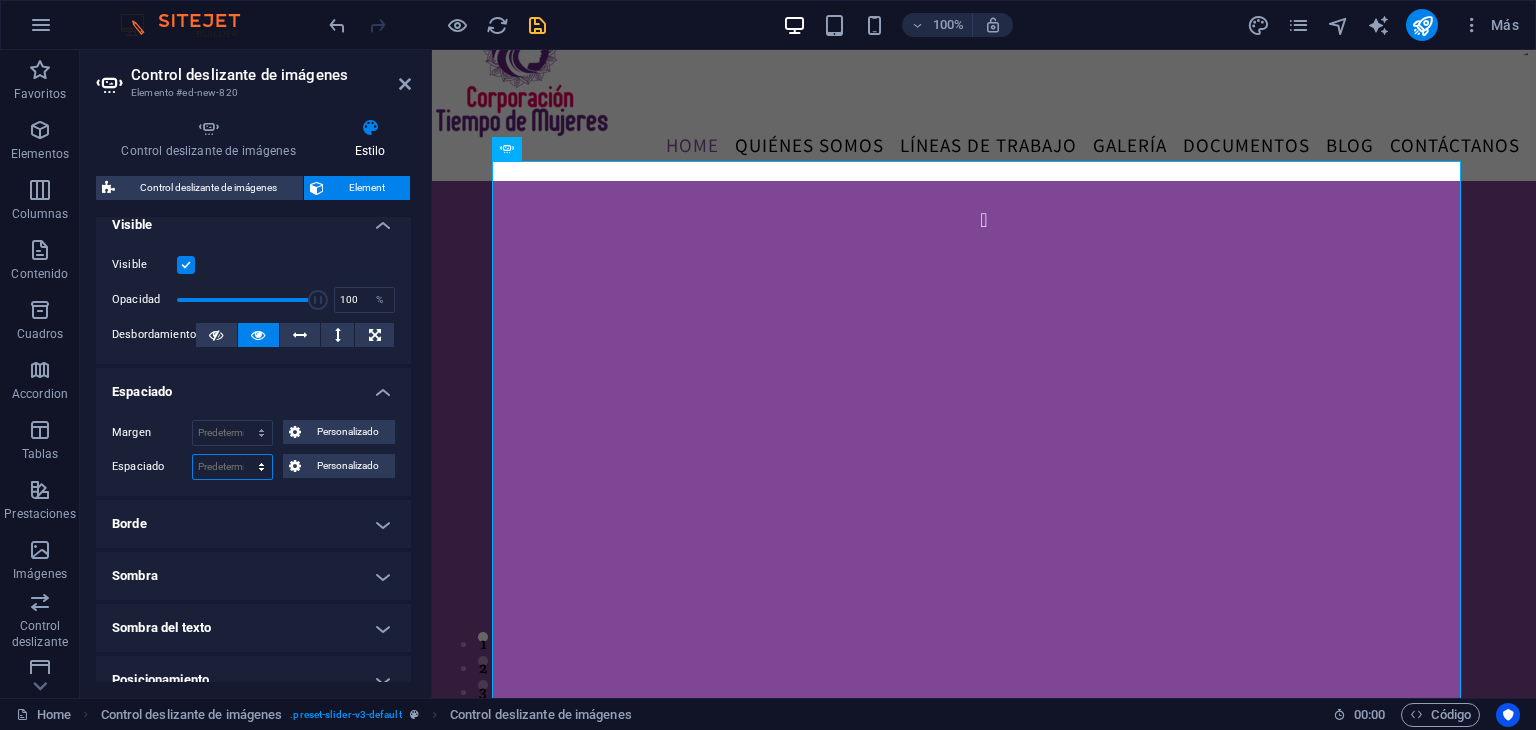 click on "Predeterminado px rem % vh vw Personalizado" at bounding box center [232, 467] 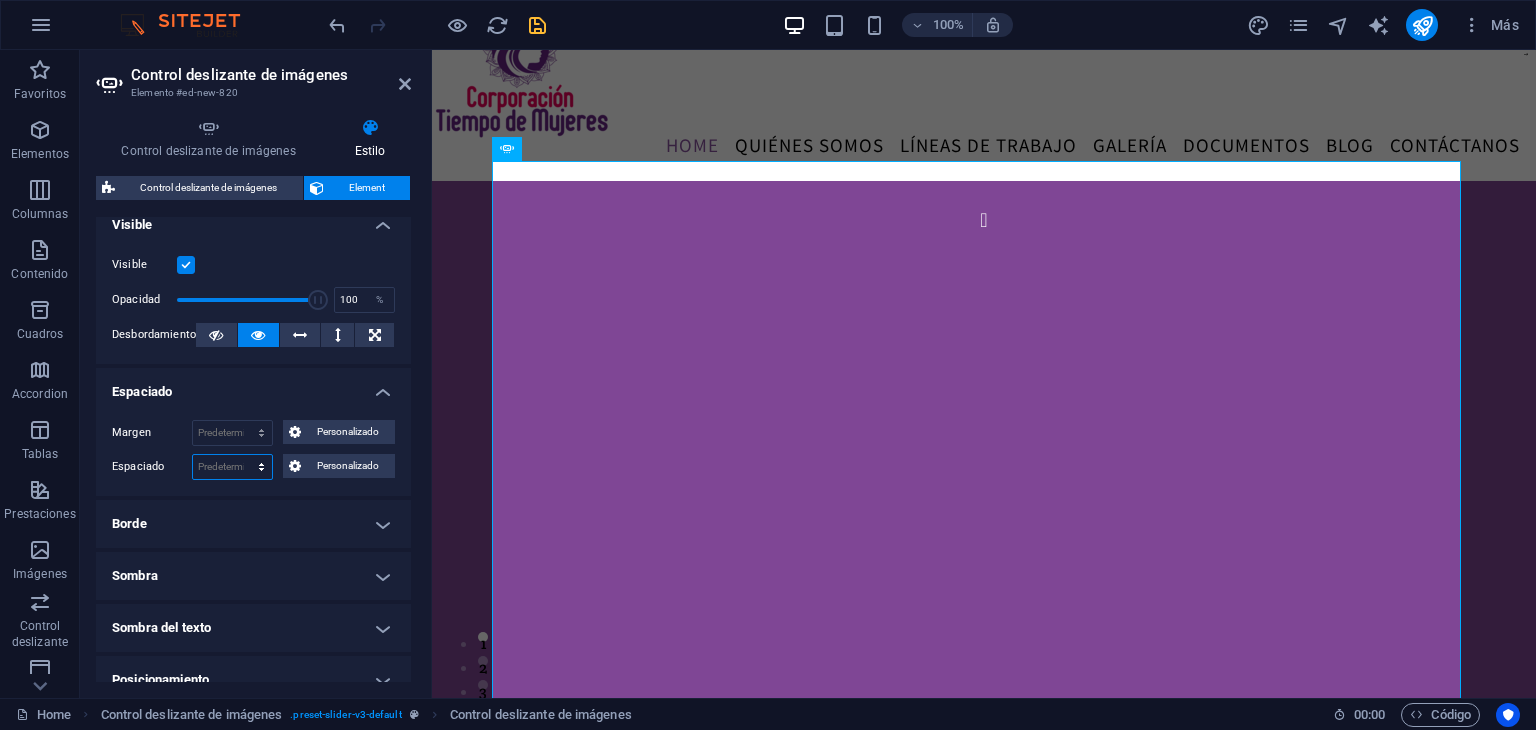 select on "px" 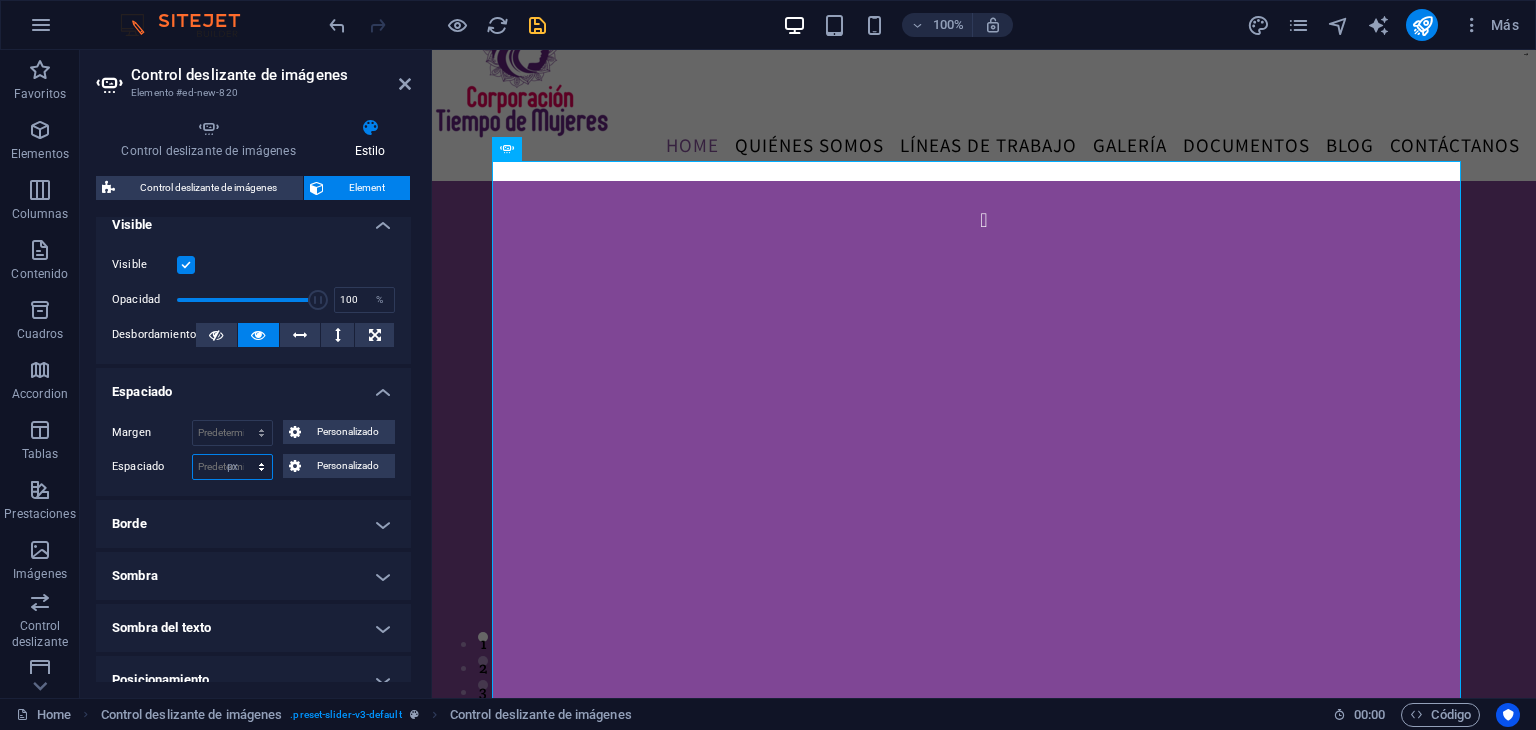 click on "Predeterminado px rem % vh vw Personalizado" at bounding box center [232, 467] 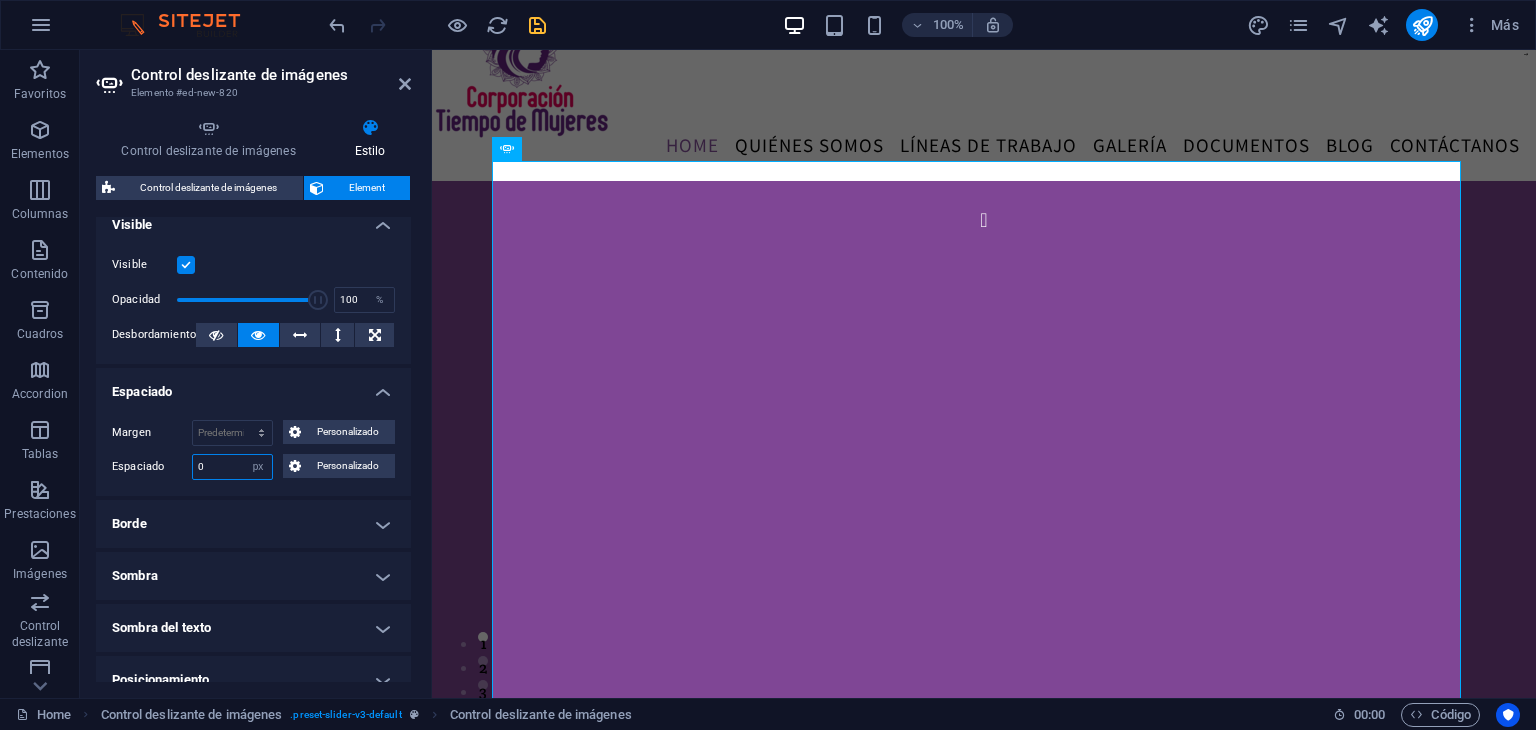 click on "0" at bounding box center (232, 467) 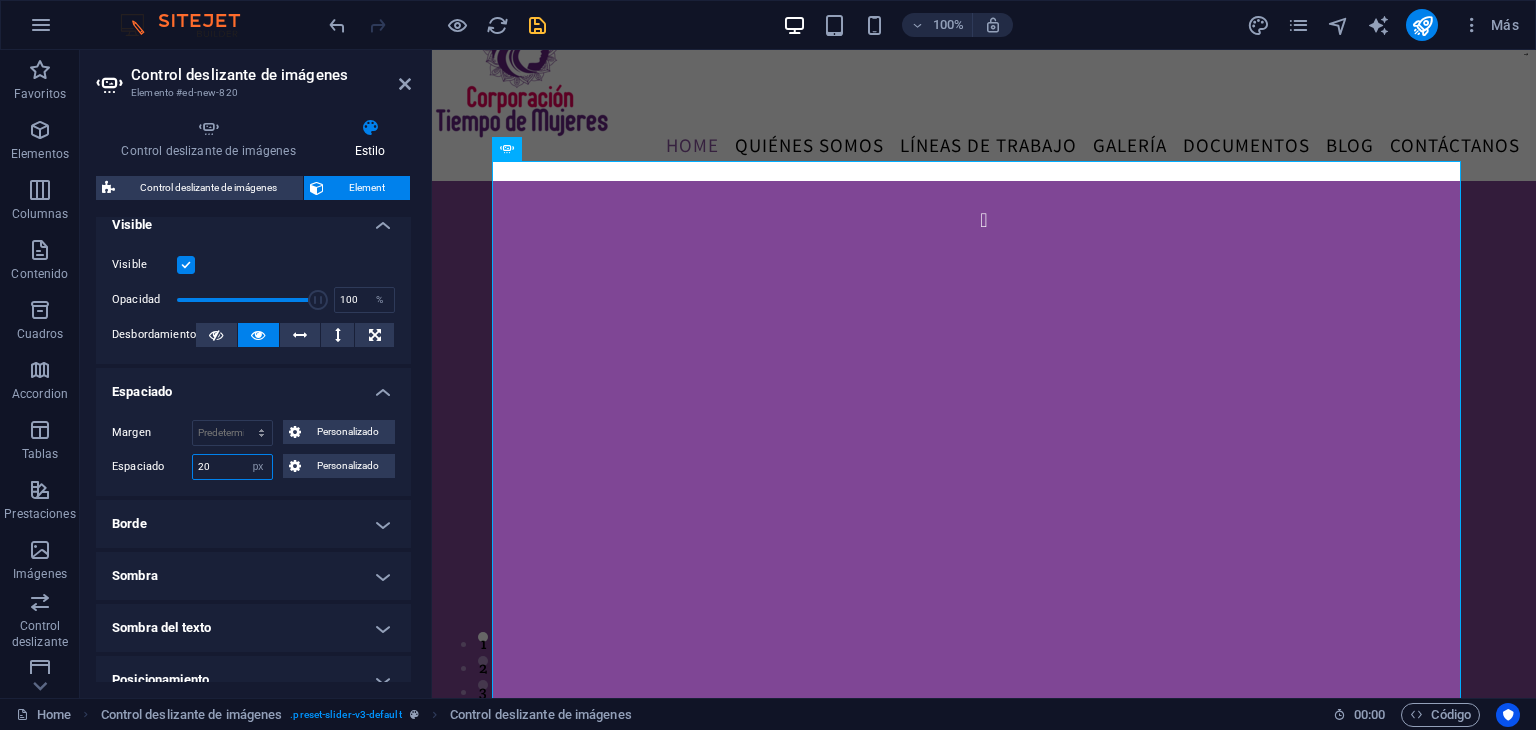 type on "20" 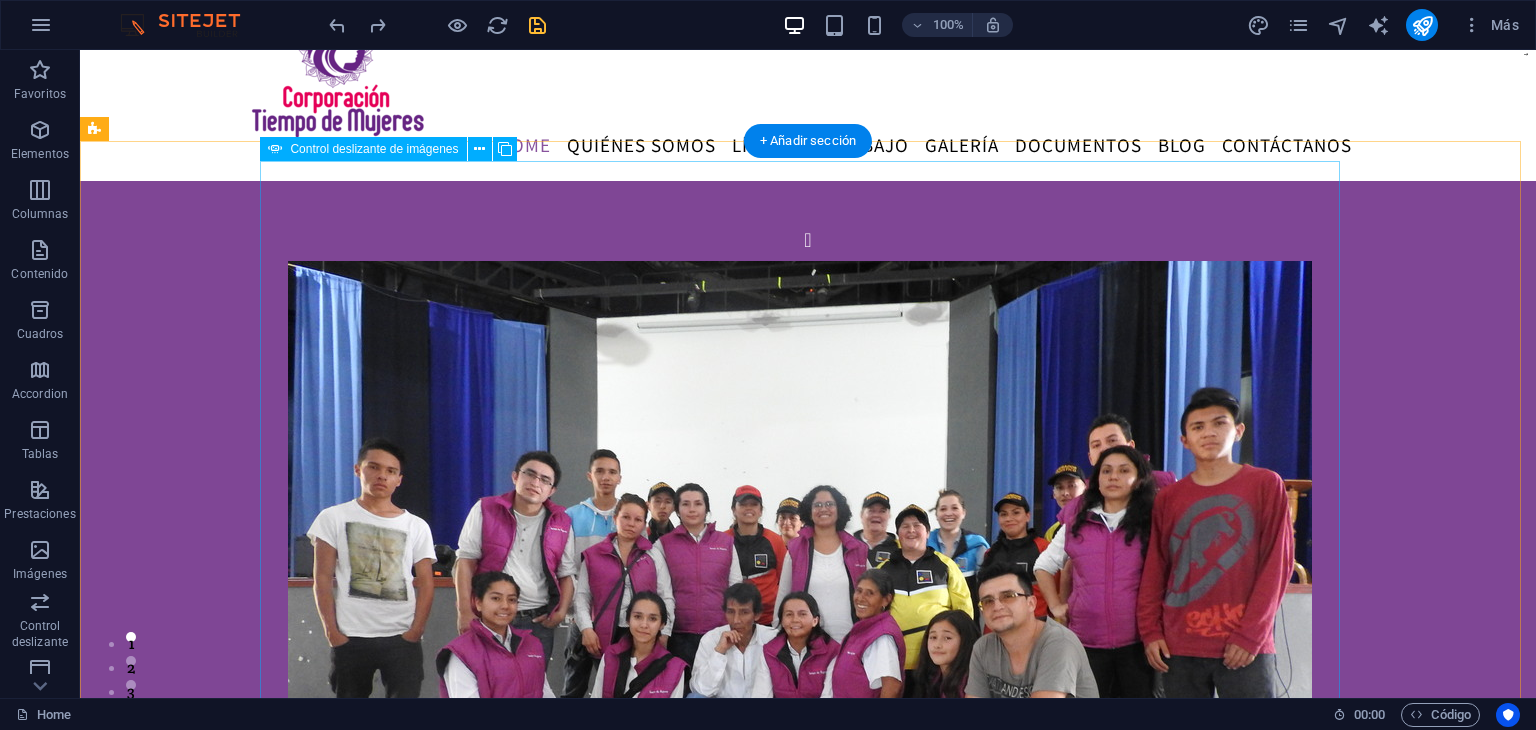 click on "sdsd sdsd 1 2" at bounding box center (808, 501) 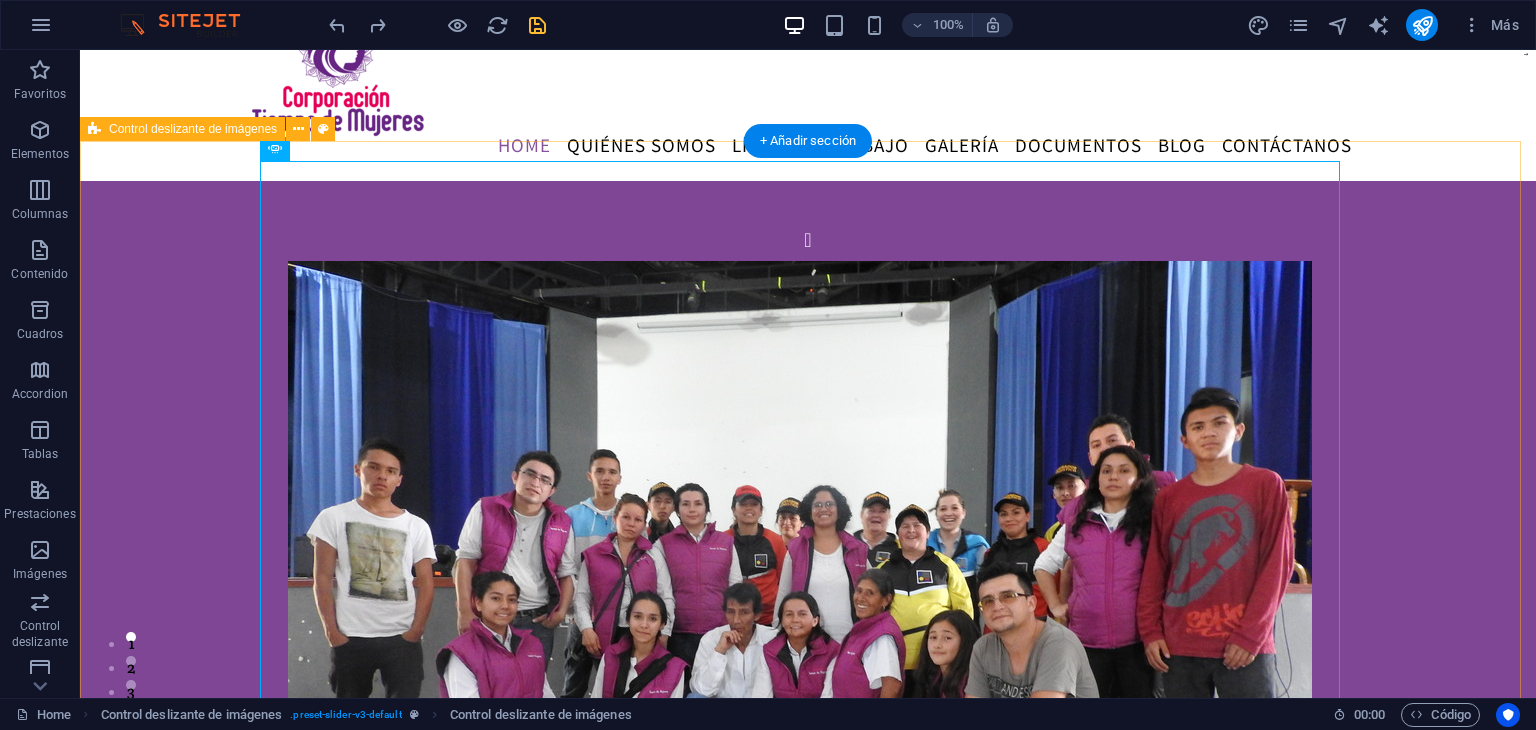 click on "sdsd sdsd 1 2" at bounding box center [808, 501] 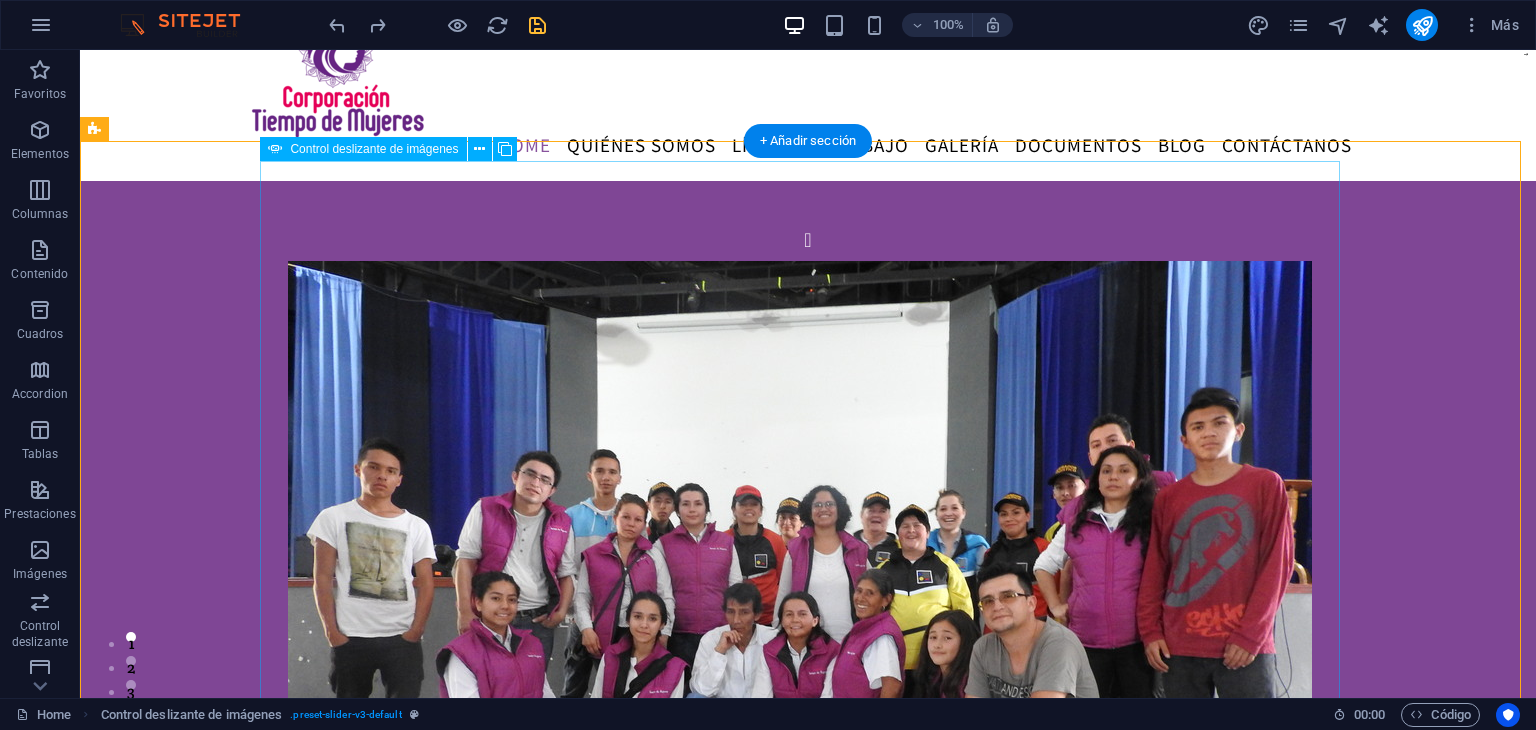 click on "sdsd sdsd 1 2" at bounding box center [808, 501] 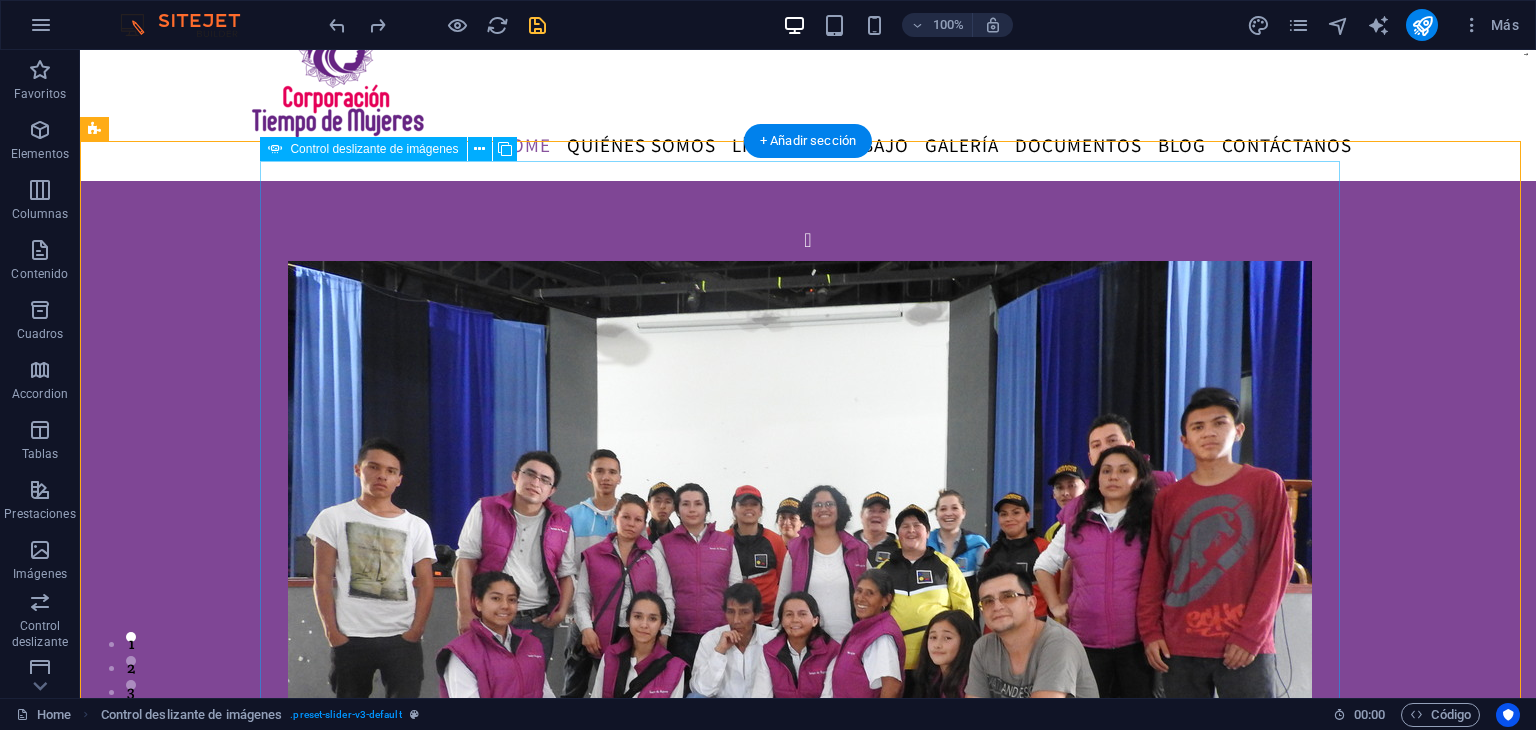 click on "sdsd sdsd 1 2" at bounding box center (808, 501) 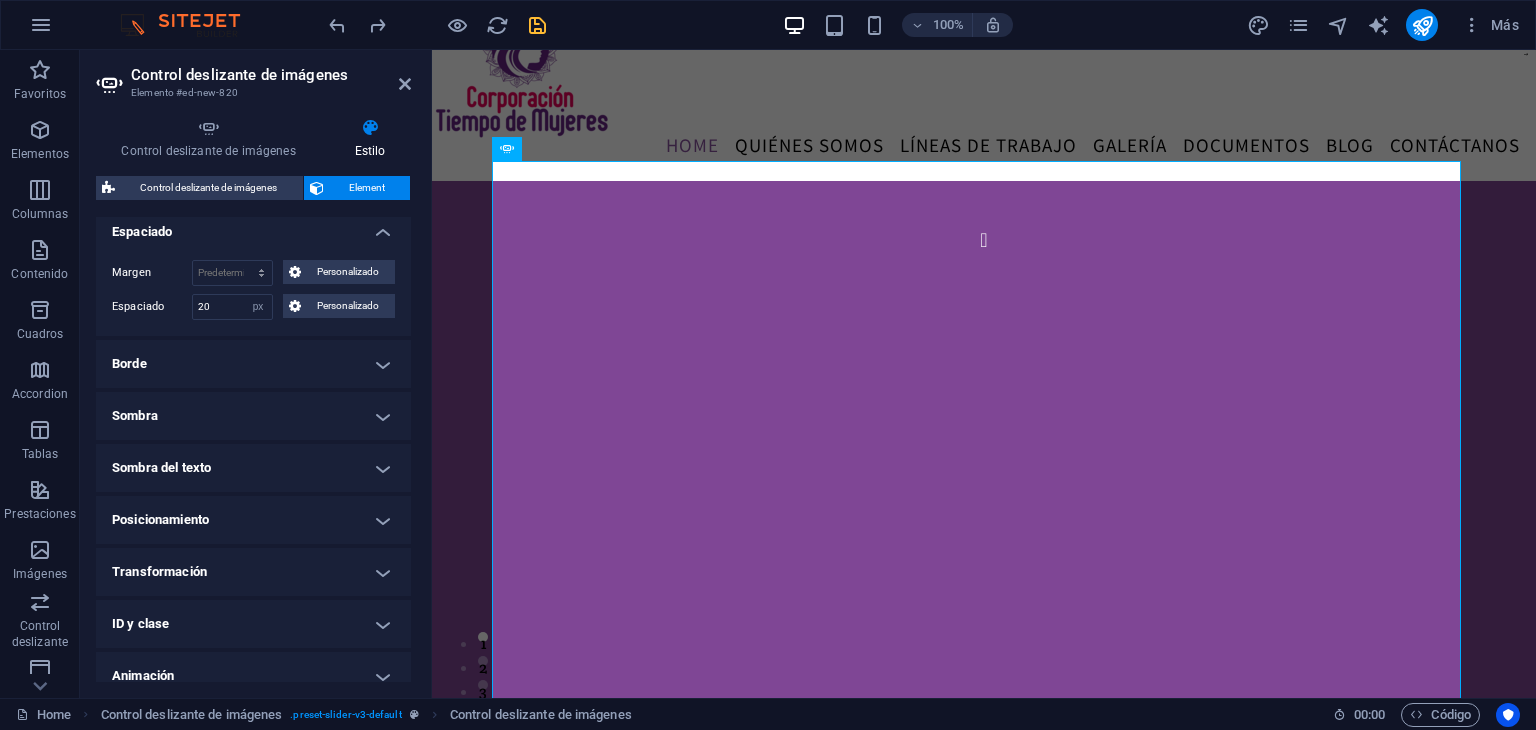 scroll, scrollTop: 408, scrollLeft: 0, axis: vertical 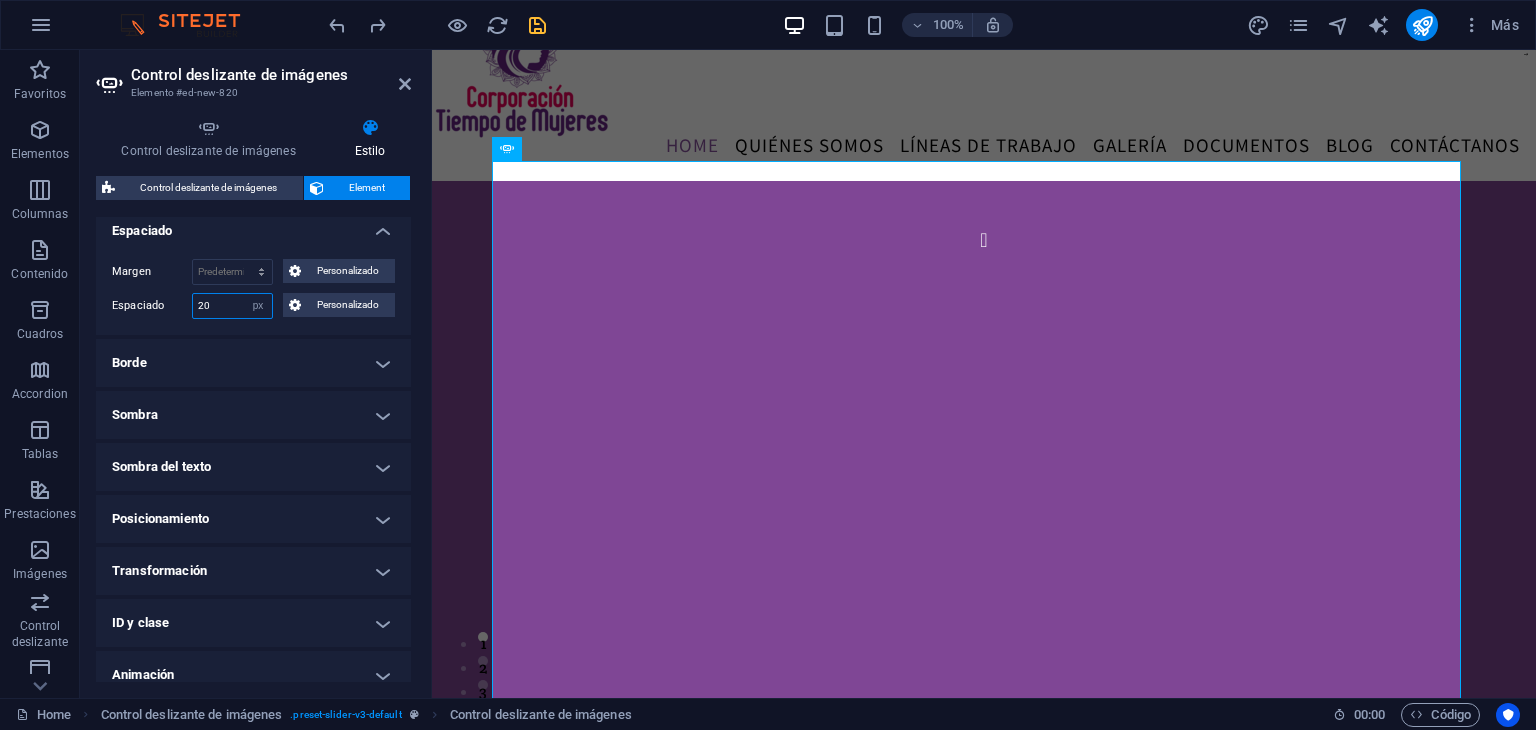 click on "20" at bounding box center [232, 306] 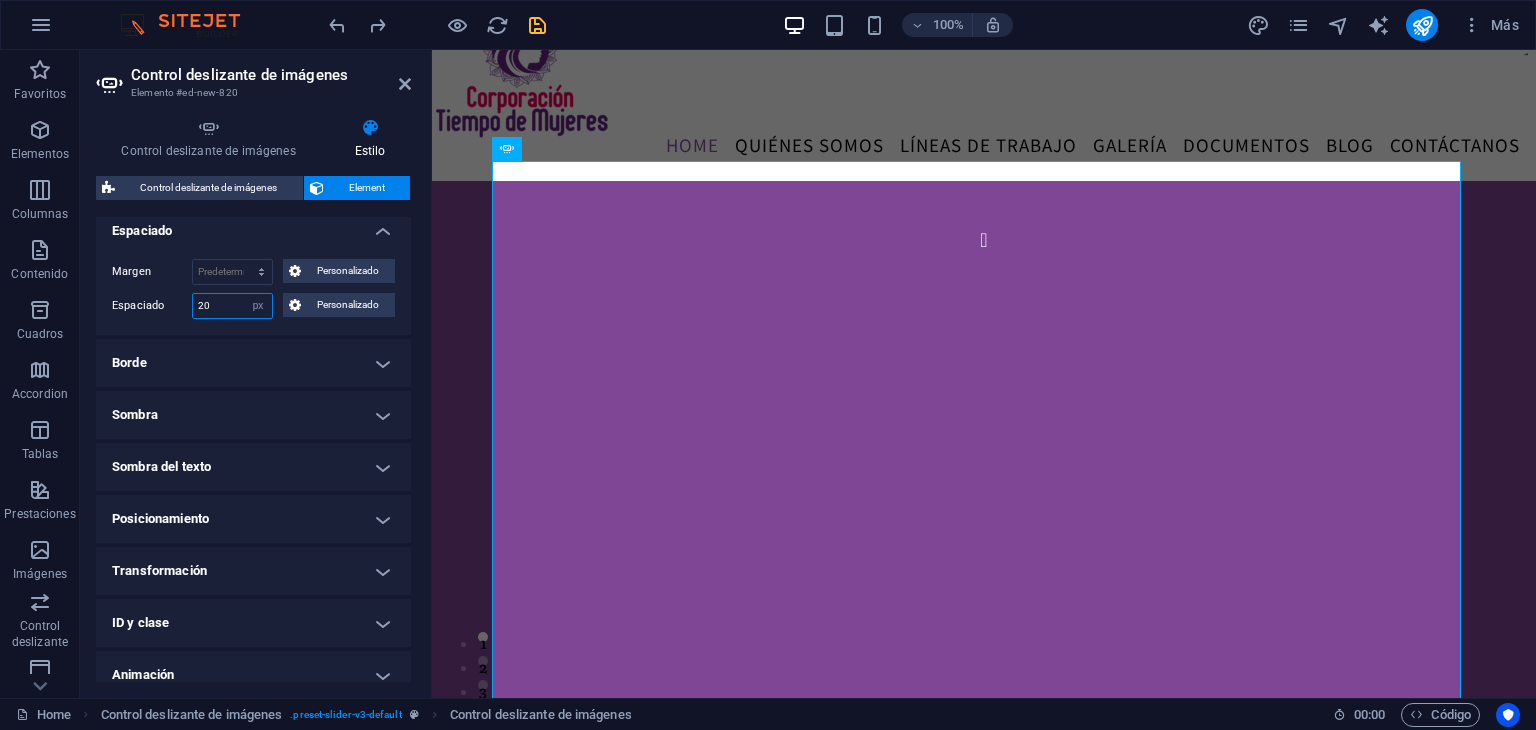 type on "2" 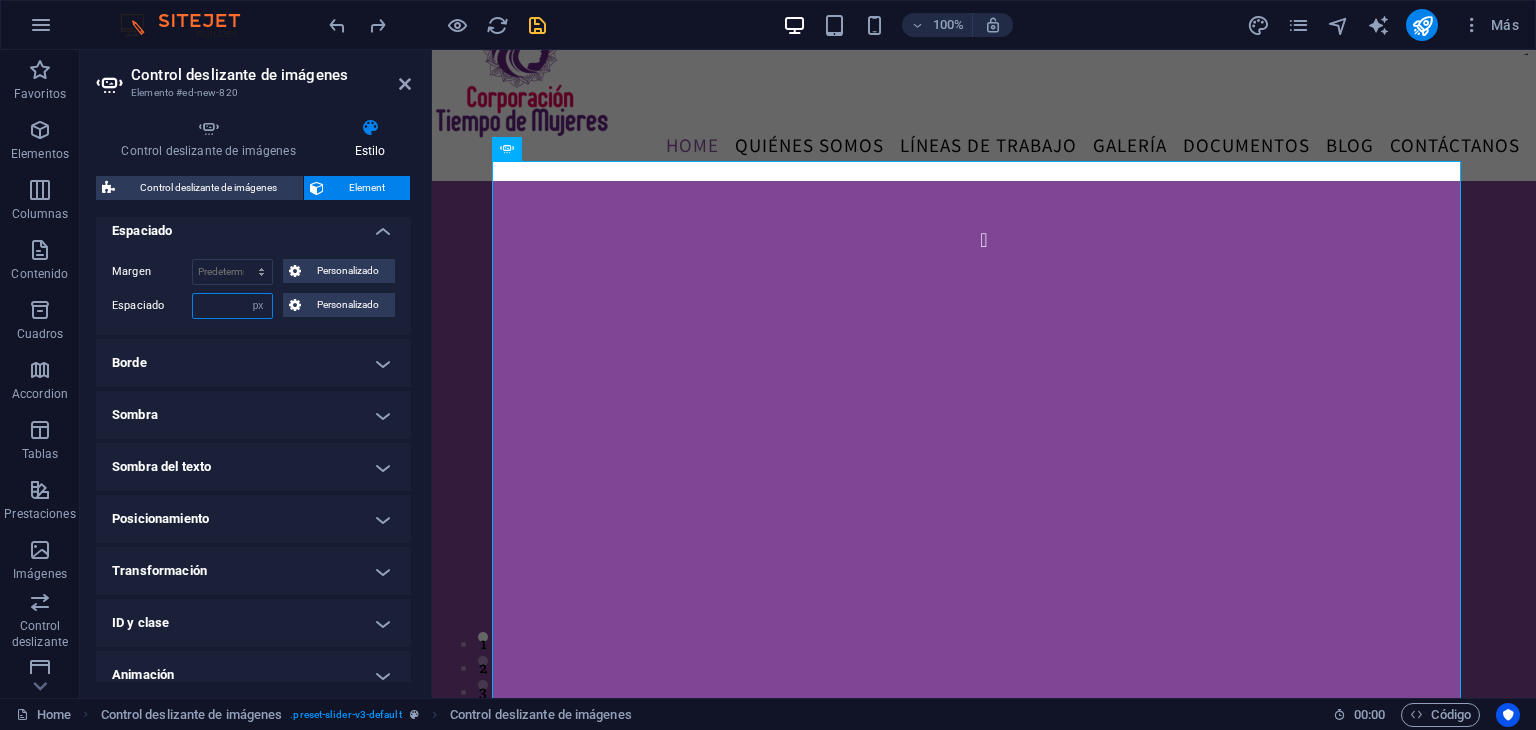 type on "3" 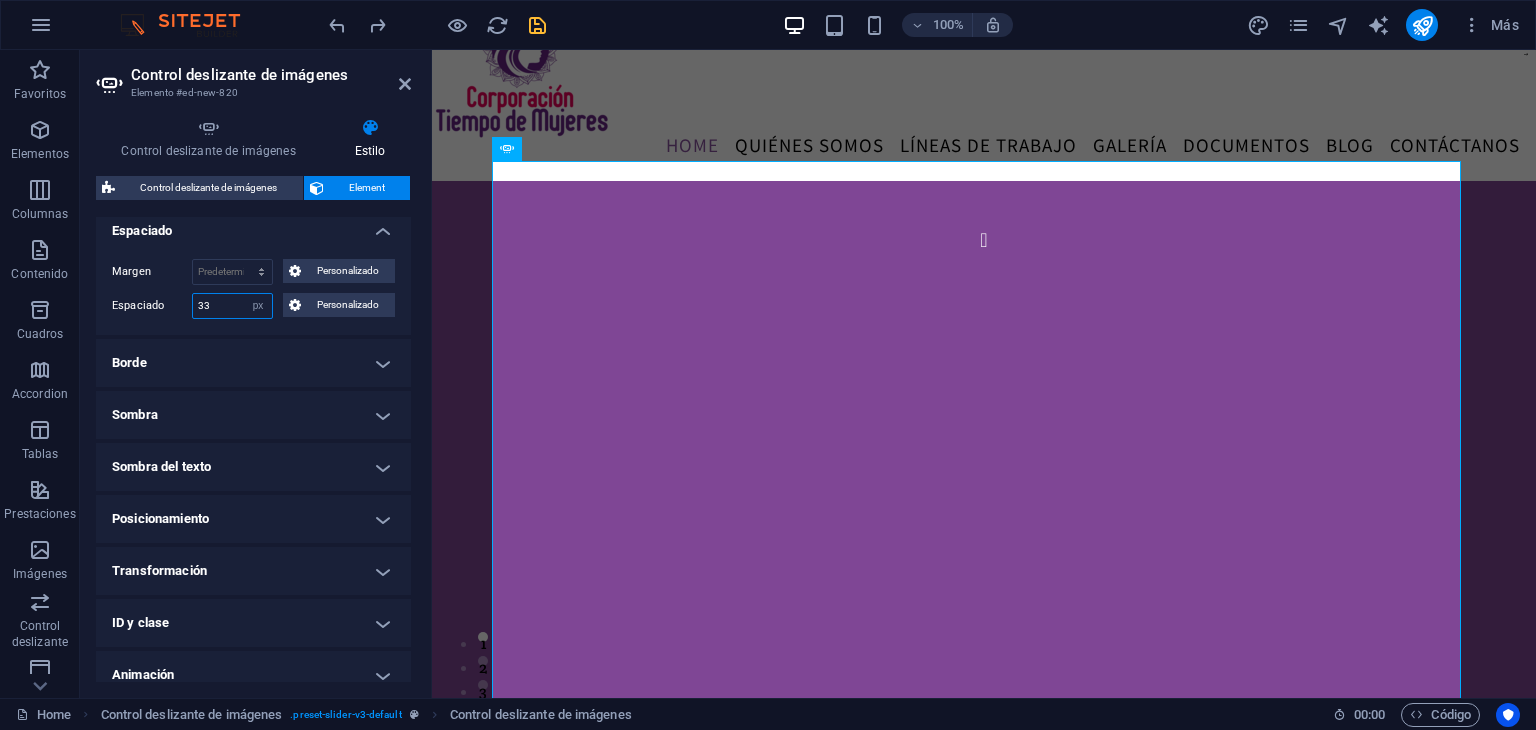 type on "3" 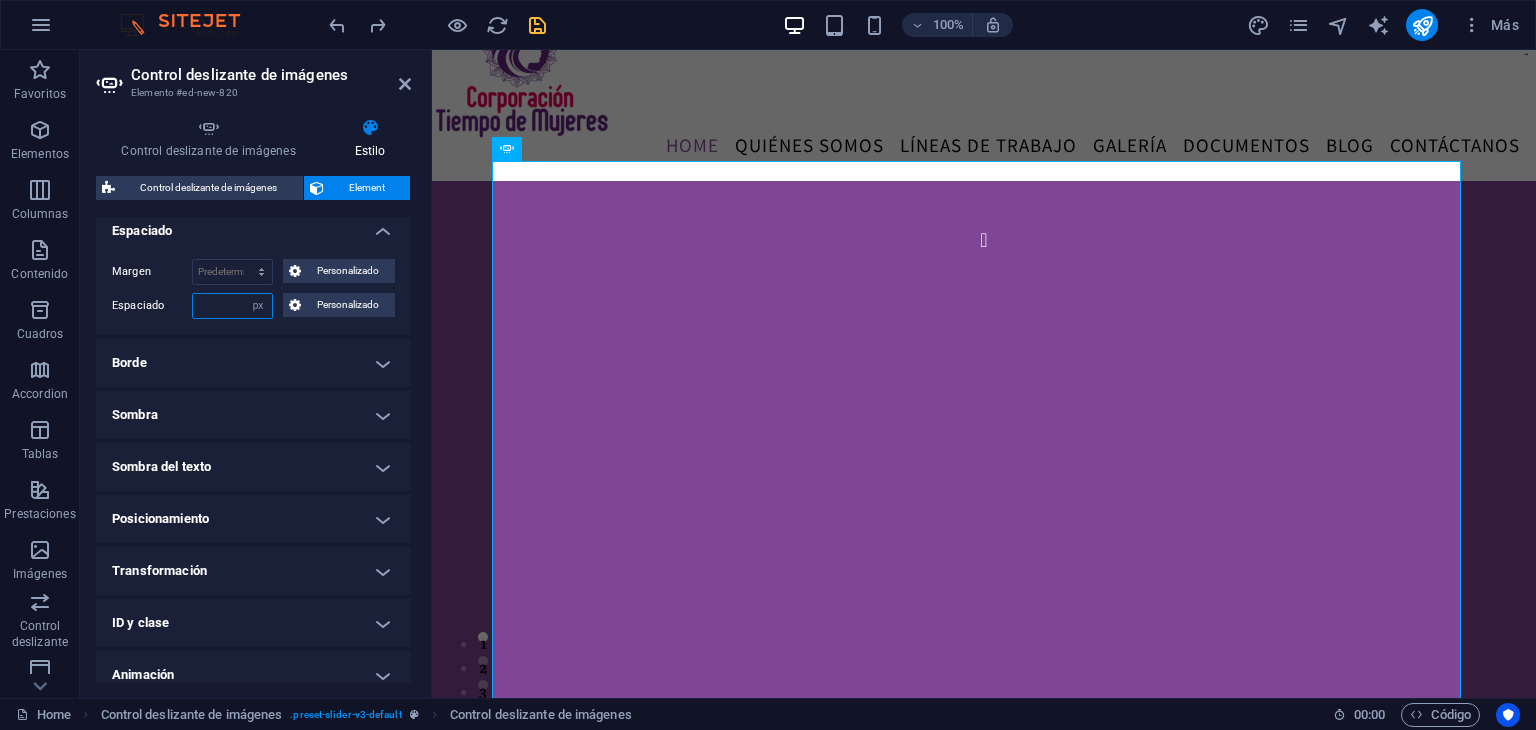 type 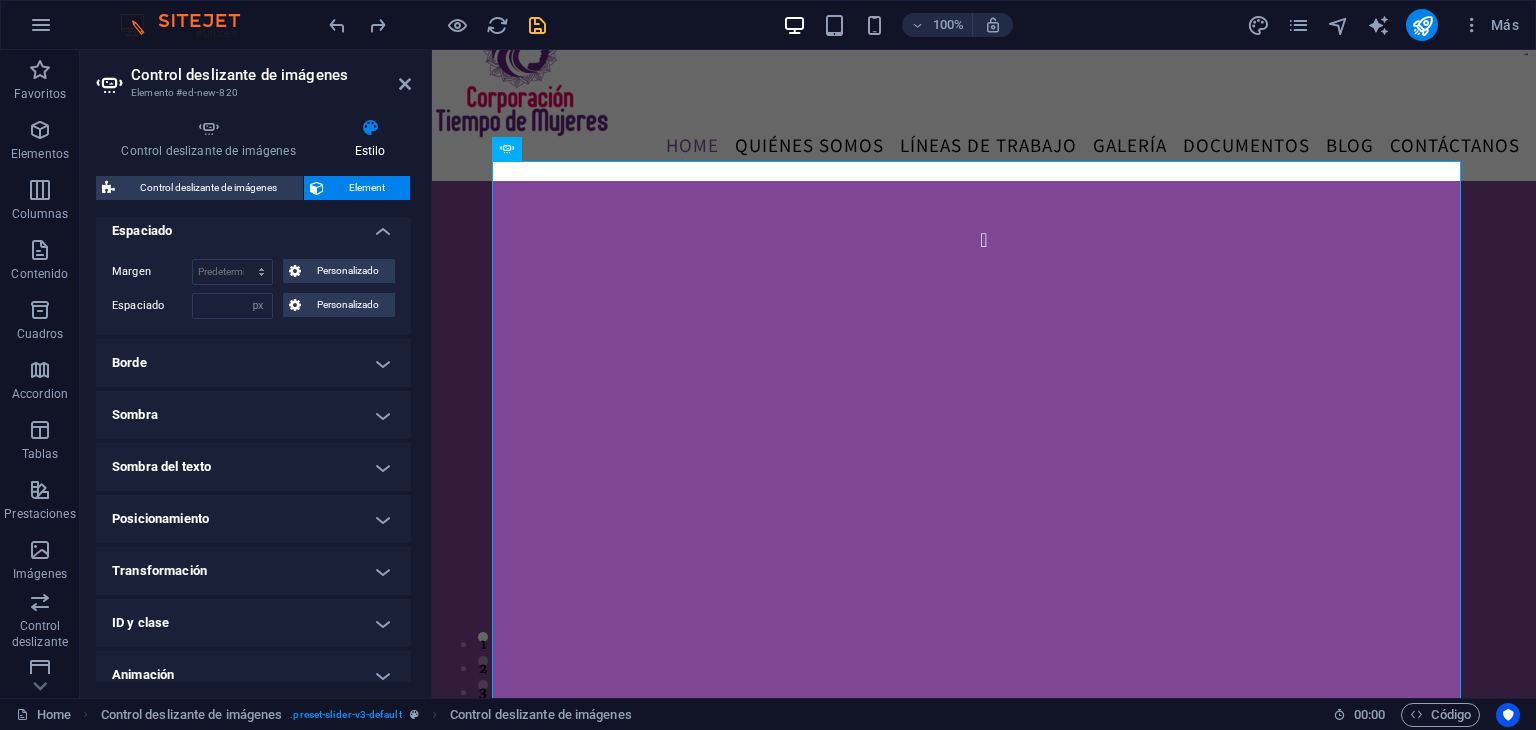 click on "Espaciado" at bounding box center (253, 225) 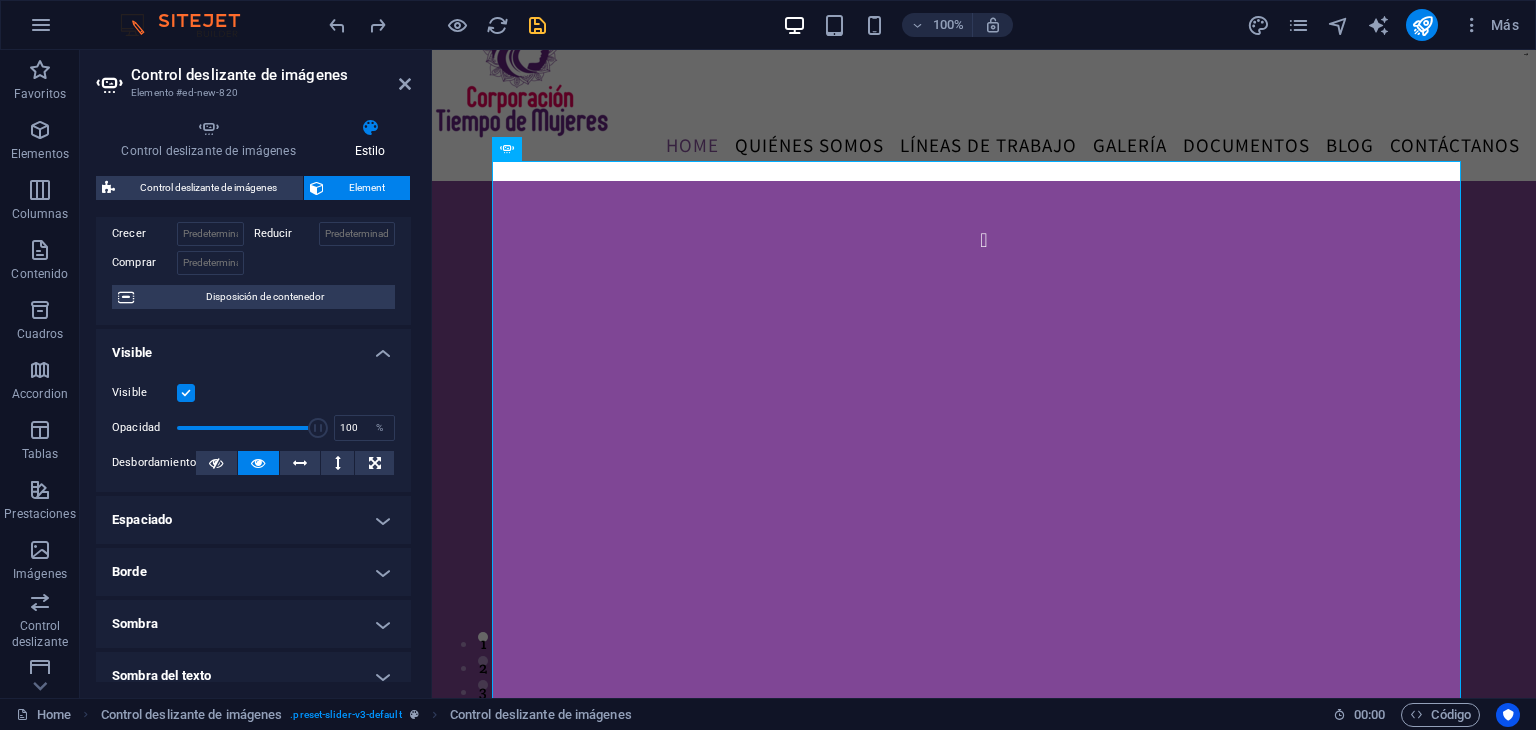 scroll, scrollTop: 108, scrollLeft: 0, axis: vertical 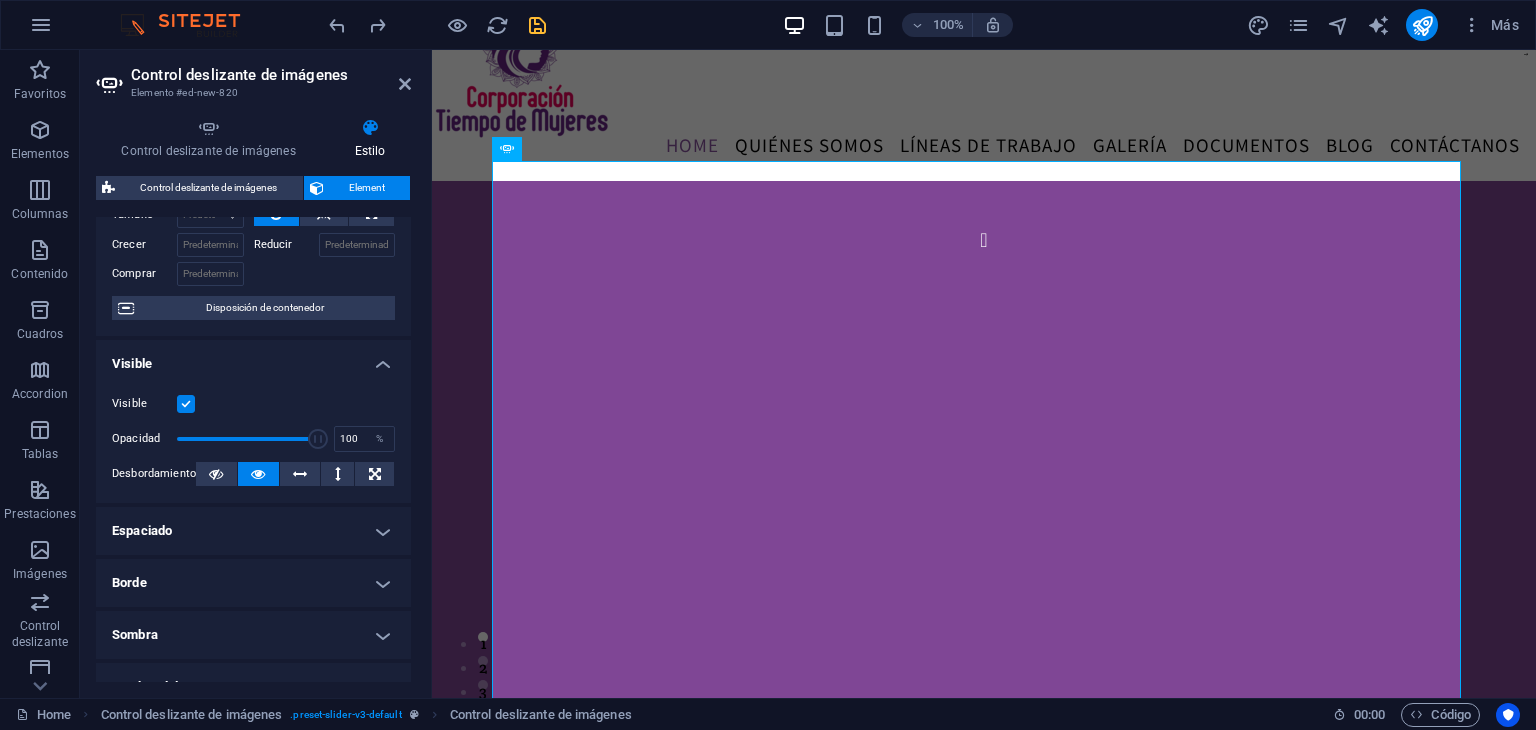 click on "Visible" at bounding box center (253, 358) 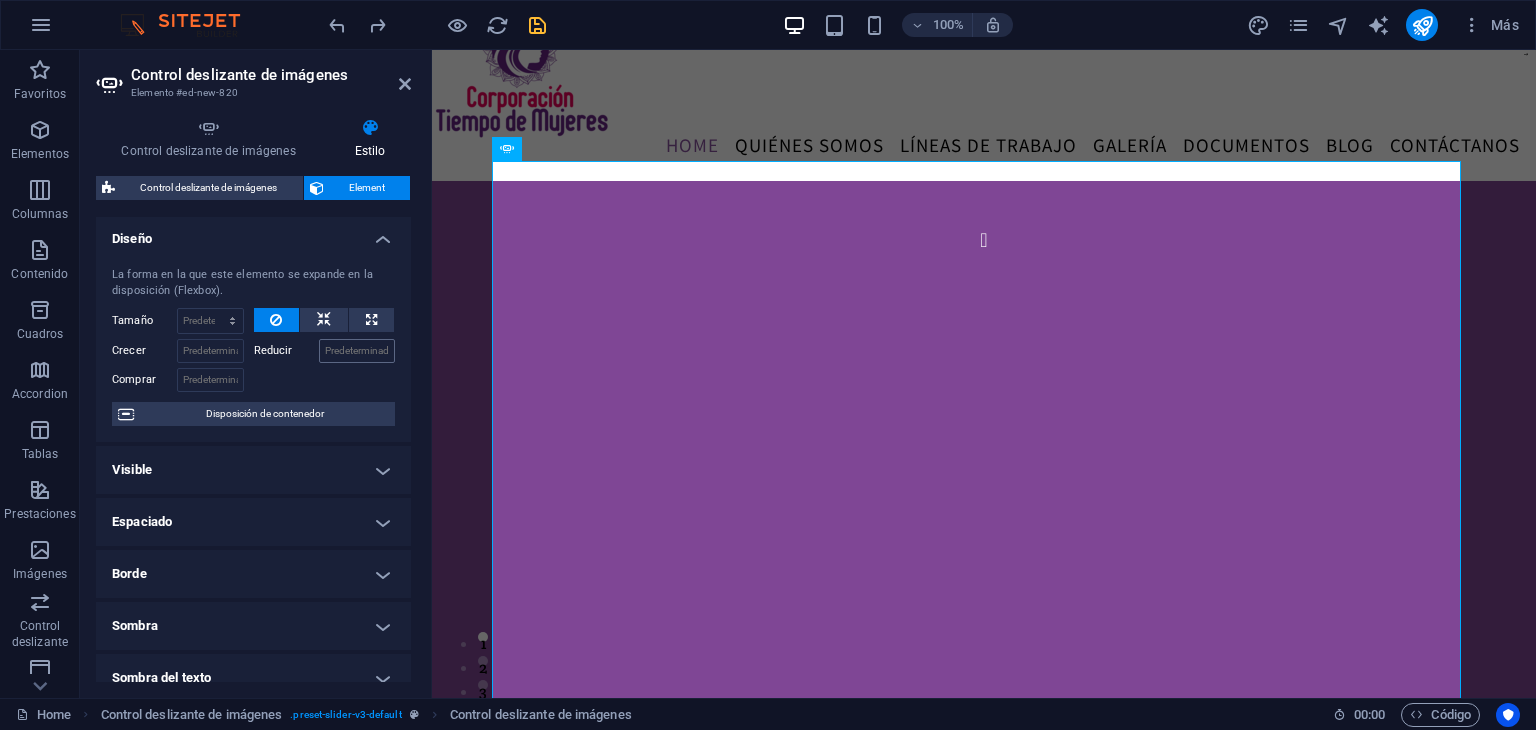 scroll, scrollTop: 0, scrollLeft: 0, axis: both 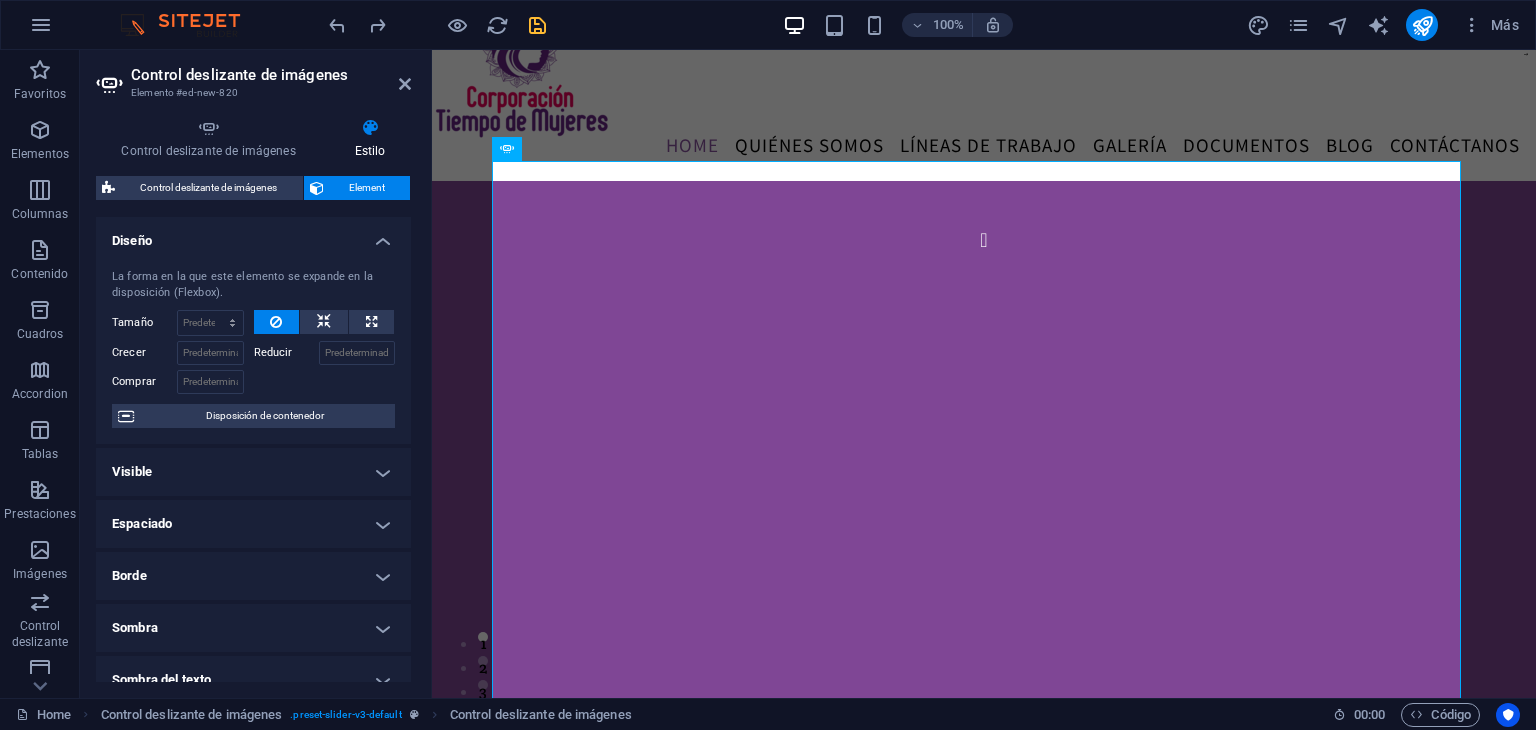 click at bounding box center (437, 25) 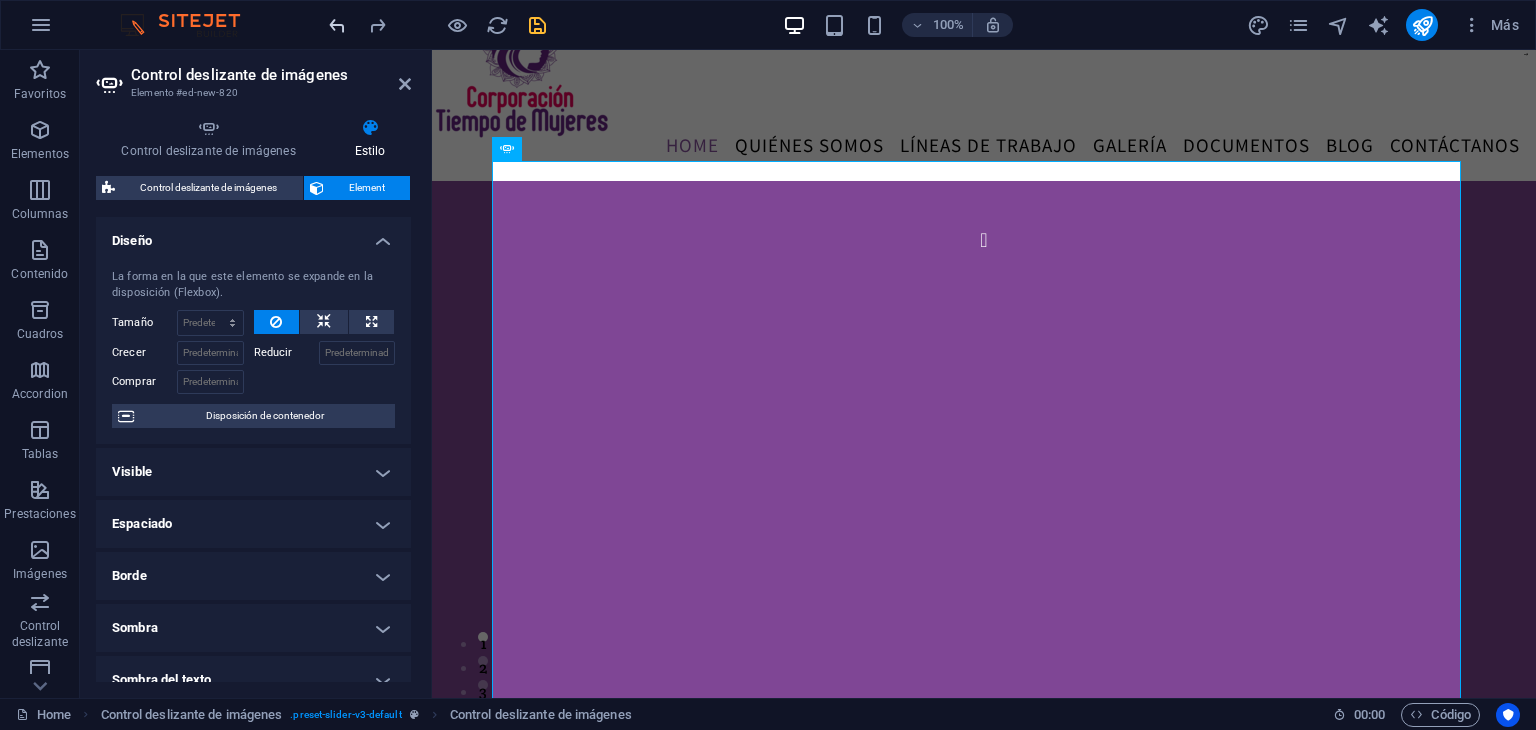 click at bounding box center [337, 25] 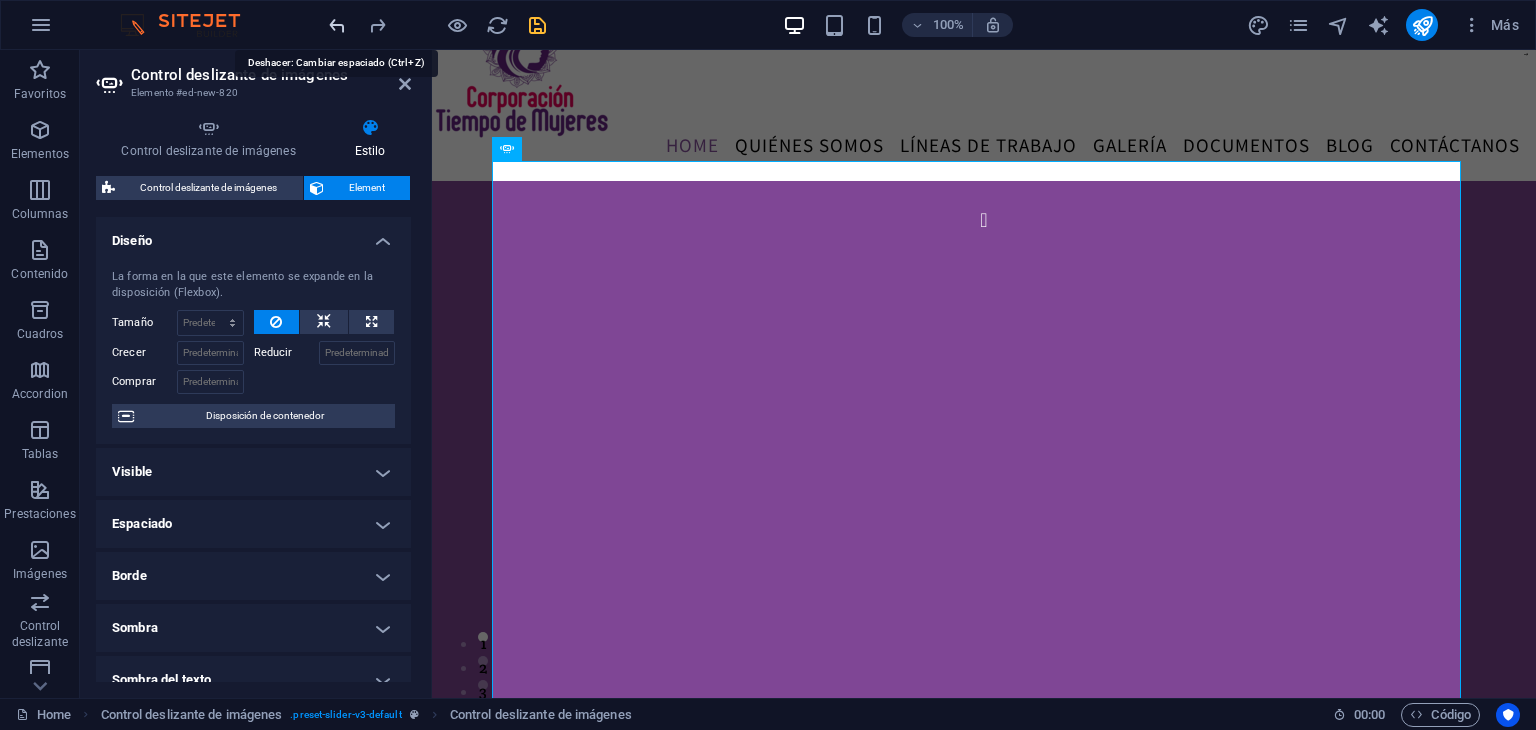 click at bounding box center (337, 25) 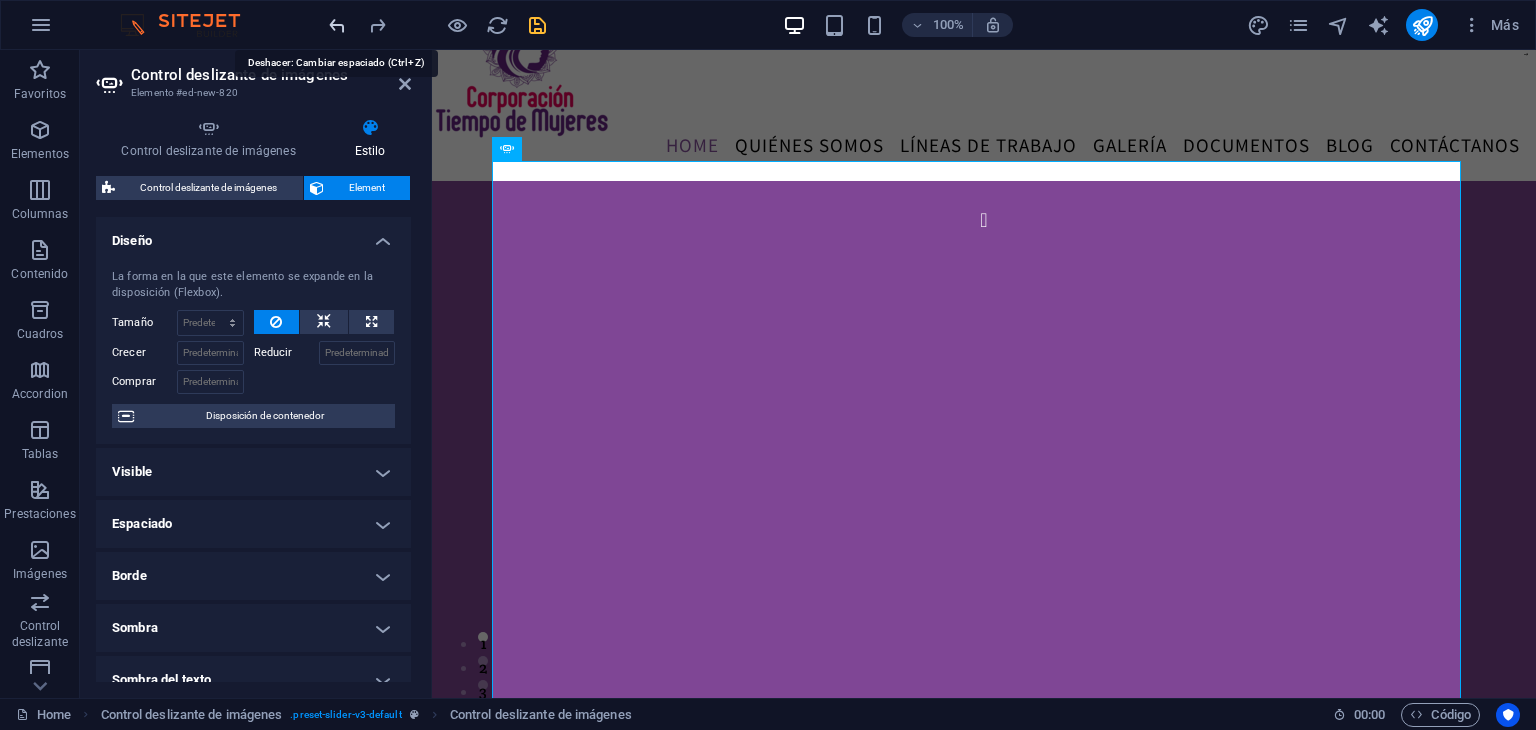 click at bounding box center [337, 25] 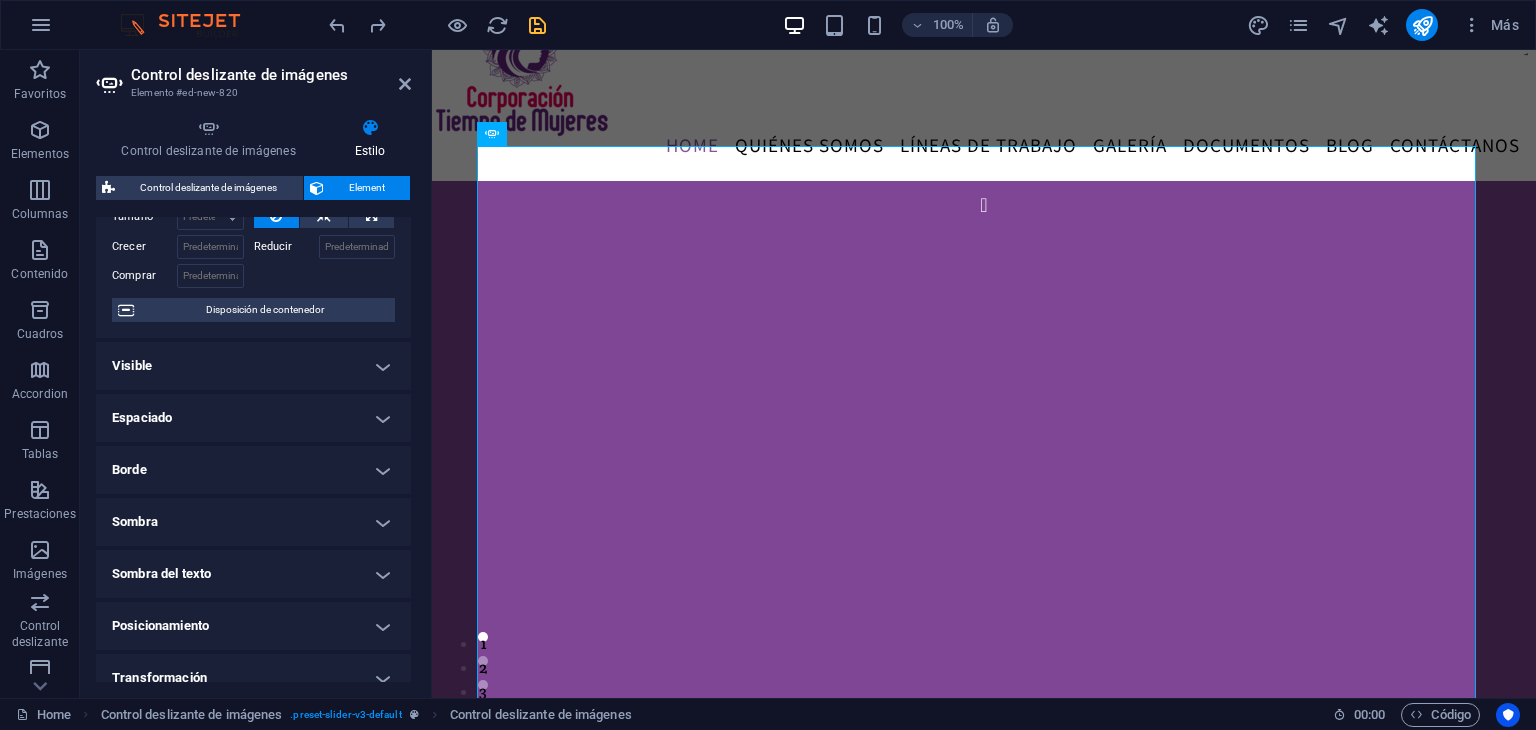scroll, scrollTop: 107, scrollLeft: 0, axis: vertical 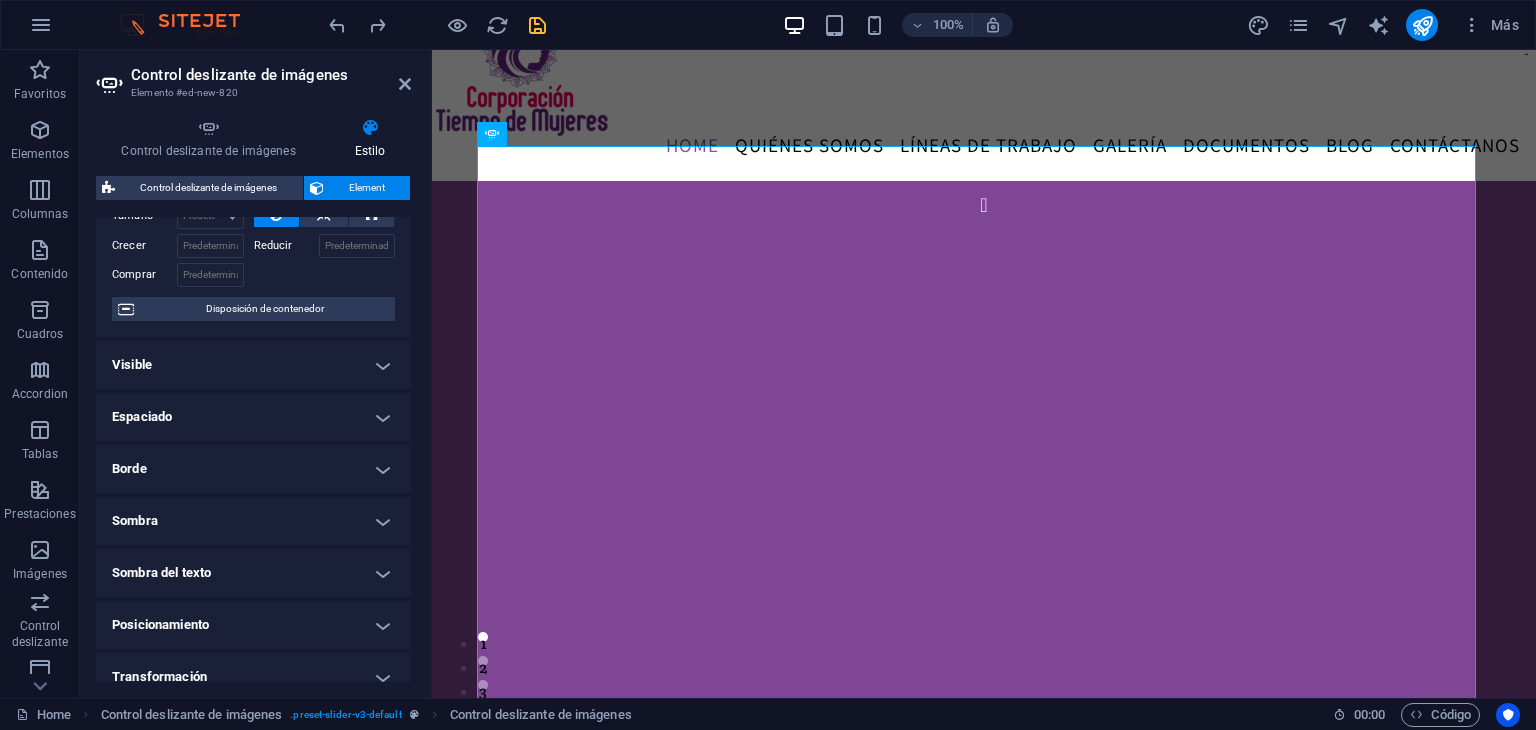 click on "Espaciado" at bounding box center [253, 417] 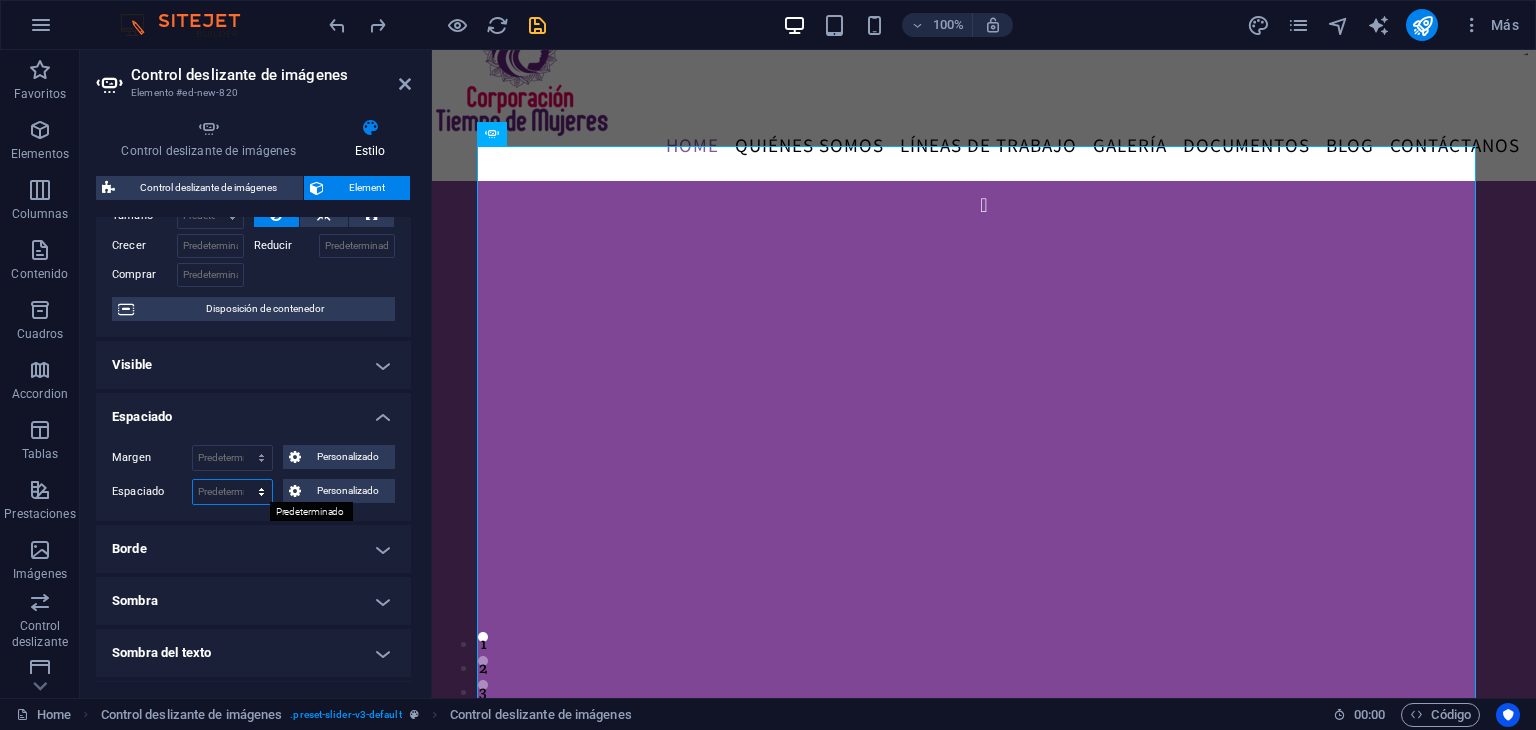 click on "Predeterminado px rem % vh vw Personalizado" at bounding box center [232, 492] 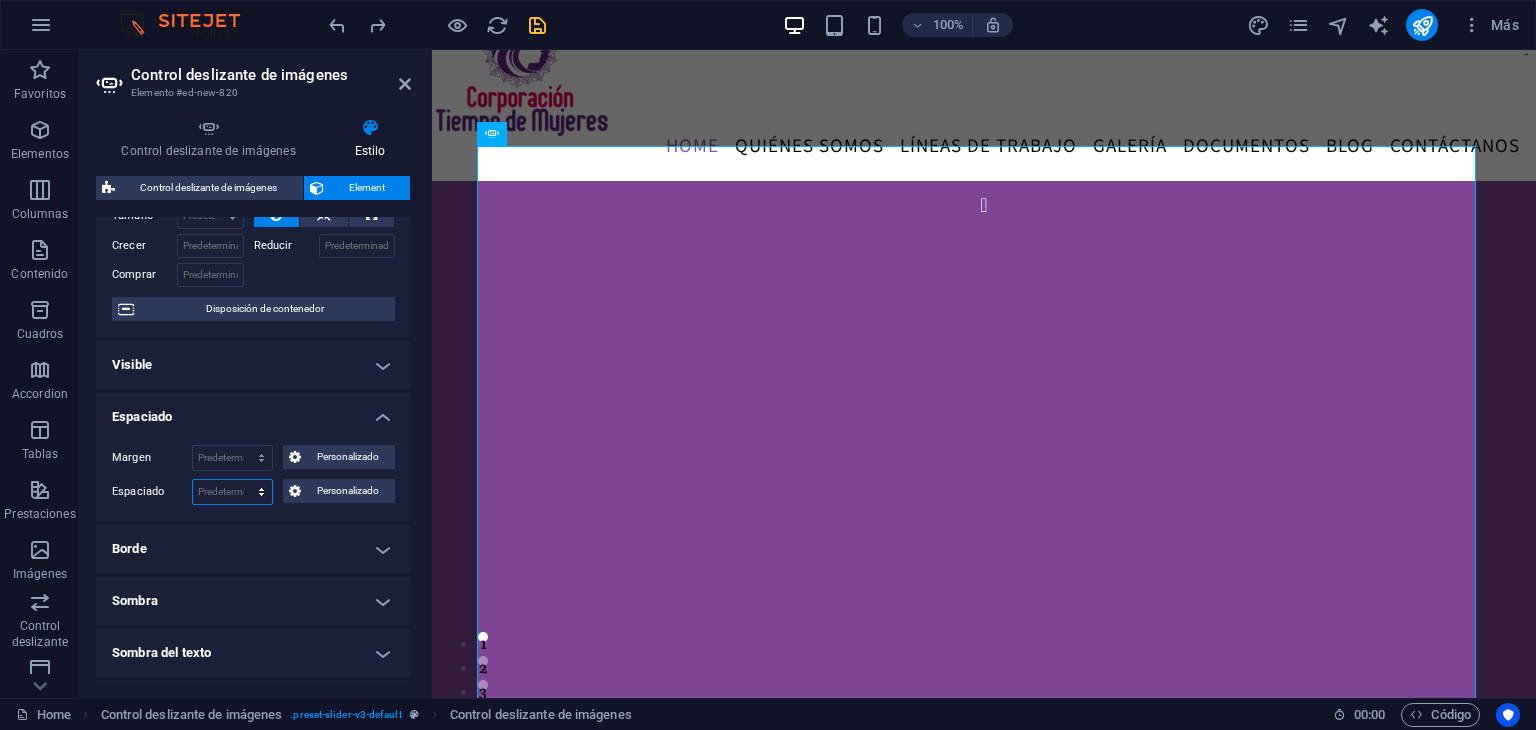 select on "px" 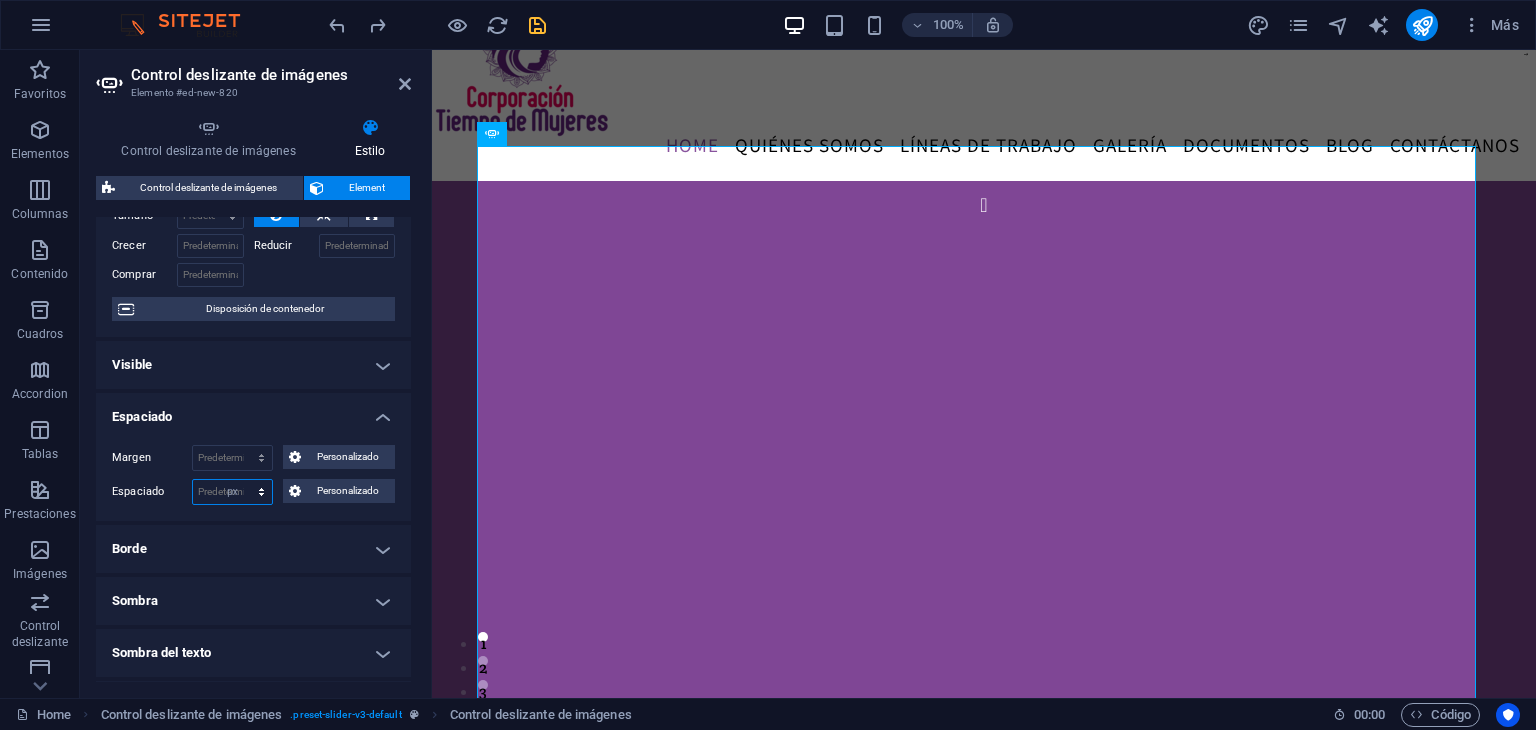 click on "Predeterminado px rem % vh vw Personalizado" at bounding box center [232, 492] 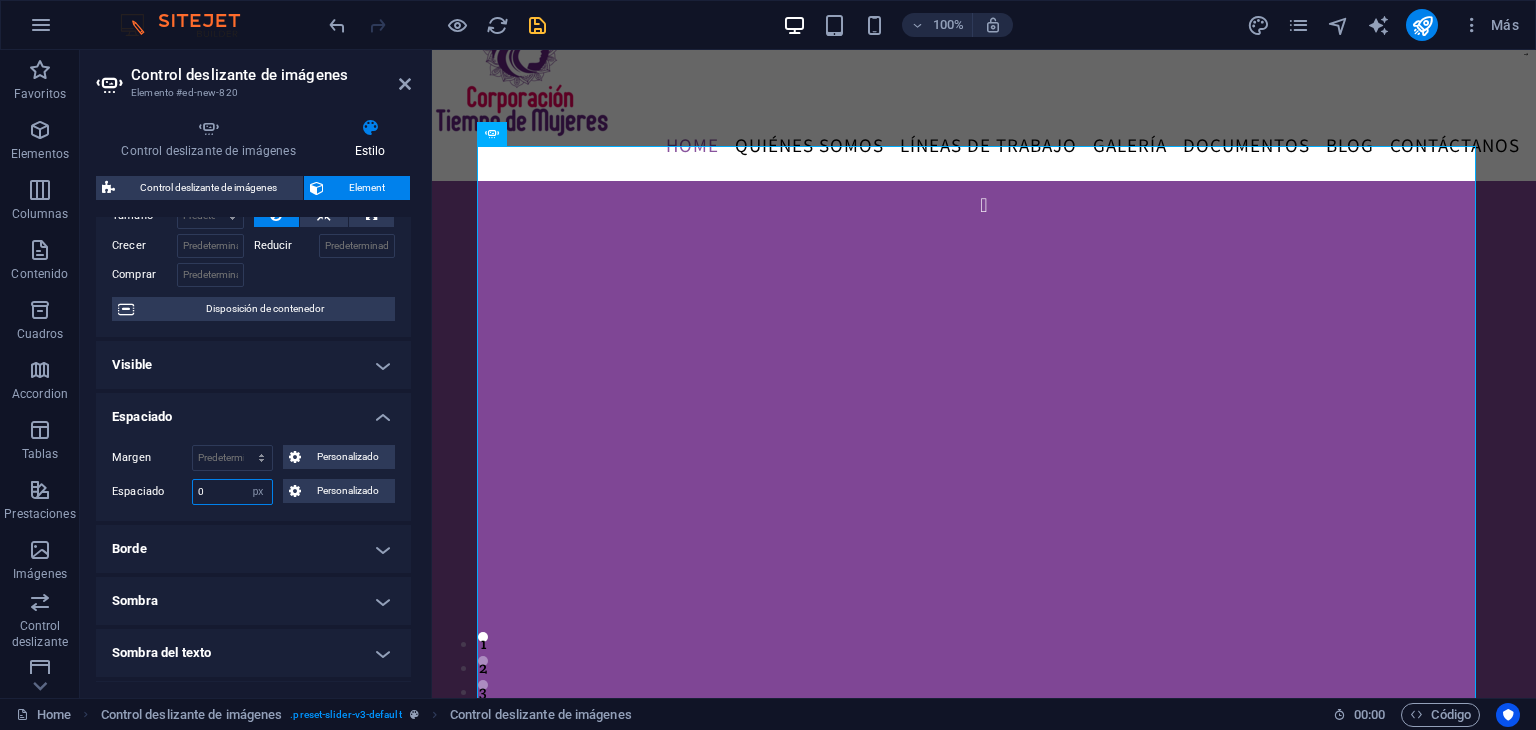 click on "0" at bounding box center (232, 492) 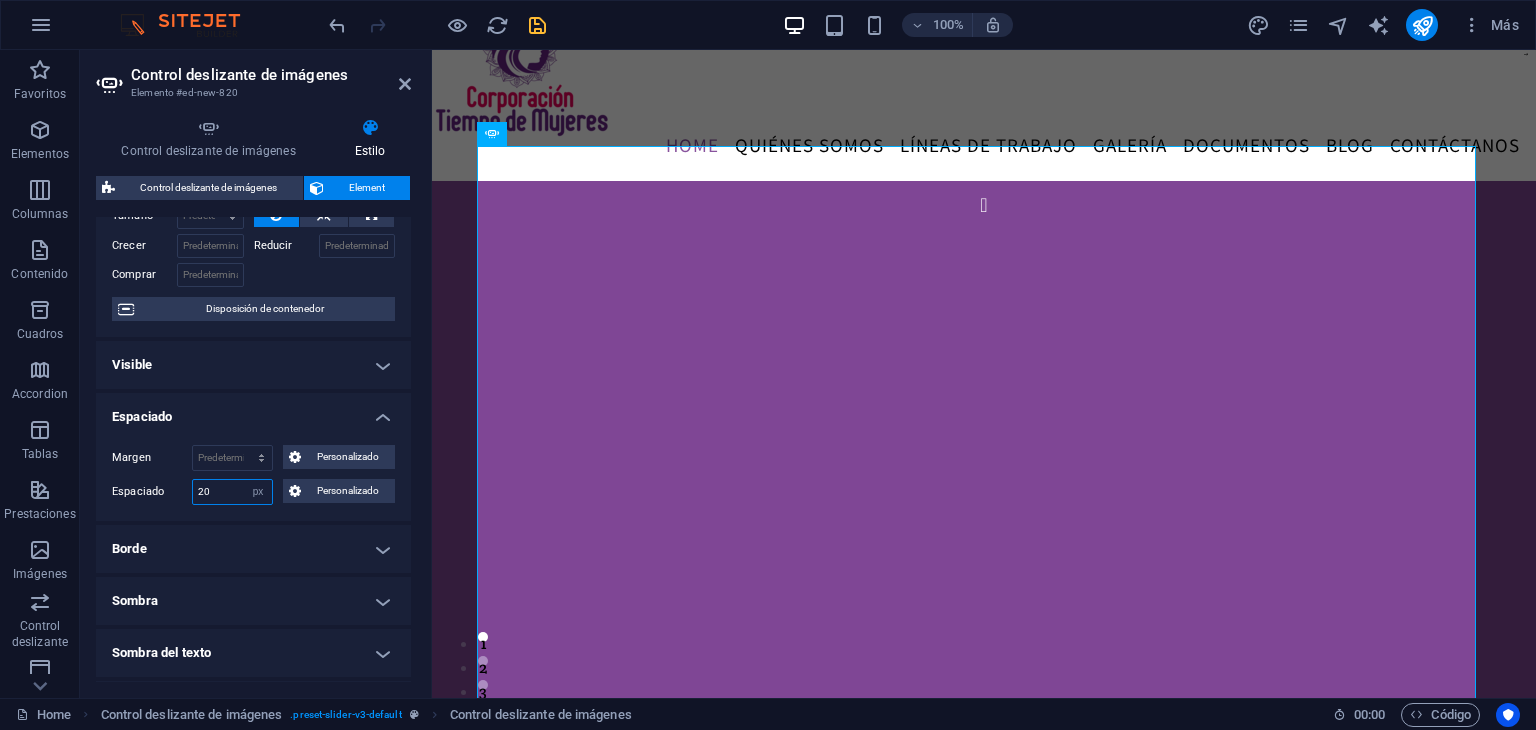 type on "2" 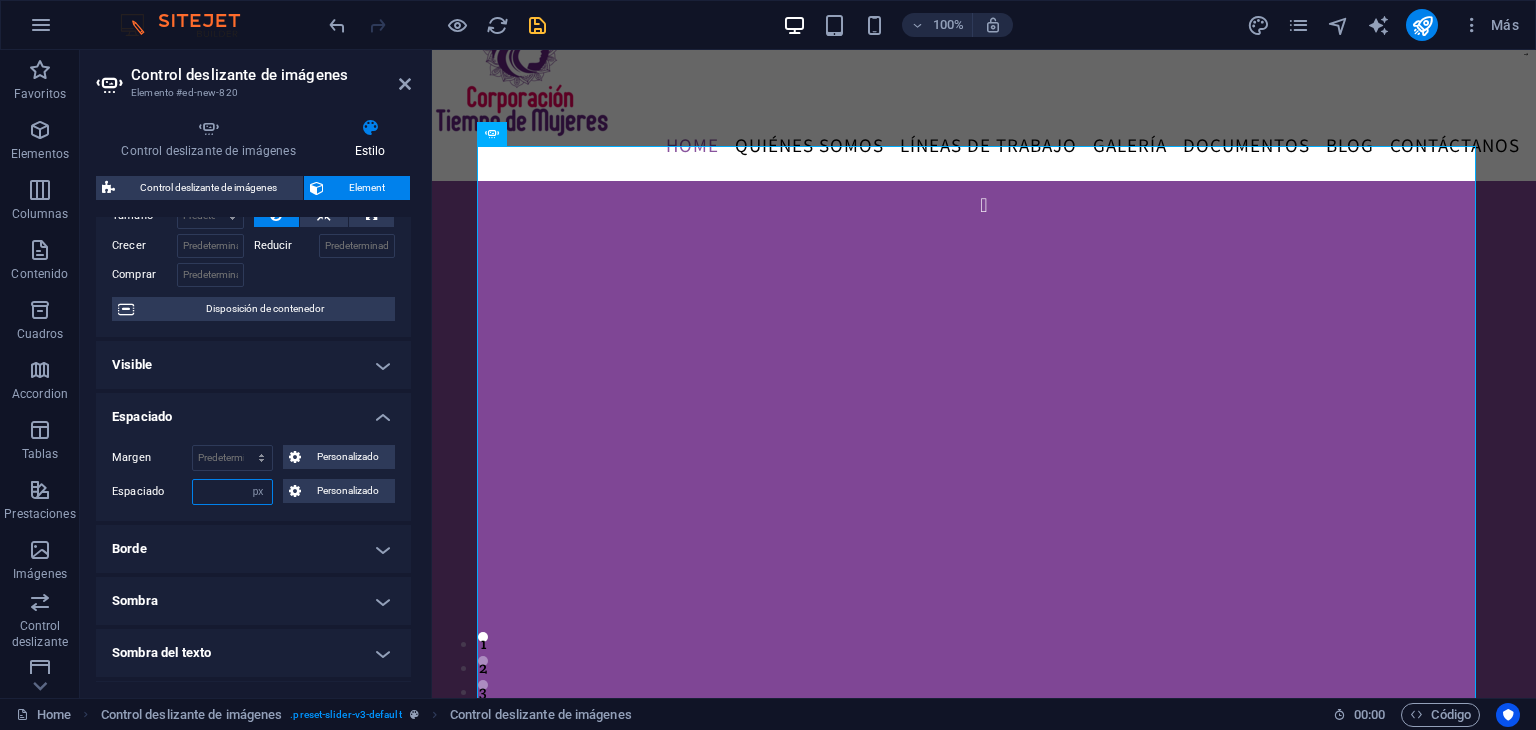 type on "0" 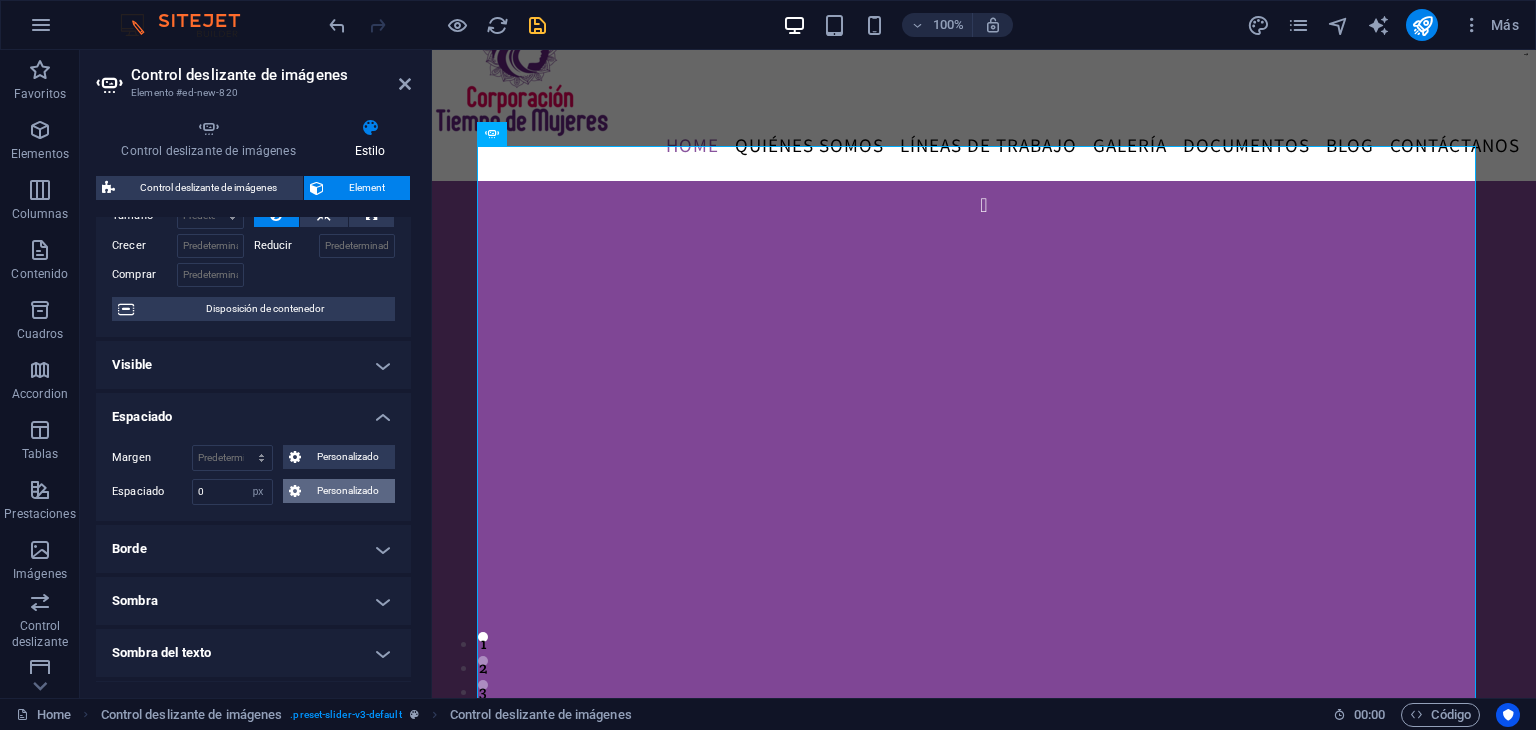 click on "Personalizado" at bounding box center (348, 491) 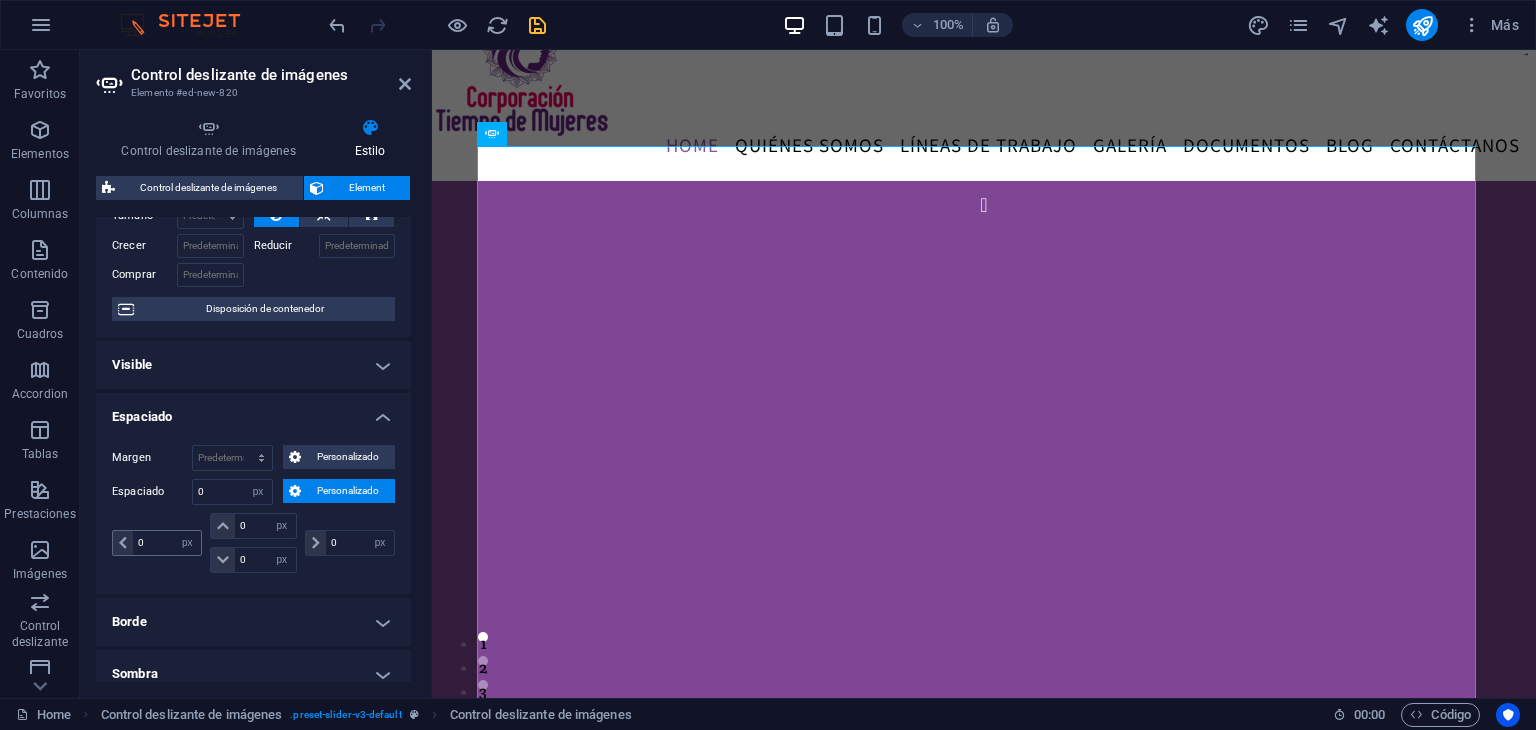 click at bounding box center [123, 543] 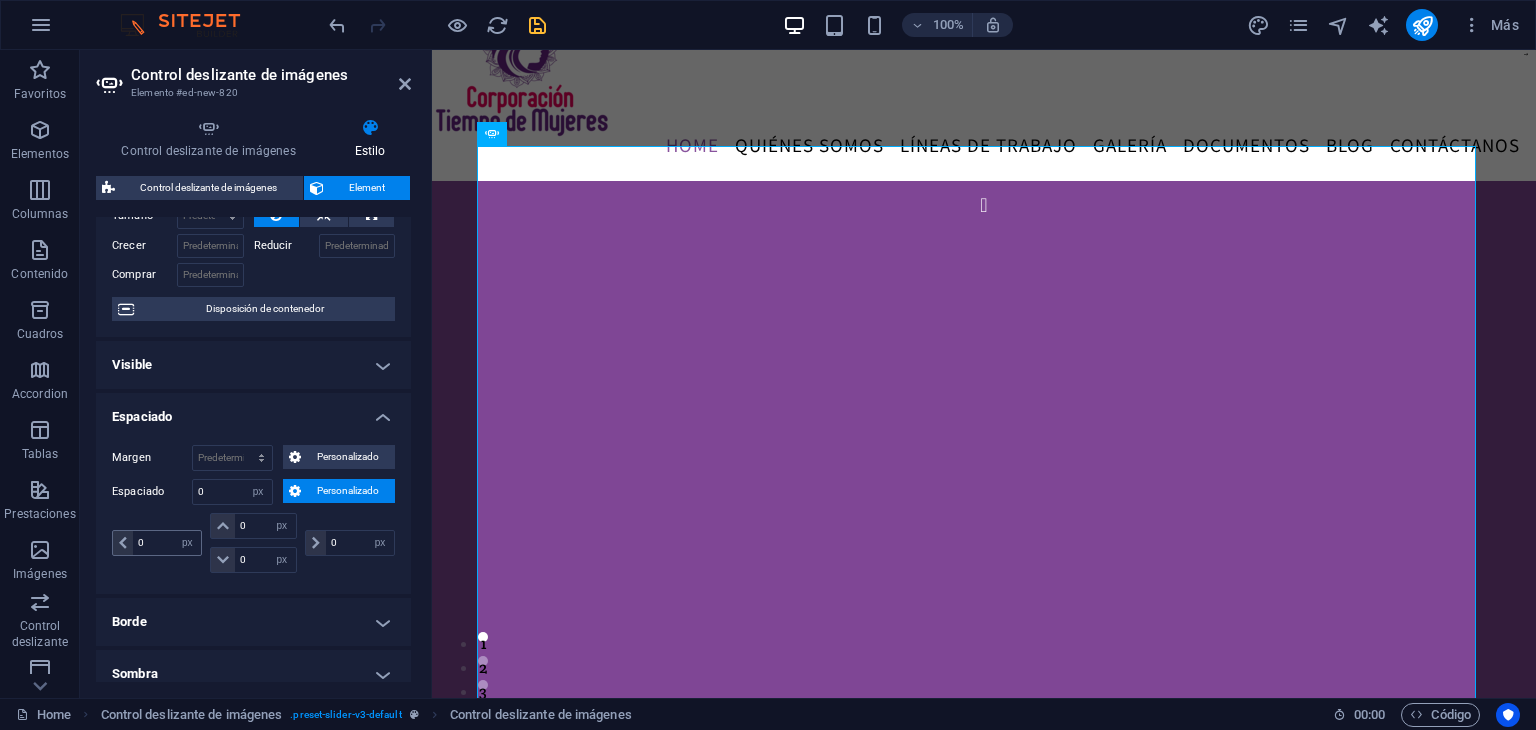 click at bounding box center [123, 543] 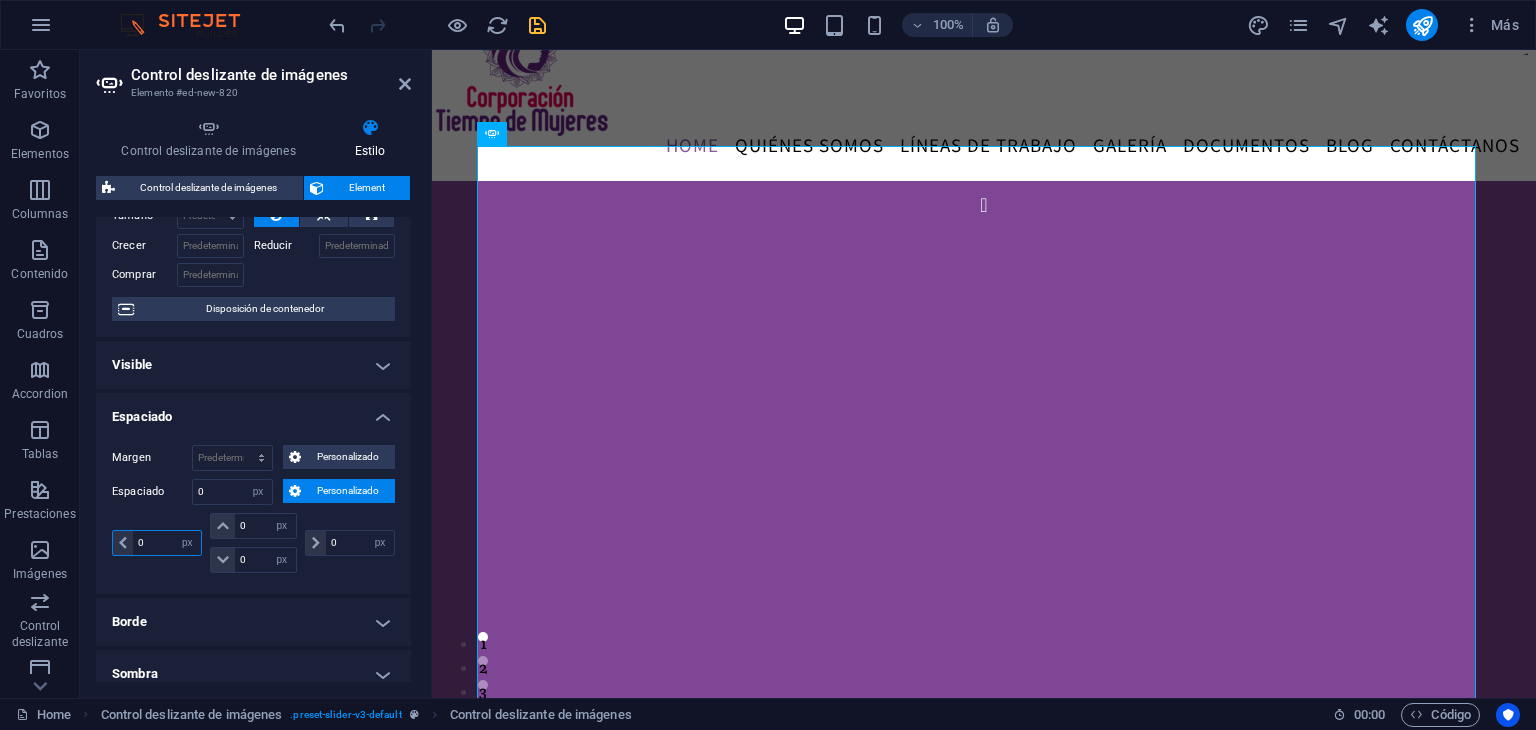 click on "0" at bounding box center [167, 543] 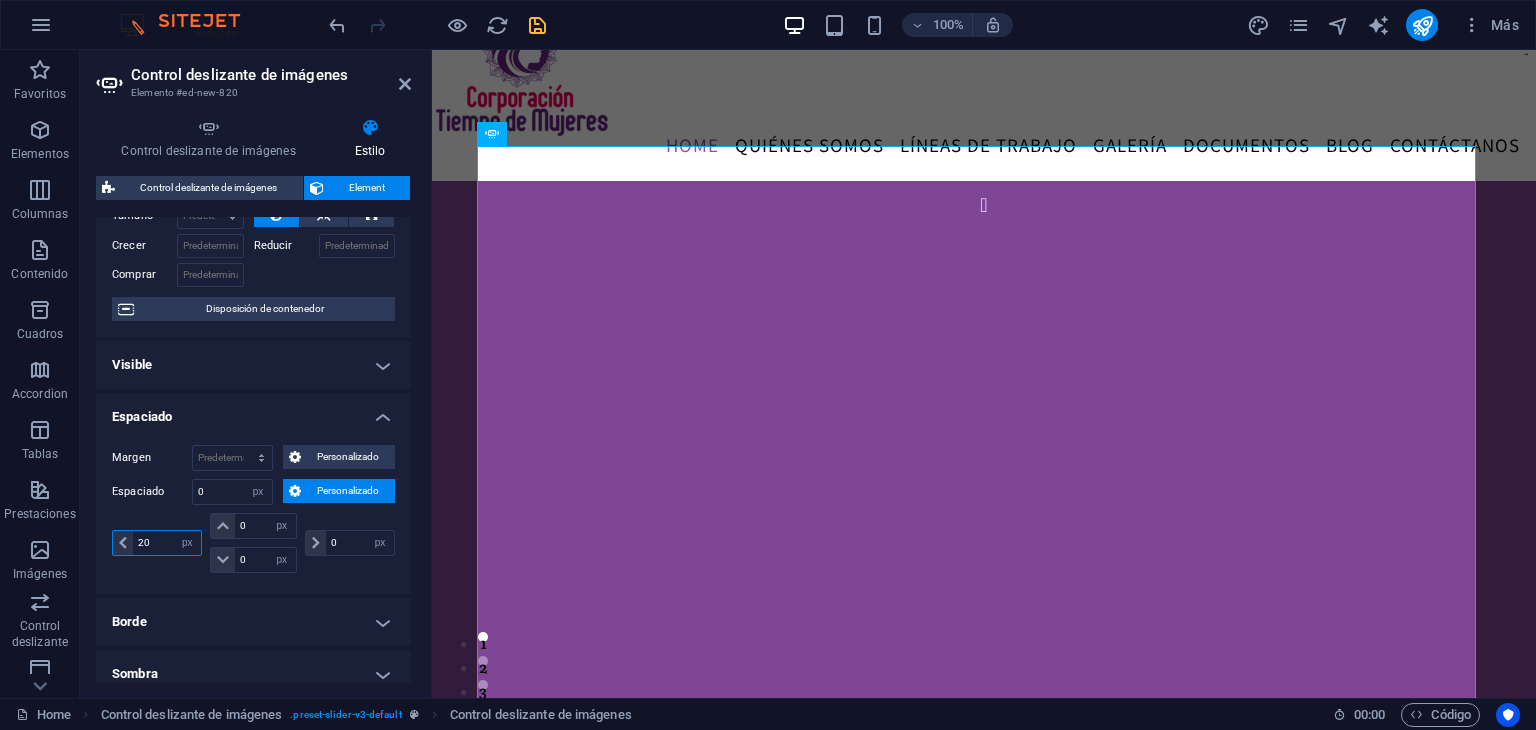 type on "20" 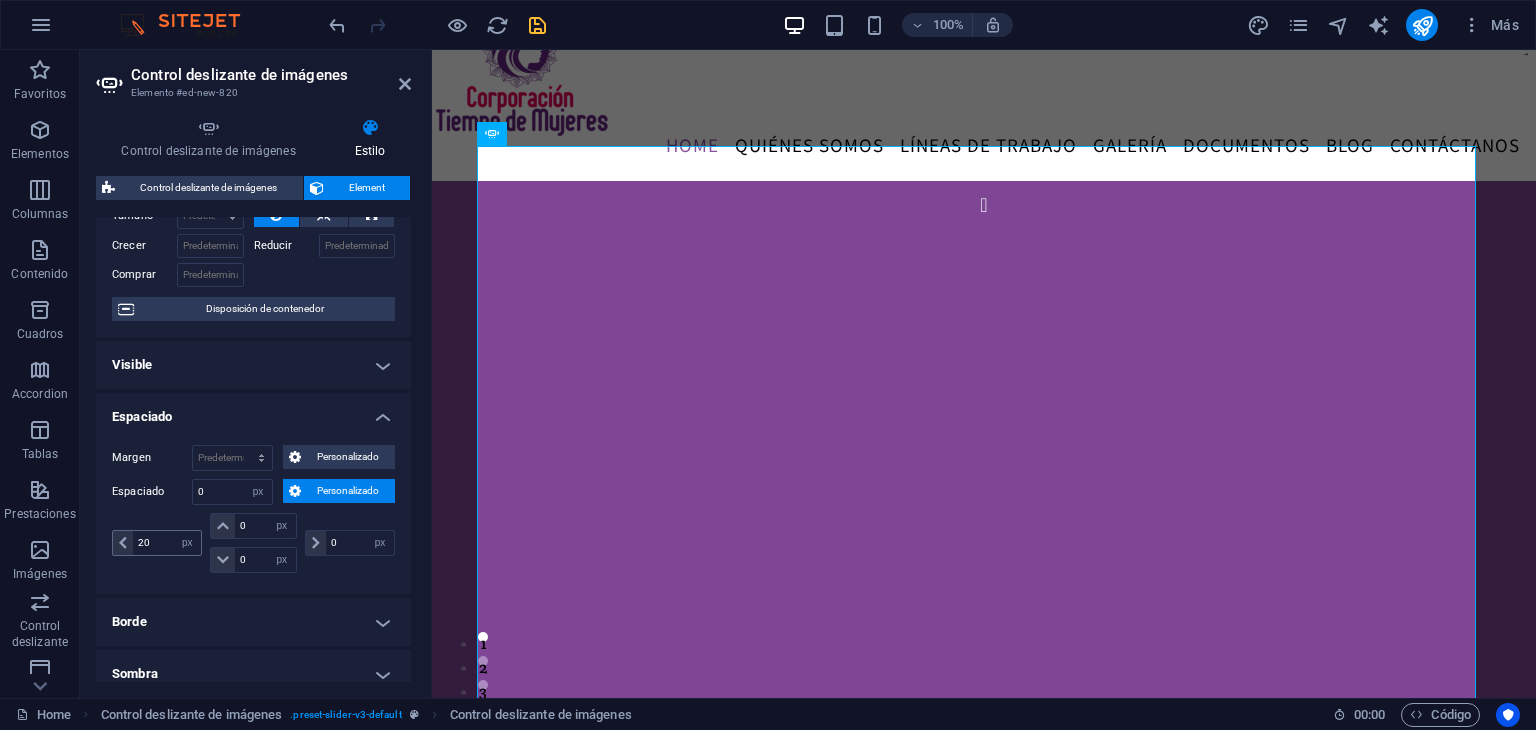 type 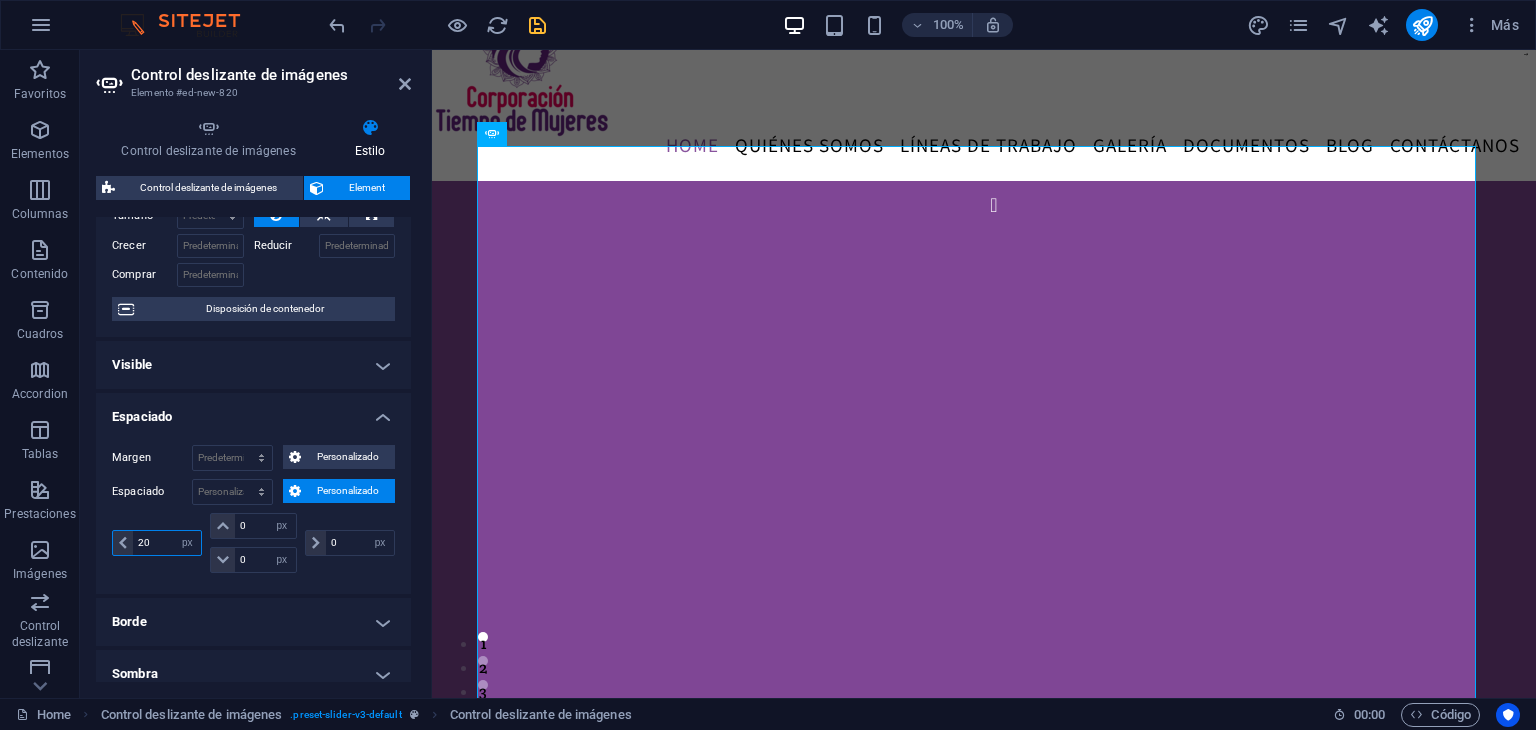 click on "20" at bounding box center (167, 543) 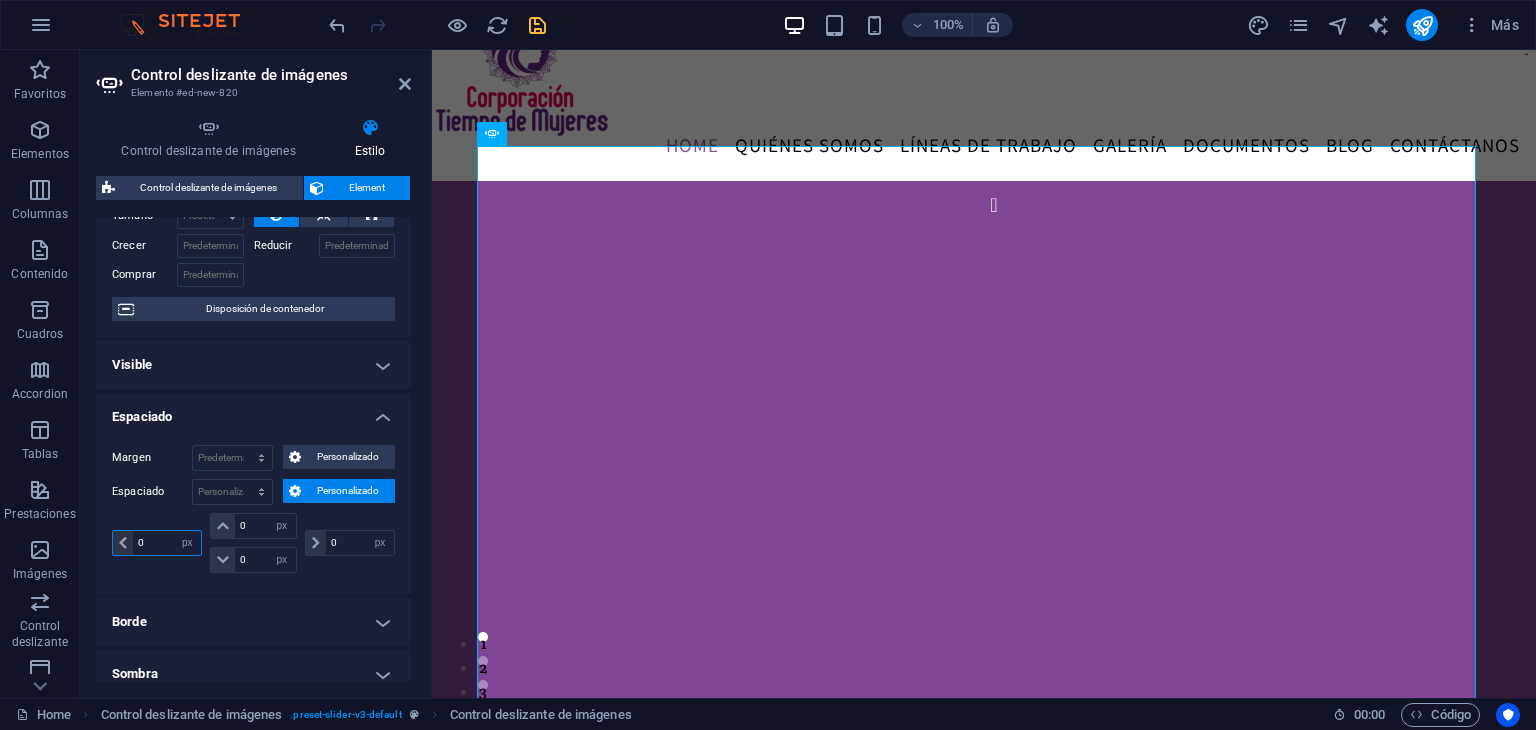 type on "0" 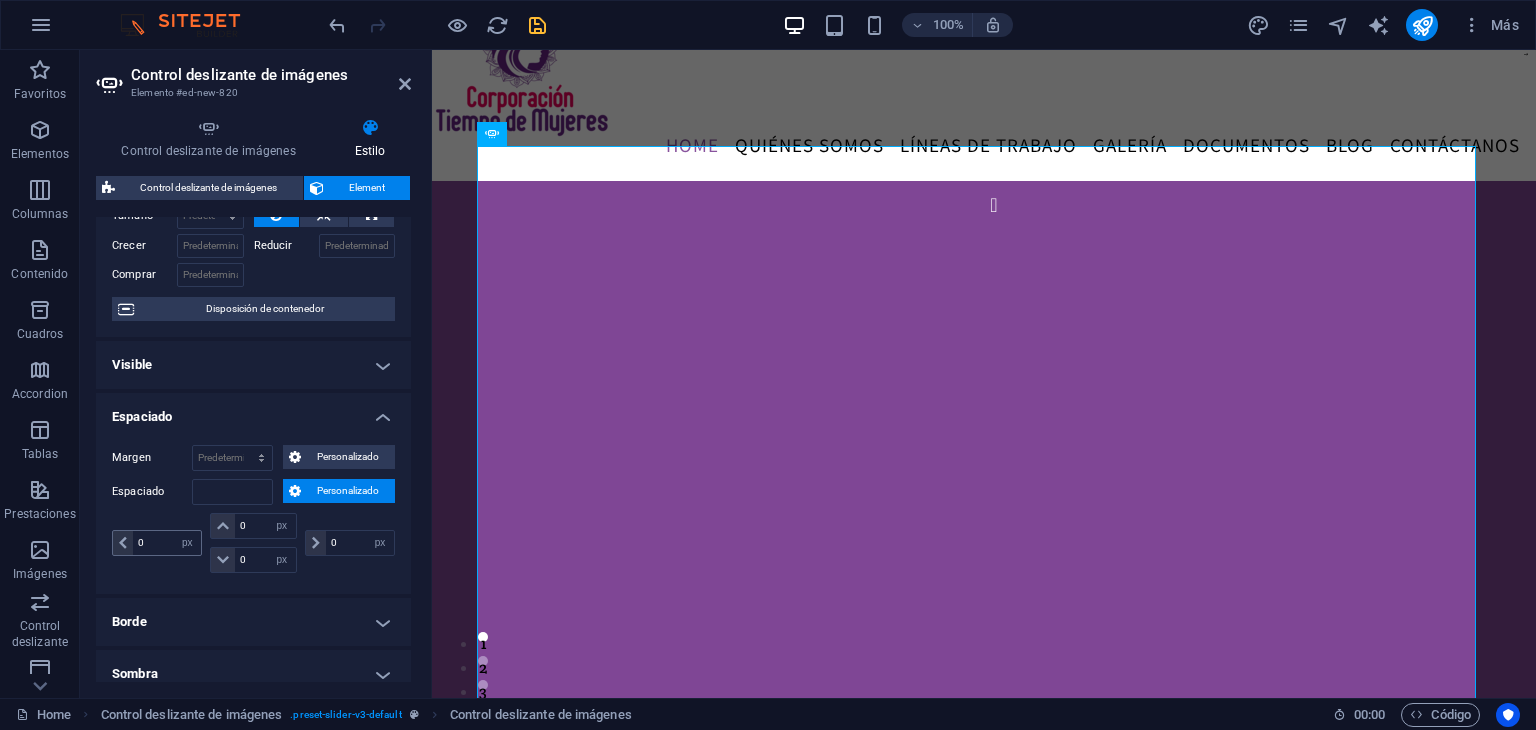type on "0" 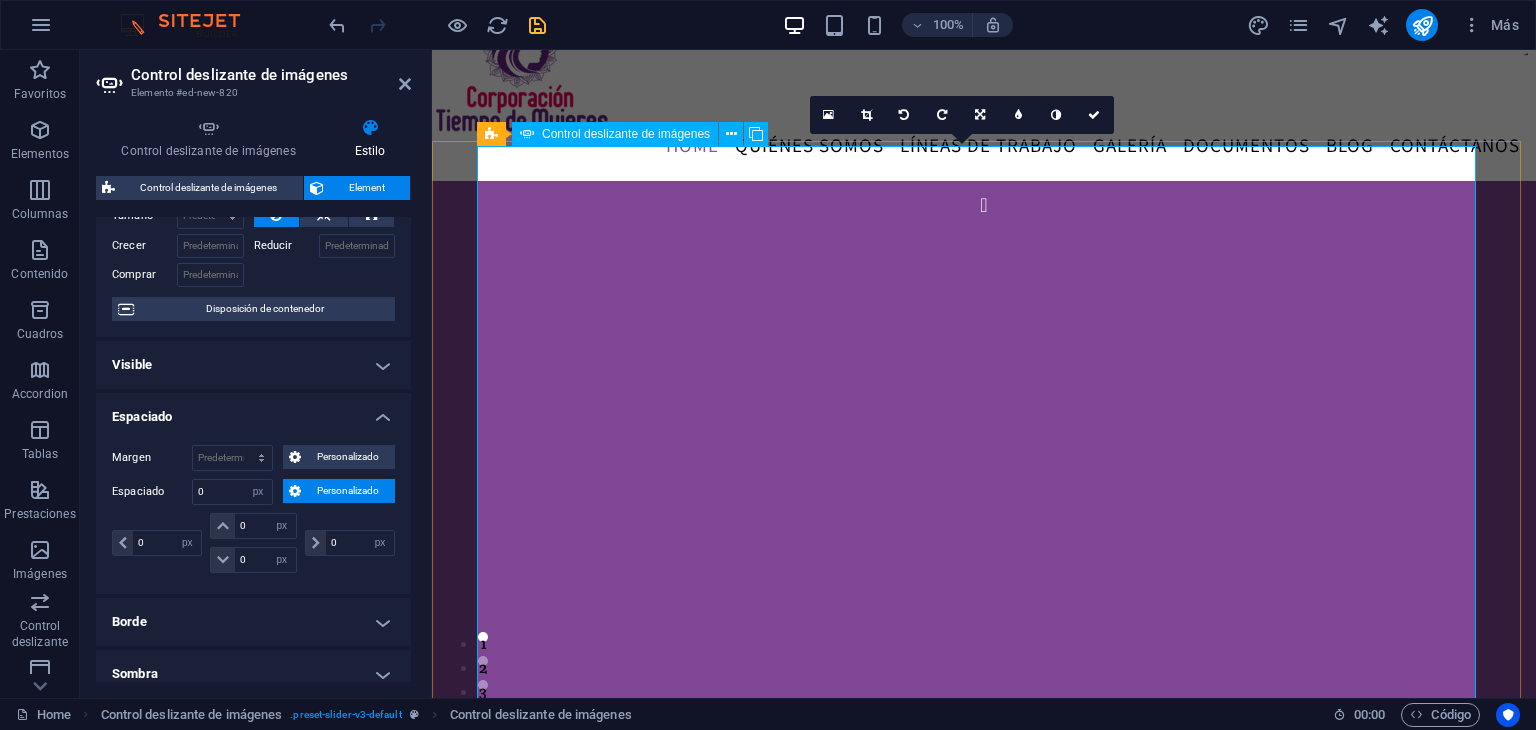 click at bounding box center (-949, 1942) 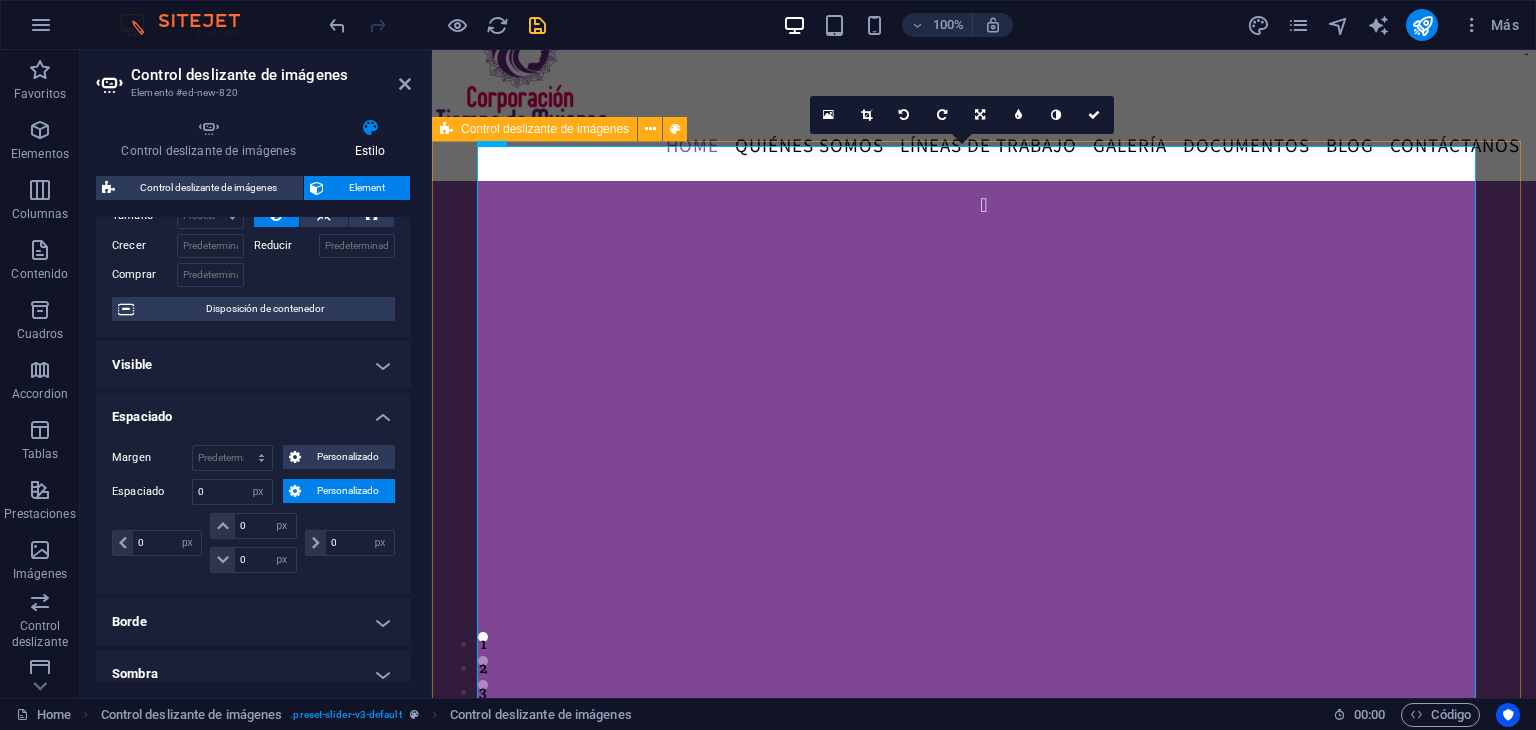 click on "sdsd sdsd 1 2" at bounding box center [984, 486] 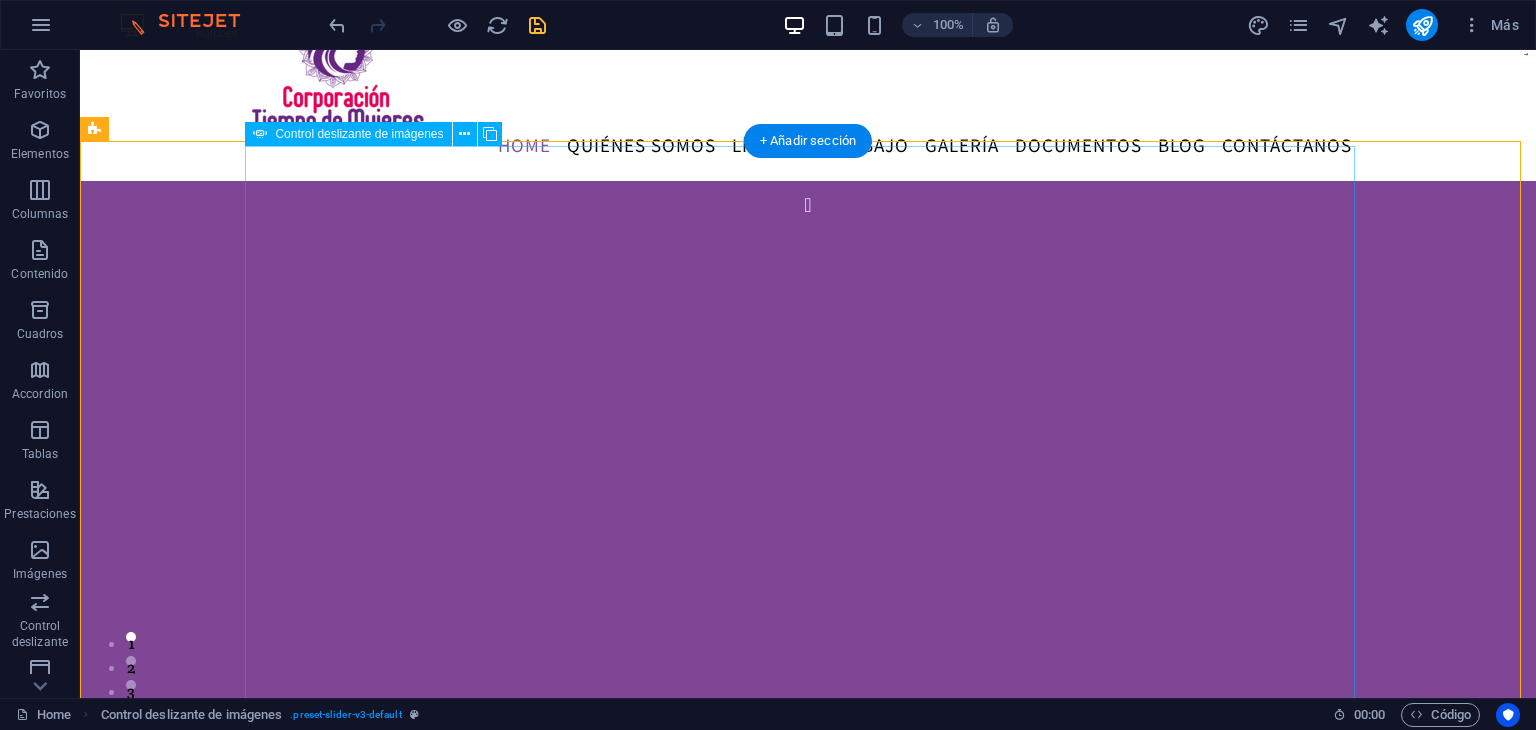 click at bounding box center [-1455, 1942] 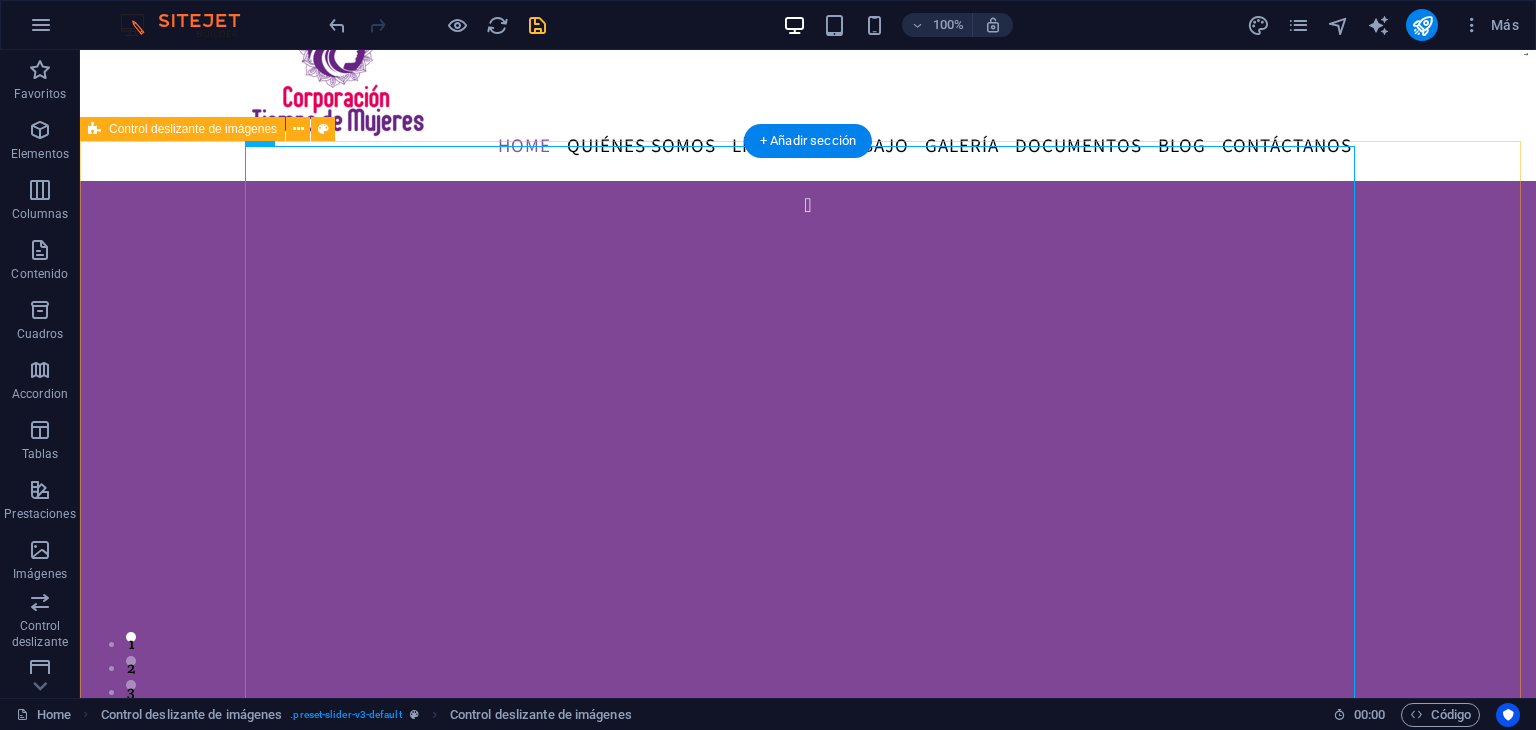 click on "sdsd sdsd 1 2" at bounding box center (808, 486) 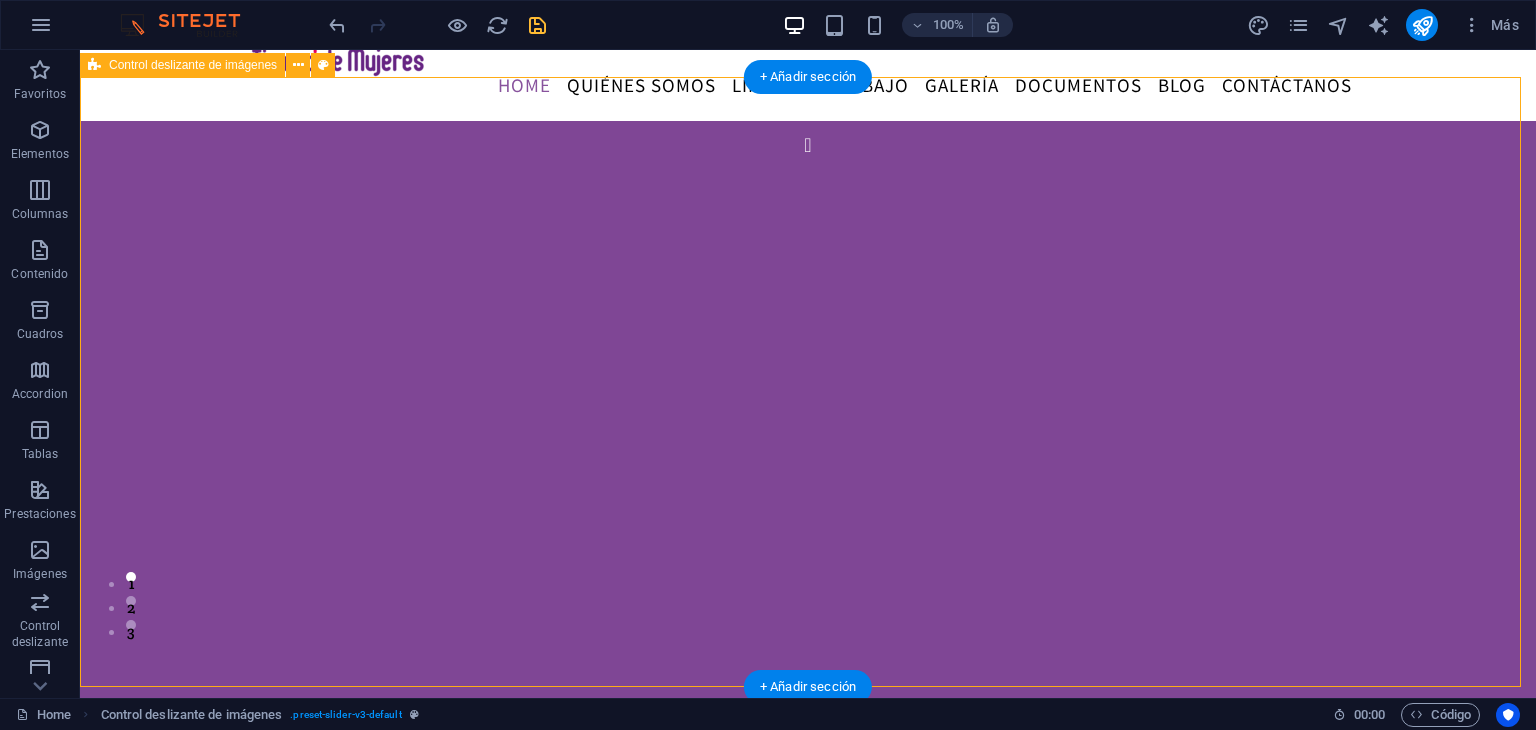 scroll, scrollTop: 108, scrollLeft: 0, axis: vertical 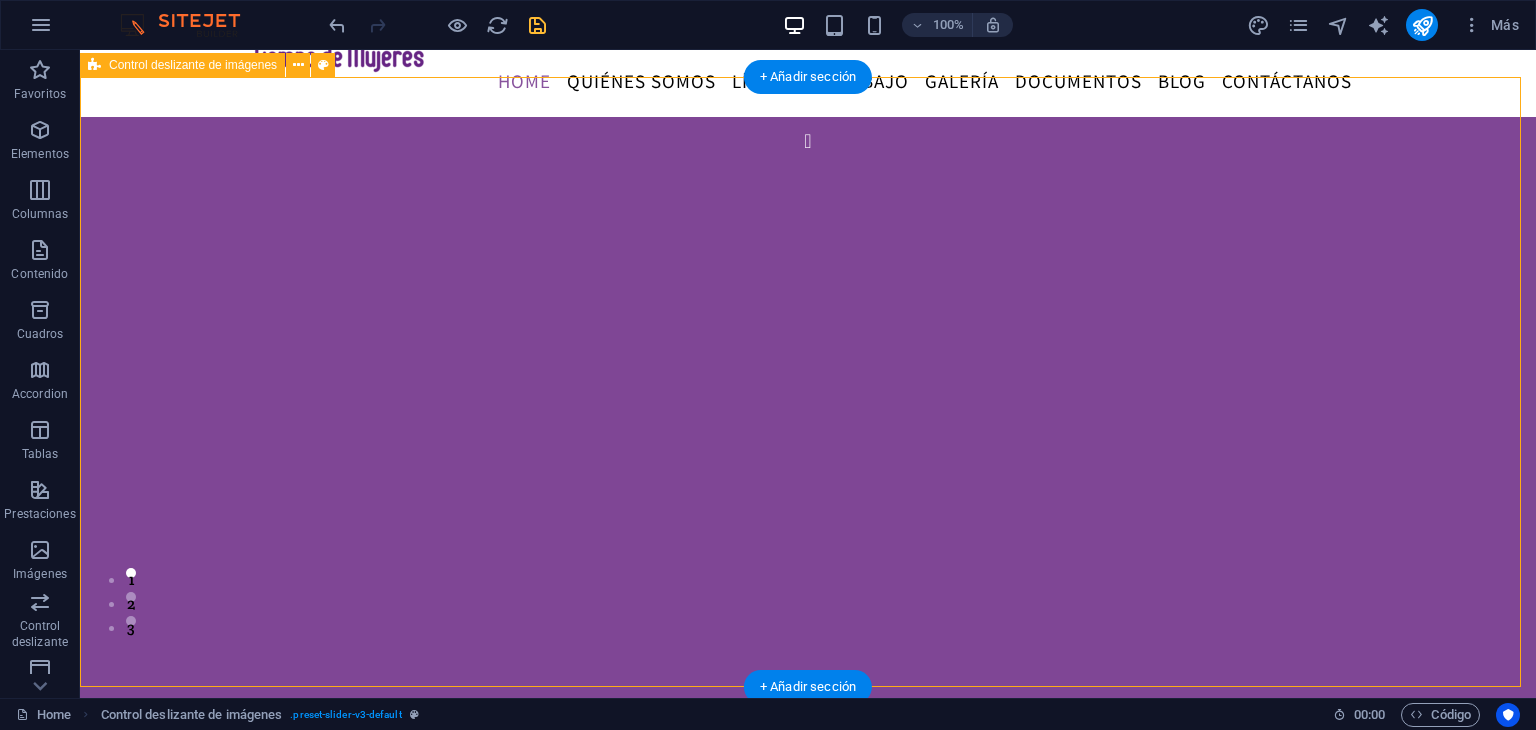 click on "sdsd sdsd 1 2" at bounding box center [808, 422] 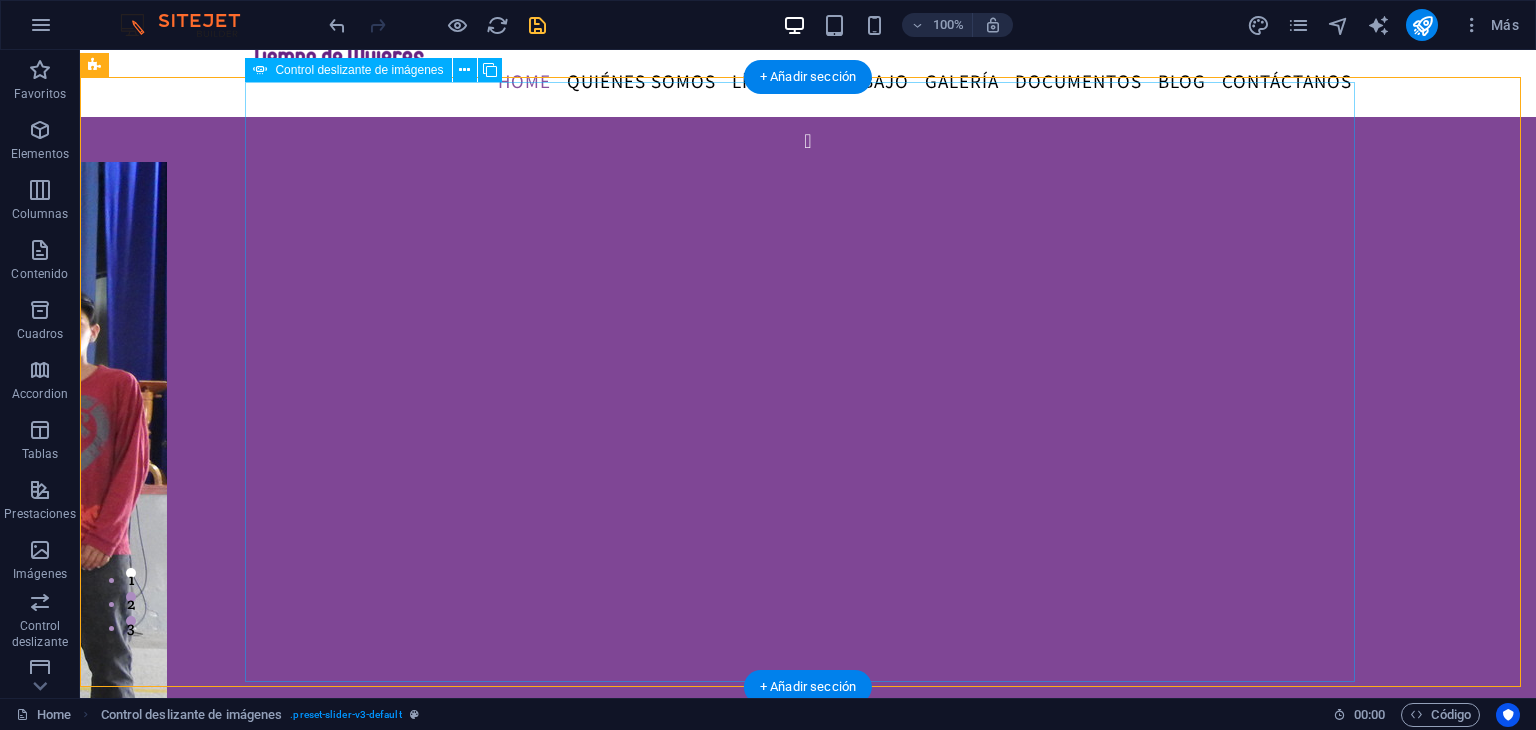click at bounding box center [-457, 1208] 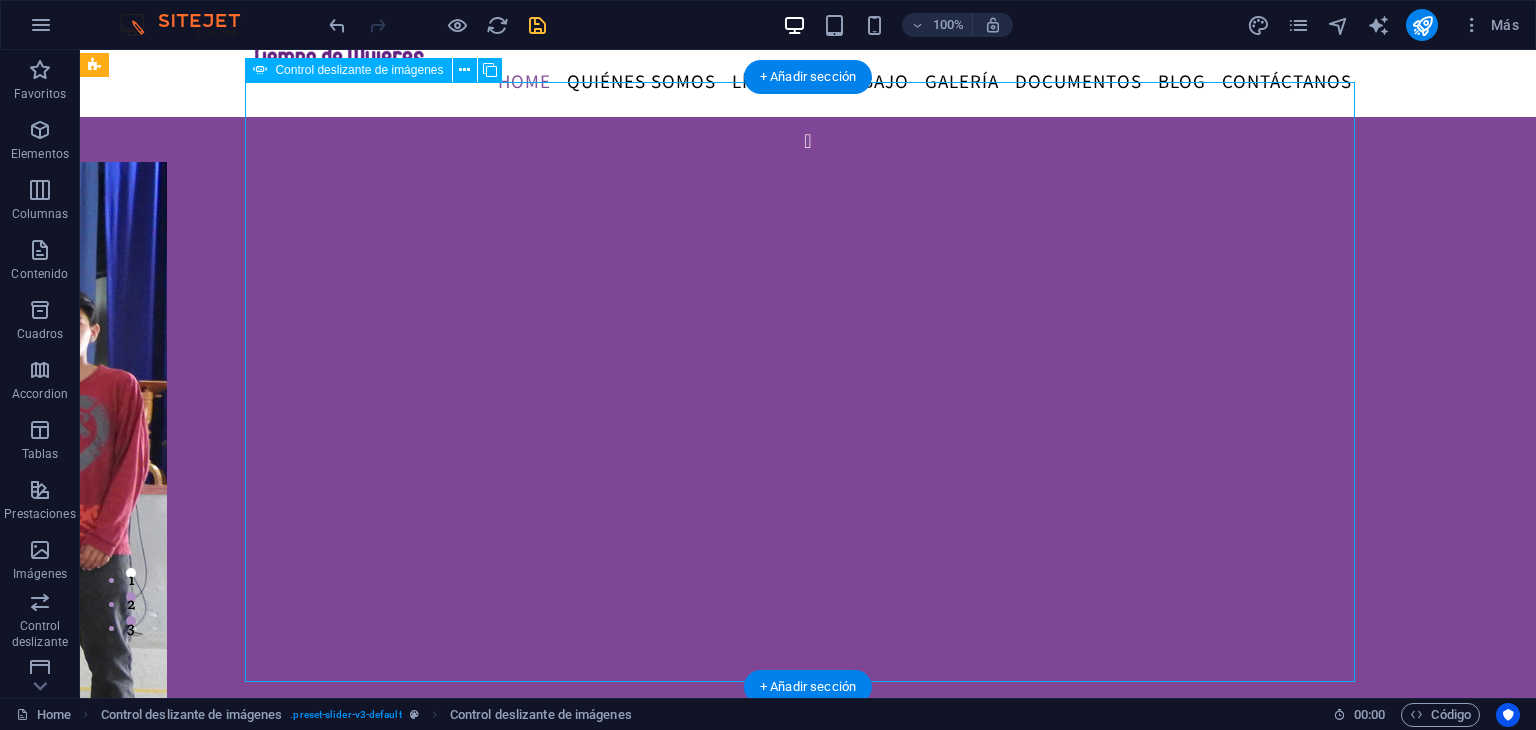 click at bounding box center (-457, 1208) 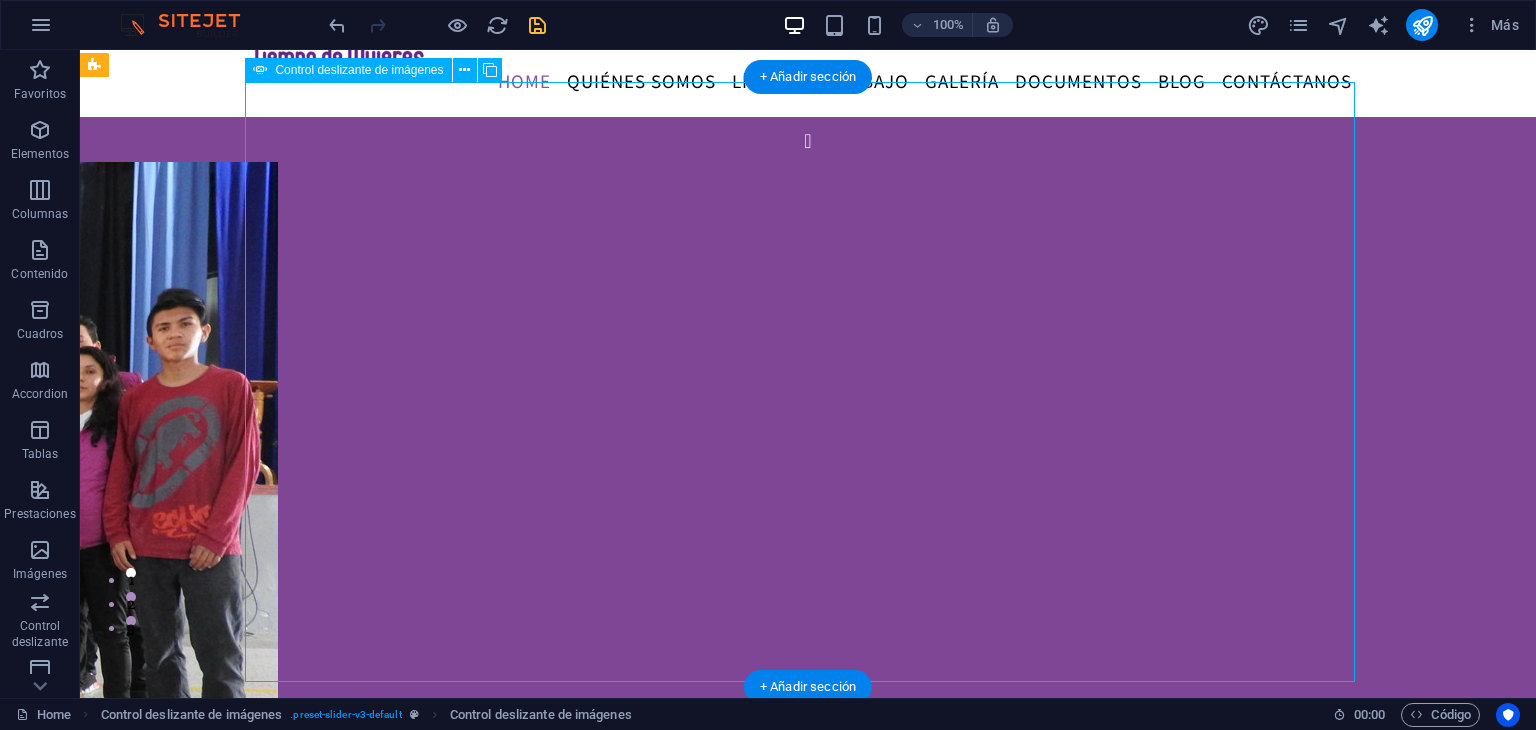 select on "px" 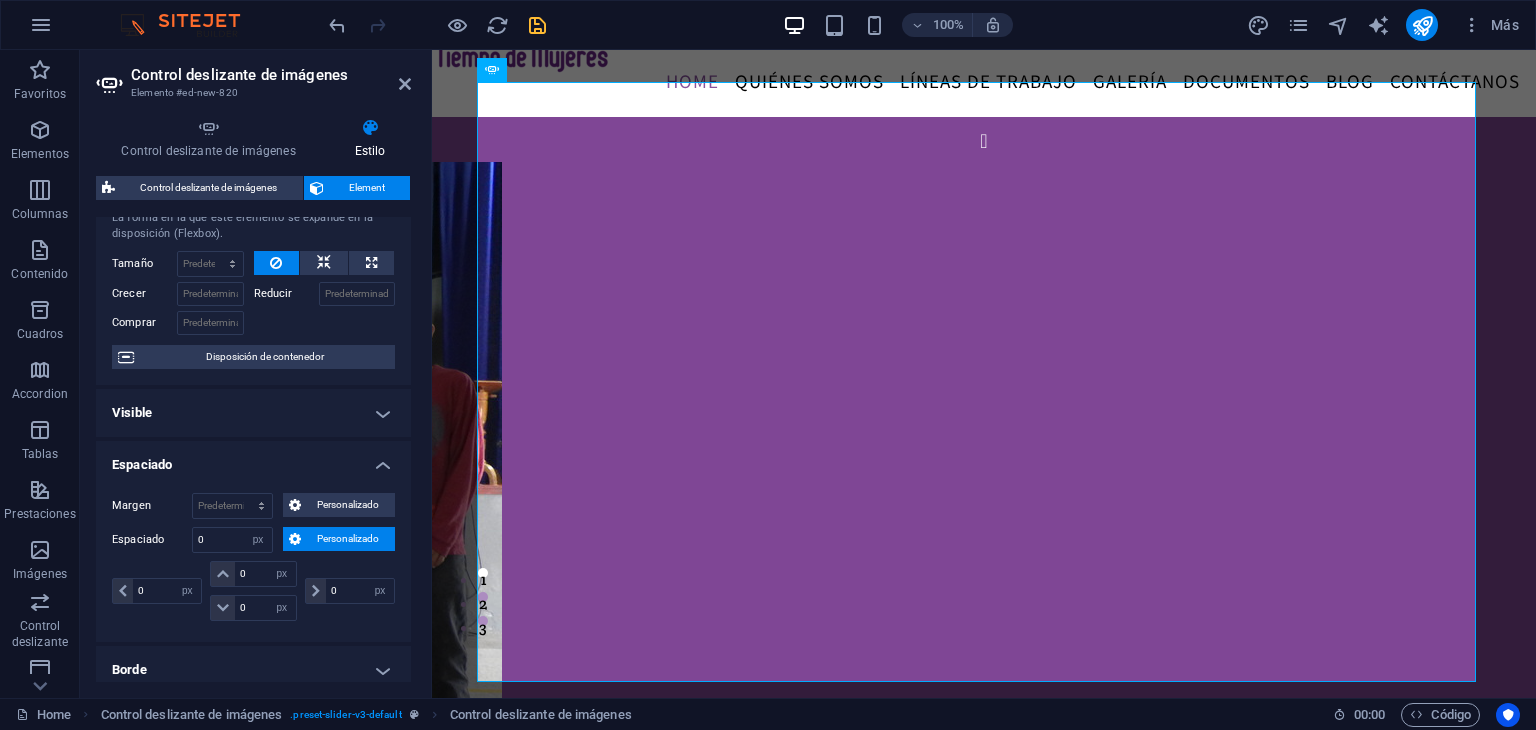 scroll, scrollTop: 60, scrollLeft: 0, axis: vertical 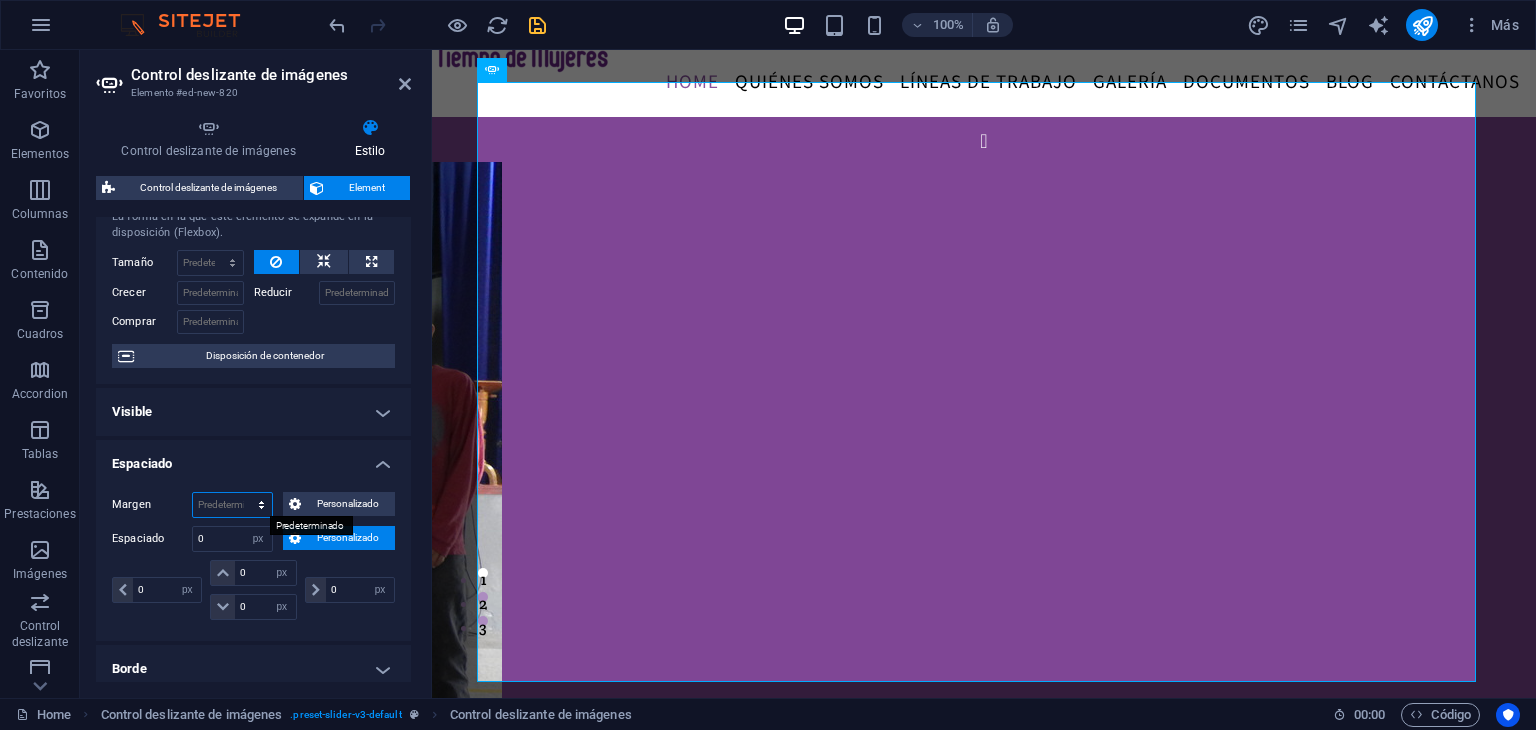 click on "Predeterminado automático px % rem vw vh Personalizado" at bounding box center [232, 505] 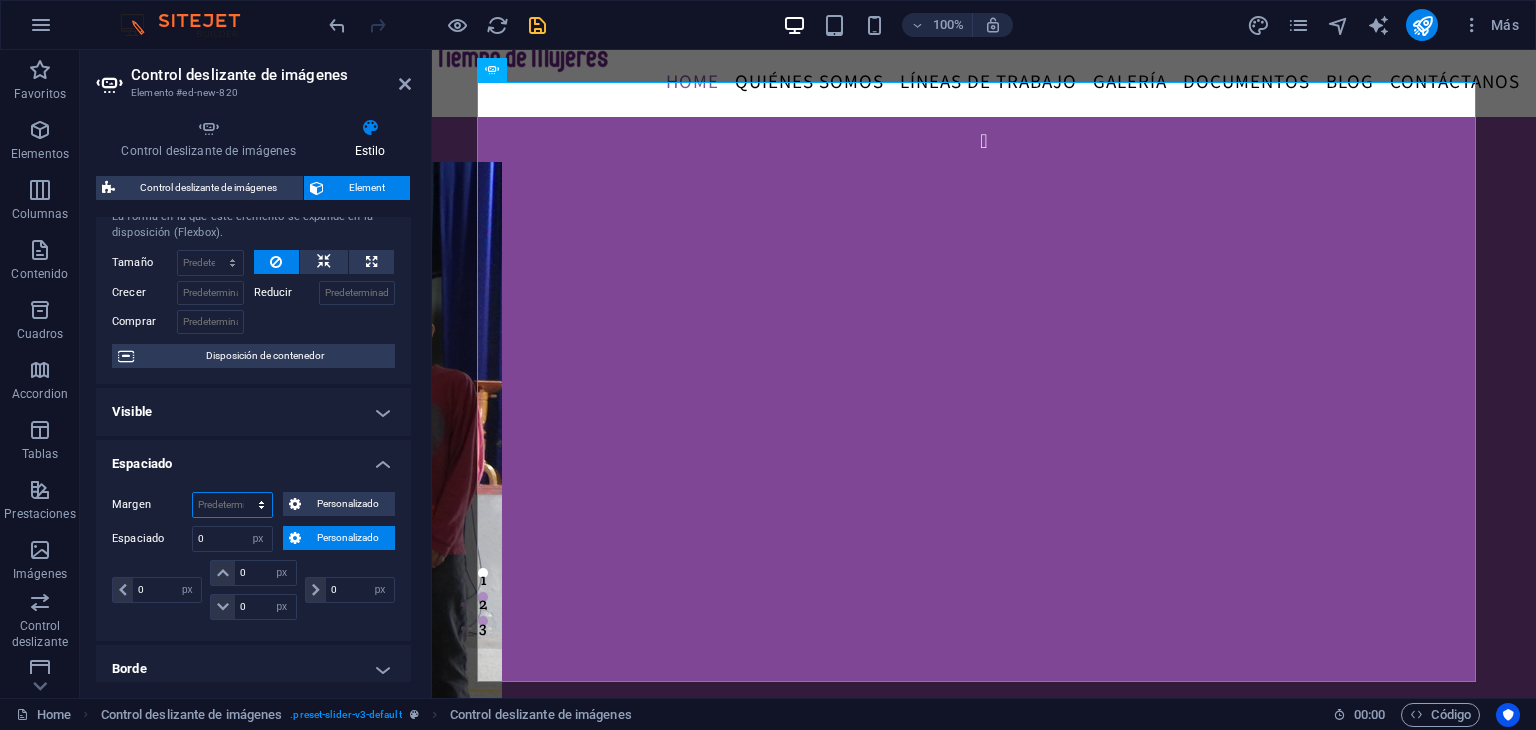 select on "px" 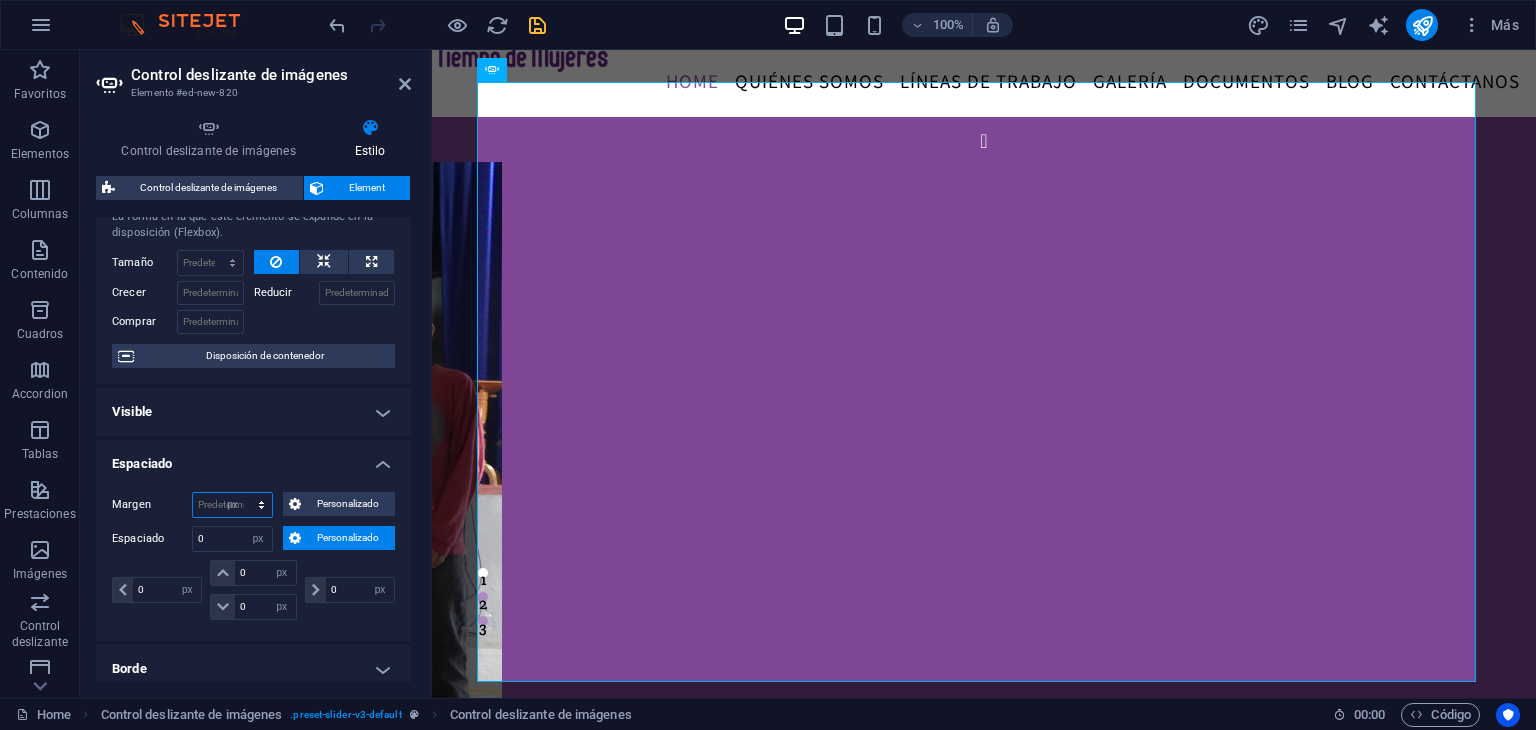 click on "Predeterminado automático px % rem vw vh Personalizado" at bounding box center [232, 505] 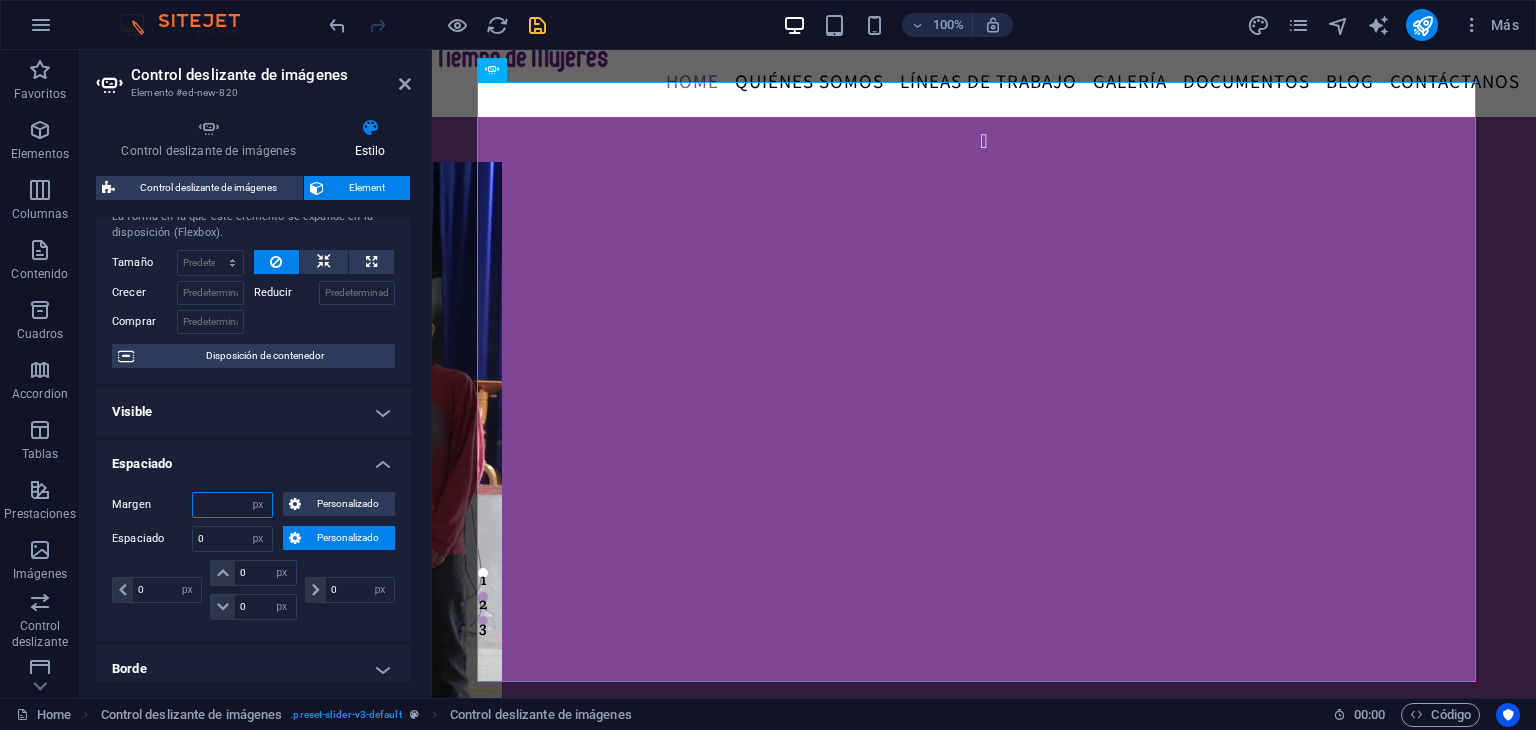 type on "0" 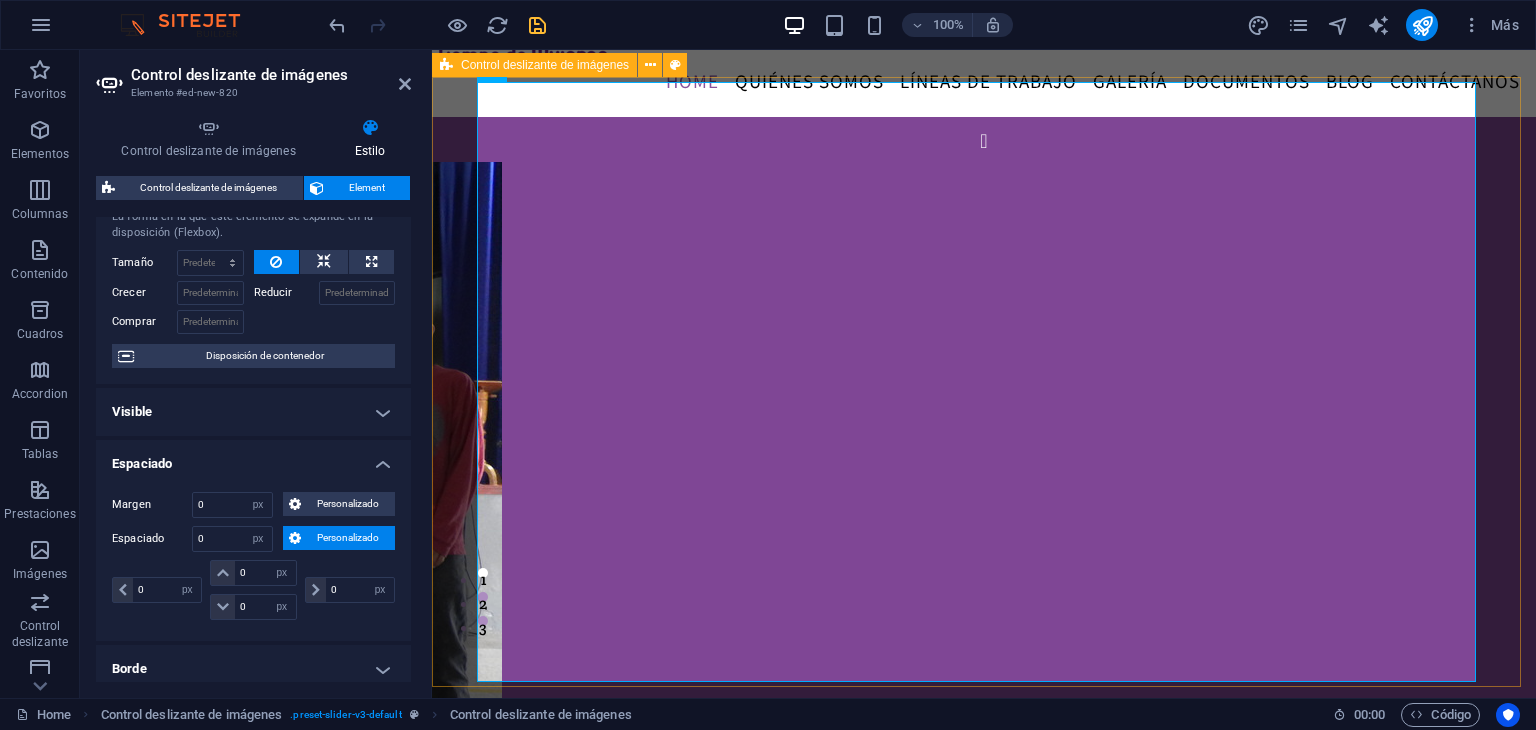 click on "sdsd sdsd 1 2" at bounding box center [984, 422] 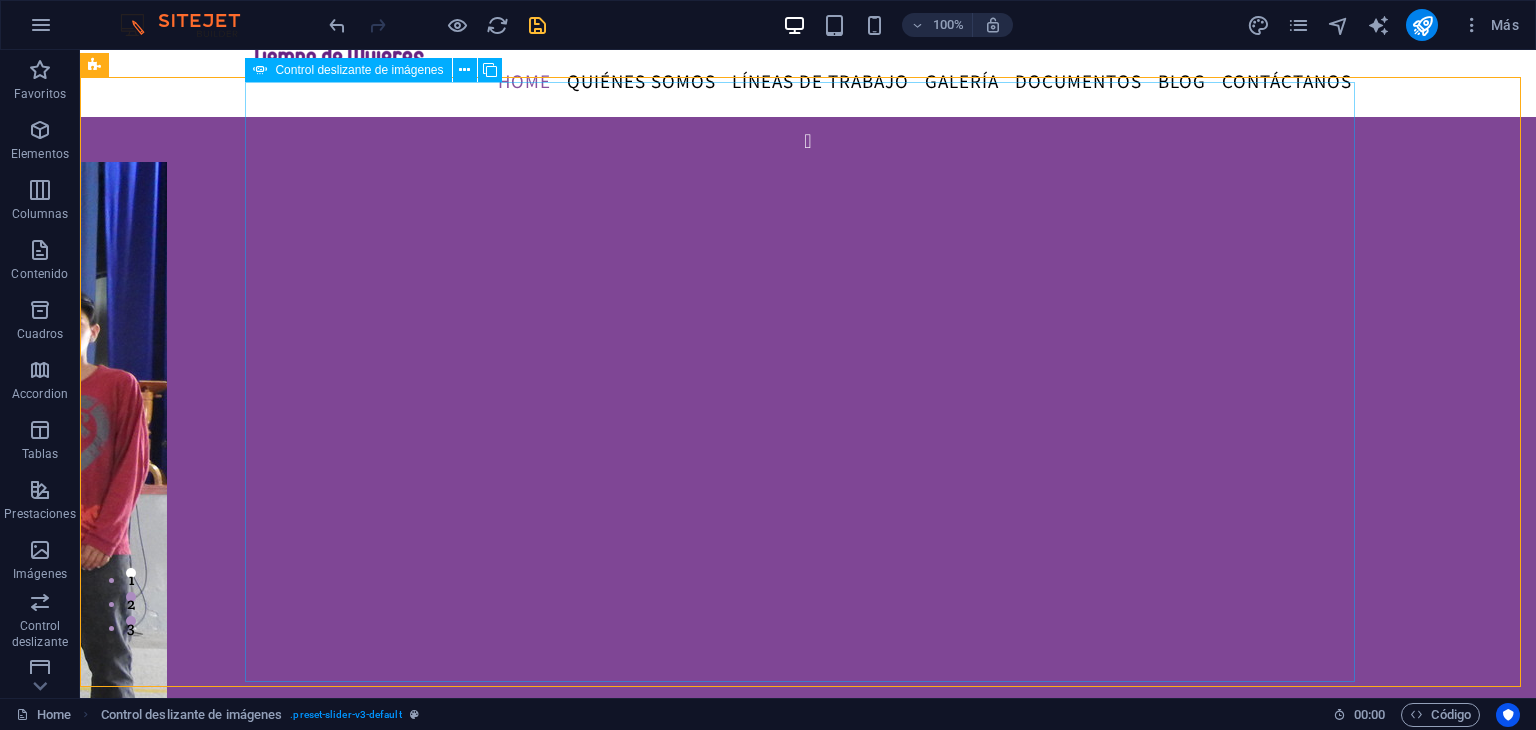 click at bounding box center [-457, 1208] 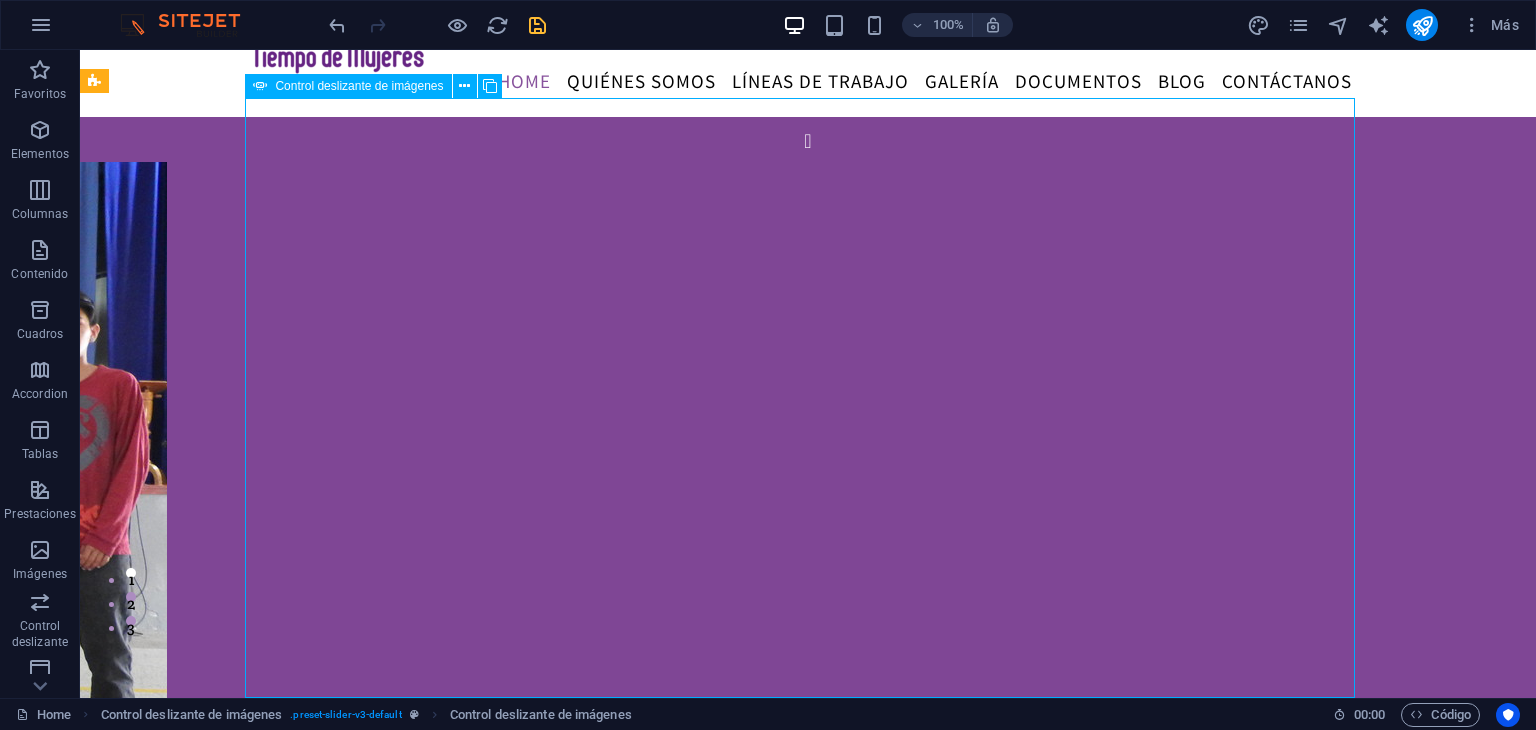 scroll, scrollTop: 92, scrollLeft: 0, axis: vertical 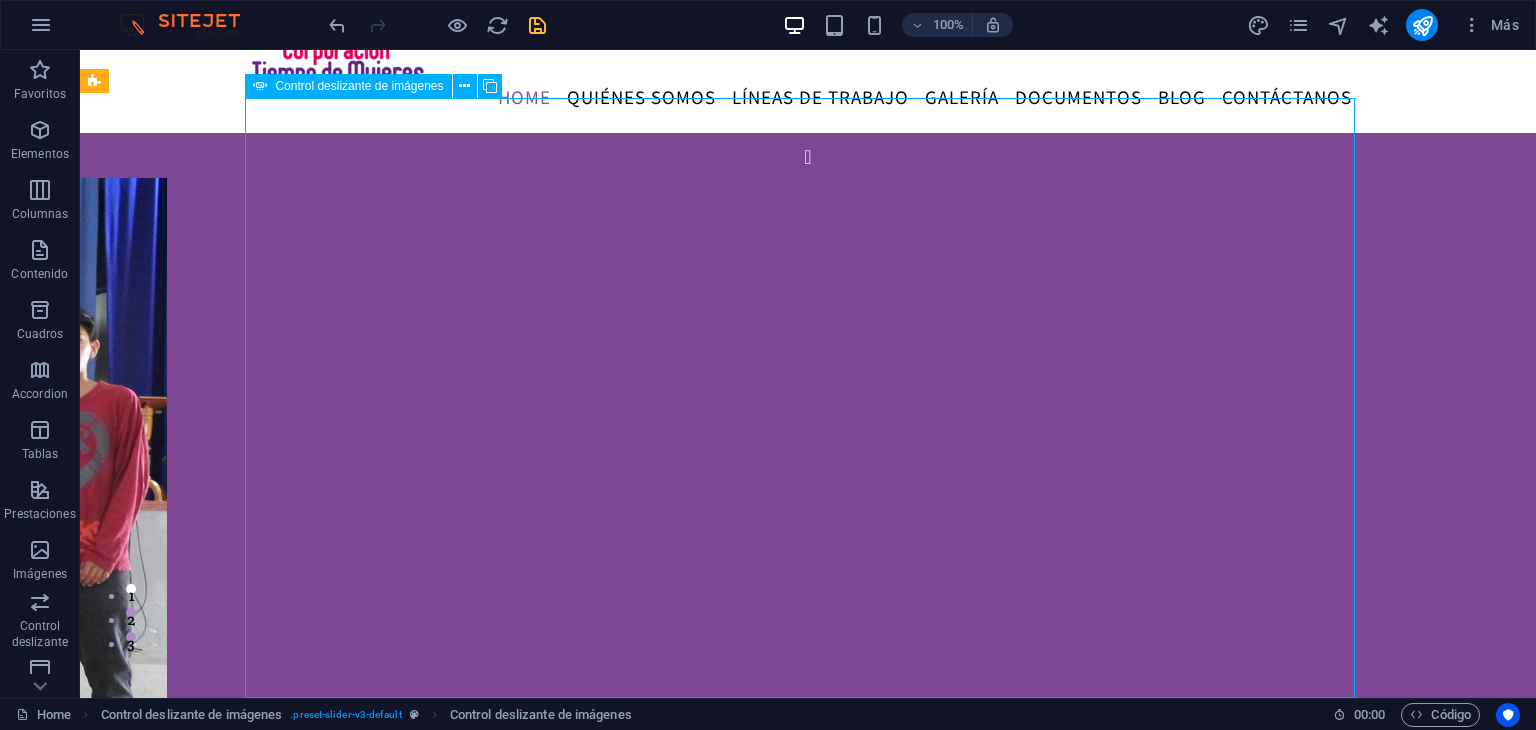 click at bounding box center (-457, 1224) 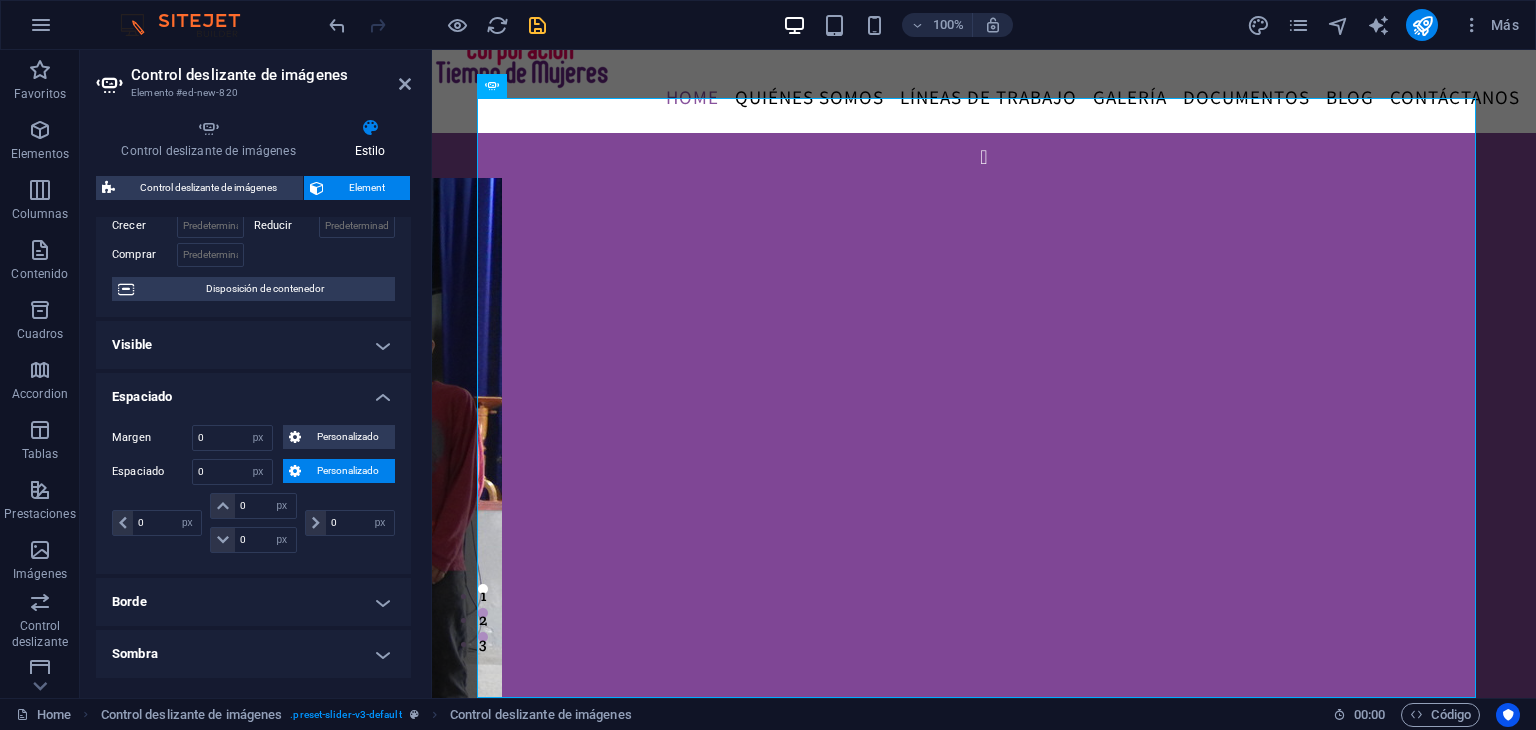 scroll, scrollTop: 181, scrollLeft: 0, axis: vertical 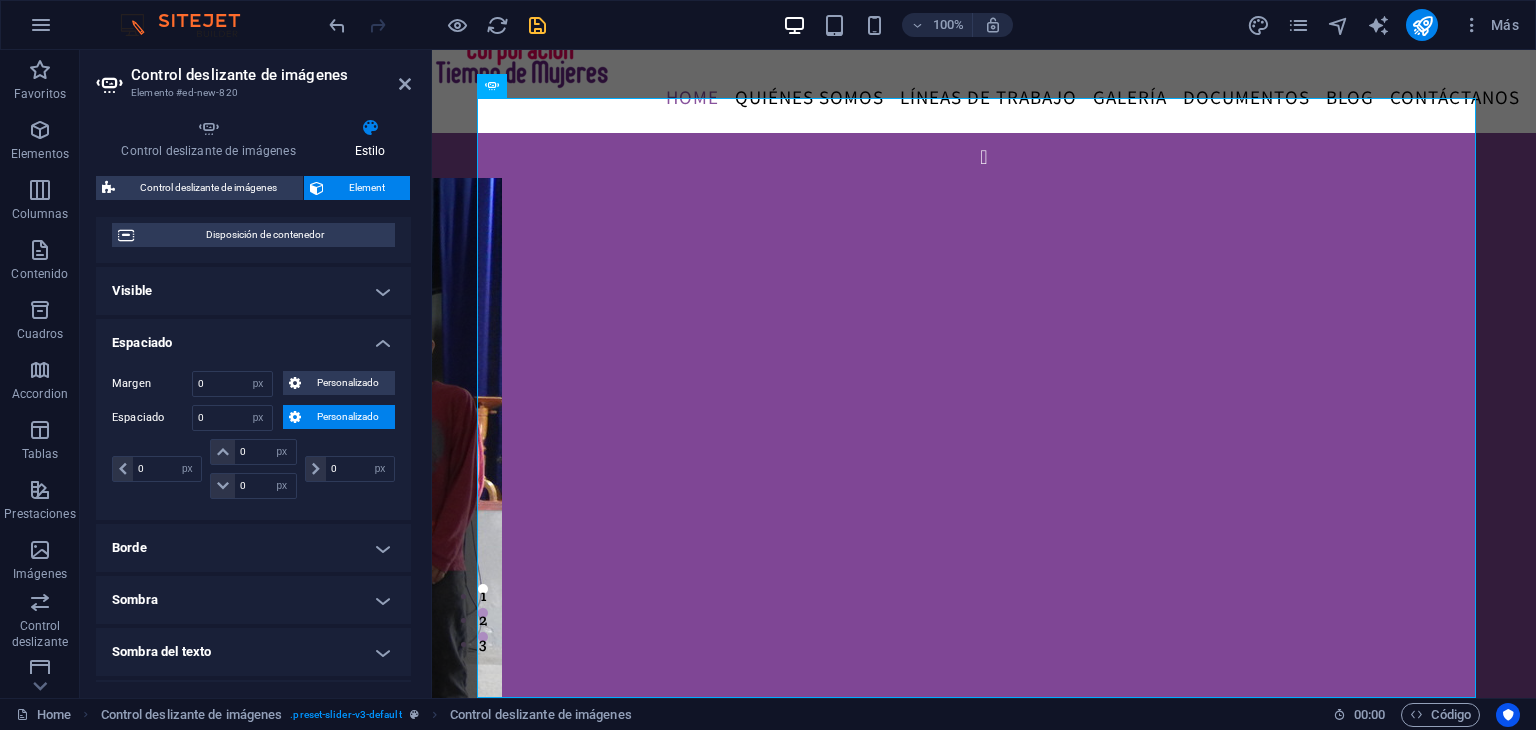 click on "Personalizado" at bounding box center [348, 417] 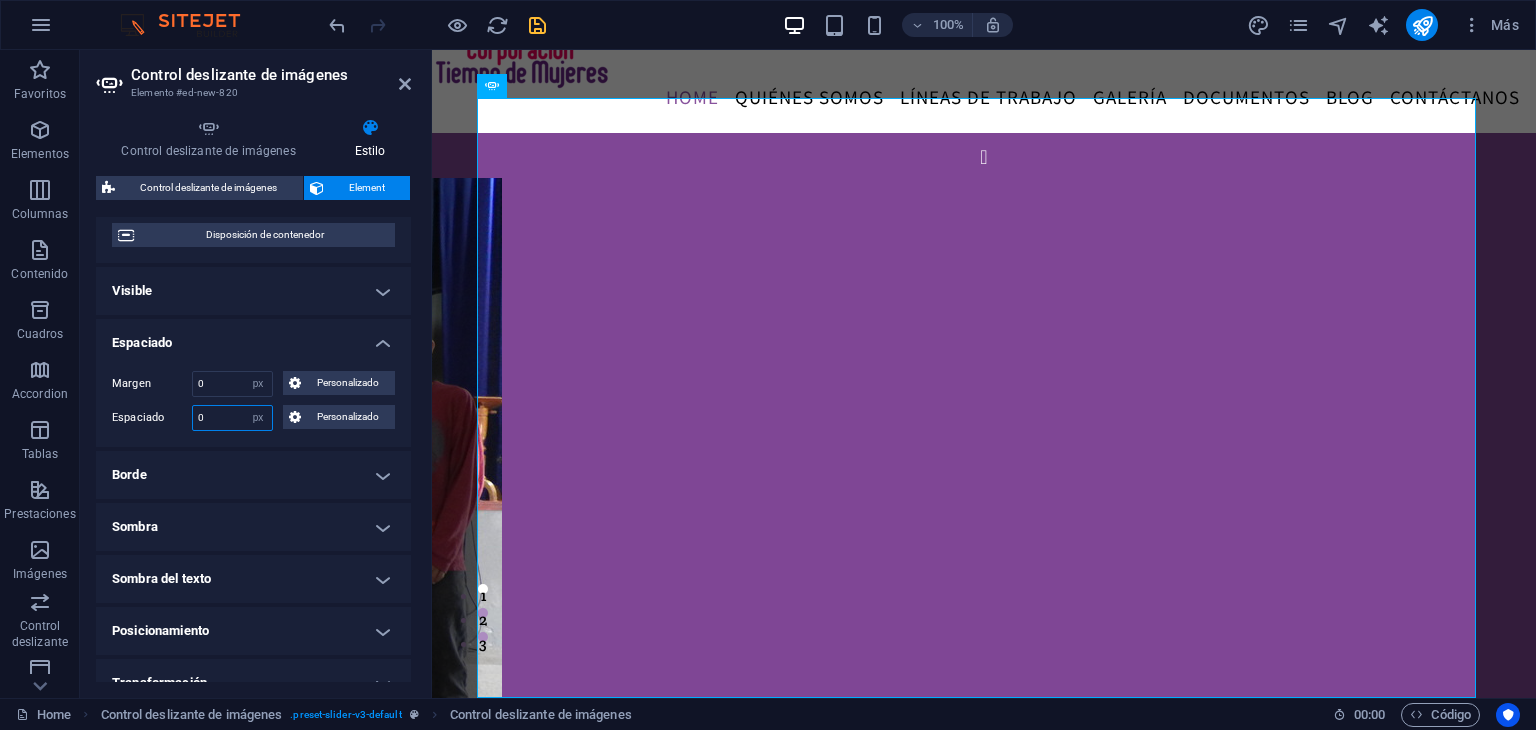 click on "0" at bounding box center (232, 418) 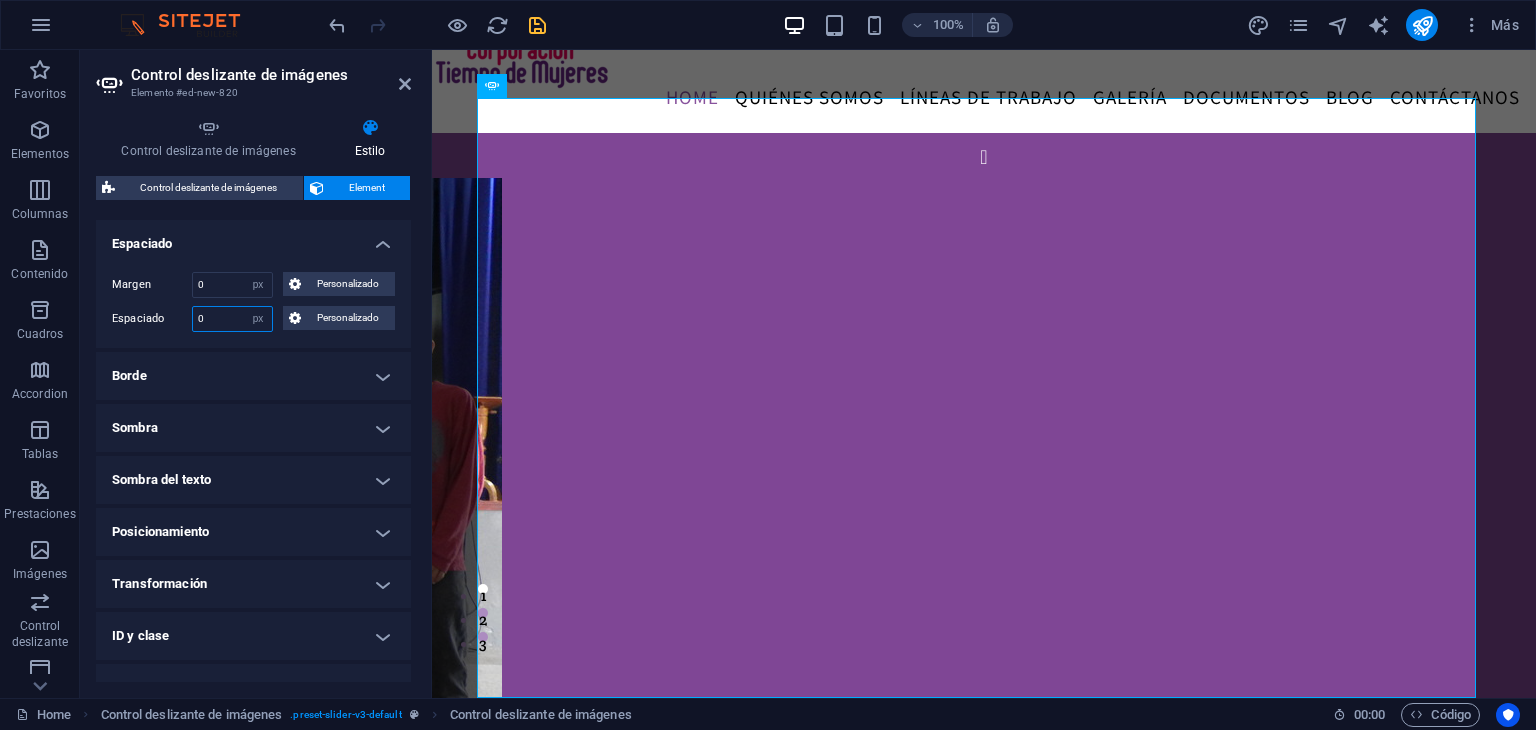 scroll, scrollTop: 281, scrollLeft: 0, axis: vertical 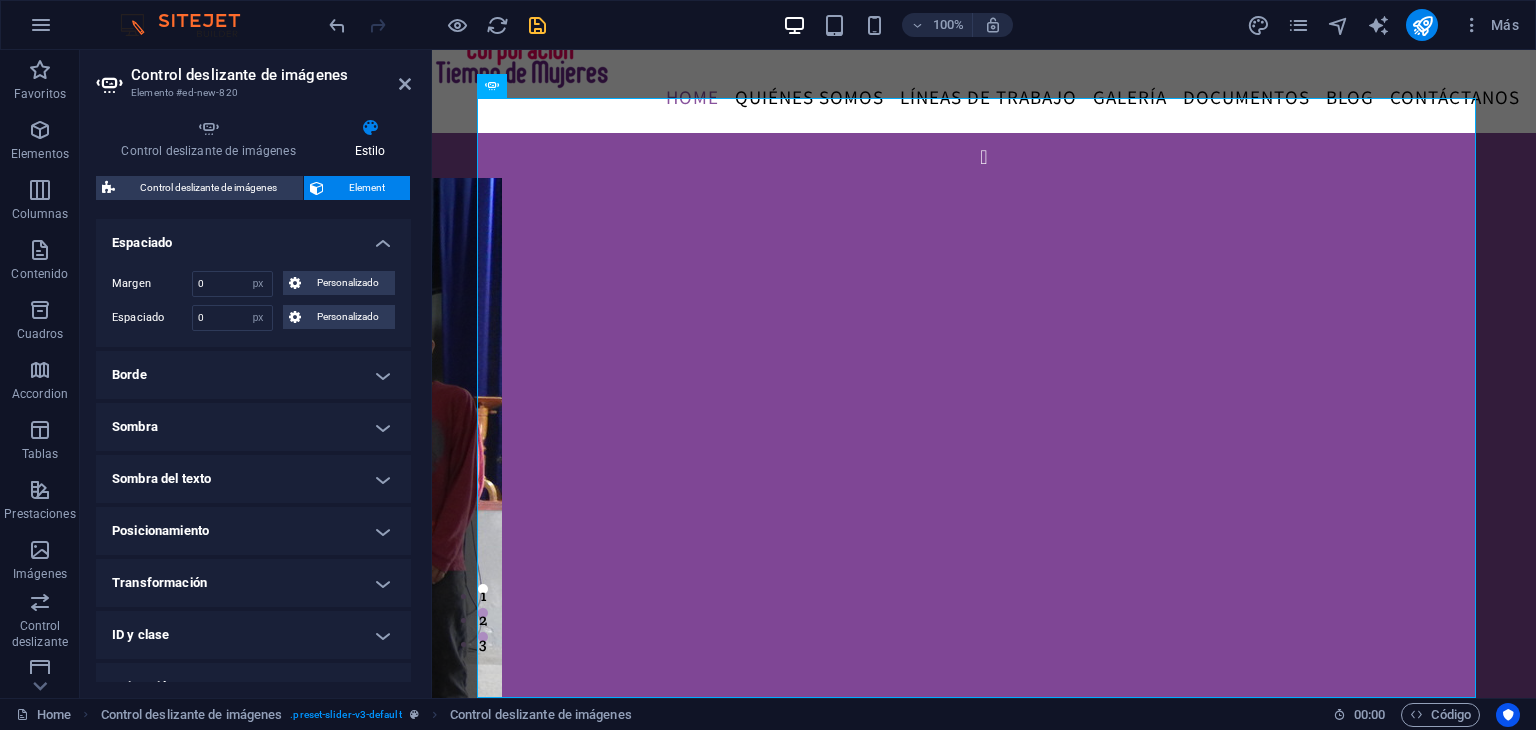 click on "Posicionamiento" at bounding box center [253, 531] 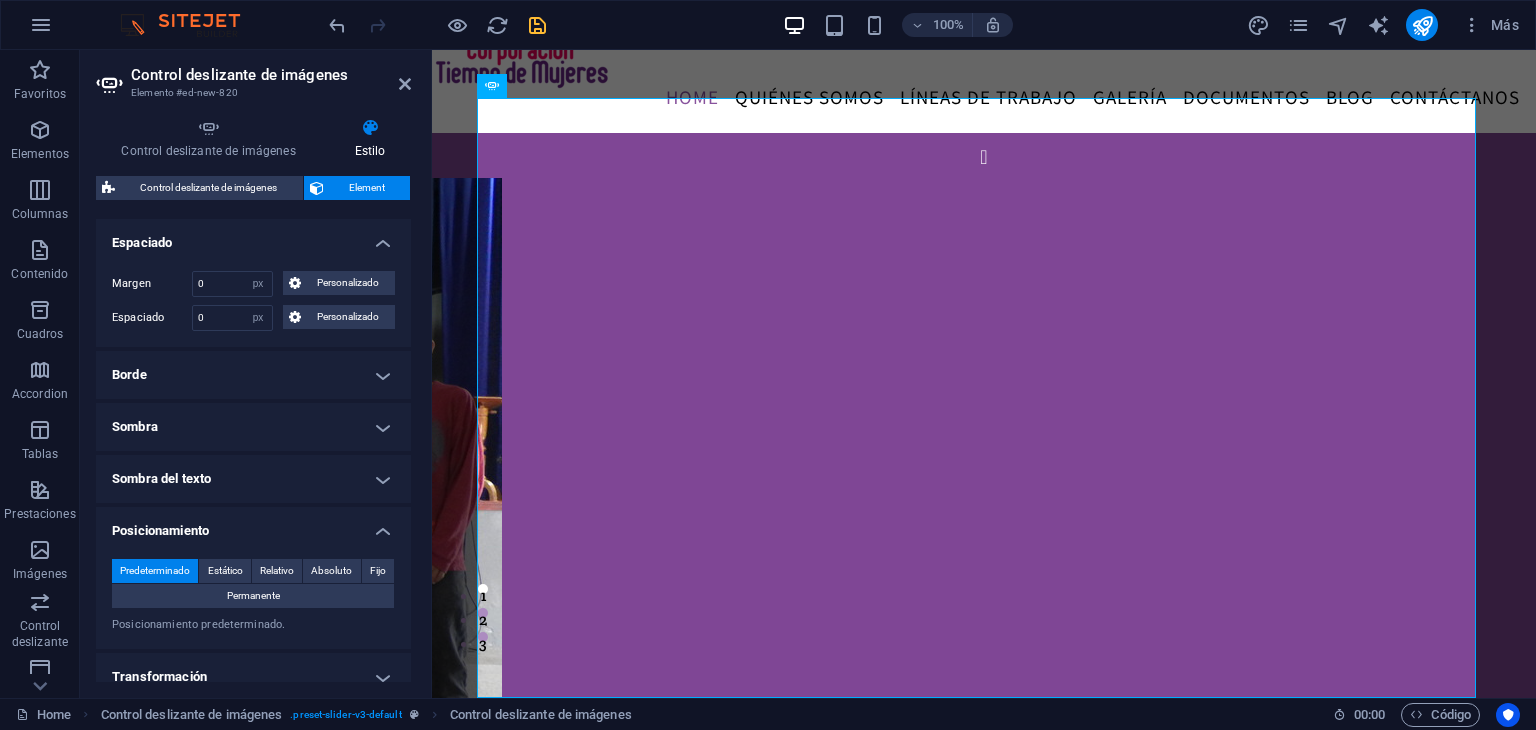 click on "Posicionamiento" at bounding box center [253, 525] 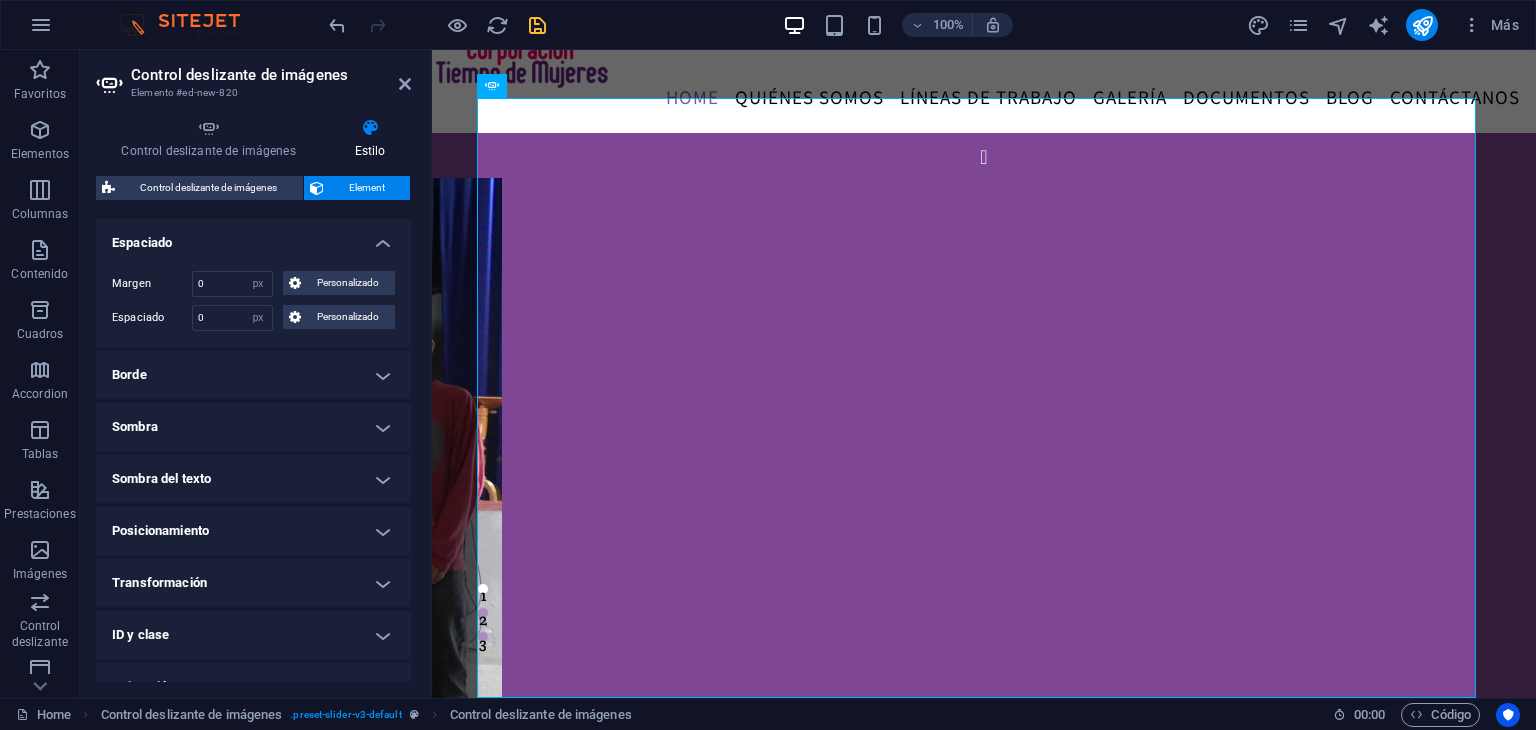 scroll, scrollTop: 360, scrollLeft: 0, axis: vertical 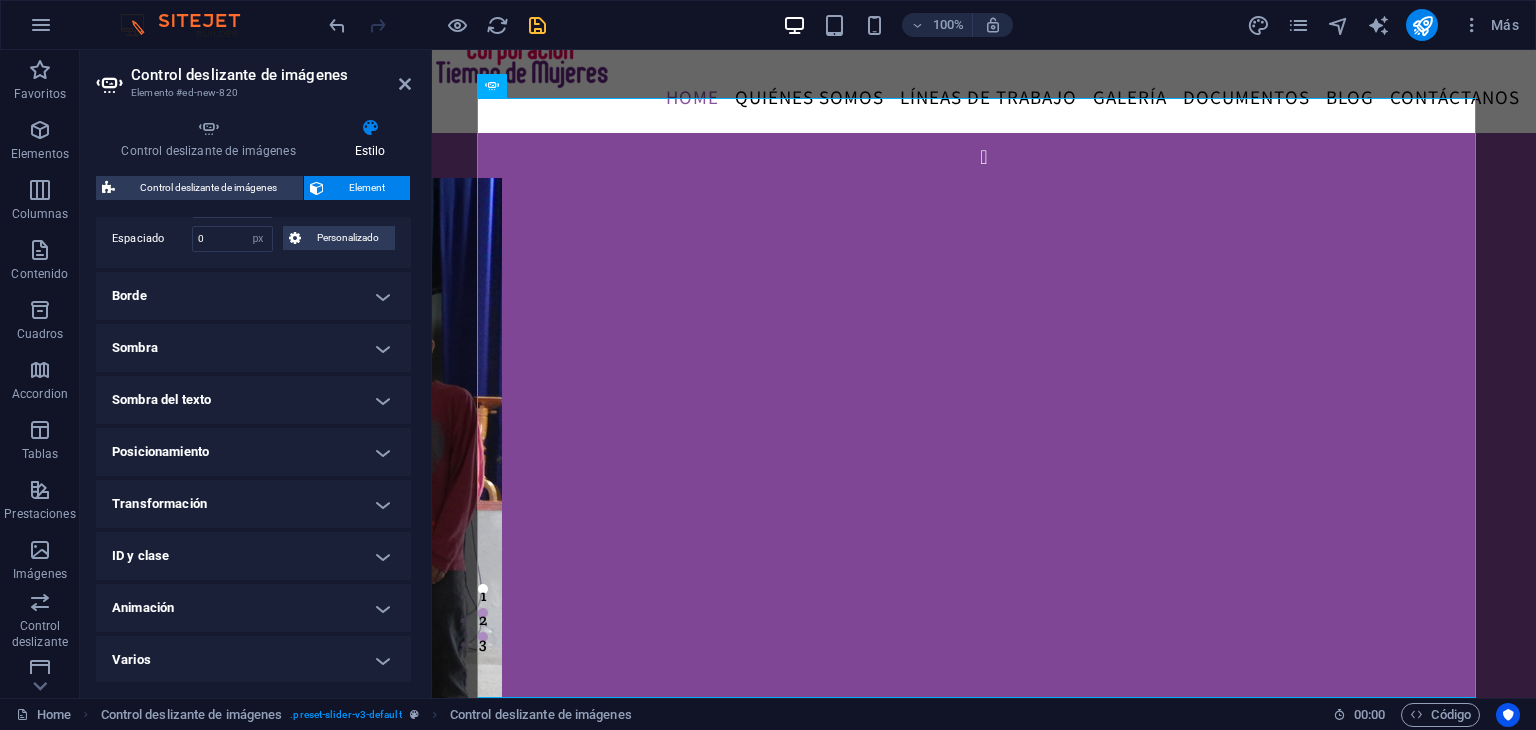 click on "Transformación" at bounding box center (253, 504) 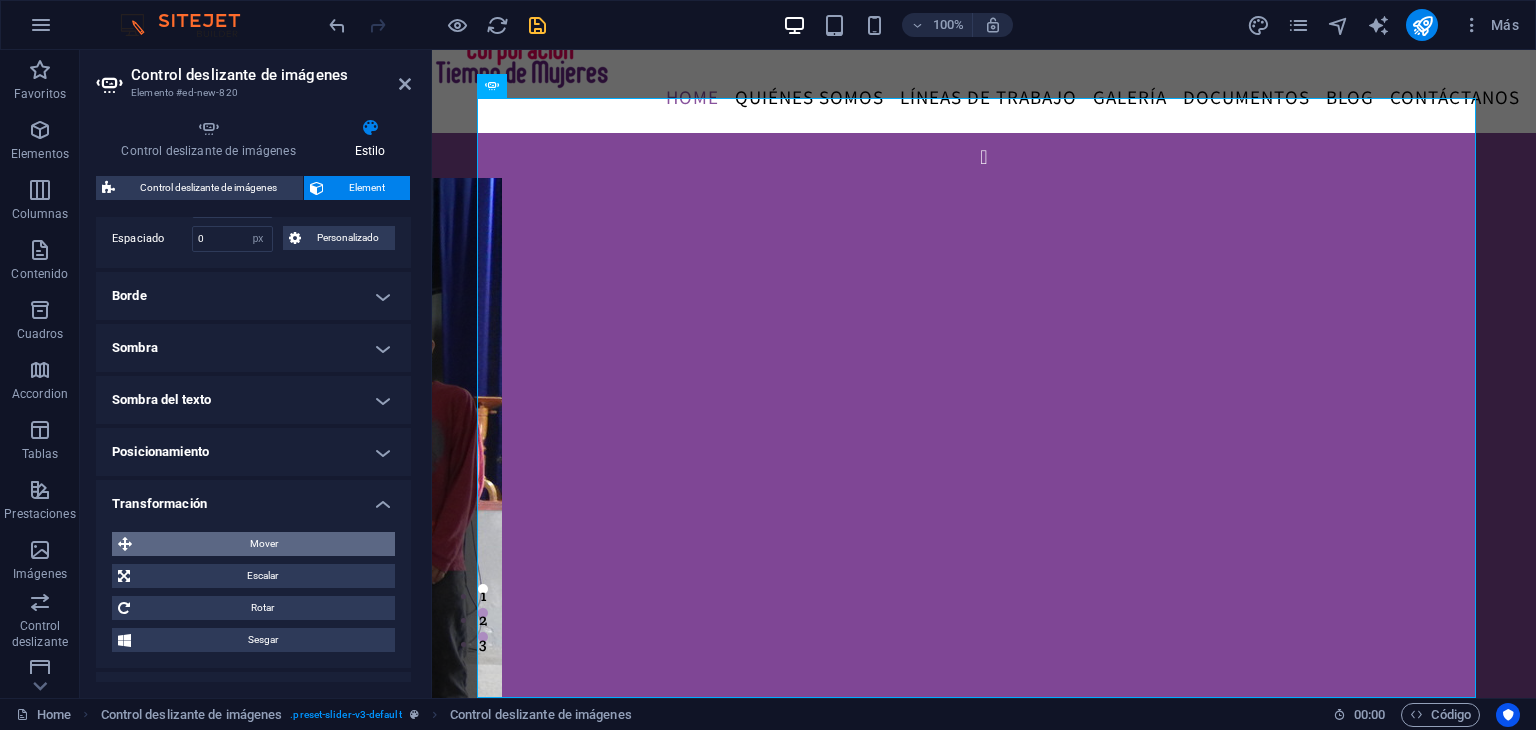 click on "Mover" at bounding box center [263, 544] 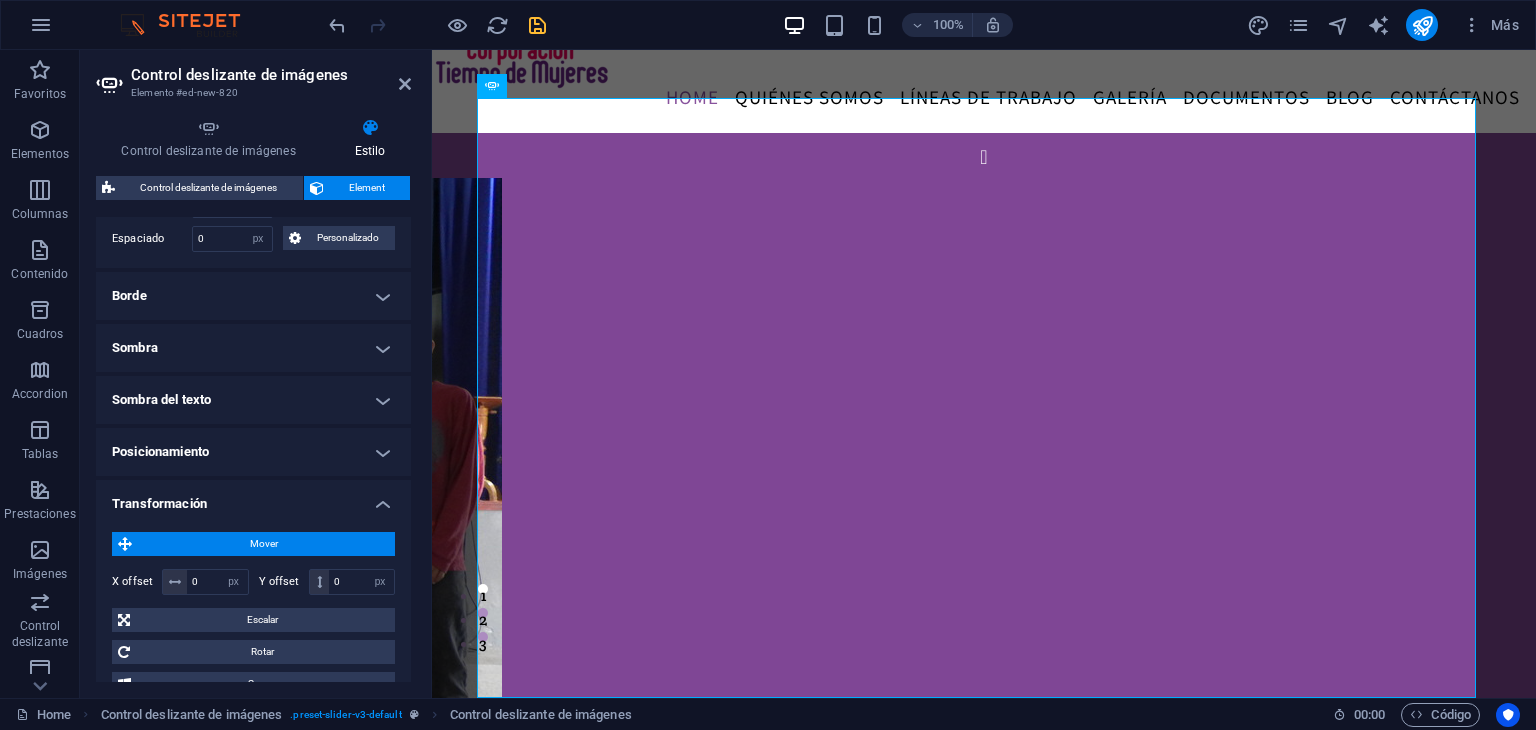 click on "Mover" at bounding box center (263, 544) 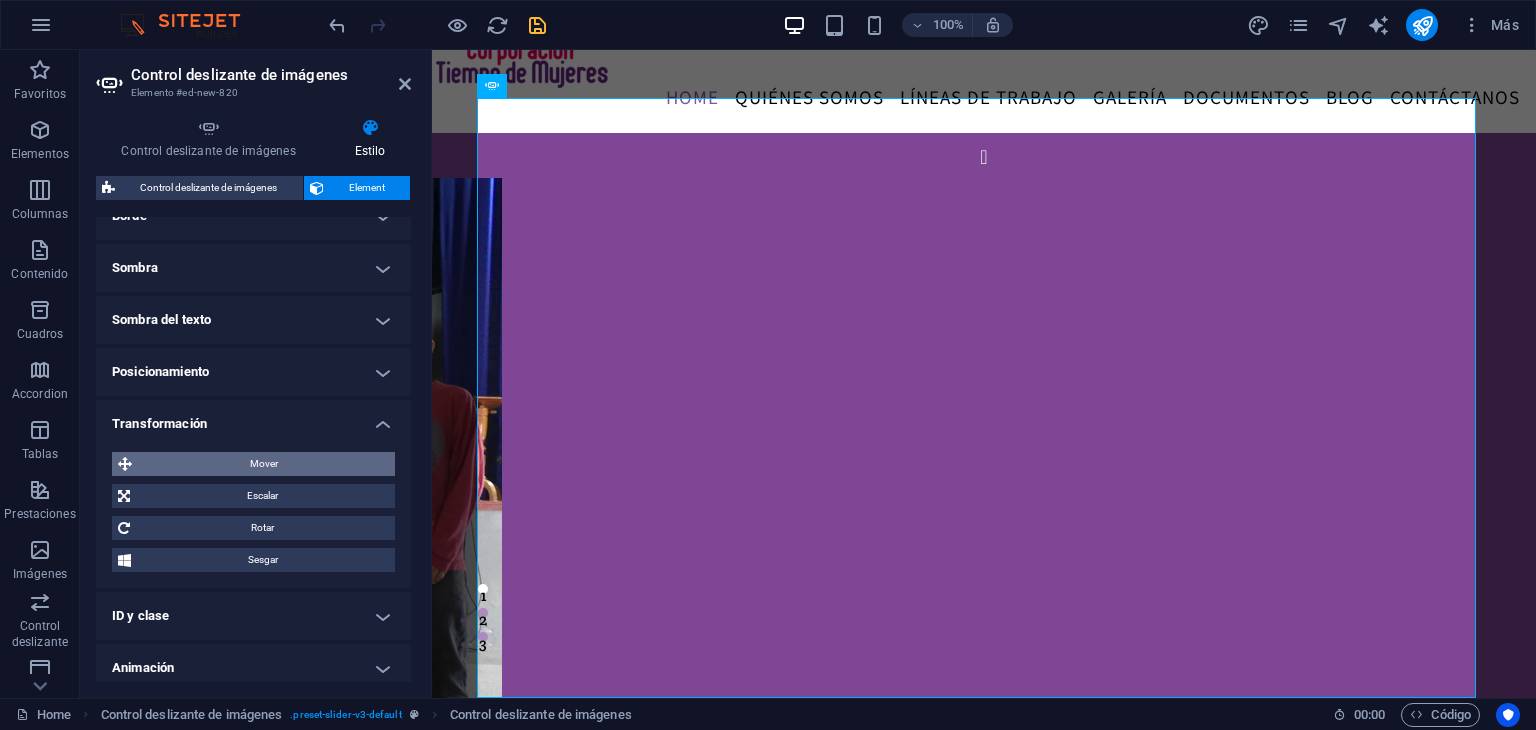 scroll, scrollTop: 440, scrollLeft: 0, axis: vertical 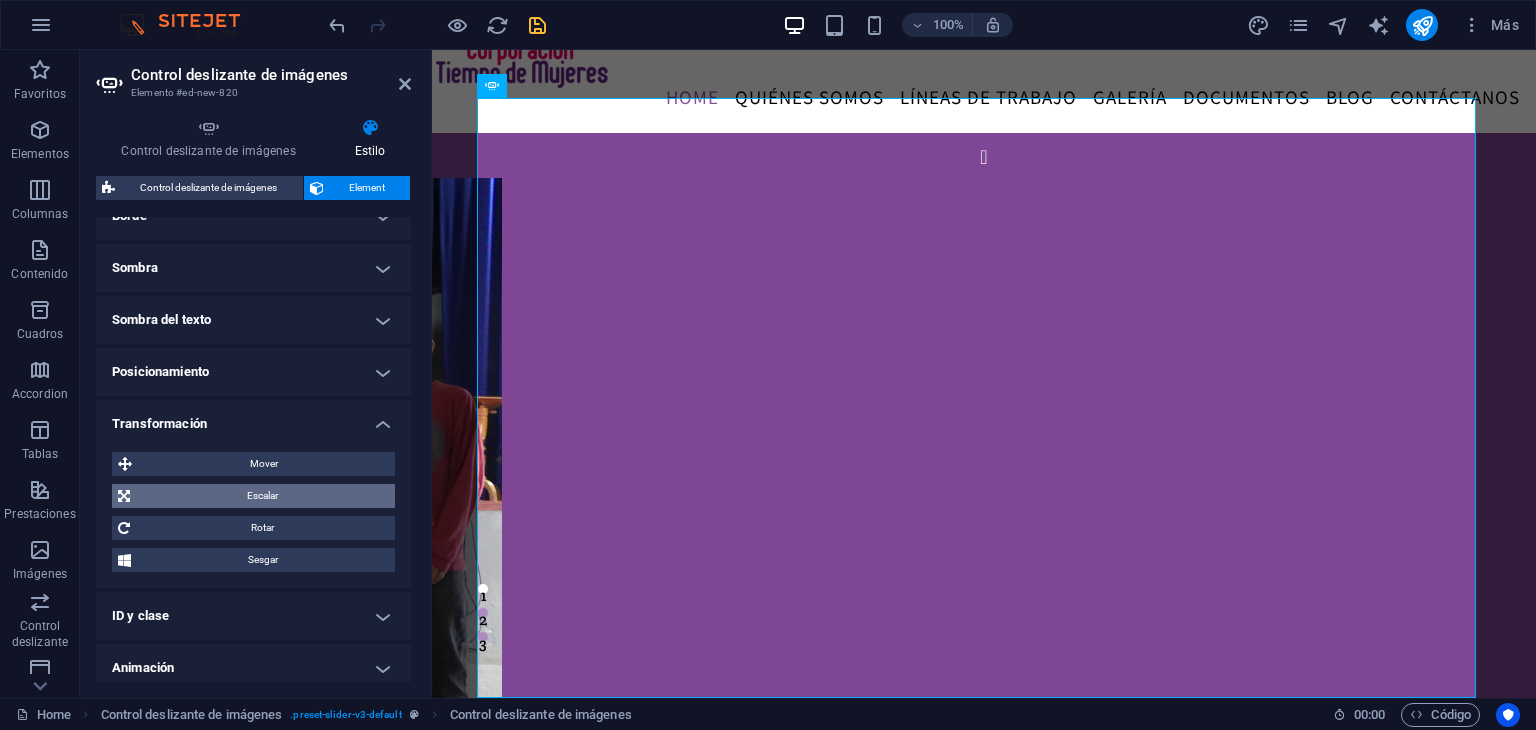 click on "Escalar" at bounding box center (262, 496) 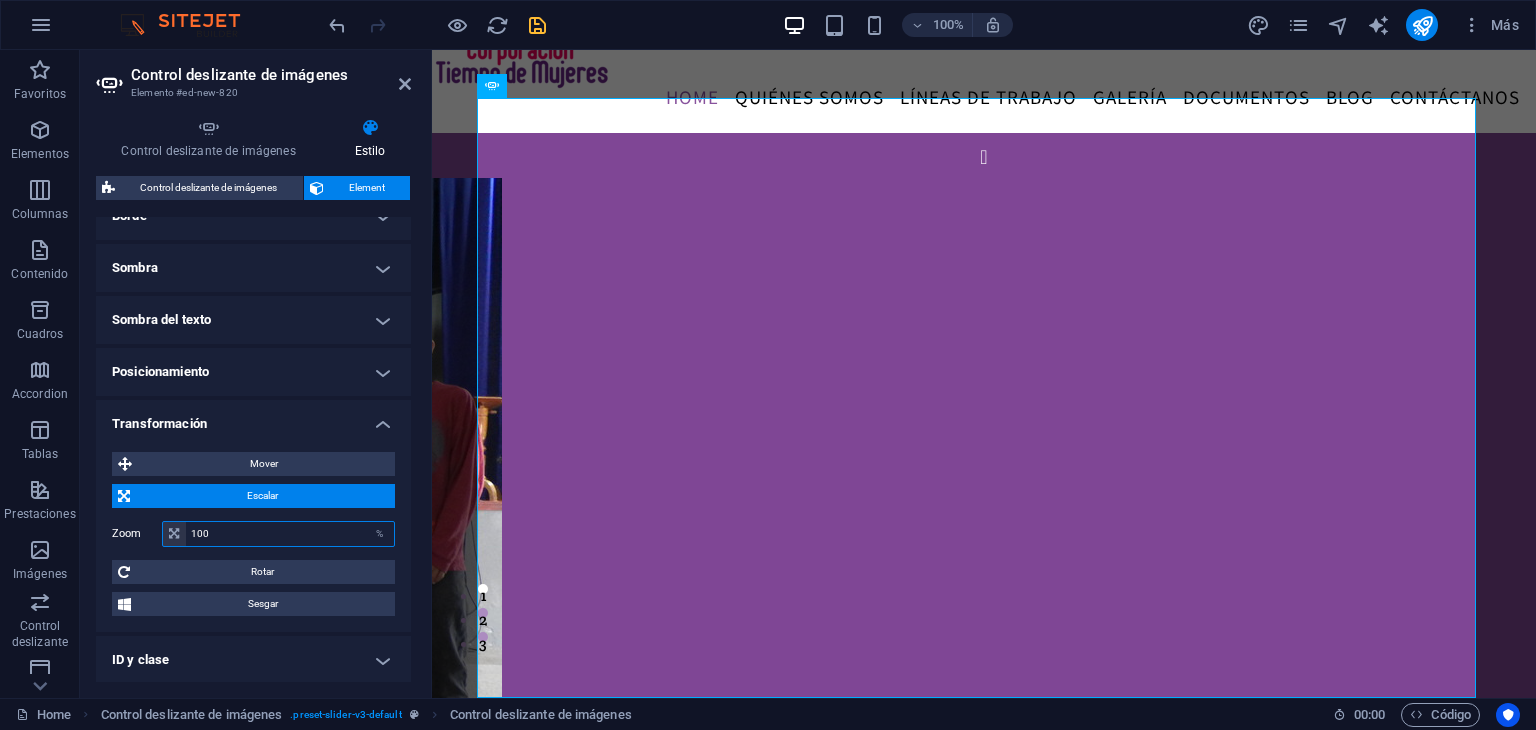 click on "100" at bounding box center [290, 534] 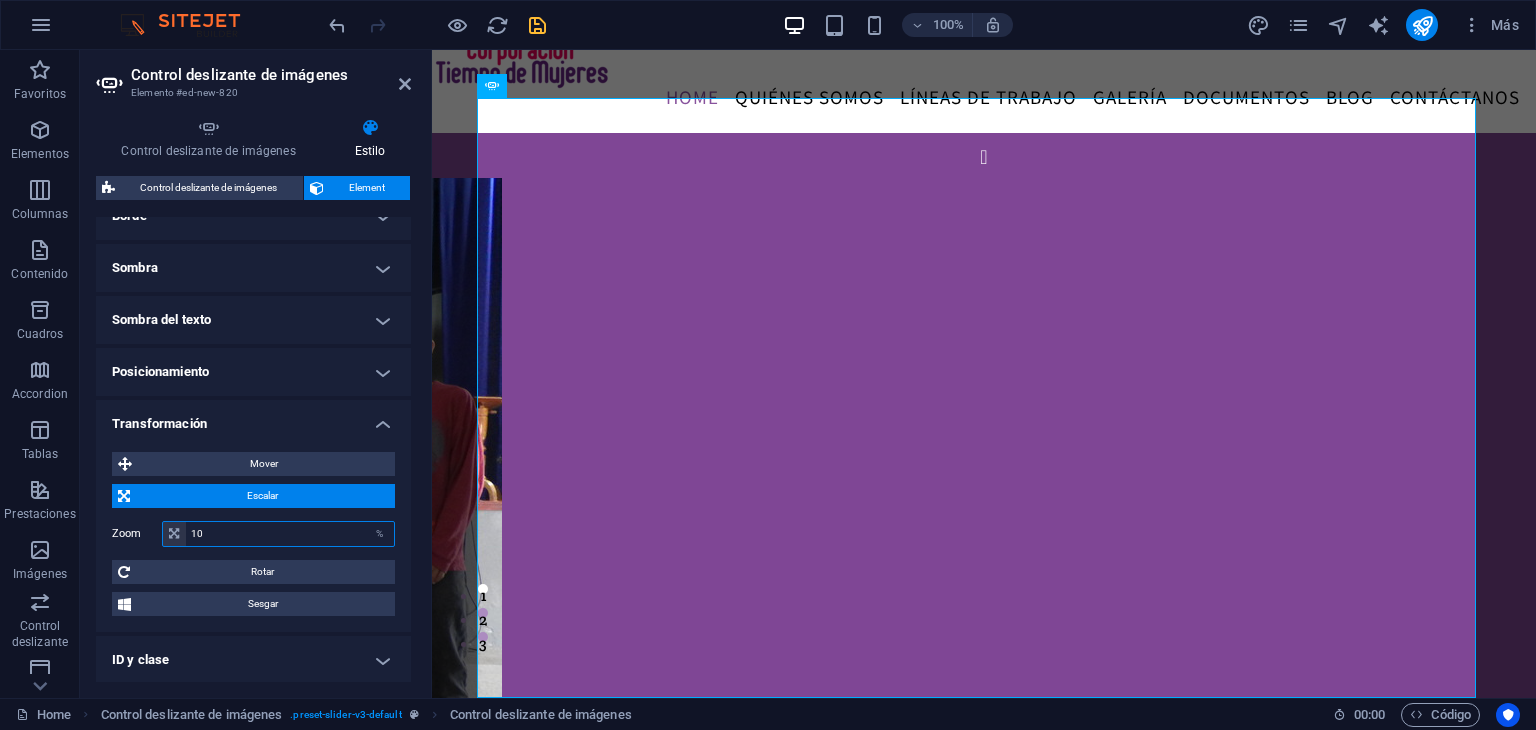 type on "1" 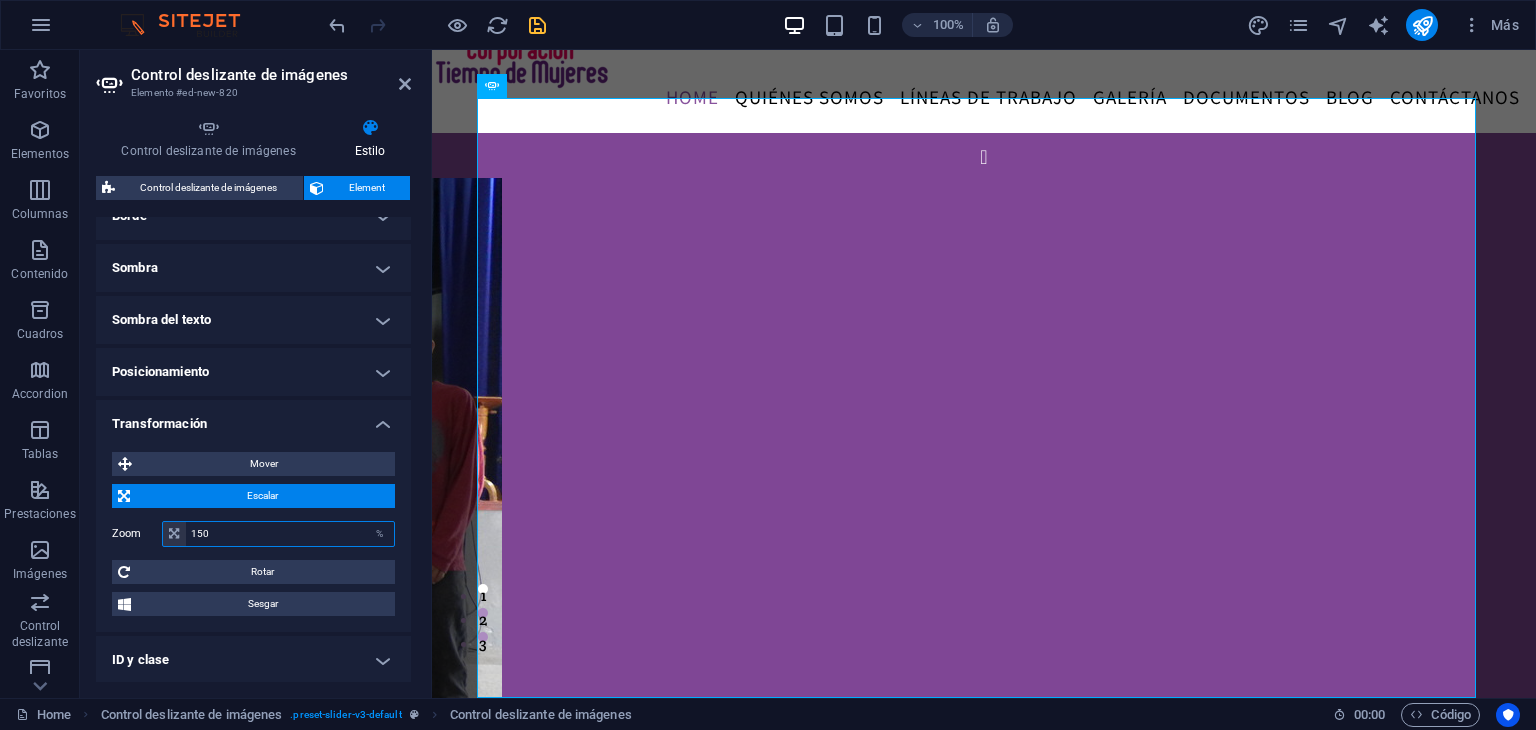 type on "150" 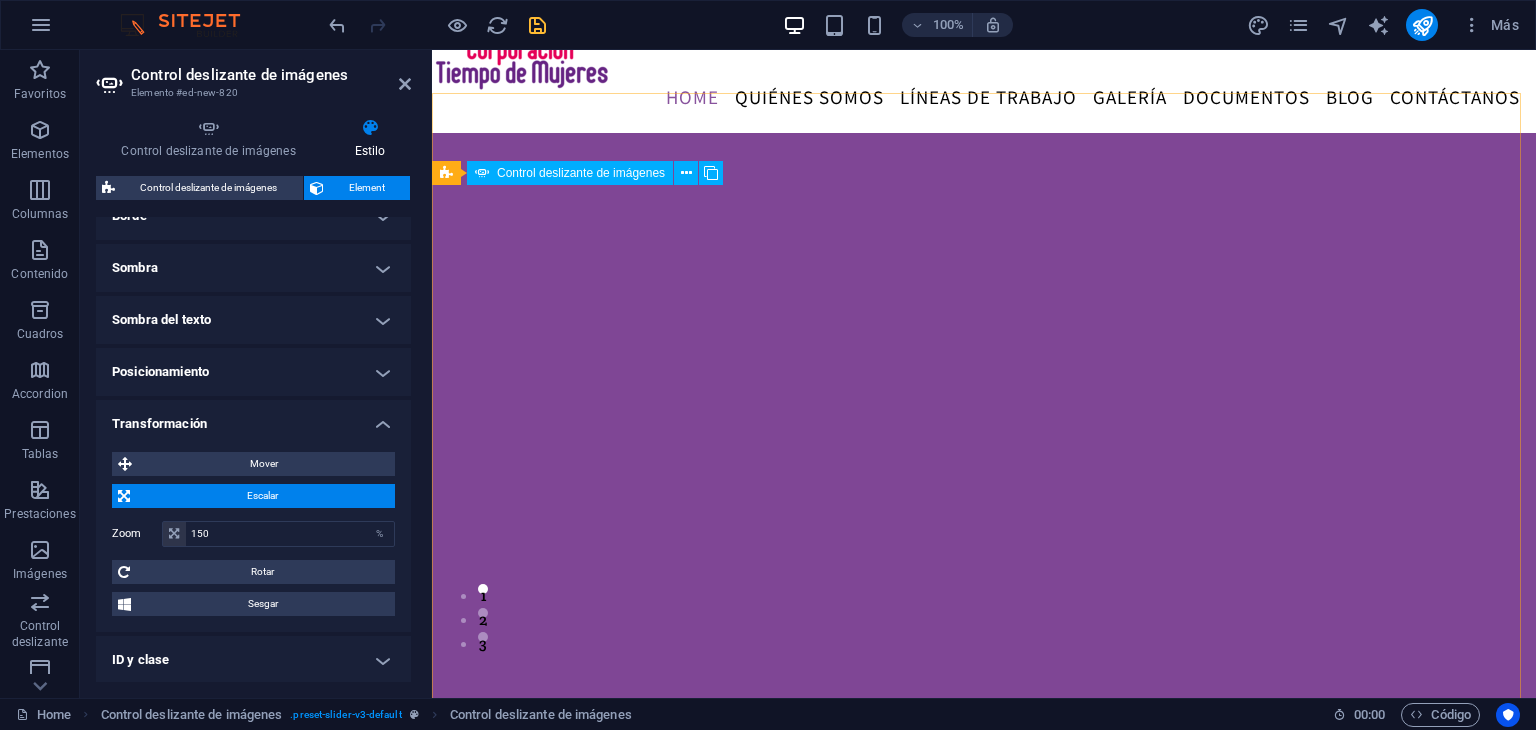 click at bounding box center (-675, 1617) 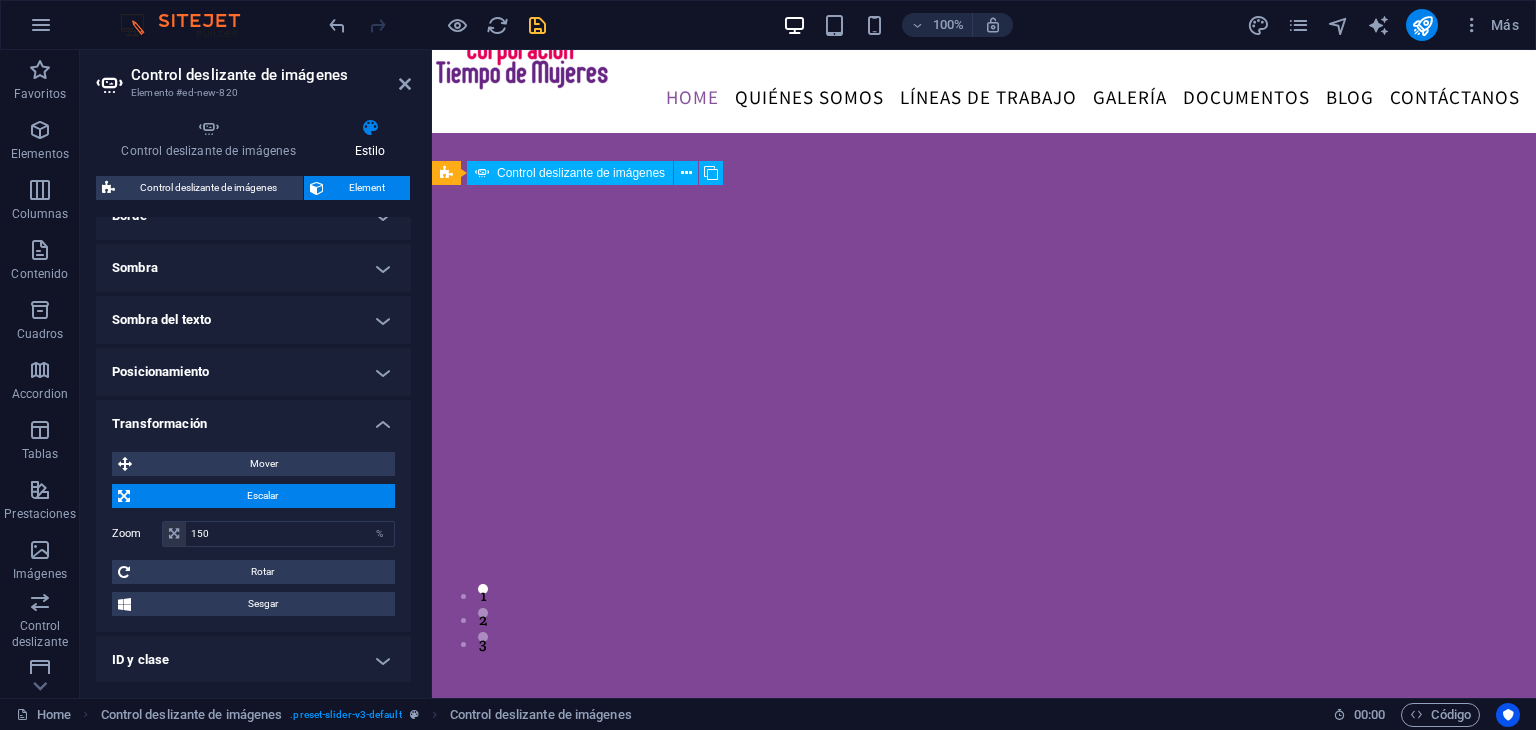 click at bounding box center (-675, 1617) 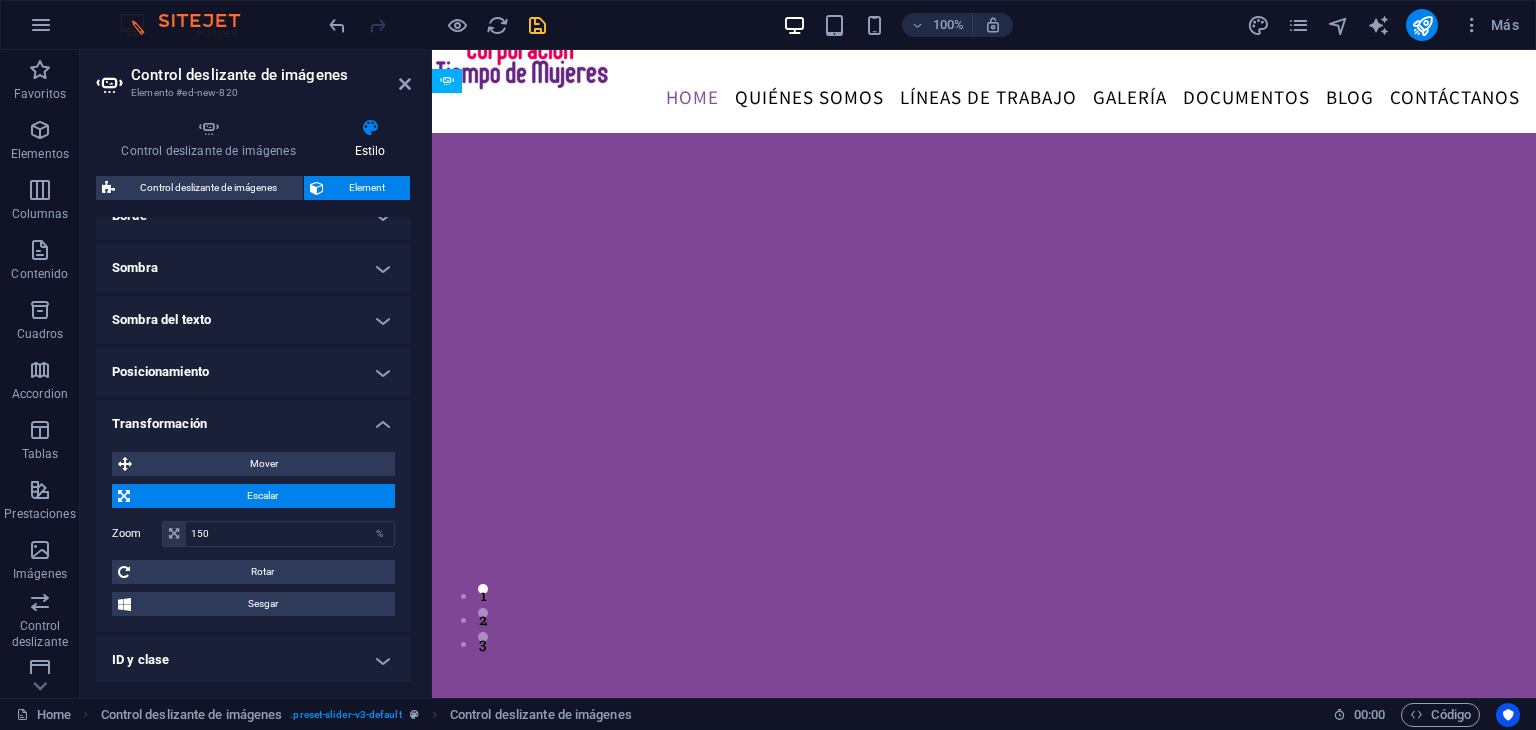 click on "Control deslizante de imágenes Elemento #ed-new-820" at bounding box center (253, 76) 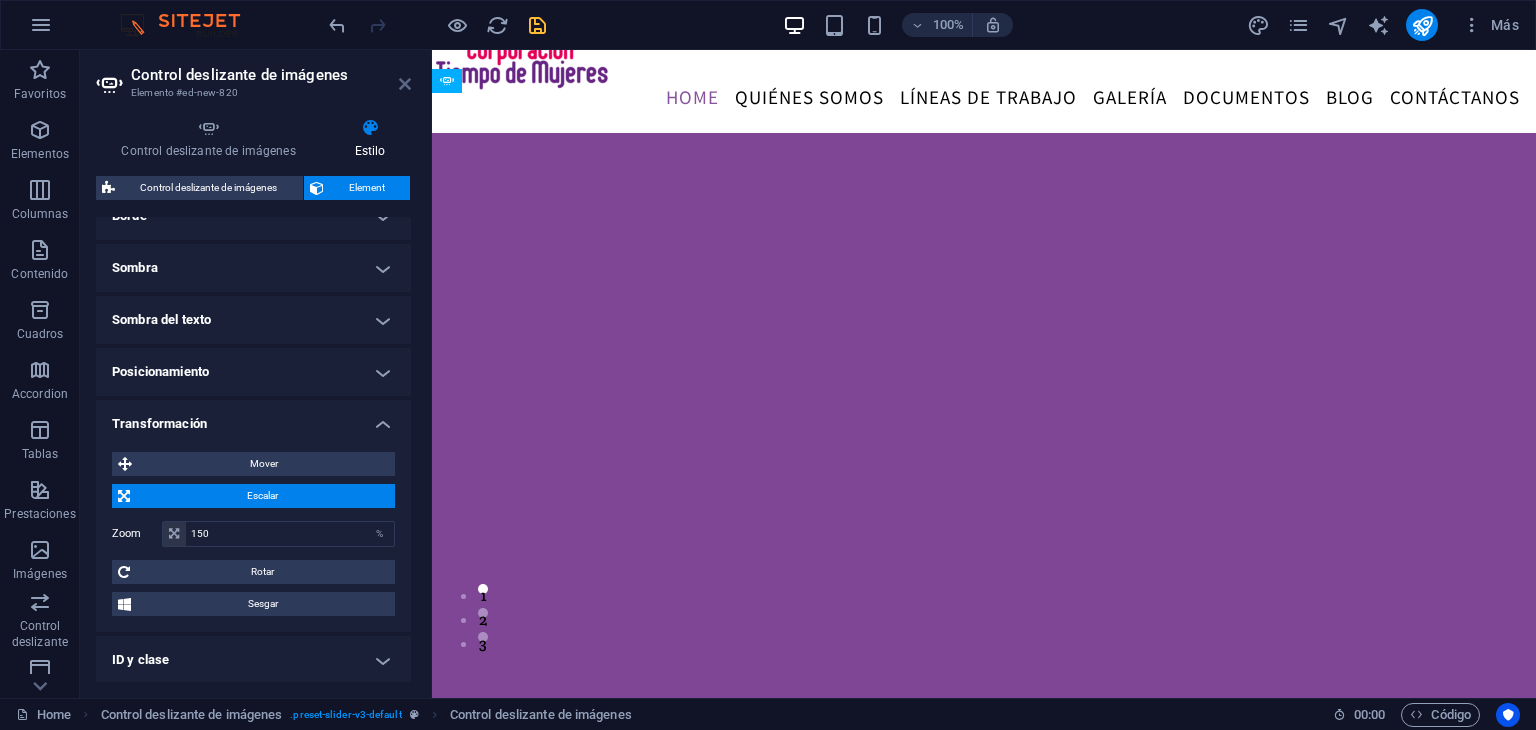 click at bounding box center [405, 84] 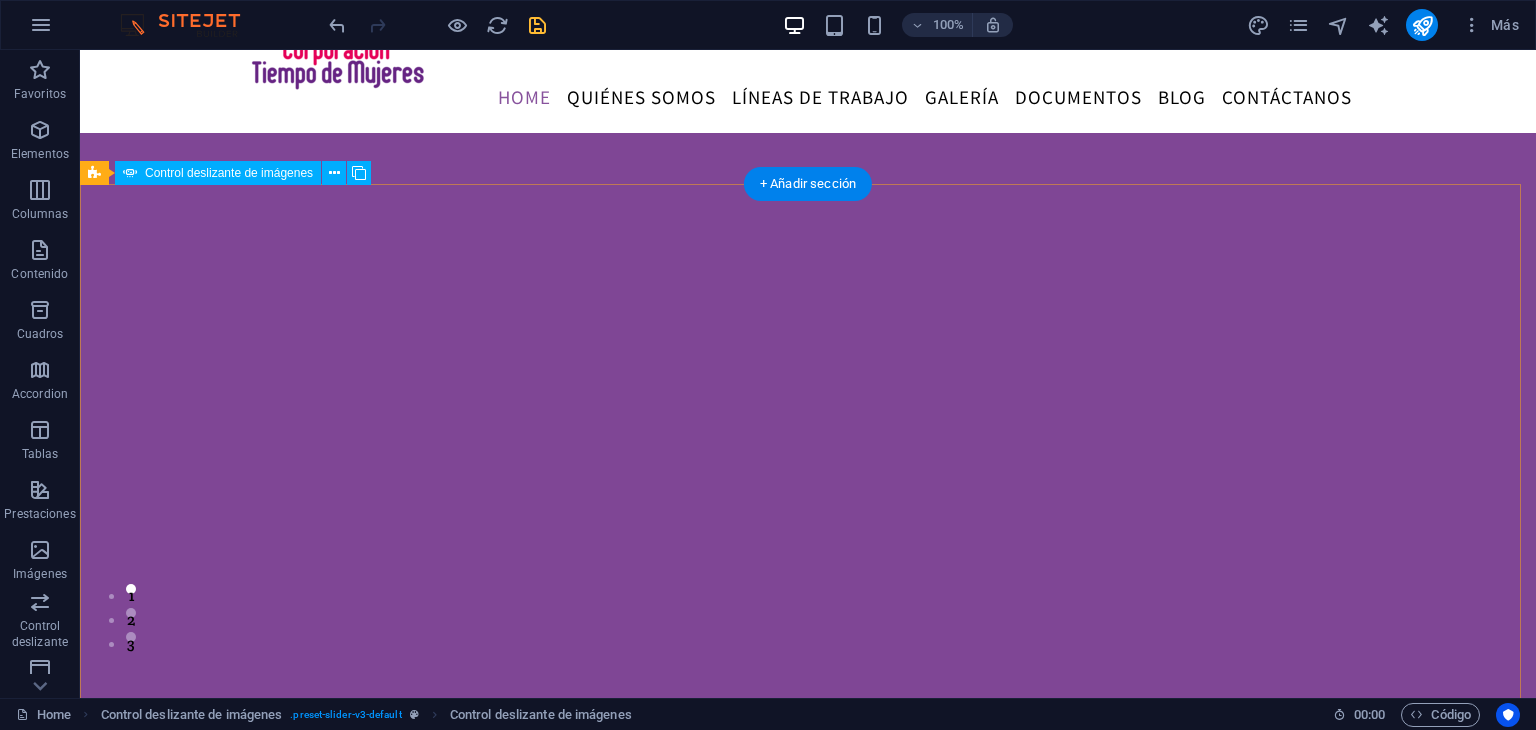 scroll, scrollTop: 0, scrollLeft: 0, axis: both 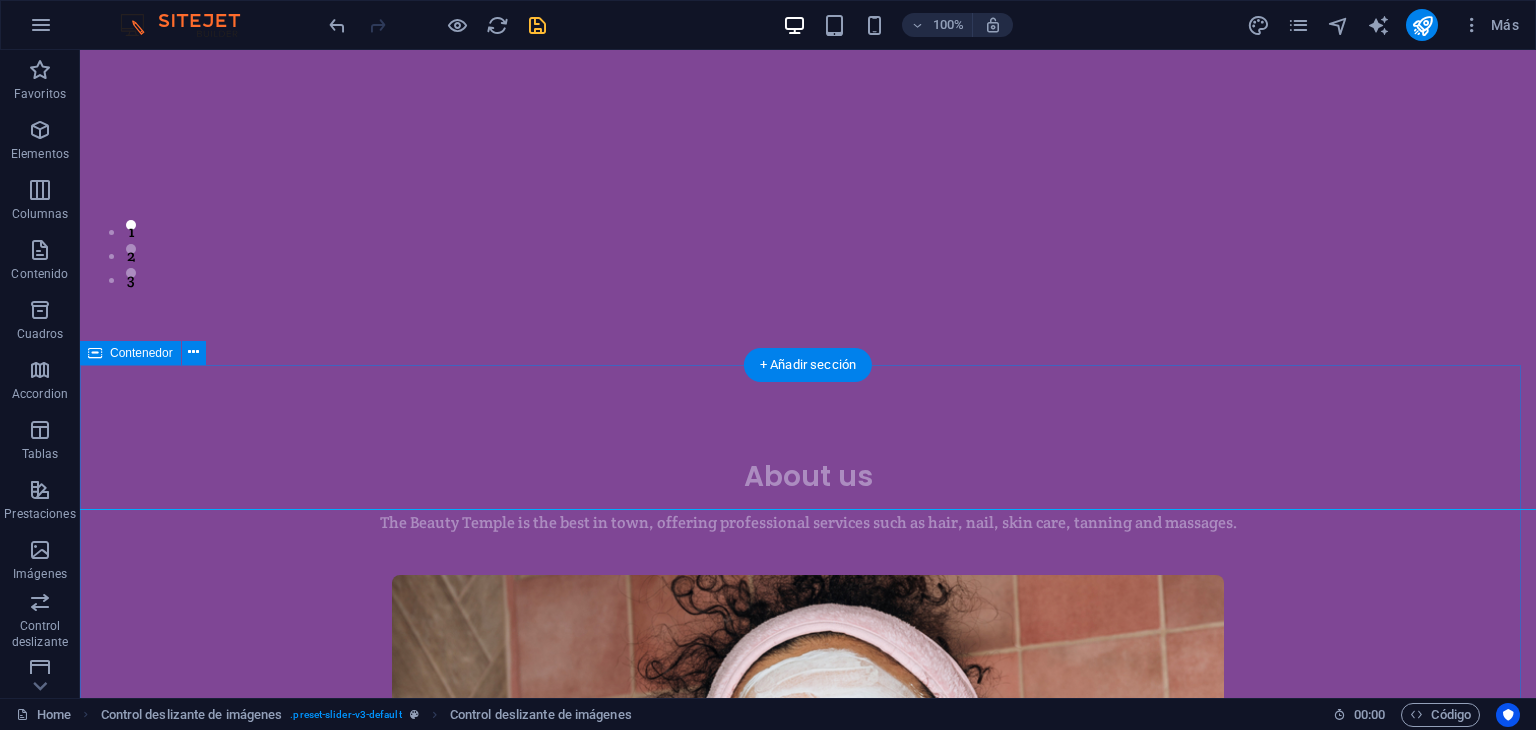 click on "About us The Beauty Temple is the best in town, offering professional services such as hair, nail, skin care, tanning and massages. LEARN MORE" at bounding box center [808, 821] 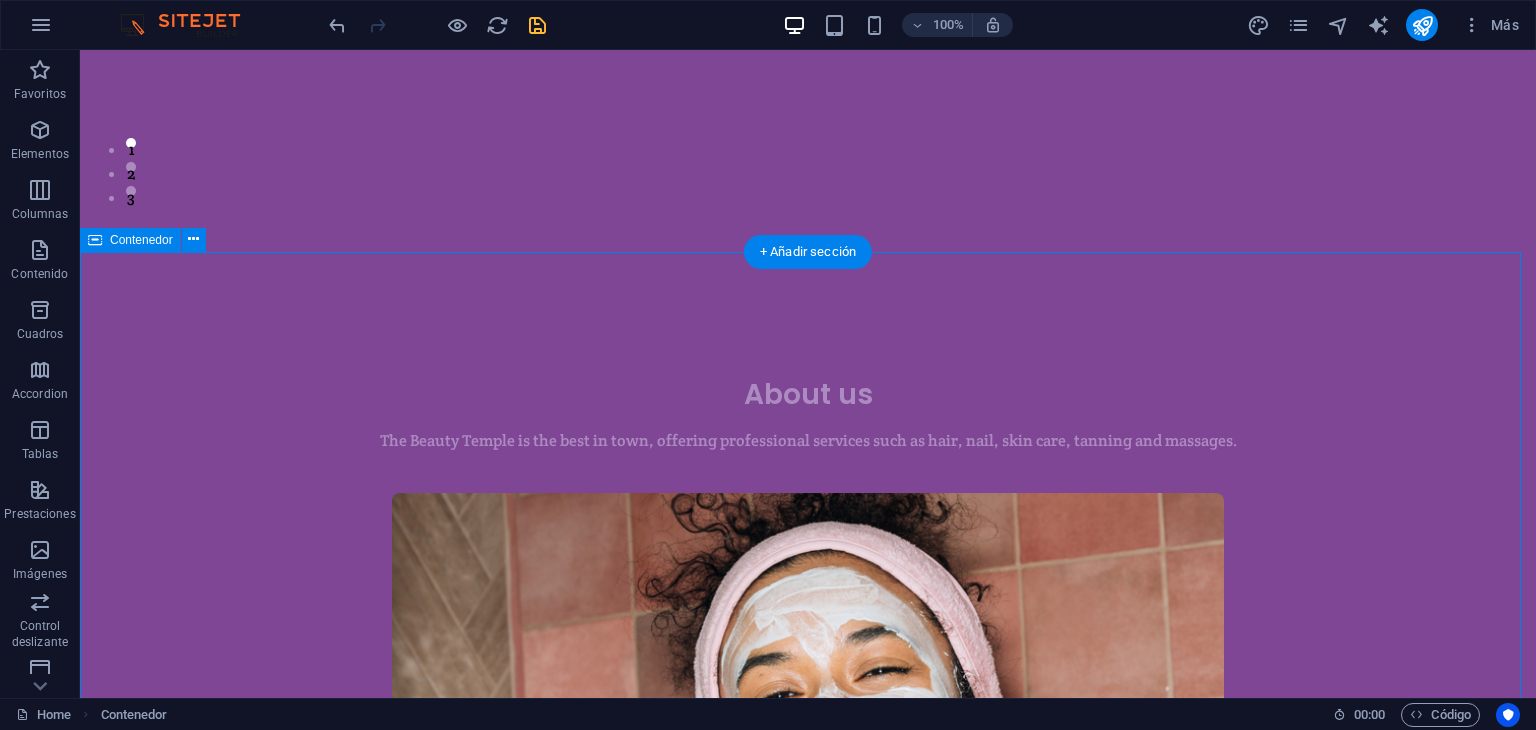 click on "About us The Beauty Temple is the best in town, offering professional services such as hair, nail, skin care, tanning and massages. LEARN MORE" at bounding box center (808, 739) 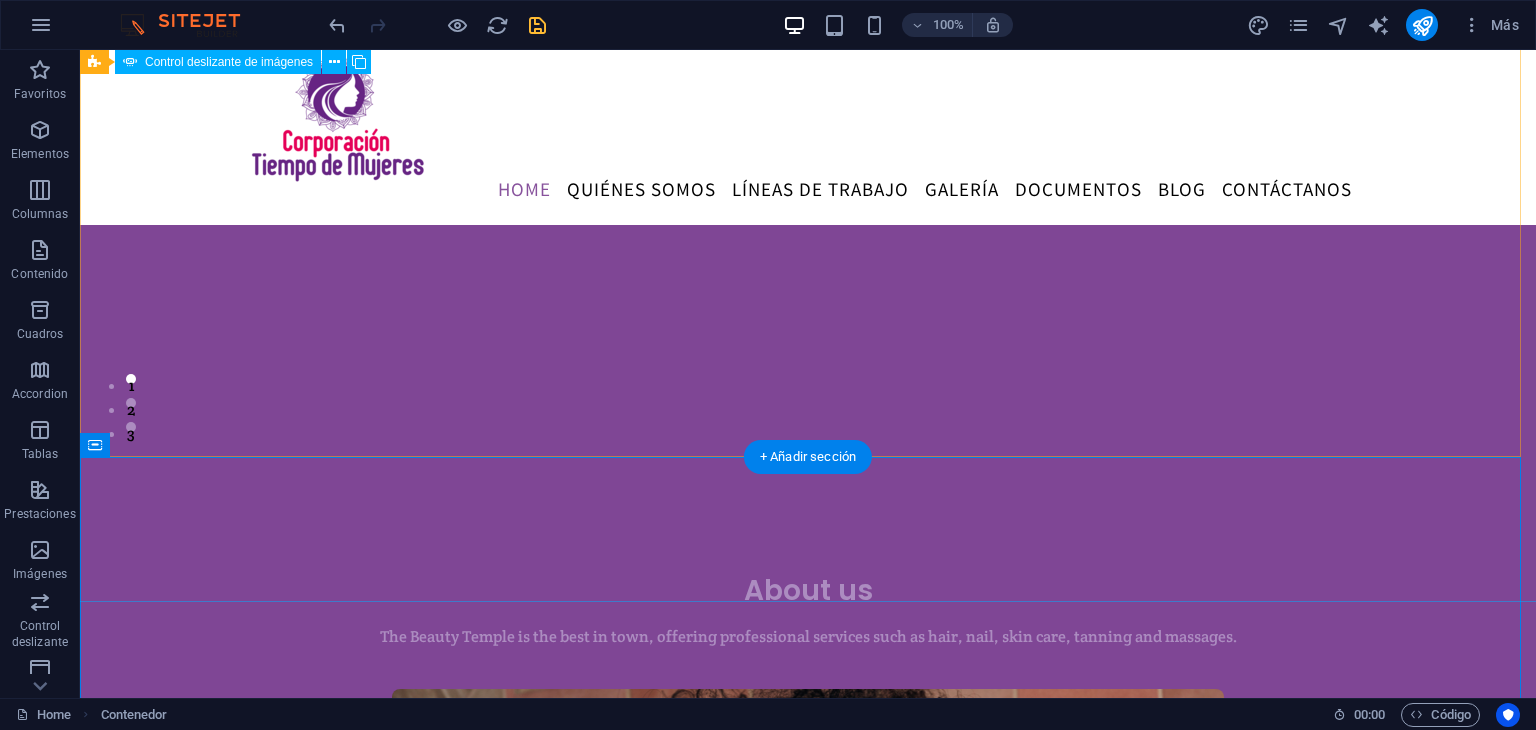 click at bounding box center [-1089, 1367] 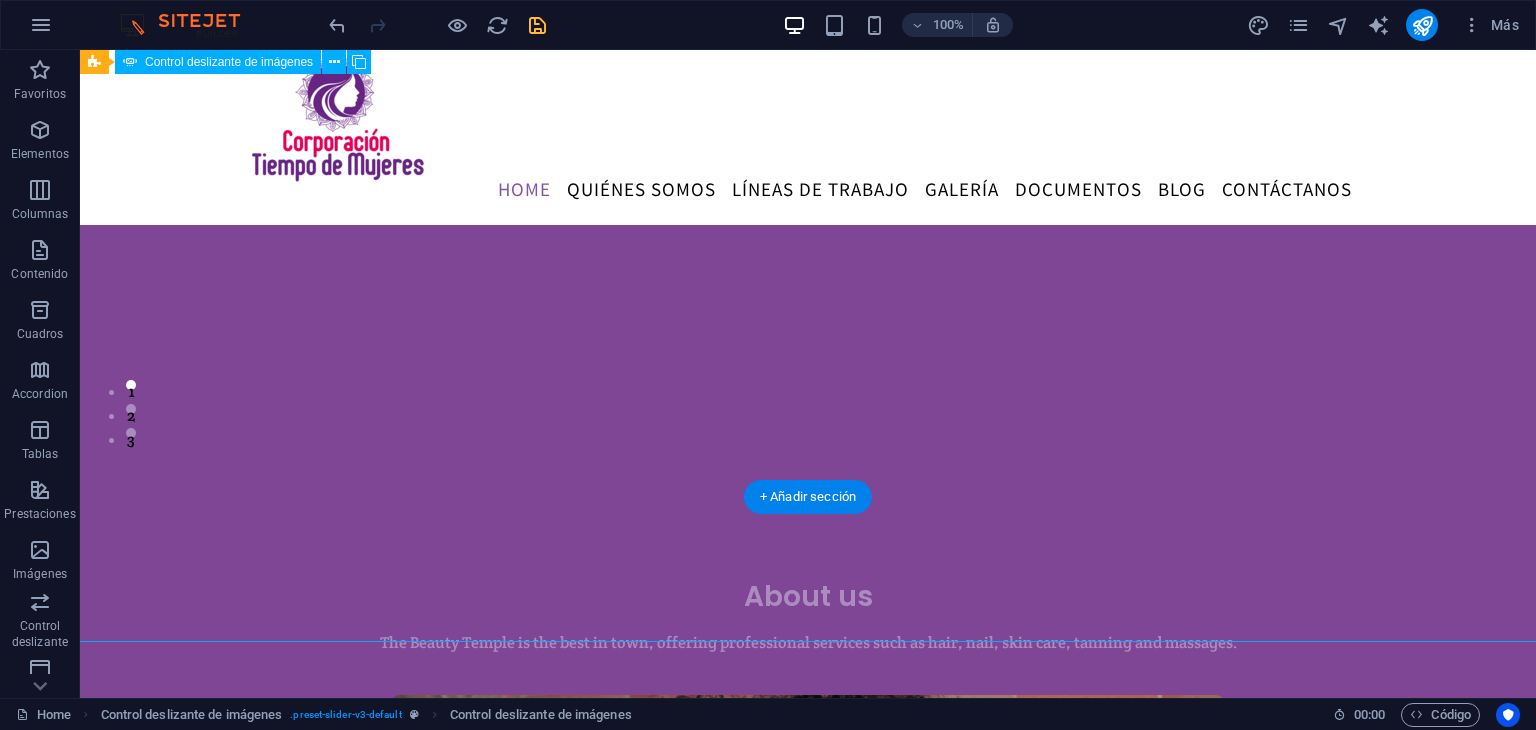 click at bounding box center (-1089, 1373) 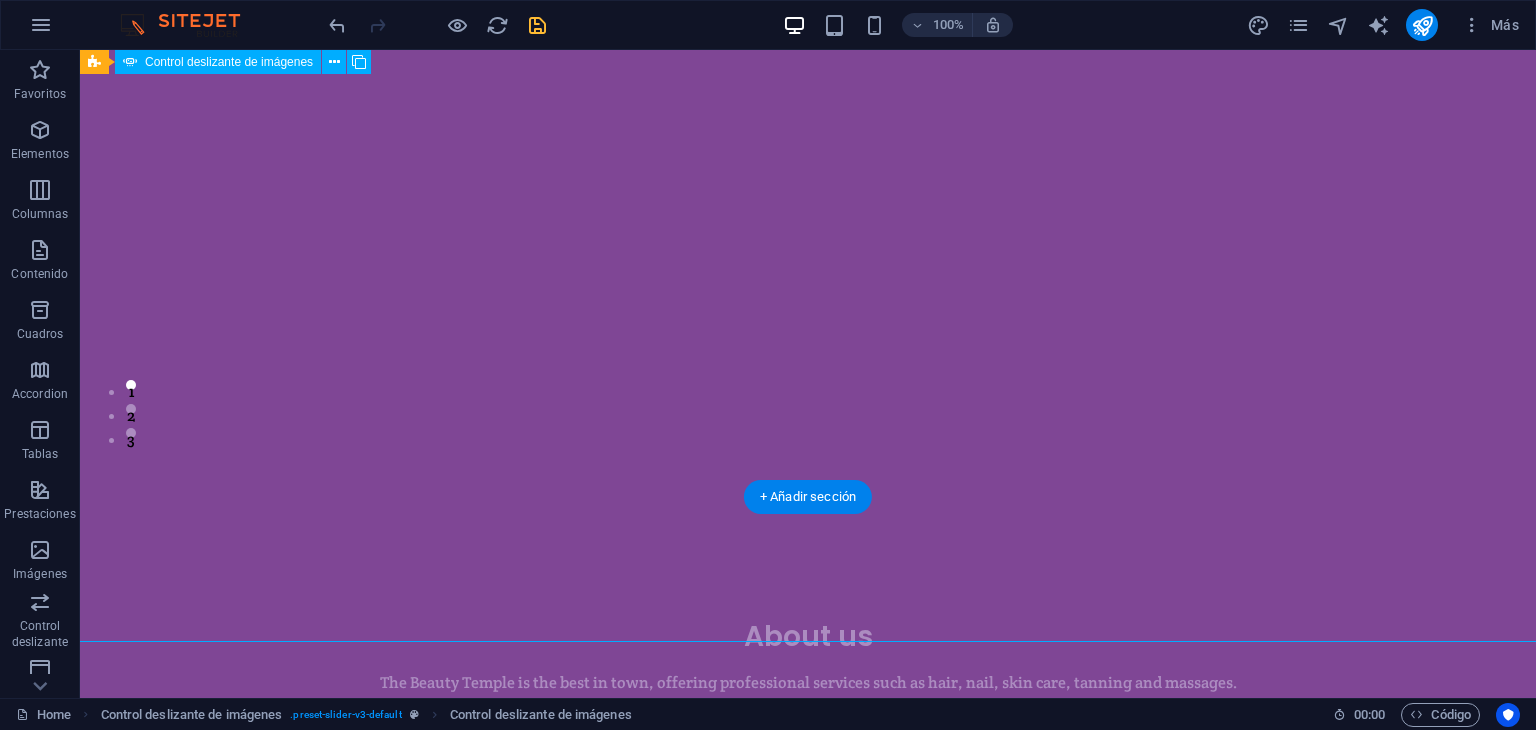 scroll, scrollTop: 296, scrollLeft: 0, axis: vertical 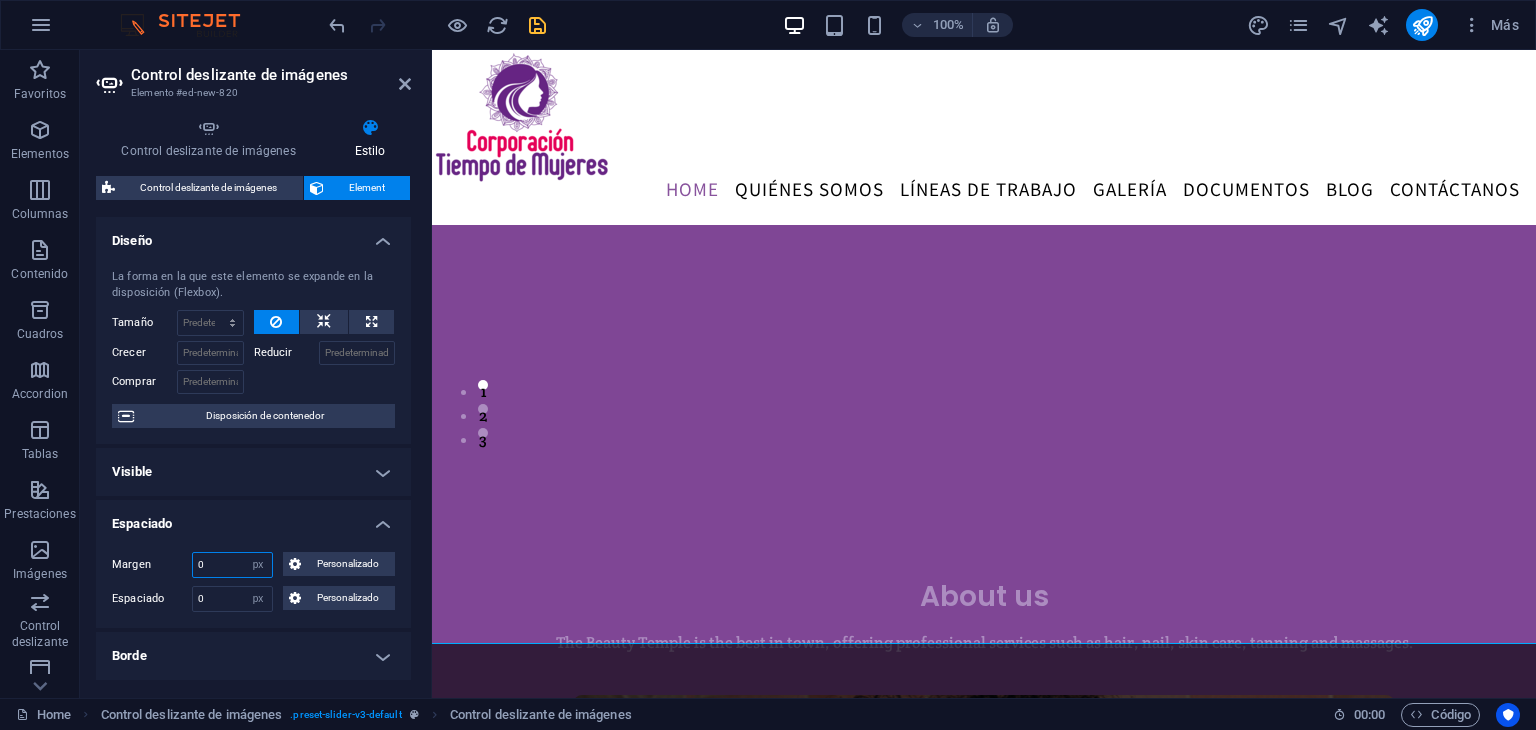 click on "0" at bounding box center (232, 565) 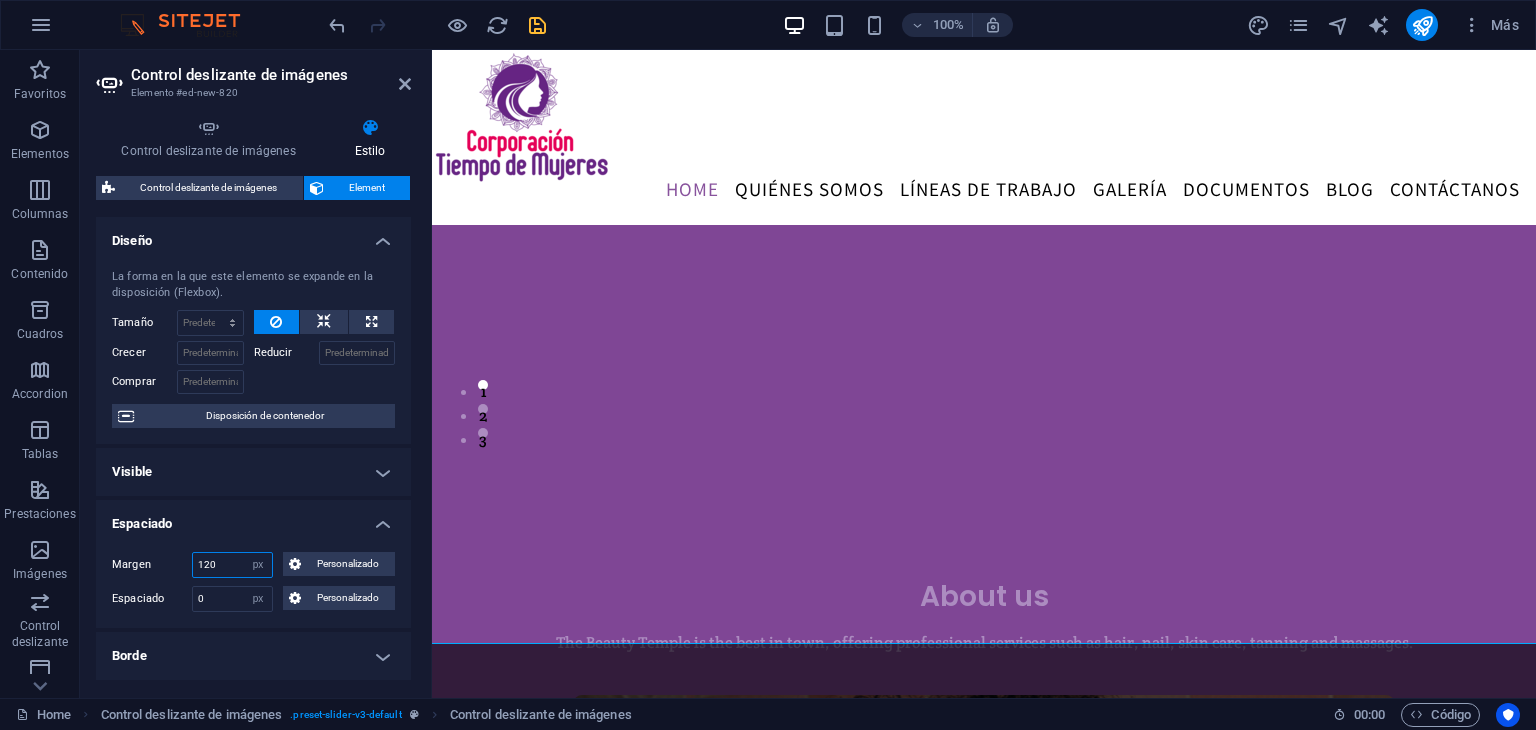 type on "120" 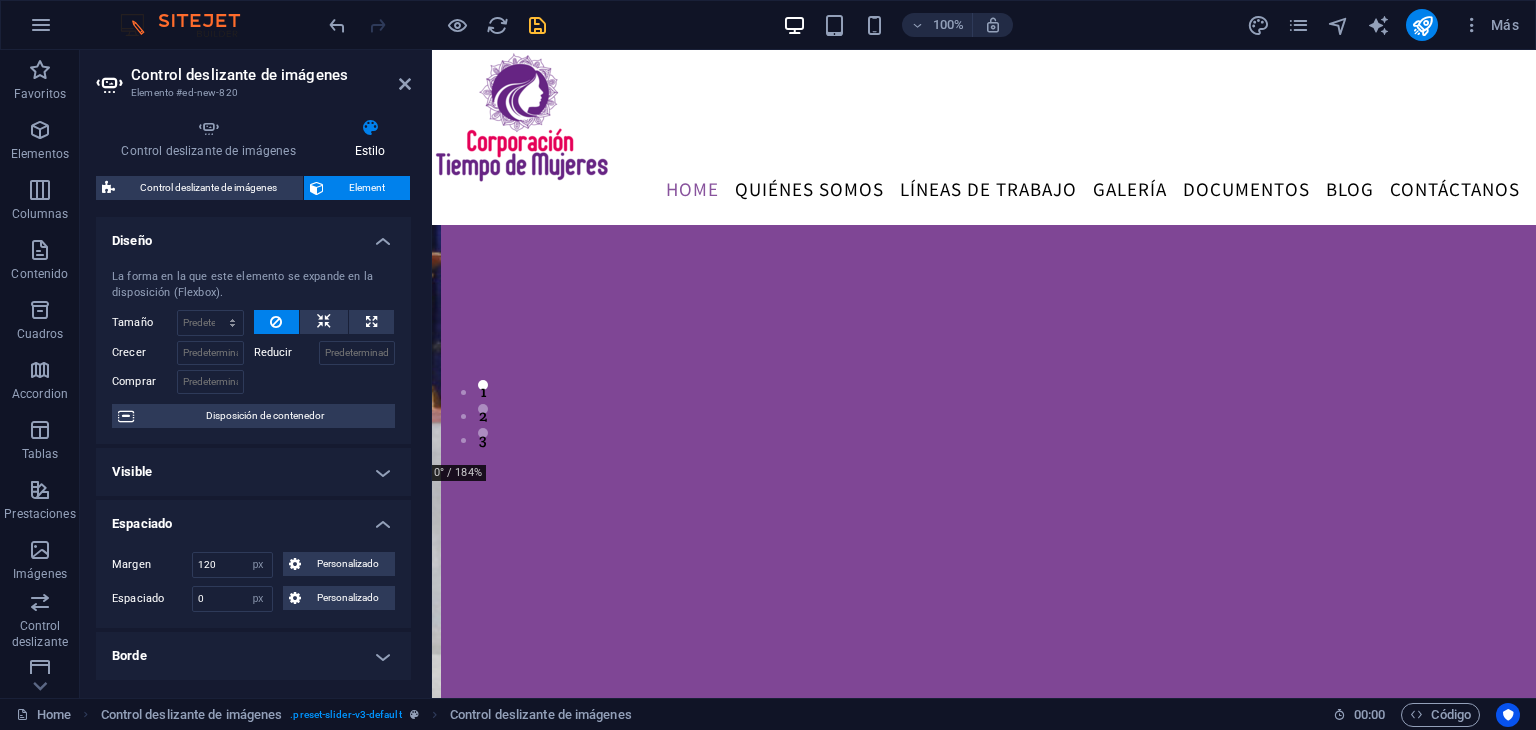 click at bounding box center (-495, 1493) 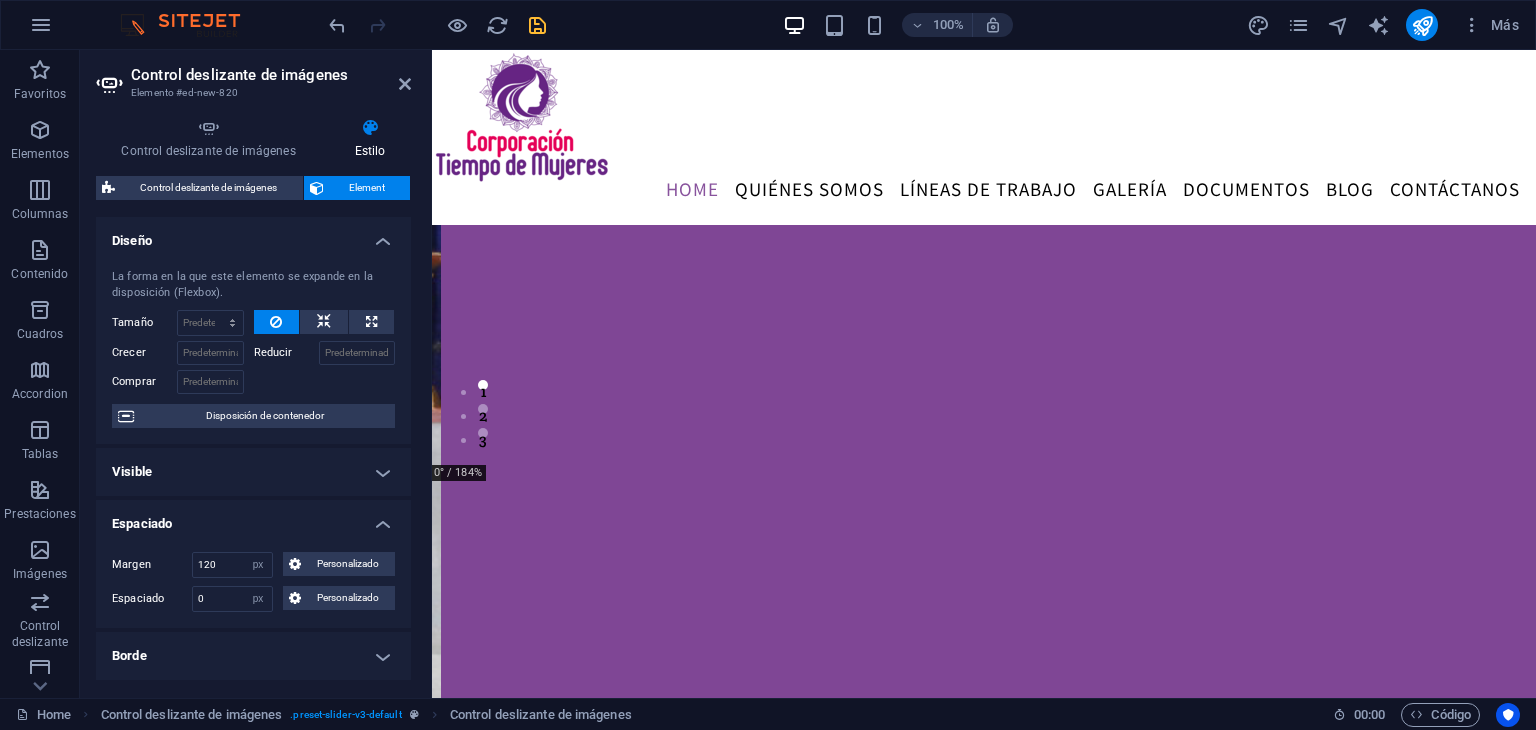 click on "Control deslizante de imágenes Elemento #ed-new-820" at bounding box center [253, 76] 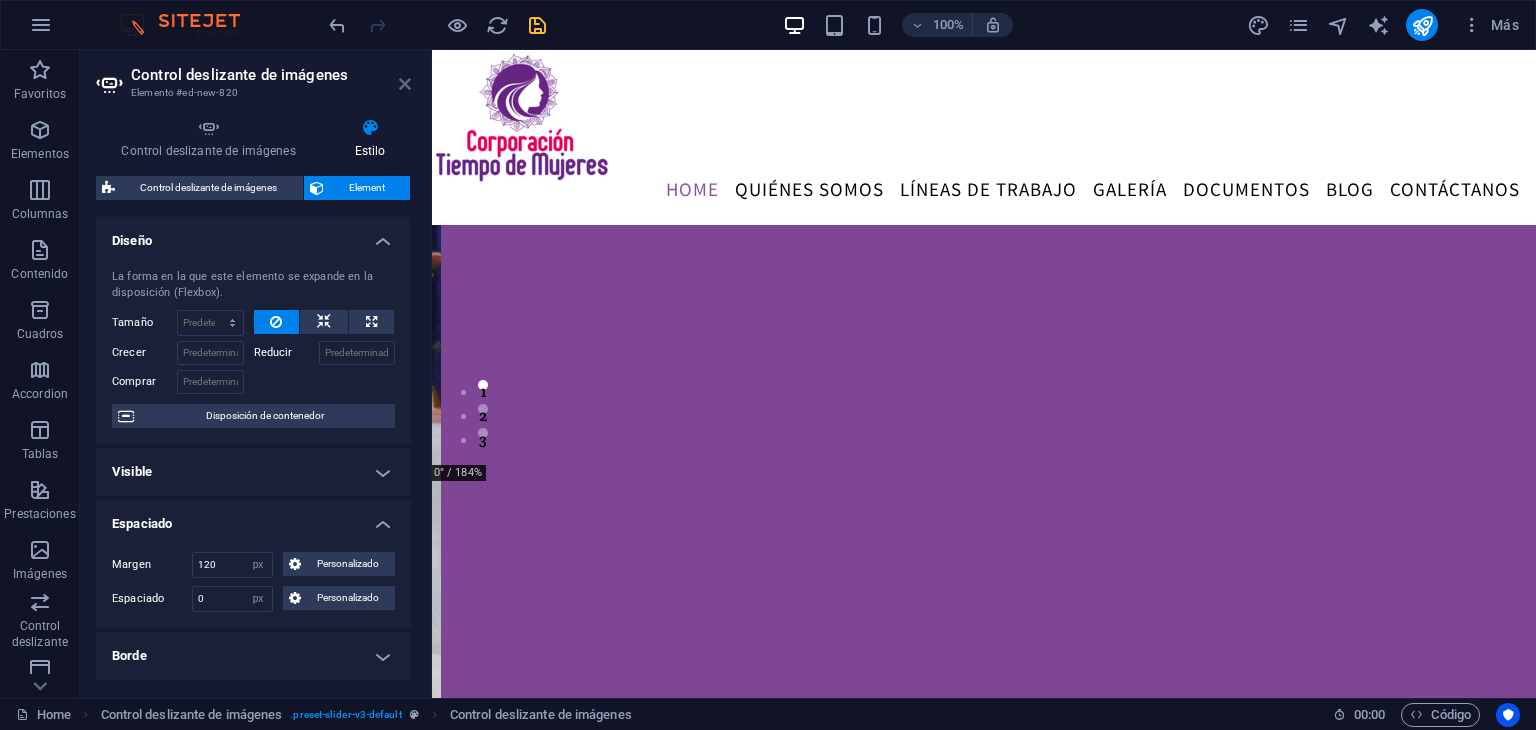 click at bounding box center (405, 84) 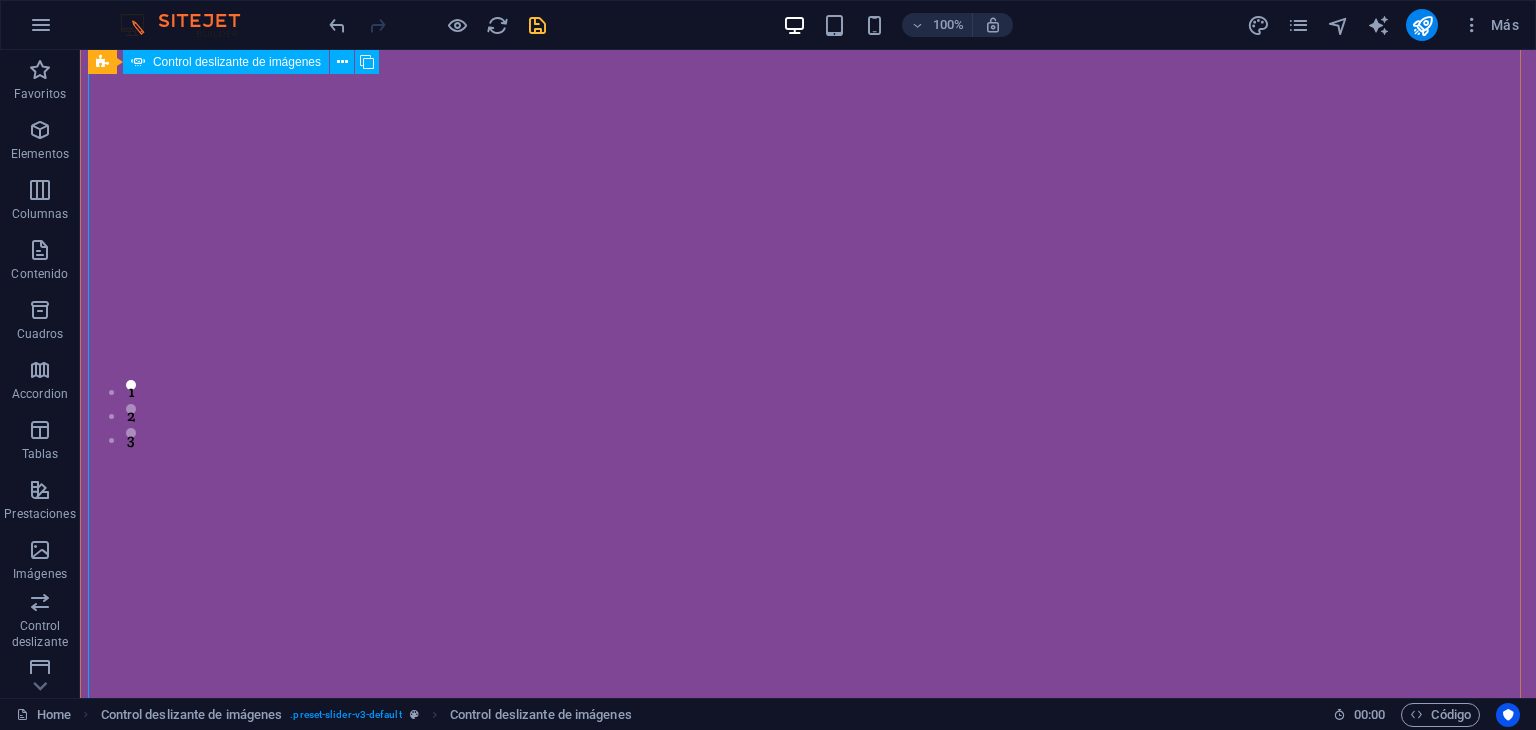 click at bounding box center (-909, 1533) 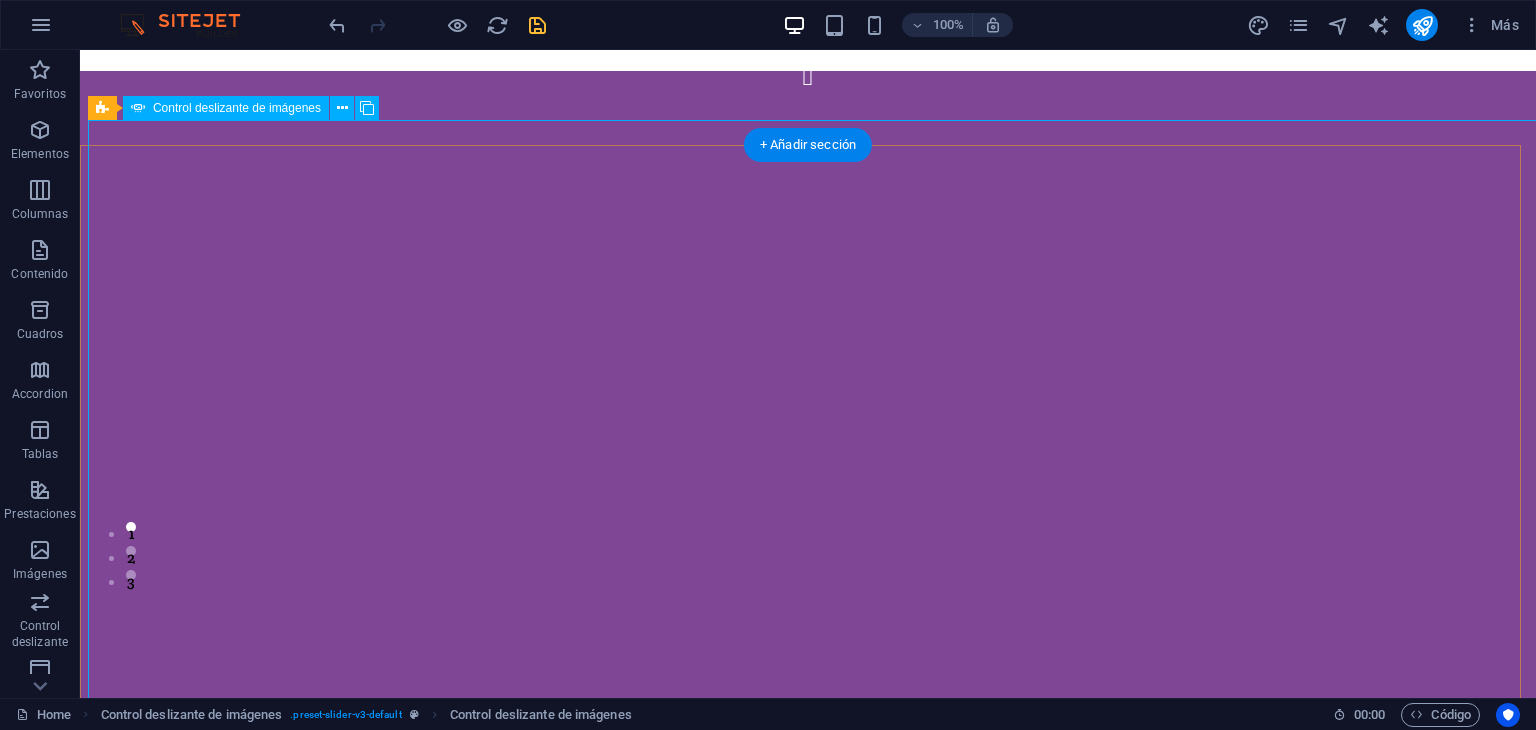scroll, scrollTop: 158, scrollLeft: 0, axis: vertical 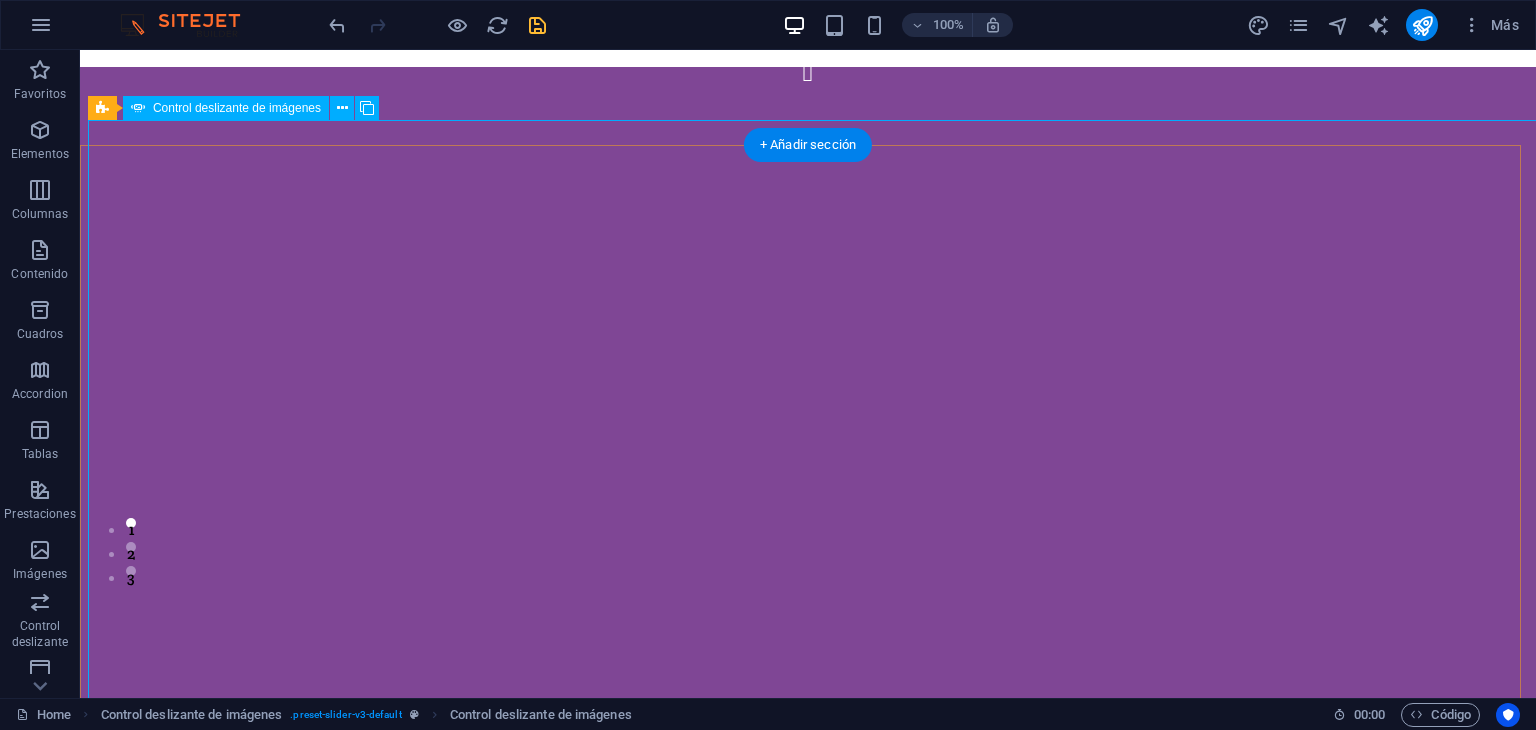 click at bounding box center [-909, 1671] 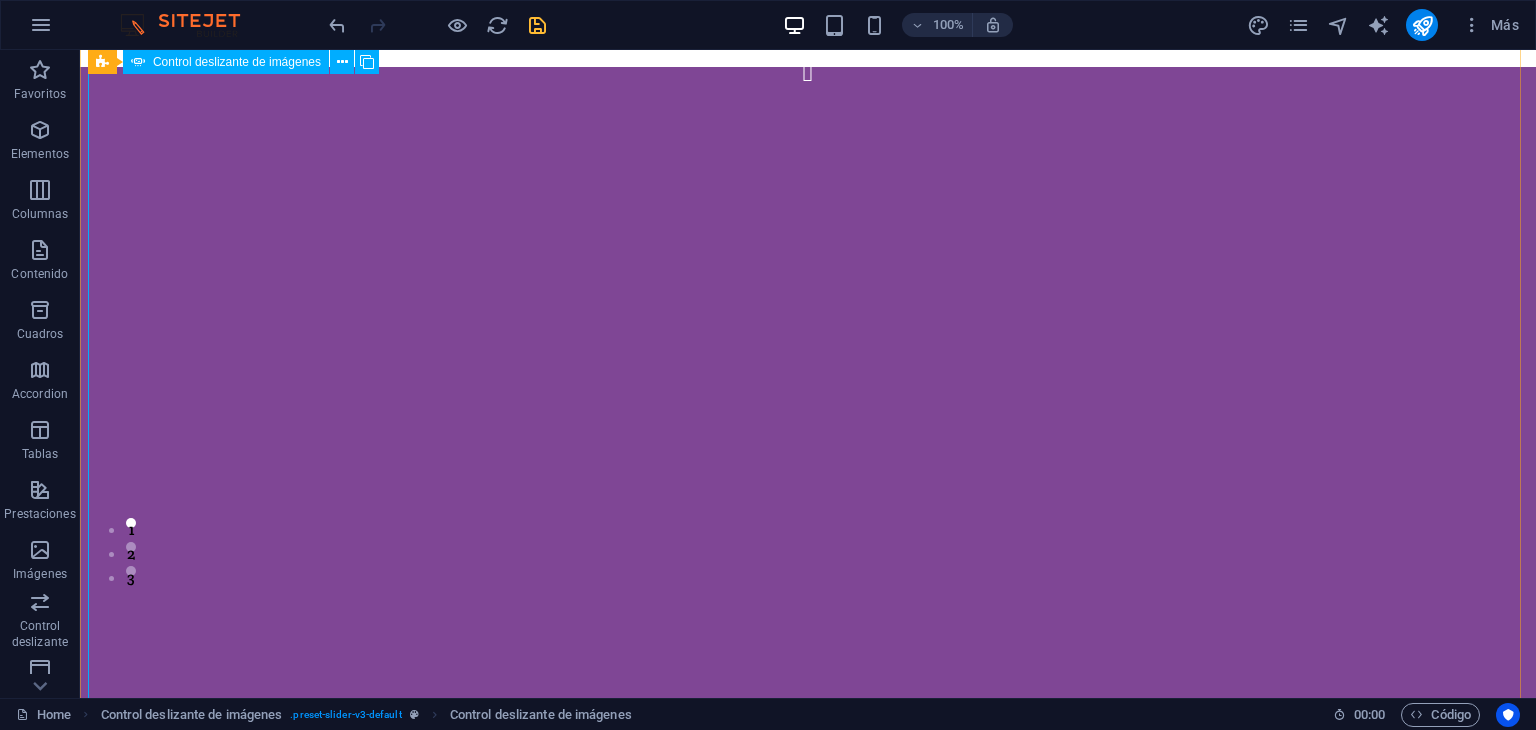 click at bounding box center [-909, 1671] 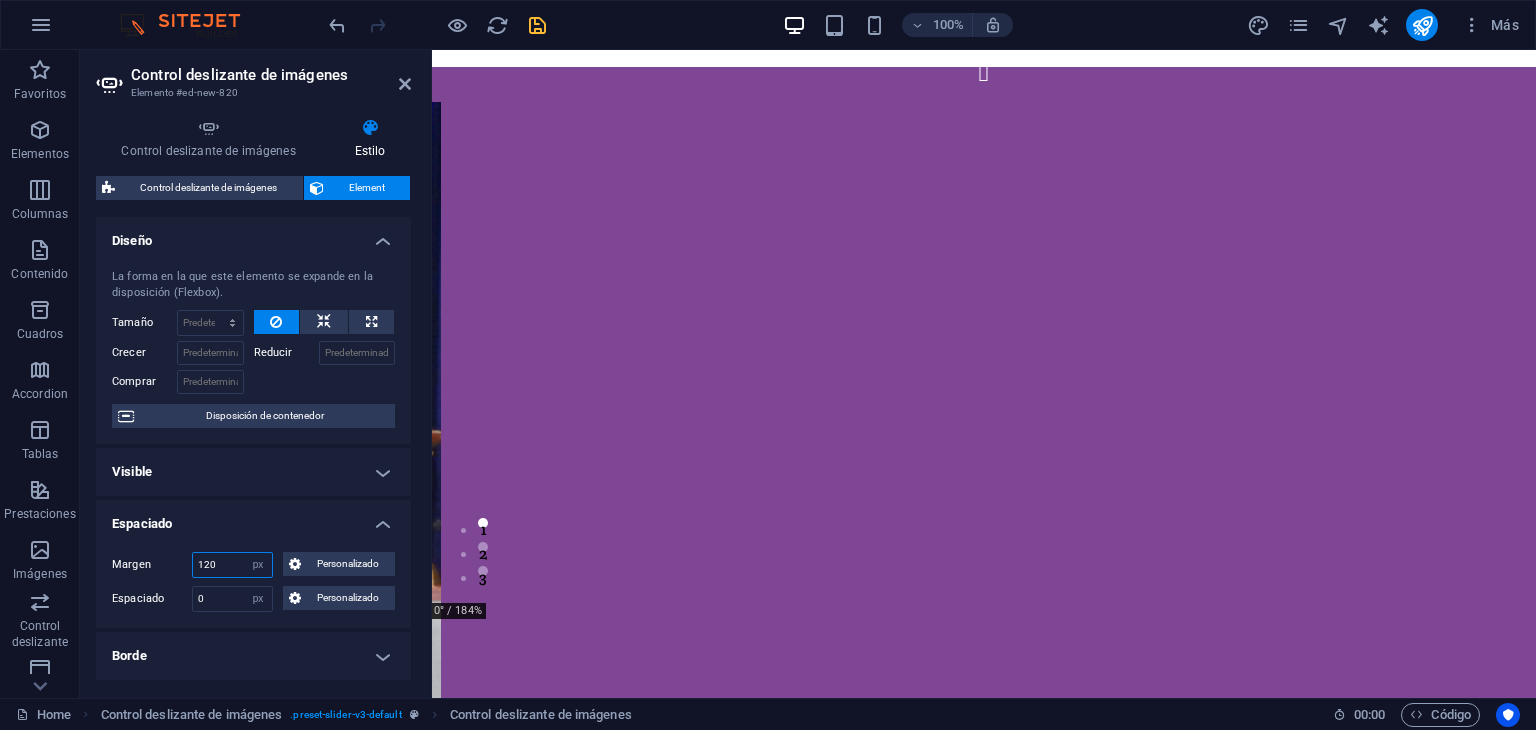 click on "120" at bounding box center (232, 565) 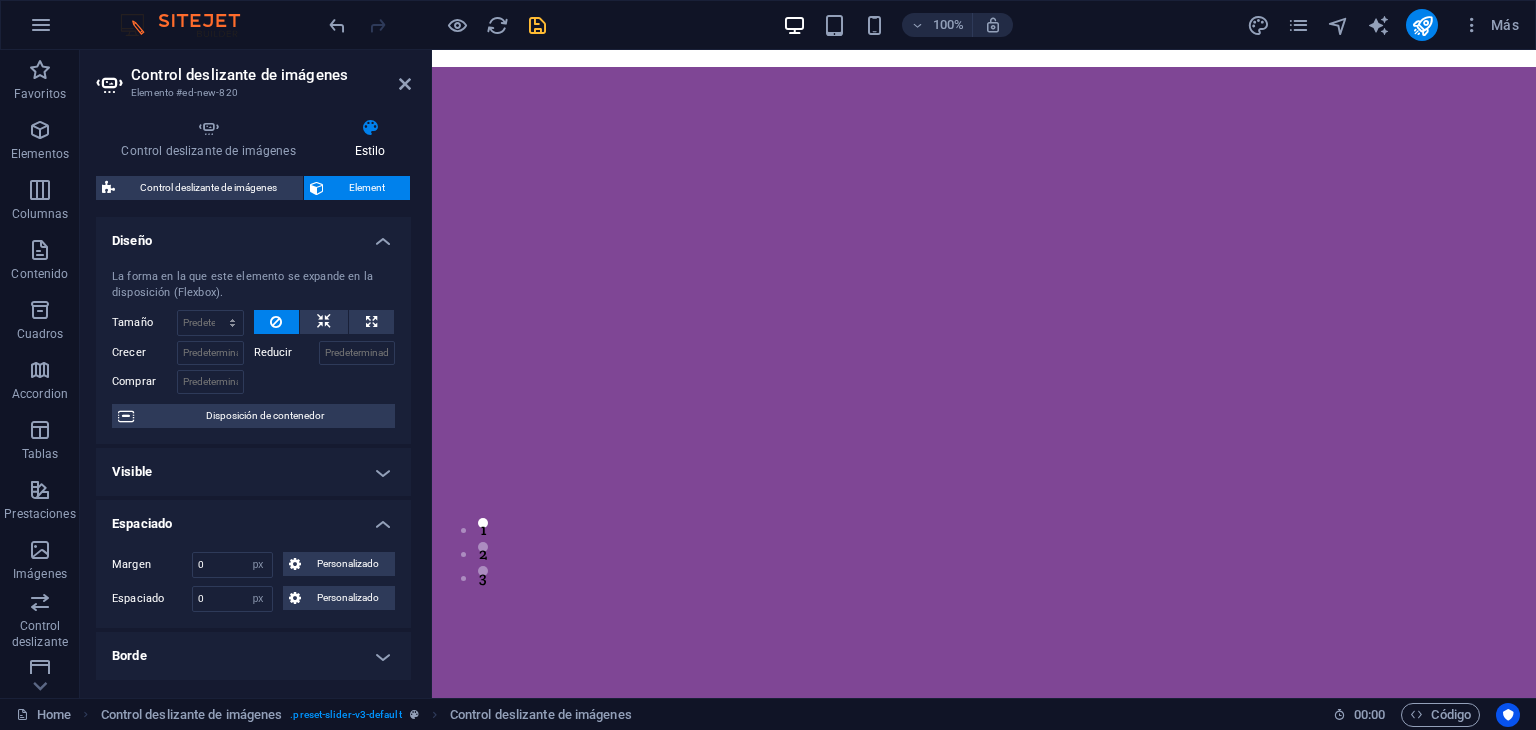 click on "Espaciado" at bounding box center [253, 518] 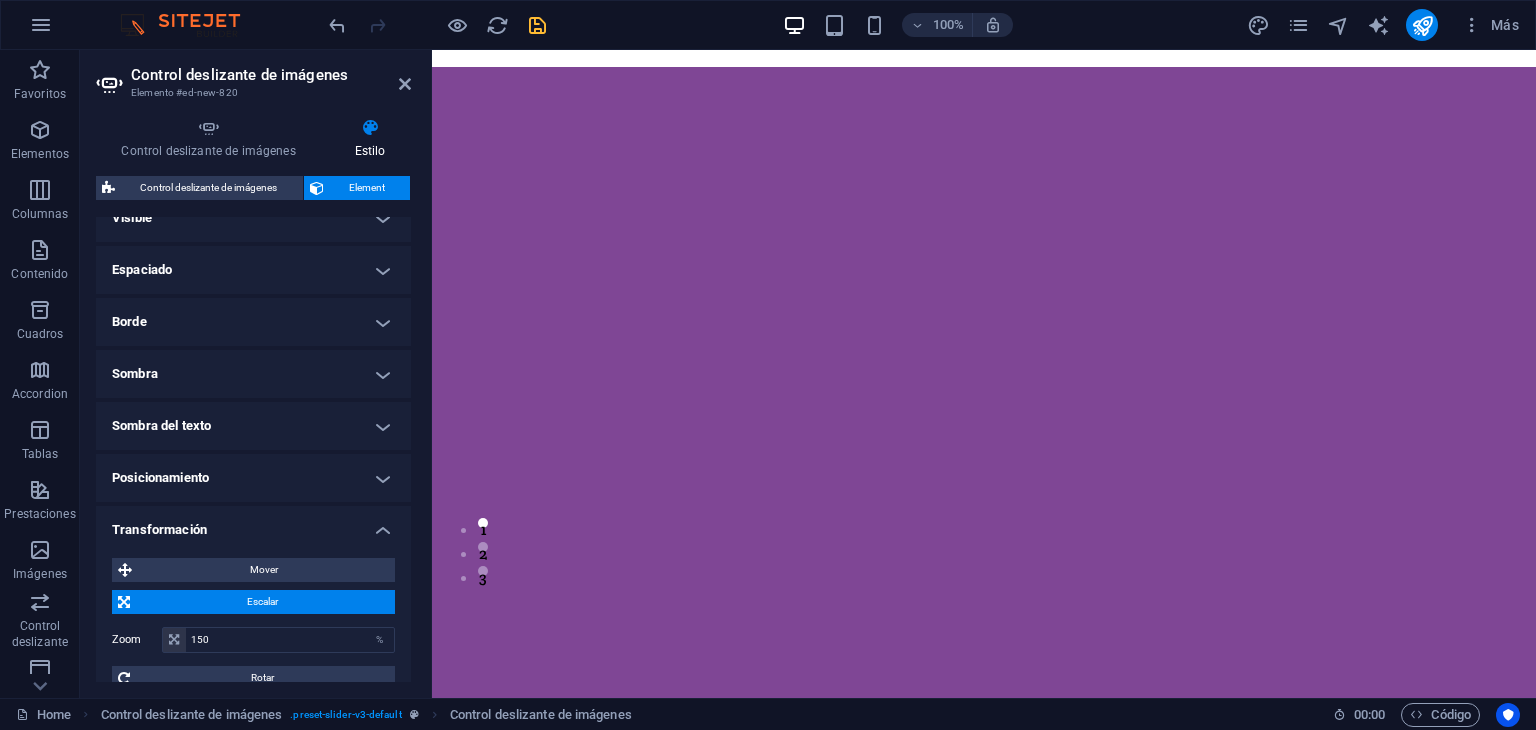 scroll, scrollTop: 279, scrollLeft: 0, axis: vertical 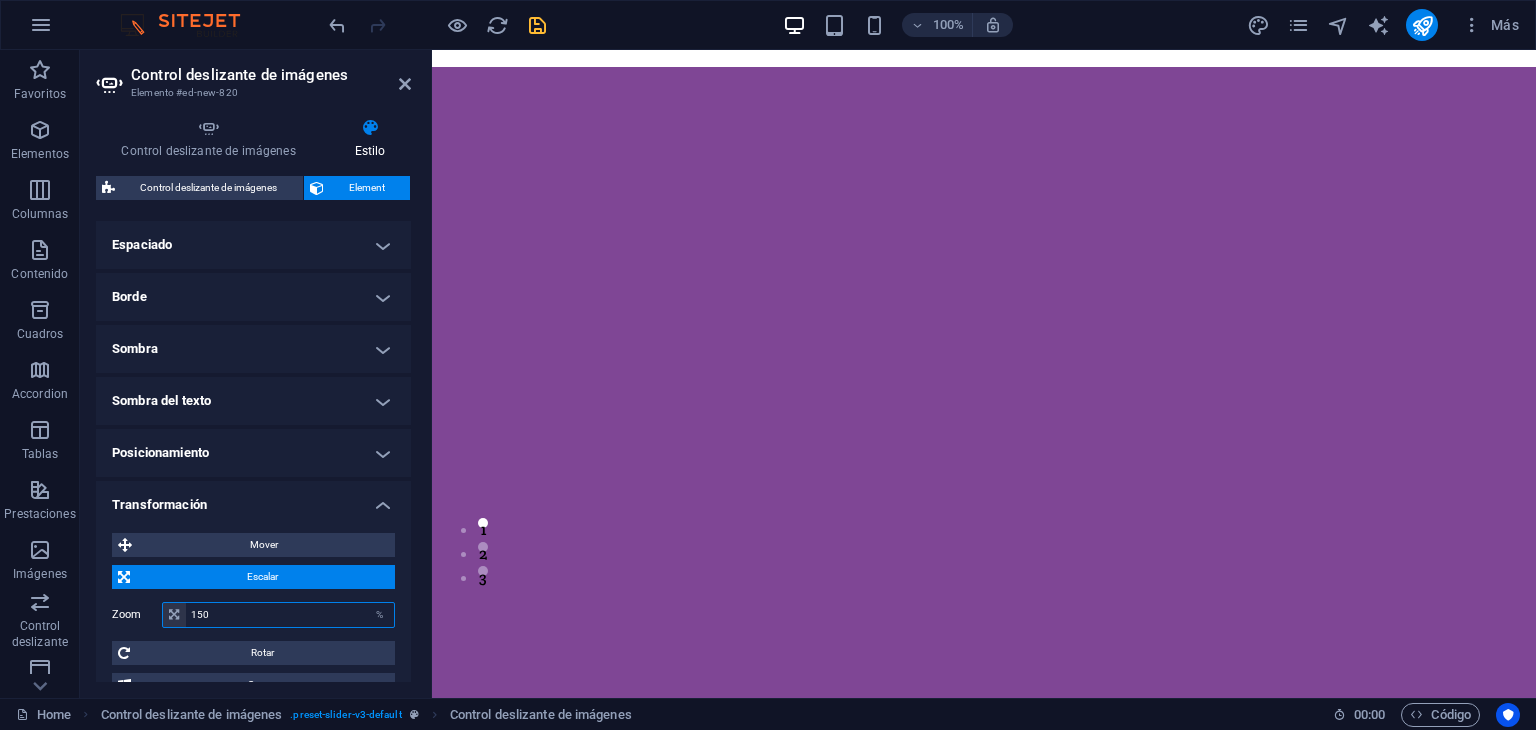 click on "150" at bounding box center (290, 615) 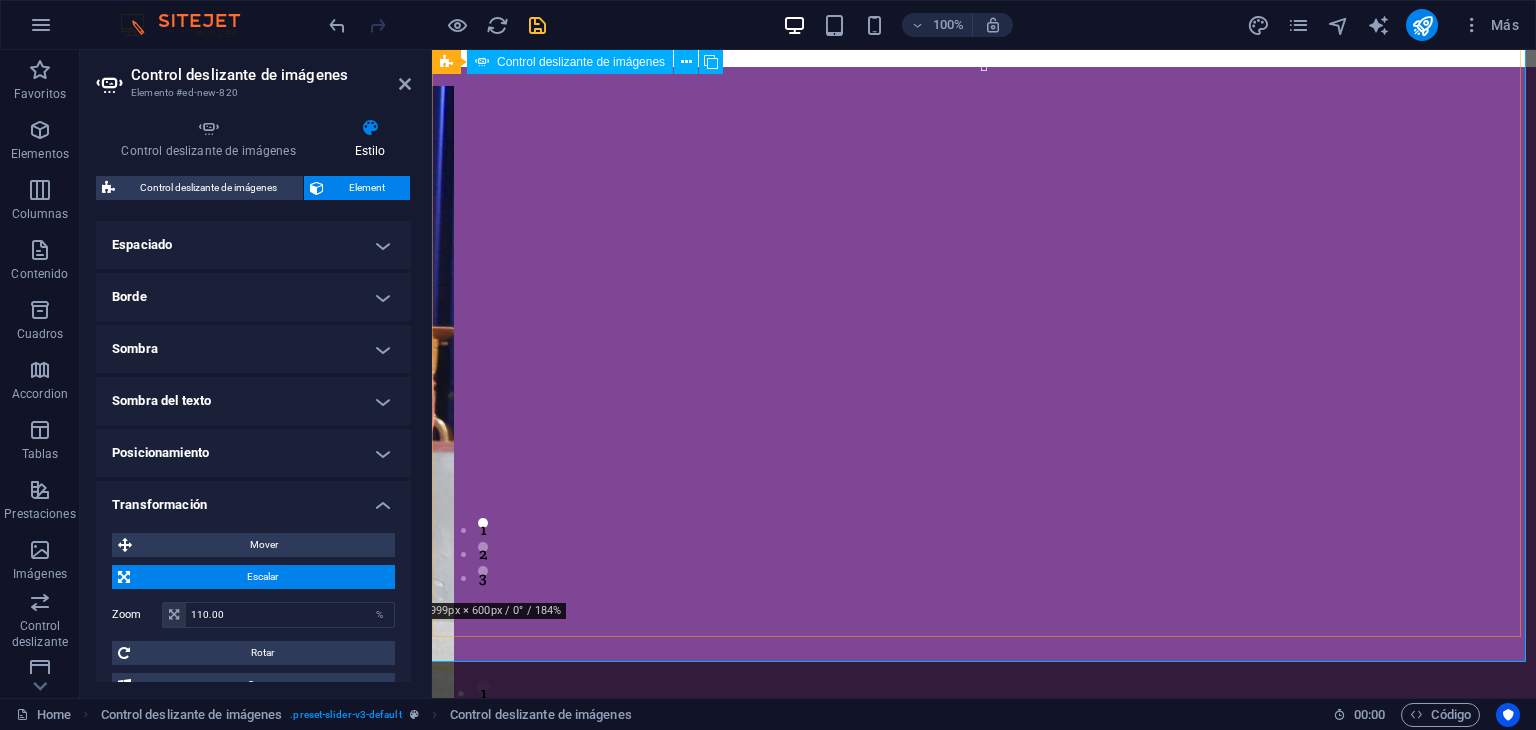 click at bounding box center [-233, 1236] 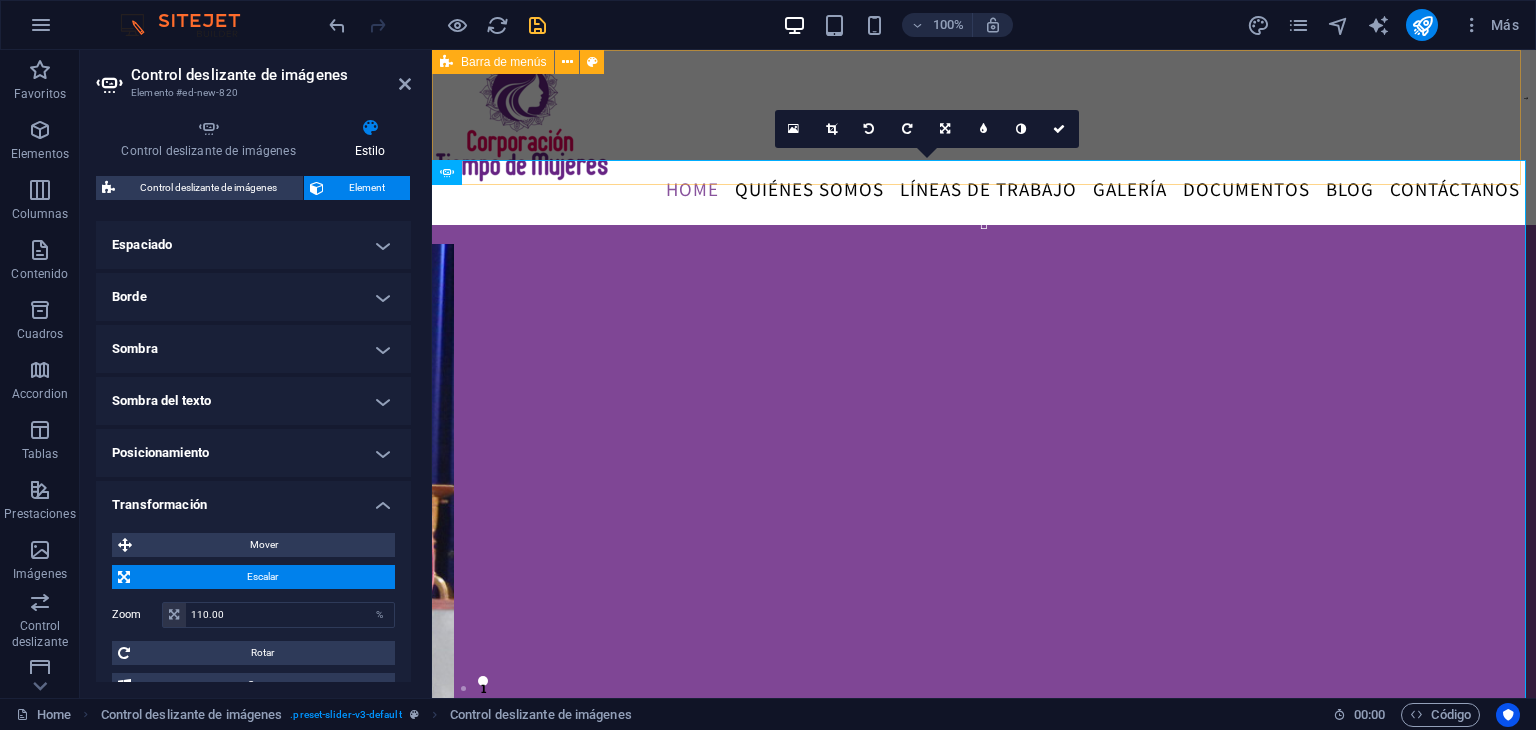 click on "Menu Home Quiénes somos LÍNEAS DE TRABAJO Galería Documentos Blog Contáctanos" at bounding box center [984, 137] 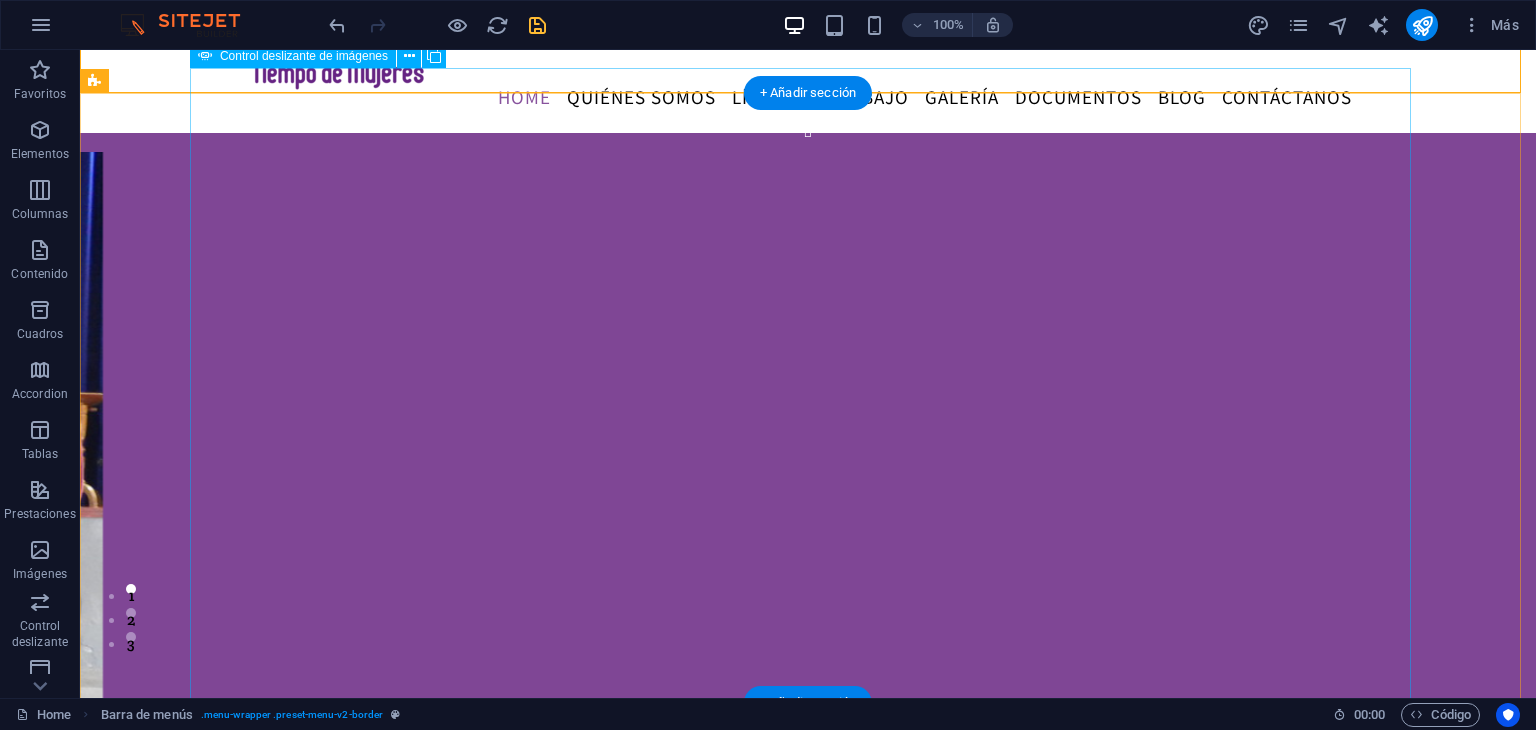 click on "sdsd sdsd 1 2" at bounding box center (808, 438) 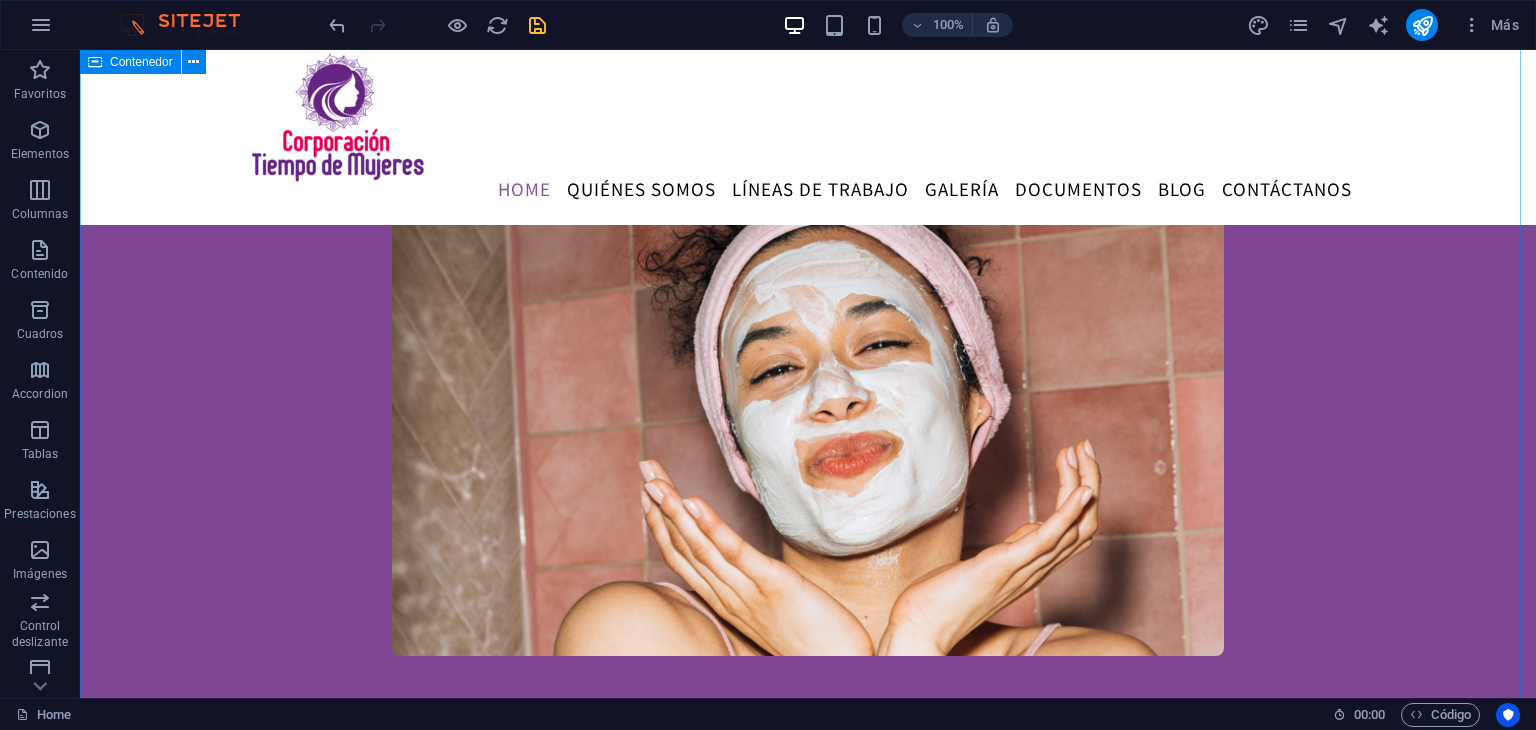 click on "About us The Beauty Temple is the best in town, offering professional services such as hair, nail, skin care, tanning and massages. LEARN MORE" at bounding box center [808, 413] 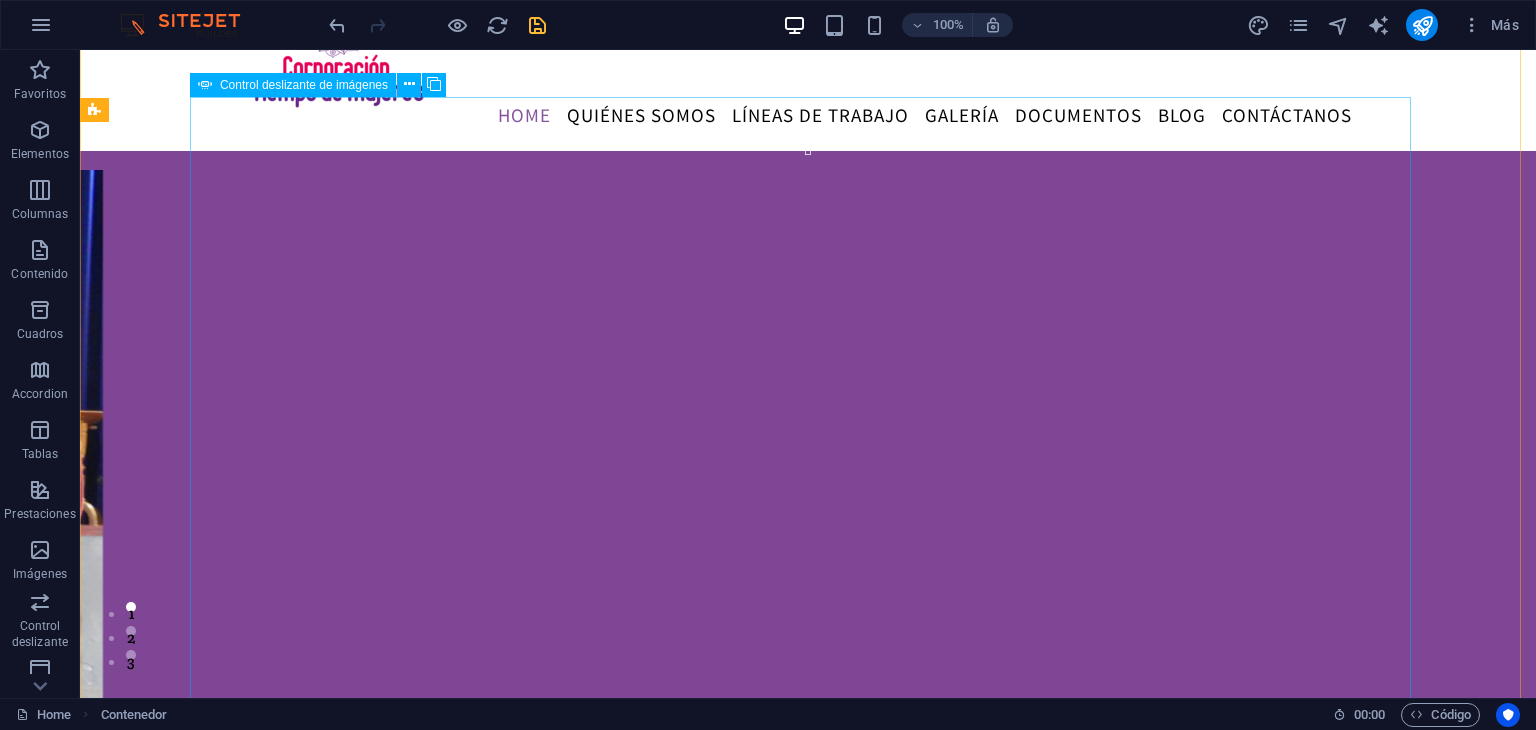 scroll, scrollTop: 72, scrollLeft: 0, axis: vertical 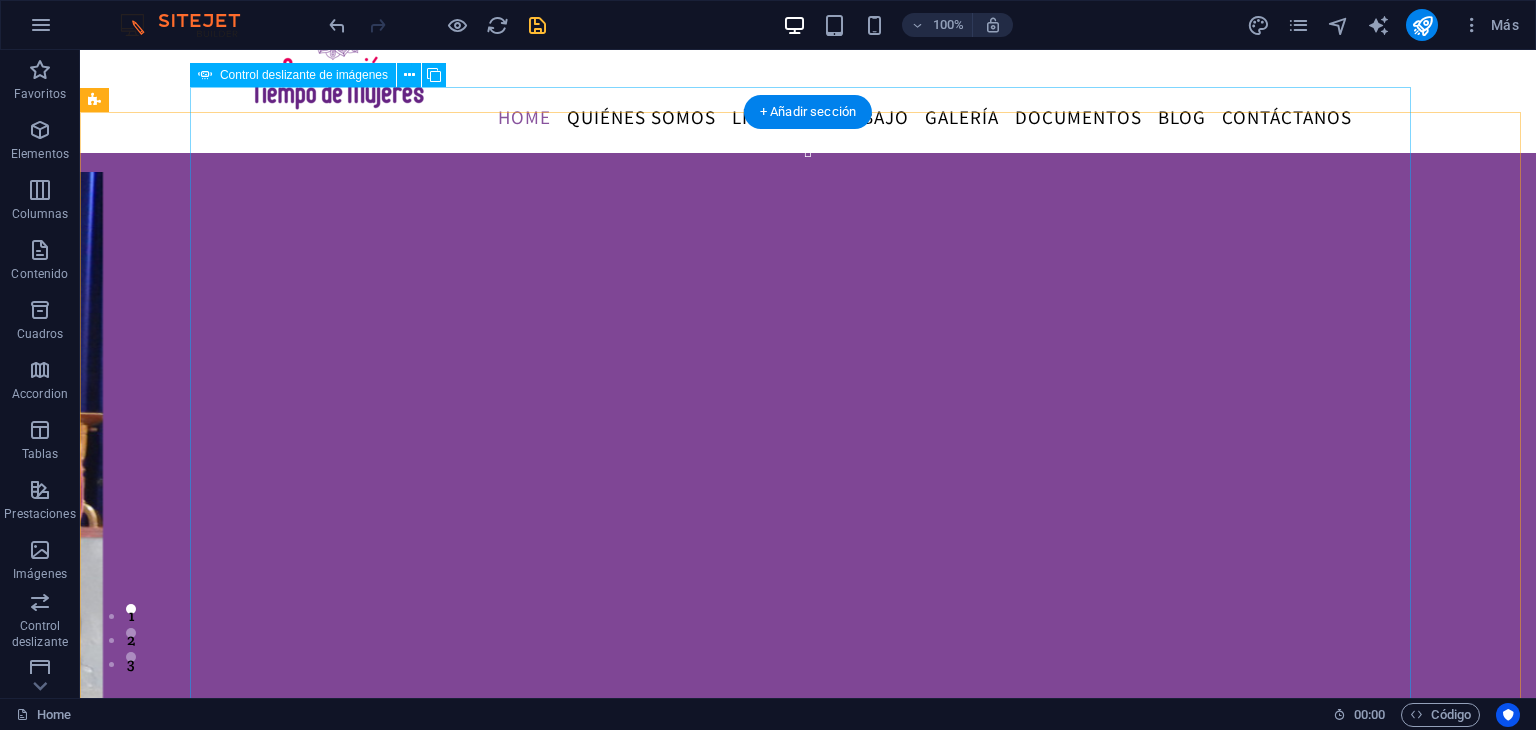 click at bounding box center [-583, 1322] 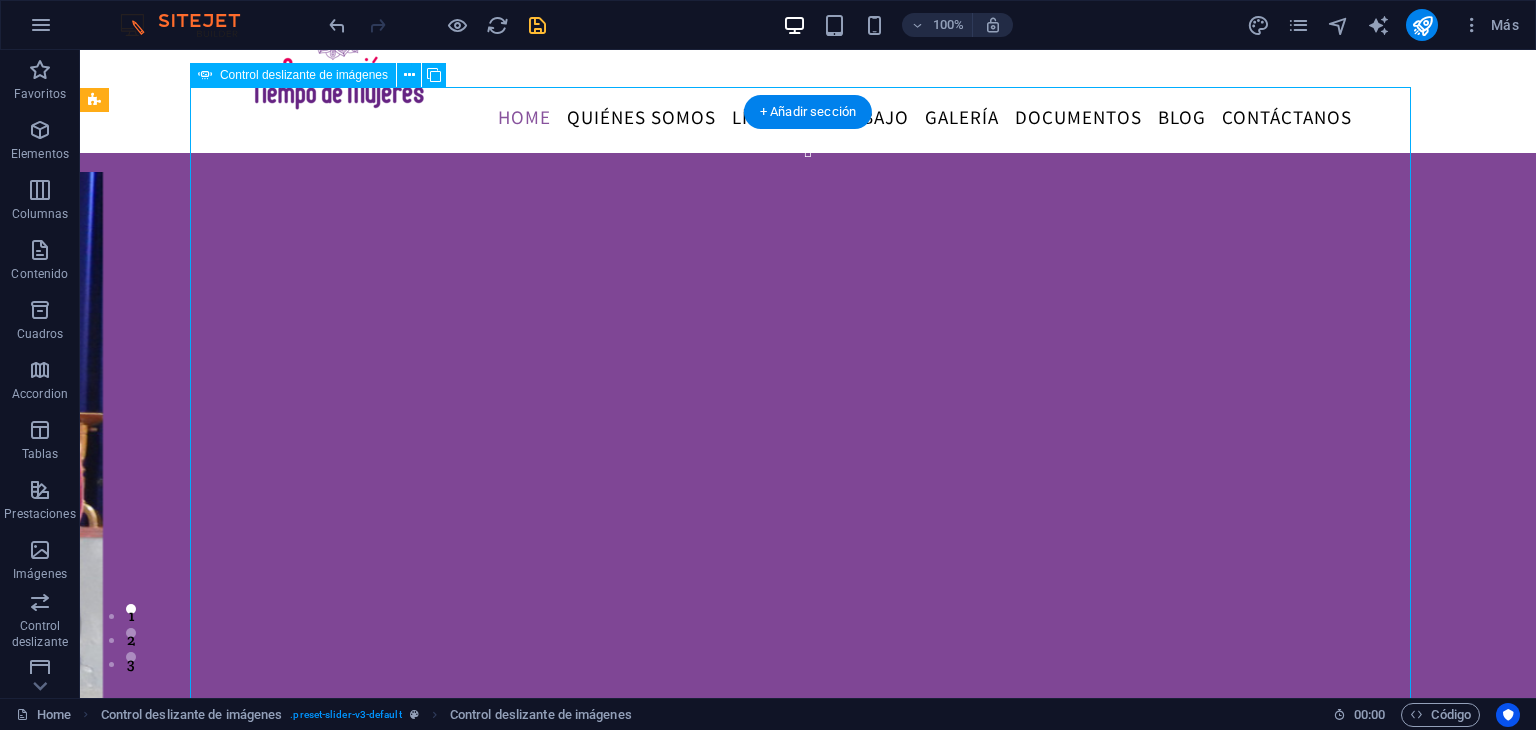click at bounding box center (-583, 1322) 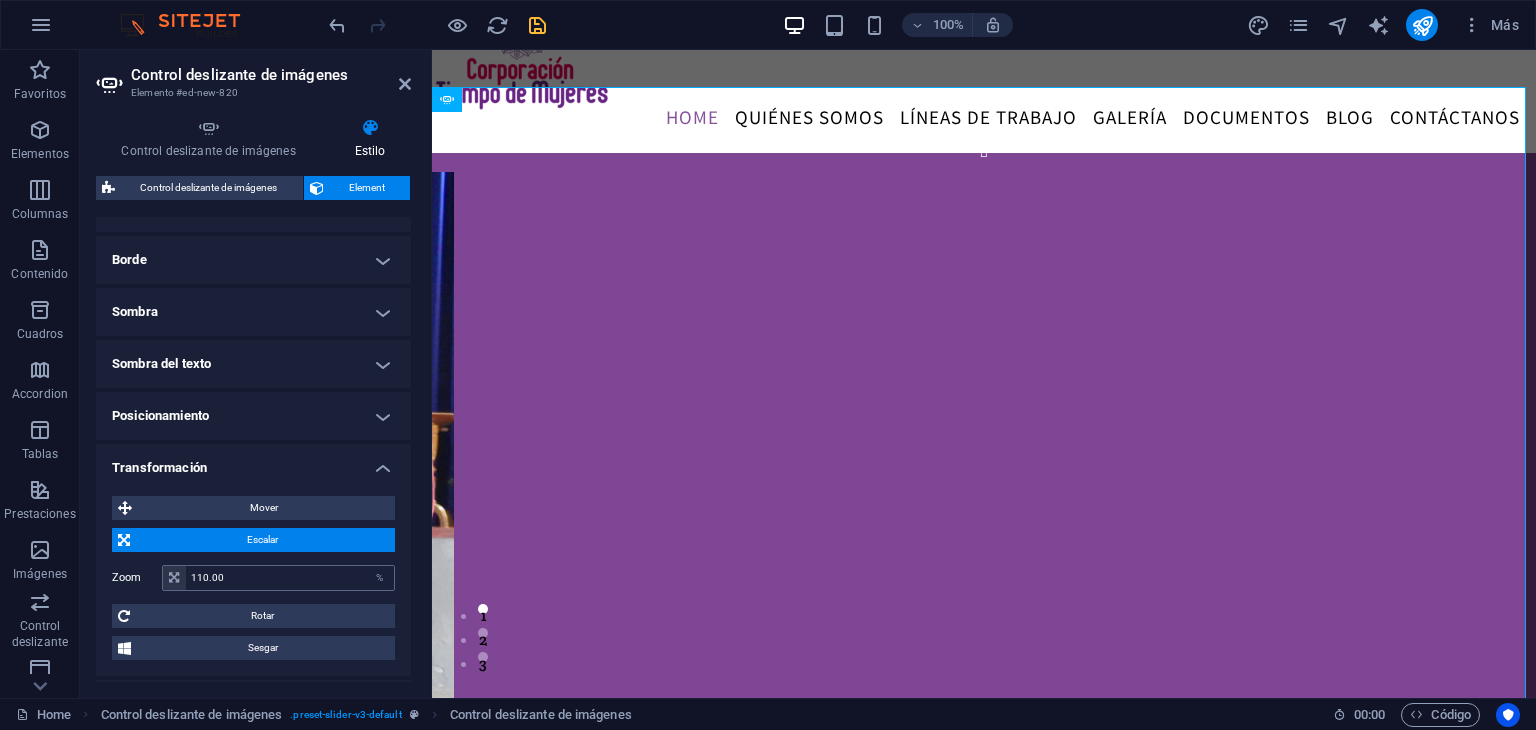scroll, scrollTop: 323, scrollLeft: 0, axis: vertical 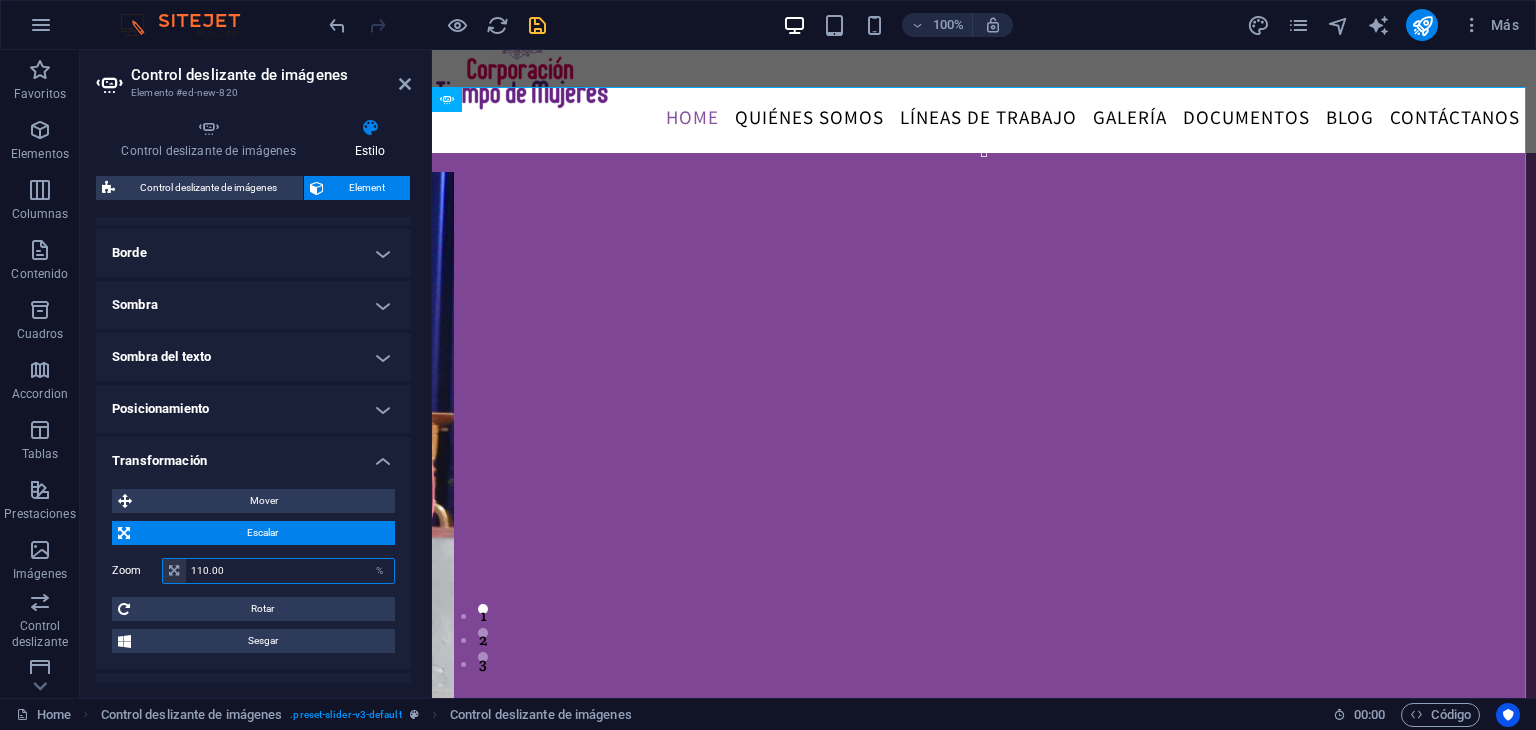 click on "110.00" at bounding box center (290, 571) 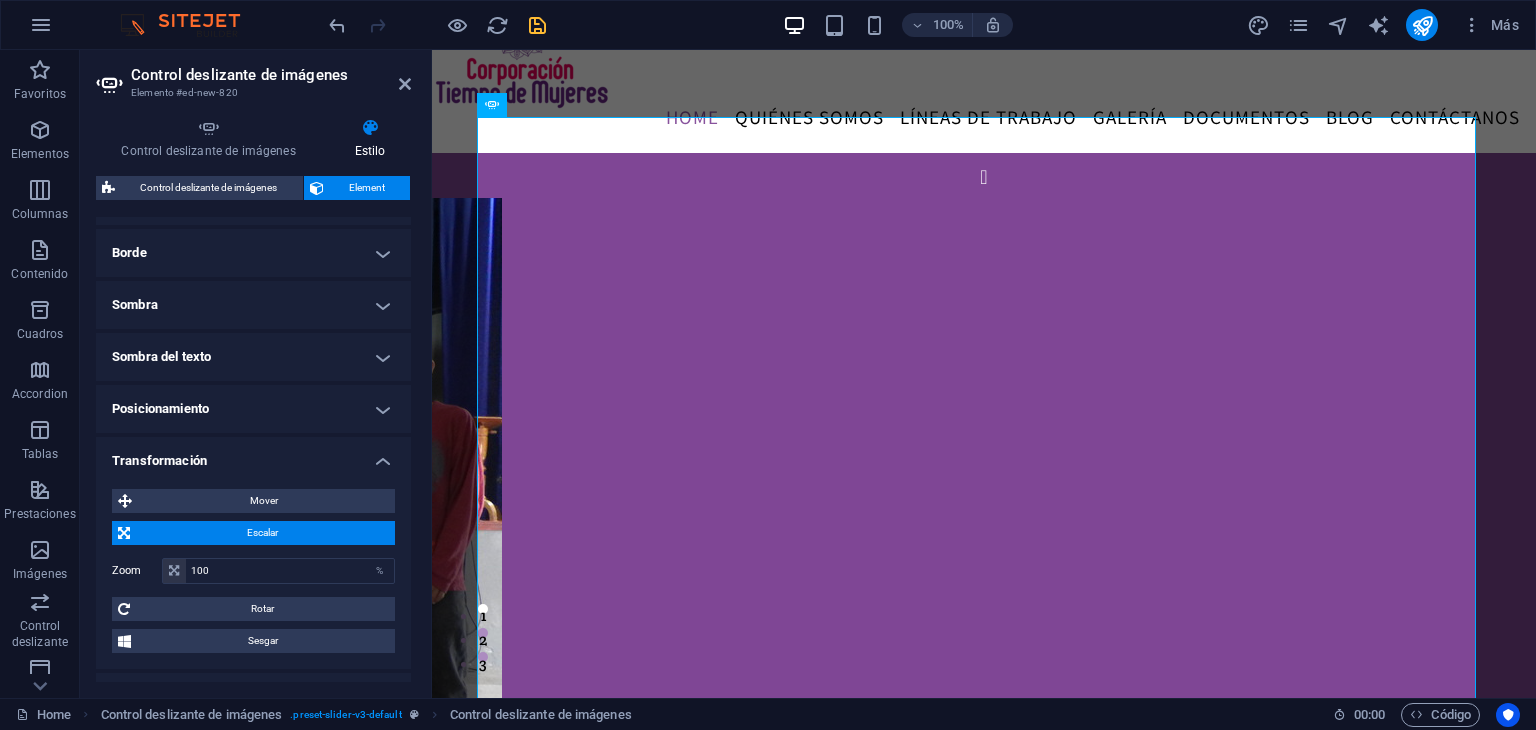 click on "Escalar" at bounding box center (262, 533) 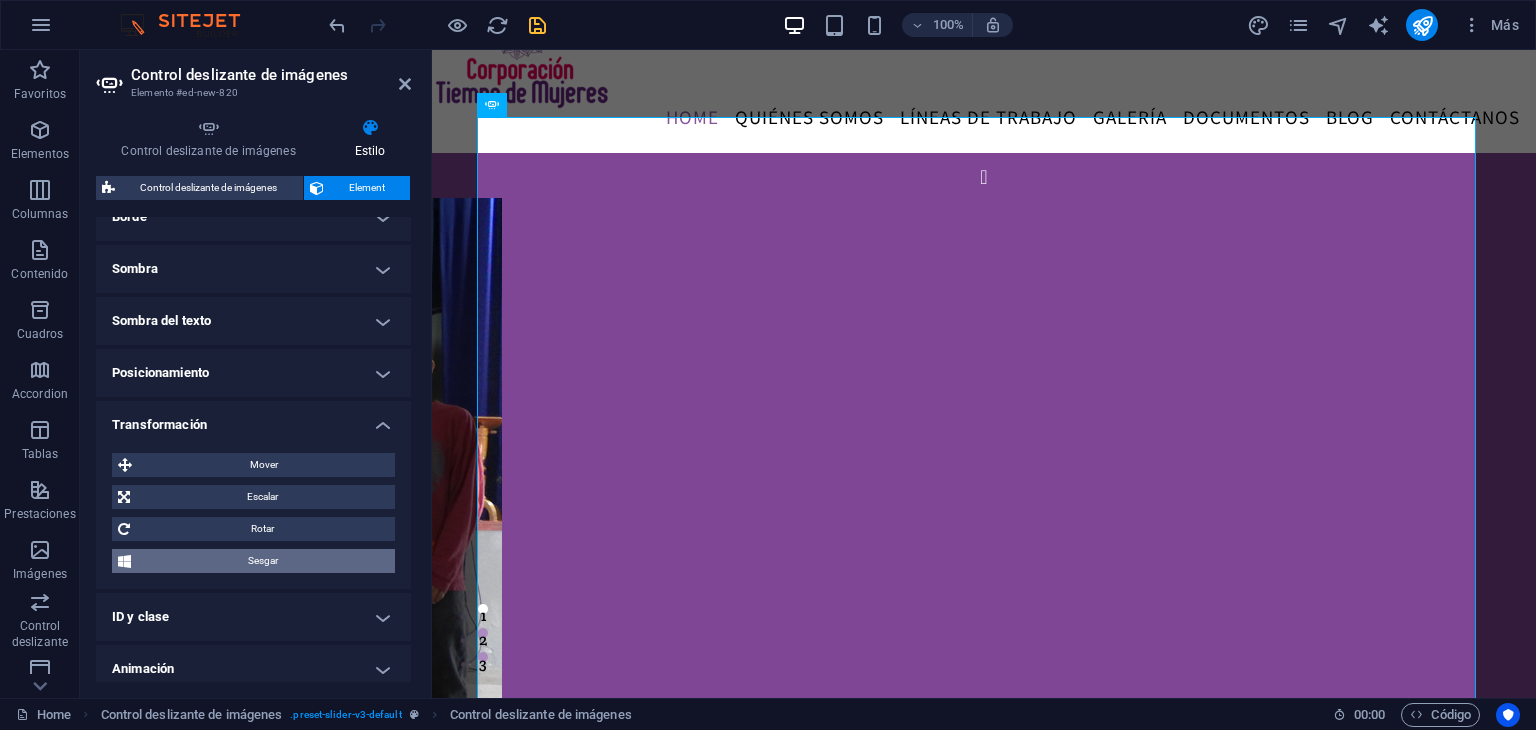 scroll, scrollTop: 396, scrollLeft: 0, axis: vertical 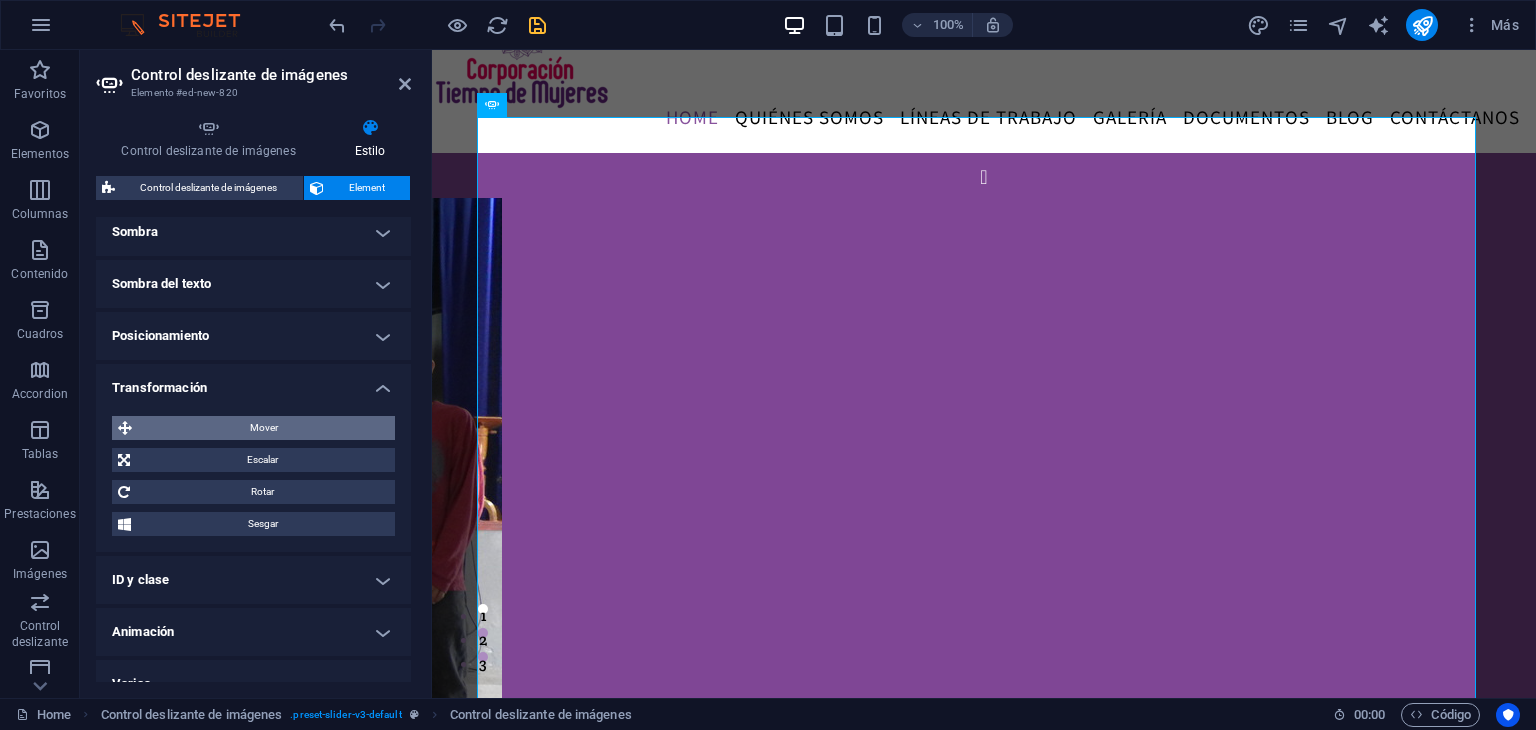 click on "Mover" at bounding box center (263, 428) 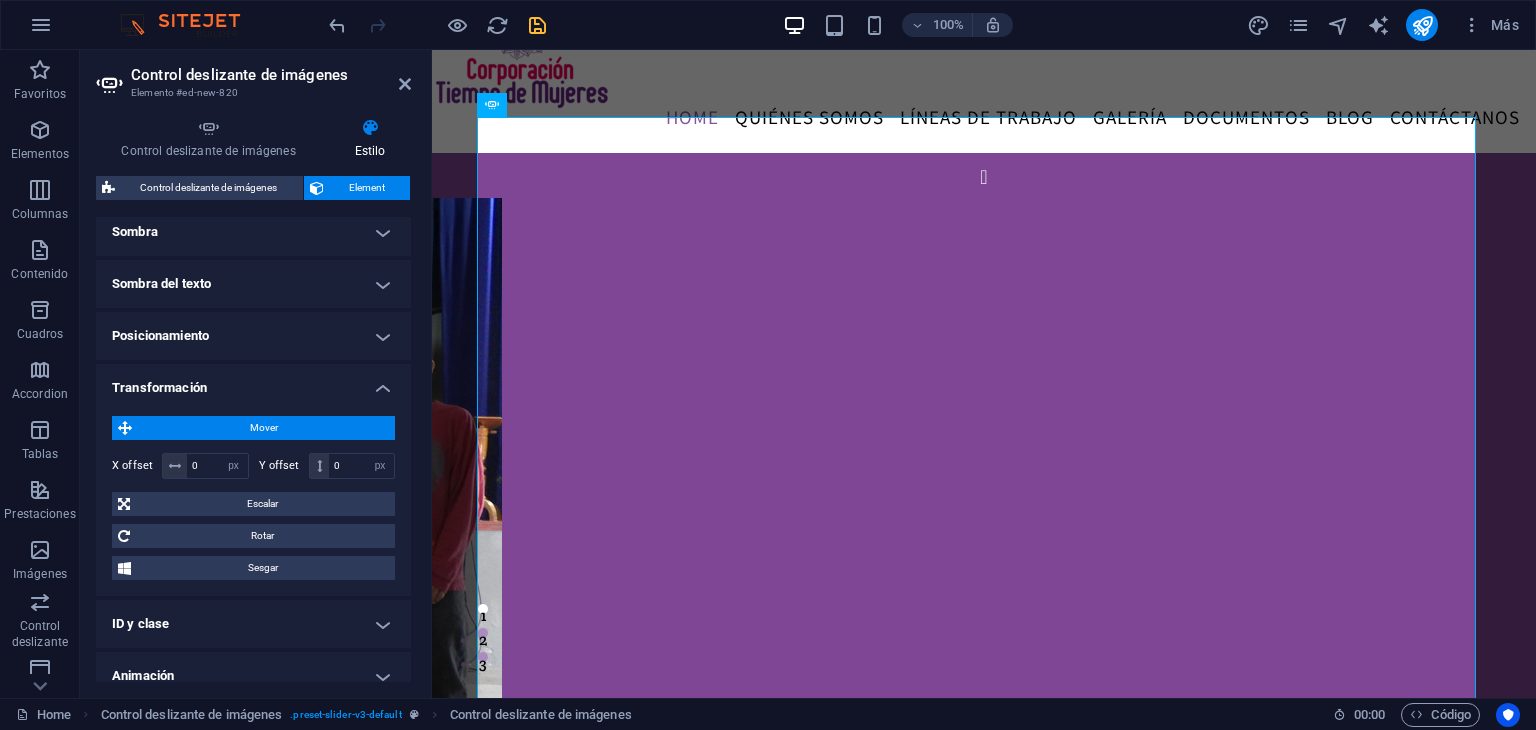 click on "Mover" at bounding box center (263, 428) 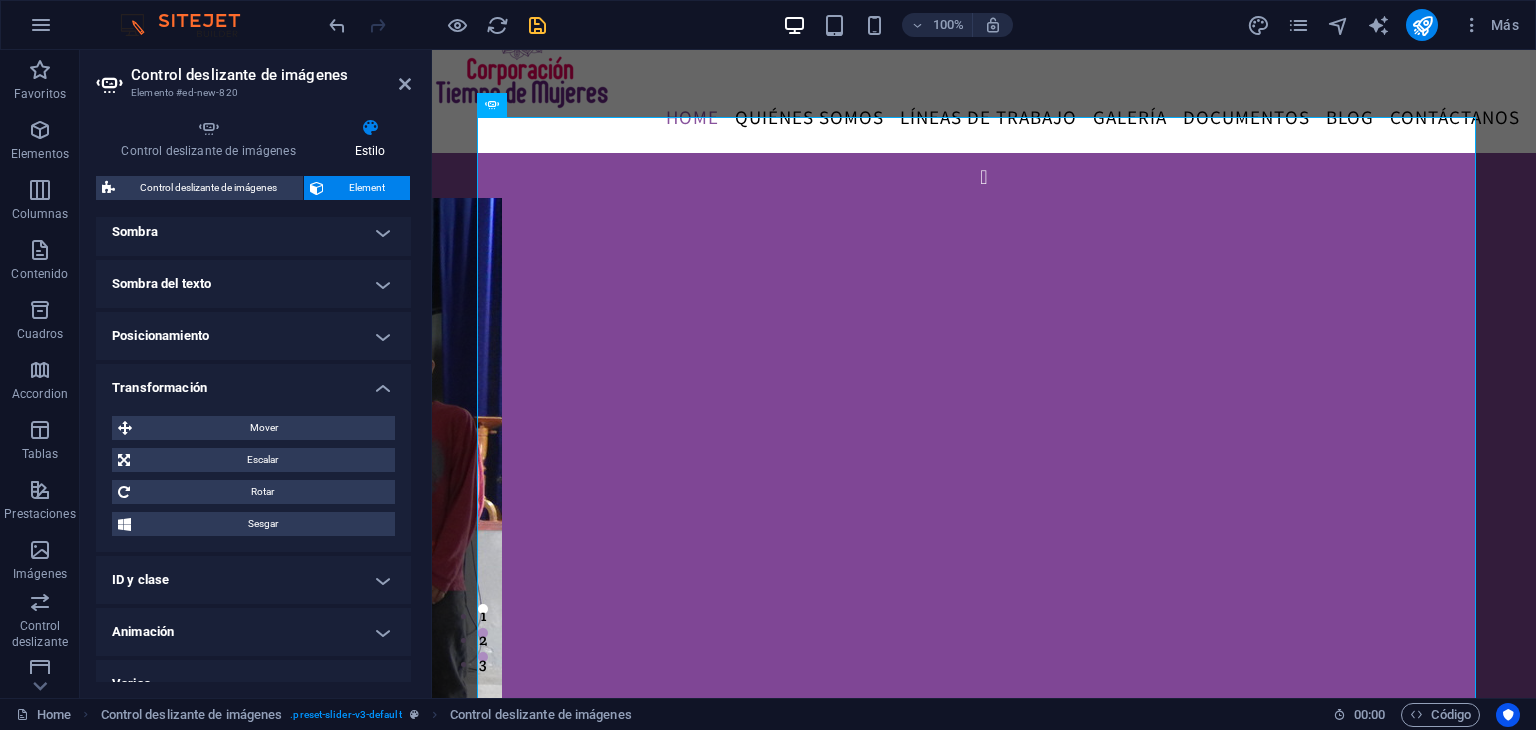 scroll, scrollTop: 420, scrollLeft: 0, axis: vertical 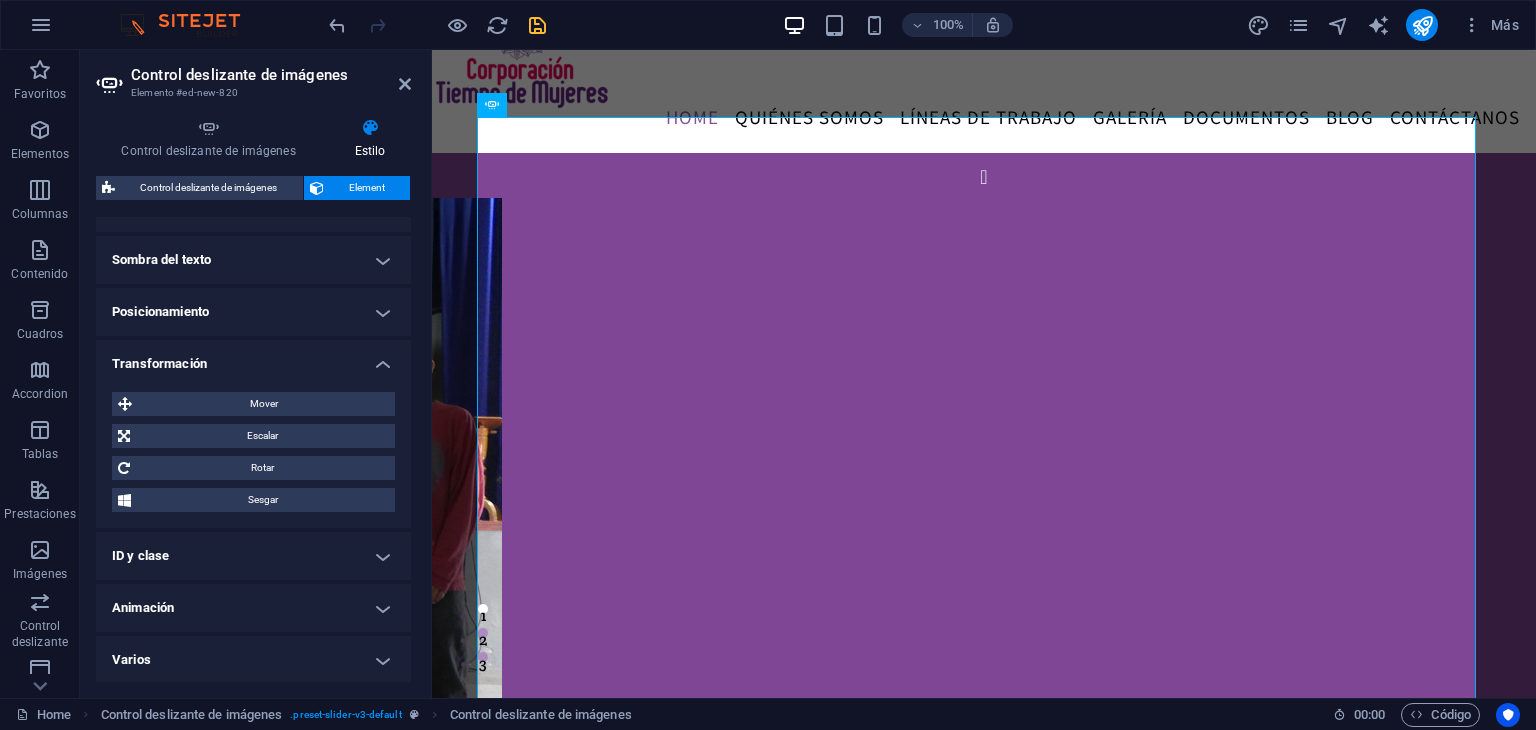 click on "ID y clase" at bounding box center [253, 556] 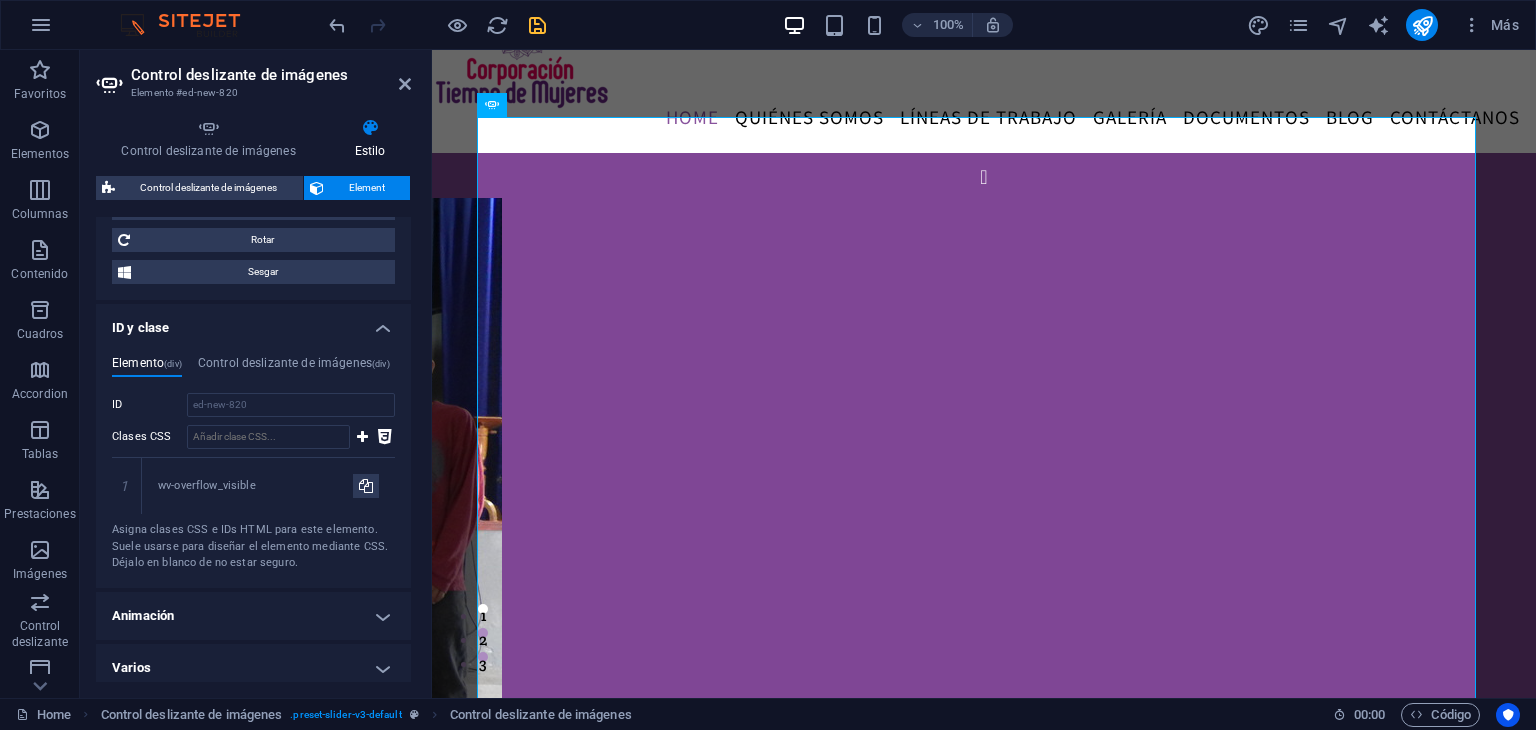 click on "ID y clase" at bounding box center [253, 322] 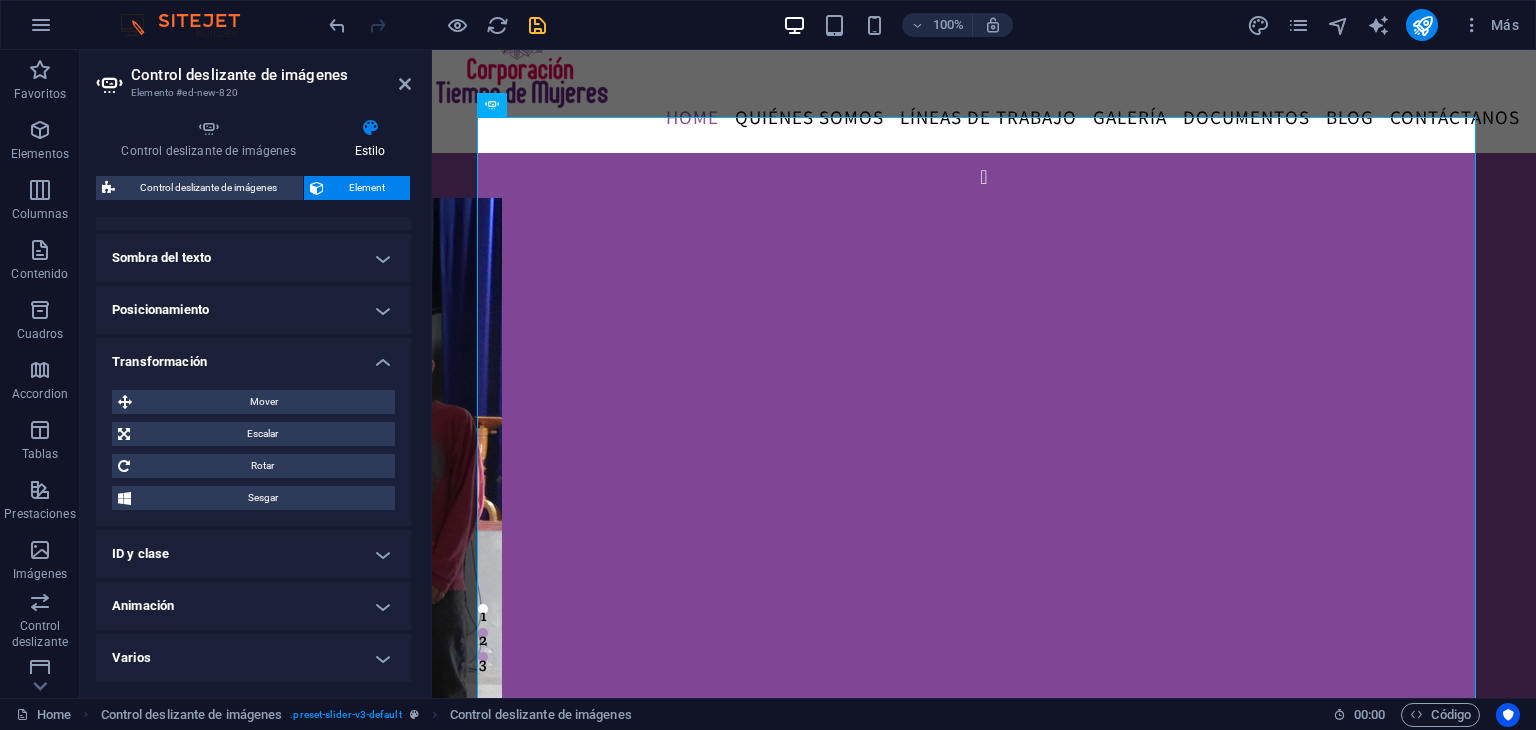 scroll, scrollTop: 421, scrollLeft: 0, axis: vertical 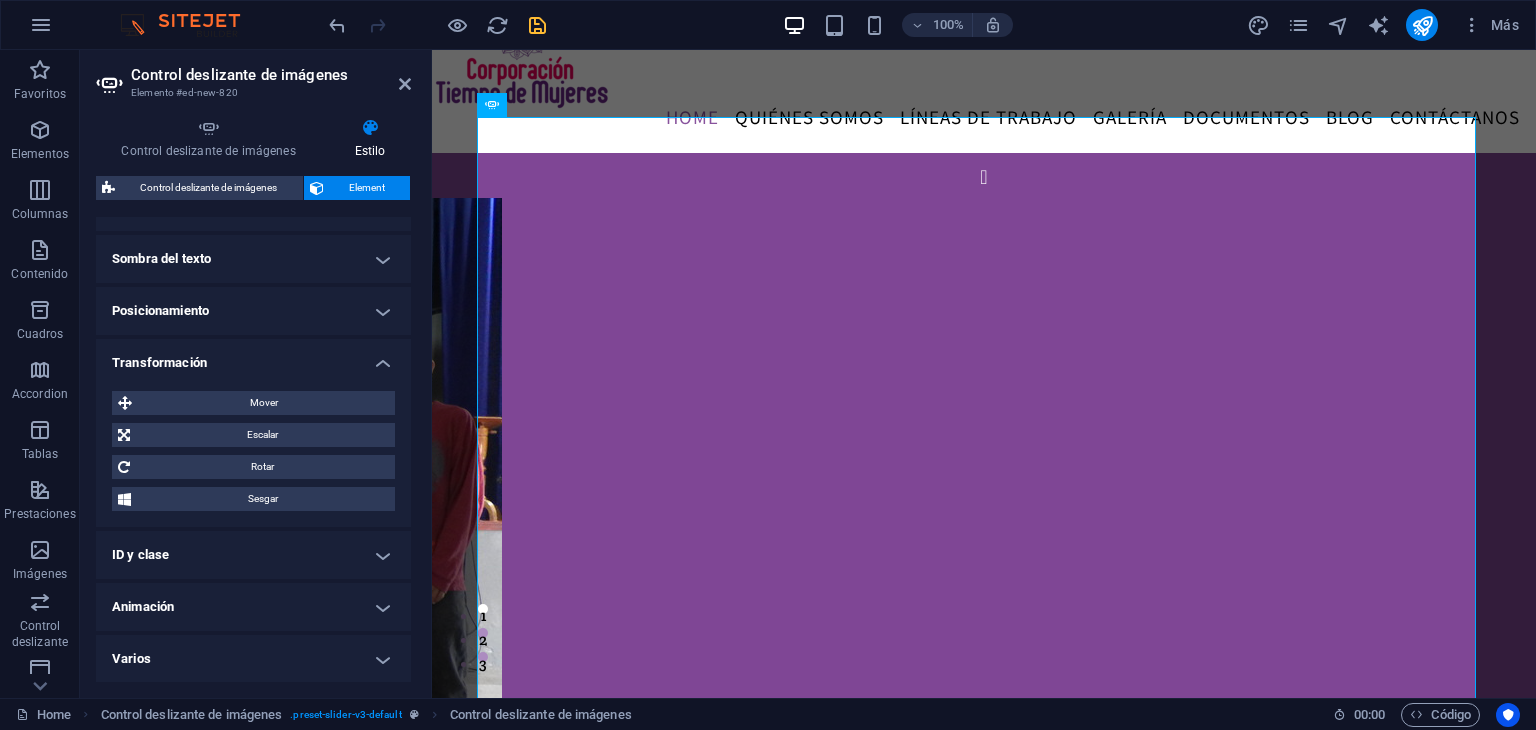 click on "ID y clase" at bounding box center (253, 555) 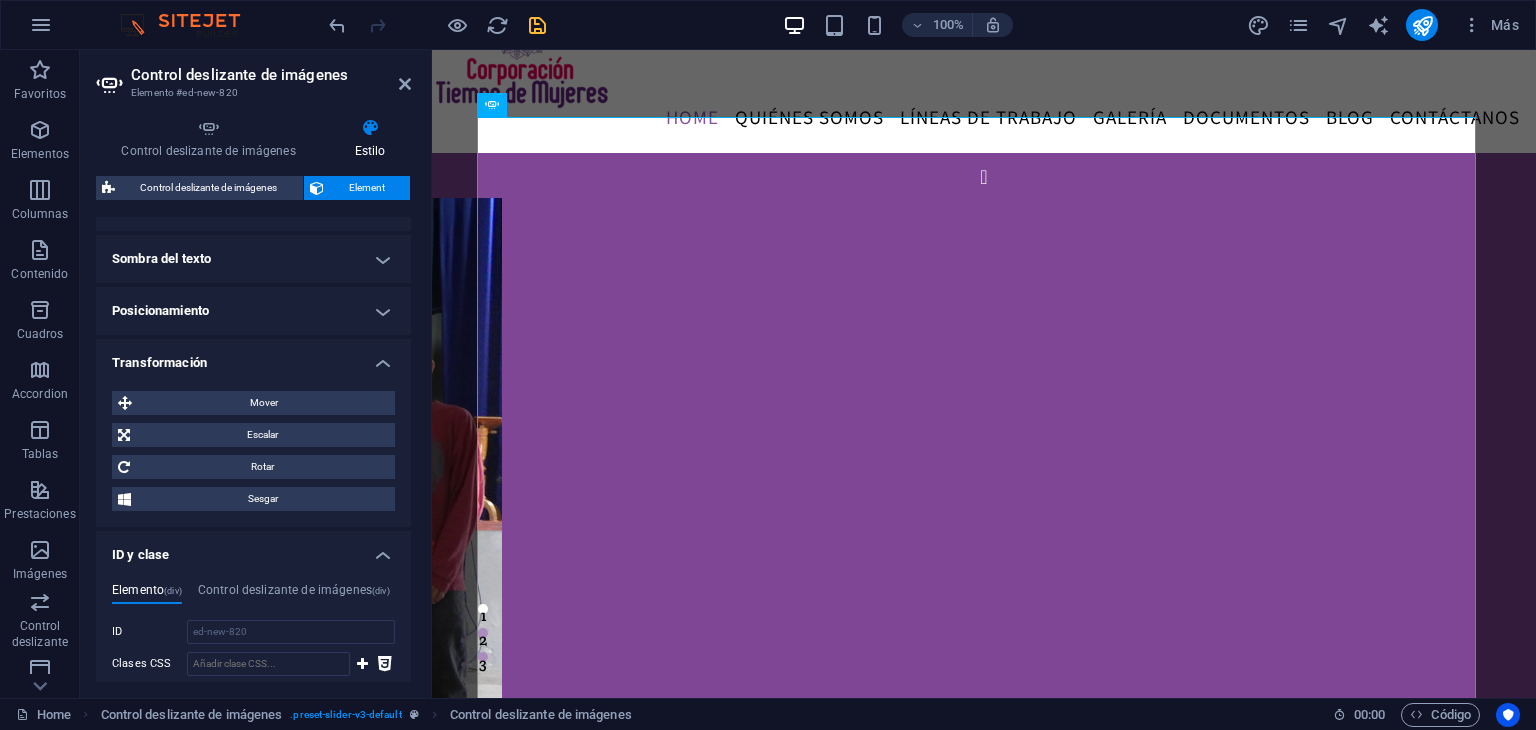 scroll, scrollTop: 648, scrollLeft: 0, axis: vertical 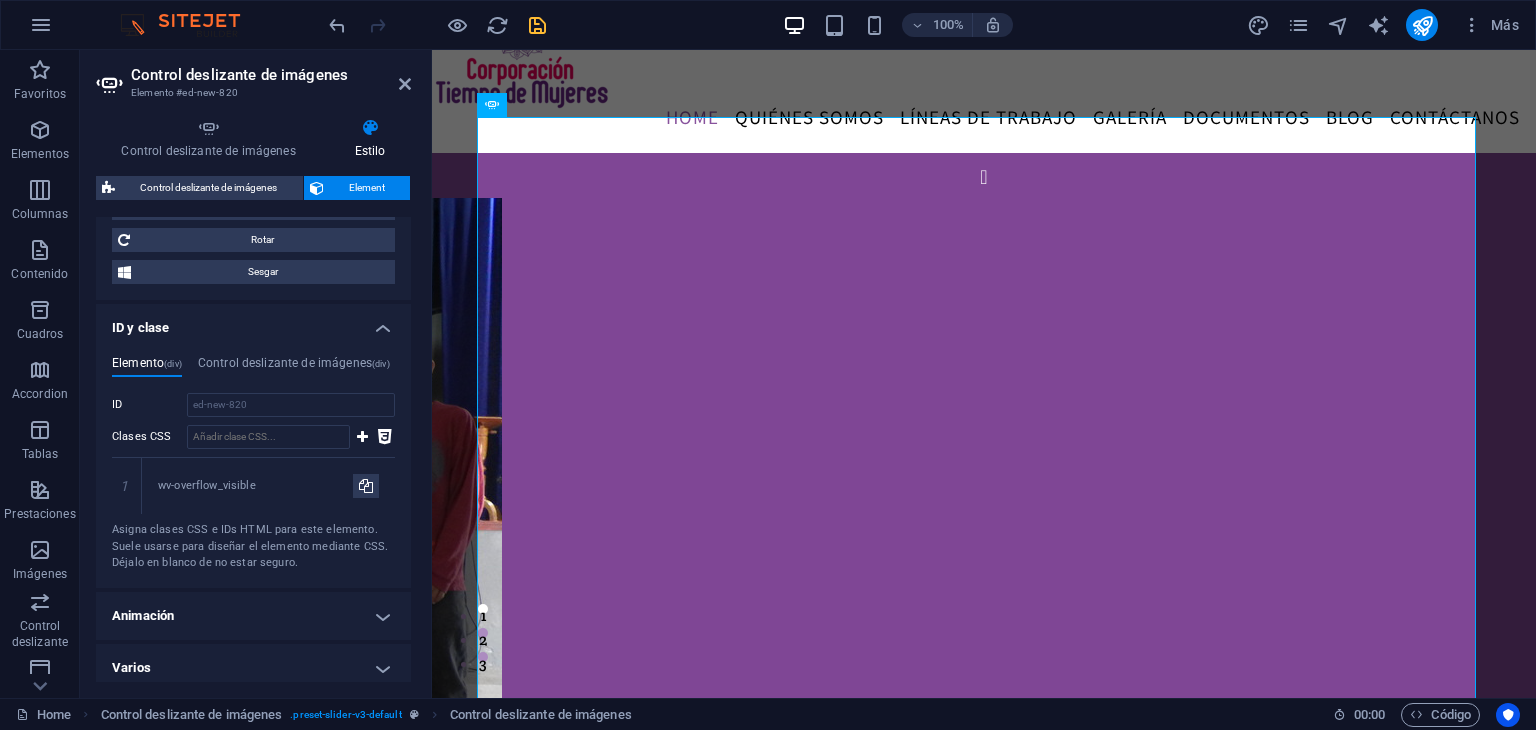 click on "ID y clase" at bounding box center [253, 322] 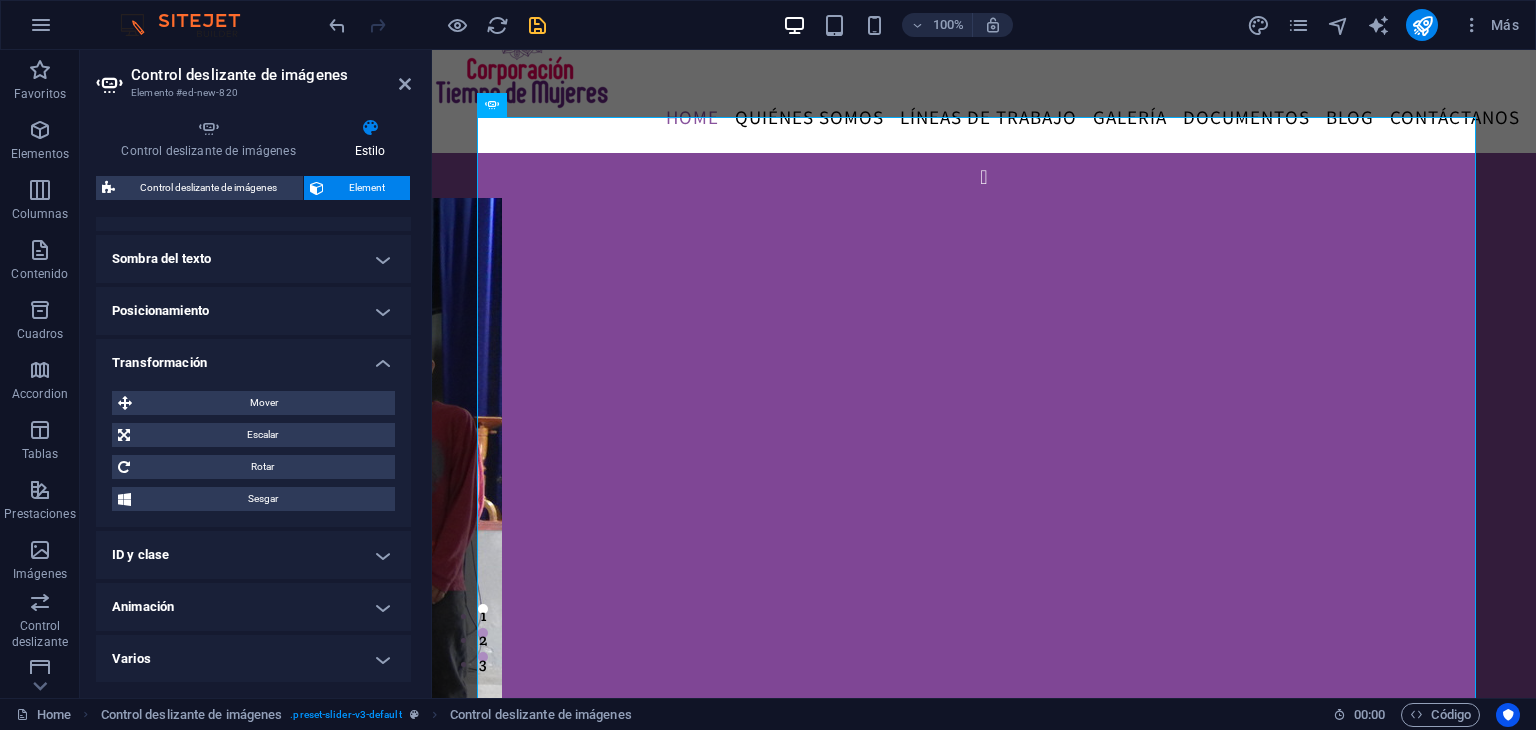 click on "Animación" at bounding box center [253, 607] 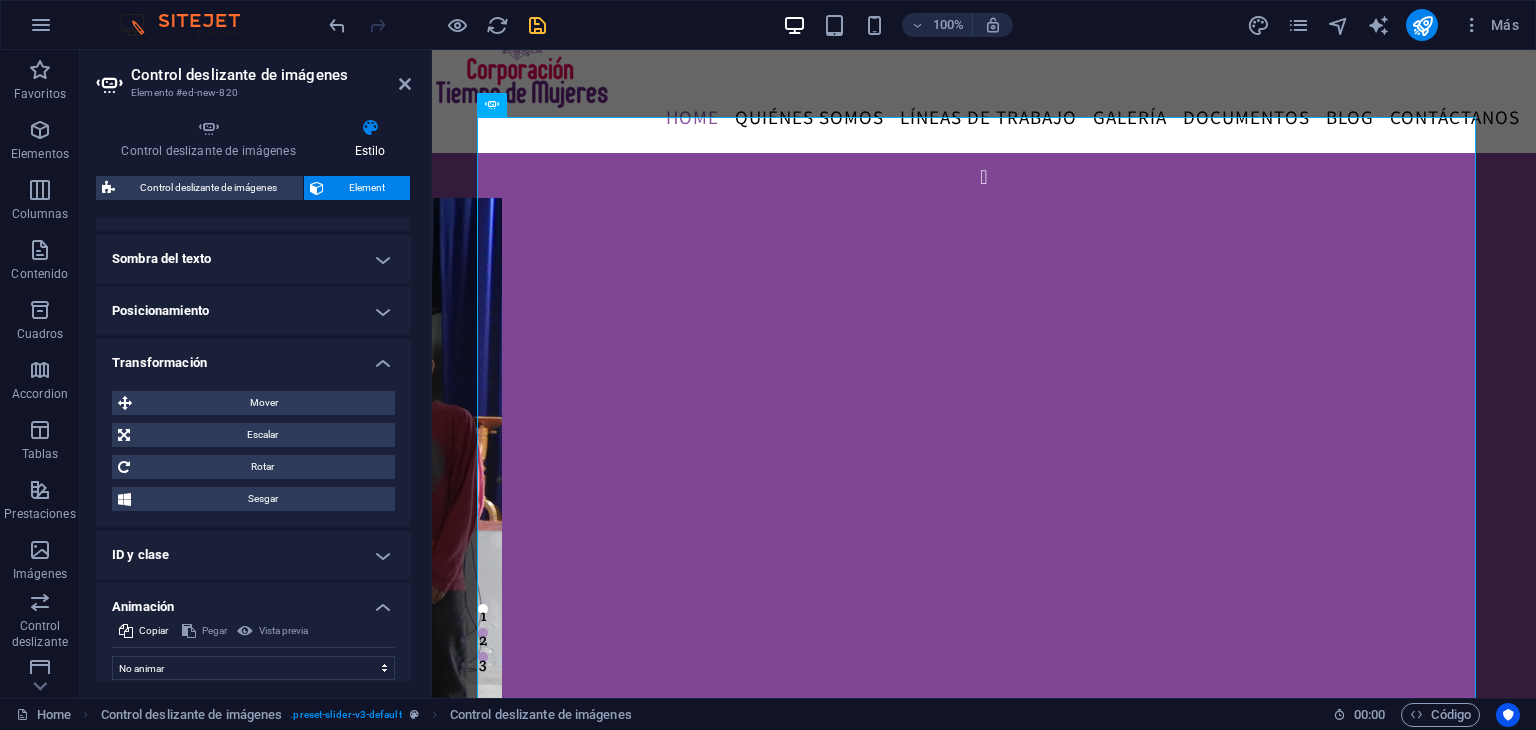 scroll, scrollTop: 486, scrollLeft: 0, axis: vertical 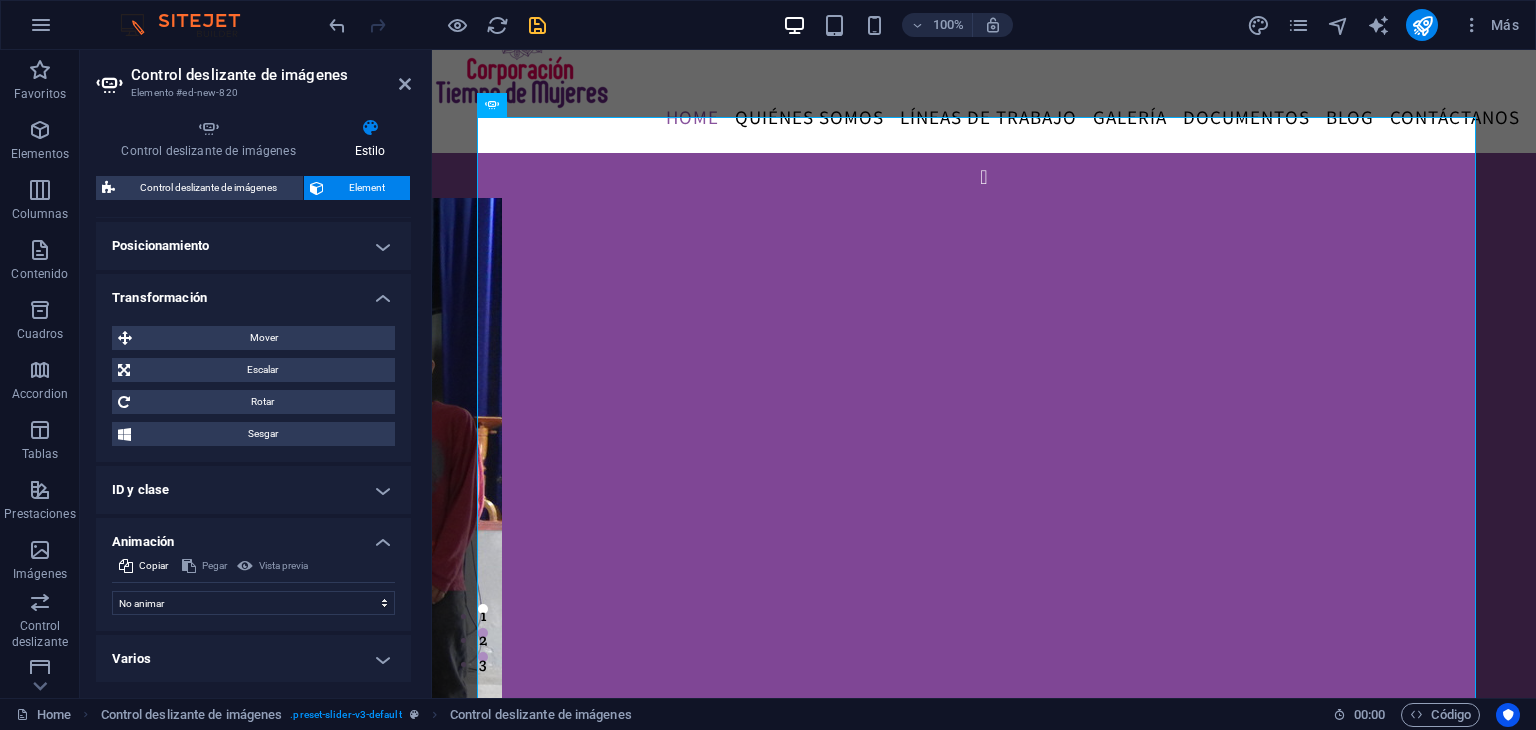 click on "ID y clase" at bounding box center (253, 490) 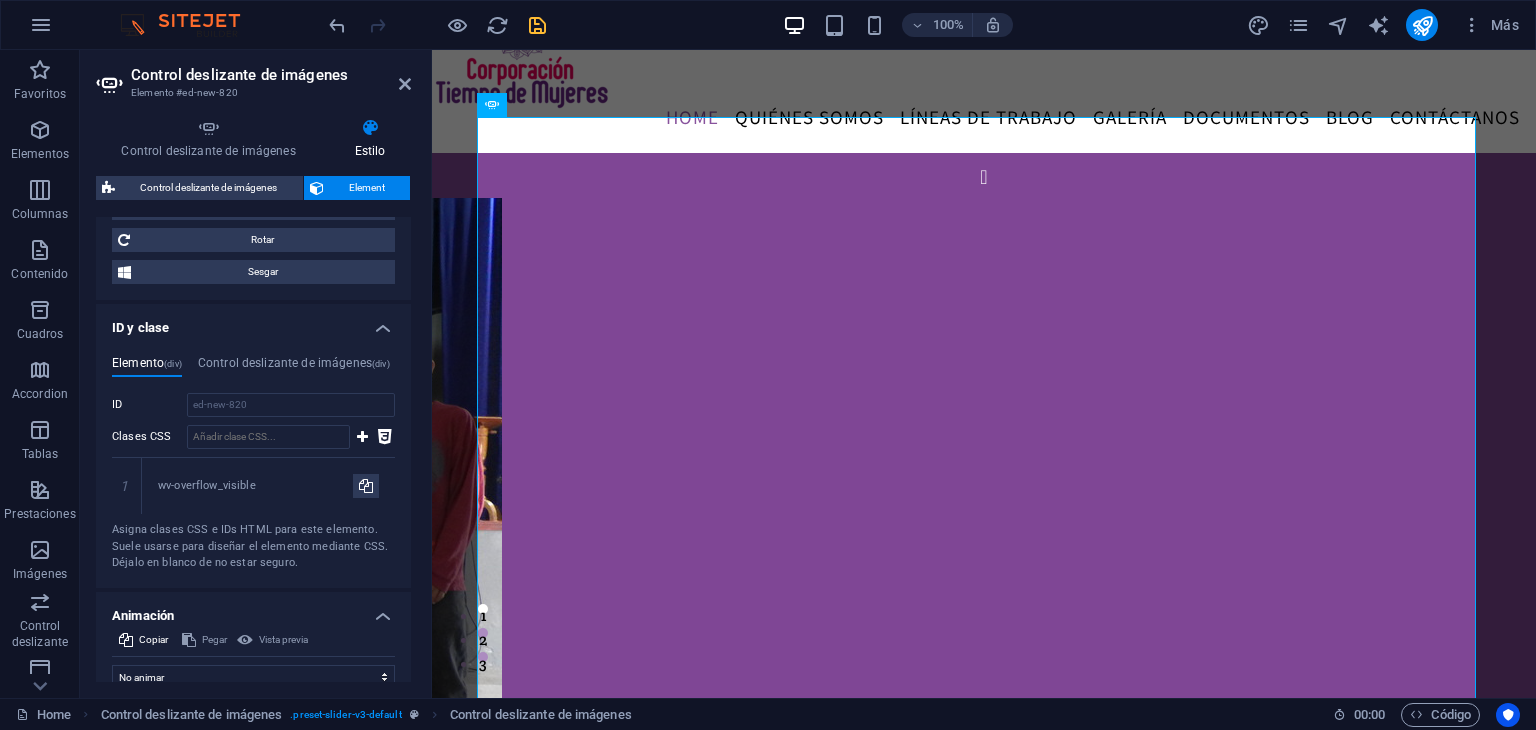 scroll, scrollTop: 721, scrollLeft: 0, axis: vertical 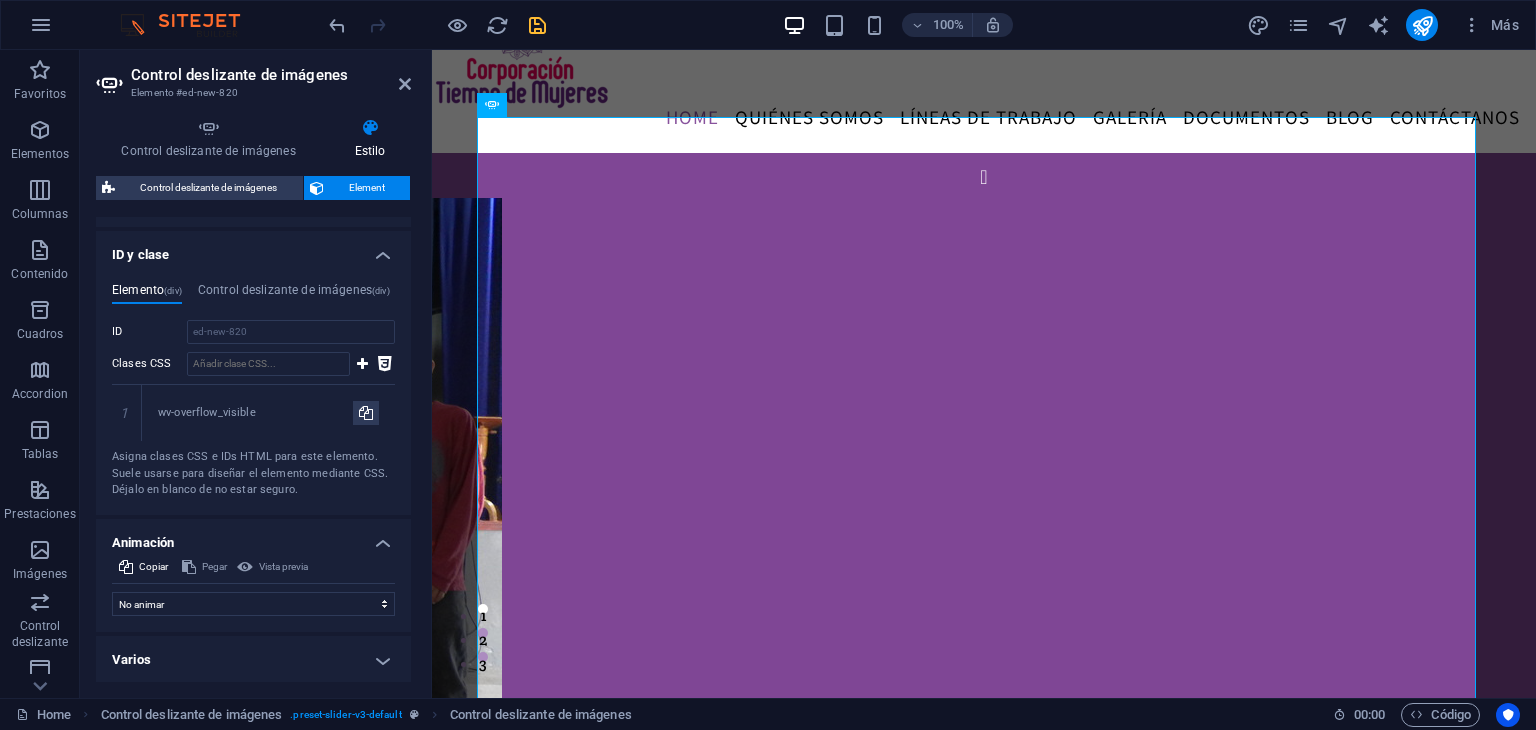 click on "Varios" at bounding box center (253, 660) 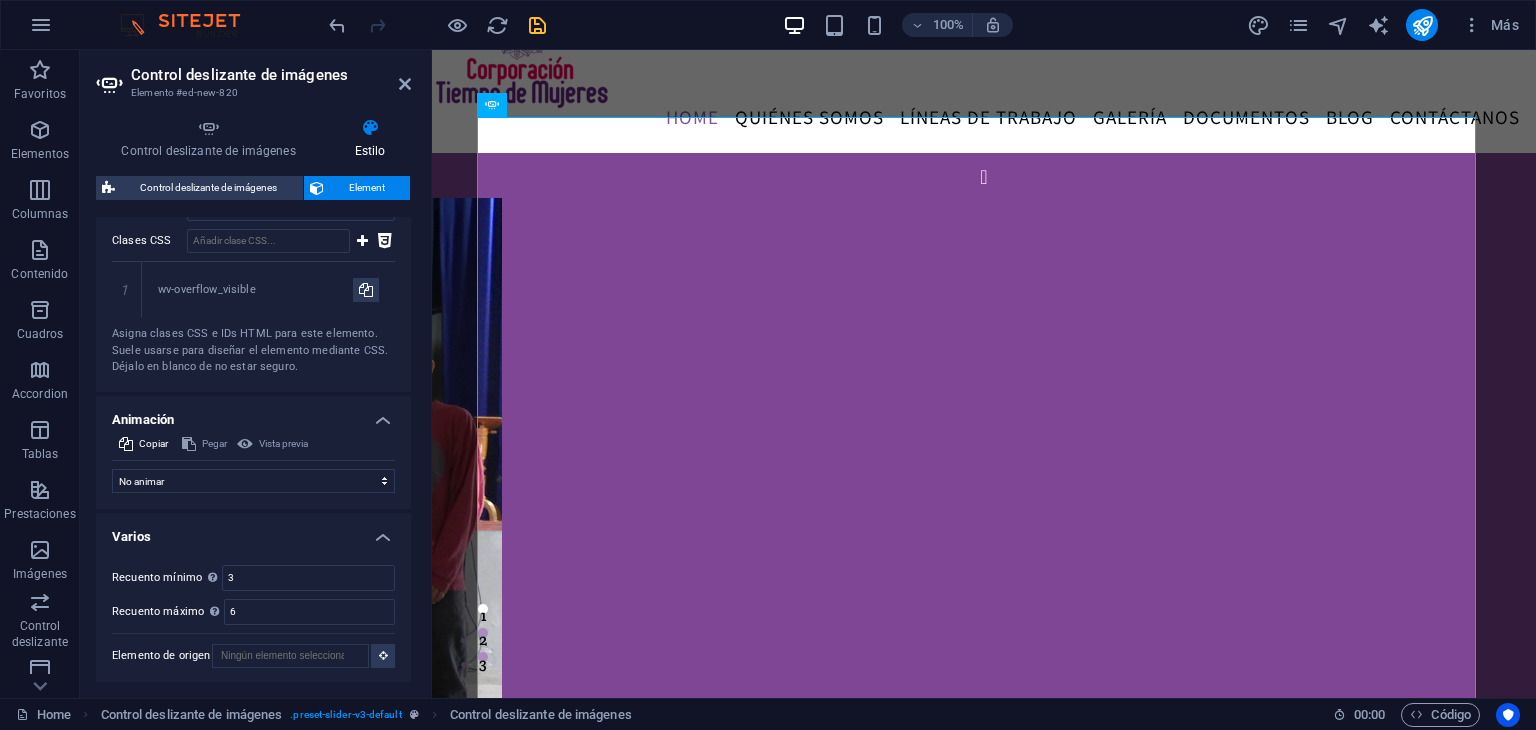 click on "Varios" at bounding box center [253, 531] 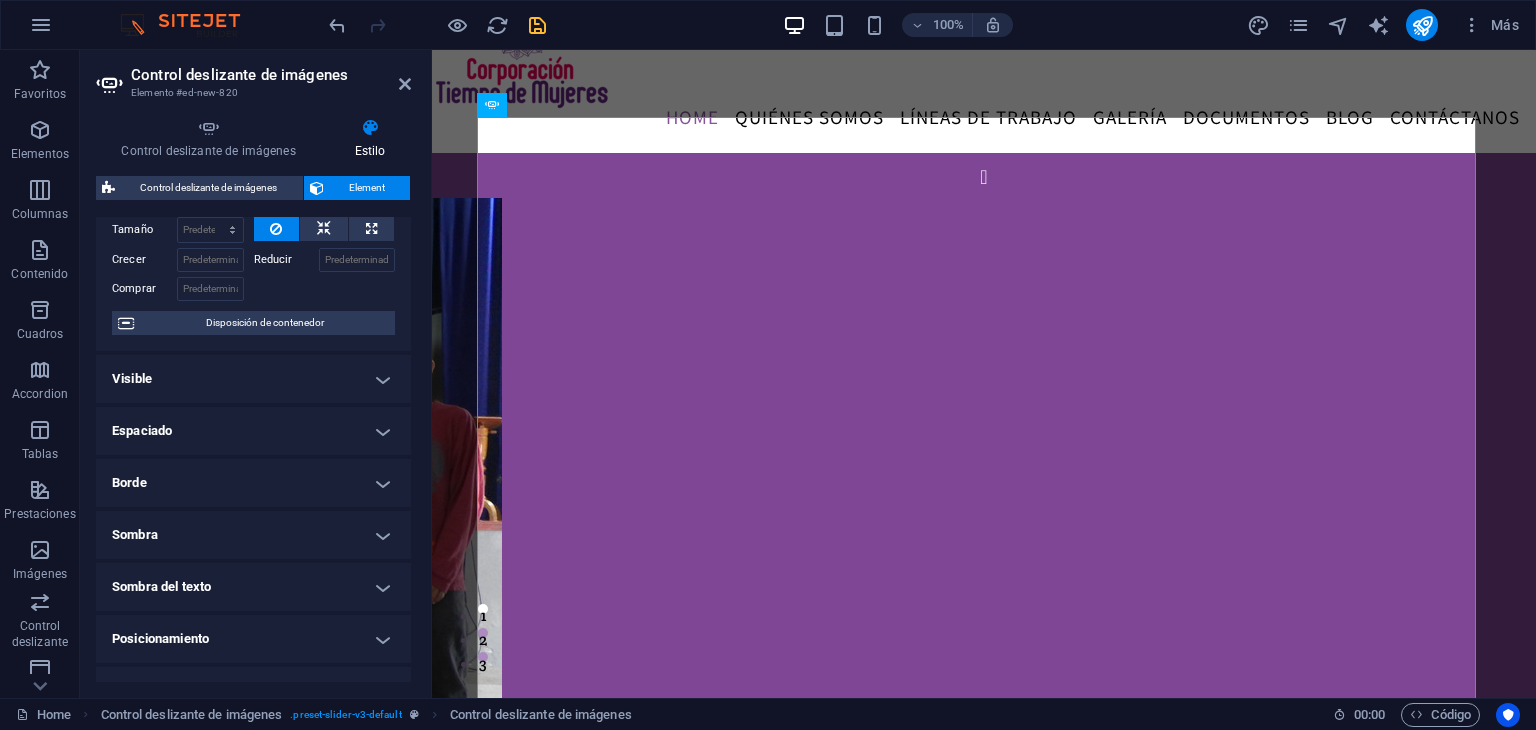 scroll, scrollTop: 90, scrollLeft: 0, axis: vertical 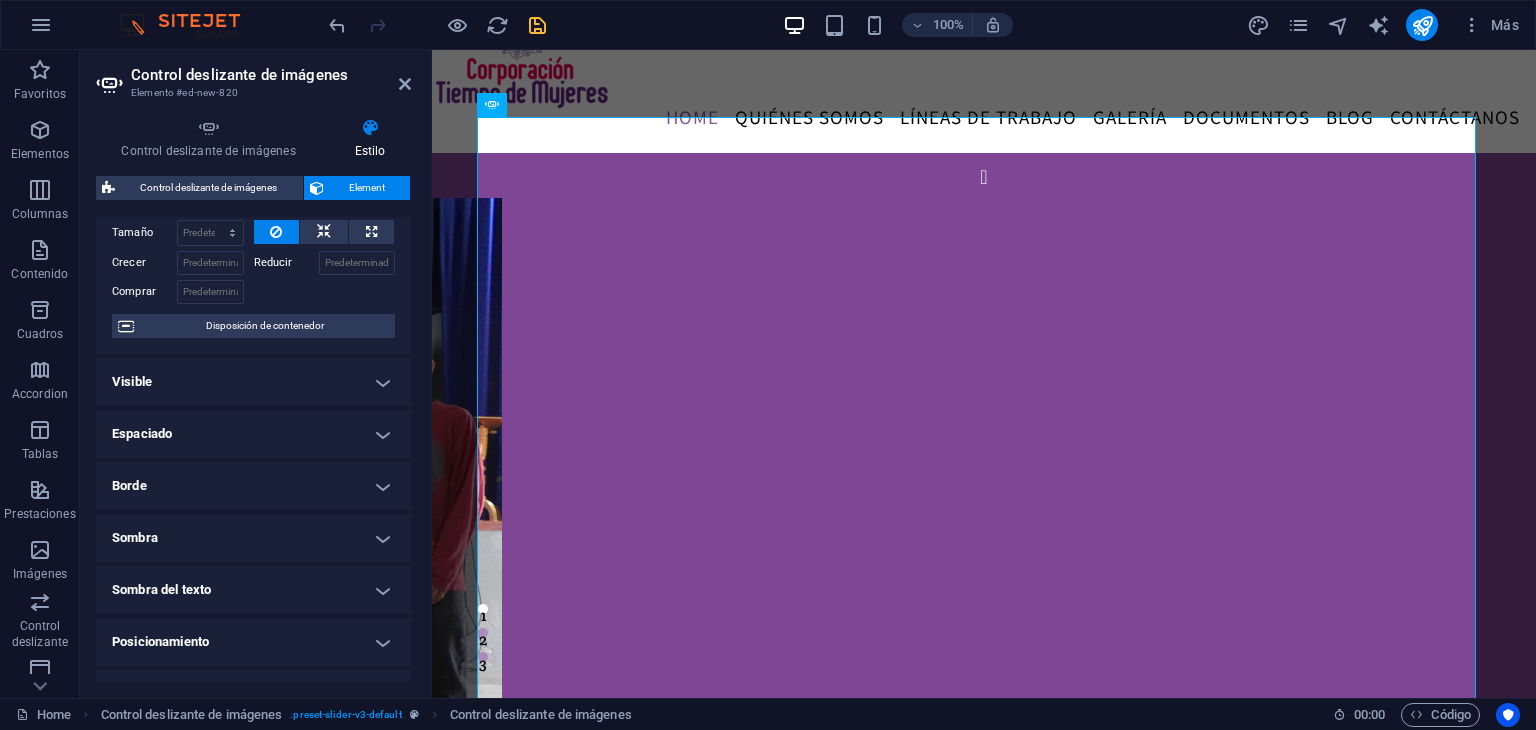click on "Espaciado" at bounding box center [253, 434] 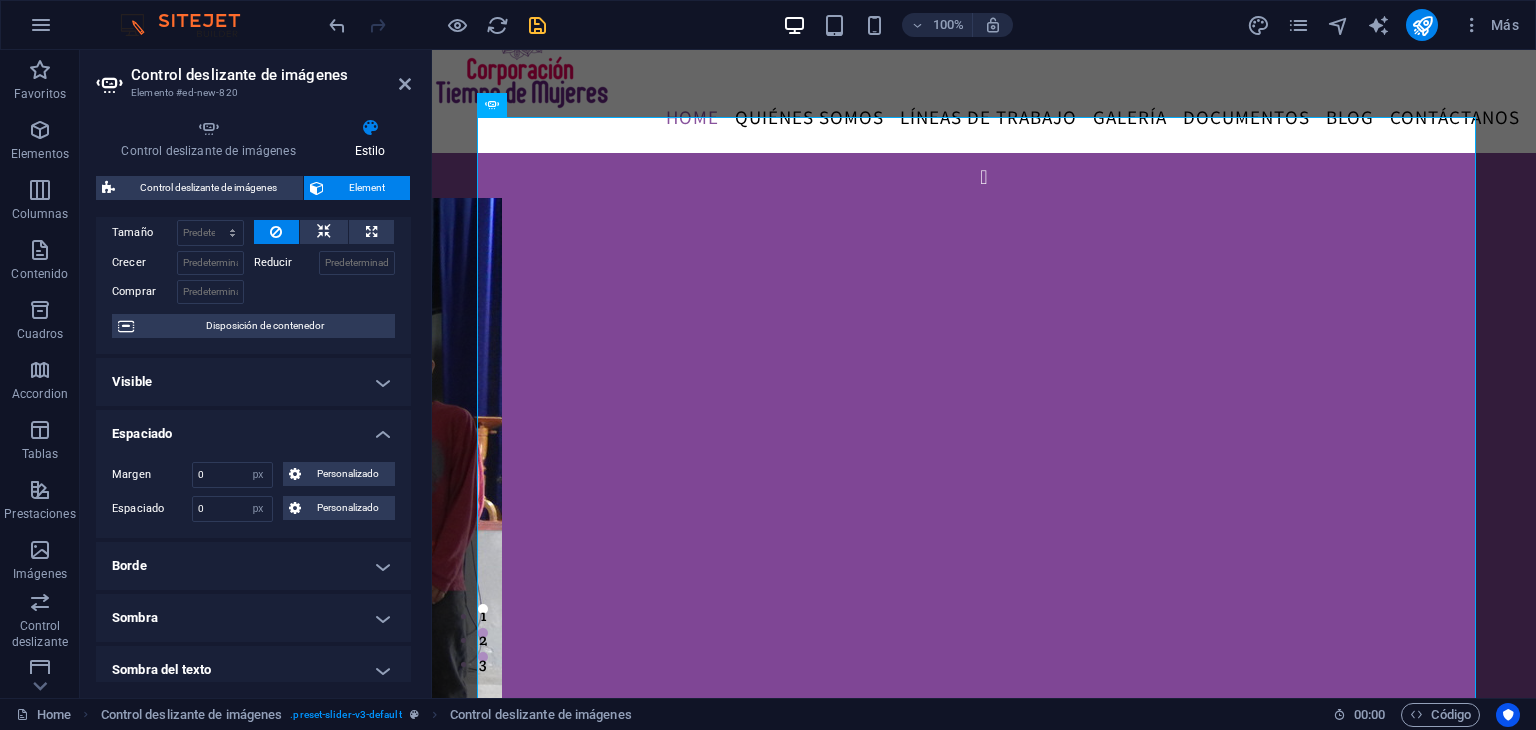 scroll, scrollTop: 152, scrollLeft: 0, axis: vertical 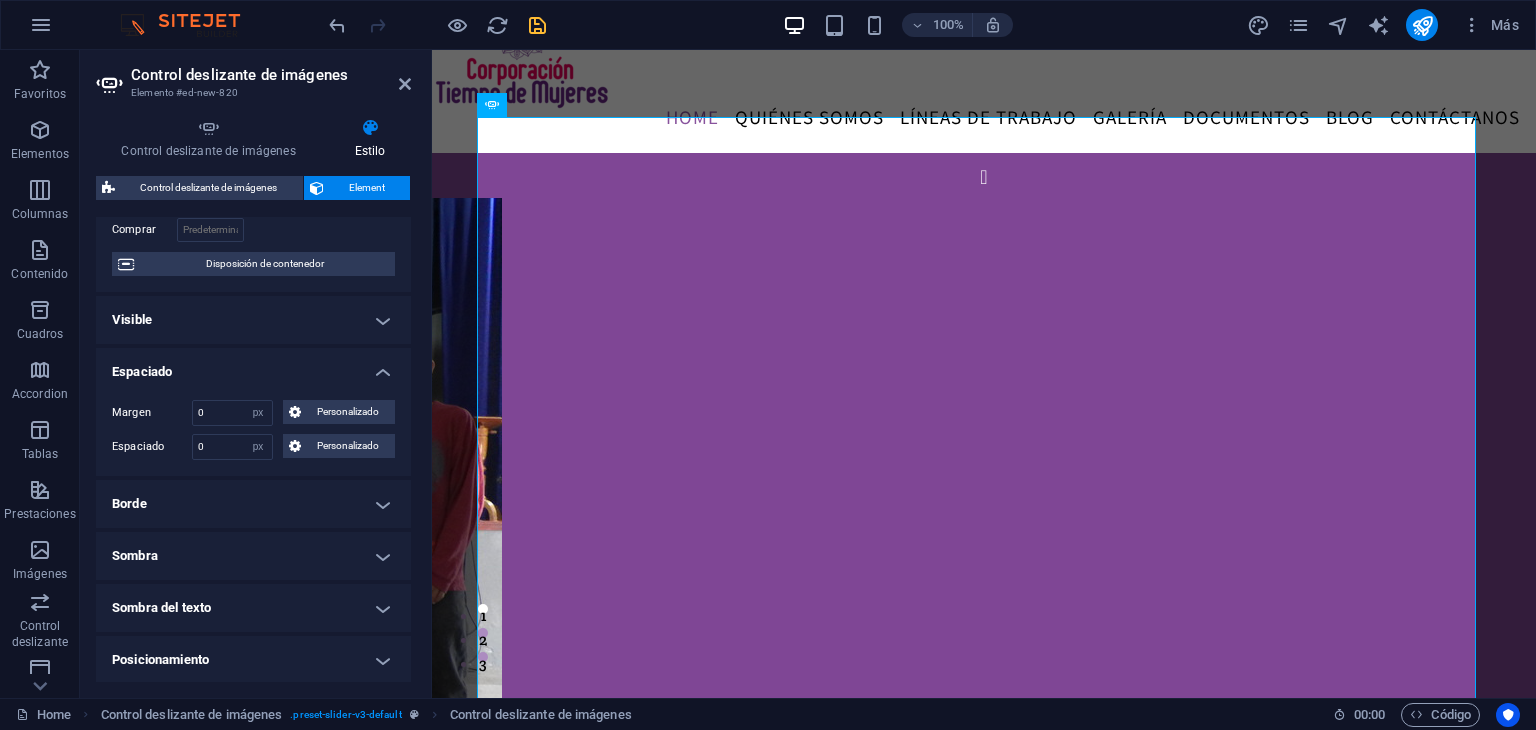 click on "Borde" at bounding box center [253, 504] 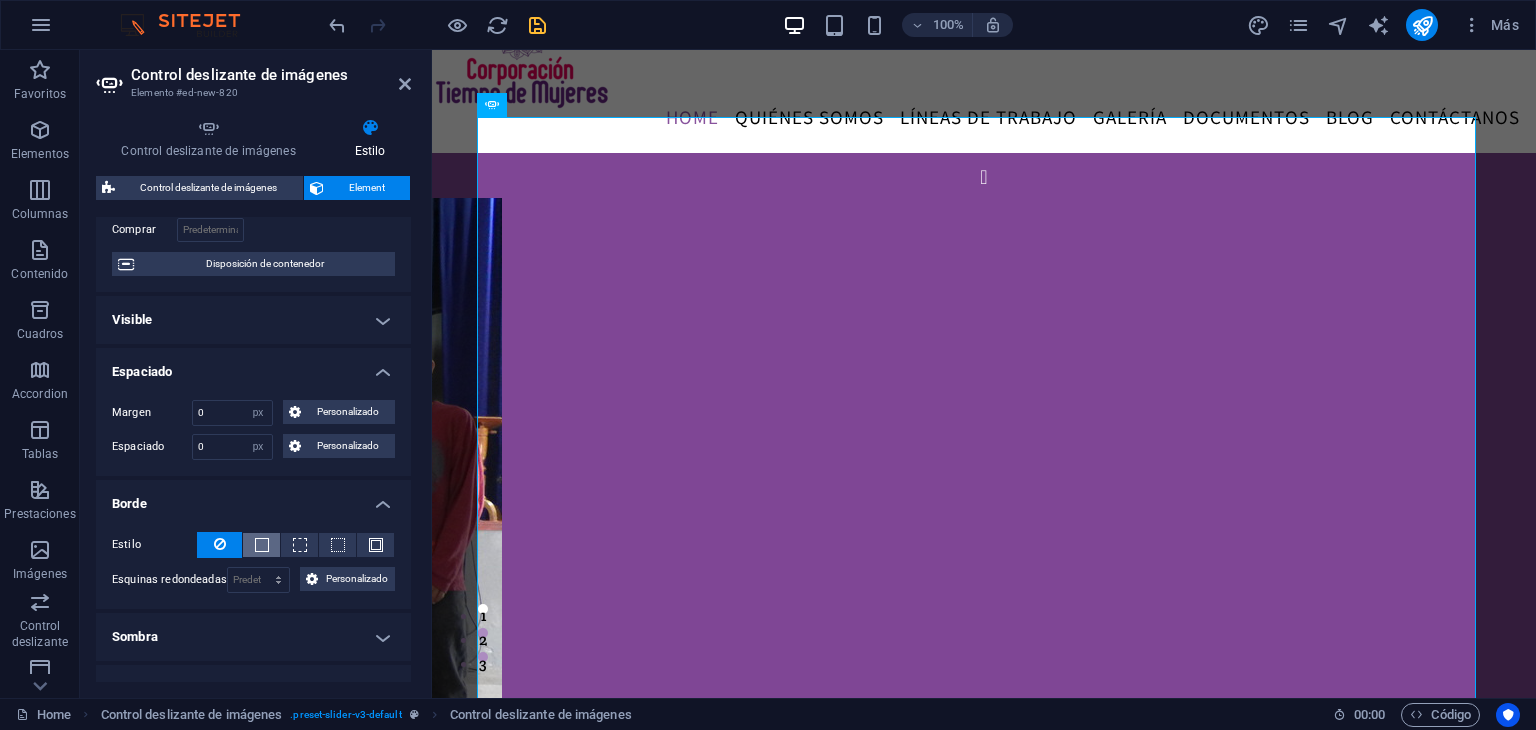 click at bounding box center [261, 545] 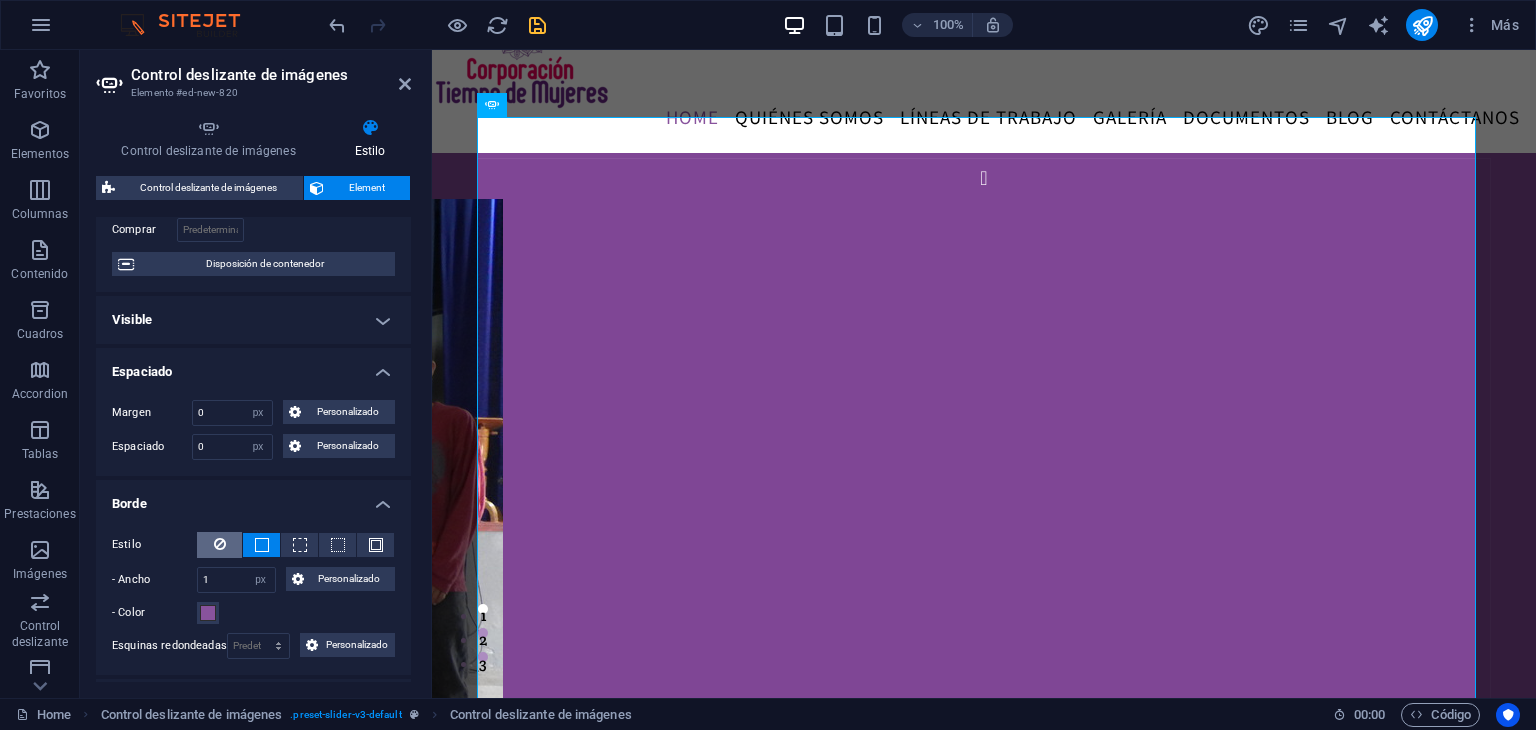 click at bounding box center (220, 544) 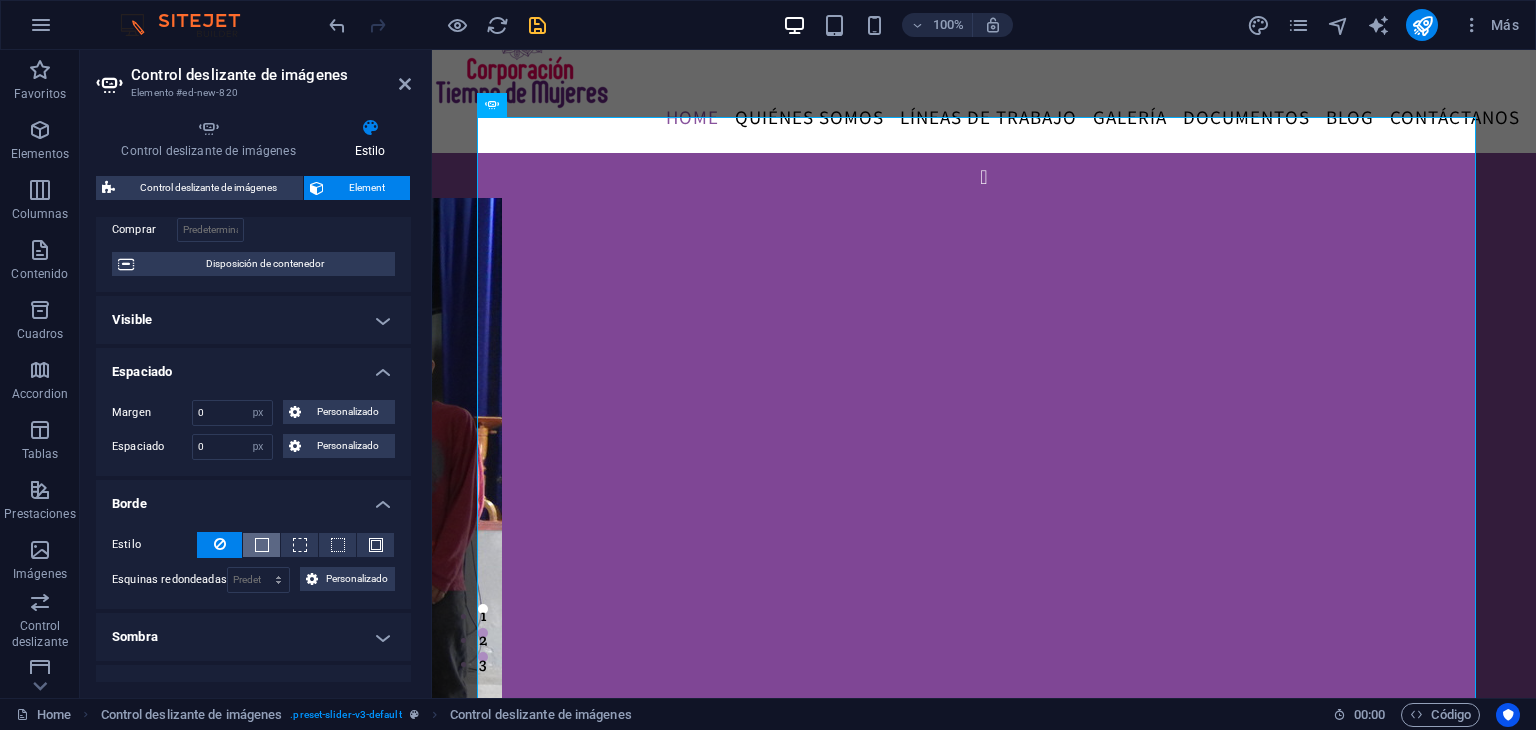 click at bounding box center (261, 545) 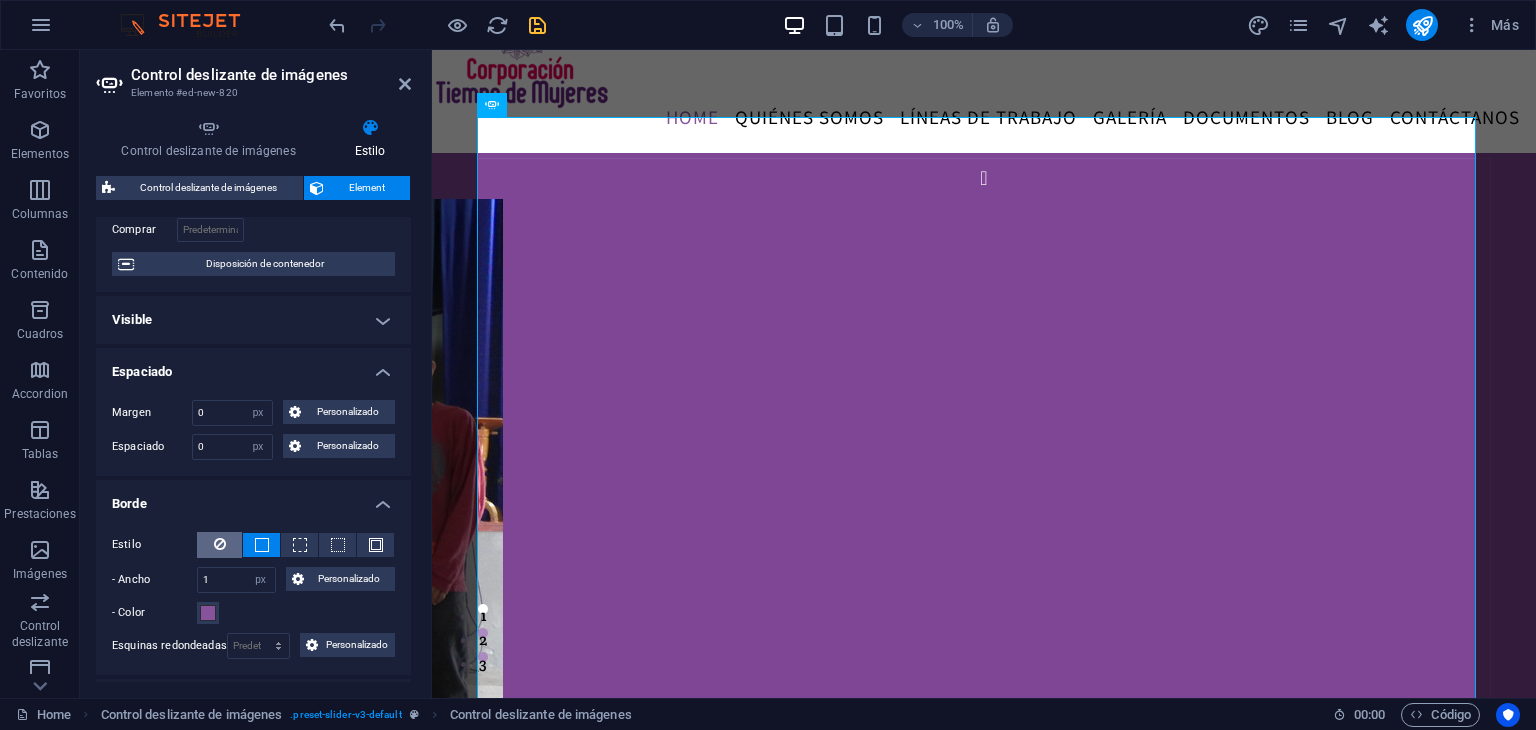 click at bounding box center [220, 544] 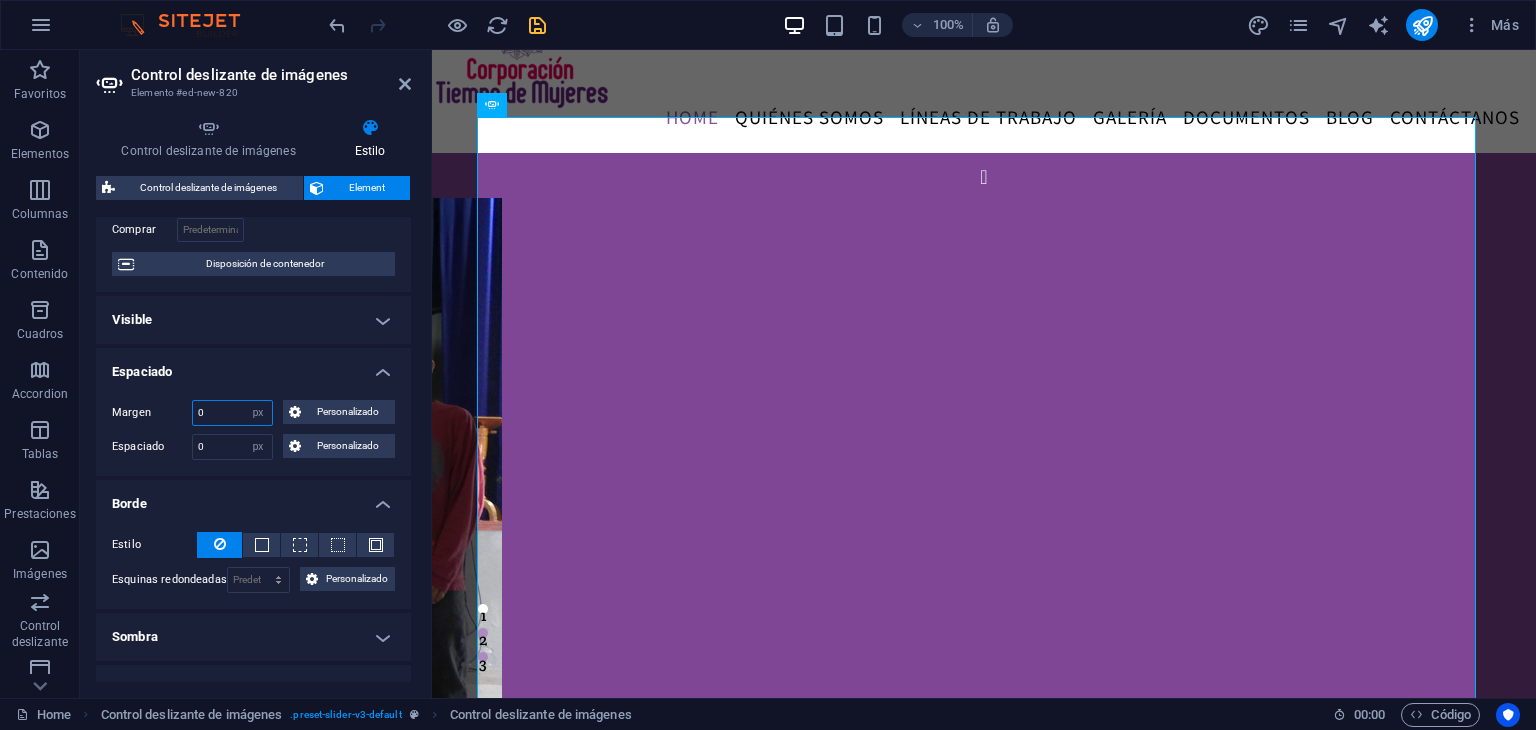 drag, startPoint x: 231, startPoint y: 421, endPoint x: 148, endPoint y: 420, distance: 83.00603 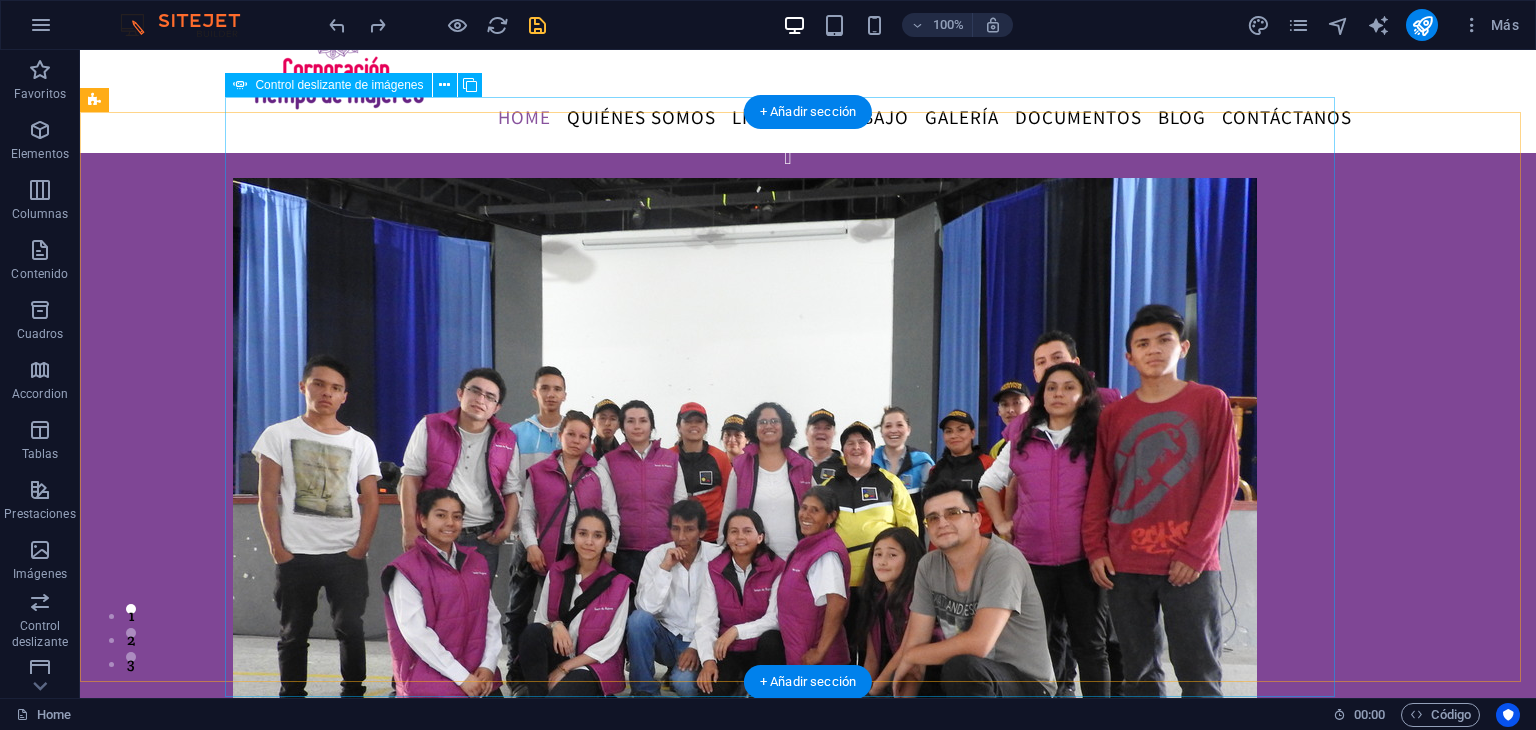 click on "sdsd sdsd 1 2" at bounding box center (788, 438) 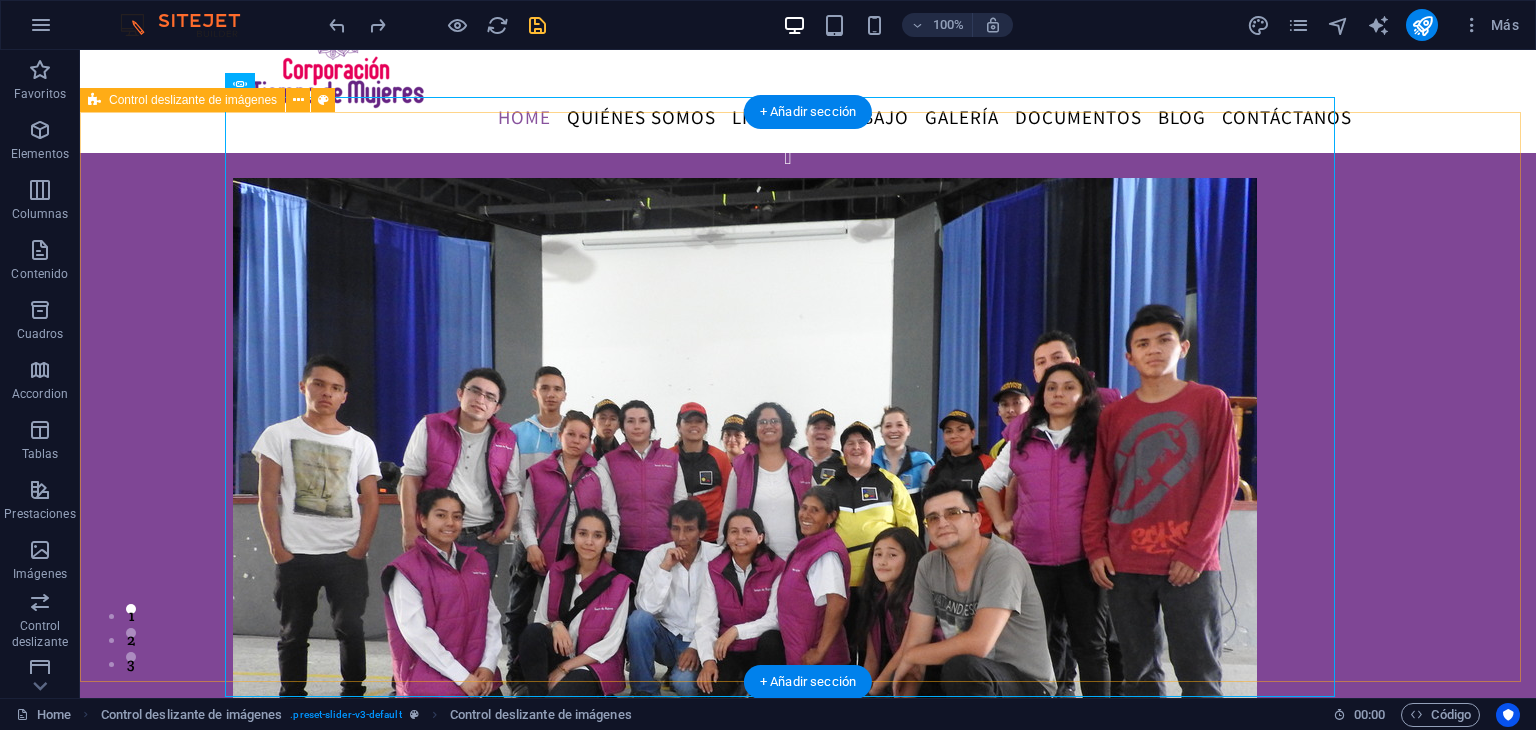 click on "sdsd sdsd 1 2" at bounding box center [808, 438] 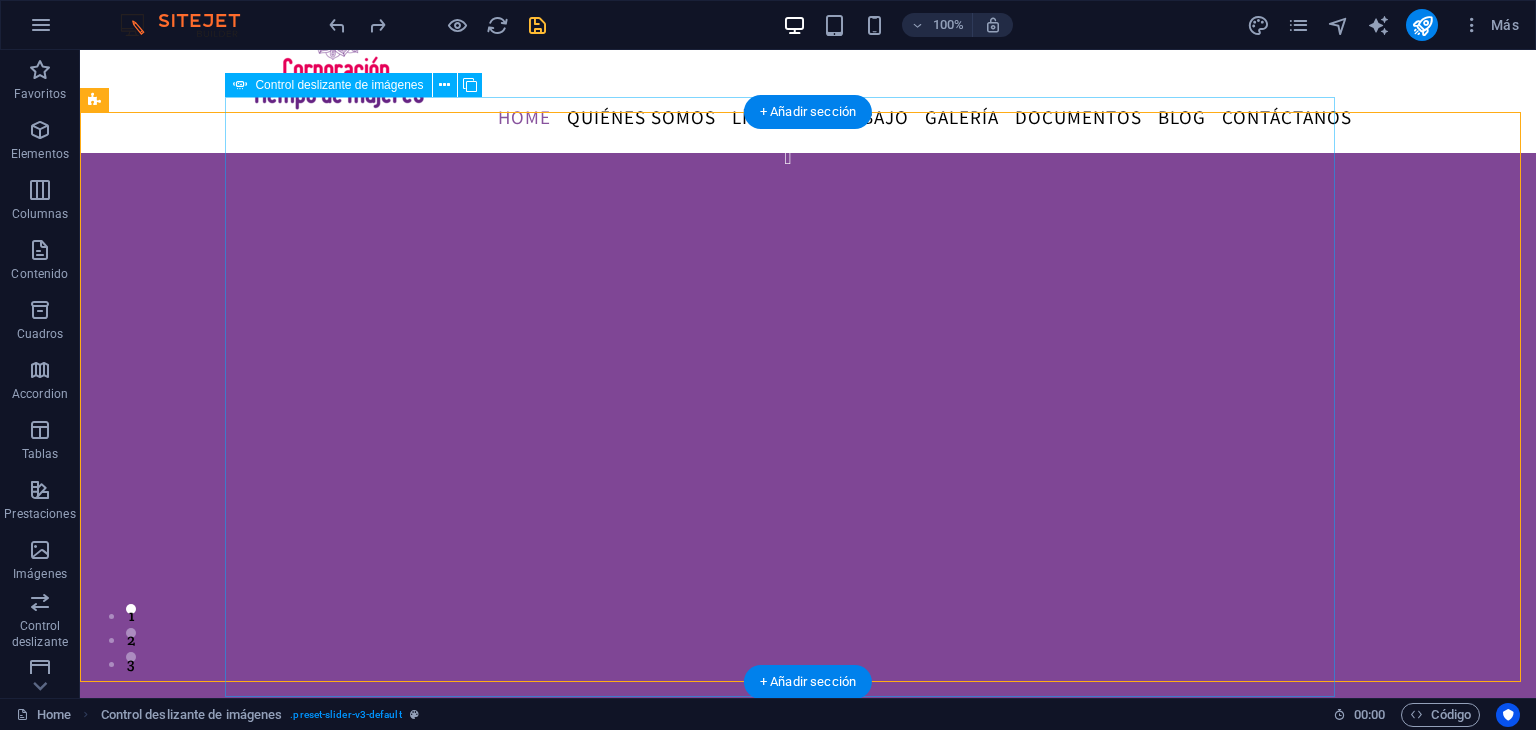 click on "sdsd sdsd 1 2" at bounding box center (808, 438) 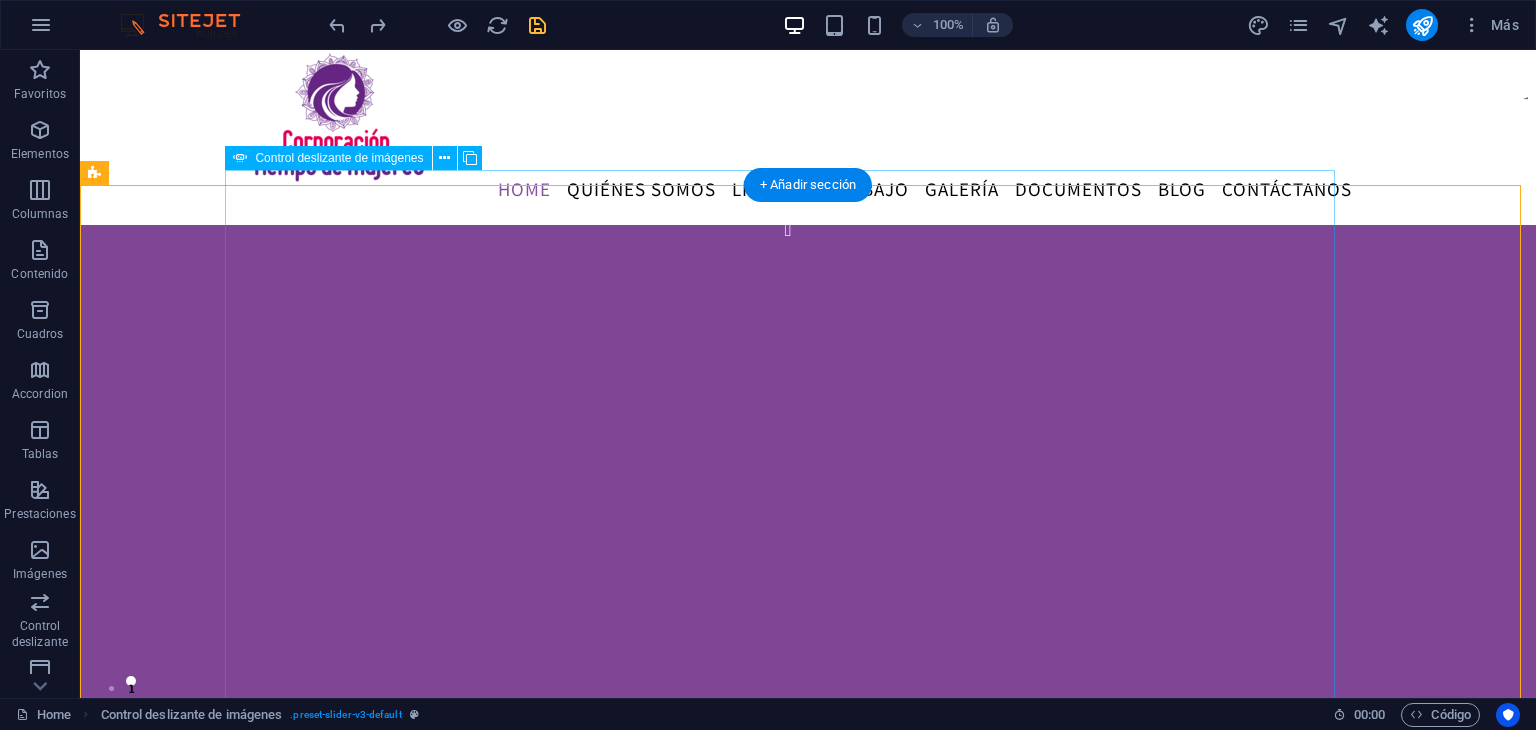 scroll, scrollTop: 22, scrollLeft: 0, axis: vertical 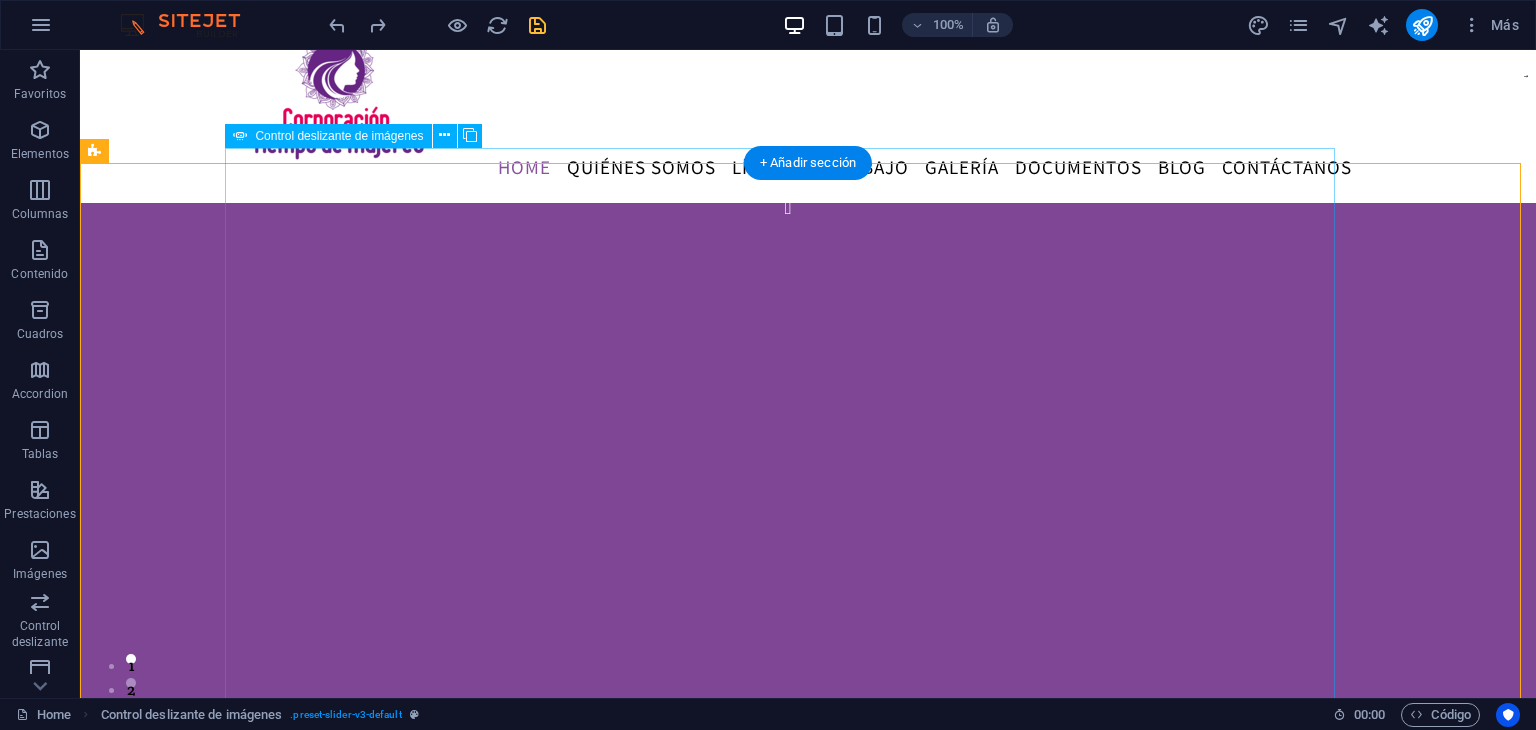 click at bounding box center (-1475, 1944) 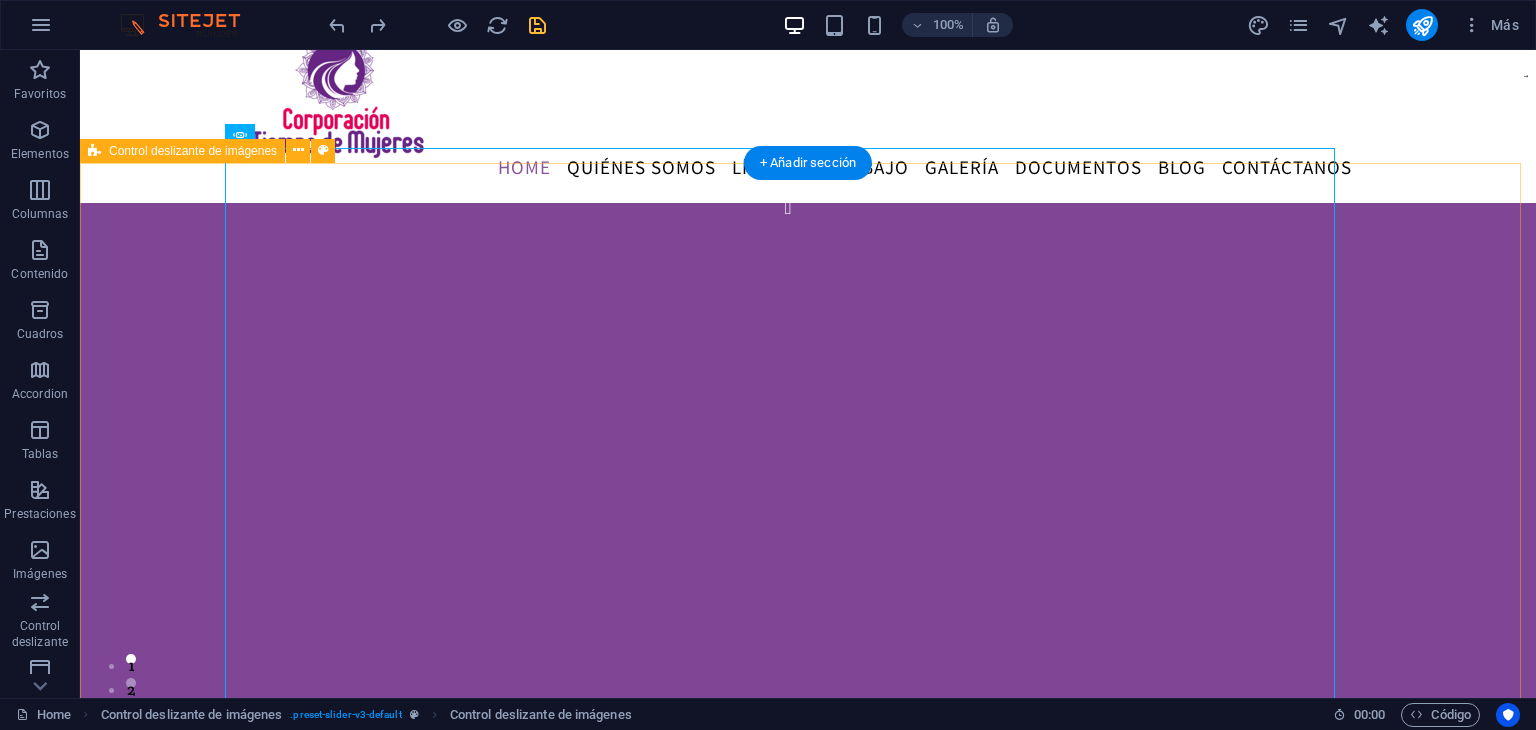 click on "sdsd sdsd 1 2" at bounding box center (808, 488) 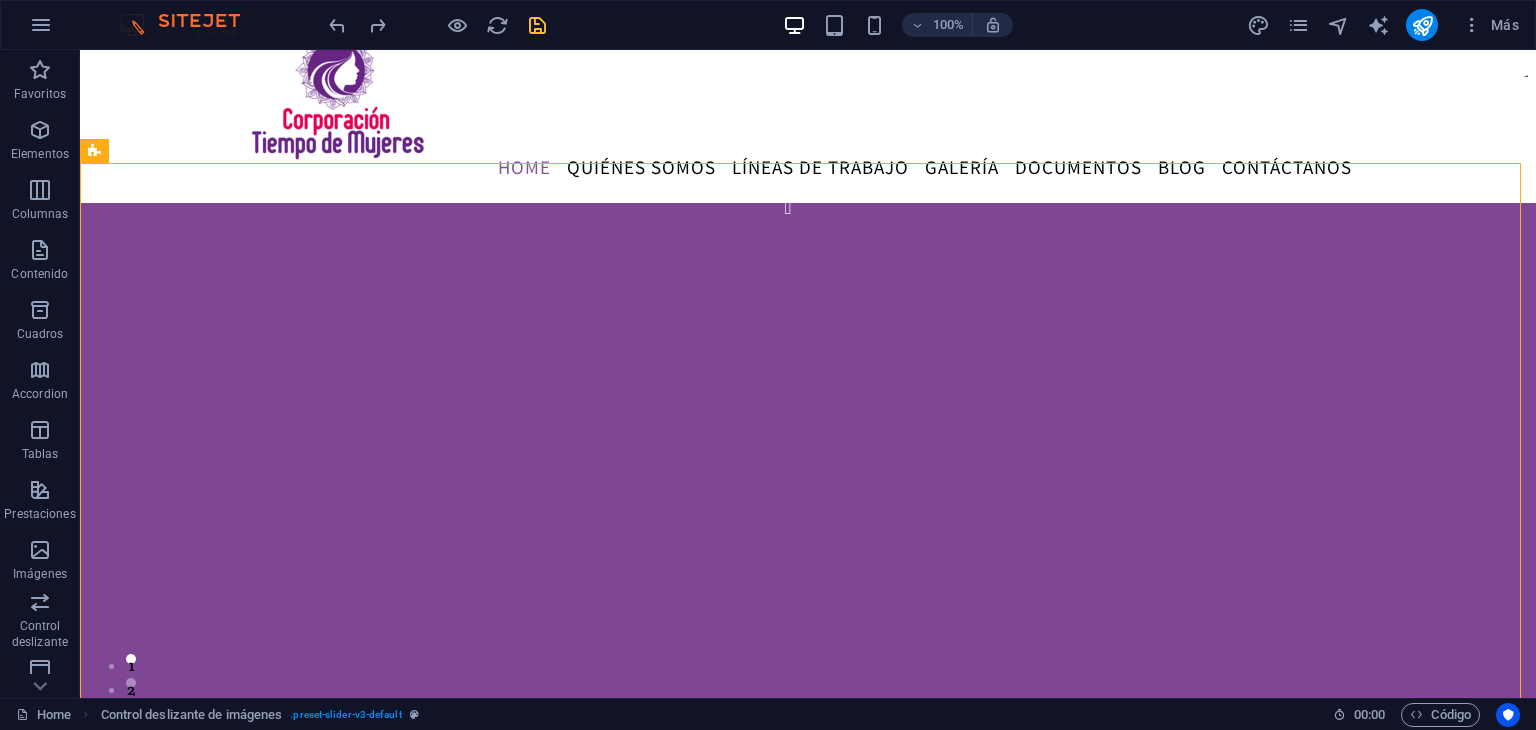 click at bounding box center [437, 25] 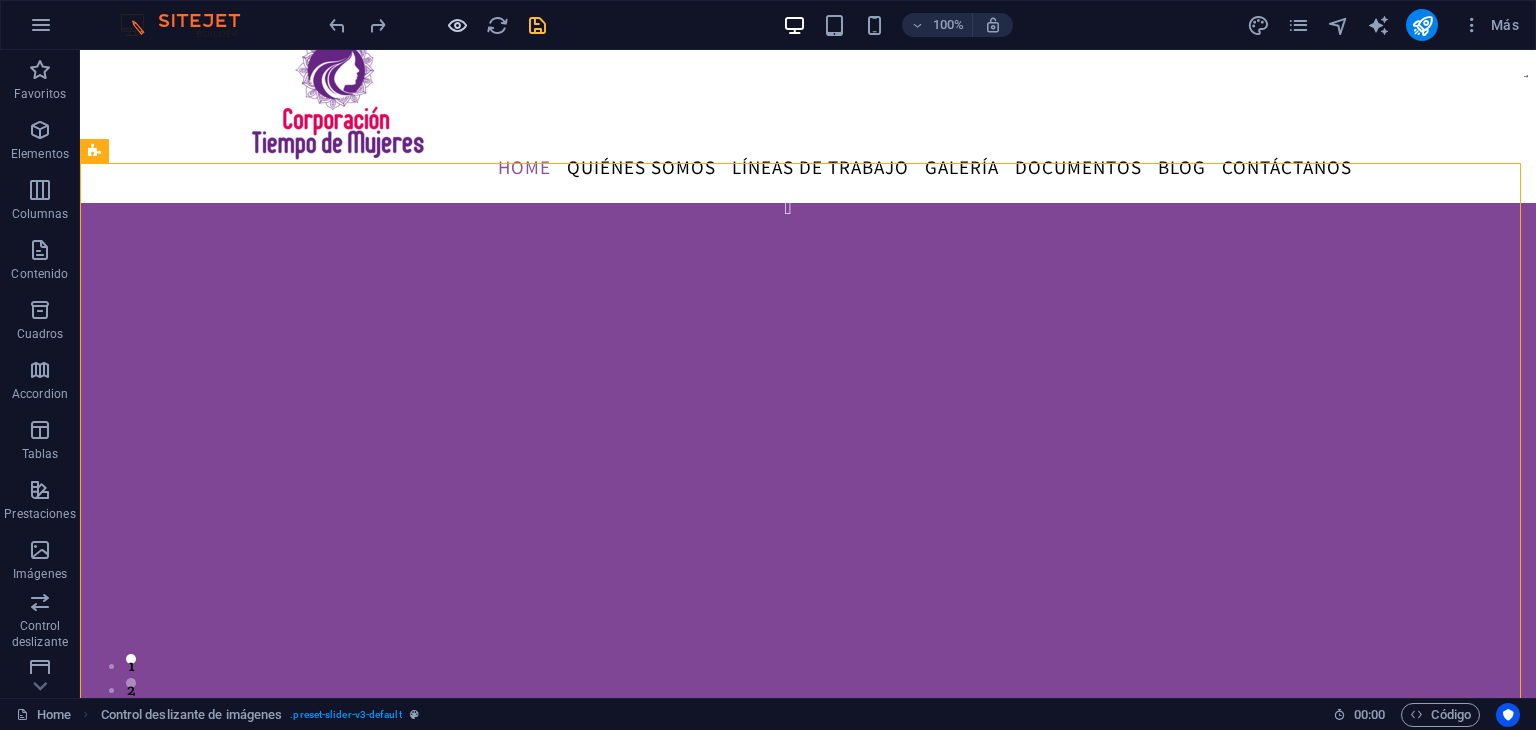 click at bounding box center [457, 25] 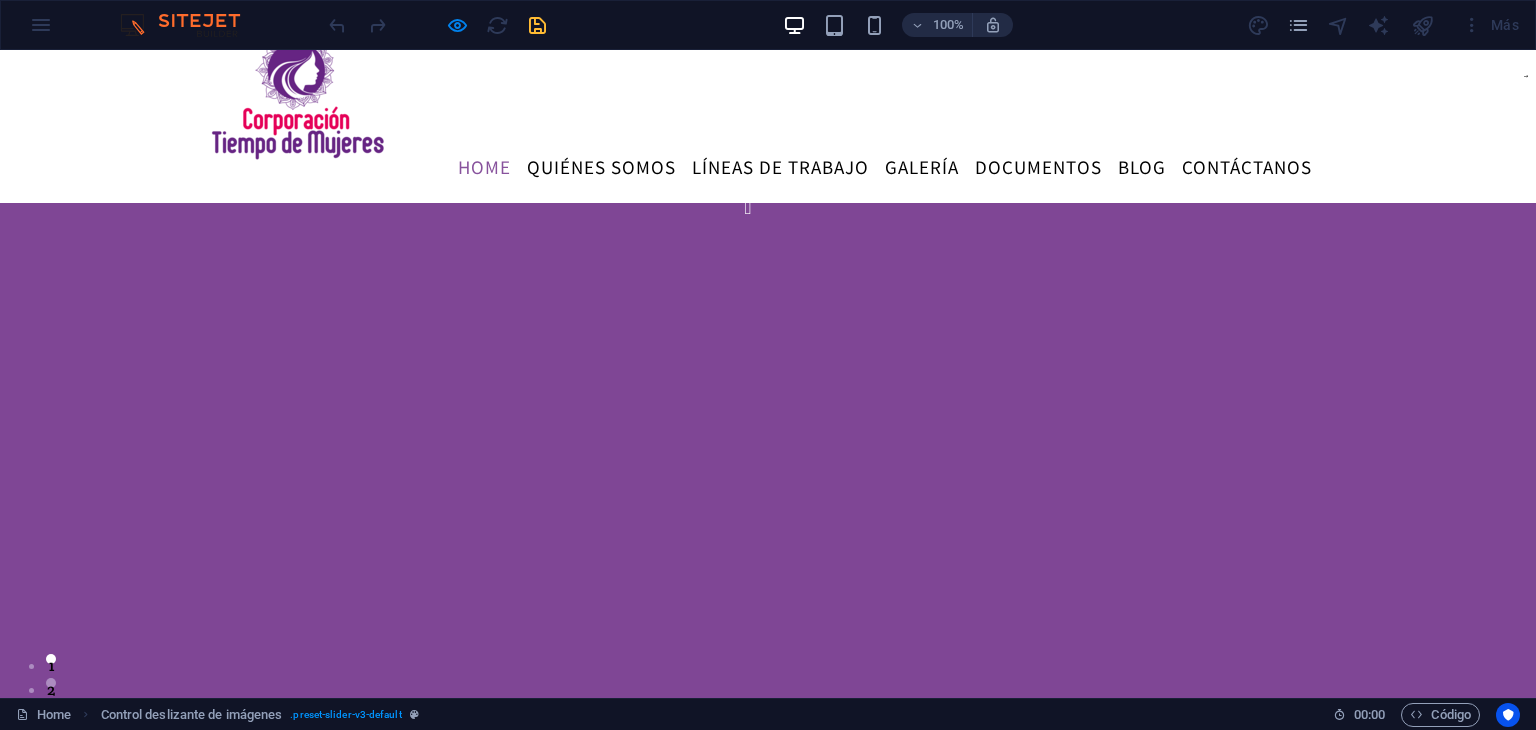 click at bounding box center [748, 2928] 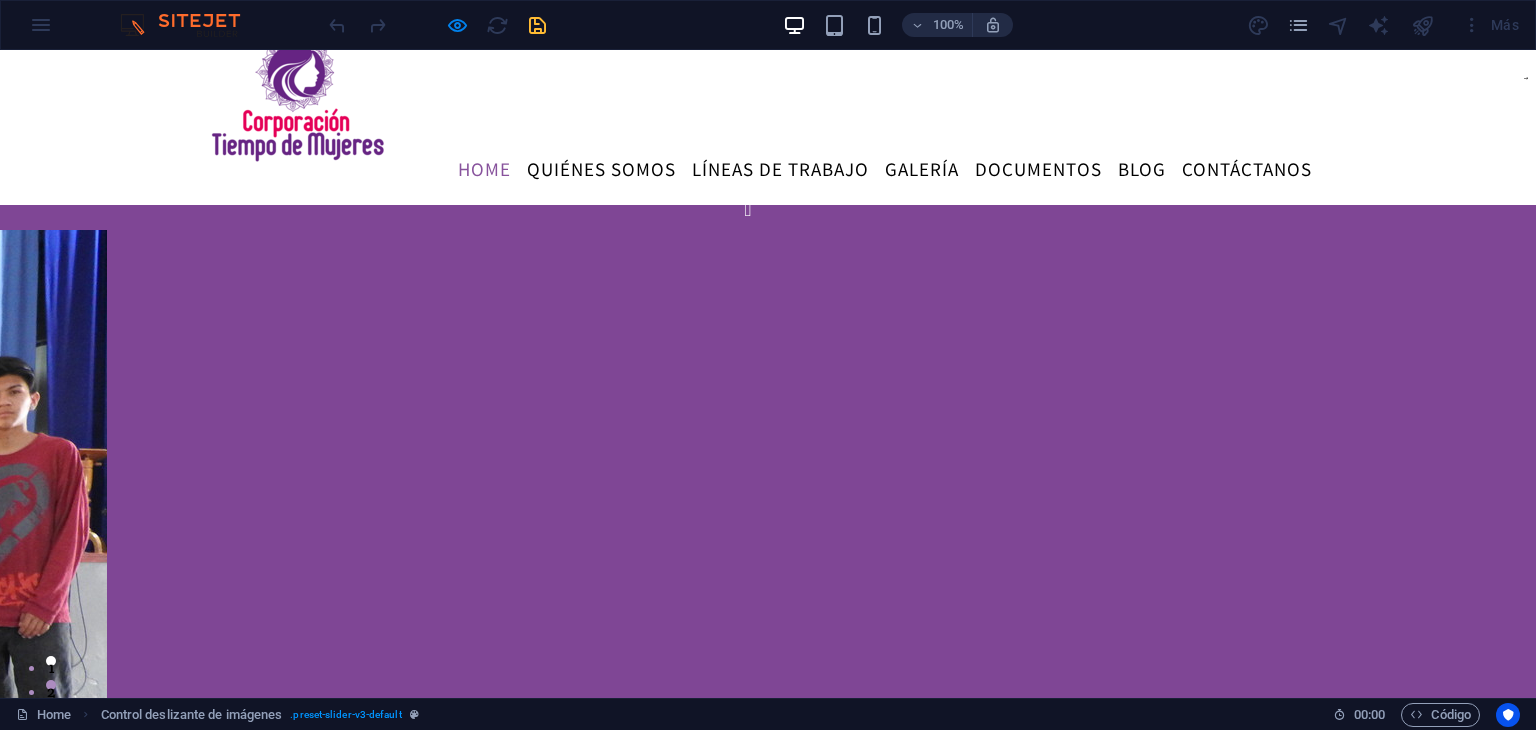 scroll, scrollTop: 0, scrollLeft: 0, axis: both 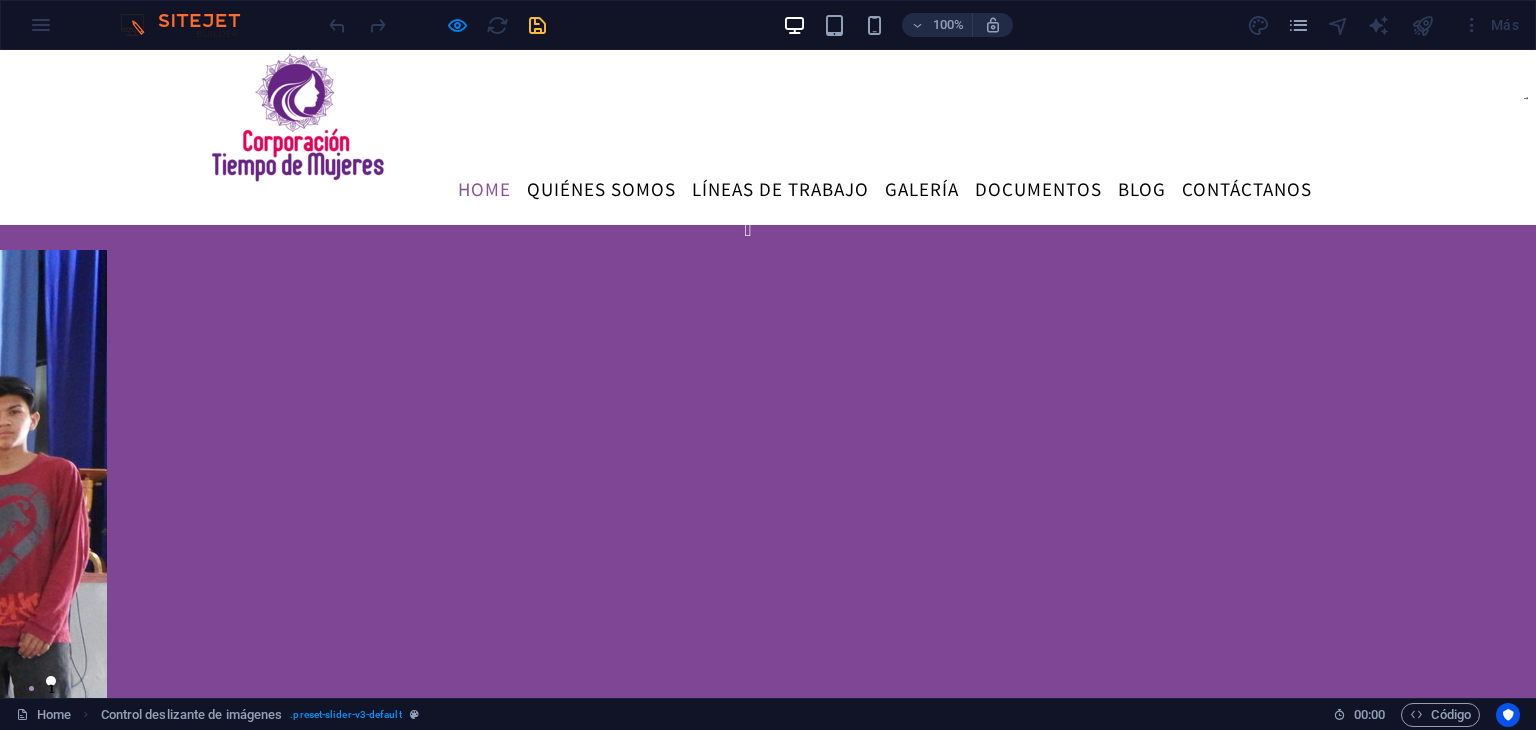 click at bounding box center [748, 2950] 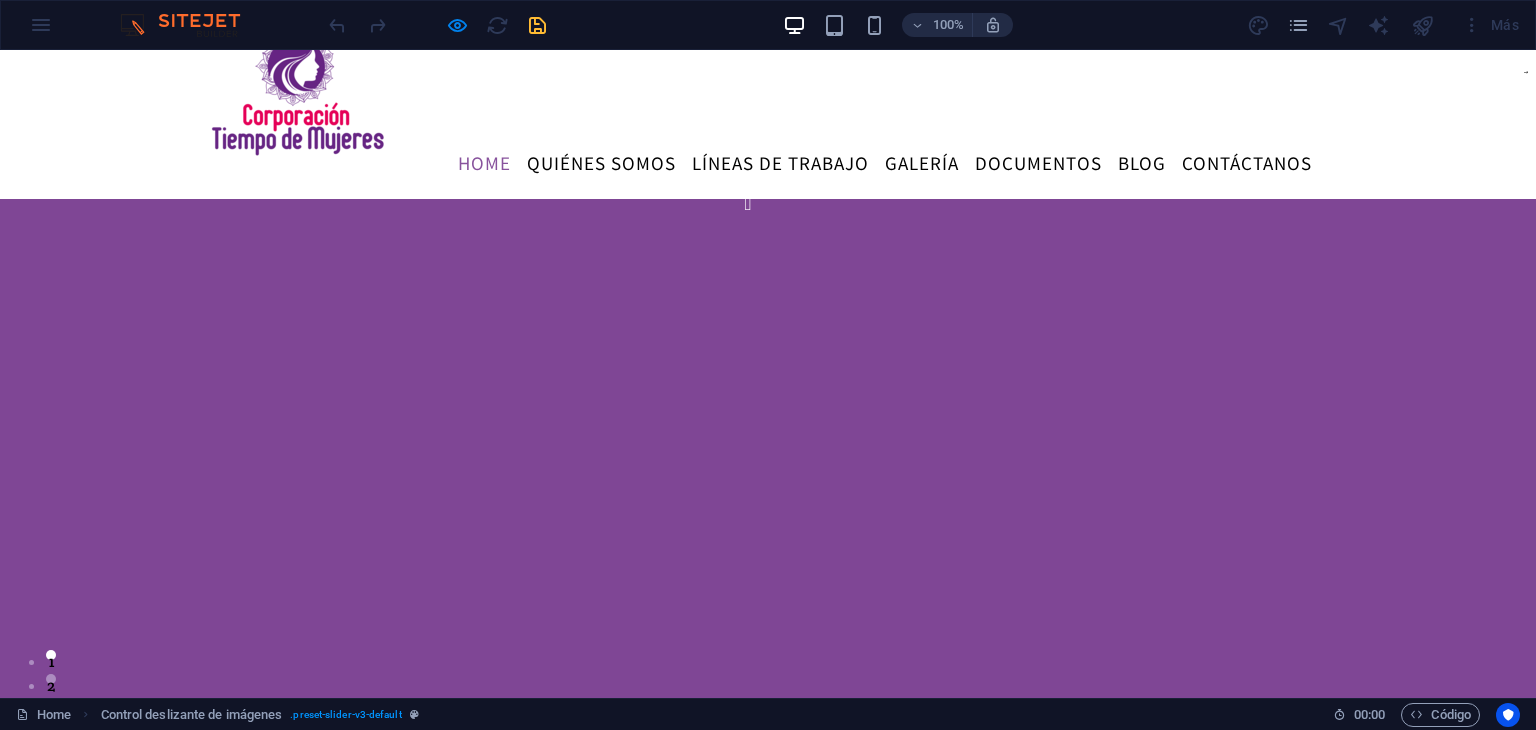 scroll, scrollTop: 51, scrollLeft: 0, axis: vertical 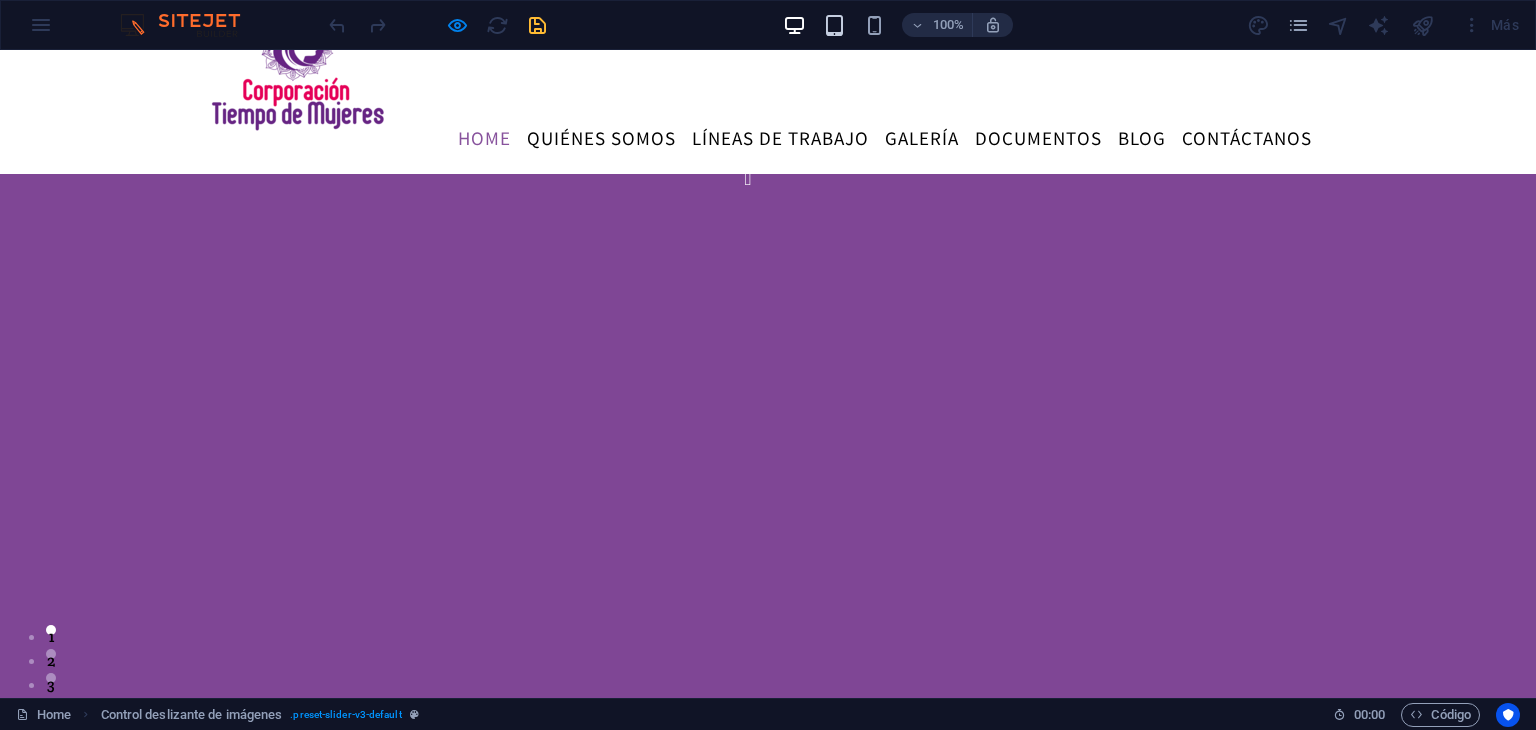 click at bounding box center (834, 25) 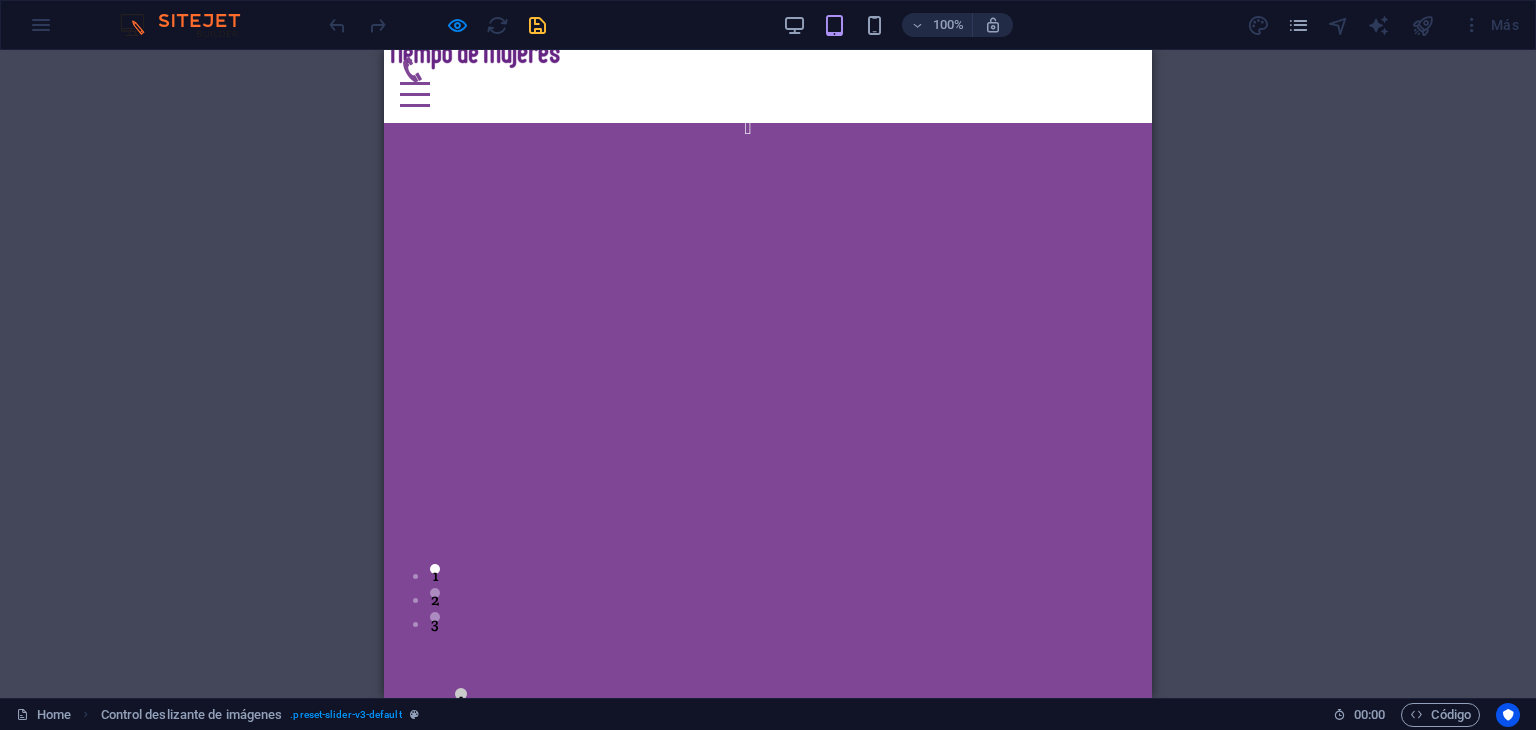 scroll, scrollTop: 122, scrollLeft: 0, axis: vertical 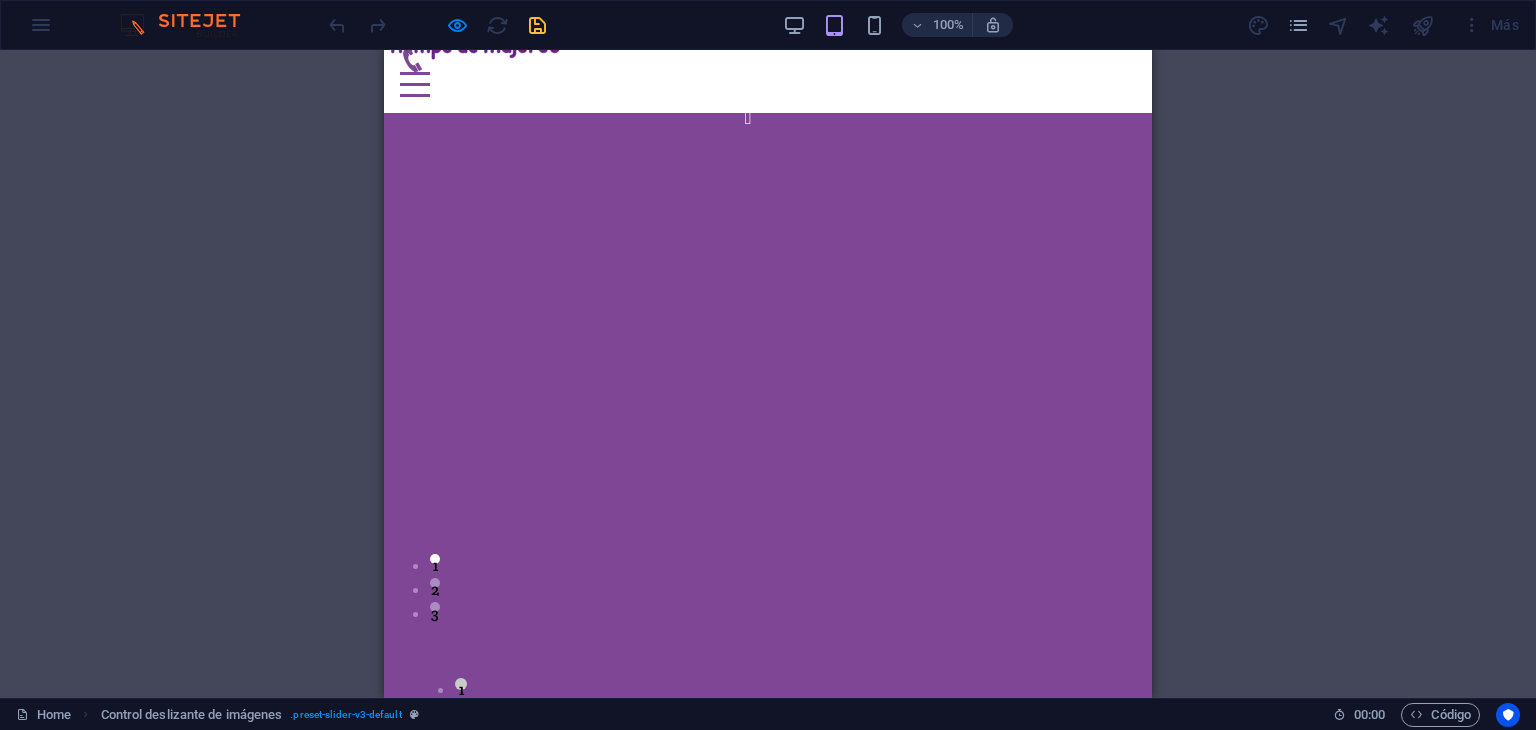 click at bounding box center [748, 2838] 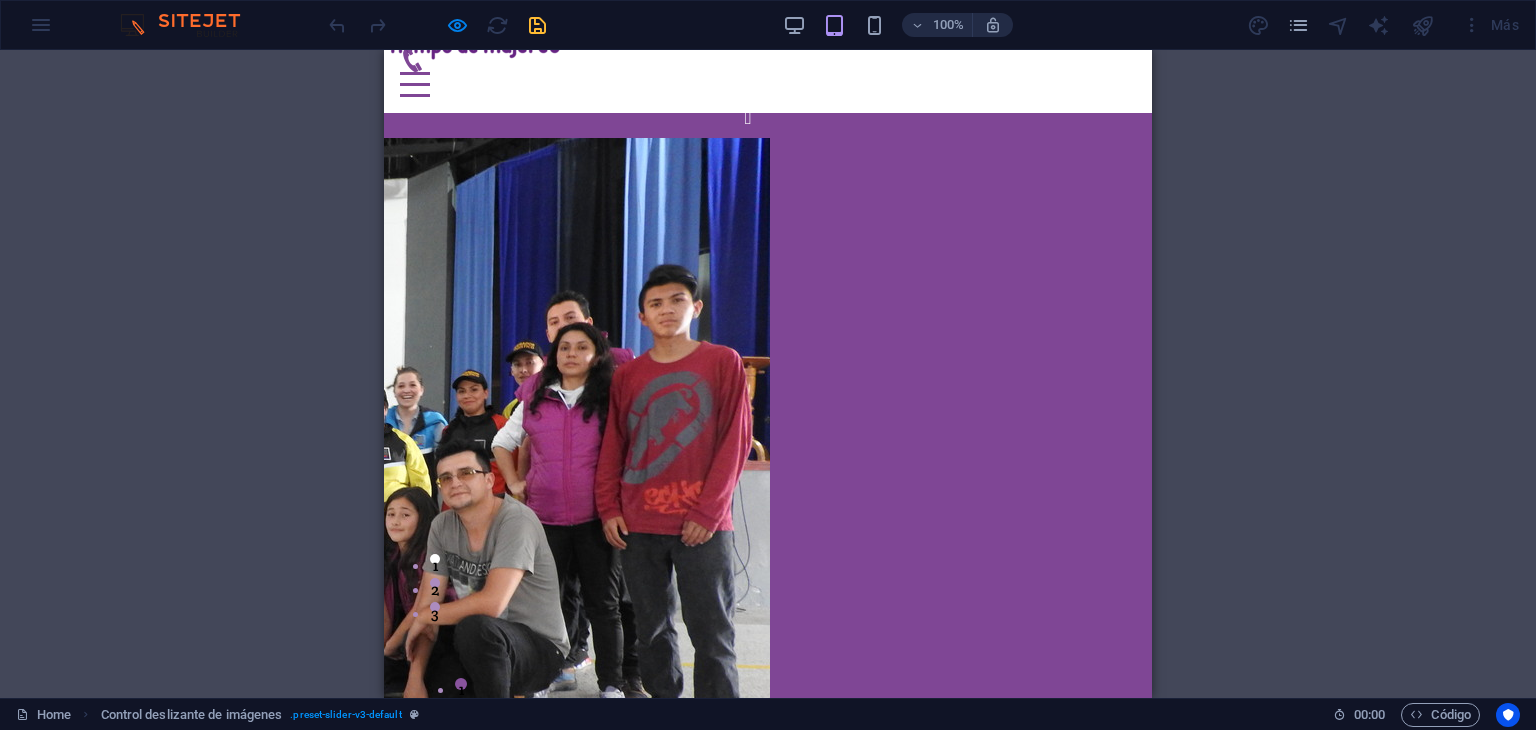 scroll, scrollTop: 51, scrollLeft: 0, axis: vertical 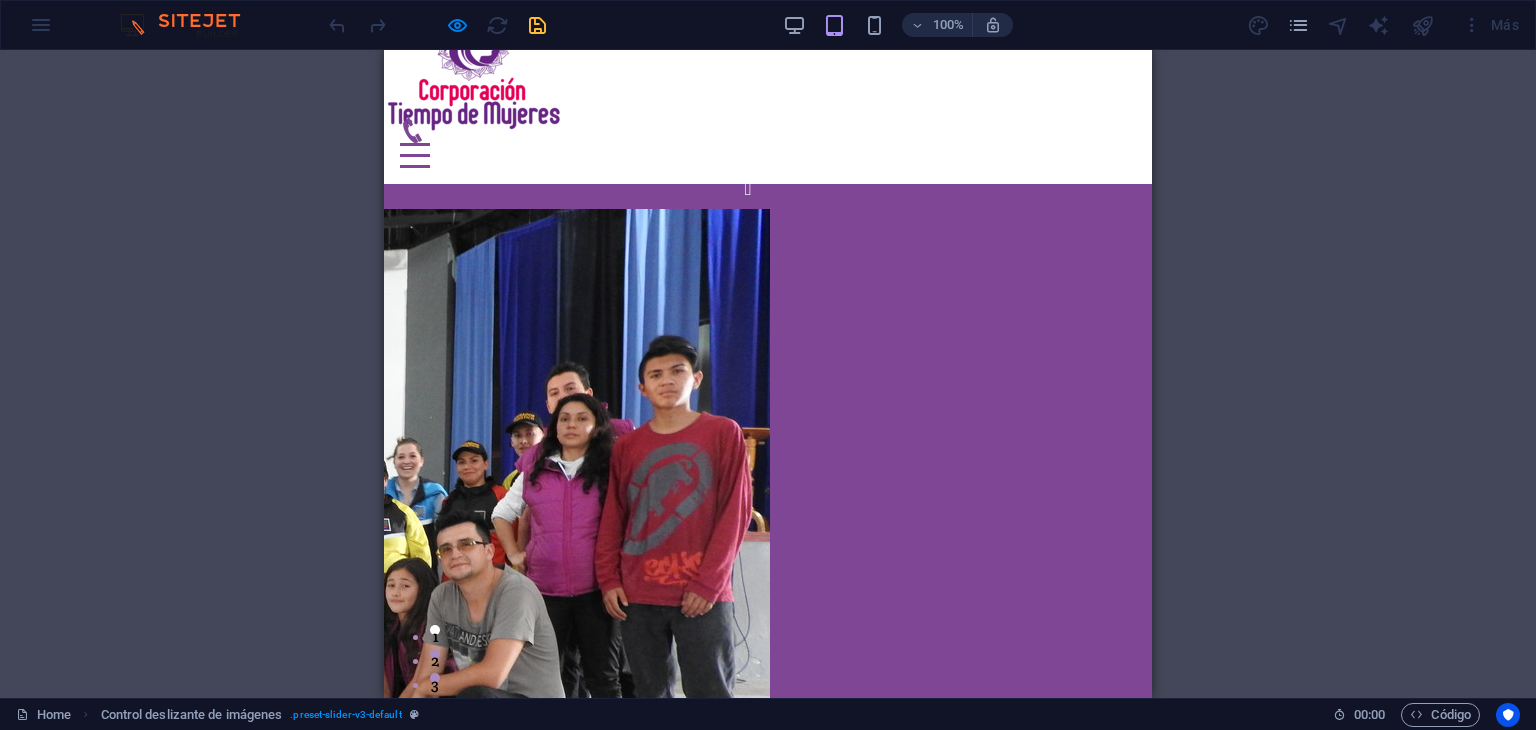drag, startPoint x: 372, startPoint y: 412, endPoint x: 383, endPoint y: 409, distance: 11.401754 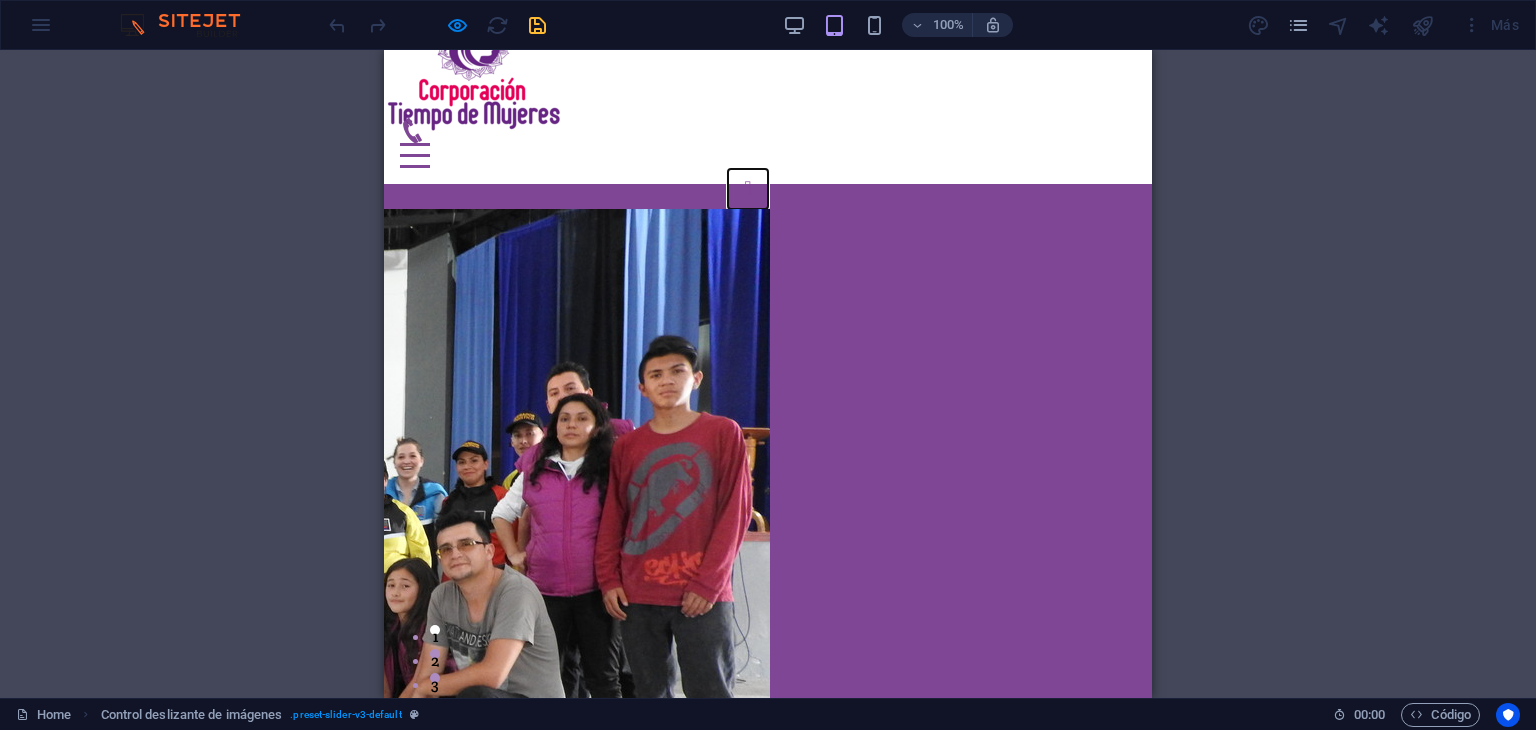 click at bounding box center (748, 189) 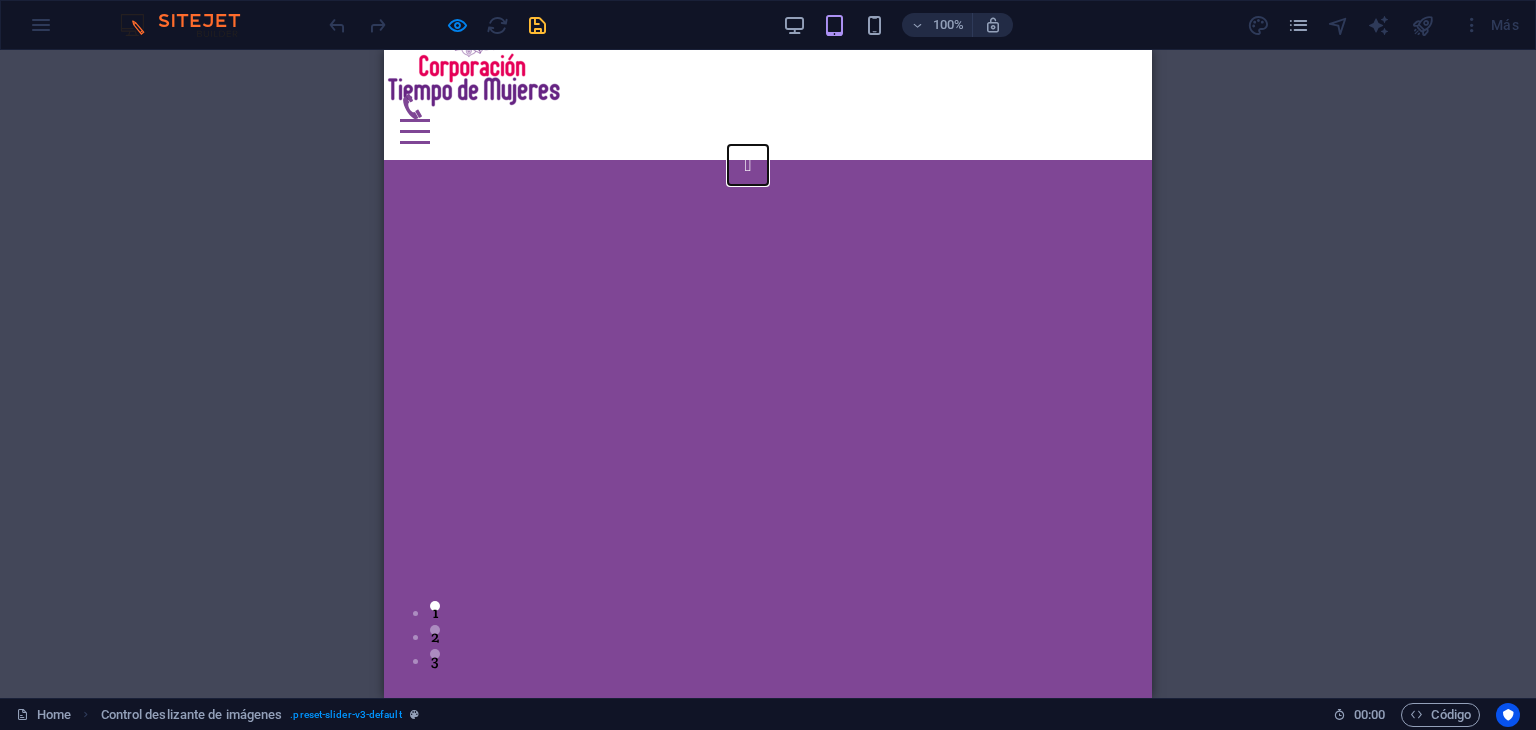 scroll, scrollTop: 30, scrollLeft: 0, axis: vertical 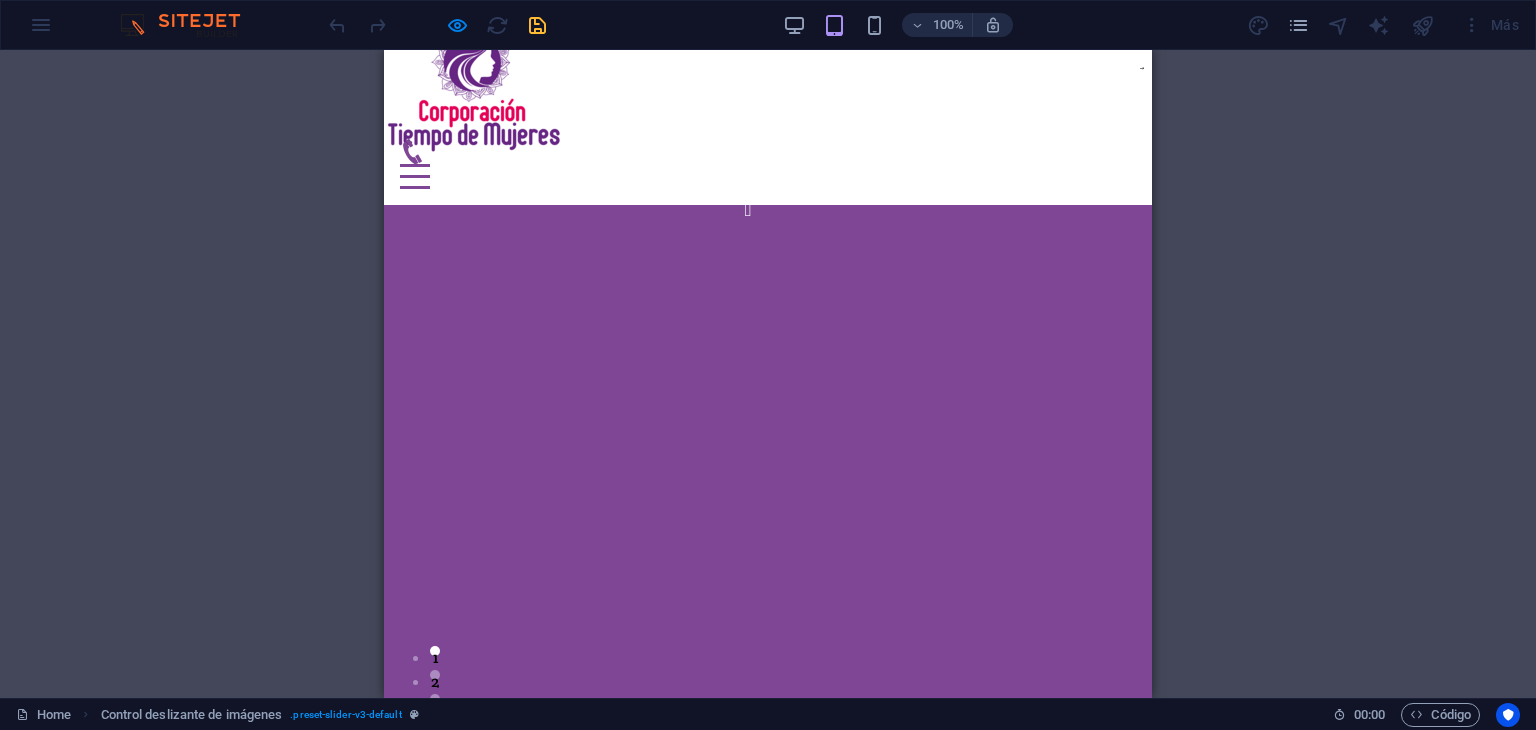 click at bounding box center [-405, 1946] 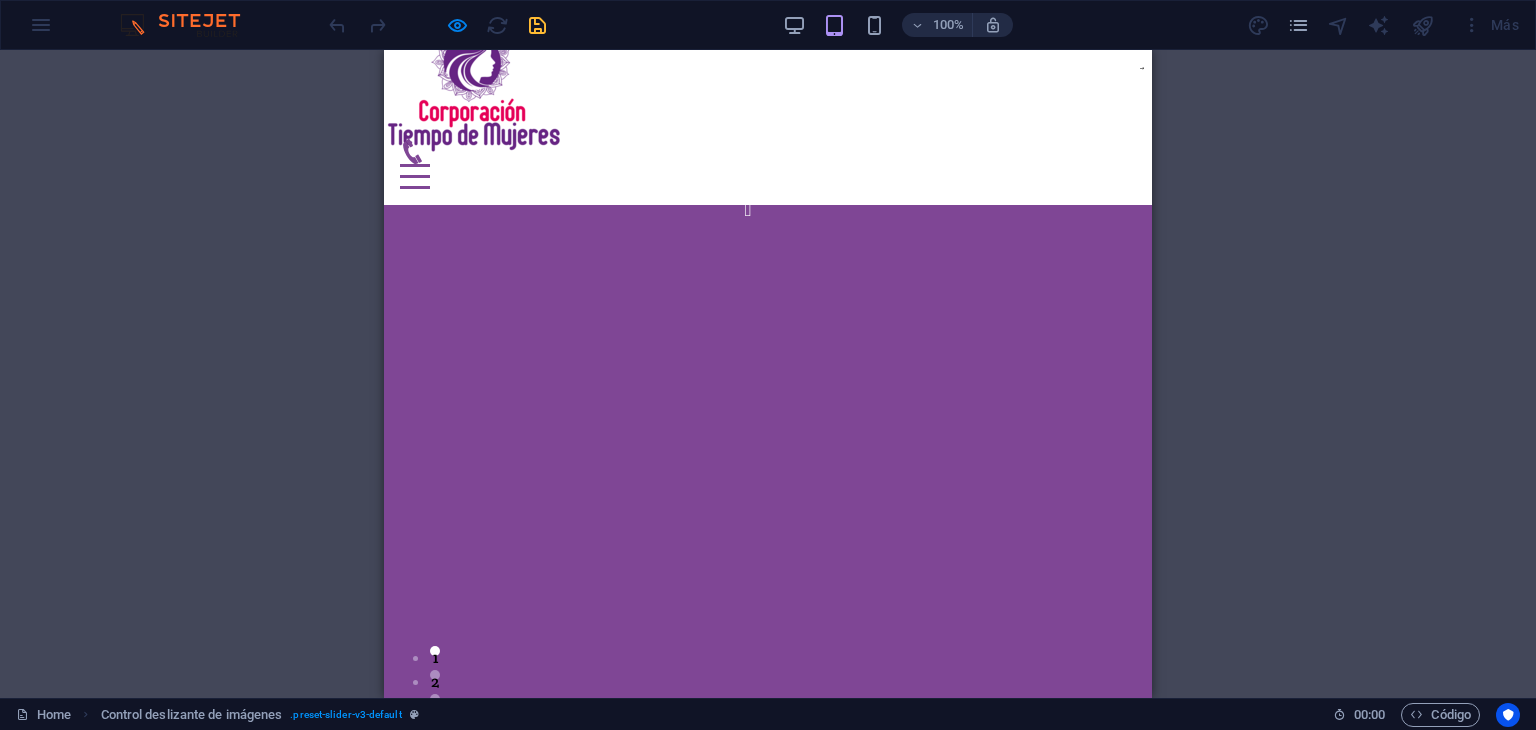 click on "Arrastra y suelta un archivo para añadirlo
Contenedor   H3   Texto en el fondo   Contenedor   Separador   Contenedor   Separador   H2   Separador   H1   Barra de menús   Menú   Logo   Contenedor   Galería   Contenedor   Control deslizante   Marcador   Control deslizante de imágenes   Imagen   Texto   Control deslizante de imágenes   Control deslizante de imágenes   Control deslizante de imágenes   Texto   Separador   Contenedor" at bounding box center (768, 374) 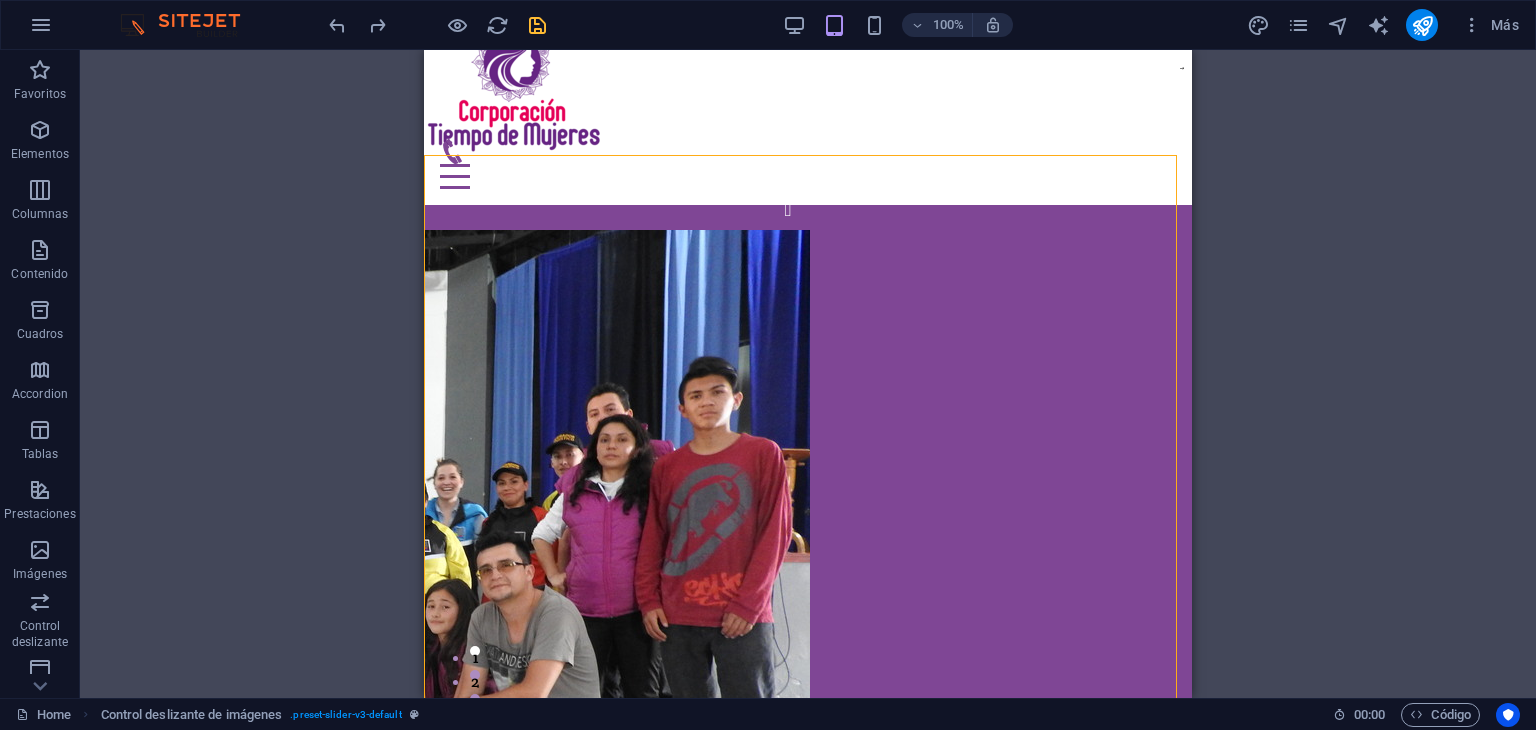 click on "100%" at bounding box center (897, 25) 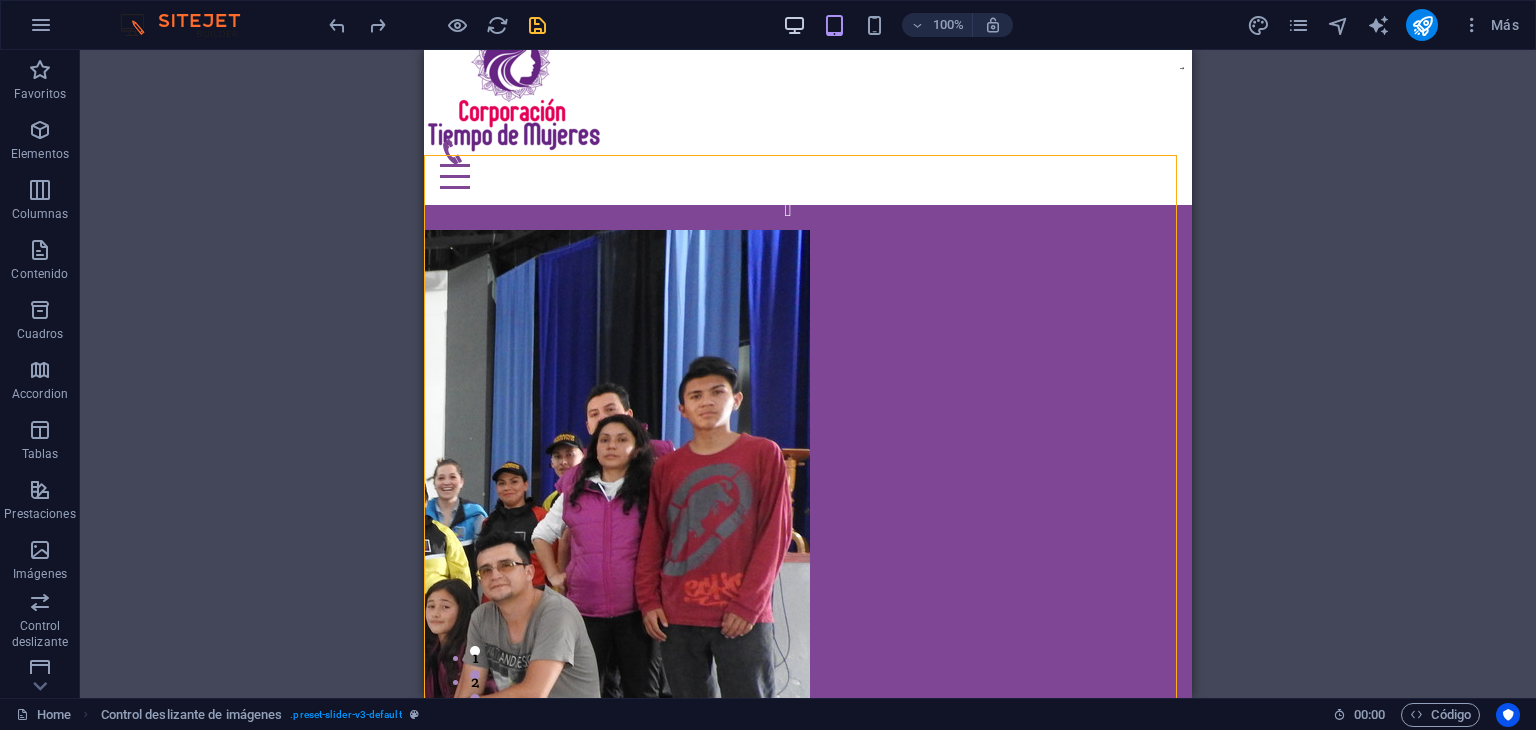 click at bounding box center [794, 25] 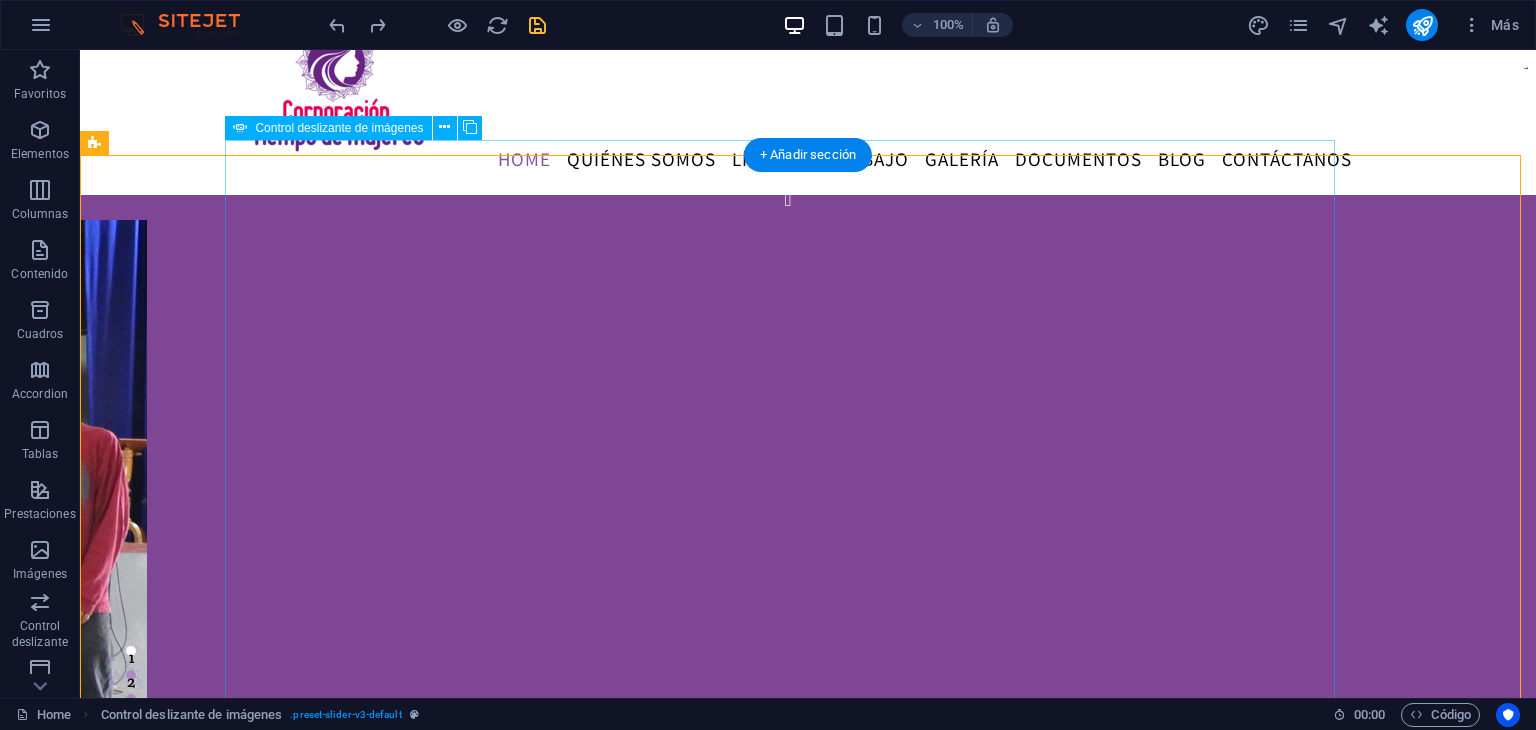 click at bounding box center (-477, 1266) 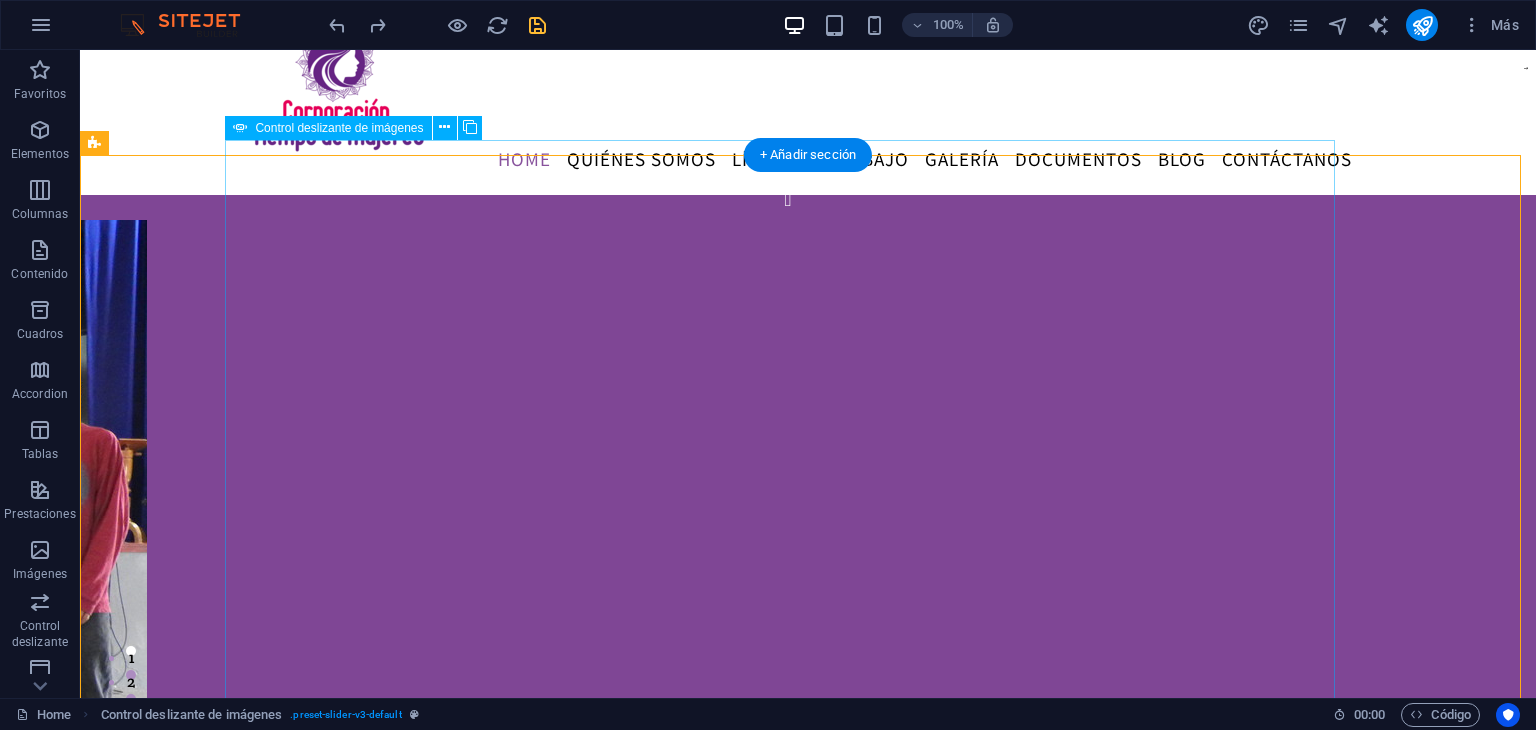 click at bounding box center (-477, 1266) 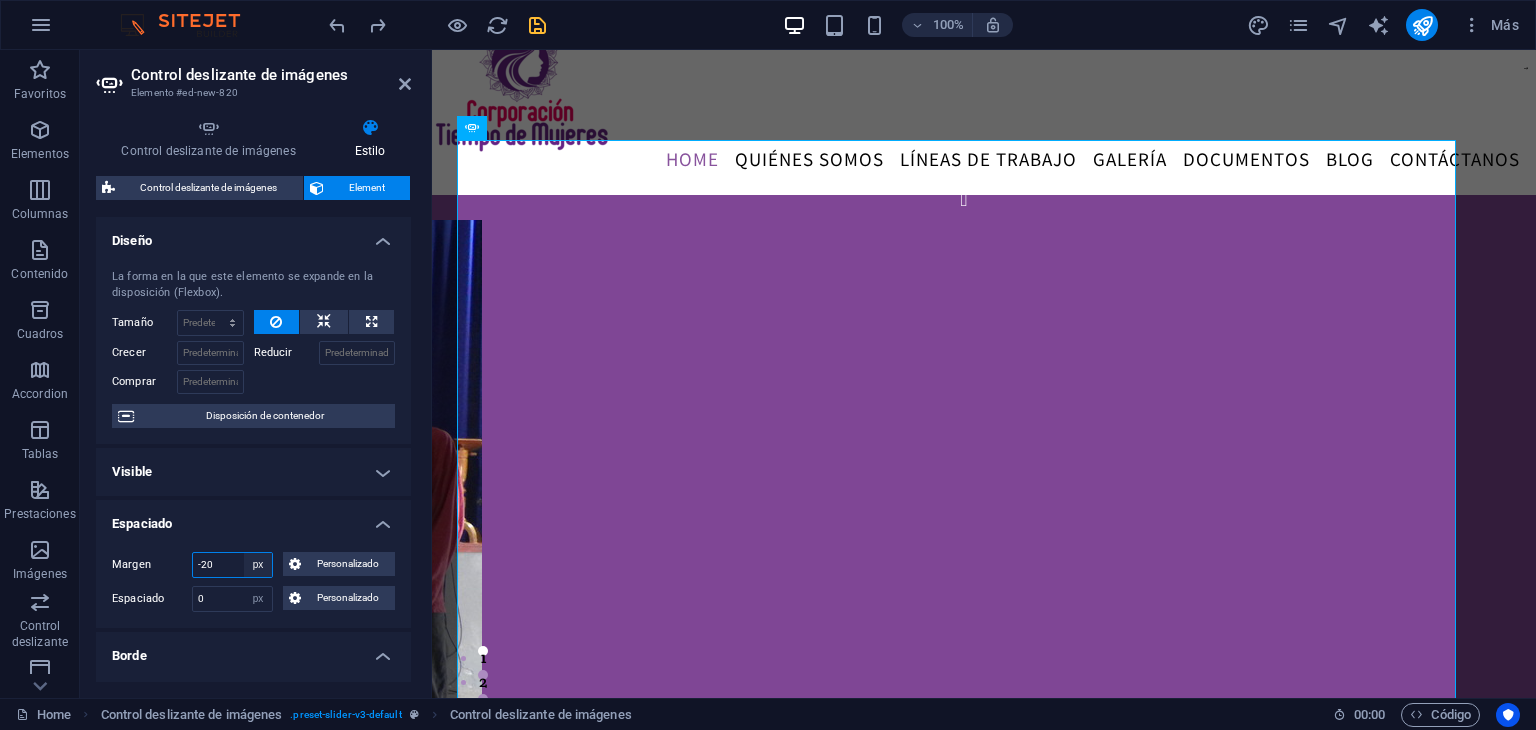 click on "Predeterminado automático px % rem vw vh Personalizado" at bounding box center [258, 565] 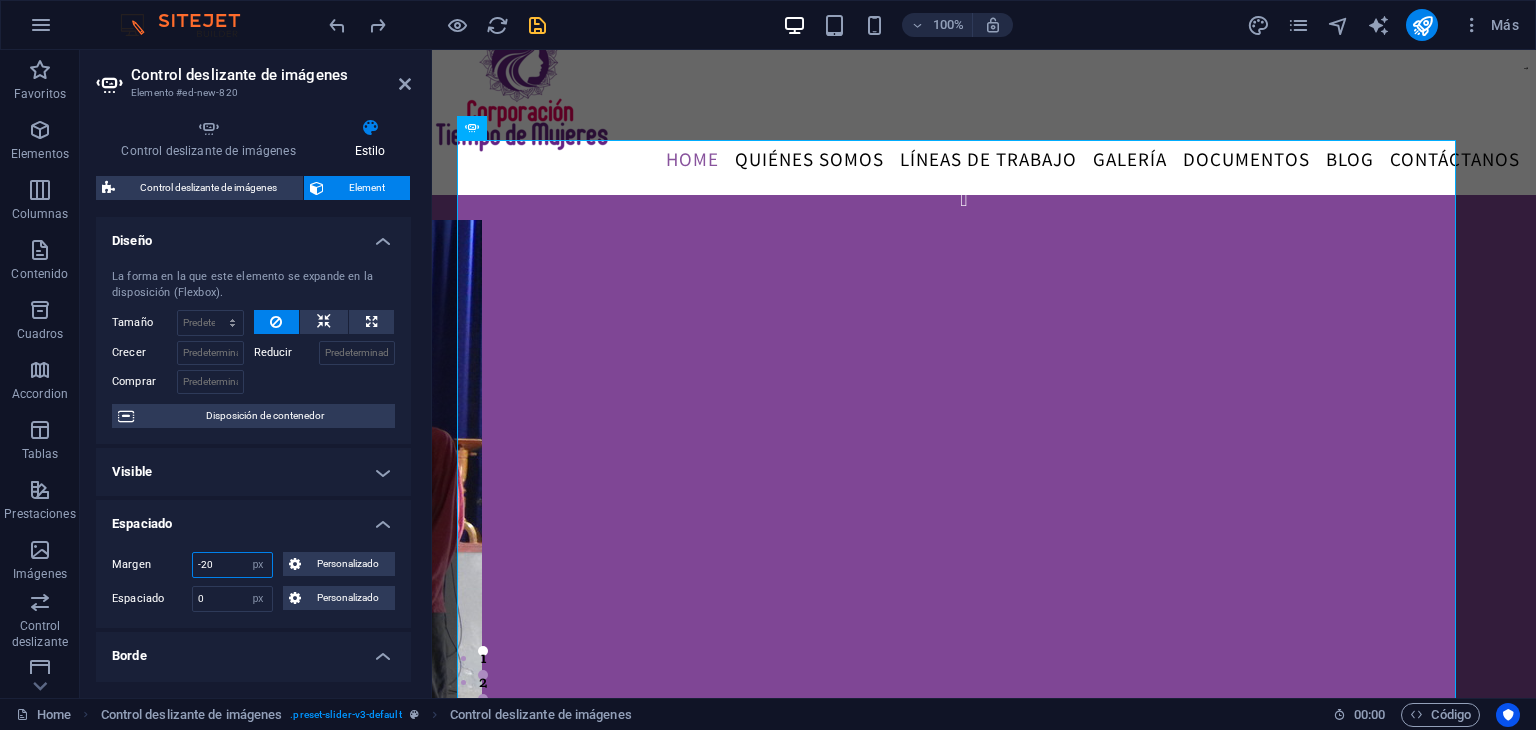 click on "-20" at bounding box center [232, 565] 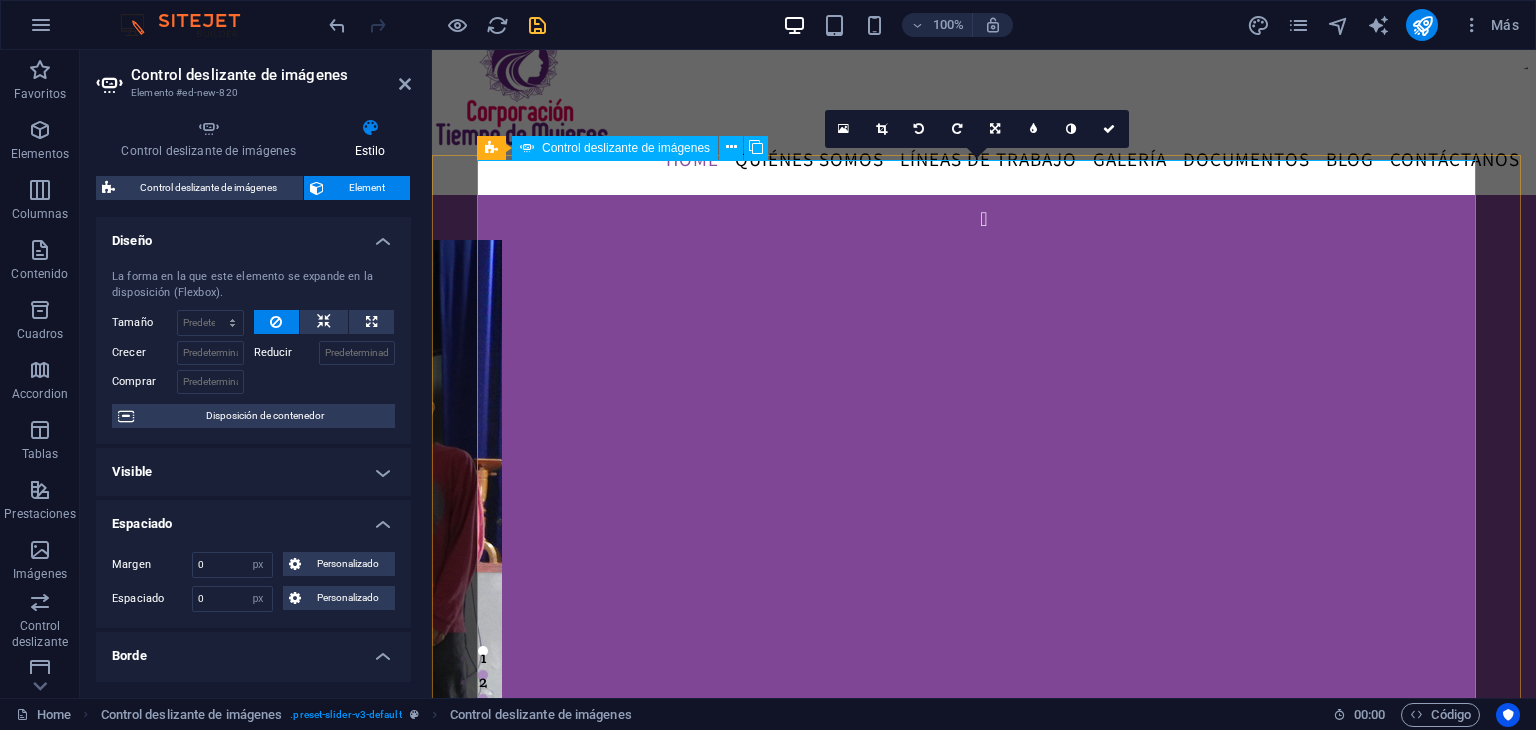 click at bounding box center (-122, 1286) 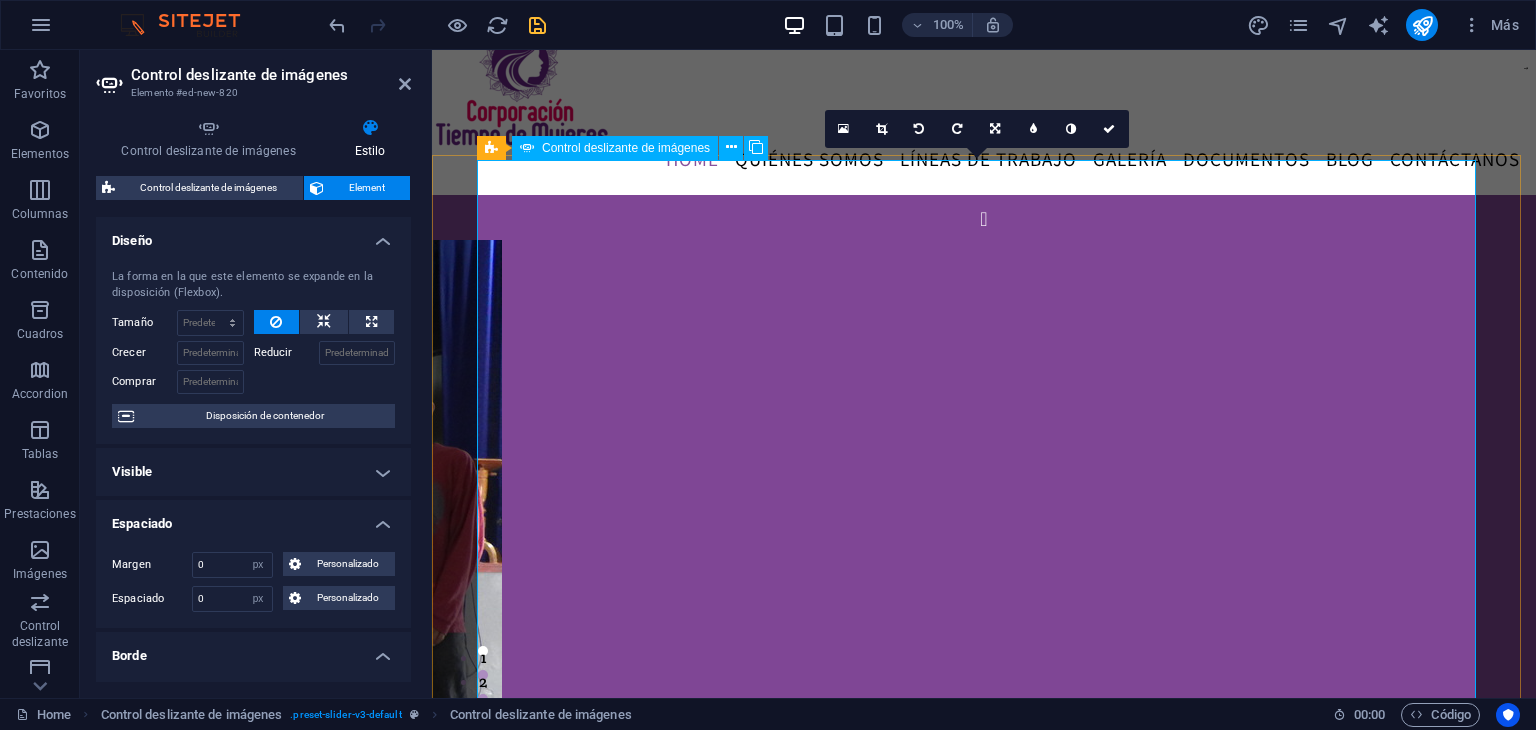 click at bounding box center (-122, 1286) 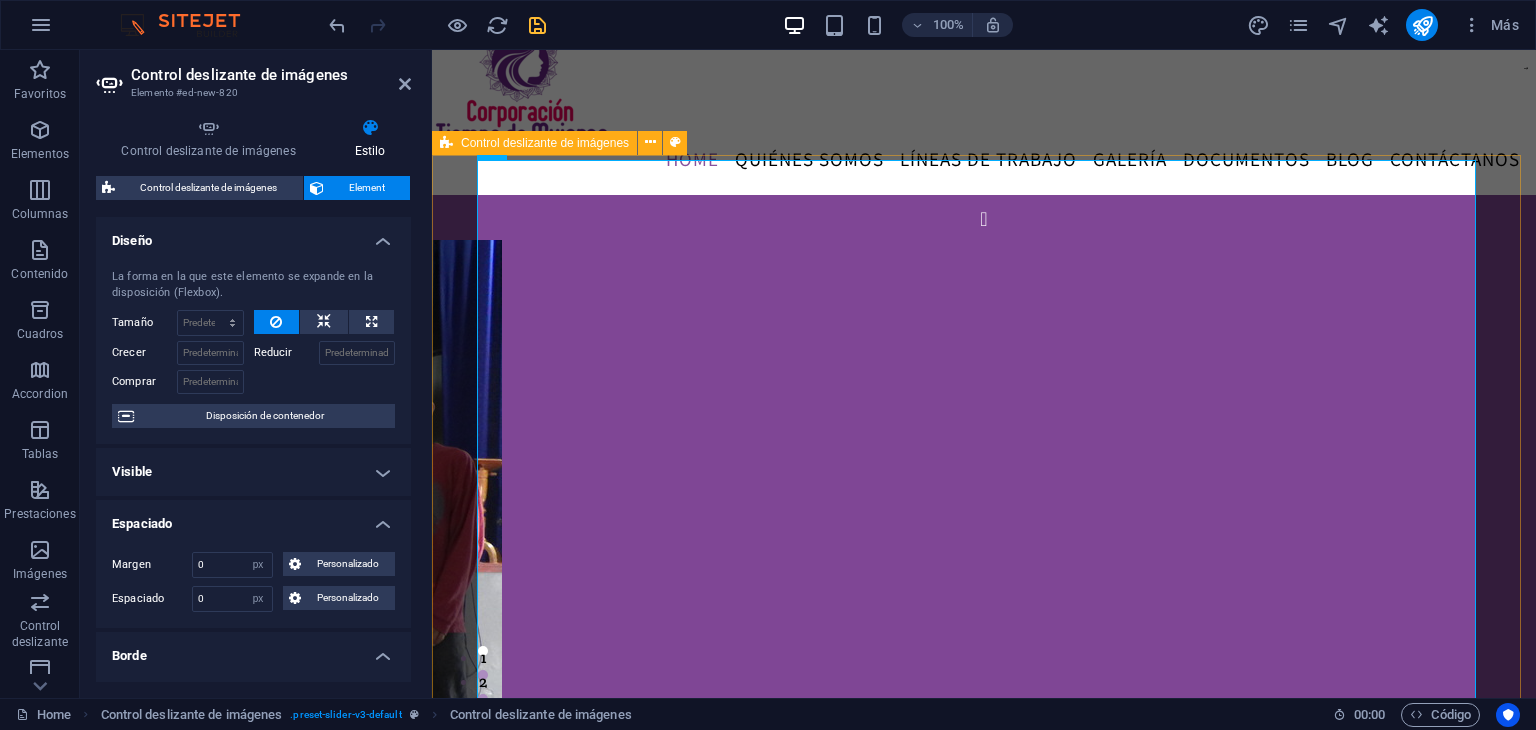 click on "sdsd sdsd 1 2" at bounding box center (984, 500) 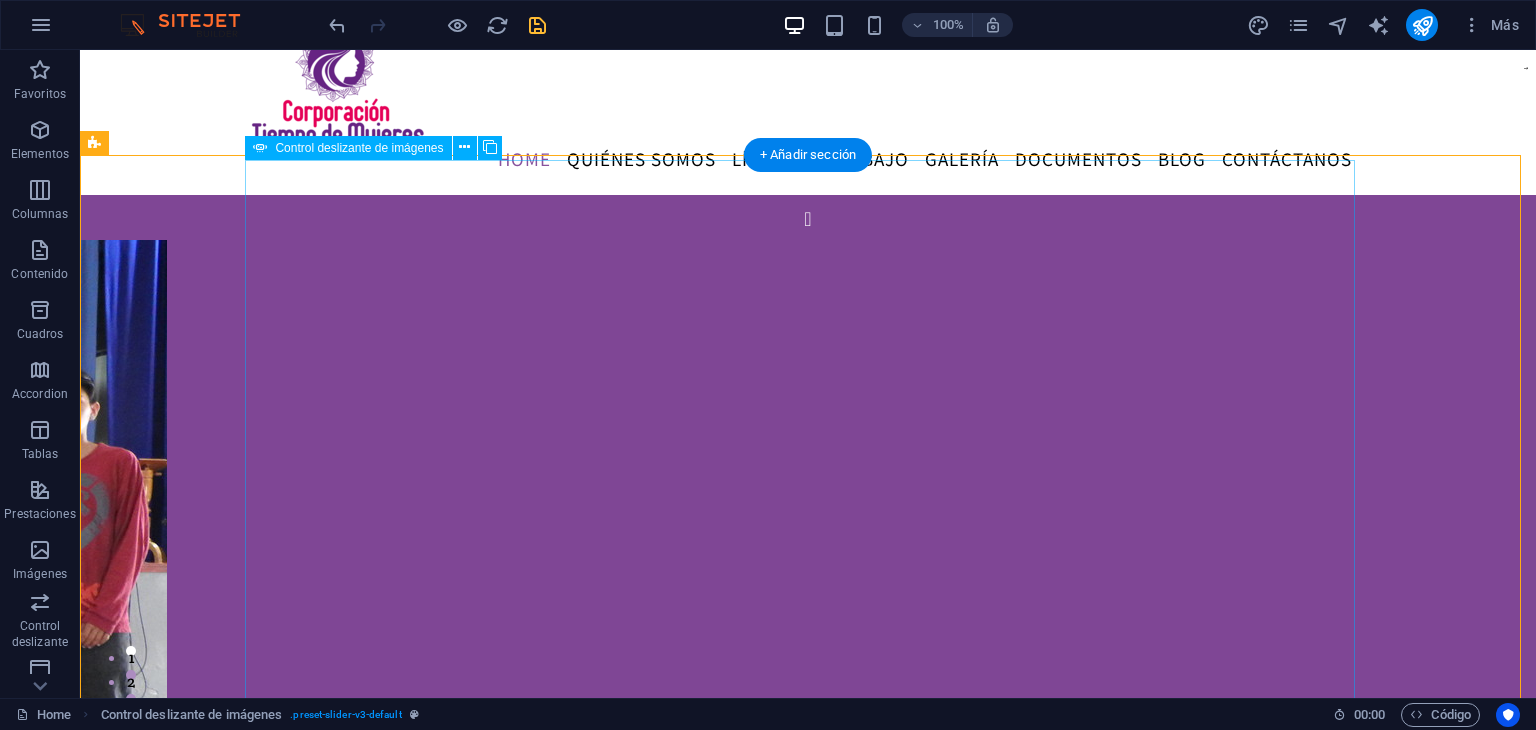 click at bounding box center (-457, 1286) 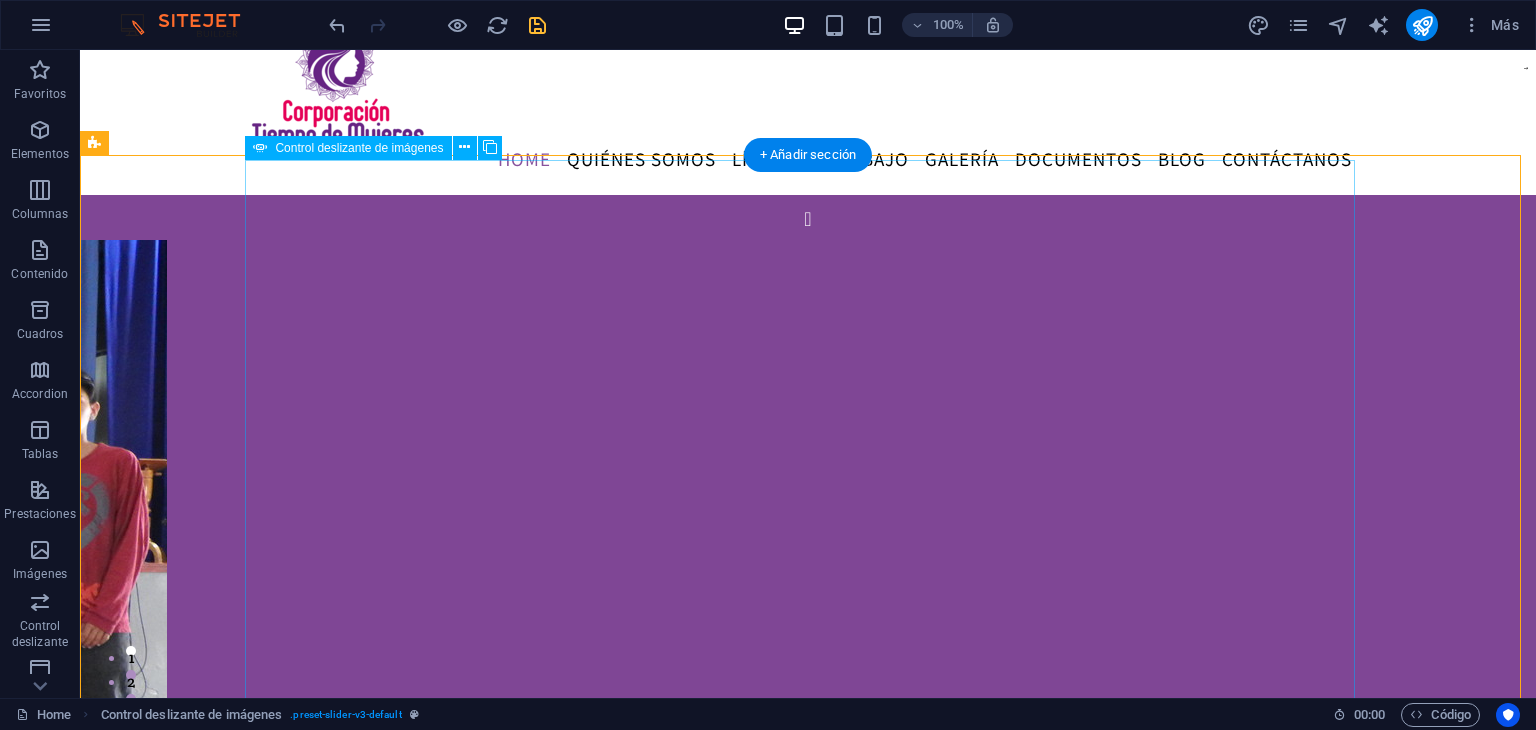 click at bounding box center [-457, 1286] 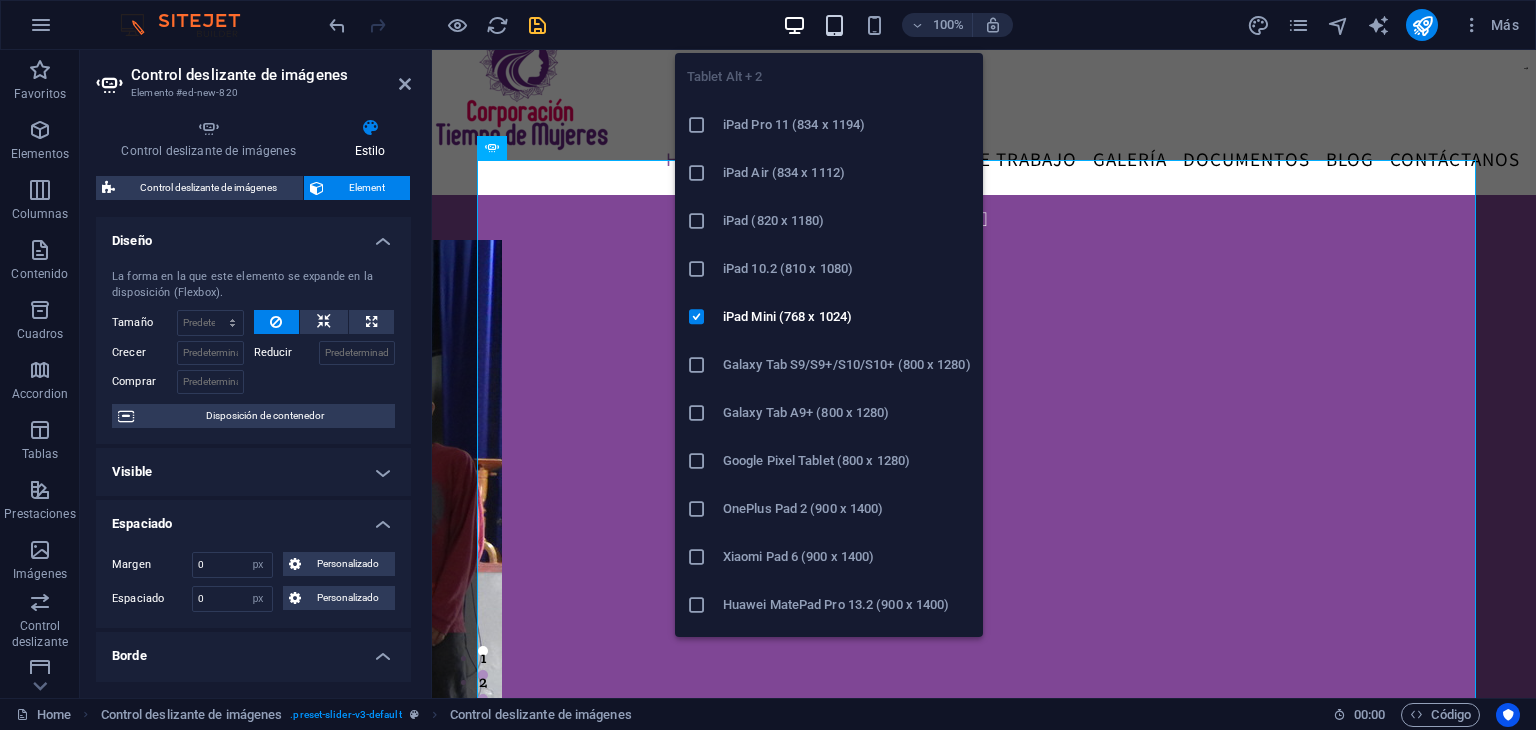 click at bounding box center (834, 25) 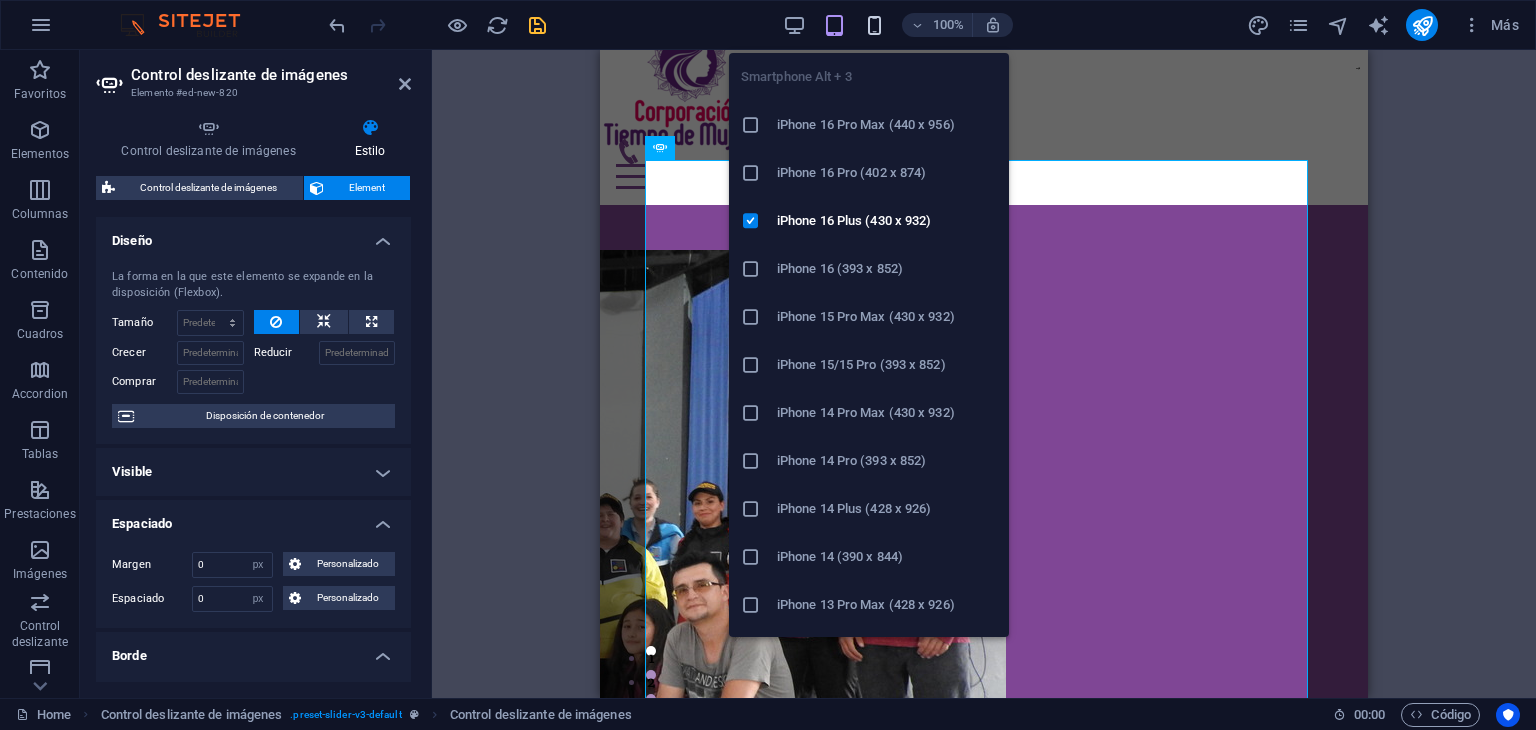 click at bounding box center (874, 25) 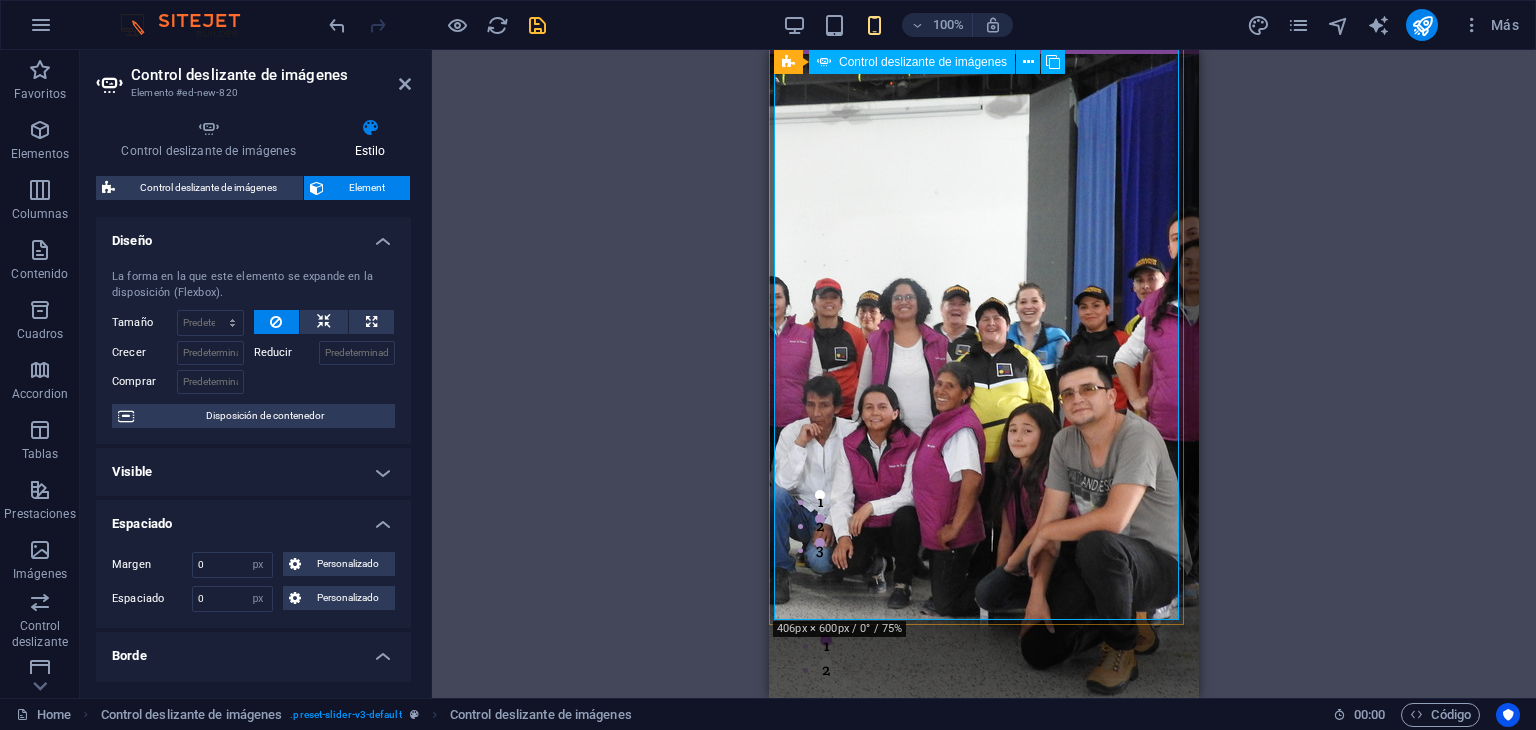 scroll, scrollTop: 187, scrollLeft: 0, axis: vertical 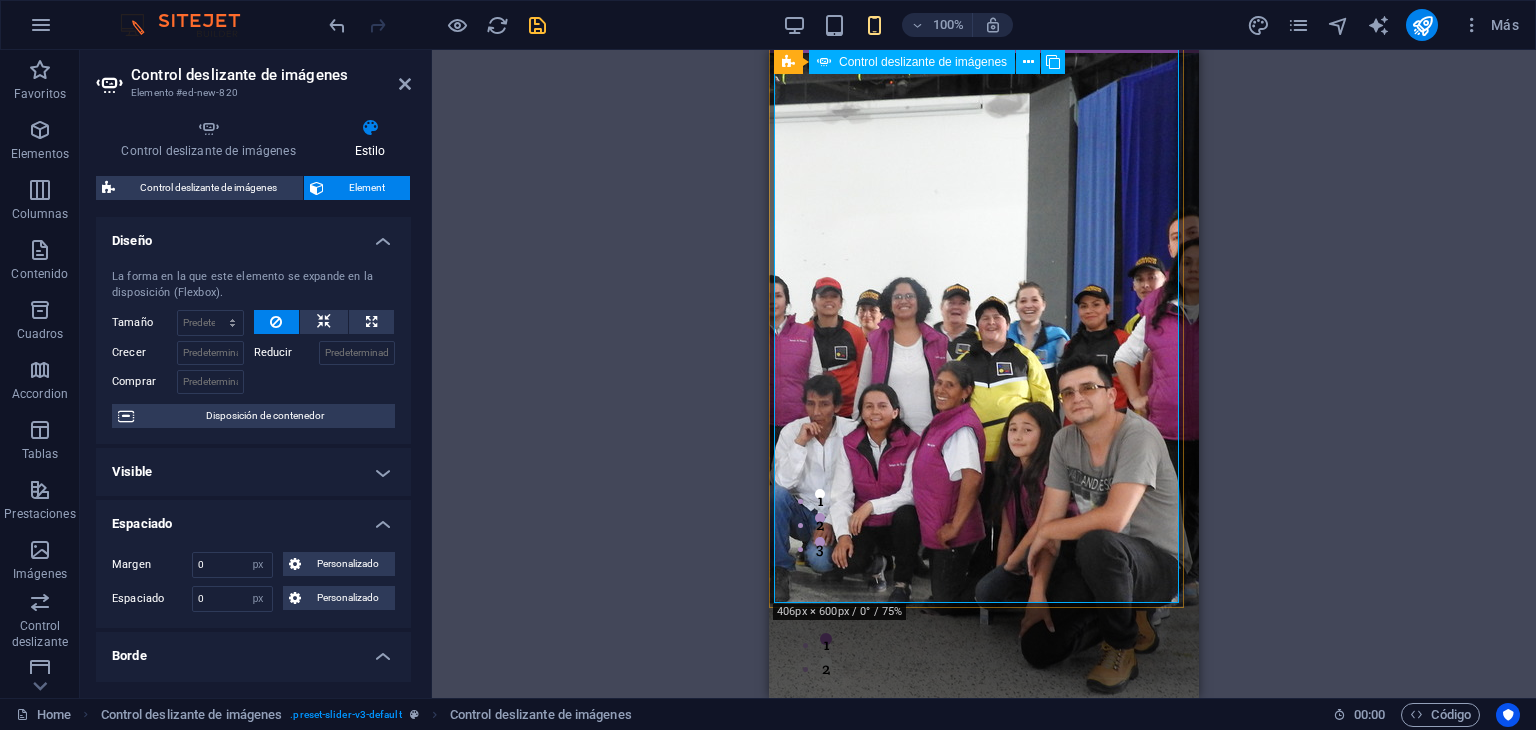 click on "sdsd" at bounding box center [1180, 2709] 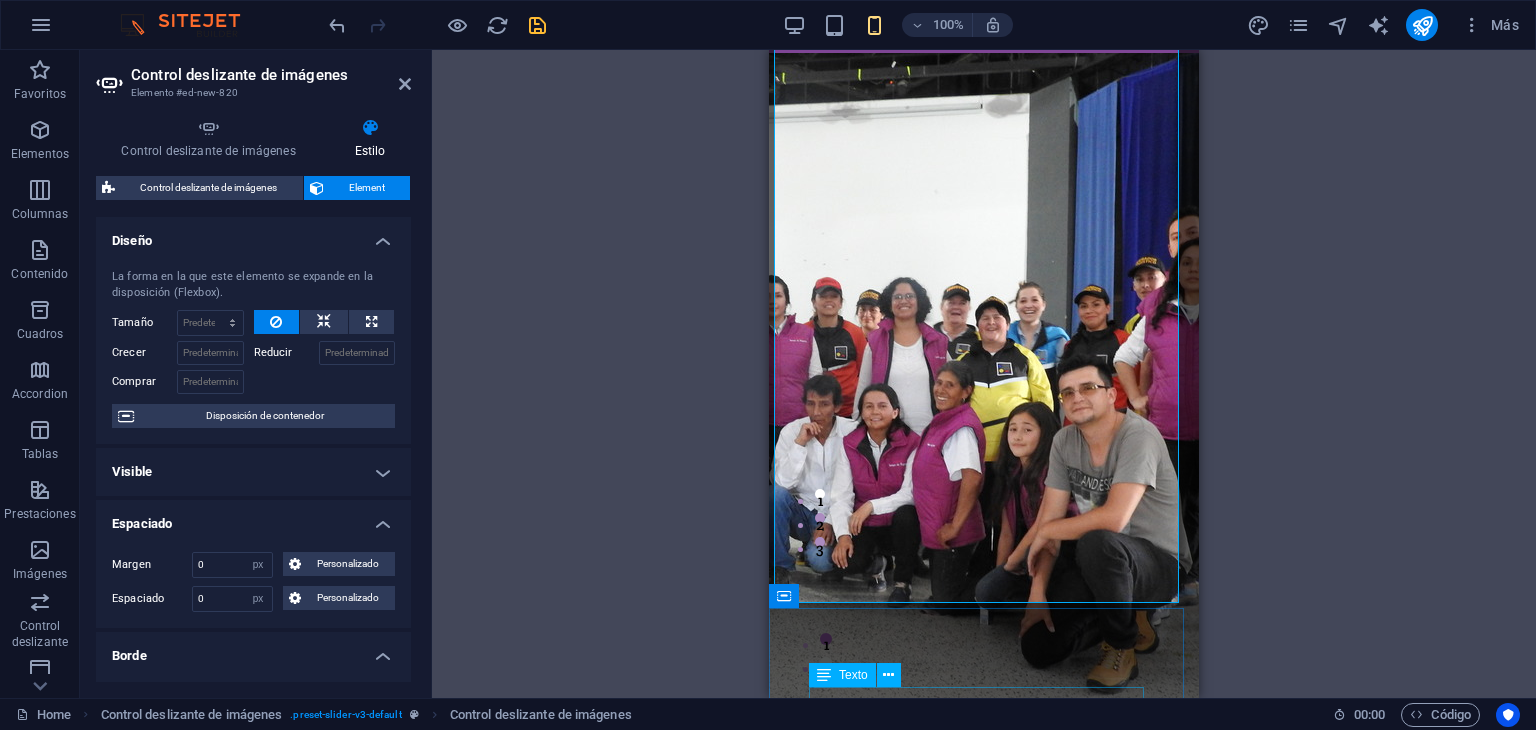 click on "The Beauty Temple is the best in town, offering professional services such as hair, nail, skin care, tanning and massages." at bounding box center [984, 773] 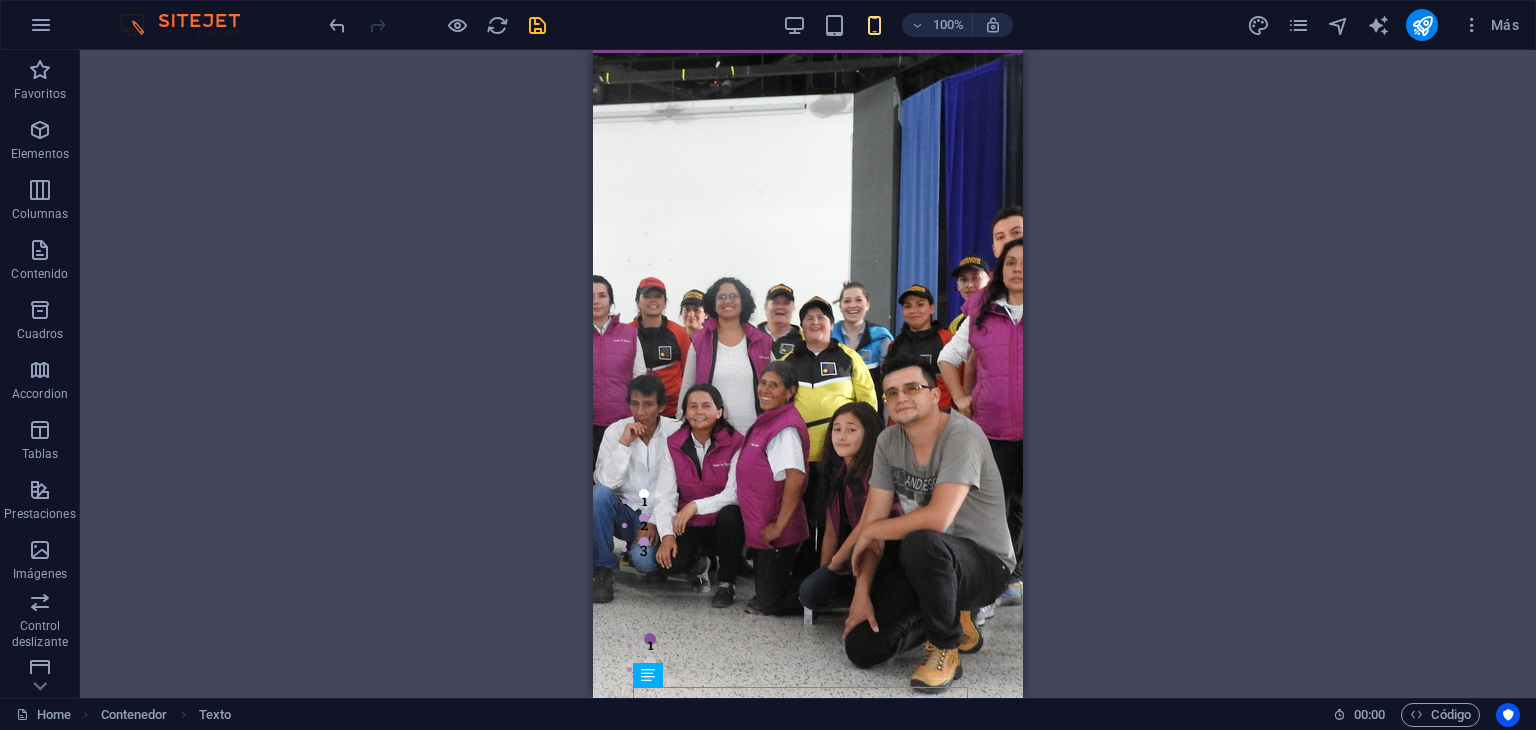 click on "Arrastra y suelta un archivo para añadirlo
Contenedor   H3   Texto en el fondo   Contenedor   Separador   Contenedor   Separador   H2   Separador   H1   Barra de menús   Menú   Logo   Contenedor   Galería   Contenedor   Control deslizante   Marcador   Control deslizante de imágenes   Imagen   Texto   Control deslizante de imágenes   Control deslizante de imágenes   Control deslizante de imágenes   Control deslizante de imágenes   Texto   Separador   Contenedor" at bounding box center (808, 374) 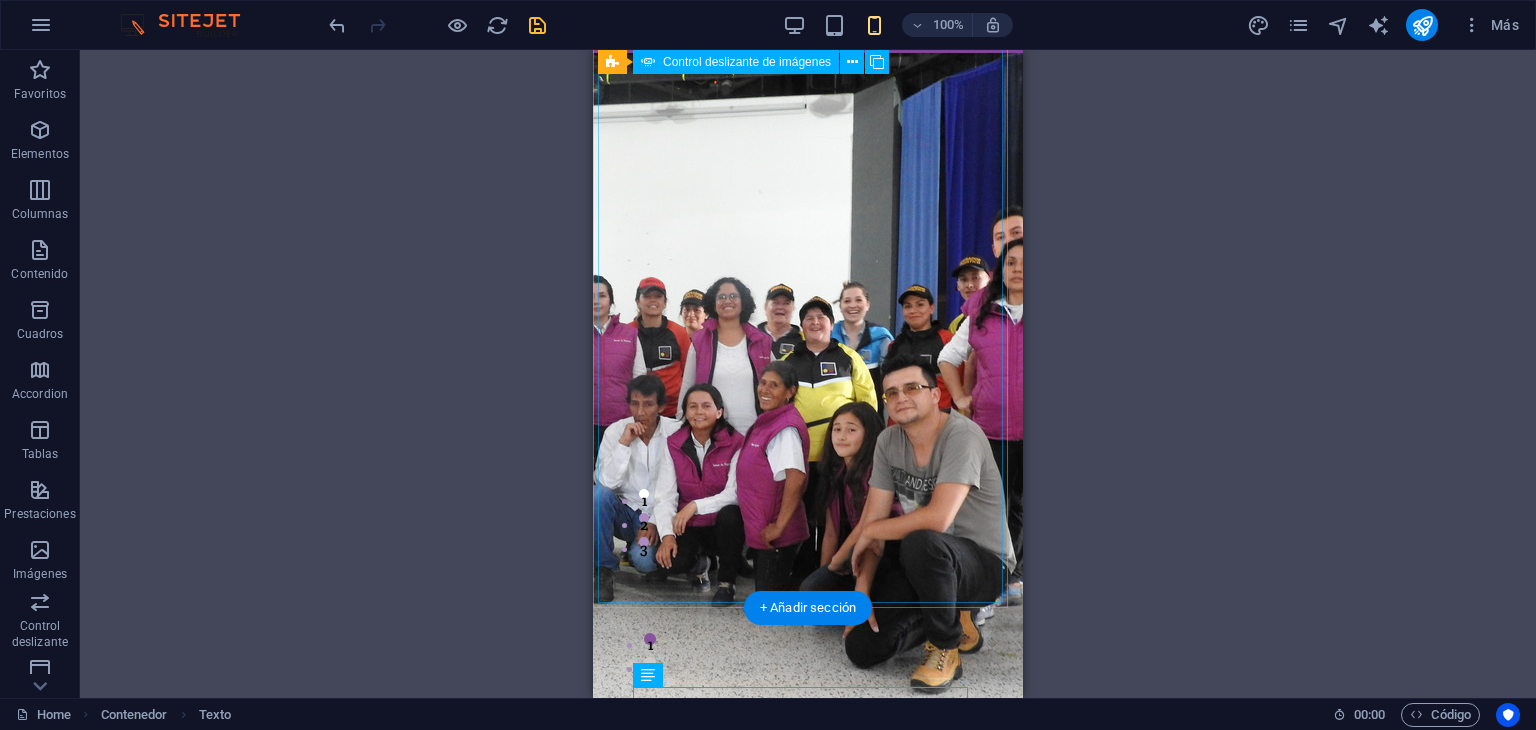 click at bounding box center [592, 1099] 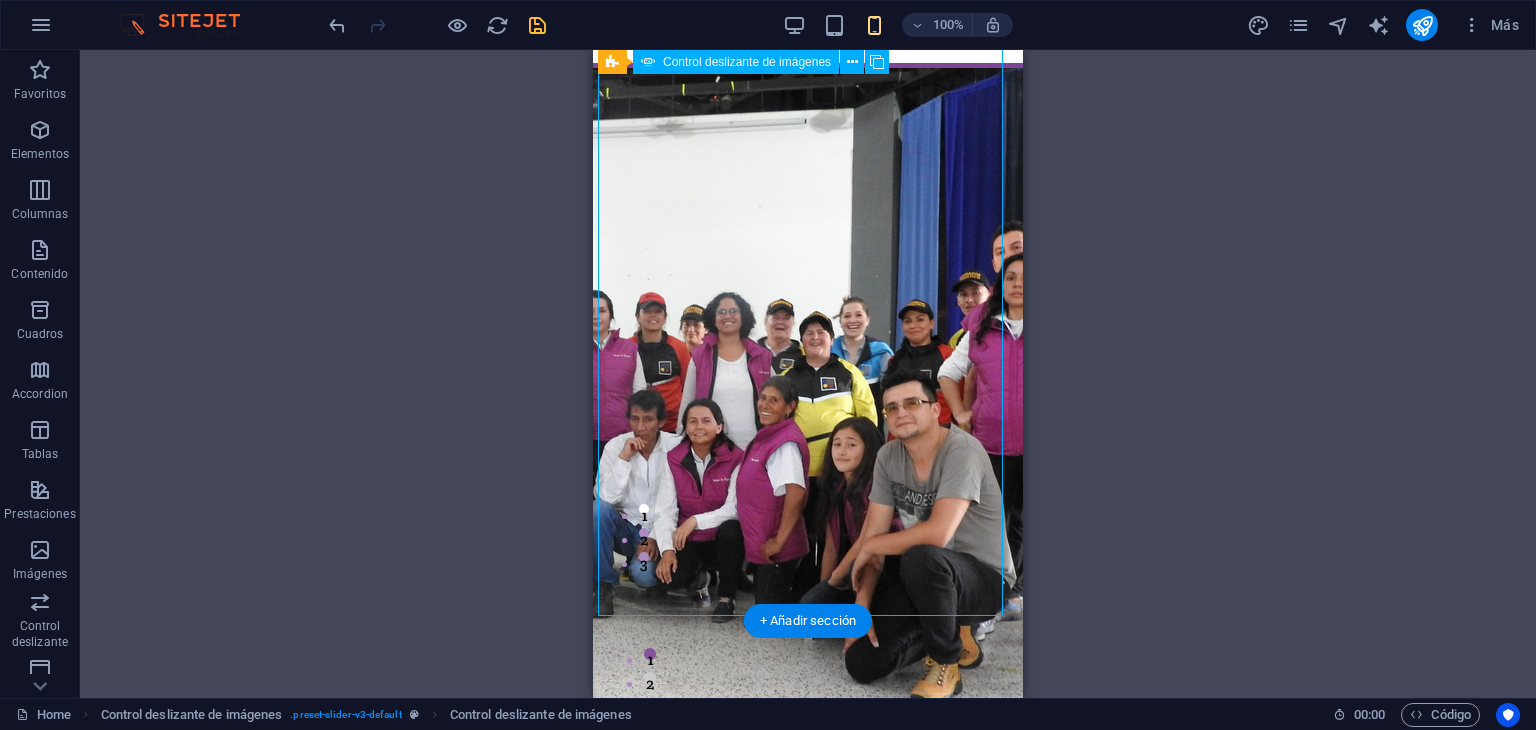 scroll, scrollTop: 174, scrollLeft: 0, axis: vertical 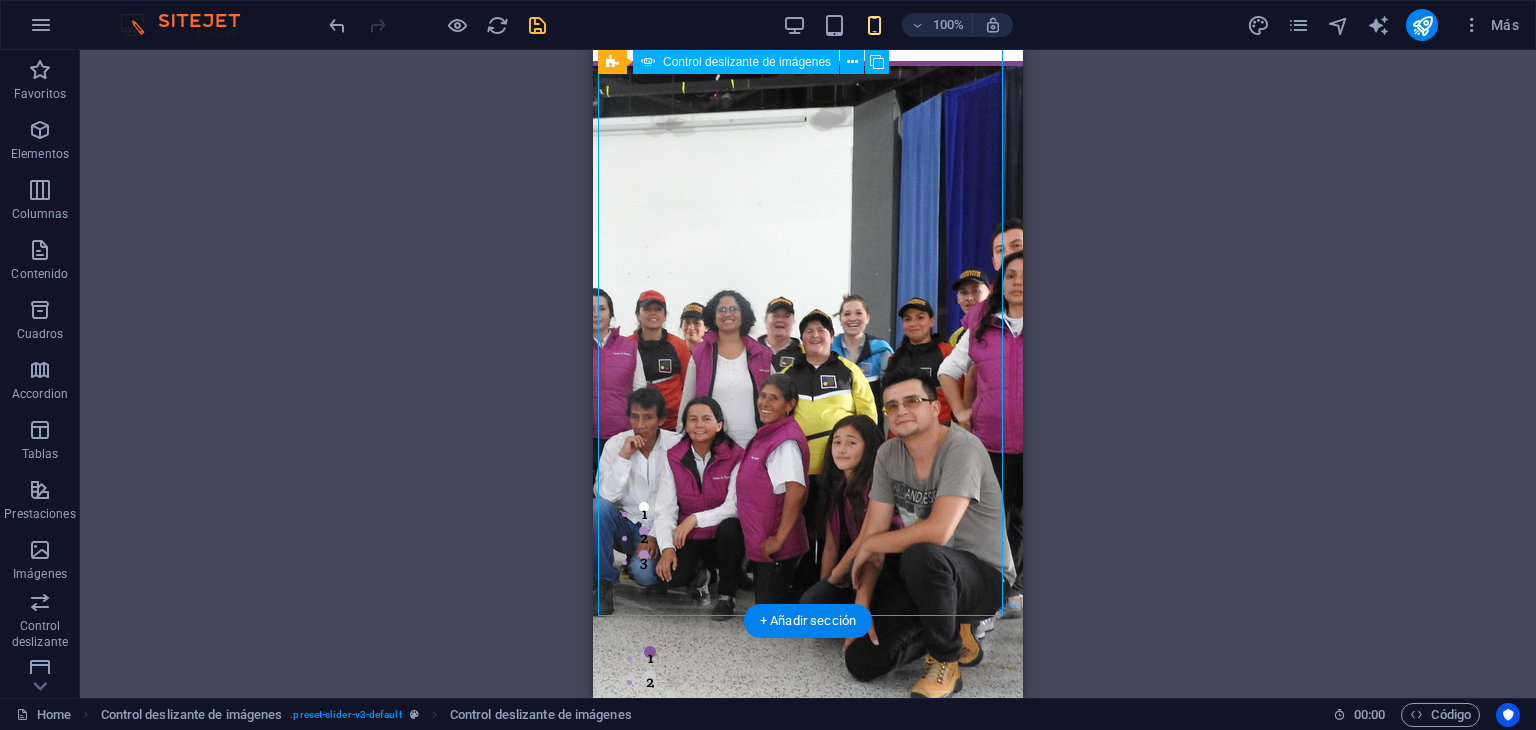 click on "sdsd" at bounding box center [1004, 2722] 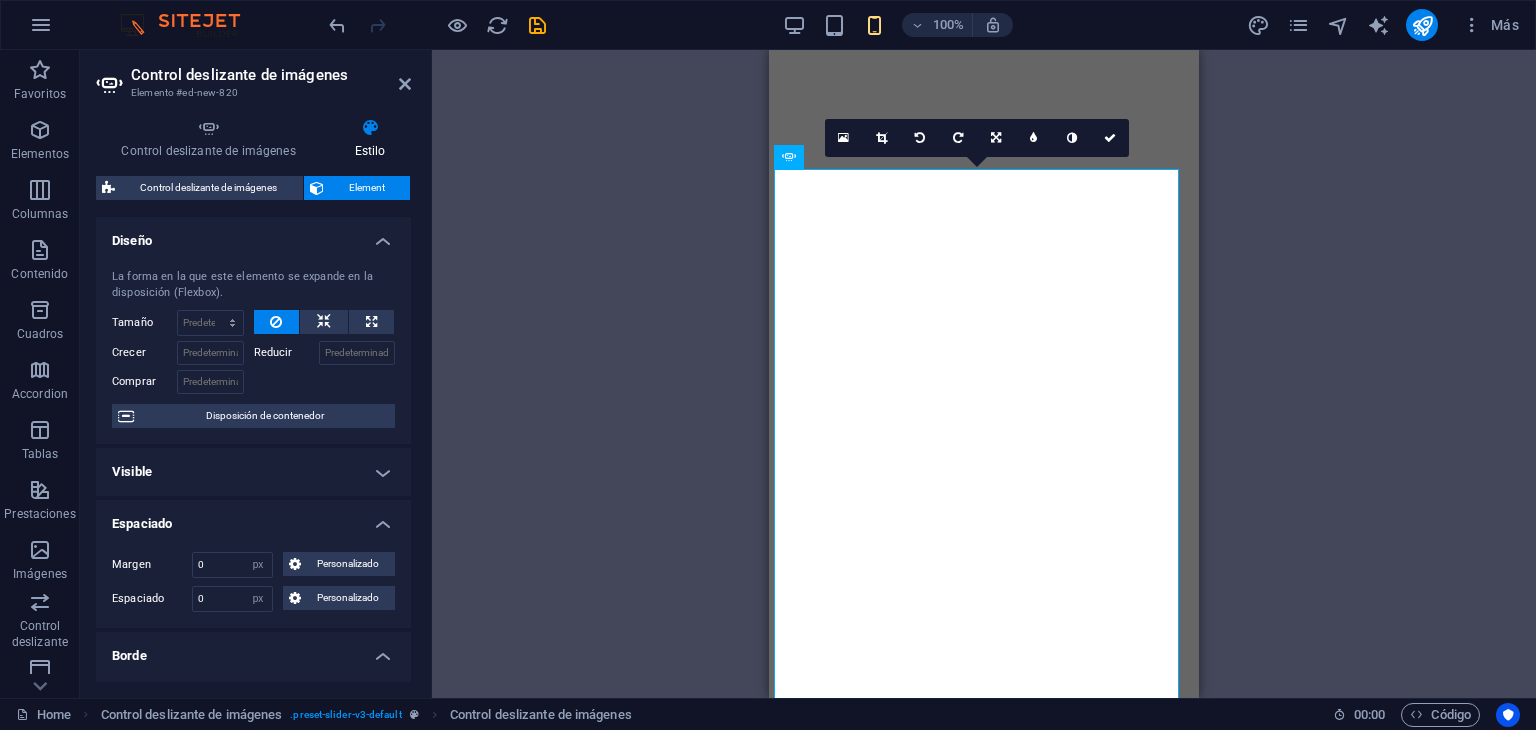 select on "px" 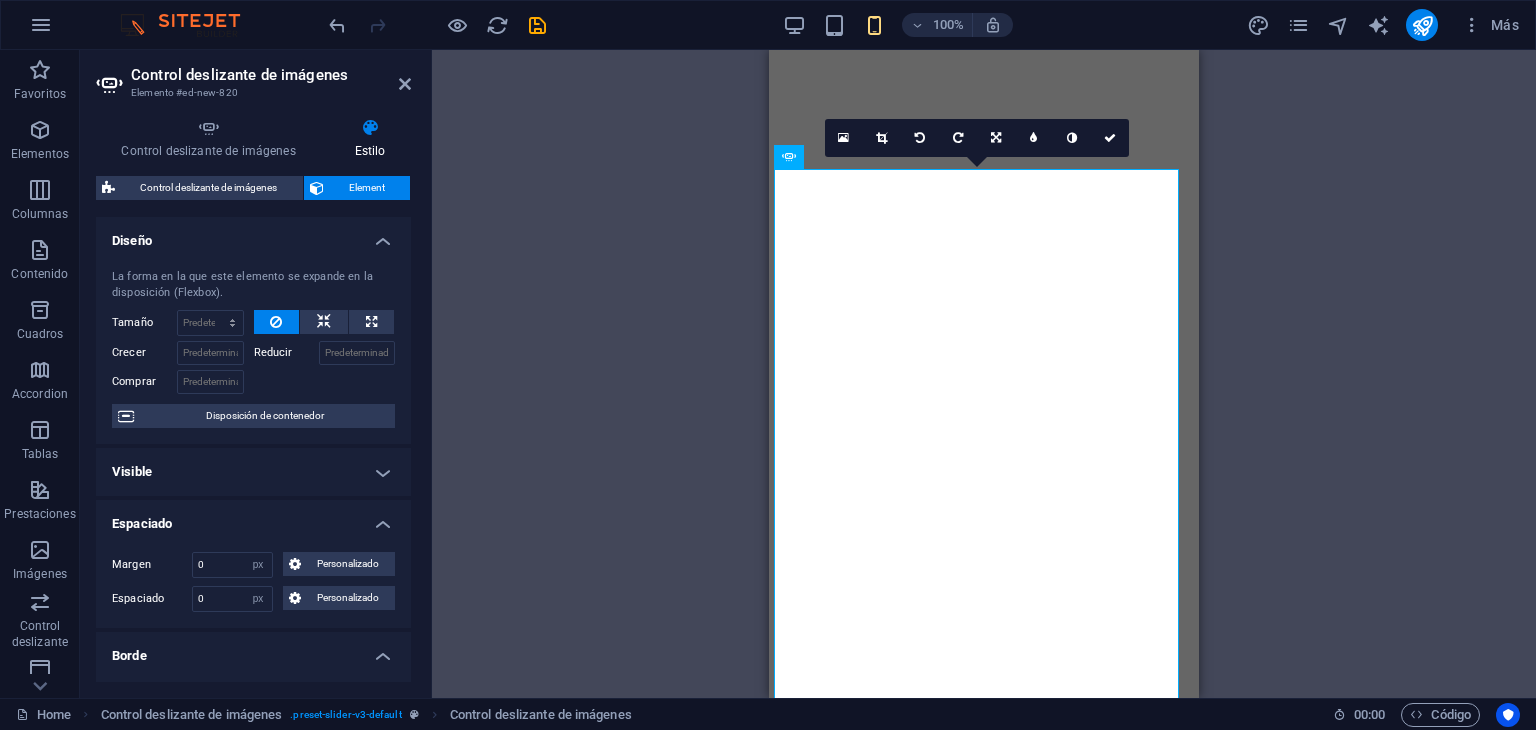scroll, scrollTop: 0, scrollLeft: 0, axis: both 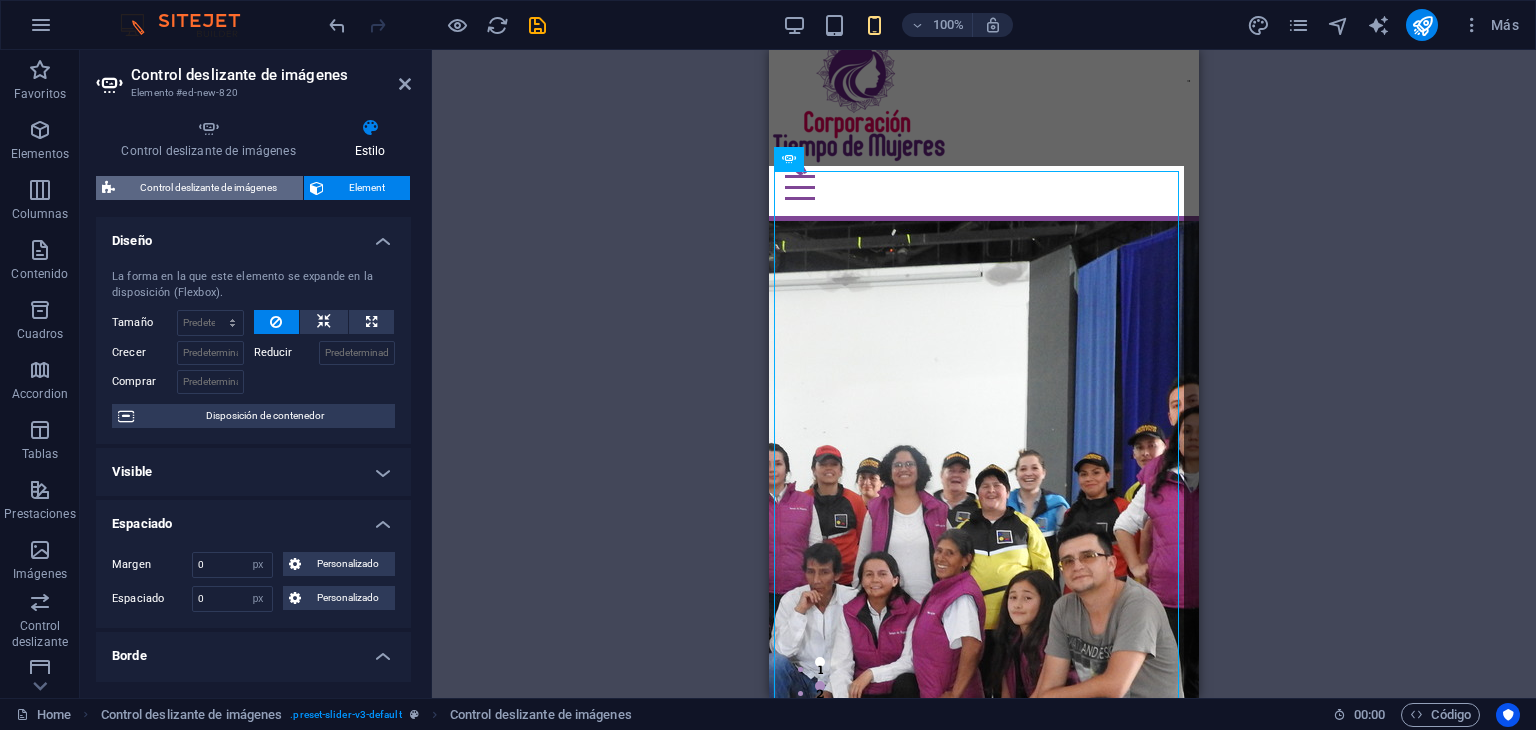 click on "Control deslizante de imágenes" at bounding box center [209, 188] 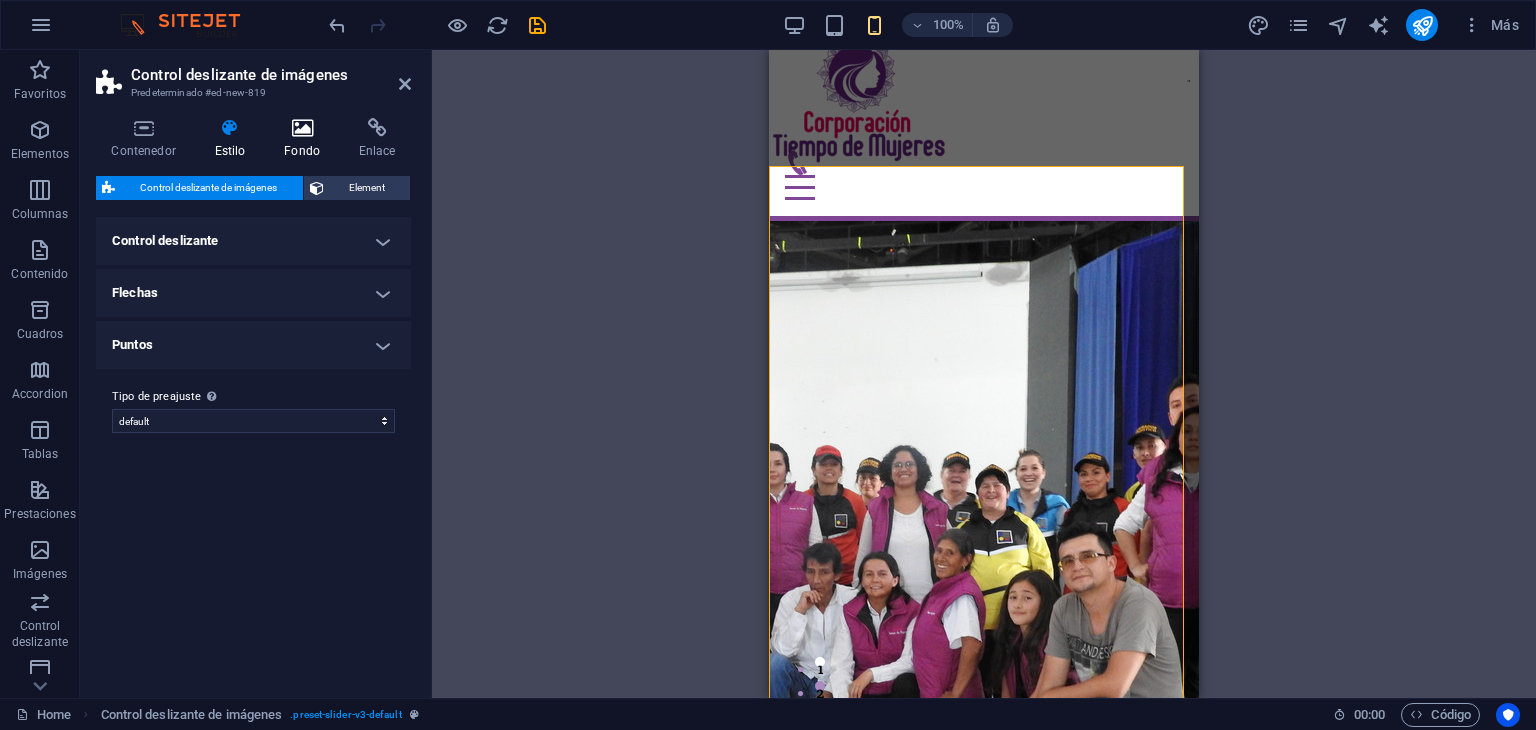 click on "Fondo" at bounding box center (306, 139) 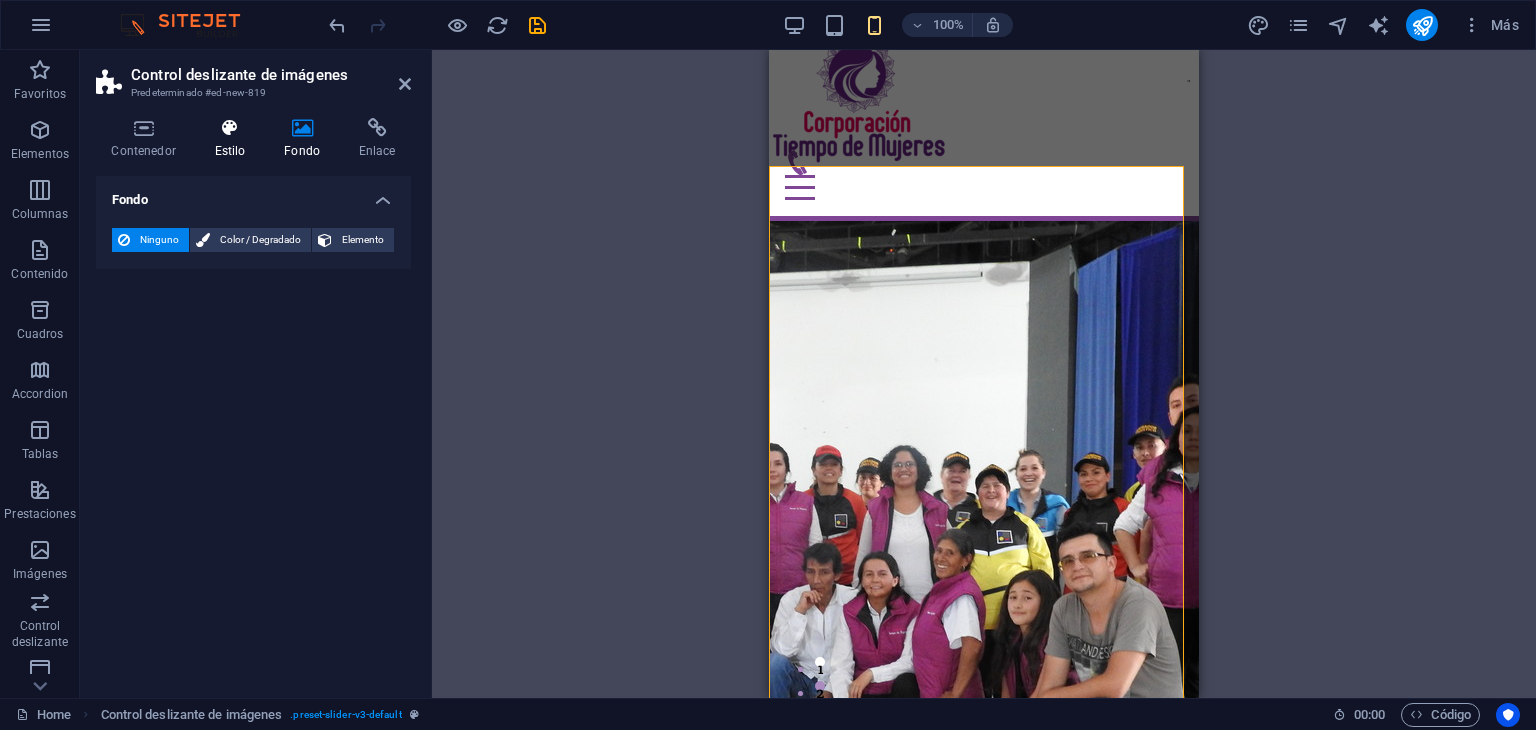 click on "Estilo" at bounding box center (234, 139) 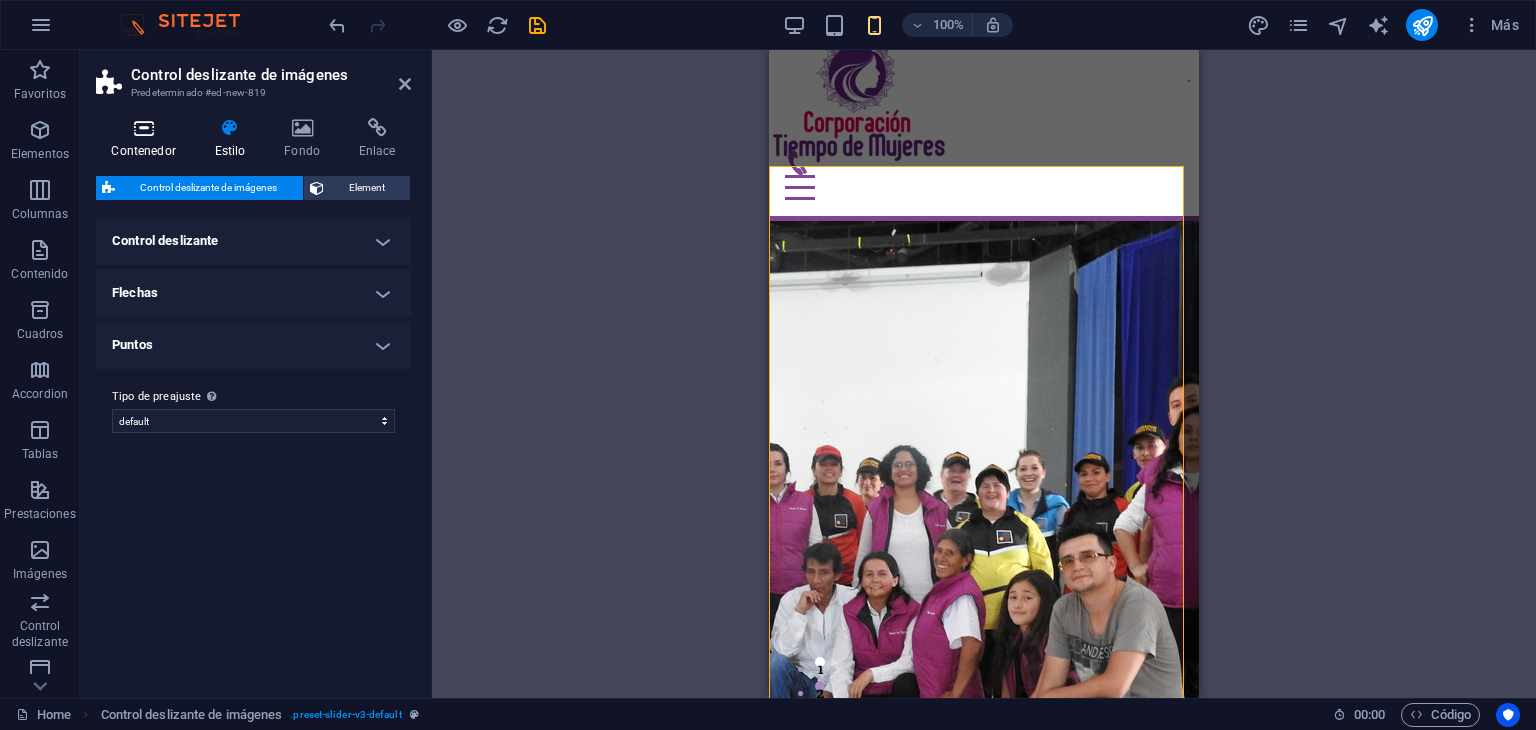 click at bounding box center (143, 128) 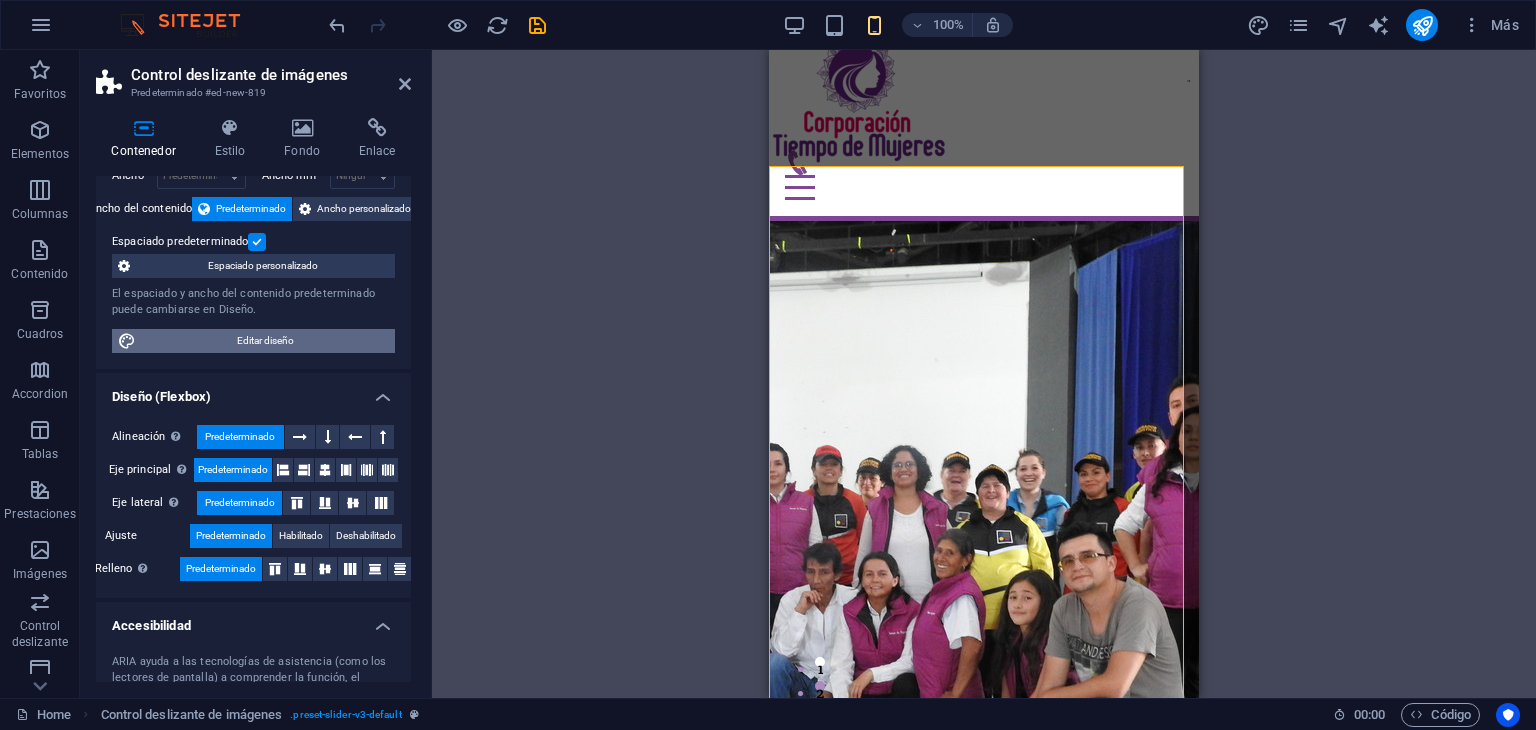 scroll, scrollTop: 96, scrollLeft: 0, axis: vertical 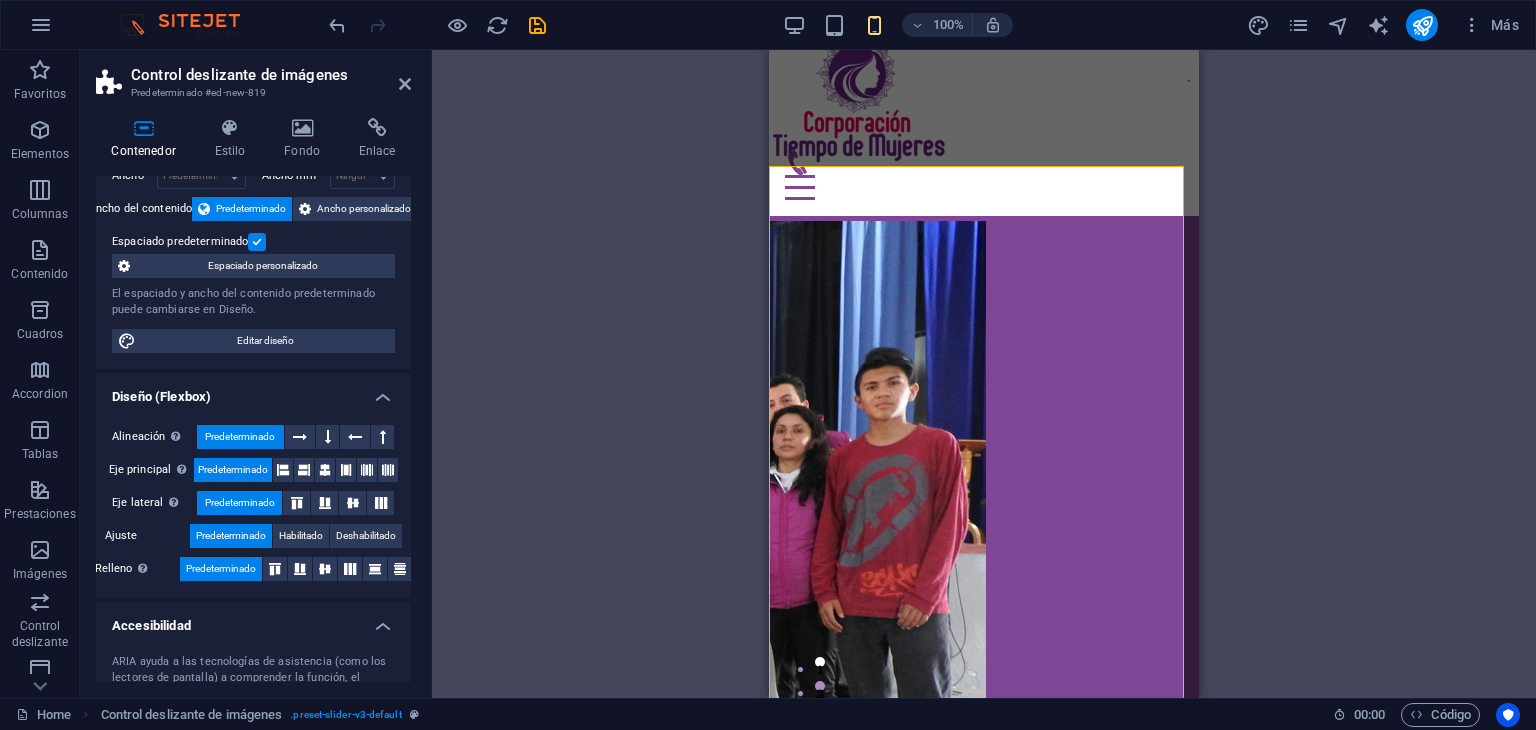 click at bounding box center [257, 242] 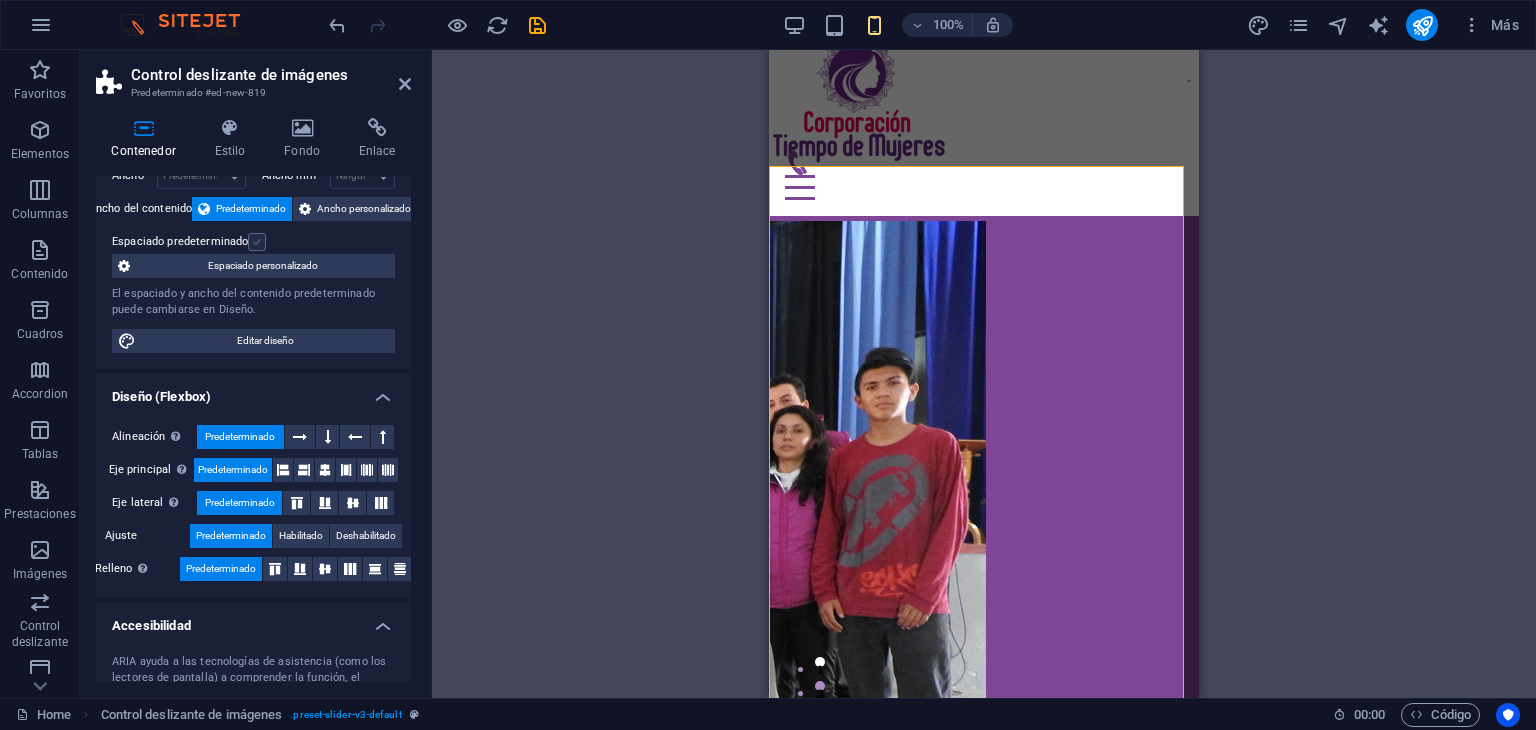 click at bounding box center [257, 242] 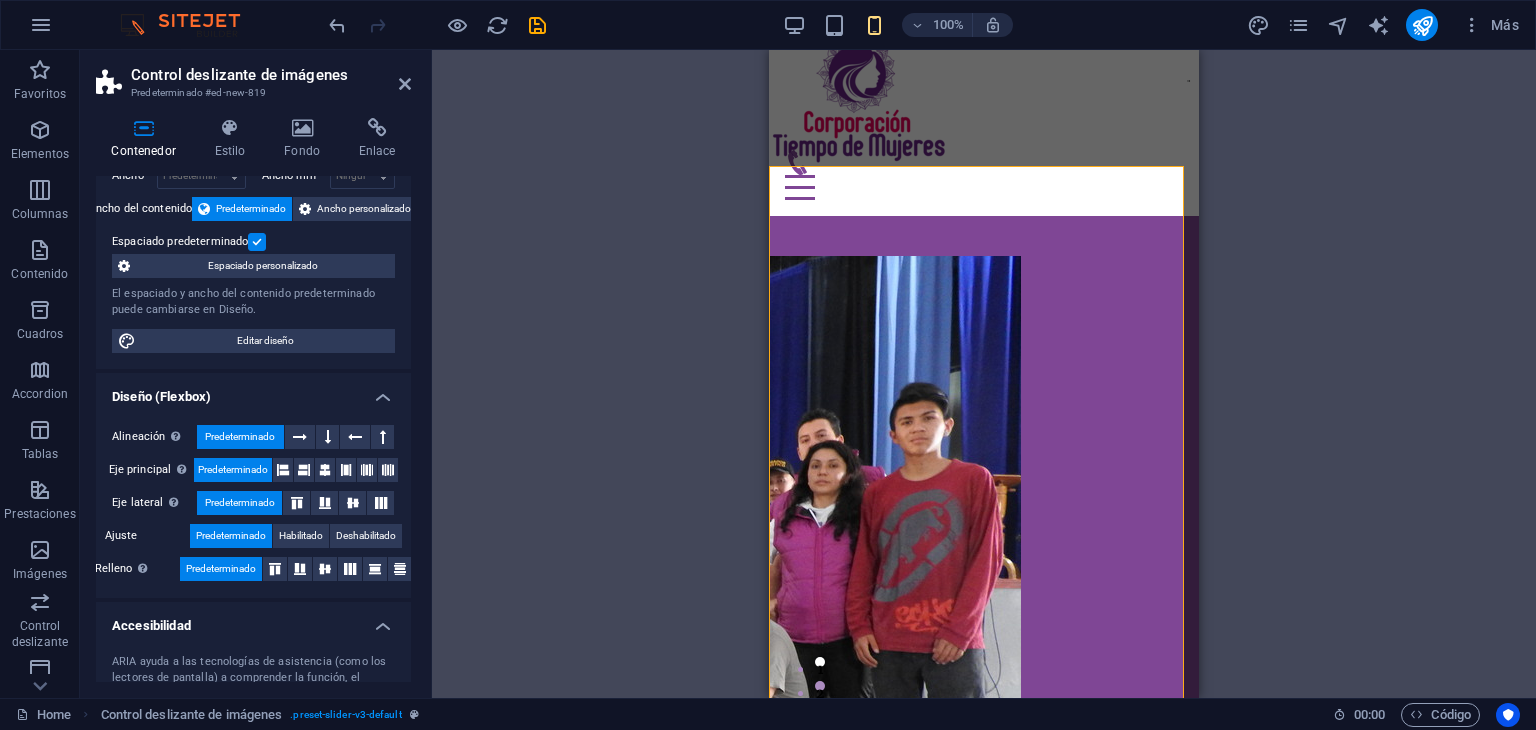 click at bounding box center (257, 242) 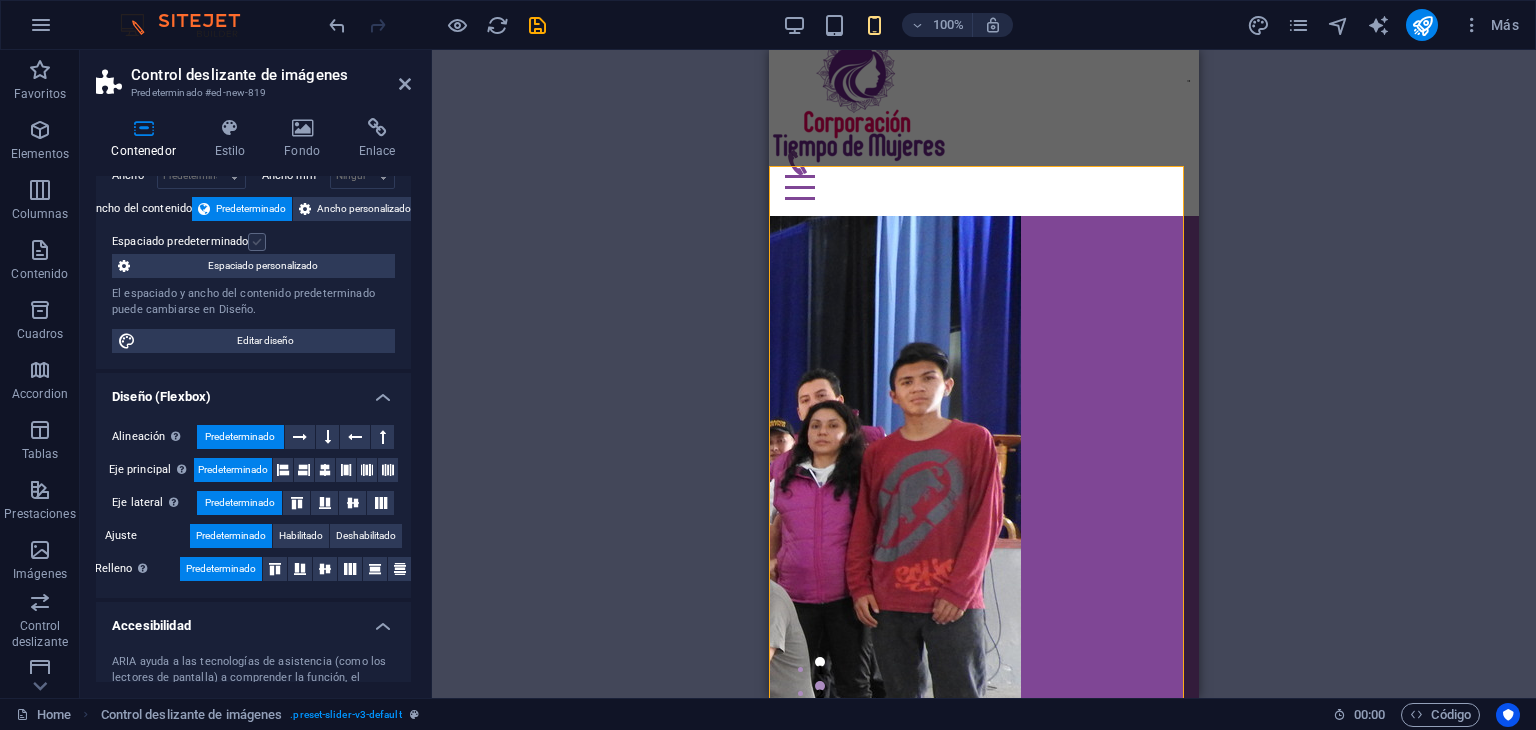 click at bounding box center [257, 242] 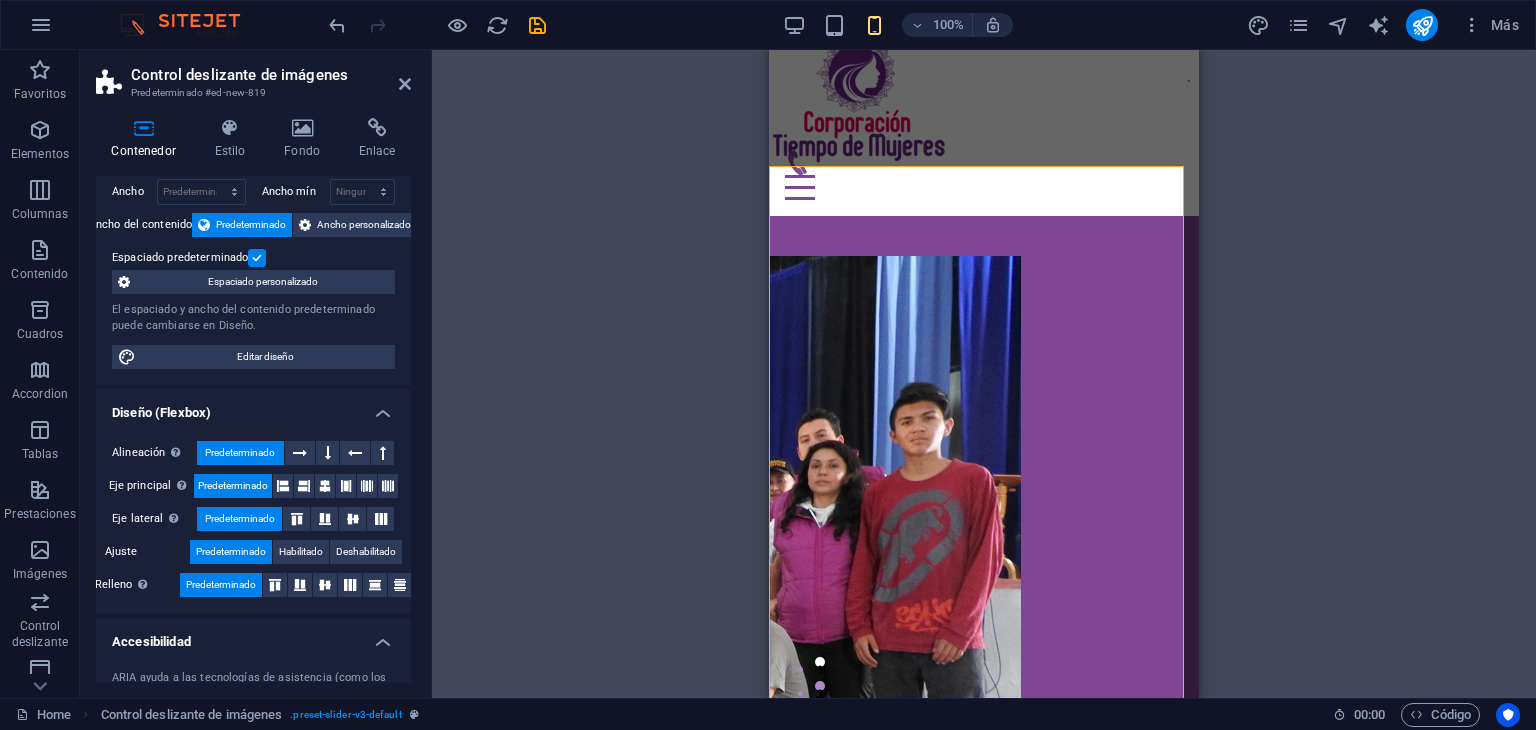 scroll, scrollTop: 78, scrollLeft: 0, axis: vertical 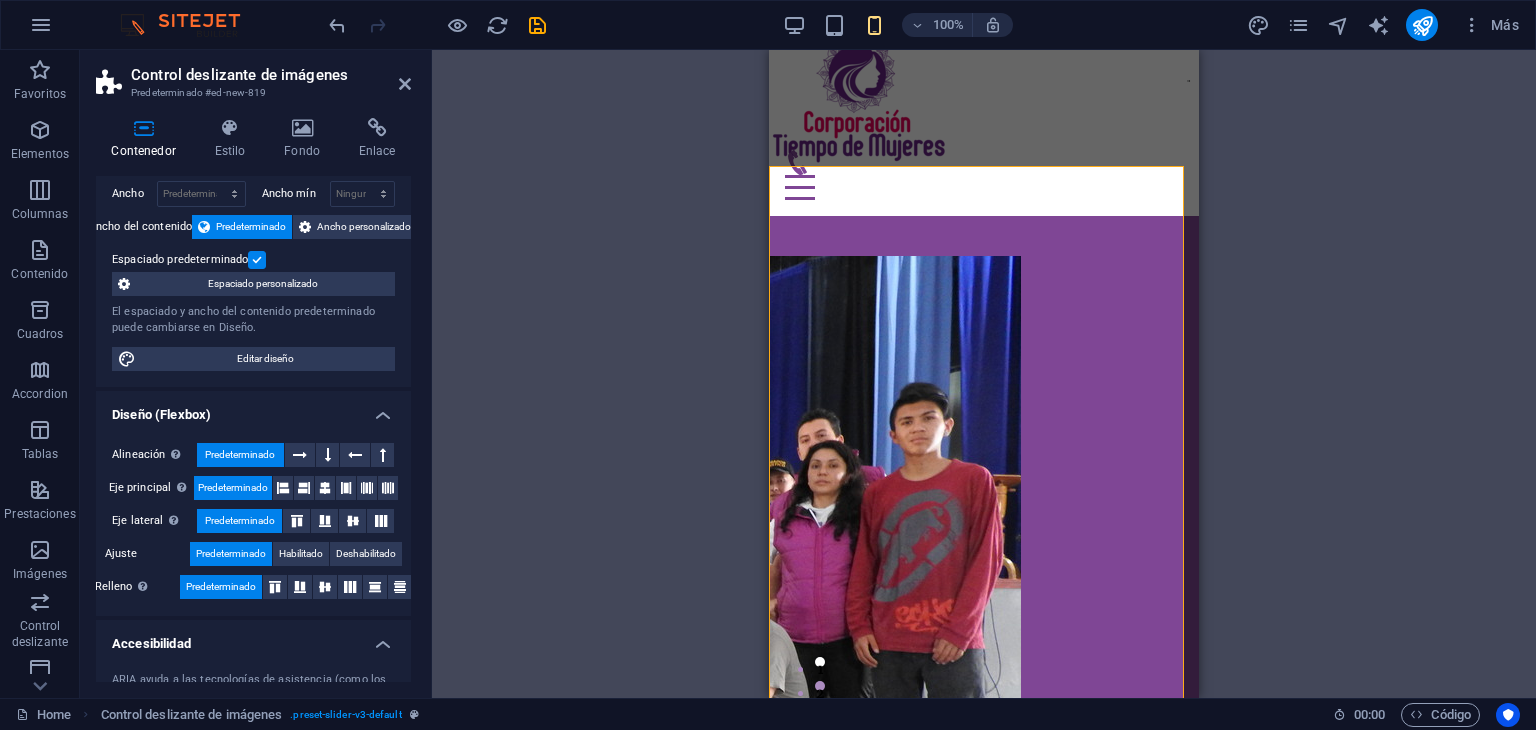 click on "Espaciado predeterminado" at bounding box center (251, 260) 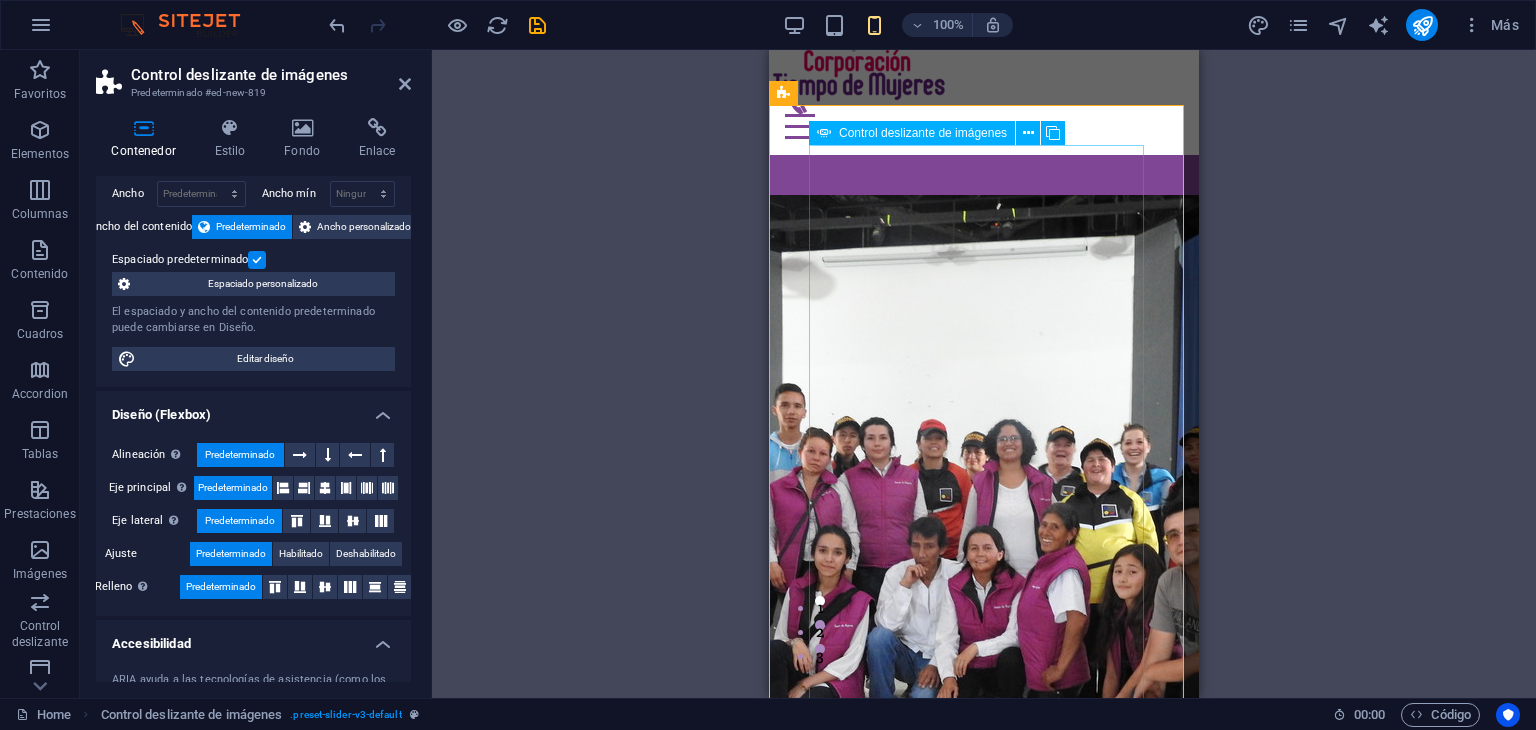 click at bounding box center (873, 1241) 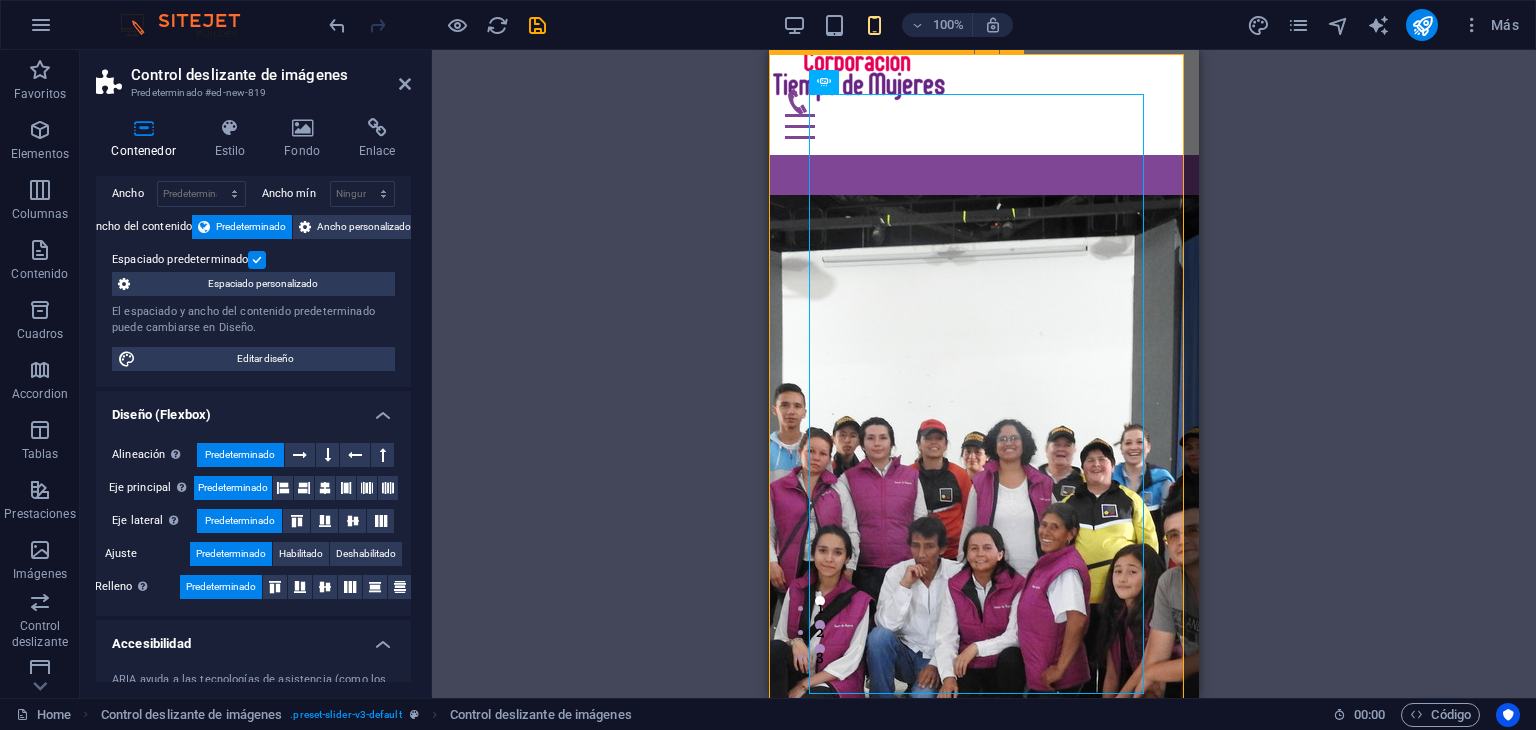 scroll, scrollTop: 131, scrollLeft: 0, axis: vertical 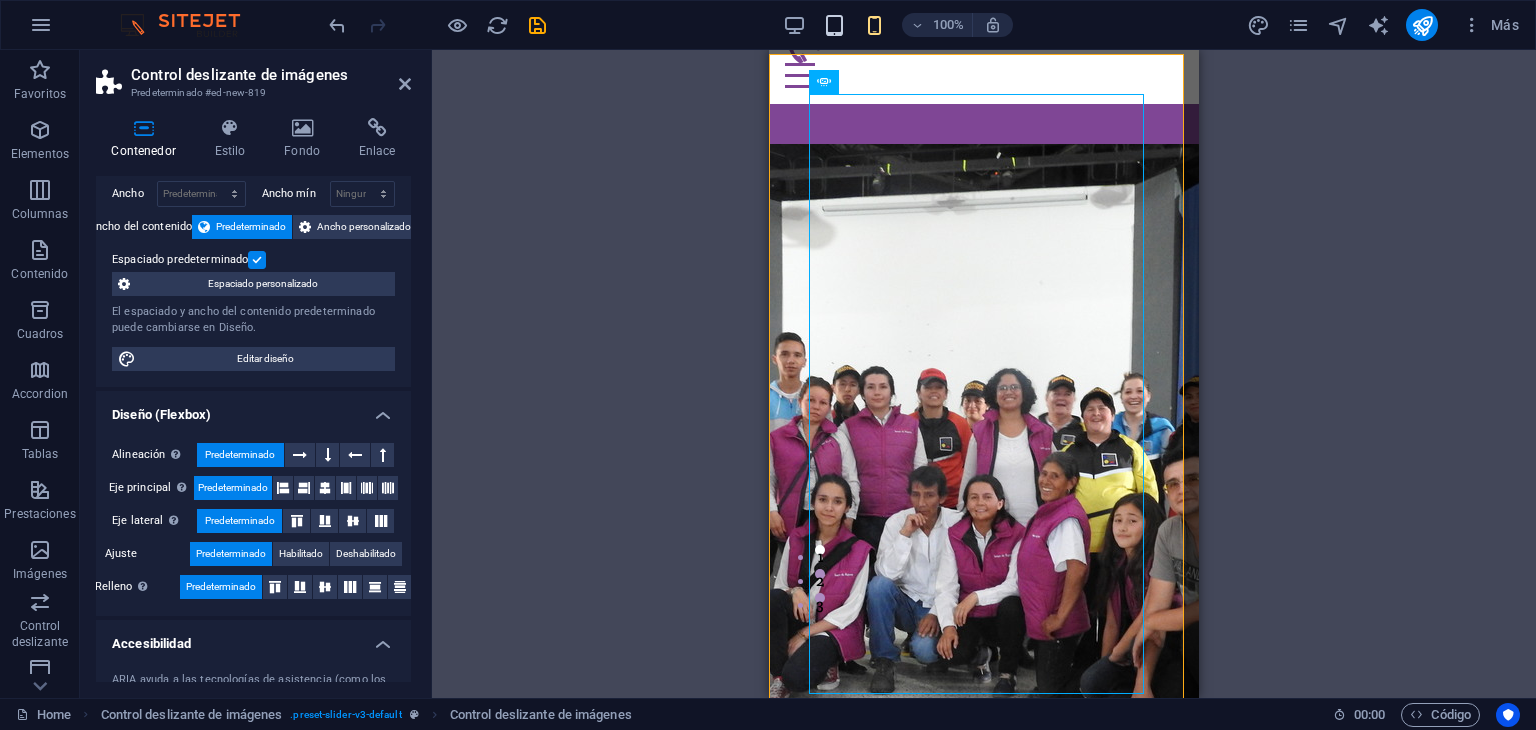 click at bounding box center [834, 25] 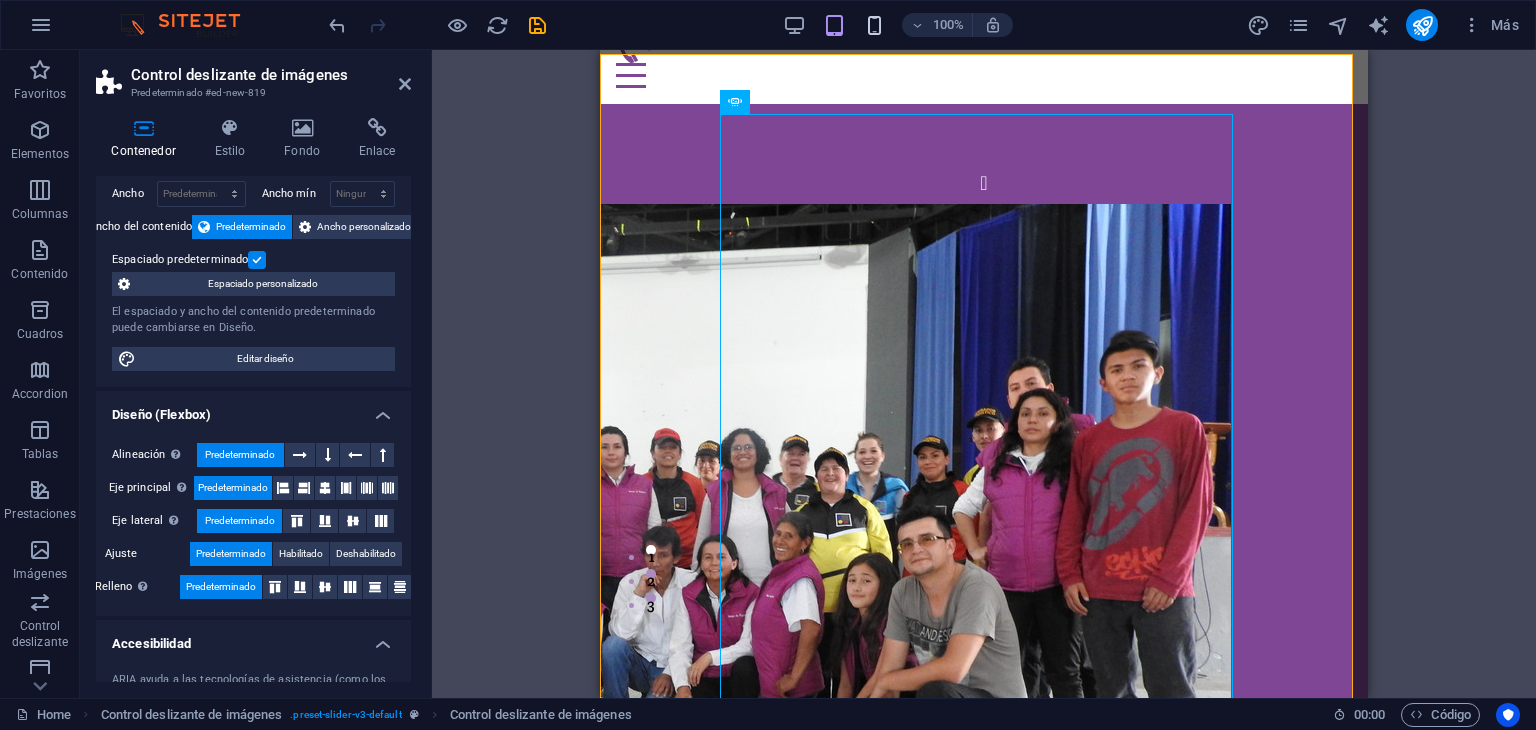 click at bounding box center [874, 25] 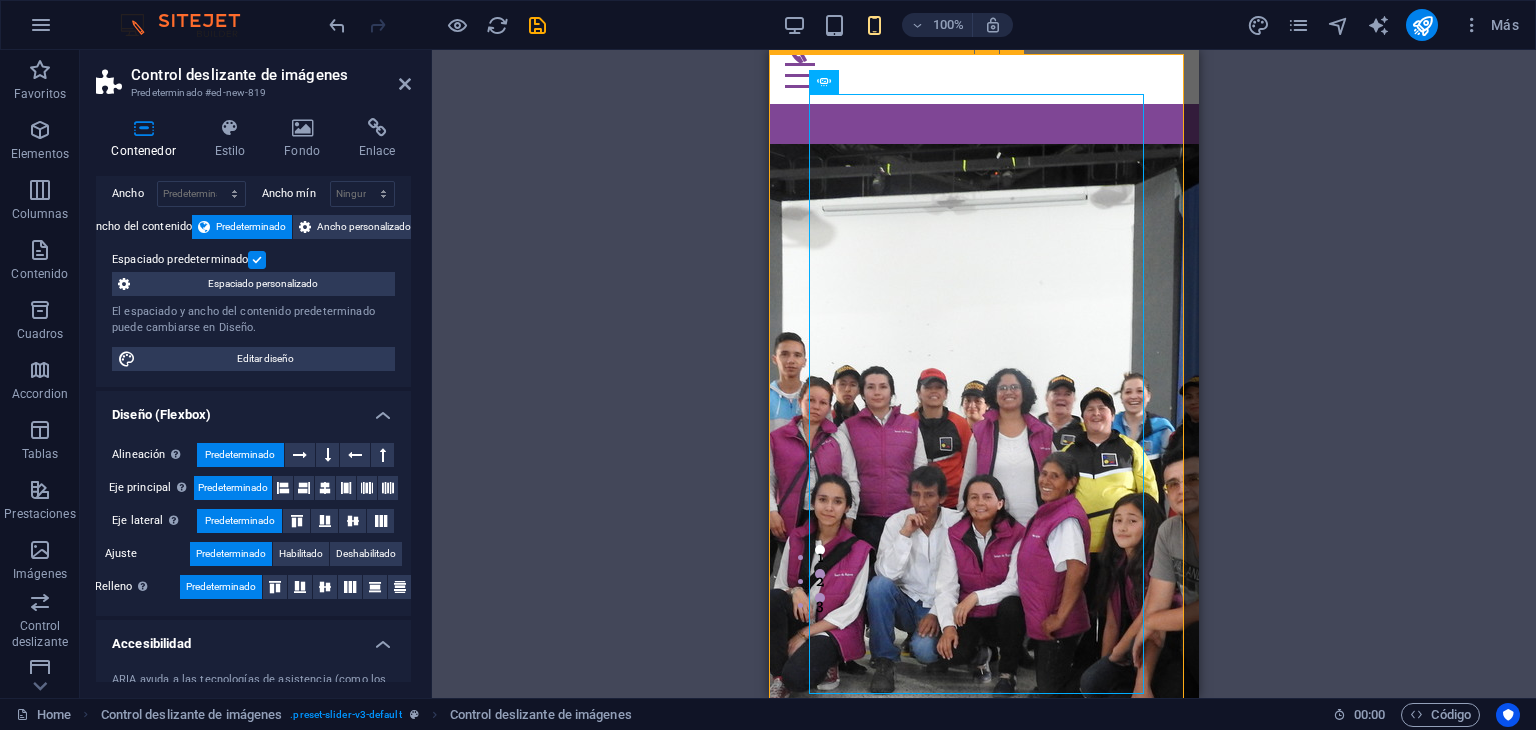 click on "sdsd sdsd 1 2" at bounding box center (984, 444) 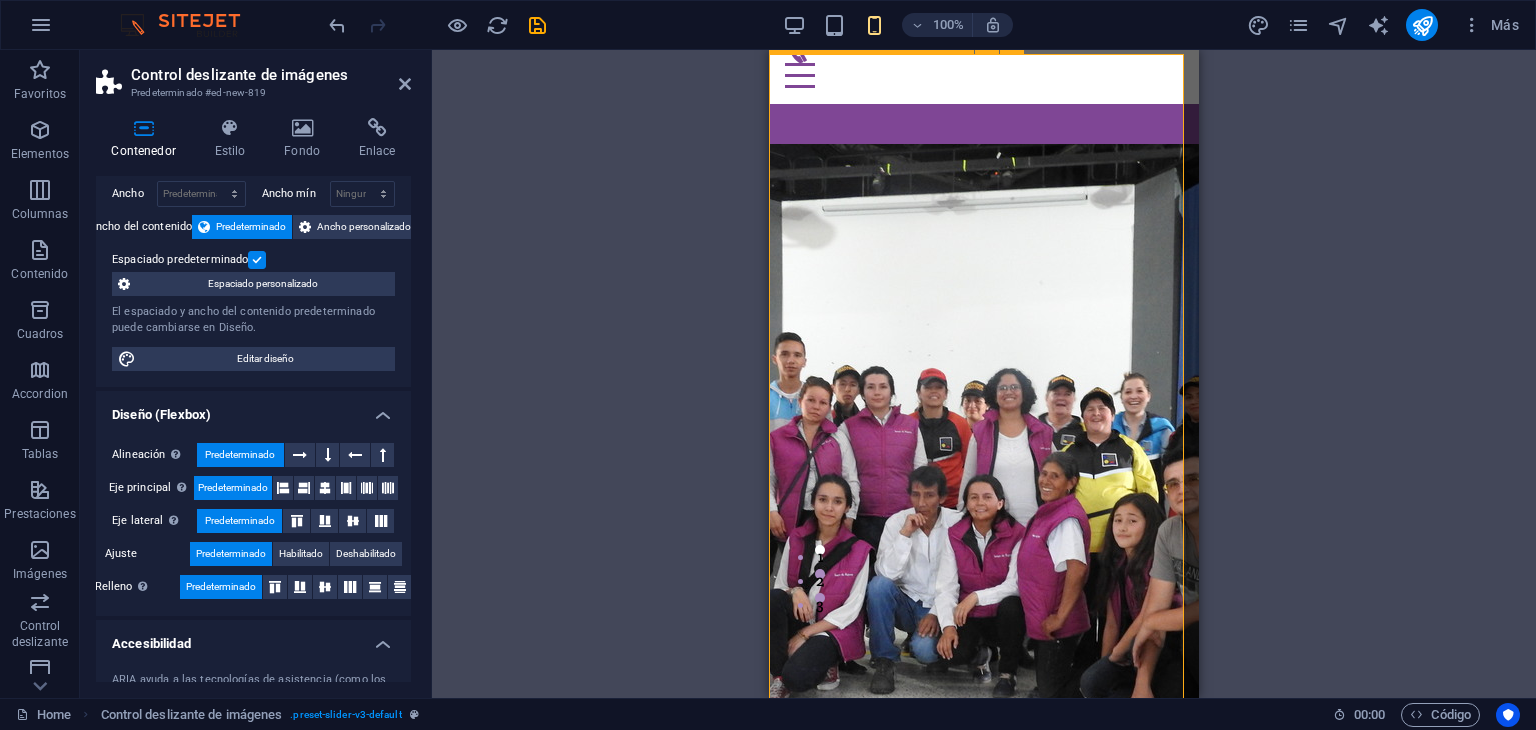 scroll, scrollTop: 164, scrollLeft: 0, axis: vertical 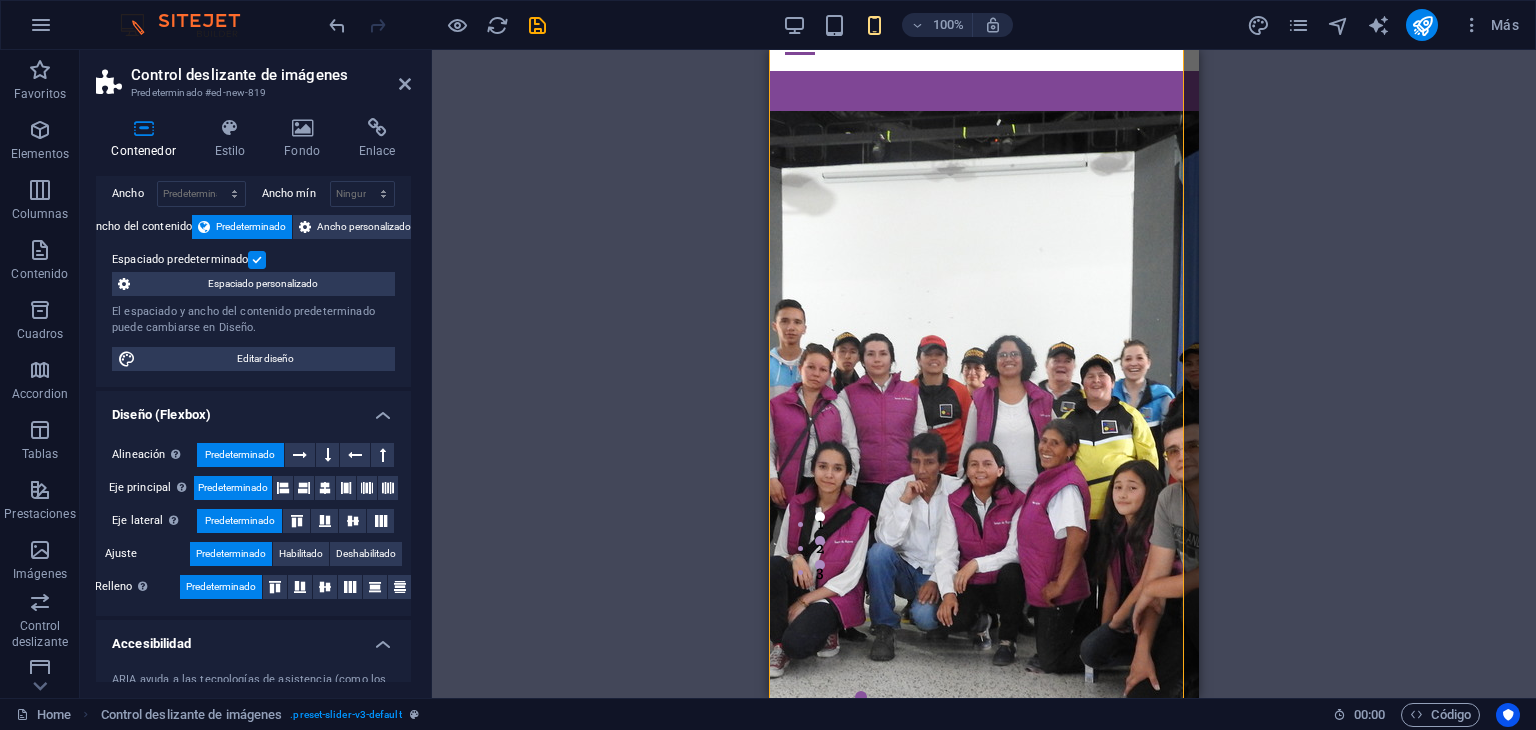 click on "100%" at bounding box center [897, 25] 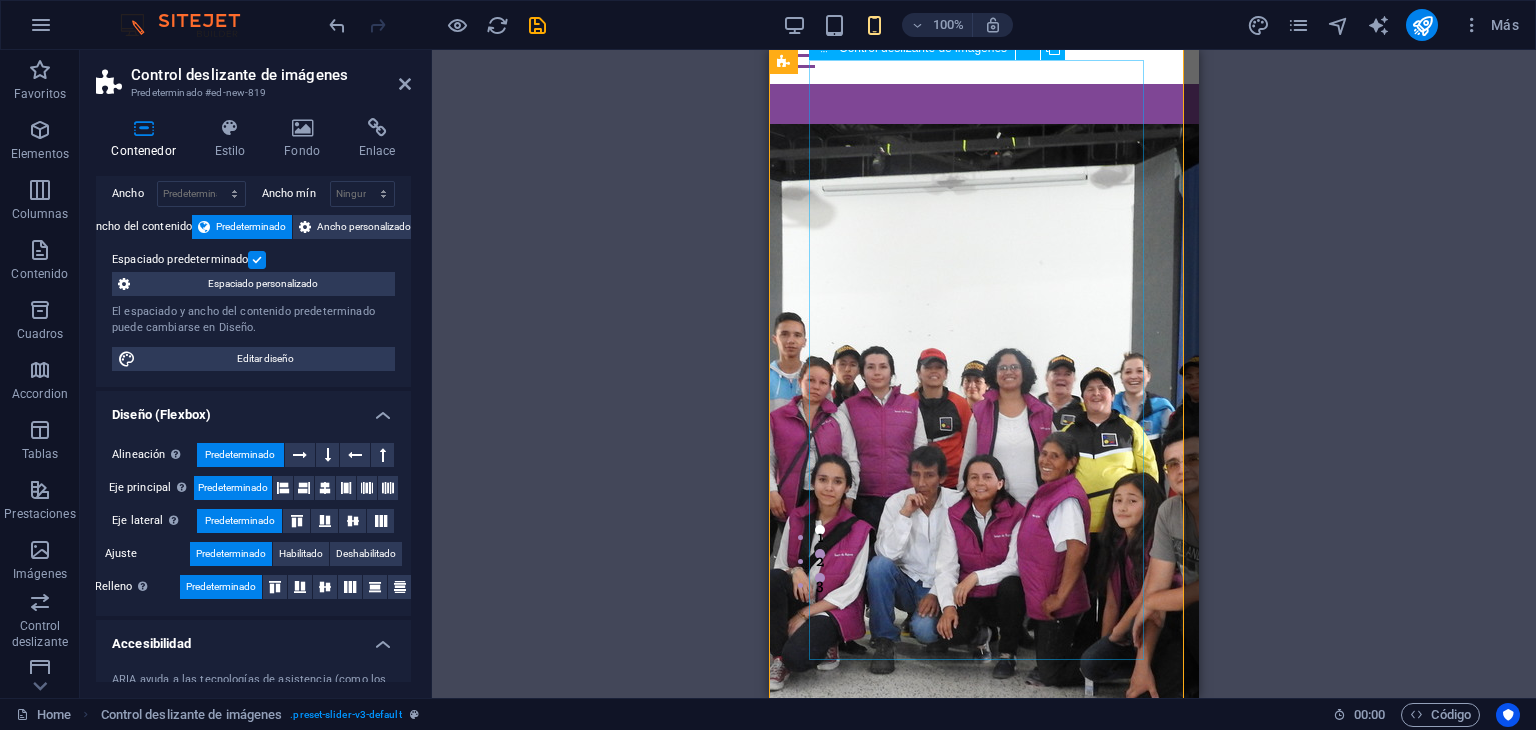 scroll, scrollTop: 124, scrollLeft: 0, axis: vertical 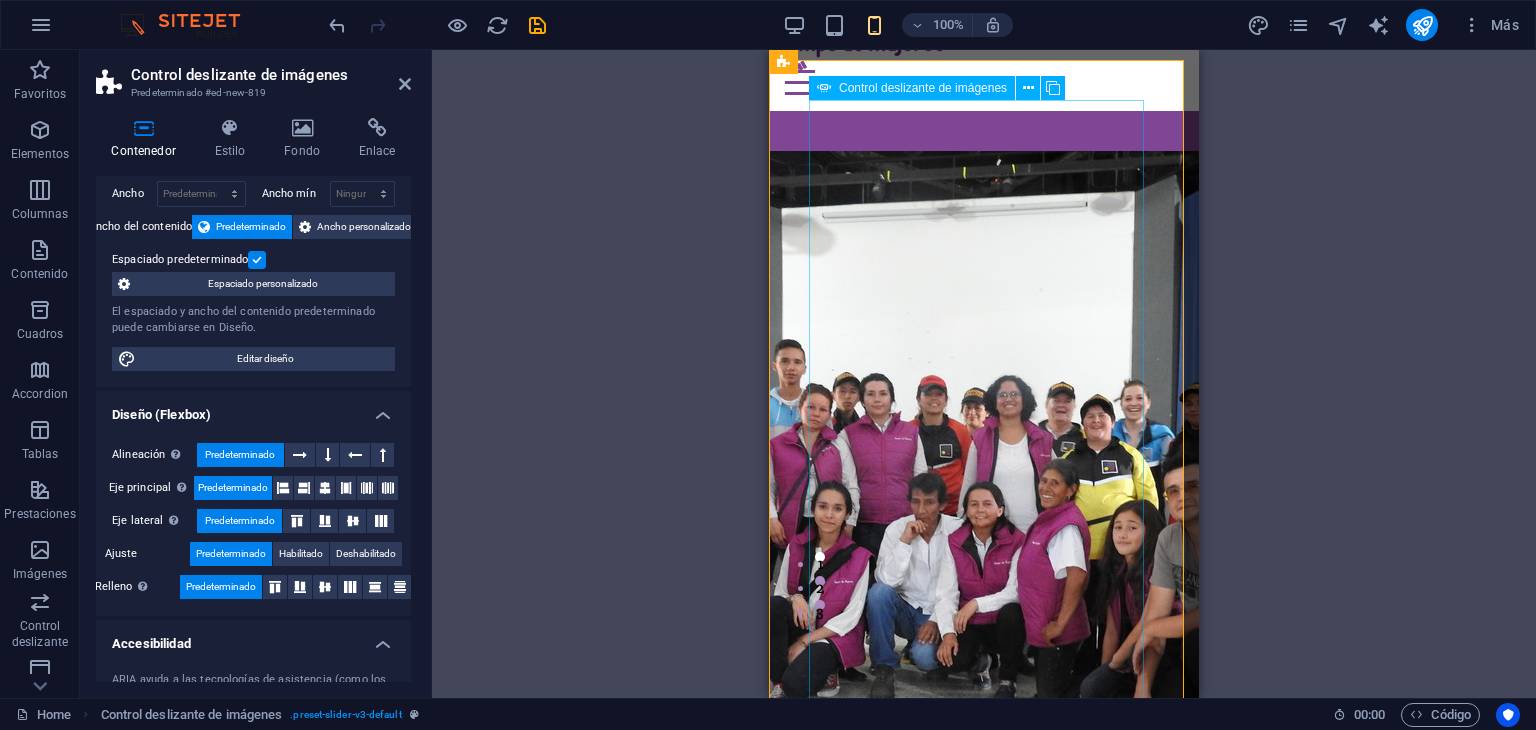 drag, startPoint x: 1168, startPoint y: 293, endPoint x: 994, endPoint y: 269, distance: 175.64737 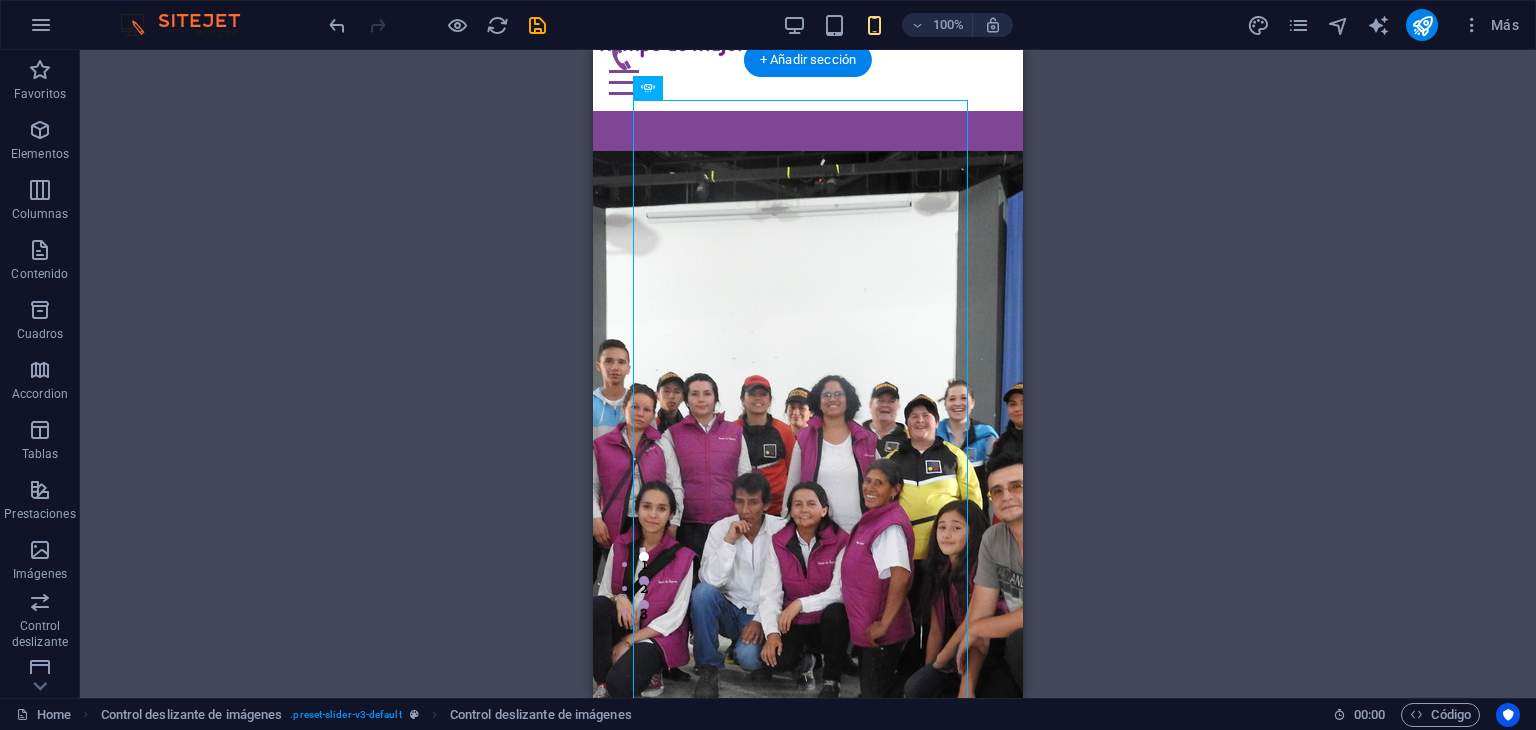 drag, startPoint x: 897, startPoint y: 280, endPoint x: 781, endPoint y: 265, distance: 116.965805 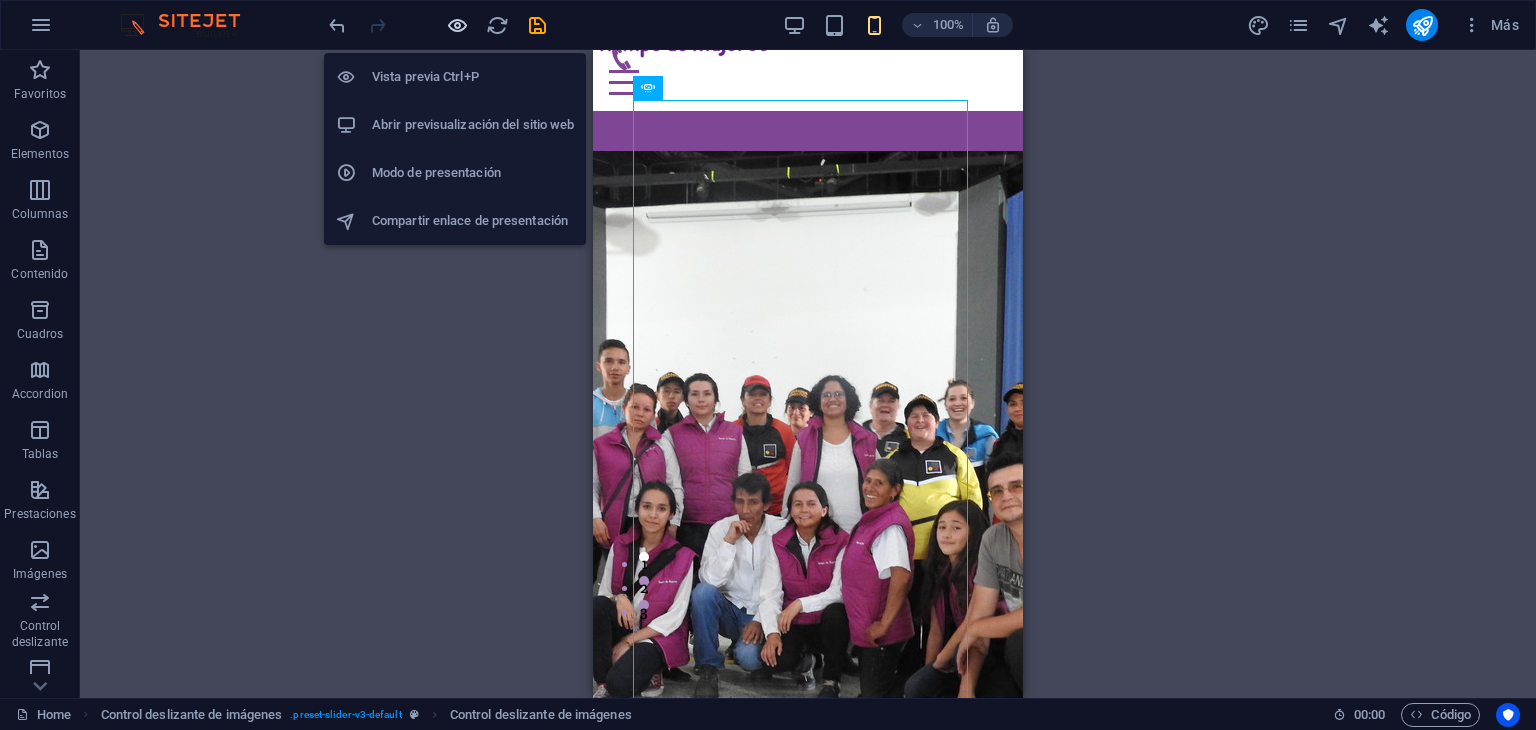 click at bounding box center [457, 25] 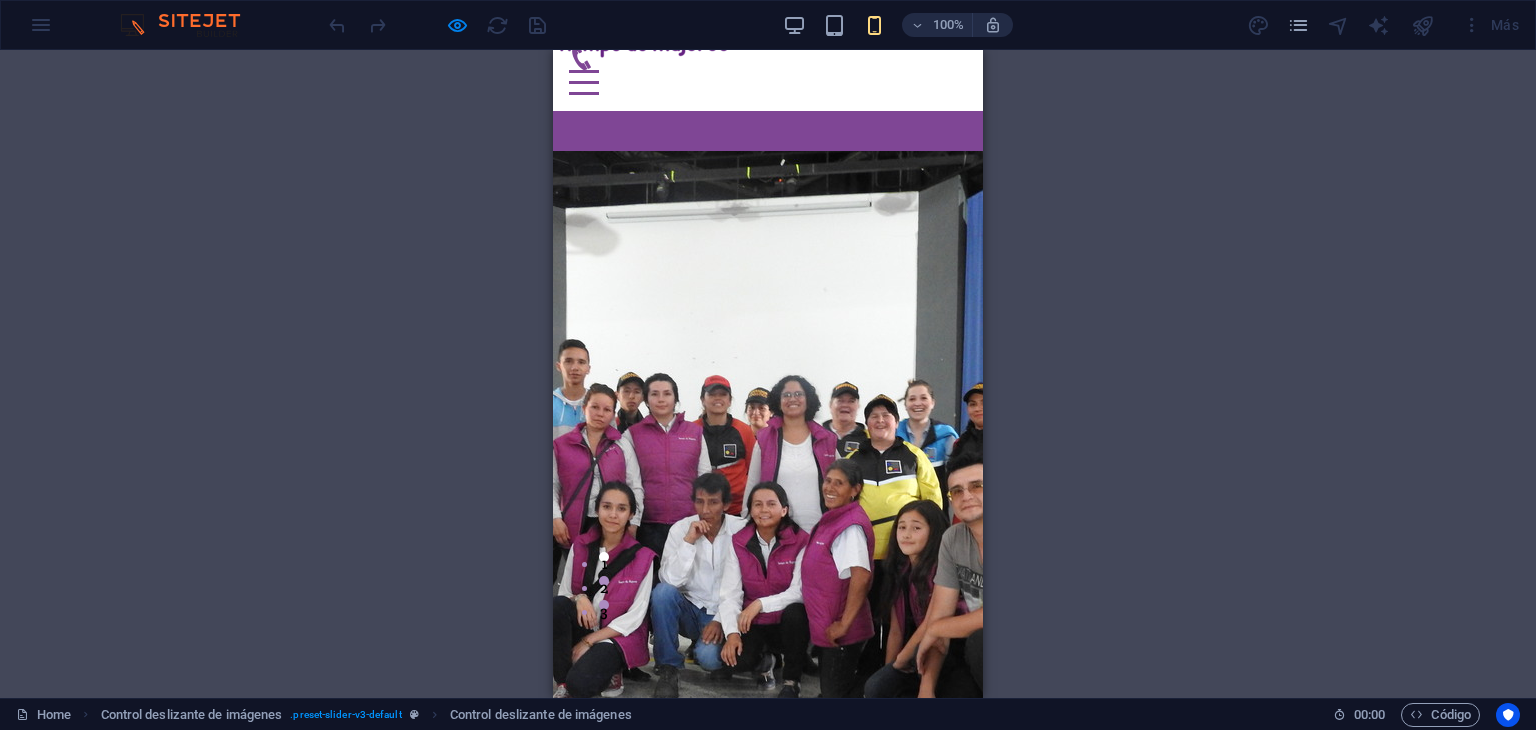drag, startPoint x: 748, startPoint y: 253, endPoint x: 589, endPoint y: 241, distance: 159.4522 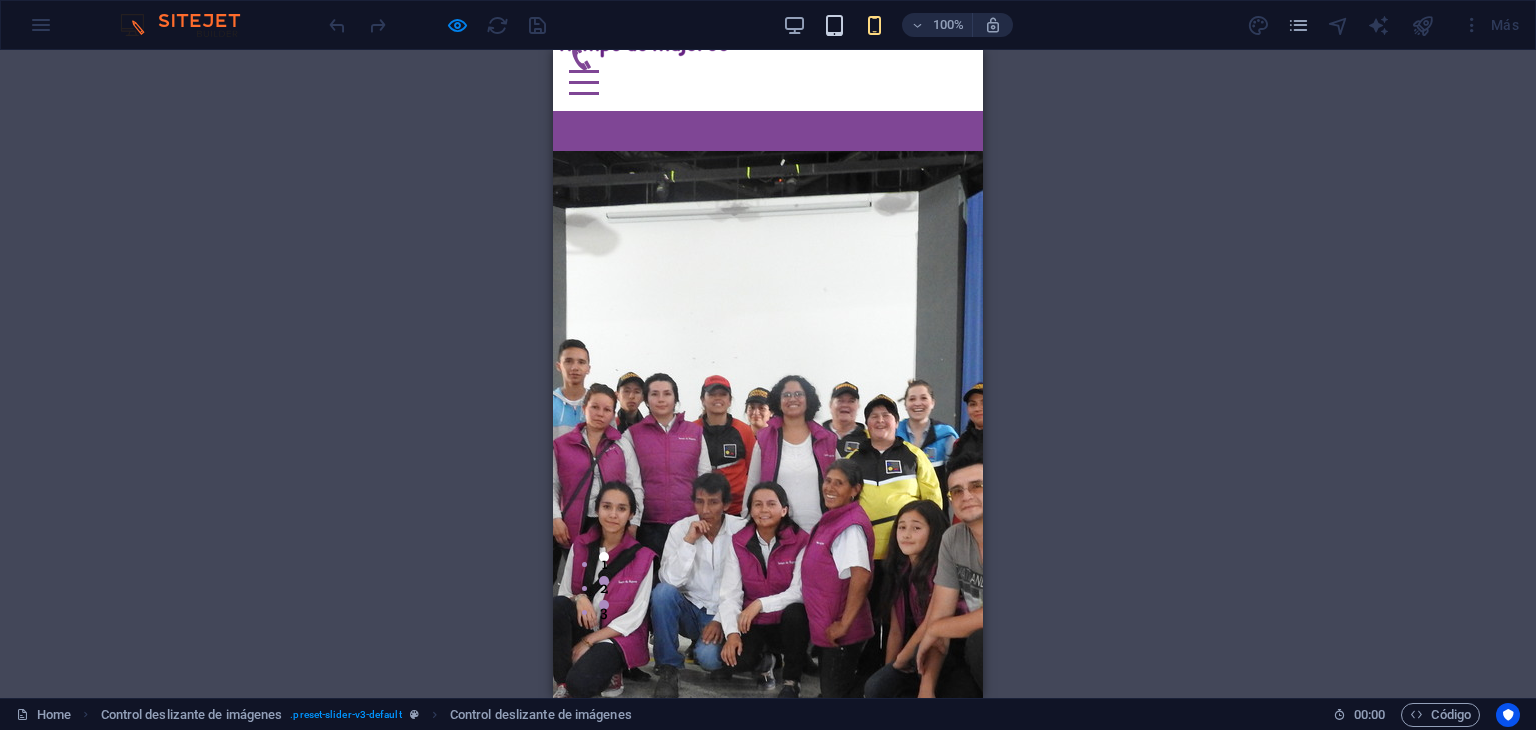 click at bounding box center (834, 25) 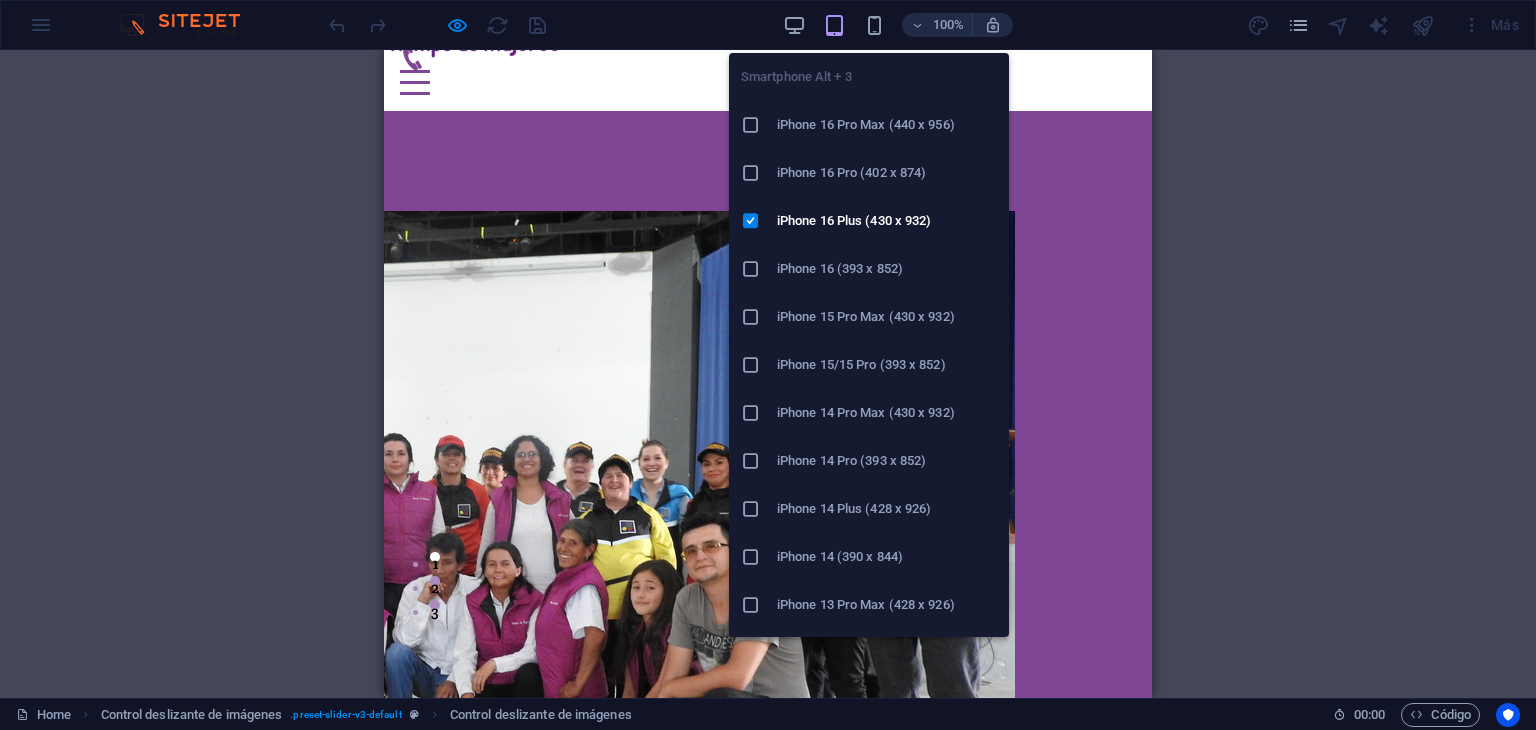 click on "iPhone 16 Pro Max (440 x 956)" at bounding box center (887, 125) 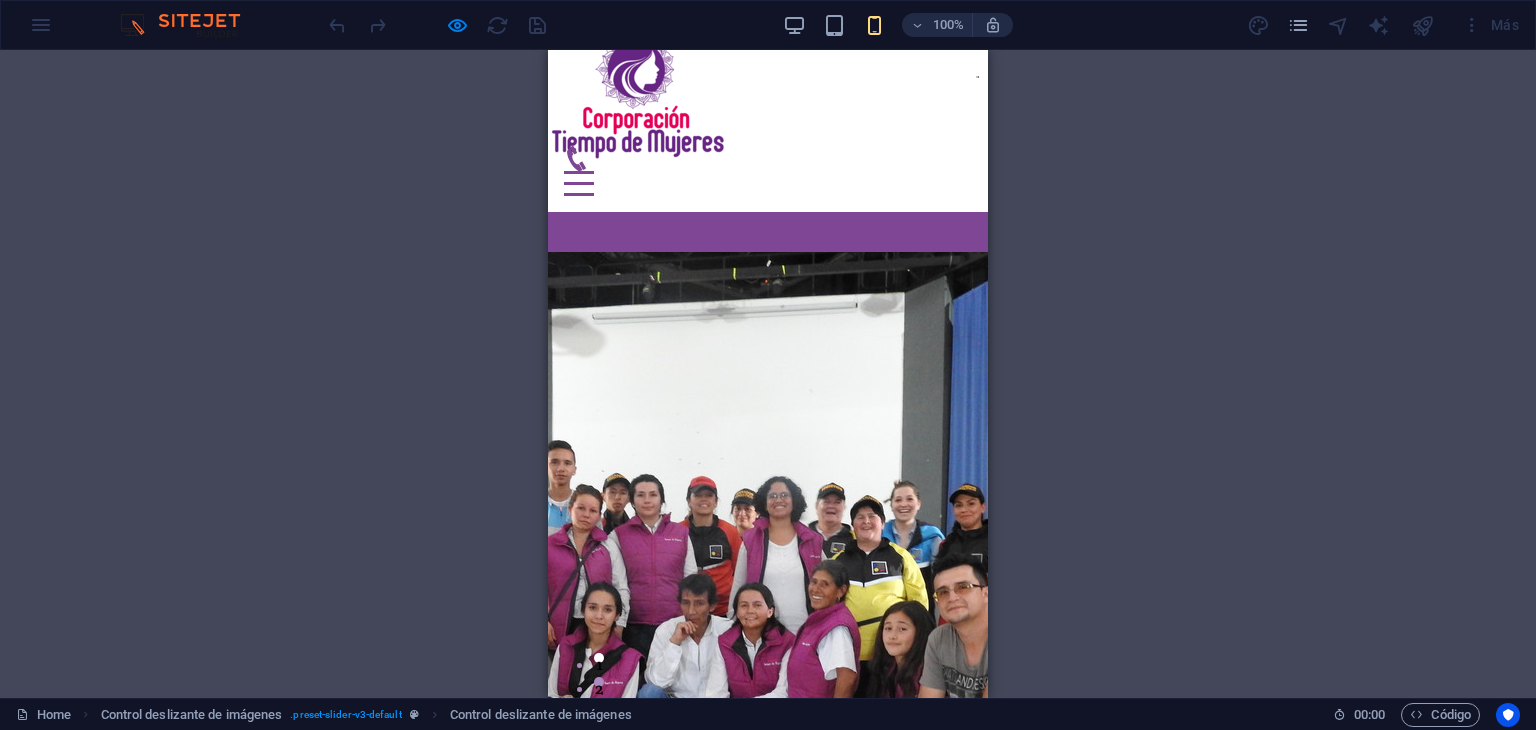 scroll, scrollTop: 0, scrollLeft: 0, axis: both 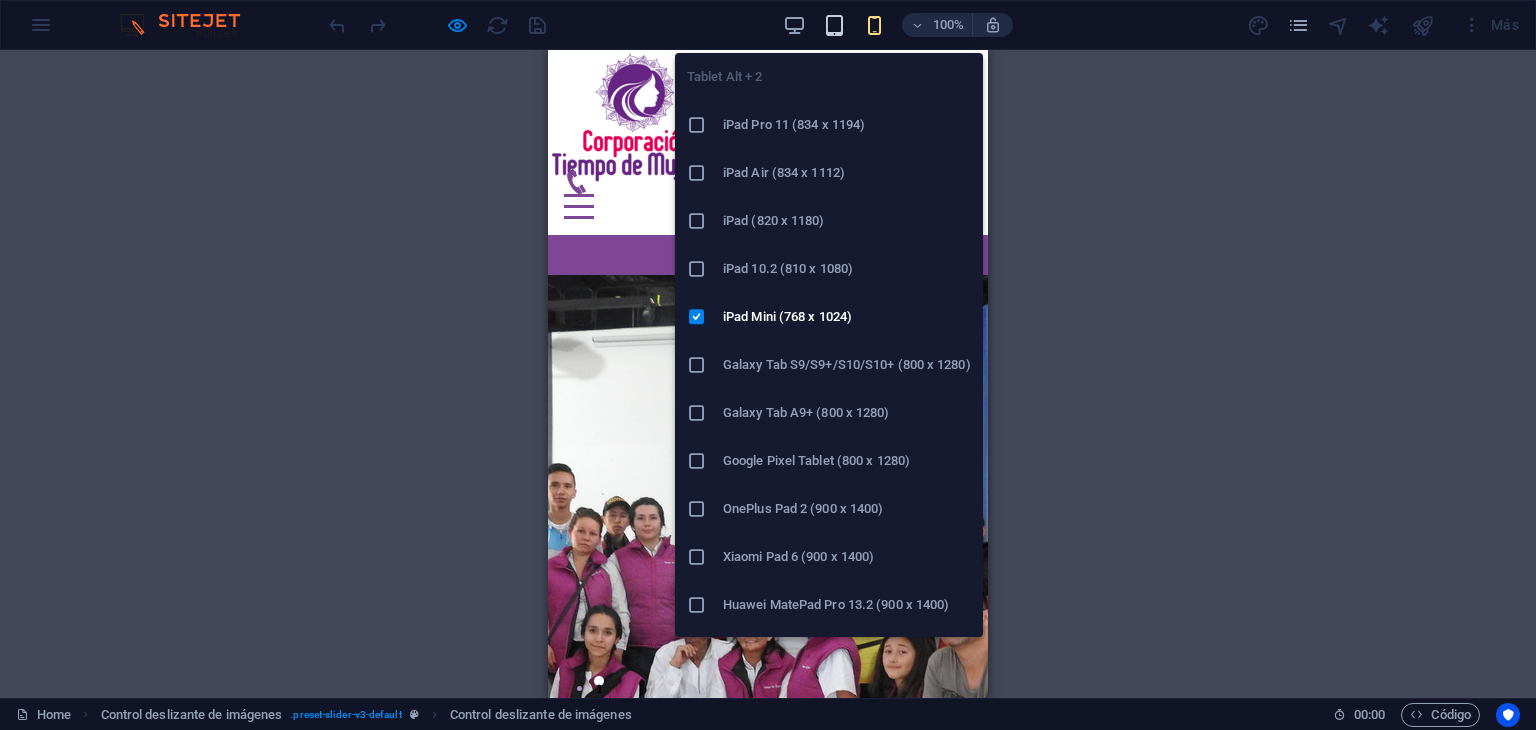 click at bounding box center (834, 25) 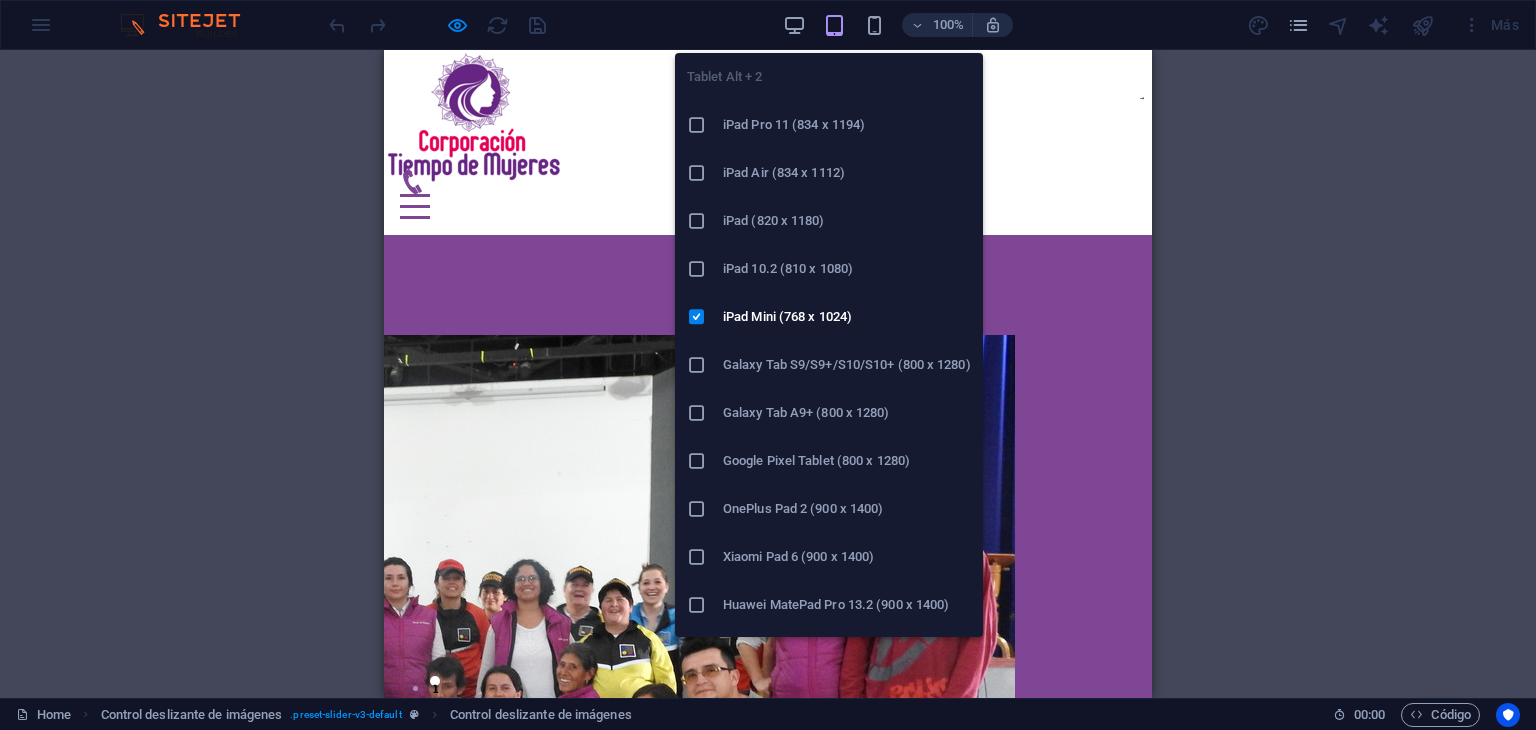 scroll, scrollTop: 136, scrollLeft: 0, axis: vertical 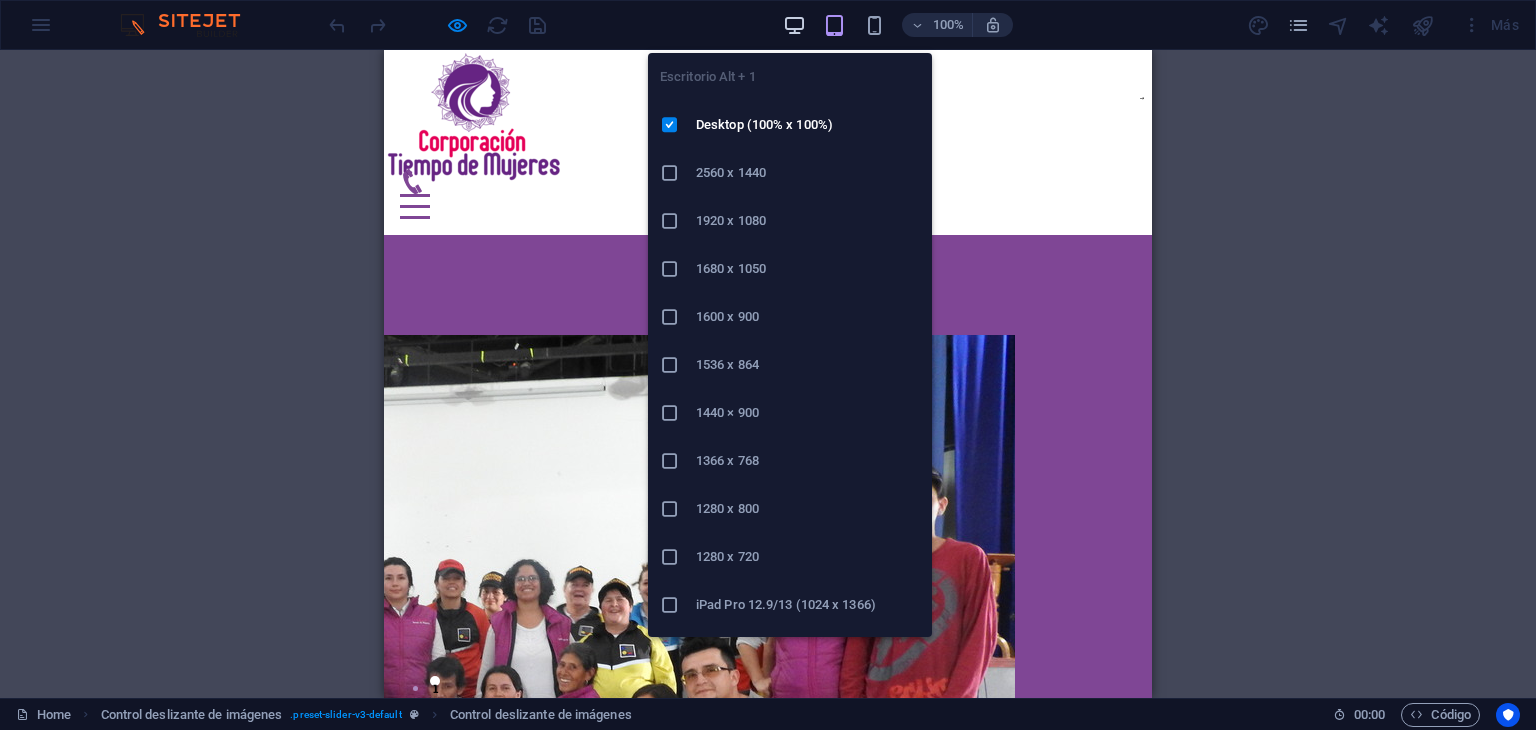 click at bounding box center (794, 25) 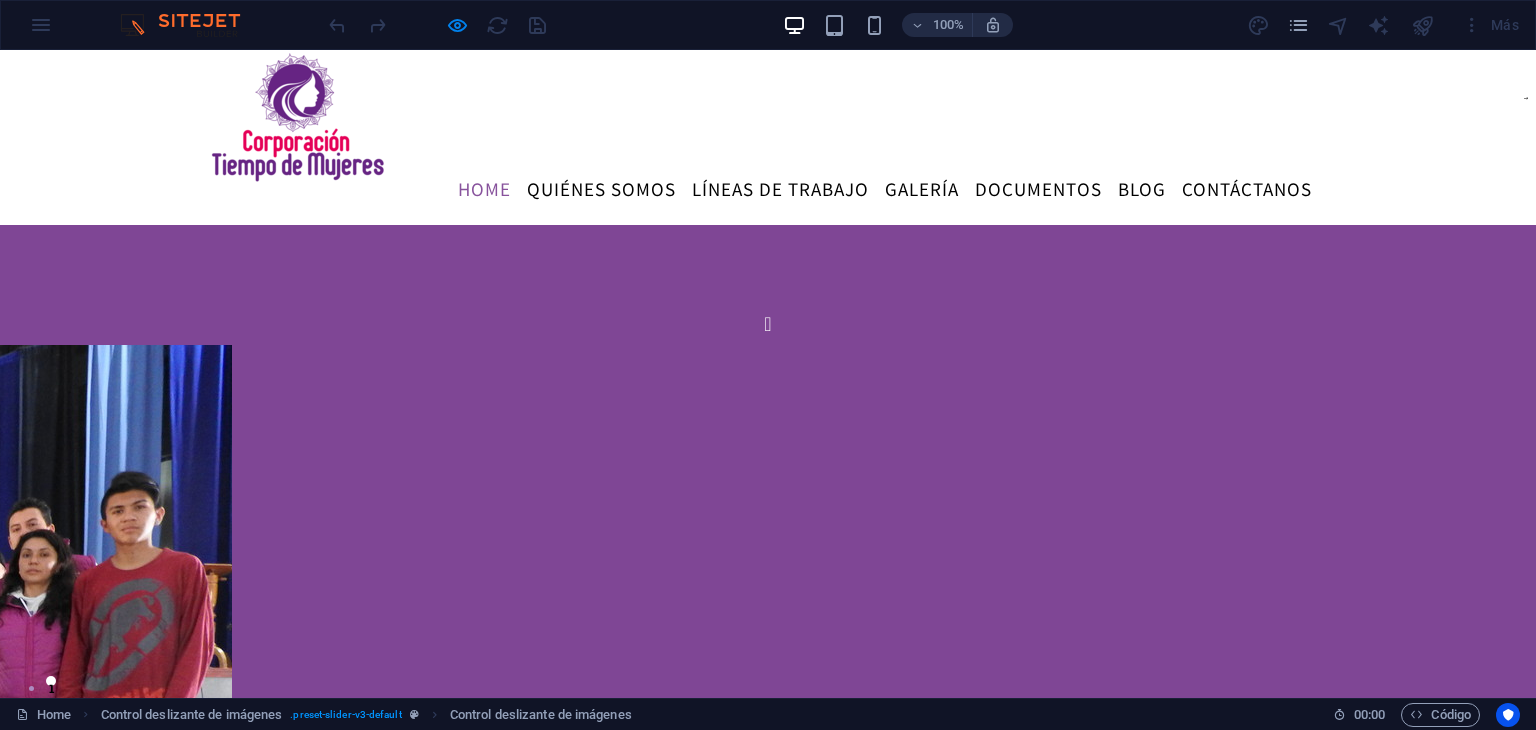 click at bounding box center [-392, 1391] 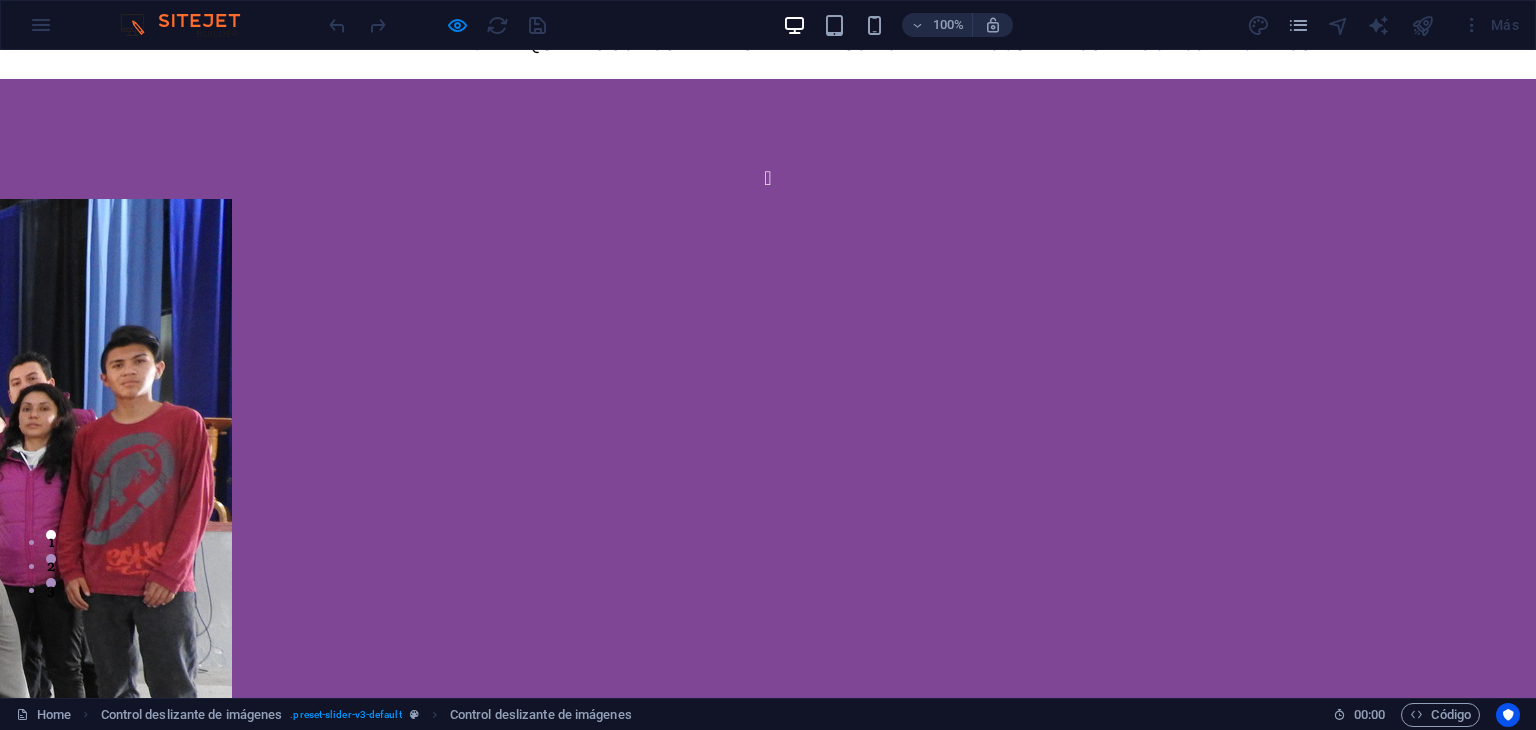 click at bounding box center (-392, 1245) 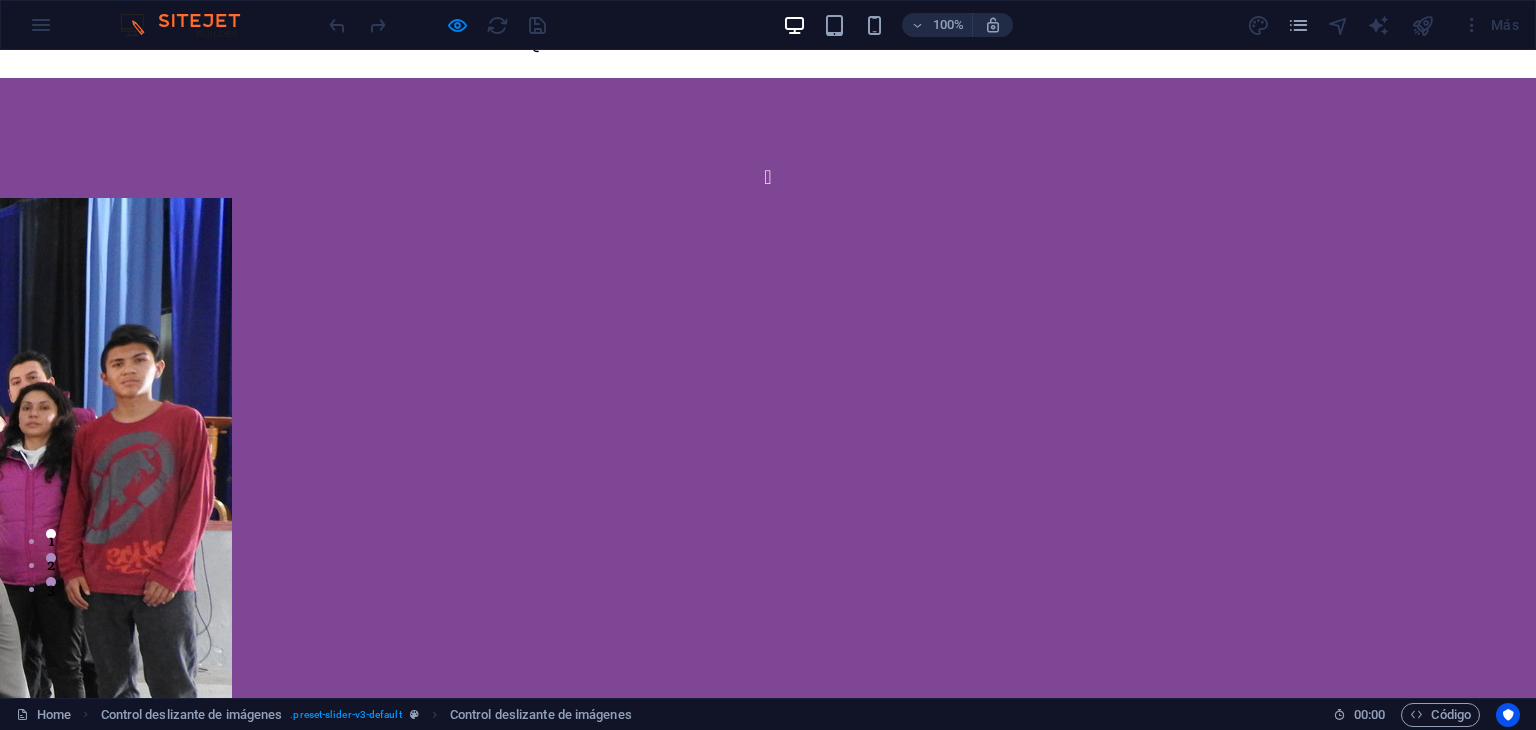 click at bounding box center (-392, 1244) 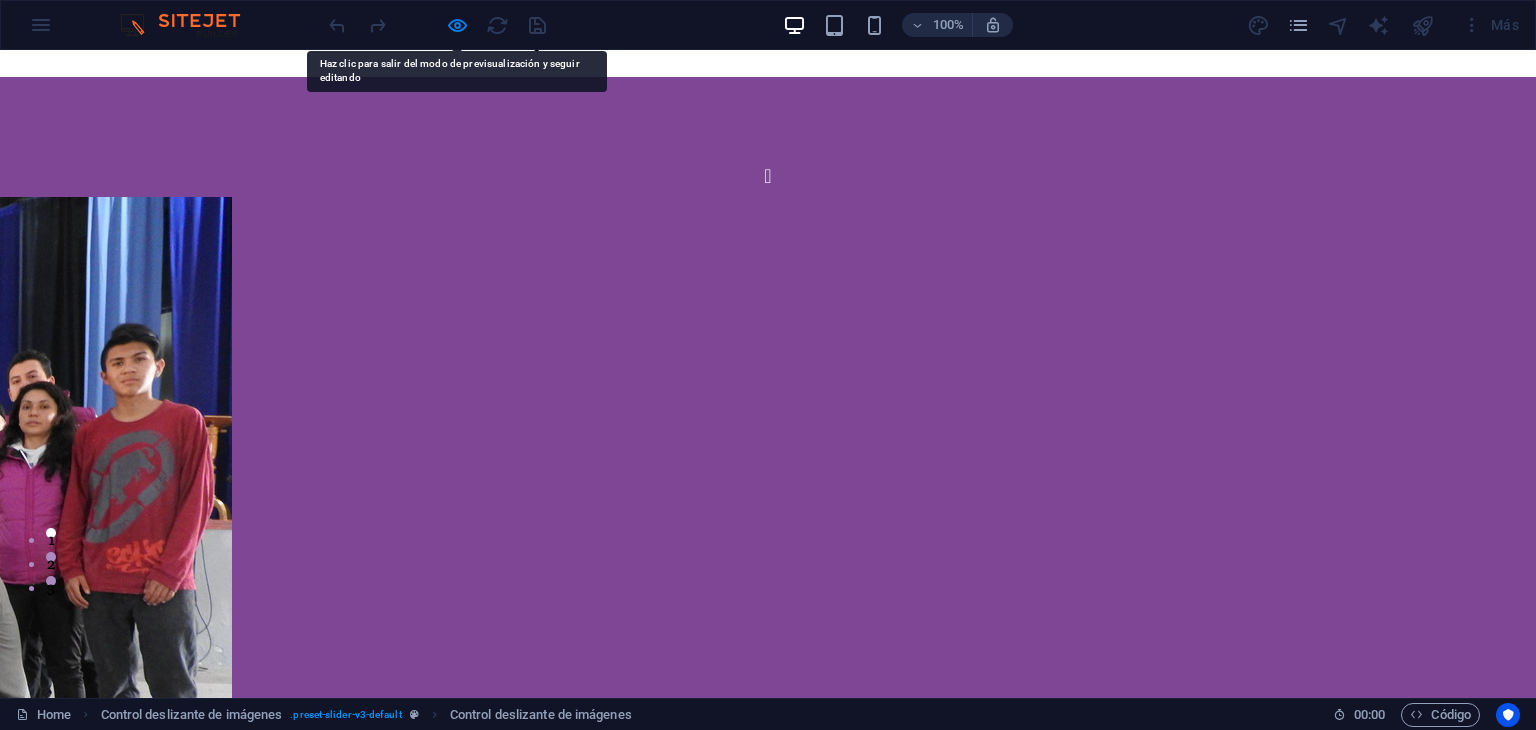 click at bounding box center (-392, 1243) 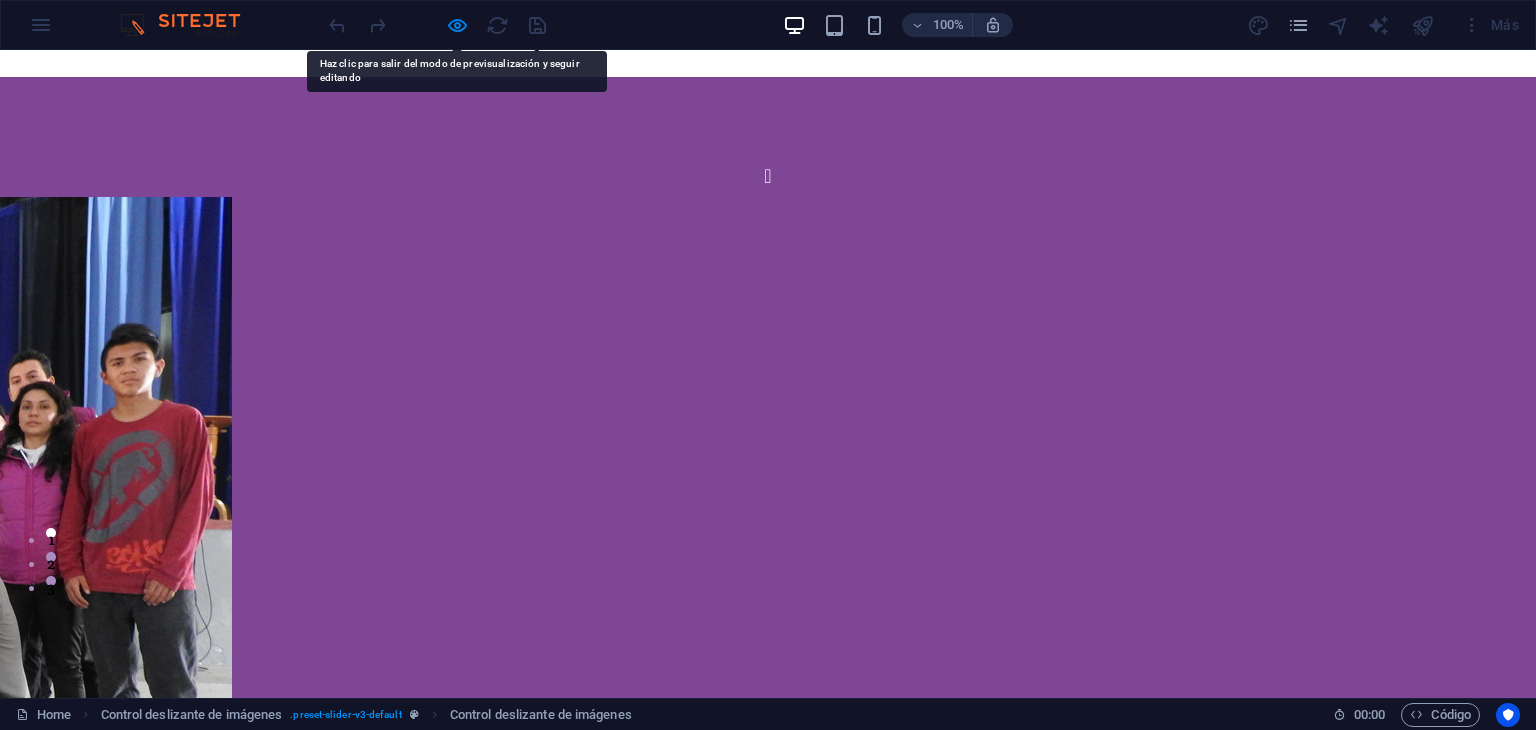 click at bounding box center [-392, 1243] 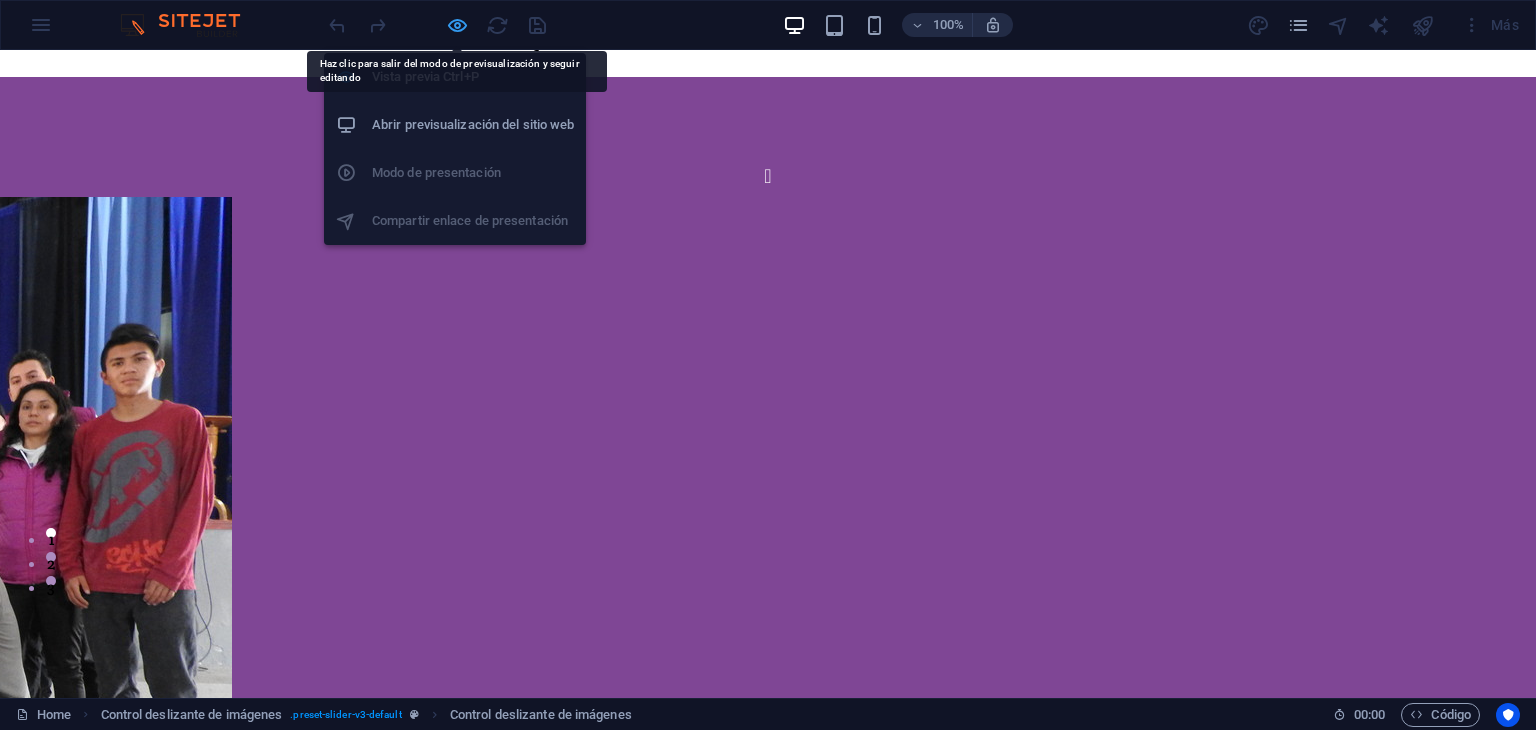 click at bounding box center [457, 25] 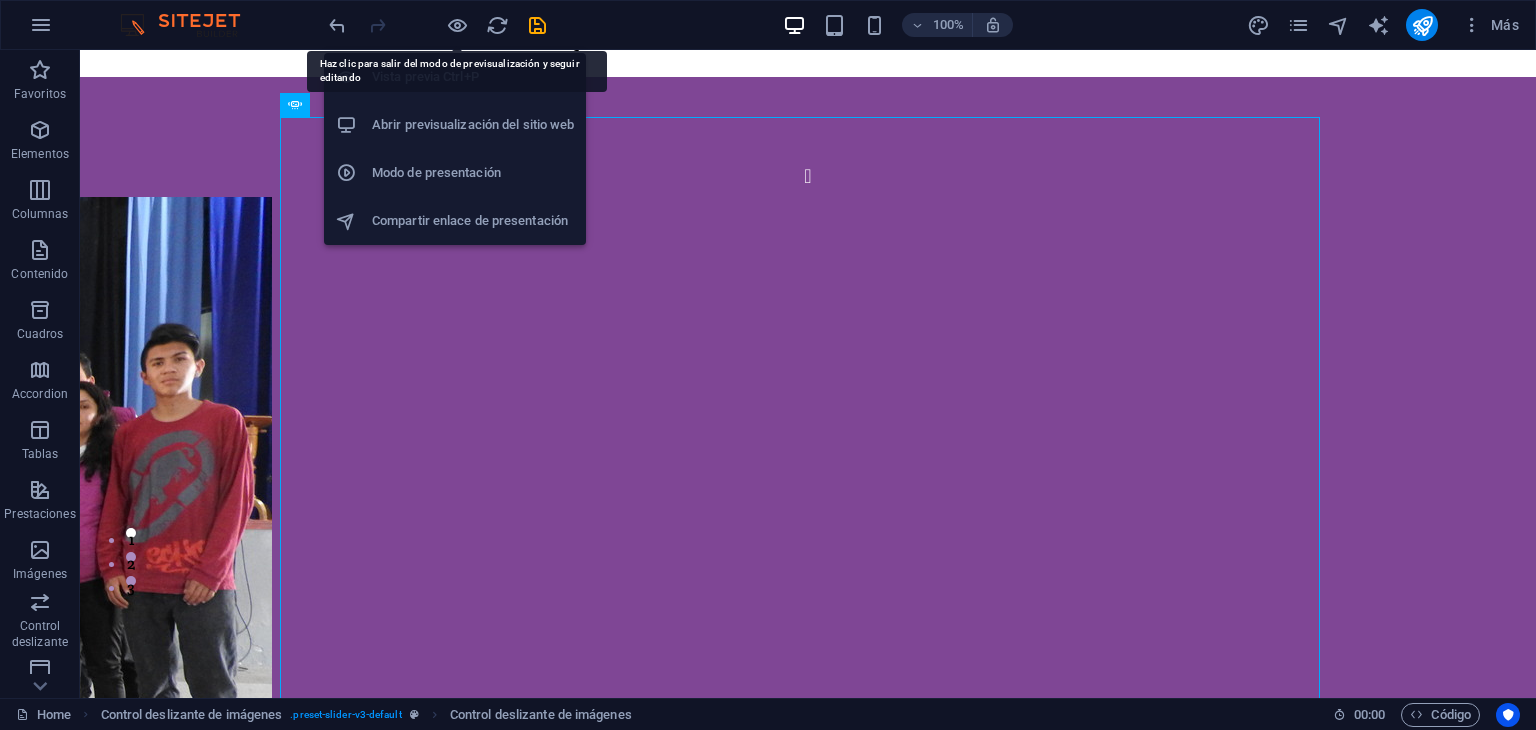 click at bounding box center [-352, 1243] 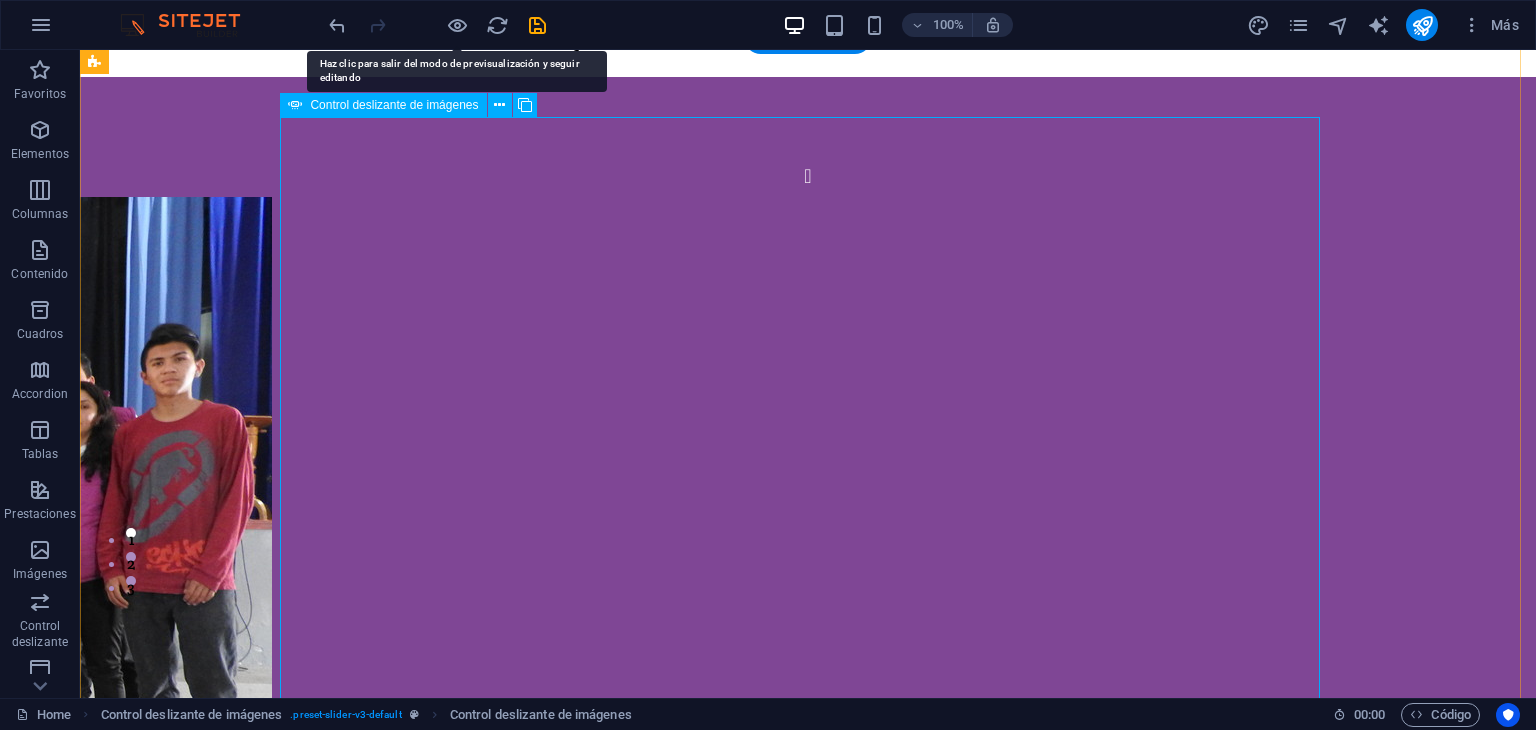click at bounding box center [-352, 1243] 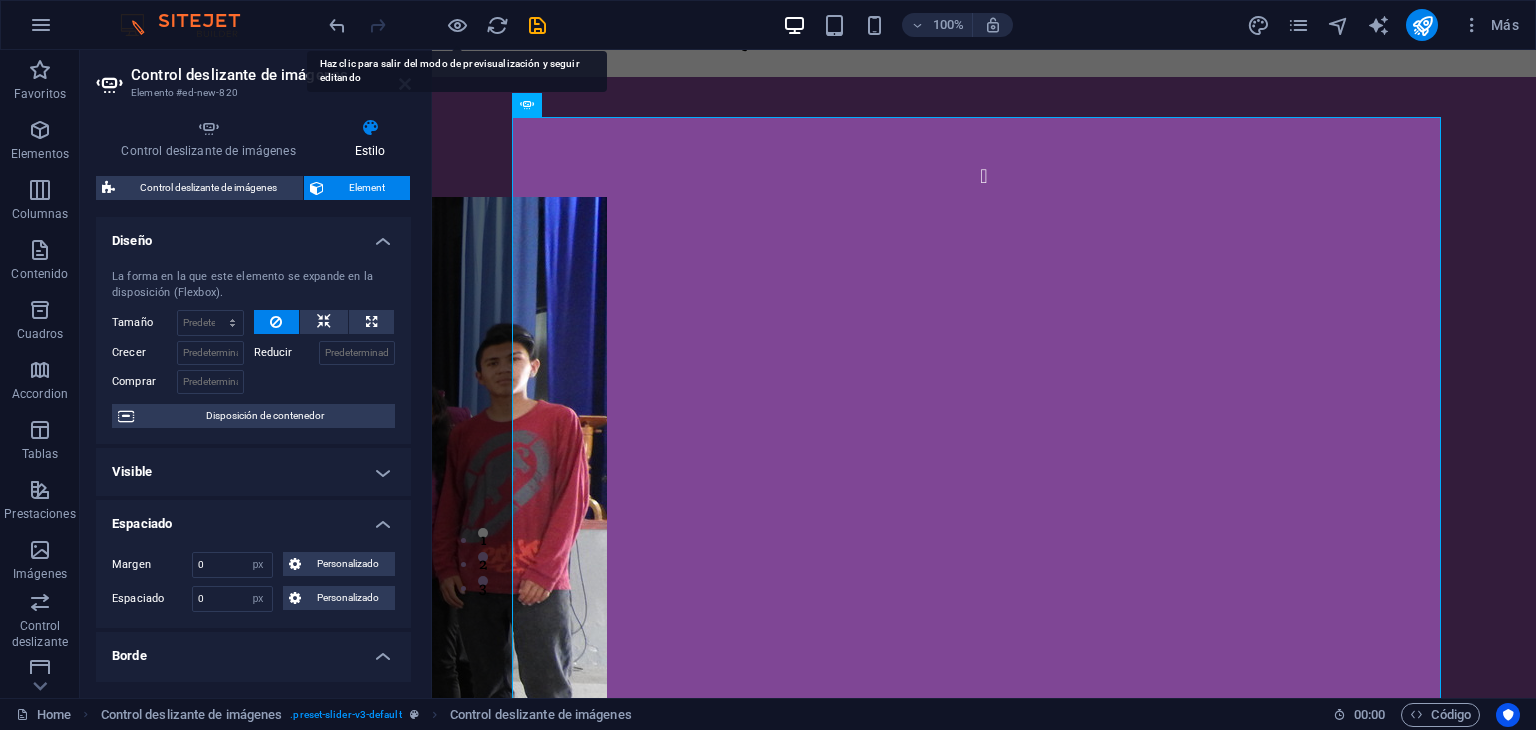 scroll, scrollTop: 28, scrollLeft: 0, axis: vertical 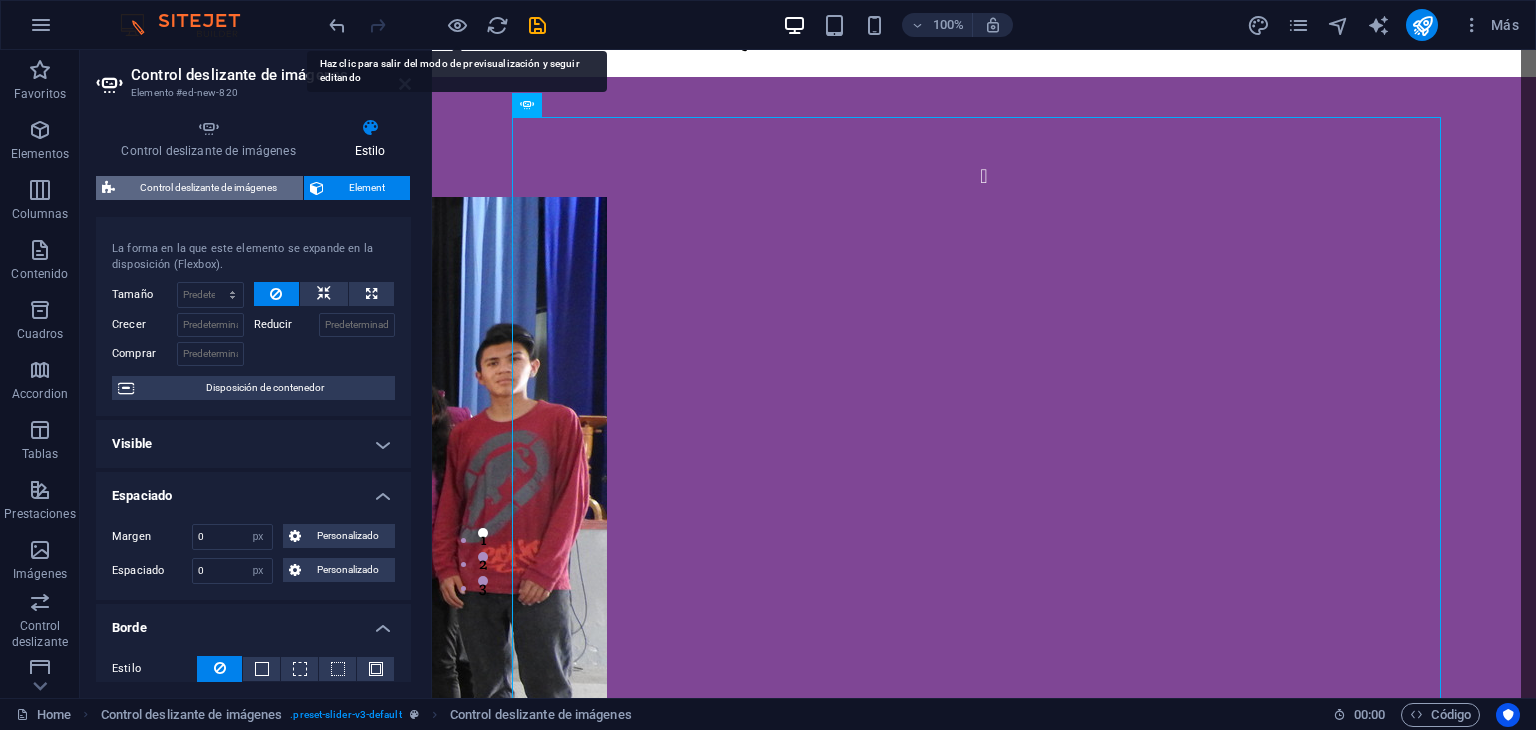 click on "Control deslizante de imágenes" at bounding box center (209, 188) 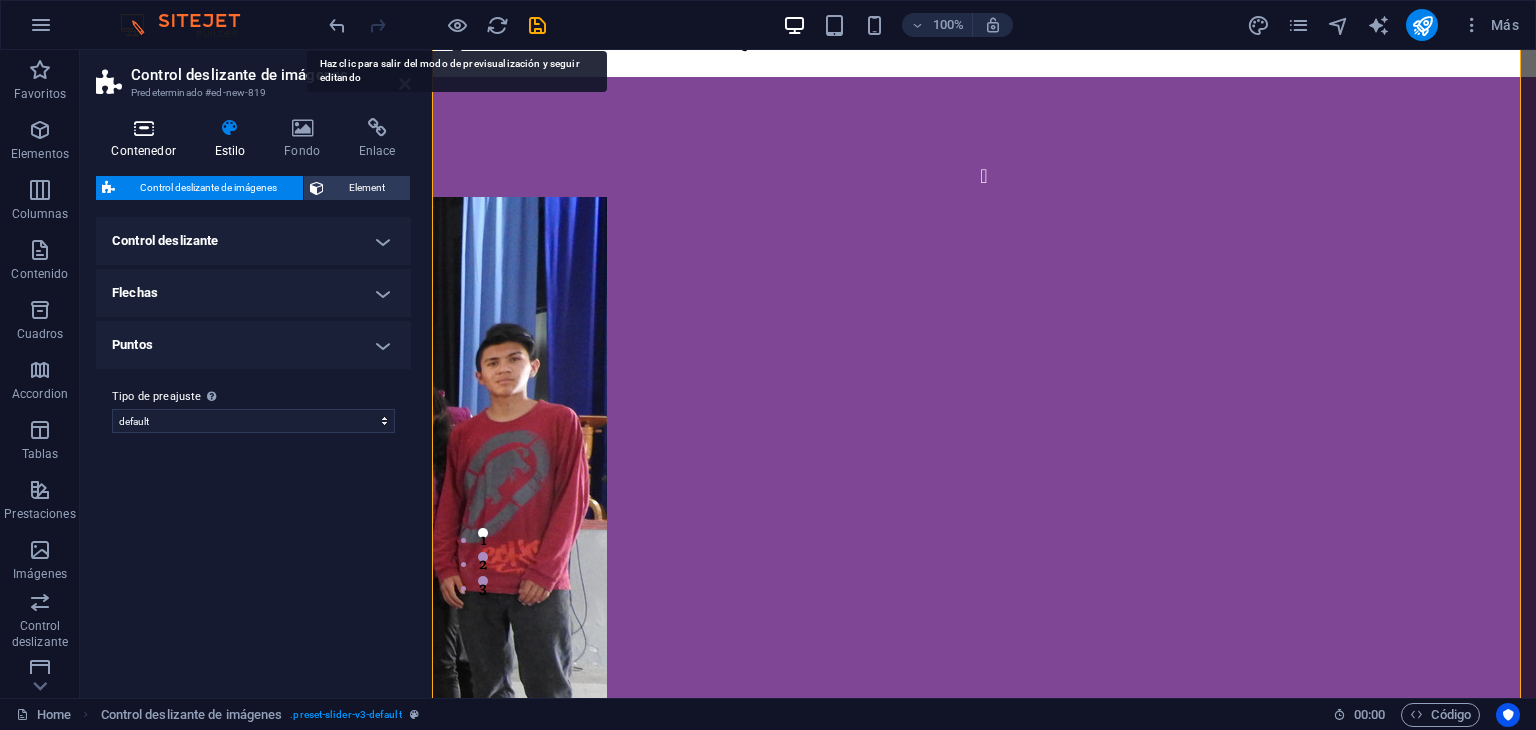 click at bounding box center (143, 128) 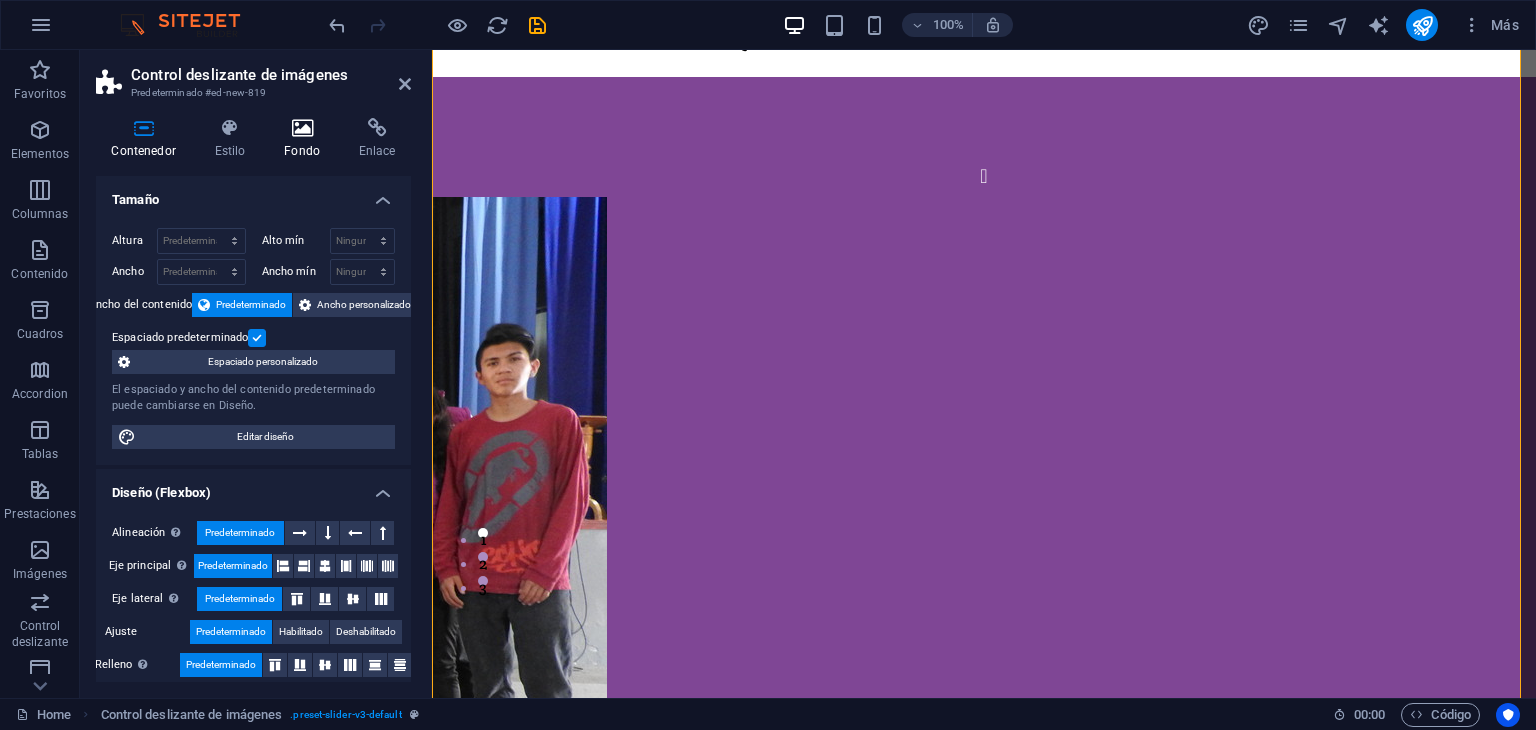 click at bounding box center [302, 128] 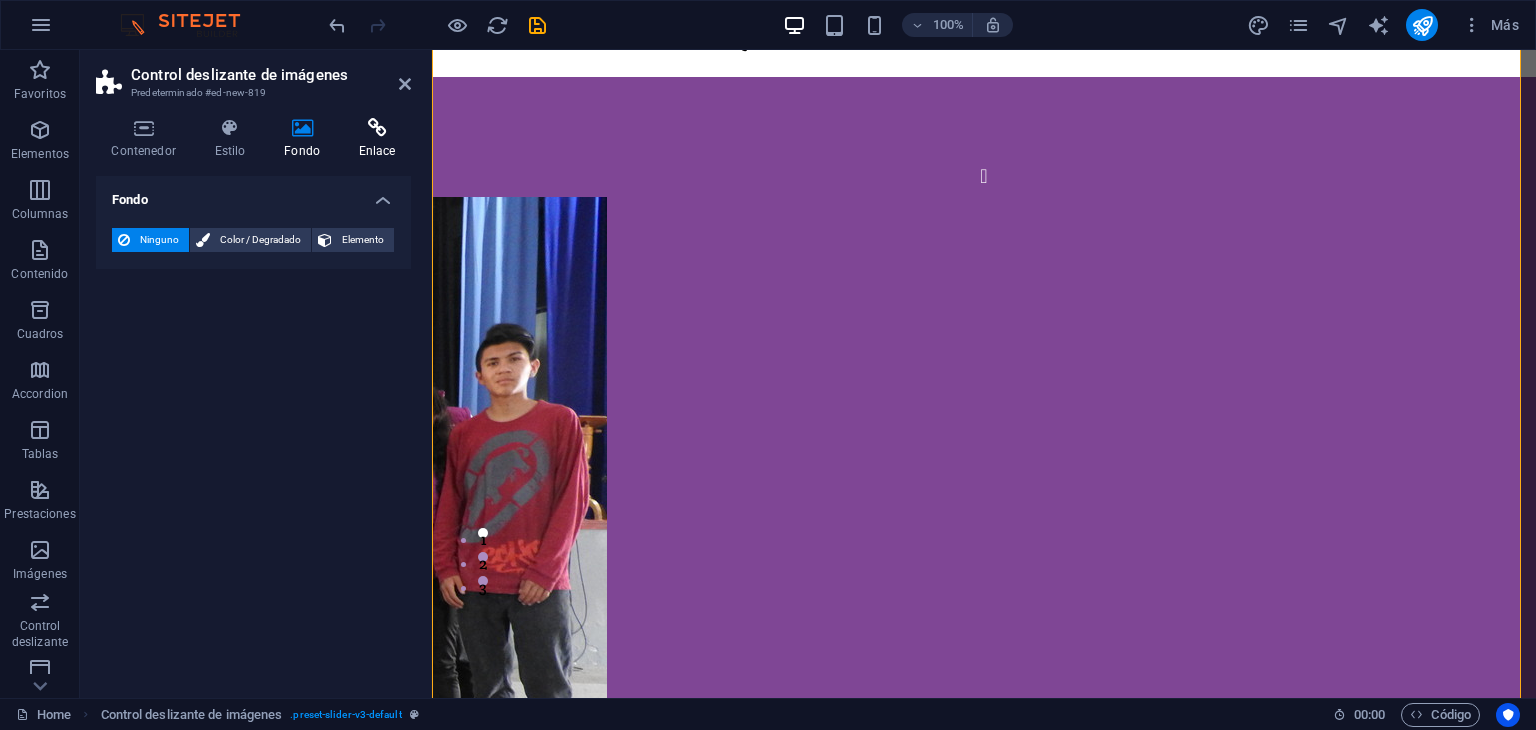 click at bounding box center (377, 128) 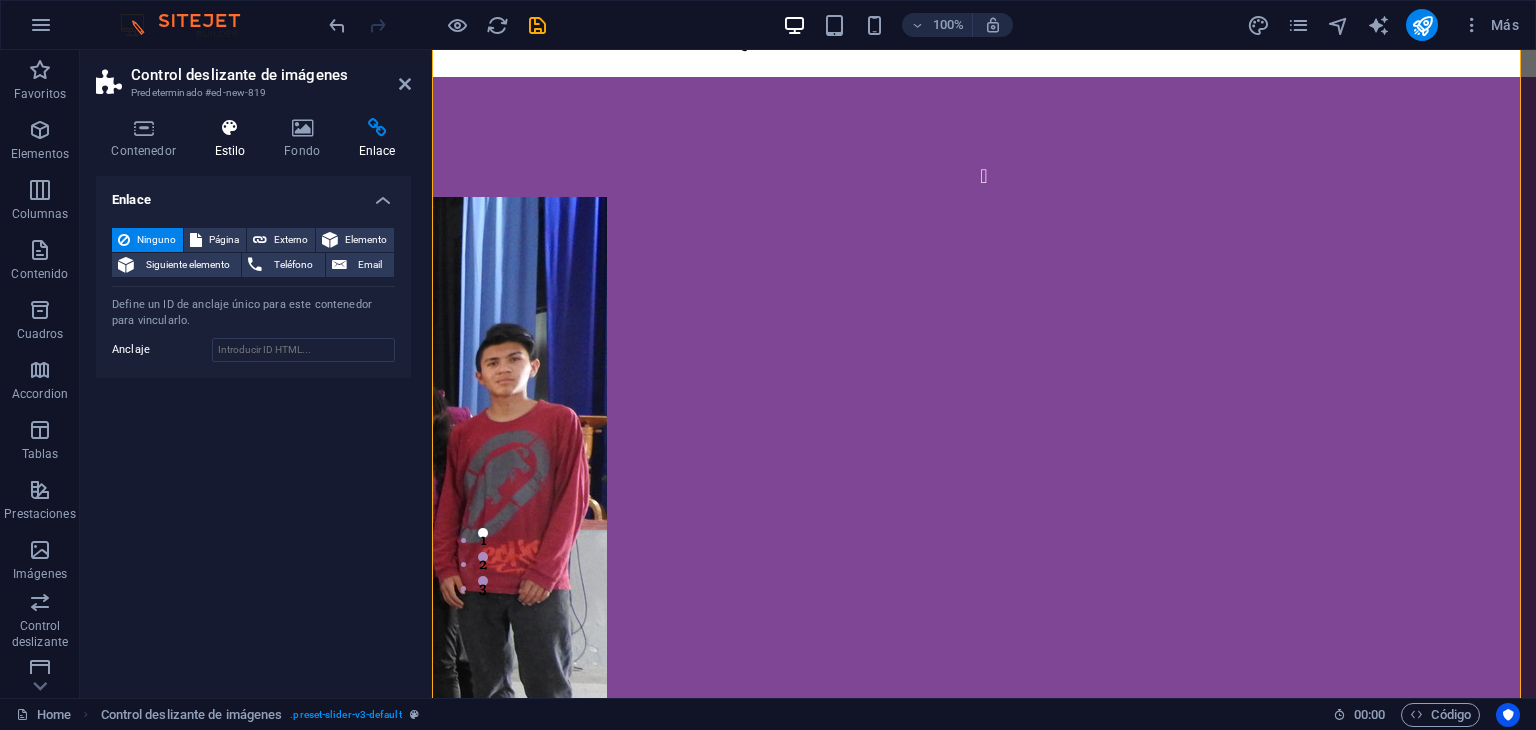 click at bounding box center [230, 128] 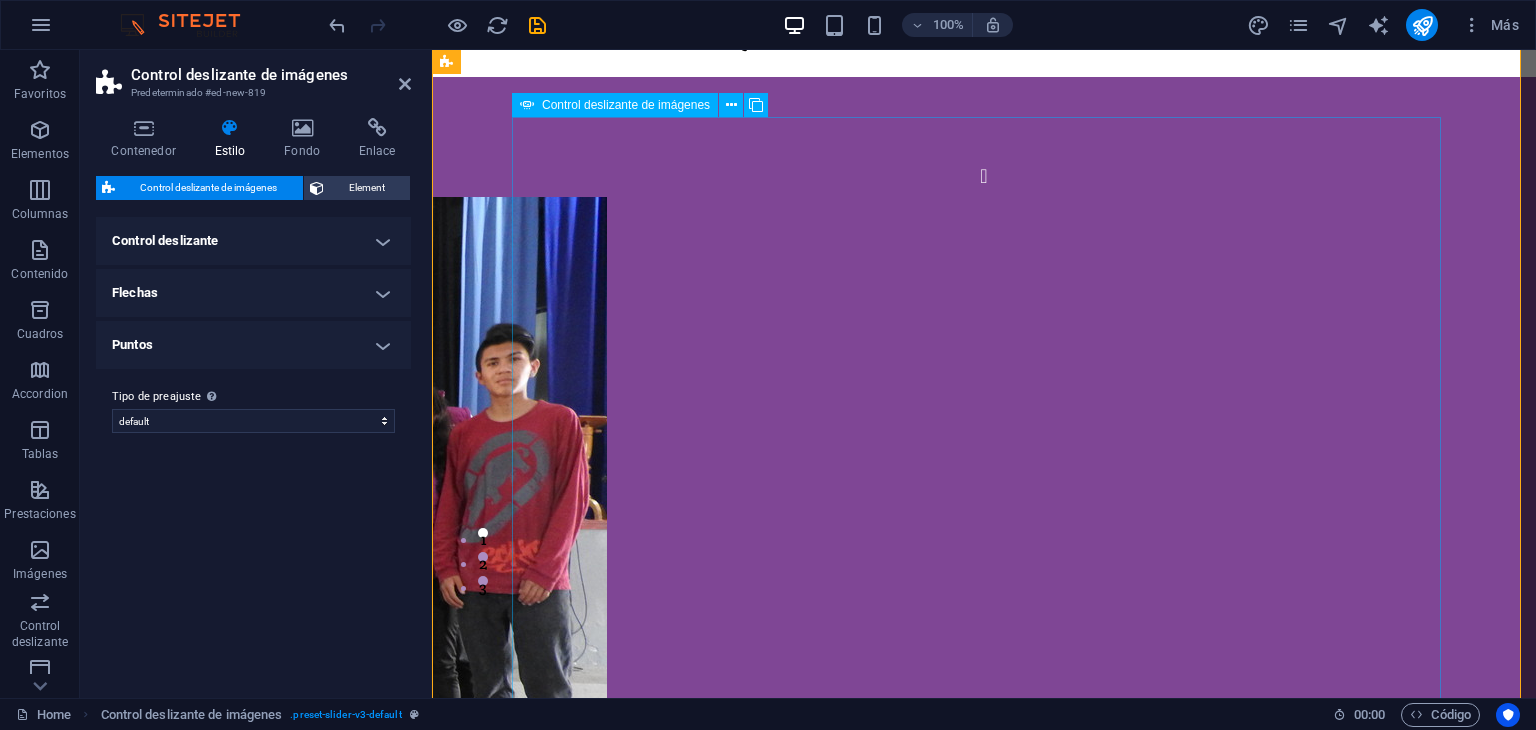 click at bounding box center [-17, 1243] 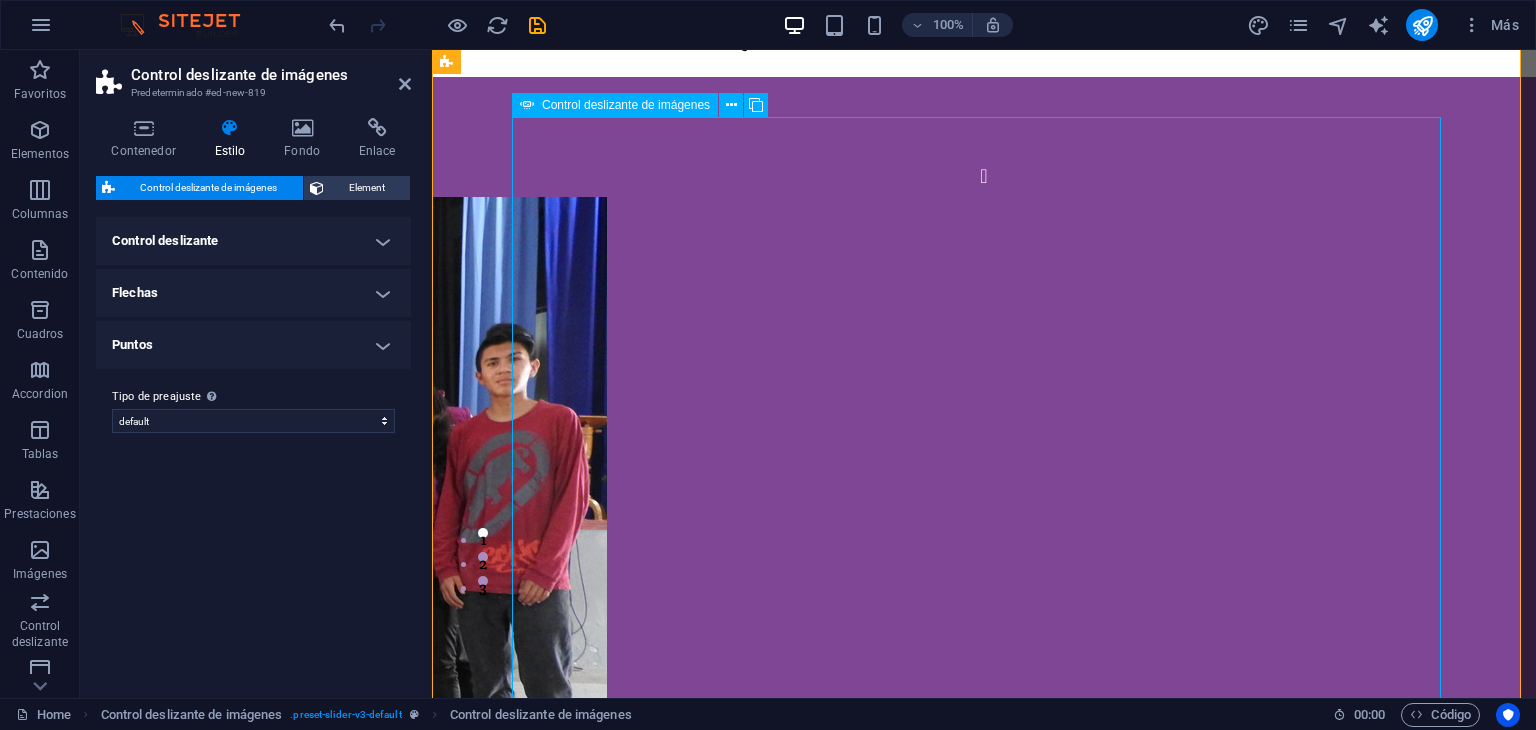 click at bounding box center (-17, 1243) 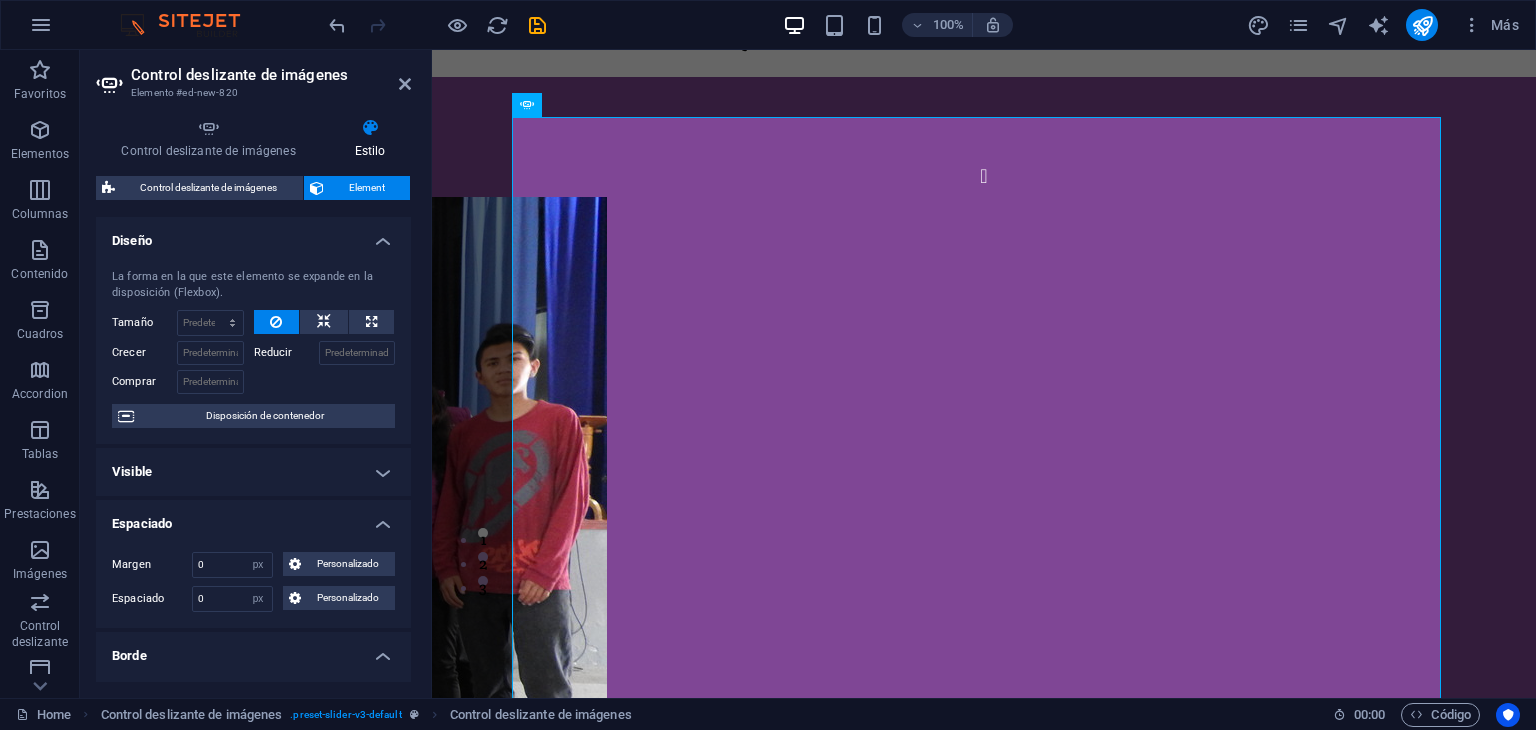 click on "Diseño" at bounding box center (253, 235) 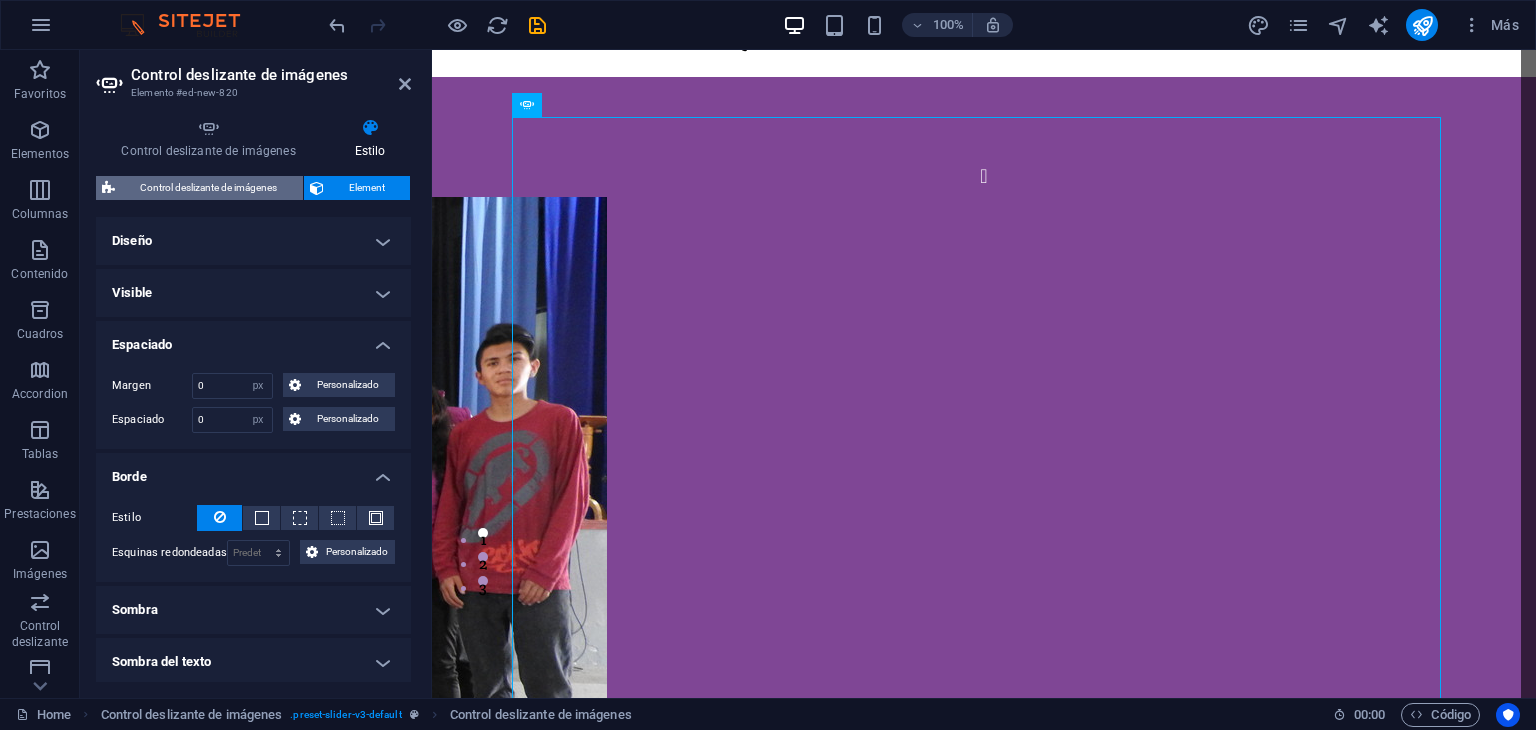 click on "Control deslizante de imágenes" at bounding box center (209, 188) 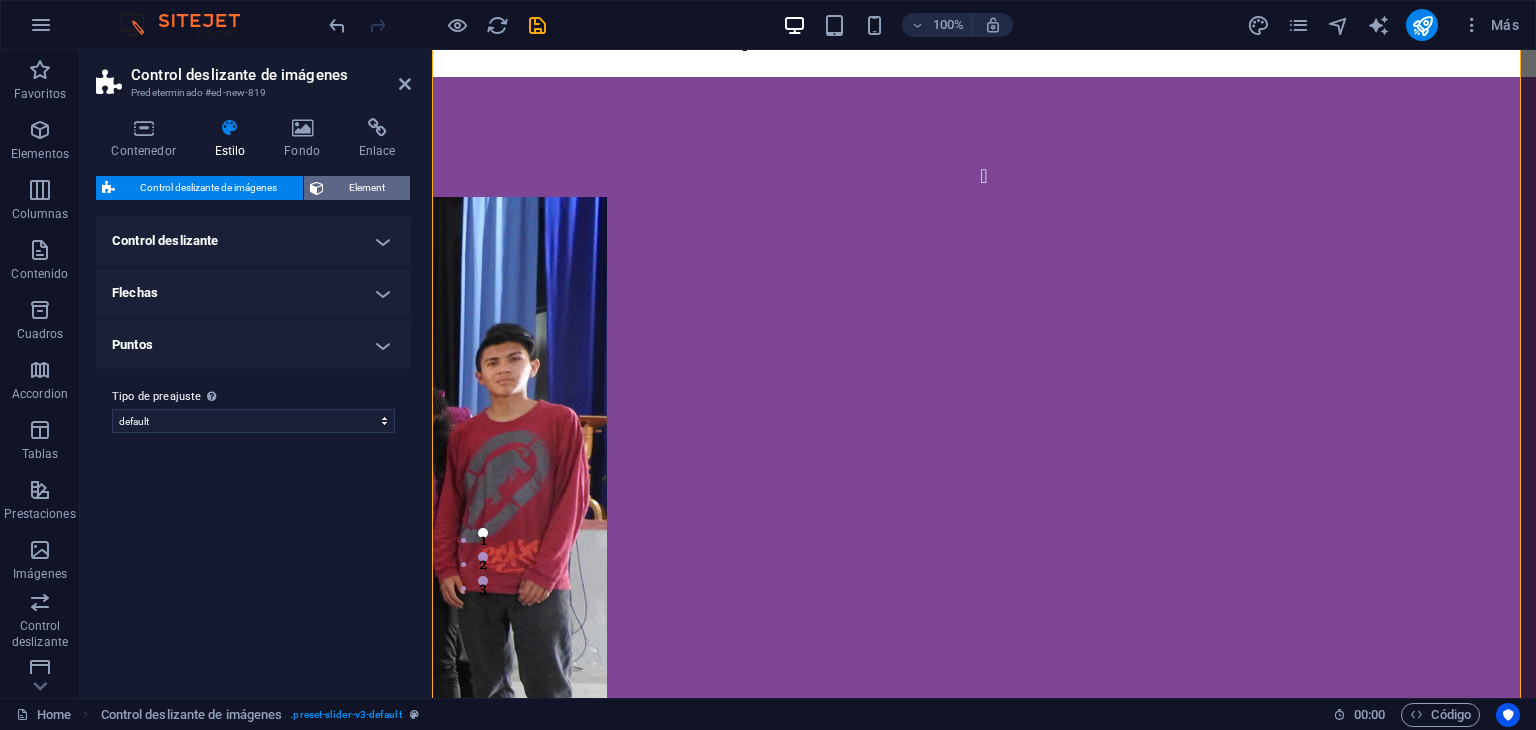 click on "Element" at bounding box center [367, 188] 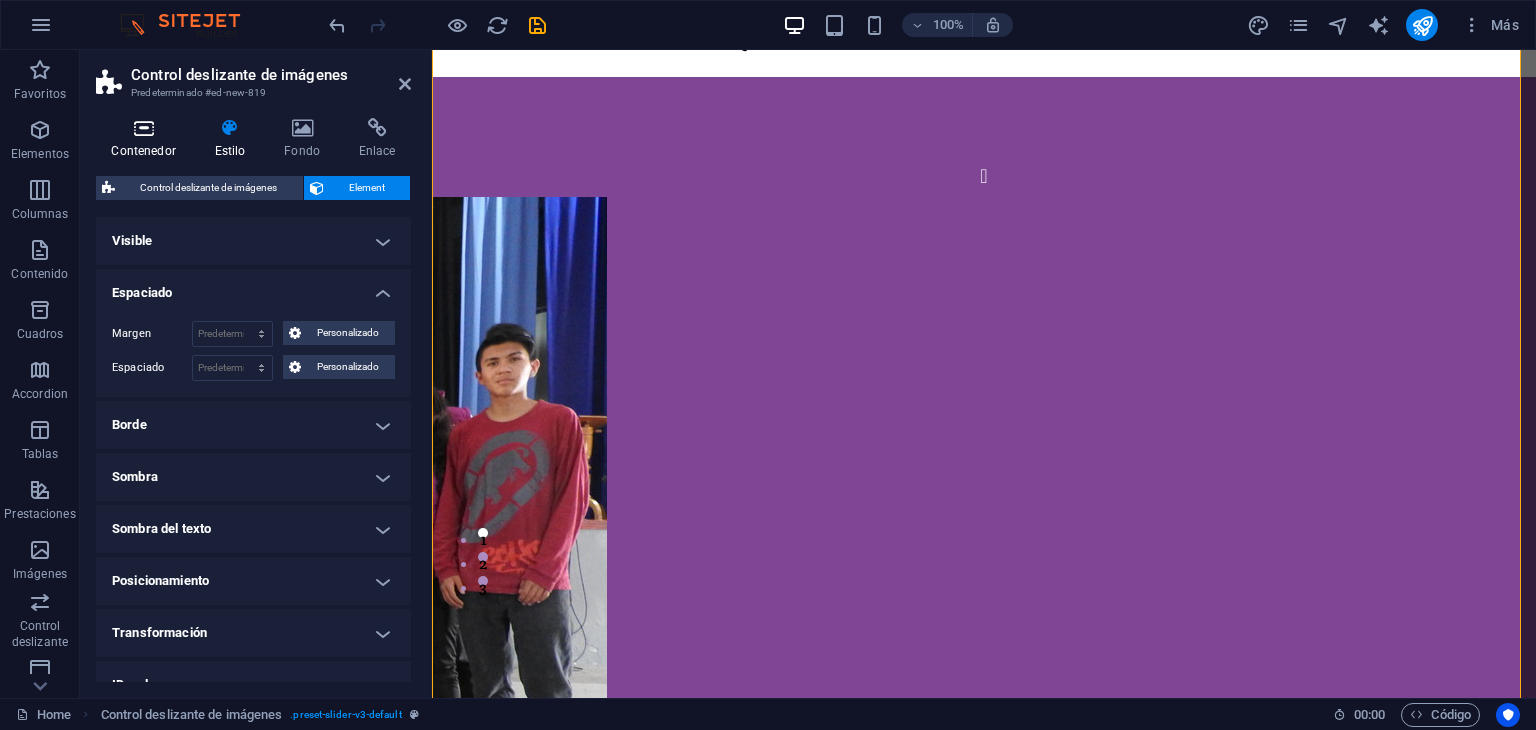 click on "Contenedor" at bounding box center (147, 139) 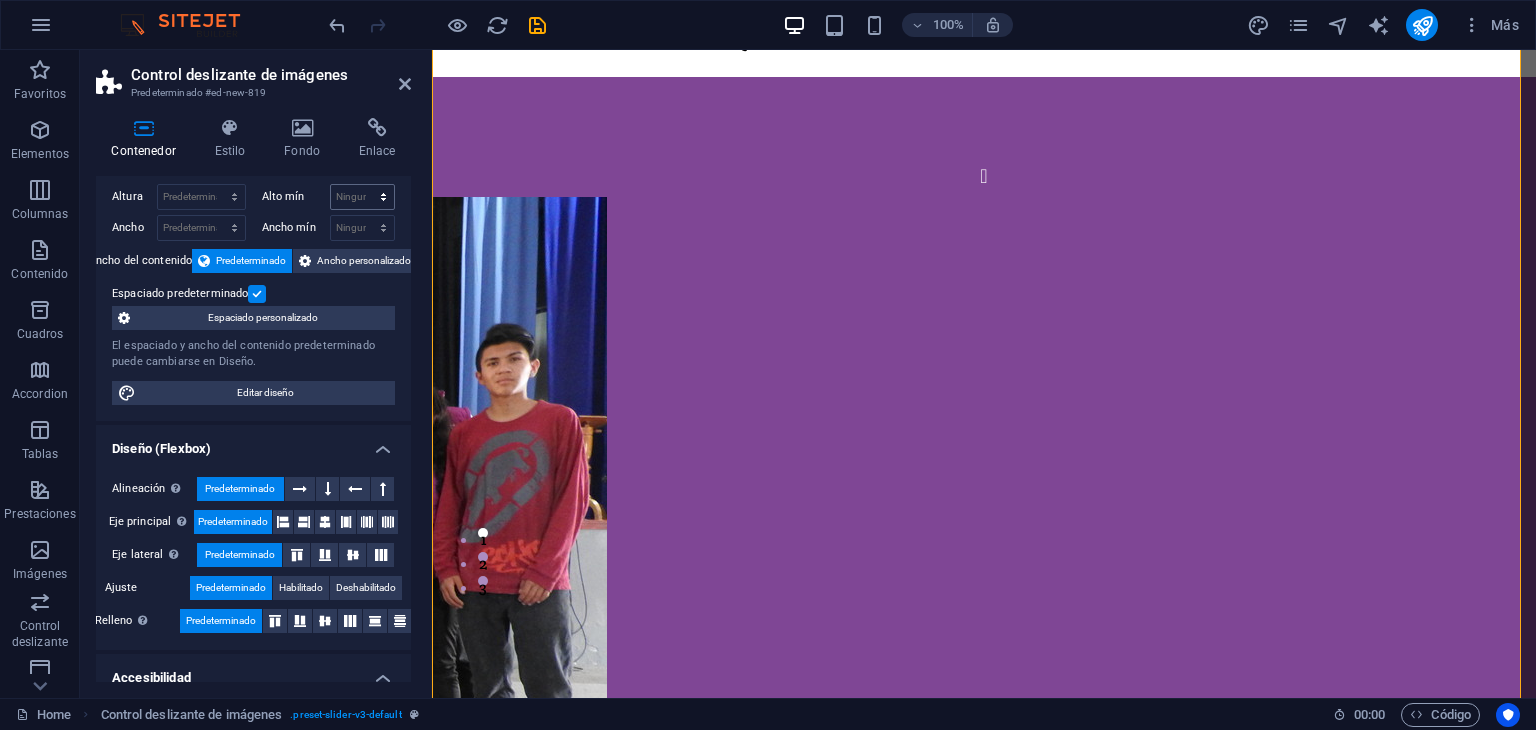 scroll, scrollTop: 0, scrollLeft: 0, axis: both 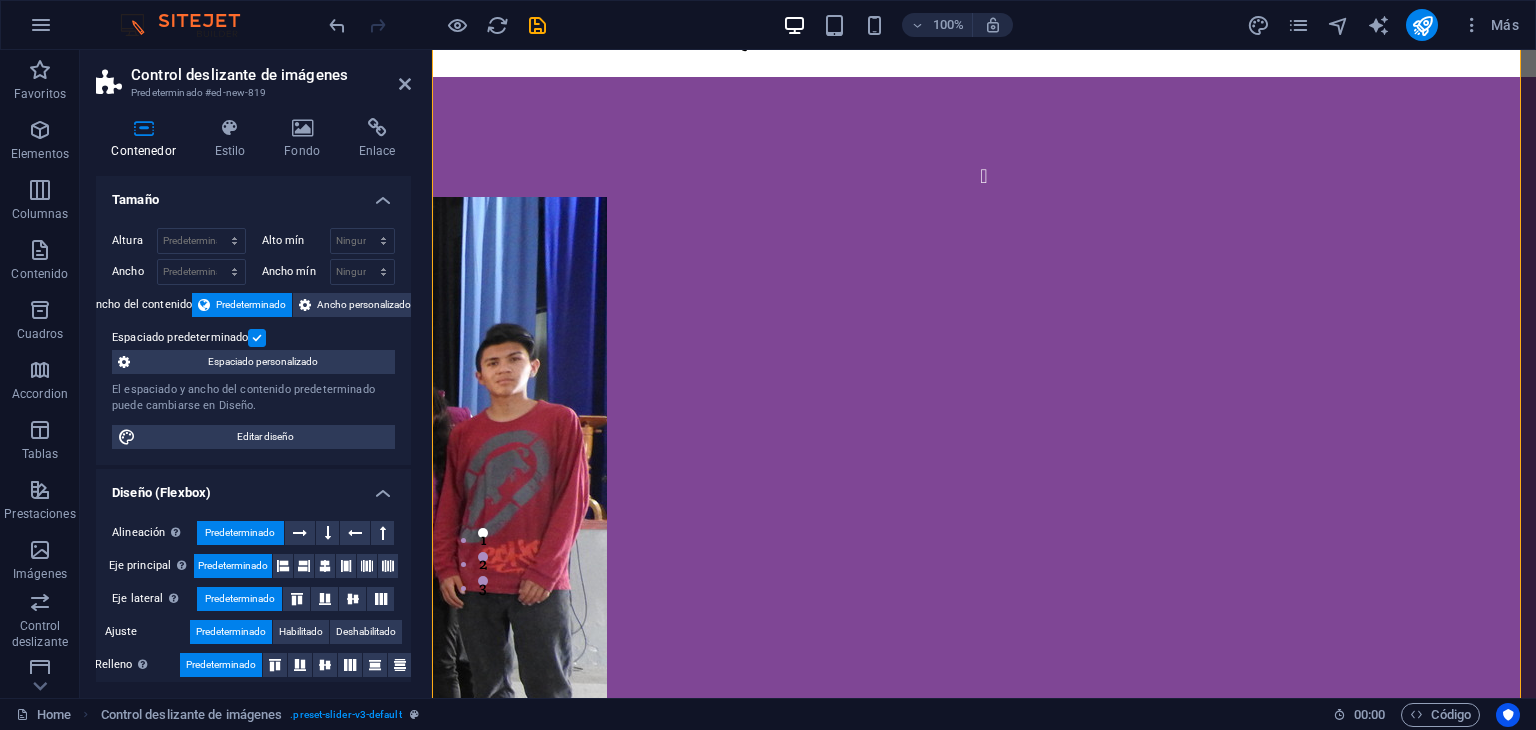 click on "Tamaño" at bounding box center (253, 194) 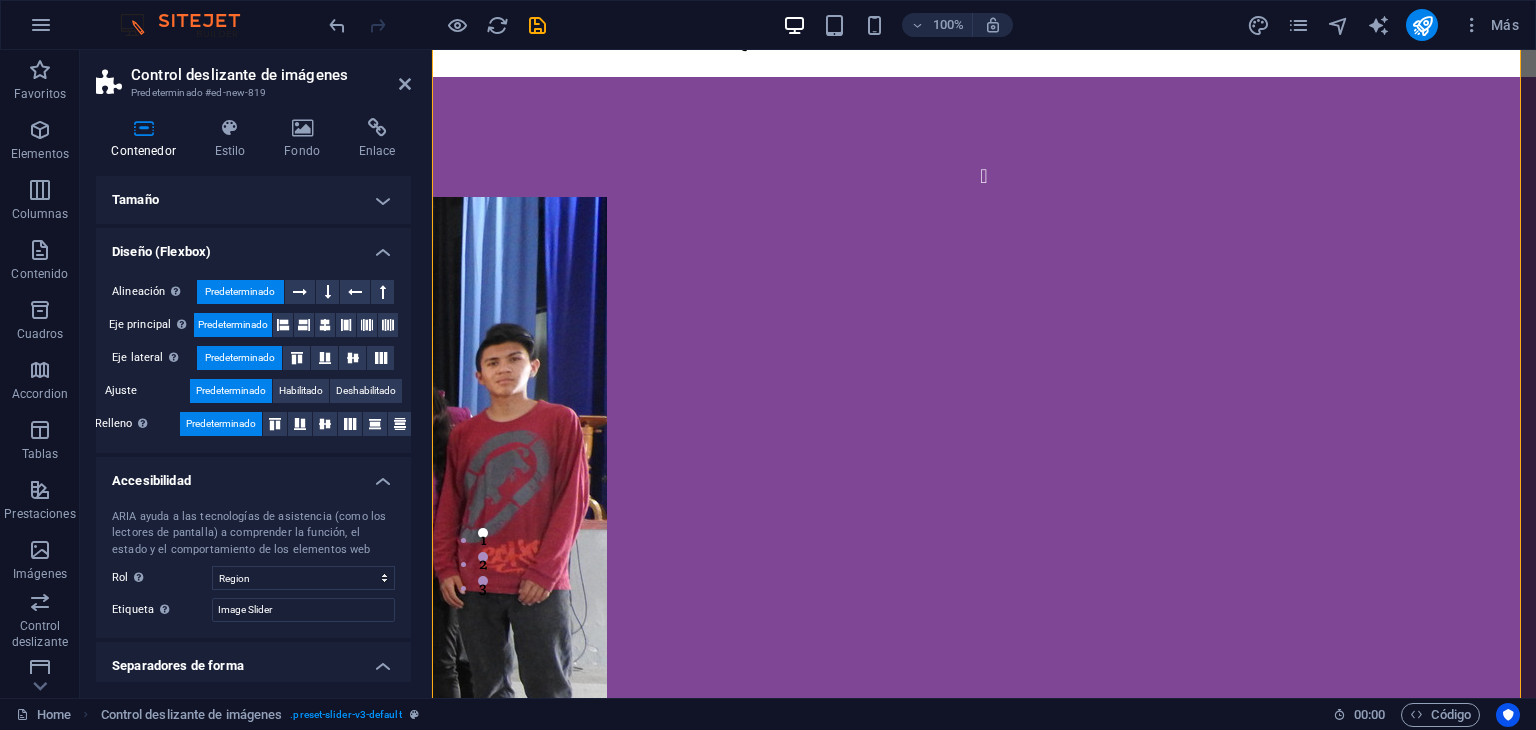 click on "Diseño (Flexbox)" at bounding box center [253, 246] 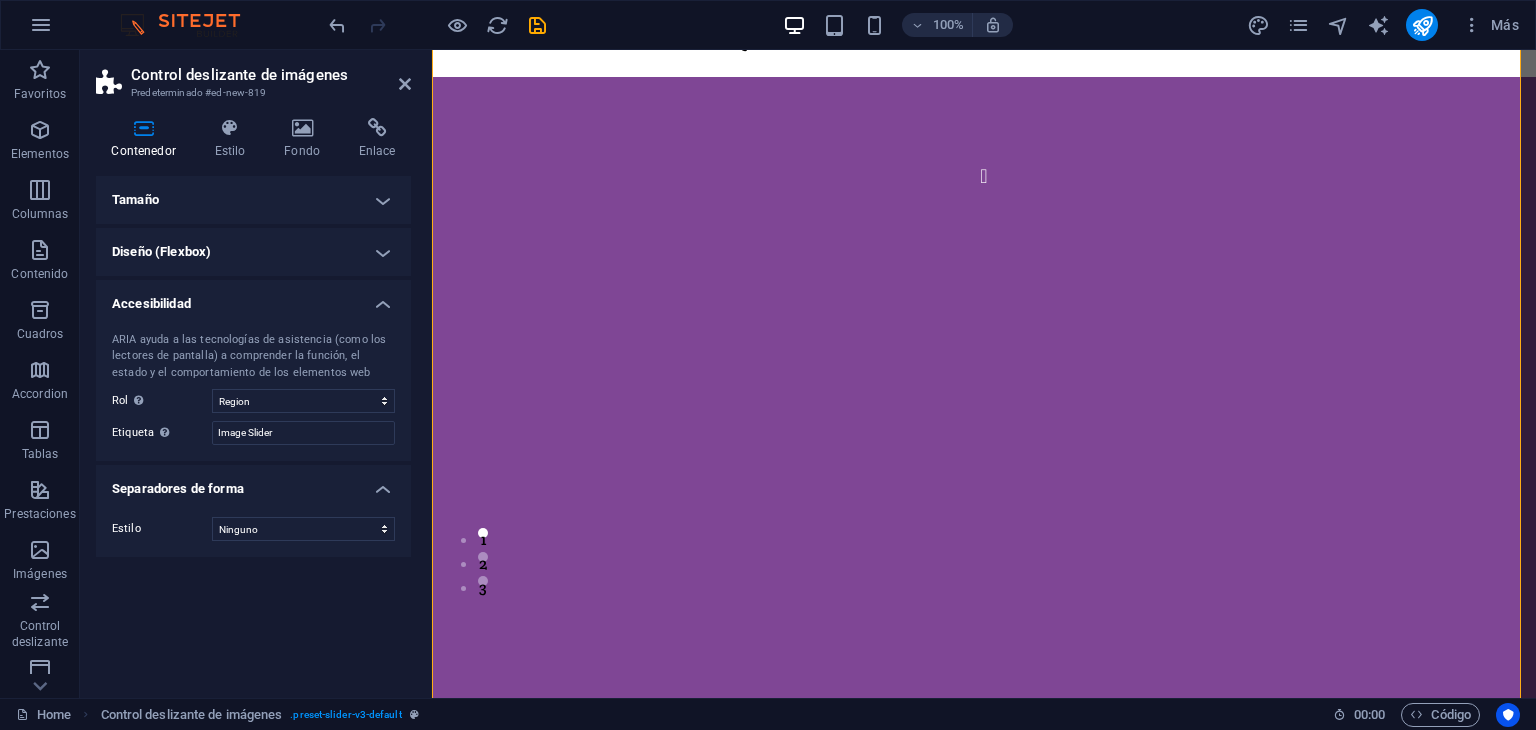 click on "Diseño (Flexbox)" at bounding box center (253, 252) 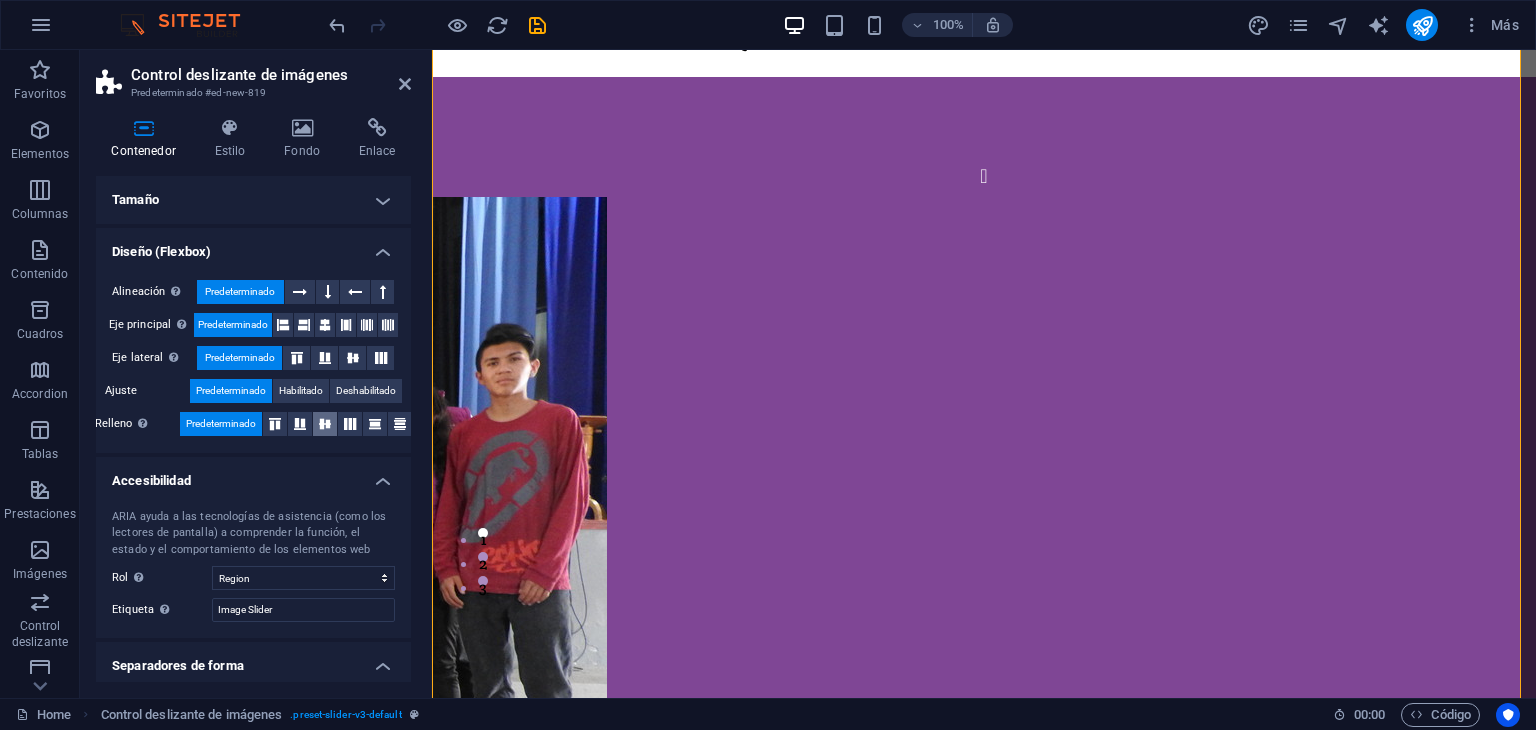 click at bounding box center (325, 424) 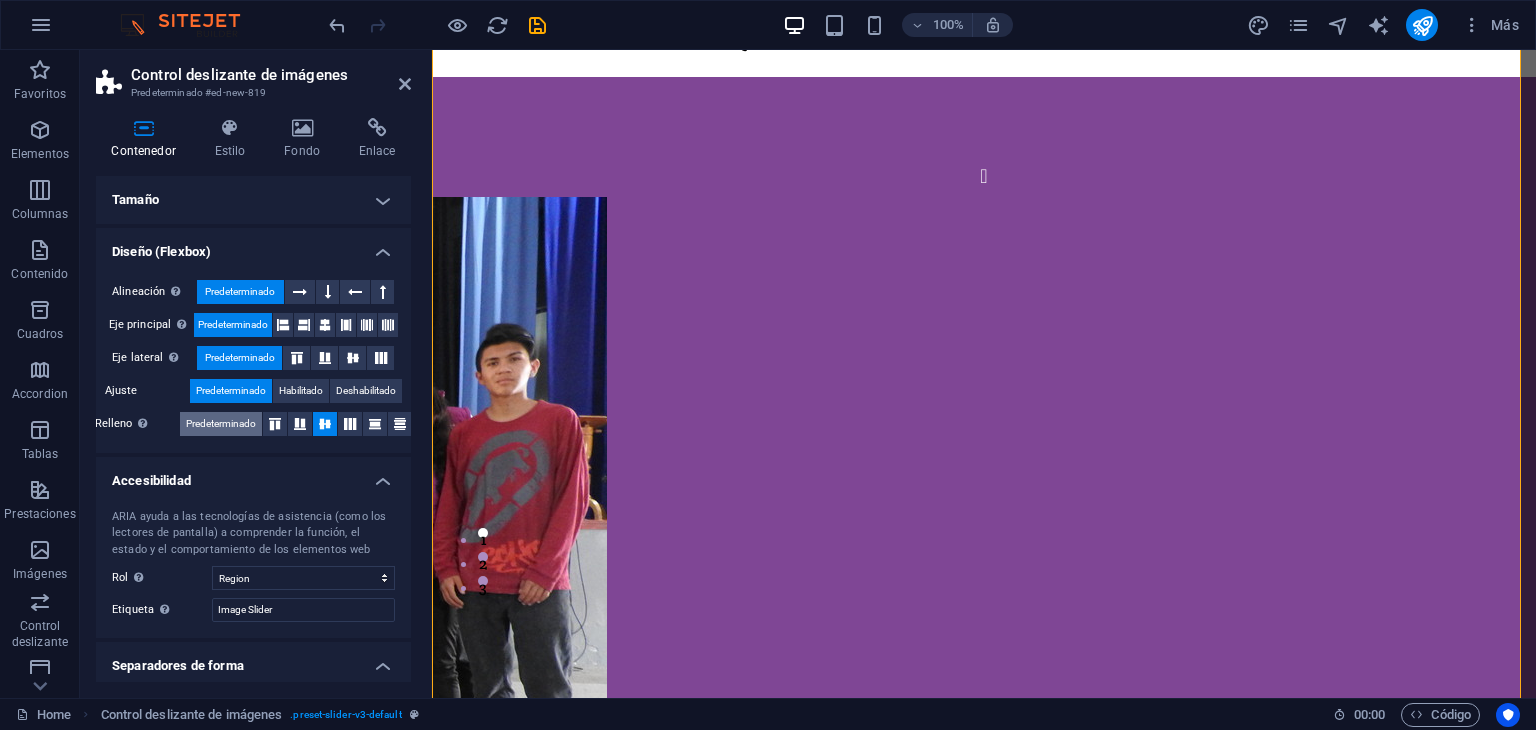 click on "Predeterminado" at bounding box center (221, 424) 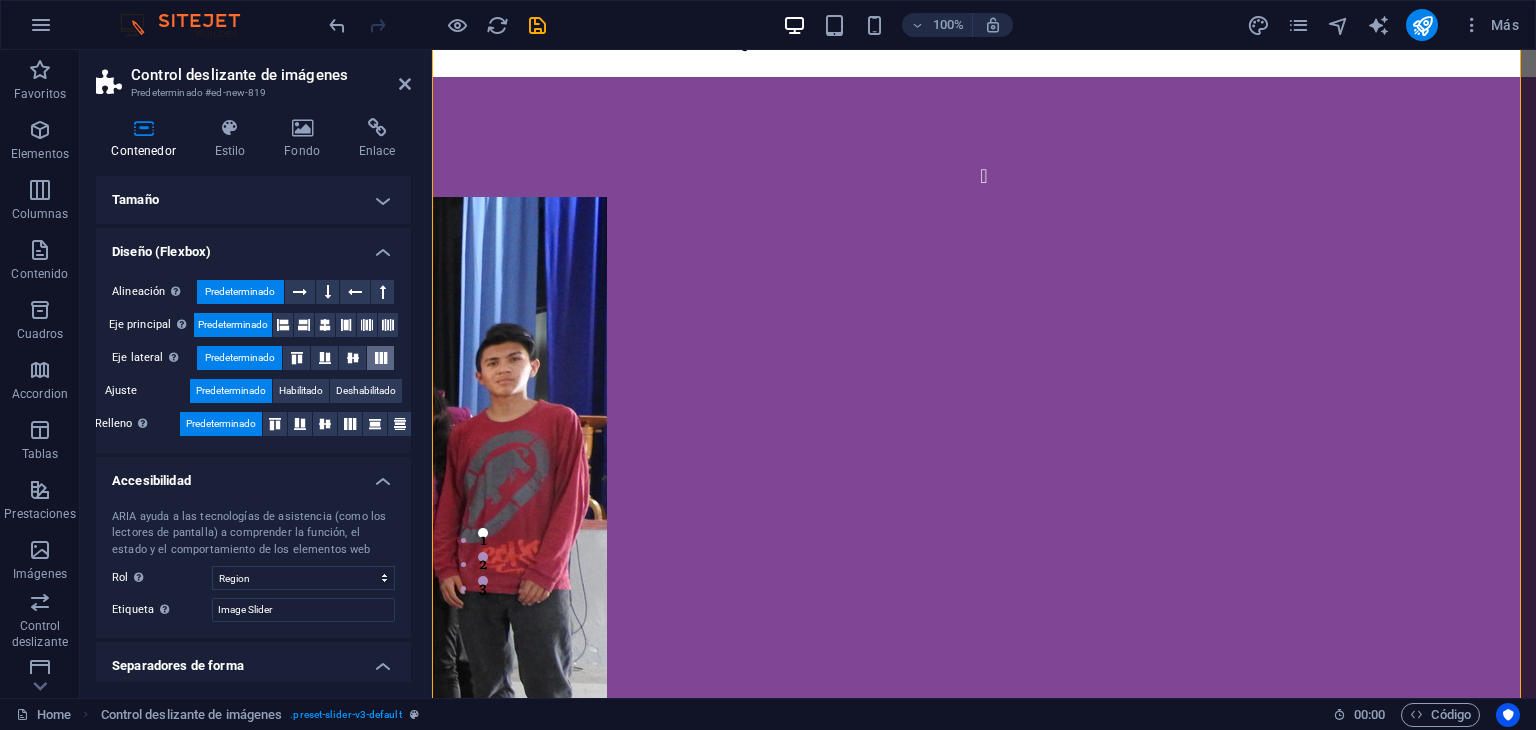 click at bounding box center [381, 358] 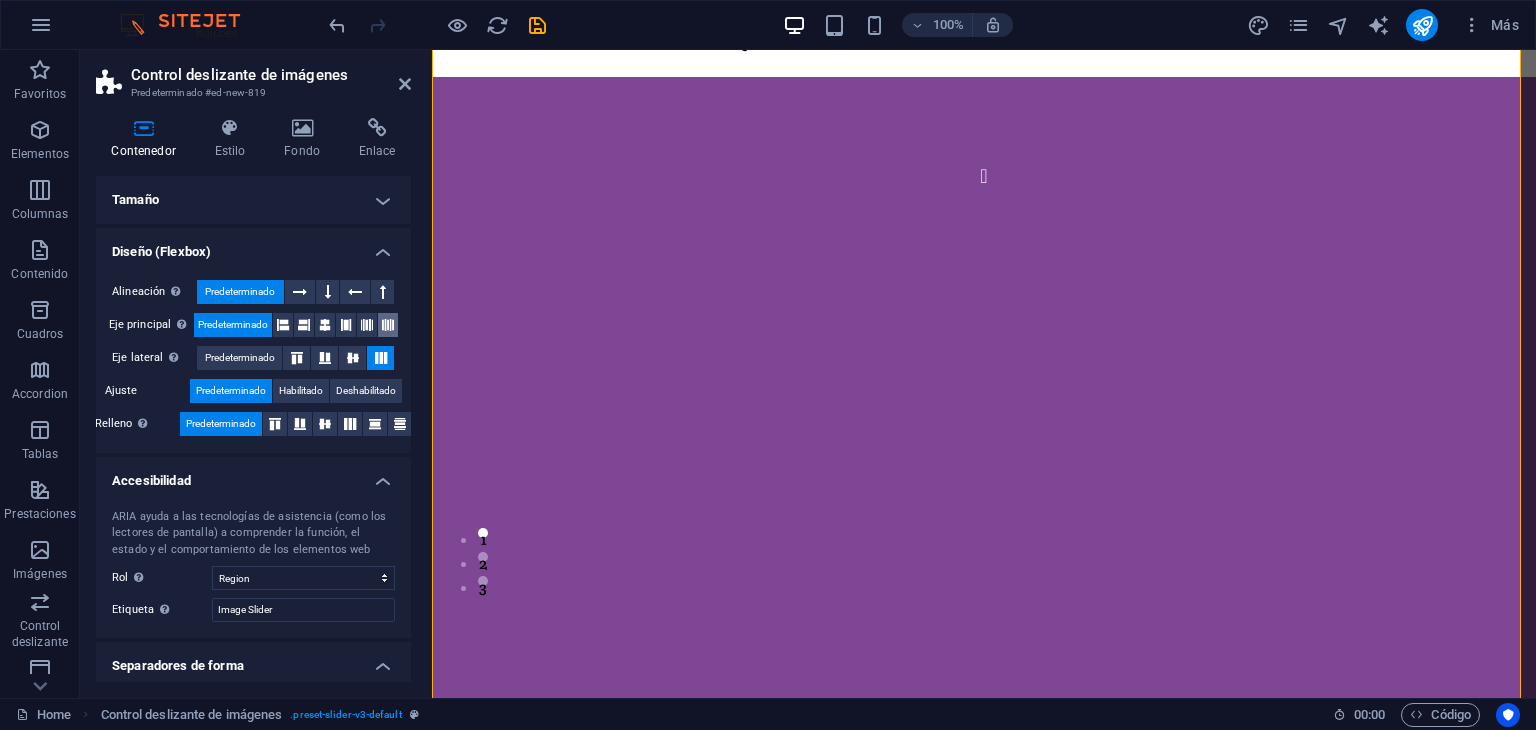 click at bounding box center [388, 325] 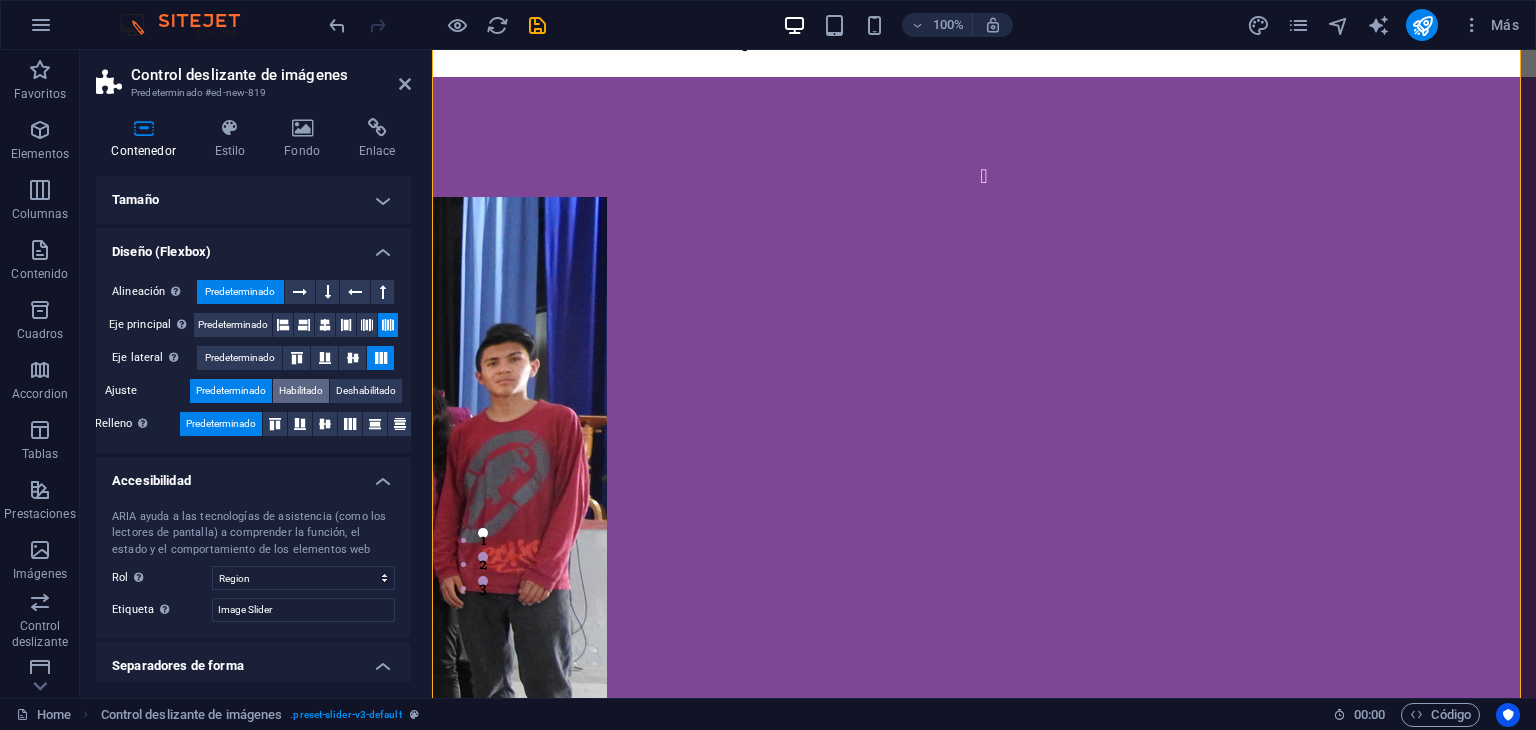 click on "Habilitado" at bounding box center [301, 391] 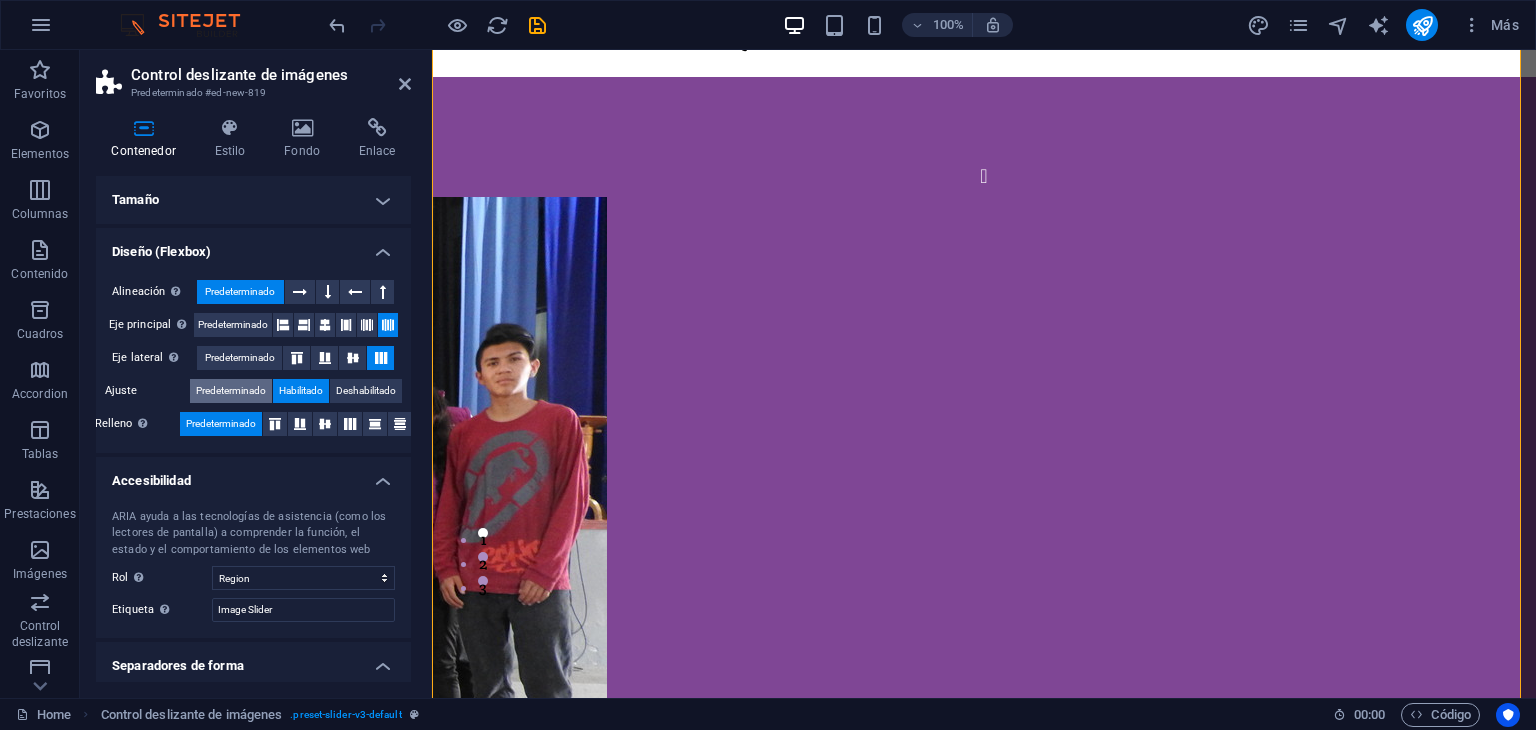 click on "Predeterminado" at bounding box center (231, 391) 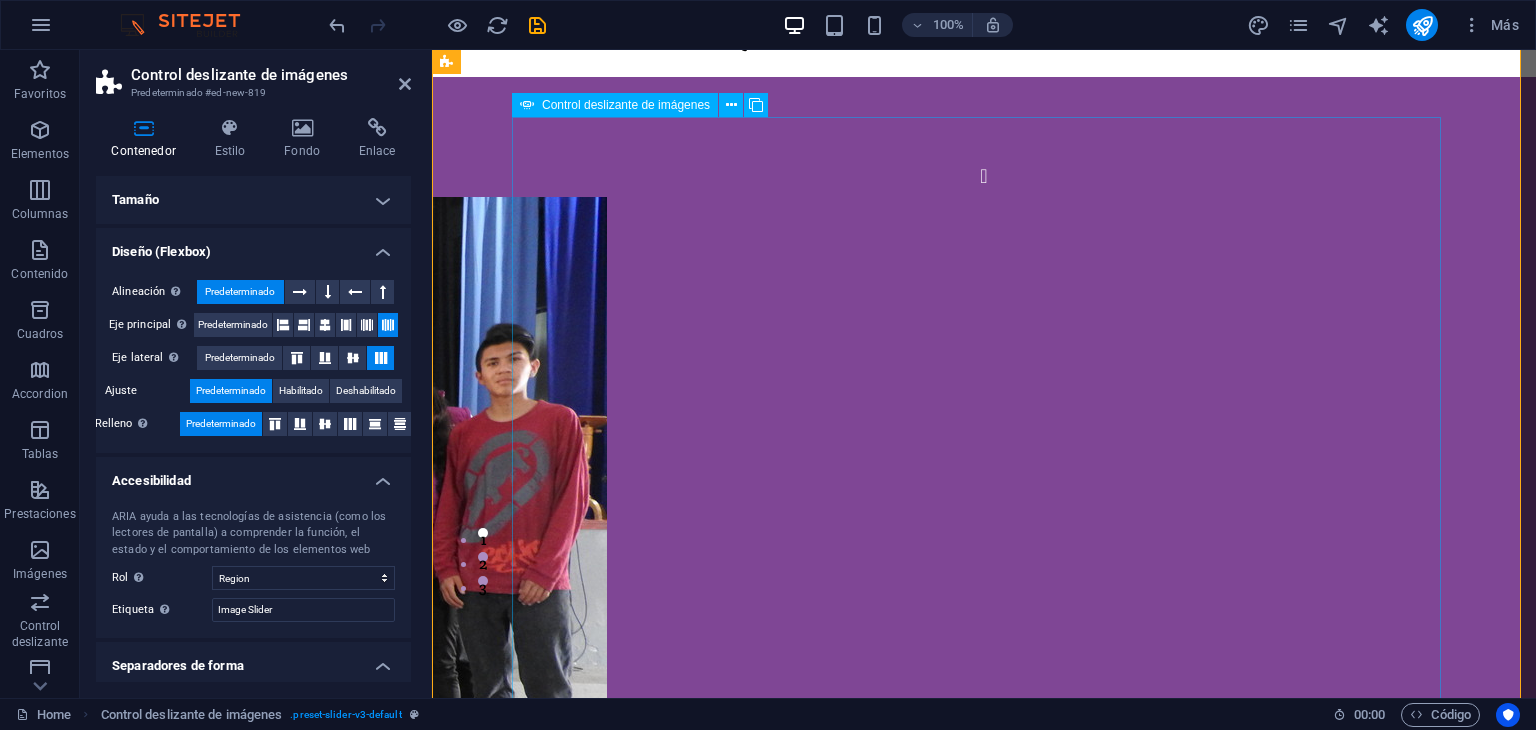 click at bounding box center [-17, 1243] 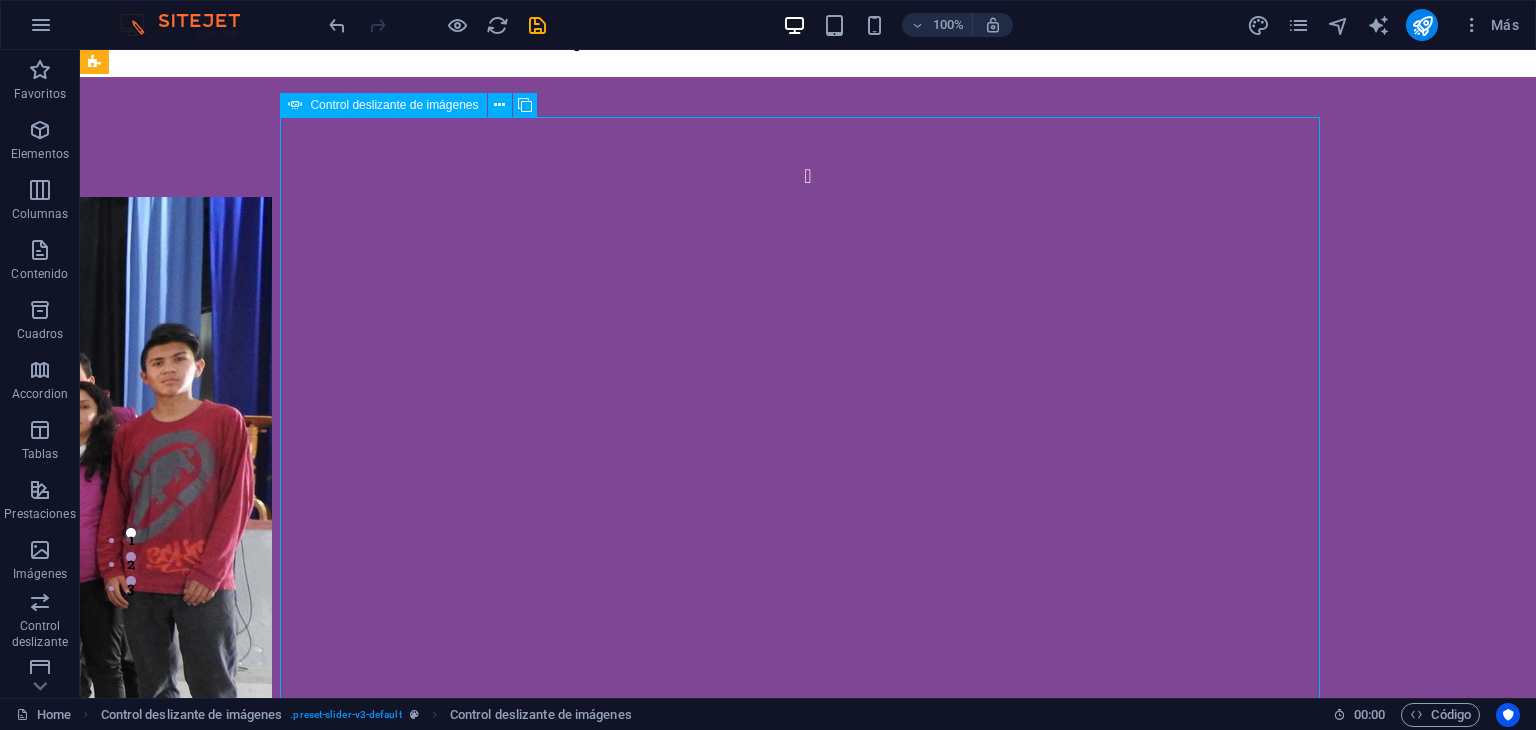 click at bounding box center [-352, 1243] 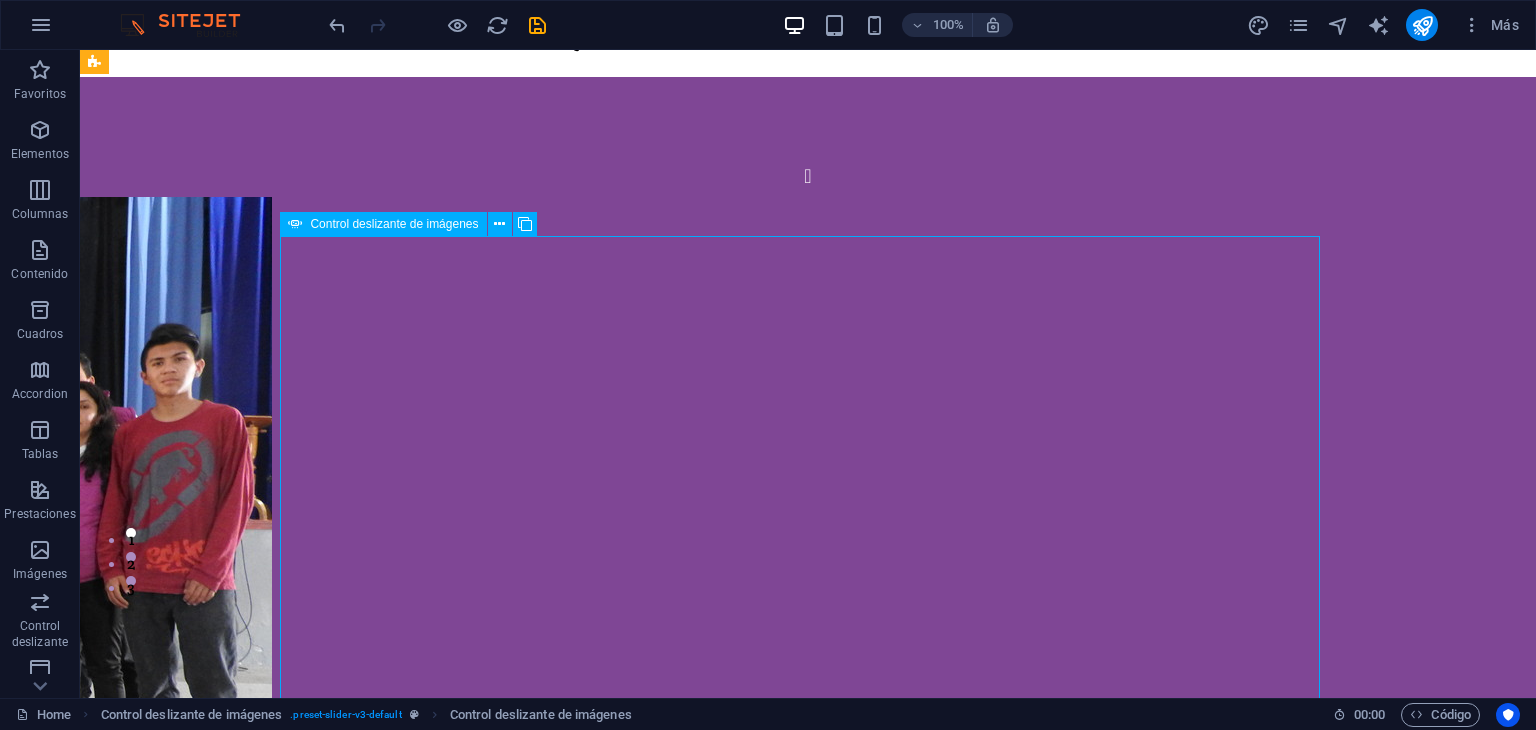 scroll, scrollTop: 0, scrollLeft: 0, axis: both 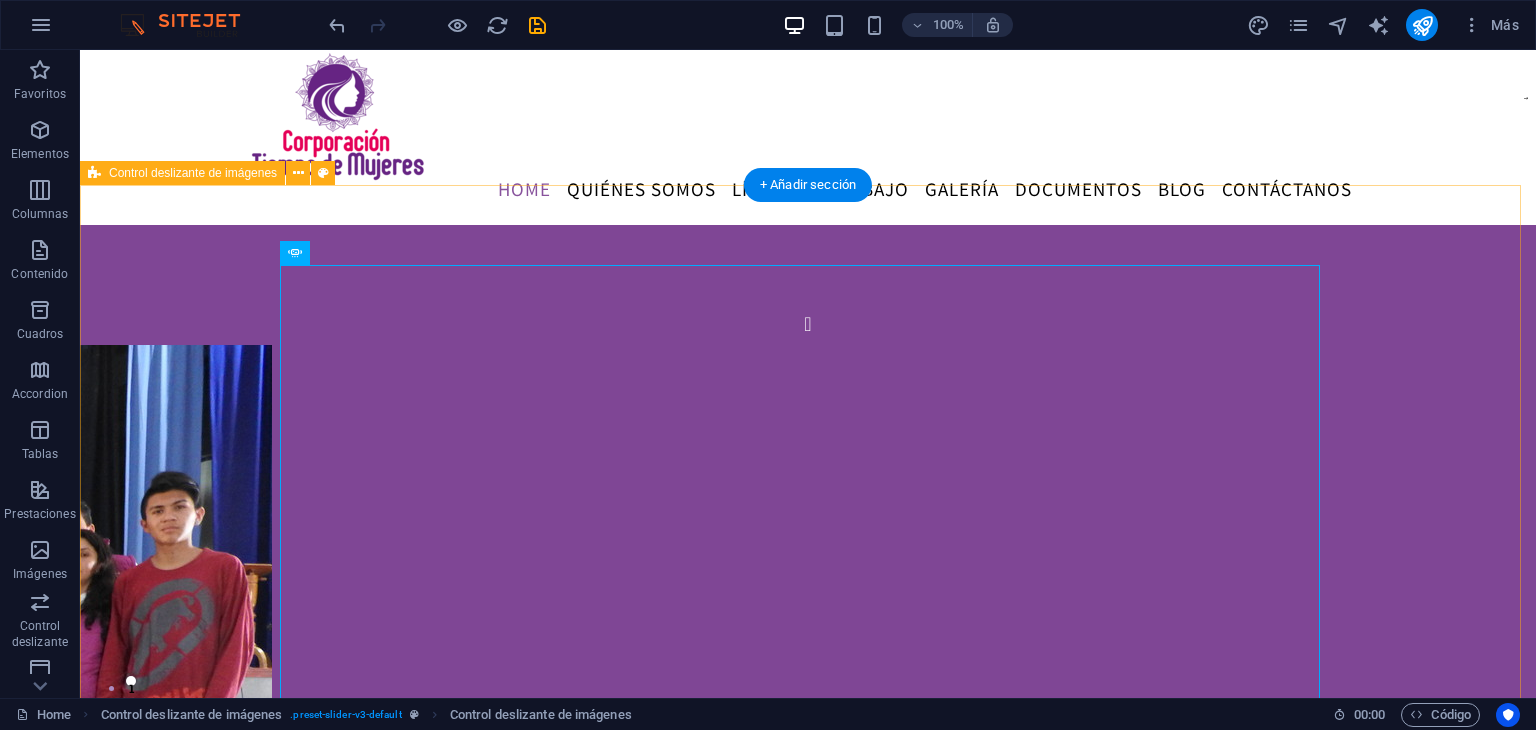 click on "sdsd sdsd 1 2" at bounding box center (808, 605) 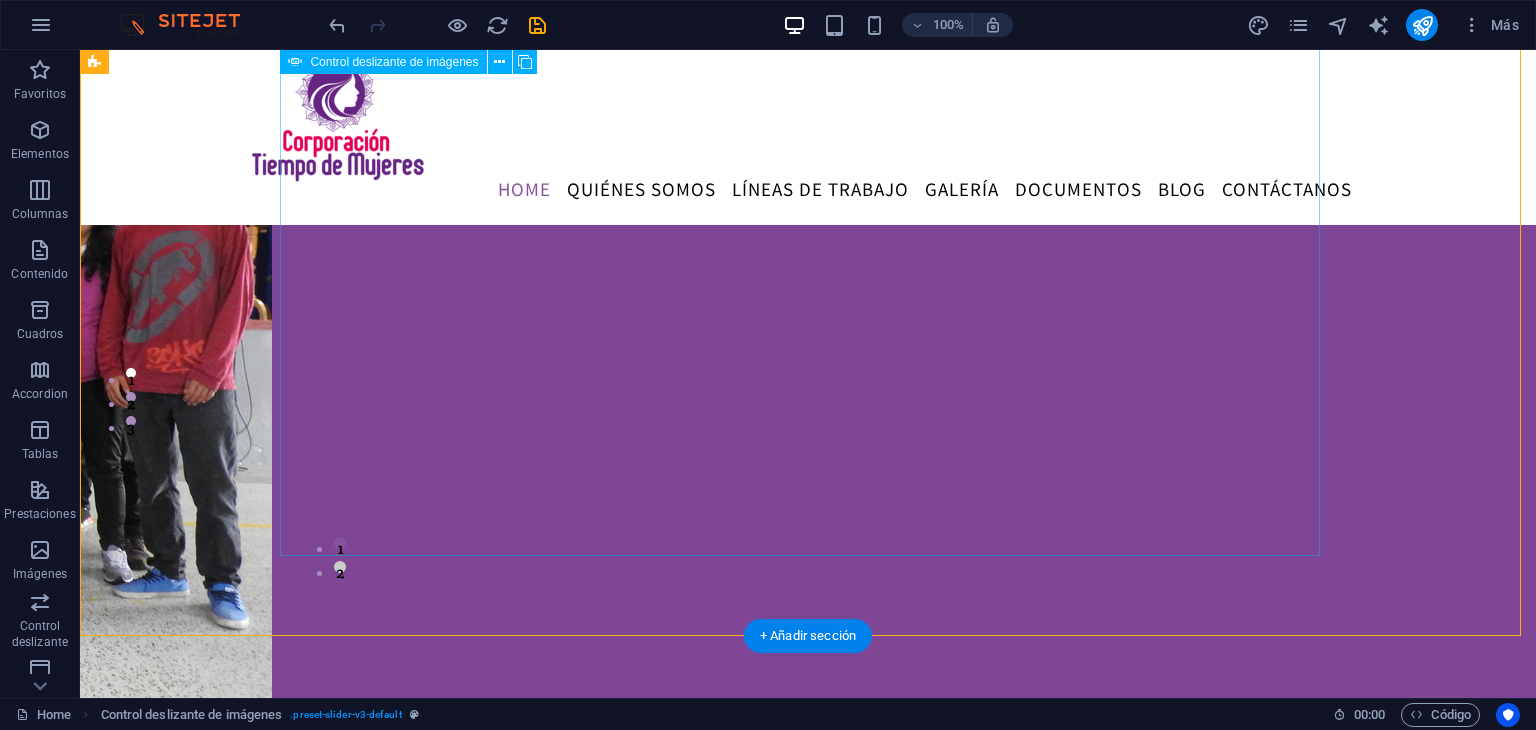 click at bounding box center (-352, 1043) 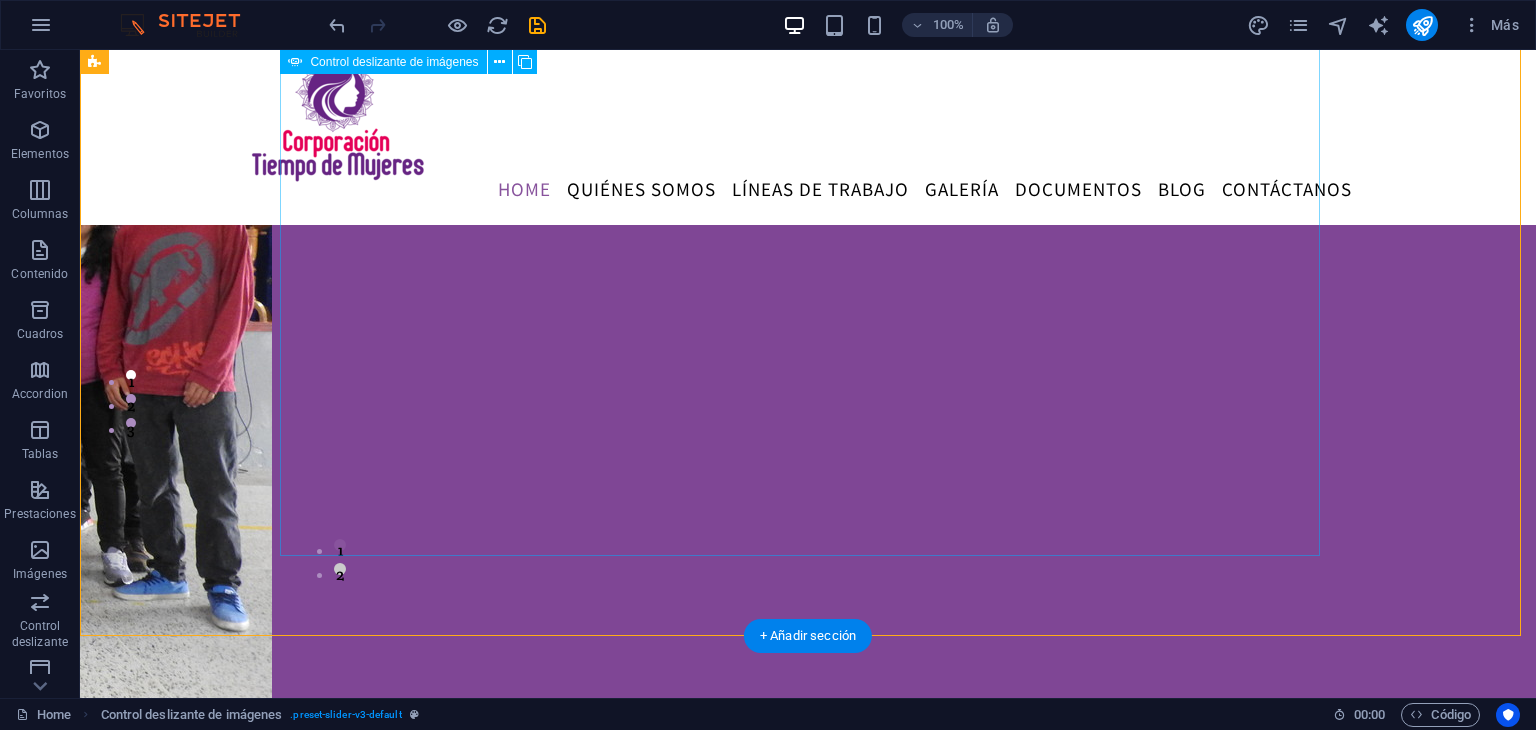 click at bounding box center [-352, 1045] 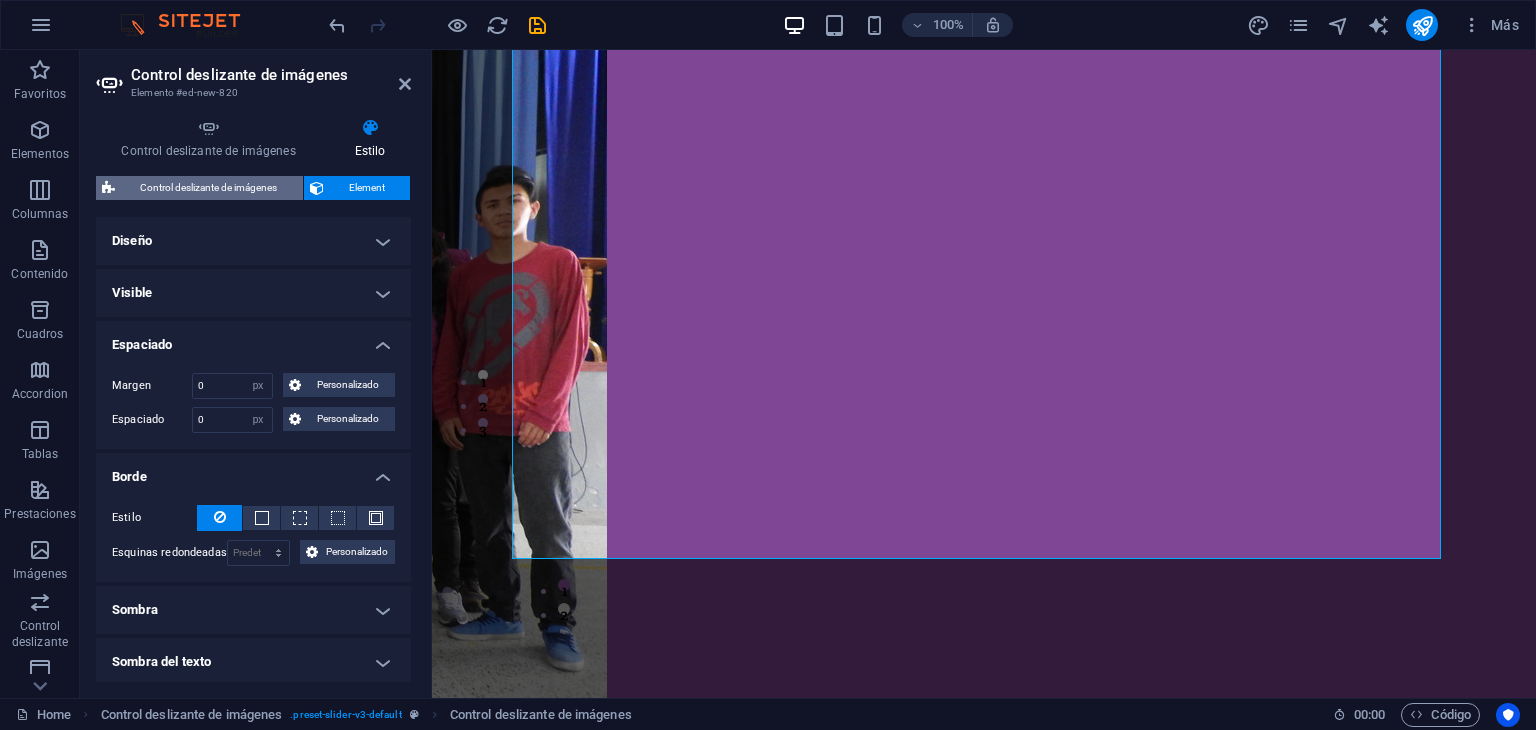 click on "Control deslizante de imágenes" at bounding box center [209, 188] 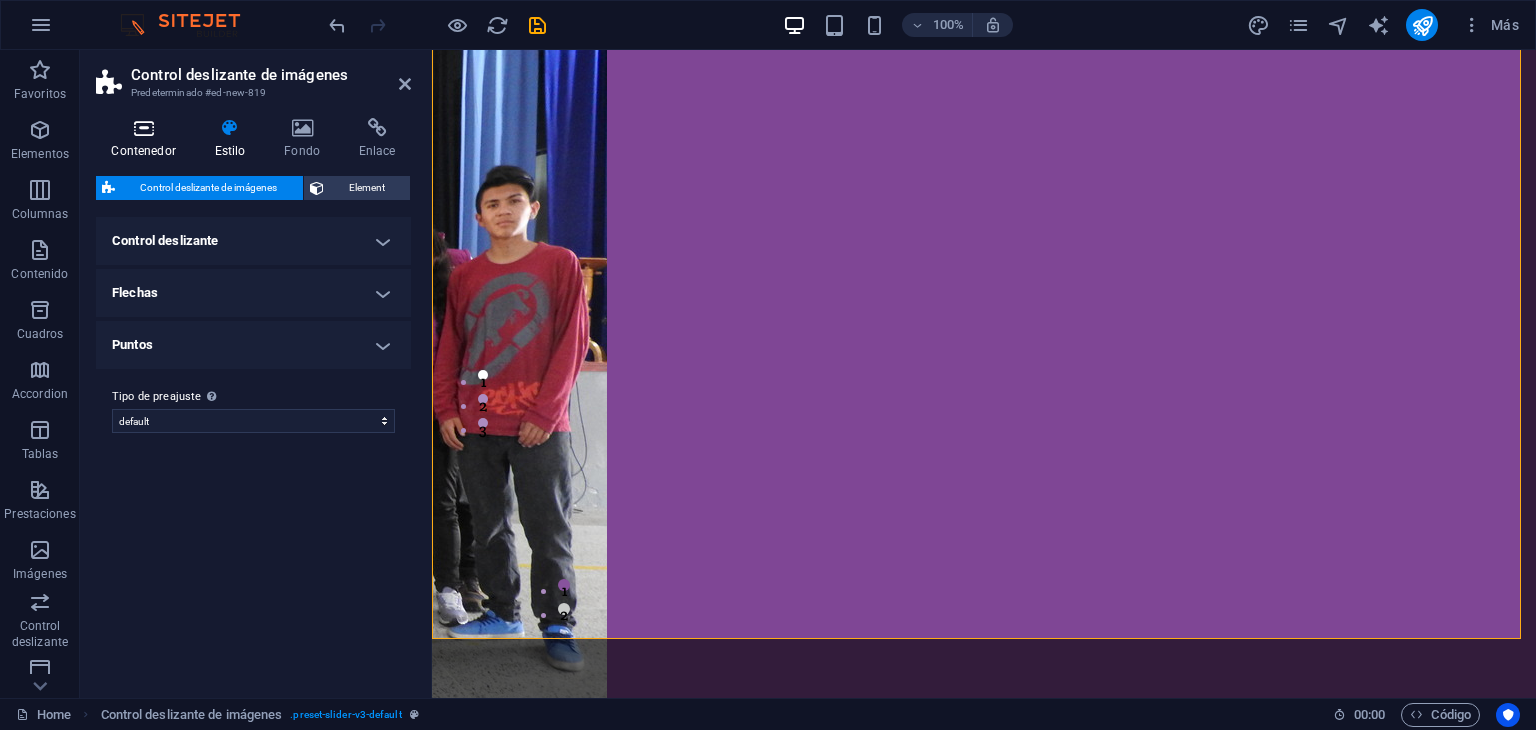 click on "Contenedor" at bounding box center (147, 139) 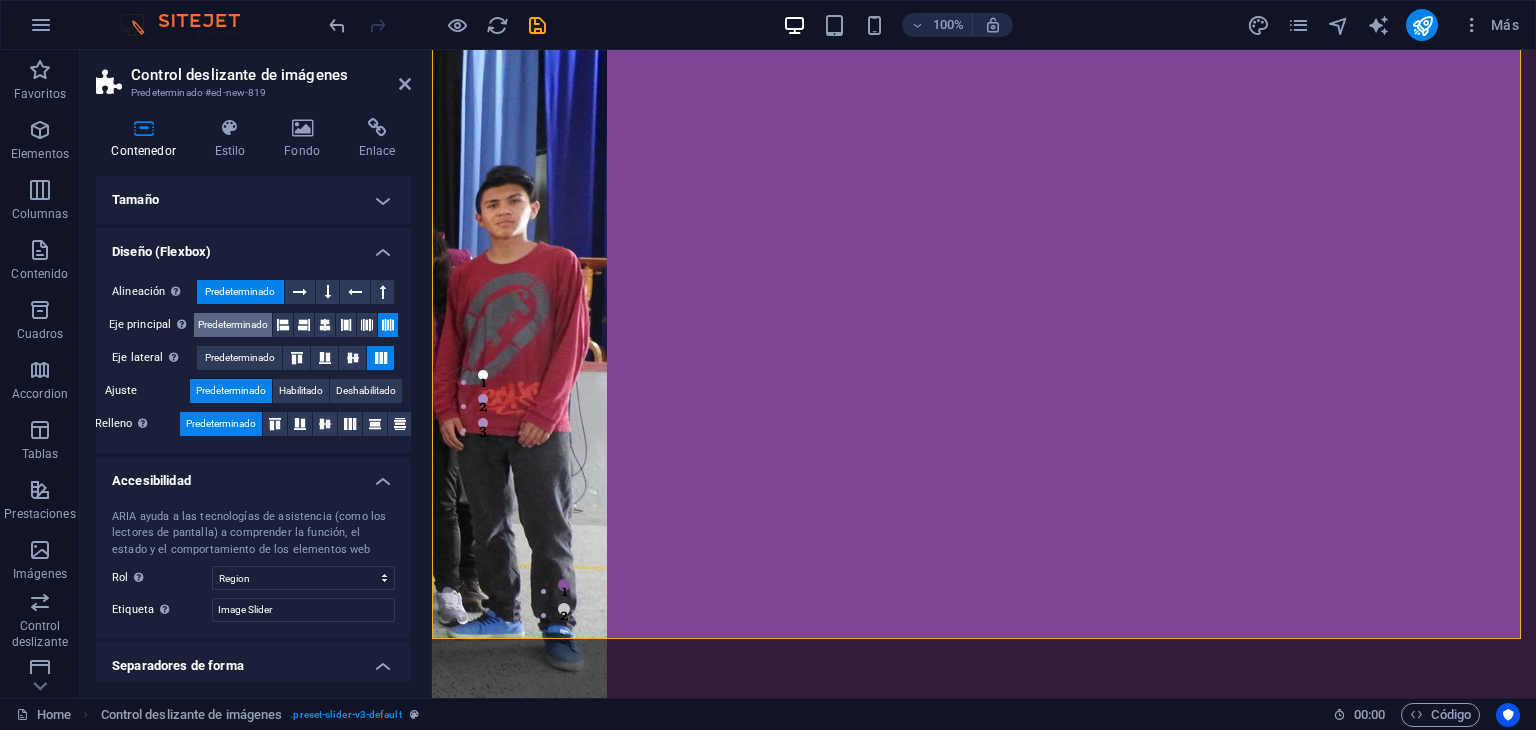 click on "Predeterminado" at bounding box center [233, 325] 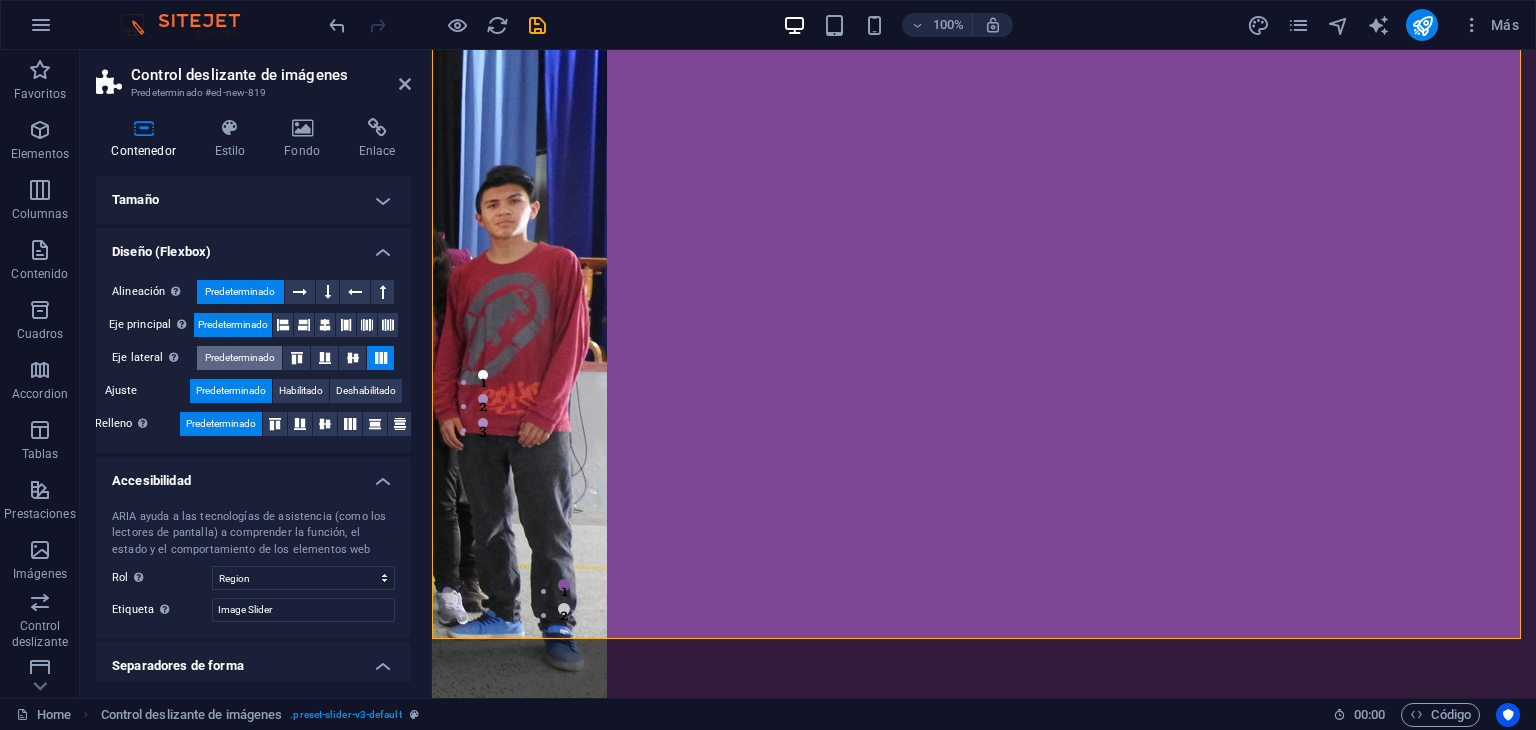 click on "Predeterminado" at bounding box center [240, 358] 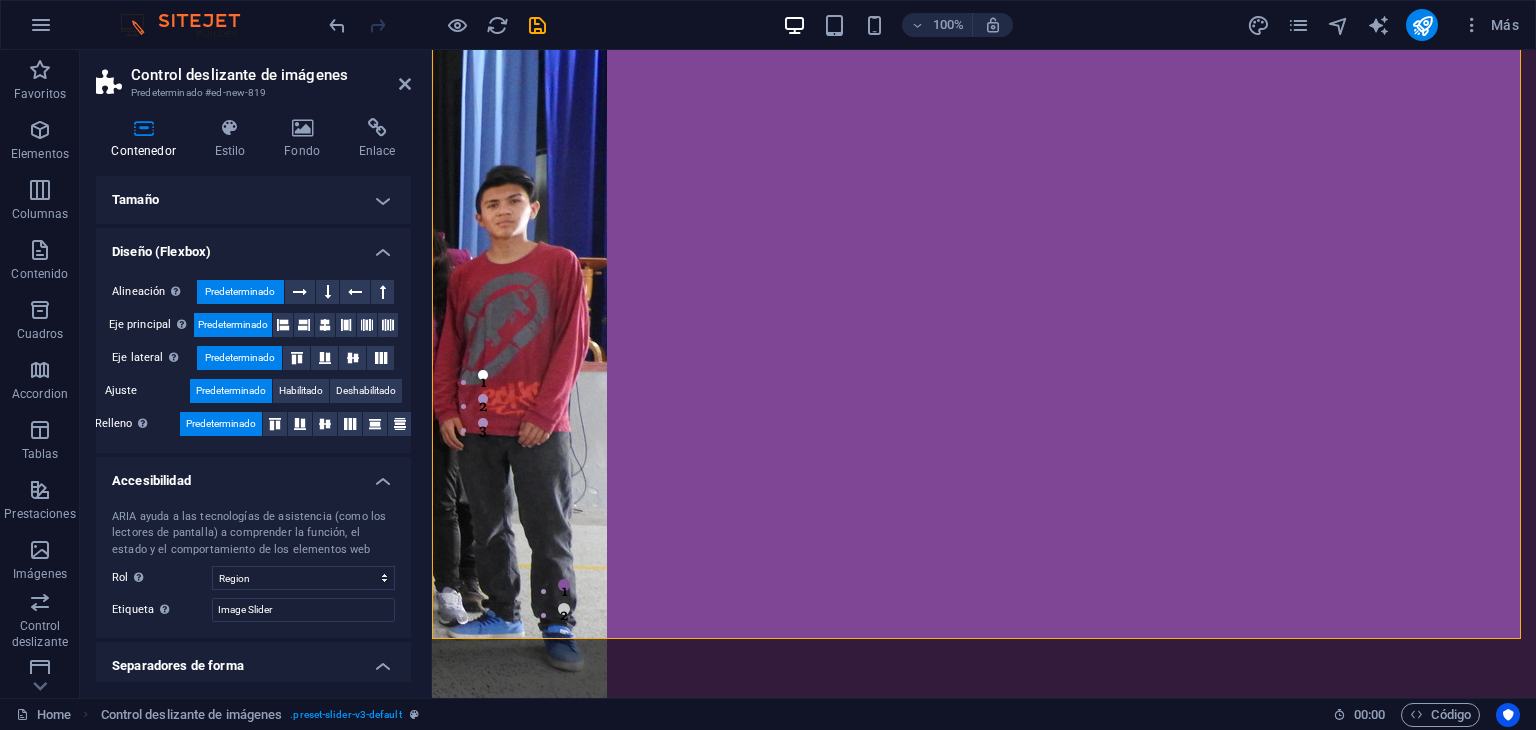 scroll, scrollTop: 52, scrollLeft: 0, axis: vertical 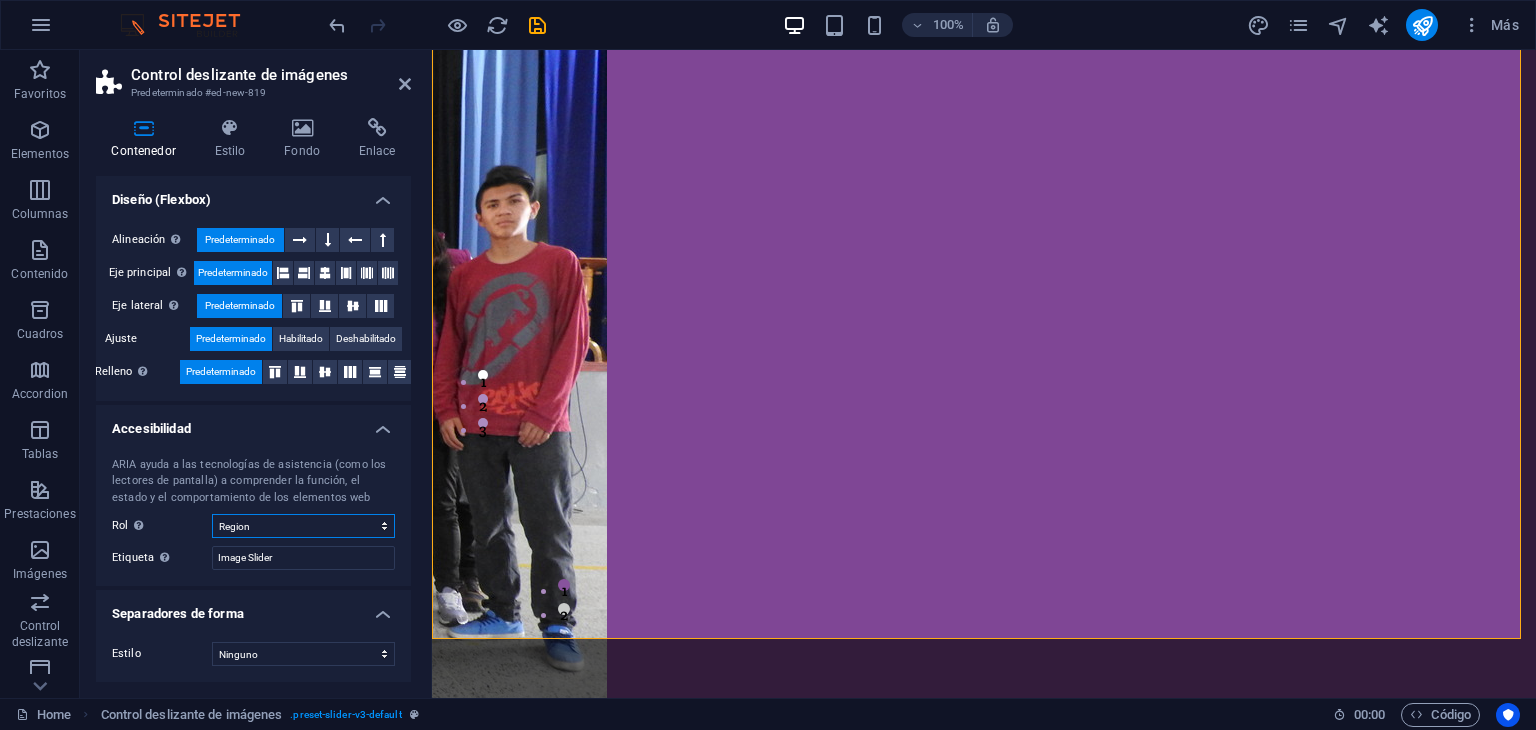 click on "Ninguno Alert Article Banner Comment Complementary Dialog Encabezado Marquee Pie de página Presentation Region Section Separator Status Timer" at bounding box center (303, 526) 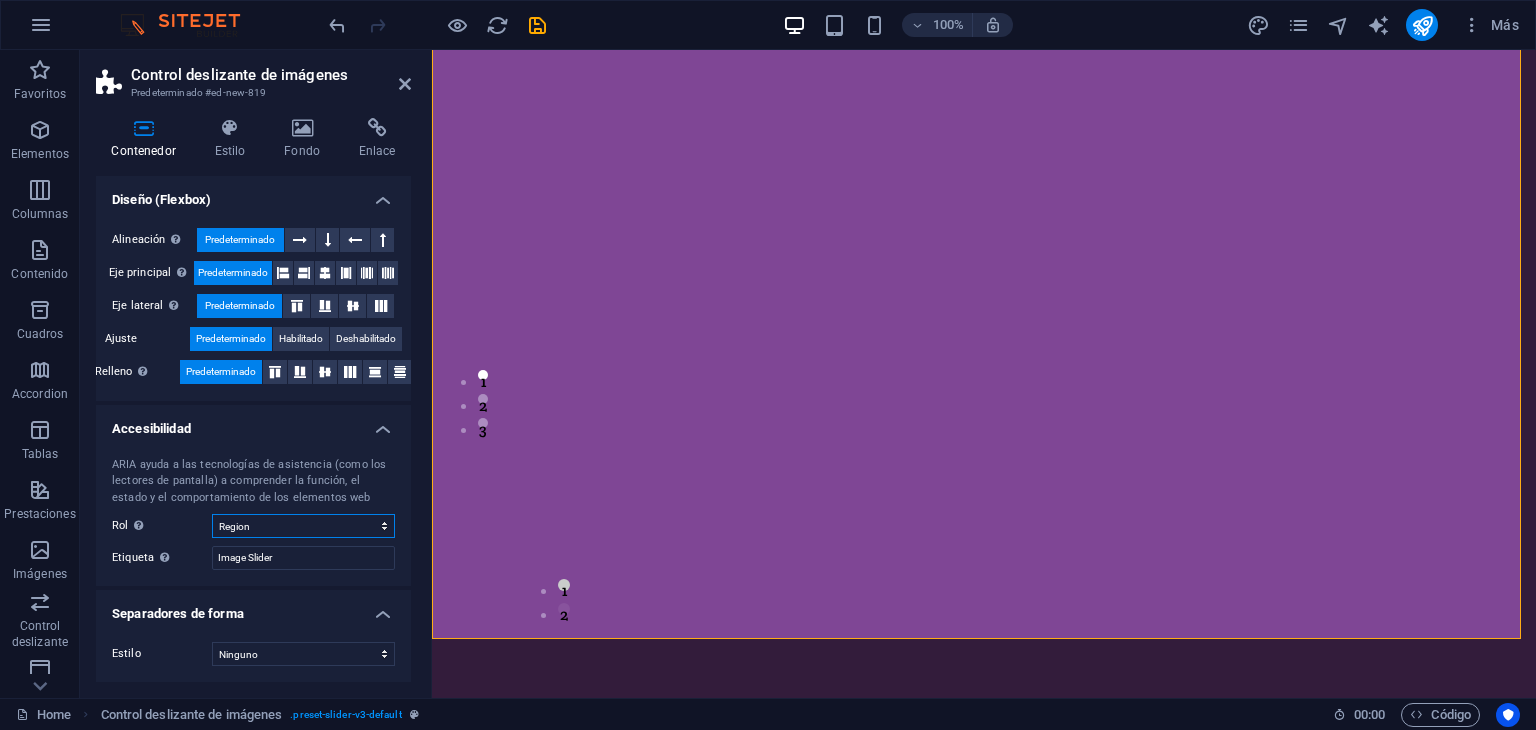 click on "Ninguno Alert Article Banner Comment Complementary Dialog Encabezado Marquee Pie de página Presentation Region Section Separator Status Timer" at bounding box center (303, 526) 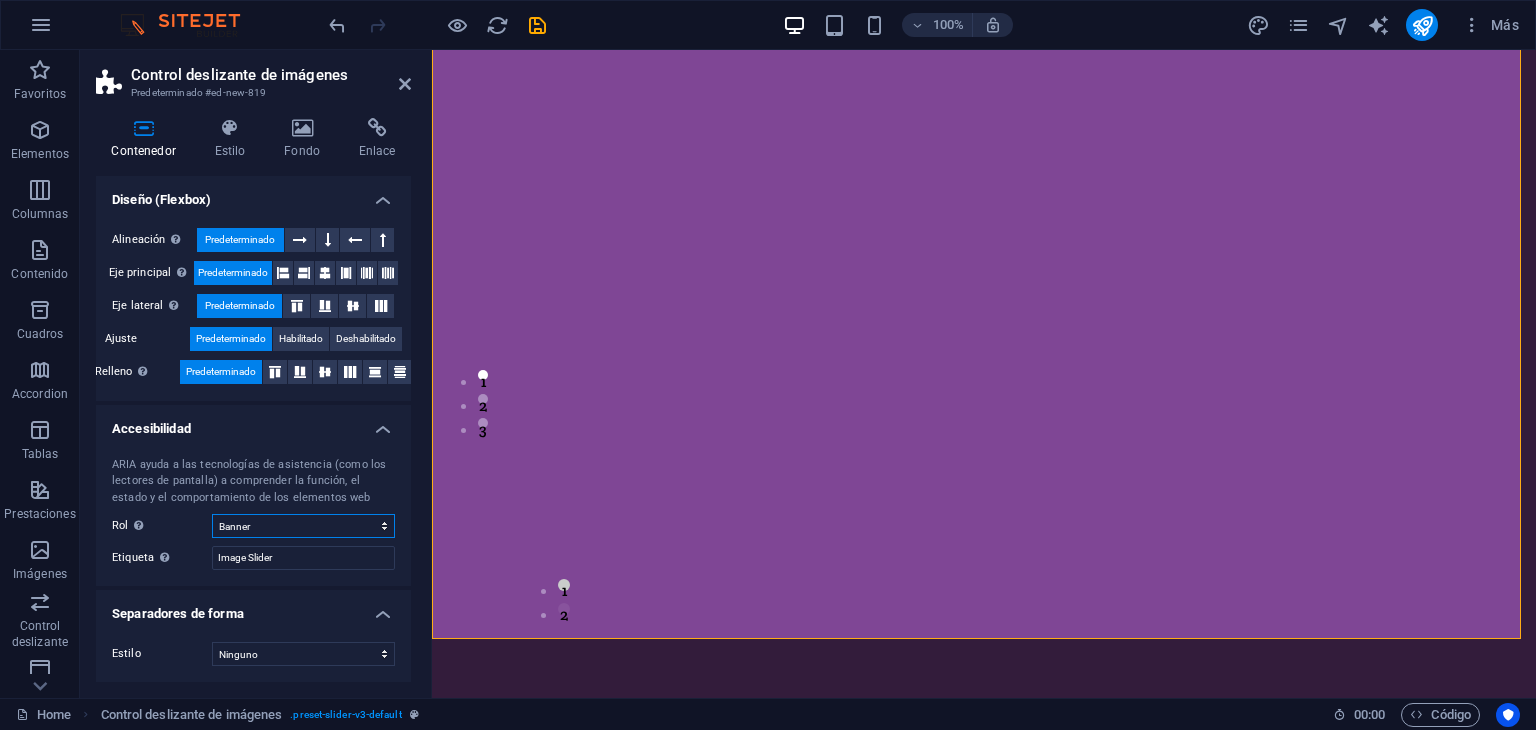 click on "Ninguno Alert Article Banner Comment Complementary Dialog Encabezado Marquee Pie de página Presentation Region Section Separator Status Timer" at bounding box center (303, 526) 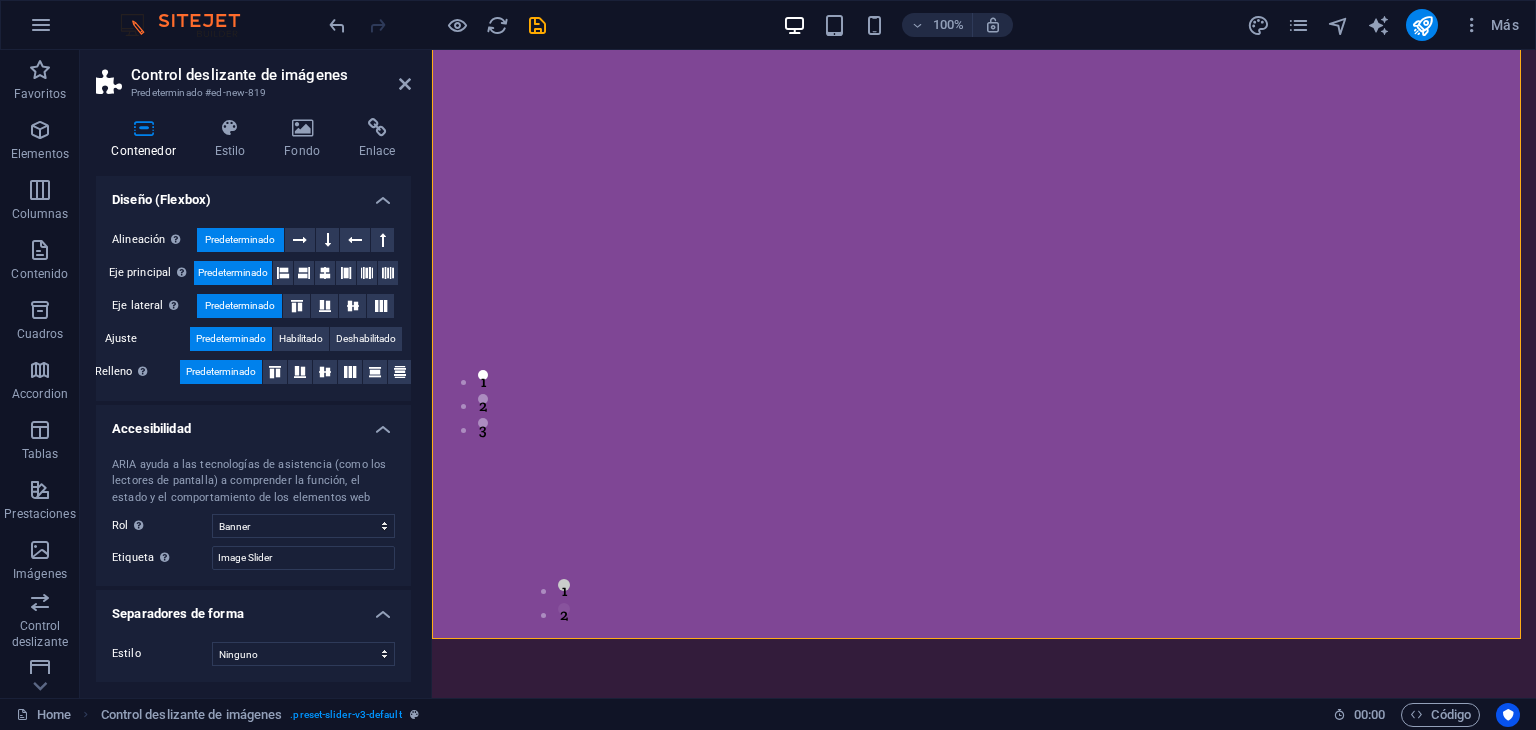 click on "ARIA ayuda a las tecnologías de asistencia (como los lectores de pantalla) a comprender la función, el estado y el comportamiento de los elementos web Rol El rol de ARIA define el propósito de un elemento.  Aquí puedes encontrar todas las explicaciones y recomendaciones Ninguno Alert Article Banner Comment Complementary Dialog Encabezado Marquee Pie de página Presentation Region Section Separator Status Timer Etiqueta Usa la  etiqueta ARIA  para proporcionar un nombre claro y descriptivo a los elementos que no se explican por sí solos. Image Slider" at bounding box center [253, 514] 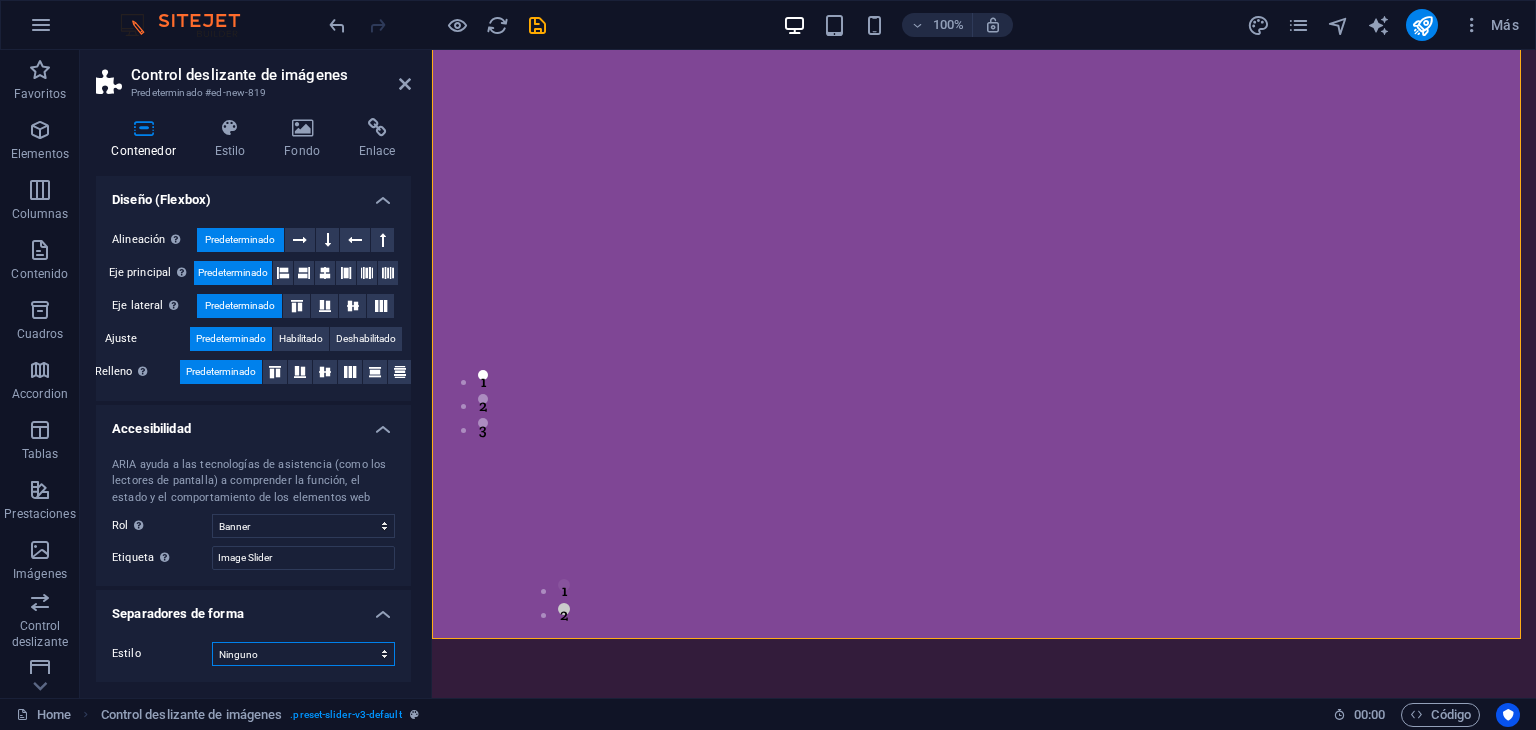 click on "Ninguno Triángulo Cuadrado Diagonal Polígono 1 Polígono 2 Zigzag Múltiples zigzags Olas Múltiples olas Medio círculo Círculo Sombra de círculo Bloques Hexágonos Nubes Múltiples nubes Ventilador Pirámides Libro Gota de pintura Fuego Papel desmenuzado Flecha" at bounding box center (303, 654) 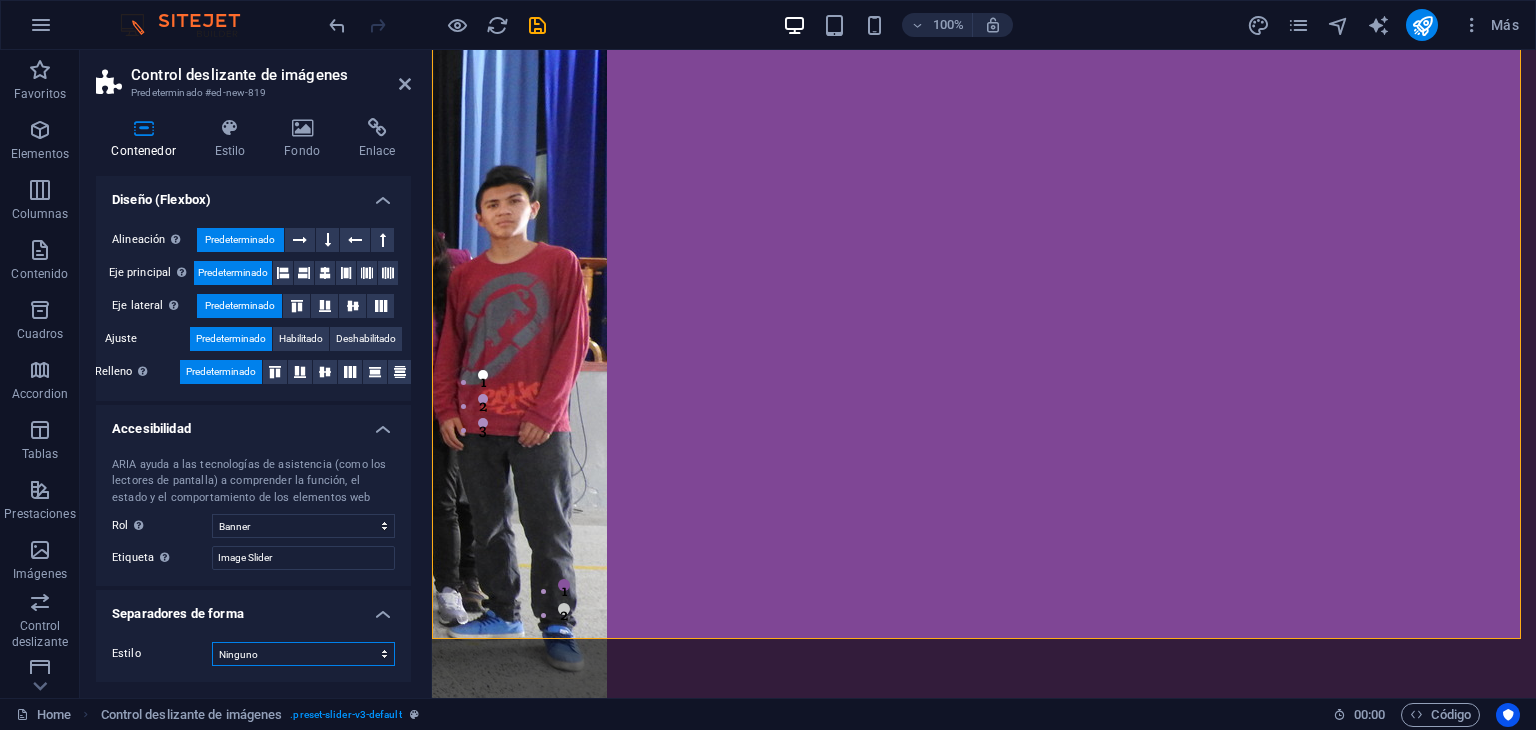 click on "Ninguno Triángulo Cuadrado Diagonal Polígono 1 Polígono 2 Zigzag Múltiples zigzags Olas Múltiples olas Medio círculo Círculo Sombra de círculo Bloques Hexágonos Nubes Múltiples nubes Ventilador Pirámides Libro Gota de pintura Fuego Papel desmenuzado Flecha" at bounding box center (303, 654) 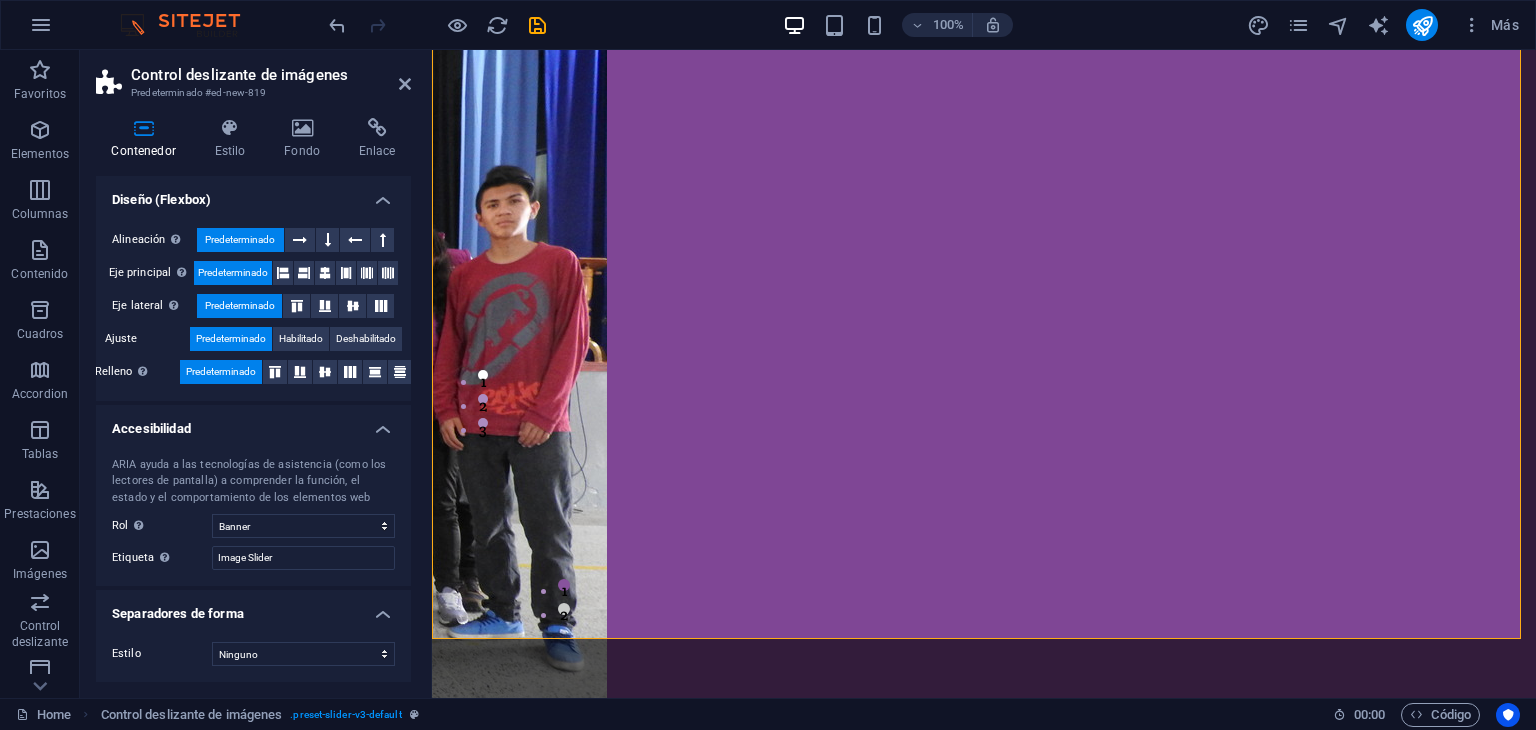 click on "Accesibilidad" at bounding box center [253, 423] 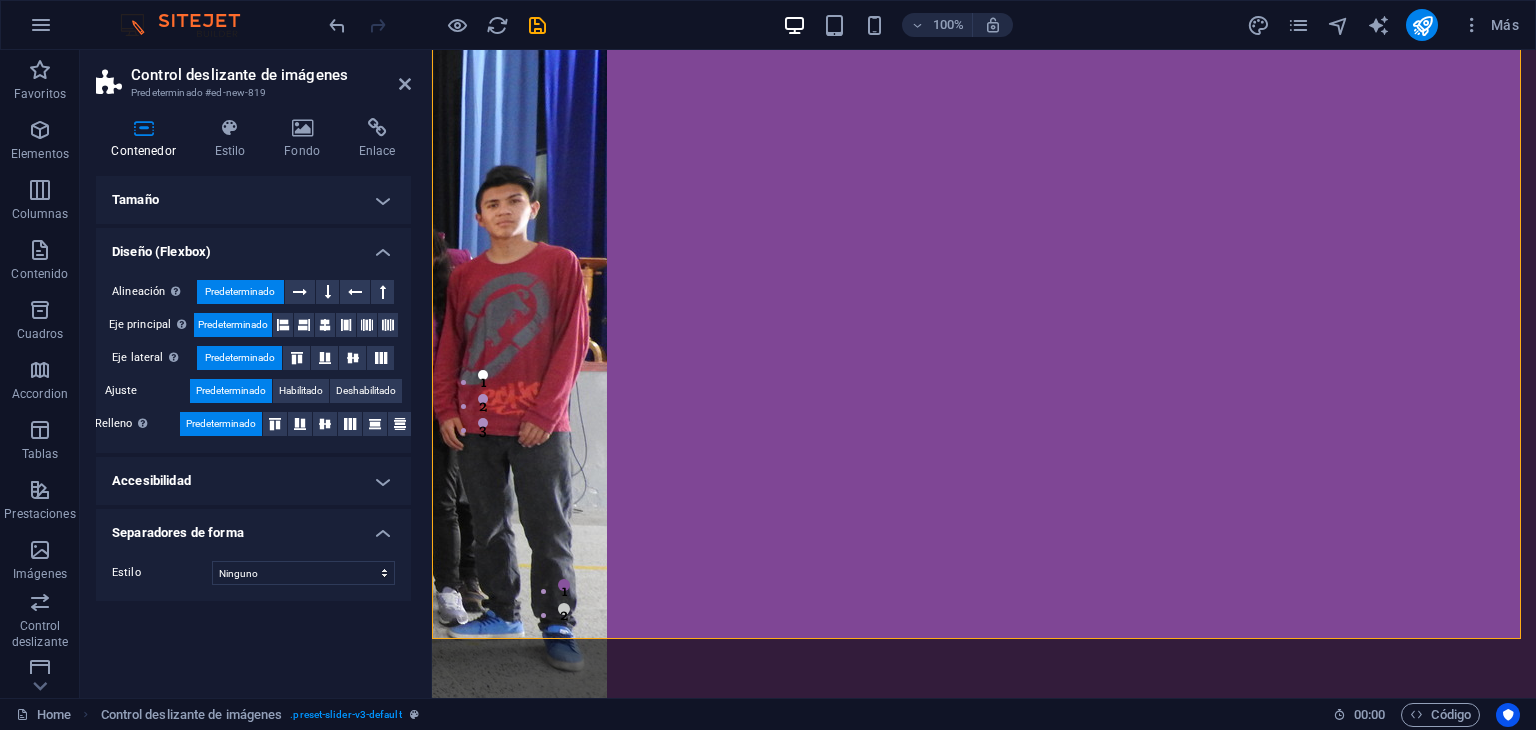 click on "Tamaño" at bounding box center (253, 200) 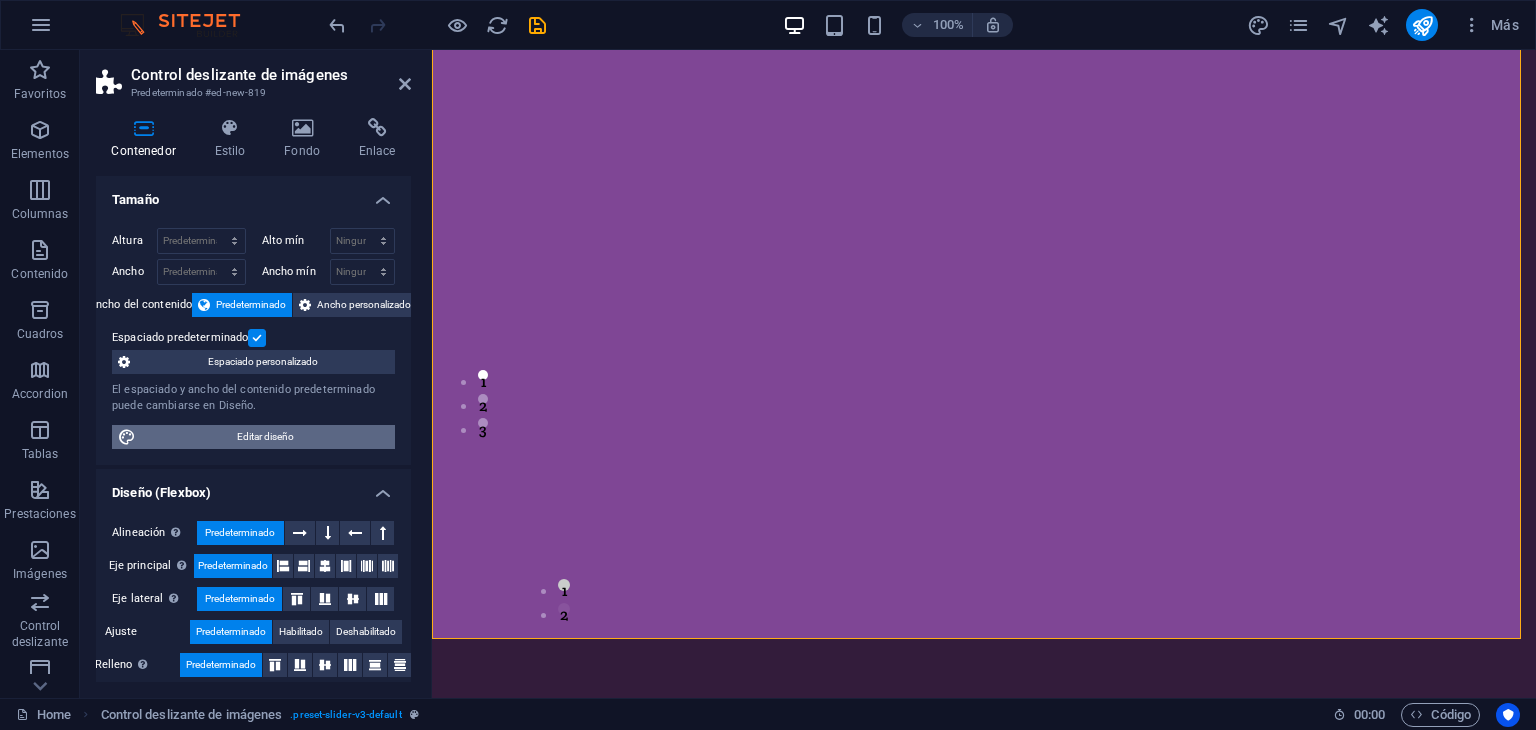 click on "Editar diseño" at bounding box center [265, 437] 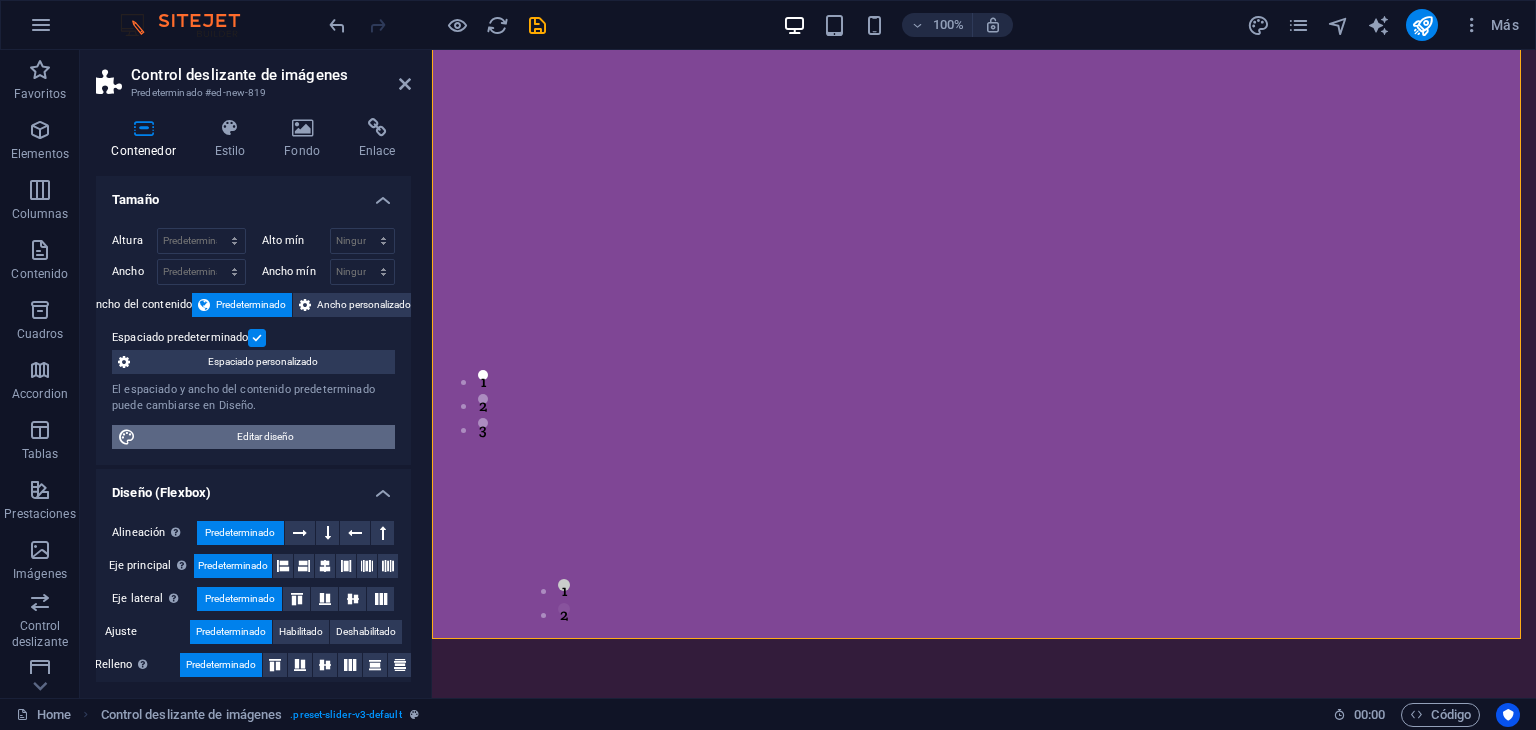 select on "rem" 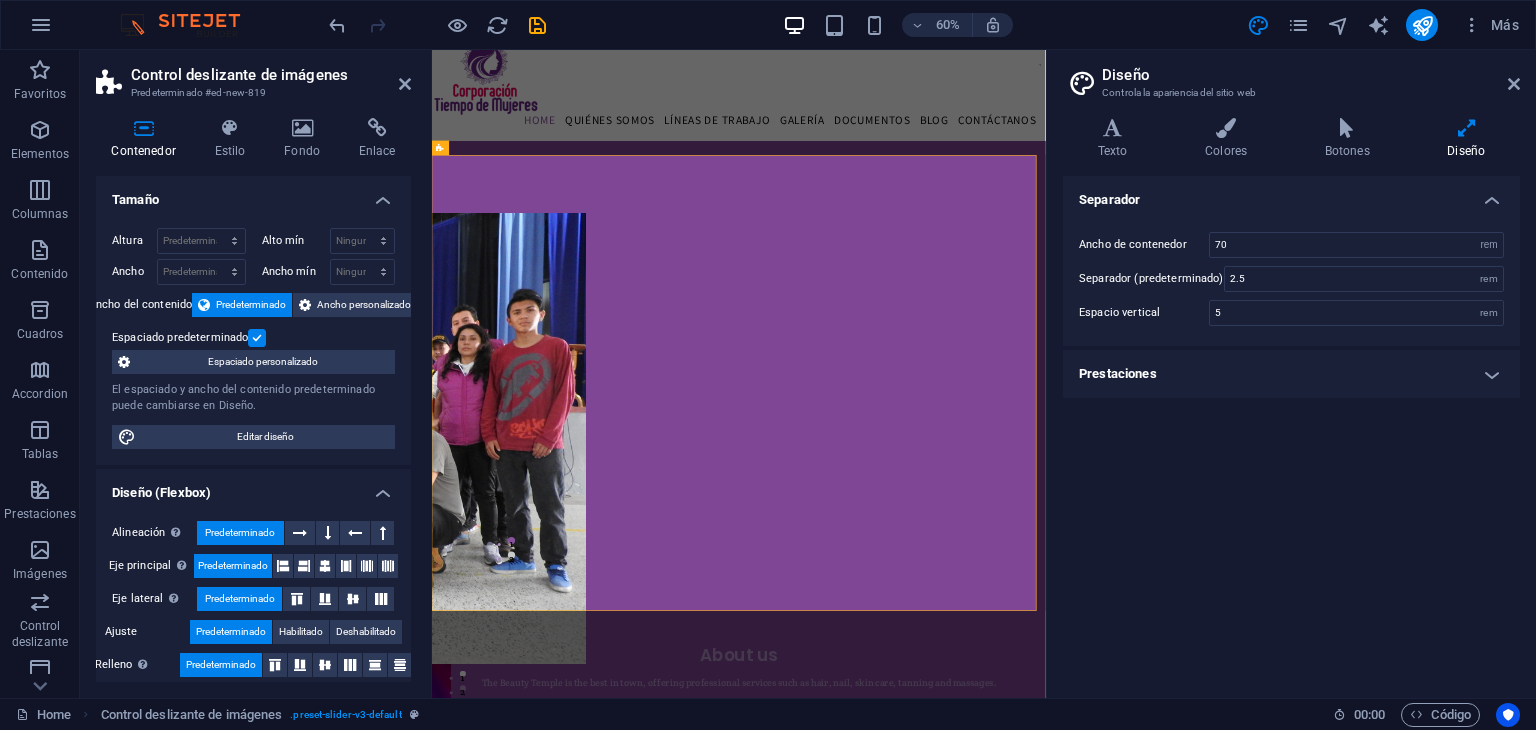 scroll, scrollTop: 0, scrollLeft: 0, axis: both 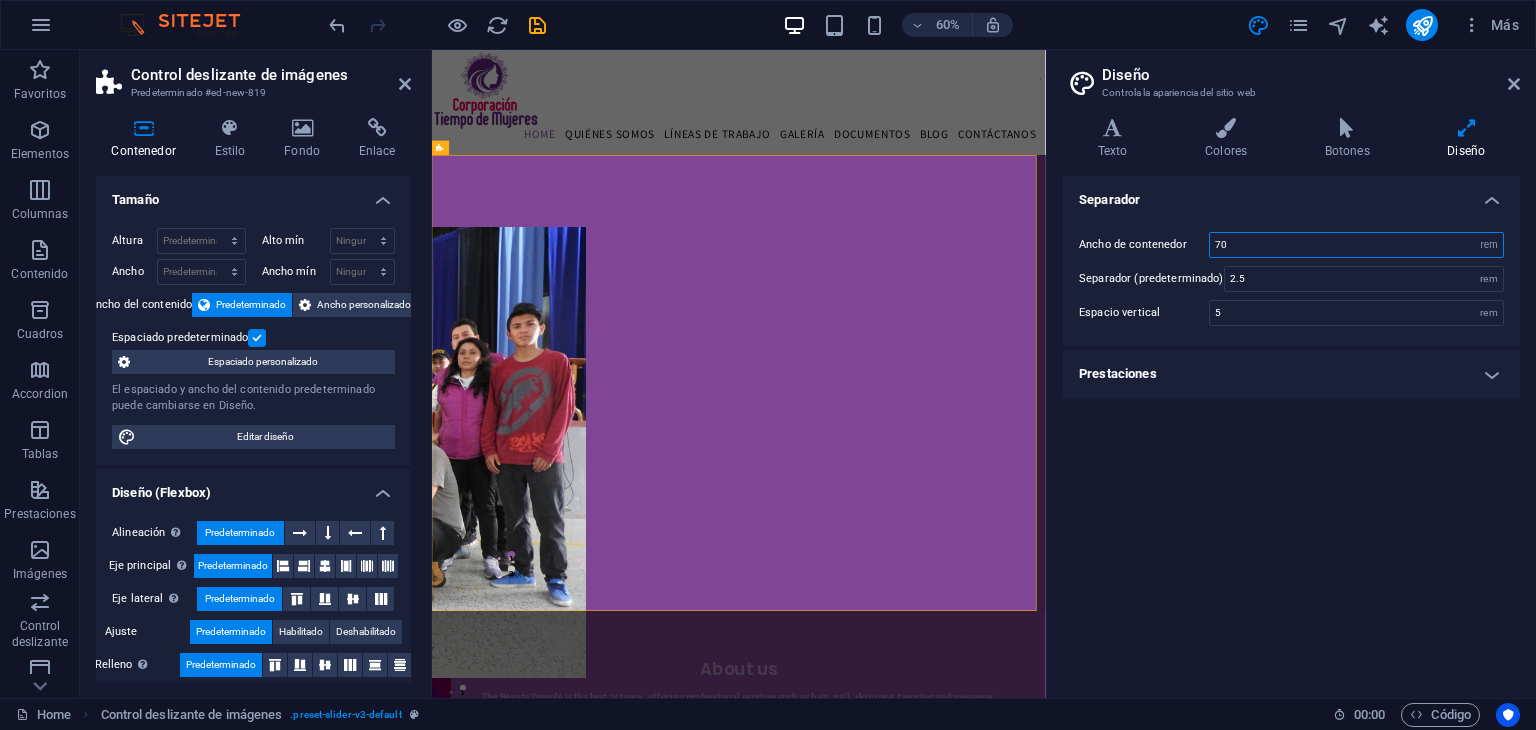 drag, startPoint x: 1291, startPoint y: 237, endPoint x: 1169, endPoint y: 237, distance: 122 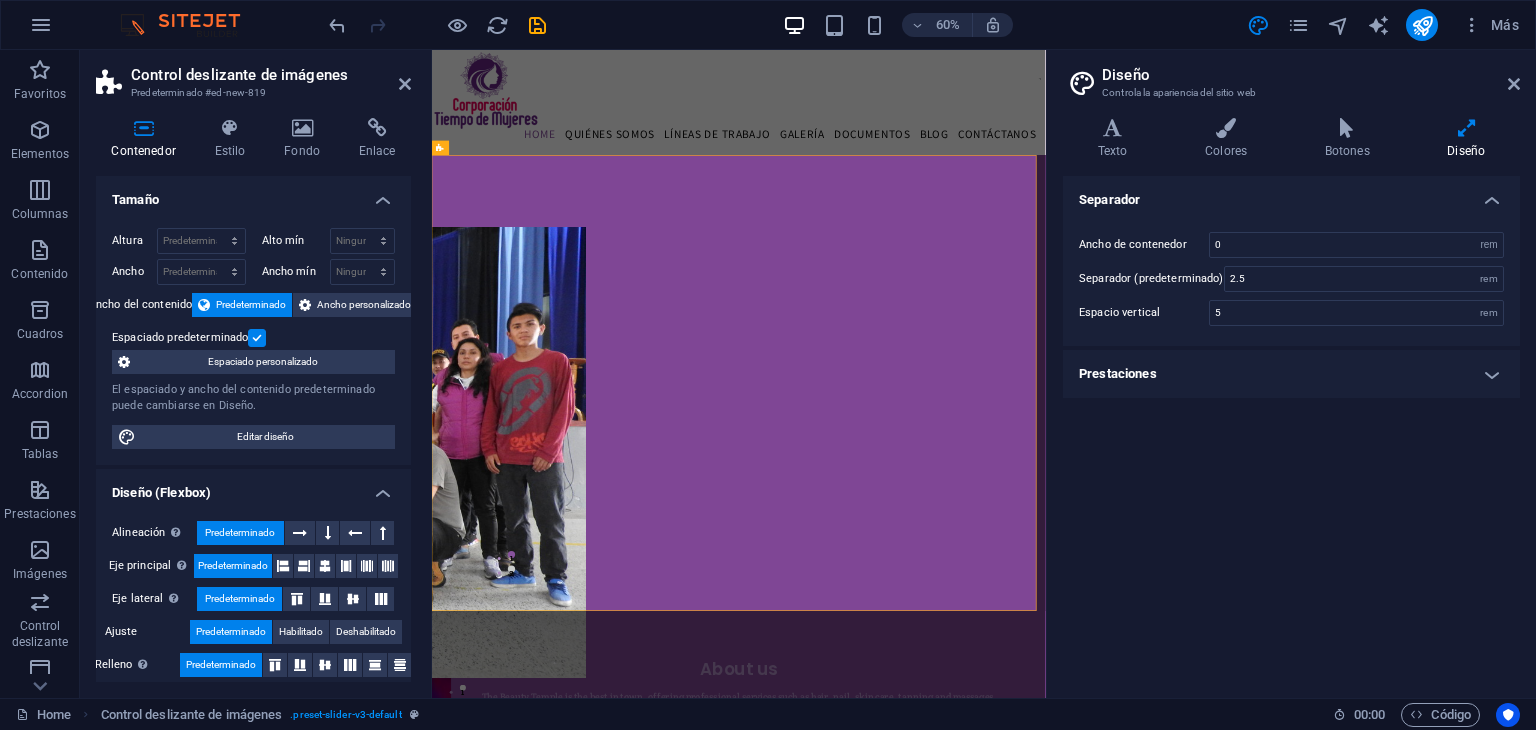click on "Separador Ancho de contenedor 0 rem px Separador (predeterminado) 2.5 rem Espacio vertical 5 rem Prestaciones Duración de la transición 0.3 s Función de la transición Lentitud Entrada lenta Salida lenta Entrada/salida lenta Lineal" at bounding box center [1291, 429] 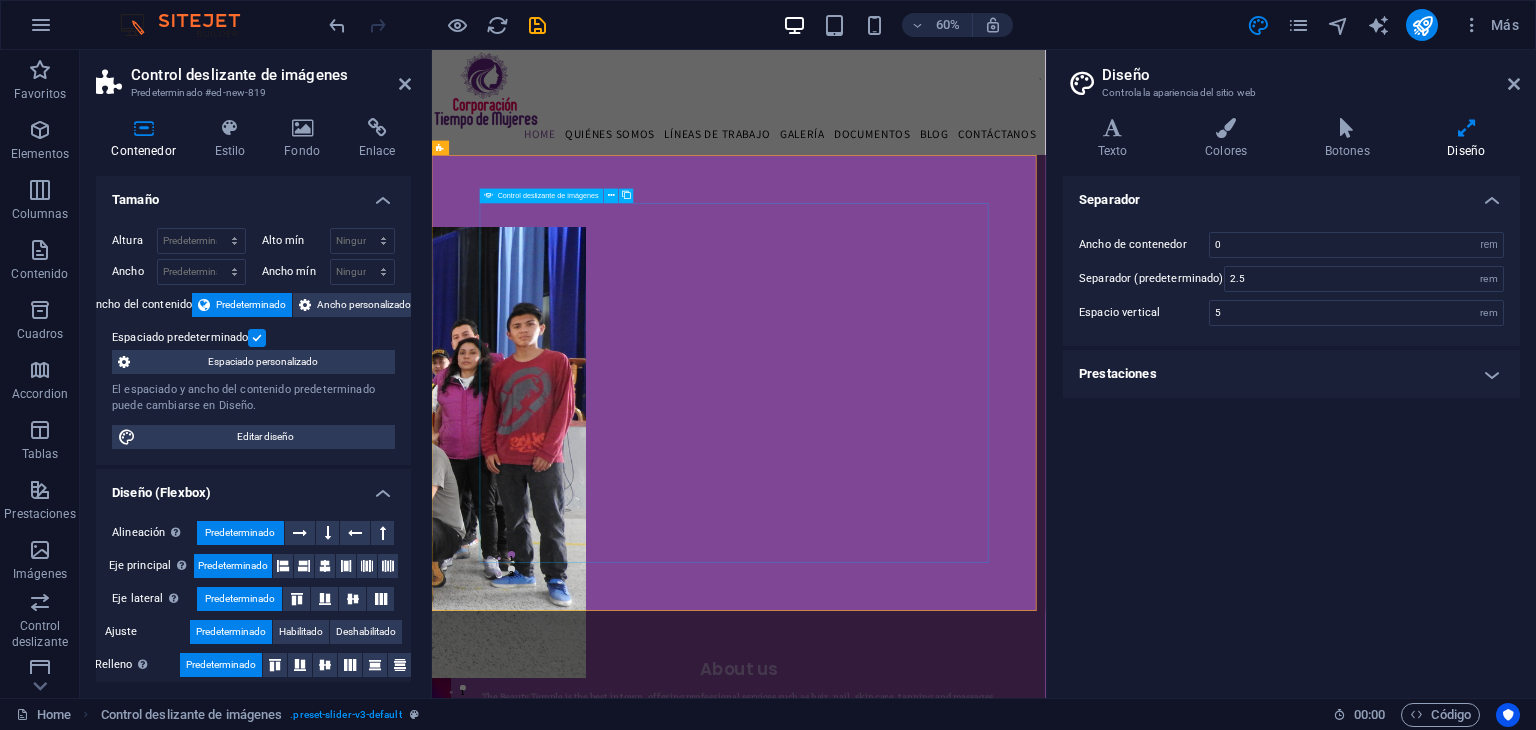 click at bounding box center [64, 1391] 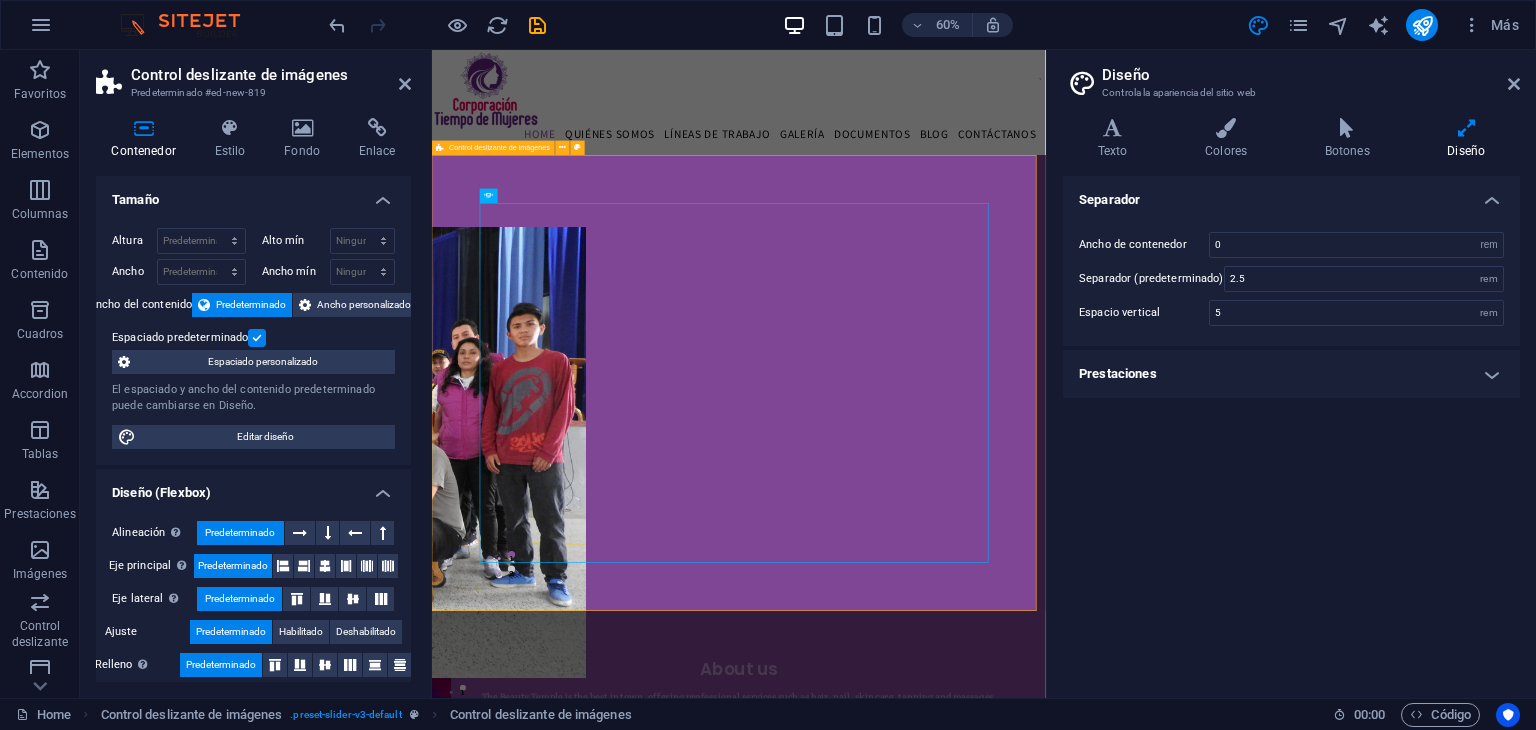 click on "sdsd sdsd 1 2" at bounding box center (943, 605) 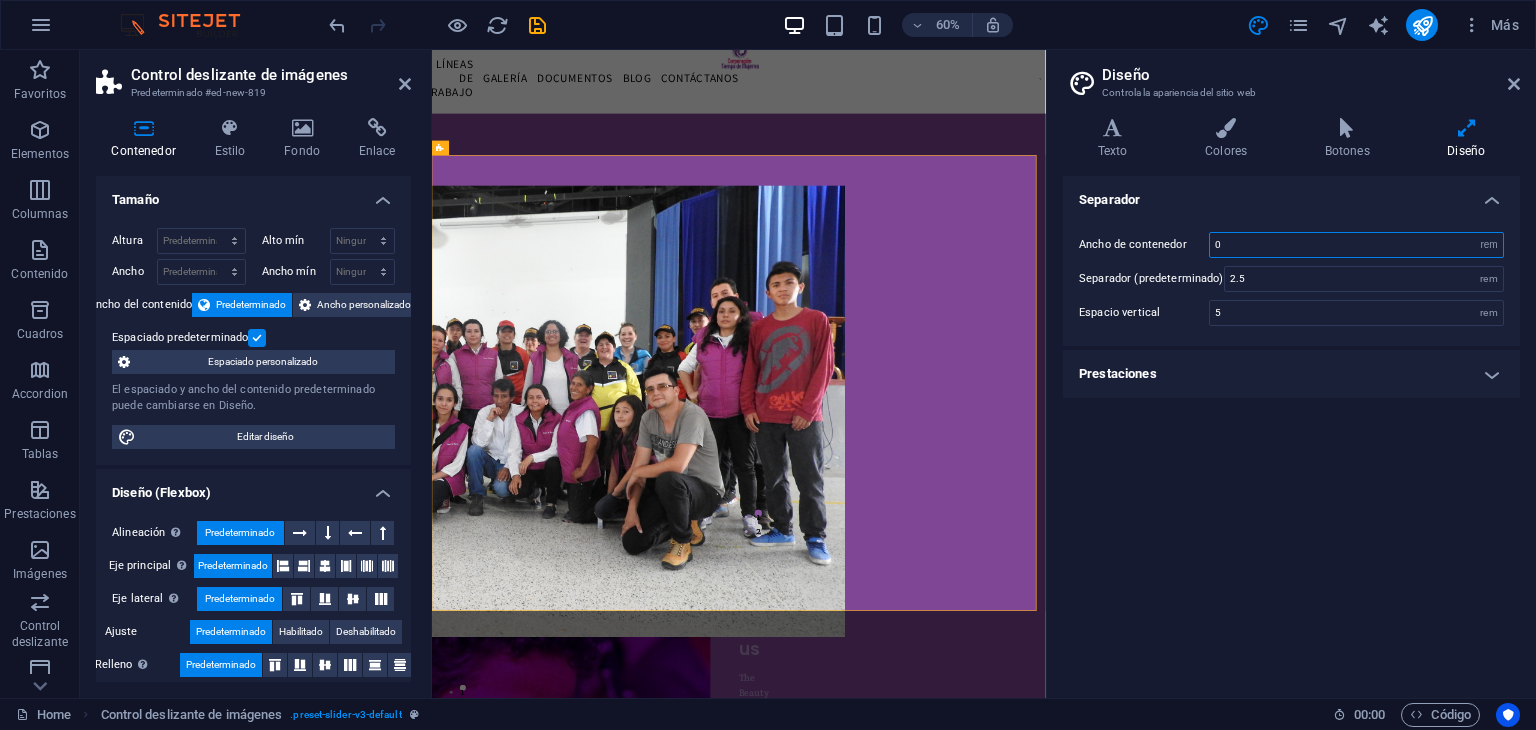click on "0" at bounding box center (1356, 245) 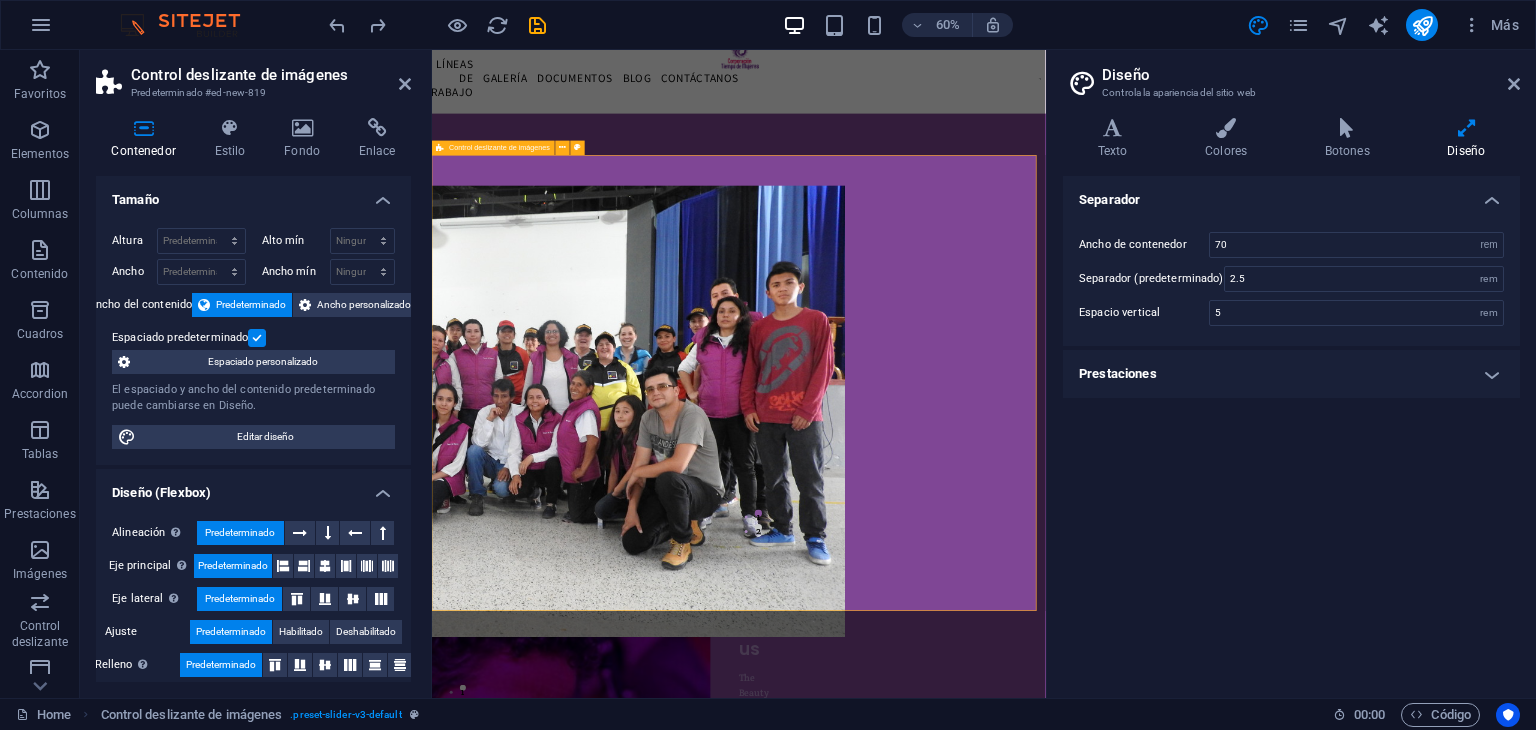 click on "sdsd sdsd 1 2" at bounding box center [943, 536] 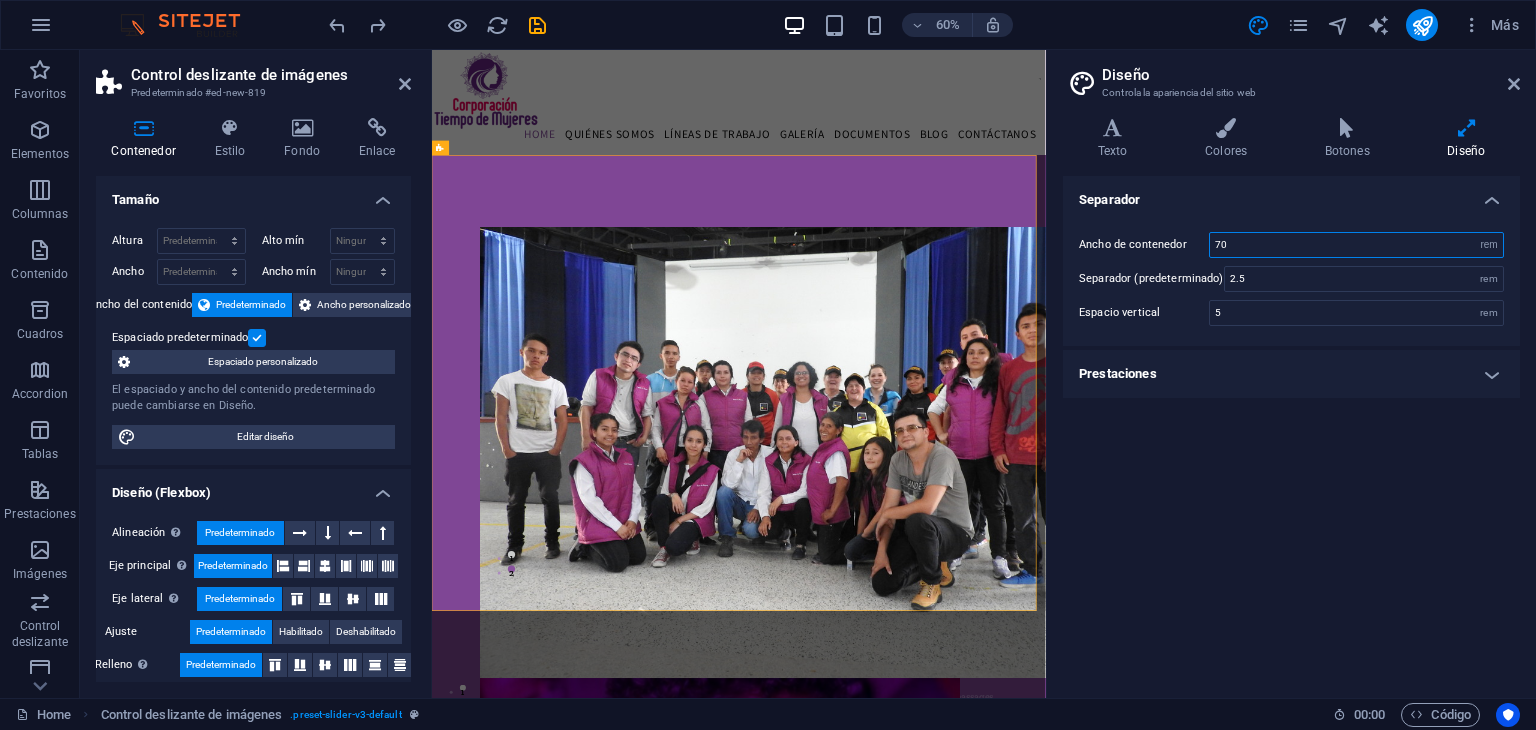 click on "70" at bounding box center (1356, 245) 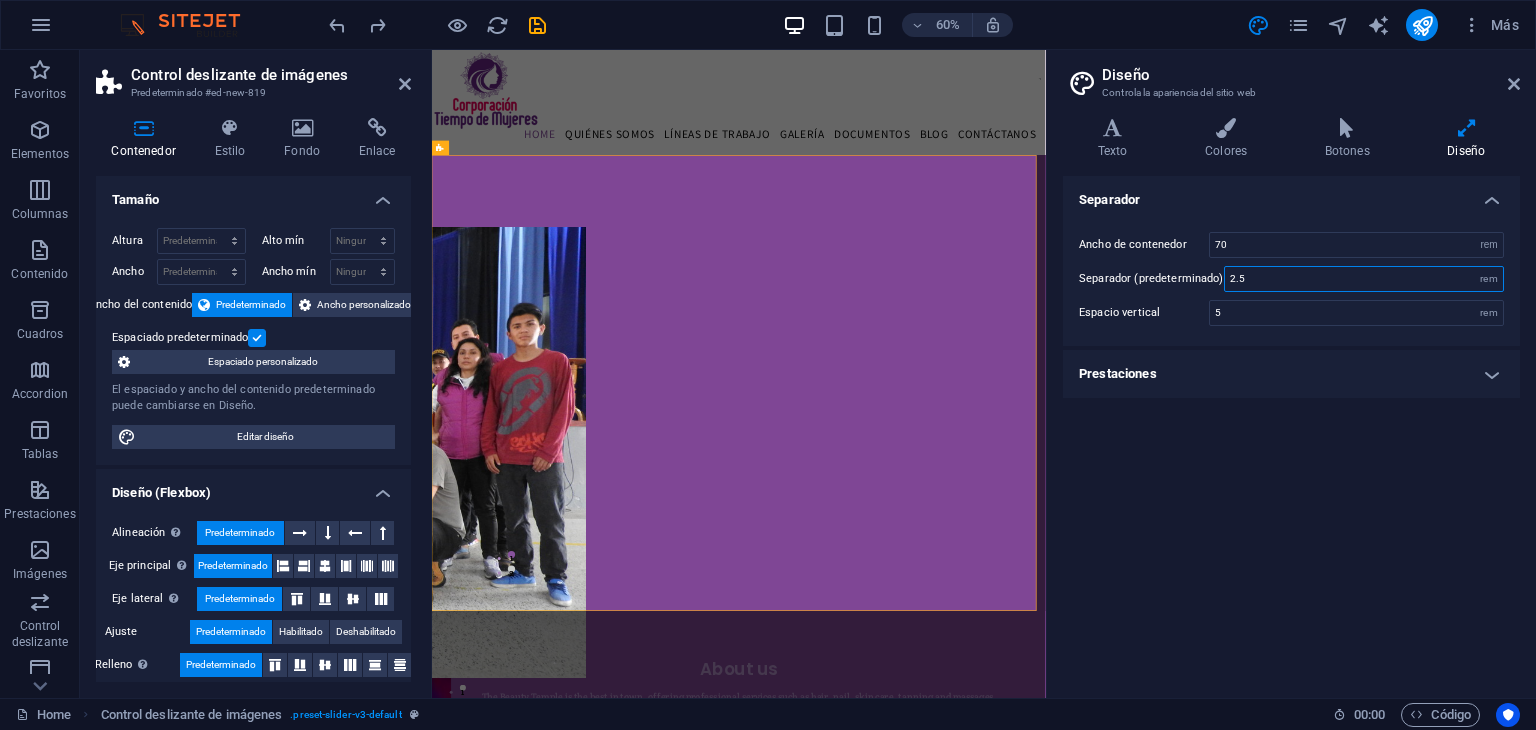 click on "2.5" at bounding box center [1364, 279] 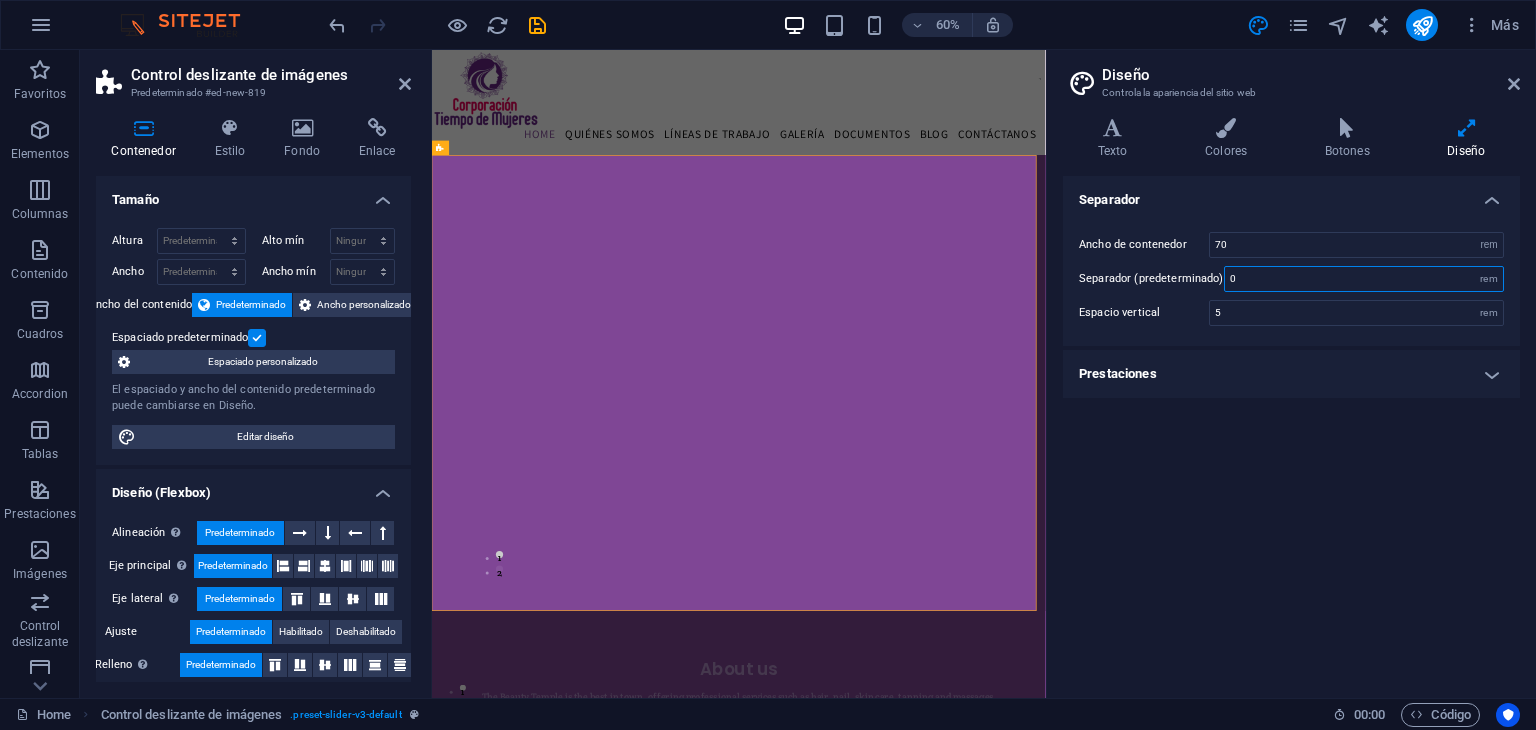 type on "0" 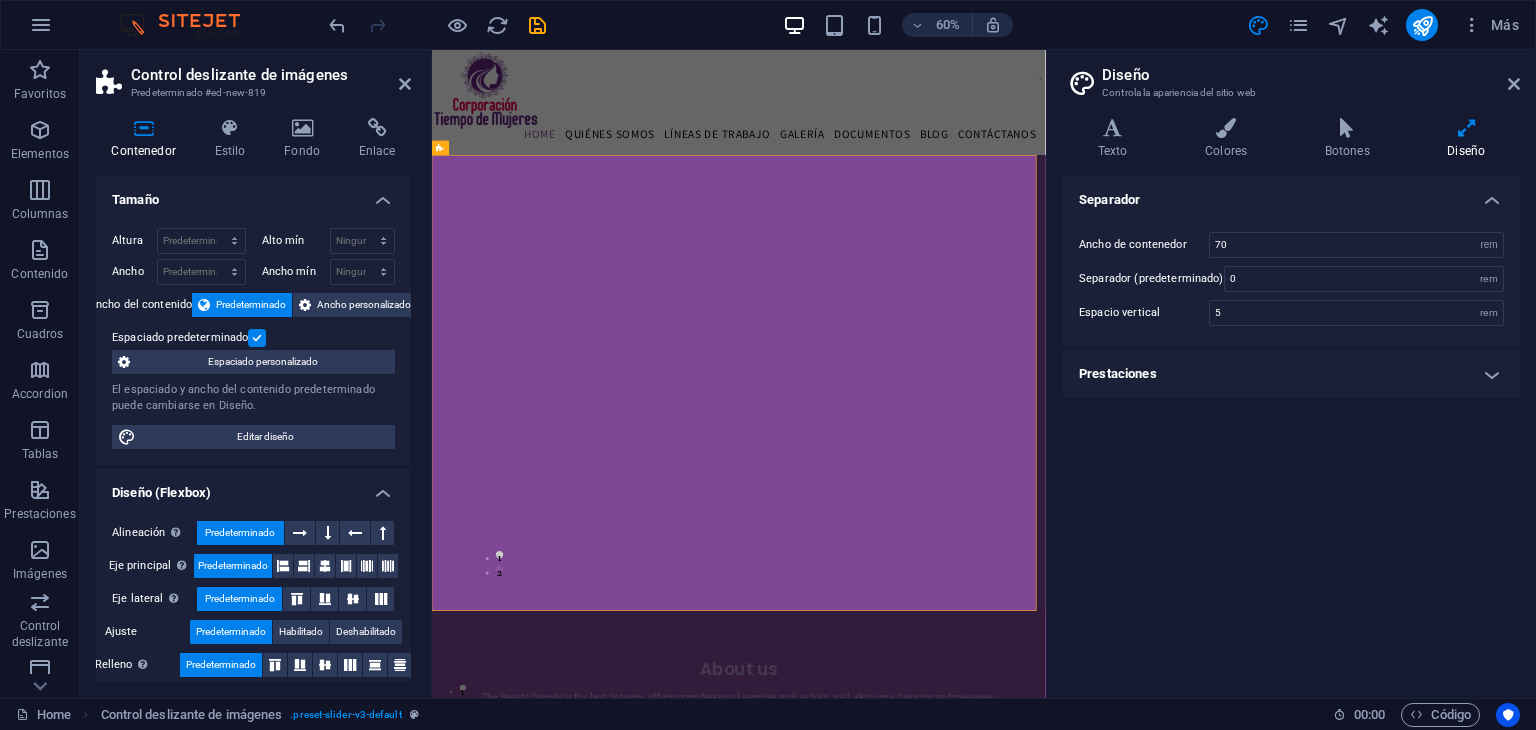 click on "Diseño Controla la apariencia del sitio web" at bounding box center [1293, 76] 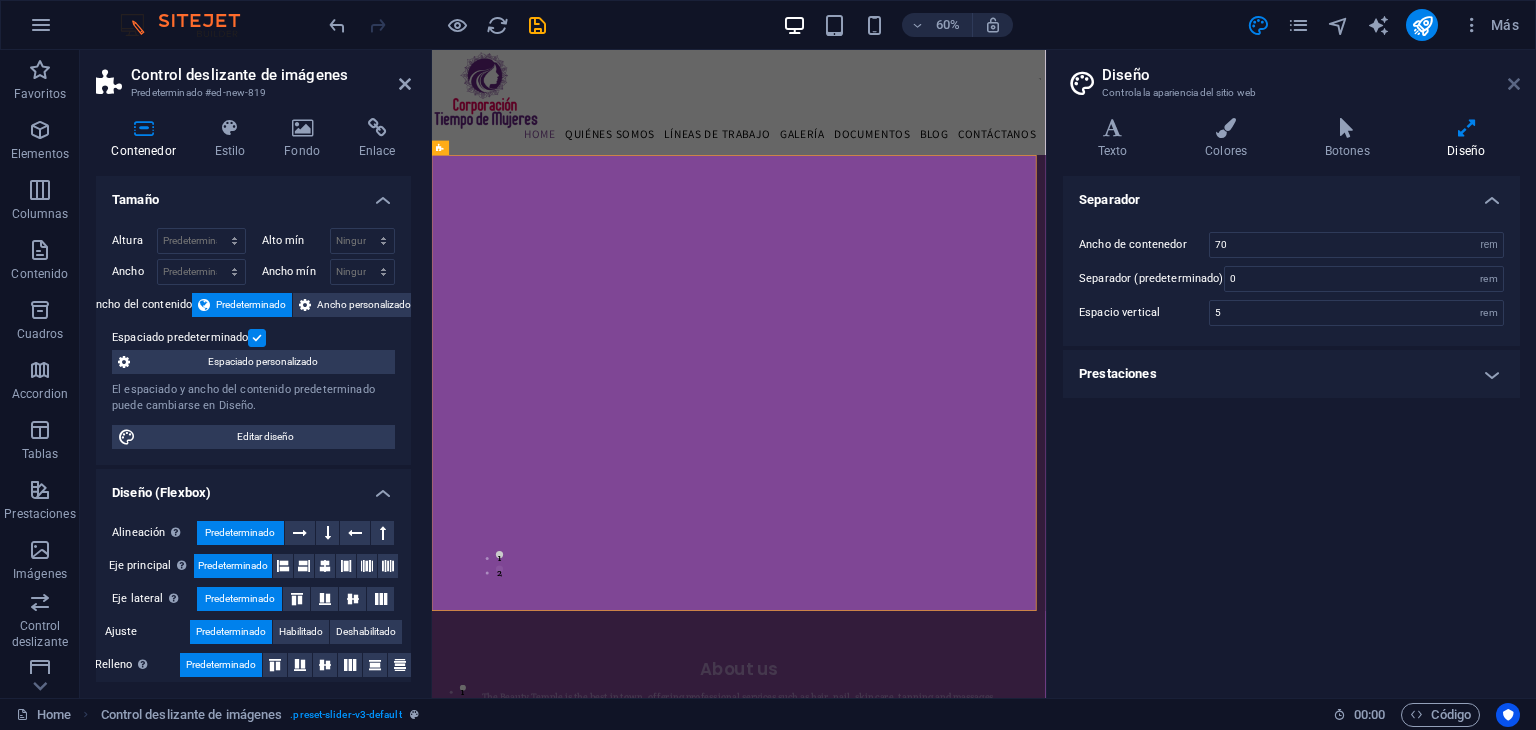 click at bounding box center (1514, 84) 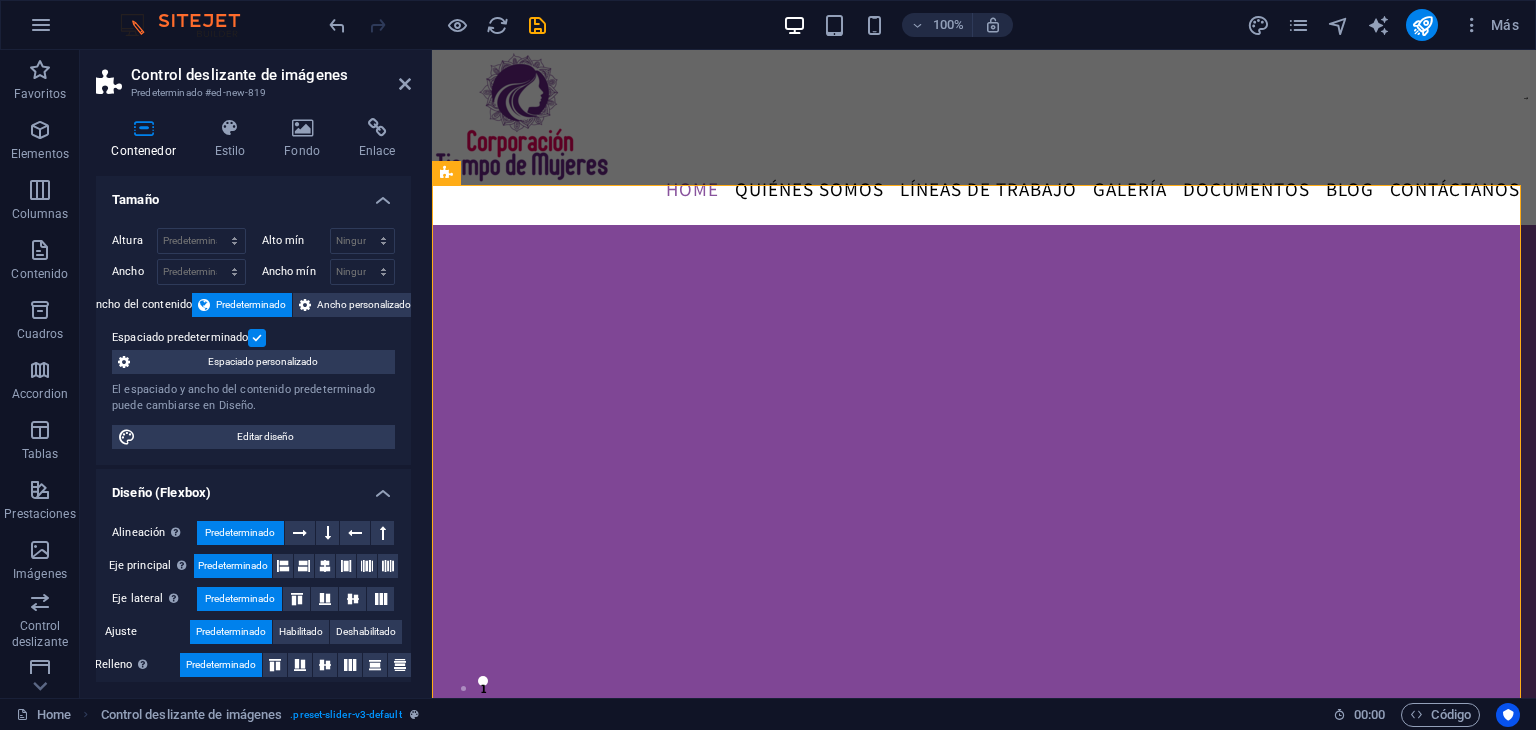 click on "Control deslizante de imágenes" at bounding box center (271, 75) 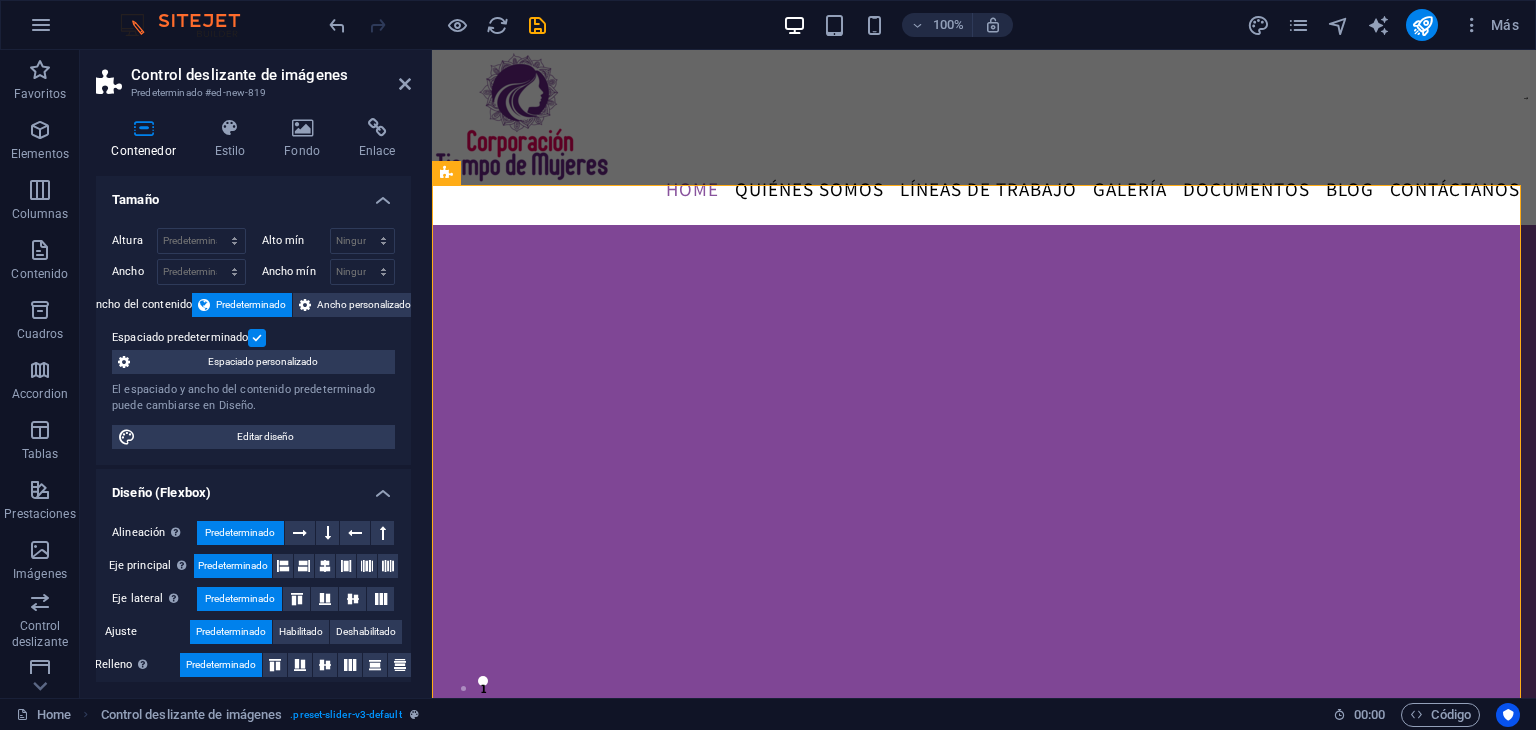click on "Control deslizante de imágenes" at bounding box center [271, 75] 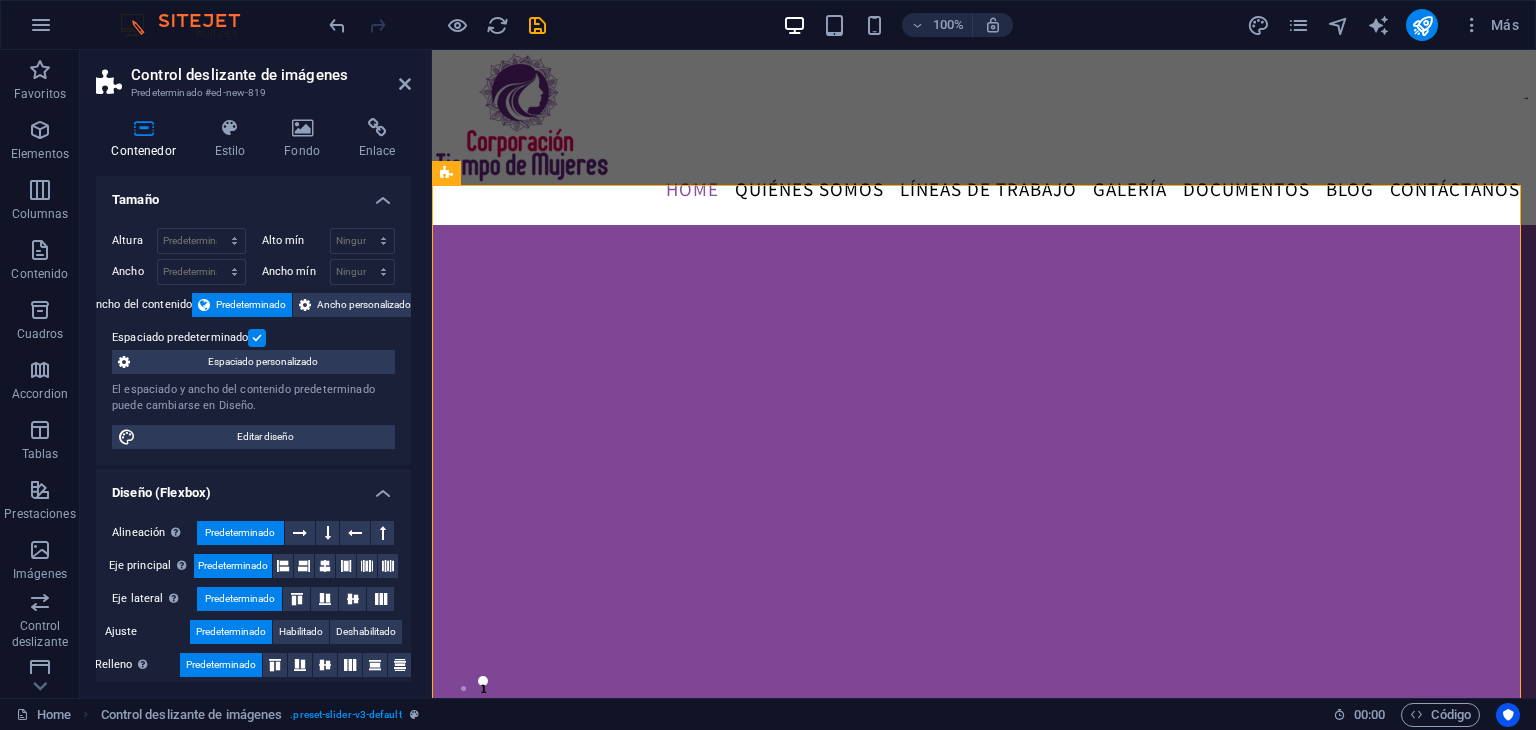 click on "Control deslizante de imágenes" at bounding box center [271, 75] 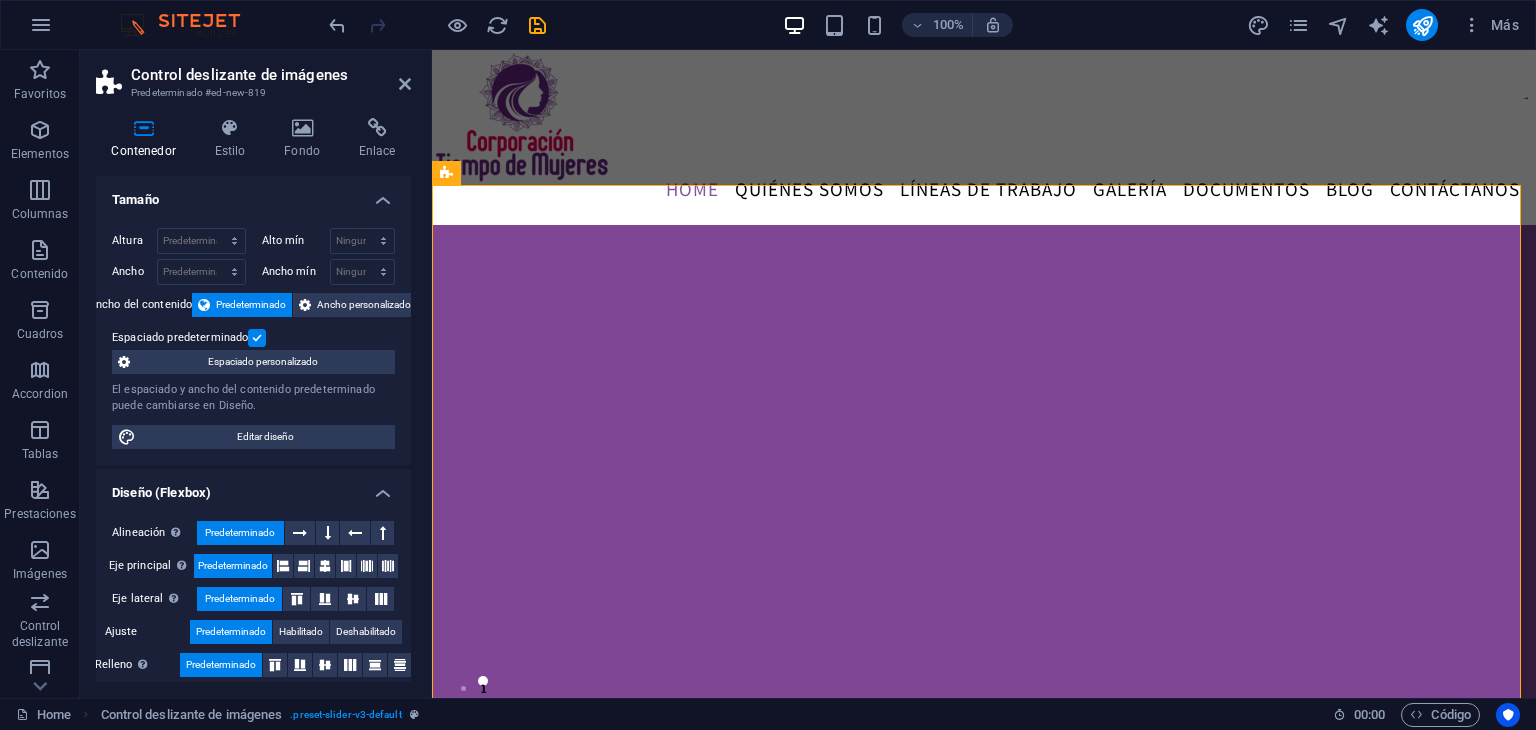 click on "Control deslizante de imágenes" at bounding box center (271, 75) 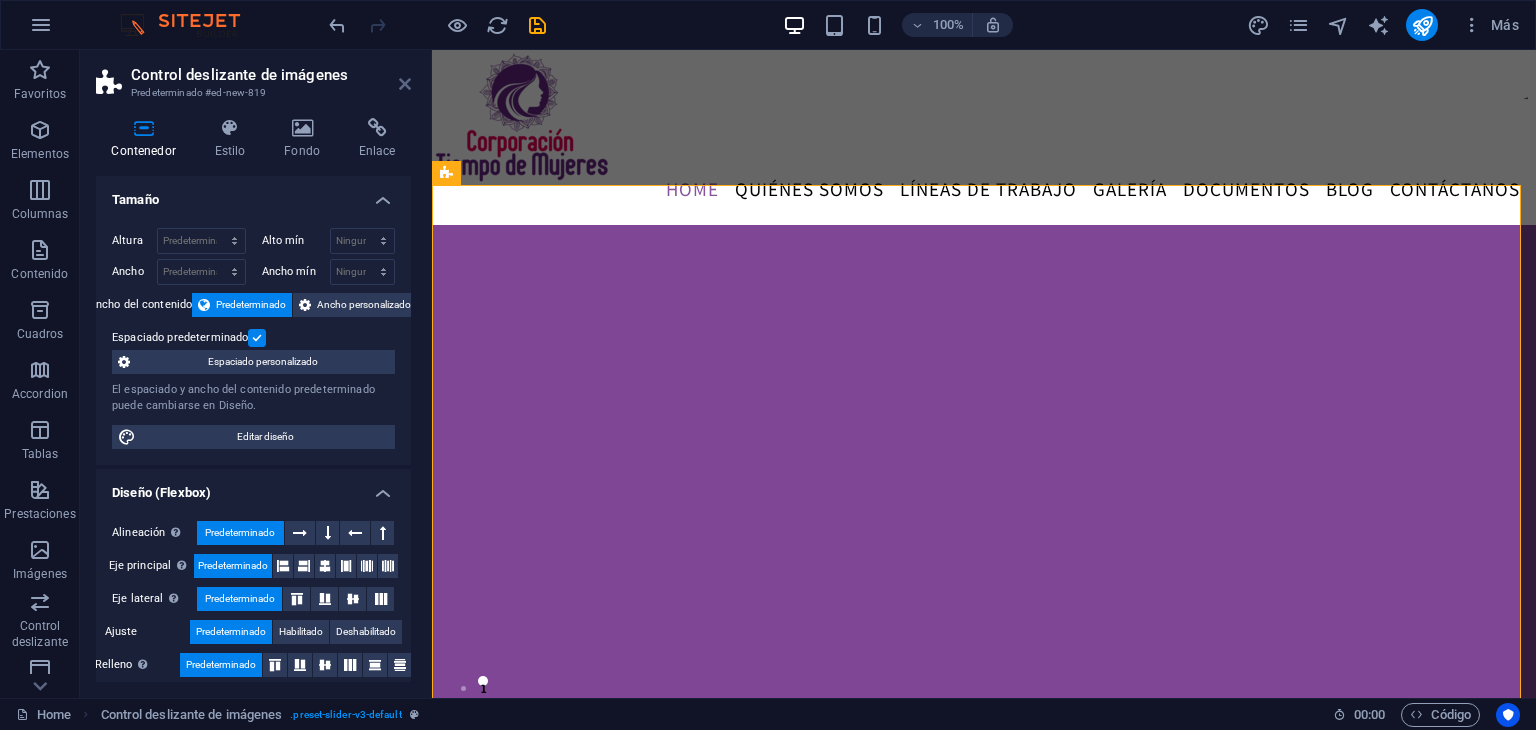 click at bounding box center [405, 84] 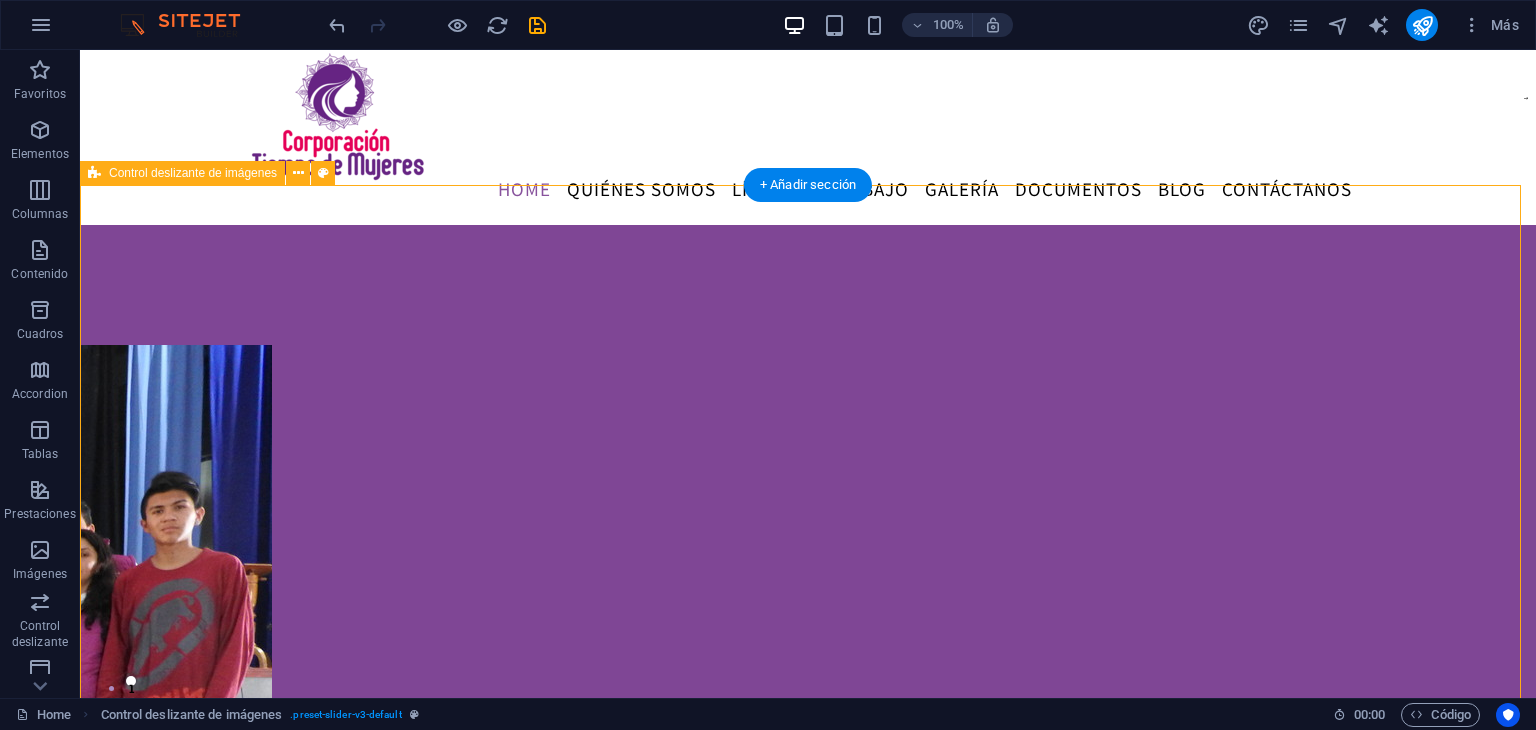 click on "sdsd sdsd 1 2" at bounding box center [808, 605] 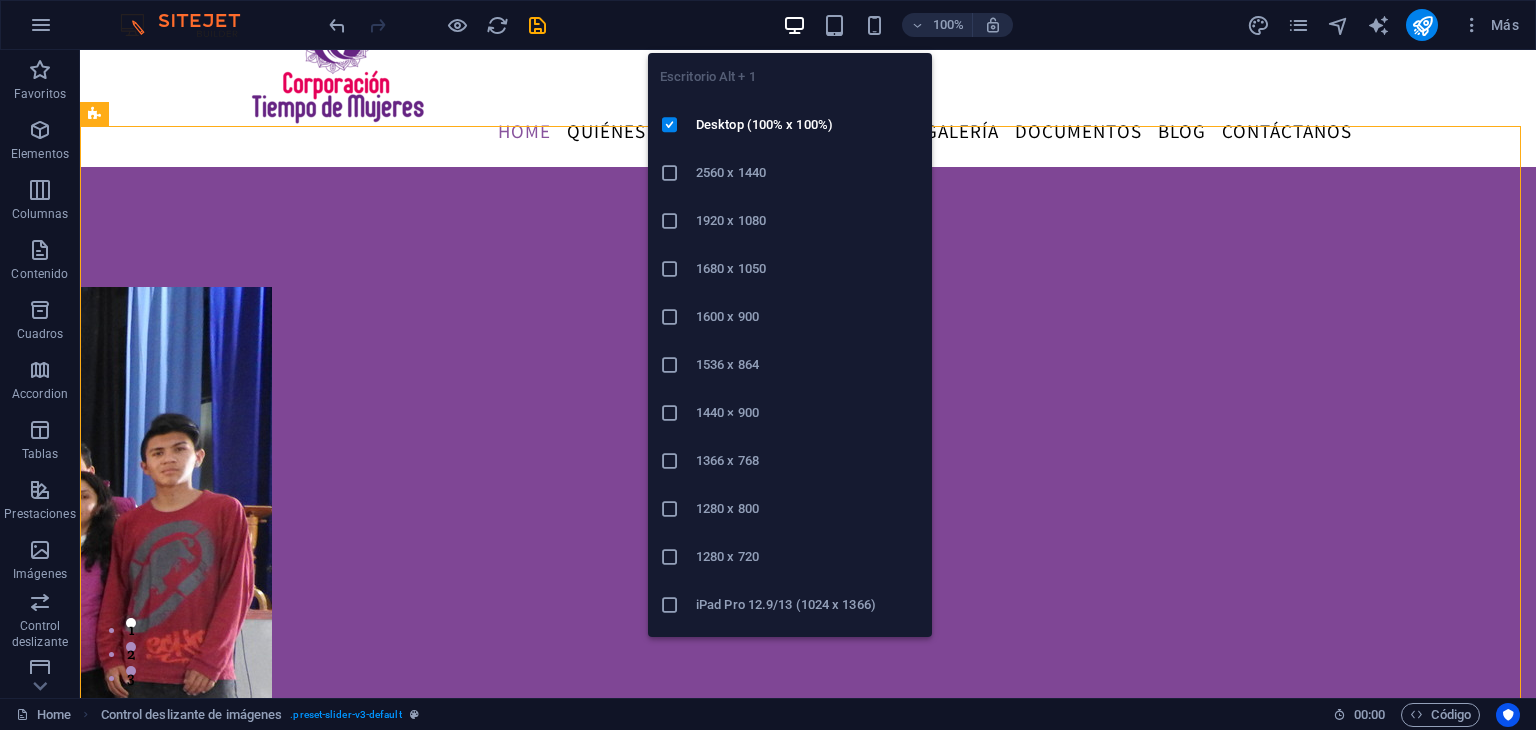 scroll, scrollTop: 59, scrollLeft: 0, axis: vertical 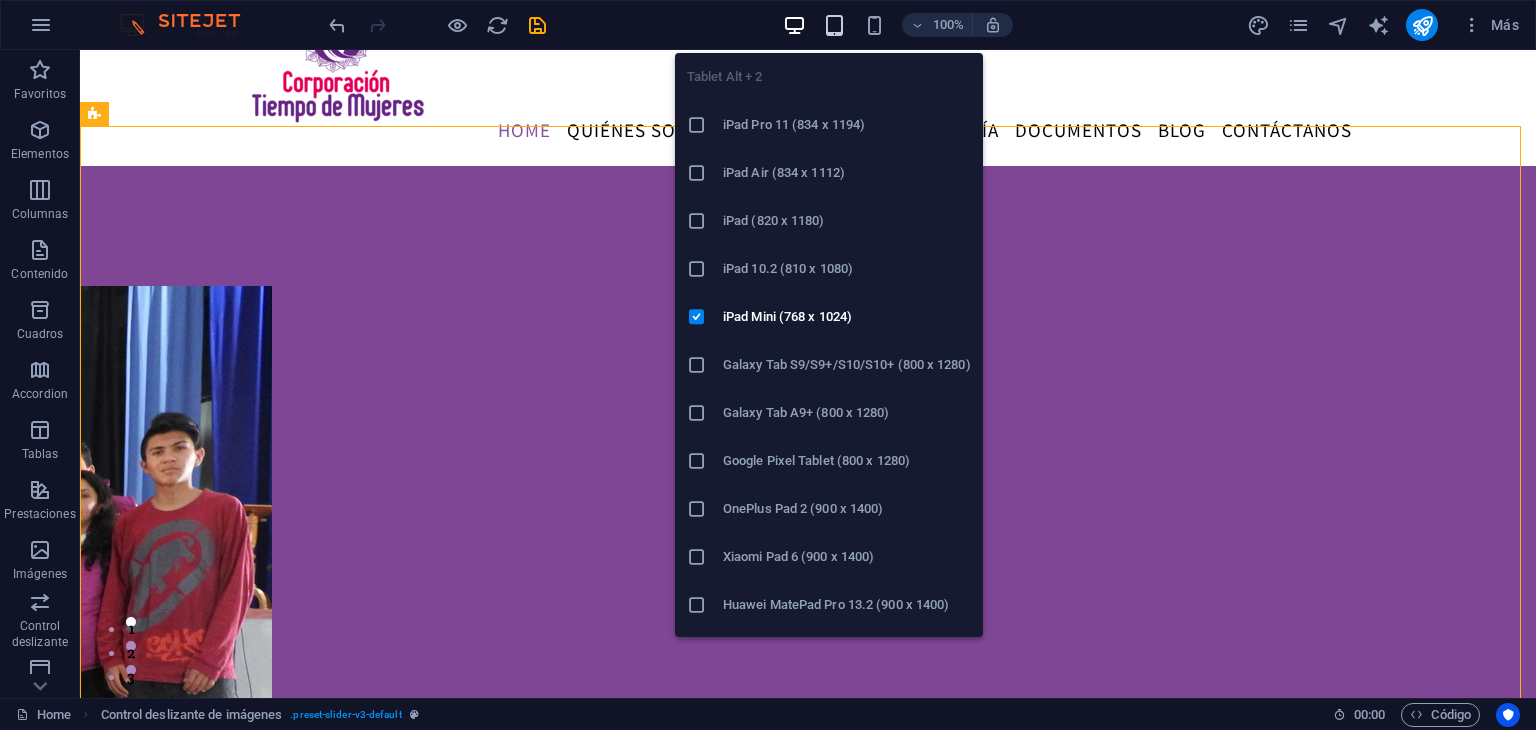 click at bounding box center (834, 25) 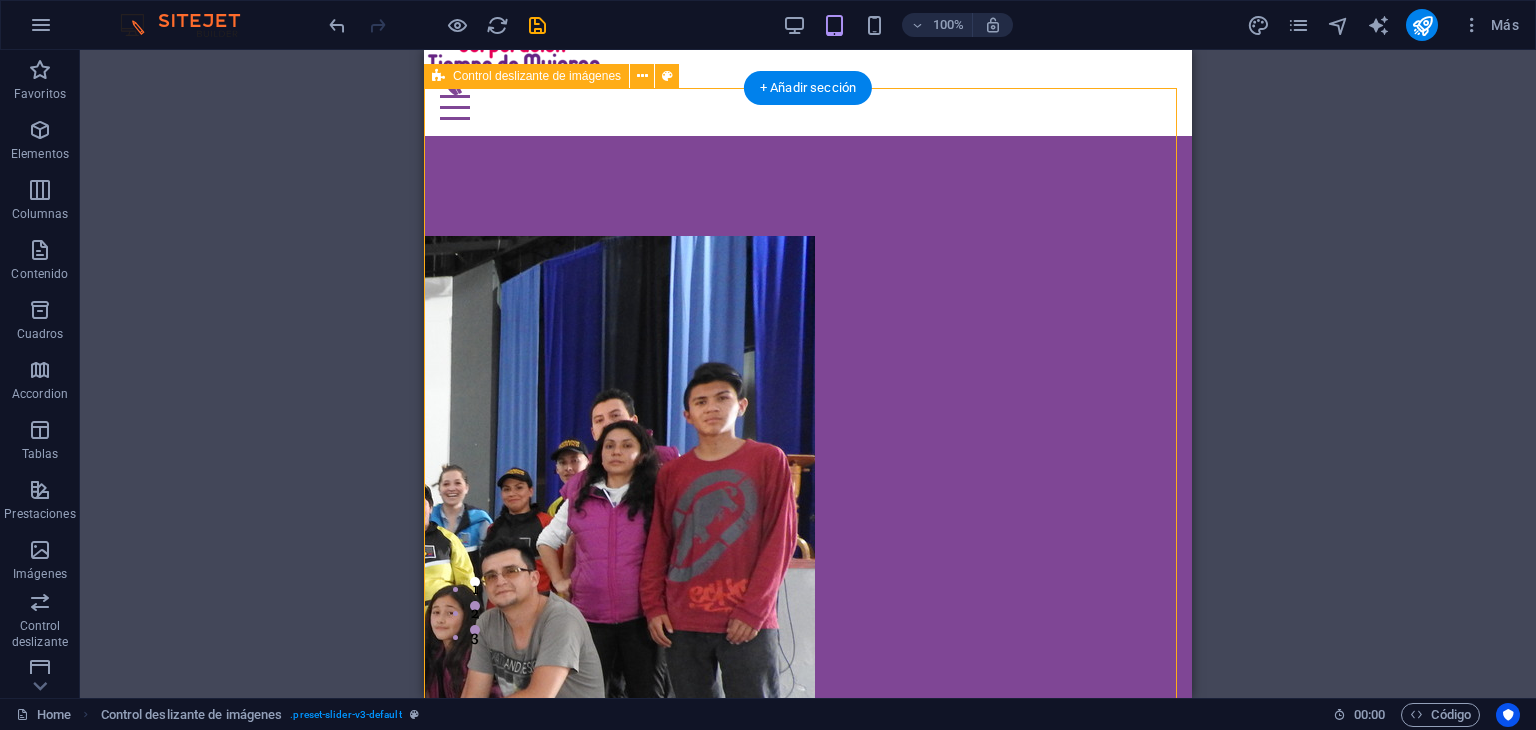 scroll, scrollTop: 96, scrollLeft: 0, axis: vertical 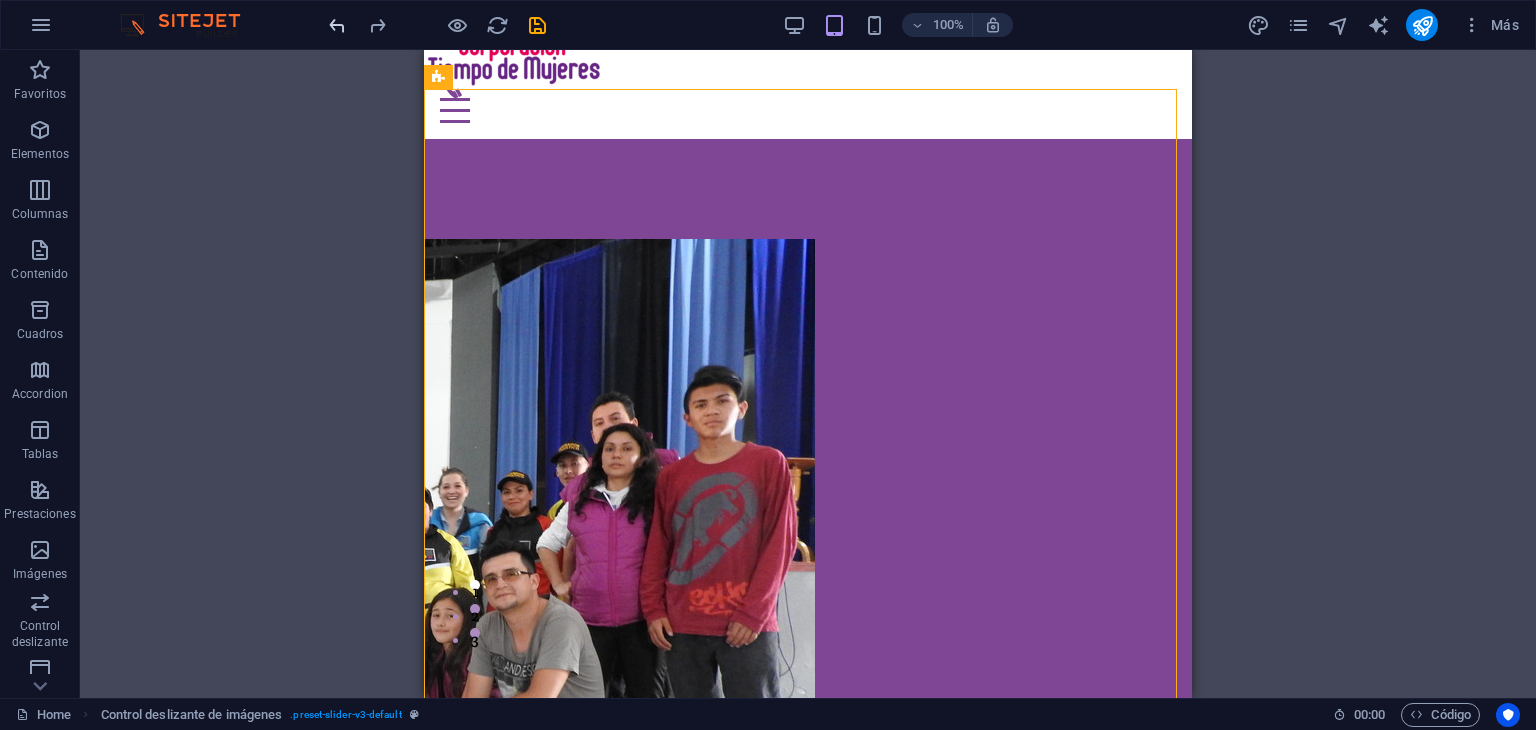 click at bounding box center [337, 25] 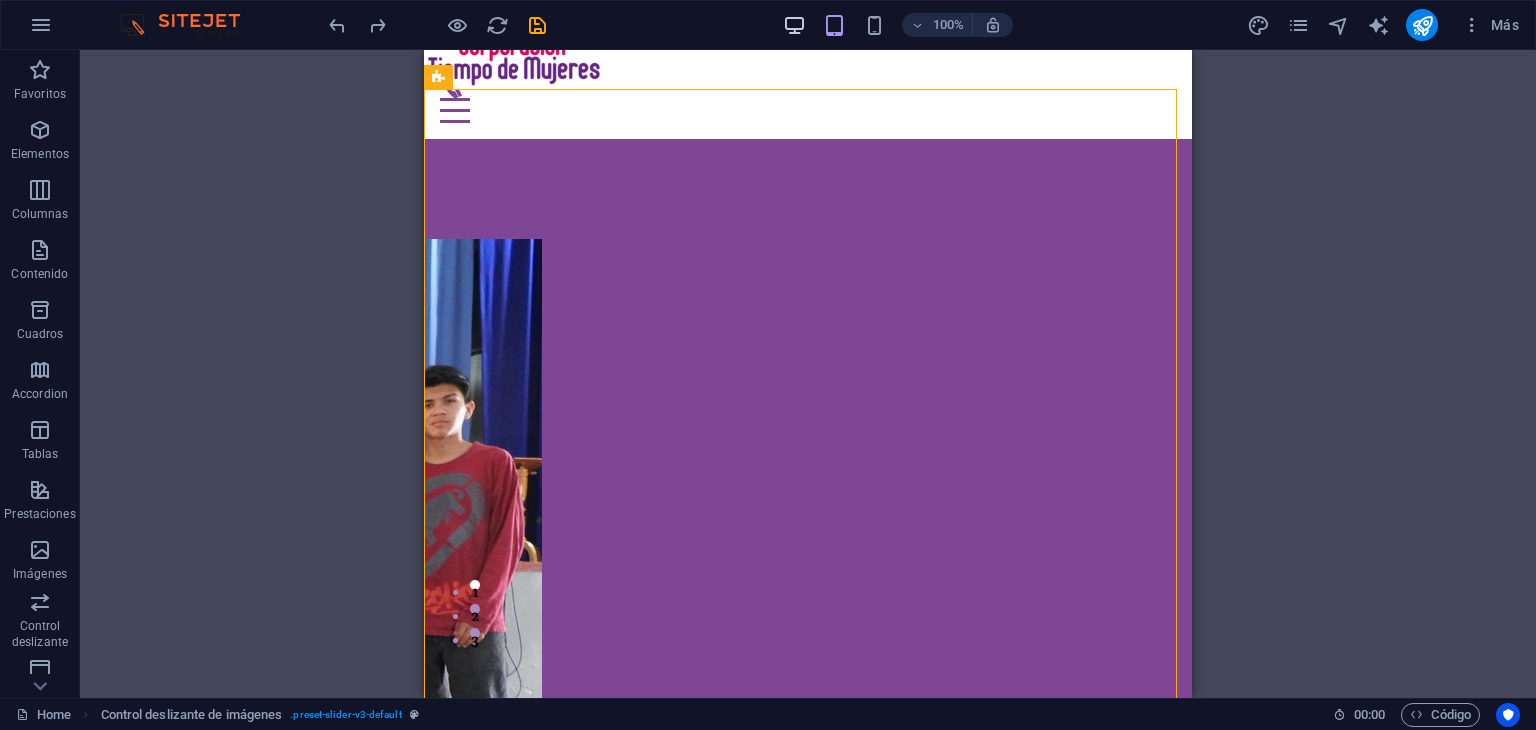 click at bounding box center (794, 25) 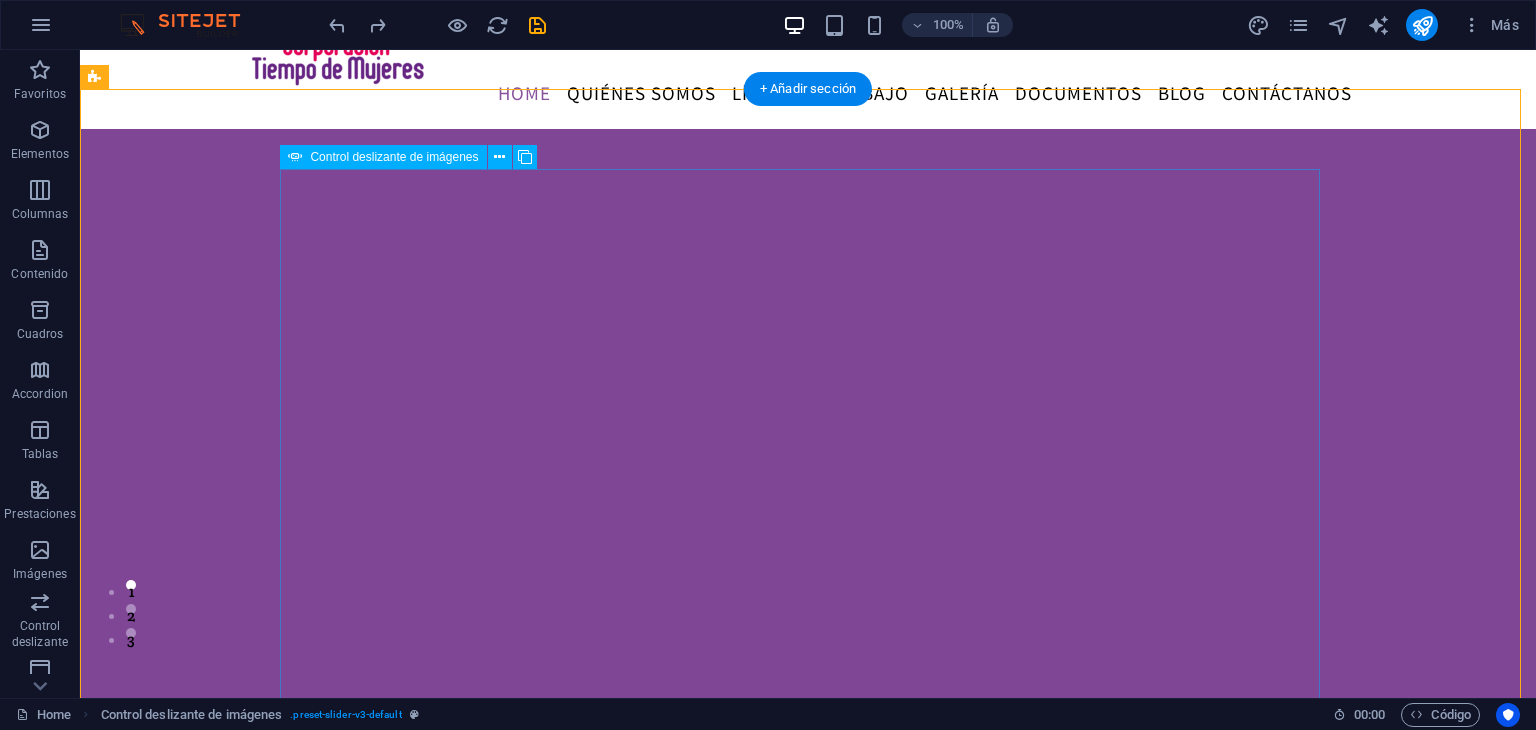 click on "sdsd sdsd 1 2" at bounding box center [808, 509] 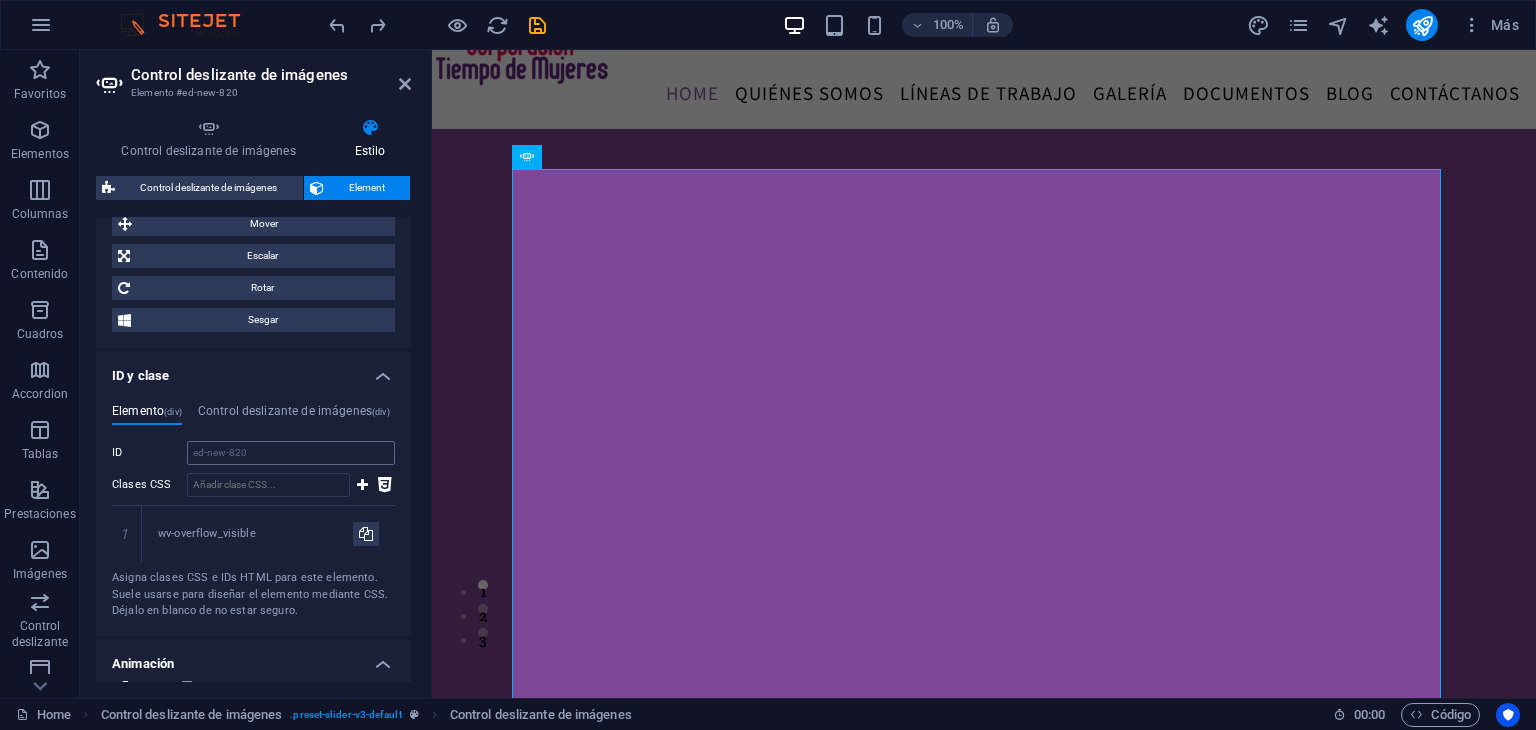 scroll, scrollTop: 599, scrollLeft: 0, axis: vertical 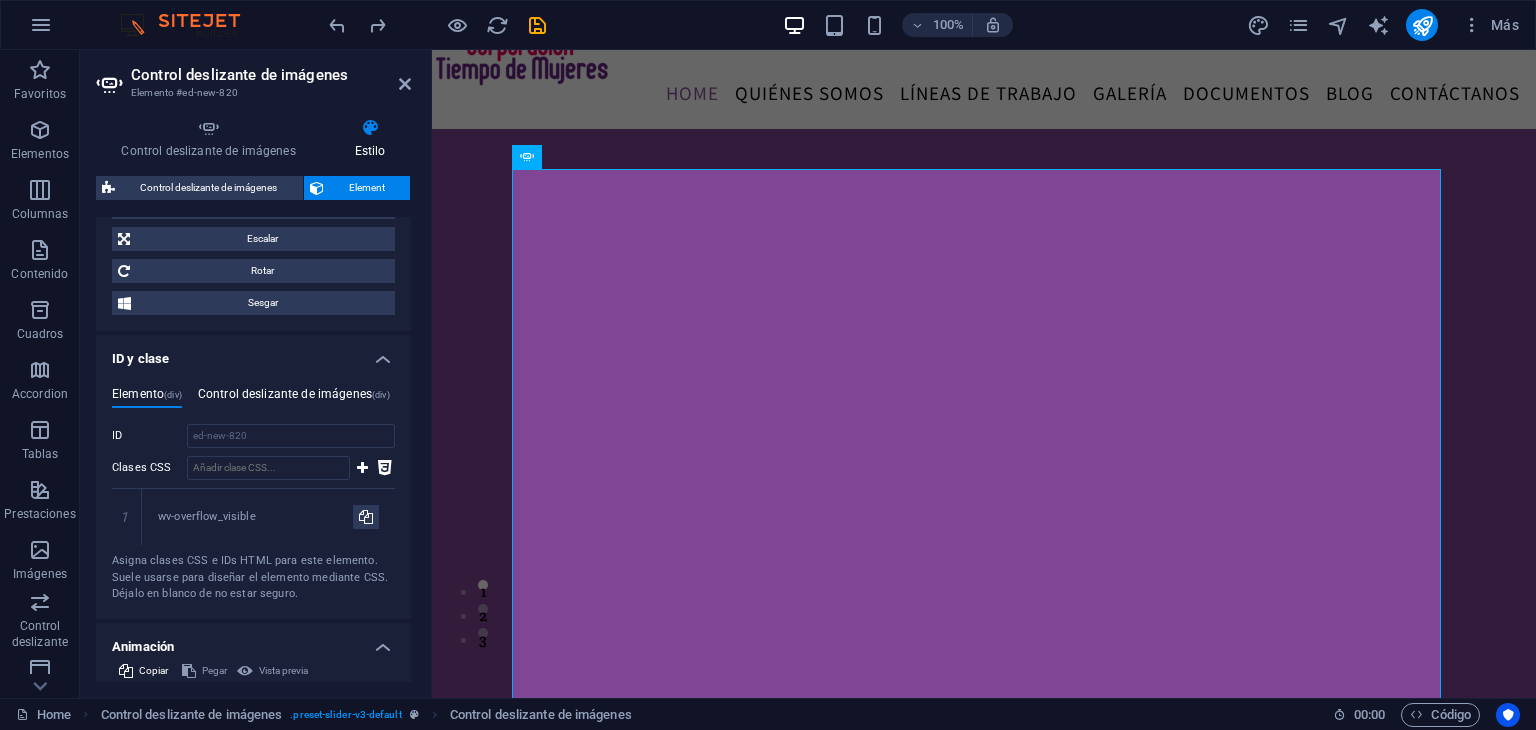 click on "Control deslizante de imágenes  (div)" at bounding box center (294, 398) 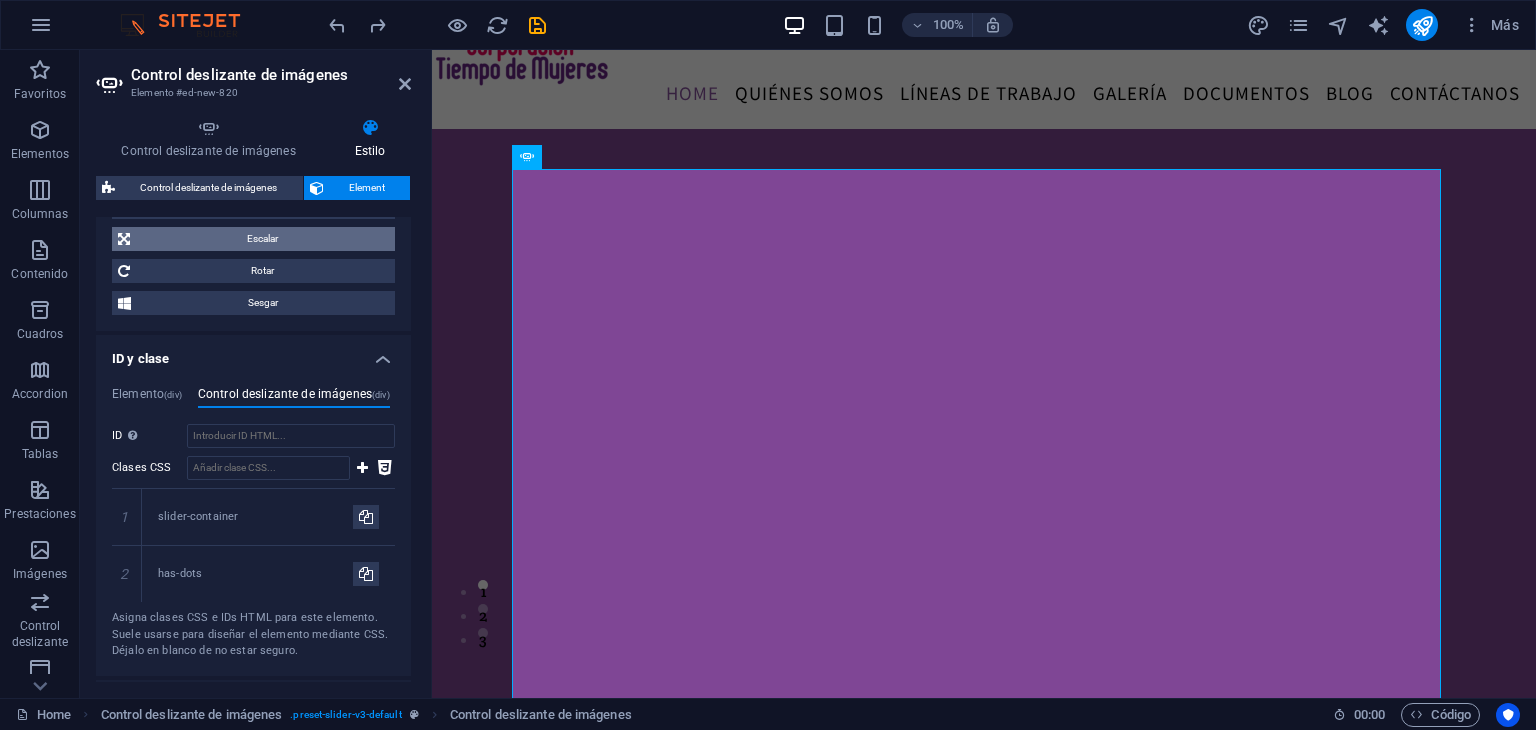 click on "ID y clase" at bounding box center [253, 353] 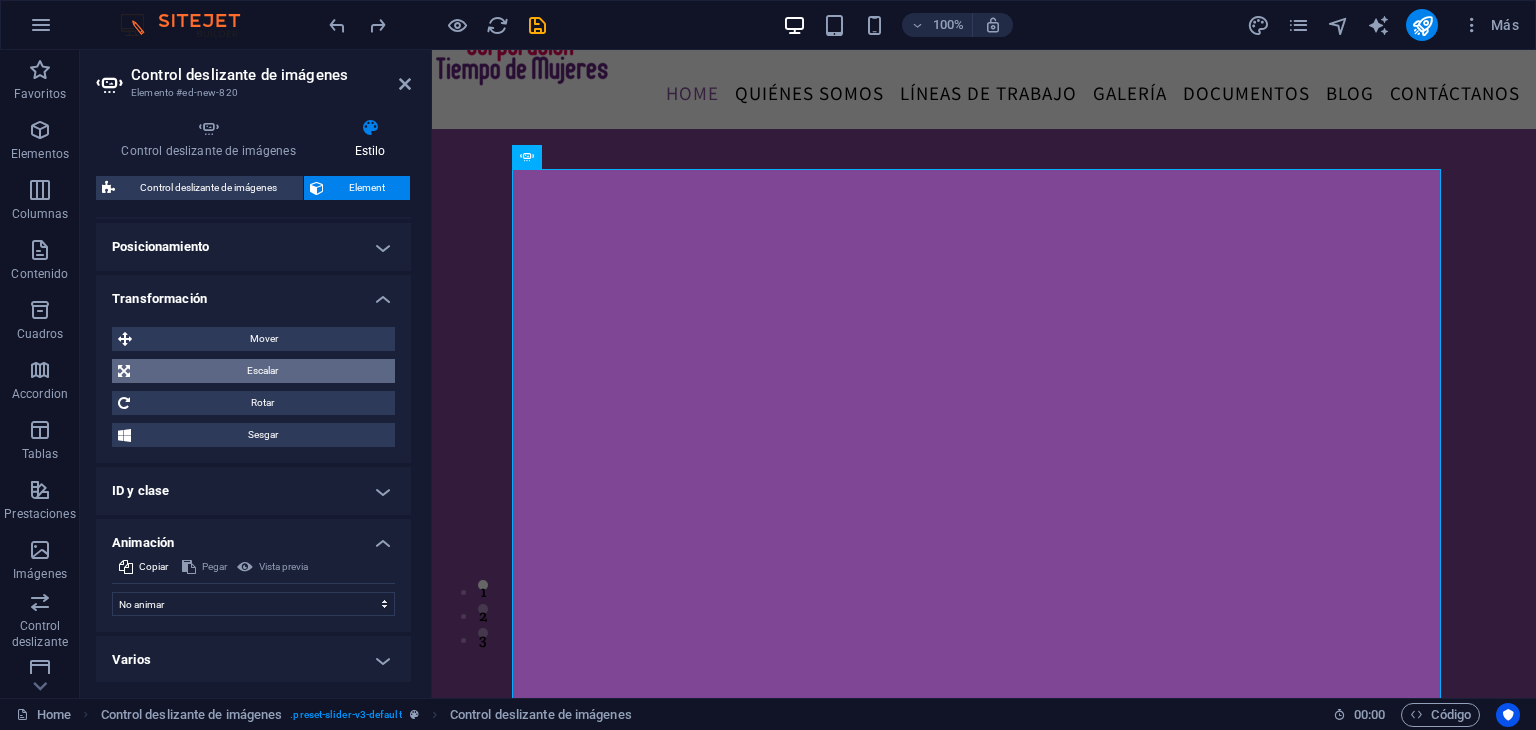scroll, scrollTop: 0, scrollLeft: 0, axis: both 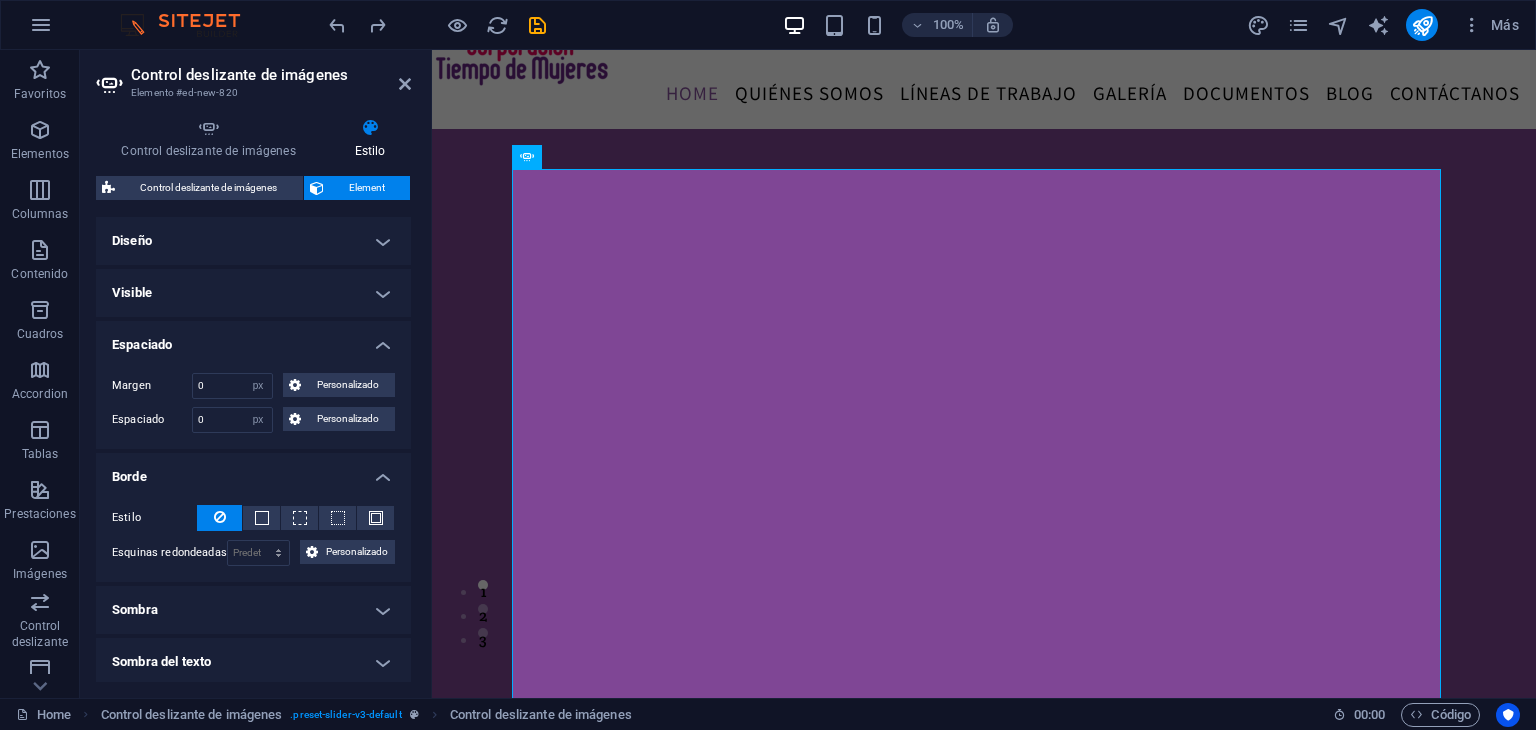 click on "Espaciado" at bounding box center [253, 339] 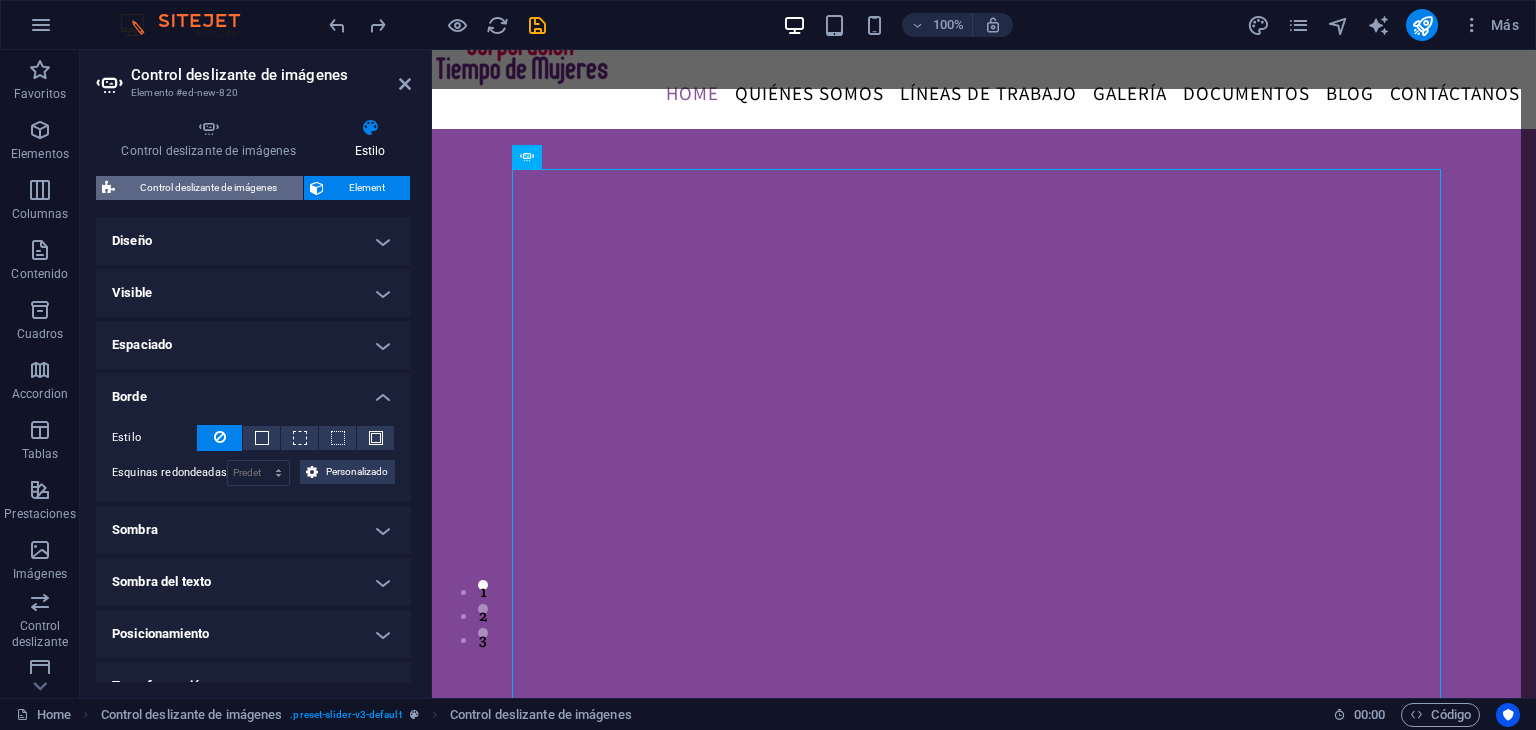 click on "Control deslizante de imágenes" at bounding box center [209, 188] 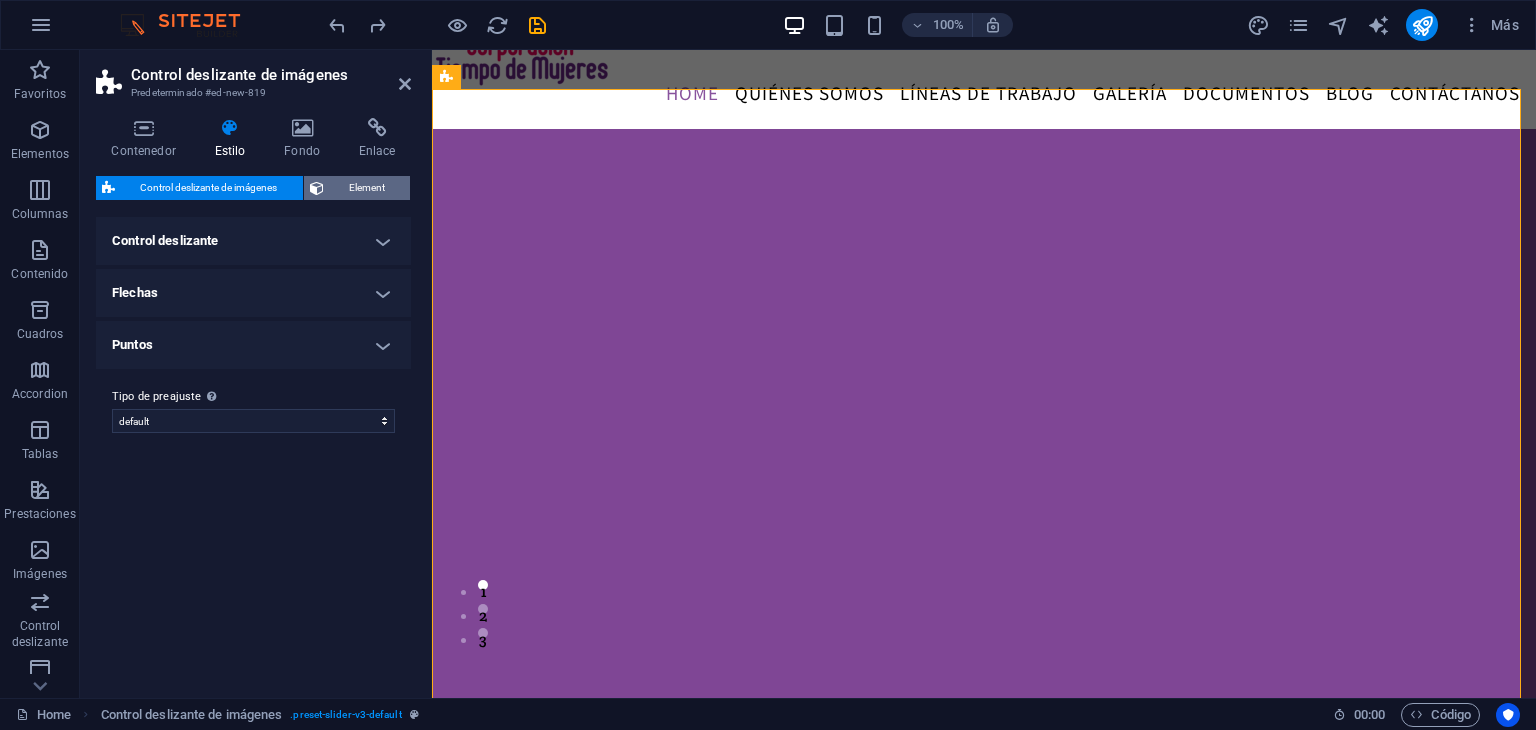 click on "Element" at bounding box center [367, 188] 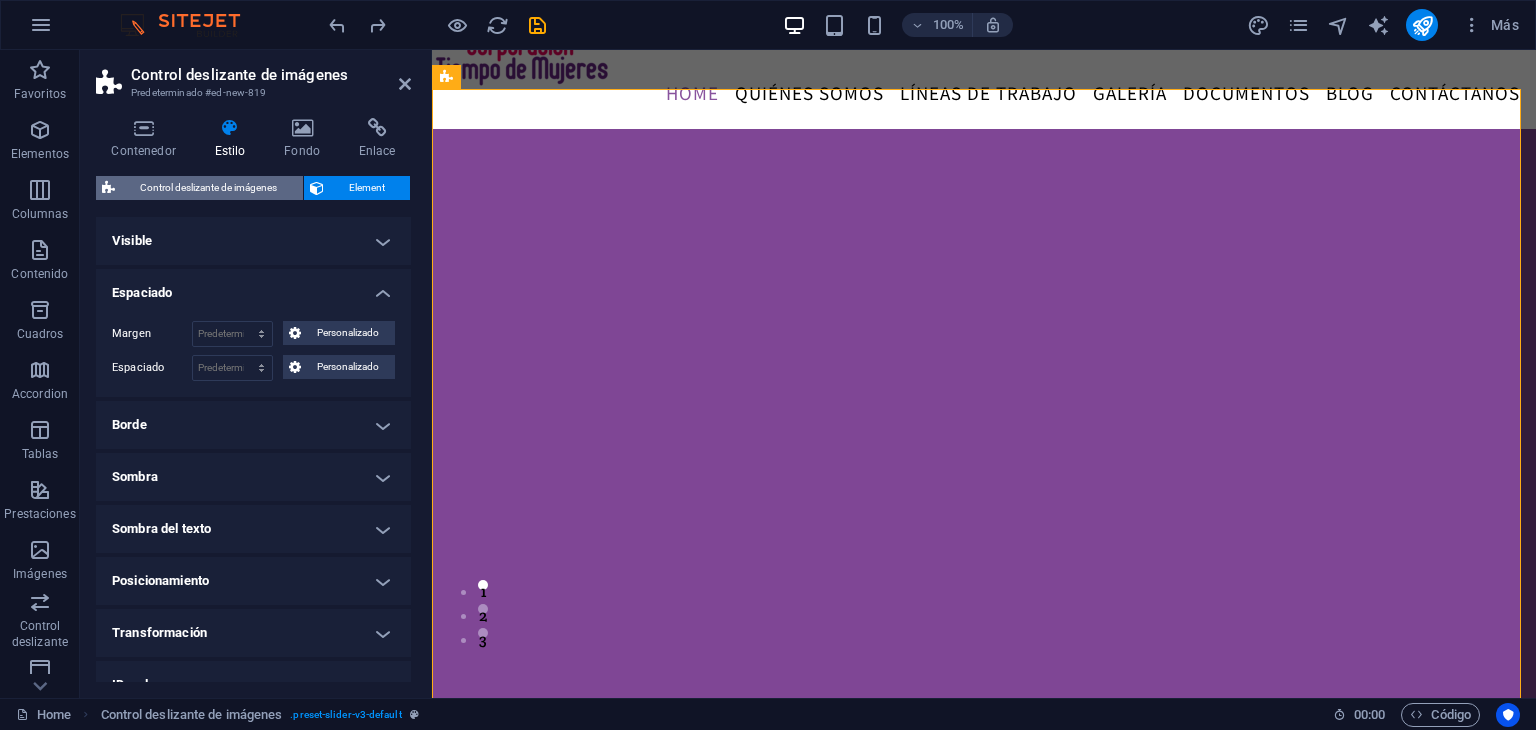 click on "Control deslizante de imágenes" at bounding box center (209, 188) 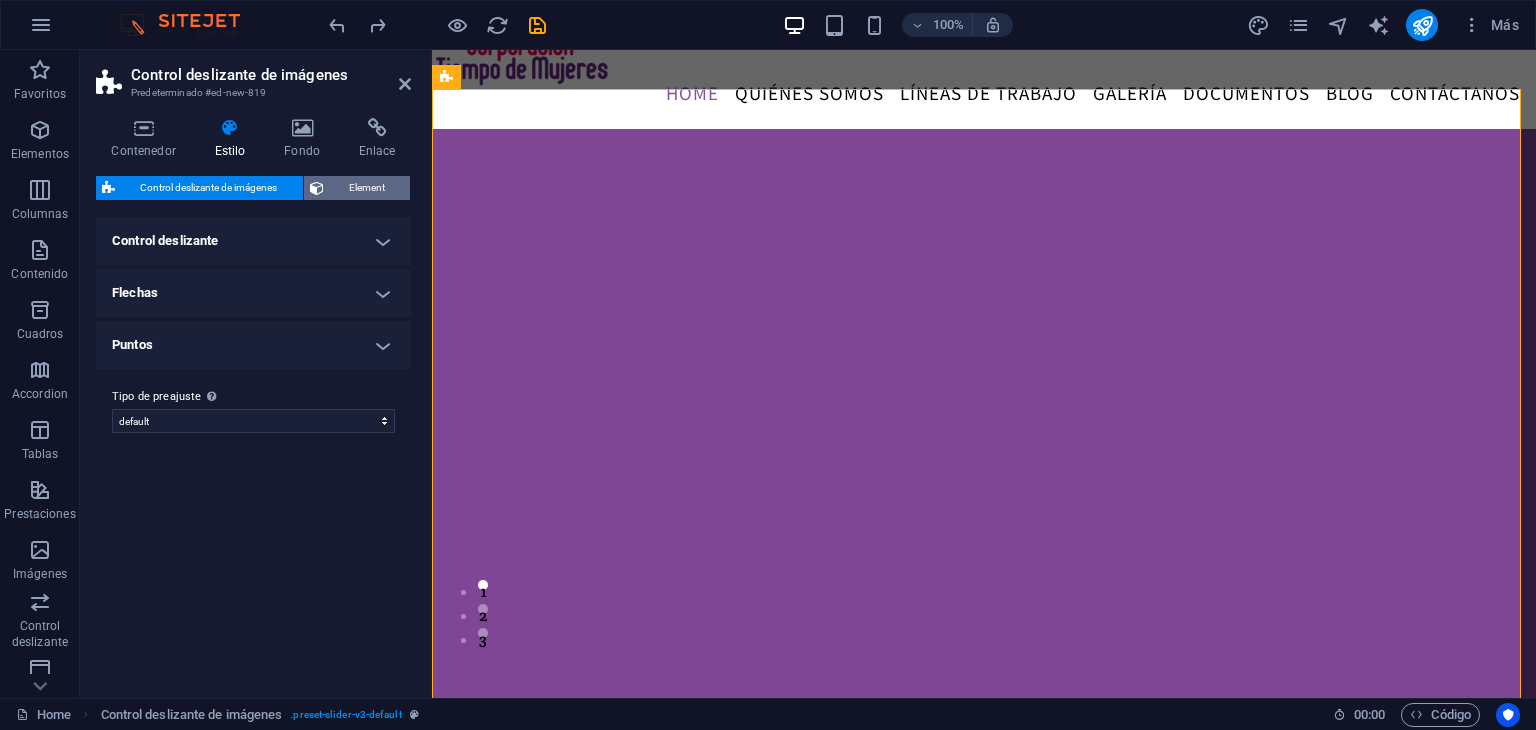 click on "Element" at bounding box center (367, 188) 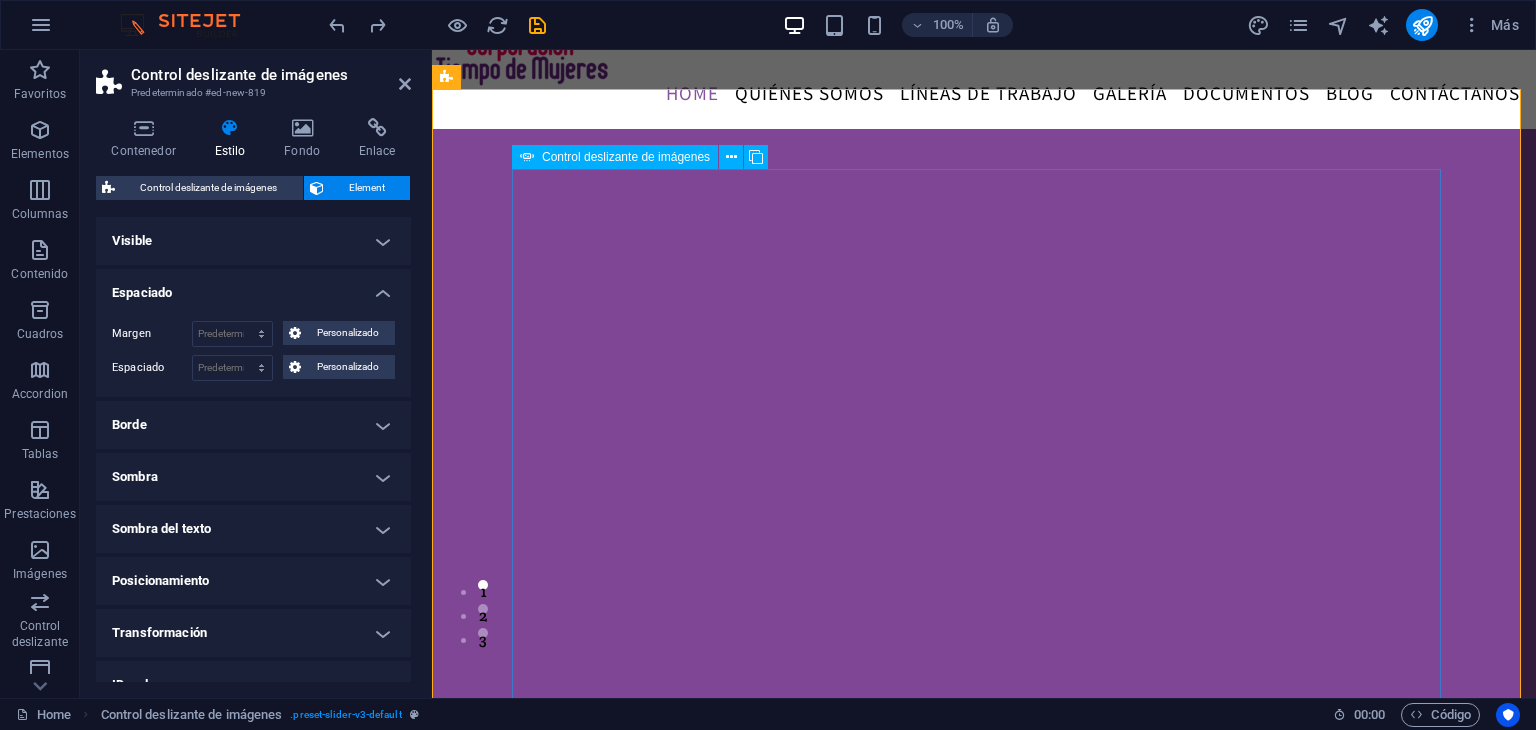 click at bounding box center (-834, 1965) 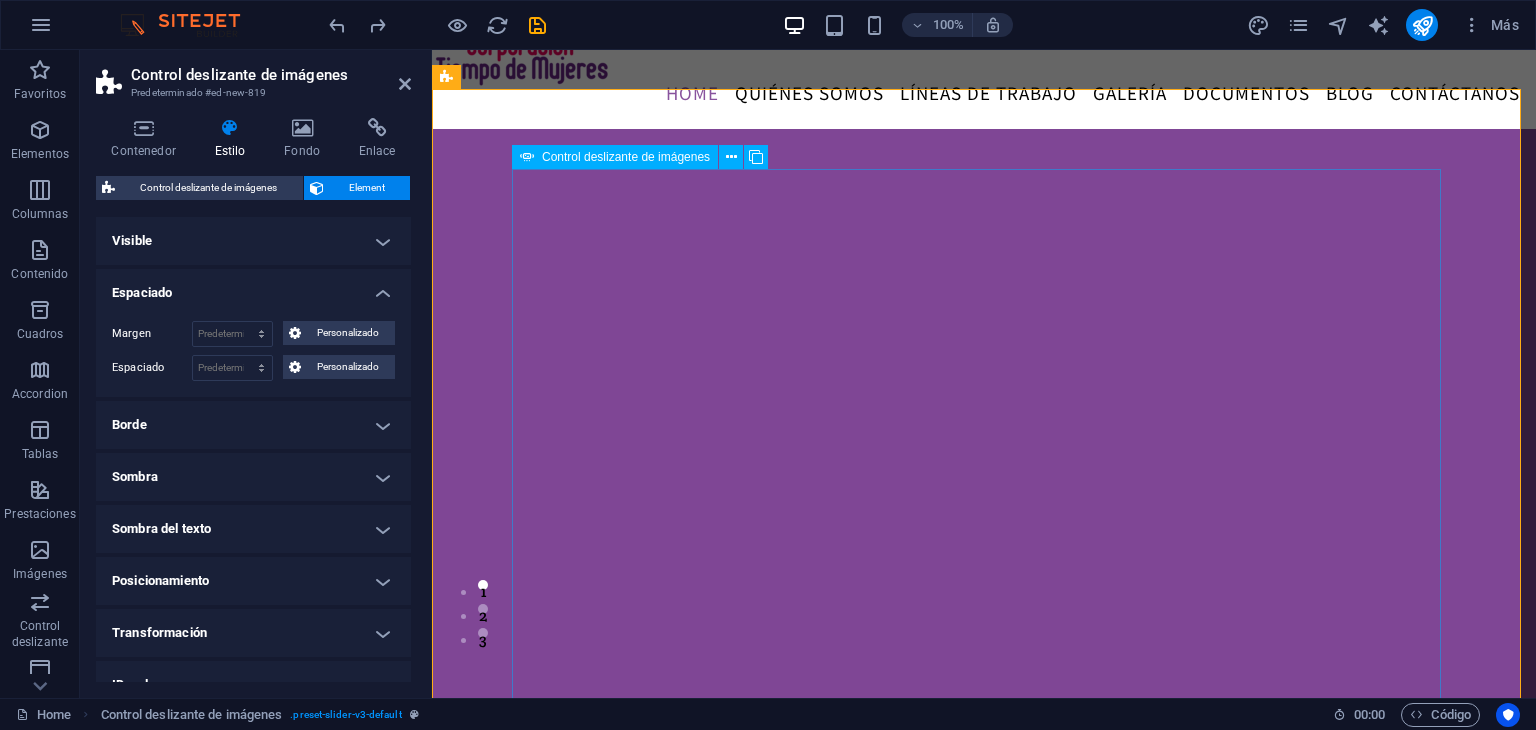 click at bounding box center (-834, 1965) 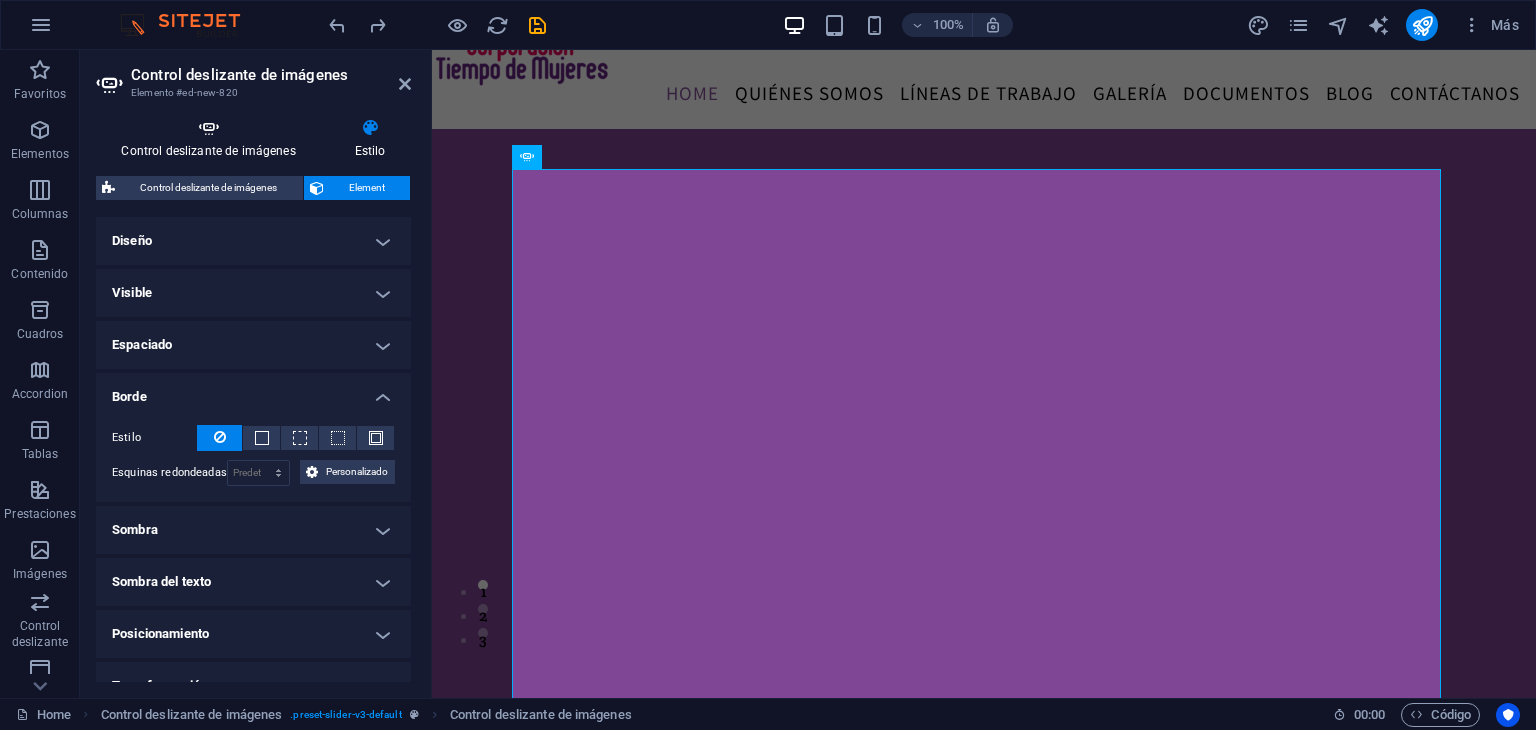 click on "Control deslizante de imágenes" at bounding box center [212, 139] 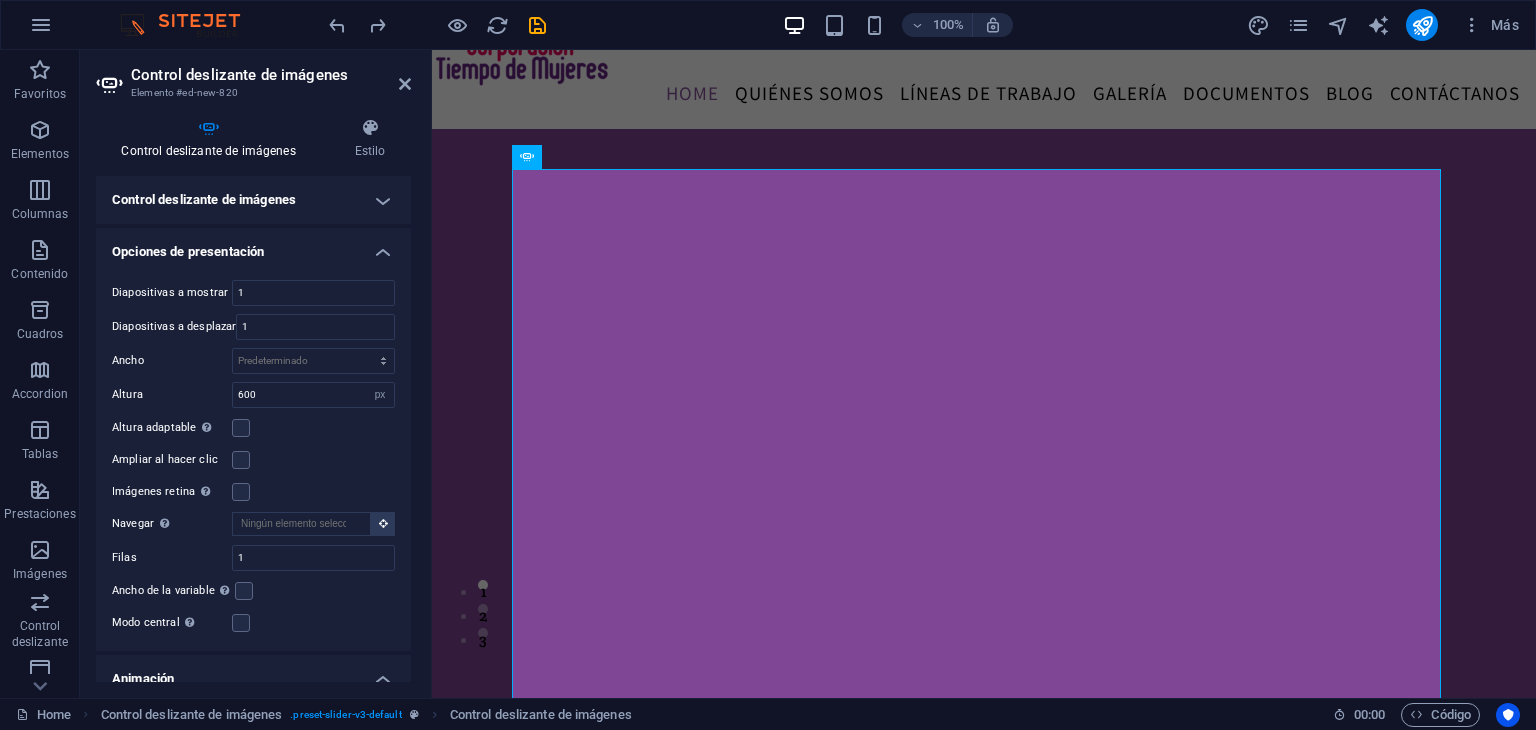 click on "Opciones de presentación" at bounding box center [253, 246] 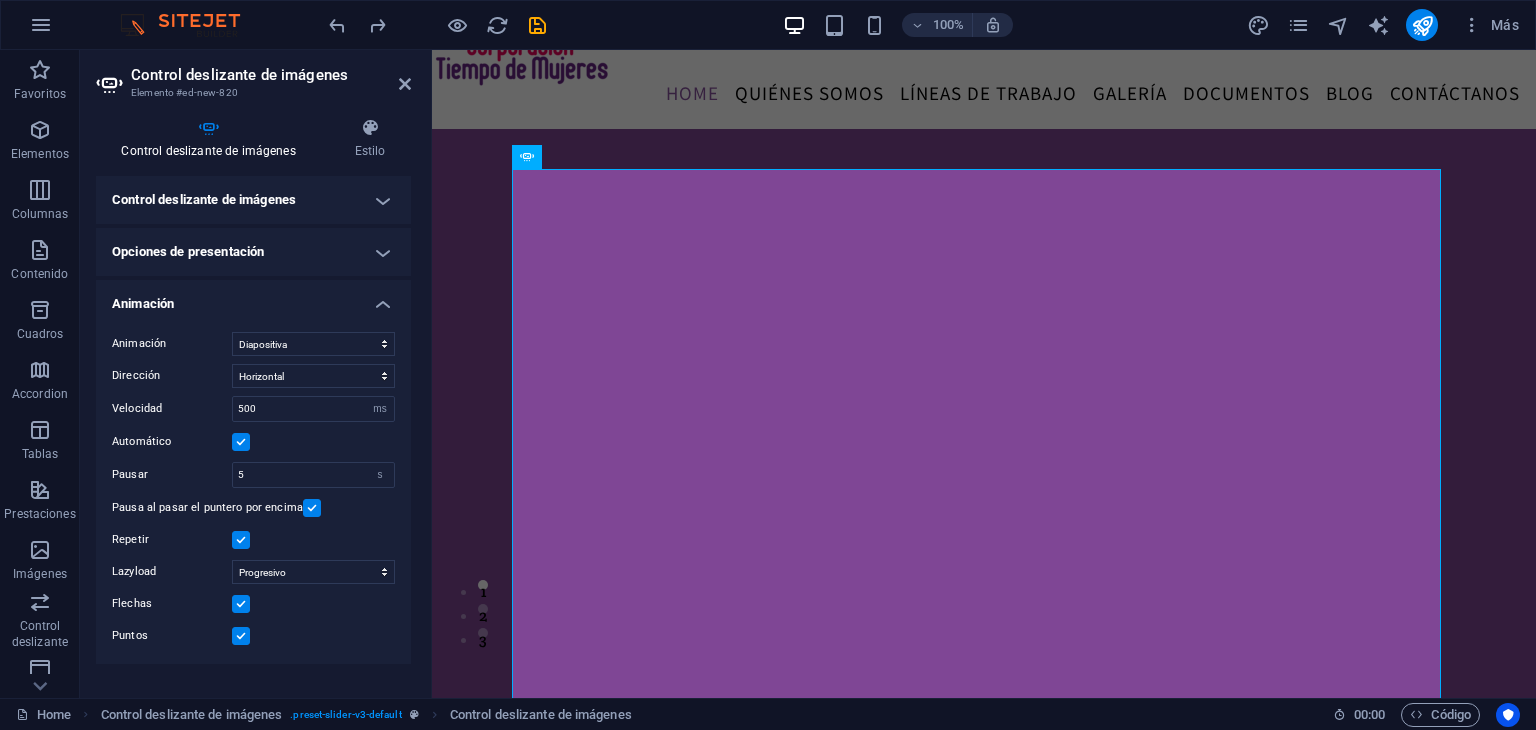 click on "Opciones de presentación" at bounding box center (253, 252) 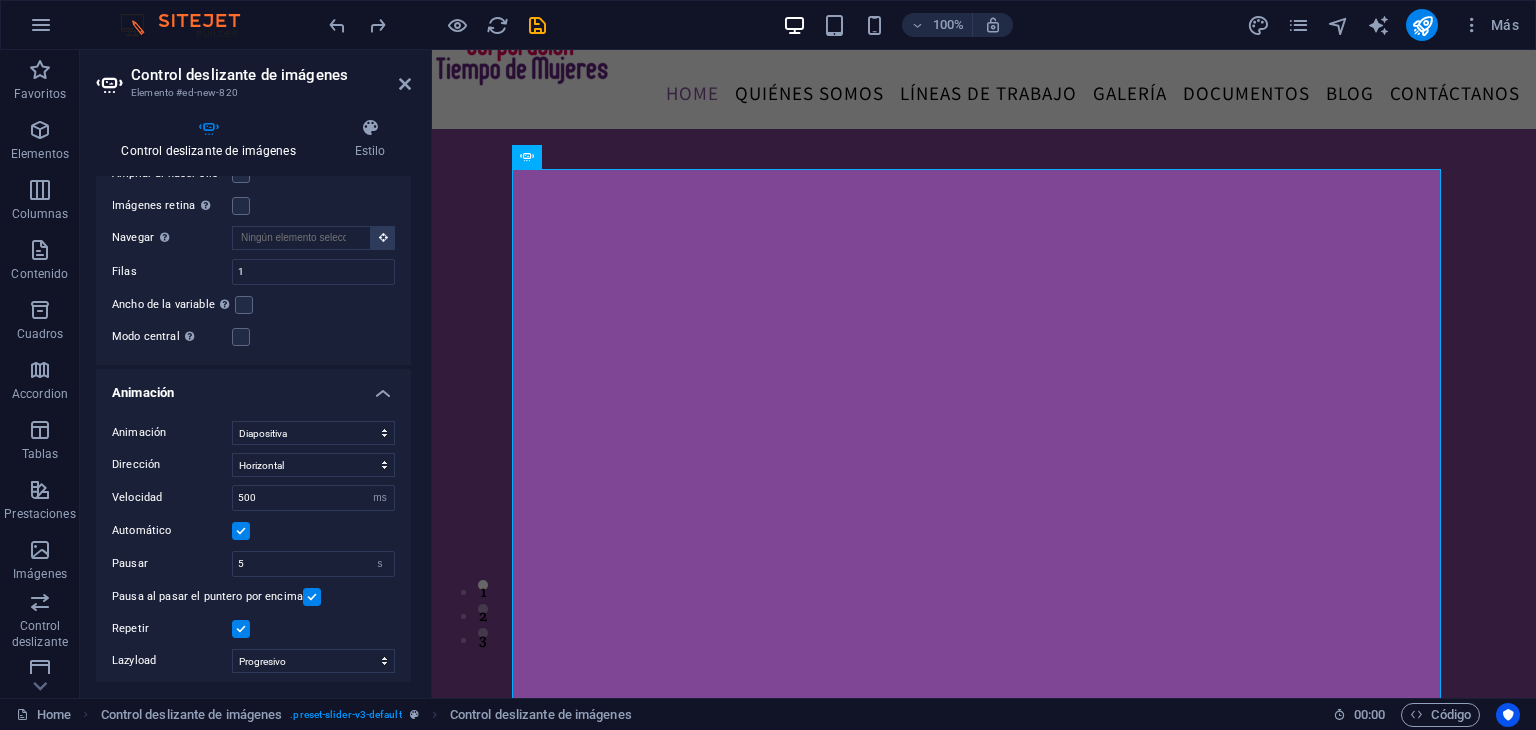 scroll, scrollTop: 353, scrollLeft: 0, axis: vertical 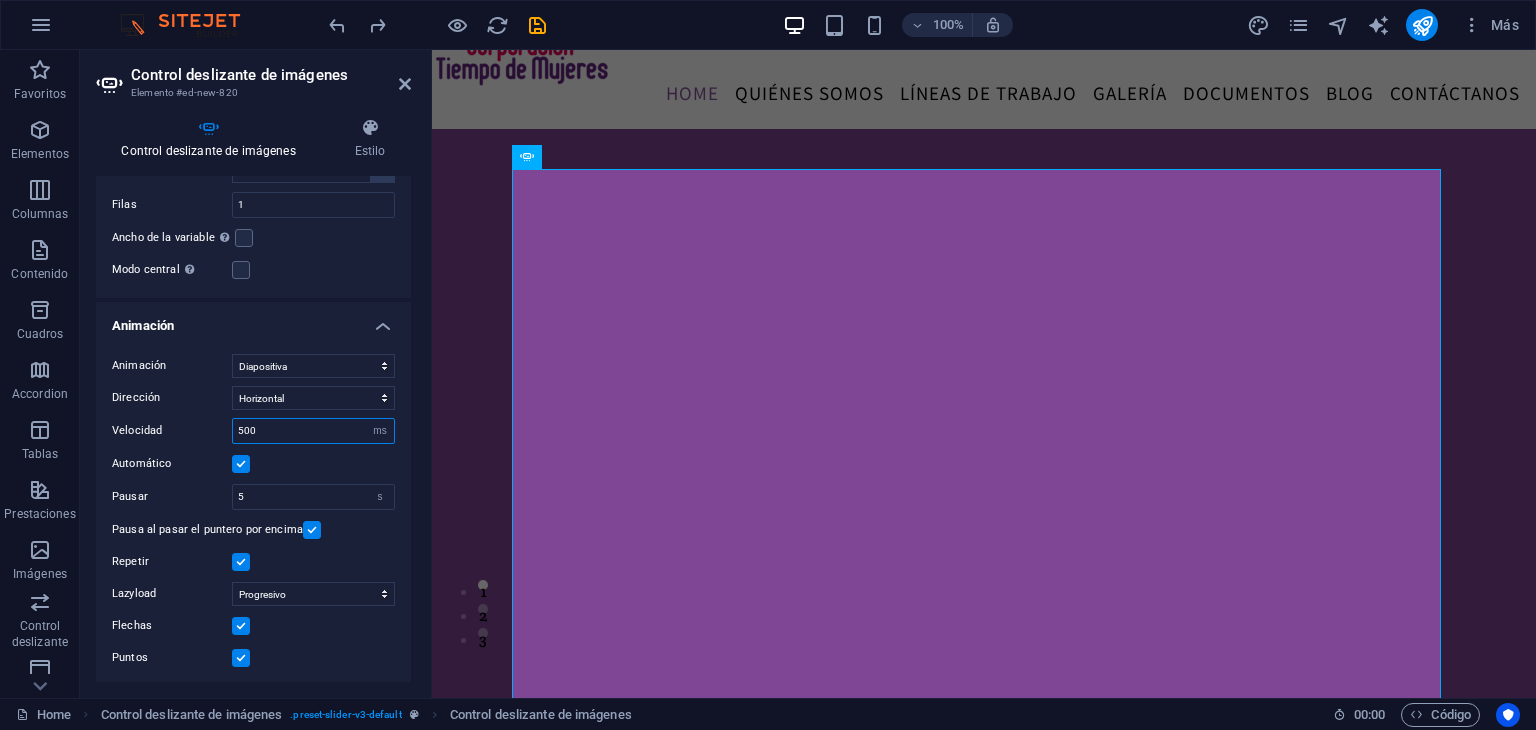 drag, startPoint x: 287, startPoint y: 424, endPoint x: 180, endPoint y: 428, distance: 107.07474 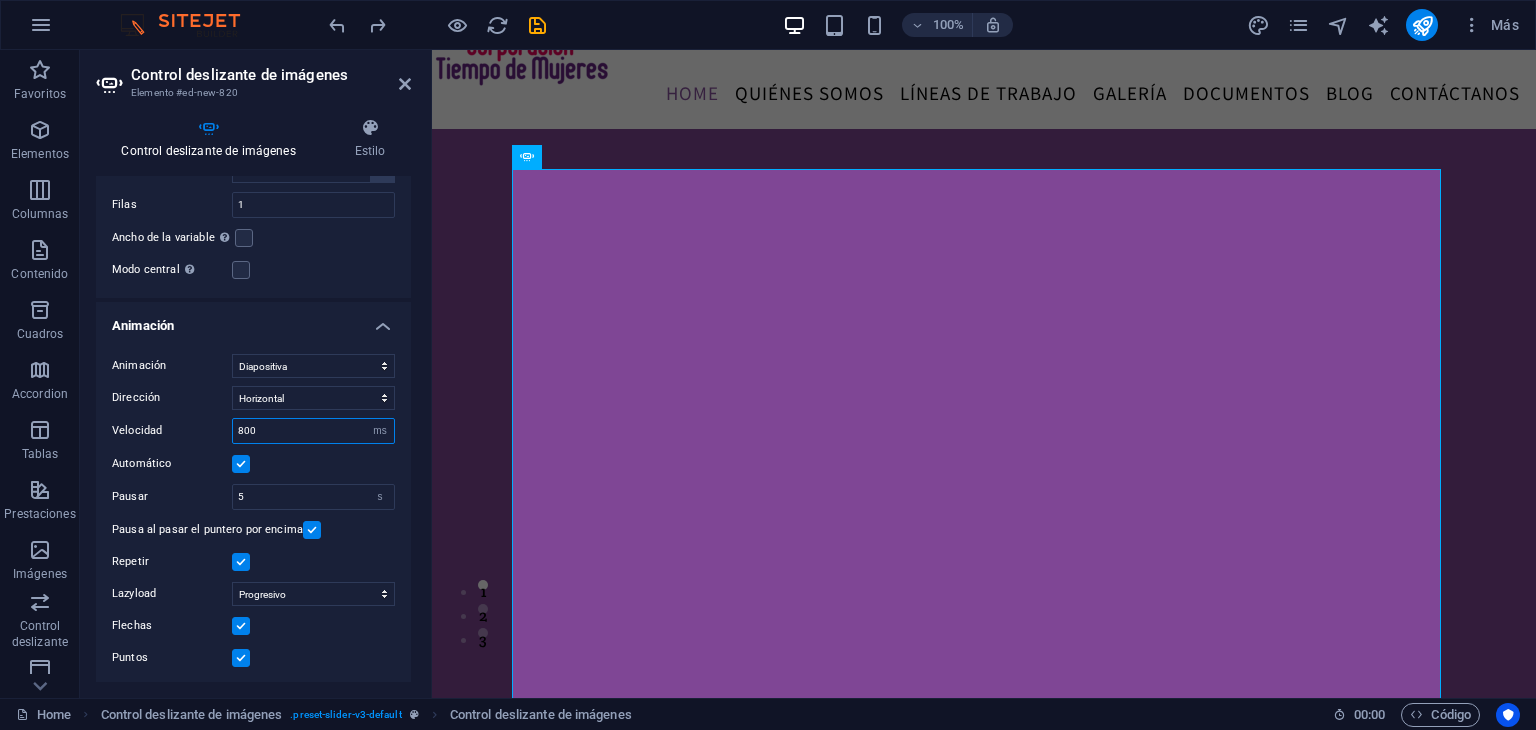 type on "800" 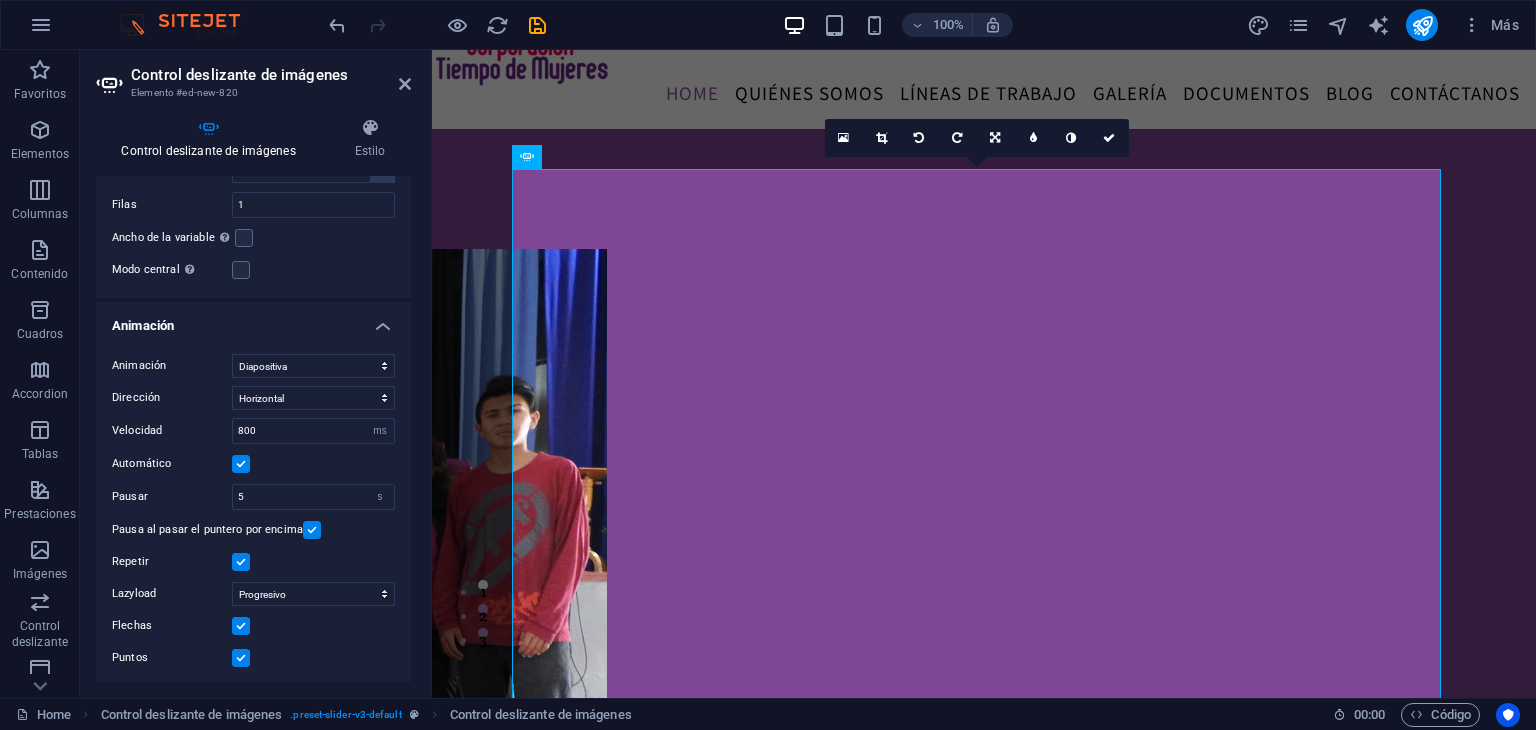 click at bounding box center [241, 464] 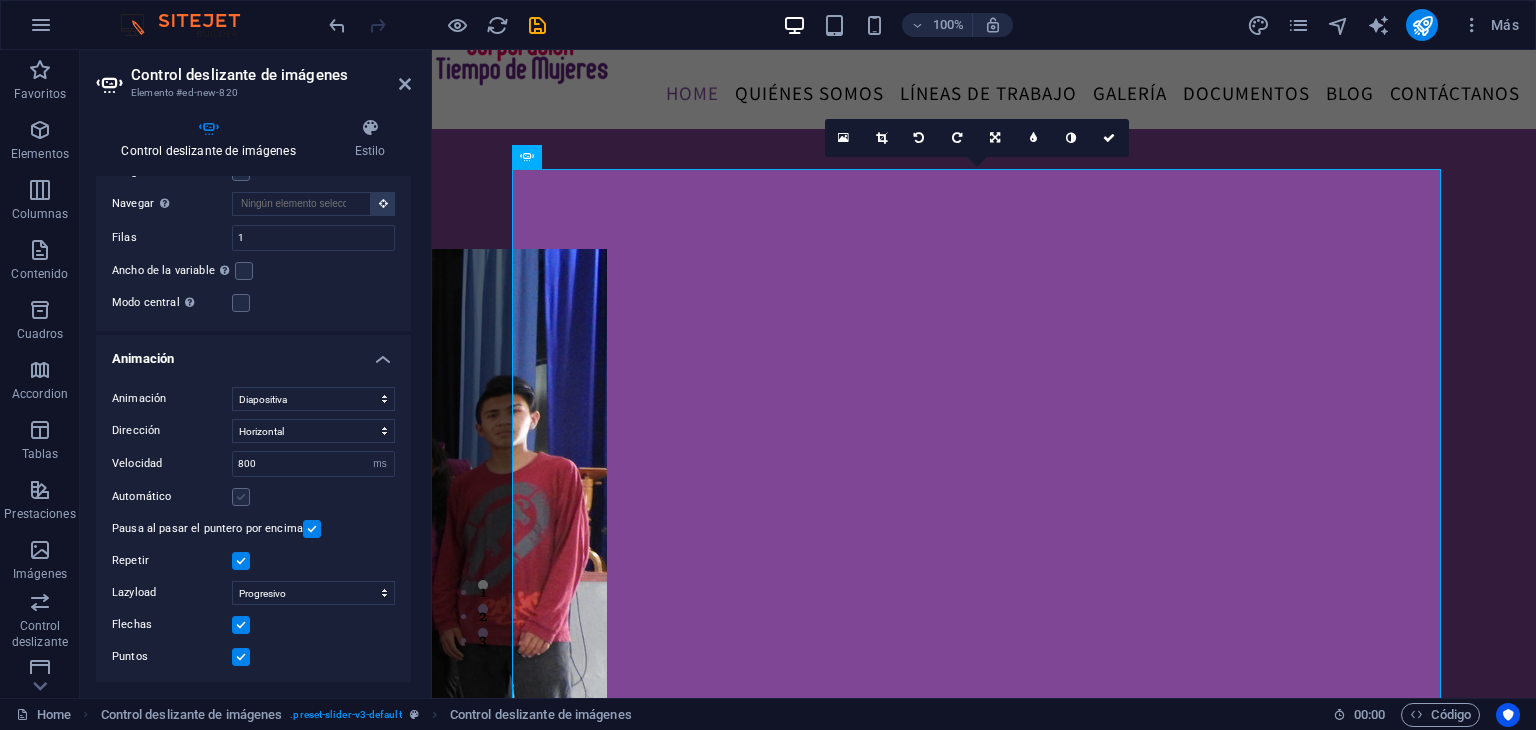 click at bounding box center (241, 497) 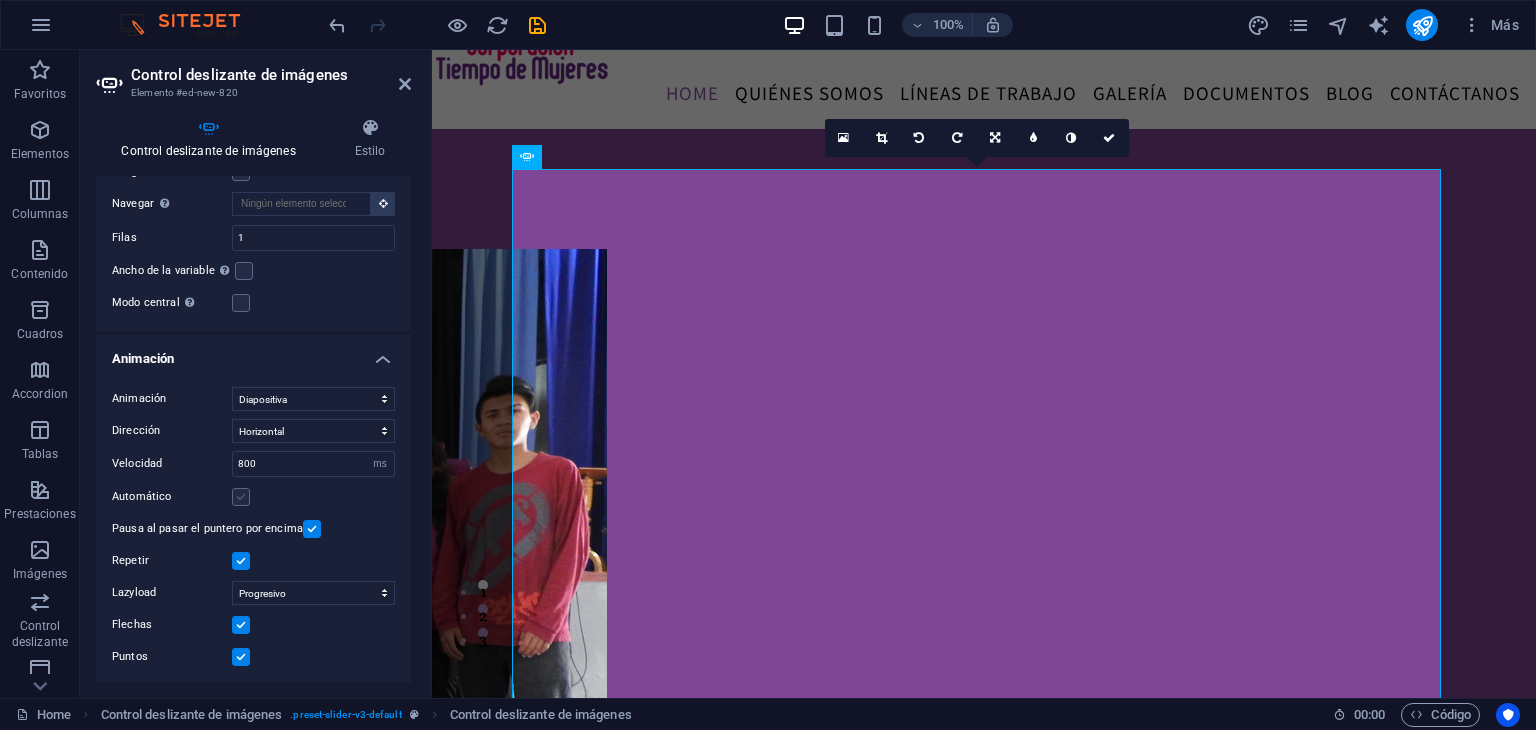 click on "Automático" at bounding box center (0, 0) 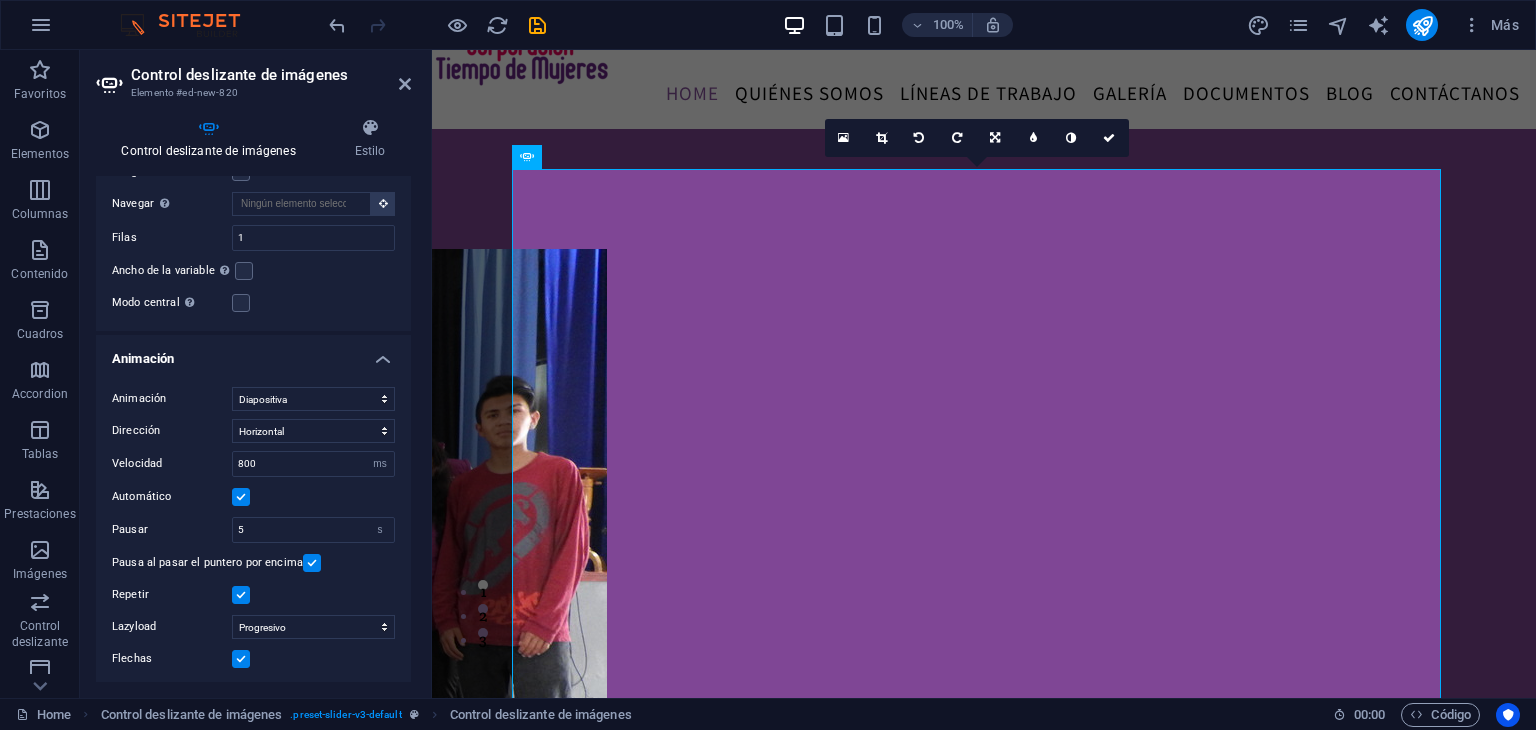 scroll, scrollTop: 353, scrollLeft: 0, axis: vertical 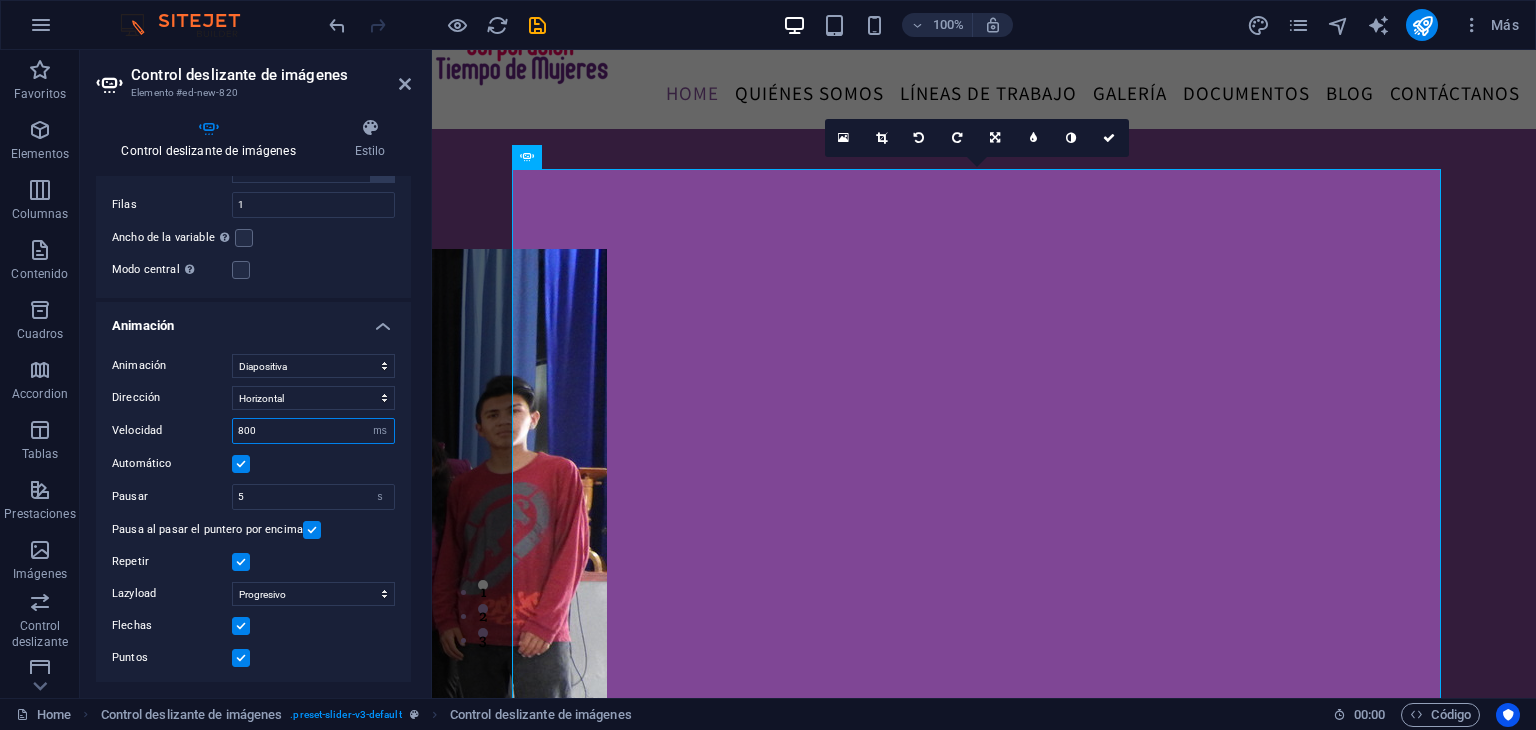 drag, startPoint x: 277, startPoint y: 433, endPoint x: 132, endPoint y: 453, distance: 146.37282 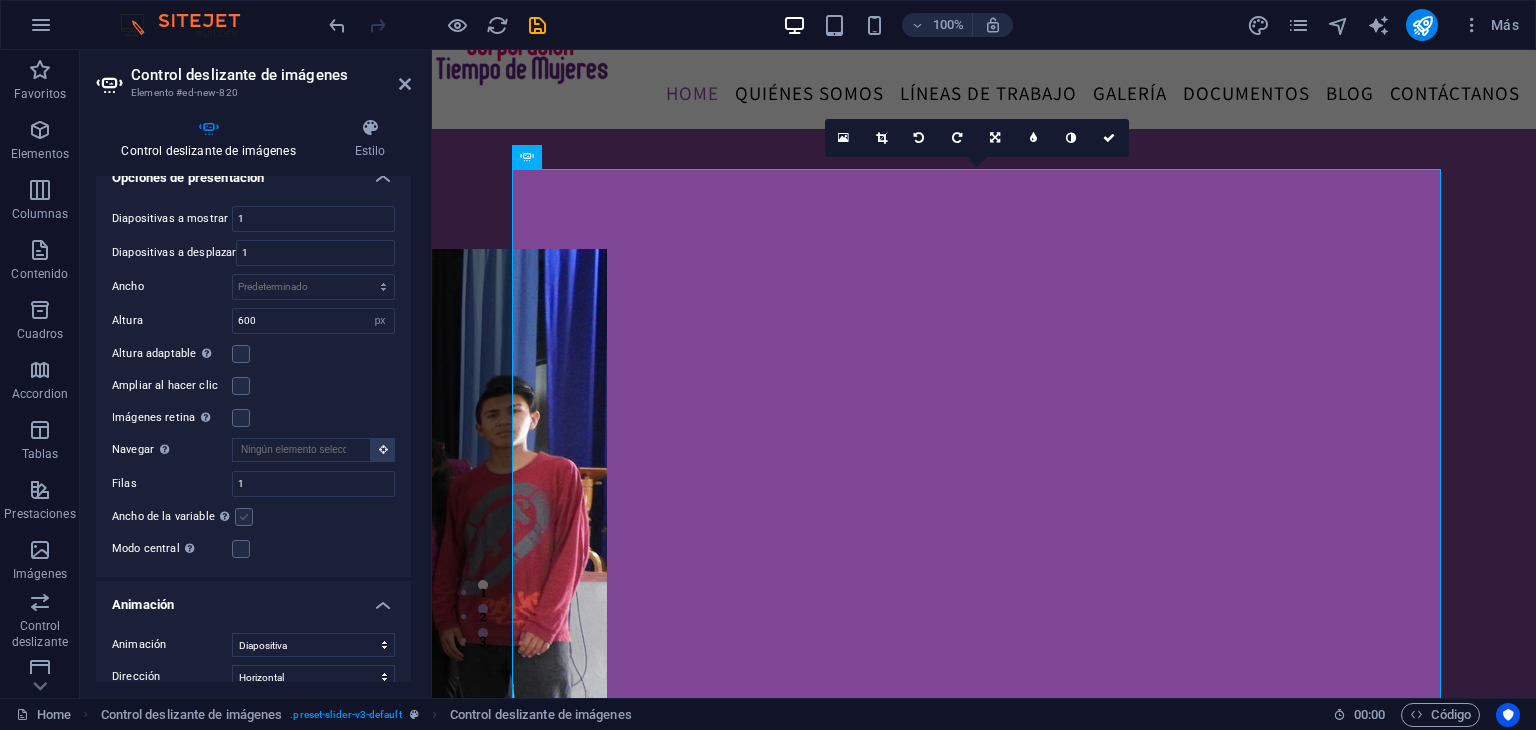 scroll, scrollTop: 76, scrollLeft: 0, axis: vertical 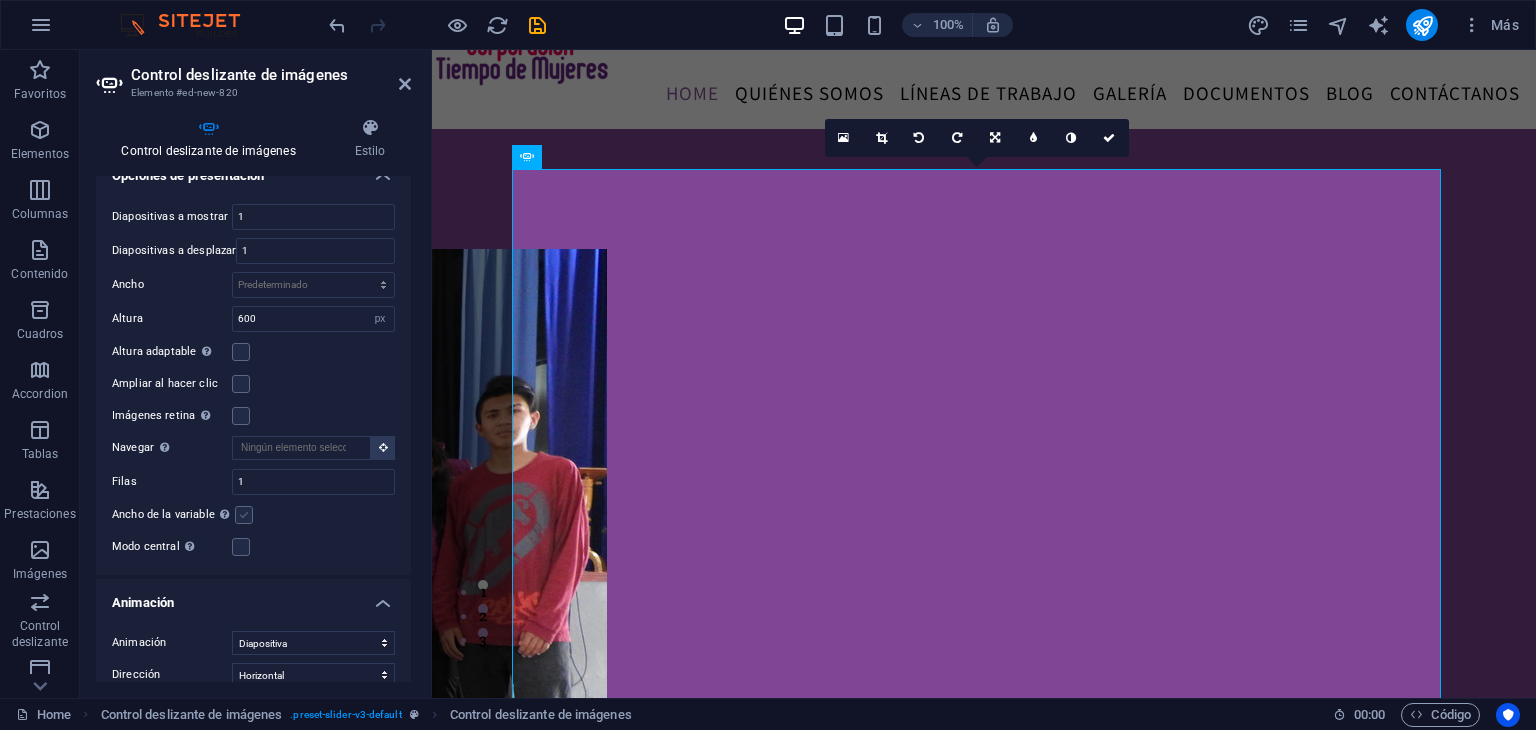 click at bounding box center [244, 515] 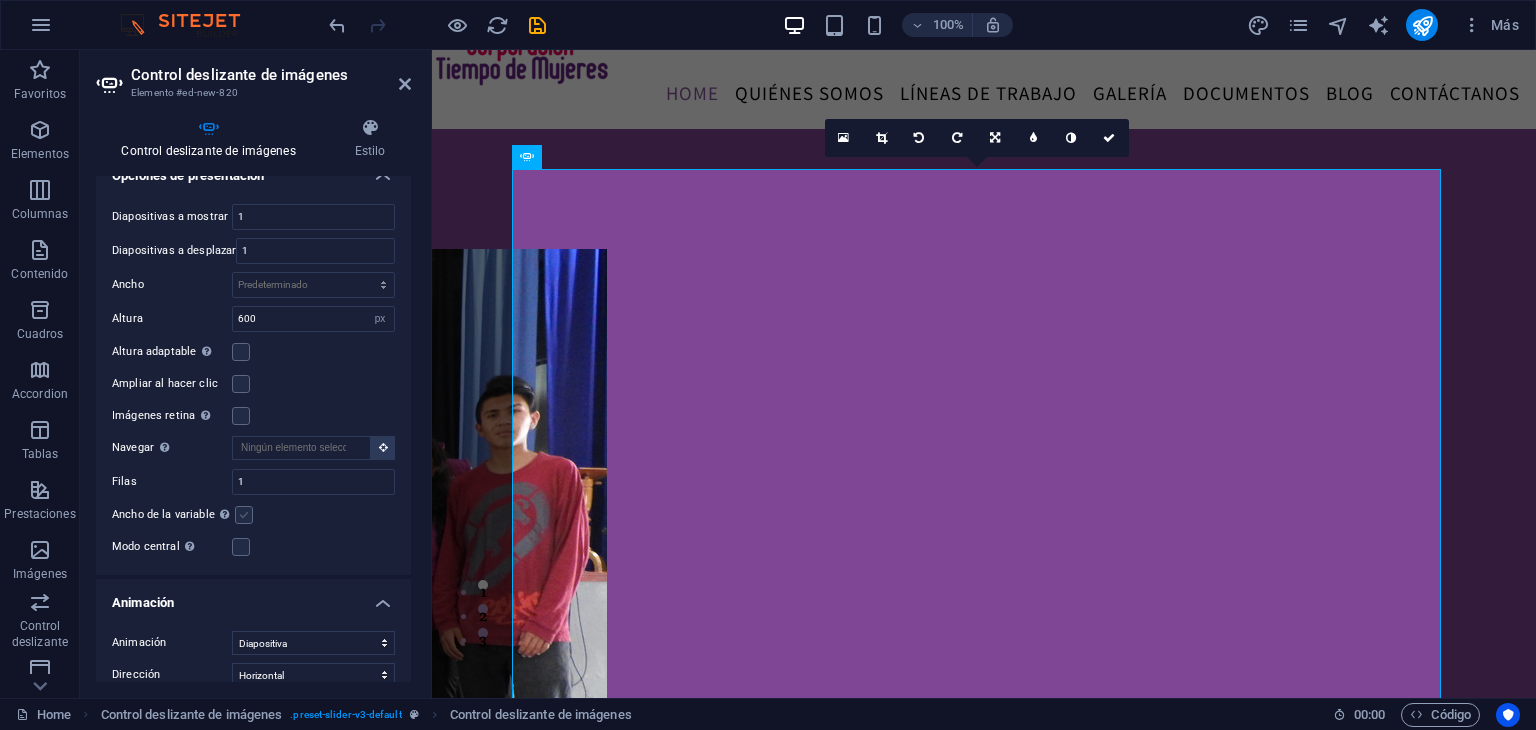 click on "Ancho de la variable Ajusta automáticamente el ancho de la diapositiva visible." at bounding box center [0, 0] 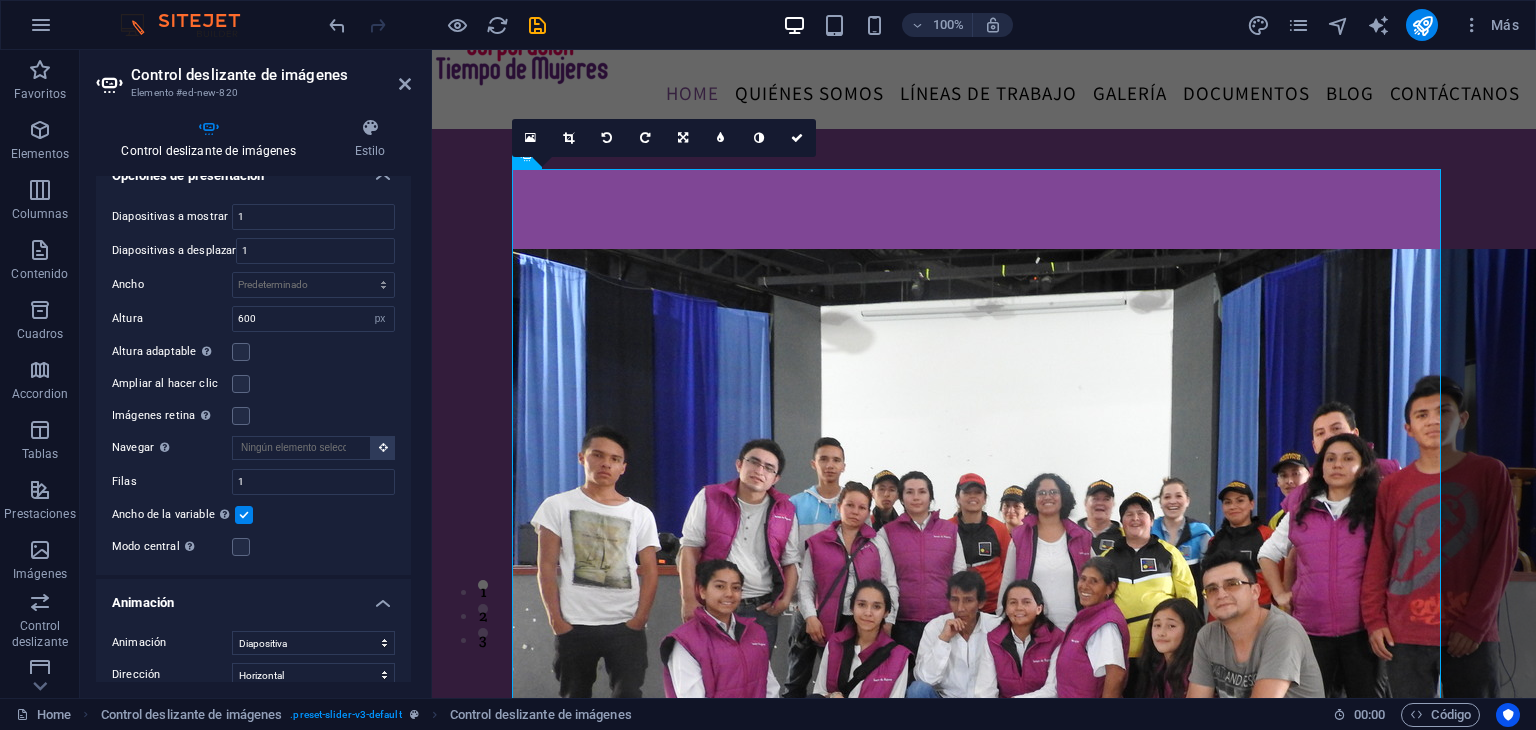 click at bounding box center [244, 515] 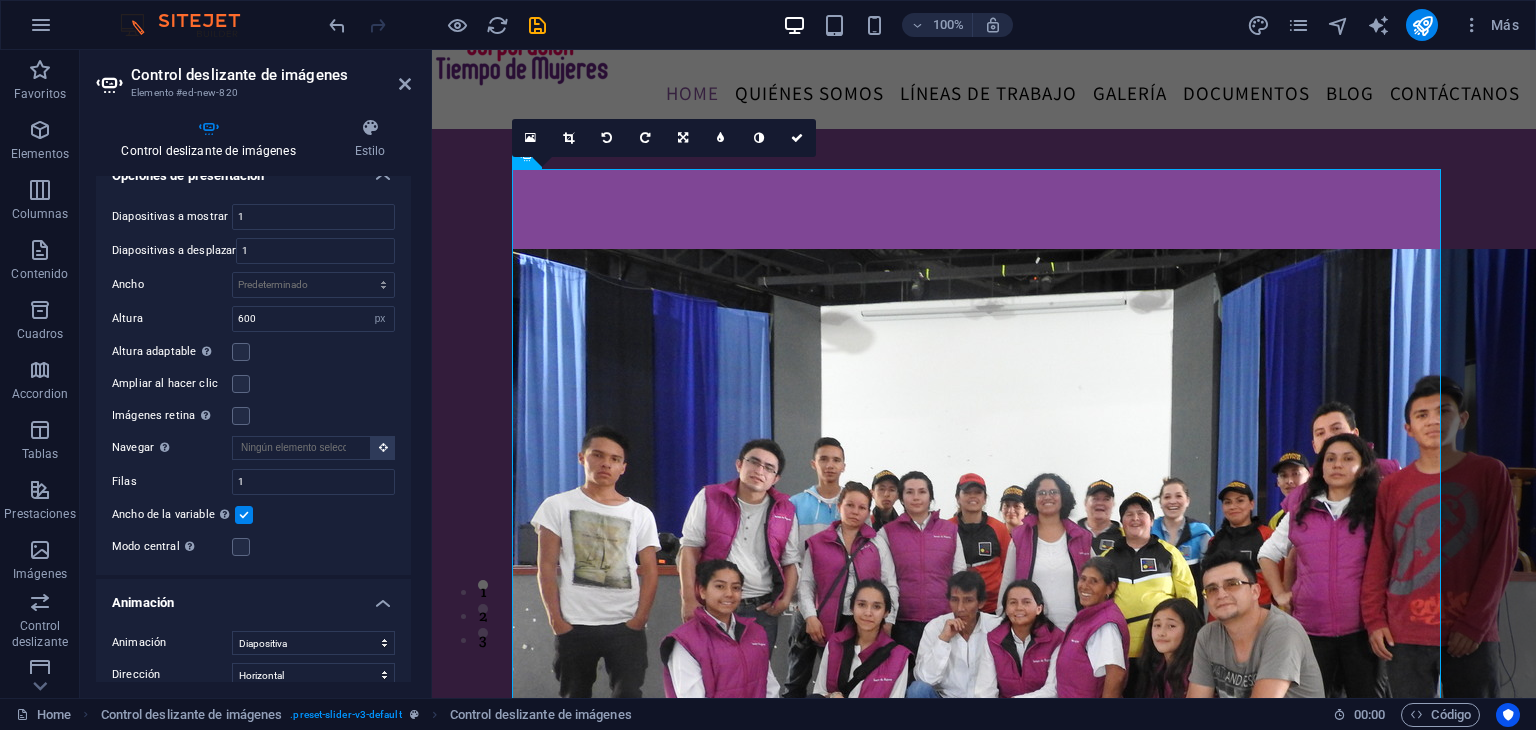 click on "Ancho de la variable Ajusta automáticamente el ancho de la diapositiva visible." at bounding box center (0, 0) 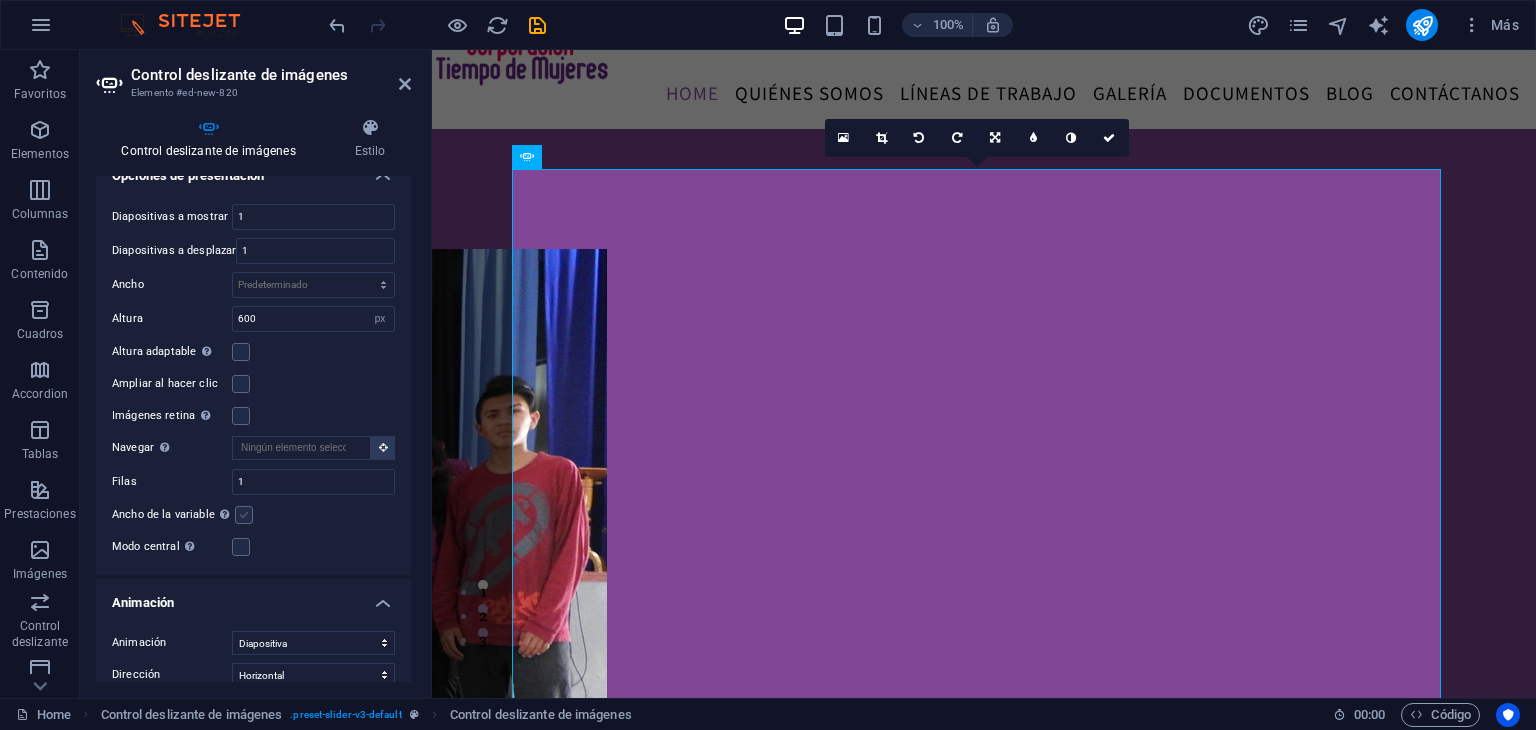 click at bounding box center [244, 515] 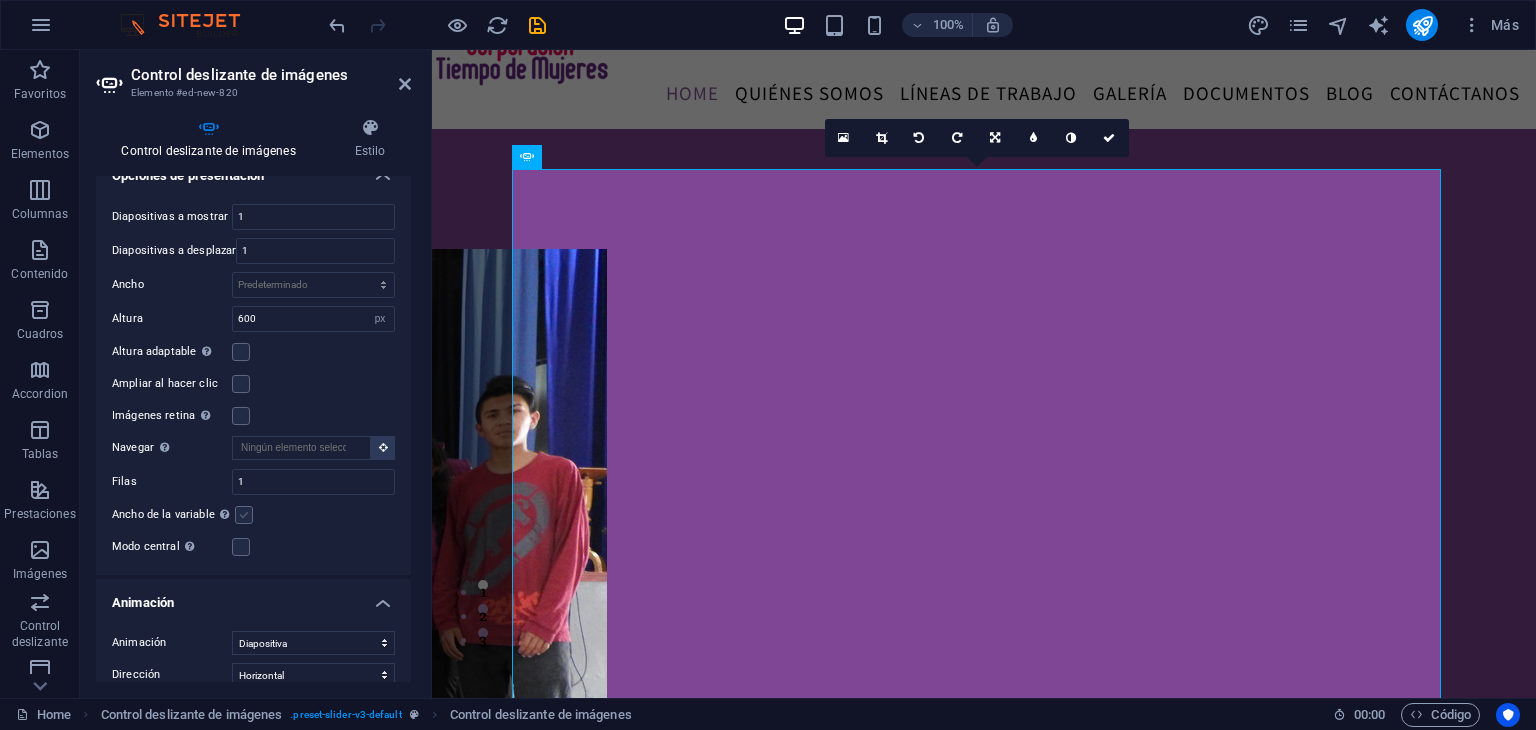 click on "Ancho de la variable Ajusta automáticamente el ancho de la diapositiva visible." at bounding box center [0, 0] 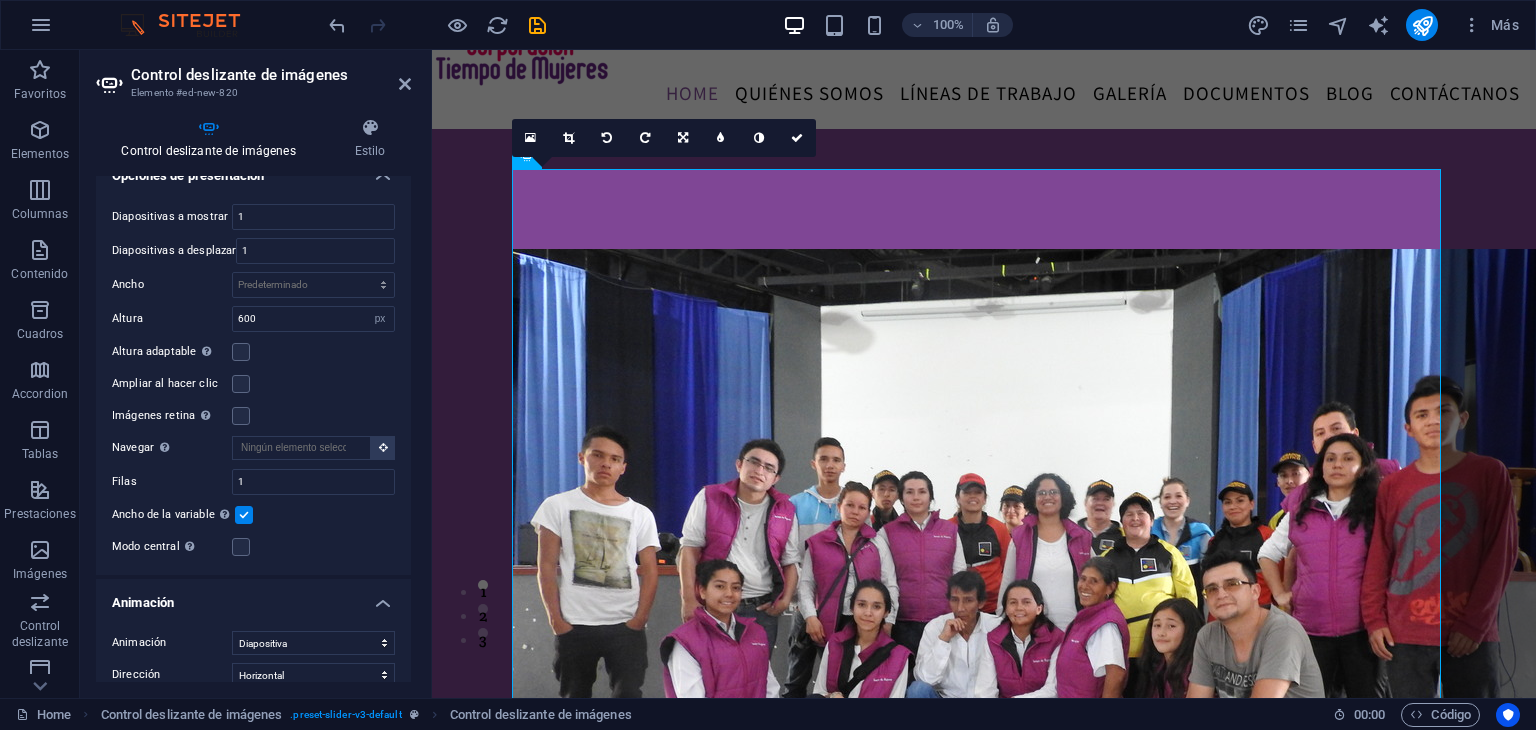click at bounding box center [244, 515] 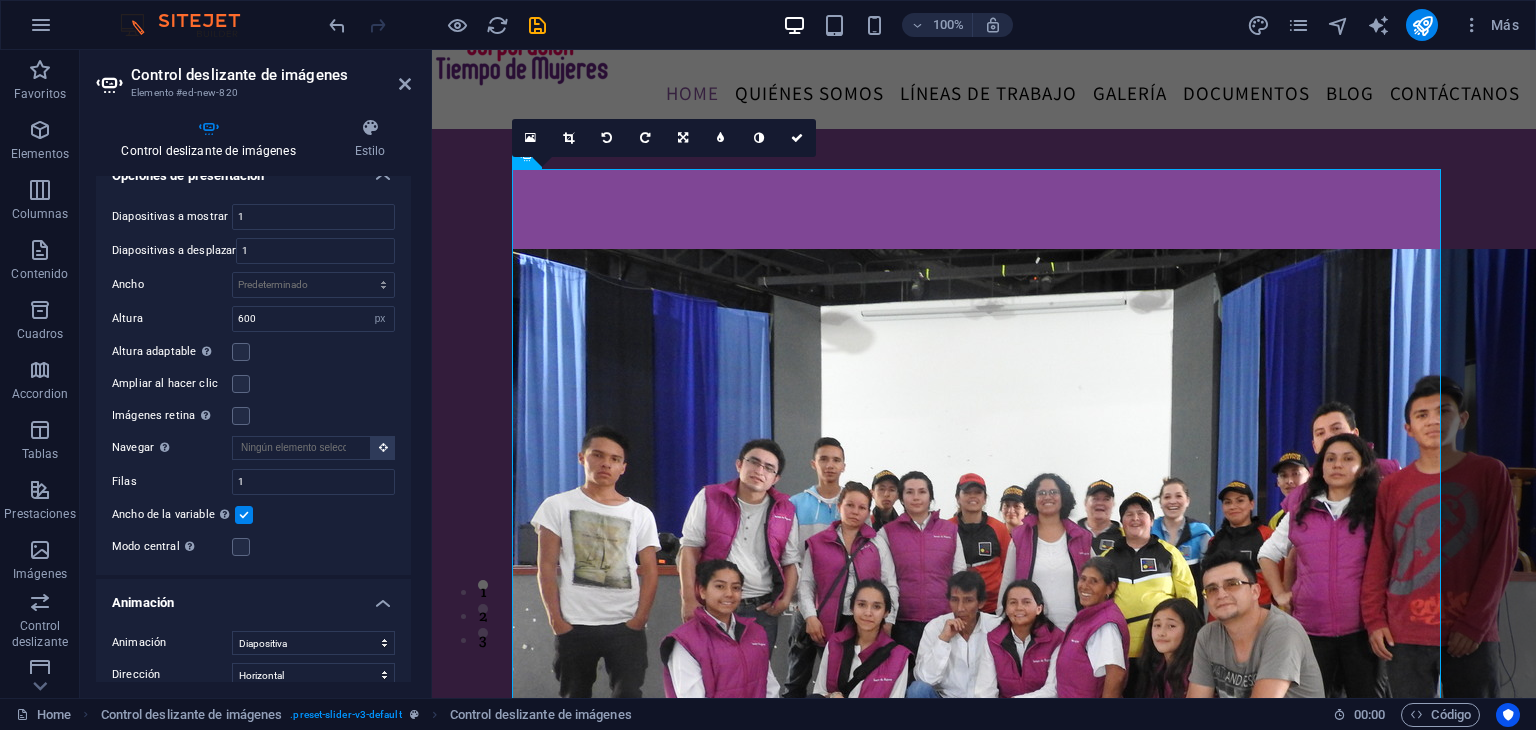 click on "Ancho de la variable Ajusta automáticamente el ancho de la diapositiva visible." at bounding box center (0, 0) 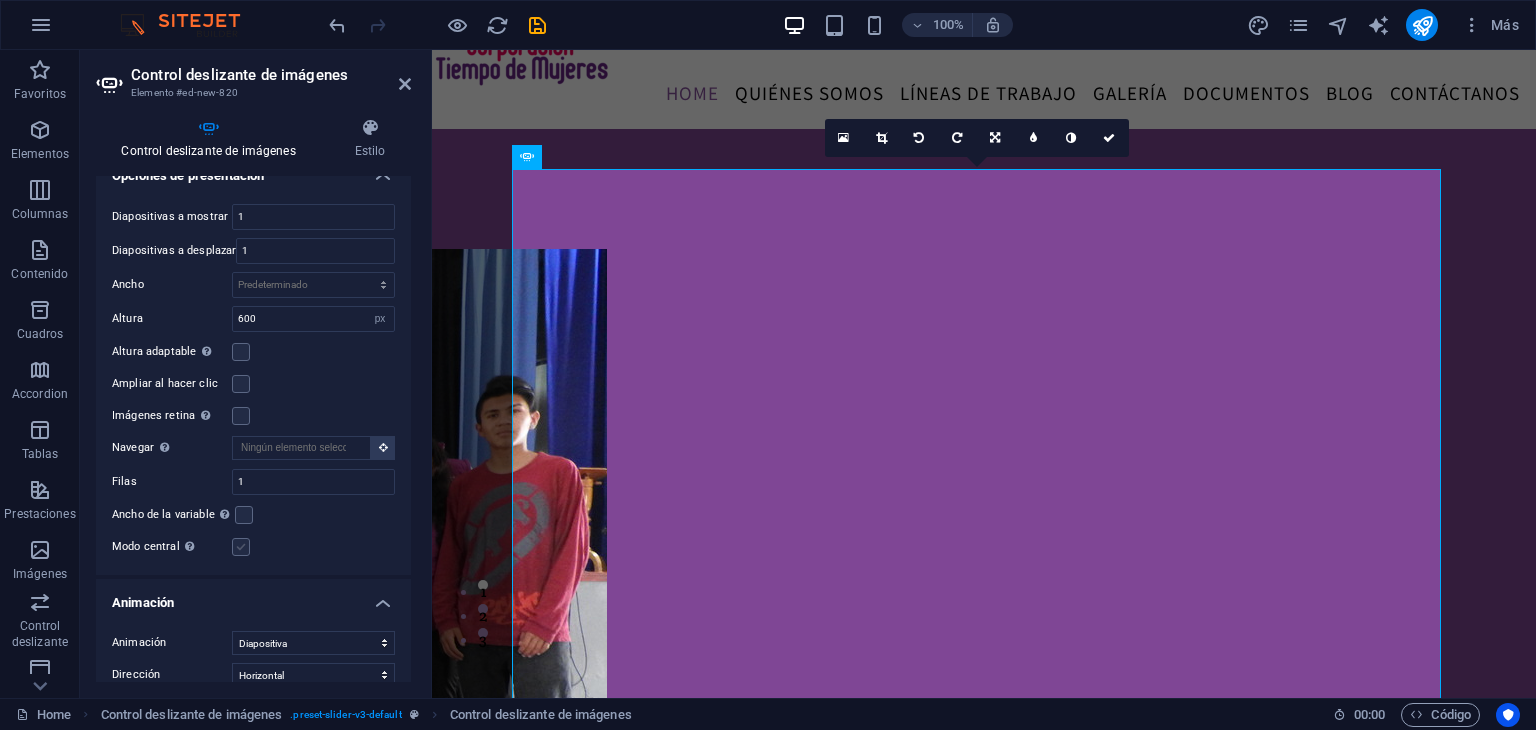 click at bounding box center (241, 547) 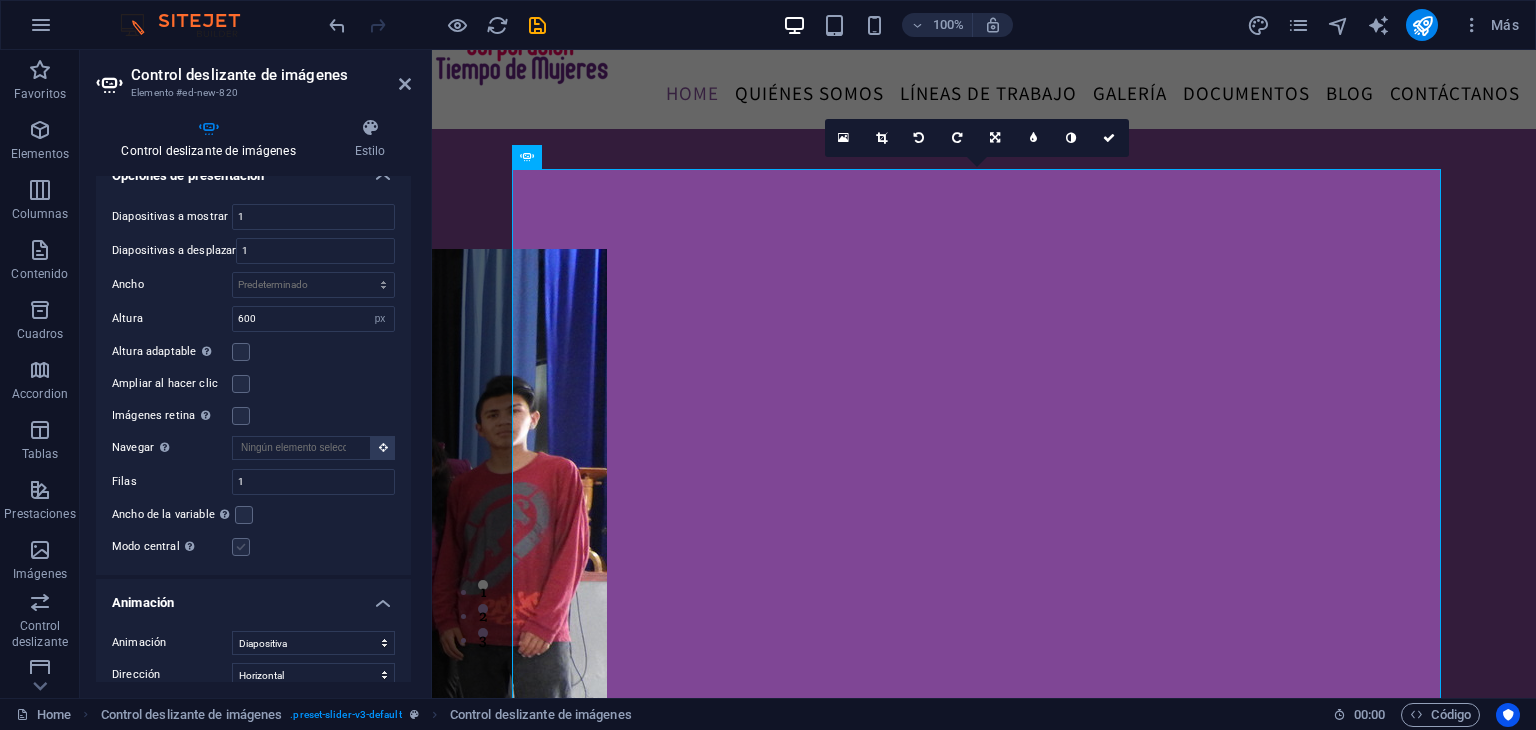 click on "Modo central Permite la visualización centralizada con diapositiva anterior/siguiente. Usar con un número impar de "Diapositivas a mostrar"." at bounding box center (0, 0) 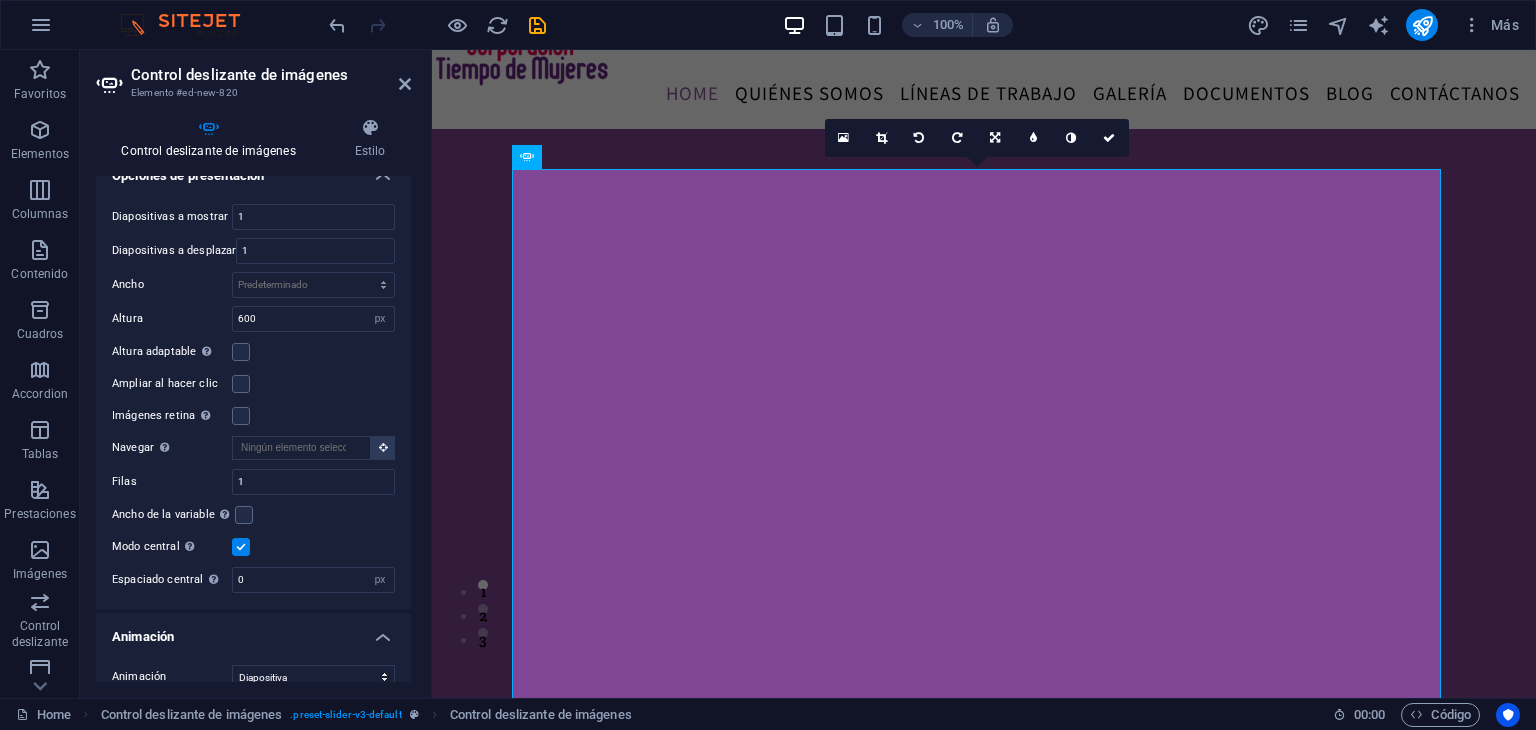 click at bounding box center [241, 547] 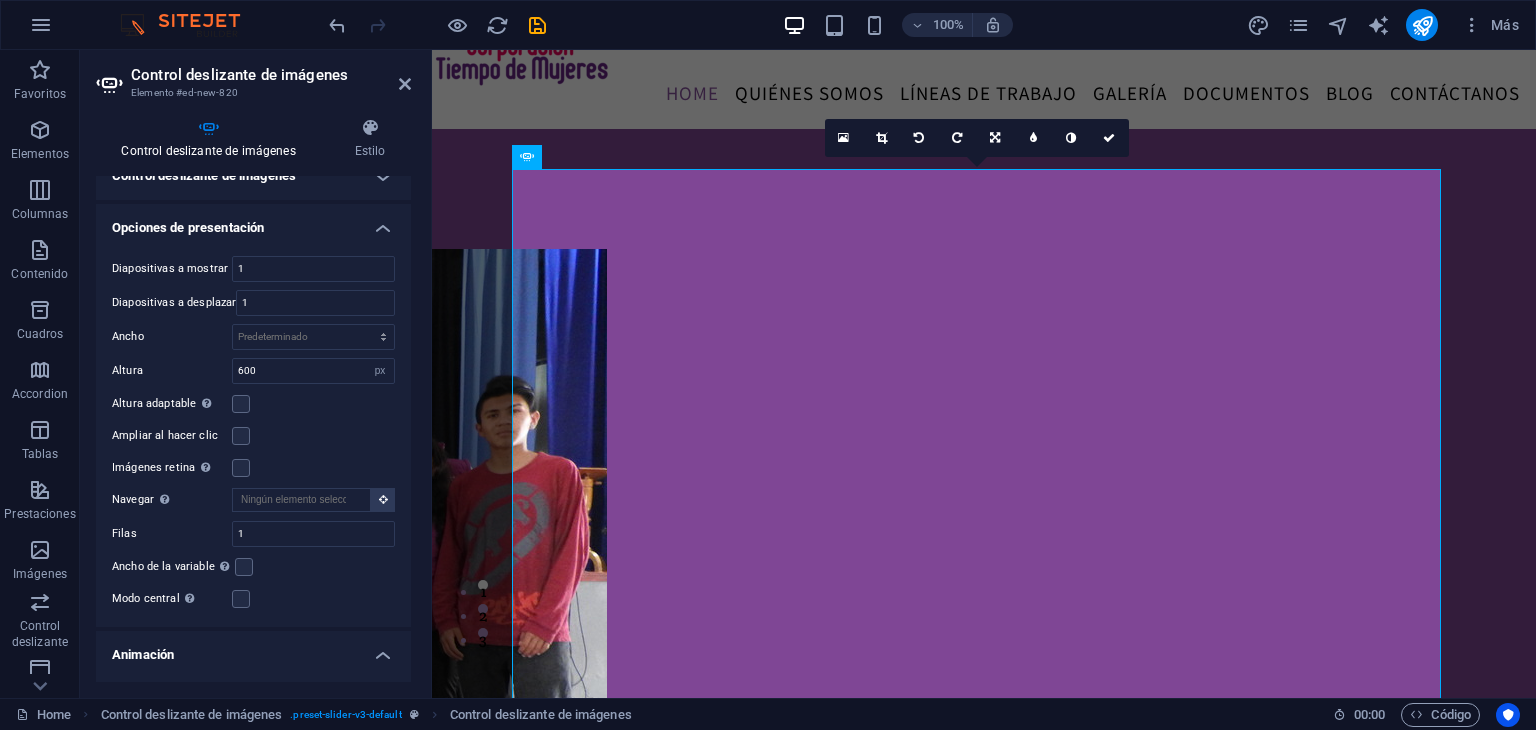 scroll, scrollTop: 0, scrollLeft: 0, axis: both 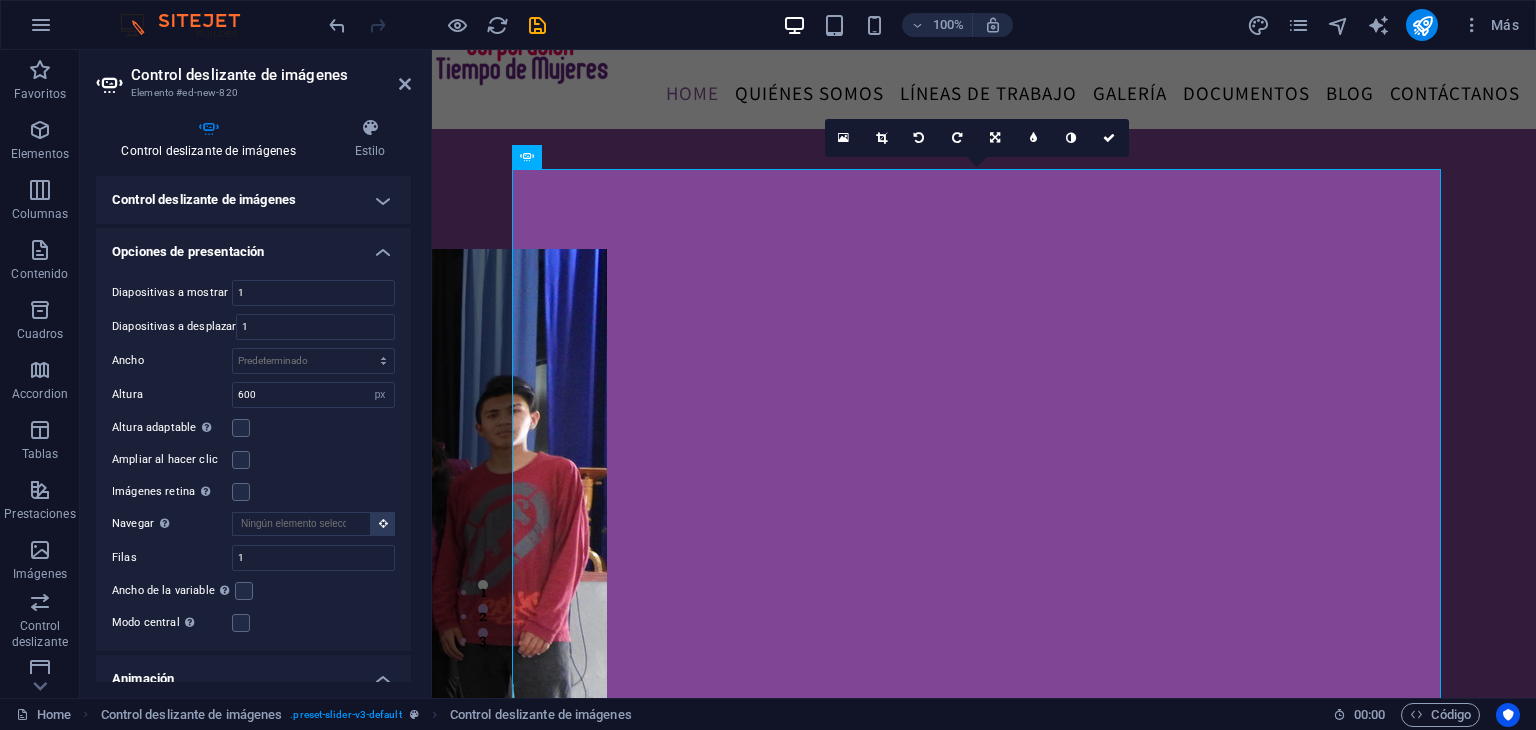 click on "Opciones de presentación" at bounding box center (253, 246) 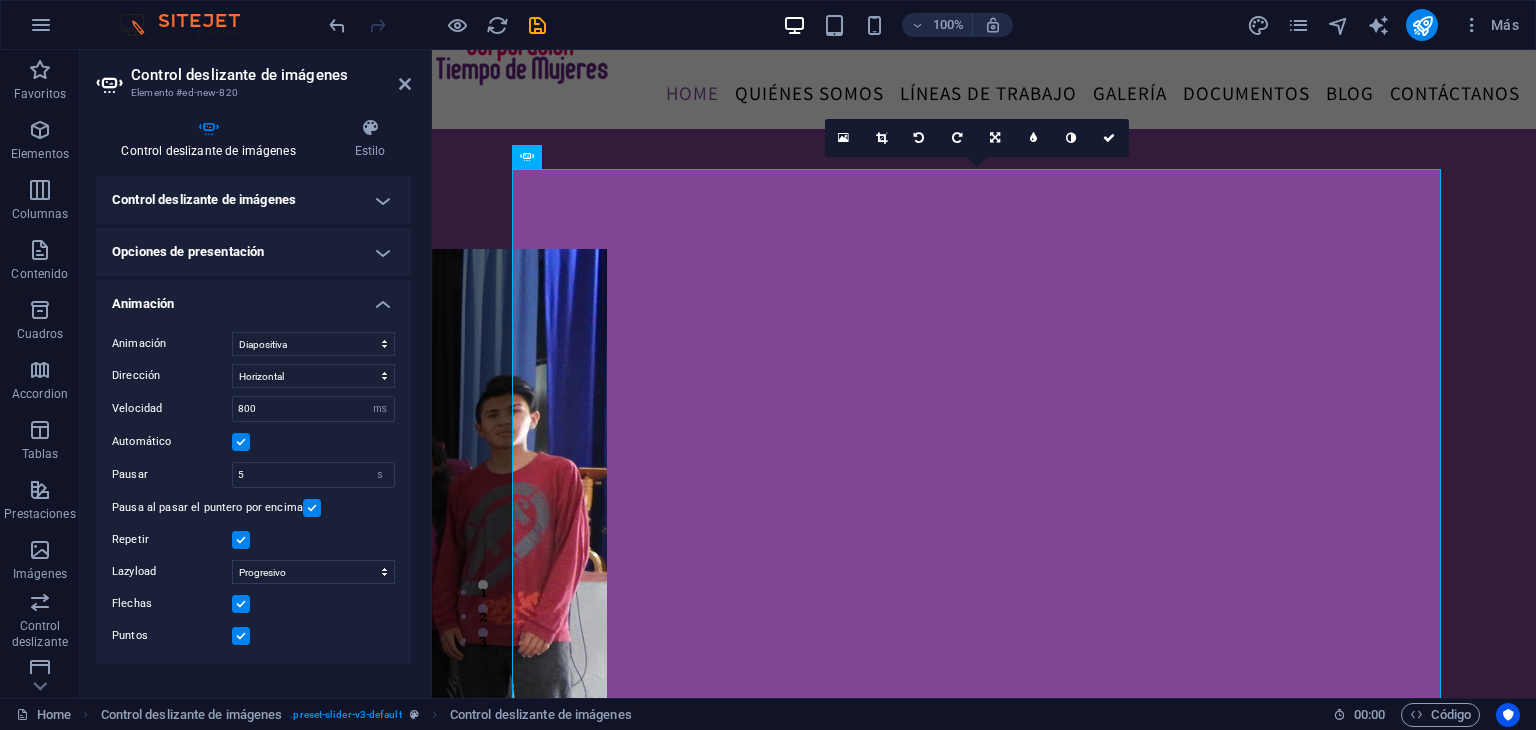 click on "Control deslizante de imágenes" at bounding box center [253, 200] 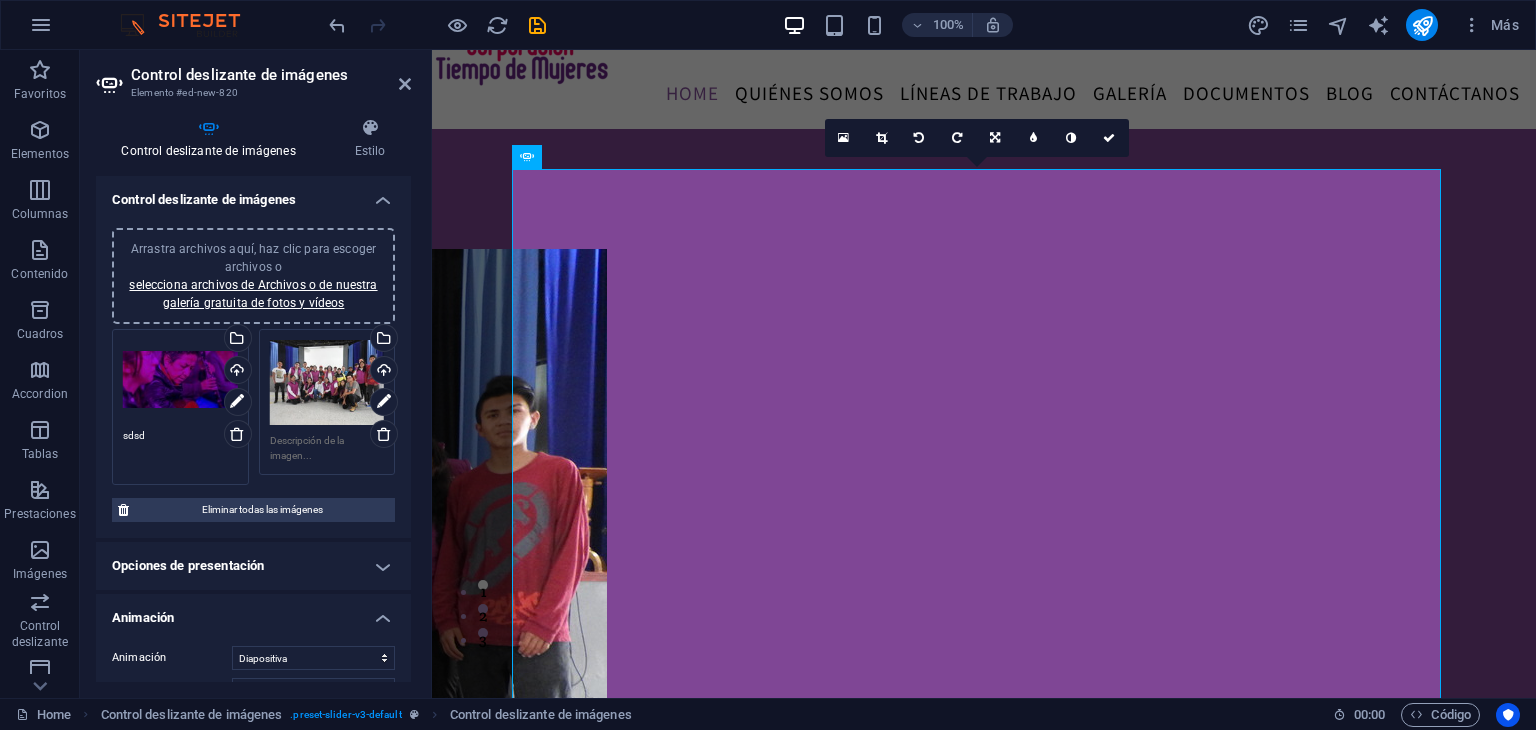 click on "sdsd" at bounding box center [180, 450] 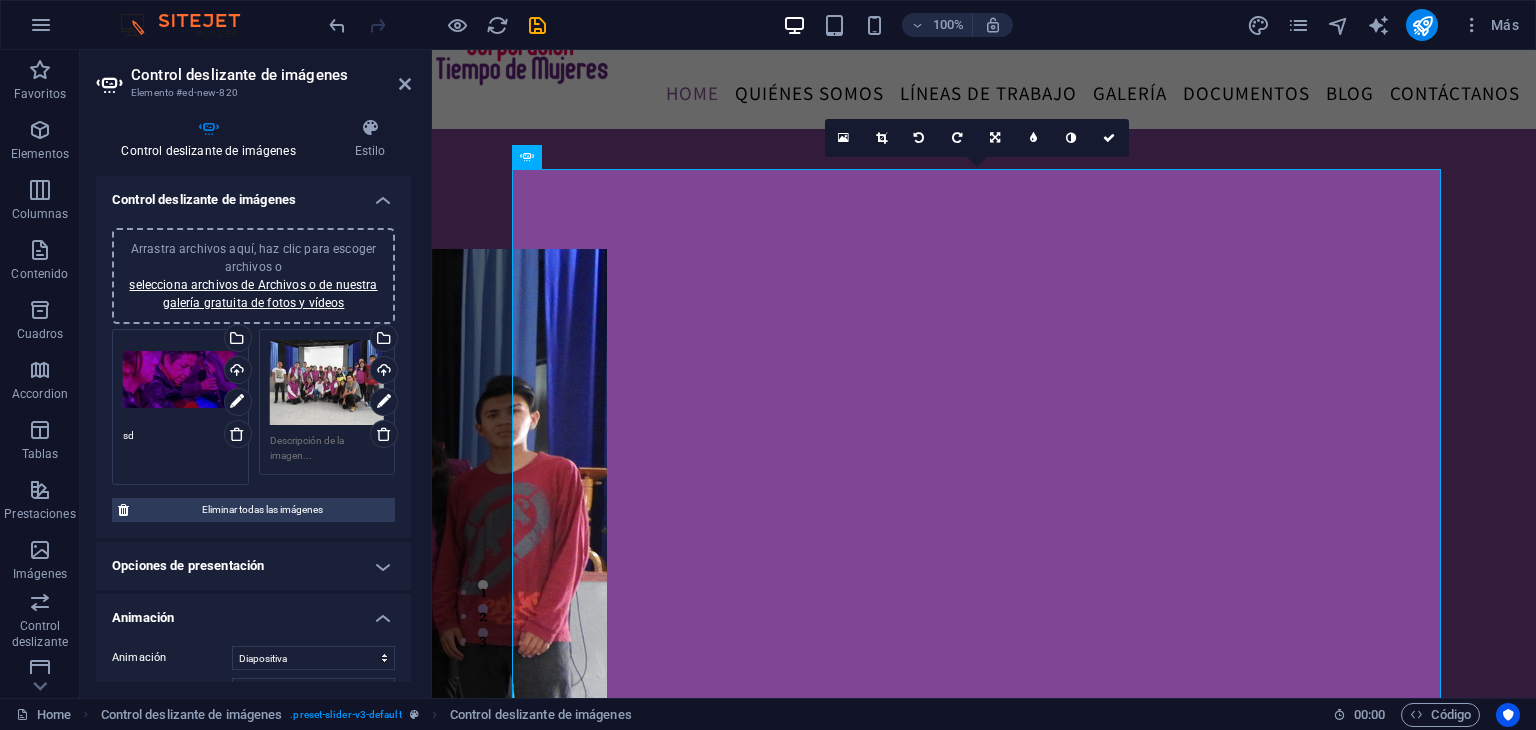 type on "s" 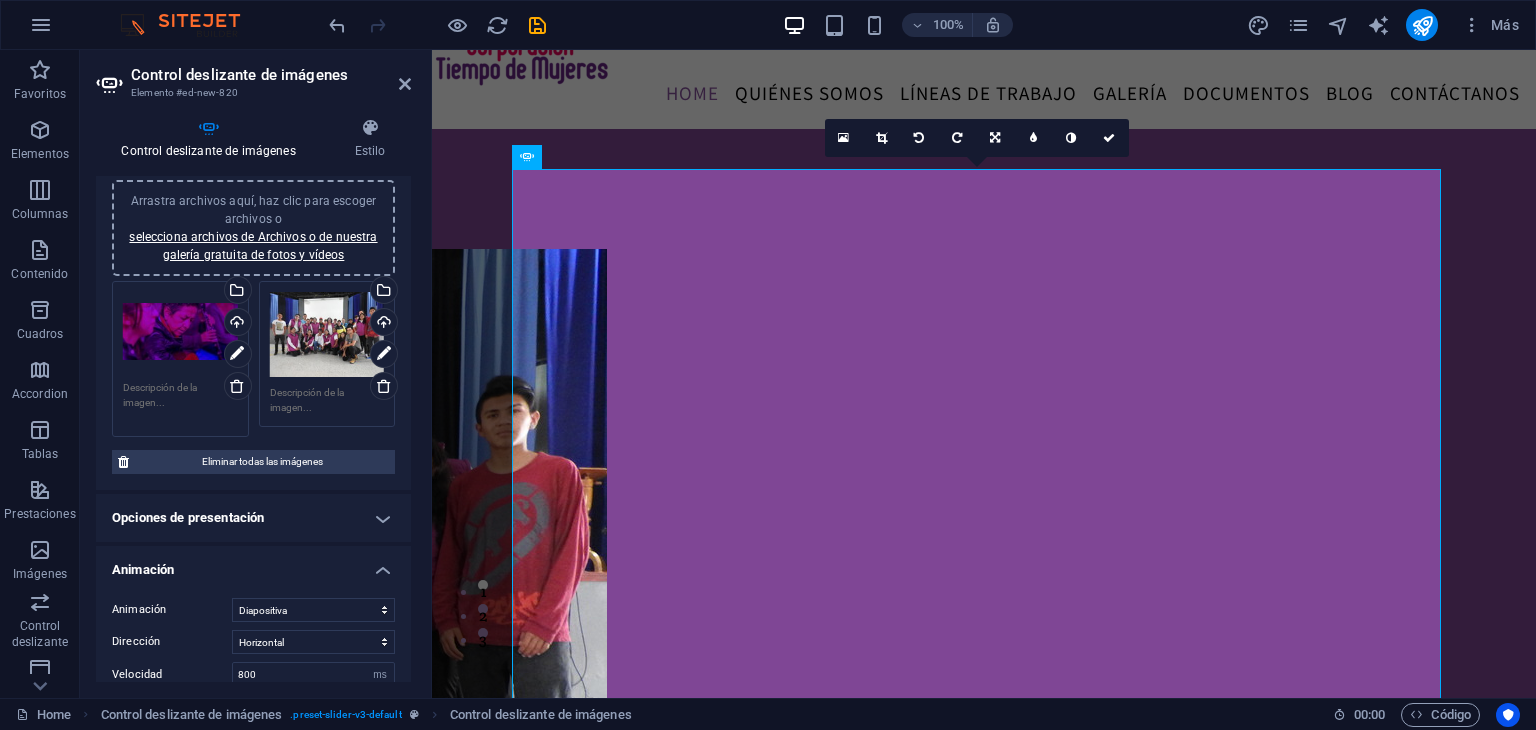 scroll, scrollTop: 52, scrollLeft: 0, axis: vertical 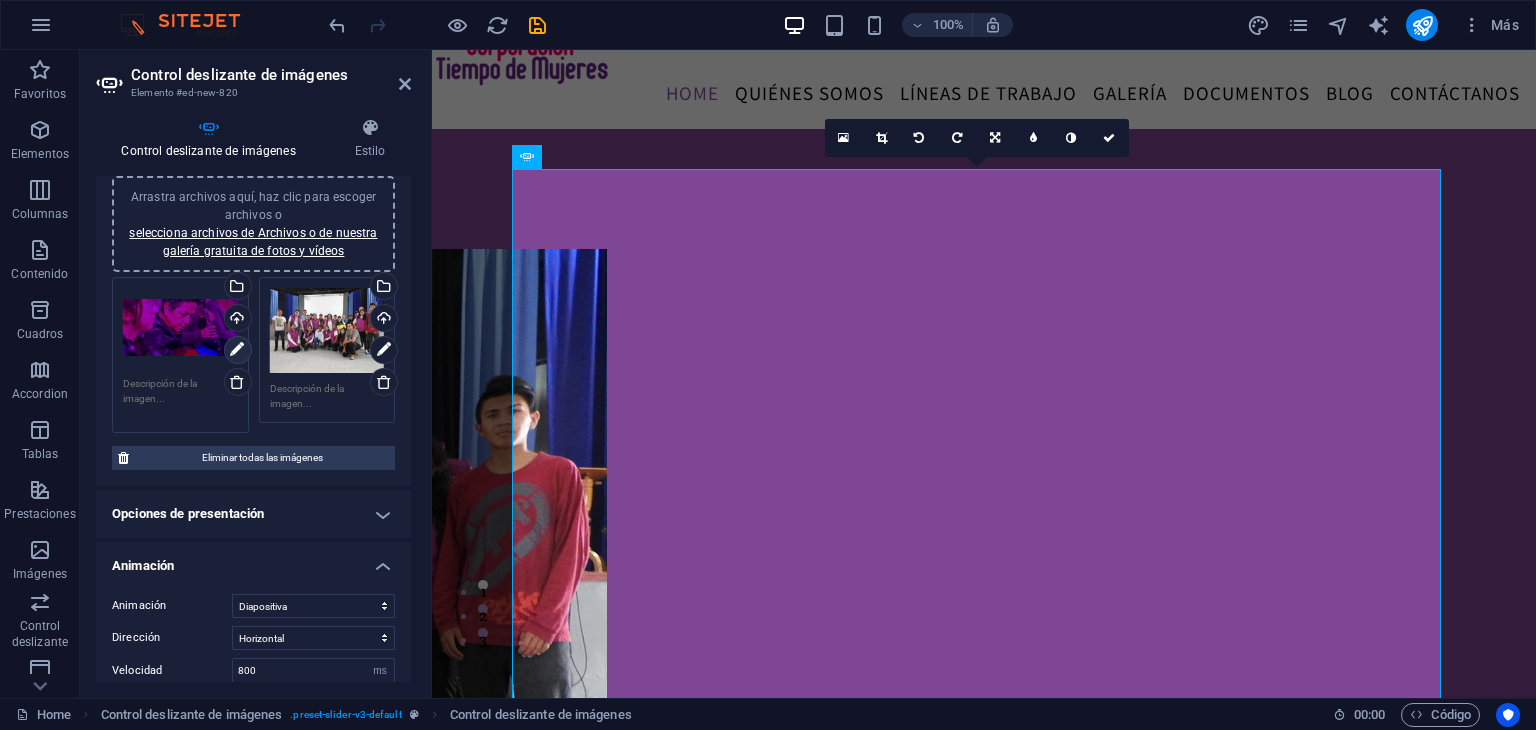 click at bounding box center (237, 350) 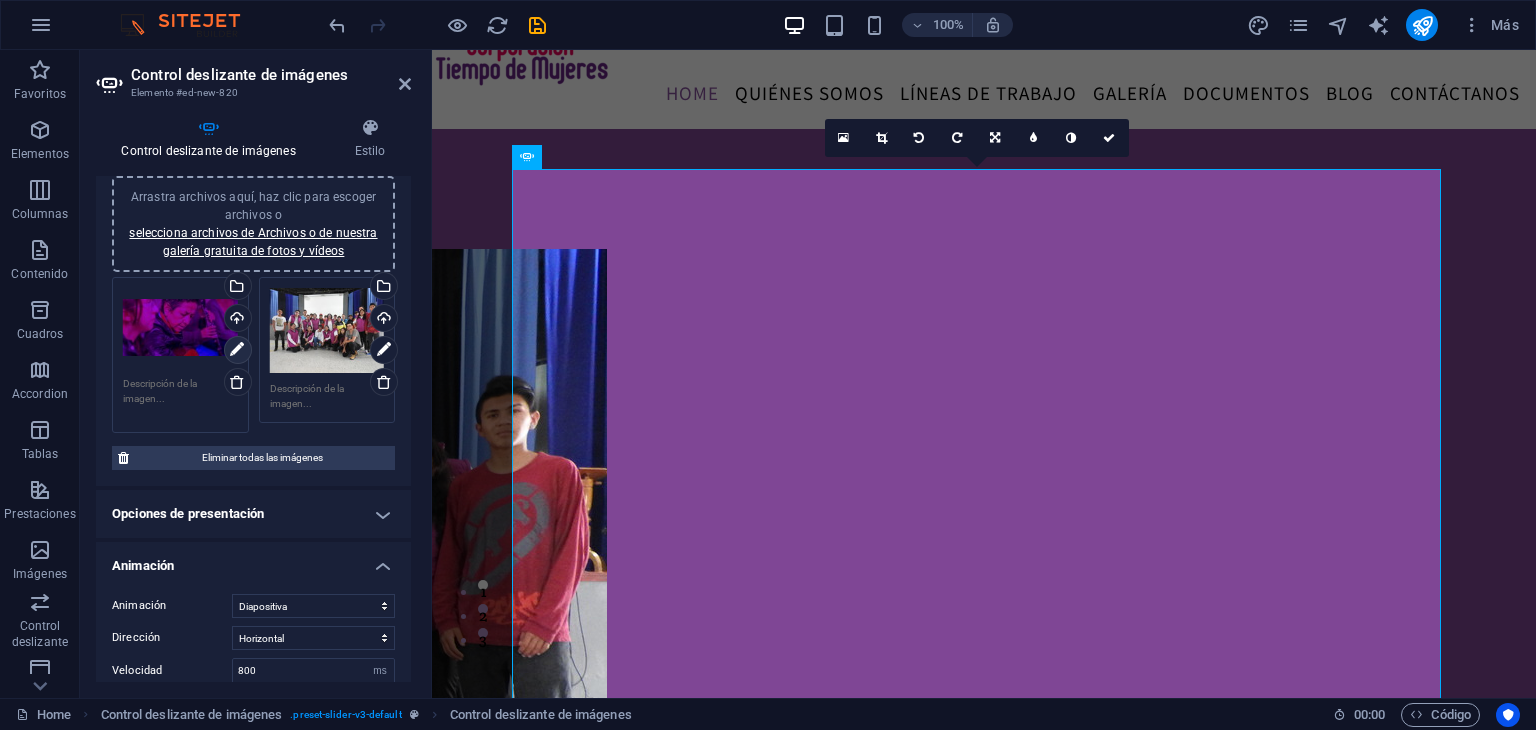 click at bounding box center [237, 350] 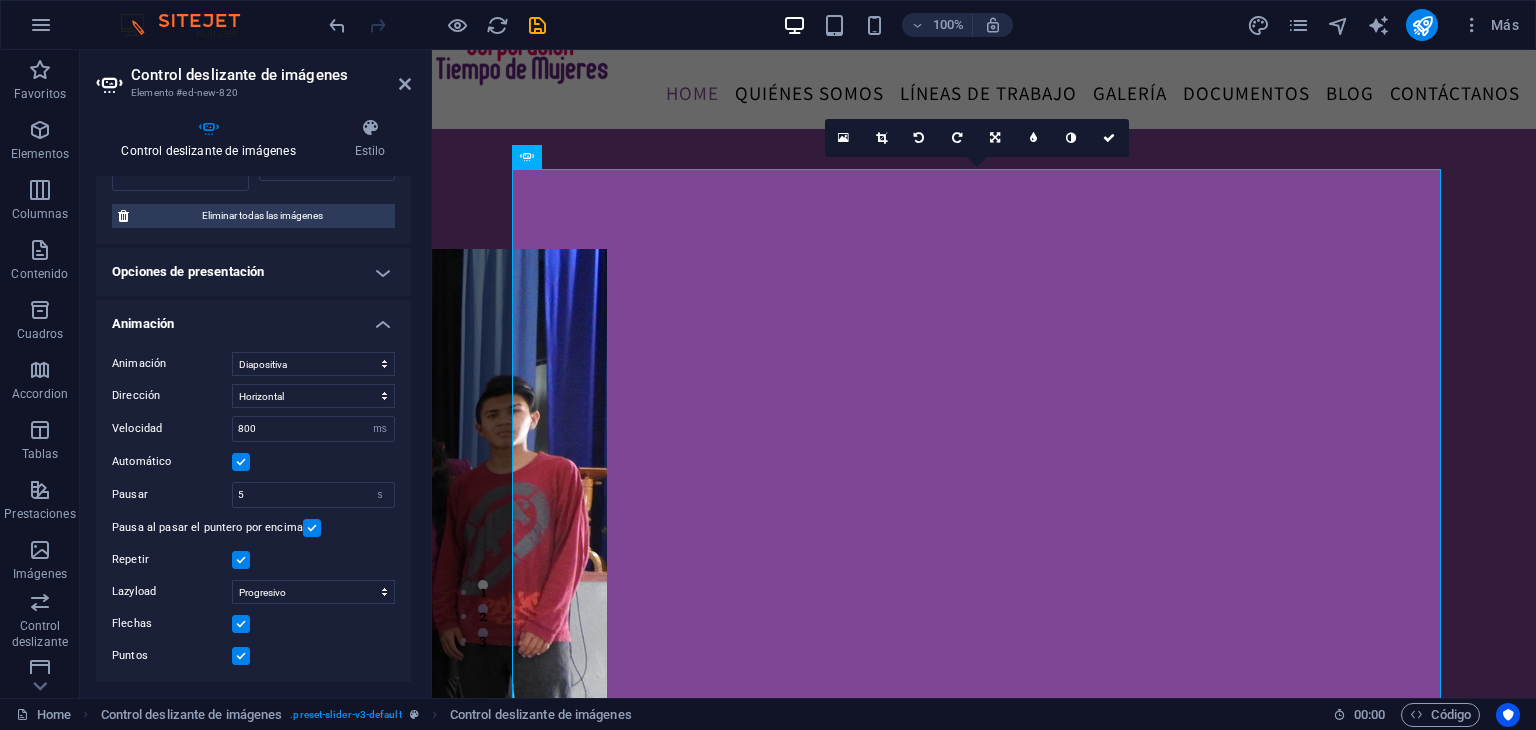 type 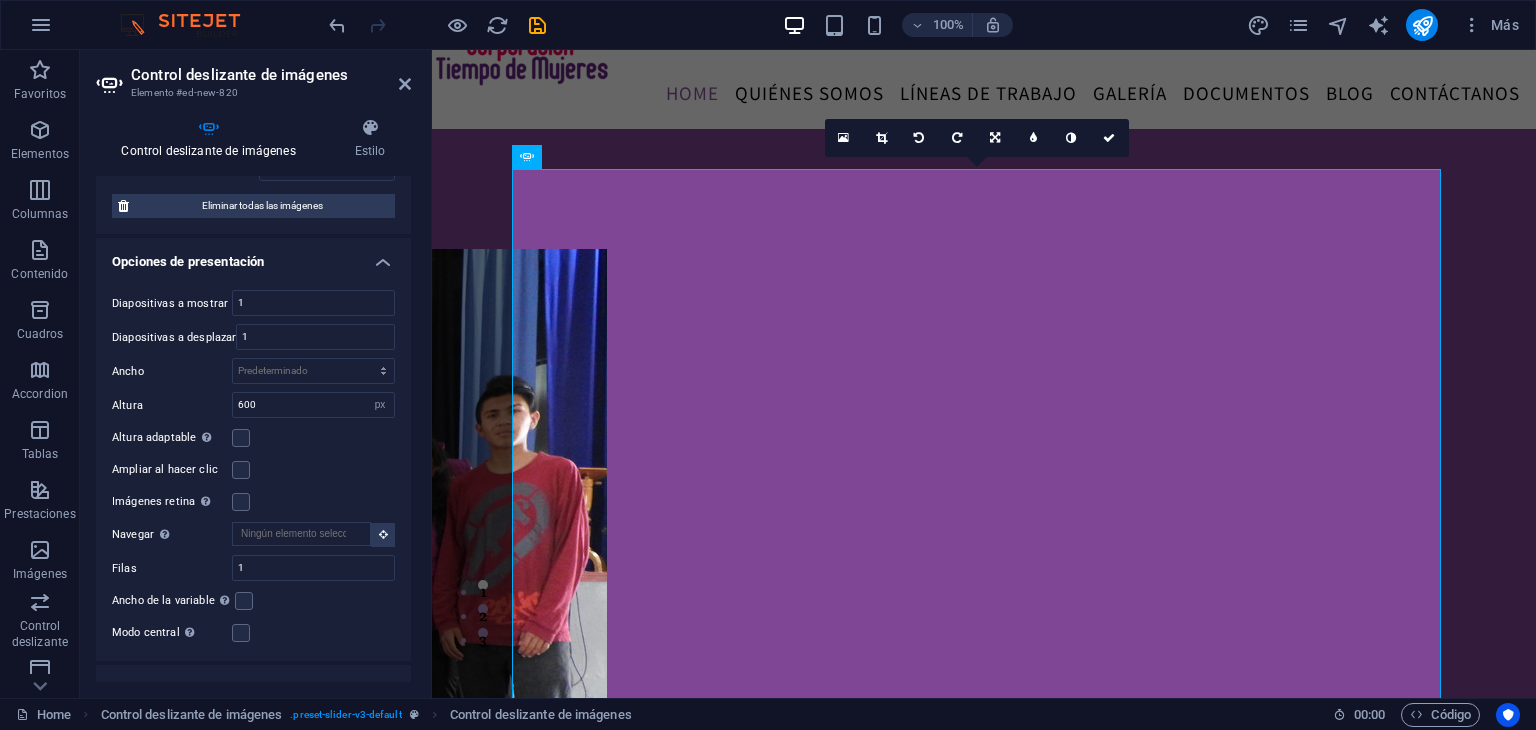 click on "Diapositivas a mostrar 1 Diapositivas a desplazar 1 Ancho Predeterminado px % rem em vw vh Altura 600 Predeterminado px rem em vw vh Altura adaptable Ajustar automáticamente el alto para controles deslizantes de diapositiva única Ampliar al hacer clic Imágenes retina Automáticamente cargar tamaños optimizados de smartphone e imagen retina. Navegar Selecciona otro control deslizante que debería ser navegado por este
Filas 1 Diapositivas por fila 1 Ancho de la variable Ajusta automáticamente el ancho de la diapositiva visible. Modo central Permite la visualización centralizada con diapositiva anterior/siguiente. Usar con un número impar de "Diapositivas a mostrar". Espaciado central No visible cuando "Ancho de la variable" está activado 0 px %" at bounding box center (253, 467) 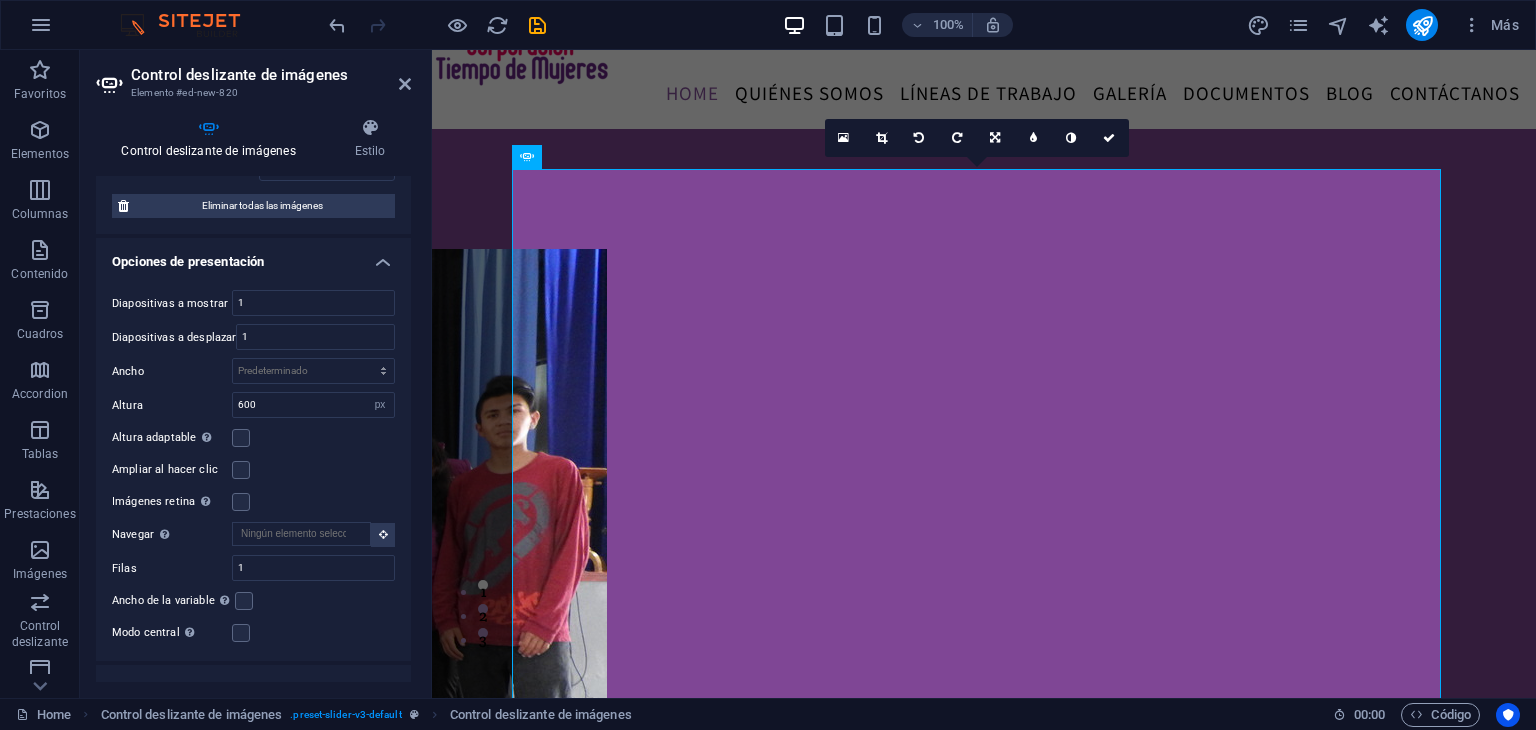 click on "Opciones de presentación" at bounding box center (253, 256) 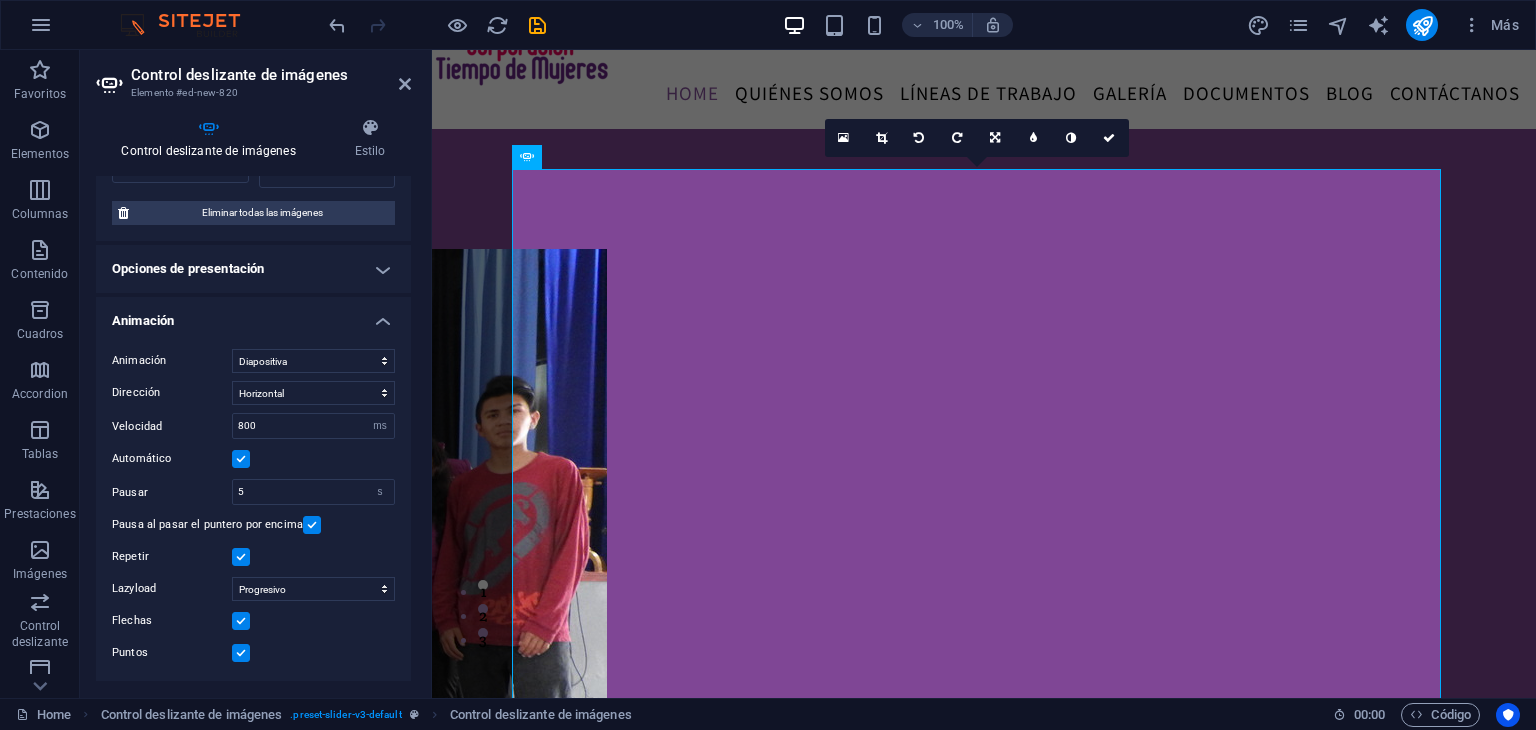 scroll, scrollTop: 283, scrollLeft: 0, axis: vertical 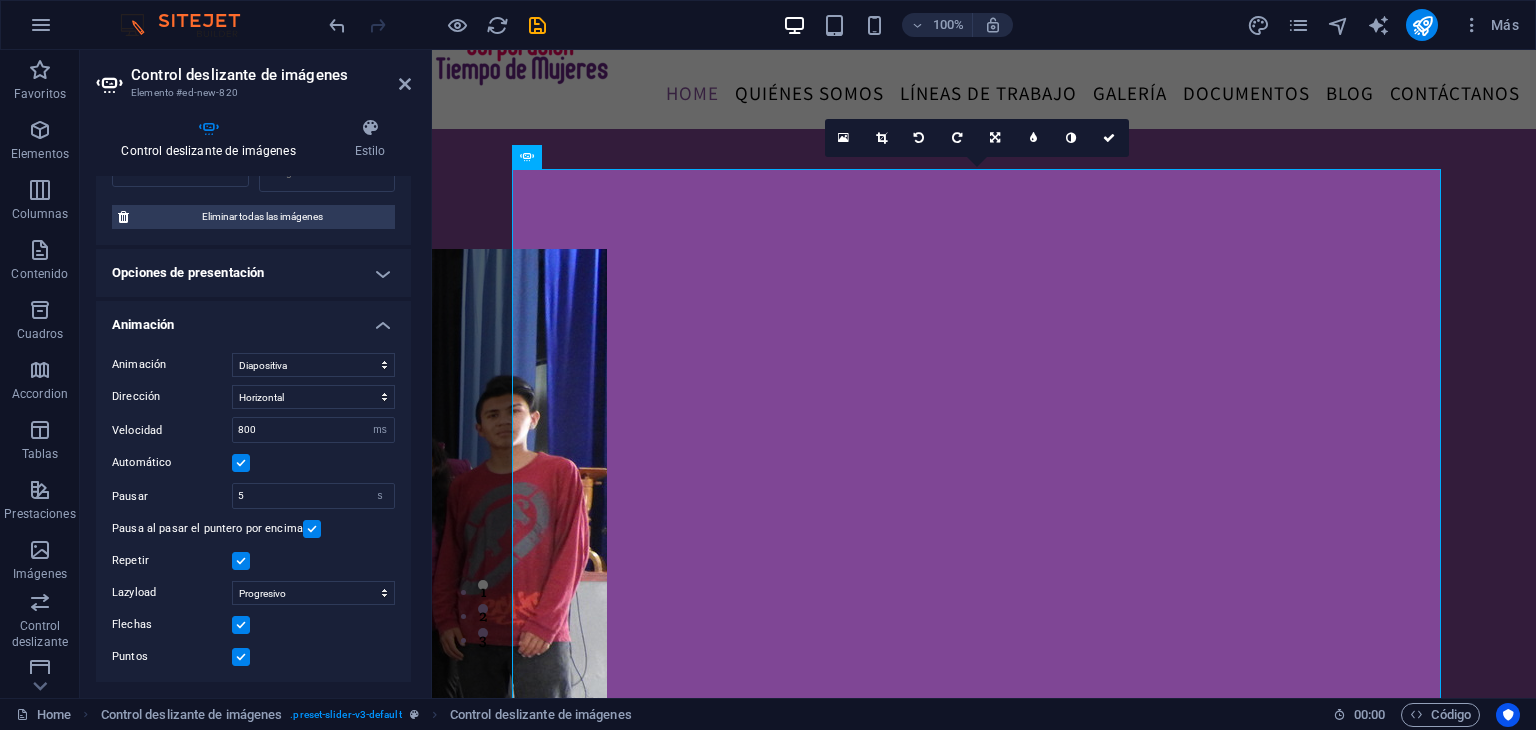 click on "Animación" at bounding box center [253, 319] 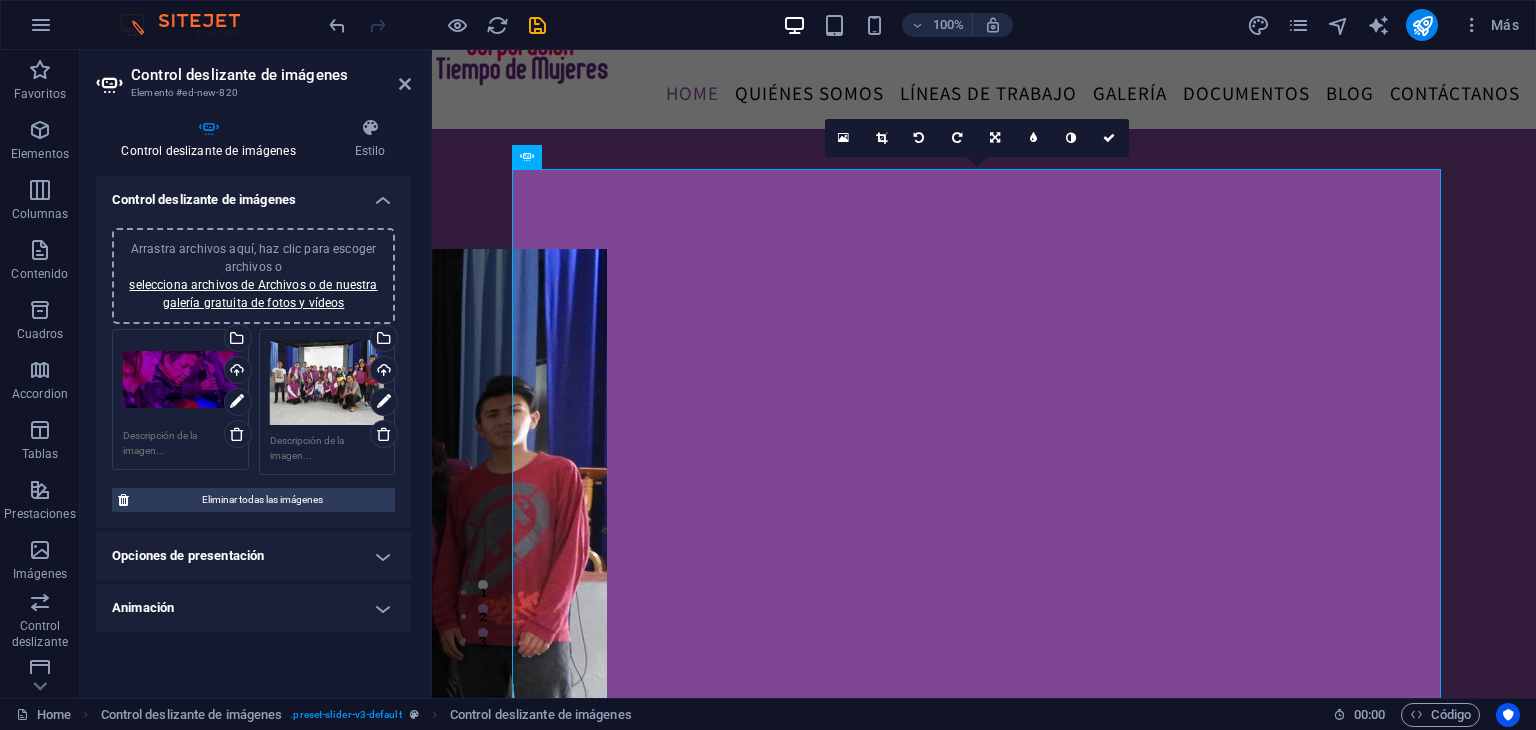 click on "Animación" at bounding box center (253, 608) 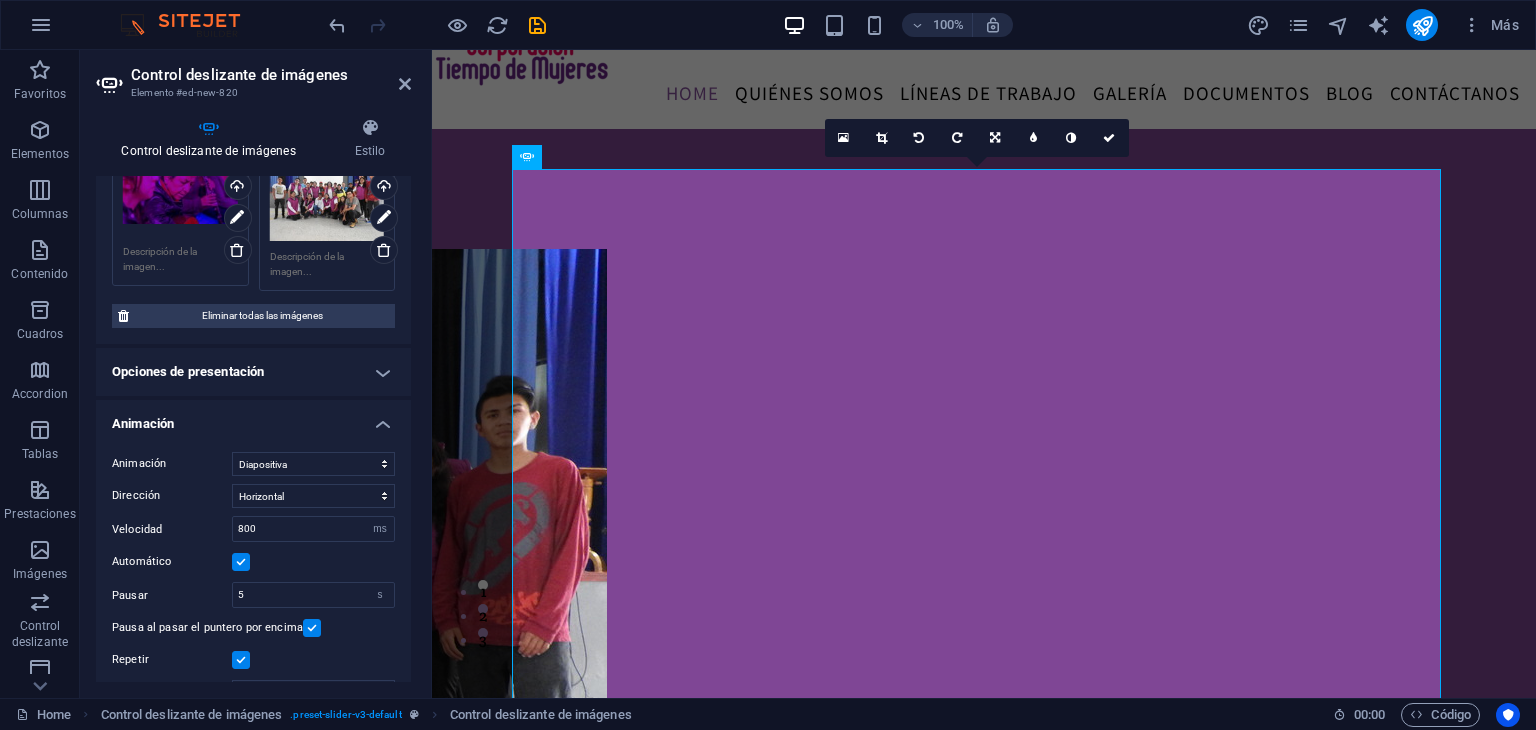 scroll, scrollTop: 184, scrollLeft: 0, axis: vertical 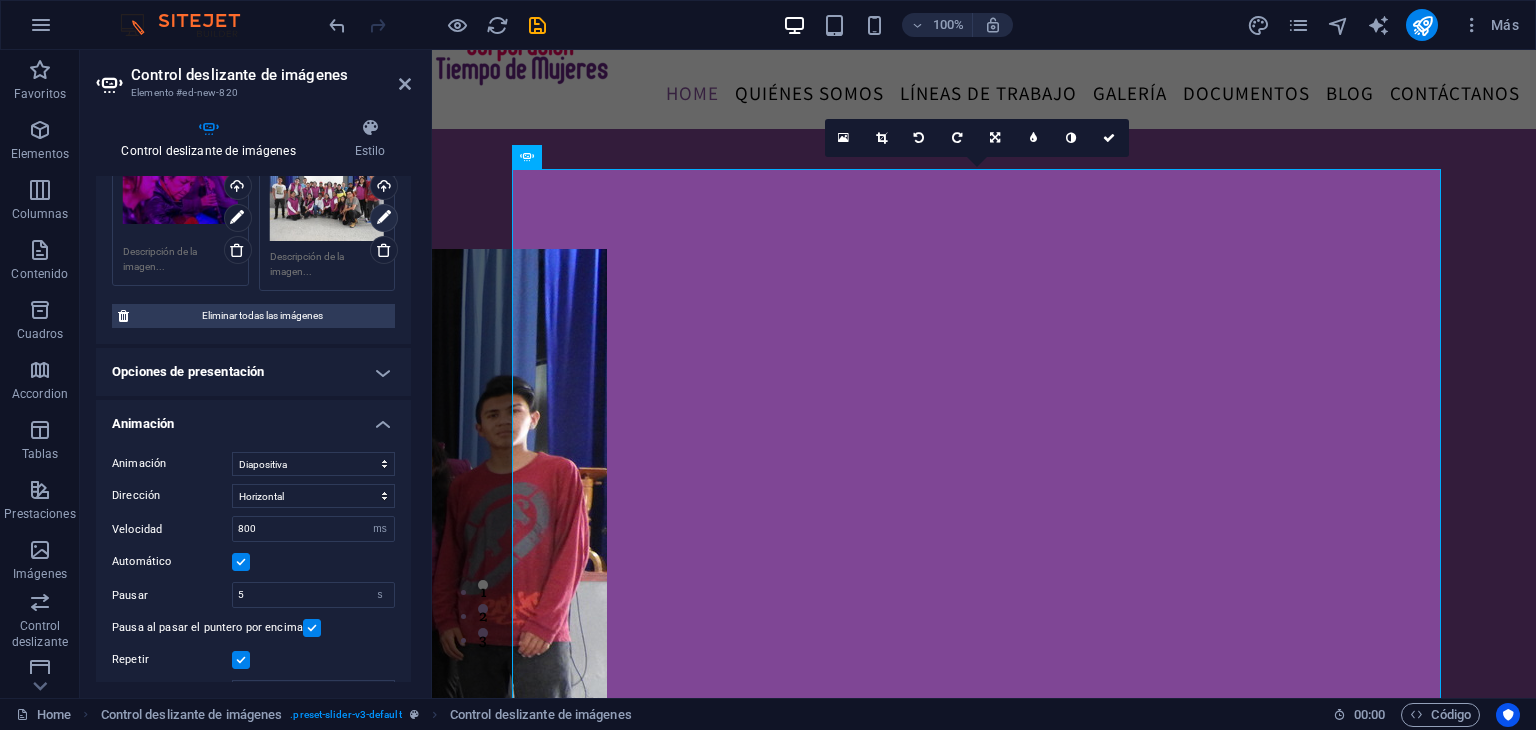 click on "Animación" at bounding box center (253, 418) 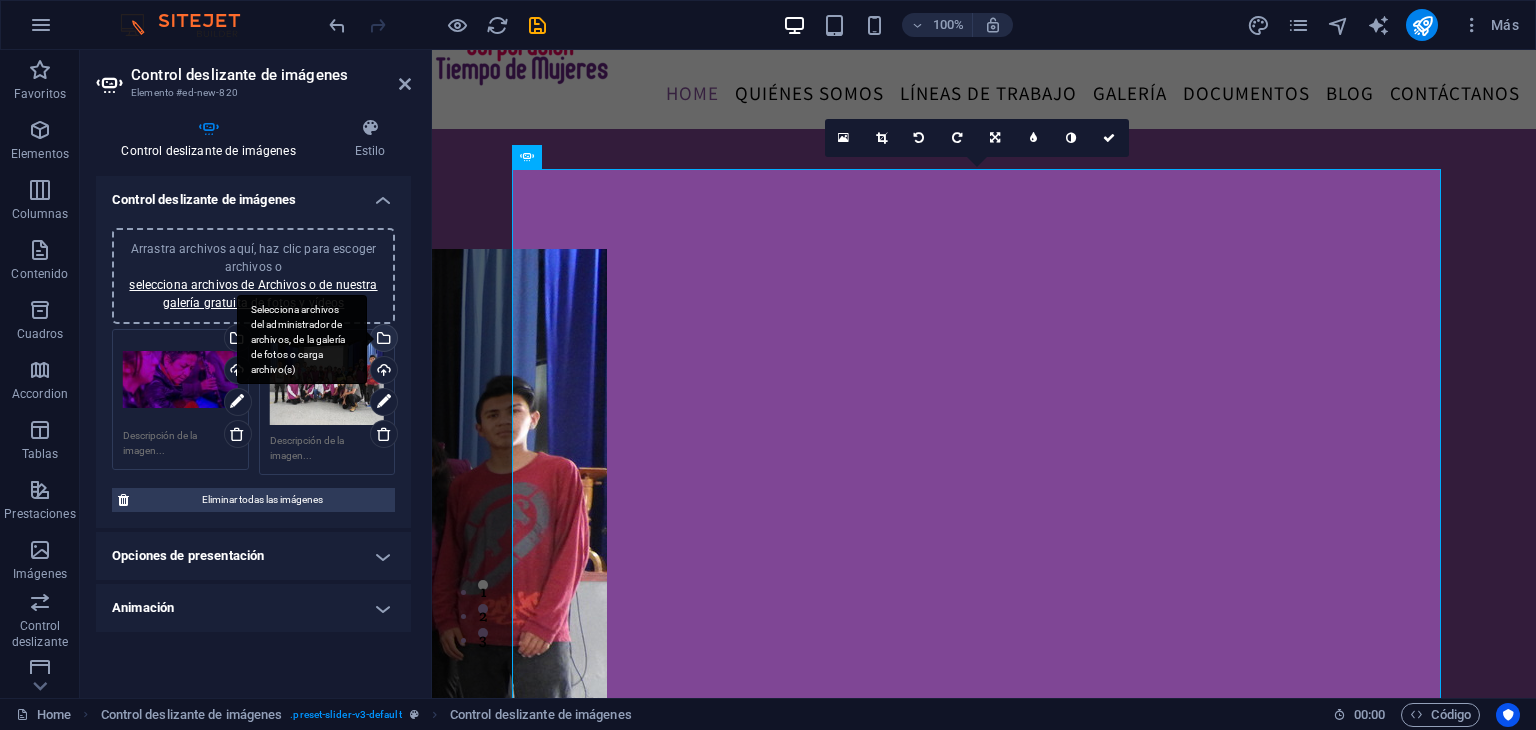 scroll, scrollTop: 0, scrollLeft: 0, axis: both 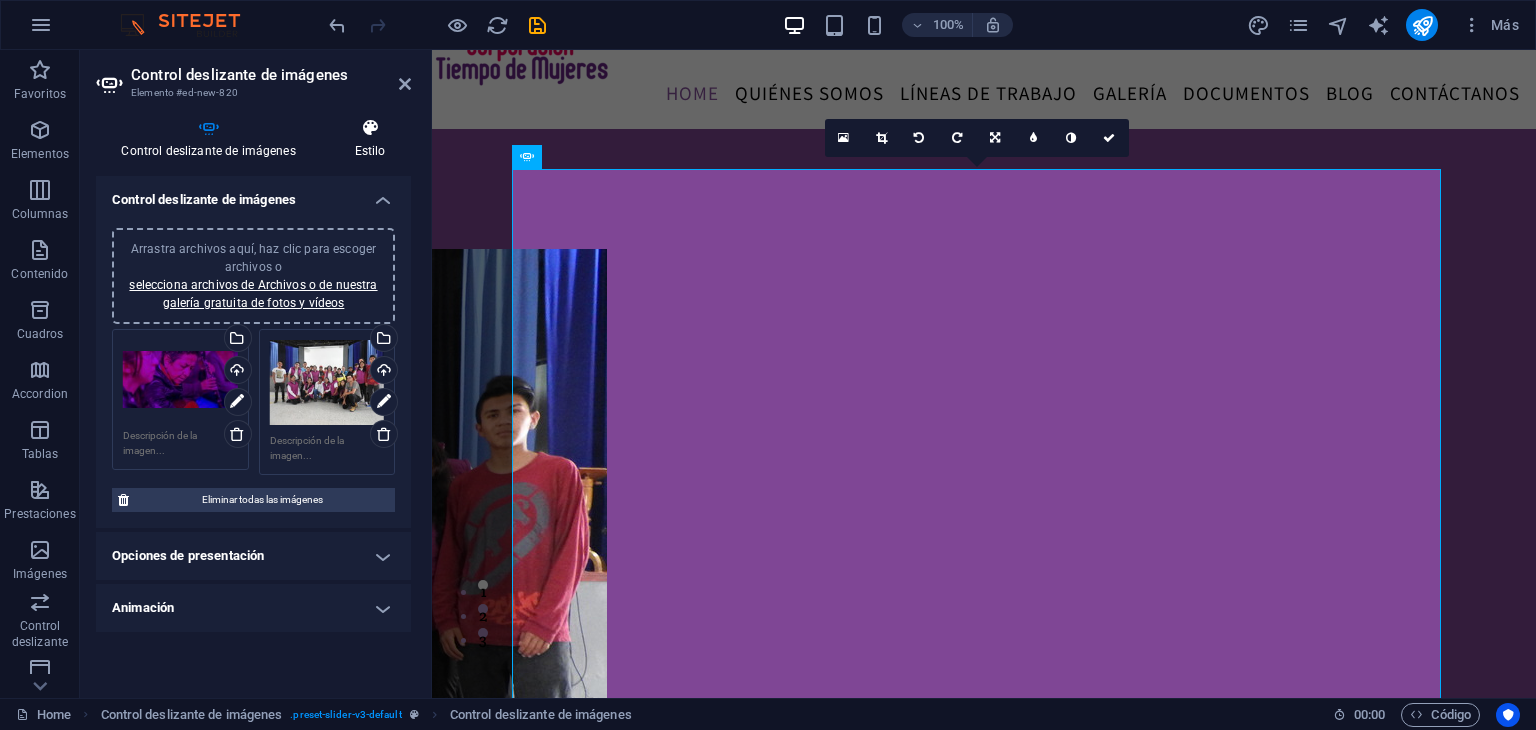 click at bounding box center (370, 128) 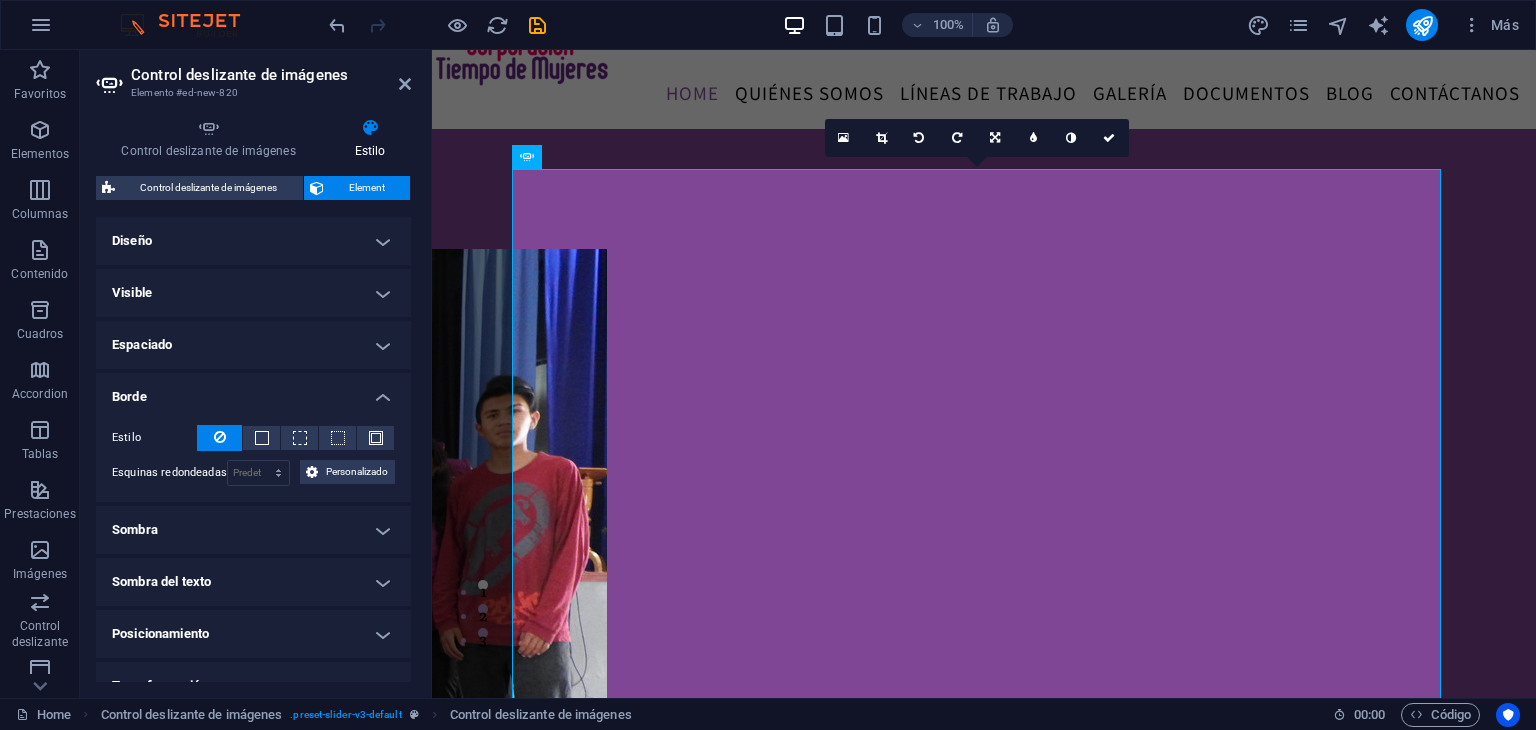 click on "Borde" at bounding box center (253, 391) 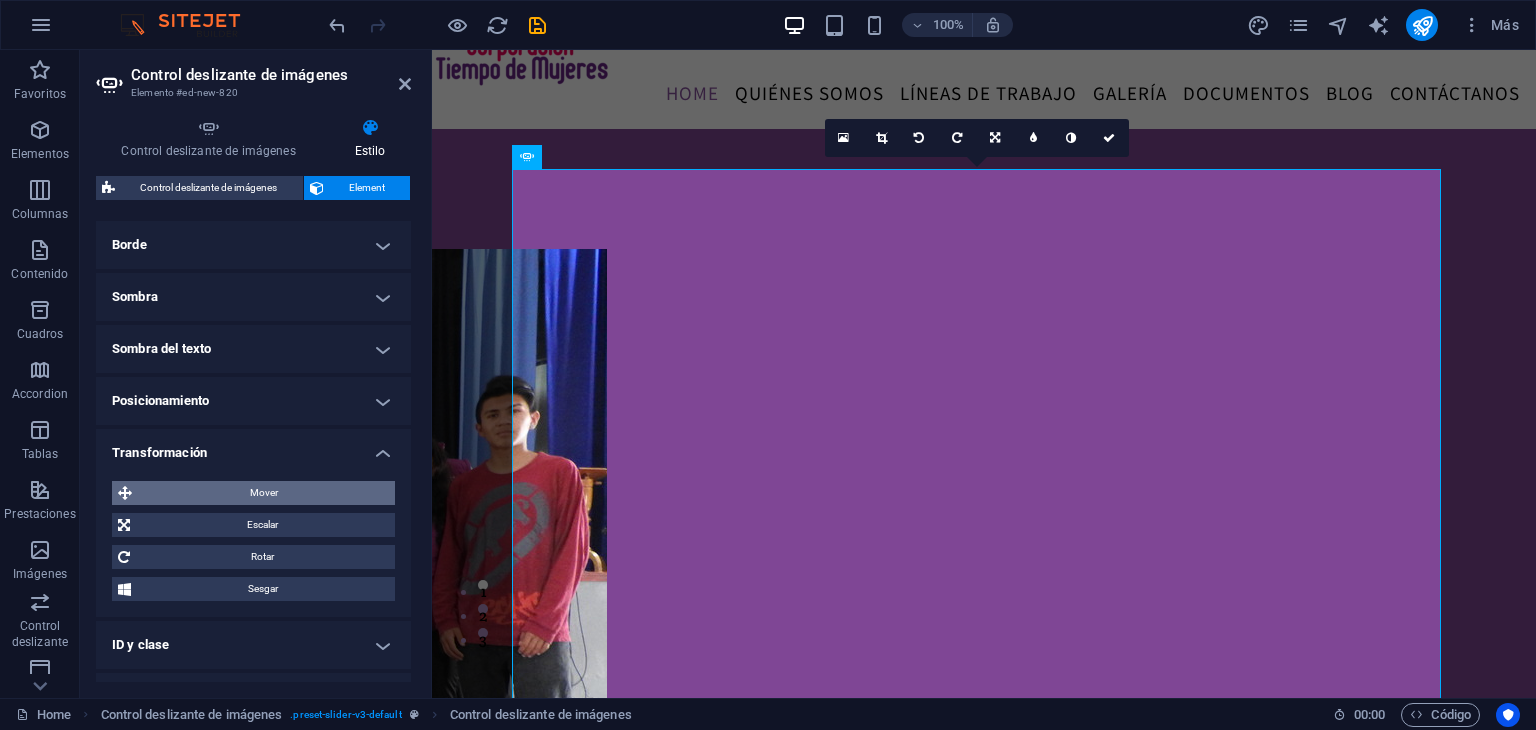 scroll, scrollTop: 154, scrollLeft: 0, axis: vertical 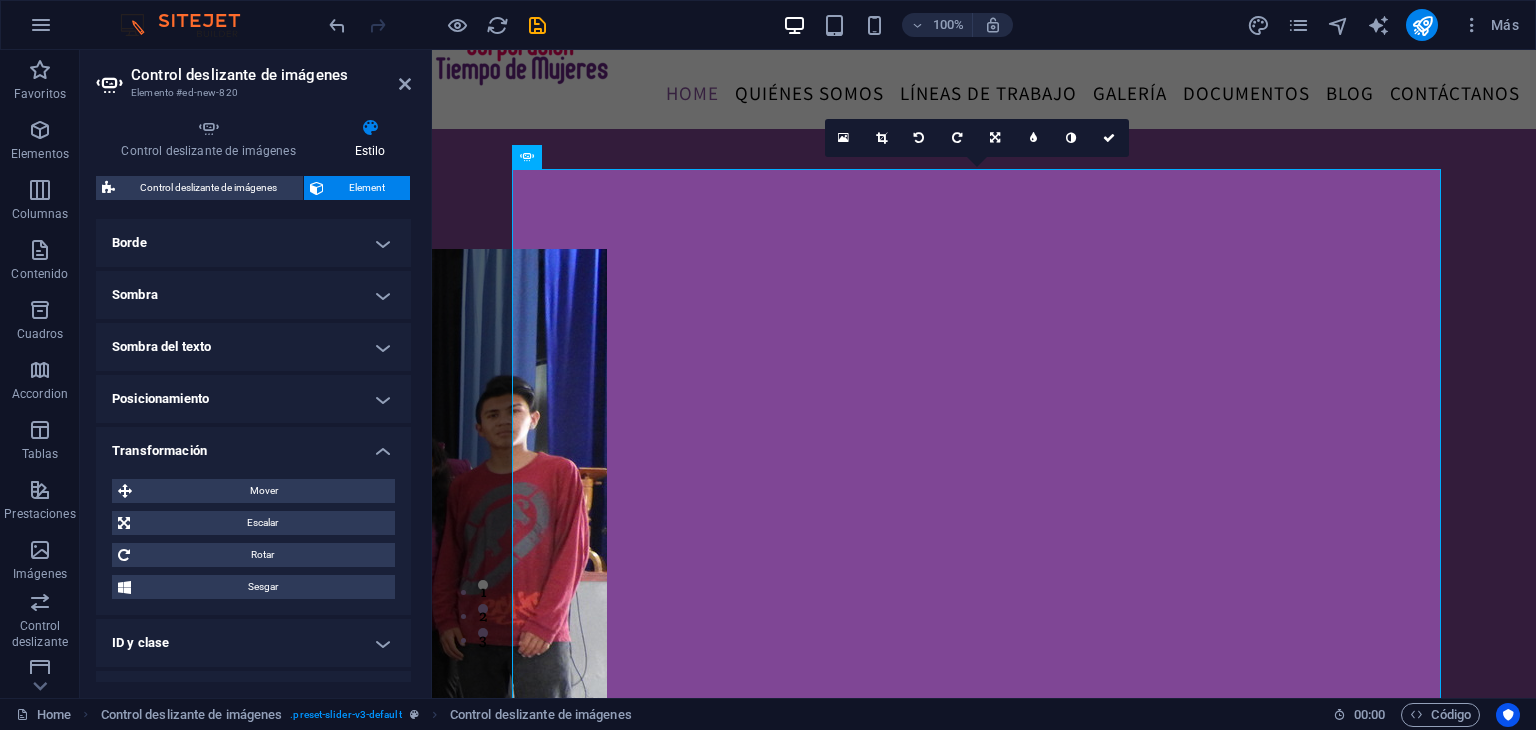 click on "Transformación" at bounding box center (253, 445) 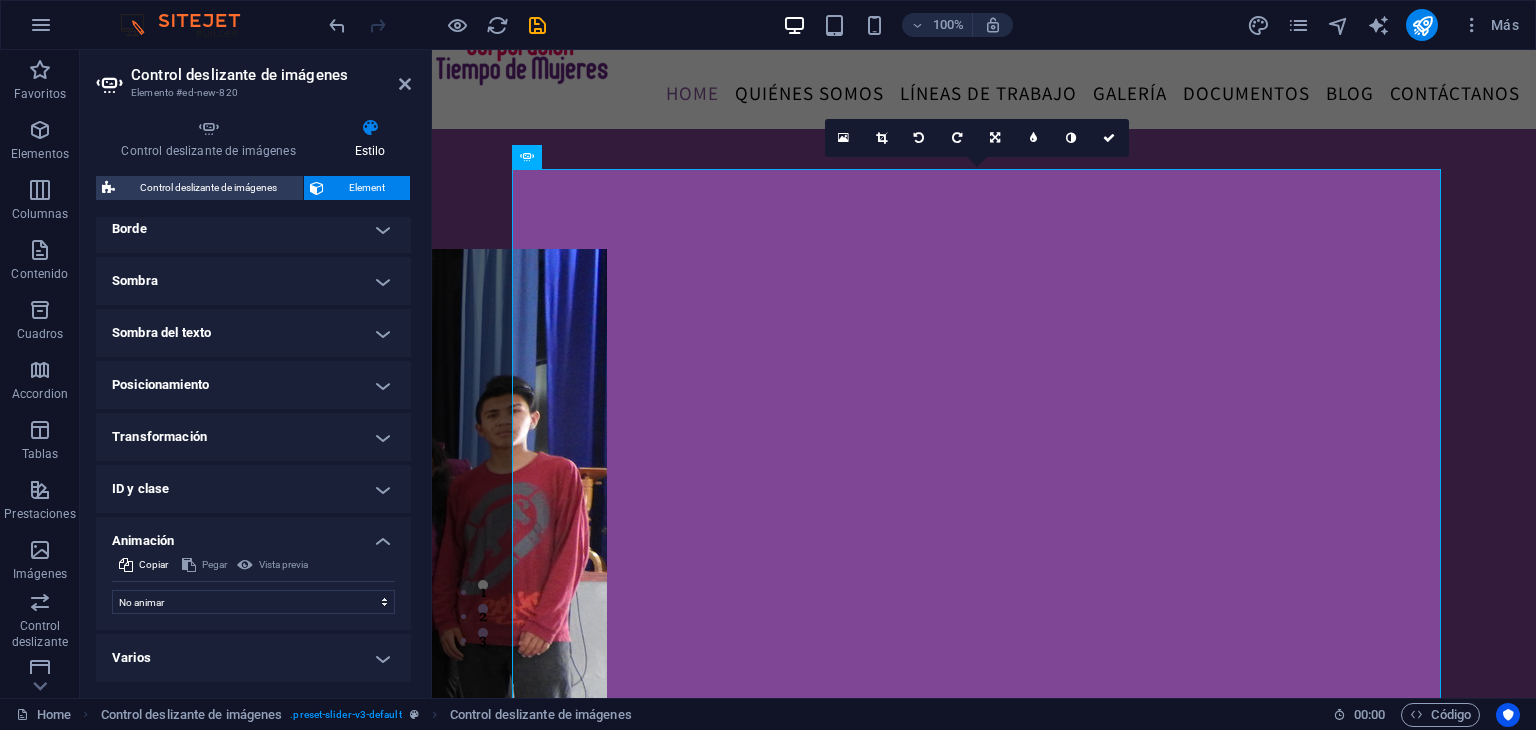 click on "Animación" at bounding box center [253, 535] 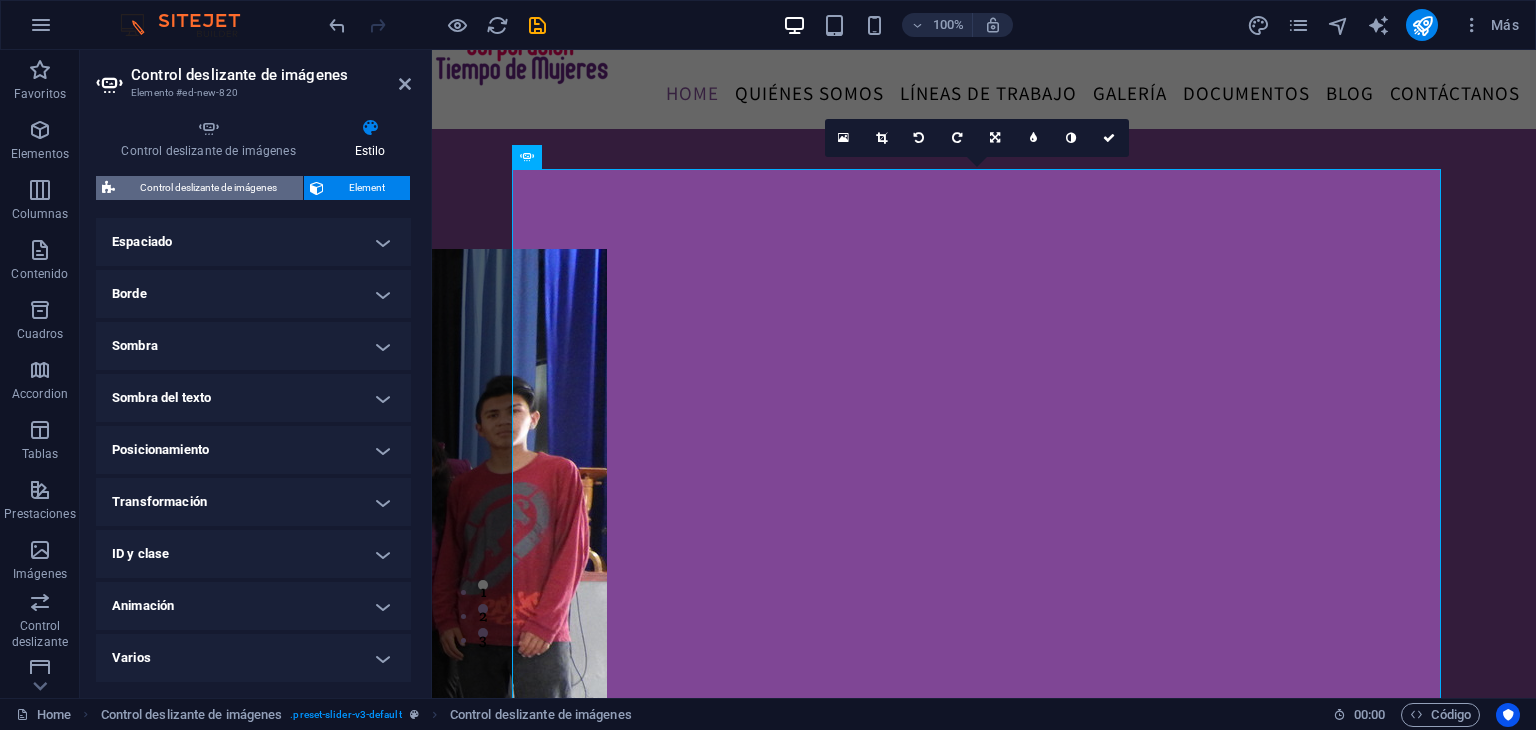 click on "Control deslizante de imágenes" at bounding box center (209, 188) 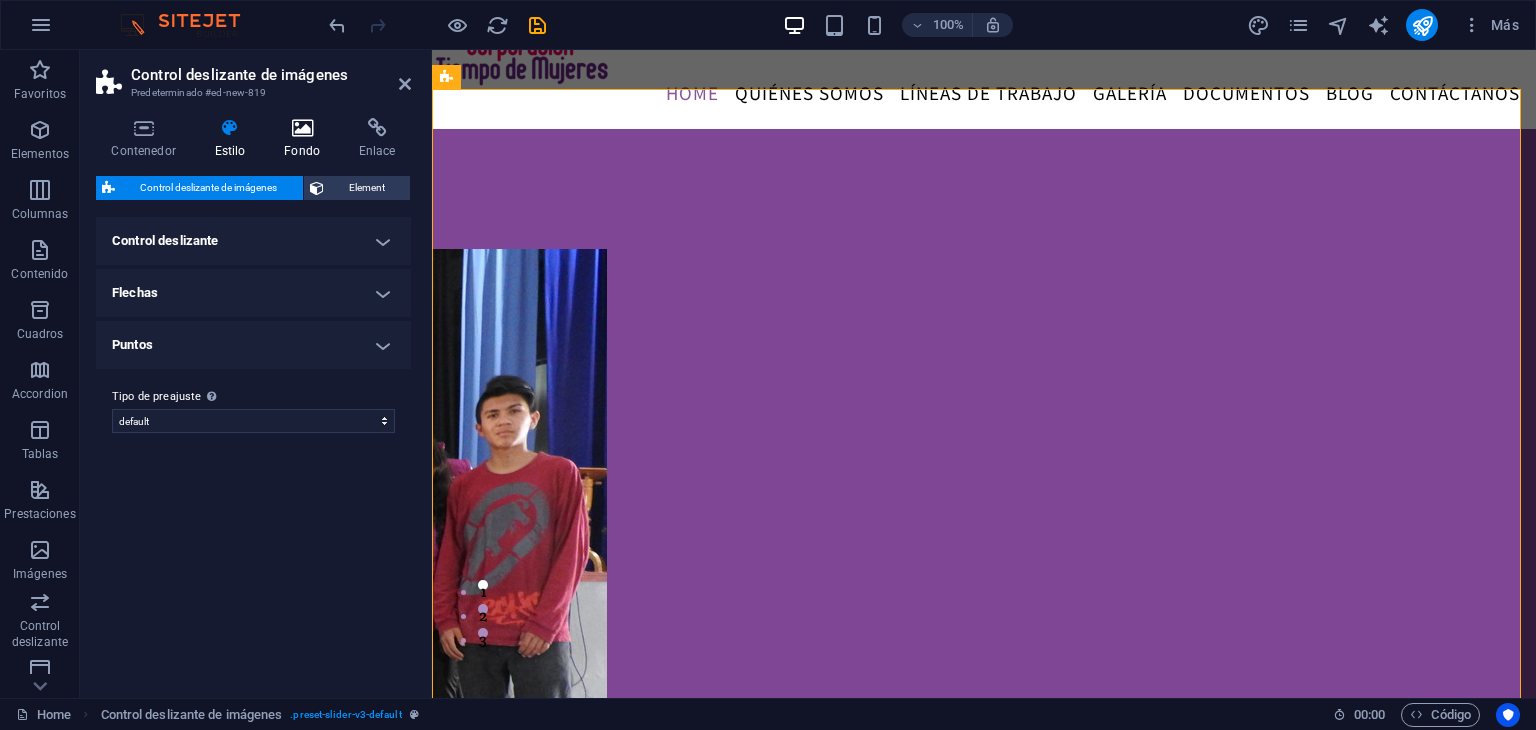 click at bounding box center (302, 128) 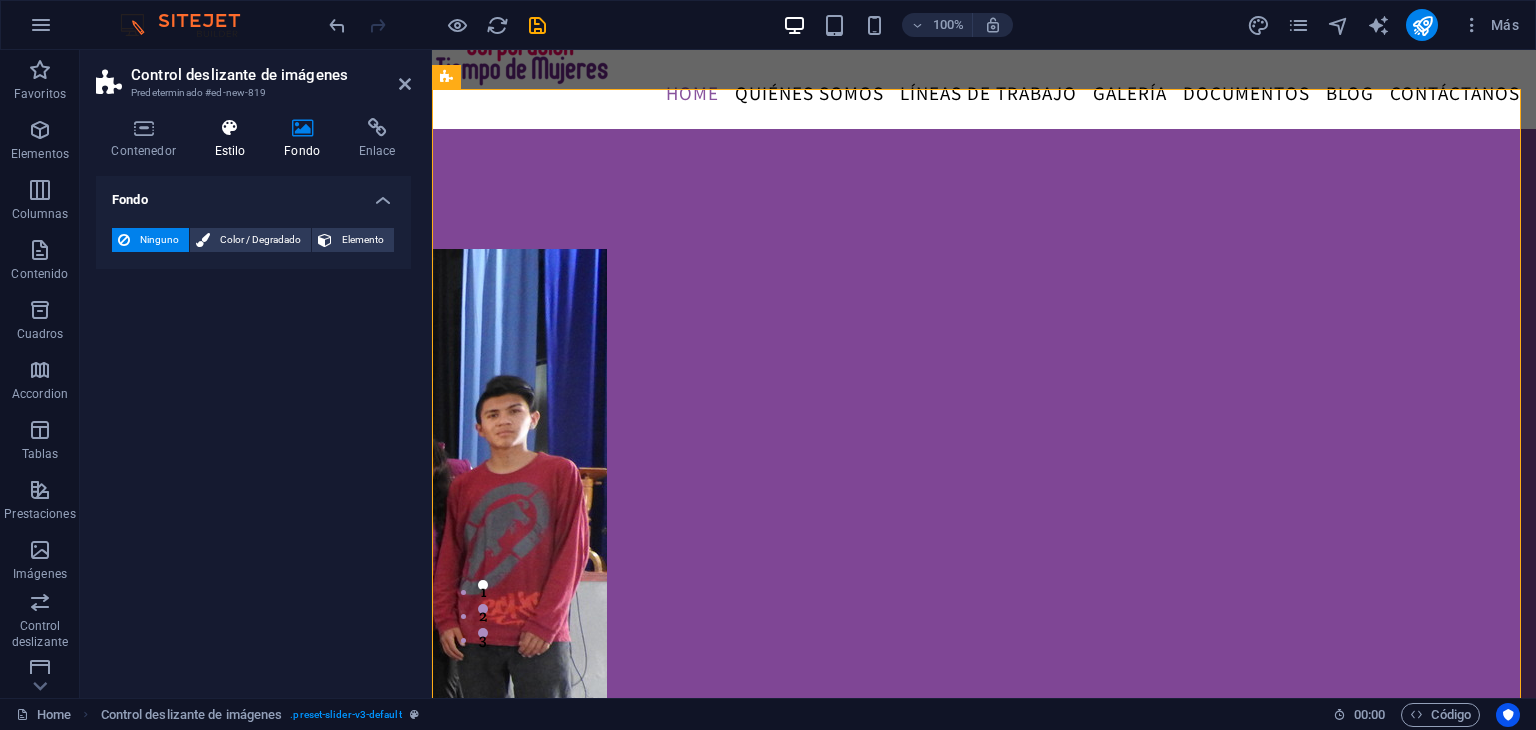 click at bounding box center [230, 128] 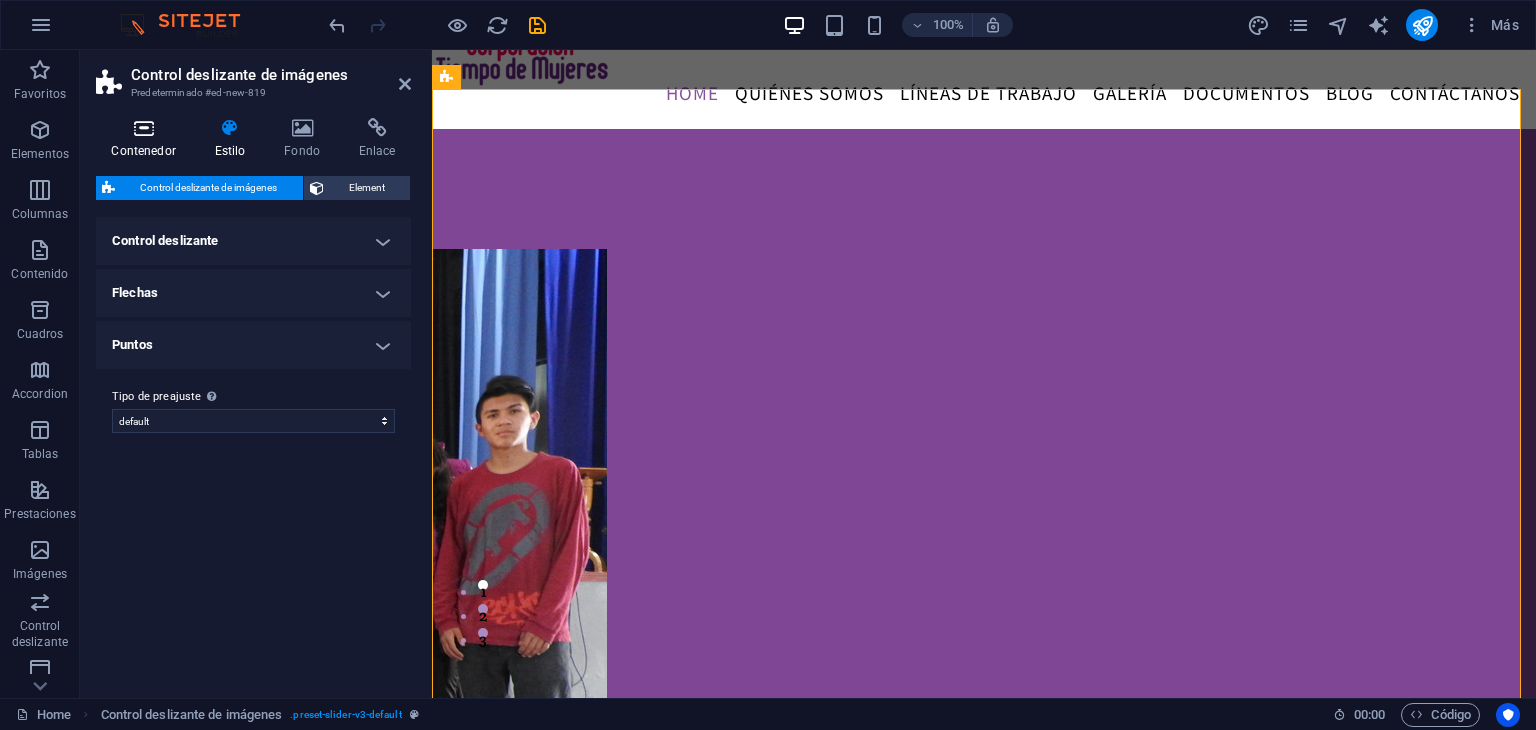 click at bounding box center [143, 128] 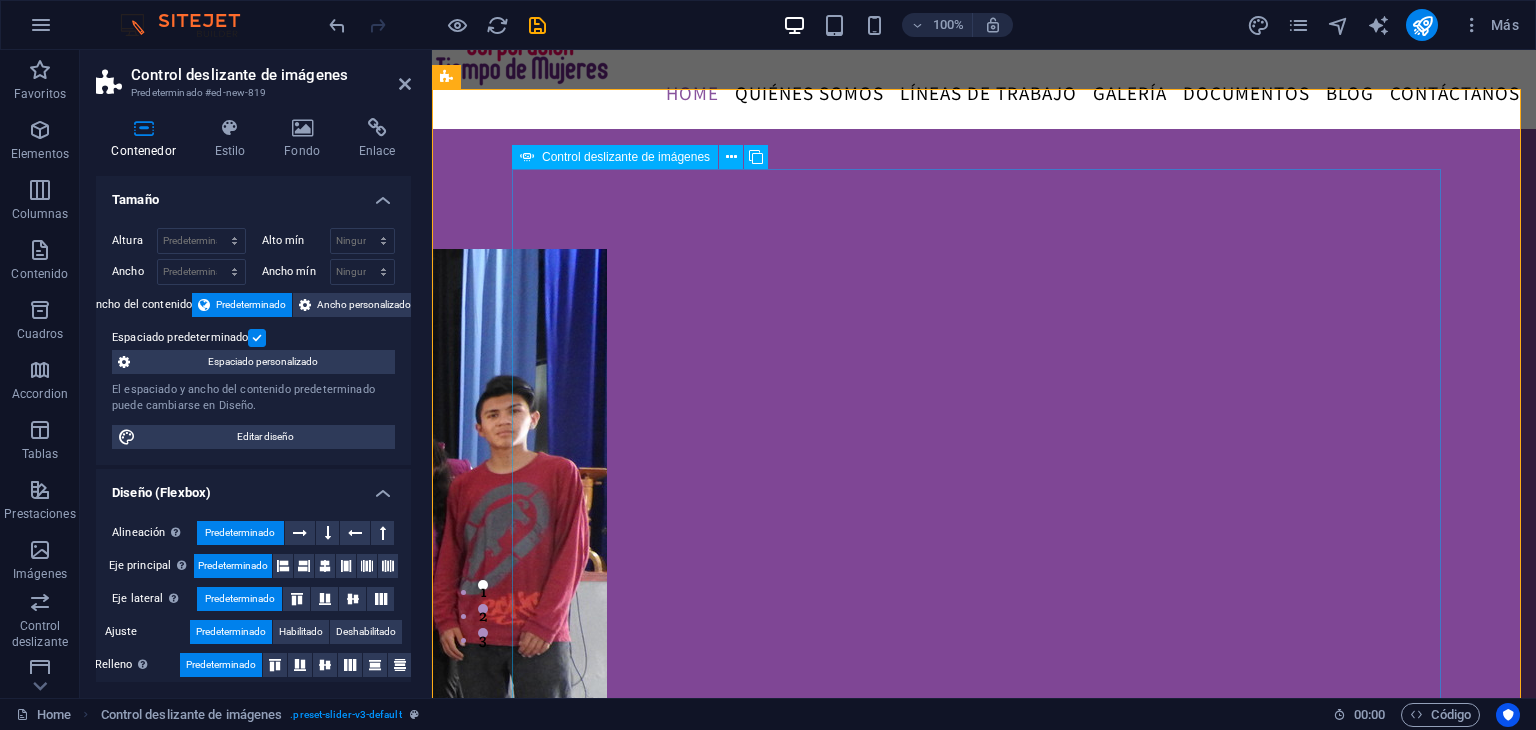 click at bounding box center (-17, 1295) 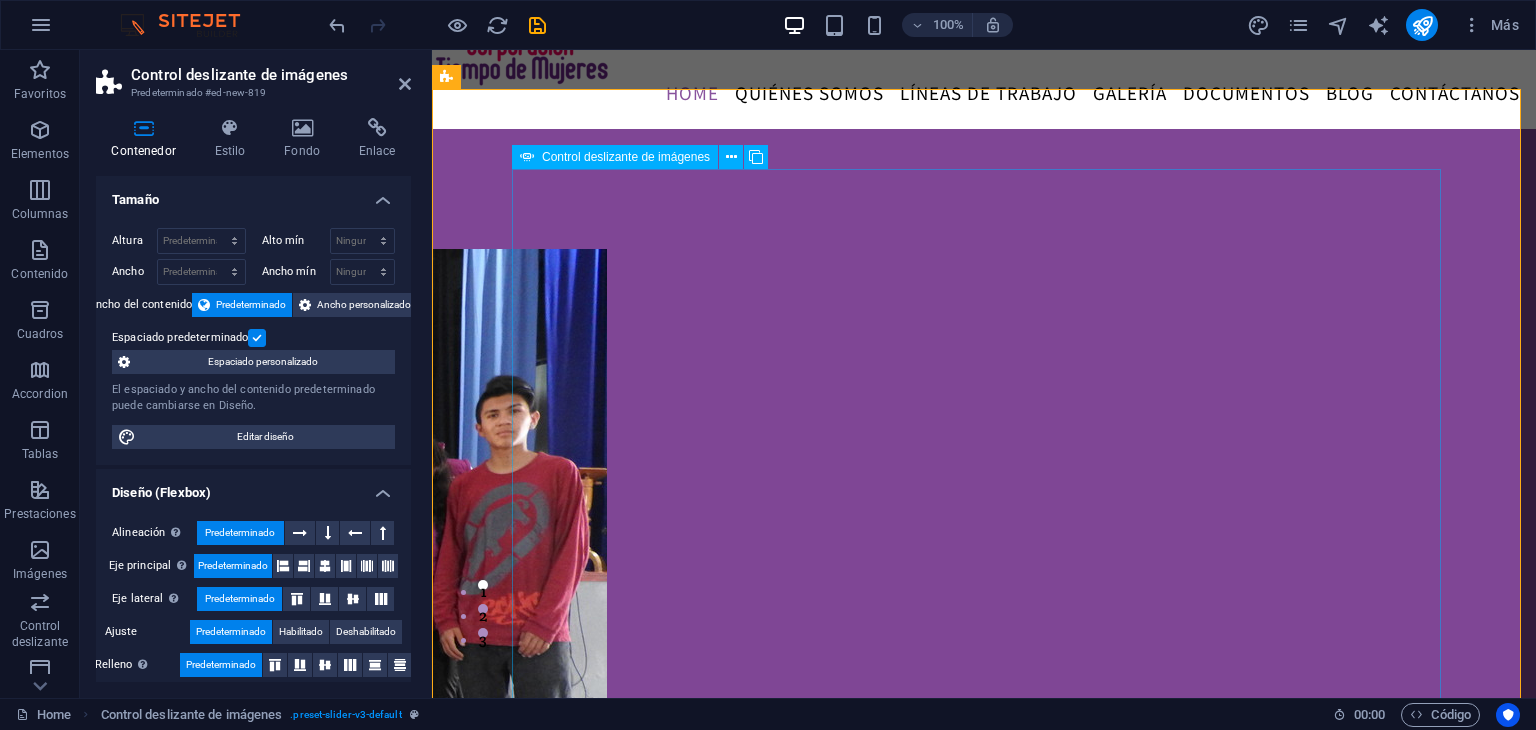 drag, startPoint x: 632, startPoint y: 237, endPoint x: 605, endPoint y: 234, distance: 27.166155 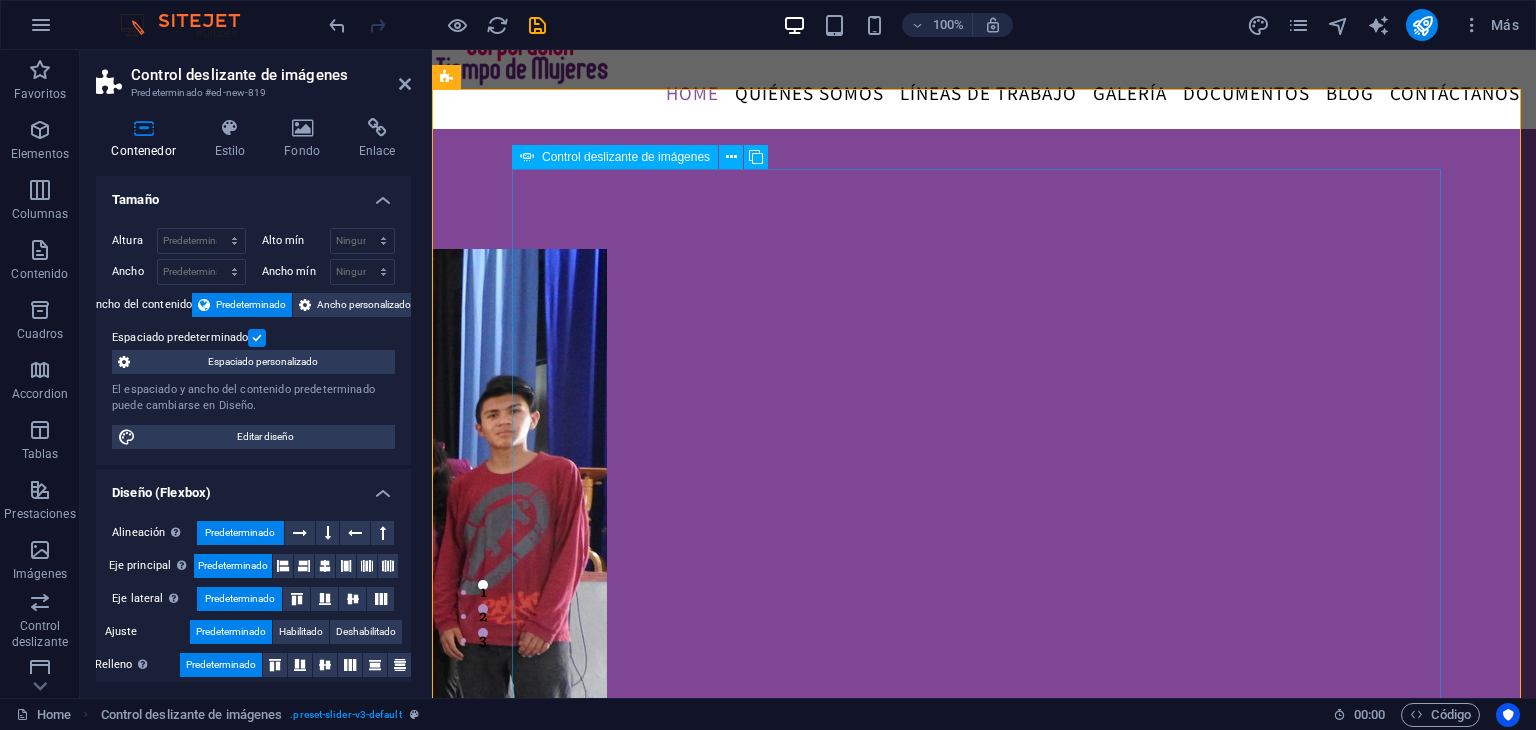 click at bounding box center (-17, 1295) 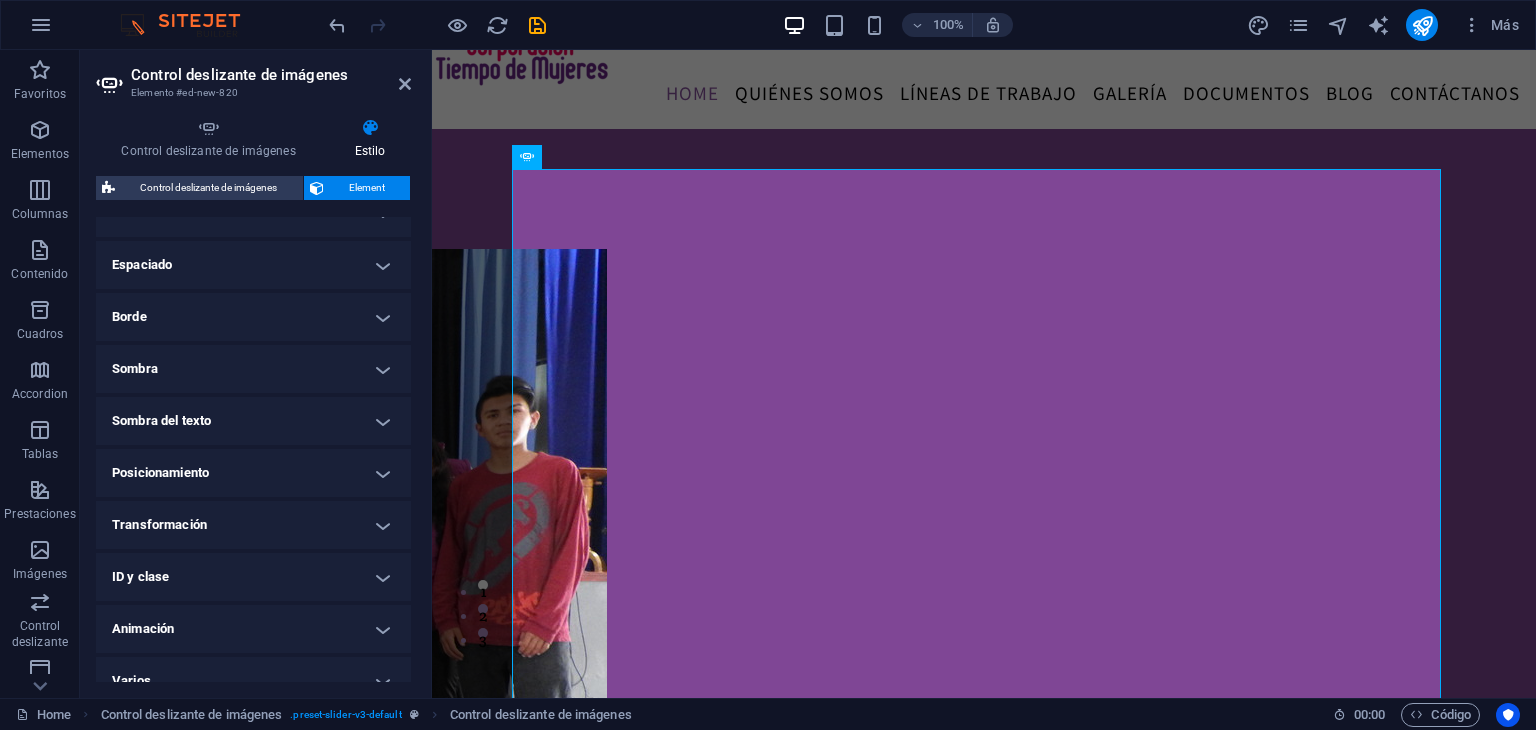 scroll, scrollTop: 80, scrollLeft: 0, axis: vertical 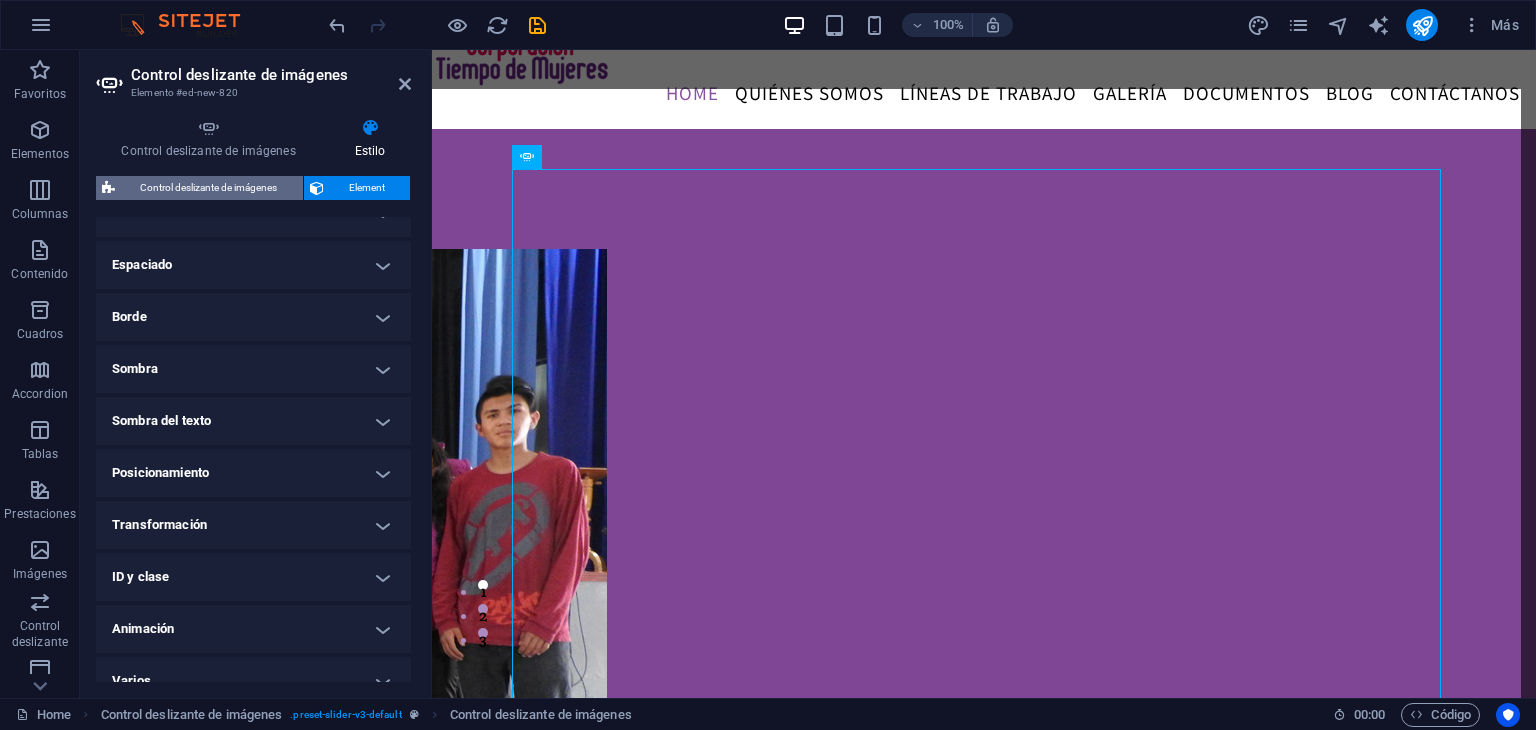 click on "Control deslizante de imágenes" at bounding box center (209, 188) 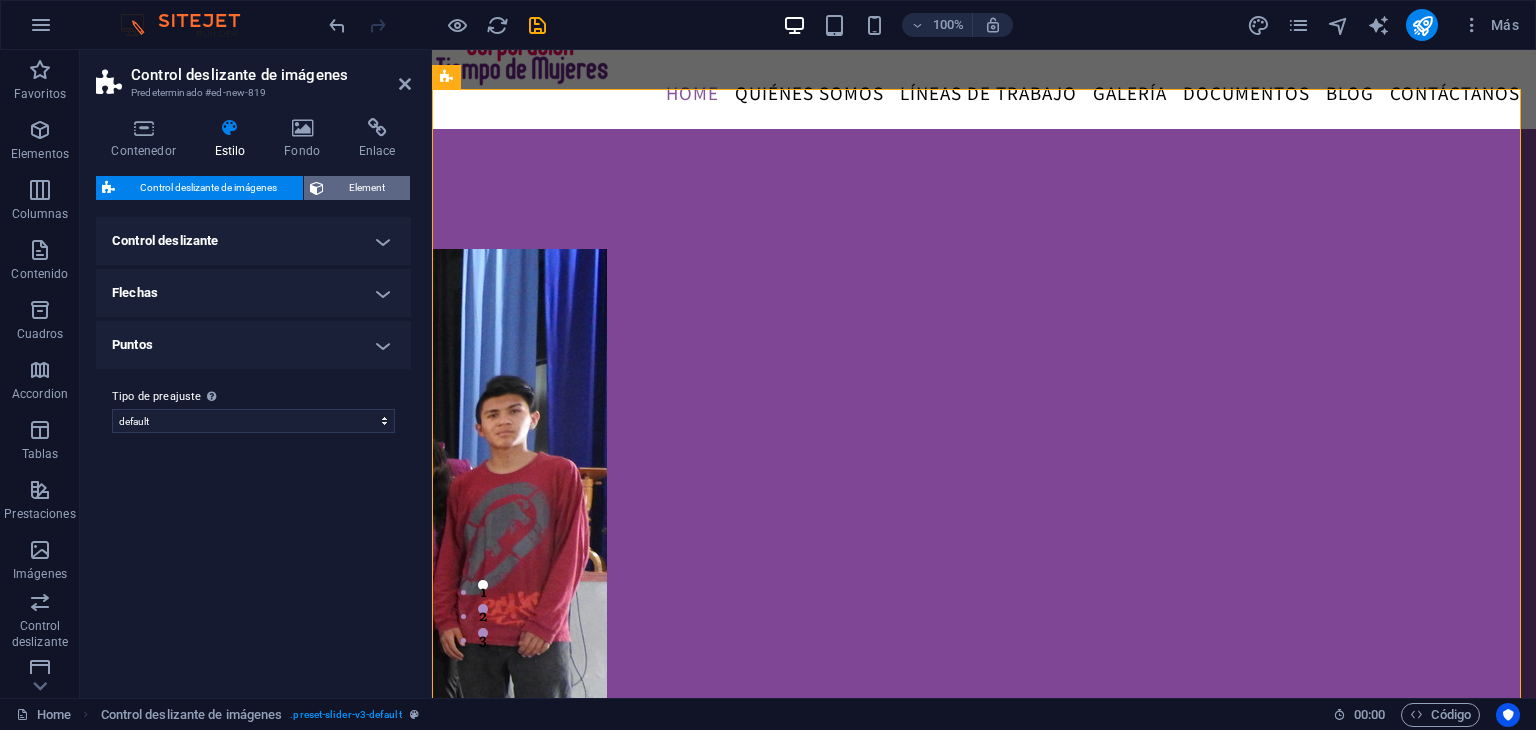 click on "Element" at bounding box center [367, 188] 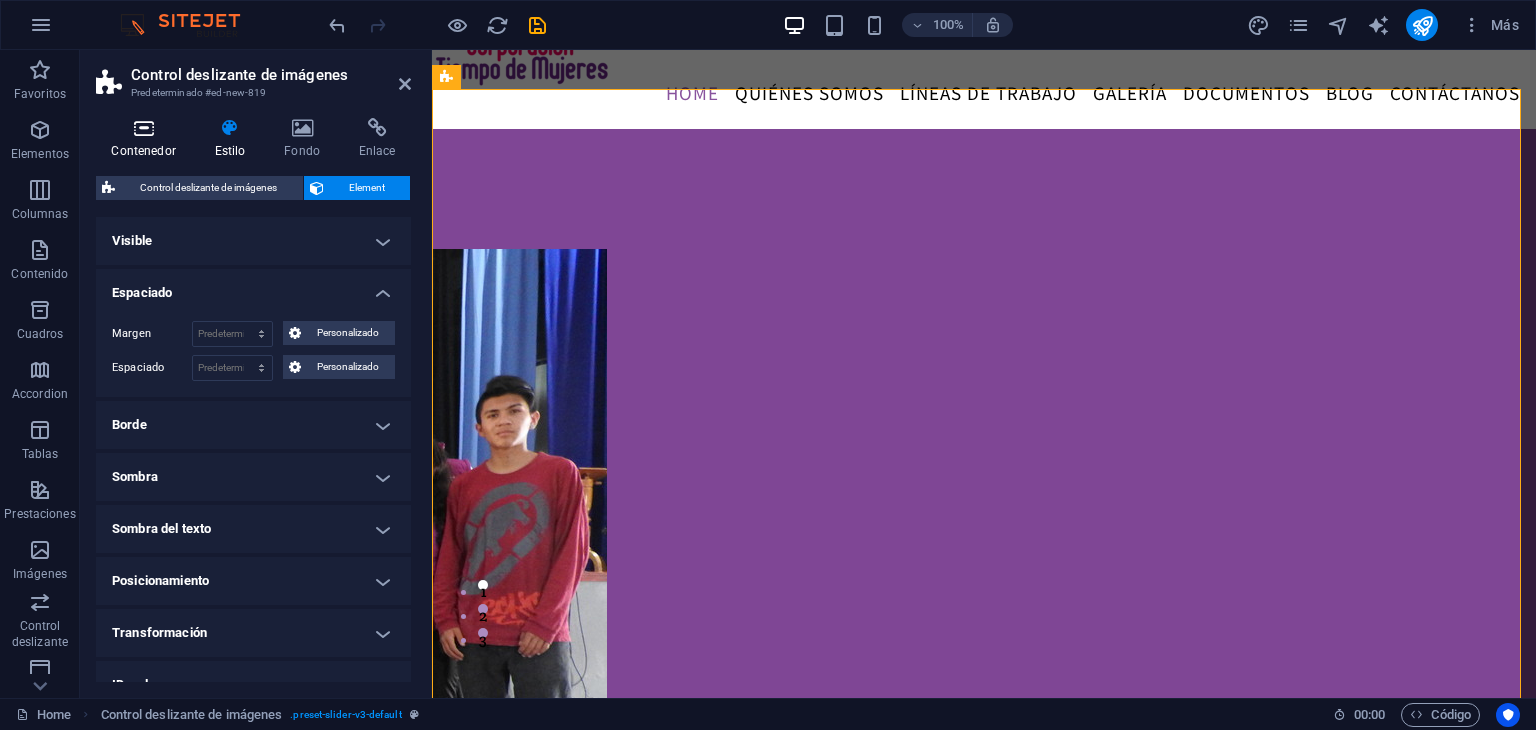 click on "Contenedor" at bounding box center (147, 139) 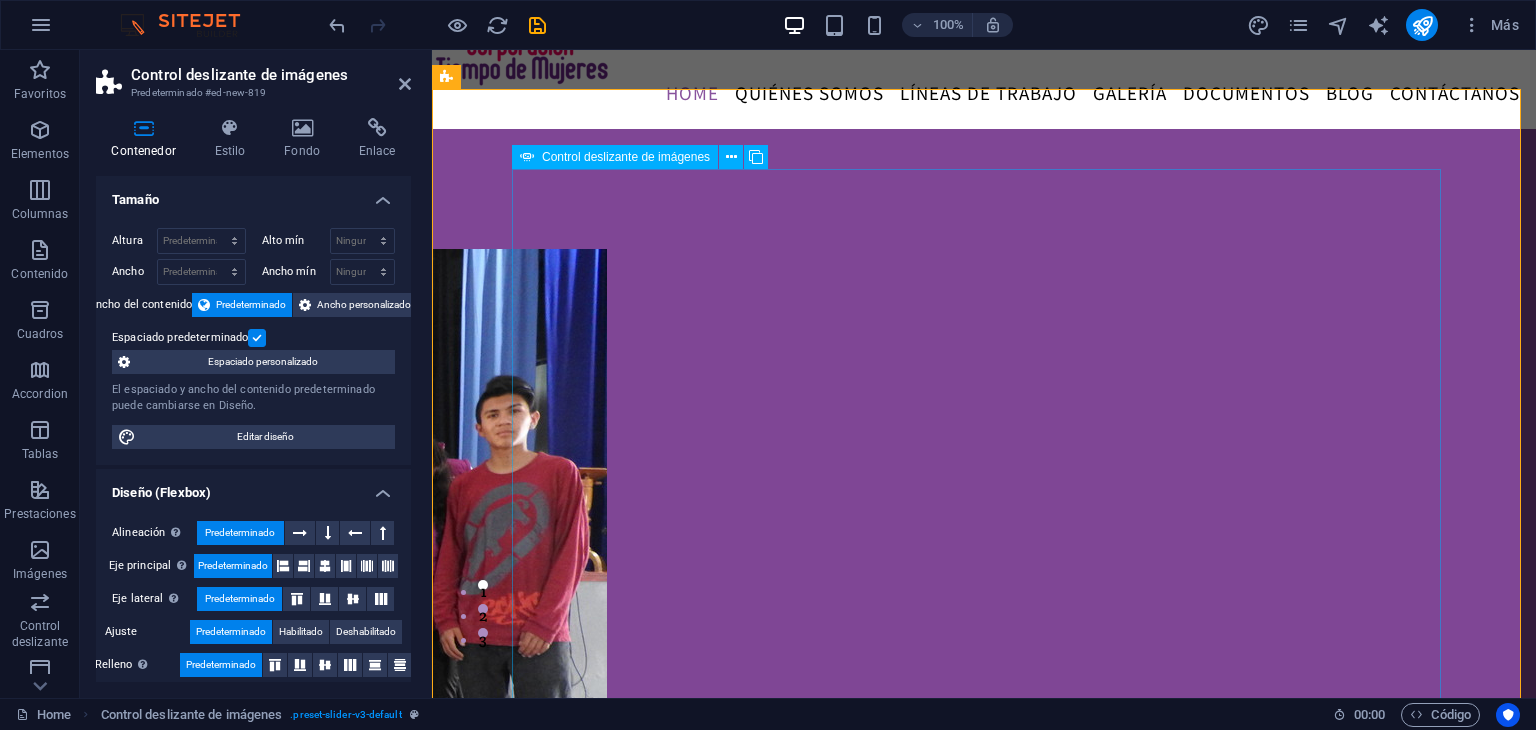 click at bounding box center [-17, 1295] 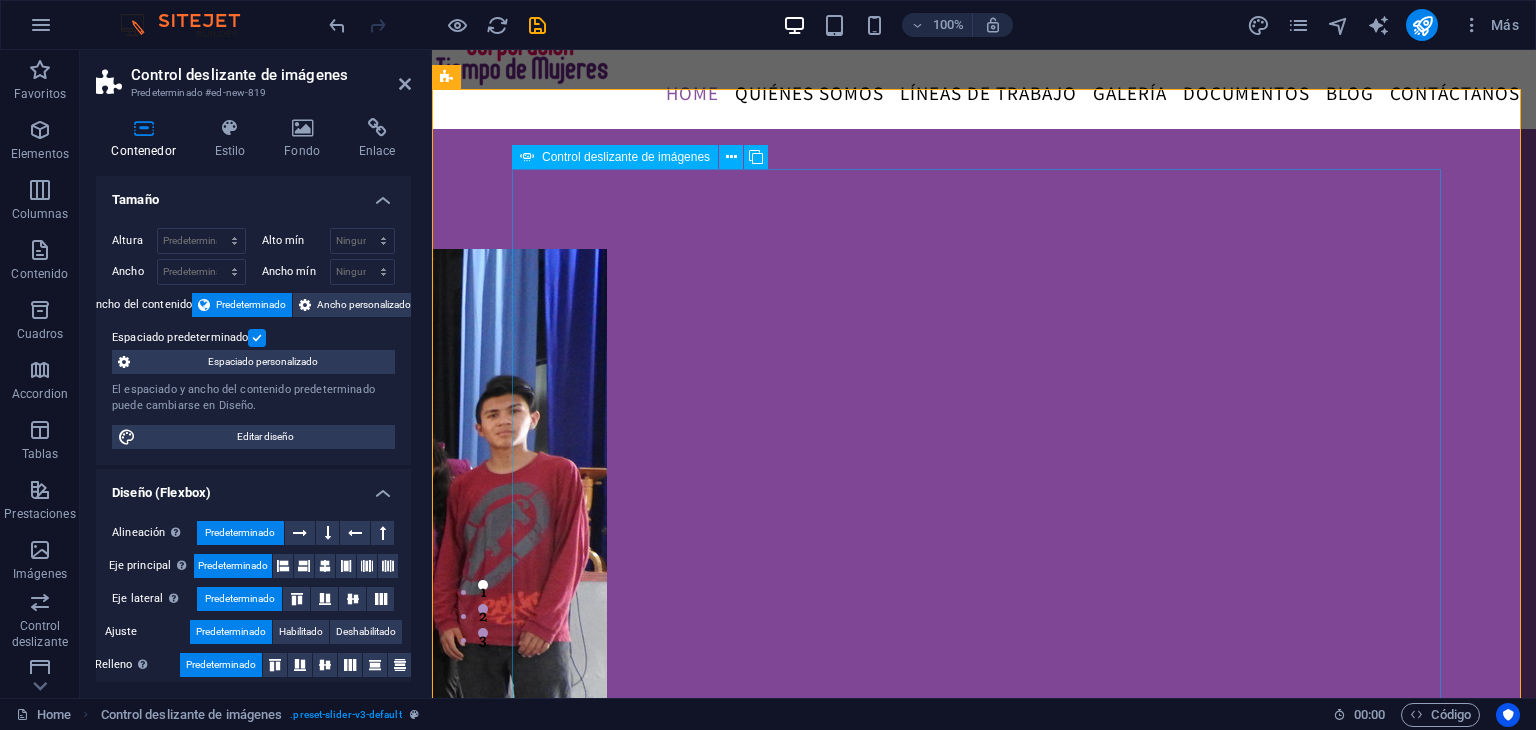 click at bounding box center [-17, 1295] 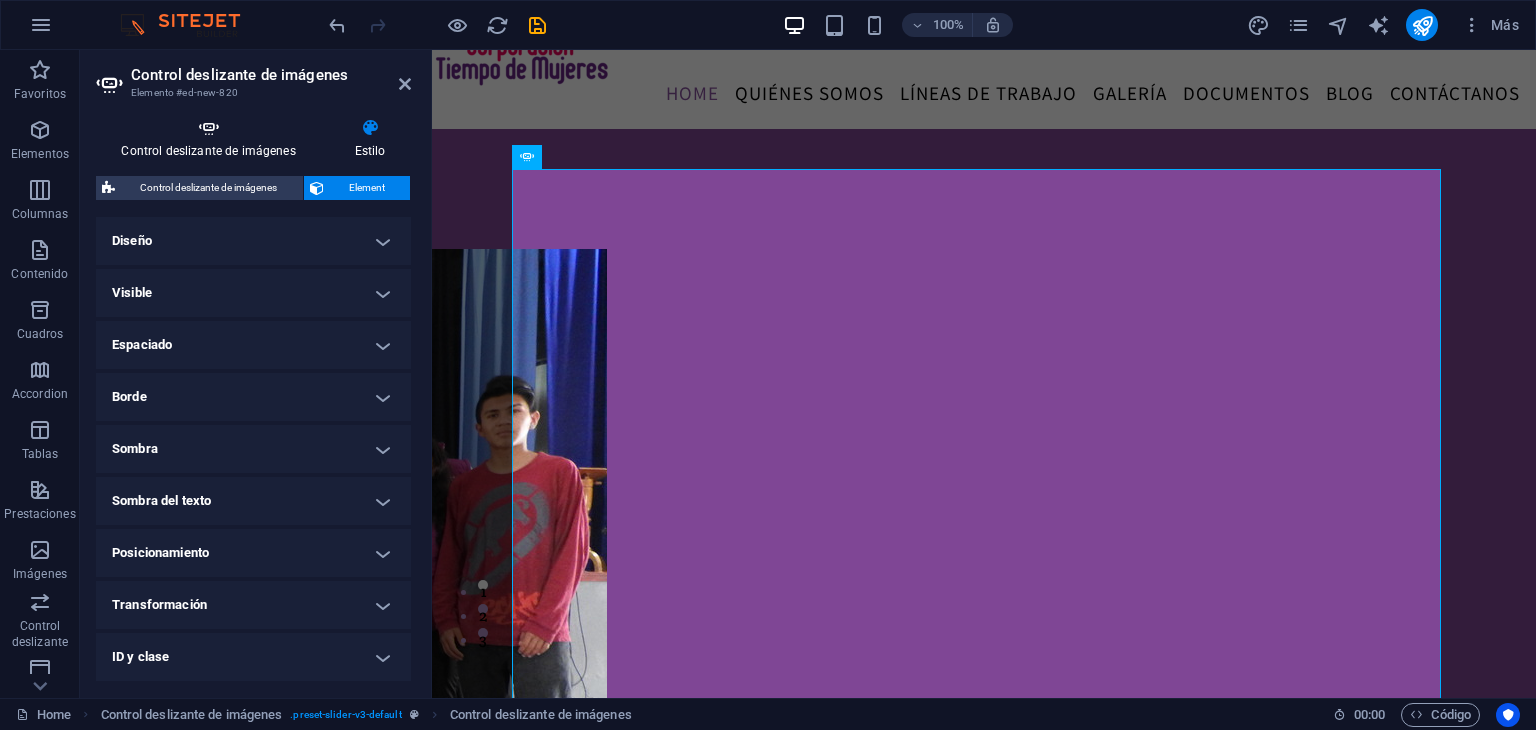 click on "Control deslizante de imágenes" at bounding box center (212, 139) 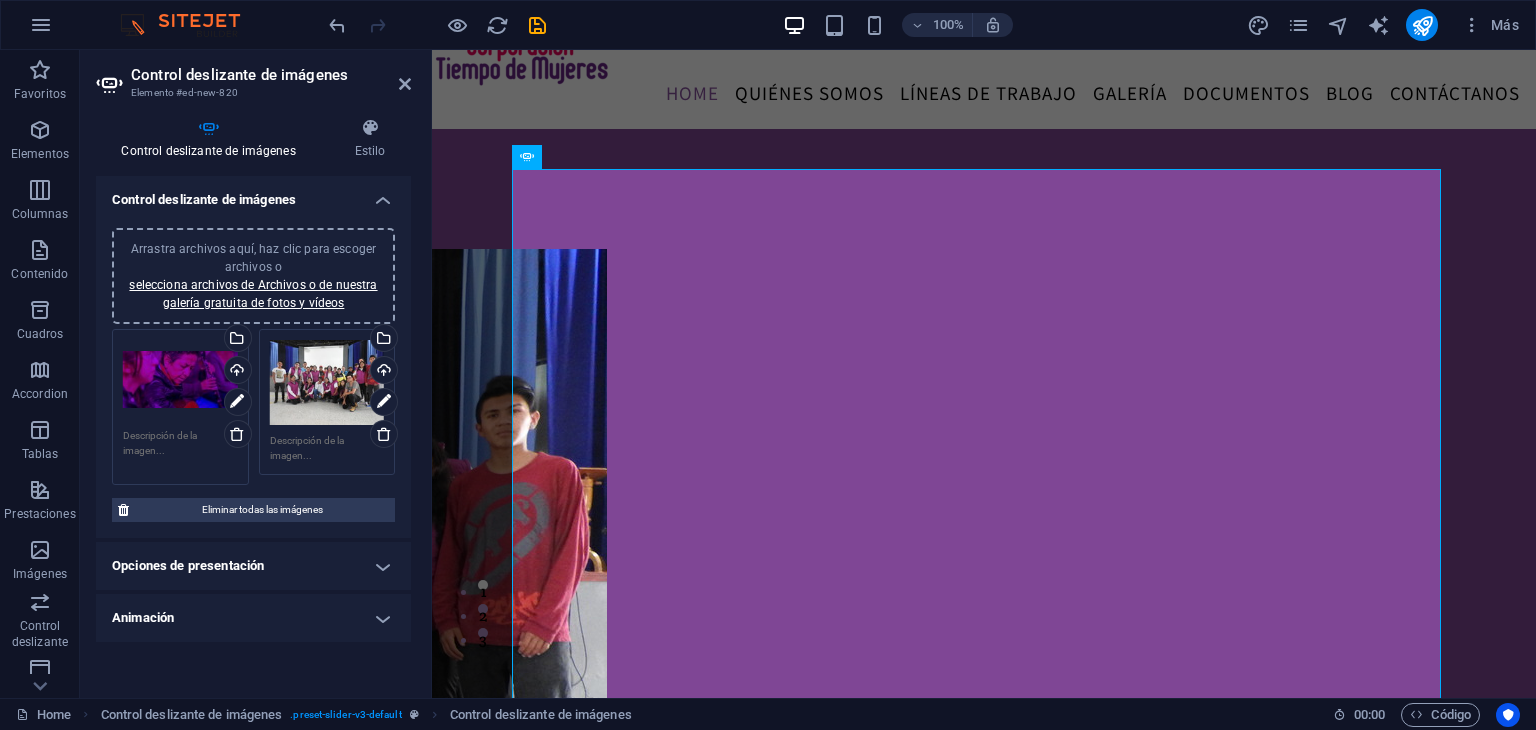 click at bounding box center (180, 450) 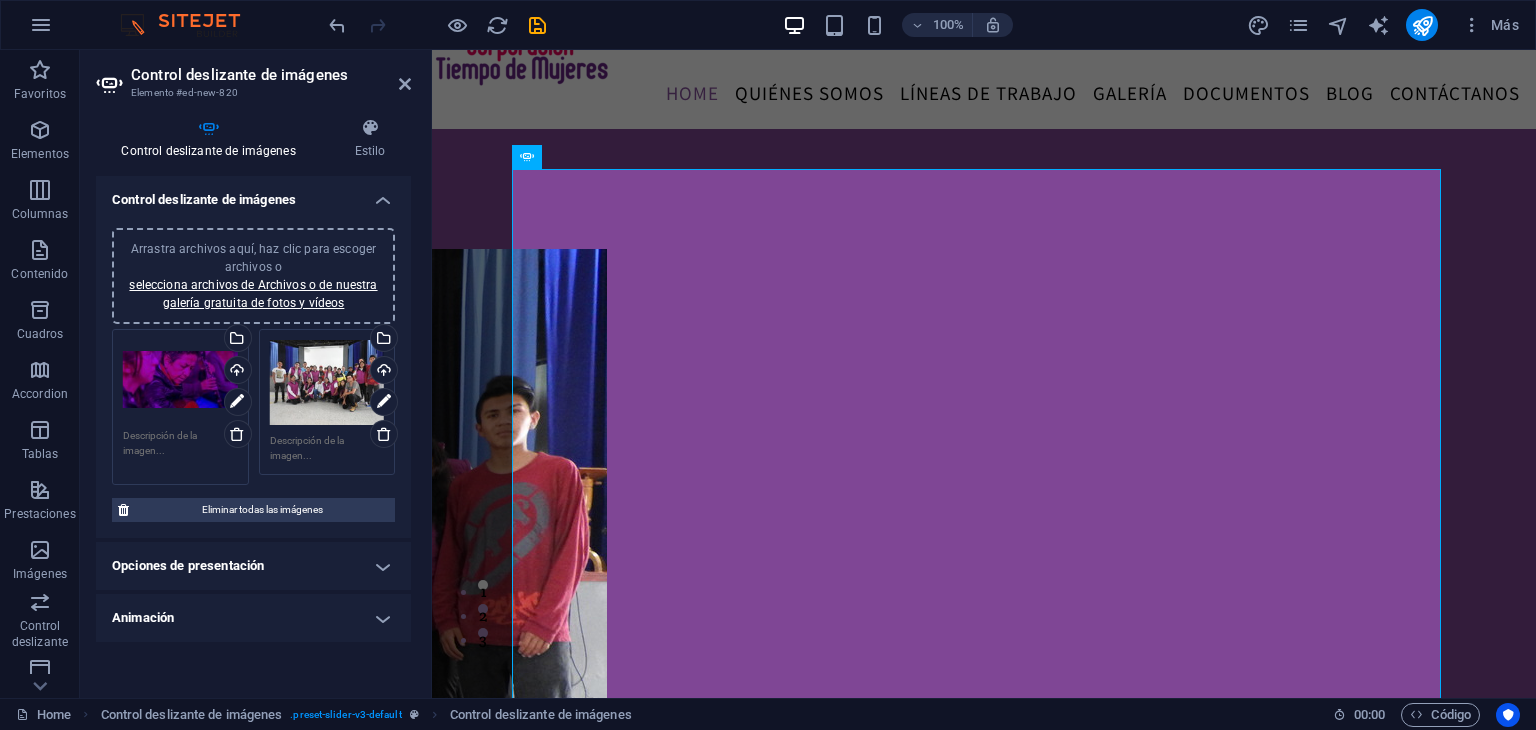 click on "Opciones de presentación" at bounding box center [253, 566] 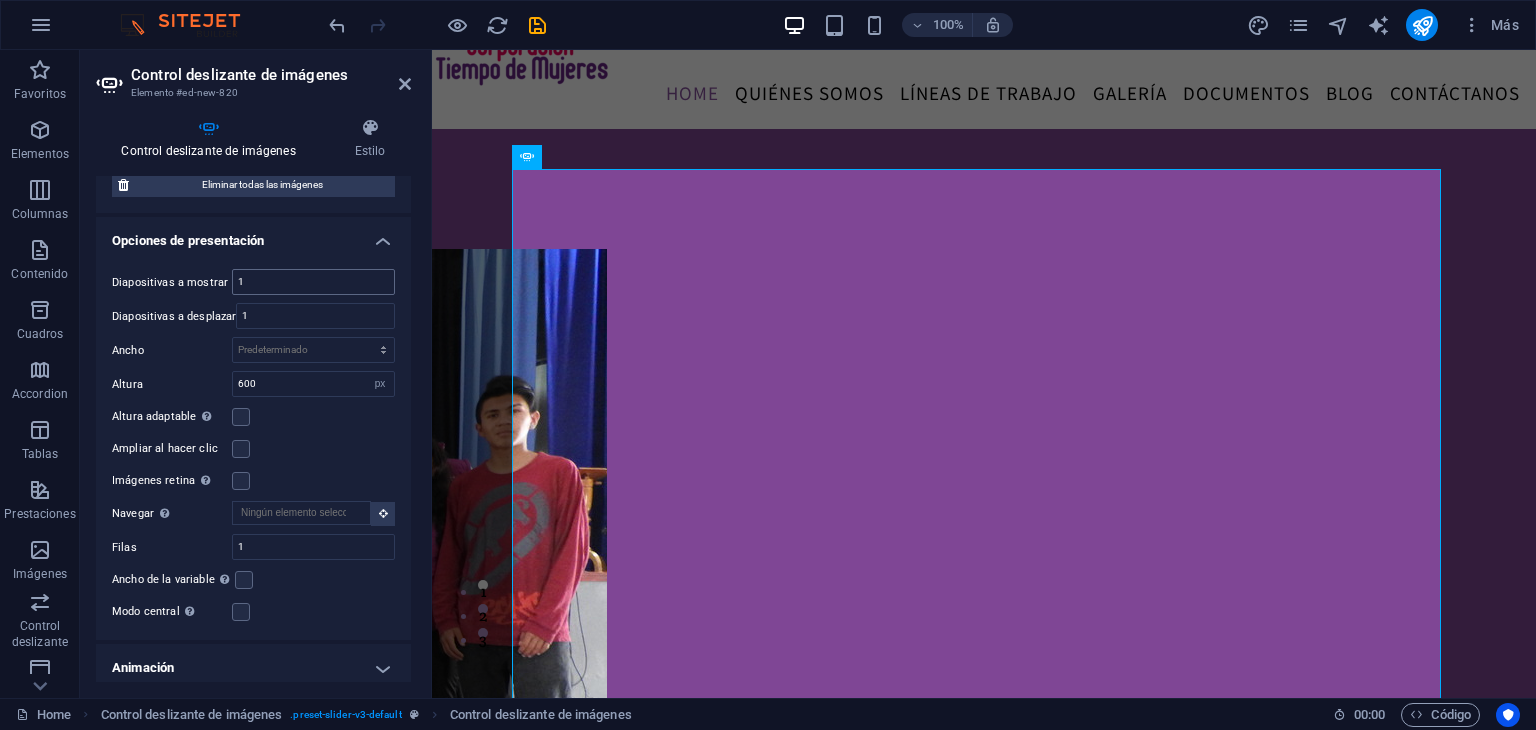 scroll, scrollTop: 321, scrollLeft: 0, axis: vertical 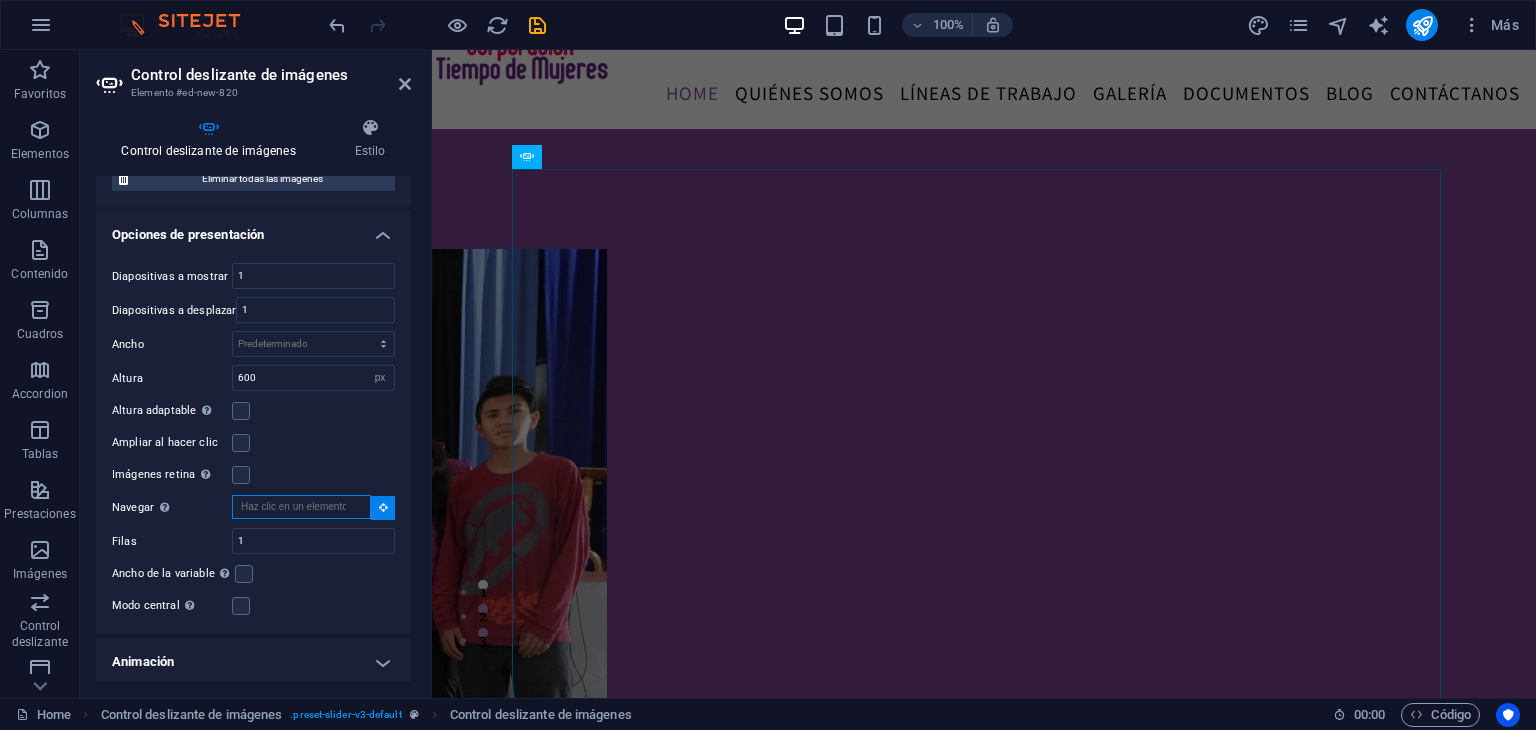 click on "Navegar Selecciona otro control deslizante que debería ser navegado por este" at bounding box center [301, 507] 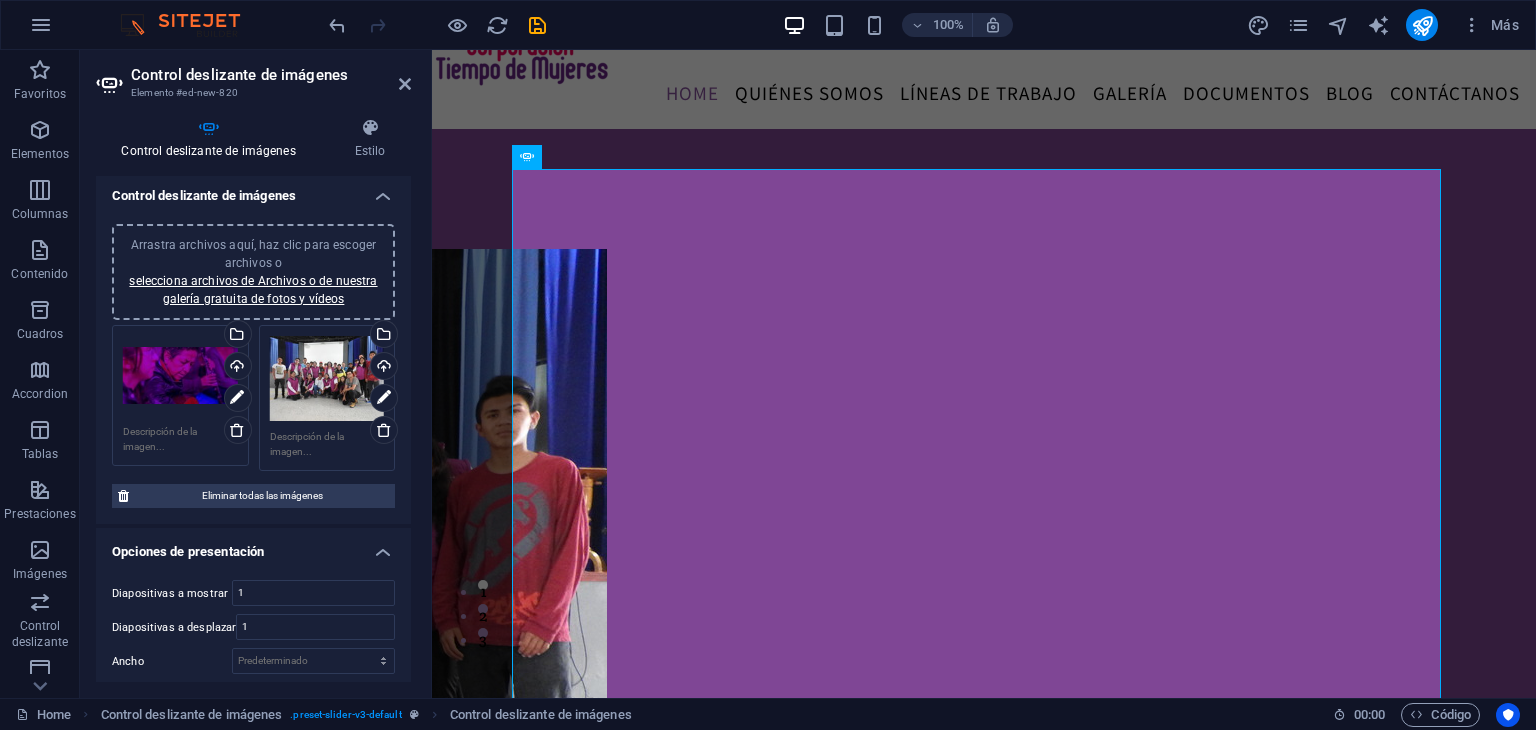 scroll, scrollTop: 0, scrollLeft: 0, axis: both 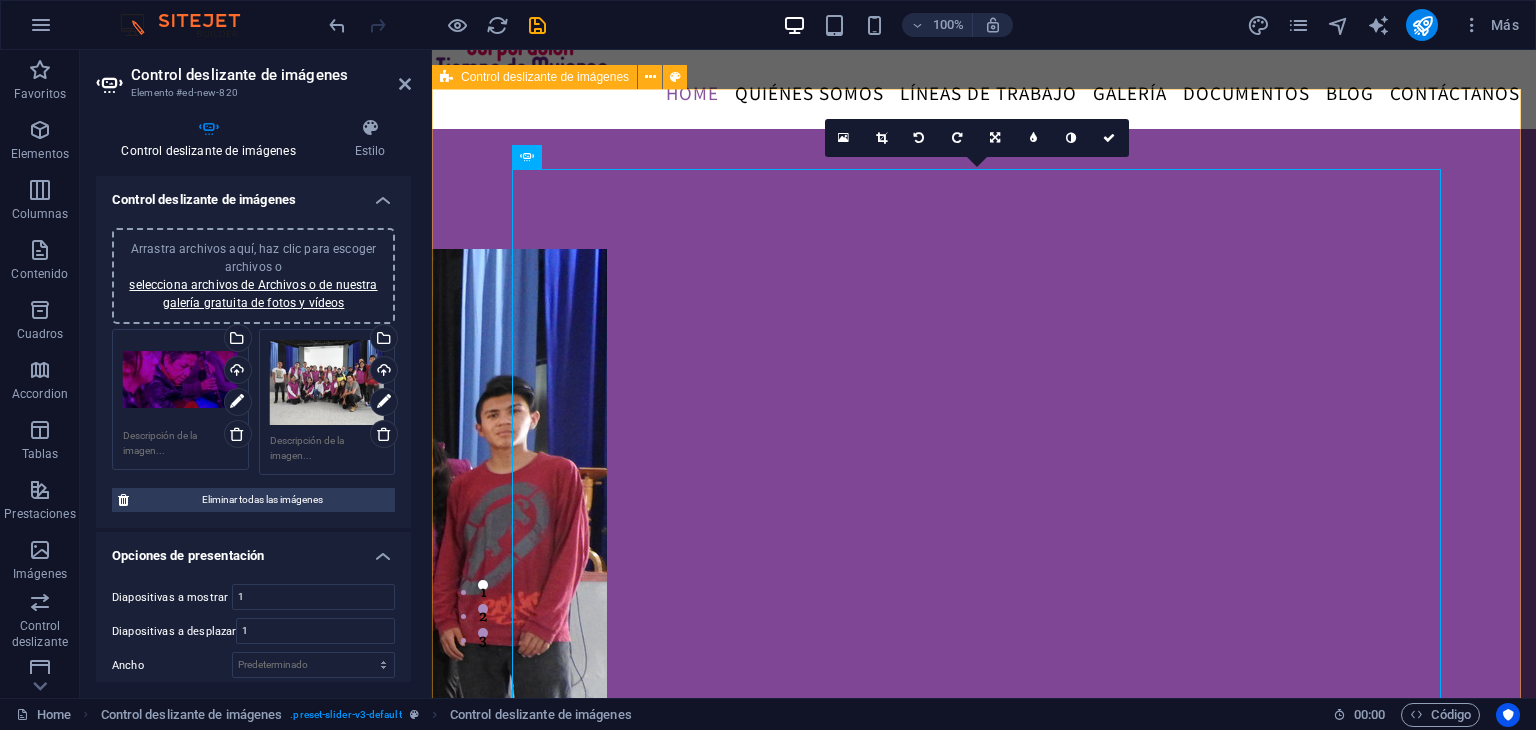 click on "1 2" at bounding box center [984, 509] 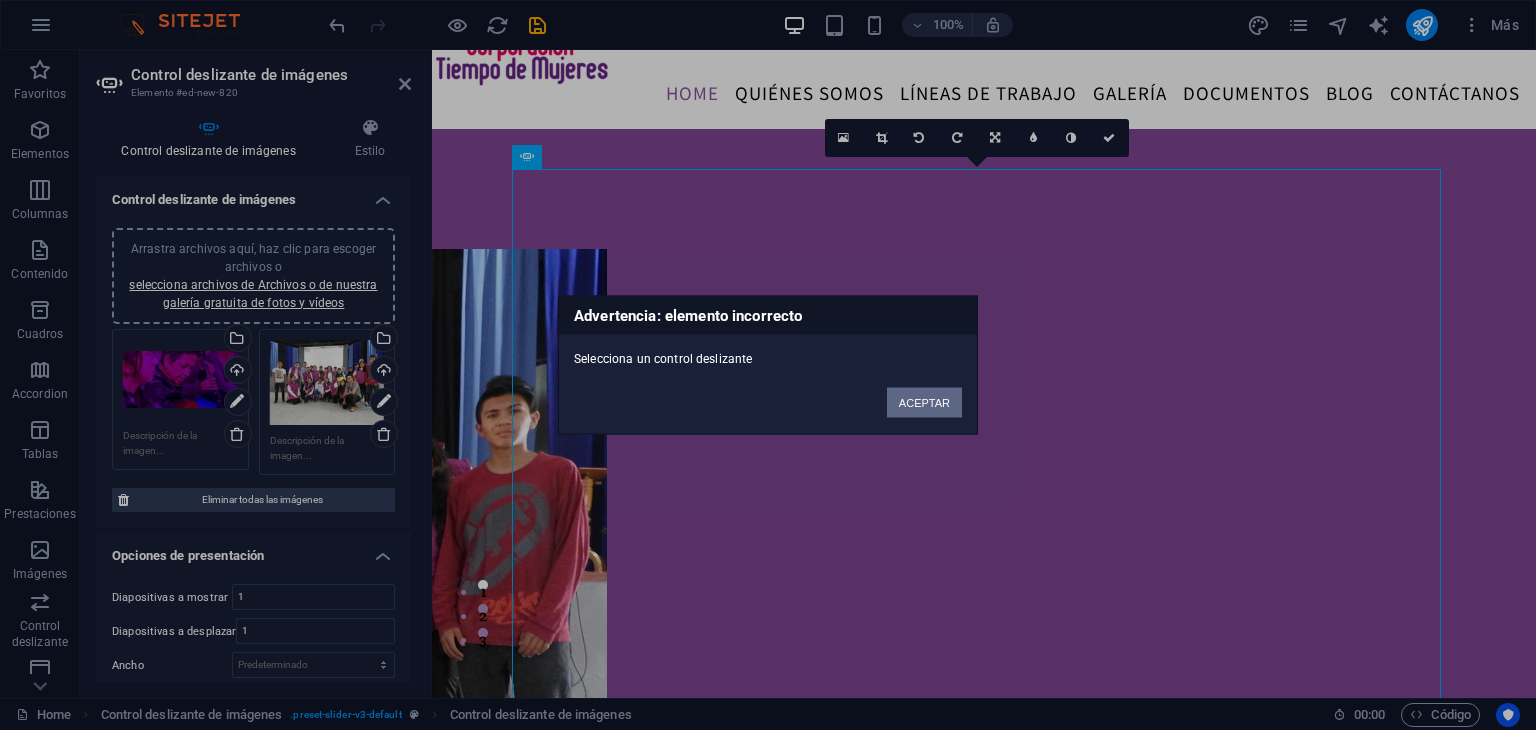 click on "ACEPTAR" at bounding box center [924, 403] 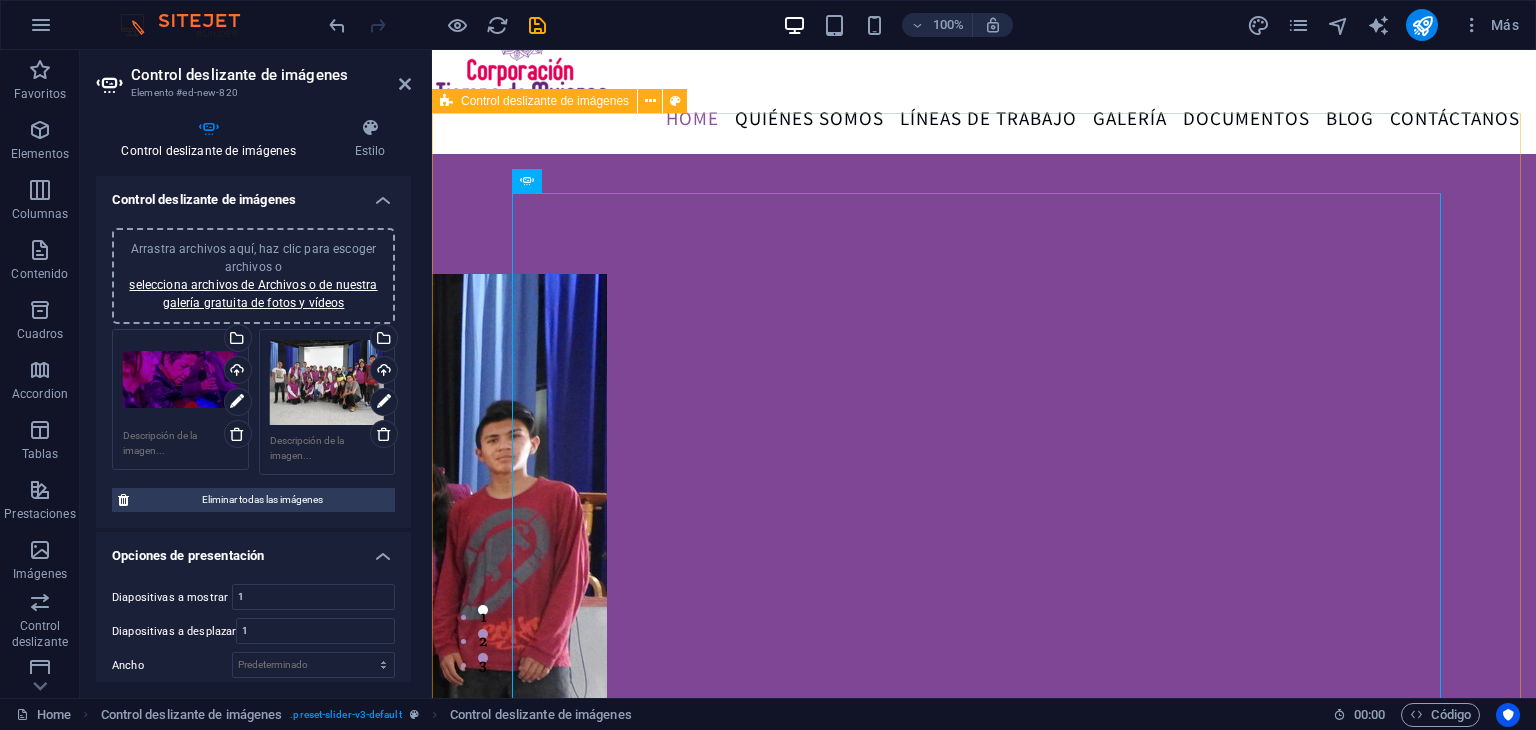 scroll, scrollTop: 72, scrollLeft: 0, axis: vertical 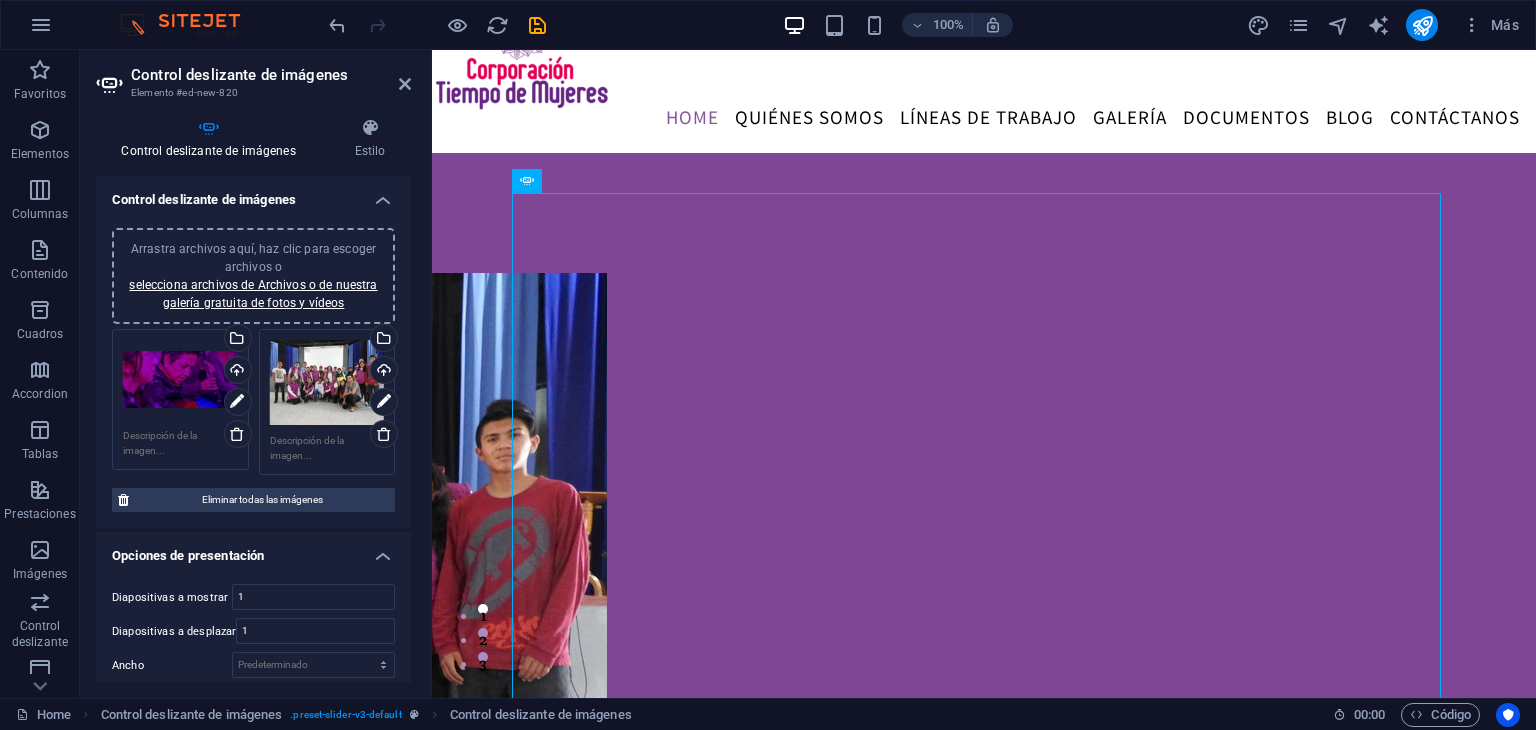 click at bounding box center [180, 443] 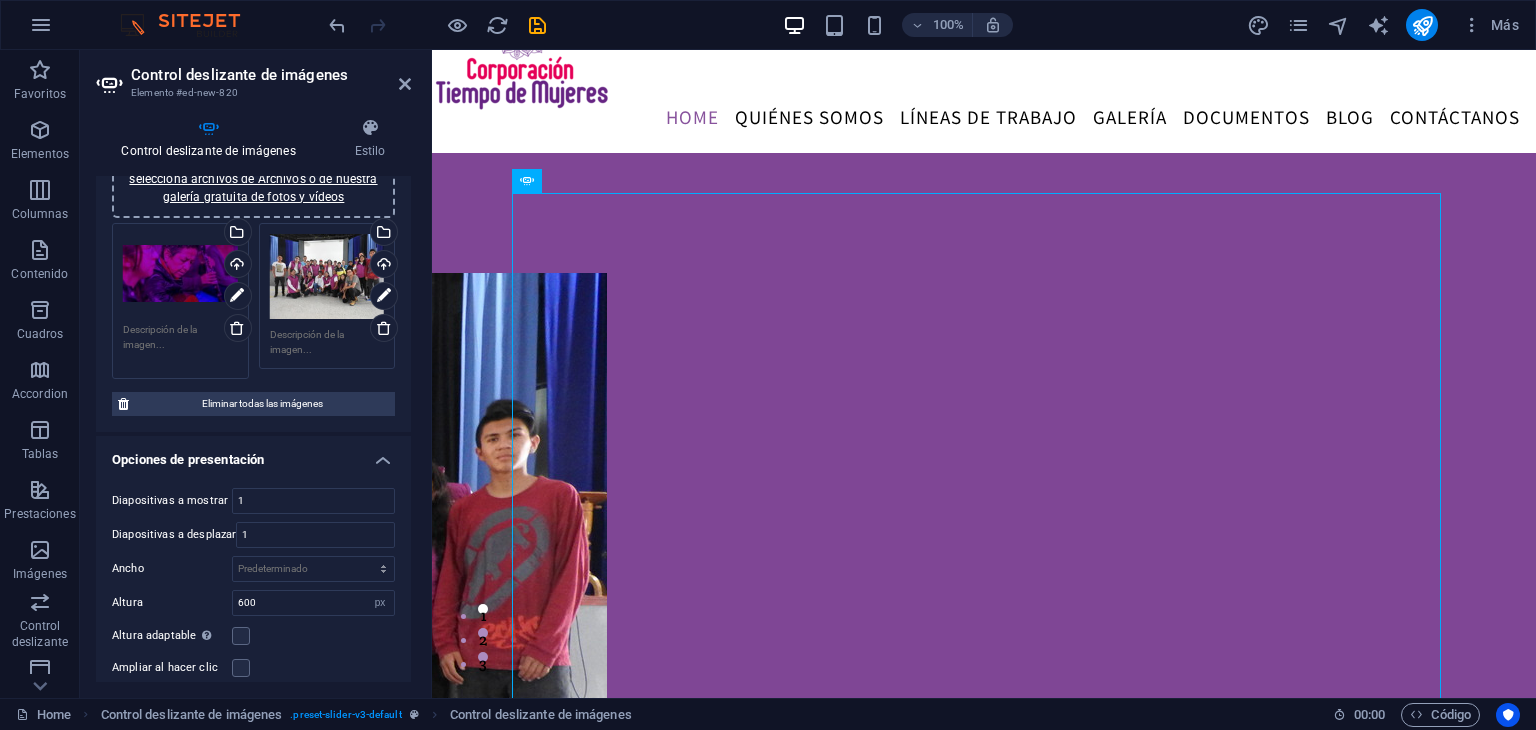 scroll, scrollTop: 111, scrollLeft: 0, axis: vertical 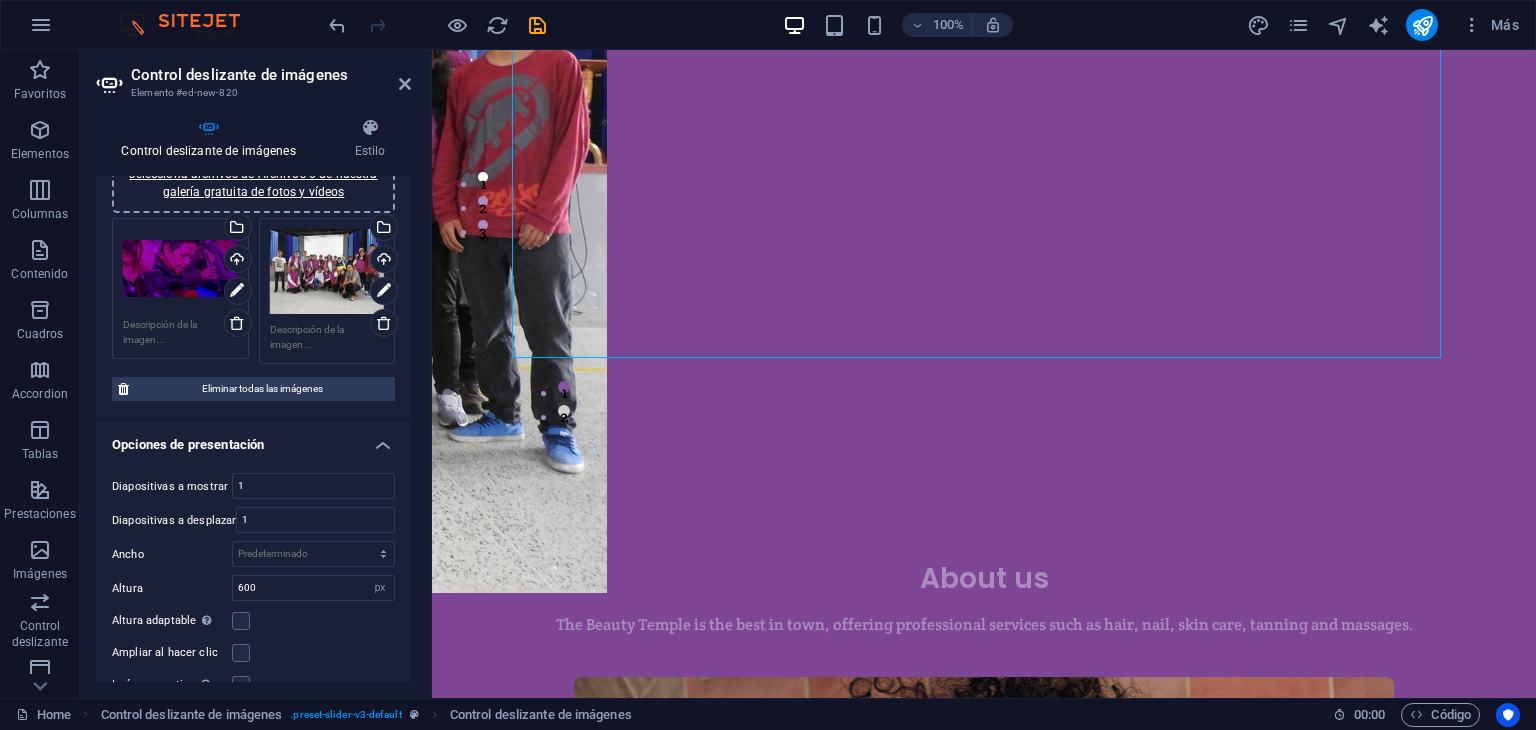 click at bounding box center (180, 332) 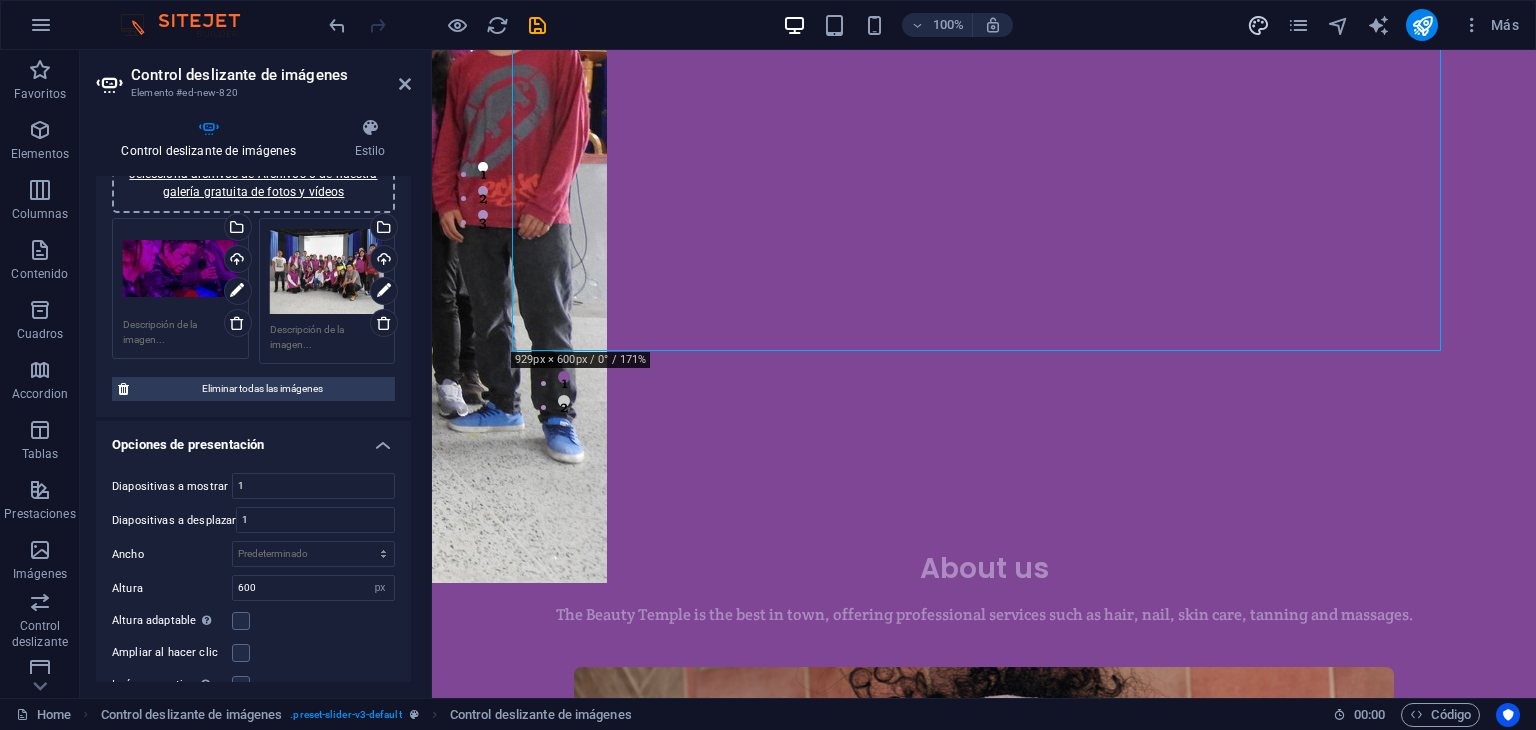 click at bounding box center [1258, 25] 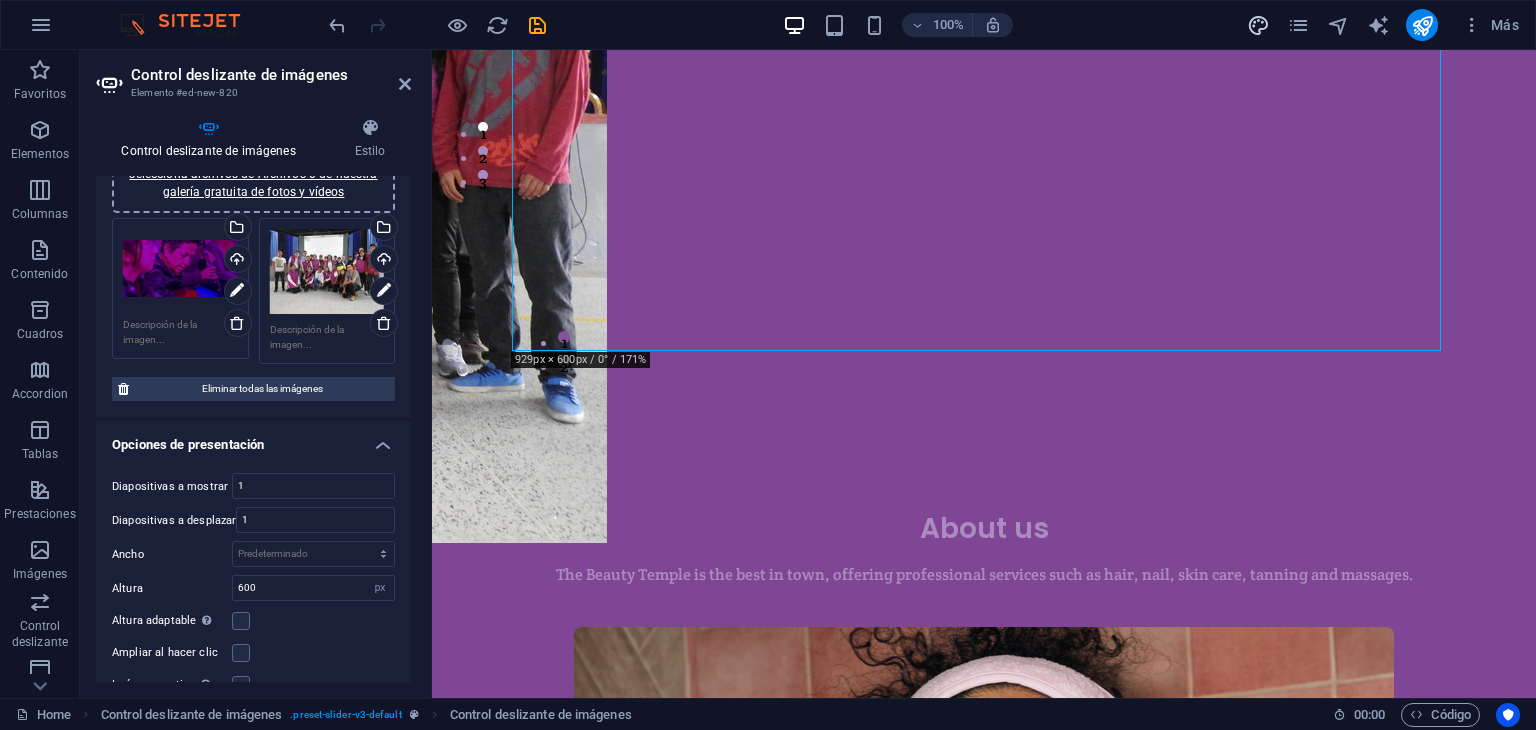 select on "rem" 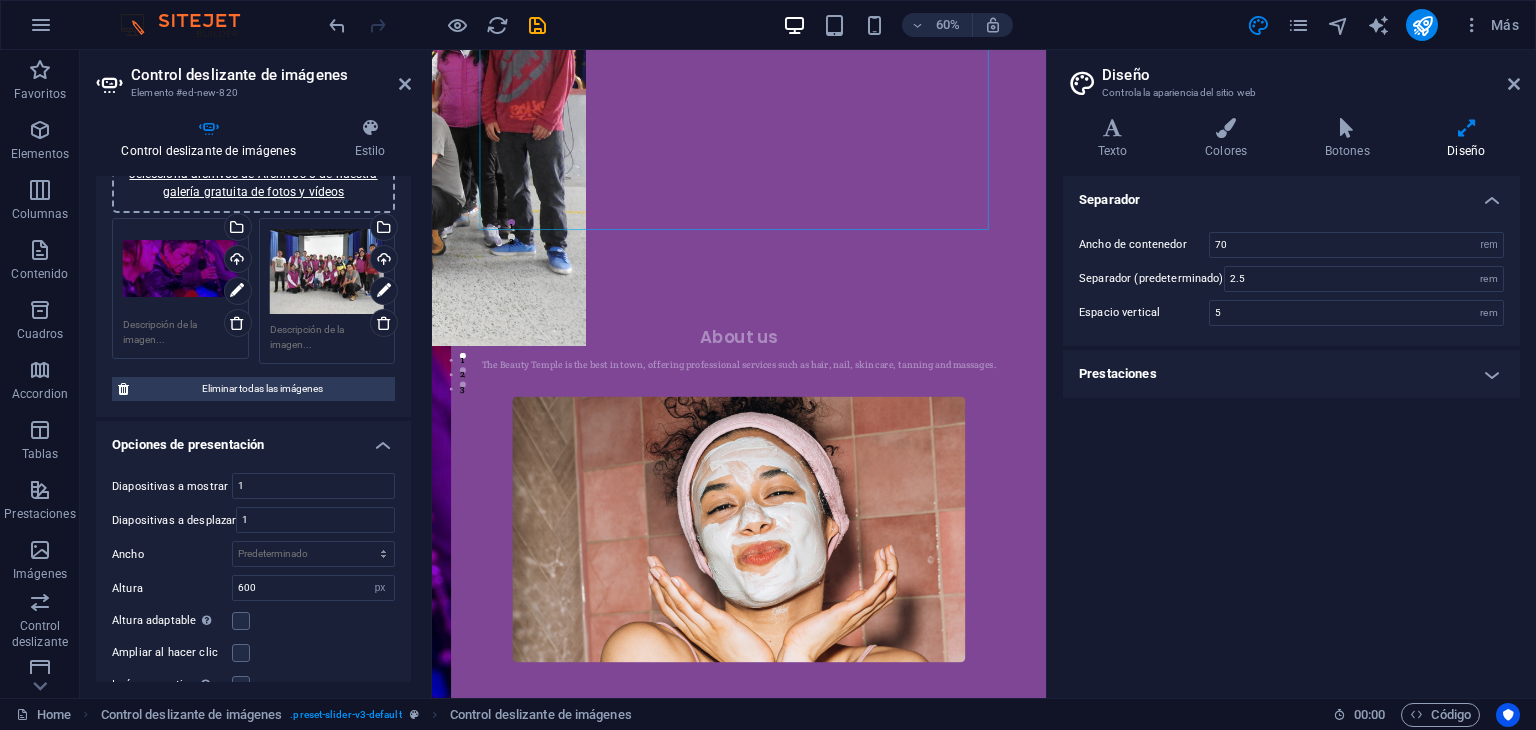 click at bounding box center (180, 332) 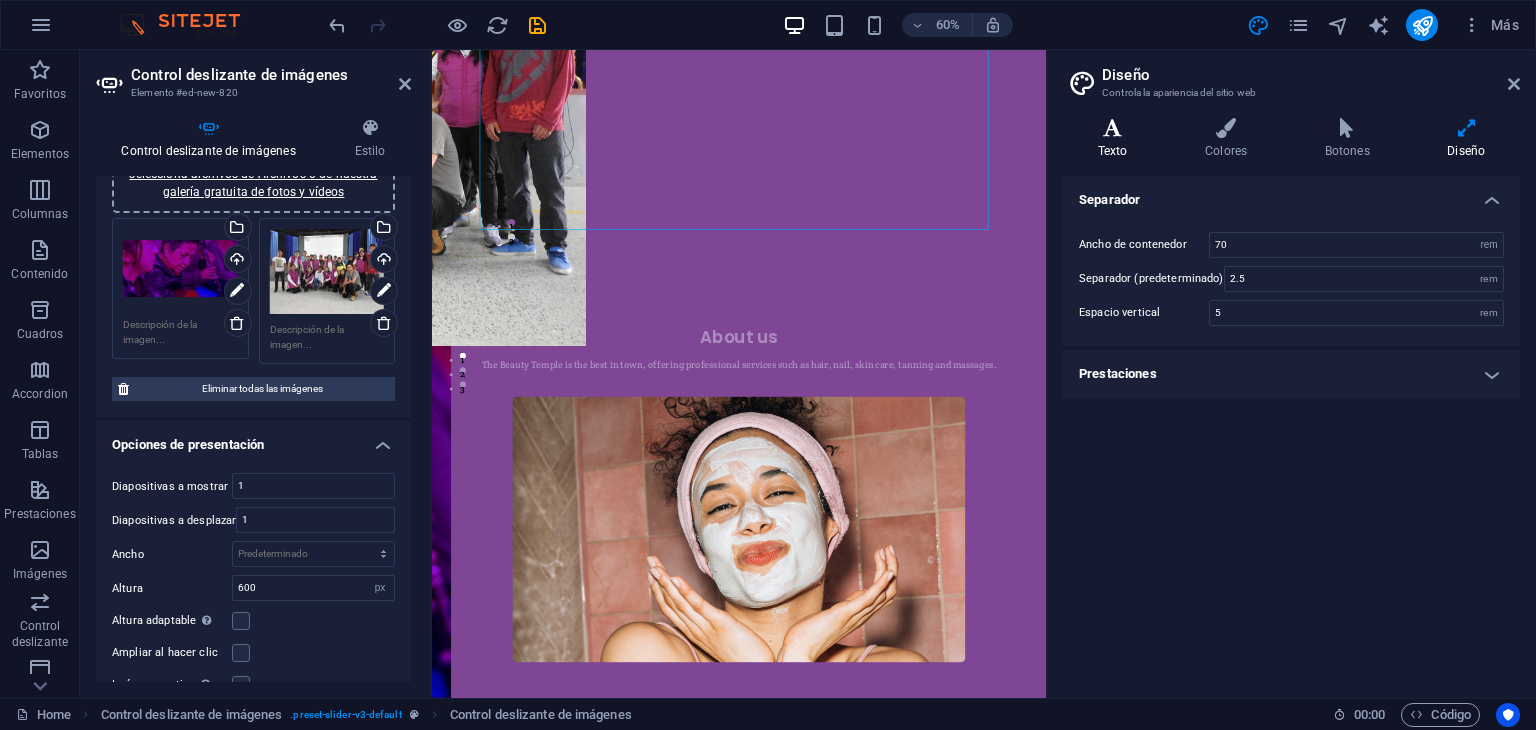 click on "Texto" at bounding box center [1116, 139] 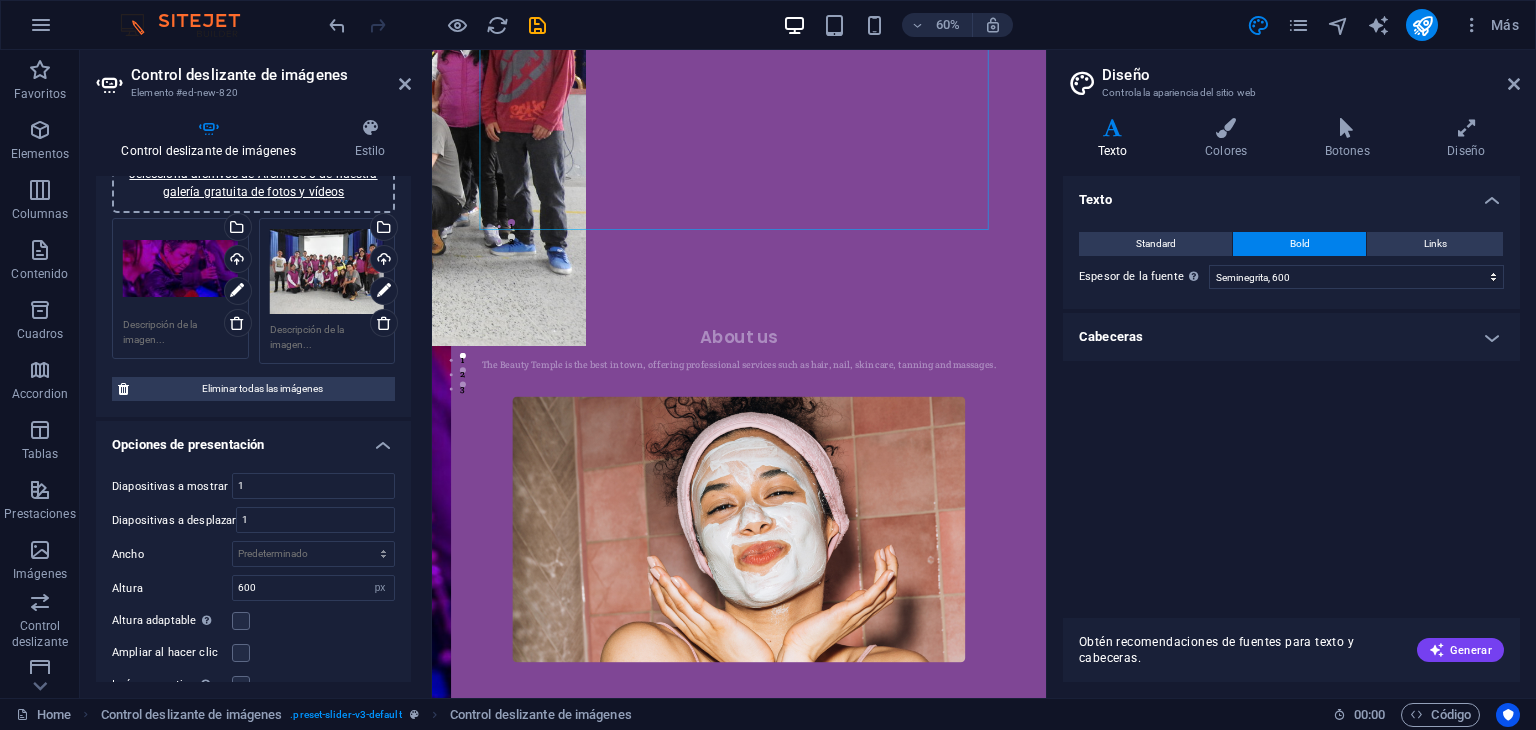 click on "Control deslizante de imágenes Estilo Control deslizante de imágenes Arrastra archivos aquí, haz clic para escoger archivos o  selecciona archivos de Archivos o de nuestra galería gratuita de fotos y vídeos Arrastra archivos aquí, haz clic para escoger archivos o  selecciona archivos de Archivos o de nuestra galería gratuita de fotos y vídeos Selecciona archivos del administrador de archivos, de la galería de fotos o carga archivo(s) Cargar Arrastra archivos aquí, haz clic para escoger archivos o  selecciona archivos de Archivos o de nuestra galería gratuita de fotos y vídeos Selecciona archivos del administrador de archivos, de la galería de fotos o carga archivo(s) Cargar Eliminar todas las imágenes Opciones de presentación Diapositivas a mostrar 1 Diapositivas a desplazar 1 Ancho Predeterminado px % rem em vw vh Altura 600 Predeterminado px rem em vw vh Altura adaptable Ajustar automáticamente el alto para controles deslizantes de diapositiva única Ampliar al hacer clic Imágenes retina 1" at bounding box center [253, 400] 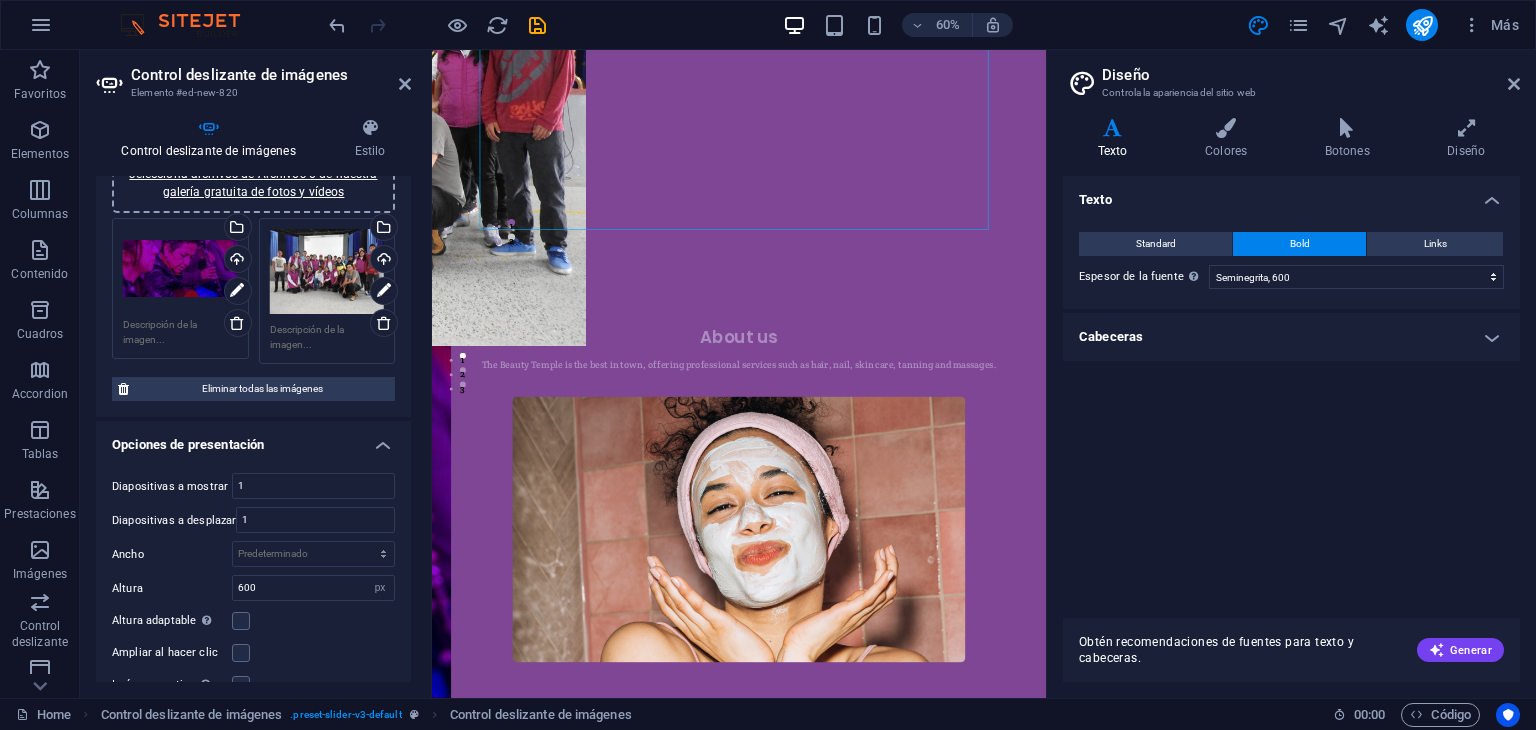 click at bounding box center (180, 332) 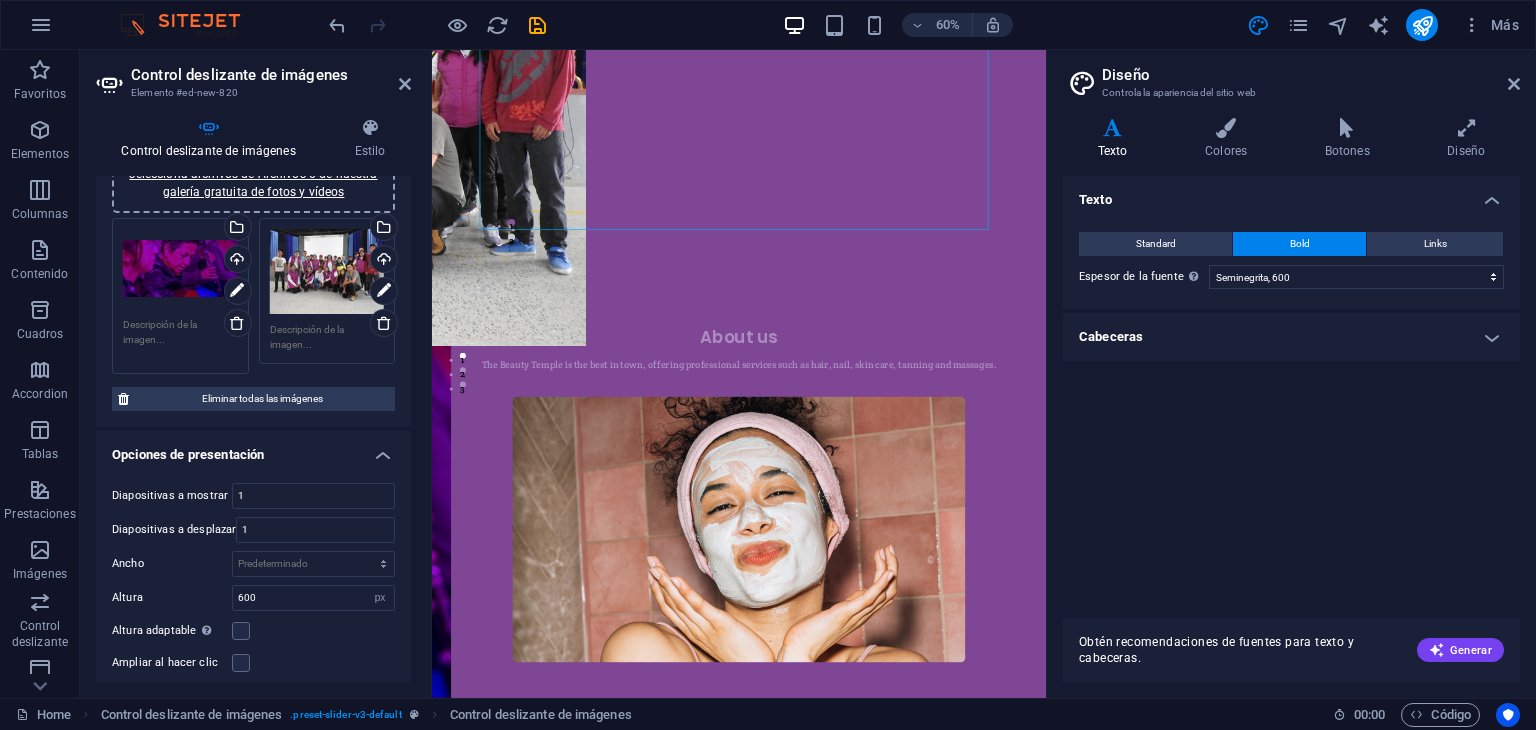 type on "L" 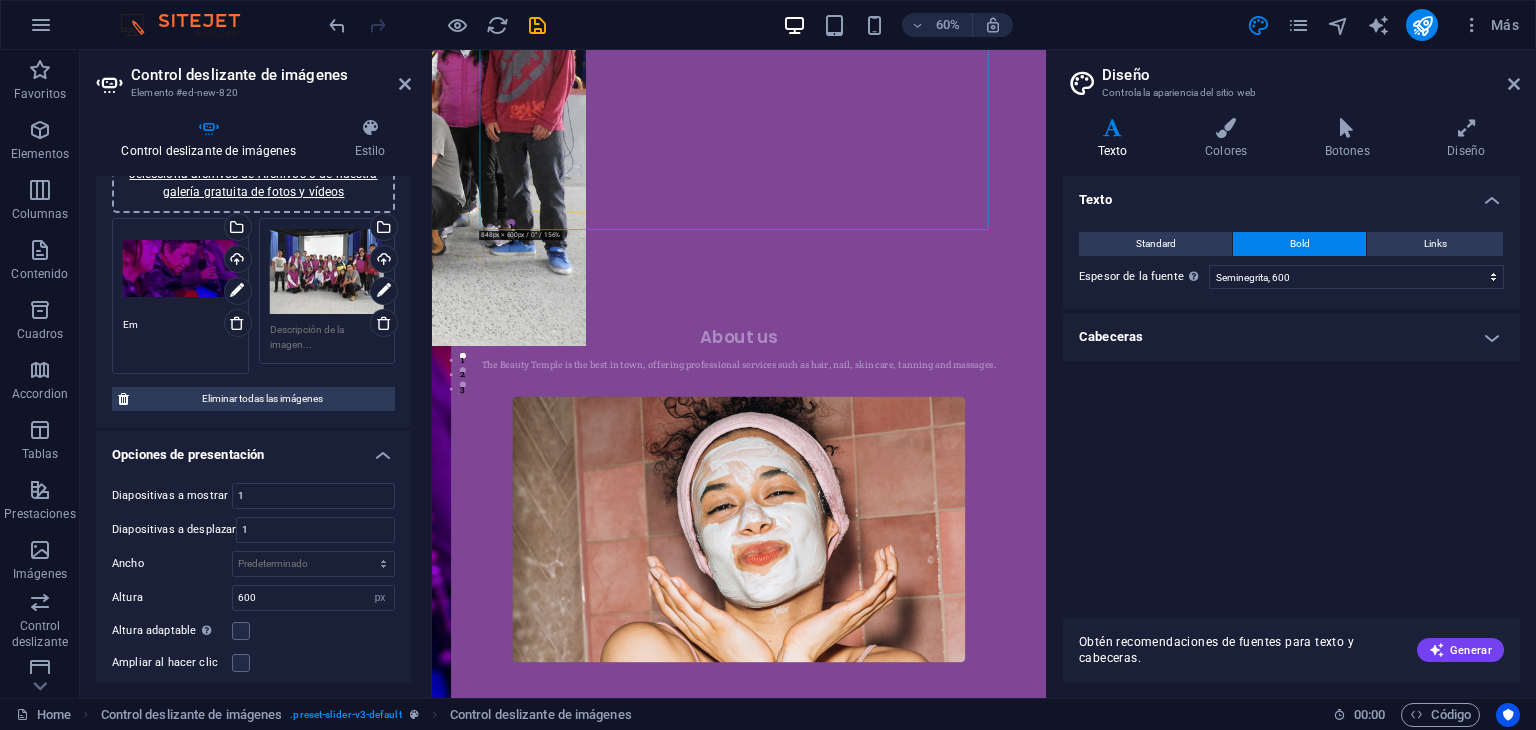 type on "E" 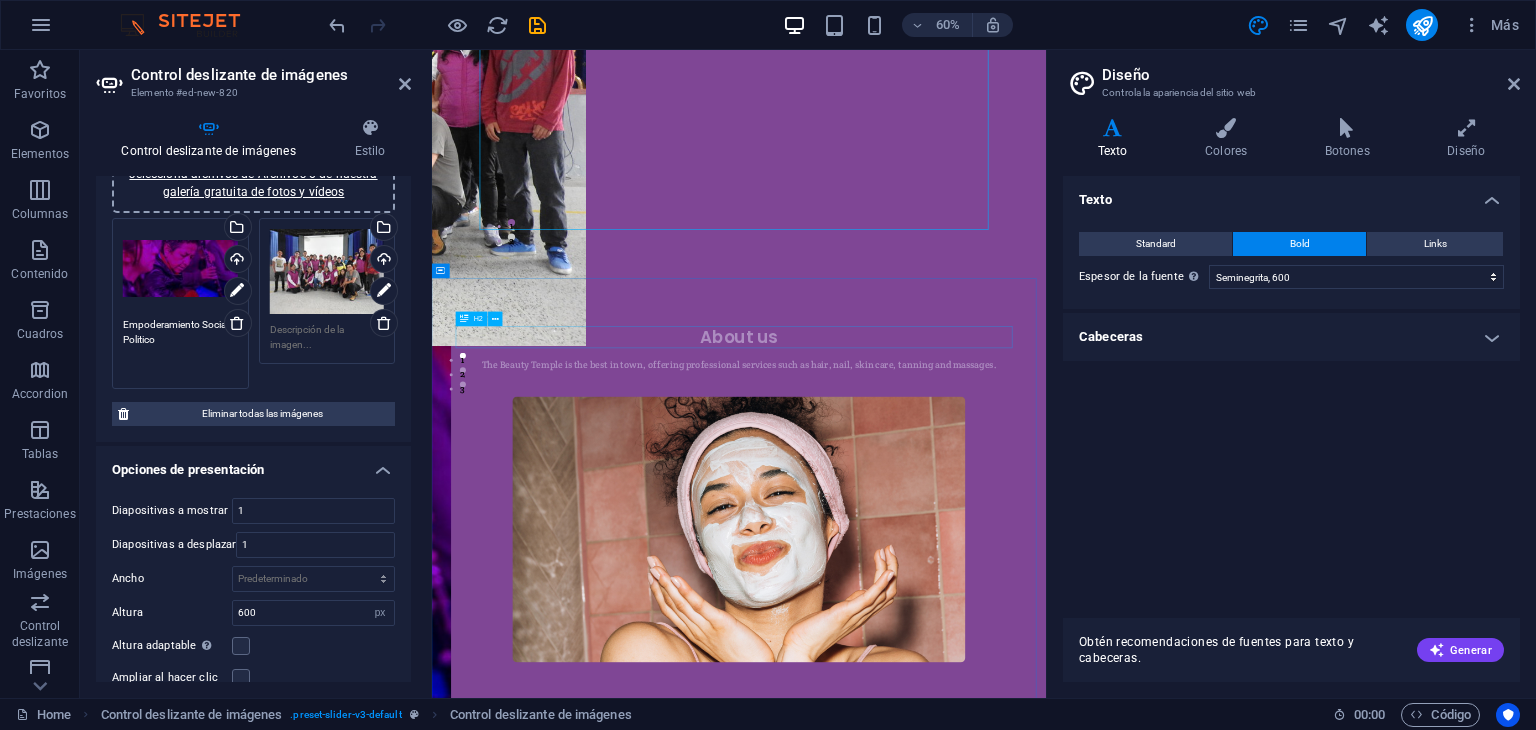 scroll, scrollTop: 103, scrollLeft: 0, axis: vertical 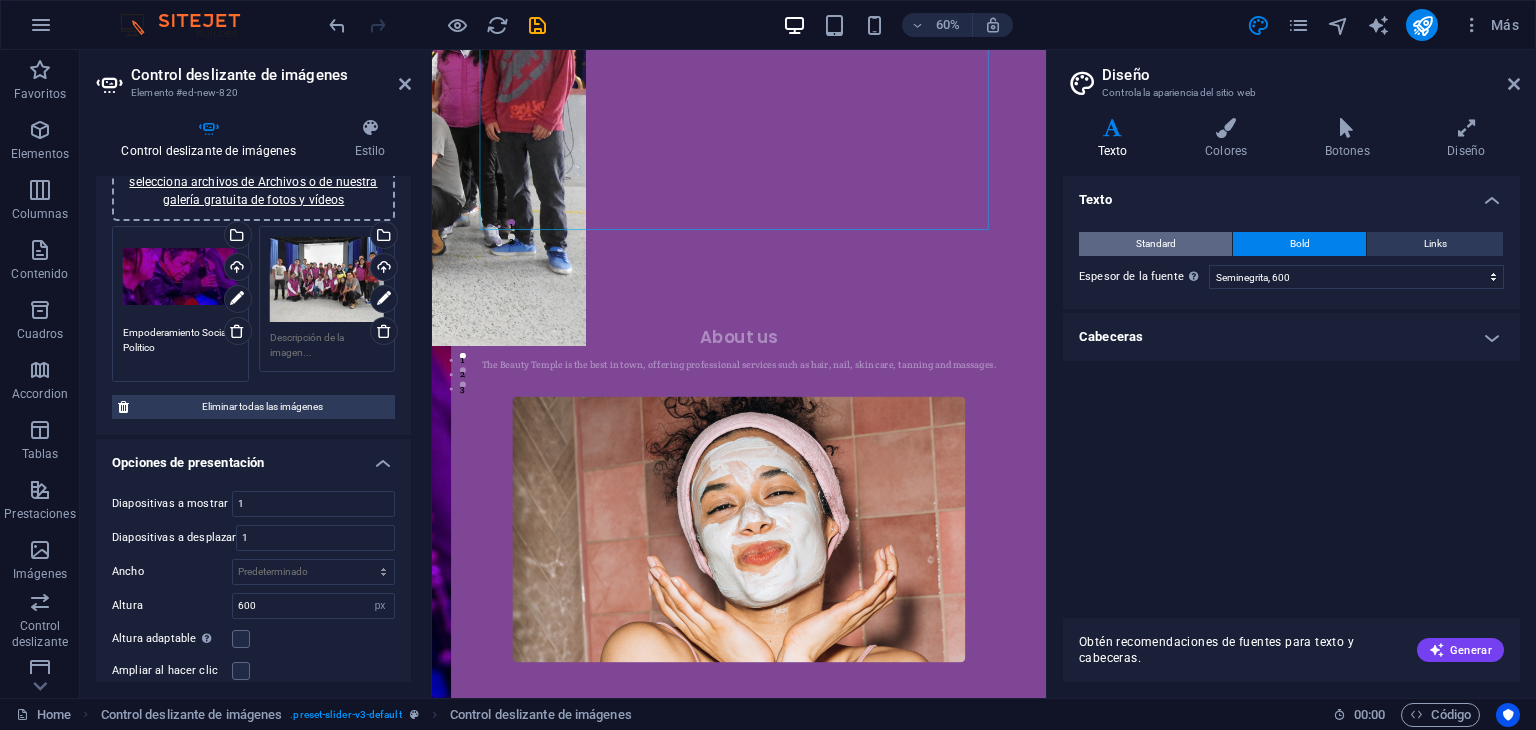 type on "Empoderamiento Social y Politico" 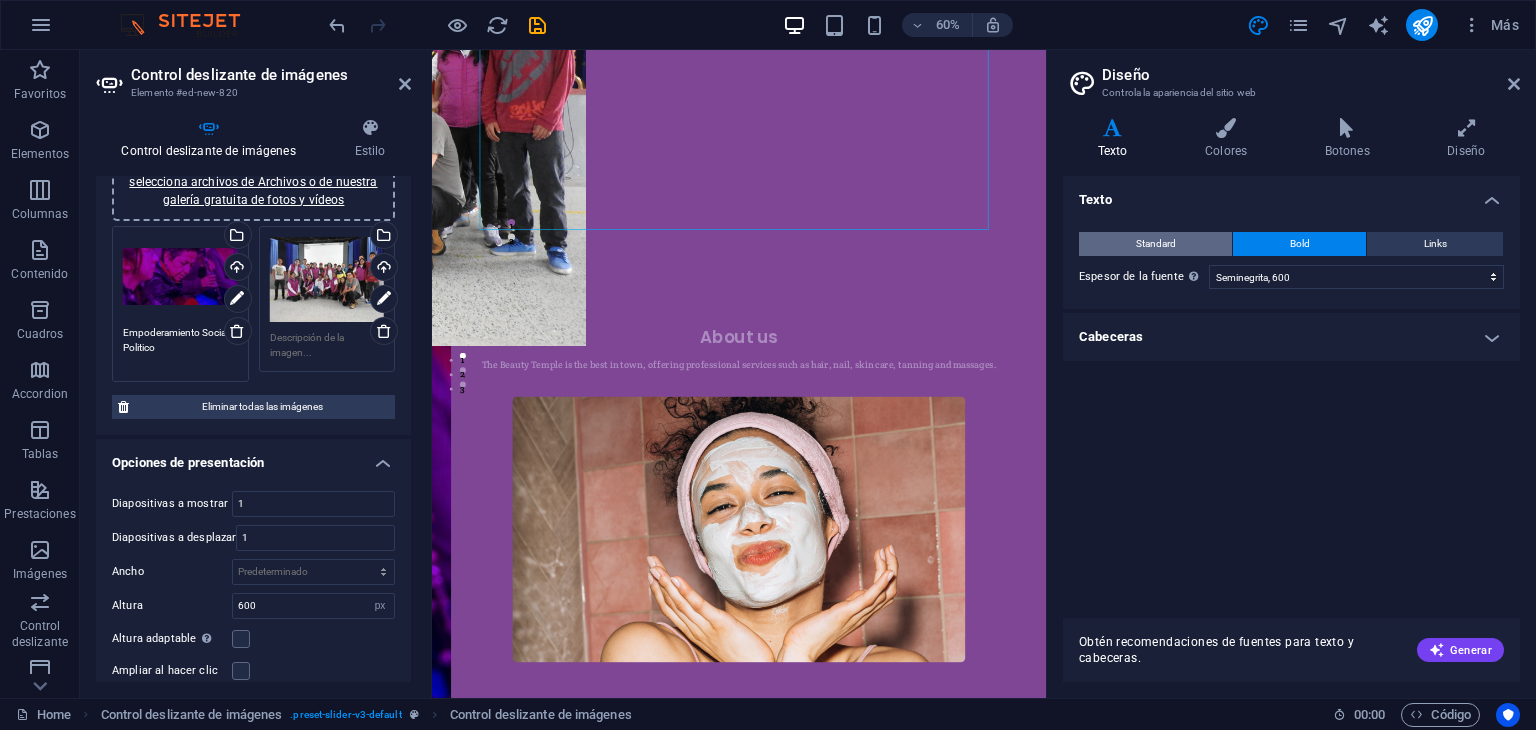 click on "Standard" at bounding box center [1155, 244] 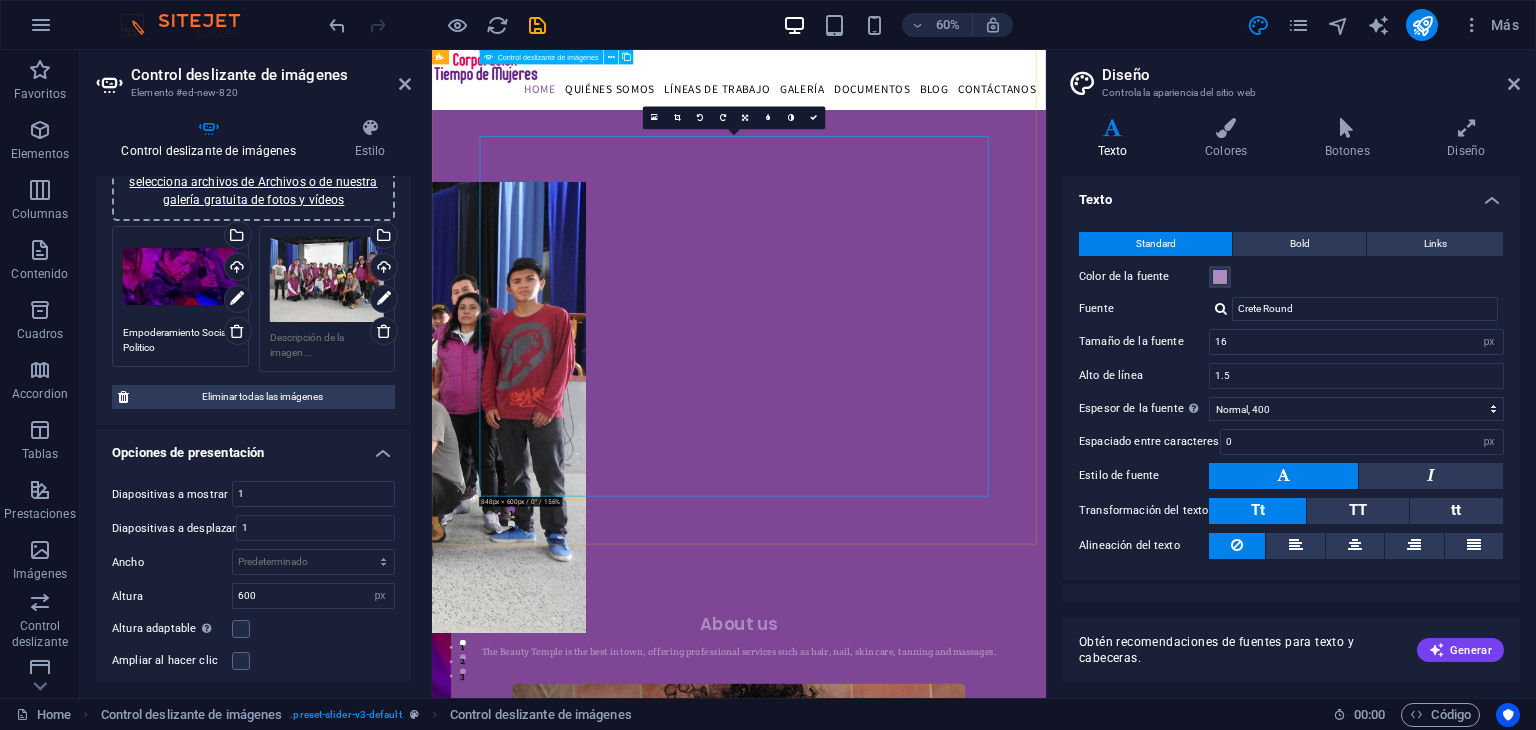 scroll, scrollTop: 0, scrollLeft: 0, axis: both 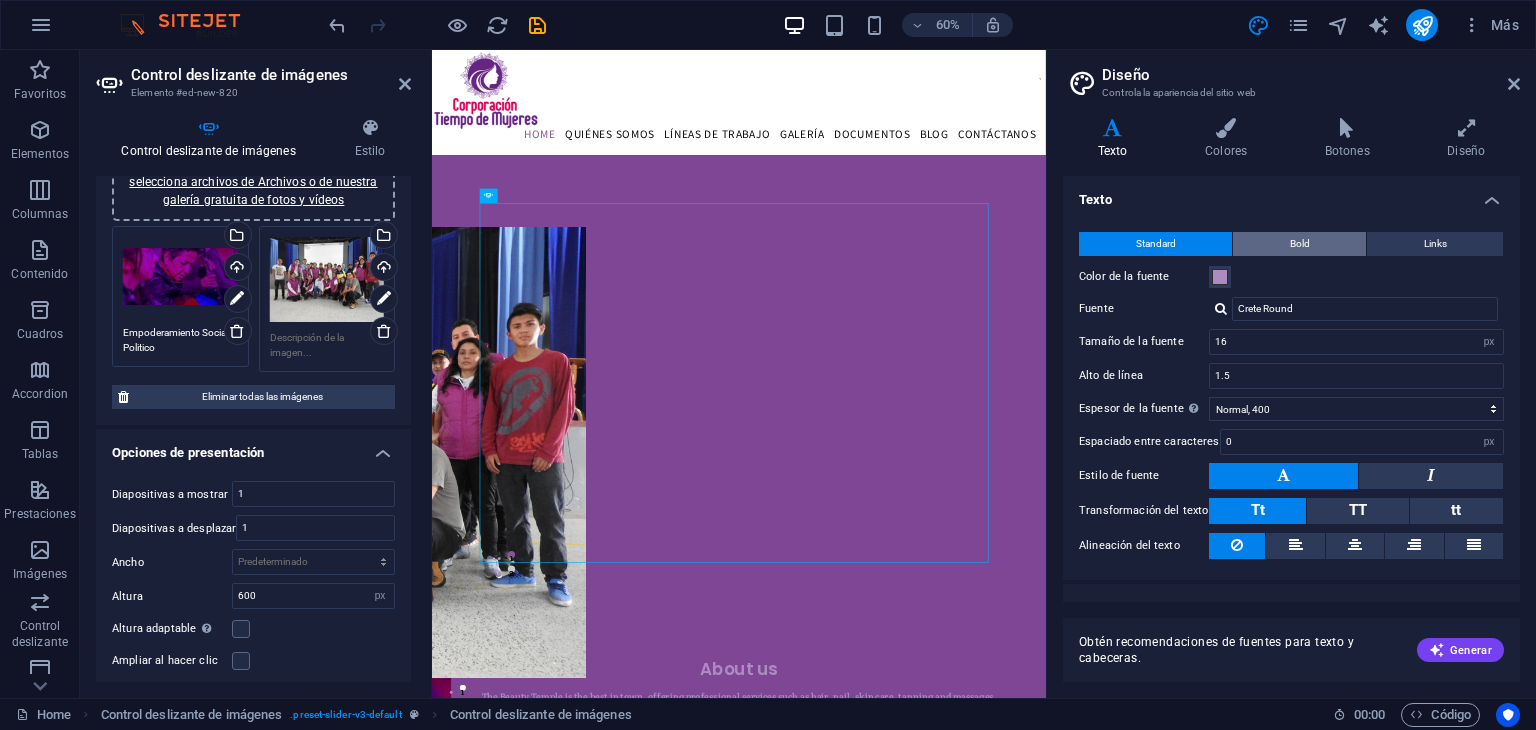 click on "Bold" at bounding box center (1300, 244) 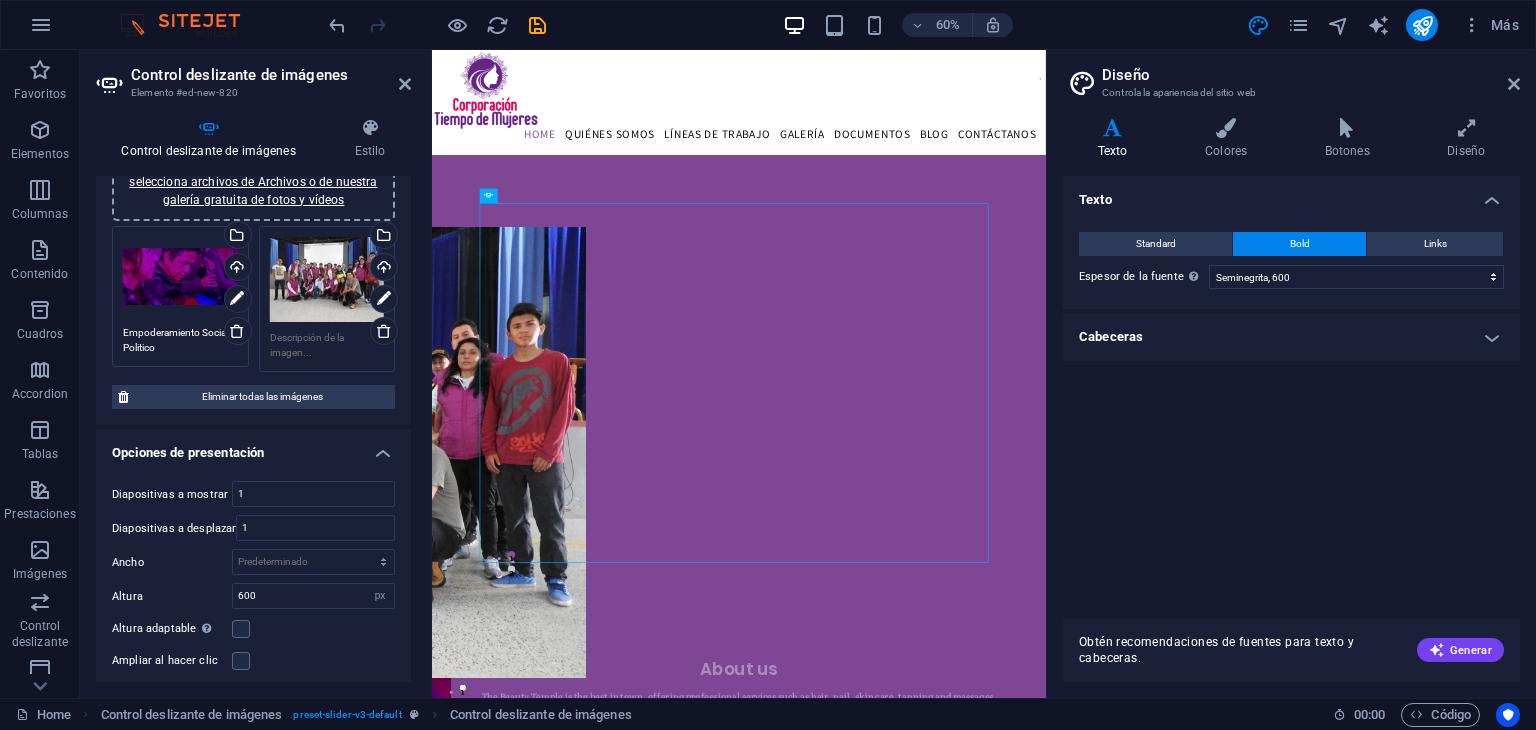 click on "Cabeceras" at bounding box center (1291, 337) 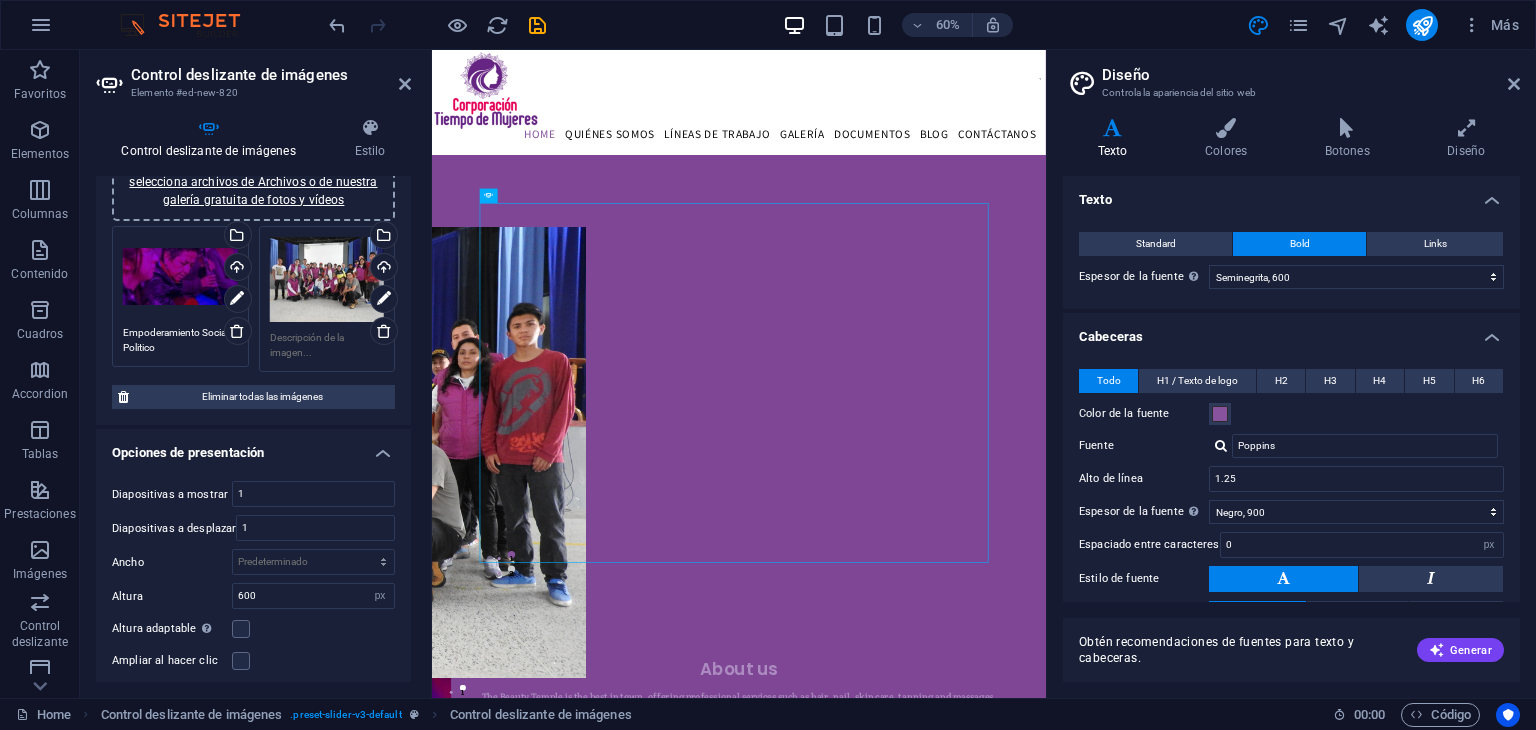 click on "Cabeceras" at bounding box center (1291, 331) 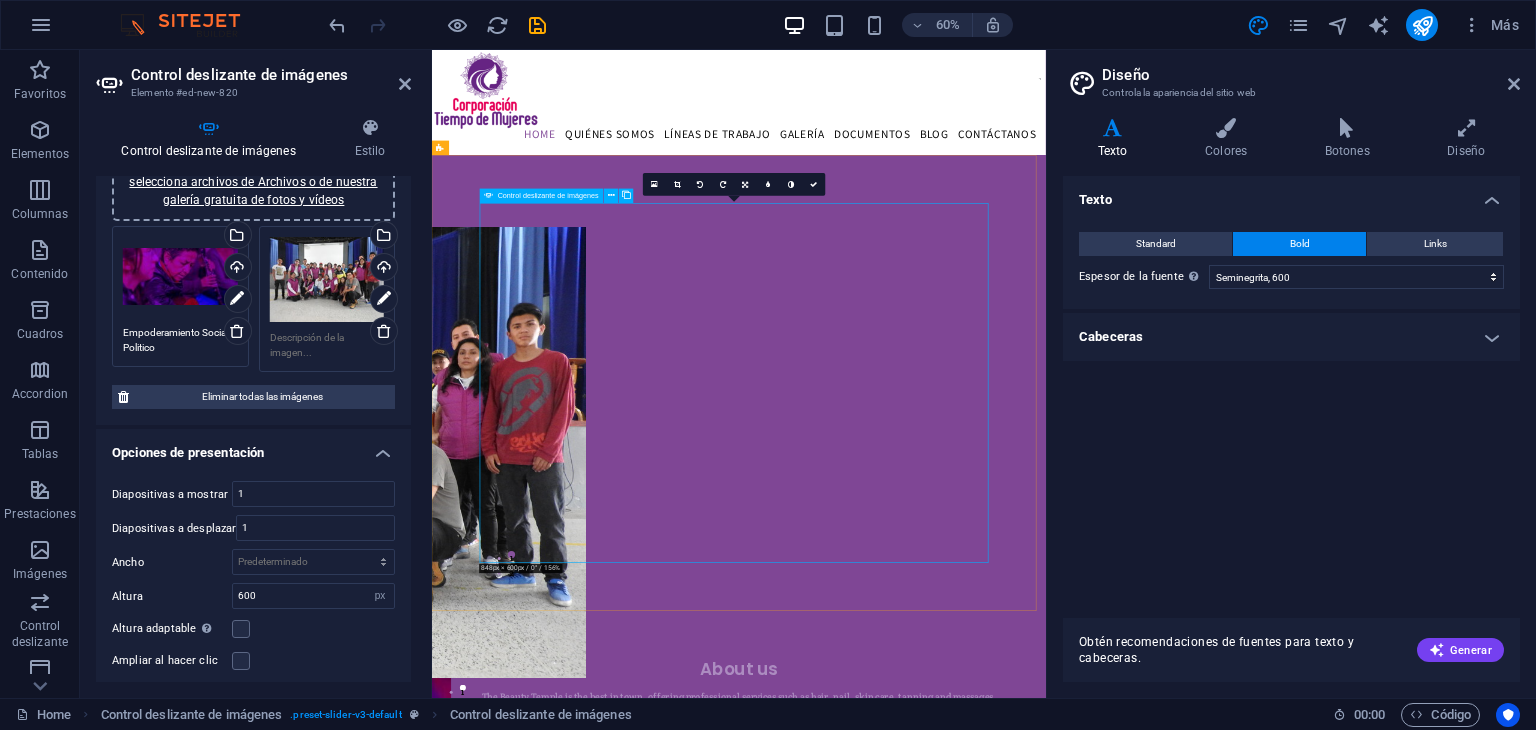 click on "Empoderamiento Social y Politico" at bounding box center (1360, 3001) 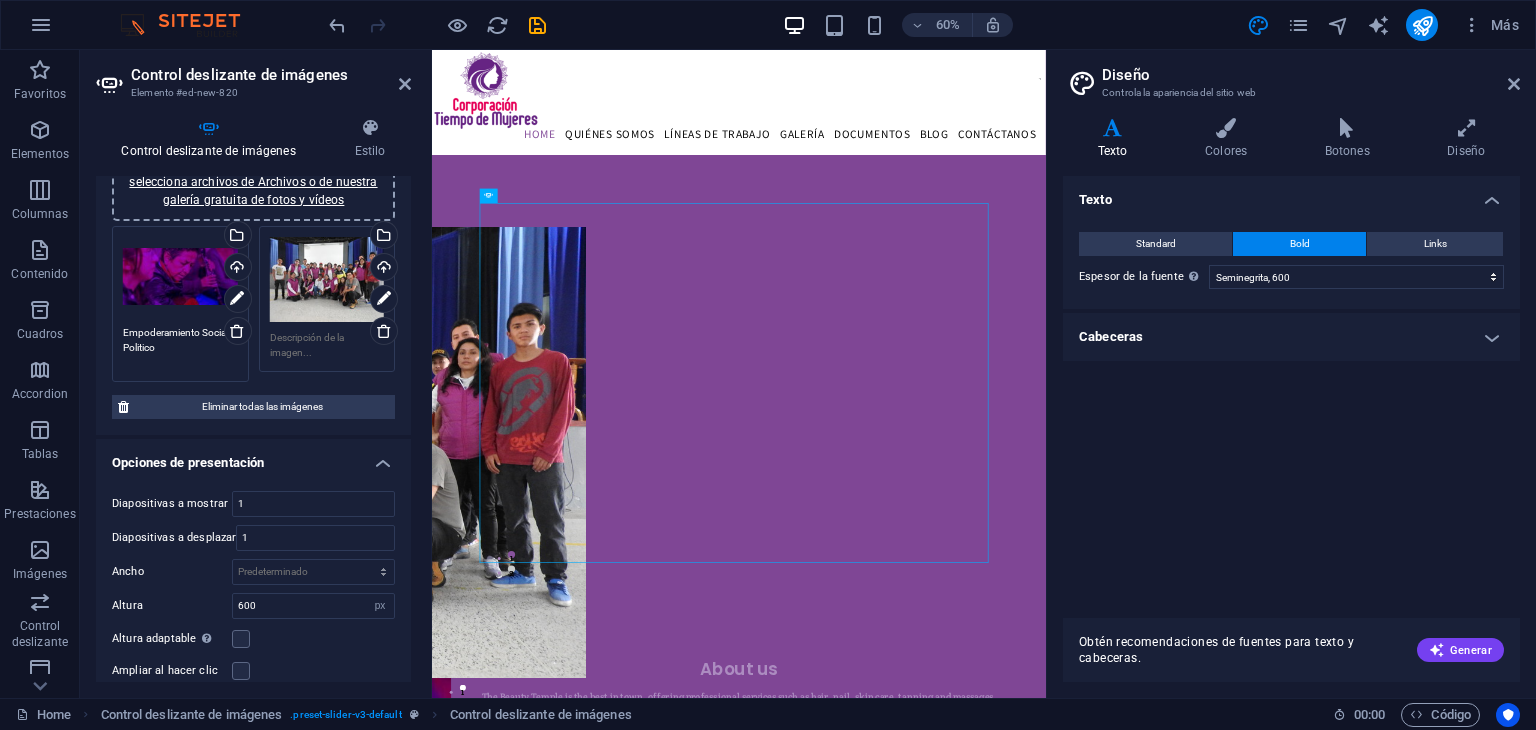 drag, startPoint x: 192, startPoint y: 344, endPoint x: 159, endPoint y: 349, distance: 33.37664 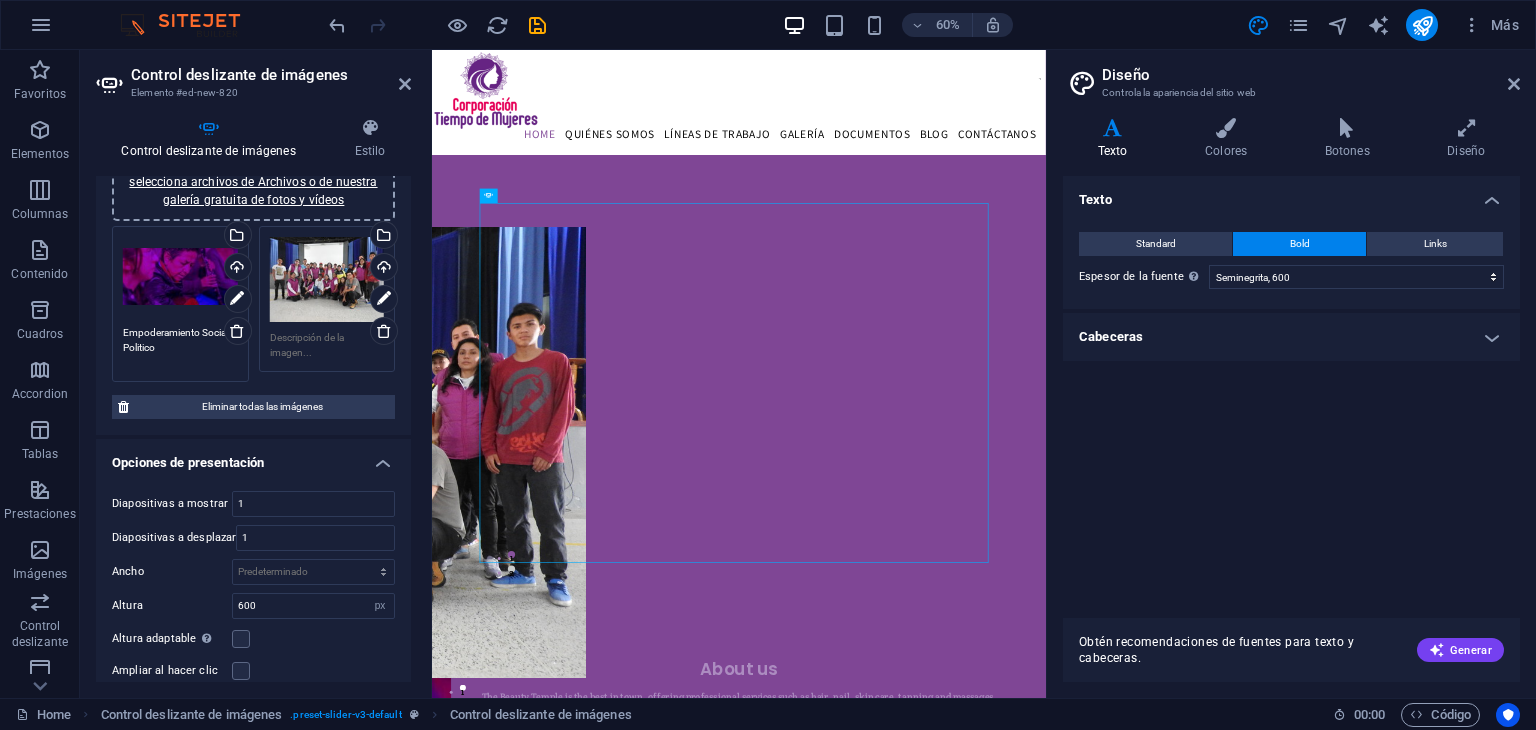 click on "Empoderamiento Social y Politico" at bounding box center (180, 347) 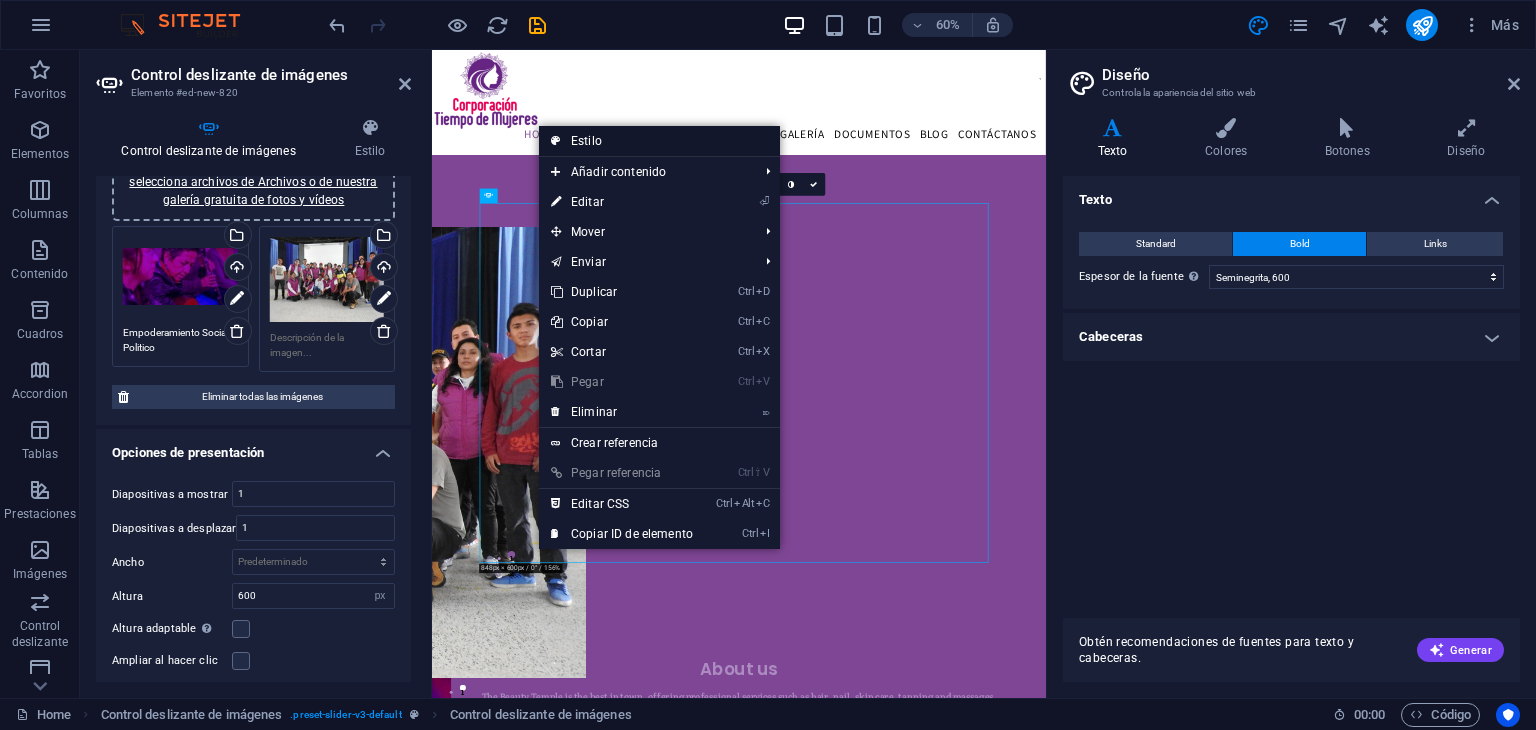 click on "Estilo" at bounding box center (659, 141) 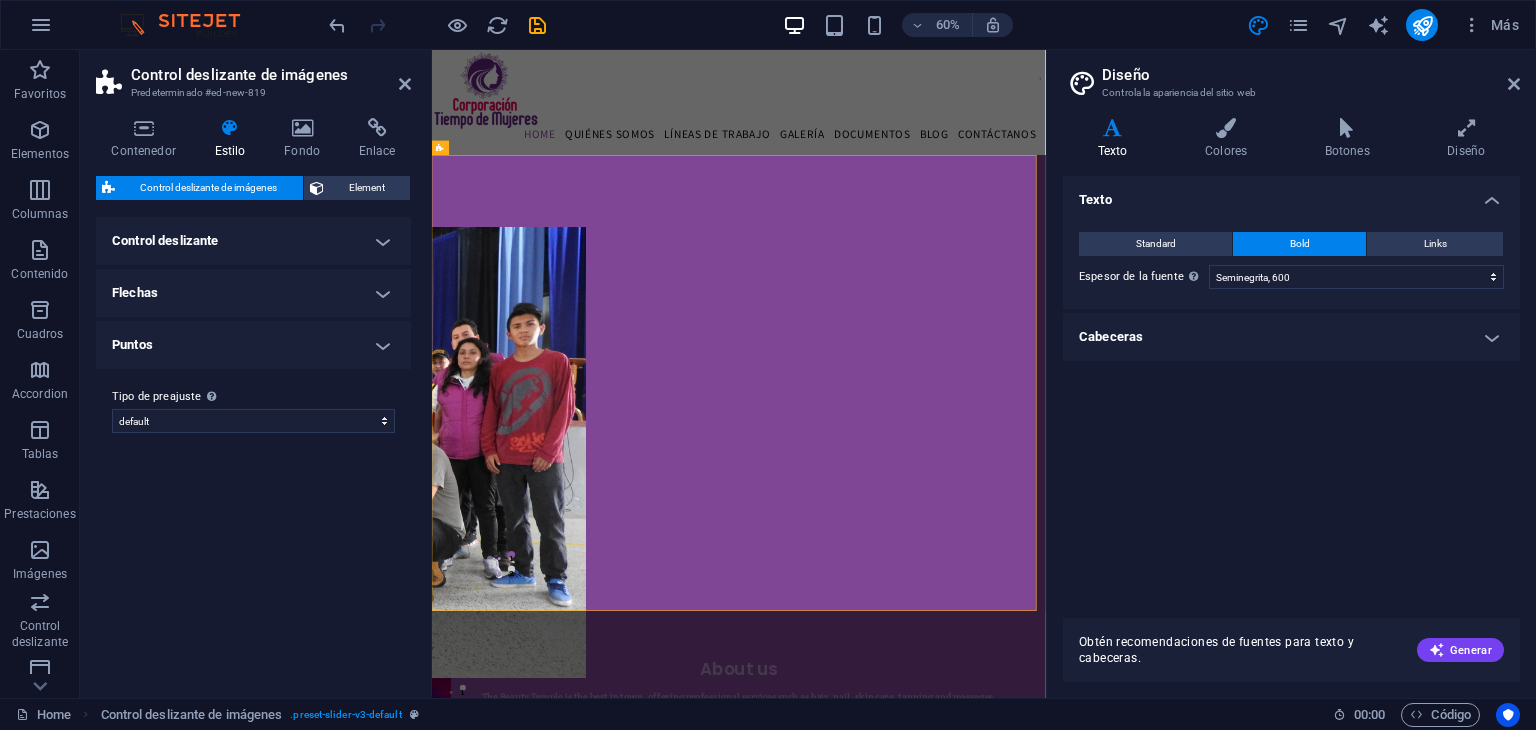 click on "Control deslizante" at bounding box center (253, 241) 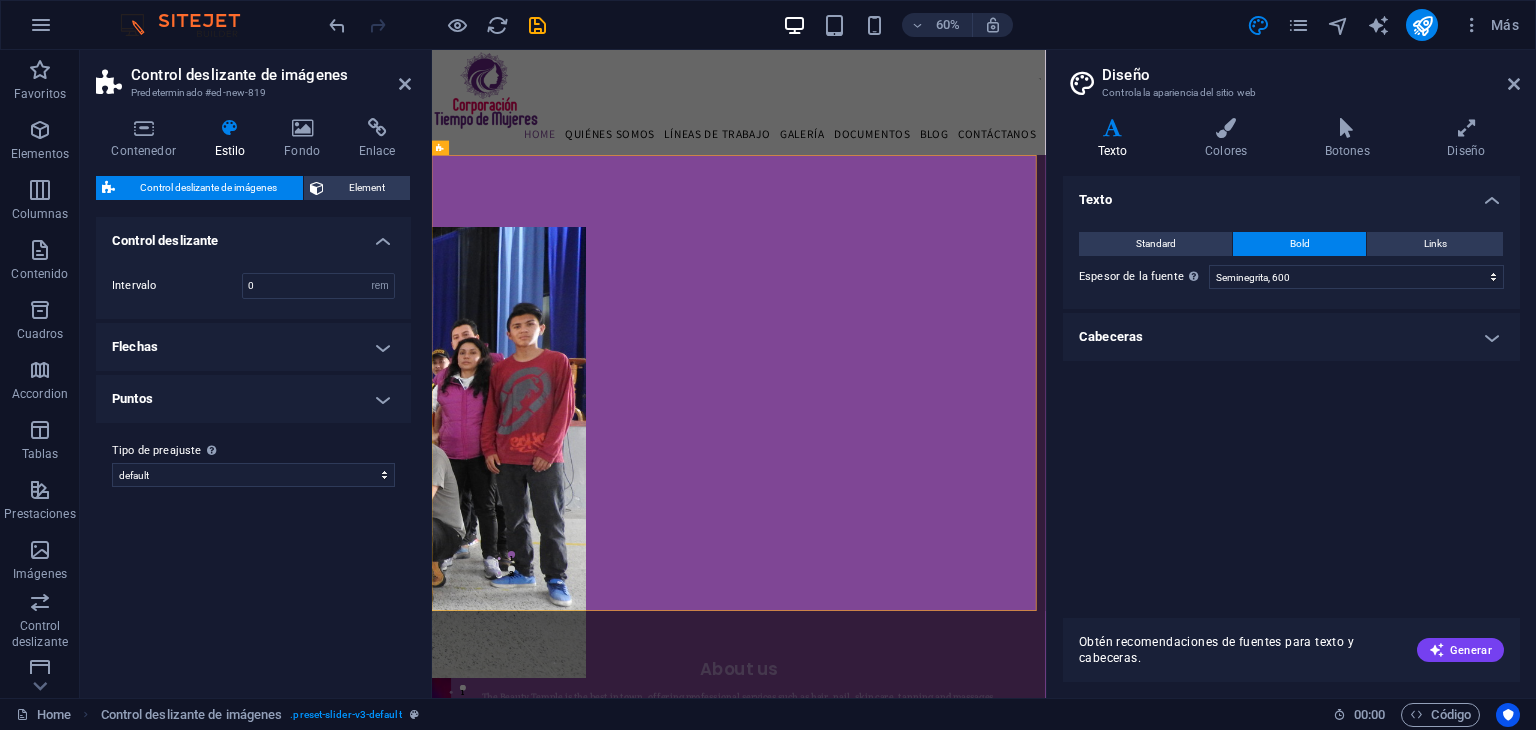 click on "Intervalo 0 rem px % vh vw" at bounding box center (253, 286) 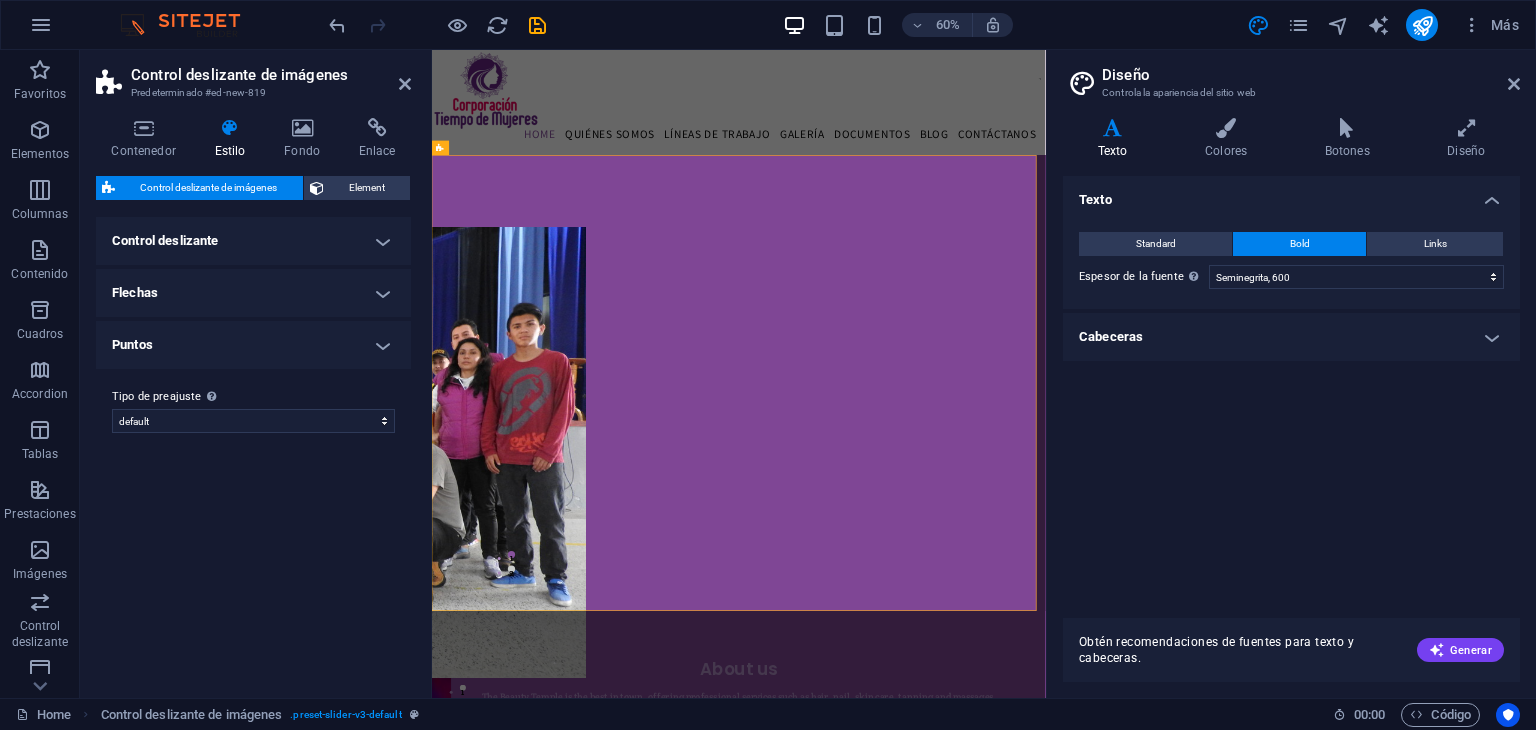 click on "Control deslizante de imágenes Element Diseño La forma en la que este elemento se expande en la disposición (Flexbox). Tamaño Predeterminado automático px % 1/1 1/2 1/3 1/4 1/5 1/6 1/7 1/8 1/9 1/10 Crecer Reducir Comprar Disposición de contenedor Visible Visible Opacidad 100 % Desbordamiento Espaciado Margen Predeterminado automático px % rem vw vh Personalizado Personalizado automático px % rem vw vh automático px % rem vw vh automático px % rem vw vh automático px % rem vw vh Espaciado Predeterminado px rem % vh vw Personalizado Personalizado px rem % vh vw px rem % vh vw px rem % vh vw px rem % vh vw Borde Estilo              - Ancho 1 automático px rem % vh vw Personalizado Personalizado 1 automático px rem % vh vw 1 automático px rem % vh vw 1 automático px rem % vh vw 1 automático px rem % vh vw  - Color Esquinas redondeadas En el caso de imágenes y superposición de fondo, el desbordamiento debe estar oculto para que así las esquinas redondas sean visibles Predeterminado px" at bounding box center [253, 429] 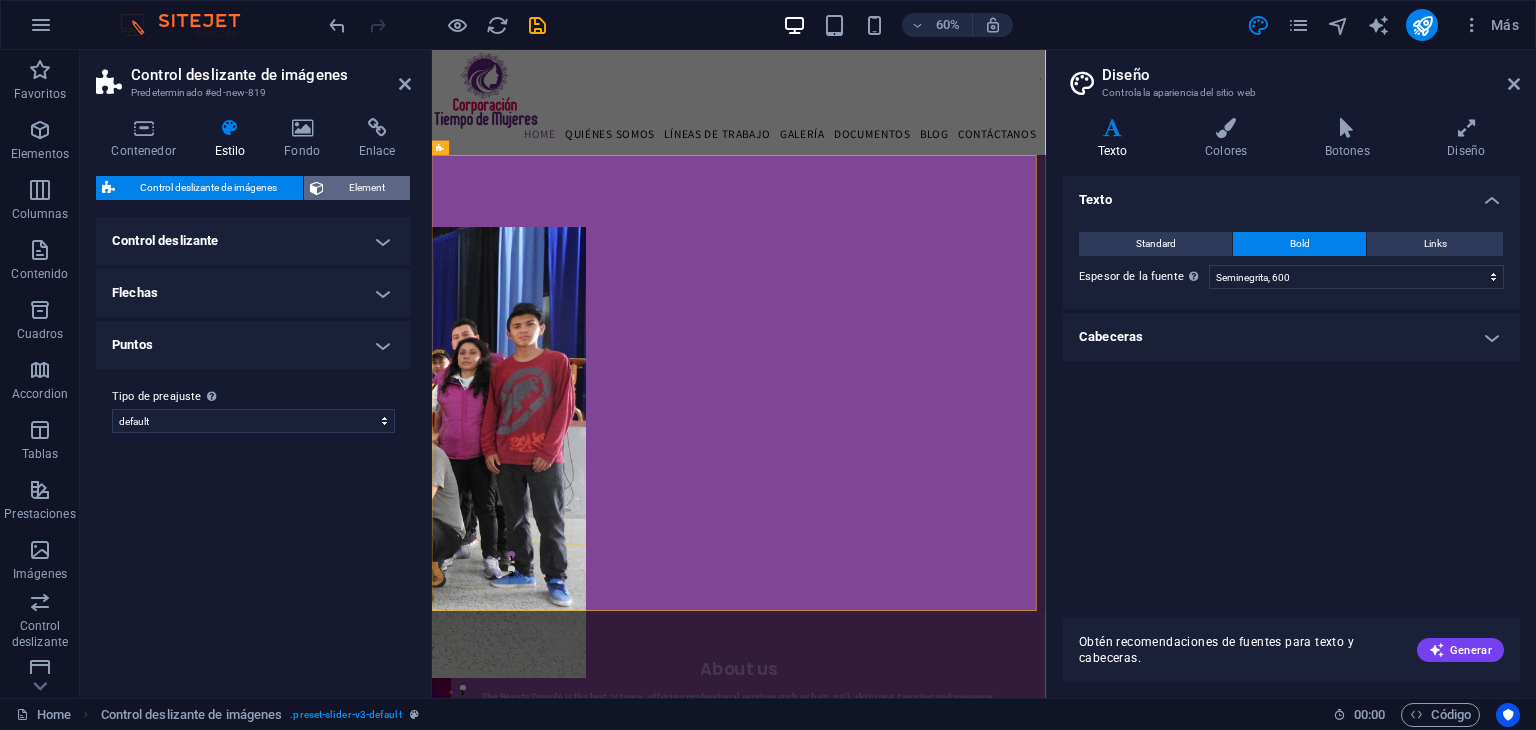 click on "Element" at bounding box center (367, 188) 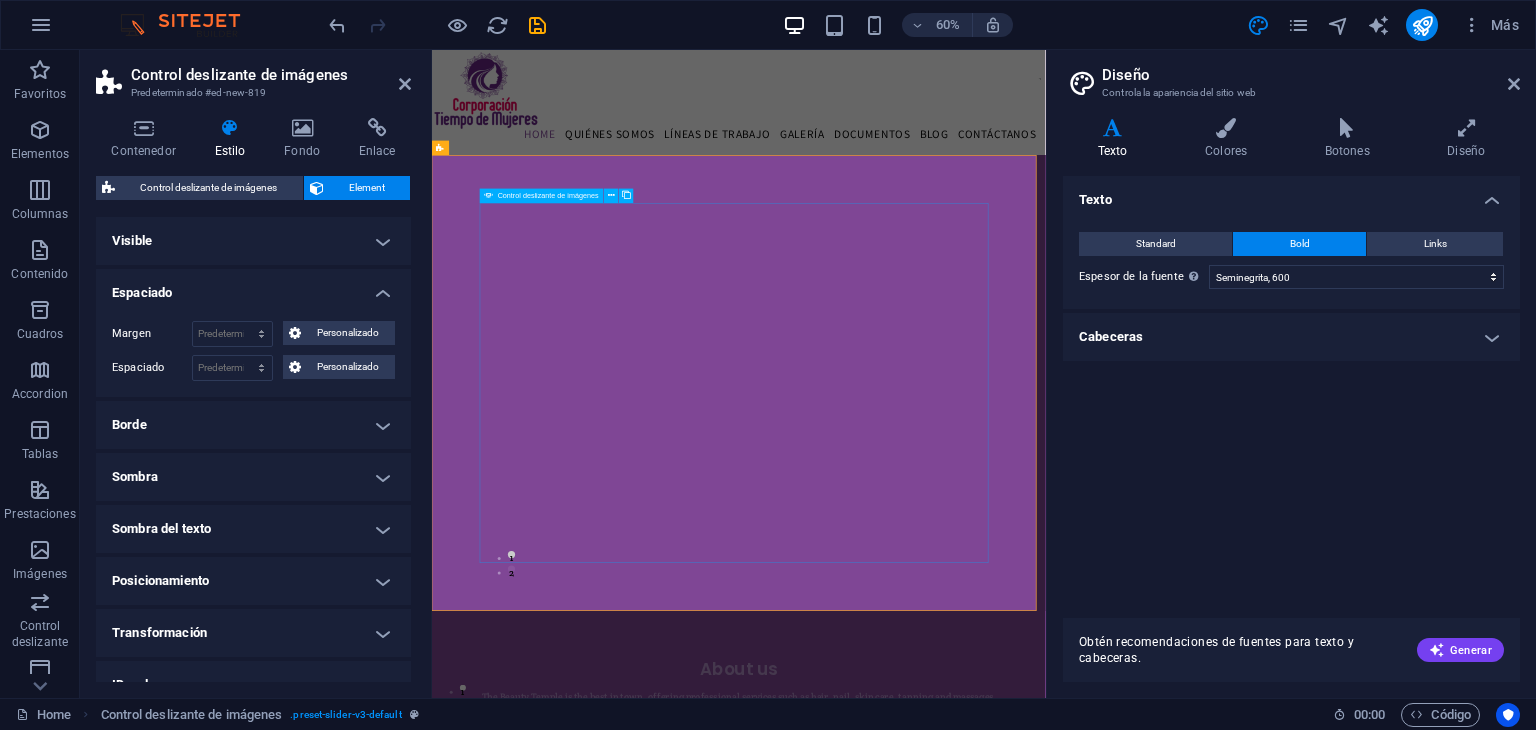 click at bounding box center [944, 325] 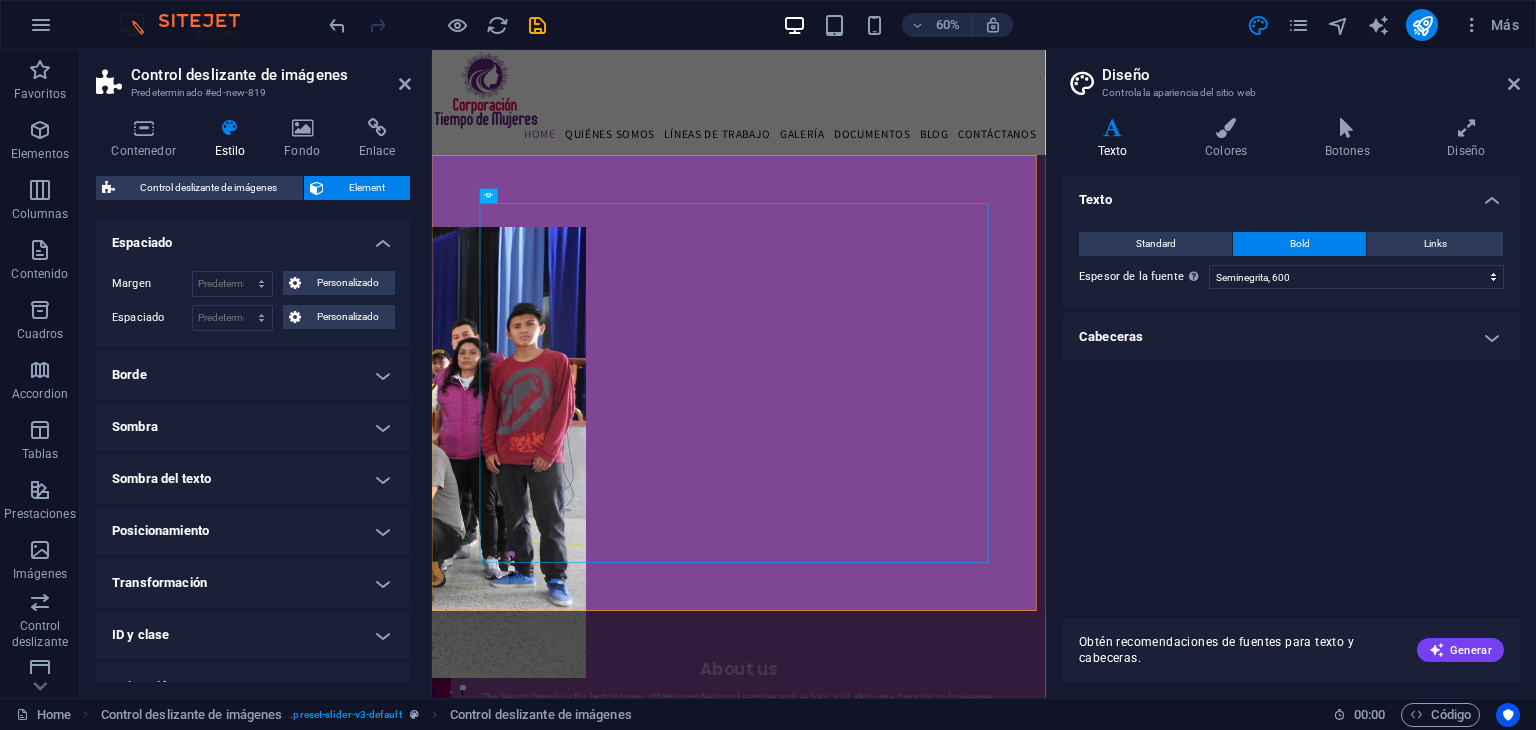 scroll, scrollTop: 52, scrollLeft: 0, axis: vertical 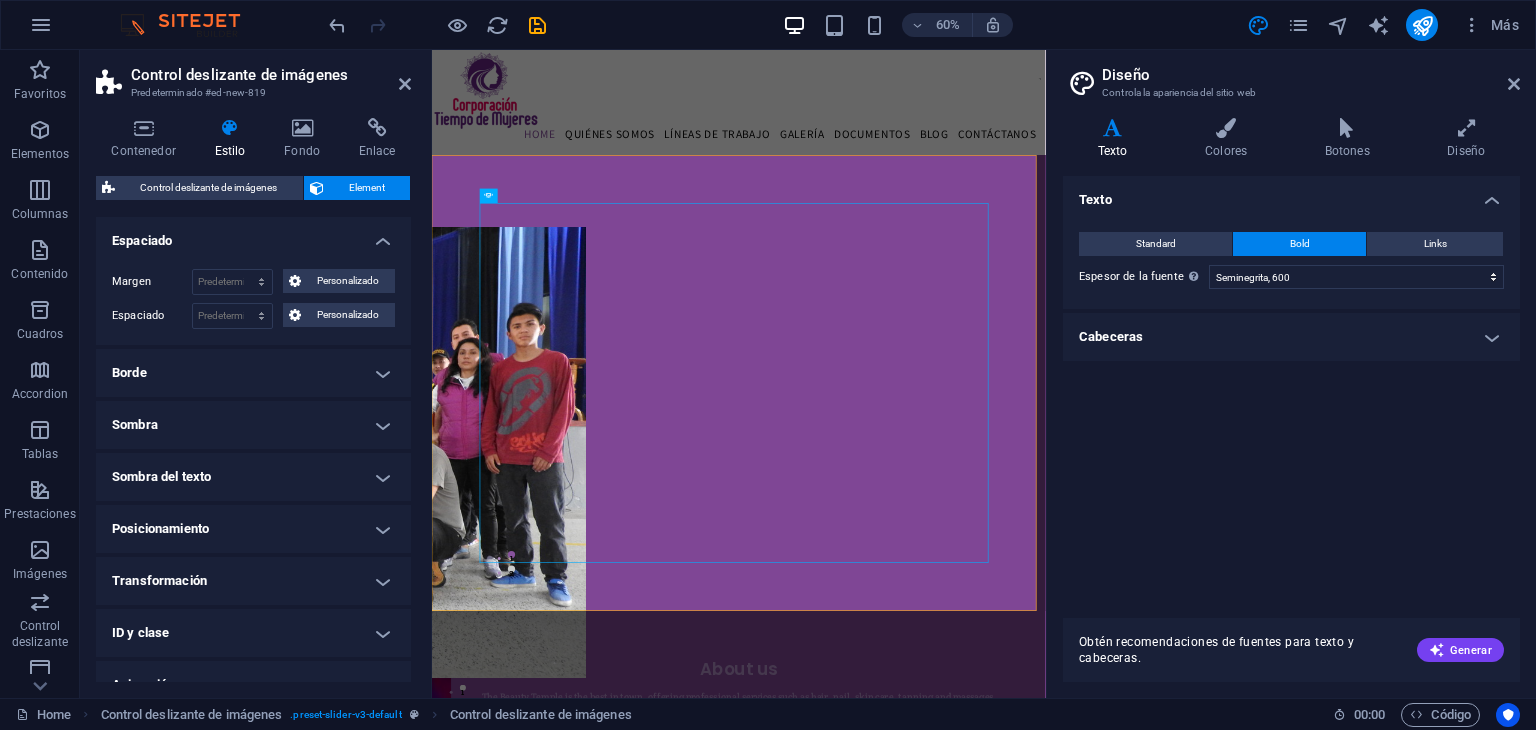 click on "Sombra" at bounding box center [253, 425] 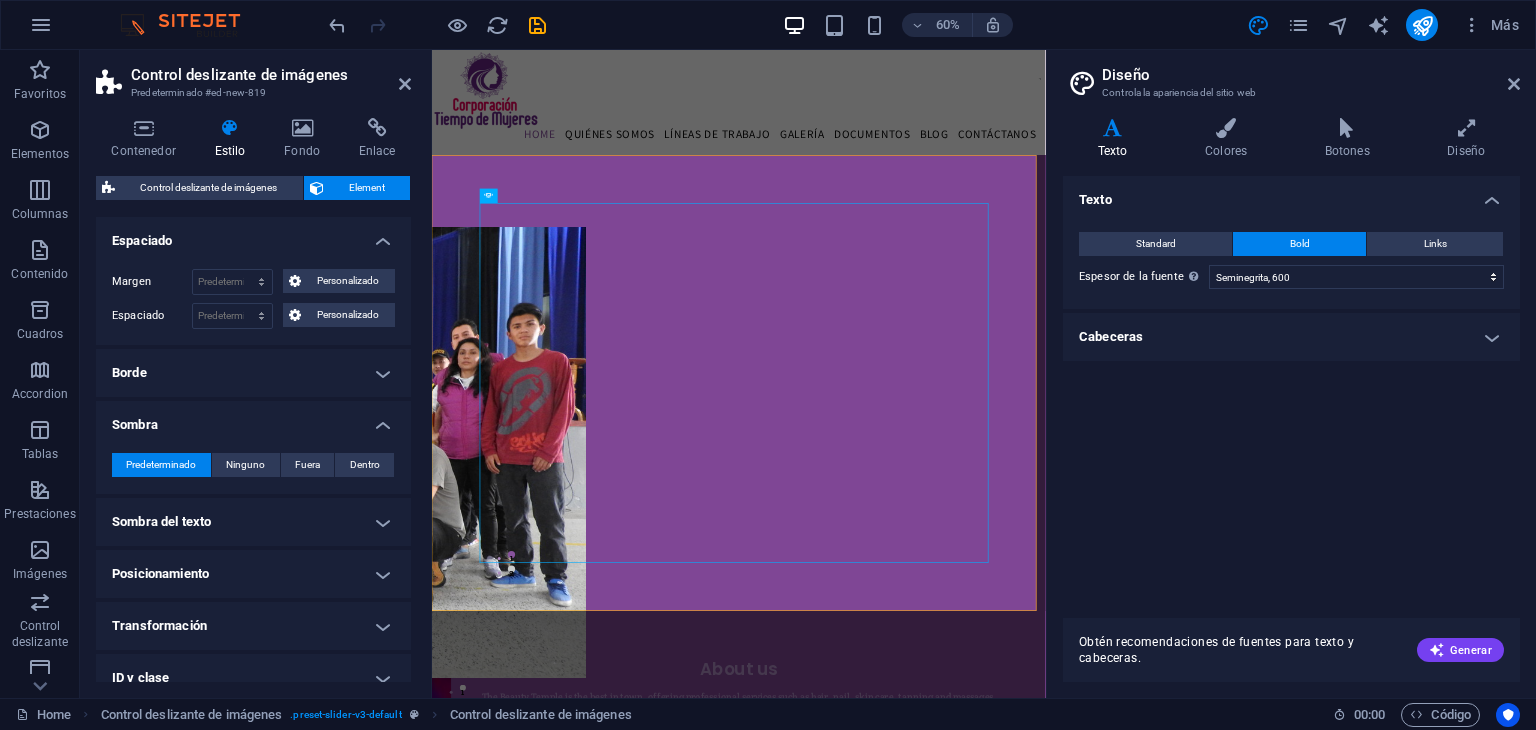click on "Sombra" at bounding box center [253, 419] 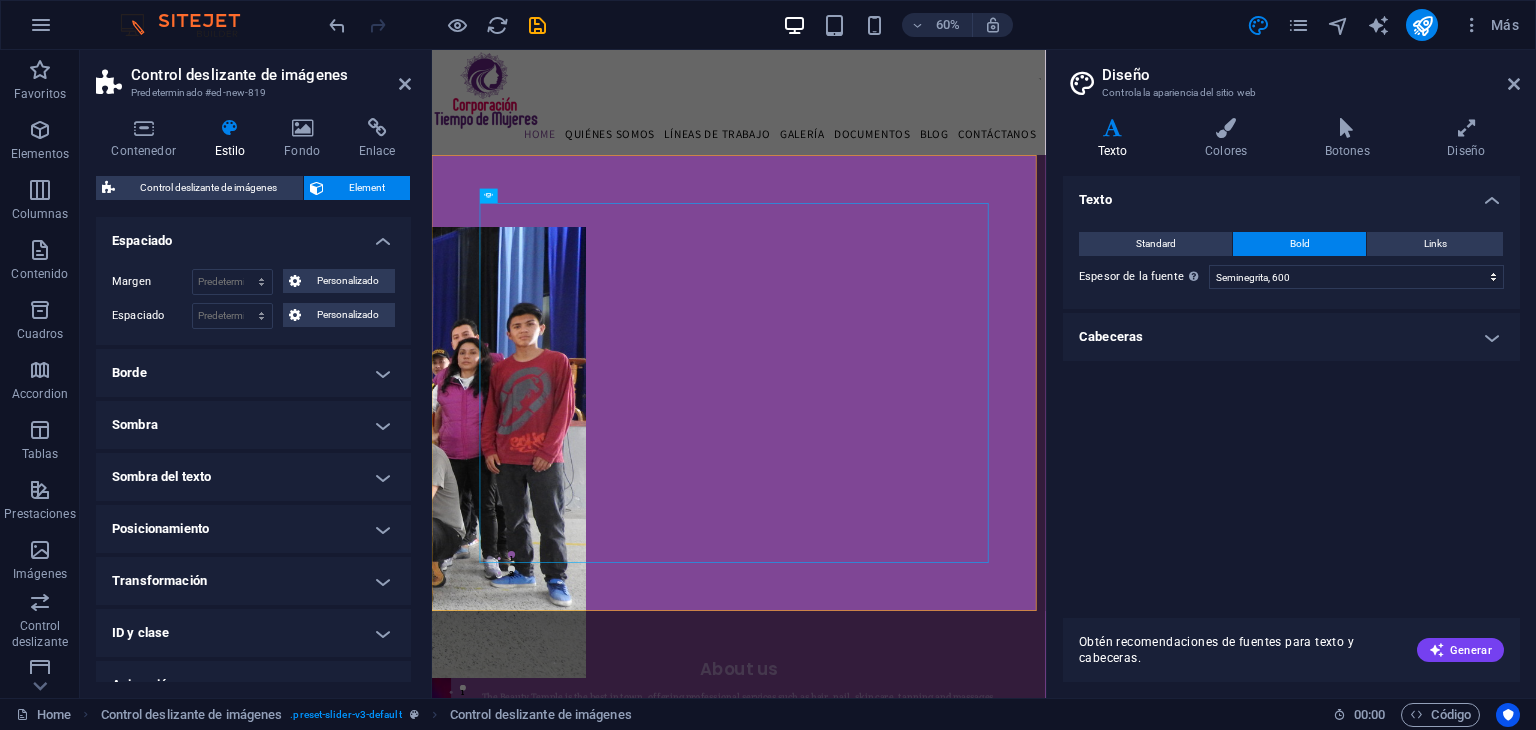 click on "Borde" at bounding box center (253, 373) 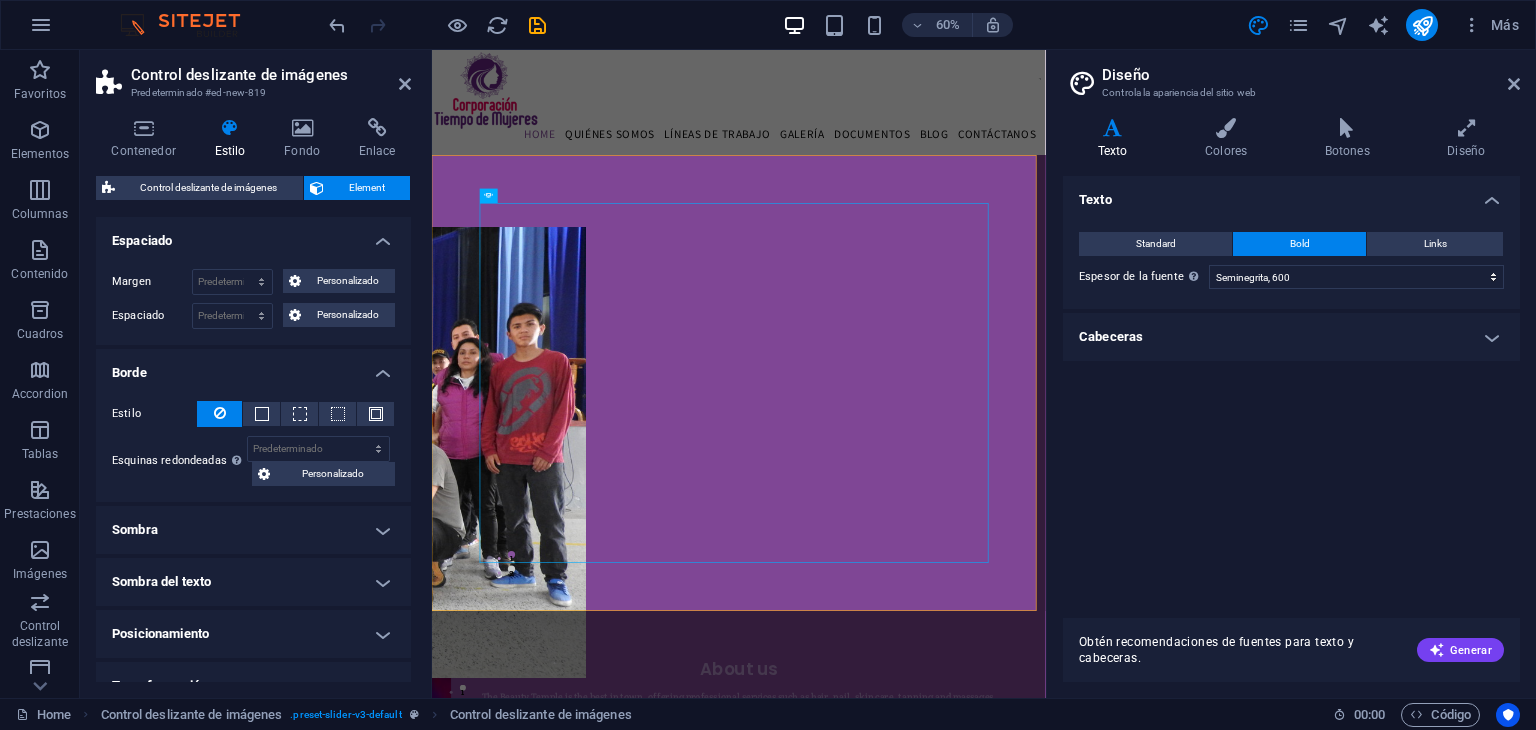 click on "Borde" at bounding box center [253, 367] 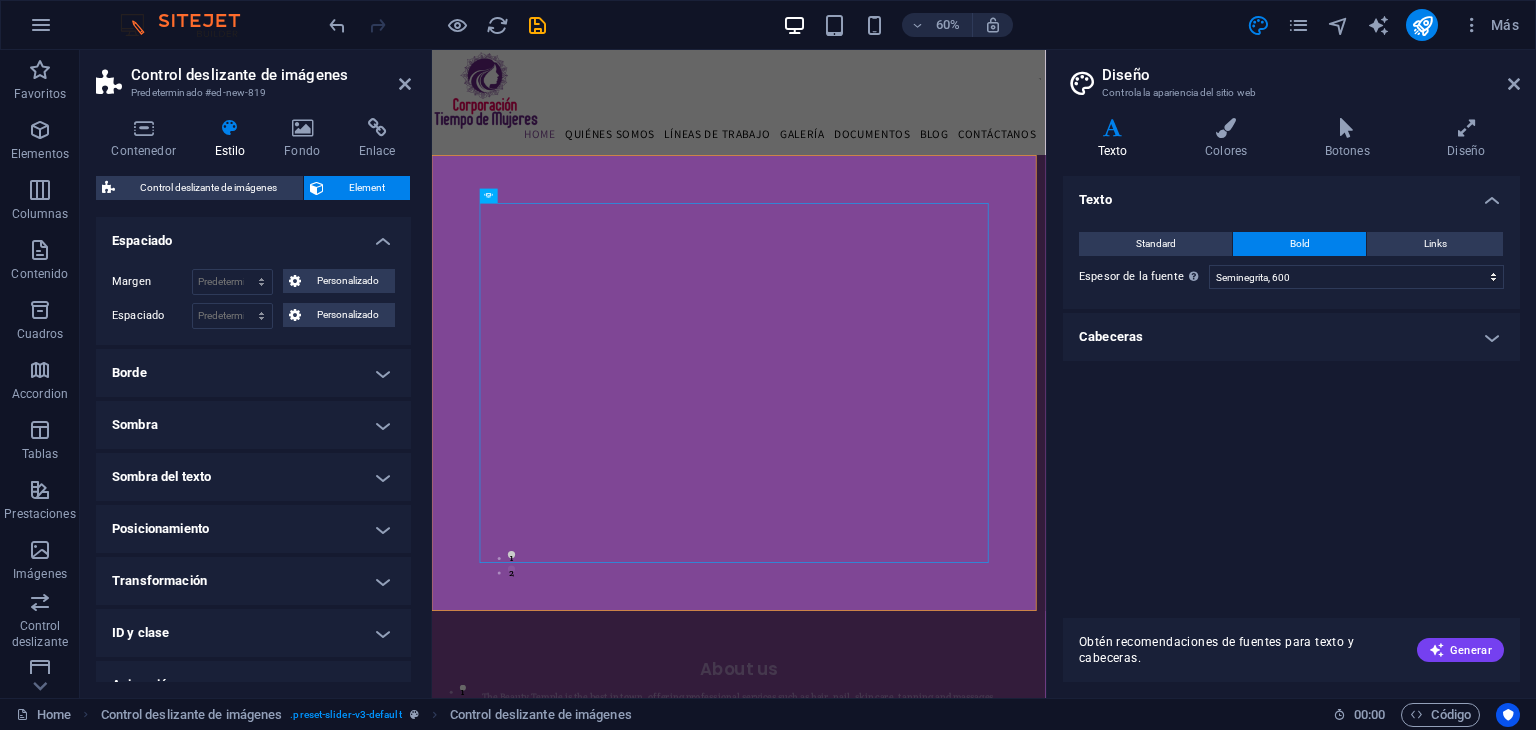 click on "Espaciado" at bounding box center [253, 235] 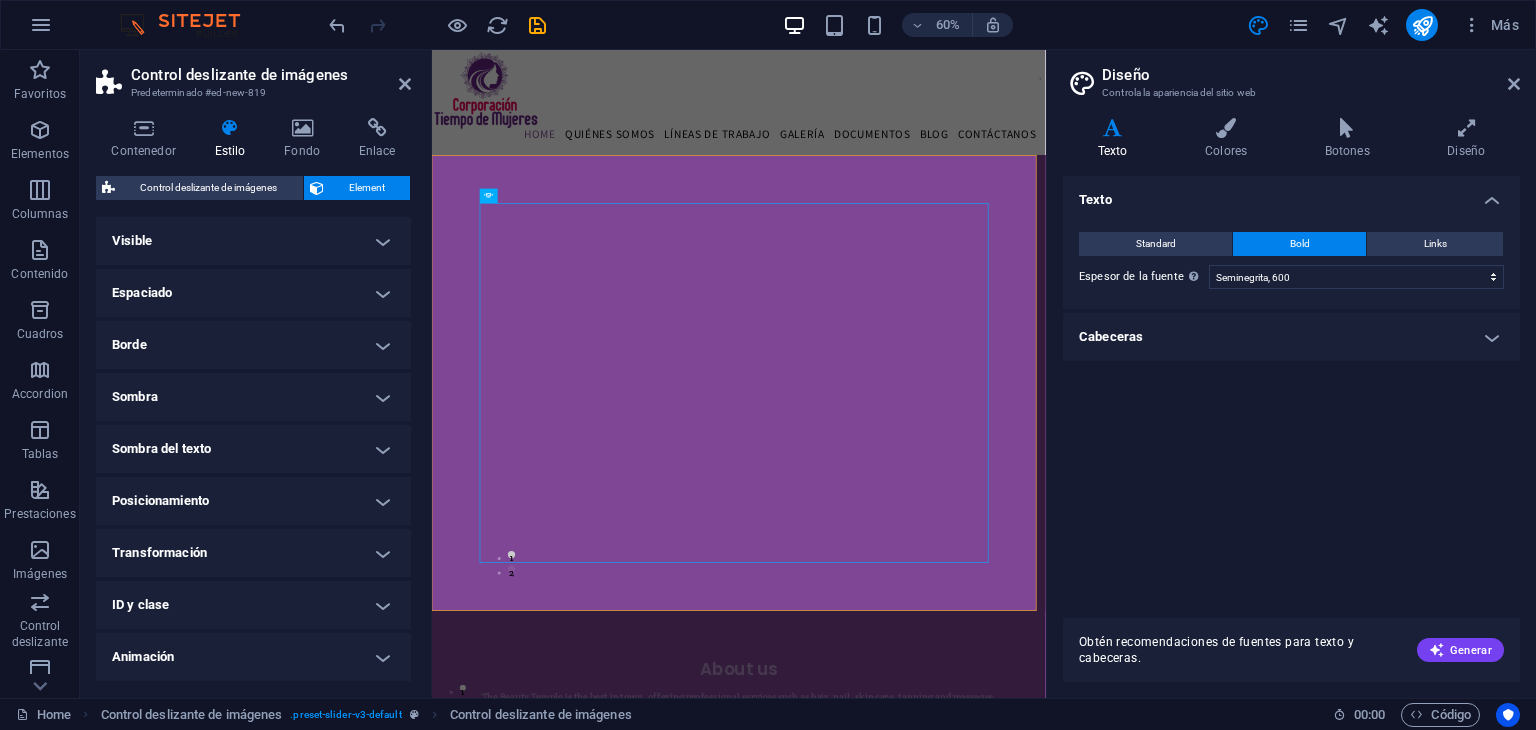 scroll, scrollTop: 0, scrollLeft: 0, axis: both 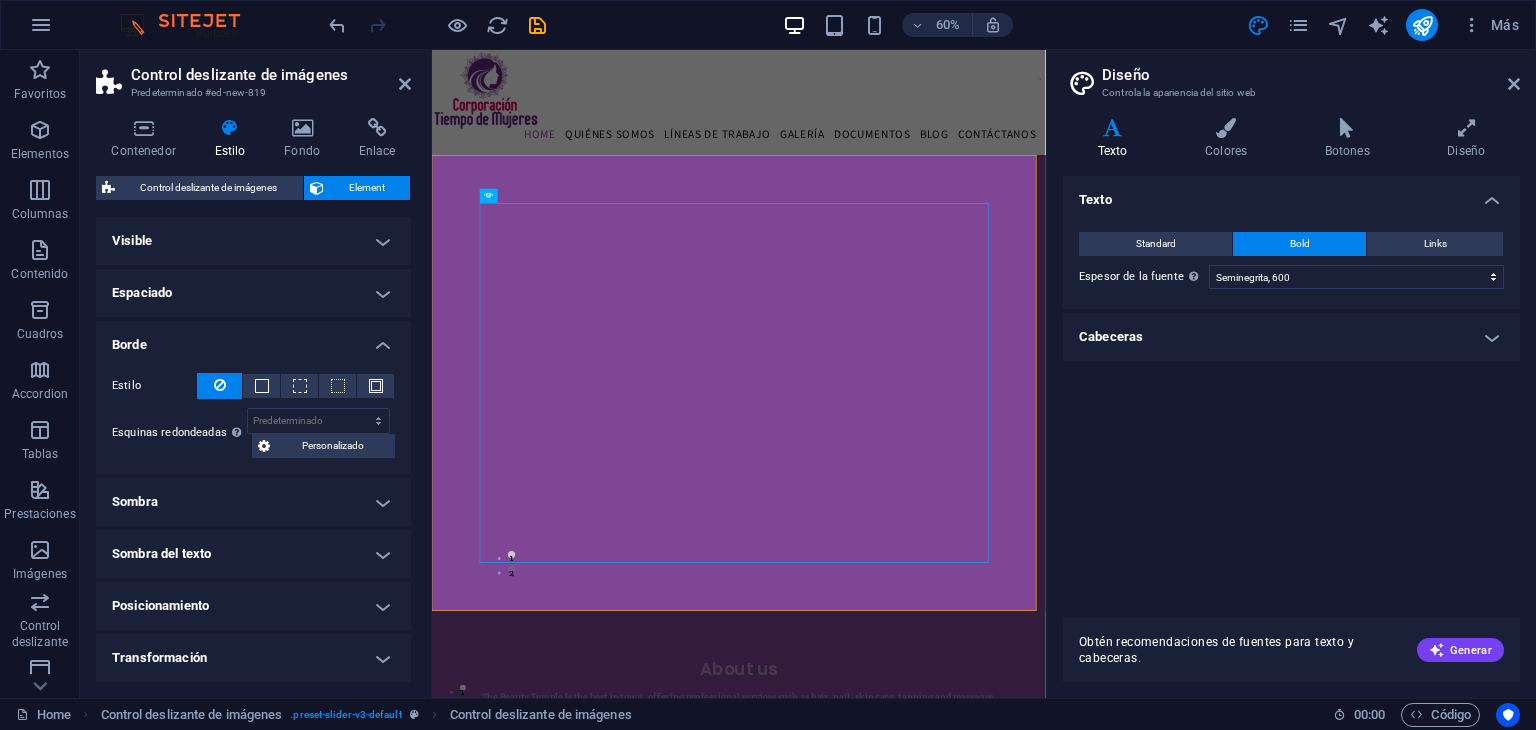 click on "Borde" at bounding box center (253, 339) 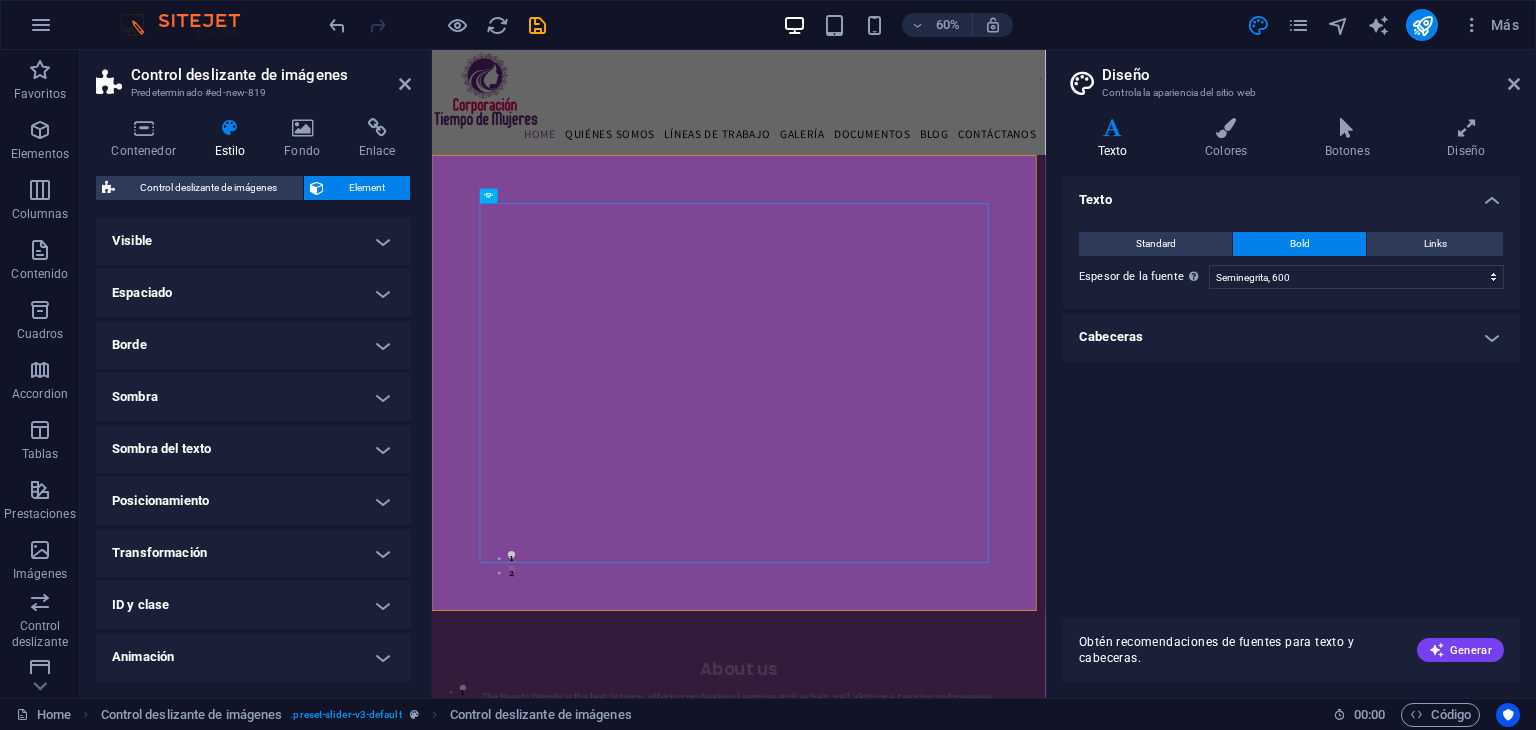 click on "Sombra" at bounding box center [253, 397] 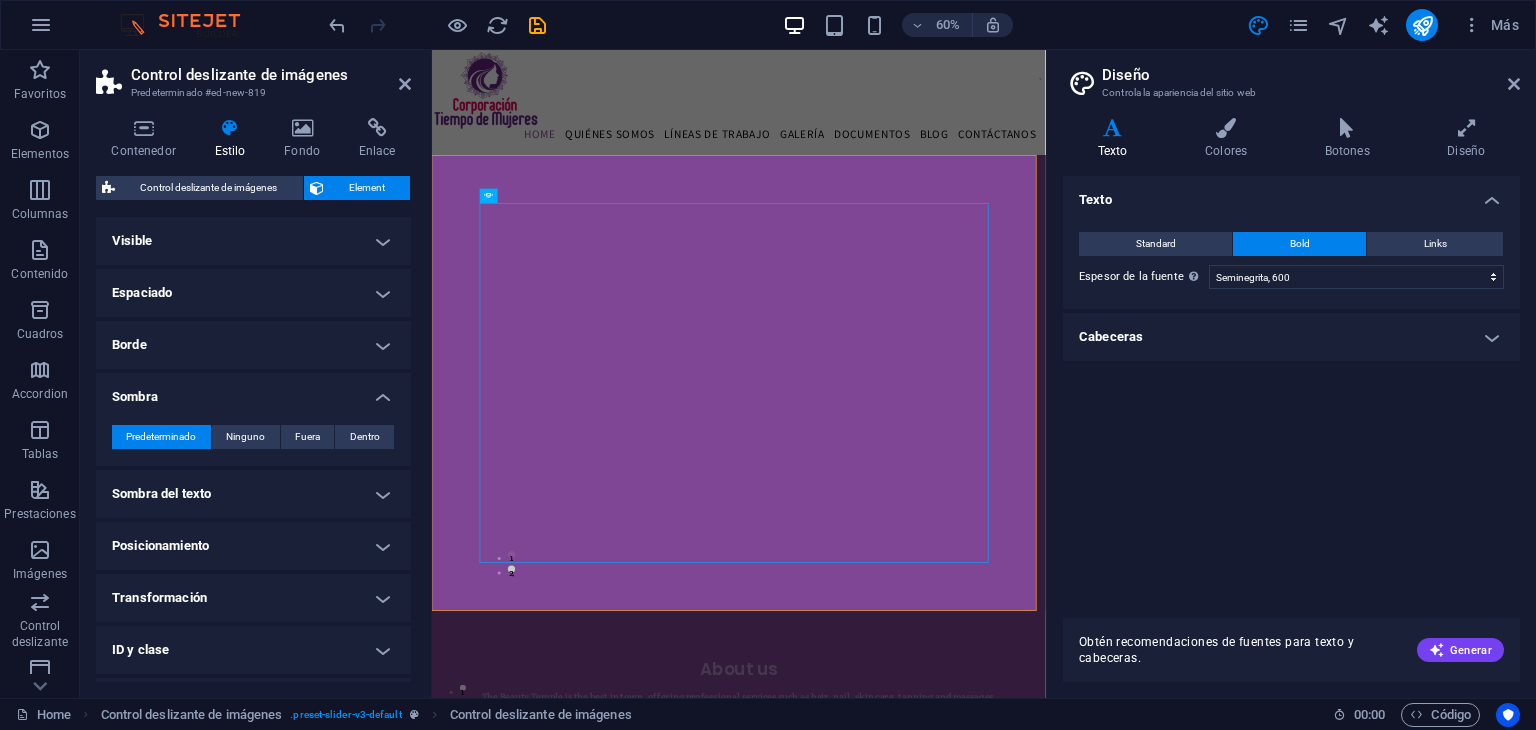 click on "Sombra" at bounding box center [253, 391] 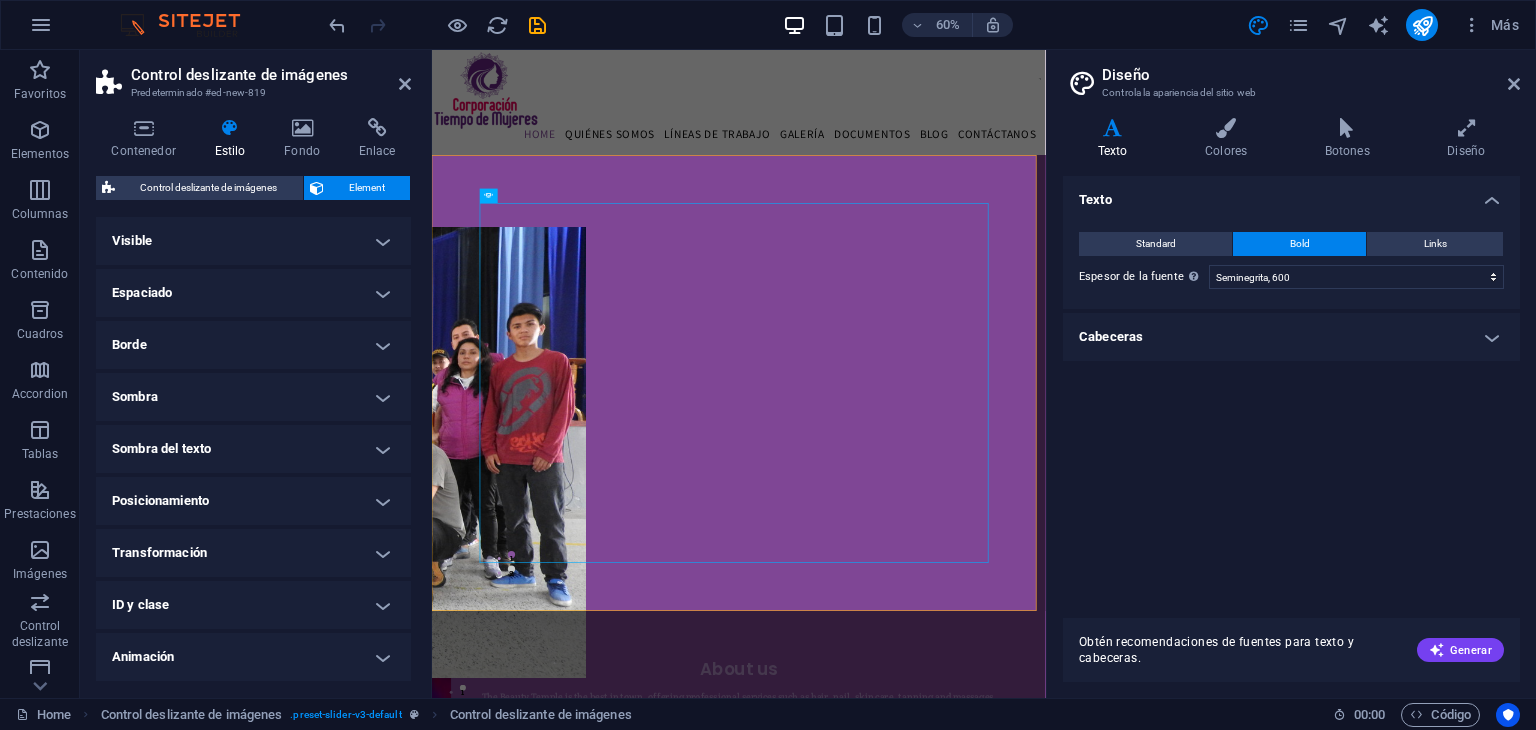 click on "Sombra" at bounding box center [253, 397] 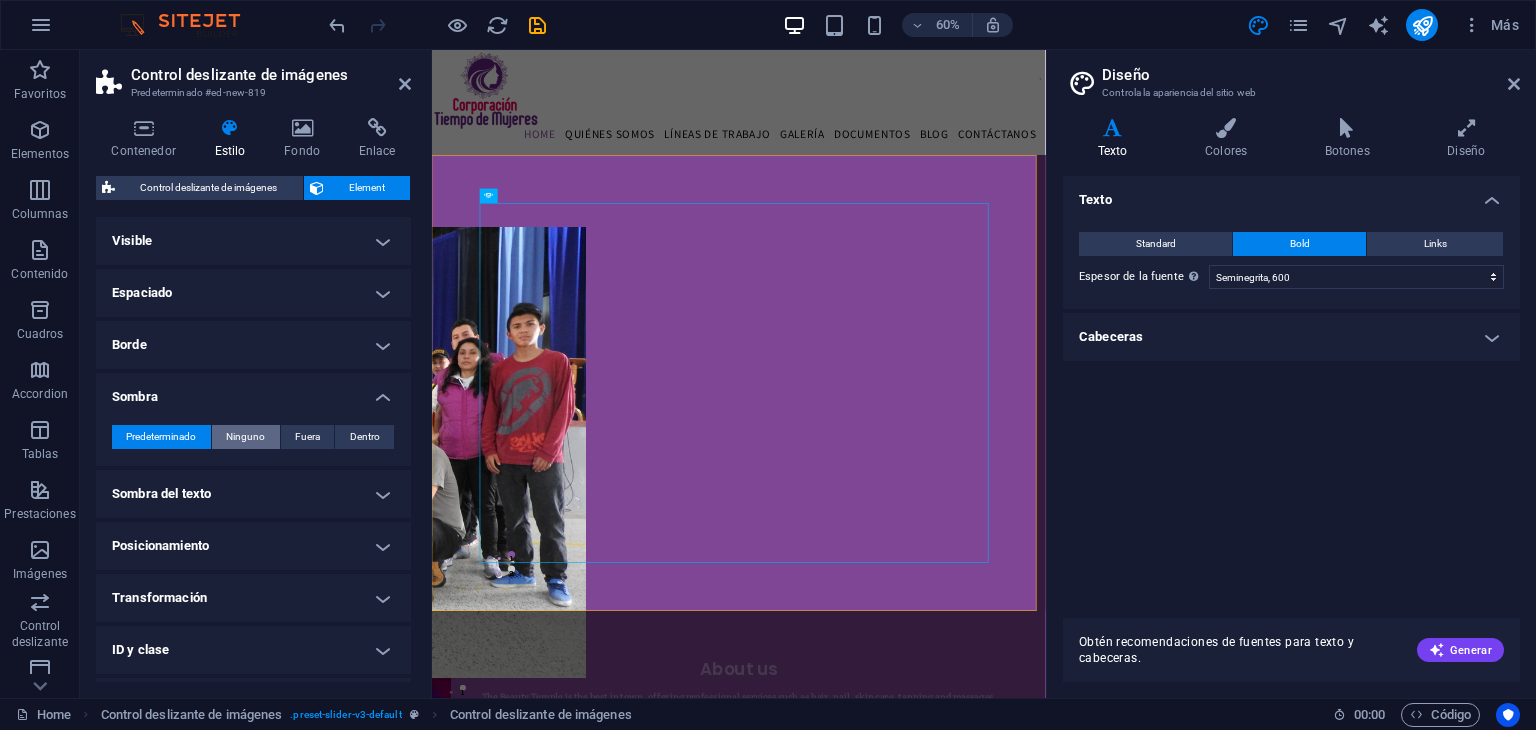 click on "Ninguno" at bounding box center (245, 437) 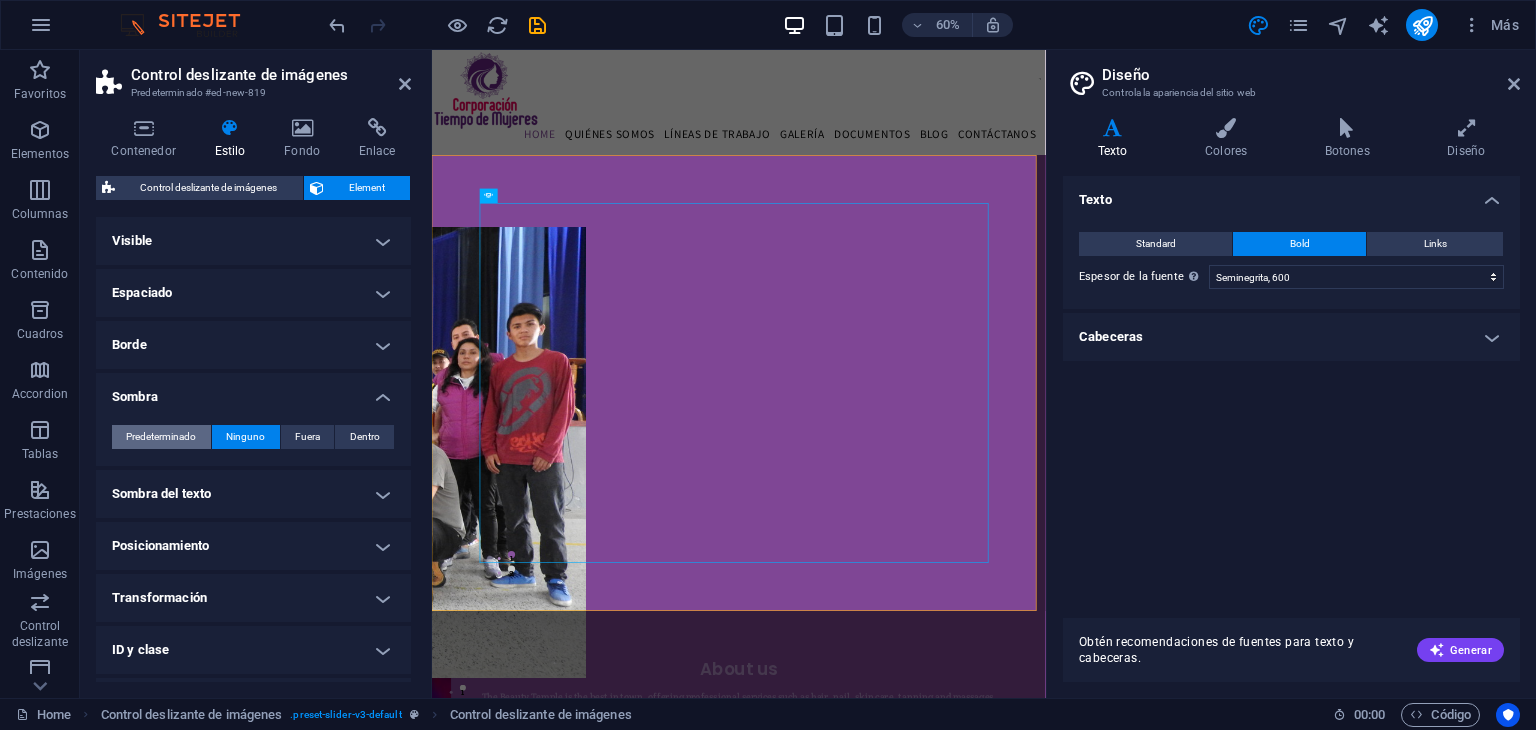 click on "Predeterminado" at bounding box center (161, 437) 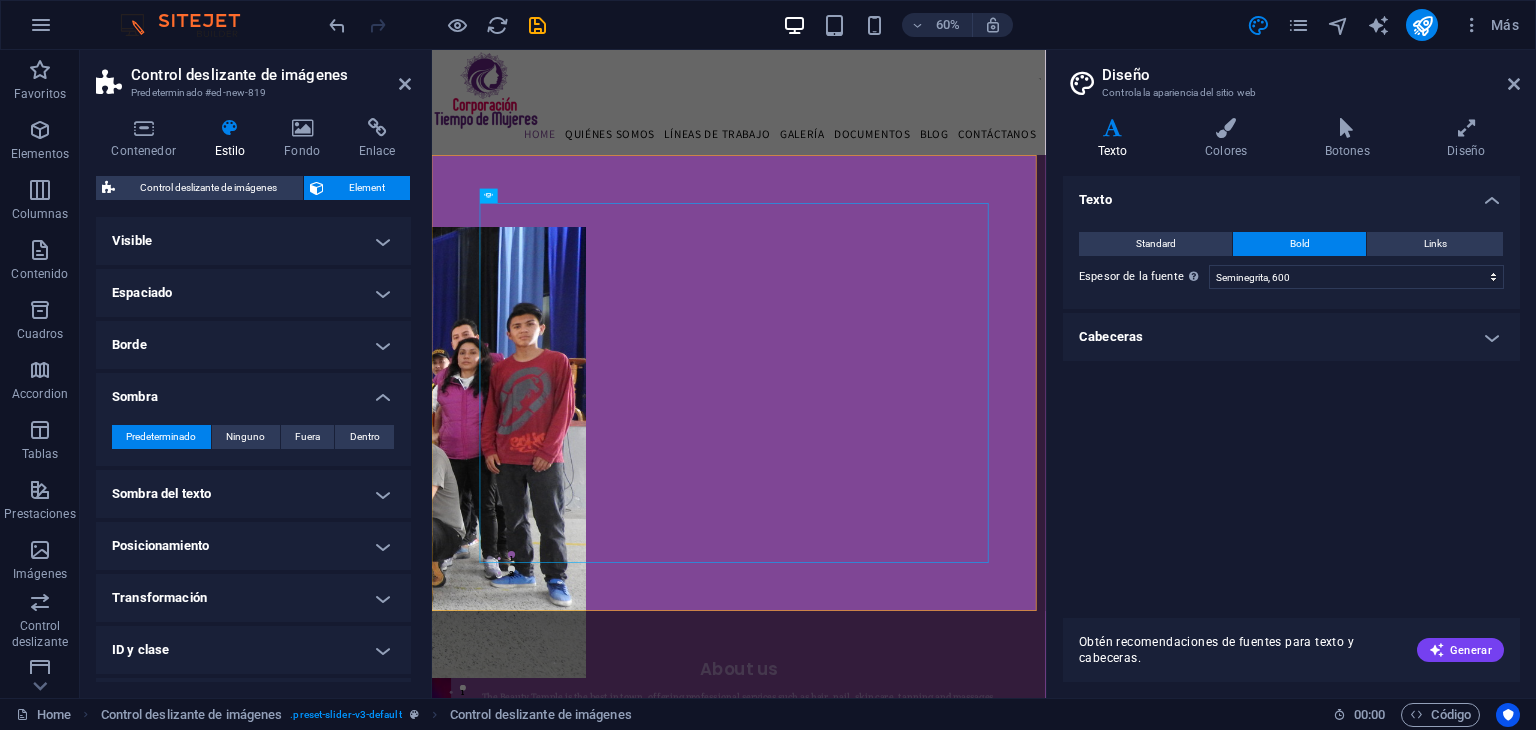 click on "Sombra" at bounding box center [253, 391] 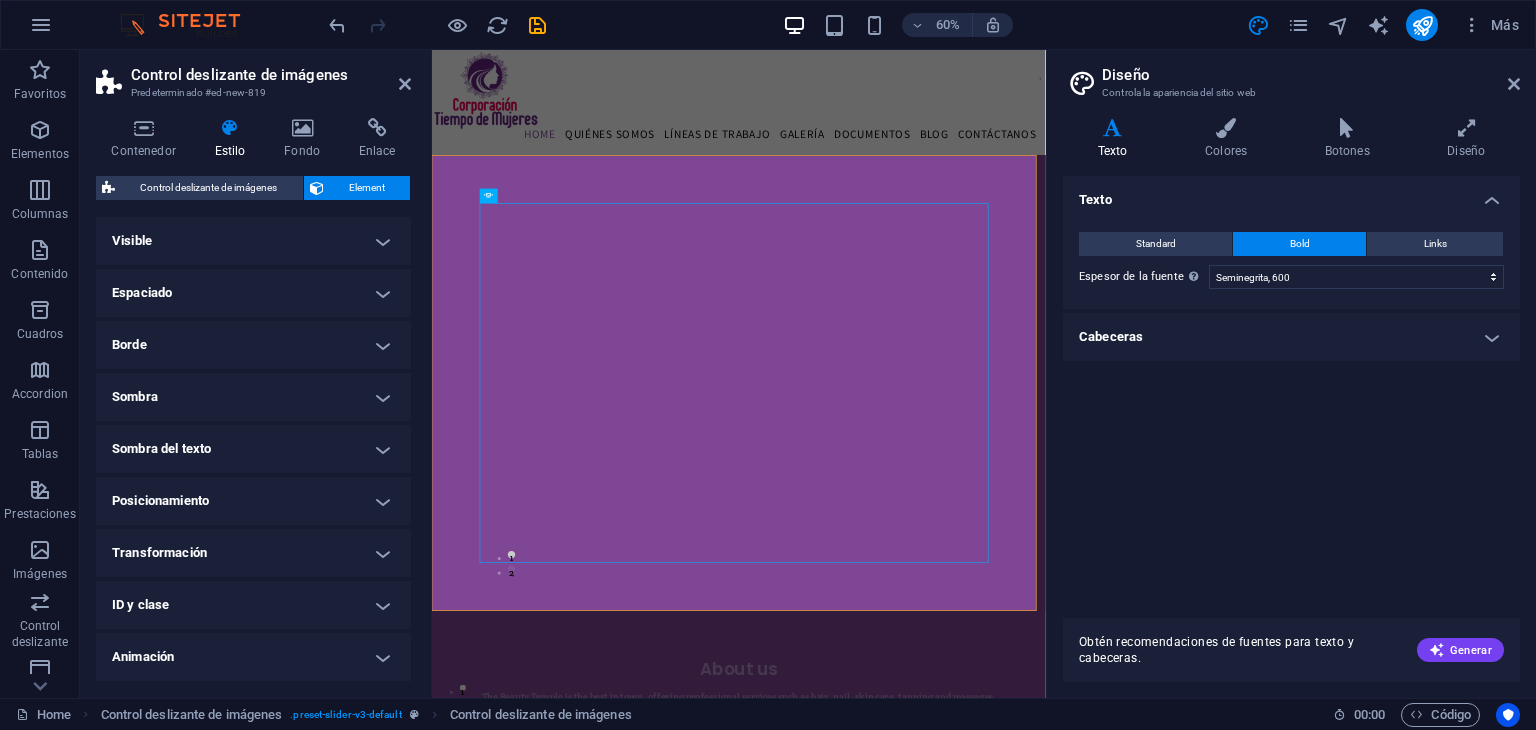 click on "Sombra del texto" at bounding box center [253, 449] 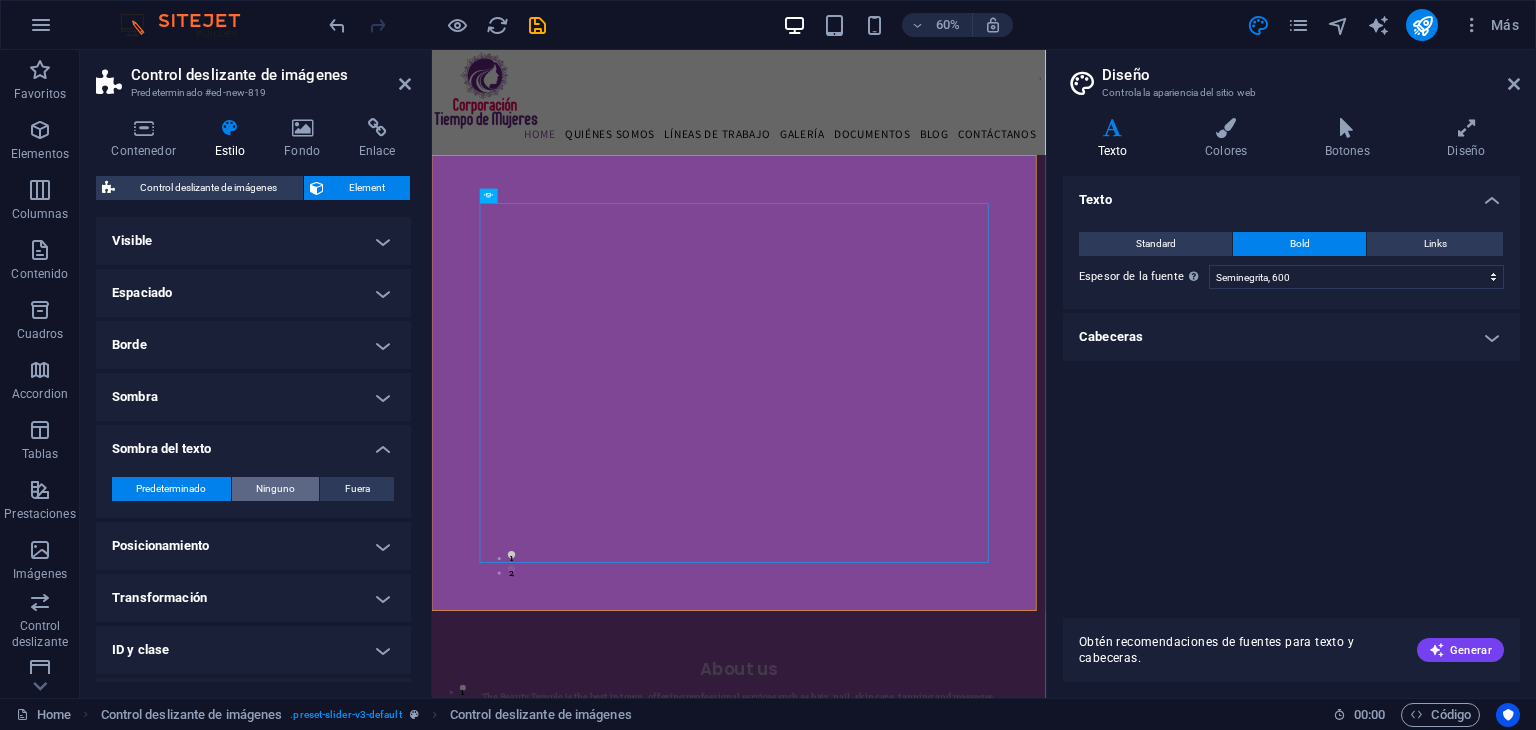 click on "Ninguno" at bounding box center [275, 489] 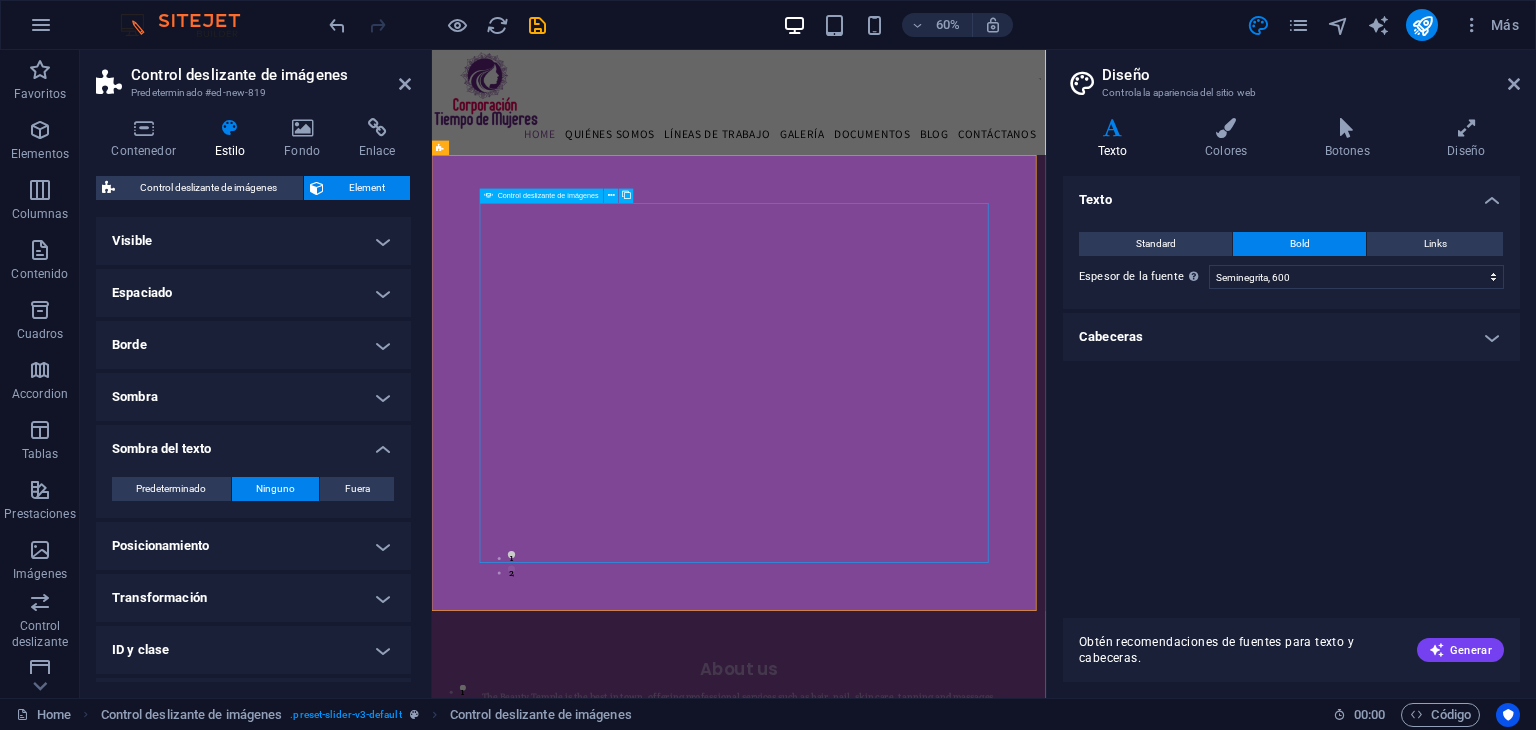 click on "Empoderamiento Social y Politico Empoderamiento Social y Politico 1 2" at bounding box center [943, 605] 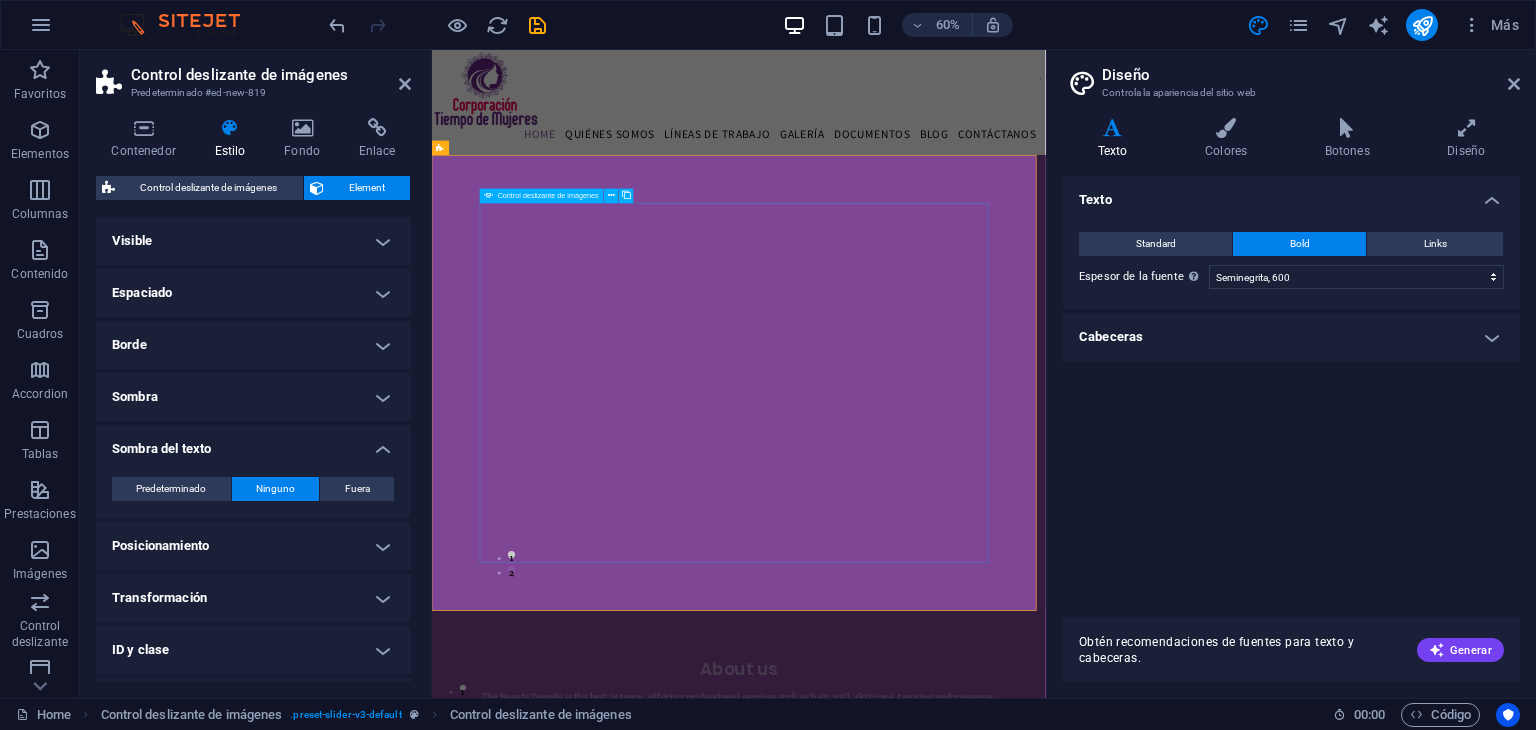 click on "Empoderamiento Social y Politico Empoderamiento Social y Politico 1 2" at bounding box center (943, 605) 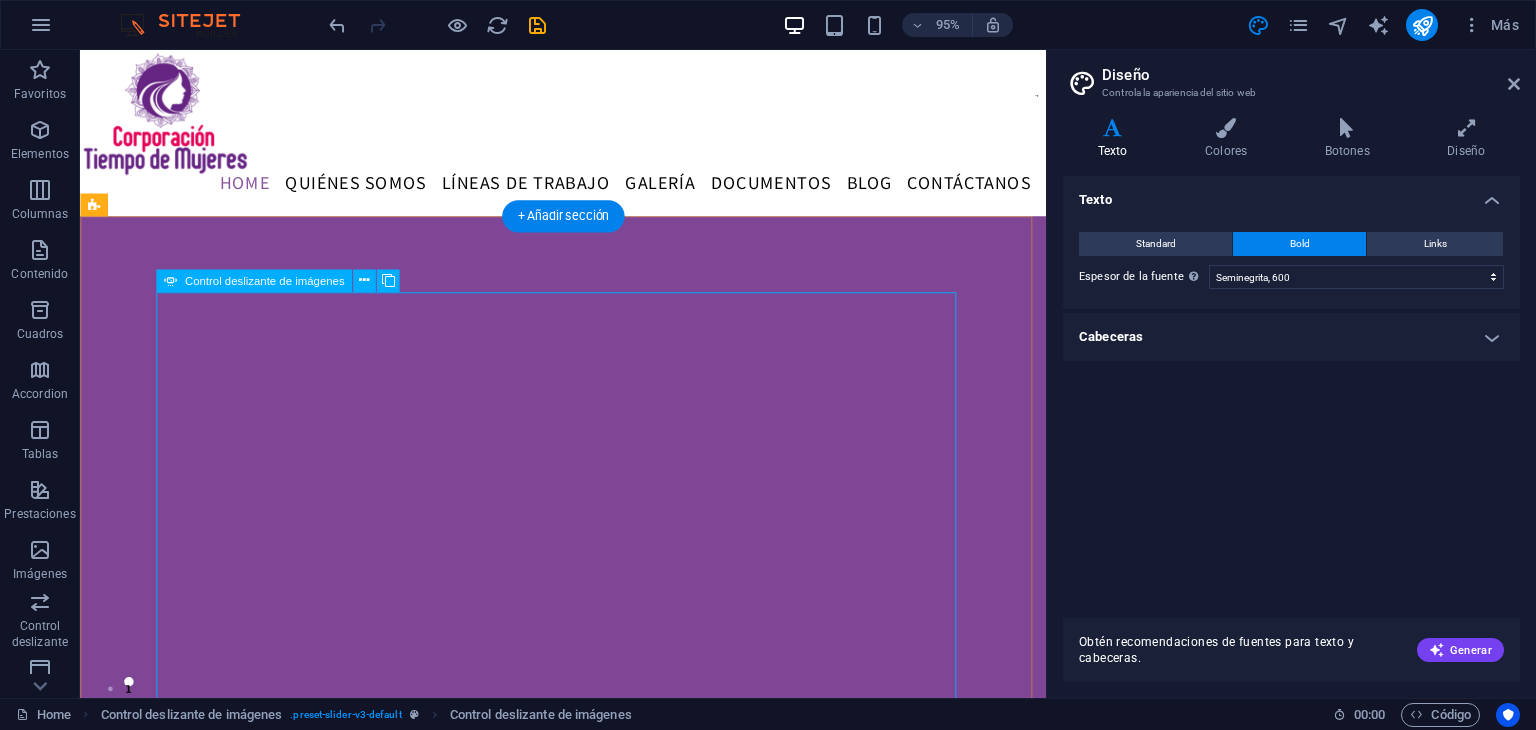 click at bounding box center (589, 325) 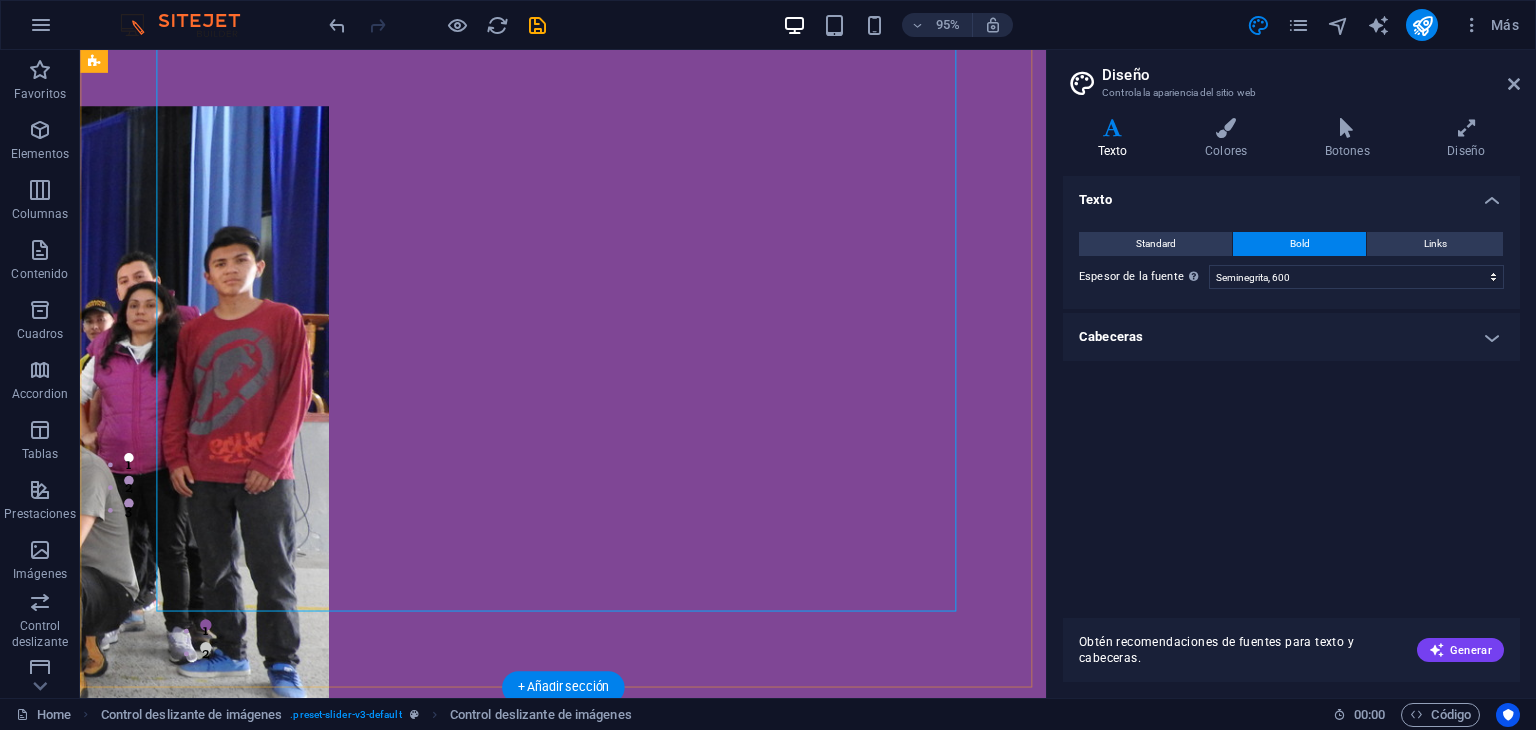 scroll, scrollTop: 280, scrollLeft: 0, axis: vertical 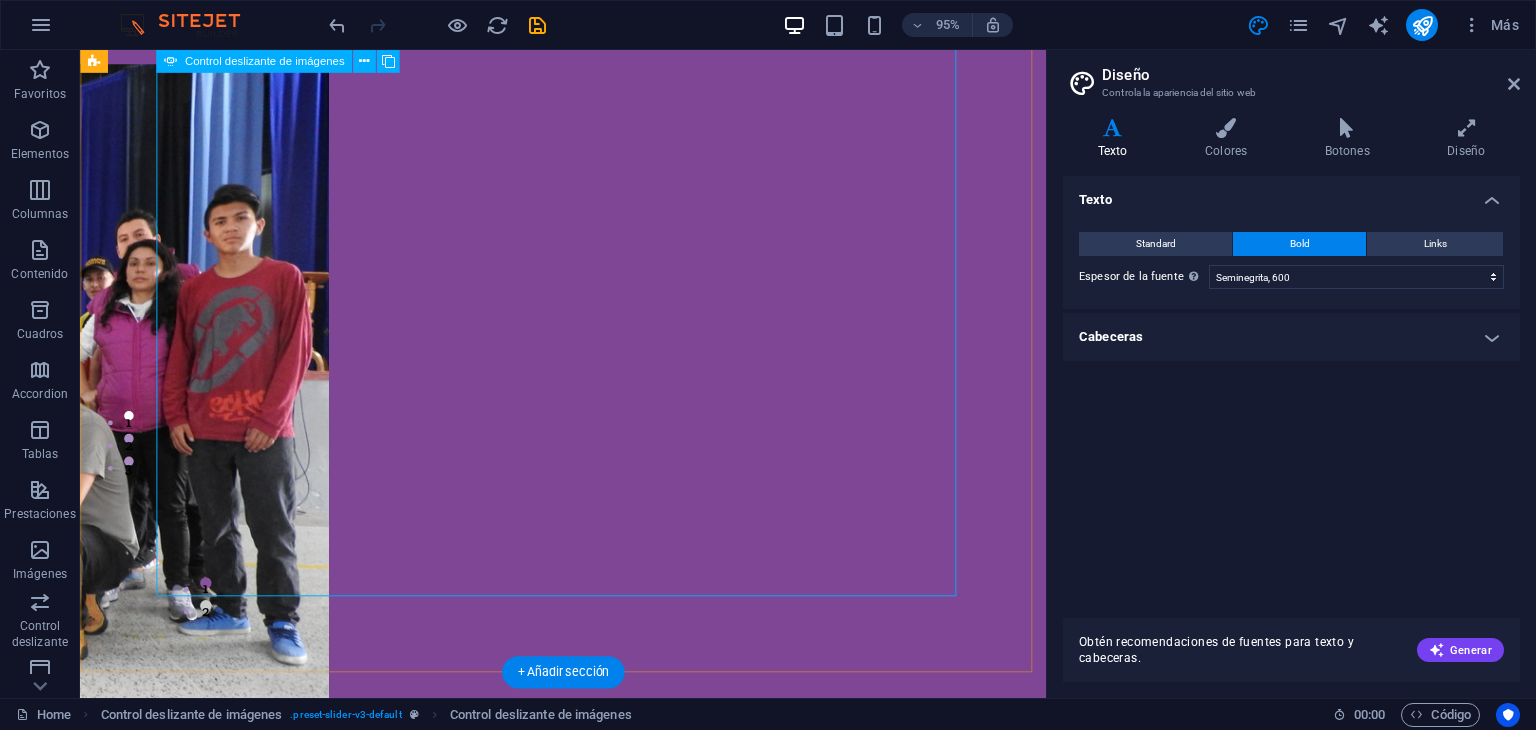 click at bounding box center (-282, 1111) 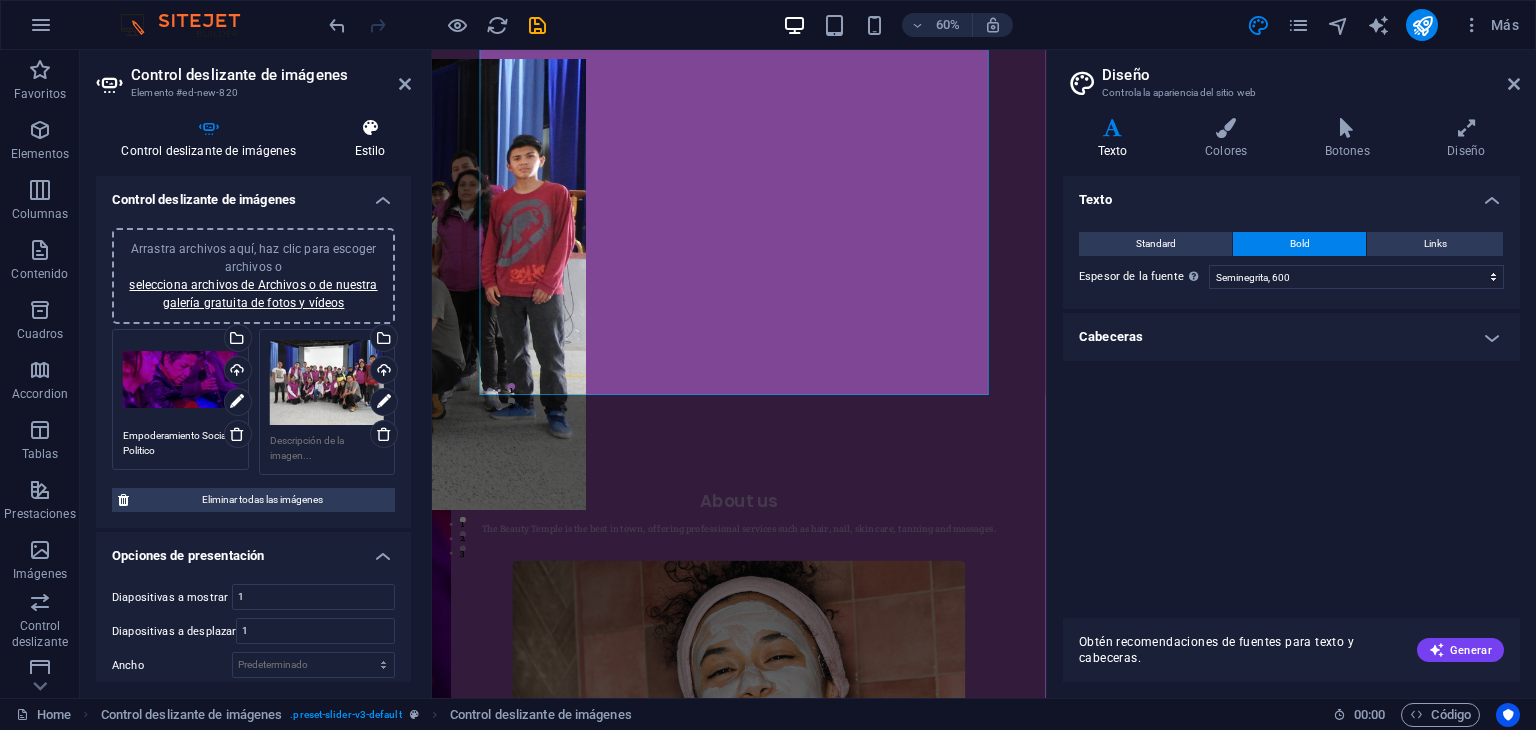 click on "Estilo" at bounding box center (370, 139) 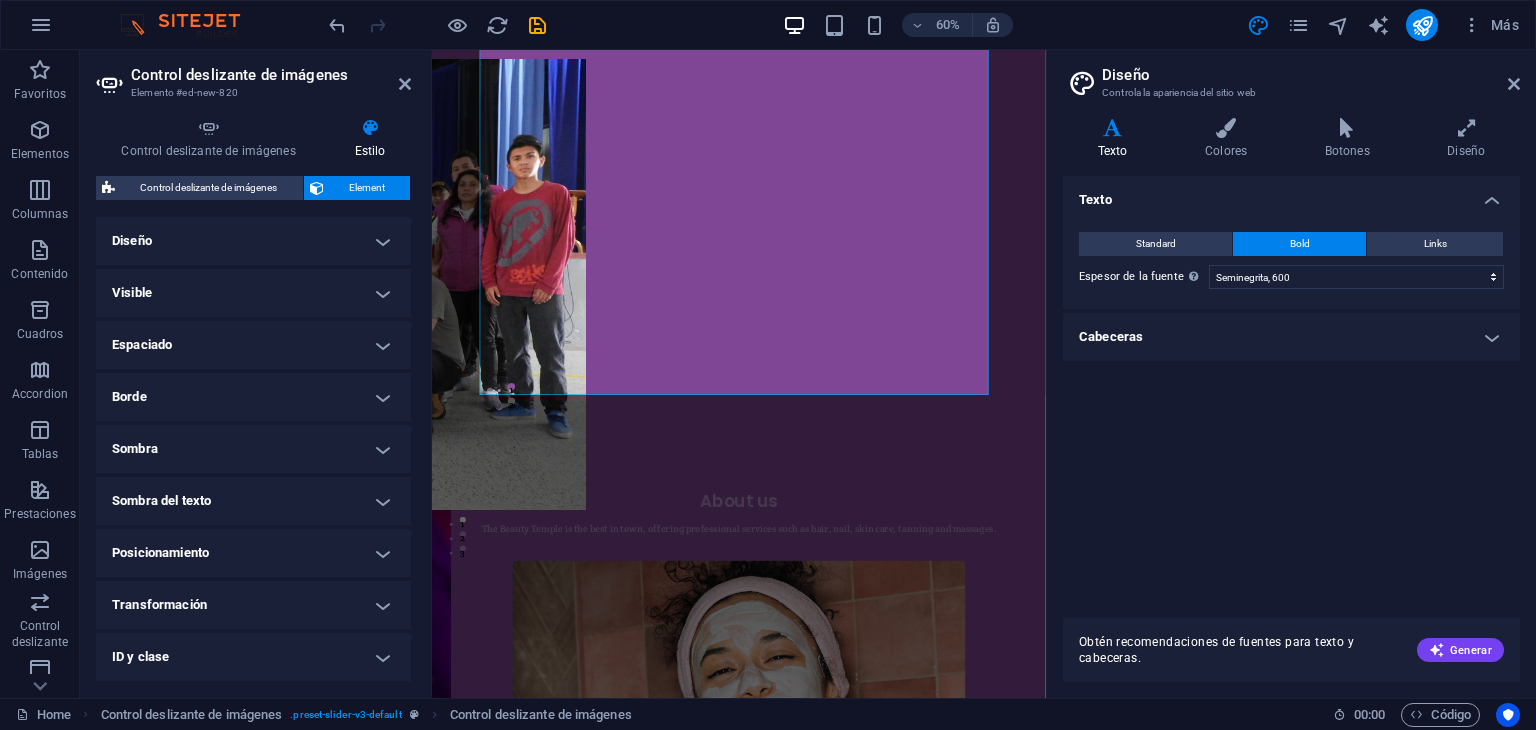 click on "Sombra del texto" at bounding box center [253, 501] 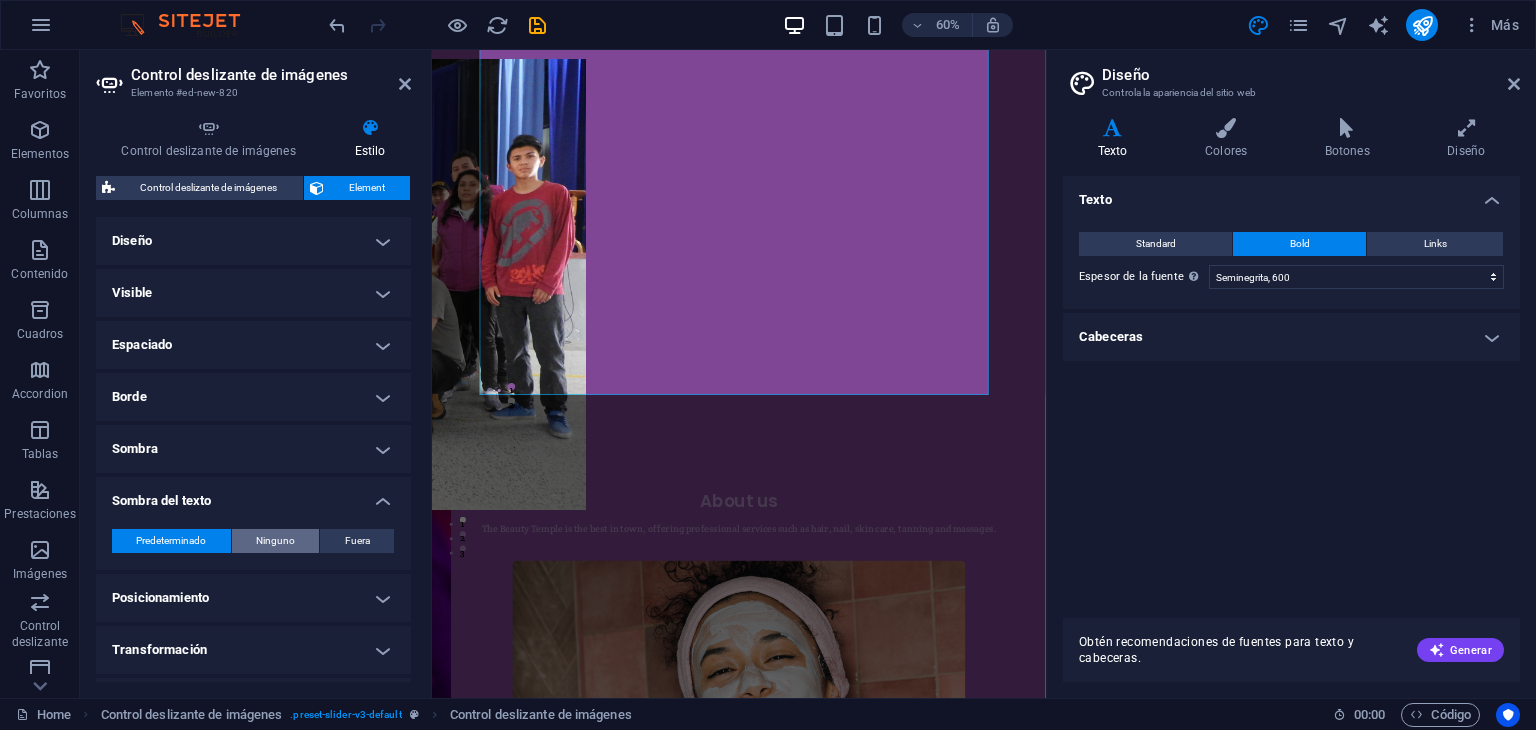 click on "Ninguno" at bounding box center [275, 541] 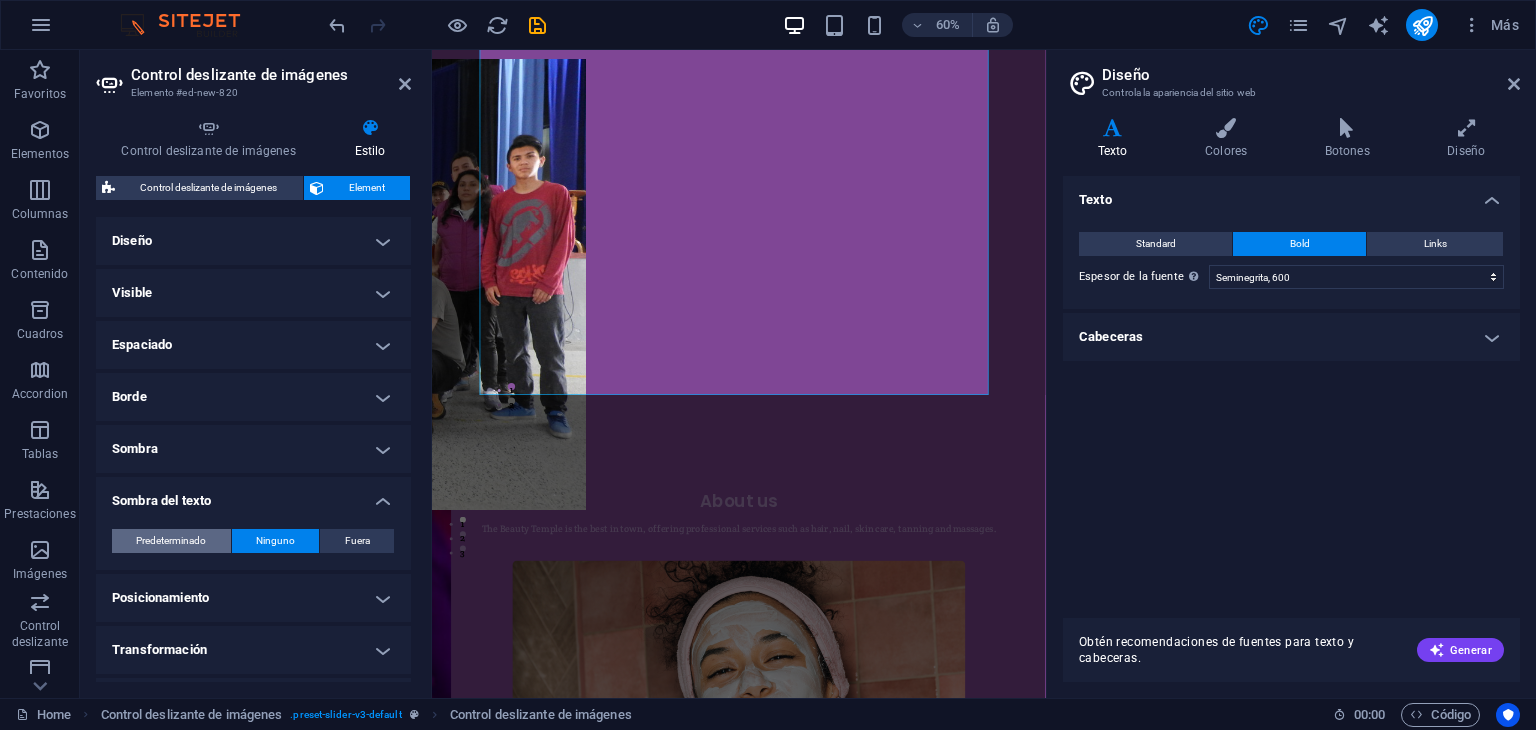 click on "Predeterminado" at bounding box center (171, 541) 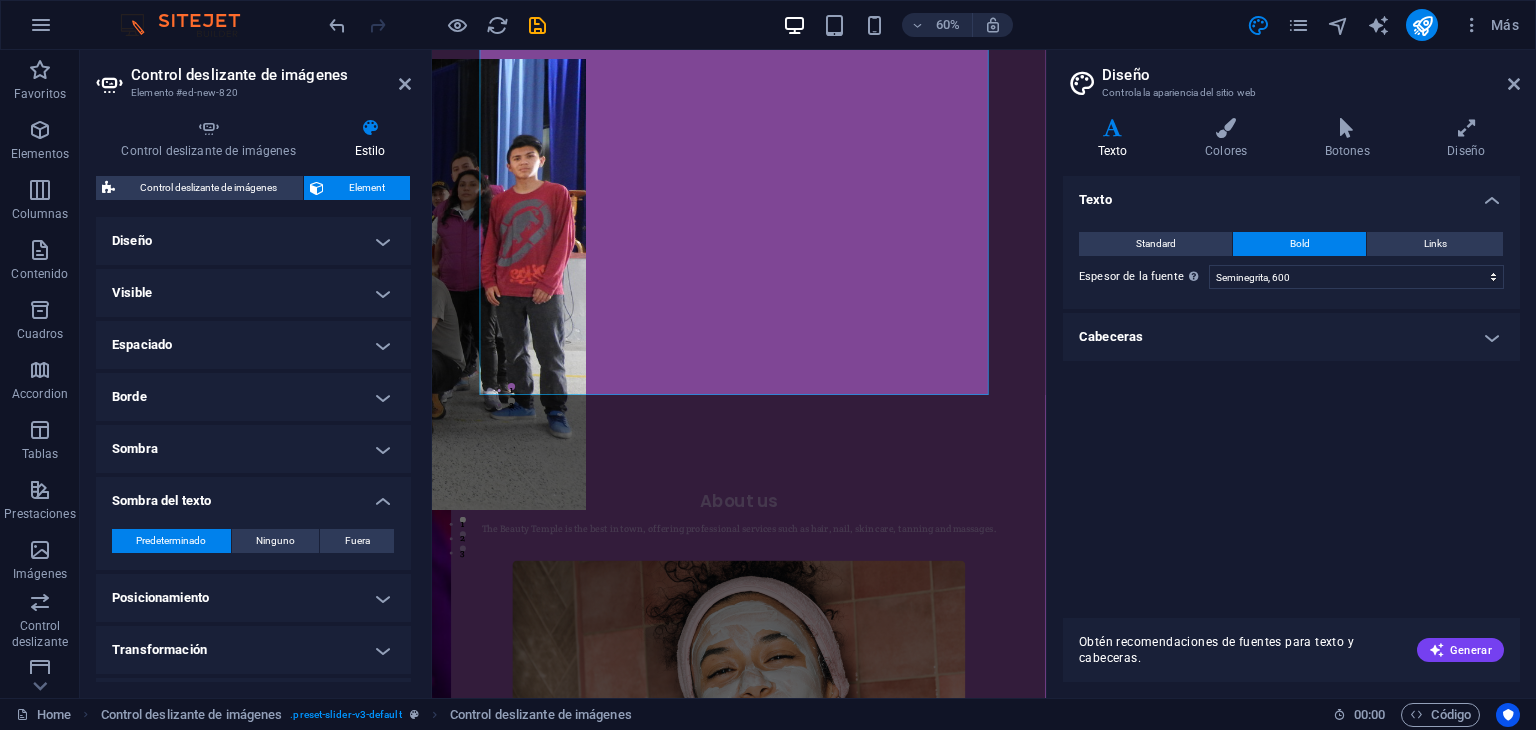click on "Sombra del texto" at bounding box center (253, 495) 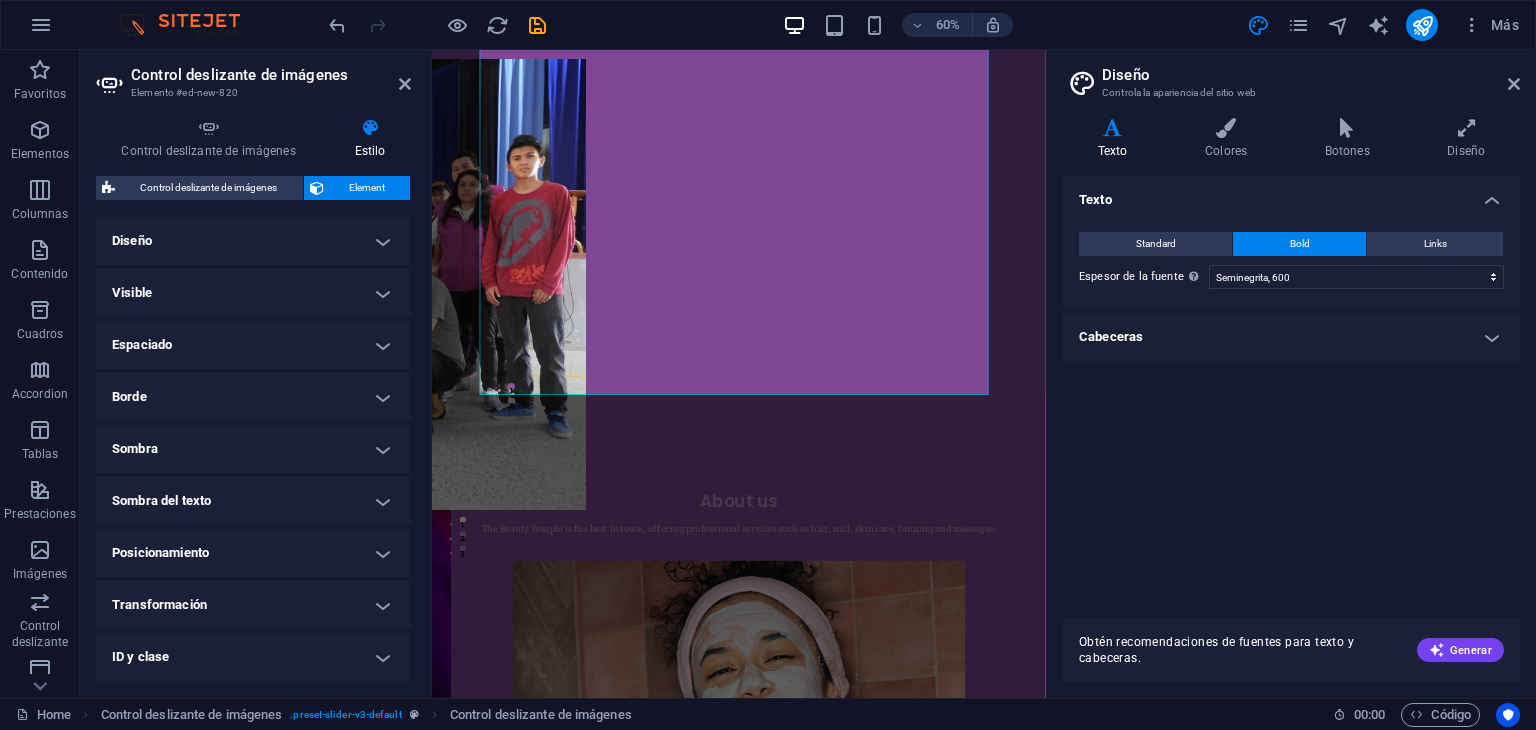click on "Posicionamiento" at bounding box center (253, 553) 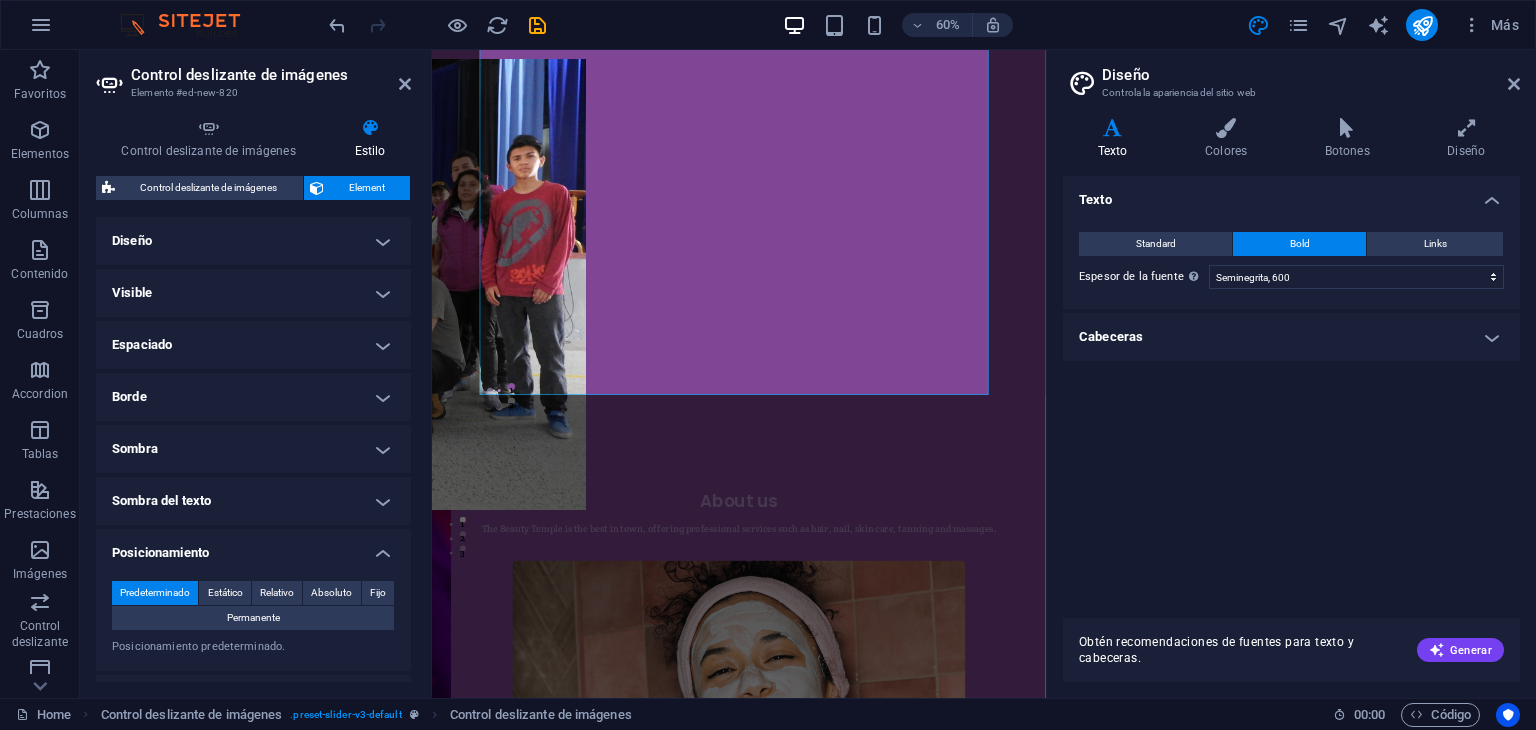 click on "Posicionamiento" at bounding box center [253, 547] 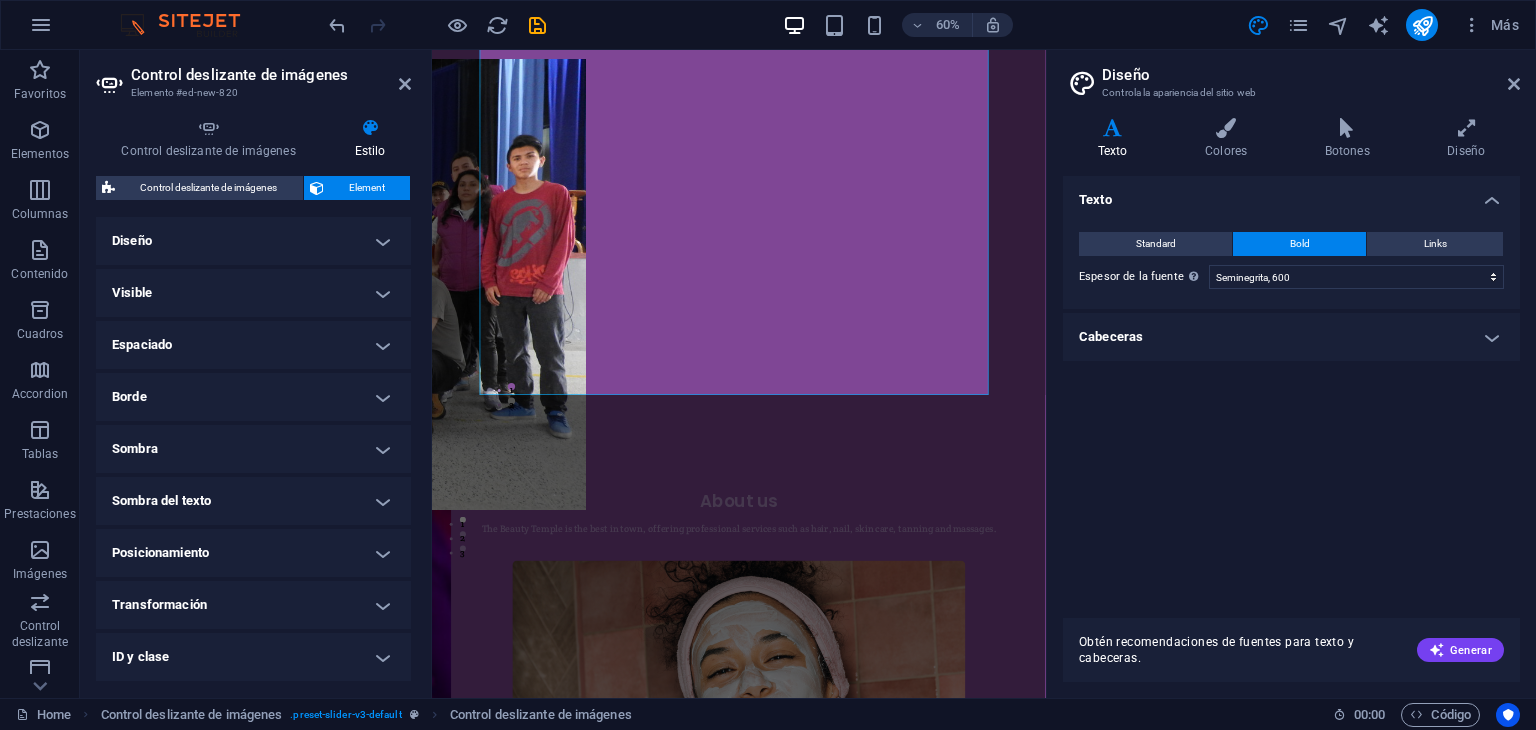 click on "Posicionamiento" at bounding box center (253, 553) 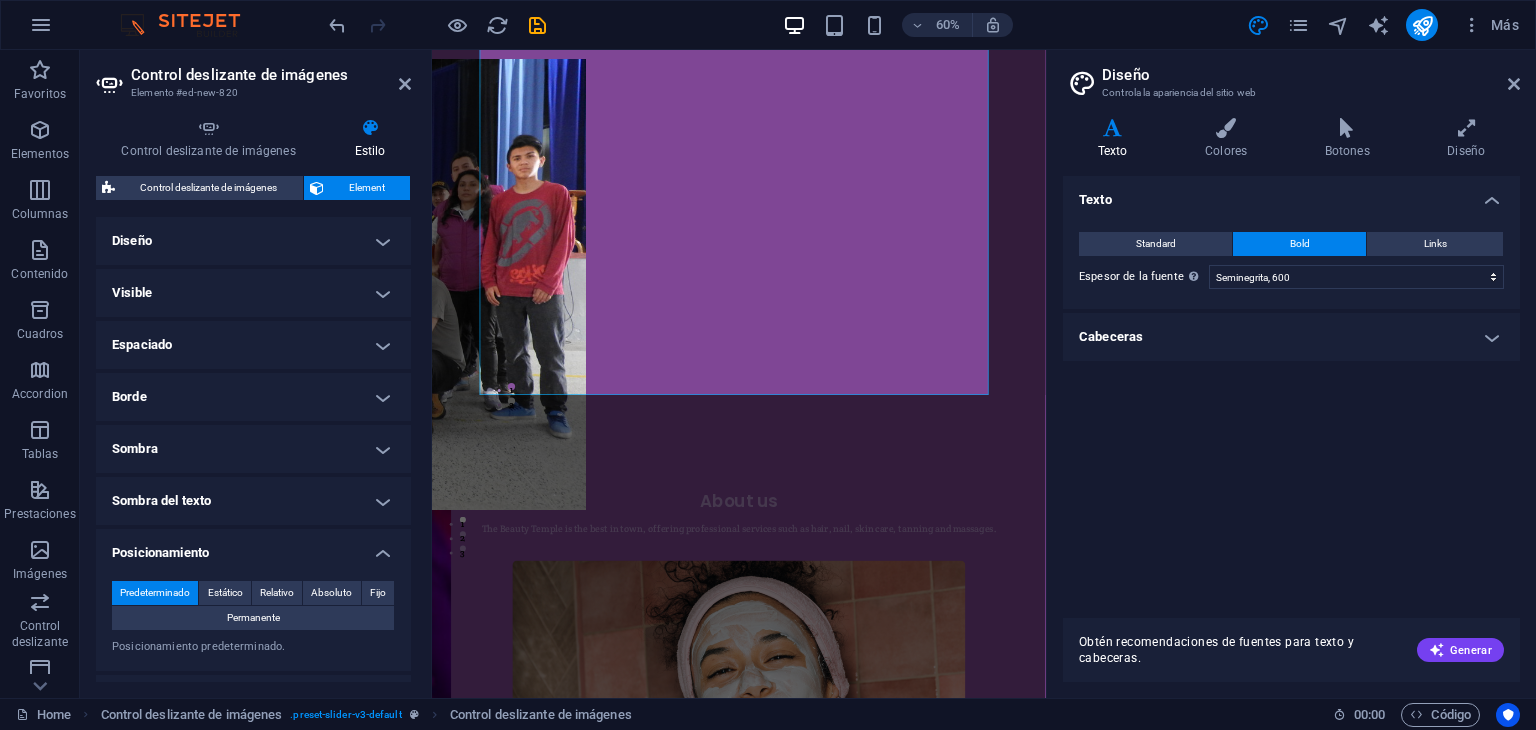 click on "Posicionamiento" at bounding box center [253, 547] 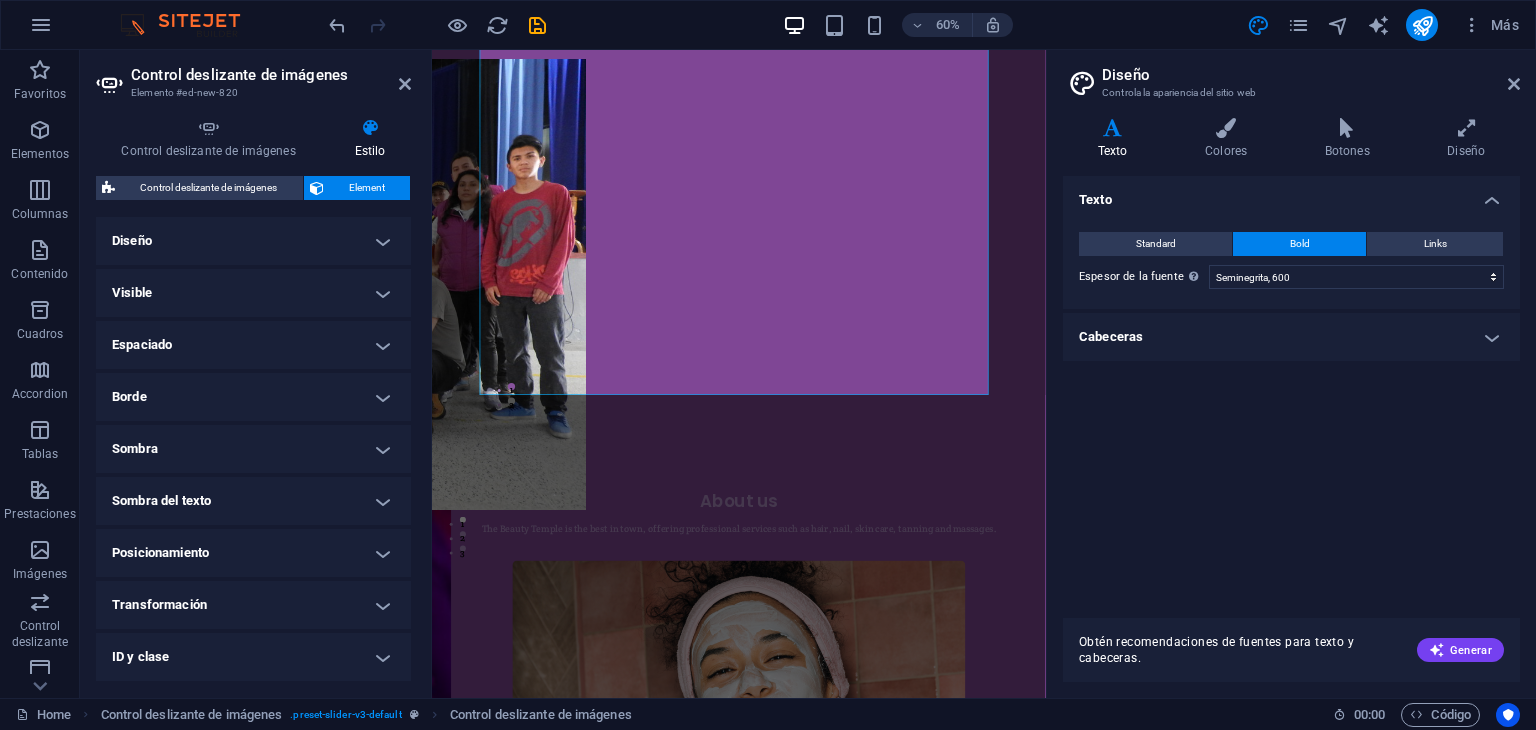 click on "Transformación" at bounding box center (253, 605) 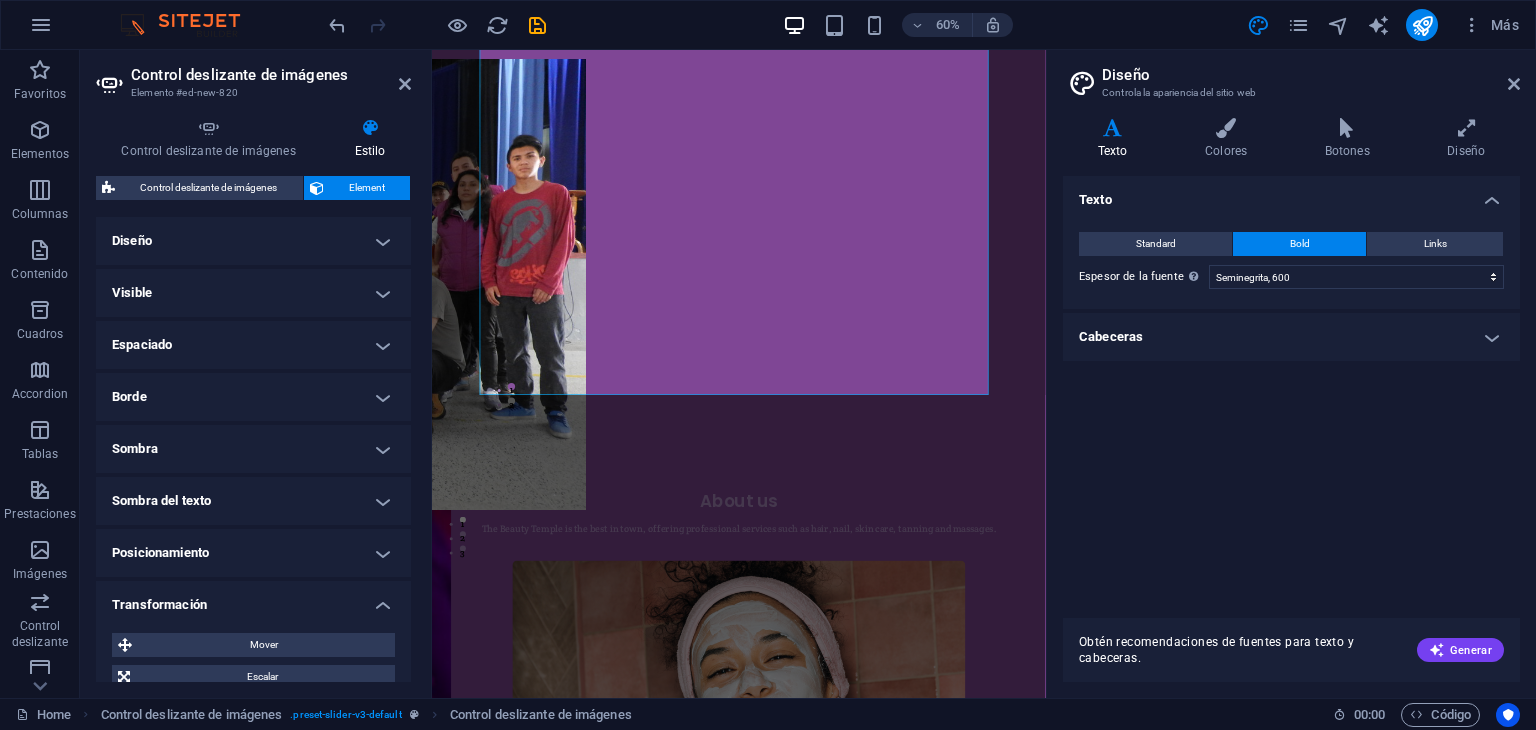 click on "Transformación" at bounding box center (253, 599) 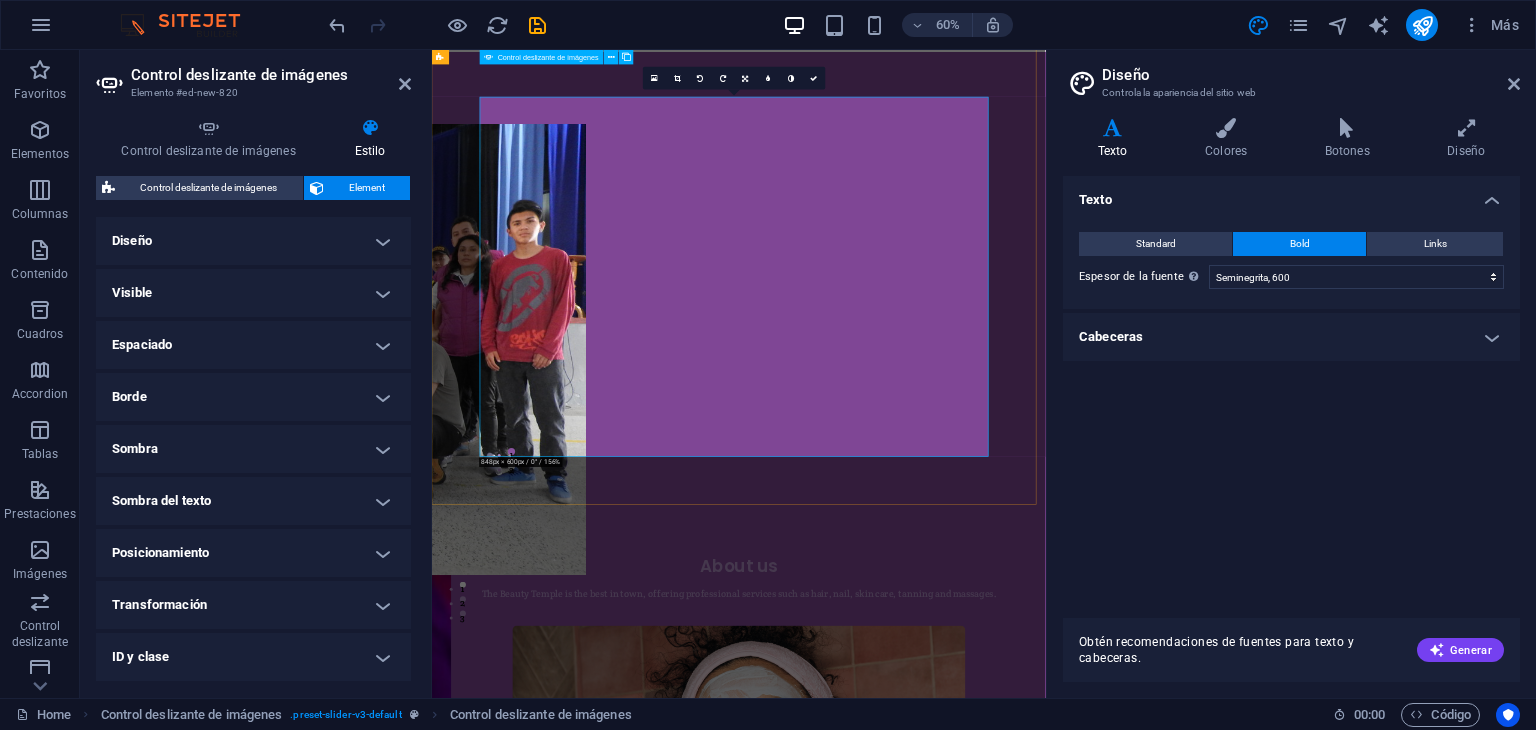 click at bounding box center (64, 1220) 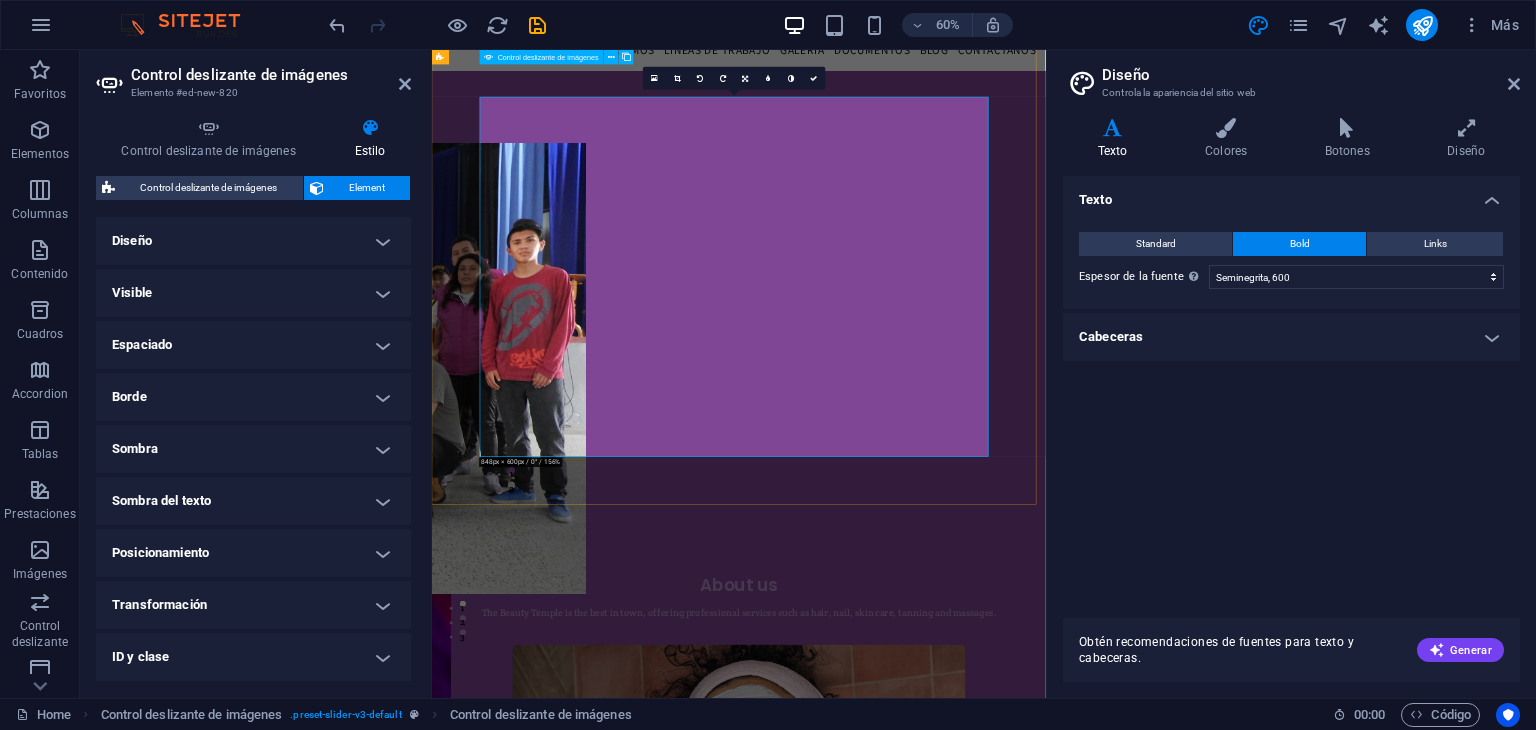 click at bounding box center [64, 1251] 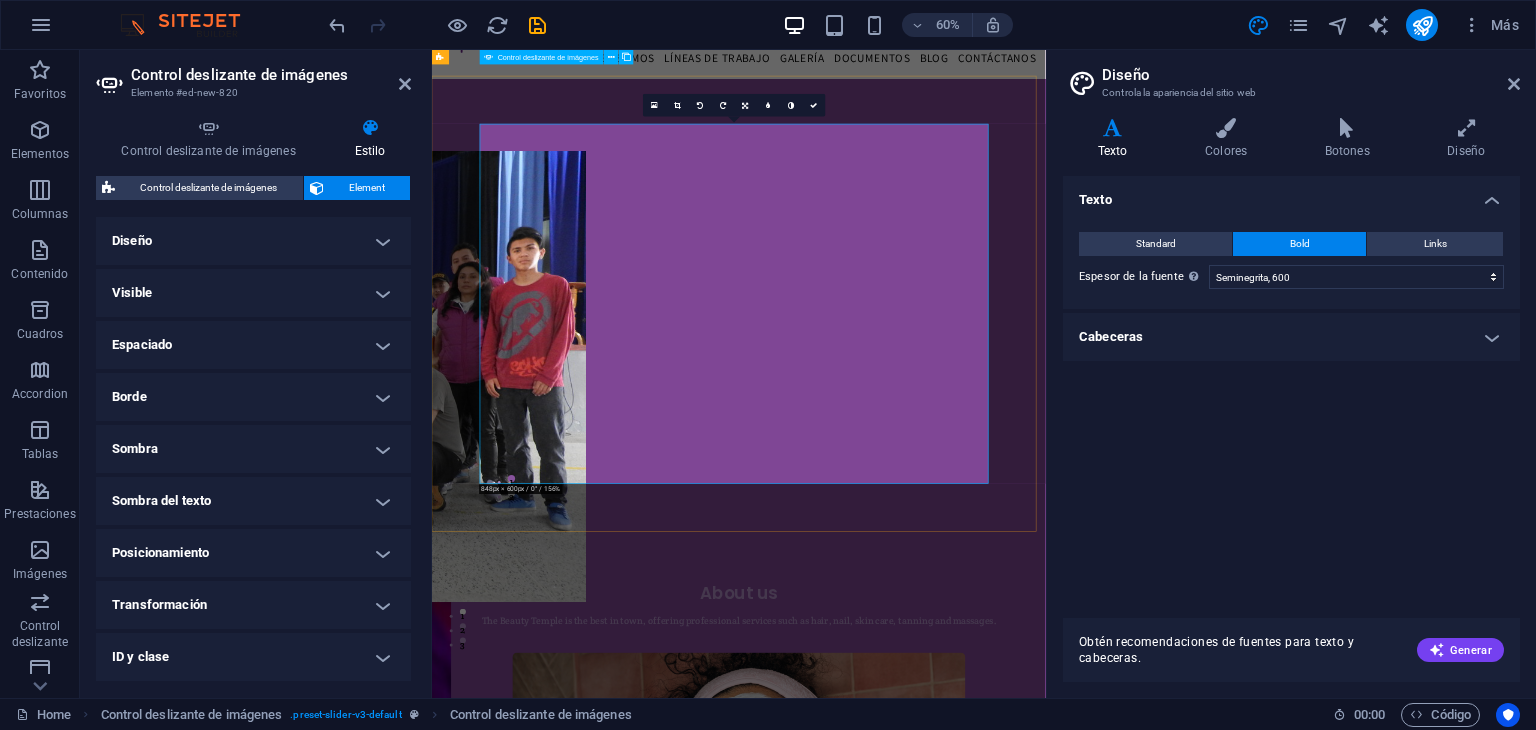 scroll, scrollTop: 124, scrollLeft: 0, axis: vertical 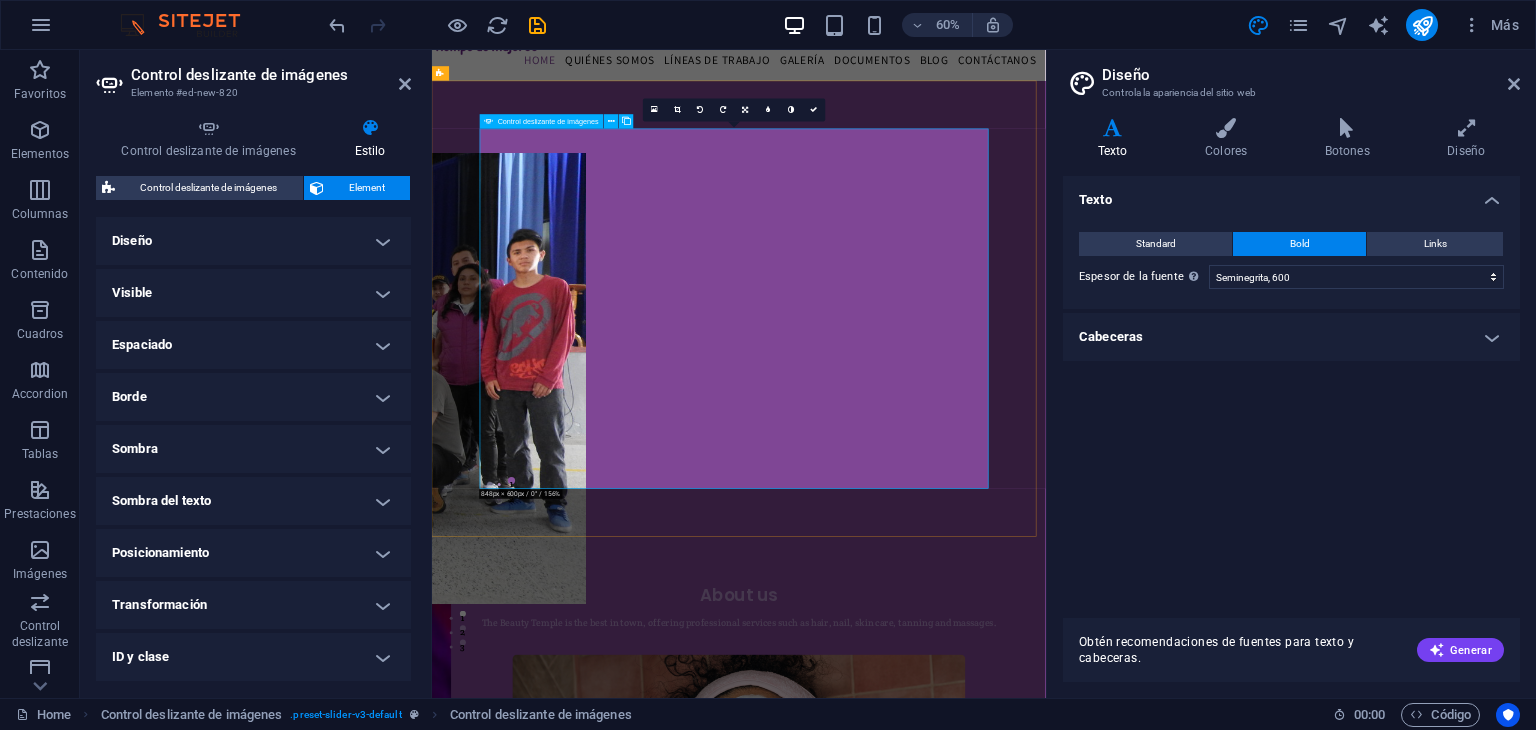 click on "Empoderamiento Social y Politico" at bounding box center (1360, 2877) 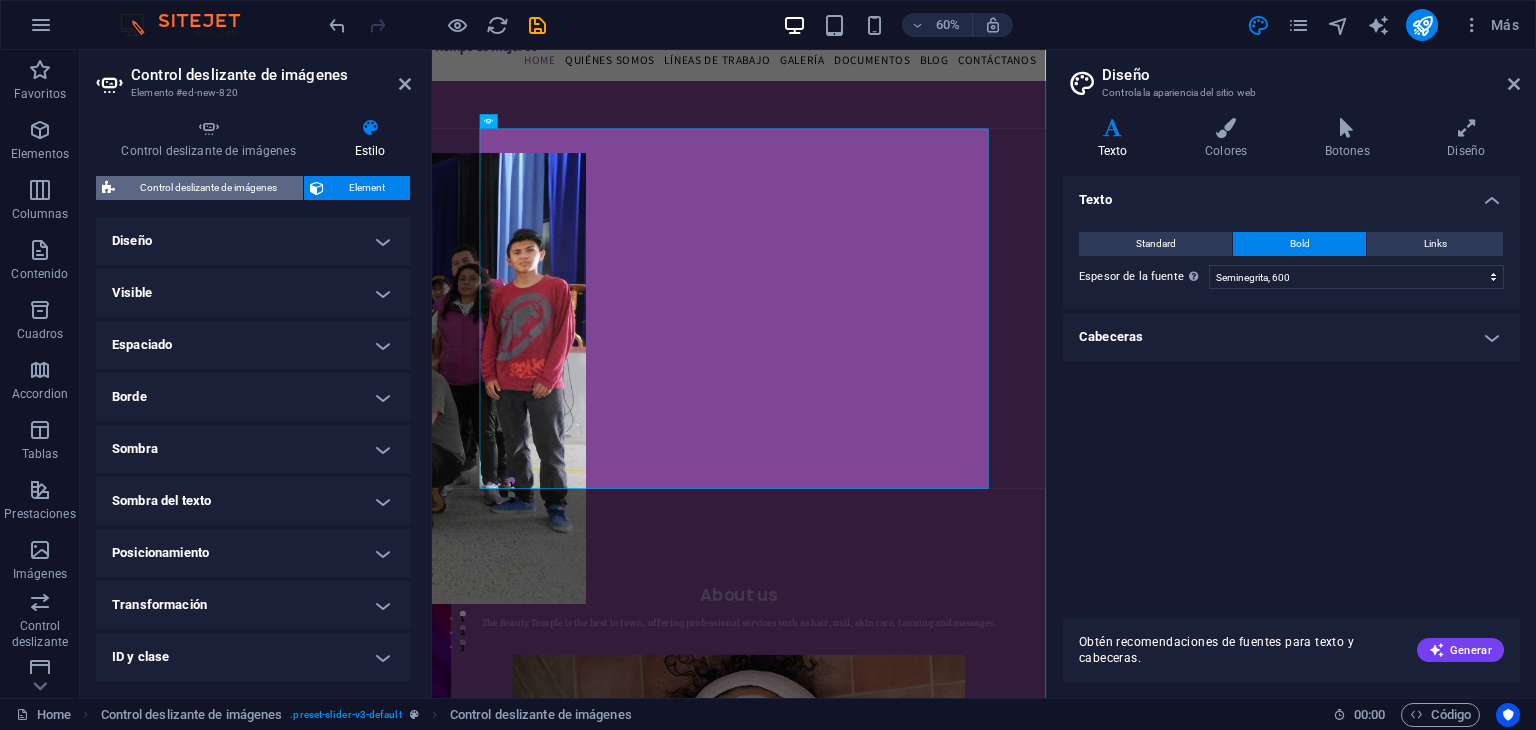 click on "Control deslizante de imágenes" at bounding box center (209, 188) 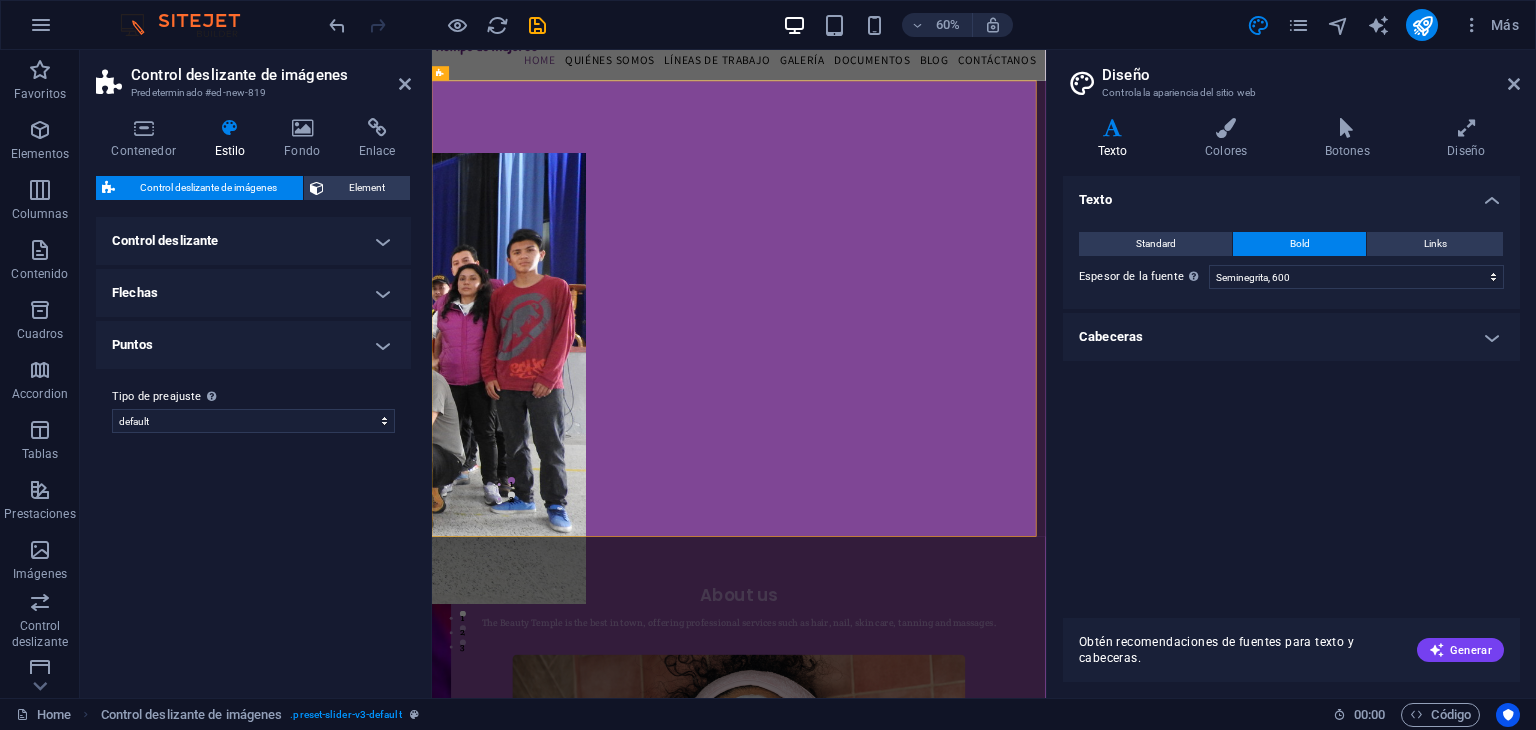 click on "Control deslizante" at bounding box center [253, 241] 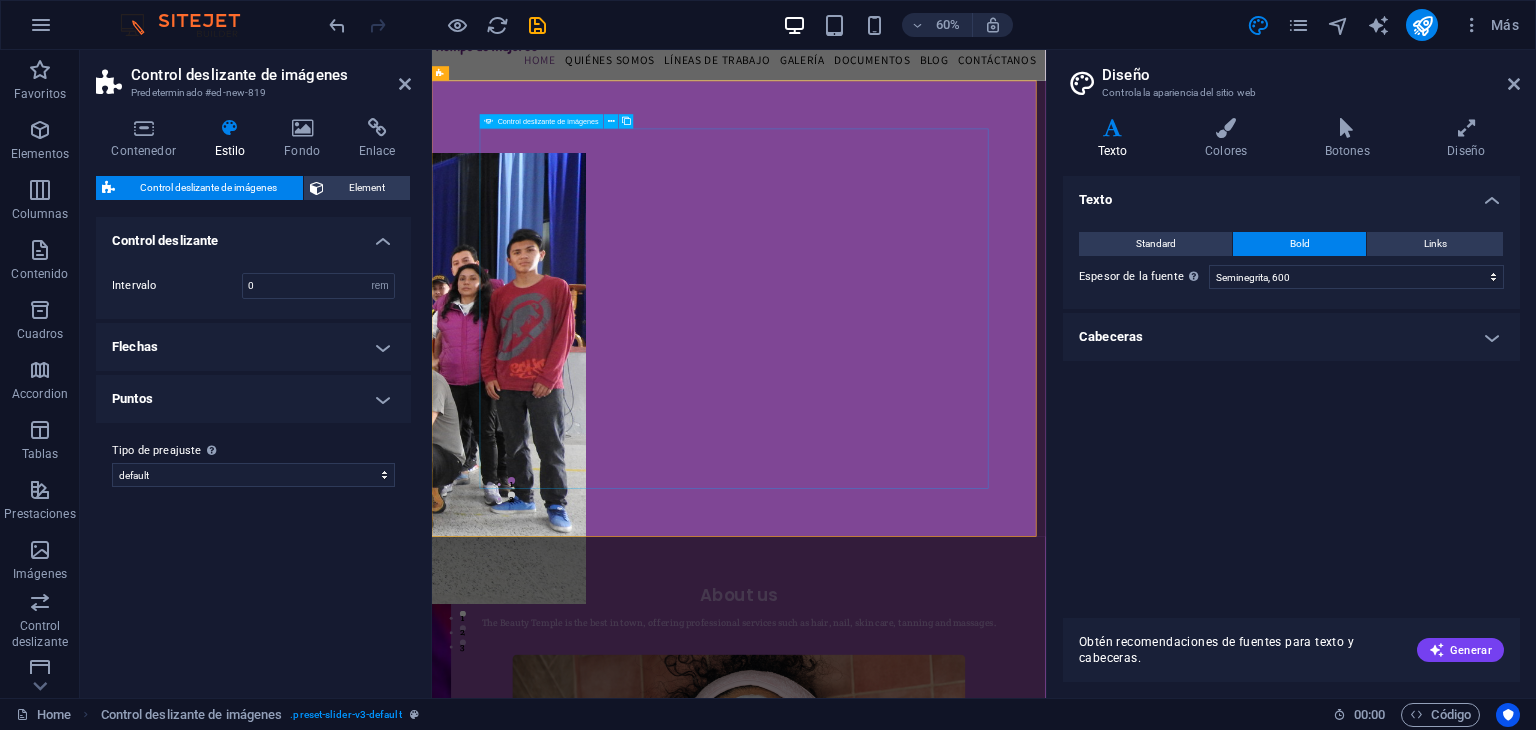 click at bounding box center [64, 1267] 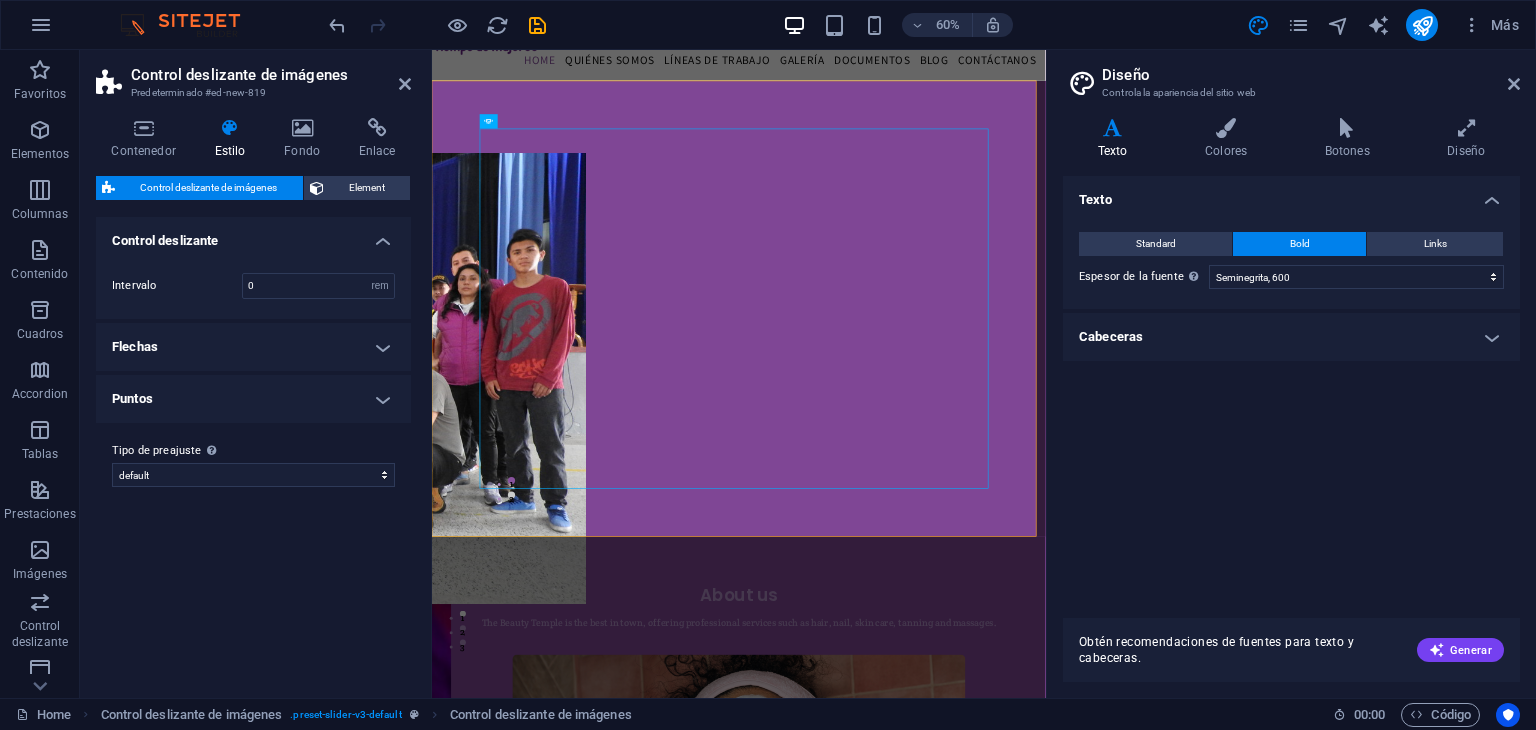 click at bounding box center (64, 1267) 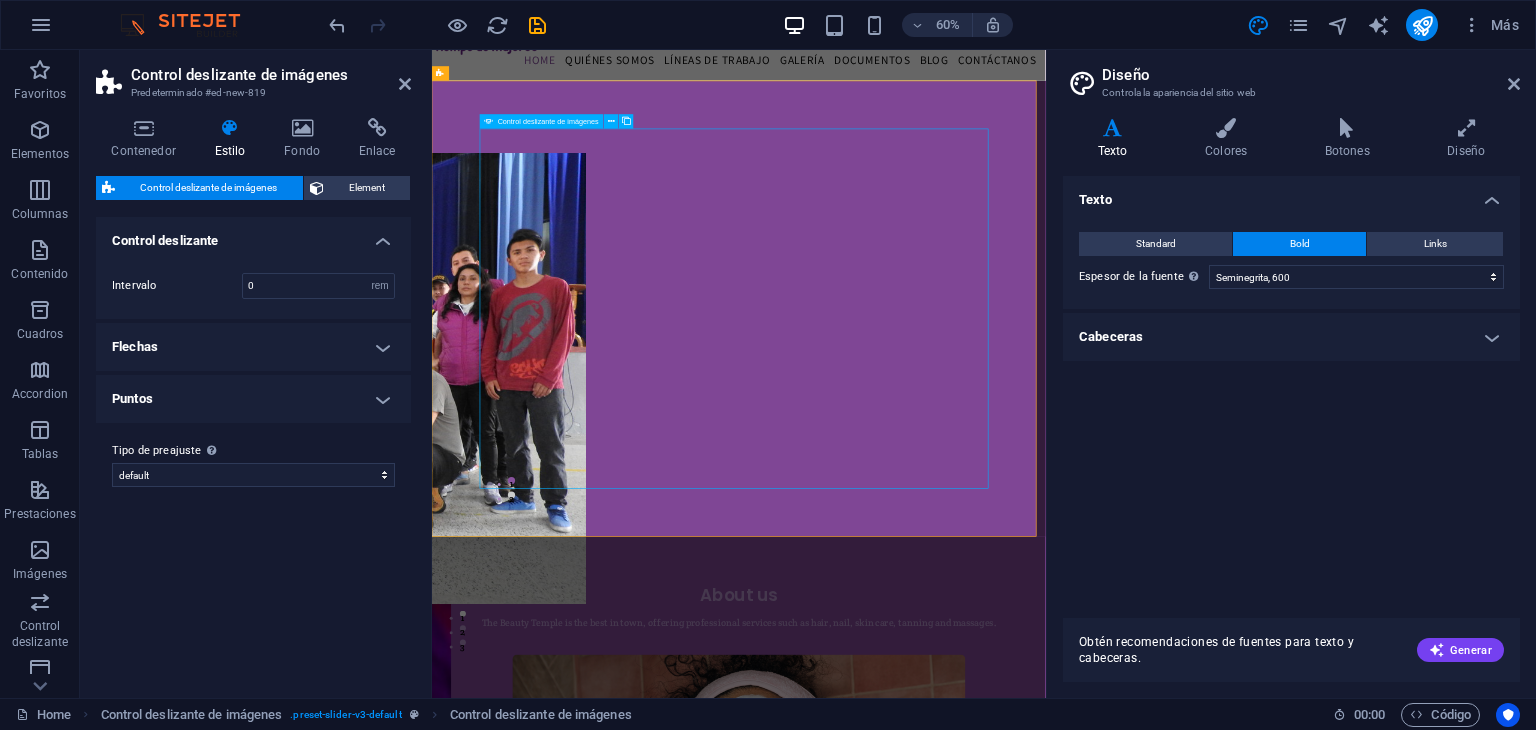 click at bounding box center (64, 1267) 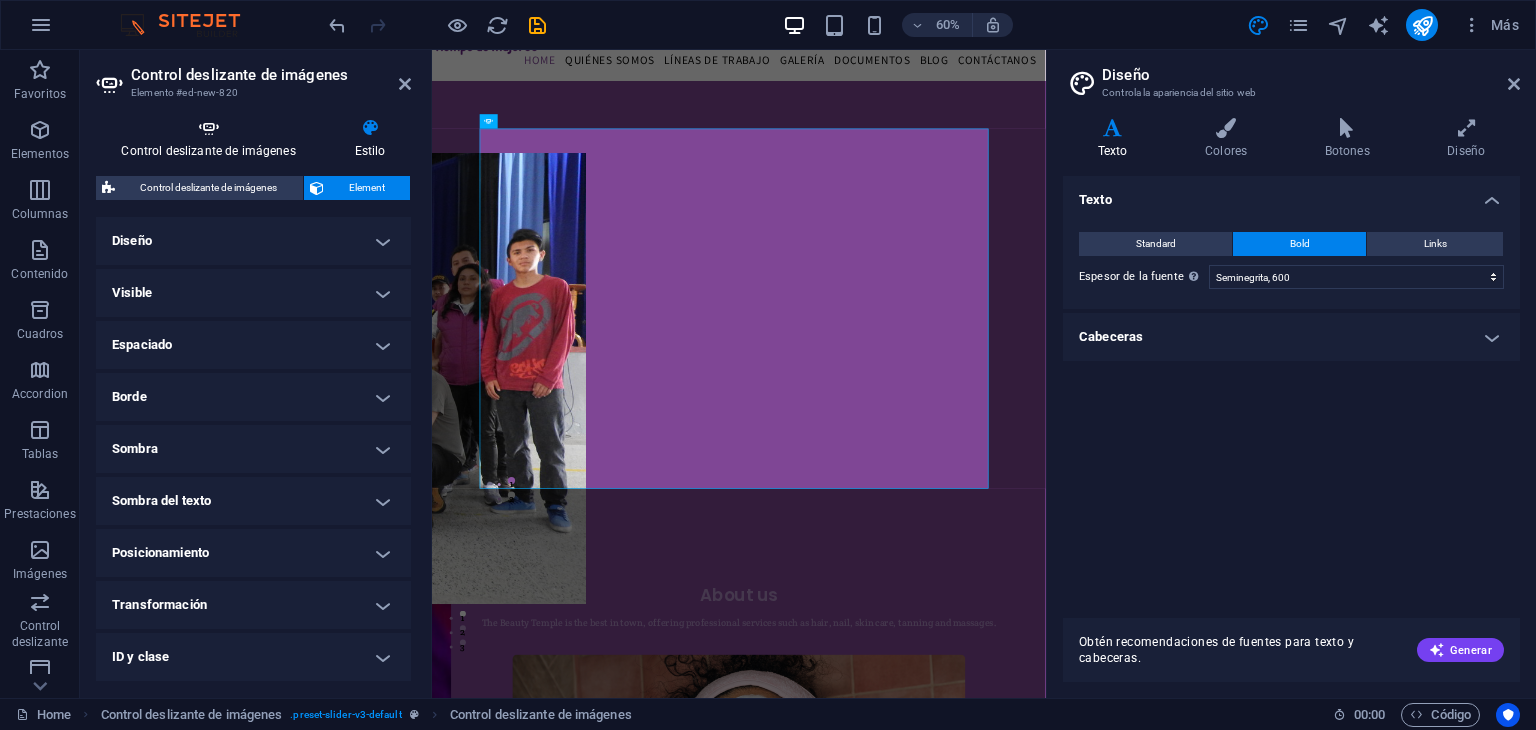 click on "Control deslizante de imágenes" at bounding box center (212, 139) 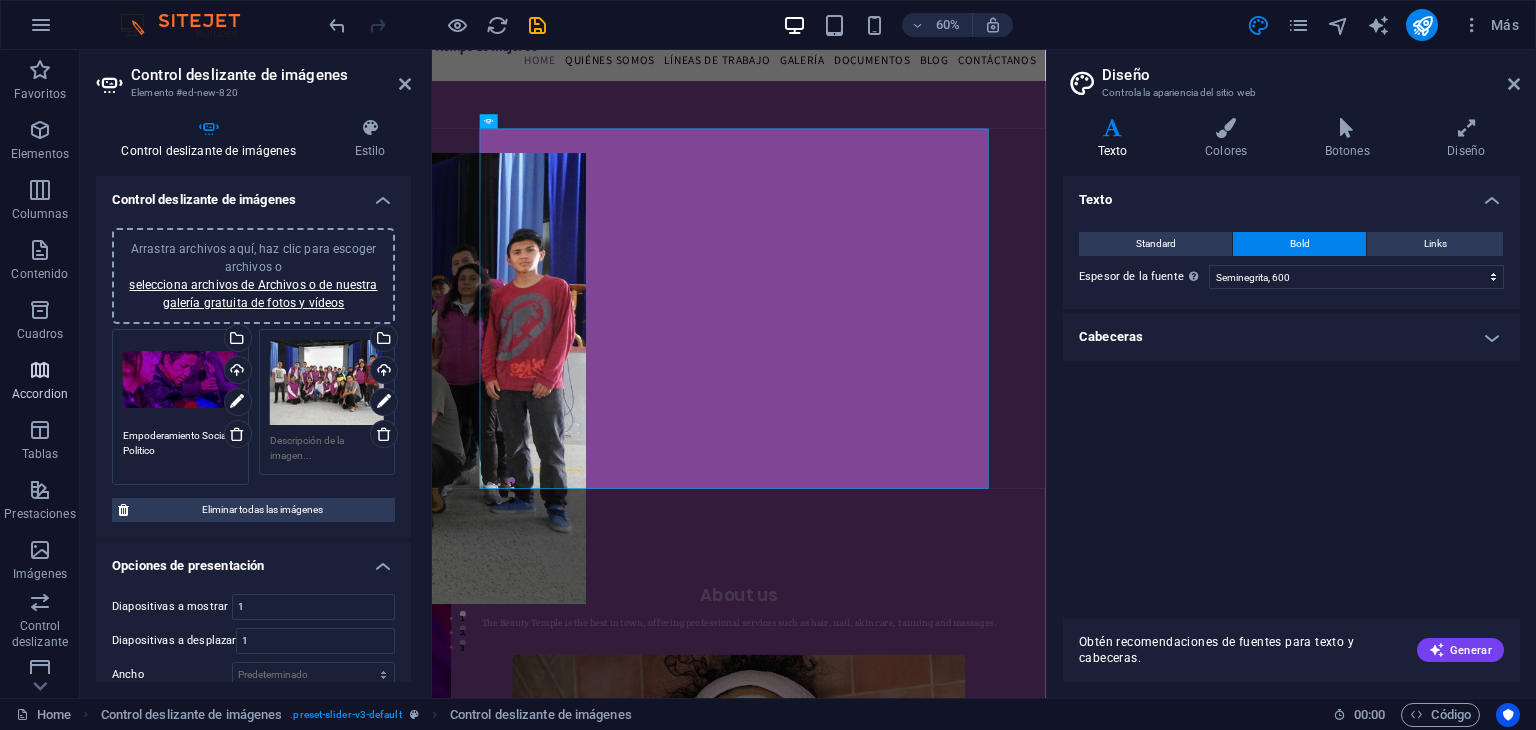 drag, startPoint x: 180, startPoint y: 448, endPoint x: 52, endPoint y: 396, distance: 138.15933 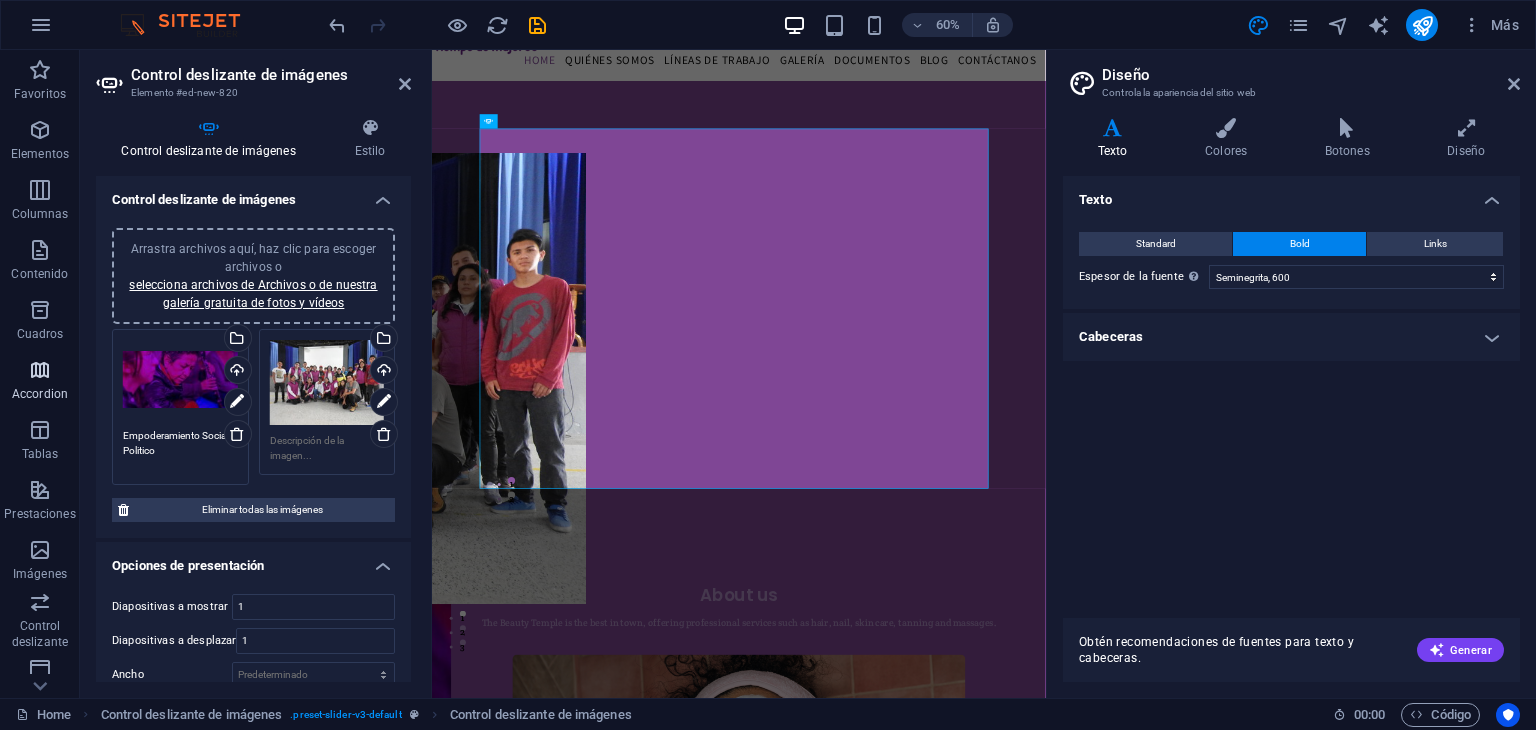 click on "Control deslizante de imágenes Estilo Control deslizante de imágenes Arrastra archivos aquí, haz clic para escoger archivos o  selecciona archivos de Archivos o de nuestra galería gratuita de fotos y vídeos Arrastra archivos aquí, haz clic para escoger archivos o  selecciona archivos de Archivos o de nuestra galería gratuita de fotos y vídeos Selecciona archivos del administrador de archivos, de la galería de fotos o carga archivo(s) Cargar Empoderamiento Social y Politico Arrastra archivos aquí, haz clic para escoger archivos o  selecciona archivos de Archivos o de nuestra galería gratuita de fotos y vídeos Selecciona archivos del administrador de archivos, de la galería de fotos o carga archivo(s) Cargar Eliminar todas las imágenes Opciones de presentación Diapositivas a mostrar 1 Diapositivas a desplazar 1 Ancho Predeterminado px % rem em vw vh Altura 600 Predeterminado px rem em vw vh Altura adaptable Ajustar automáticamente el alto para controles deslizantes de diapositiva única Navegar" at bounding box center (253, 400) 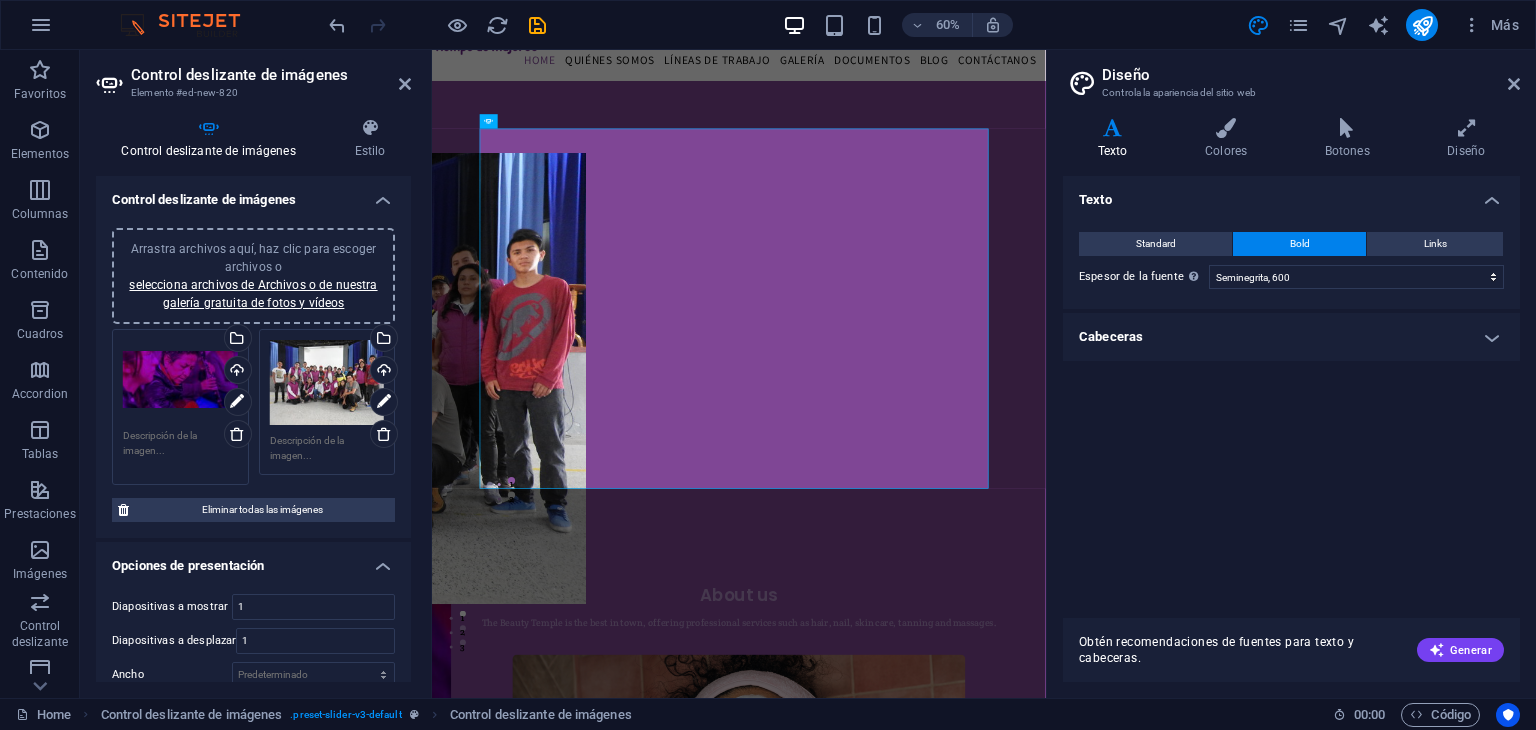 click on "Arrastra archivos aquí, haz clic para escoger archivos o  selecciona archivos de Archivos o de nuestra galería gratuita de fotos y vídeos Selecciona archivos del administrador de archivos, de la galería de fotos o carga archivo(s) Cargar" at bounding box center (327, 402) 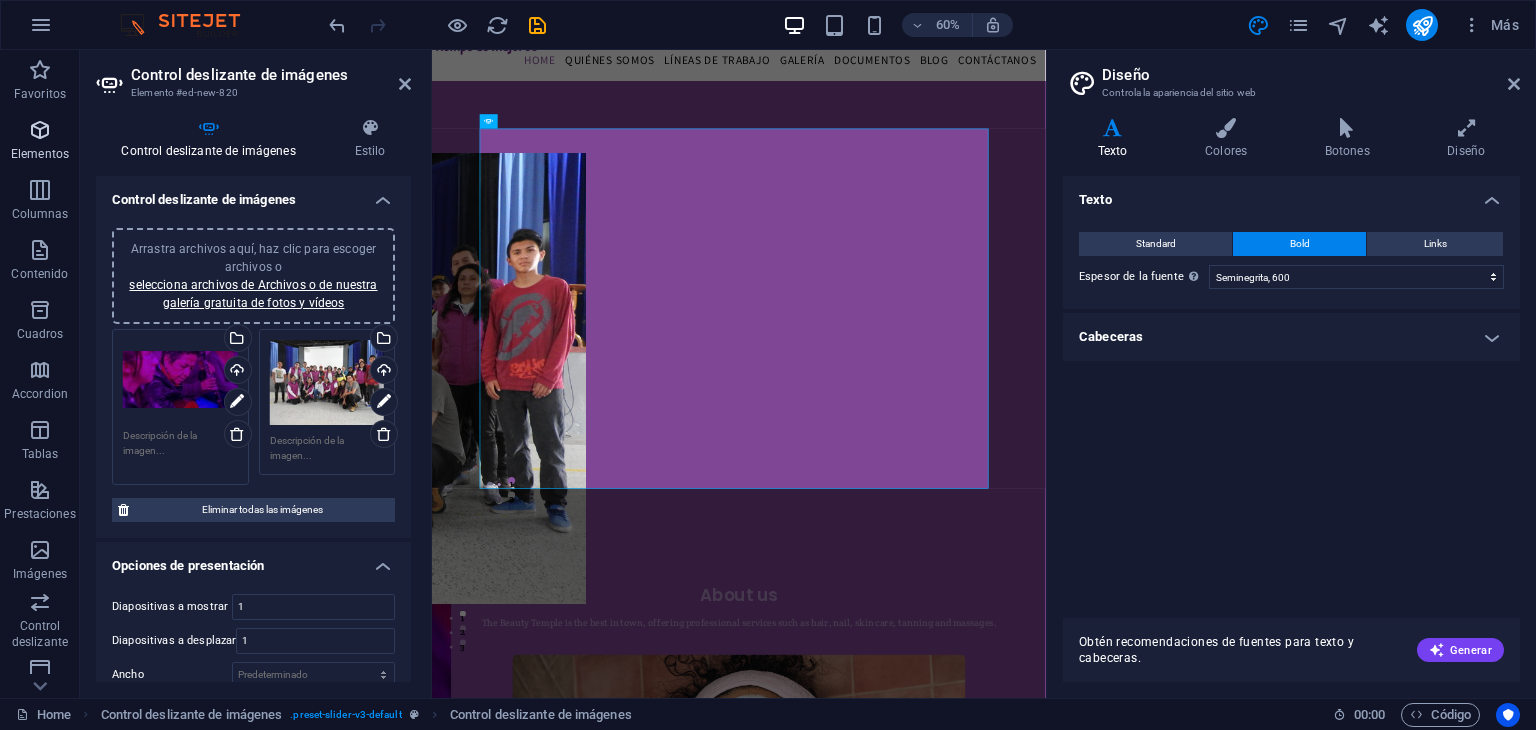 type 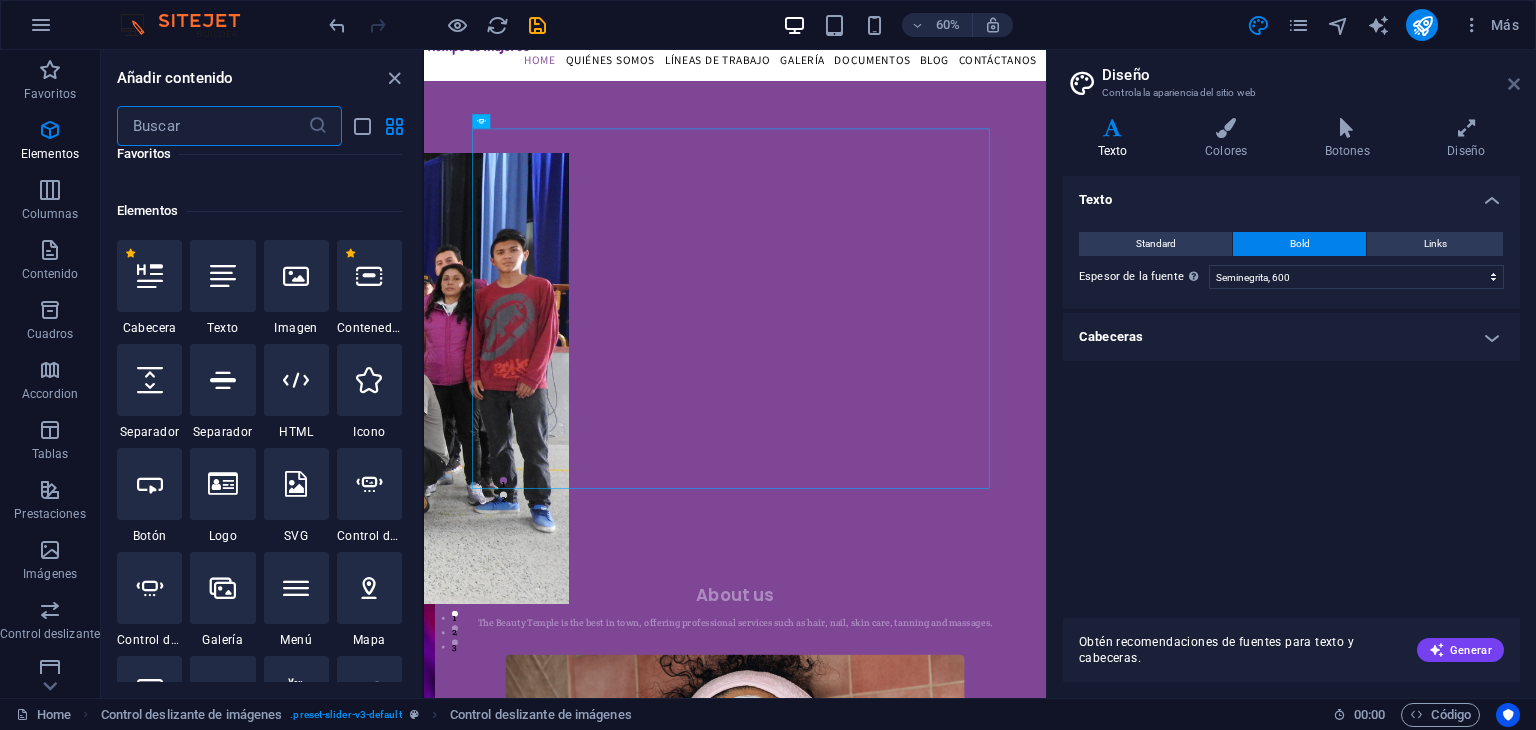 scroll, scrollTop: 376, scrollLeft: 0, axis: vertical 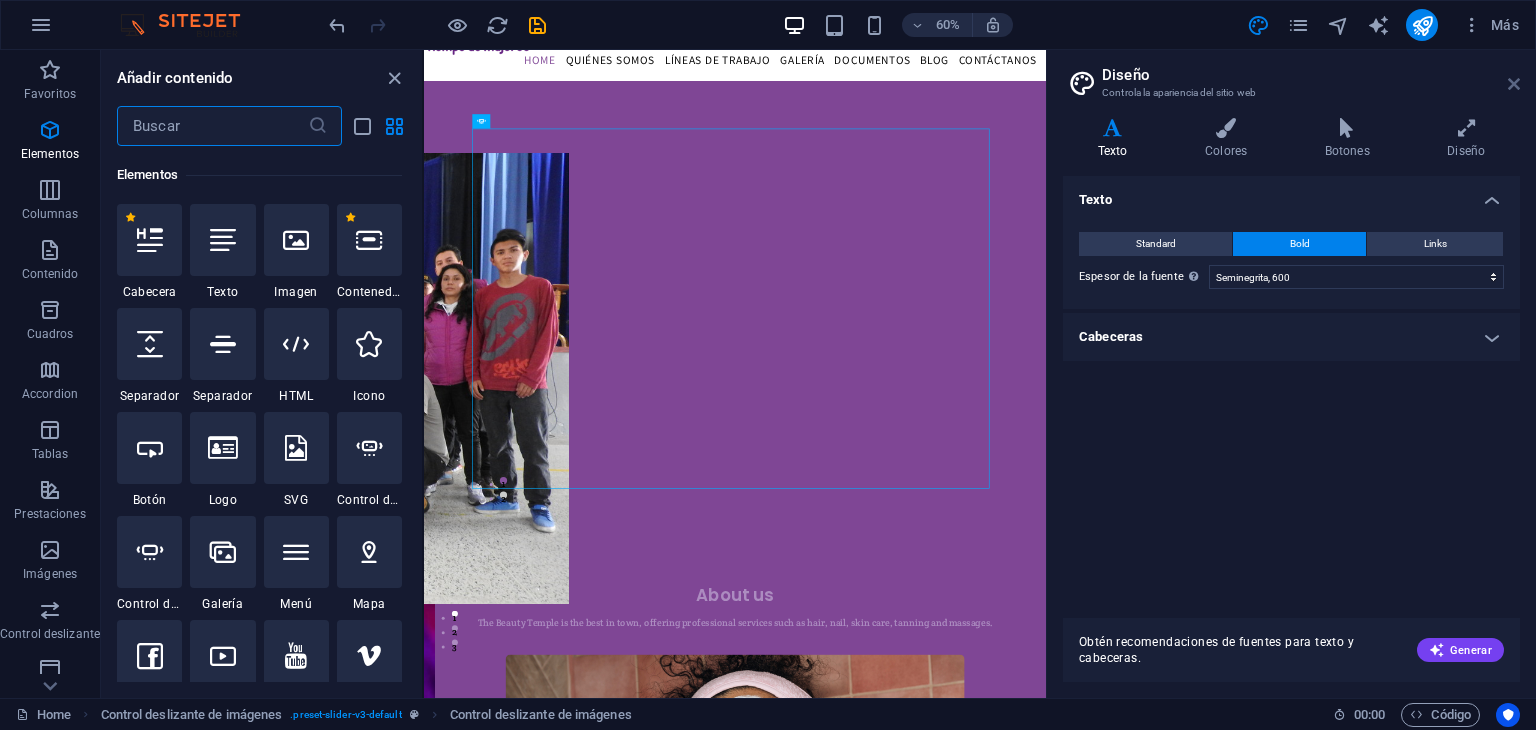 click at bounding box center [1514, 84] 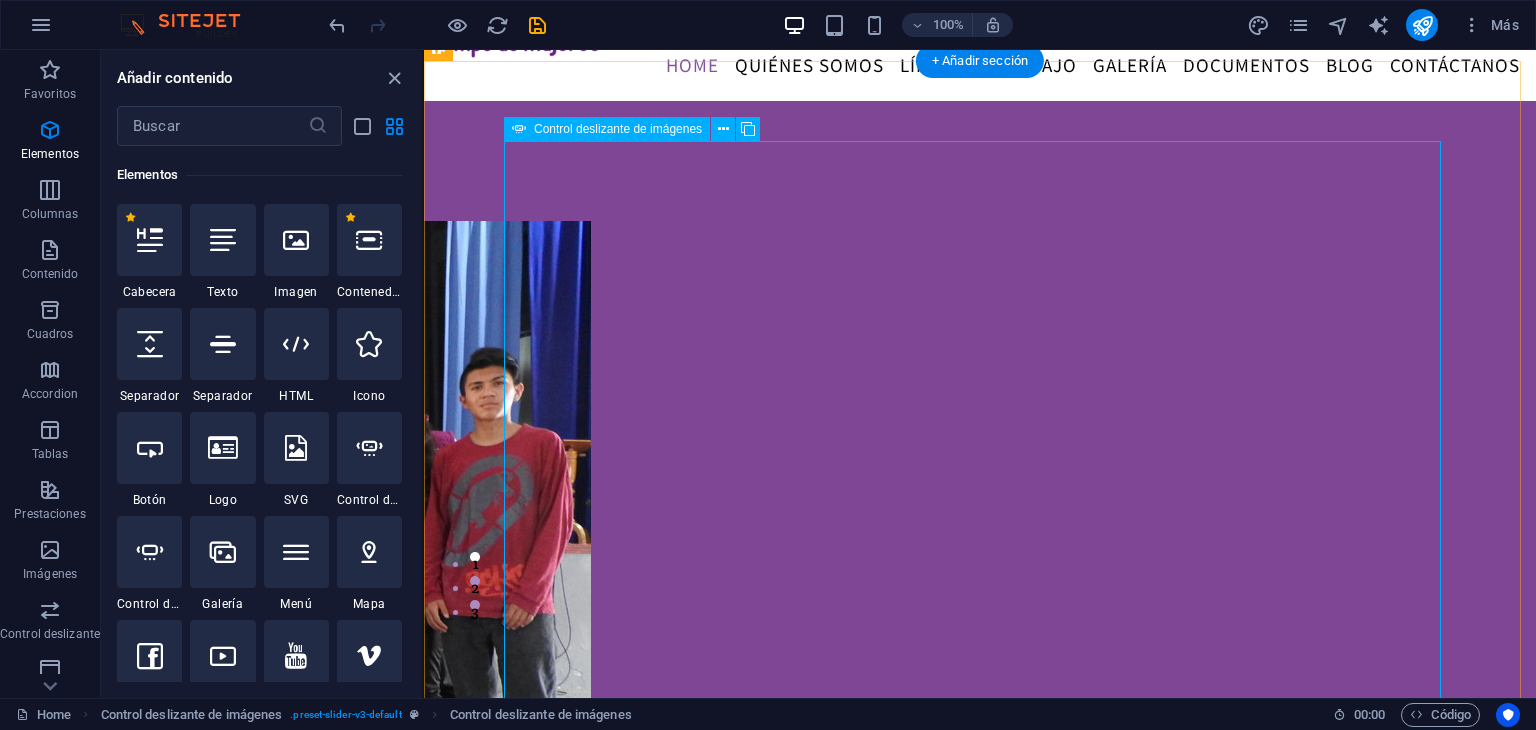 click at bounding box center (-33, 1267) 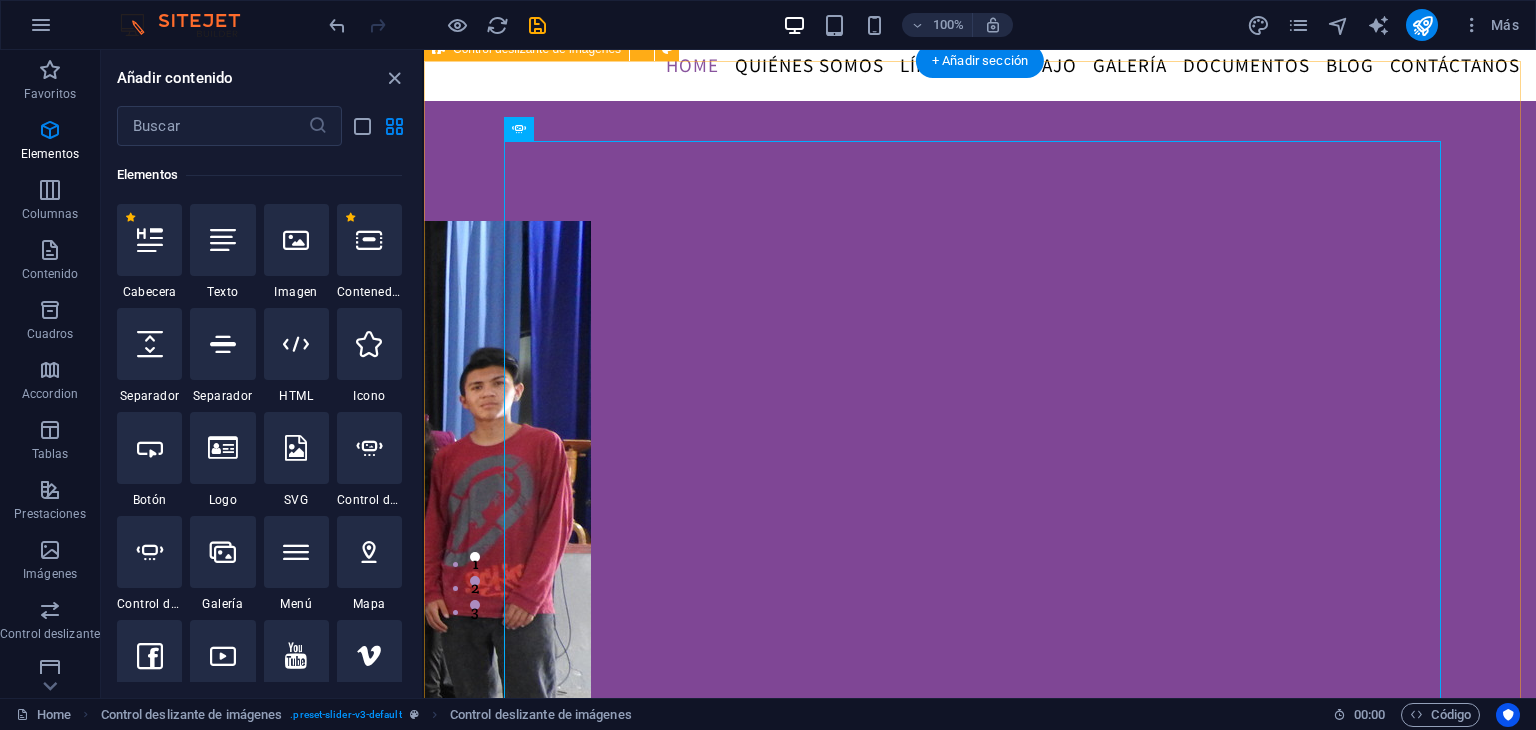 click on "1 2" at bounding box center (980, 481) 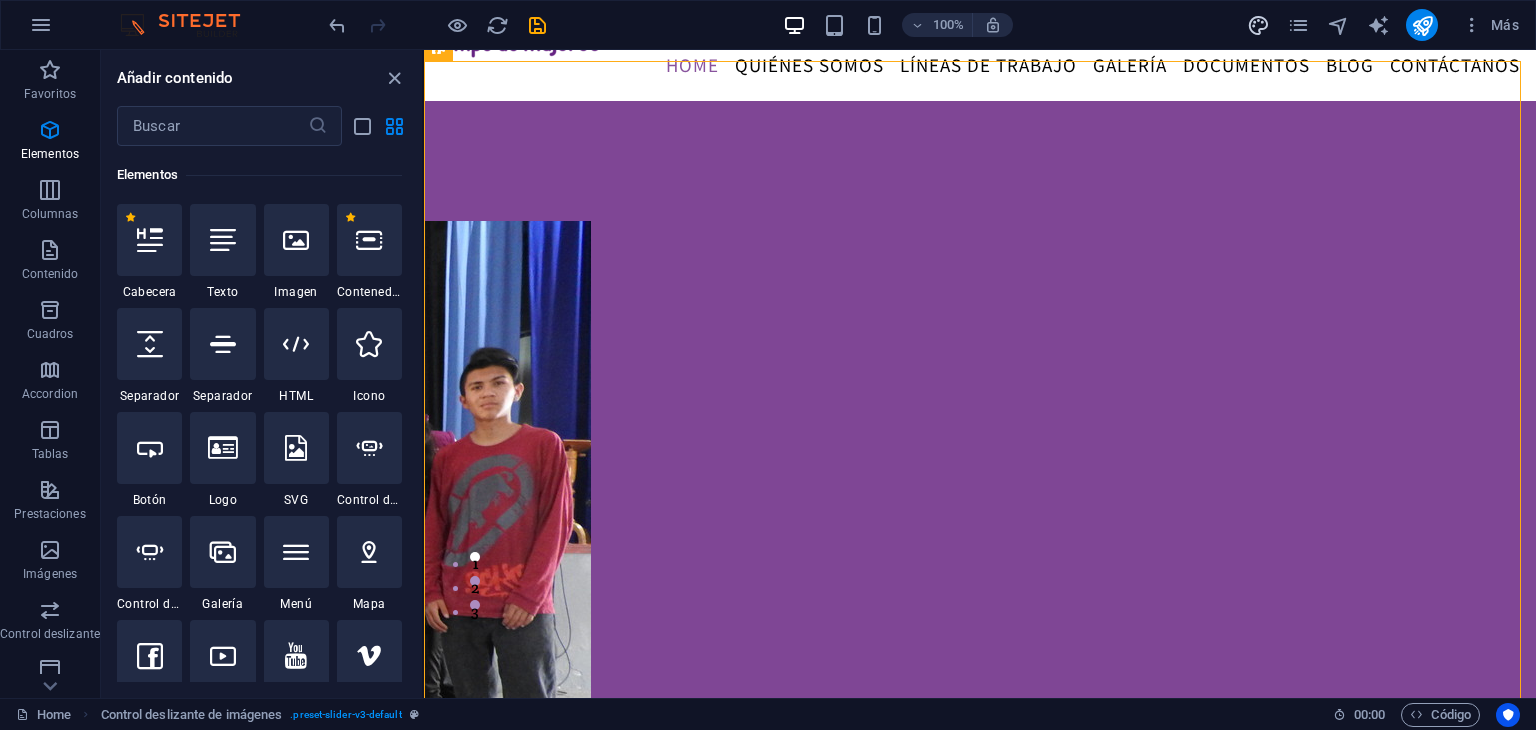 click at bounding box center (1258, 25) 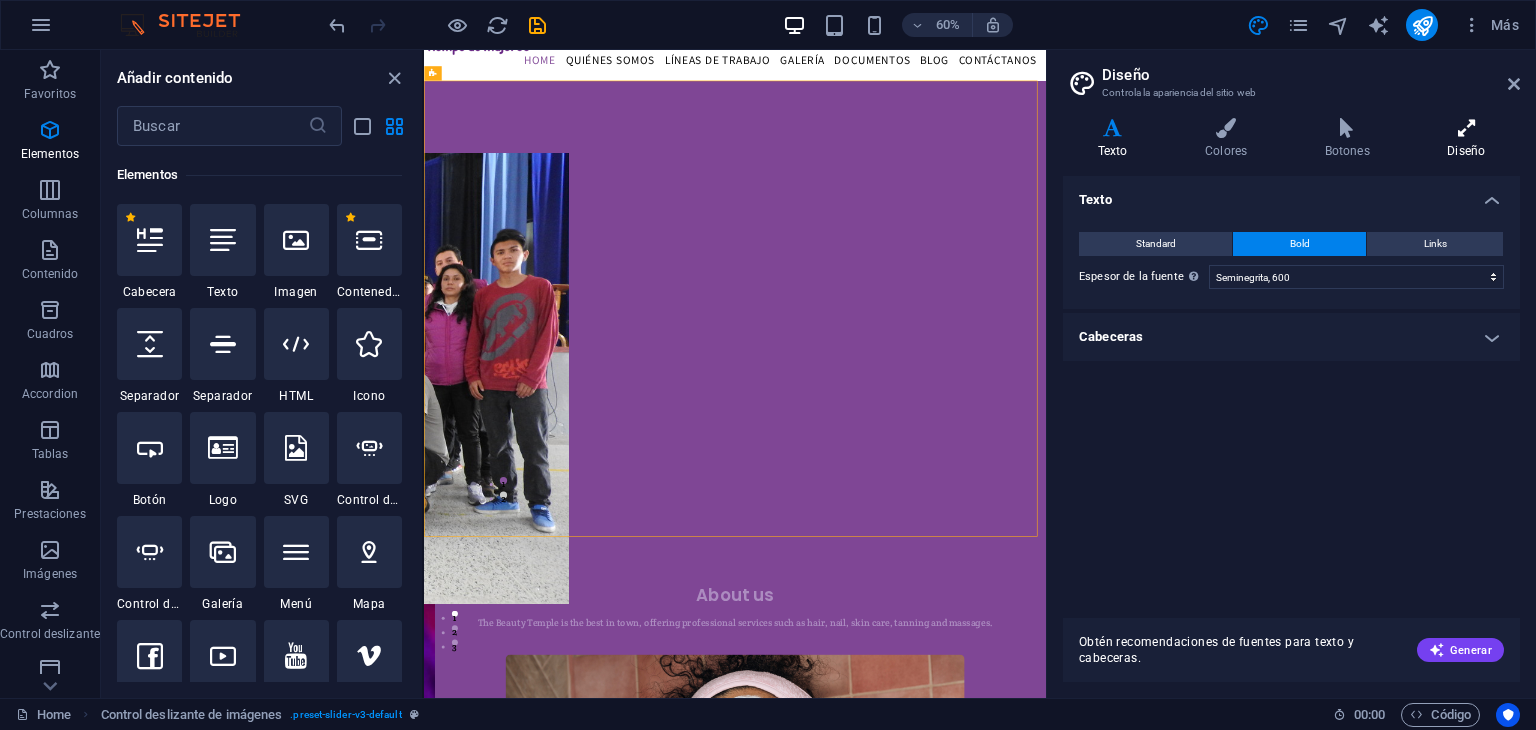 click at bounding box center [1466, 128] 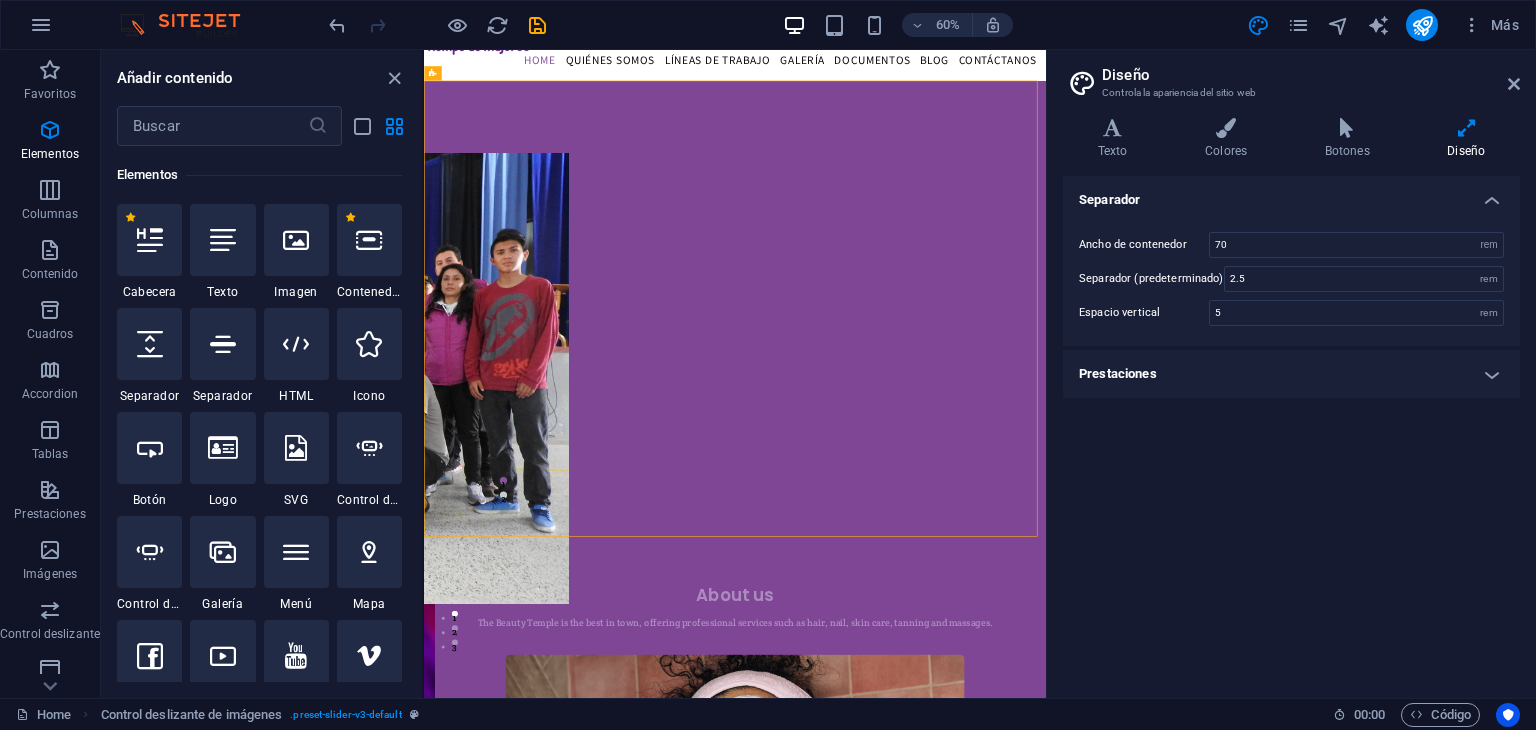 click on "Prestaciones" at bounding box center (1291, 374) 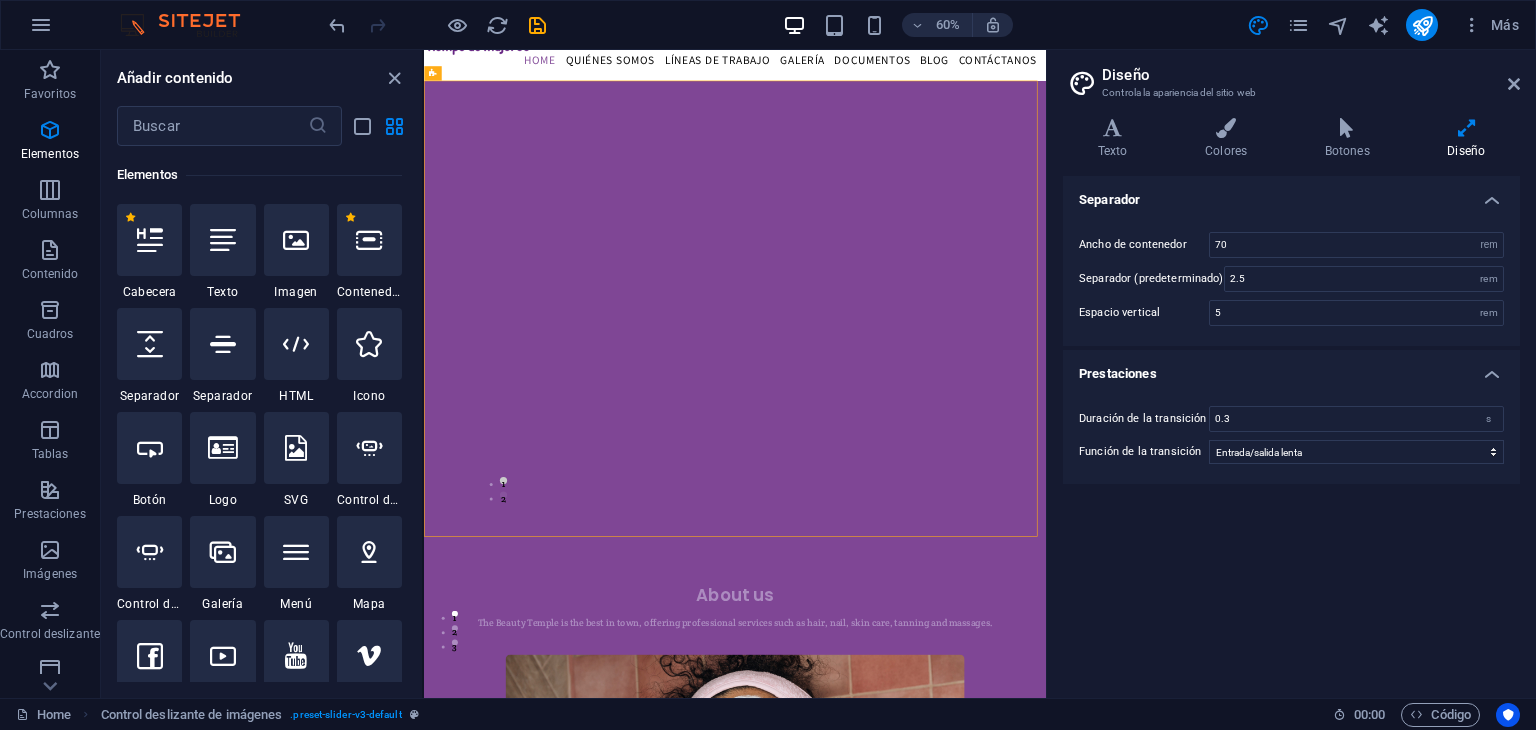 click on "Prestaciones" at bounding box center (1291, 368) 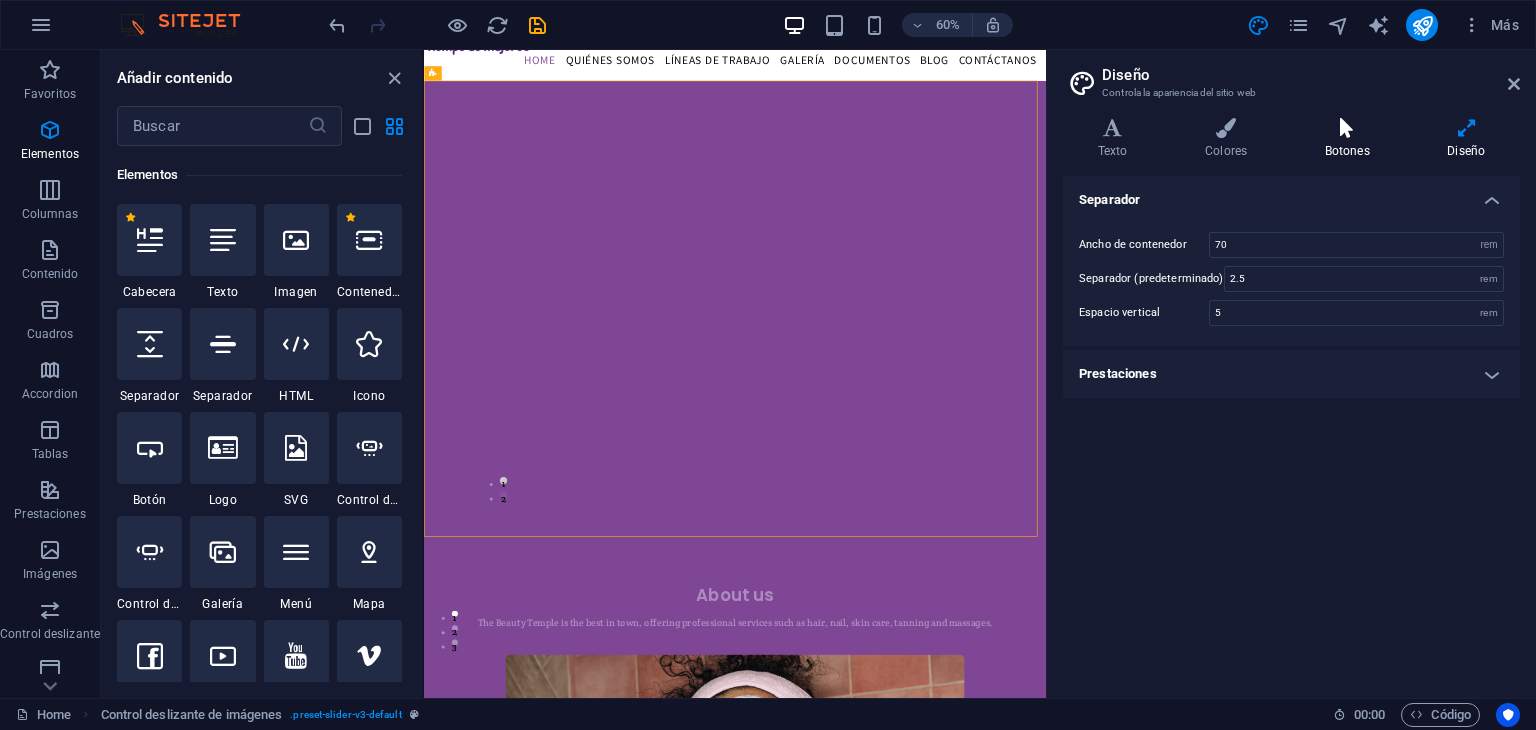 click on "Botones" at bounding box center (1351, 139) 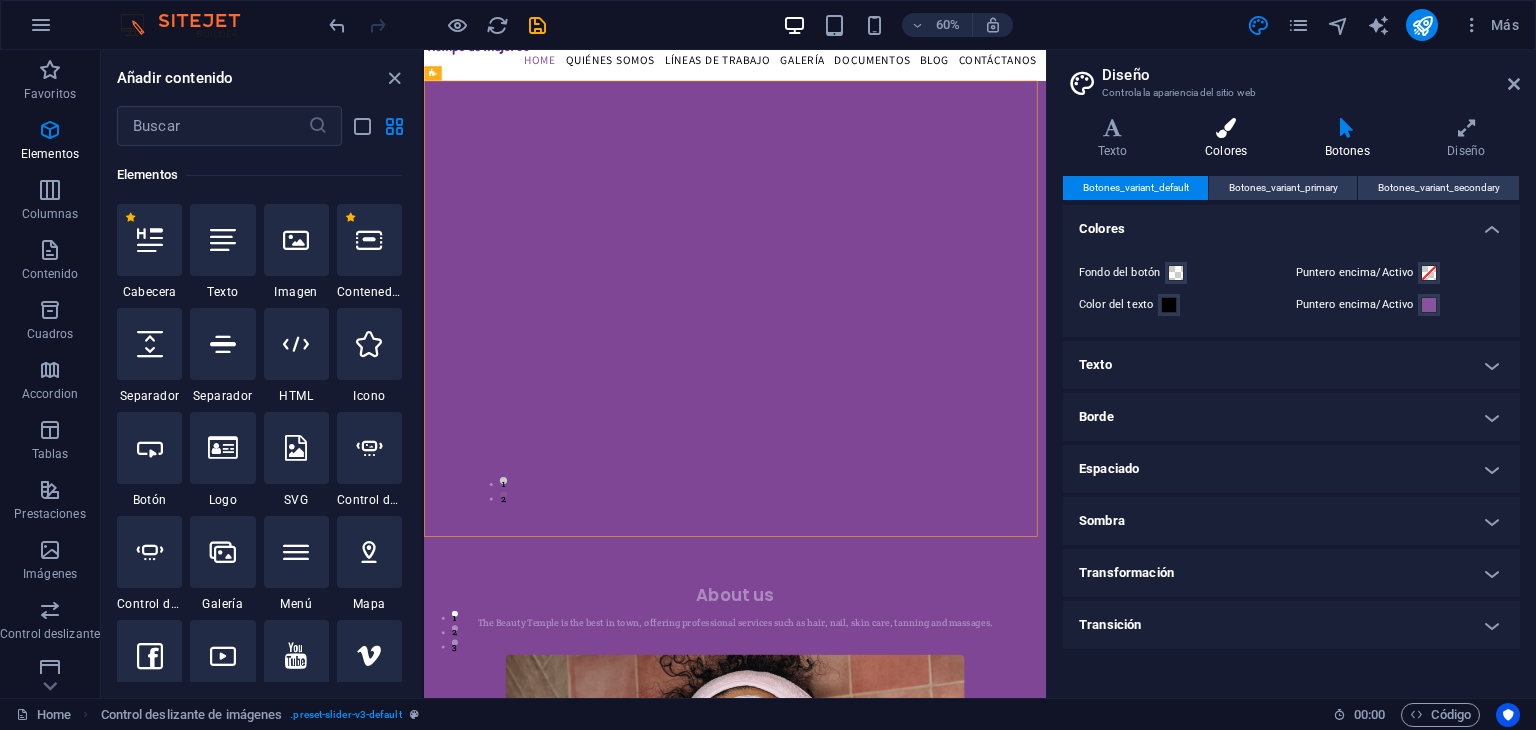 click on "Colores" at bounding box center [1230, 139] 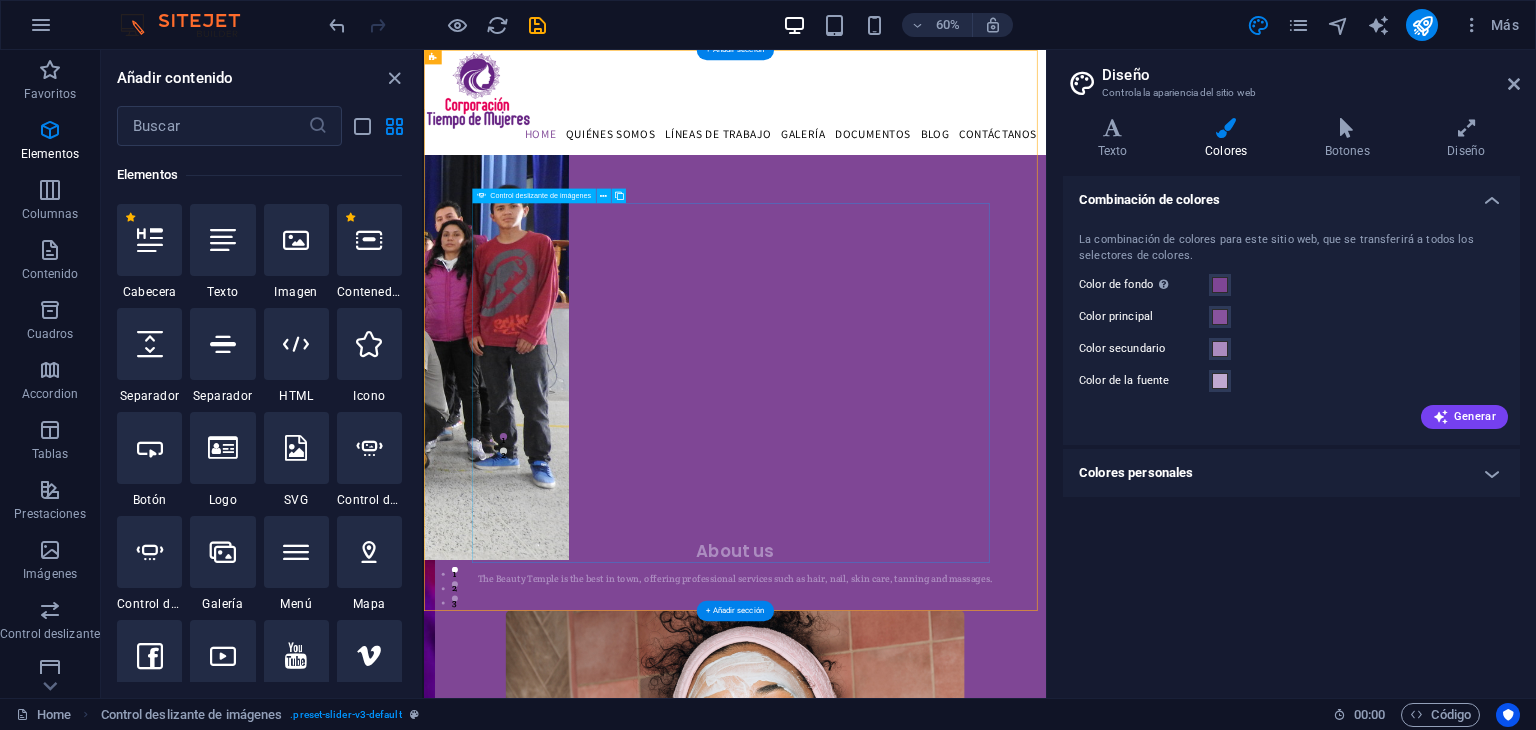 scroll, scrollTop: 0, scrollLeft: 0, axis: both 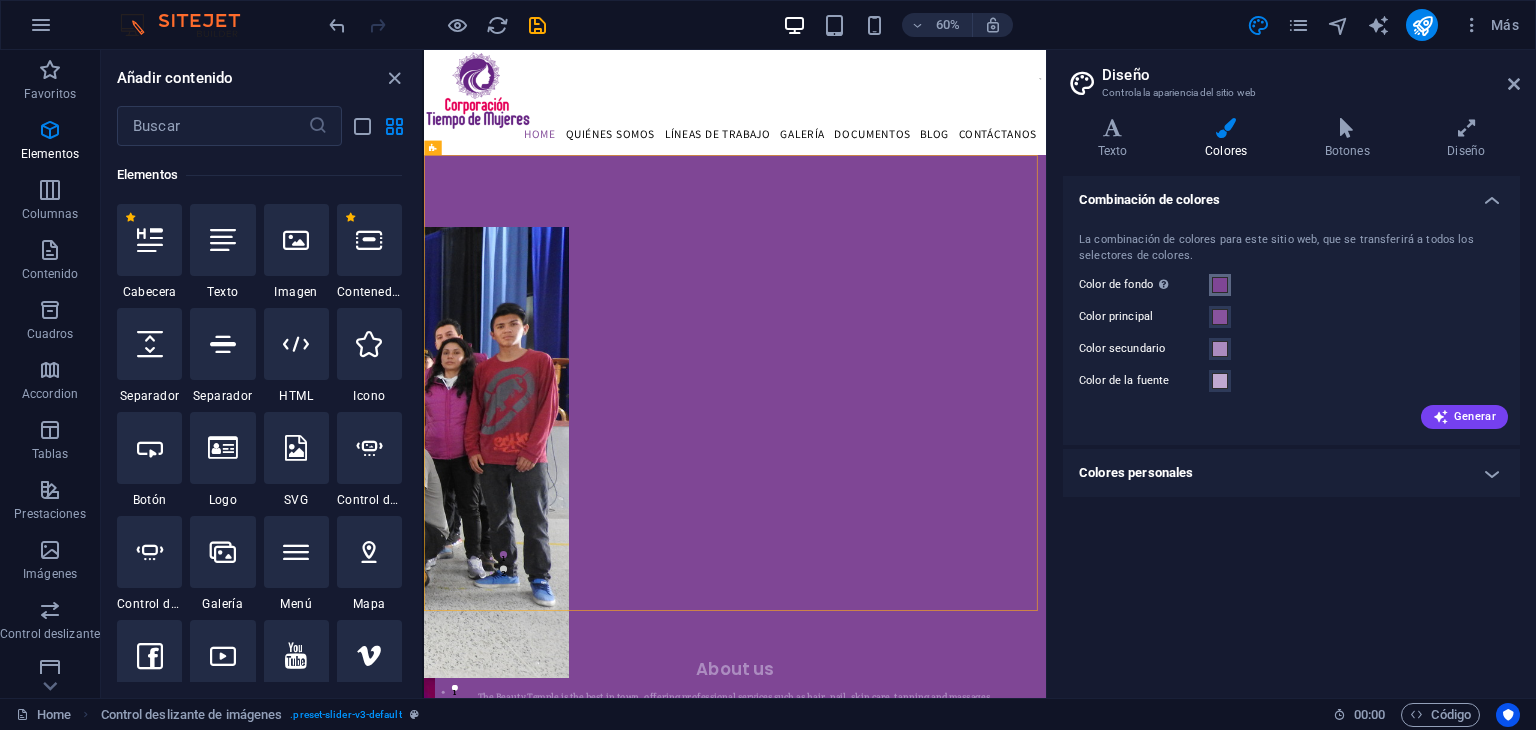 click at bounding box center (1220, 285) 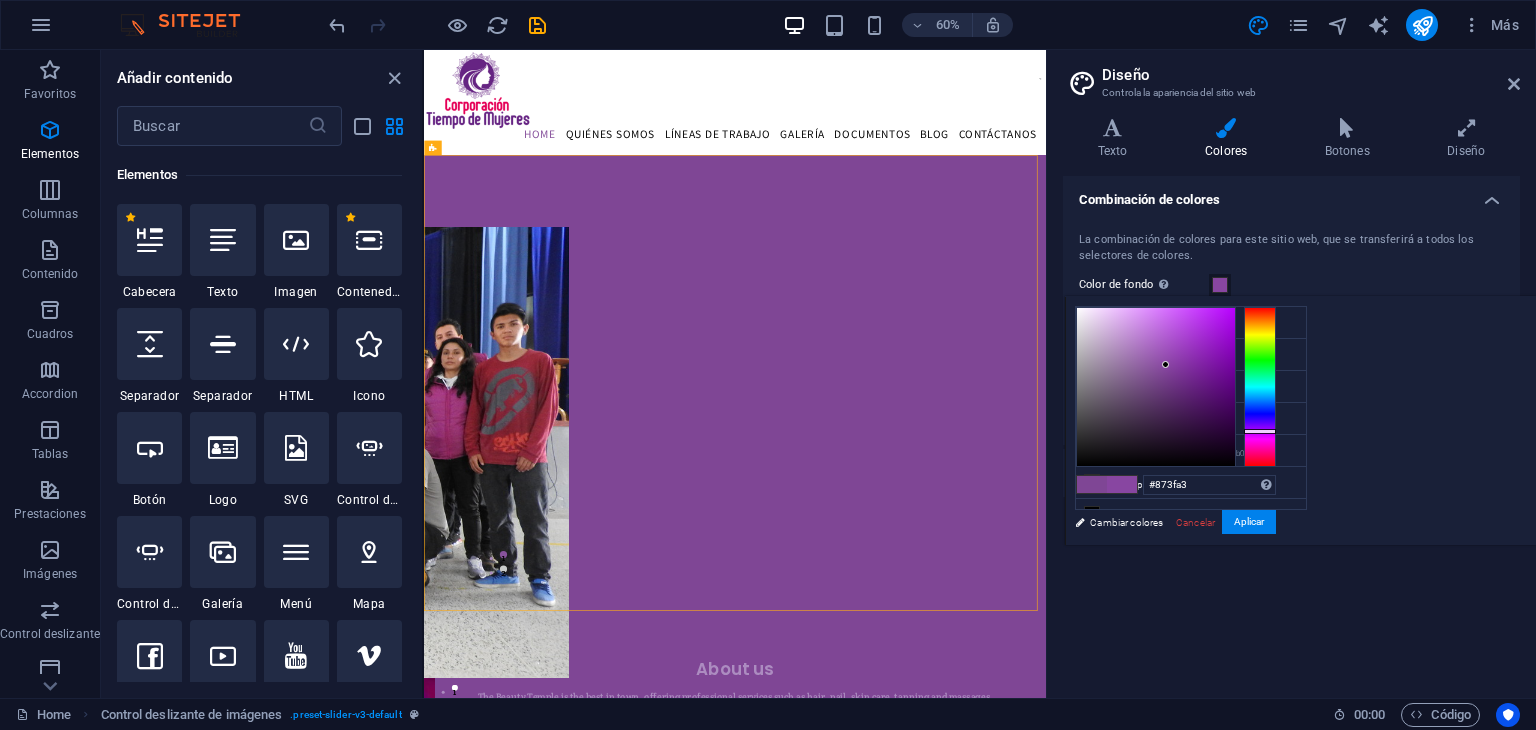 click at bounding box center [1156, 387] 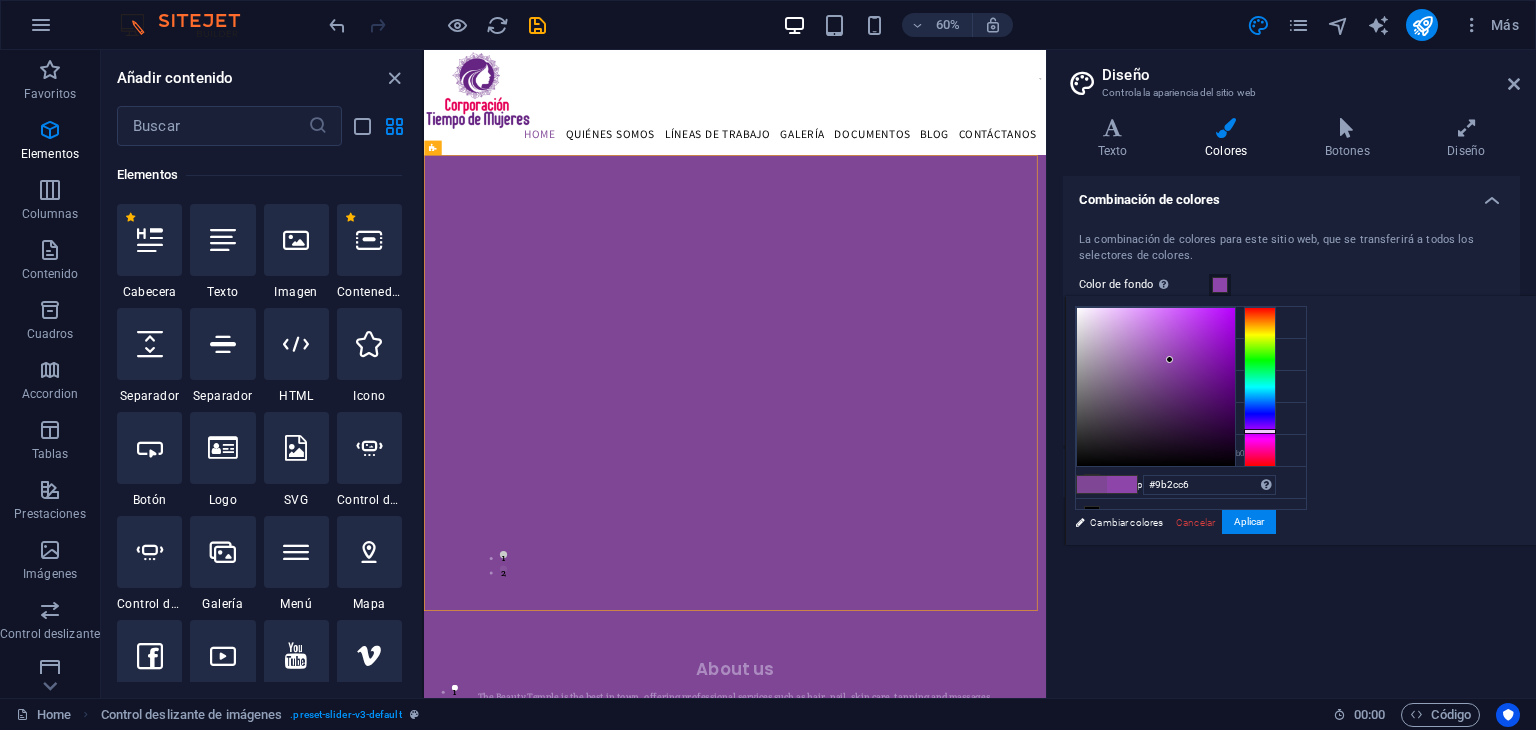 drag, startPoint x: 1420, startPoint y: 360, endPoint x: 1449, endPoint y: 341, distance: 34.669872 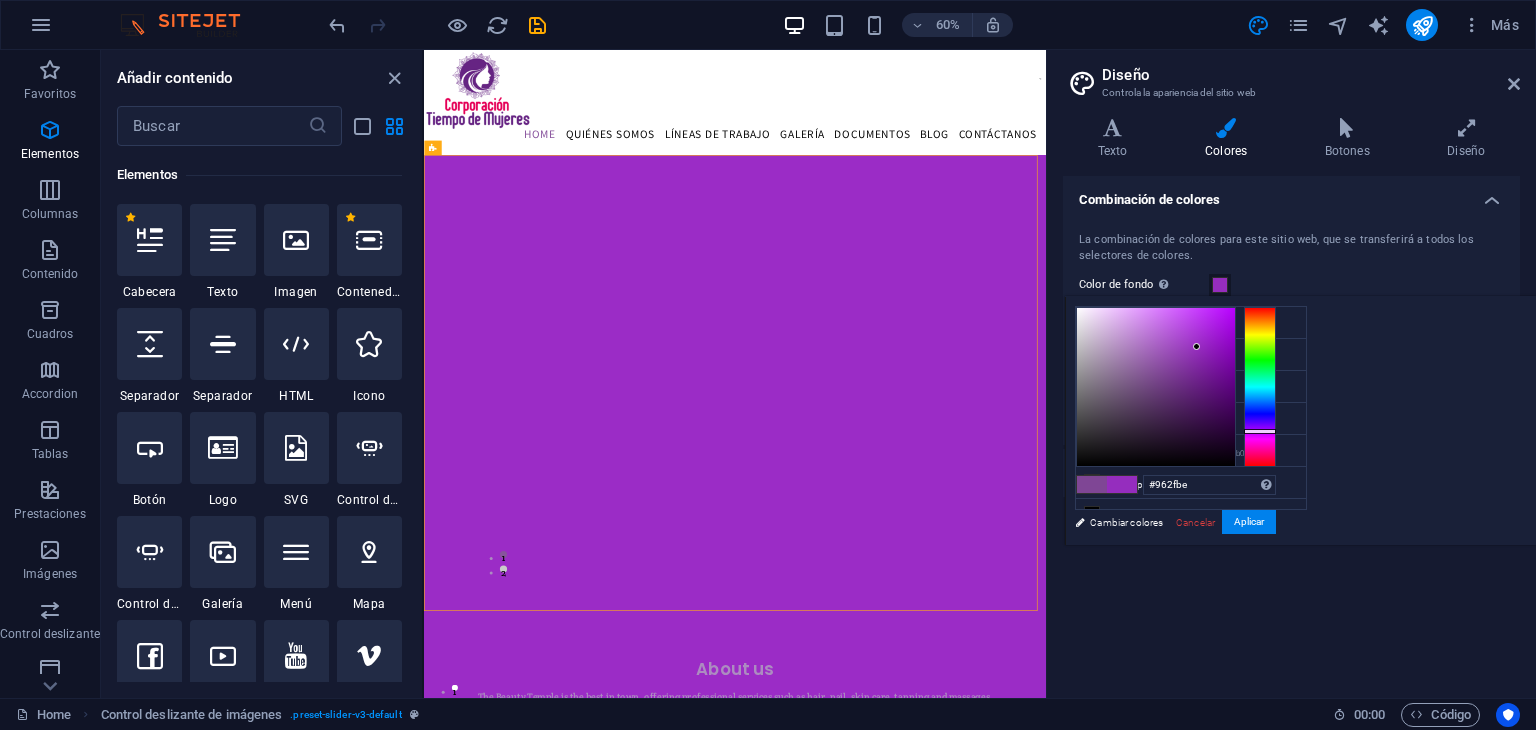 type on "#9630be" 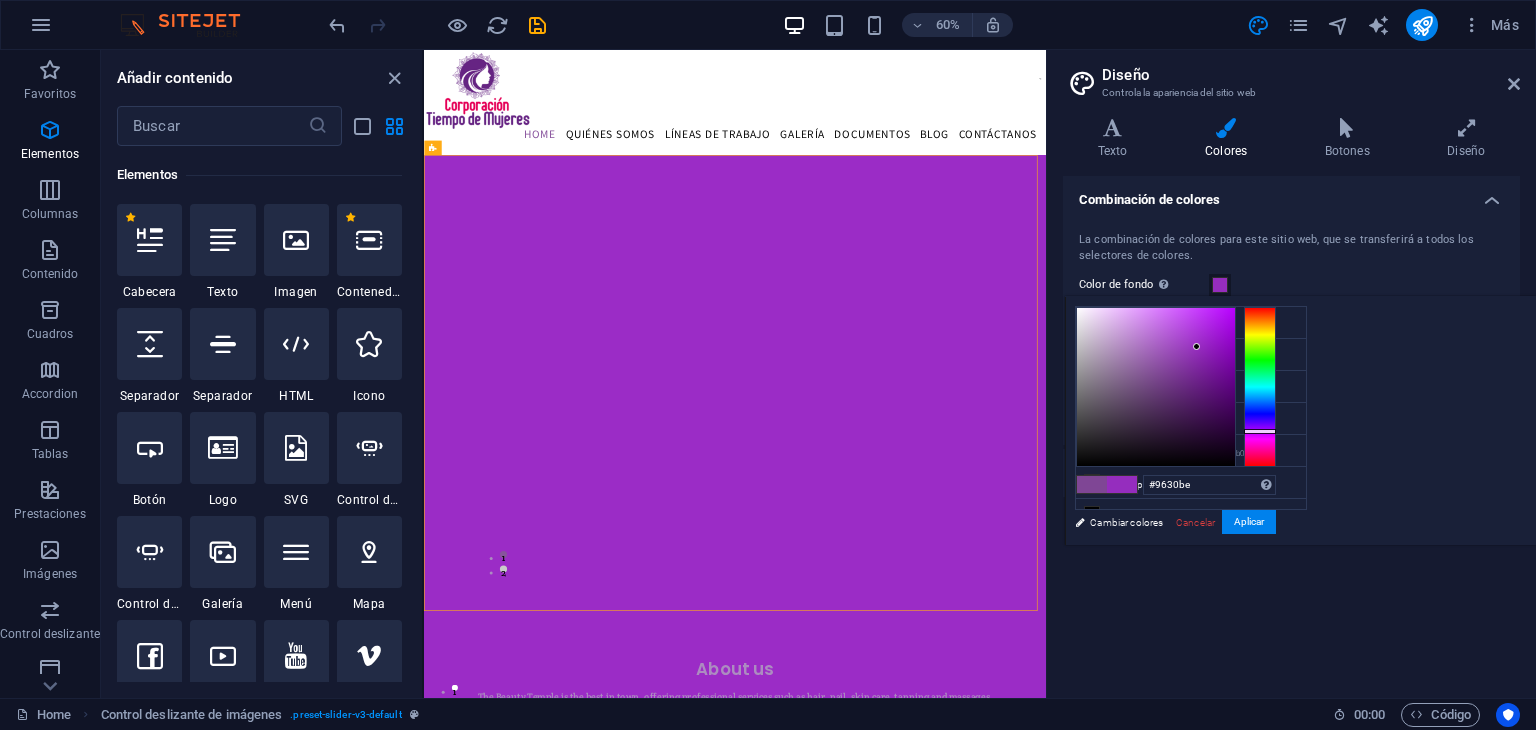 click at bounding box center (1156, 387) 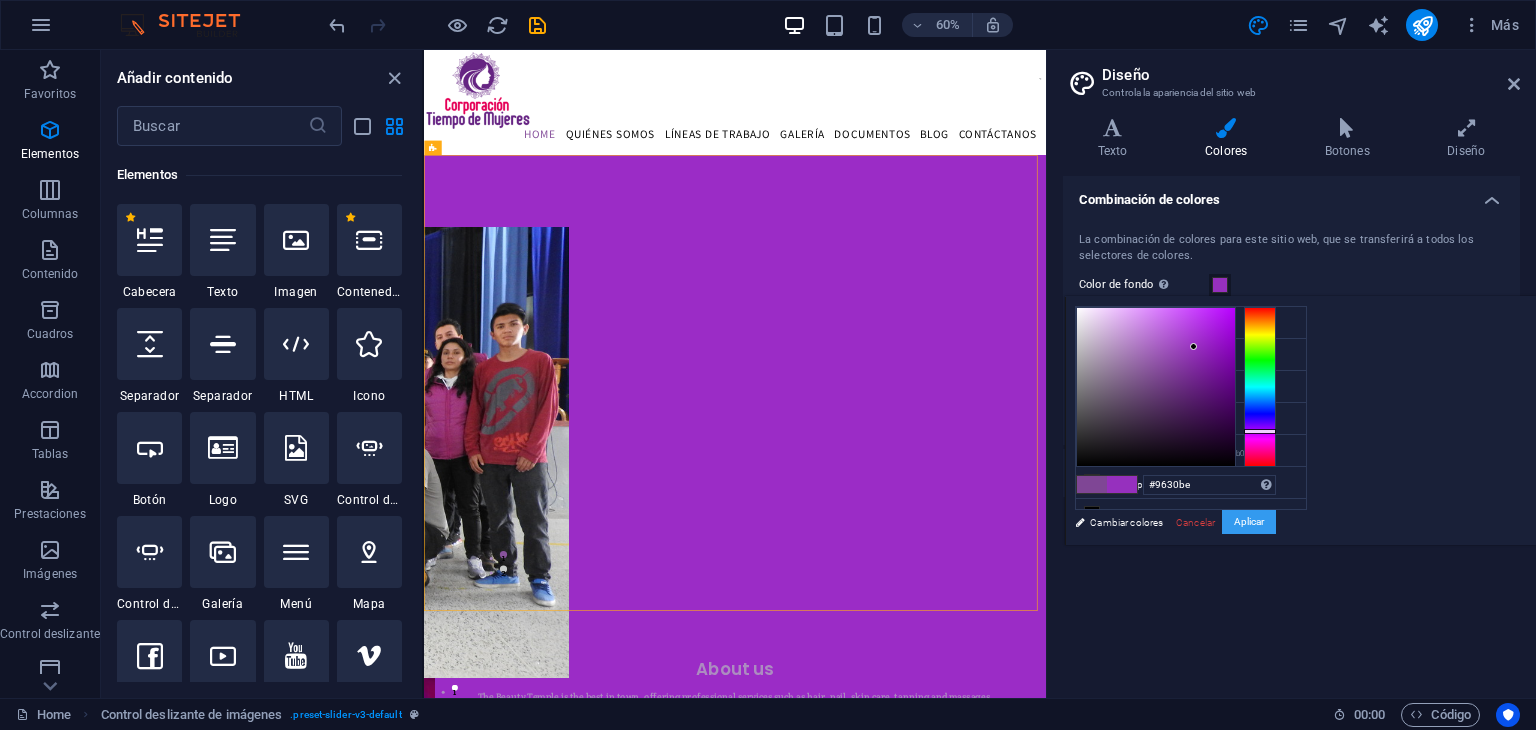 click on "Aplicar" at bounding box center (1249, 522) 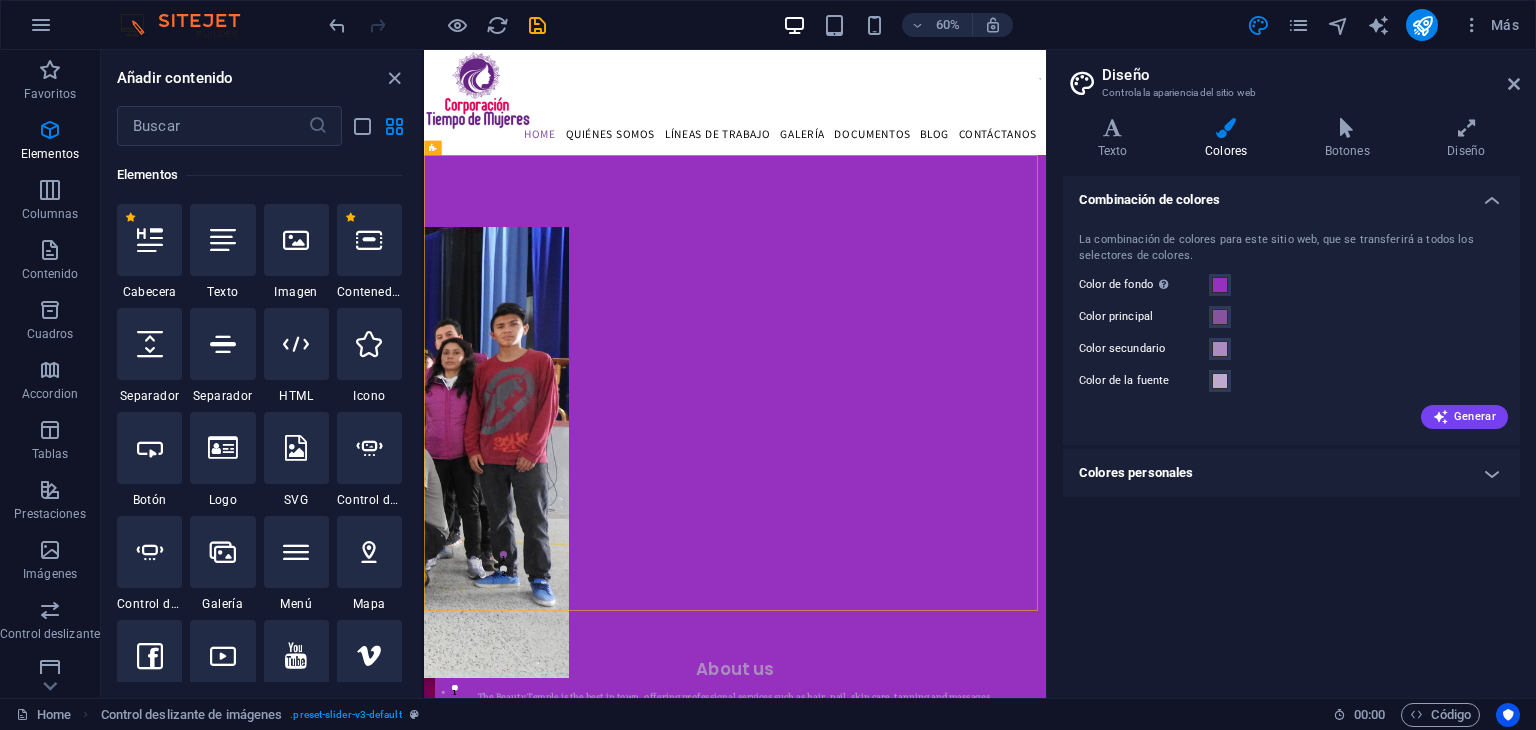 click on "Colores personales" at bounding box center [1291, 473] 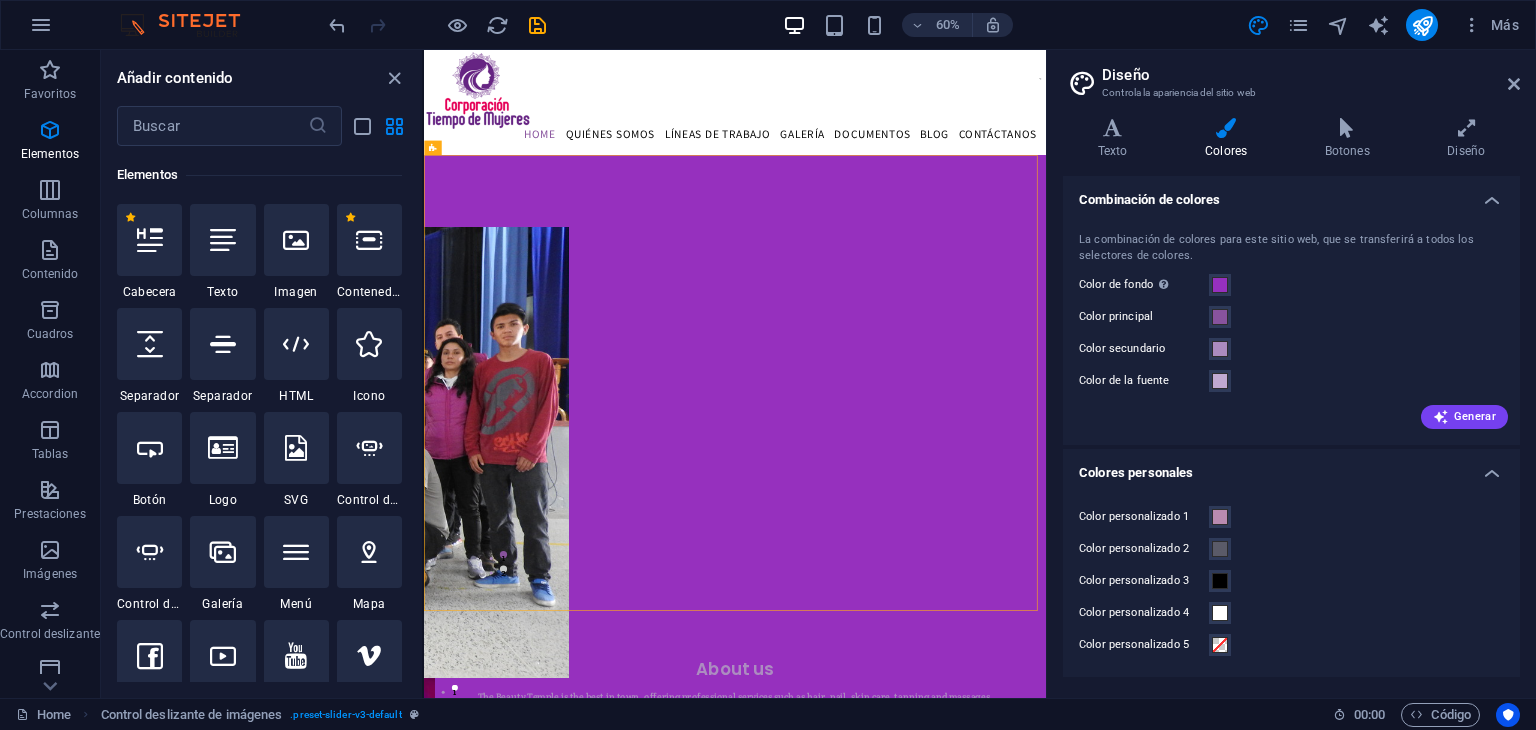 click on "Colores personales" at bounding box center [1291, 467] 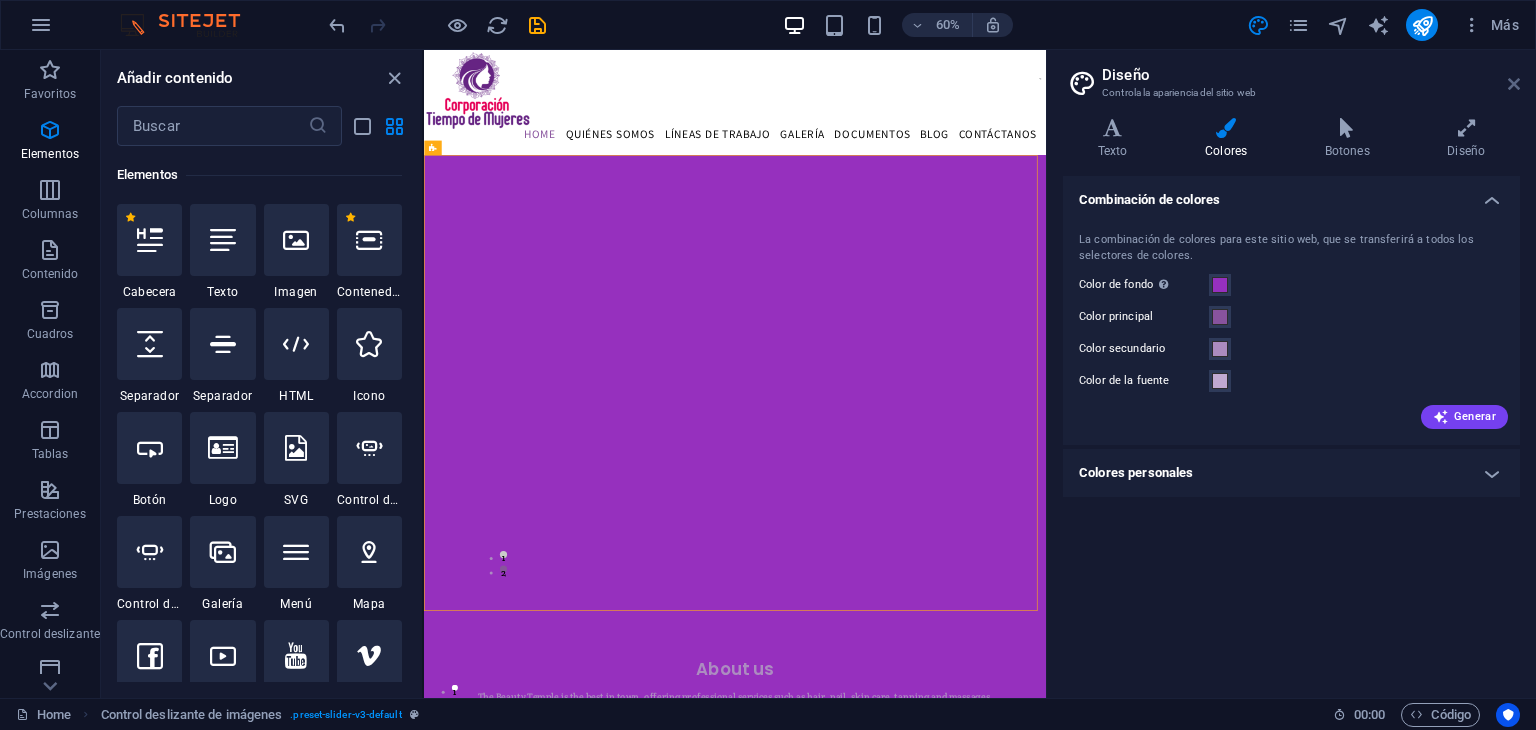 click at bounding box center (1514, 84) 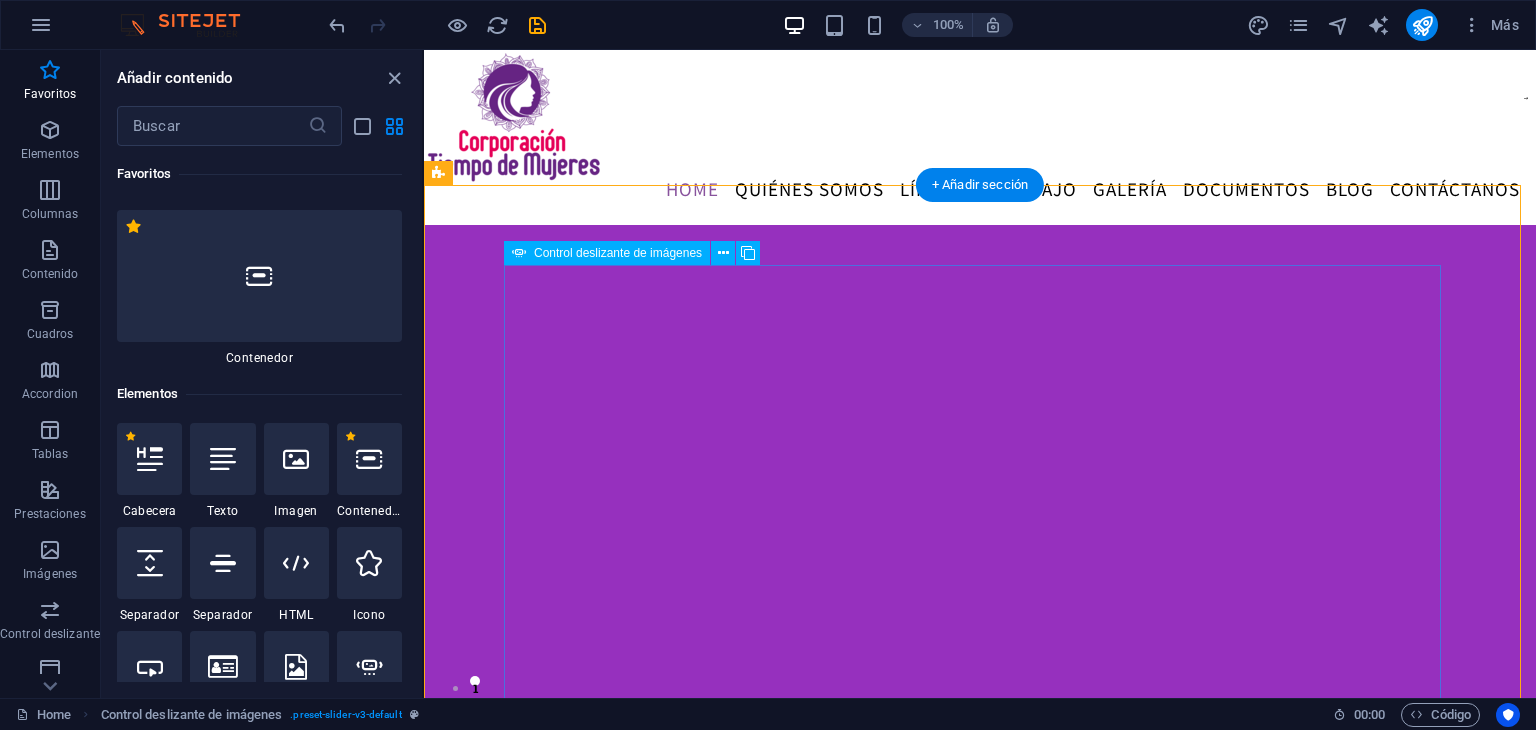 scroll, scrollTop: 148, scrollLeft: 0, axis: vertical 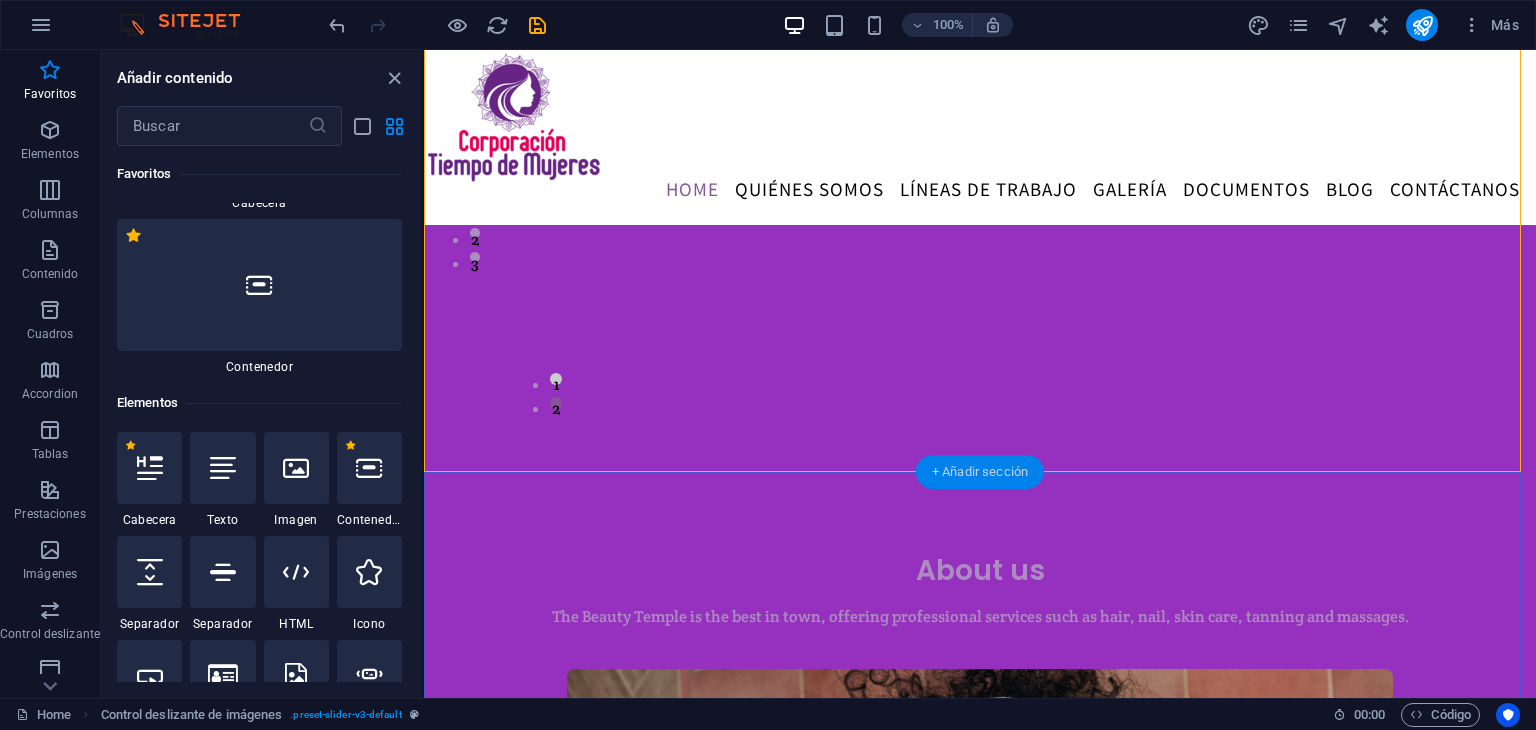 drag, startPoint x: 1020, startPoint y: 474, endPoint x: 619, endPoint y: 431, distance: 403.2989 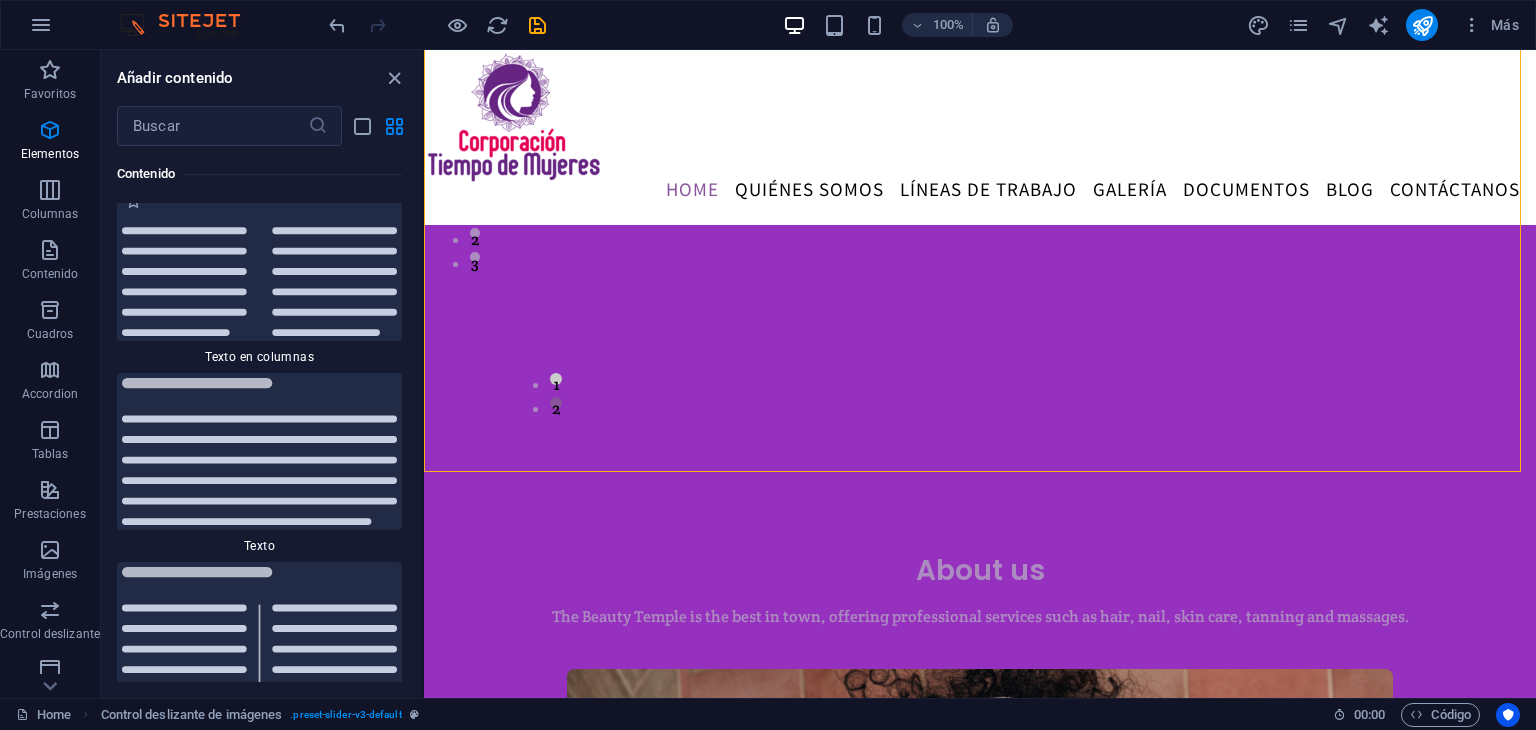 scroll, scrollTop: 6803, scrollLeft: 0, axis: vertical 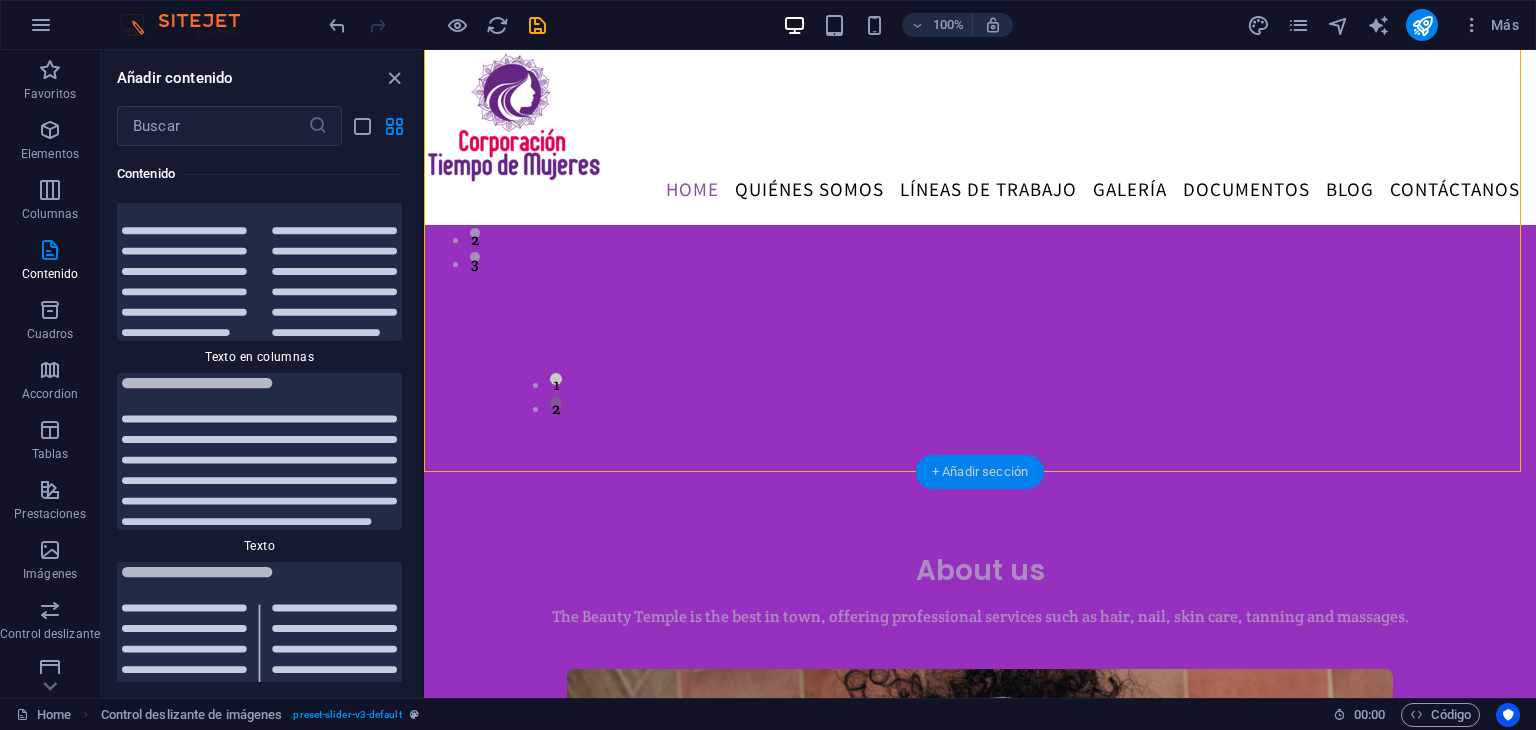 click on "+ Añadir sección" at bounding box center (980, 472) 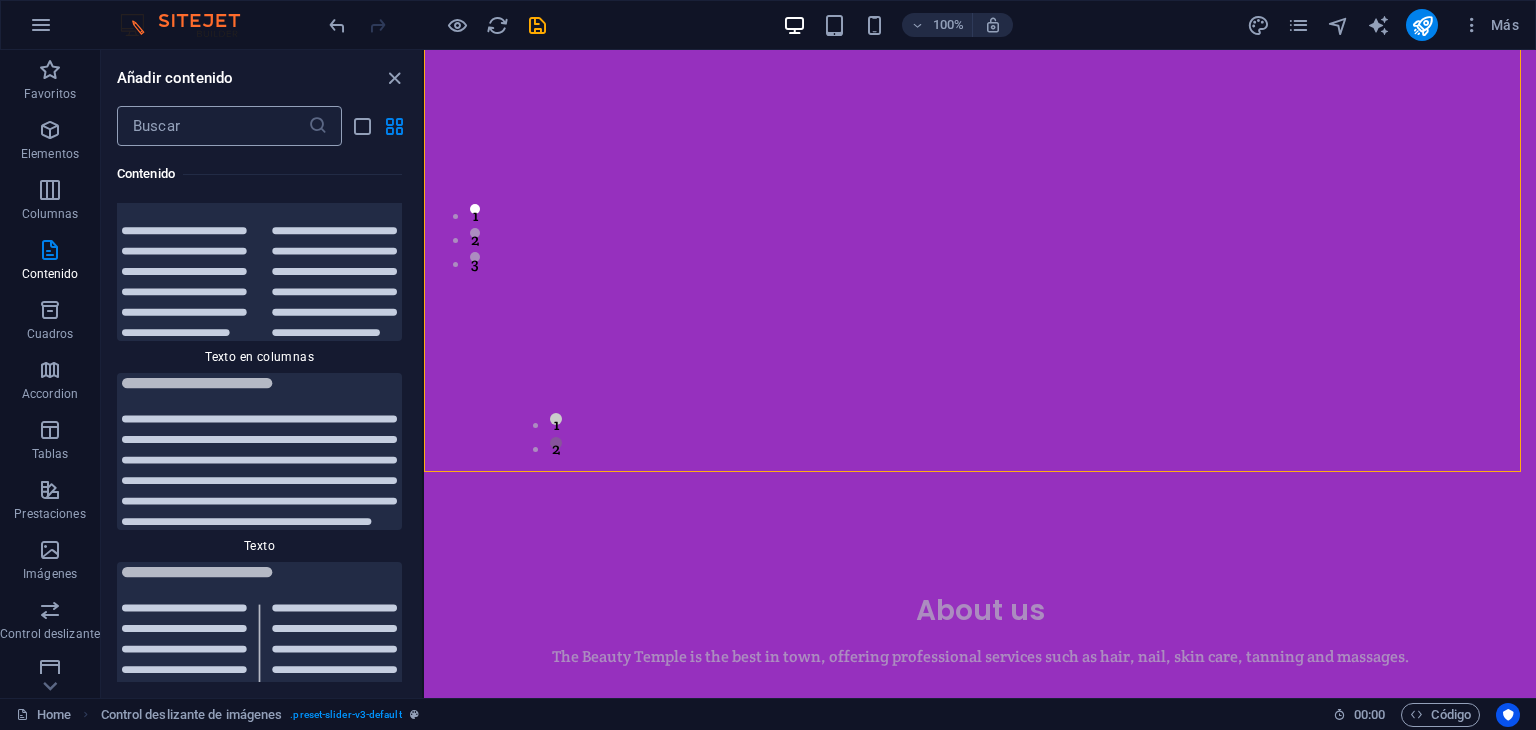click at bounding box center (212, 126) 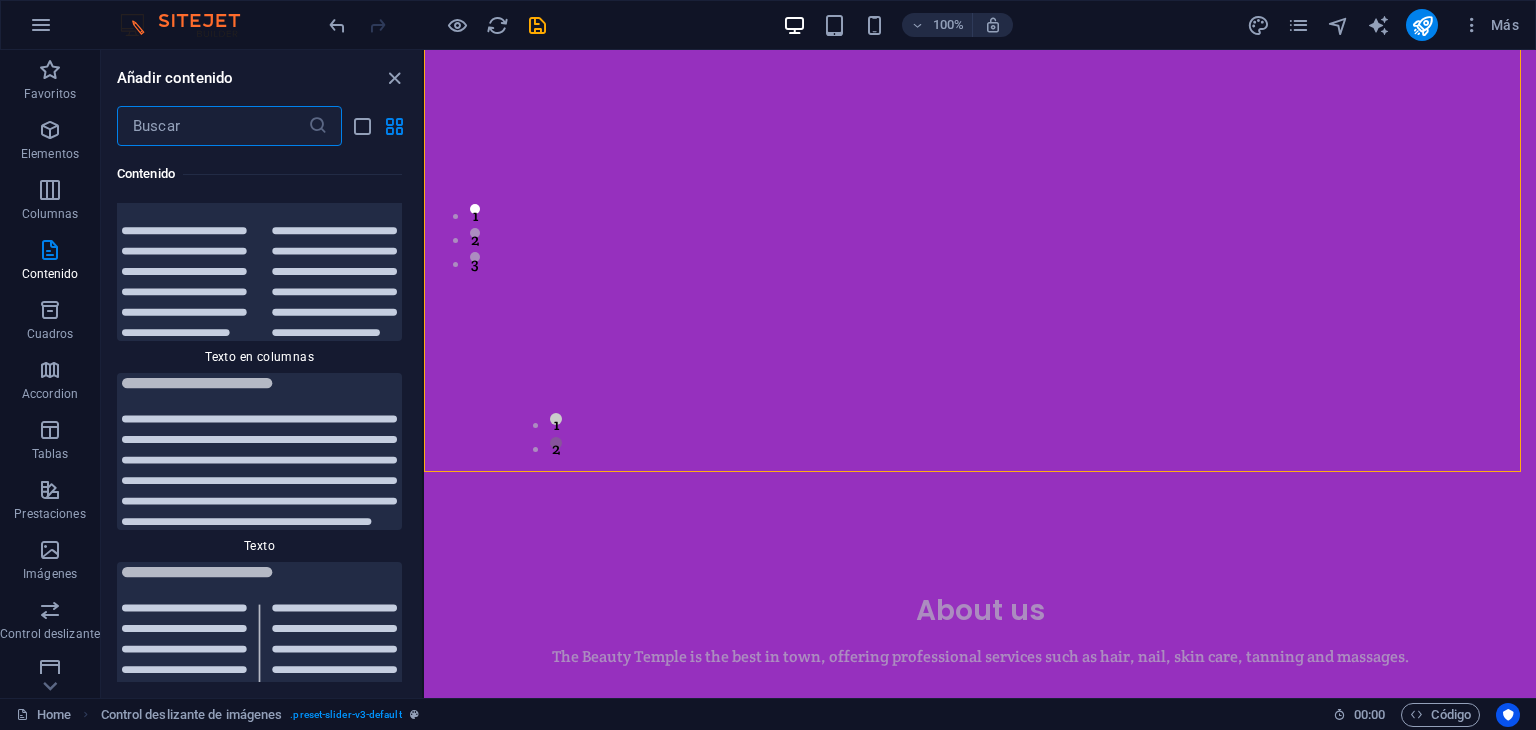 click at bounding box center [212, 126] 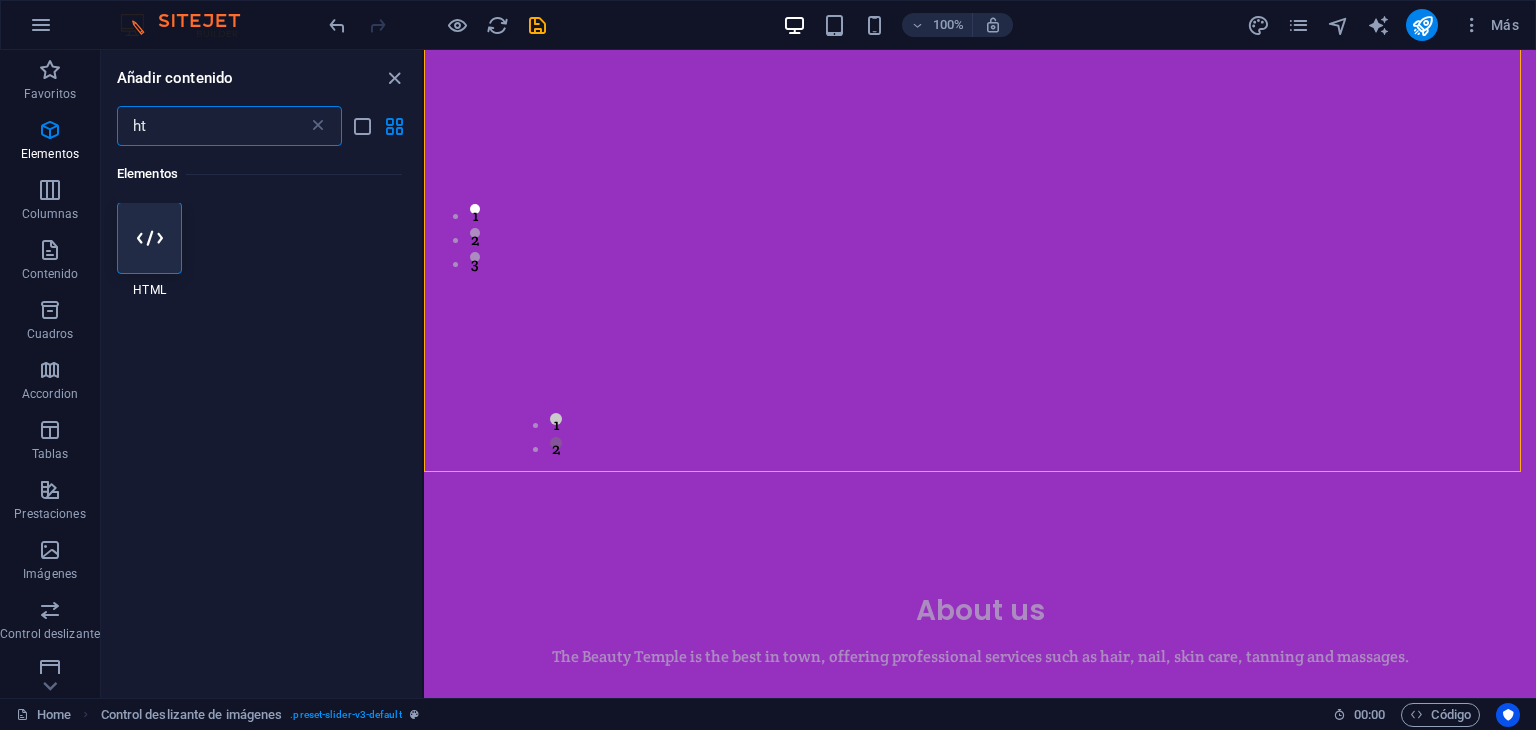 scroll, scrollTop: 0, scrollLeft: 0, axis: both 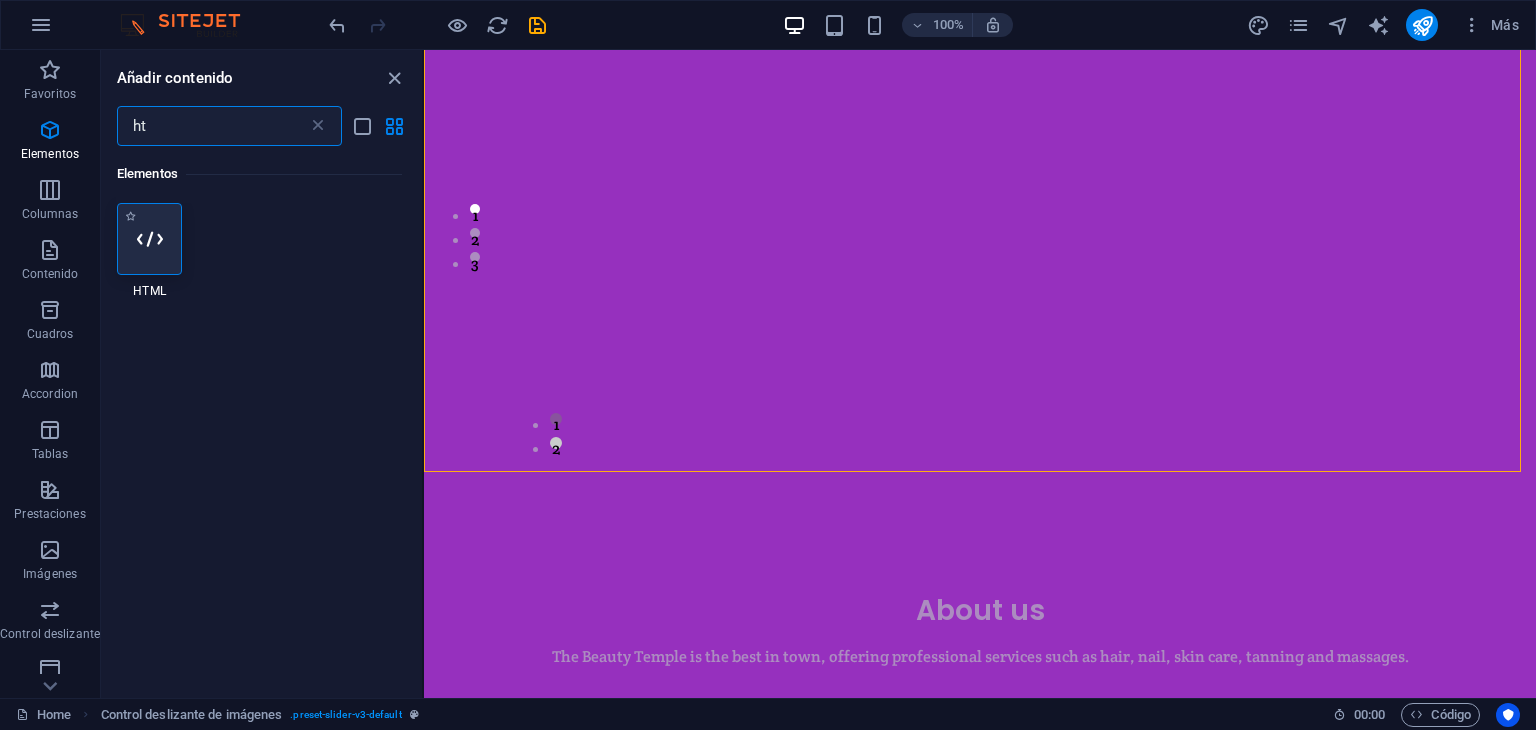 type on "ht" 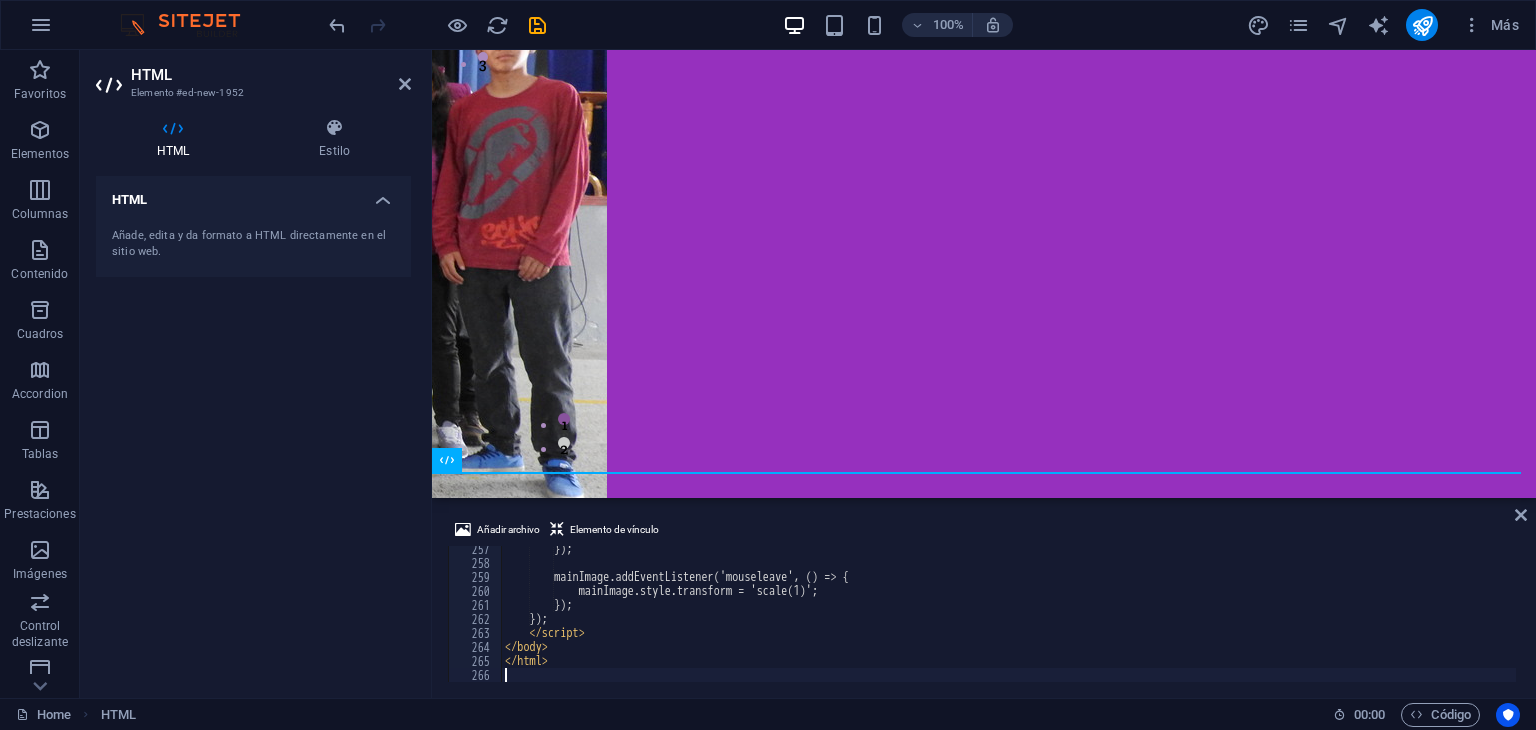 scroll, scrollTop: 3588, scrollLeft: 0, axis: vertical 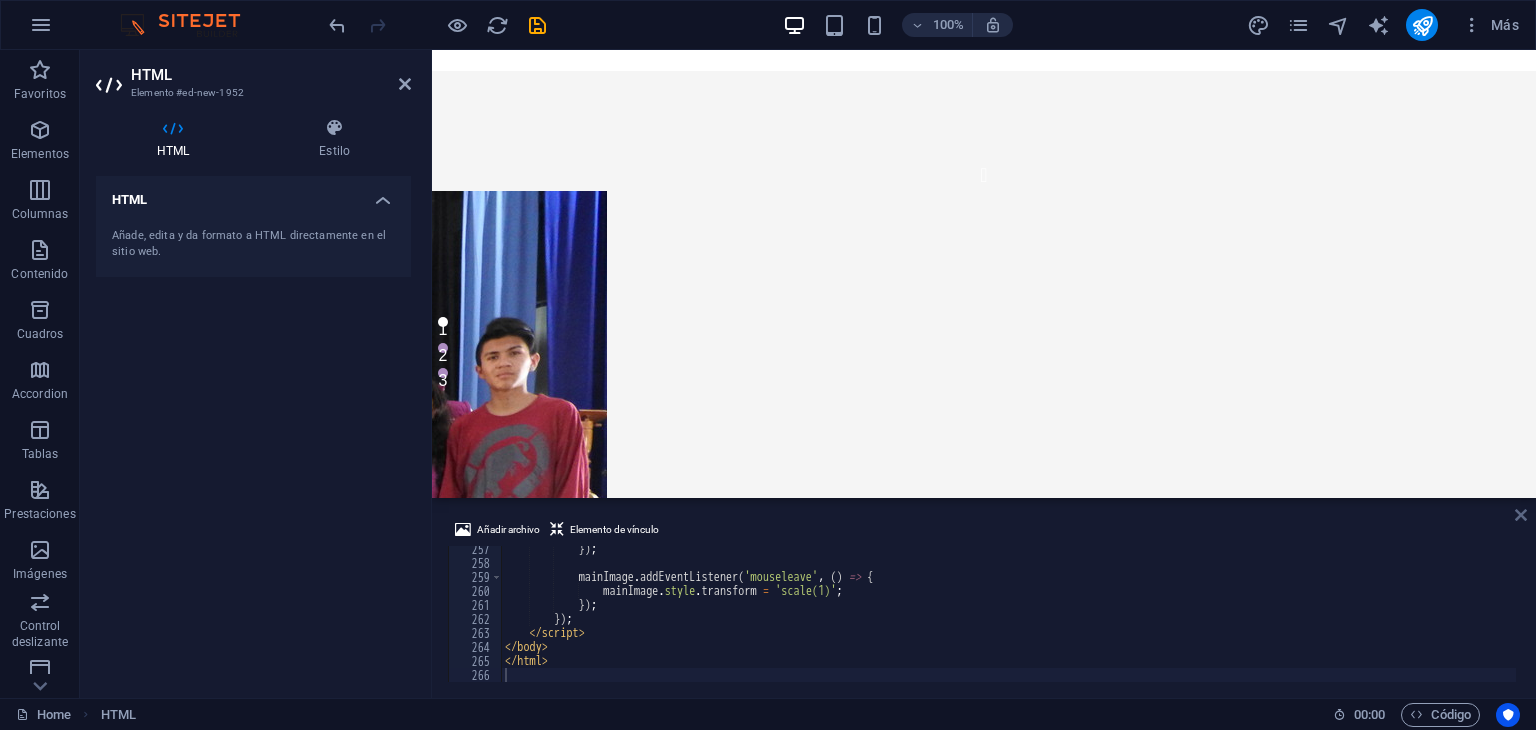 click at bounding box center (1521, 515) 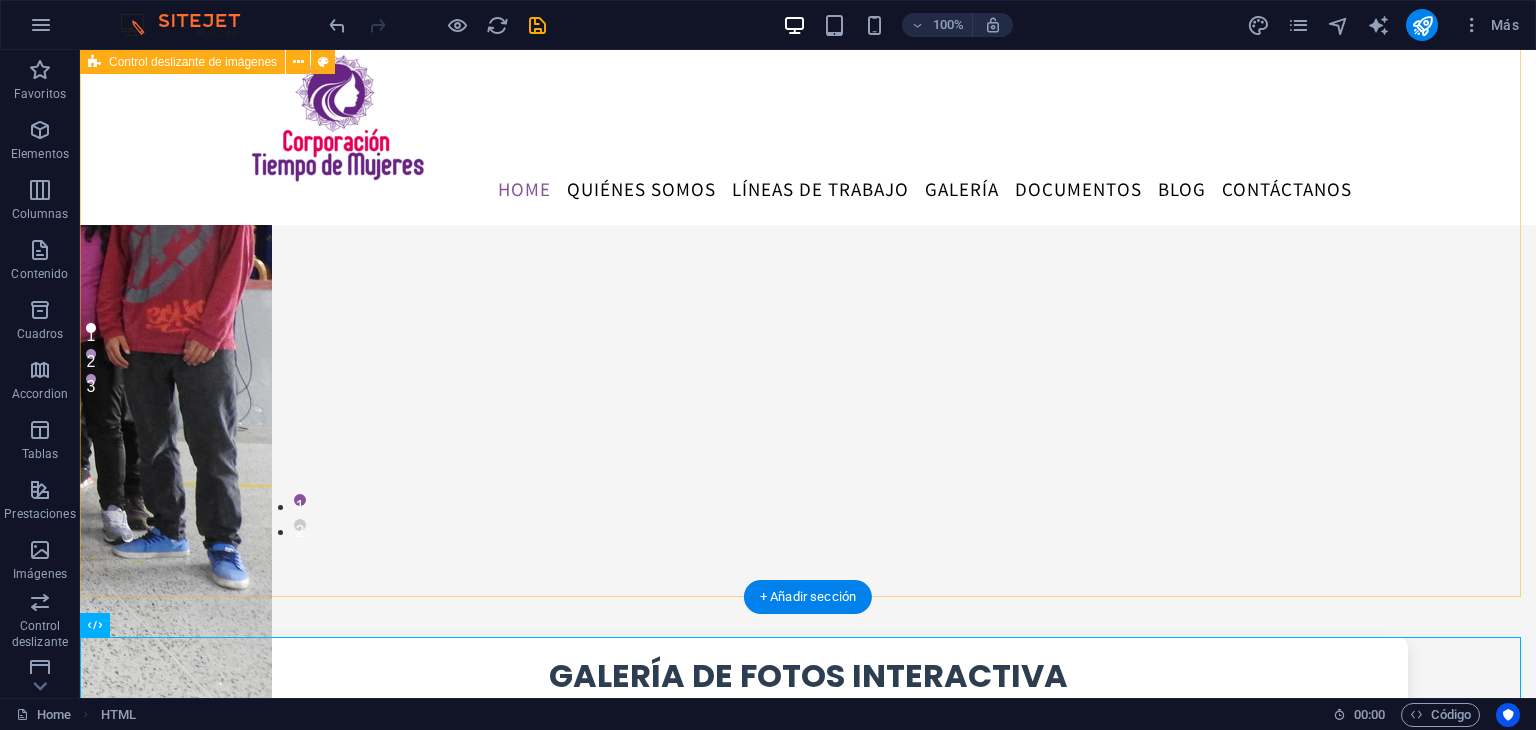 click on "1 2" at bounding box center (808, 149) 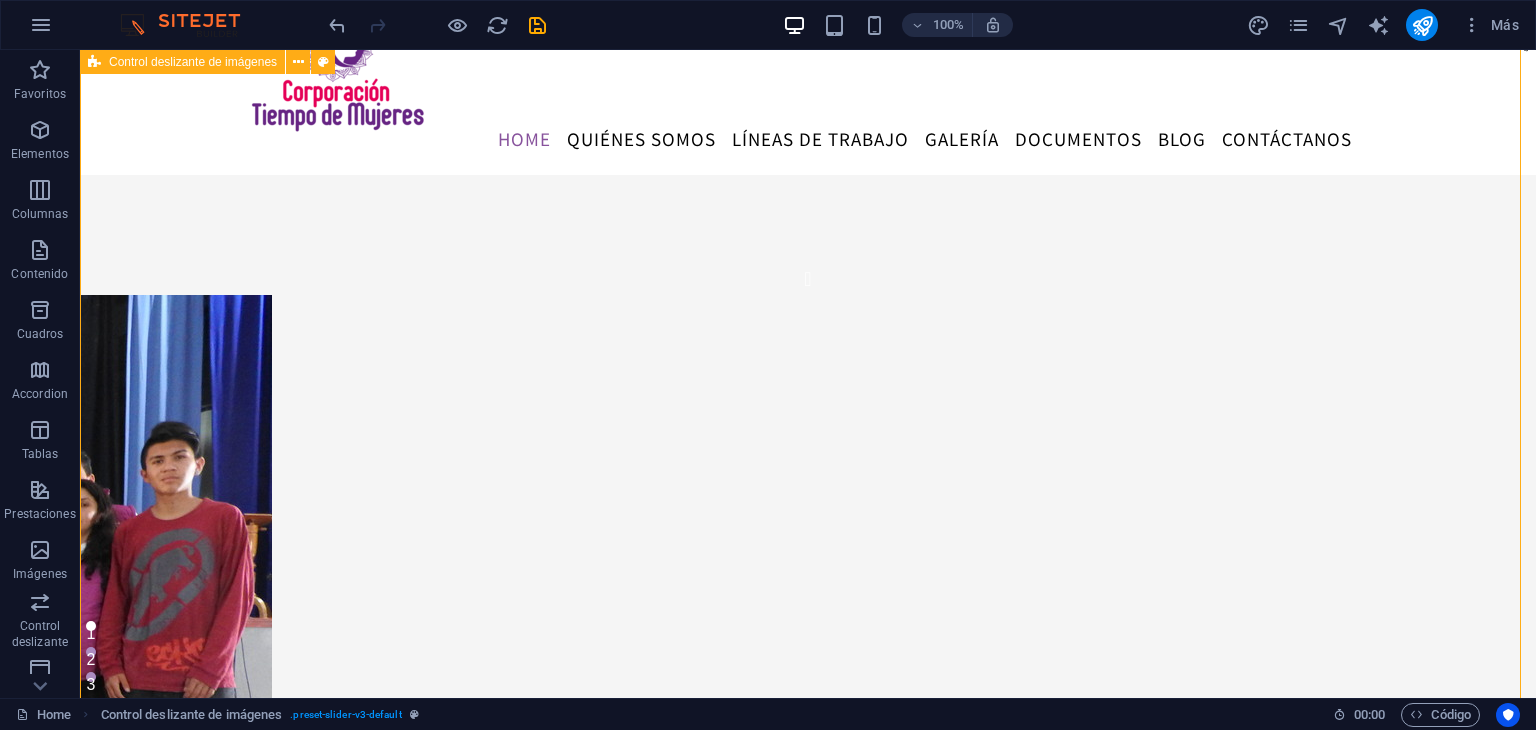 click on "1 2" at bounding box center [808, 555] 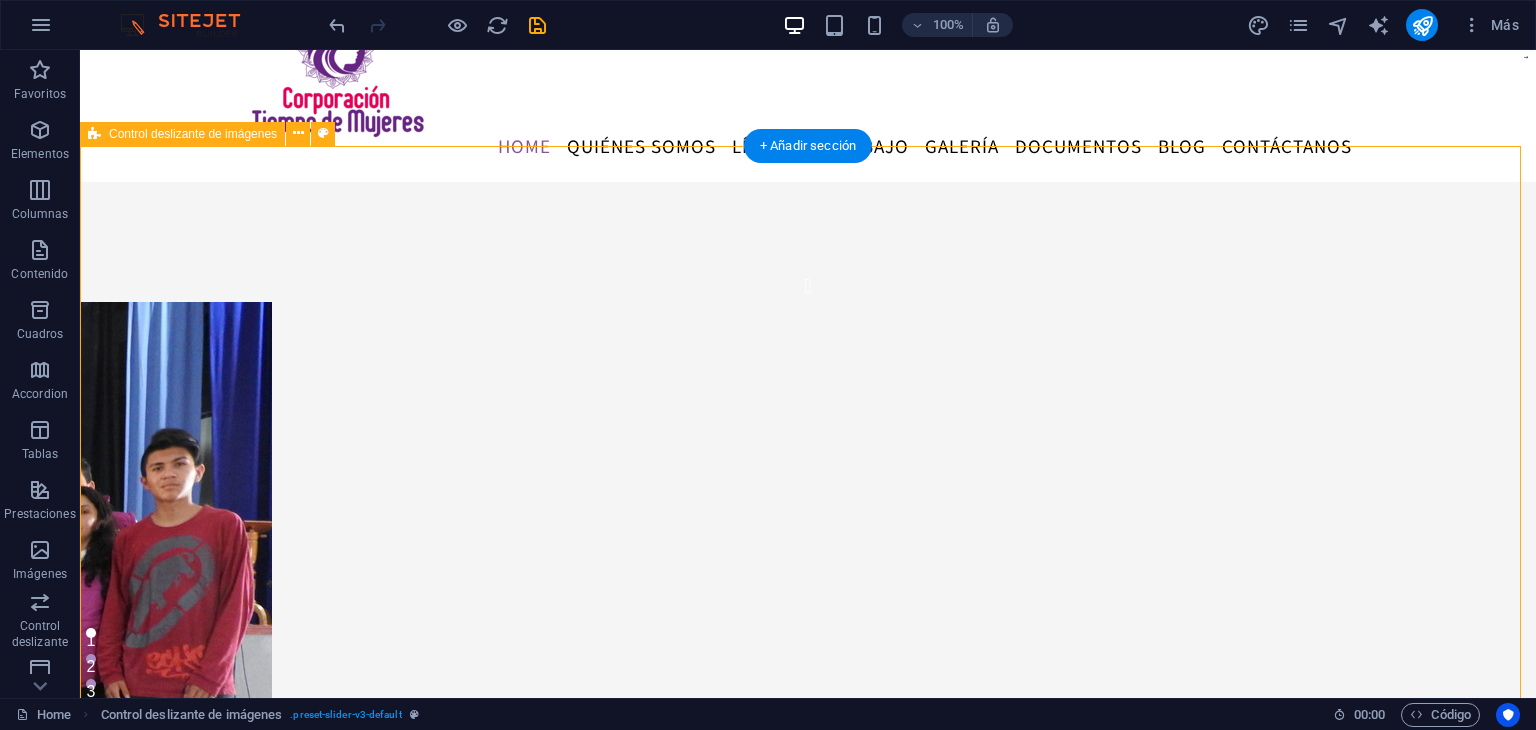click on "1 2" at bounding box center [808, 562] 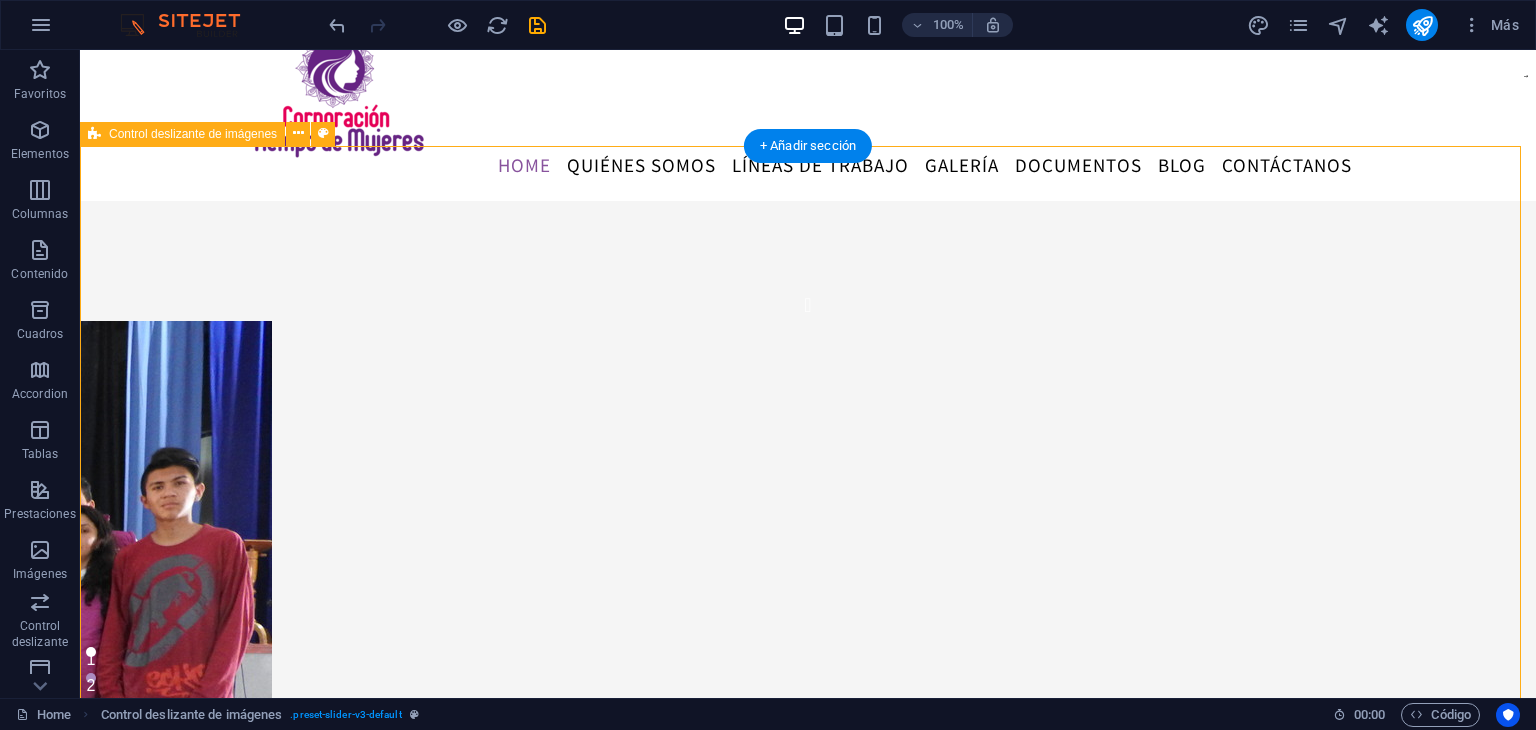 select on "rem" 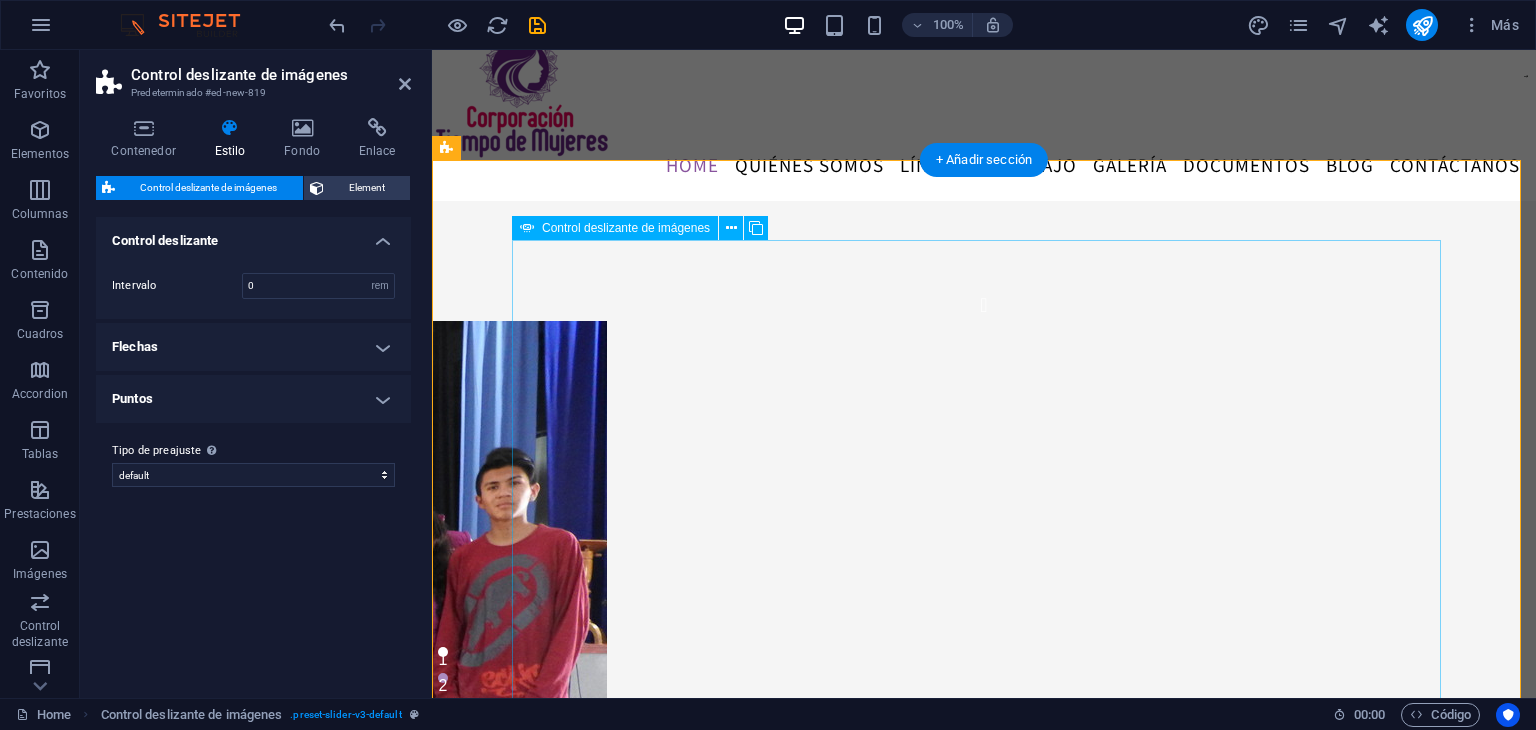 scroll, scrollTop: 23, scrollLeft: 0, axis: vertical 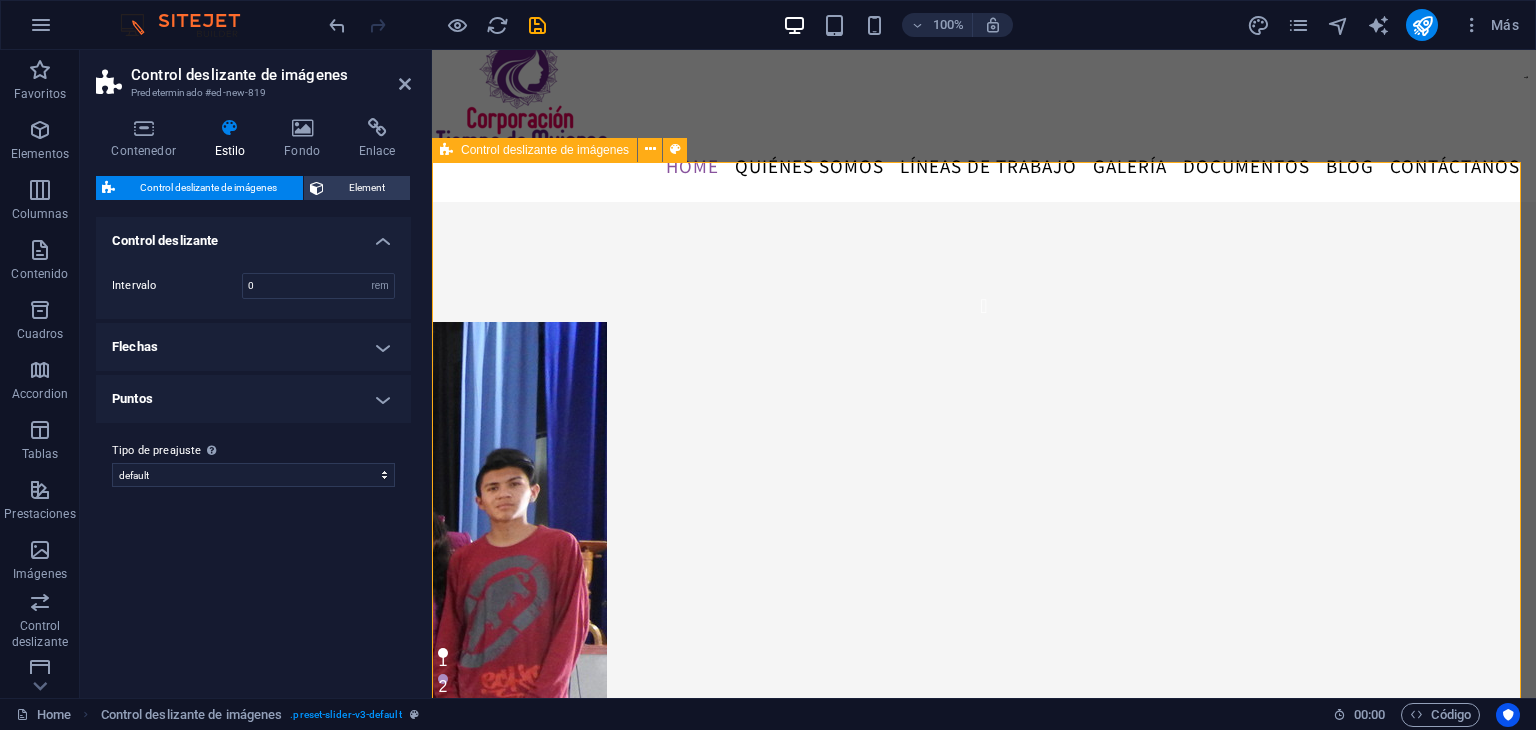 click on "1 2" at bounding box center (984, 582) 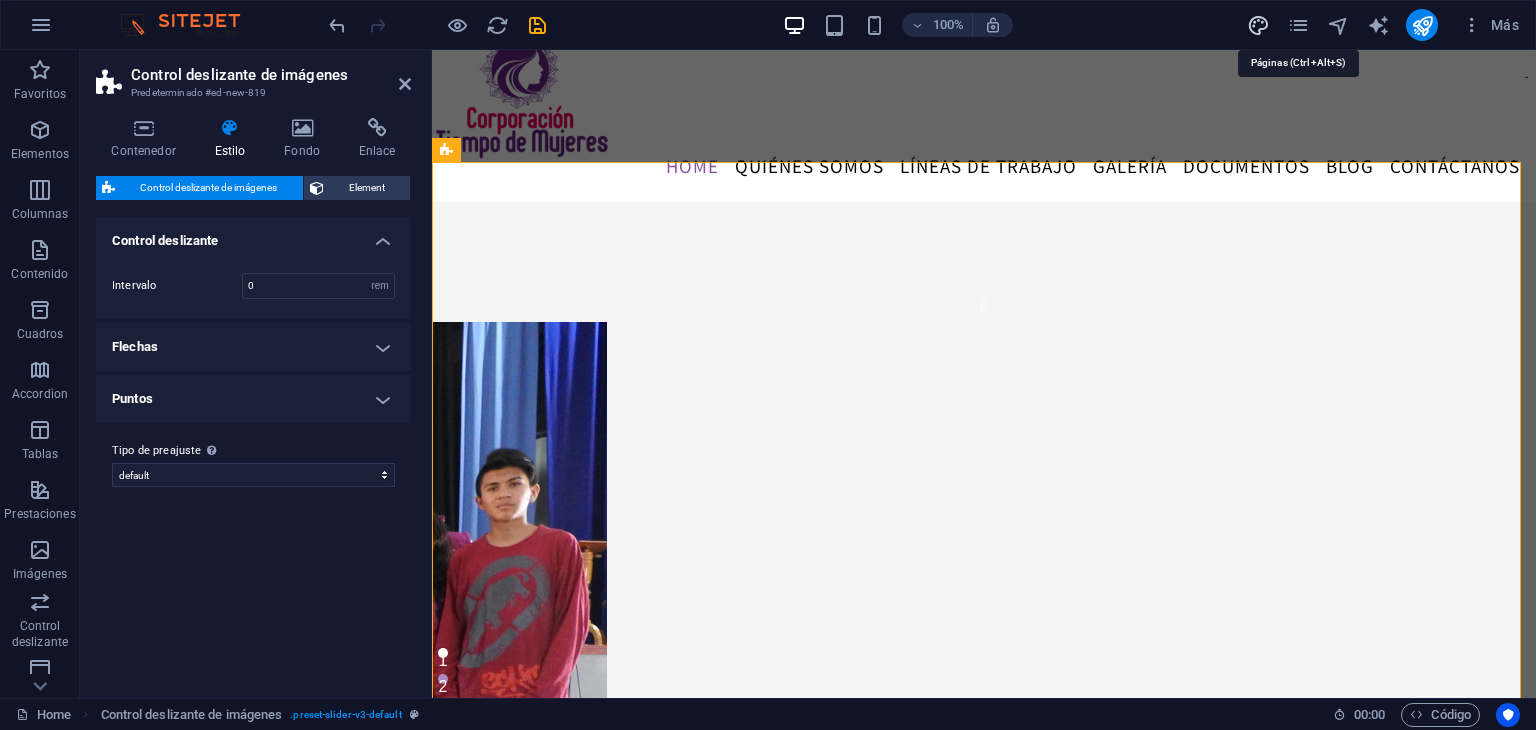 click at bounding box center (1258, 25) 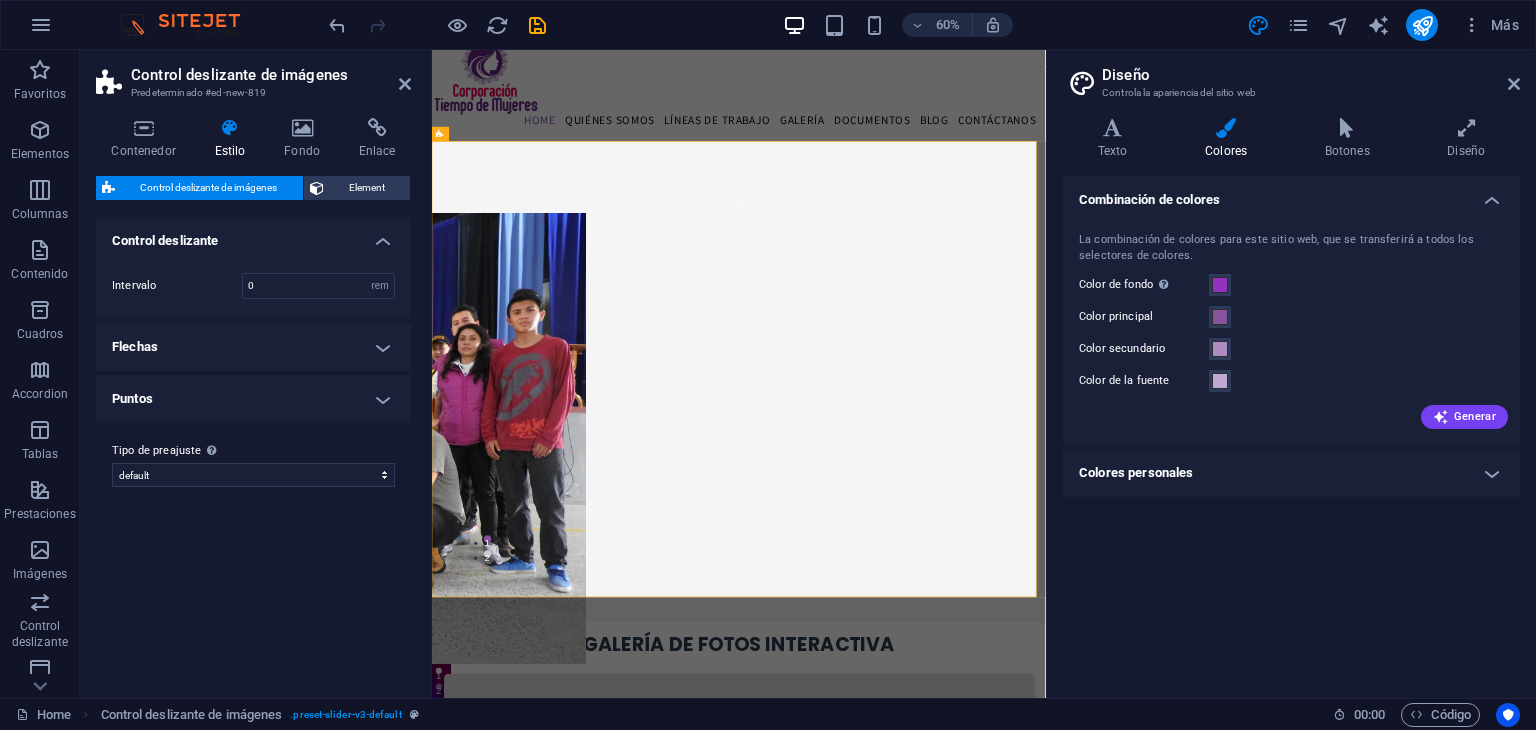 click on "Diseño Controla la apariencia del sitio web" at bounding box center (1293, 76) 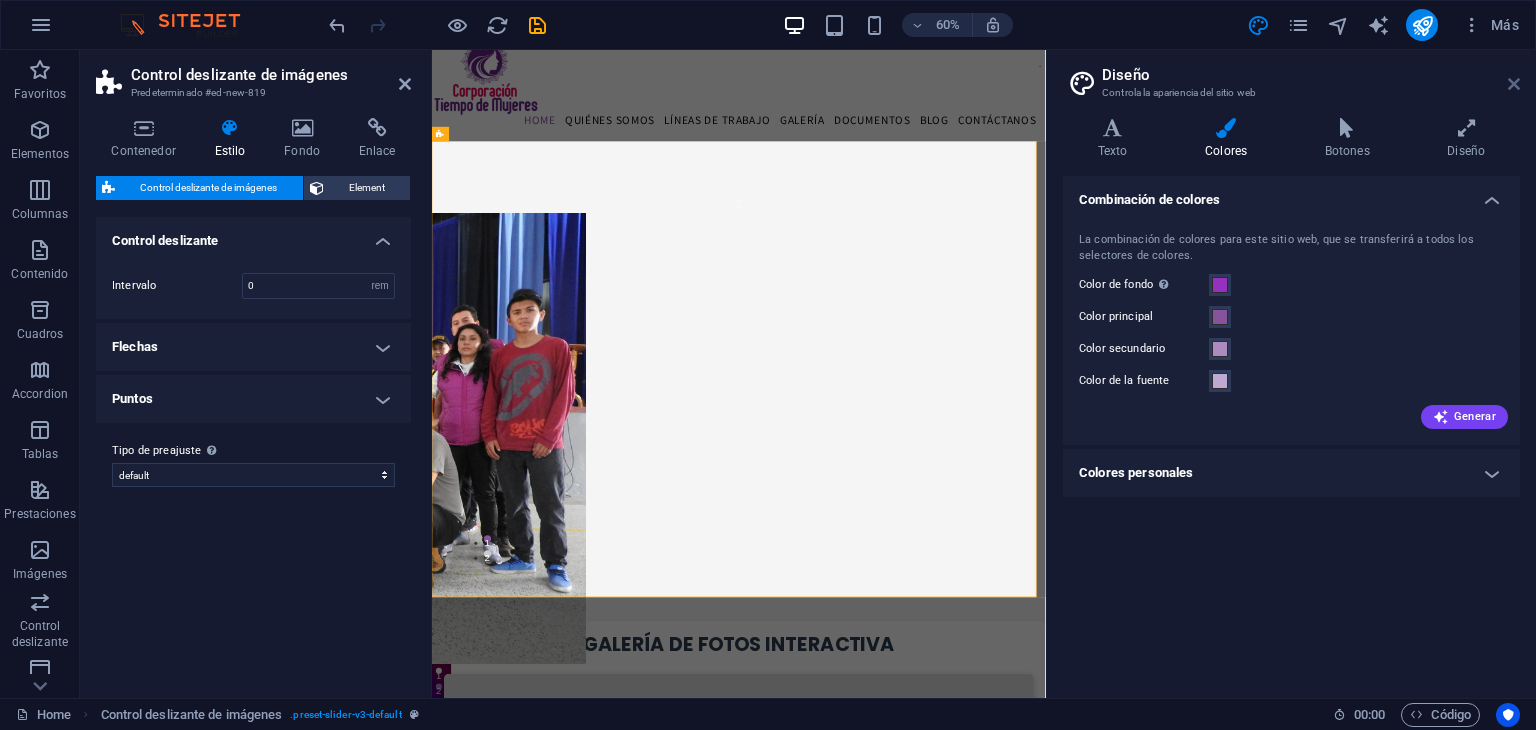 click at bounding box center [1514, 84] 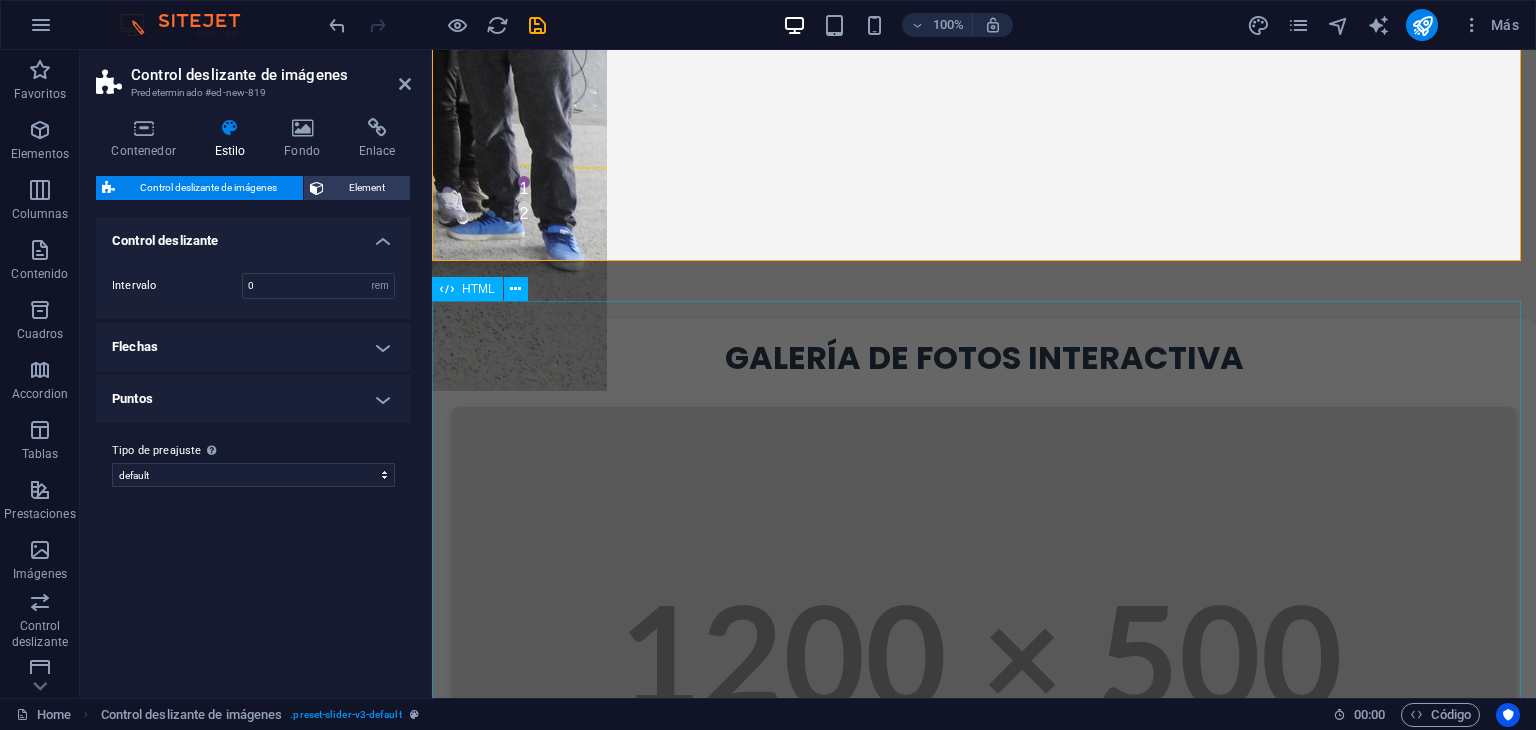 click on "Galería Interactiva
Galería de Fotos Interactiva
Anterior
Siguiente
Selecciona una imagen para verla en grande" at bounding box center (984, 723) 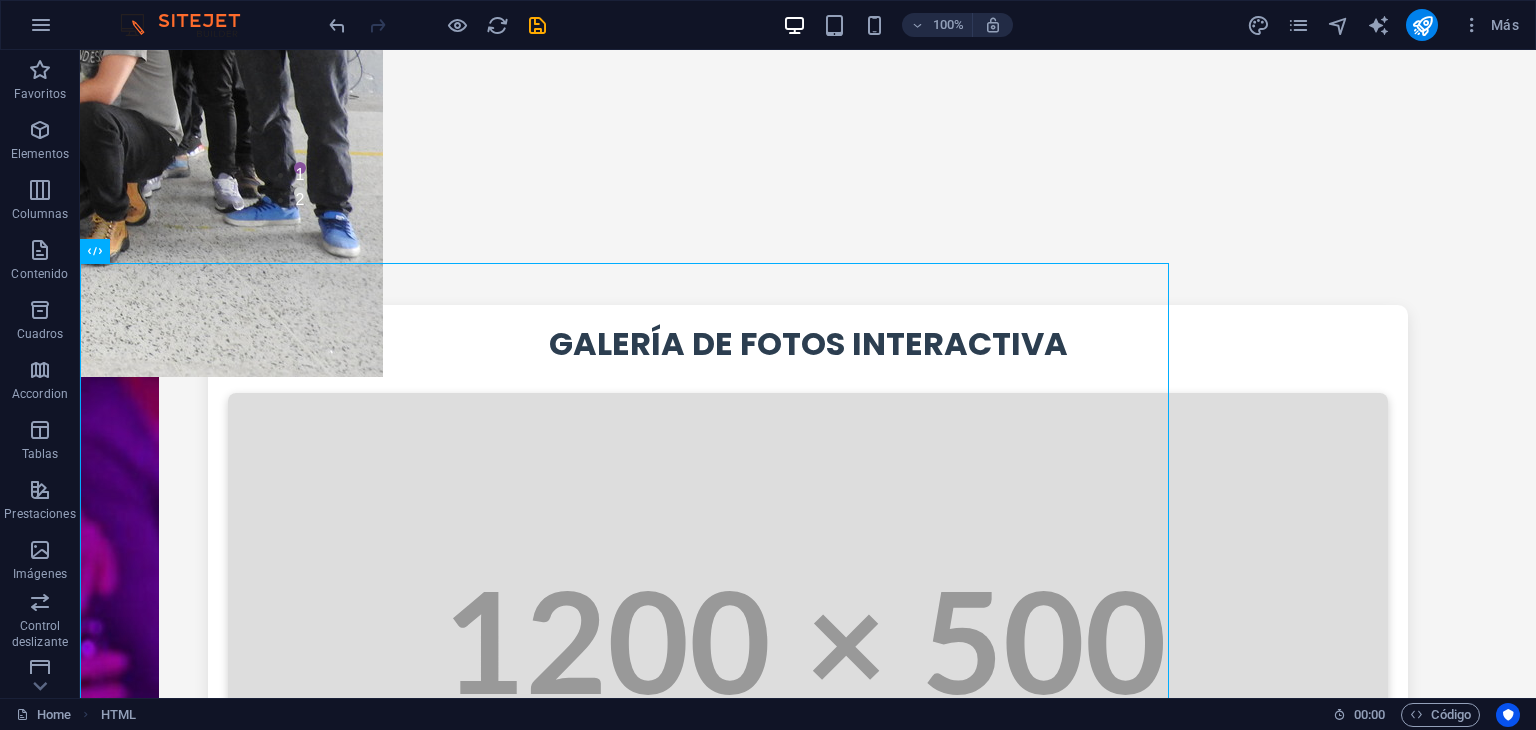 click on "Menu Home Quiénes somos LÍNEAS DE TRABAJO Galería Documentos Blog Contáctanos 1 2
Galería Interactiva
Galería de Fotos Interactiva
Anterior
Siguiente
Selecciona una imagen para verla en grande
About us The Beauty Temple is the best in town, offering professional services such as hair, nail, skin care, tanning and massages. LEARN MORE You say it best ”The Beauty Temple is the best in town, offering professional services such as hair, nail, skin care, tanning and massages.” ”The Beauty Temple is the best in town, offering professional services such as hair, nail, skin care, tanning and massages.” STEPHANIE Sit back, relax, and enjoy our services The Beauty Temple is the best in town, offering professional services such as hair, nail, skin care, tanning and massages. Nail care 1" at bounding box center [808, 13496] 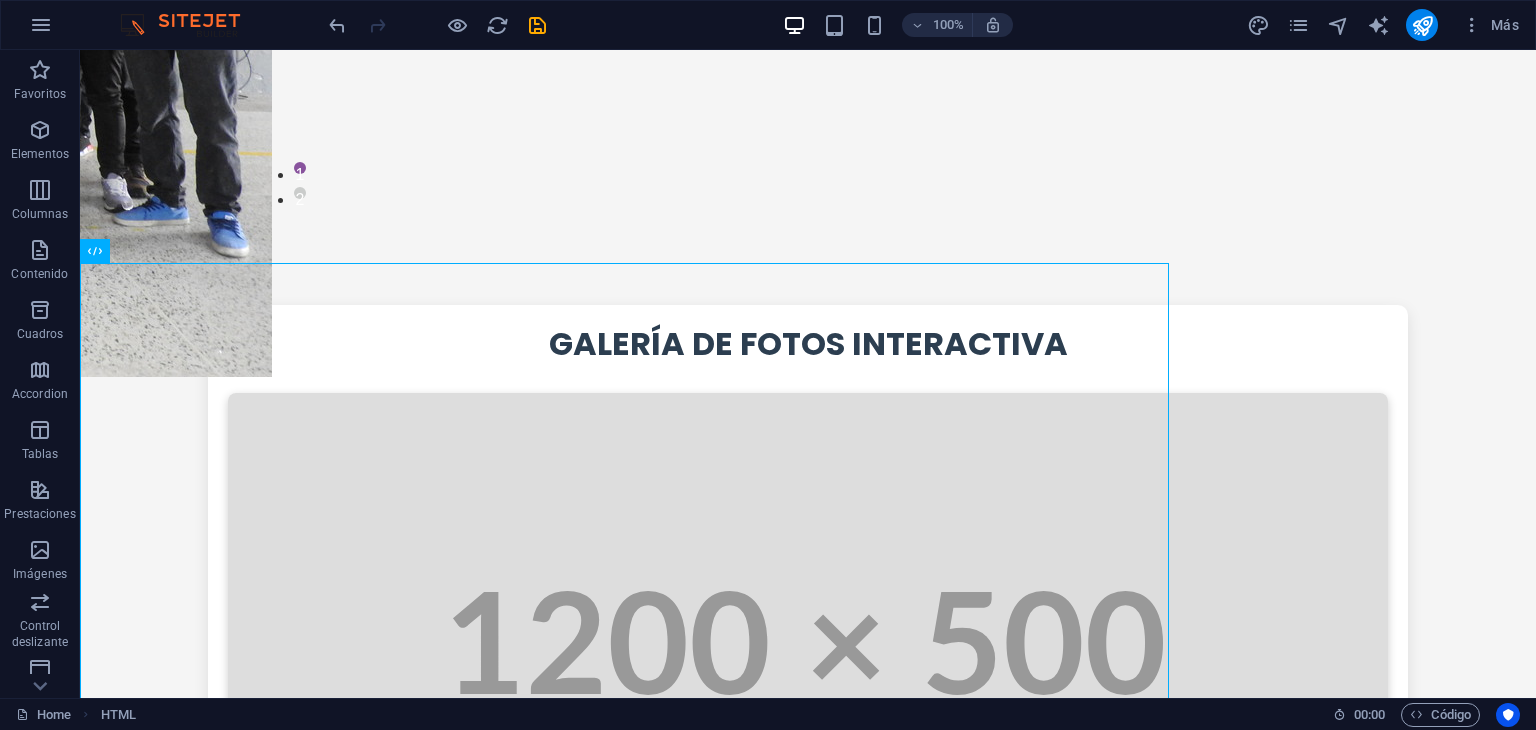scroll, scrollTop: 721, scrollLeft: 0, axis: vertical 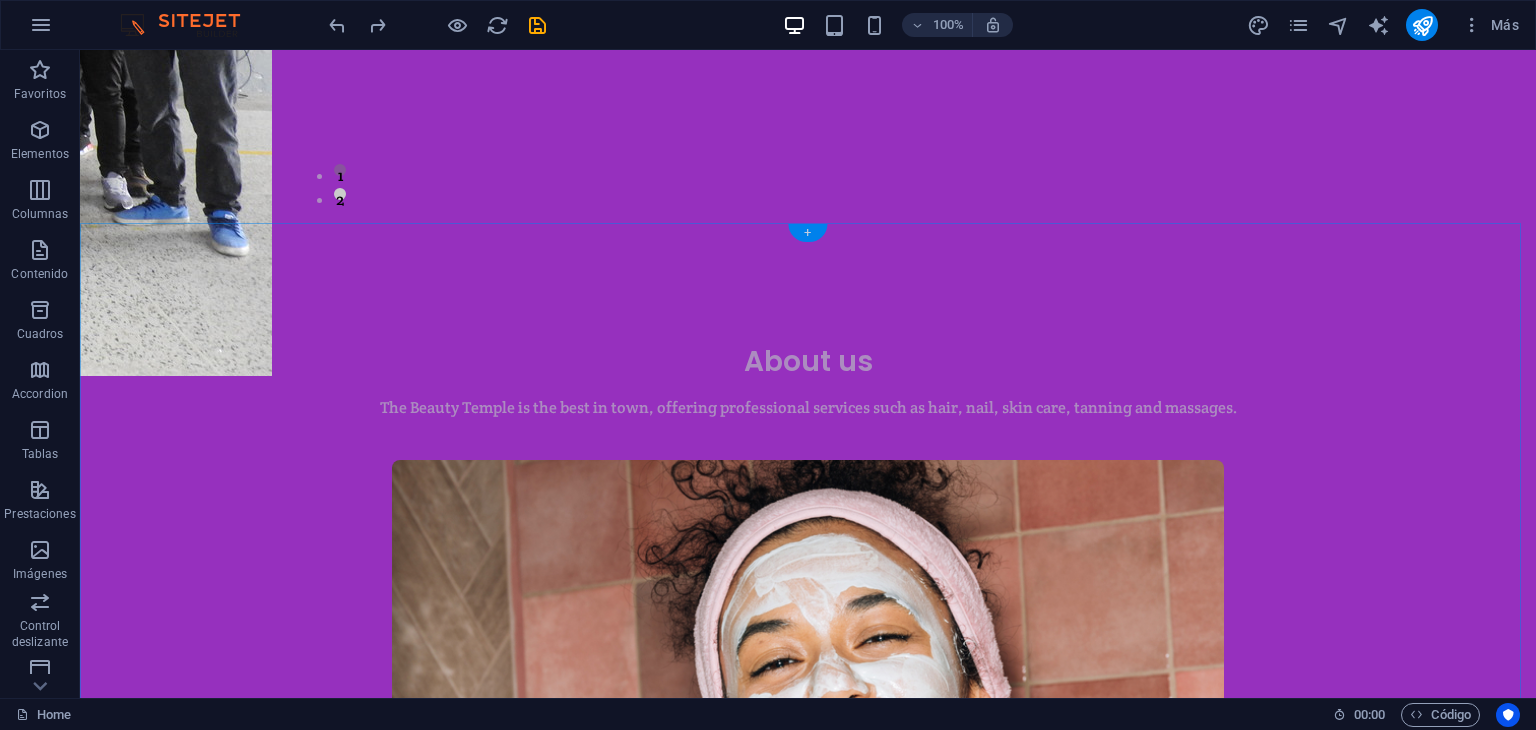 drag, startPoint x: 810, startPoint y: 237, endPoint x: 385, endPoint y: 187, distance: 427.93106 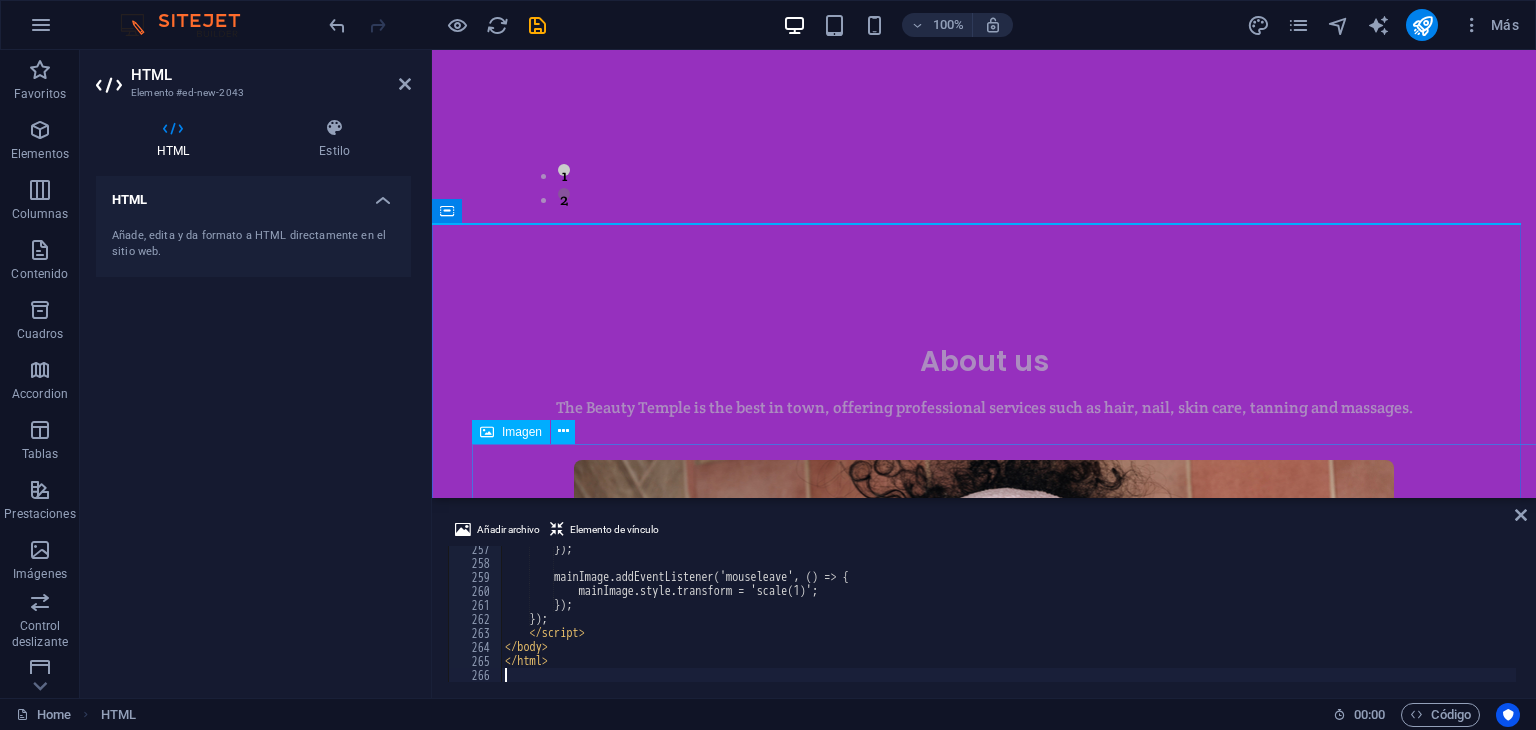 scroll, scrollTop: 3588, scrollLeft: 0, axis: vertical 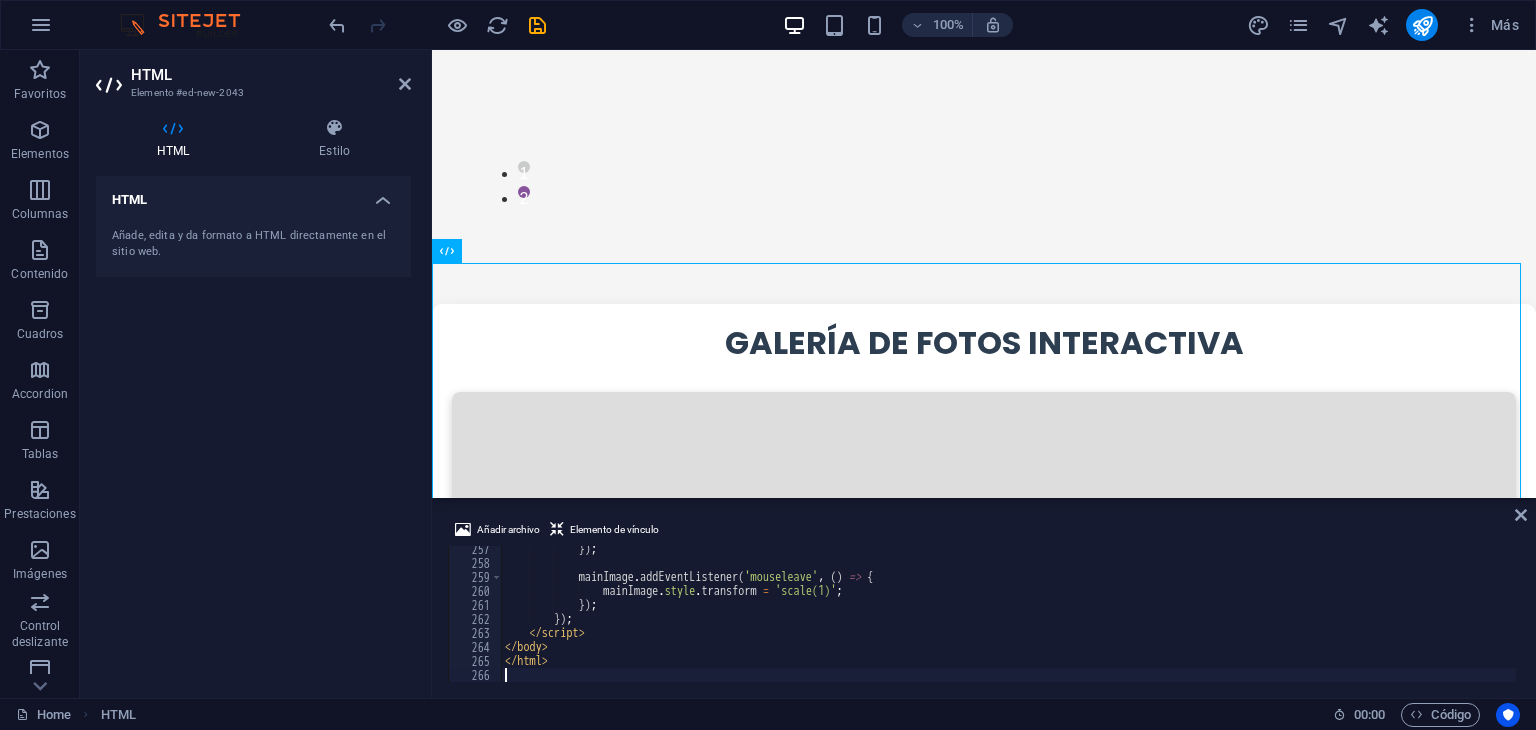 type 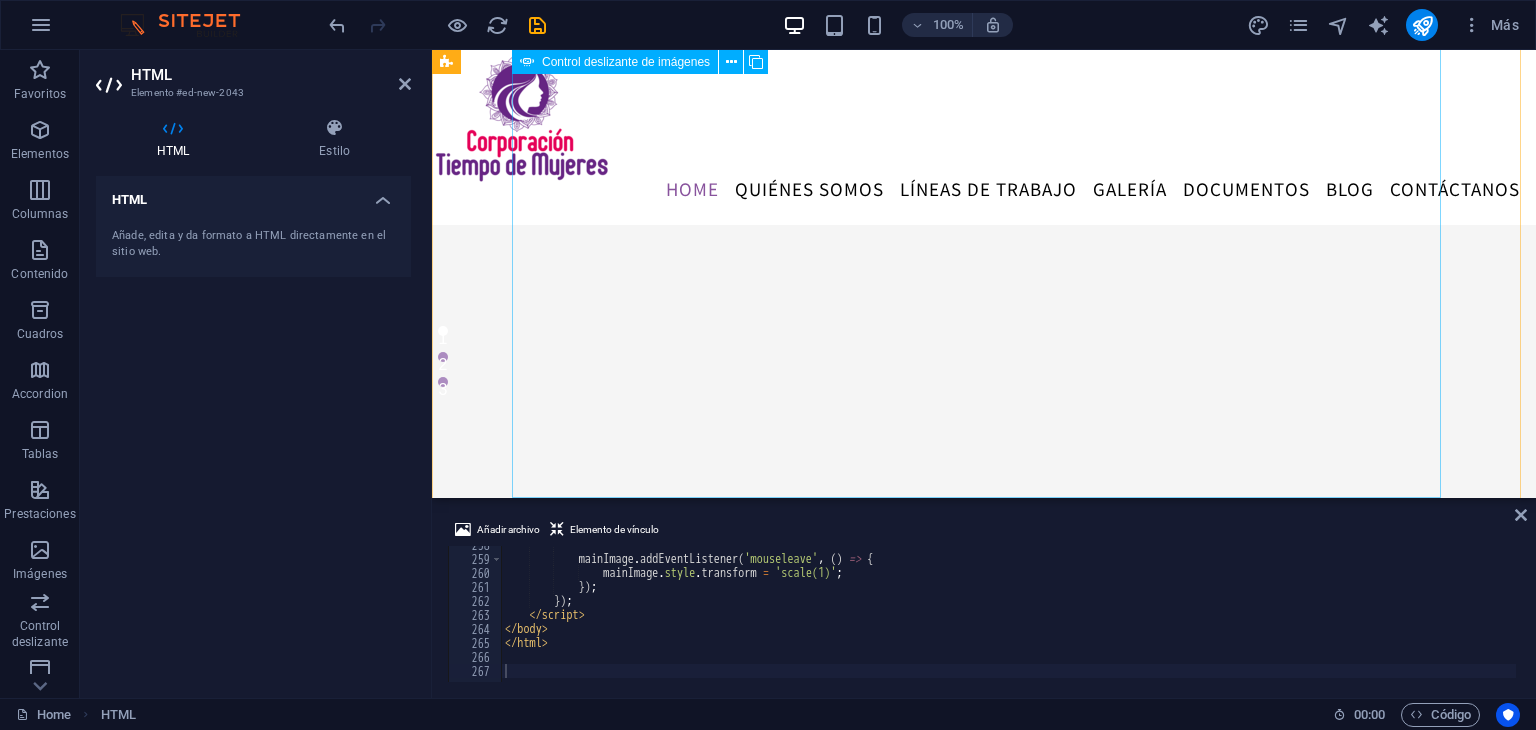scroll, scrollTop: 0, scrollLeft: 0, axis: both 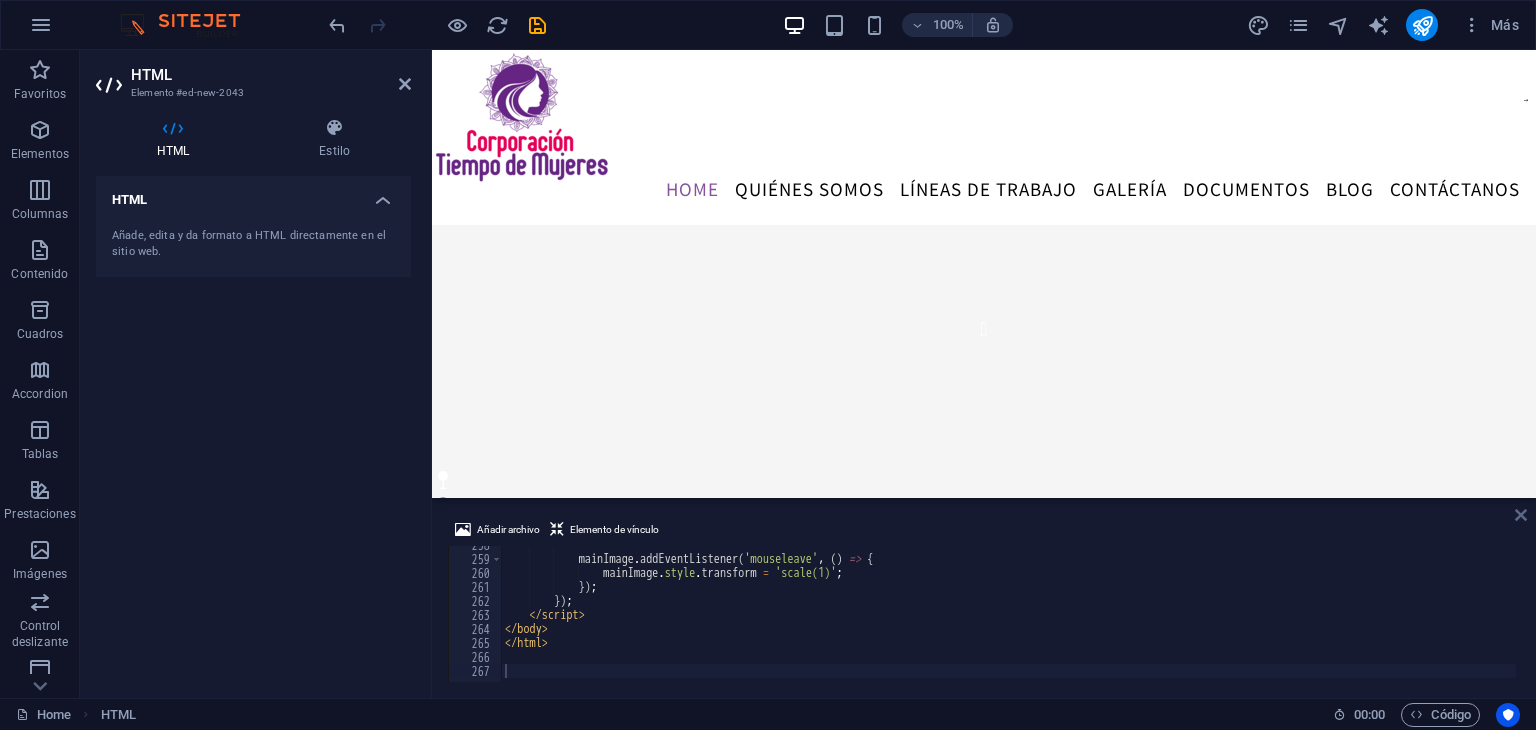click at bounding box center (1521, 515) 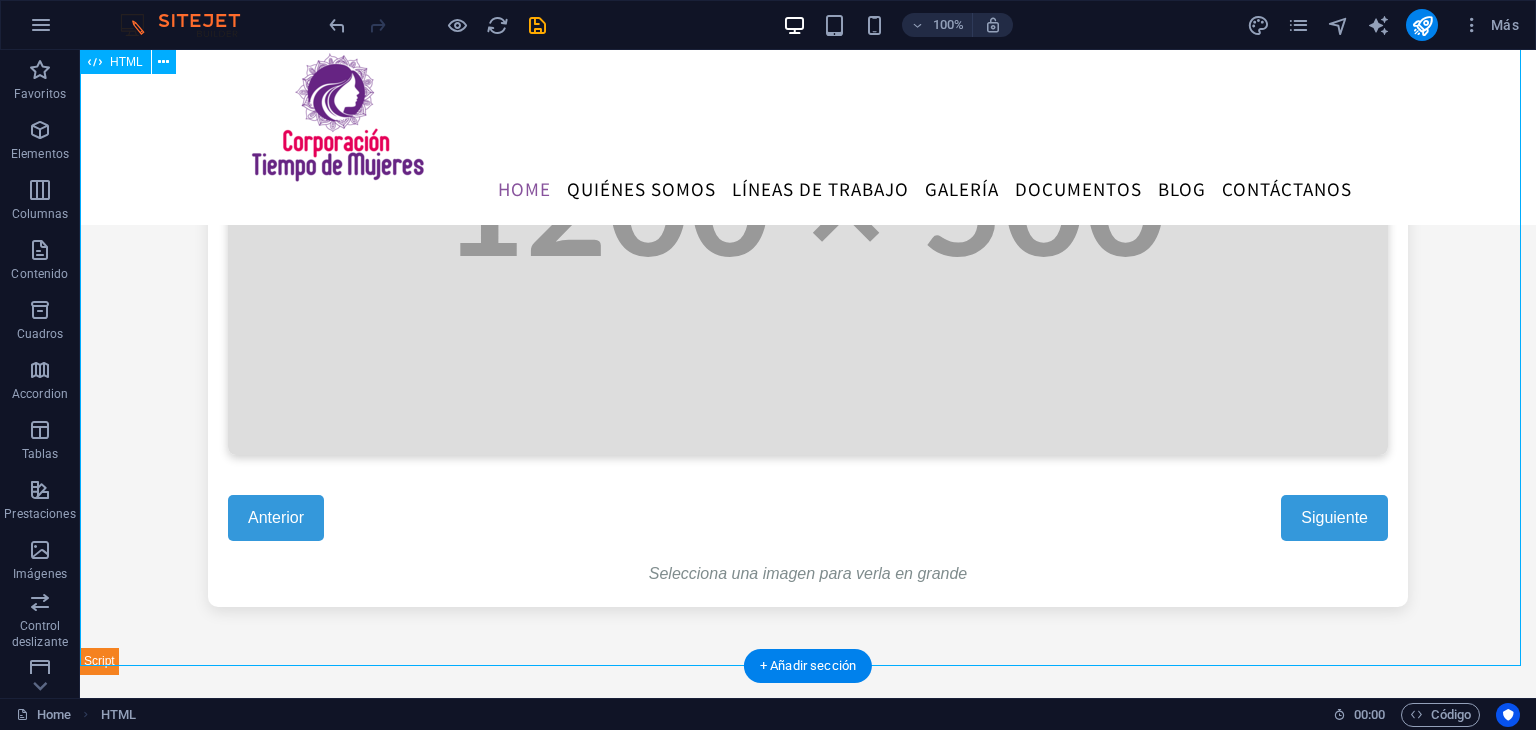 click on "Galería Interactiva
Galería de Fotos Interactiva
Anterior
Siguiente
Selecciona una imagen para verla en grande" at bounding box center [808, 271] 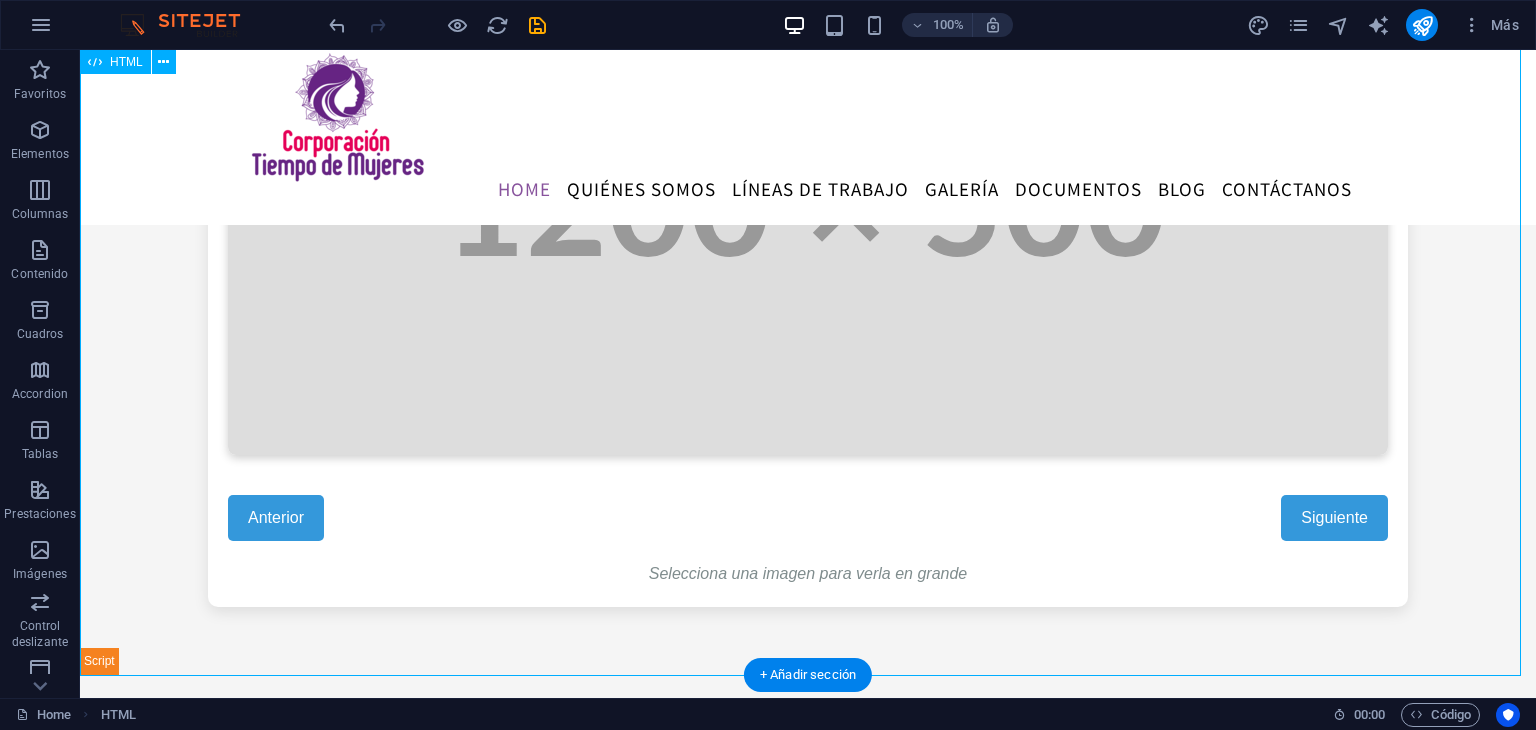 scroll, scrollTop: 1117, scrollLeft: 0, axis: vertical 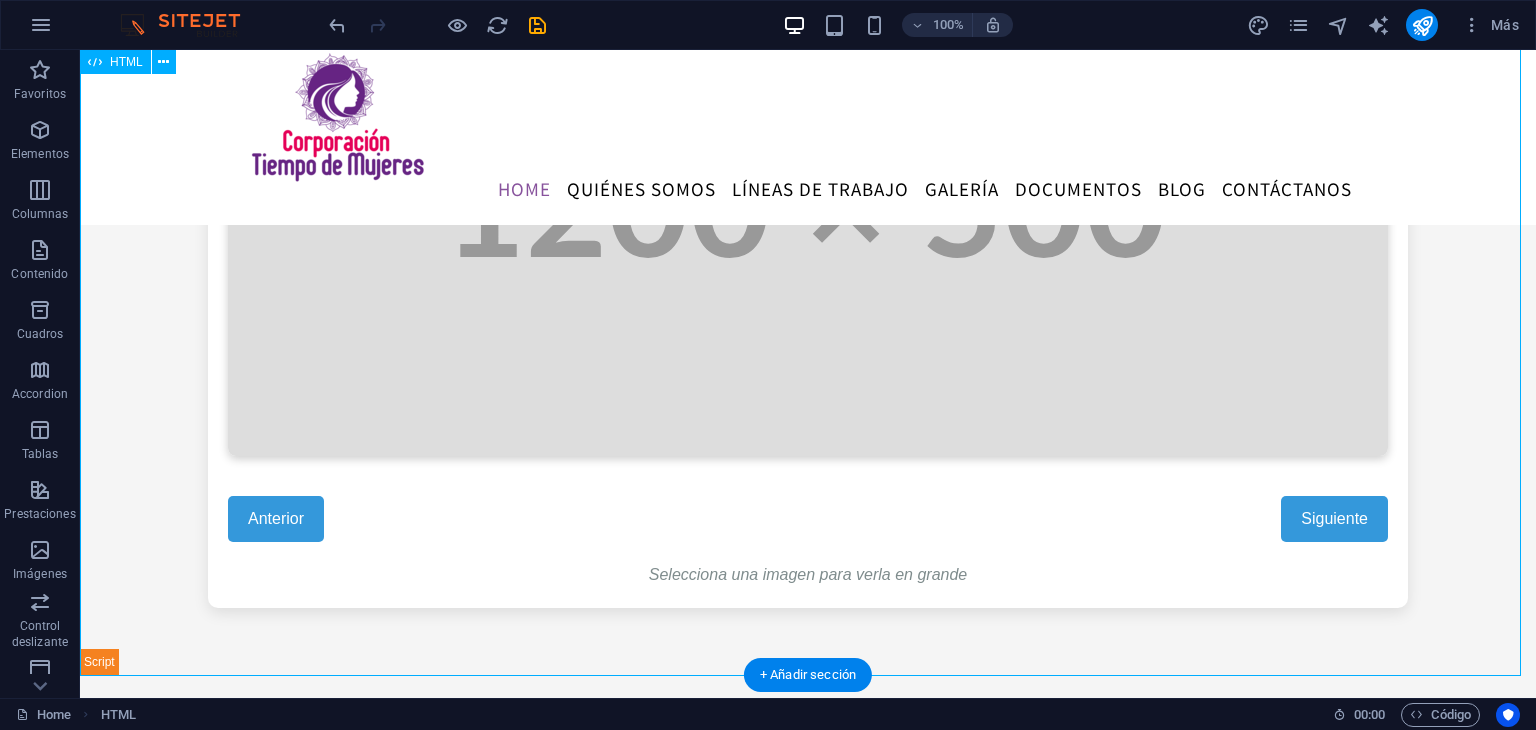 click on "Galería Interactiva
Galería de Fotos Interactiva
Anterior
Siguiente
Selecciona una imagen para verla en grande" at bounding box center [808, 272] 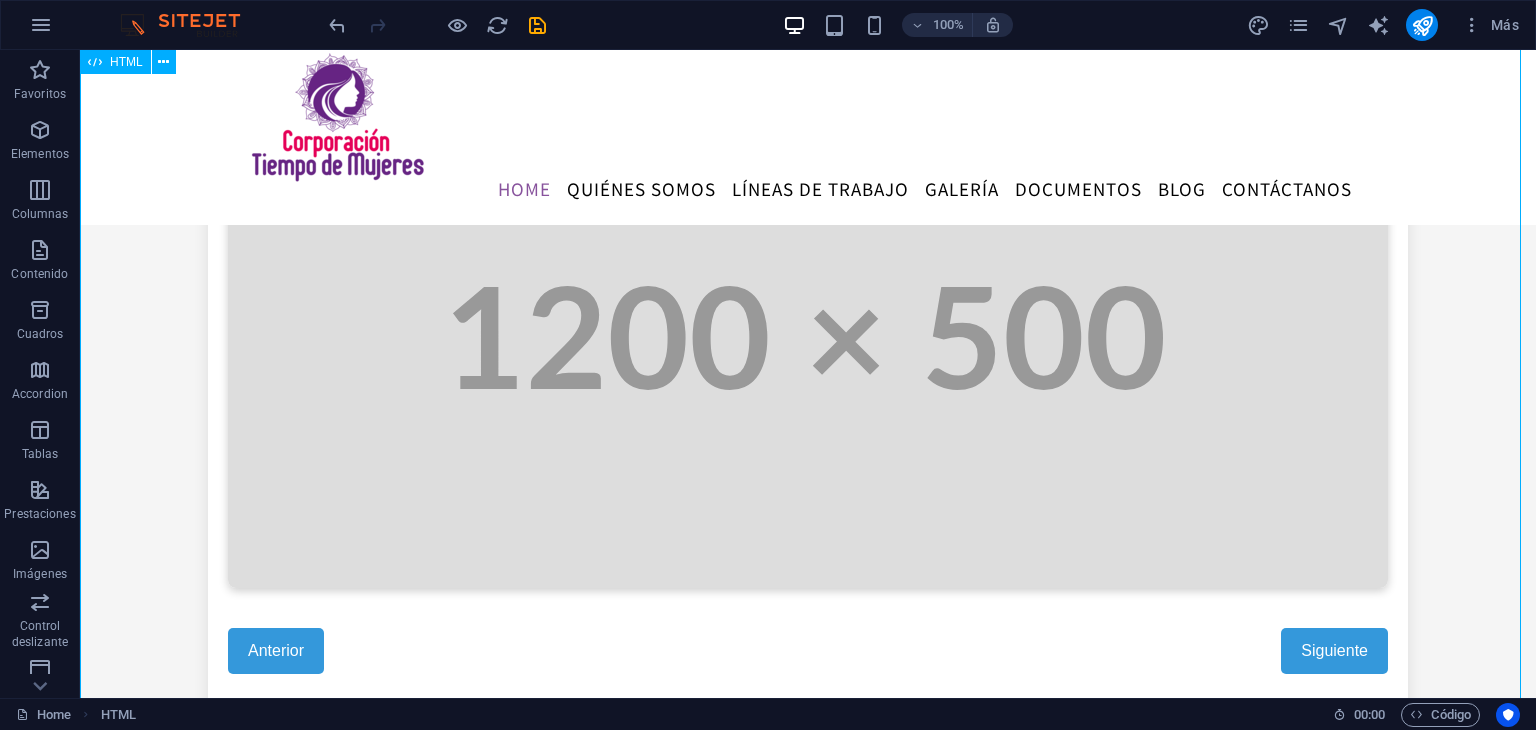 click on "Galería Interactiva
Galería de Fotos Interactiva
Anterior
Siguiente
Selecciona una imagen para verla en grande" at bounding box center [808, 404] 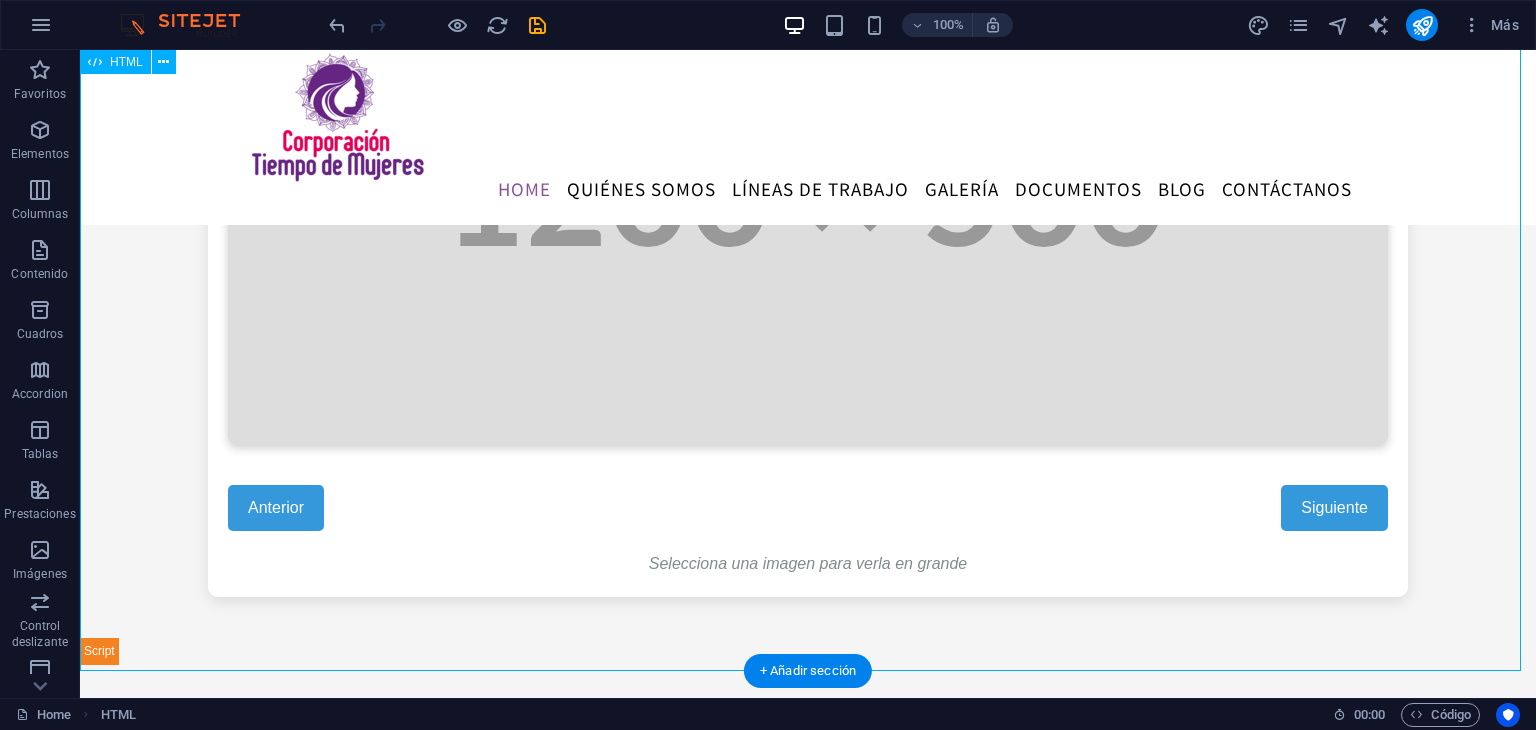 scroll, scrollTop: 1138, scrollLeft: 0, axis: vertical 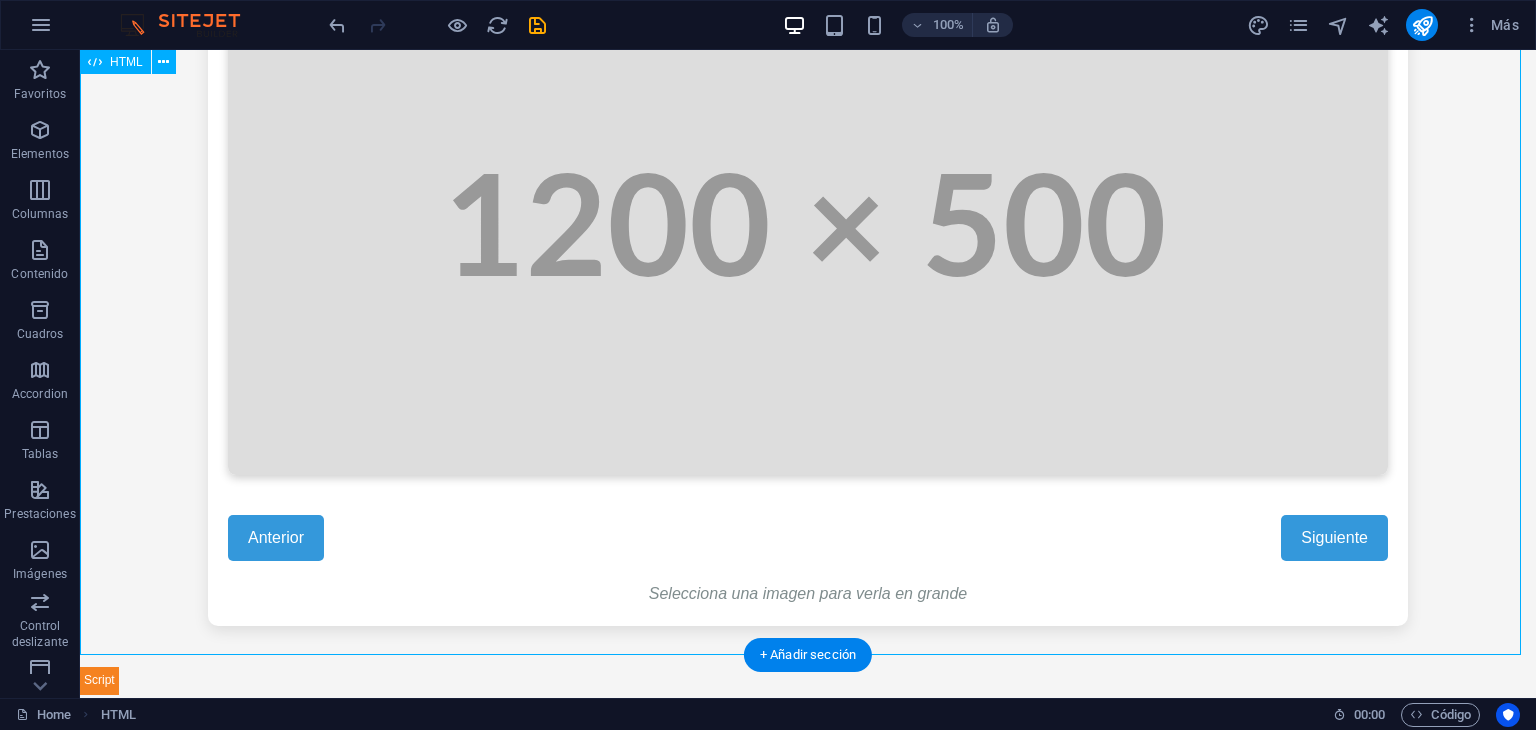 click on "Galería Interactiva
Galería de Fotos Interactiva
Anterior
Siguiente
Selecciona una imagen para verla en grande" at bounding box center (808, 291) 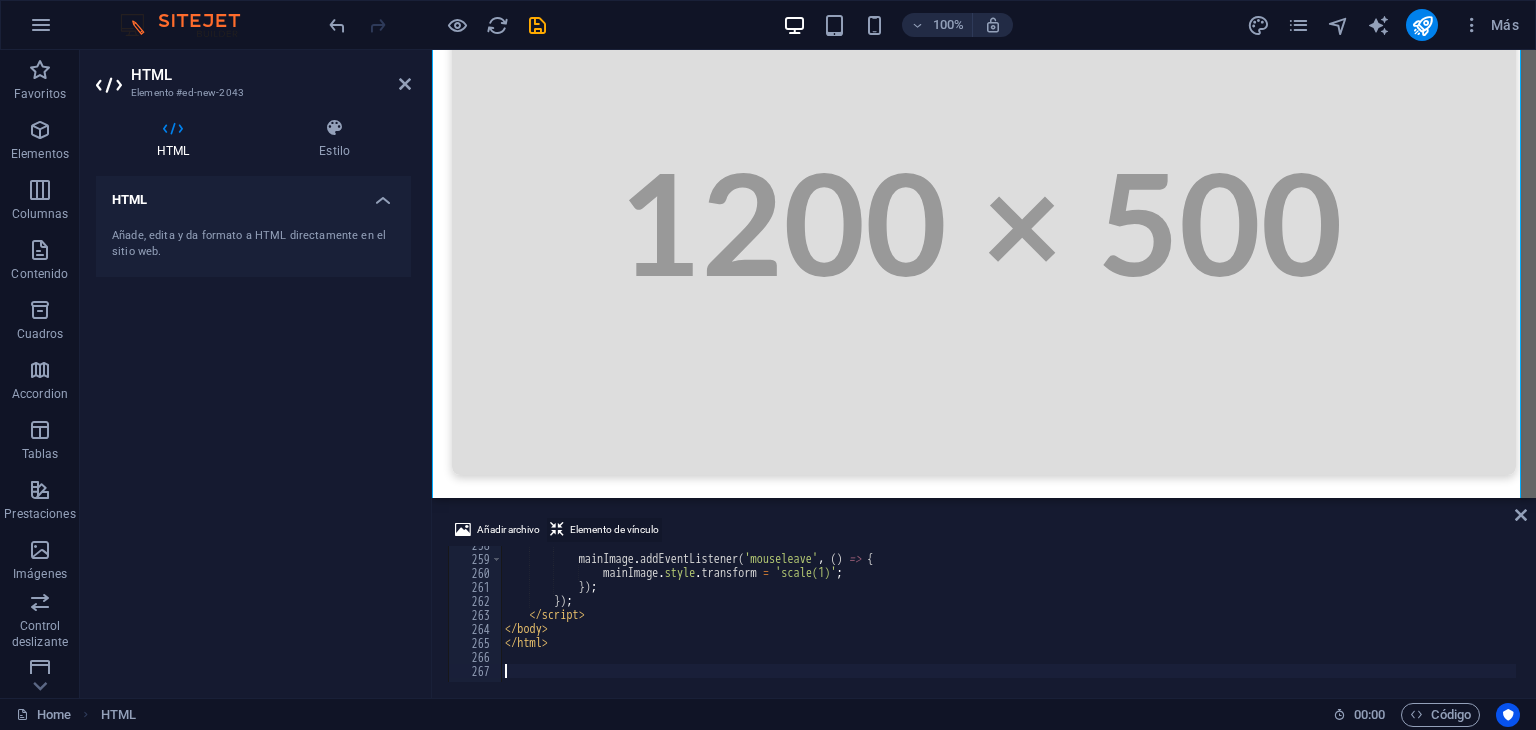 click on "Elemento de vínculo" at bounding box center [614, 530] 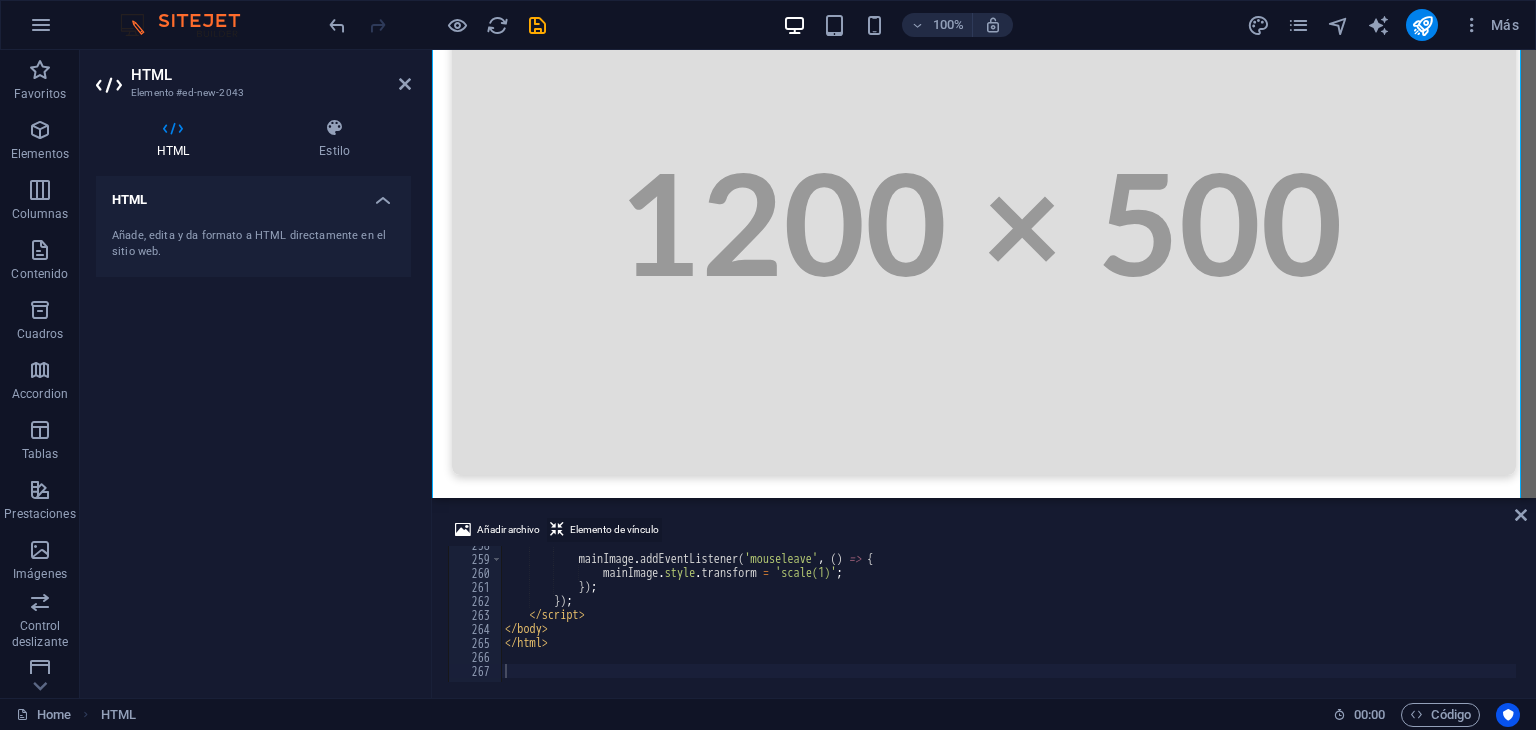 click on "Elemento de vínculo" at bounding box center (614, 530) 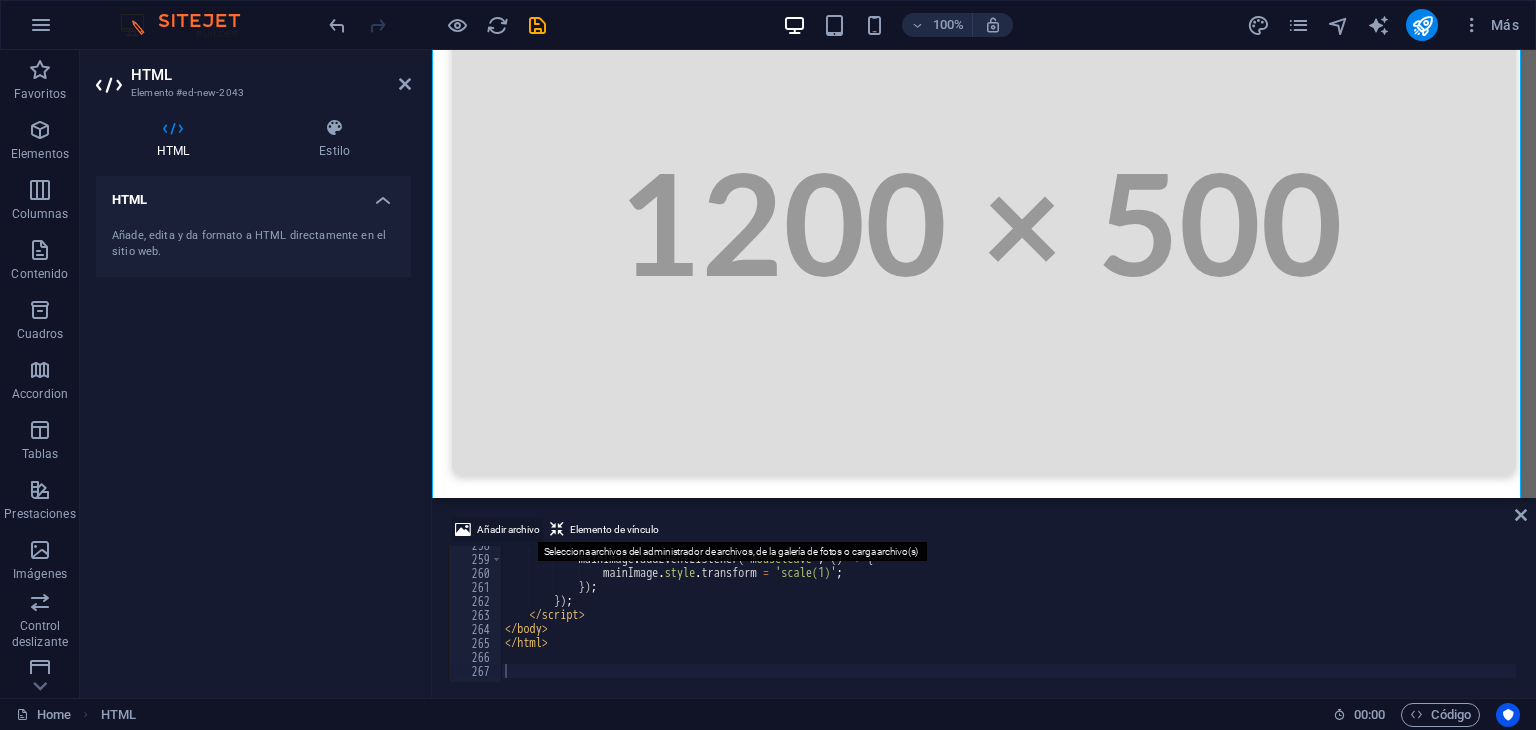 click on "Añadir archivo" at bounding box center [508, 530] 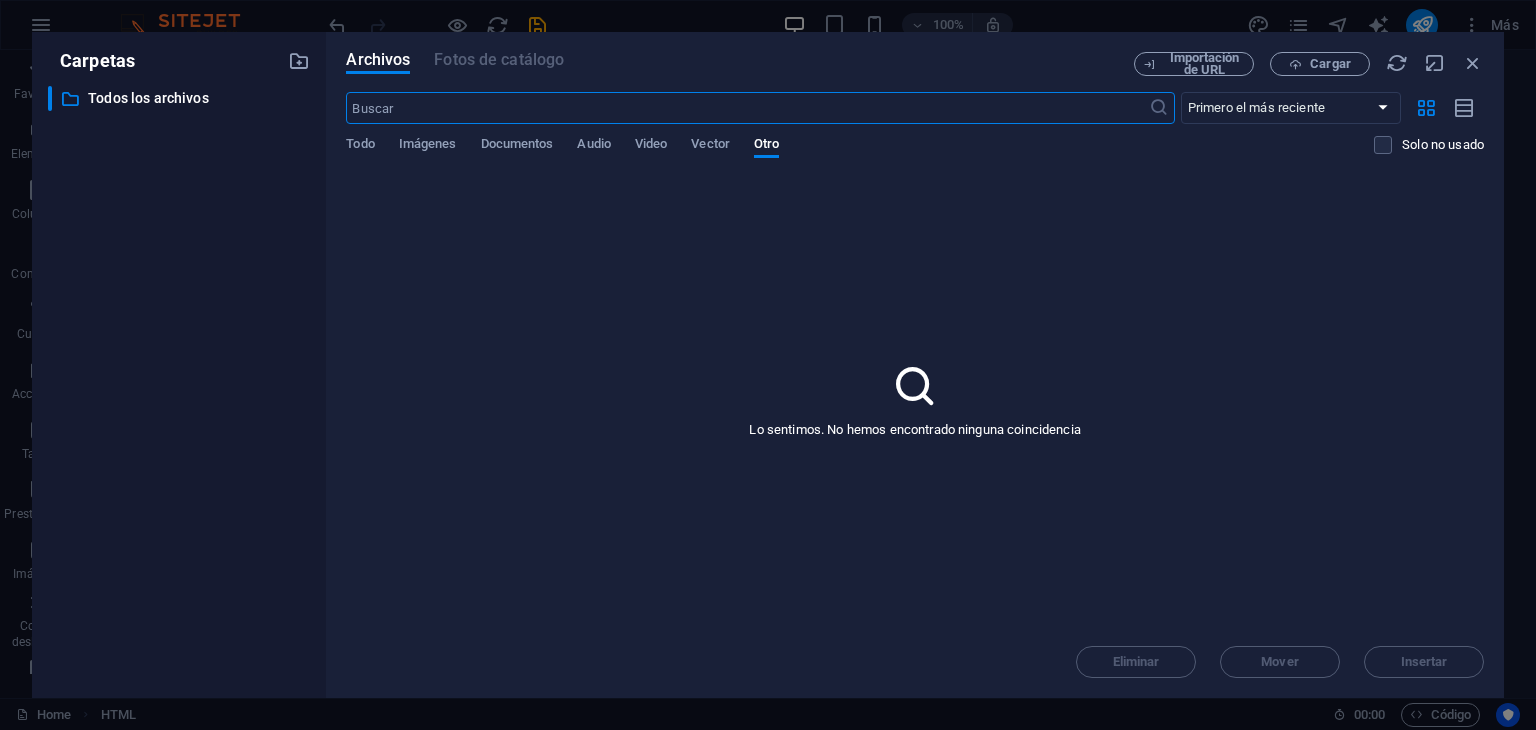 scroll, scrollTop: 1178, scrollLeft: 0, axis: vertical 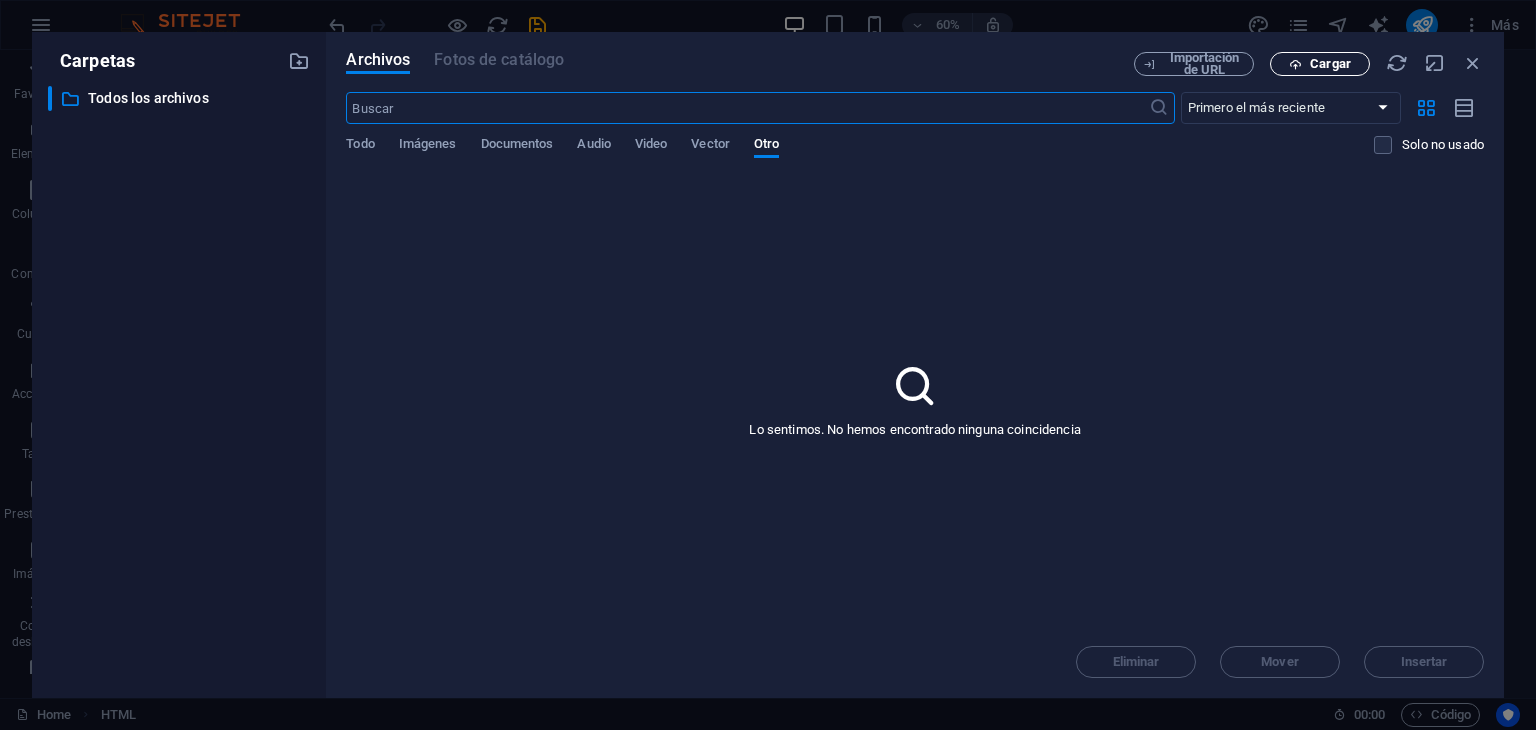 click on "Cargar" at bounding box center (1330, 64) 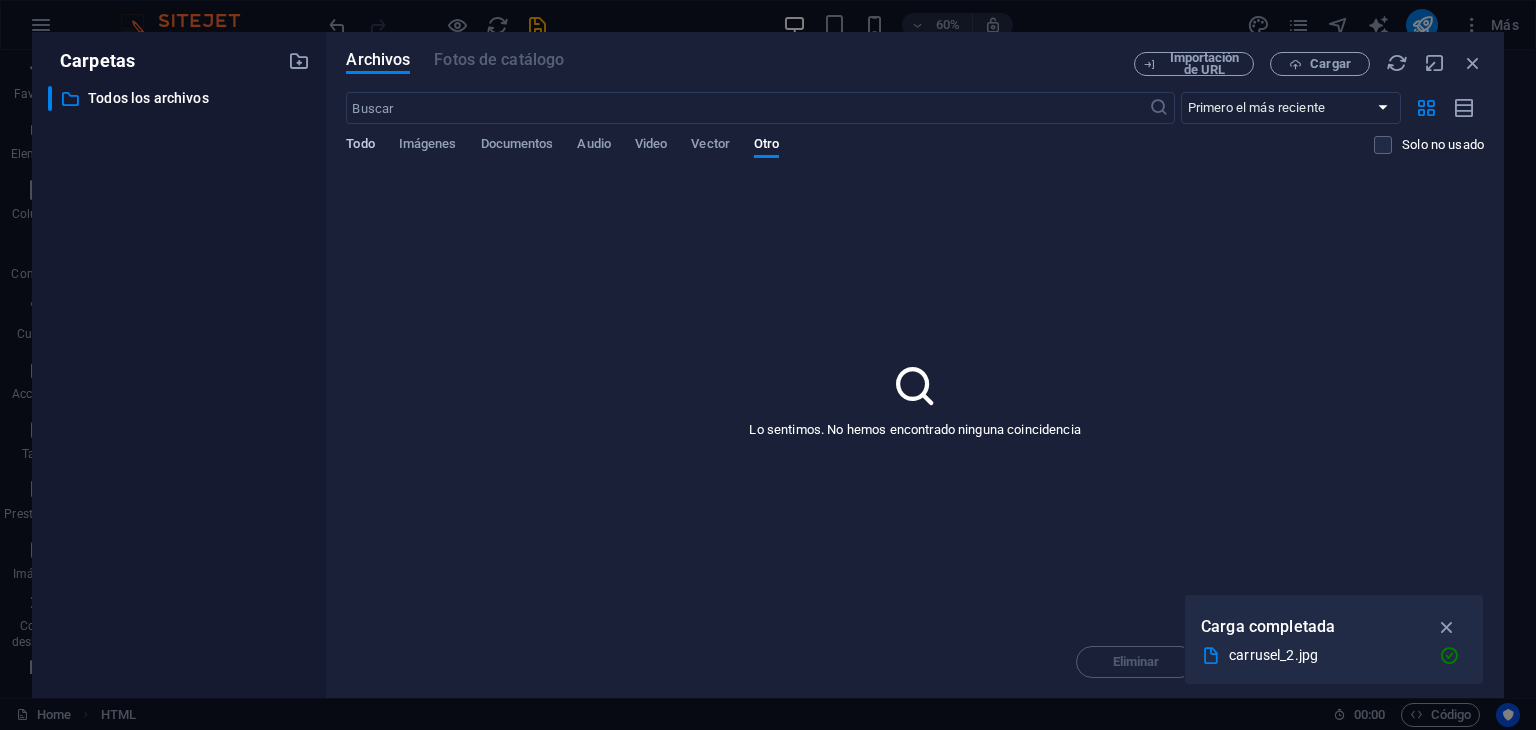 click on "Todo" at bounding box center [360, 146] 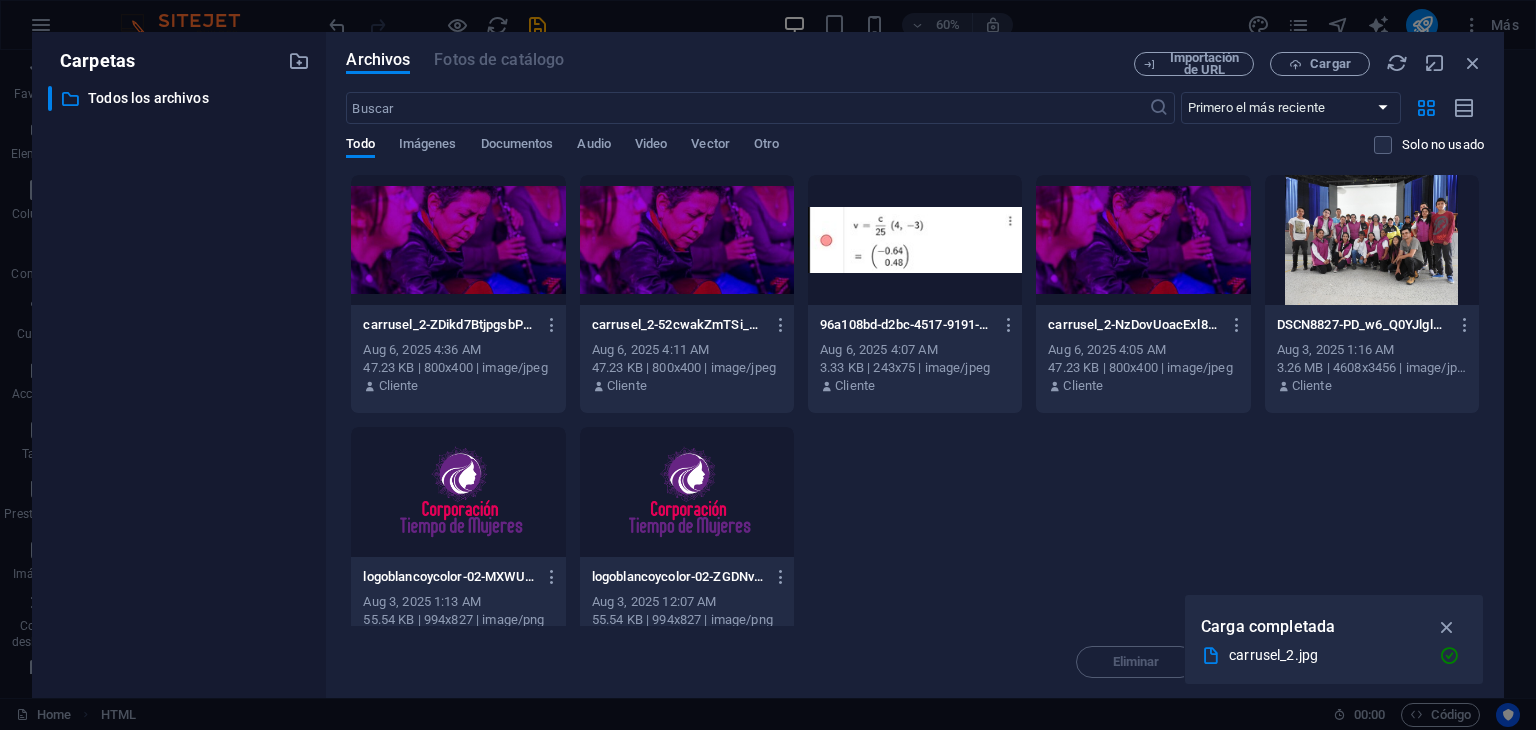 click at bounding box center (687, 240) 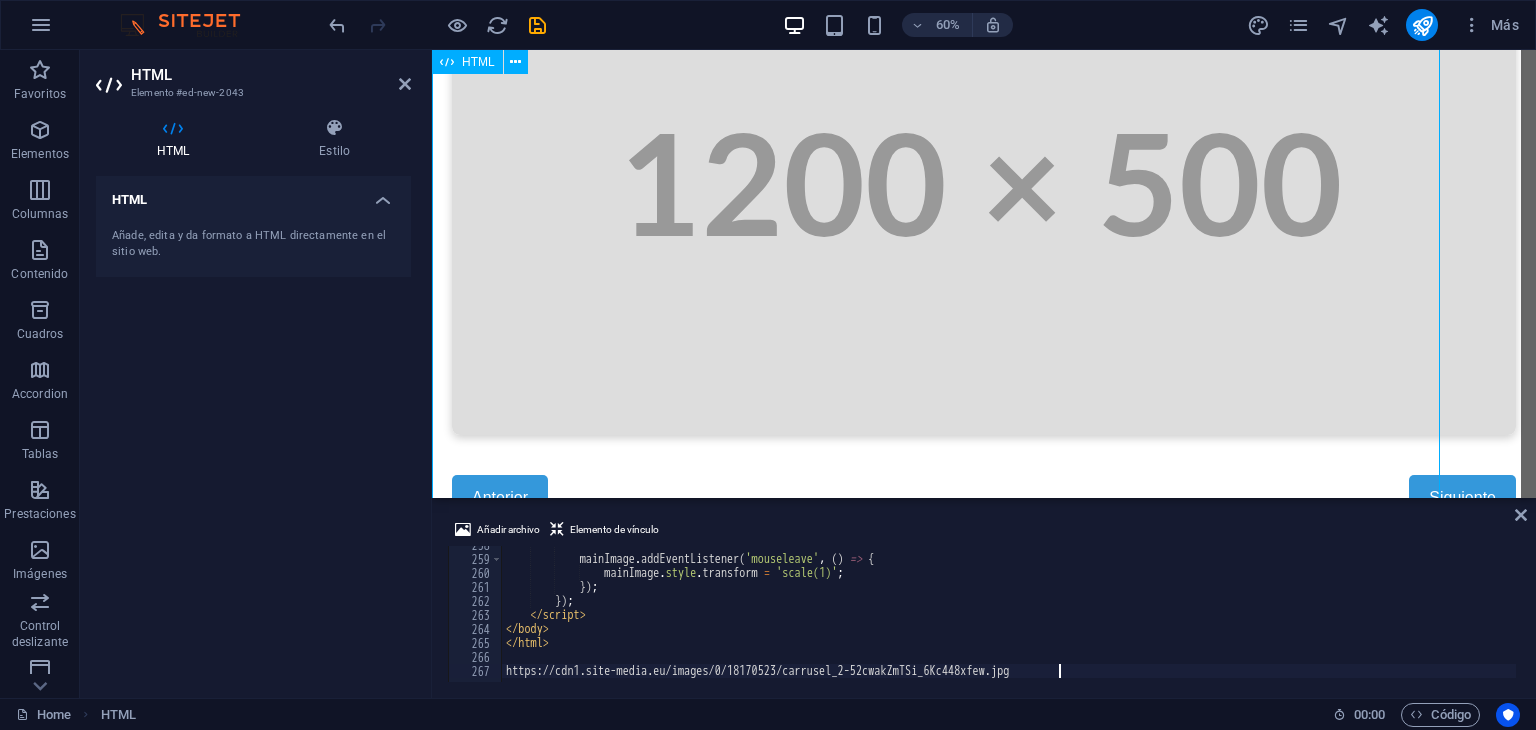 scroll, scrollTop: 1138, scrollLeft: 0, axis: vertical 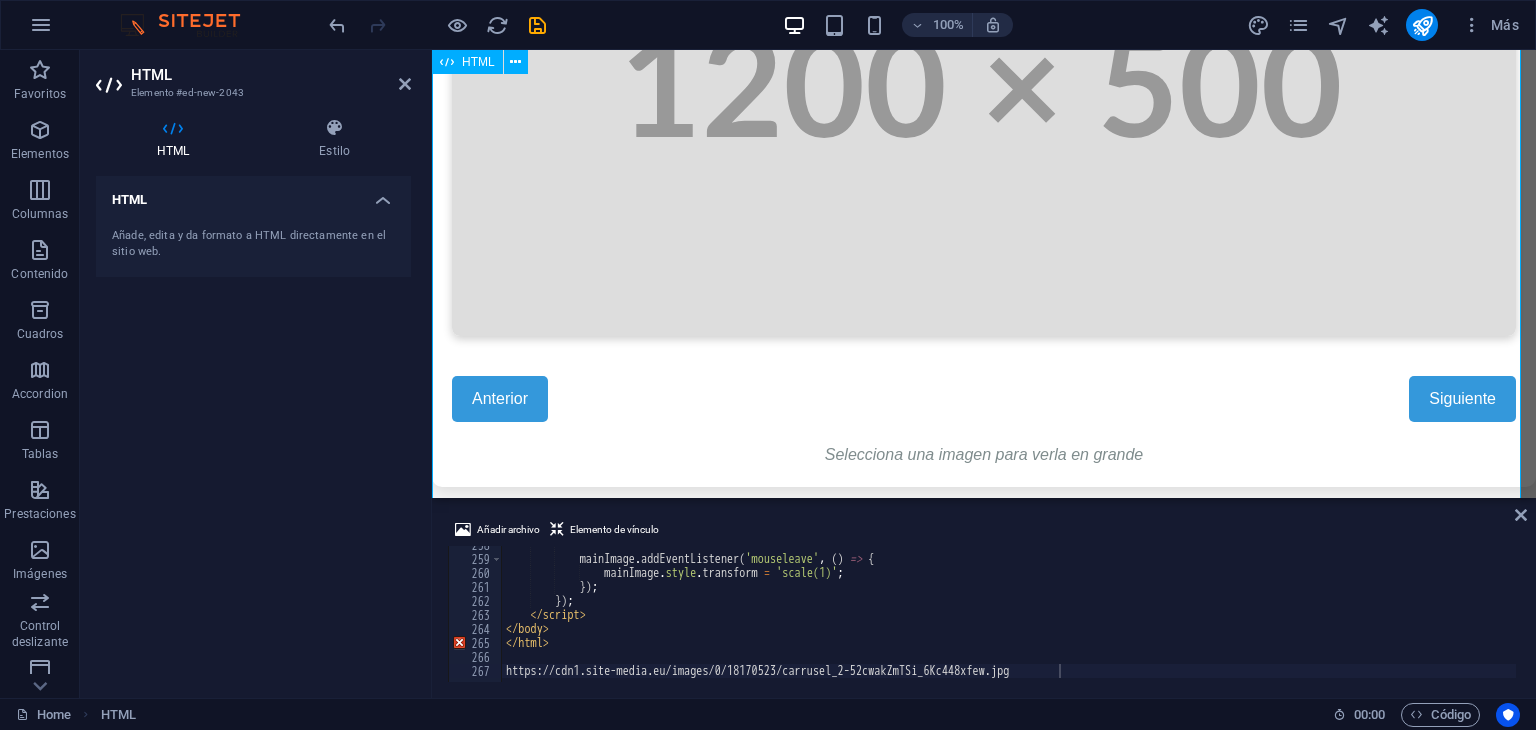 click on "Galería Interactiva
Galería de Fotos Interactiva
Anterior
Siguiente
Selecciona una imagen para verla en grande
https://cdn1.site-media.eu/images/0/18170523/carrusel_2-52cwakZmTSi_6Kc448xfew.jpg" at bounding box center (984, 164) 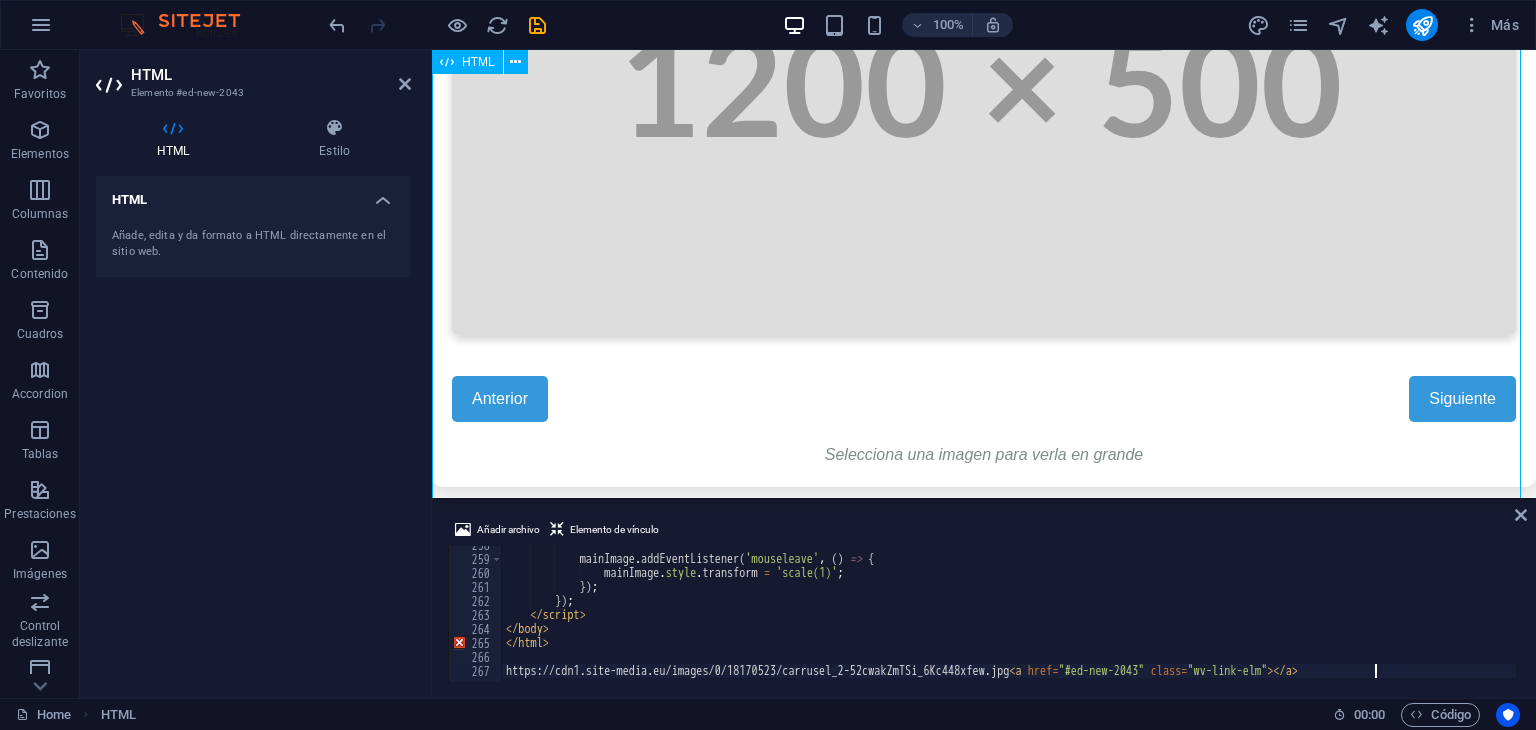 click on "Galería Interactiva
Galería de Fotos Interactiva
Anterior
Siguiente
Selecciona una imagen para verla en grande
https://cdn1.site-media.eu/images/0/18170523/carrusel_2-52cwakZmTSi_6Kc448xfew.jpg" at bounding box center [984, 164] 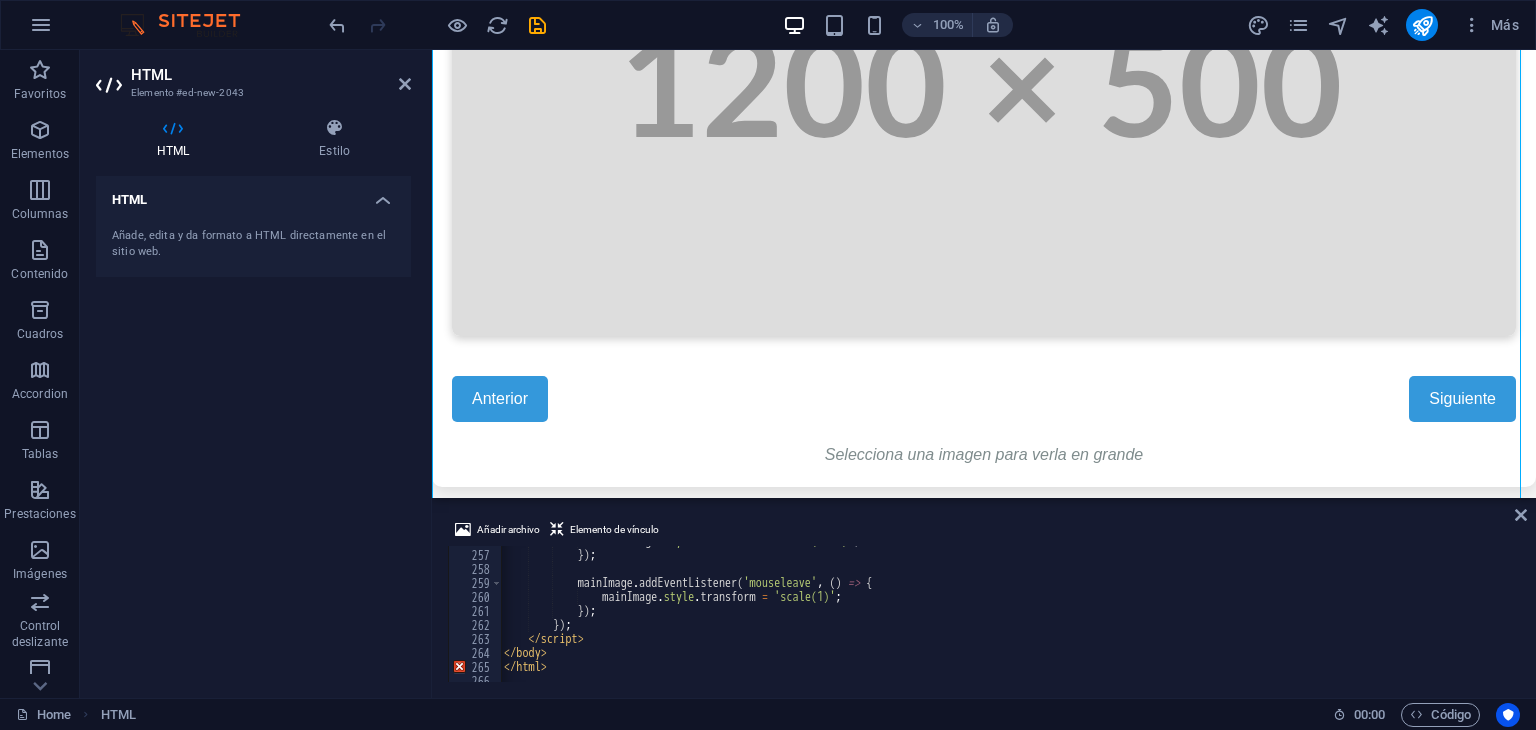 scroll, scrollTop: 3555, scrollLeft: 0, axis: vertical 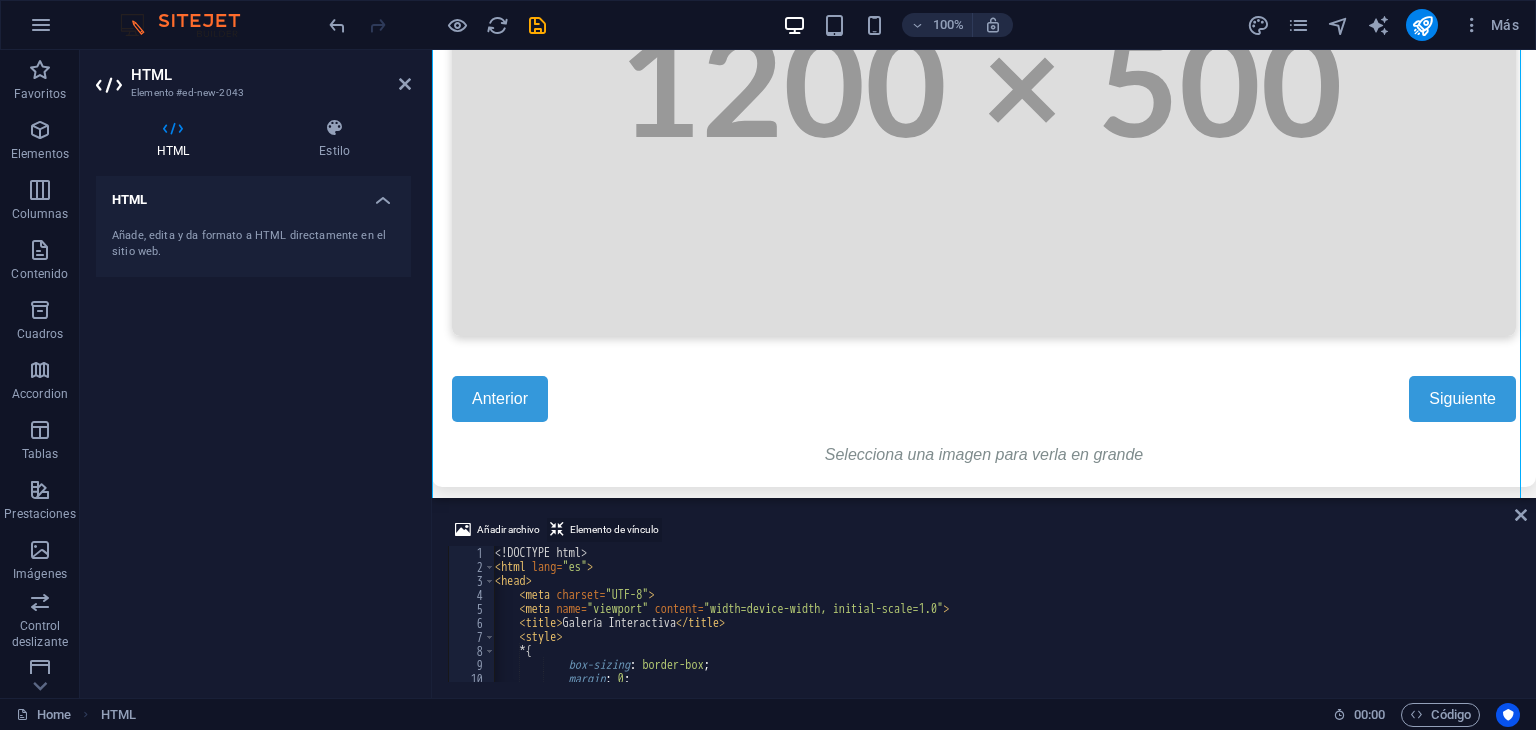 click on "Elemento de vínculo" at bounding box center [614, 530] 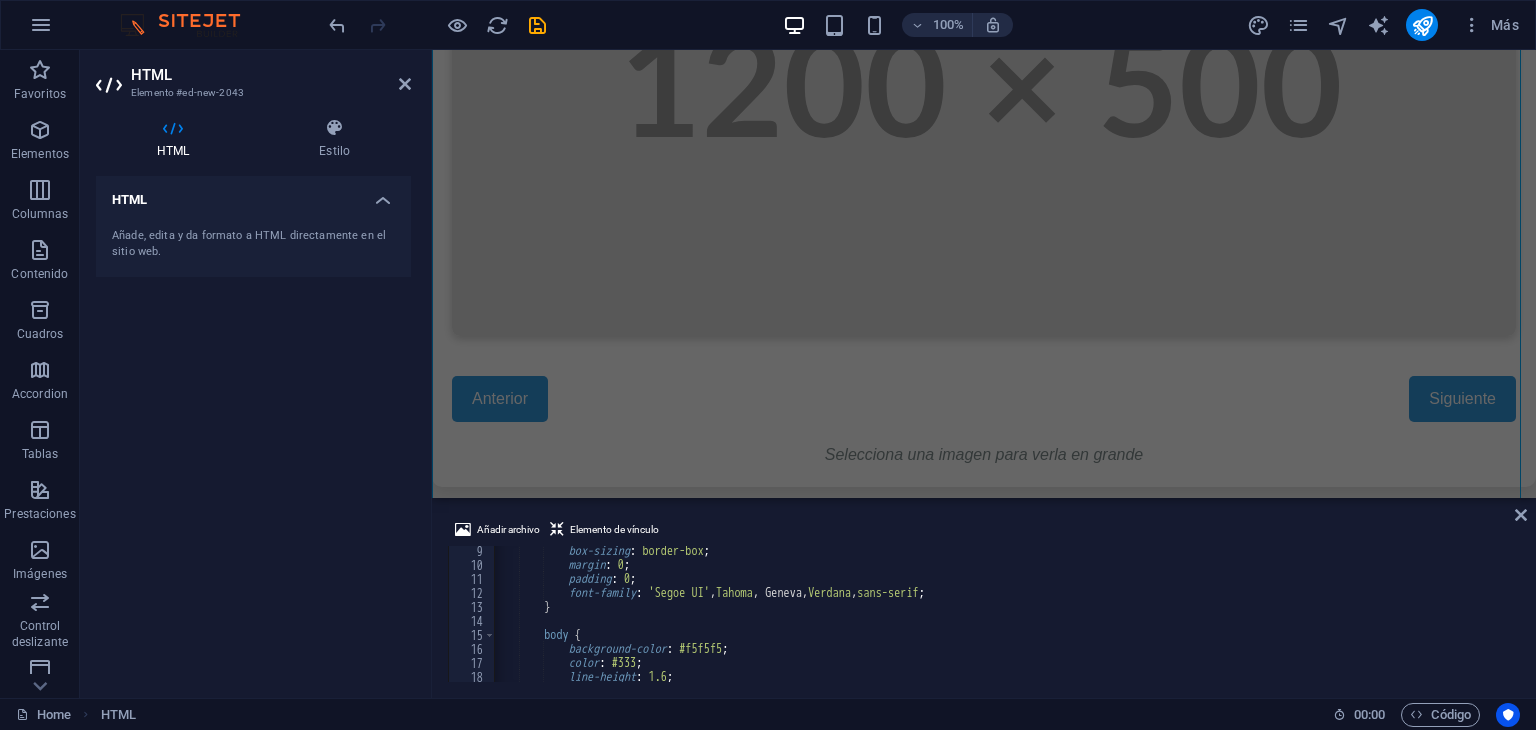 scroll, scrollTop: 117, scrollLeft: 0, axis: vertical 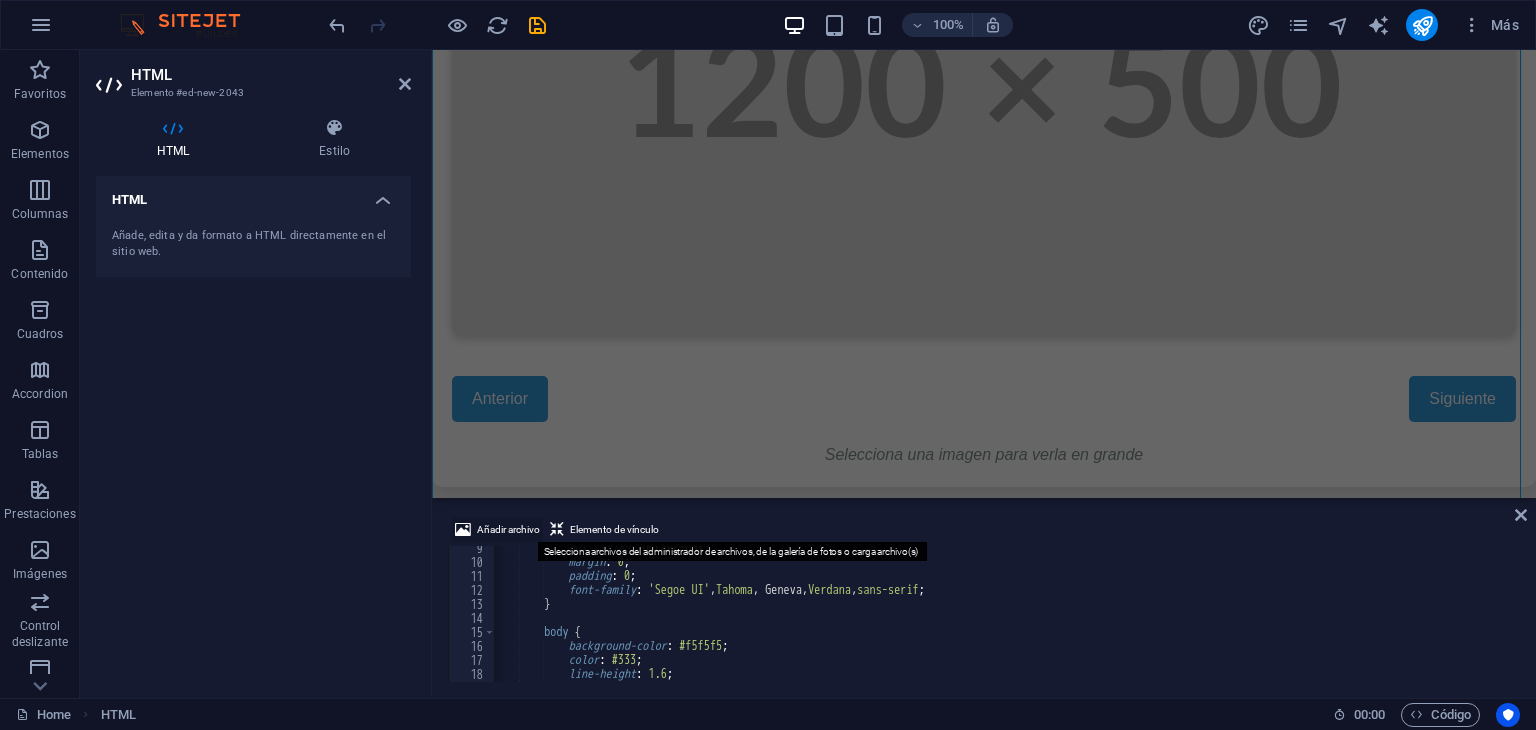click on "Añadir archivo" at bounding box center (508, 530) 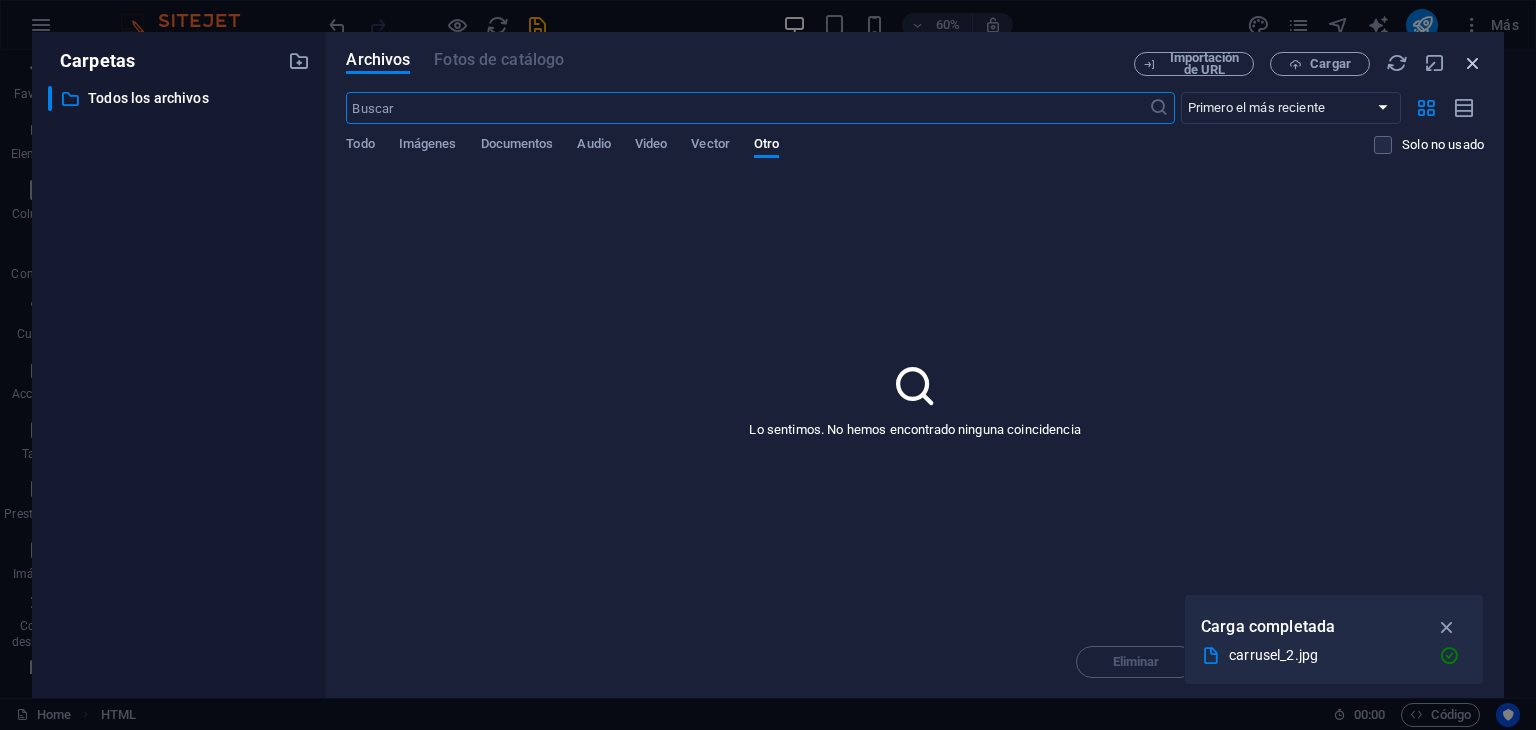 click at bounding box center [1473, 63] 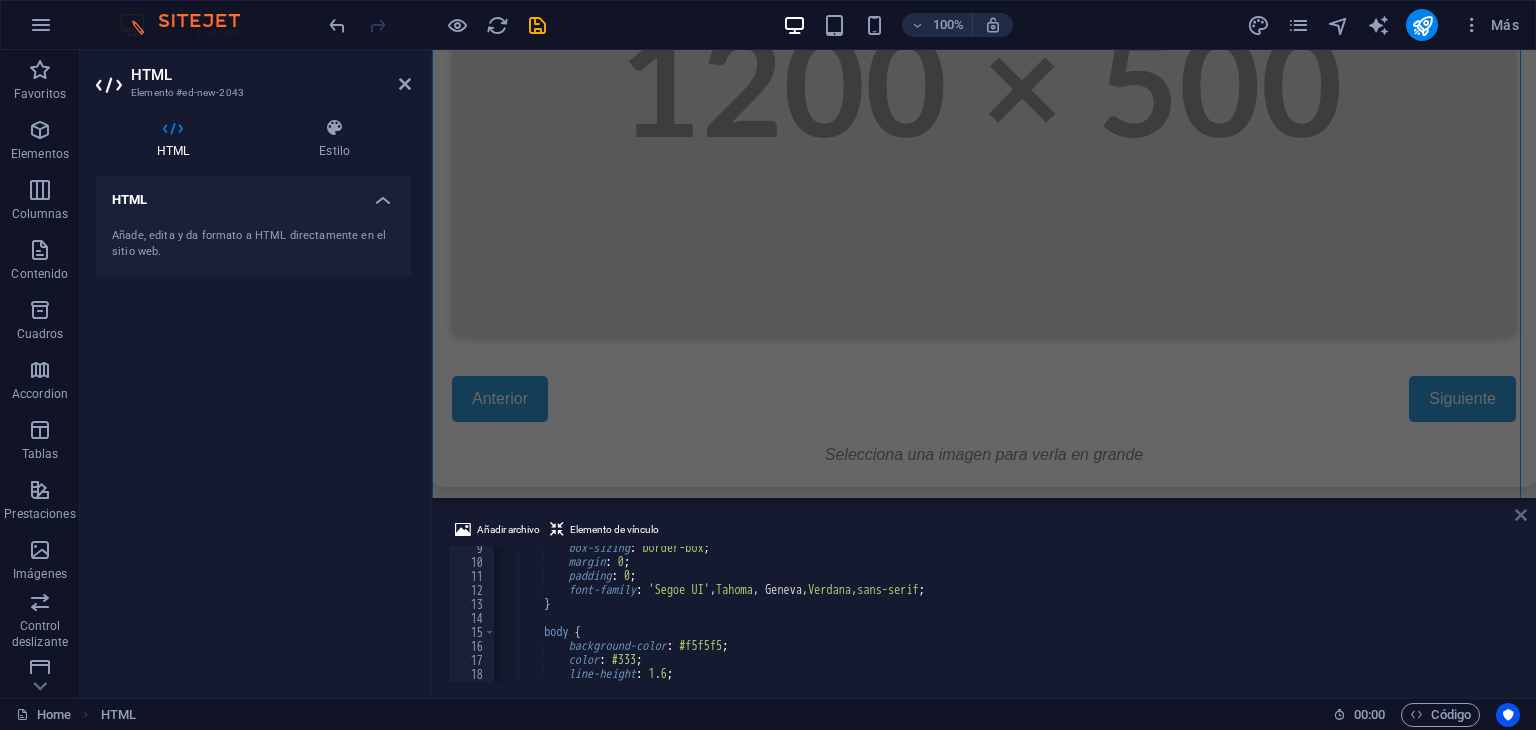 click at bounding box center (1521, 515) 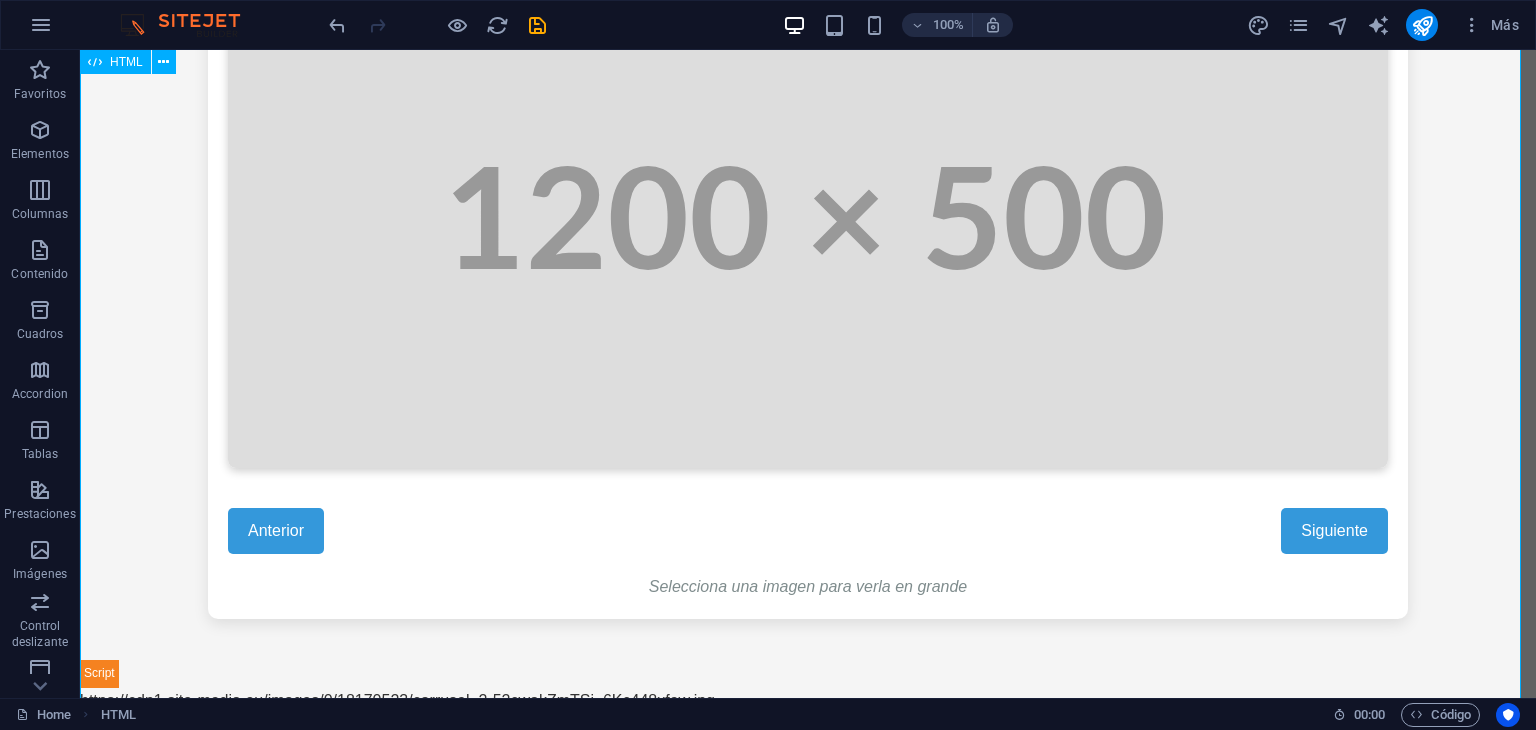 click on "Galería Interactiva
Galería de Fotos Interactiva
Anterior
Siguiente
Selecciona una imagen para verla en grande
https://cdn1.site-media.eu/images/0/18170523/carrusel_2-52cwakZmTSi_6Kc448xfew.jpg" at bounding box center (808, 296) 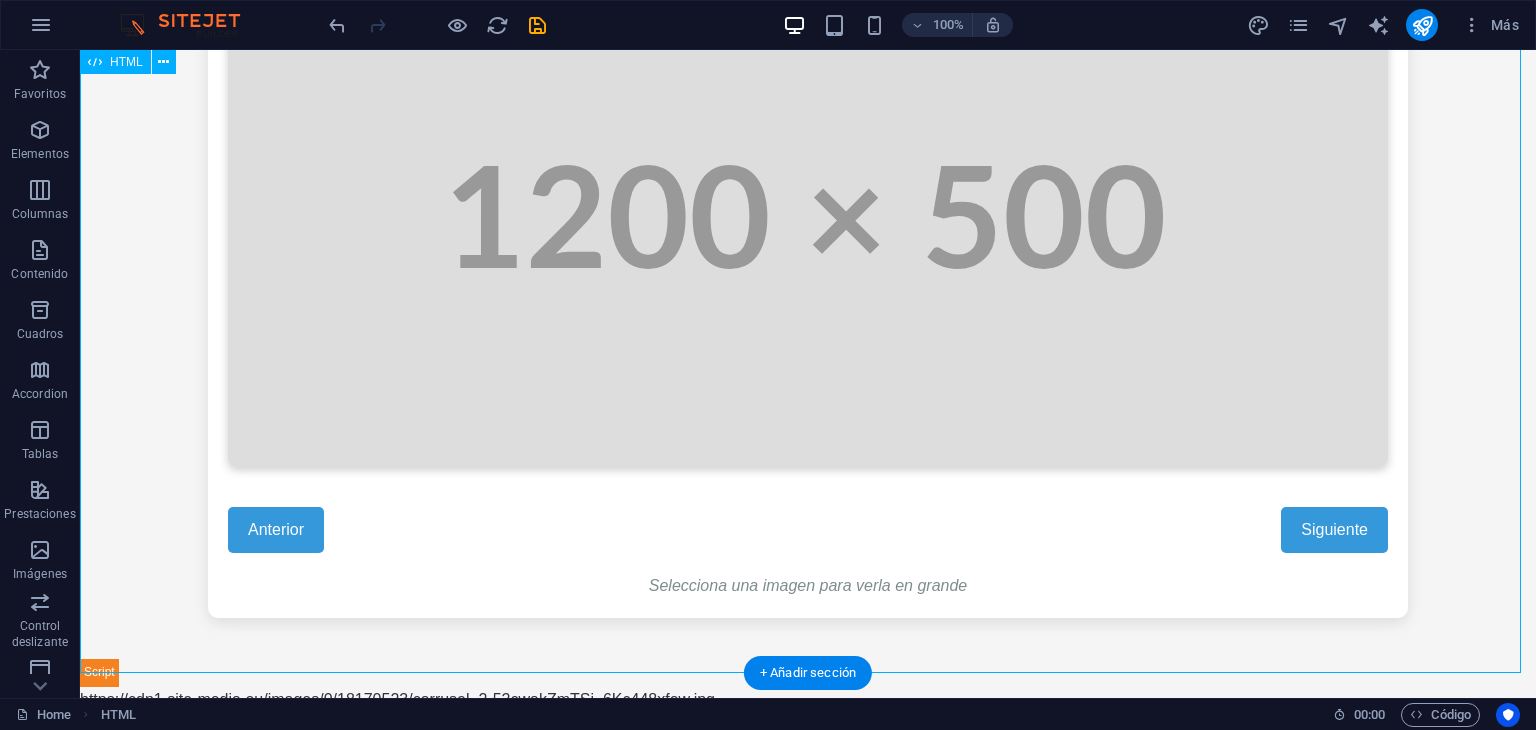 click on "Galería Interactiva
Galería de Fotos Interactiva
Anterior
Siguiente
Selecciona una imagen para verla en grande
https://cdn1.site-media.eu/images/0/18170523/carrusel_2-52cwakZmTSi_6Kc448xfew.jpg" at bounding box center [808, 295] 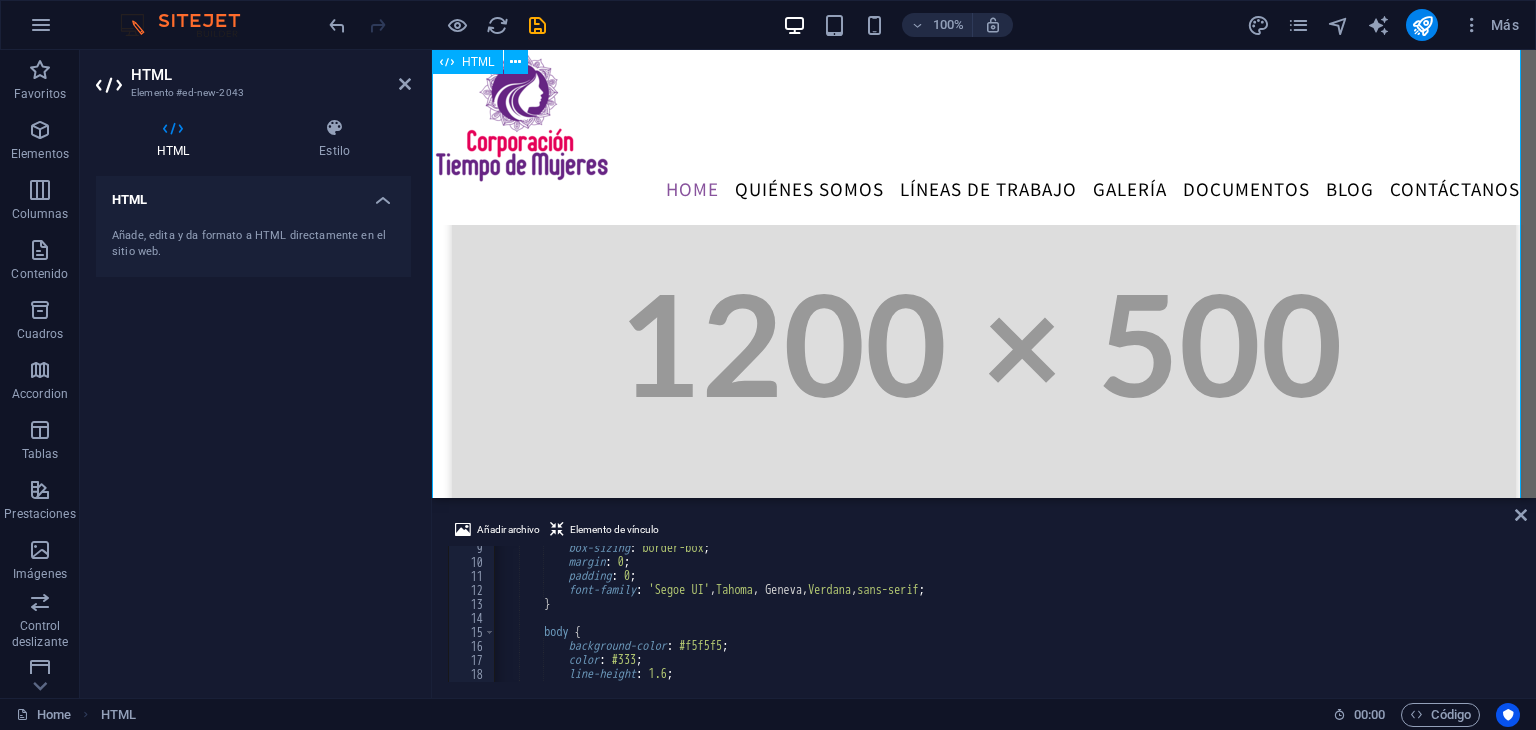scroll, scrollTop: 978, scrollLeft: 0, axis: vertical 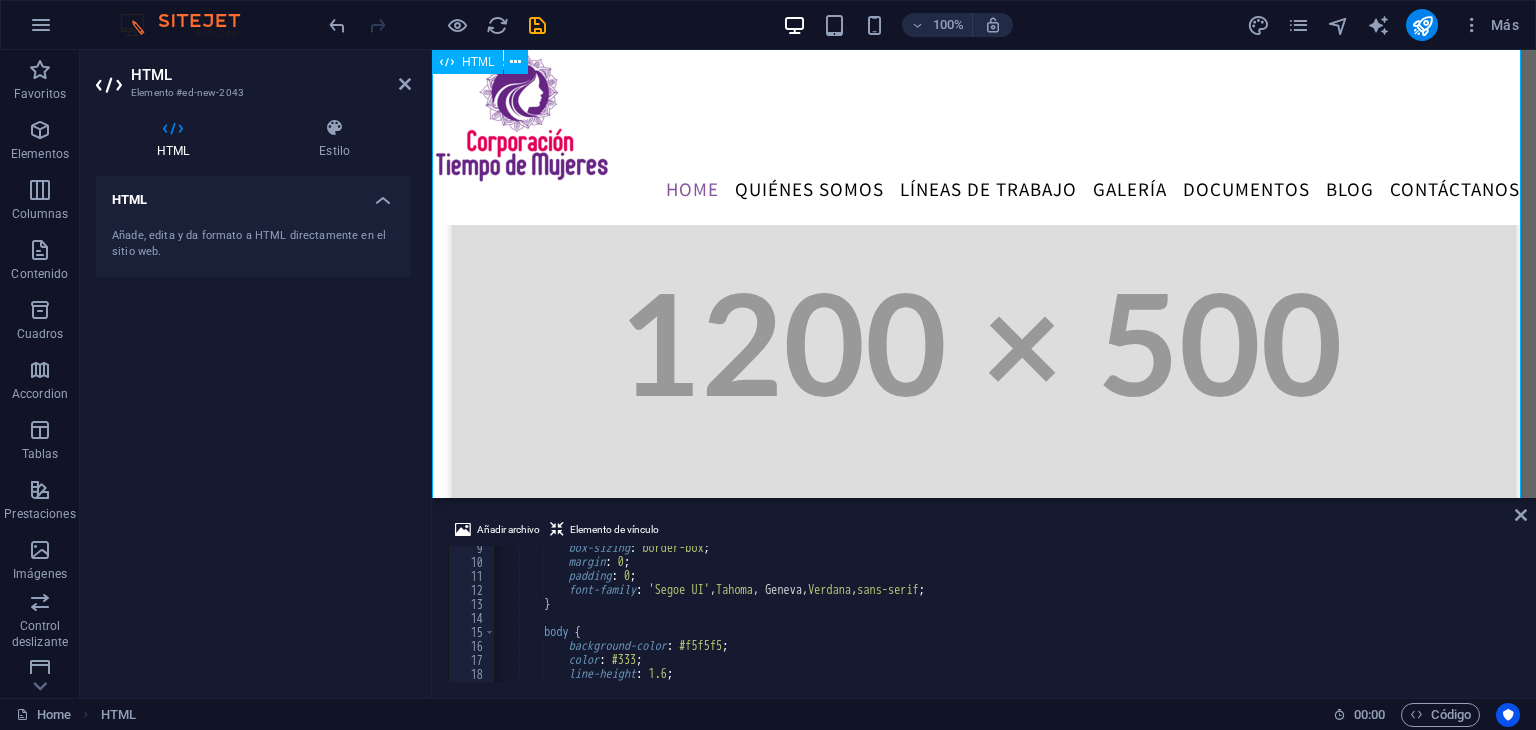 click on "Galería Interactiva
Galería de Fotos Interactiva
Anterior
Siguiente
Selecciona una imagen para verla en grande
https://cdn1.site-media.eu/images/0/18170523/carrusel_2-52cwakZmTSi_6Kc448xfew.jpg" at bounding box center [984, 423] 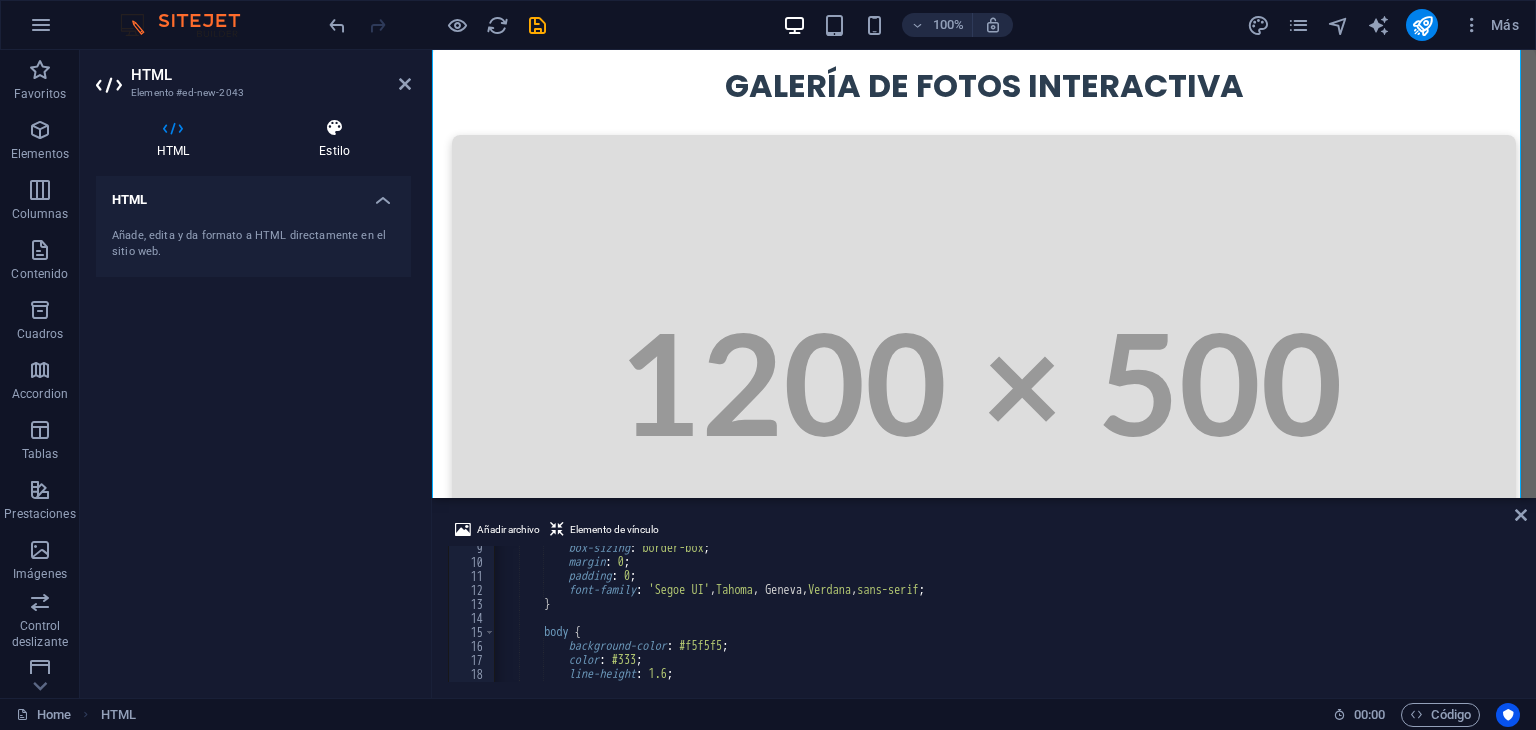 click at bounding box center (334, 128) 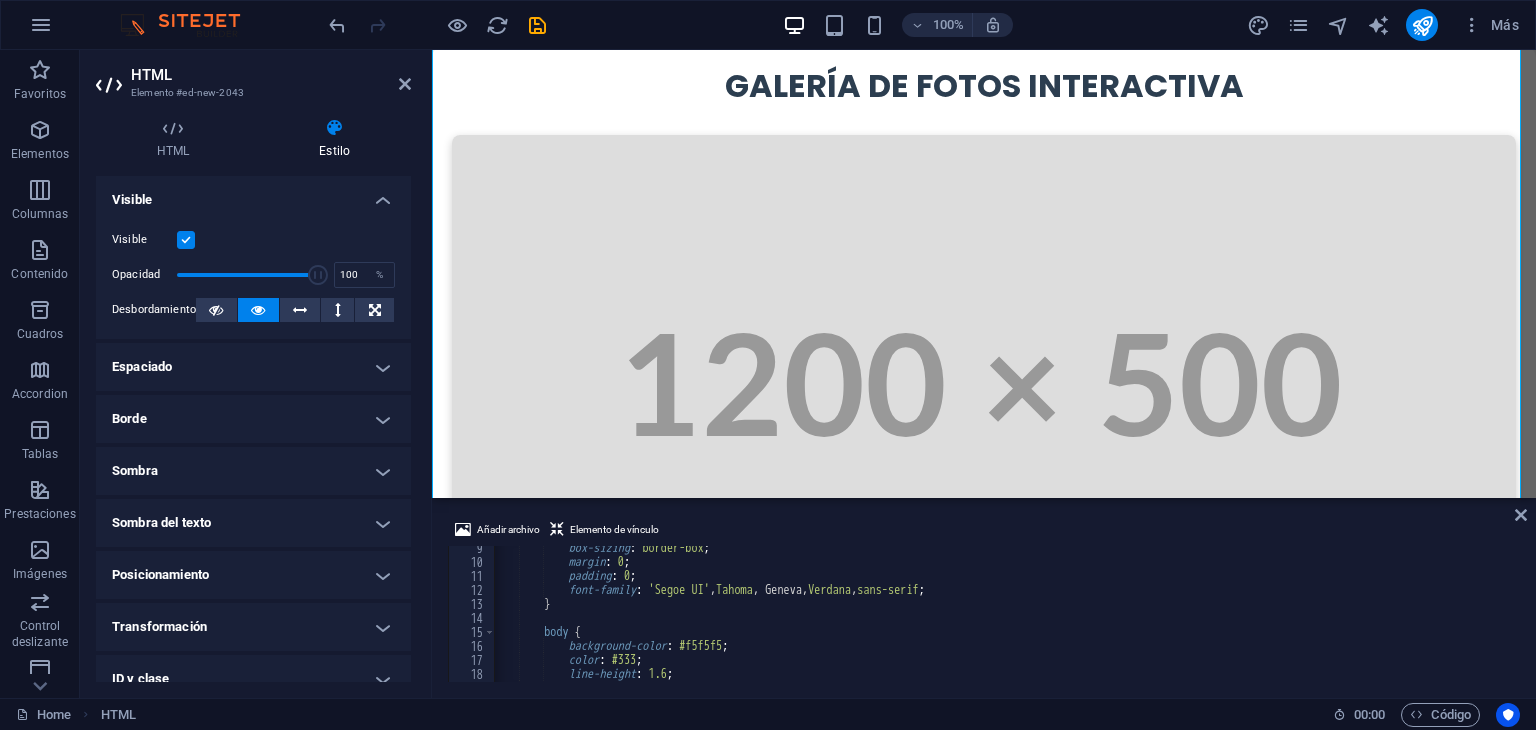 click at bounding box center (186, 240) 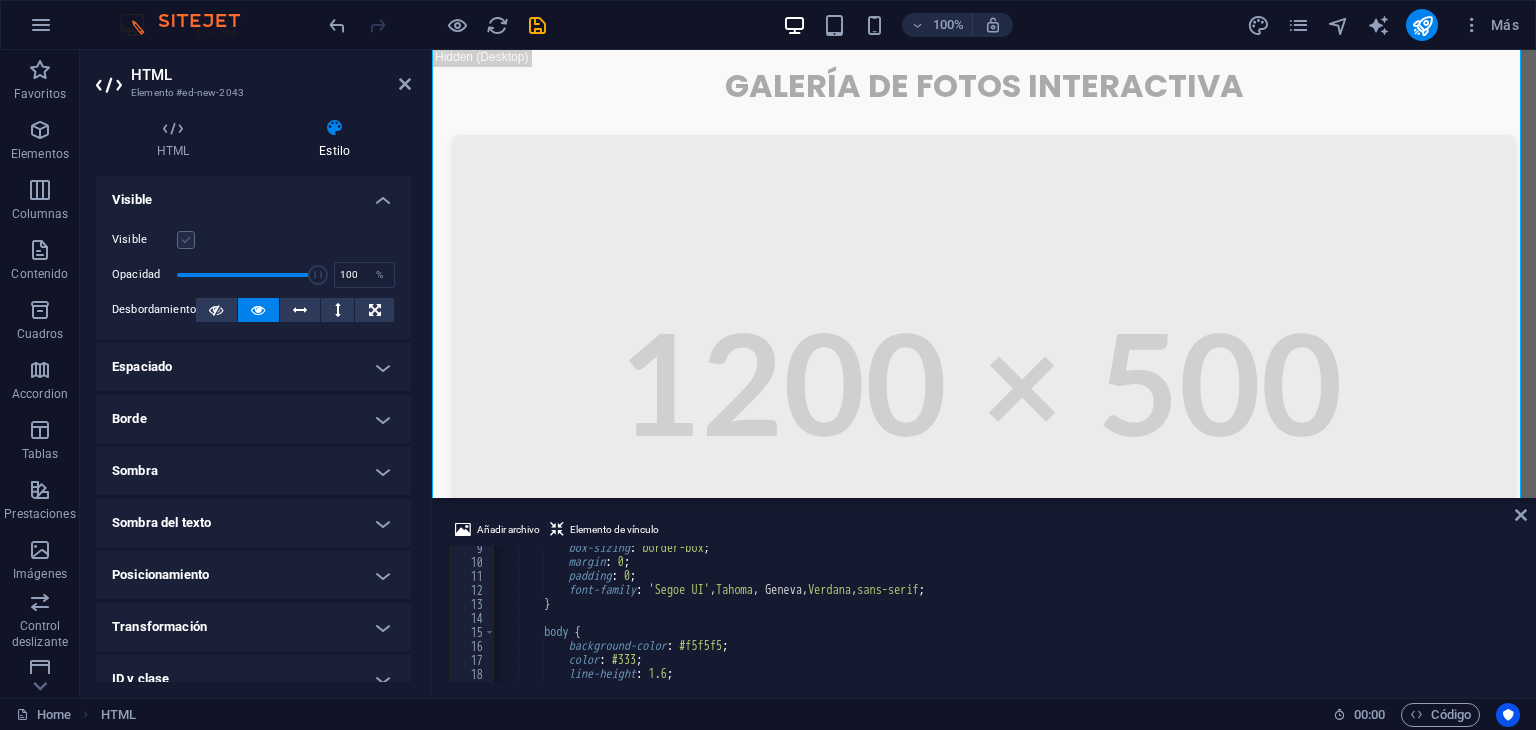 click at bounding box center (186, 240) 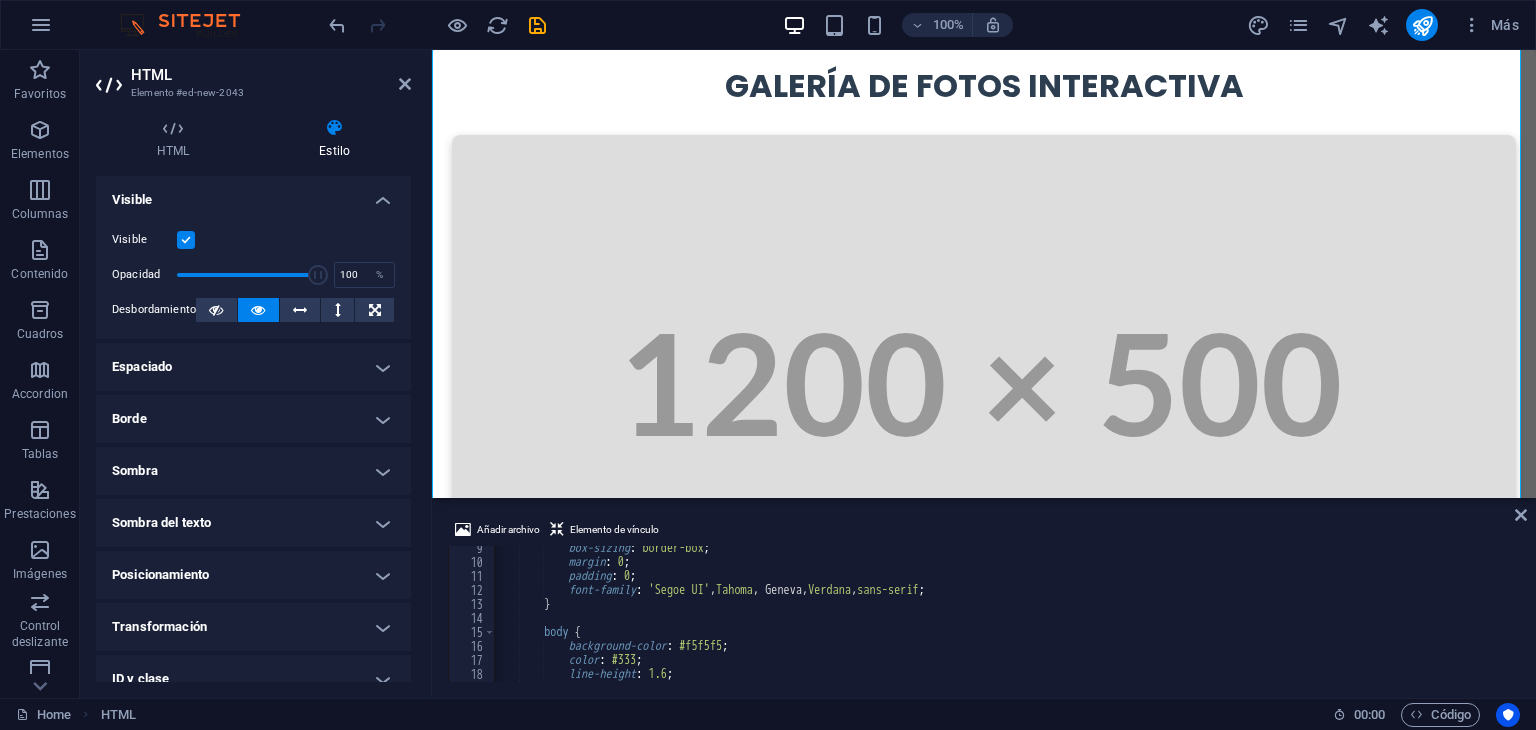 drag, startPoint x: 211, startPoint y: 277, endPoint x: 218, endPoint y: 285, distance: 10.630146 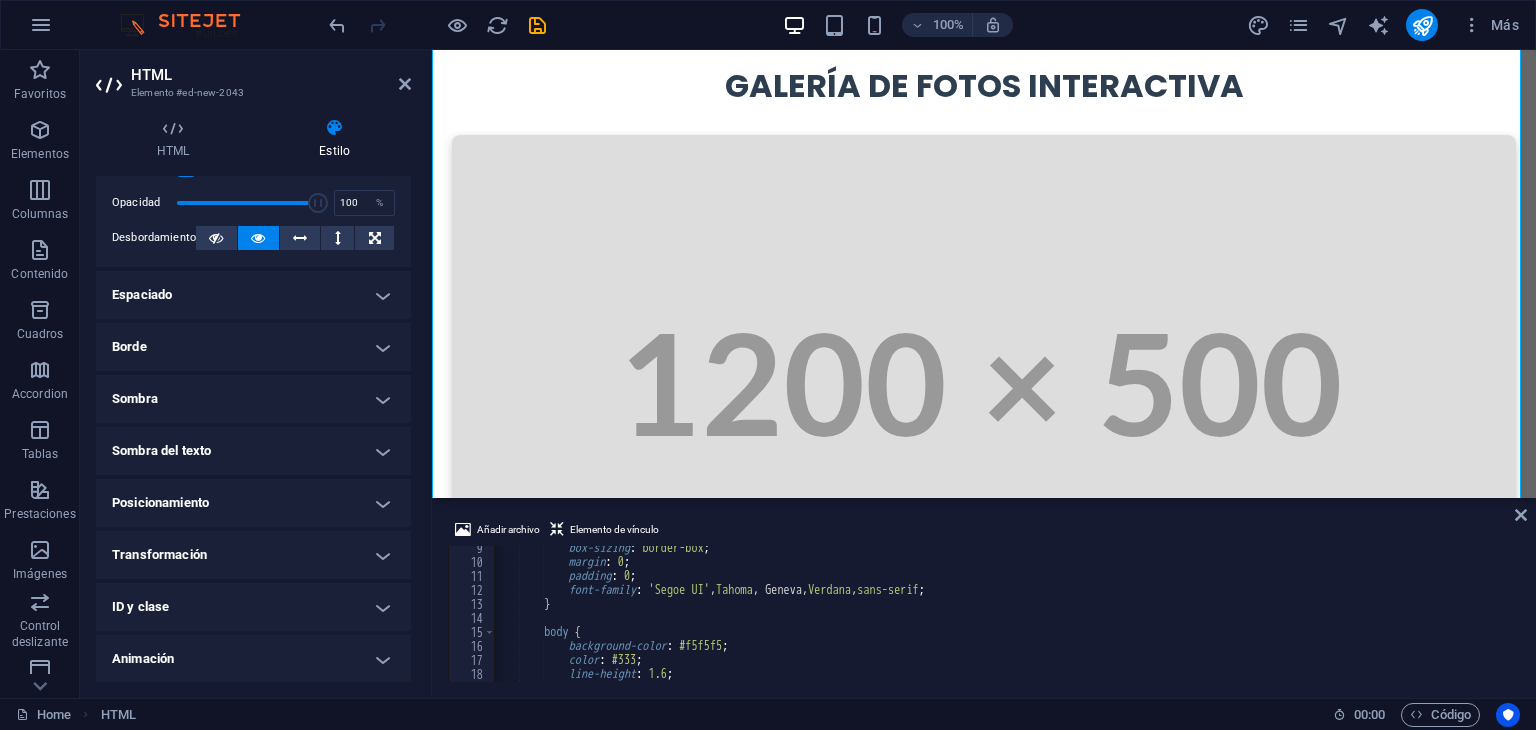 scroll, scrollTop: 72, scrollLeft: 0, axis: vertical 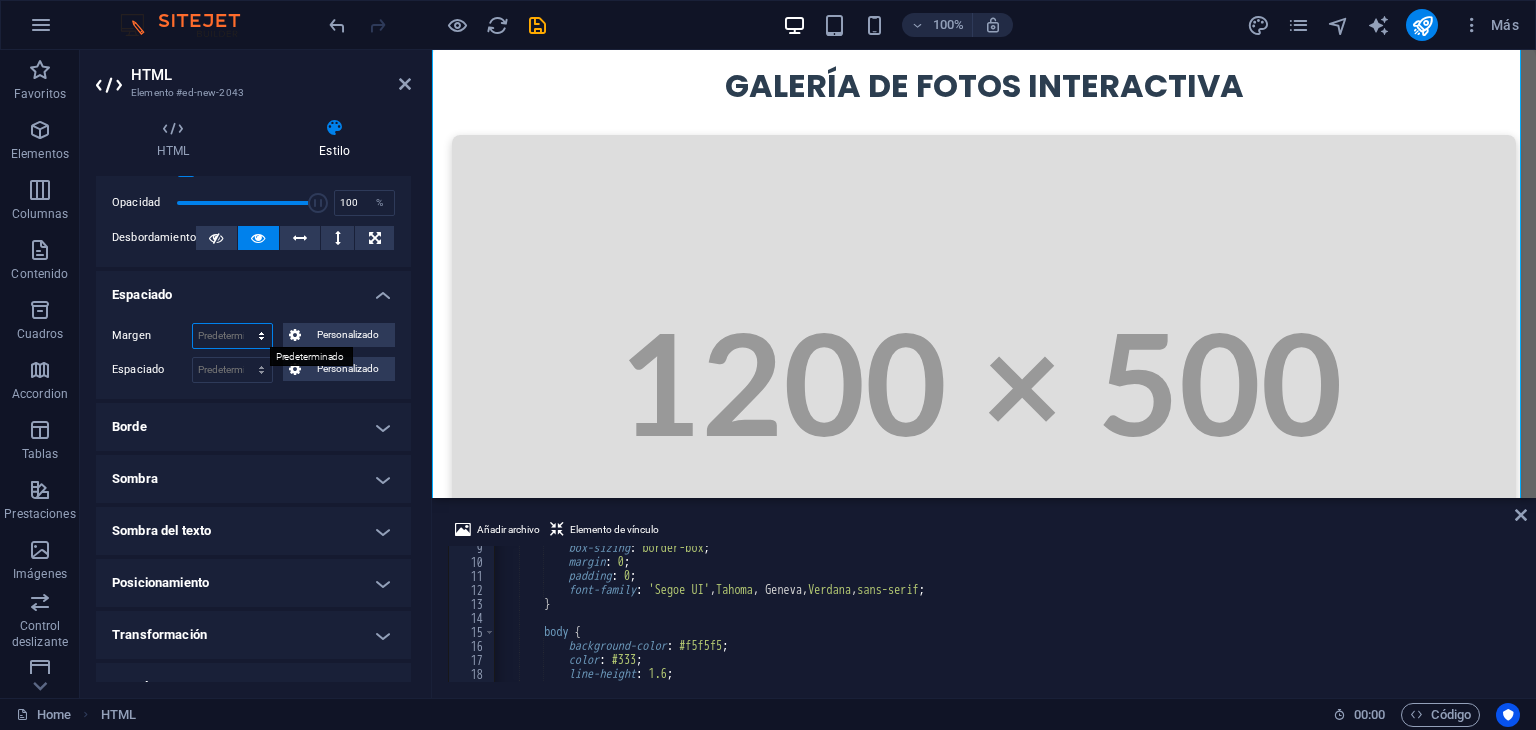 click on "Predeterminado automático px % rem vw vh Personalizado" at bounding box center (232, 336) 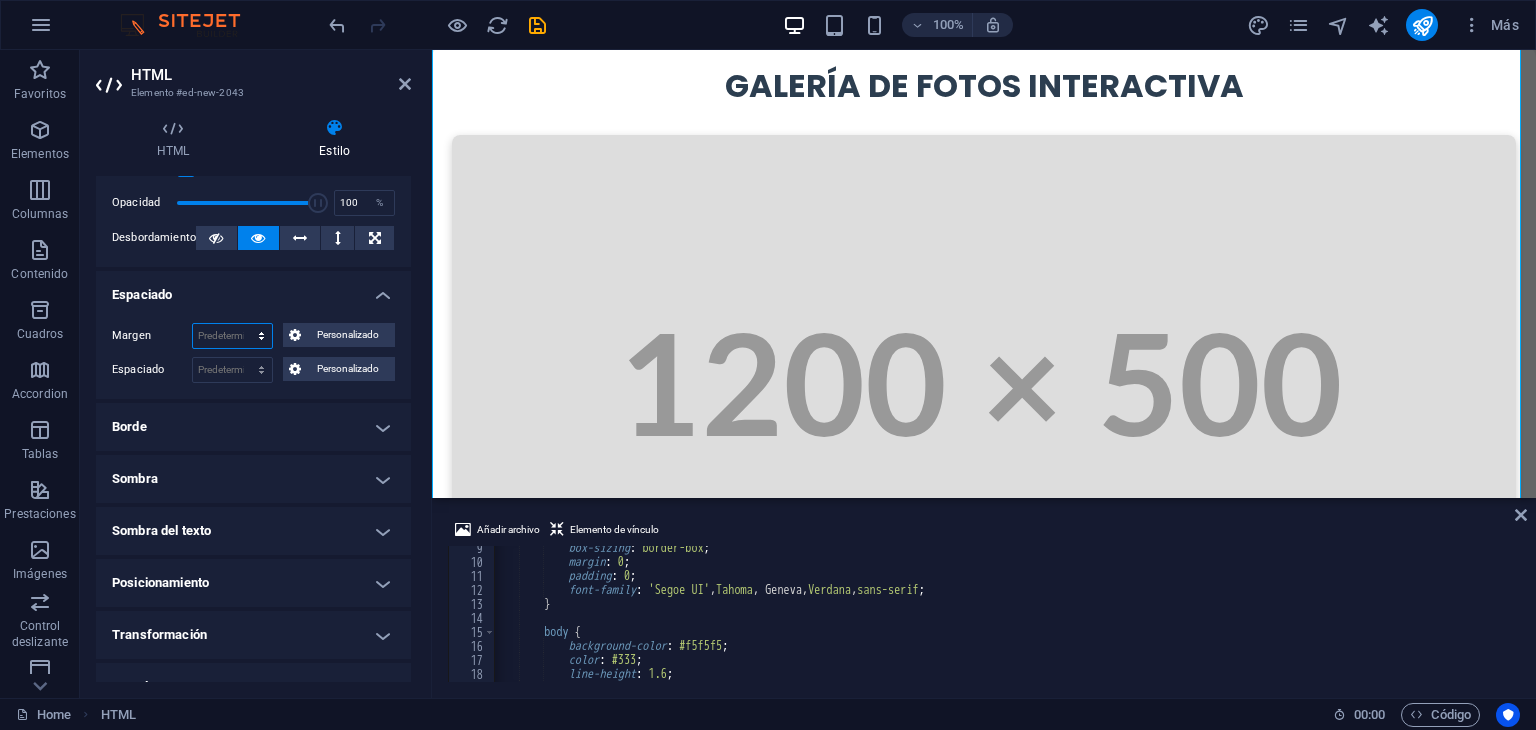 select on "px" 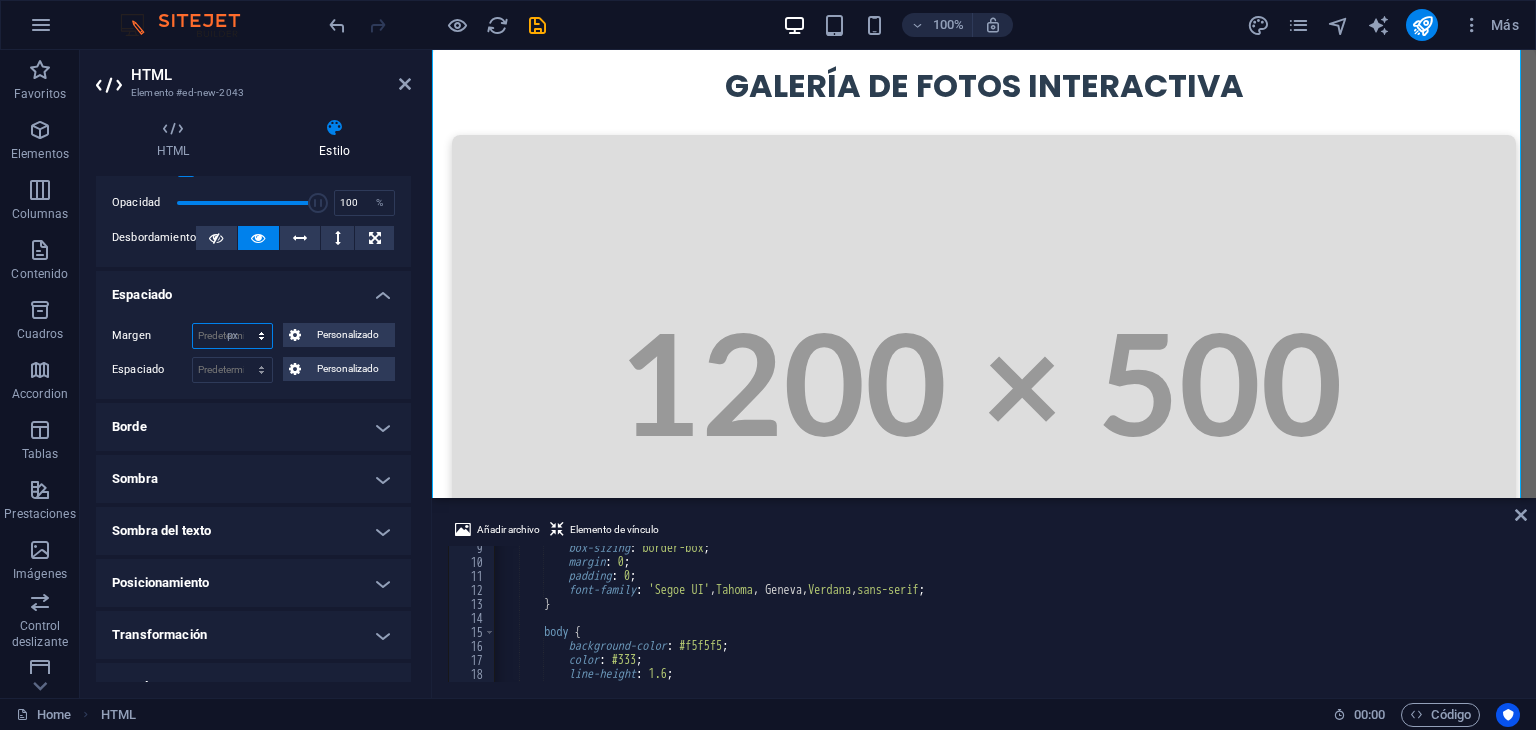 click on "Predeterminado automático px % rem vw vh Personalizado" at bounding box center (232, 336) 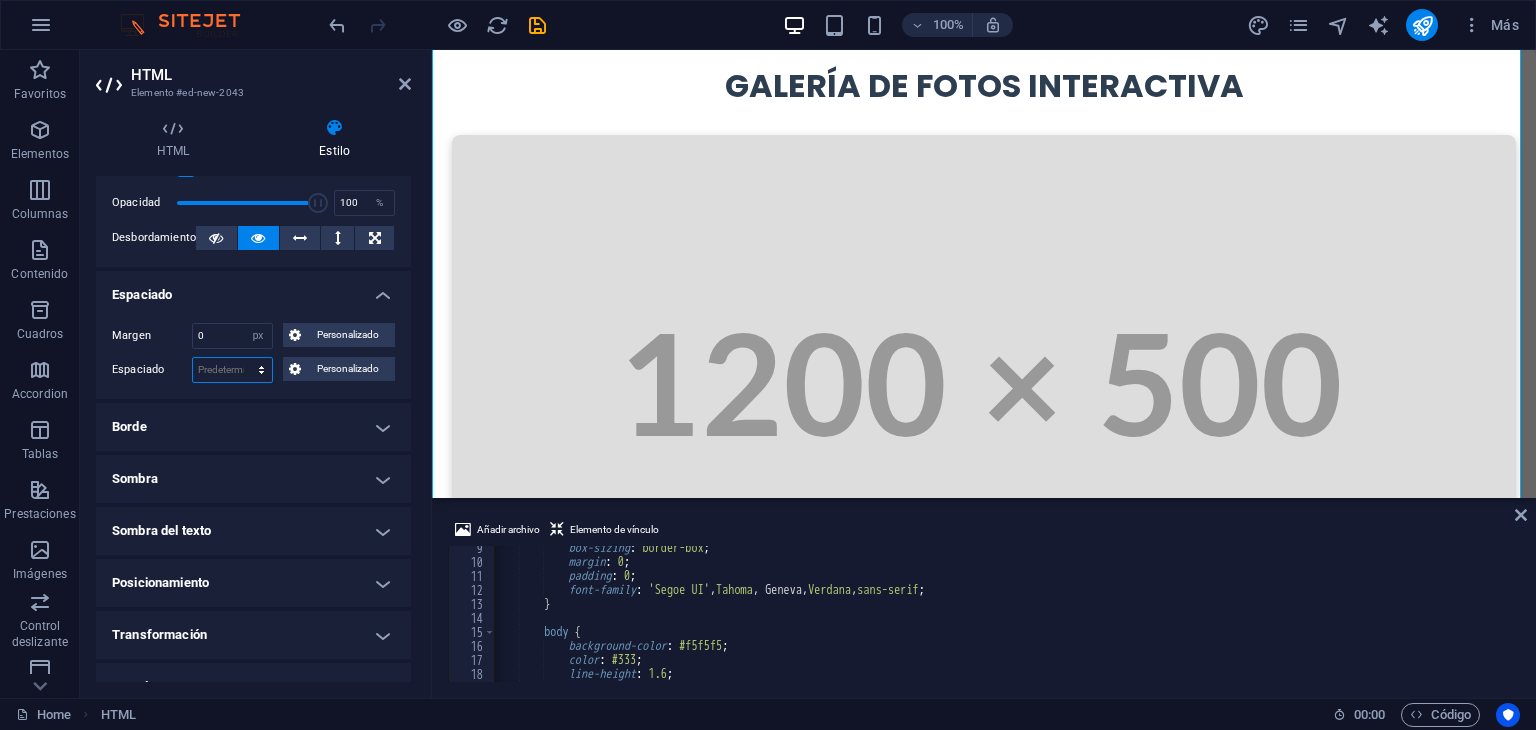 click on "Predeterminado px rem % vh vw Personalizado" at bounding box center (232, 370) 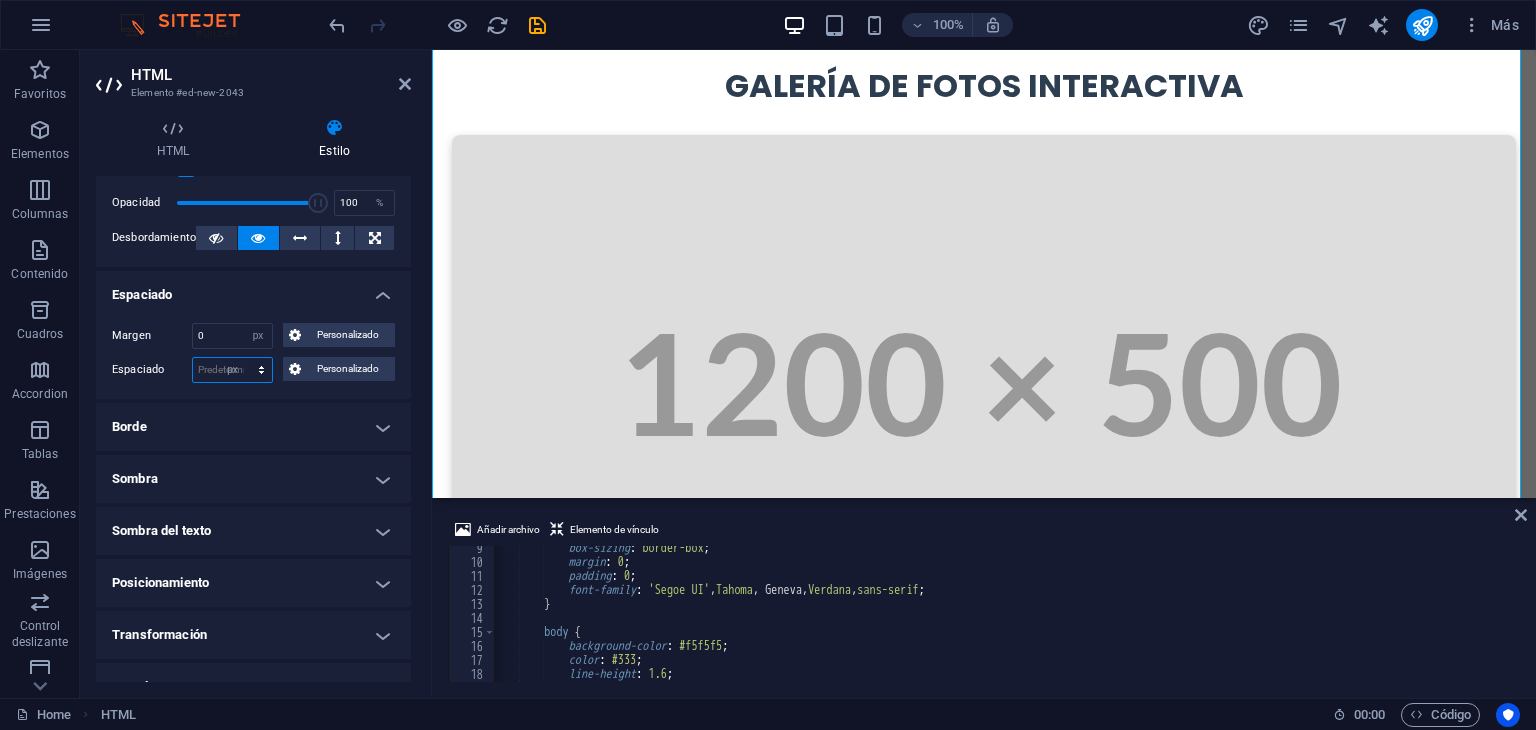 click on "Predeterminado px rem % vh vw Personalizado" at bounding box center (232, 370) 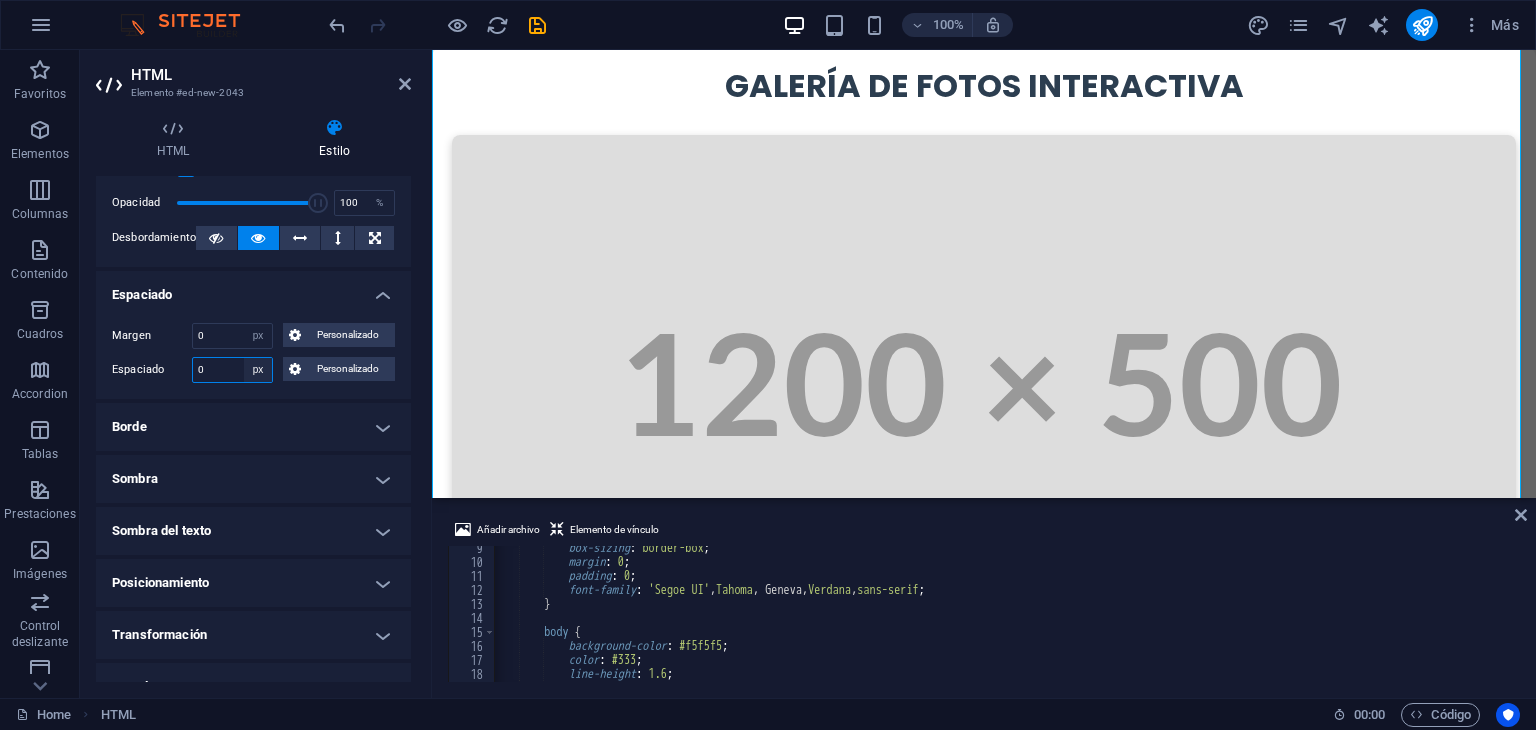 type on "0" 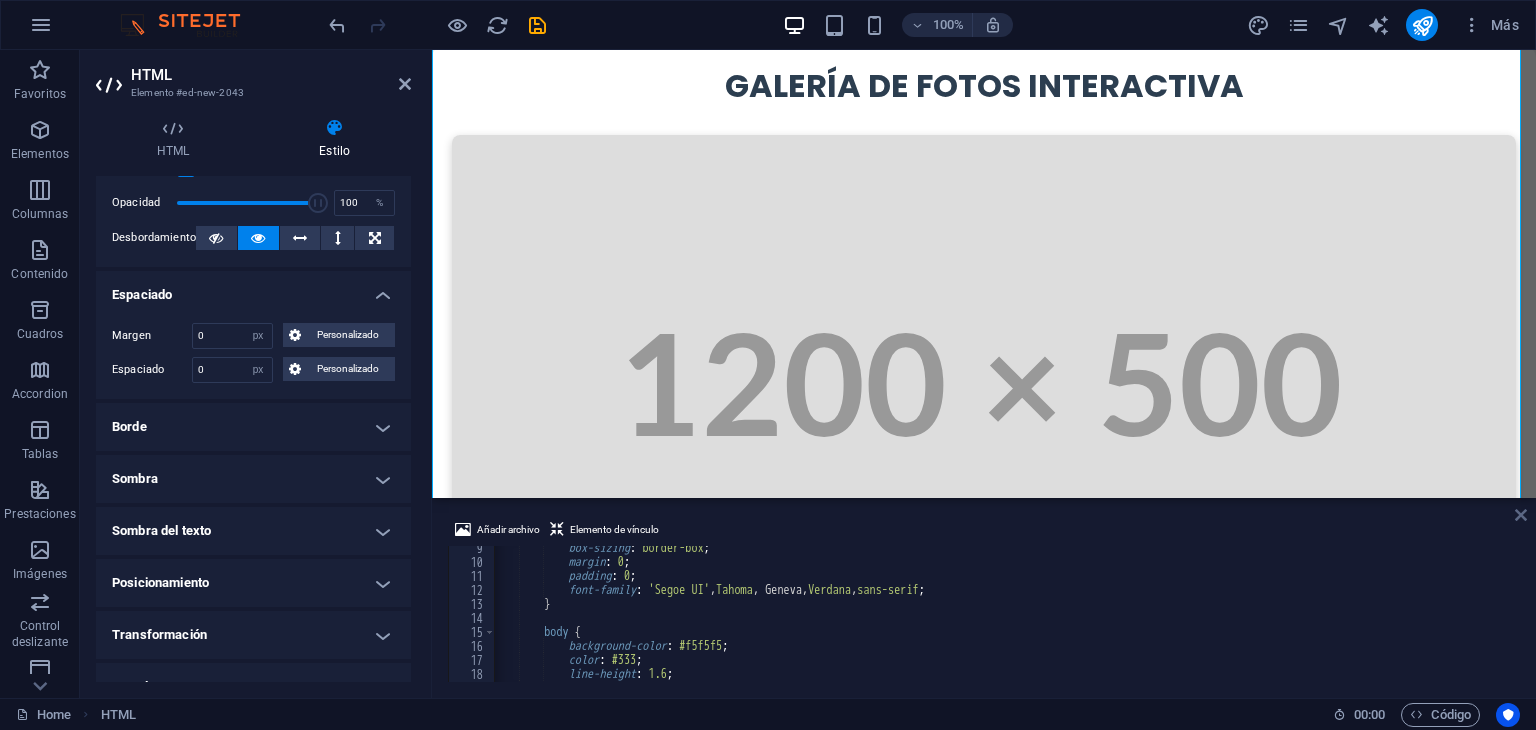 click at bounding box center [1521, 515] 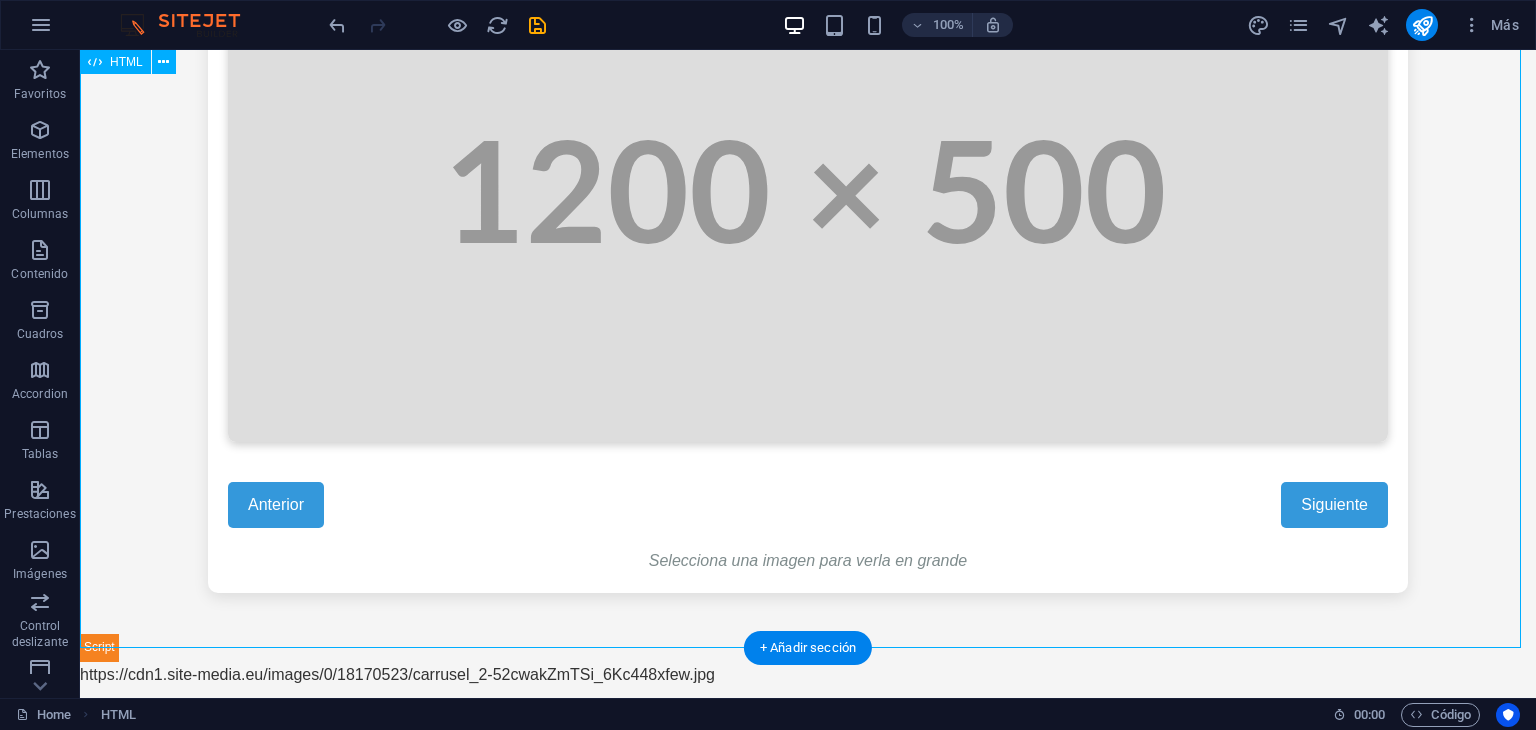 click on "Galería Interactiva
Galería de Fotos Interactiva
Anterior
Siguiente
Selecciona una imagen para verla en grande
https://cdn1.site-media.eu/images/0/18170523/carrusel_2-52cwakZmTSi_6Kc448xfew.jpg" at bounding box center (808, 270) 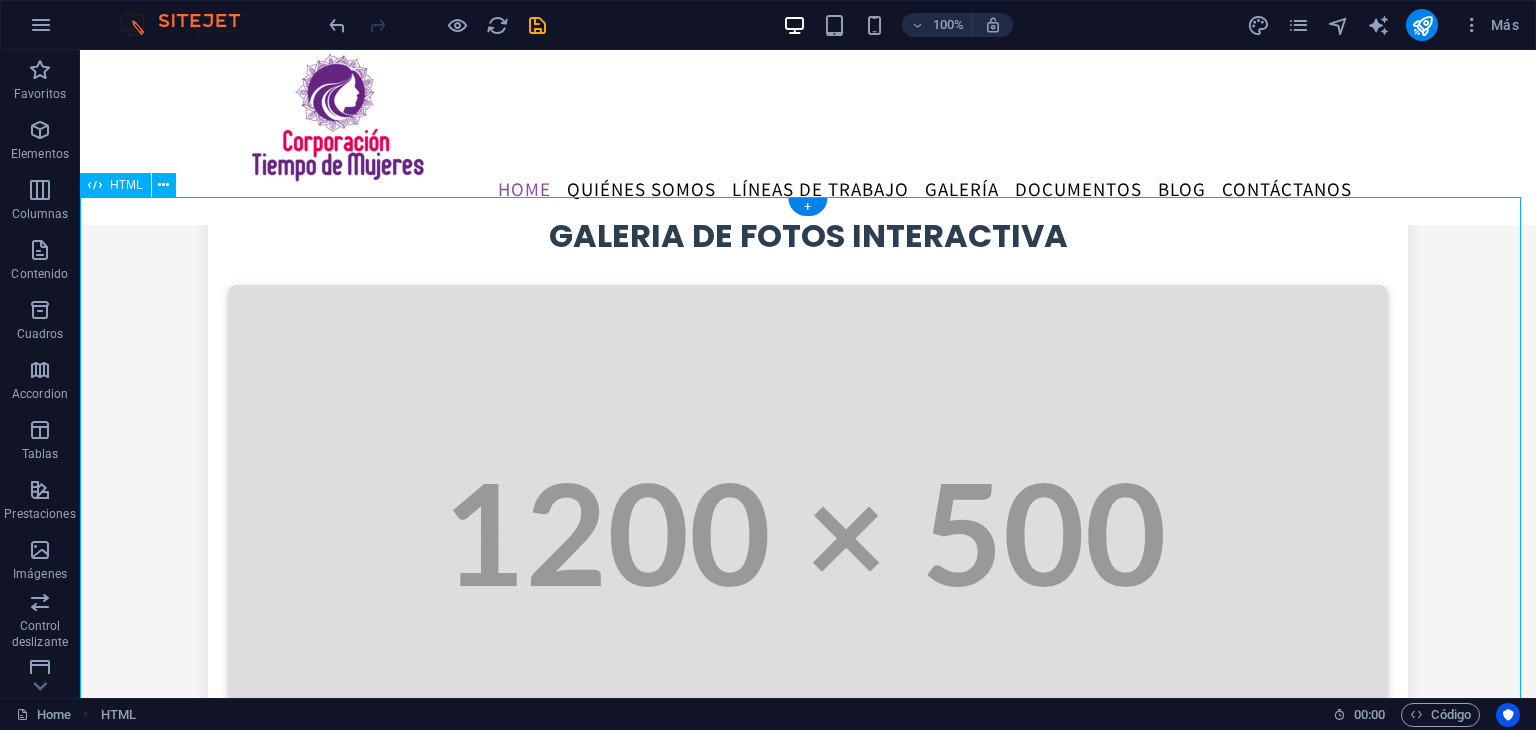 scroll, scrollTop: 787, scrollLeft: 0, axis: vertical 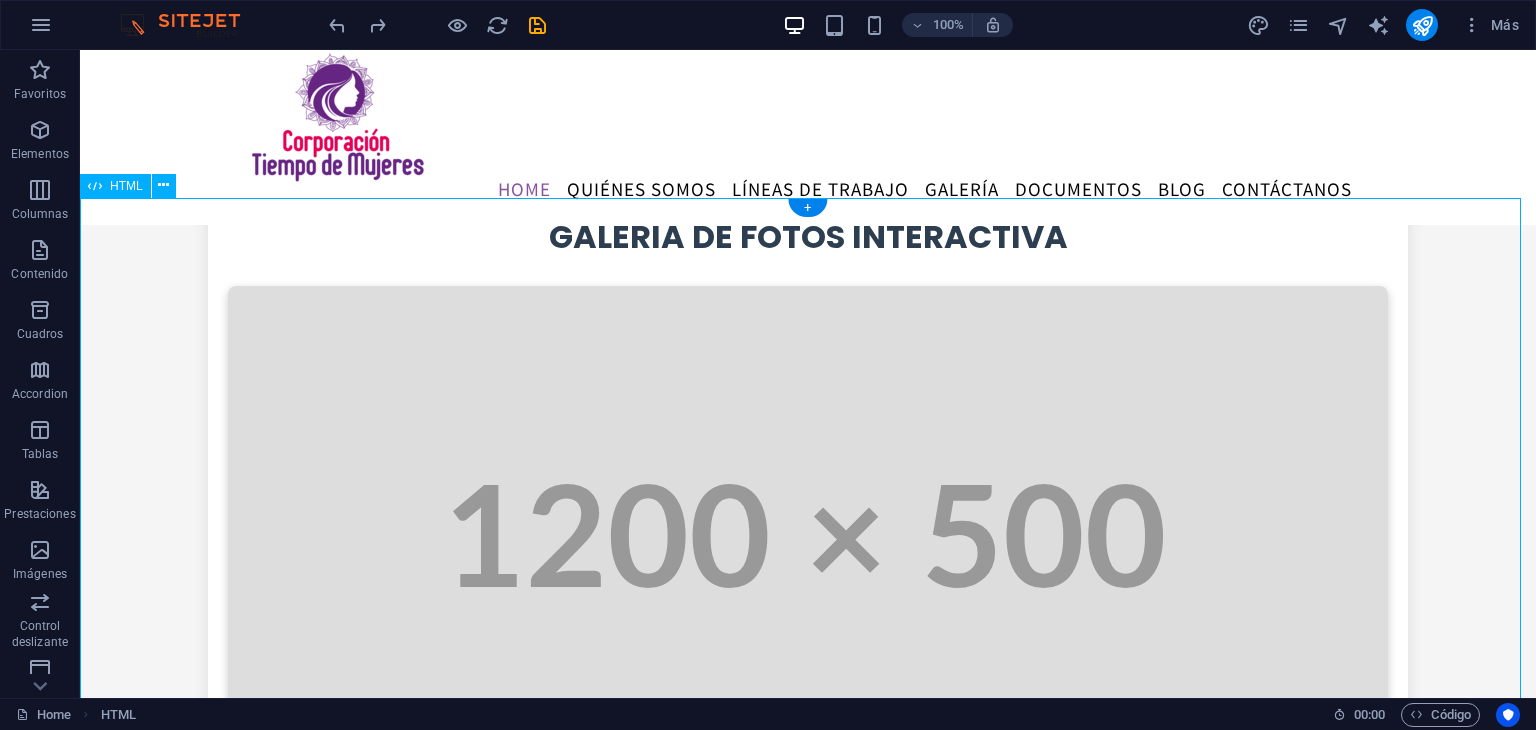 click on "Galería Interactiva
Galería de Fotos Interactiva
Anterior
Siguiente
Selecciona una imagen para verla en grande
https://cdn1.site-media.eu/images/0/18170523/carrusel_2-52cwakZmTSi_6Kc448xfew.jpg" at bounding box center [808, 614] 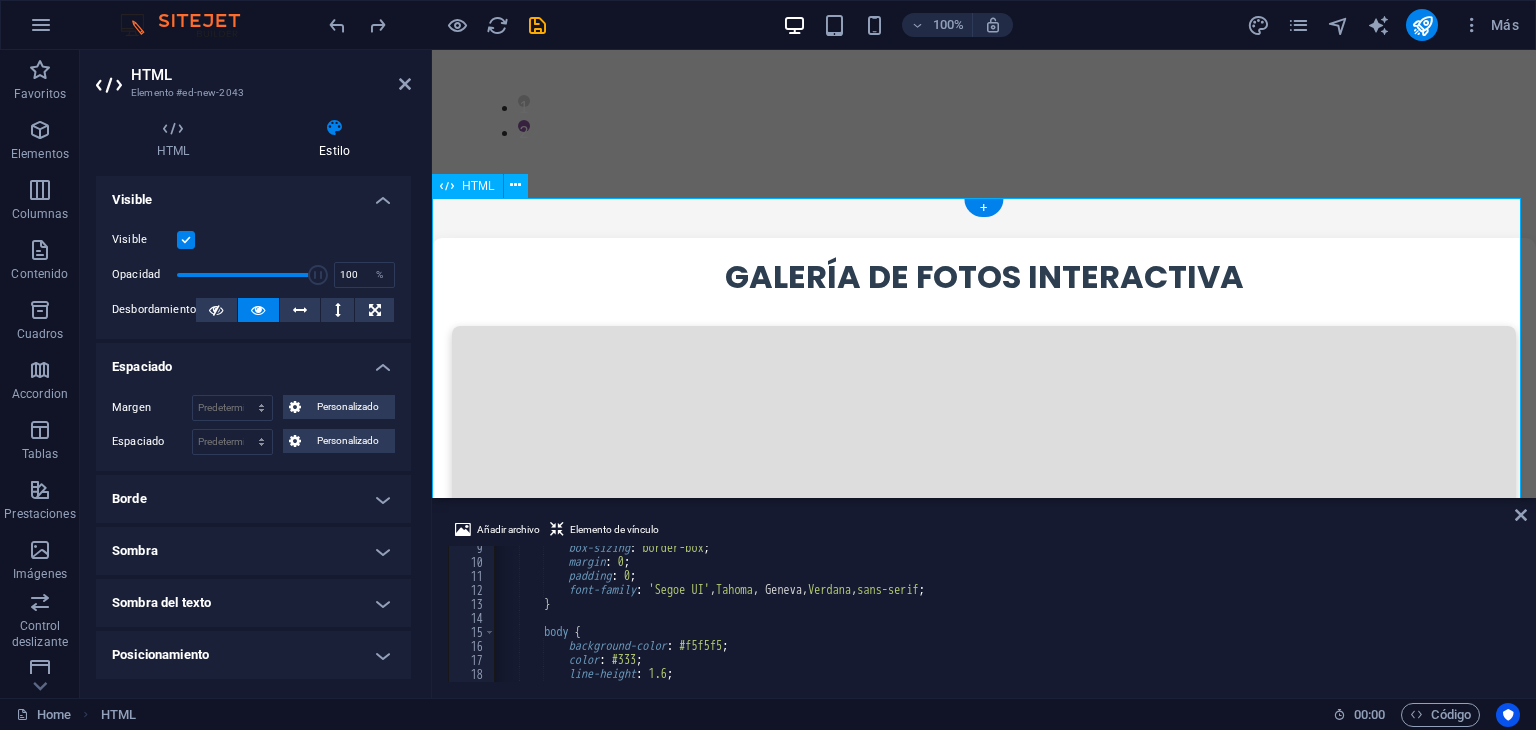scroll, scrollTop: 3606, scrollLeft: 0, axis: vertical 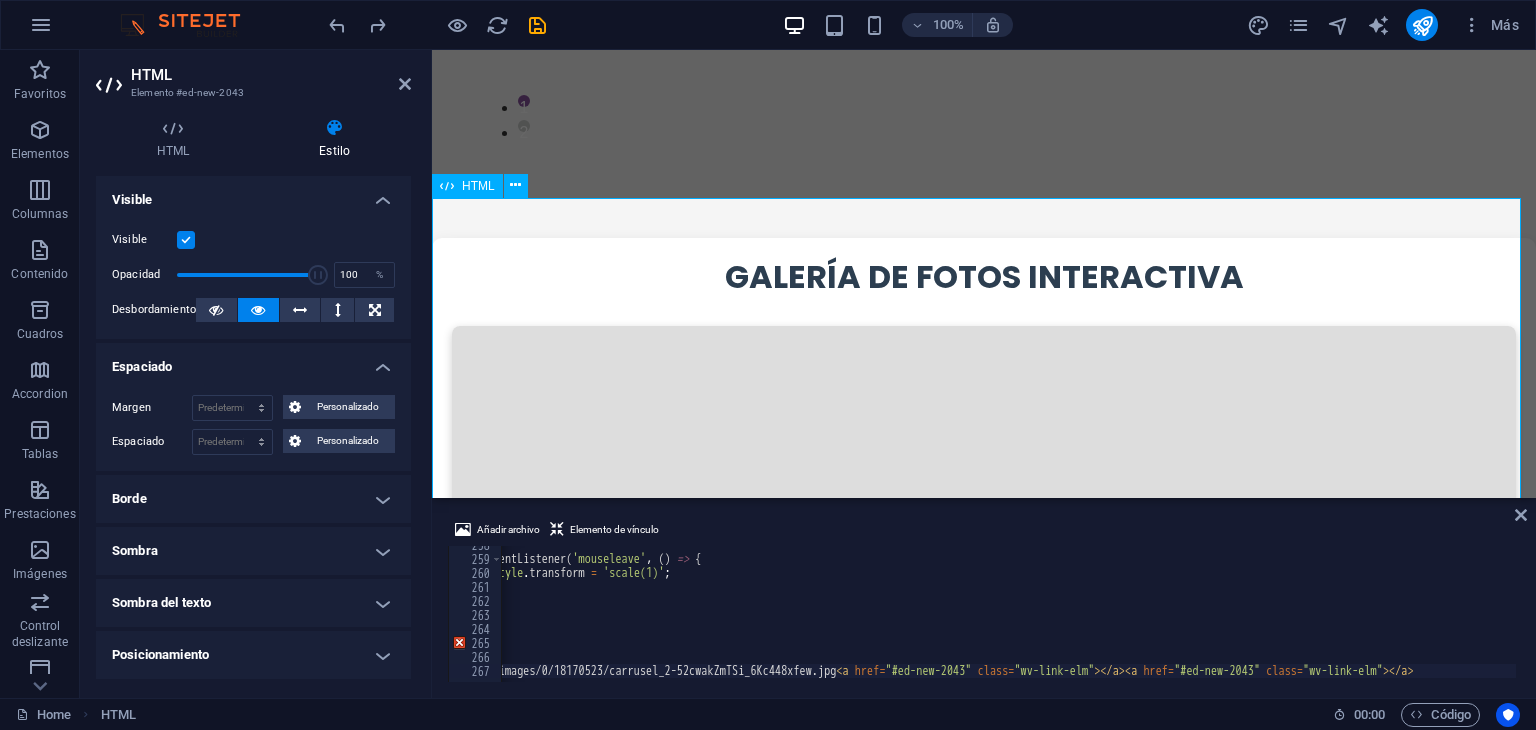 click on "Galería Interactiva
Galería de Fotos Interactiva
Anterior
Siguiente
Selecciona una imagen para verla en grande
https://cdn1.site-media.eu/images/0/18170523/carrusel_2-52cwakZmTSi_6Kc448xfew.jpg" at bounding box center (984, 654) 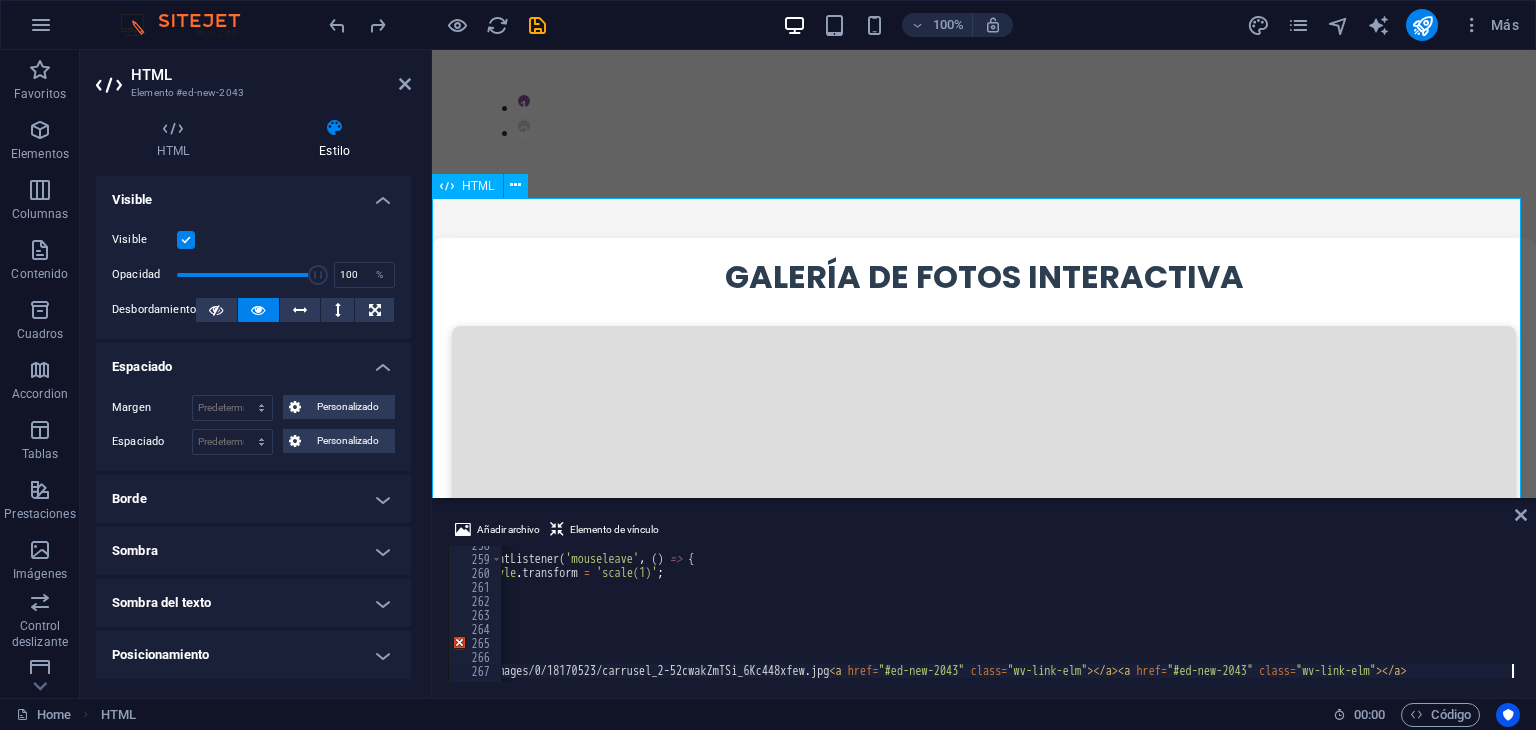 scroll, scrollTop: 0, scrollLeft: 179, axis: horizontal 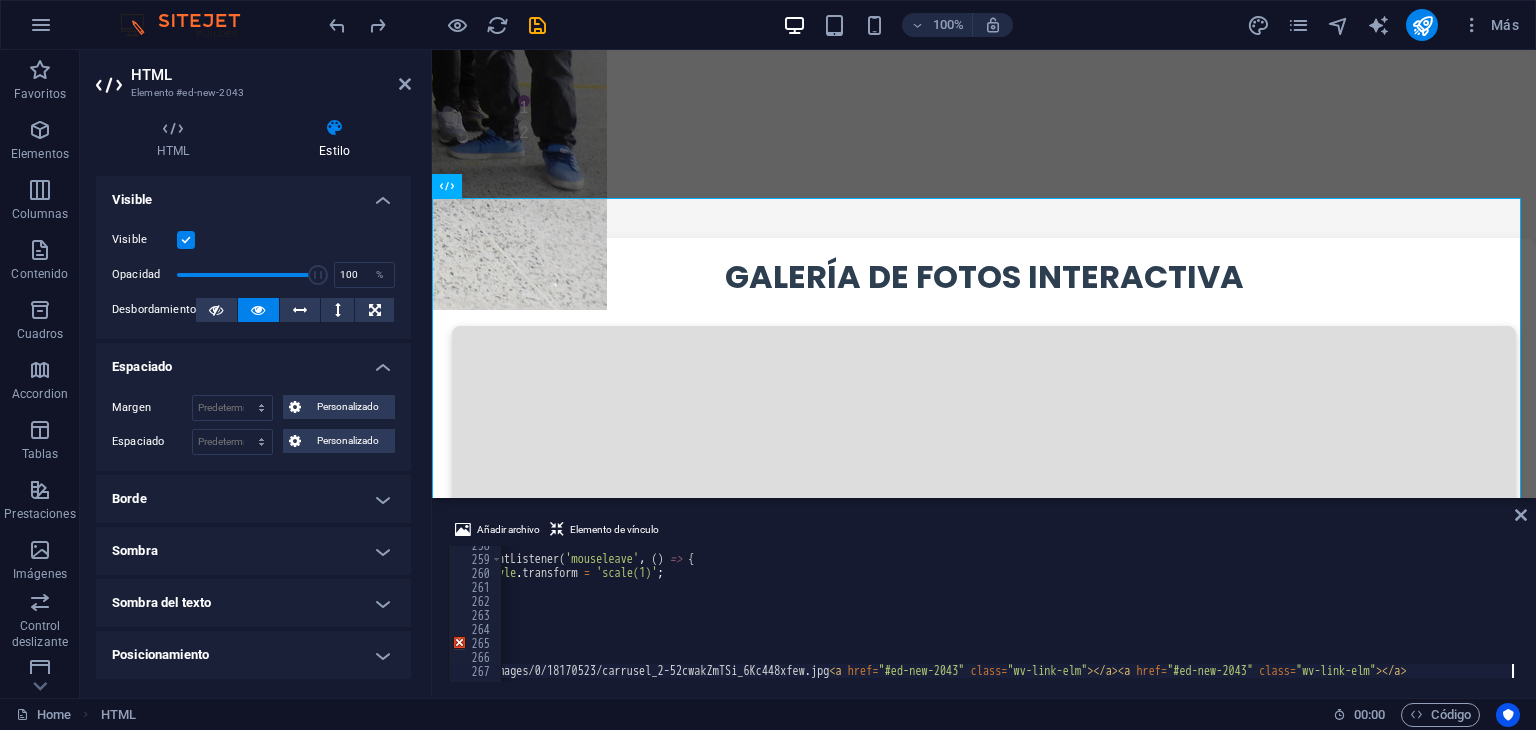 click on "Añadir archivo Elemento de vínculo https://cdn1.site-media.eu/images/0/18170523/carrusel_2-52cwakZmTSi_6Kc448xfew.jpg<a href="#ed-new-2043" class="wv-link-elm"></a><a href="#ed-new-2043" class="wv-link-elm"></a> 258 259 260 261 262 263 264 265 266 267                               mainImage . addEventListener ( 'mouseleave' ,   ( )   =>   {                     mainImage . style . transform   =   'scale(1)' ;                }) ;           }) ;      </ script > </ body > </ html > https://cdn1.site-media.eu/images/0/18170523/carrusel_2-52cwakZmTSi_6Kc448xfew.jpg < a   href = "#ed-new-2043"   class = "wv-link-elm" > </ a > < a   href = "#ed-new-2043"   class = "wv-link-elm" > </ a >     XXXXXXXXXXXXXXXXXXXXXXXXXXXXXXXXXXXXXXXXXXXXXXXXXXXXXXXXXXXXXXXXXXXXXXXXXXXXXXXXXXXXXXXXXXXXXXXXXXXXXXXXXXXXXXXXXXXXXXXXXXXXXXXXXXXXXXXXXXXXXXXXXXXXXXXXXXXXXXXXXXXXXXXXXXXXXXXXXXXXXXXXXXXXXXXXXXXXXXXXXXXXXXXXXXXXXXXXXXXXXXXXXXXXXXXXXXXXXXXXXXXXXXXXXXXXXXXX" at bounding box center [984, 600] 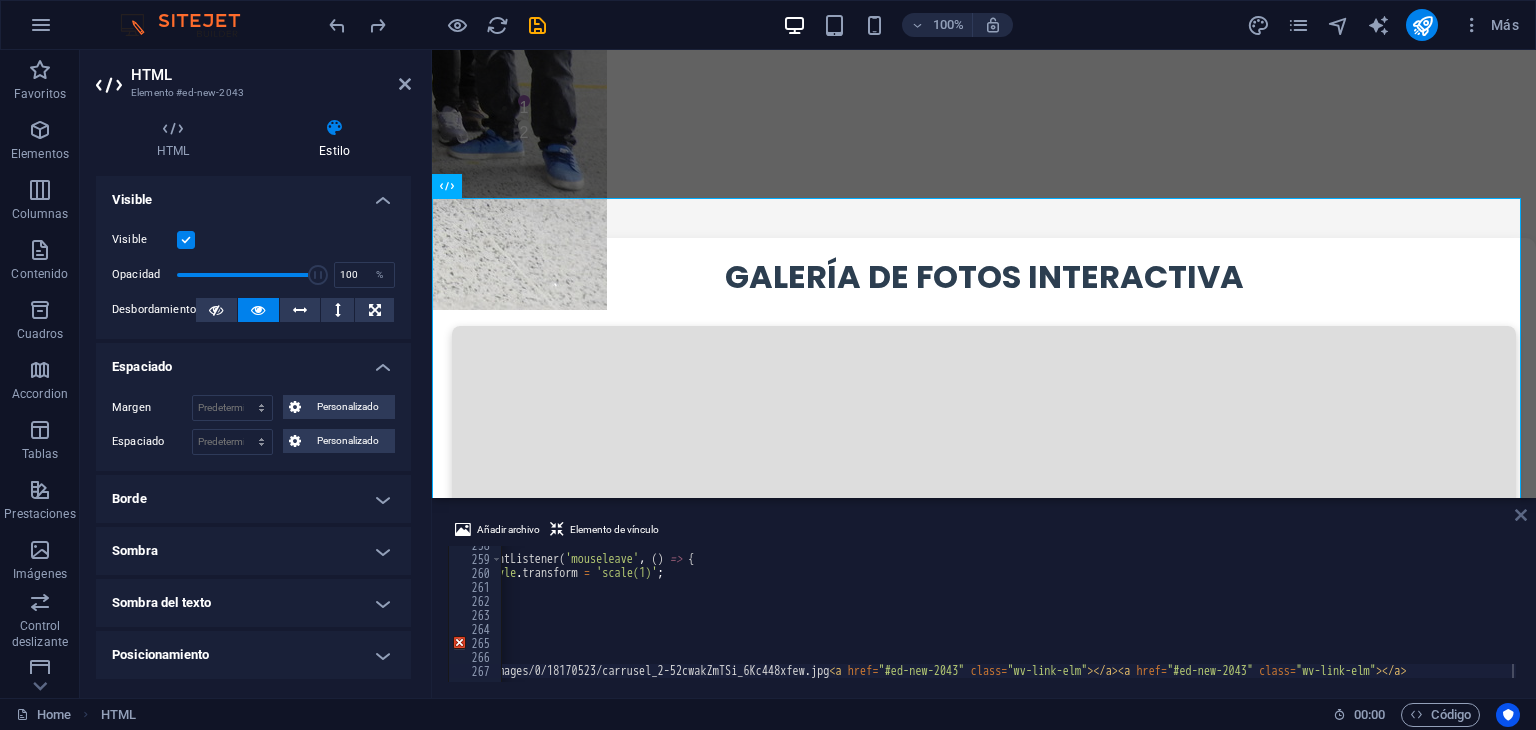 click on "Añadir archivo Elemento de vínculo https://cdn1.site-media.eu/images/0/18170523/carrusel_2-52cwakZmTSi_6Kc448xfew.jpg<a href="#ed-new-2043" class="wv-link-elm"></a><a href="#ed-new-2043" class="wv-link-elm"></a> 258 259 260 261 262 263 264 265 266 267                               mainImage . addEventListener ( 'mouseleave' ,   ( )   =>   {                     mainImage . style . transform   =   'scale(1)' ;                }) ;           }) ;      </ script > </ body > </ html > https://cdn1.site-media.eu/images/0/18170523/carrusel_2-52cwakZmTSi_6Kc448xfew.jpg < a   href = "#ed-new-2043"   class = "wv-link-elm" > </ a > < a   href = "#ed-new-2043"   class = "wv-link-elm" > </ a >     XXXXXXXXXXXXXXXXXXXXXXXXXXXXXXXXXXXXXXXXXXXXXXXXXXXXXXXXXXXXXXXXXXXXXXXXXXXXXXXXXXXXXXXXXXXXXXXXXXXXXXXXXXXXXXXXXXXXXXXXXXXXXXXXXXXXXXXXXXXXXXXXXXXXXXXXXXXXXXXXXXXXXXXXXXXXXXXXXXXXXXXXXXXXXXXXXXXXXXXXXXXXXXXXXXXXXXXXXXXXXXXXXXXXXXXXXXXXXXXXXXXXXXXXXXXXXXXX" at bounding box center [984, 598] 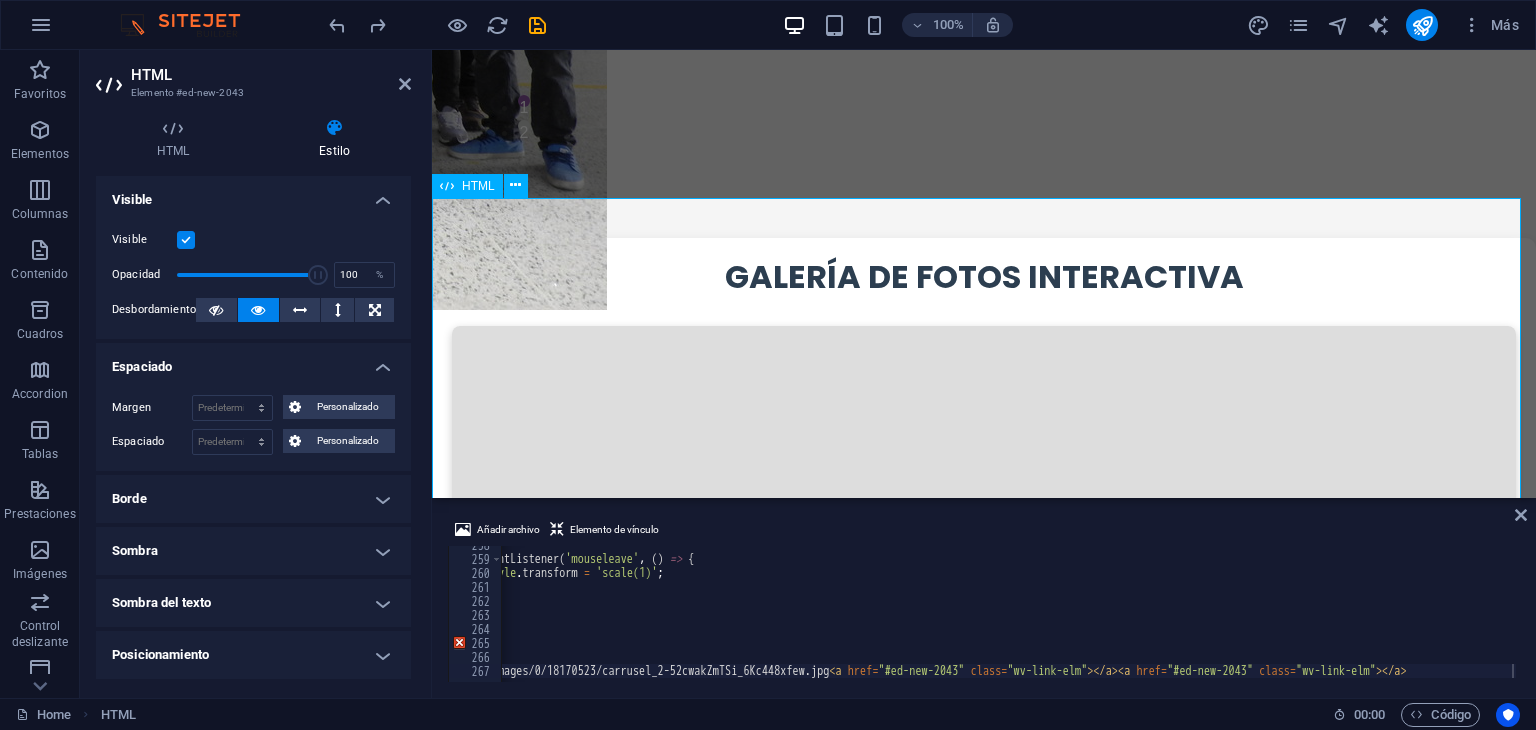 click on "Galería Interactiva
Galería de Fotos Interactiva
Anterior
Siguiente
Selecciona una imagen para verla en grande
https://cdn1.site-media.eu/images/0/18170523/carrusel_2-52cwakZmTSi_6Kc448xfew.jpg" at bounding box center [984, 654] 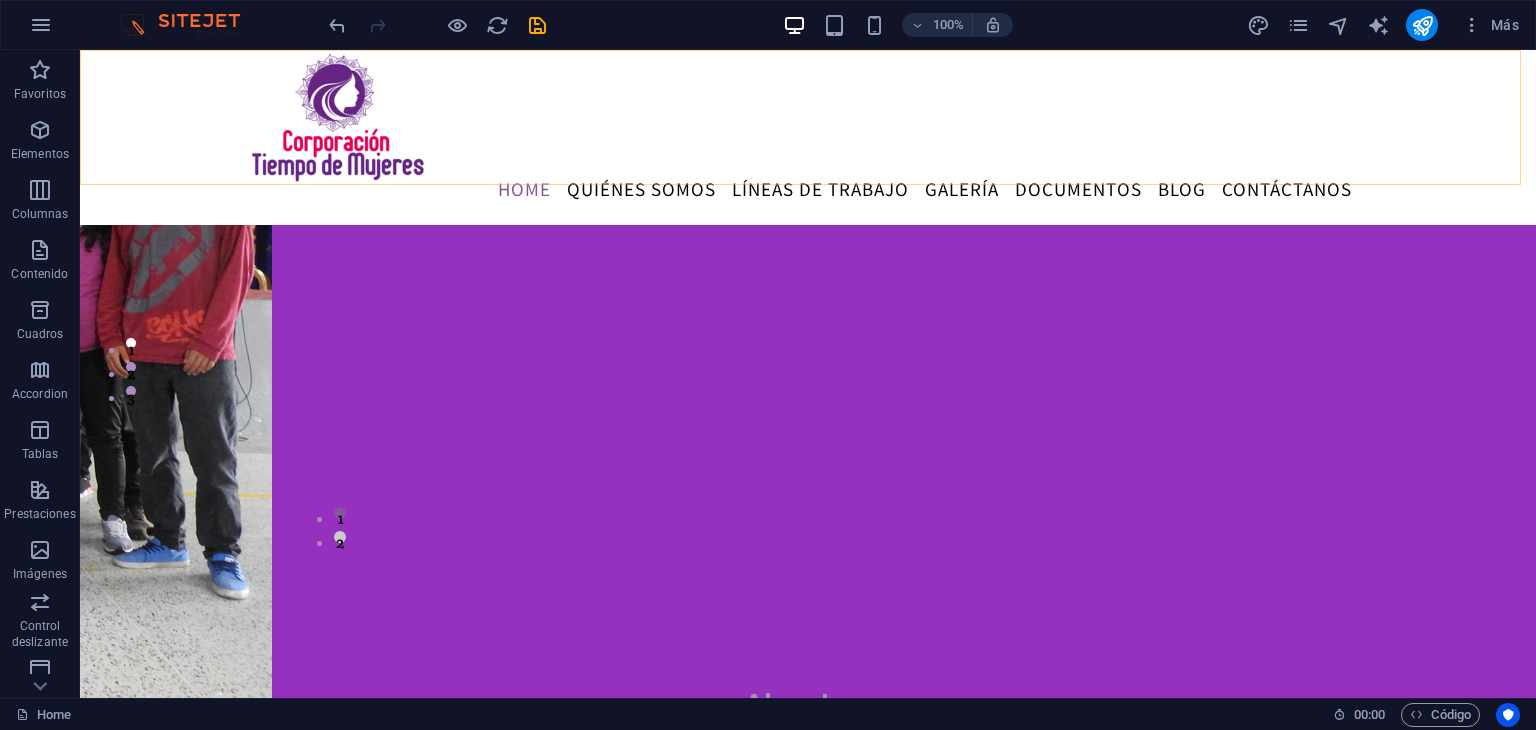 scroll, scrollTop: 308, scrollLeft: 0, axis: vertical 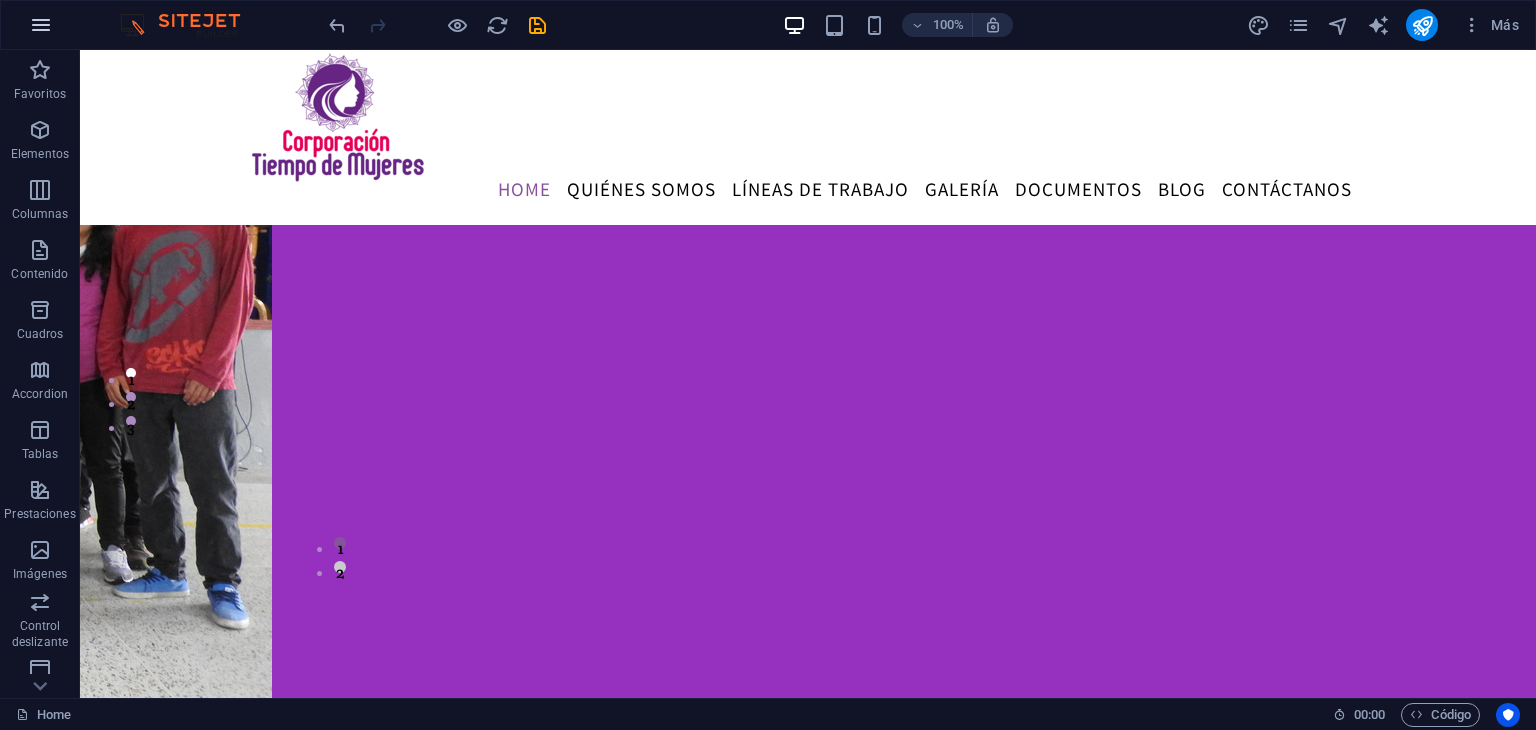 click at bounding box center [41, 25] 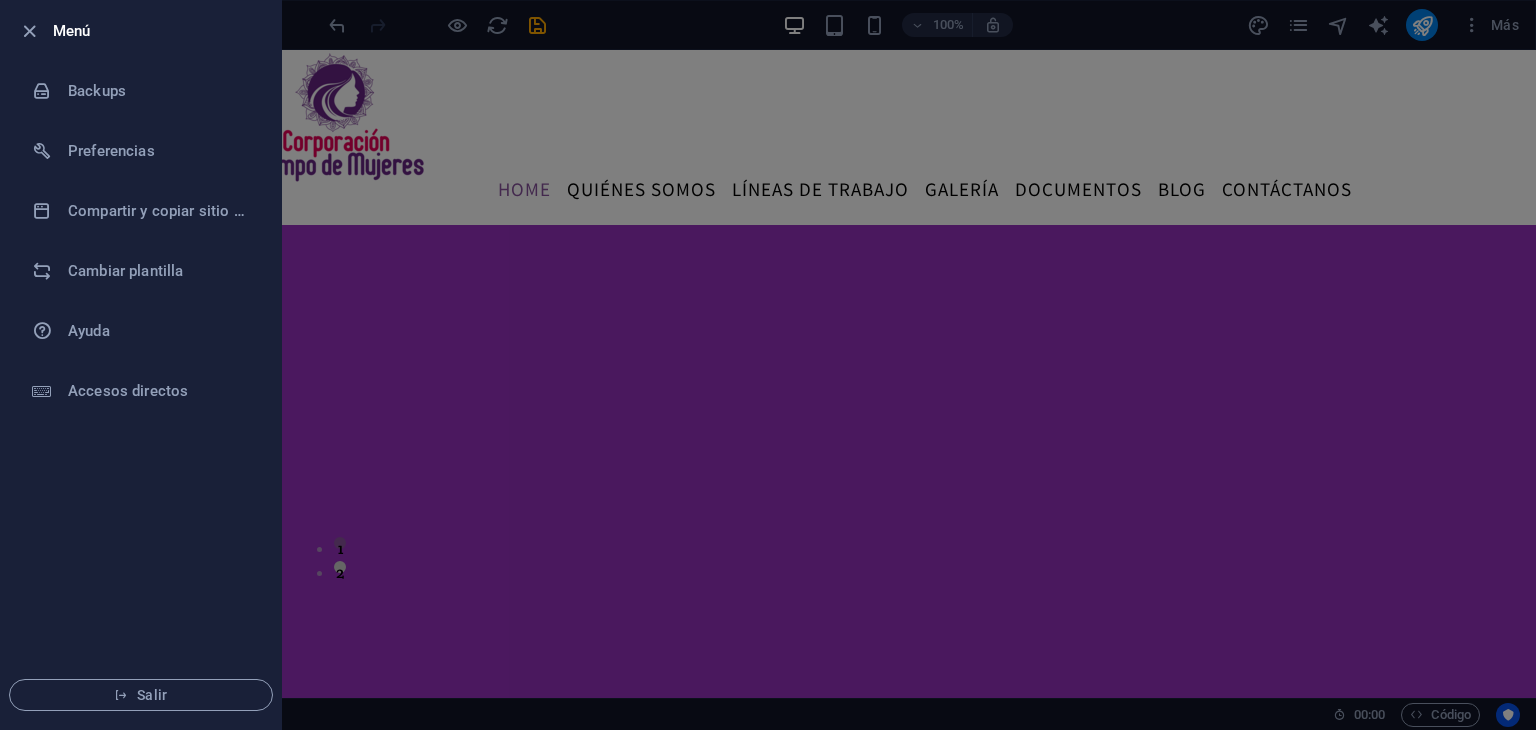 click on "Menú" at bounding box center (141, 31) 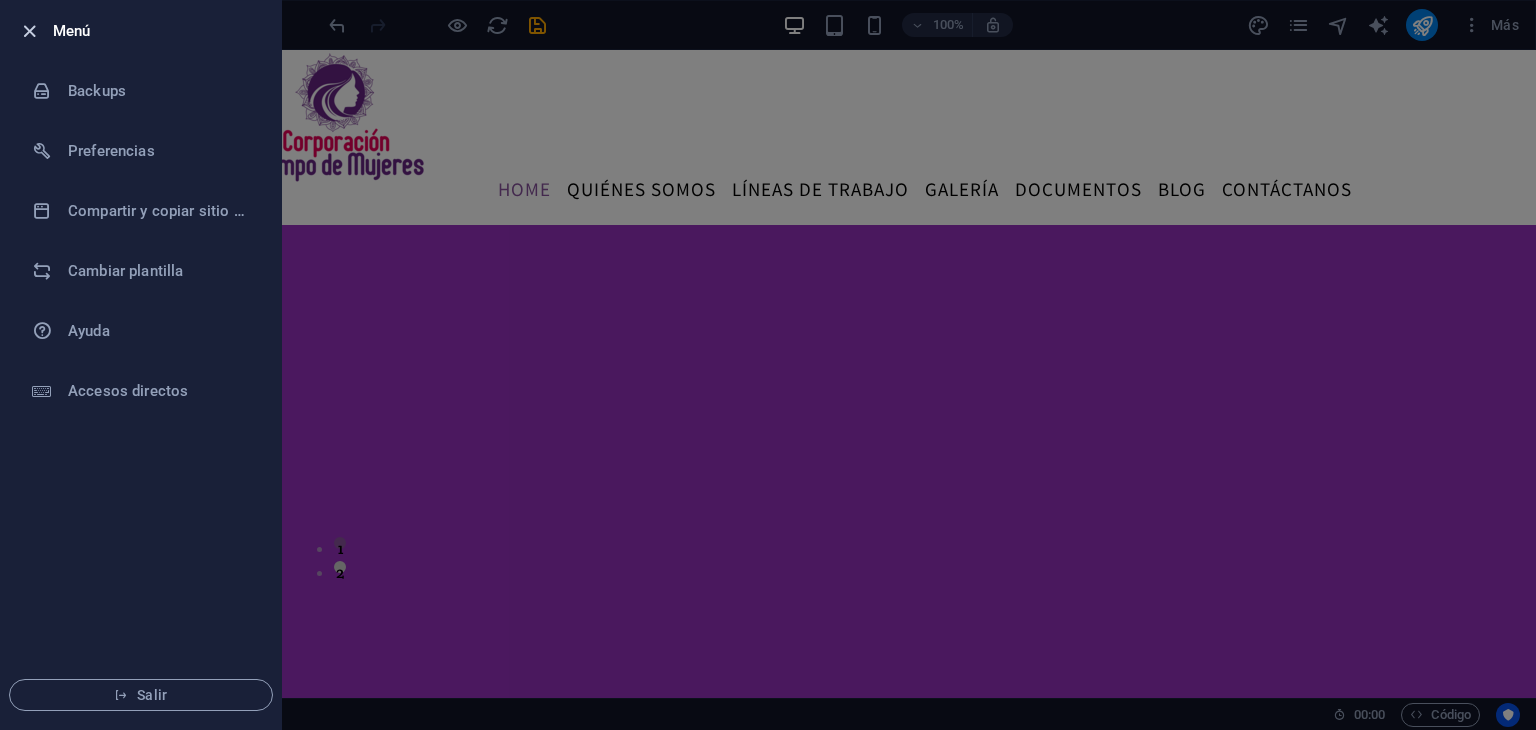 click at bounding box center (29, 31) 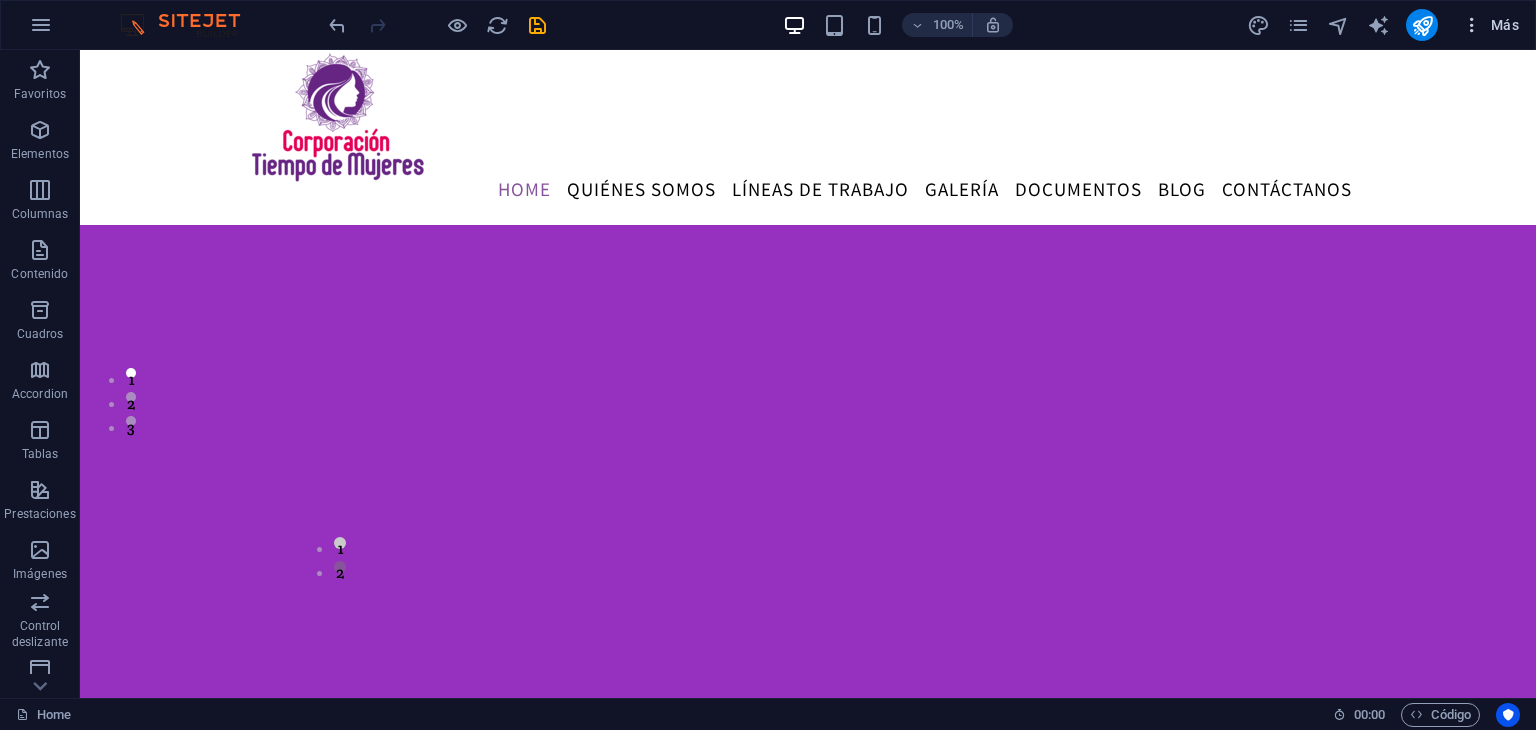 click at bounding box center [1472, 25] 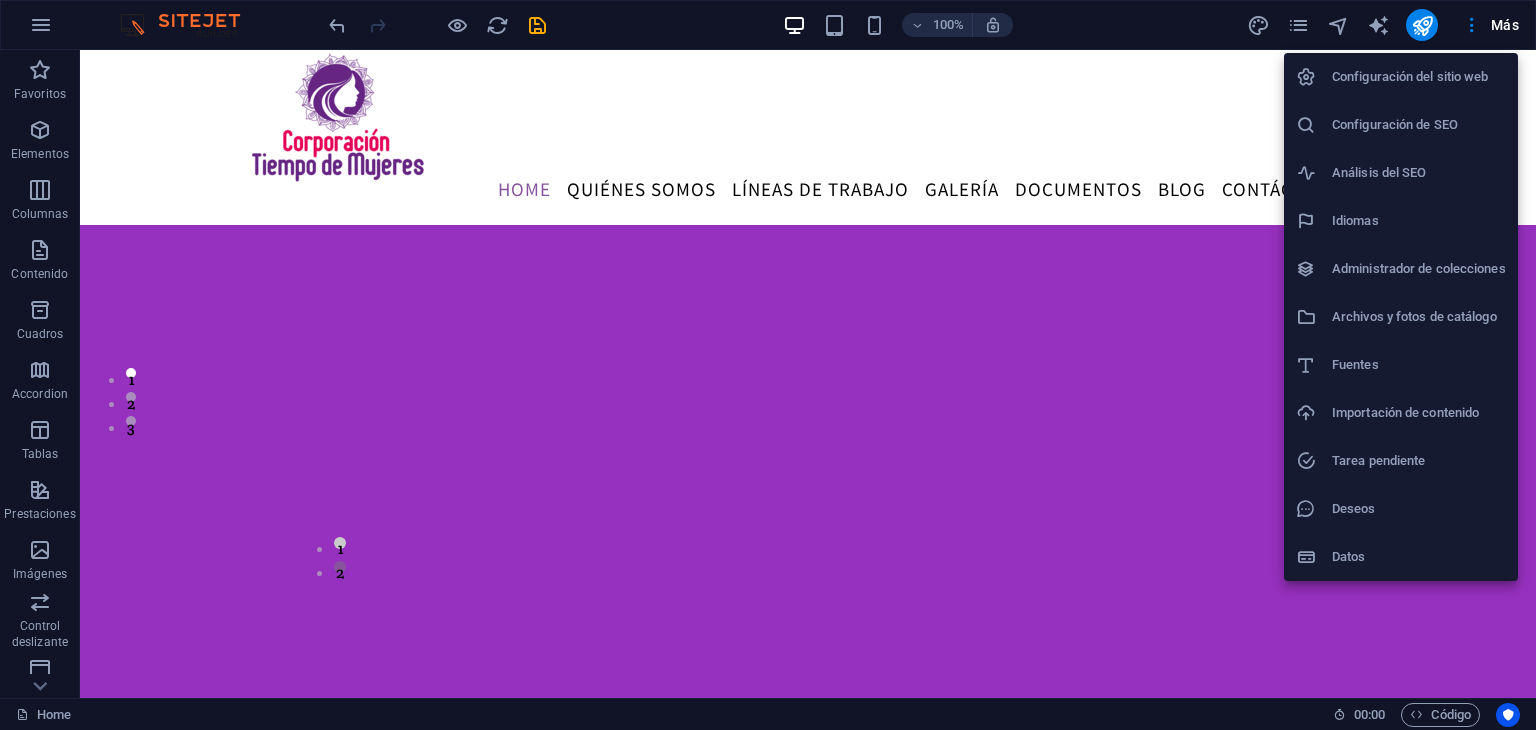click on "Archivos y fotos de catálogo" at bounding box center [1419, 317] 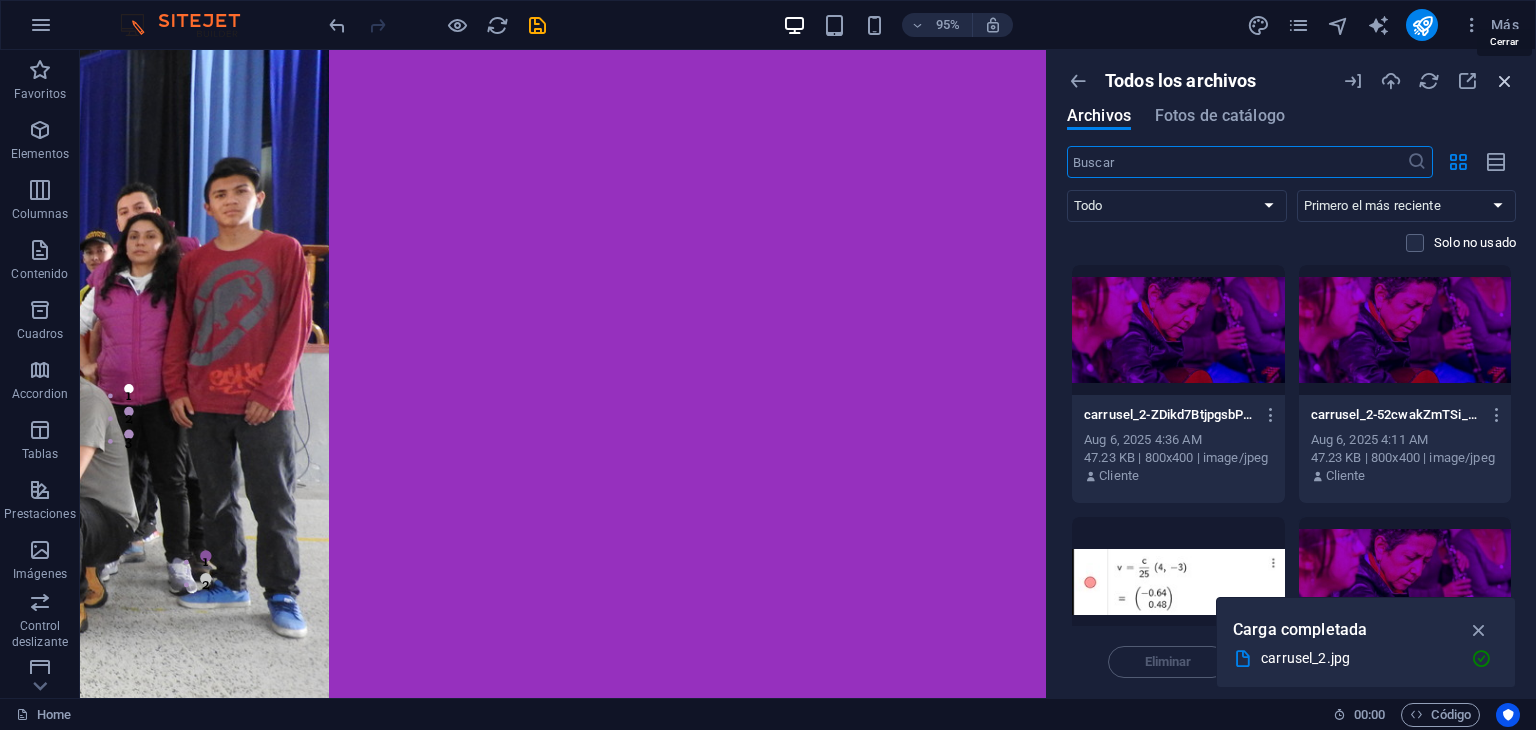 click at bounding box center [1505, 81] 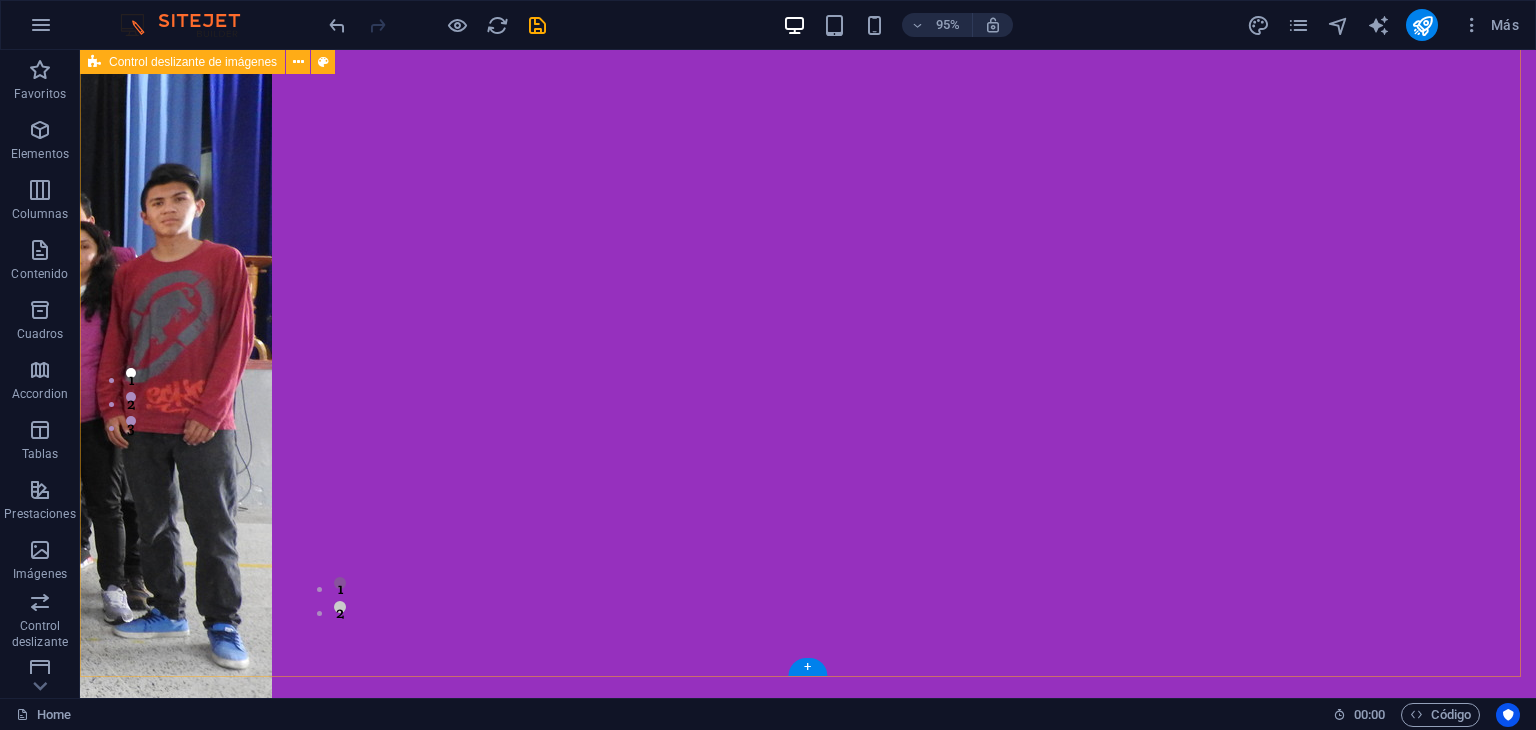 scroll, scrollTop: 268, scrollLeft: 0, axis: vertical 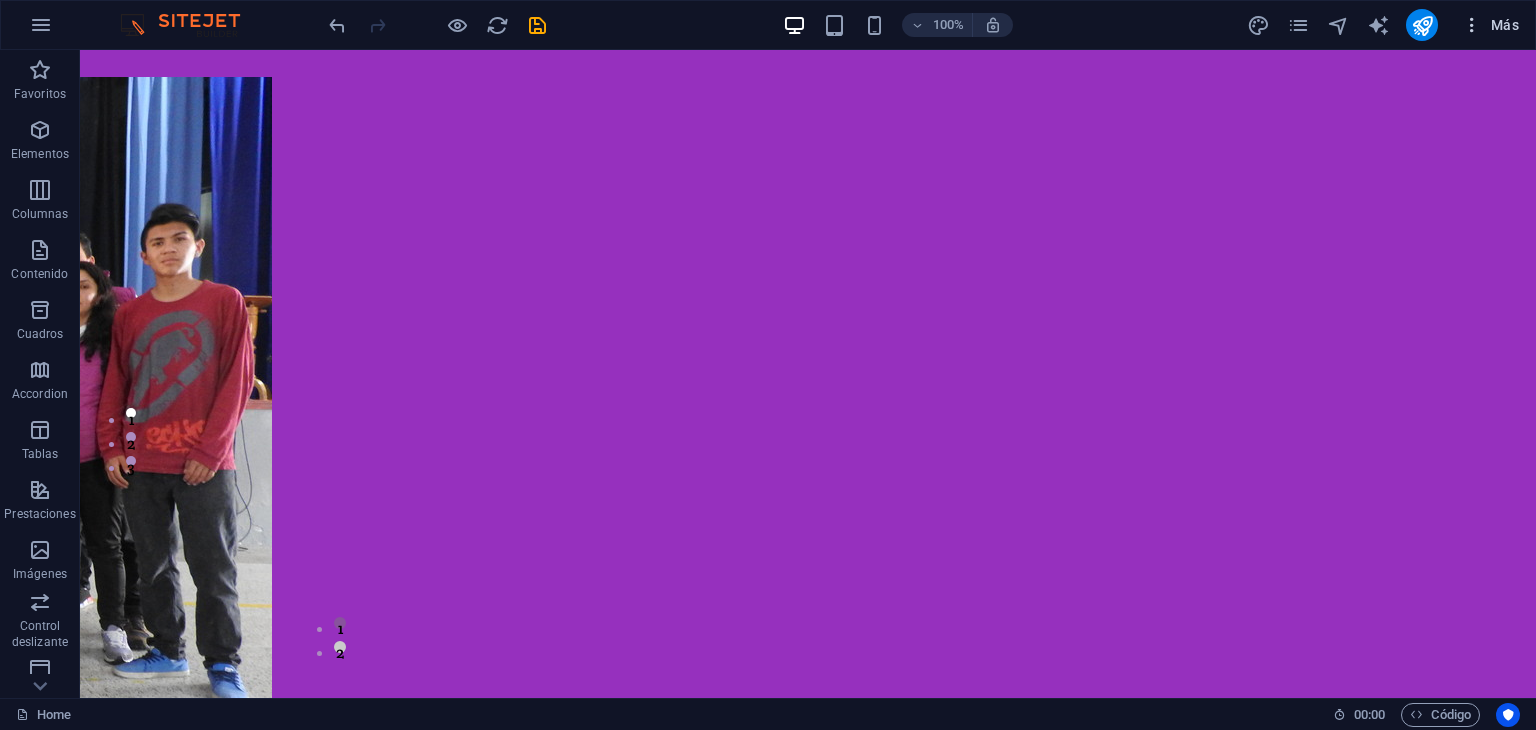 click on "Más" at bounding box center [1490, 25] 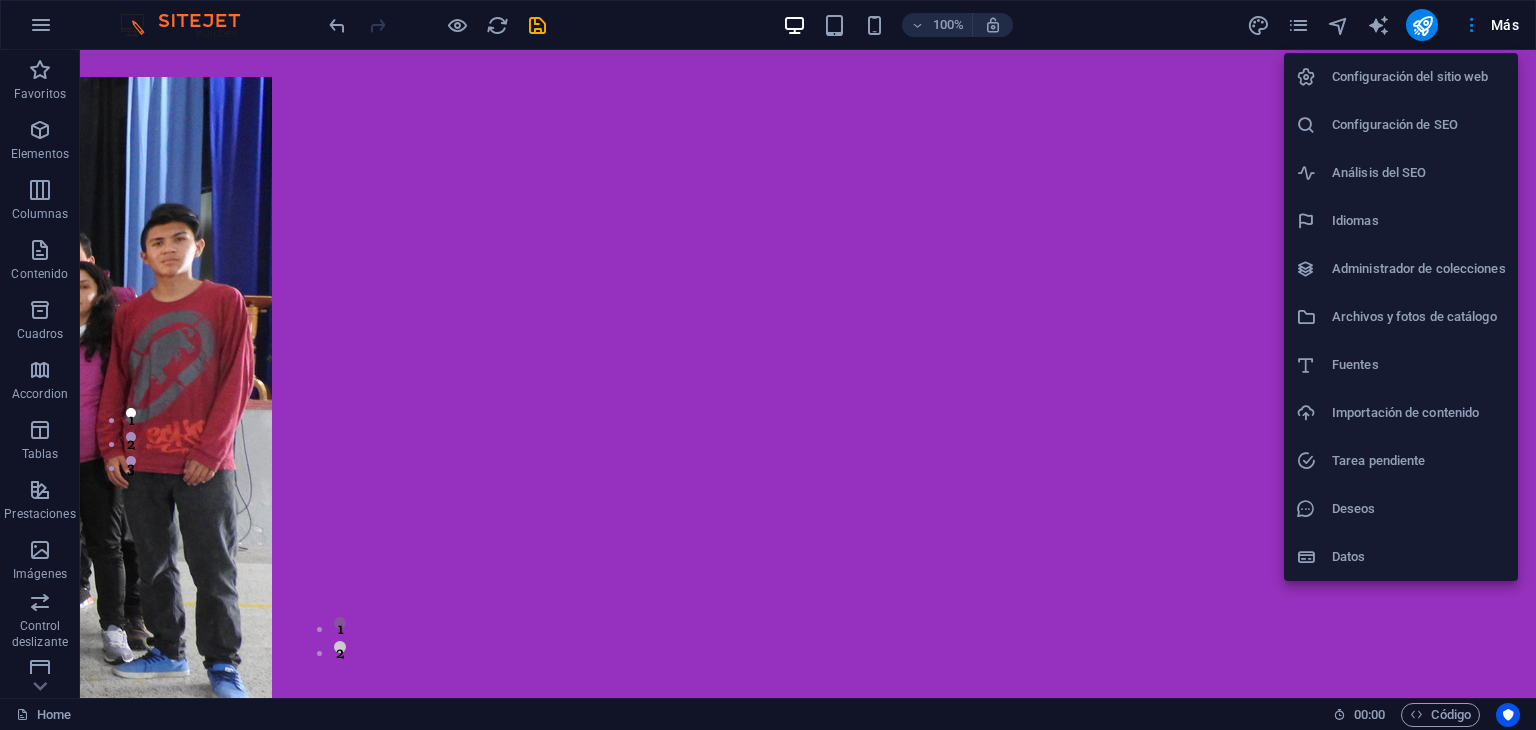 click on "Fuentes" at bounding box center (1401, 365) 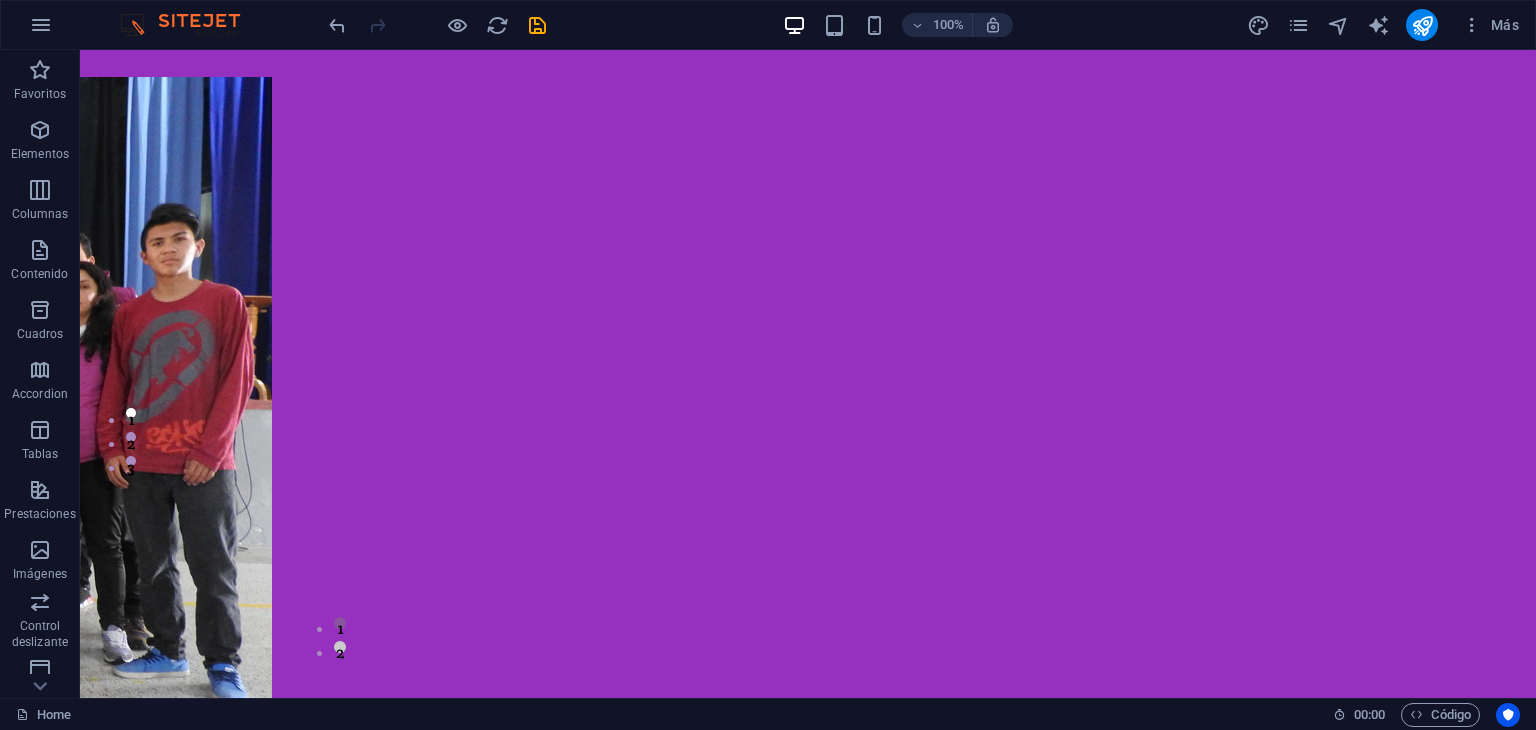 scroll, scrollTop: 308, scrollLeft: 0, axis: vertical 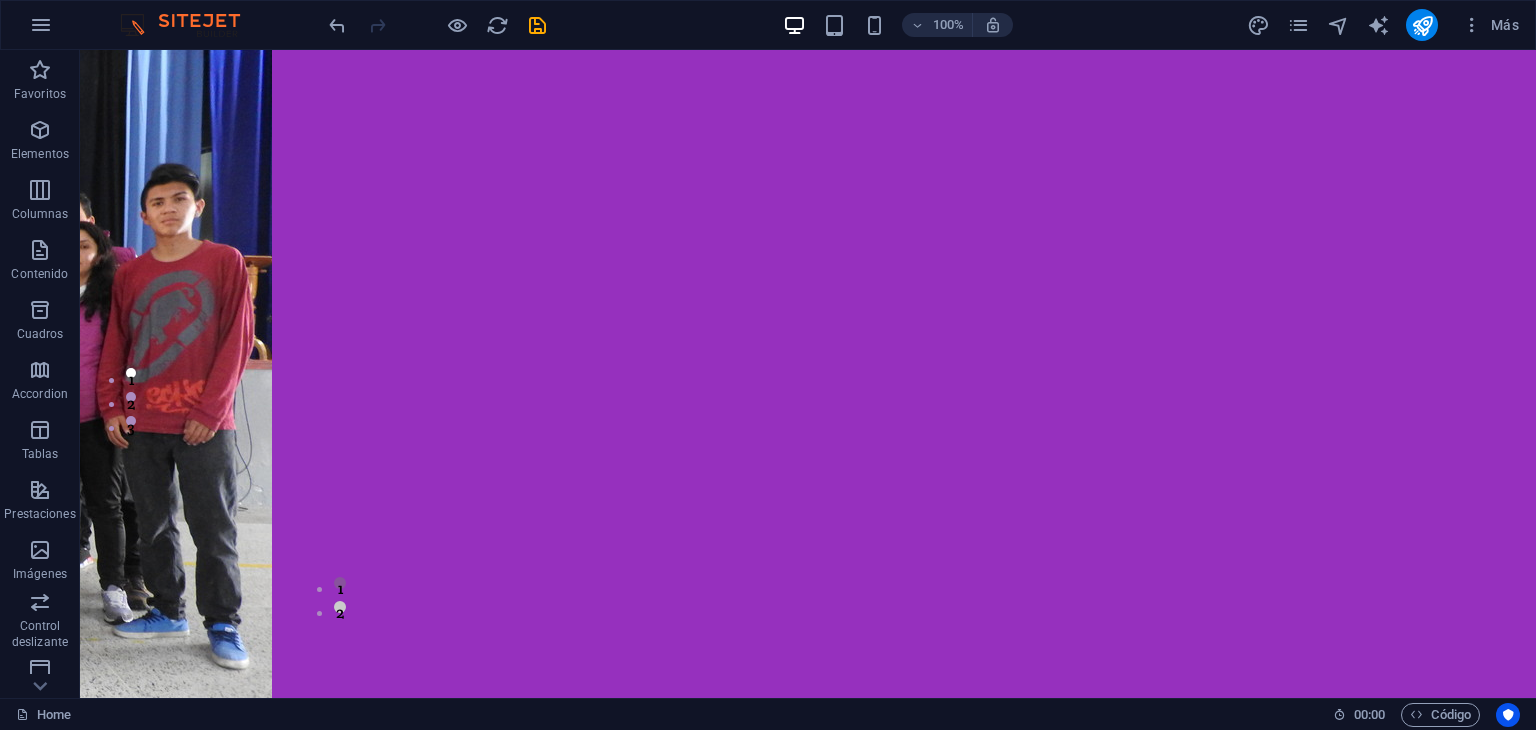 select on "popularity" 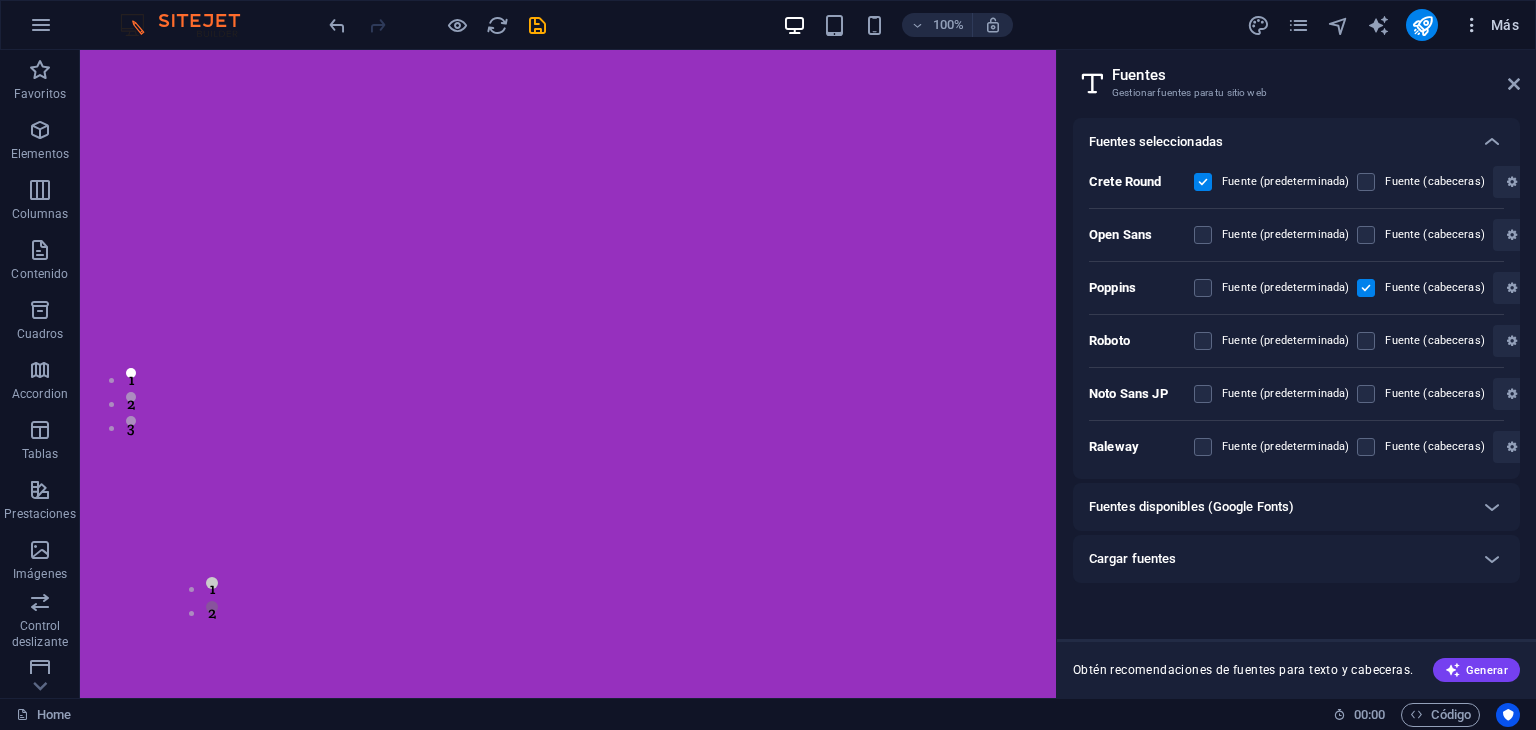 click on "Más" at bounding box center [1490, 25] 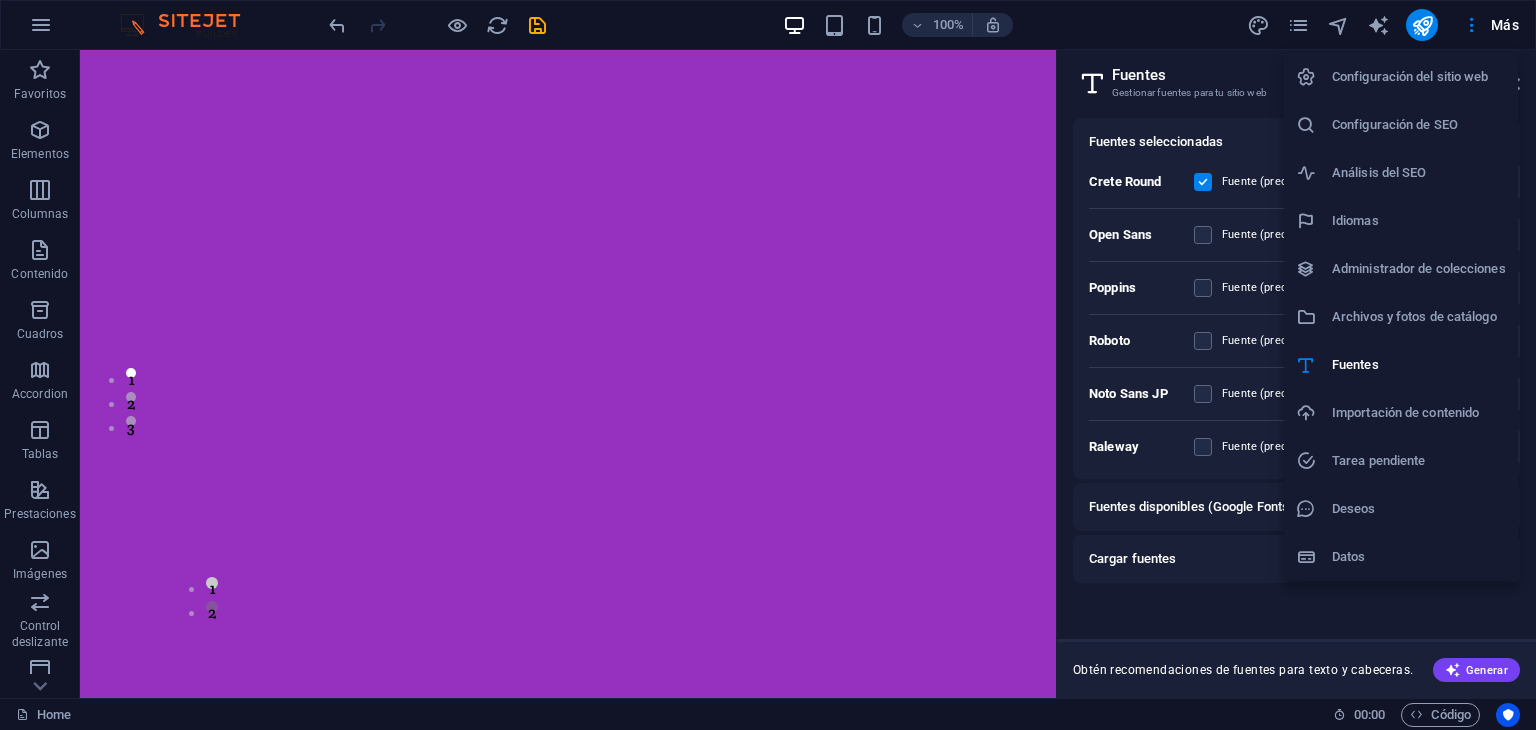 click at bounding box center [768, 365] 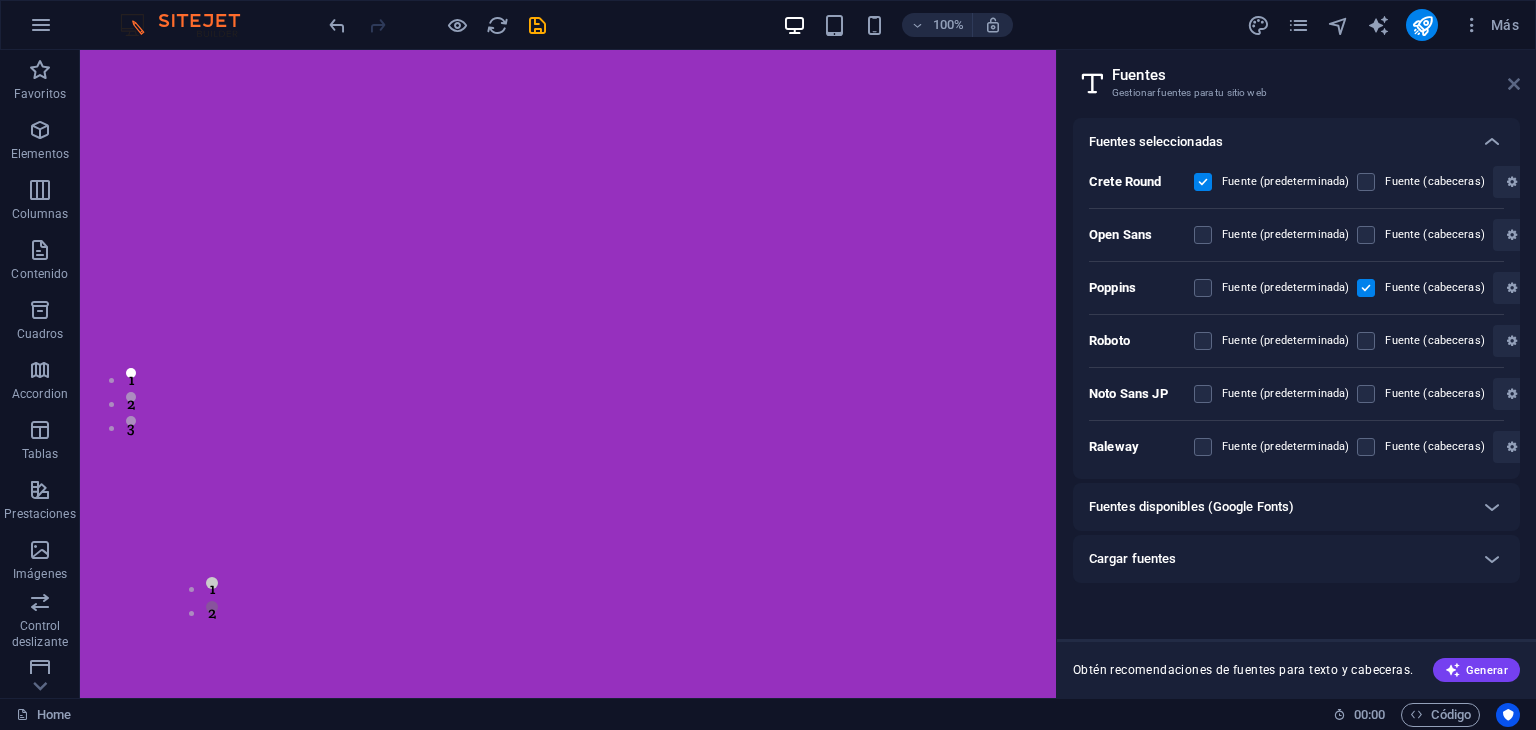drag, startPoint x: 1508, startPoint y: 82, endPoint x: 1404, endPoint y: 1, distance: 131.82185 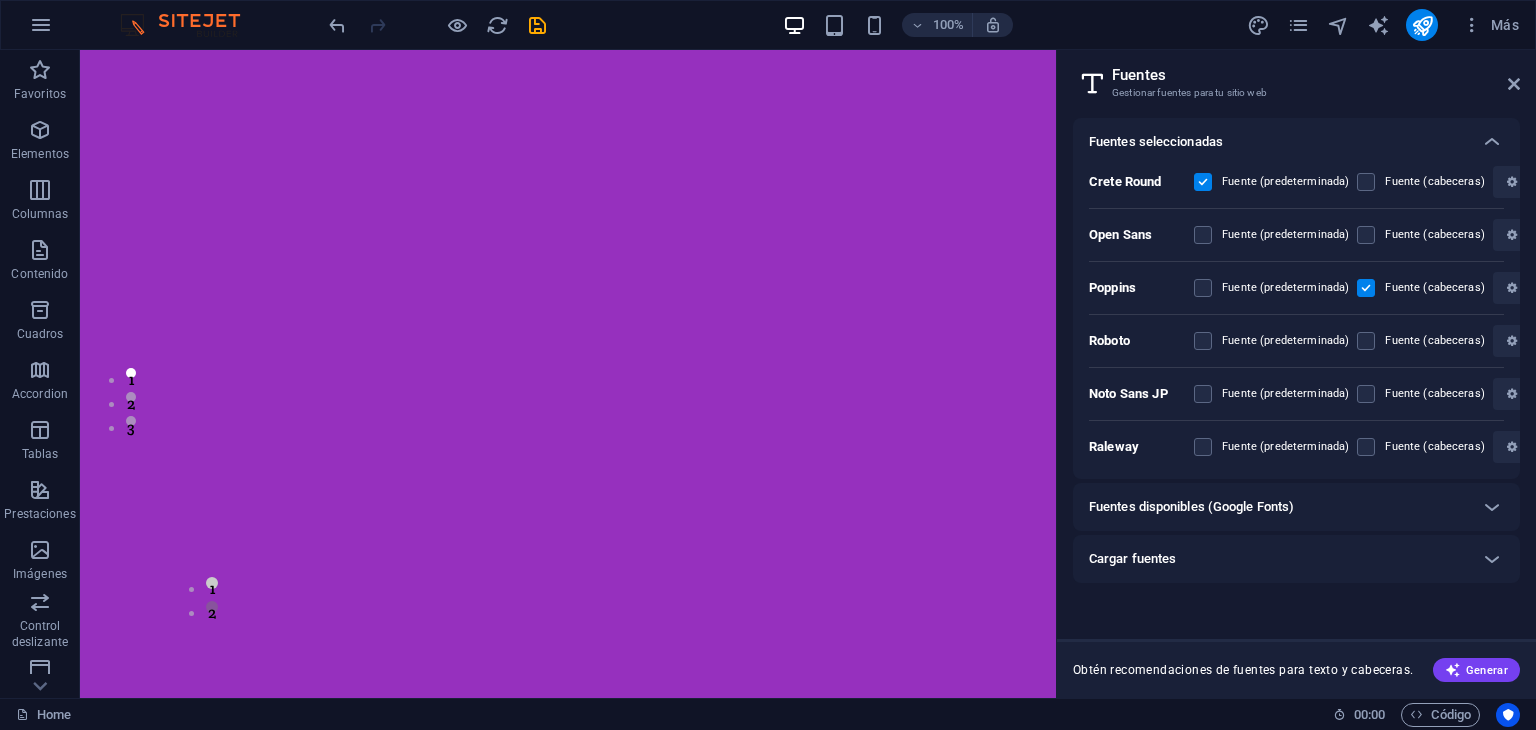 scroll, scrollTop: 268, scrollLeft: 0, axis: vertical 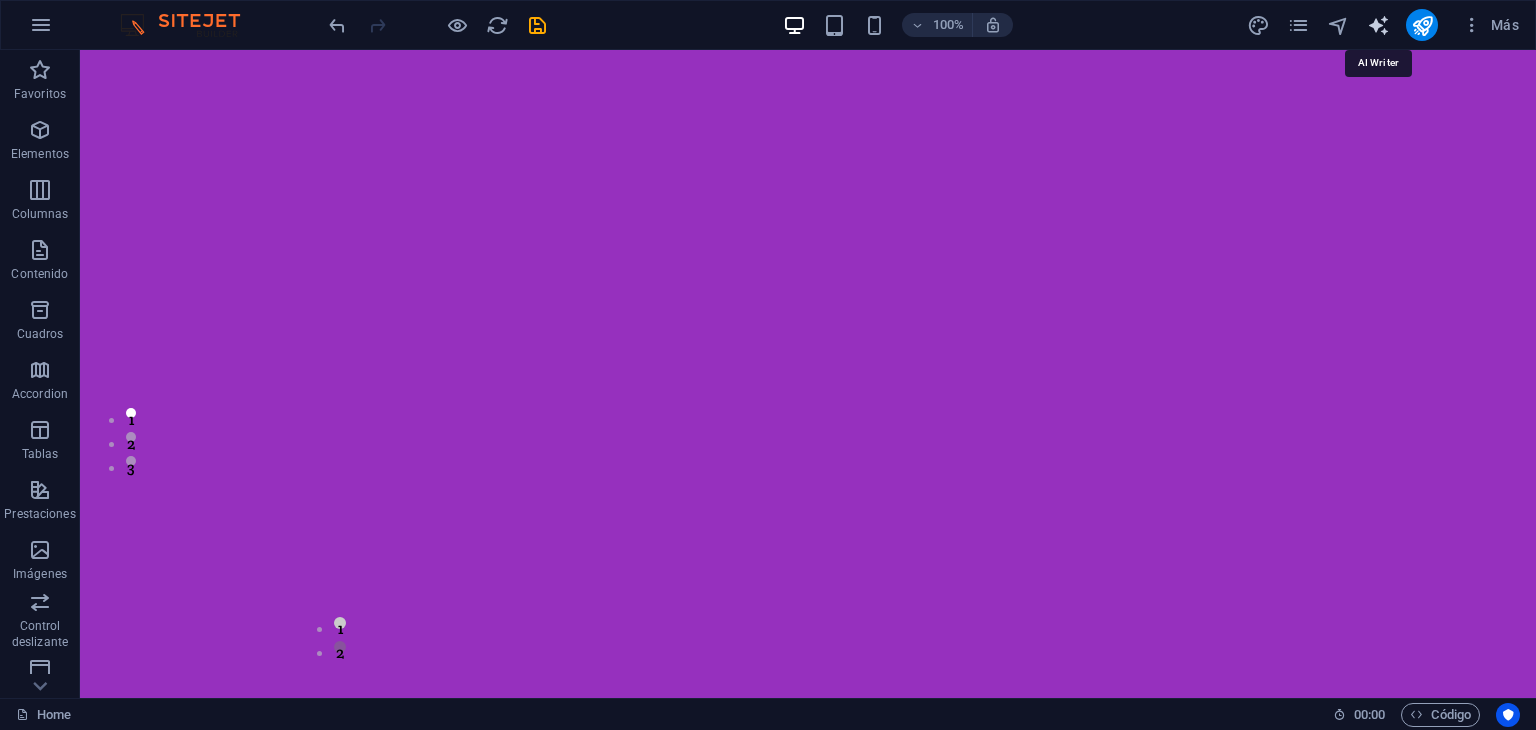 click at bounding box center [1378, 25] 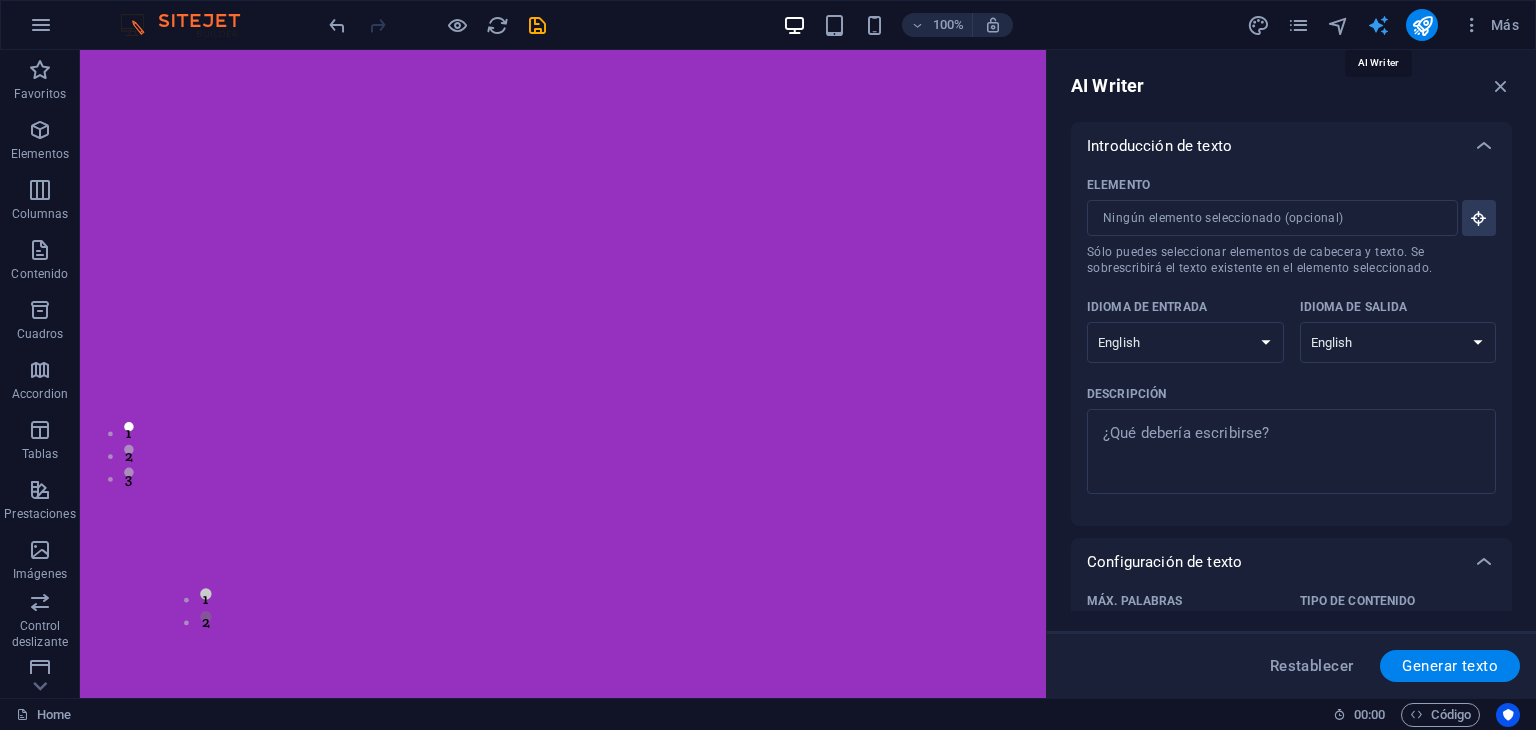 scroll, scrollTop: 308, scrollLeft: 0, axis: vertical 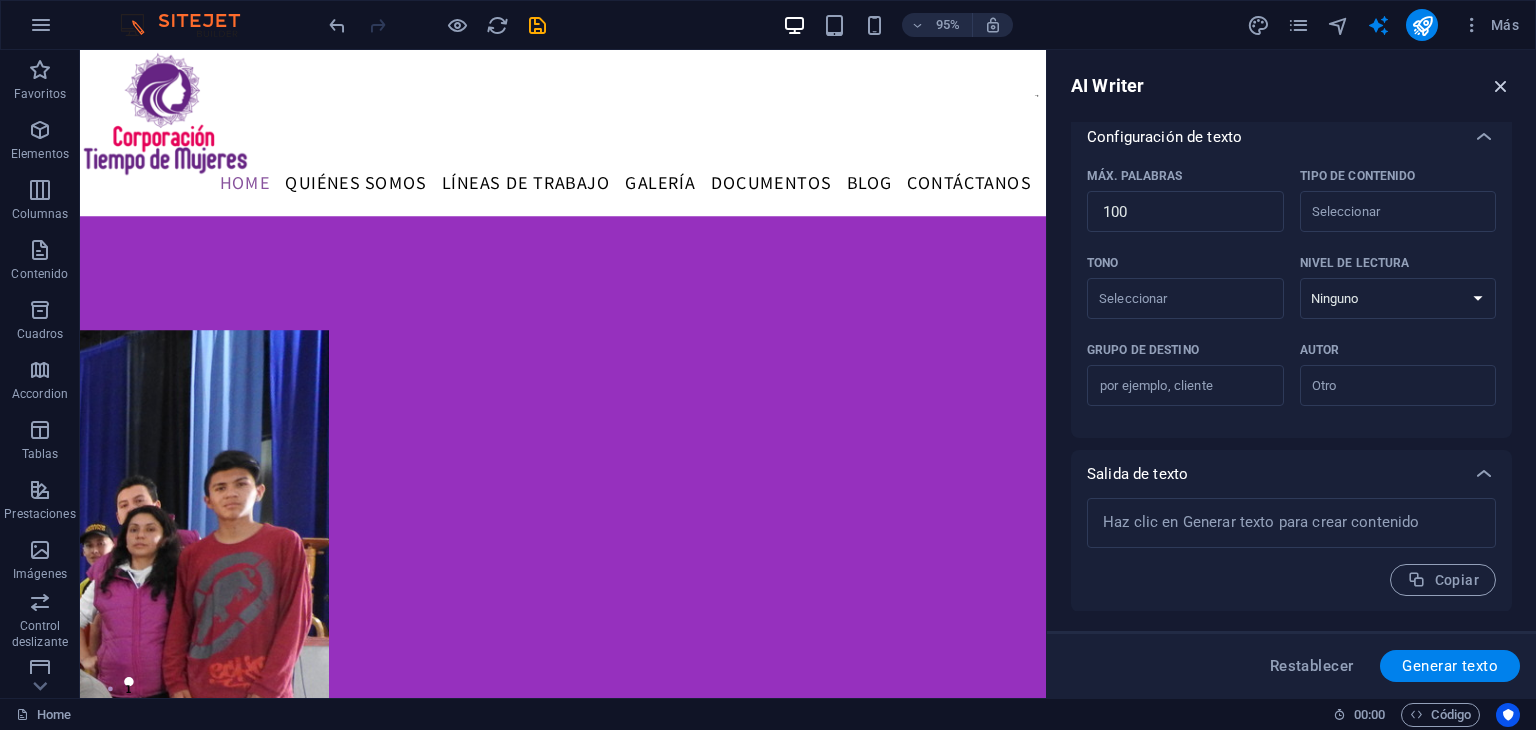 click at bounding box center (1501, 86) 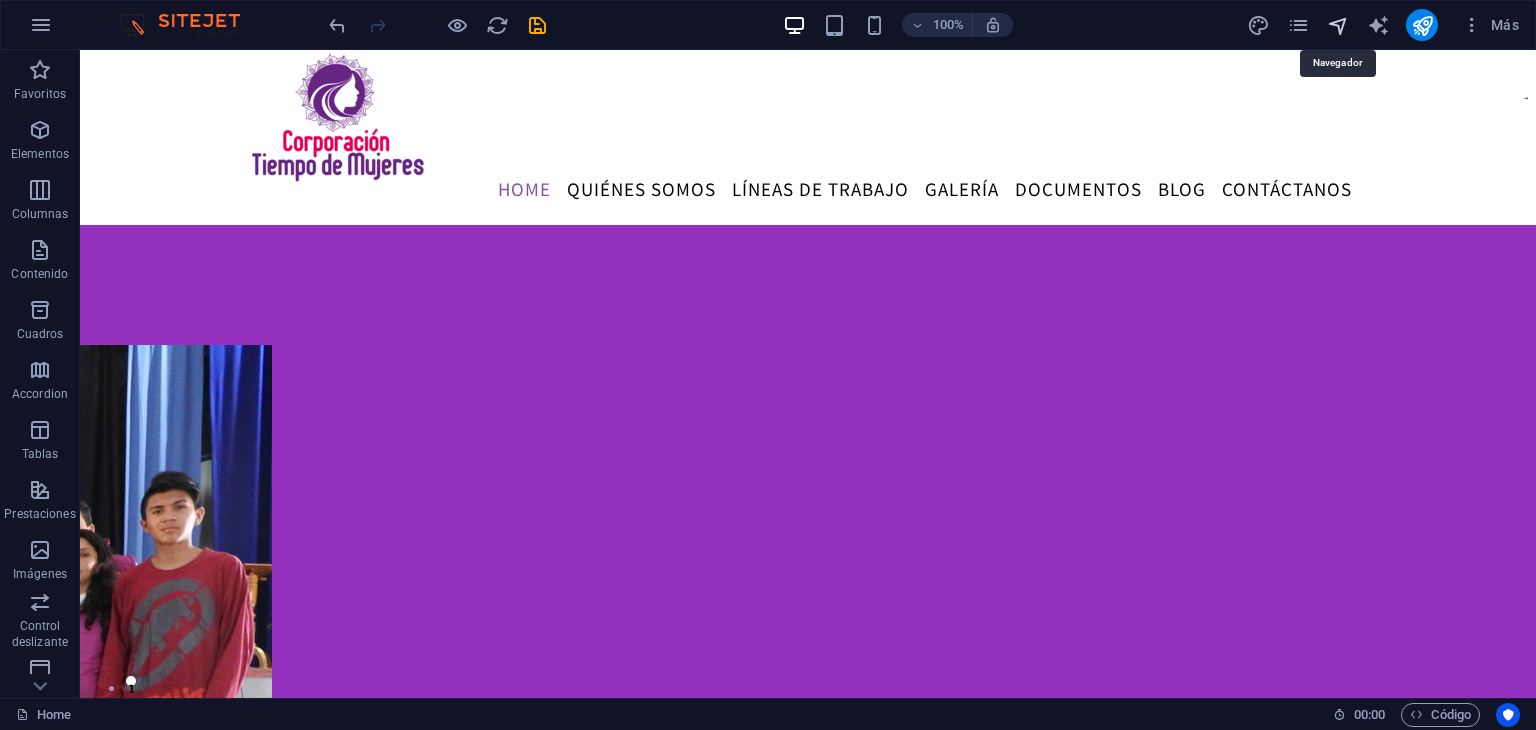 click at bounding box center [1338, 25] 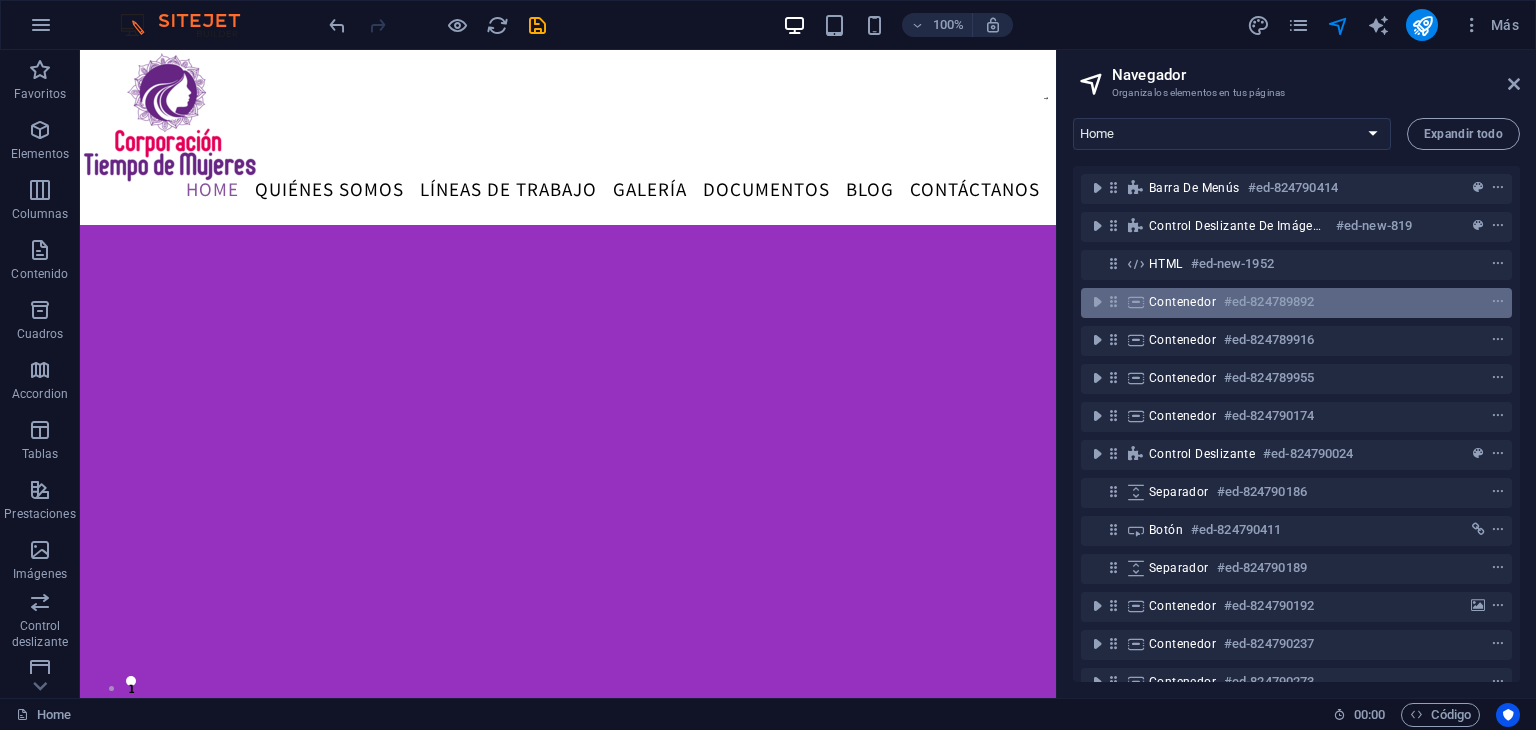 click on "Contenedor" at bounding box center [1182, 302] 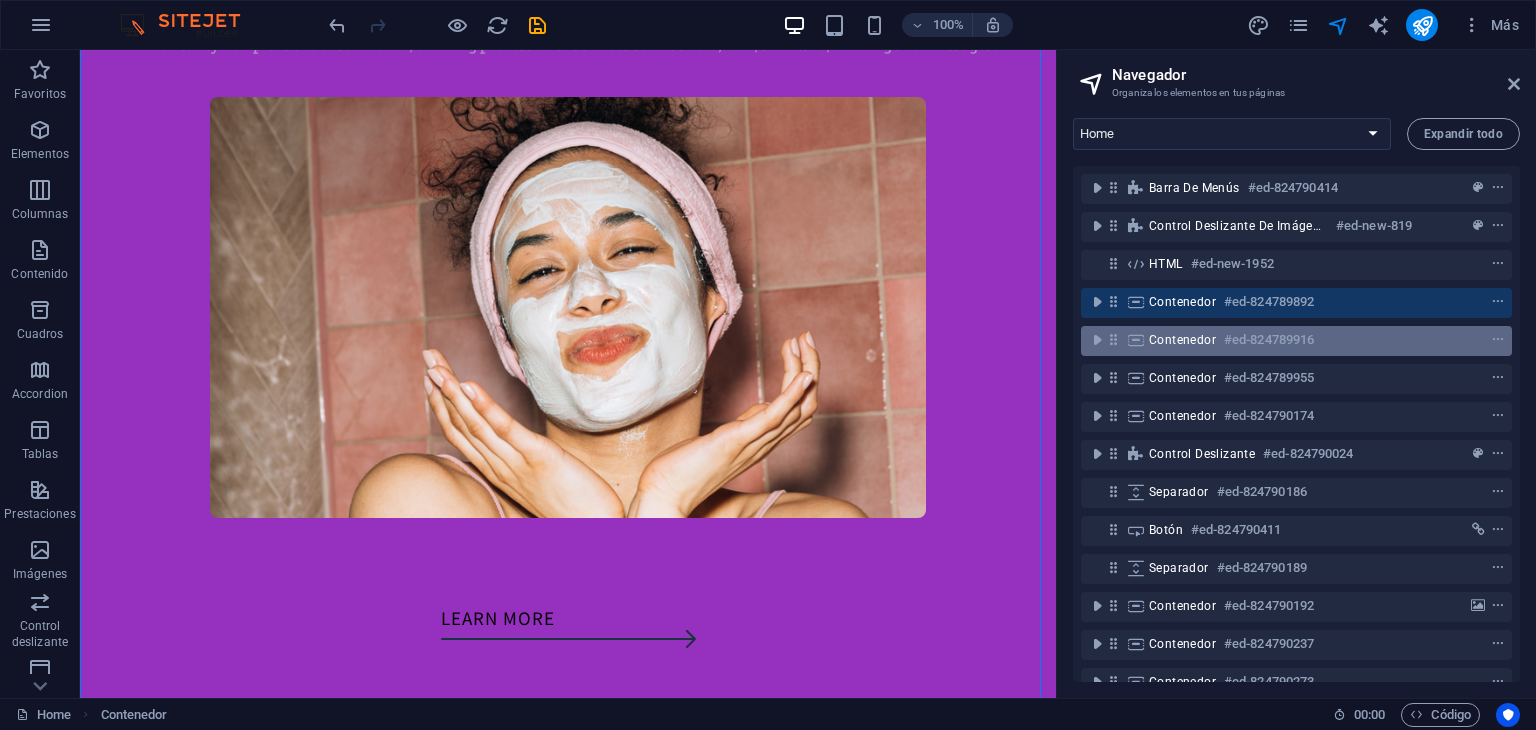 click on "Contenedor" at bounding box center [1182, 340] 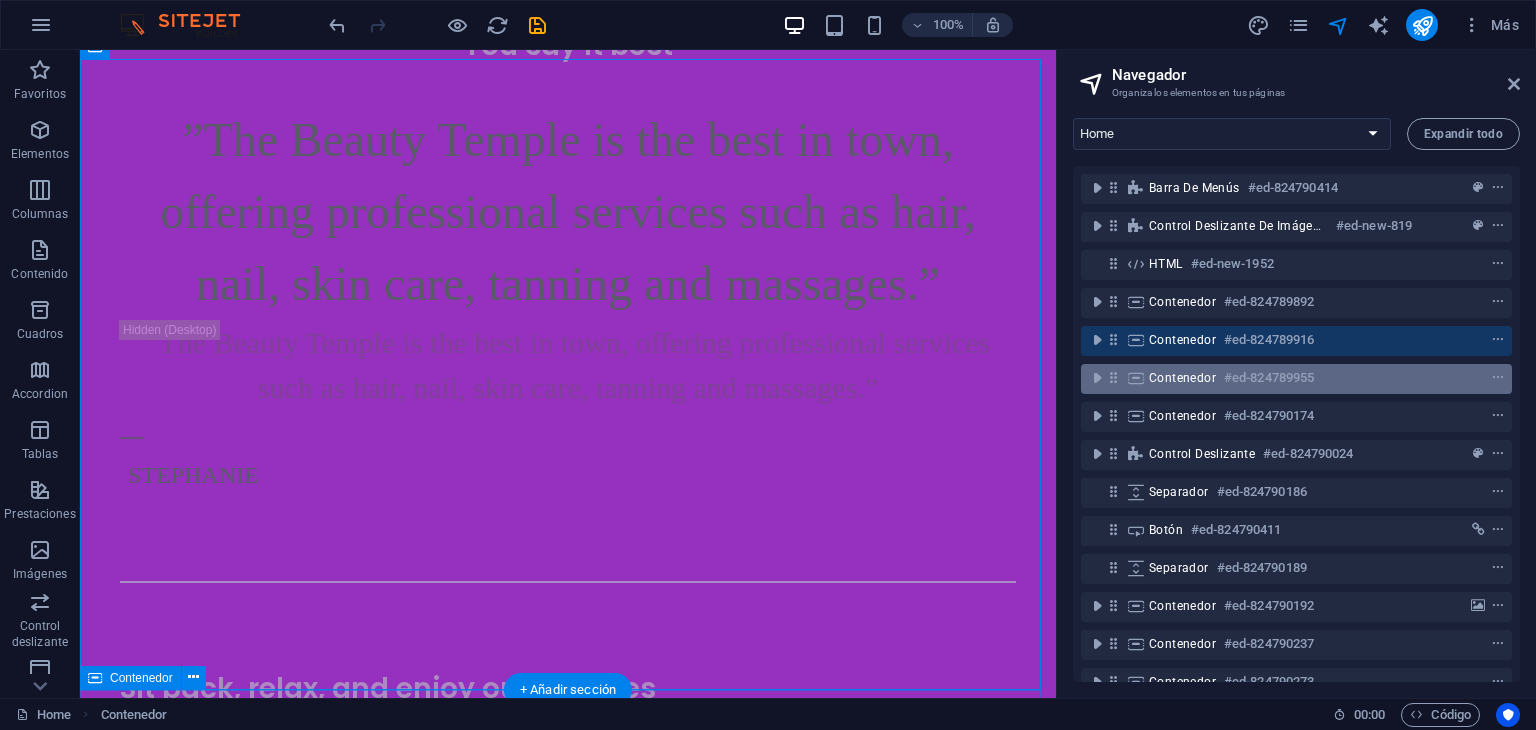 click on "Contenedor" at bounding box center [1182, 378] 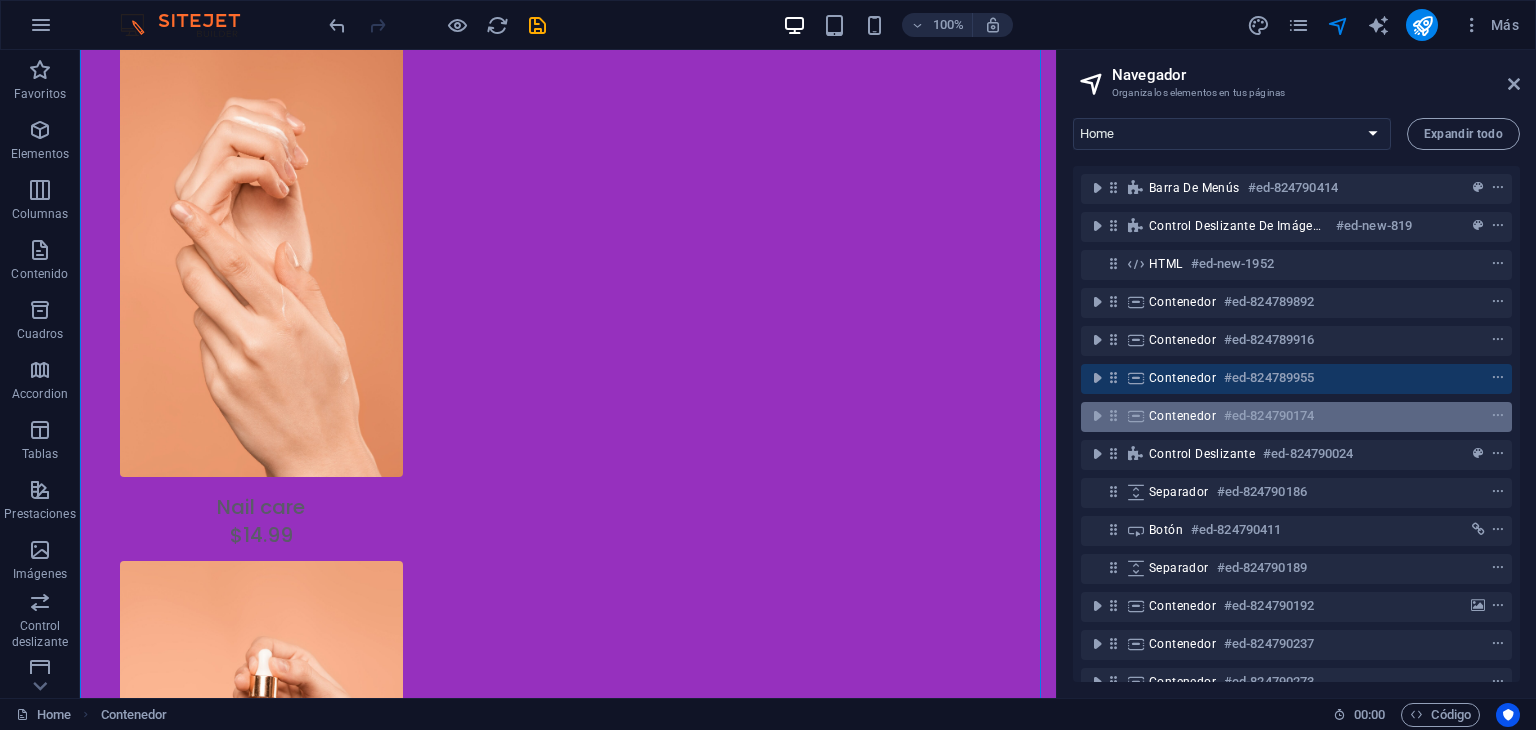 click on "Contenedor" at bounding box center (1182, 416) 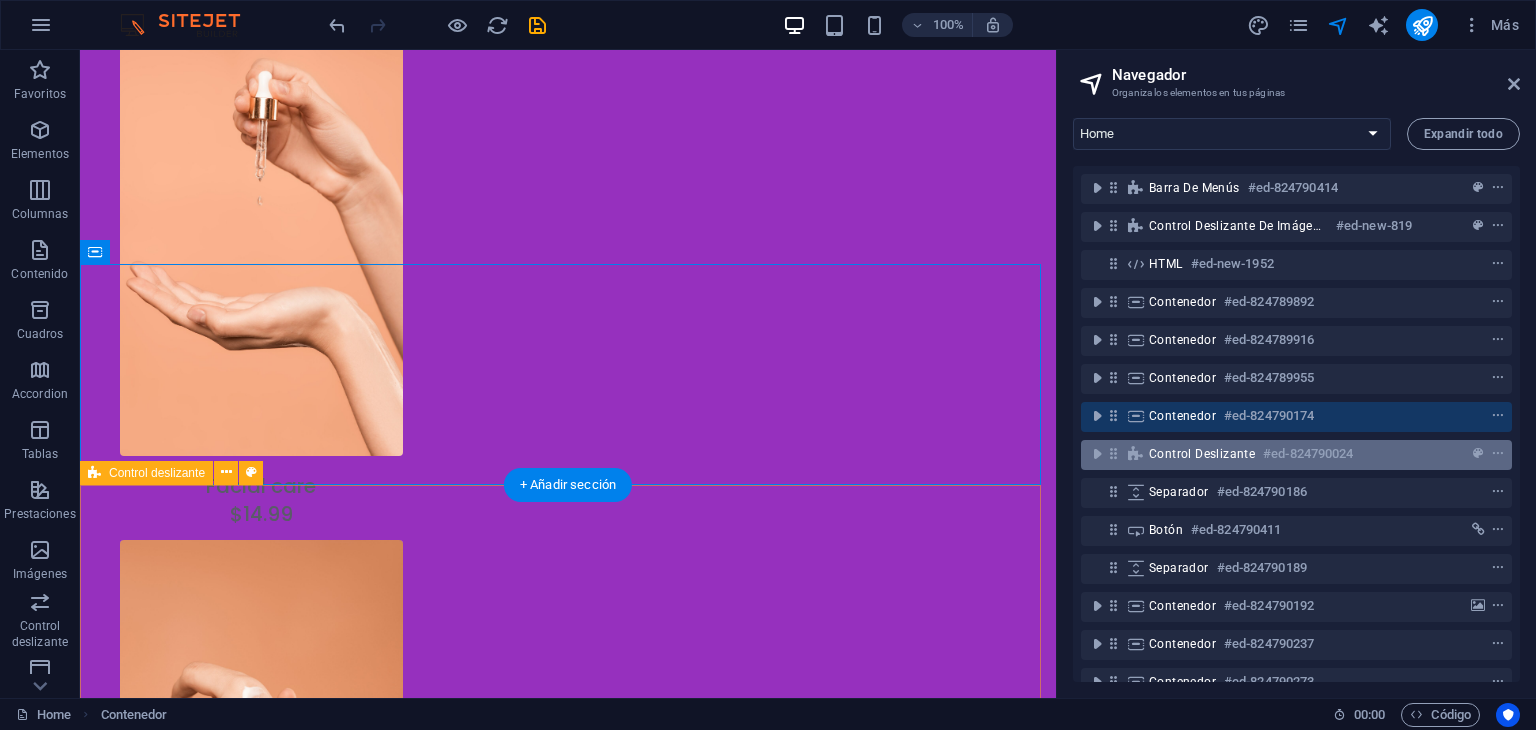 click on "Control deslizante" at bounding box center (1202, 454) 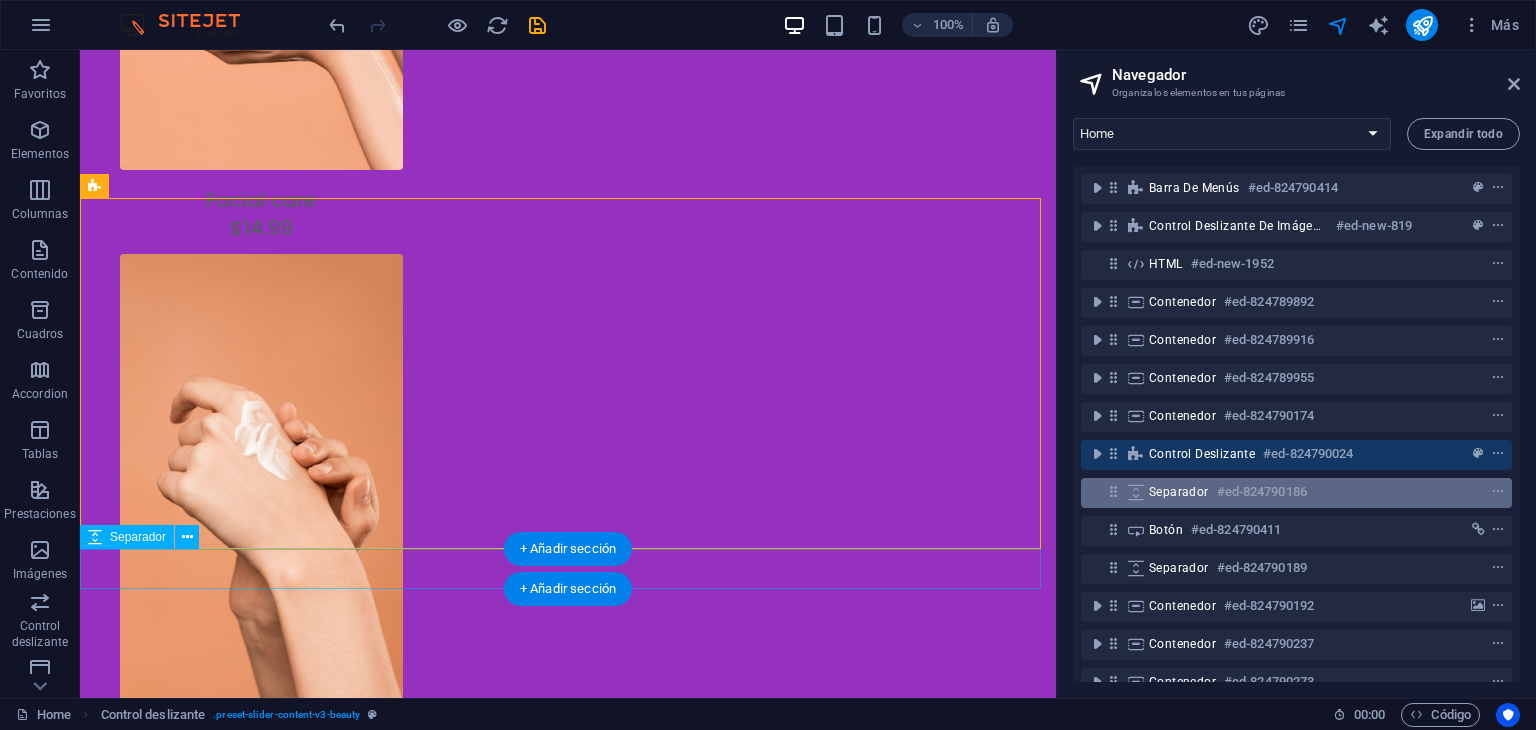 click on "Separador" at bounding box center (1179, 492) 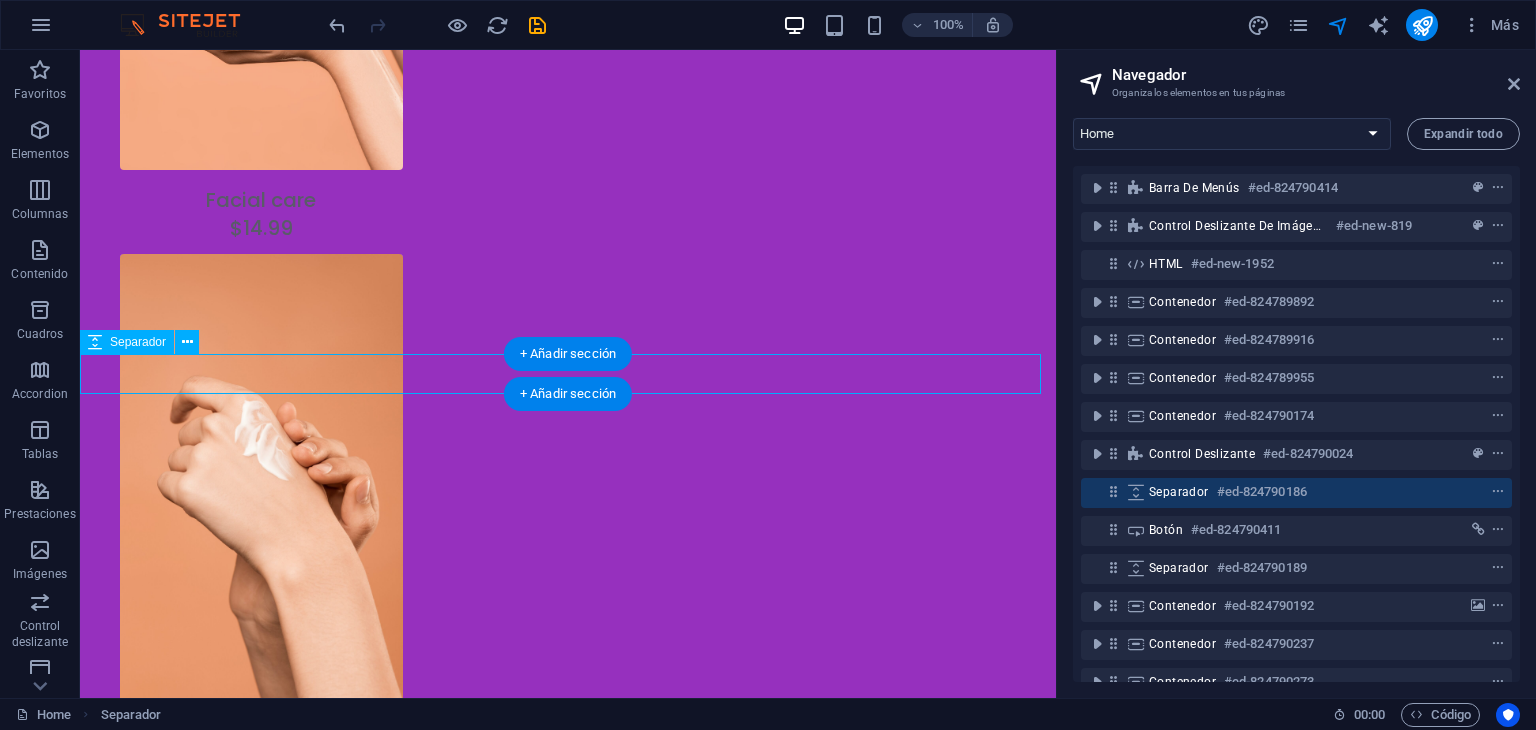 scroll, scrollTop: 3716, scrollLeft: 0, axis: vertical 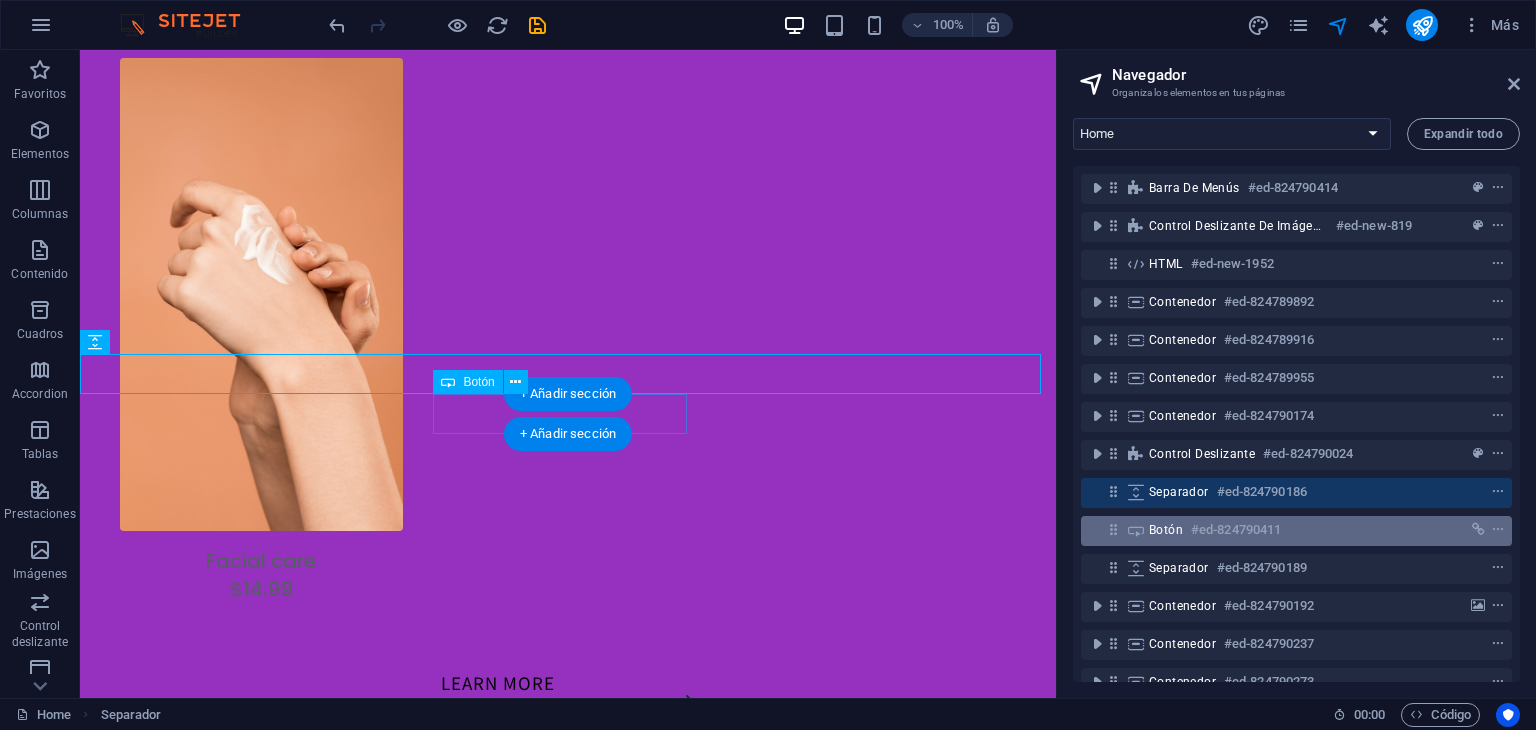 click on "Botón" at bounding box center (1166, 530) 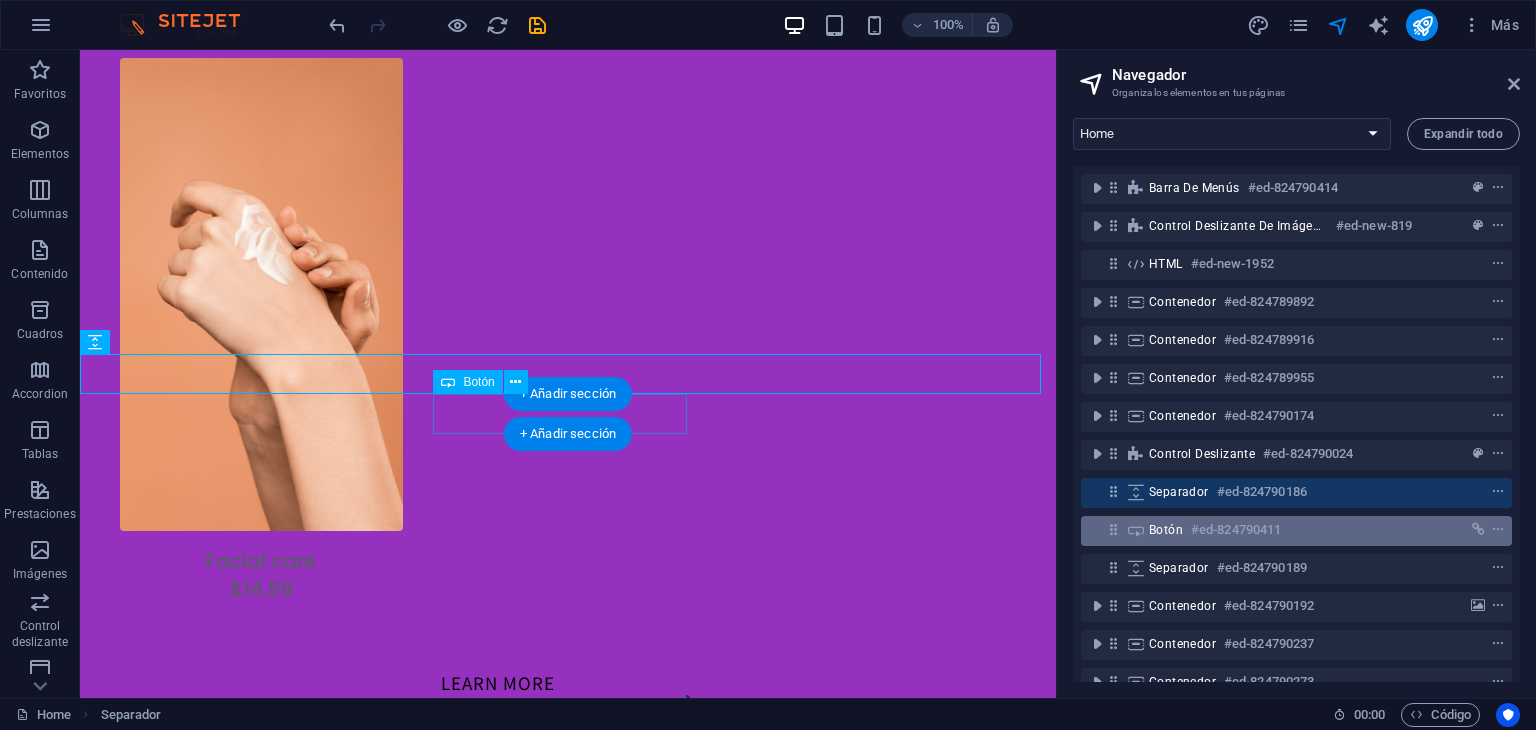 scroll, scrollTop: 3756, scrollLeft: 0, axis: vertical 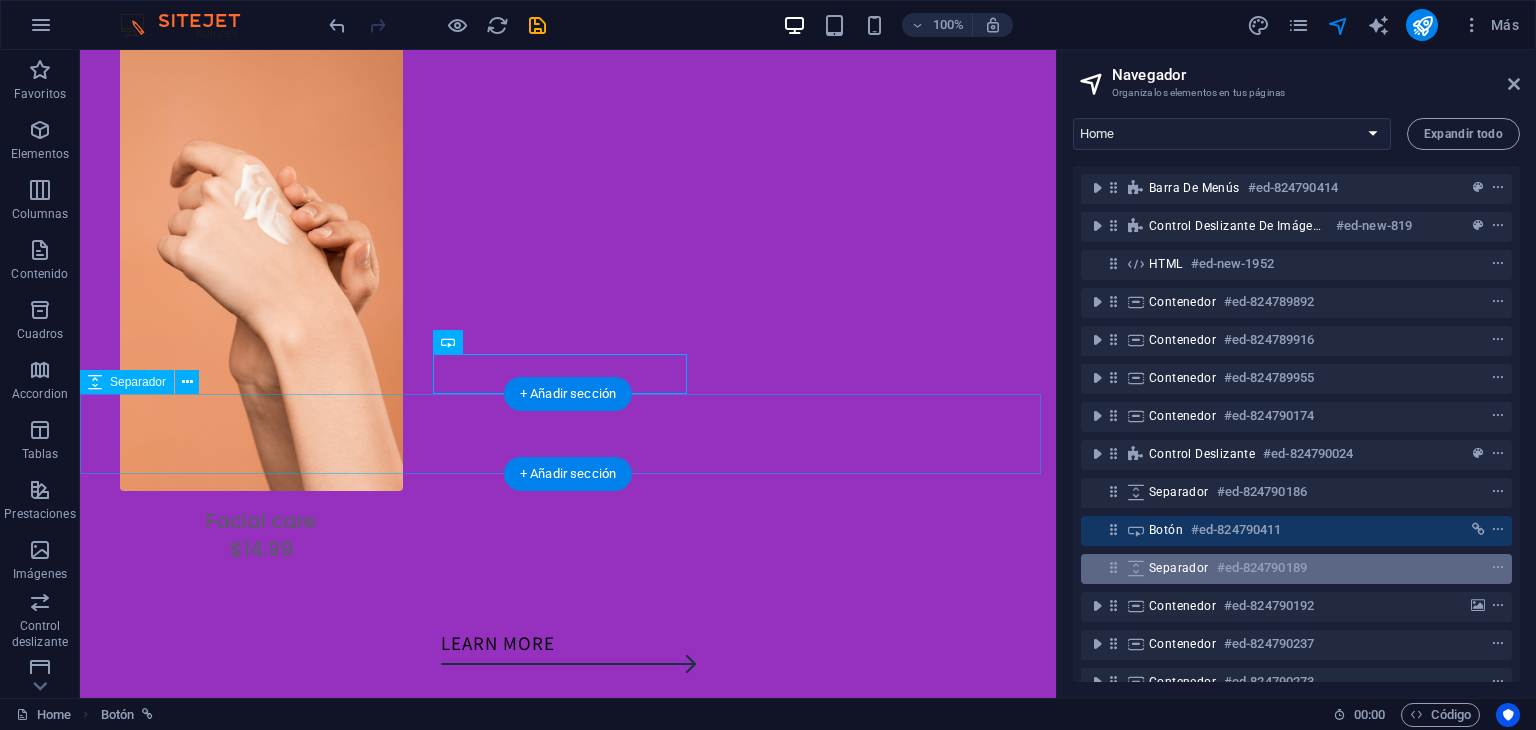 click on "Separador" at bounding box center [1179, 568] 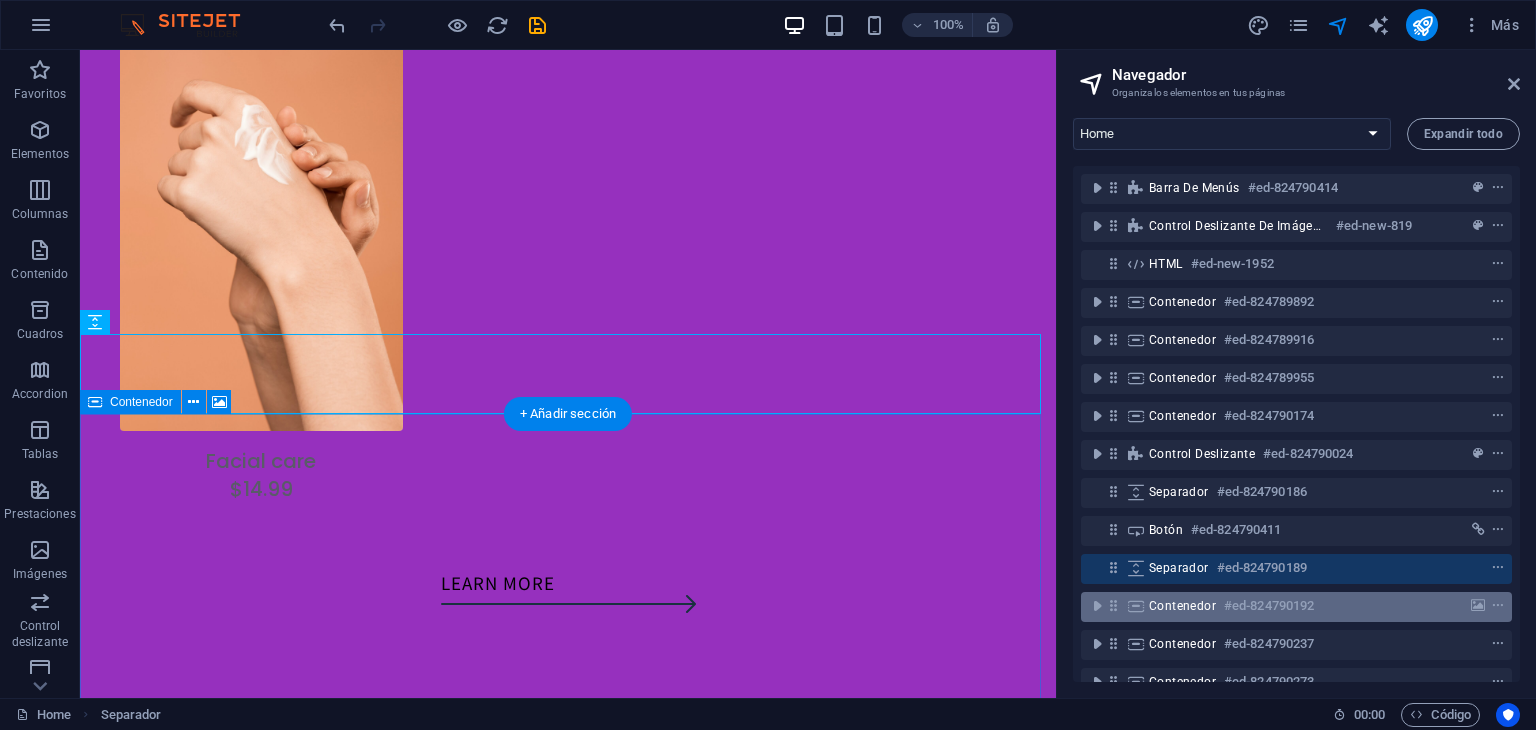 click on "Contenedor" at bounding box center (1182, 606) 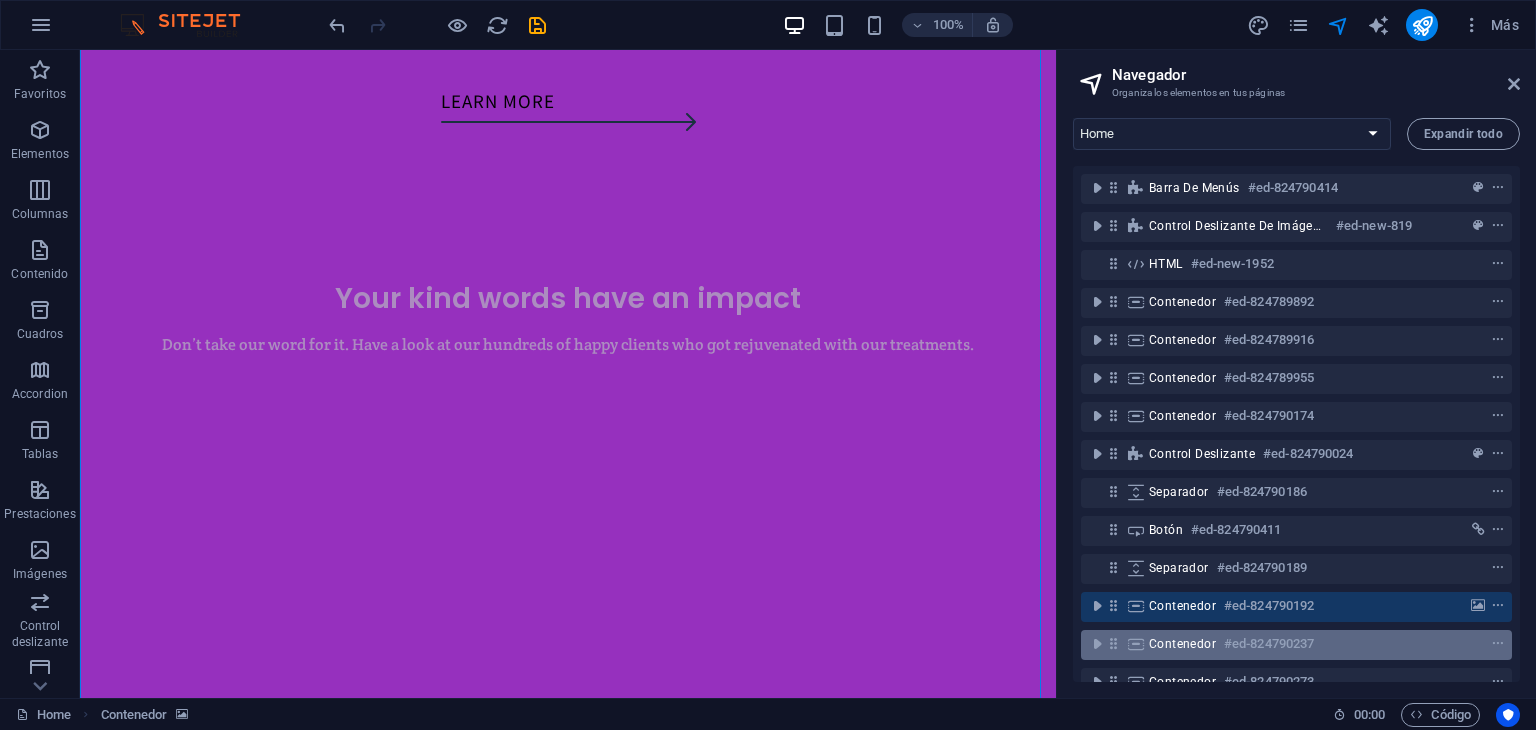 click on "Contenedor" at bounding box center (1182, 644) 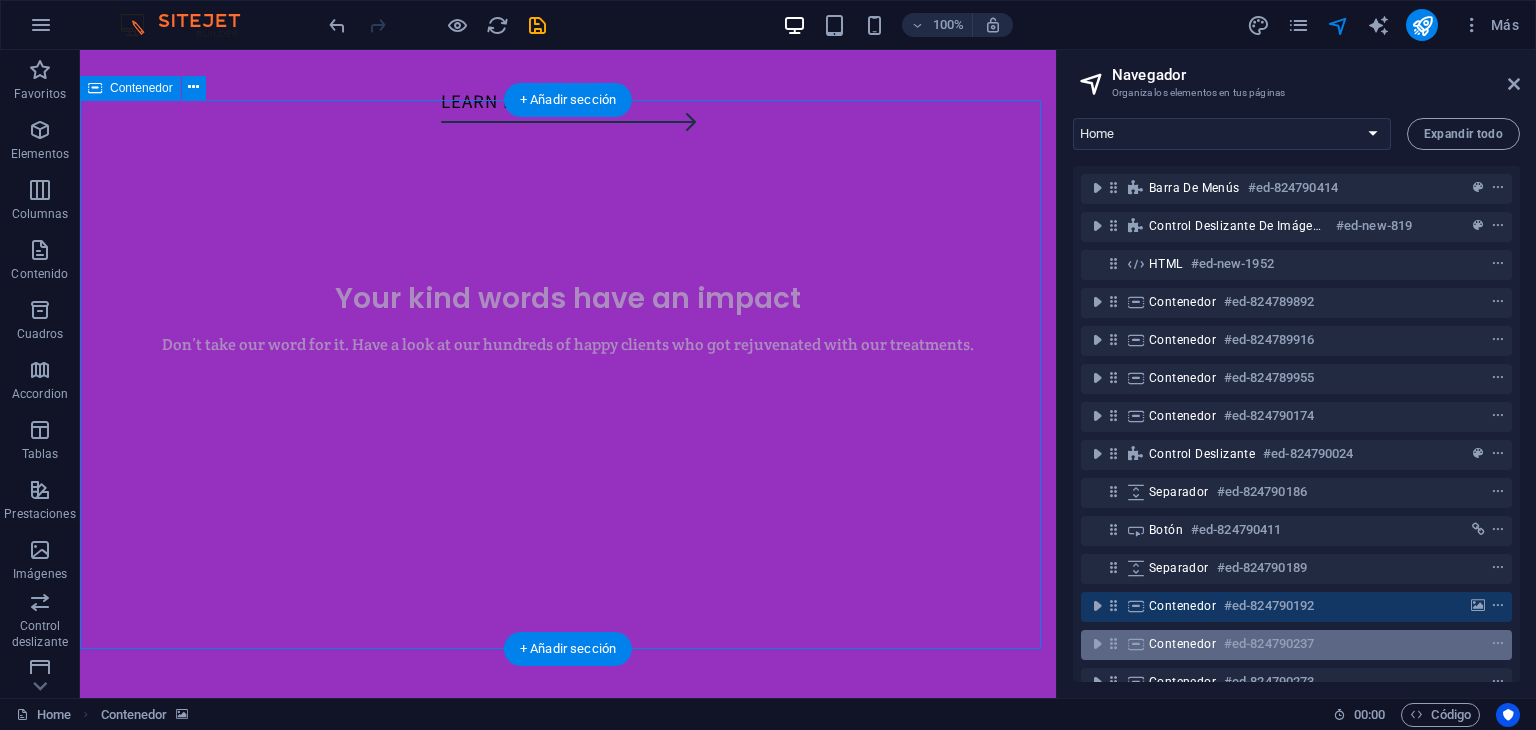 scroll, scrollTop: 5015, scrollLeft: 0, axis: vertical 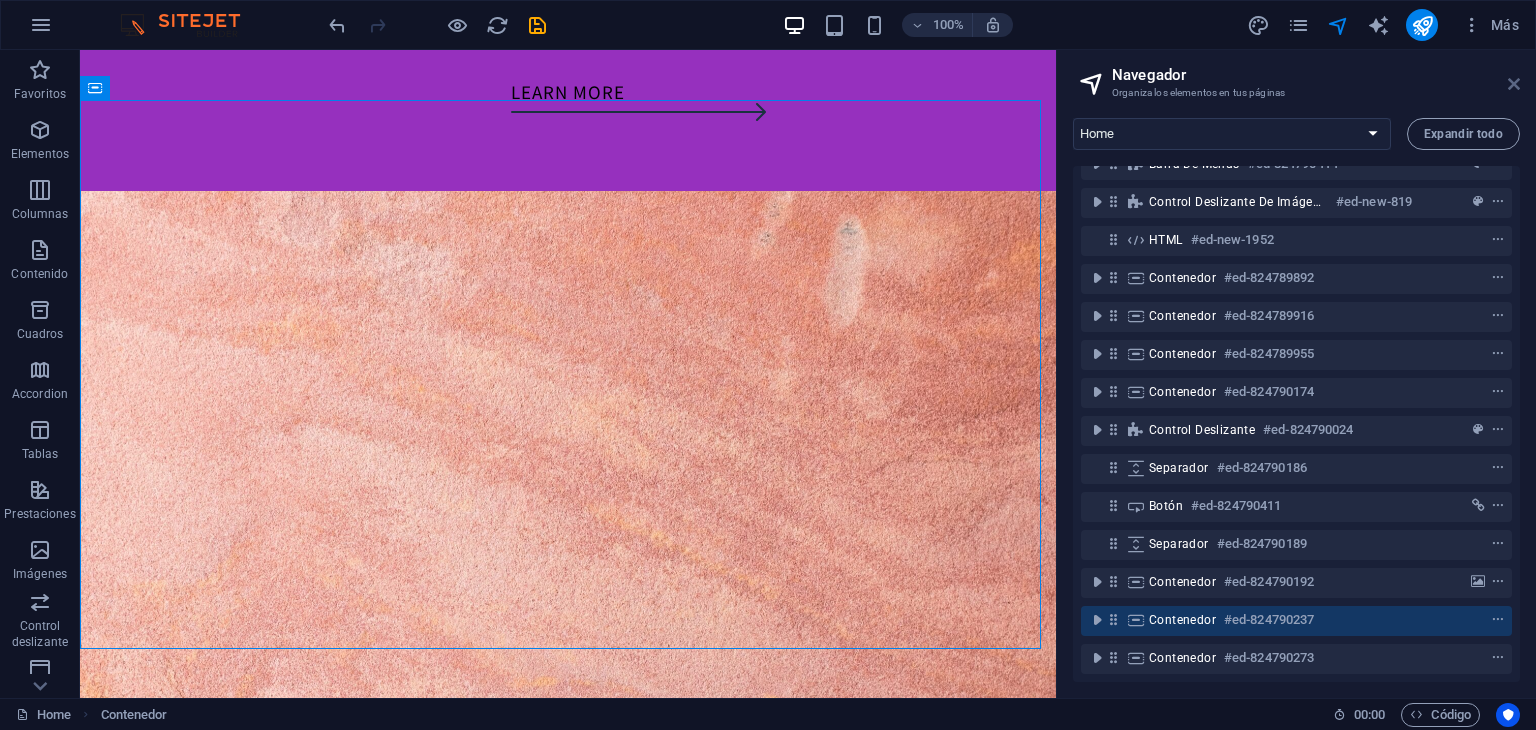 click at bounding box center (1514, 84) 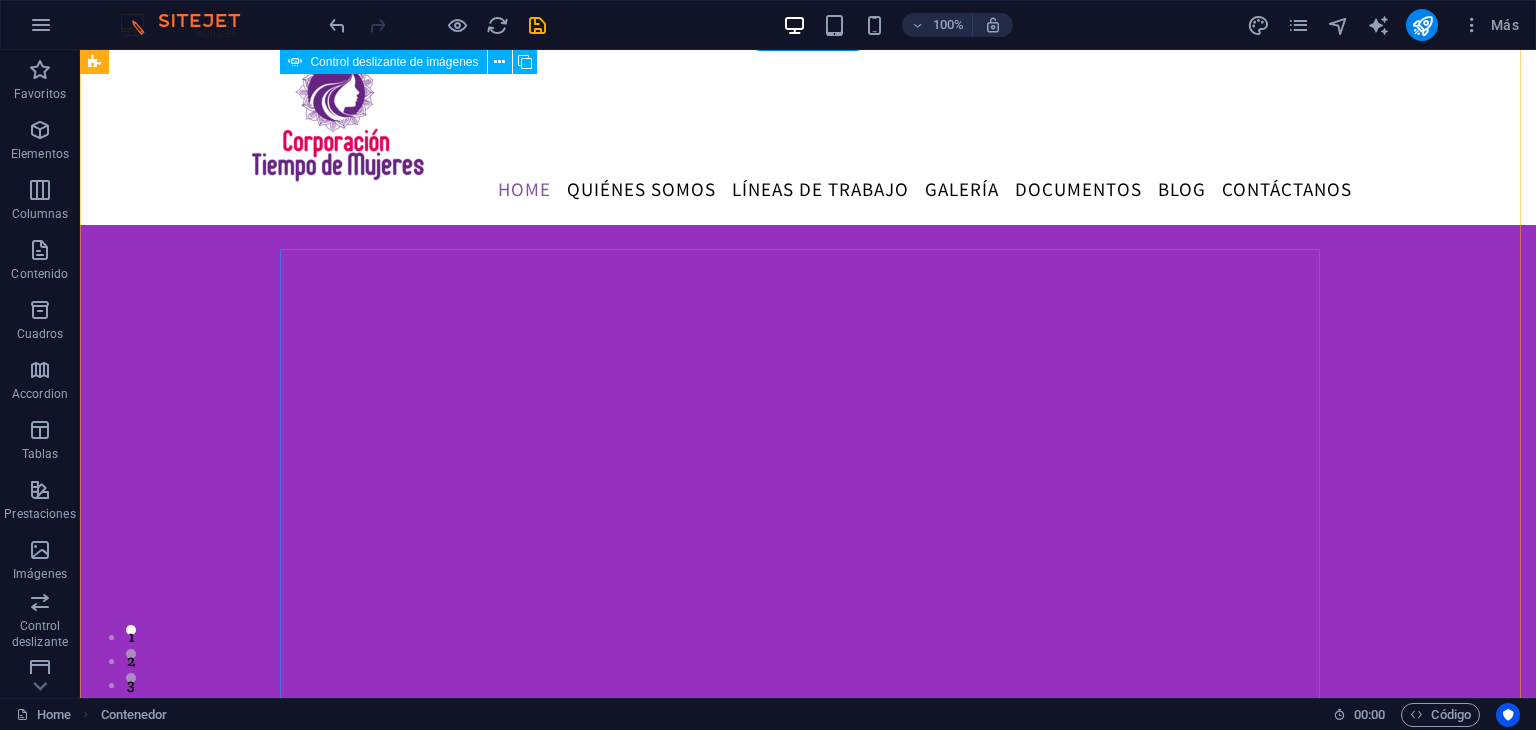 scroll, scrollTop: 0, scrollLeft: 0, axis: both 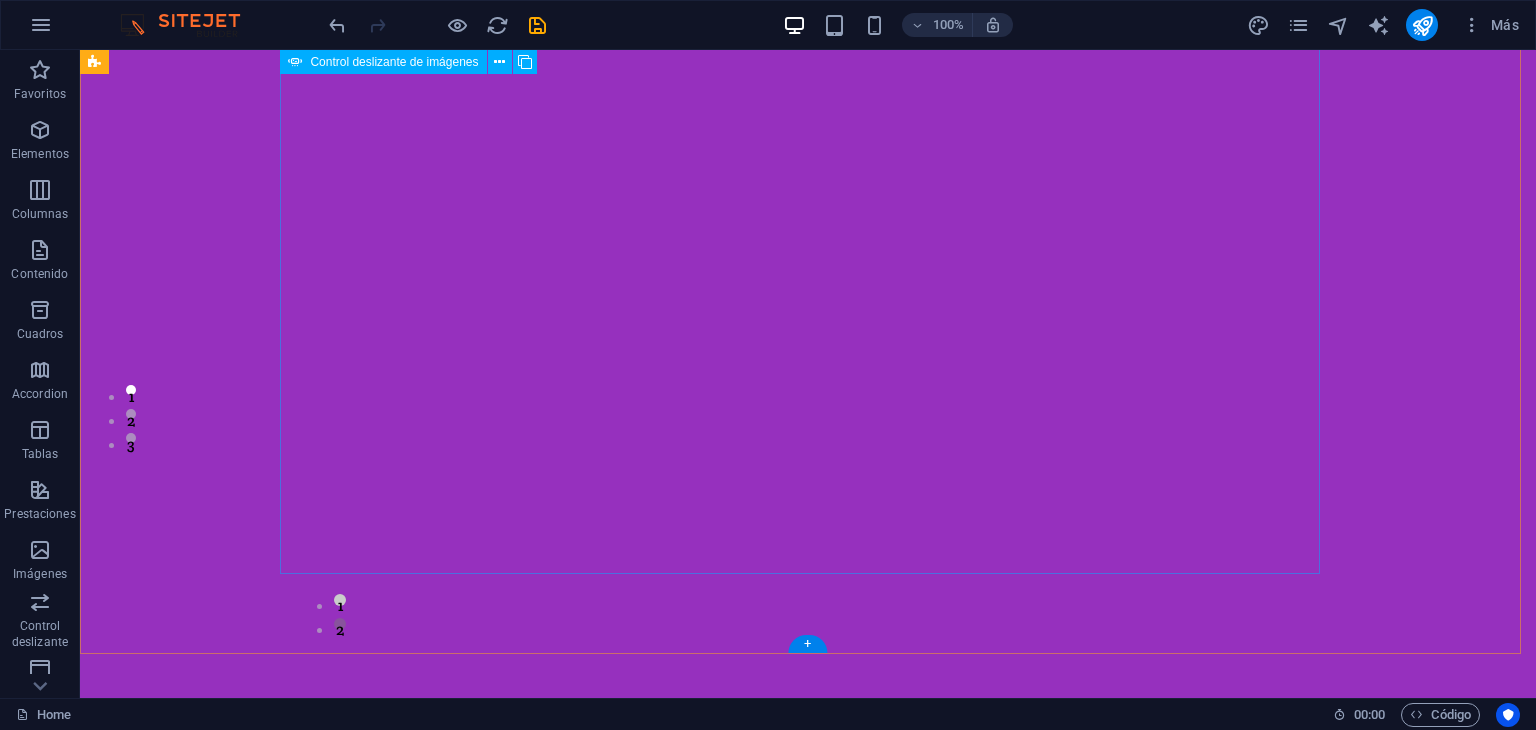 click on "1 2" at bounding box center (808, 314) 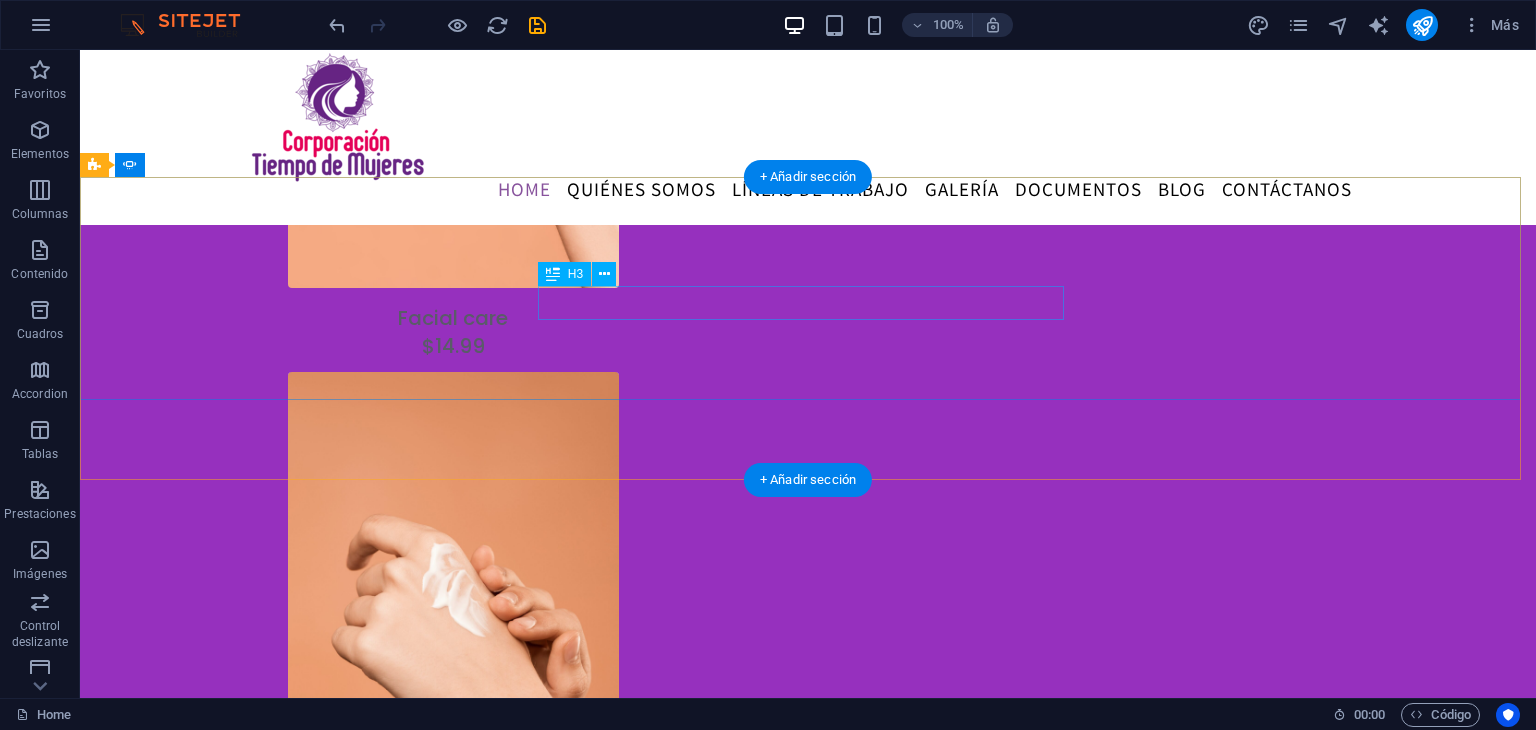 scroll, scrollTop: 3524, scrollLeft: 0, axis: vertical 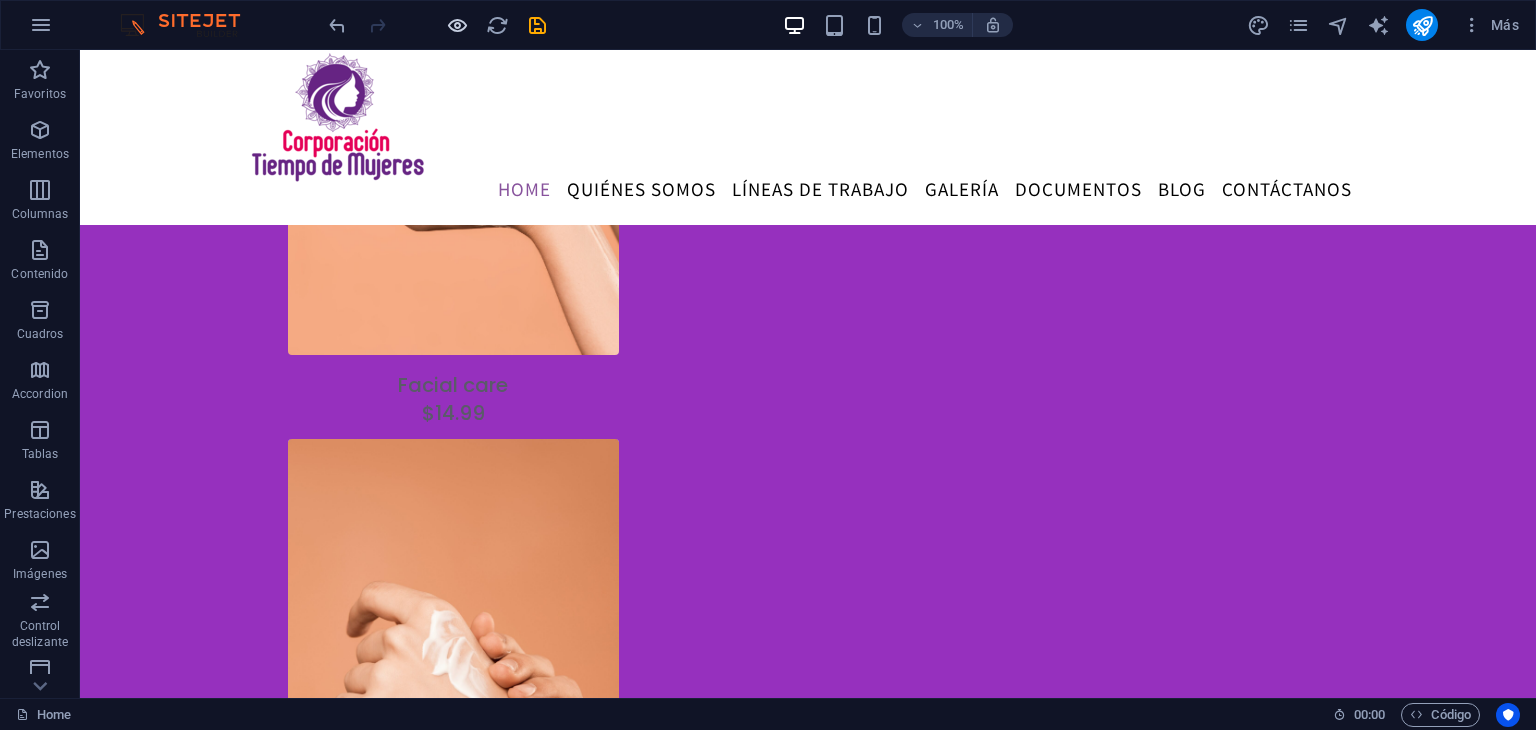 click at bounding box center [457, 25] 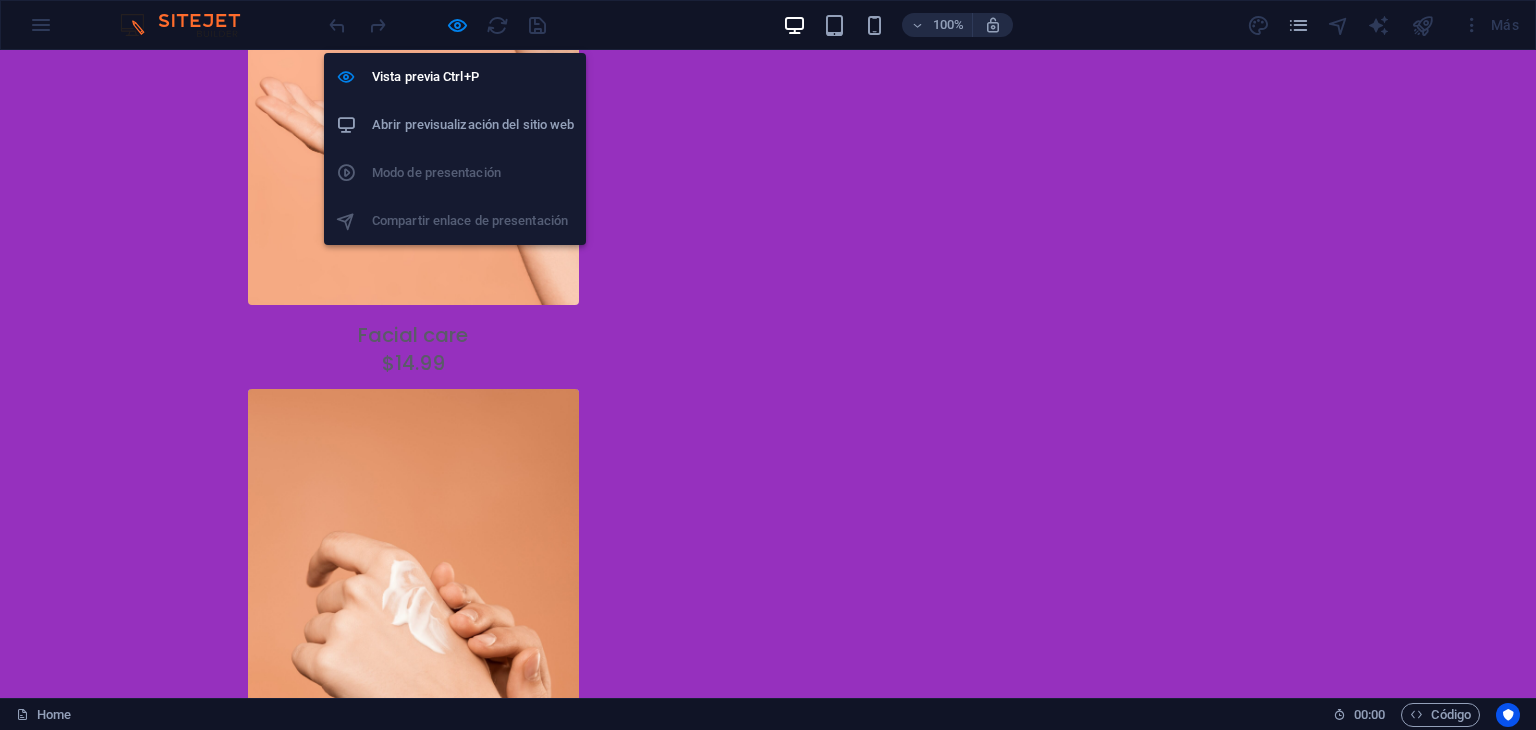 scroll, scrollTop: 3434, scrollLeft: 0, axis: vertical 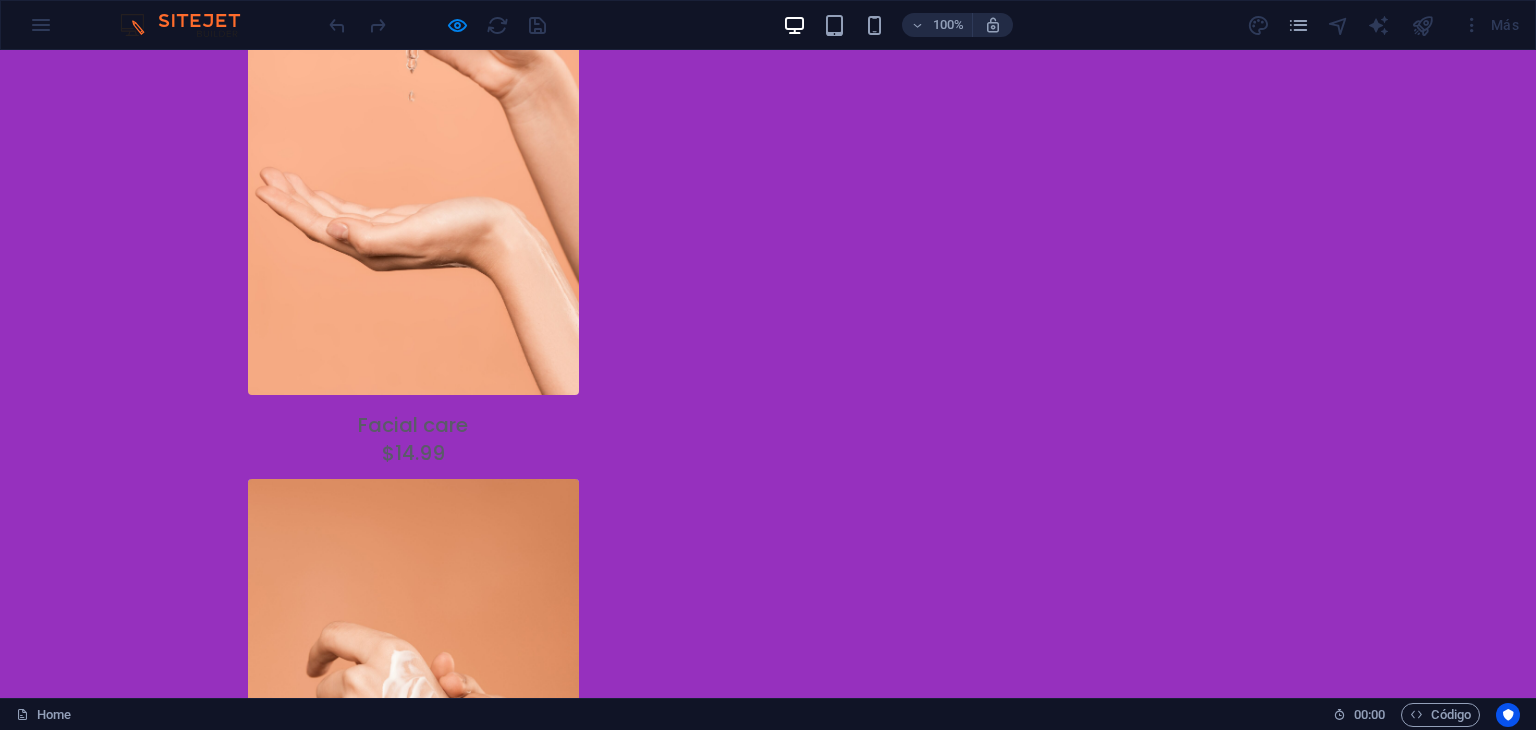 drag, startPoint x: 1067, startPoint y: 332, endPoint x: 739, endPoint y: 303, distance: 329.2795 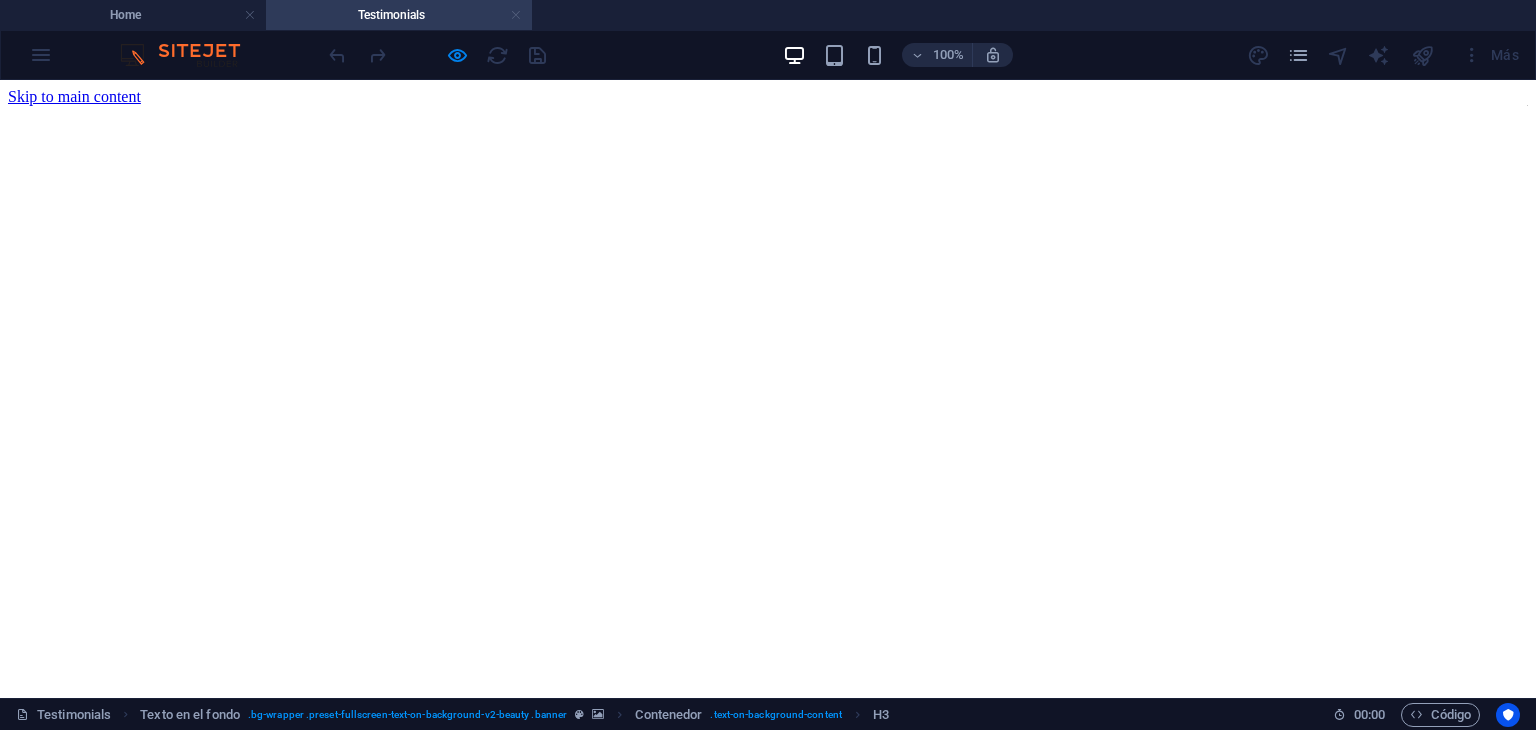scroll, scrollTop: 436, scrollLeft: 0, axis: vertical 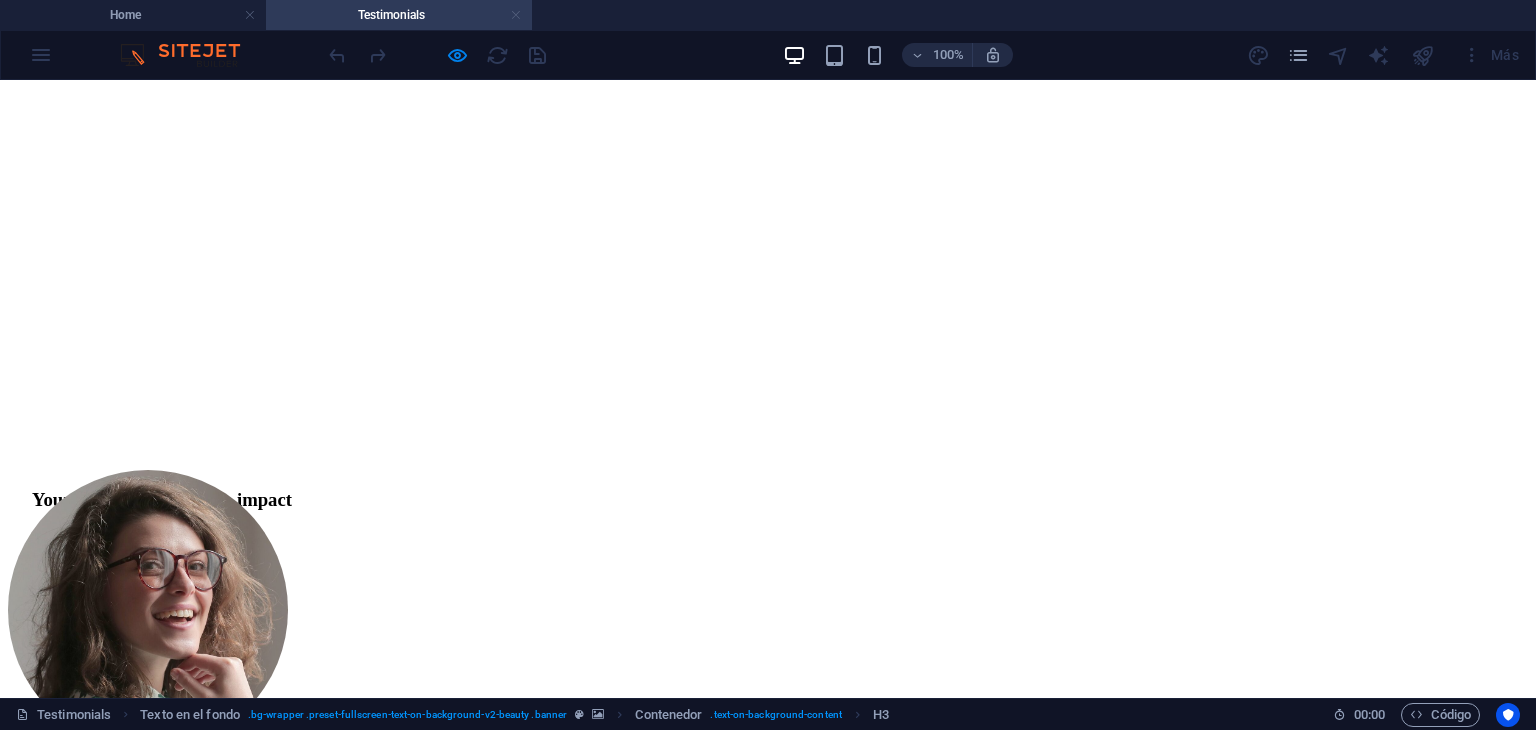 click at bounding box center [516, 15] 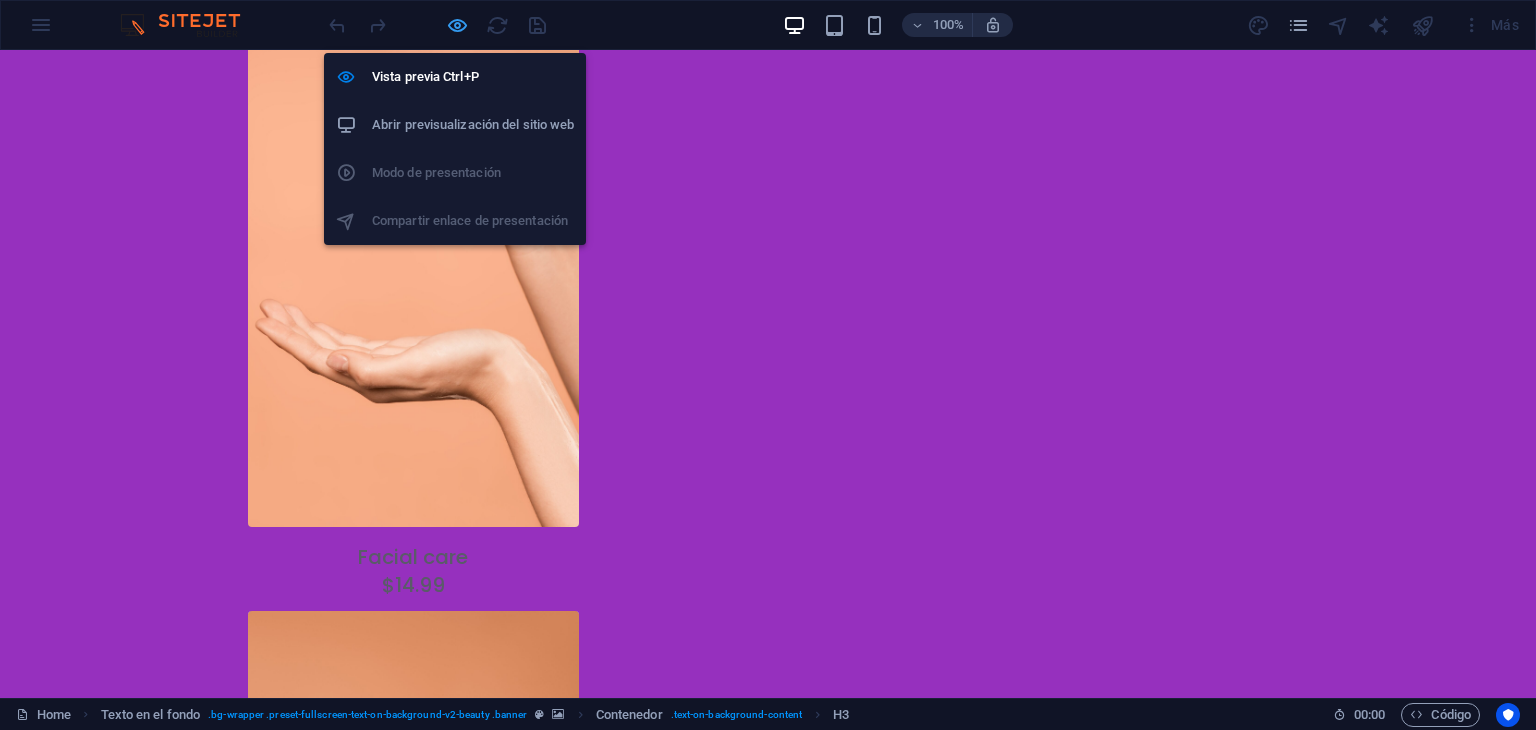 click at bounding box center [457, 25] 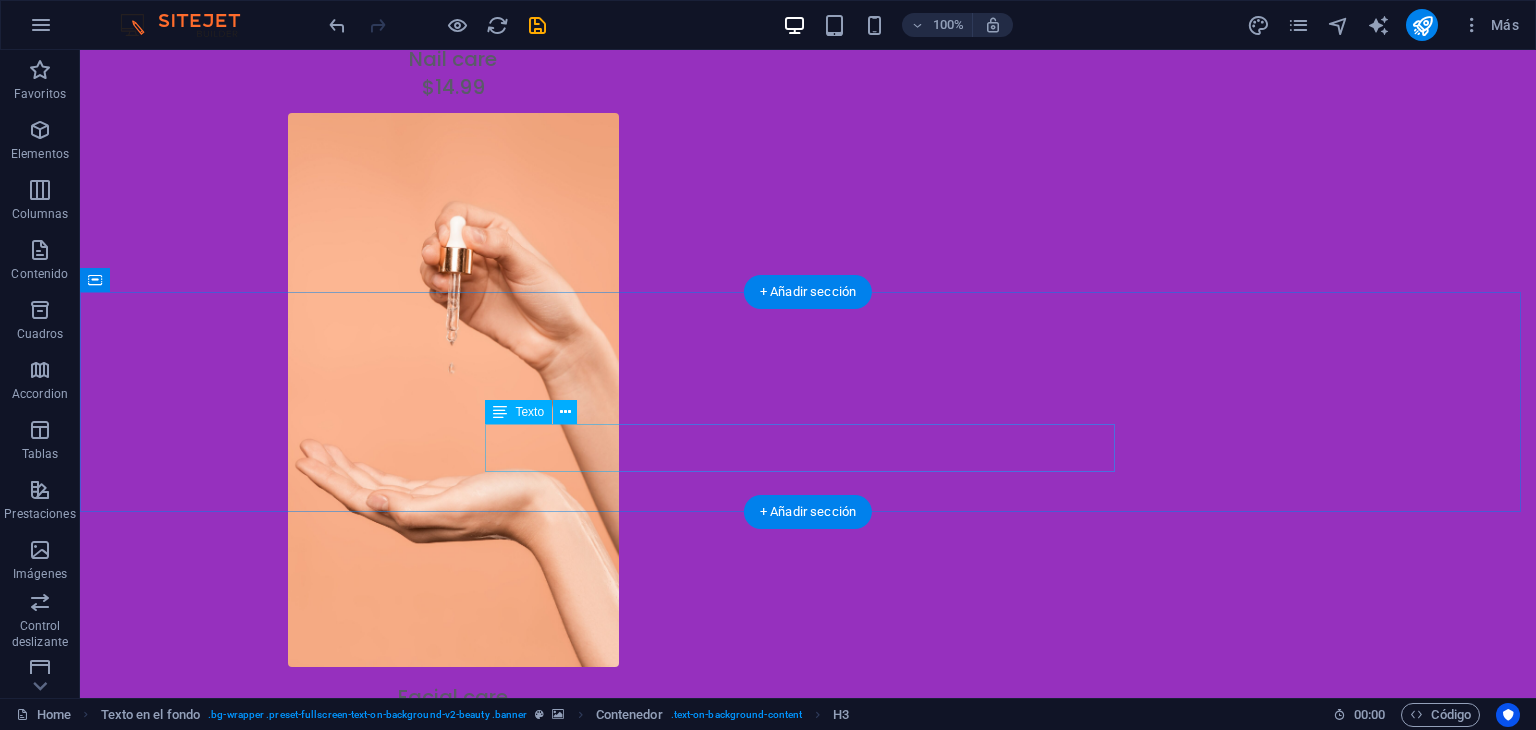 scroll, scrollTop: 3260, scrollLeft: 0, axis: vertical 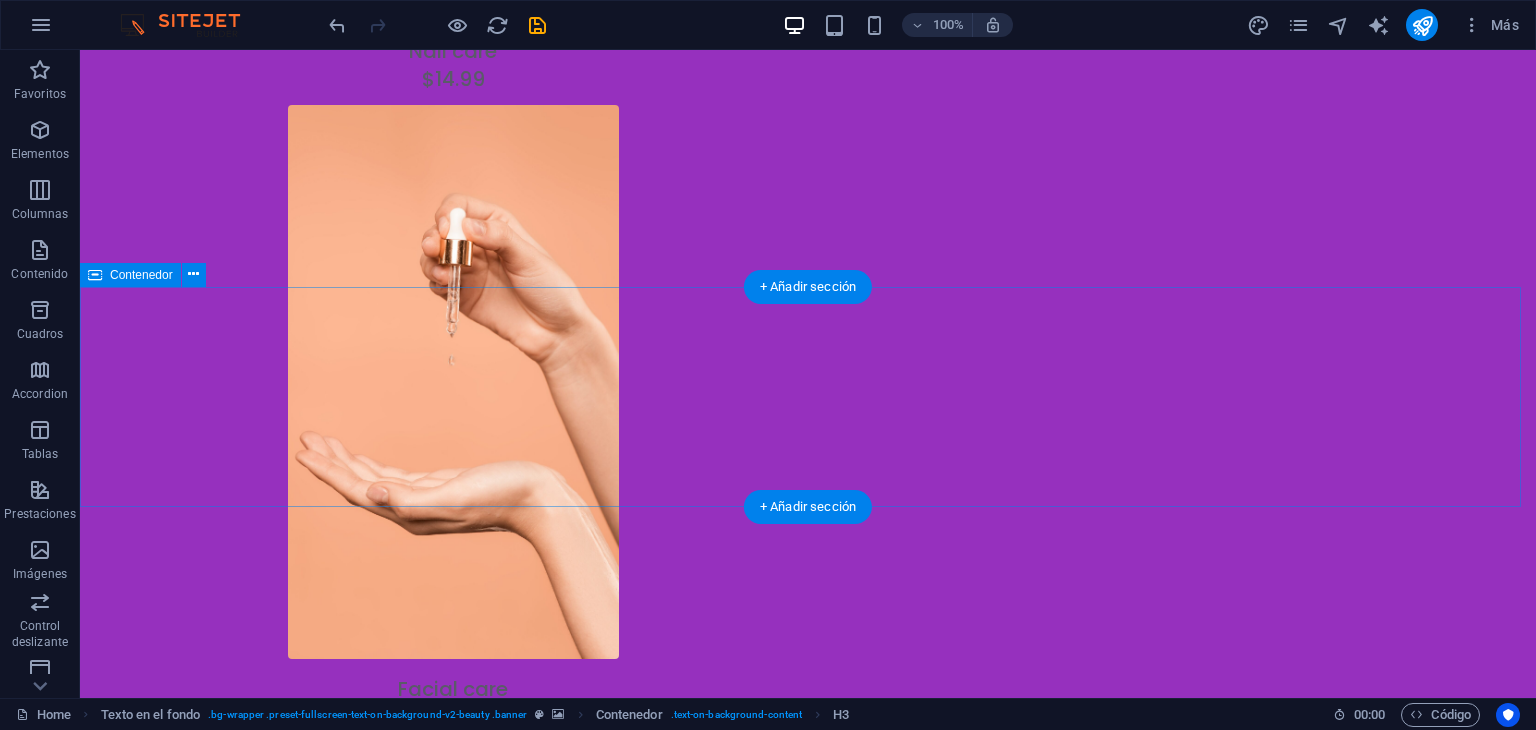 click on "Your kind words have an impact Don’t take our word for it. Have a look at our hundreds of happy clients who got rejuvenated with our treatments." at bounding box center [808, 1646] 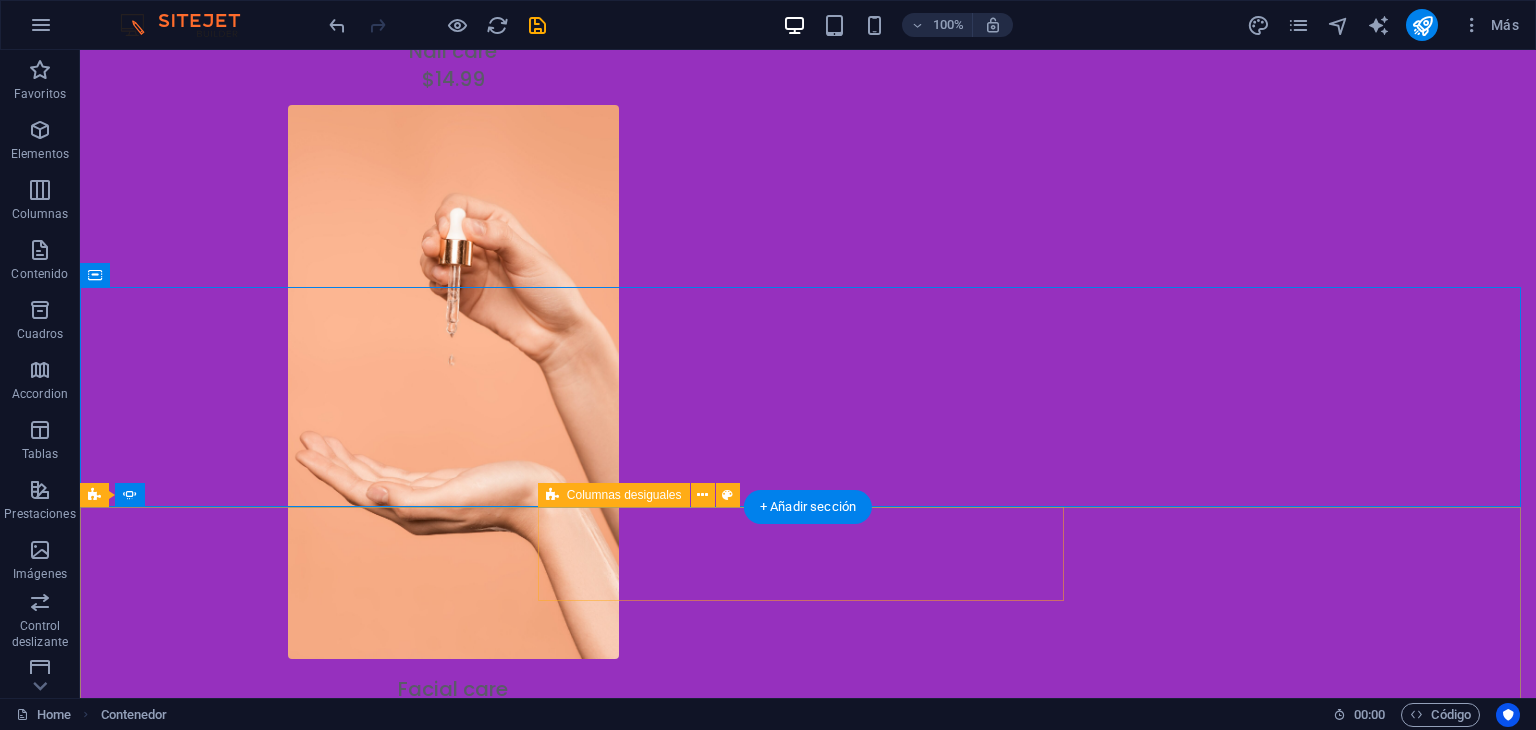click on "[FIRST] [LAST] 1 week ago" at bounding box center (-407, 3160) 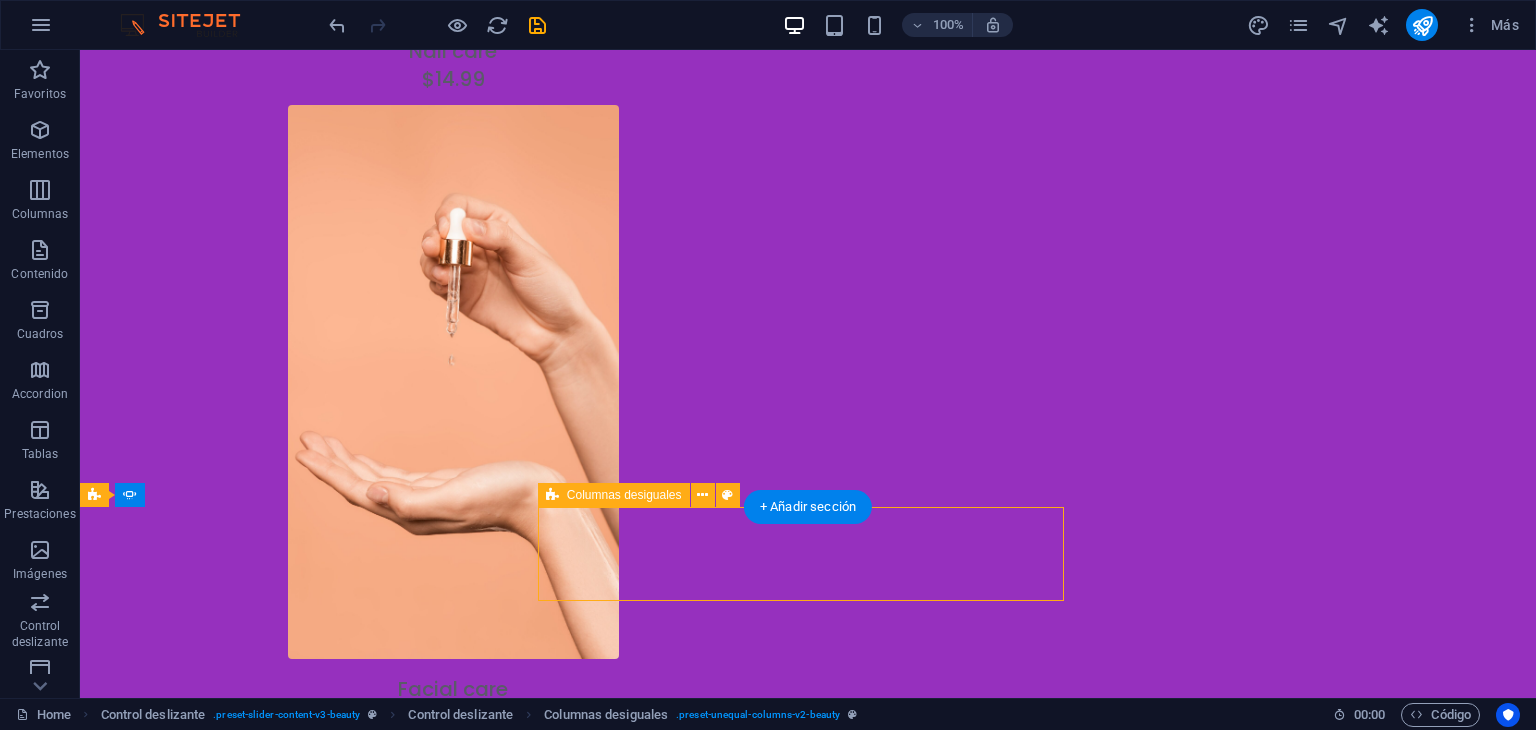 click on "[FIRST] [LAST] 1 week ago" at bounding box center (-407, 3160) 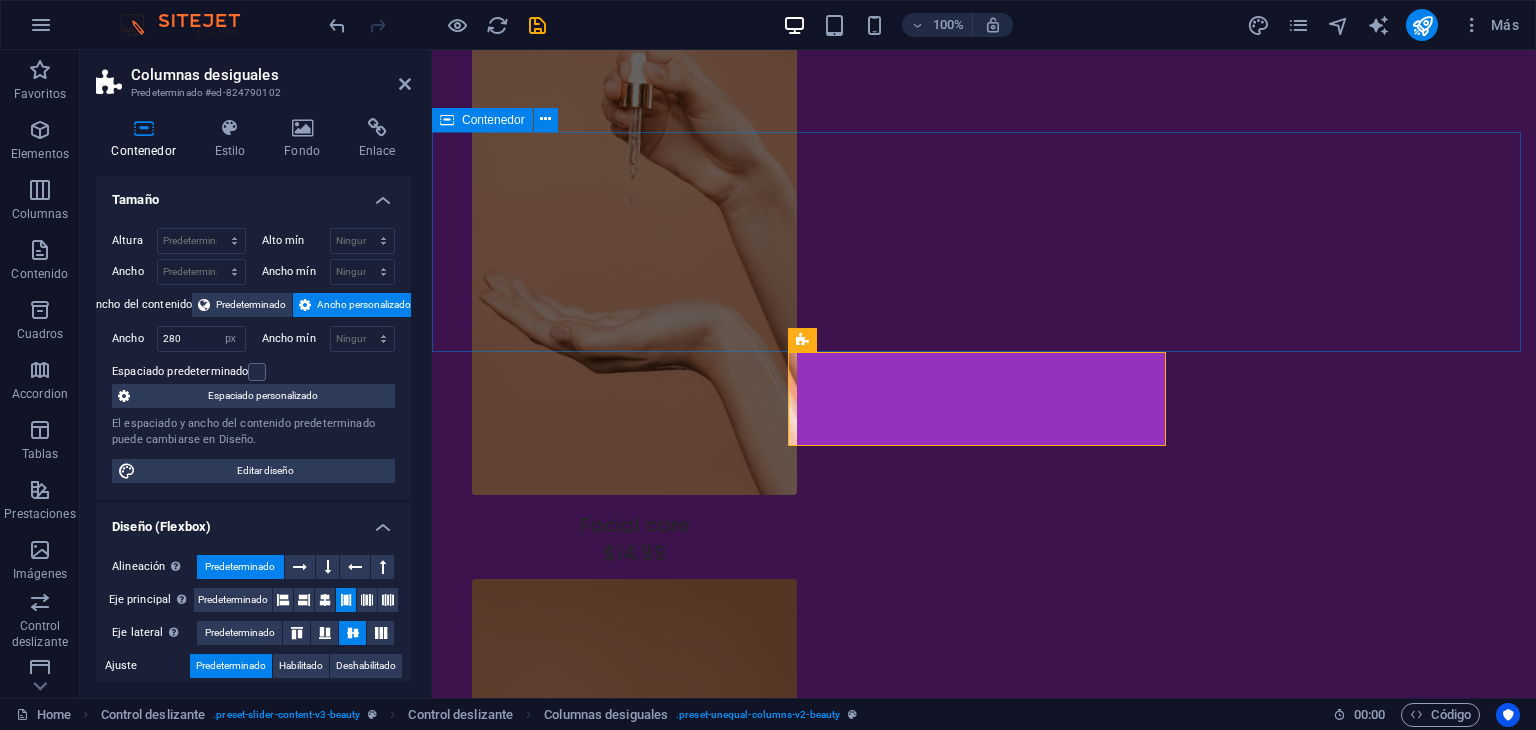 scroll, scrollTop: 3401, scrollLeft: 0, axis: vertical 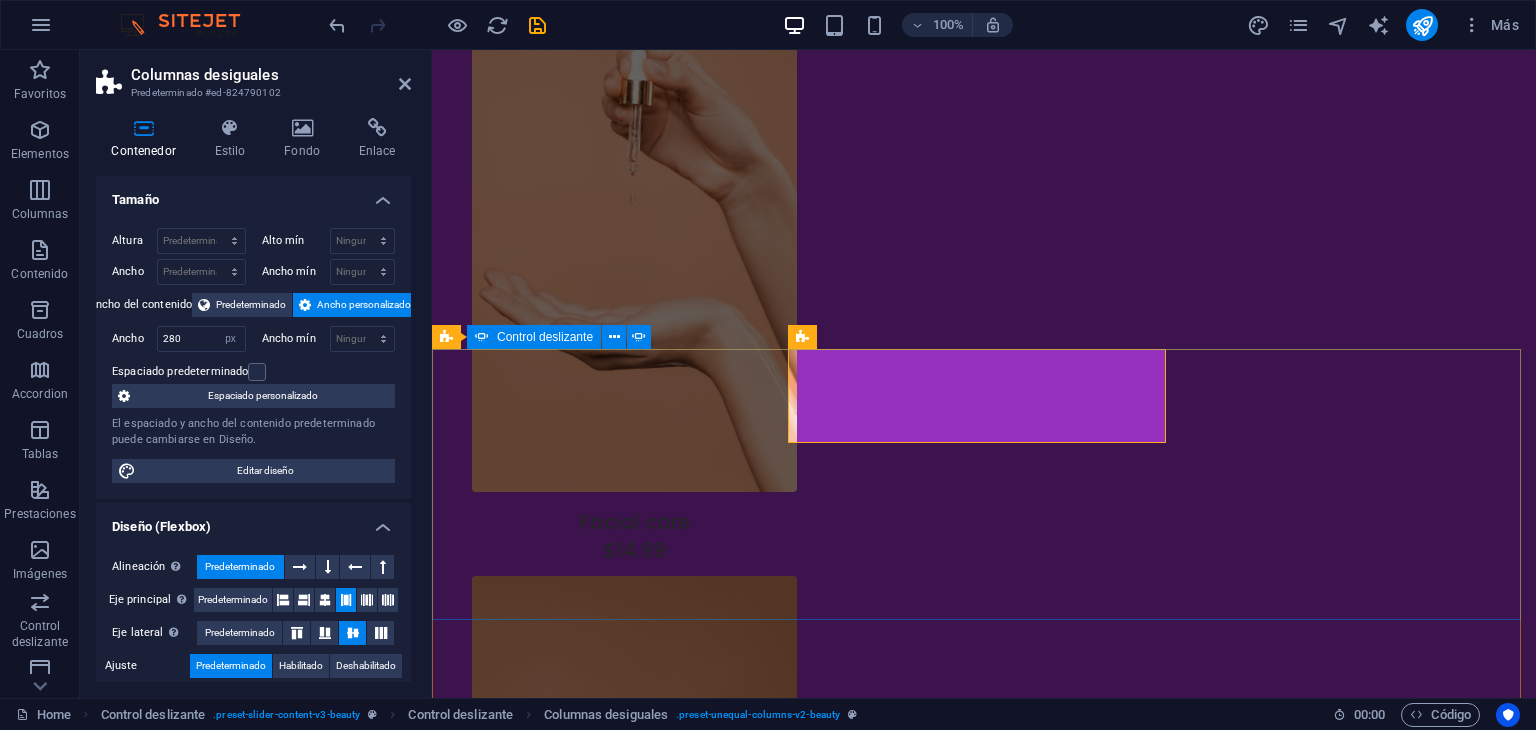 click on "[FIRST] [LAST] 5 days ago “...the staff is wonderful...” Nec dolor in molestie lacus. Orci cursus a in elementum aliquet. Platea risus volutpat scelerisque feugiat quis massa sollicitudin egestas. Vitae eros suspendisse nunc aliquam metus. Duis rhoncus scelerisque. Jackie Johns 1 week ago “...great experience...” Nec dolor in molestie lacus. Orci cursus a in elementum aliquet. Platea risus volutpat scelerisque feugiat quis massa sollicitudin egestas. Vitae eros suspendisse nunc aliquam metus. Duis rhoncus scelerisque. Meredith Green 1 week ago “...I loved it so much...” Nec dolor in molestie lacus. Orci cursus a in elementum aliquet. Platea risus volutpat scelerisque feugiat quis massa sollicitudin egestas. Vitae eros suspendisse nunc aliquam metus. Duis rhoncus scelerisque. June Robbins 5 days ago “...the staff is wonderful...” Jackie Johns 1 week ago “...great experience...” Meredith Green 1 week ago “...I loved it so much...” June Robbins 5 days ago “...the staff is wonderful...”" at bounding box center (984, 1704) 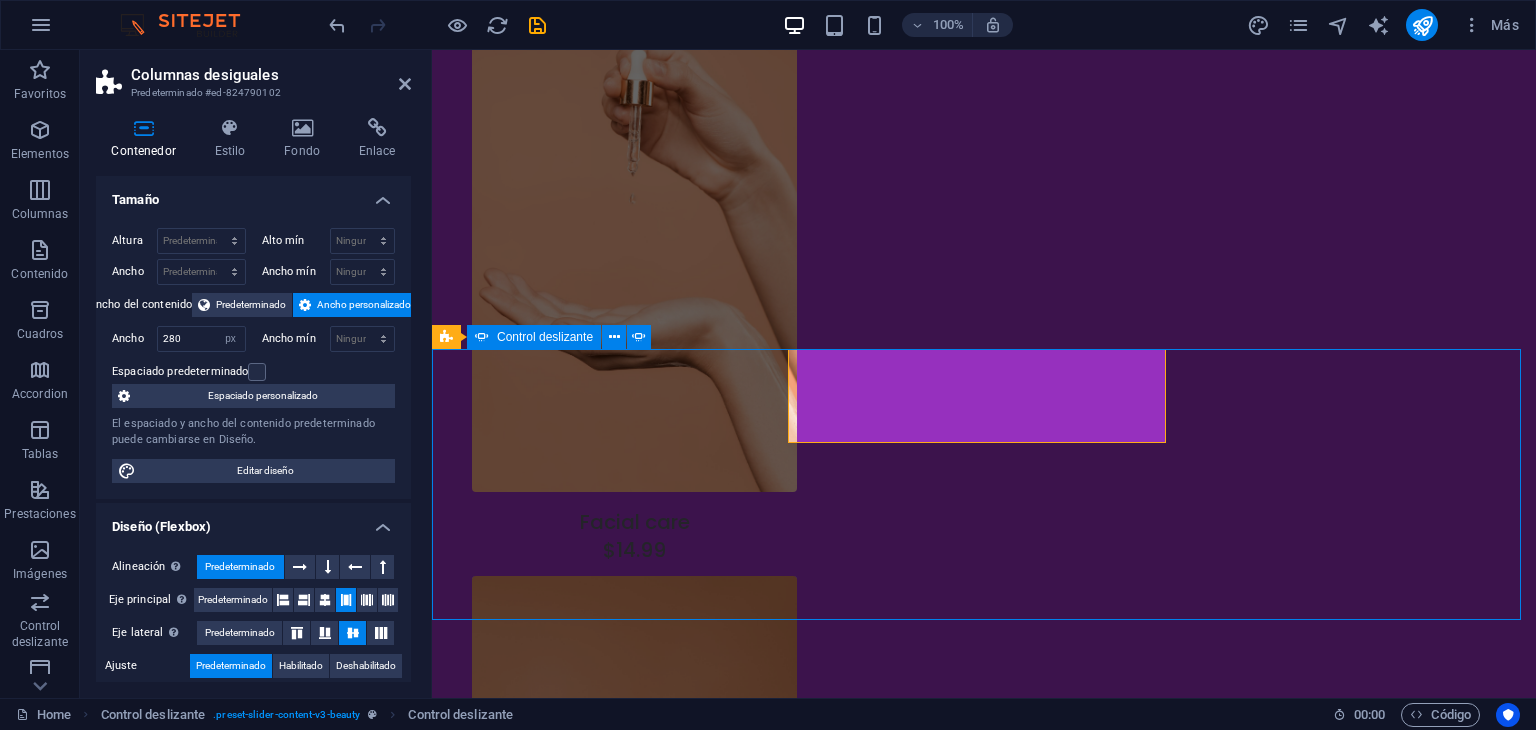 click on "[FIRST] [LAST] 5 days ago “...the staff is wonderful...” Nec dolor in molestie lacus. Orci cursus a in elementum aliquet. Platea risus volutpat scelerisque feugiat quis massa sollicitudin egestas. Vitae eros suspendisse nunc aliquam metus. Duis rhoncus scelerisque. Jackie Johns 1 week ago “...great experience...” Nec dolor in molestie lacus. Orci cursus a in elementum aliquet. Platea risus volutpat scelerisque feugiat quis massa sollicitudin egestas. Vitae eros suspendisse nunc aliquam metus. Duis rhoncus scelerisque. Meredith Green 1 week ago “...I loved it so much...” Nec dolor in molestie lacus. Orci cursus a in elementum aliquet. Platea risus volutpat scelerisque feugiat quis massa sollicitudin egestas. Vitae eros suspendisse nunc aliquam metus. Duis rhoncus scelerisque. June Robbins 5 days ago “...the staff is wonderful...” Jackie Johns 1 week ago “...great experience...” Meredith Green 1 week ago “...I loved it so much...” June Robbins 5 days ago “...the staff is wonderful...”" at bounding box center (984, 1704) 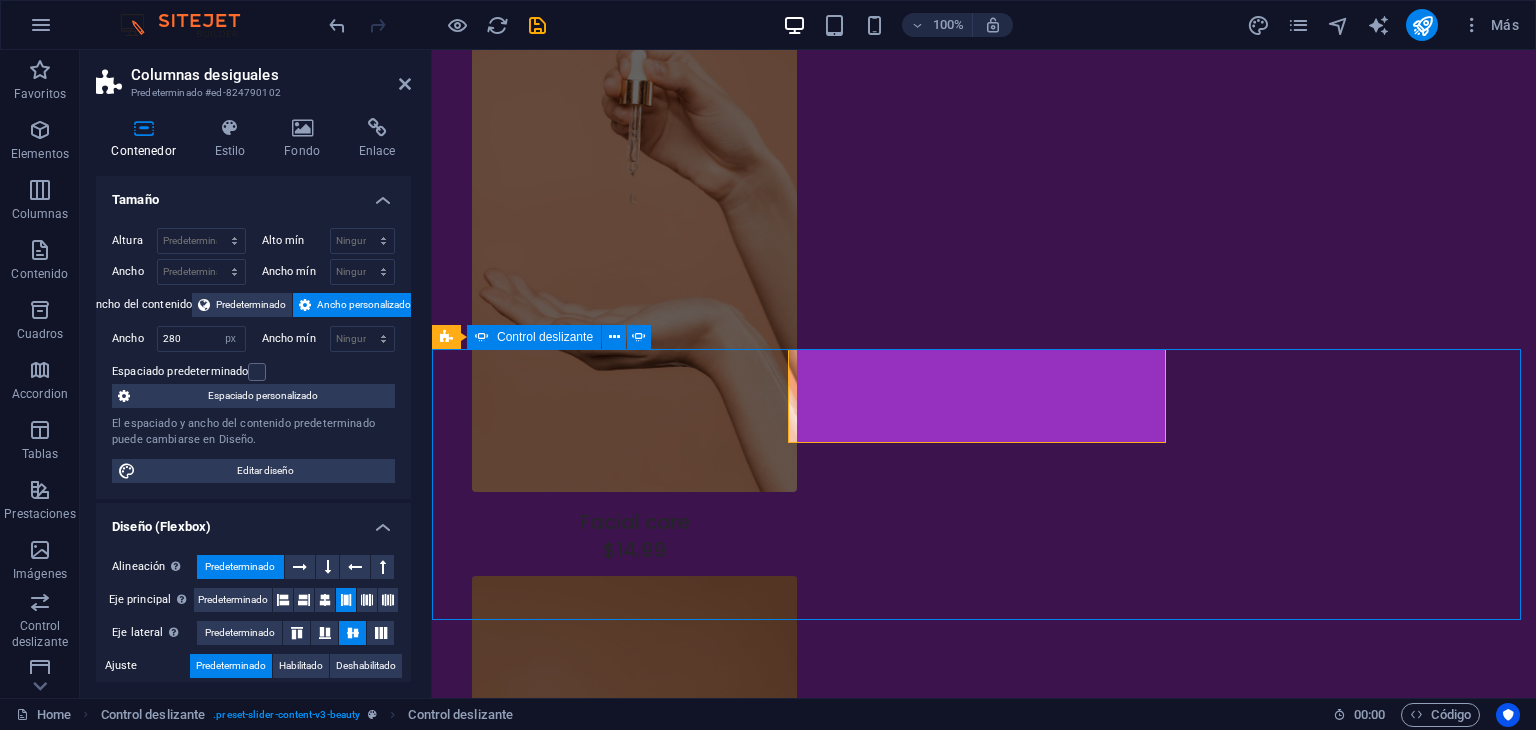 select on "%" 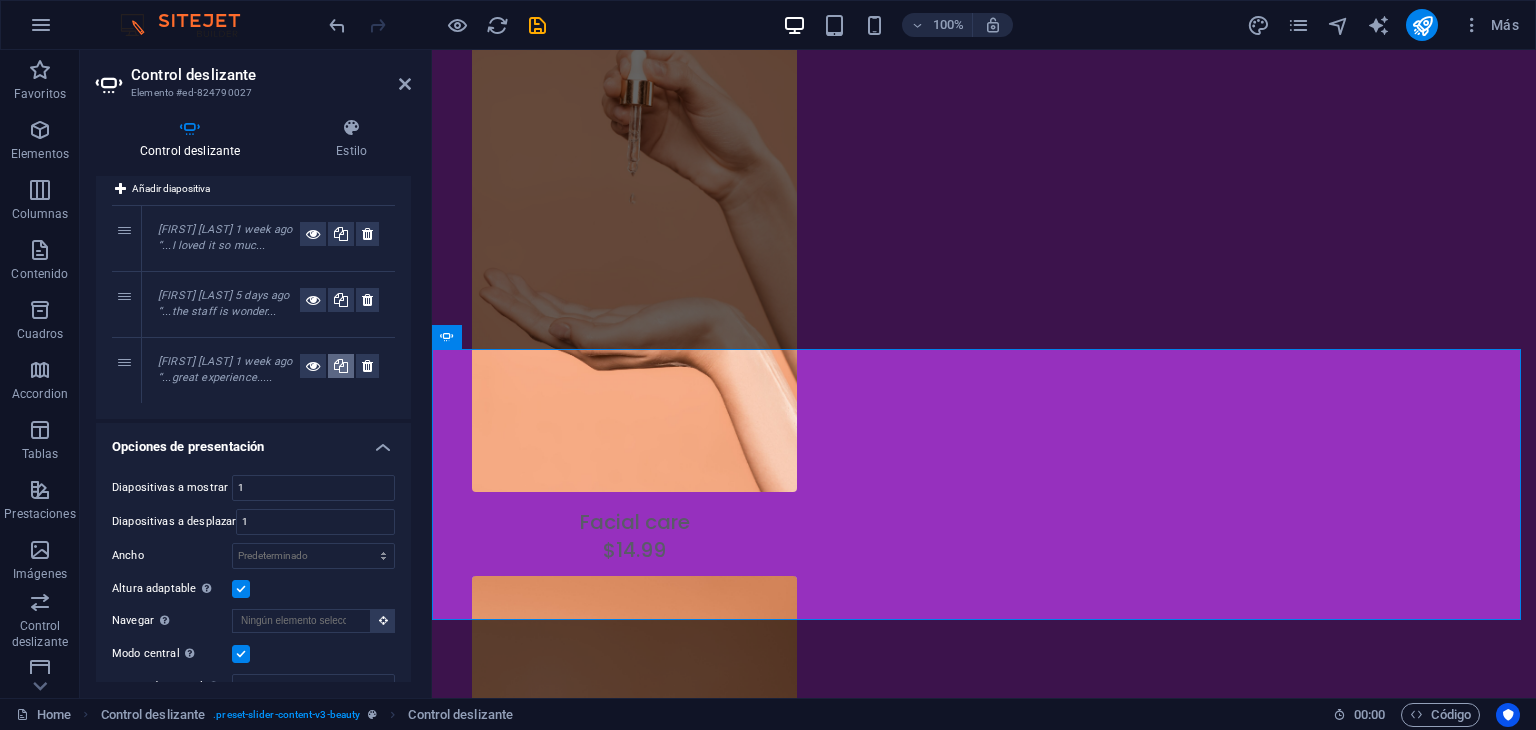 scroll, scrollTop: 48, scrollLeft: 0, axis: vertical 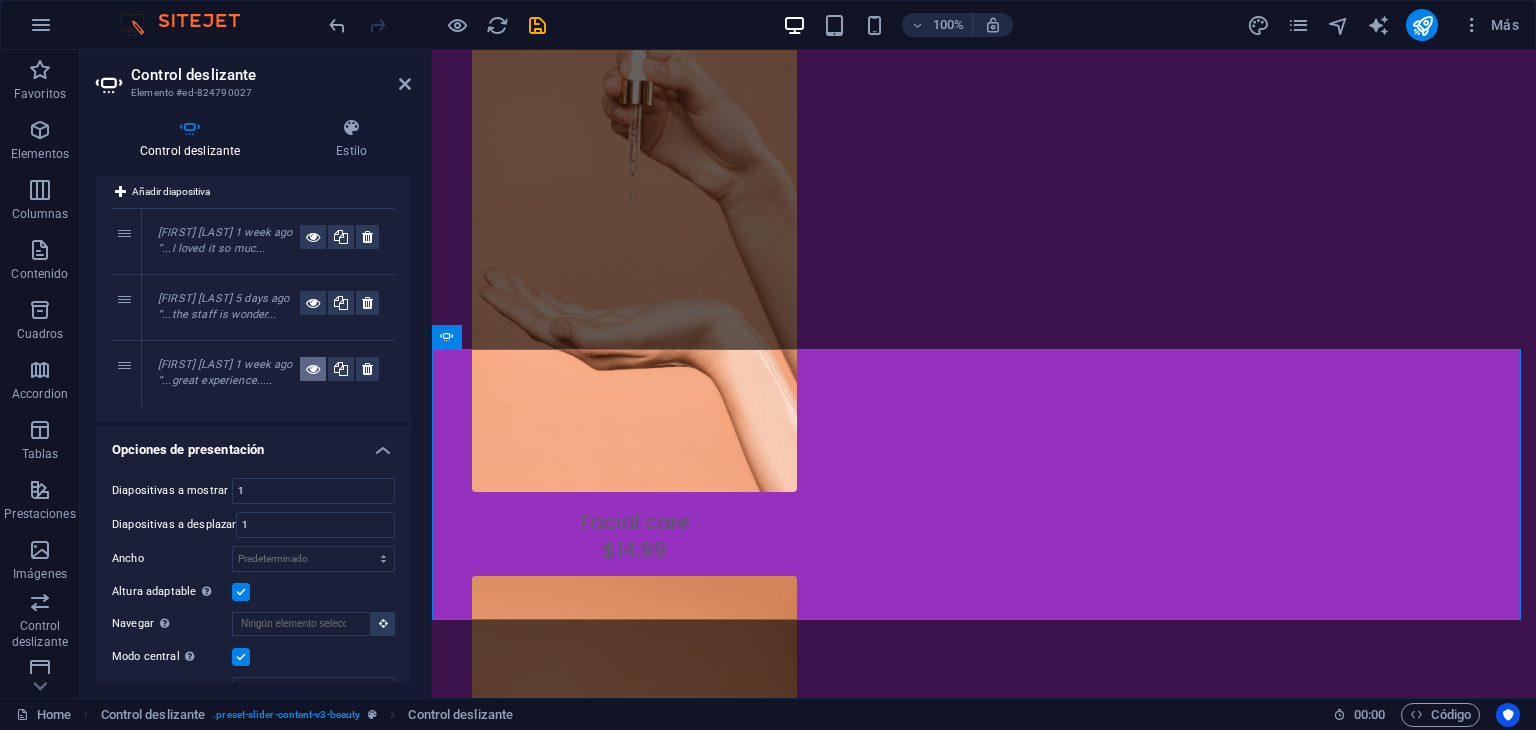 click at bounding box center [313, 369] 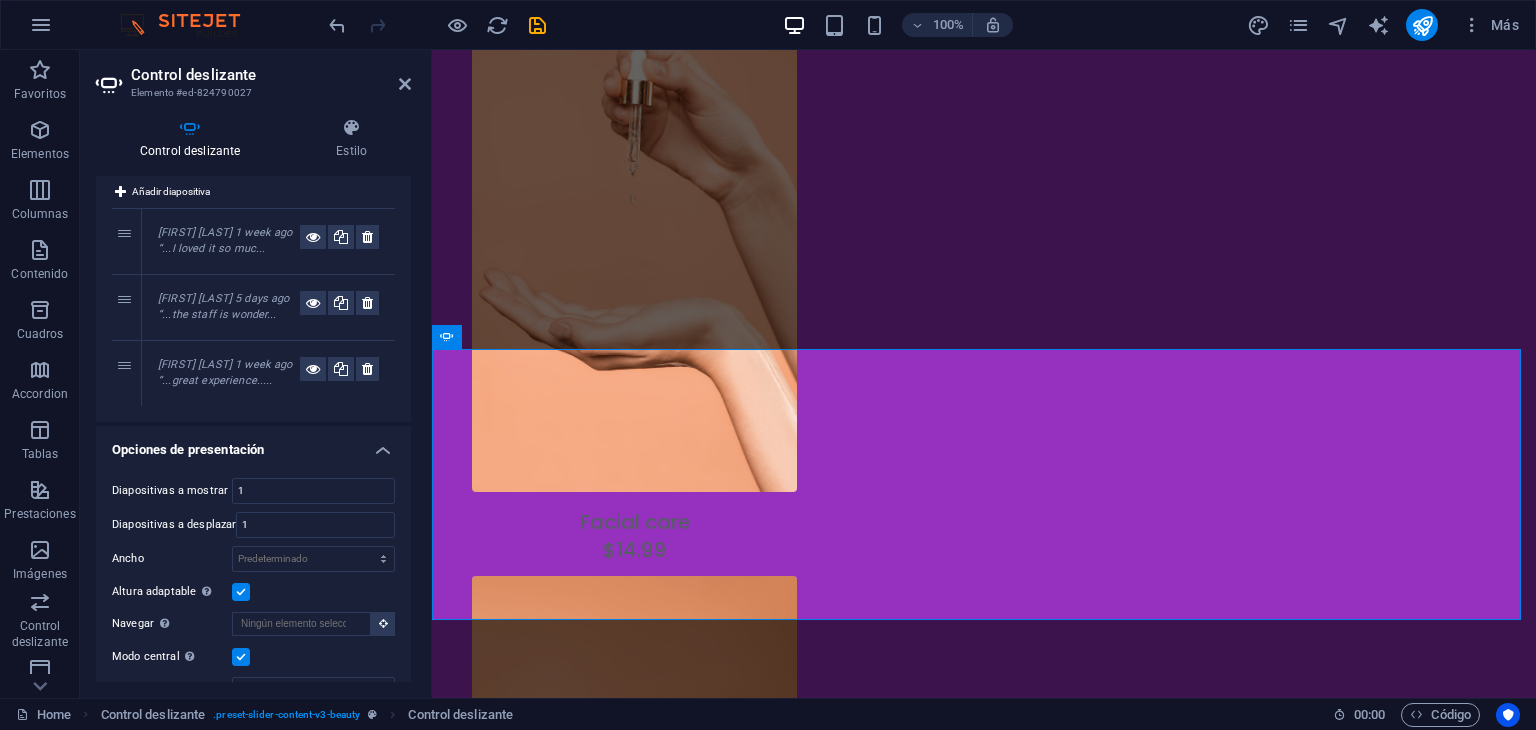 click at bounding box center [313, 307] 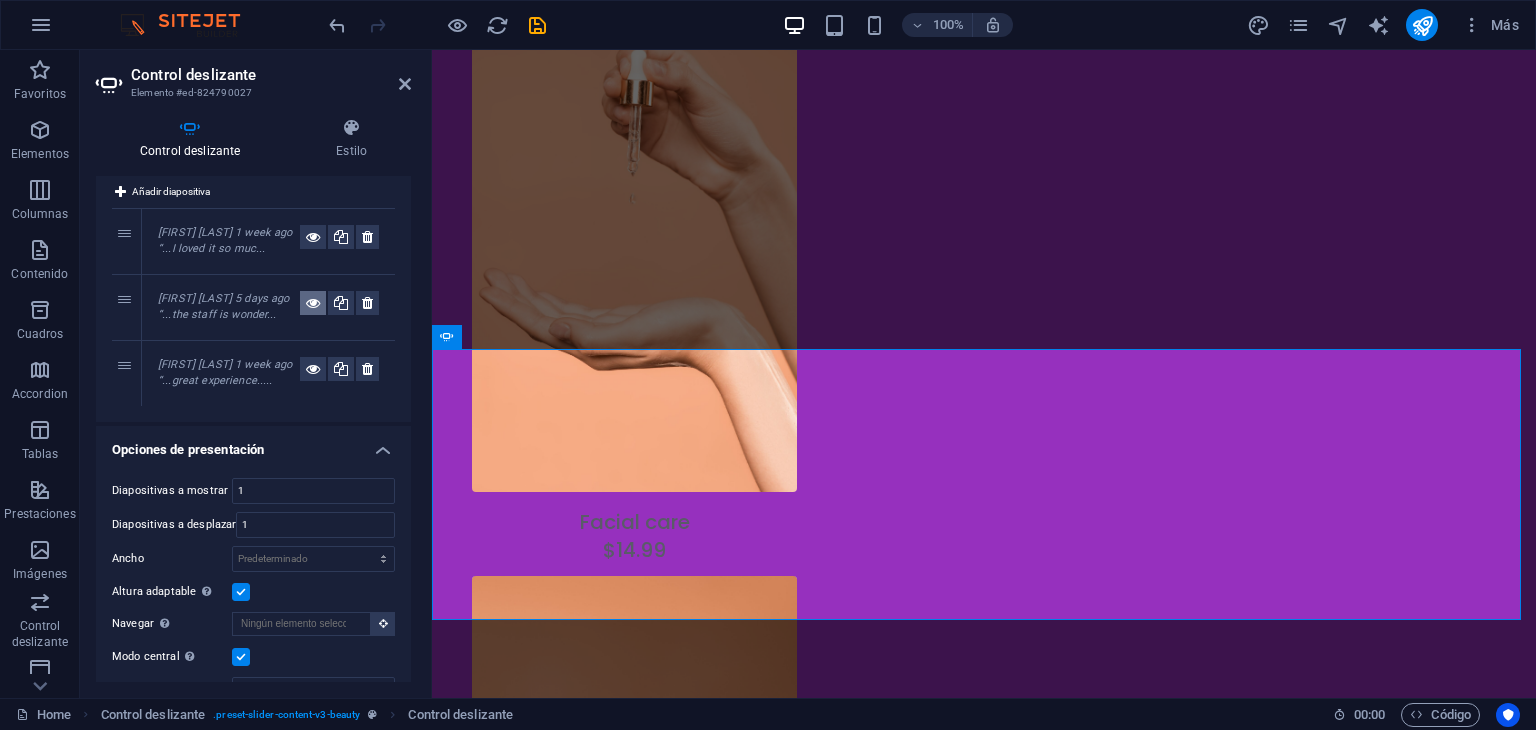 click at bounding box center (313, 303) 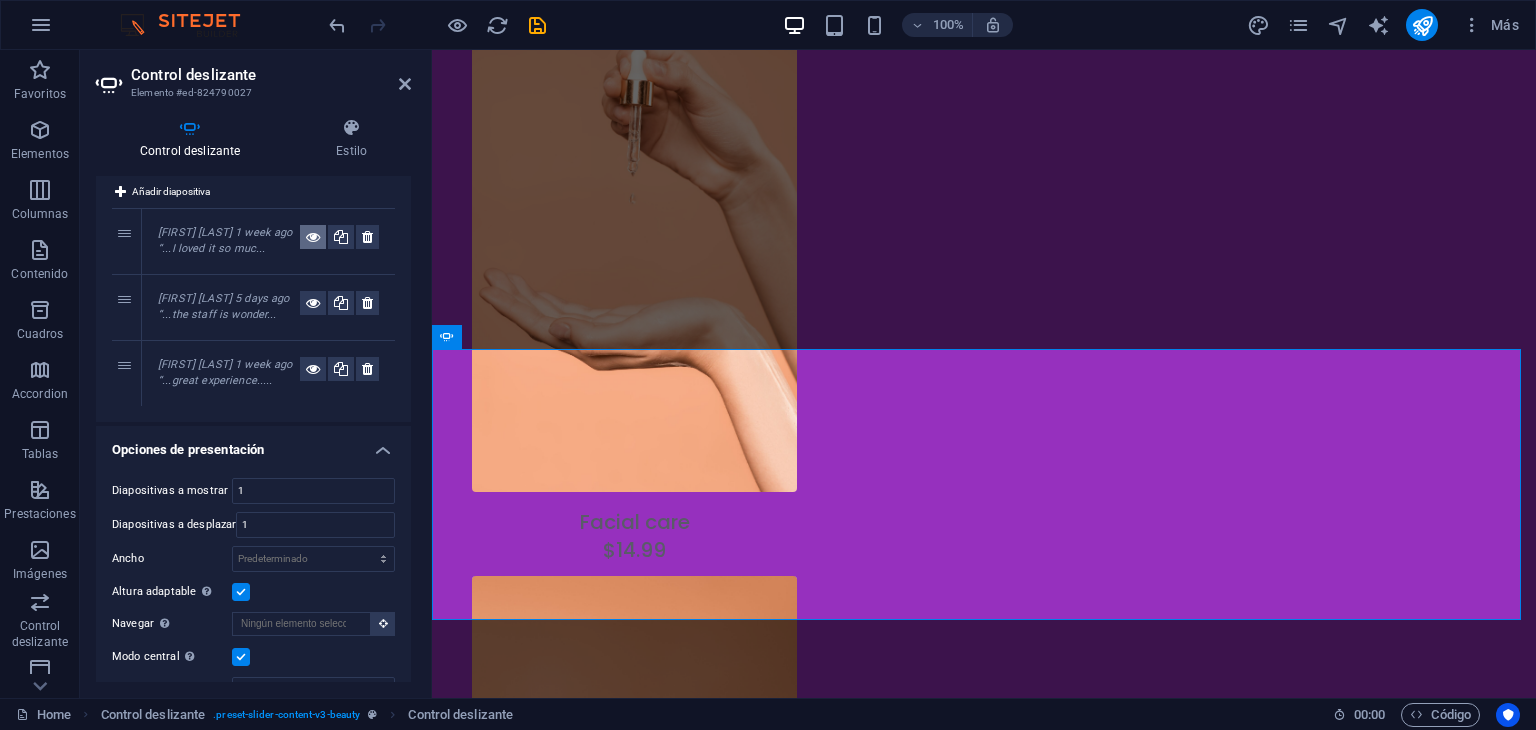 click at bounding box center (313, 237) 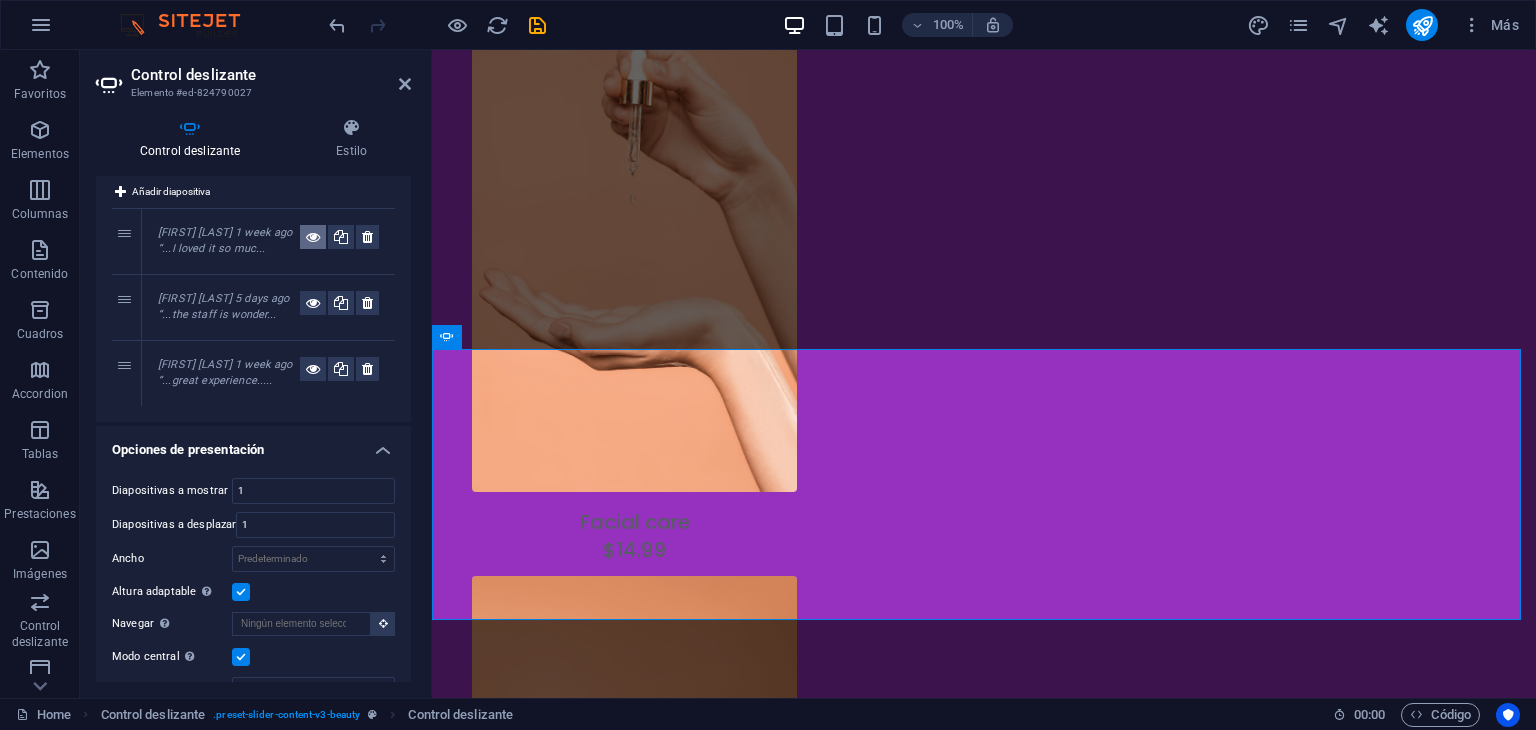 click at bounding box center [313, 237] 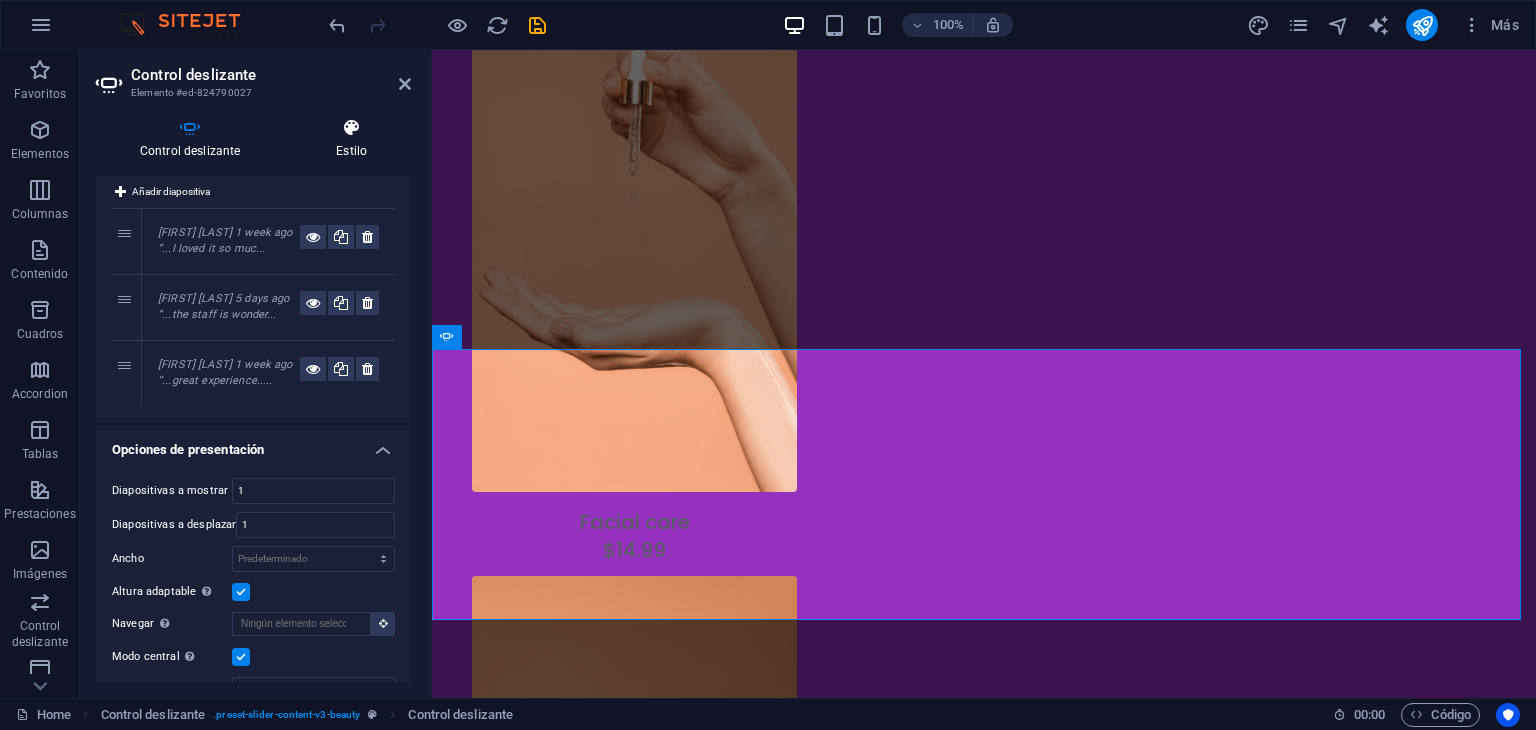 click at bounding box center [351, 128] 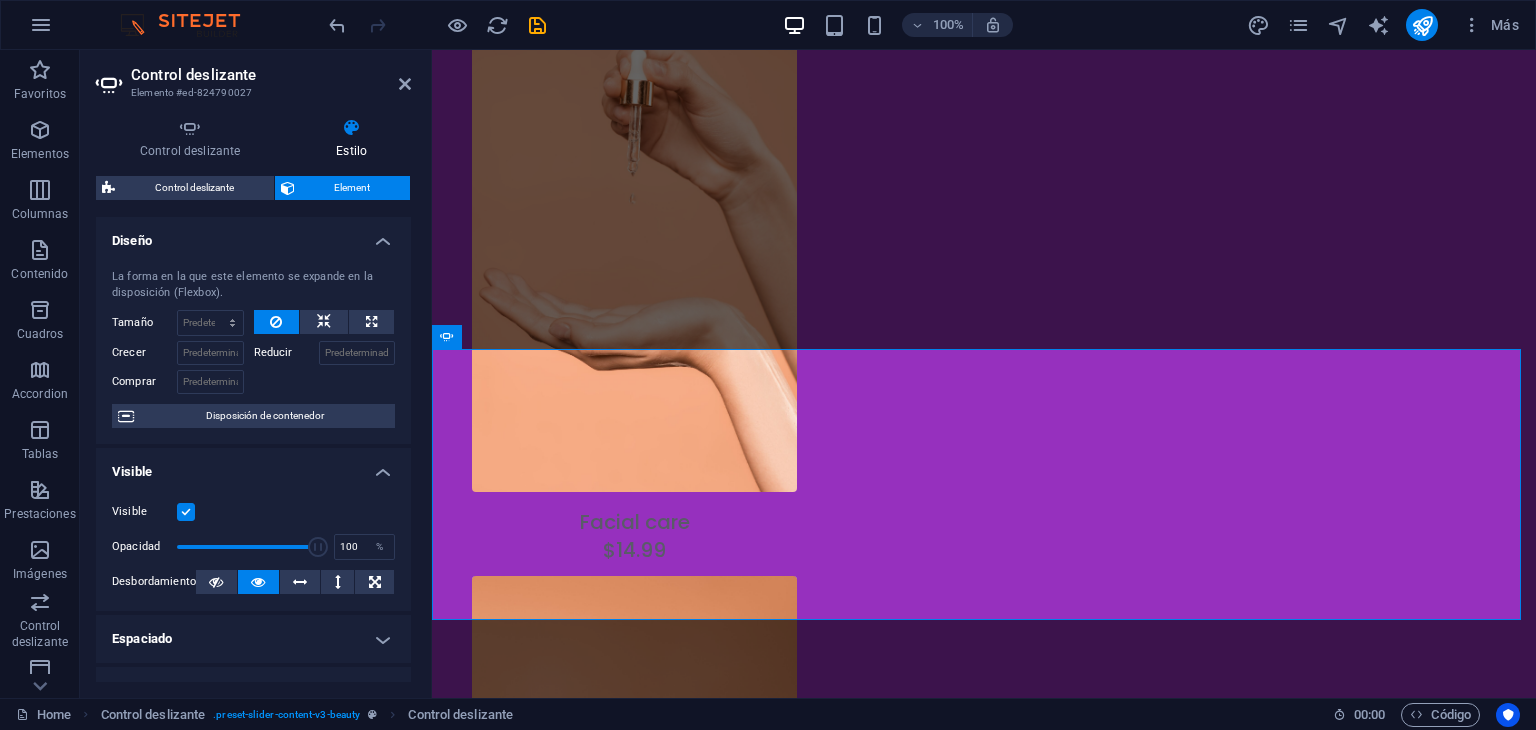 click on "Control deslizante Element Diseño La forma en la que este elemento se expande en la disposición (Flexbox). Tamaño Predeterminado automático px % 1/1 1/2 1/3 1/4 1/5 1/6 1/7 1/8 1/9 1/10 Crecer Reducir Comprar Disposición de contenedor Visible Visible Opacidad 100 % Desbordamiento Espaciado Margen Predeterminado automático px % rem vw vh Personalizado Personalizado automático px % rem vw vh automático px % rem vw vh automático px % rem vw vh automático px % rem vw vh Espaciado Predeterminado px rem % vh vw Personalizado Personalizado px rem % vh vw px rem % vh vw px rem % vh vw px rem % vh vw Borde Estilo              - Ancho 1 automático px rem % vh vw Personalizado Personalizado 1 automático px rem % vh vw 1 automático px rem % vh vw 1 automático px rem % vh vw 1 automático px rem % vh vw  - Color Esquinas redondeadas Predeterminado px rem % vh vw Personalizado Personalizado px rem % vh vw px rem % vh vw px rem % vh vw px rem % vh vw Sombra Predeterminado Ninguno Fuera Dentro Color 0" at bounding box center [253, 429] 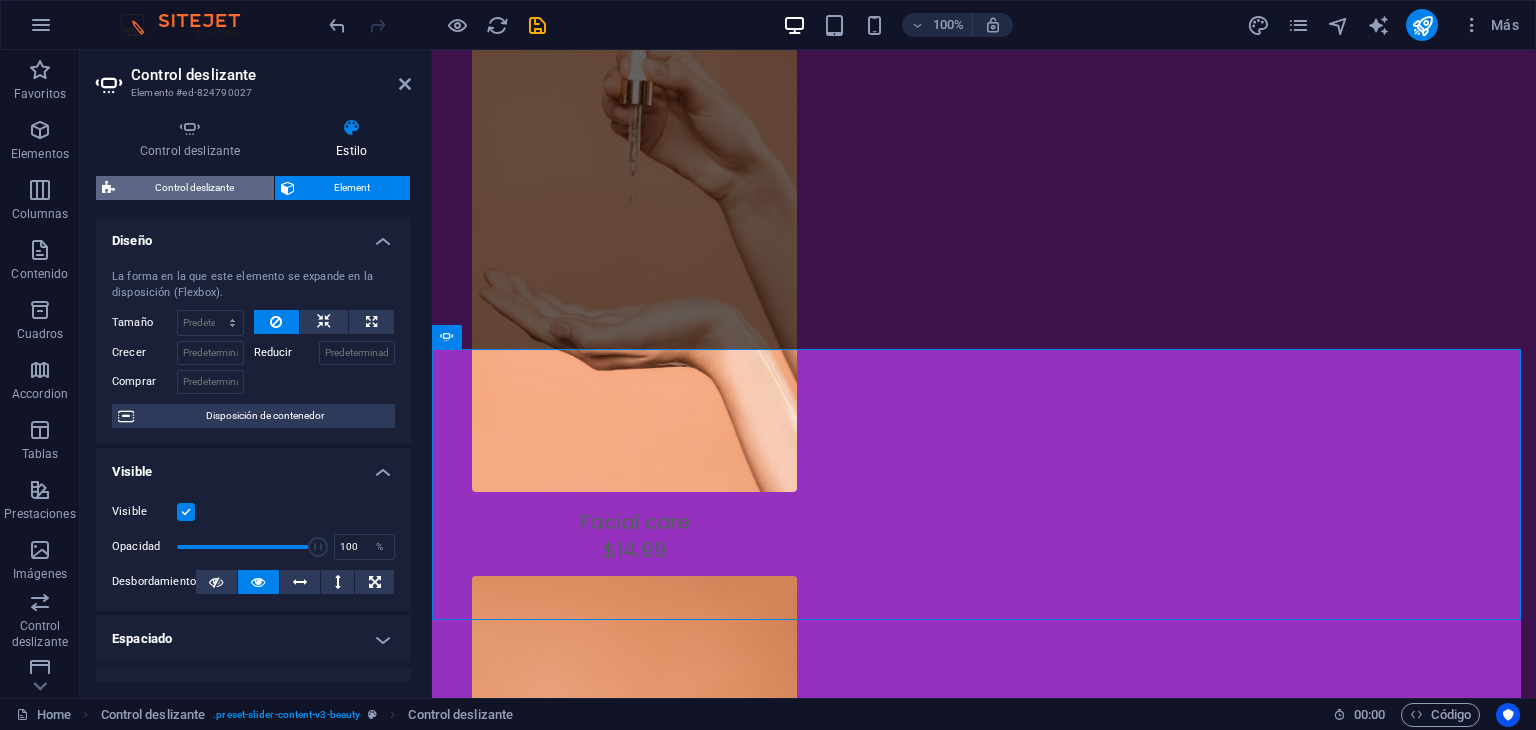 click on "Control deslizante" at bounding box center [194, 188] 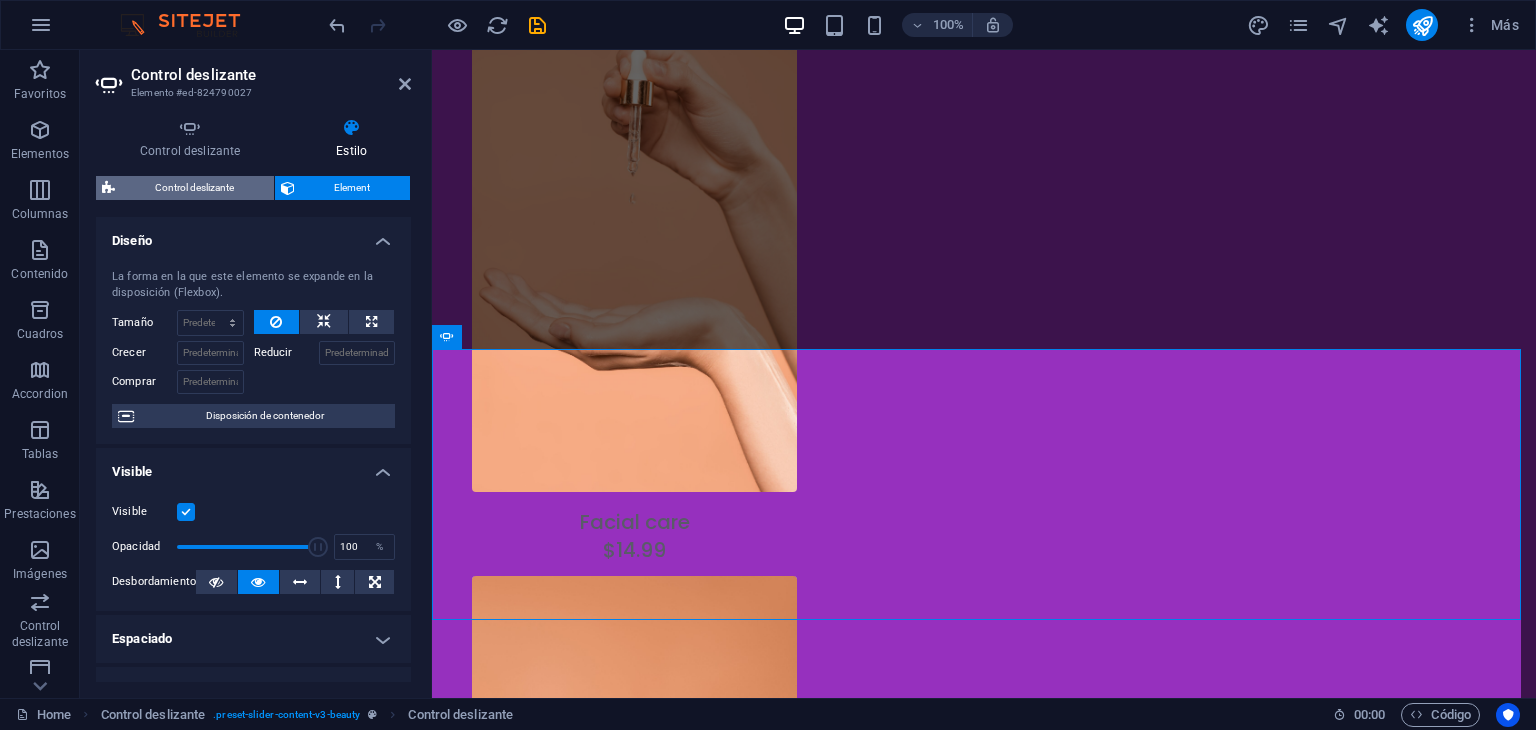select on "rem" 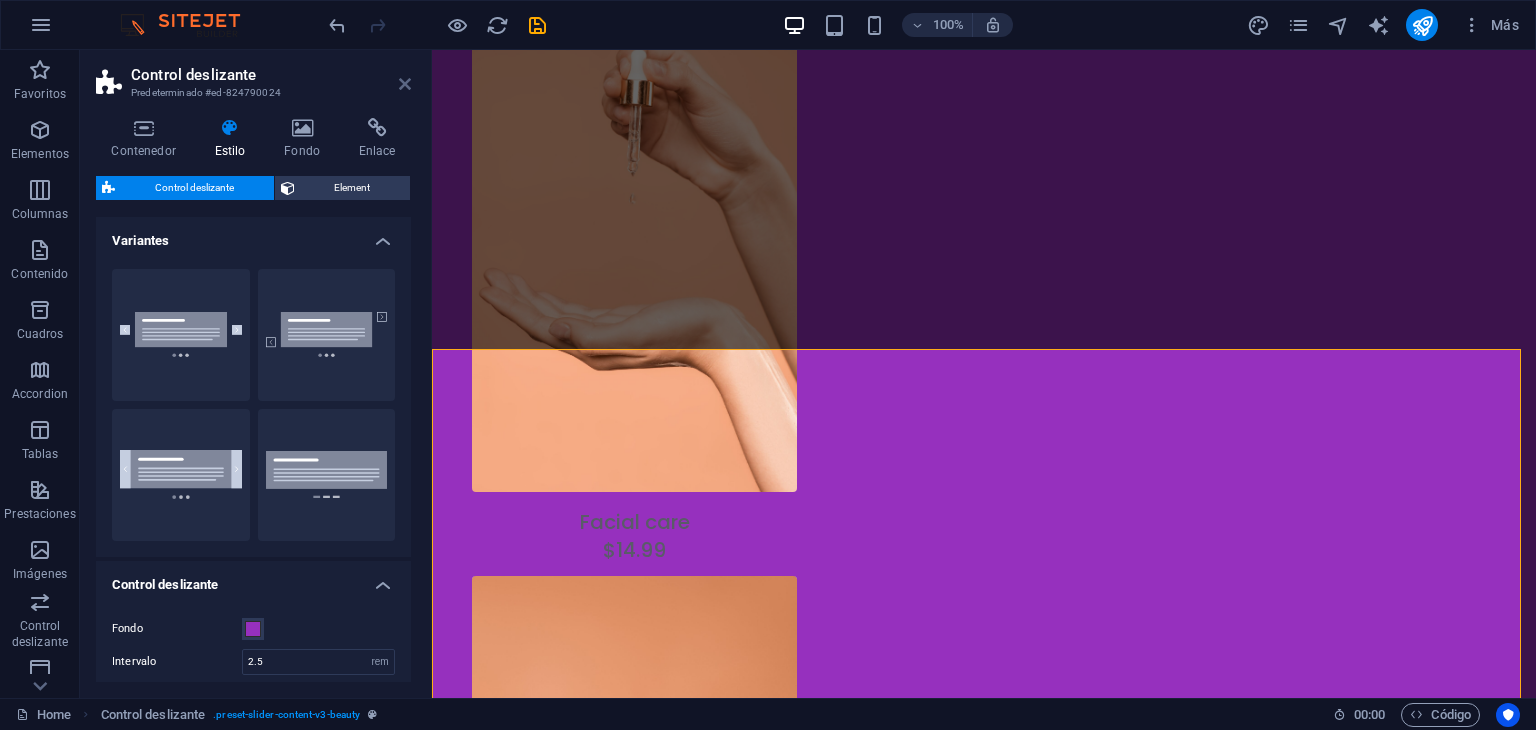 click at bounding box center [405, 84] 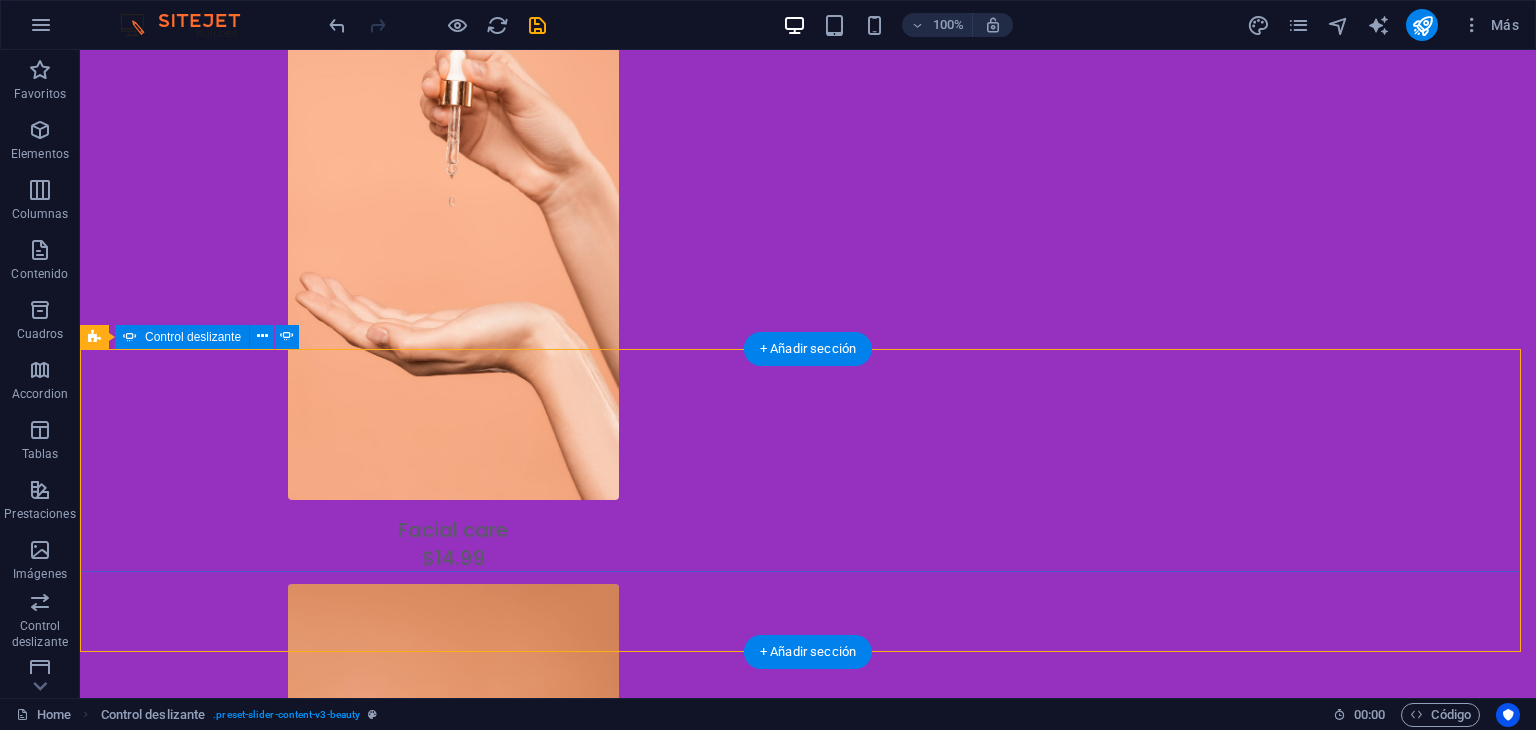 drag, startPoint x: 507, startPoint y: 423, endPoint x: 656, endPoint y: 494, distance: 165.05151 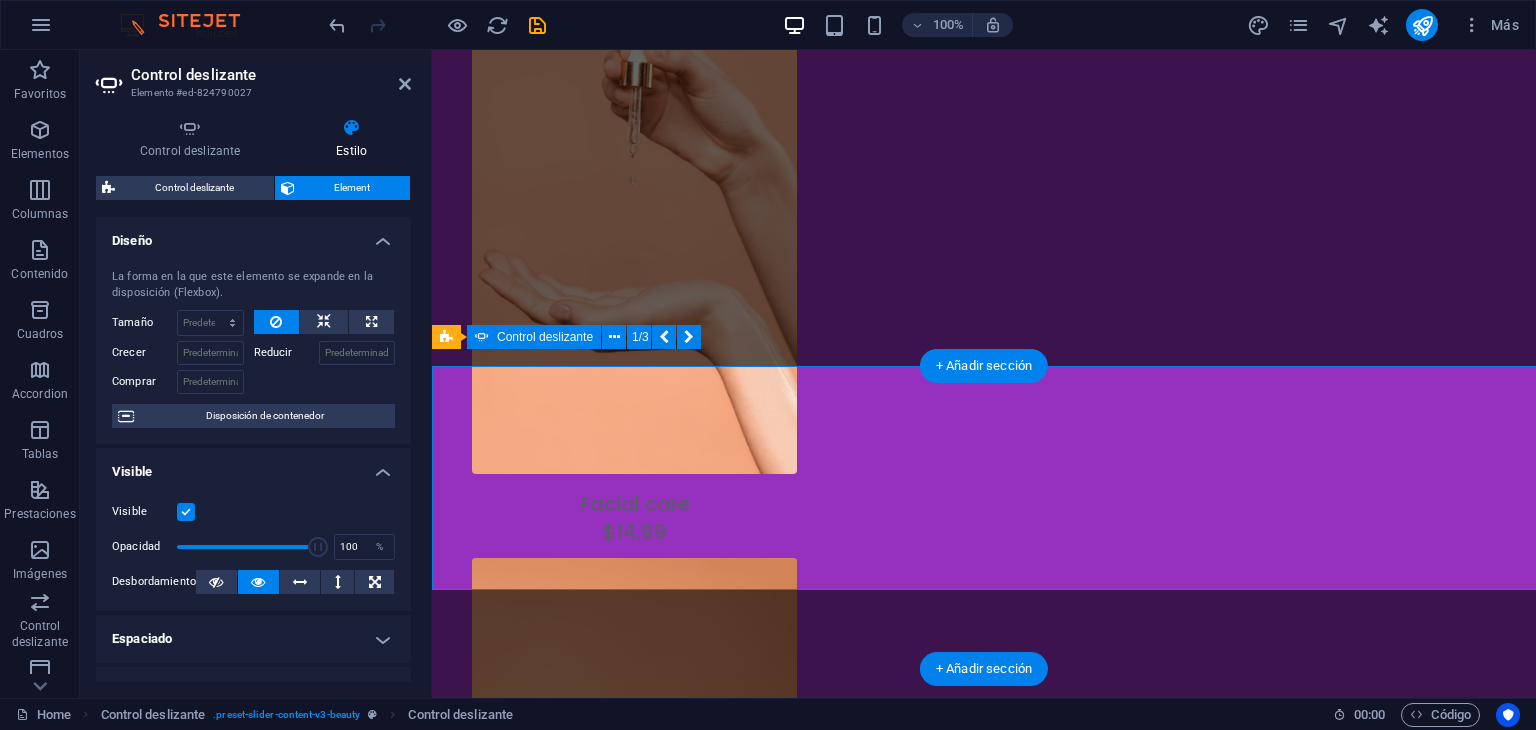 scroll, scrollTop: 3401, scrollLeft: 0, axis: vertical 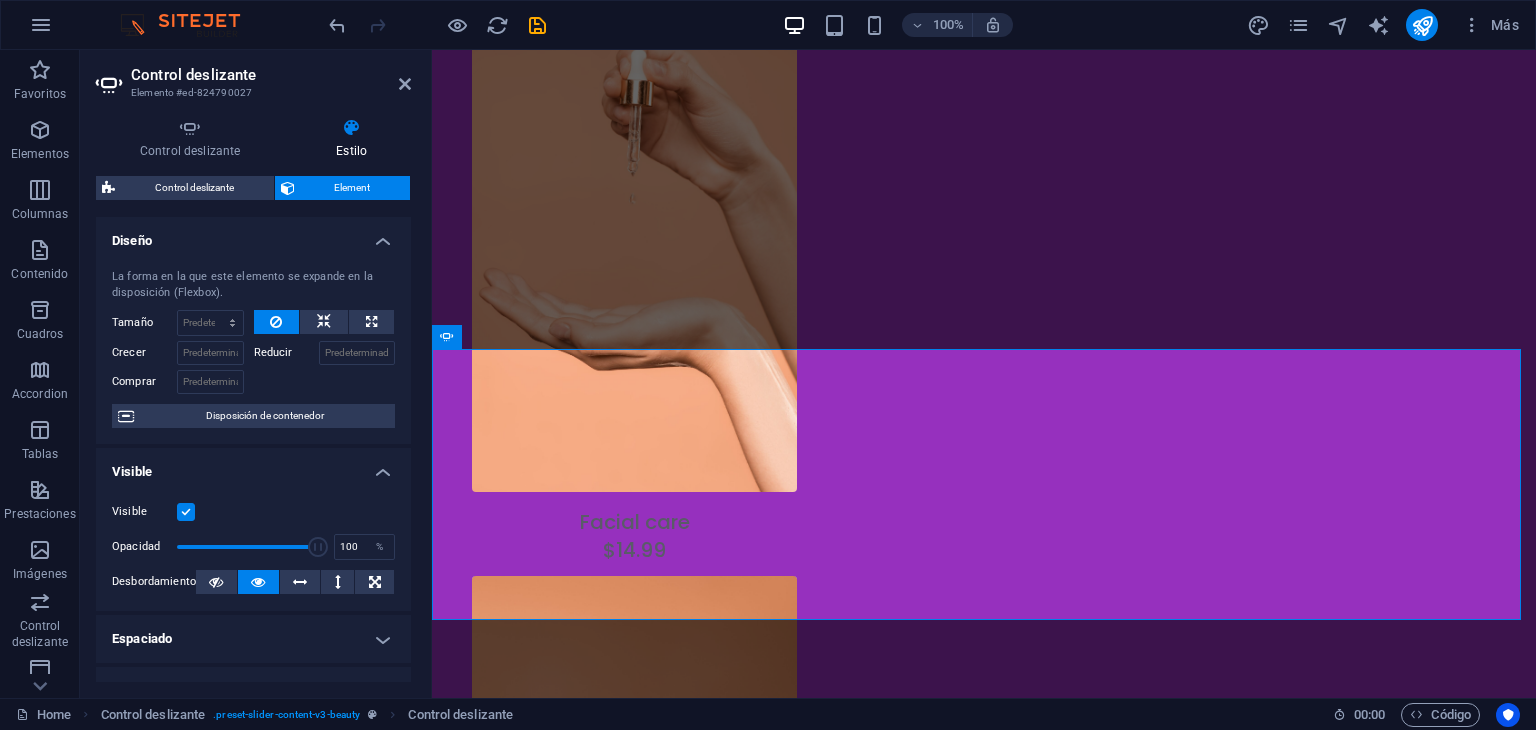 click on "Control deslizante Estilo Diapositivas Añadir diapositiva 1 Meredith Green
1 week ago
“...I loved it so muc... 2 June Robbins
5 days ago
“...the staff is wonder... 3 Jackie Johns
1 week ago
“...great experience..... Opciones de presentación Diapositivas a mostrar 1 Diapositivas a desplazar 1 Ancho Predeterminado px % rem em vw vh Altura adaptable Ajustar automáticamente el alto para controles deslizantes de diapositiva única Navegar Selecciona otro control deslizante que debería ser navegado por este
Modo central Permite la visualización centralizada con diapositiva anterior/siguiente. Usar con un número impar de "Diapositivas a mostrar". Espaciado central No visible cuando "Ancho de la variable" está activado 29 px % Animación Animación Diapositiva Difuminar Velocidad 1000 s ms Automático Pausar 5 s ms Pausa al pasar el puntero por encima Repetir Flechas Puntos Control deslizante Element Diseño Tamaño Predeterminado automático px % 1/1" at bounding box center [253, 400] 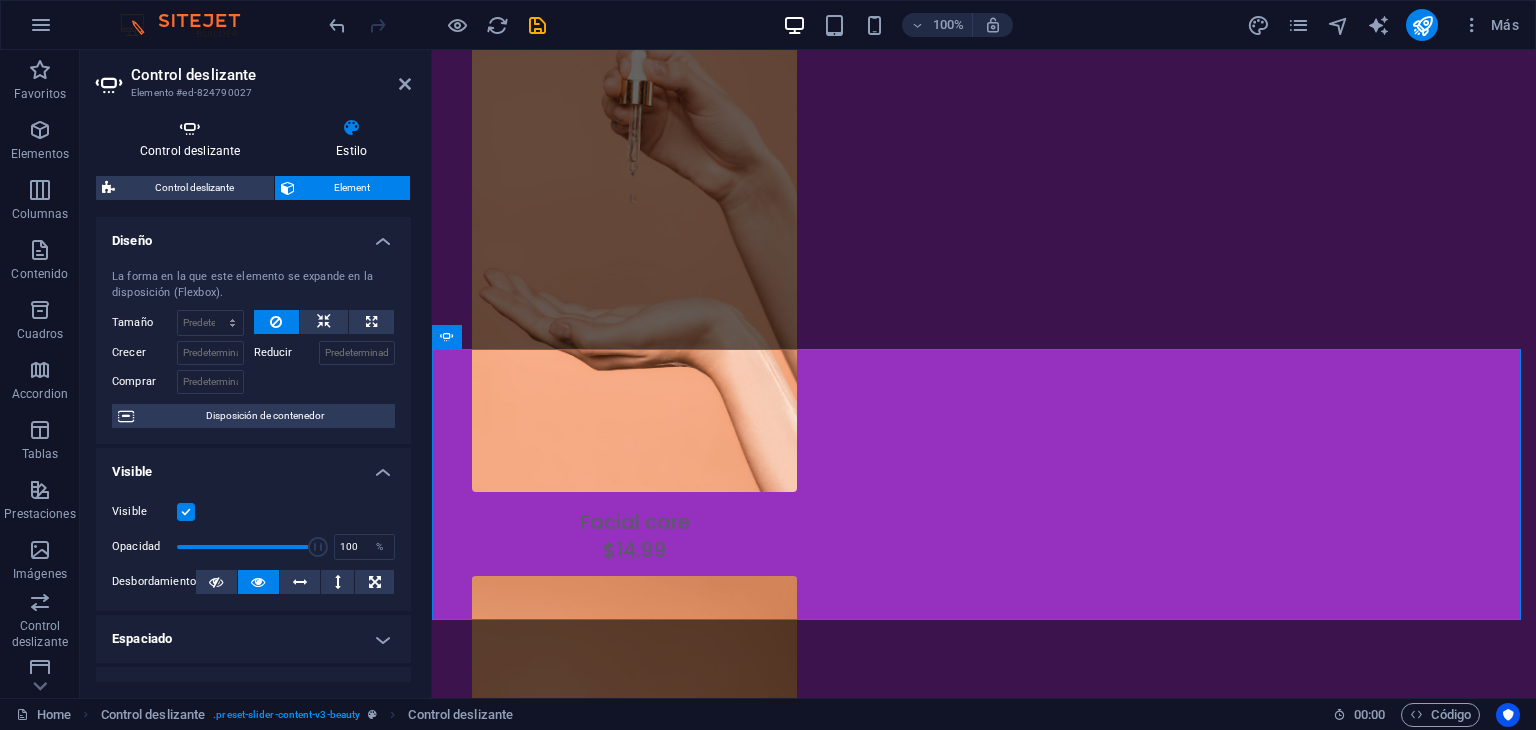 click on "Control deslizante" at bounding box center [194, 139] 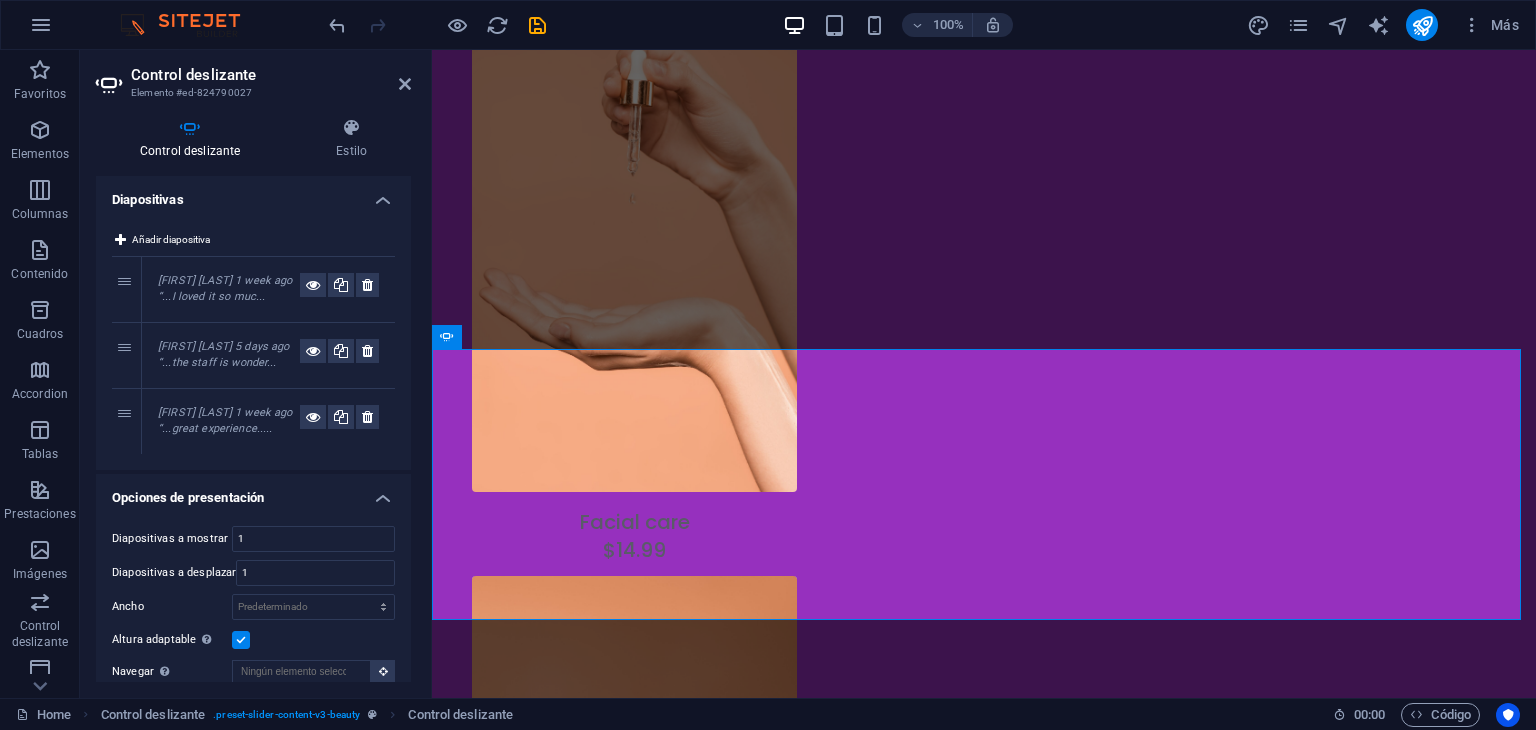 click on "[FIRST] [LAST]
1 week ago
“...I loved it so muc..." at bounding box center [225, 289] 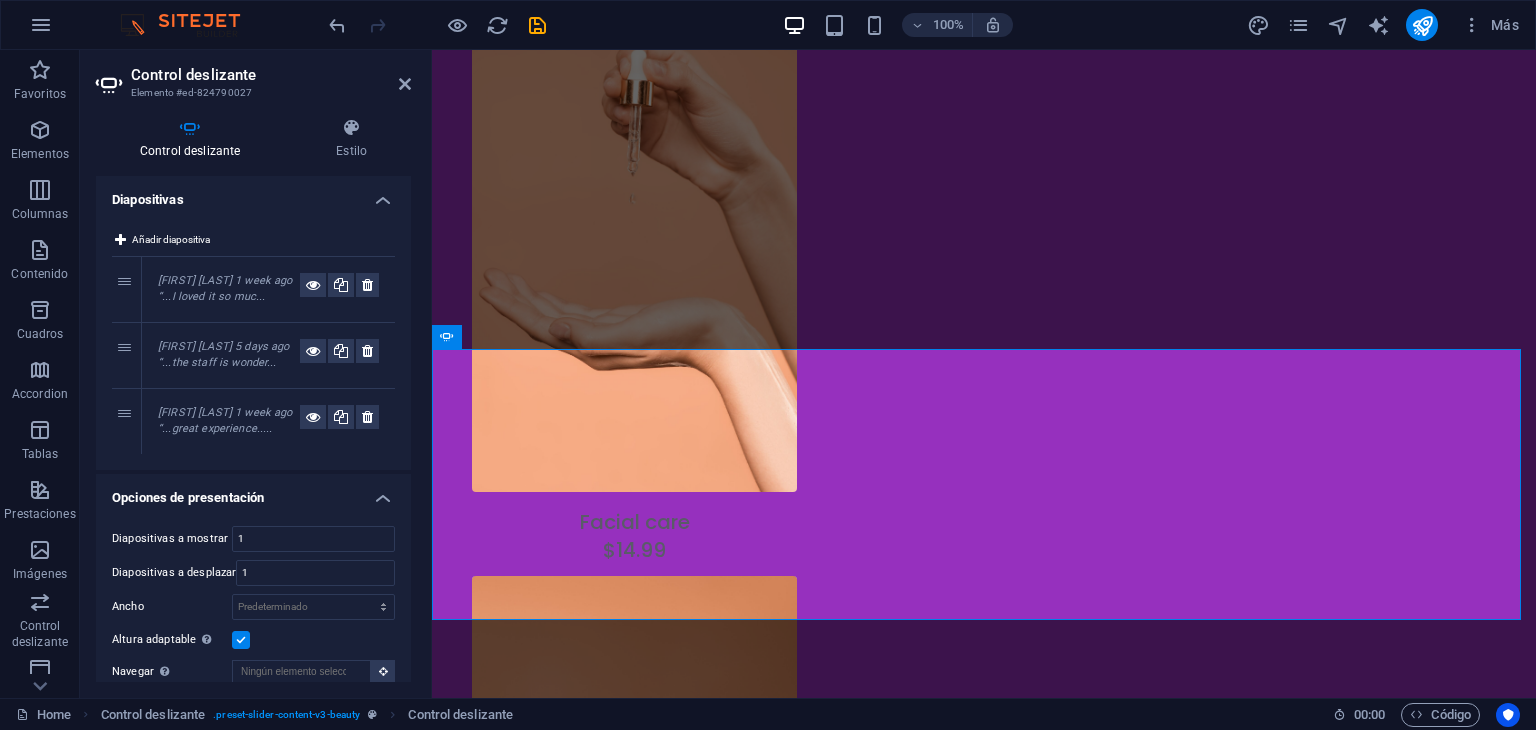 click on "[FIRST] [LAST]
1 week ago
“...I loved it so muc..." at bounding box center [225, 289] 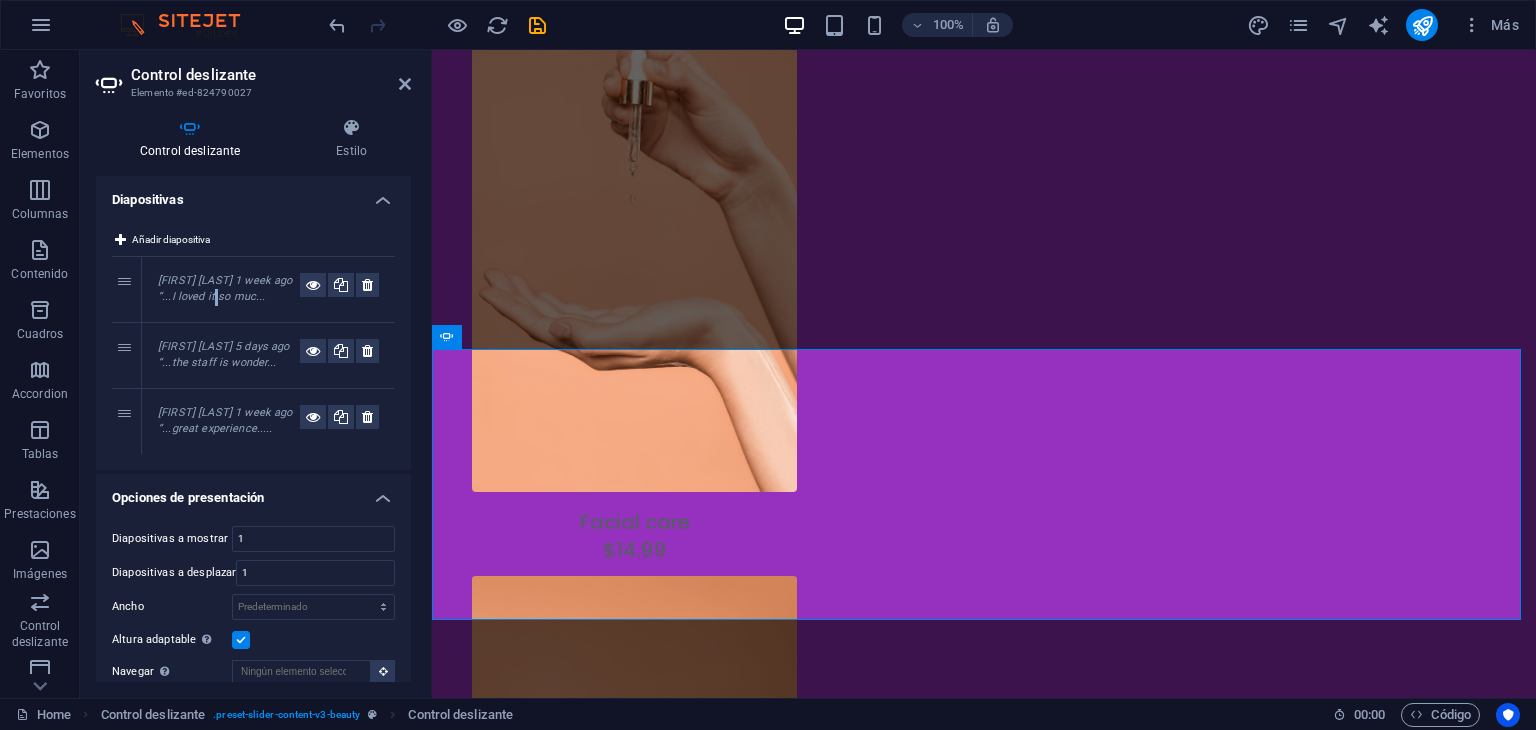 click on "[FIRST] [LAST]
1 week ago
“...I loved it so muc..." at bounding box center (225, 289) 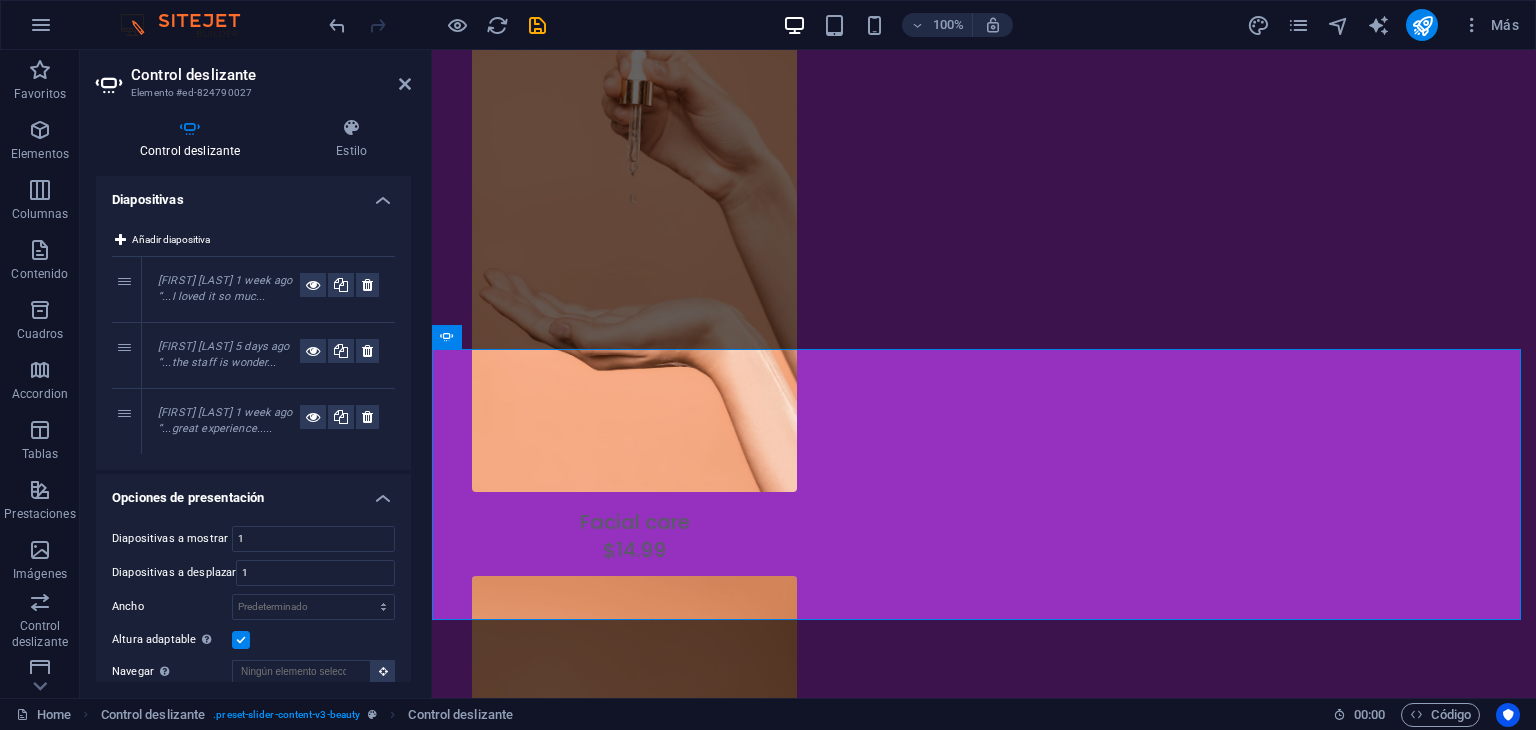 click on "[FIRST] [LAST]
1 week ago
“...I loved it so muc..." at bounding box center [225, 289] 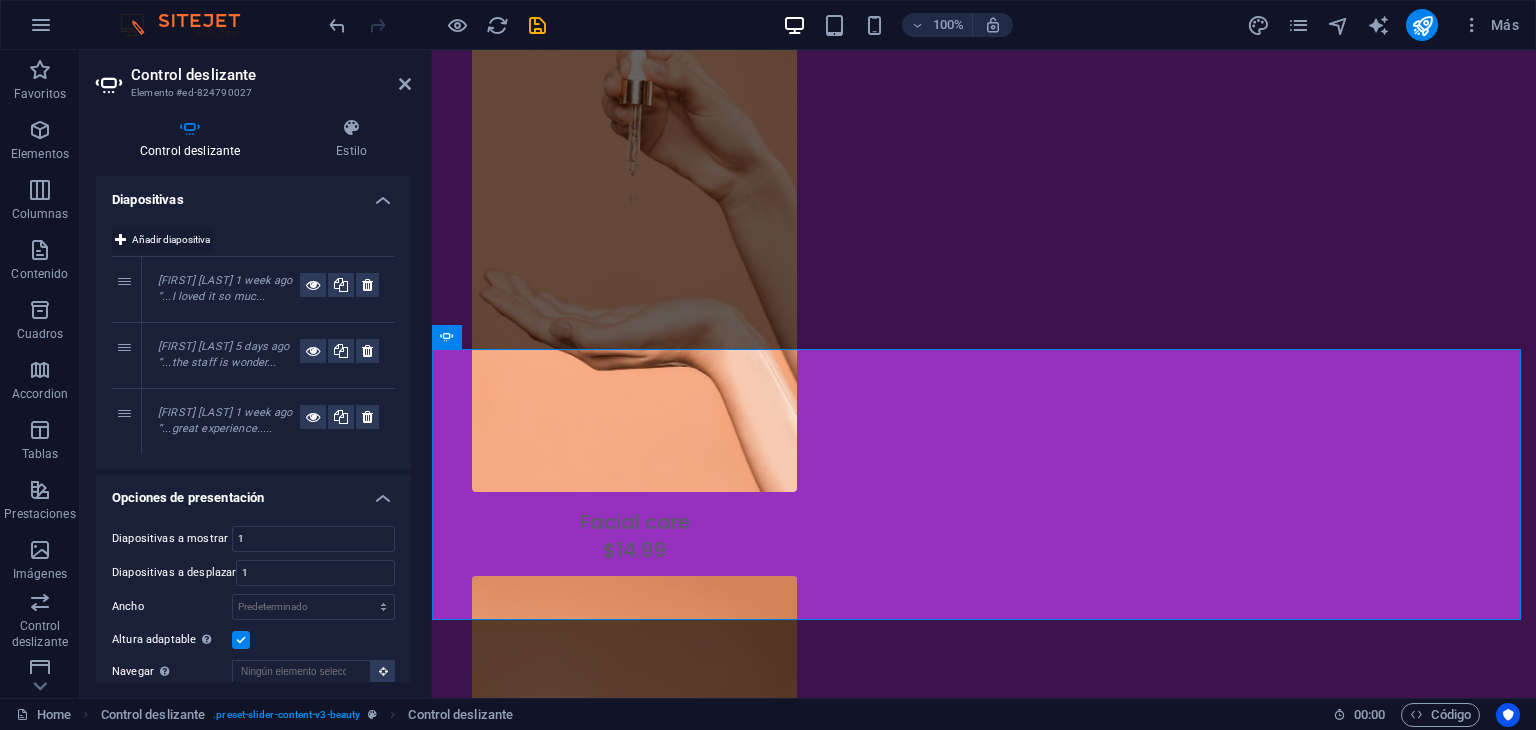 click on "Añadir diapositiva" at bounding box center (171, 240) 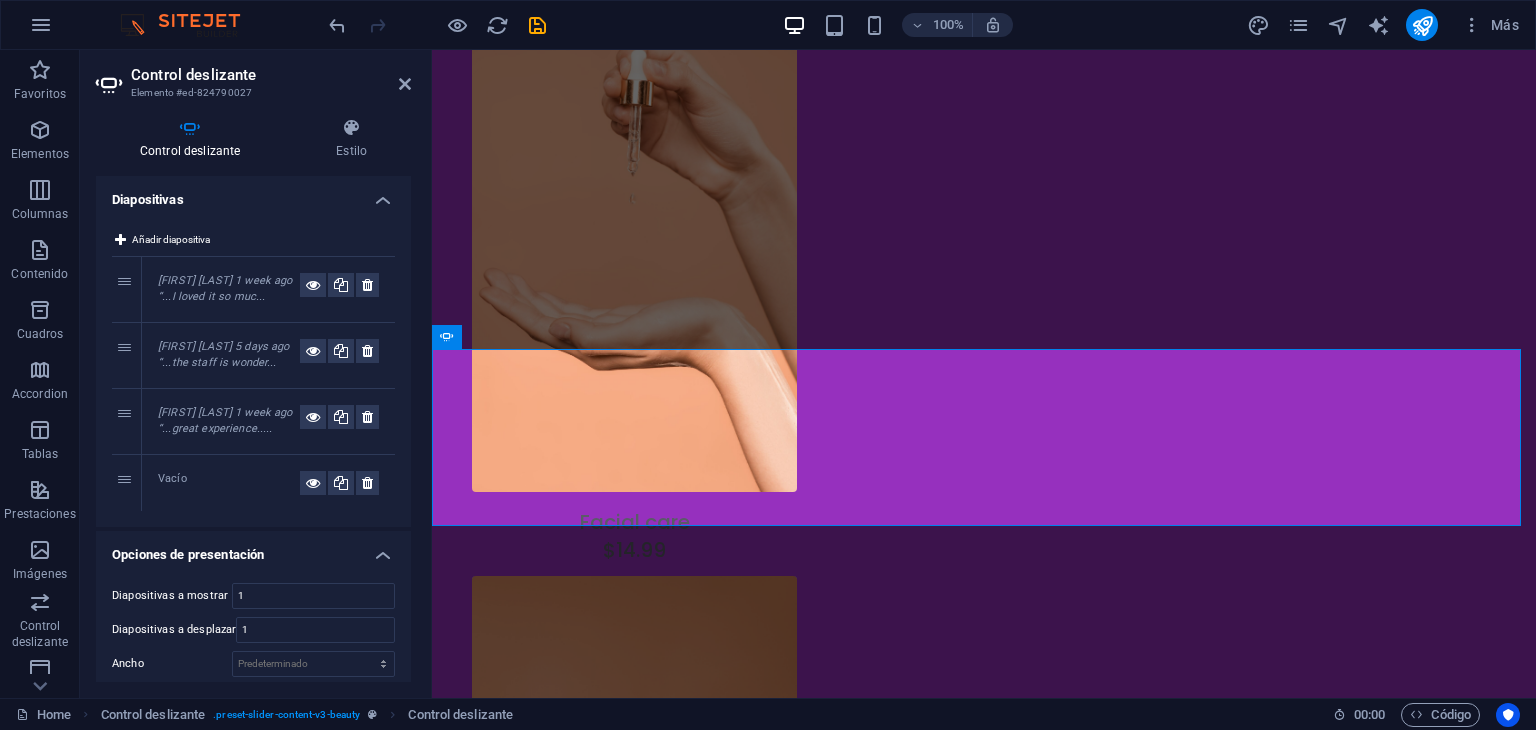 click on "Vacío" at bounding box center [268, 483] 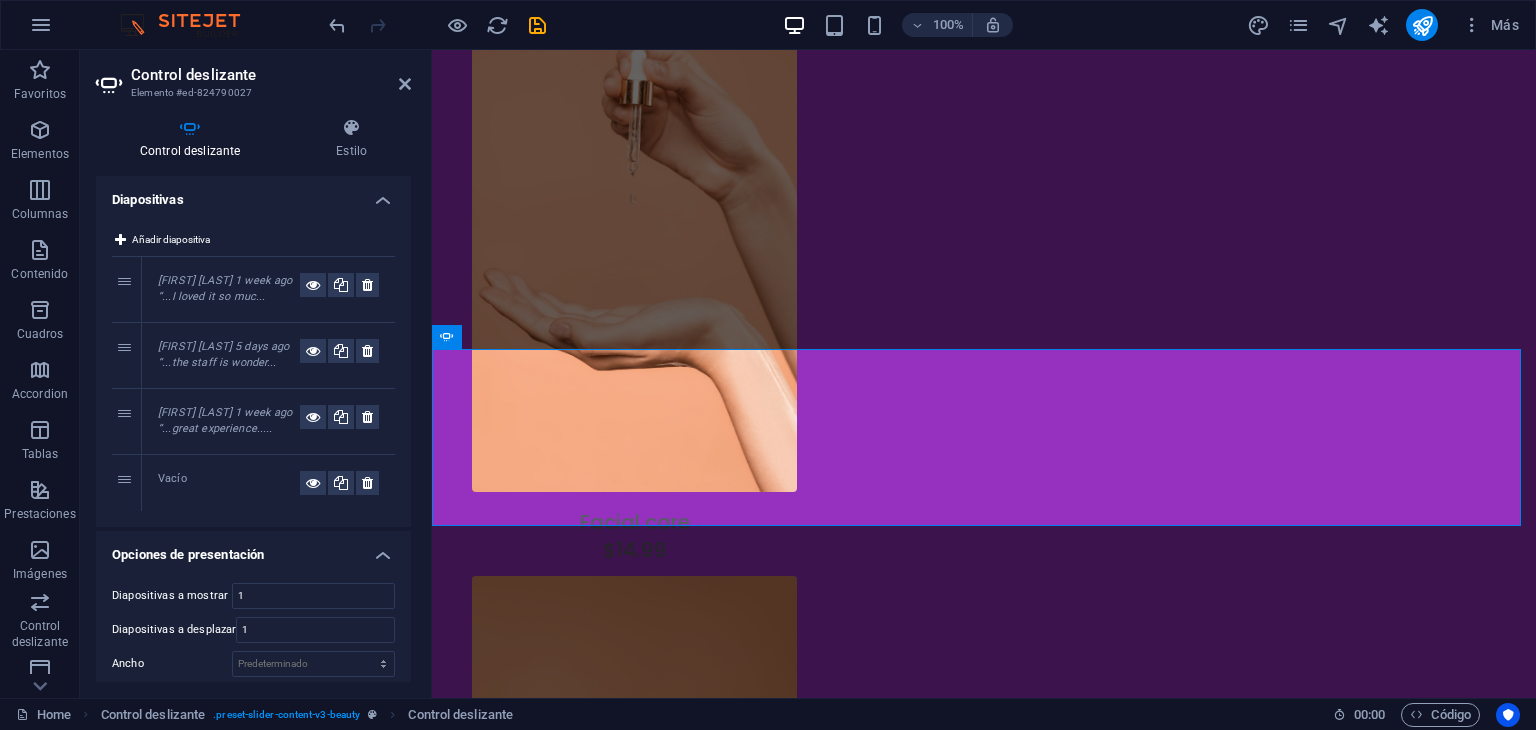 click on "Vacío" at bounding box center (229, 483) 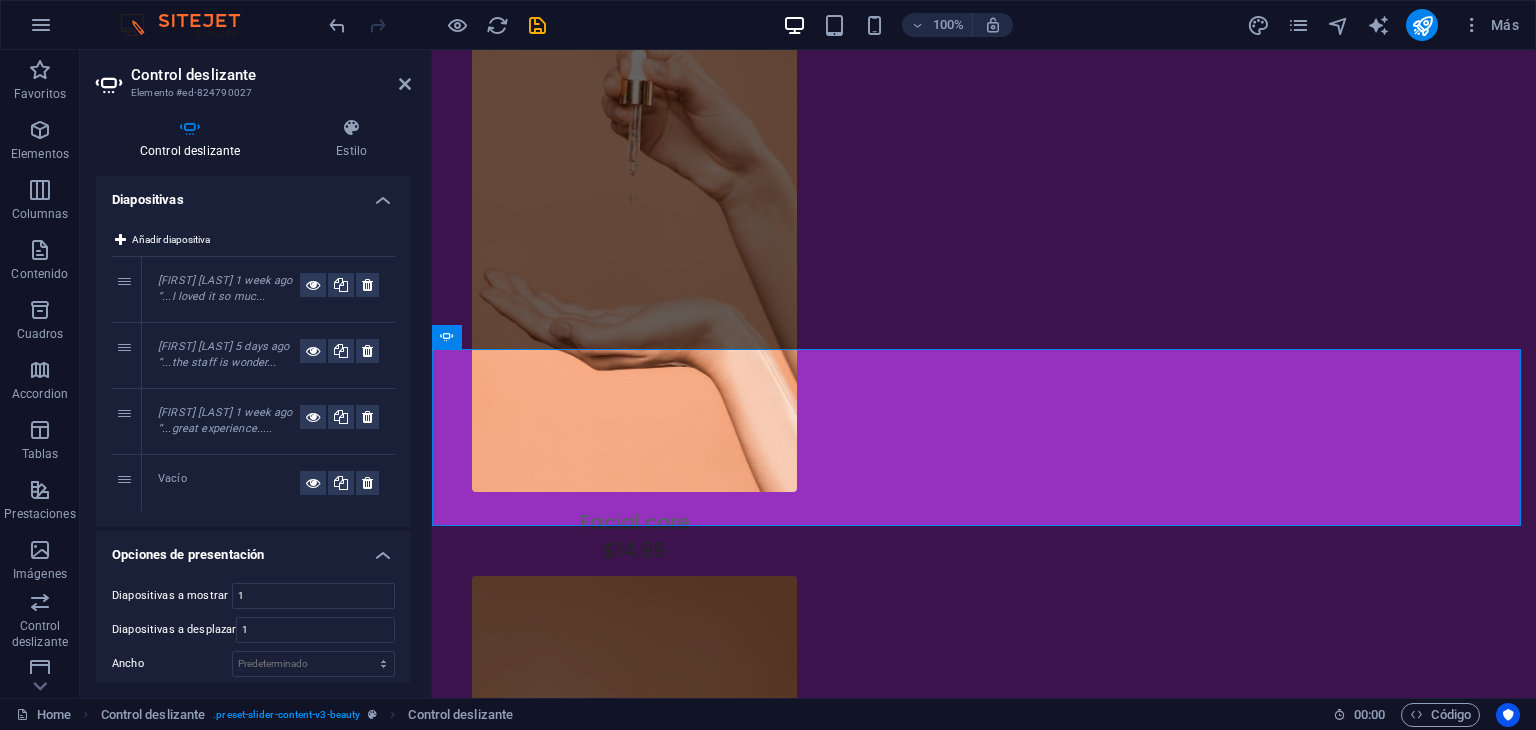 click on "Vacío" at bounding box center (229, 483) 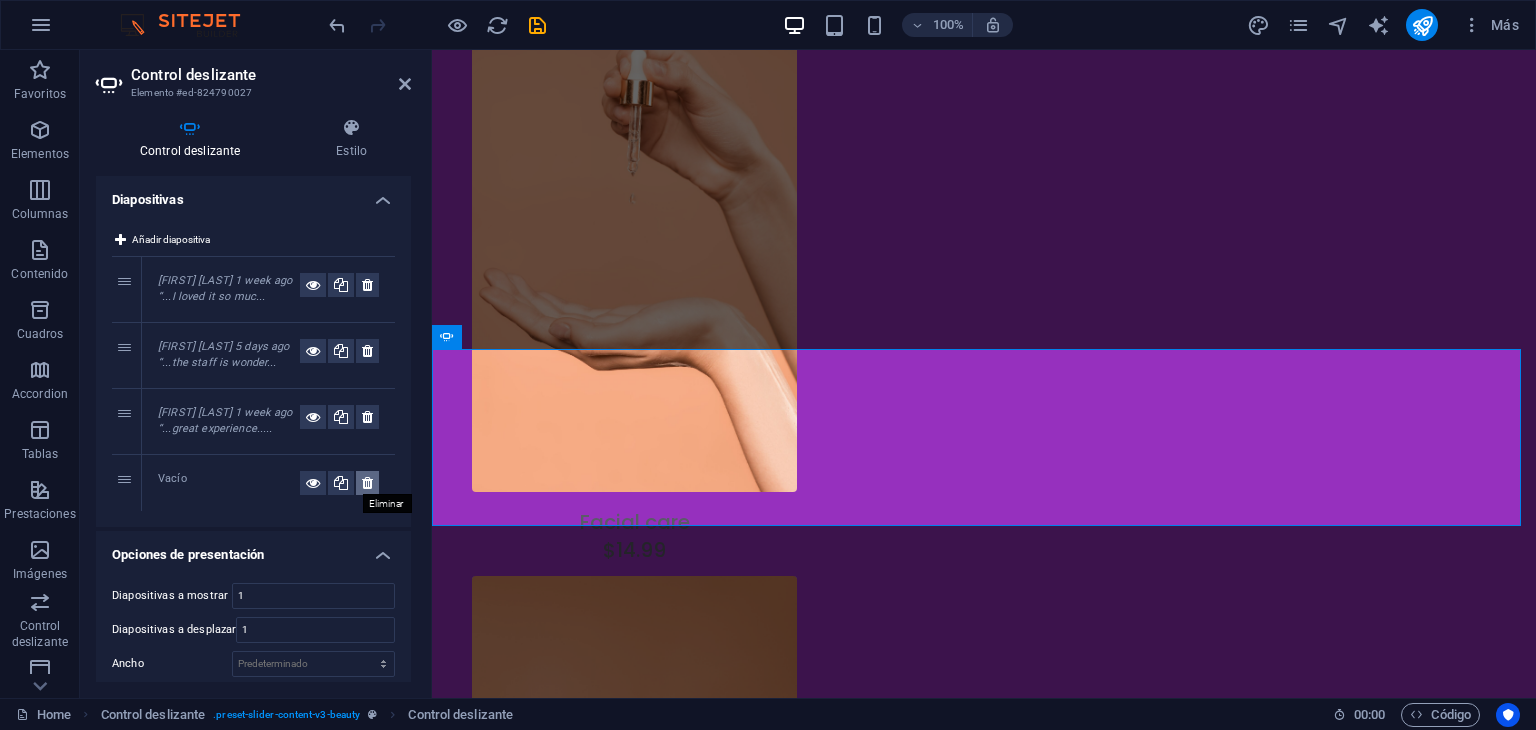 click at bounding box center [367, 483] 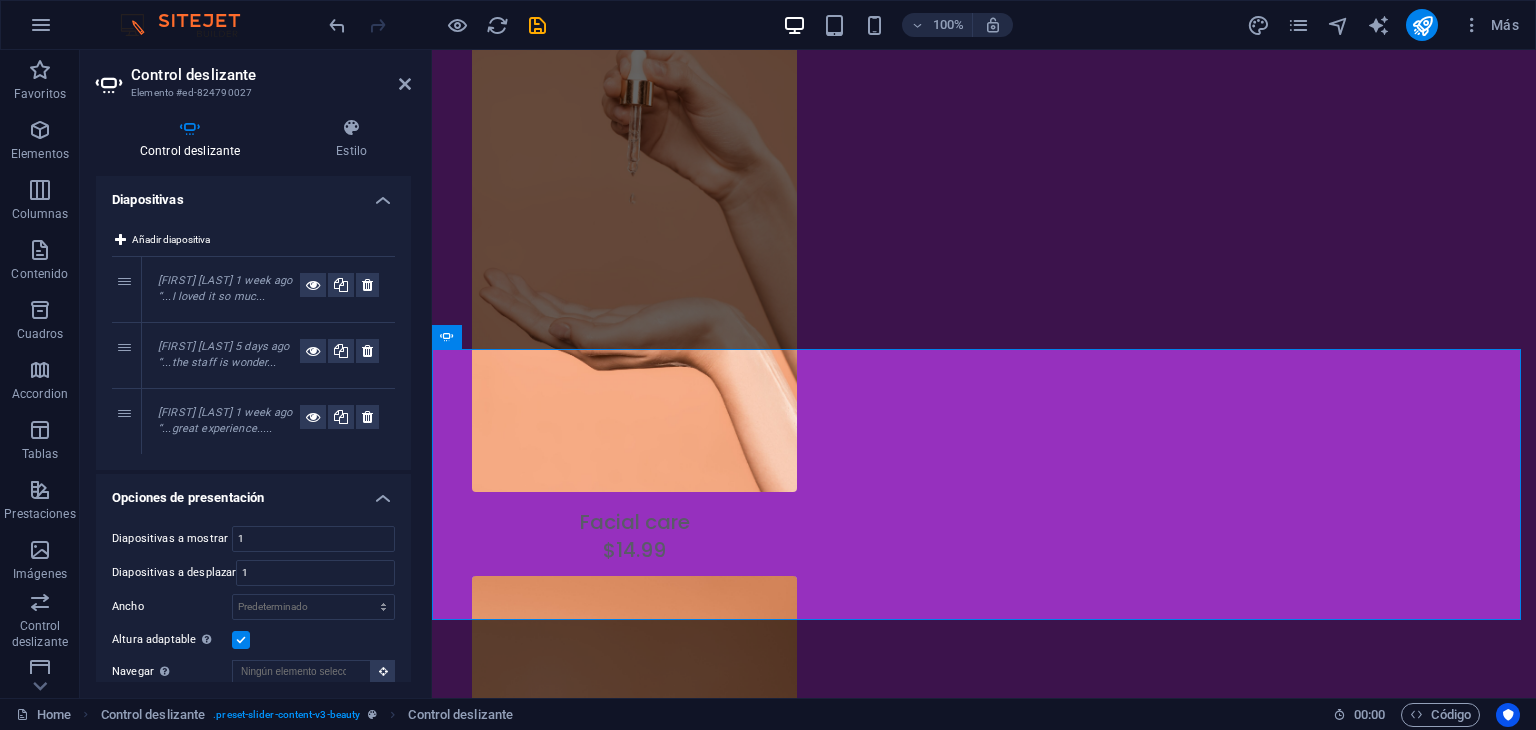 scroll, scrollTop: 372, scrollLeft: 0, axis: vertical 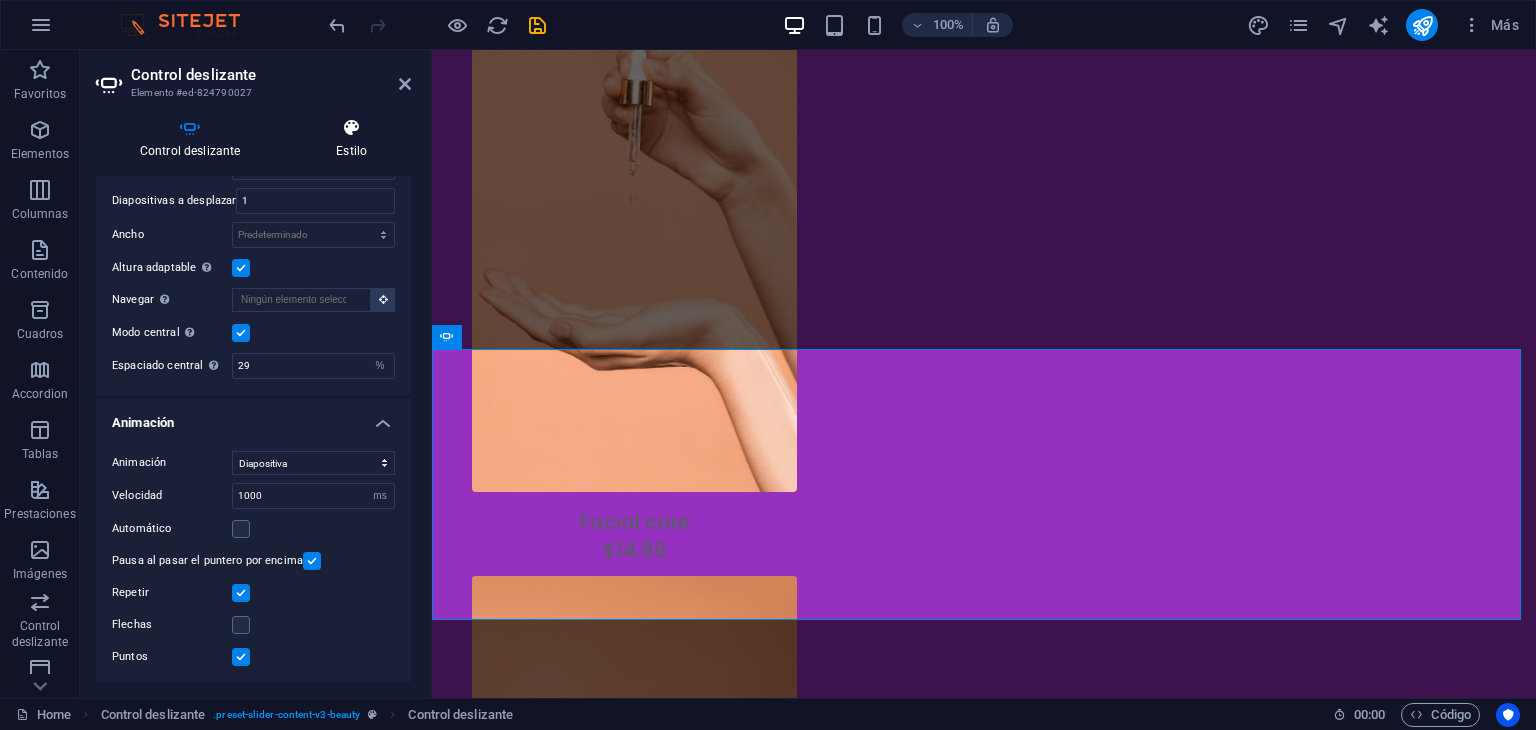 click at bounding box center (351, 128) 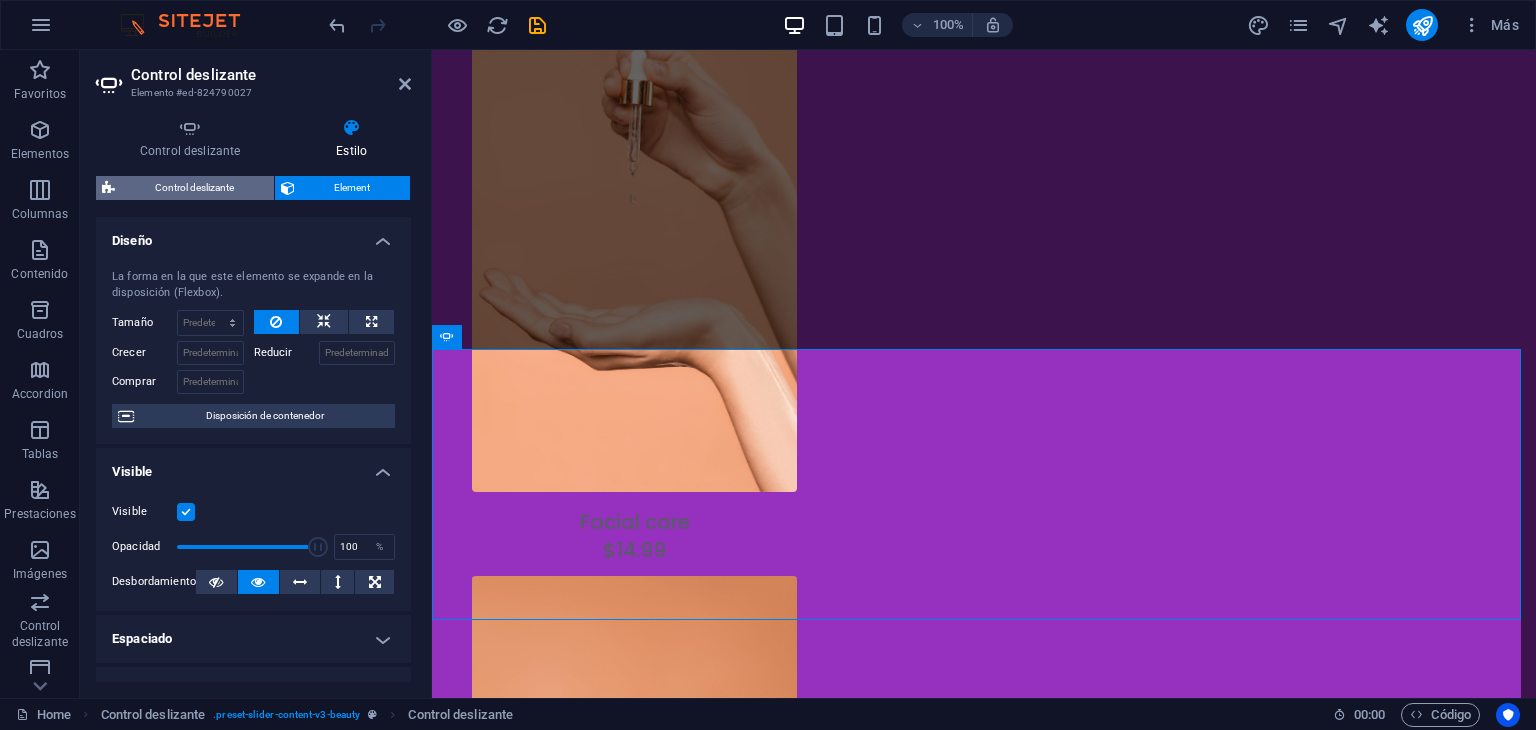 click on "Control deslizante" at bounding box center [194, 188] 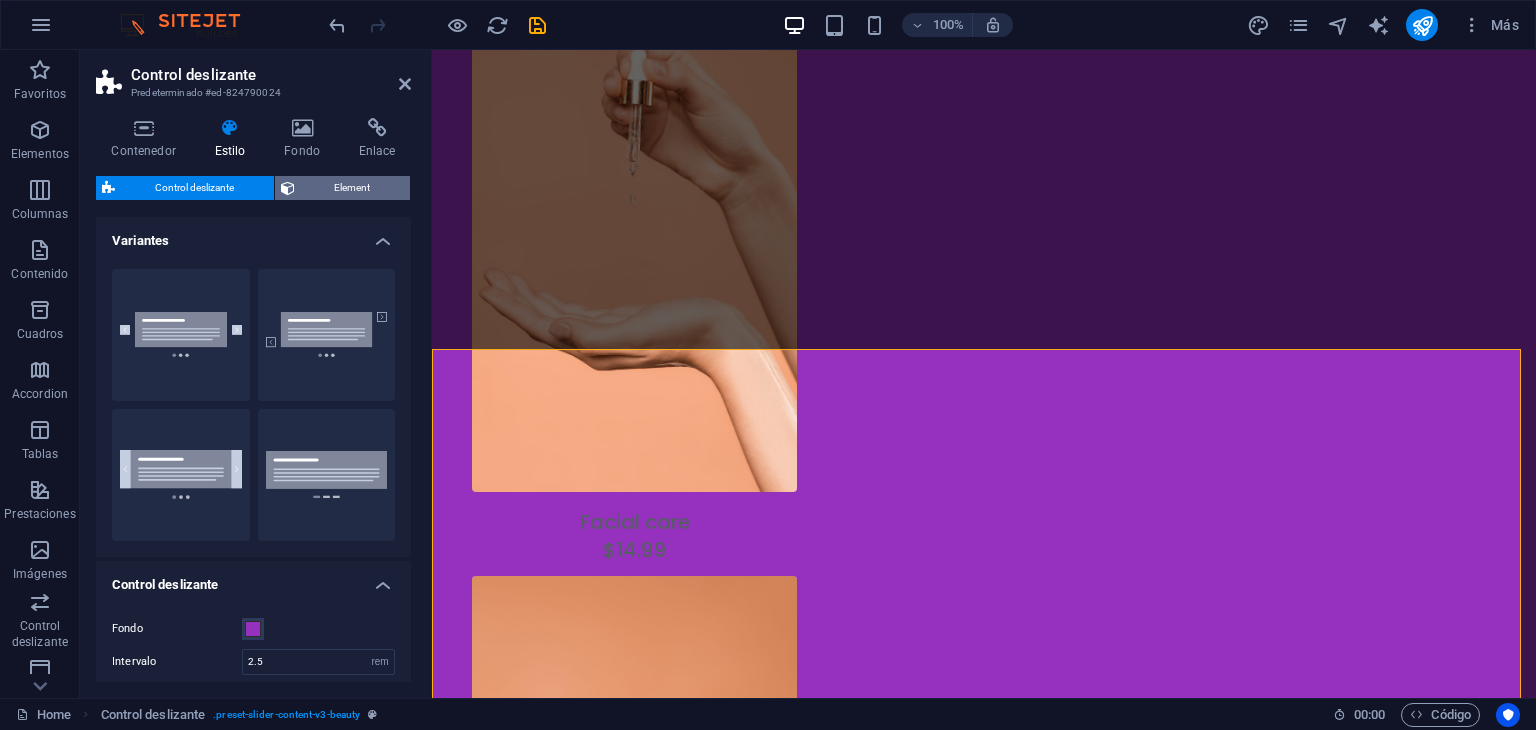 click on "Element" at bounding box center [343, 188] 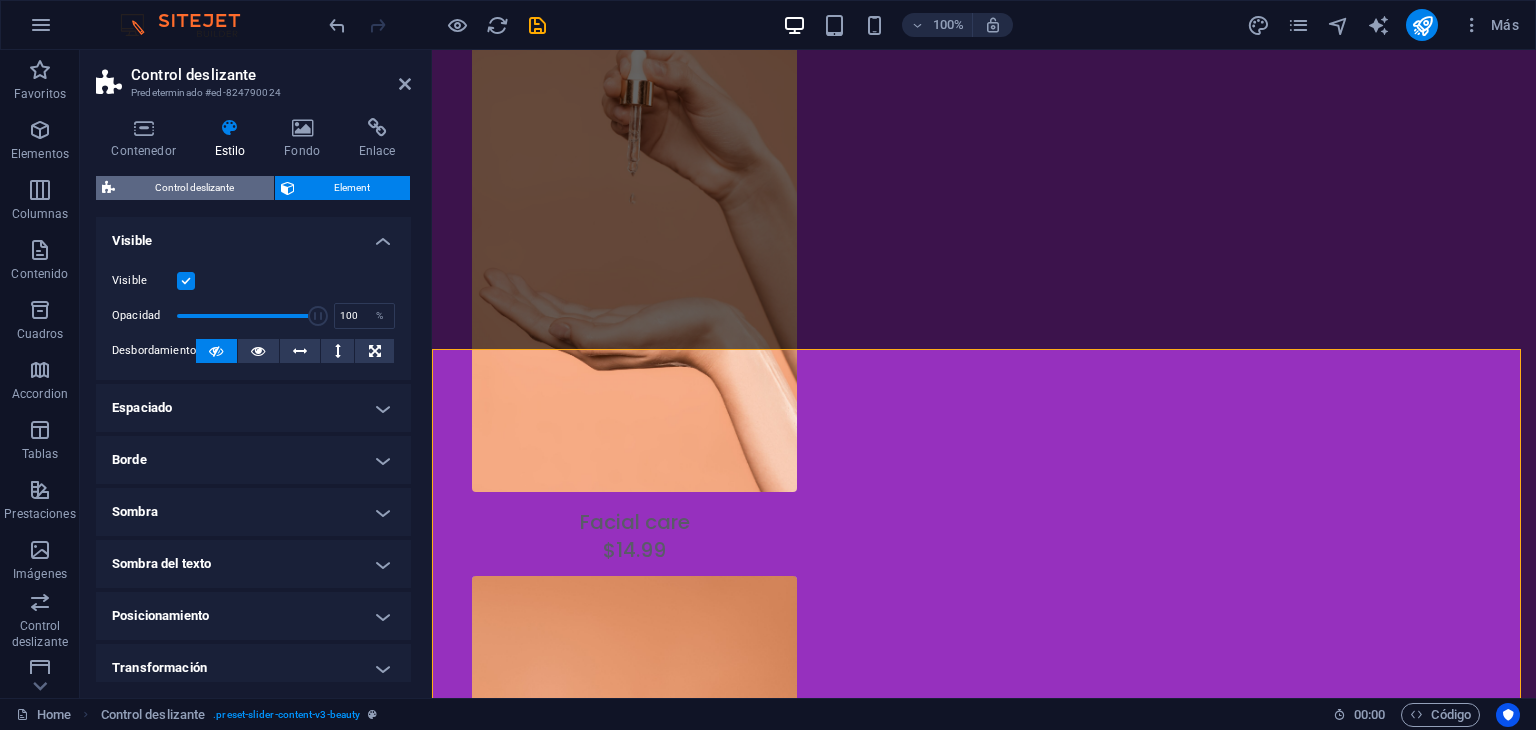click on "Control deslizante" at bounding box center [194, 188] 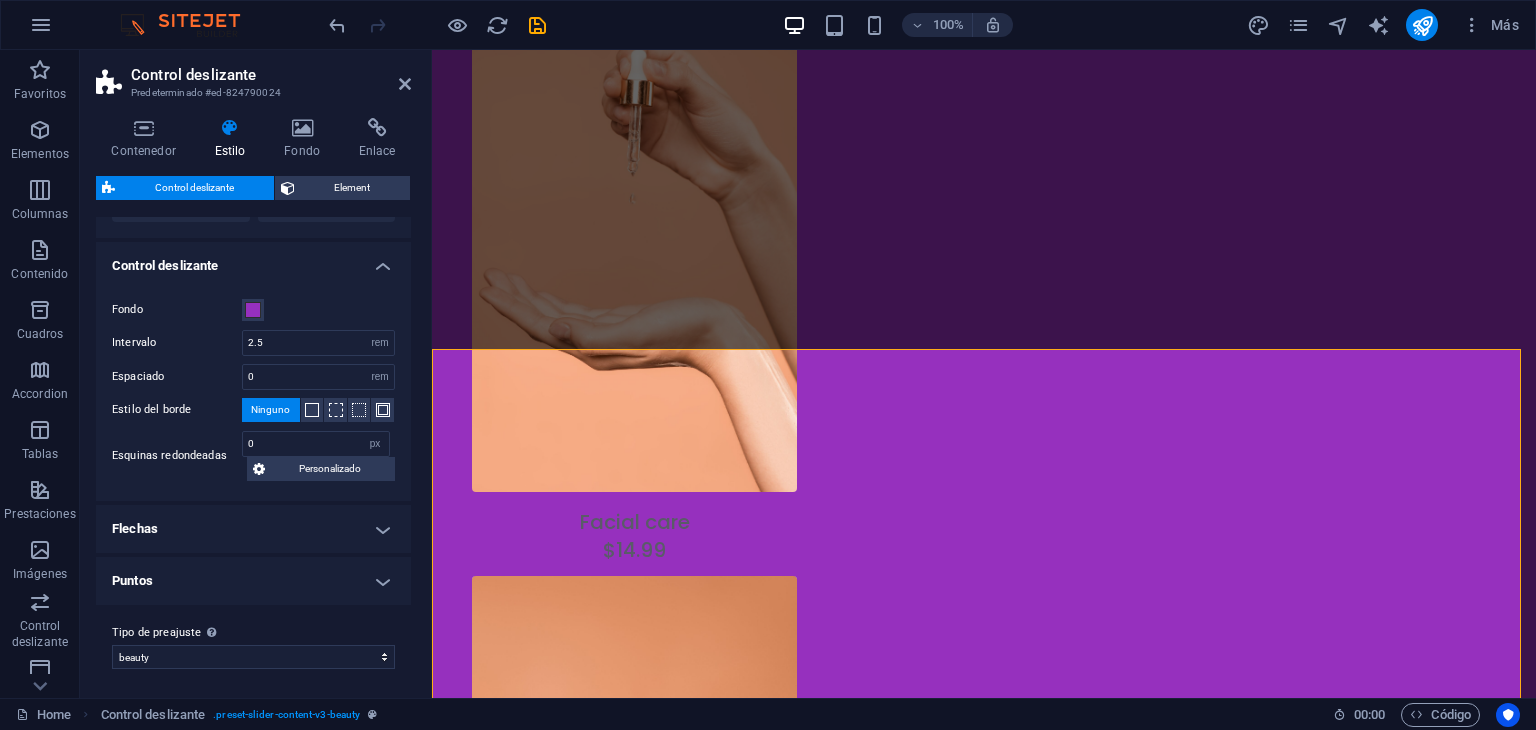scroll, scrollTop: 320, scrollLeft: 0, axis: vertical 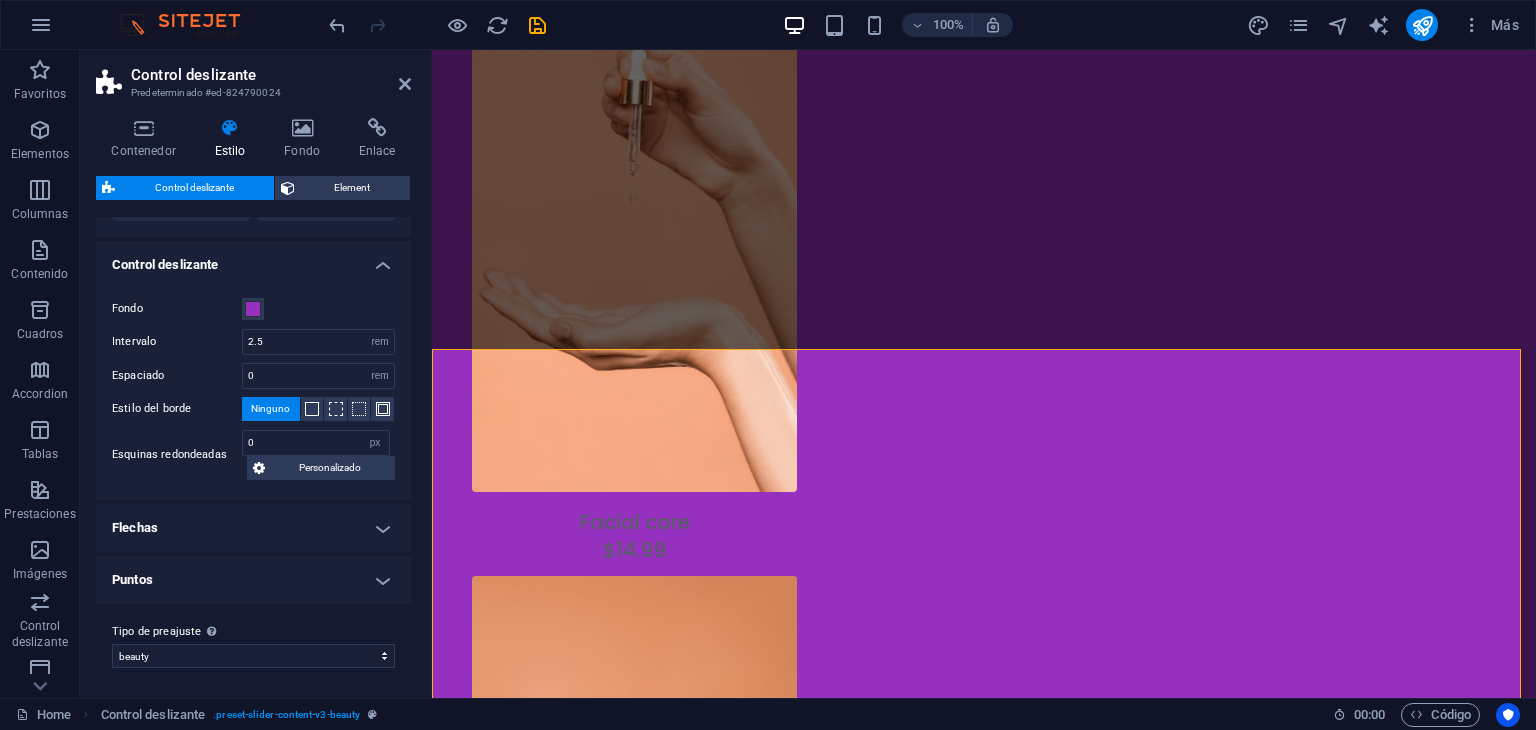 click on "Flechas" at bounding box center (253, 528) 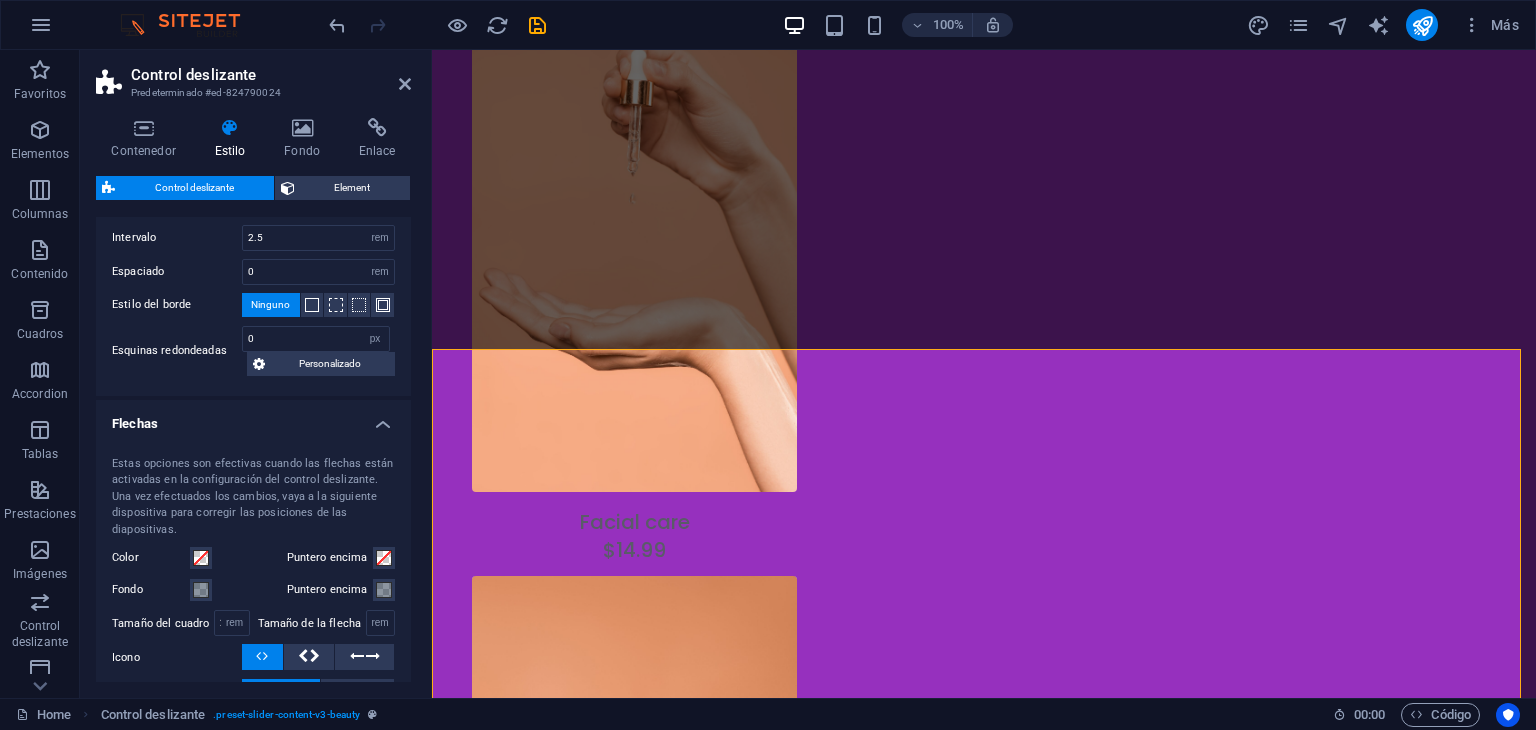 scroll, scrollTop: 451, scrollLeft: 0, axis: vertical 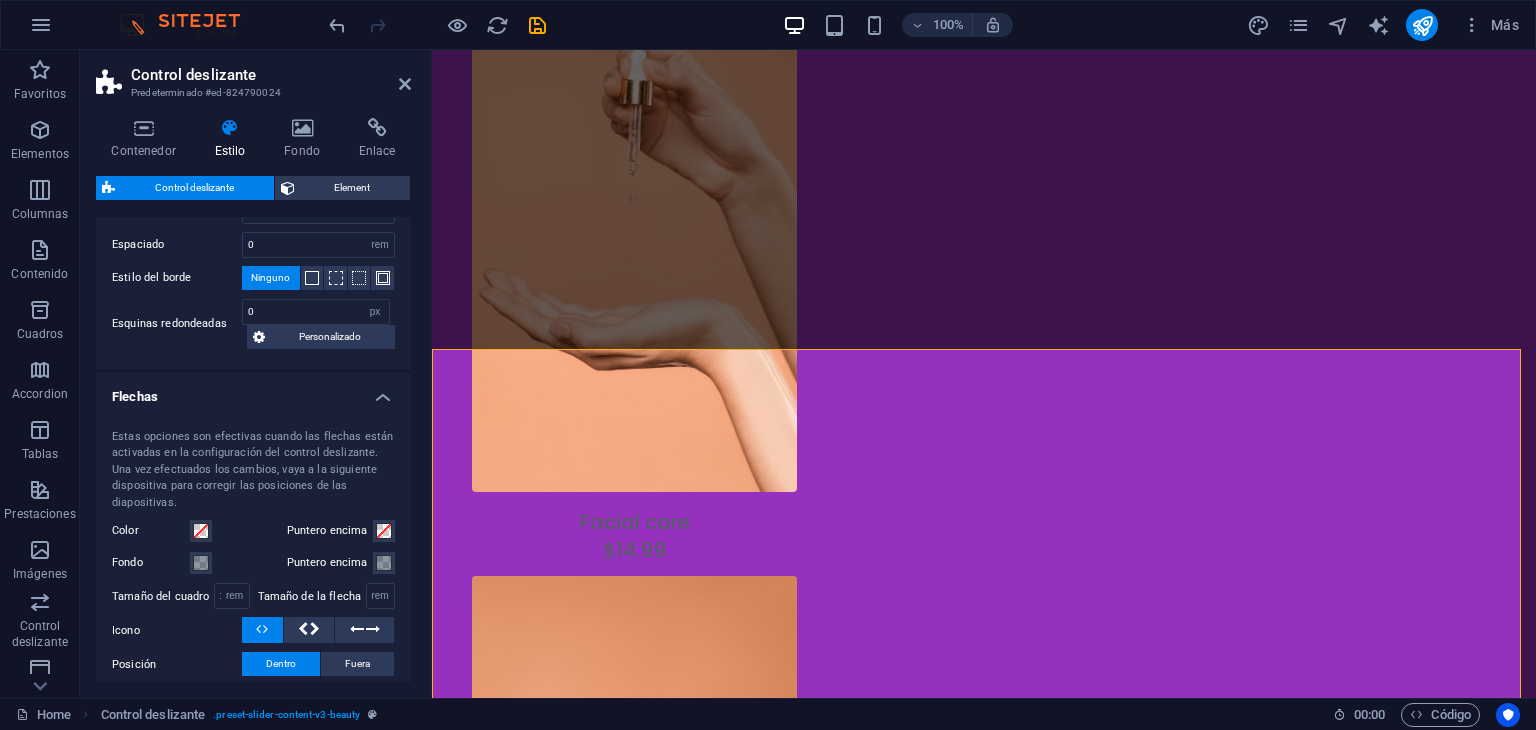 click on "Flechas" at bounding box center (253, 391) 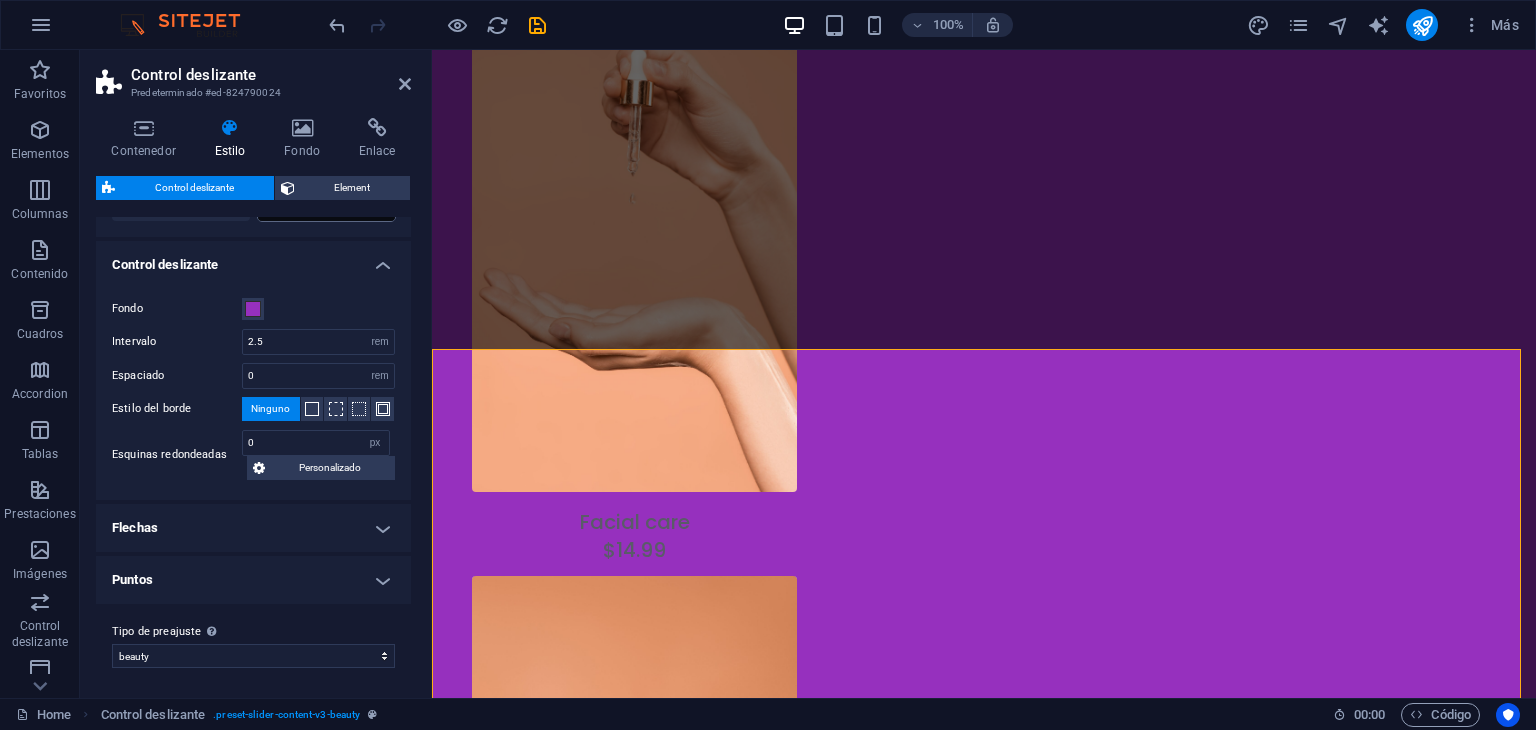 scroll, scrollTop: 0, scrollLeft: 0, axis: both 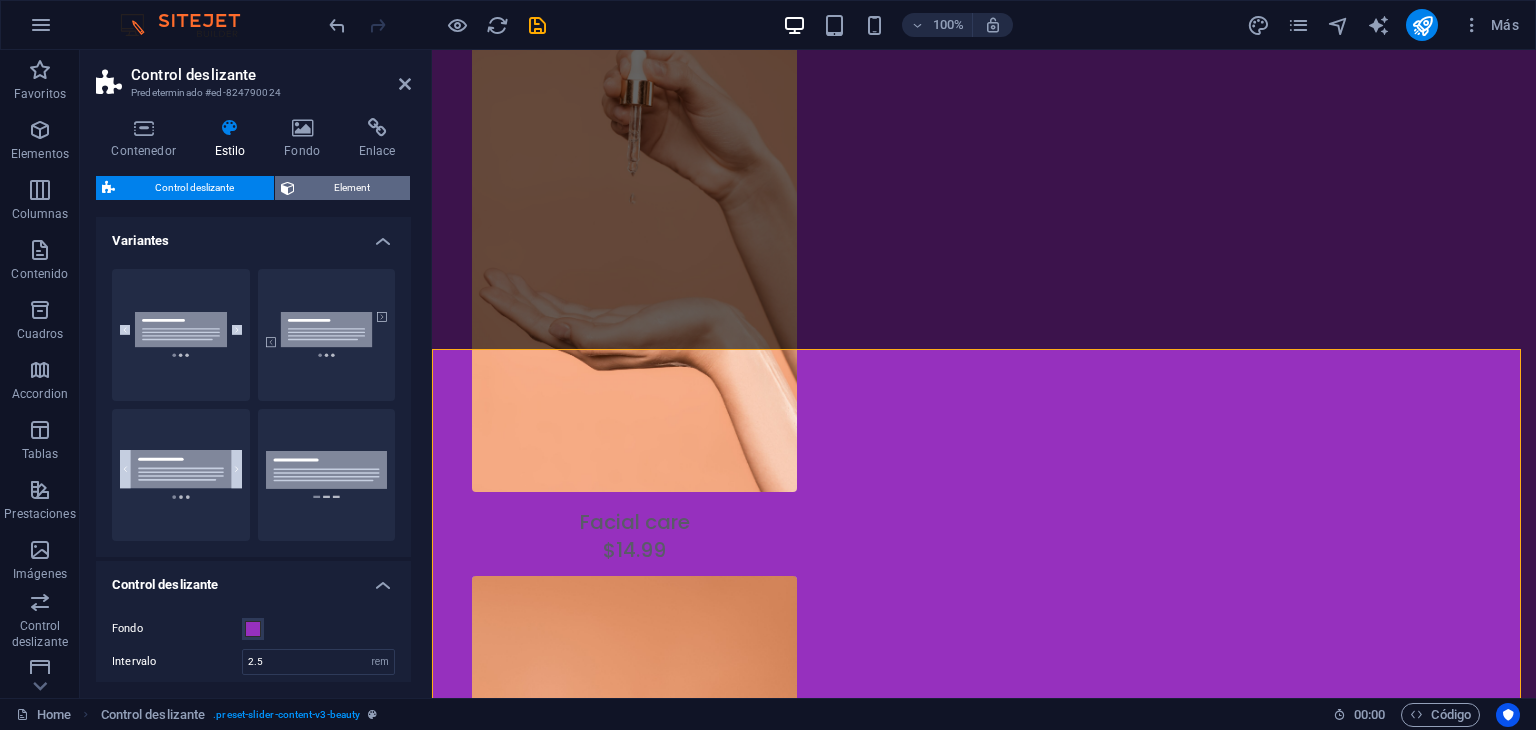 click on "Element" at bounding box center (353, 188) 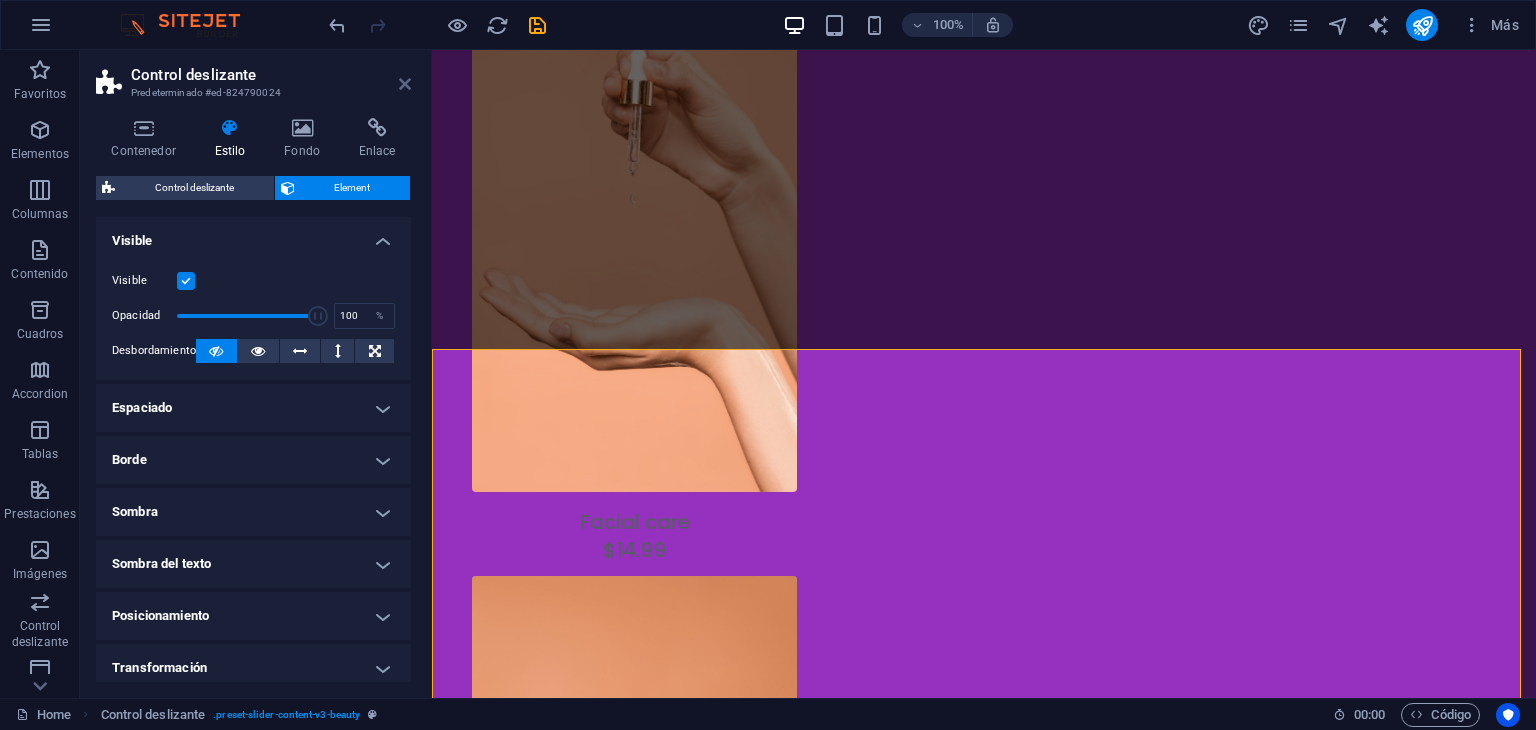 click at bounding box center (405, 84) 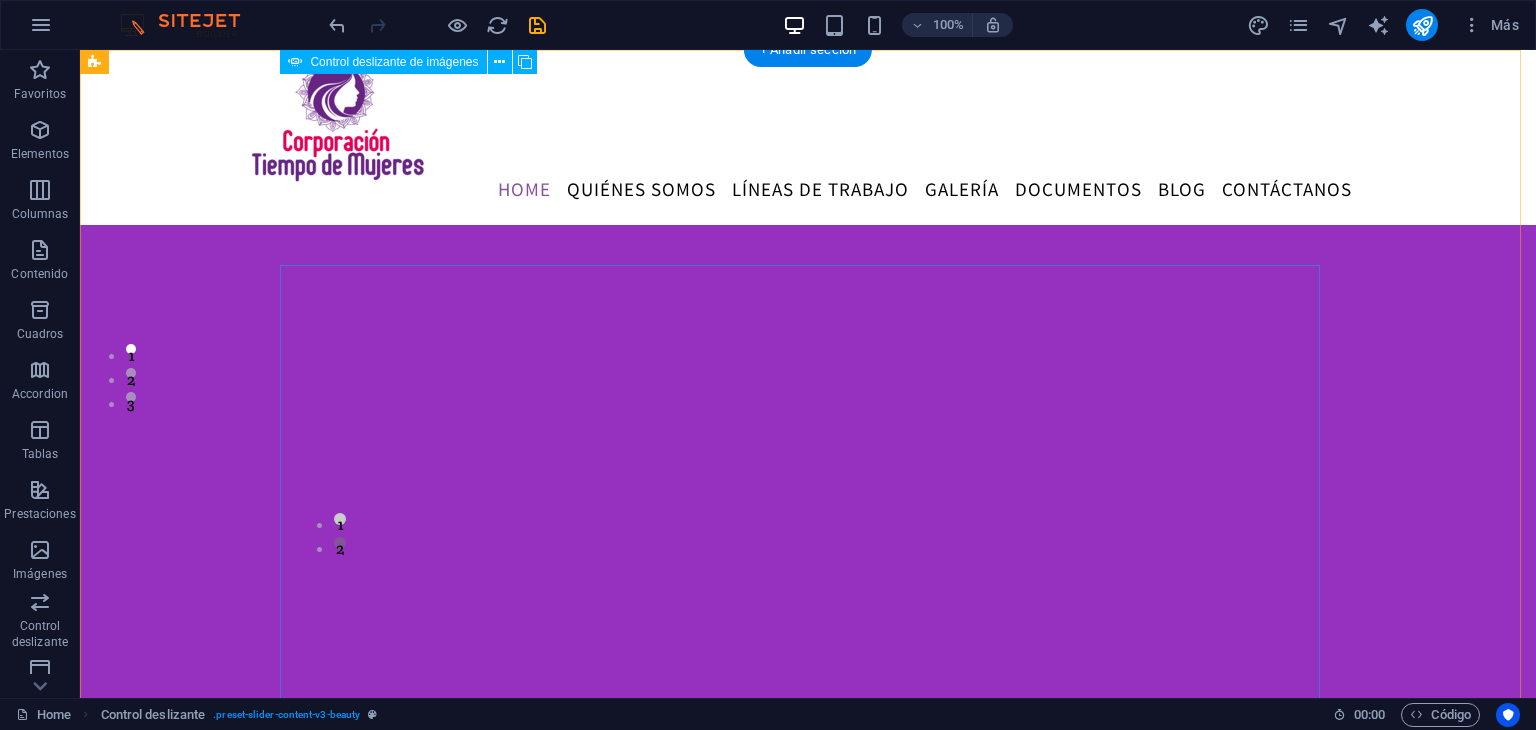scroll, scrollTop: 0, scrollLeft: 0, axis: both 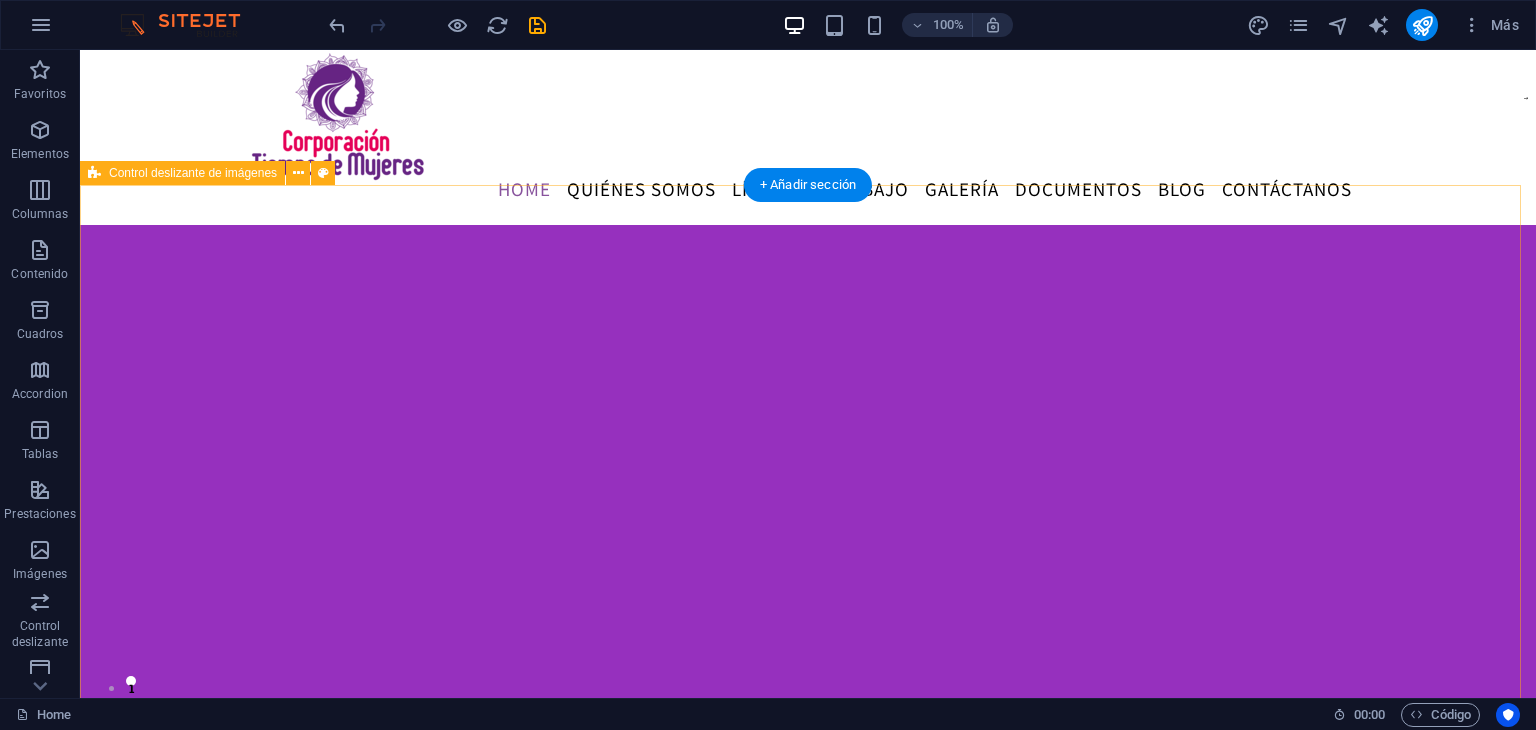 click on "1 2" at bounding box center [808, 605] 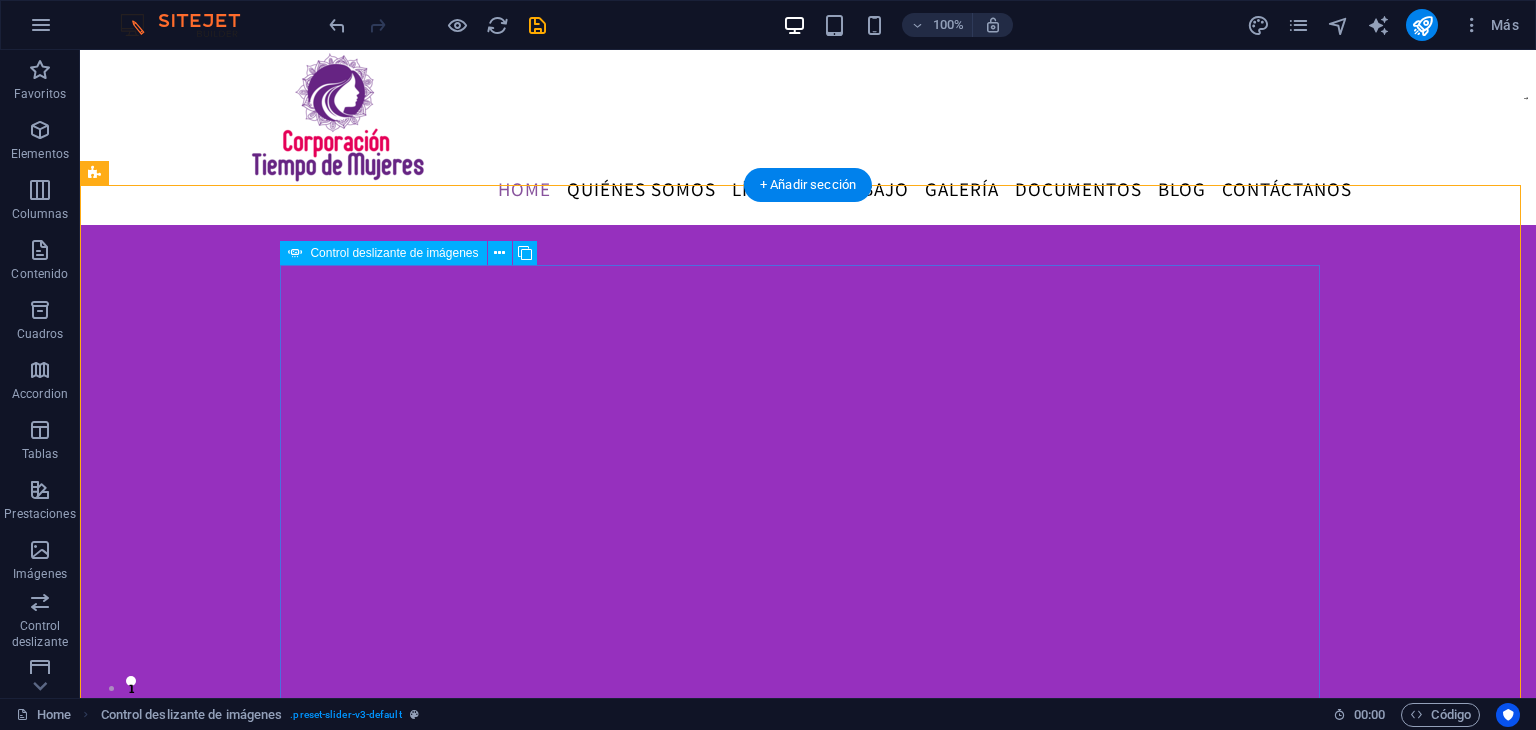 click at bounding box center (-1280, 2061) 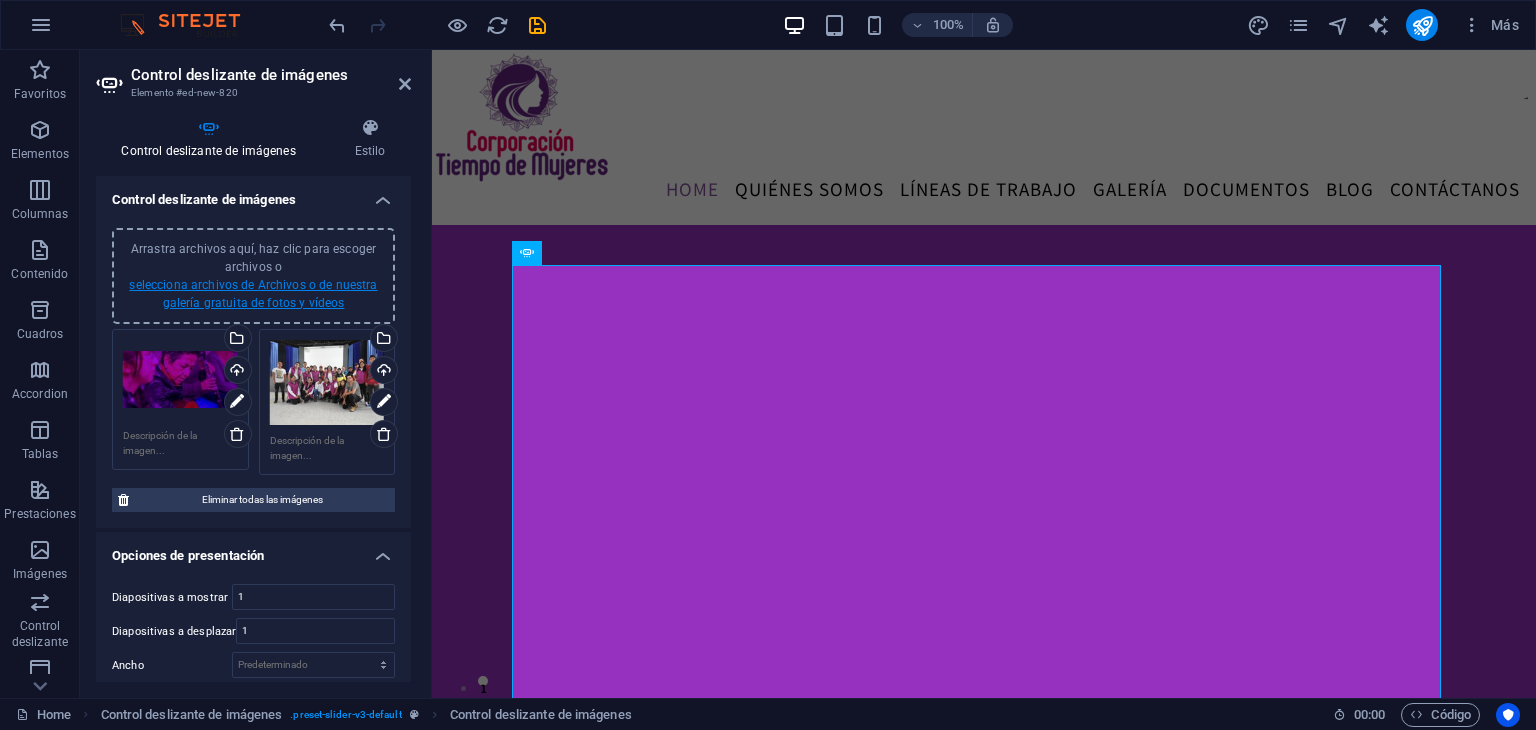 click on "selecciona archivos de Archivos o de nuestra galería gratuita de fotos y vídeos" at bounding box center [253, 294] 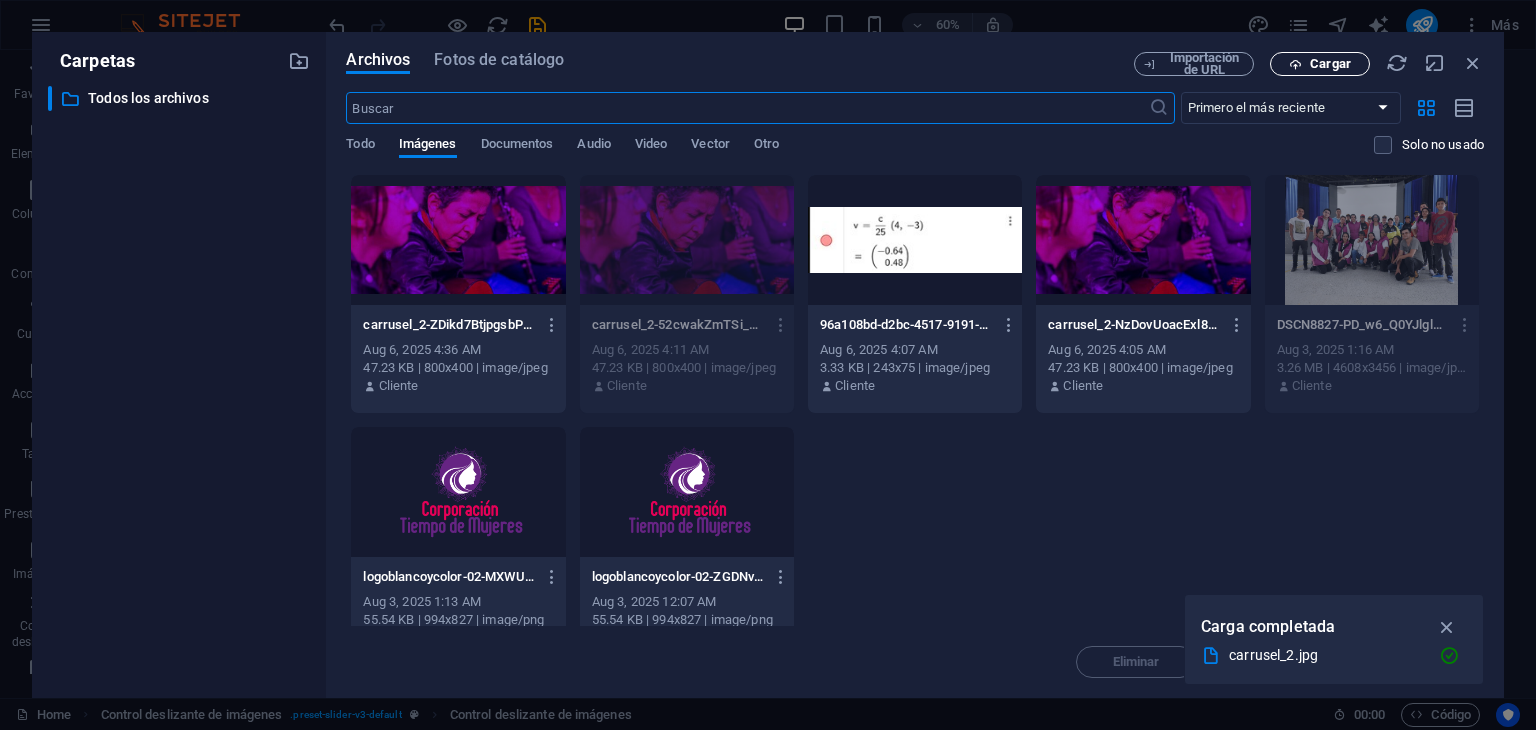 click at bounding box center [1295, 64] 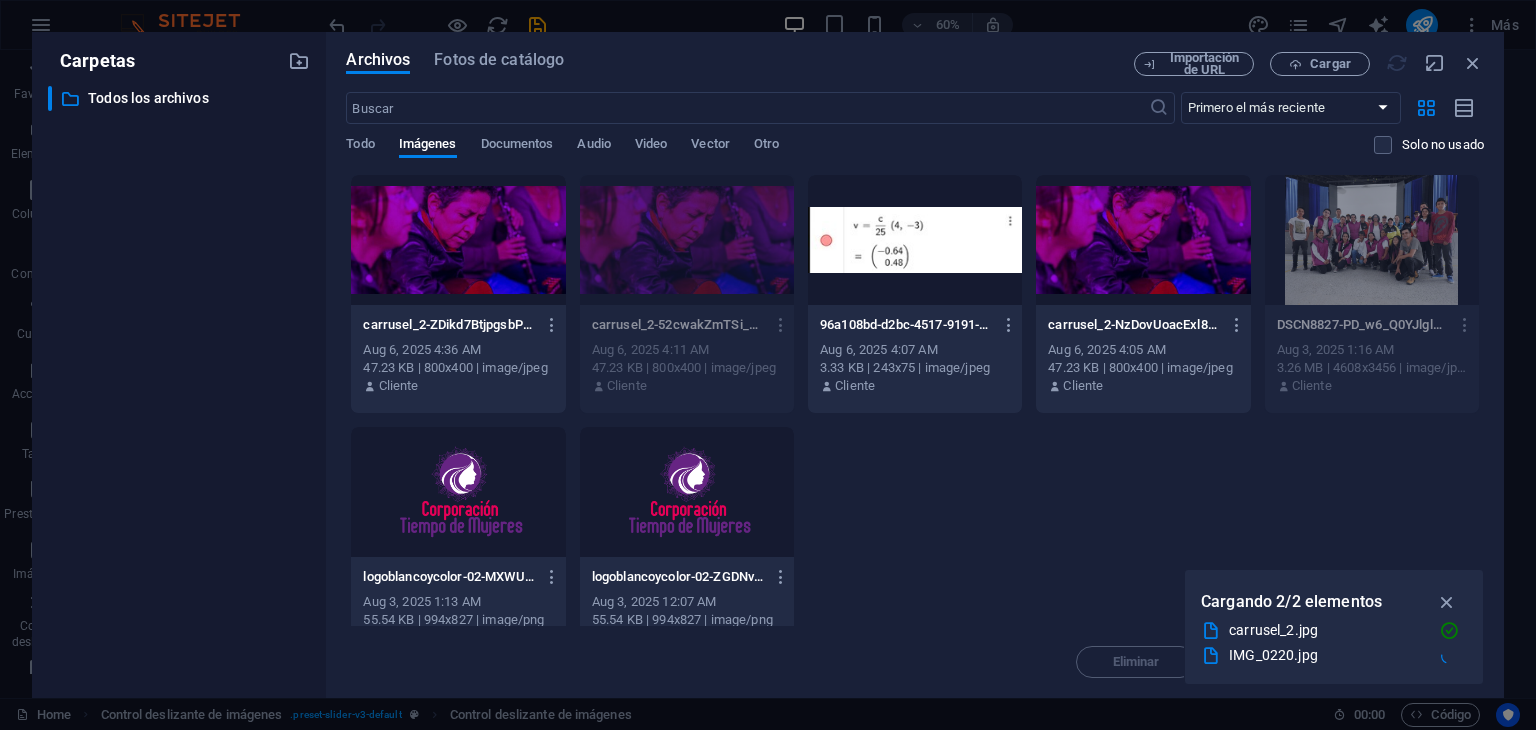 click at bounding box center [458, 240] 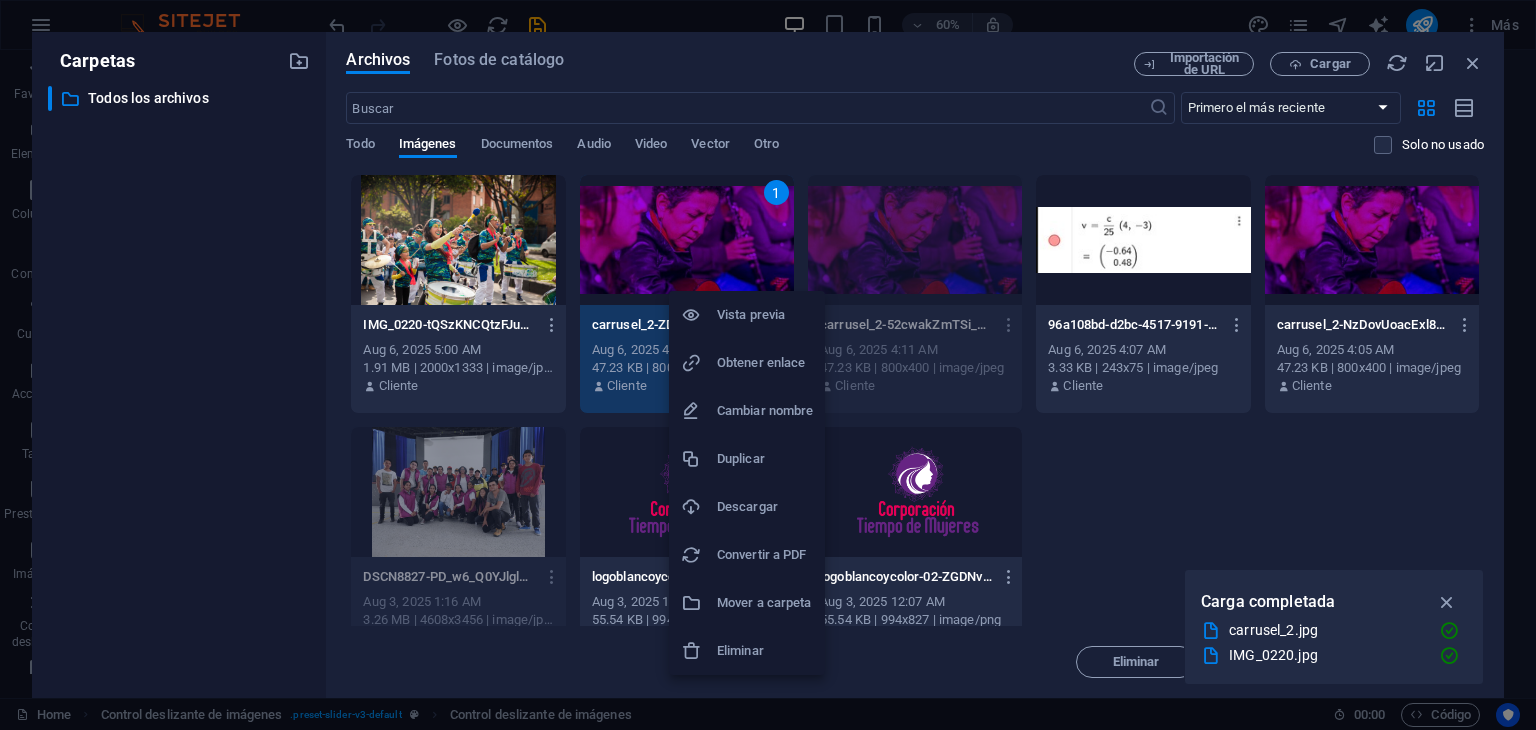 click on "Eliminar" at bounding box center (765, 651) 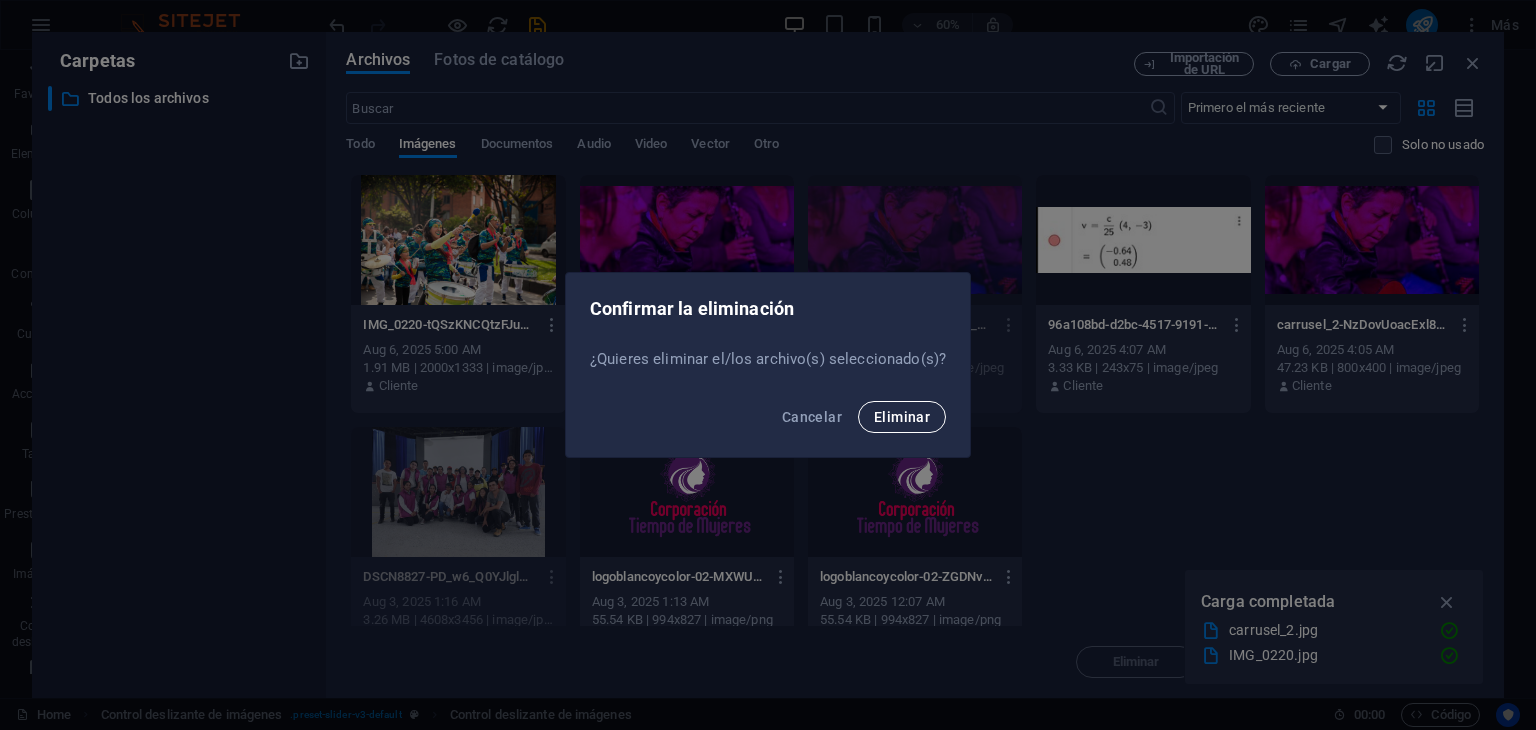 click on "Eliminar" at bounding box center [902, 417] 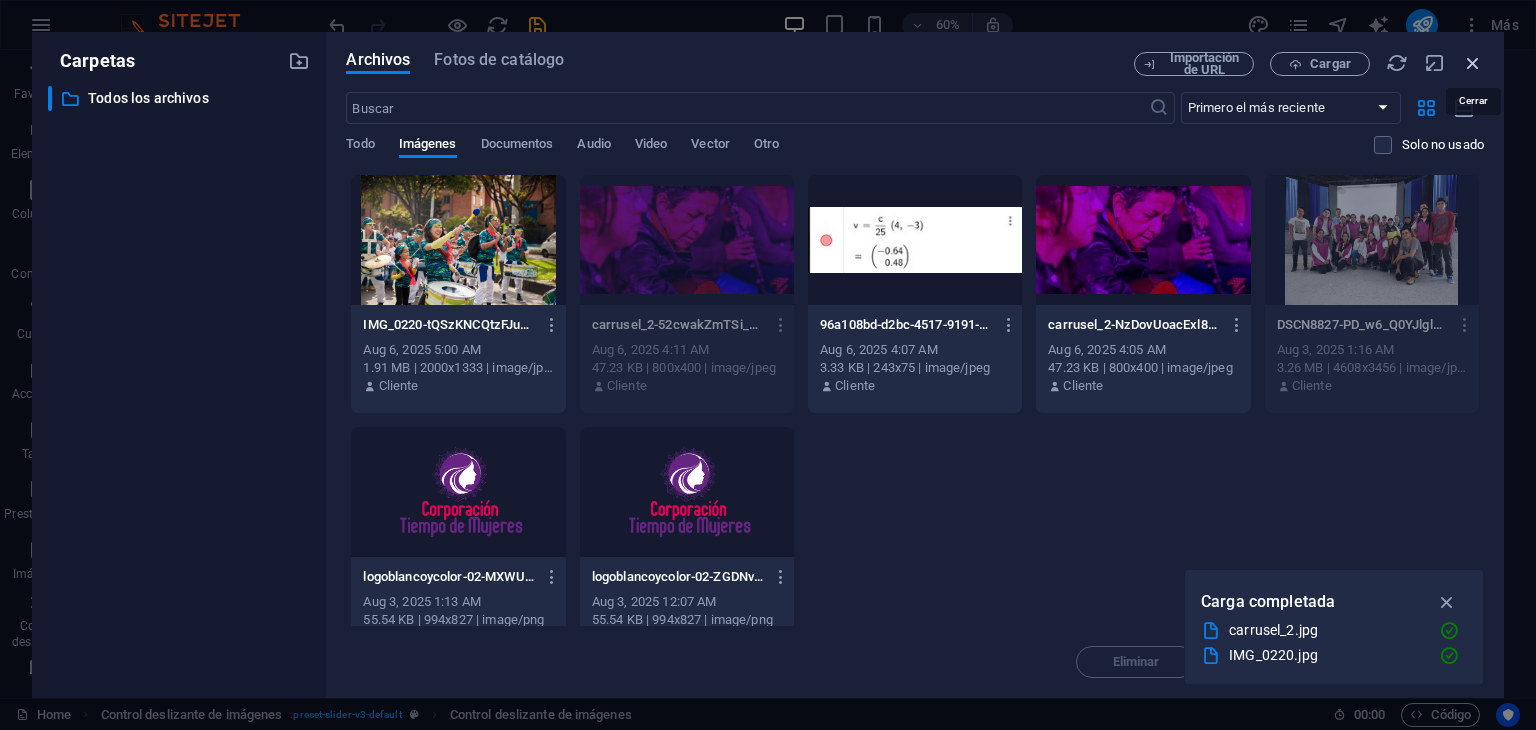 drag, startPoint x: 1472, startPoint y: 61, endPoint x: 283, endPoint y: 231, distance: 1201.0916 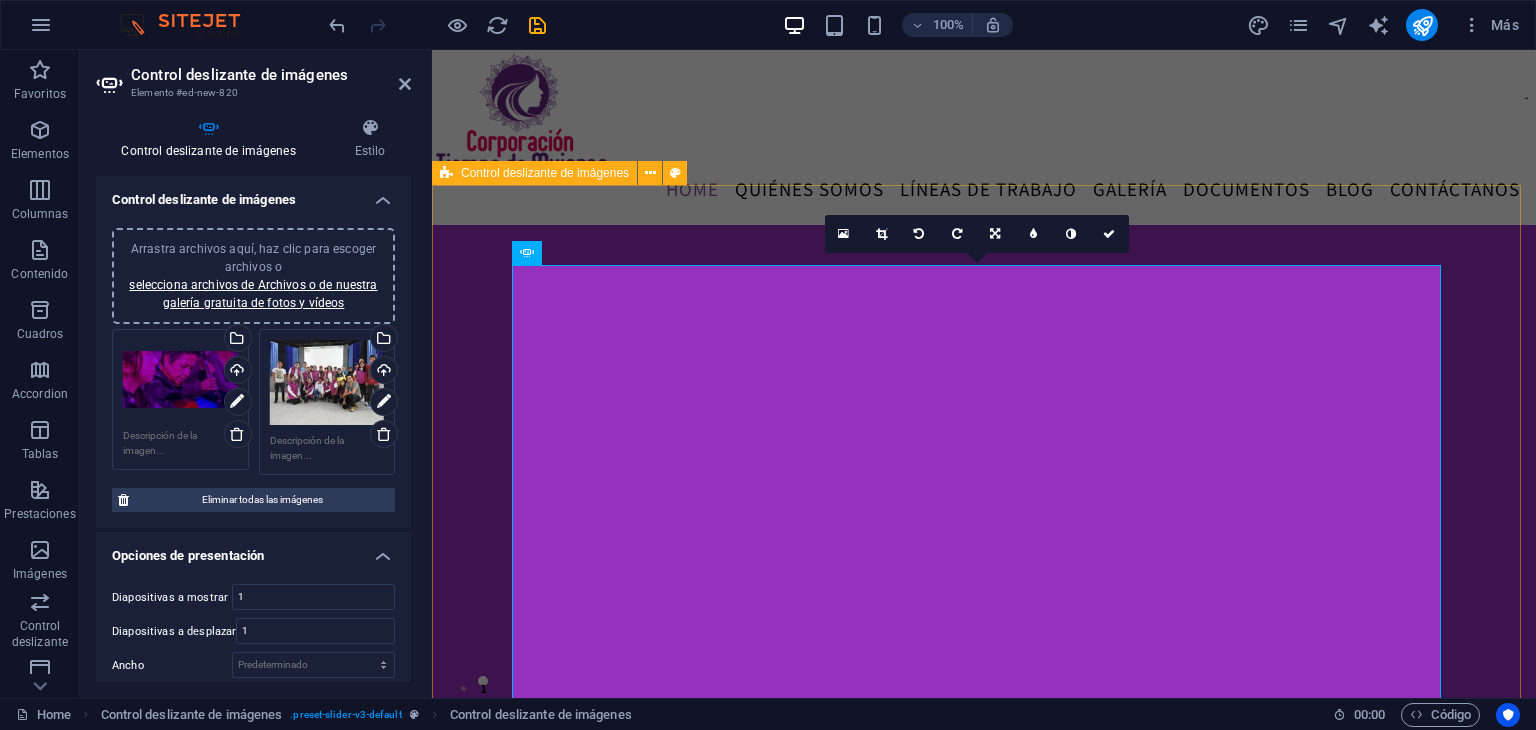 click on "1 2" at bounding box center [984, 605] 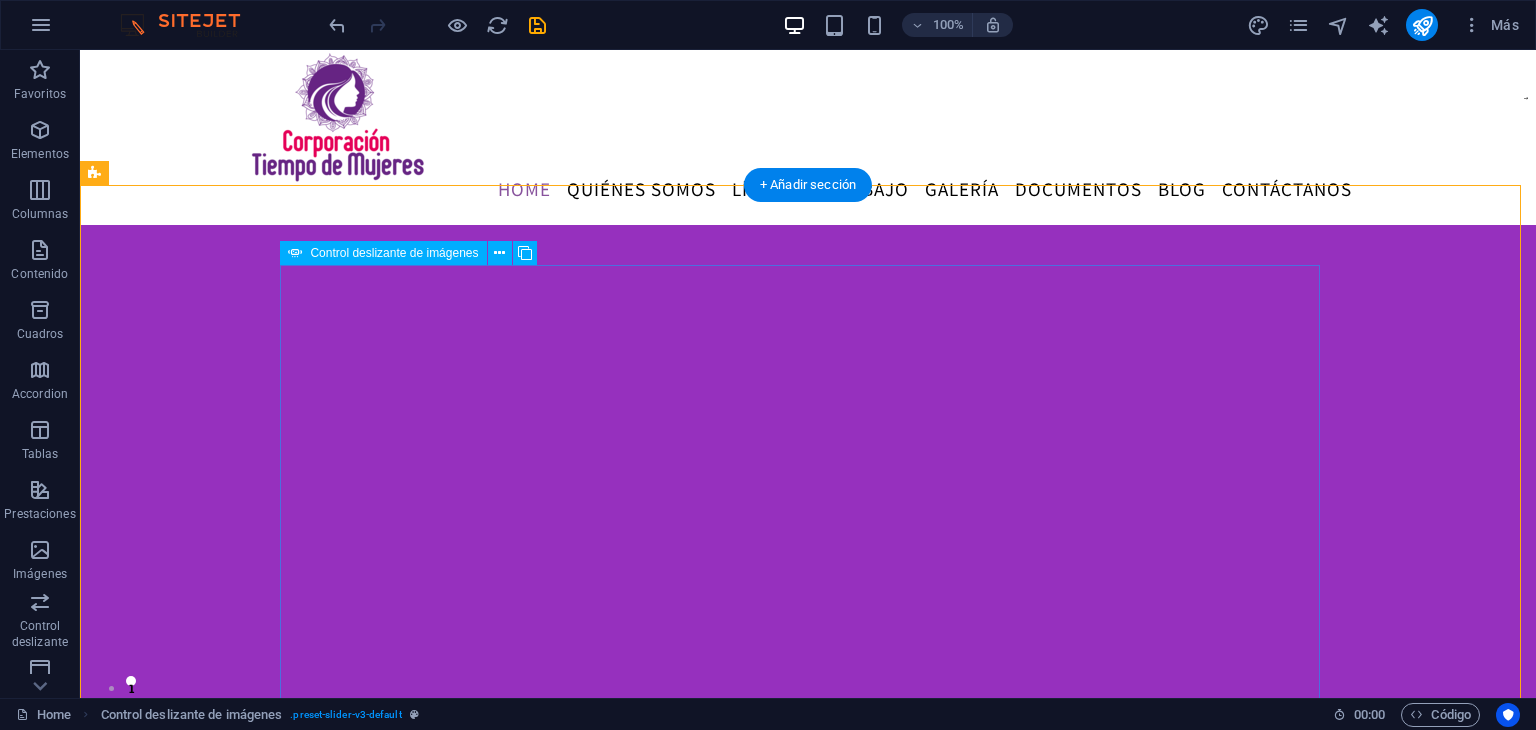 click at bounding box center [-1280, 2061] 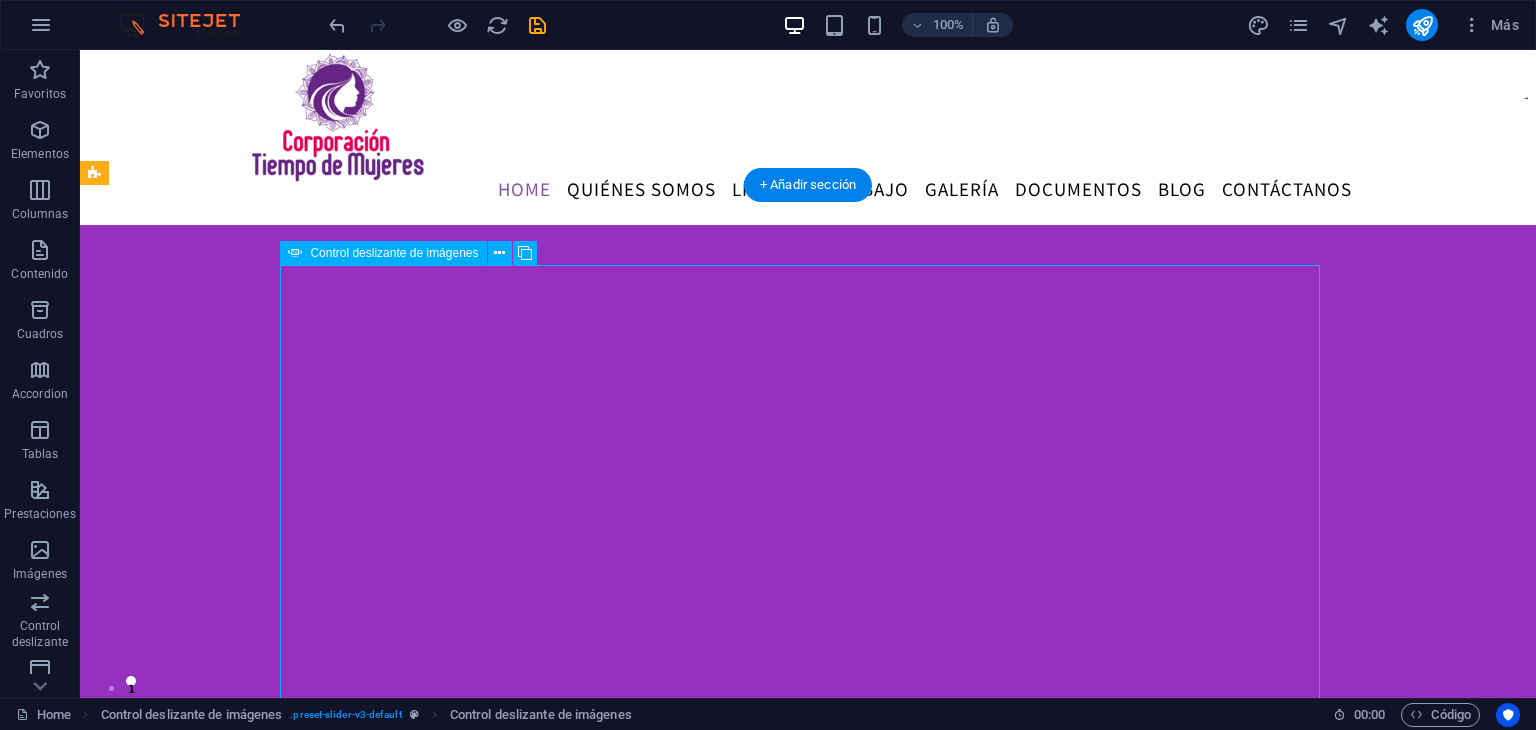 click at bounding box center (-1280, 2061) 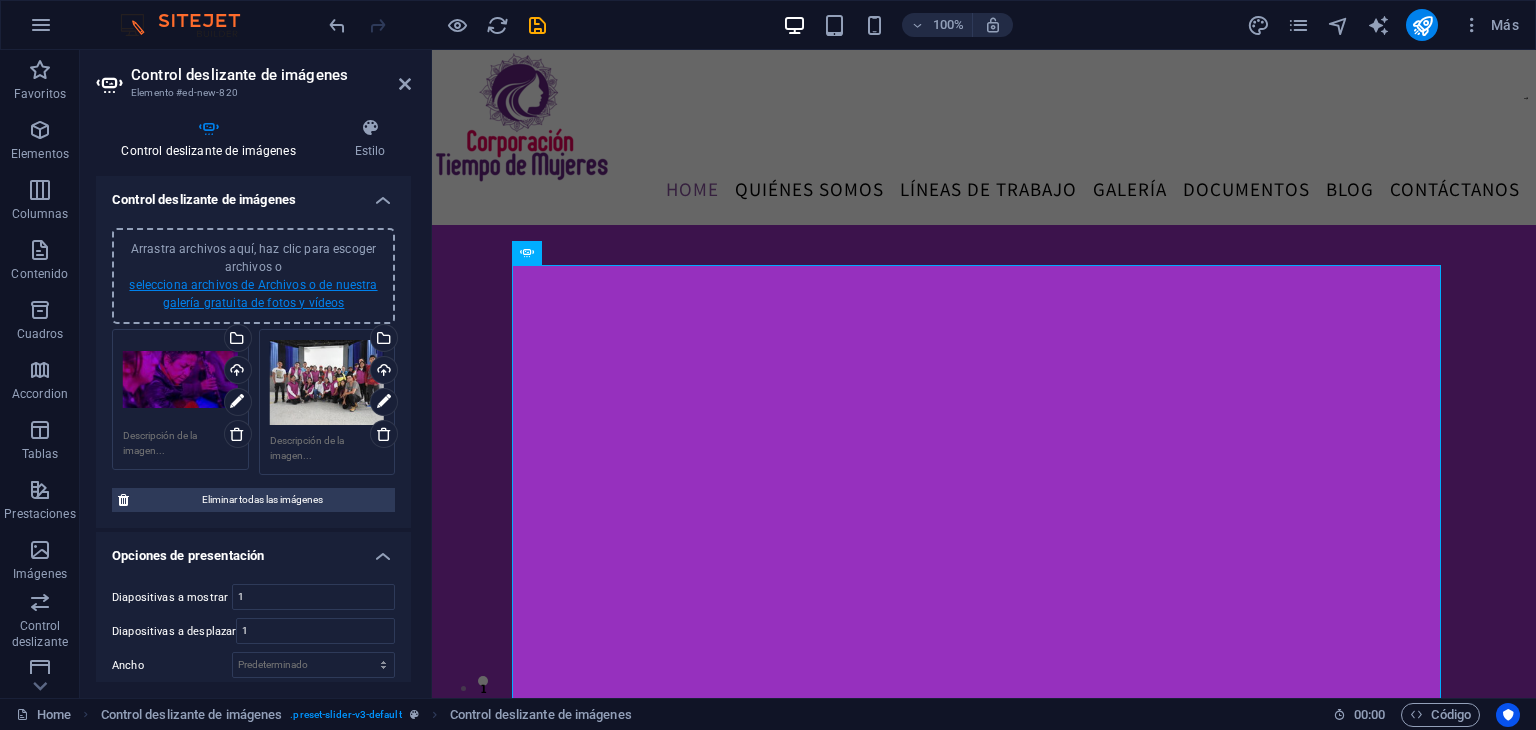 click on "selecciona archivos de Archivos o de nuestra galería gratuita de fotos y vídeos" at bounding box center [253, 294] 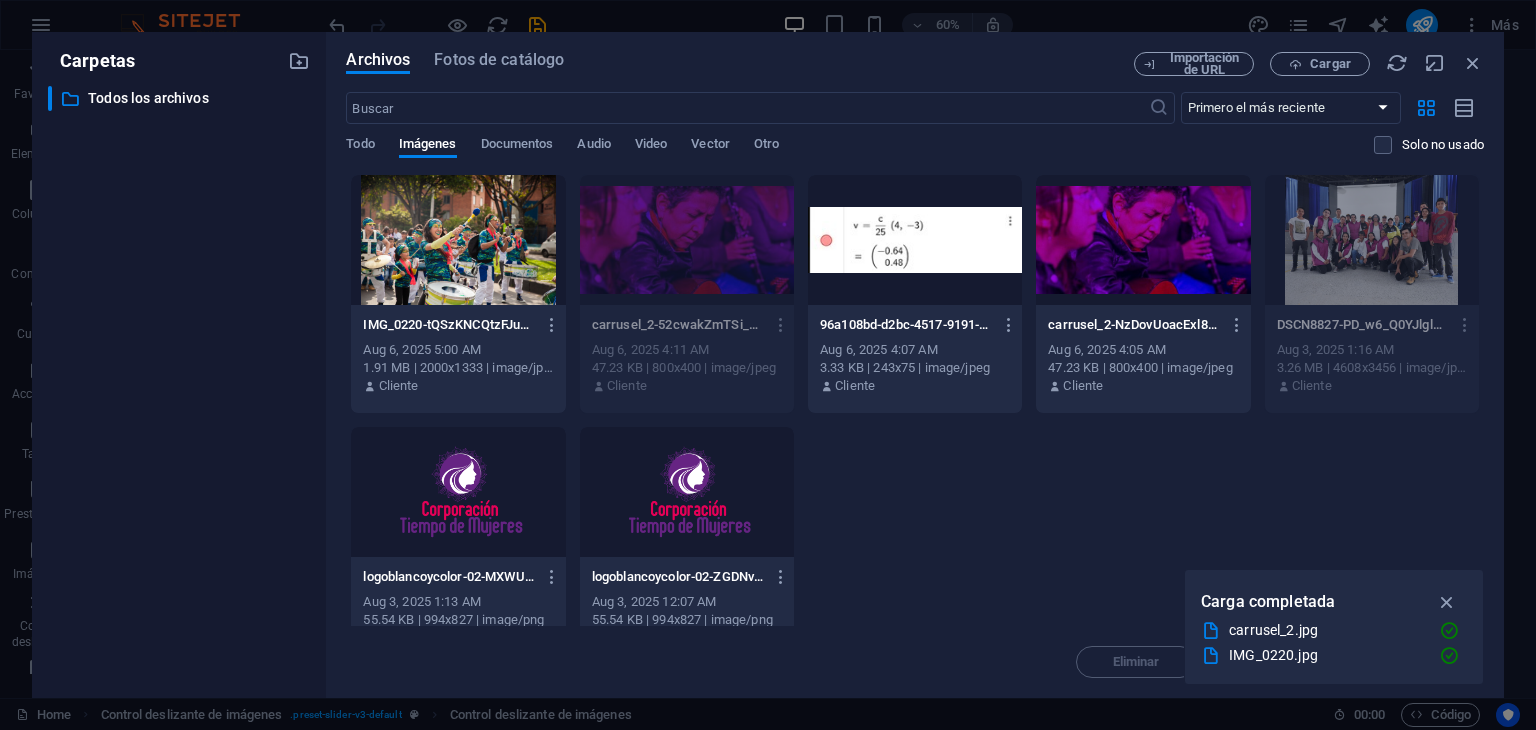 click at bounding box center (458, 240) 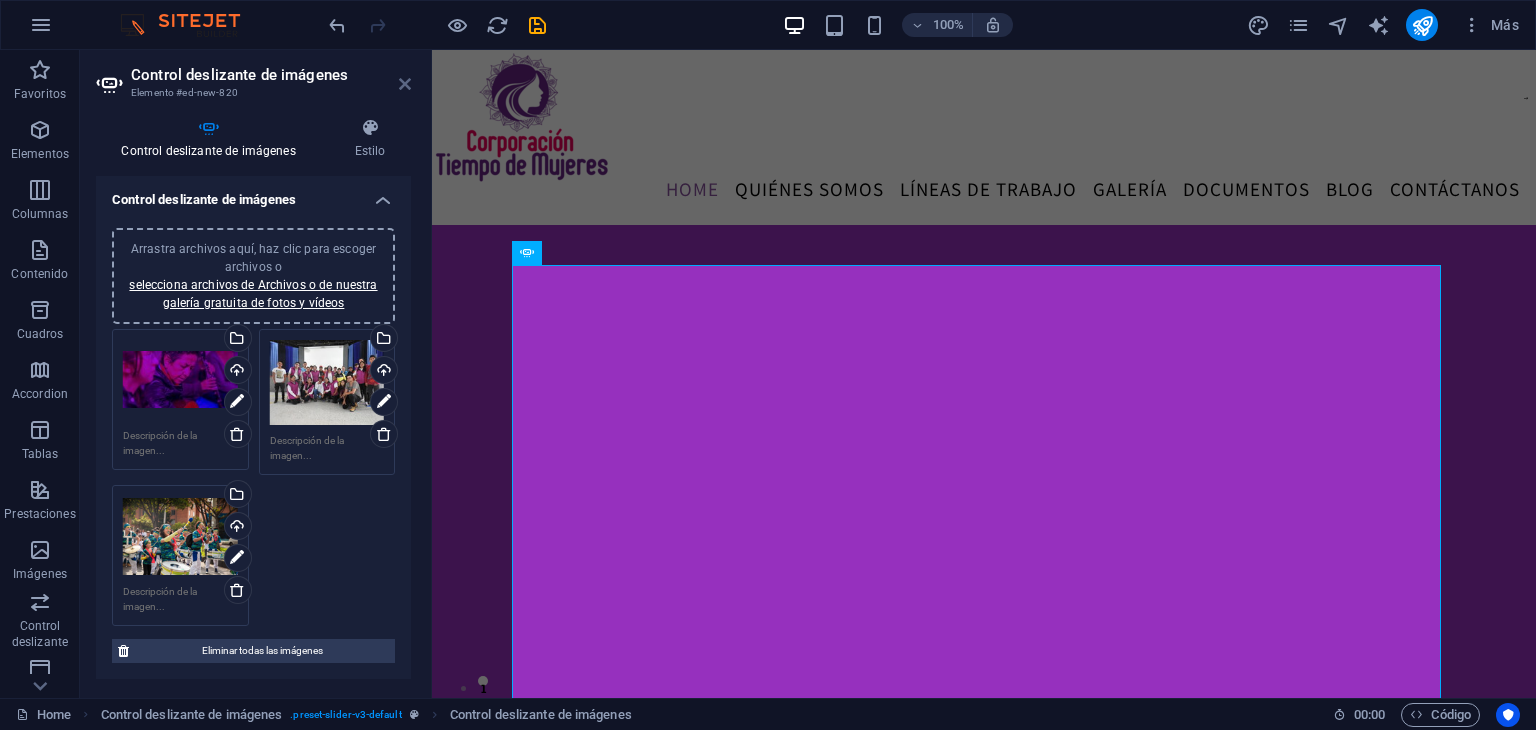 click at bounding box center [405, 84] 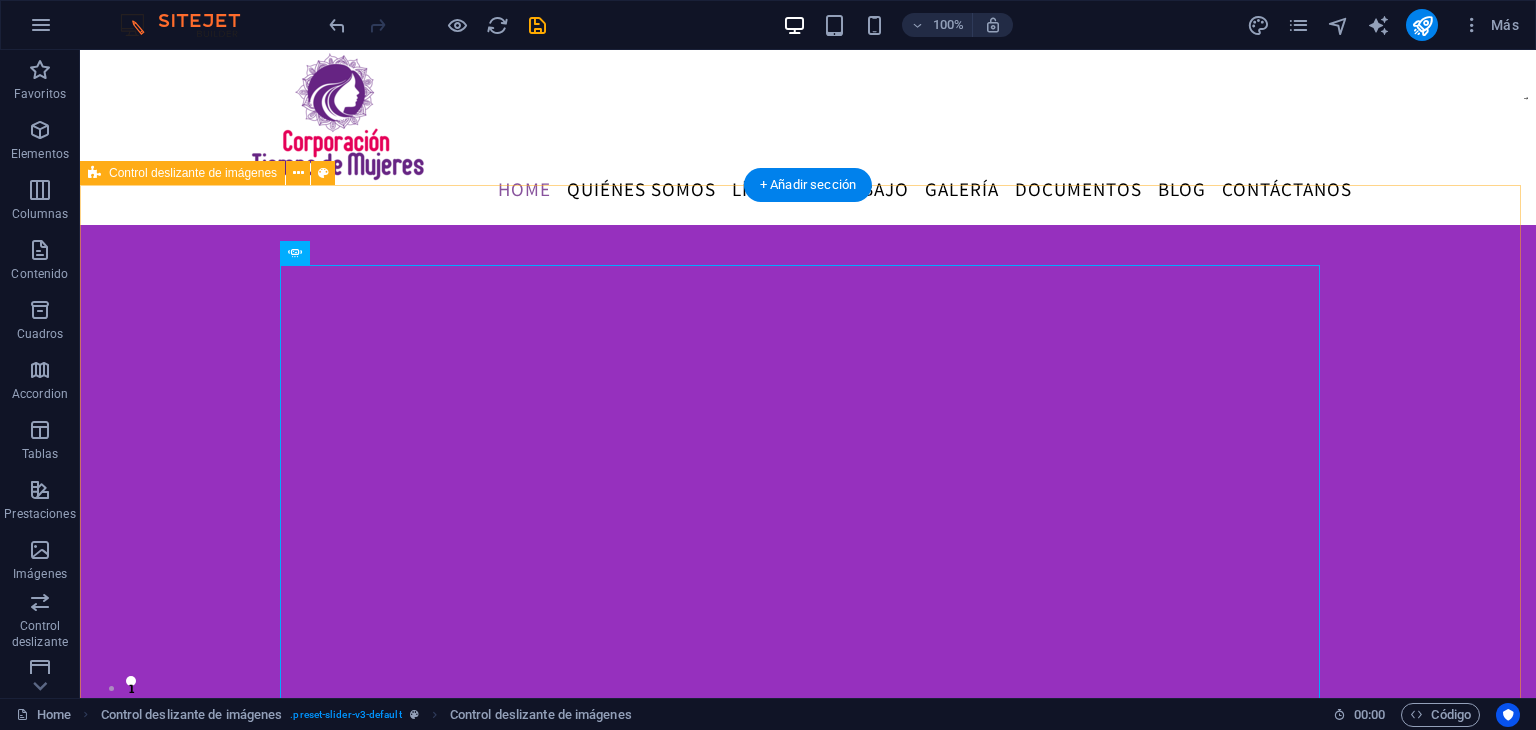 click on "1 2 3" at bounding box center (808, 605) 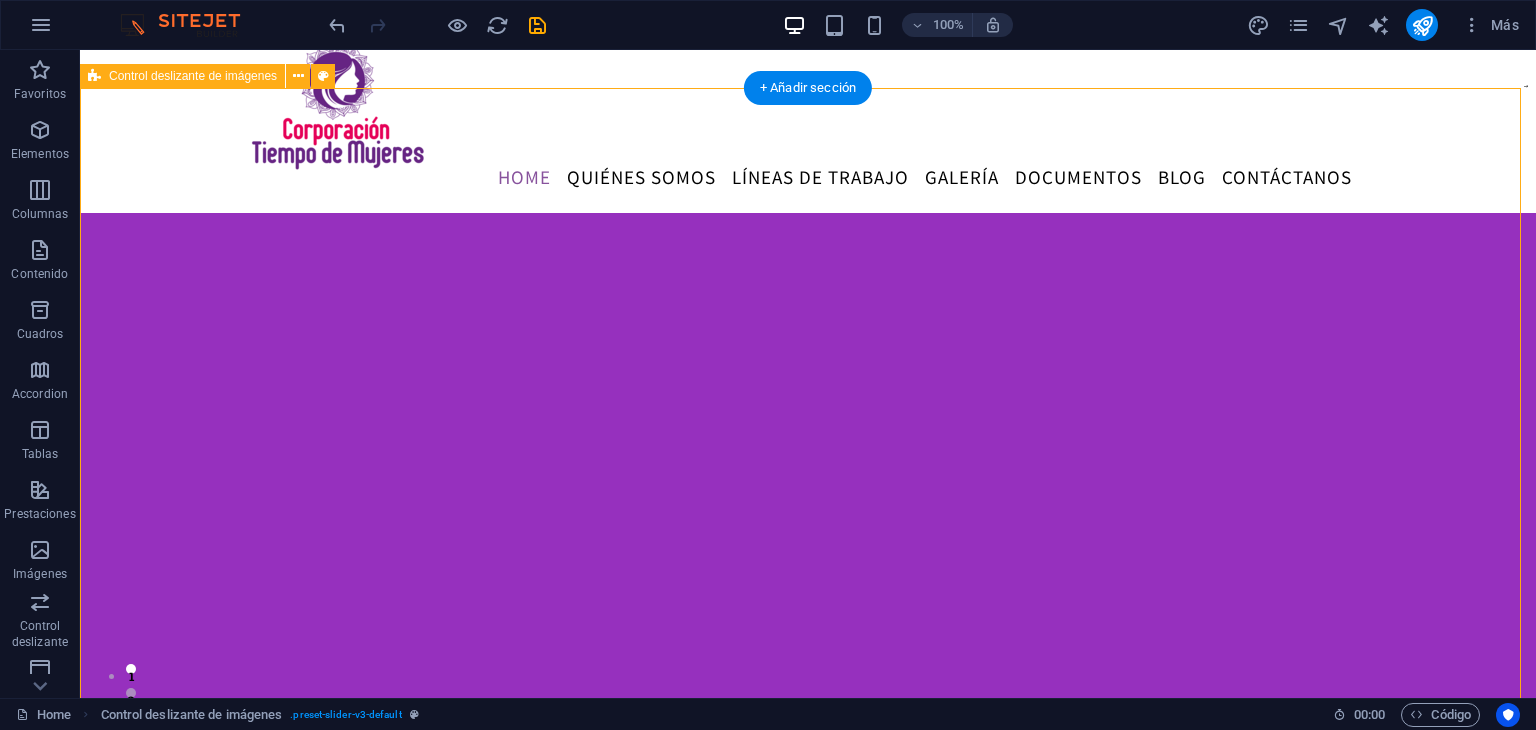 scroll, scrollTop: 96, scrollLeft: 0, axis: vertical 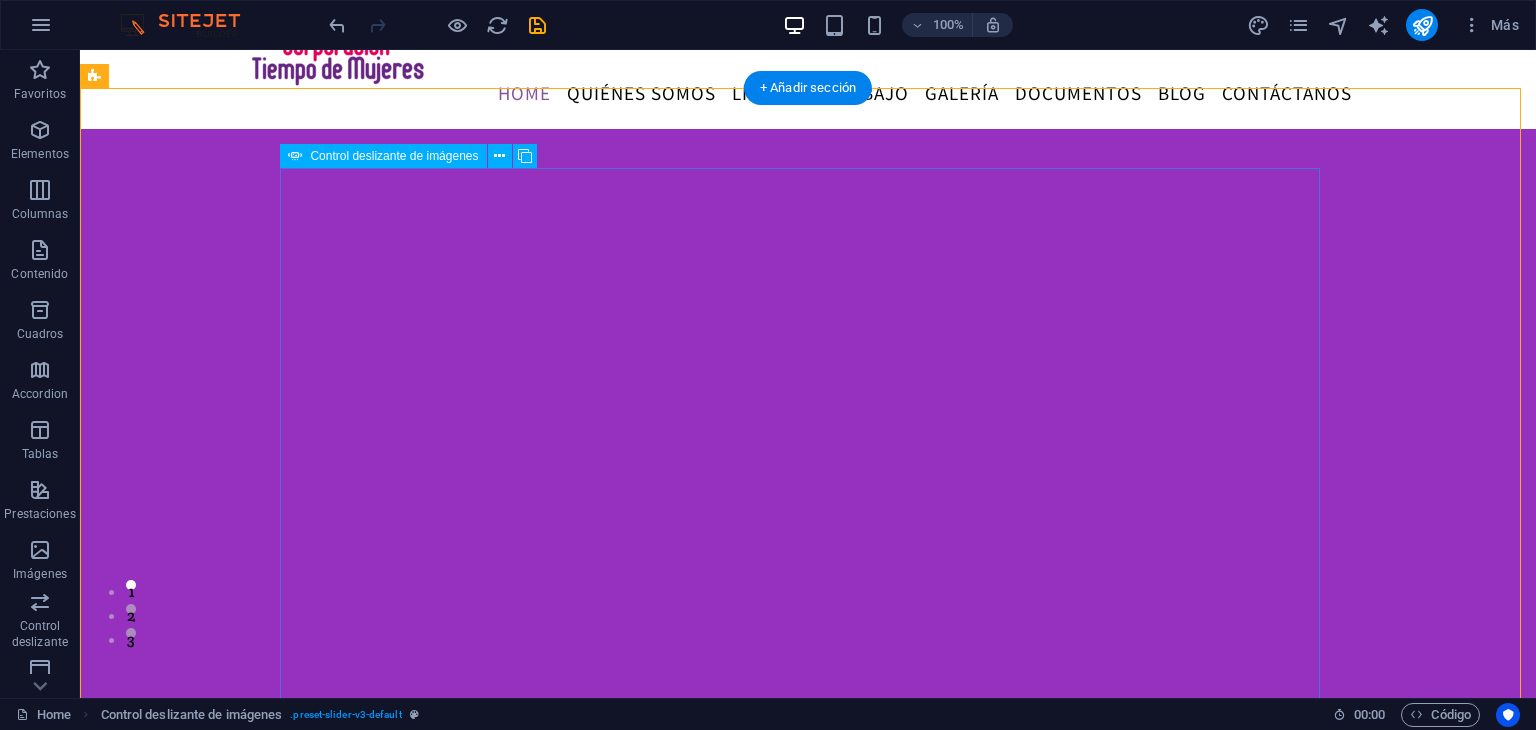 click at bounding box center (808, 3519) 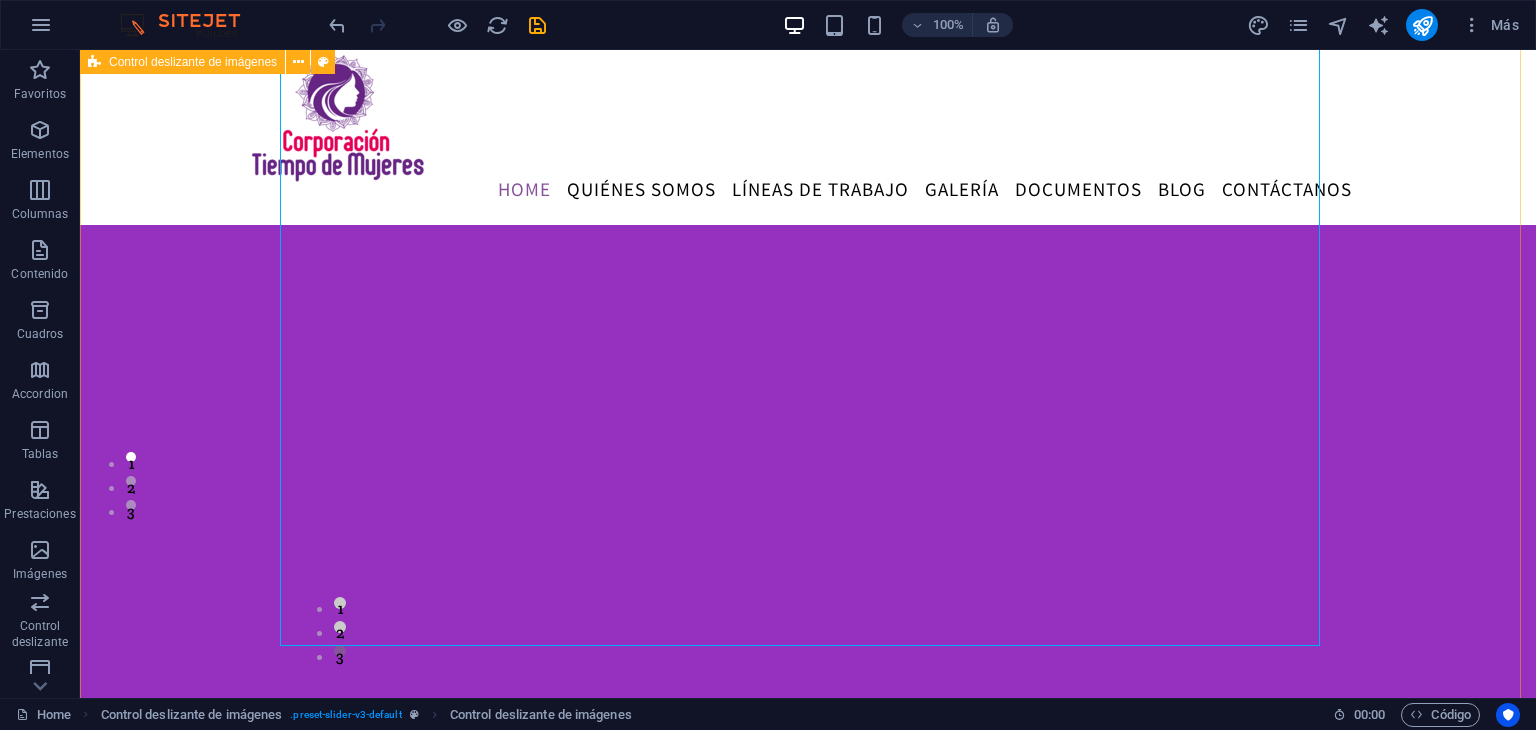 scroll, scrollTop: 219, scrollLeft: 0, axis: vertical 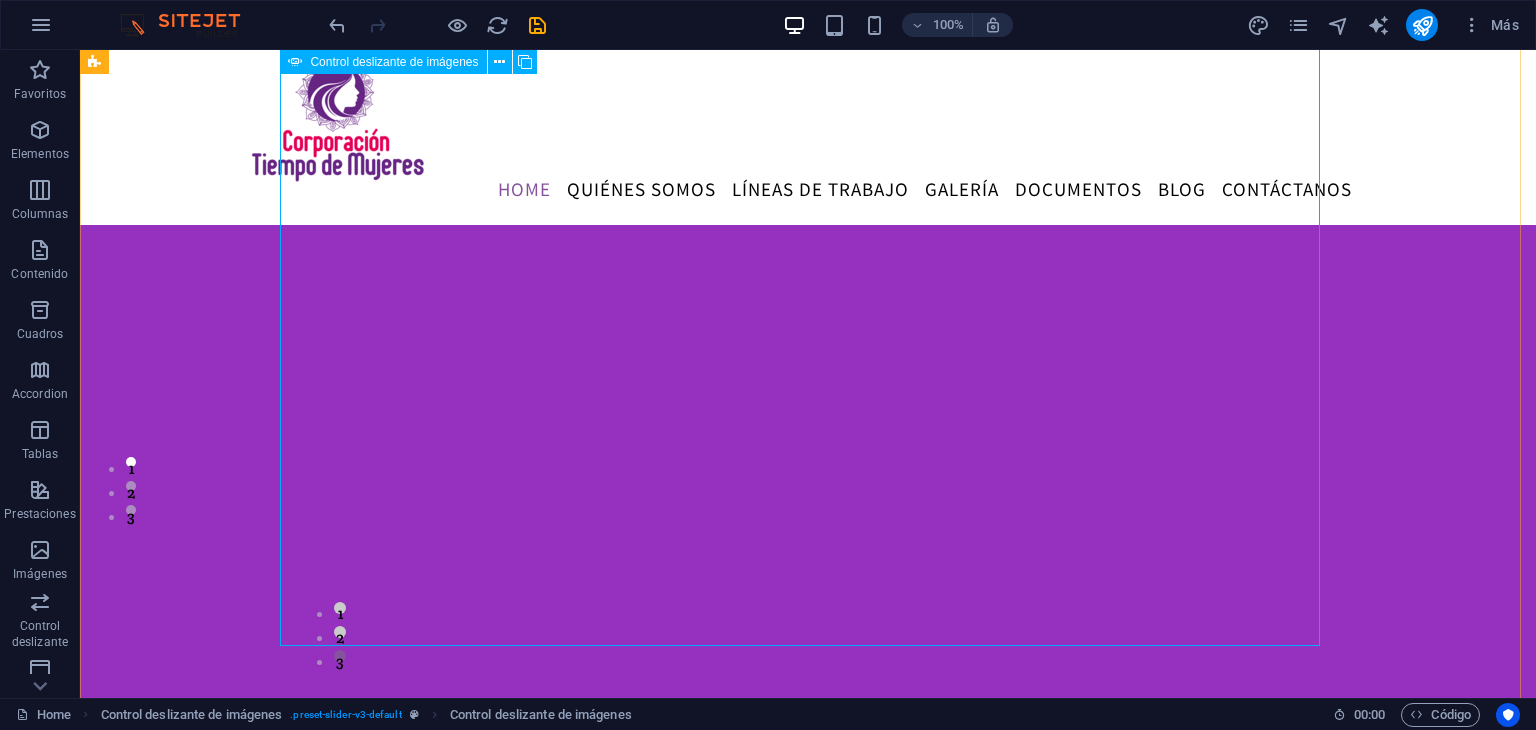 click at bounding box center [808, 3356] 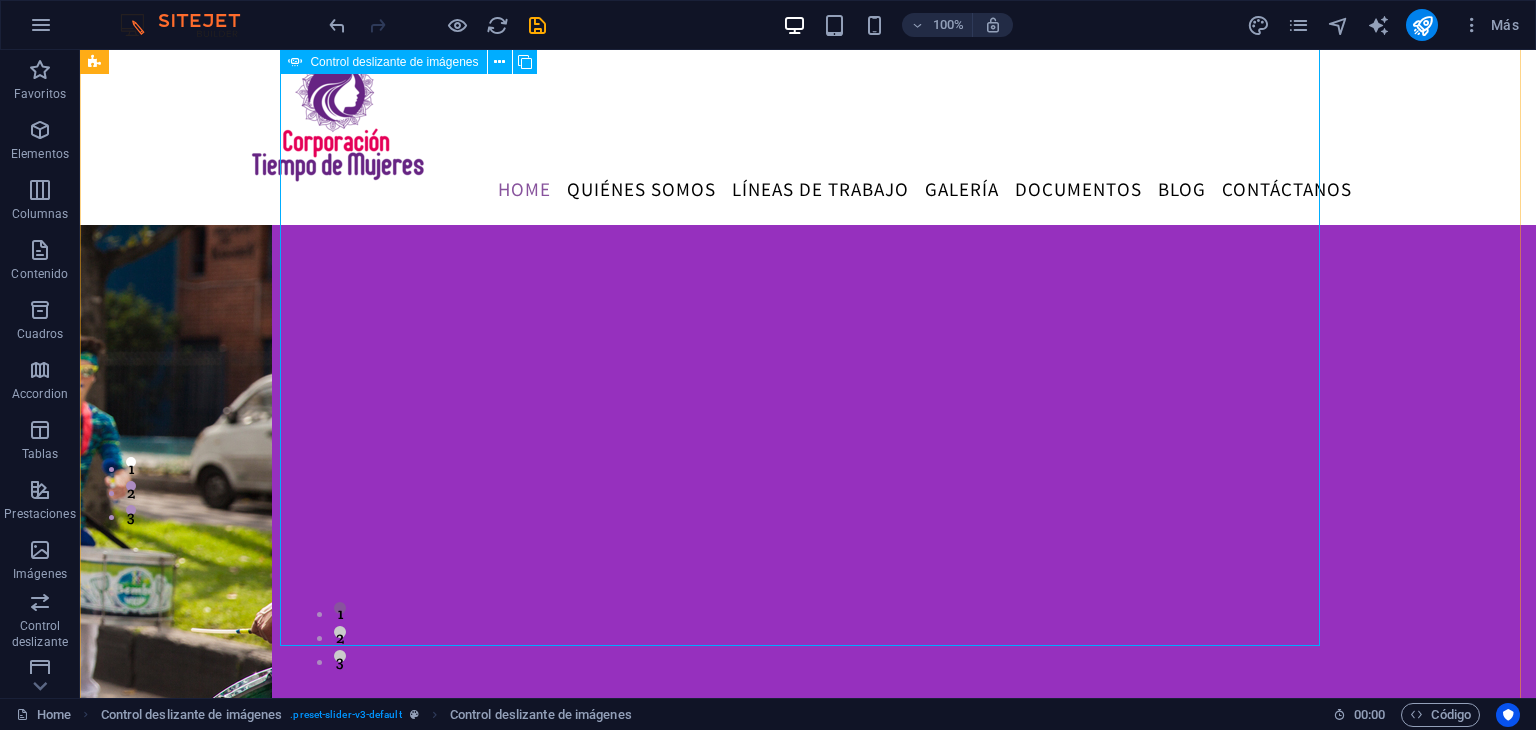 click at bounding box center [808, 66] 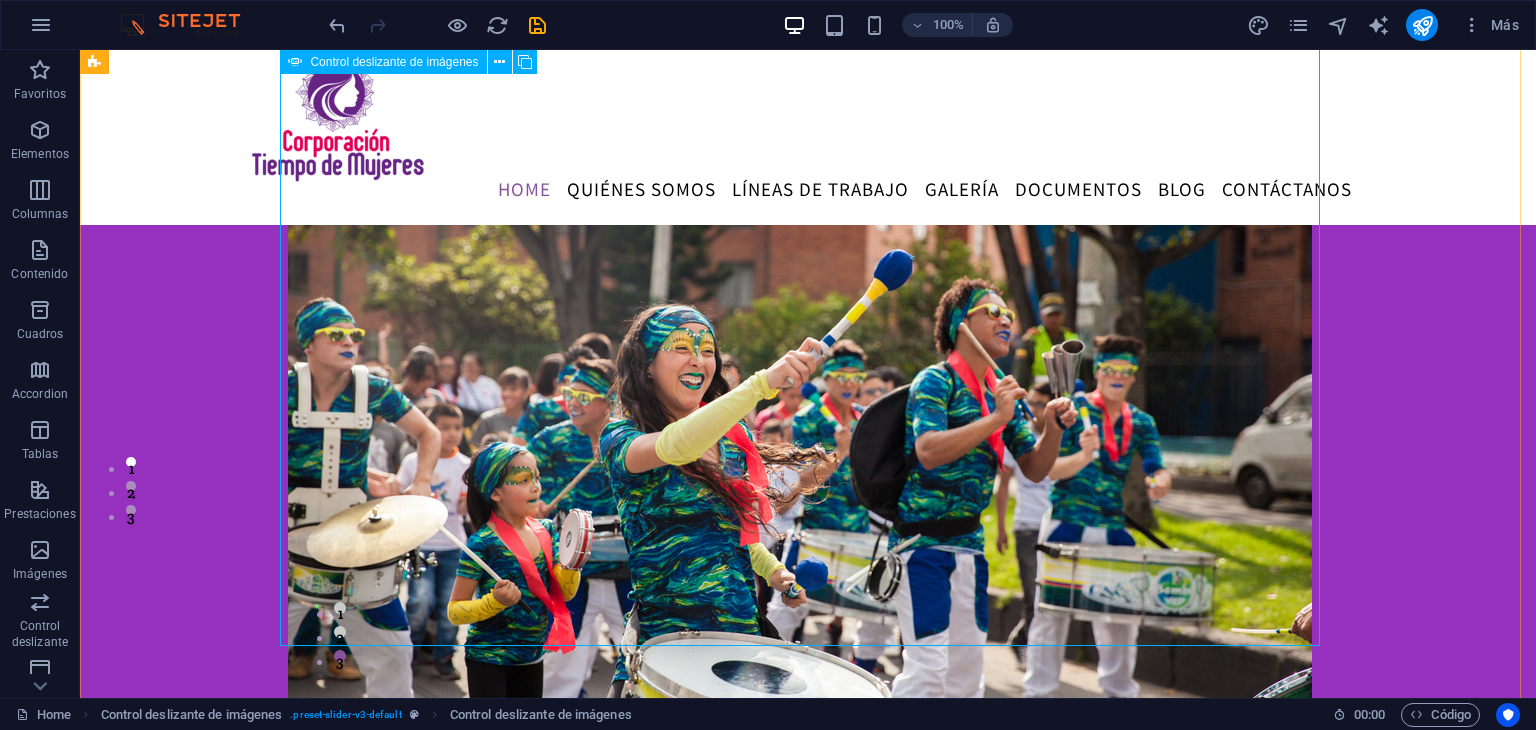 click at bounding box center (808, 66) 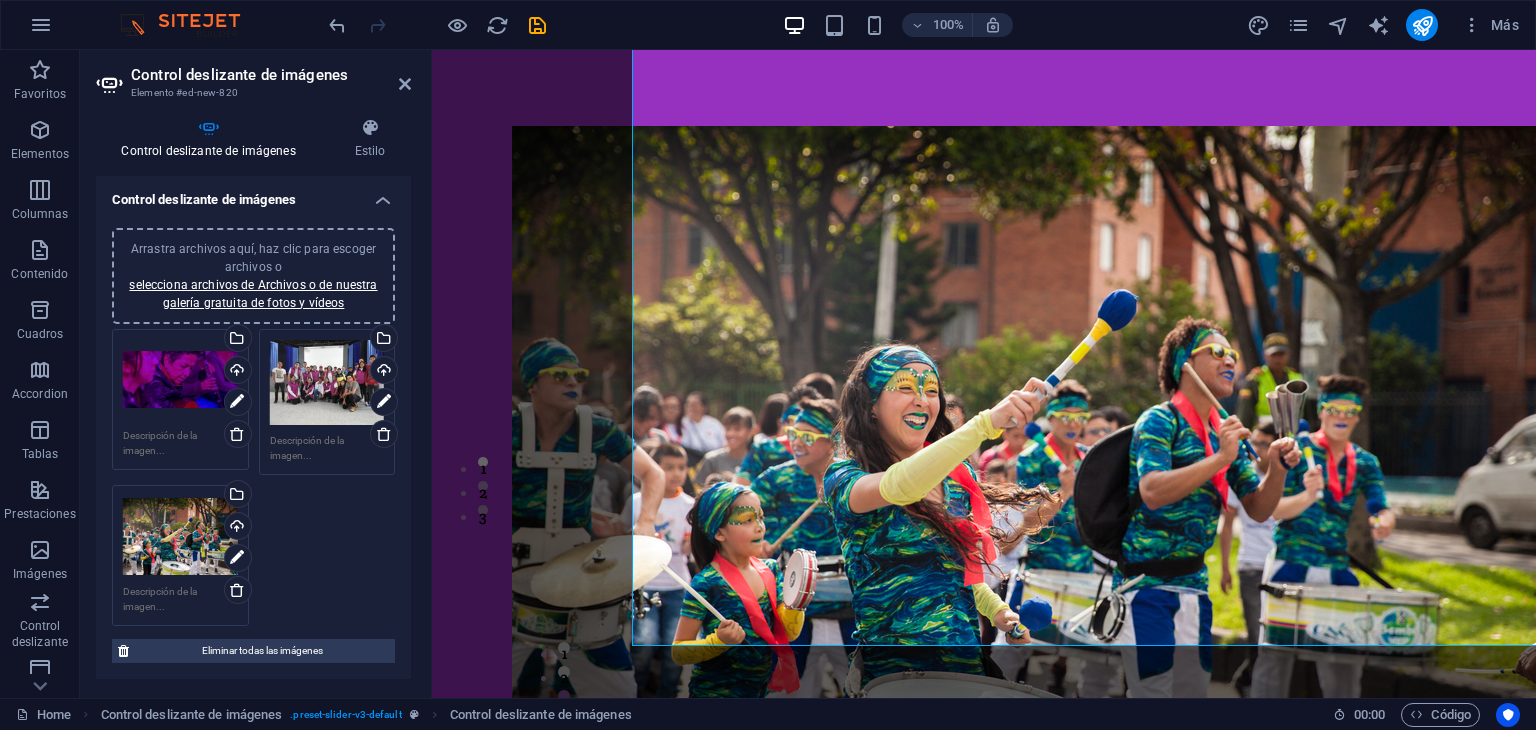 click on "Selecciona archivos del administrador de archivos, de la galería de fotos o carga archivo(s)" at bounding box center (236, 340) 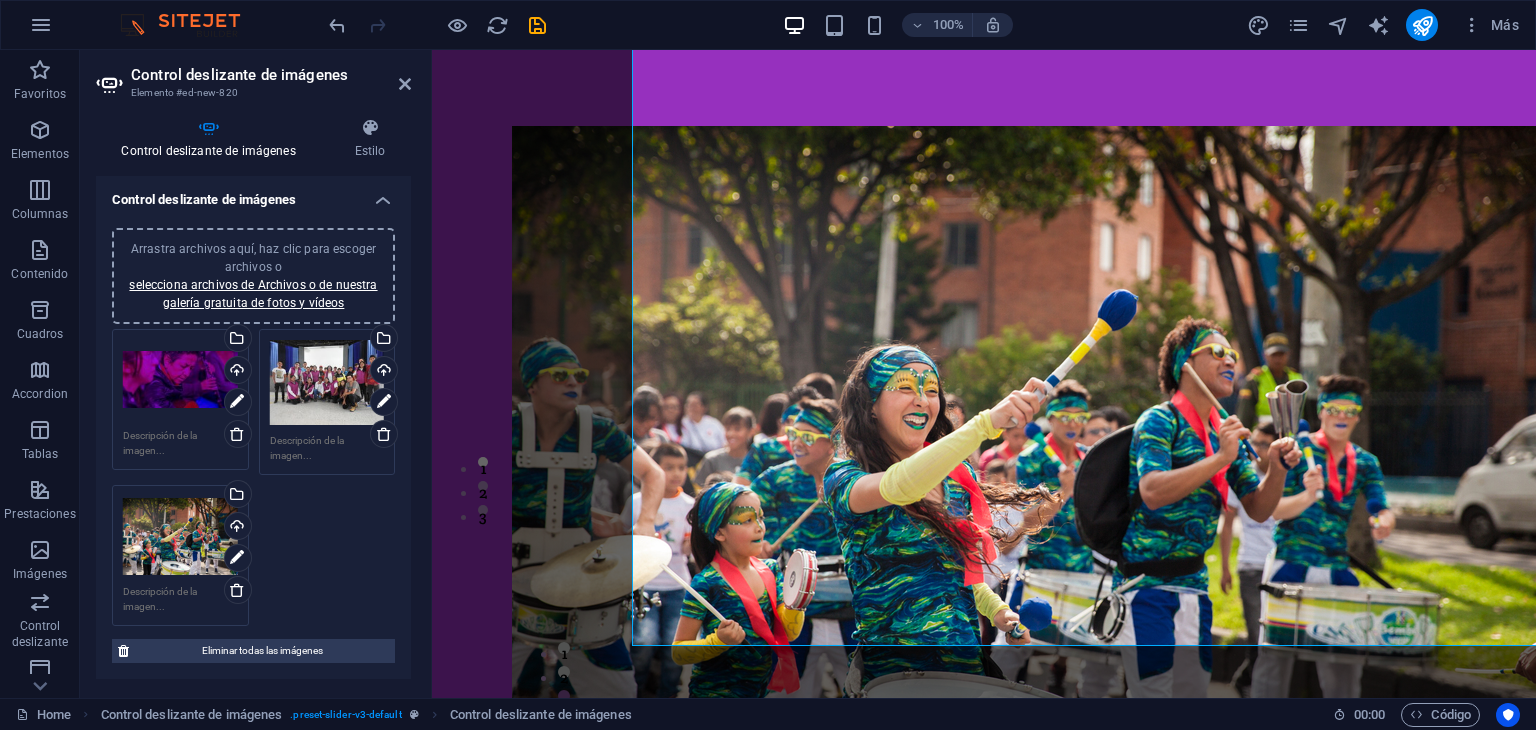 scroll, scrollTop: 259, scrollLeft: 0, axis: vertical 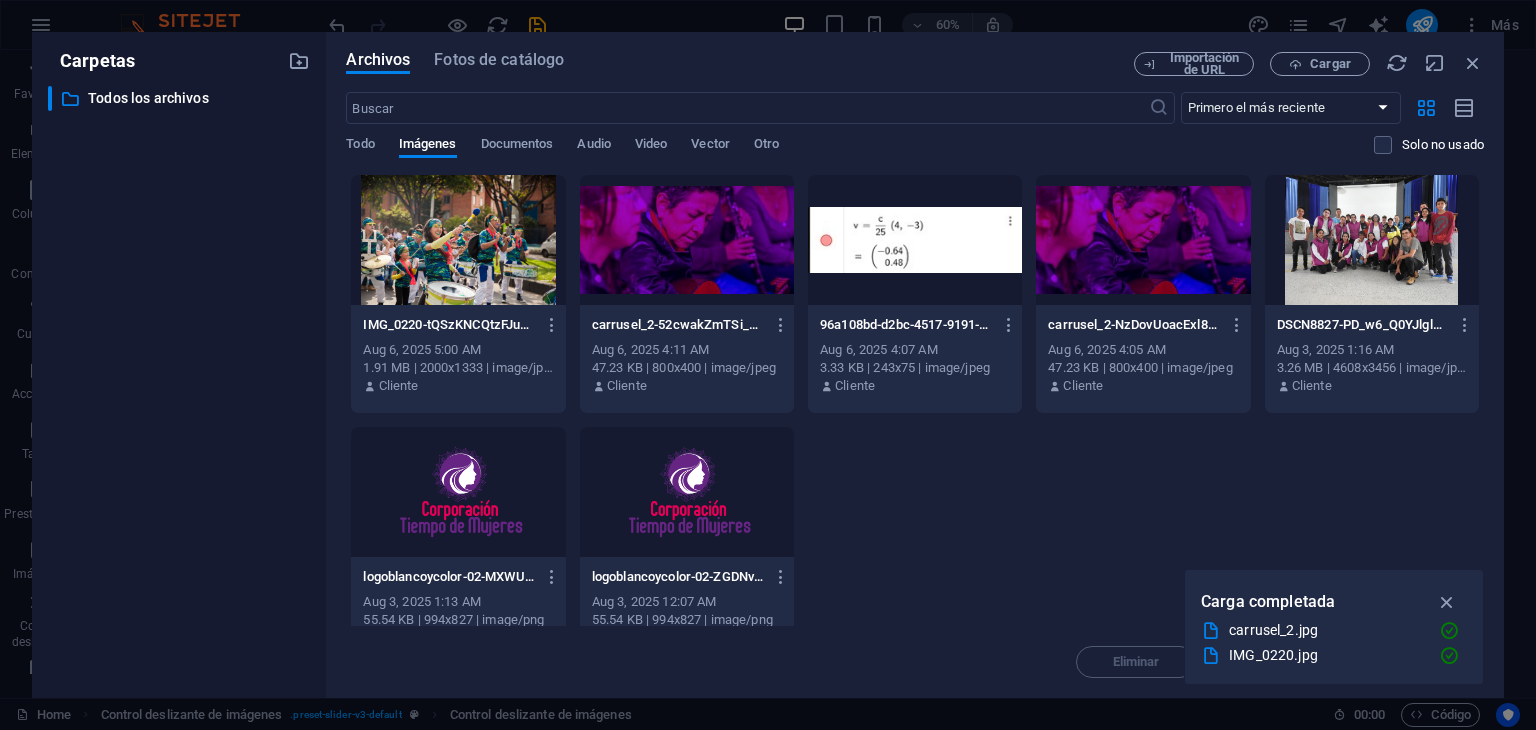 click on "Importación de URL Cargar" at bounding box center (1309, 64) 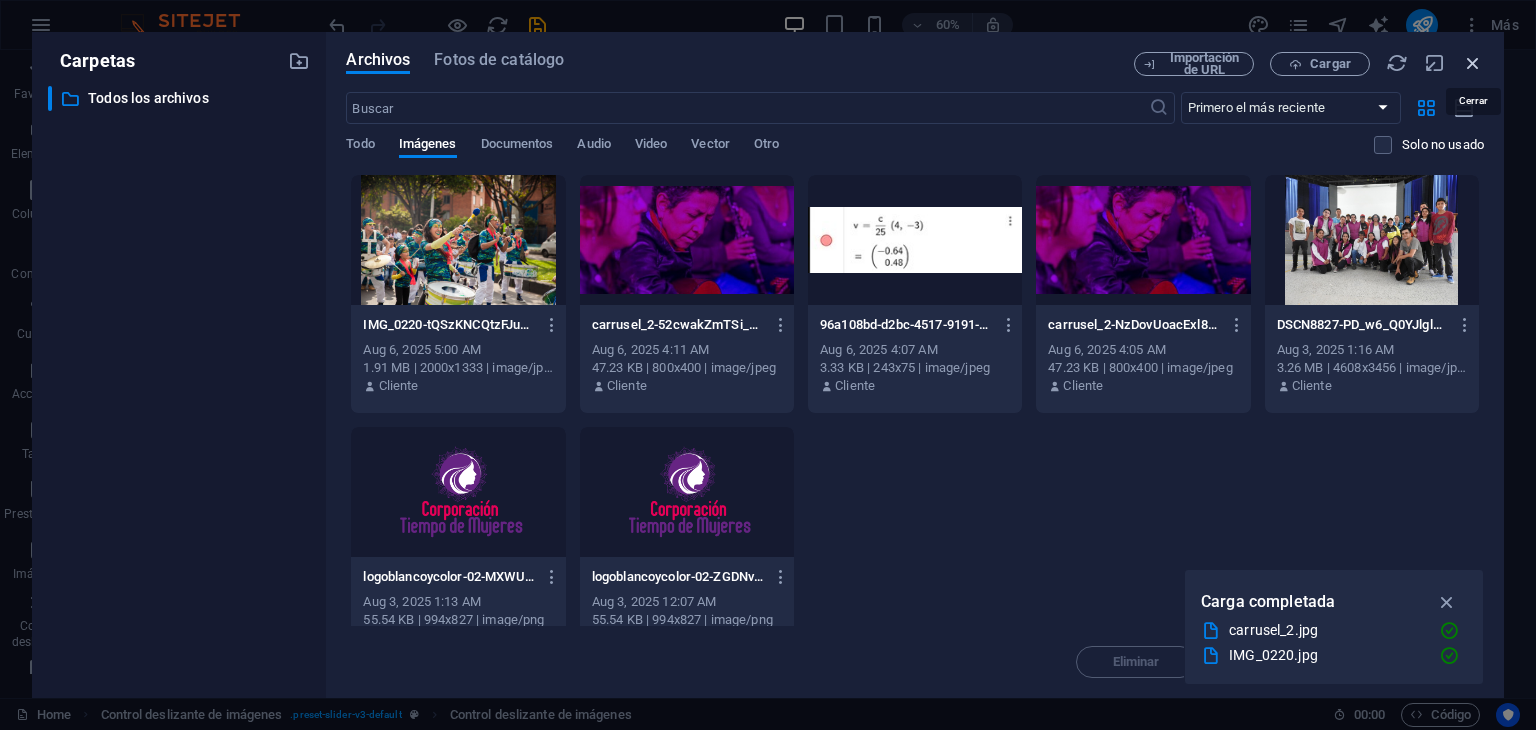 drag, startPoint x: 1469, startPoint y: 65, endPoint x: 1037, endPoint y: 15, distance: 434.88388 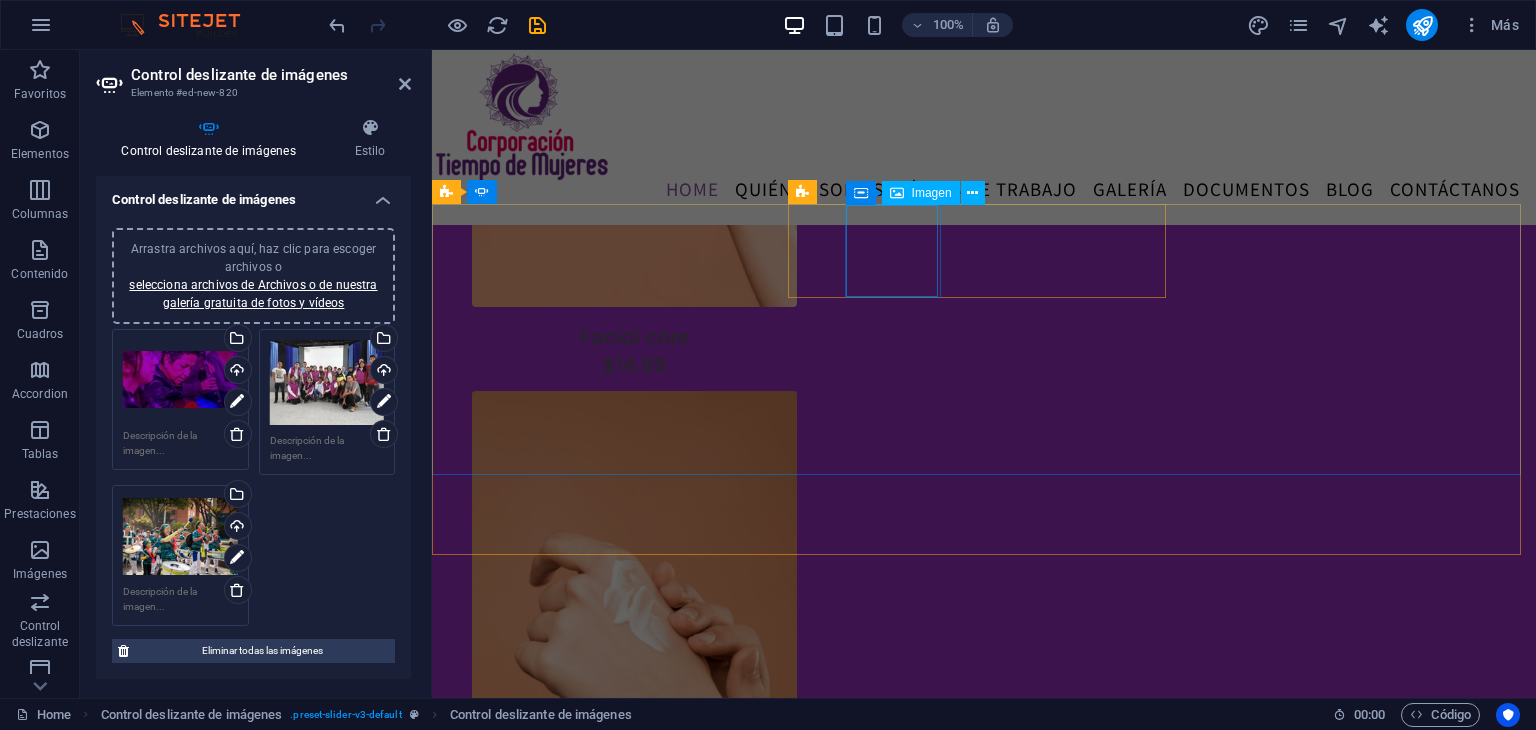 scroll, scrollTop: 3506, scrollLeft: 0, axis: vertical 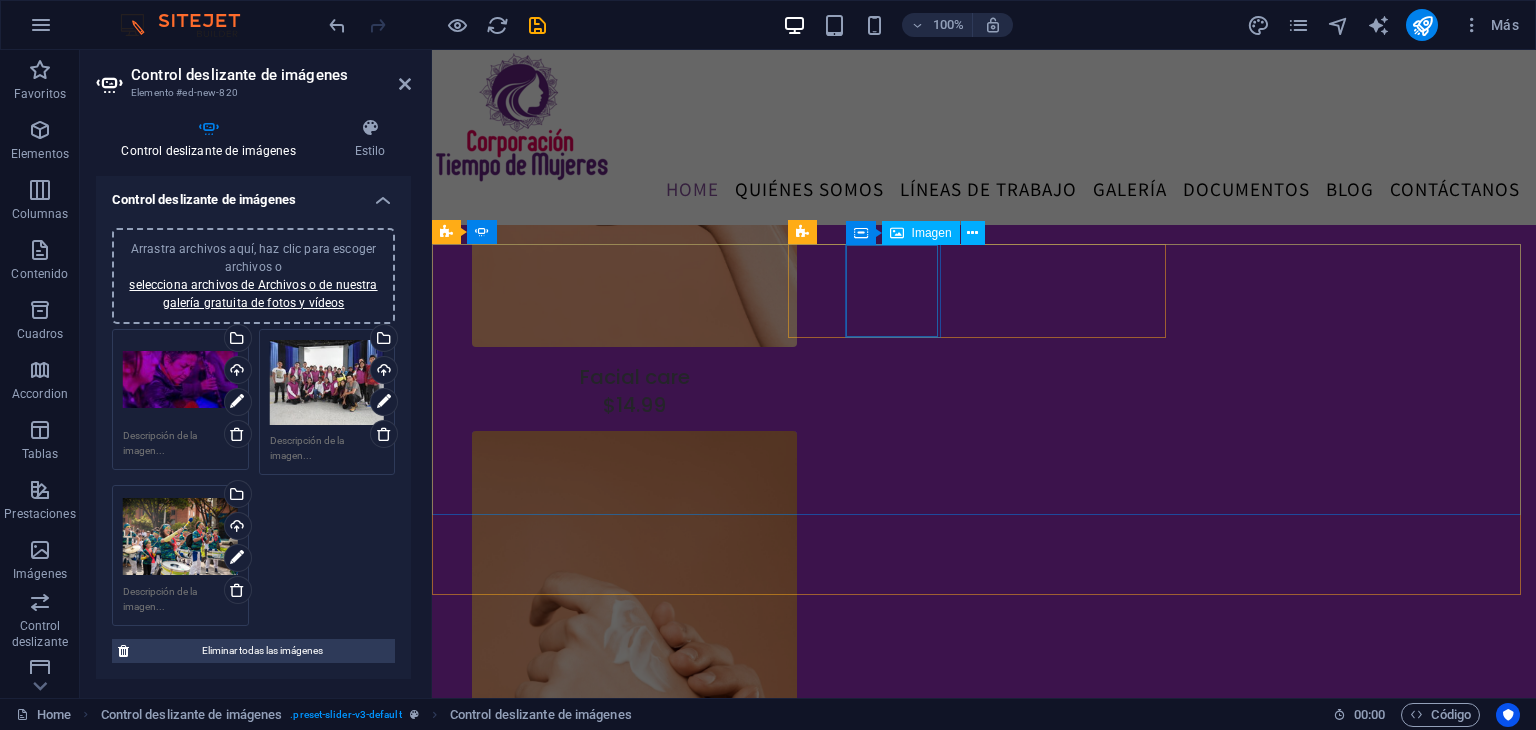 click at bounding box center (8, 2837) 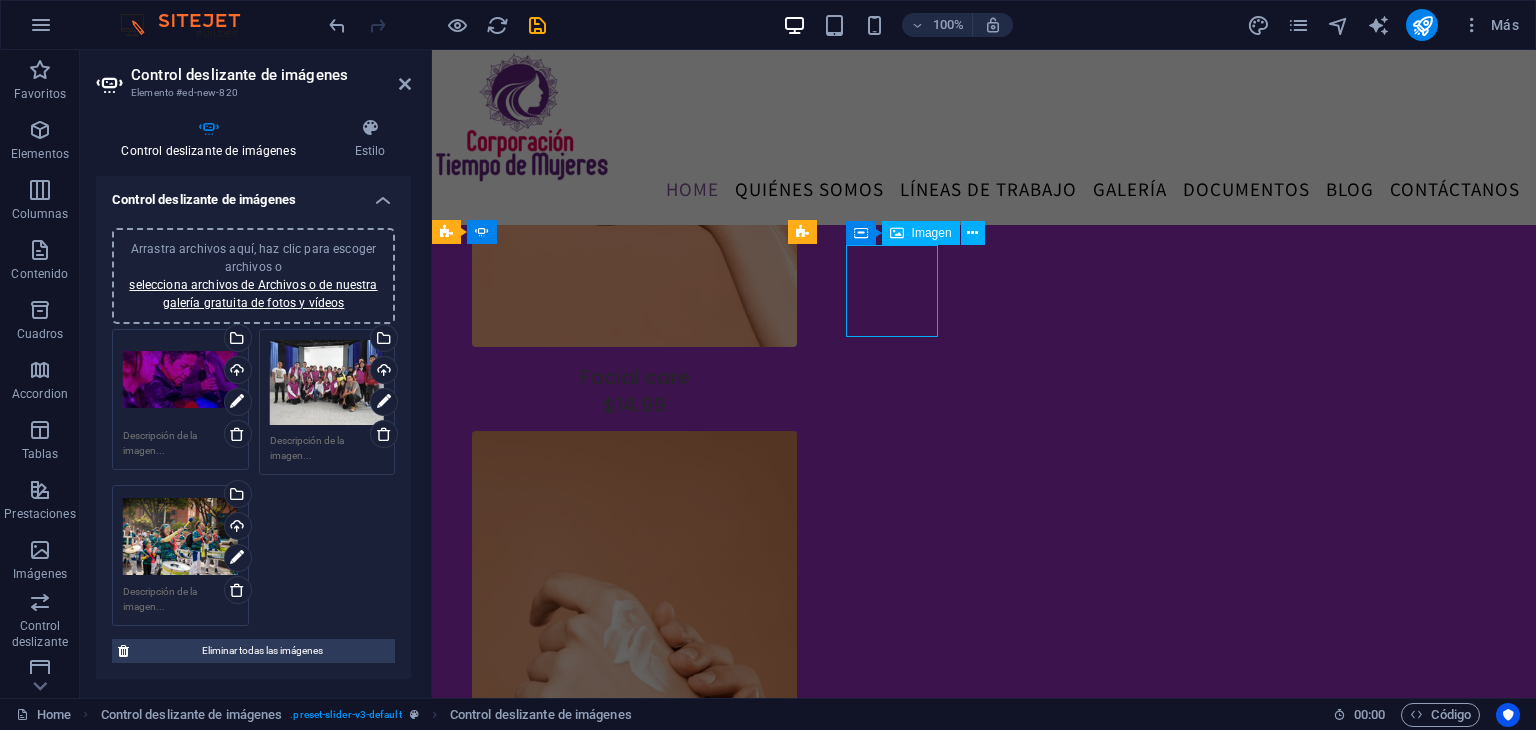 click at bounding box center (8, 2837) 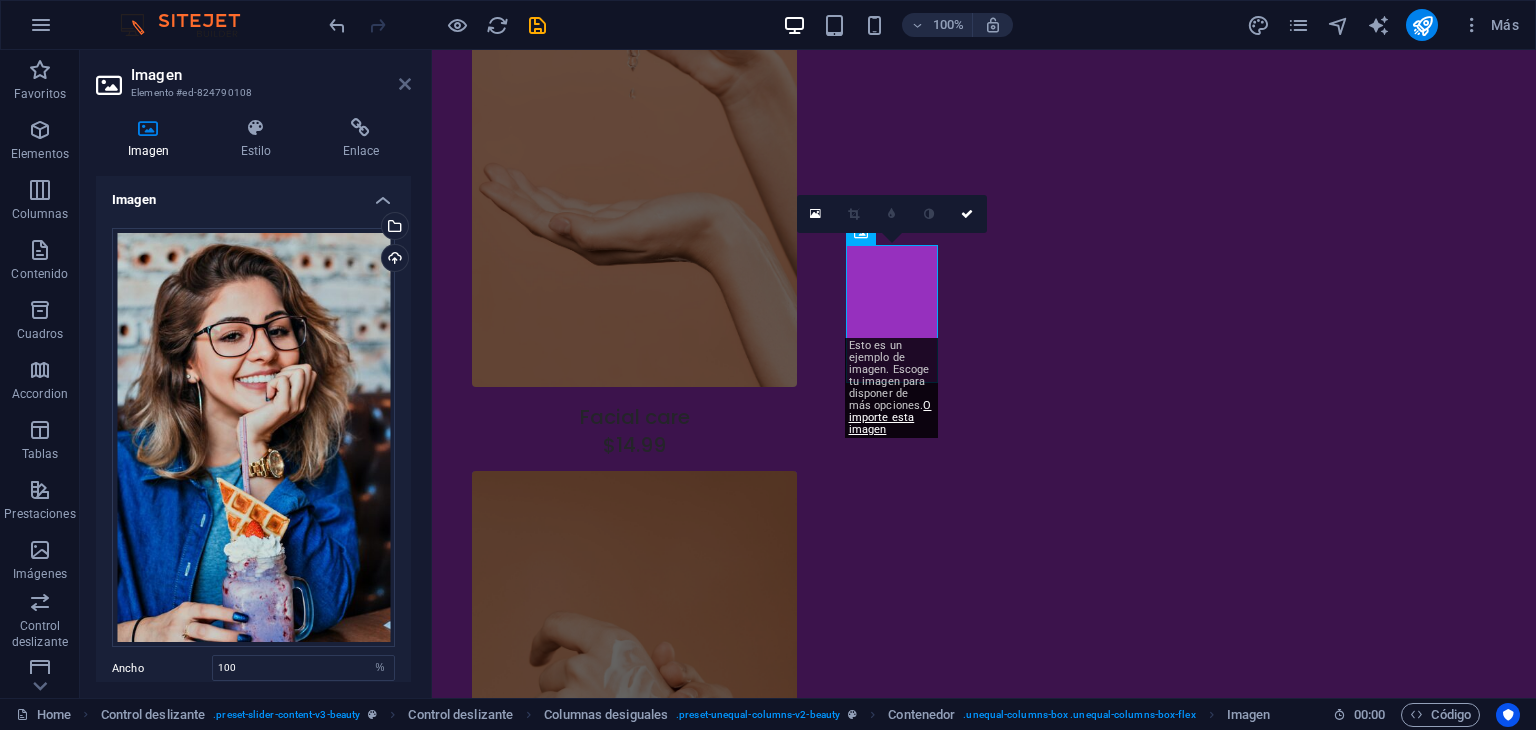 click at bounding box center (405, 84) 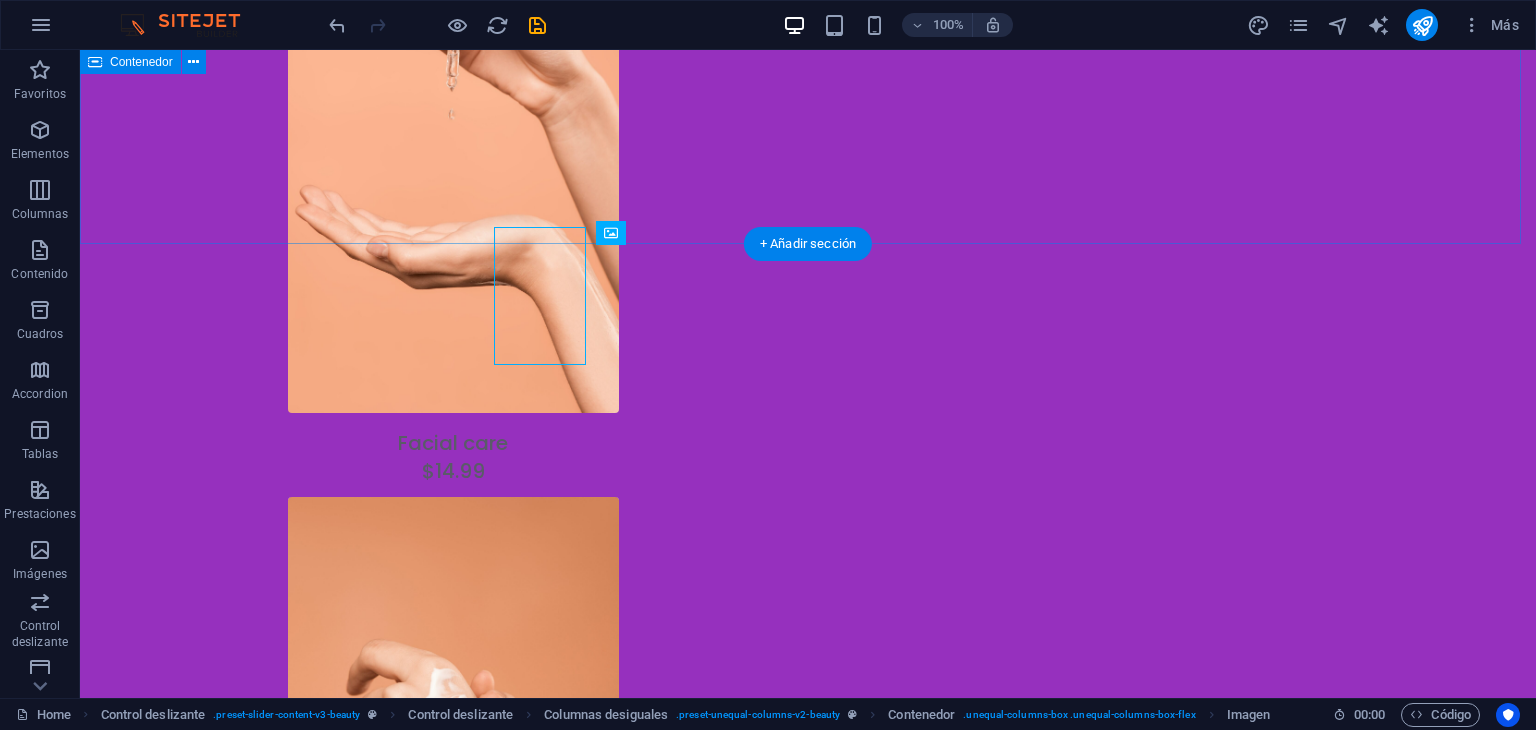 scroll, scrollTop: 3524, scrollLeft: 0, axis: vertical 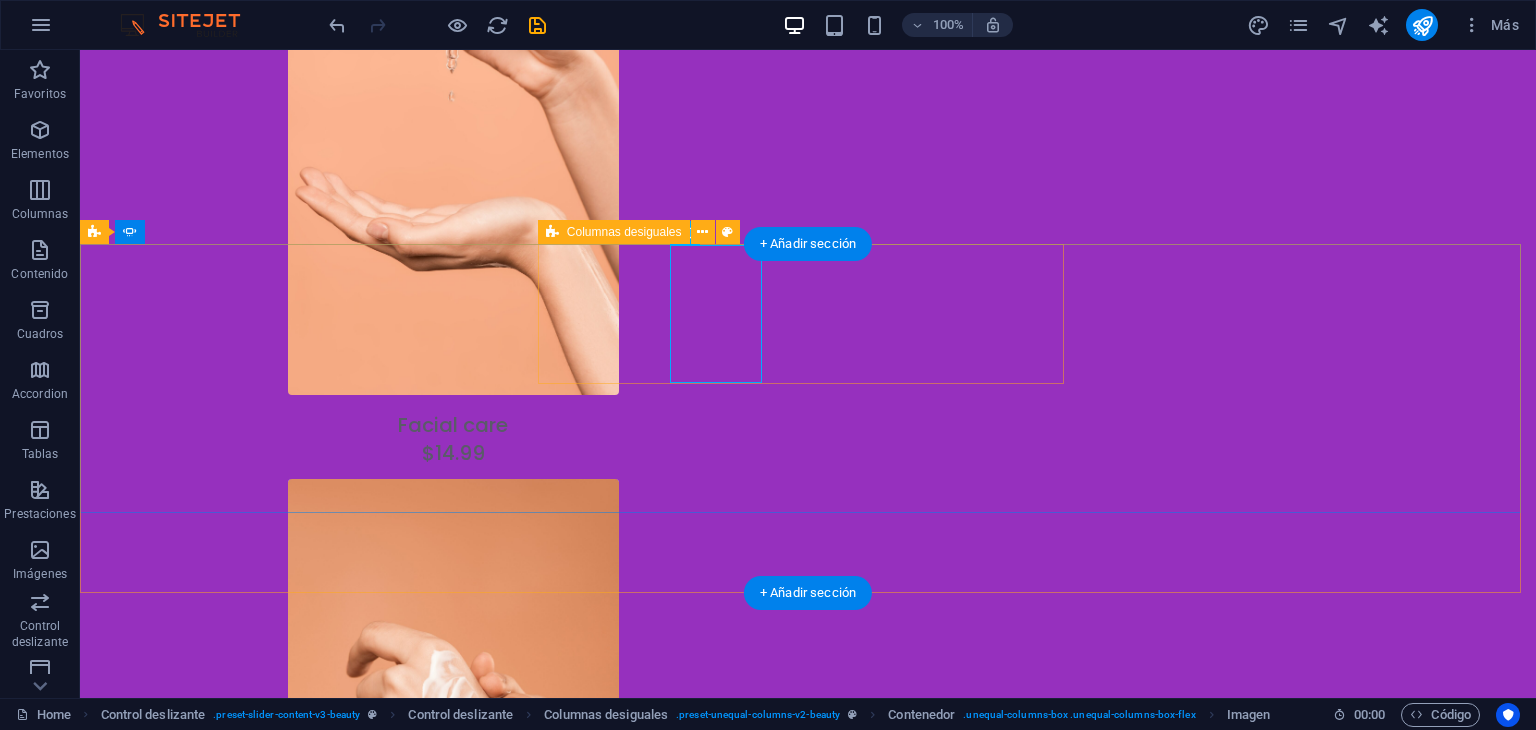 click on "[FIRST] [LAST] 1 week ago" at bounding box center [-407, 2896] 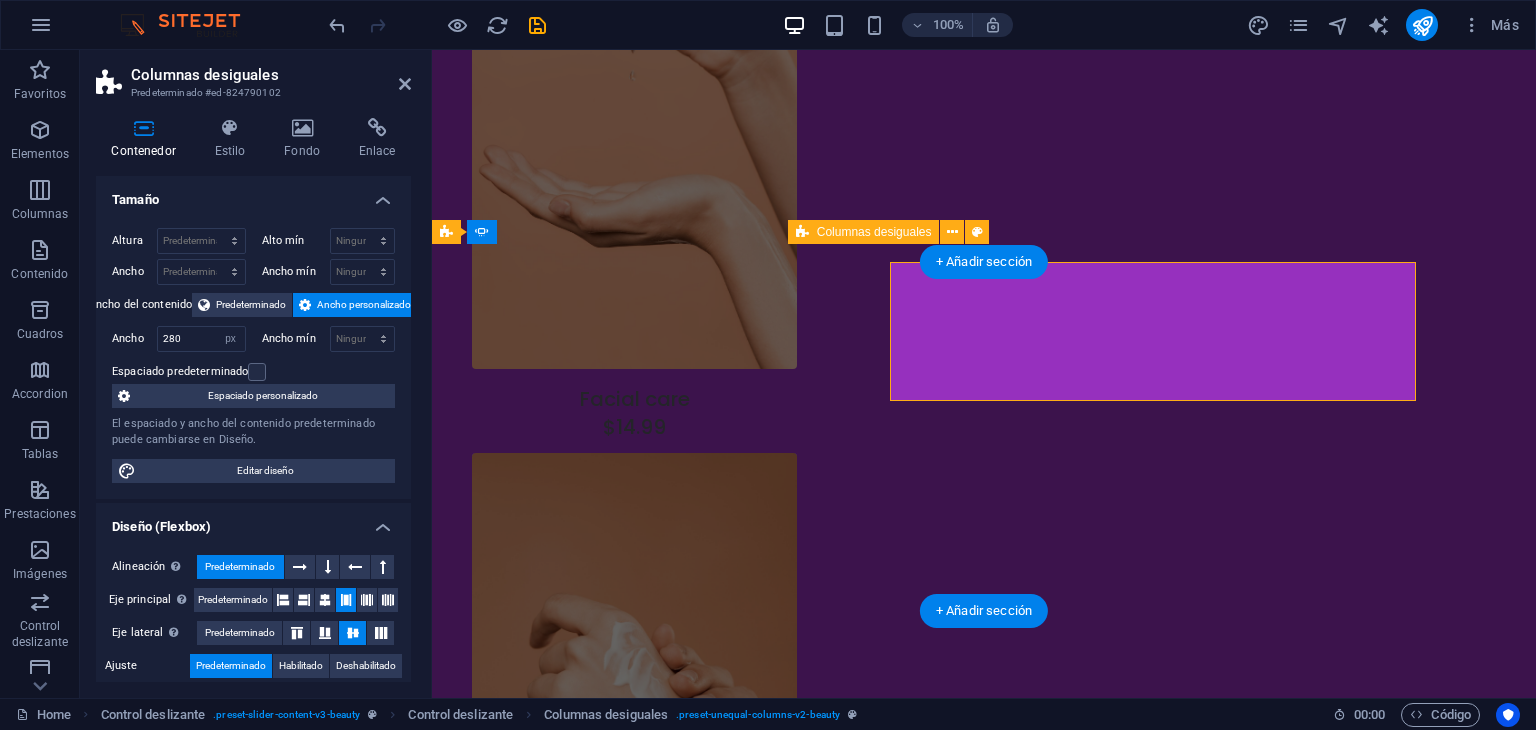 scroll, scrollTop: 3506, scrollLeft: 0, axis: vertical 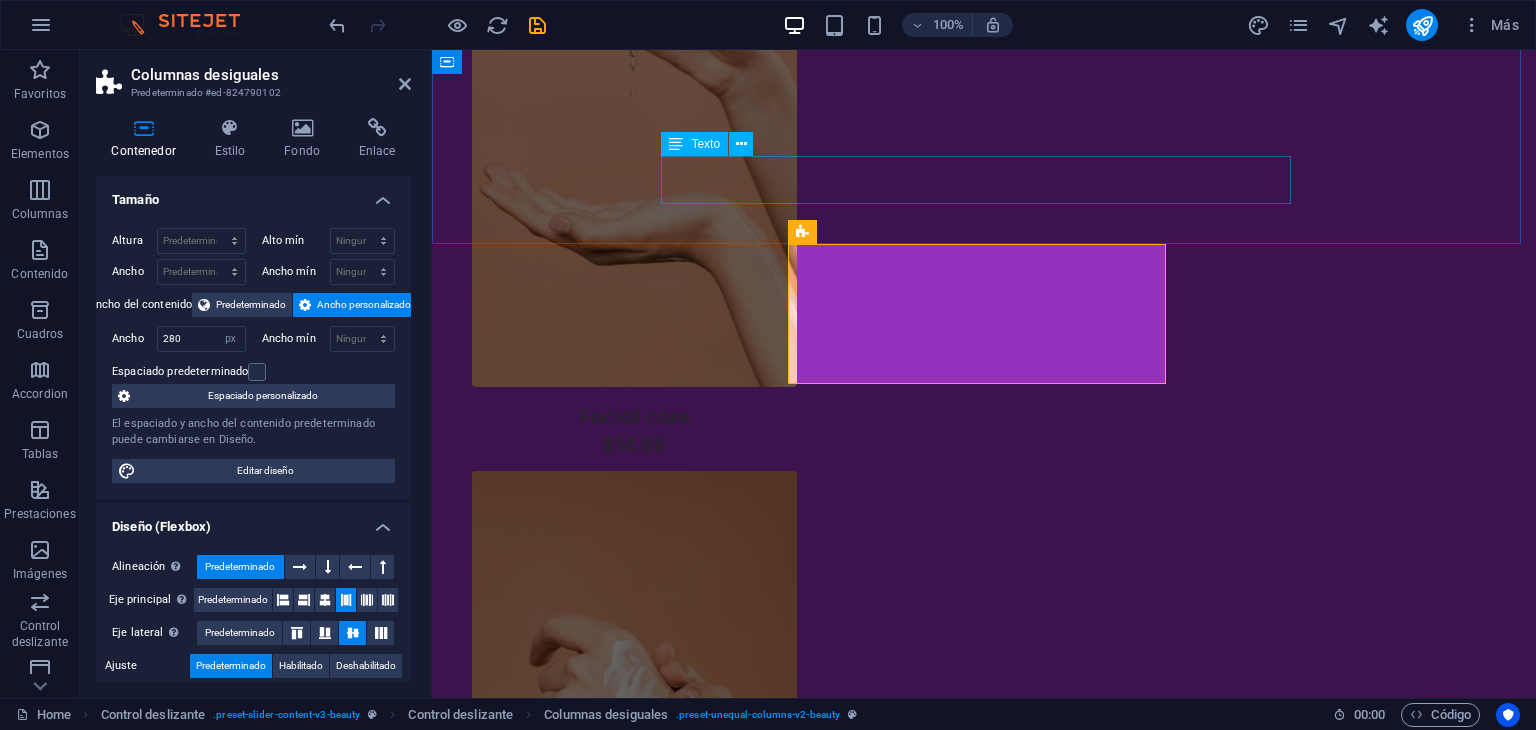 click on "Don’t take our word for it. Have a look at our hundreds of happy clients who got rejuvenated with our treatments." at bounding box center [984, 1412] 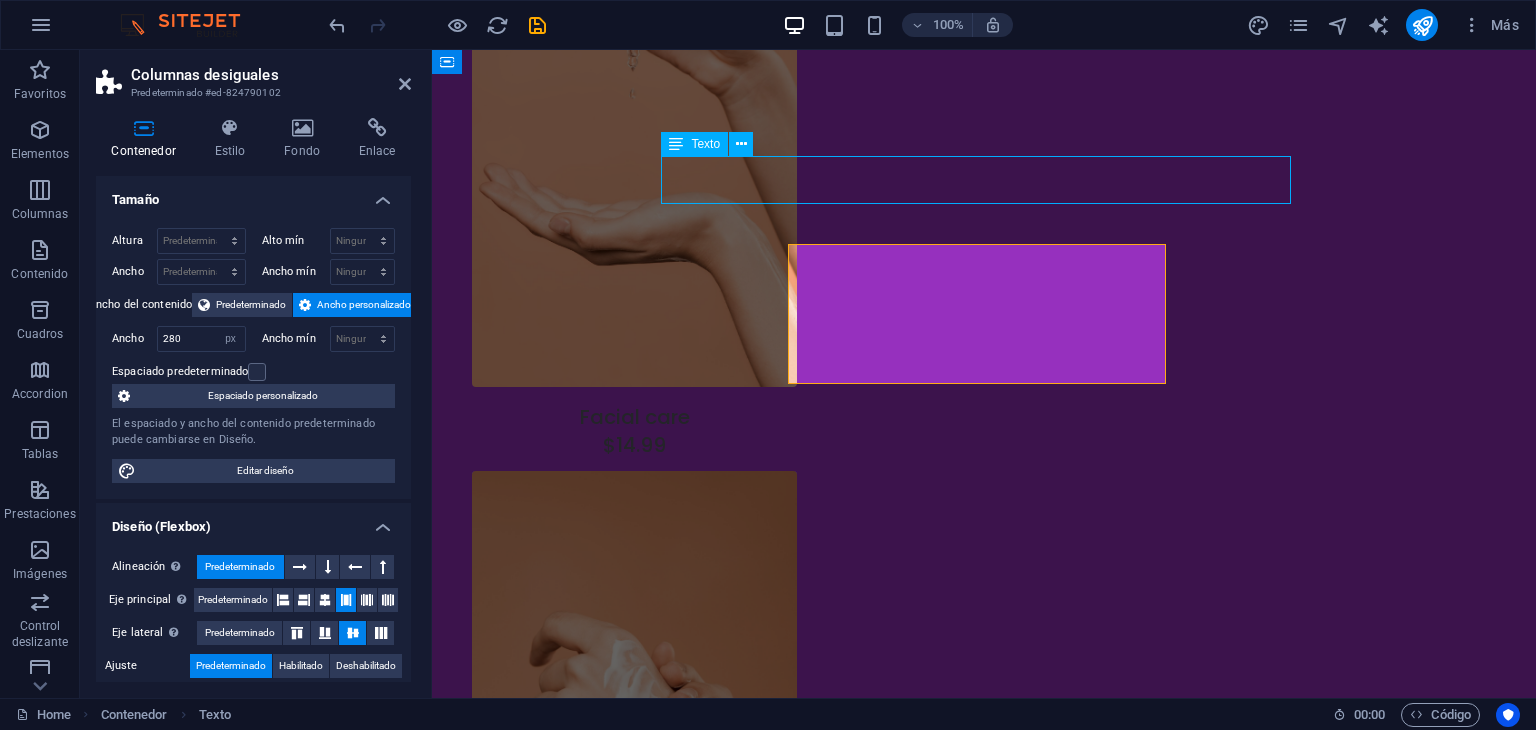 scroll, scrollTop: 3524, scrollLeft: 0, axis: vertical 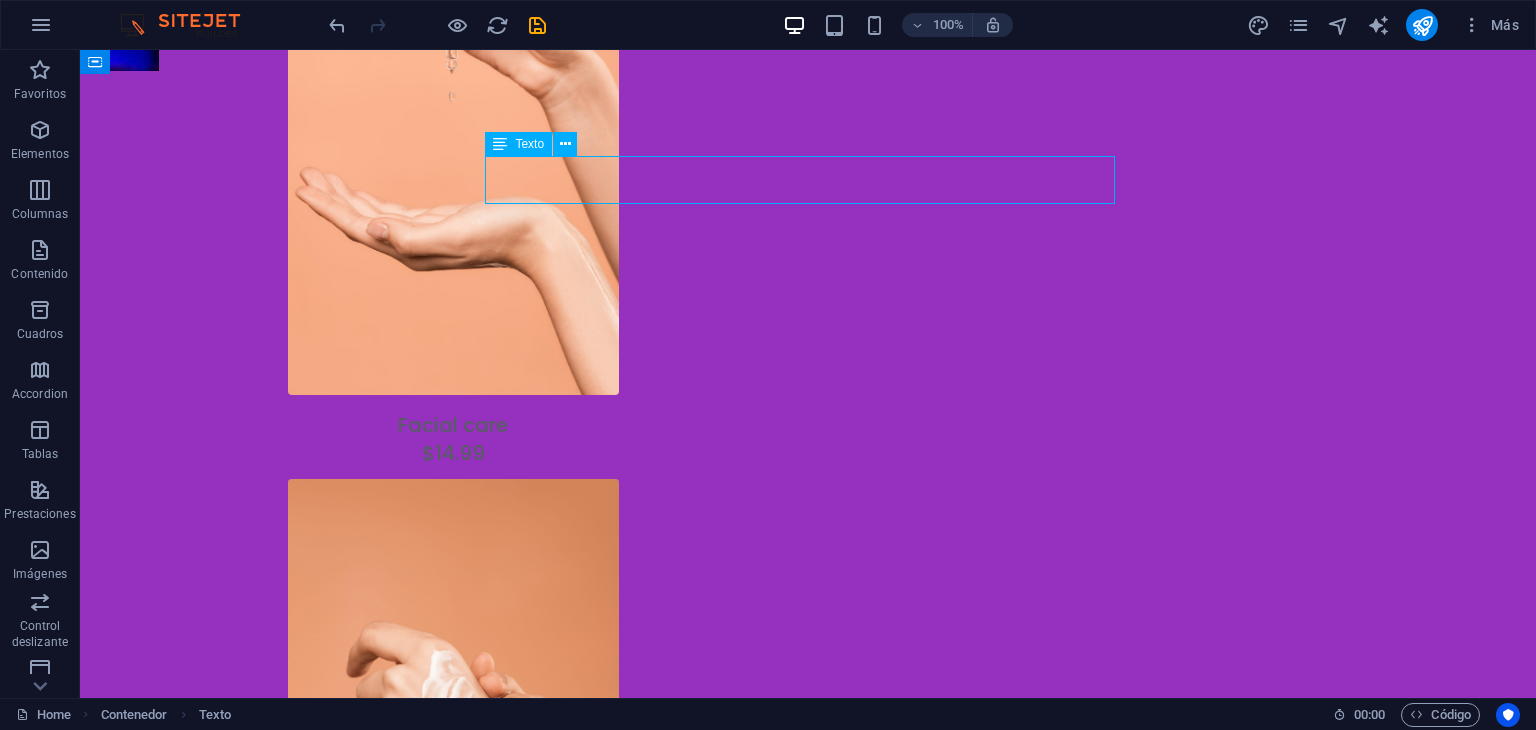 click on "Don’t take our word for it. Have a look at our hundreds of happy clients who got rejuvenated with our treatments." at bounding box center (808, 1428) 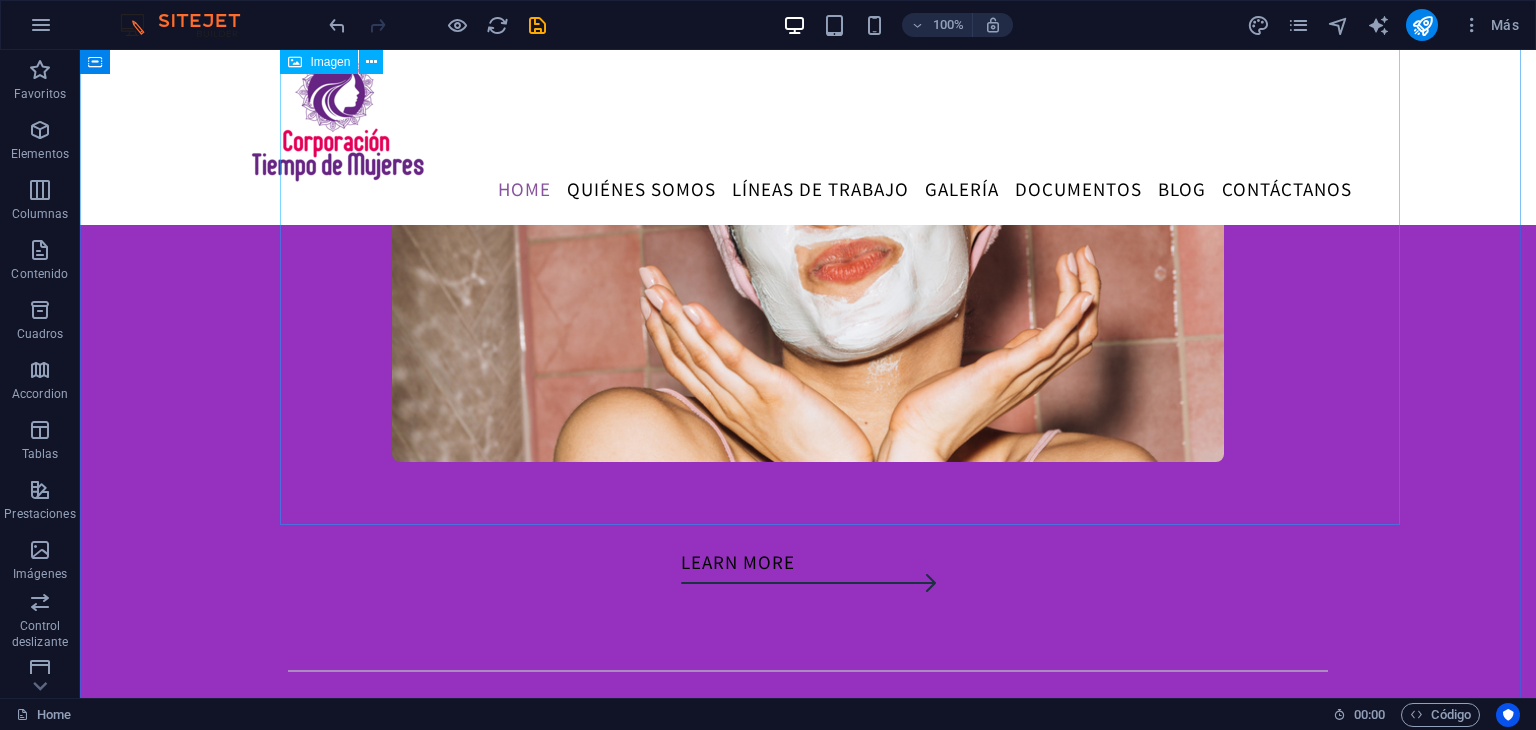 click at bounding box center (808, 217) 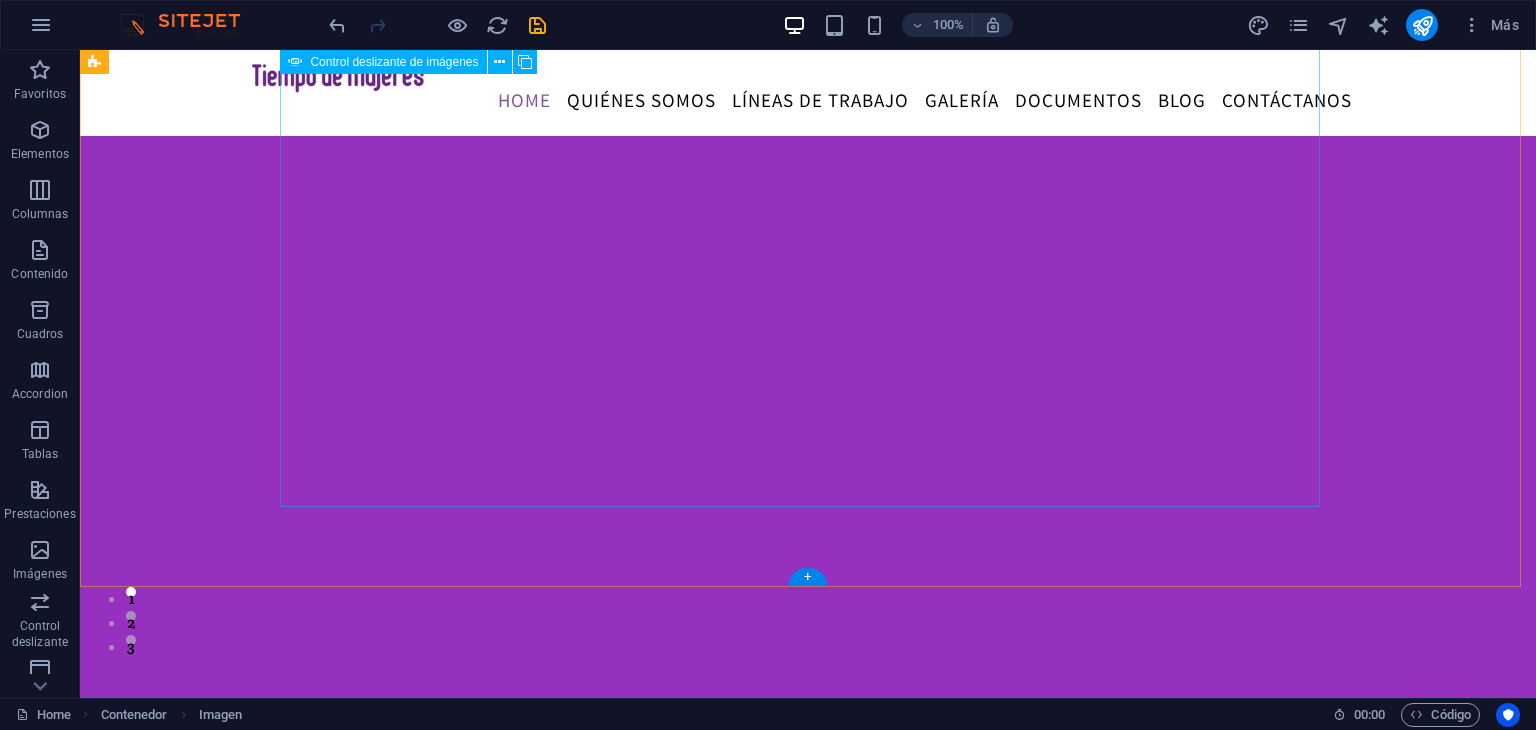 click at bounding box center [-2320, 2587] 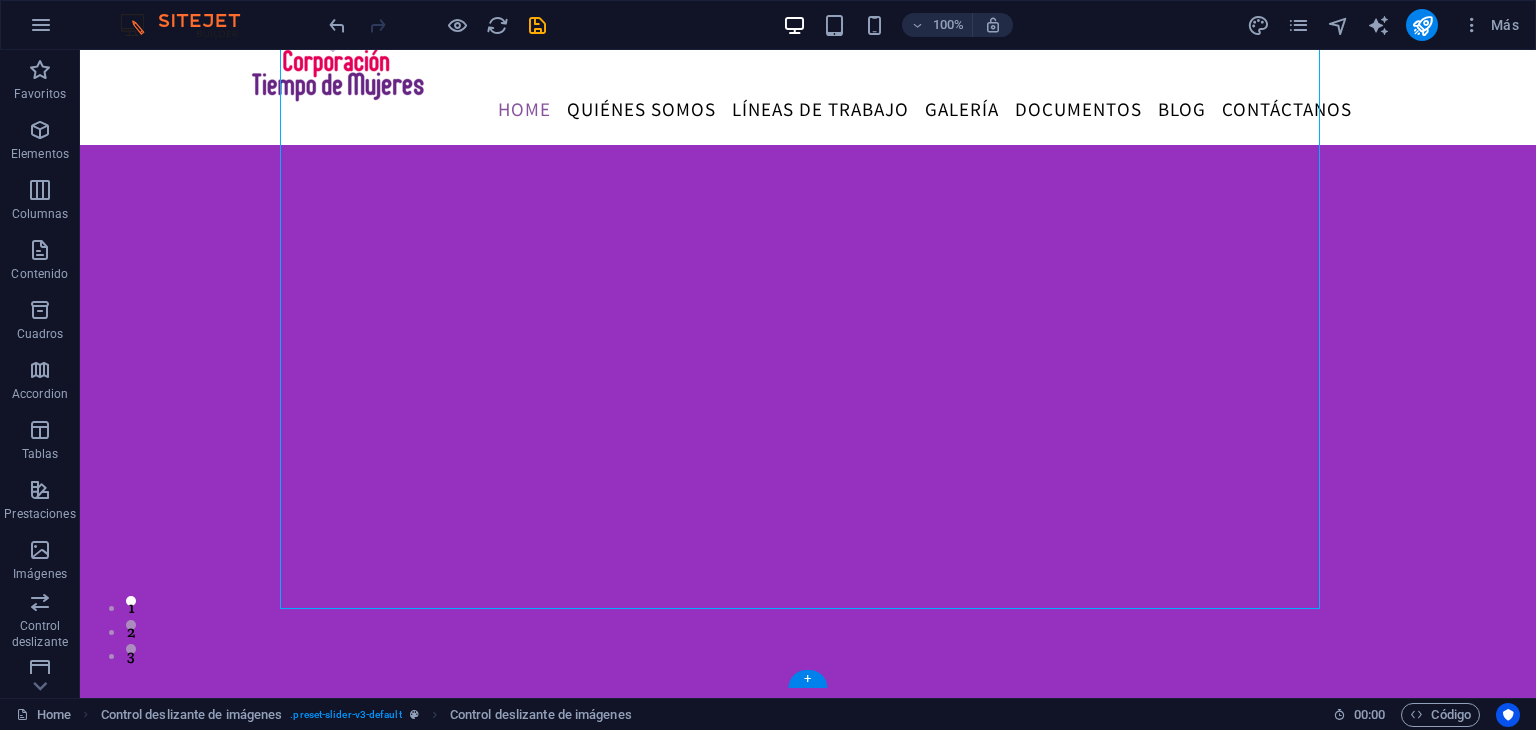 scroll, scrollTop: 300, scrollLeft: 0, axis: vertical 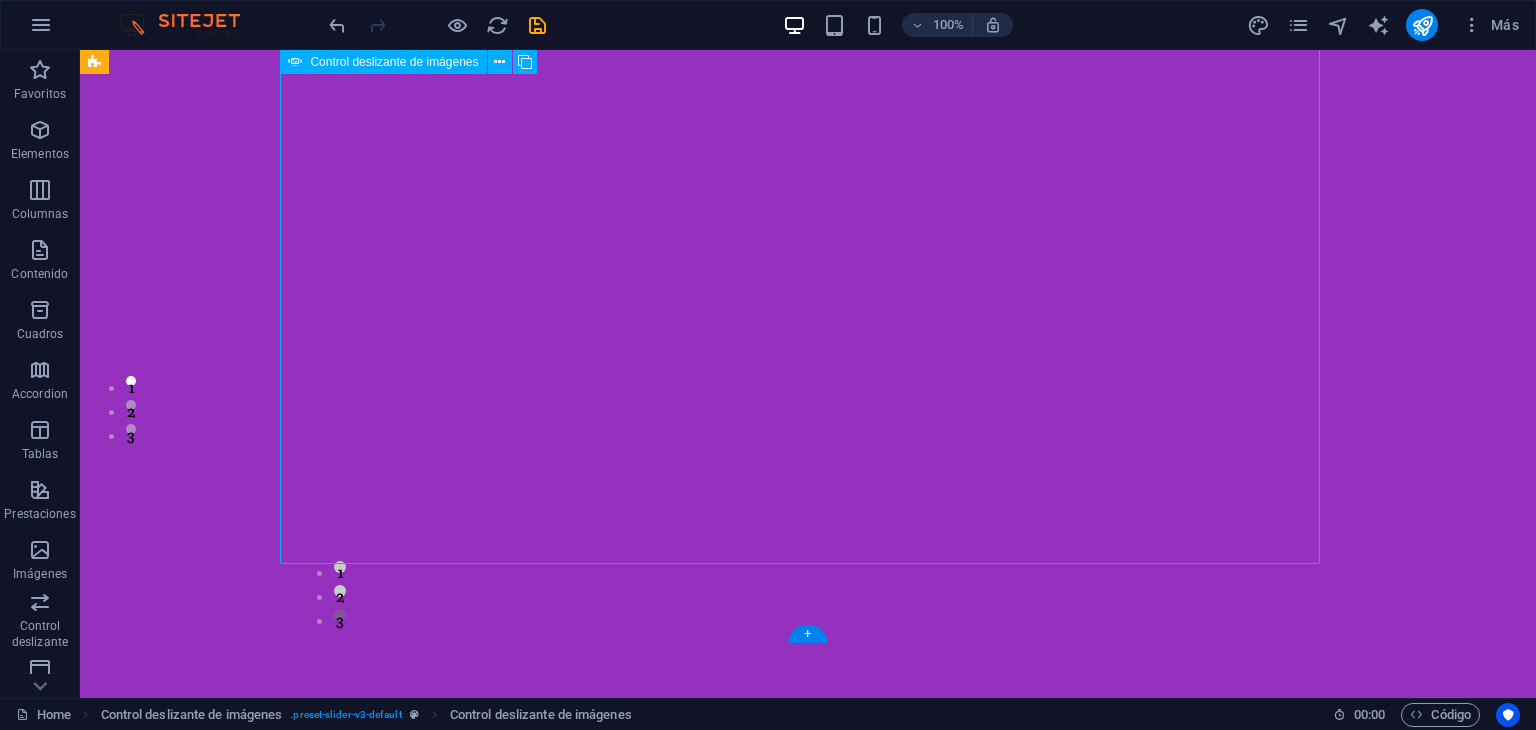 click at bounding box center [-2320, 2376] 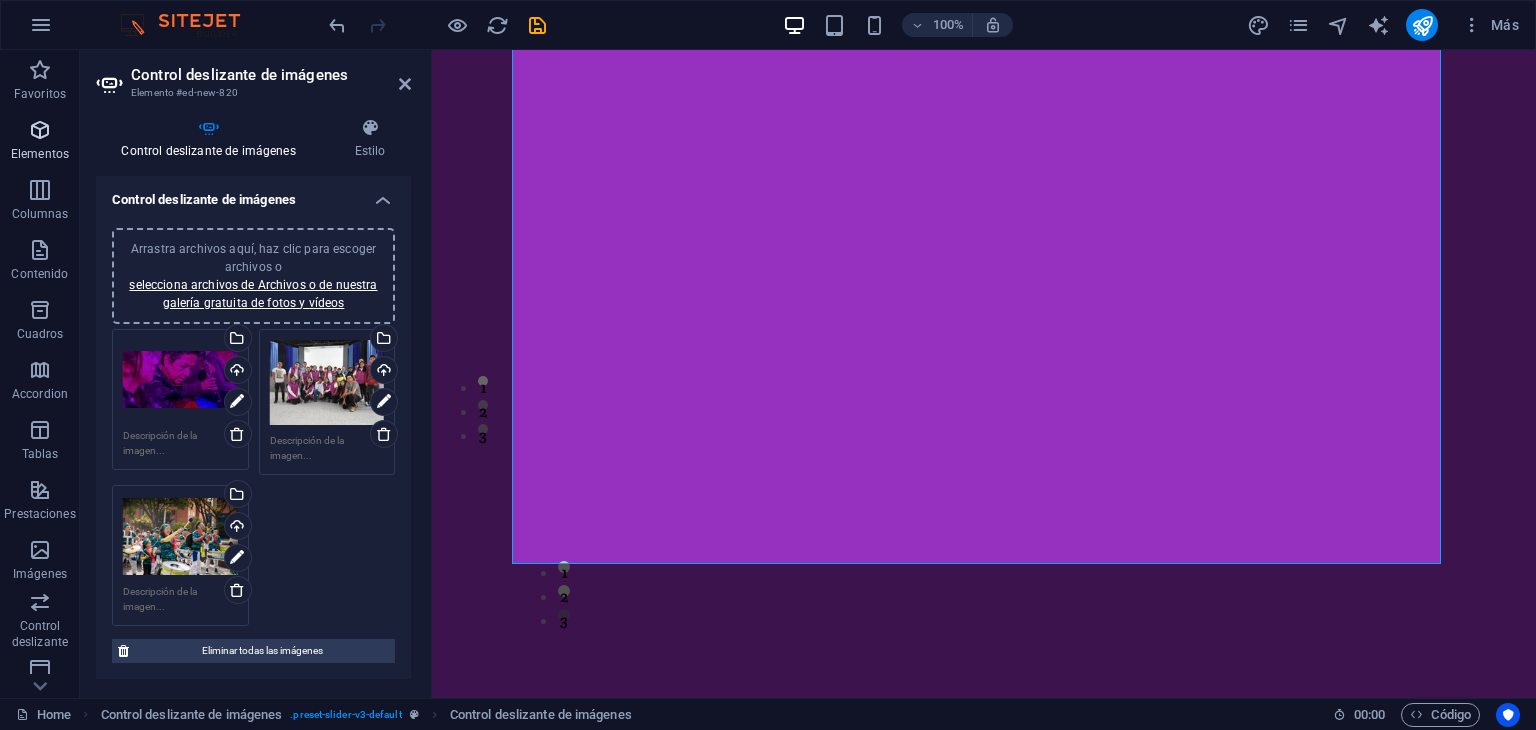 click on "Elementos" at bounding box center (40, 142) 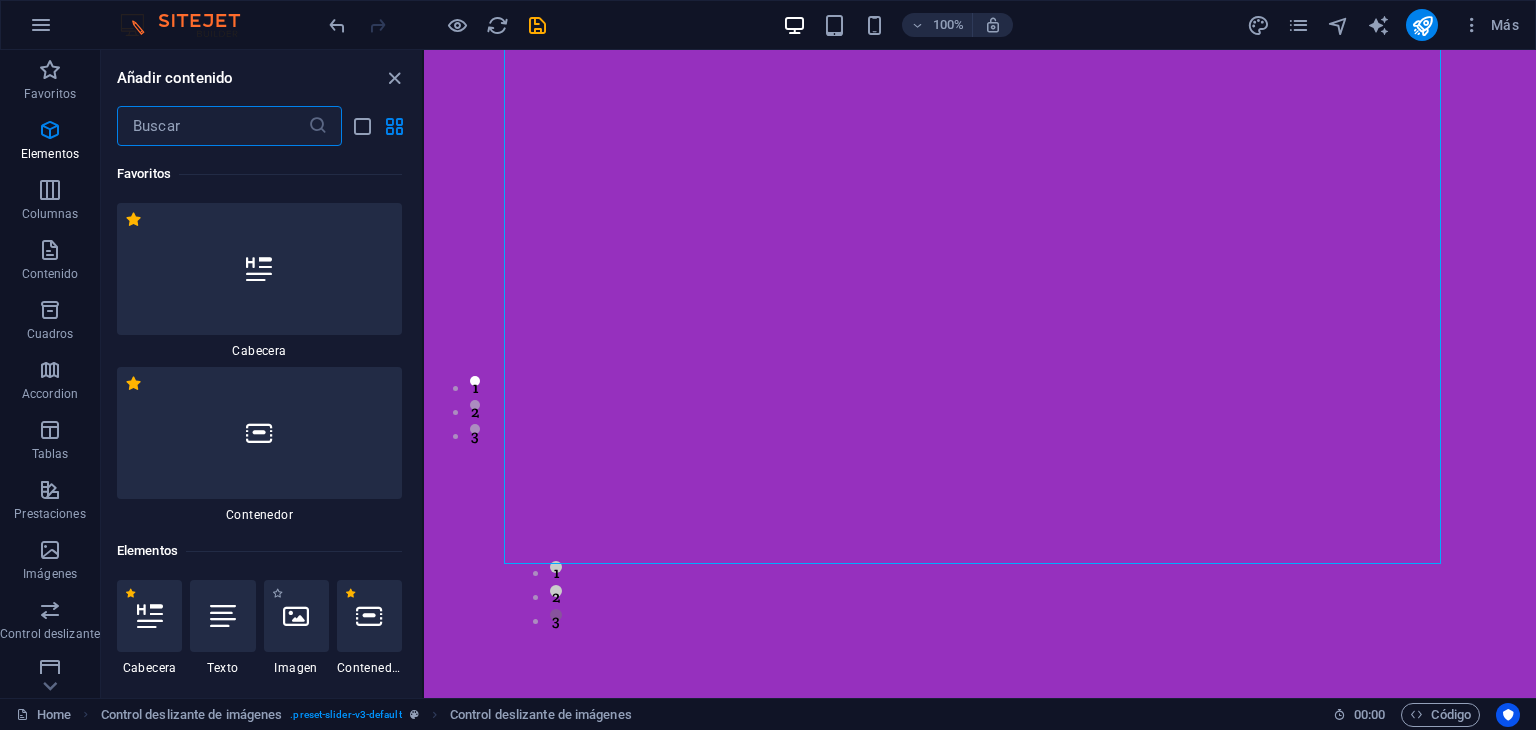 scroll, scrollTop: 376, scrollLeft: 0, axis: vertical 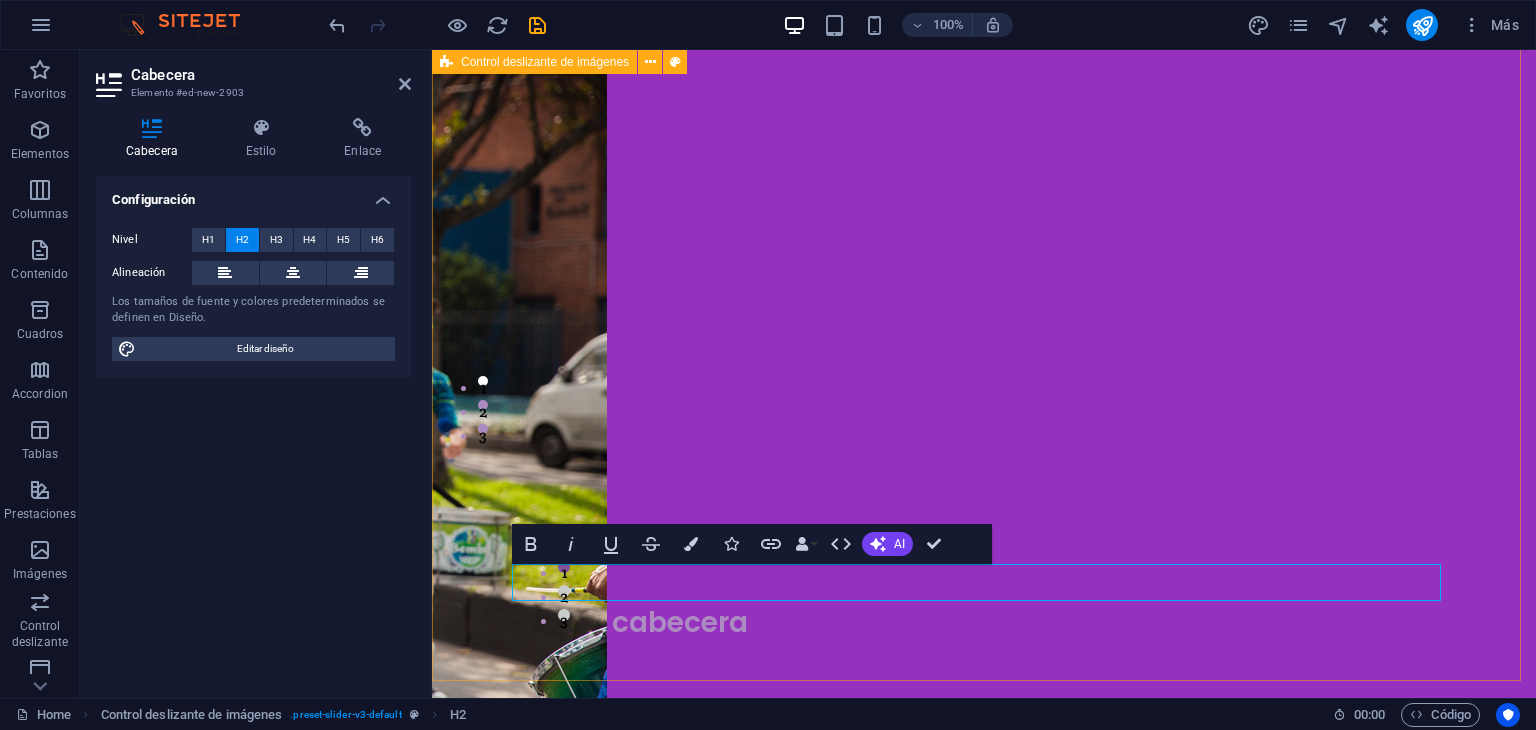 click on "1 2 3 Nueva cabecera" at bounding box center (984, 323) 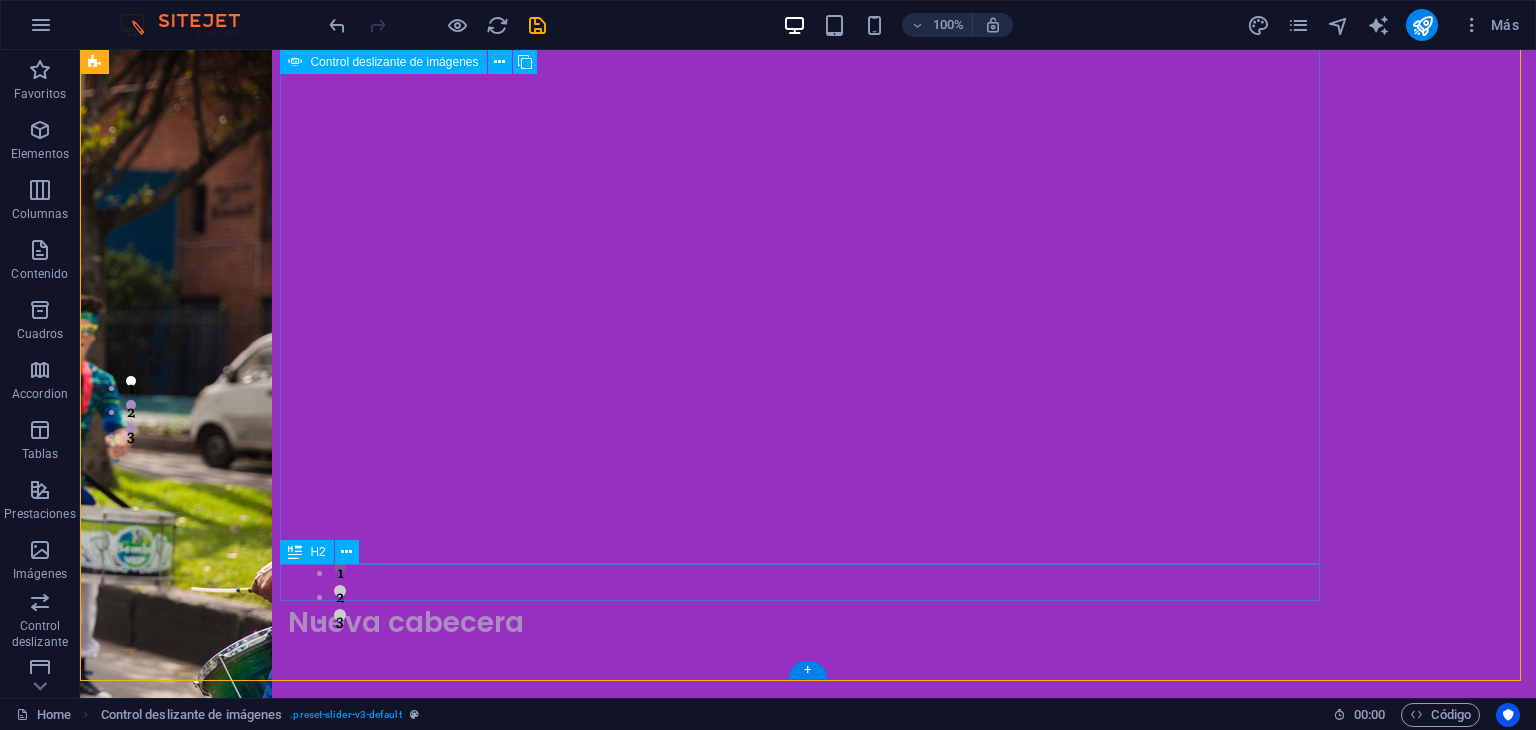click on "1" at bounding box center [340, 567] 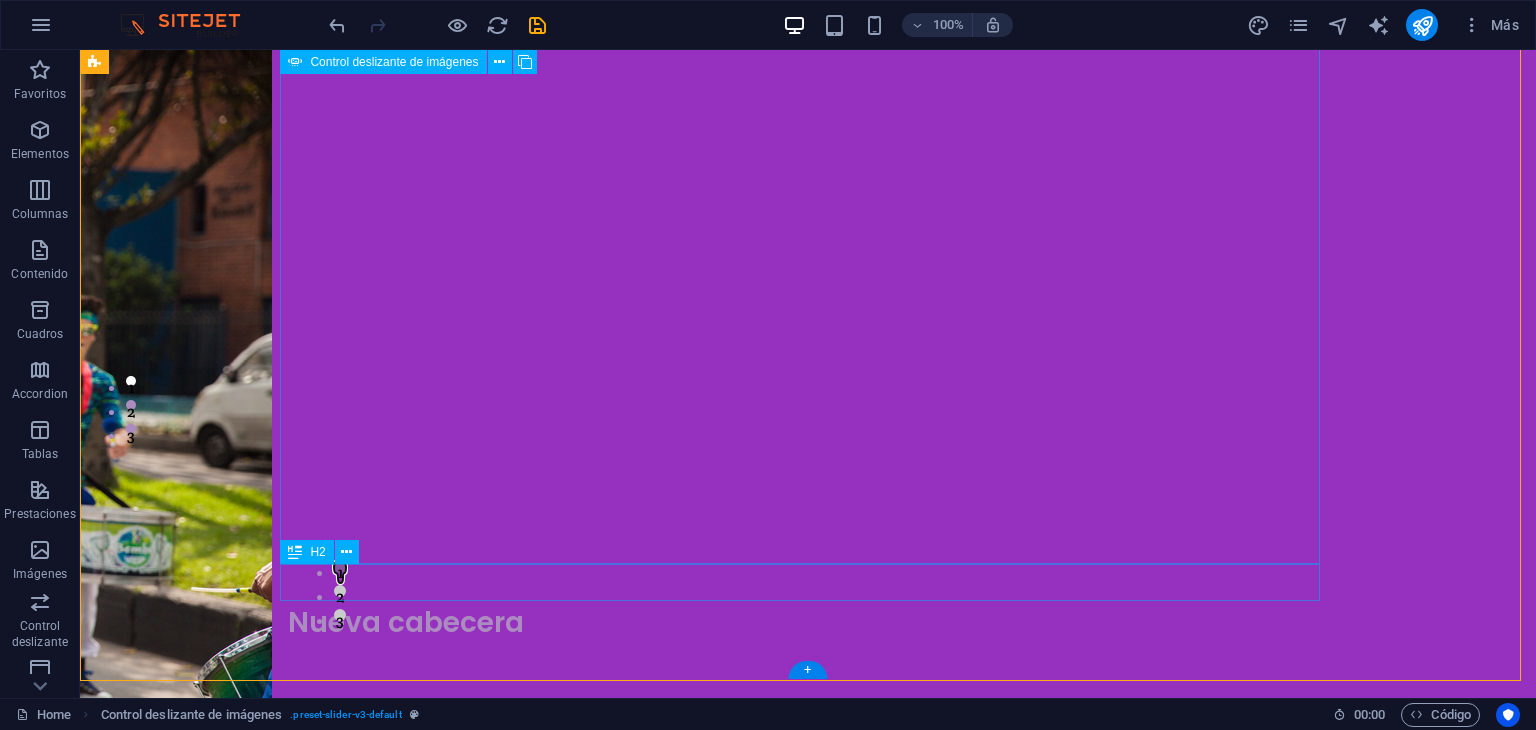 select on "px" 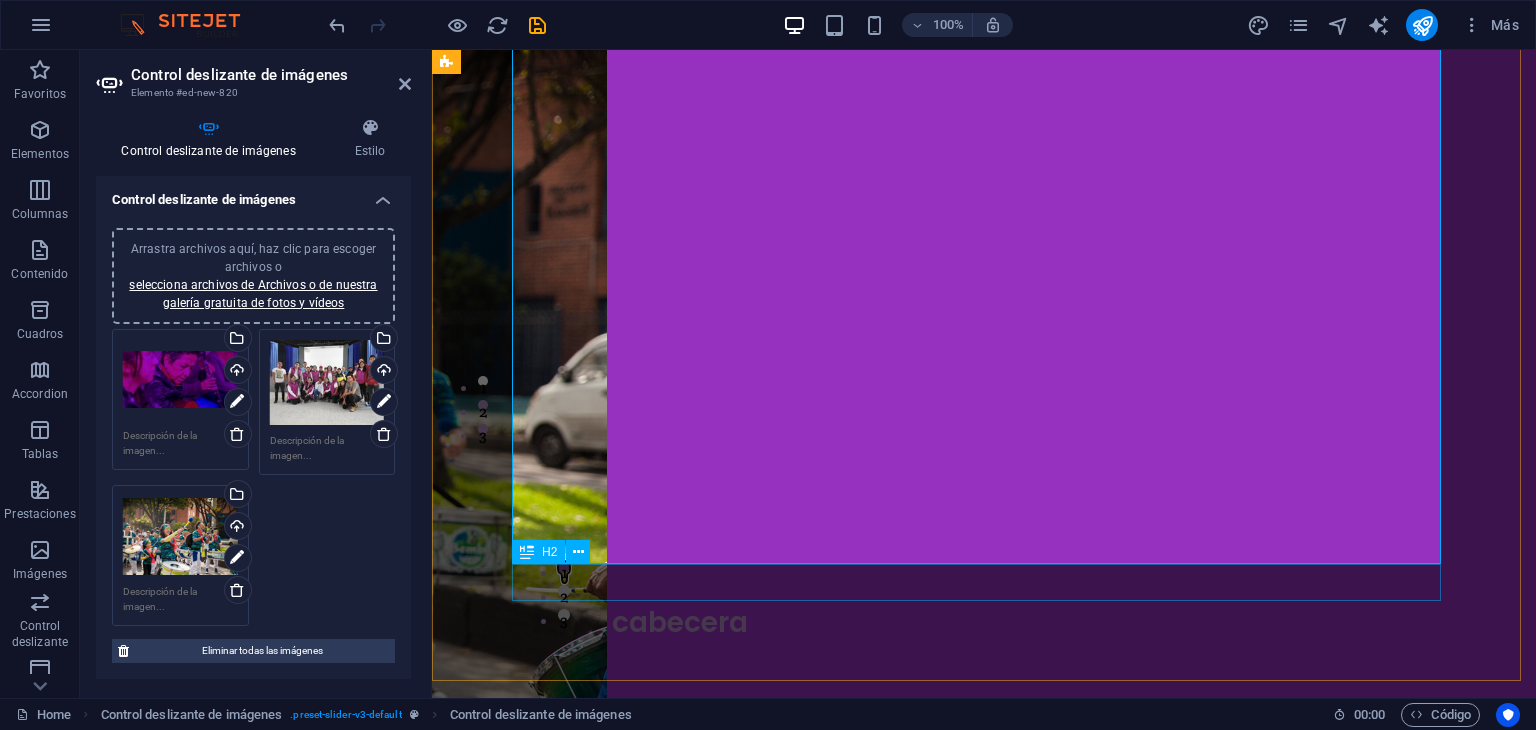 click on "Nueva cabecera" at bounding box center (984, 623) 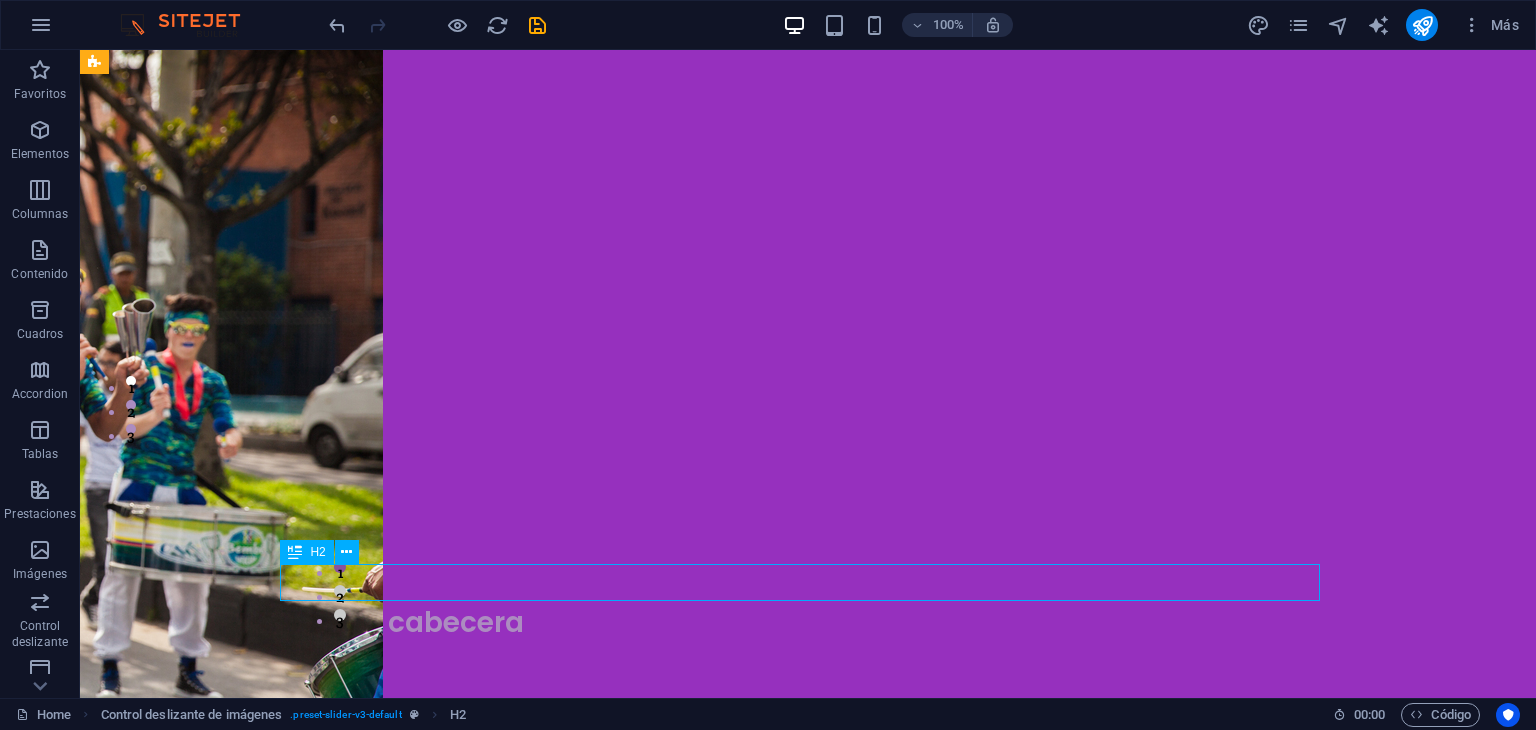 click on "Nueva cabecera" at bounding box center [808, 623] 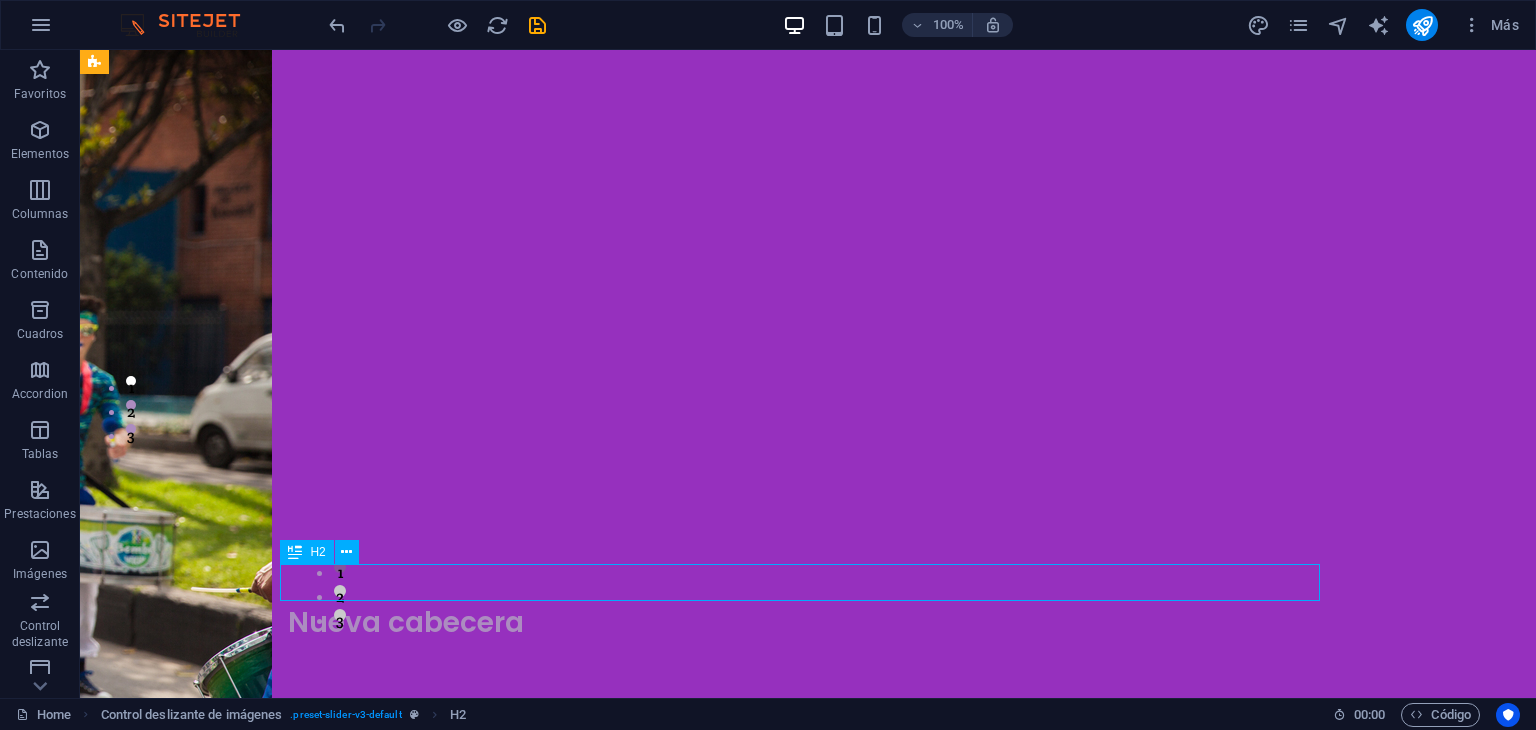 click on "Nueva cabecera" at bounding box center (808, 623) 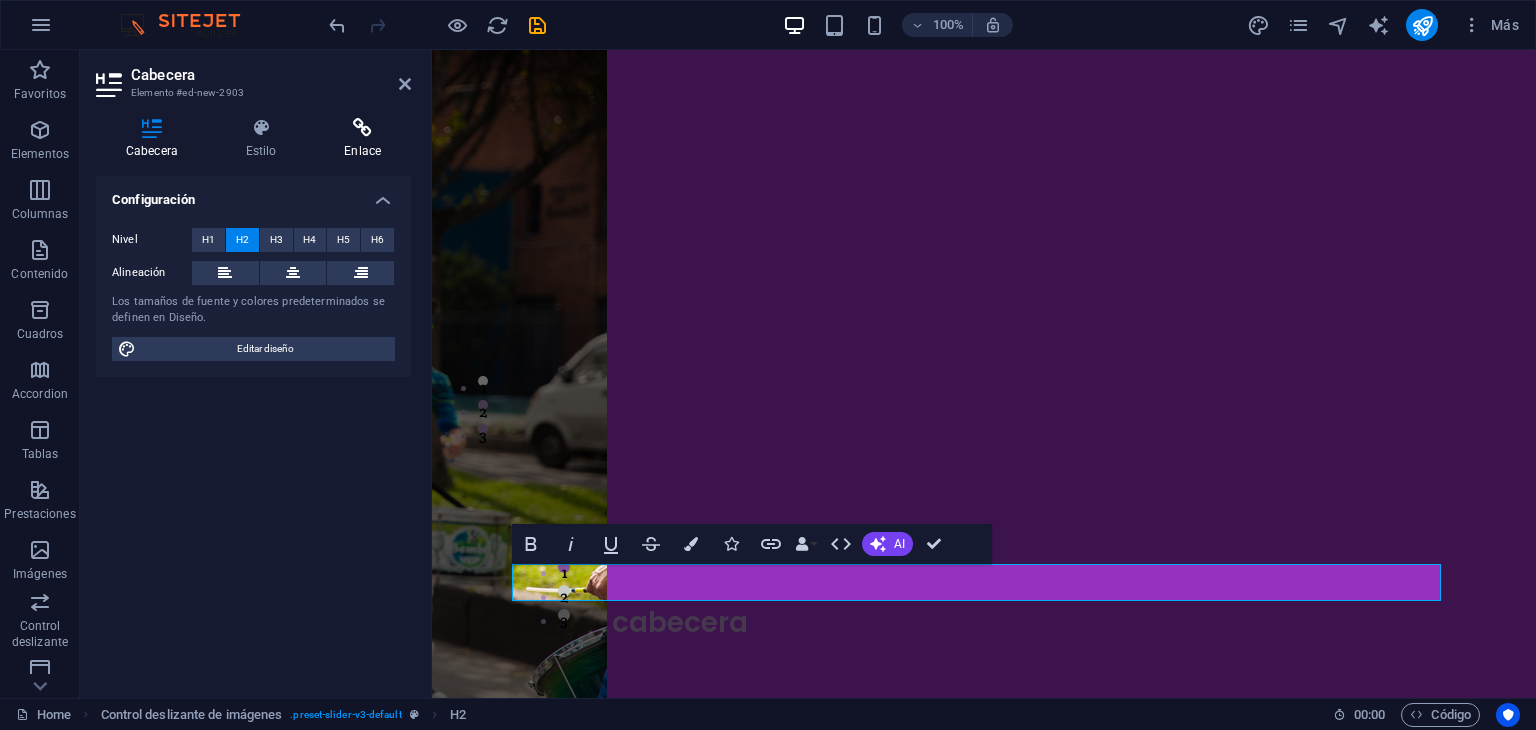 click at bounding box center [362, 128] 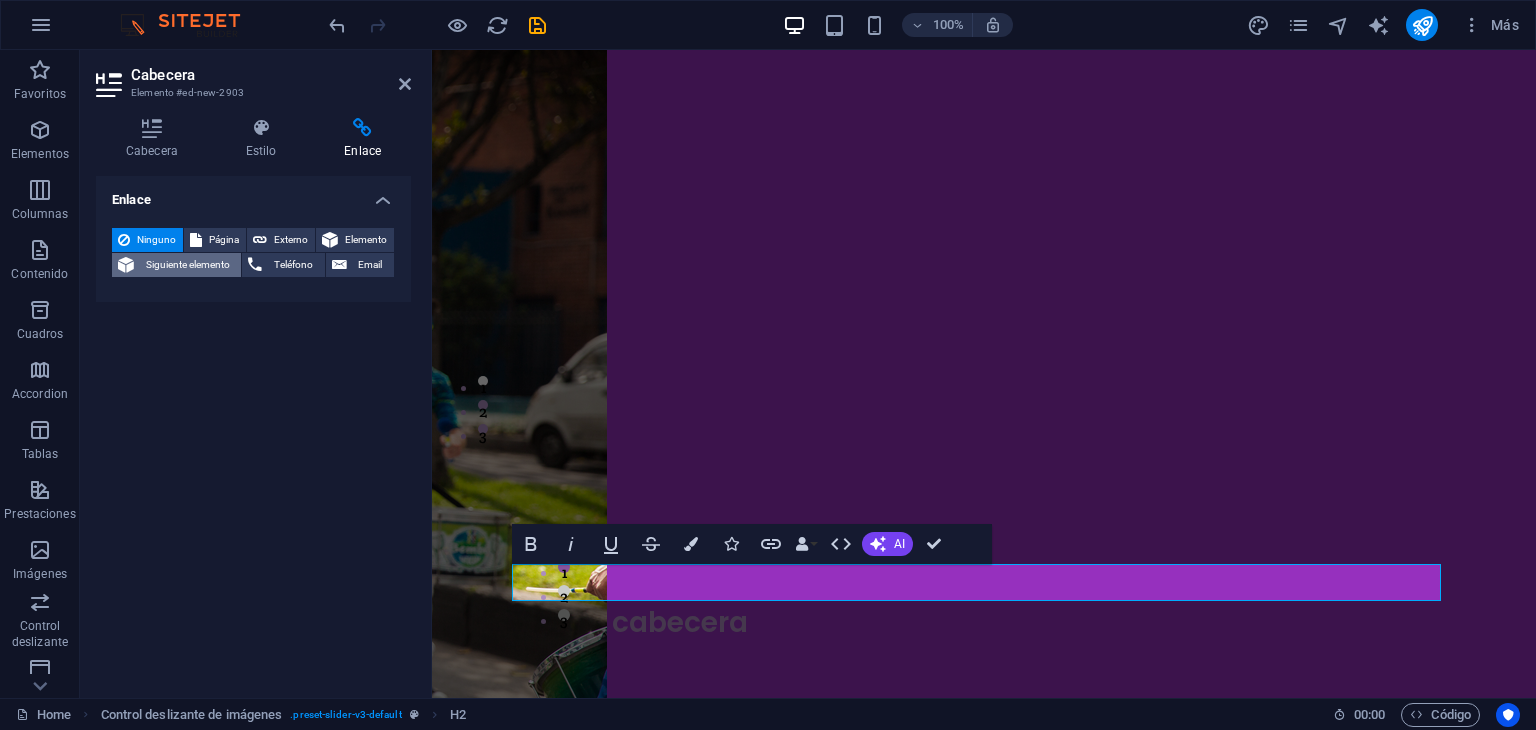 click on "Siguiente elemento" at bounding box center [187, 265] 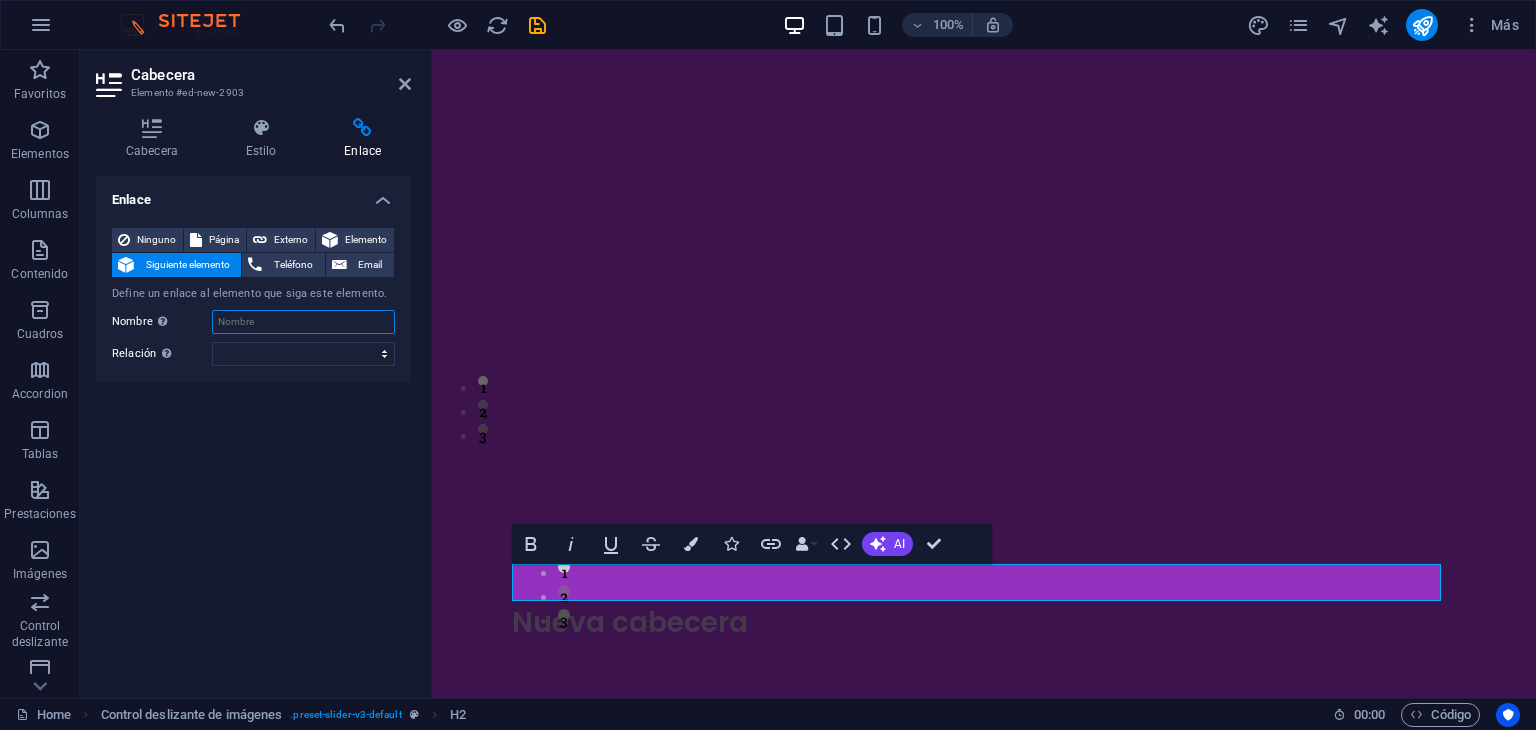 click on "Nombre Una descripción adicional del enlace no debería ser igual al texto del enlace. El título suele mostrarse como un texto de información cuando se mueve el ratón por encima del elemento. Déjalo en blanco en caso de dudas." at bounding box center (303, 322) 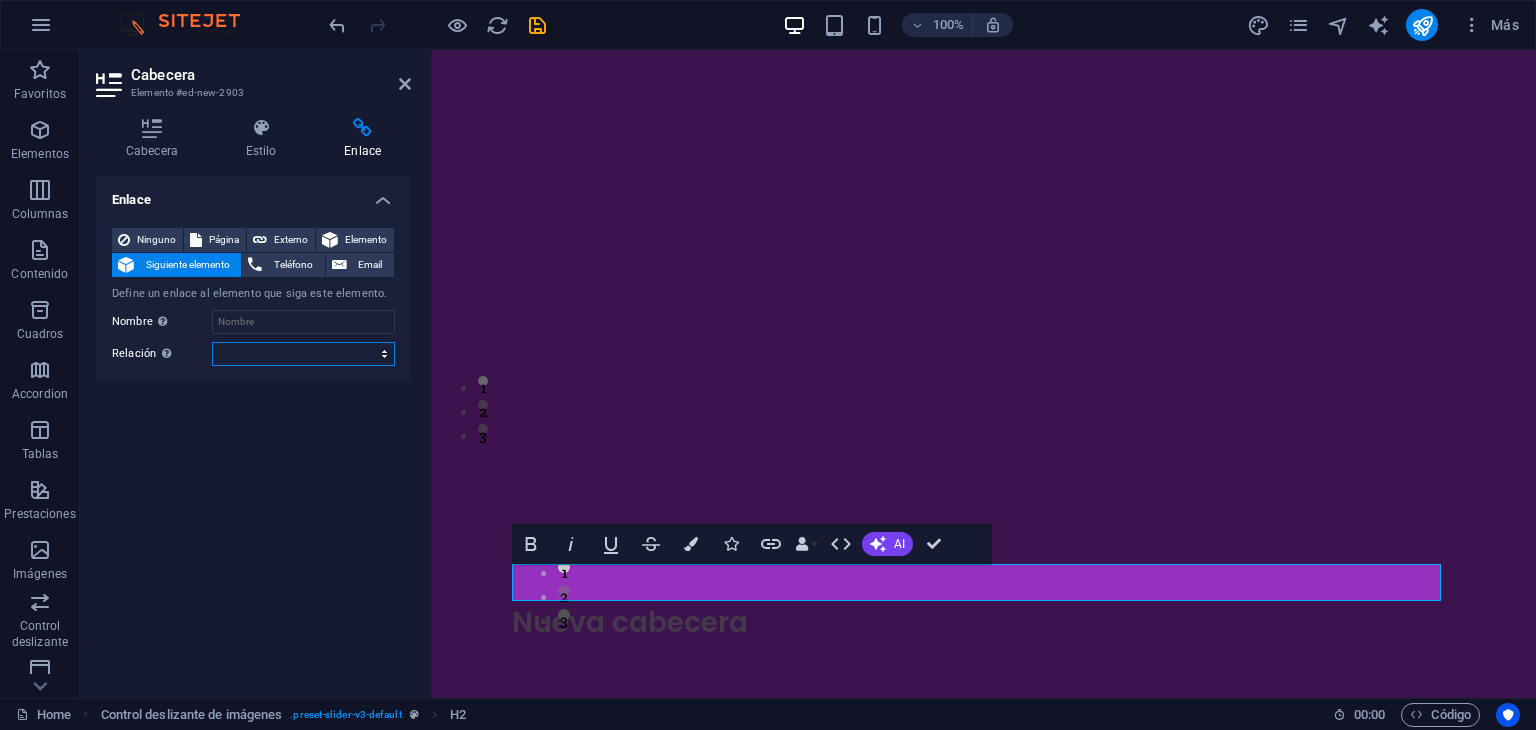 click on "alternativo autor marcador externo ayuda licencia siguiente nofollow noreferrer noopener ant buscar etiqueta" at bounding box center [303, 354] 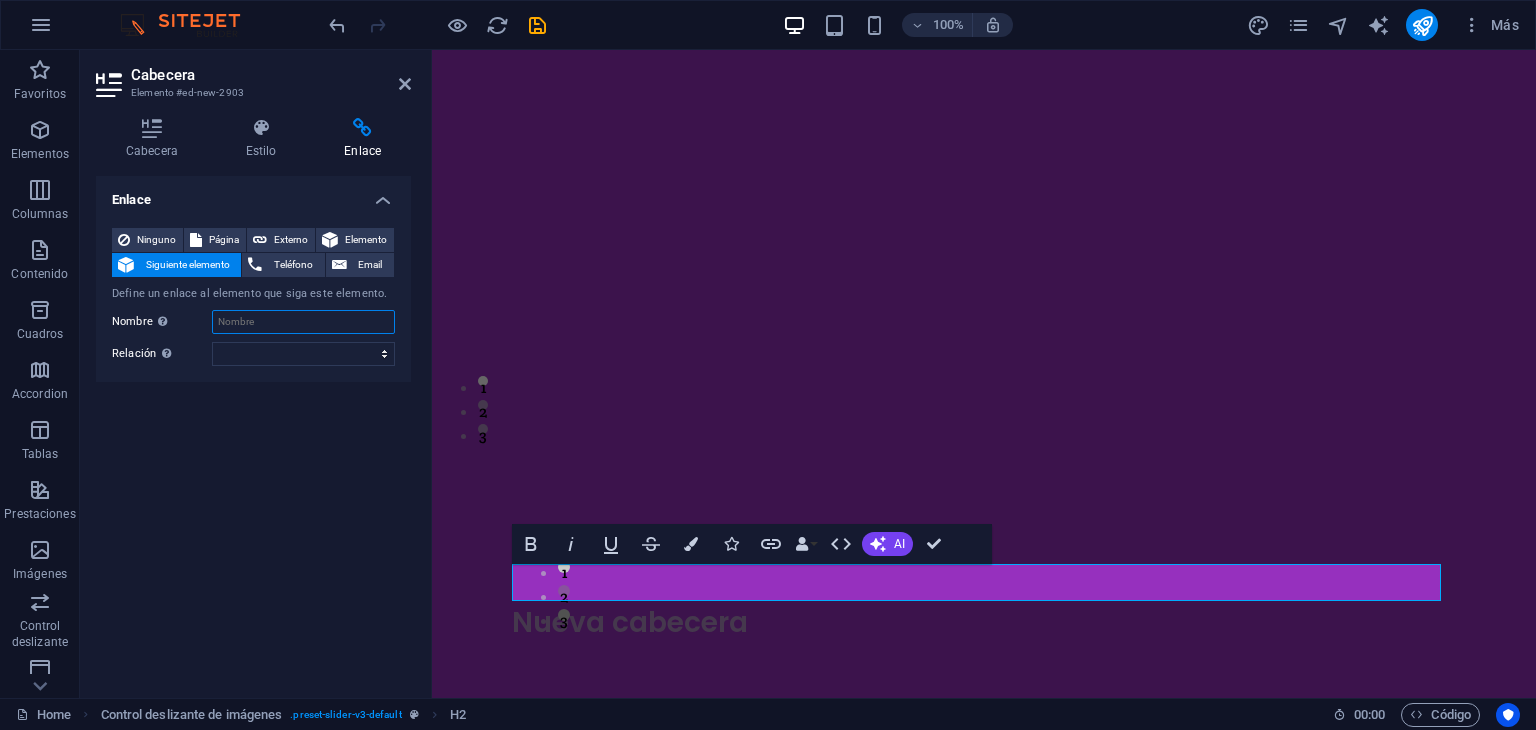 click on "Nombre Una descripción adicional del enlace no debería ser igual al texto del enlace. El título suele mostrarse como un texto de información cuando se mueve el ratón por encima del elemento. Déjalo en blanco en caso de dudas." at bounding box center (303, 322) 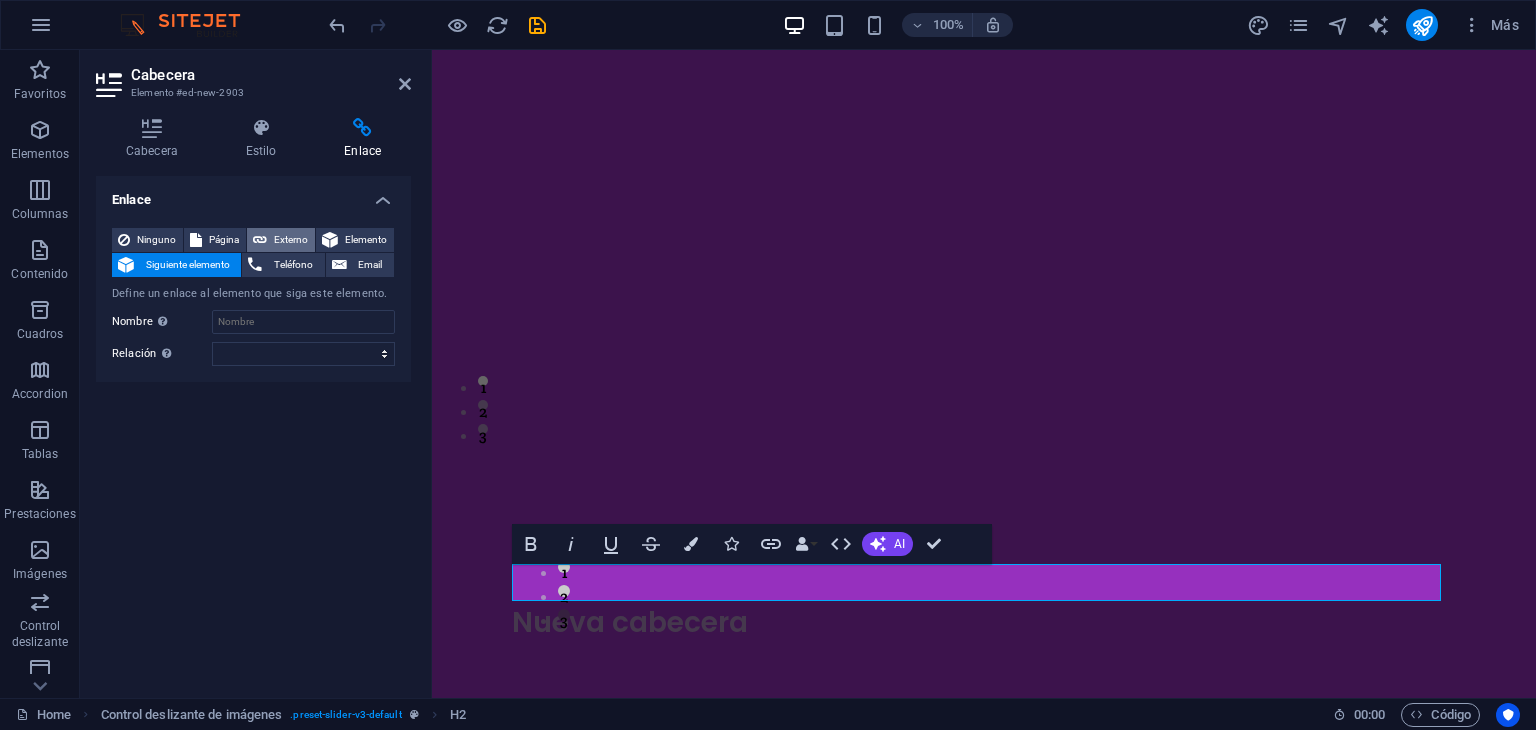 click on "Externo" at bounding box center [291, 240] 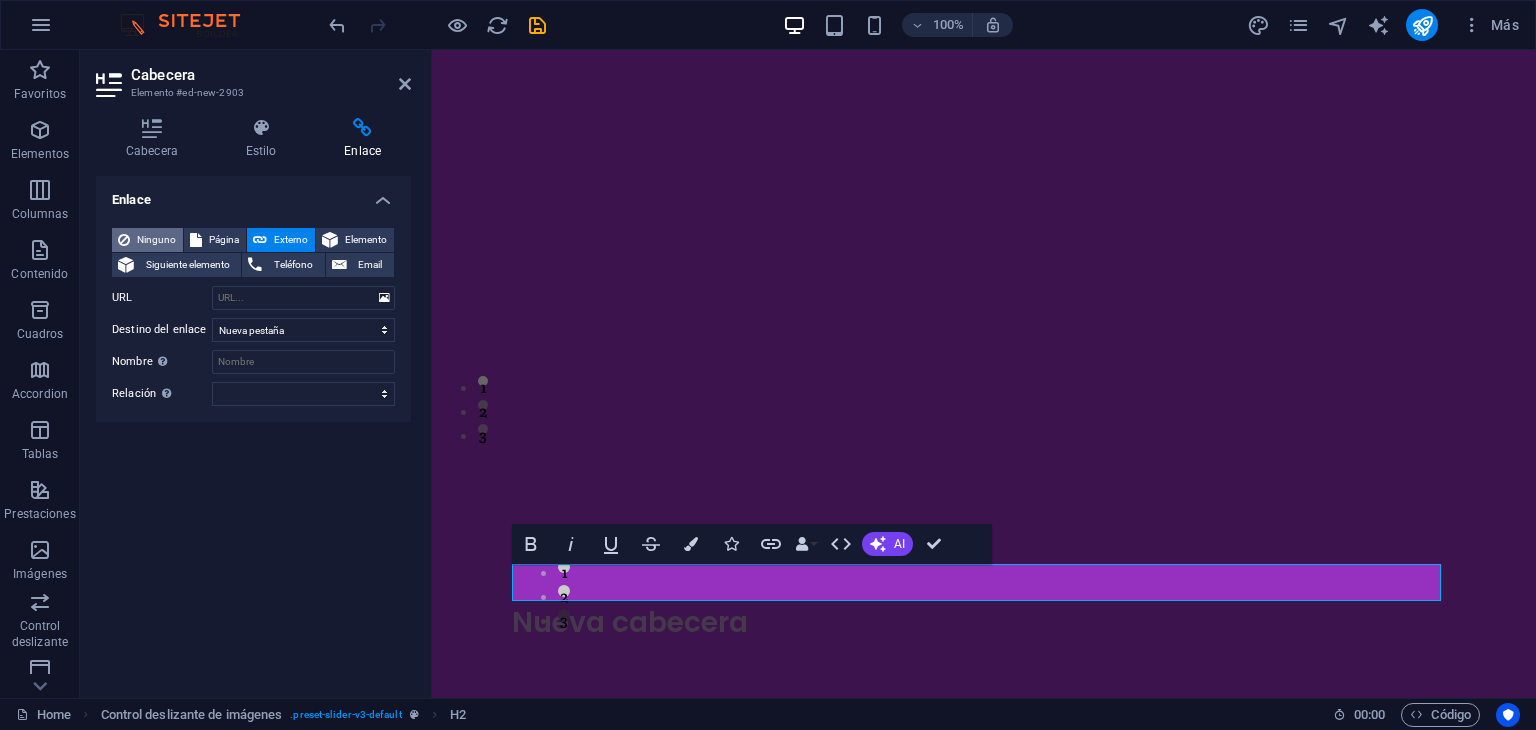 click on "Ninguno" at bounding box center [156, 240] 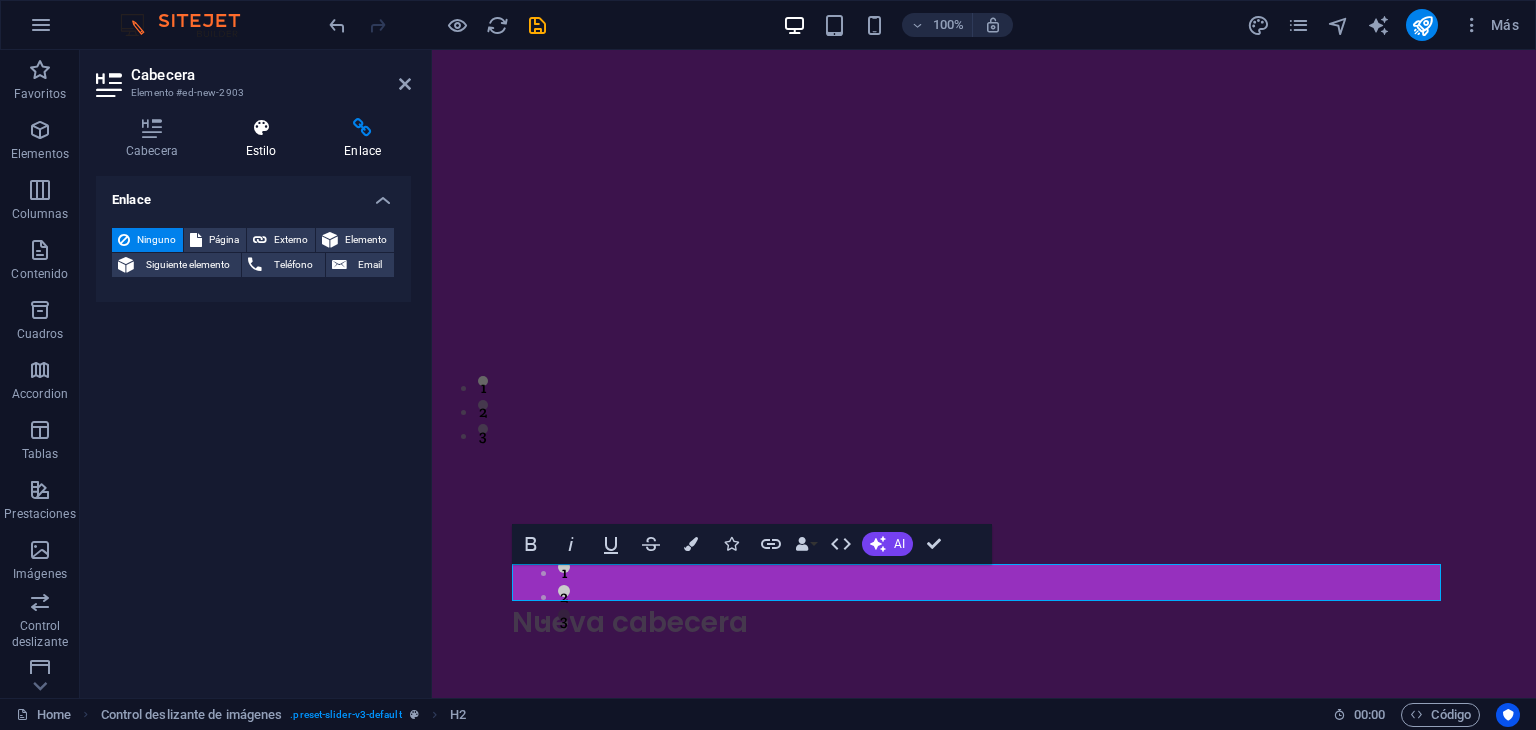 click at bounding box center [261, 128] 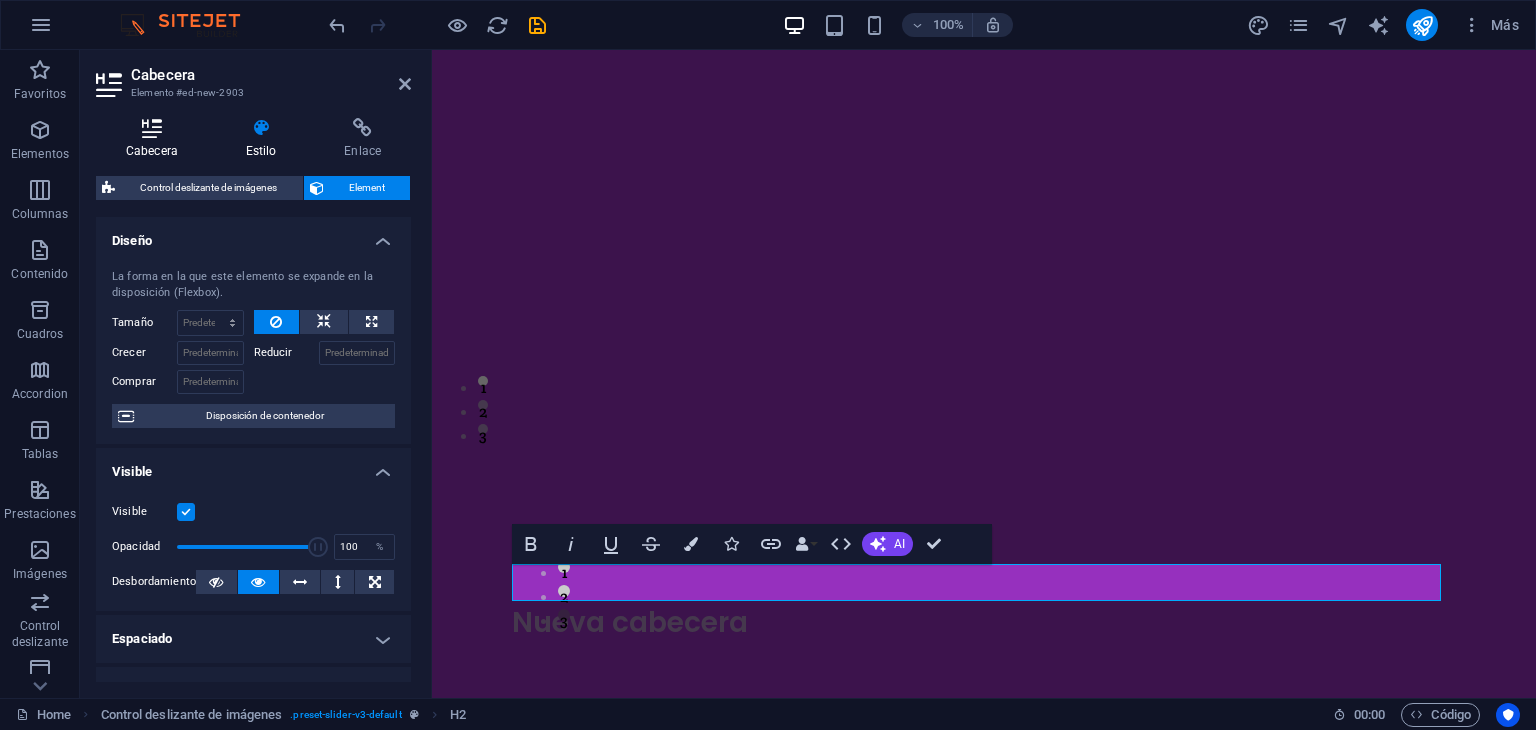 click at bounding box center (152, 128) 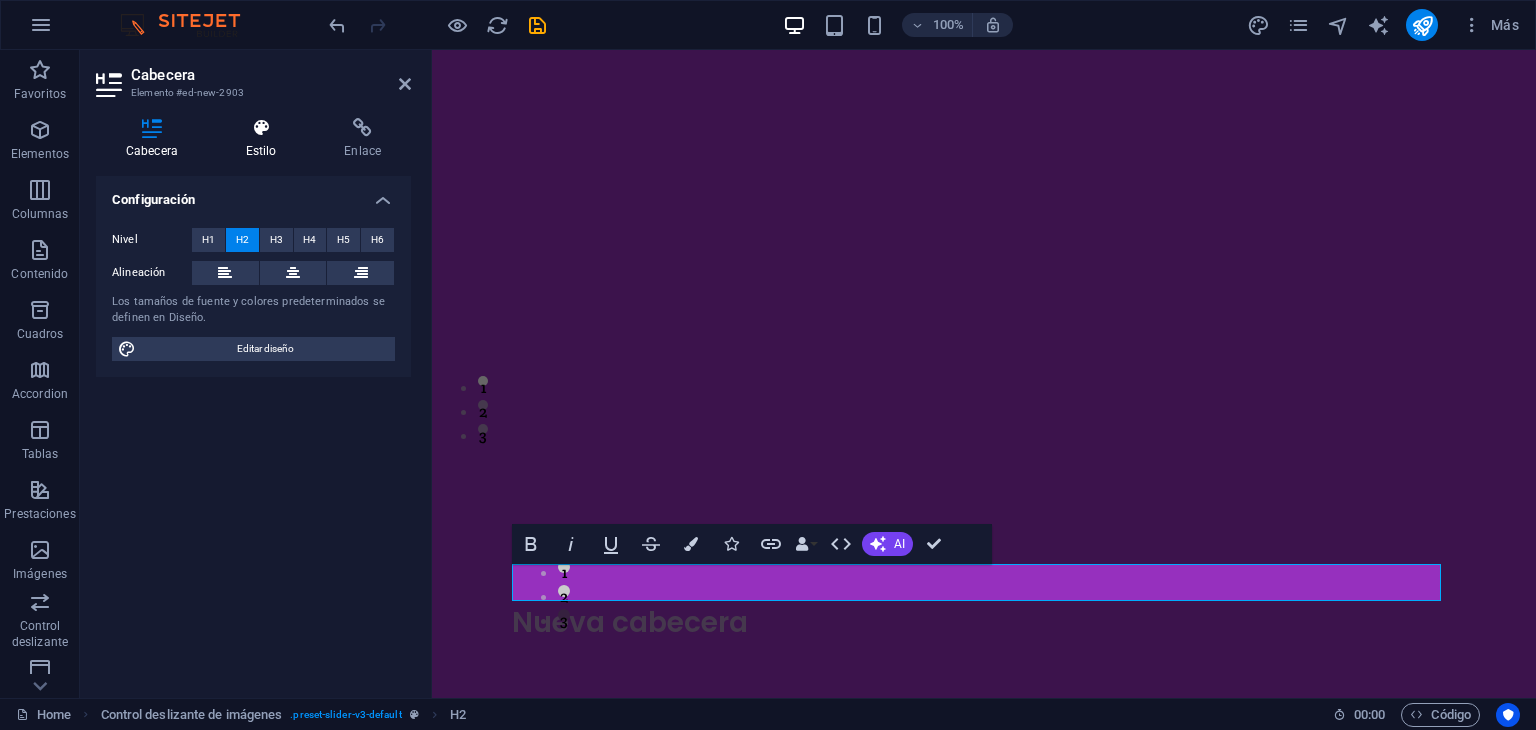 click at bounding box center [261, 128] 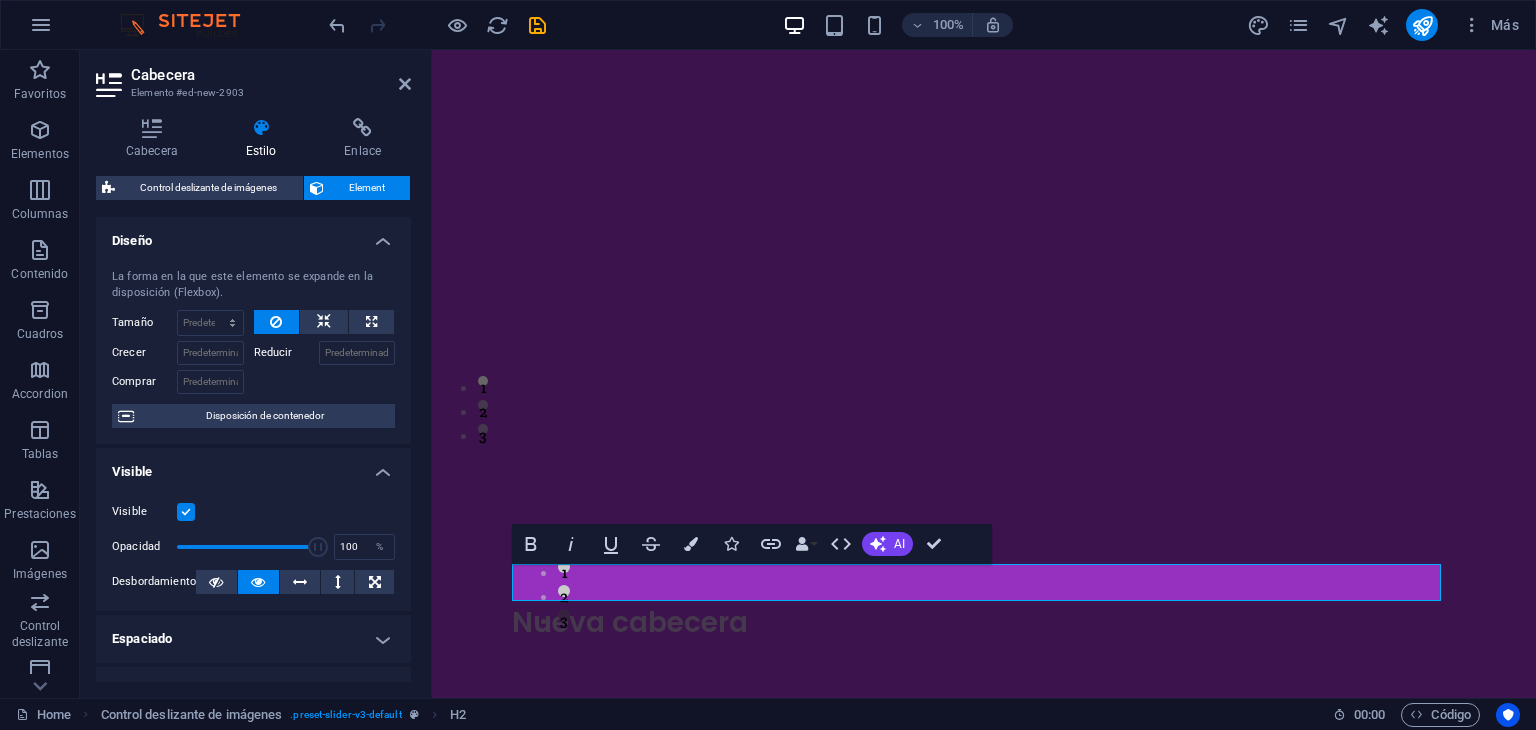 click on "Control deslizante de imágenes Element Diseño La forma en la que este elemento se expande en la disposición (Flexbox). Tamaño Predeterminado automático px % 1/1 1/2 1/3 1/4 1/5 1/6 1/7 1/8 1/9 1/10 Crecer Reducir Comprar Disposición de contenedor Visible Visible Opacidad 100 % Desbordamiento Espaciado Margen Predeterminado automático px % rem vw vh Personalizado Personalizado automático px % rem vw vh automático px % rem vw vh automático px % rem vw vh automático px % rem vw vh Espaciado Predeterminado px rem % vh vw Personalizado Personalizado px rem % vh vw px rem % vh vw px rem % vh vw px rem % vh vw Borde Estilo              - Ancho 1 automático px rem % vh vw Personalizado Personalizado 1 automático px rem % vh vw 1 automático px rem % vh vw 1 automático px rem % vh vw 1 automático px rem % vh vw  - Color Esquinas redondeadas Predeterminado px rem % vh vw Personalizado Personalizado px rem % vh vw px rem % vh vw px rem % vh vw px rem % vh vw Sombra Predeterminado Ninguno Fuera 0" at bounding box center (253, 429) 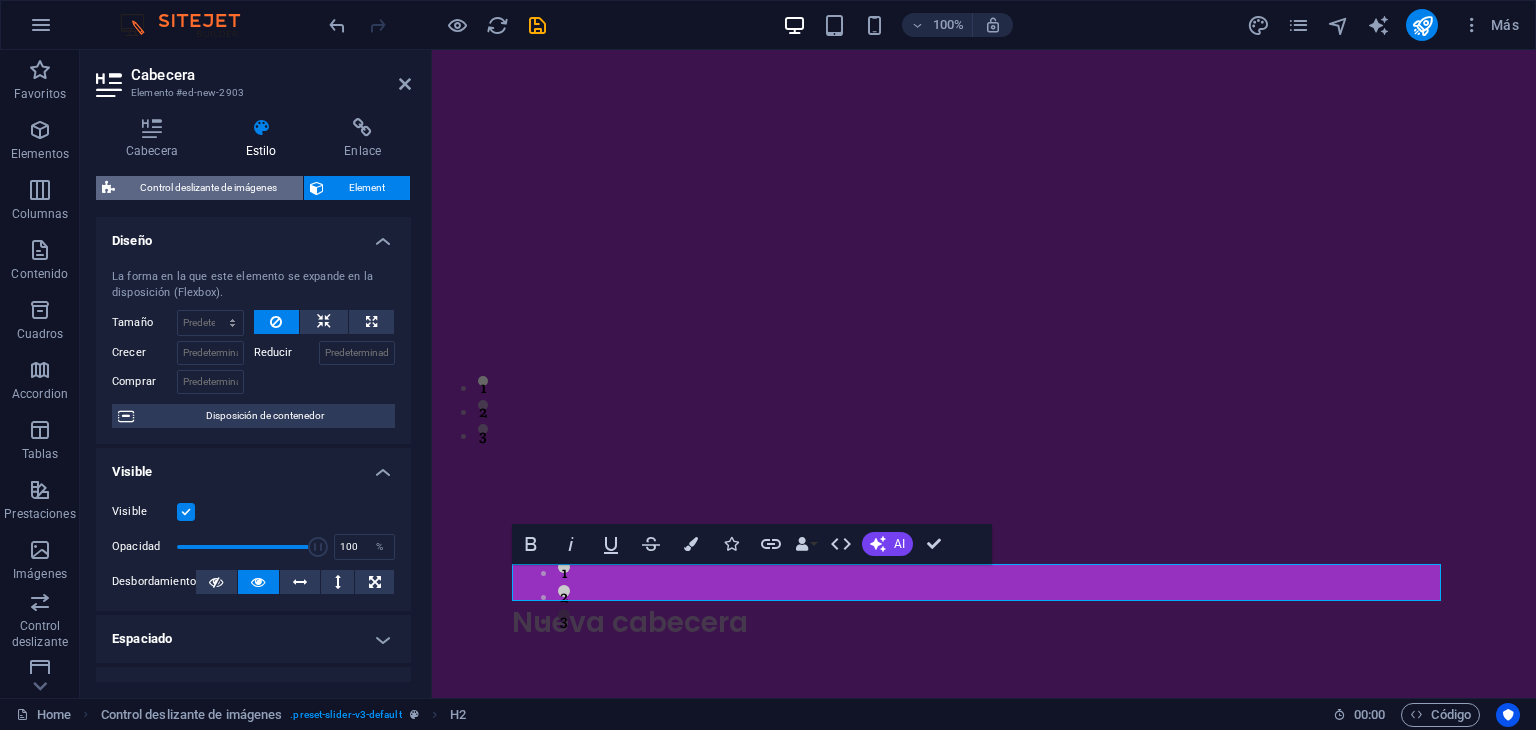 click on "Control deslizante de imágenes" at bounding box center [209, 188] 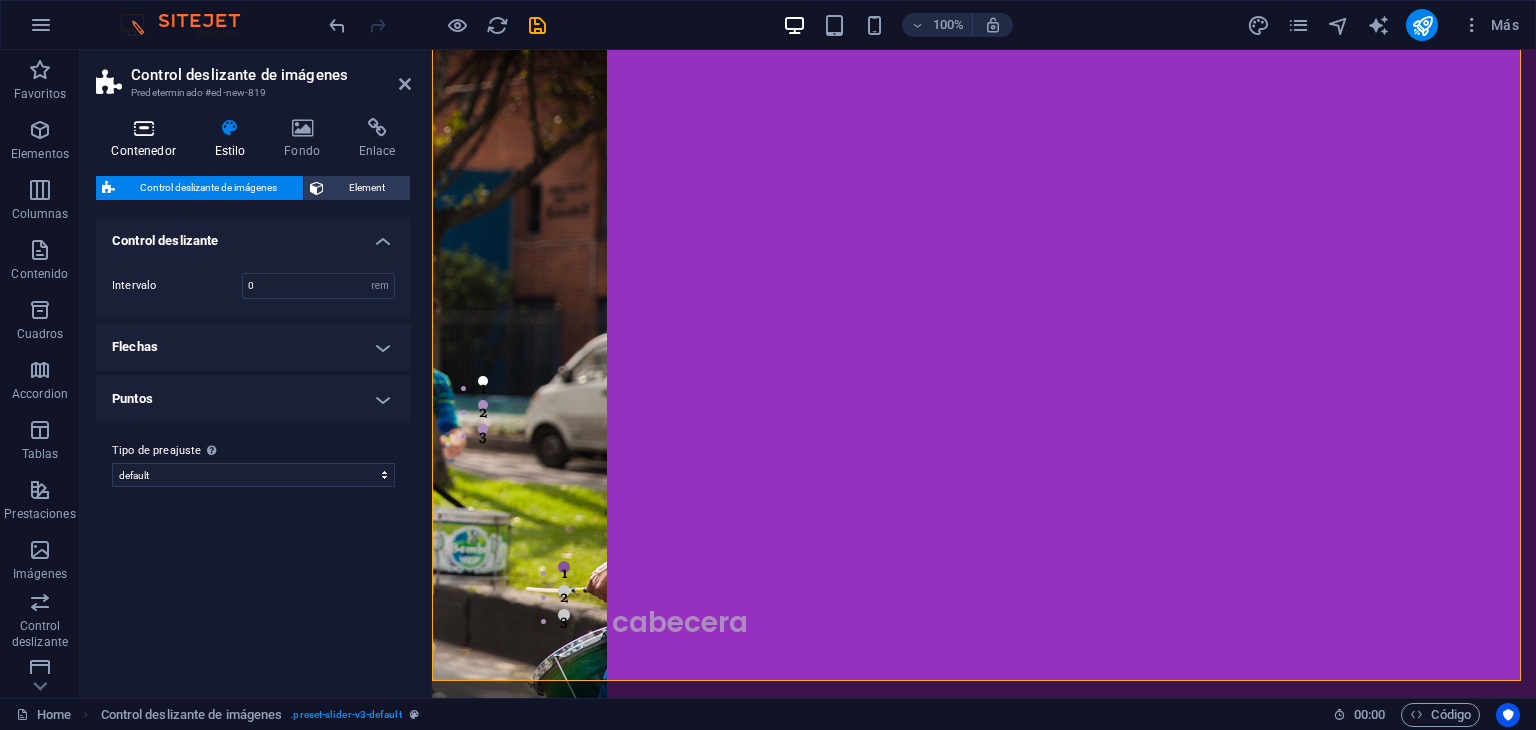 click at bounding box center [143, 128] 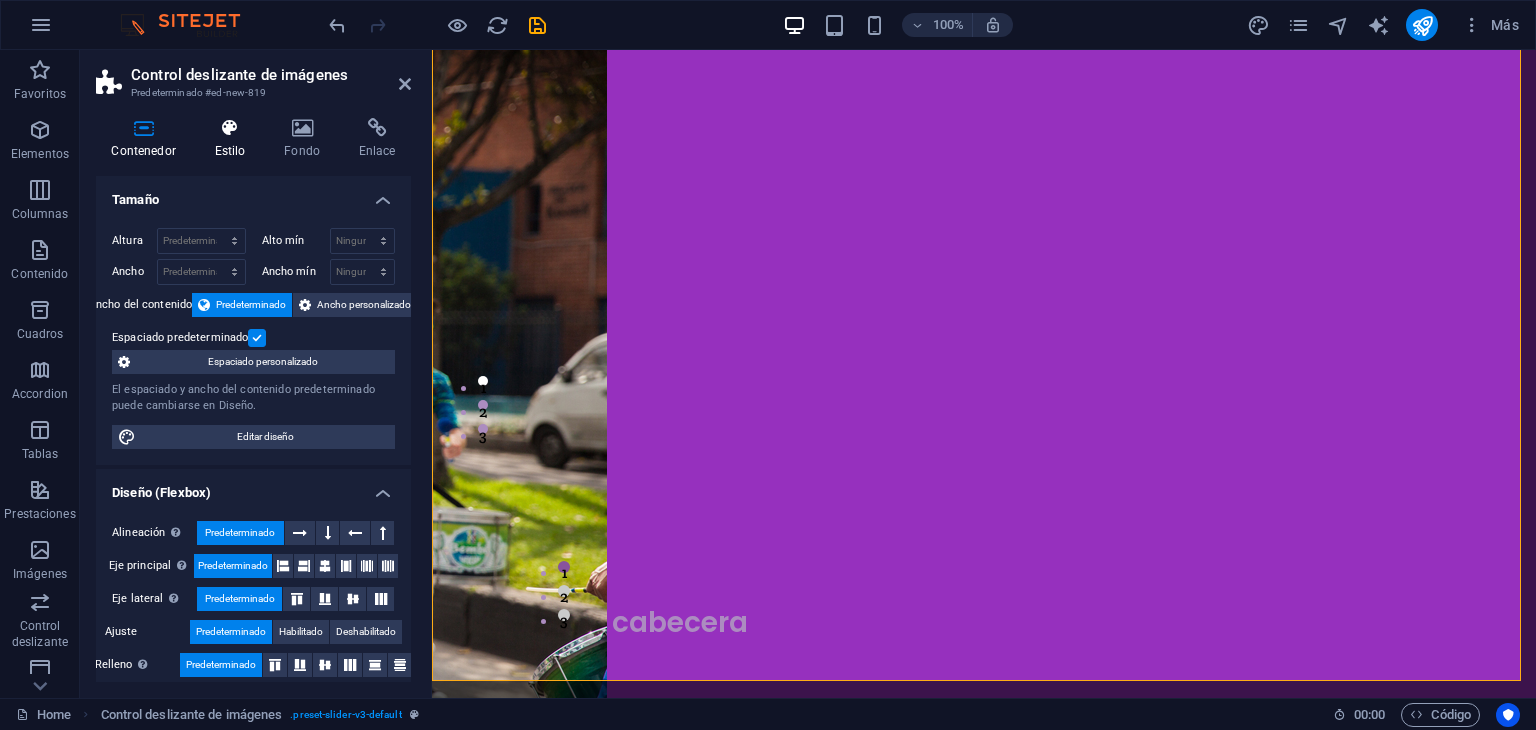 click at bounding box center (230, 128) 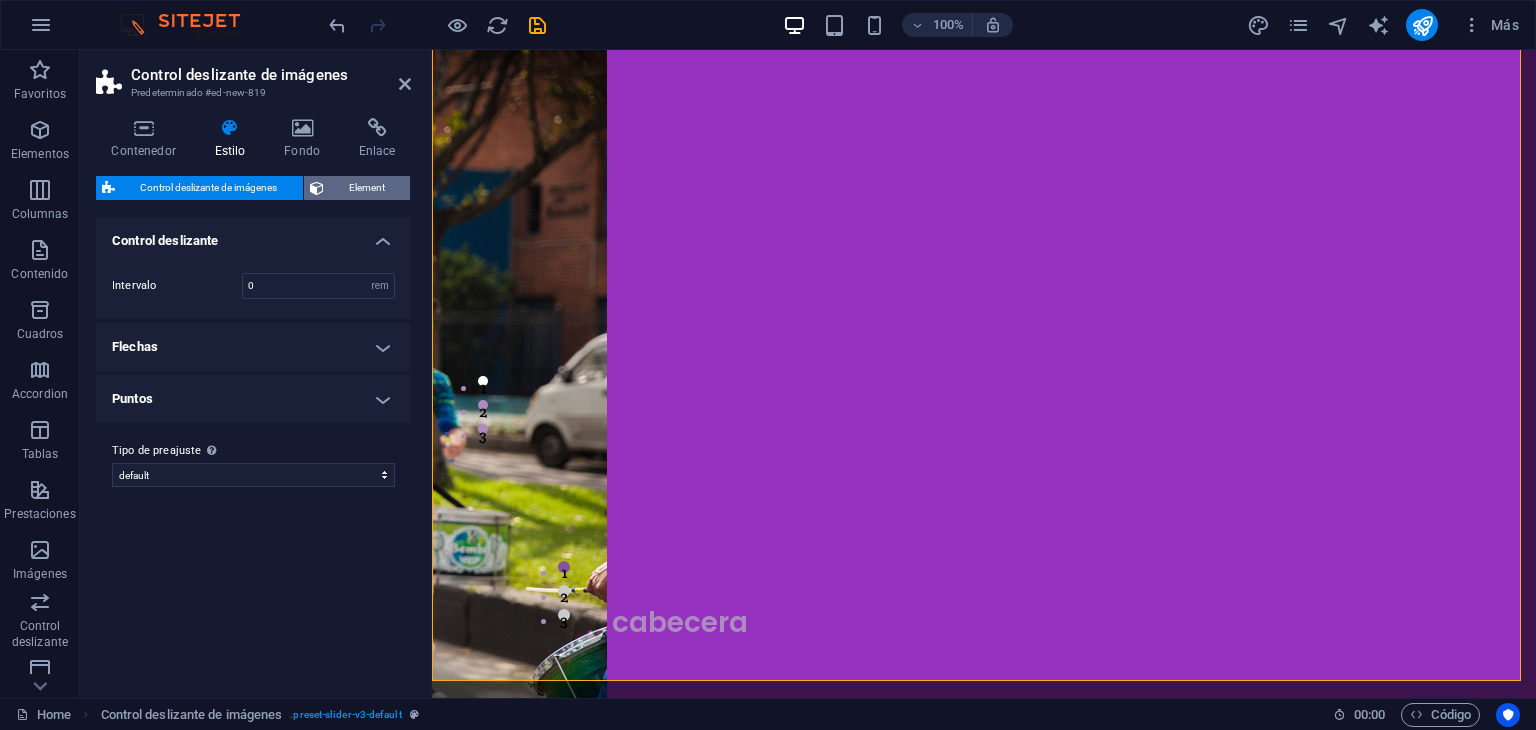 click on "Element" at bounding box center [357, 188] 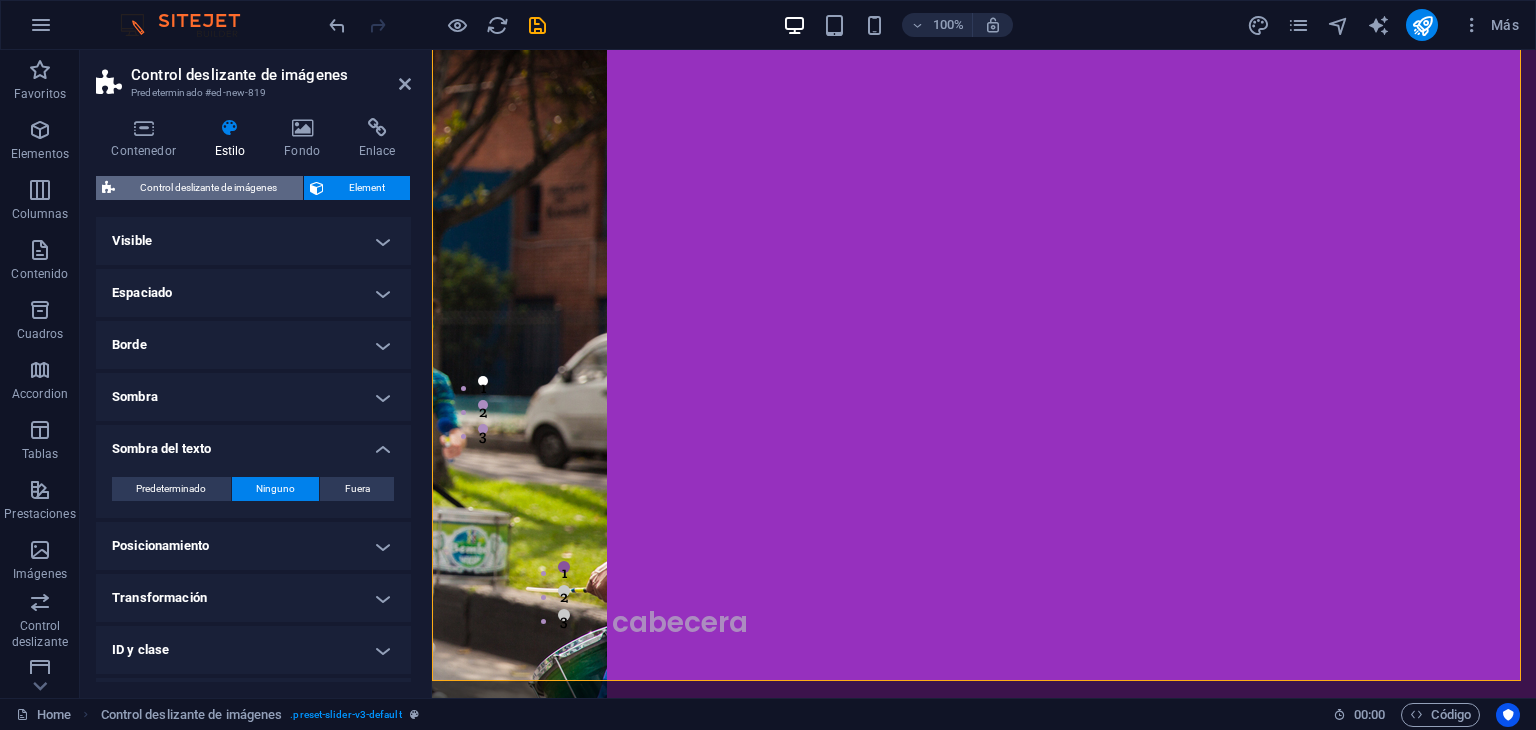 click on "Control deslizante de imágenes" at bounding box center (209, 188) 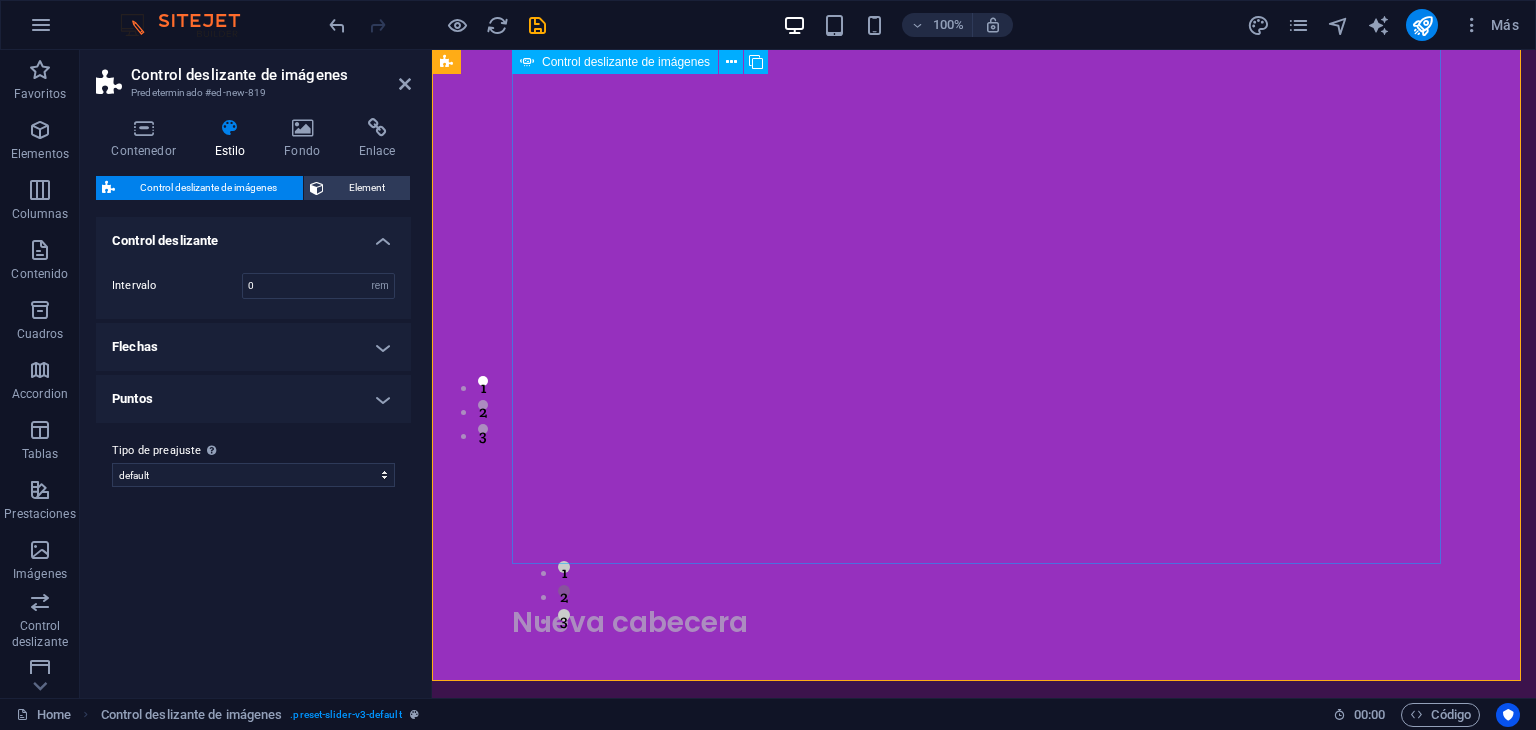 click on "Nueva cabecera" at bounding box center [984, 623] 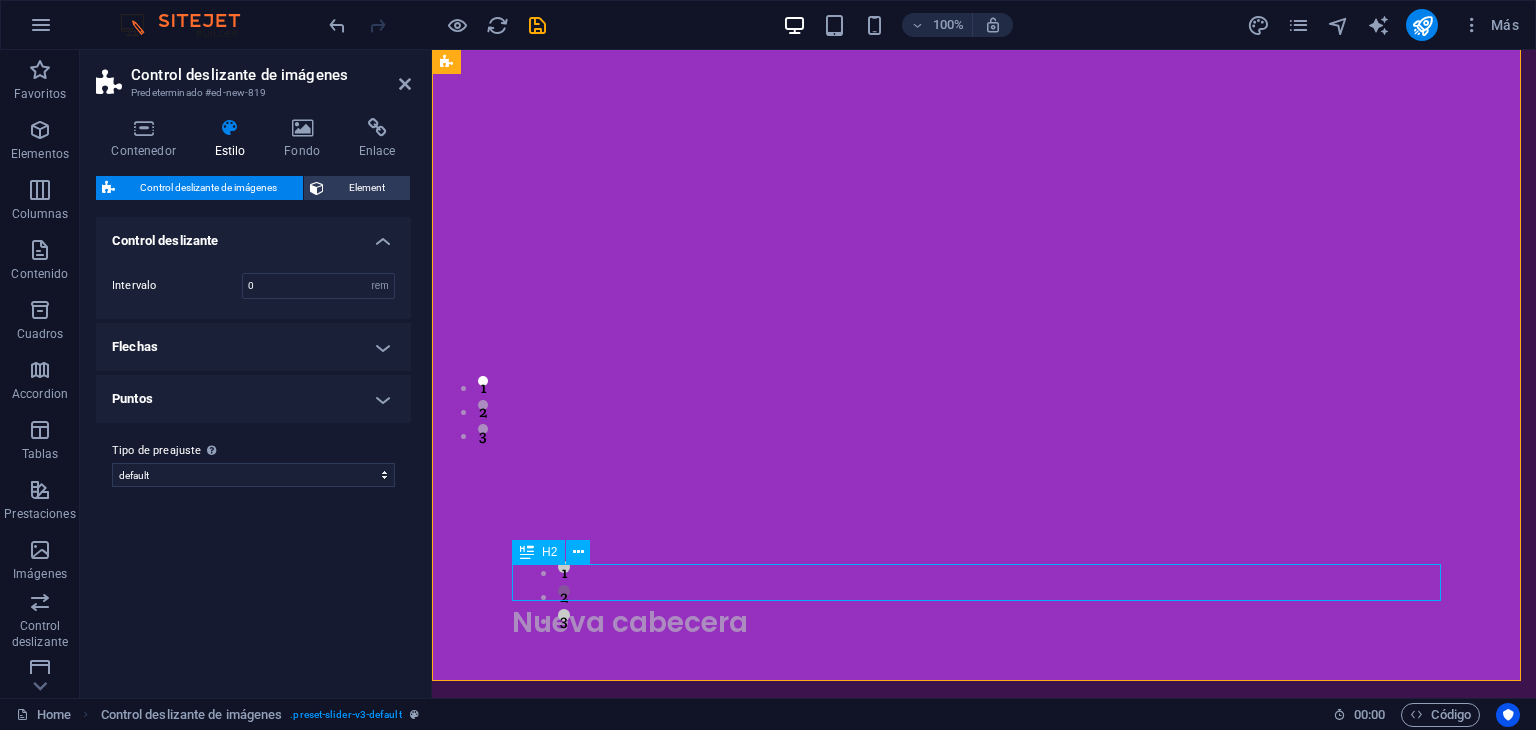 click on "Nueva cabecera" at bounding box center (984, 623) 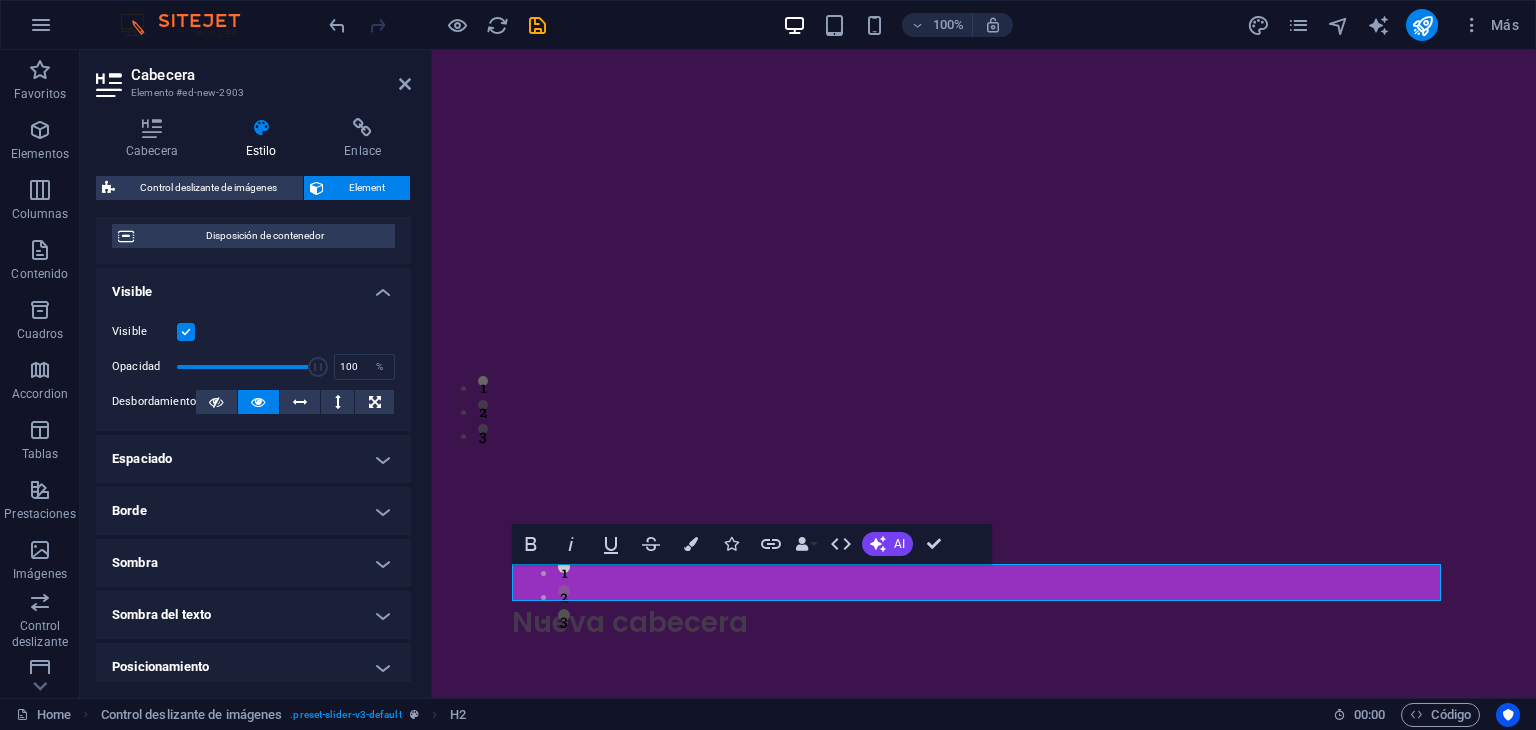 scroll, scrollTop: 166, scrollLeft: 0, axis: vertical 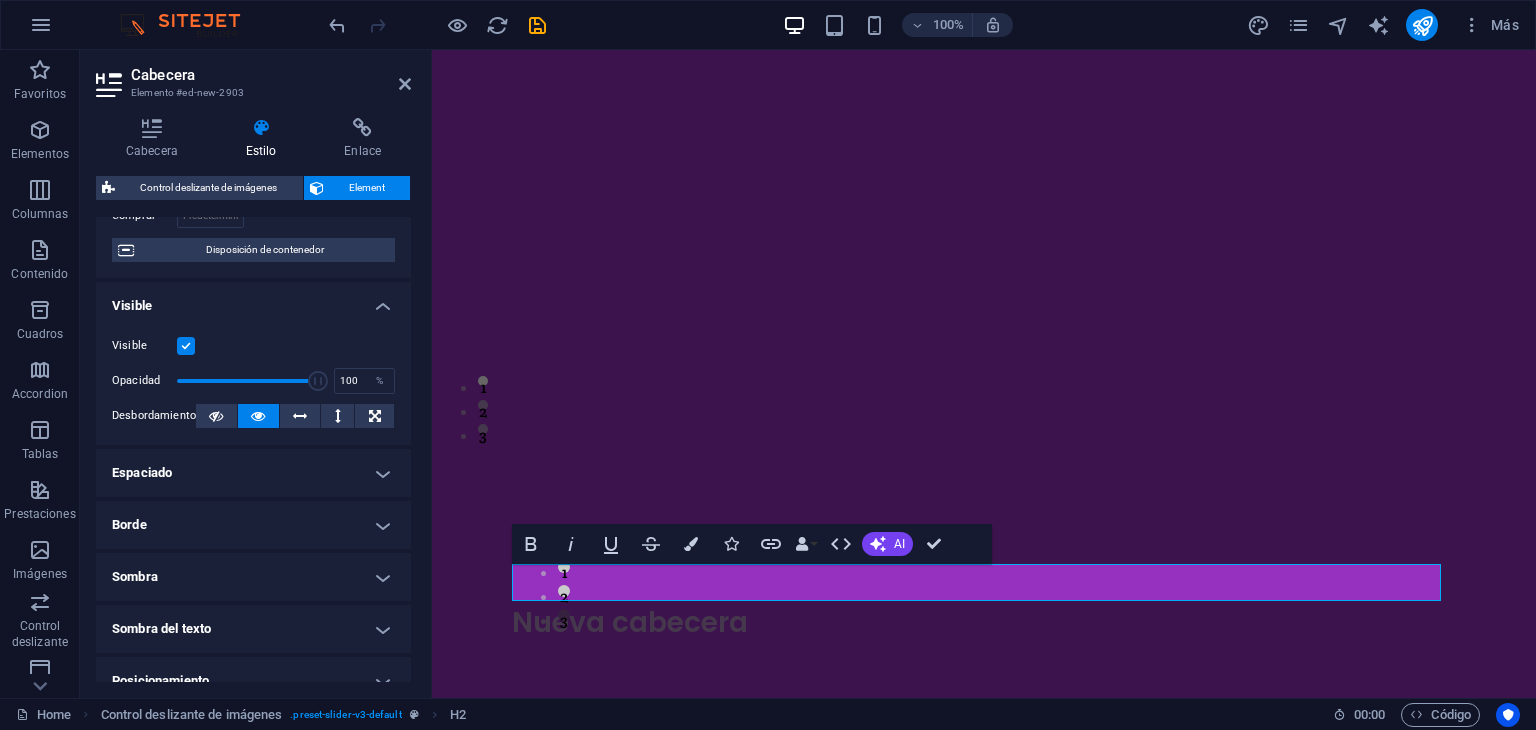 click on "Visible" at bounding box center [253, 300] 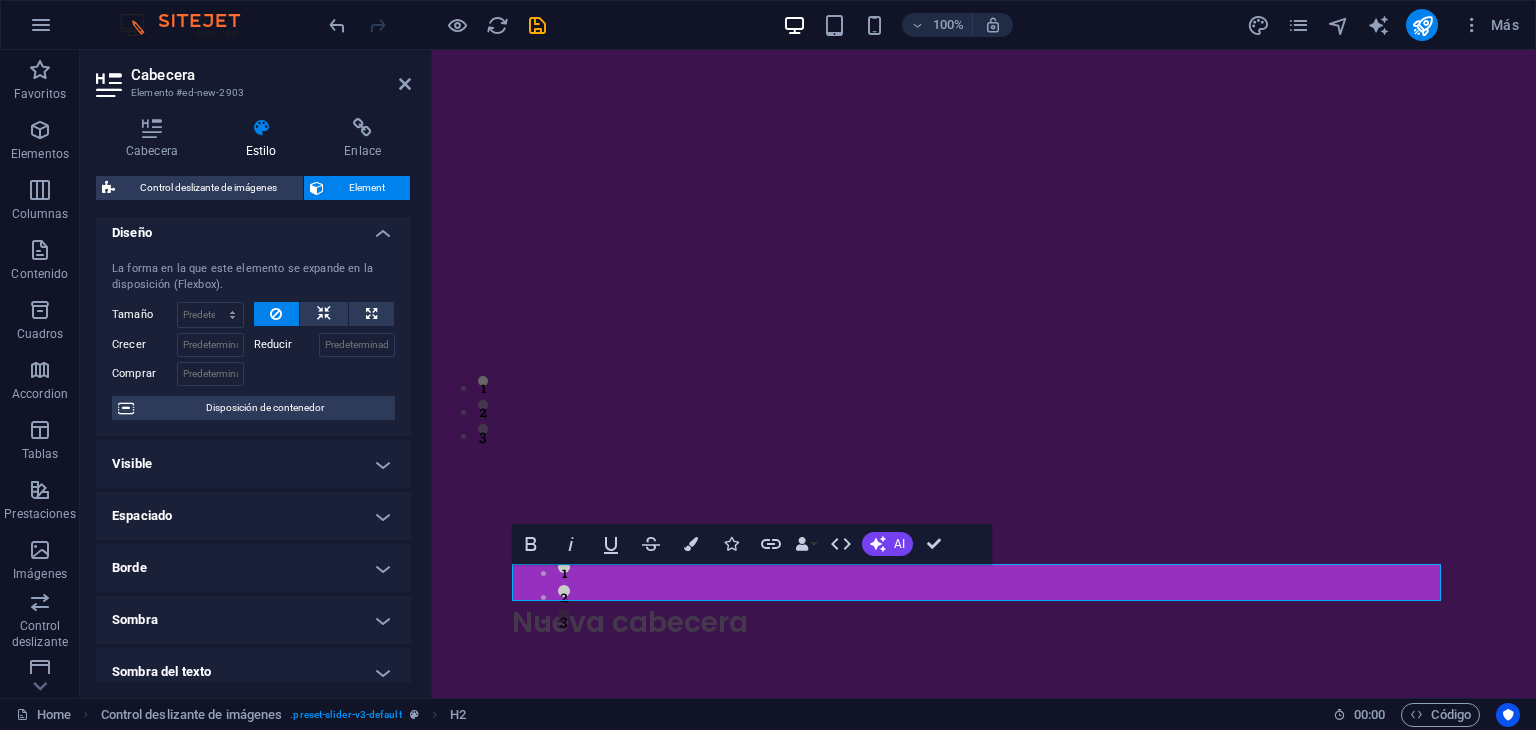 scroll, scrollTop: 7, scrollLeft: 0, axis: vertical 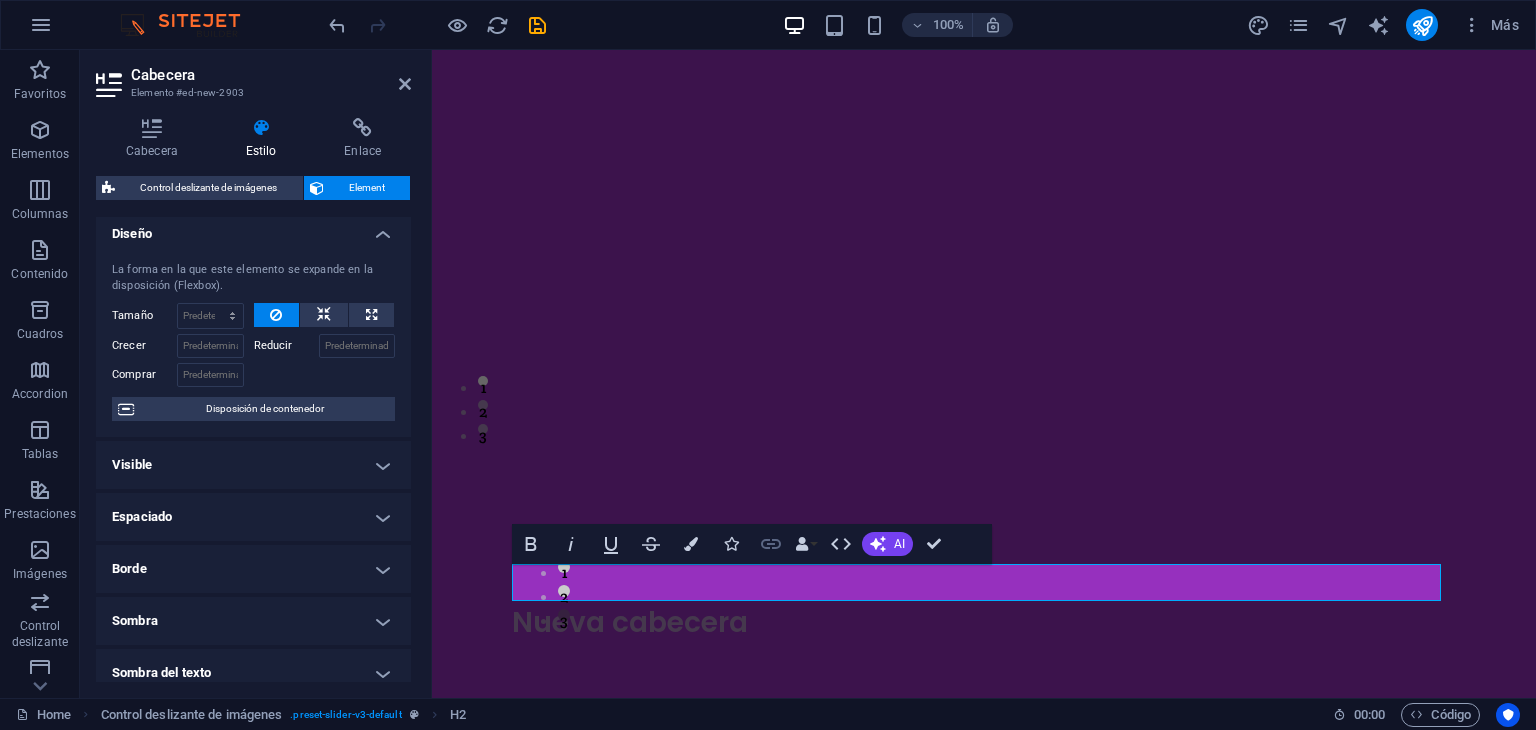 click 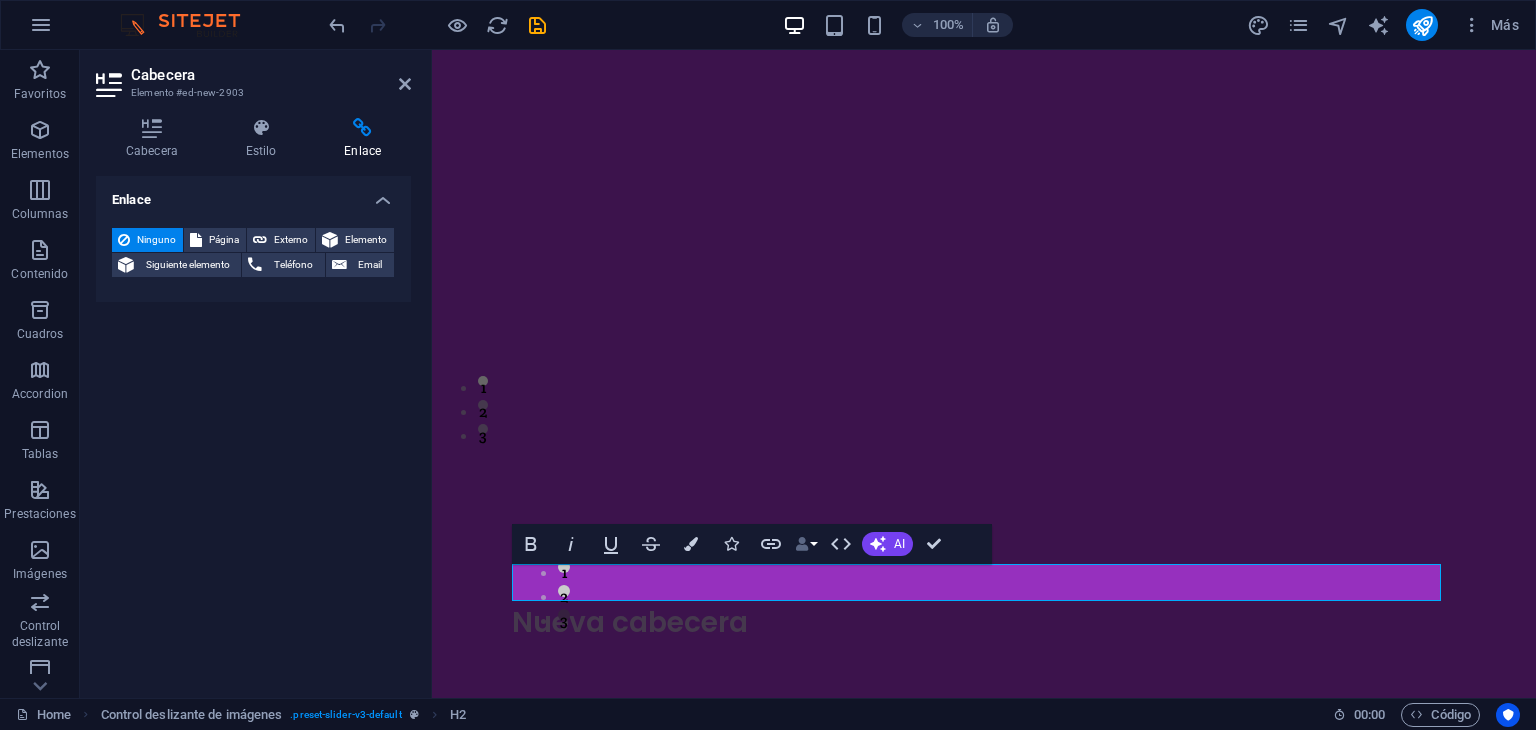 click on "Data Bindings" at bounding box center [806, 544] 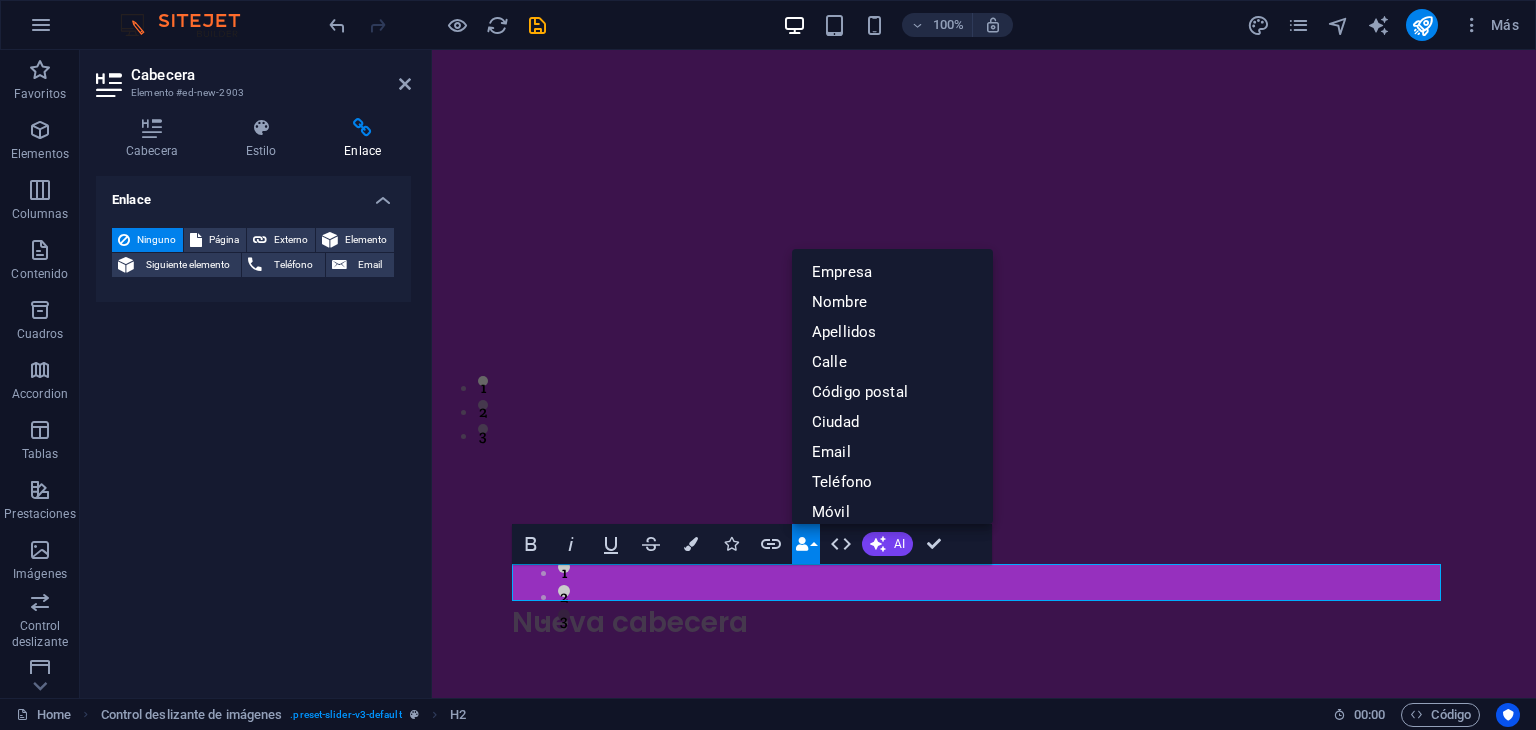 click on "Data Bindings" at bounding box center (806, 544) 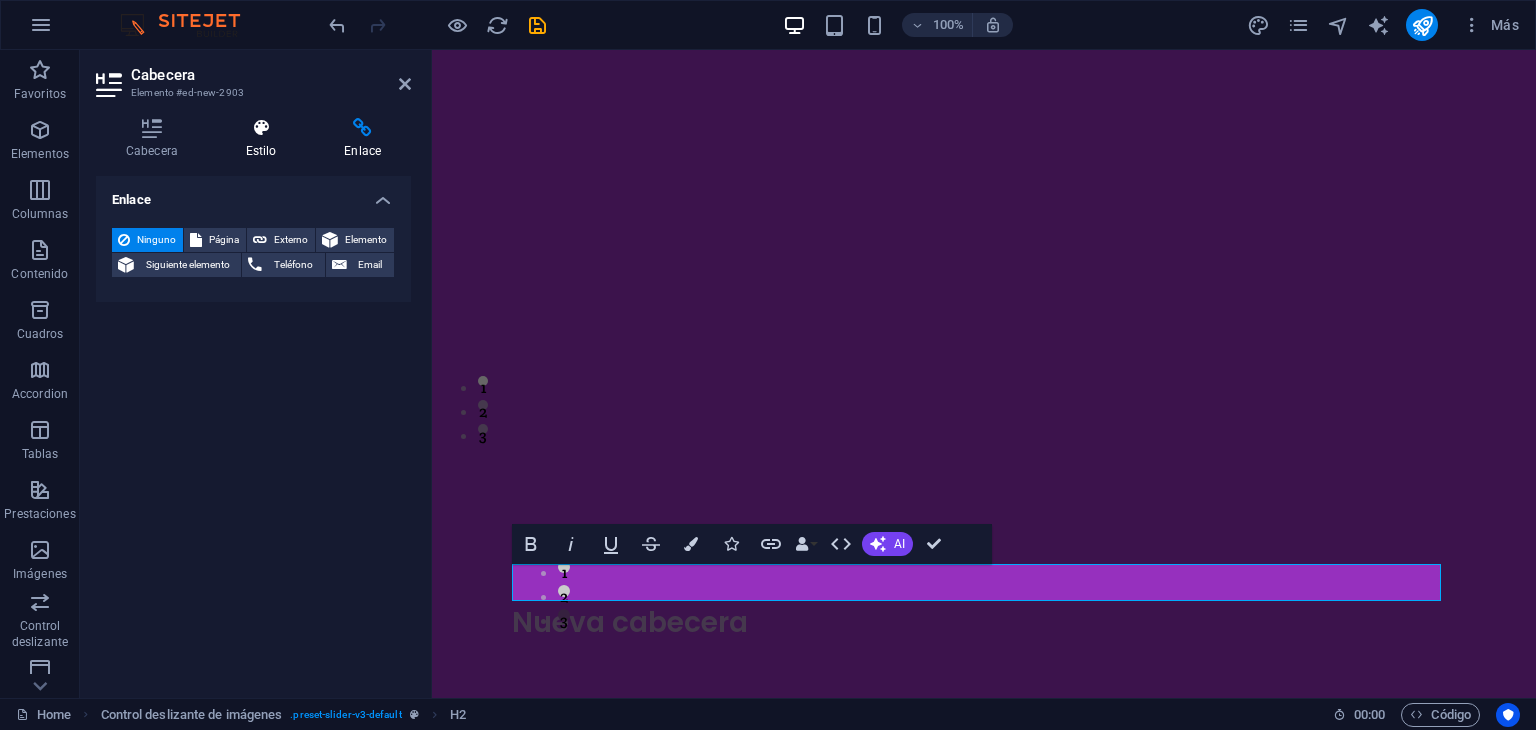 click at bounding box center [261, 128] 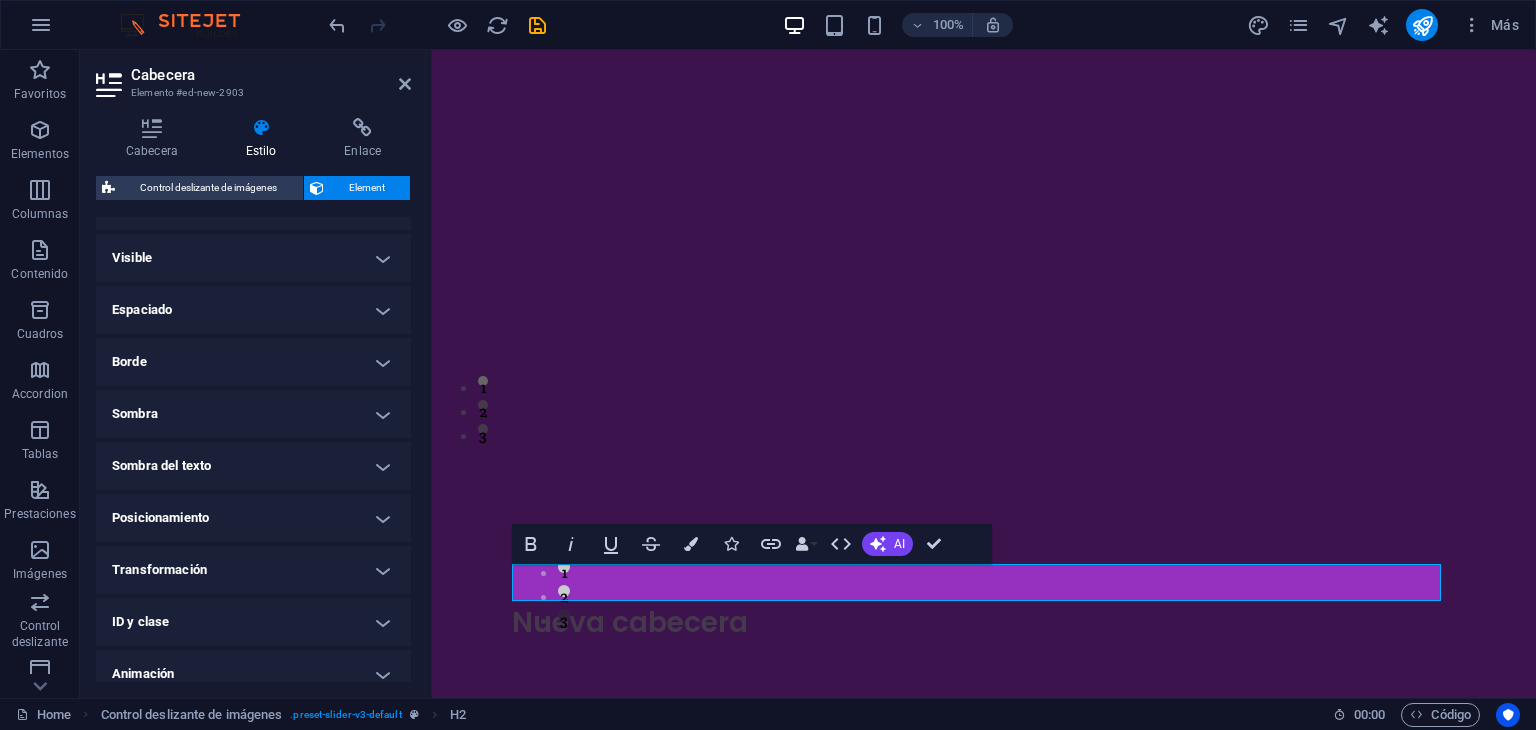 scroll, scrollTop: 215, scrollLeft: 0, axis: vertical 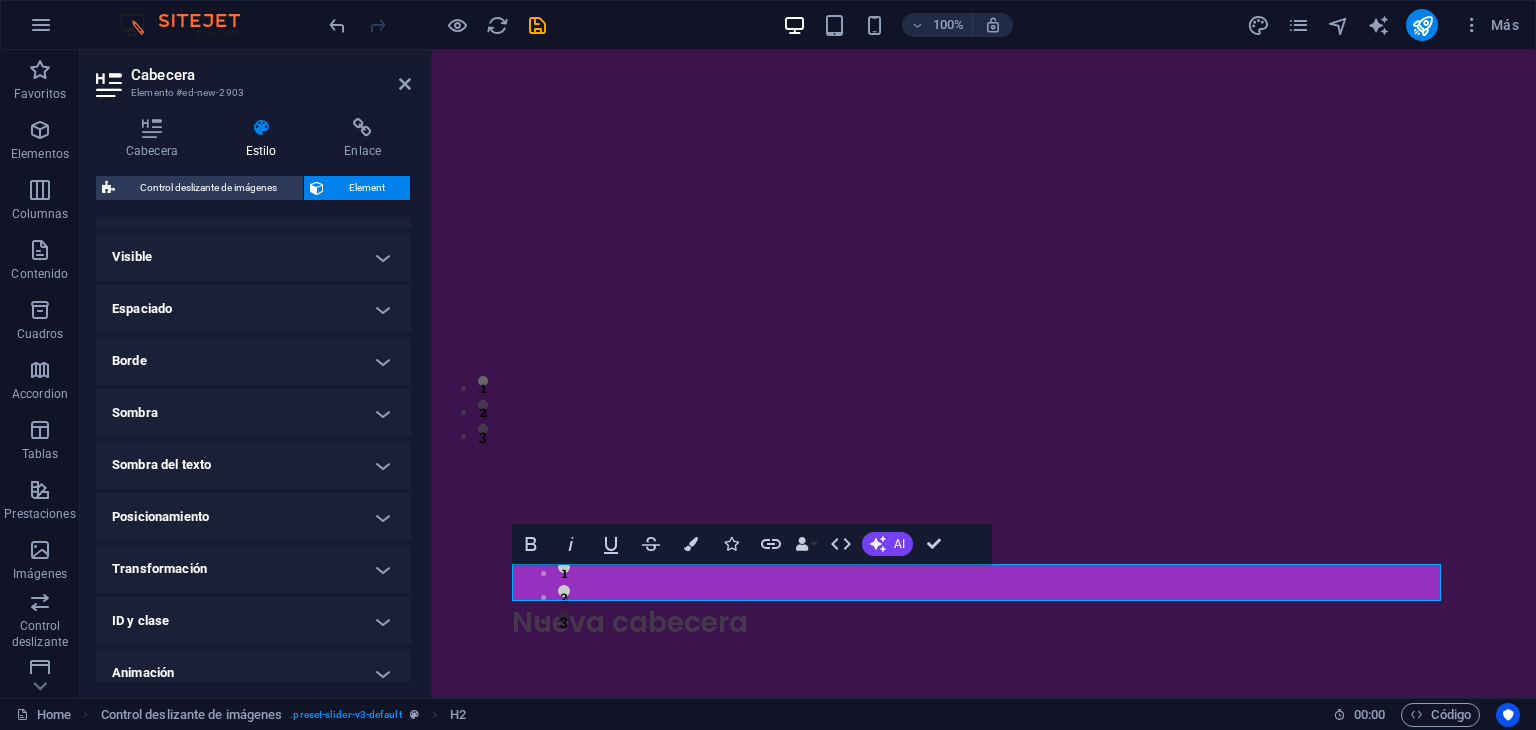 click on "Posicionamiento" at bounding box center (253, 517) 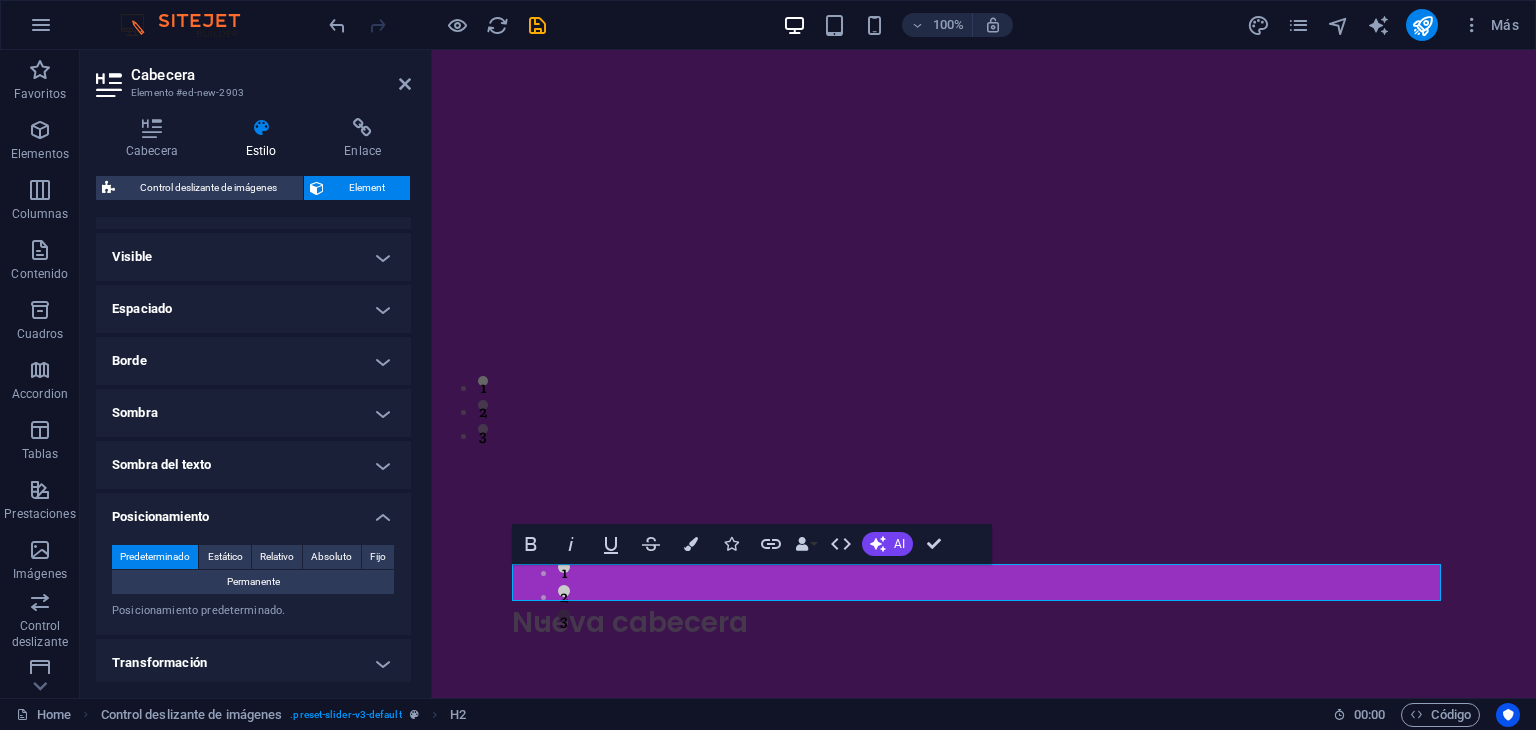 click on "Posicionamiento" at bounding box center (253, 511) 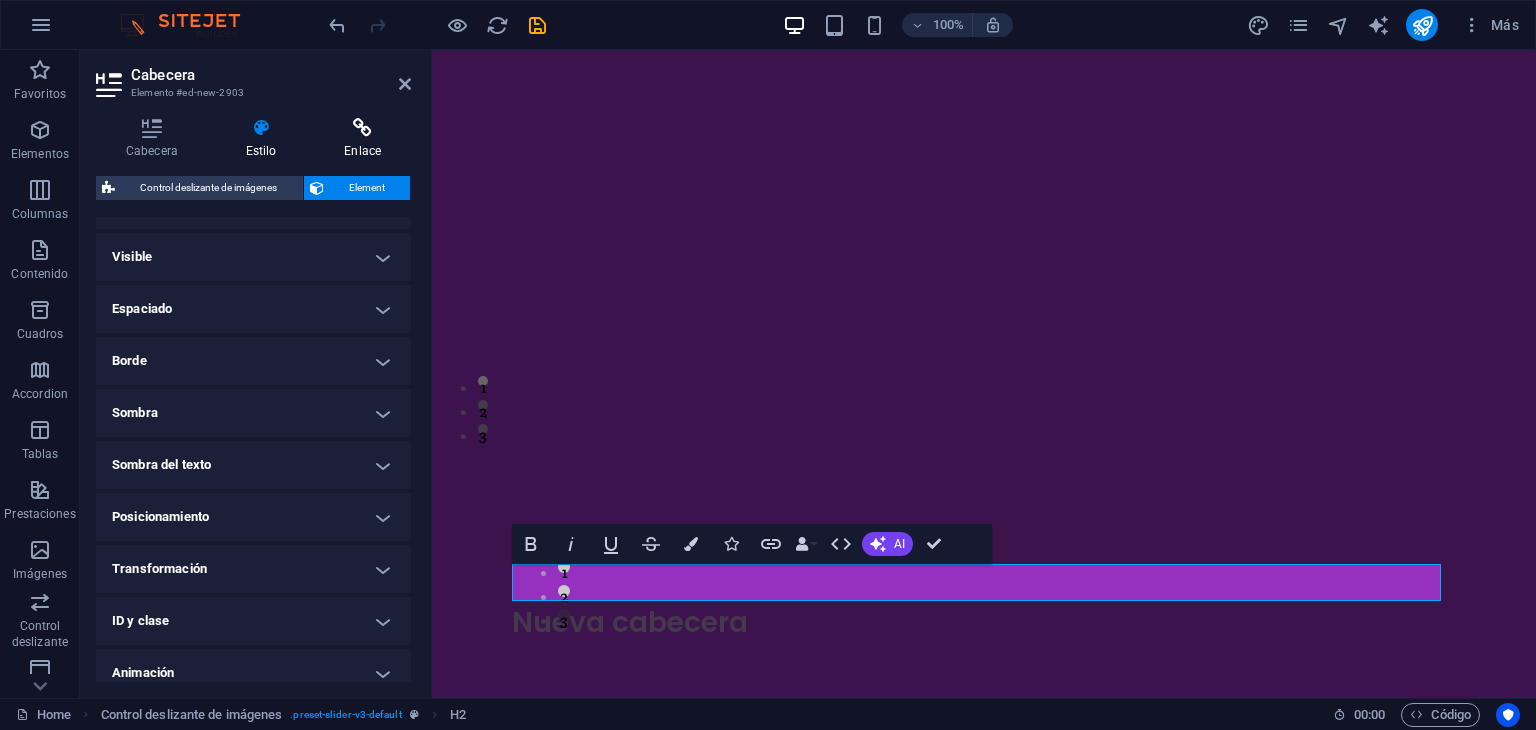 click on "Enlace" at bounding box center [362, 139] 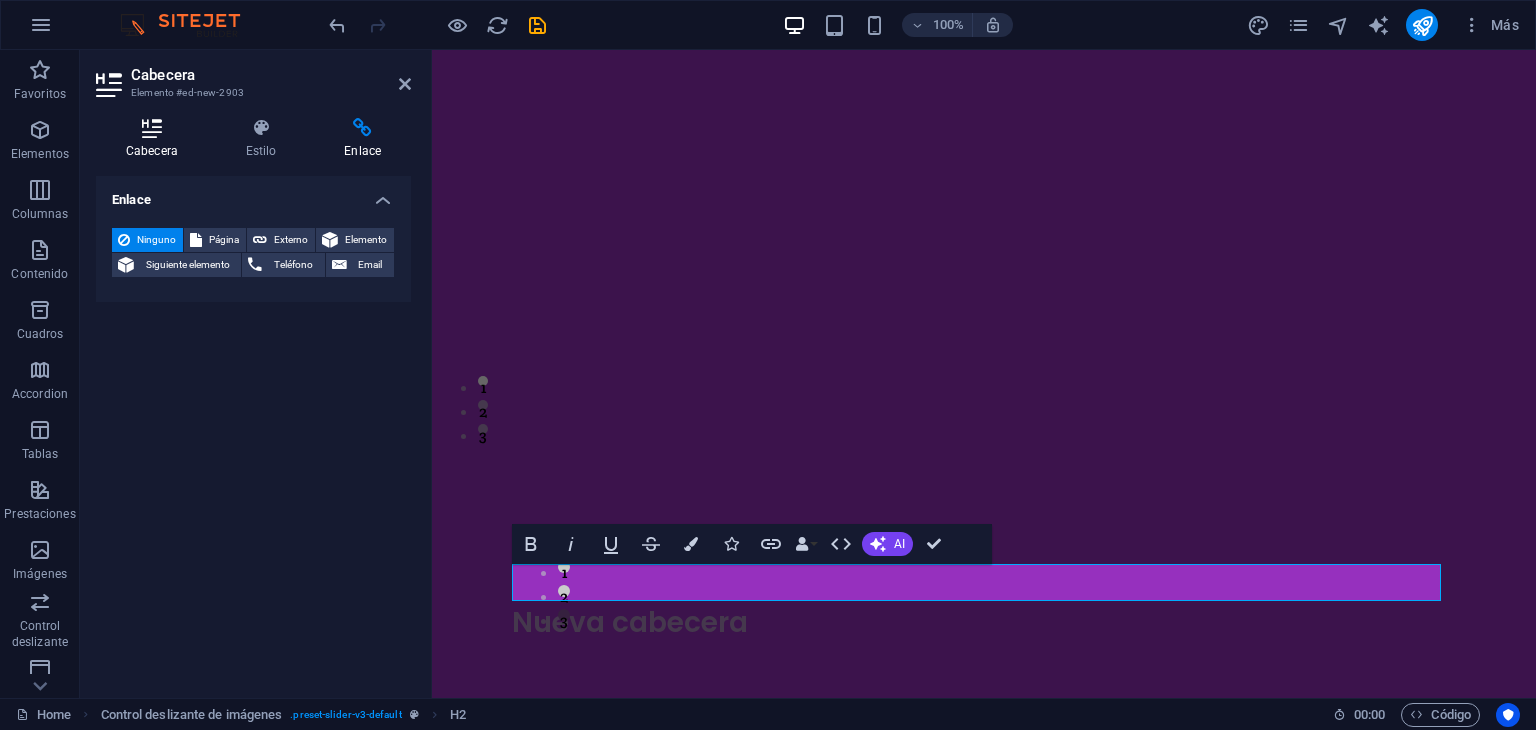 click at bounding box center [152, 128] 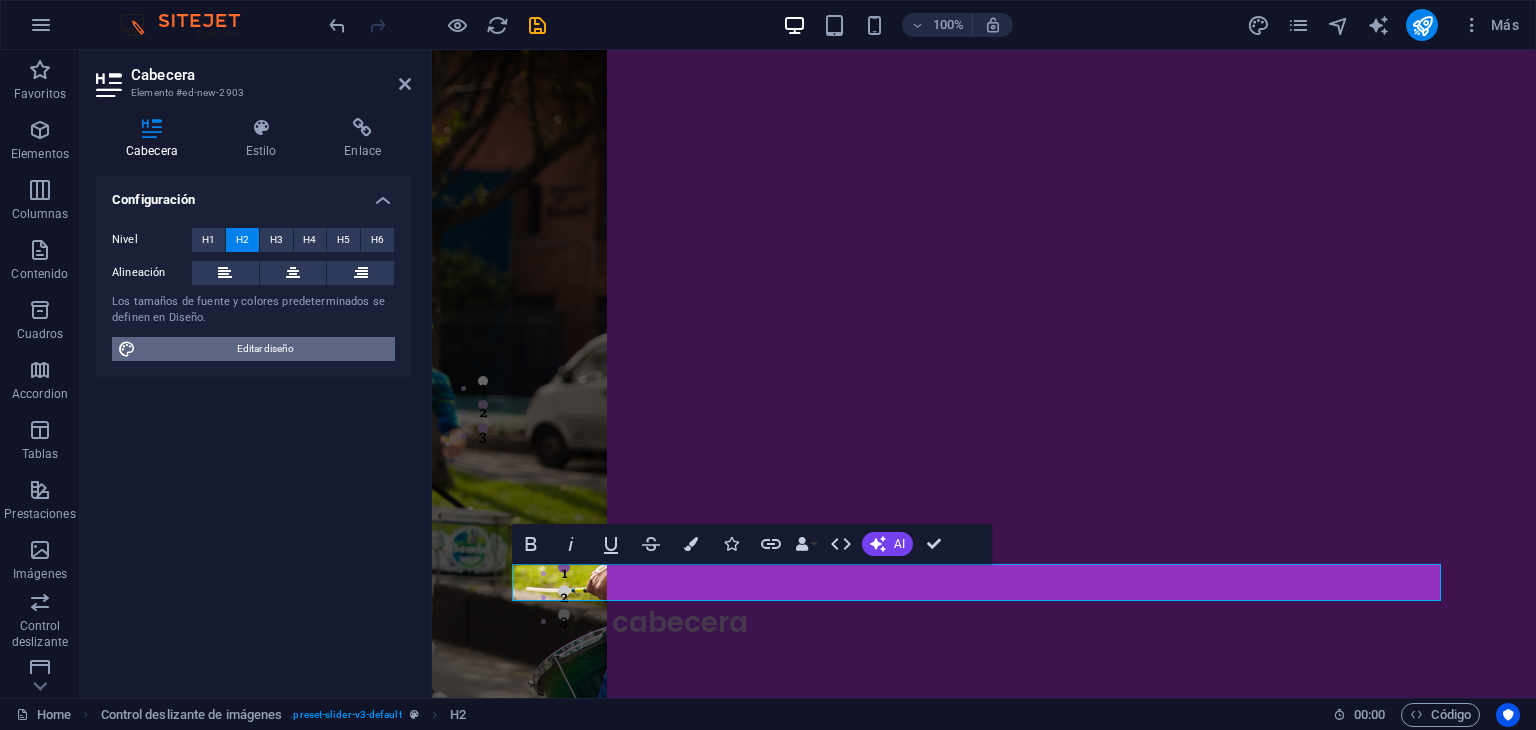 click on "Editar diseño" at bounding box center [265, 349] 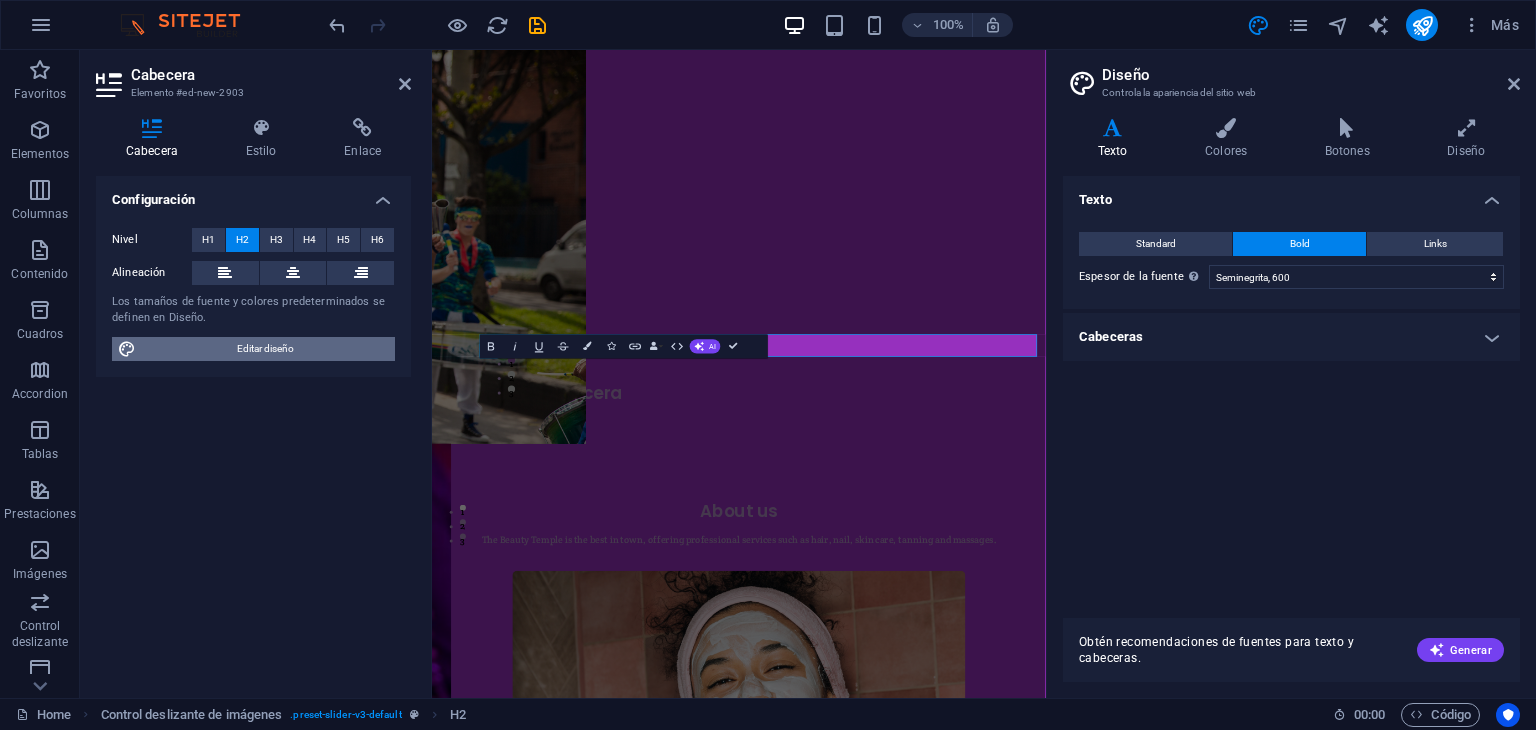 scroll, scrollTop: 340, scrollLeft: 0, axis: vertical 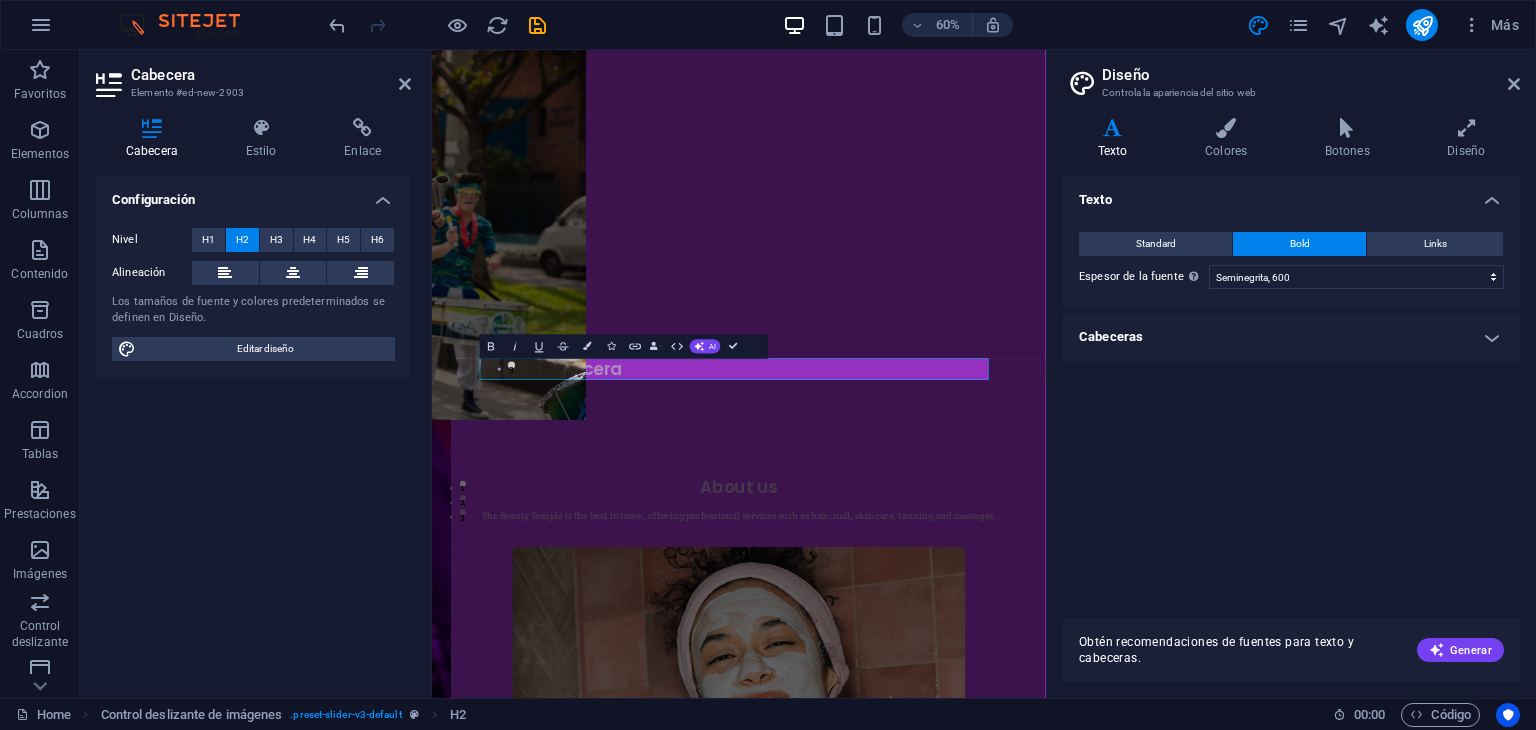 click on "Diseño Controla la apariencia del sitio web" at bounding box center (1293, 76) 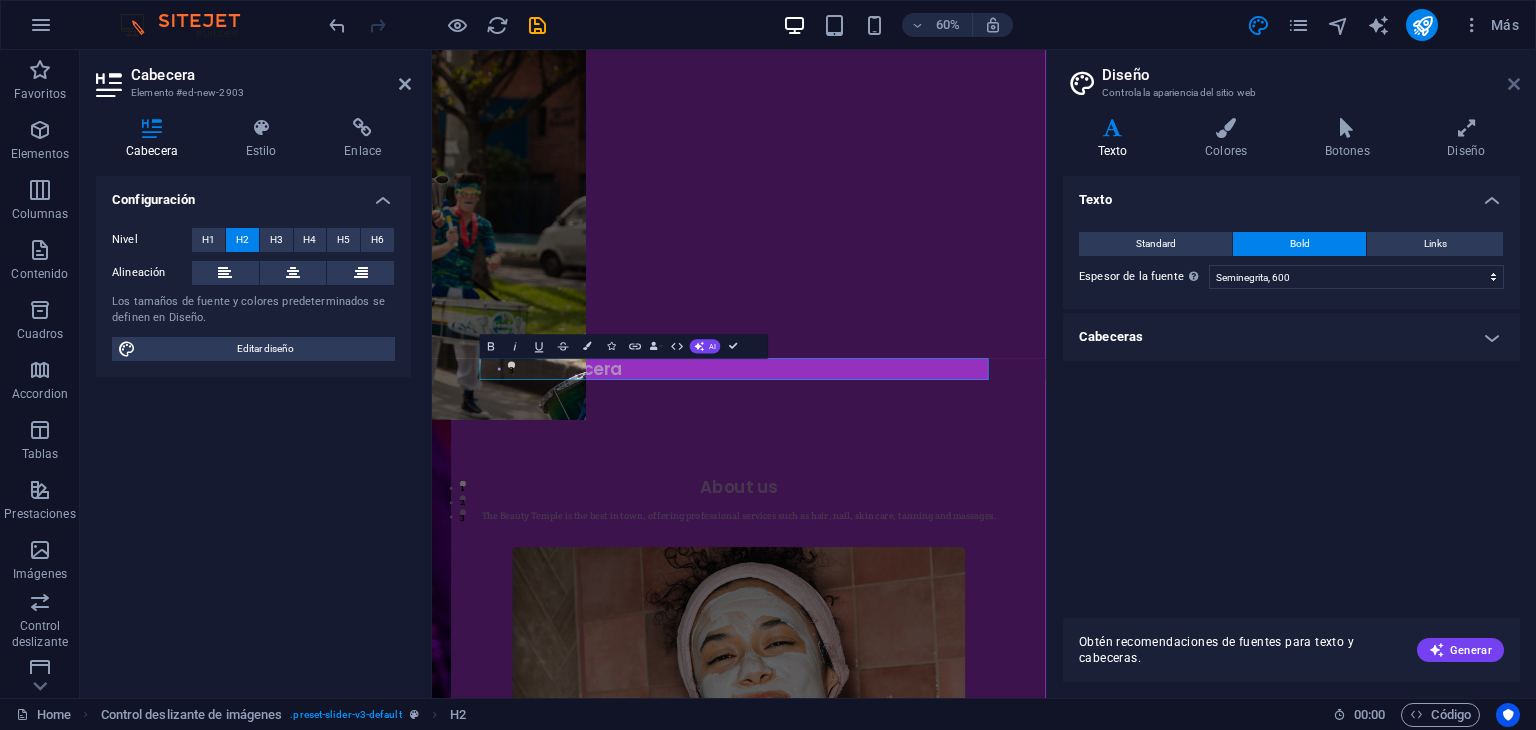 click at bounding box center (1514, 84) 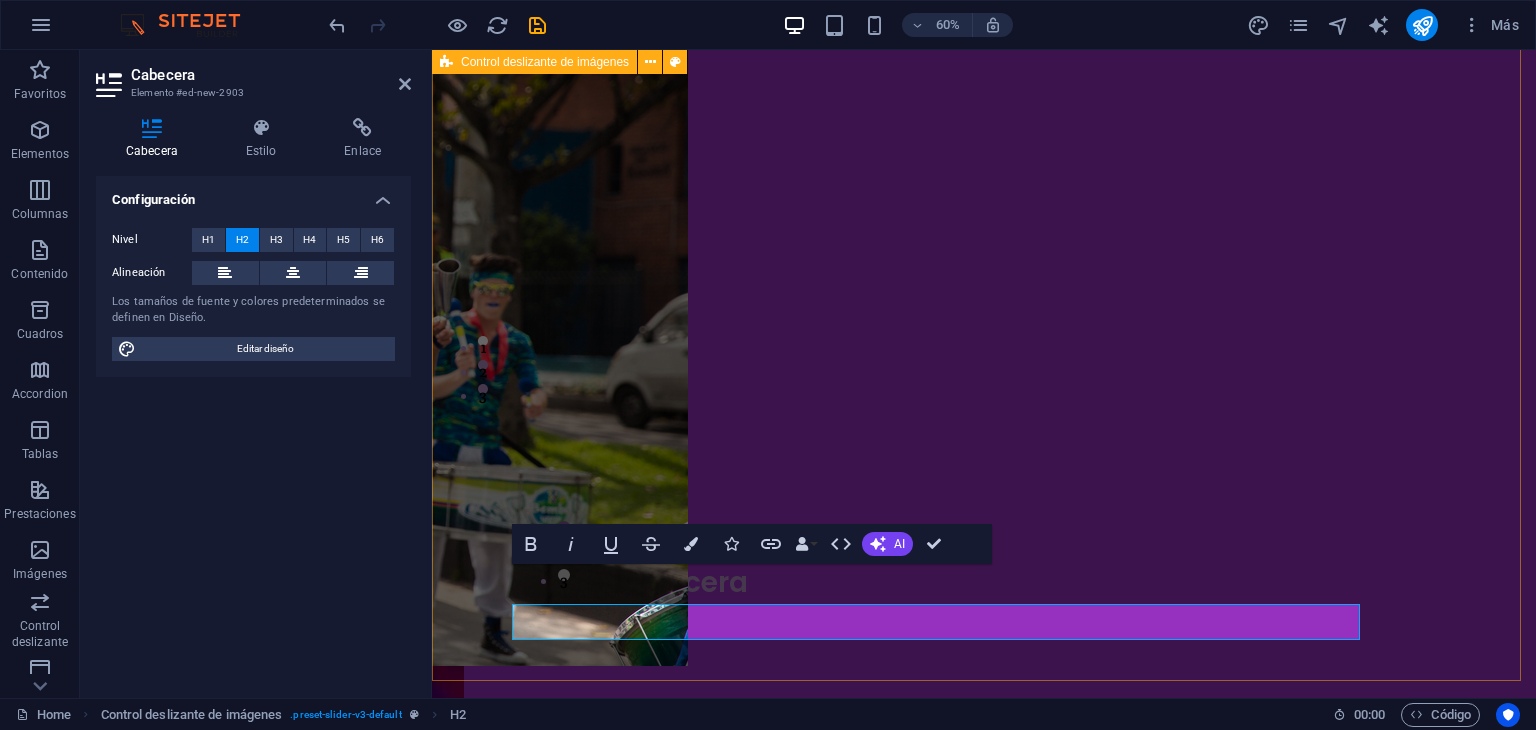 scroll, scrollTop: 300, scrollLeft: 0, axis: vertical 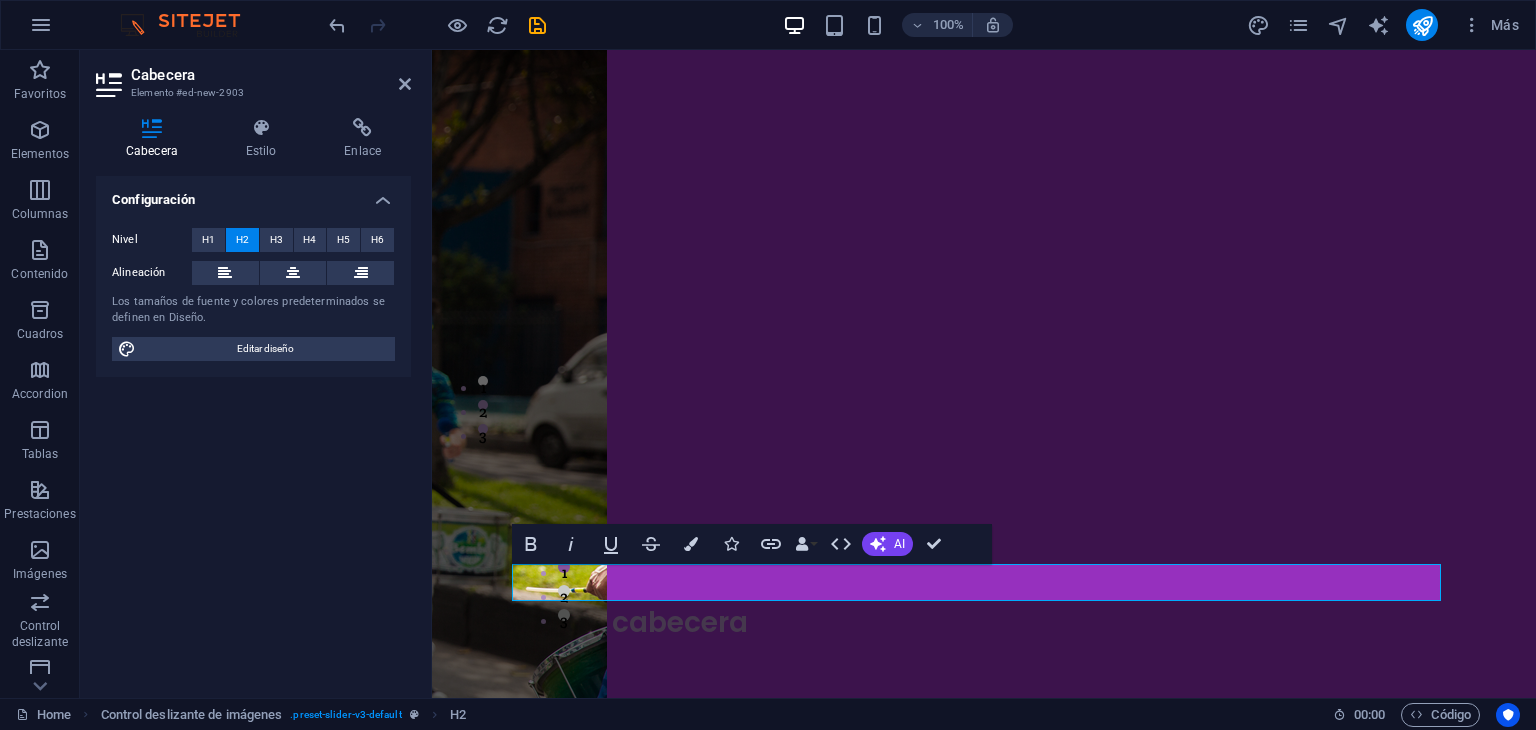 click on "Nueva cabecera" at bounding box center (984, 623) 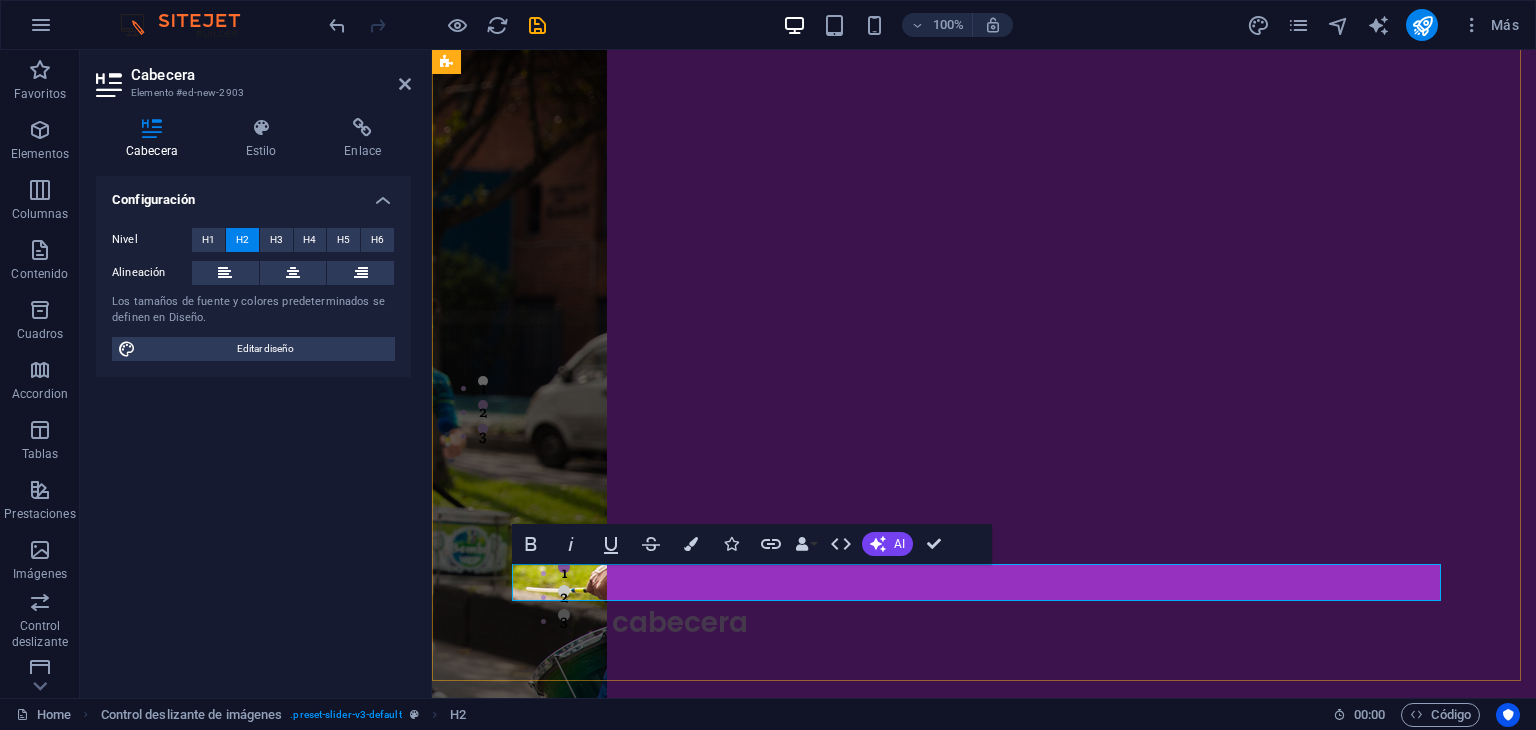 click on "Nueva cabecera" at bounding box center (984, 623) 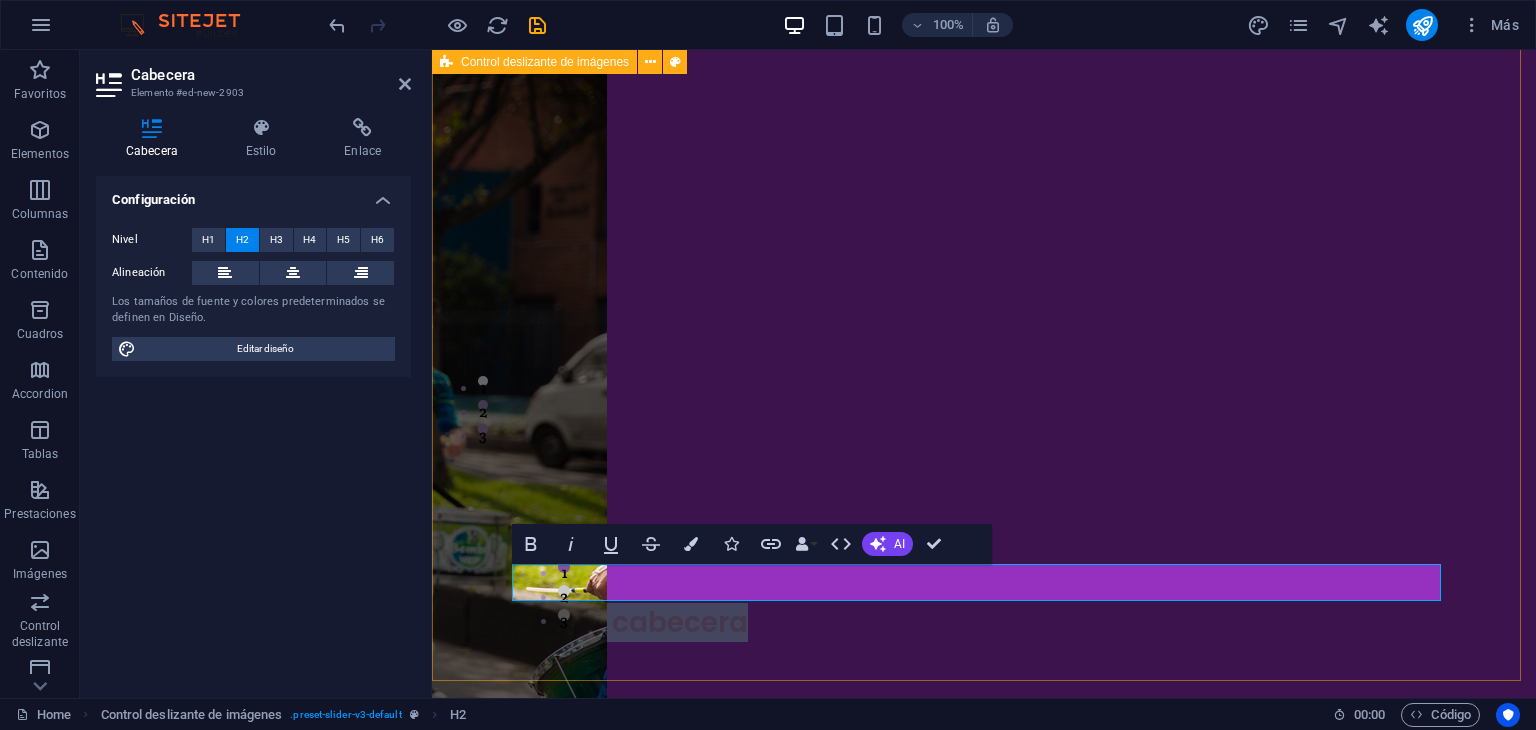 drag, startPoint x: 779, startPoint y: 576, endPoint x: 490, endPoint y: 589, distance: 289.29224 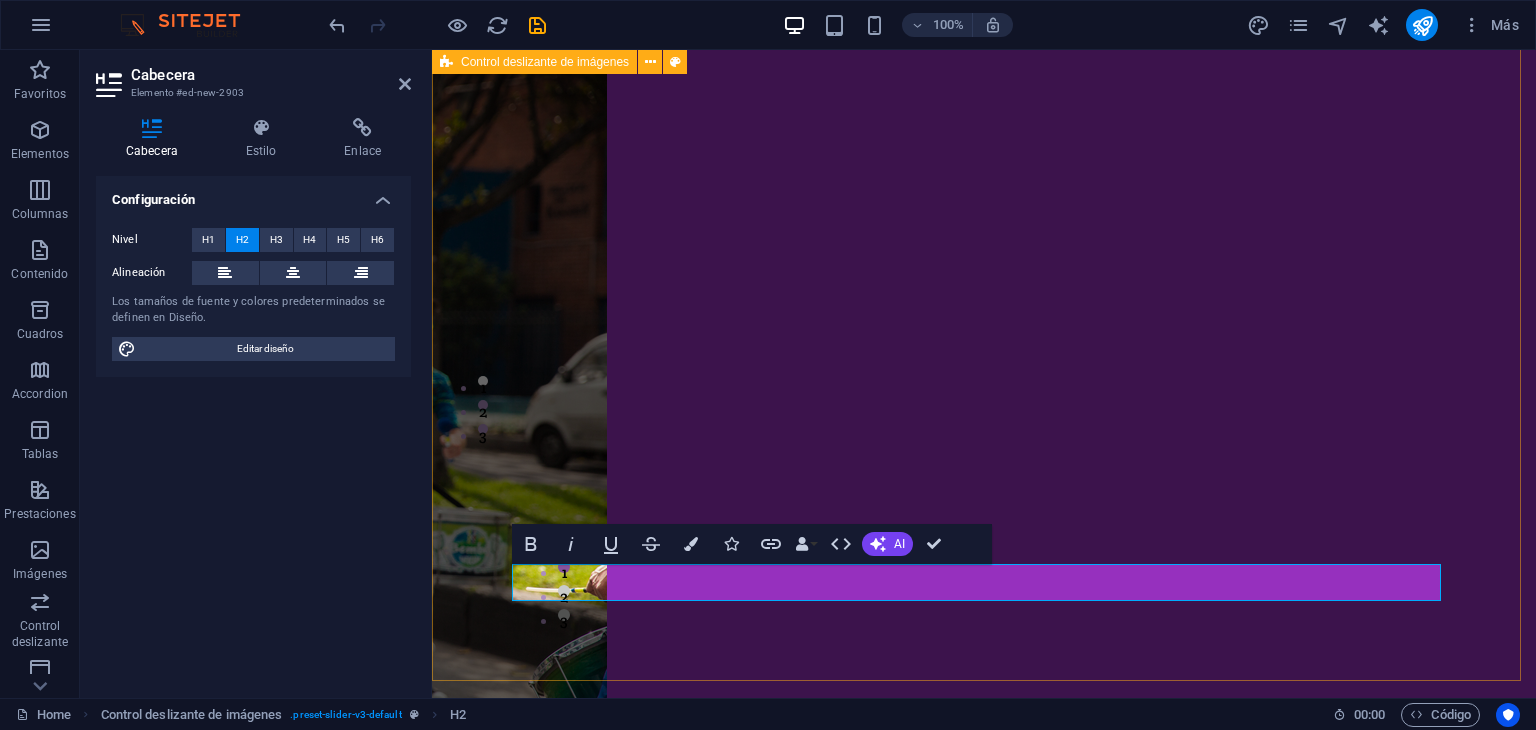 click on "1 2 3 ​" at bounding box center (984, 323) 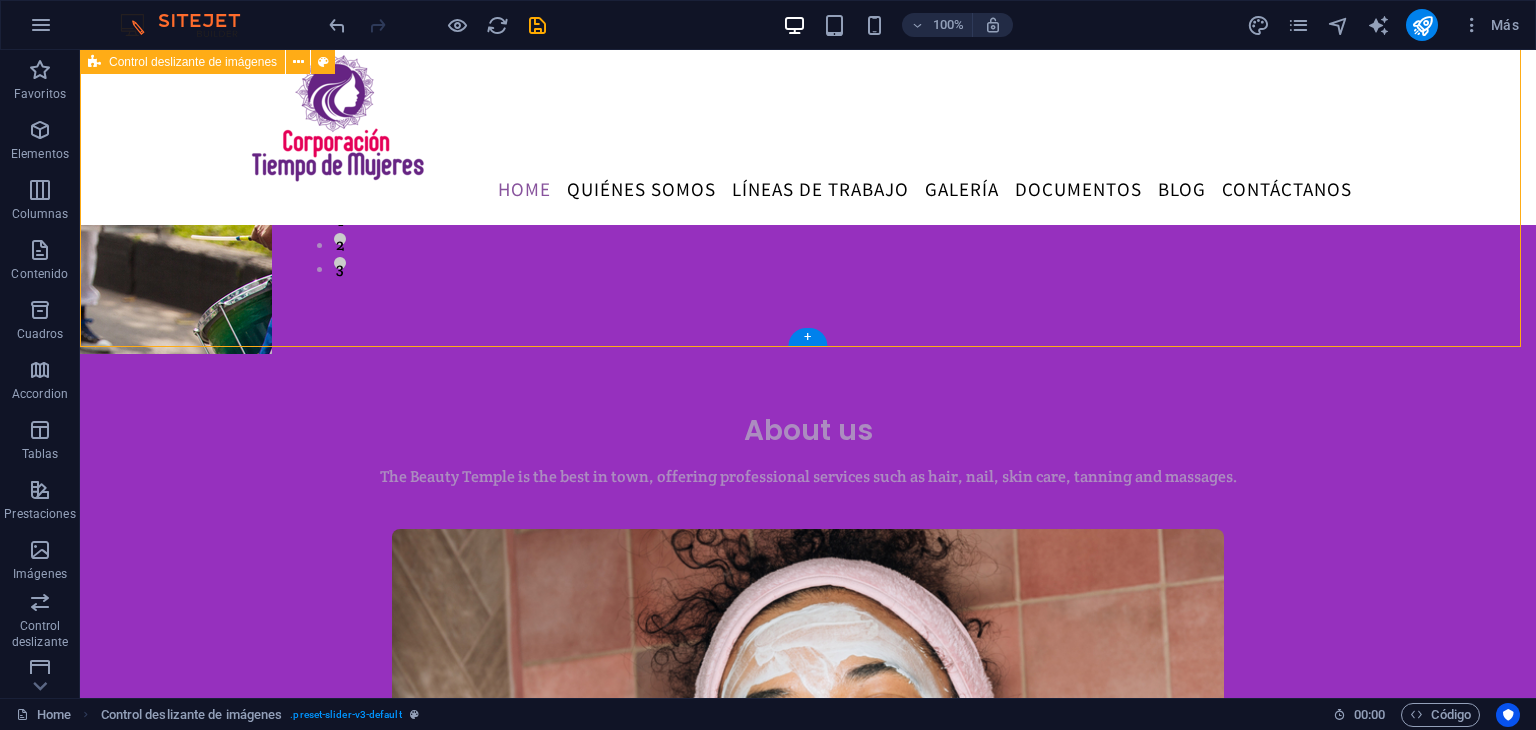 scroll, scrollTop: 585, scrollLeft: 0, axis: vertical 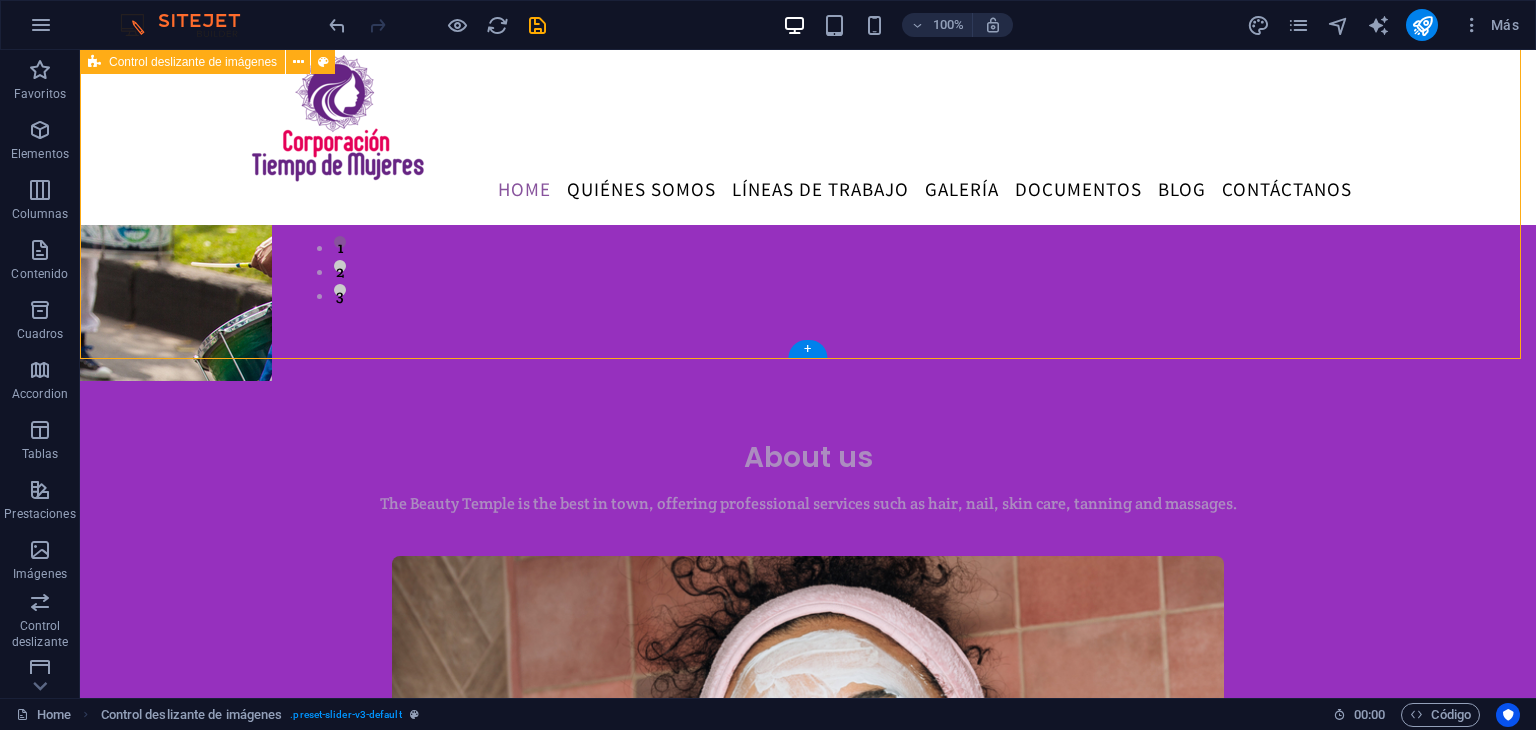 click on "1 2 3" at bounding box center (808, -88) 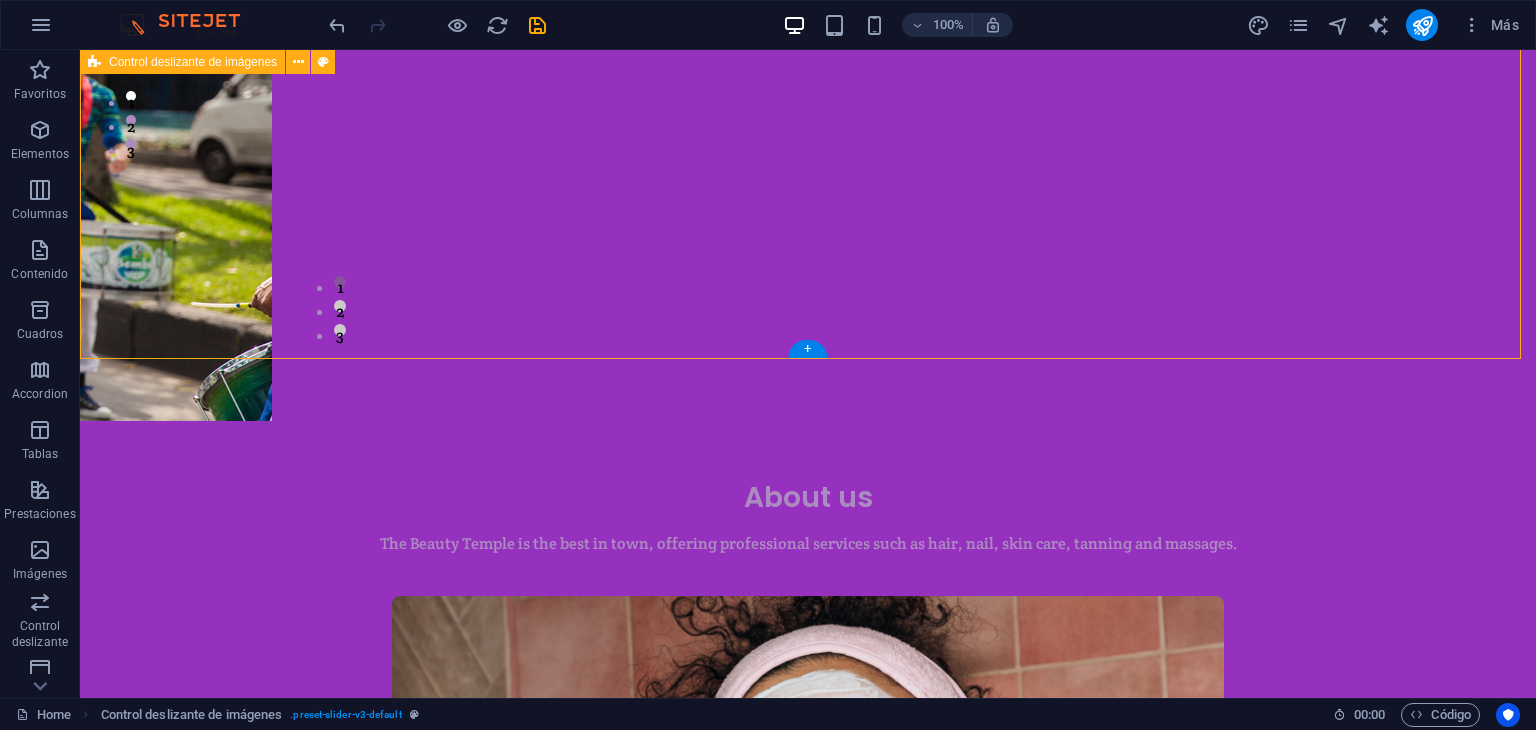 select on "rem" 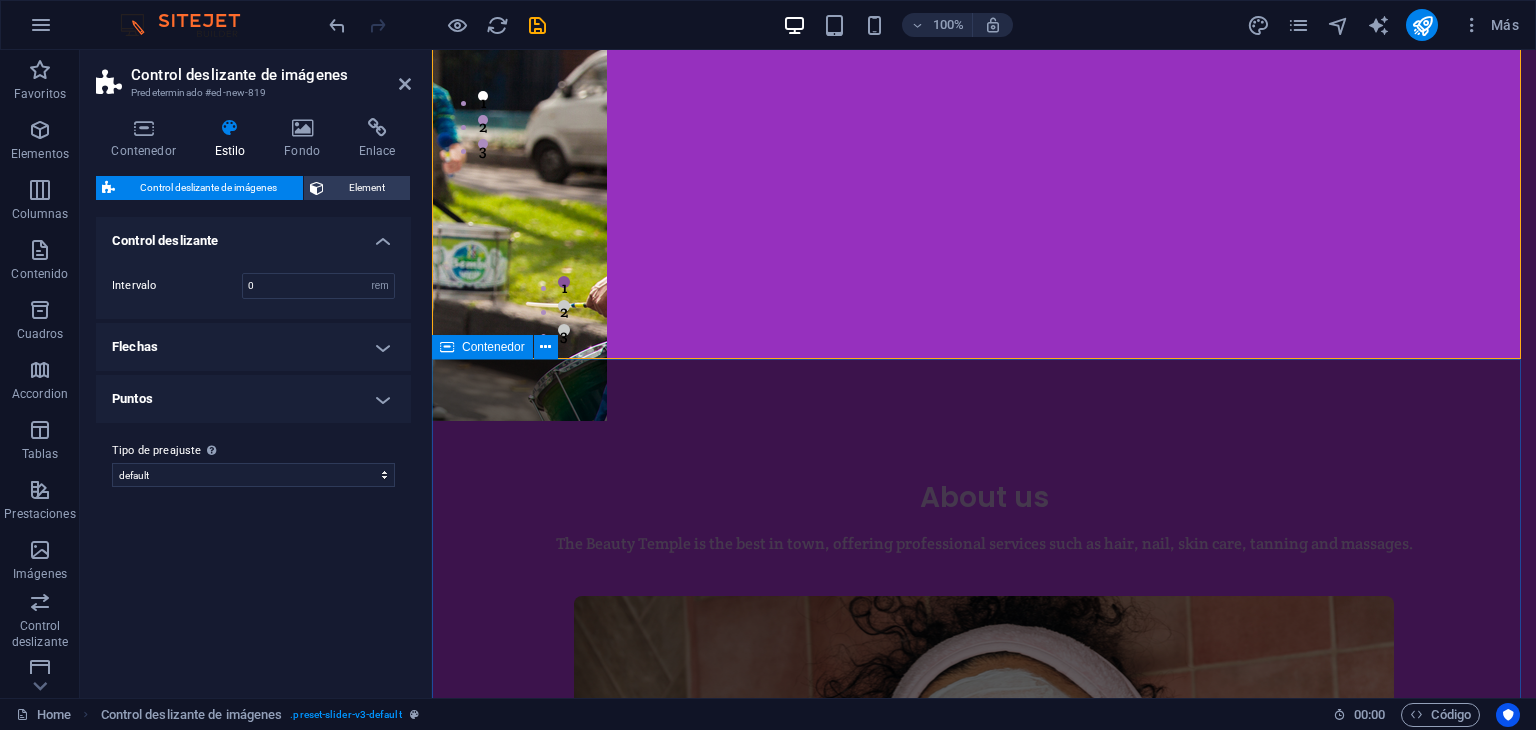 click on "About us The Beauty Temple is the best in town, offering professional services such as hair, nail, skin care, tanning and massages. LEARN MORE" at bounding box center [984, 838] 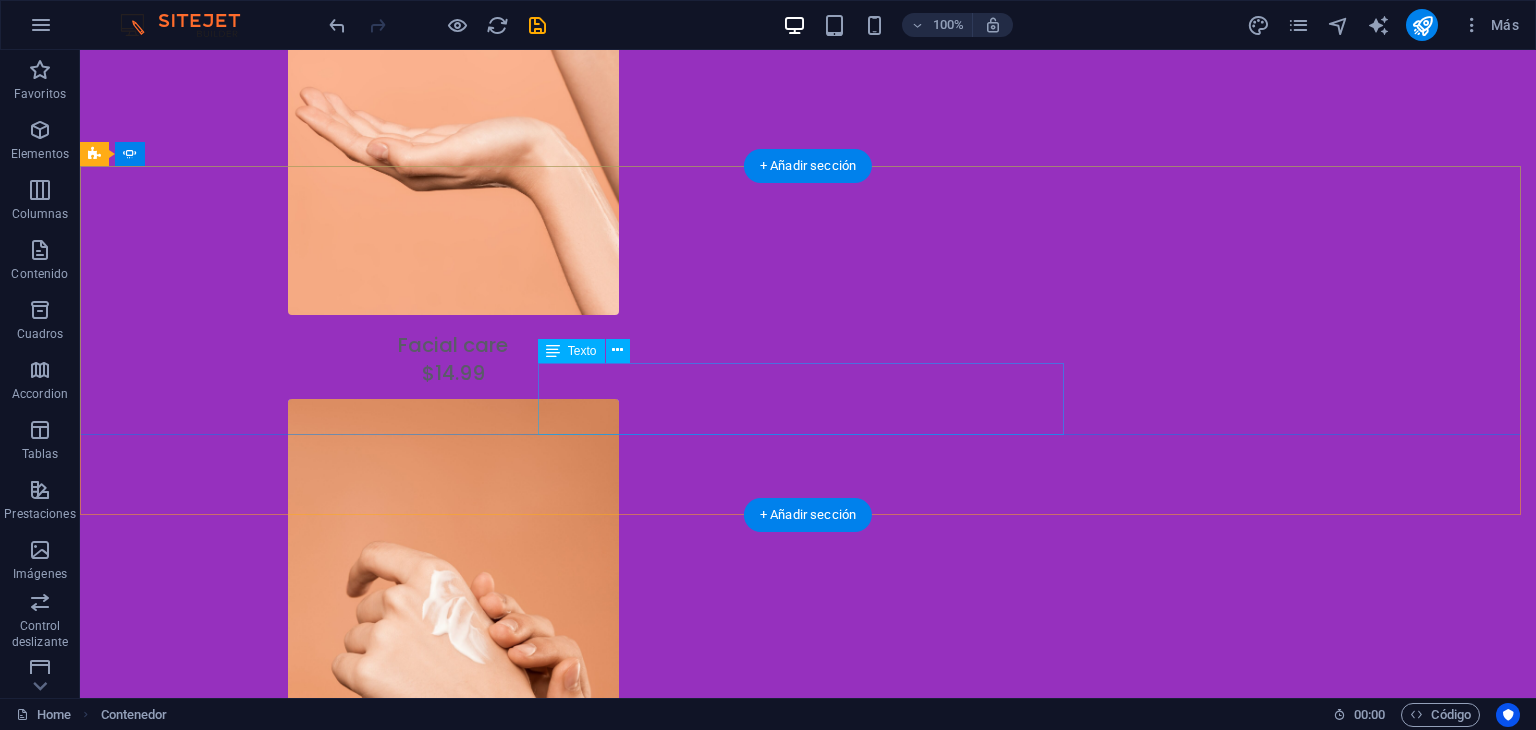 scroll, scrollTop: 3602, scrollLeft: 0, axis: vertical 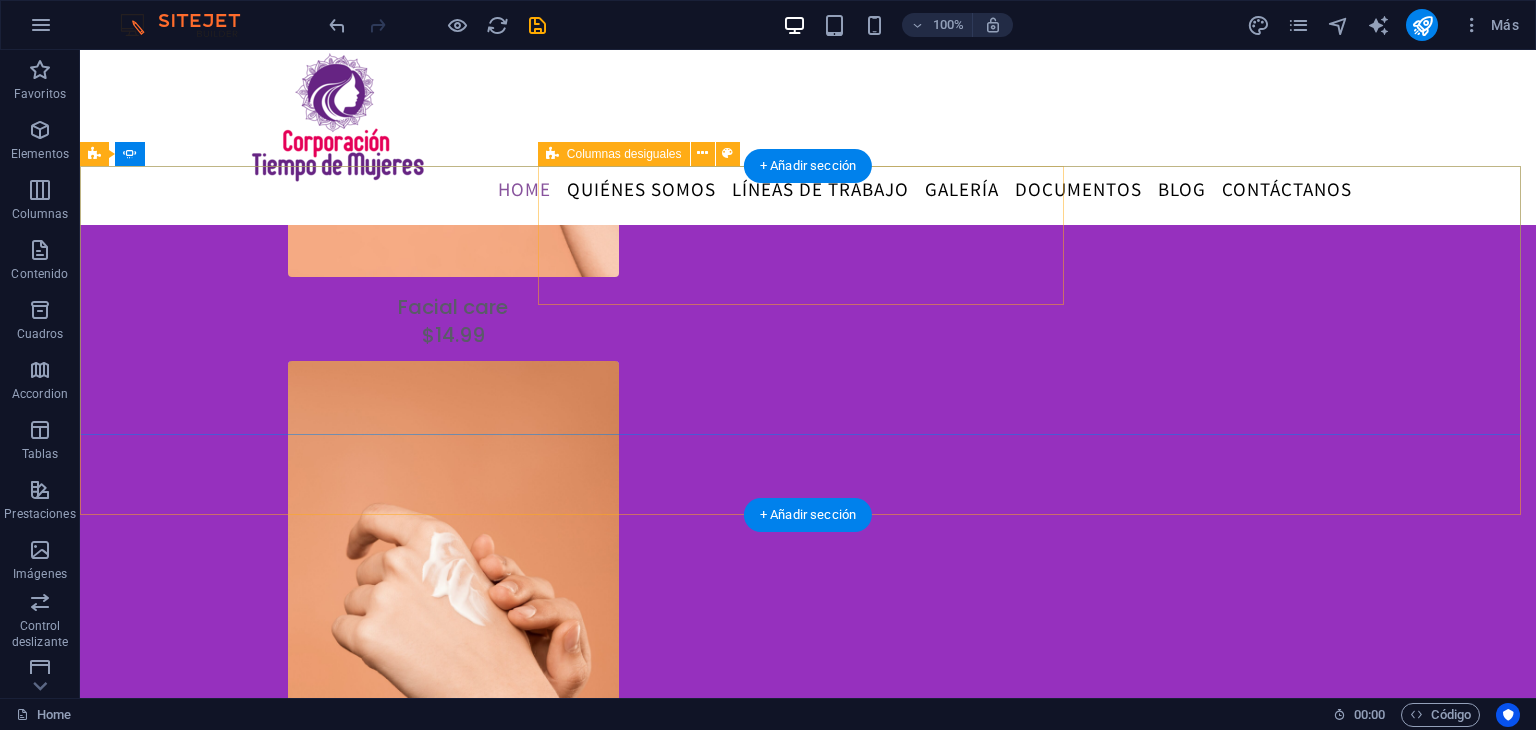 click on "[FIRST] [LAST] 1 week ago" at bounding box center (-407, 2778) 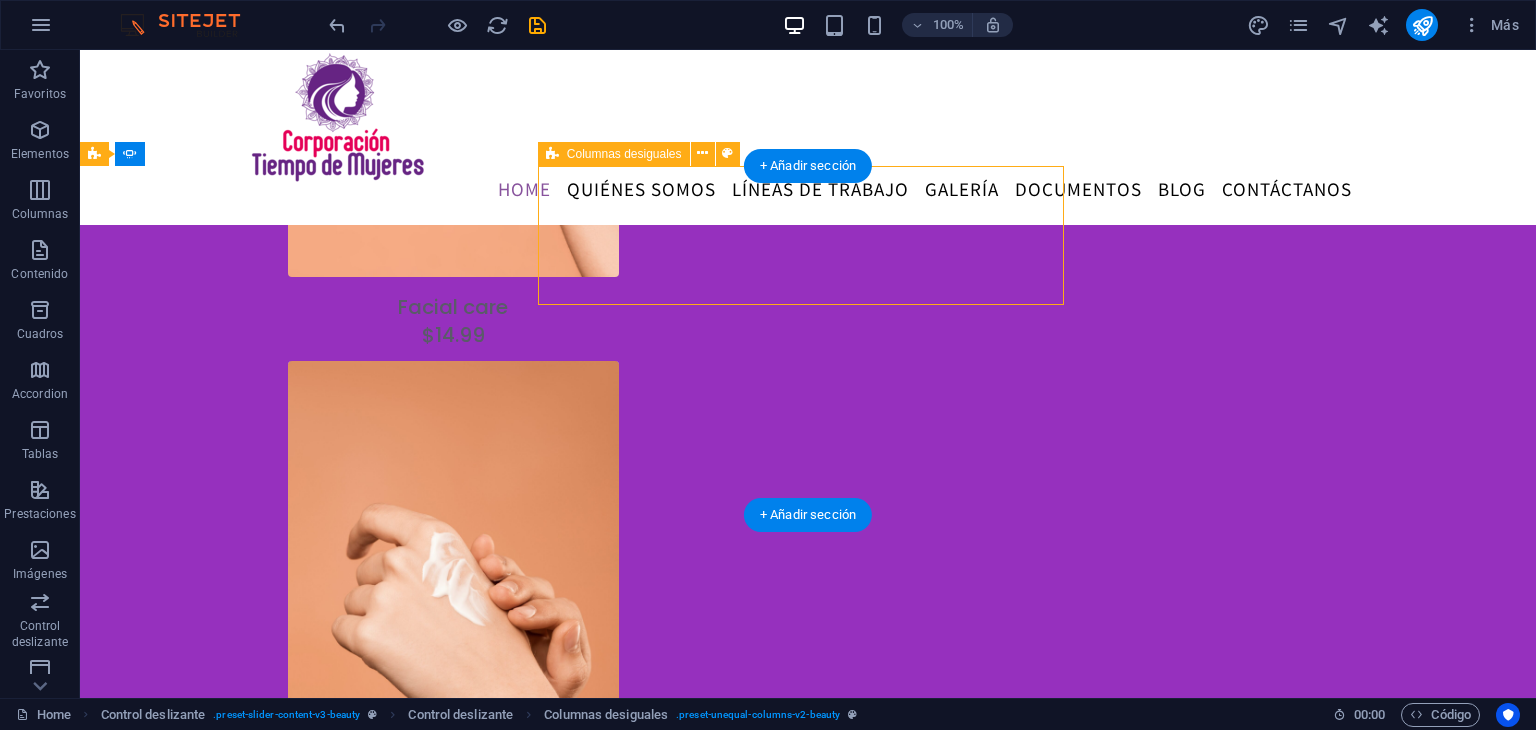 click on "[FIRST] [LAST] 1 week ago" at bounding box center (-407, 2778) 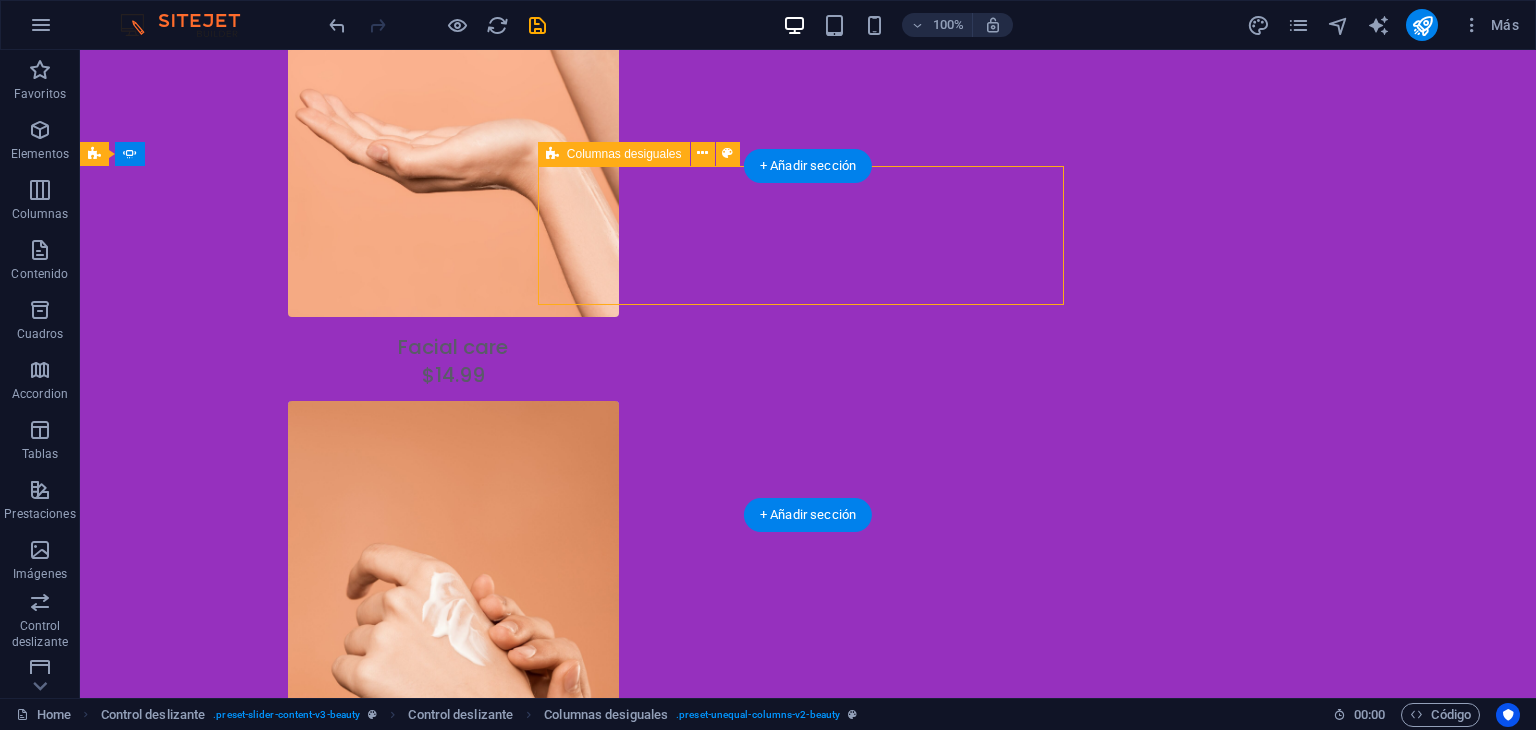 scroll, scrollTop: 3584, scrollLeft: 0, axis: vertical 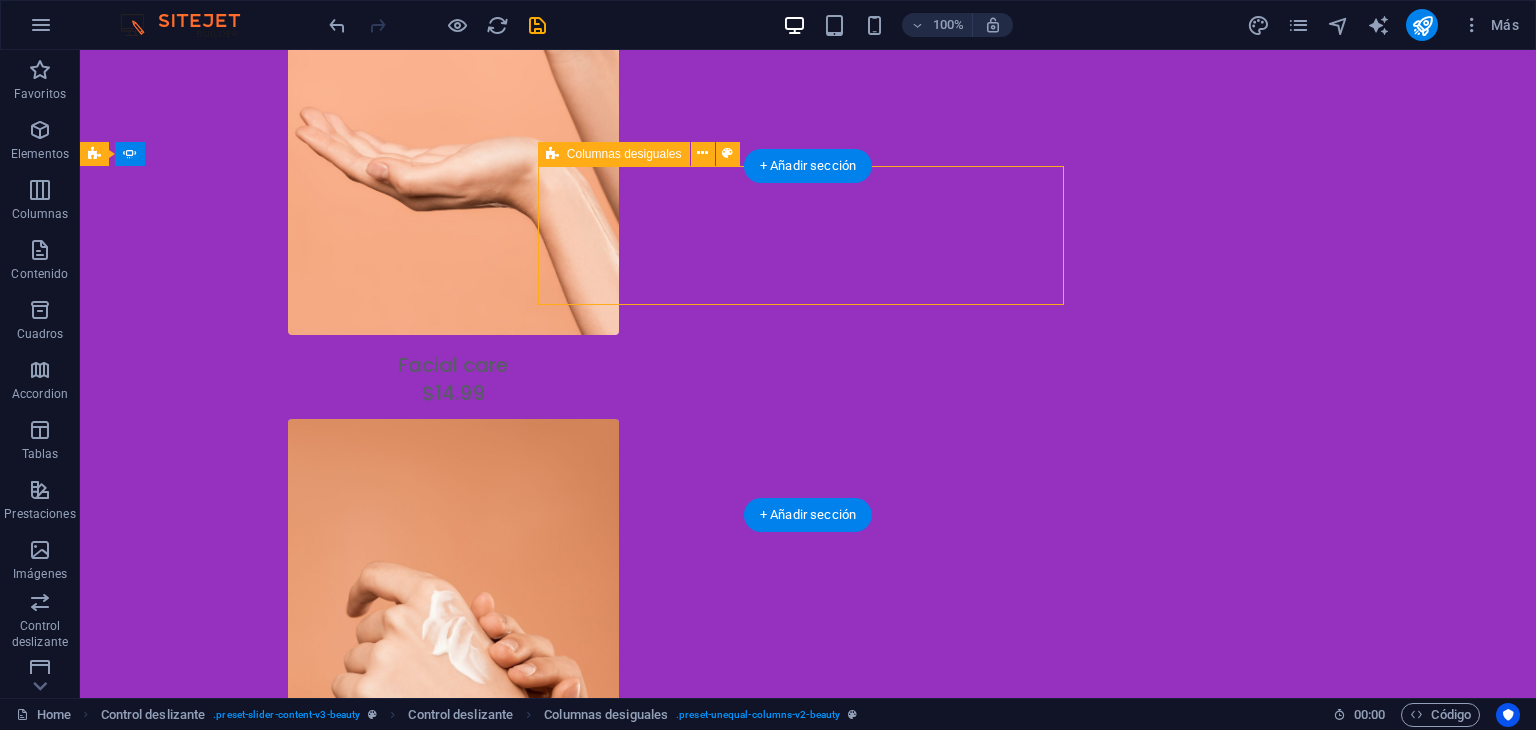 select on "px" 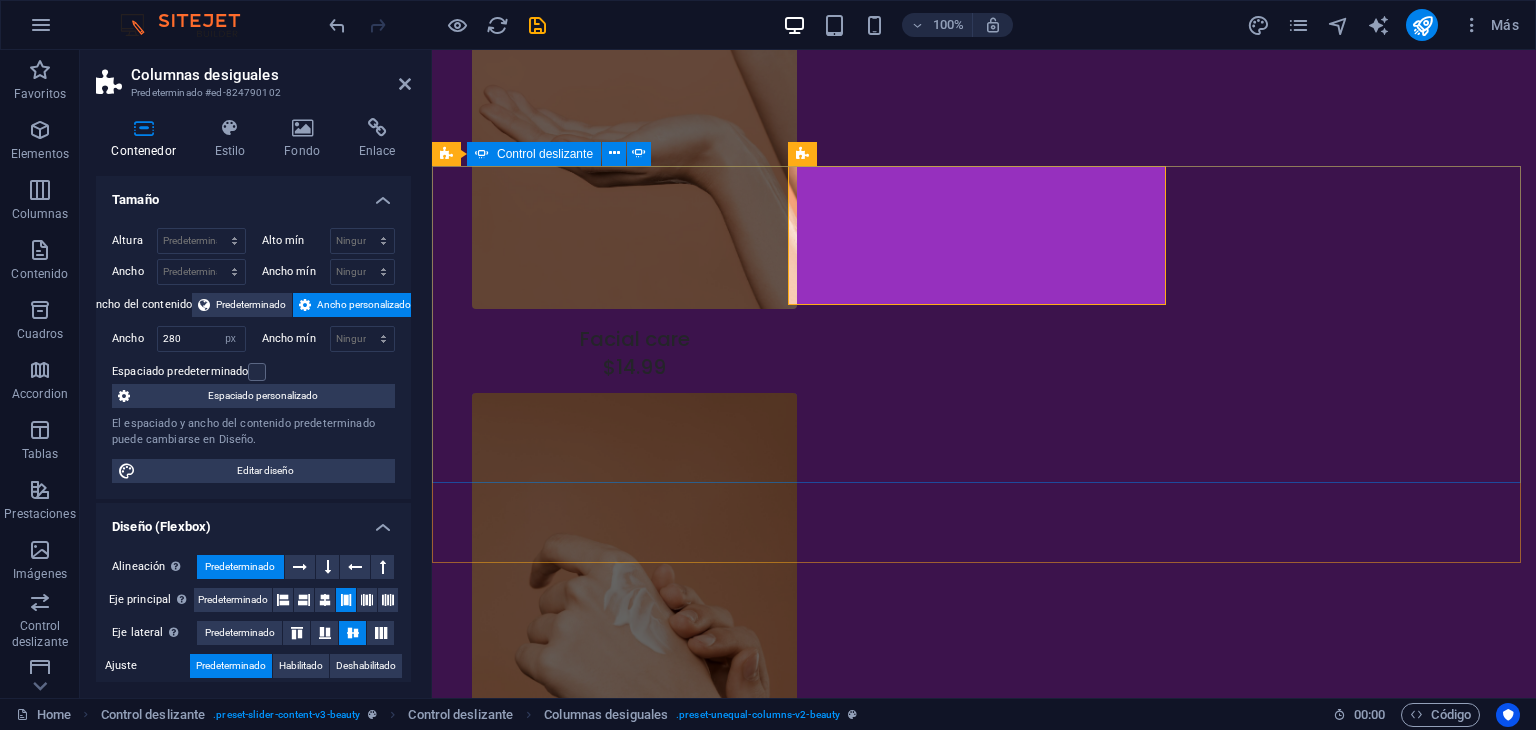 click on "[FIRST] [LAST] 5 days ago “...the staff is wonderful...” Nec dolor in molestie lacus. Orci cursus a in elementum aliquet. Platea risus volutpat scelerisque feugiat quis massa sollicitudin egestas. Vitae eros suspendisse nunc aliquam metus. Duis rhoncus scelerisque. Jackie Johns 1 week ago “...great experience...” Nec dolor in molestie lacus. Orci cursus a in elementum aliquet. Platea risus volutpat scelerisque feugiat quis massa sollicitudin egestas. Vitae eros suspendisse nunc aliquam metus. Duis rhoncus scelerisque. Meredith Green 1 week ago “...I loved it so much...” Nec dolor in molestie lacus. Orci cursus a in elementum aliquet. Platea risus volutpat scelerisque feugiat quis massa sollicitudin egestas. Vitae eros suspendisse nunc aliquam metus. Duis rhoncus scelerisque. June Robbins 5 days ago “...the staff is wonderful...” Jackie Johns 1 week ago “...great experience...” Meredith Green 1 week ago “...I loved it so much...” June Robbins 5 days ago “...the staff is wonderful...”" at bounding box center [984, 1544] 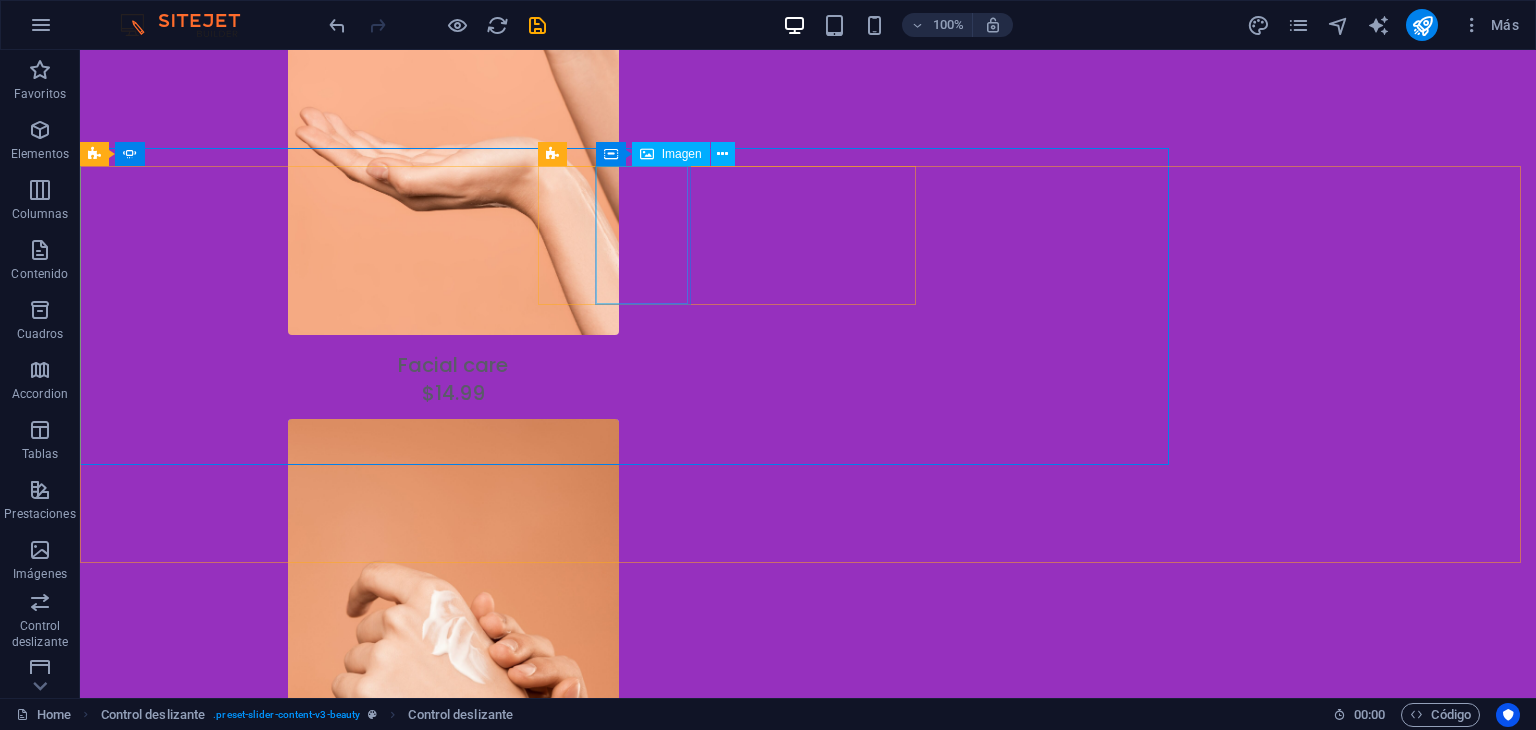 scroll, scrollTop: 3602, scrollLeft: 0, axis: vertical 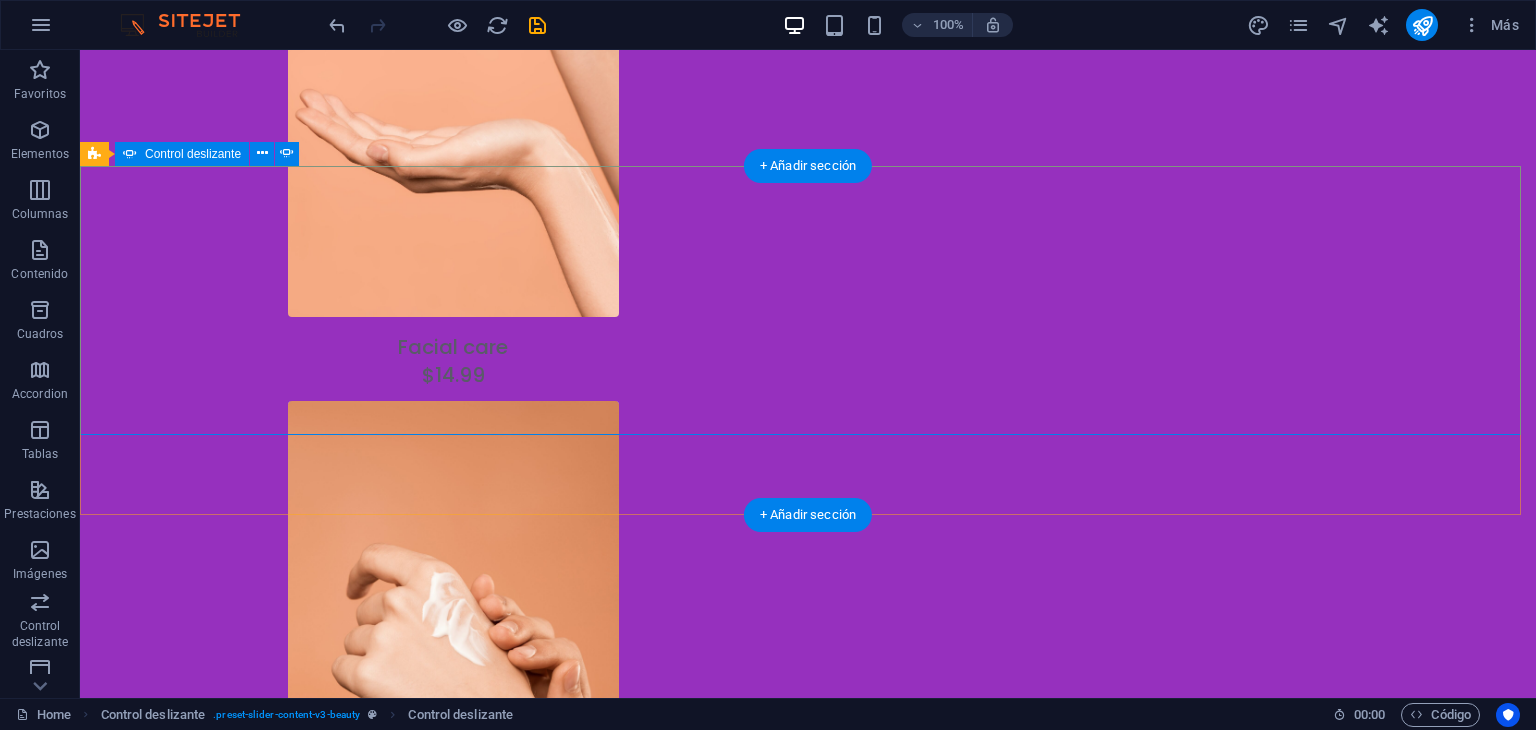 click on "[FIRST] [LAST] 5 days ago “...the staff is wonderful...” Nec dolor in molestie lacus. Orci cursus a in elementum aliquet. Platea risus volutpat scelerisque feugiat quis massa sollicitudin egestas. Vitae eros suspendisse nunc aliquam metus. Duis rhoncus scelerisque. Jackie Johns 1 week ago “...great experience...” Nec dolor in molestie lacus. Orci cursus a in elementum aliquet. Platea risus volutpat scelerisque feugiat quis massa sollicitudin egestas. Vitae eros suspendisse nunc aliquam metus. Duis rhoncus scelerisque. Meredith Green 1 week ago “...I loved it so much...” Nec dolor in molestie lacus. Orci cursus a in elementum aliquet. Platea risus volutpat scelerisque feugiat quis massa sollicitudin egestas. Vitae eros suspendisse nunc aliquam metus. Duis rhoncus scelerisque. June Robbins 5 days ago “...the staff is wonderful...” Jackie Johns 1 week ago “...great experience...” Meredith Green 1 week ago “...I loved it so much...” June Robbins 5 days ago “...the staff is wonderful...”" at bounding box center [808, 1536] 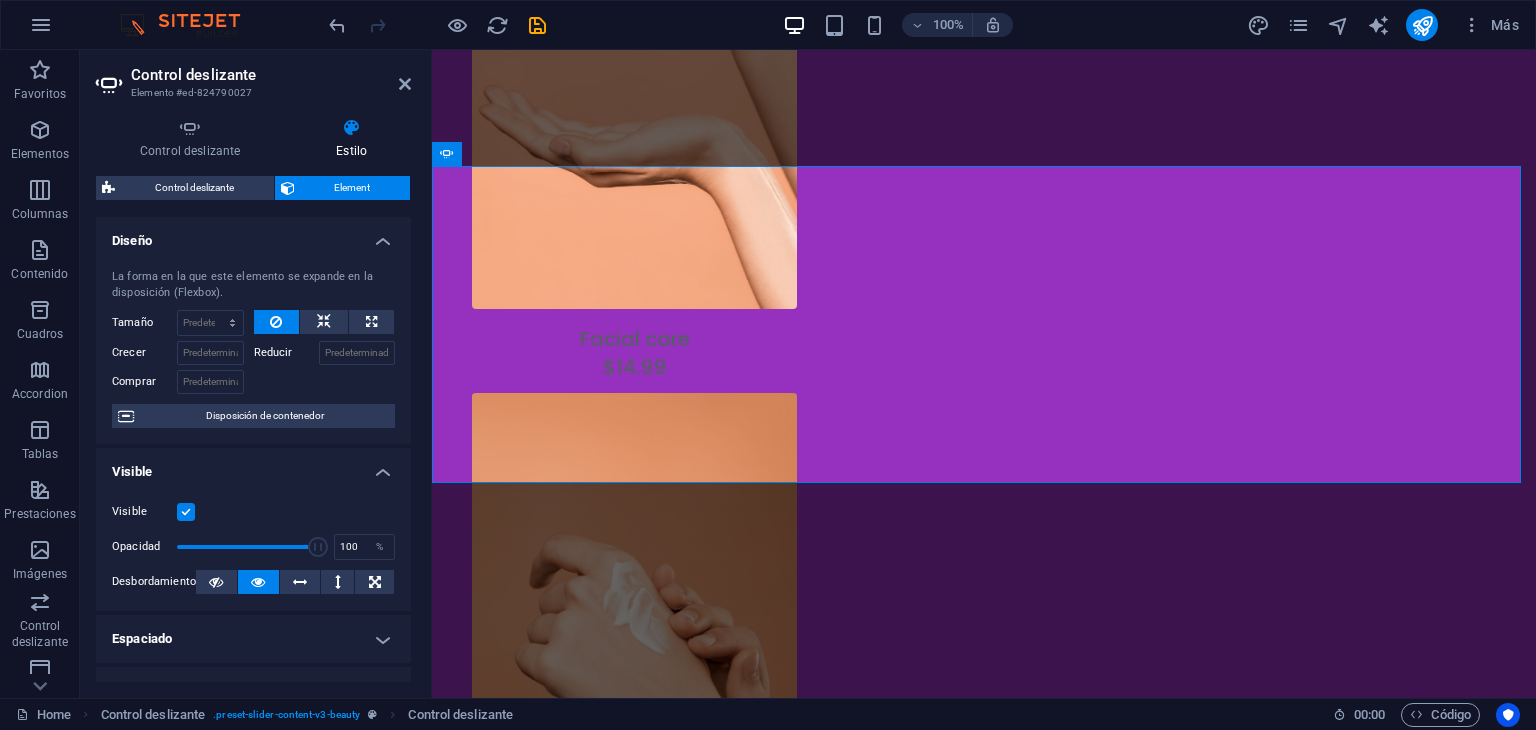click on "Diseño" at bounding box center [253, 235] 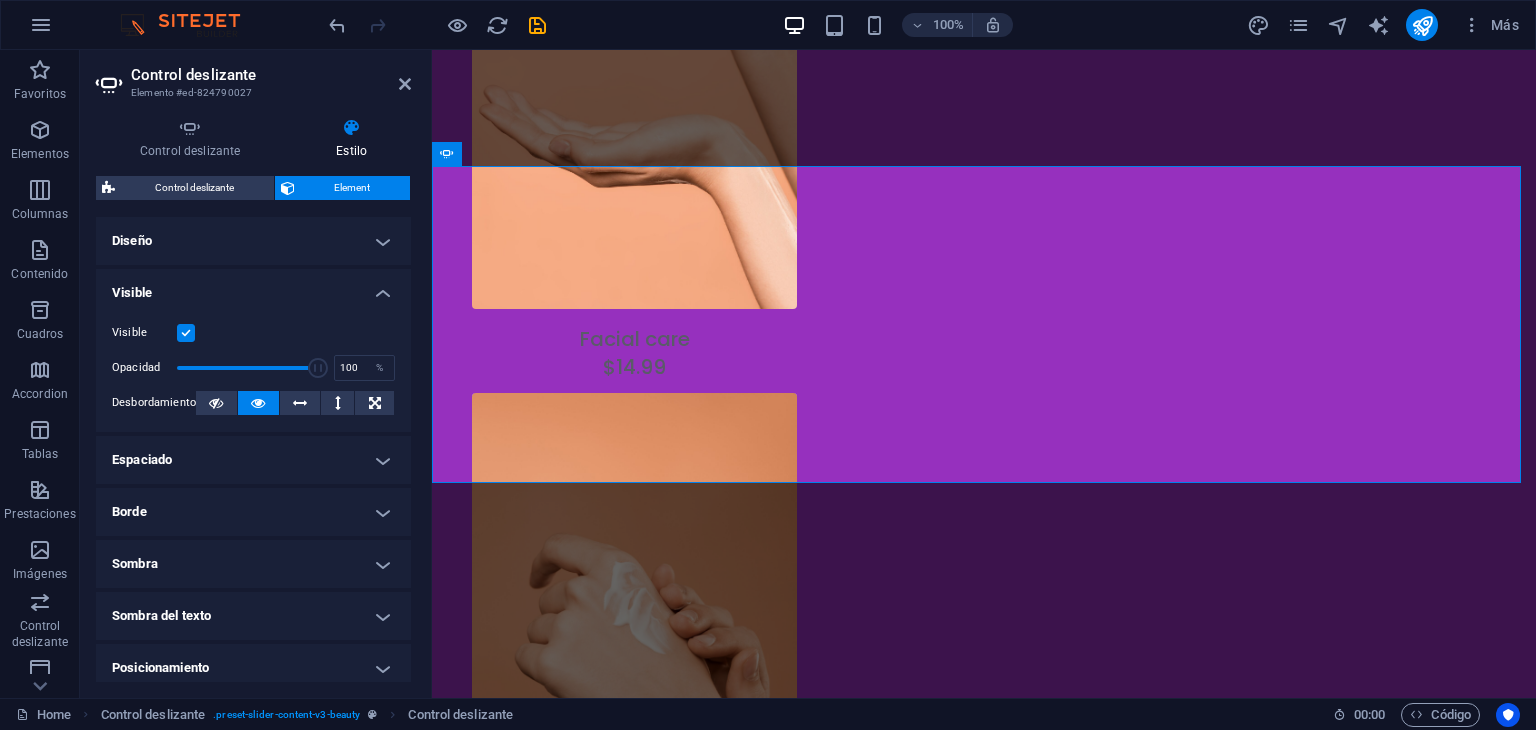 click on "Visible" at bounding box center (253, 287) 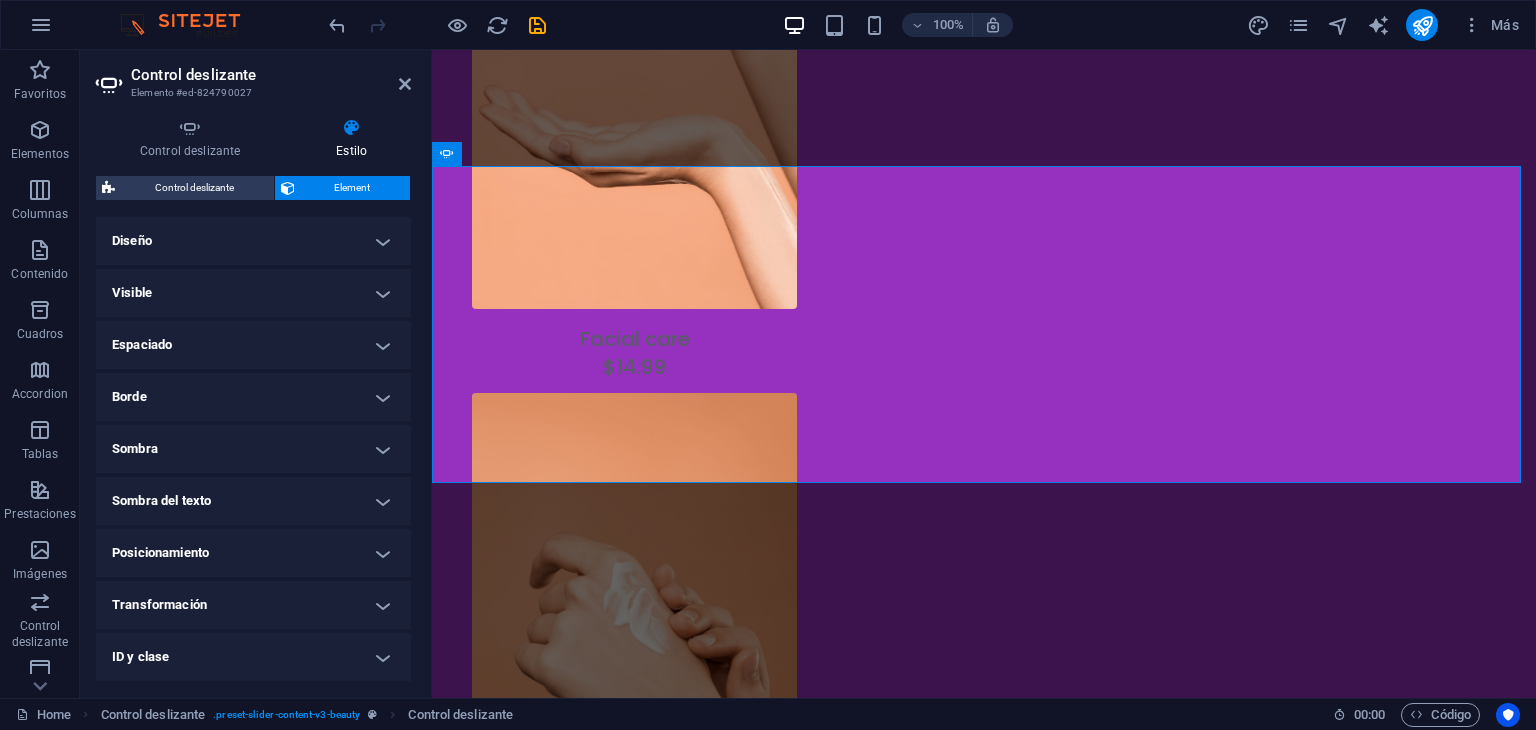 scroll, scrollTop: 103, scrollLeft: 0, axis: vertical 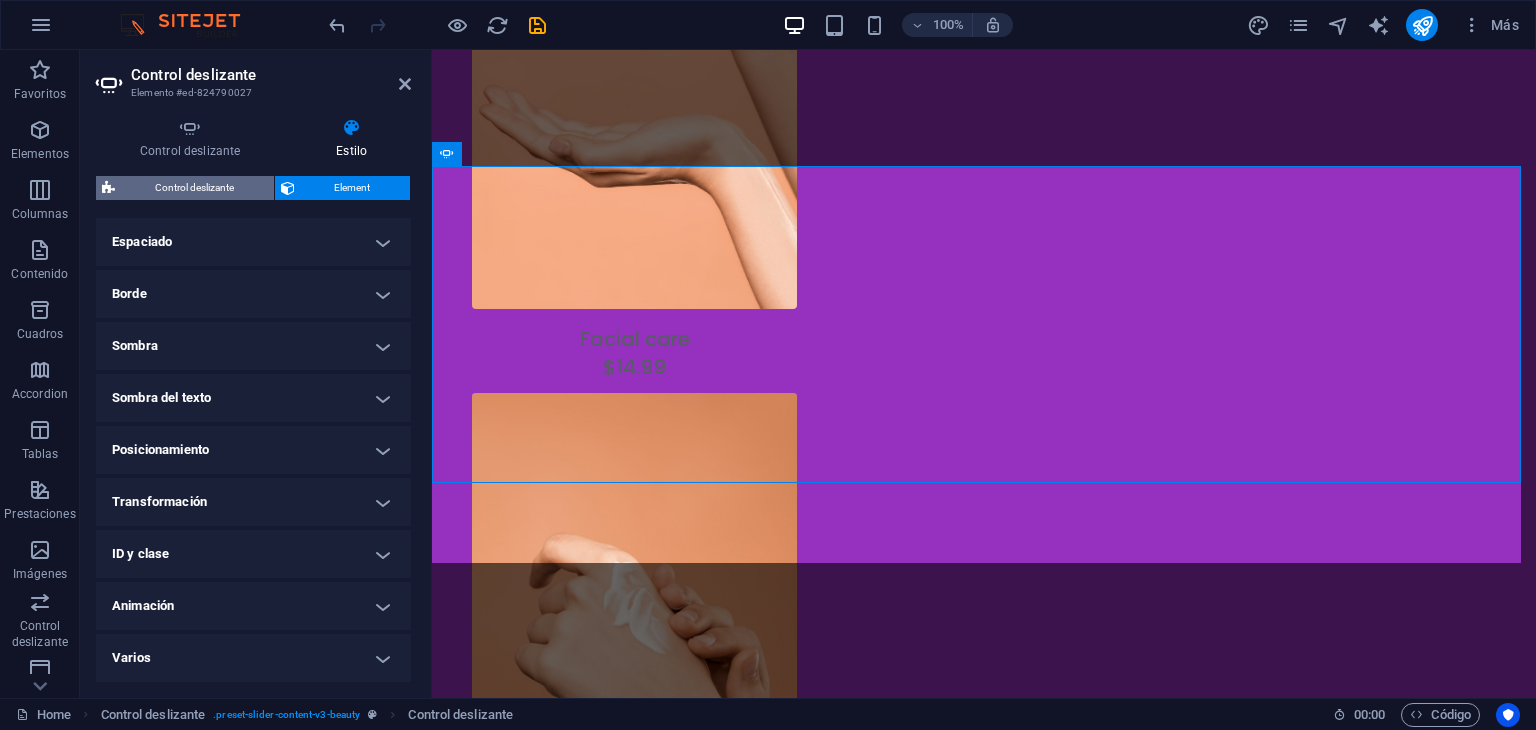 click on "Control deslizante" at bounding box center (194, 188) 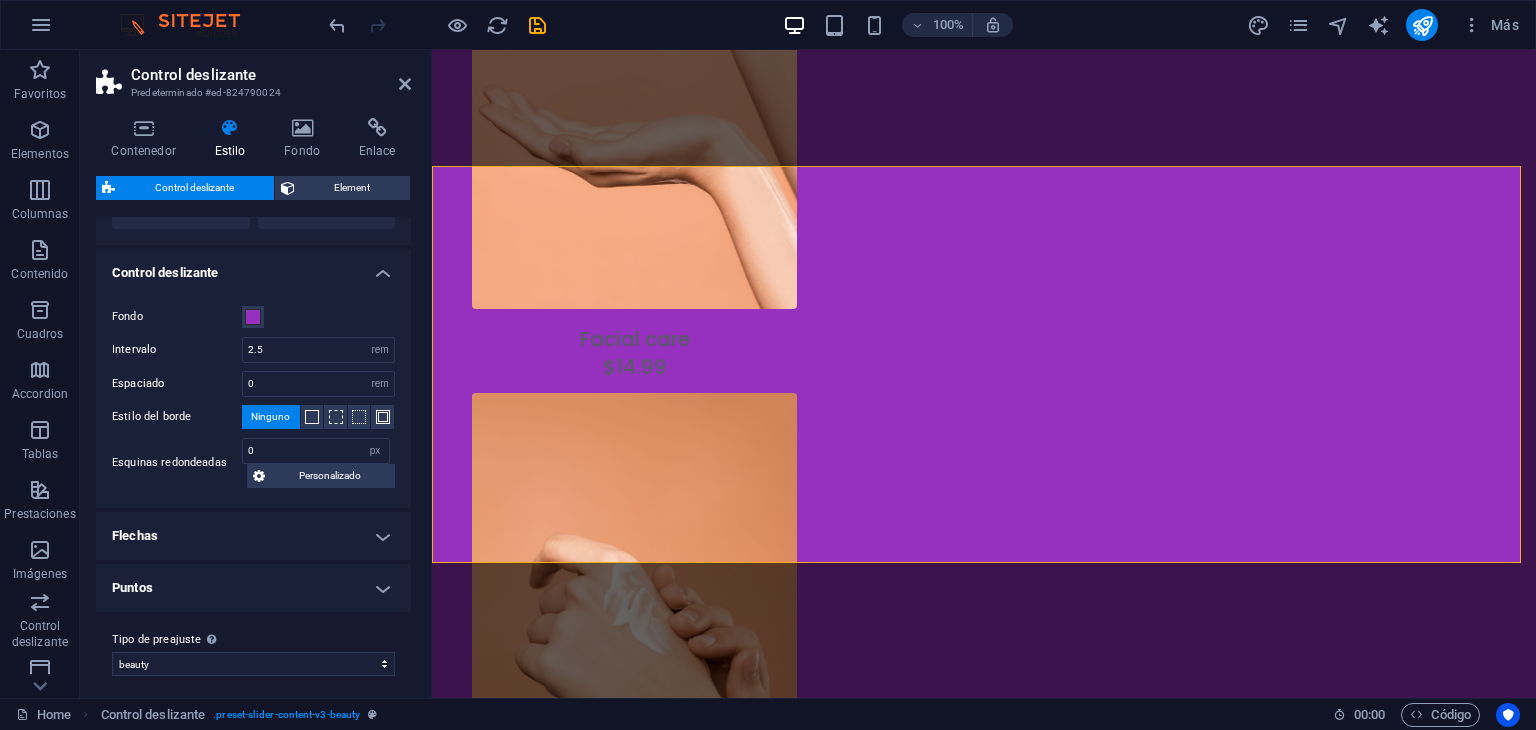 scroll, scrollTop: 320, scrollLeft: 0, axis: vertical 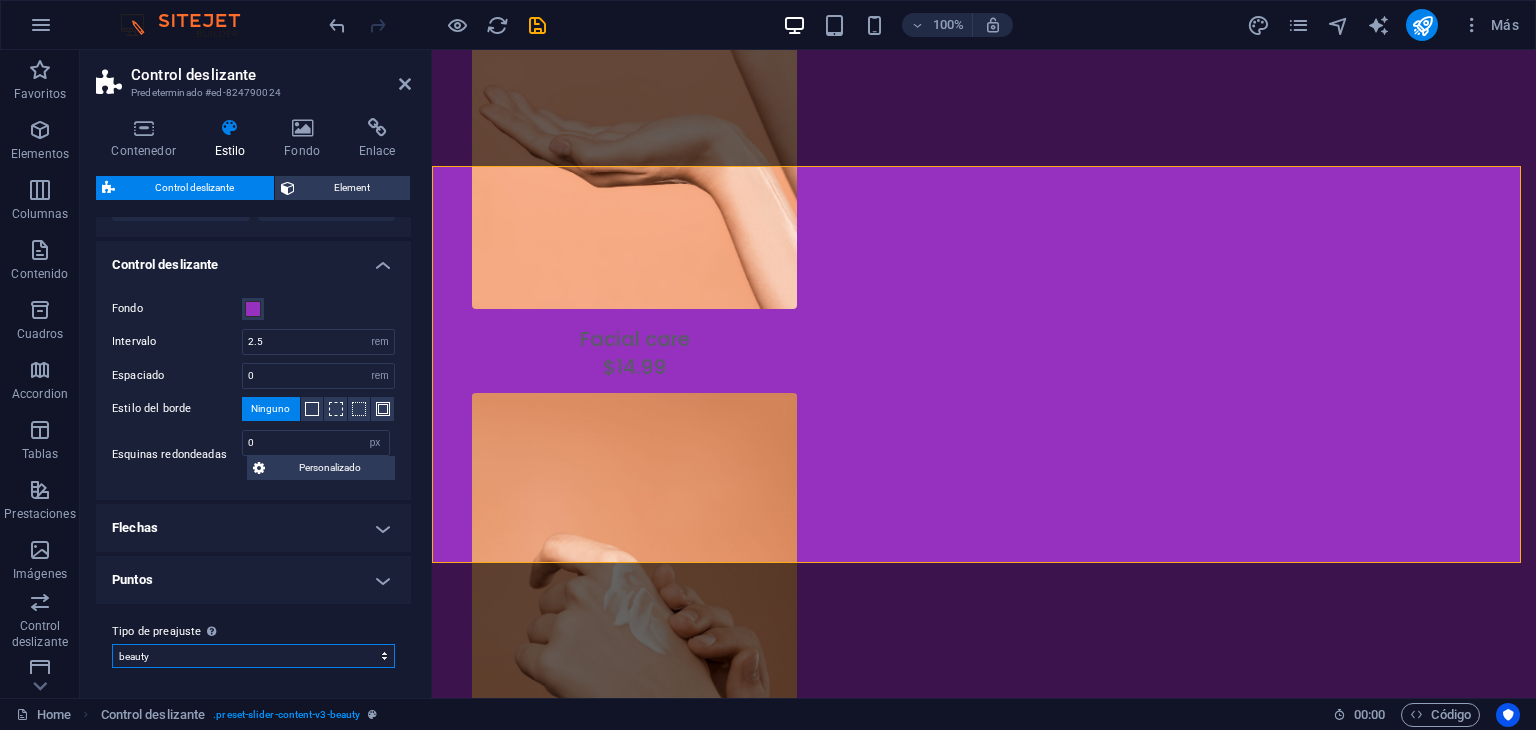 click on "beauty beauty-insta Añadir tipo de preajuste" at bounding box center (253, 656) 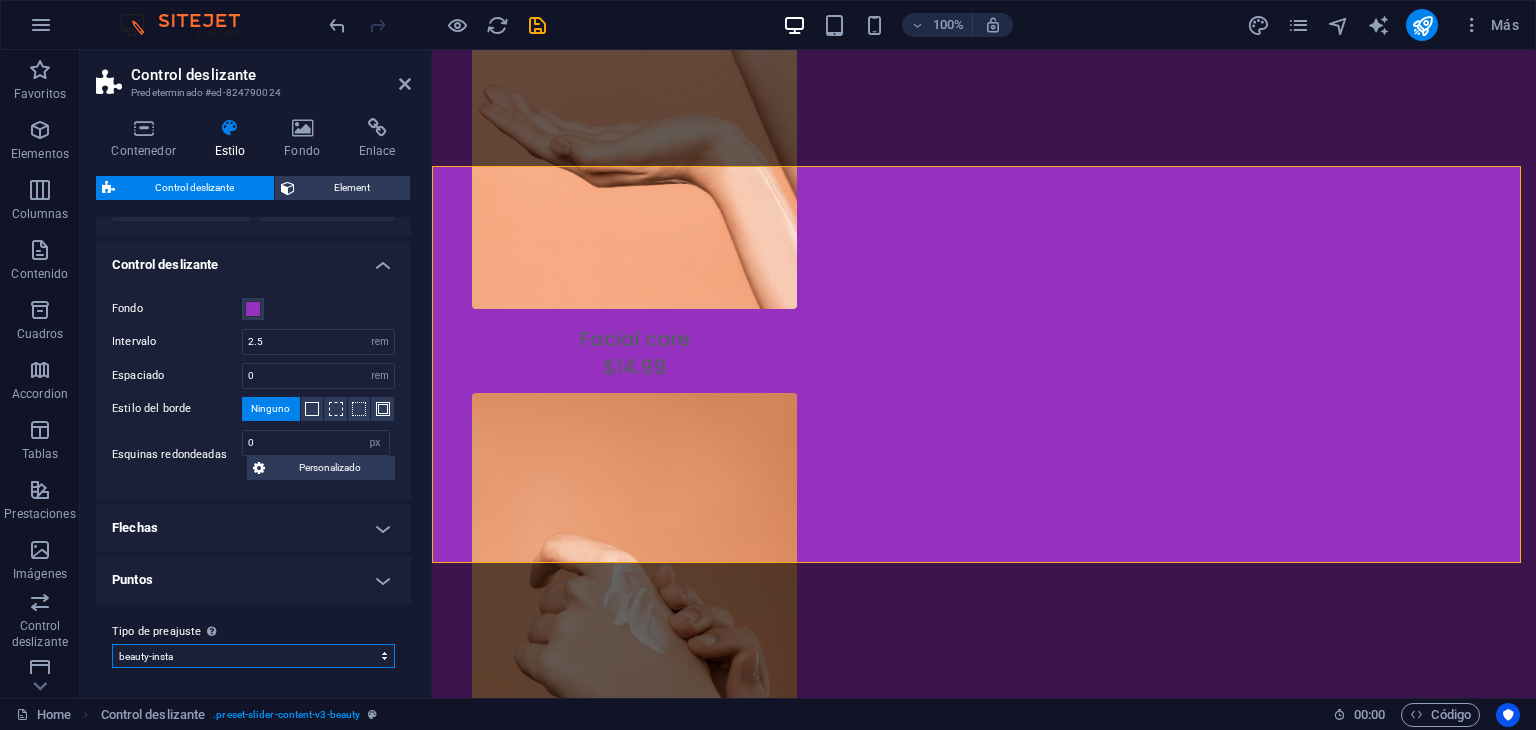 click on "beauty beauty-insta Añadir tipo de preajuste" at bounding box center [253, 656] 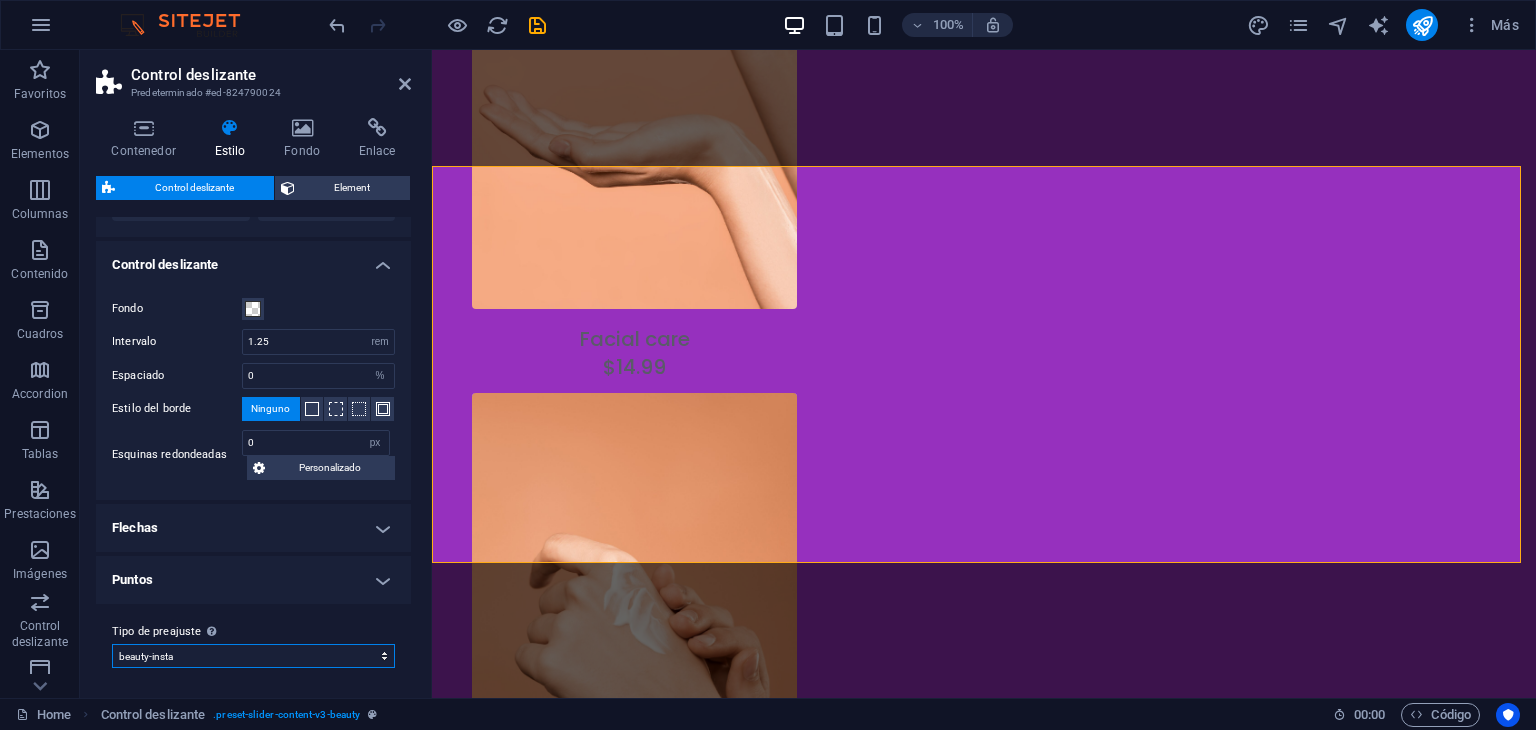 click on "beauty beauty-insta Añadir tipo de preajuste" at bounding box center (253, 656) 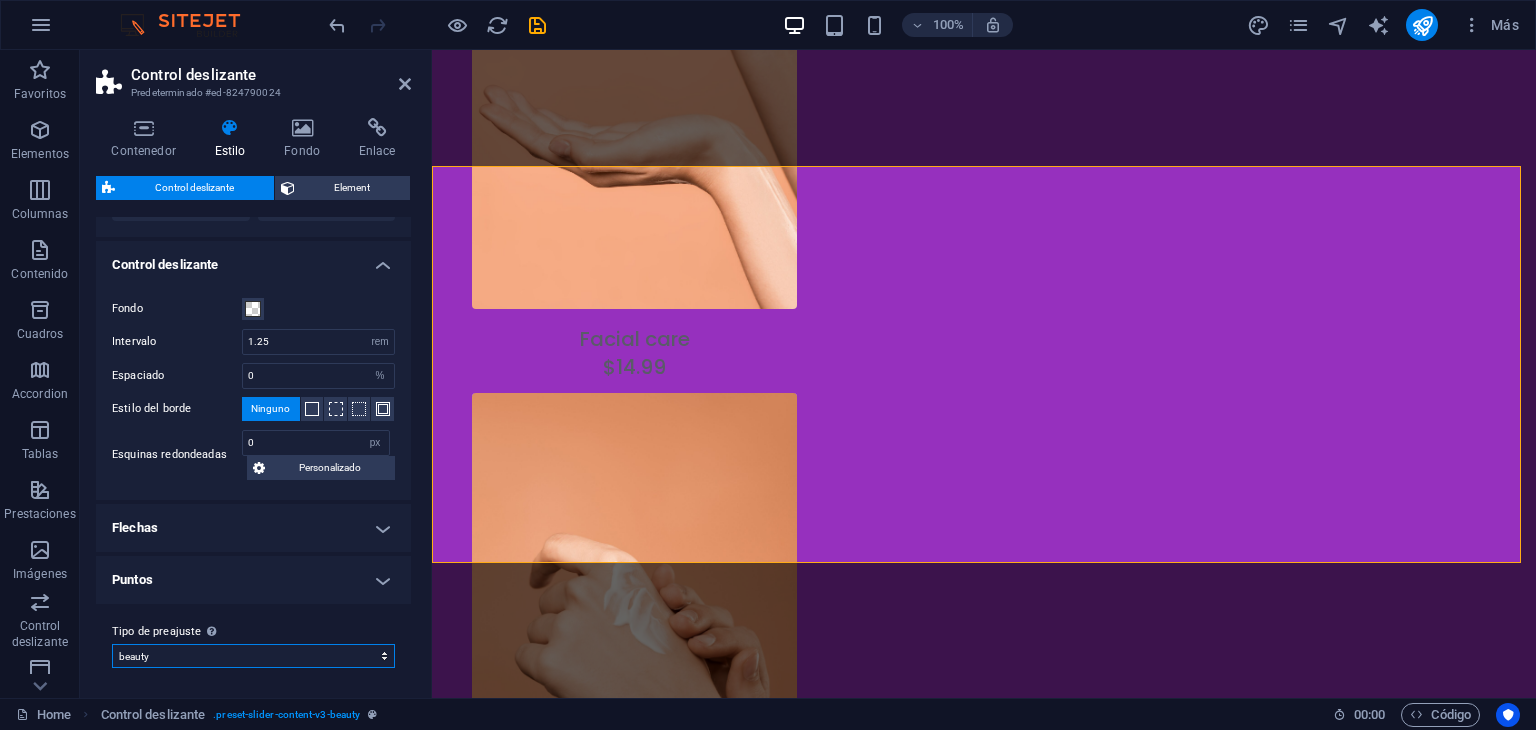click on "beauty beauty-insta Añadir tipo de preajuste" at bounding box center (253, 656) 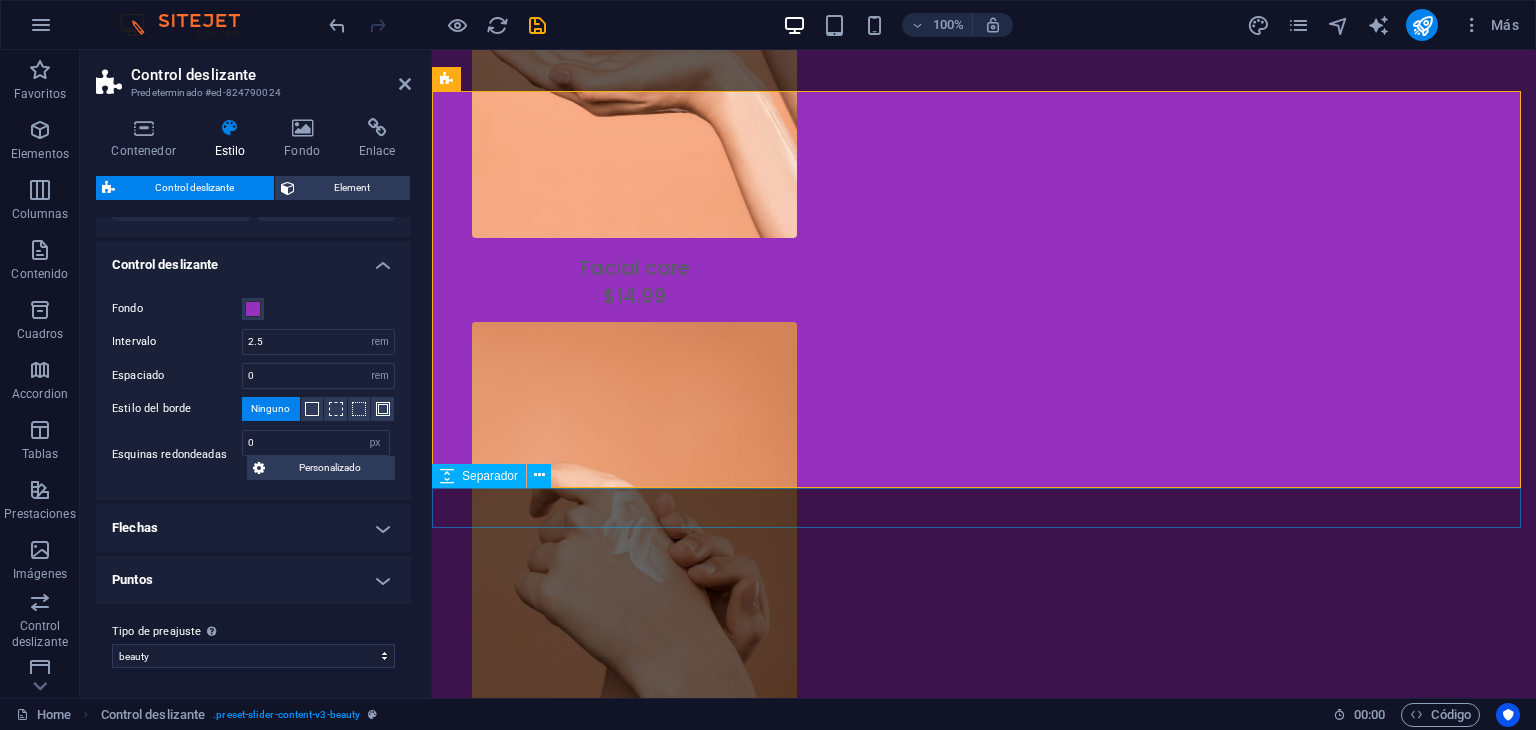 scroll, scrollTop: 3663, scrollLeft: 0, axis: vertical 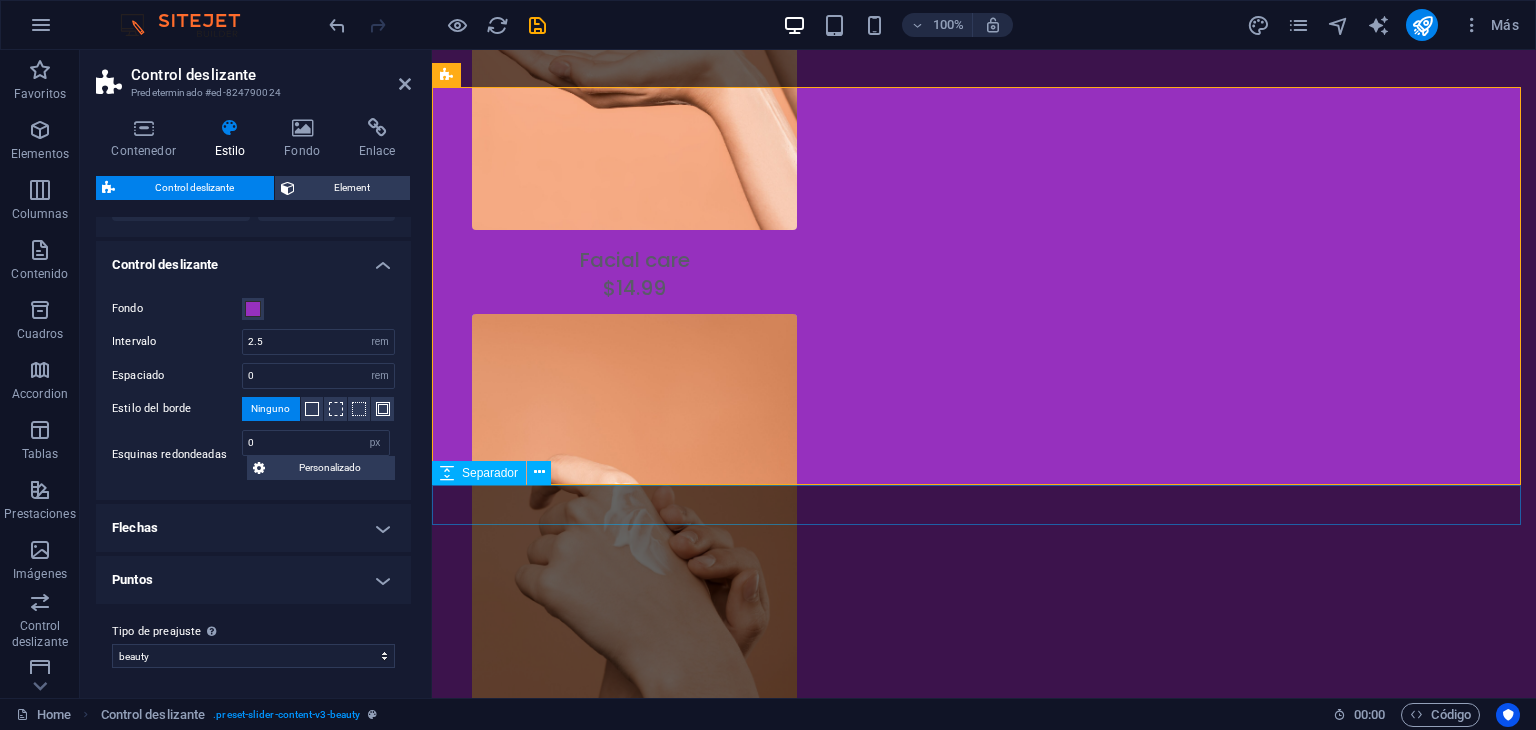 click at bounding box center [984, 1724] 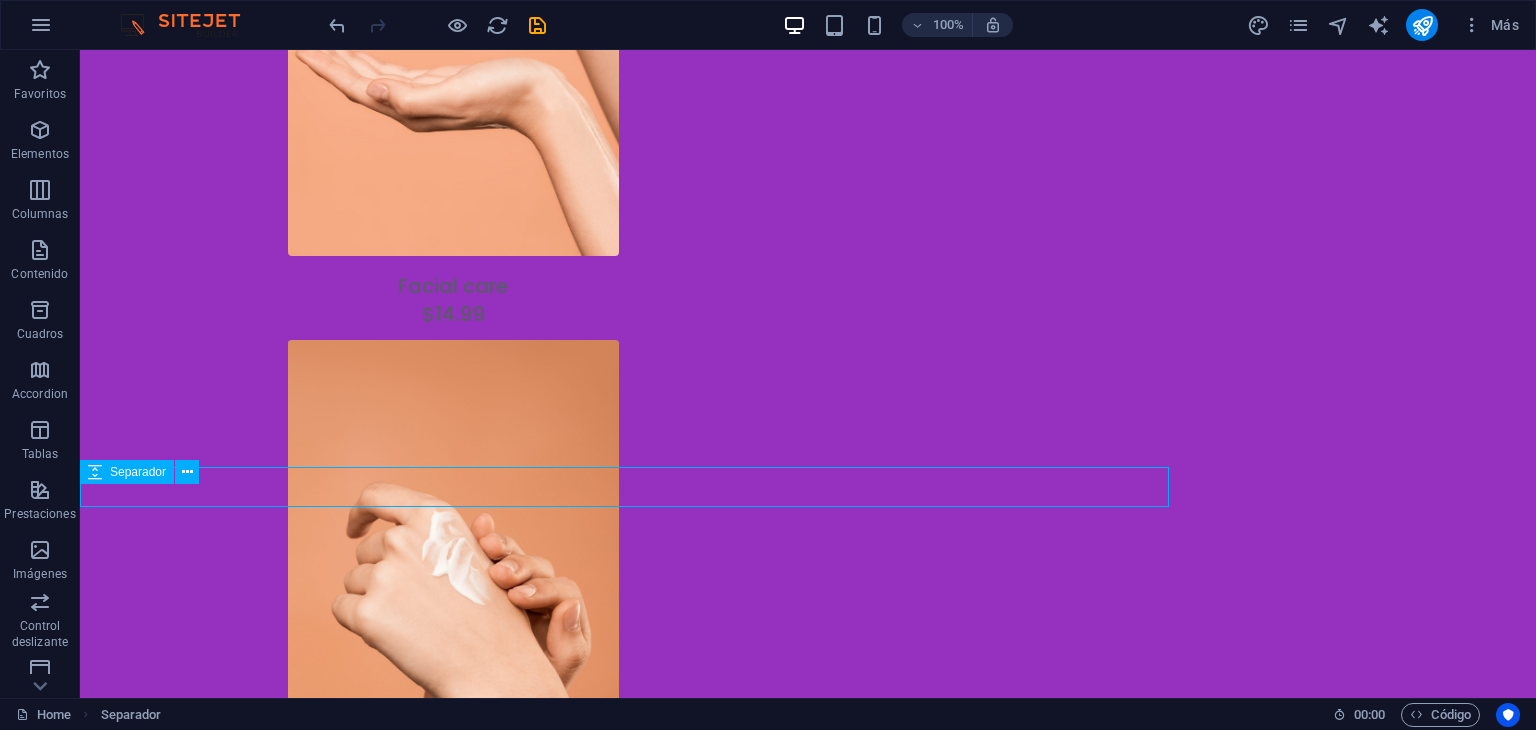 scroll, scrollTop: 3680, scrollLeft: 0, axis: vertical 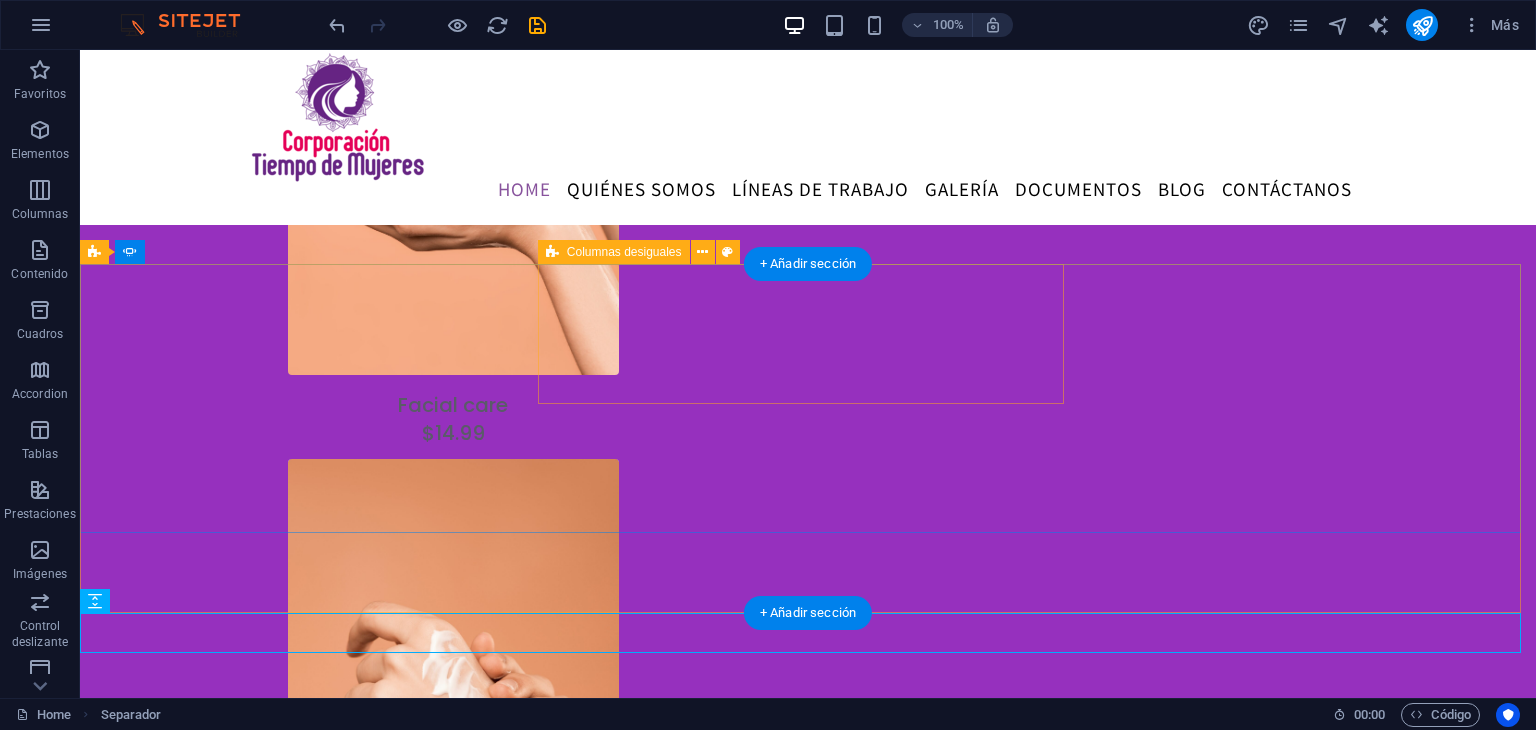 click on "[FIRST] [LAST] 1 week ago" at bounding box center [-407, 2876] 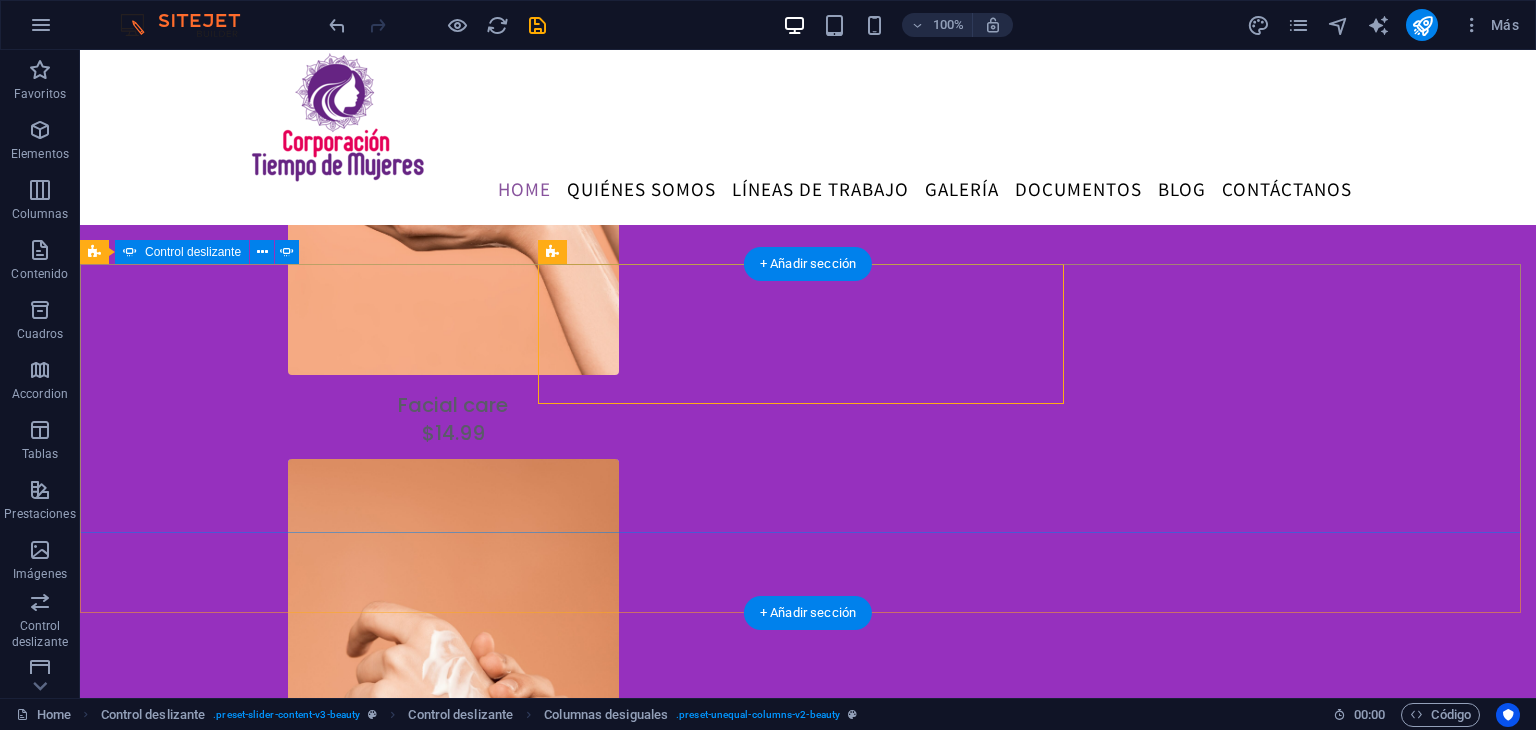 click on "[FIRST] [LAST] 5 days ago “...the staff is wonderful...” Nec dolor in molestie lacus. Orci cursus a in elementum aliquet. Platea risus volutpat scelerisque feugiat quis massa sollicitudin egestas. Vitae eros suspendisse nunc aliquam metus. Duis rhoncus scelerisque. Jackie Johns 1 week ago “...great experience...” Nec dolor in molestie lacus. Orci cursus a in elementum aliquet. Platea risus volutpat scelerisque feugiat quis massa sollicitudin egestas. Vitae eros suspendisse nunc aliquam metus. Duis rhoncus scelerisque. Meredith Green 1 week ago “...I loved it so much...” Nec dolor in molestie lacus. Orci cursus a in elementum aliquet. Platea risus volutpat scelerisque feugiat quis massa sollicitudin egestas. Vitae eros suspendisse nunc aliquam metus. Duis rhoncus scelerisque. June Robbins 5 days ago “...the staff is wonderful...” Jackie Johns 1 week ago “...great experience...” Meredith Green 1 week ago “...I loved it so much...” June Robbins 5 days ago “...the staff is wonderful...”" at bounding box center (808, 1594) 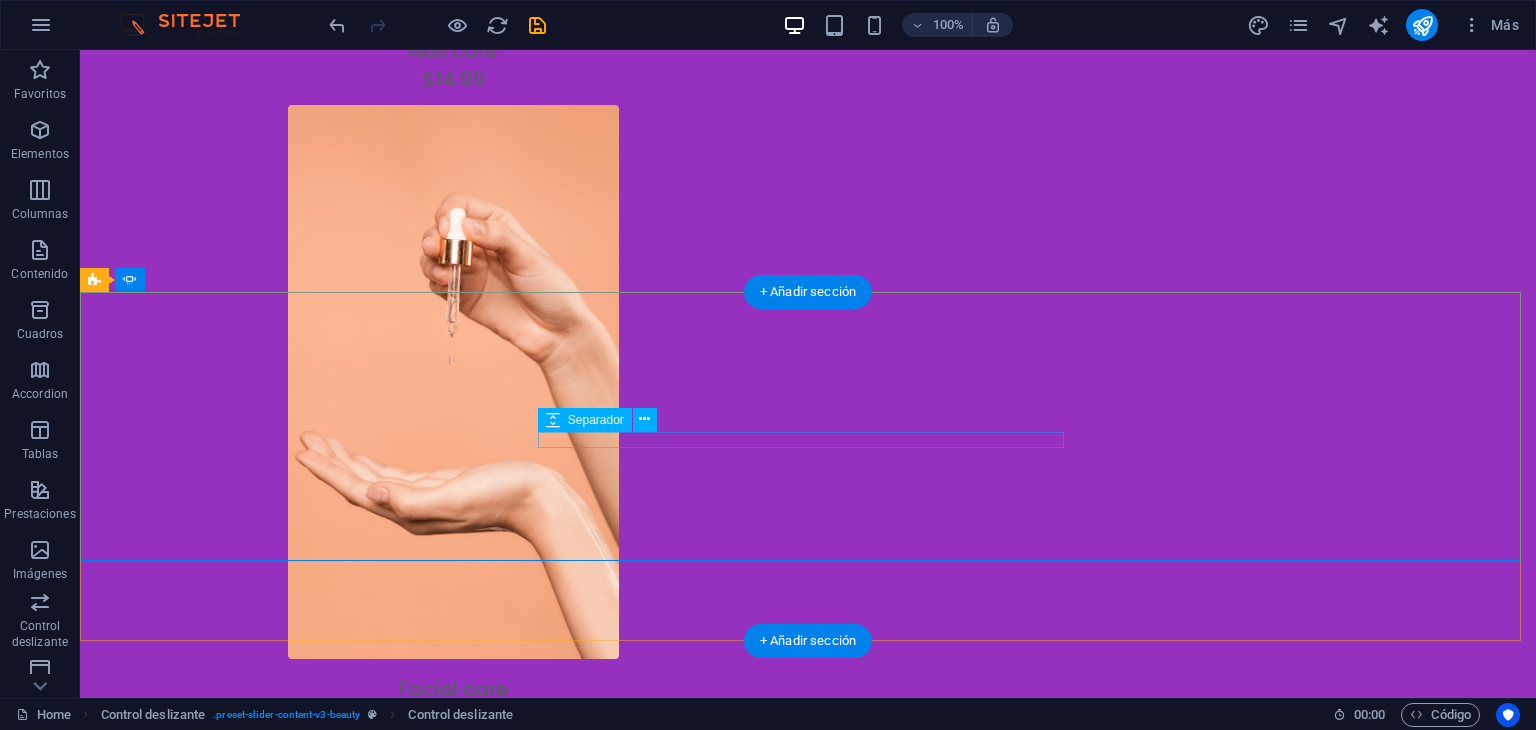 scroll, scrollTop: 3480, scrollLeft: 0, axis: vertical 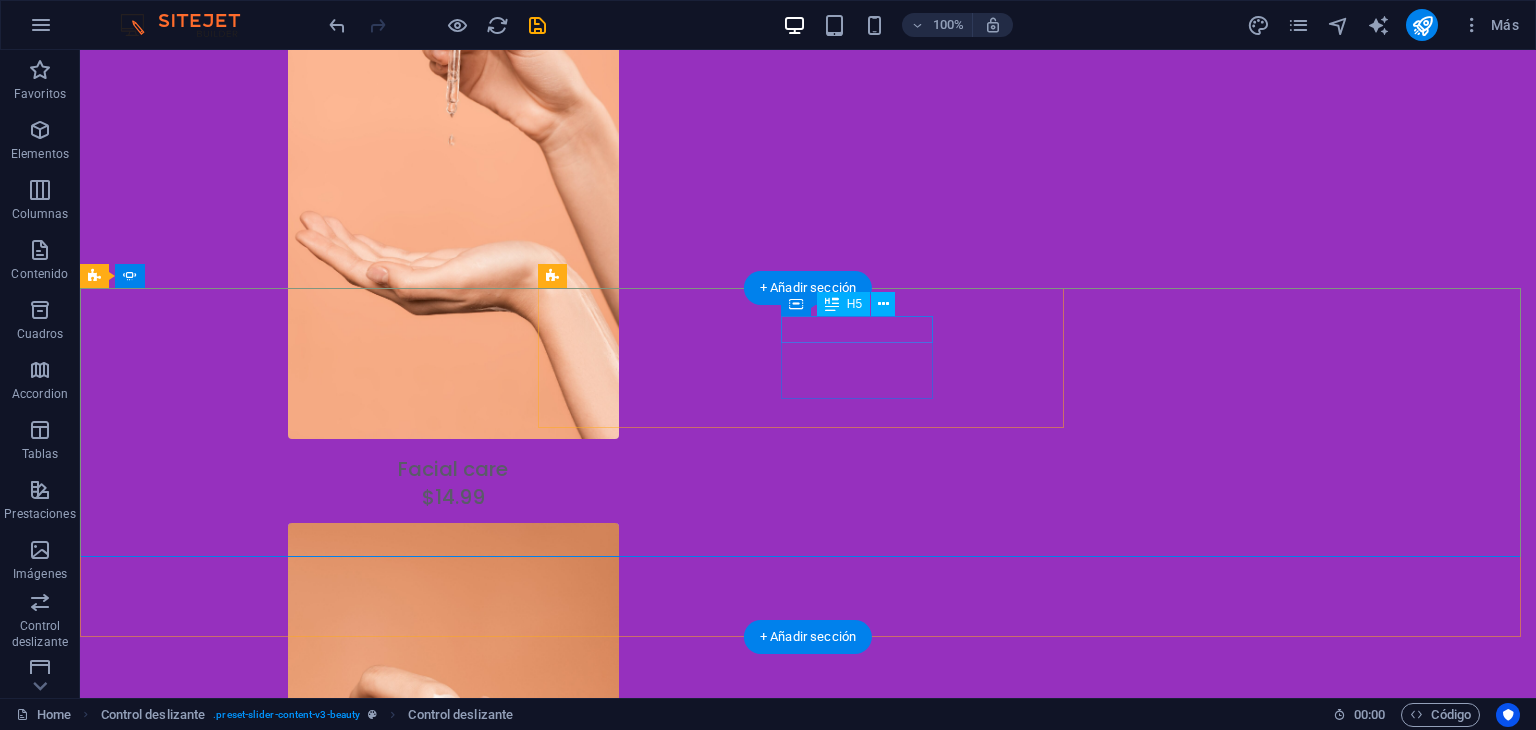 click on "[FIRST] [LAST]" at bounding box center [-538, 2994] 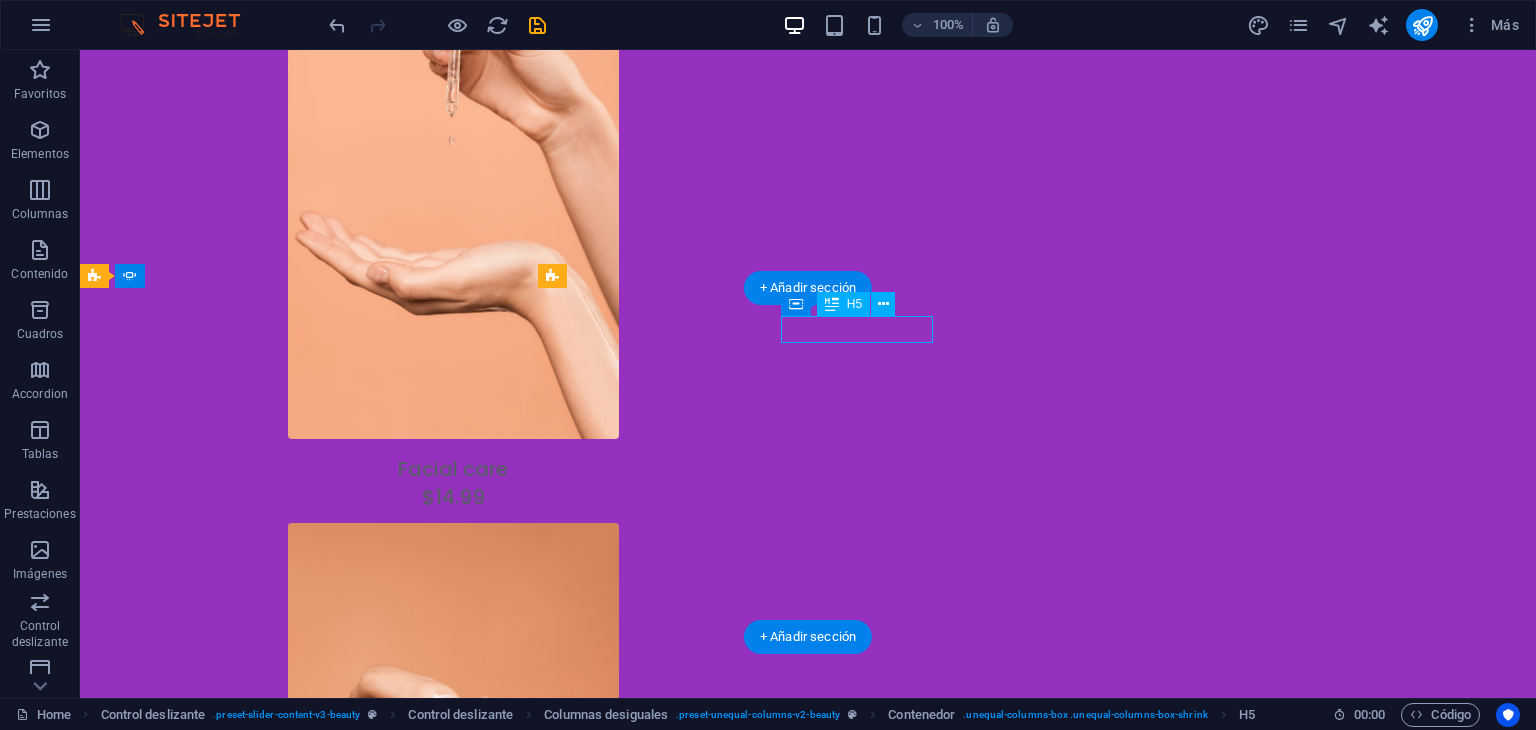 click on "[FIRST] [LAST]" at bounding box center [-538, 2994] 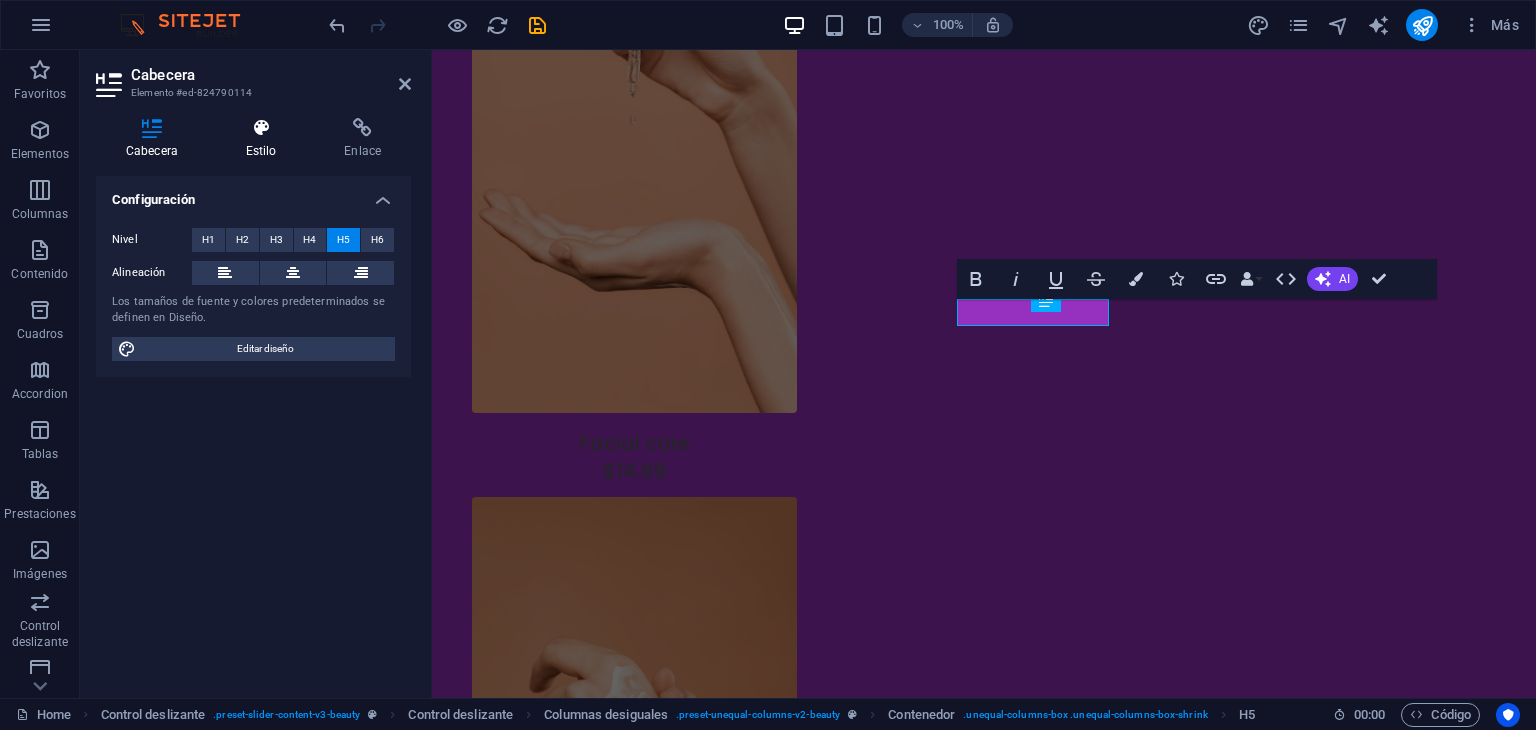 click at bounding box center [261, 128] 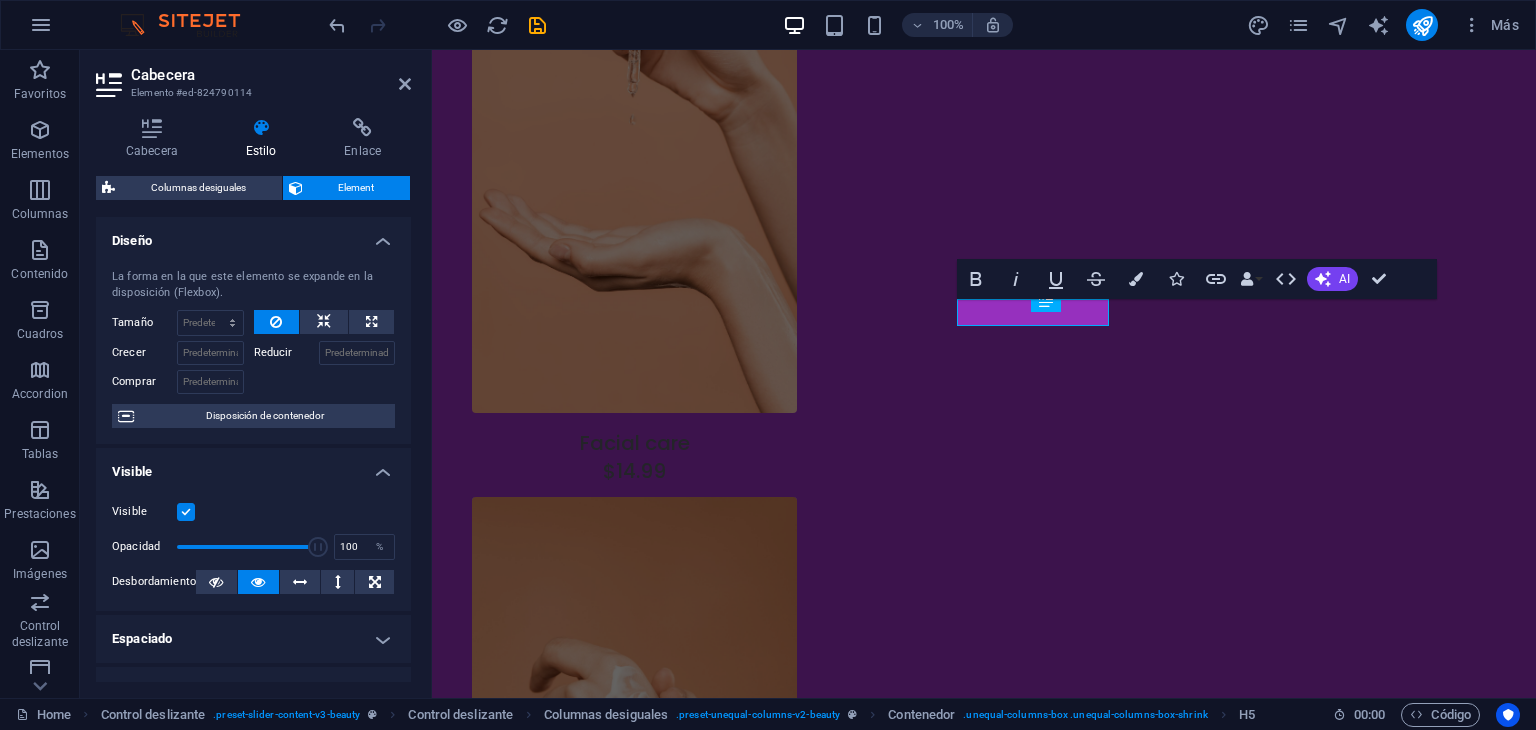 click on "Diseño" at bounding box center (253, 235) 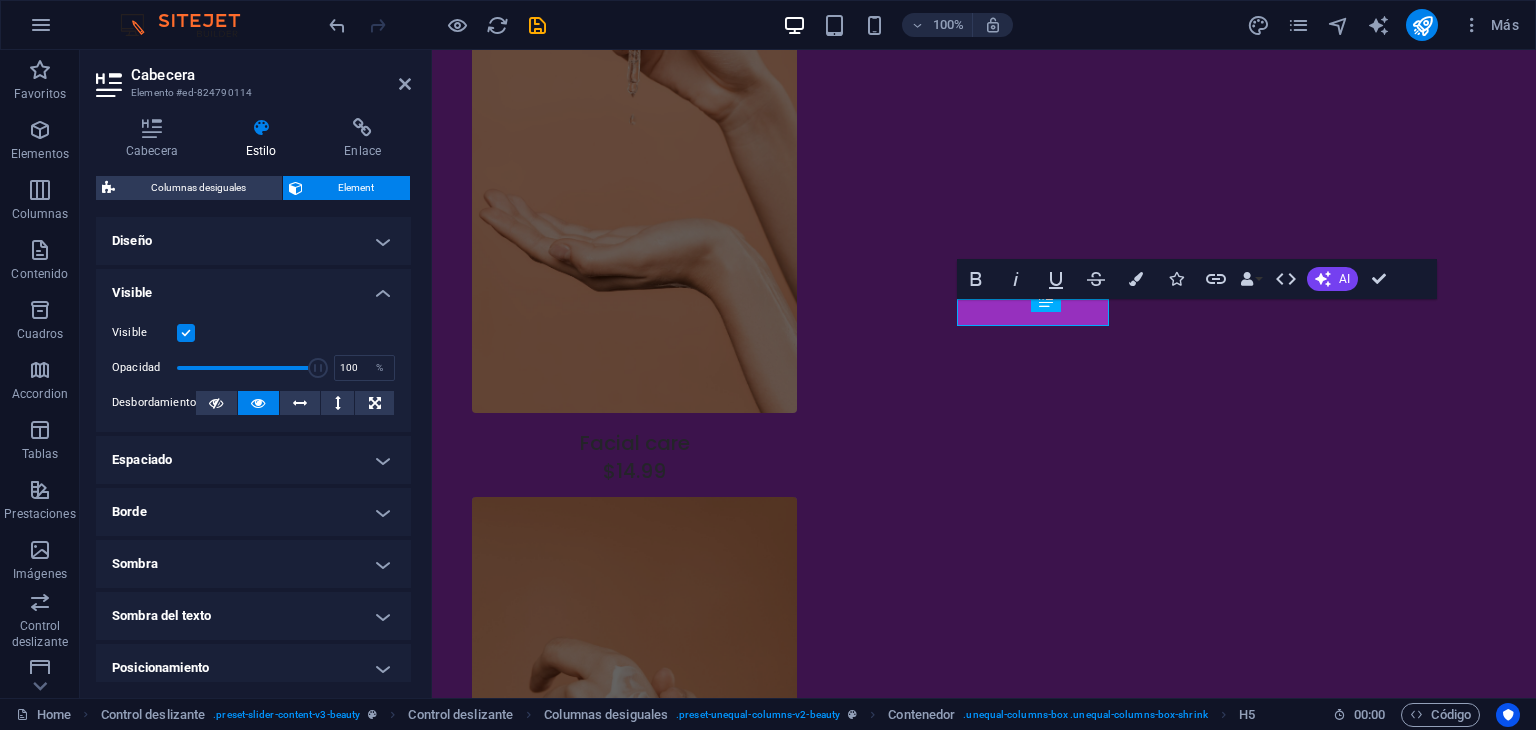 click on "Diseño" at bounding box center (253, 241) 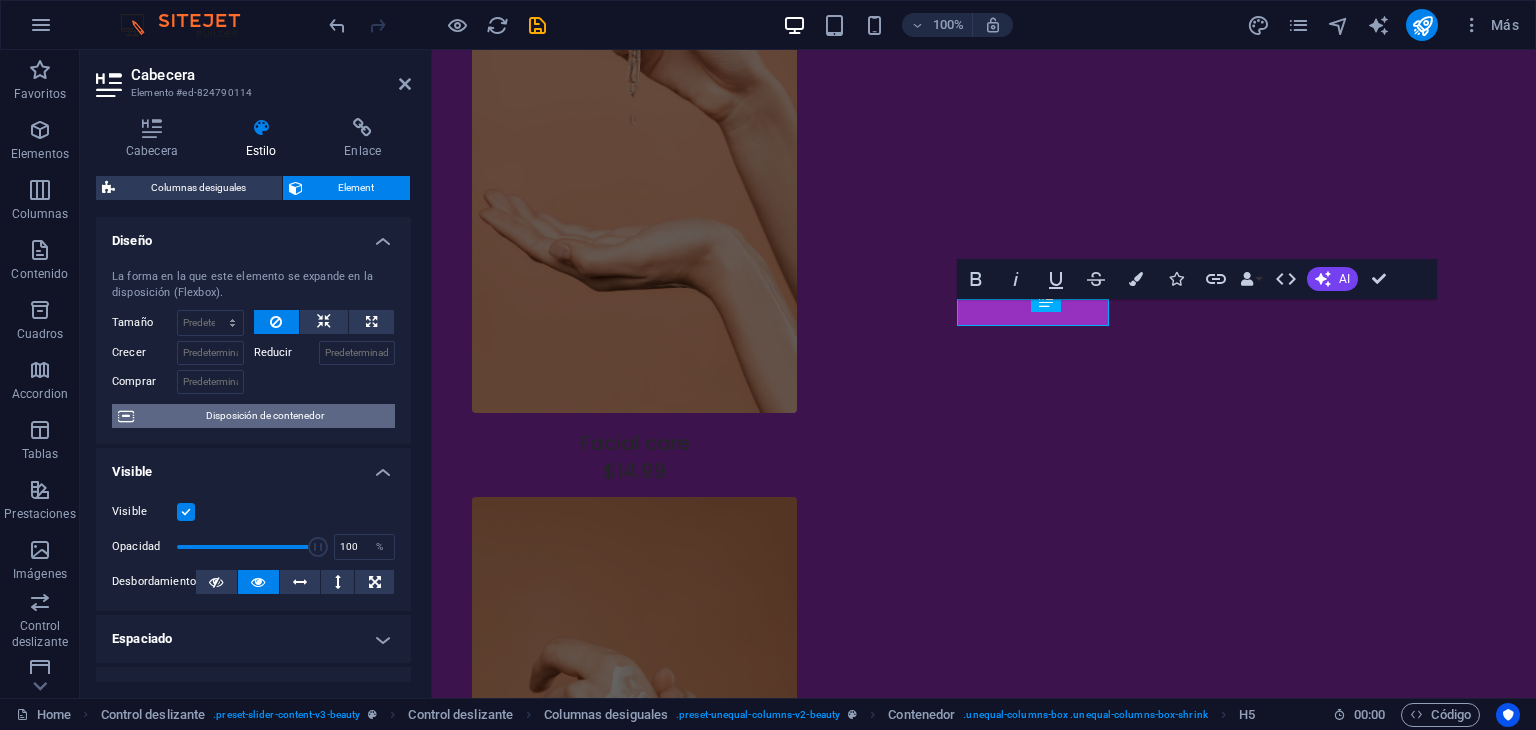 click on "Disposición de contenedor" at bounding box center [264, 416] 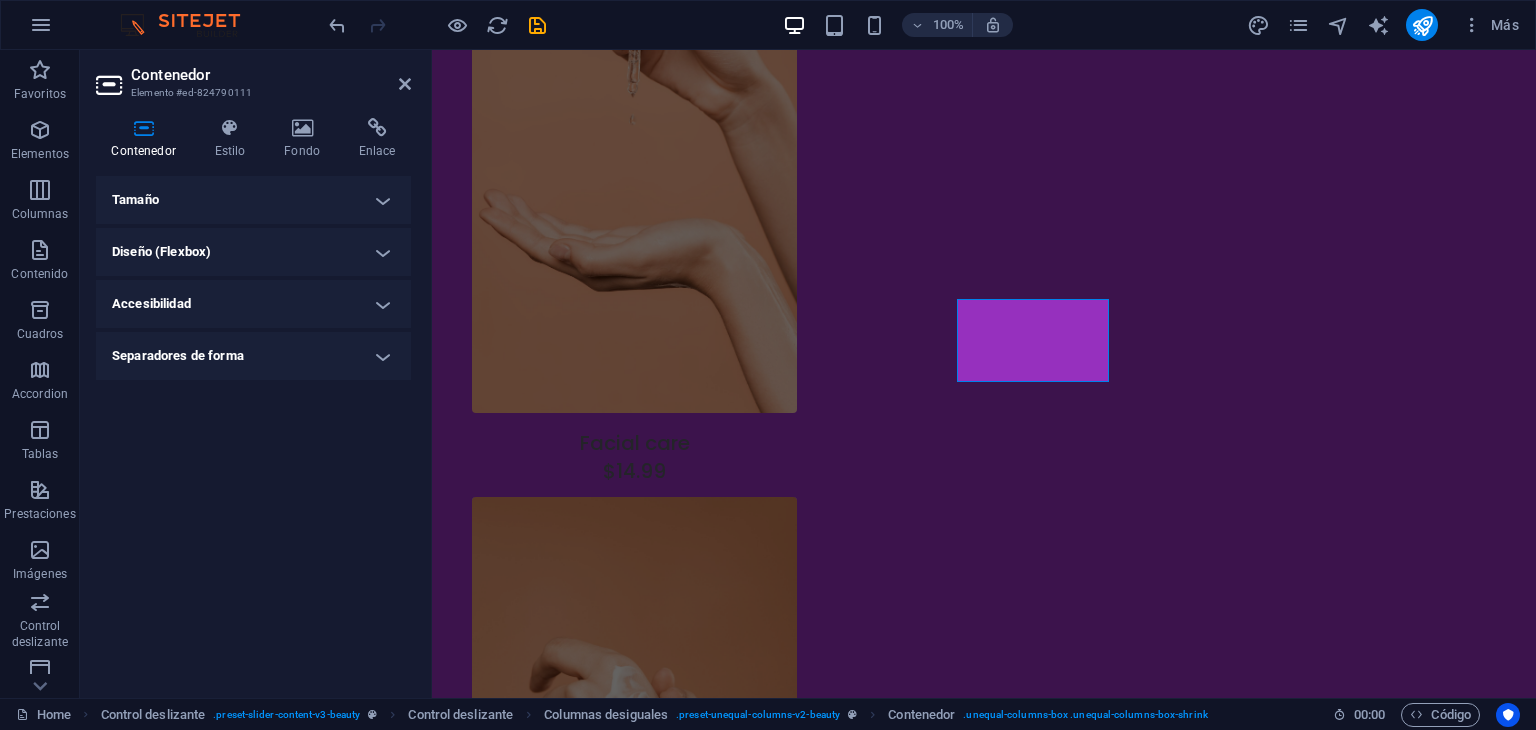 click on "Diseño (Flexbox)" at bounding box center [253, 252] 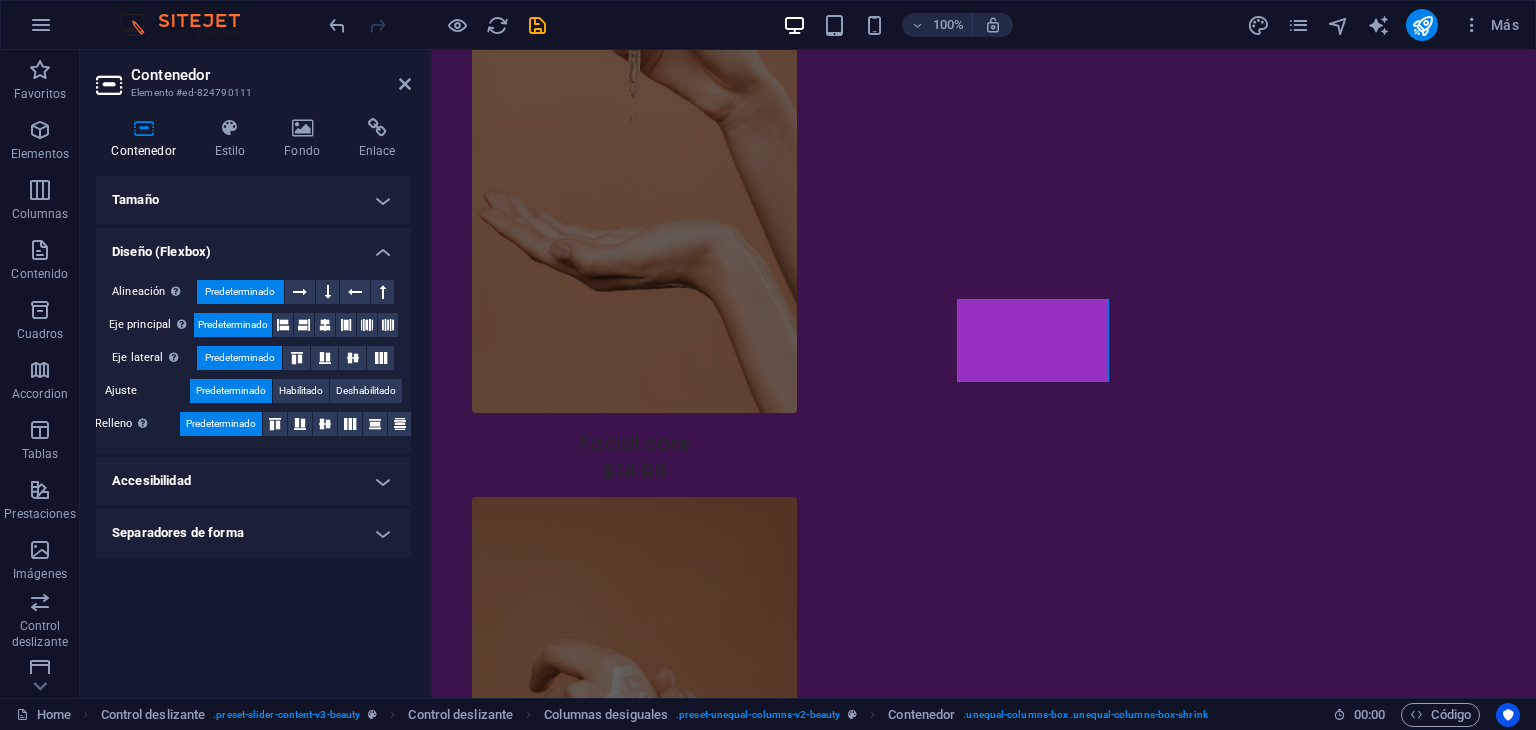 click on "Diseño (Flexbox)" at bounding box center [253, 246] 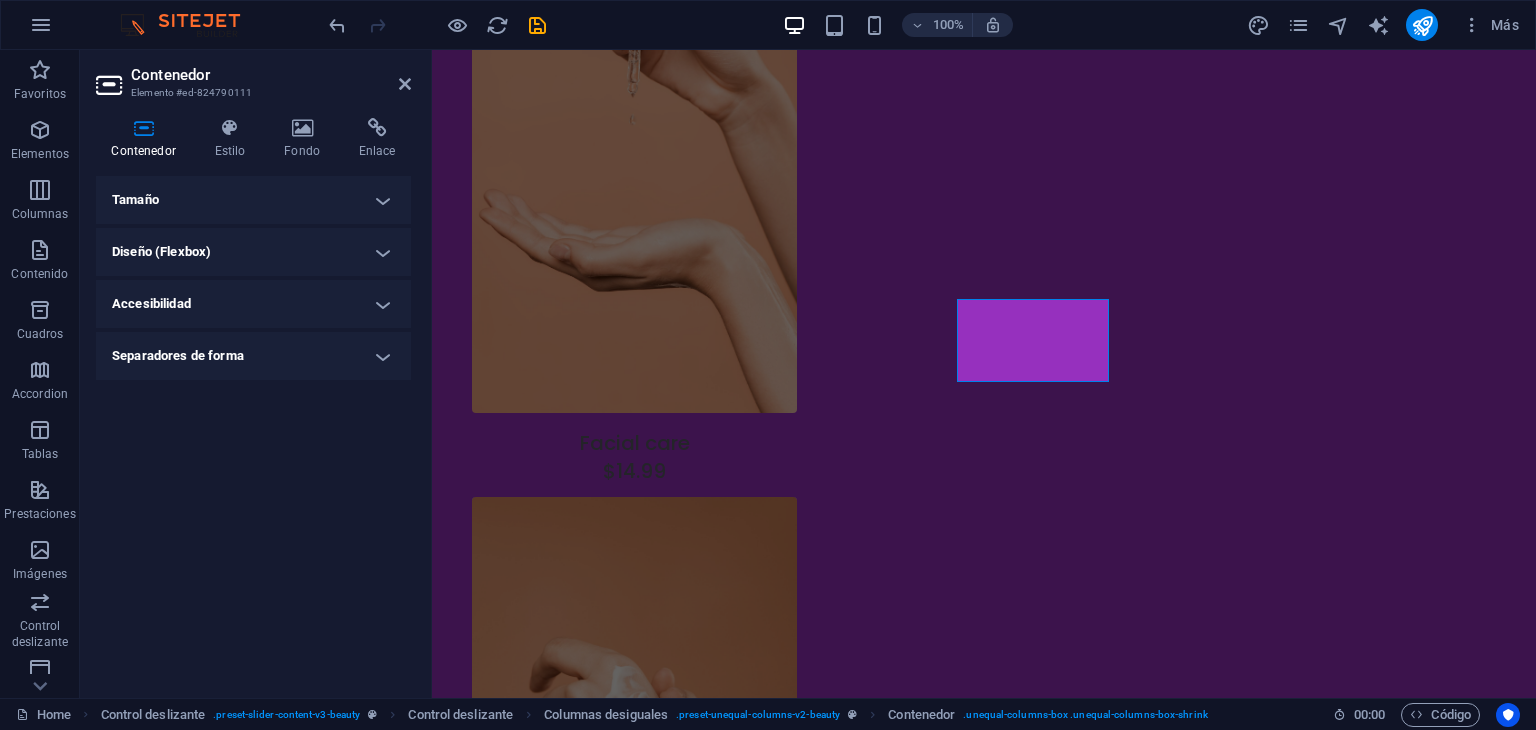 click on "Tamaño" at bounding box center [253, 200] 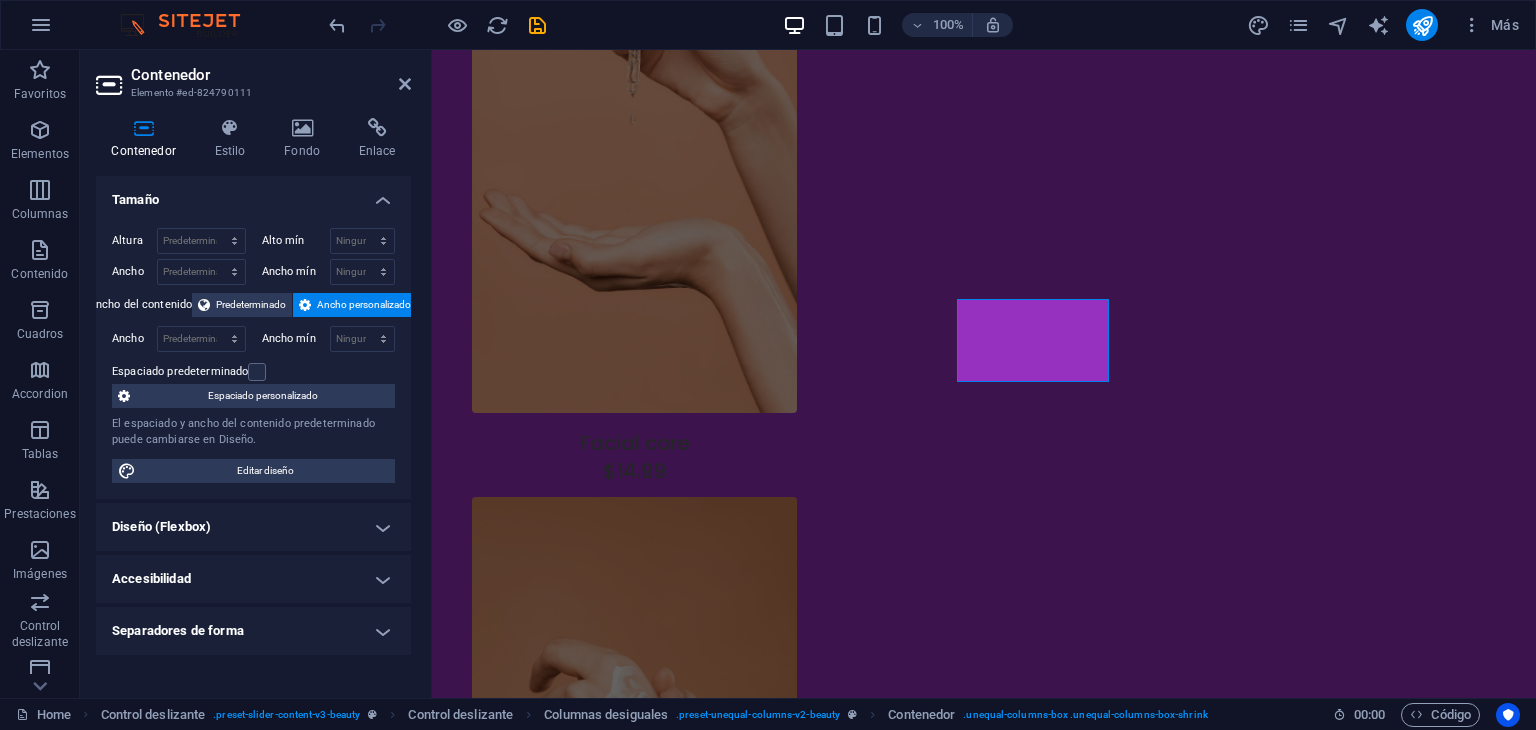 click on "Tamaño" at bounding box center [253, 194] 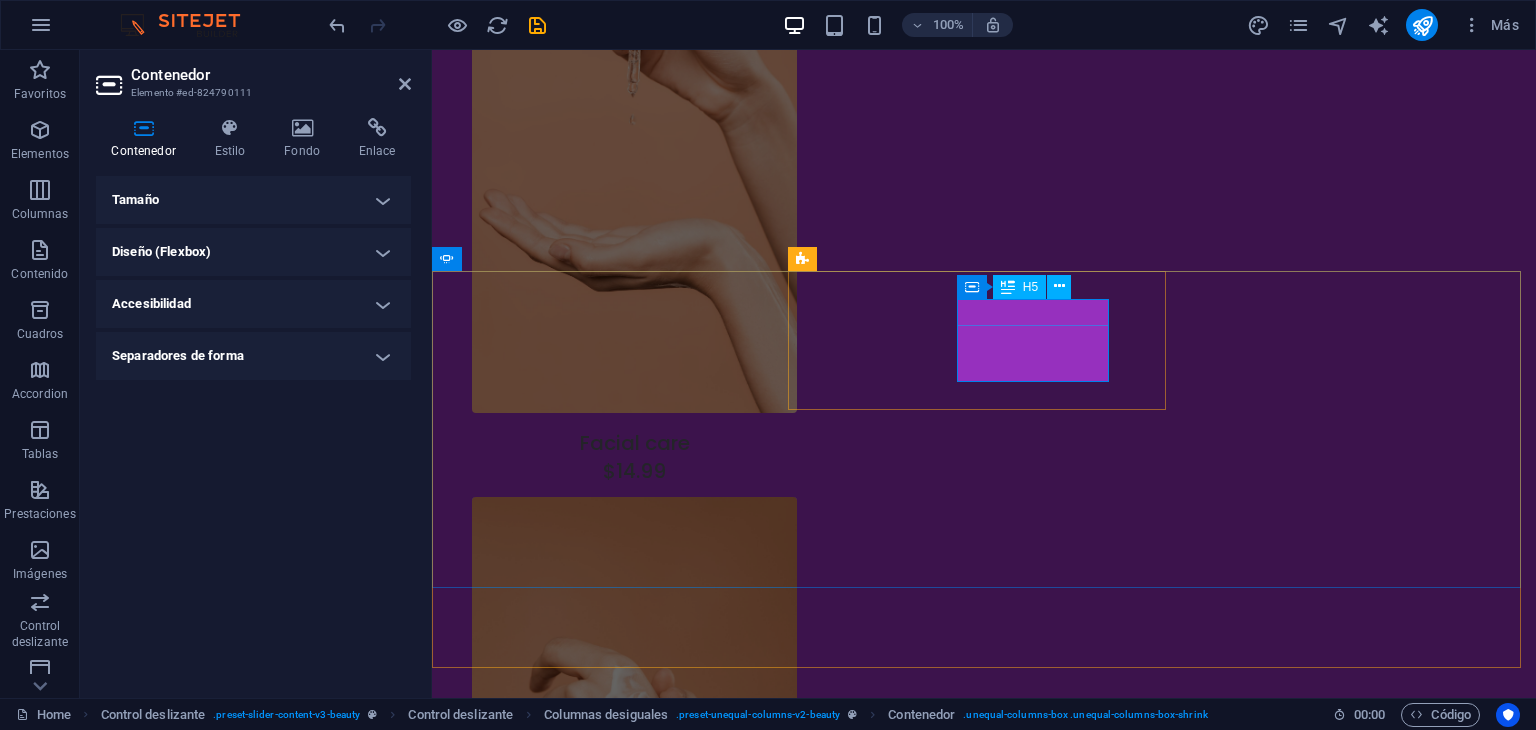 click on "[FIRST] [LAST]" at bounding box center (8, 3056) 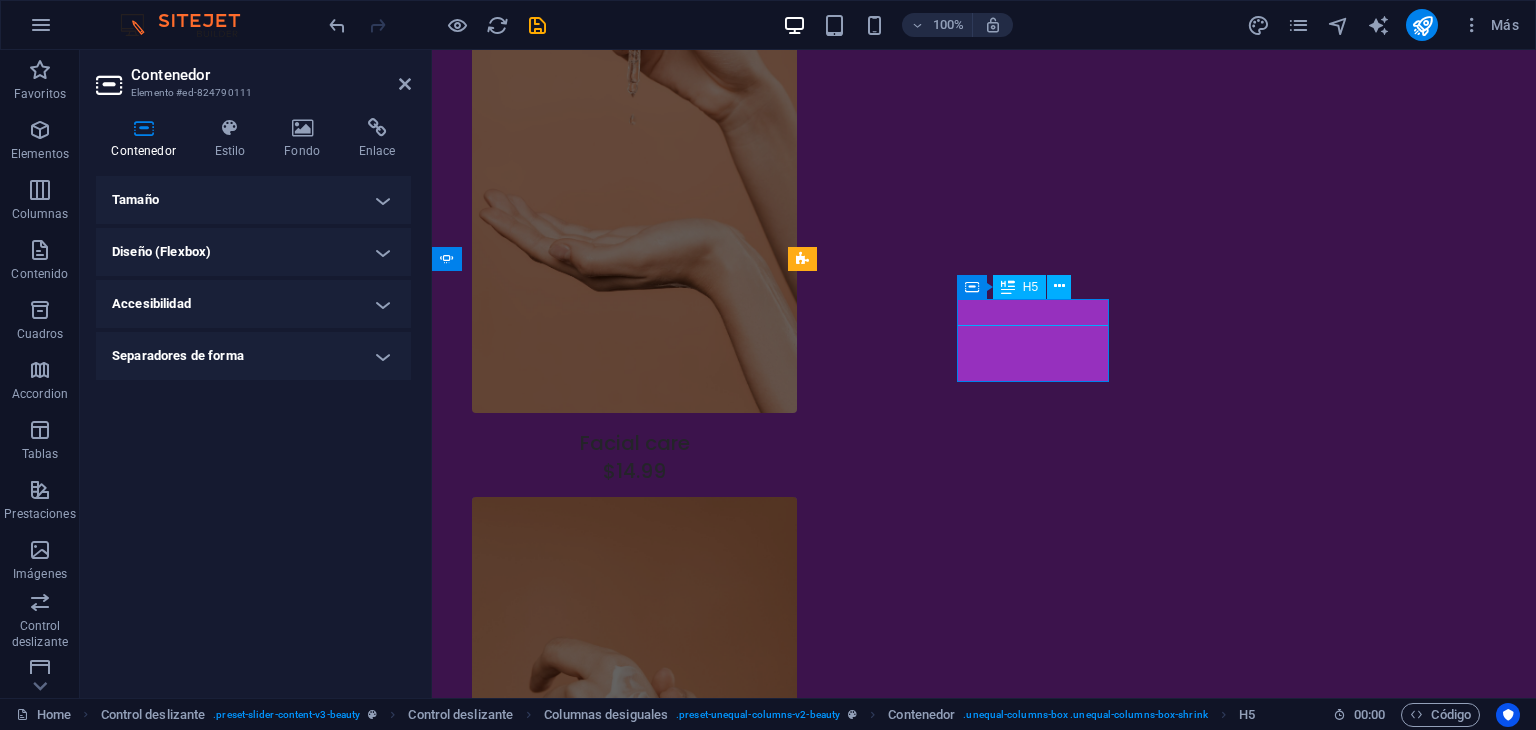 click on "[FIRST] [LAST]" at bounding box center (8, 3056) 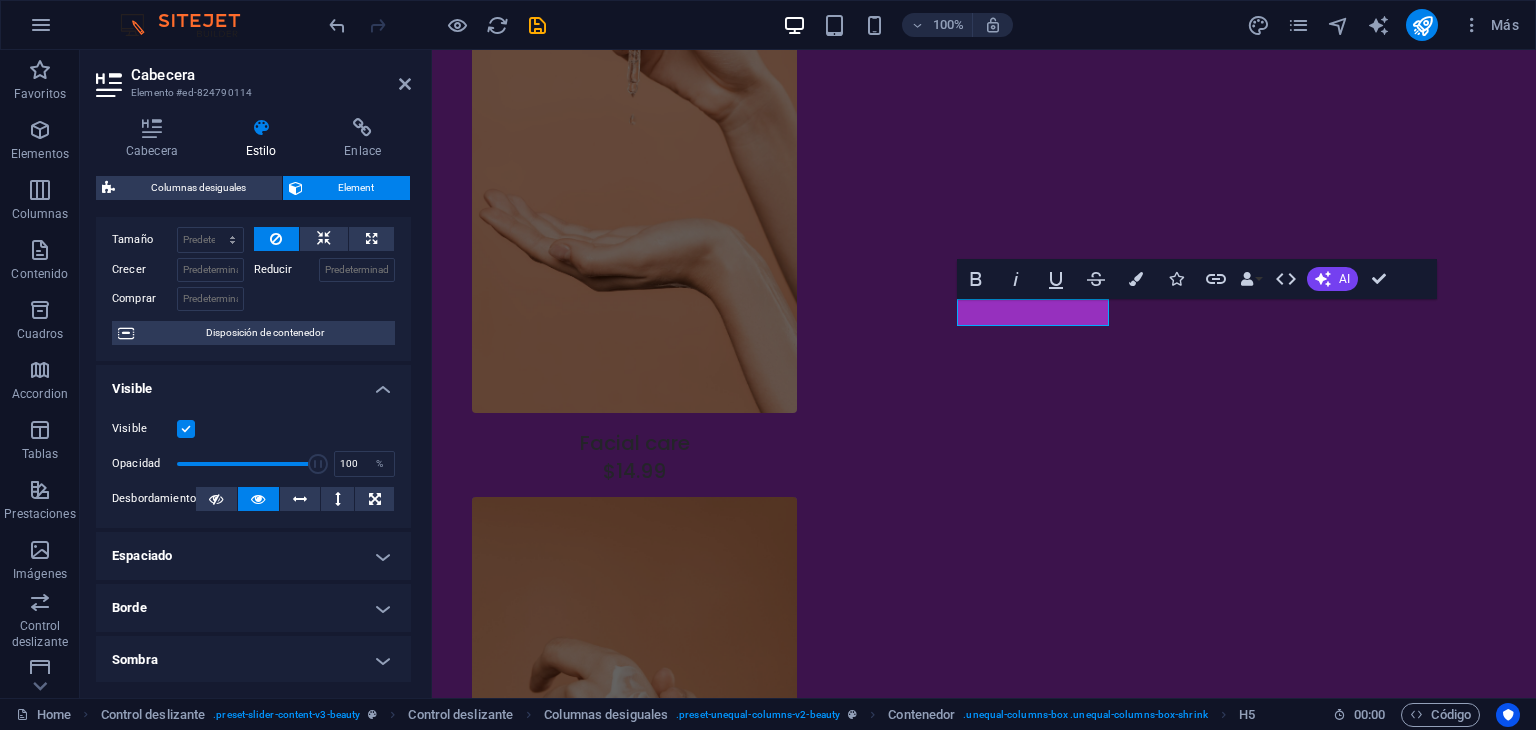 scroll, scrollTop: 396, scrollLeft: 0, axis: vertical 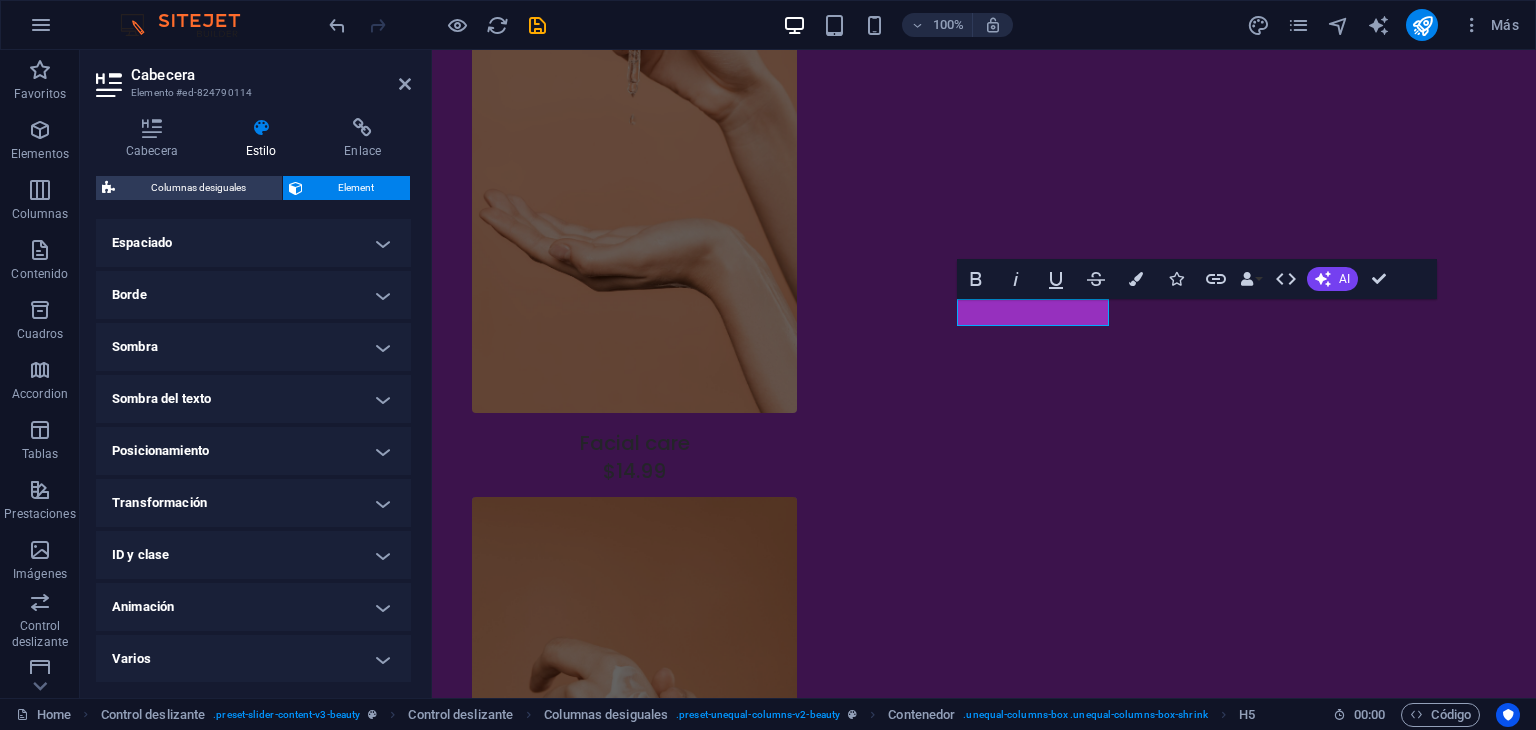 click on "ID y clase" at bounding box center [253, 555] 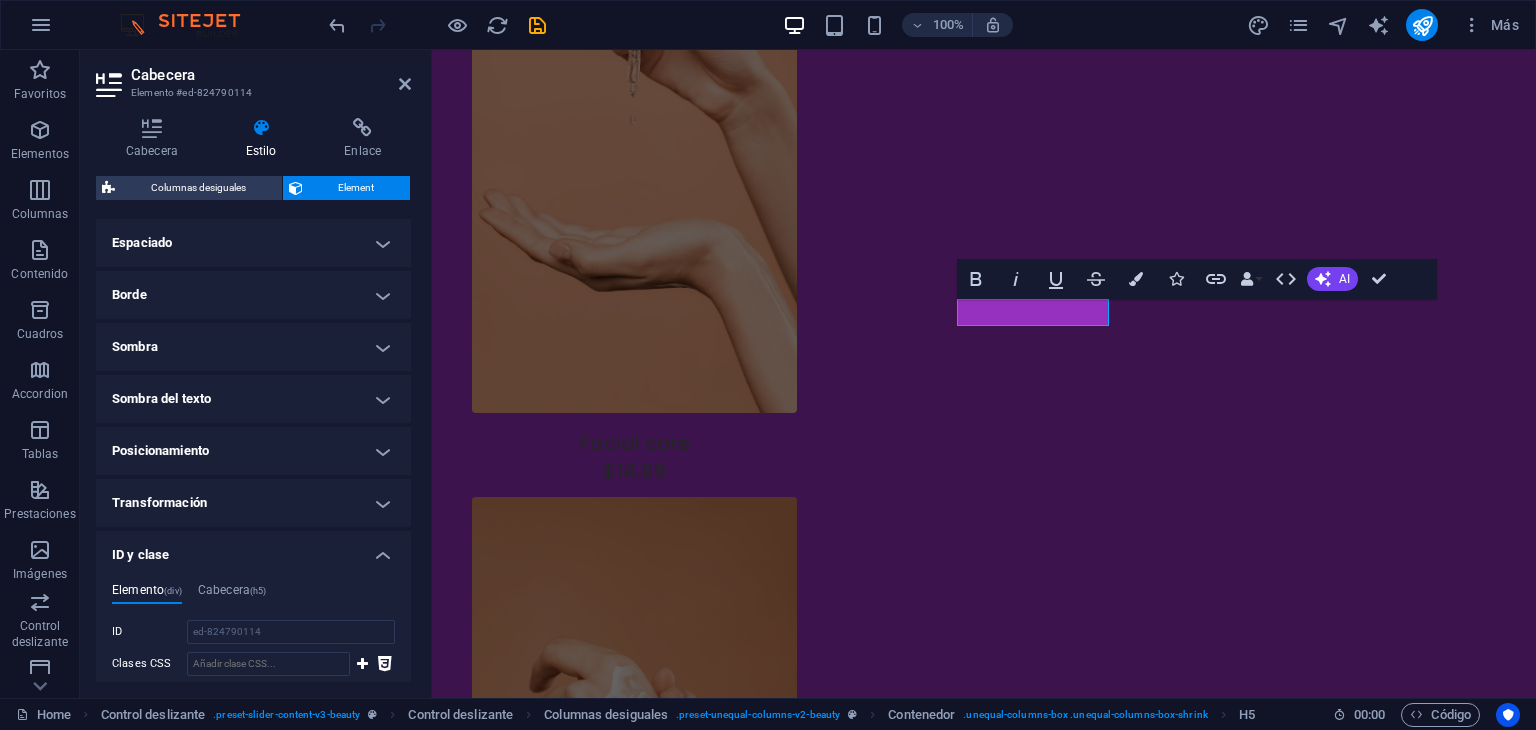 click on "ID y clase" at bounding box center (253, 549) 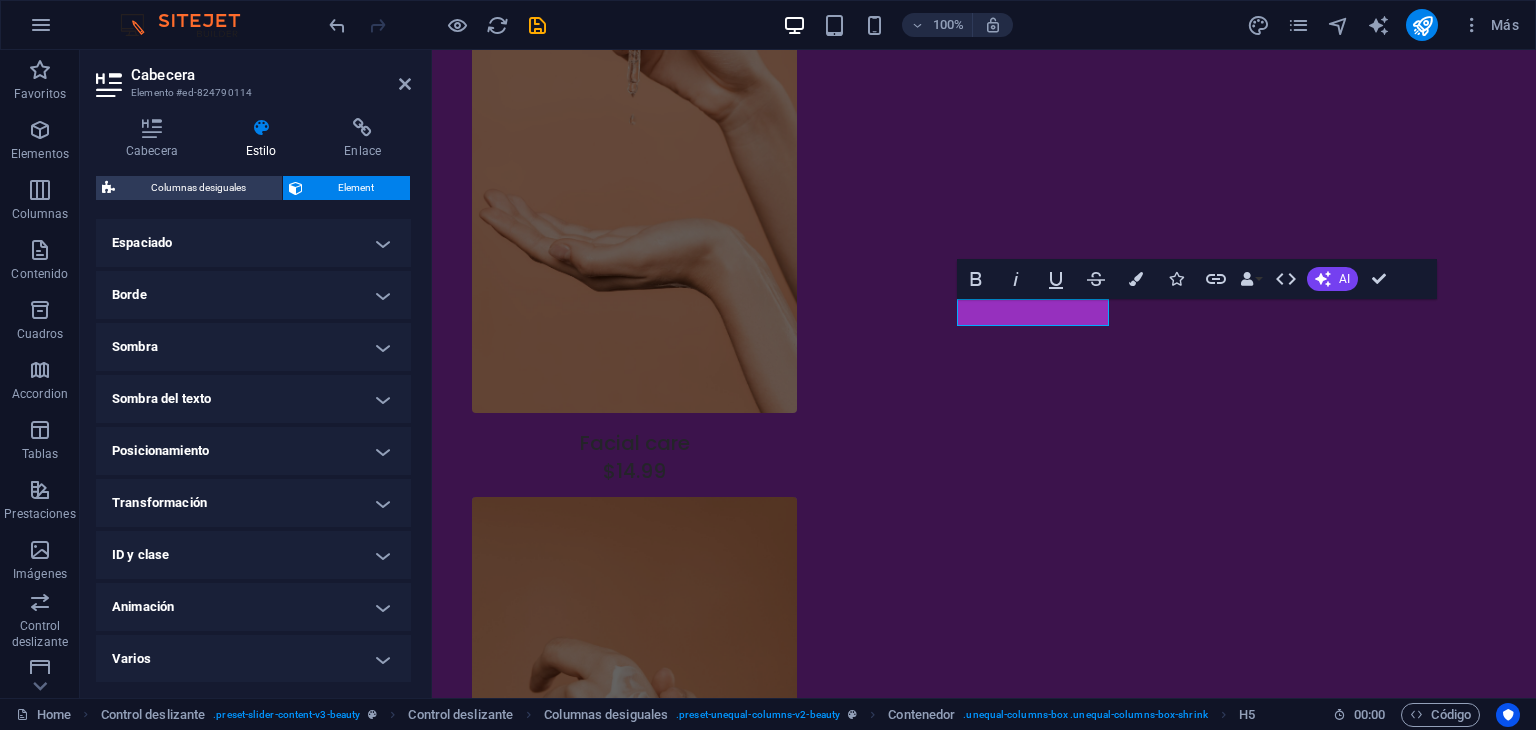 click on "Transformación" at bounding box center (253, 503) 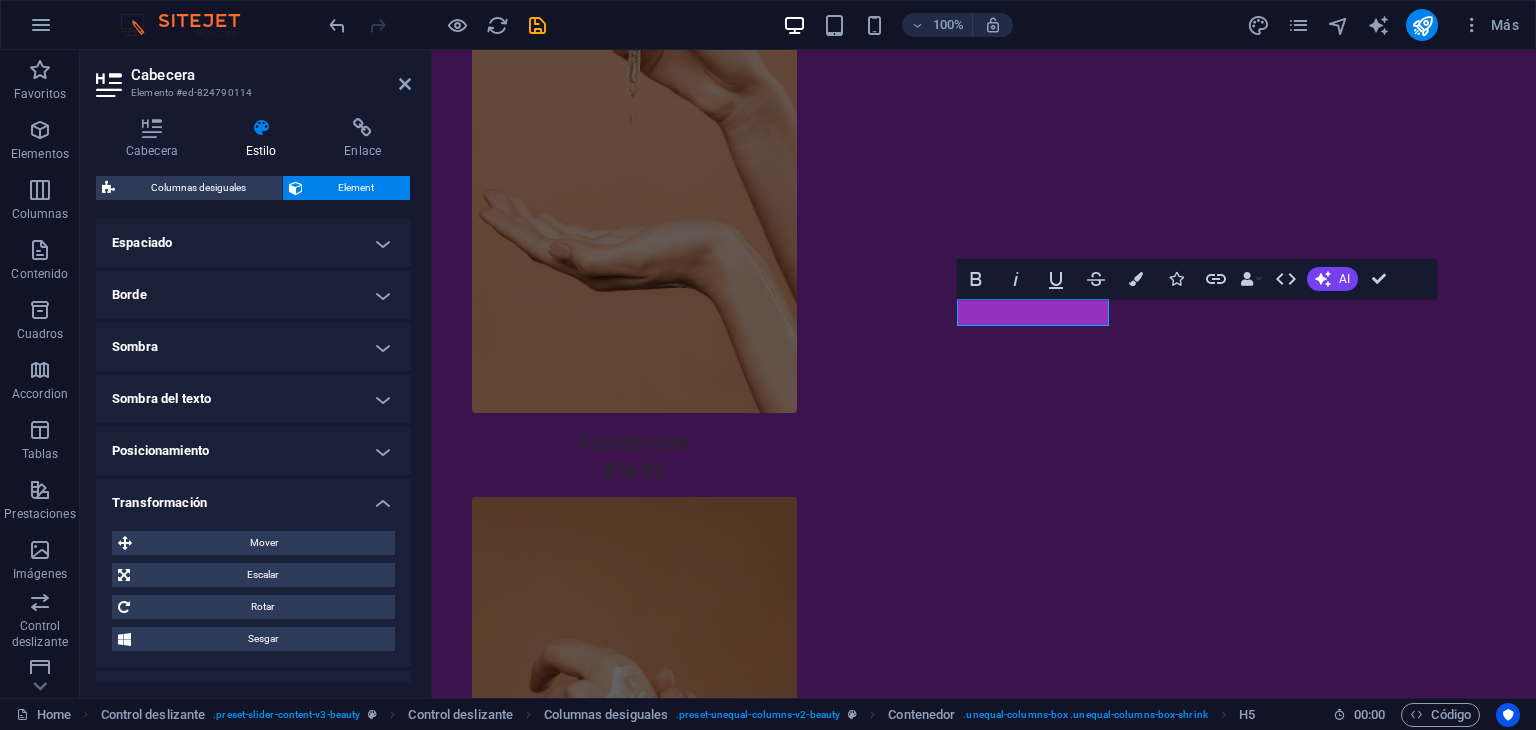 click on "Transformación" at bounding box center (253, 497) 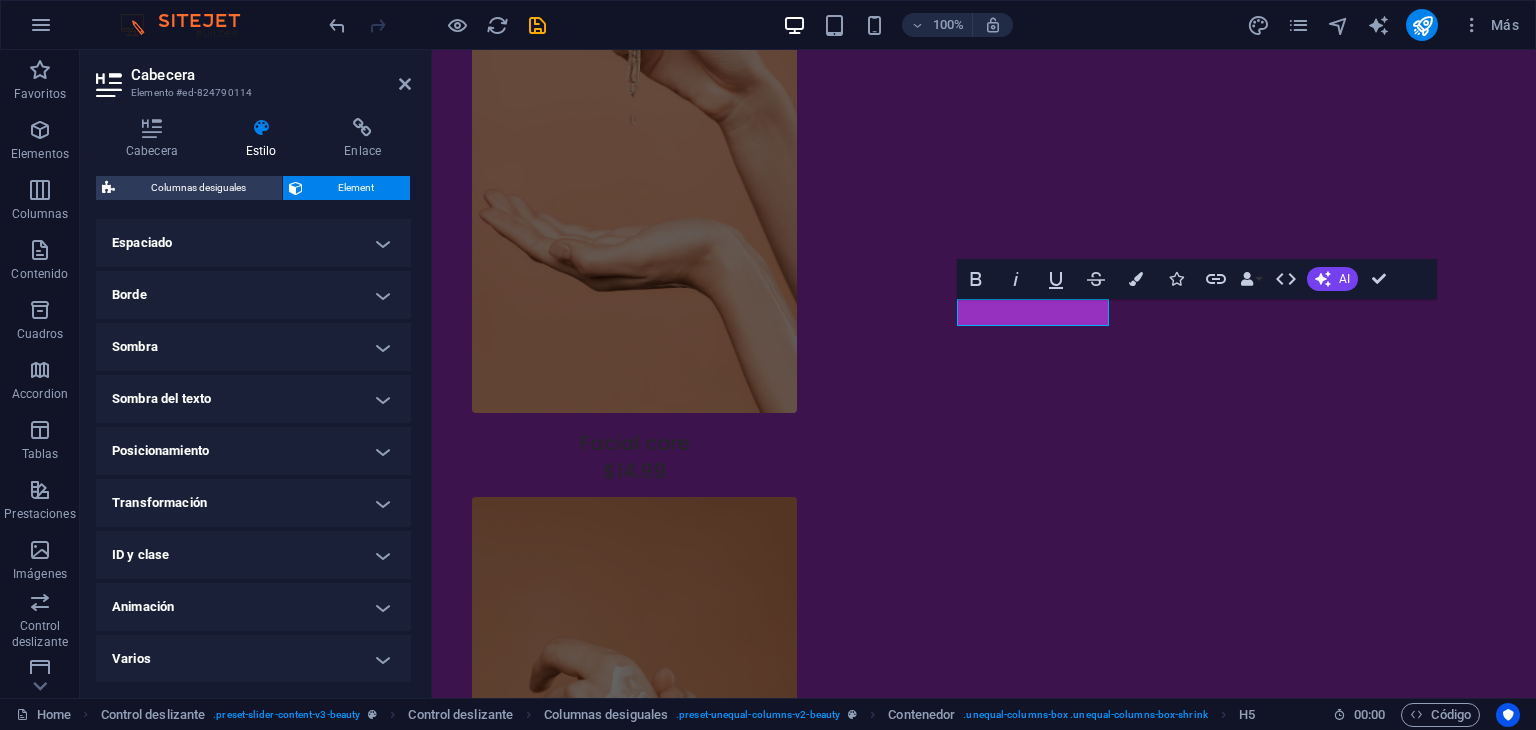 click on "Posicionamiento" at bounding box center (253, 451) 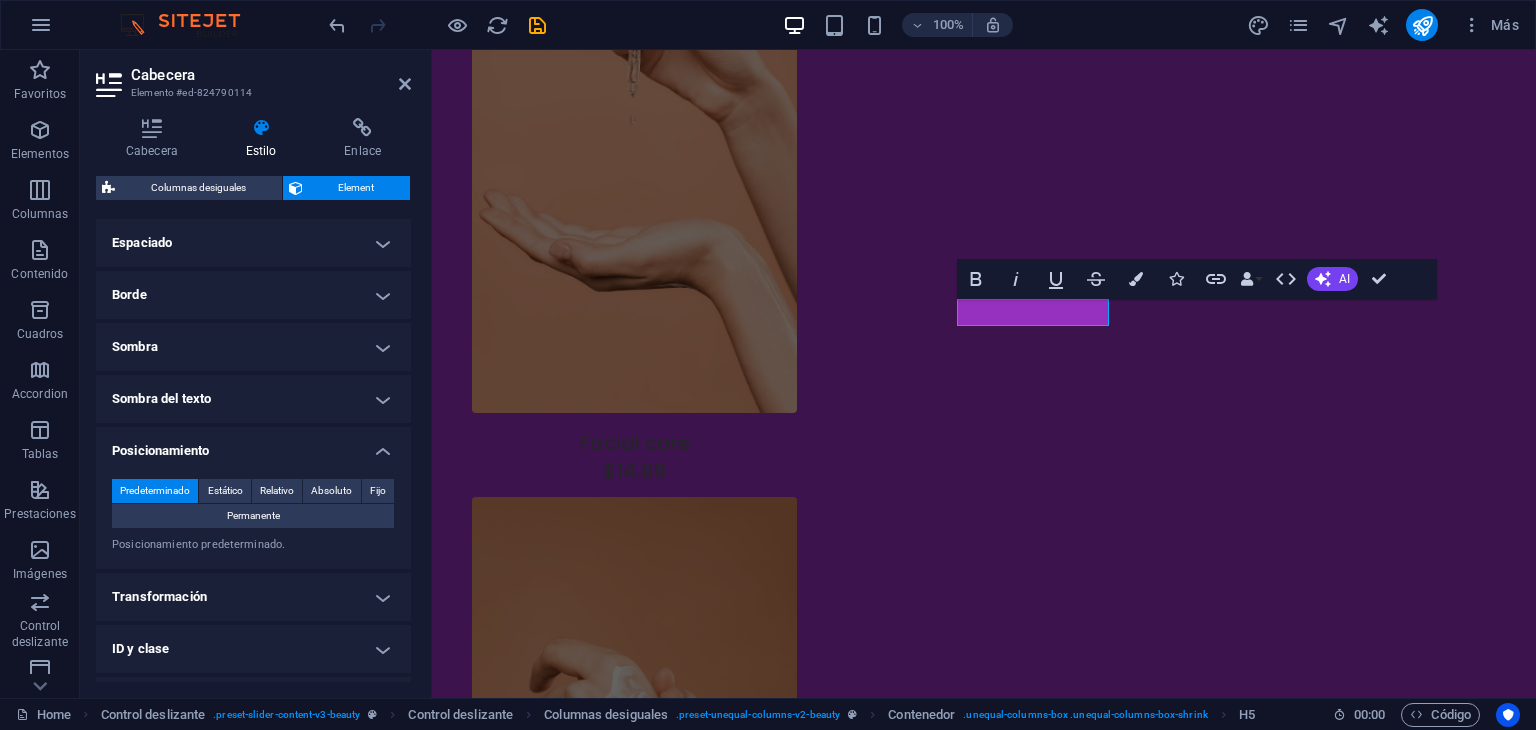 click on "Posicionamiento" at bounding box center (253, 445) 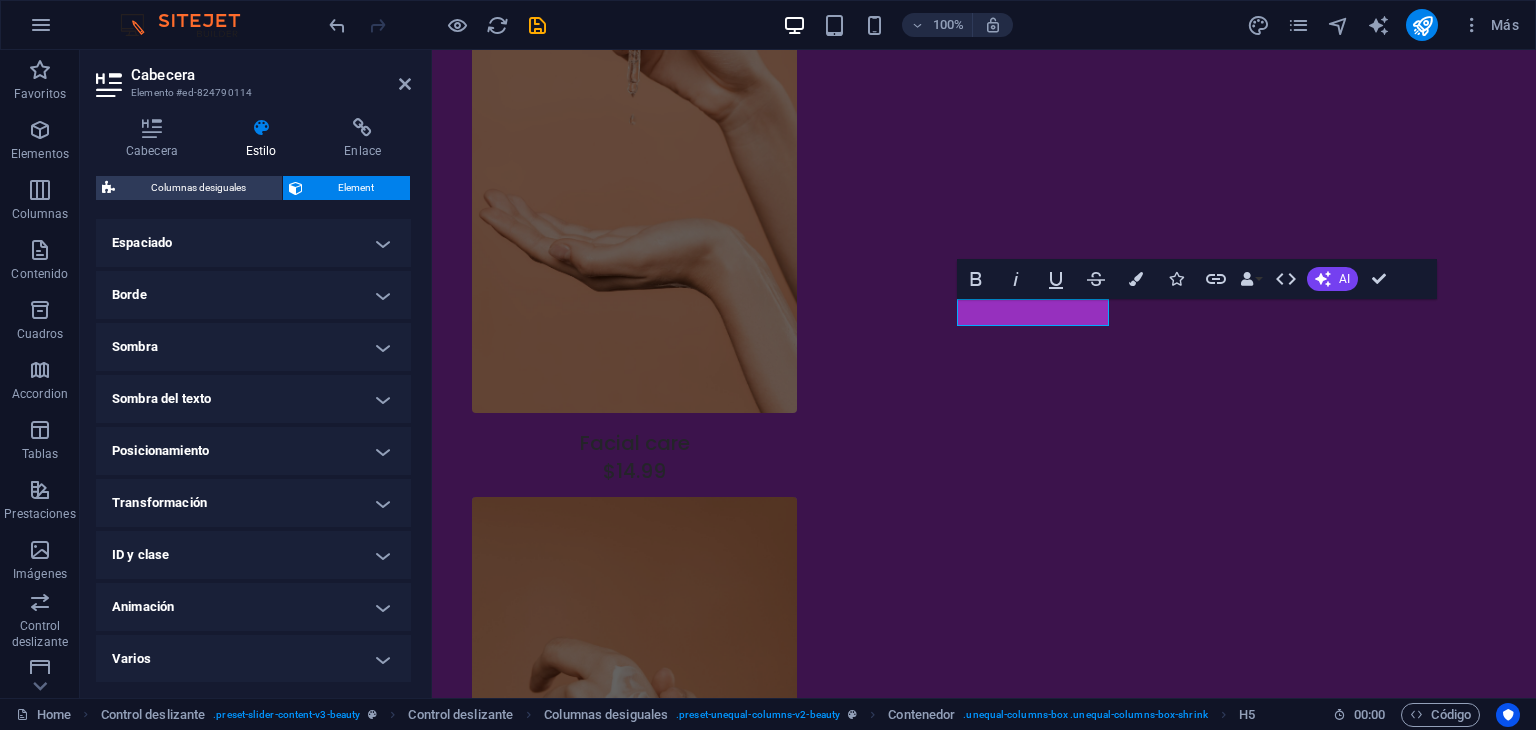 click on "Sombra del texto" at bounding box center (253, 399) 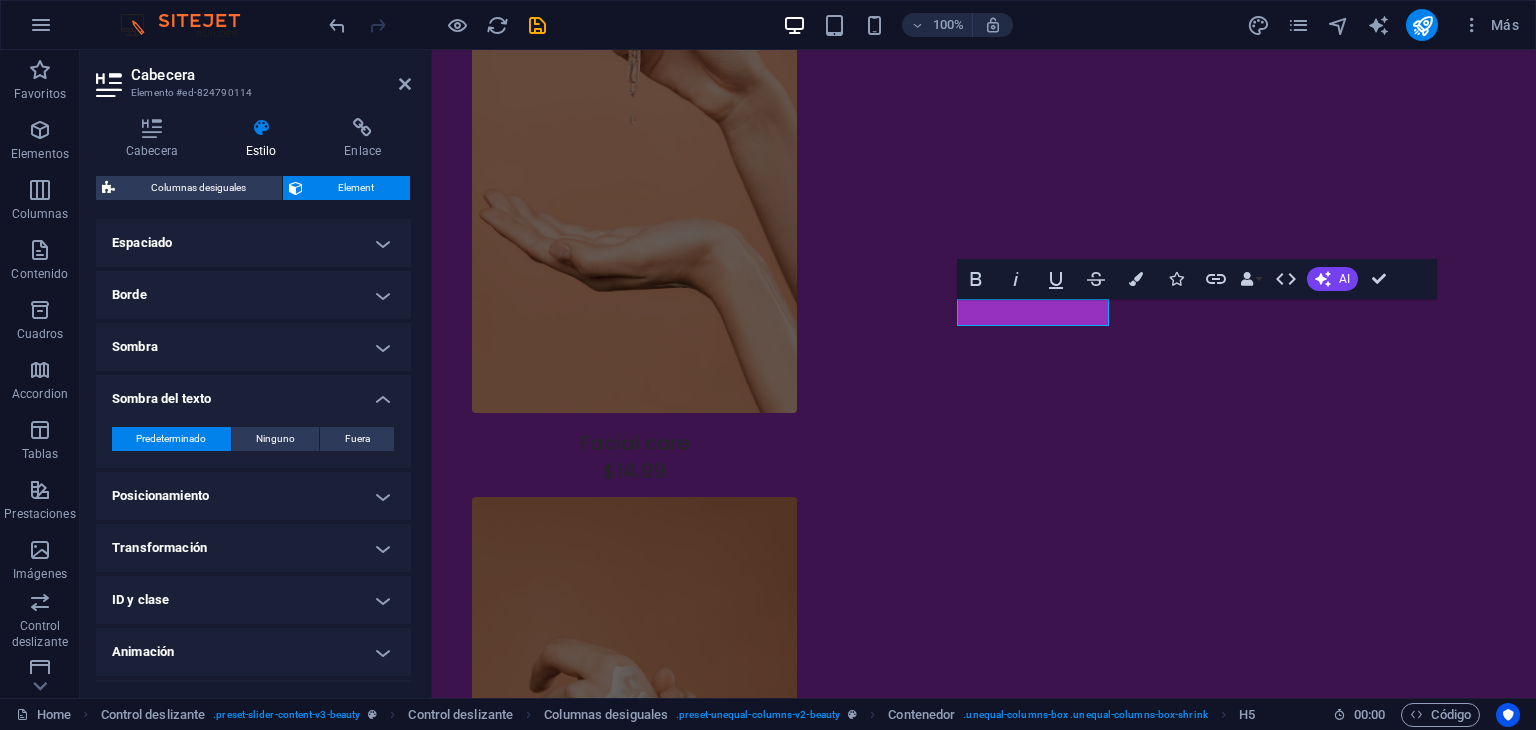 click on "Sombra del texto" at bounding box center [253, 393] 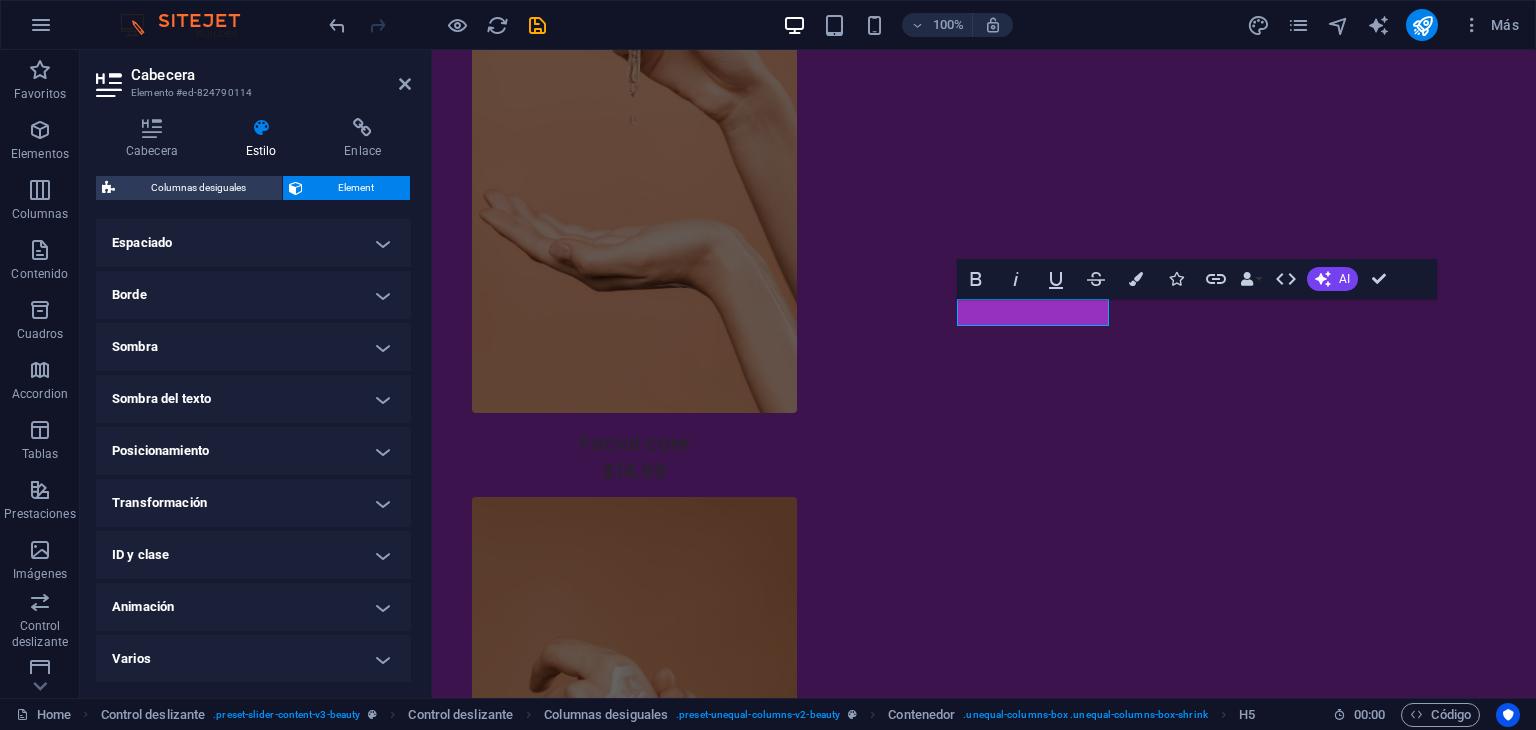 click on "Sombra" at bounding box center (253, 347) 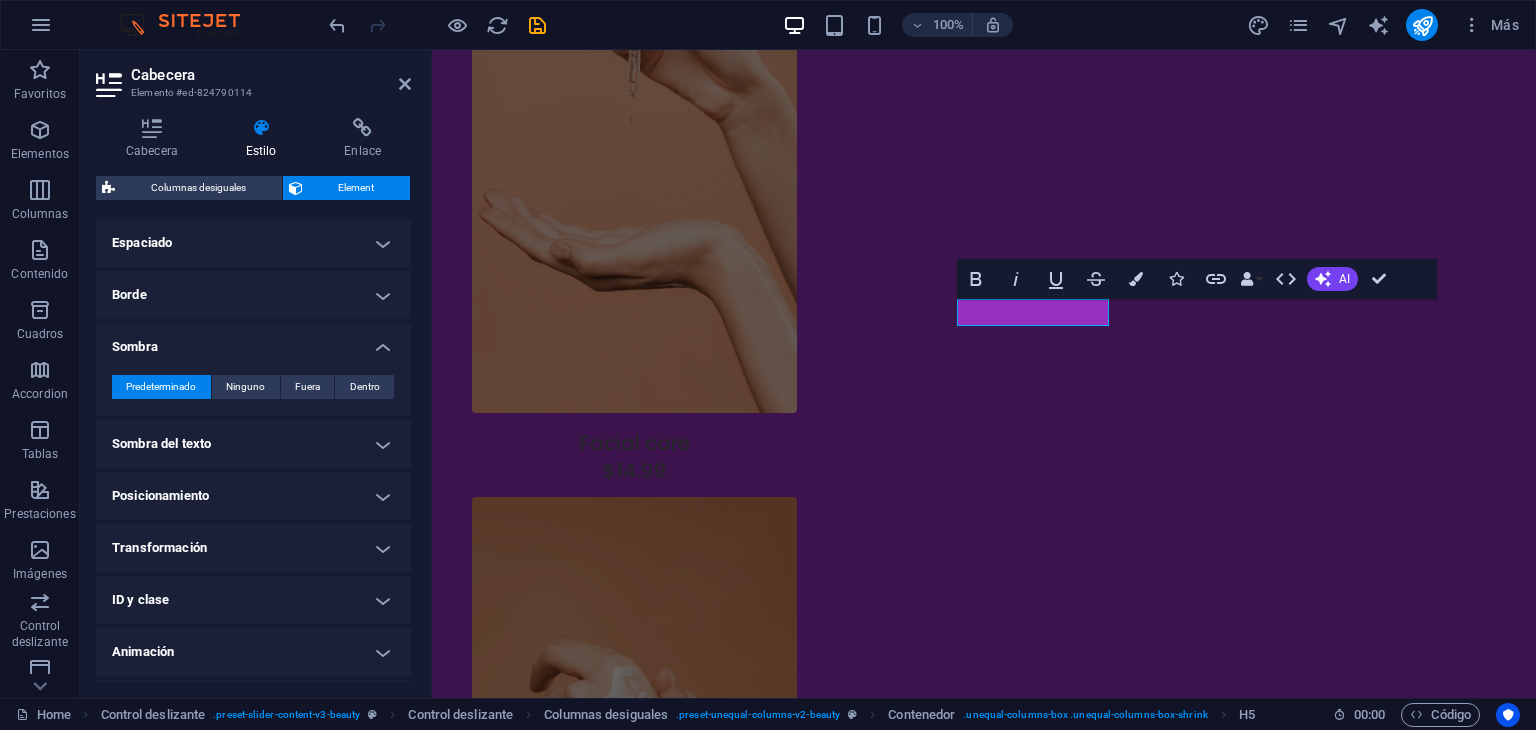 click on "Sombra" at bounding box center [253, 341] 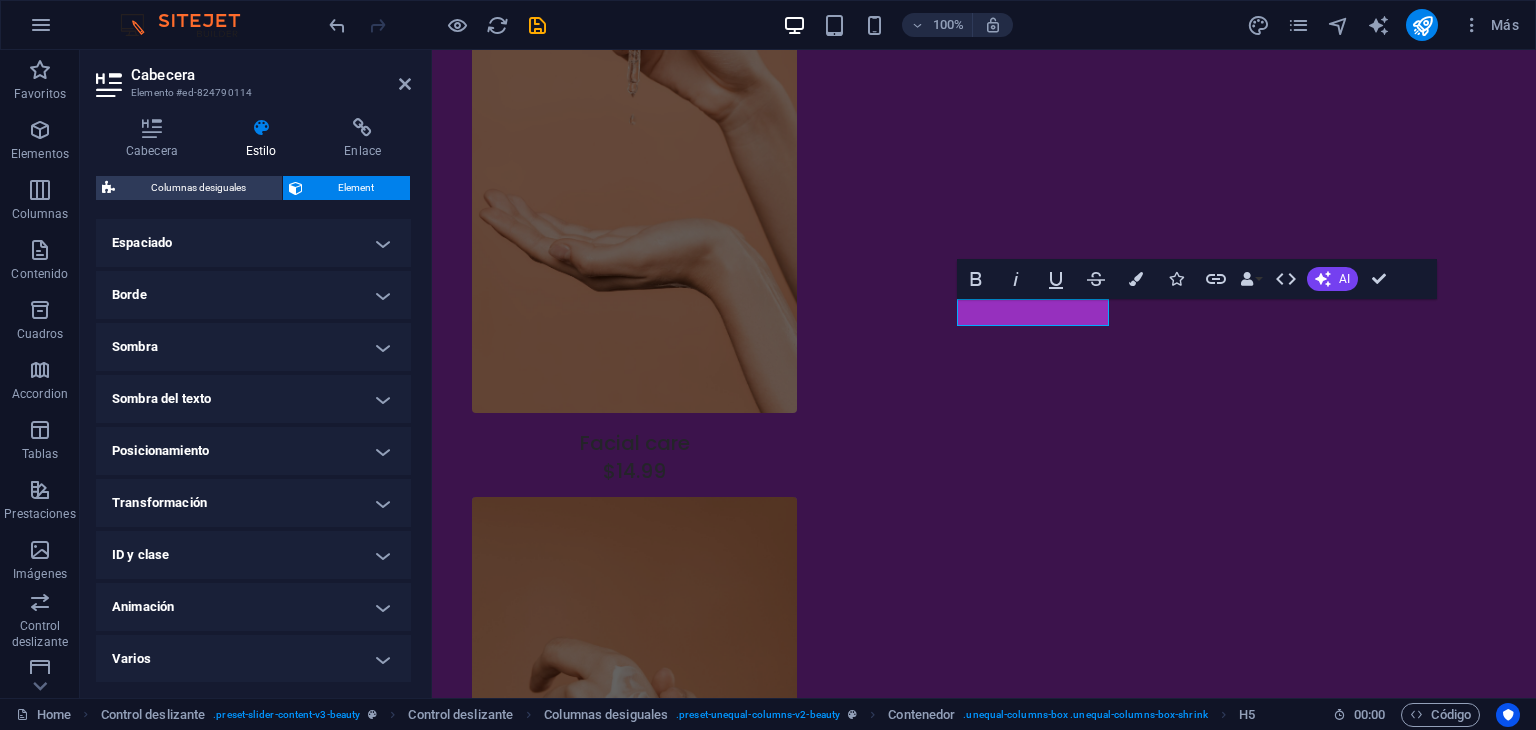 click on "Borde" at bounding box center [253, 295] 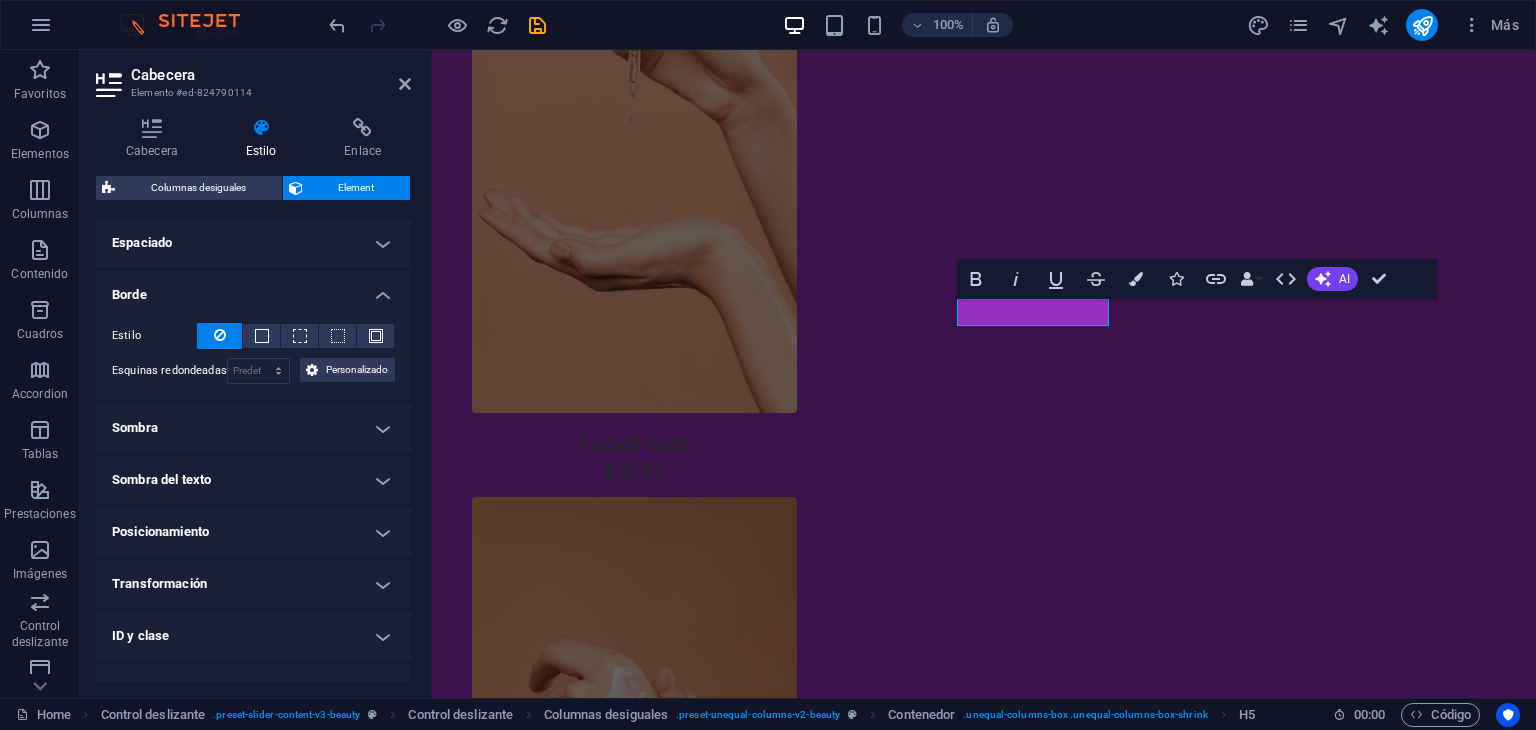 click on "Borde" at bounding box center [253, 289] 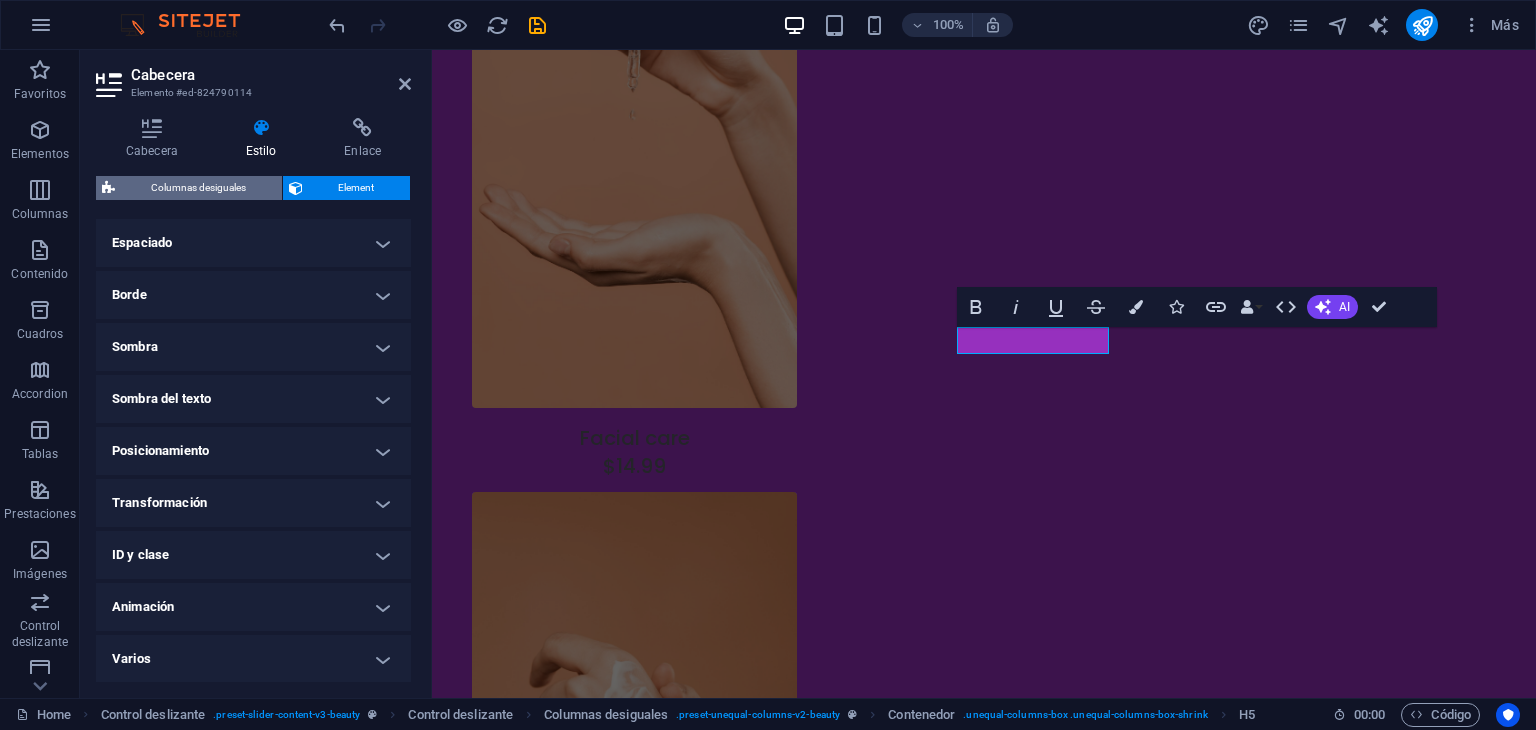 click on "Columnas desiguales" at bounding box center [198, 188] 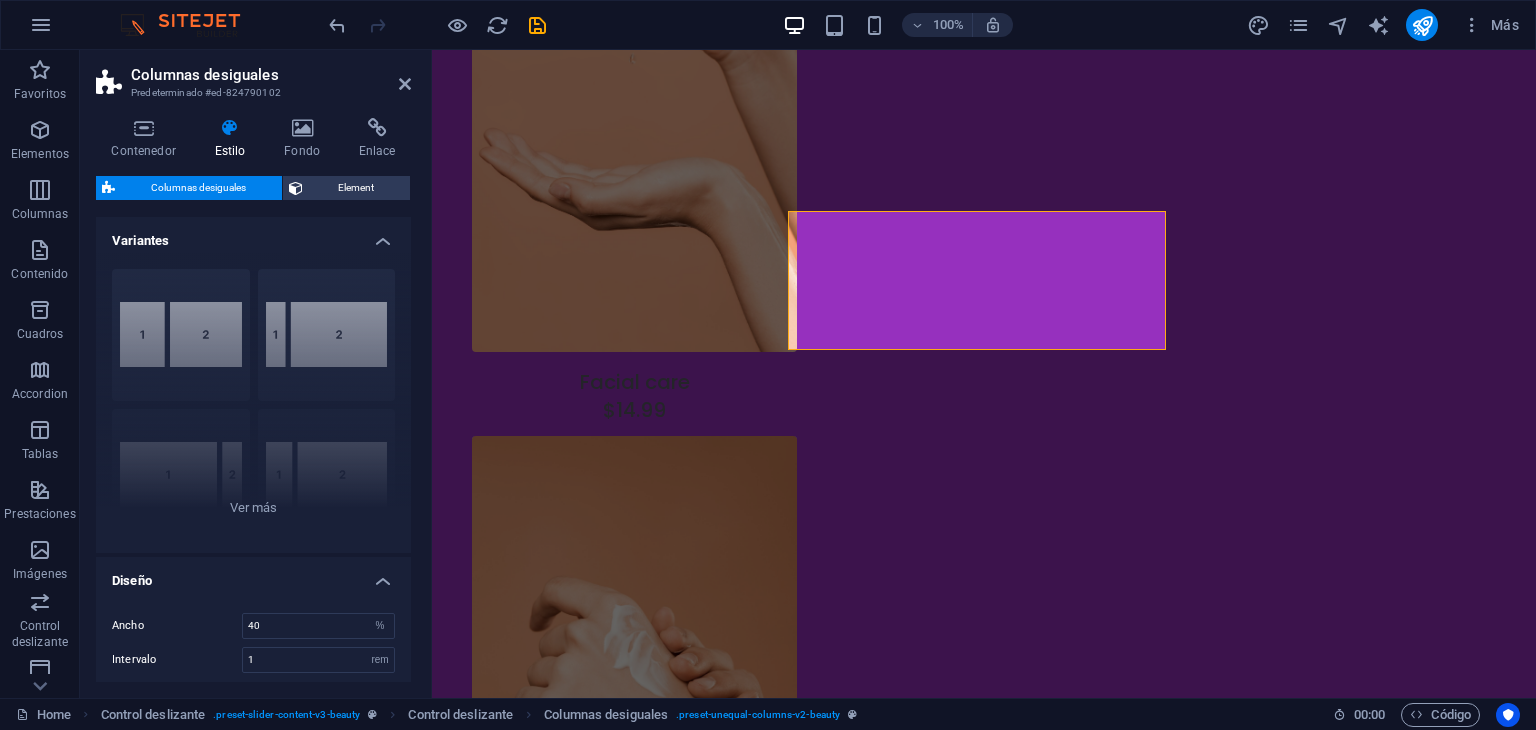 scroll, scrollTop: 3542, scrollLeft: 0, axis: vertical 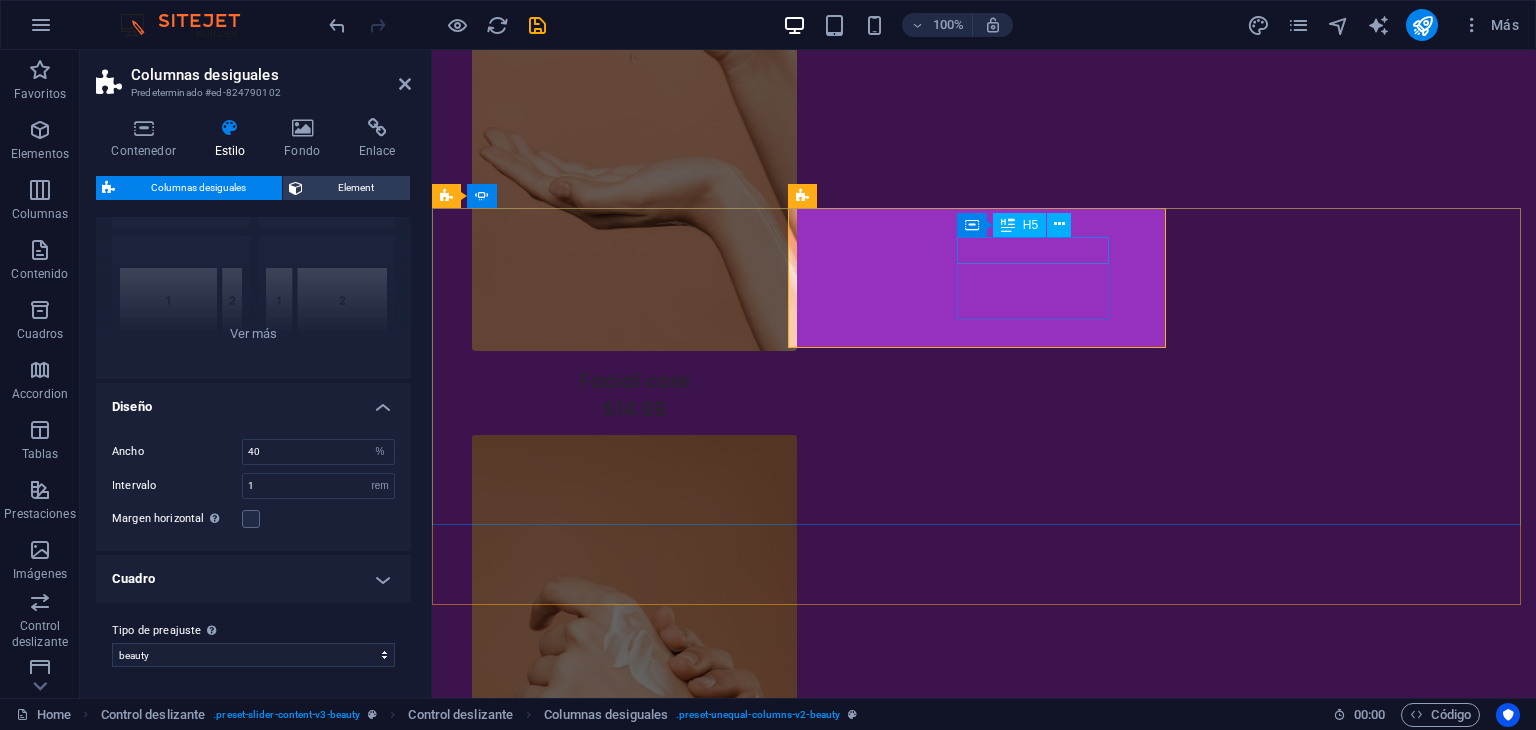 click on "[FIRST] [LAST]" at bounding box center [8, 2994] 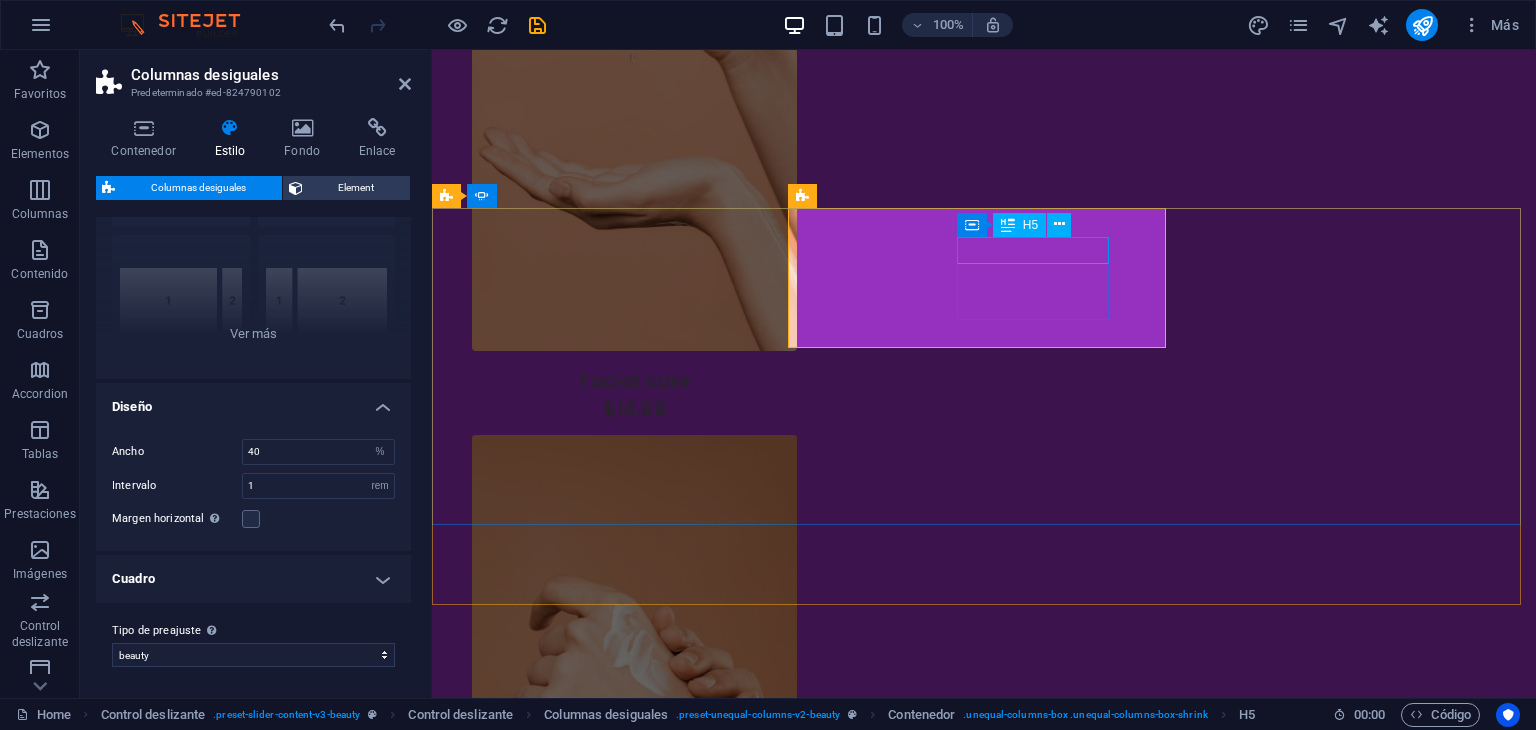 click on "[FIRST] [LAST]" at bounding box center (8, 2994) 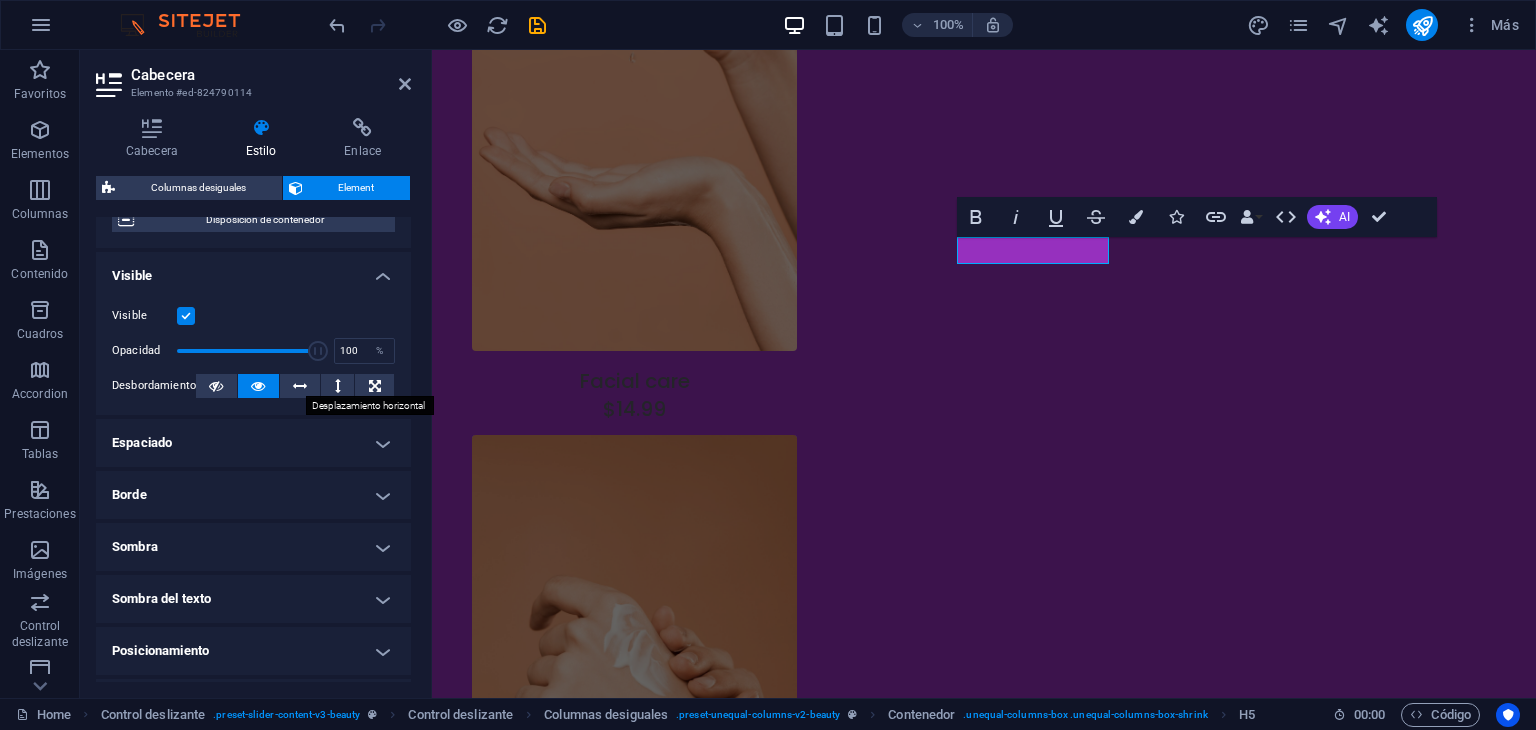 scroll, scrollTop: 396, scrollLeft: 0, axis: vertical 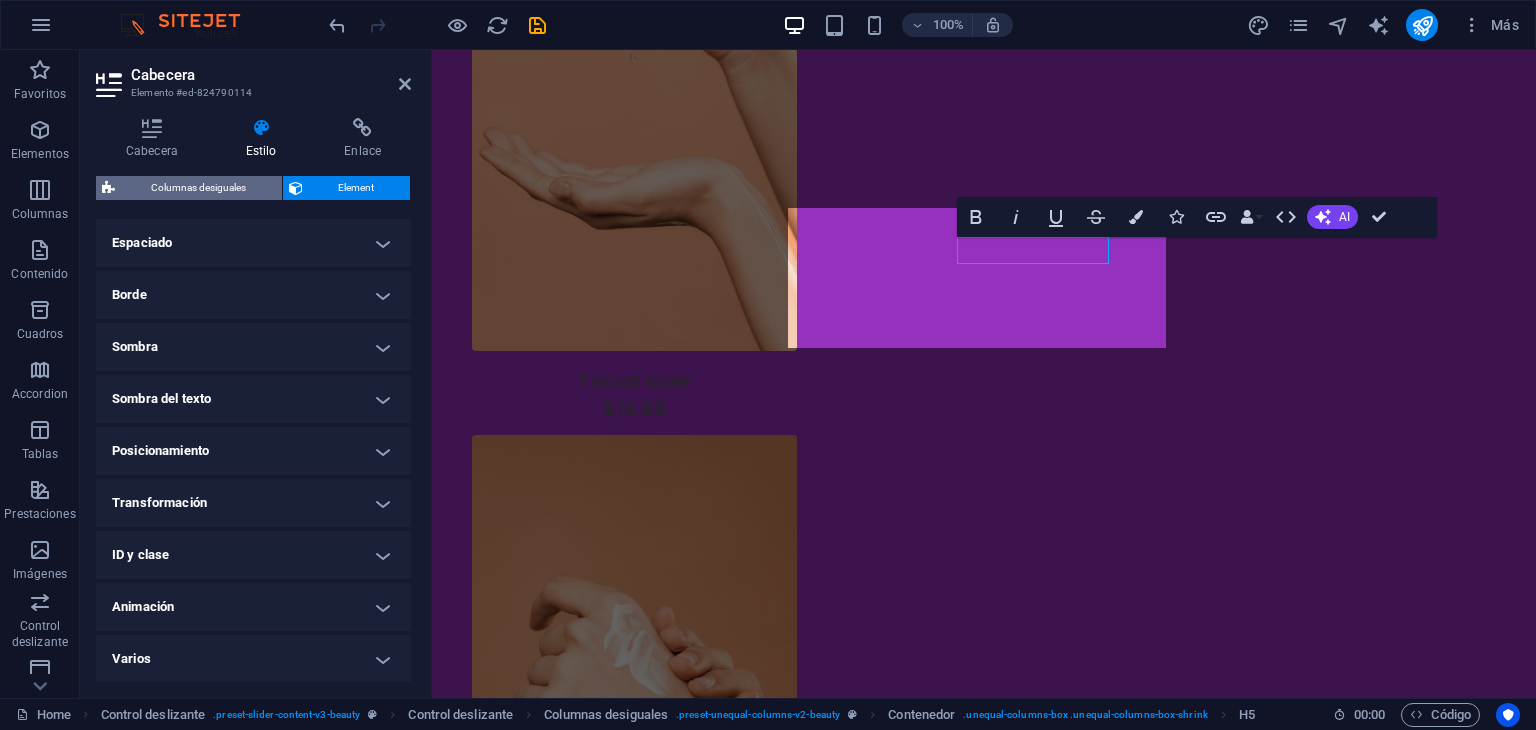 click on "Columnas desiguales" at bounding box center (198, 188) 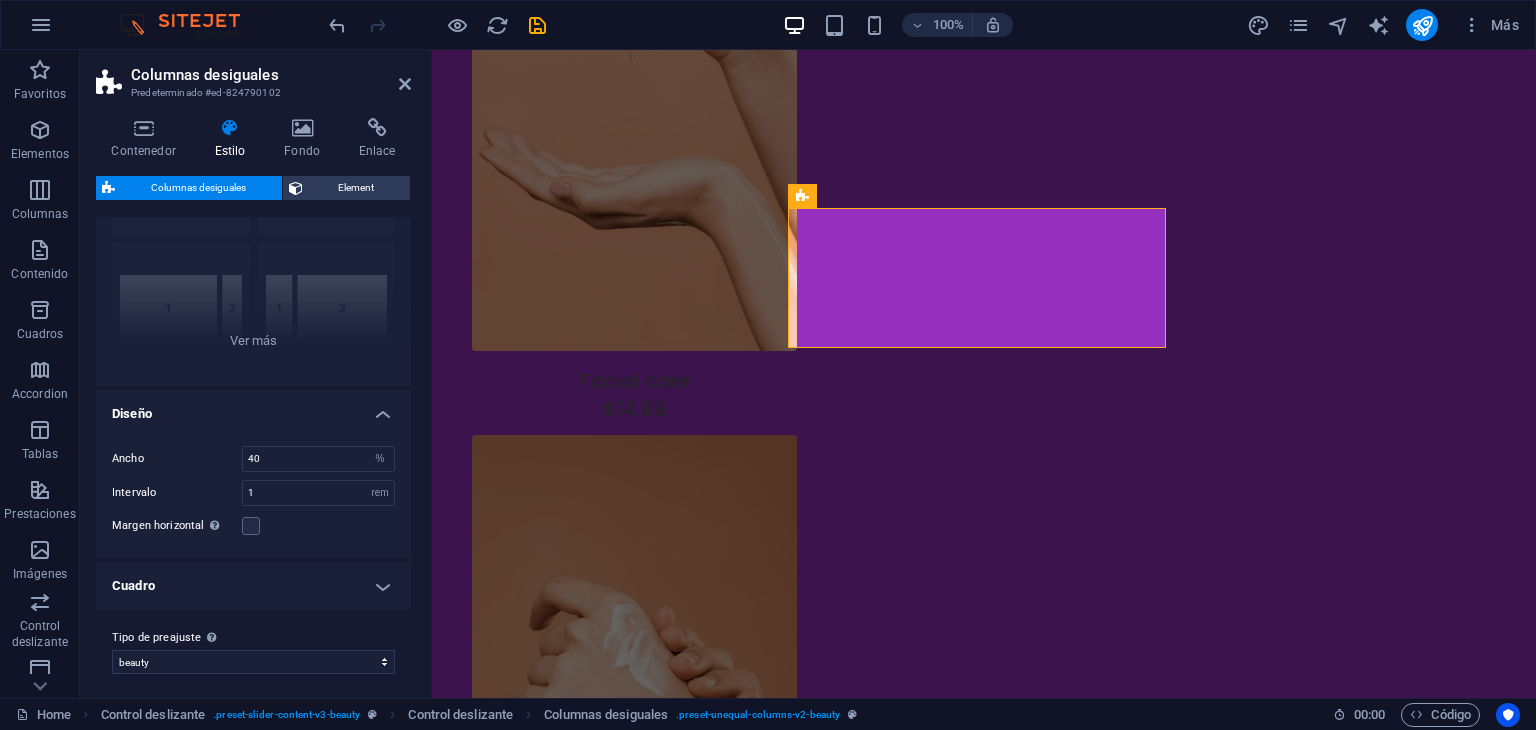 scroll, scrollTop: 174, scrollLeft: 0, axis: vertical 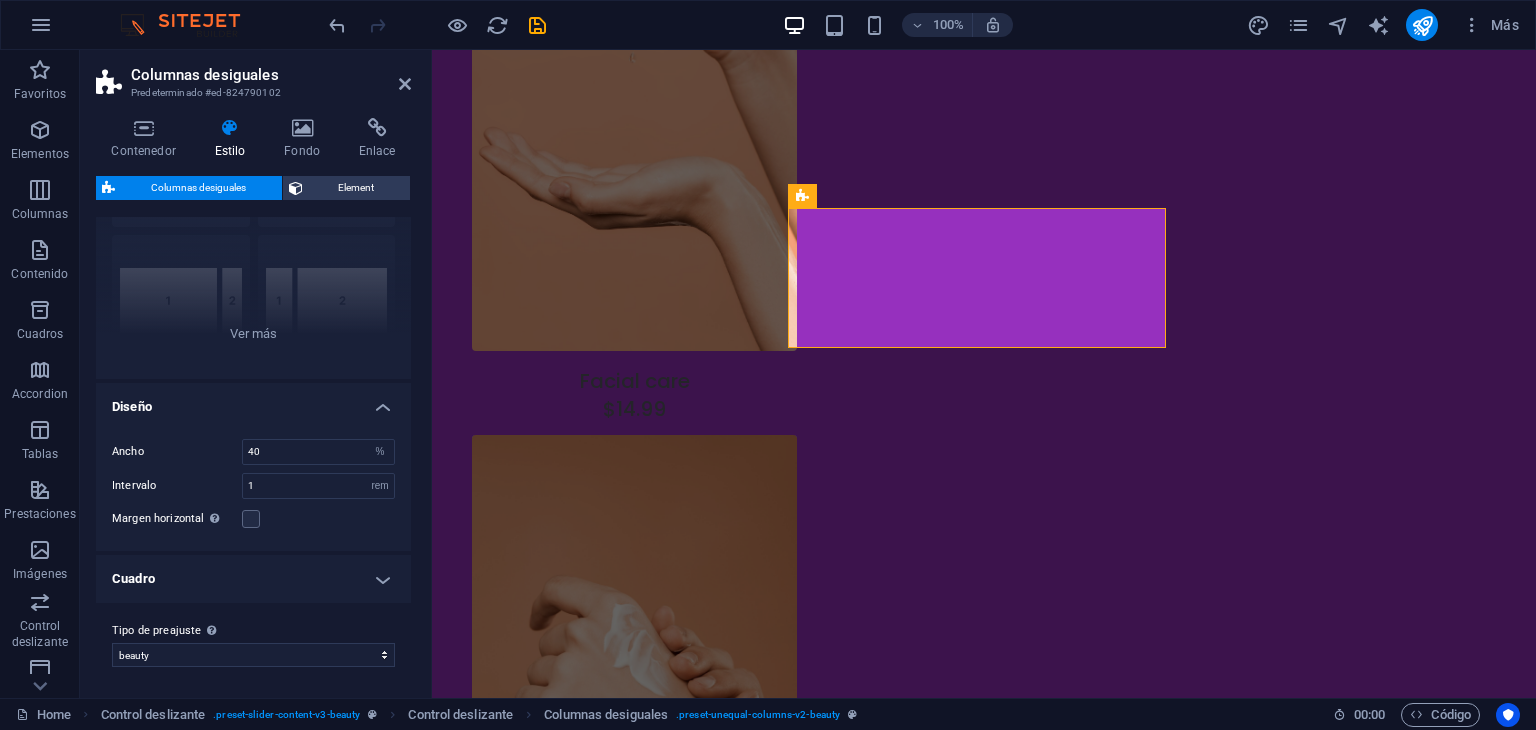 click on "Cuadro" at bounding box center [253, 579] 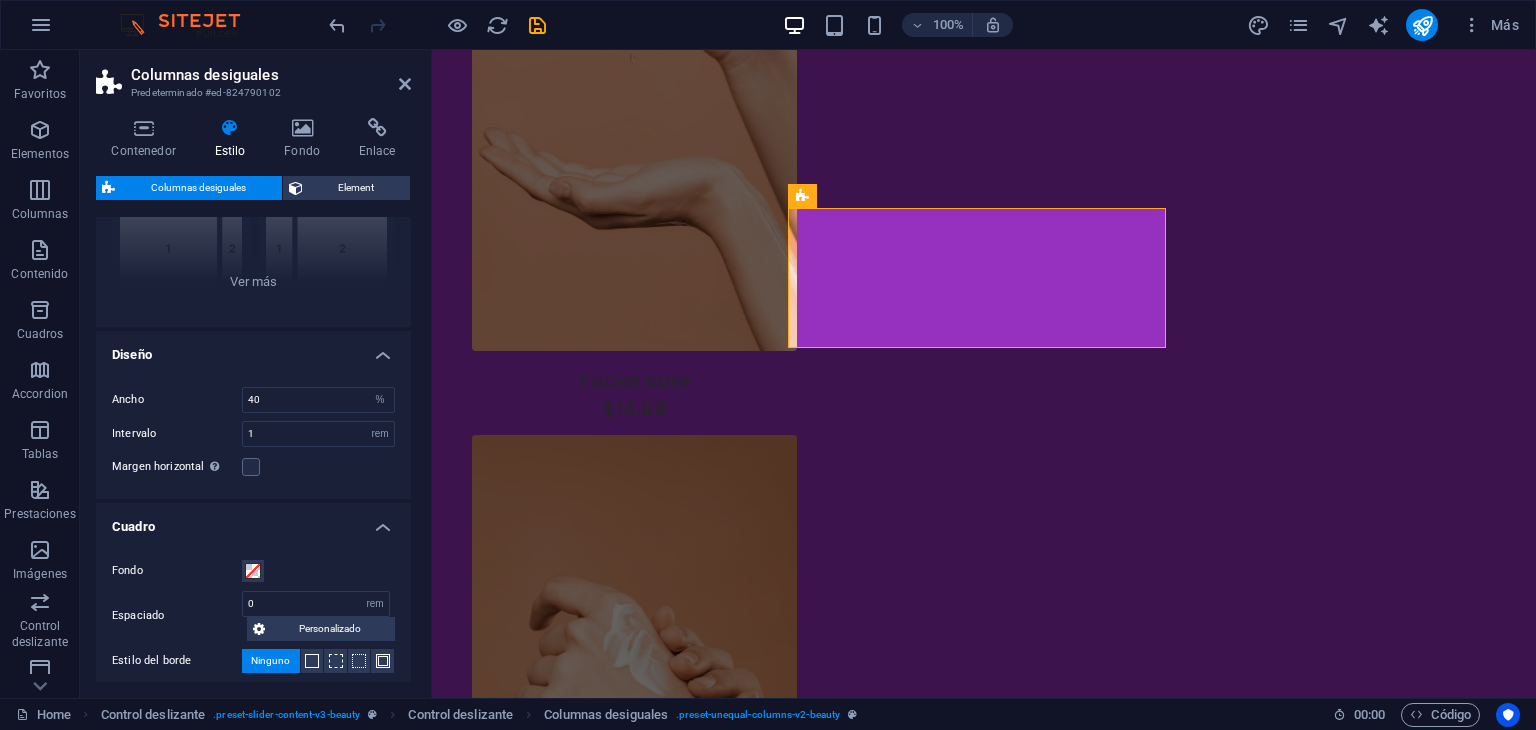 scroll, scrollTop: 0, scrollLeft: 0, axis: both 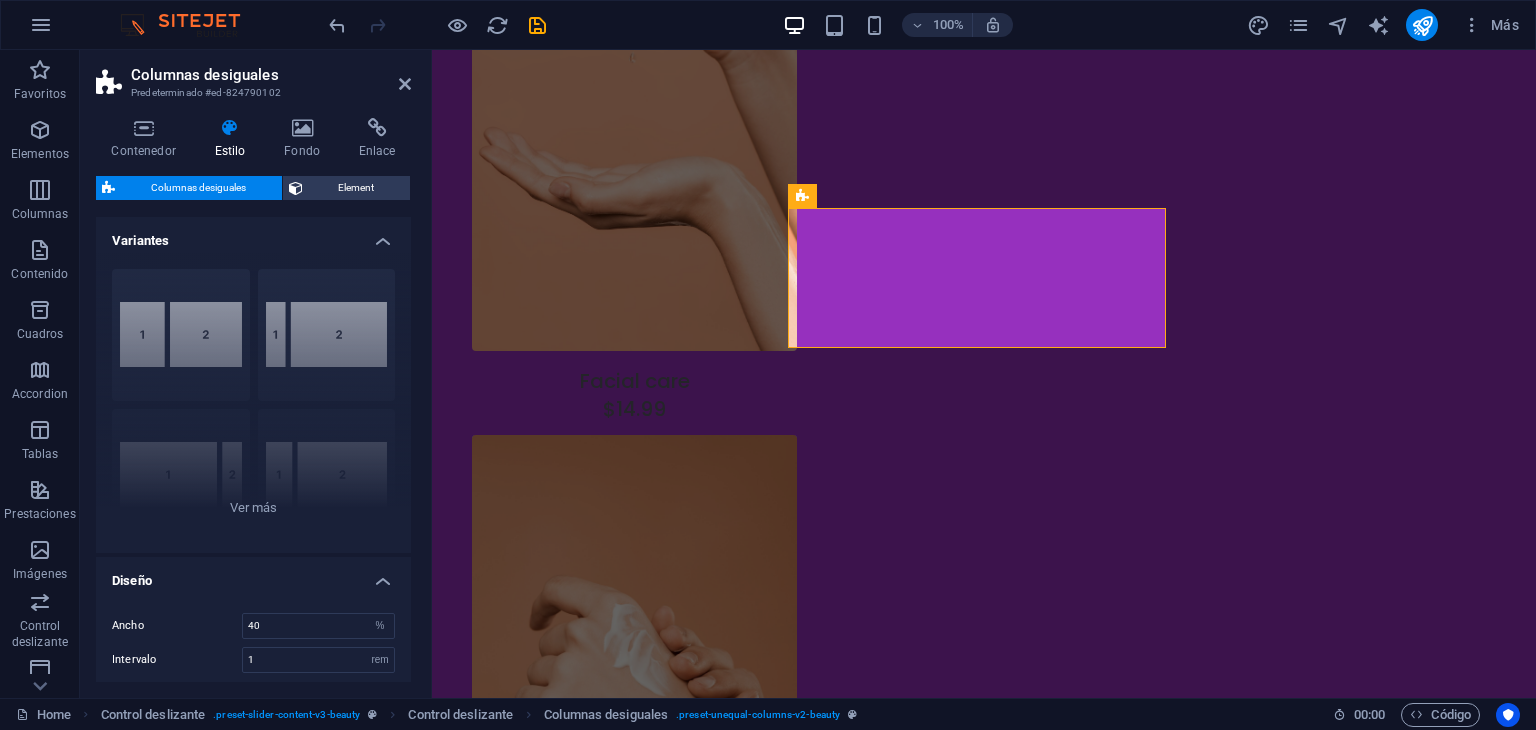 click on "Variantes" at bounding box center [253, 235] 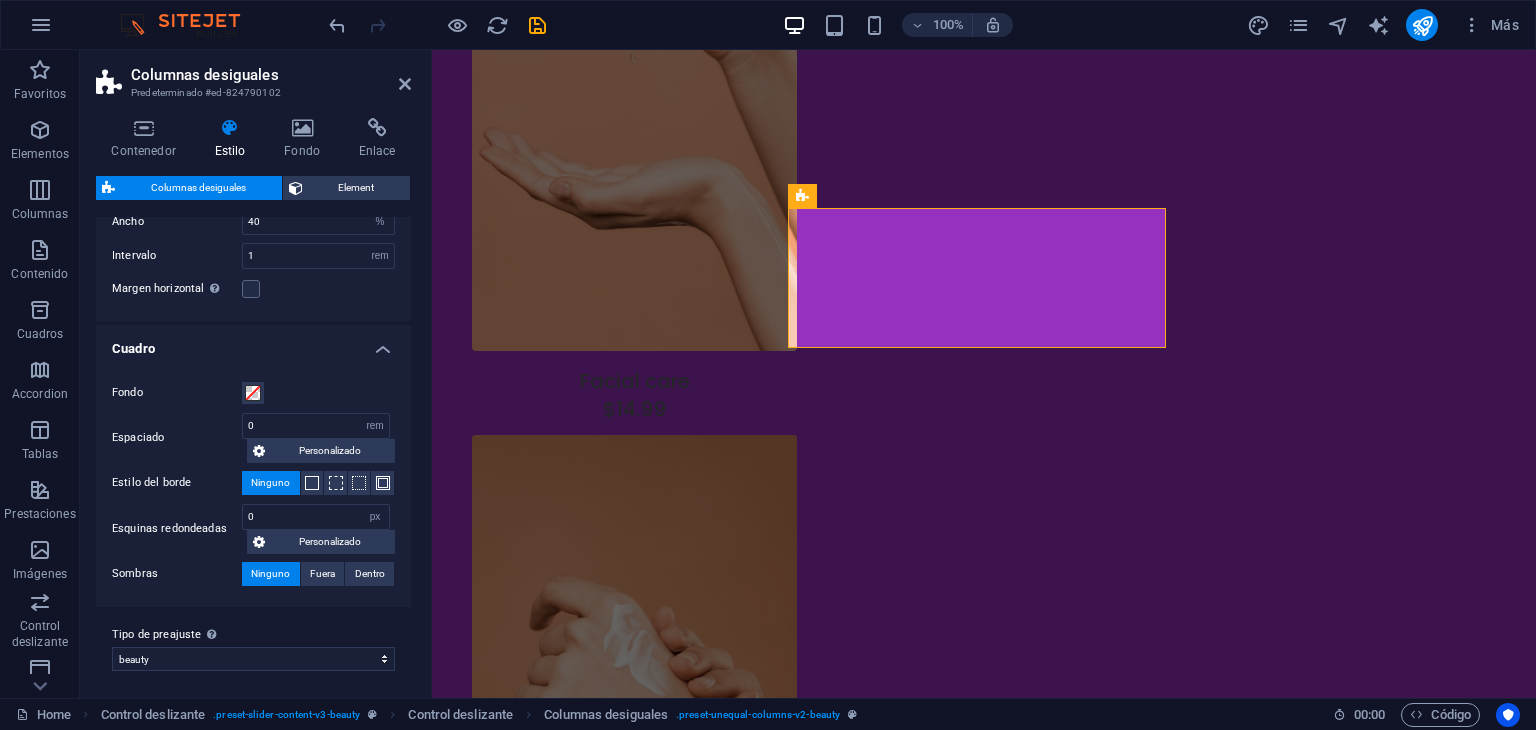 scroll, scrollTop: 119, scrollLeft: 0, axis: vertical 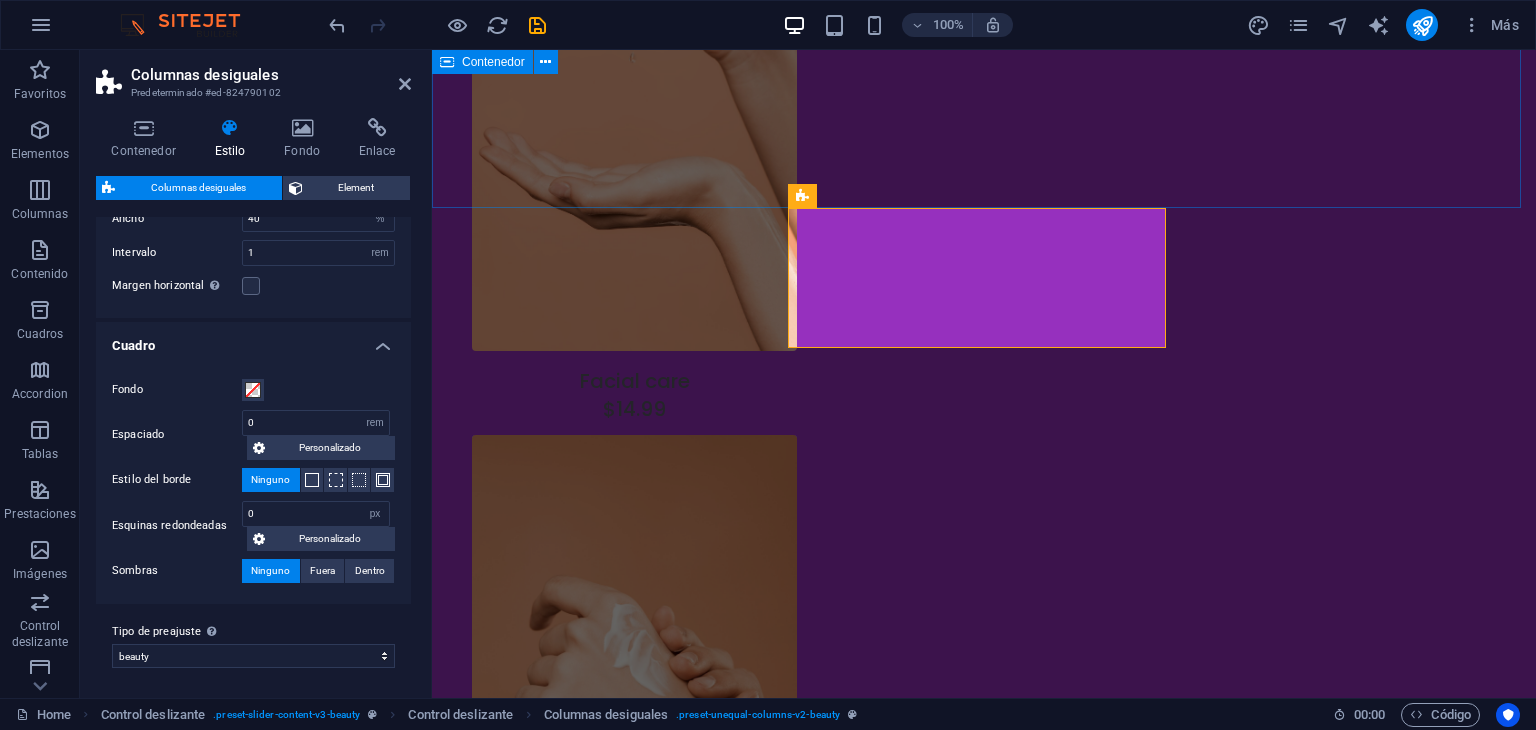 click on "Your kind words have an impact Don’t take our word for it. Have a look at our hundreds of happy clients who got rejuvenated with our treatments." at bounding box center (984, 1329) 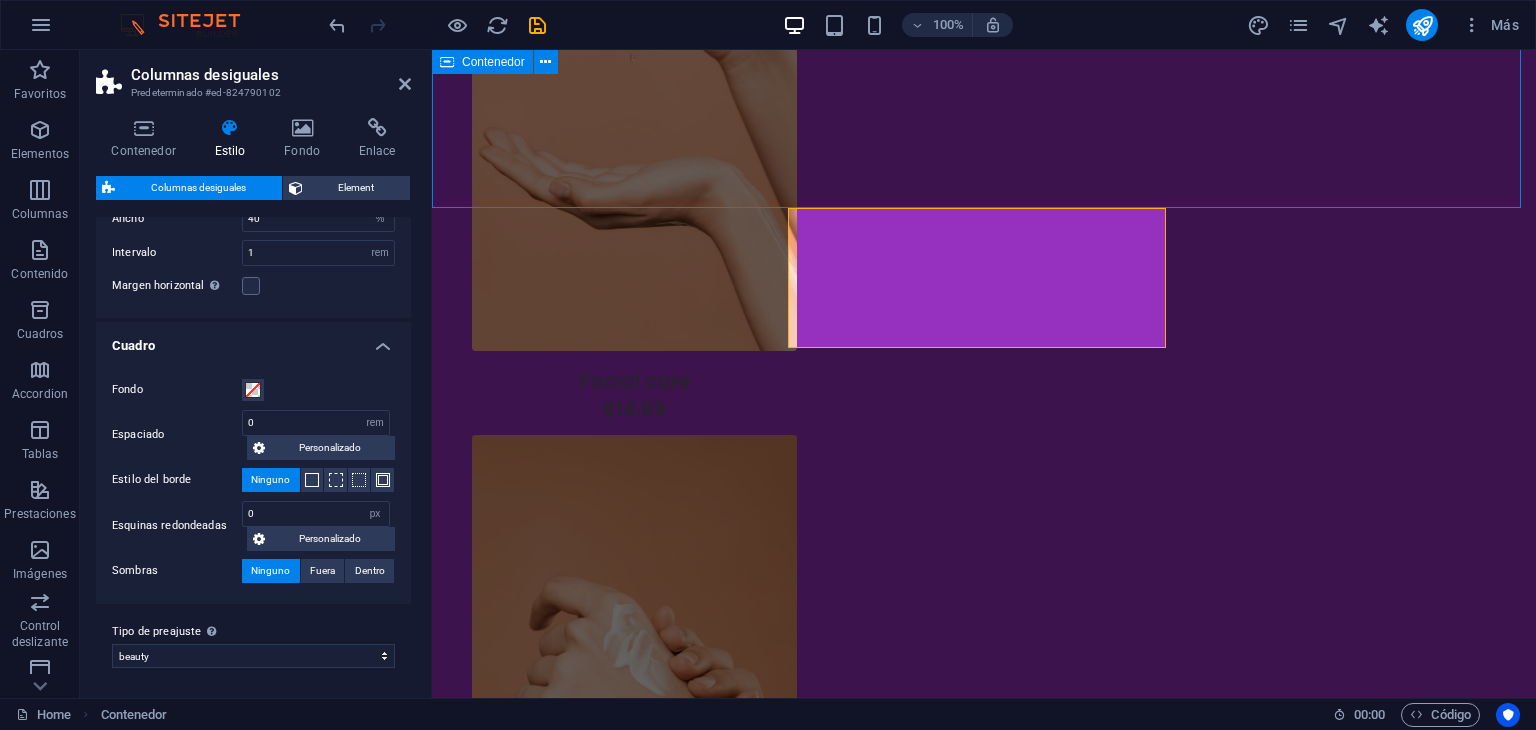 scroll, scrollTop: 3560, scrollLeft: 0, axis: vertical 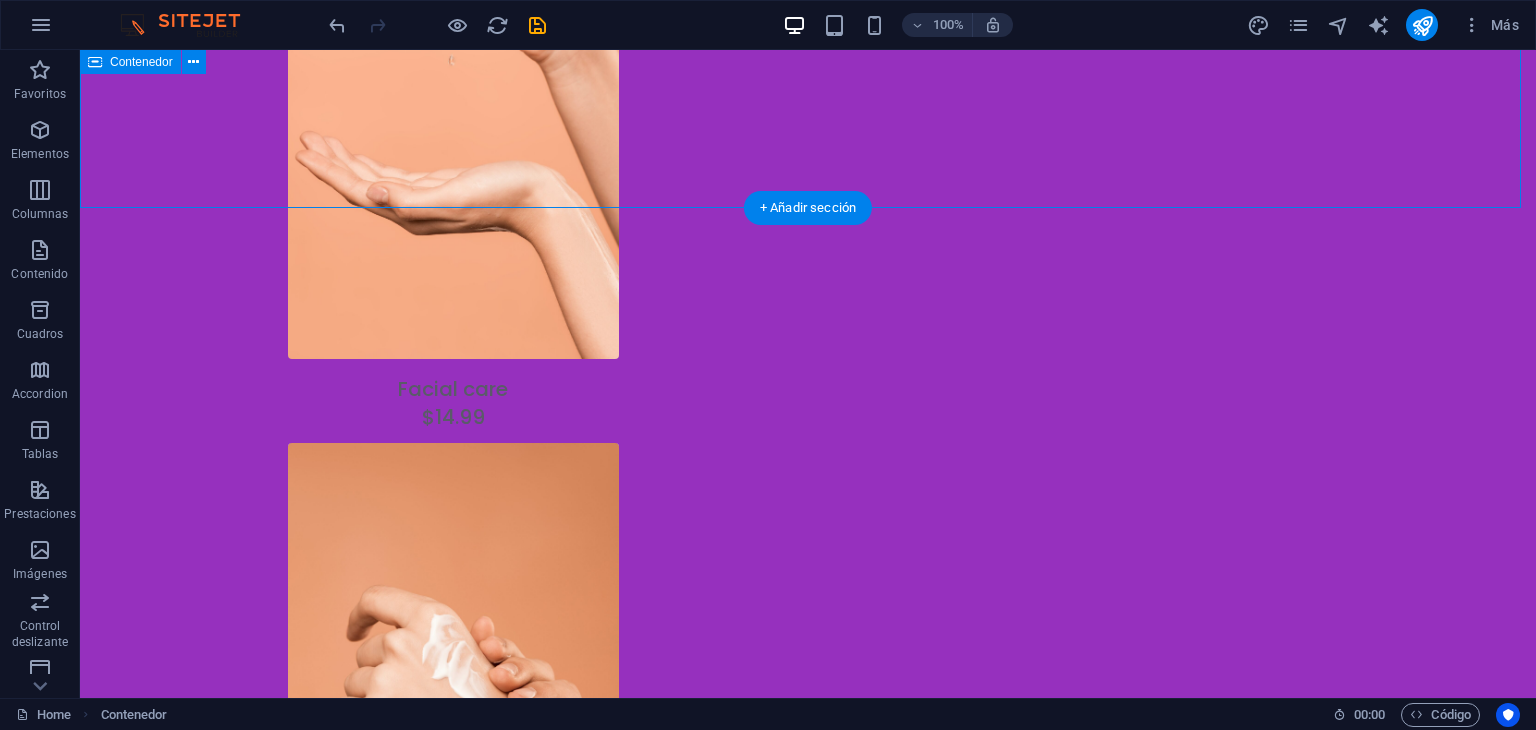 click on "Your kind words have an impact Don’t take our word for it. Have a look at our hundreds of happy clients who got rejuvenated with our treatments." at bounding box center [808, 1346] 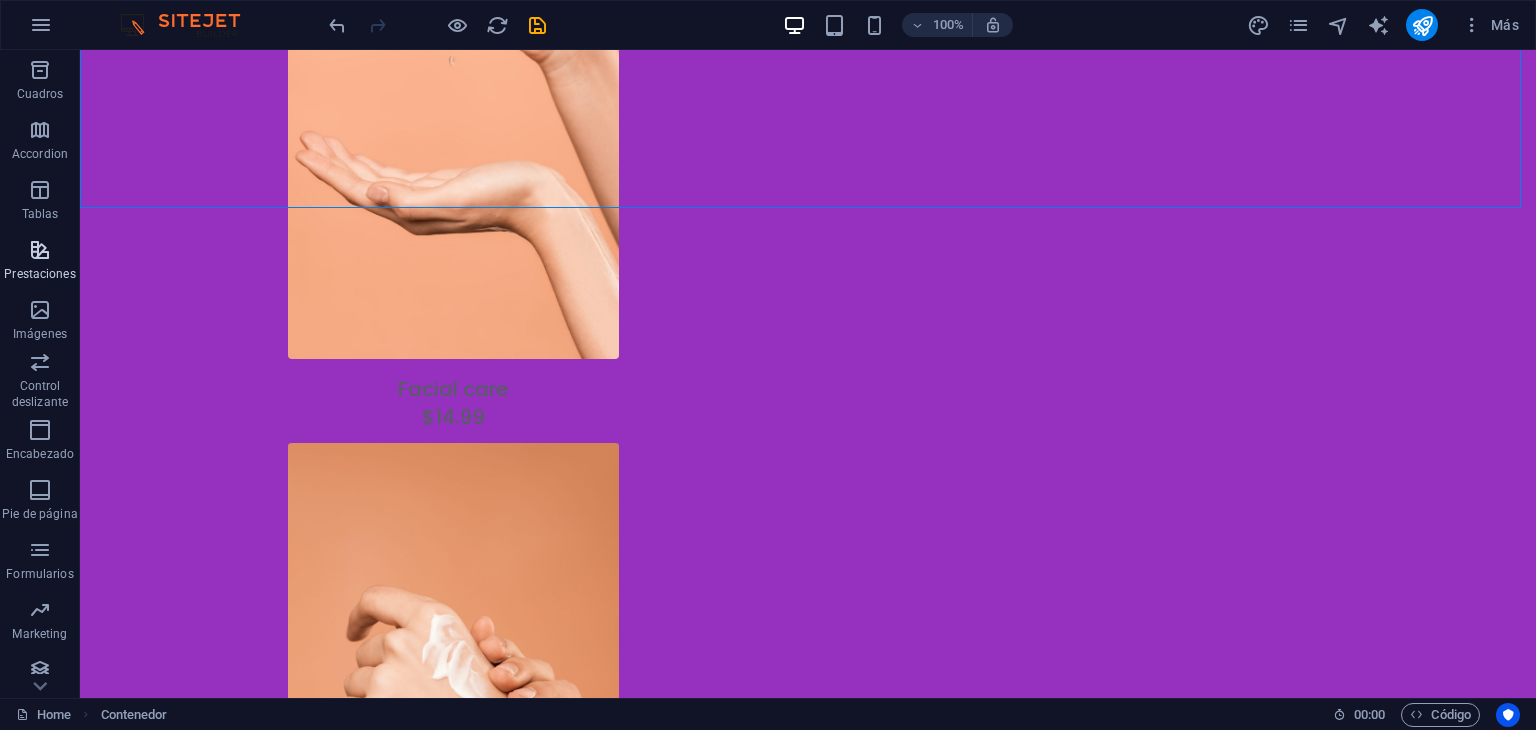 scroll, scrollTop: 252, scrollLeft: 0, axis: vertical 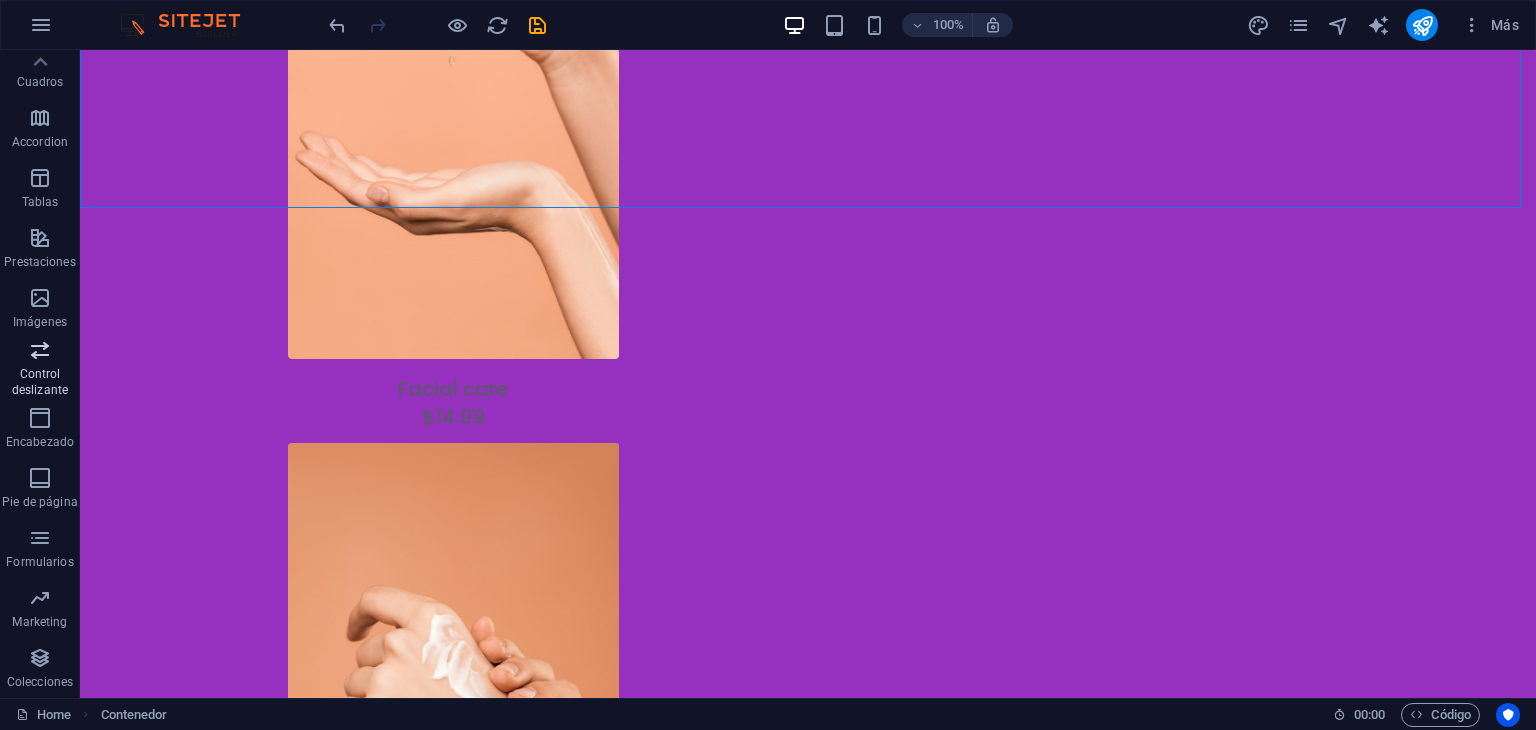 click on "Control deslizante" at bounding box center (40, 382) 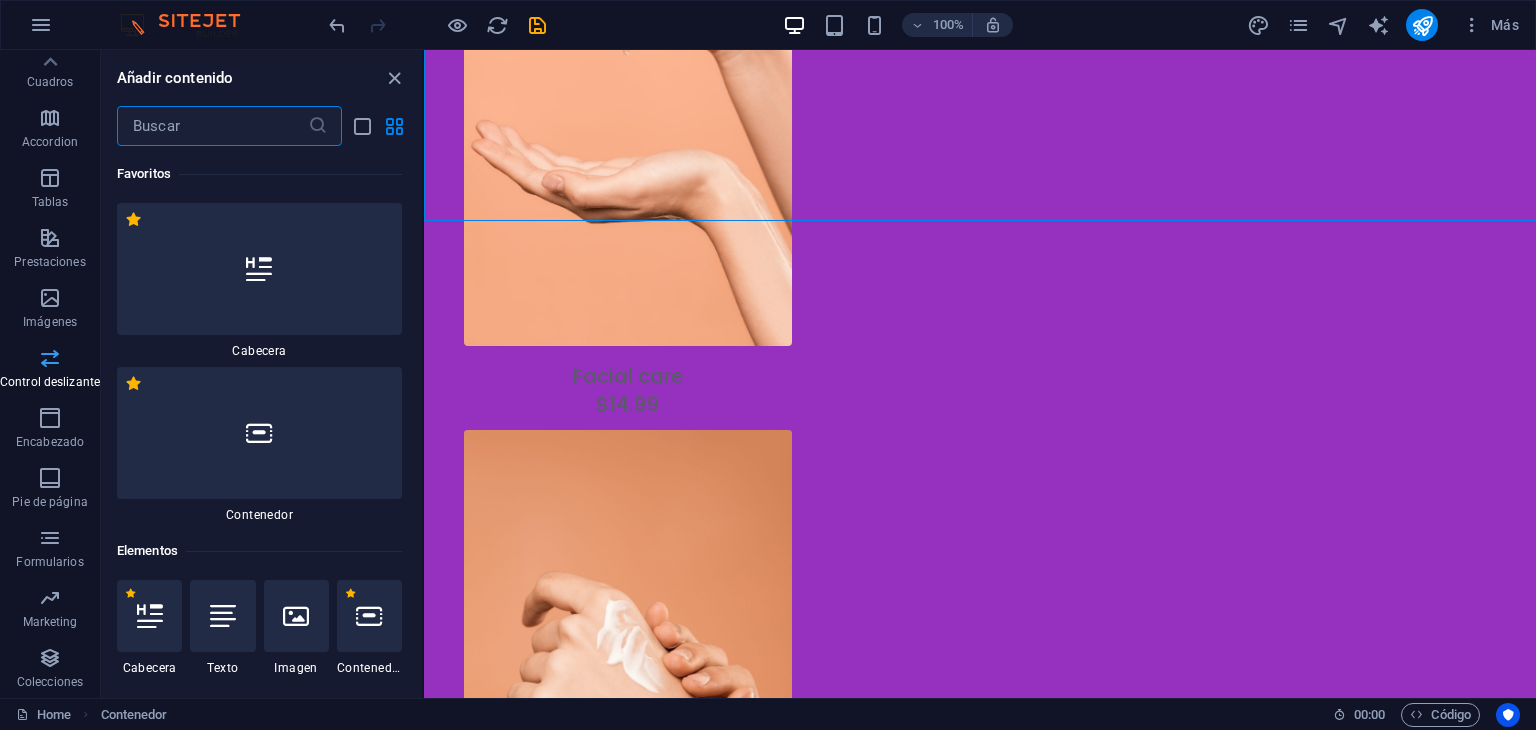 scroll, scrollTop: 3547, scrollLeft: 0, axis: vertical 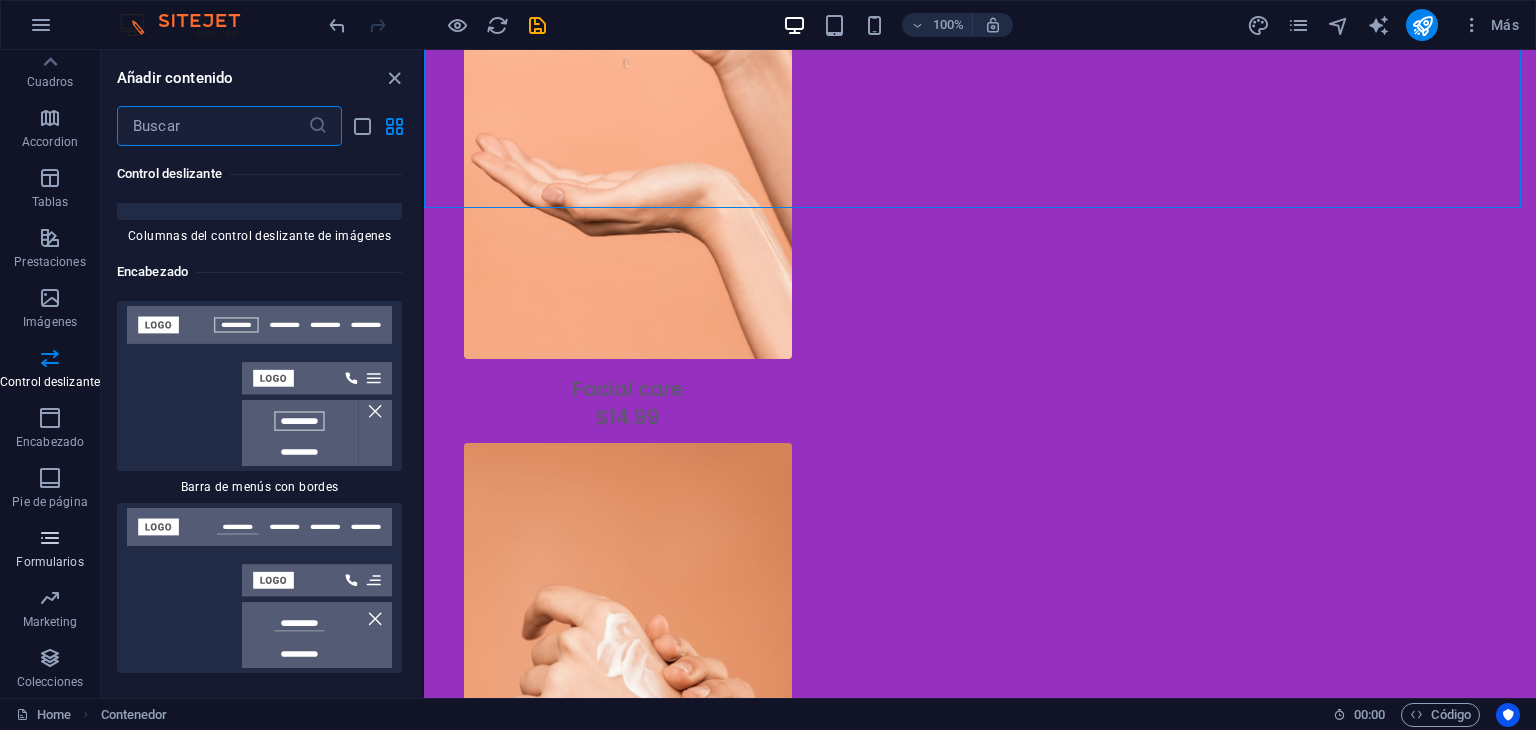 click on "Formularios" at bounding box center (50, 550) 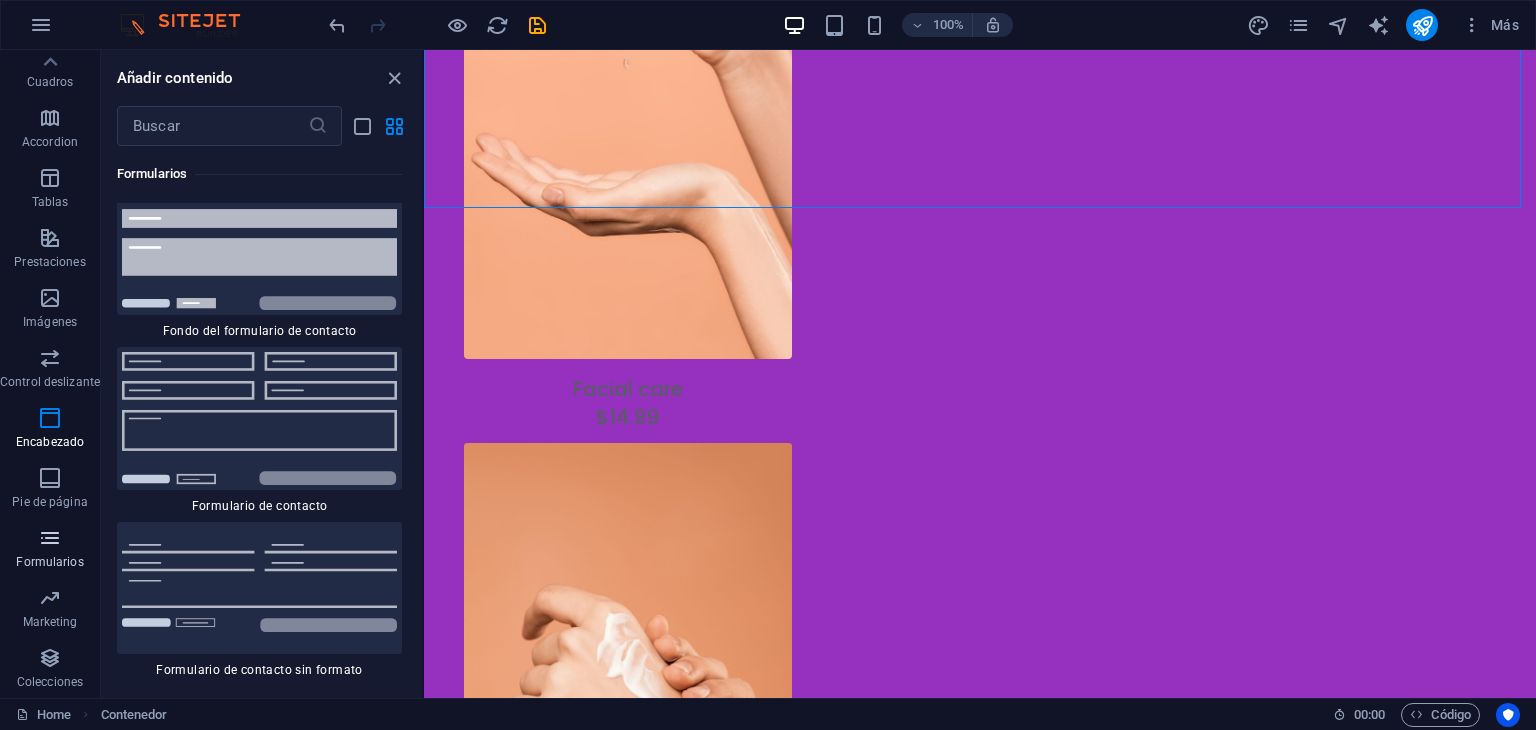 scroll, scrollTop: 29416, scrollLeft: 0, axis: vertical 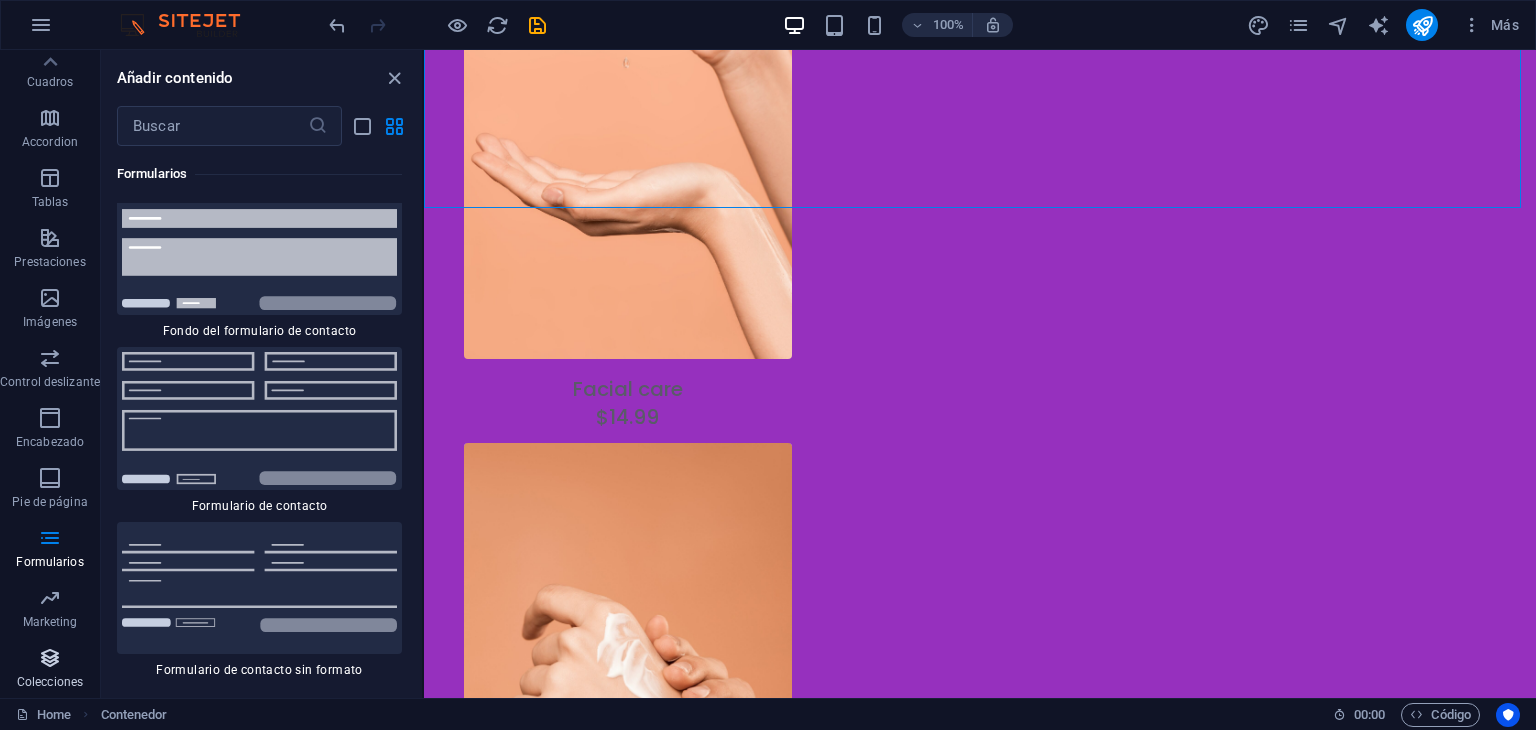 click at bounding box center [50, 658] 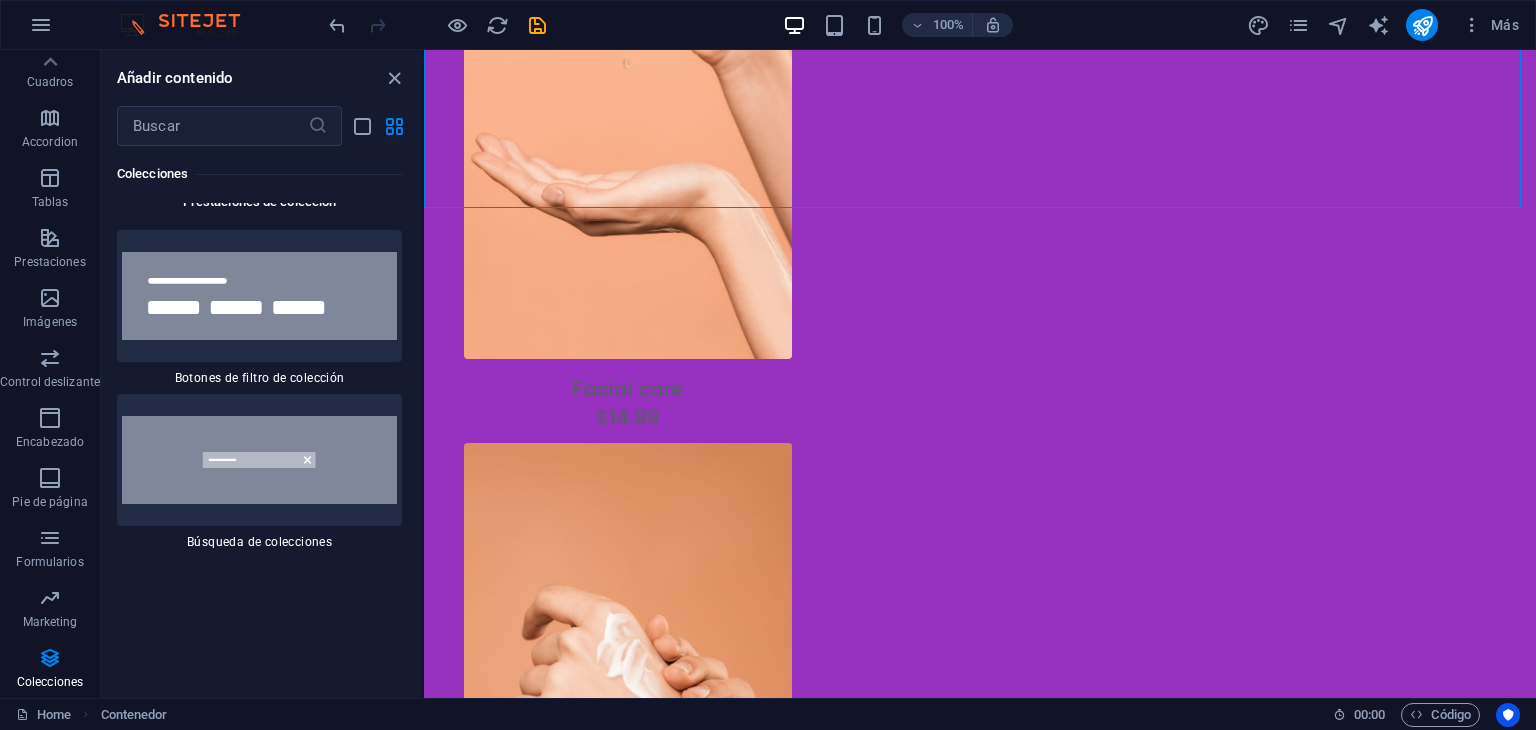 scroll, scrollTop: 38724, scrollLeft: 0, axis: vertical 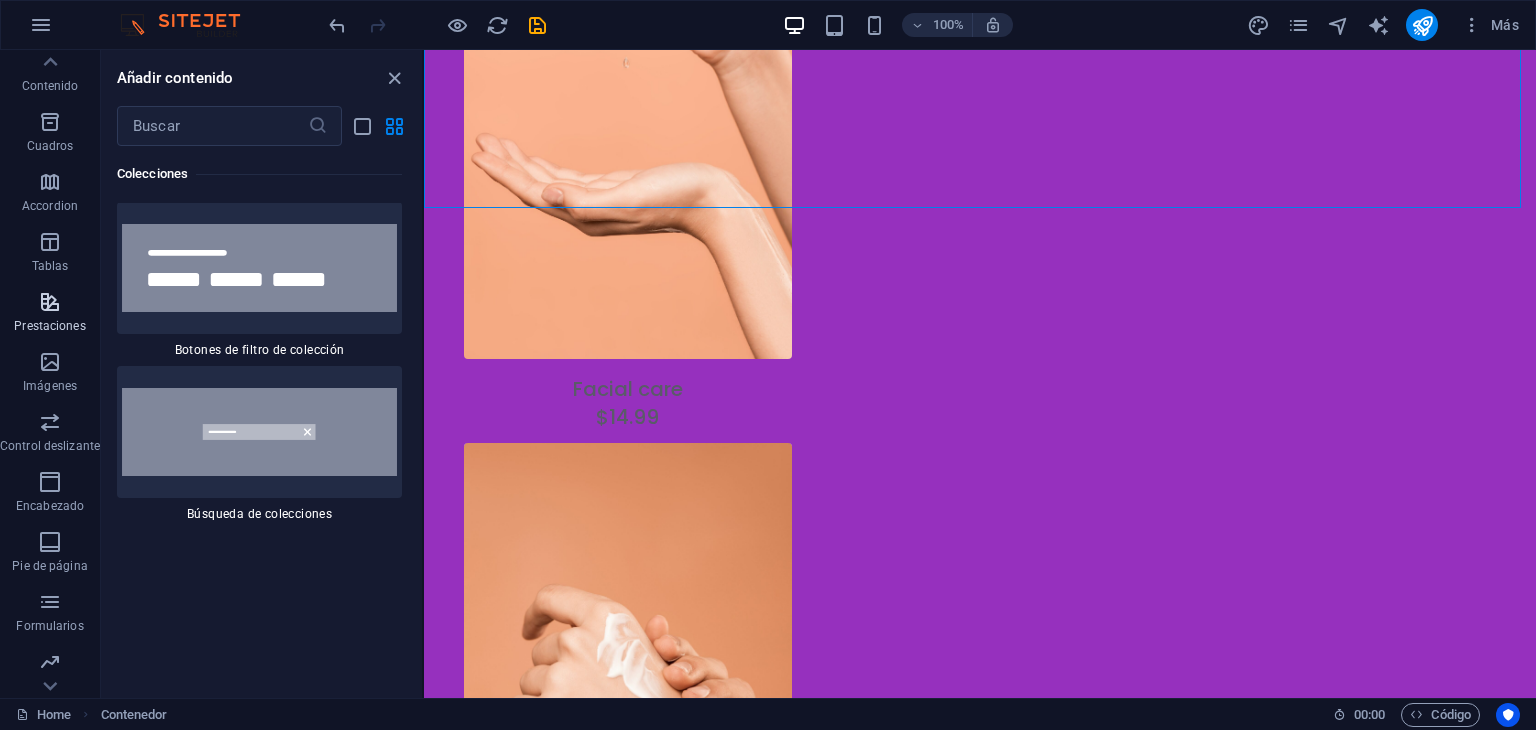 click at bounding box center (50, 302) 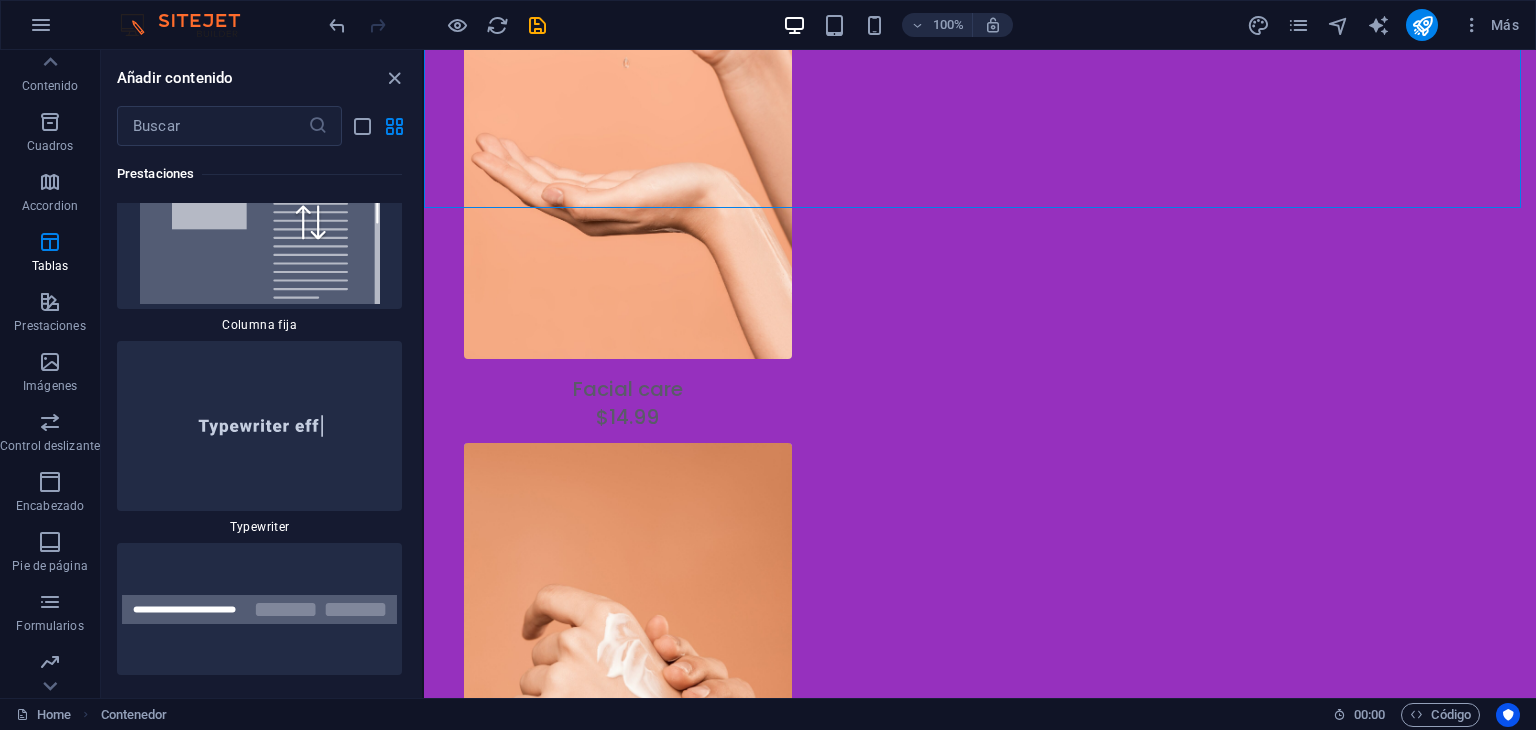 scroll, scrollTop: 15386, scrollLeft: 0, axis: vertical 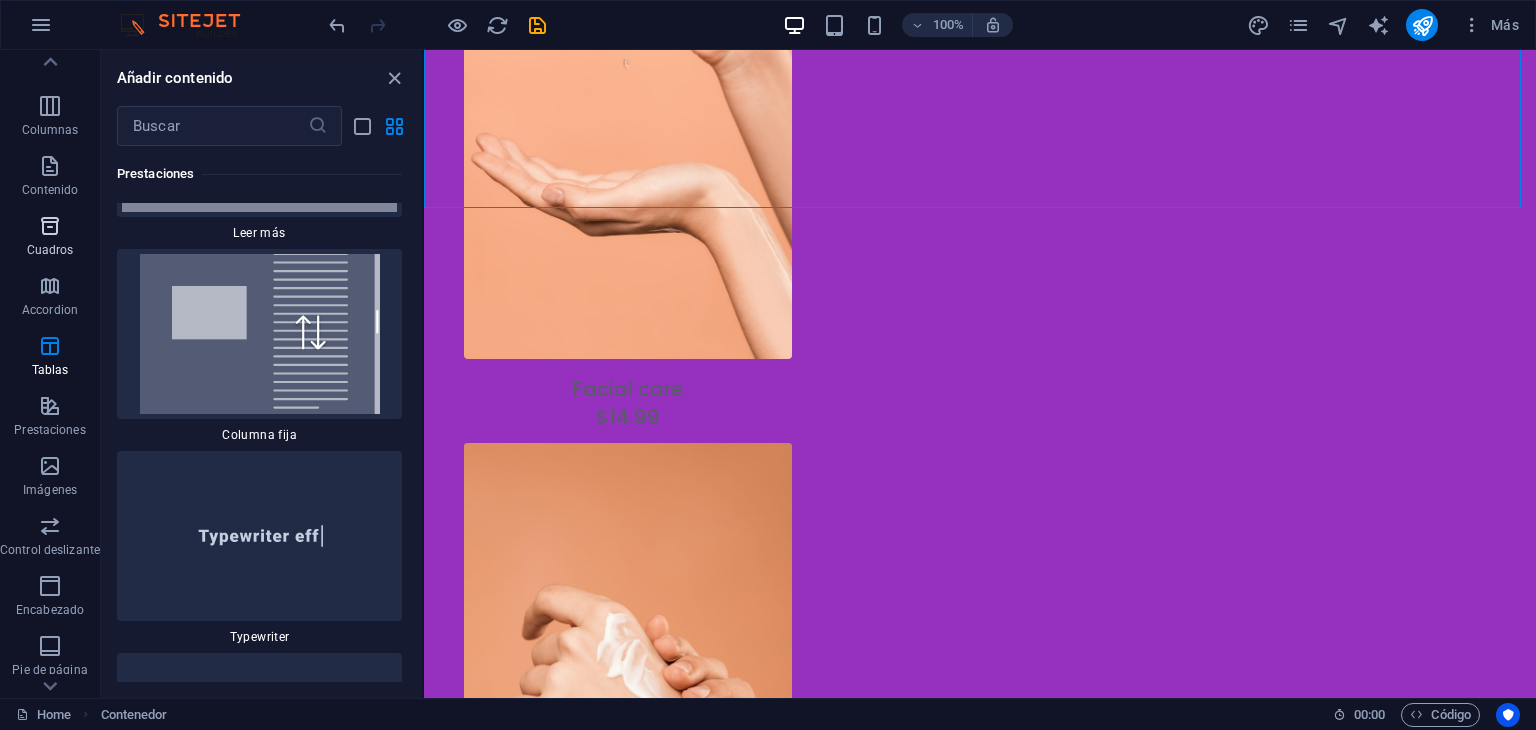 click on "Cuadros" at bounding box center (50, 250) 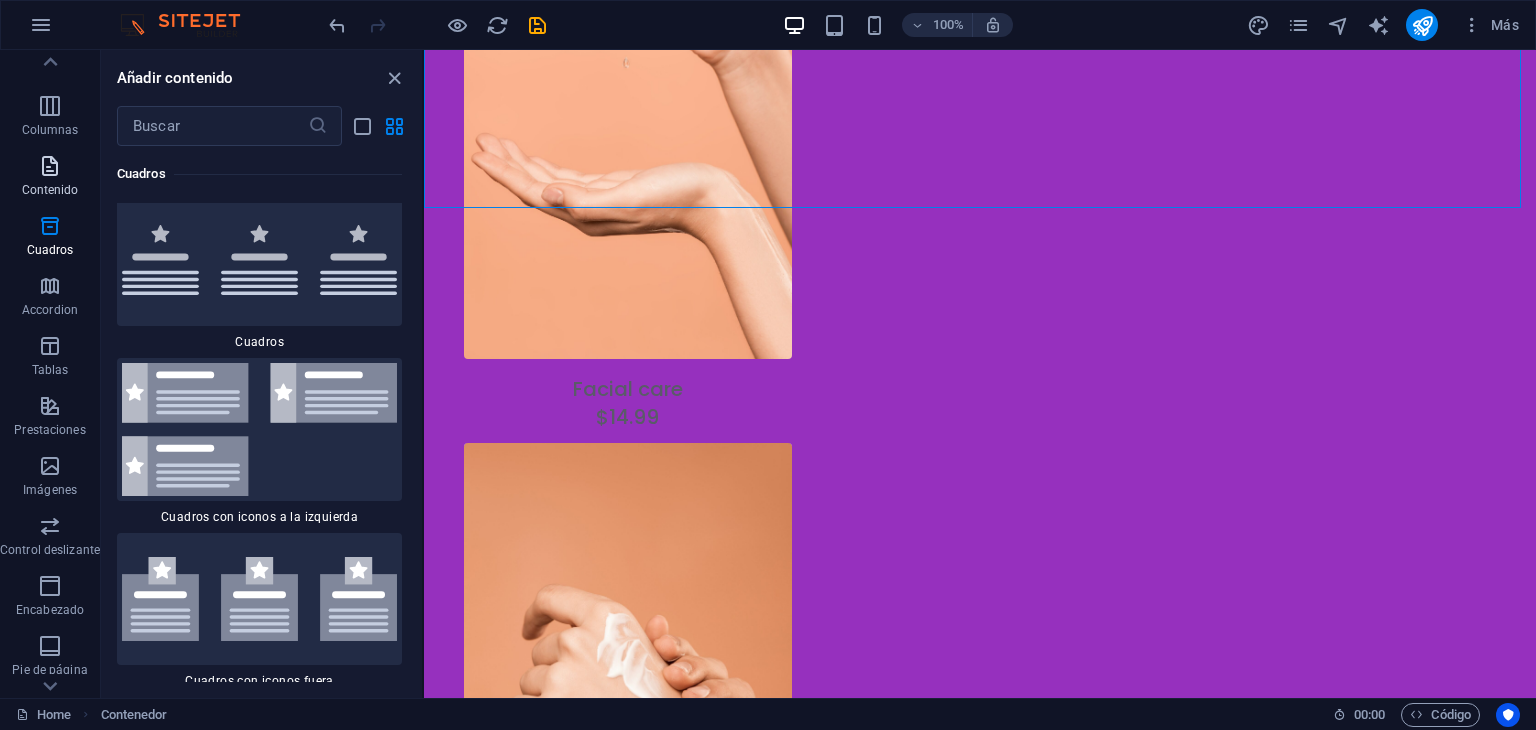 click on "Contenido" at bounding box center [50, 178] 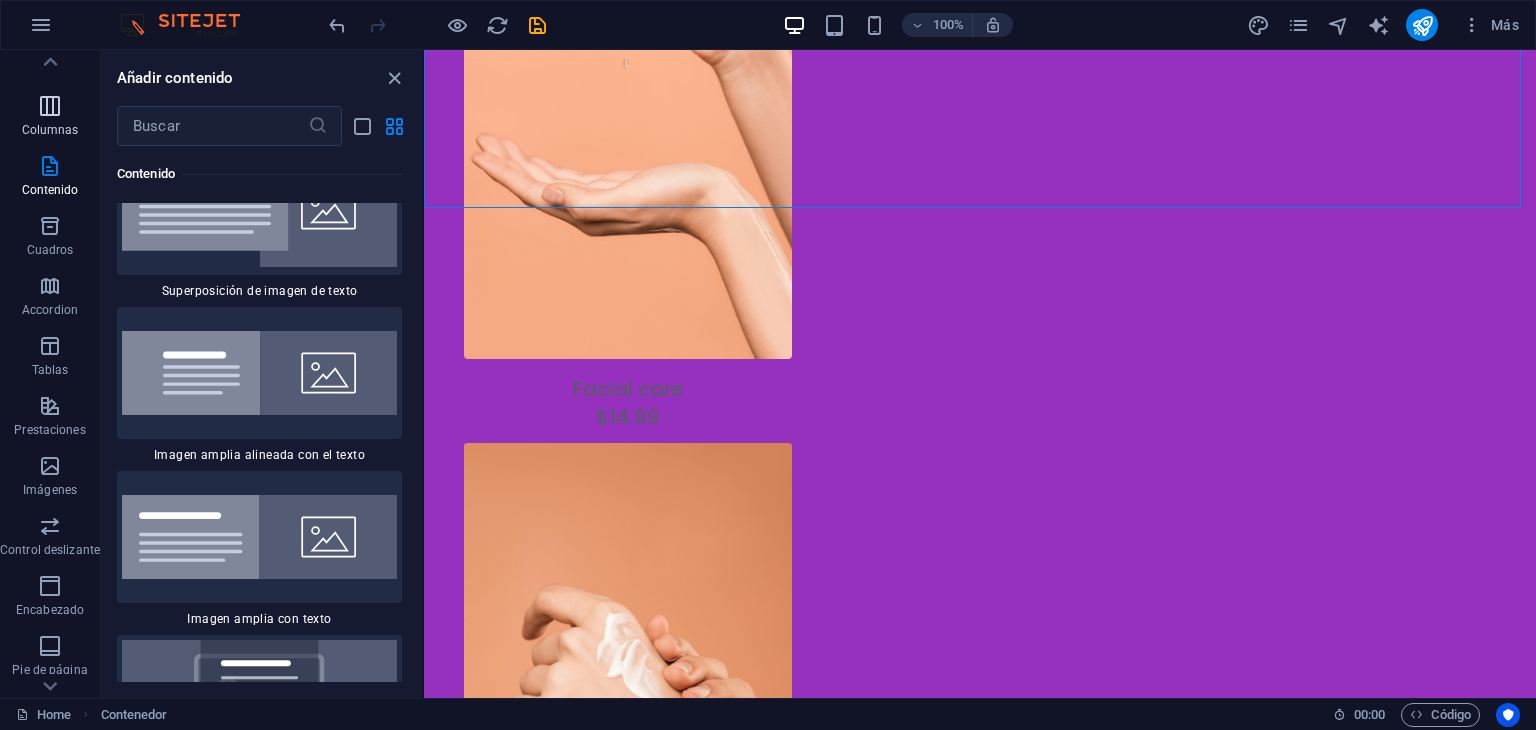 click on "Columnas" at bounding box center (50, 118) 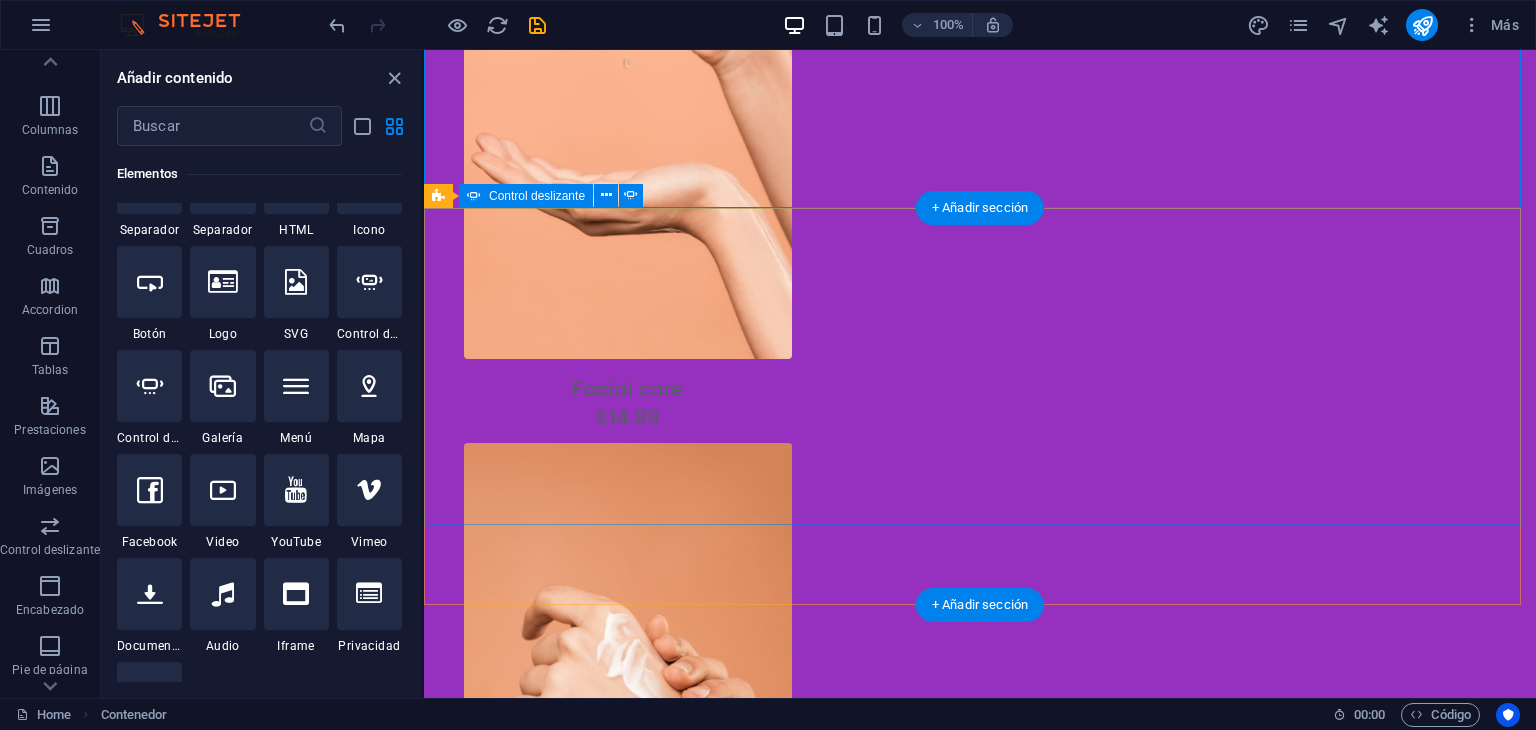 scroll, scrollTop: 541, scrollLeft: 0, axis: vertical 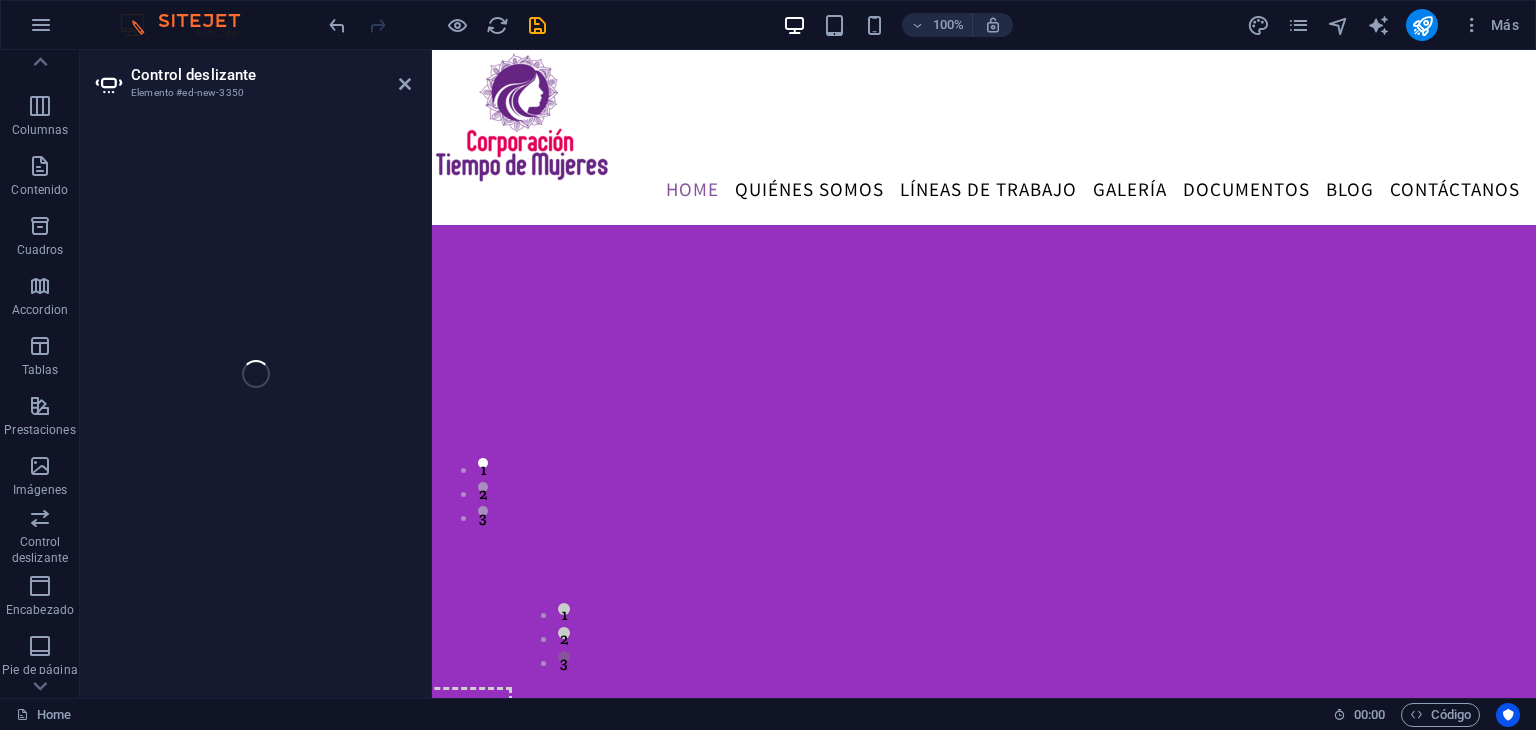 select on "ms" 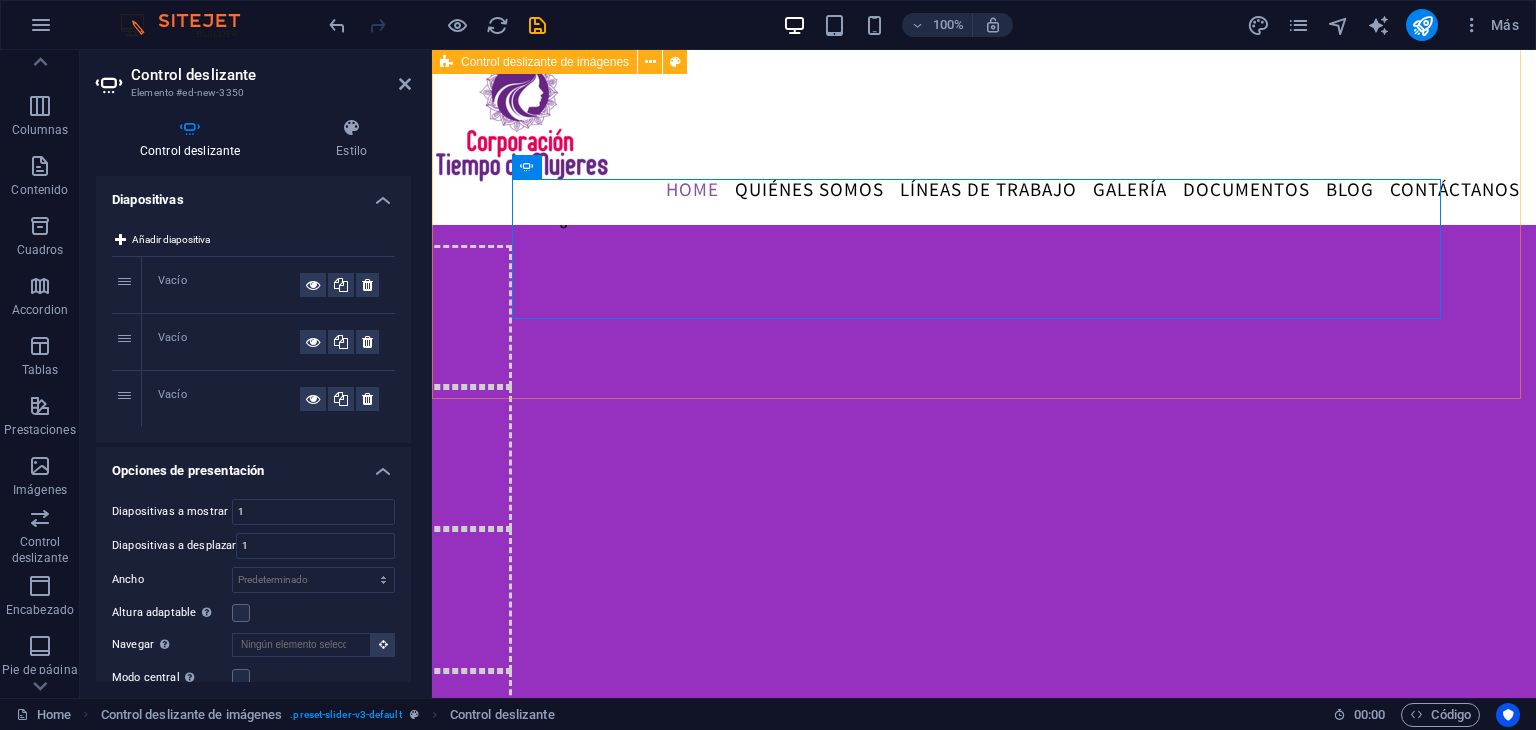 scroll, scrollTop: 659, scrollLeft: 0, axis: vertical 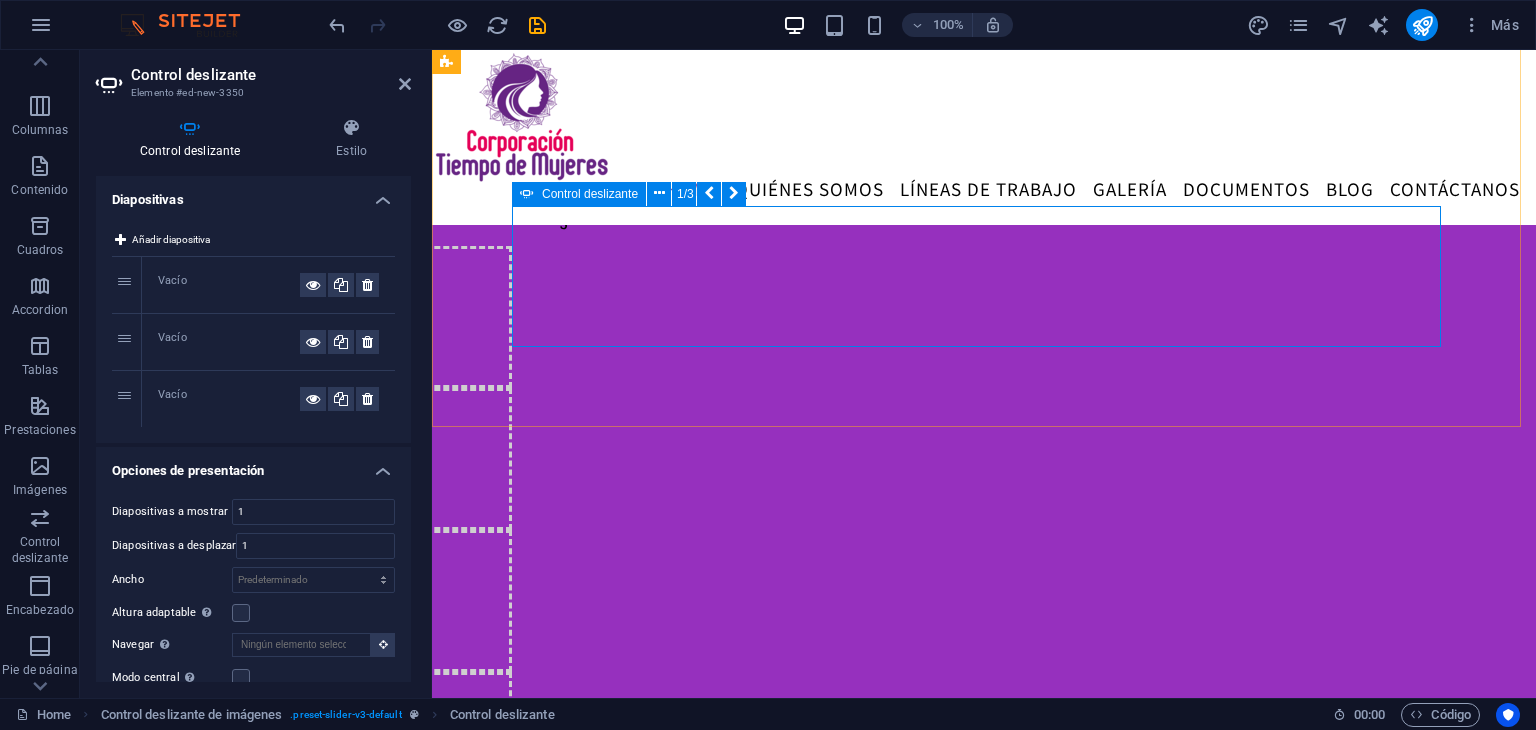 click on "Suelta el contenido aquí o  Añadir elementos  Pegar portapapeles" at bounding box center [47, 459] 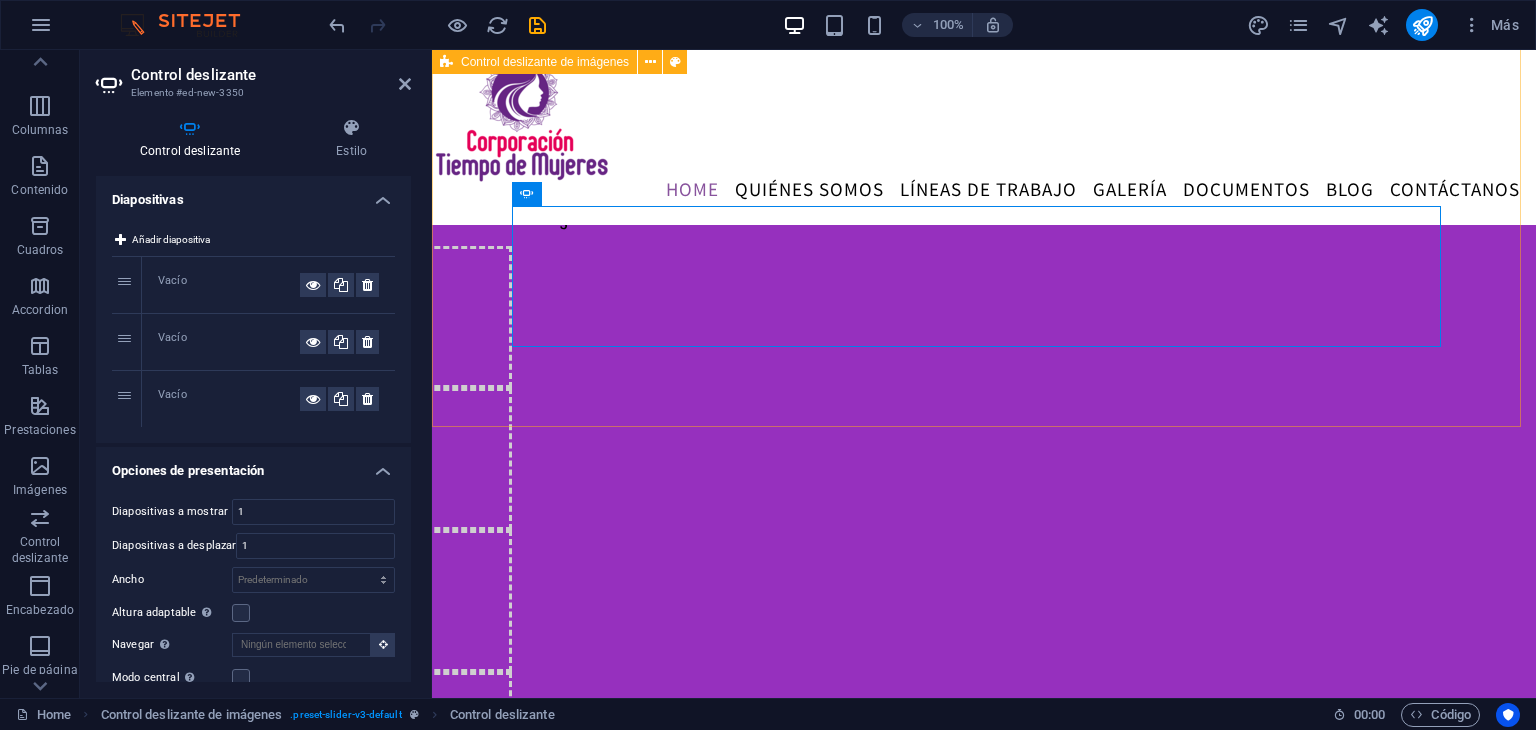 click on "1 2 3 Suelta el contenido aquí o  Añadir elementos  Pegar portapapeles Suelta el contenido aquí o  Añadir elementos  Pegar portapapeles Suelta el contenido aquí o  Añadir elementos  Pegar portapapeles Suelta el contenido aquí o  Añadir elementos  Pegar portapapeles Suelta el contenido aquí o  Añadir elementos  Pegar portapapeles" at bounding box center [984, 233] 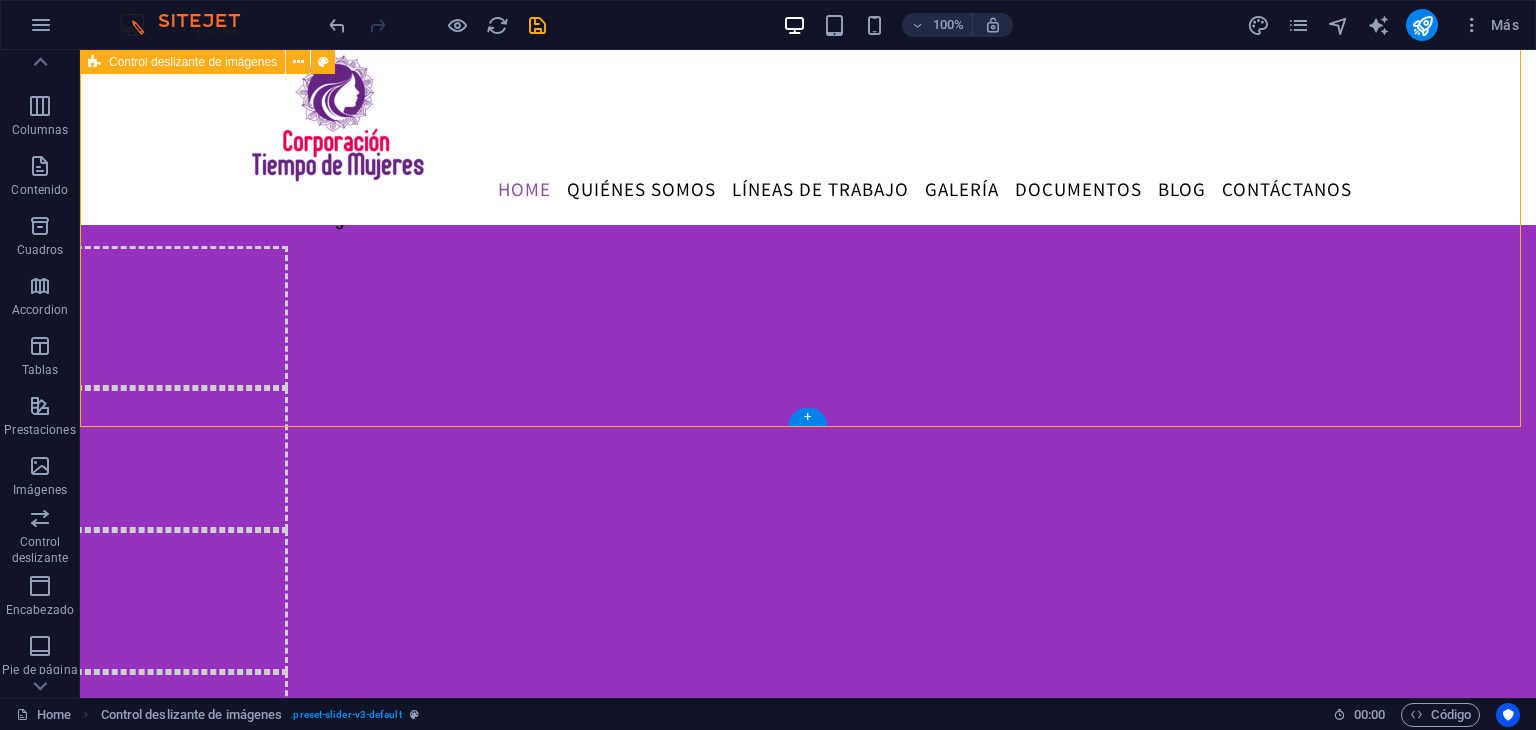 click on "1 2 3 Suelta el contenido aquí o  Añadir elementos  Pegar portapapeles Suelta el contenido aquí o  Añadir elementos  Pegar portapapeles Suelta el contenido aquí o  Añadir elementos  Pegar portapapeles Suelta el contenido aquí o  Añadir elementos  Pegar portapapeles Suelta el contenido aquí o  Añadir elementos  Pegar portapapeles" at bounding box center (808, 233) 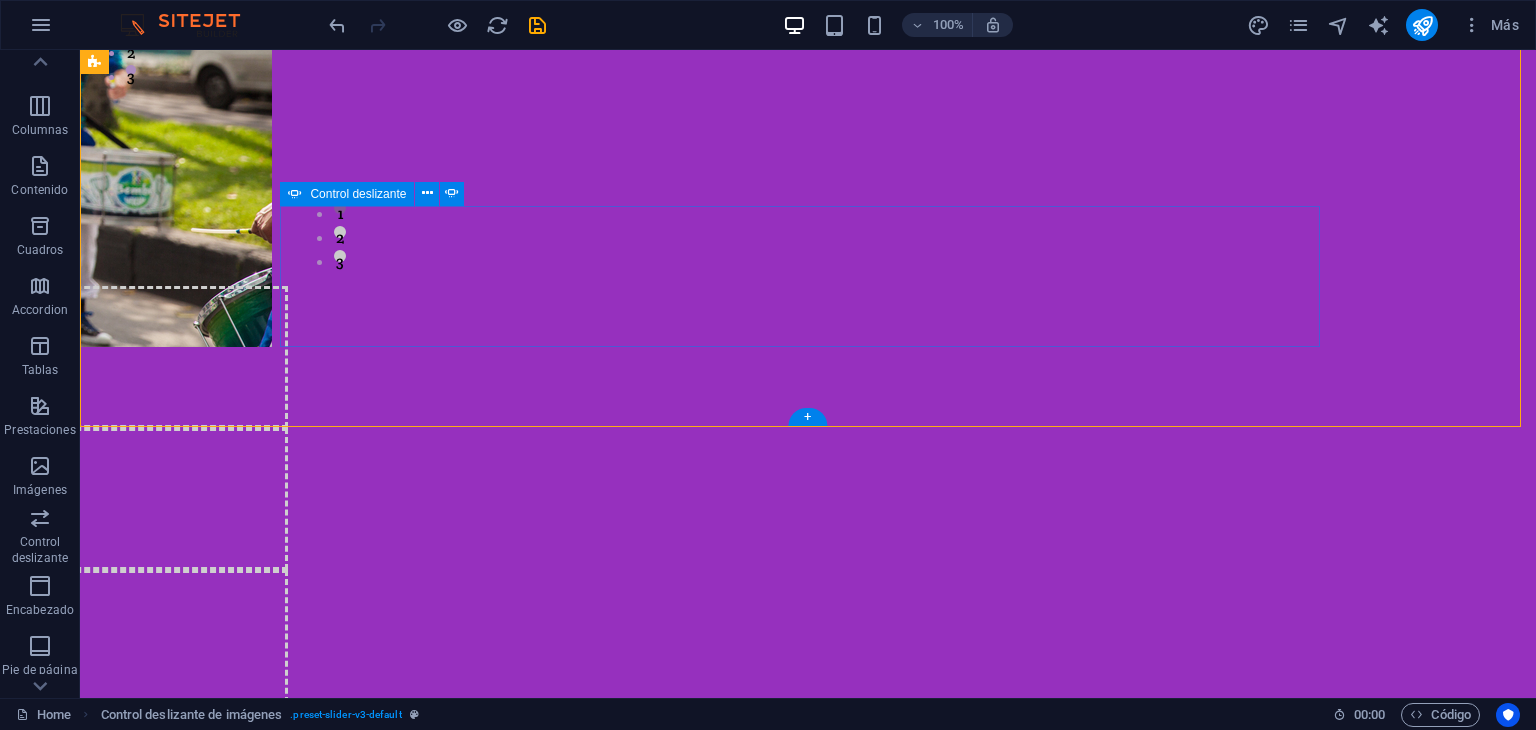 click on "Suelta el contenido aquí o  Añadir elementos  Pegar portapapeles" at bounding box center (-232, 499) 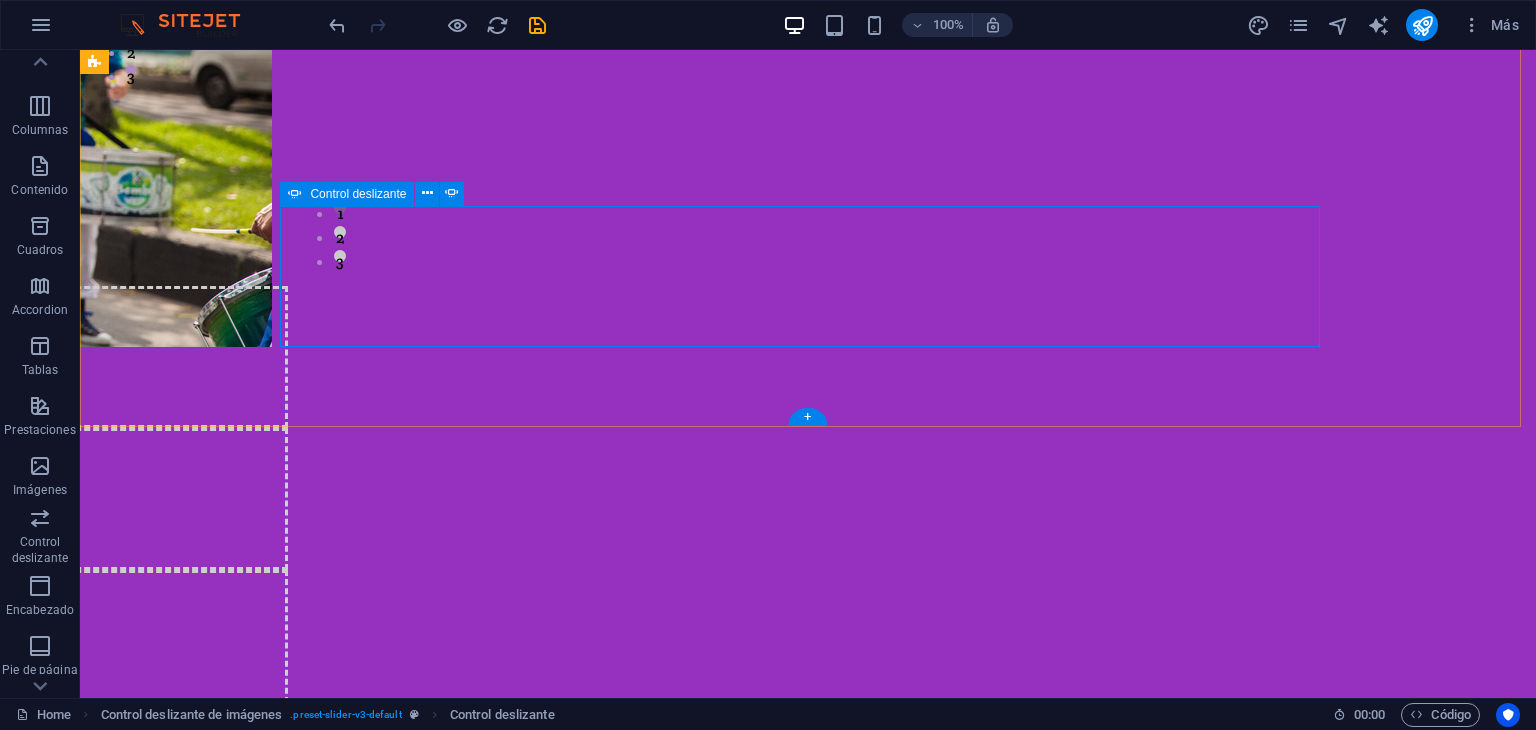 click on "Suelta el contenido aquí o  Añadir elementos  Pegar portapapeles" at bounding box center (-232, 499) 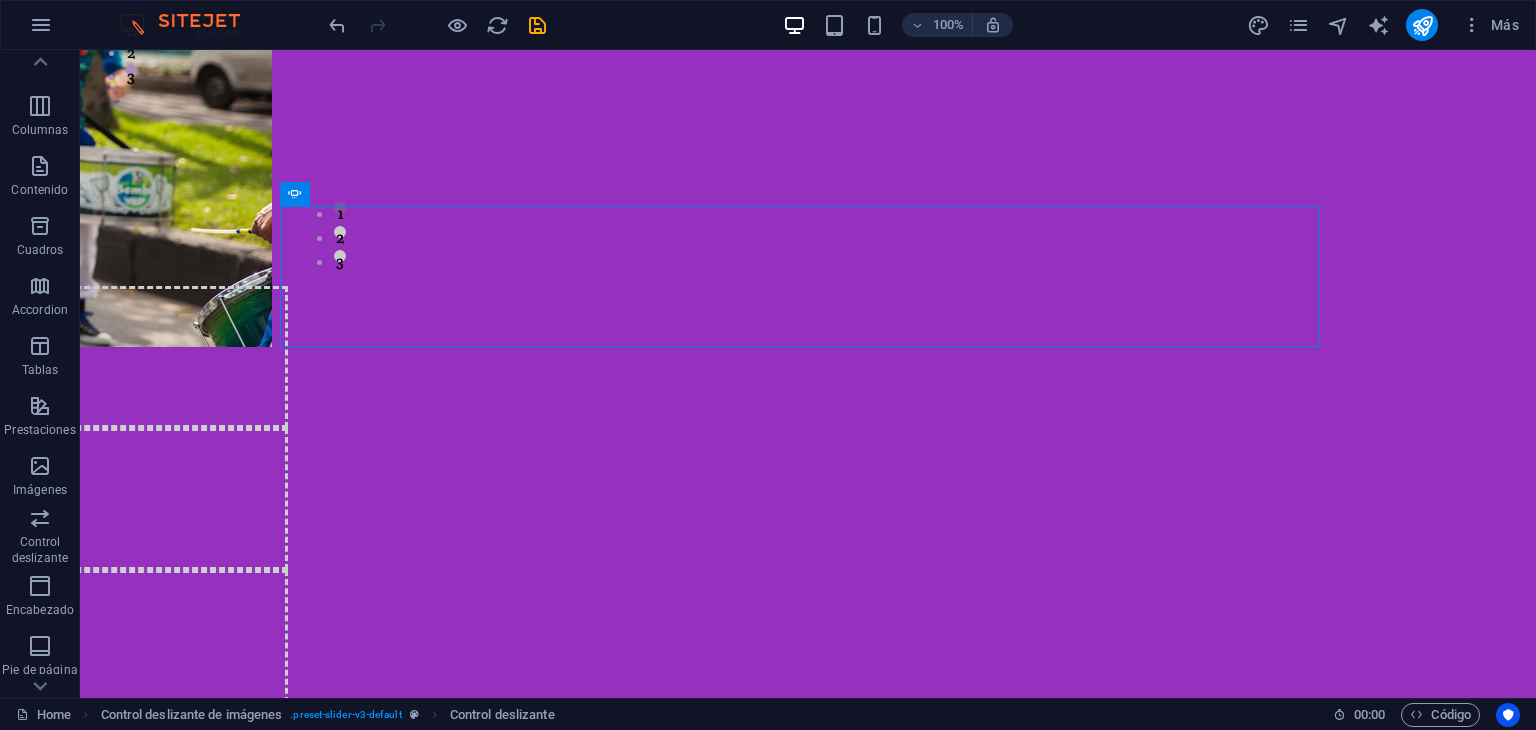 click at bounding box center (437, 25) 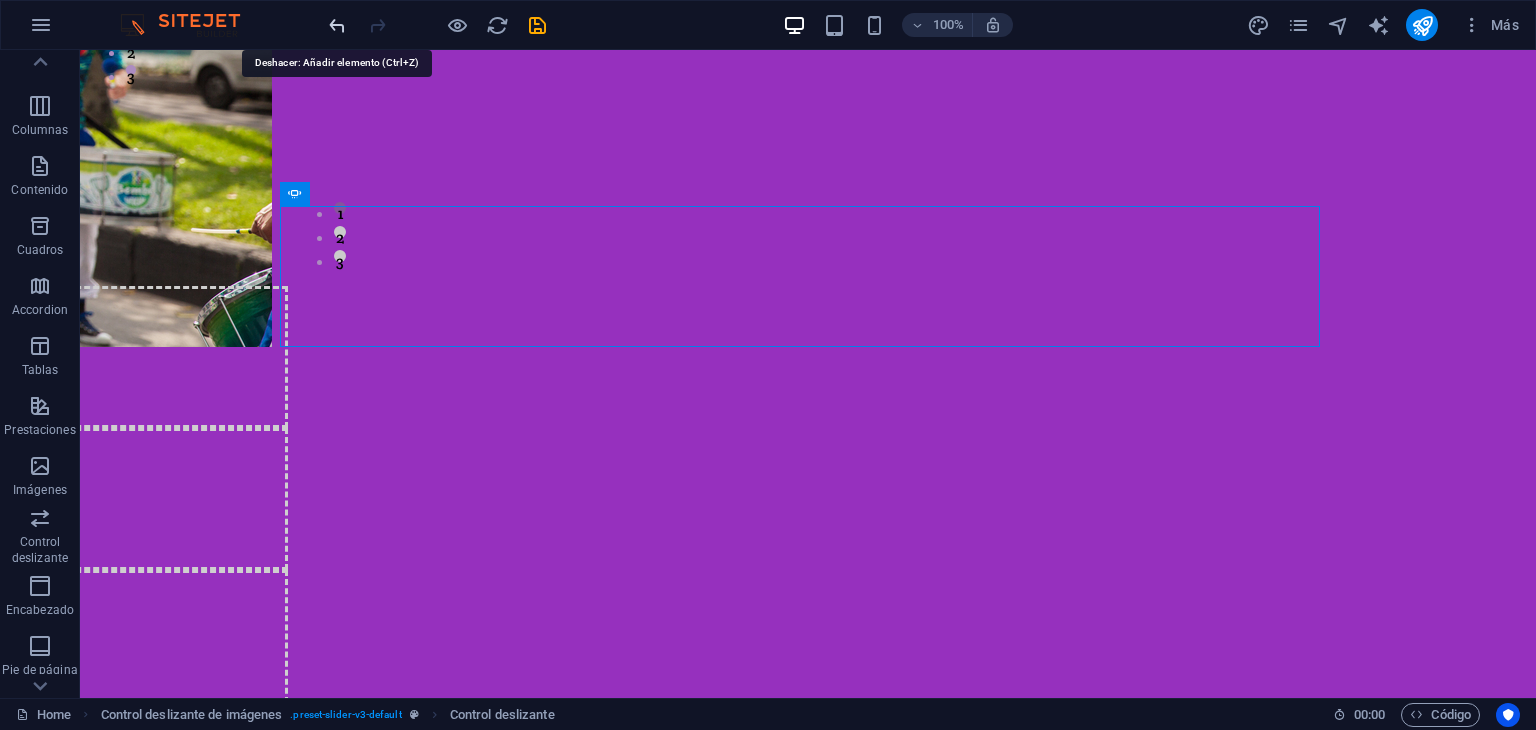 click at bounding box center (337, 25) 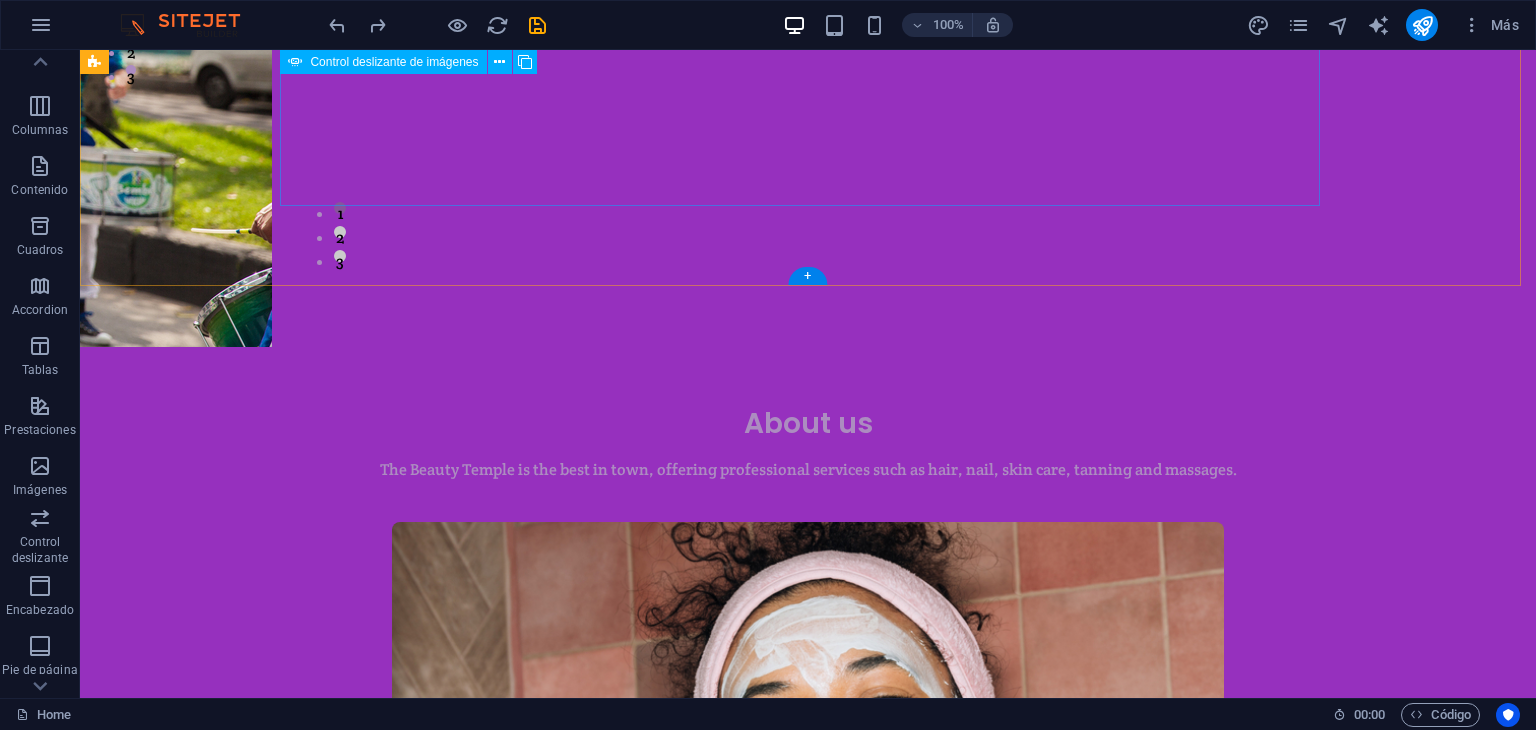 click at bounding box center (-352, 641) 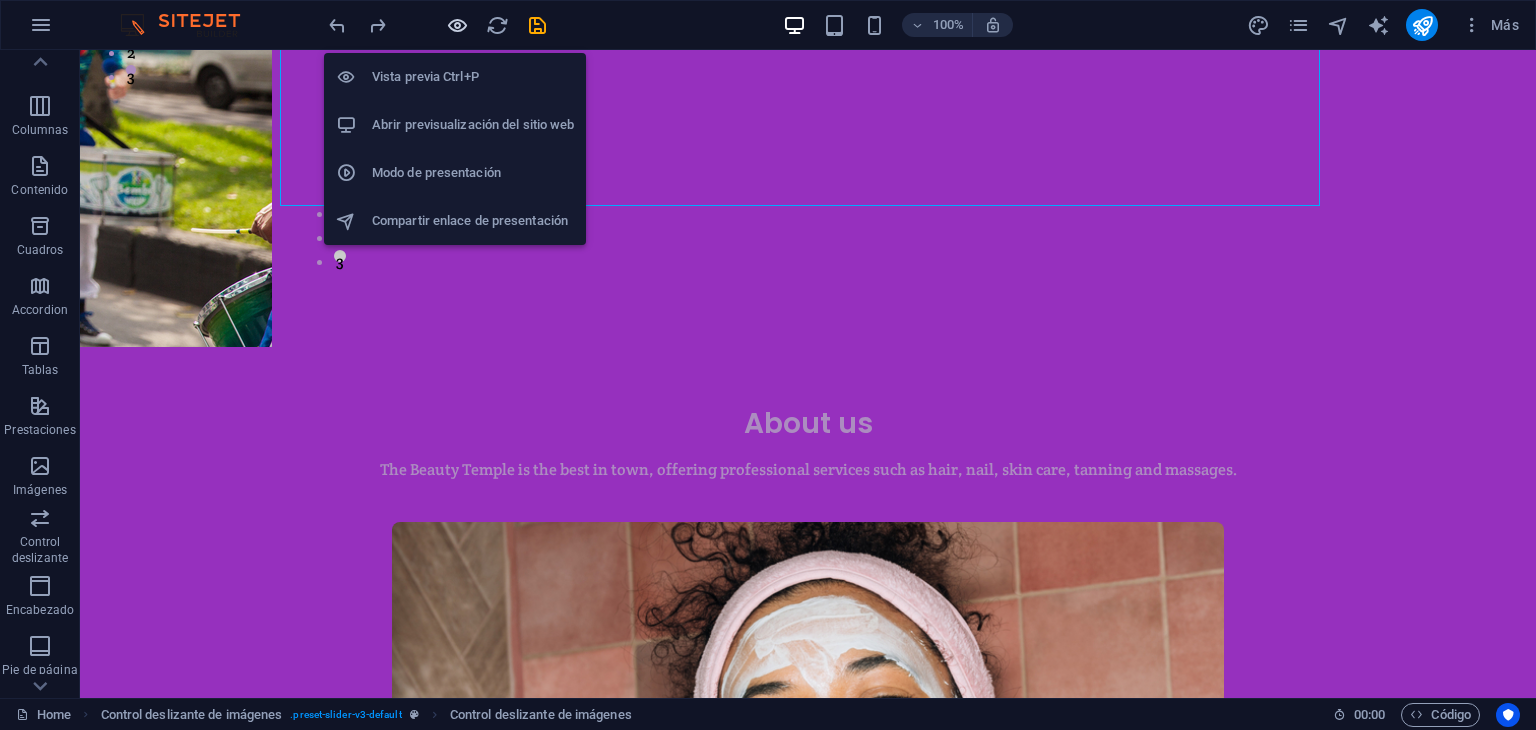 click at bounding box center [457, 25] 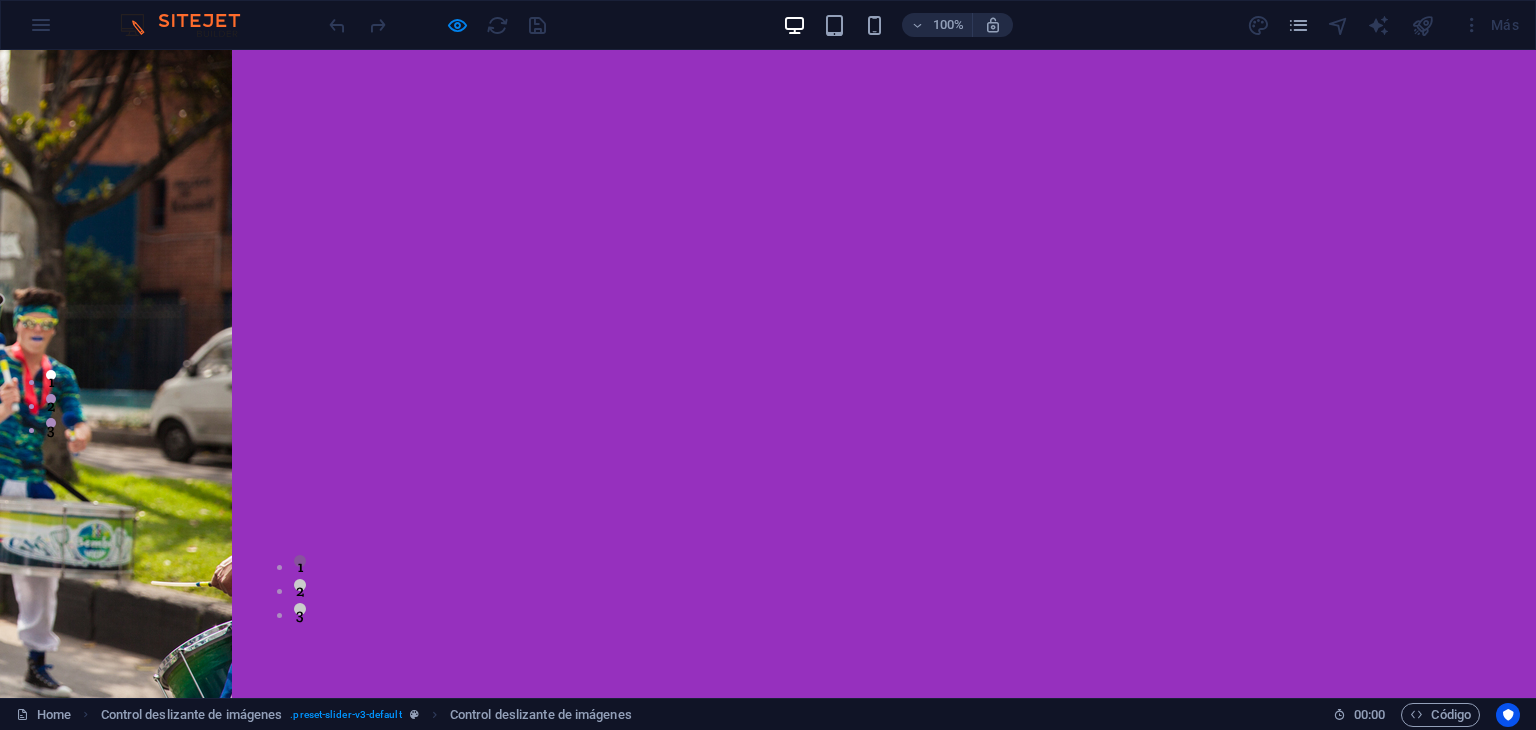 scroll, scrollTop: 0, scrollLeft: 0, axis: both 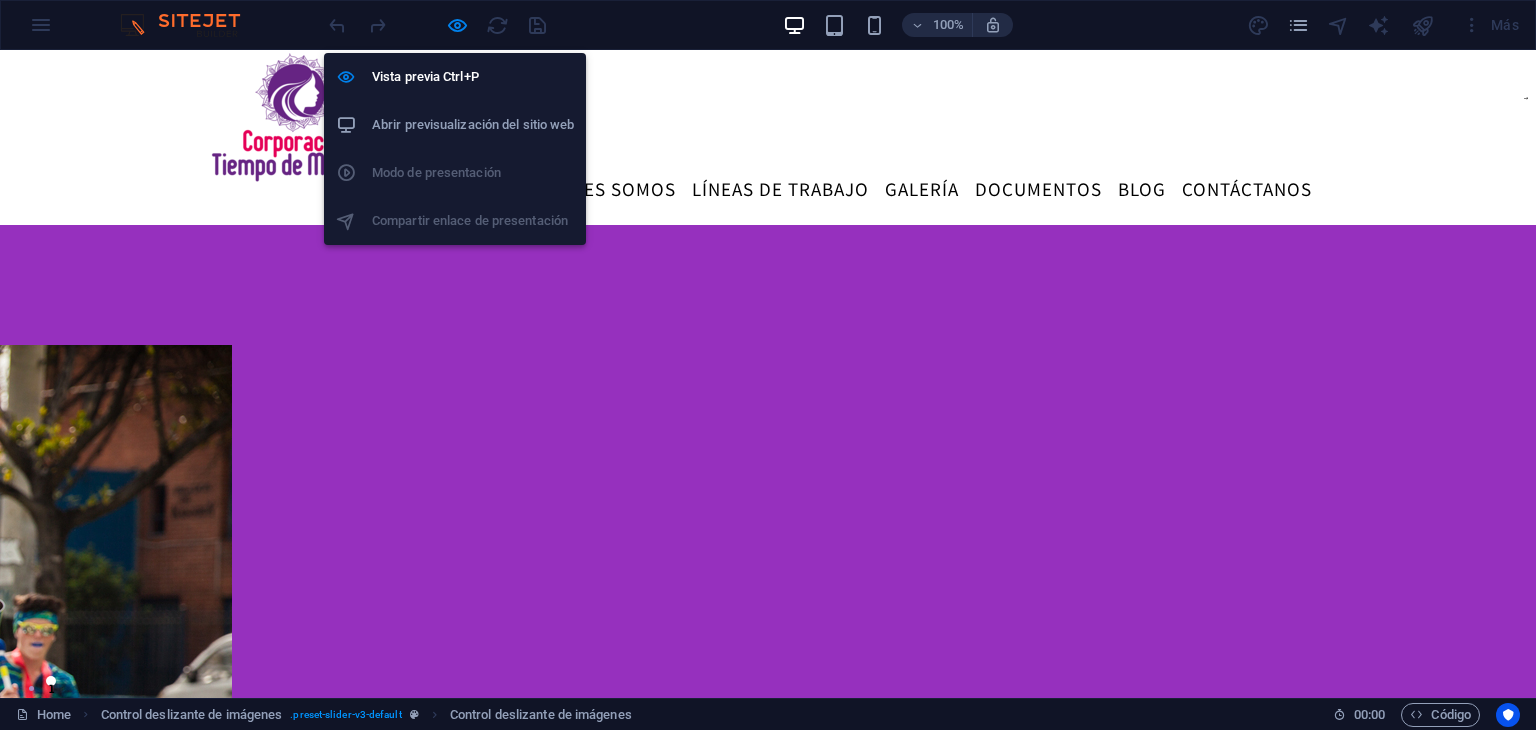click at bounding box center (437, 25) 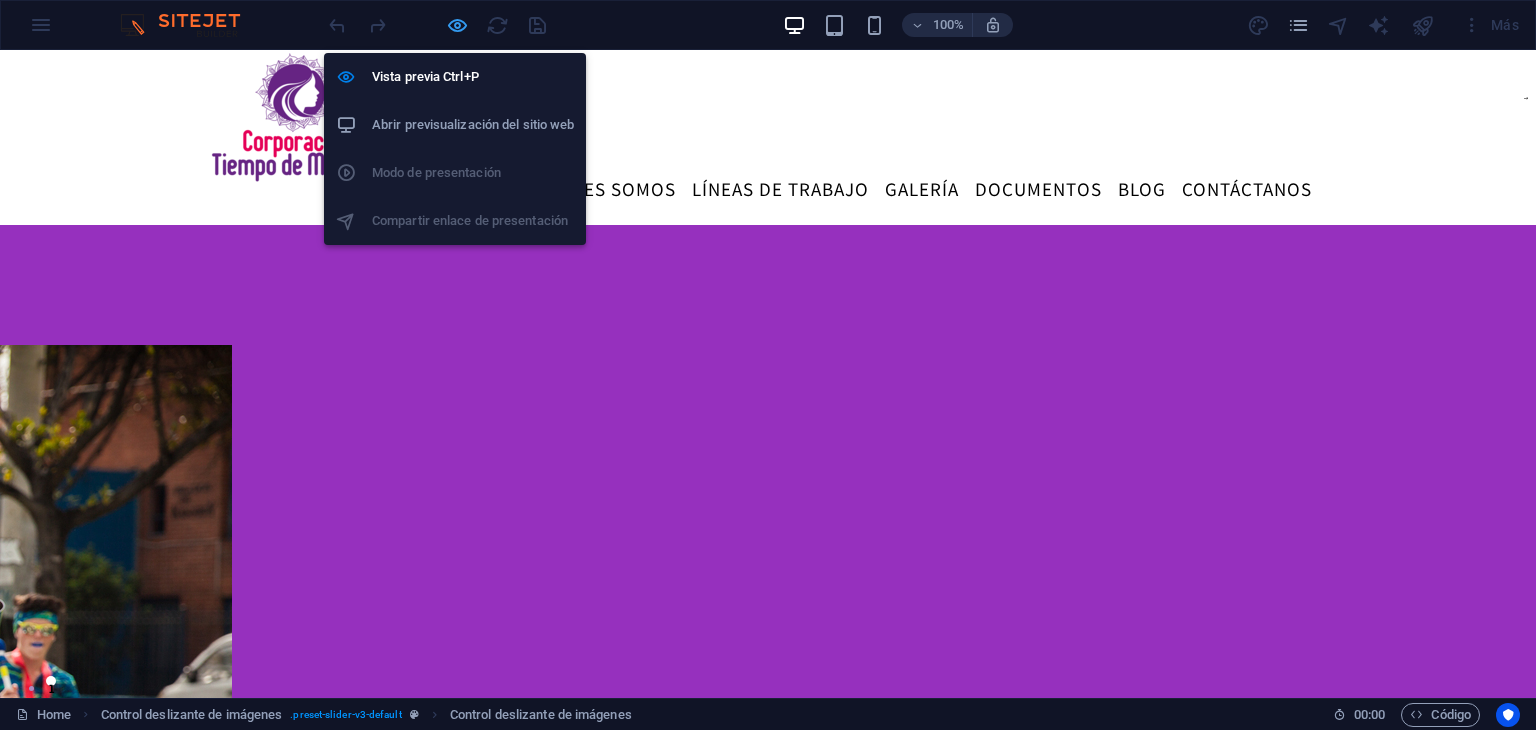 click at bounding box center (457, 25) 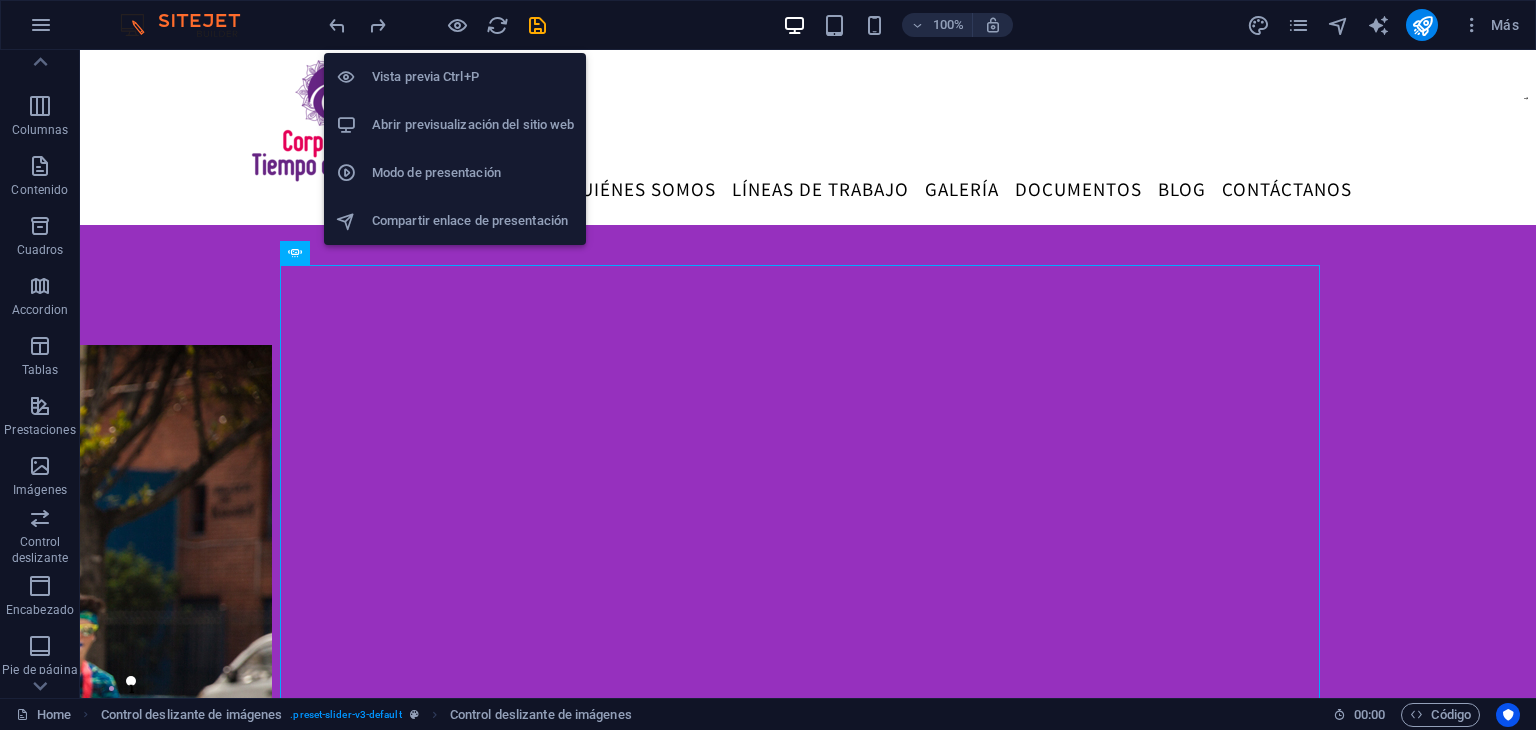 click on "Abrir previsualización del sitio web" at bounding box center [473, 125] 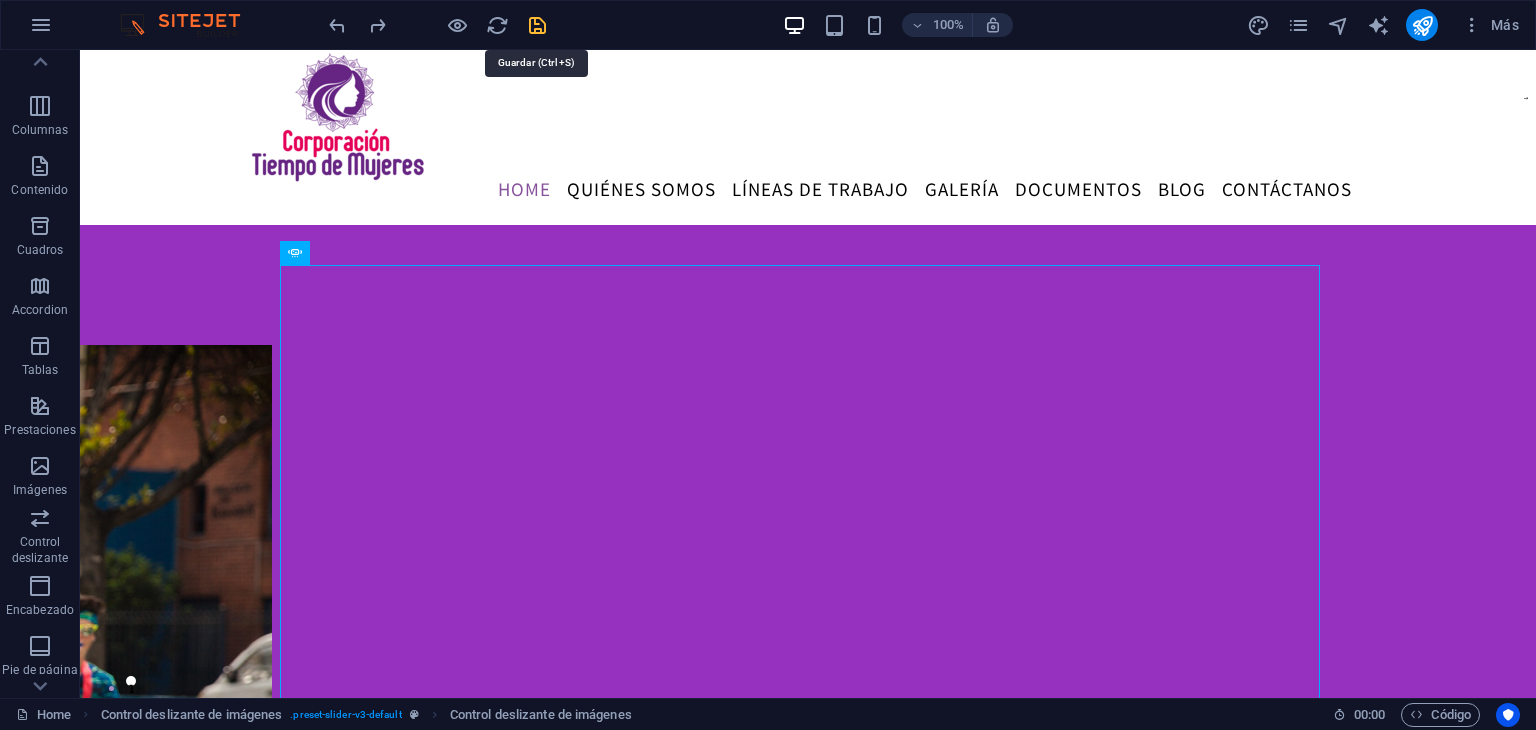 click at bounding box center [537, 25] 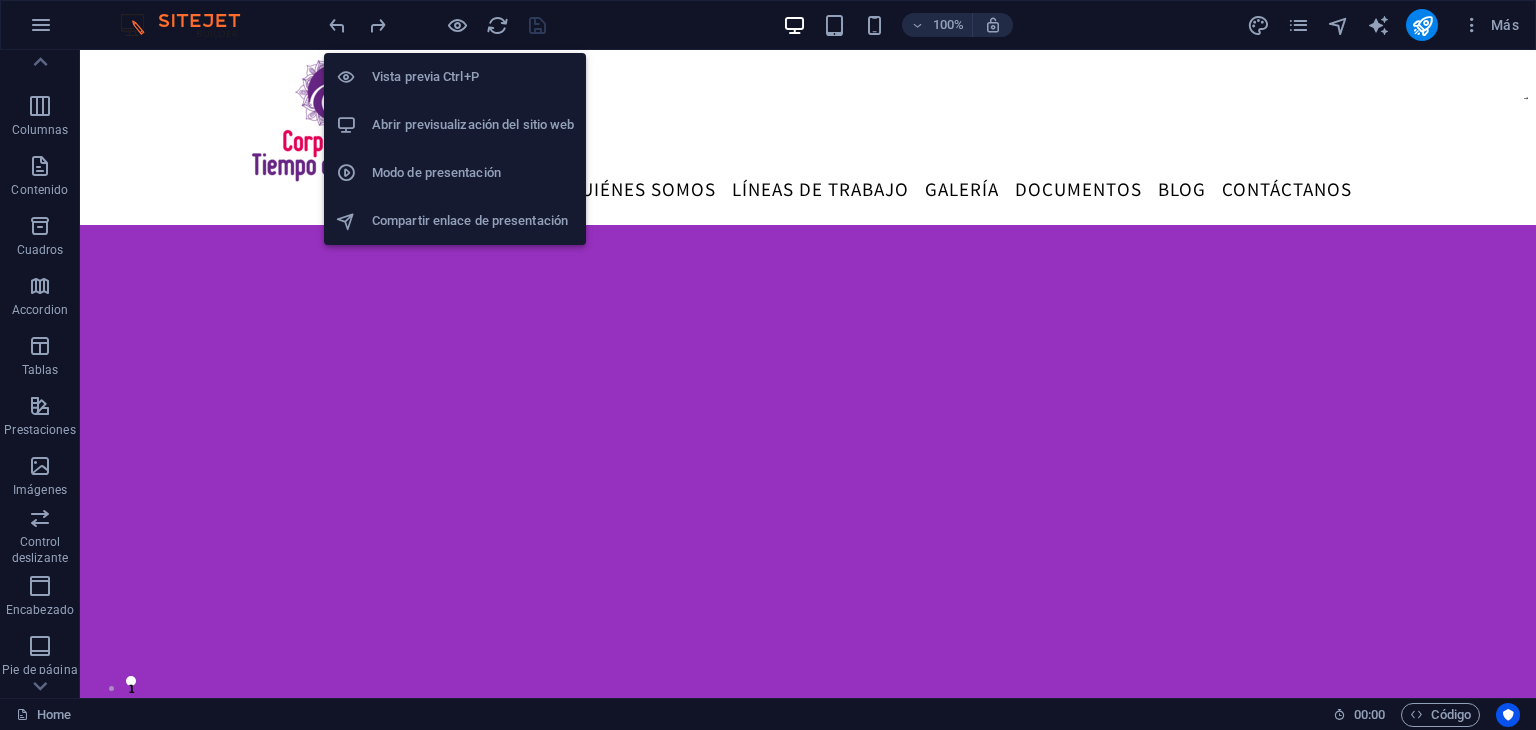 click on "Abrir previsualización del sitio web" at bounding box center [473, 125] 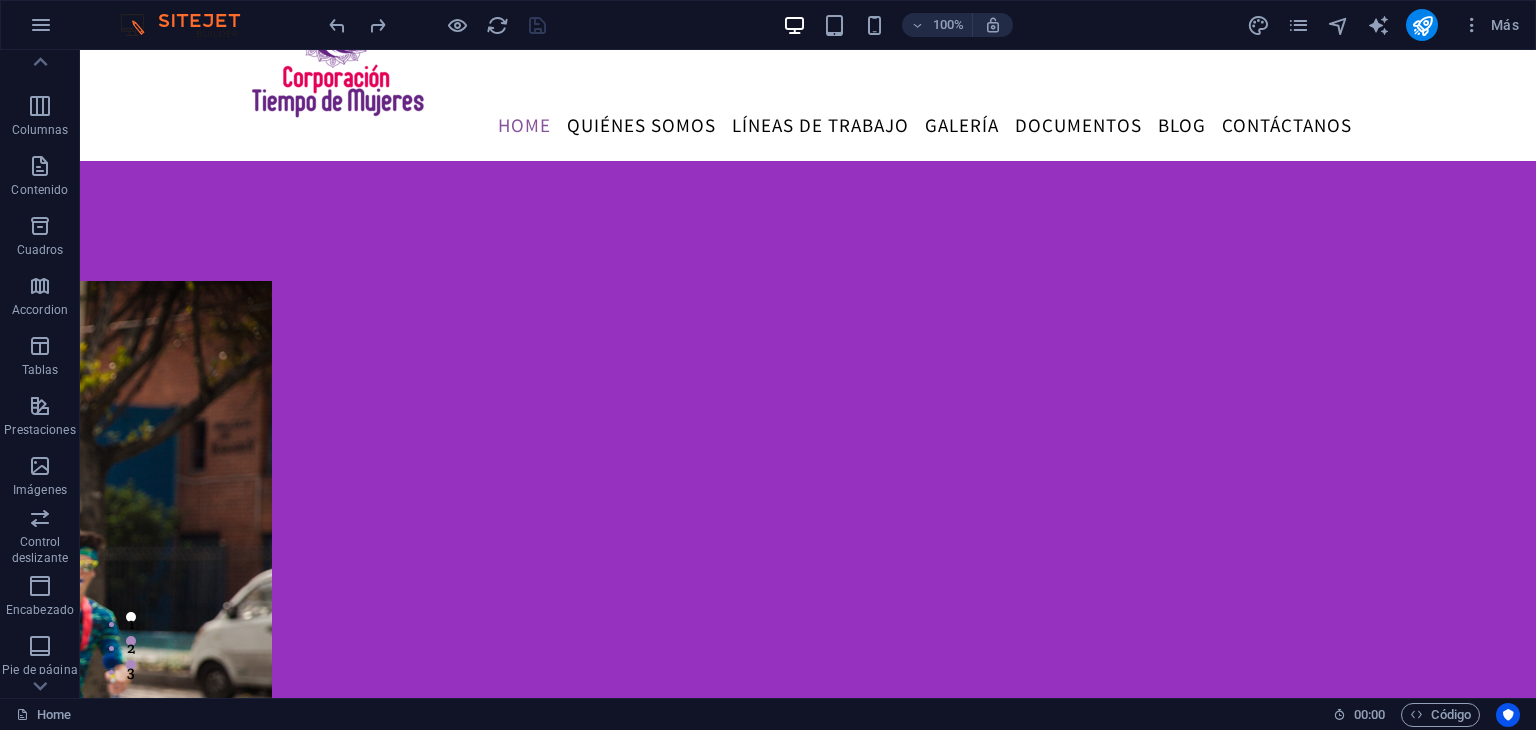 scroll, scrollTop: 63, scrollLeft: 0, axis: vertical 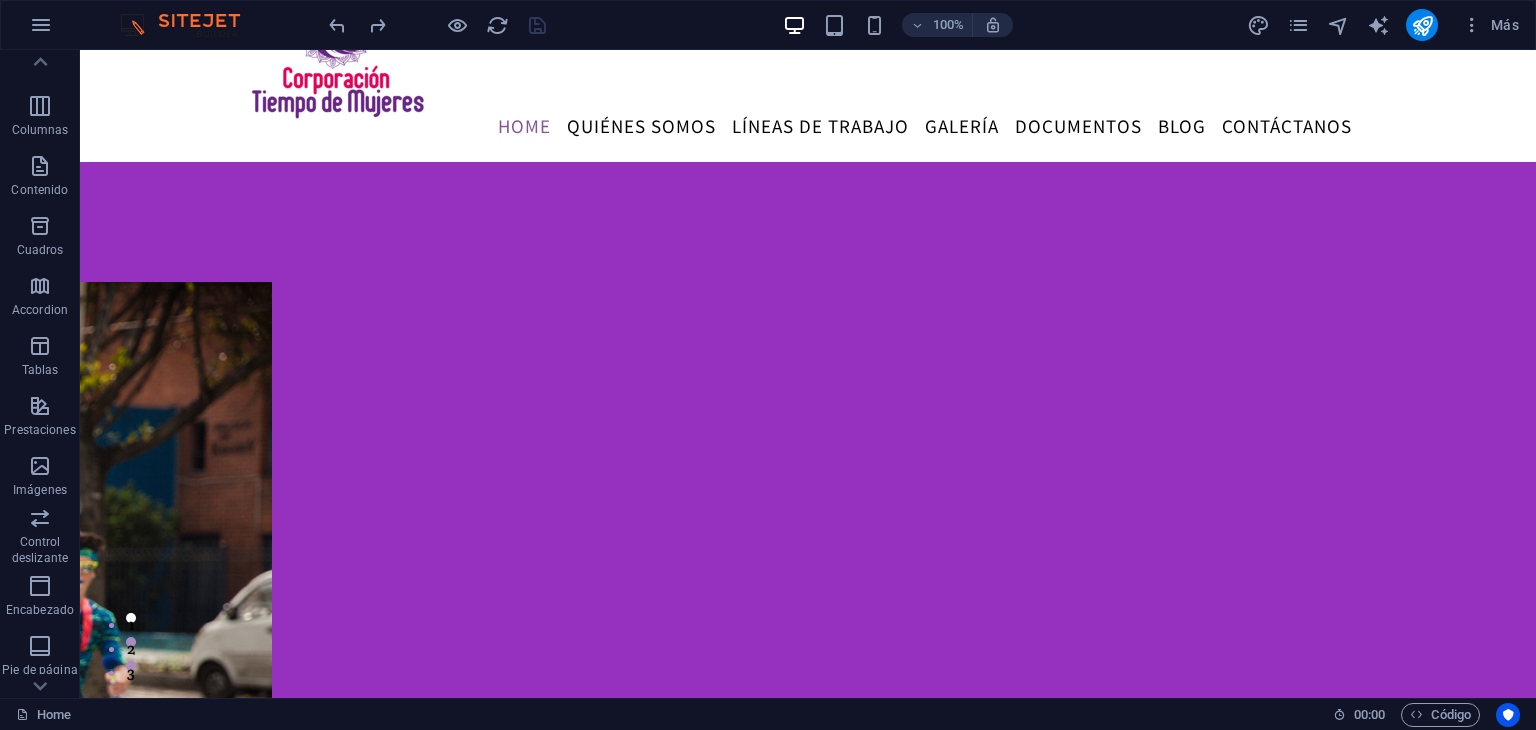 click at bounding box center (437, 25) 